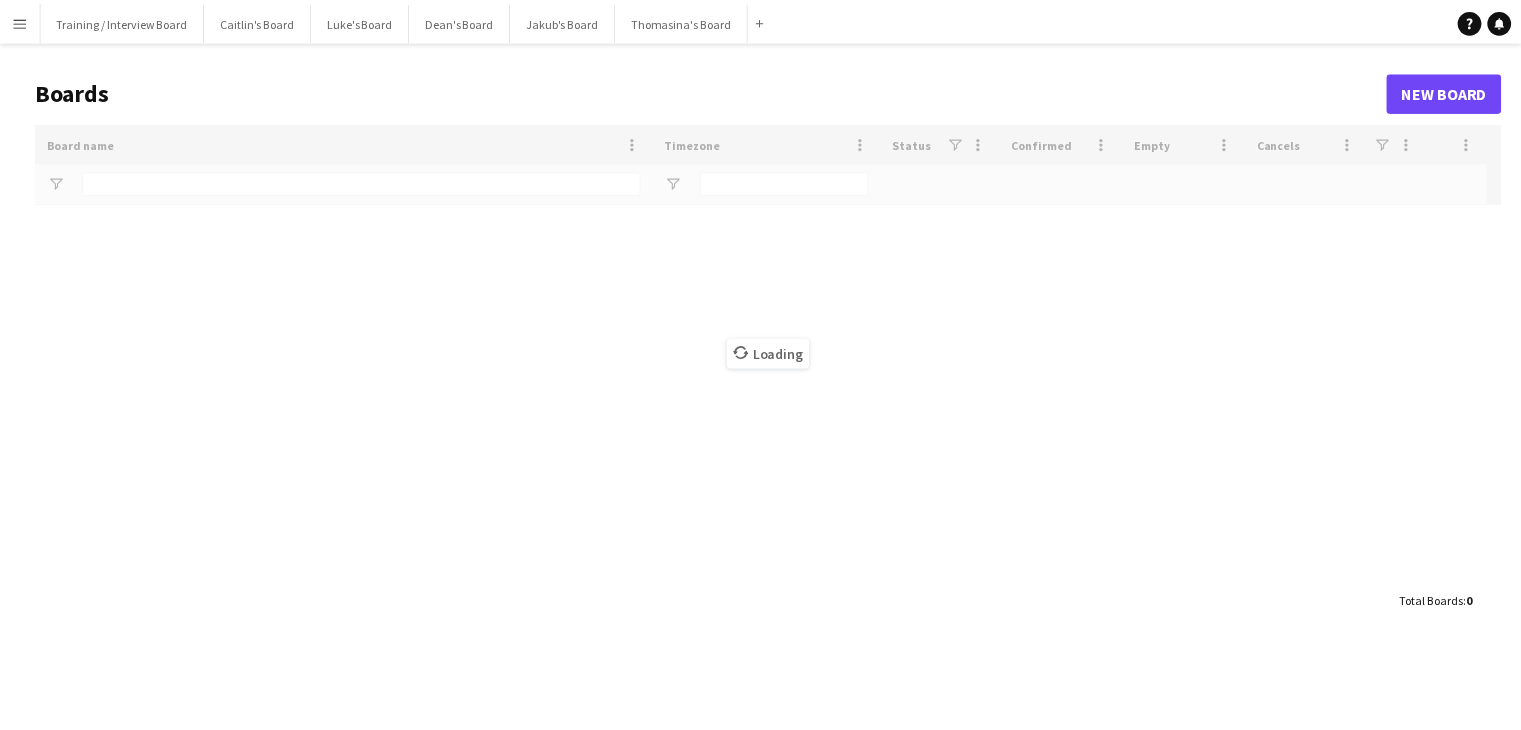 scroll, scrollTop: 0, scrollLeft: 0, axis: both 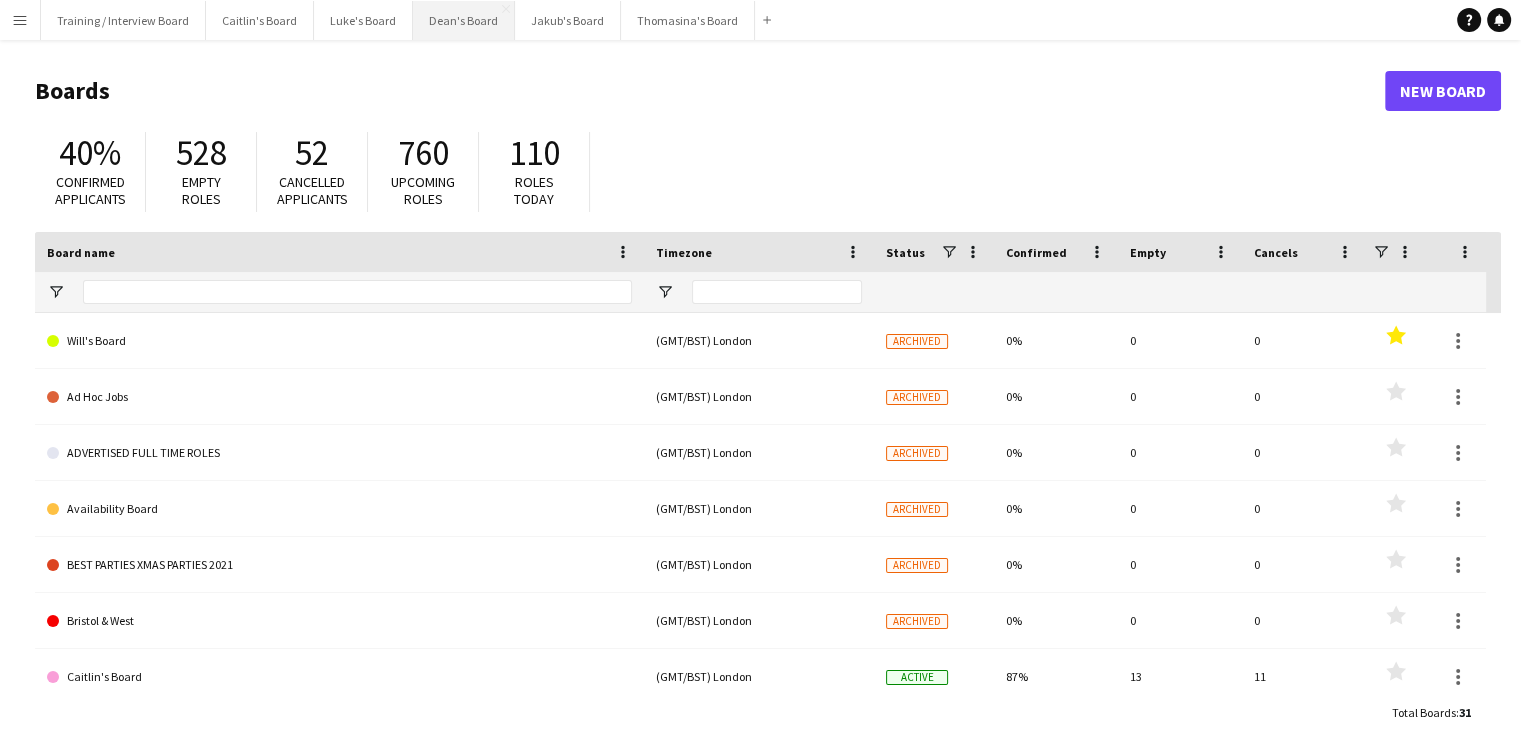 click on "Dean's Board
Close" at bounding box center [464, 20] 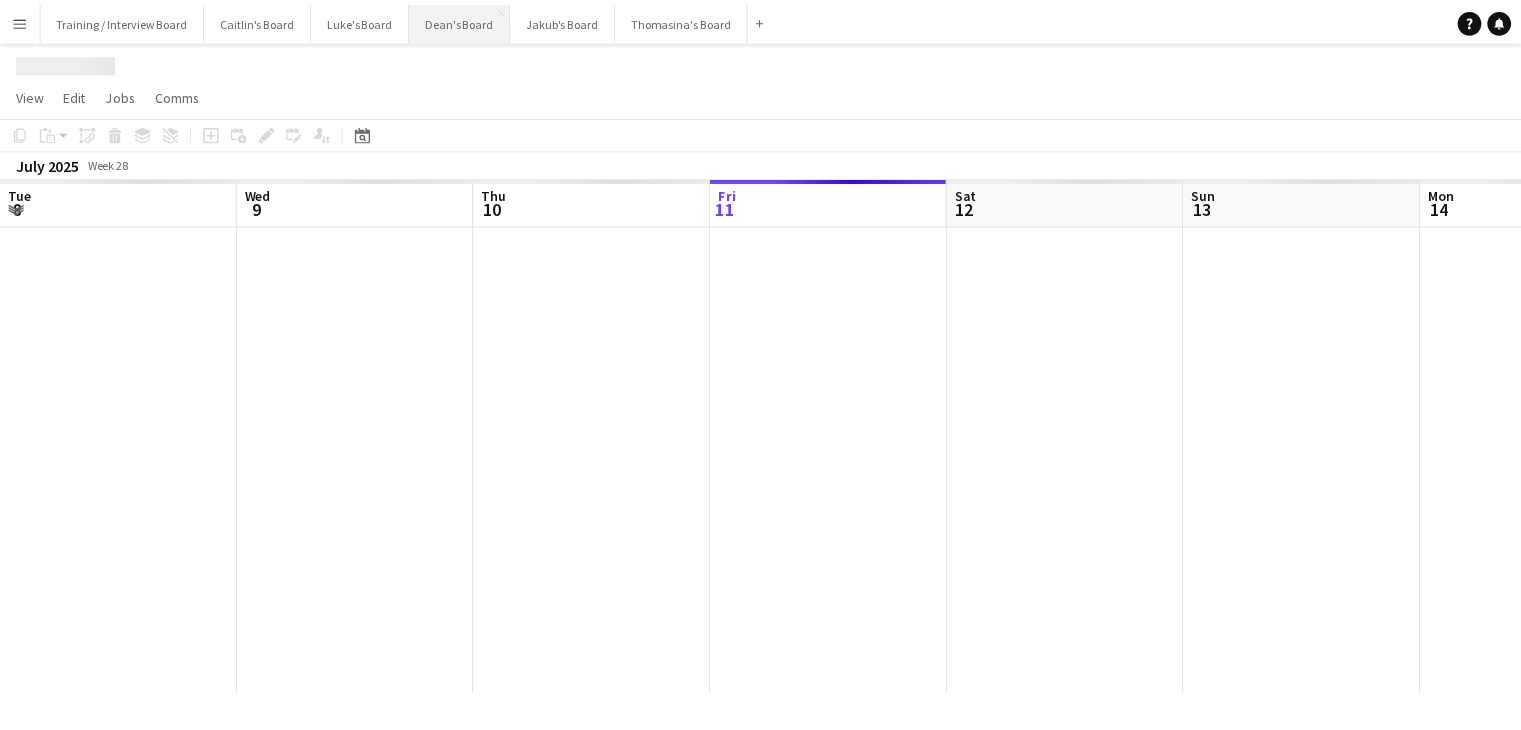 scroll, scrollTop: 0, scrollLeft: 478, axis: horizontal 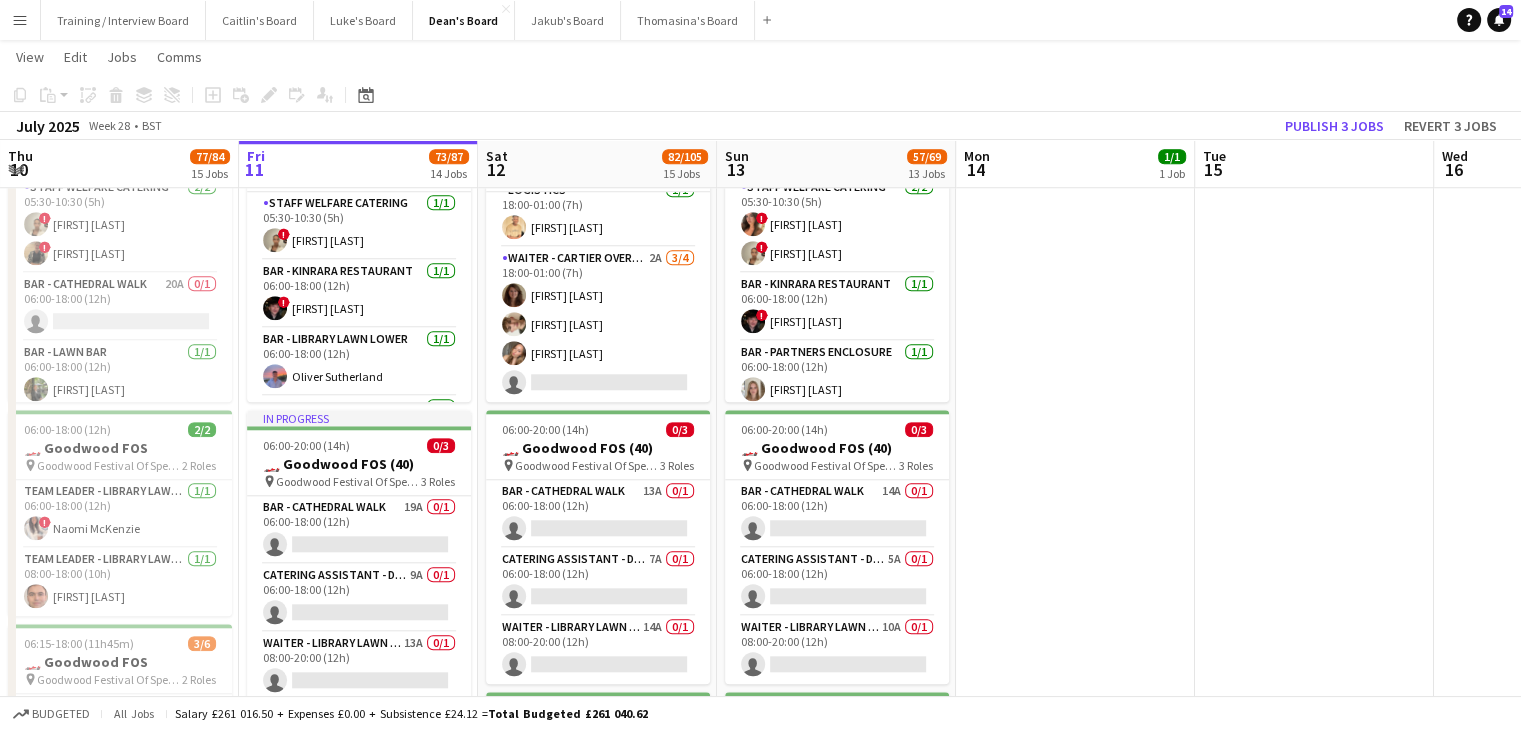 drag, startPoint x: 619, startPoint y: 504, endPoint x: 1192, endPoint y: 257, distance: 623.96954 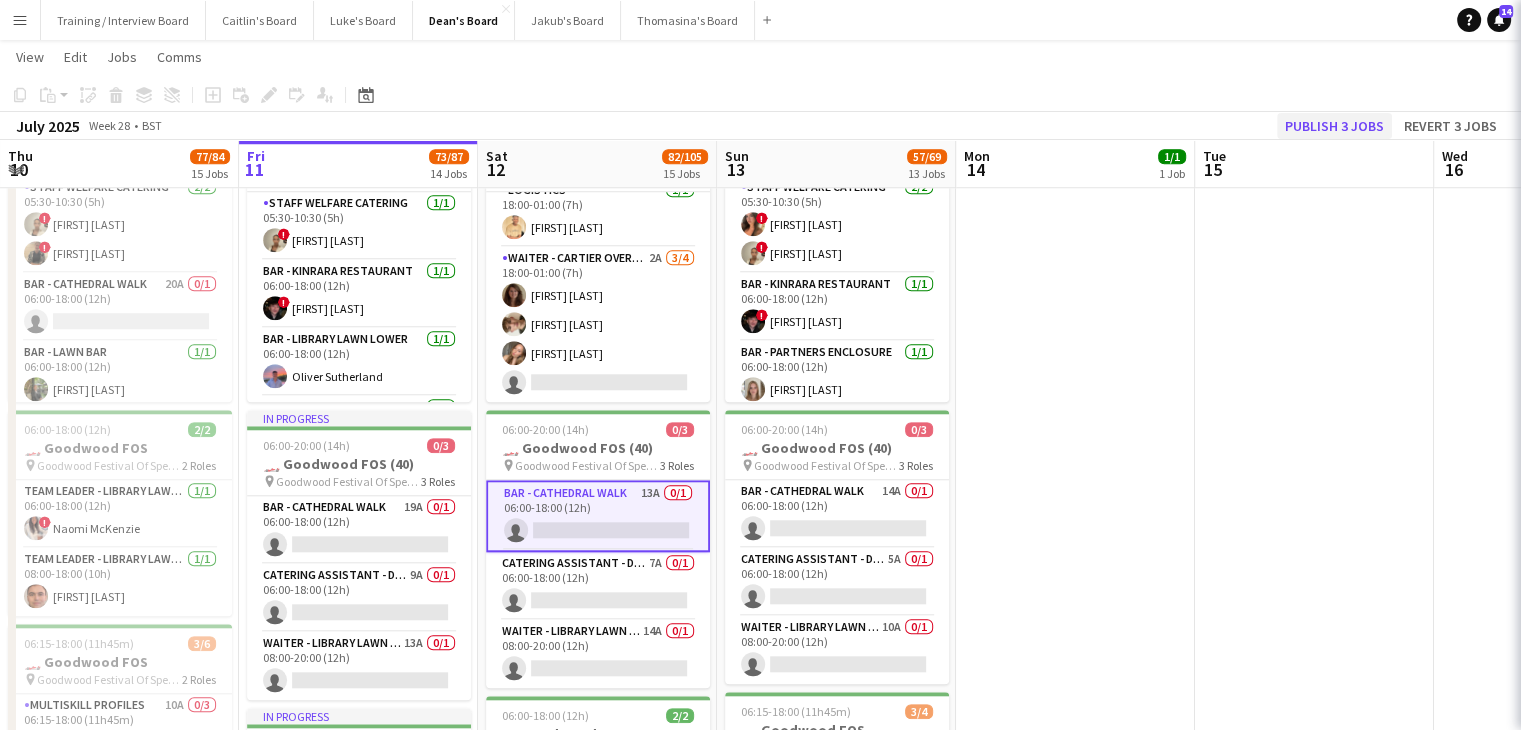 scroll, scrollTop: 0, scrollLeft: 479, axis: horizontal 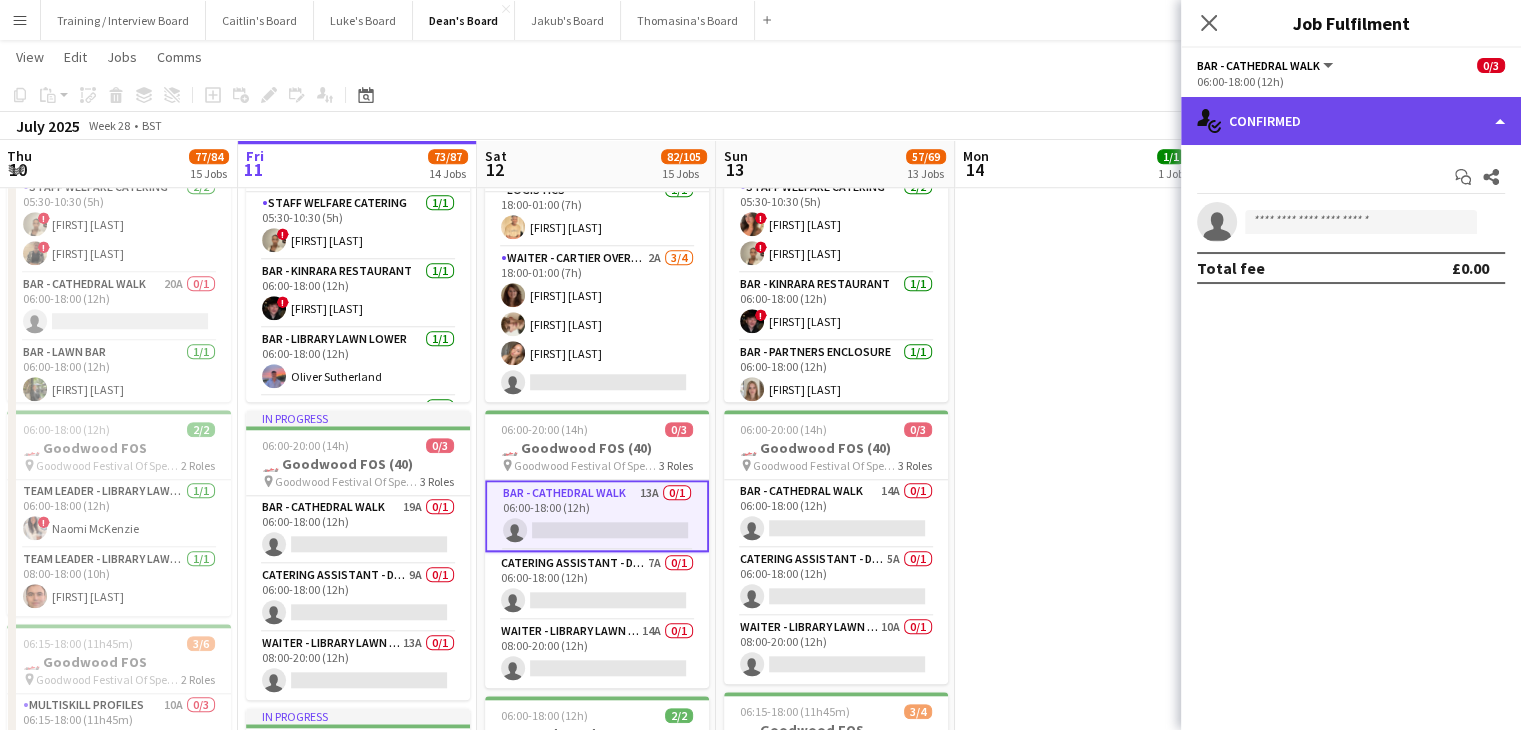 click on "single-neutral-actions-check-2
Confirmed" 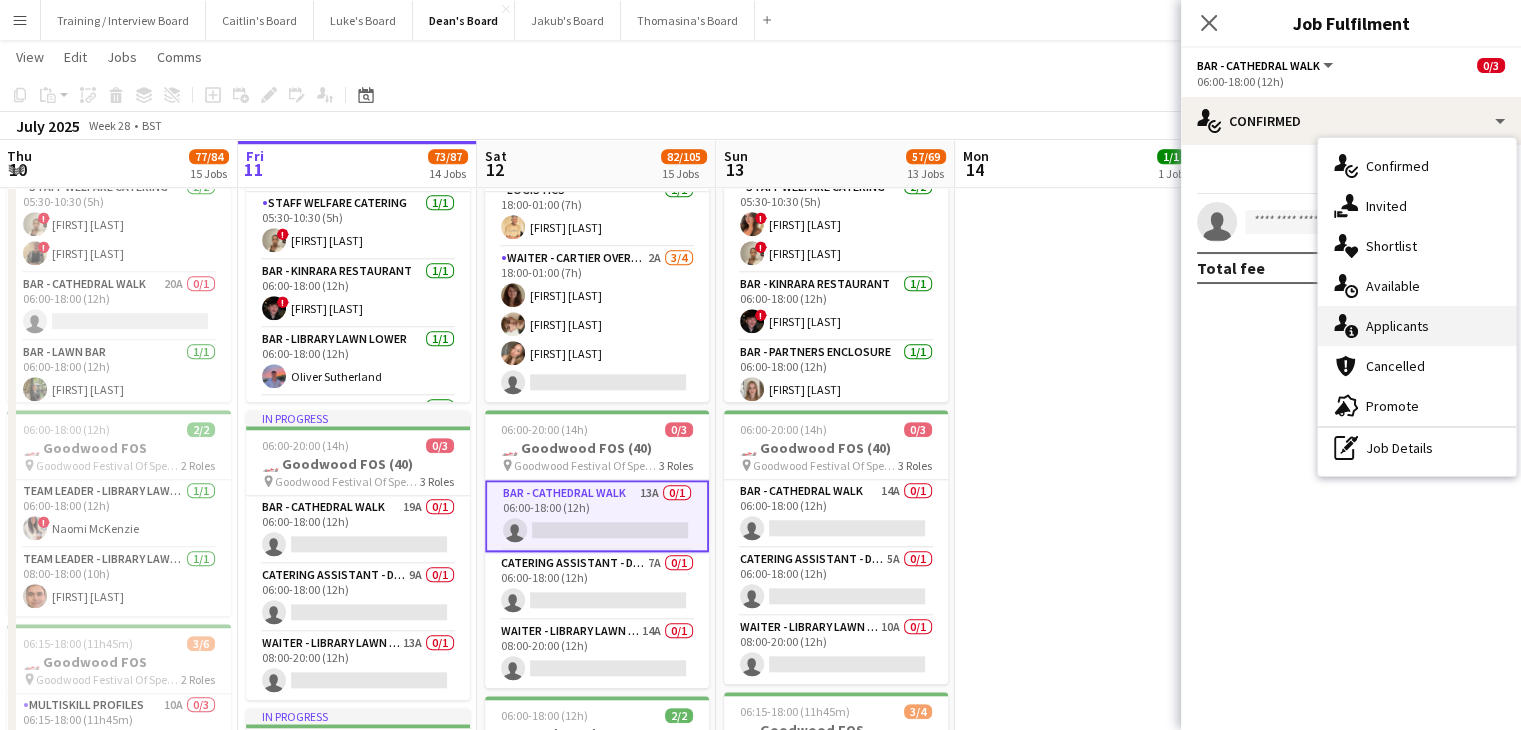click on "single-neutral-actions-information
Applicants" at bounding box center [1417, 326] 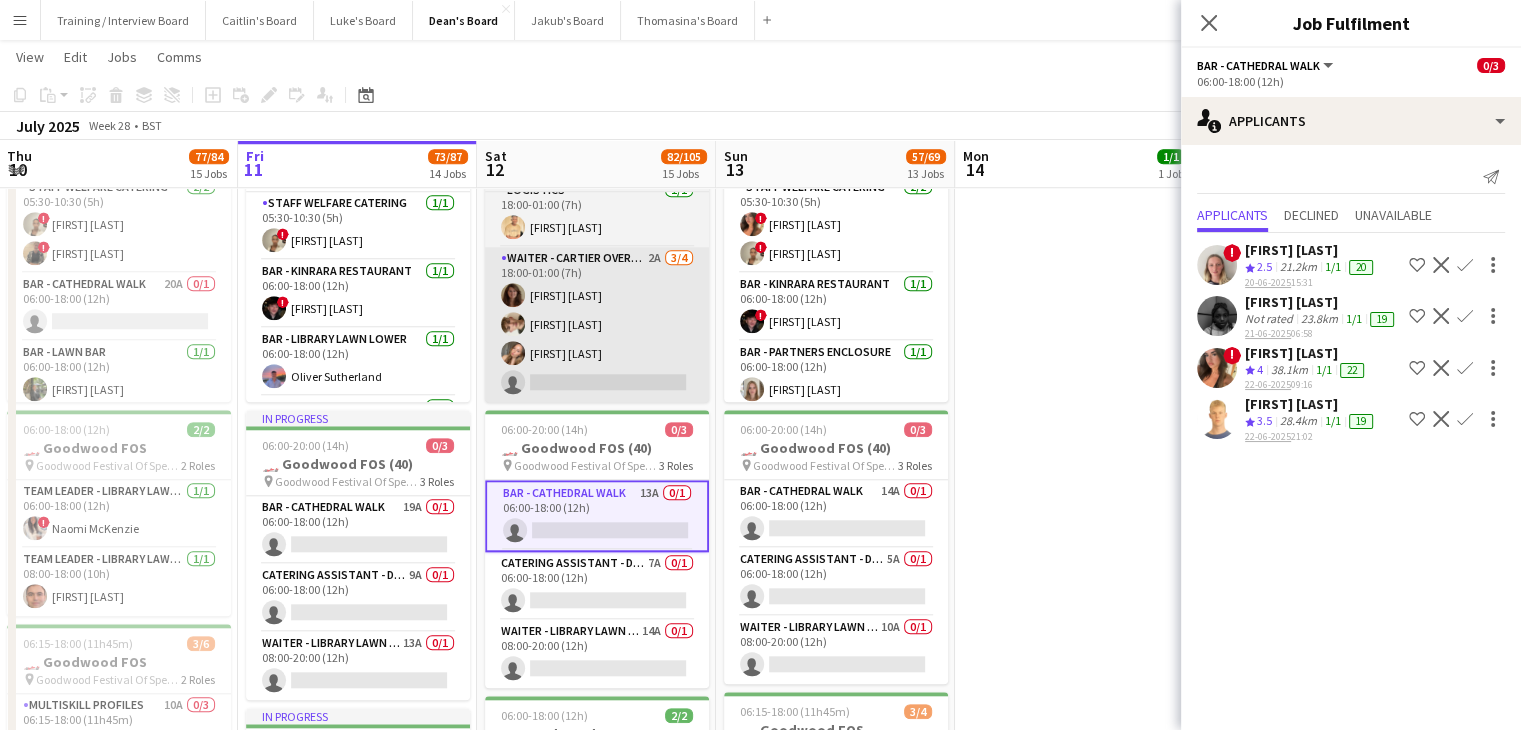 drag, startPoint x: 1033, startPoint y: 110, endPoint x: 676, endPoint y: 349, distance: 429.61612 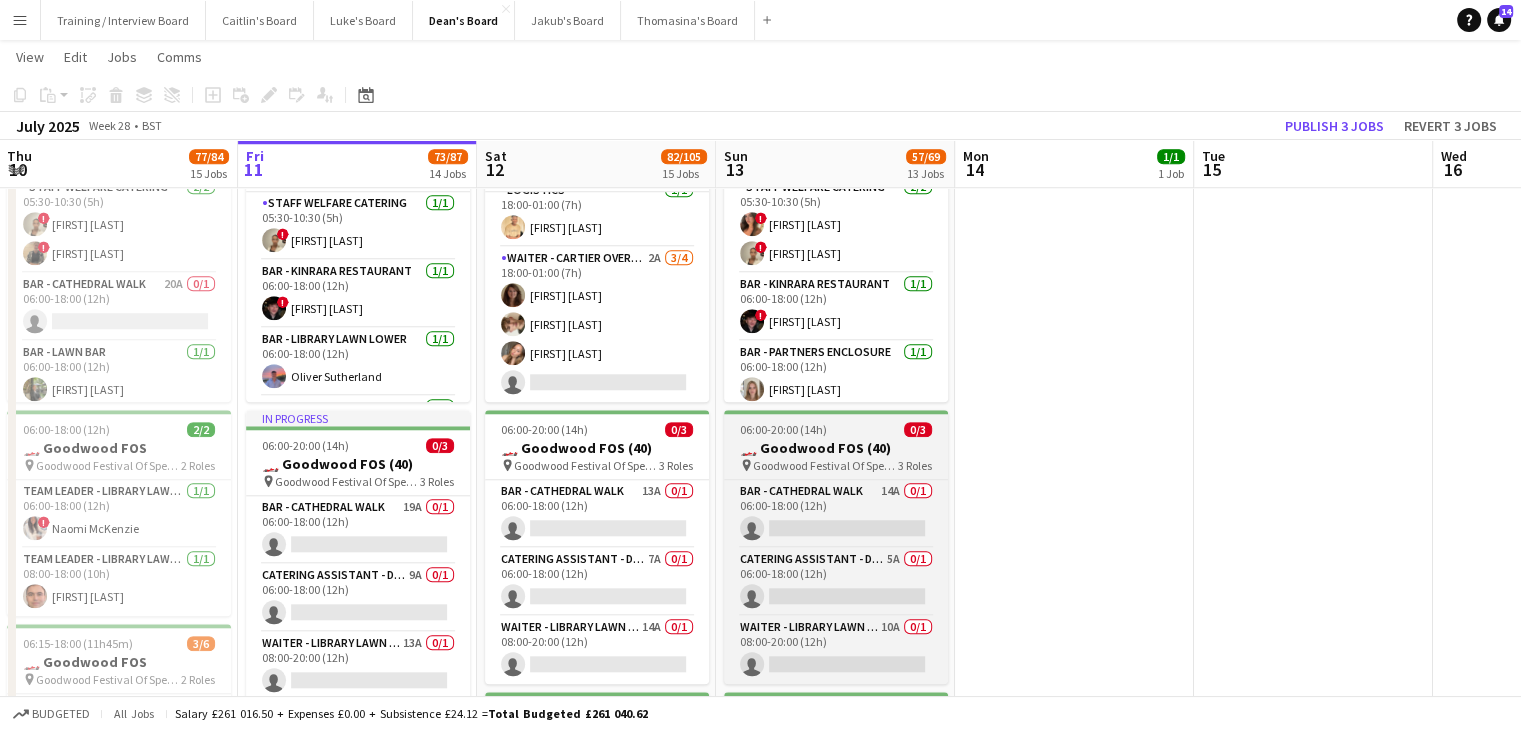 click on "Catering Assistant - Drivers Toth   7A   0/1   06:00-18:00 (12h)
single-neutral-actions" at bounding box center [597, 582] 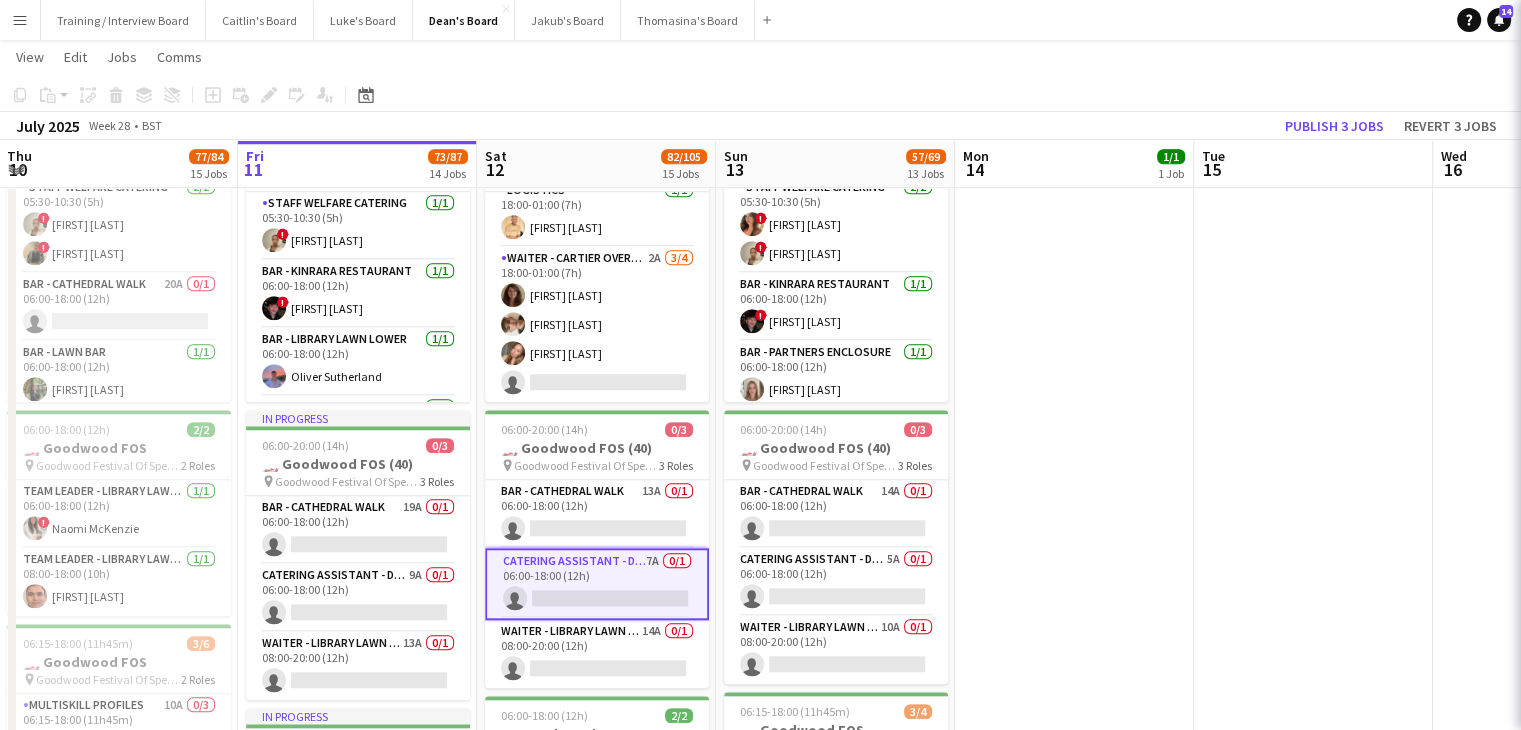 scroll, scrollTop: 0, scrollLeft: 480, axis: horizontal 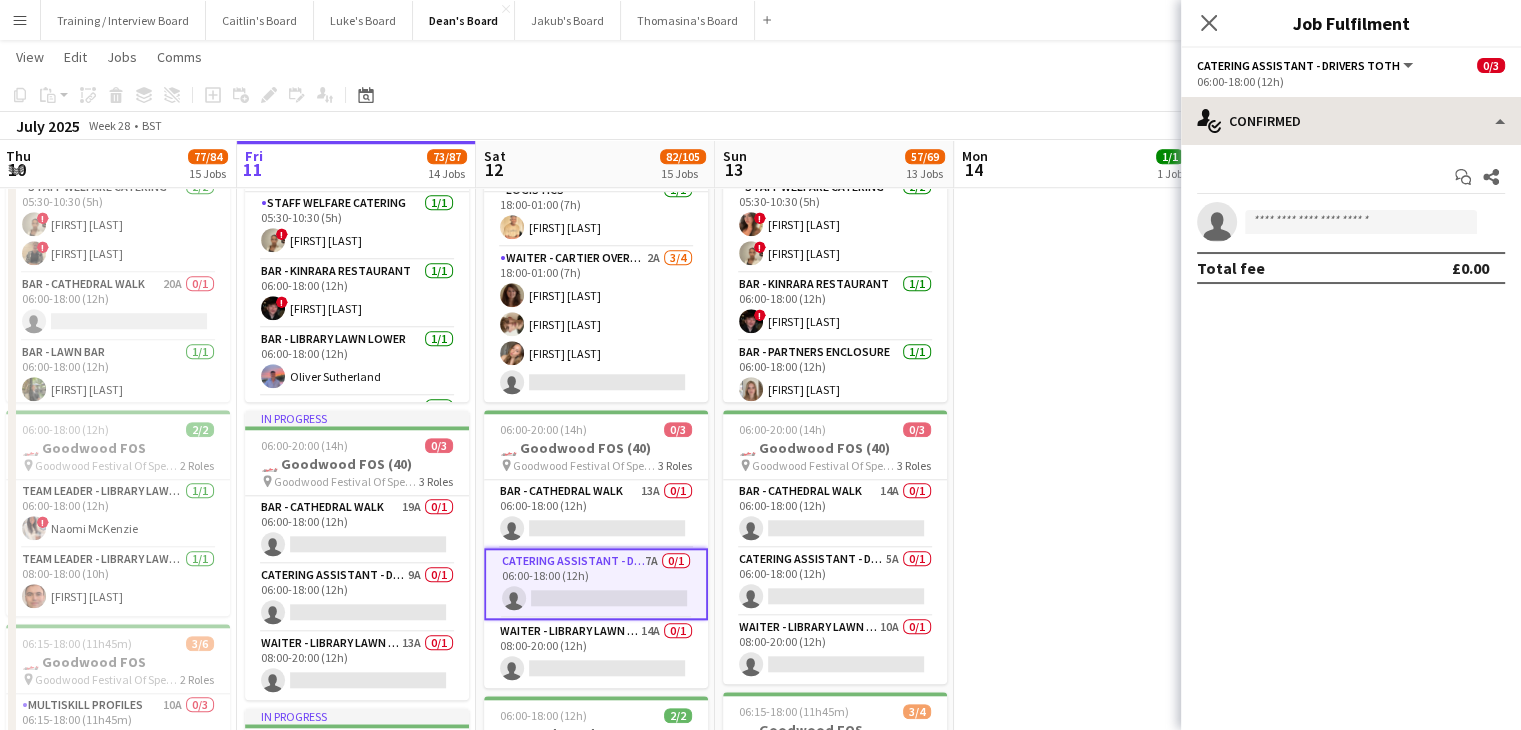 click on "Start chat
Share
single-neutral-actions
Total fee   £0.00" at bounding box center [1351, 222] 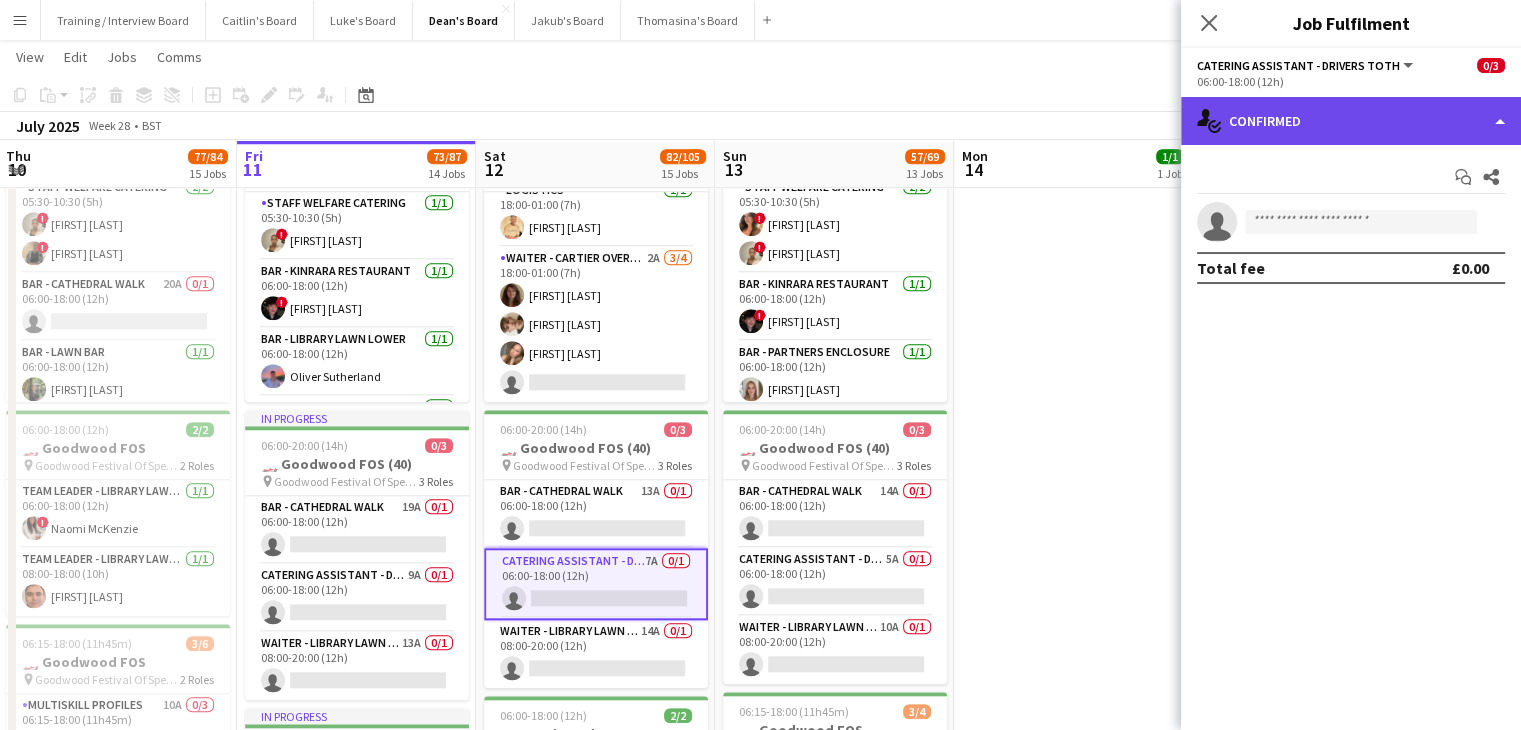 click on "single-neutral-actions-check-2
Confirmed" 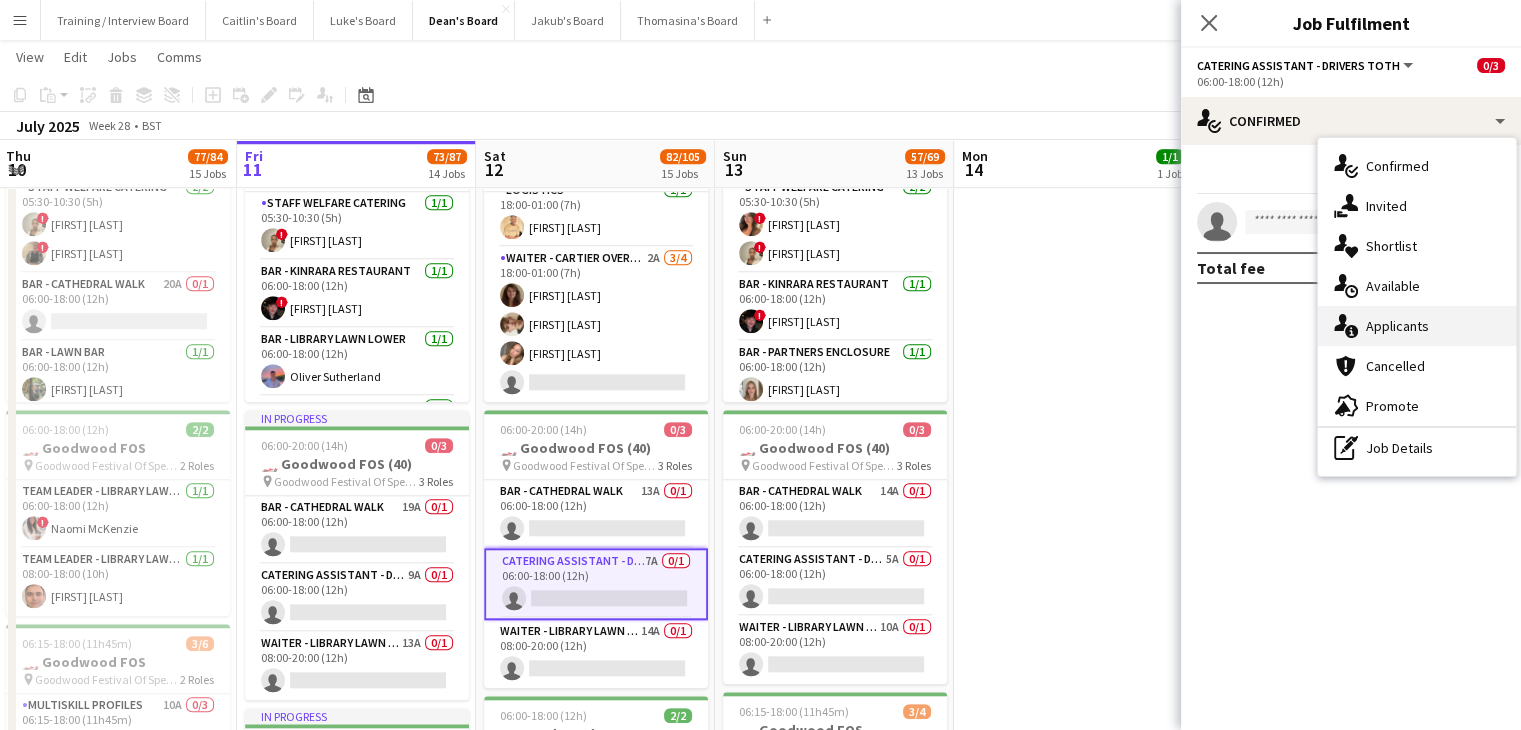 click on "single-neutral-actions-information
Applicants" at bounding box center (1417, 326) 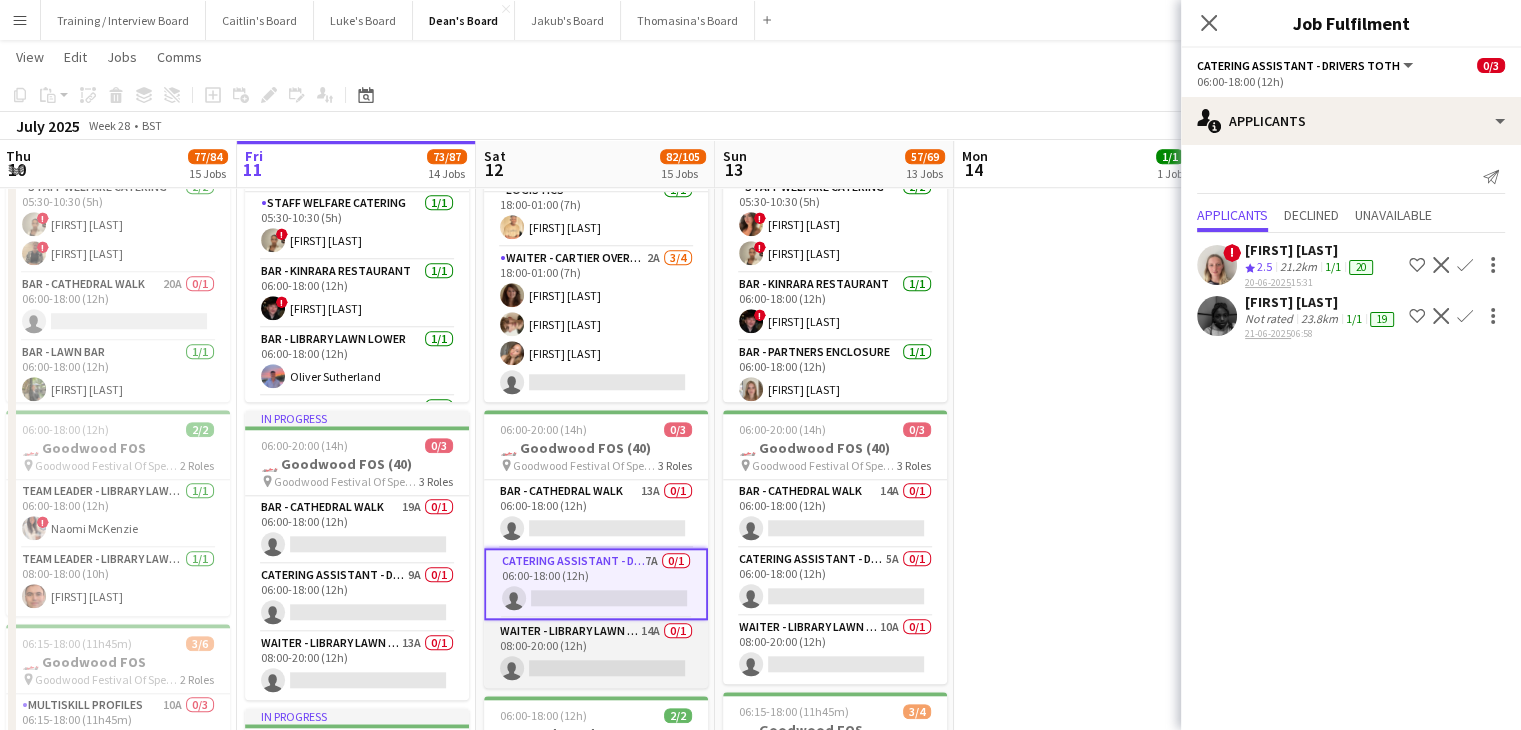 click on "Waiter - Library Lawn Lower   14A   0/1   08:00-20:00 (12h)
single-neutral-actions" at bounding box center (596, 654) 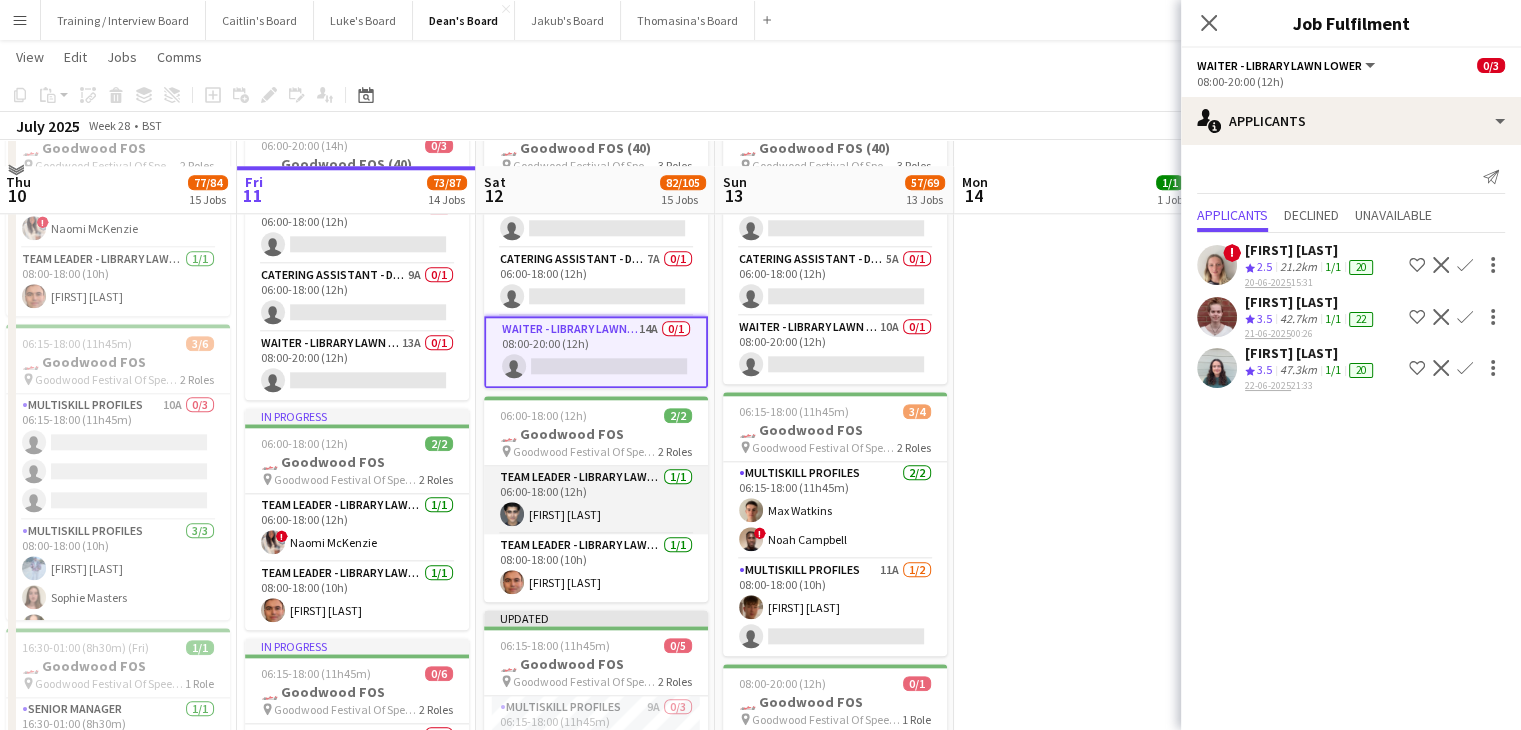 scroll, scrollTop: 2300, scrollLeft: 0, axis: vertical 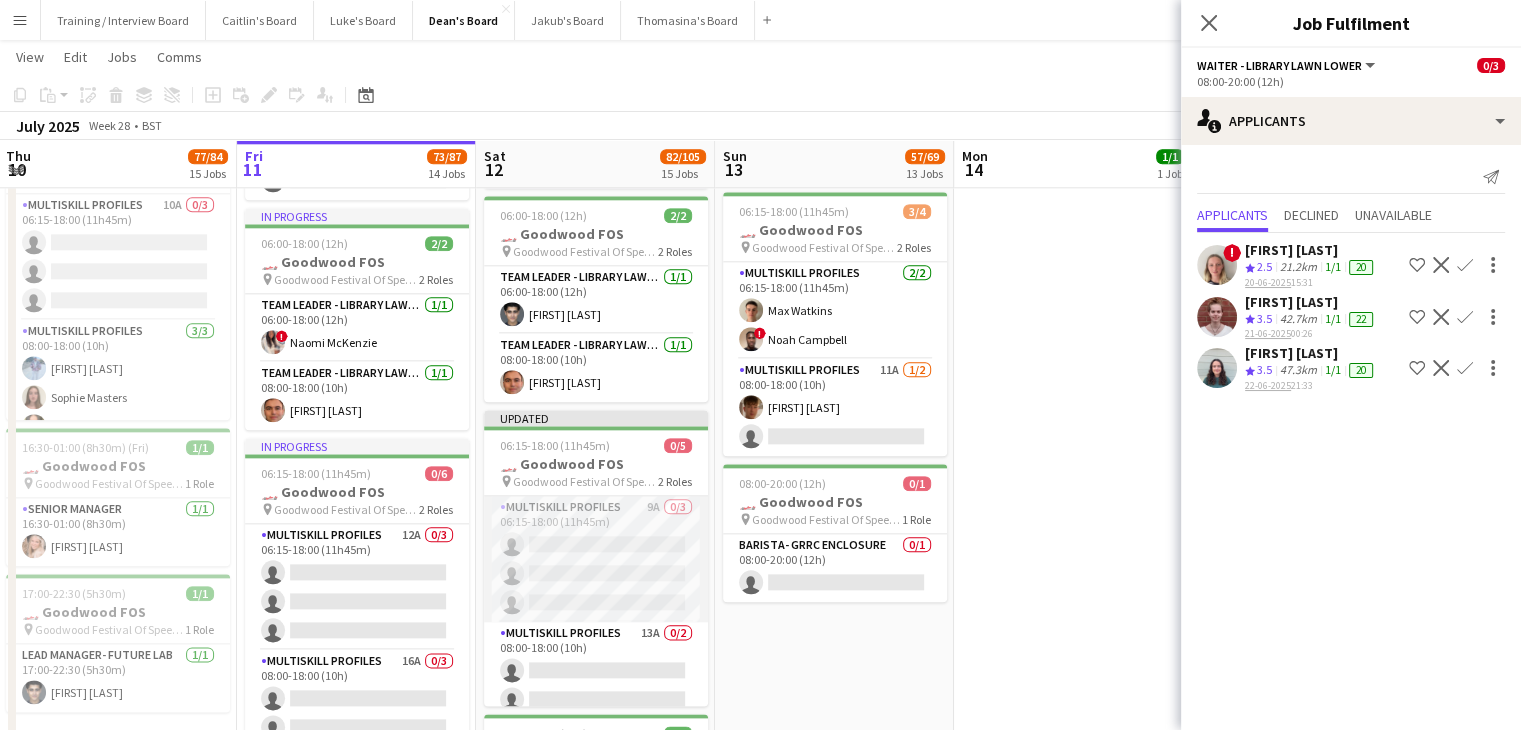 click on "MULTISKILL PROFILES   9A   0/3   06:15-18:00 (11h45m)
single-neutral-actions
single-neutral-actions
single-neutral-actions" at bounding box center (596, 559) 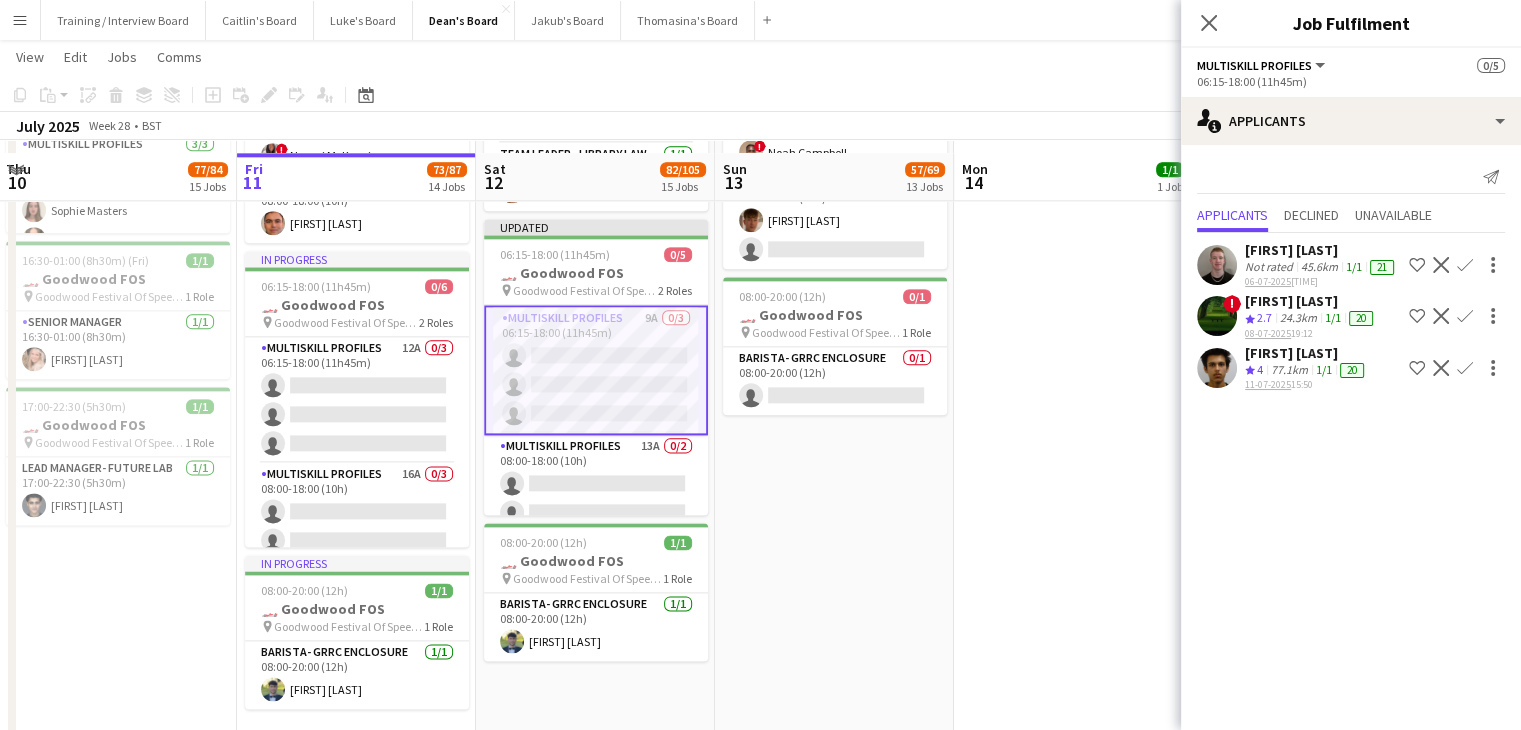 scroll, scrollTop: 2500, scrollLeft: 0, axis: vertical 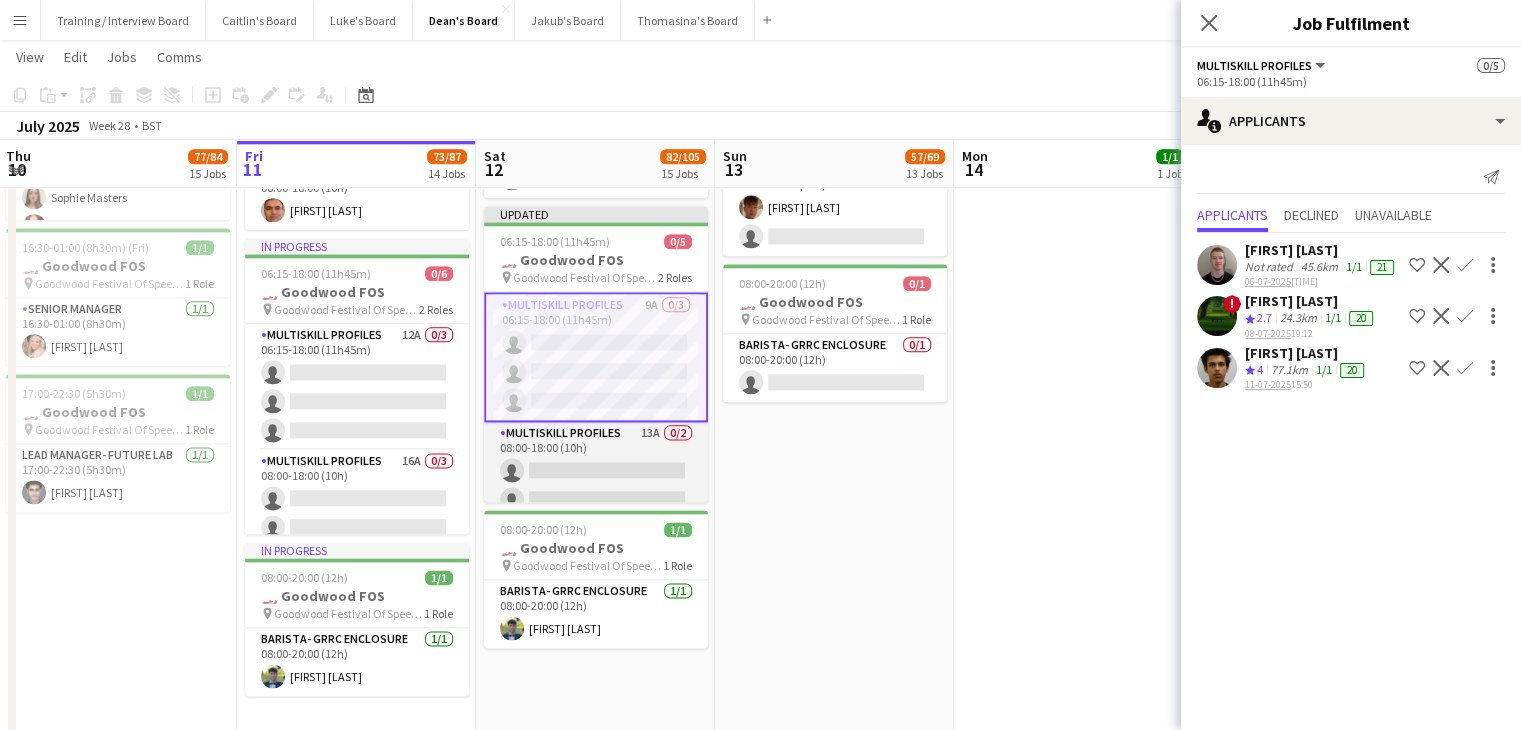 click on "MULTISKILL PROFILES   13A   0/2   08:00-18:00 (10h)
single-neutral-actions
single-neutral-actions" at bounding box center (596, 470) 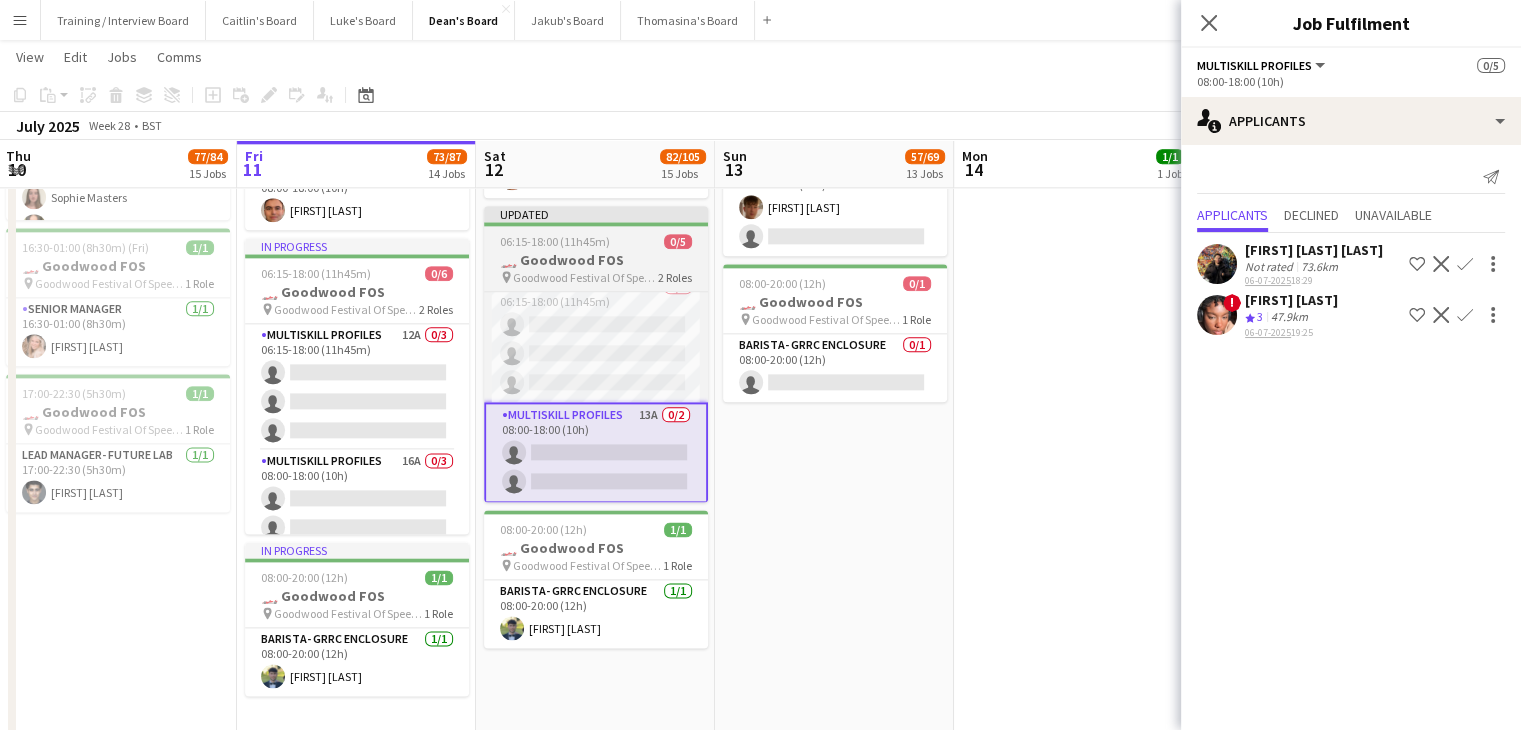 scroll, scrollTop: 0, scrollLeft: 0, axis: both 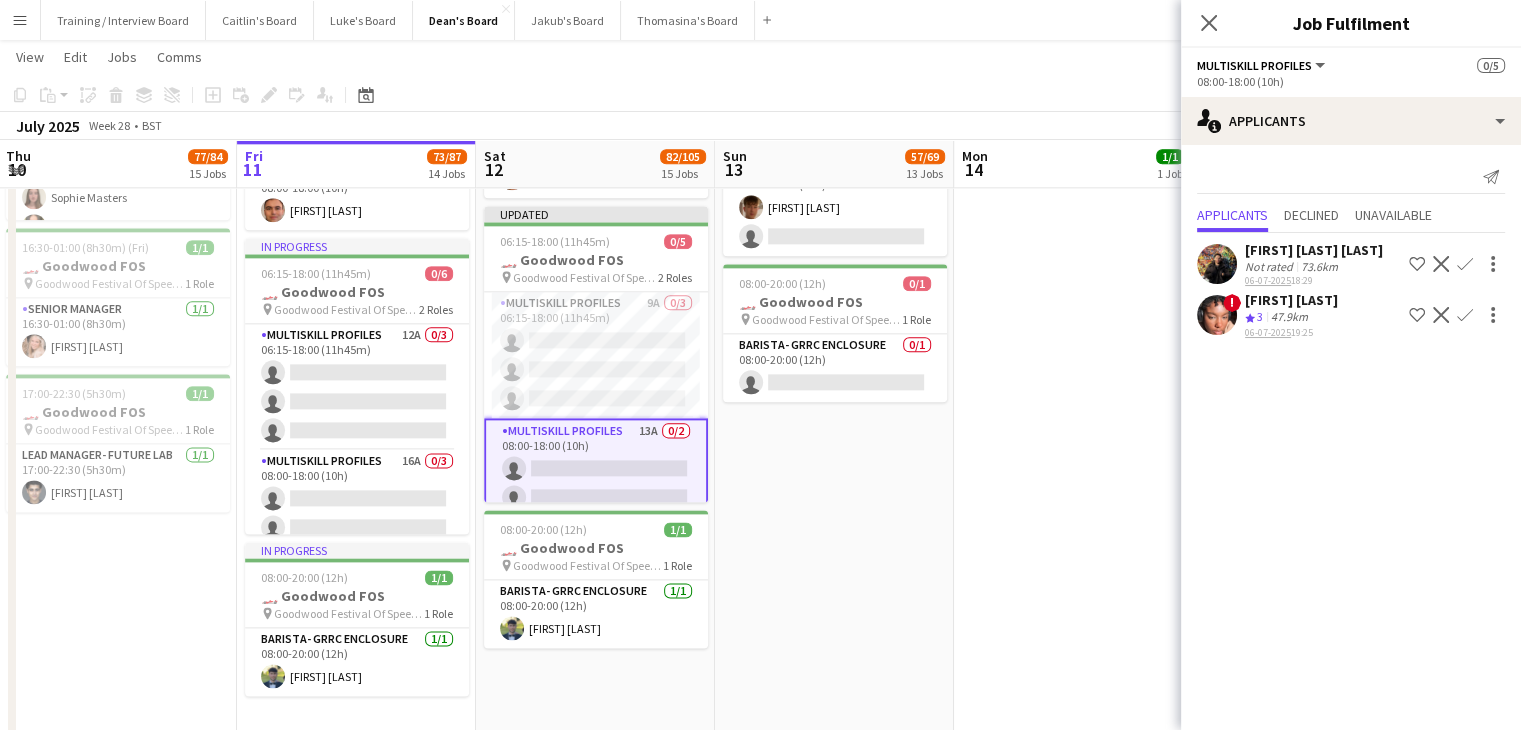click on "Copy
Paste
Paste   Ctrl+V Paste with crew  Ctrl+Shift+V
Paste linked Job
Delete
Group
Ungroup
Add job
Add linked Job
Edit
Edit linked Job
Applicants
Date picker
JUL 2025 JUL 2025 Monday M Tuesday T Wednesday W Thursday T Friday F Saturday S Sunday S  JUL      1   2   3   4   5   6   7   8   9   10   11   12   13   14   15   16   17   18   19   20   21   22   23   24   25   26   27   28   29   30   31
Comparison range
Comparison range
Today" 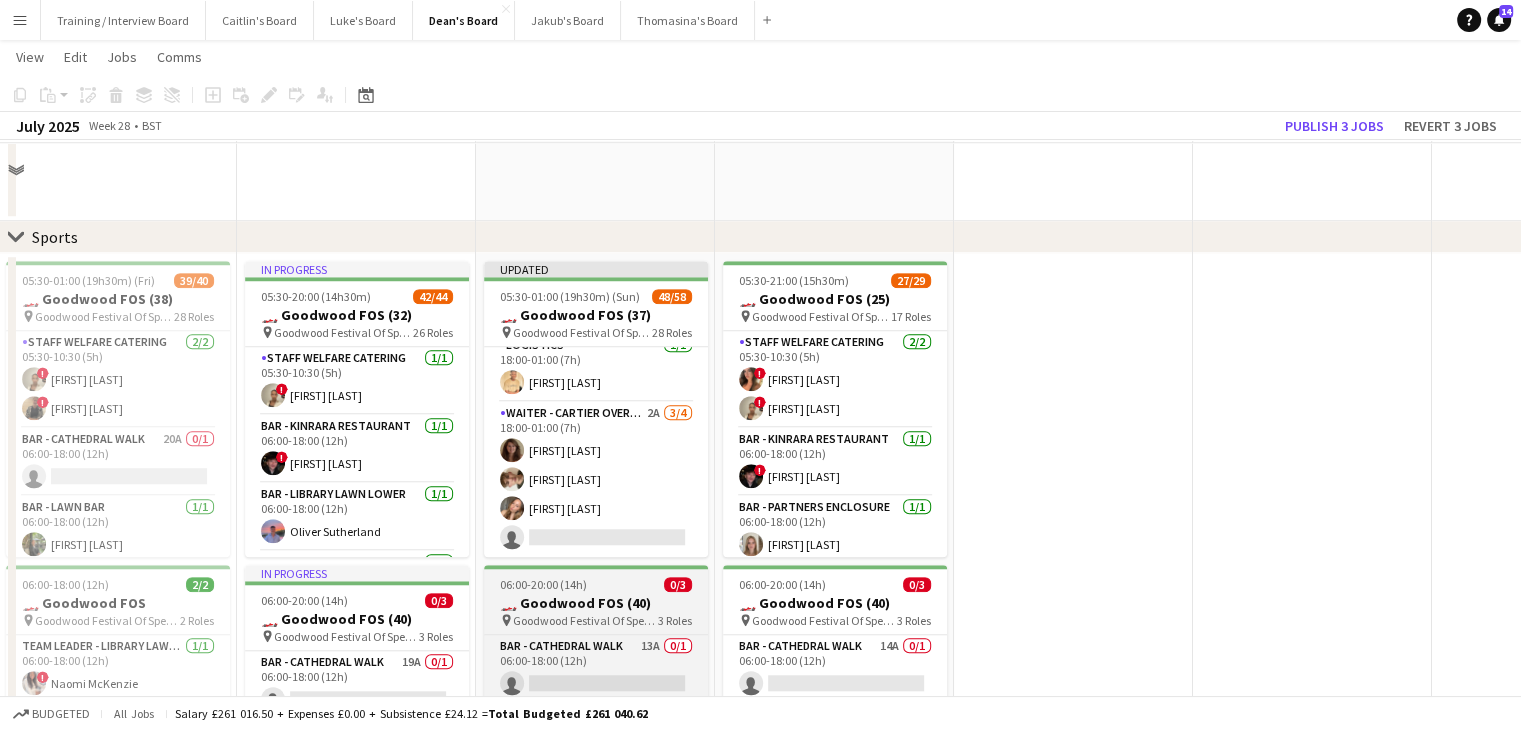 scroll, scrollTop: 1600, scrollLeft: 0, axis: vertical 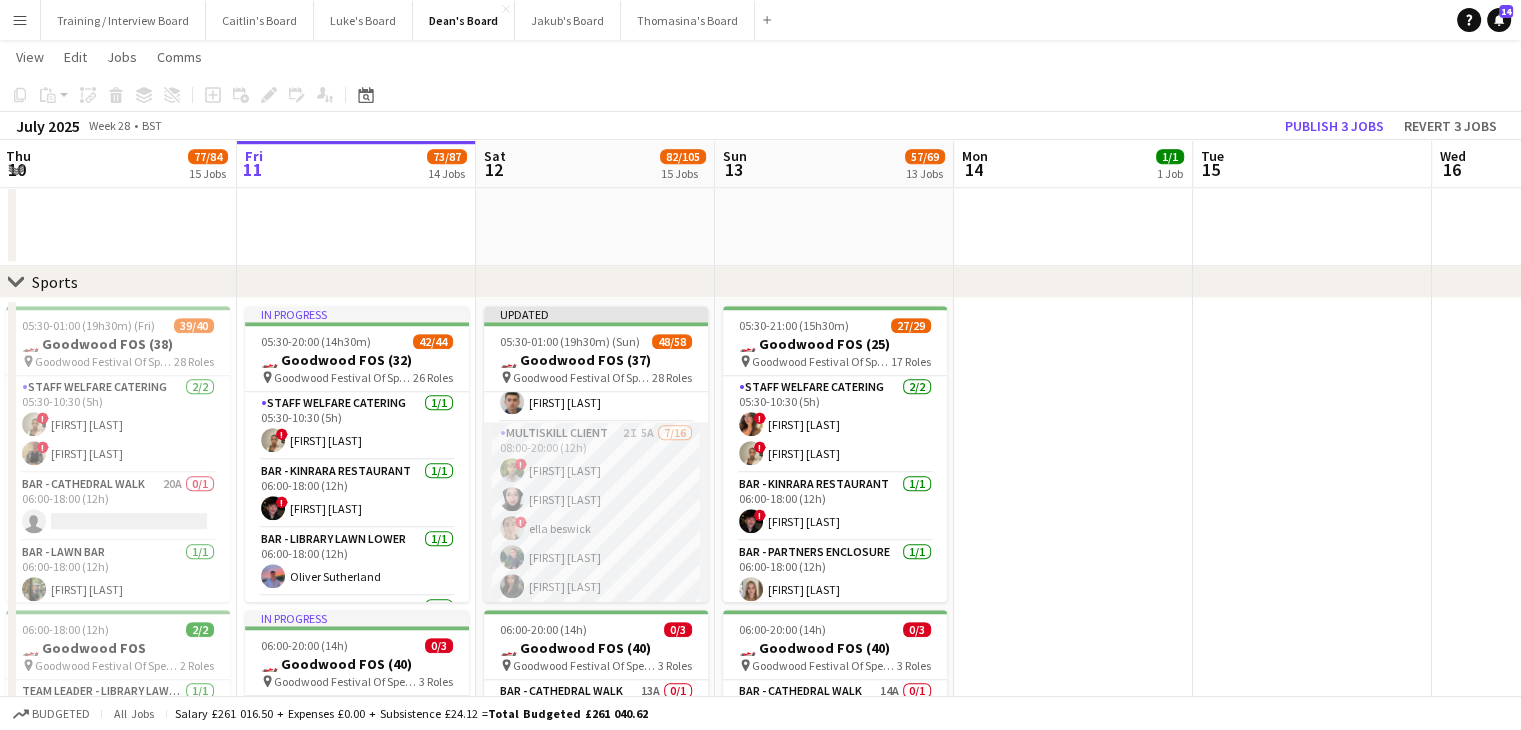 drag, startPoint x: 620, startPoint y: 517, endPoint x: 632, endPoint y: 515, distance: 12.165525 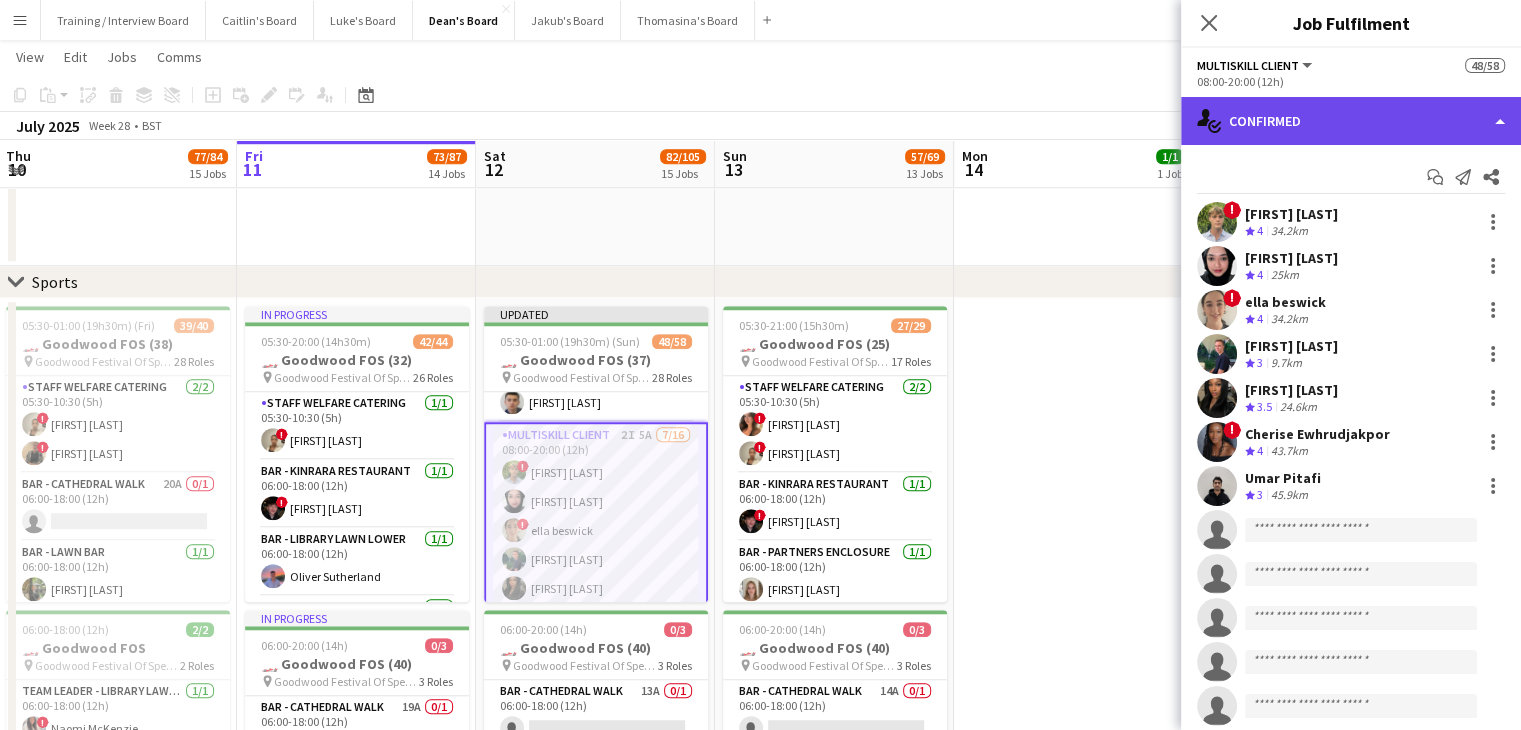 click on "single-neutral-actions-check-2
Confirmed" 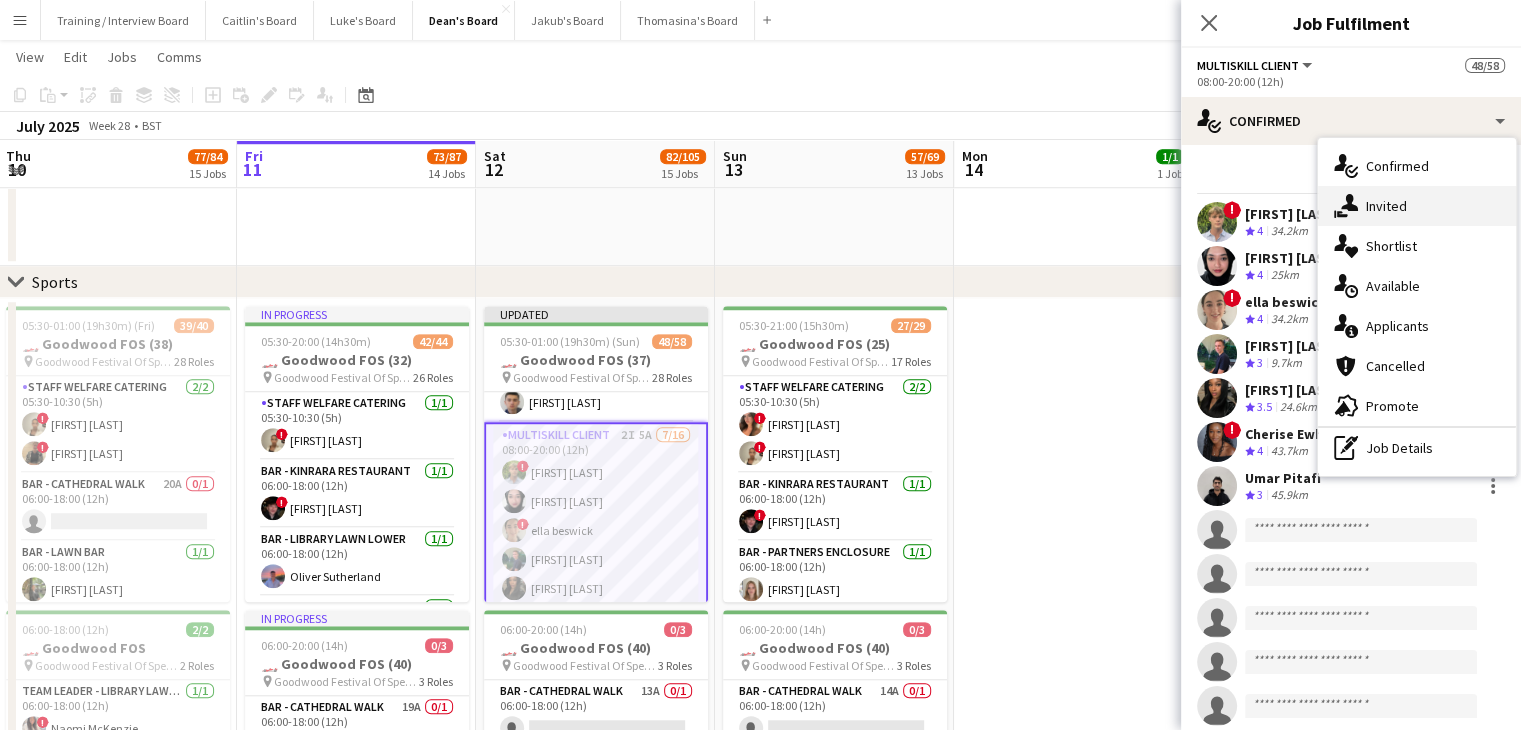 click on "single-neutral-actions-share-1
Invited" at bounding box center (1417, 206) 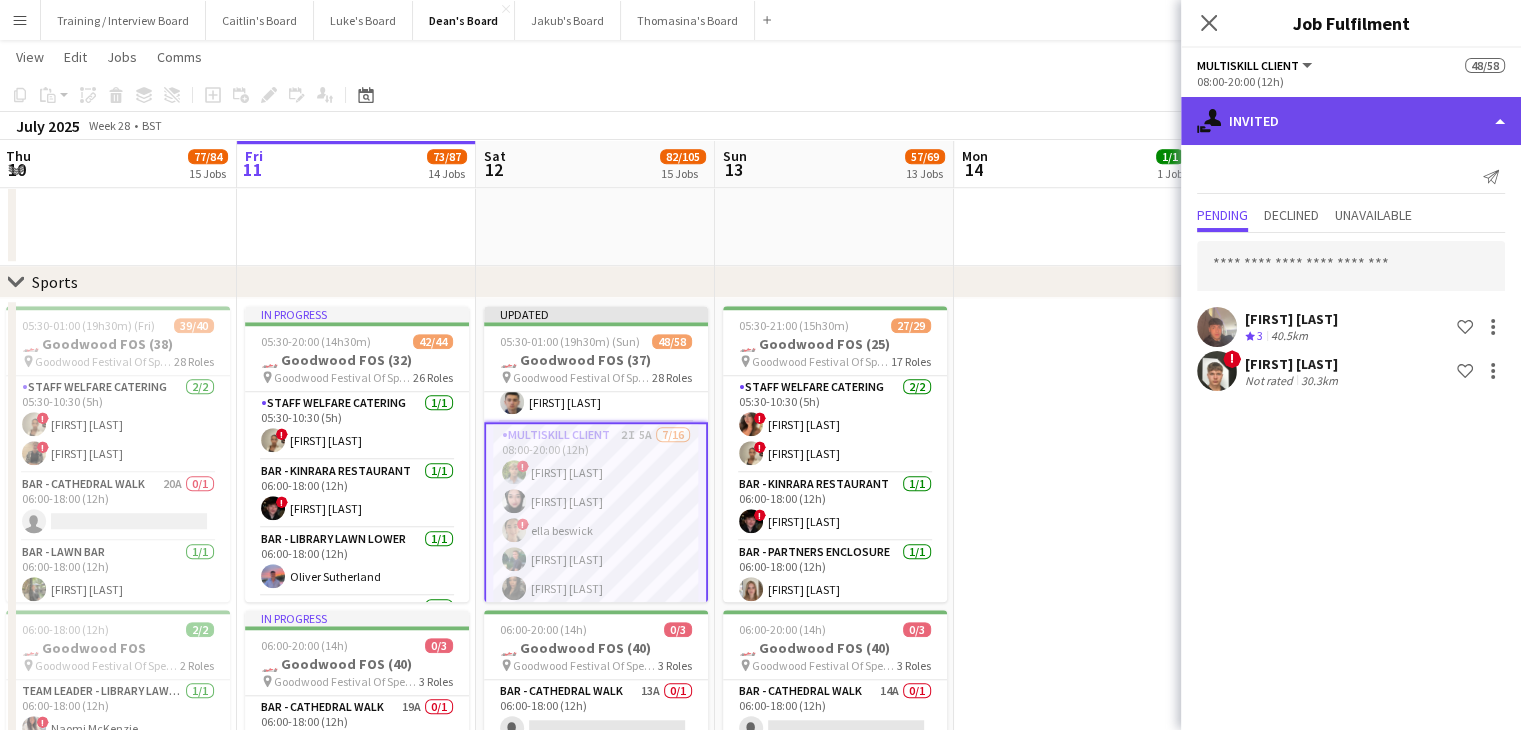 click on "single-neutral-actions-share-1
Invited" 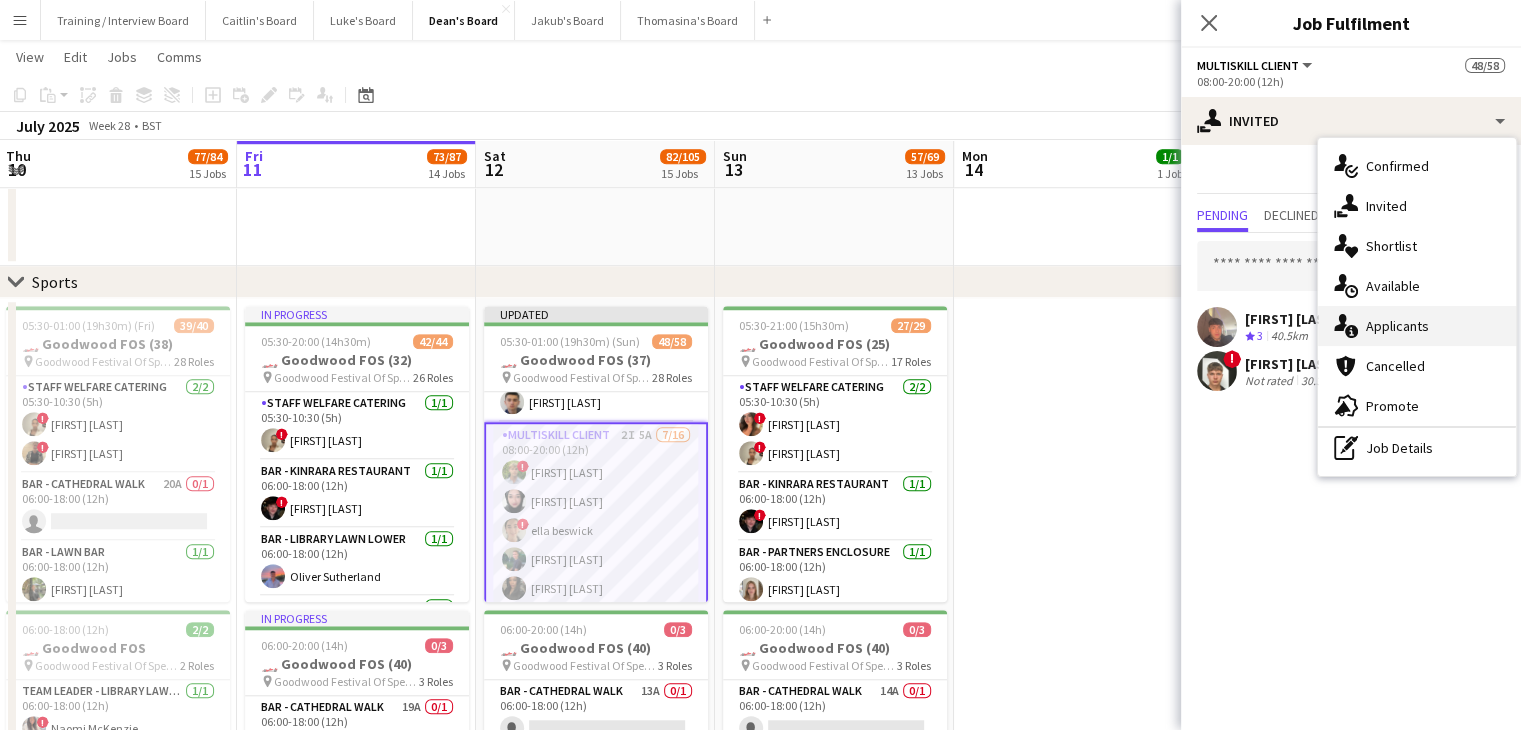 click on "single-neutral-actions-information
Applicants" at bounding box center (1417, 326) 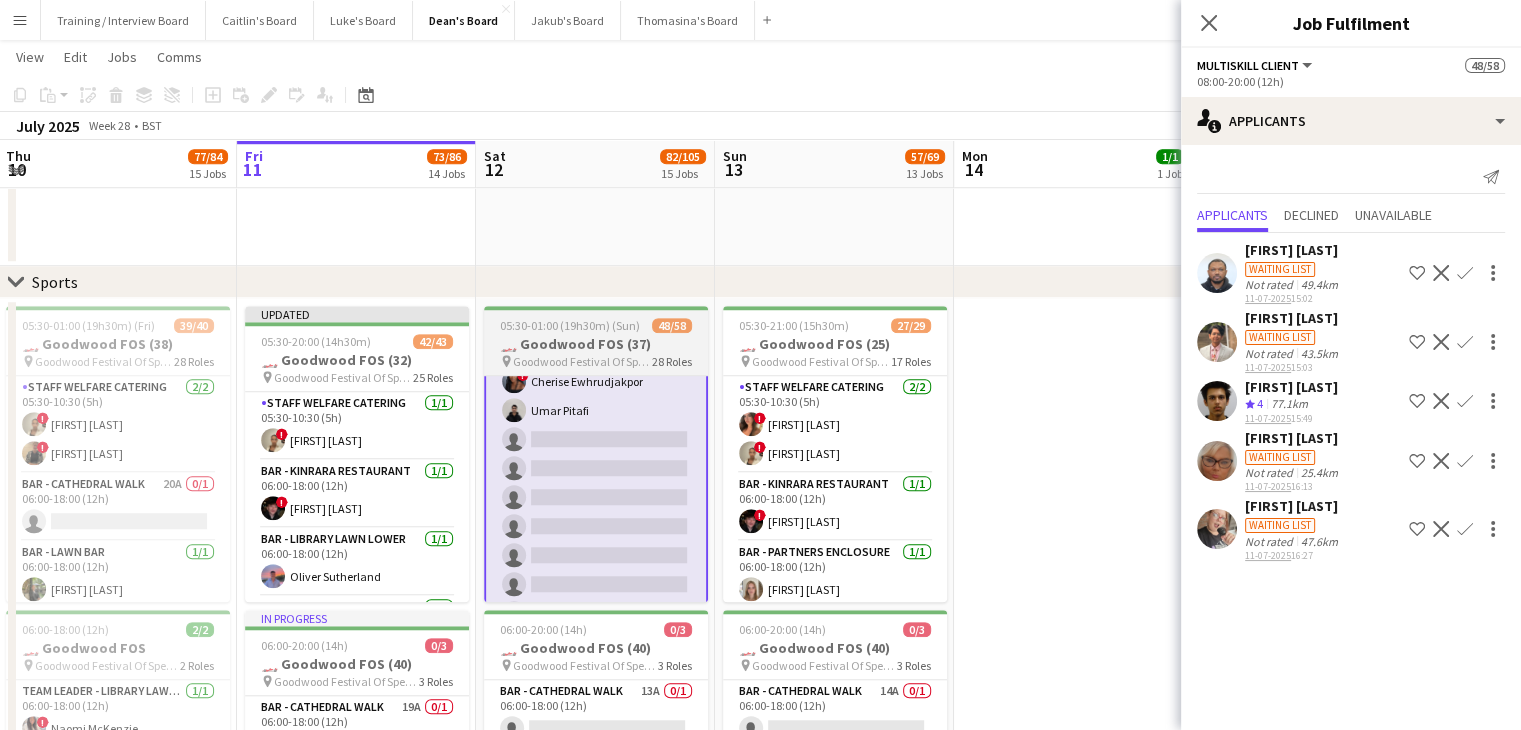 scroll, scrollTop: 1688, scrollLeft: 0, axis: vertical 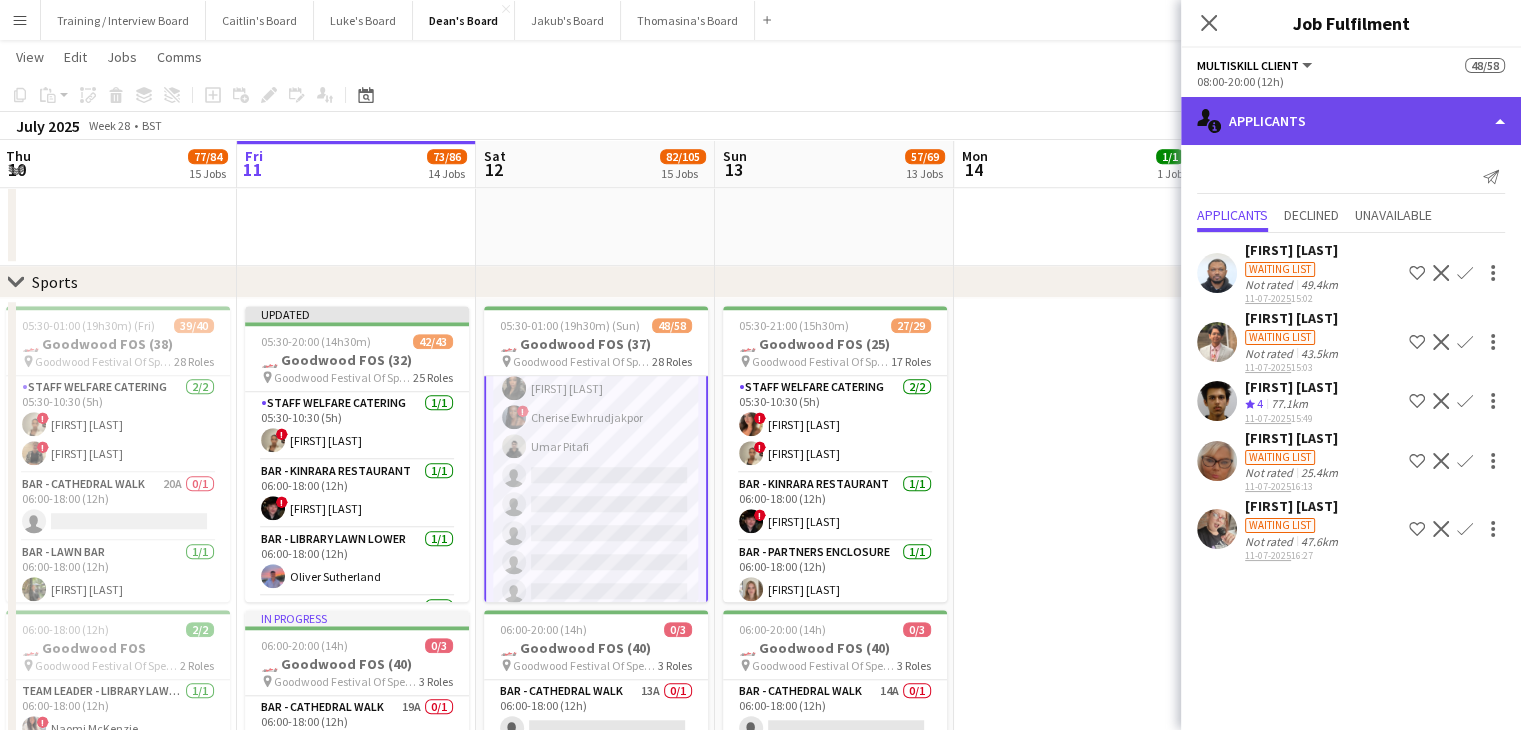 click on "single-neutral-actions-information
Applicants" 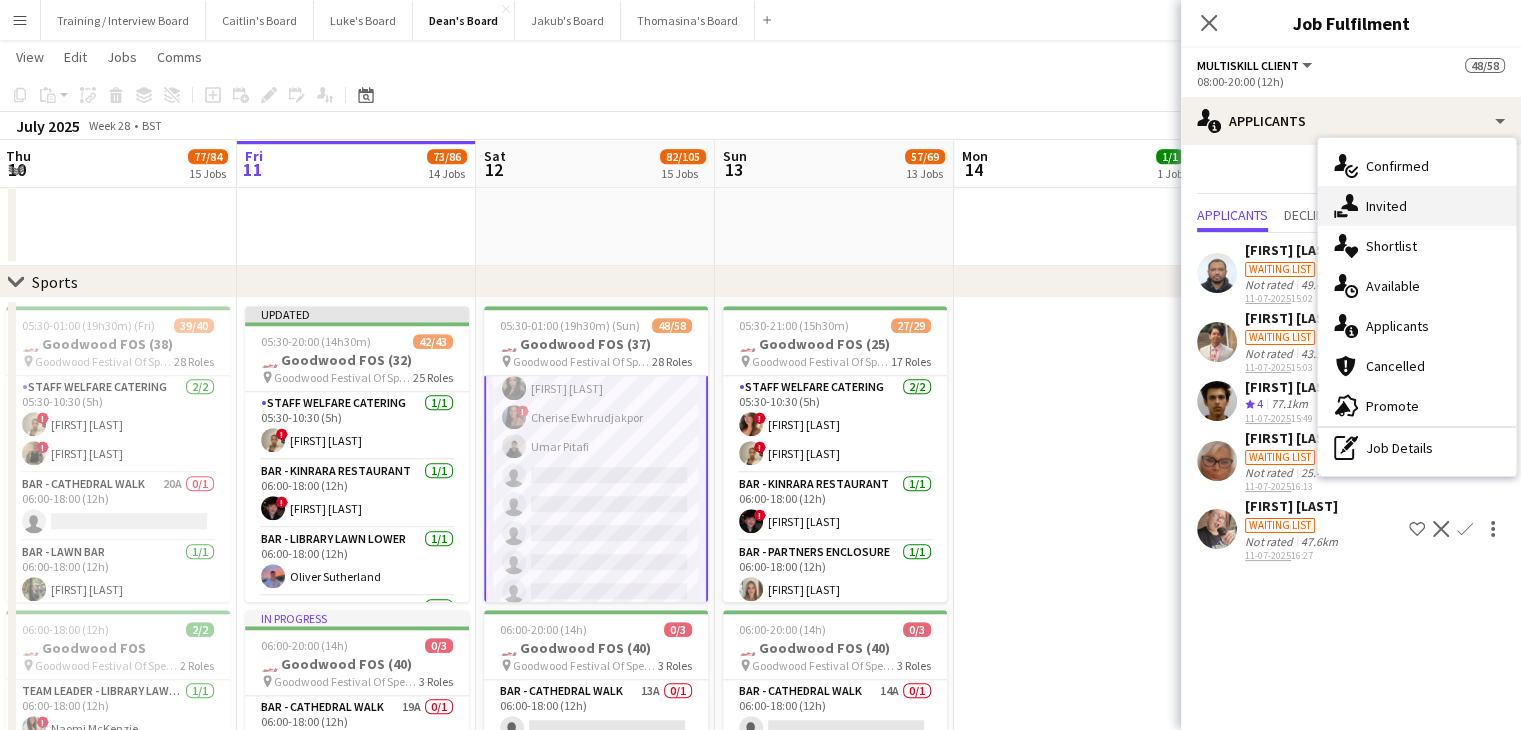 drag, startPoint x: 1385, startPoint y: 209, endPoint x: 1376, endPoint y: 204, distance: 10.29563 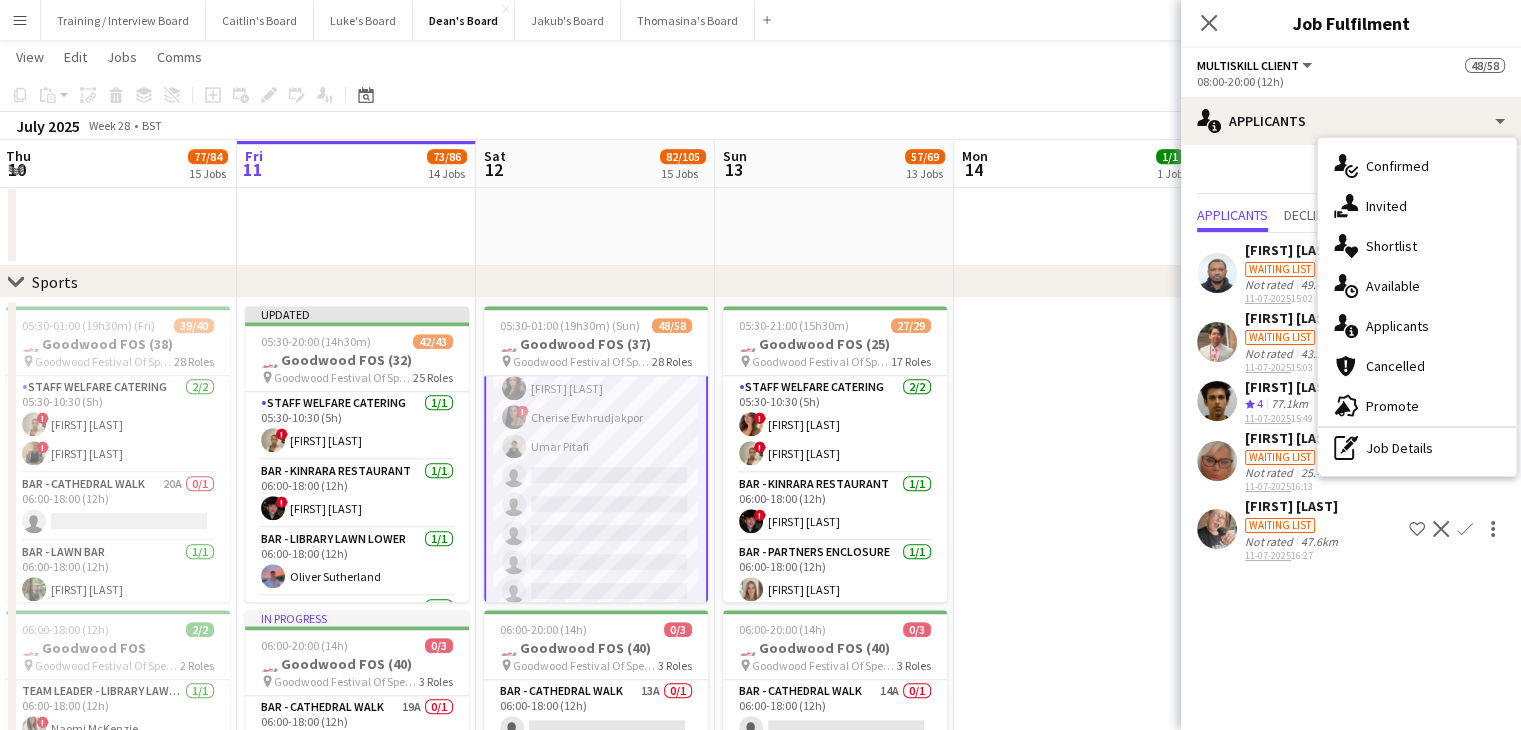 click on "single-neutral-actions-share-1
Invited" at bounding box center (1417, 206) 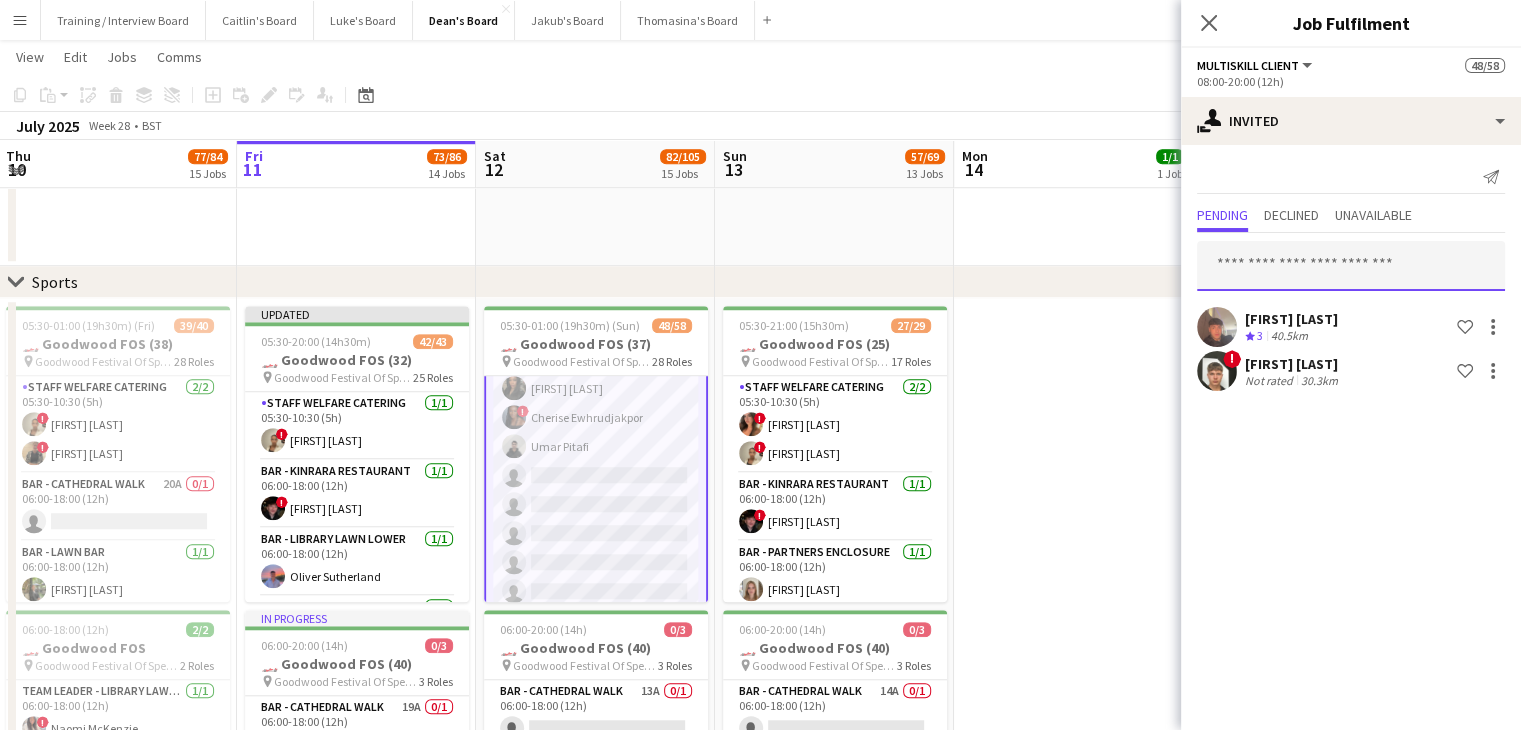click at bounding box center [1351, 266] 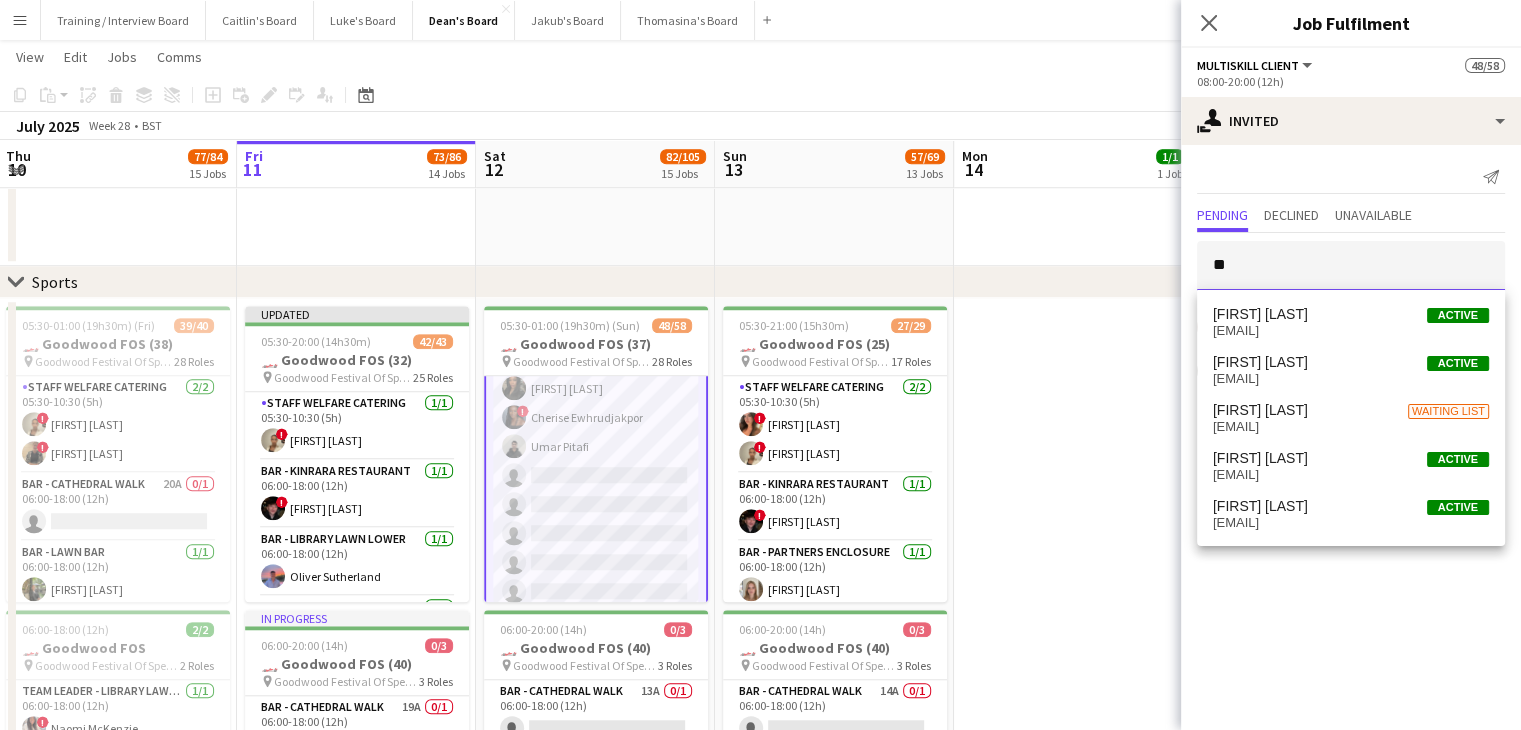 type on "*" 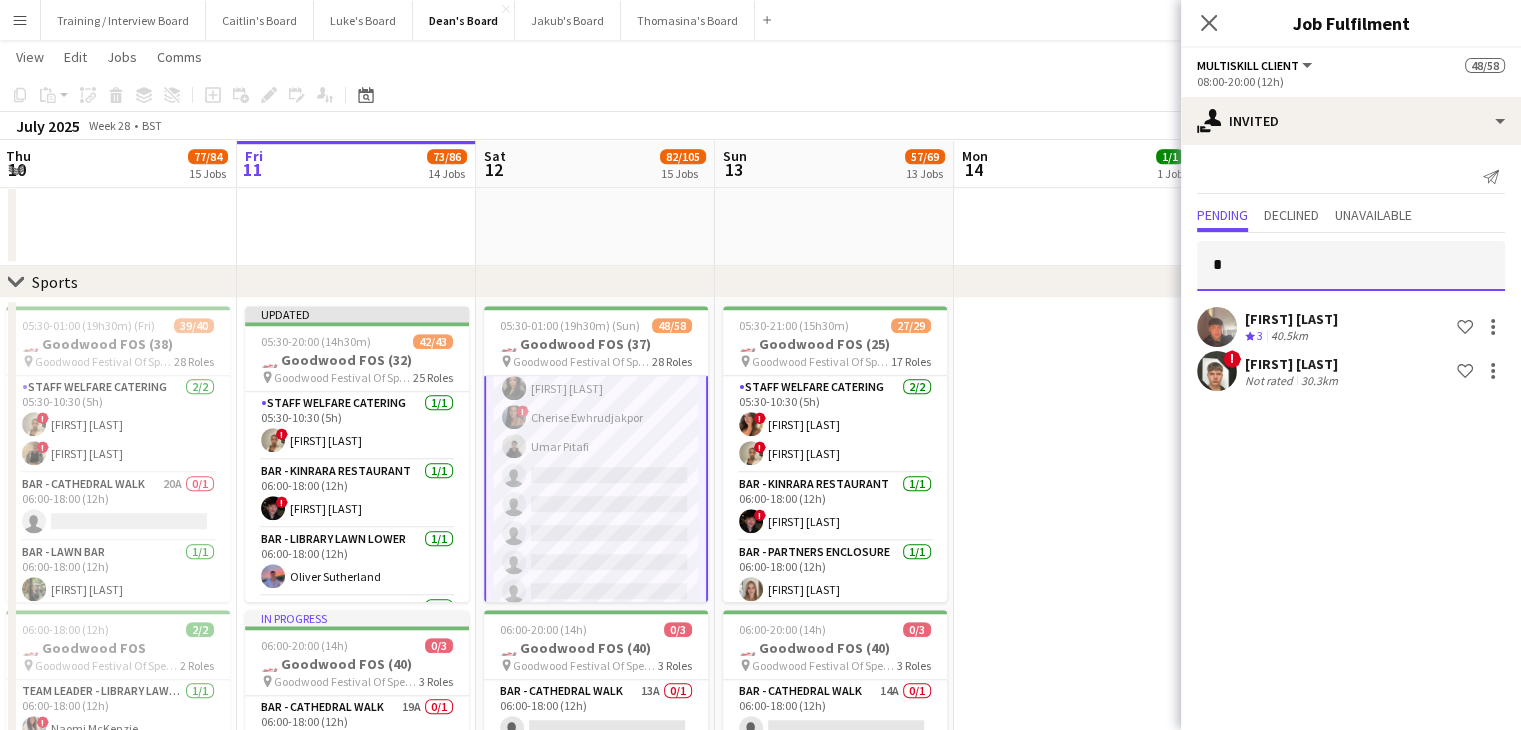 type on "**" 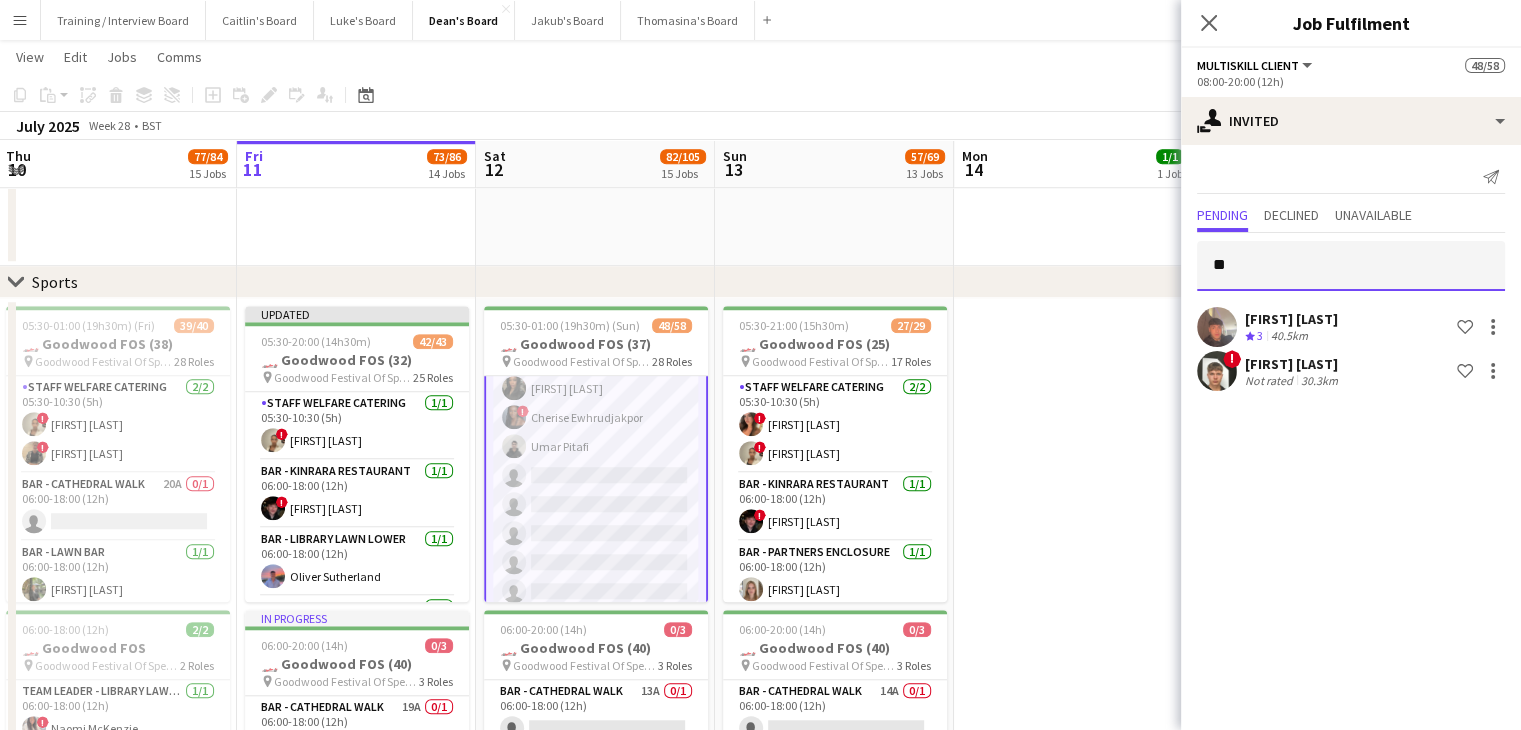drag, startPoint x: 1253, startPoint y: 256, endPoint x: 1184, endPoint y: 265, distance: 69.58448 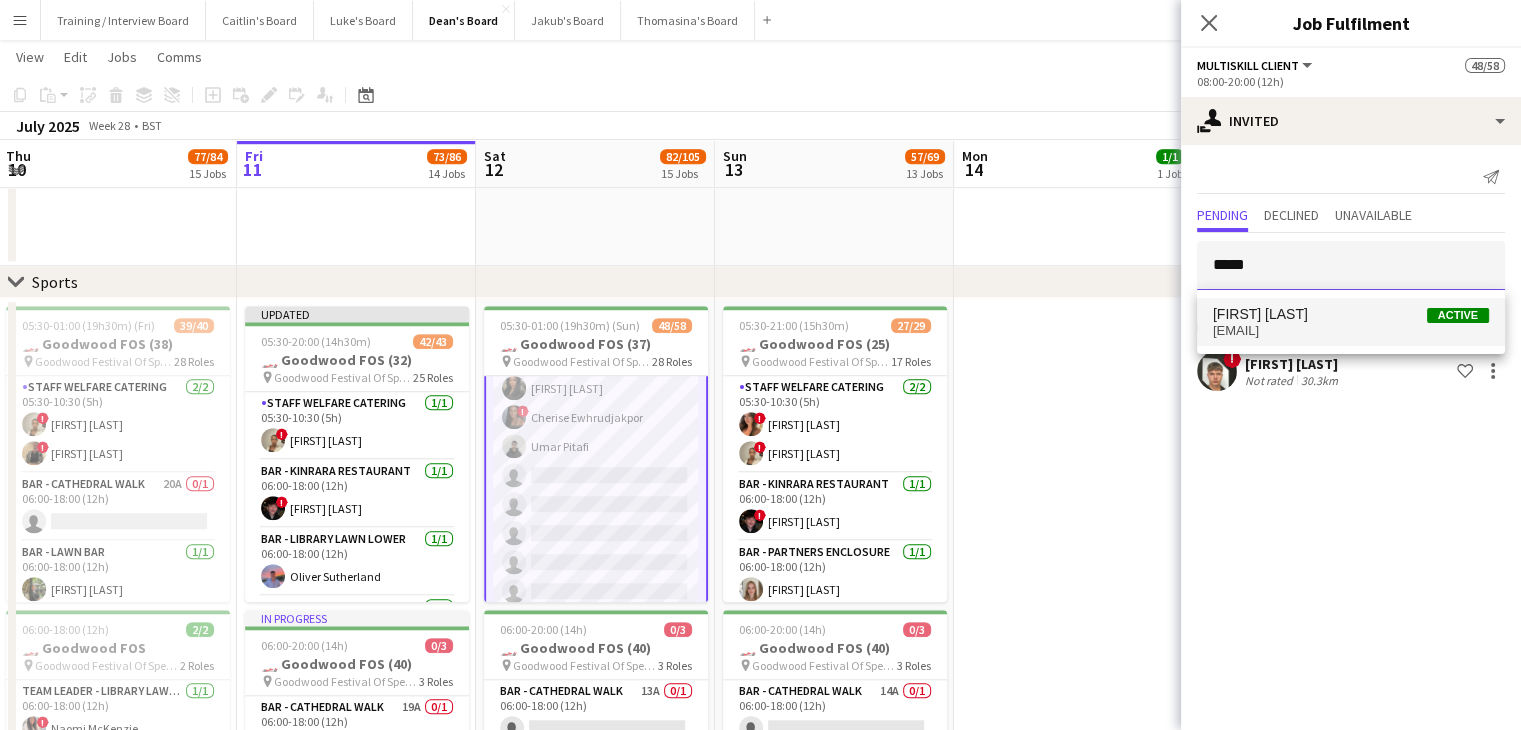 type on "*****" 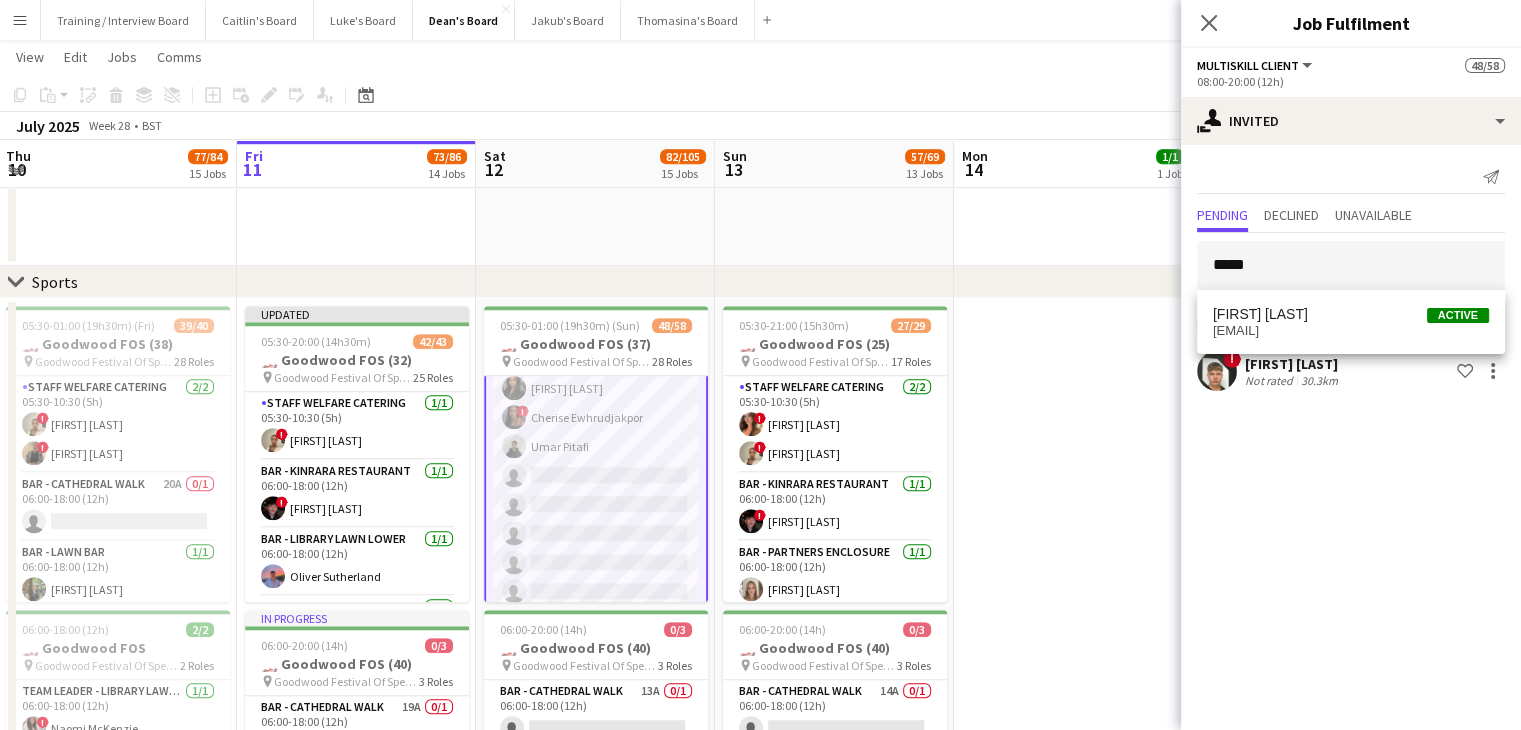 drag, startPoint x: 1304, startPoint y: 323, endPoint x: 1311, endPoint y: 315, distance: 10.630146 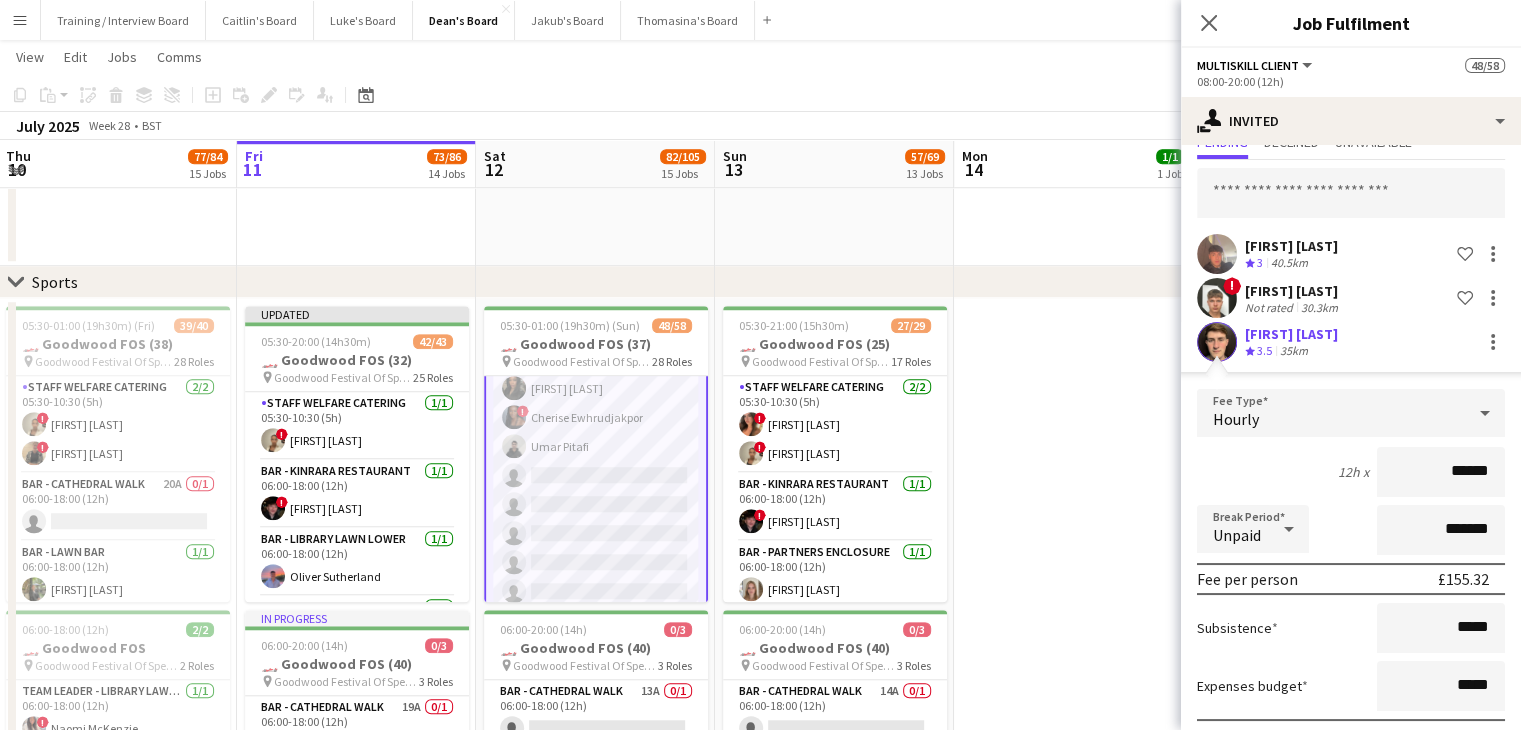 scroll, scrollTop: 176, scrollLeft: 0, axis: vertical 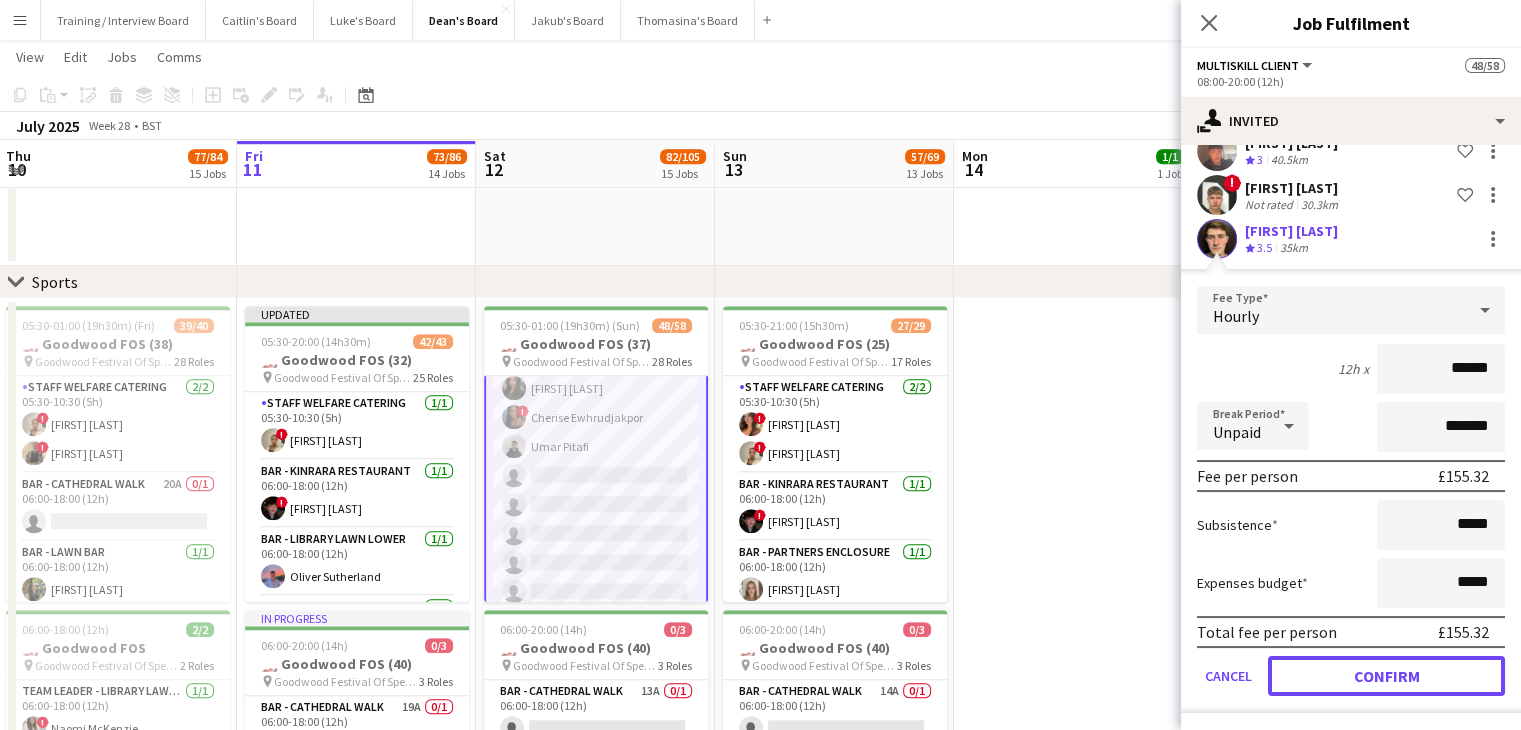 click on "Confirm" 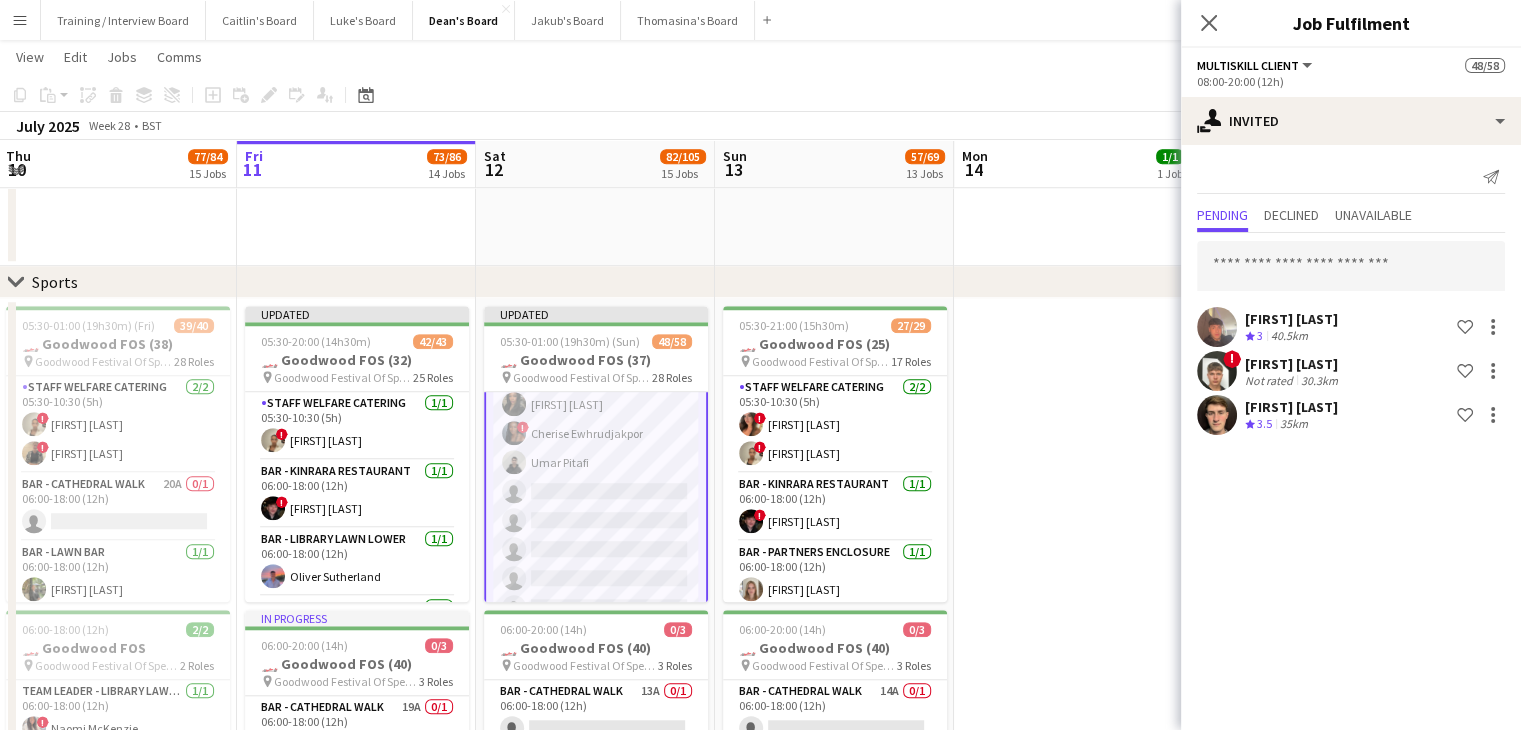 scroll, scrollTop: 0, scrollLeft: 0, axis: both 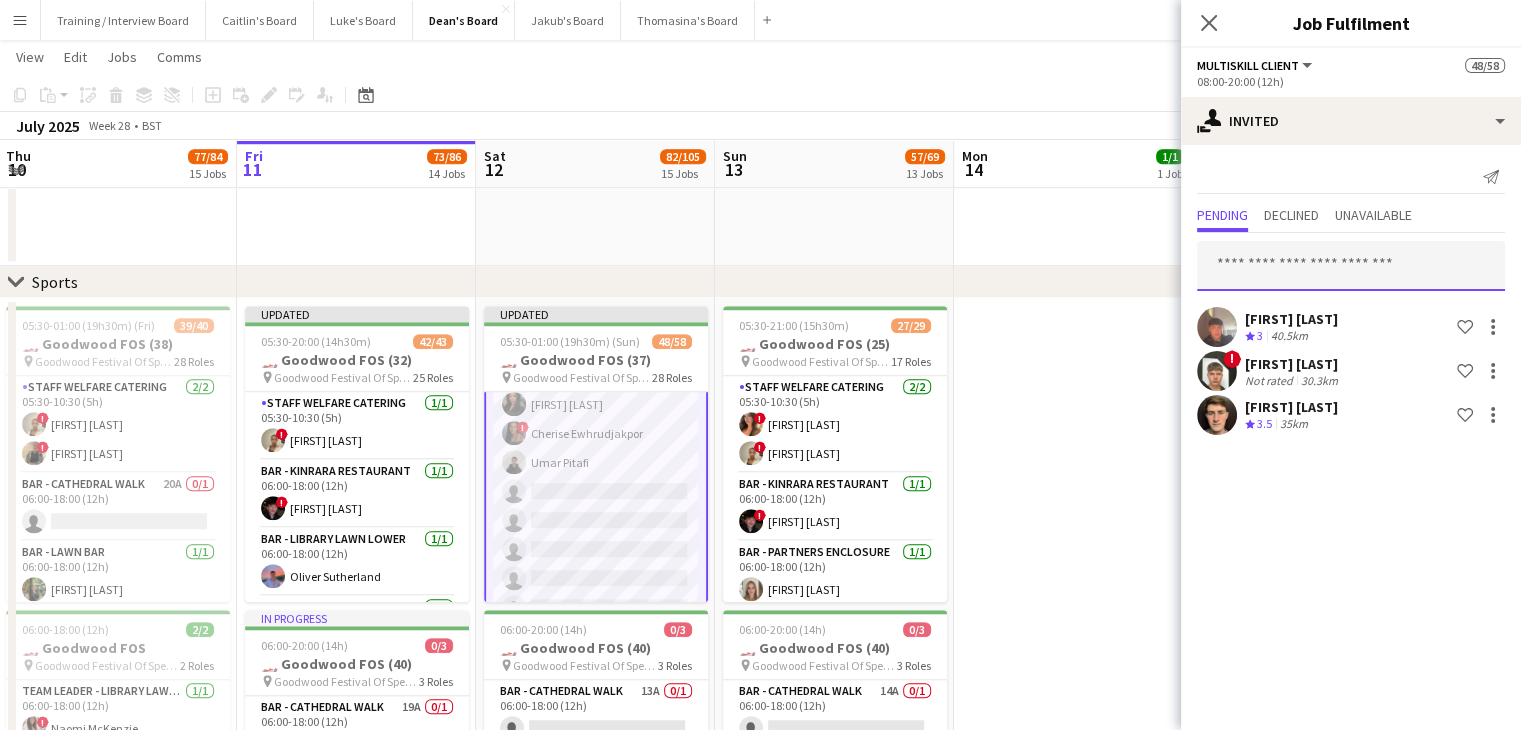 click at bounding box center [1351, 266] 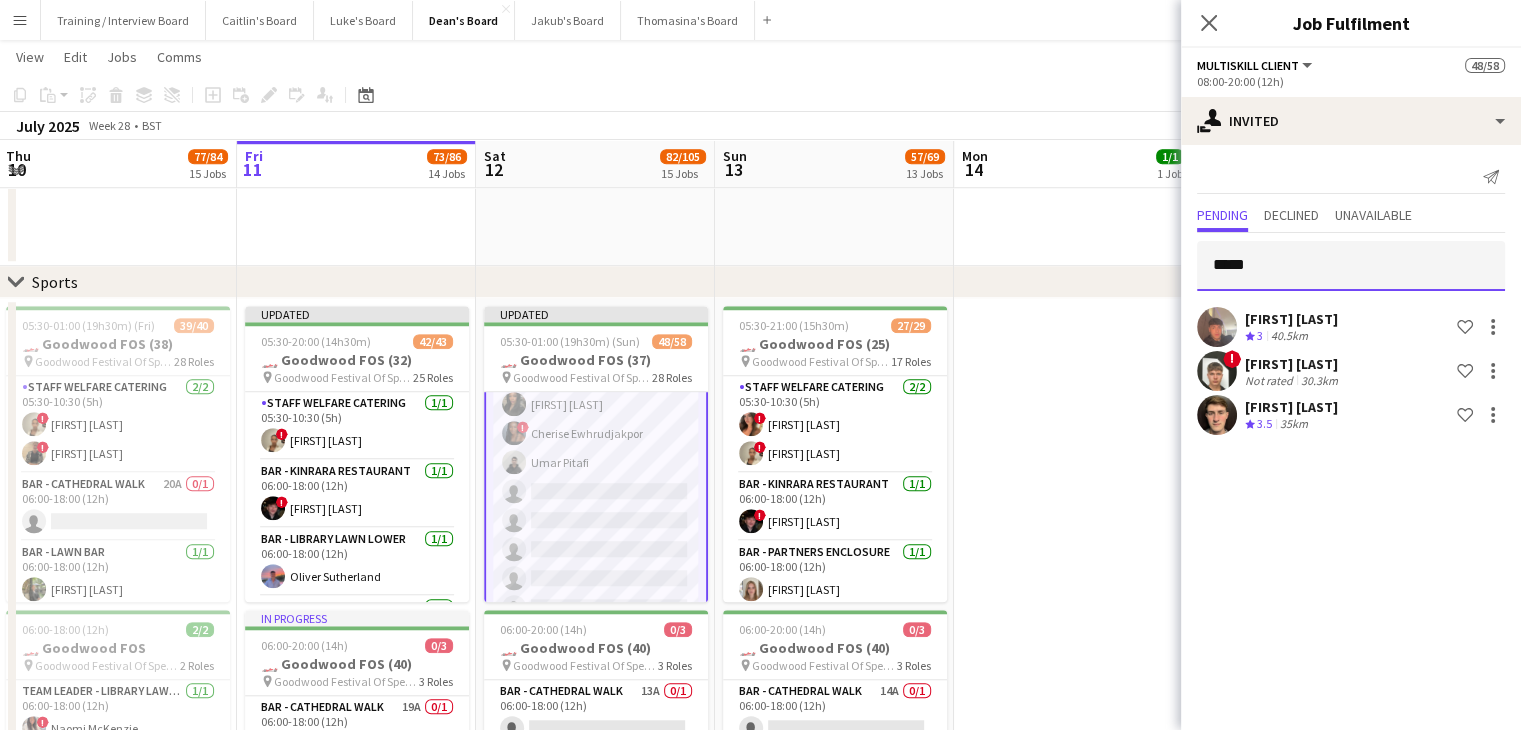 type on "******" 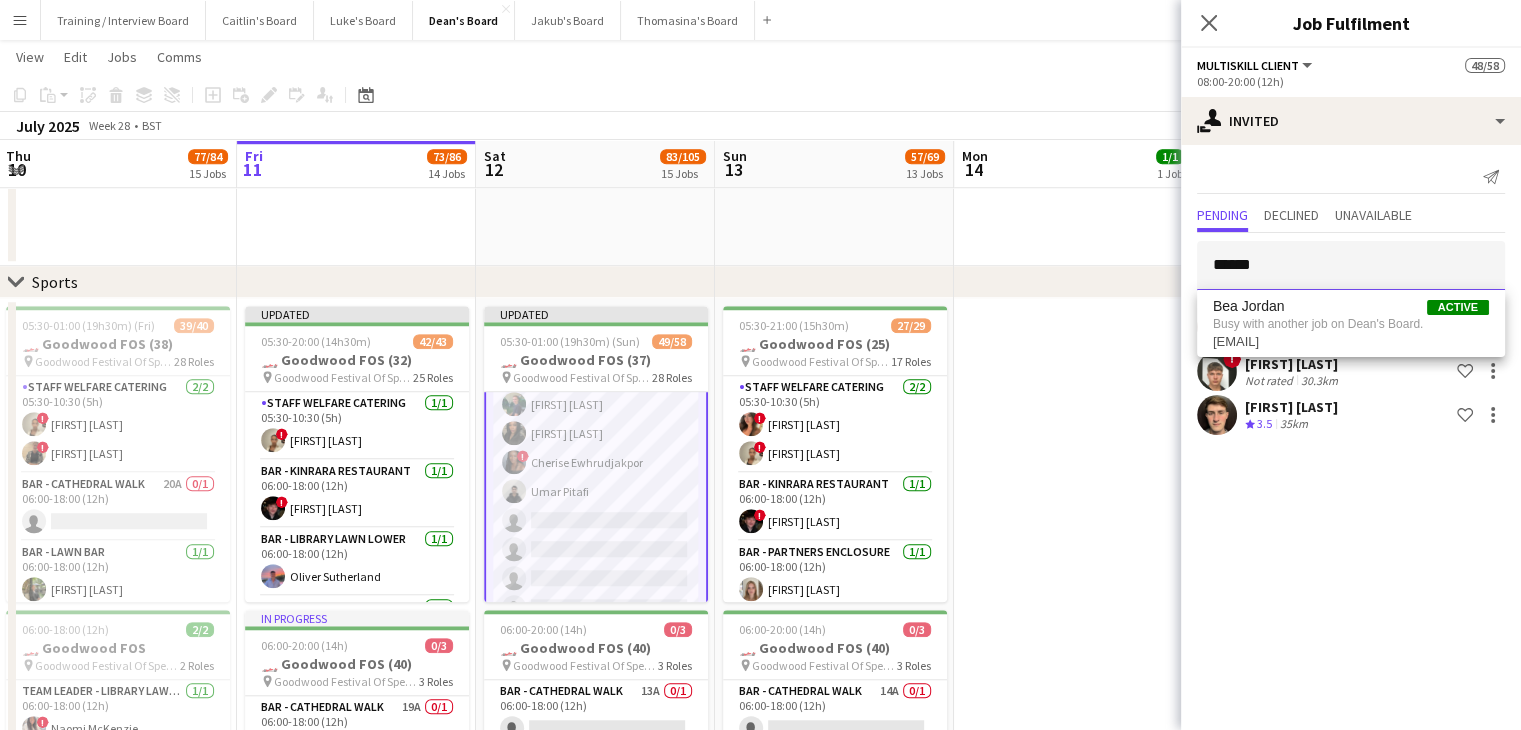 click on "Menu
Boards
Boards   Boards   All jobs   Status
Workforce
Workforce   My Workforce   Recruiting
Comms
Comms
Pay
Pay   Approvals   Payments   Reports
Platform Settings
Platform Settings   App settings   Your settings   Profiles
Training Academy
Training Academy
Knowledge Base
Knowledge Base
Product Updates
Product Updates   Log Out   Privacy   Training / Interview Board
Close
[FIRST]'s Board
Close
[FIRST]'s Board
Close
[FIRST]'s Board
Close
[FIRST]'s Board
Close
[FIRST]'s Board
Close
Add
Help" at bounding box center [760, 770] 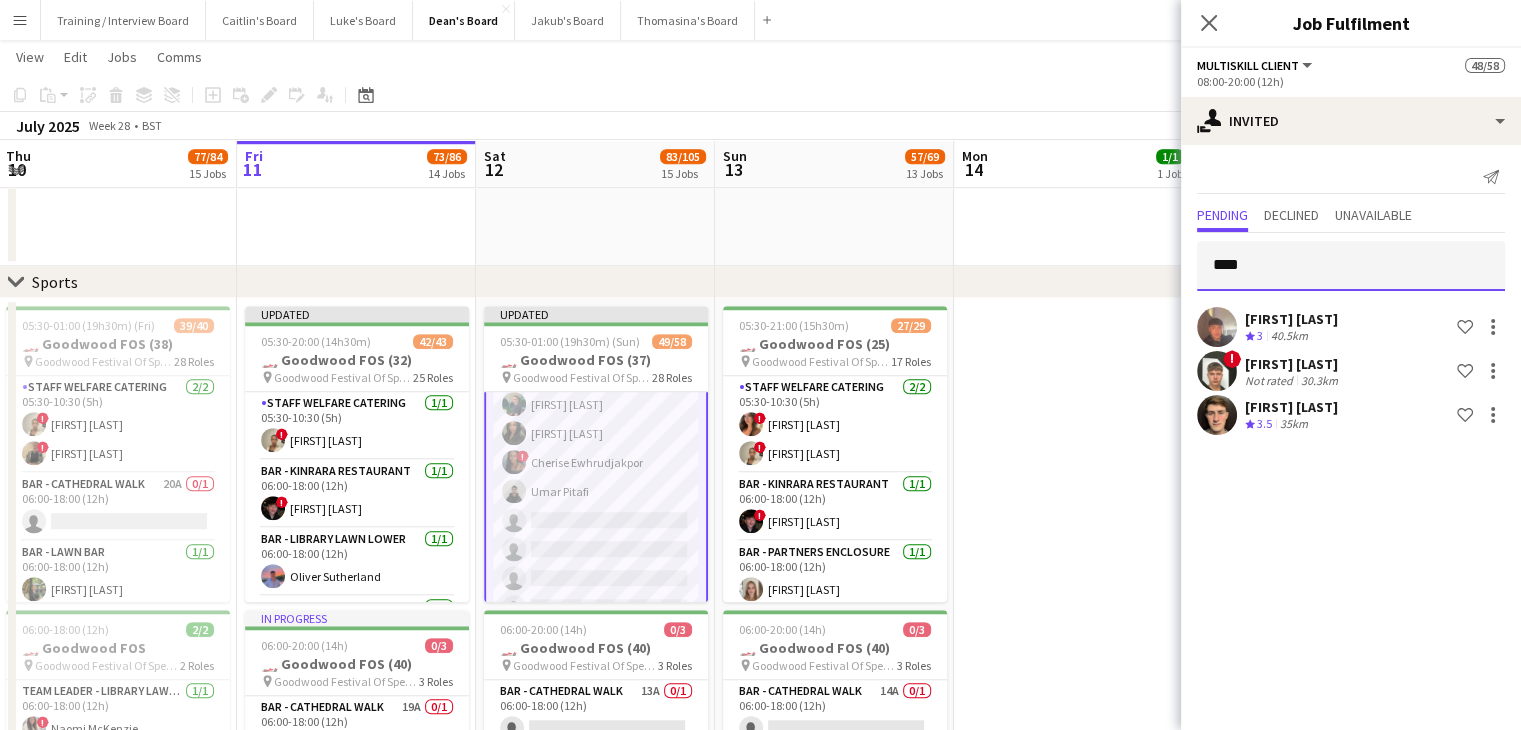 type on "****" 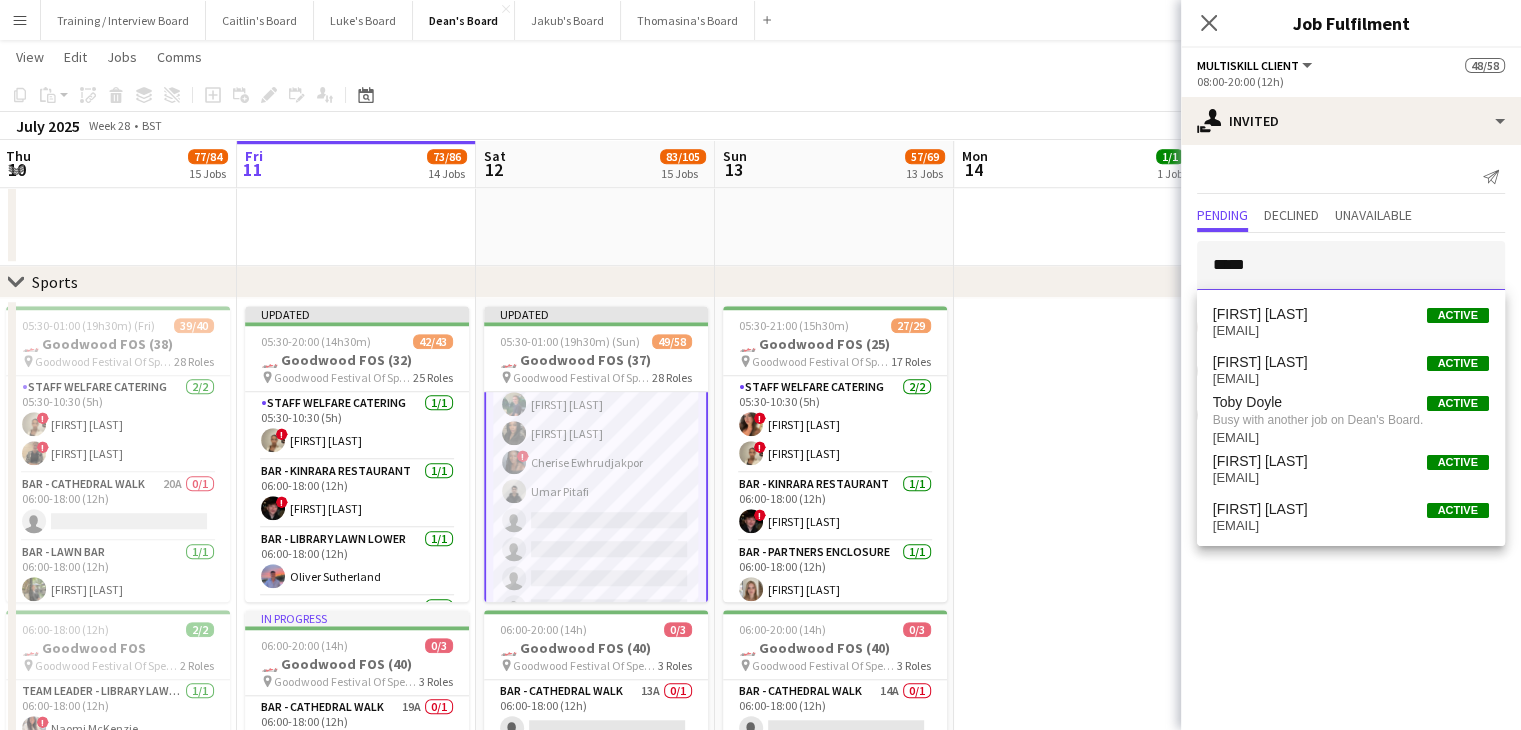 drag, startPoint x: 1274, startPoint y: 261, endPoint x: 1143, endPoint y: 269, distance: 131.24405 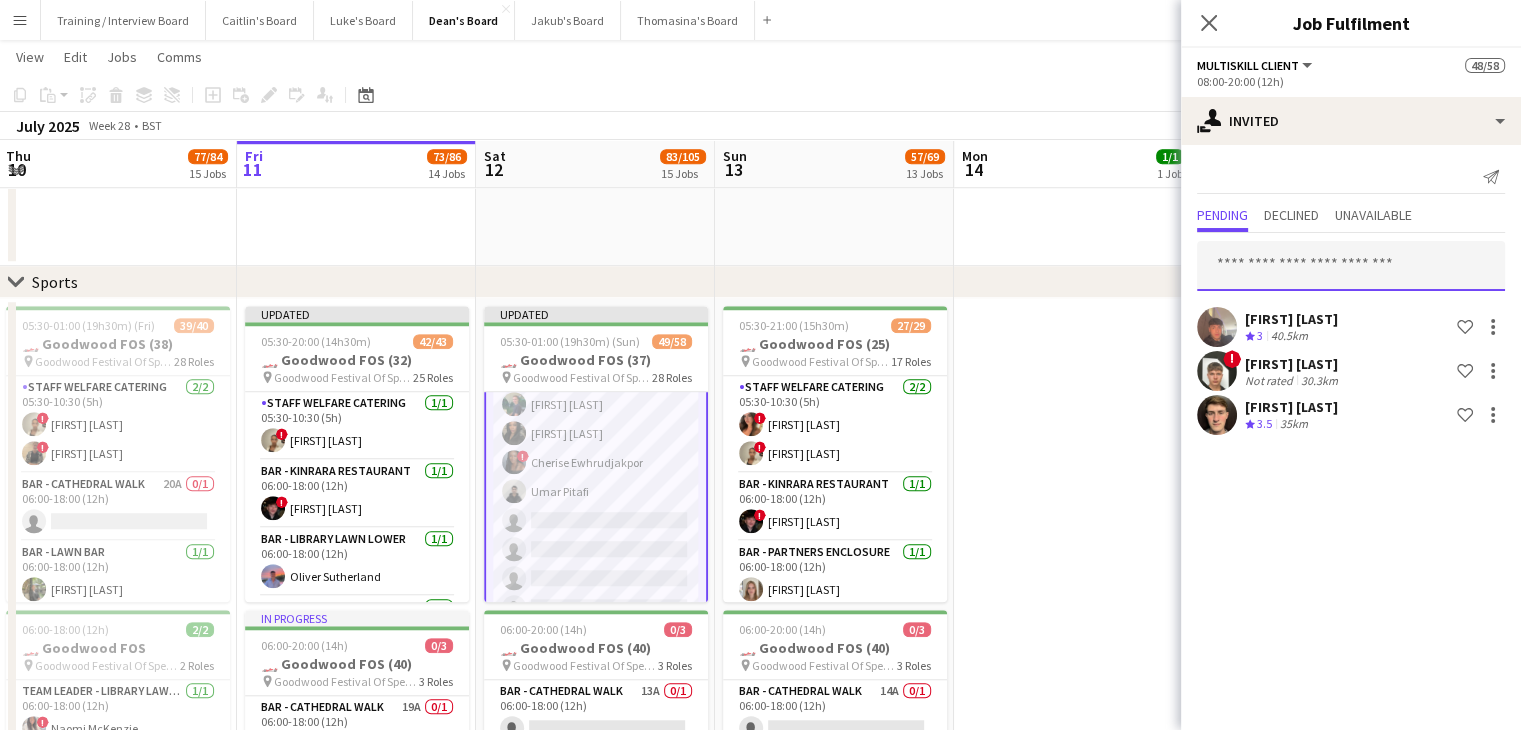 type on "*" 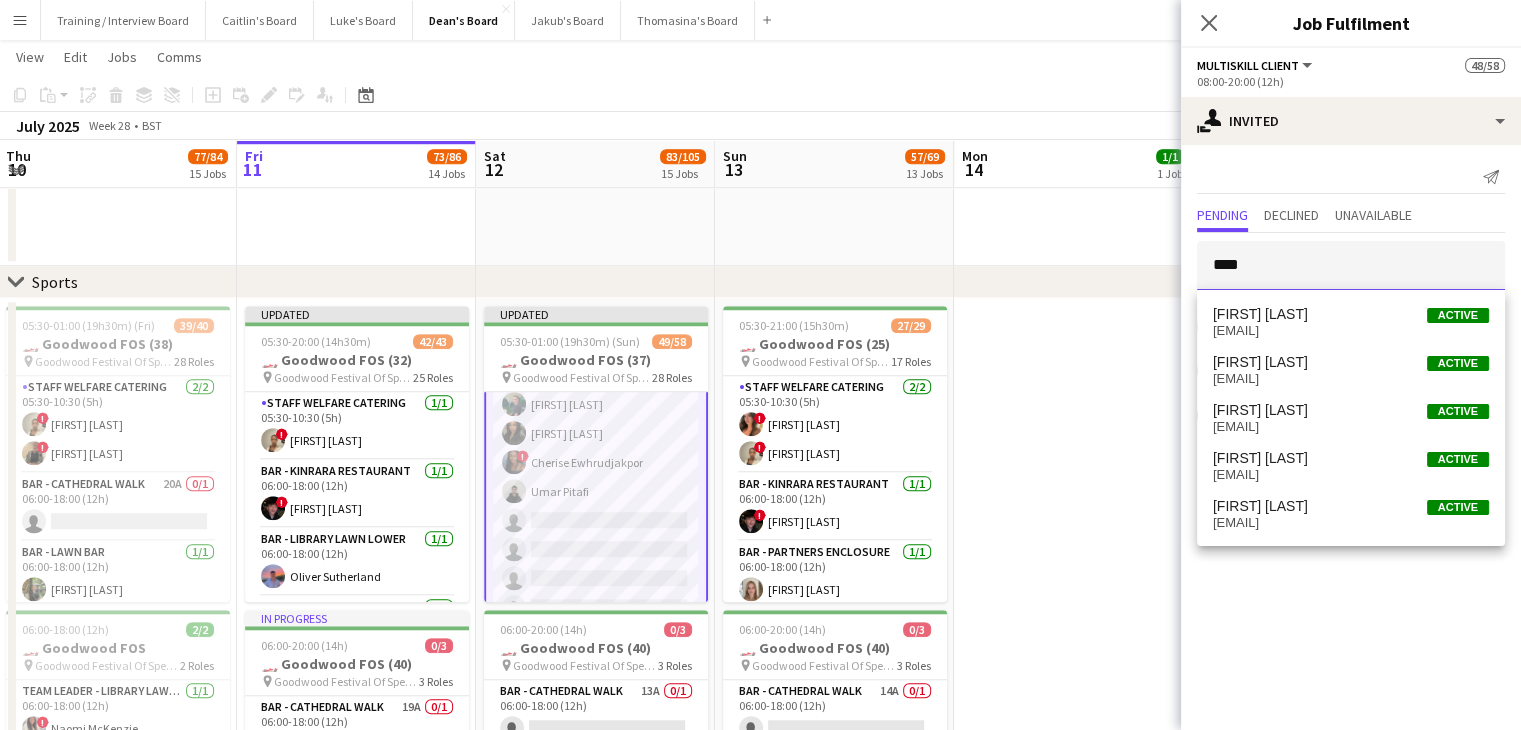 type on "*****" 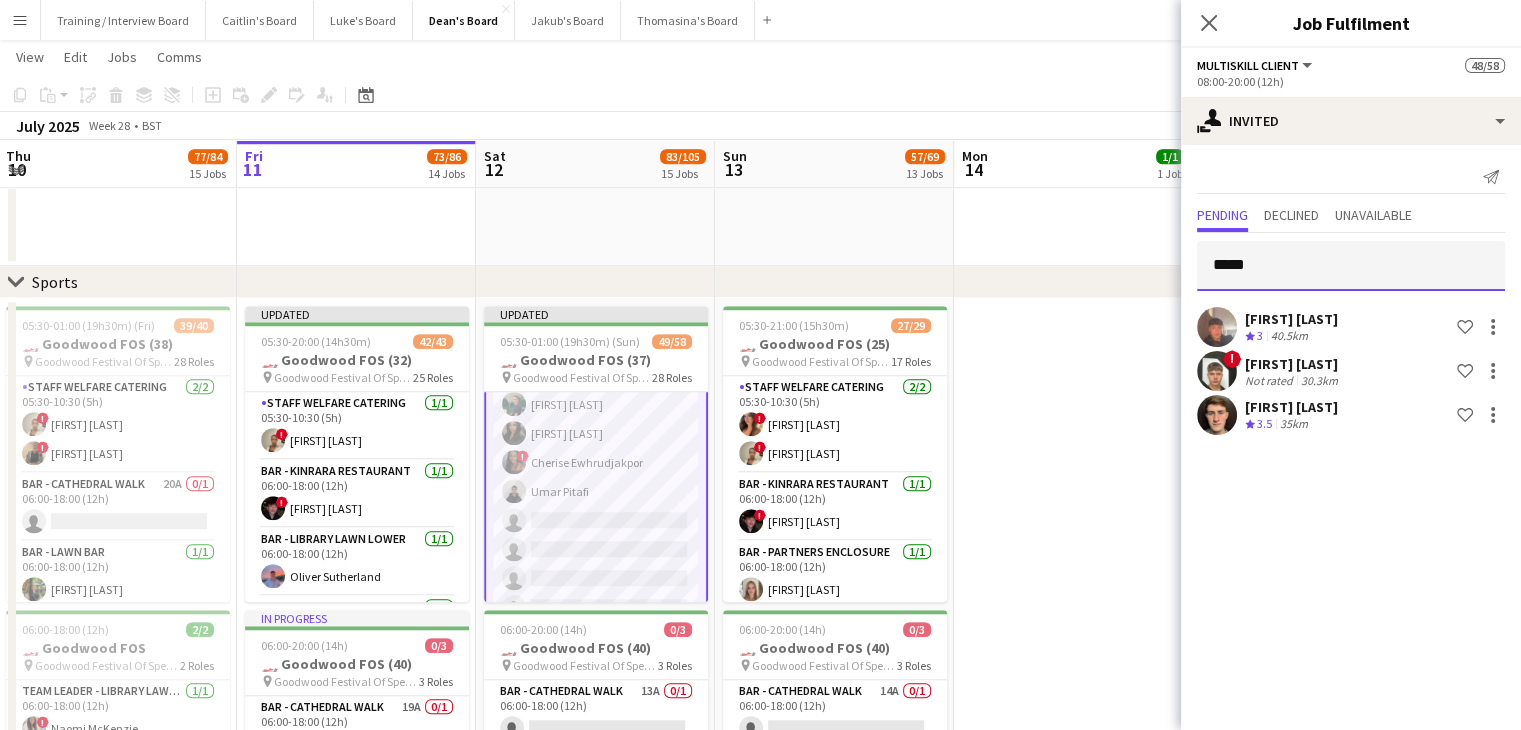 drag, startPoint x: 1270, startPoint y: 262, endPoint x: 1159, endPoint y: 272, distance: 111.44954 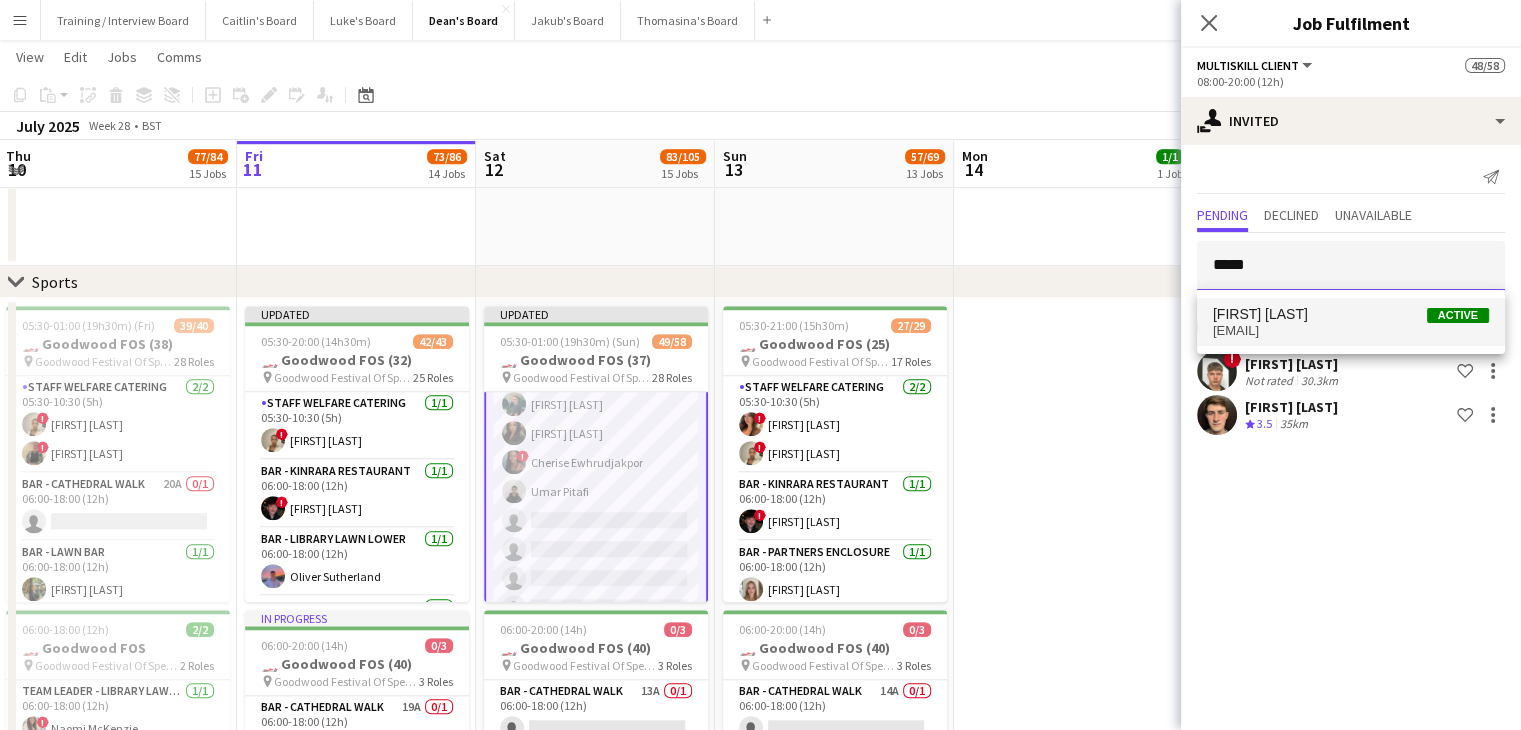 type on "*****" 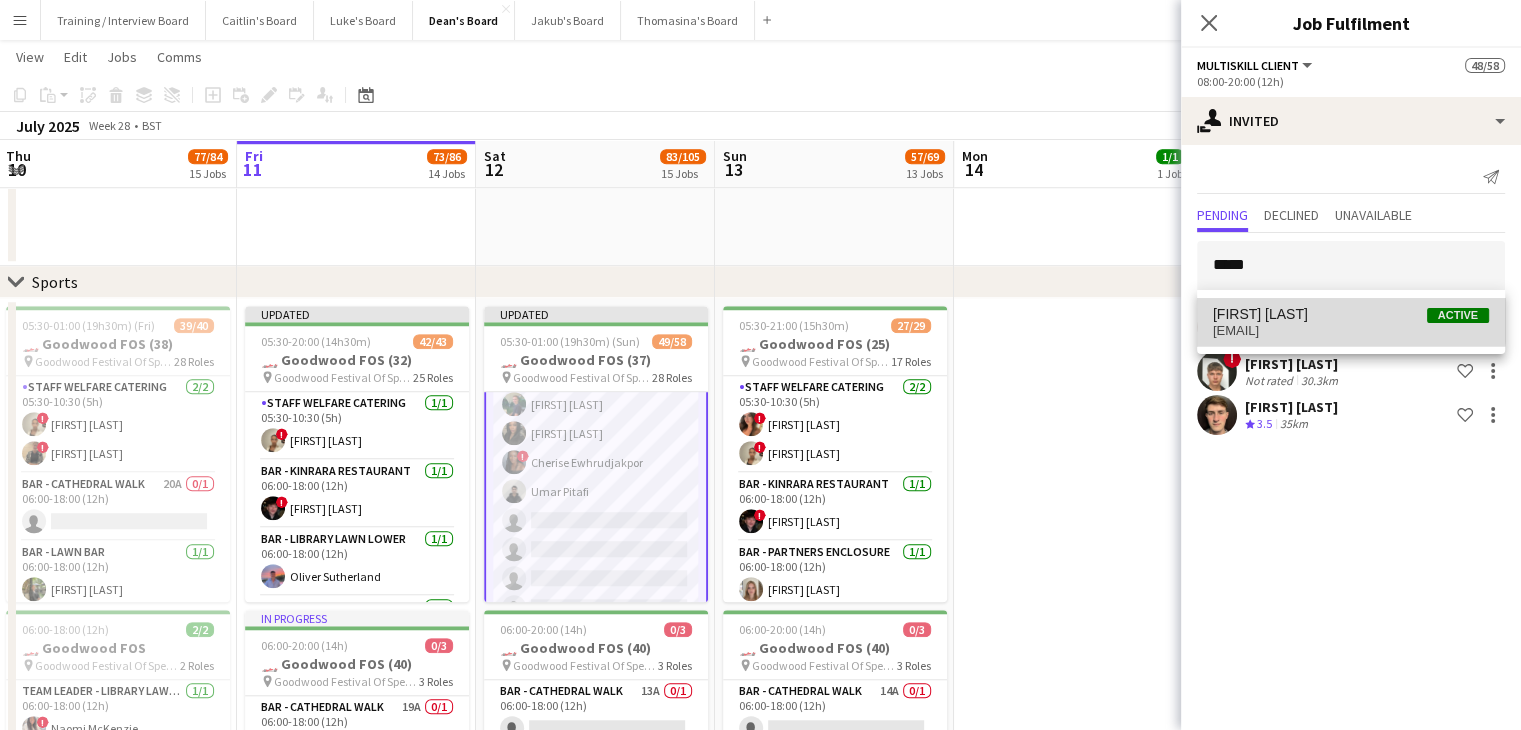 click on "Jack Tantum  Active" at bounding box center (1351, 314) 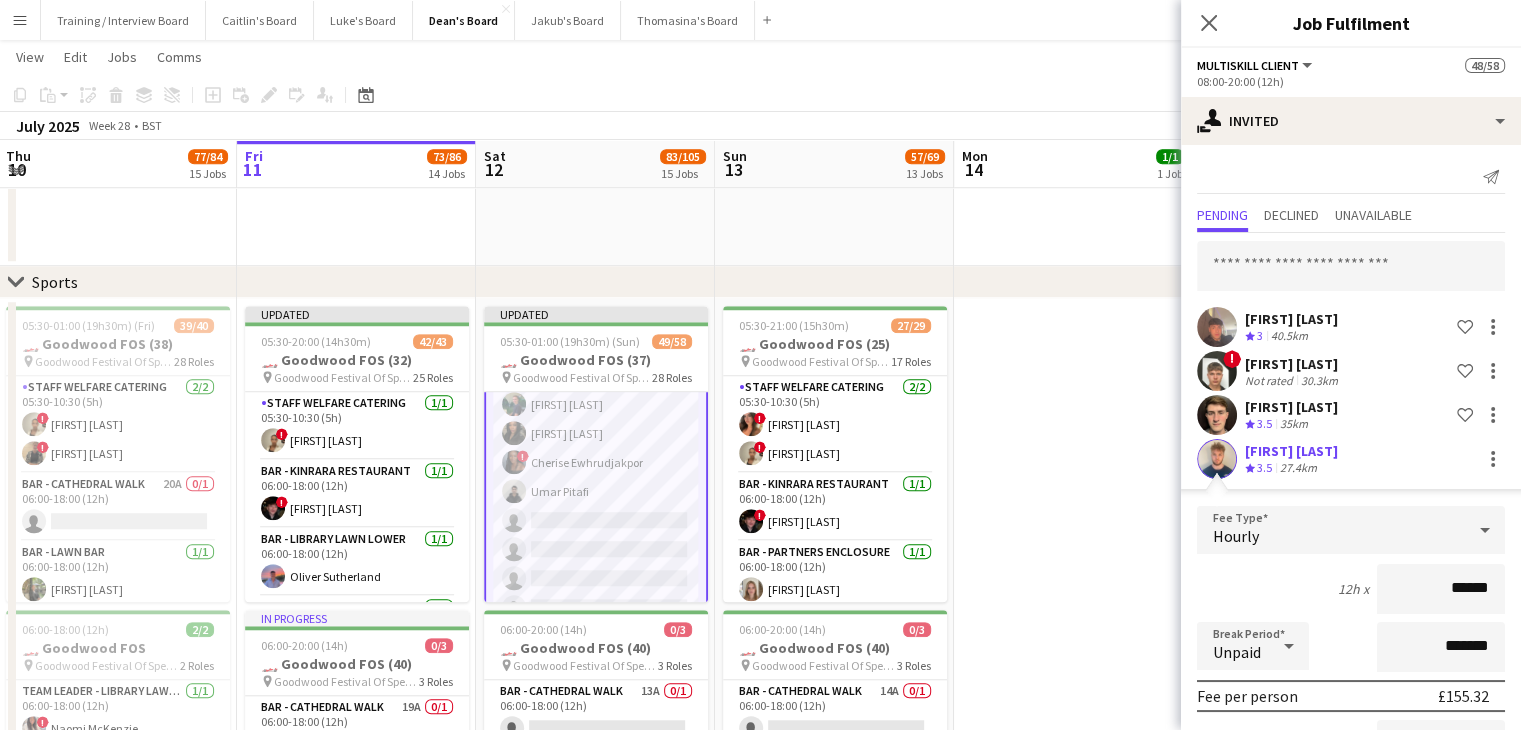 scroll, scrollTop: 220, scrollLeft: 0, axis: vertical 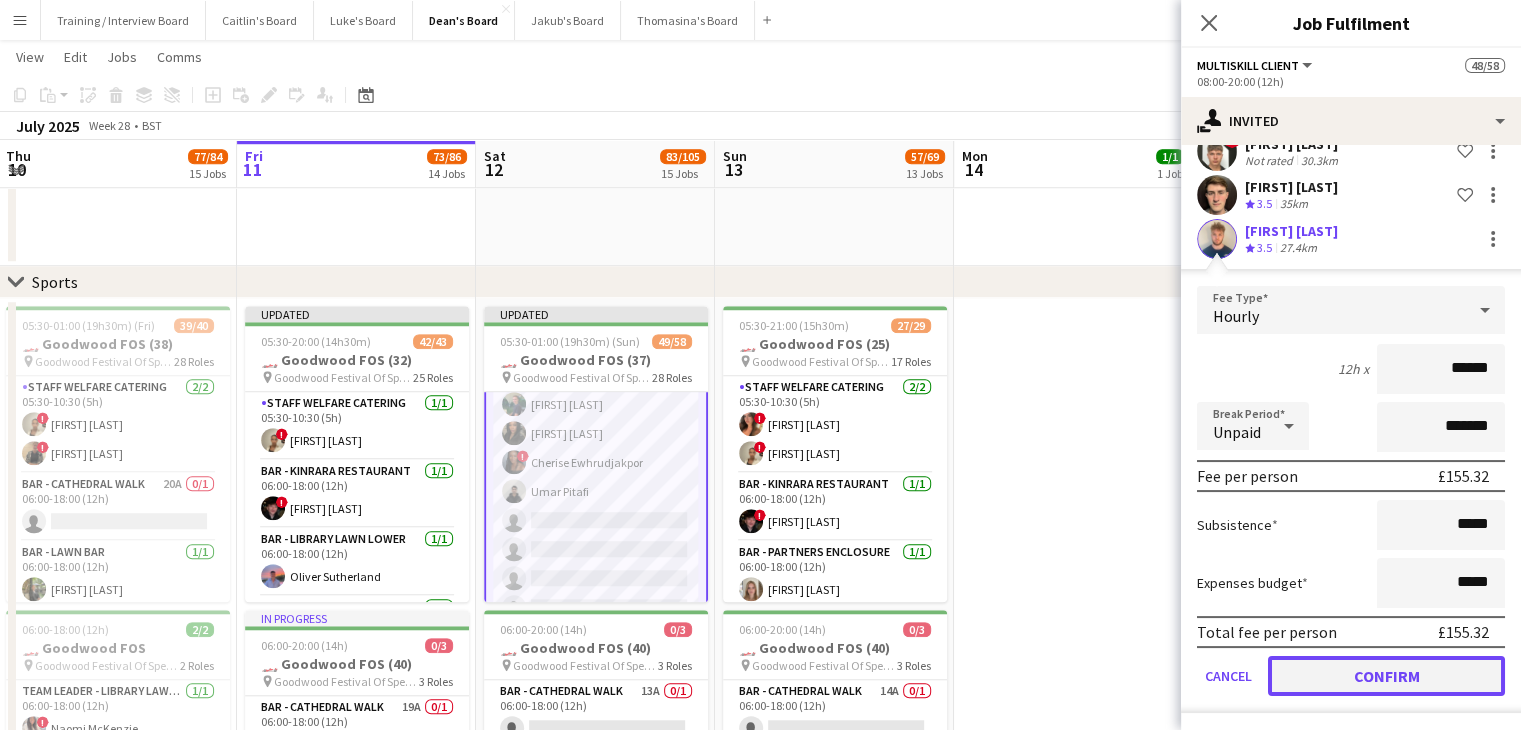 click on "Confirm" 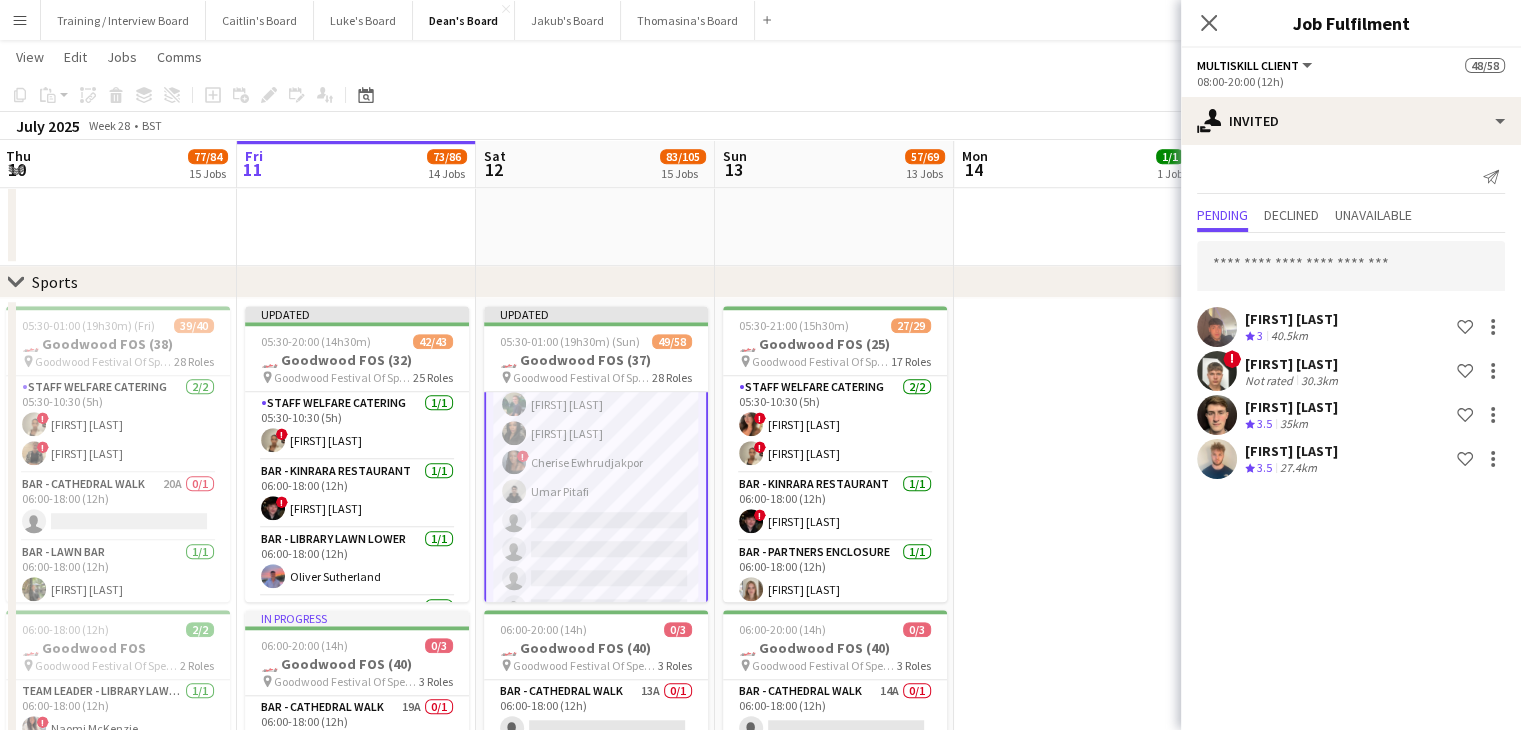 scroll, scrollTop: 0, scrollLeft: 0, axis: both 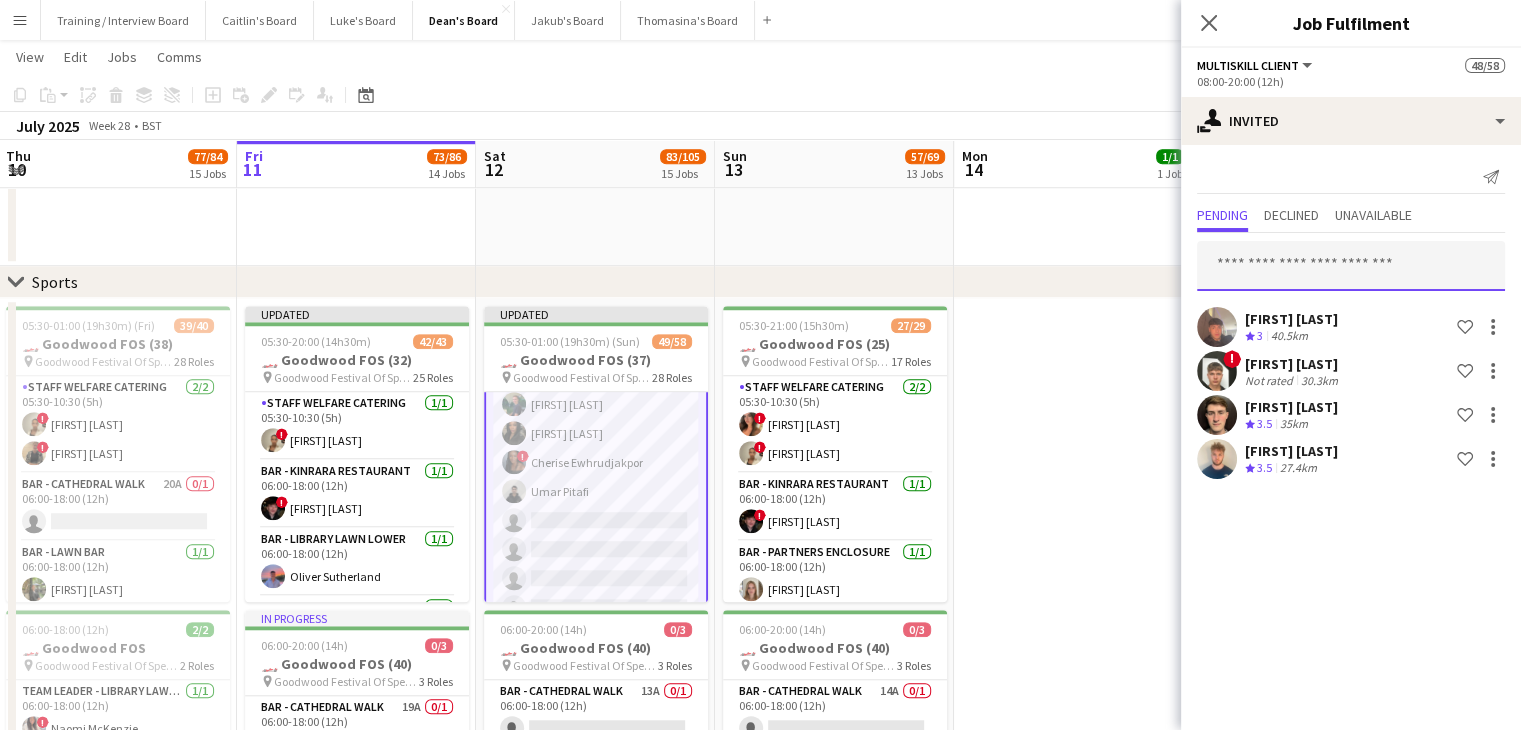 click at bounding box center (1351, 266) 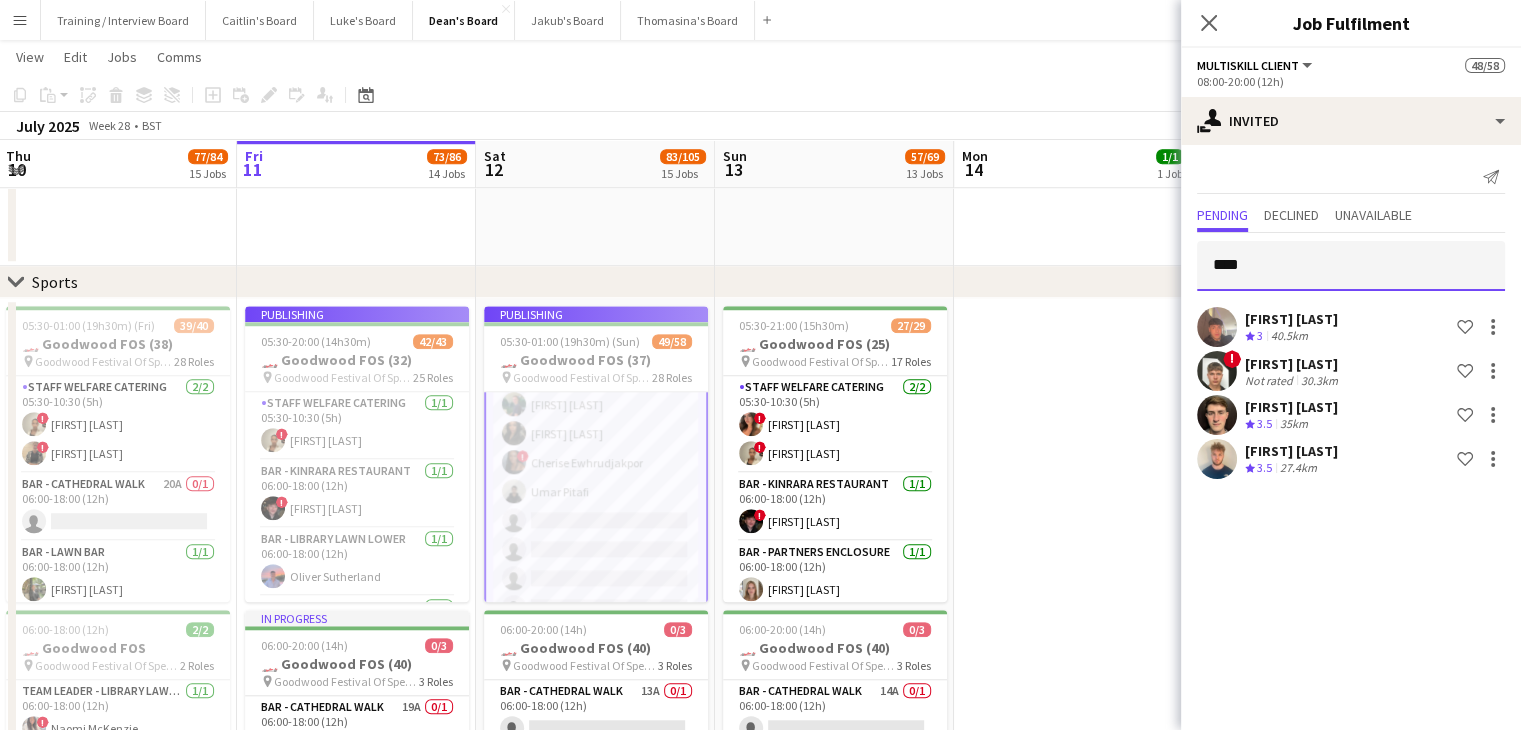 type on "*****" 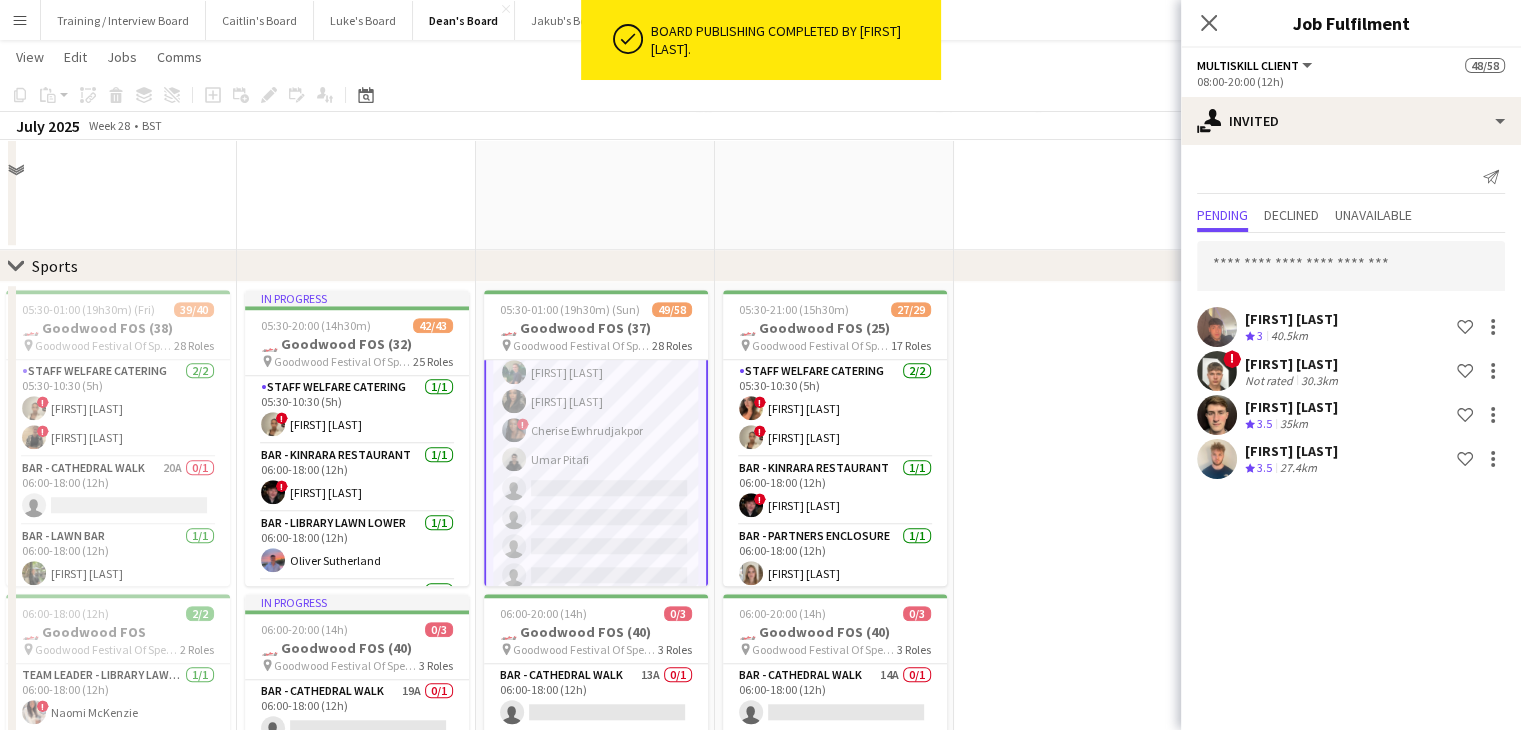 scroll, scrollTop: 1500, scrollLeft: 0, axis: vertical 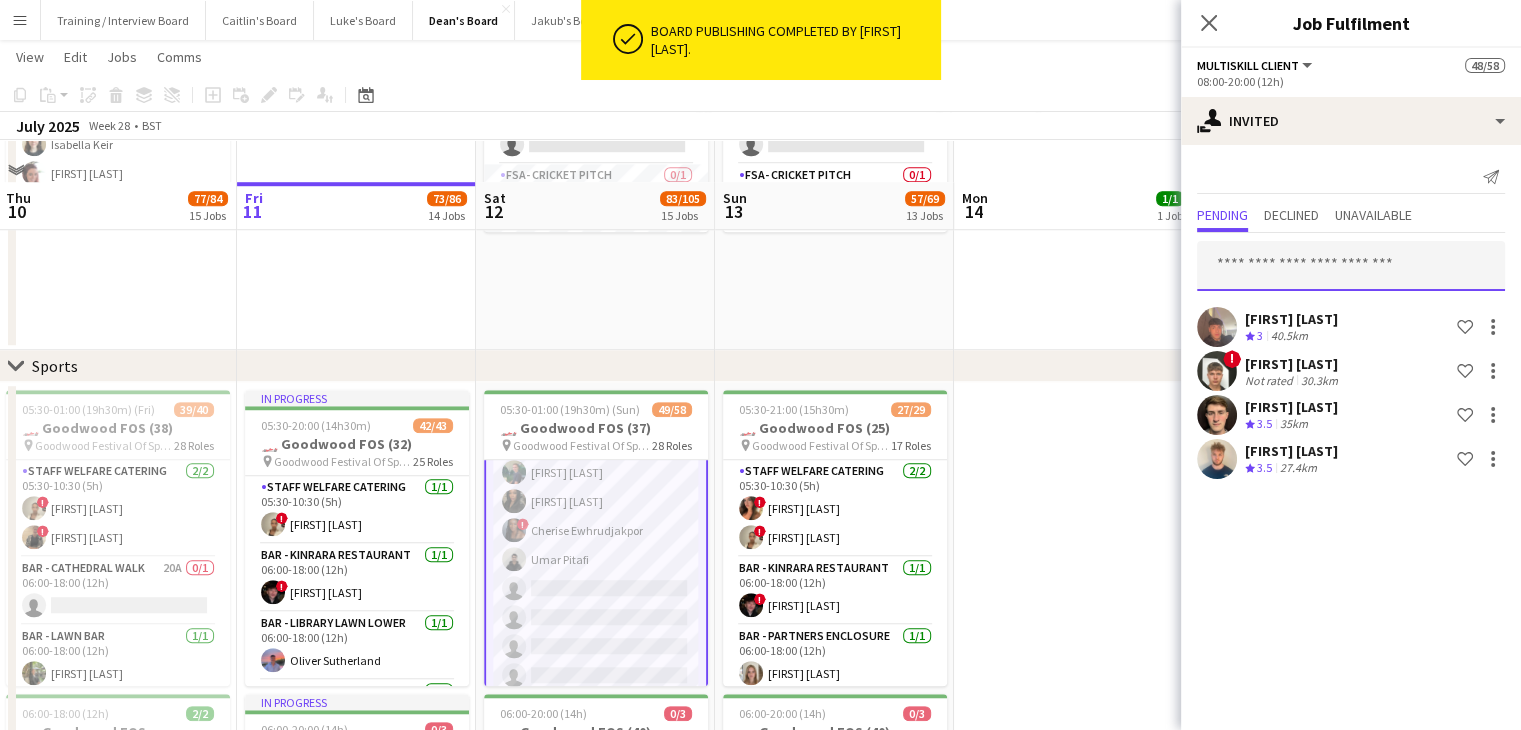 click at bounding box center (1351, 266) 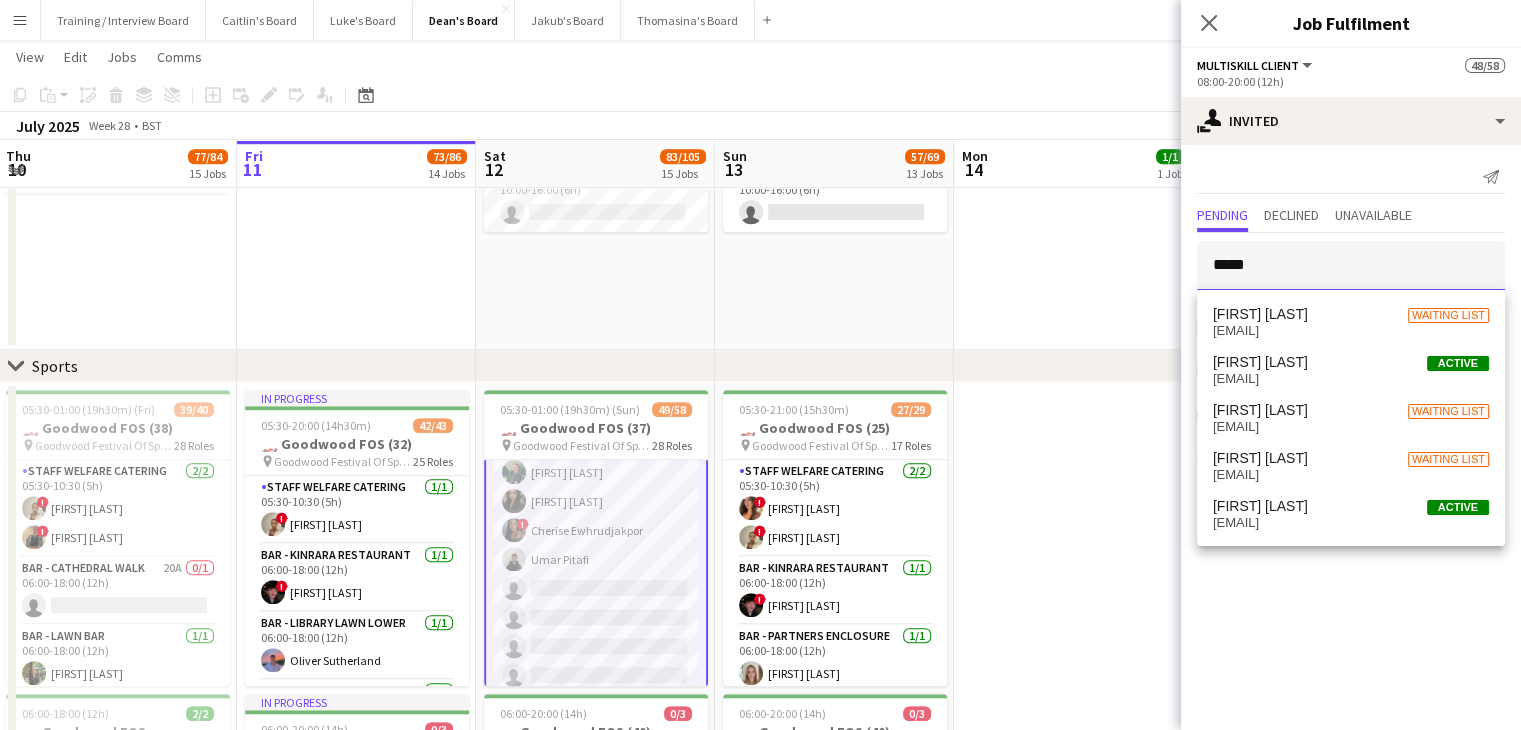 type on "******" 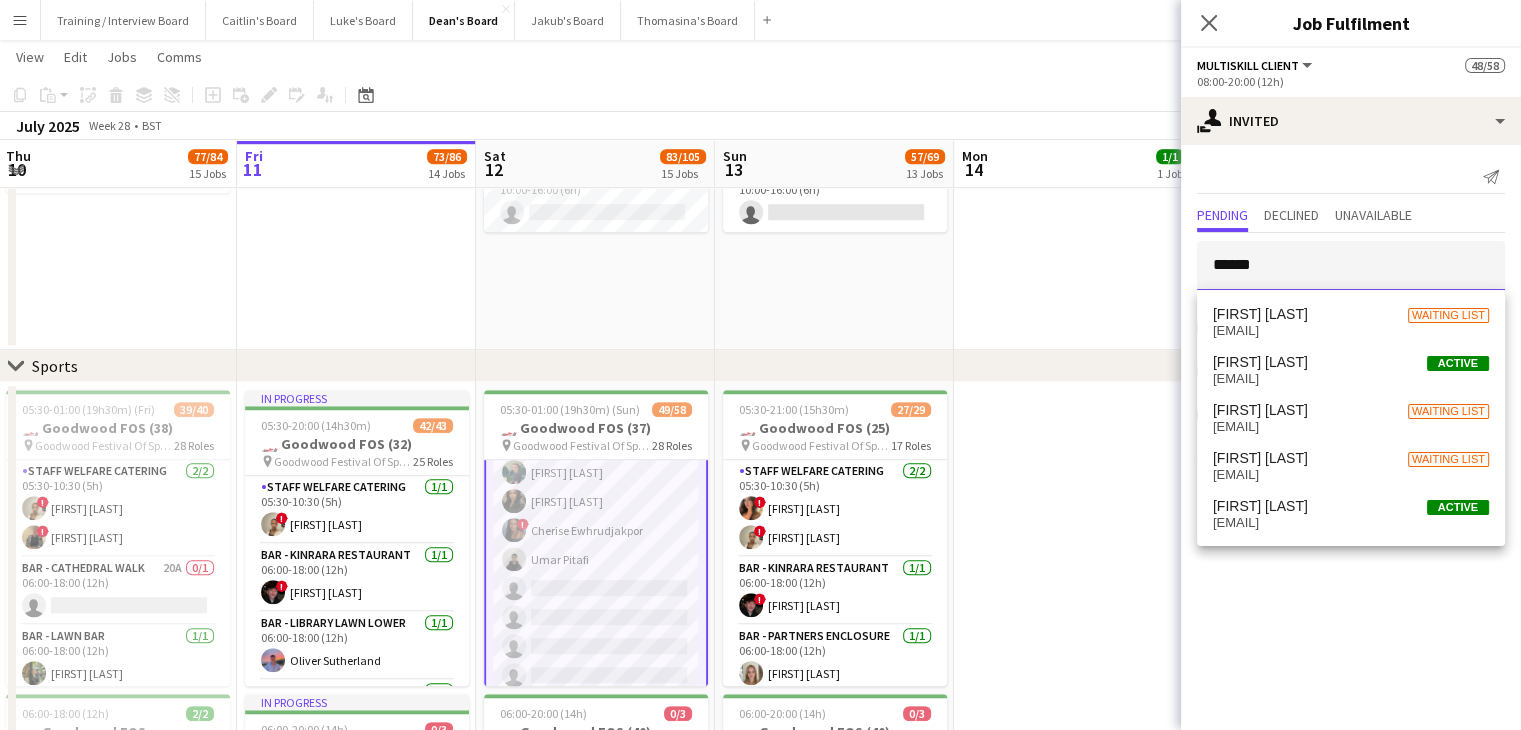 click on "Menu
Boards
Boards   Boards   All jobs   Status
Workforce
Workforce   My Workforce   Recruiting
Comms
Comms
Pay
Pay   Approvals   Payments   Reports
Platform Settings
Platform Settings   App settings   Your settings   Profiles
Training Academy
Training Academy
Knowledge Base
Knowledge Base
Product Updates
Product Updates   Log Out   Privacy   Training / Interview Board
Close
[FIRST]'s Board
Close
[FIRST]'s Board
Close
[FIRST]'s Board
Close
[FIRST]'s Board
Close
[FIRST]'s Board
Close
Add
Help" at bounding box center [760, 862] 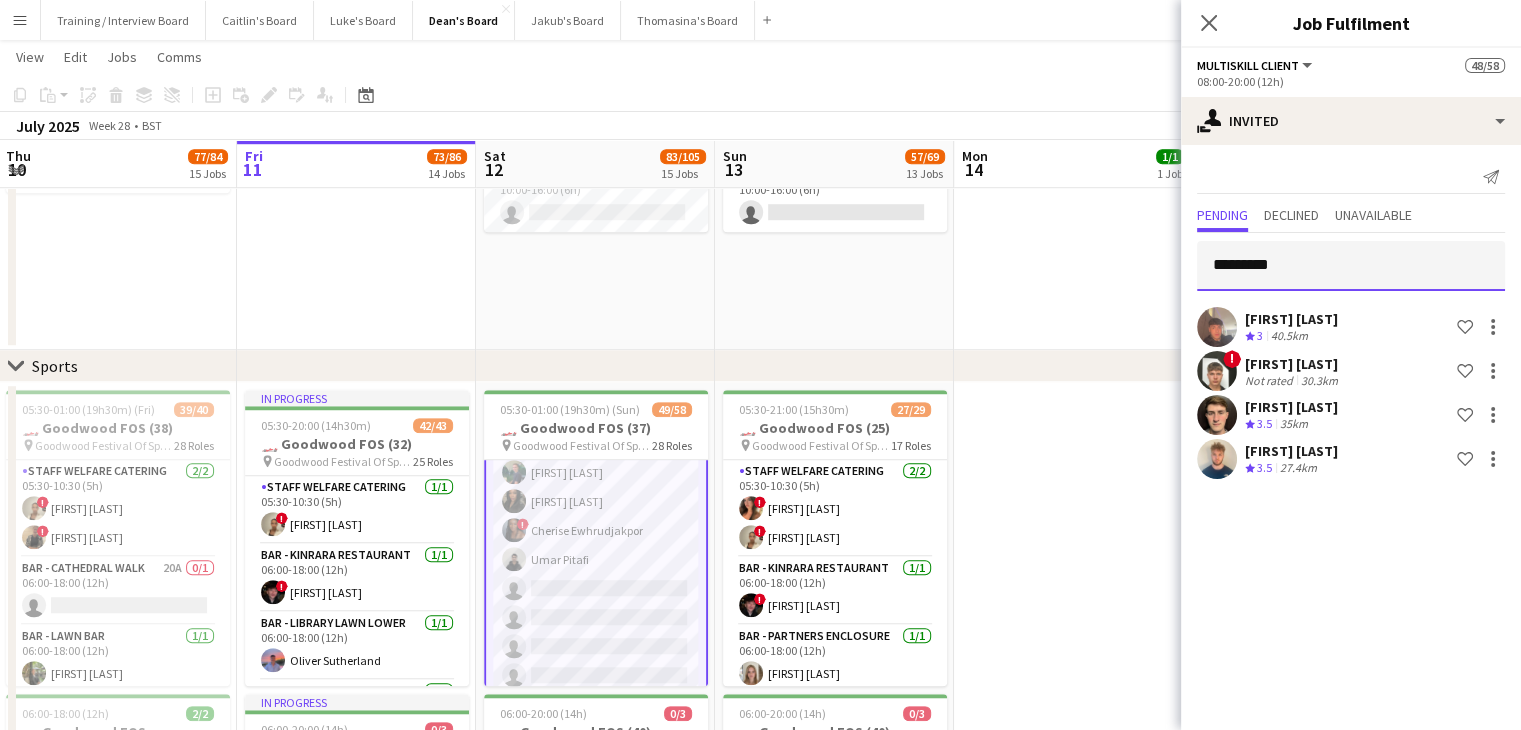 click on "*********" at bounding box center [1351, 266] 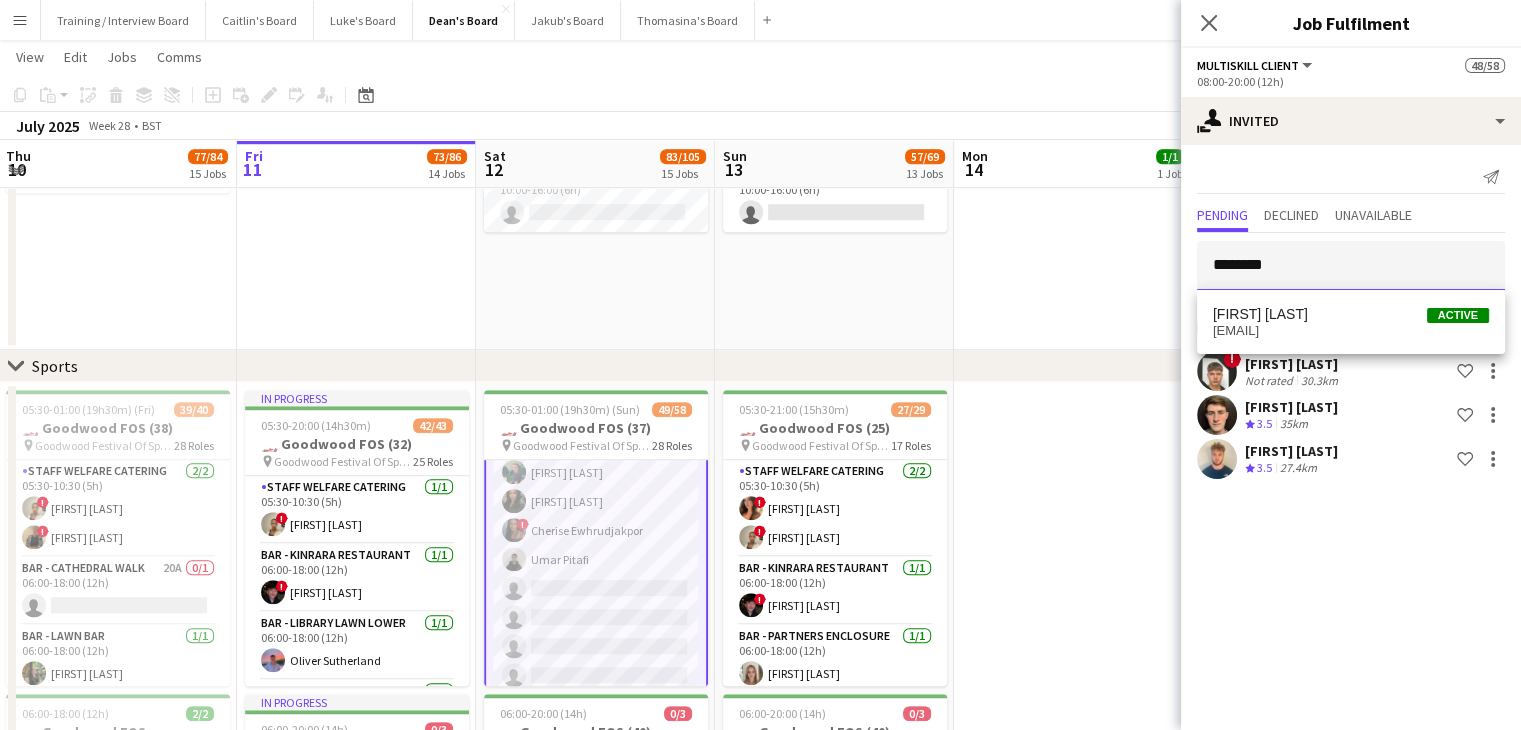 type on "********" 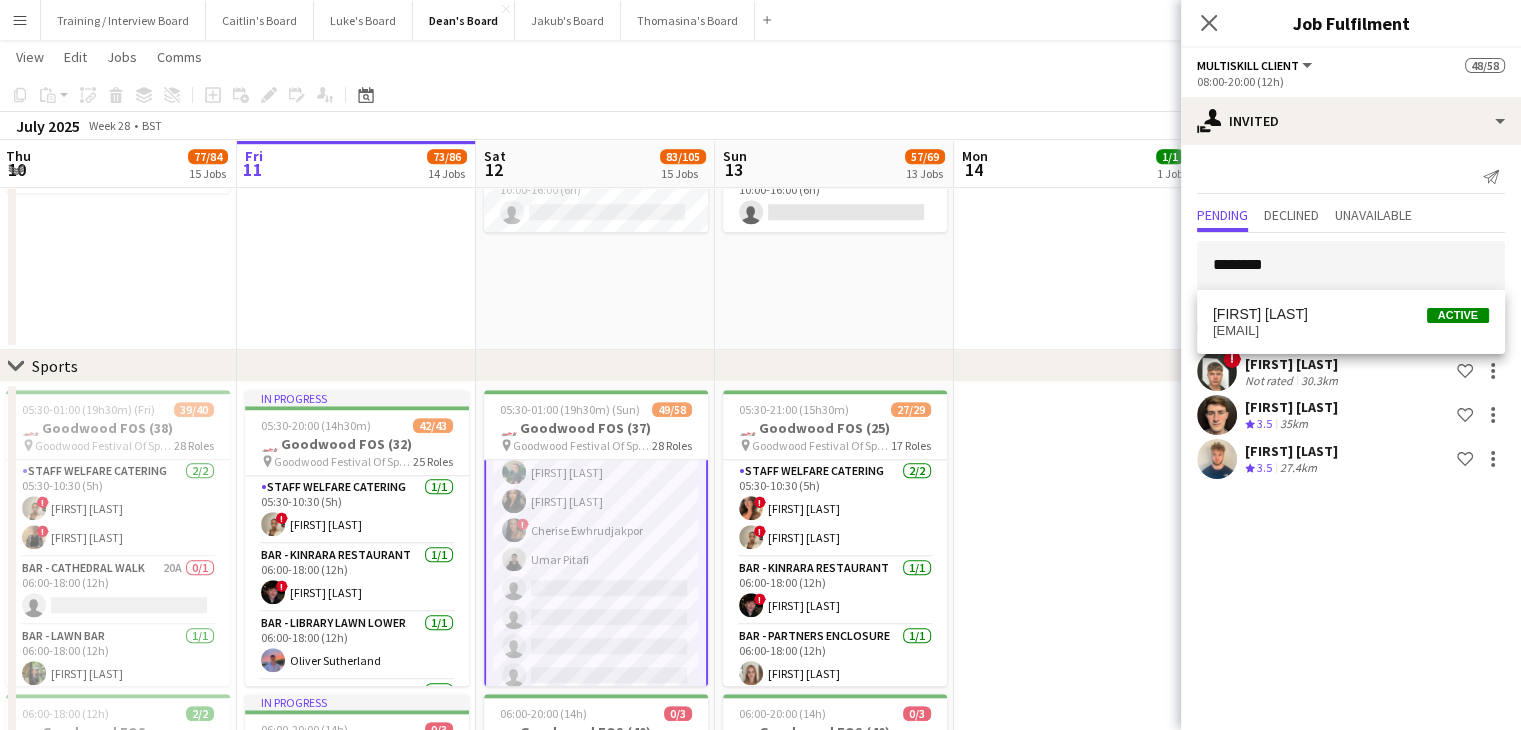 click on "[FIRST] [LAST]" at bounding box center [1260, 314] 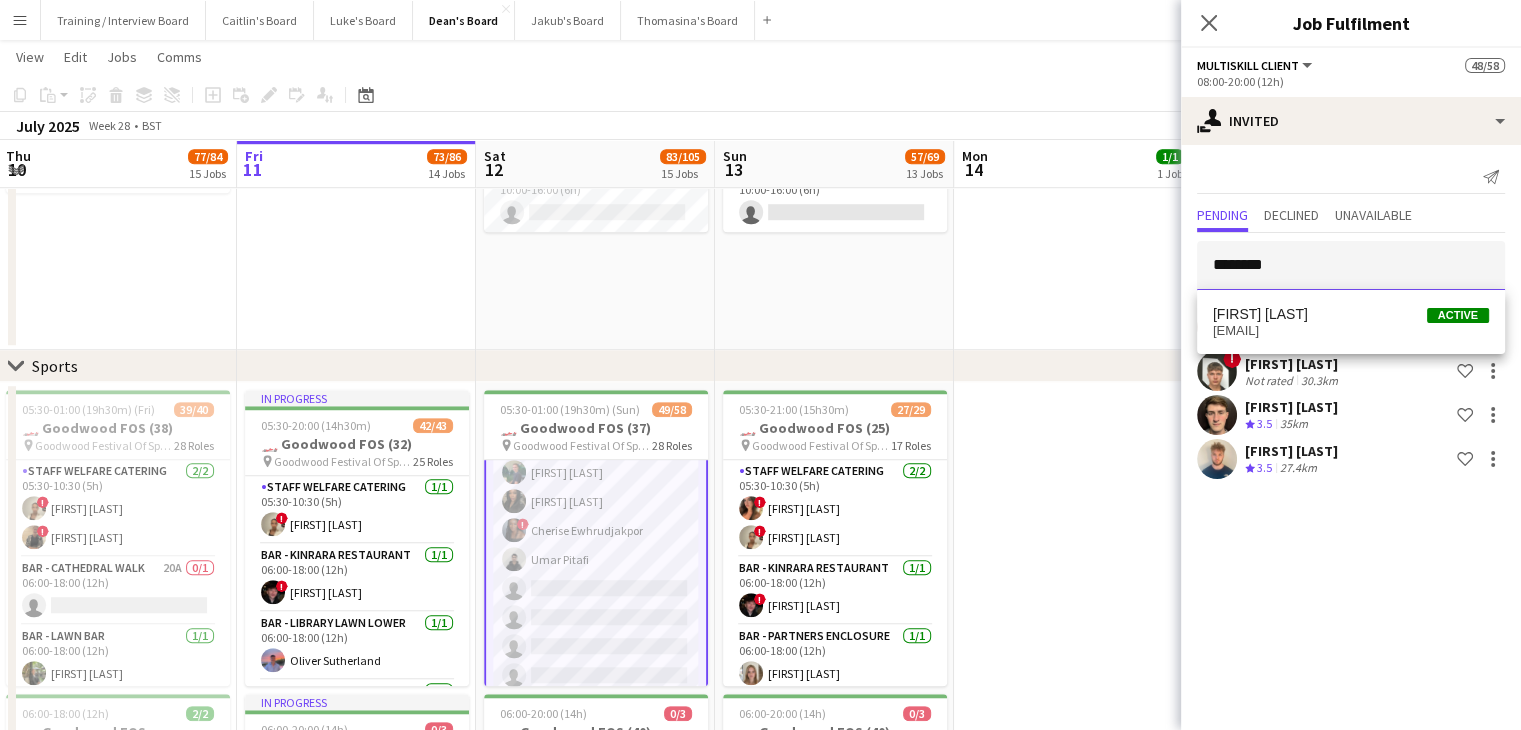 type 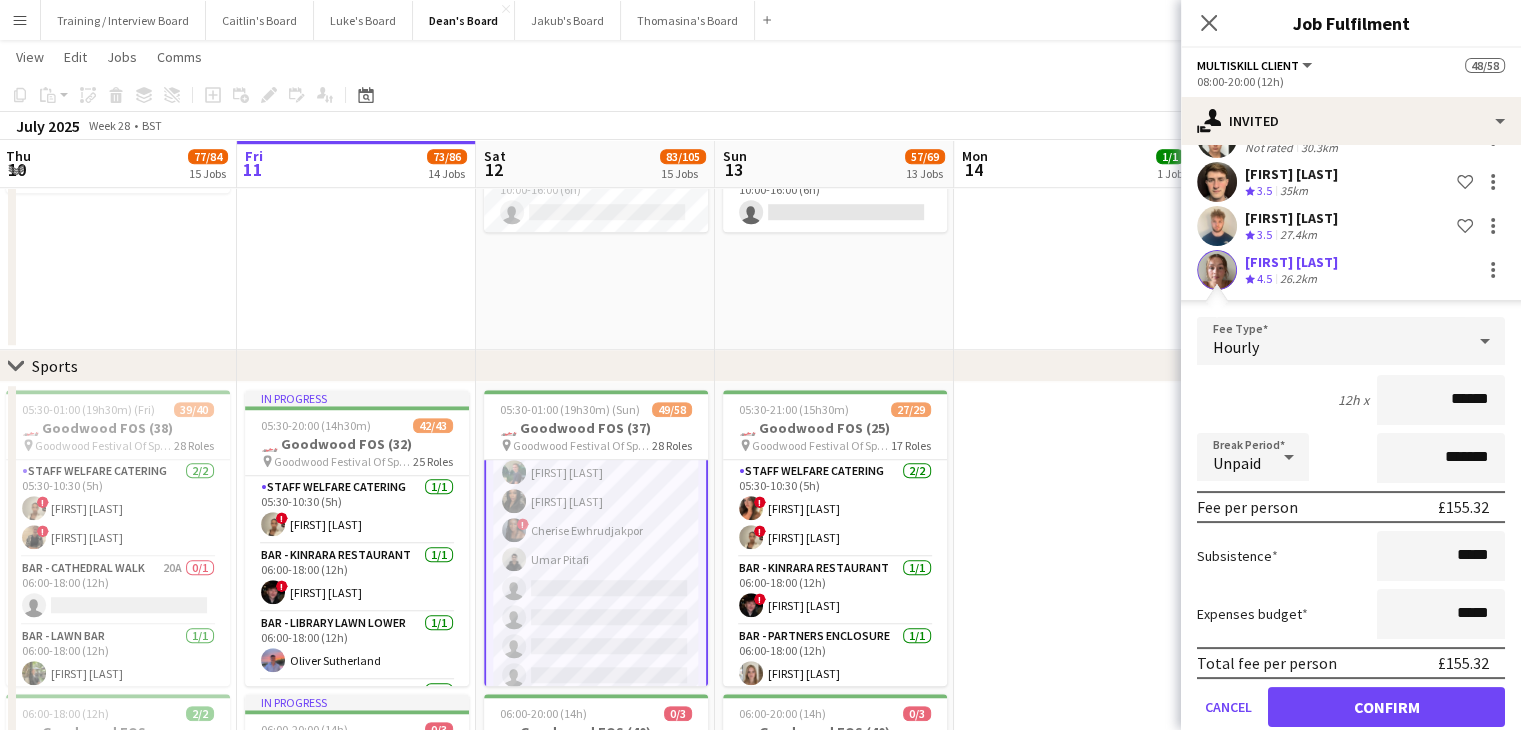 scroll, scrollTop: 264, scrollLeft: 0, axis: vertical 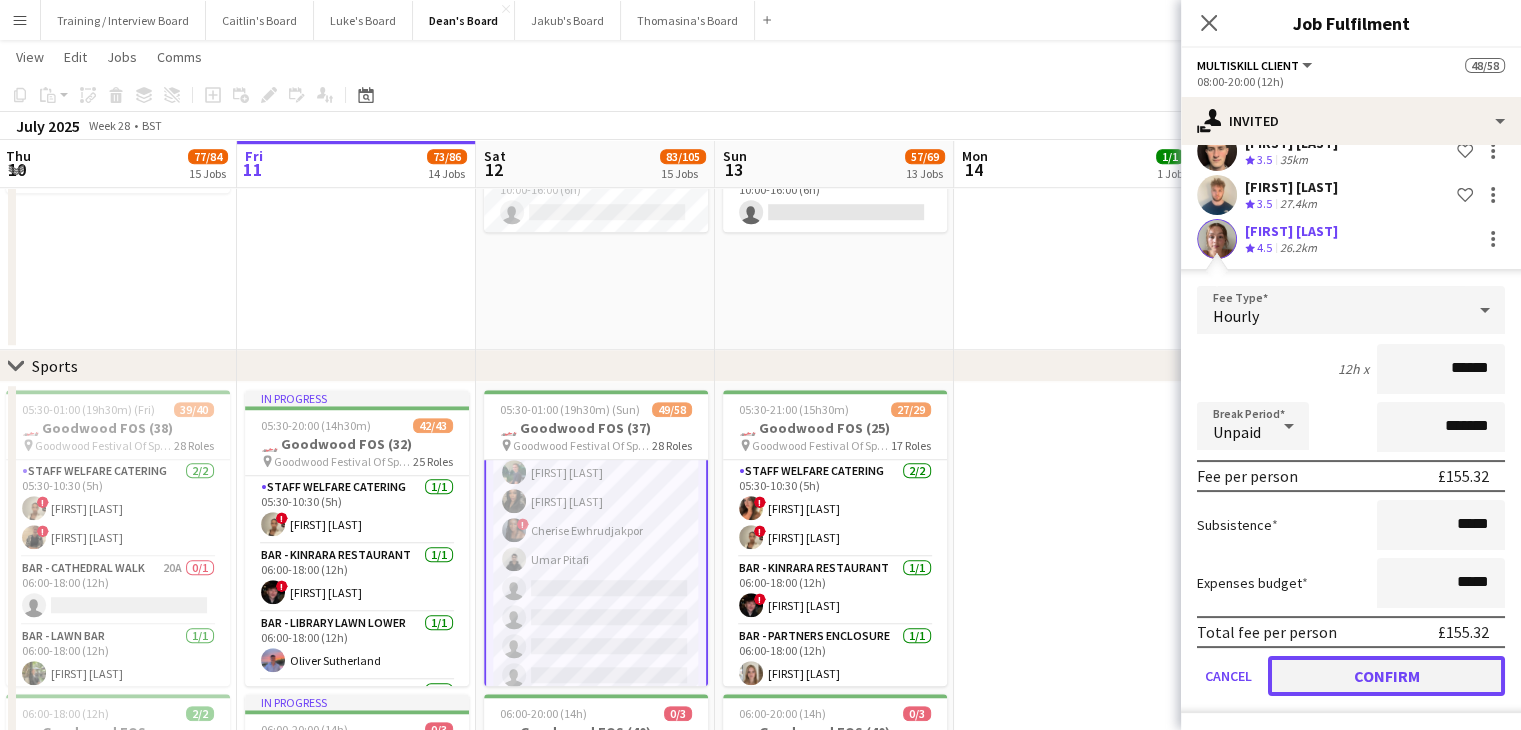 click on "Confirm" 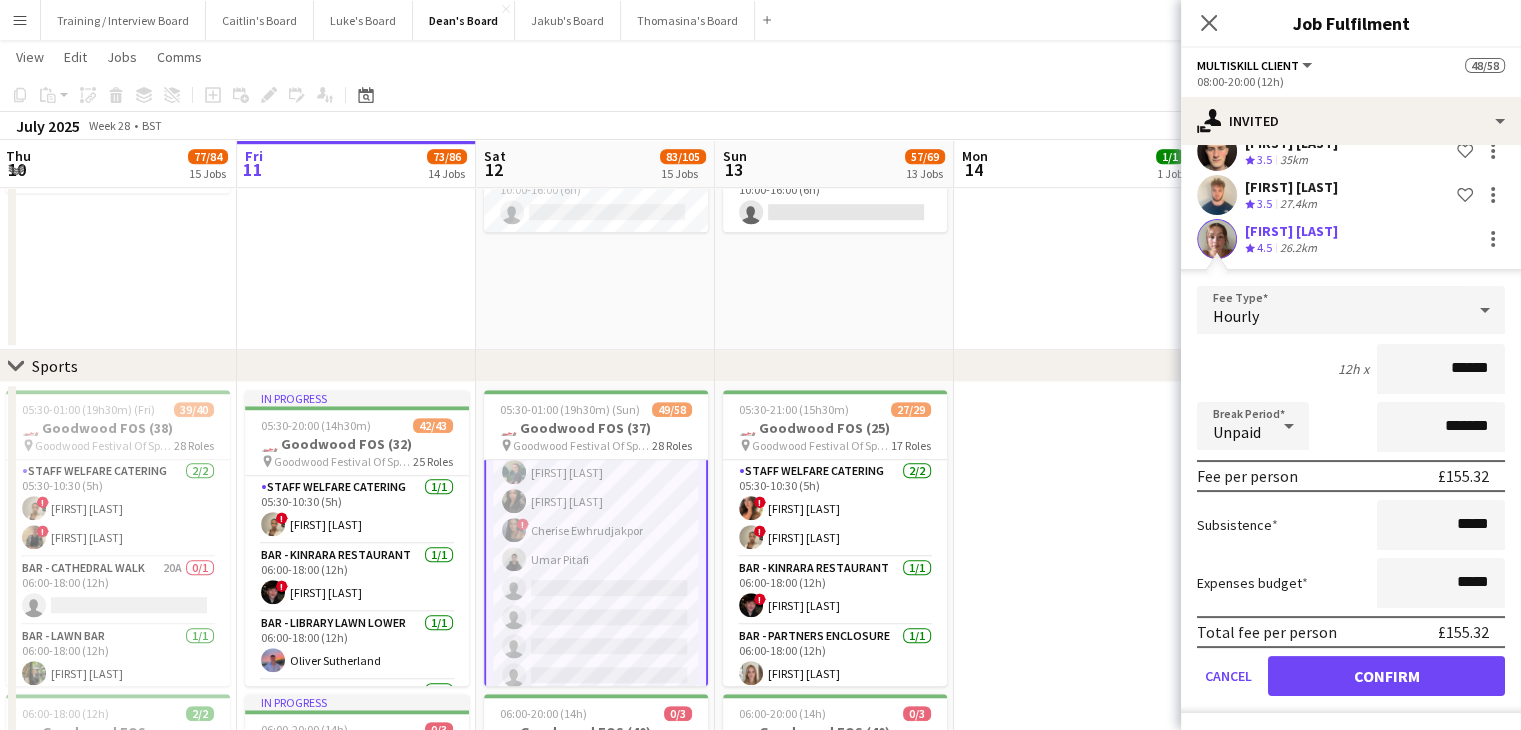 scroll, scrollTop: 0, scrollLeft: 0, axis: both 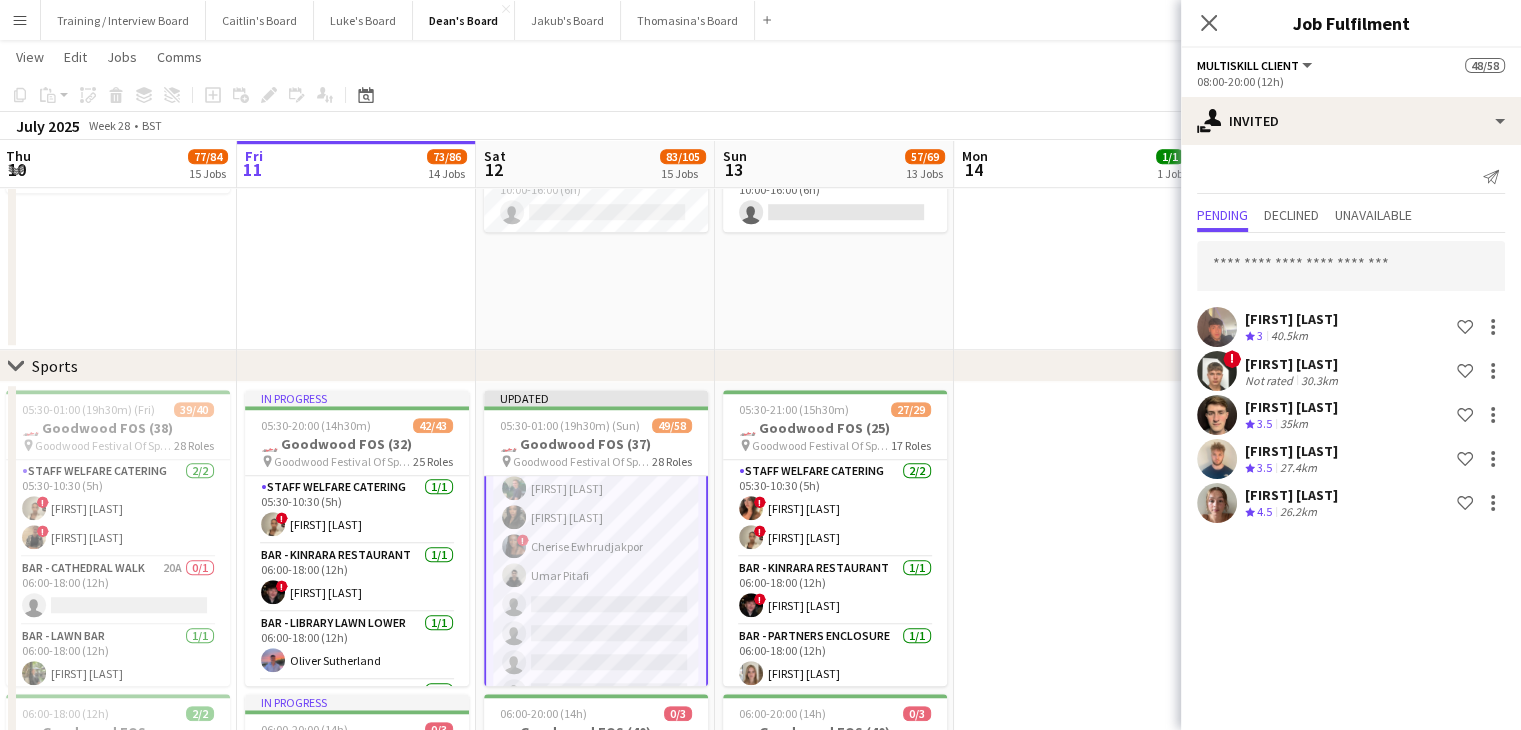 click on "July 2025   Week 28
•   BST   Publish 1 job   Revert 1 job" 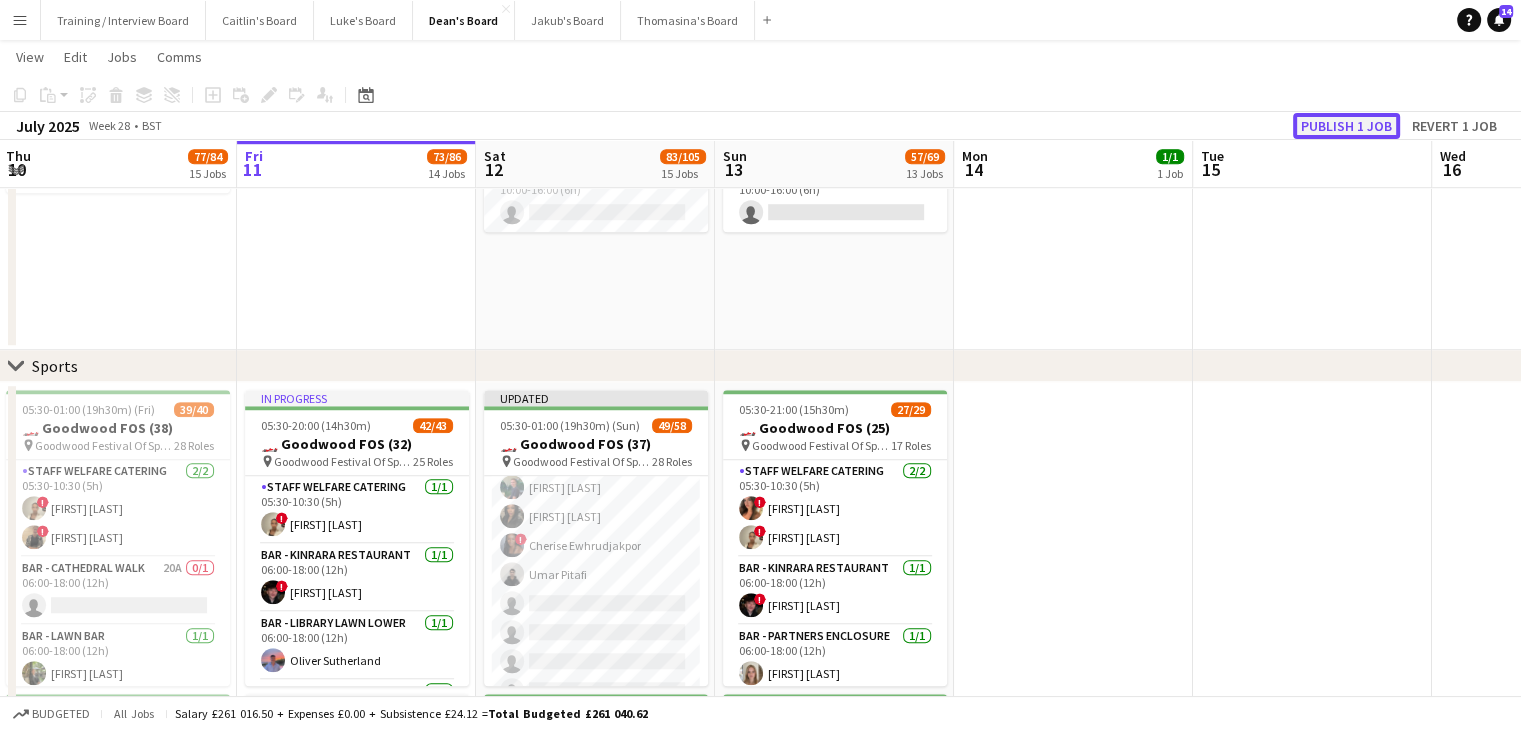 click on "Publish 1 job" 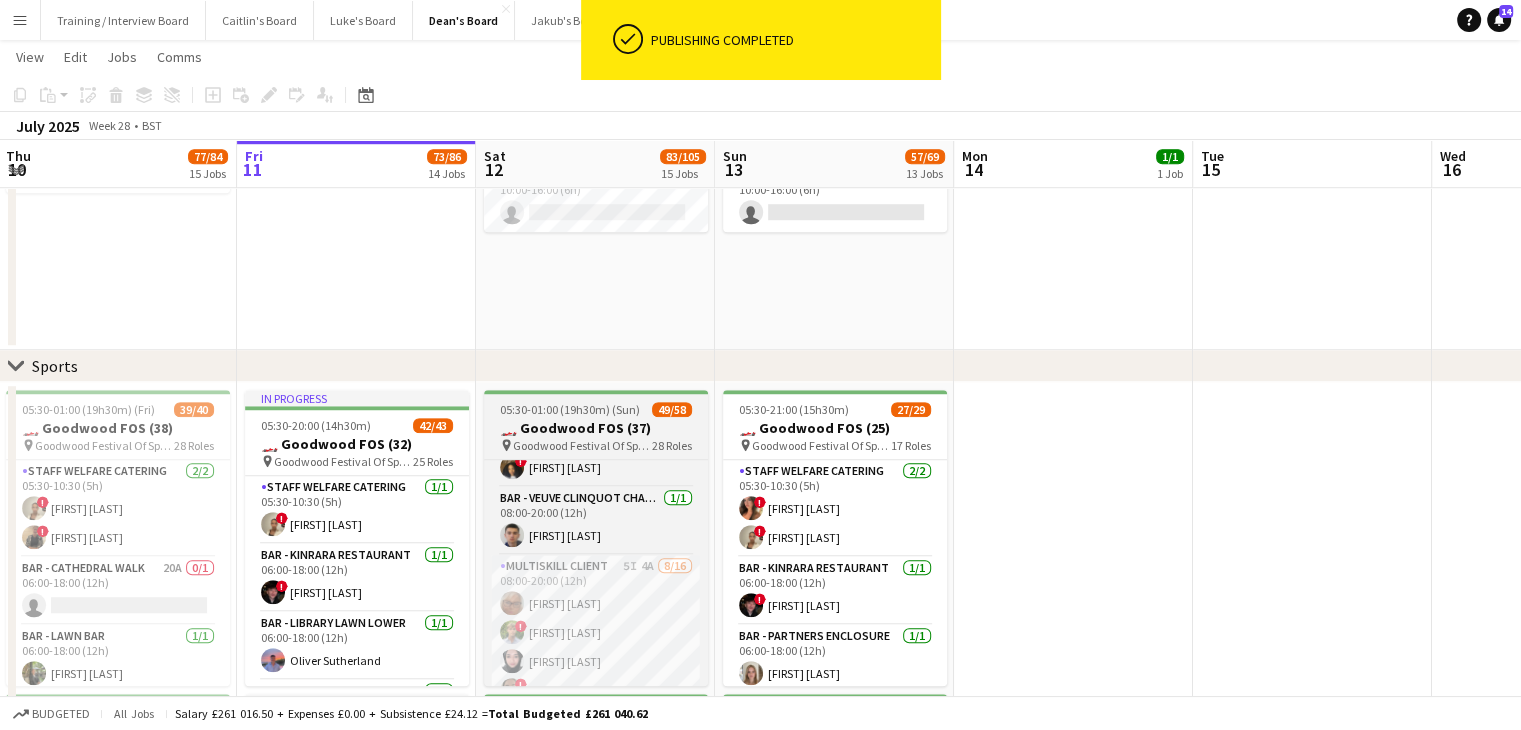 scroll, scrollTop: 1475, scrollLeft: 0, axis: vertical 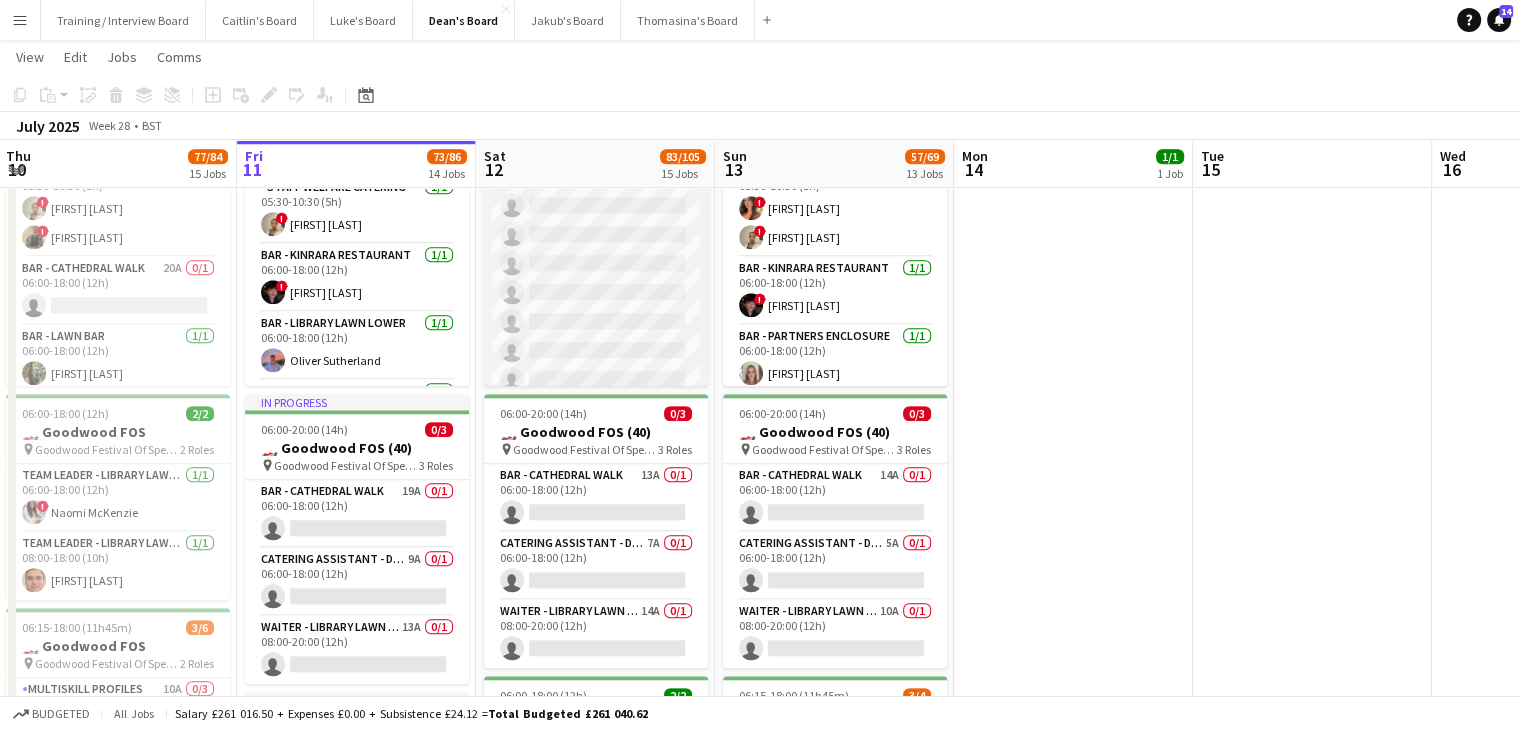click on "MULTISKILL CLIENT   5I   4A   8/16   08:00-20:00 (12h)
Cassandra Mullen ! Owen Beswick Salma Salama ! ella beswick Robbie Munro Ibim Akoko ! Cherise Ewhrudjakpor Umar Pitafi
single-neutral-actions
single-neutral-actions
single-neutral-actions
single-neutral-actions
single-neutral-actions
single-neutral-actions
single-neutral-actions
single-neutral-actions" at bounding box center (596, 176) 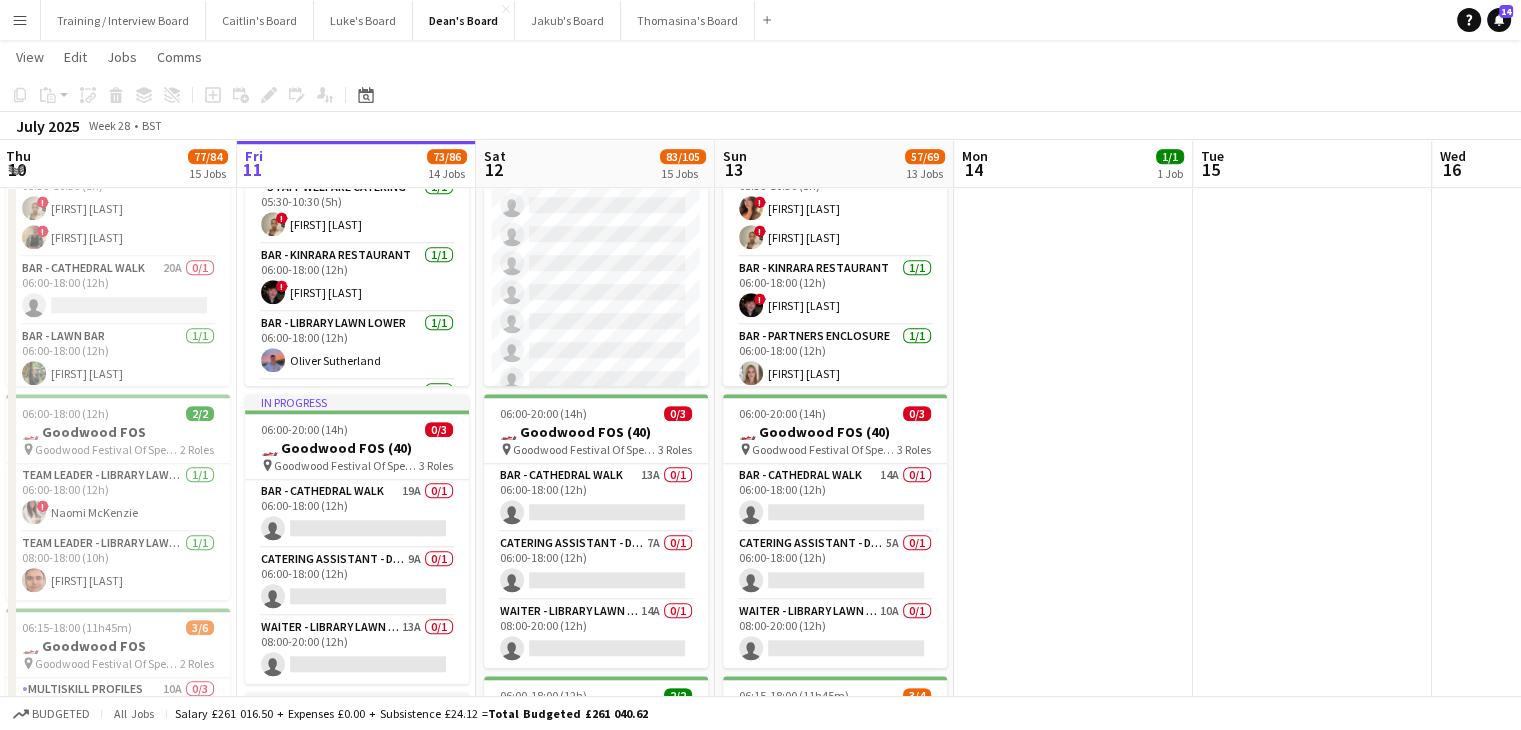 scroll, scrollTop: 1771, scrollLeft: 0, axis: vertical 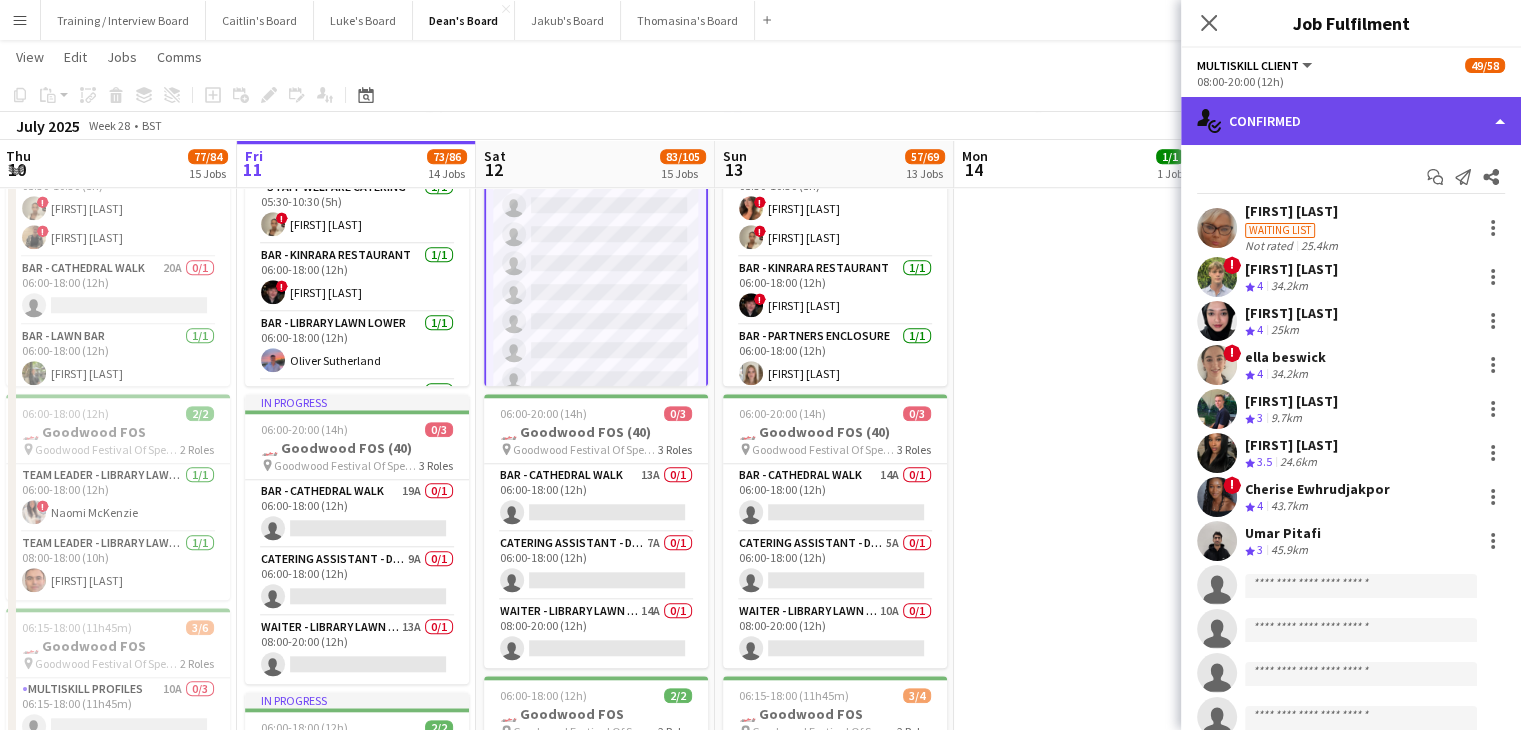 click on "single-neutral-actions-check-2
Confirmed" 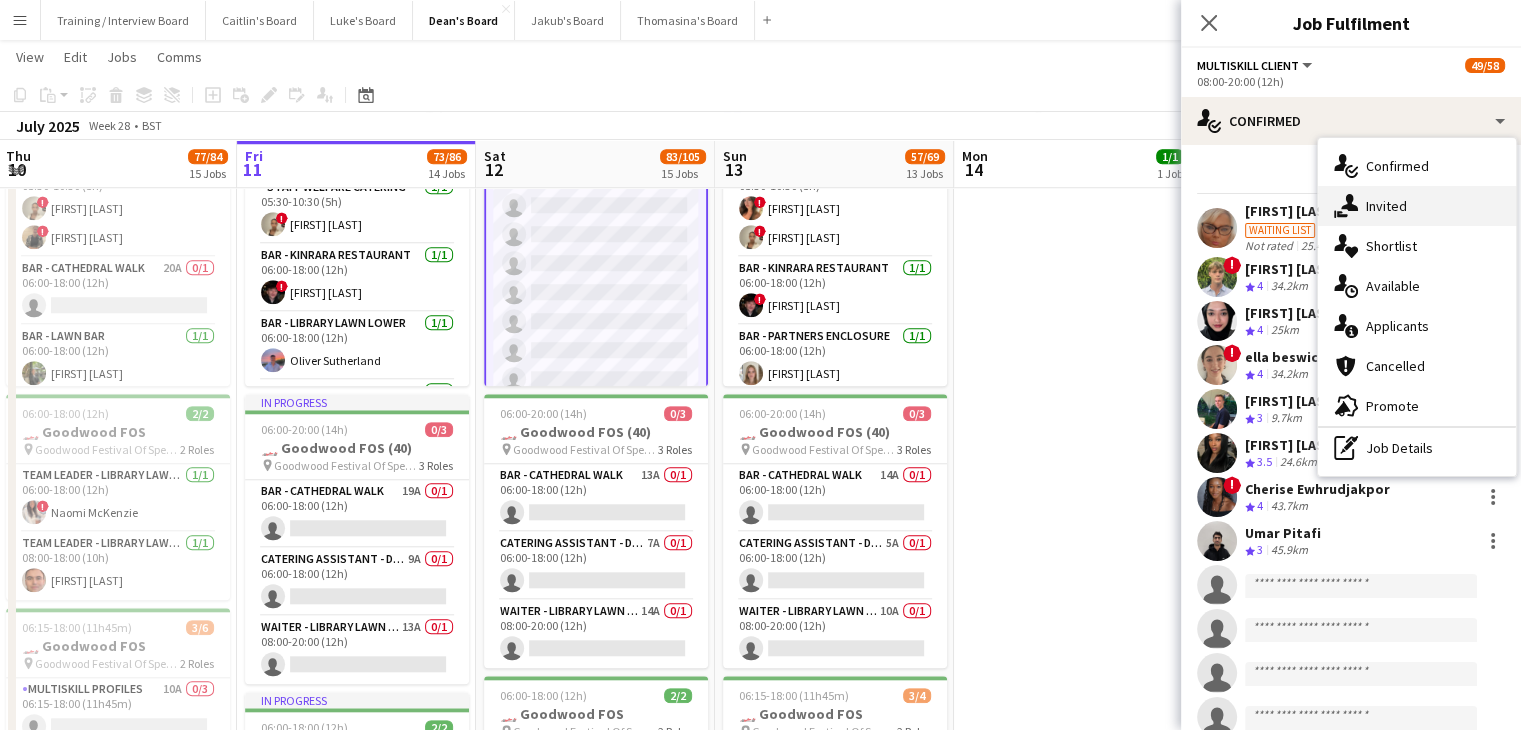 click on "single-neutral-actions-share-1
Invited" at bounding box center (1417, 206) 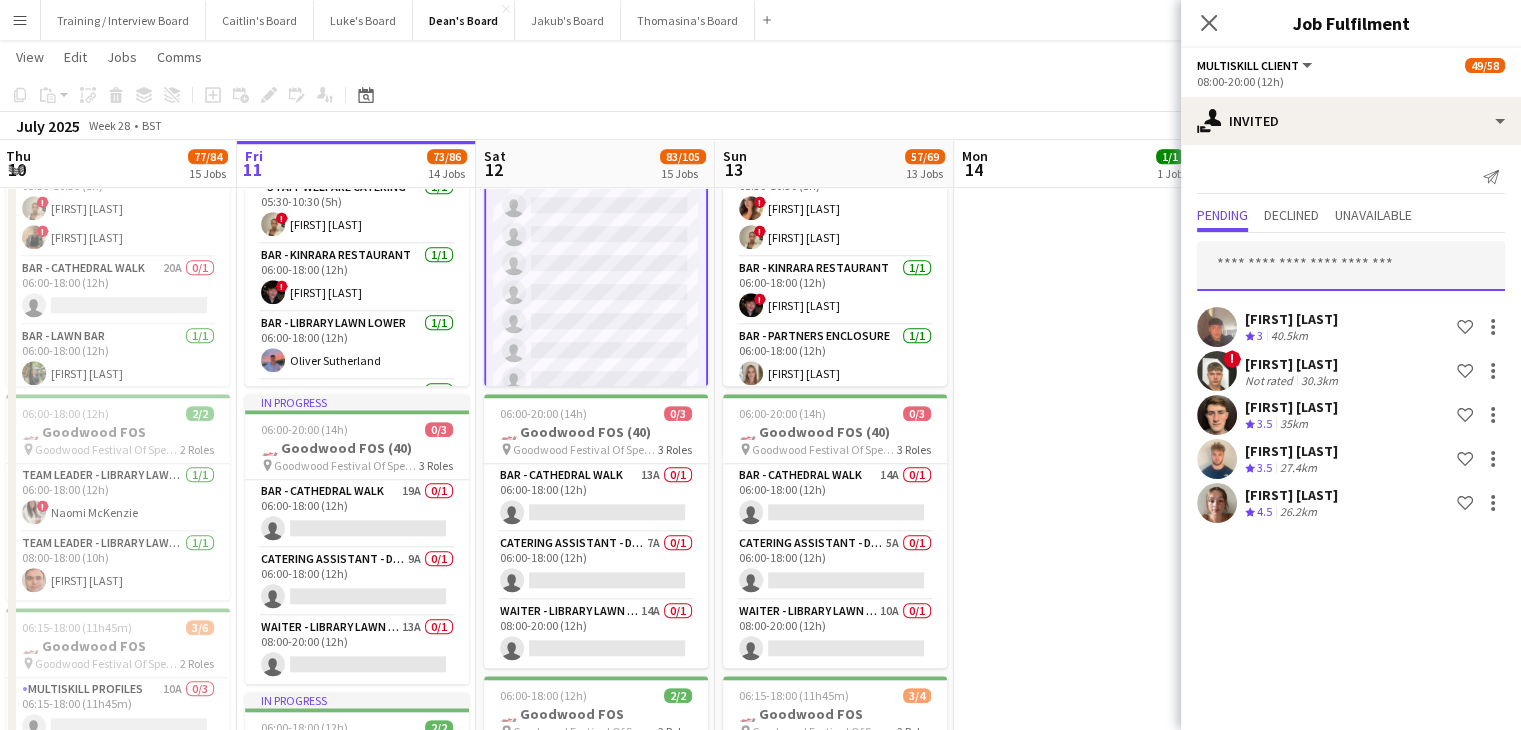 click at bounding box center (1351, 266) 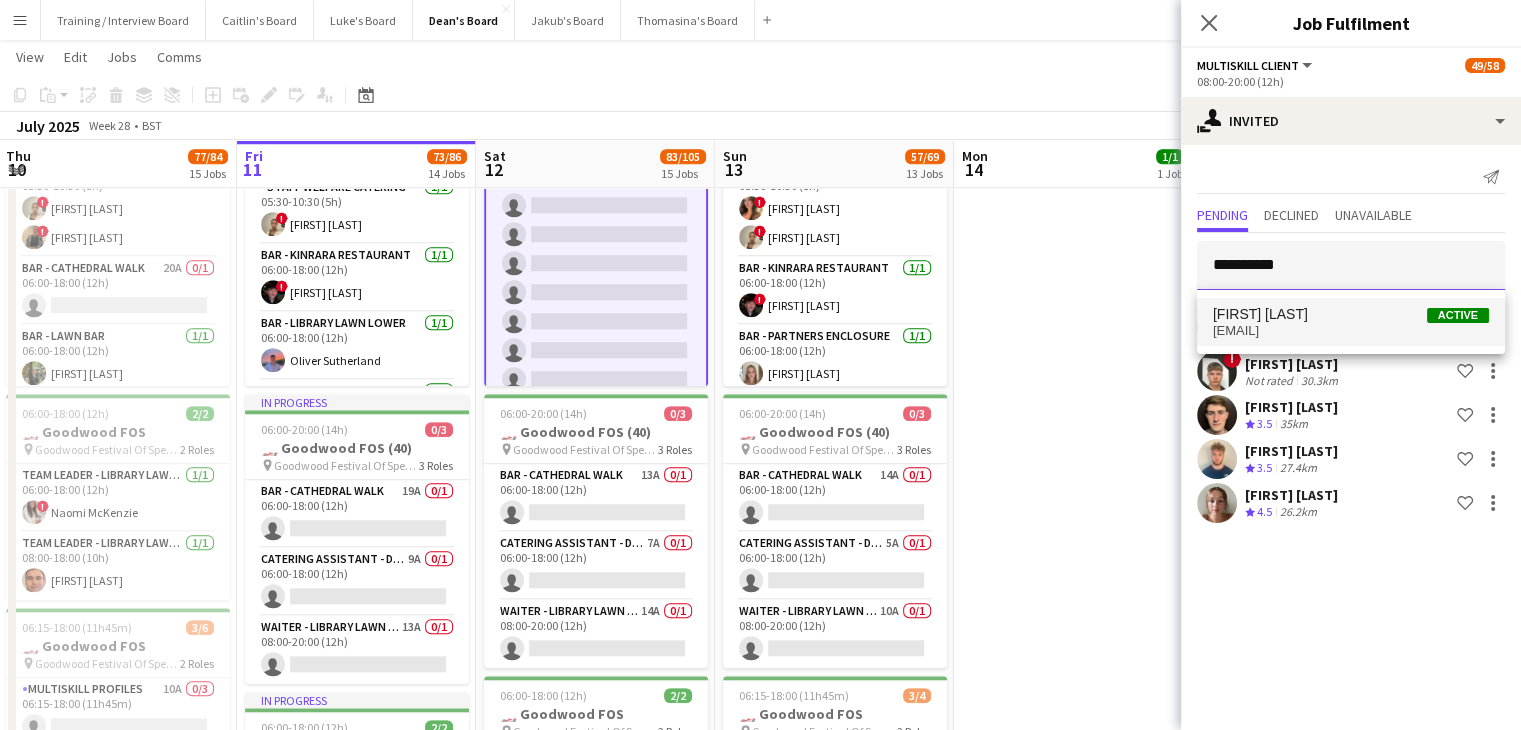 type on "**********" 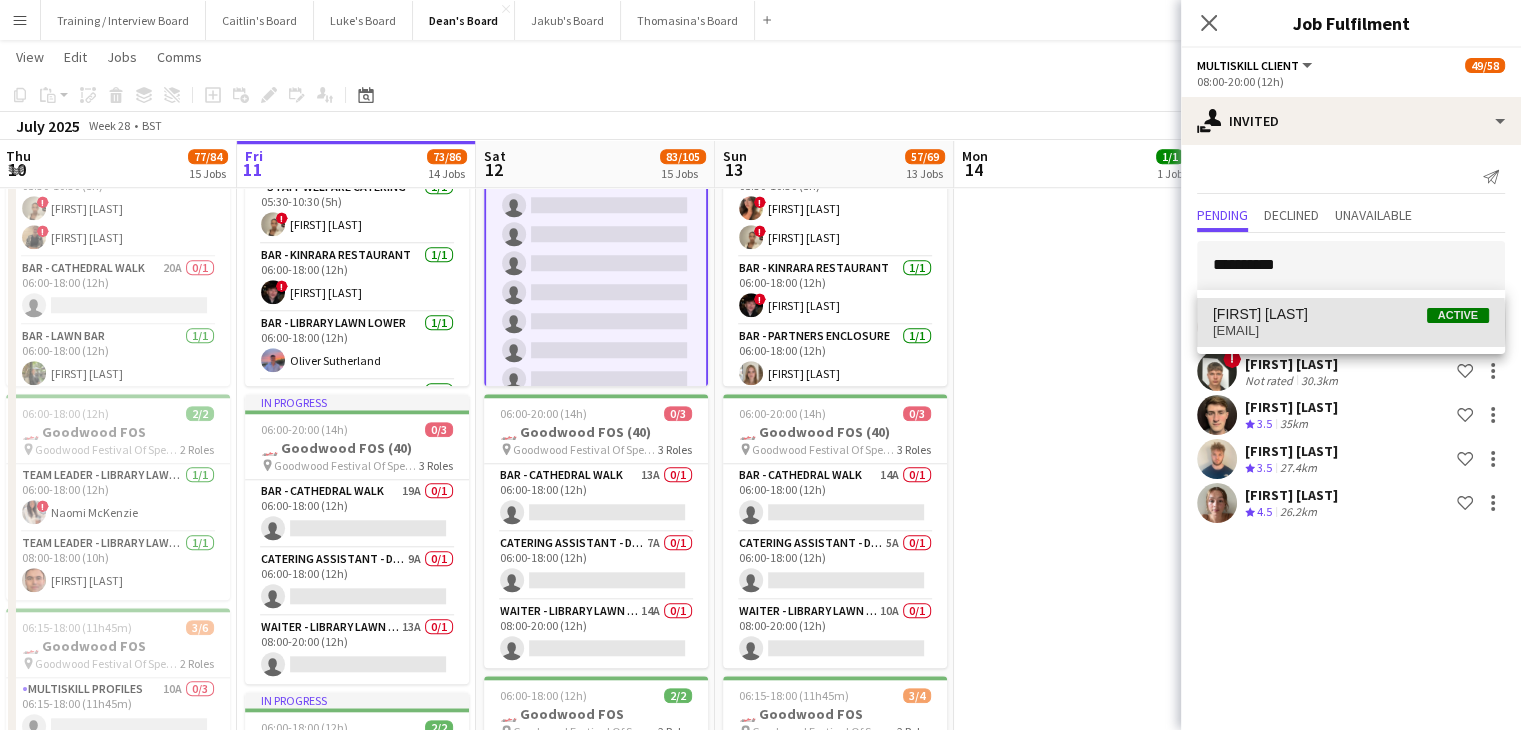 click on "thomasj4clark@gmail.com" at bounding box center [1351, 331] 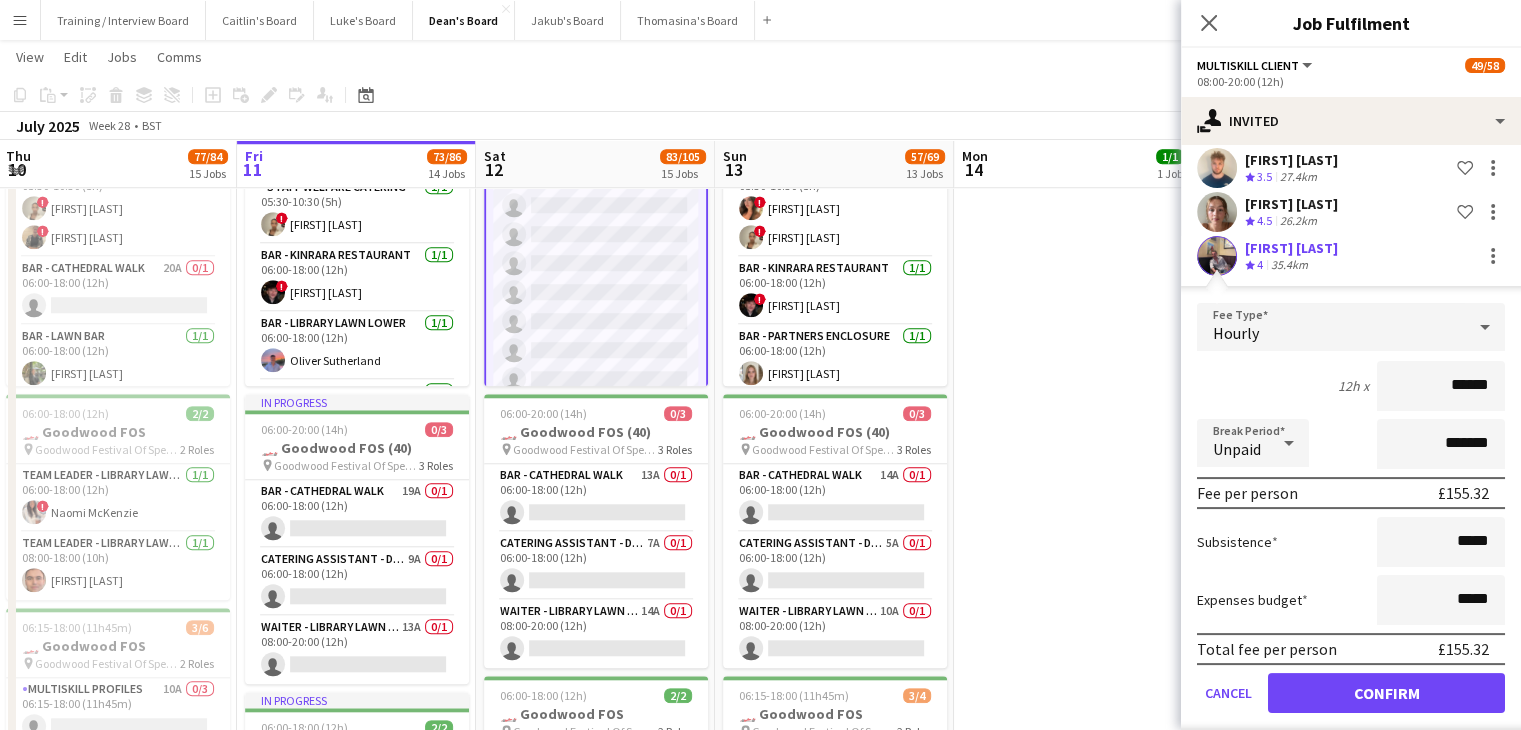 scroll, scrollTop: 304, scrollLeft: 0, axis: vertical 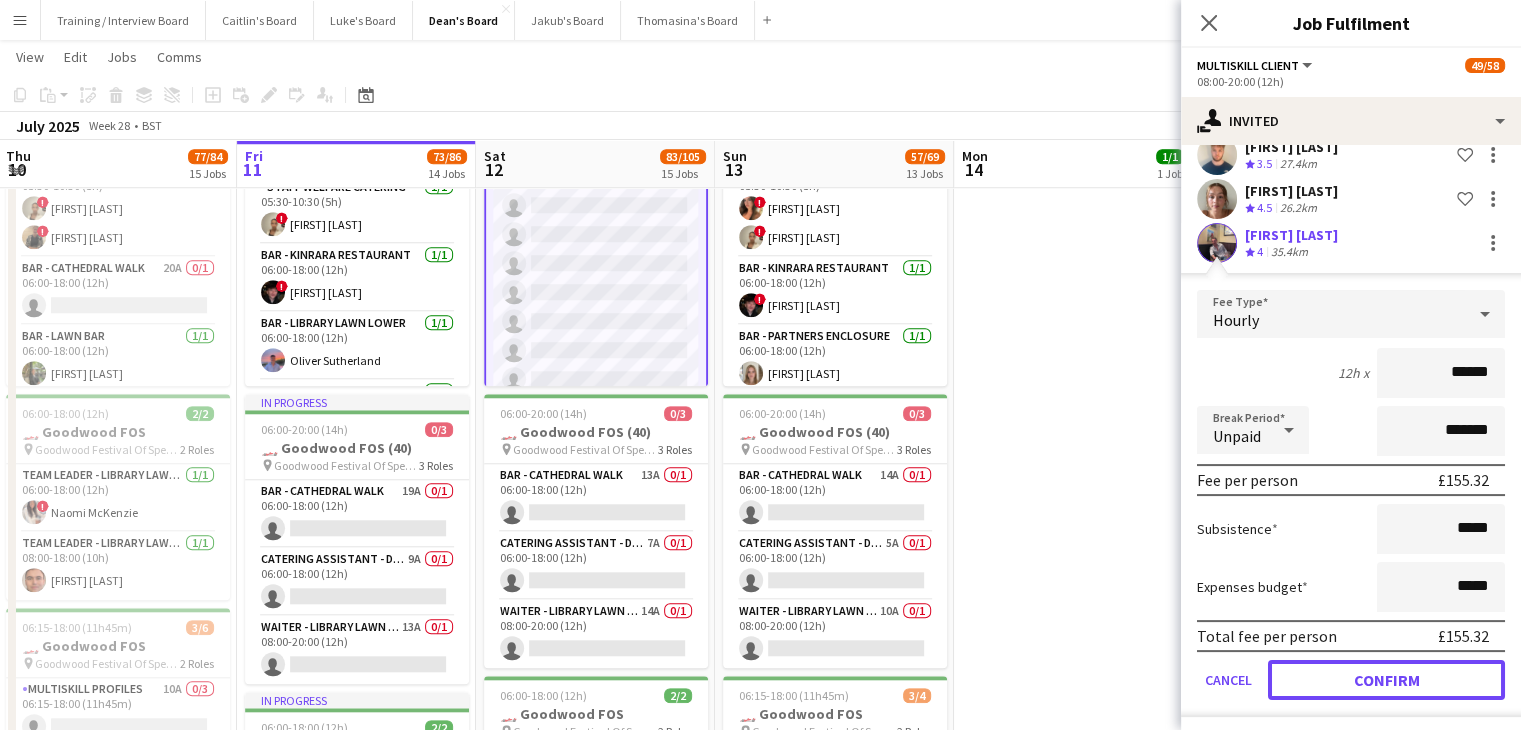 click on "Confirm" 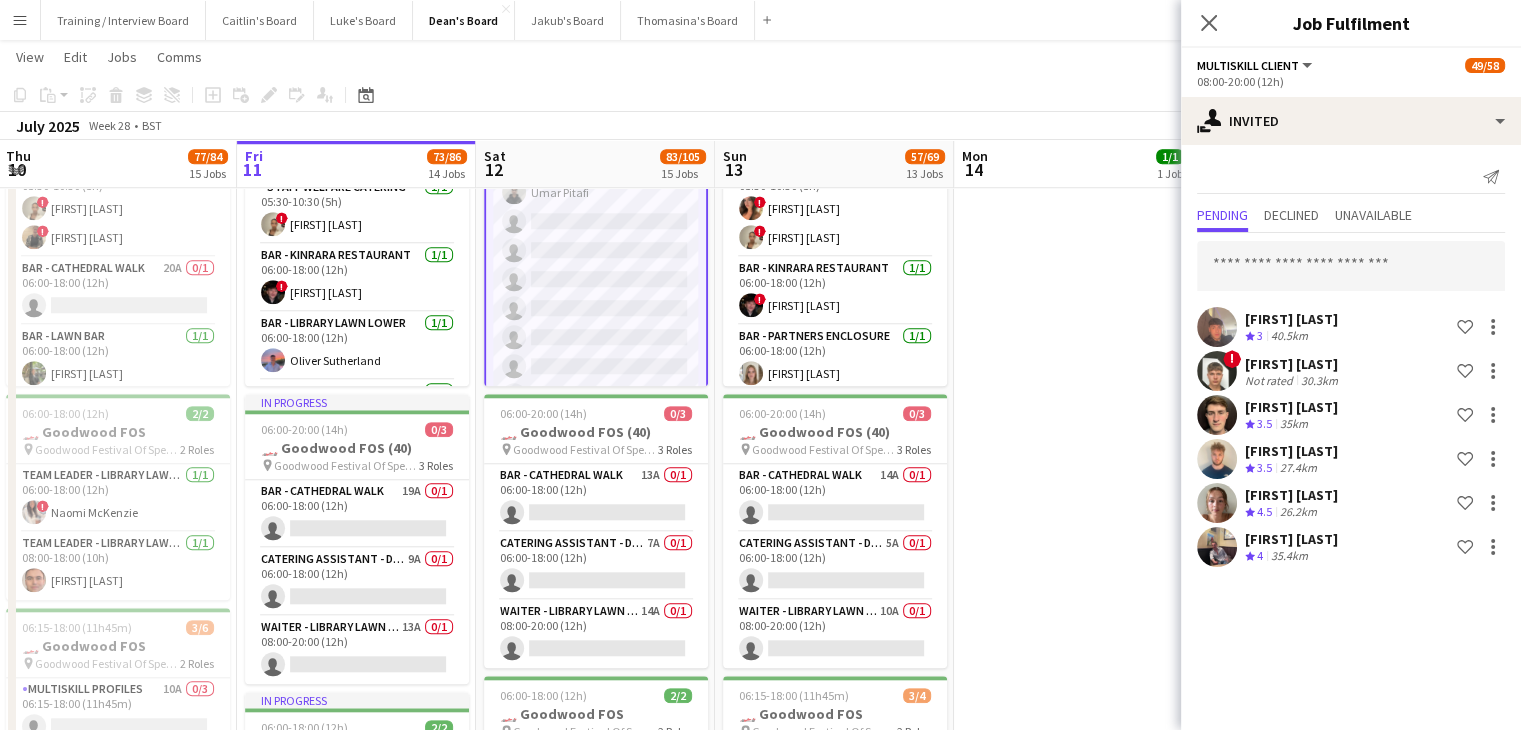 scroll, scrollTop: 0, scrollLeft: 0, axis: both 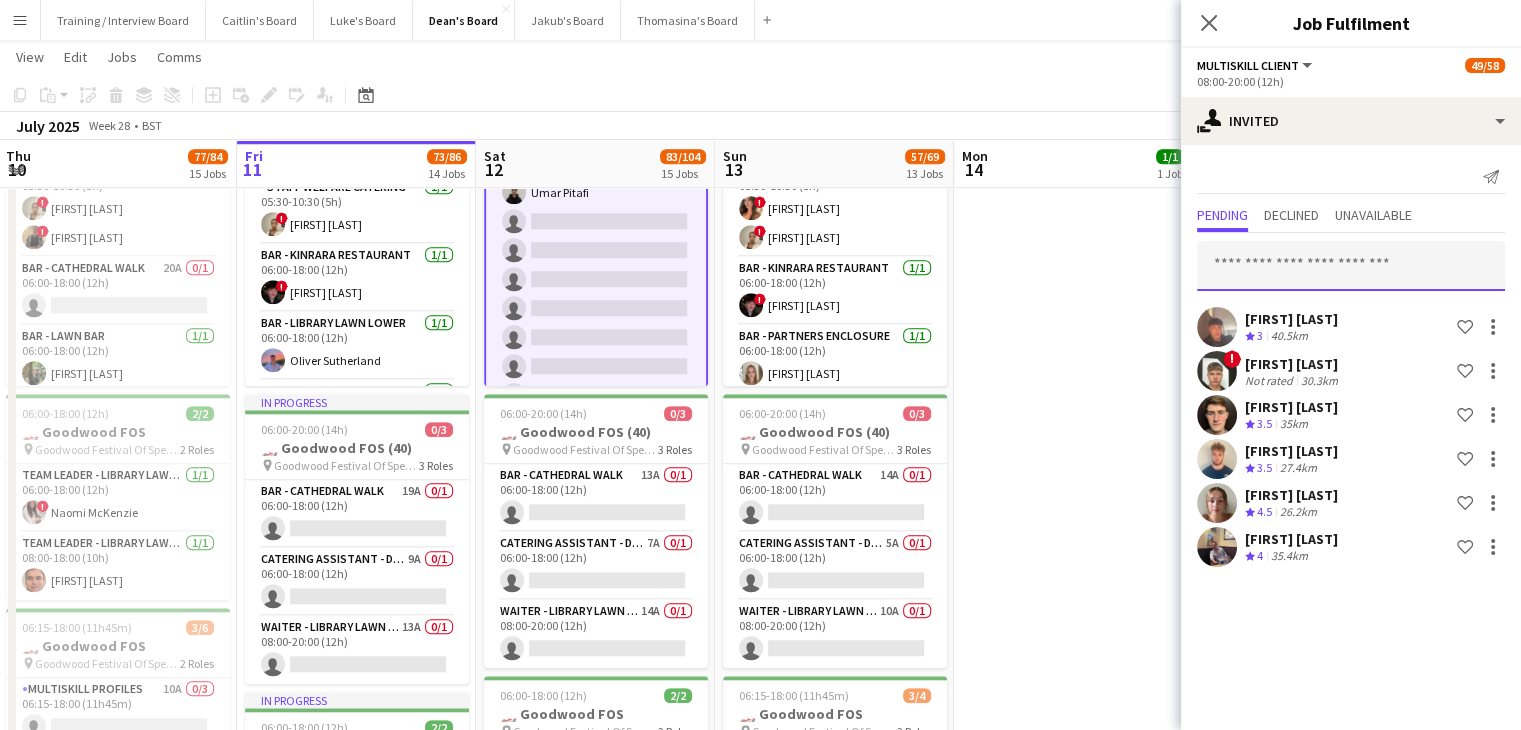 click at bounding box center (1351, 266) 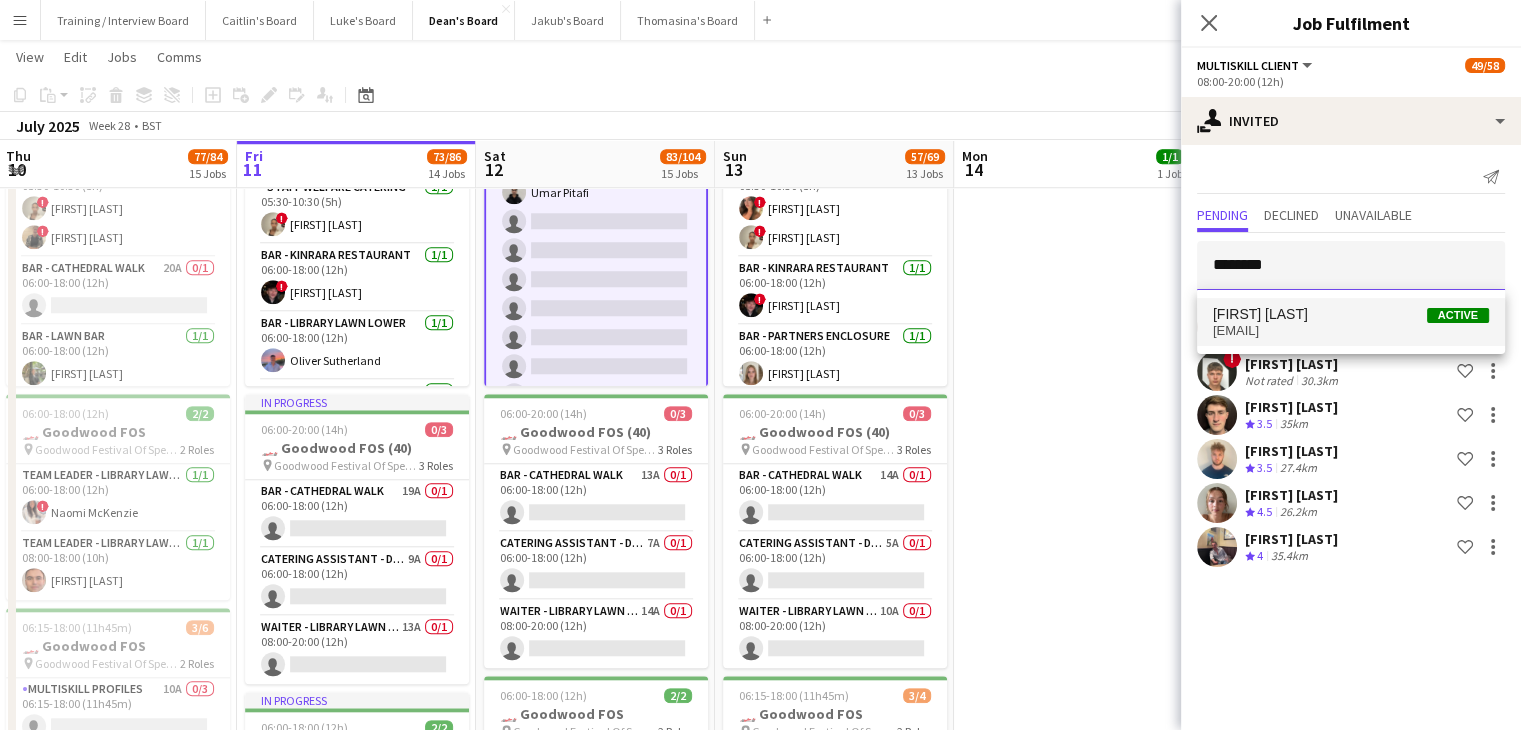 type on "********" 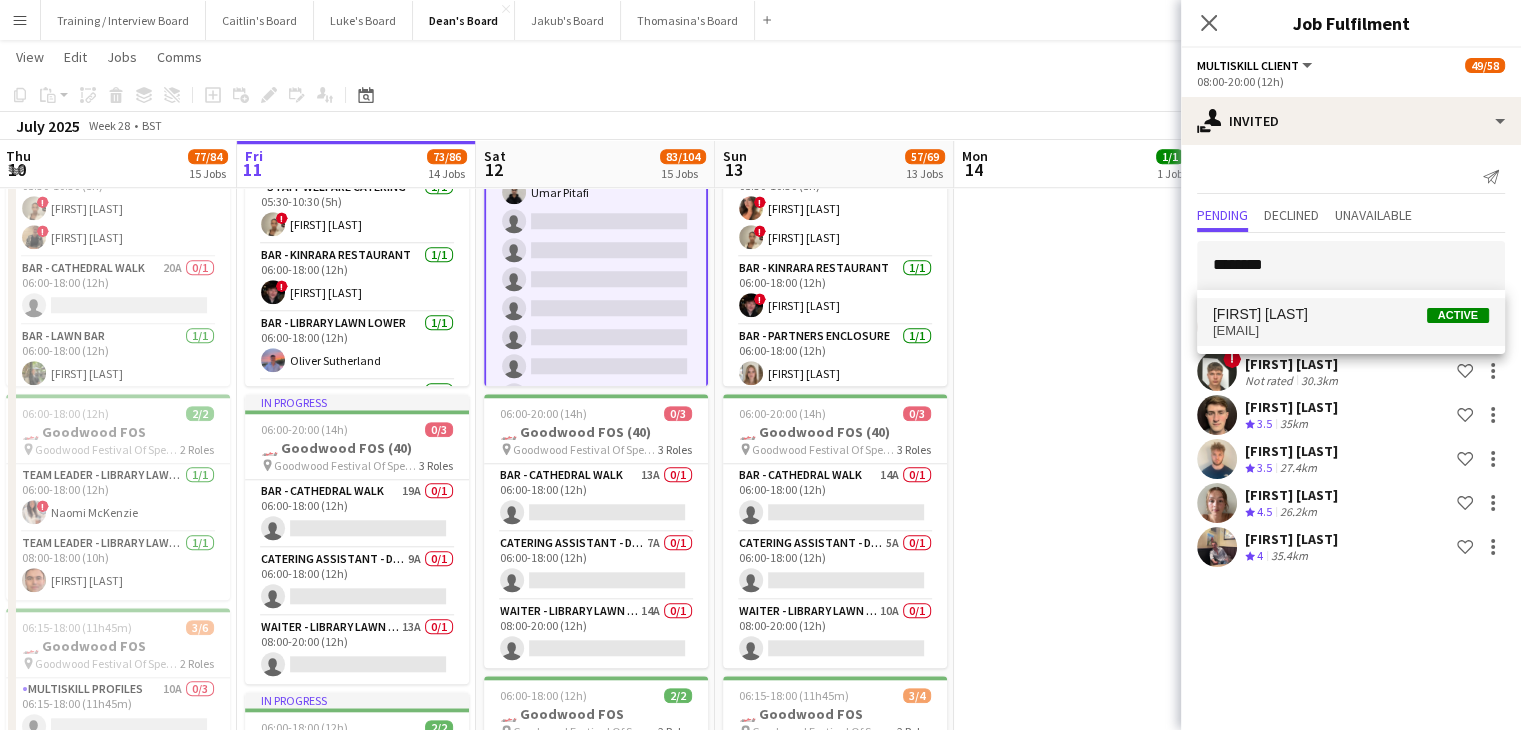 click on "[FIRST] [LAST]" at bounding box center [1260, 314] 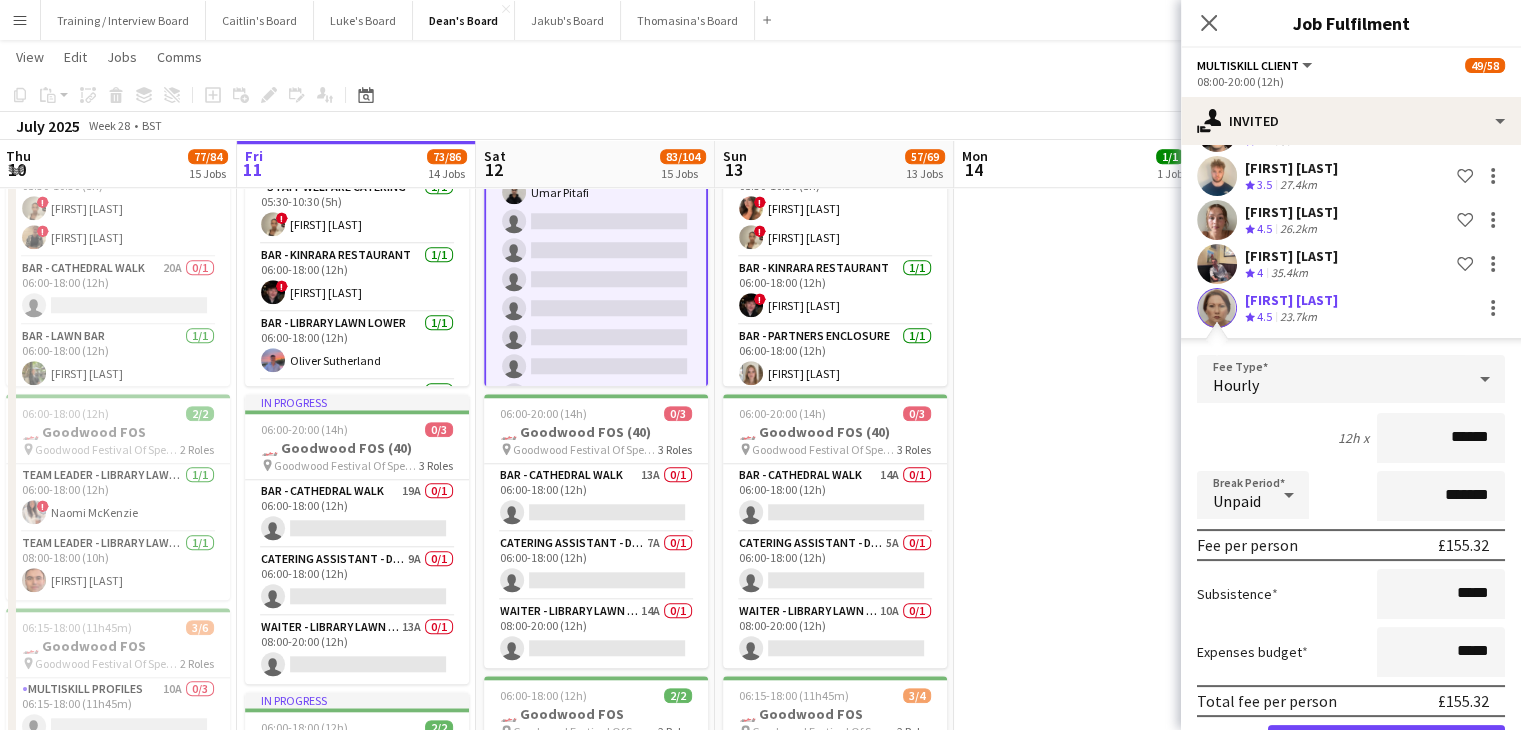 scroll, scrollTop: 352, scrollLeft: 0, axis: vertical 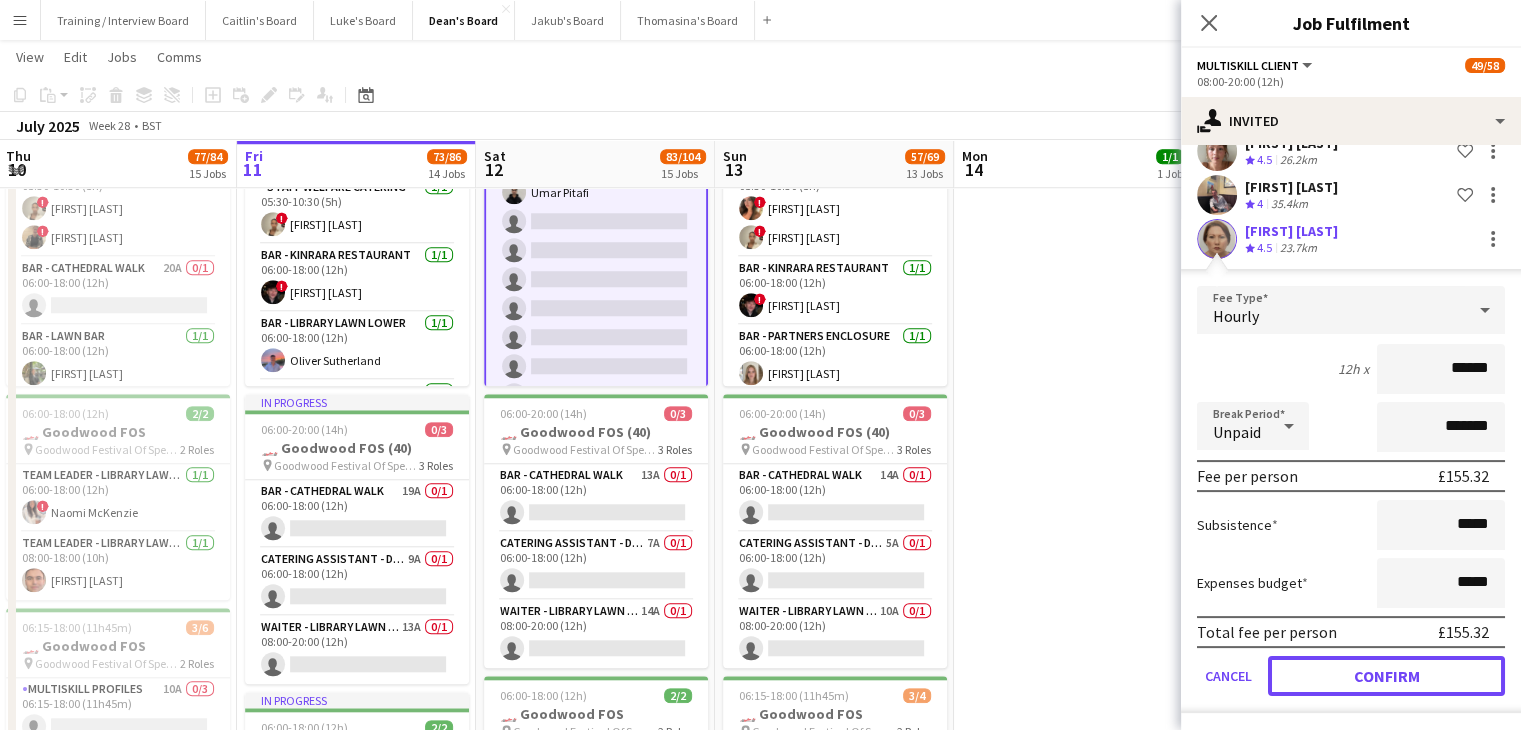 click on "Confirm" 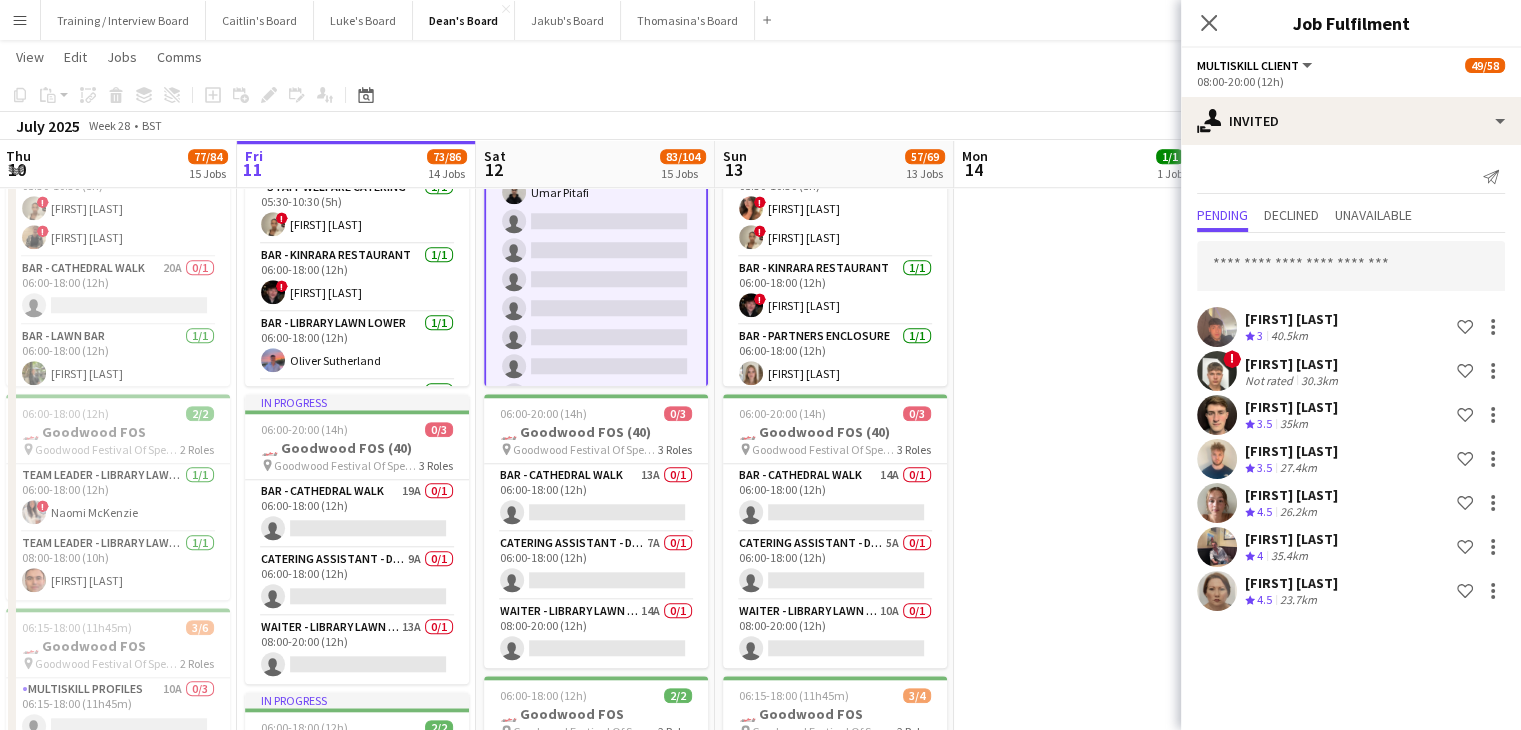 scroll, scrollTop: 0, scrollLeft: 0, axis: both 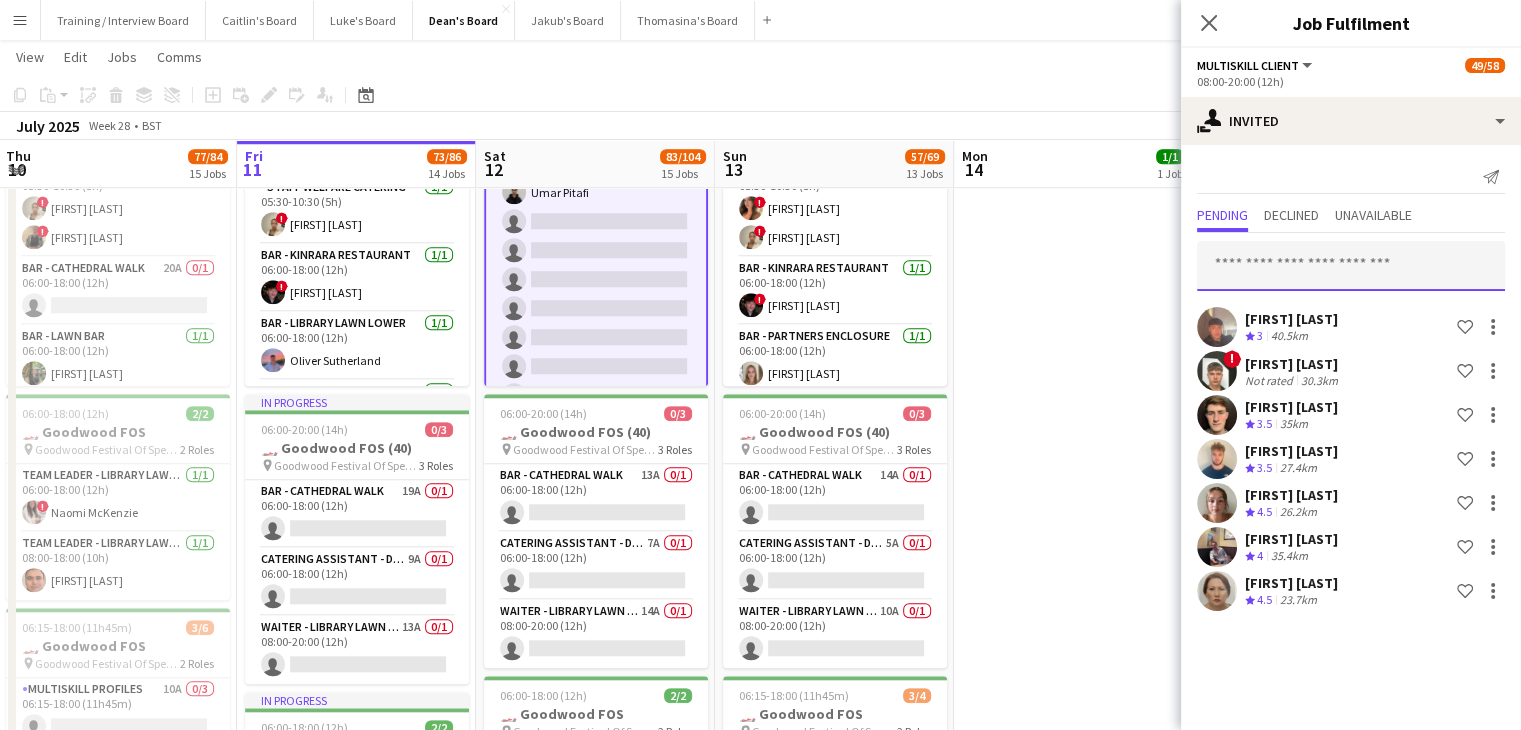 click at bounding box center [1351, 266] 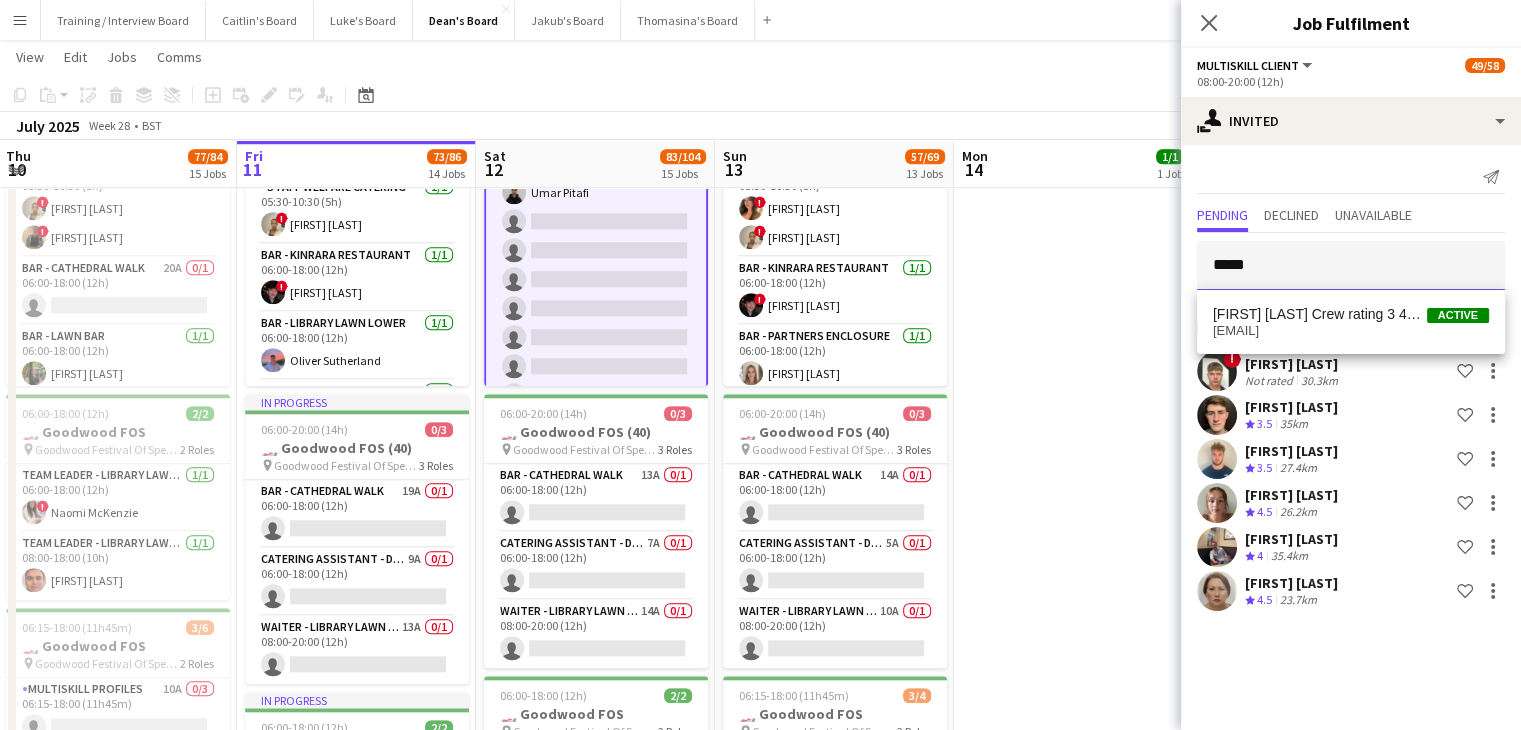 type on "*****" 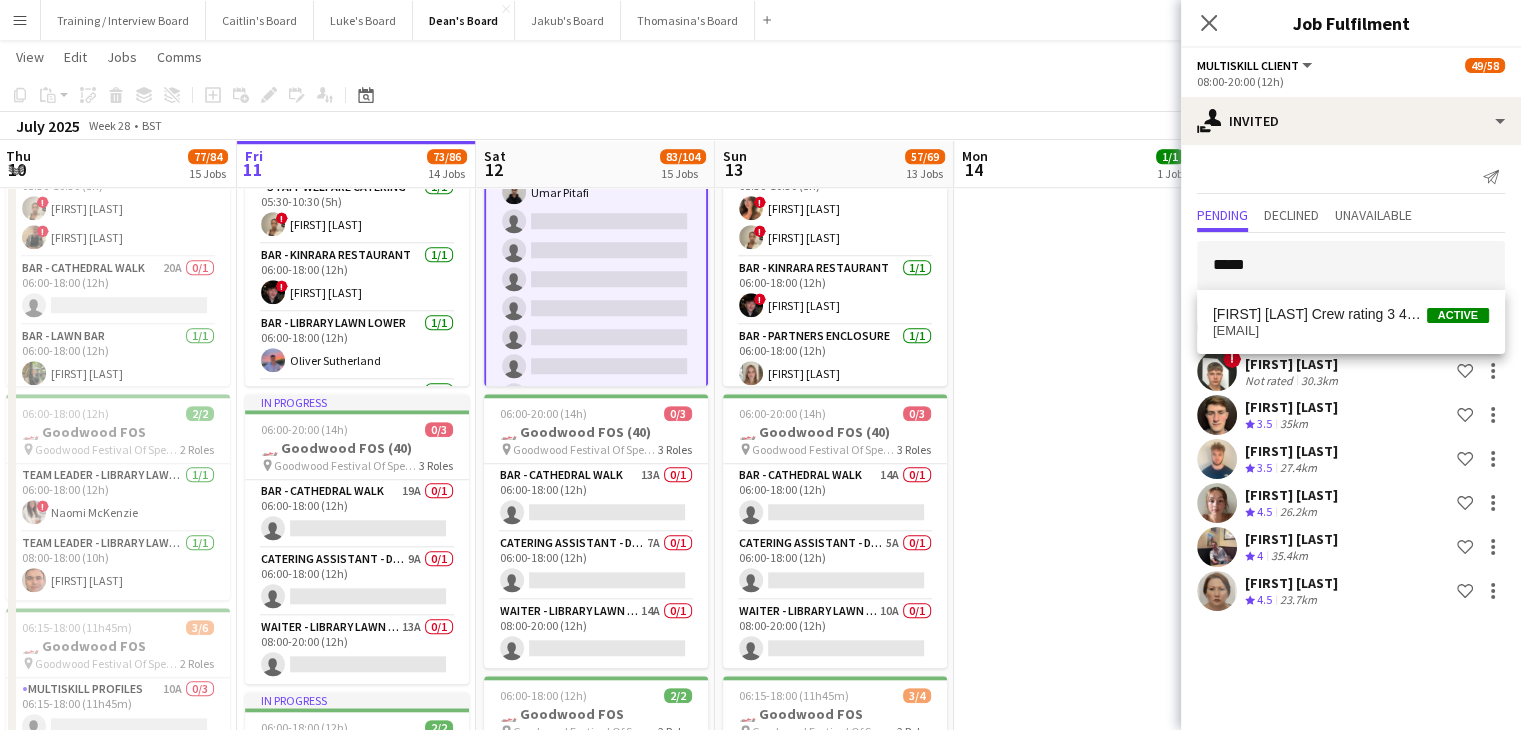 click on "[FIRST] [LAST]" at bounding box center (1320, 314) 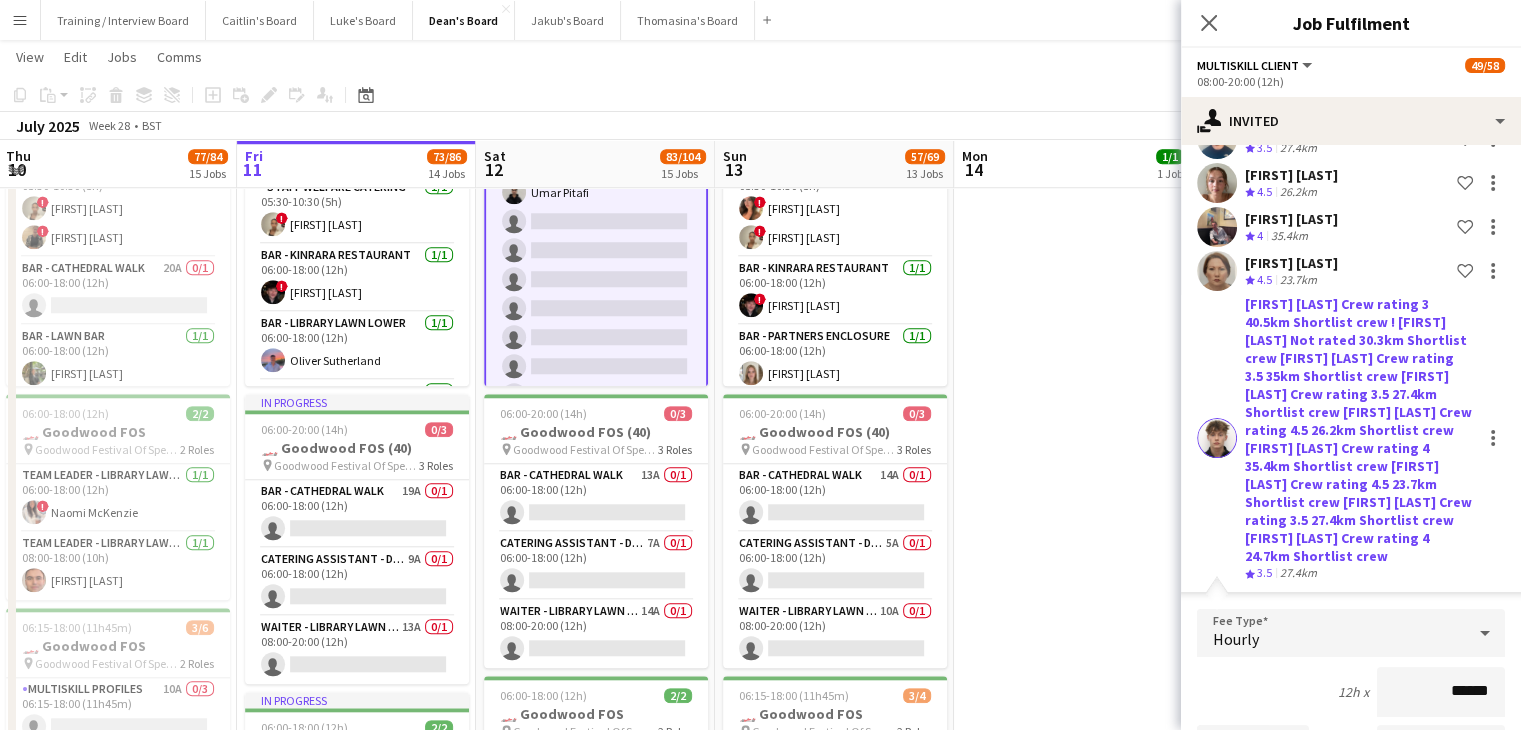 scroll, scrollTop: 396, scrollLeft: 0, axis: vertical 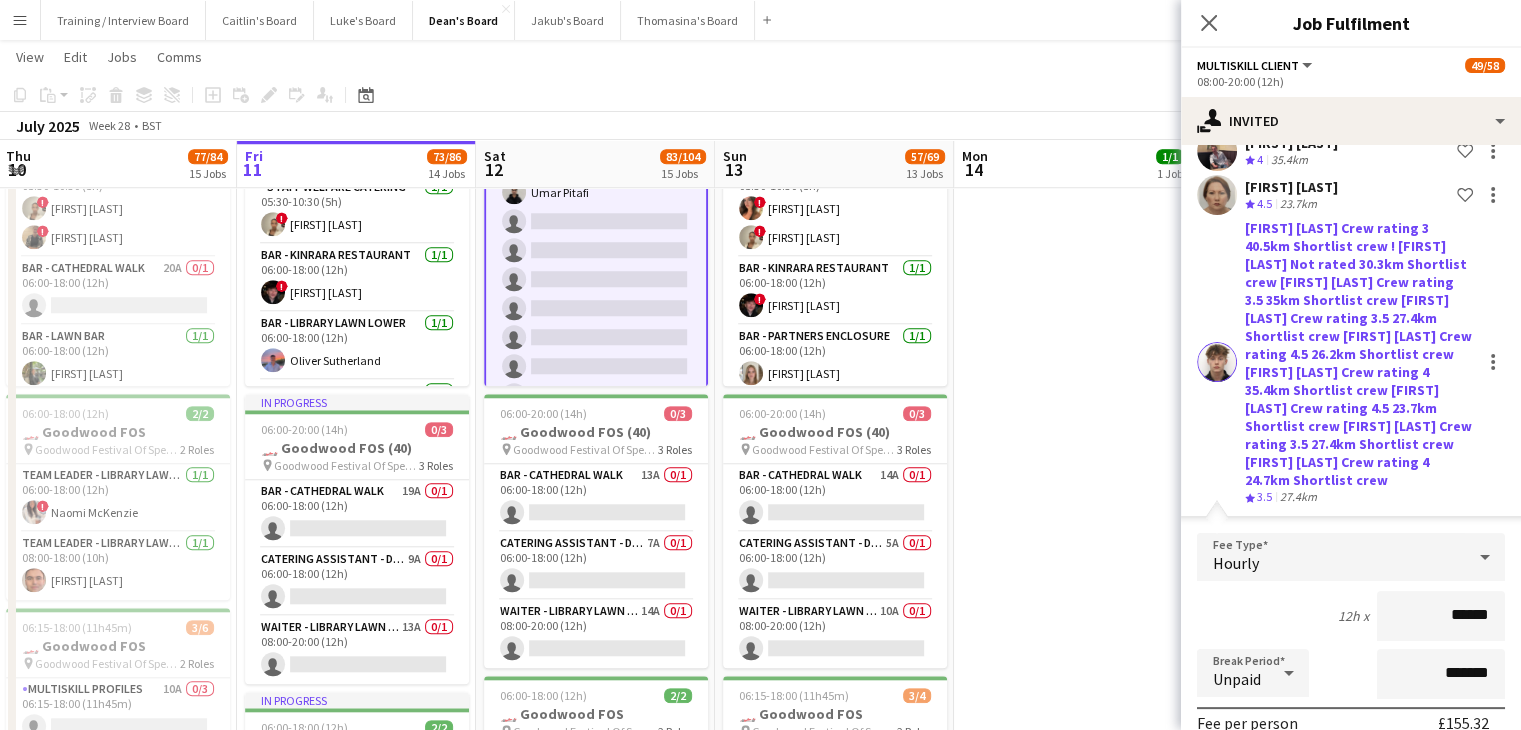 click on "Confirm" 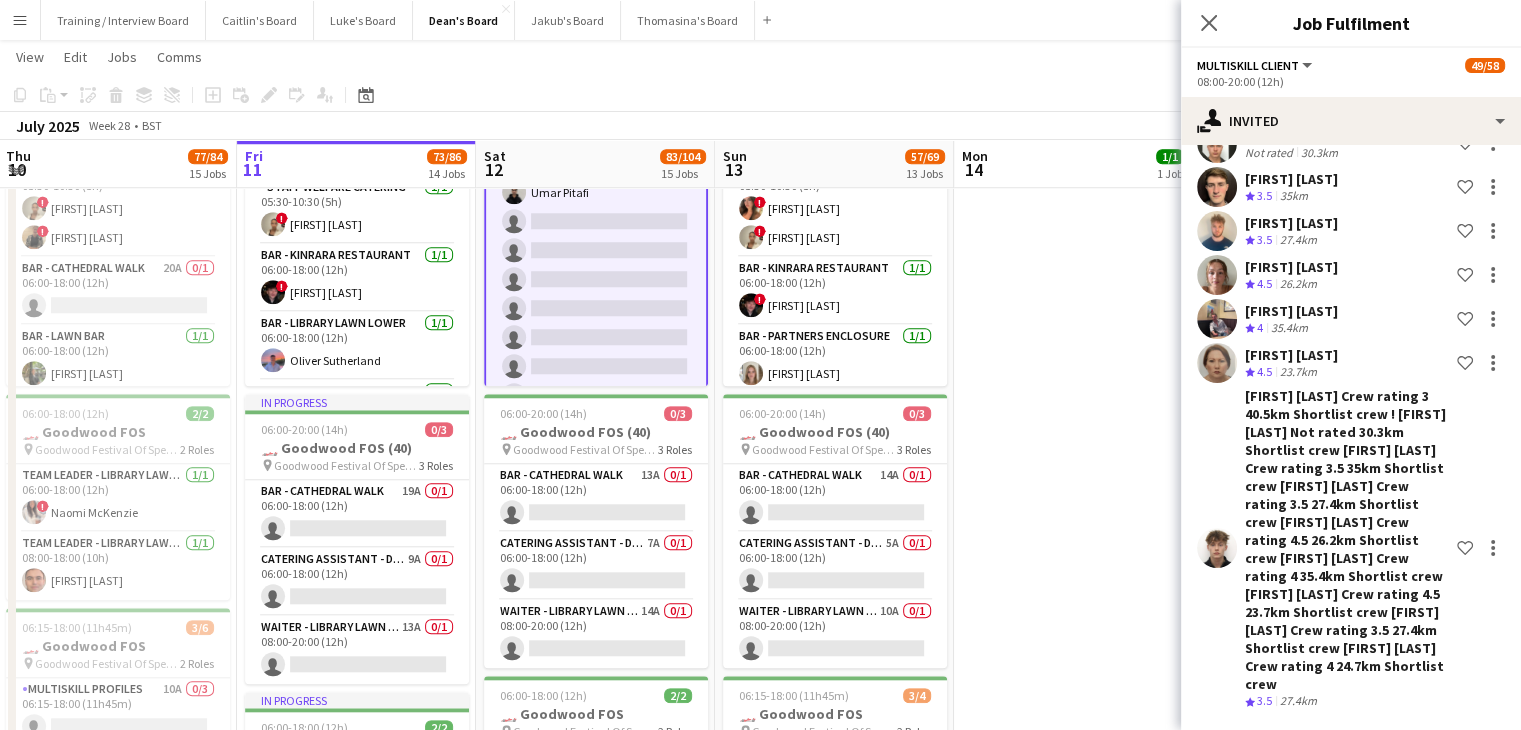 scroll, scrollTop: 0, scrollLeft: 0, axis: both 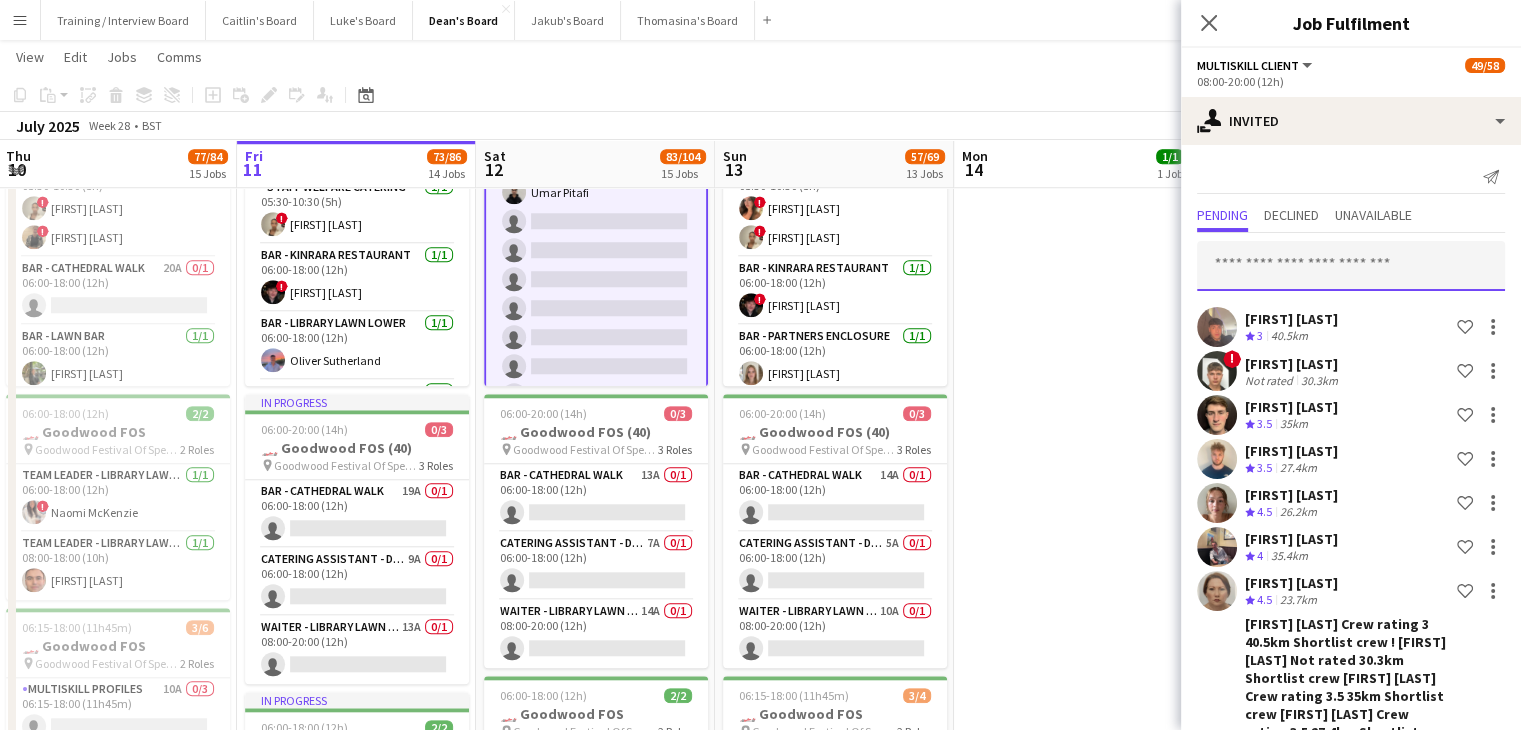 click at bounding box center [1351, 266] 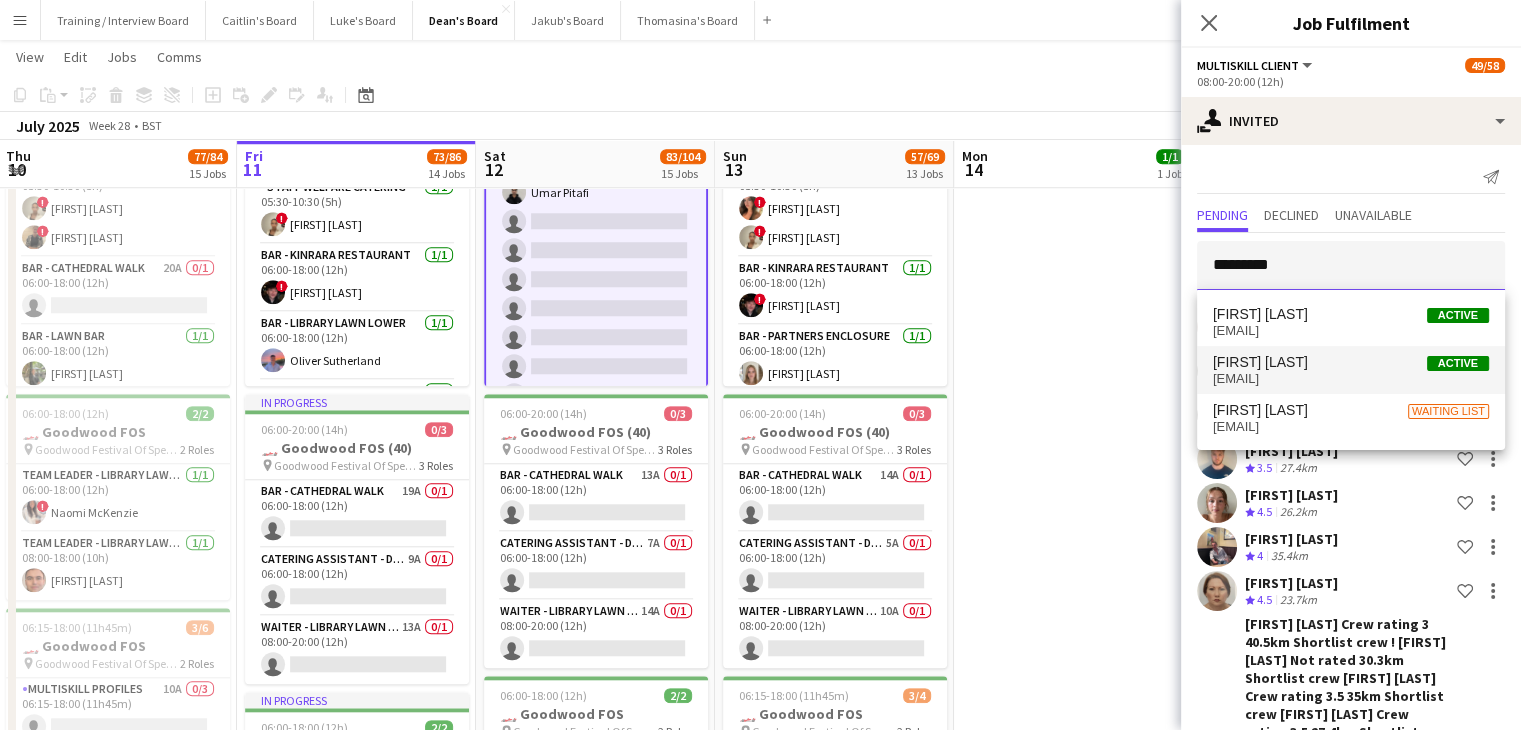 type on "*********" 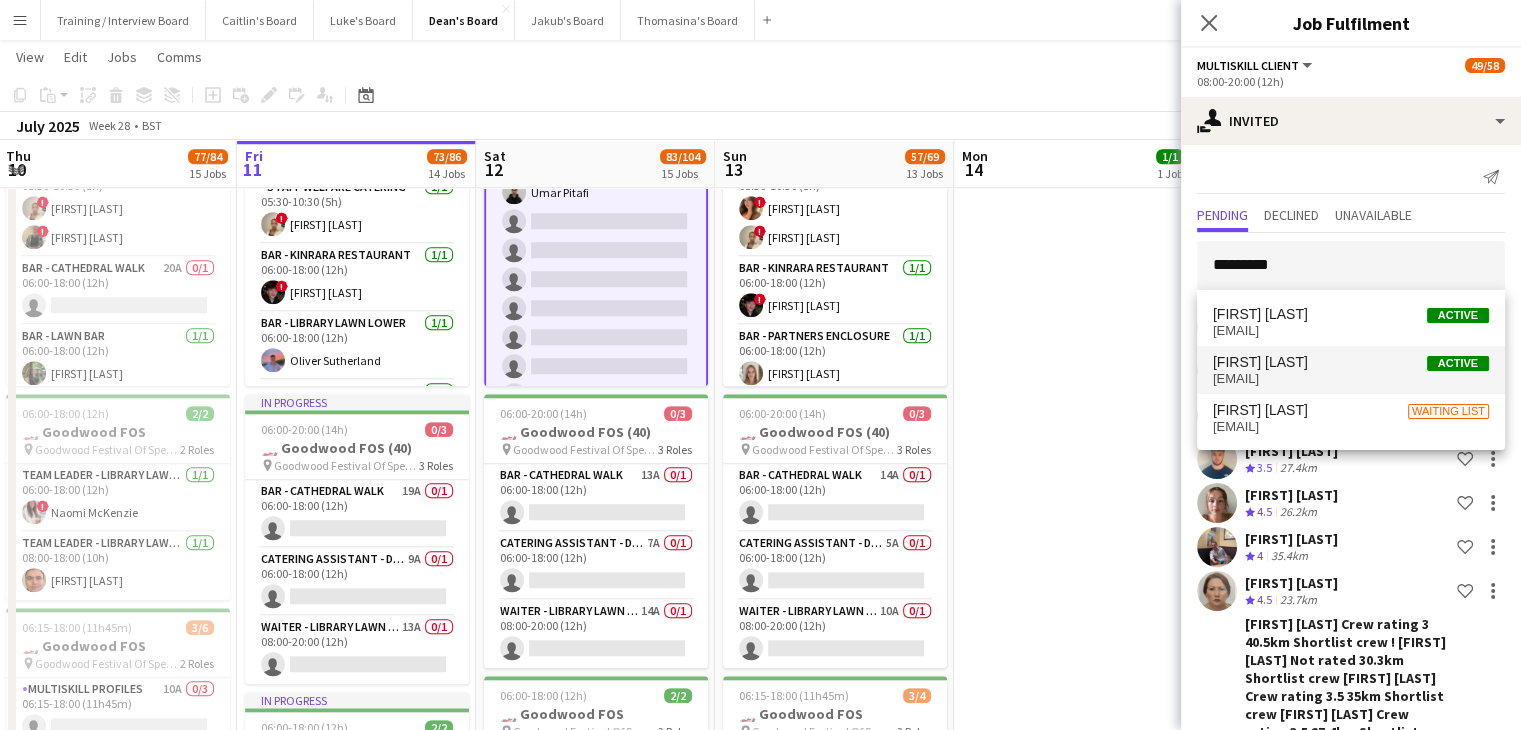 click on "daisymarshall234@gmail.com" at bounding box center (1351, 379) 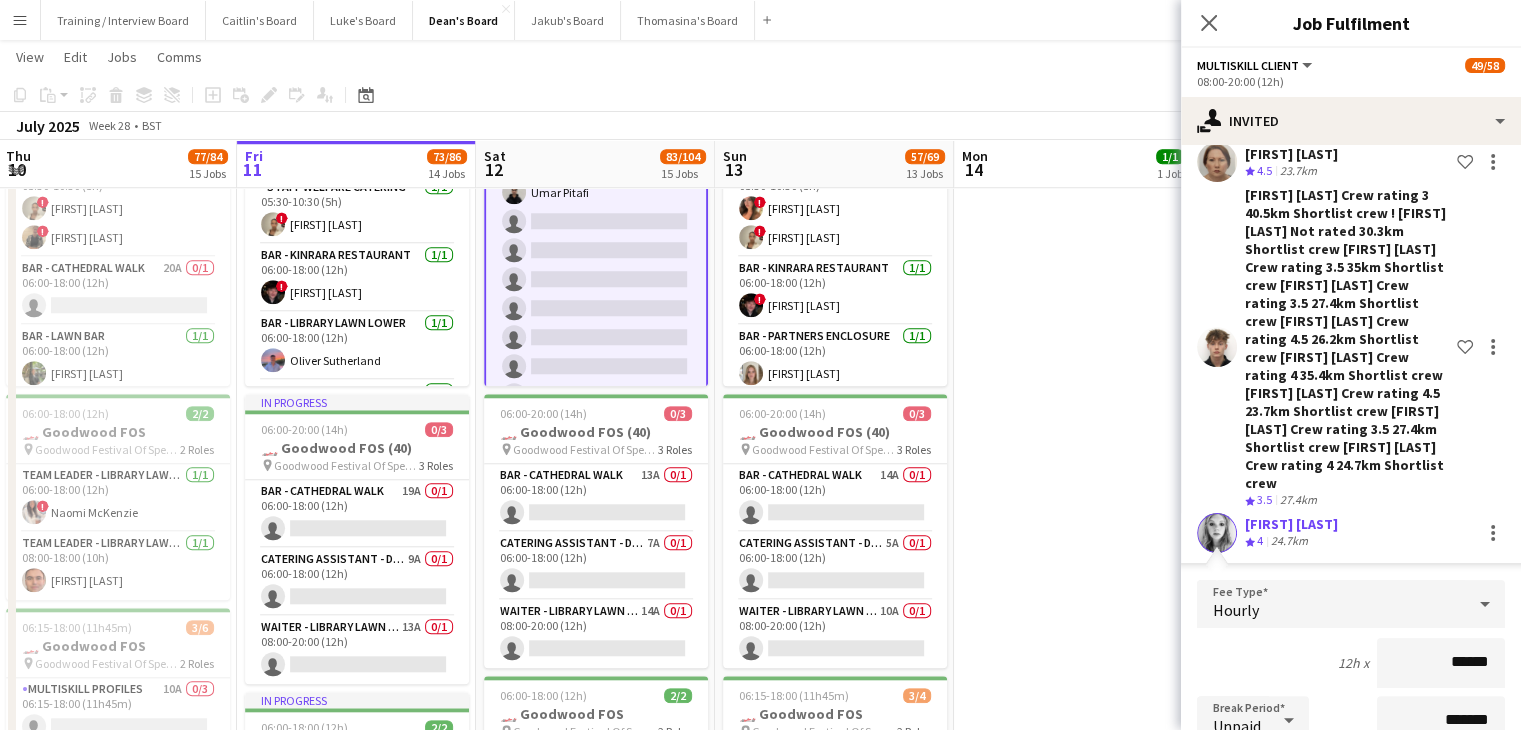 scroll, scrollTop: 440, scrollLeft: 0, axis: vertical 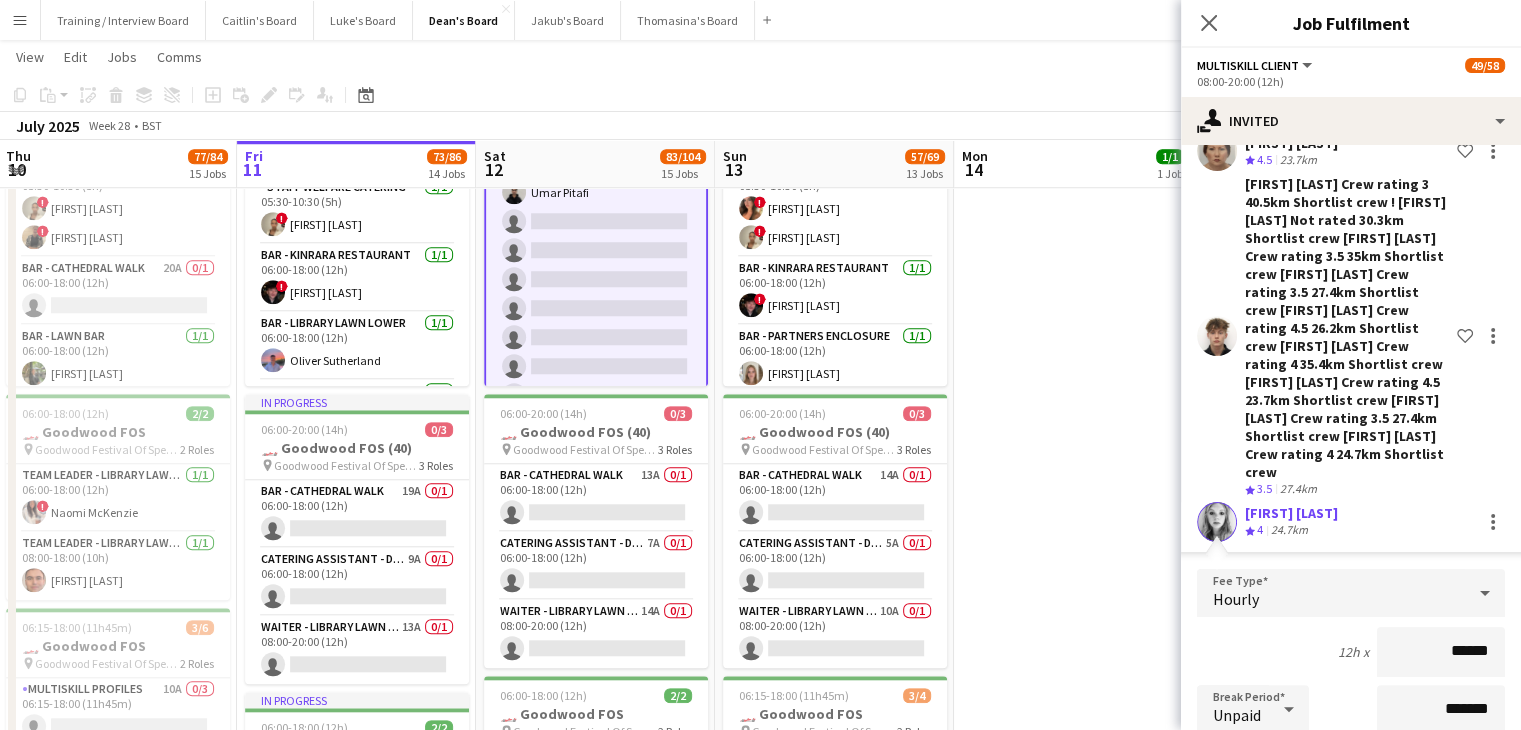 drag, startPoint x: 1377, startPoint y: 665, endPoint x: 1359, endPoint y: 659, distance: 18.973665 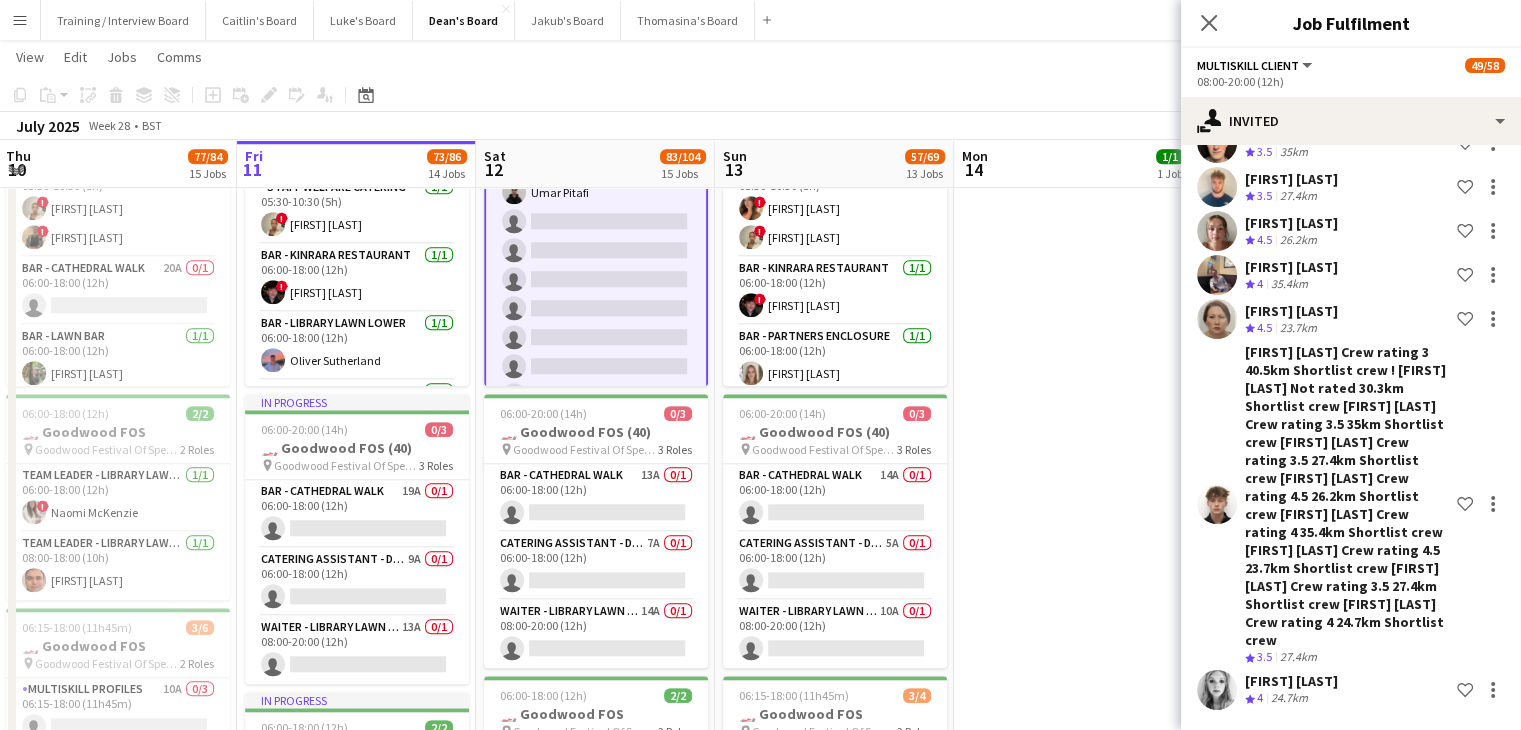 scroll, scrollTop: 0, scrollLeft: 0, axis: both 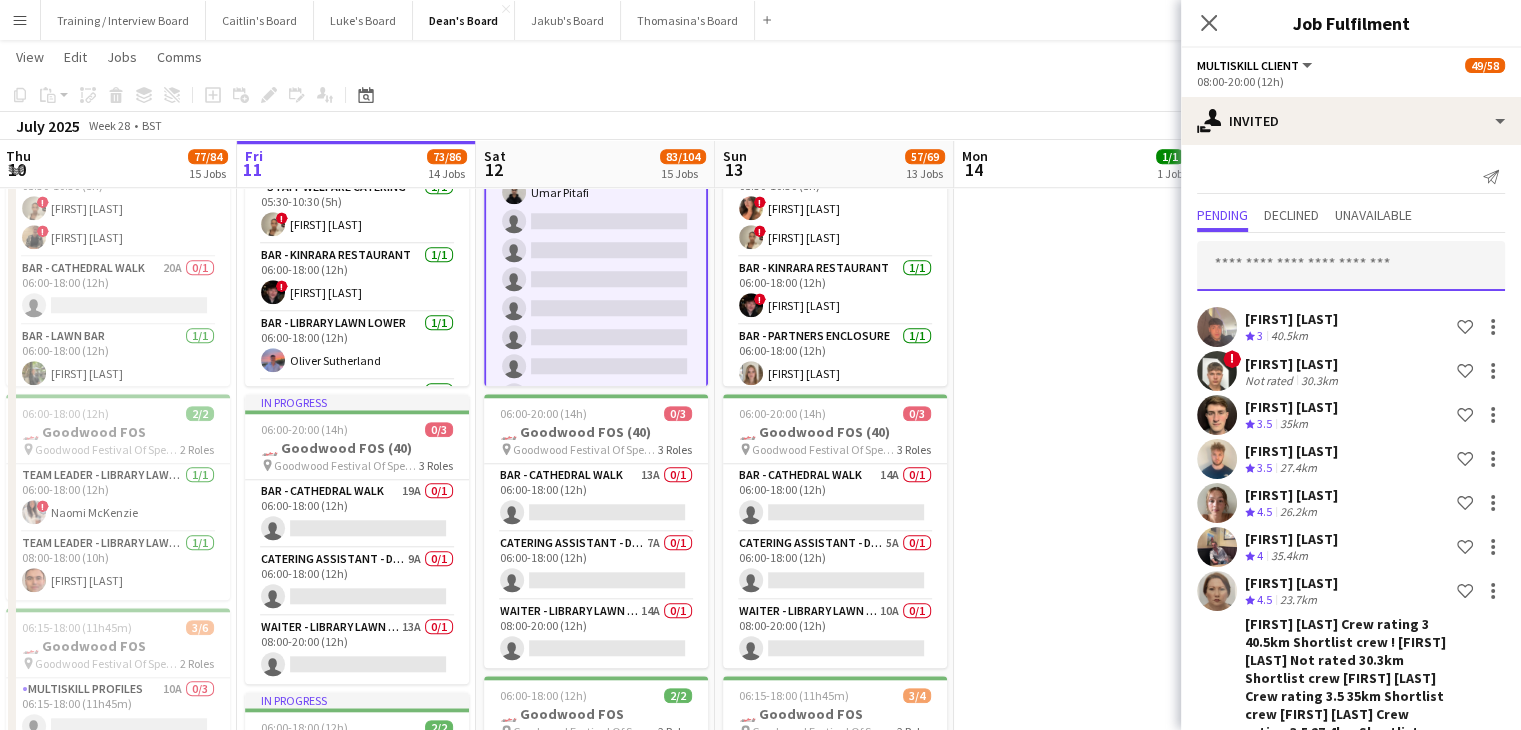 click at bounding box center [1351, 266] 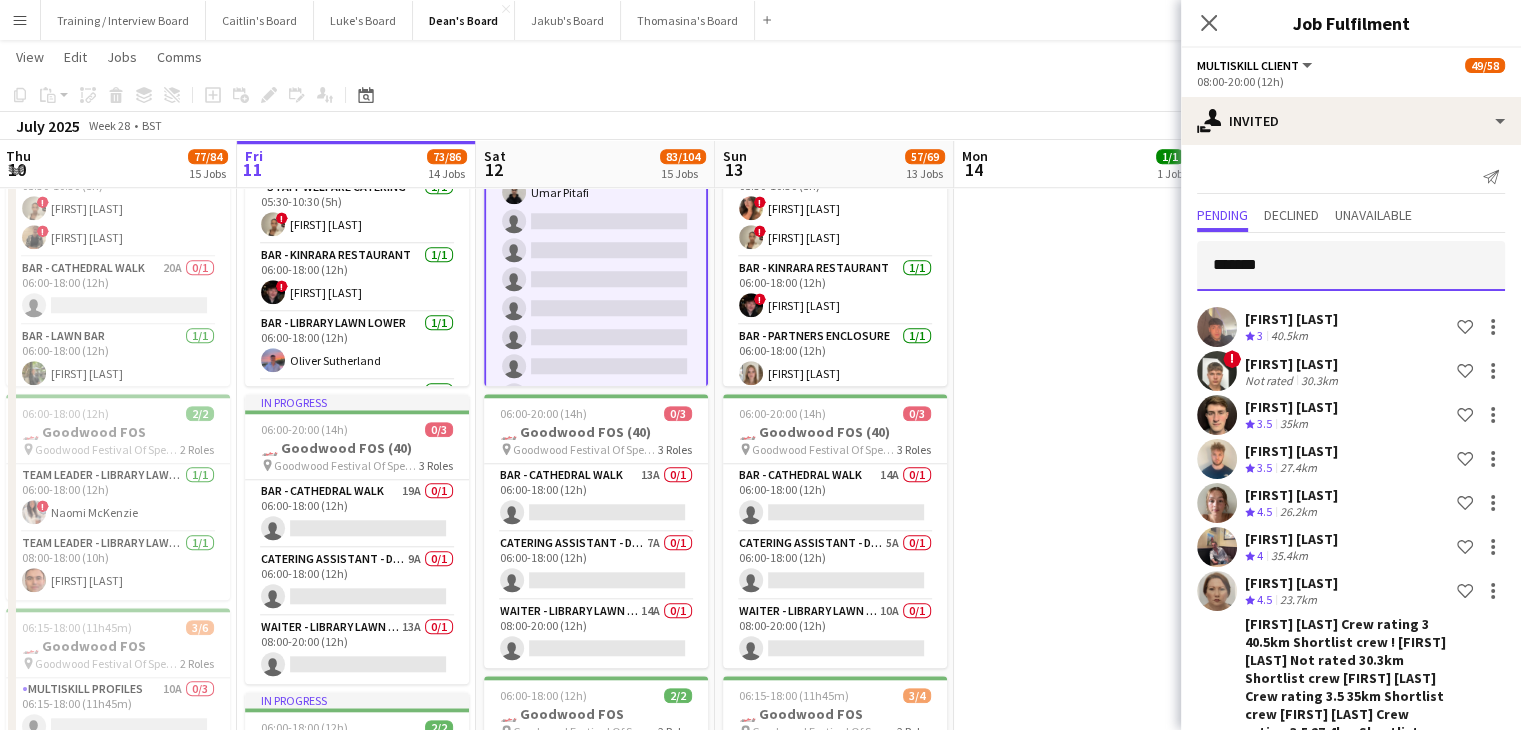 type on "********" 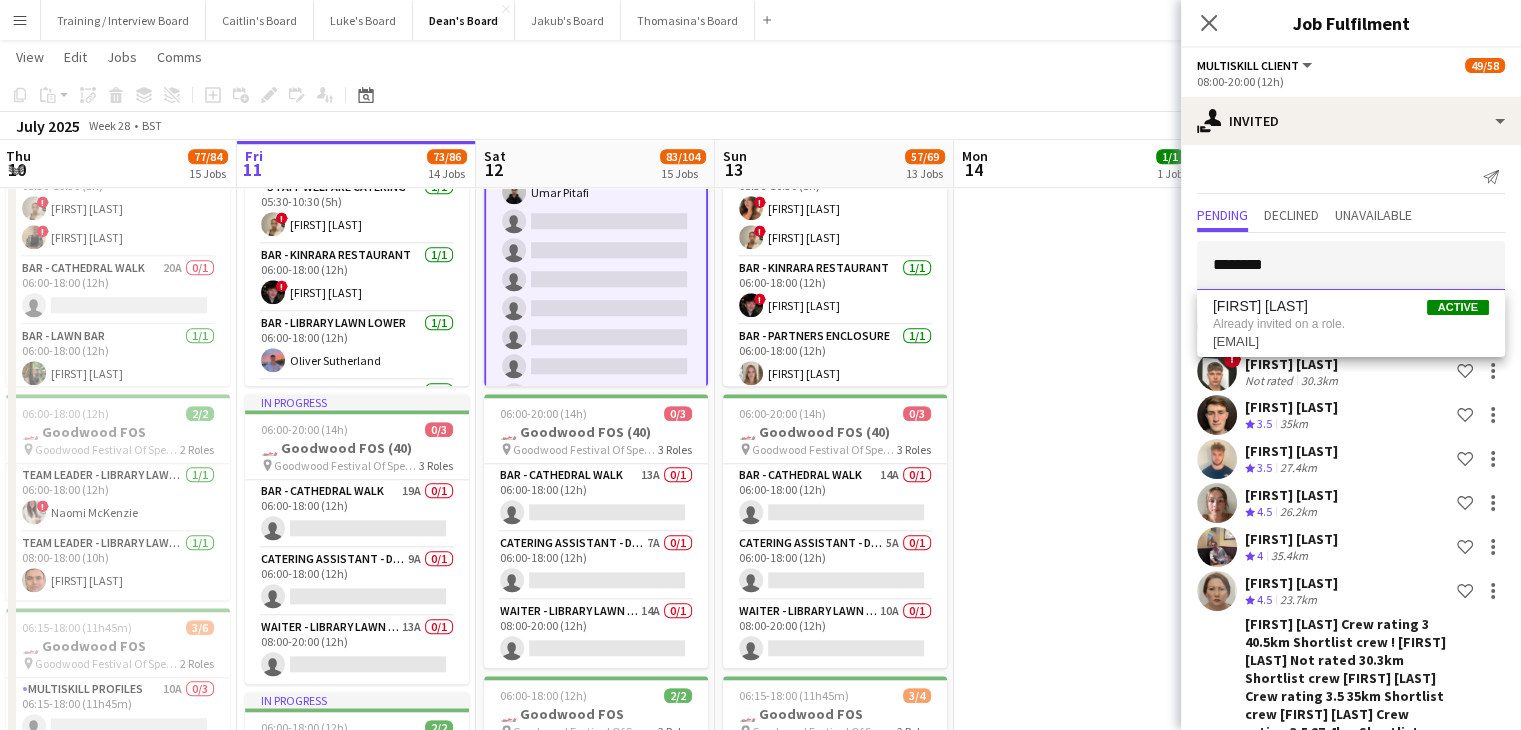 drag, startPoint x: 1183, startPoint y: 270, endPoint x: 1106, endPoint y: 279, distance: 77.52419 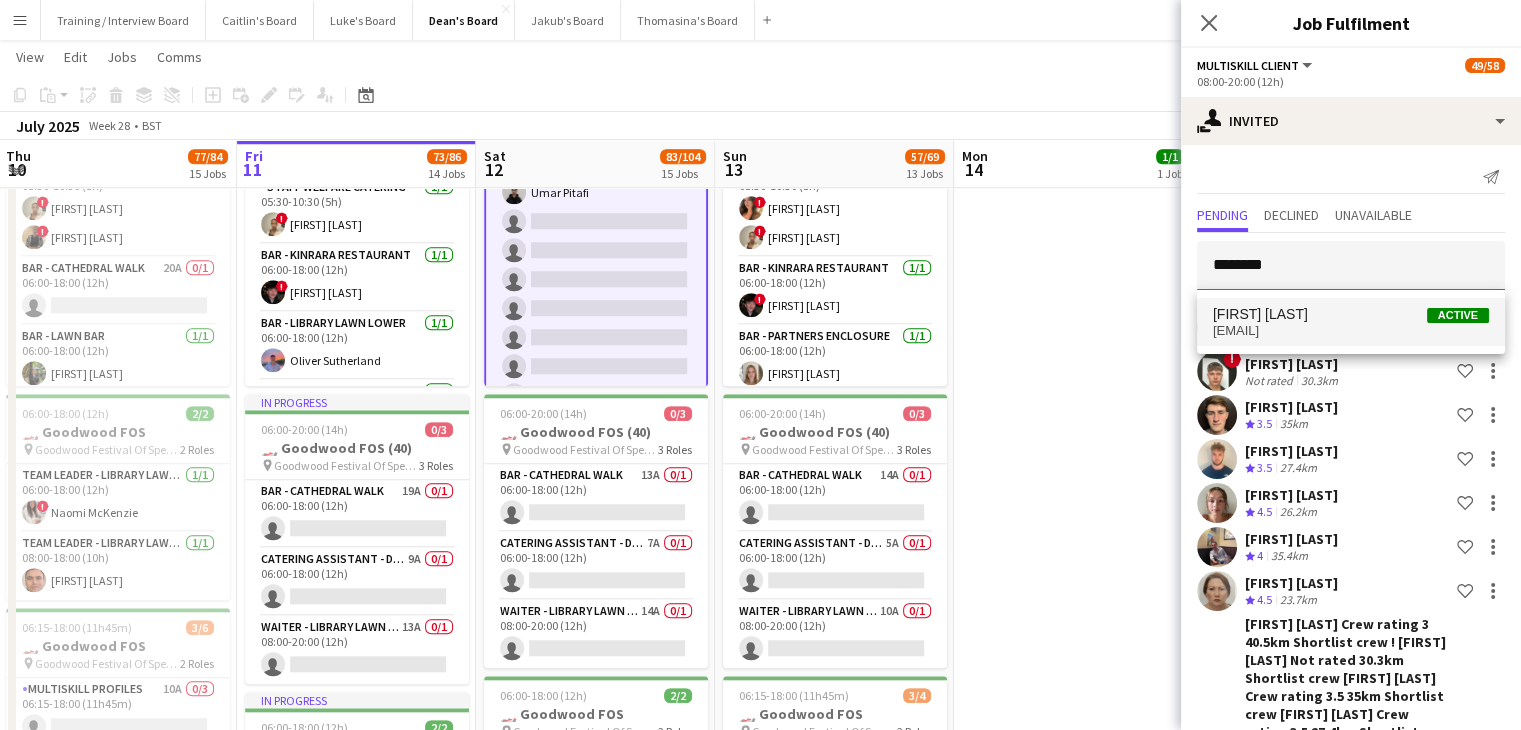 type on "********" 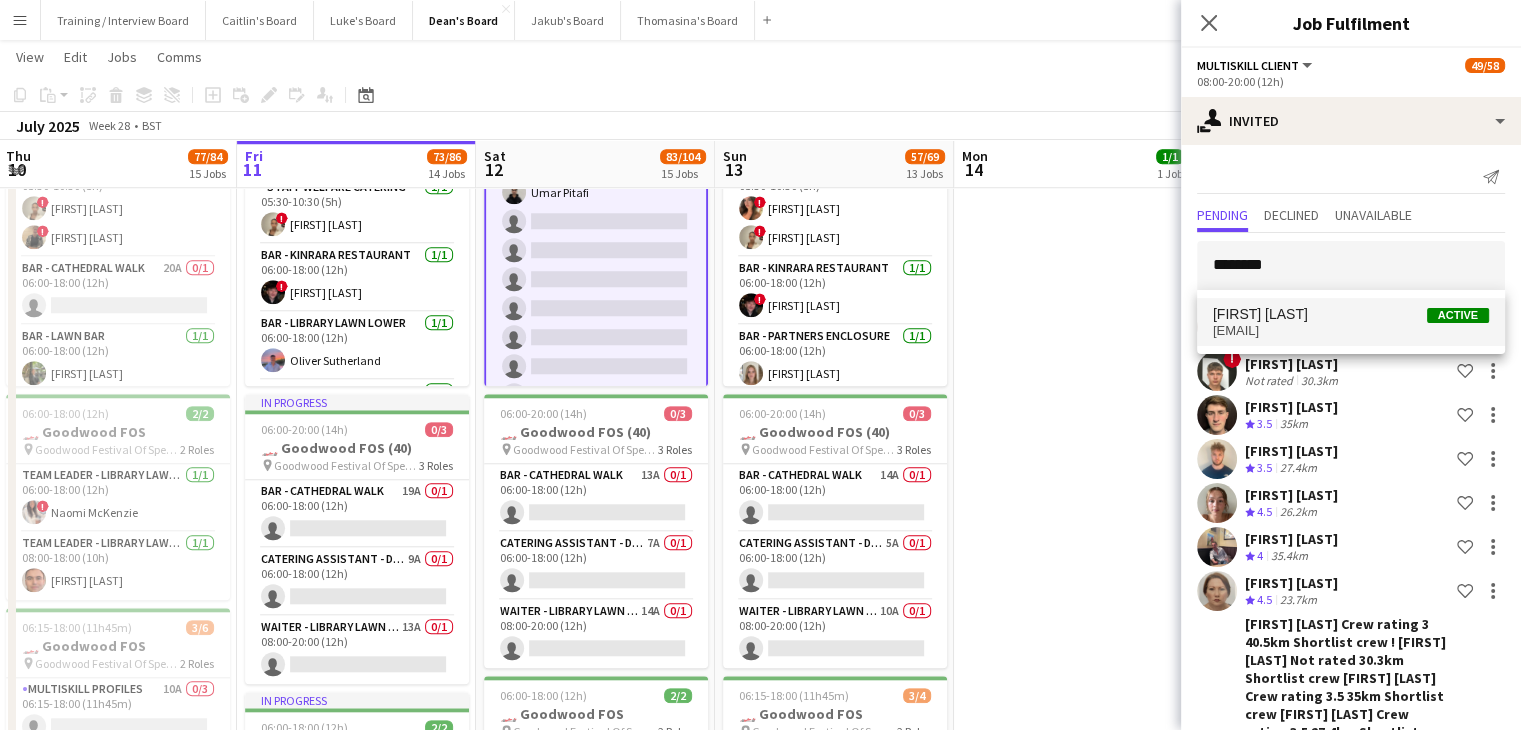 click on "Immy Gibson  Active" at bounding box center [1351, 314] 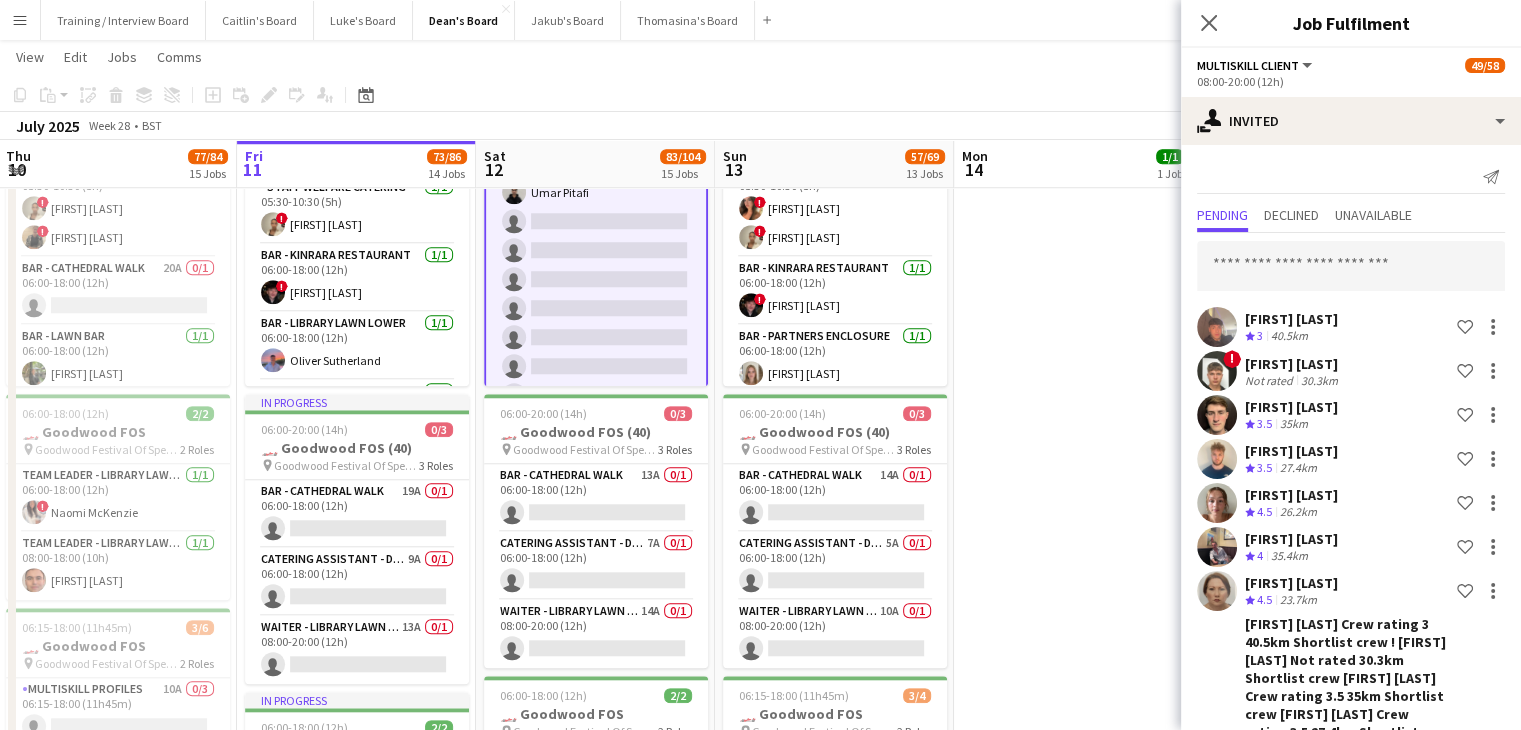 scroll, scrollTop: 407, scrollLeft: 0, axis: vertical 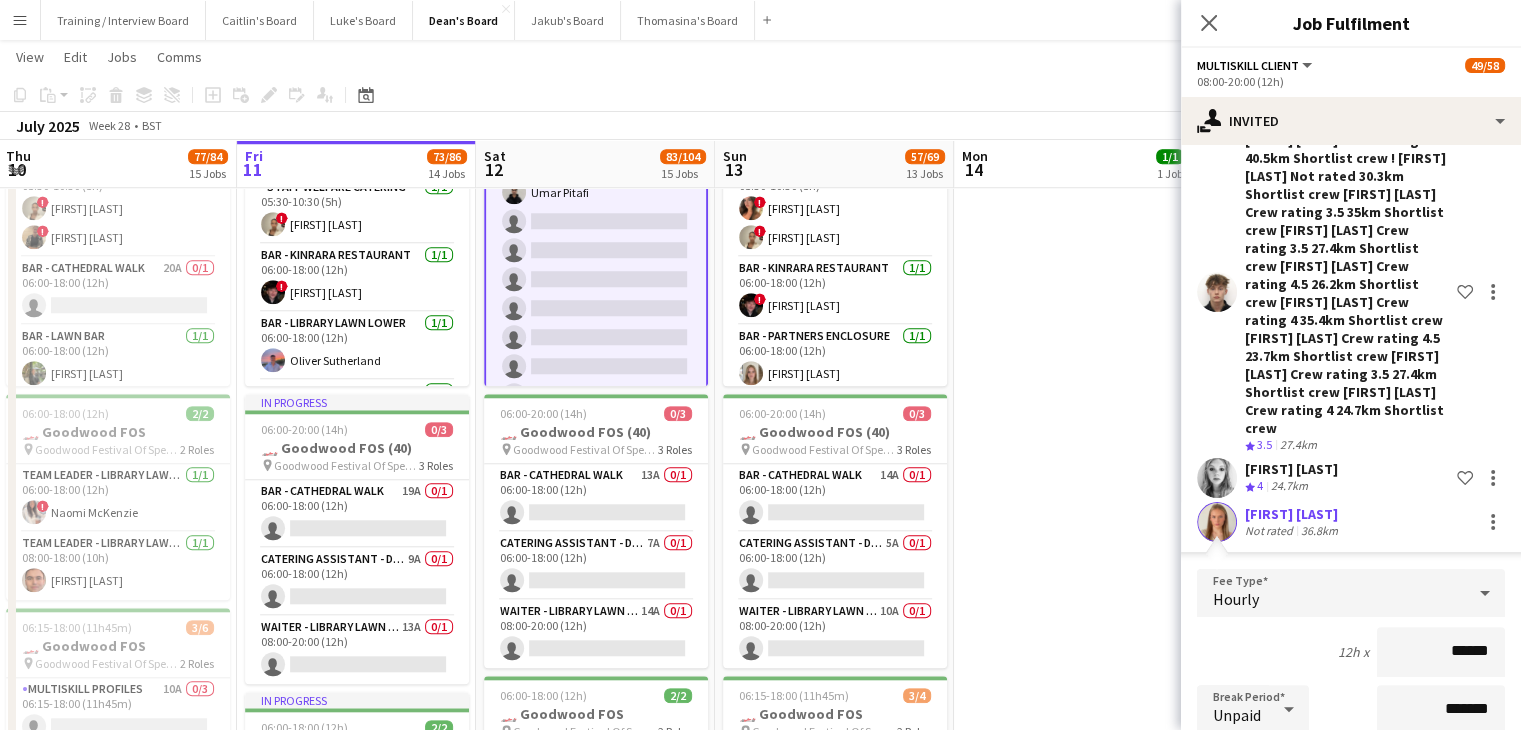 click on "Confirm" 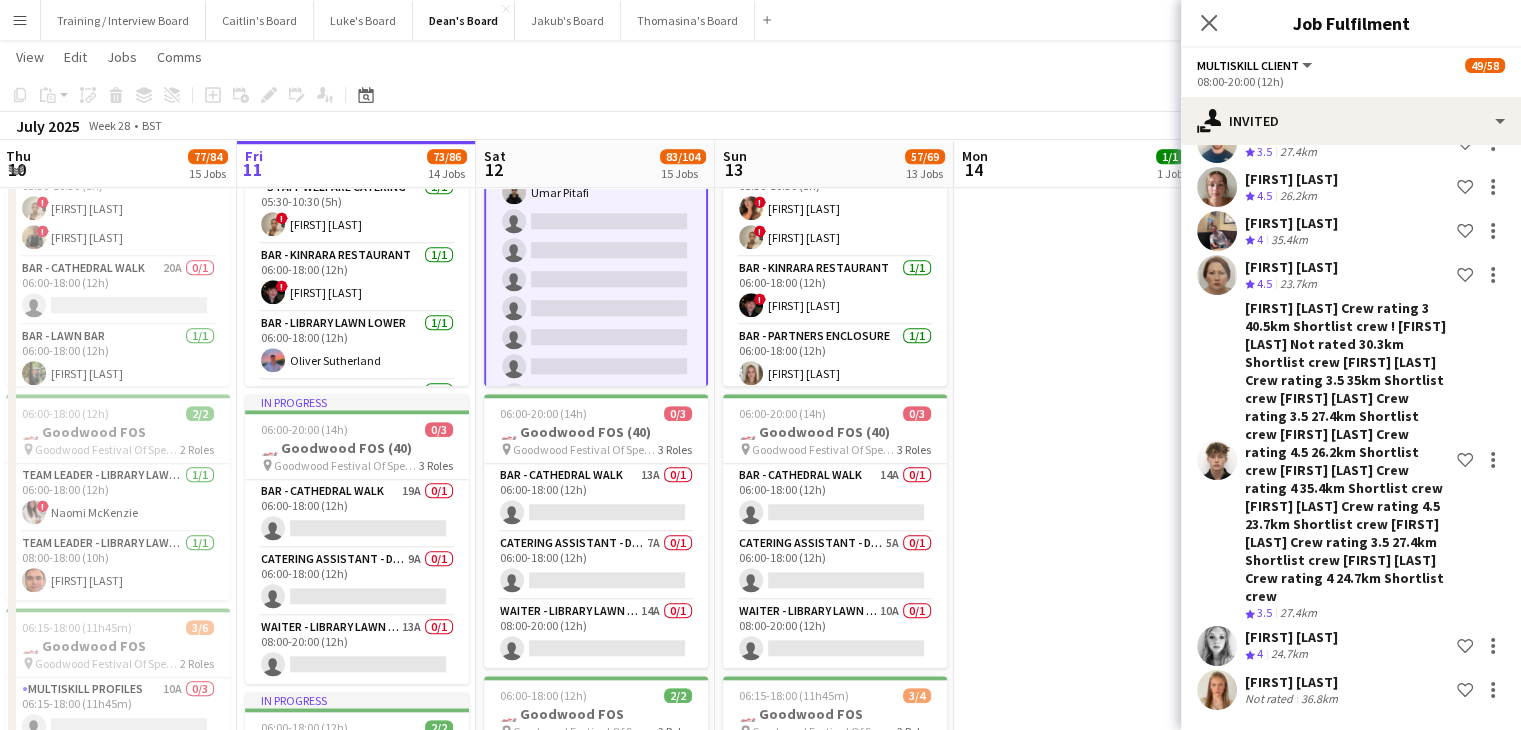 scroll, scrollTop: 32, scrollLeft: 0, axis: vertical 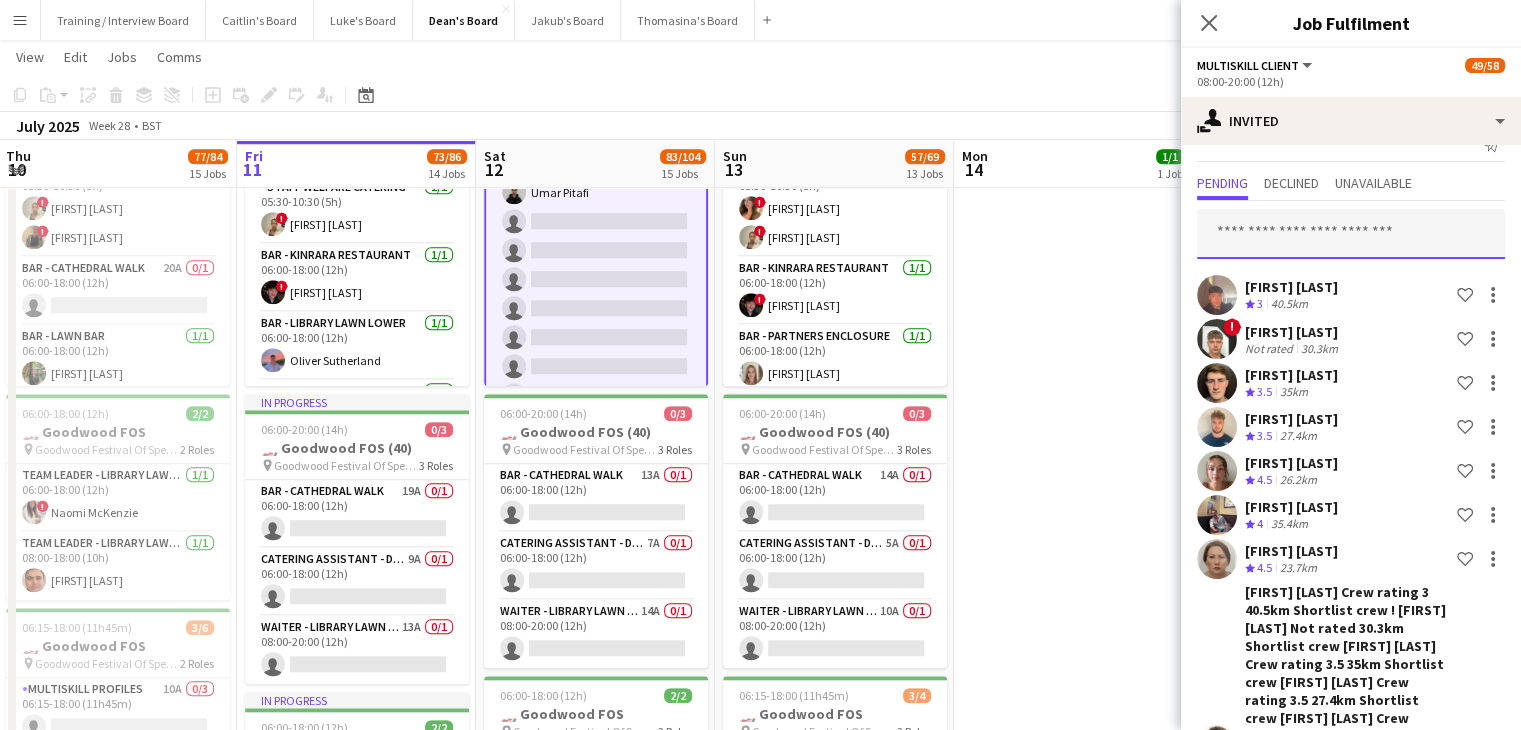 click at bounding box center [1351, 234] 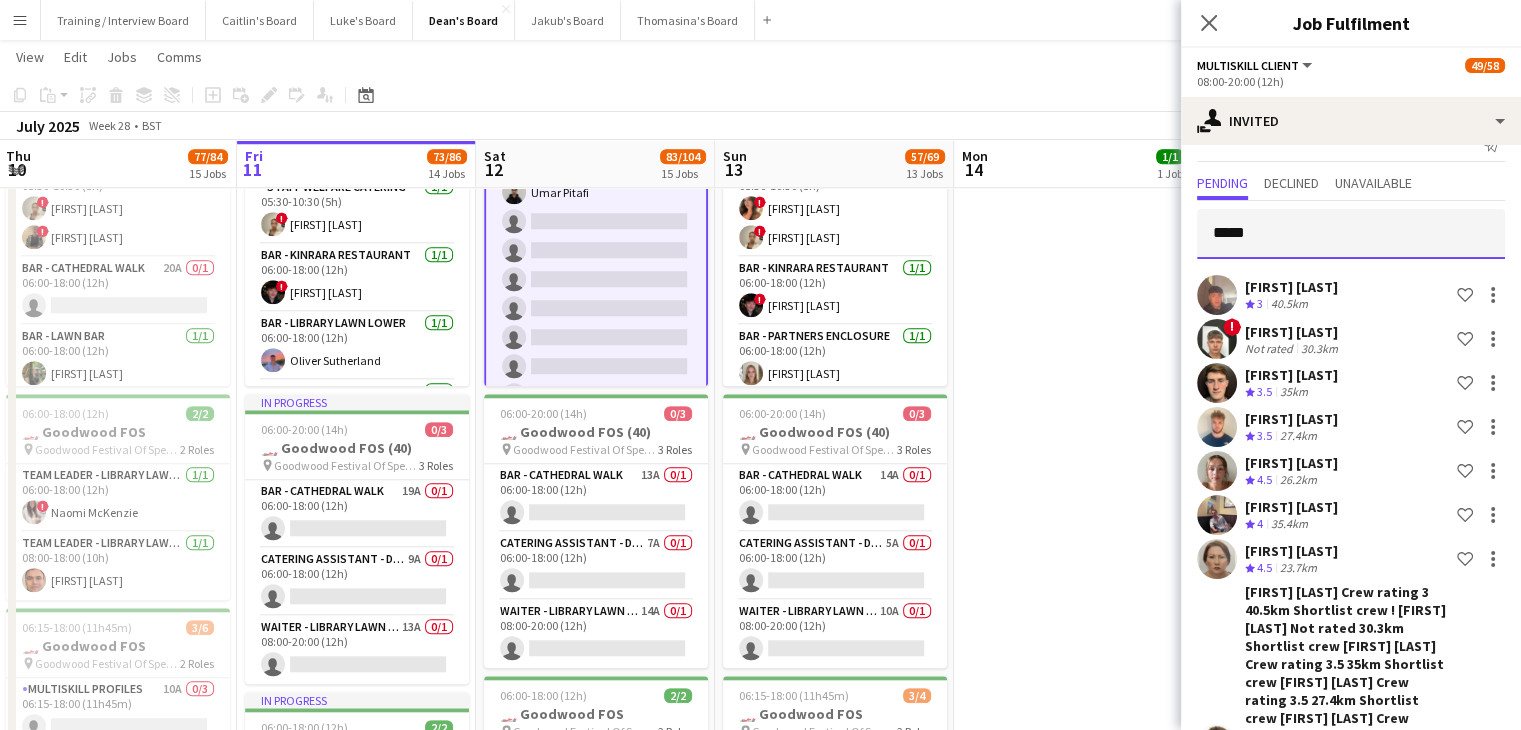type on "******" 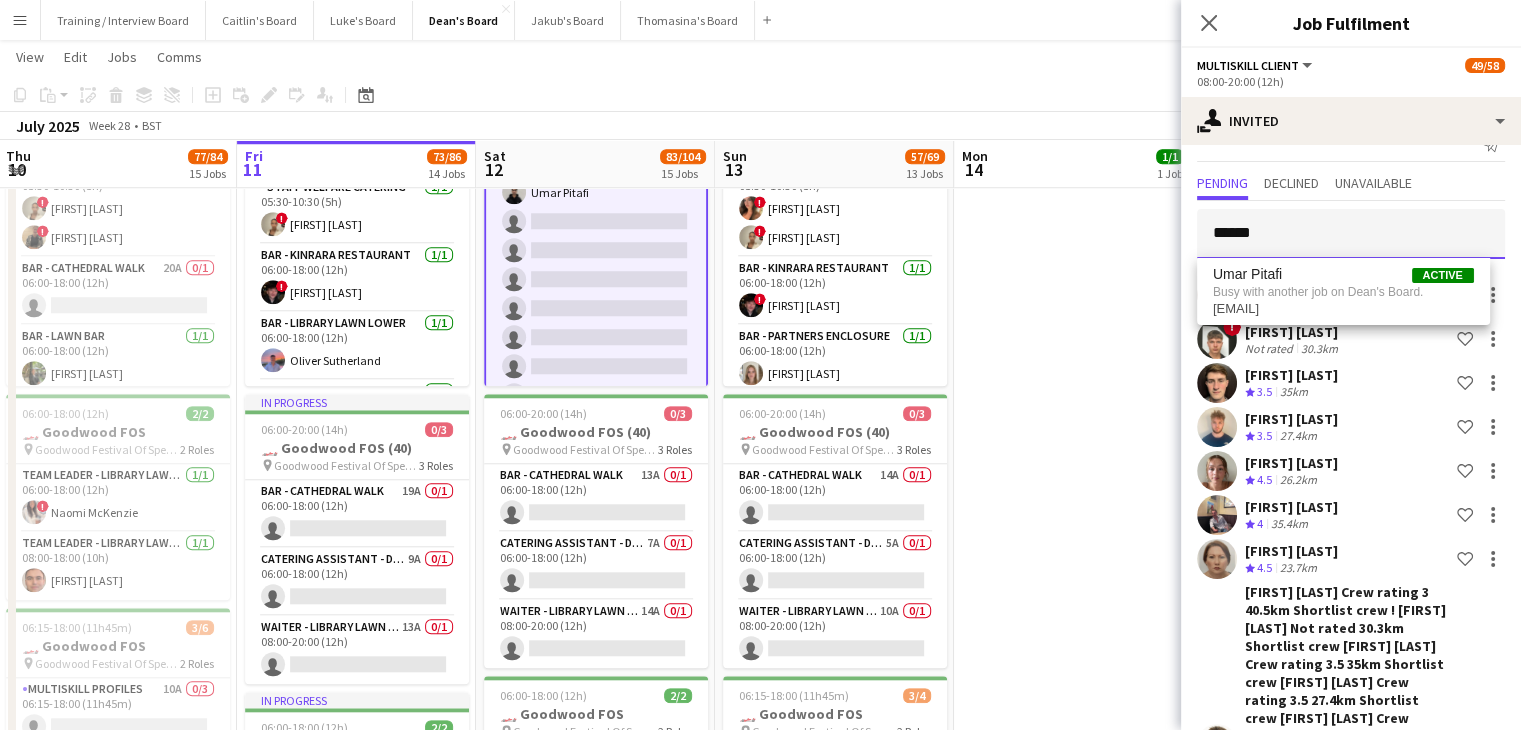 drag, startPoint x: 1280, startPoint y: 238, endPoint x: 1185, endPoint y: 241, distance: 95.047356 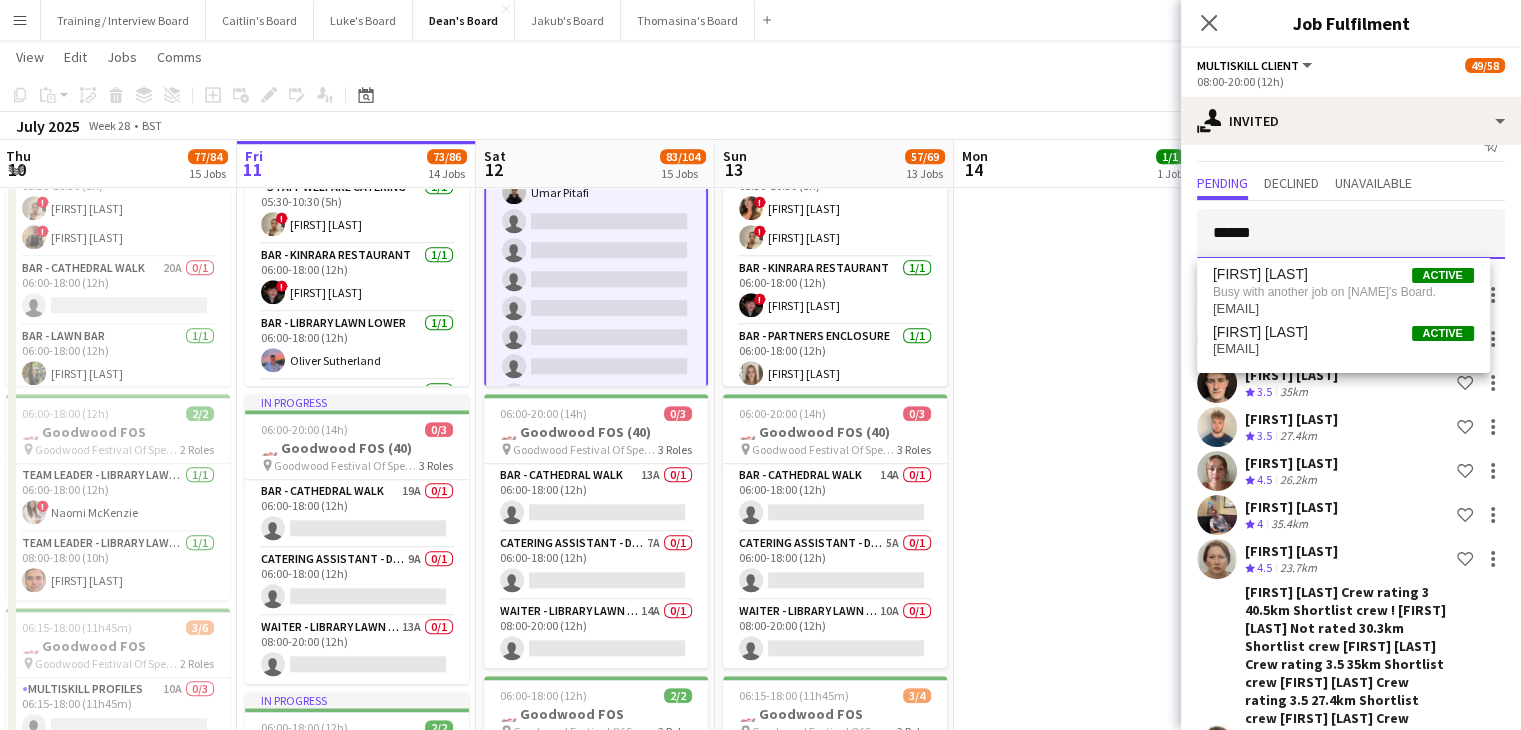 drag, startPoint x: 1329, startPoint y: 221, endPoint x: 1240, endPoint y: 232, distance: 89.6772 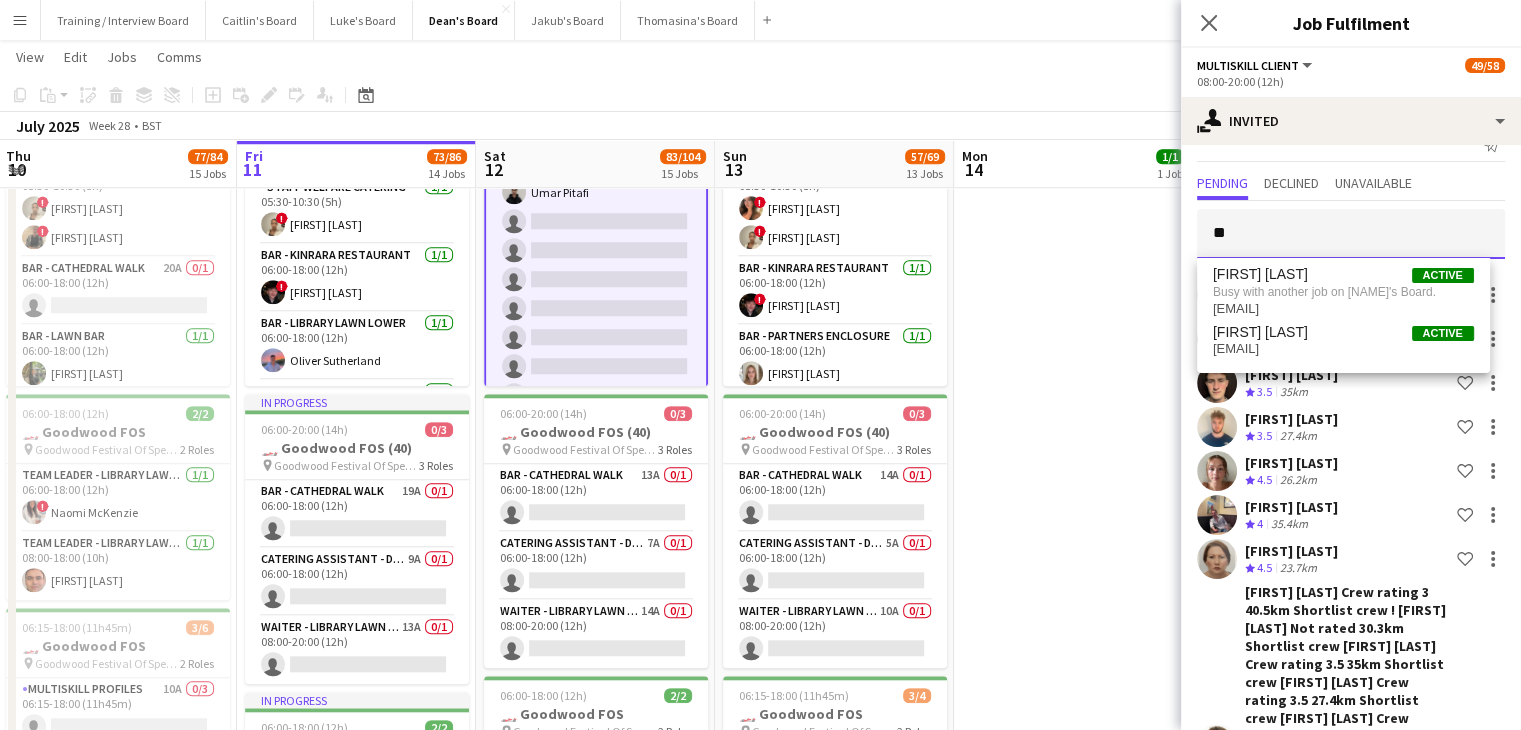 type on "*" 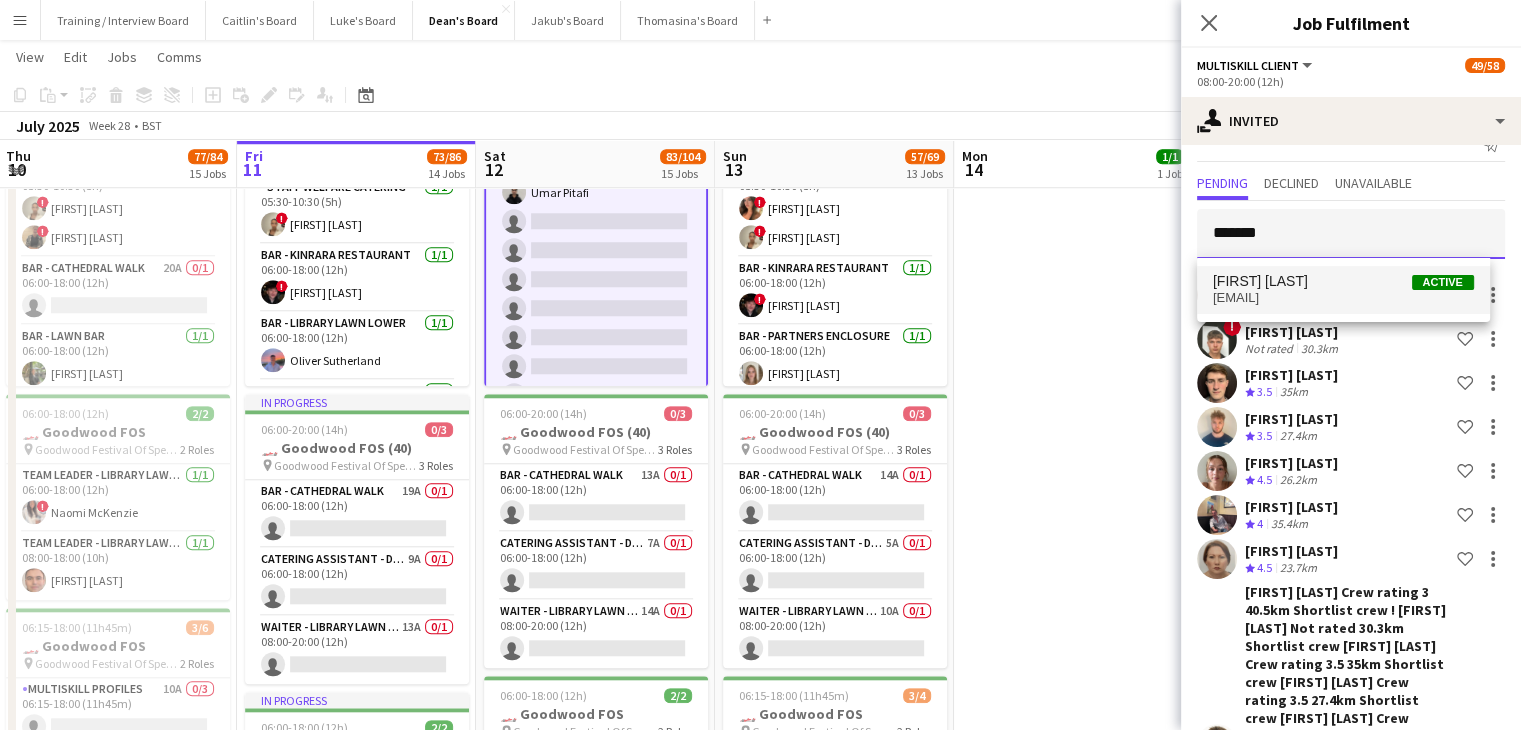 type on "*******" 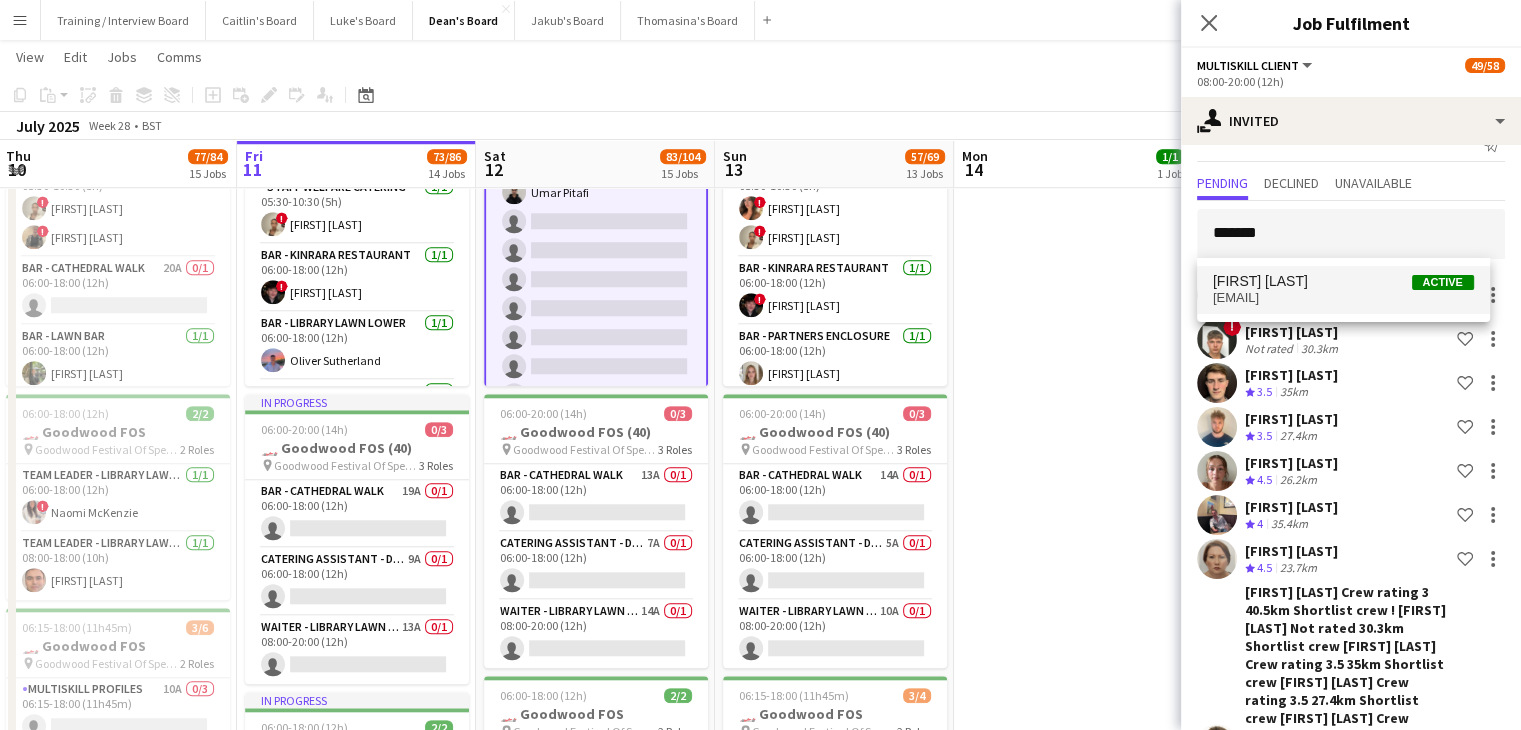 click on "[FIRST] [LAST]" at bounding box center [1260, 281] 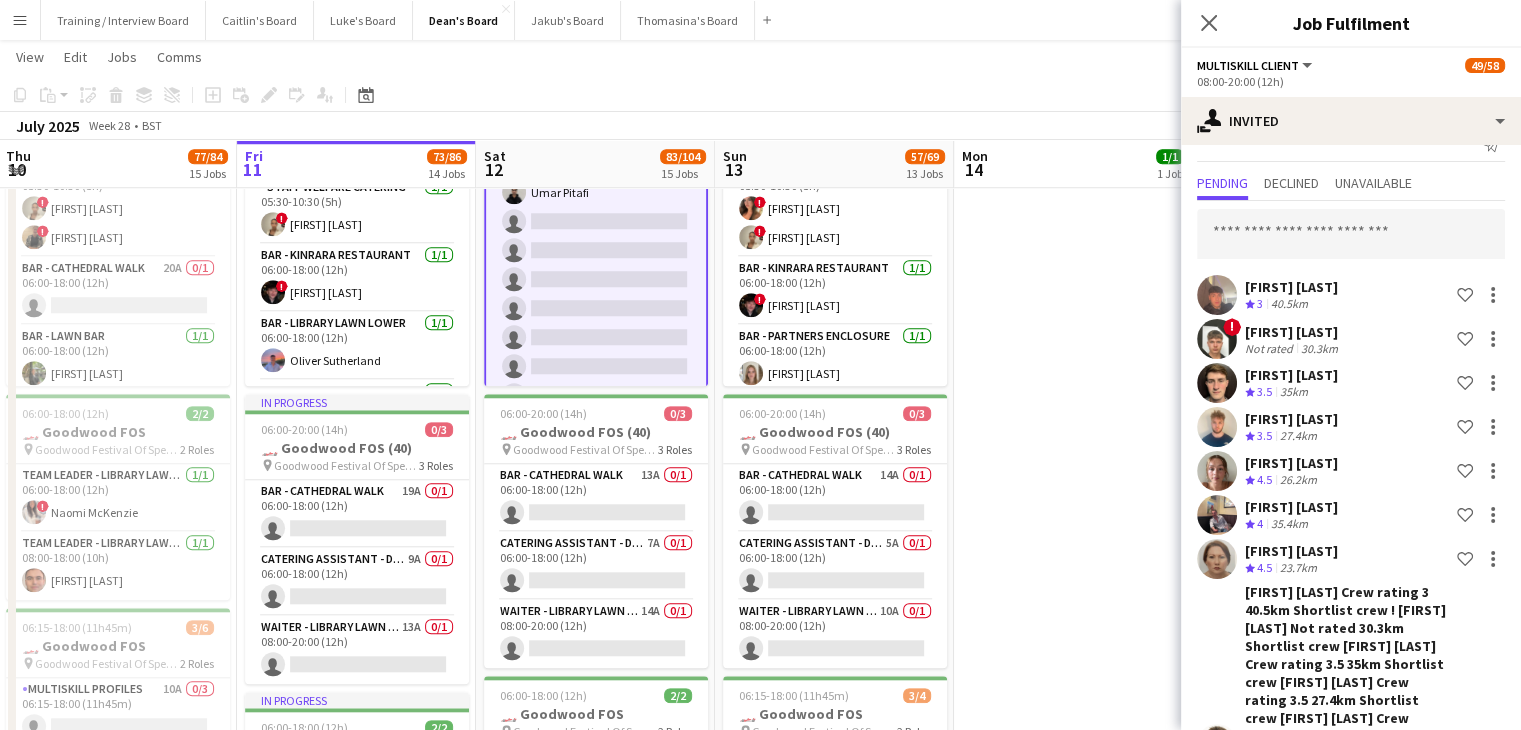 scroll, scrollTop: 452, scrollLeft: 0, axis: vertical 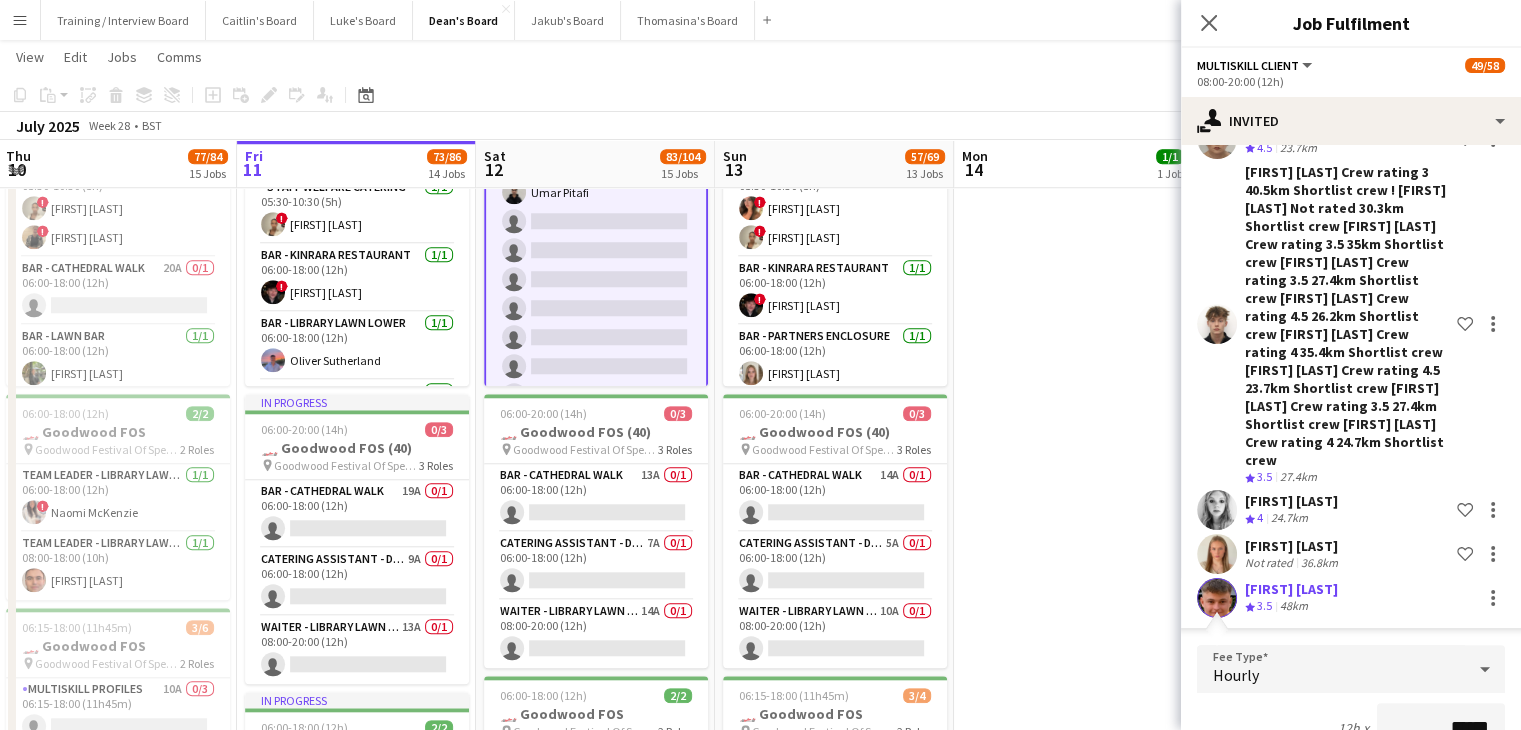 drag, startPoint x: 1504, startPoint y: 503, endPoint x: 1500, endPoint y: 562, distance: 59.135437 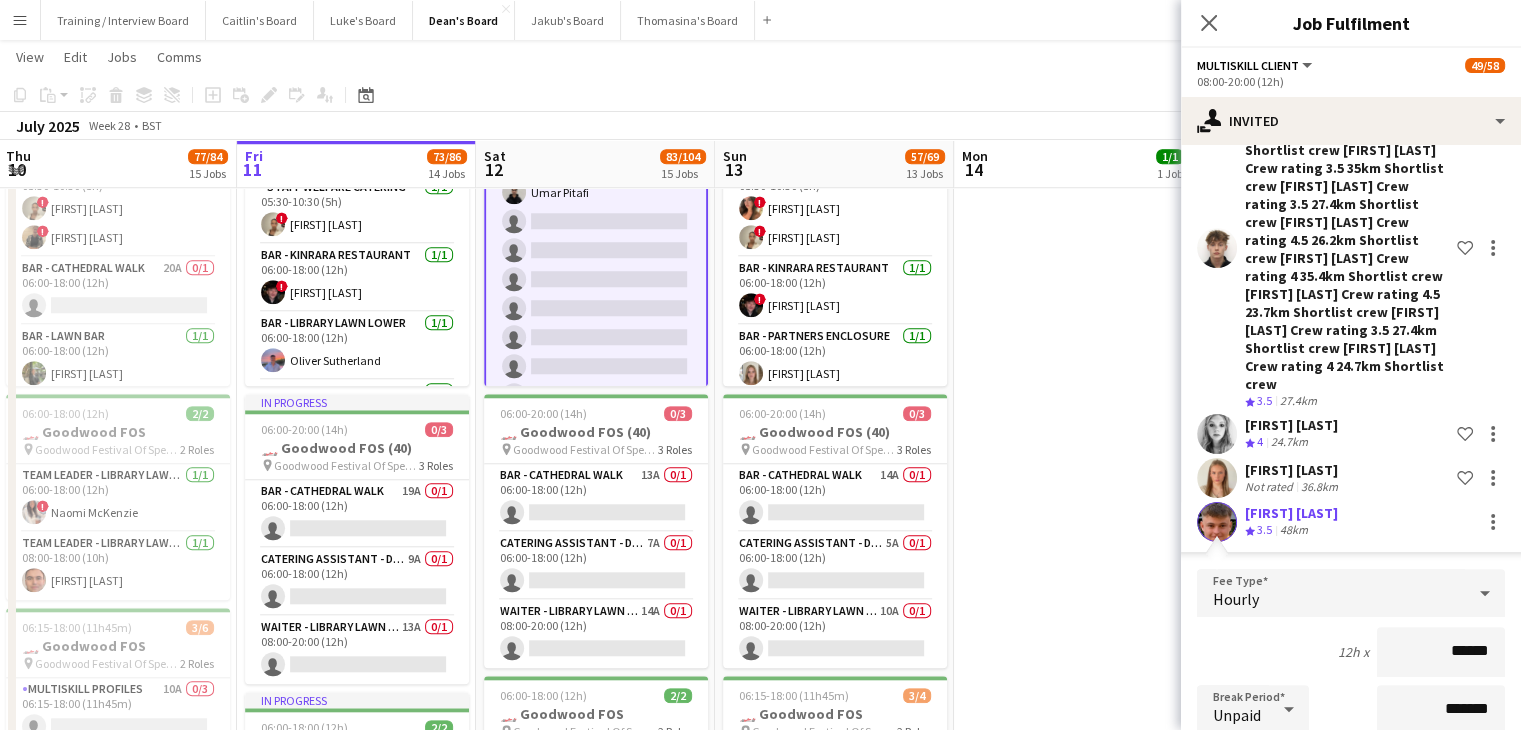 drag, startPoint x: 1440, startPoint y: 676, endPoint x: 1435, endPoint y: 650, distance: 26.476404 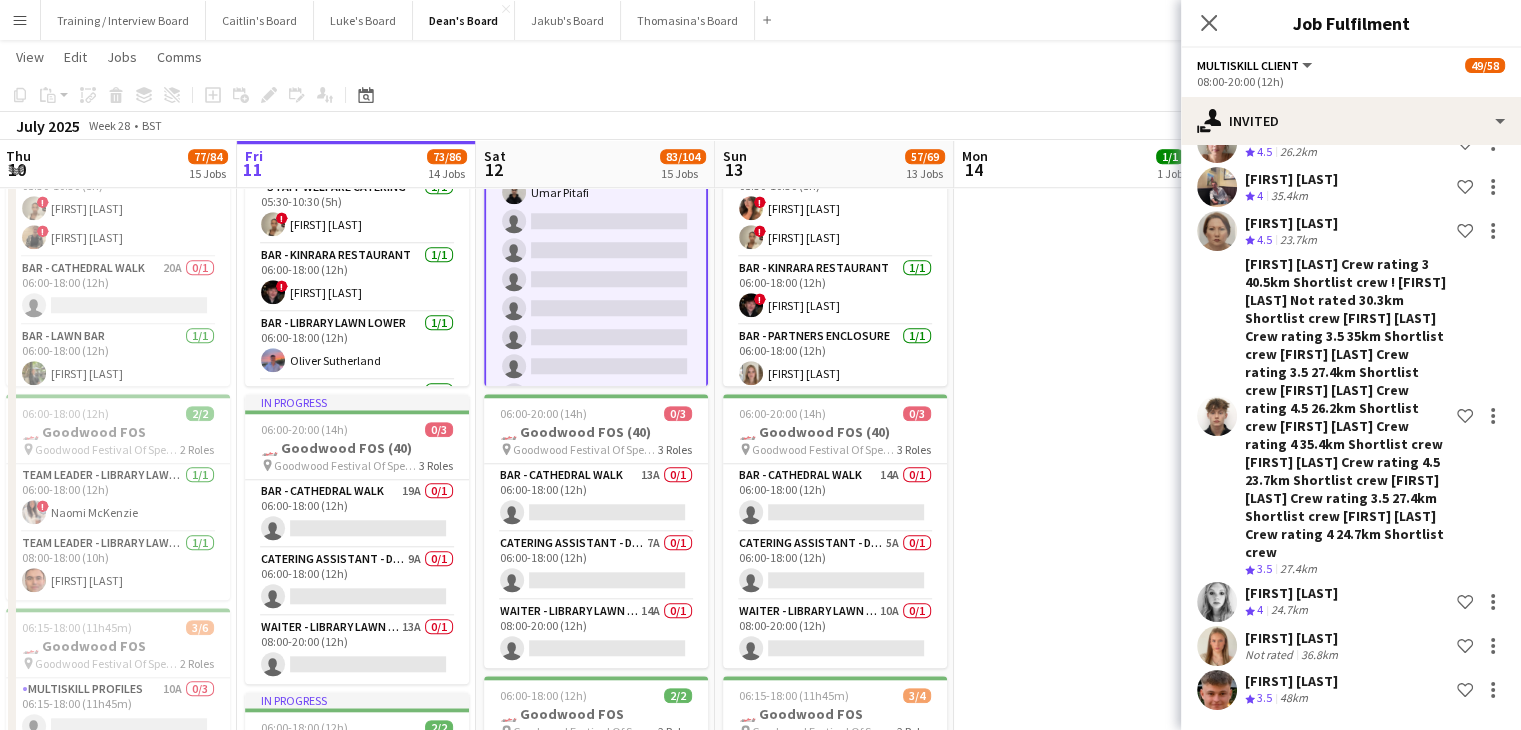 scroll, scrollTop: 76, scrollLeft: 0, axis: vertical 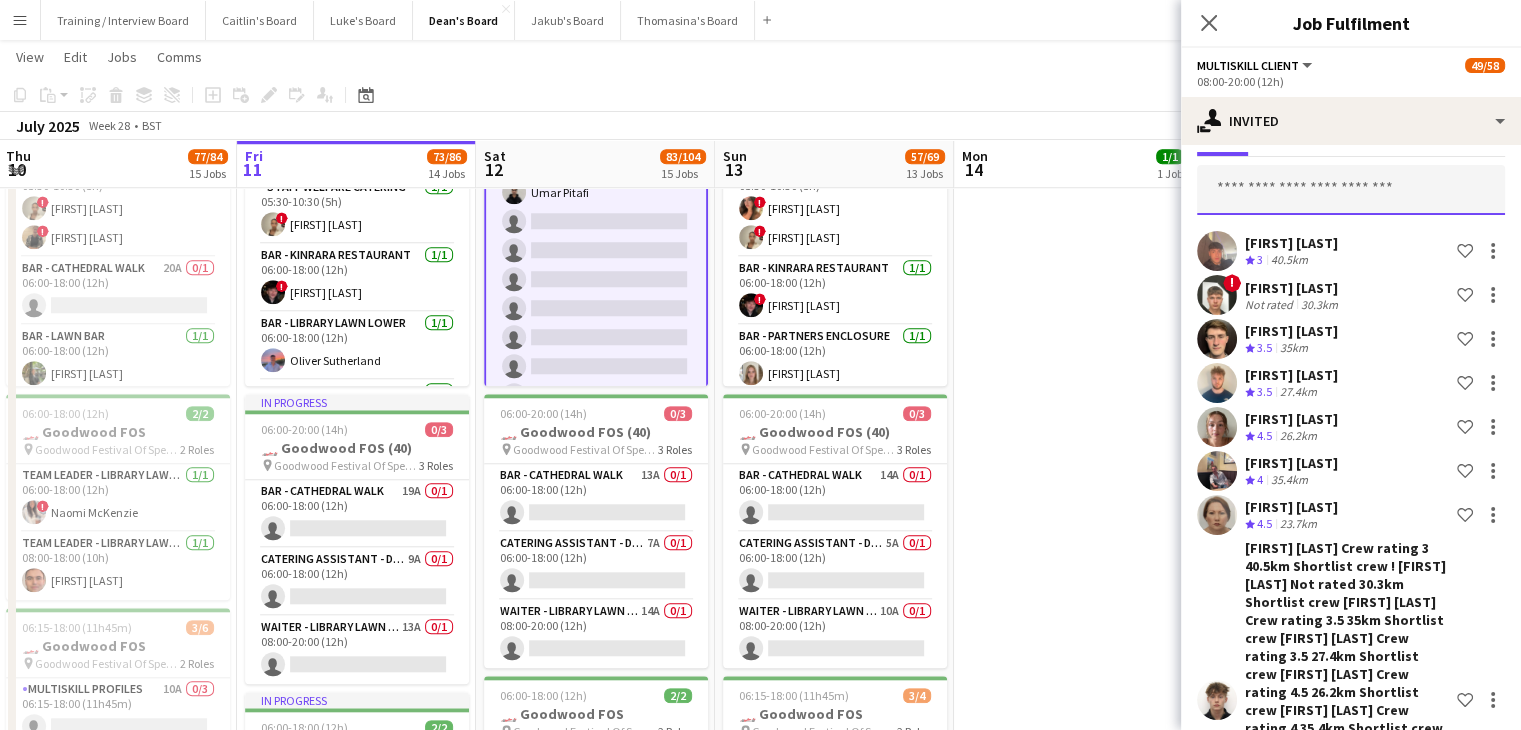 click at bounding box center (1351, 190) 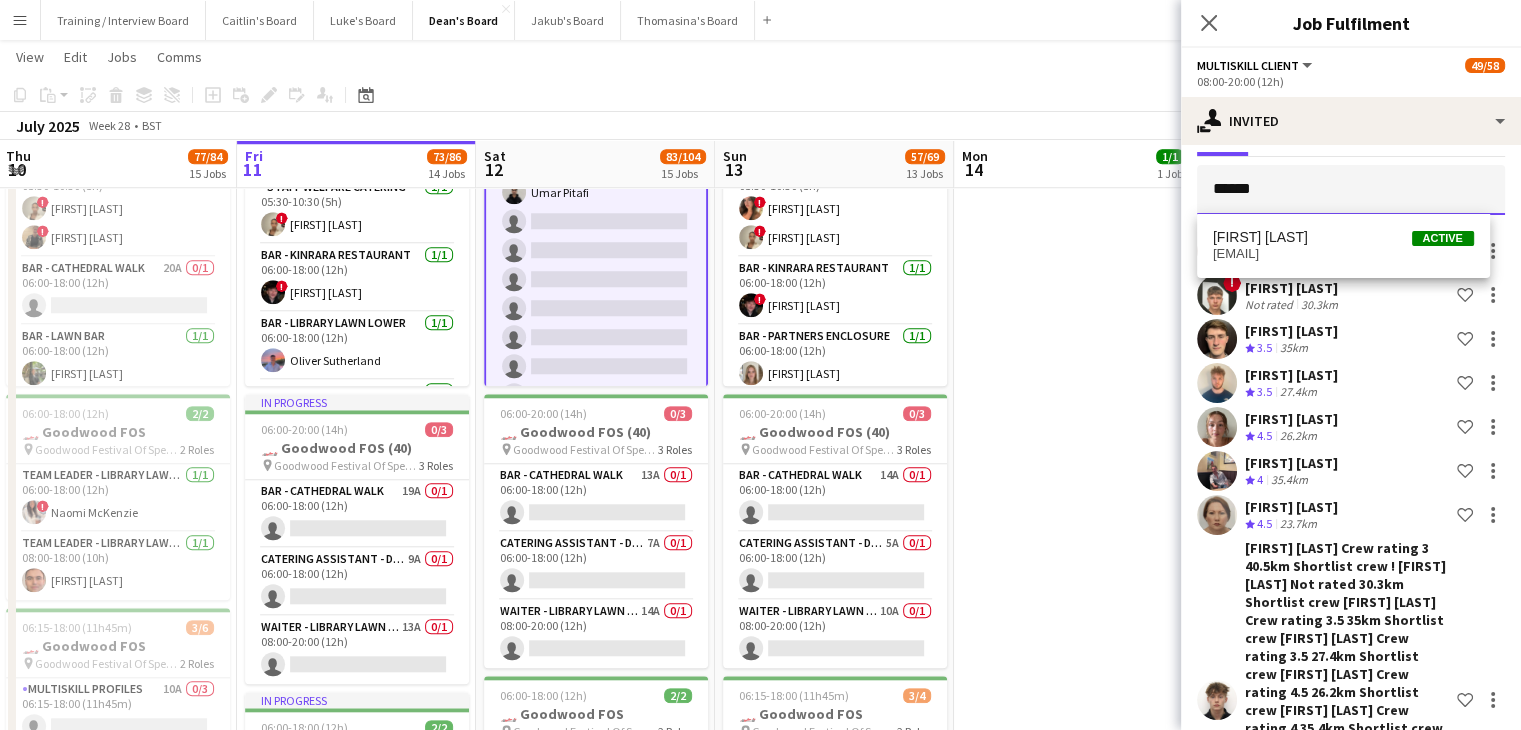 type on "******" 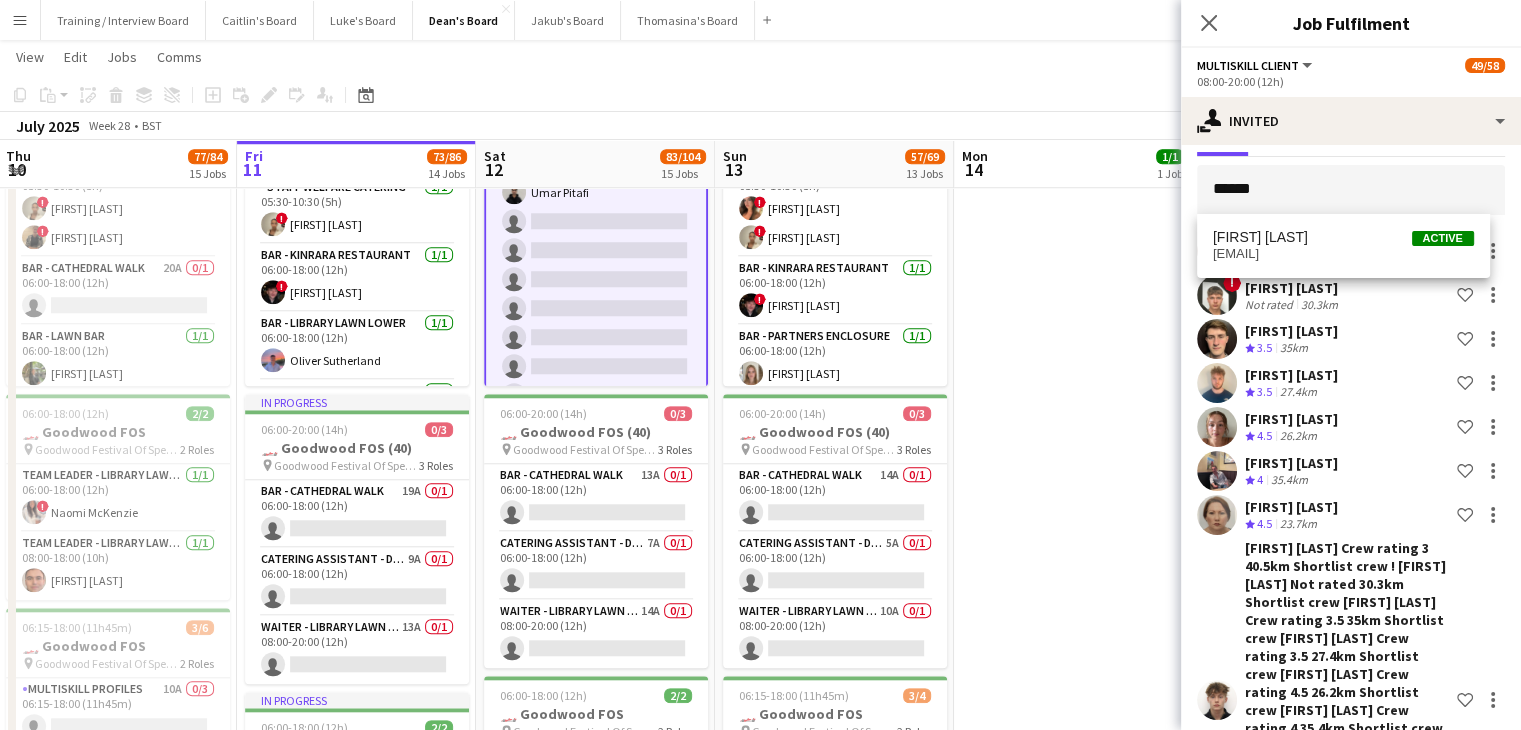 click on "Oliver Joslin  Active  olliejoslin@hotmail.co.uk" at bounding box center [1343, 245] 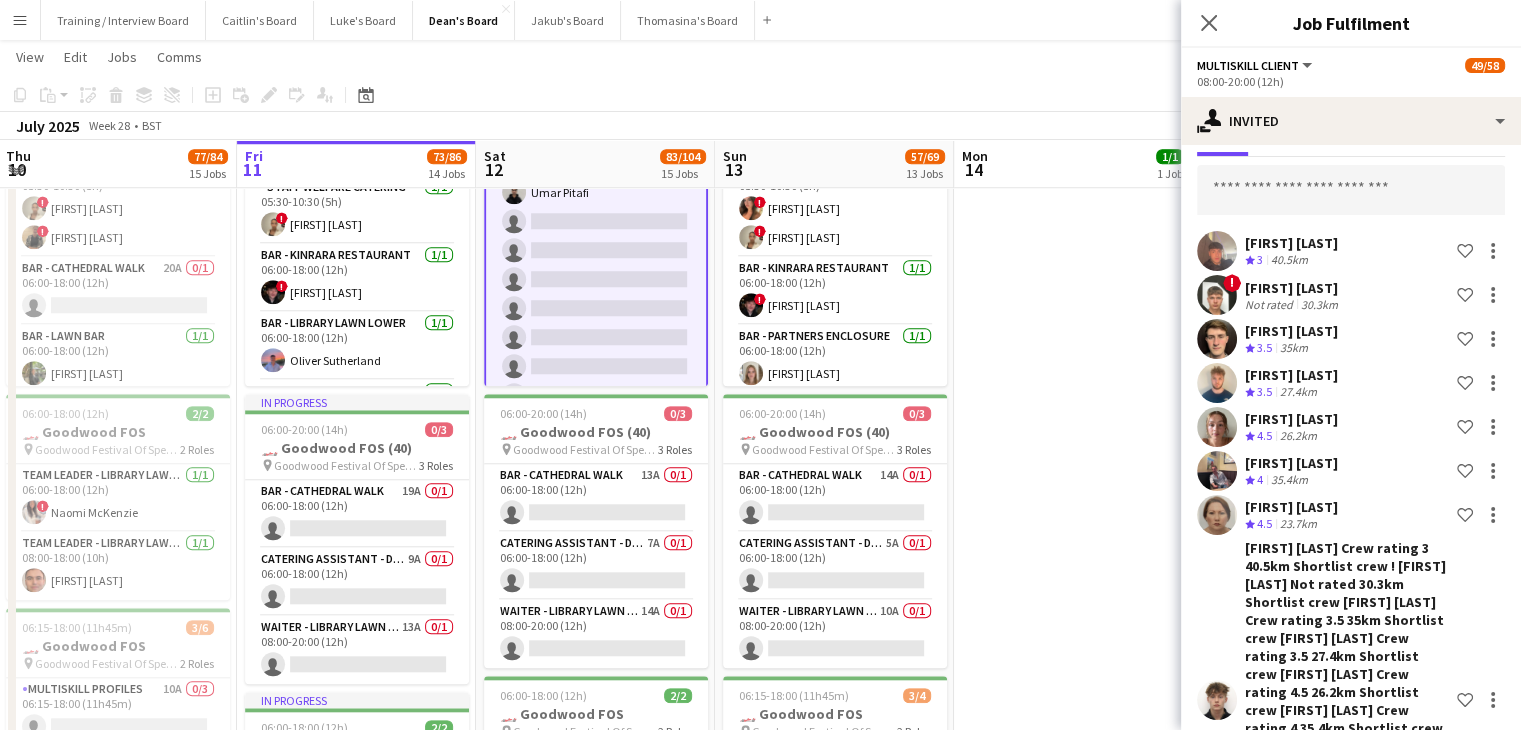 scroll, scrollTop: 496, scrollLeft: 0, axis: vertical 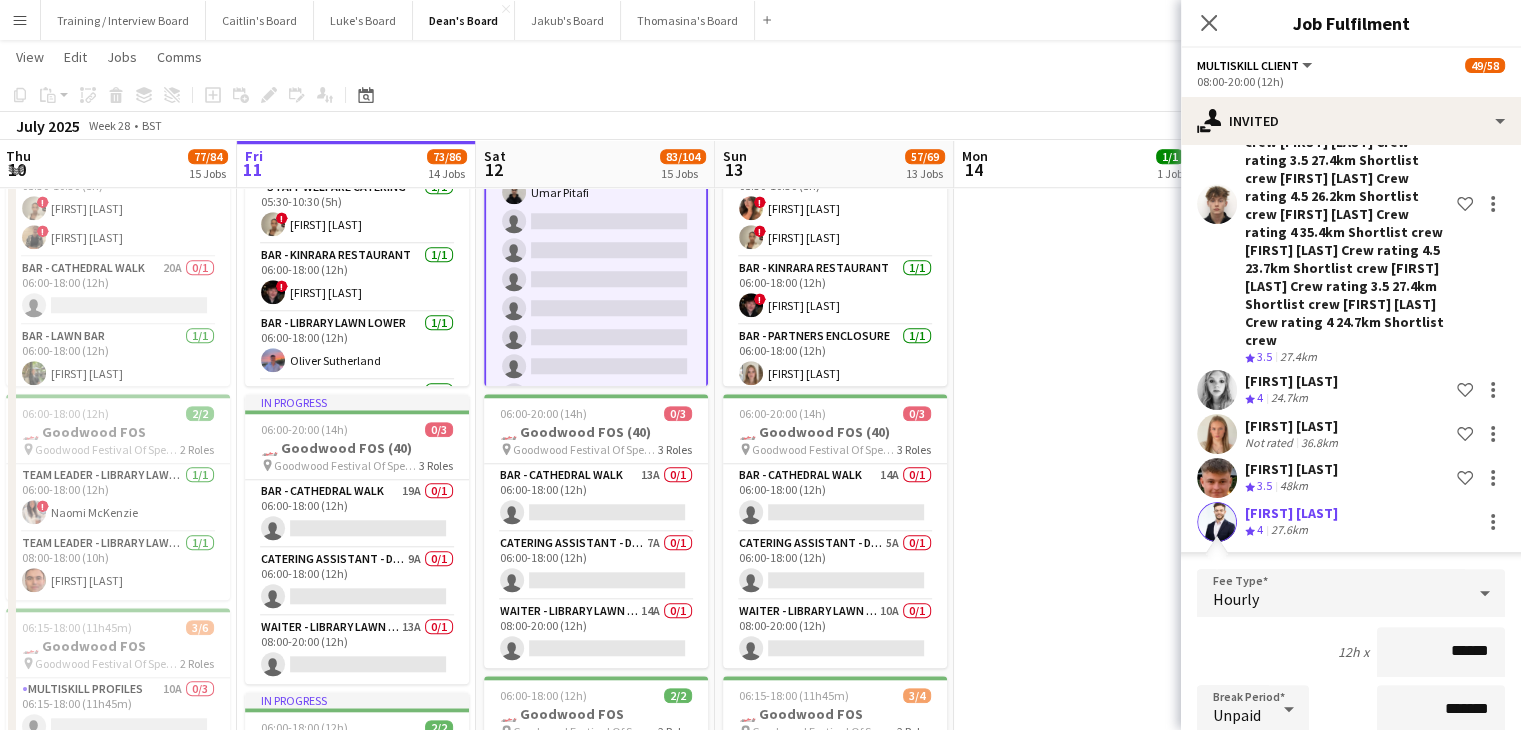 drag, startPoint x: 1384, startPoint y: 676, endPoint x: 1378, endPoint y: 667, distance: 10.816654 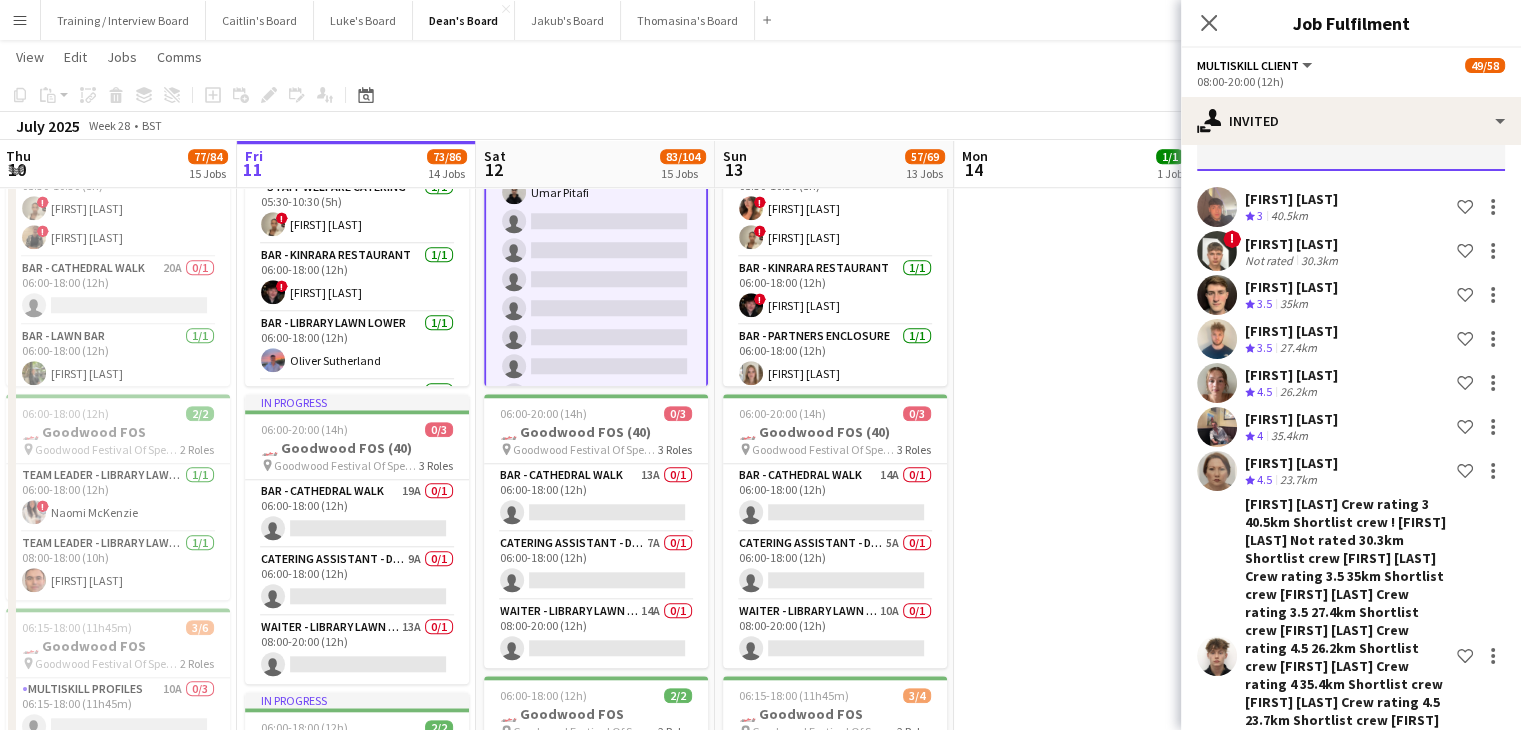 click at bounding box center (1351, 146) 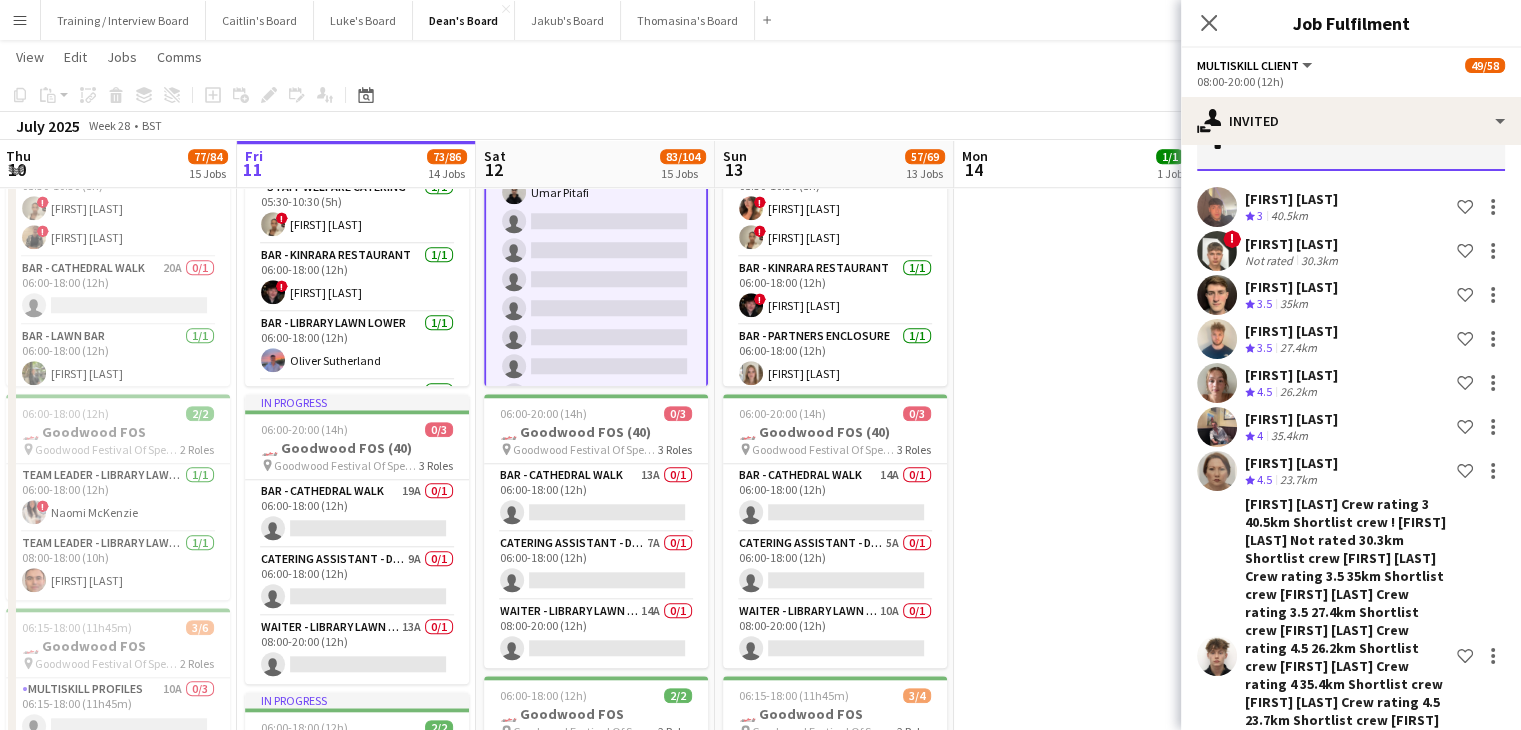 scroll, scrollTop: 109, scrollLeft: 0, axis: vertical 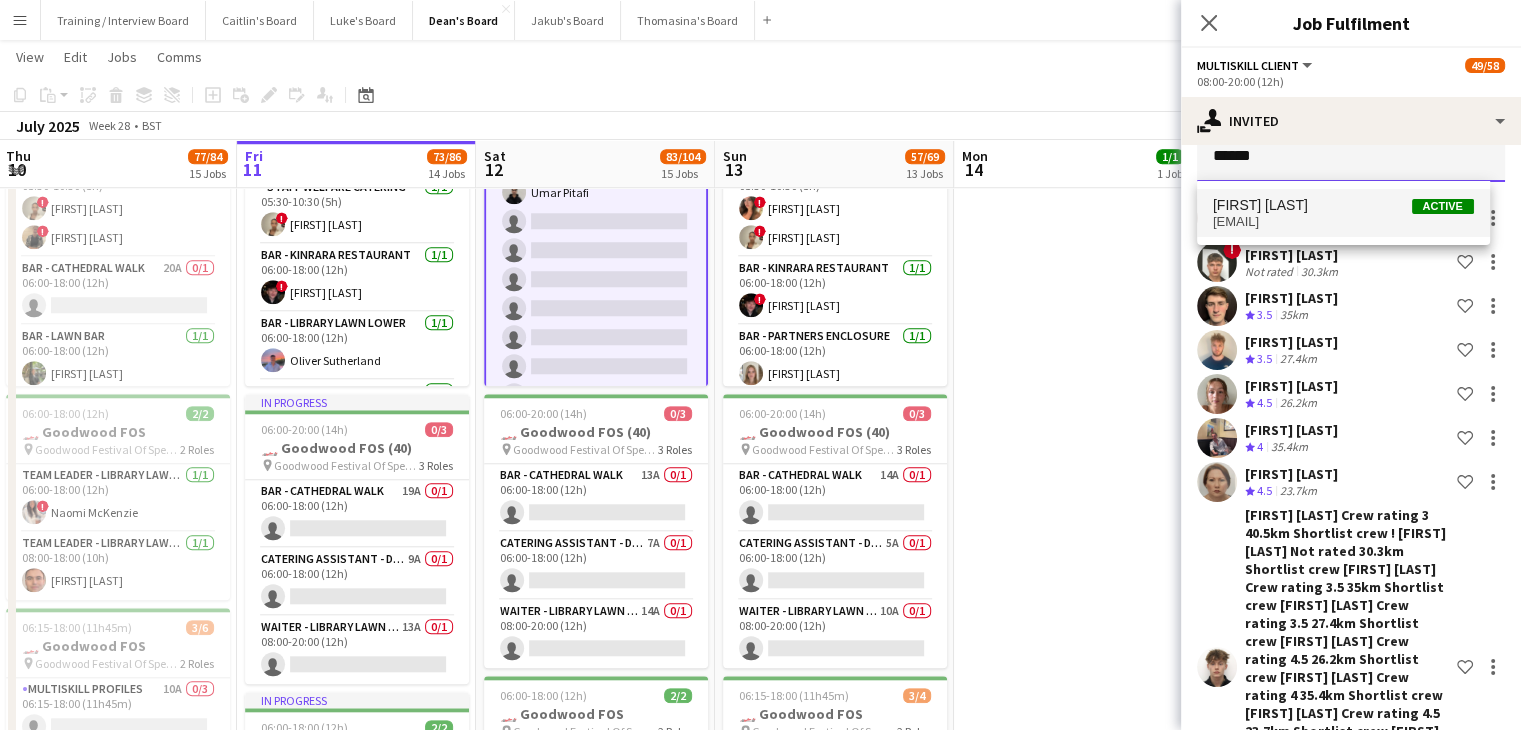 type on "******" 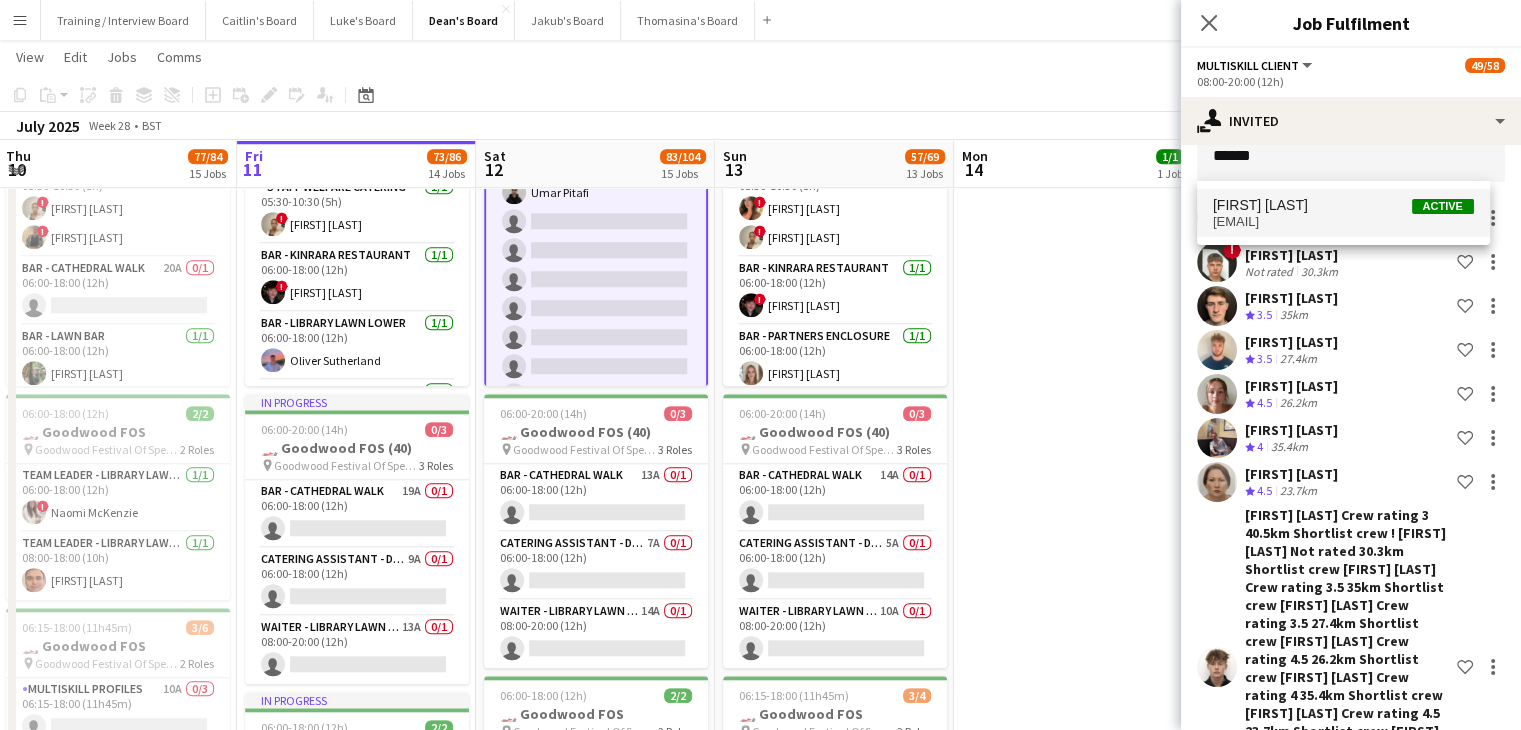 click on "Alex Dodsworth  Active" at bounding box center (1343, 205) 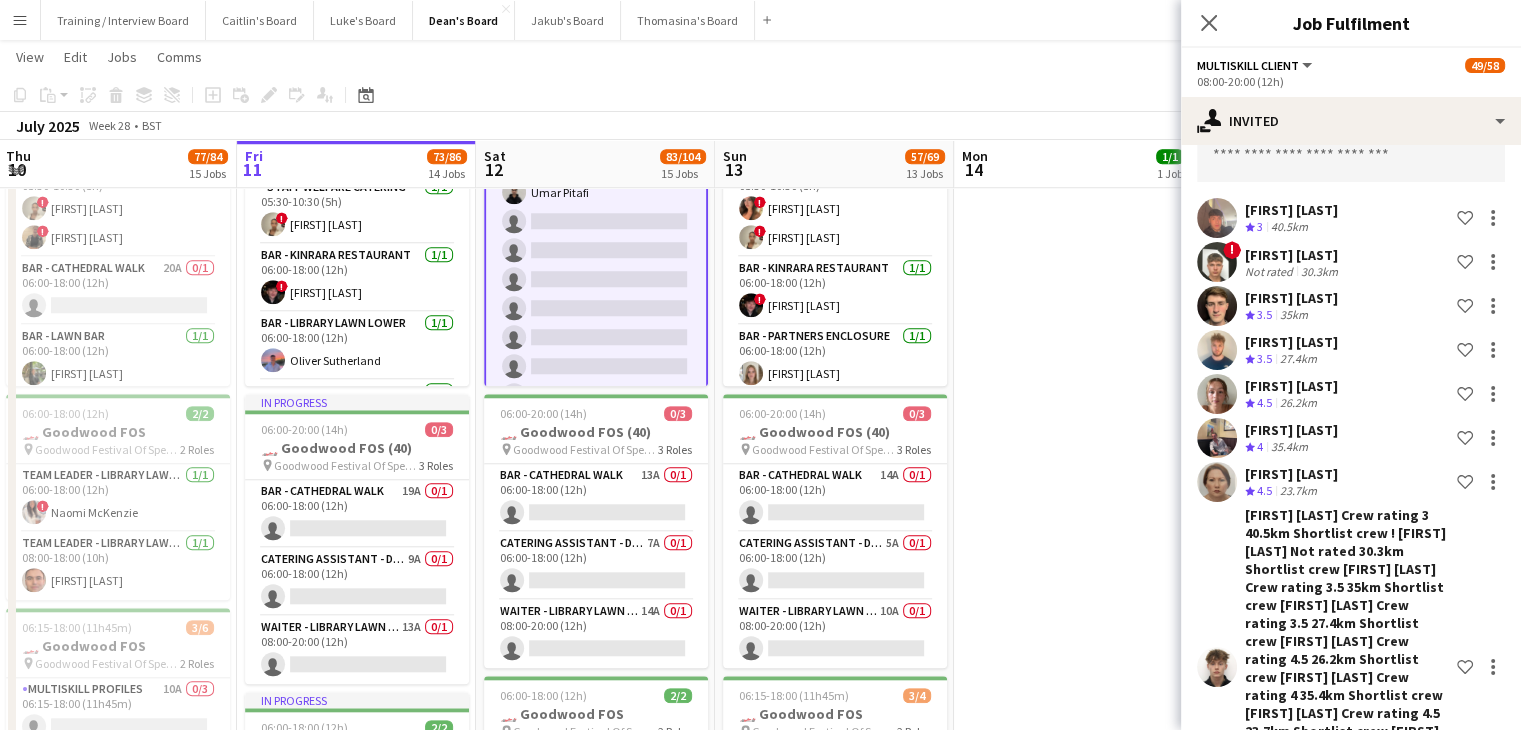 scroll, scrollTop: 540, scrollLeft: 0, axis: vertical 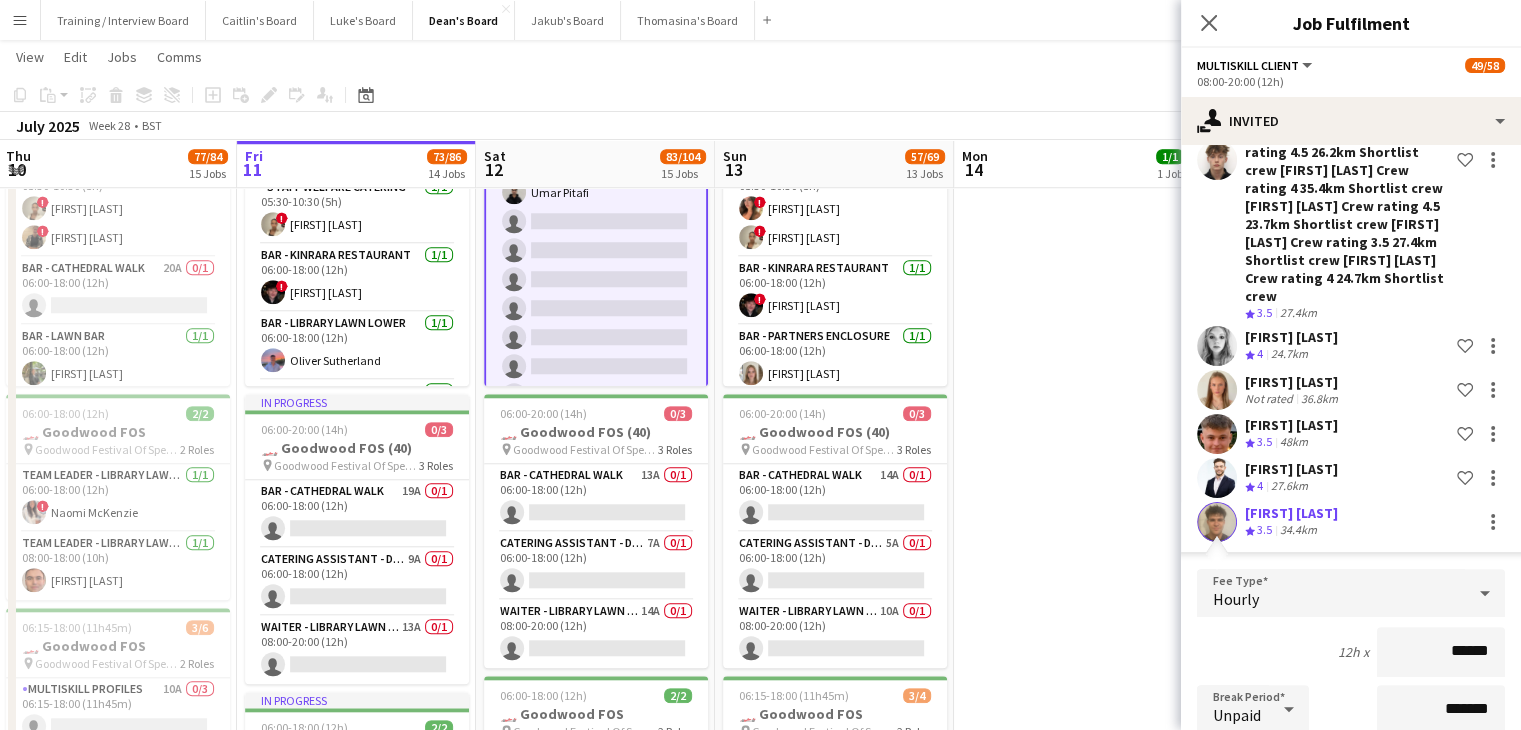 click on "Confirm" 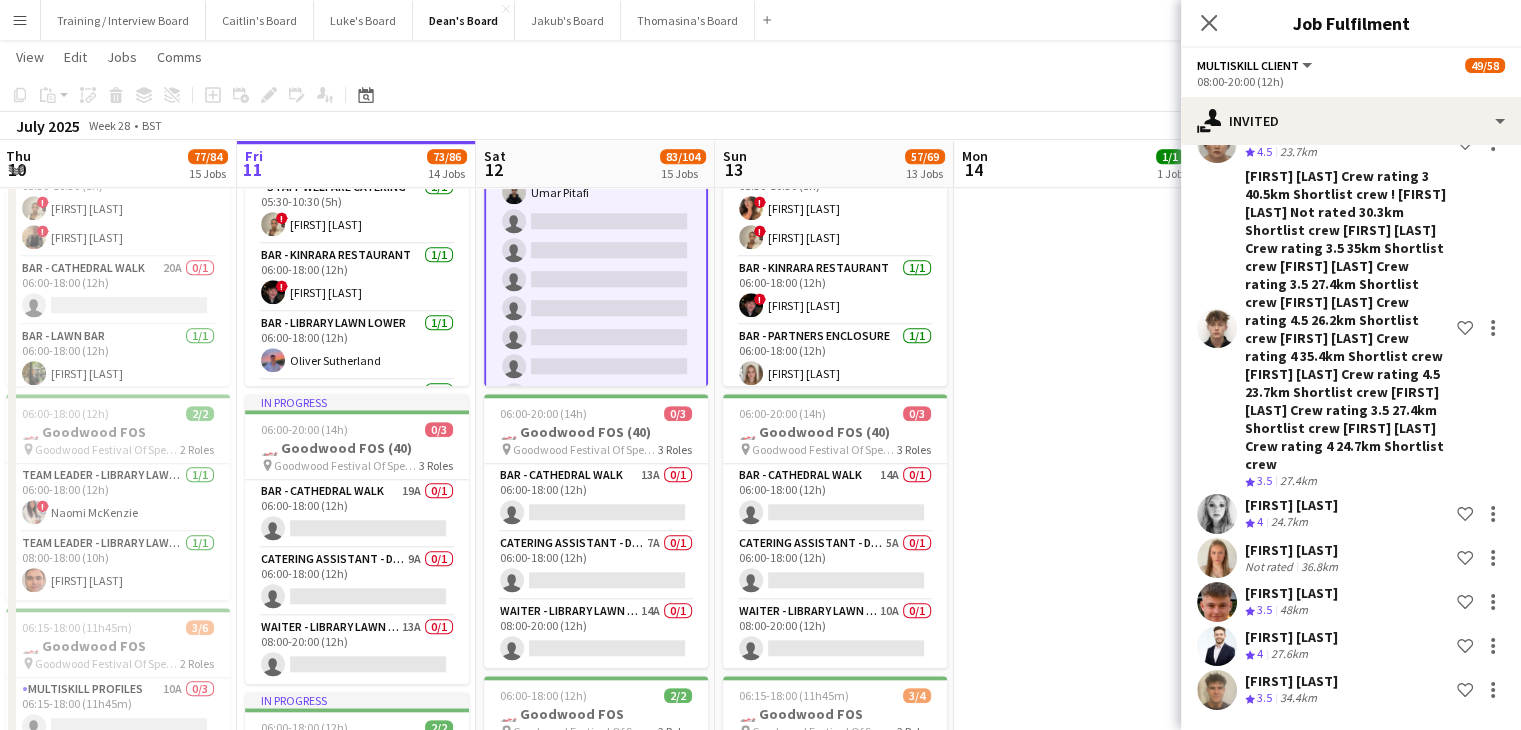 scroll, scrollTop: 164, scrollLeft: 0, axis: vertical 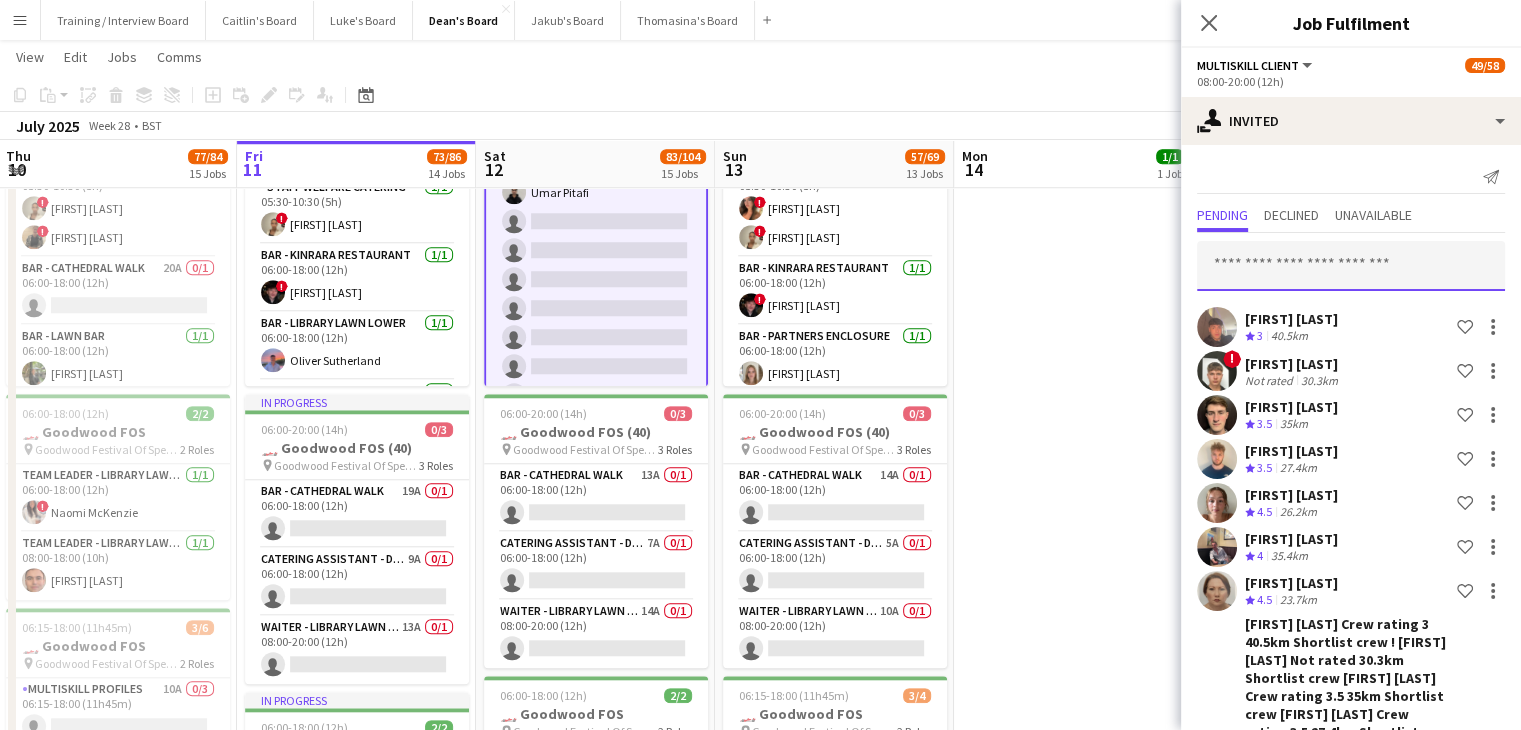 click at bounding box center [1351, 266] 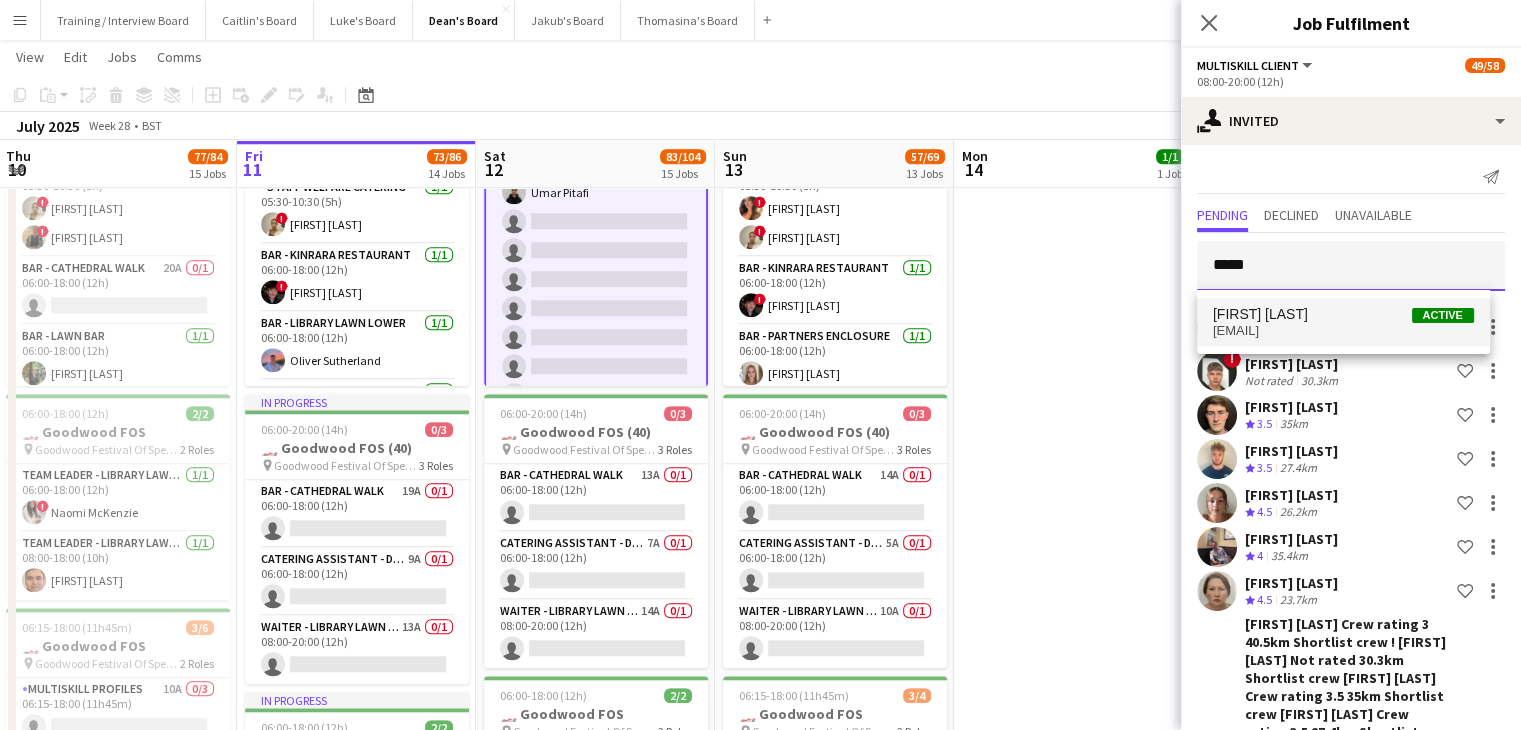 type on "*****" 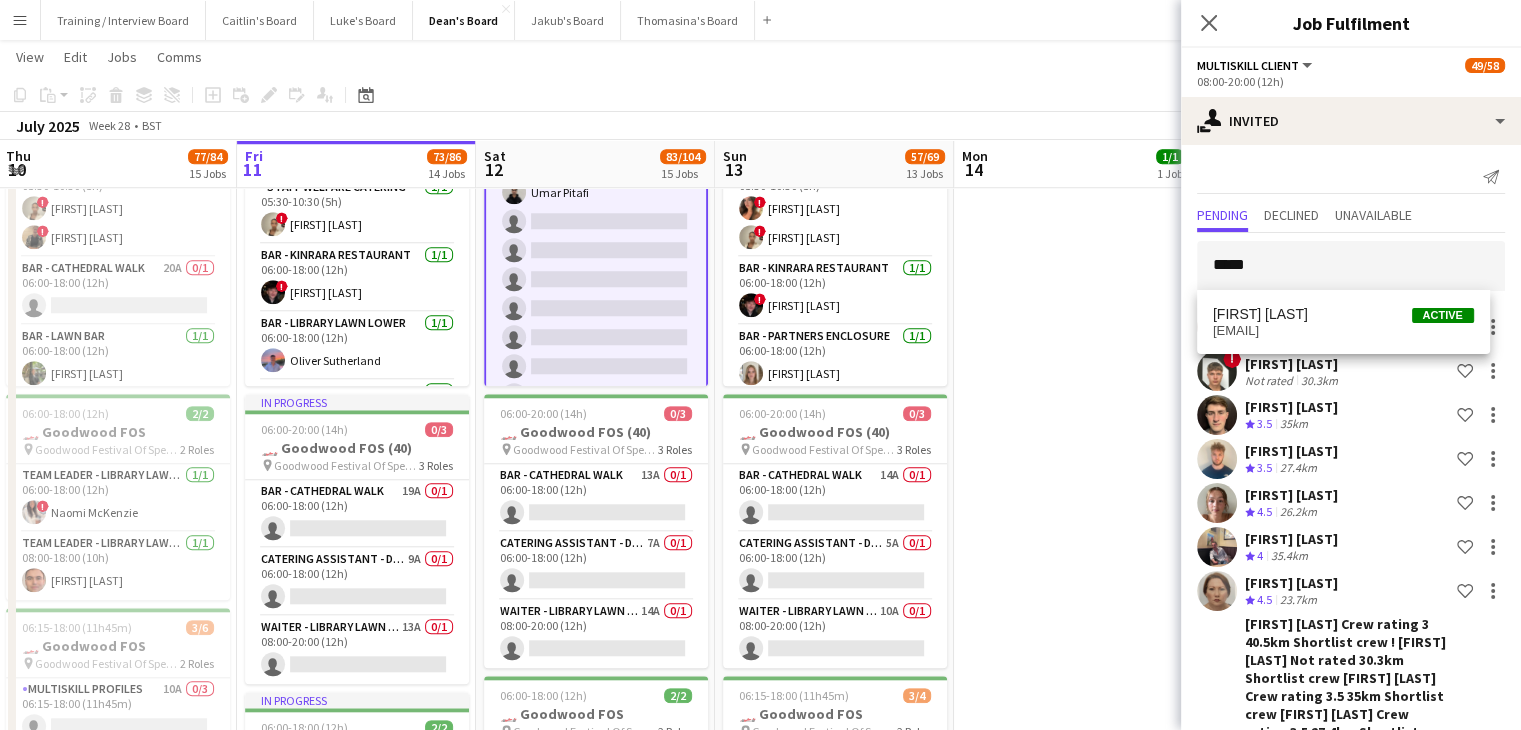 drag, startPoint x: 1300, startPoint y: 345, endPoint x: 1301, endPoint y: 325, distance: 20.024984 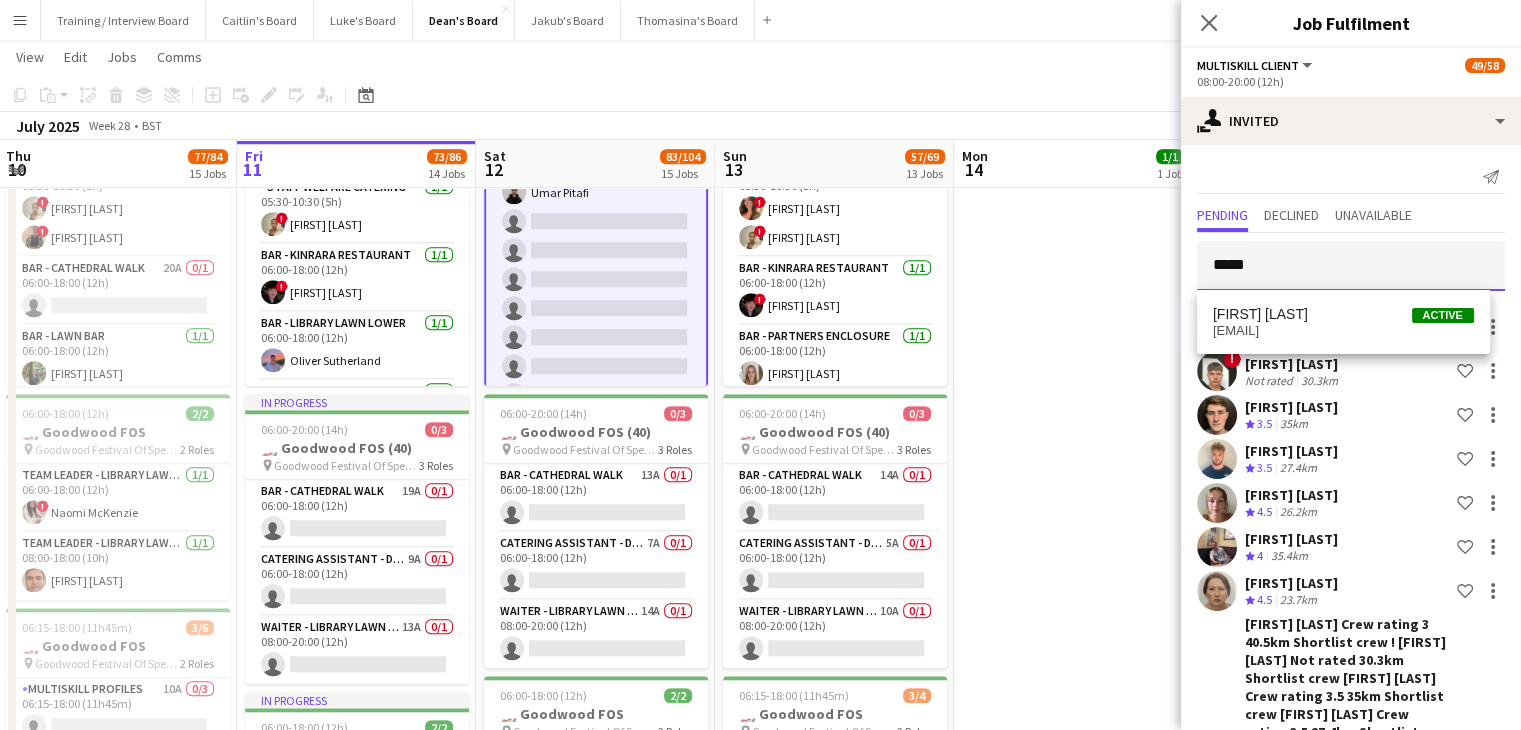 type 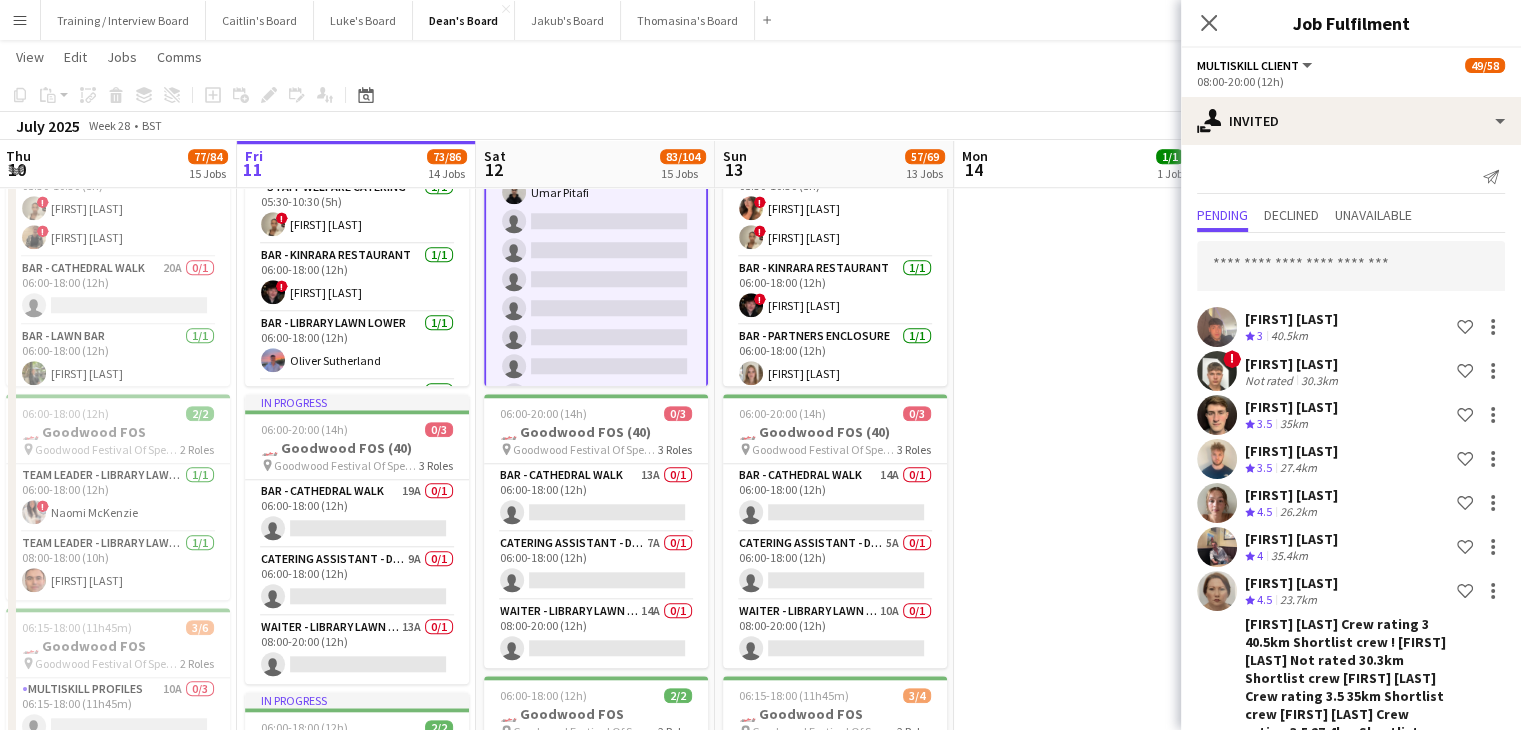 scroll, scrollTop: 583, scrollLeft: 0, axis: vertical 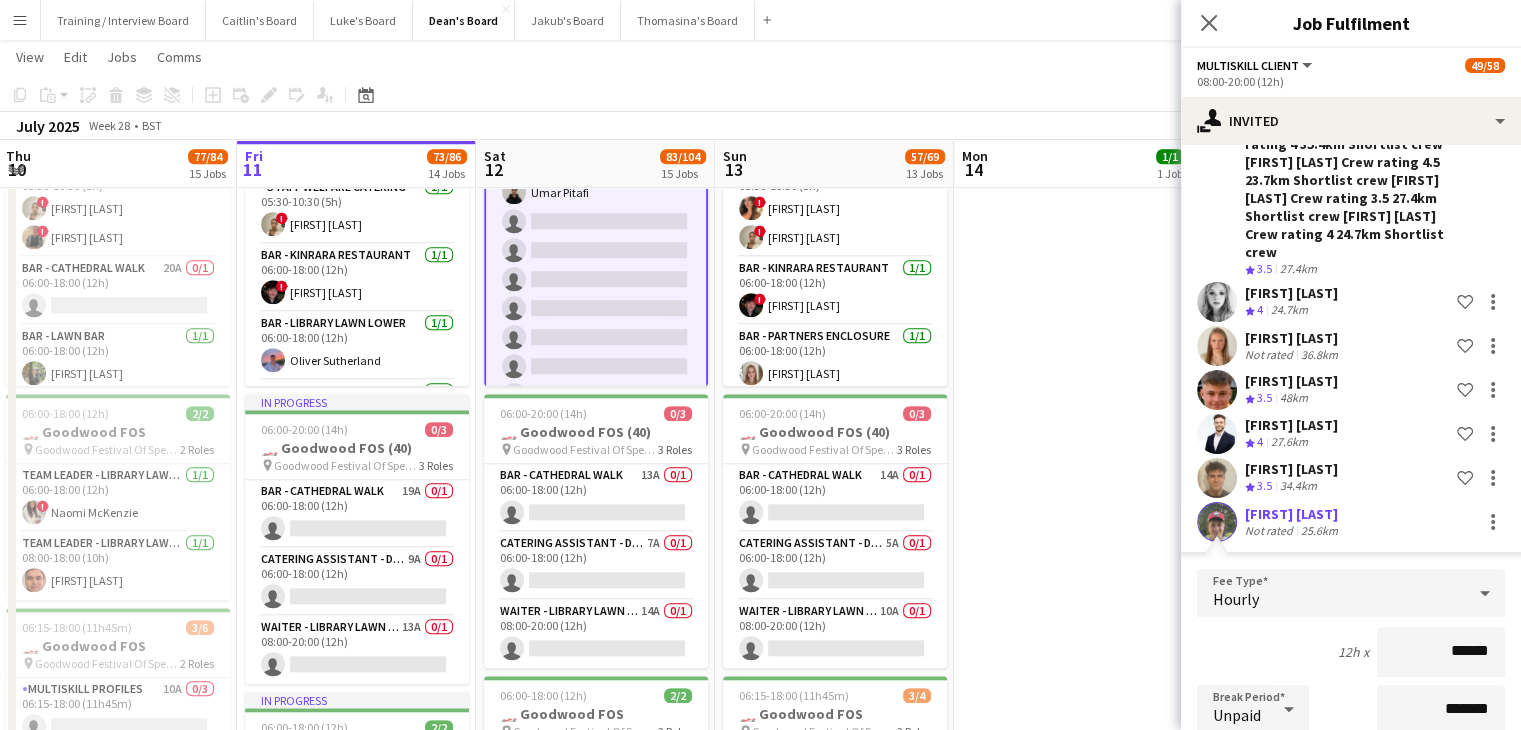 click on "Confirm" 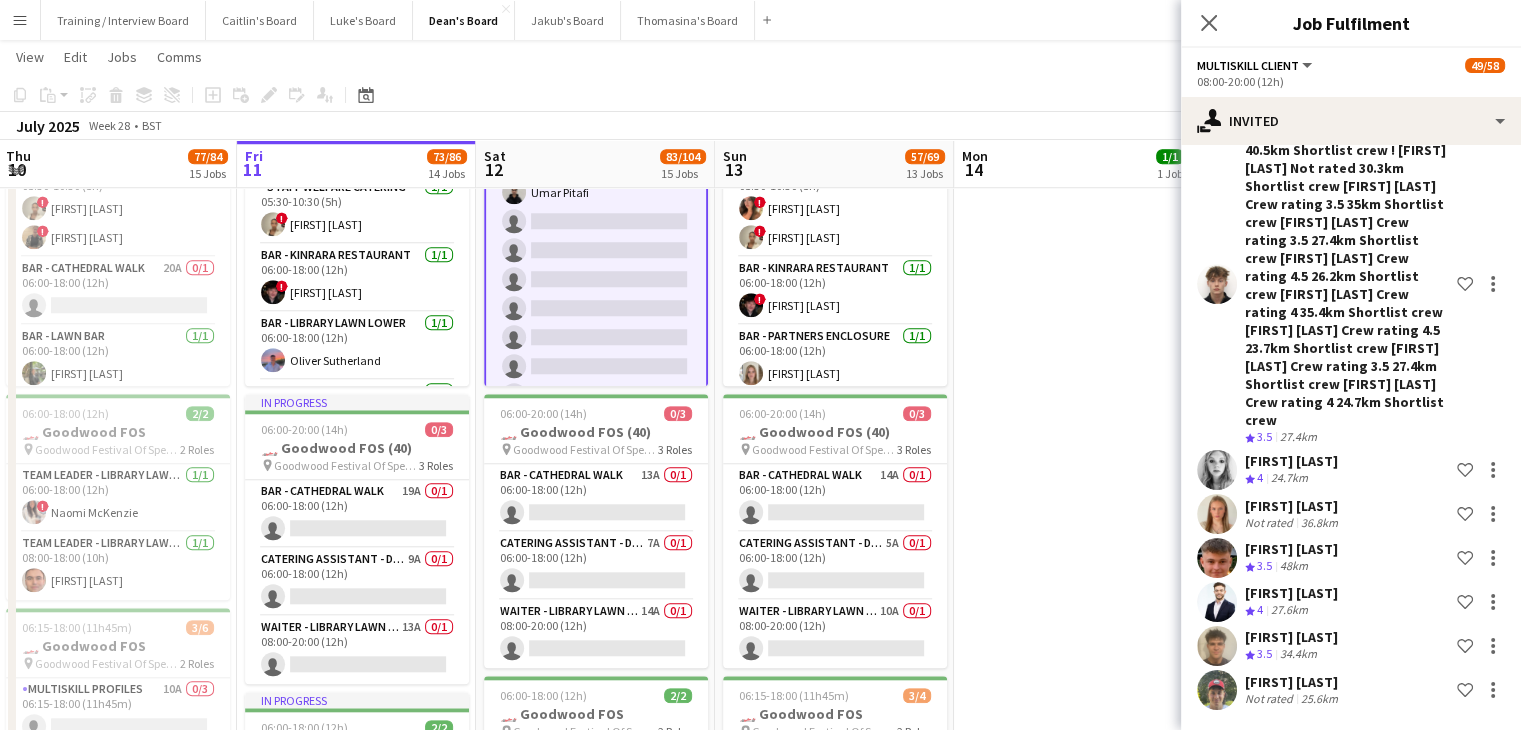 scroll, scrollTop: 208, scrollLeft: 0, axis: vertical 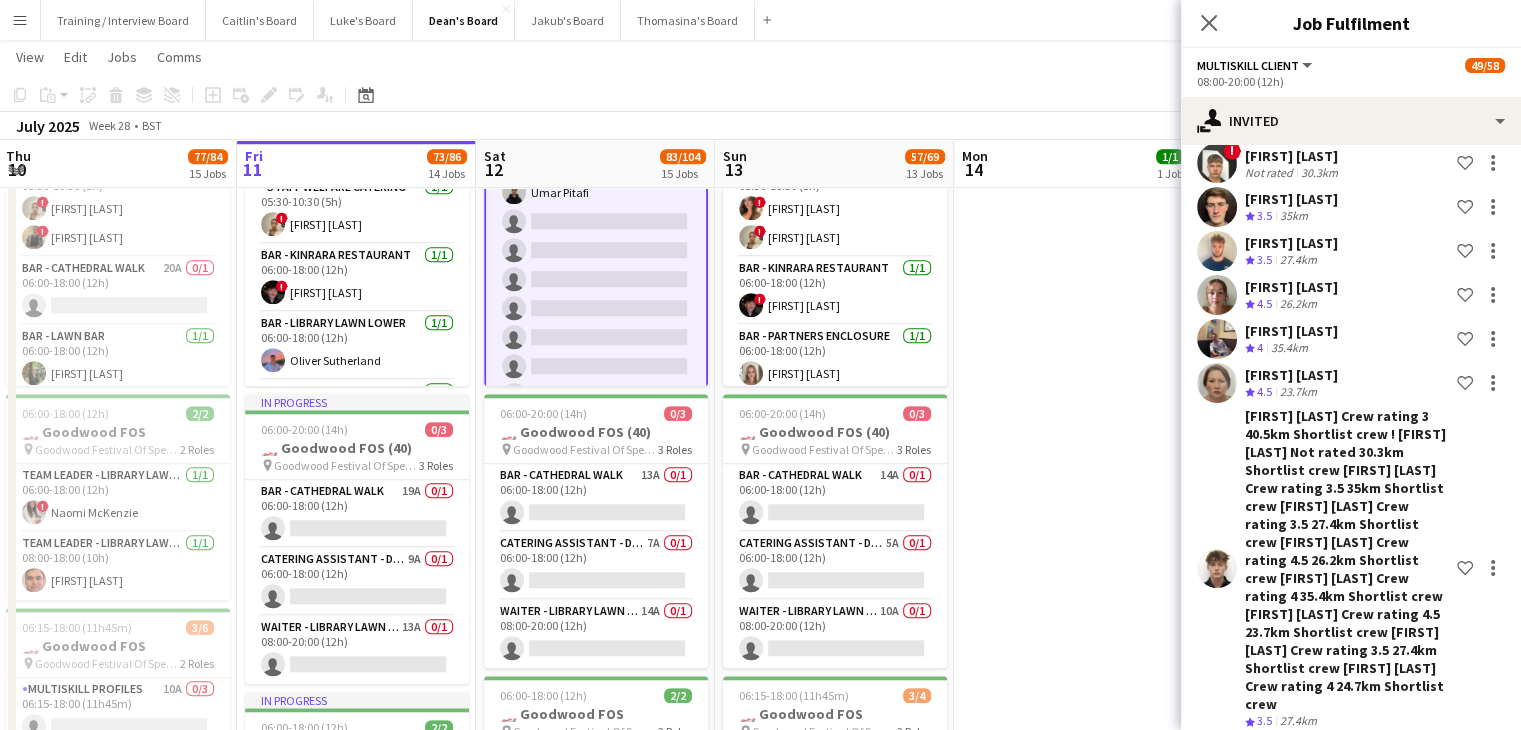 drag, startPoint x: 1067, startPoint y: 98, endPoint x: 1272, endPoint y: 83, distance: 205.54805 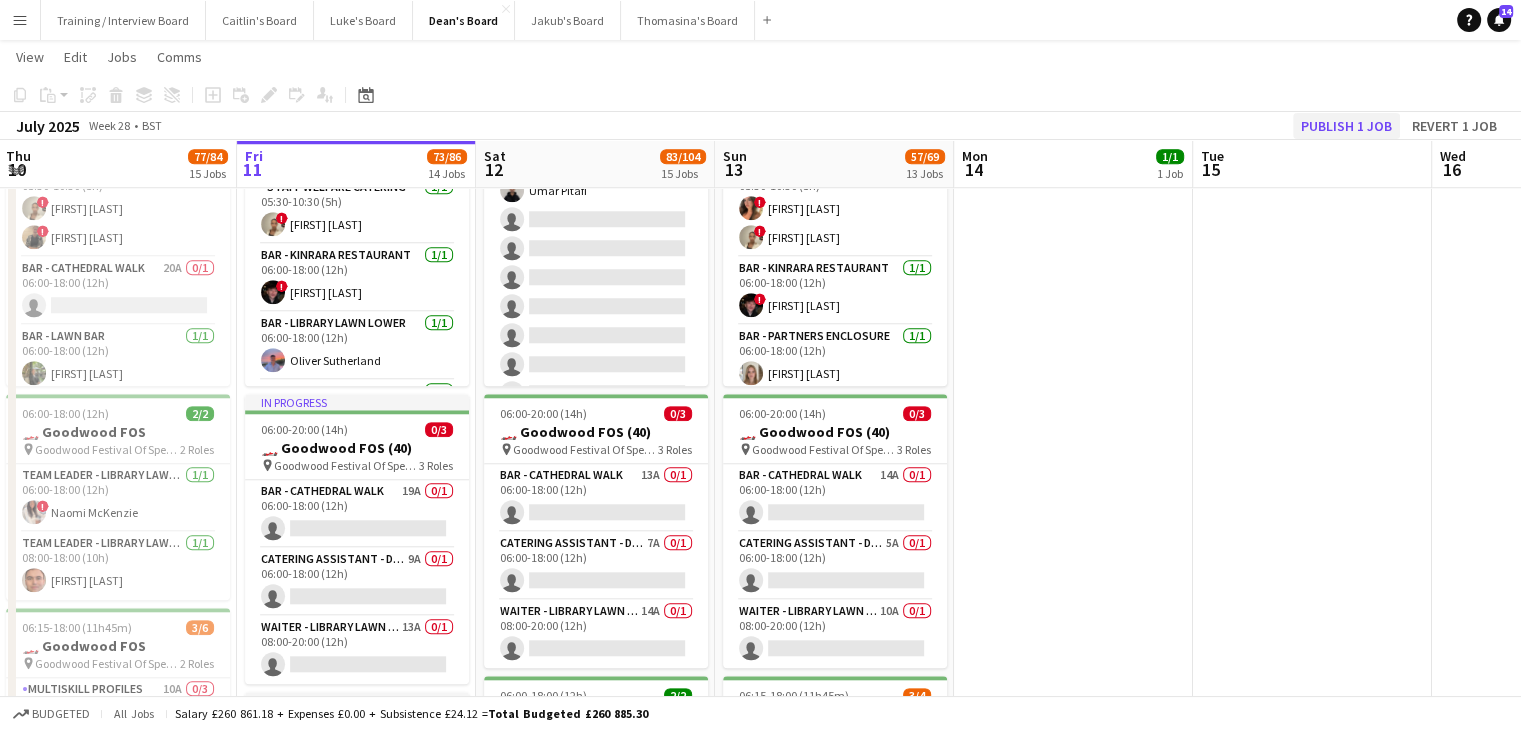 scroll, scrollTop: 1769, scrollLeft: 0, axis: vertical 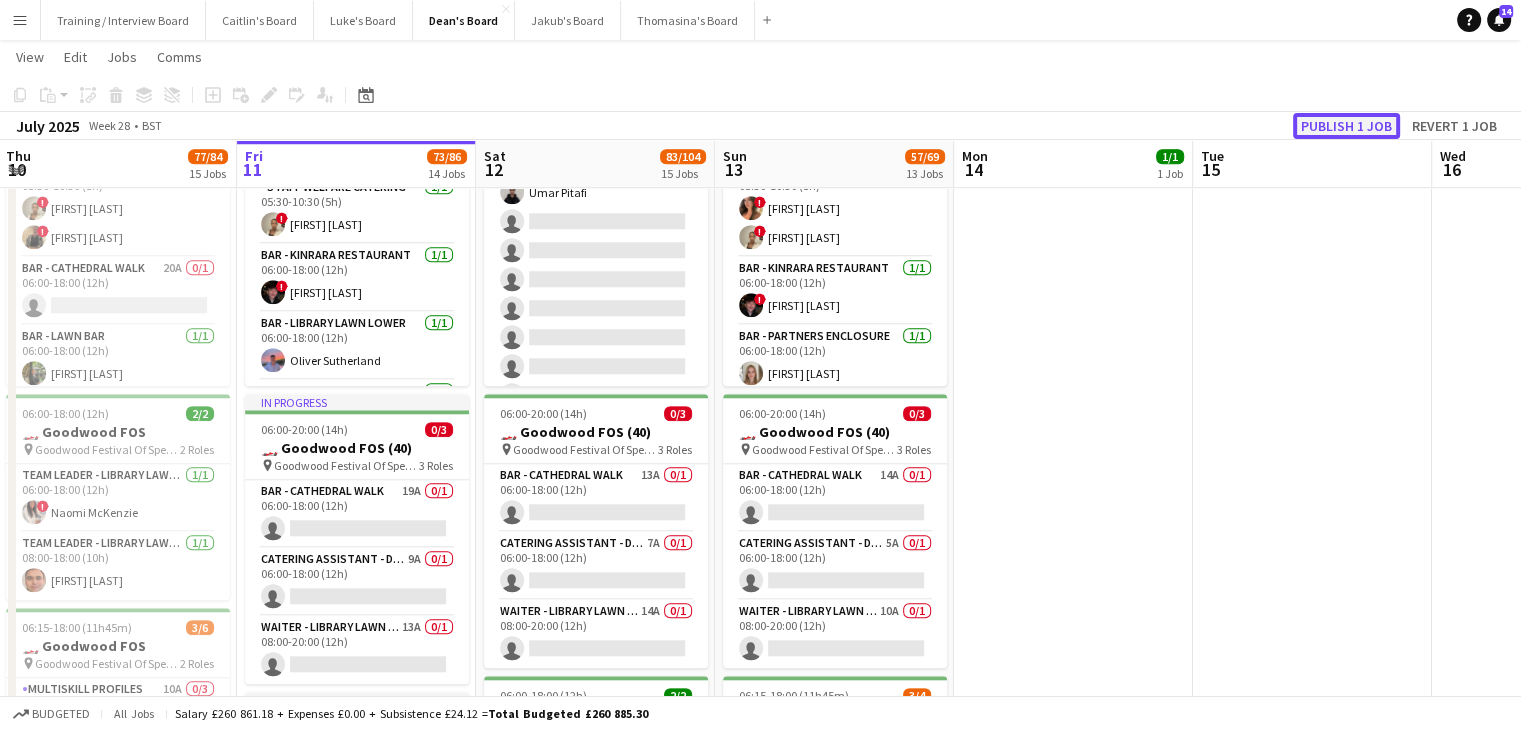 drag, startPoint x: 1344, startPoint y: 129, endPoint x: 1335, endPoint y: 124, distance: 10.29563 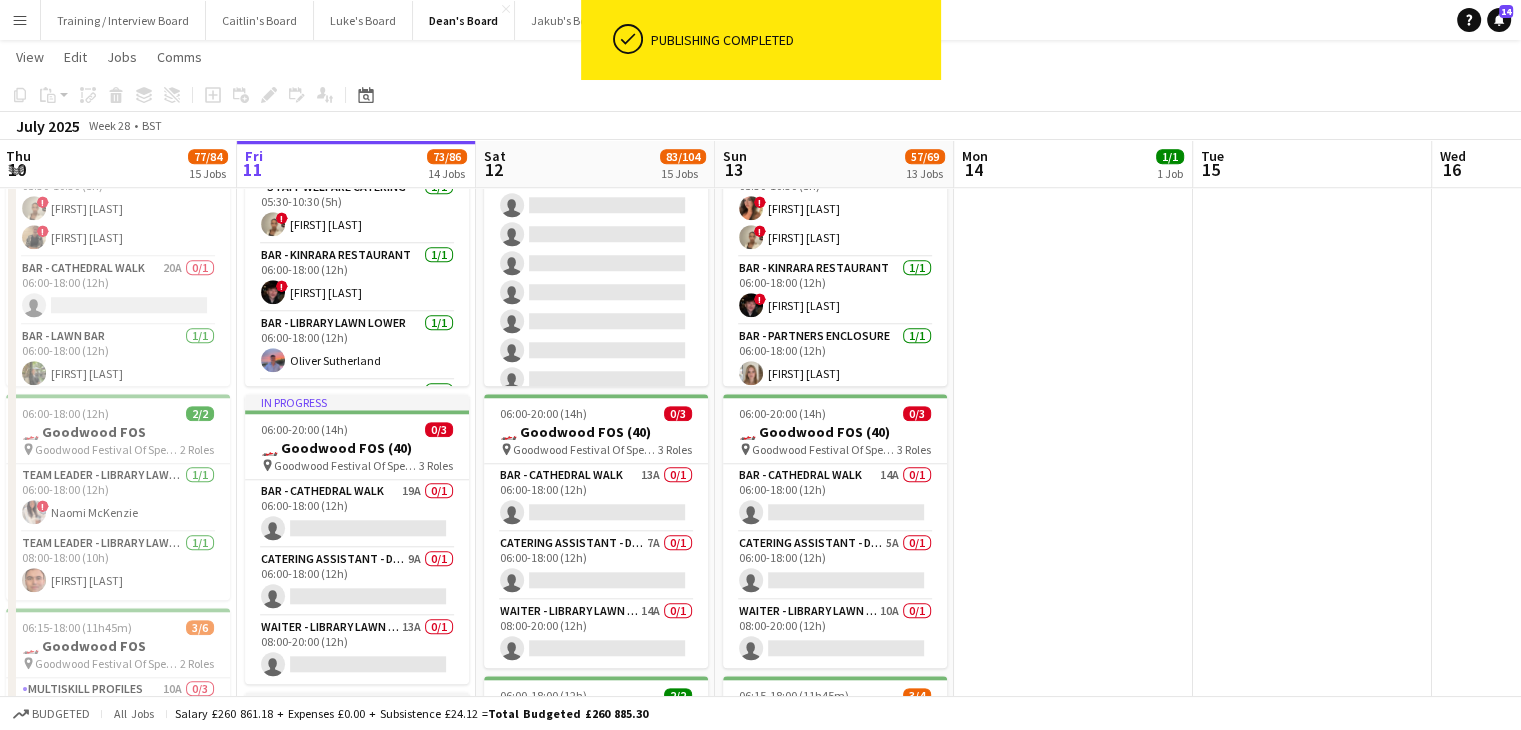drag, startPoint x: 615, startPoint y: 297, endPoint x: 1091, endPoint y: 214, distance: 483.18216 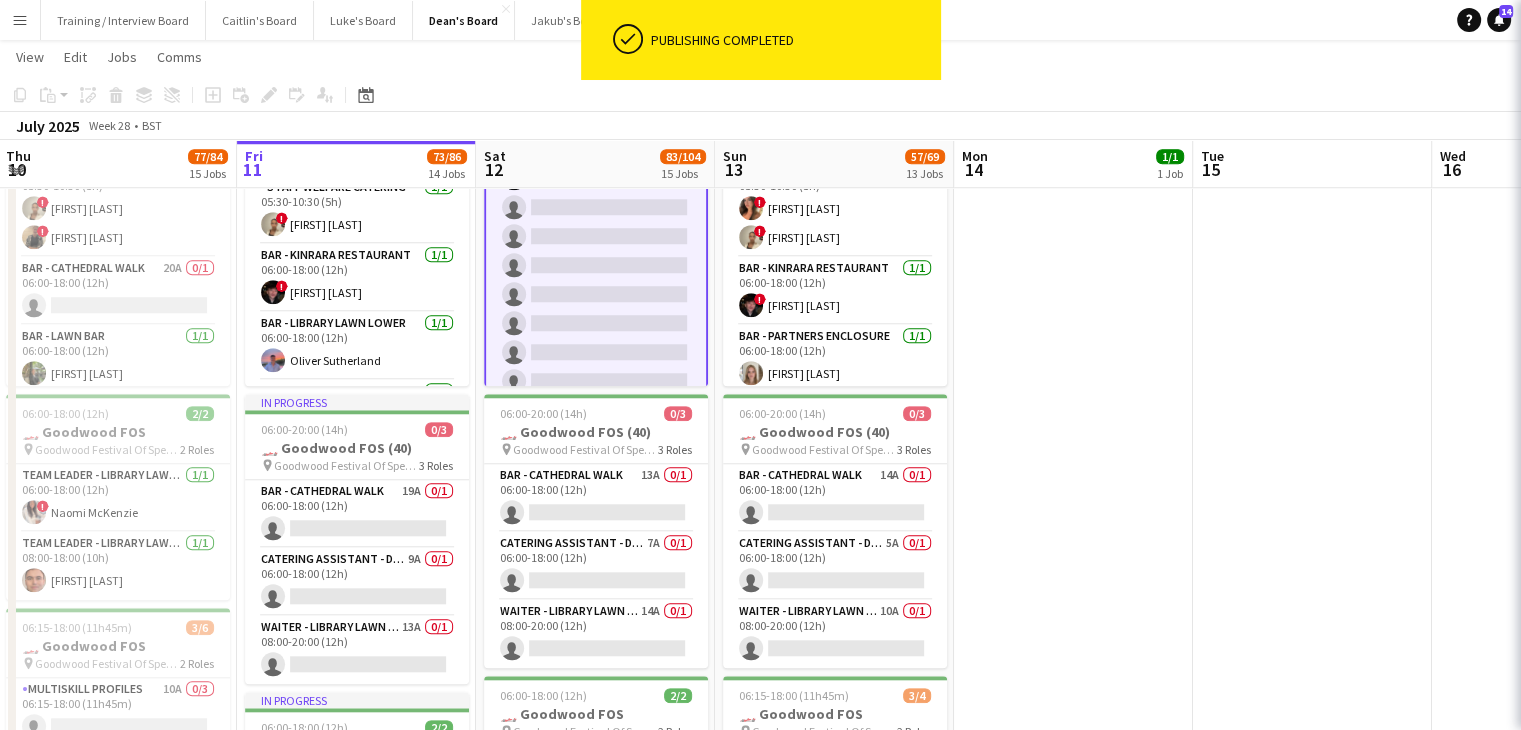 scroll, scrollTop: 0, scrollLeft: 480, axis: horizontal 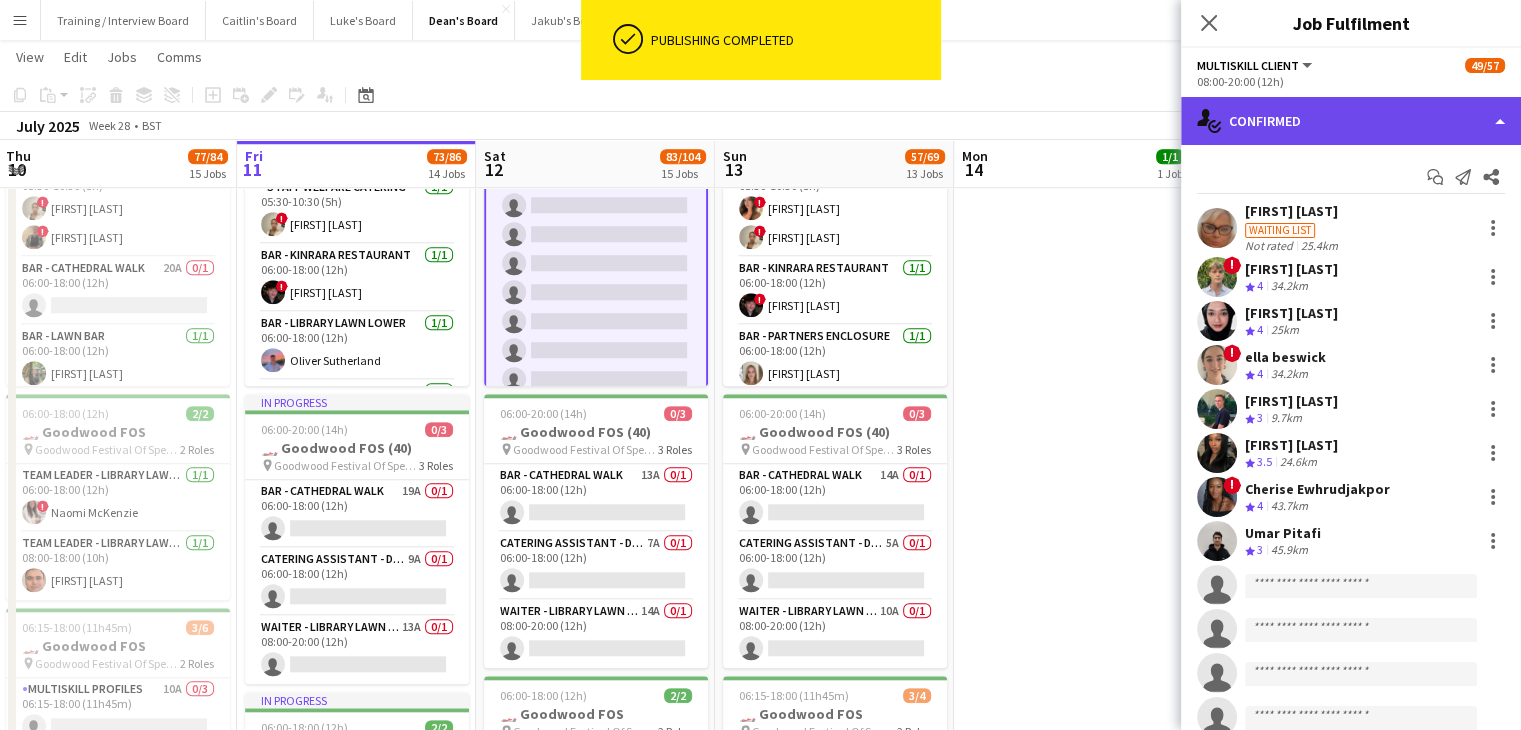 click on "single-neutral-actions-check-2
Confirmed" 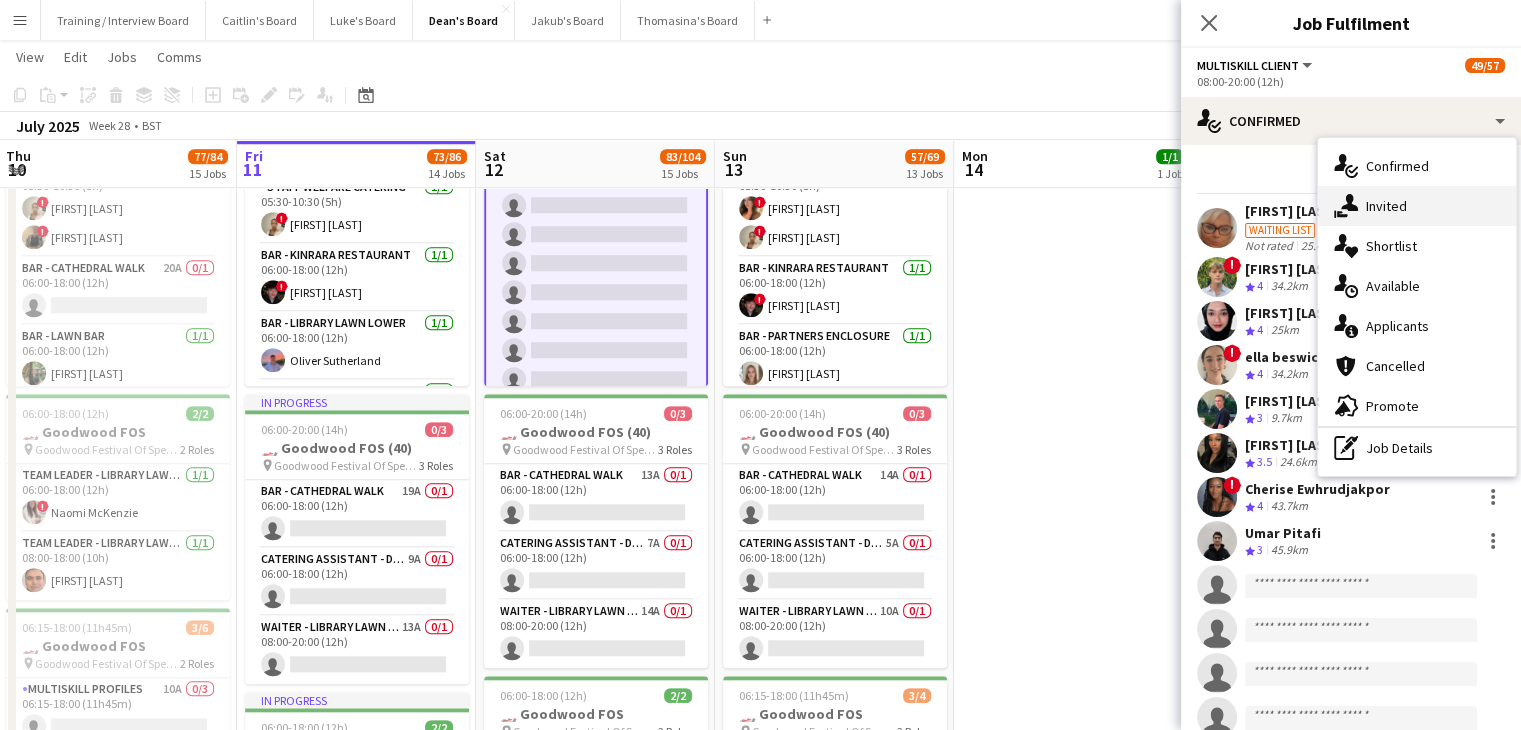 click on "single-neutral-actions-share-1" 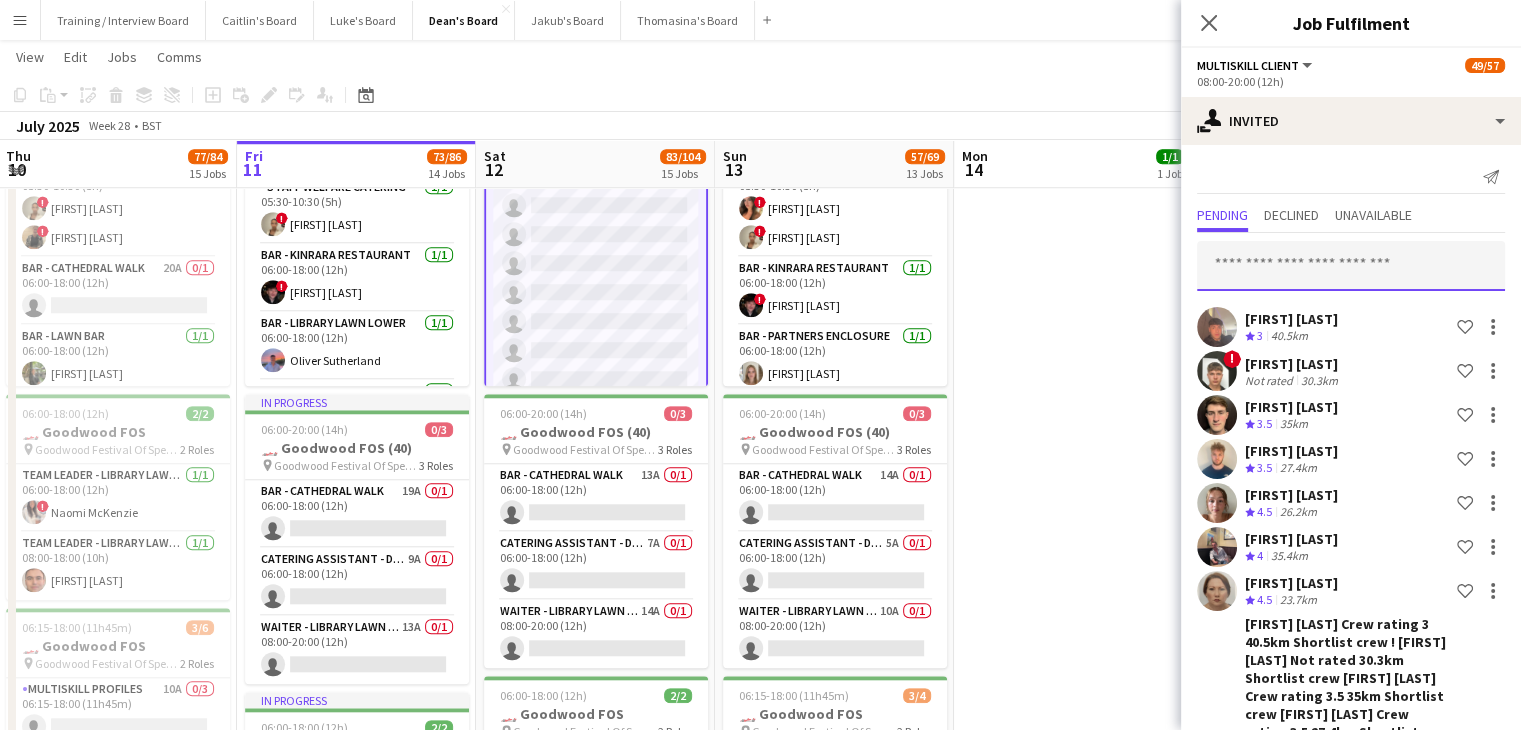 click at bounding box center (1351, 266) 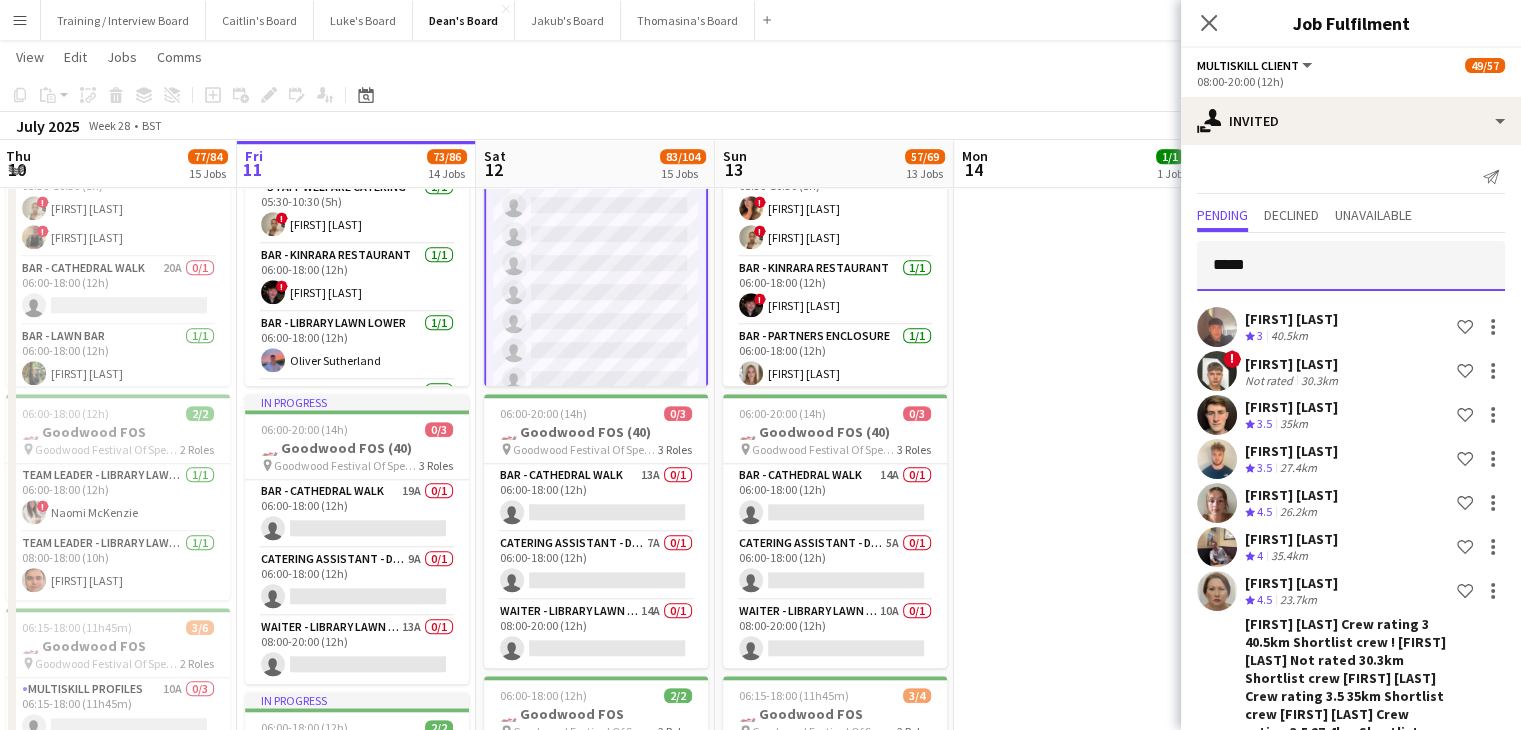 type on "******" 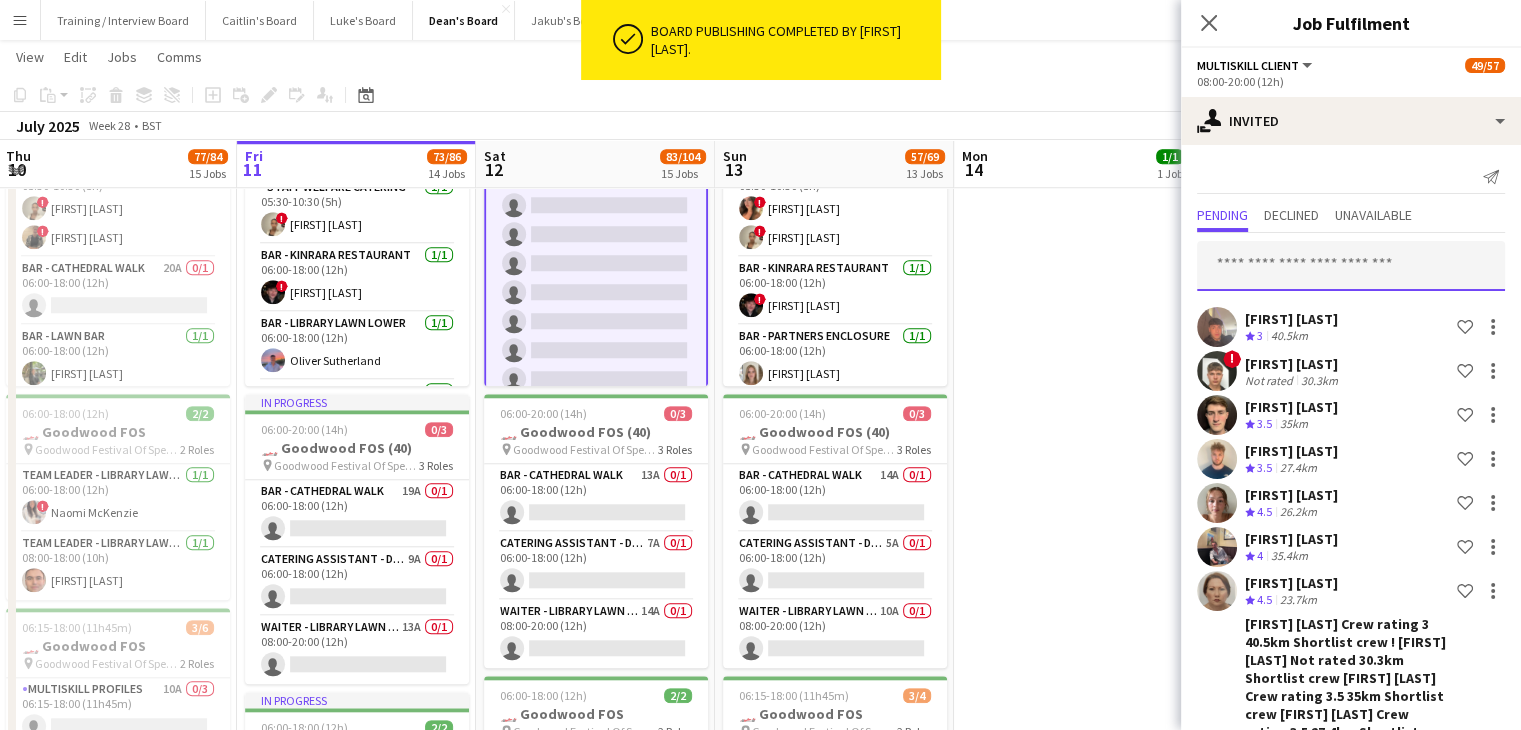 click at bounding box center (1351, 266) 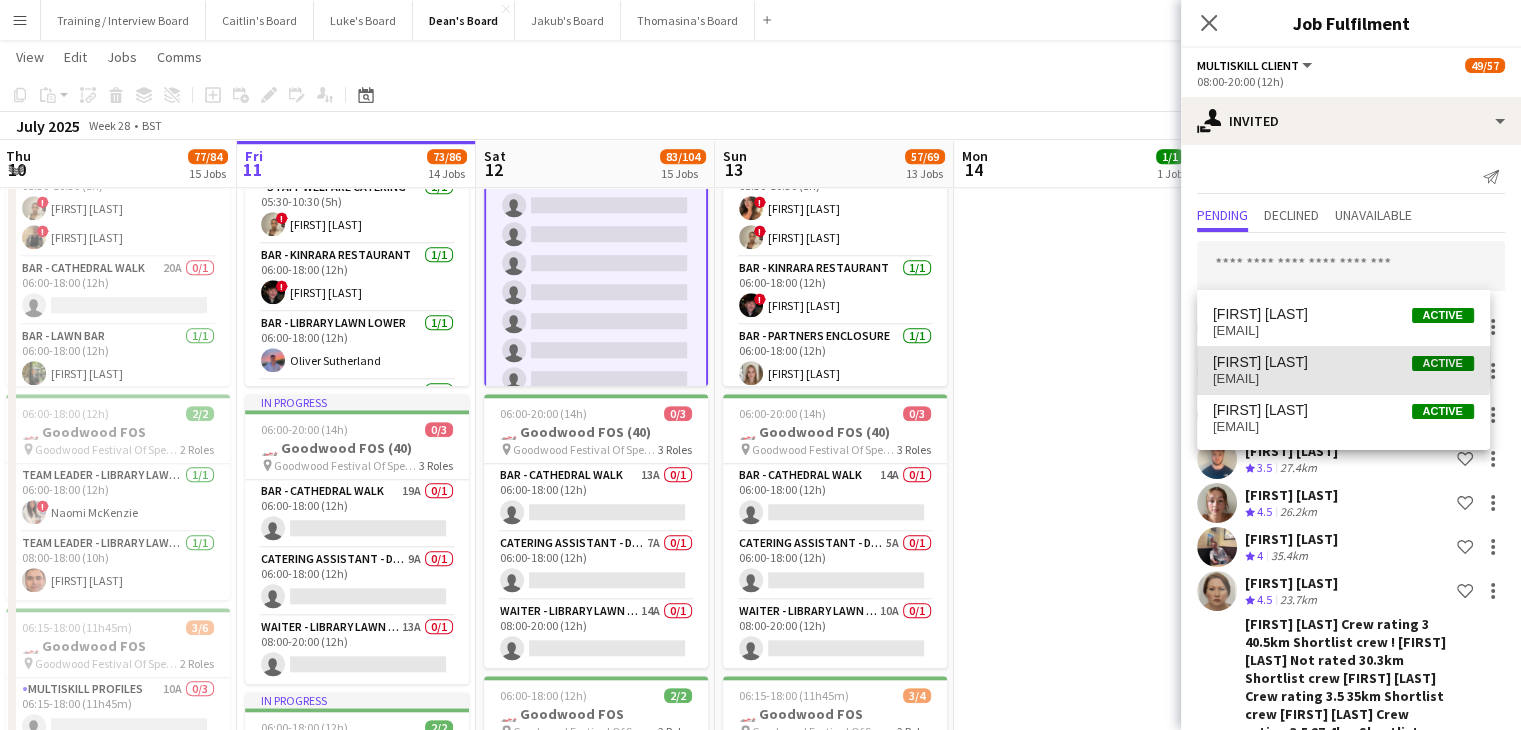 click on "[FIRST] [LAST]" at bounding box center [1260, 362] 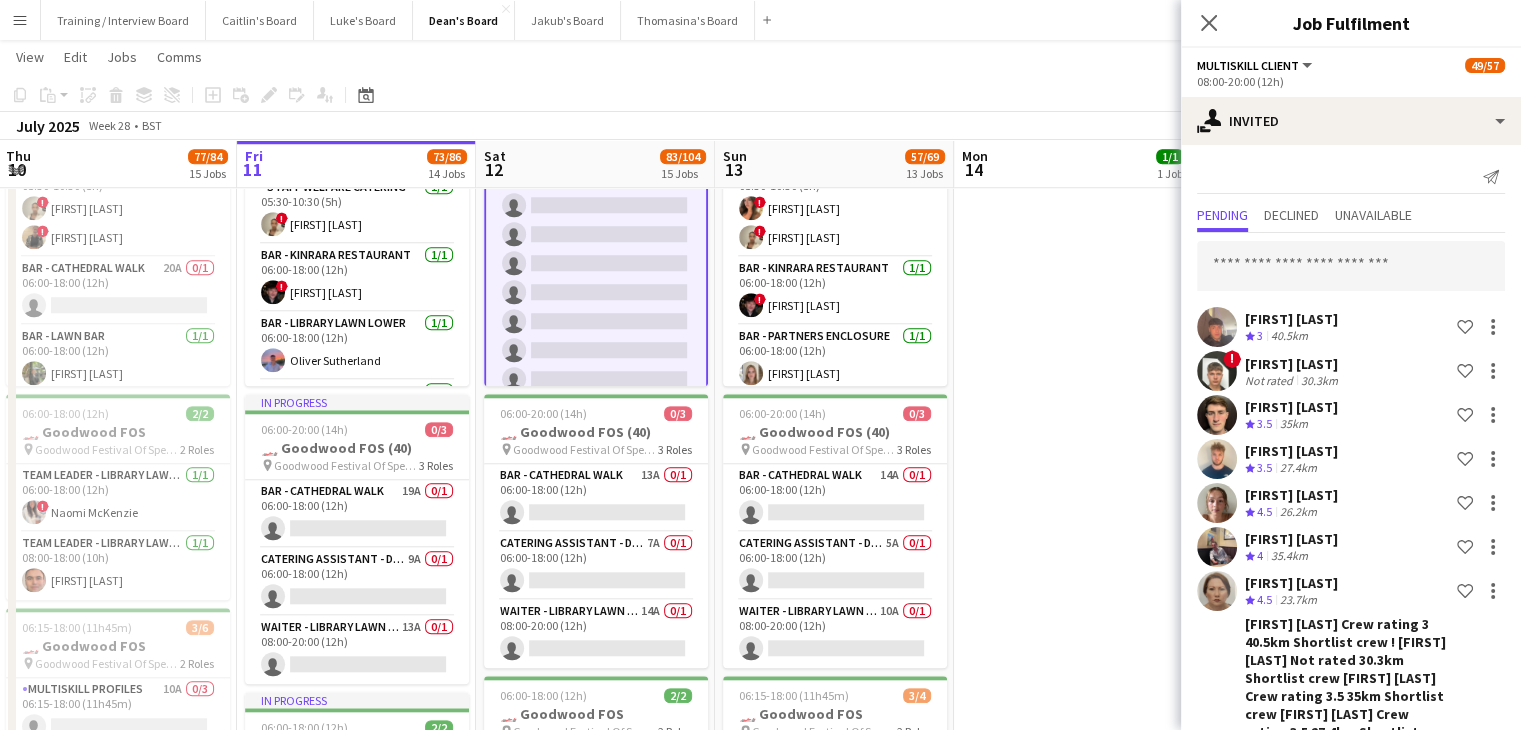 scroll, scrollTop: 672, scrollLeft: 0, axis: vertical 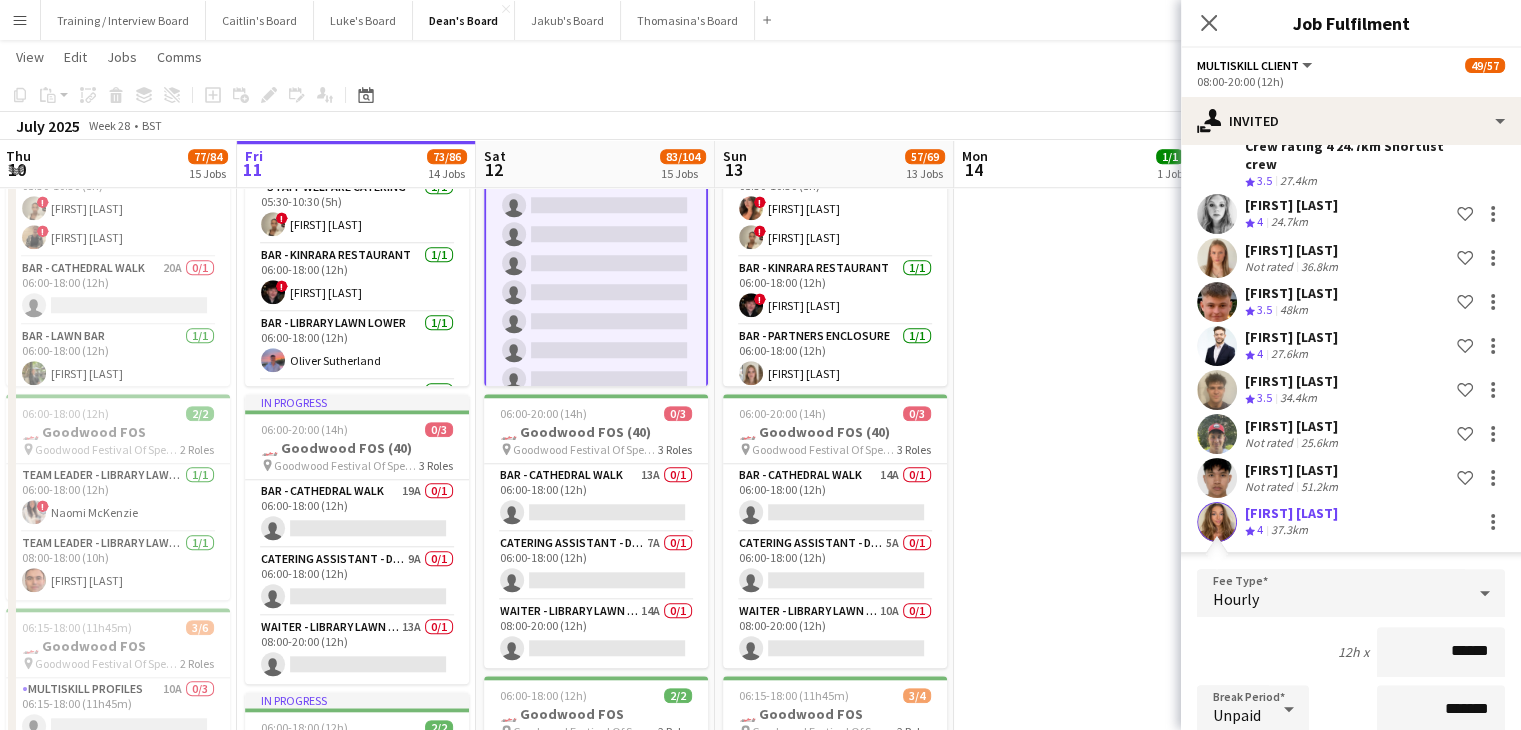 drag, startPoint x: 1414, startPoint y: 677, endPoint x: 1396, endPoint y: 659, distance: 25.455845 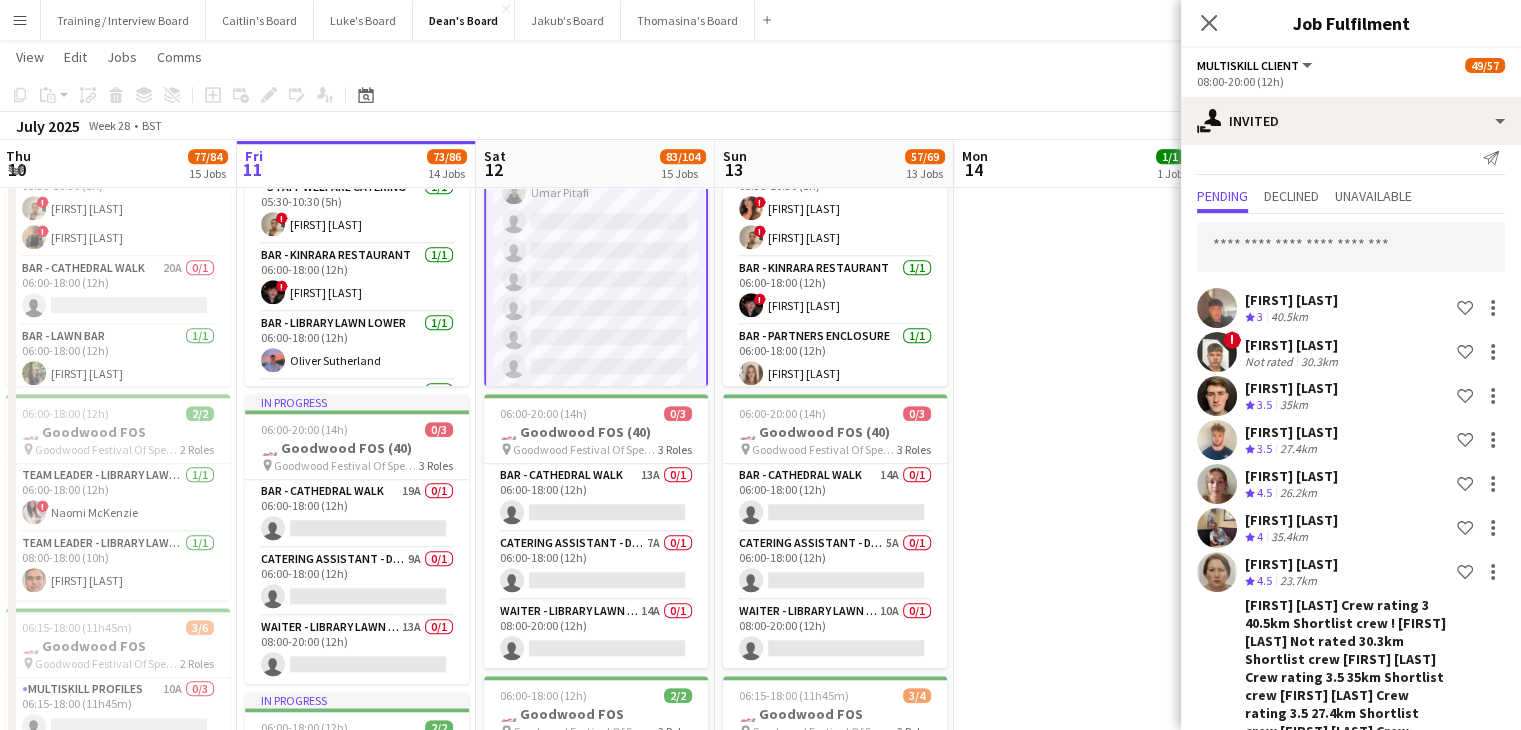 scroll, scrollTop: 17, scrollLeft: 0, axis: vertical 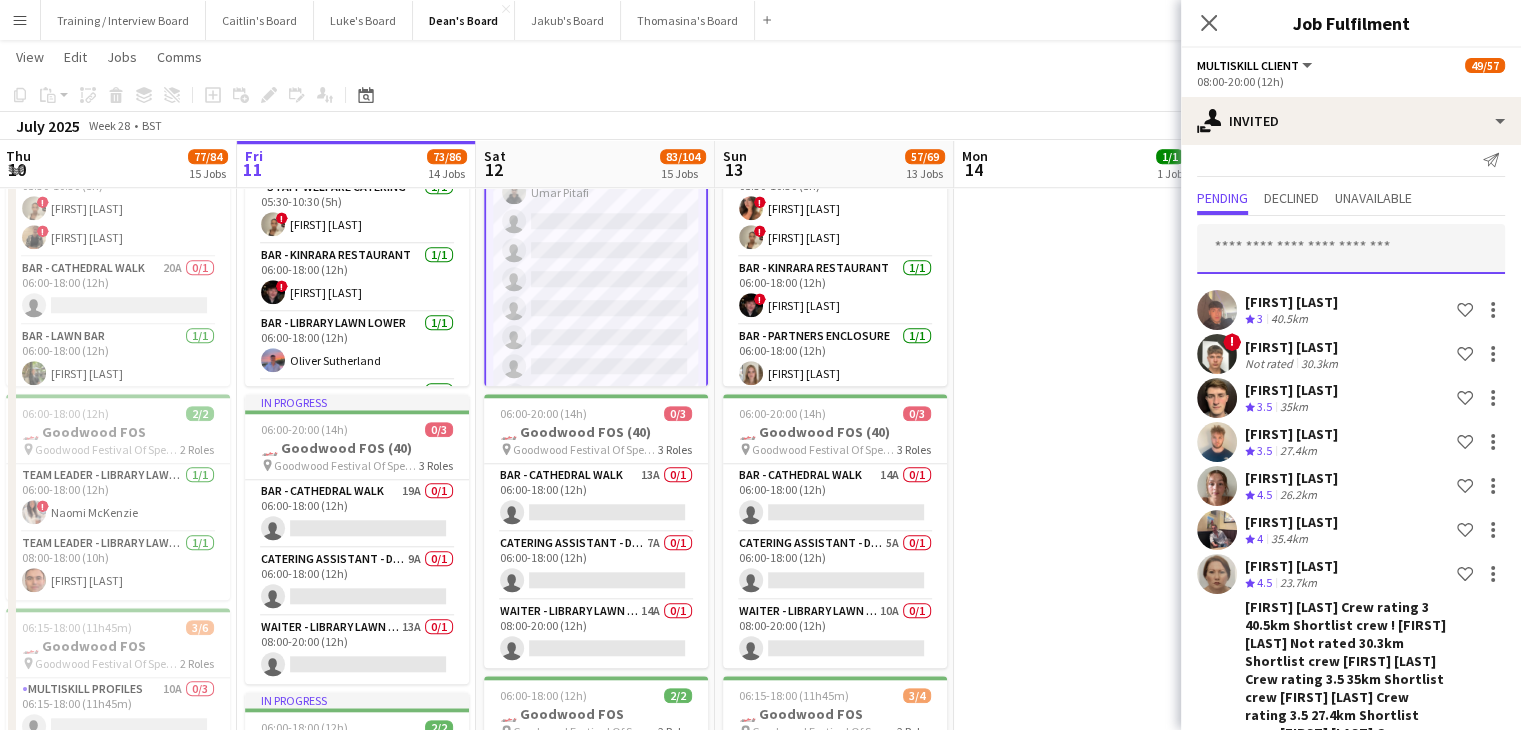 click at bounding box center (1351, 249) 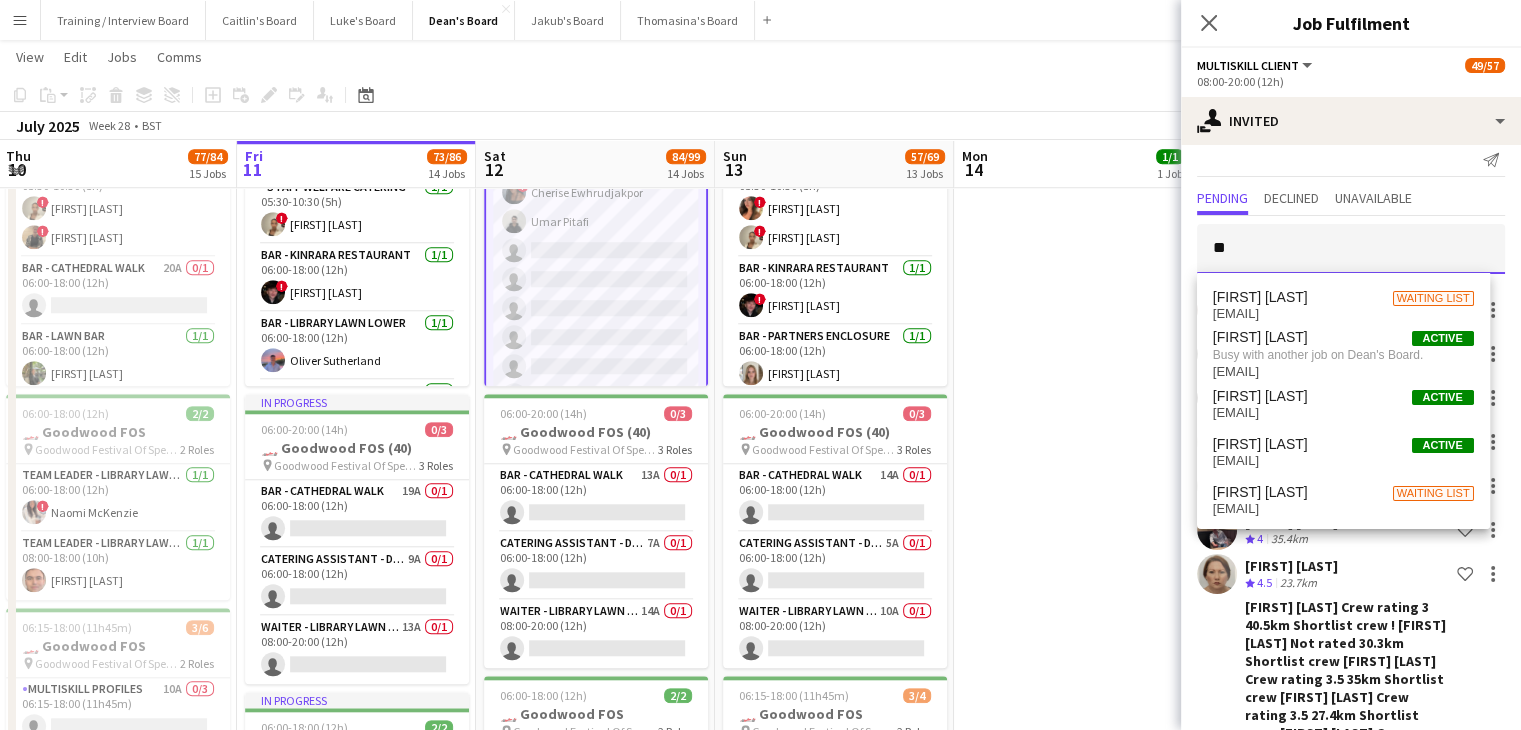 type on "*" 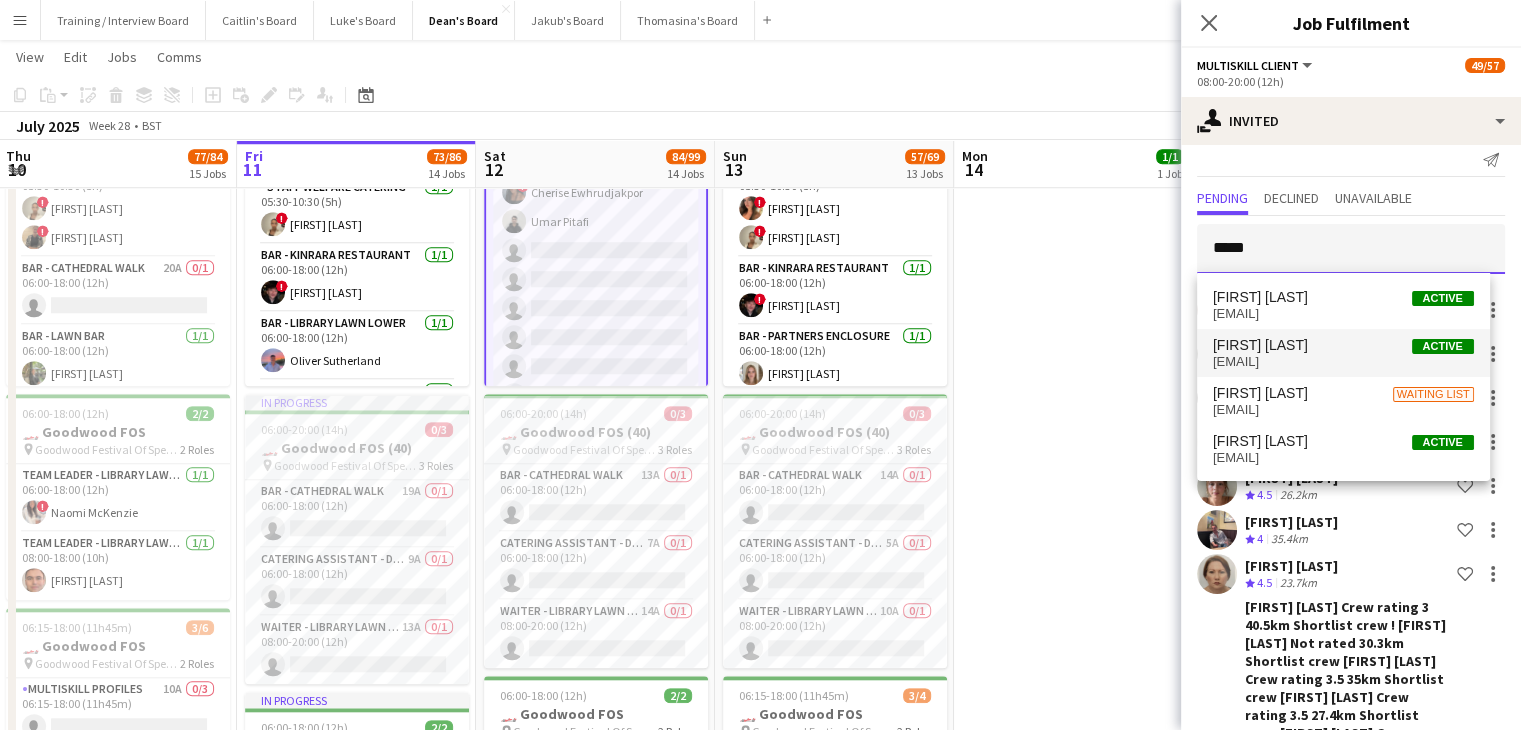 type on "*****" 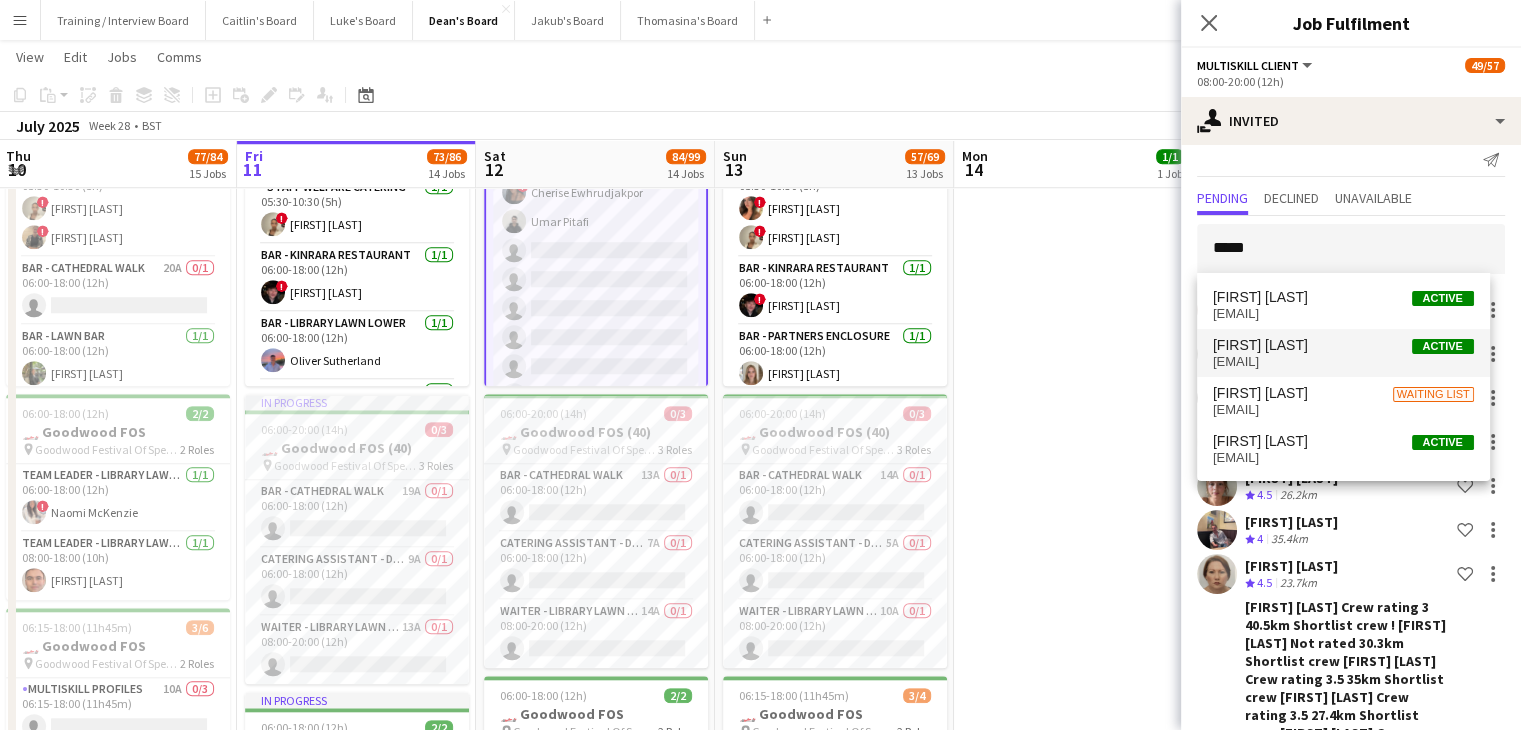 click on "Jessica Rowlands  Active" at bounding box center (1343, 345) 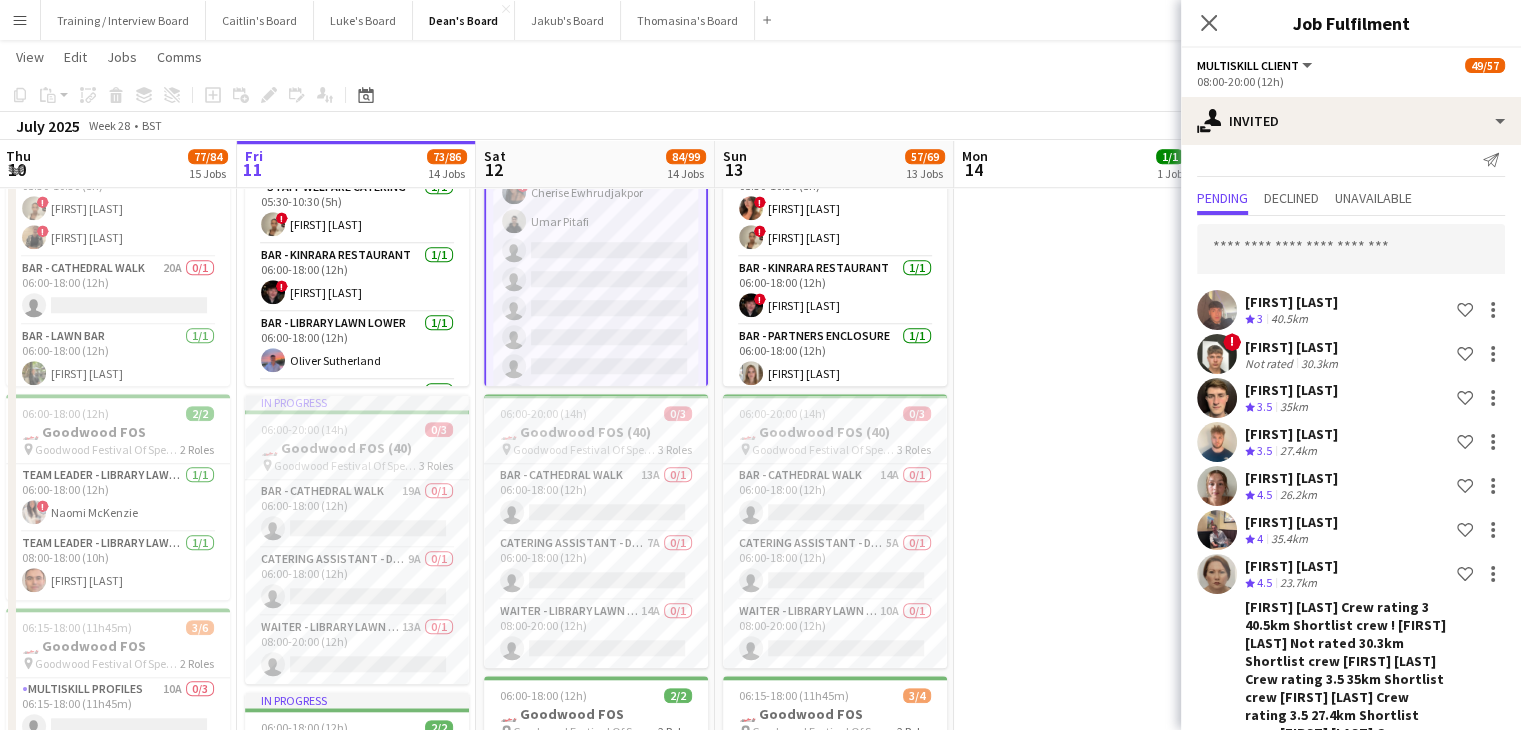 scroll, scrollTop: 716, scrollLeft: 0, axis: vertical 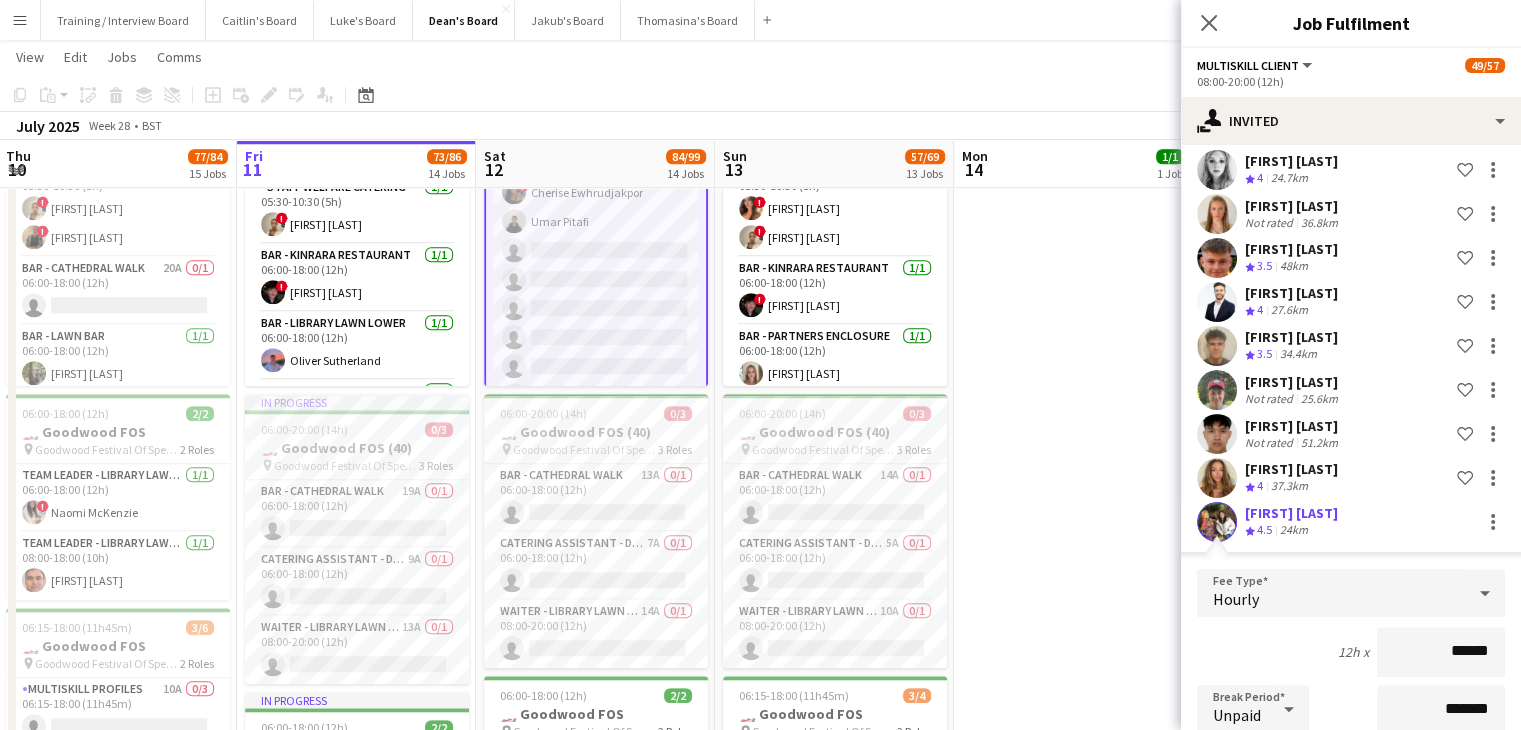 drag, startPoint x: 1396, startPoint y: 684, endPoint x: 1388, endPoint y: 660, distance: 25.298222 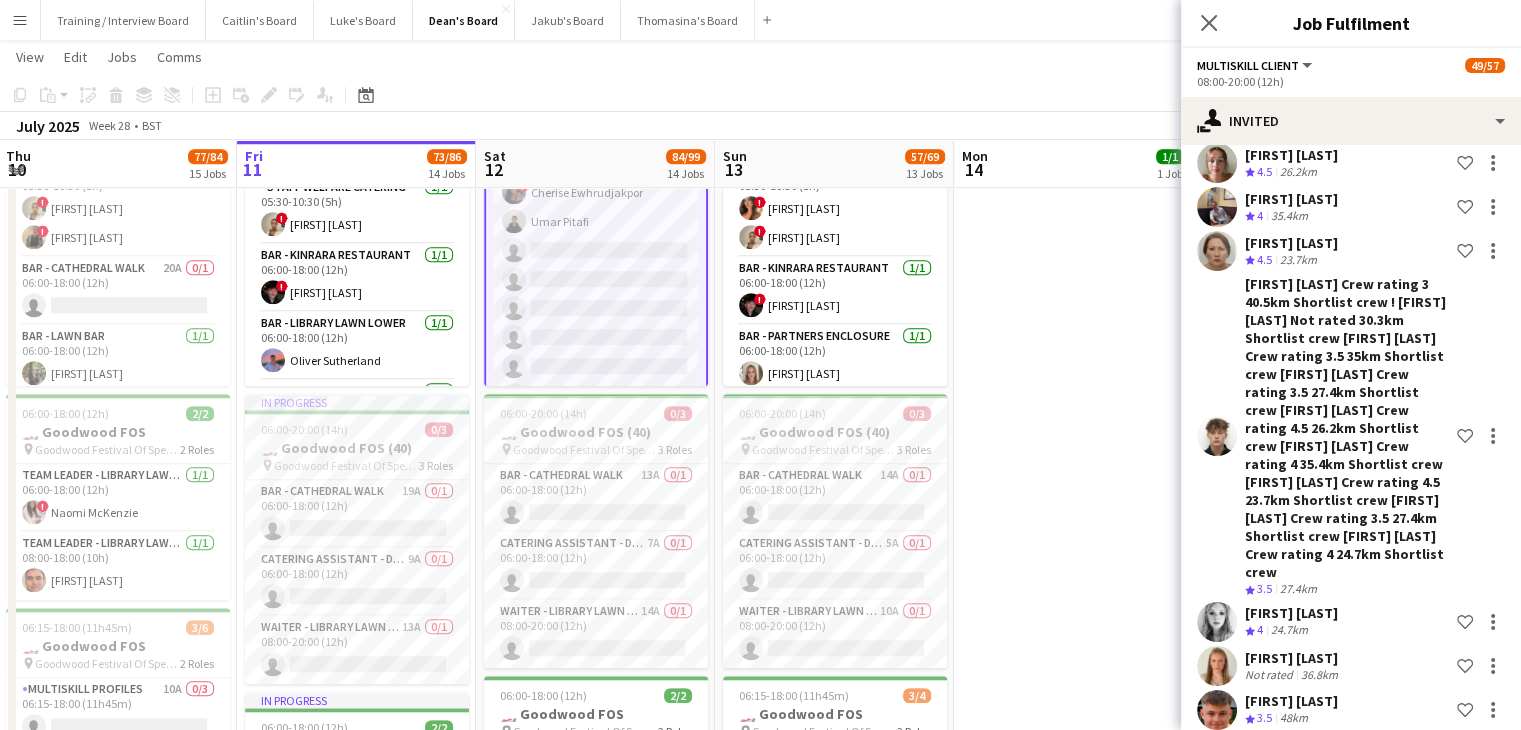 scroll, scrollTop: 35, scrollLeft: 0, axis: vertical 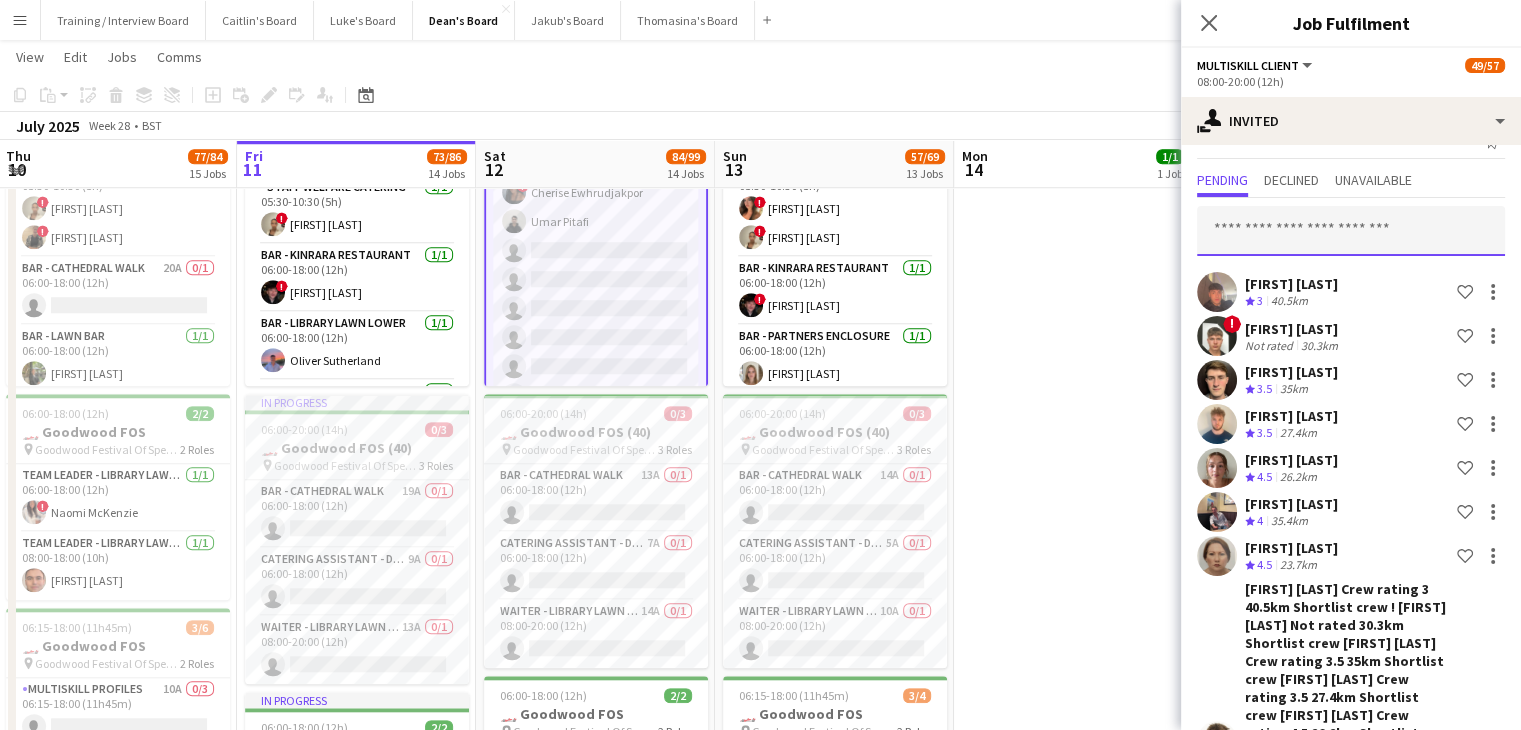 click at bounding box center [1351, 231] 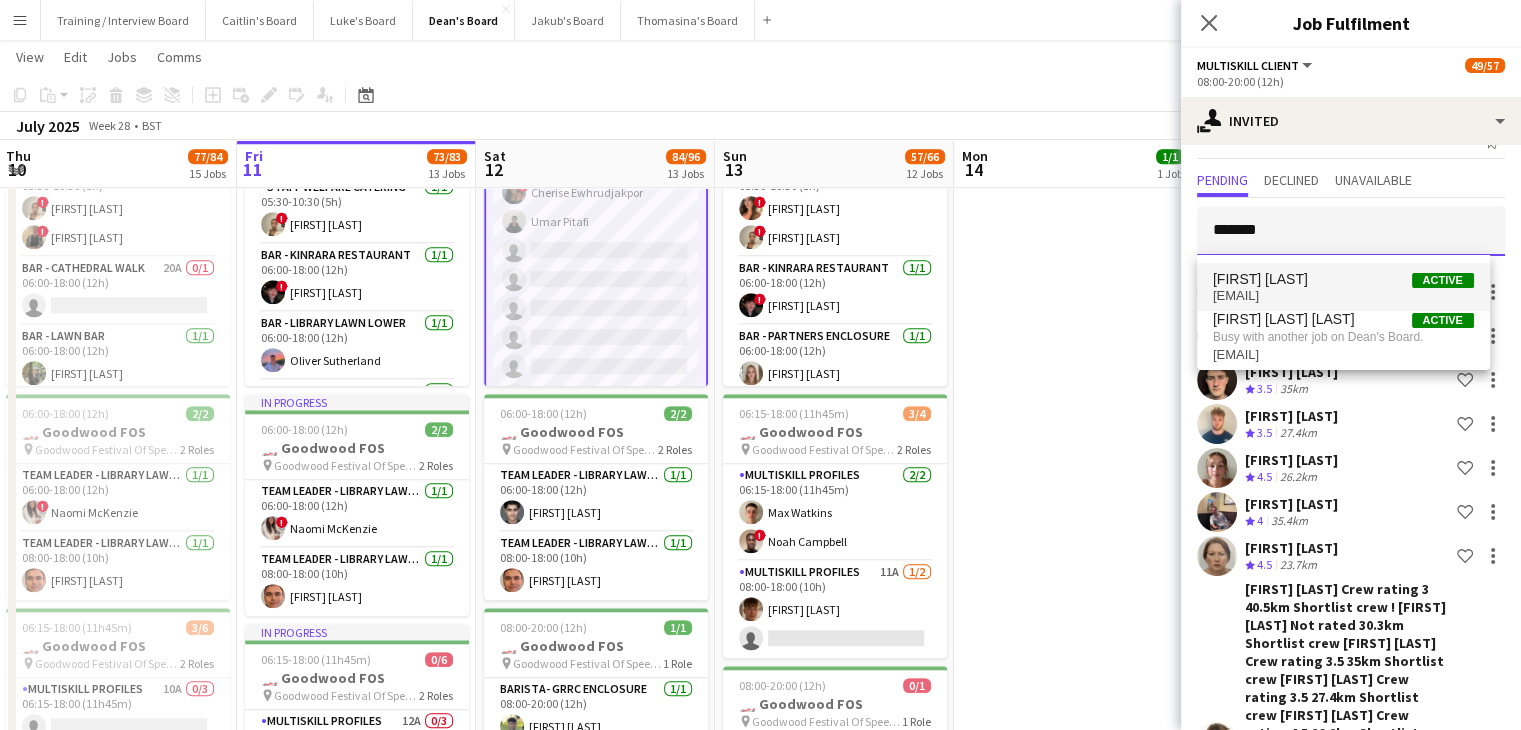 type on "*******" 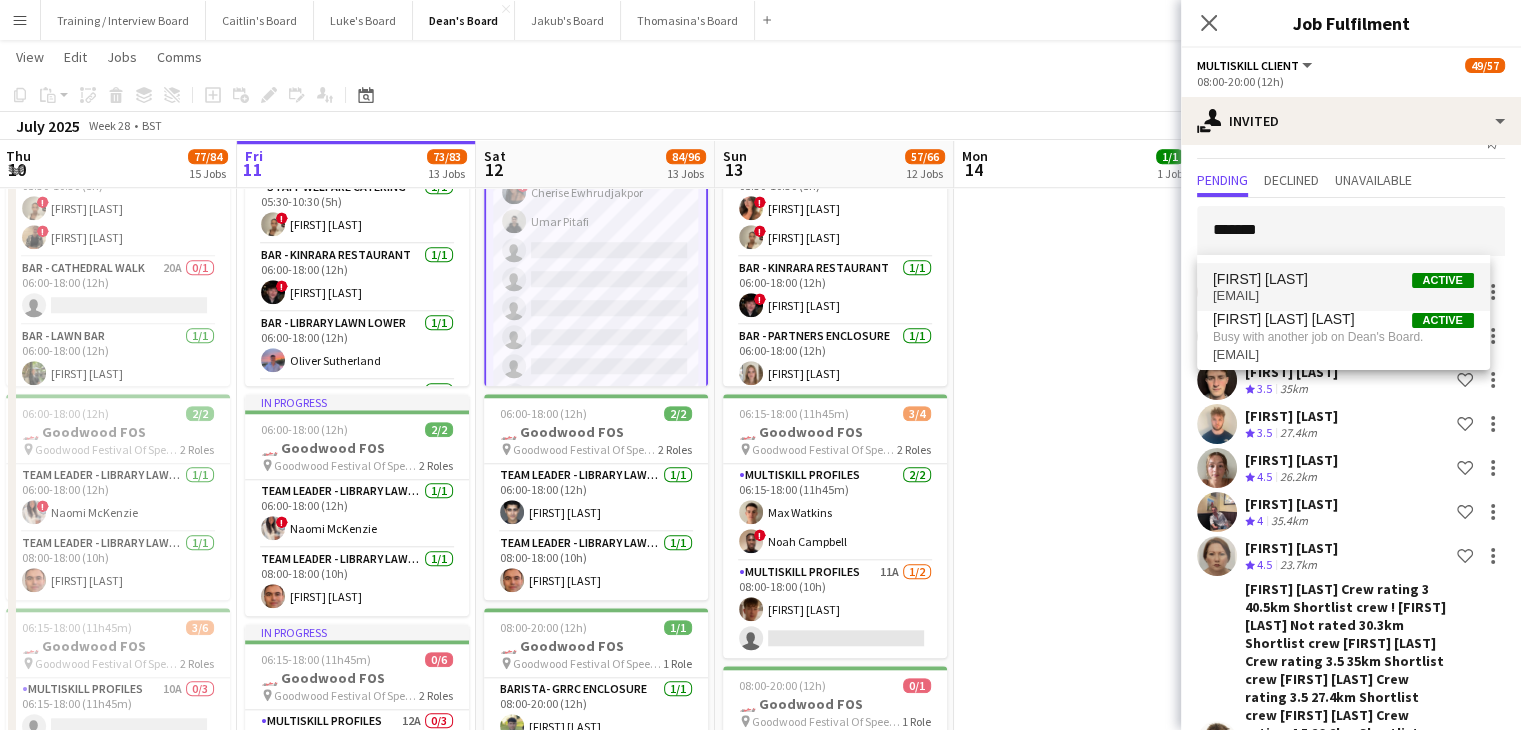 click on "Anna Simmonds  Active" at bounding box center [1343, 279] 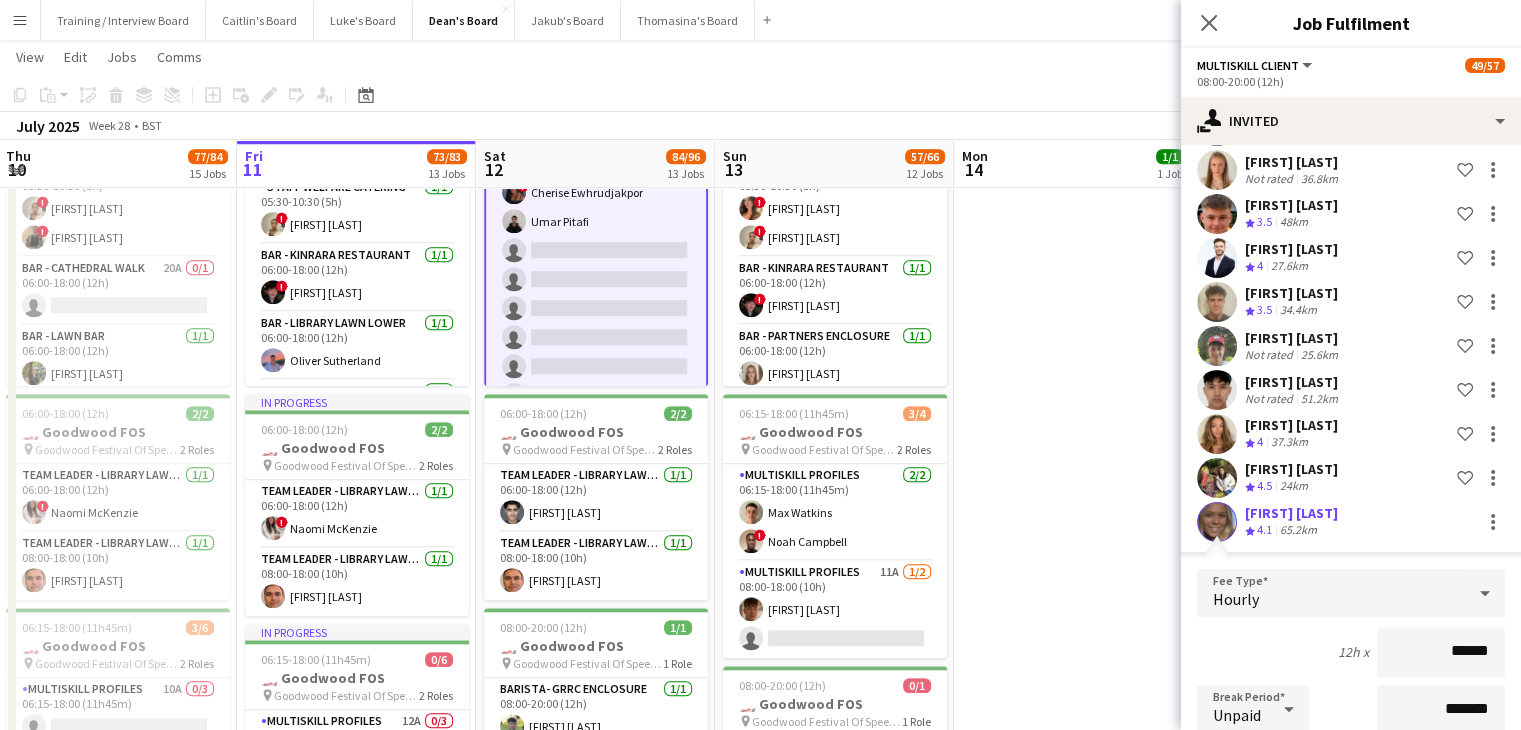 drag, startPoint x: 1368, startPoint y: 672, endPoint x: 1354, endPoint y: 577, distance: 96.02604 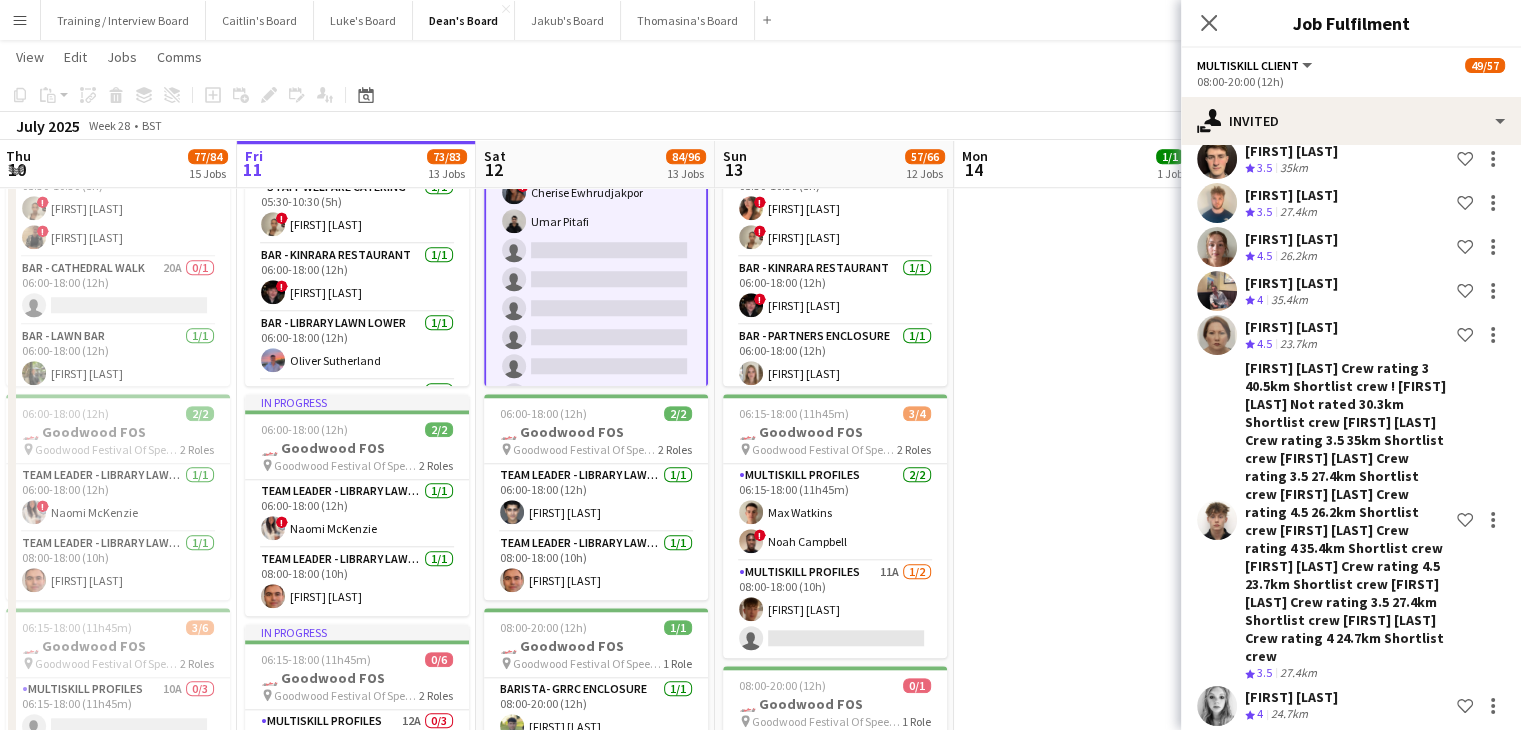 scroll, scrollTop: 84, scrollLeft: 0, axis: vertical 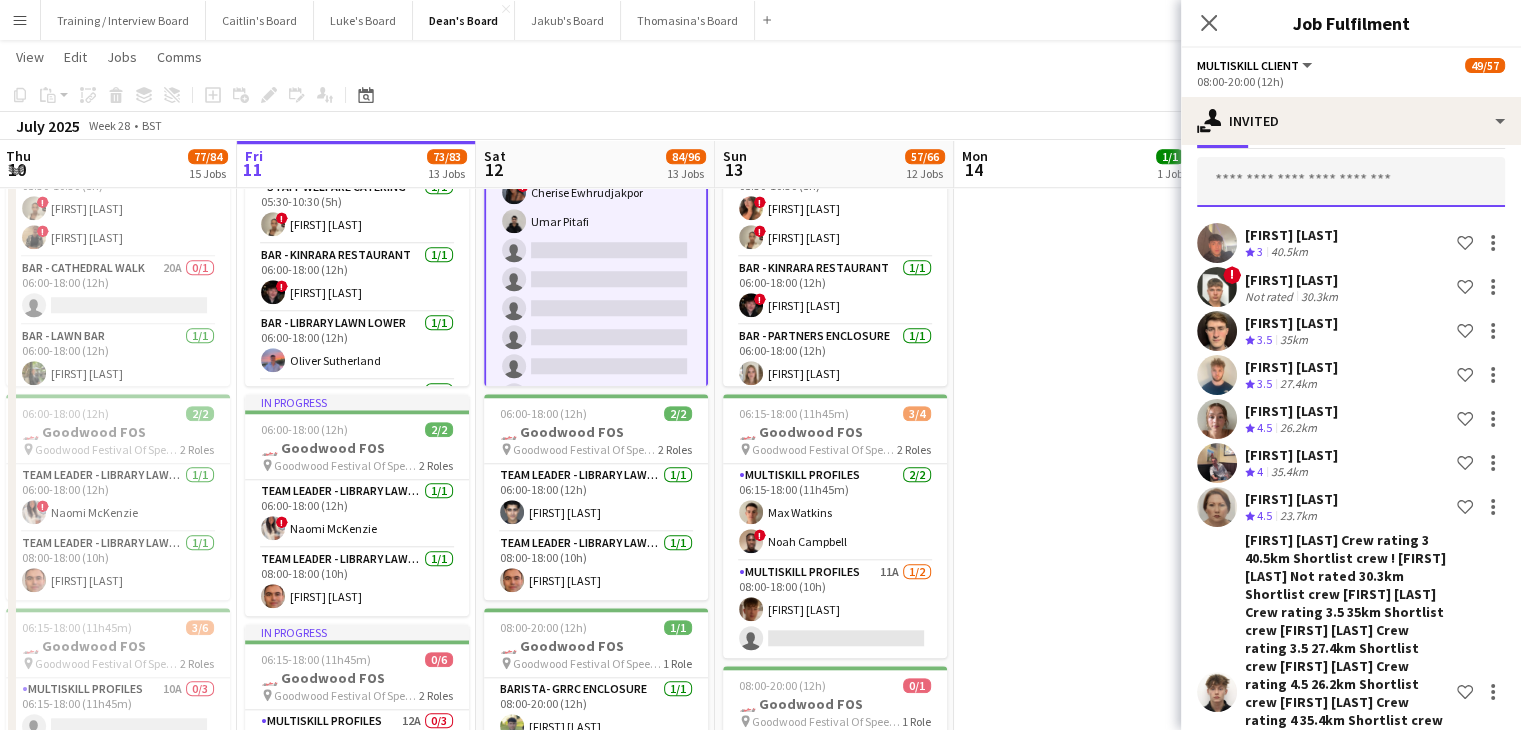 click at bounding box center (1351, 182) 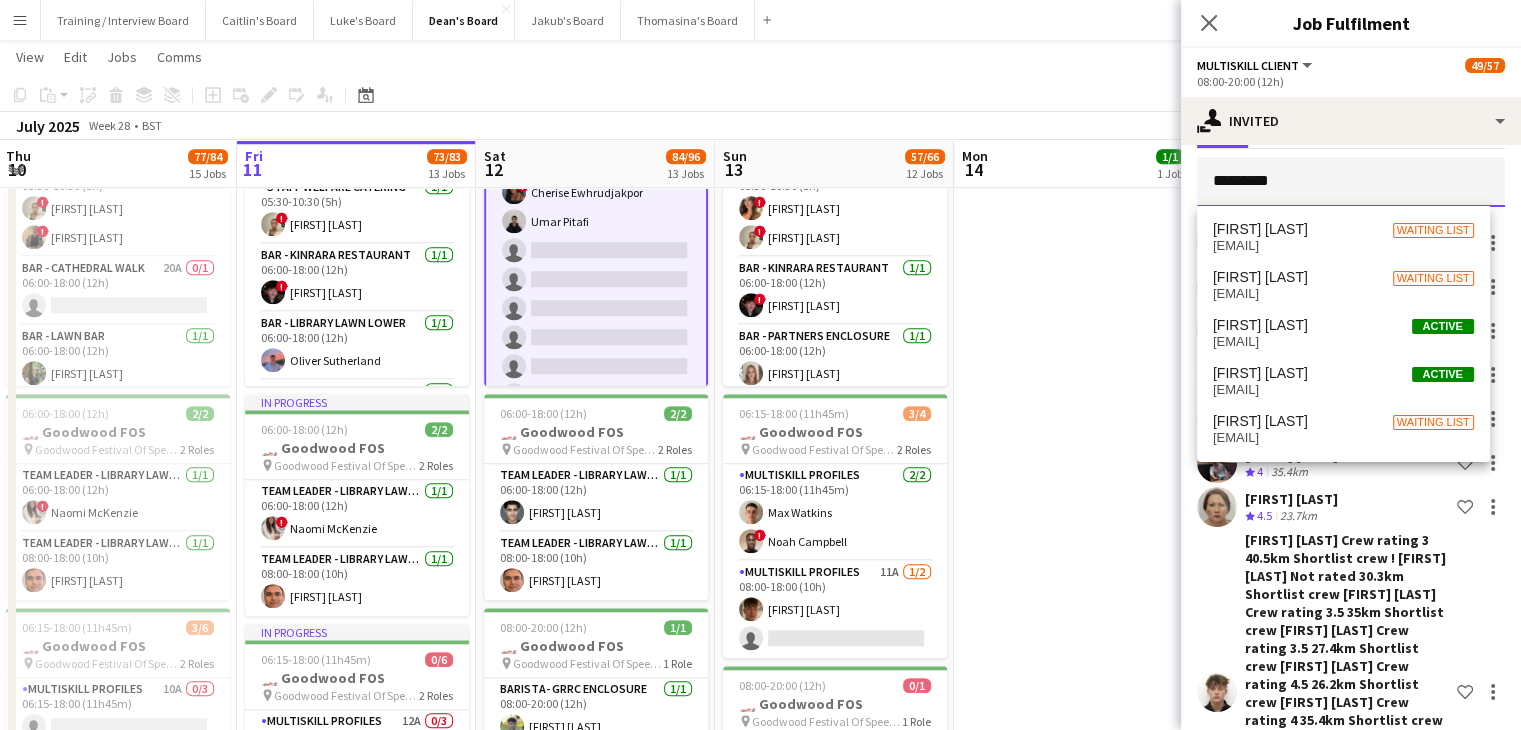 type on "**********" 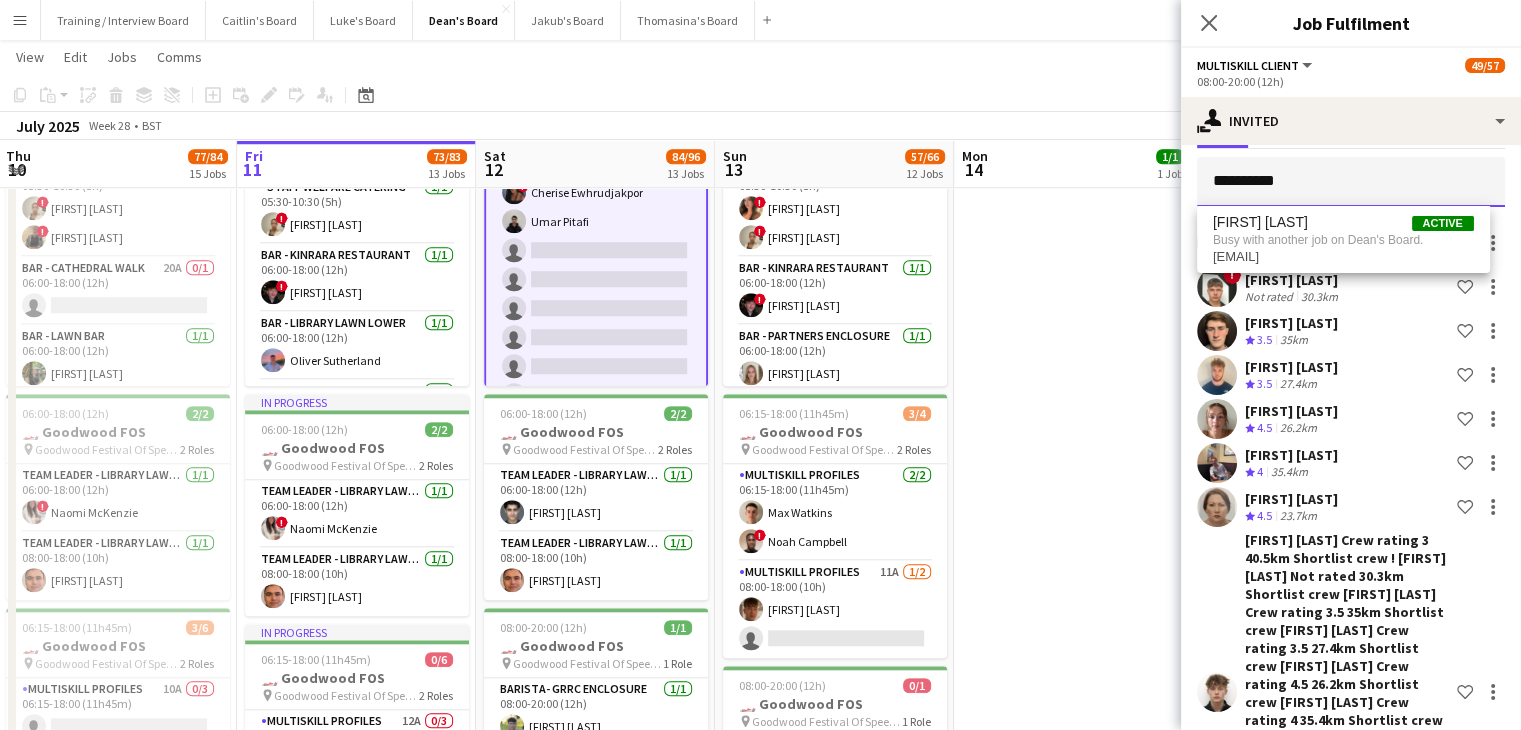 drag, startPoint x: 1307, startPoint y: 189, endPoint x: 1182, endPoint y: 182, distance: 125.19585 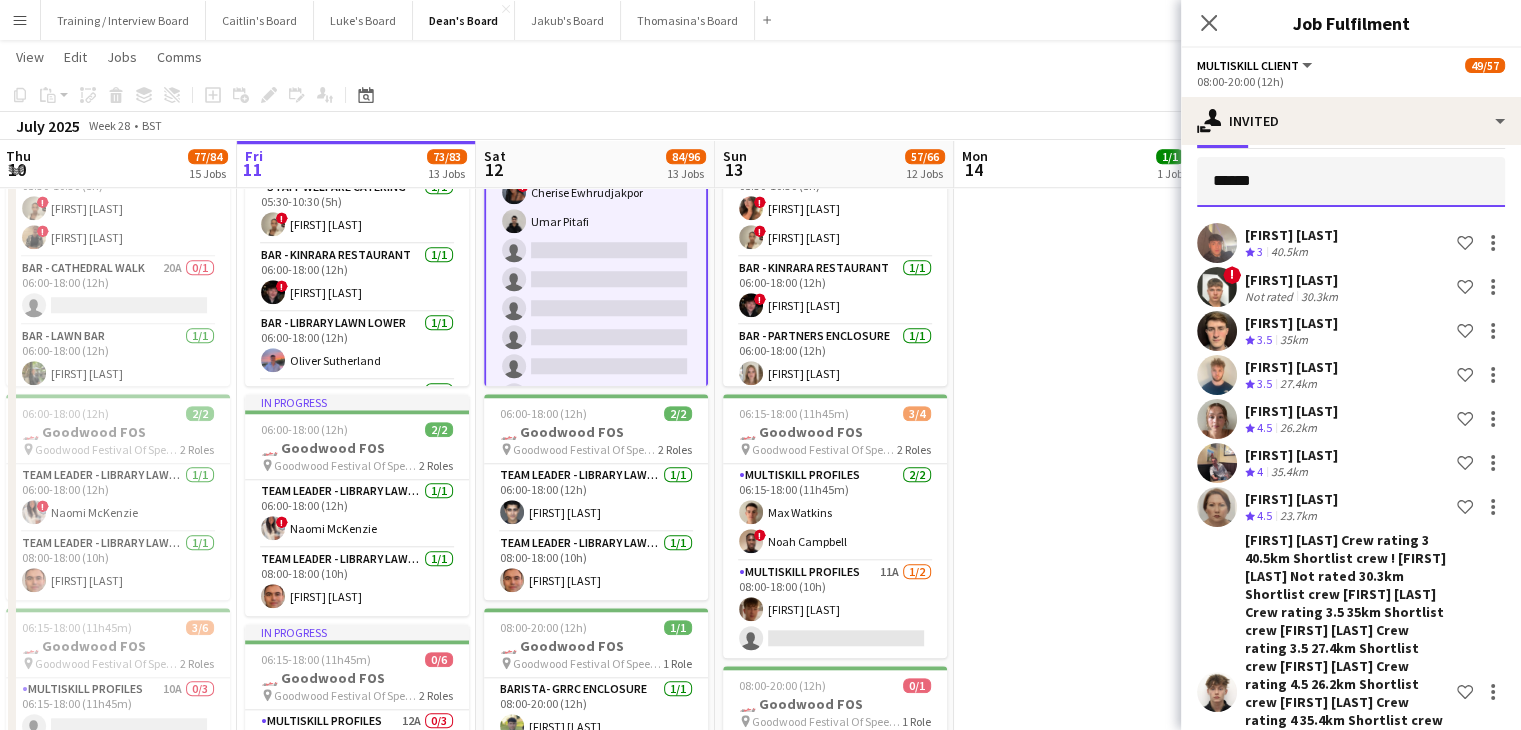 type on "*******" 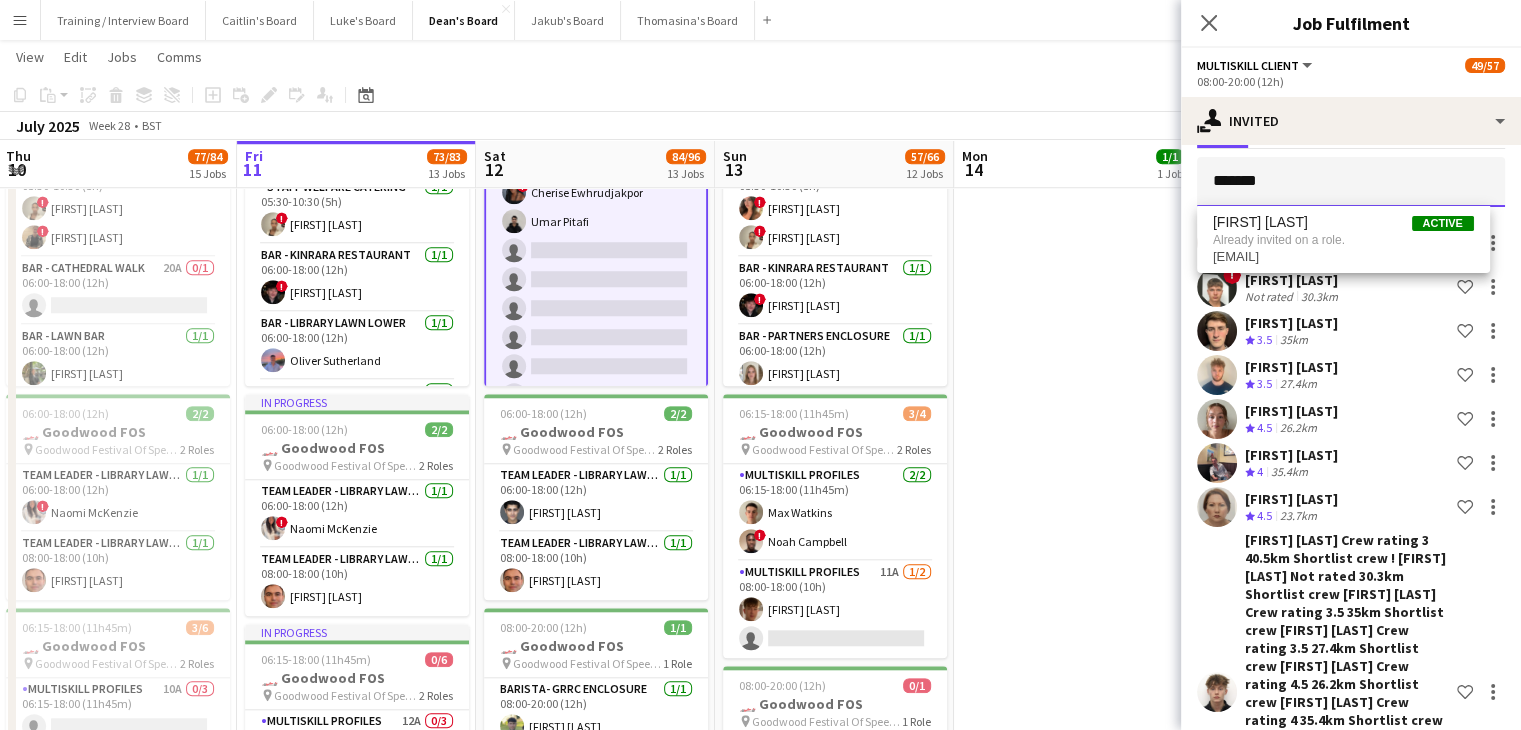 drag, startPoint x: 1228, startPoint y: 185, endPoint x: 1157, endPoint y: 188, distance: 71.063354 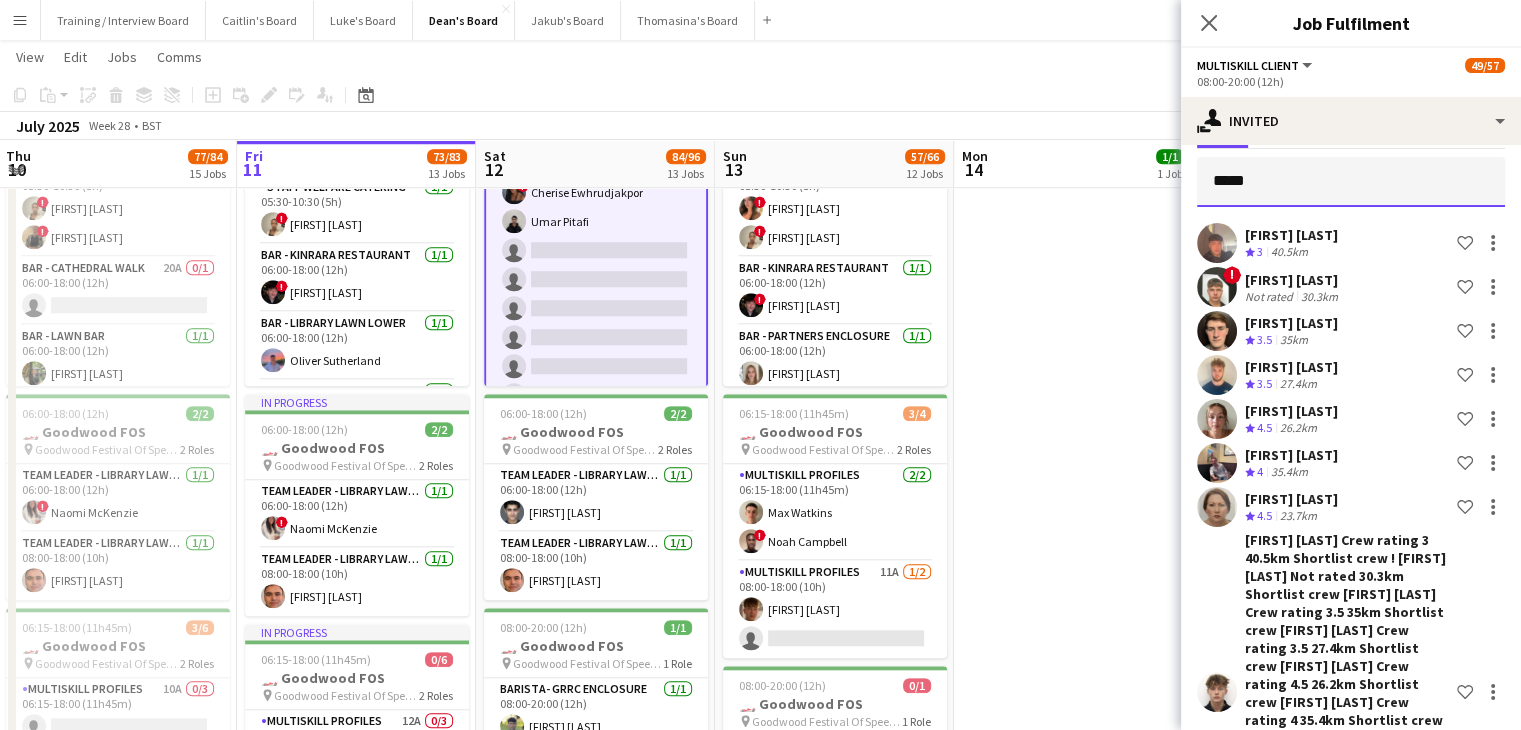 type on "******" 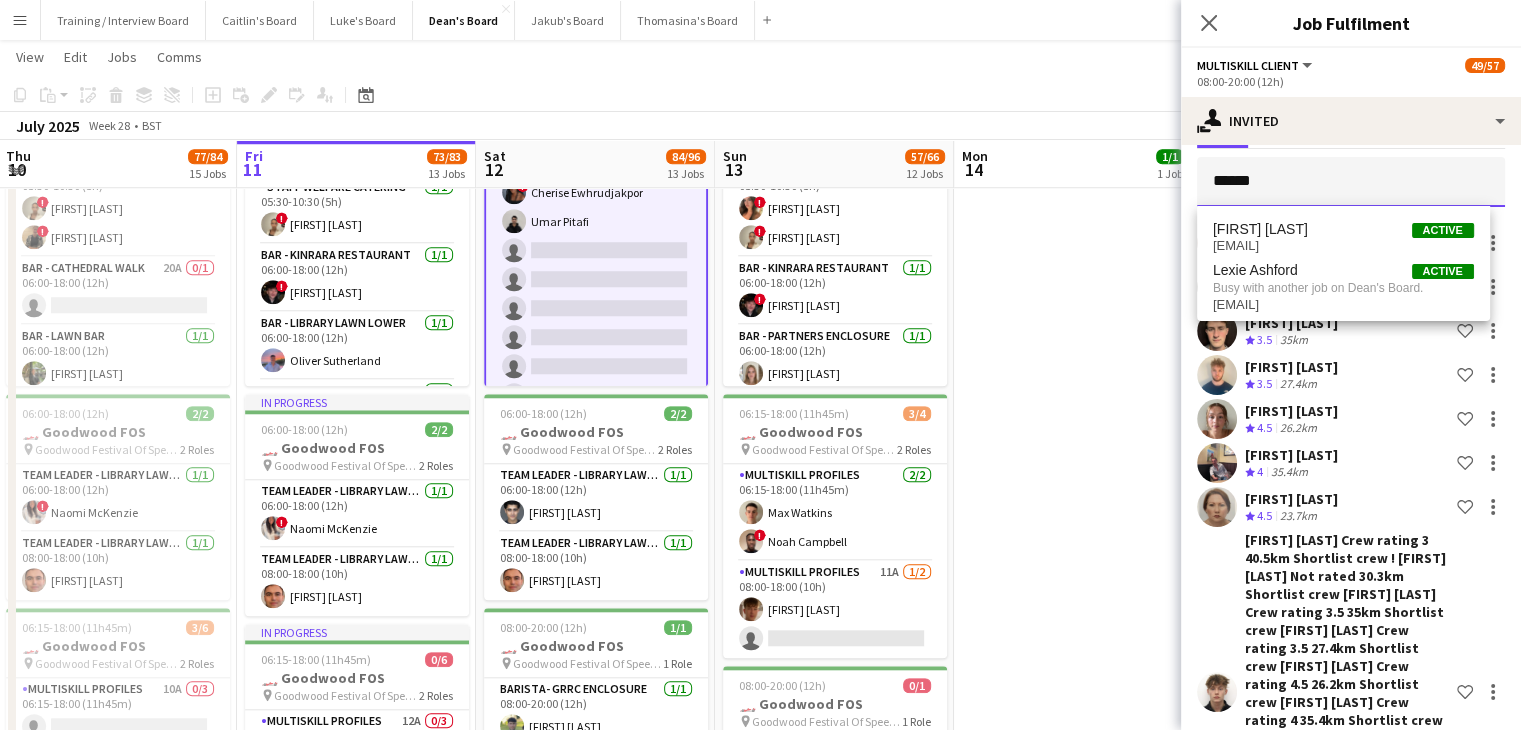drag, startPoint x: 1285, startPoint y: 181, endPoint x: 1171, endPoint y: 194, distance: 114.73883 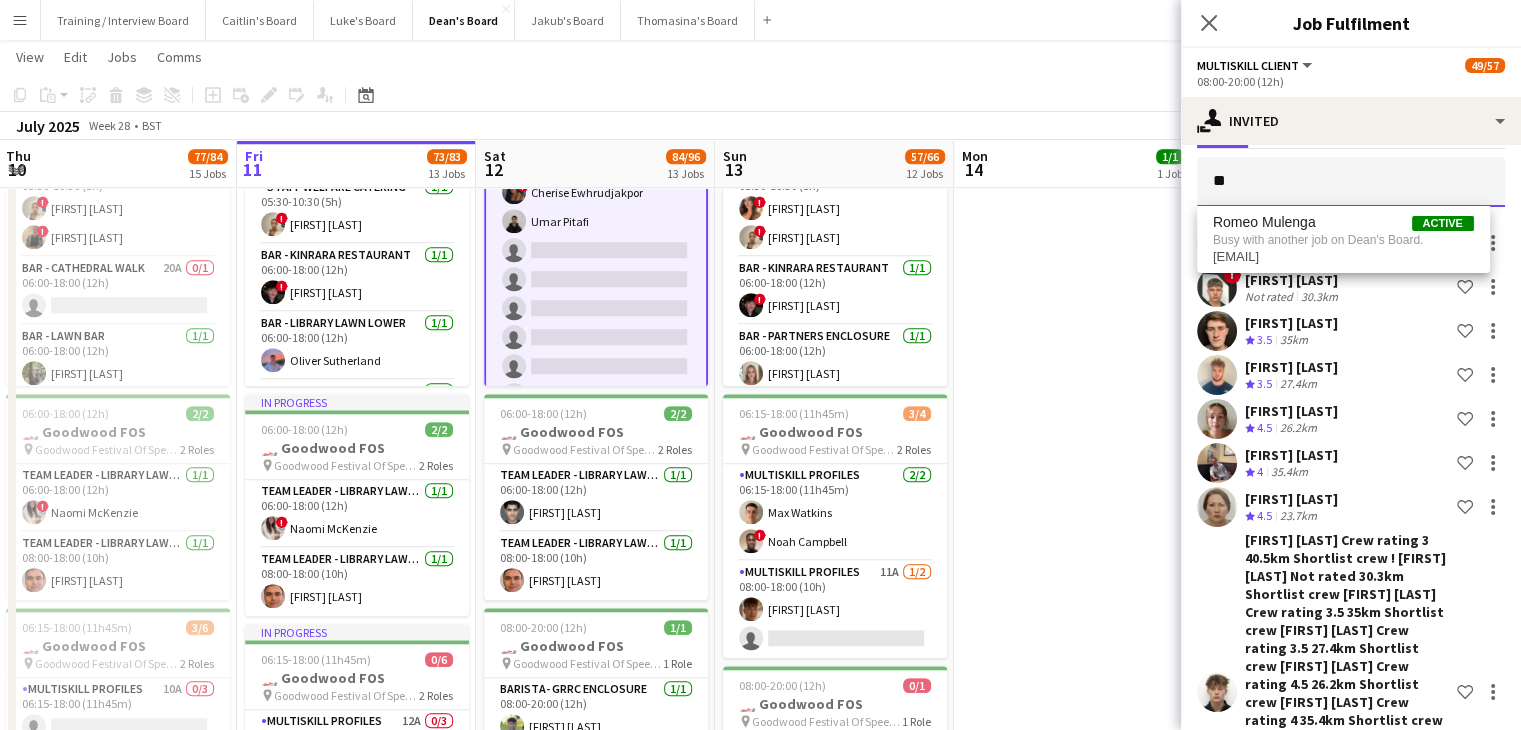 type on "*" 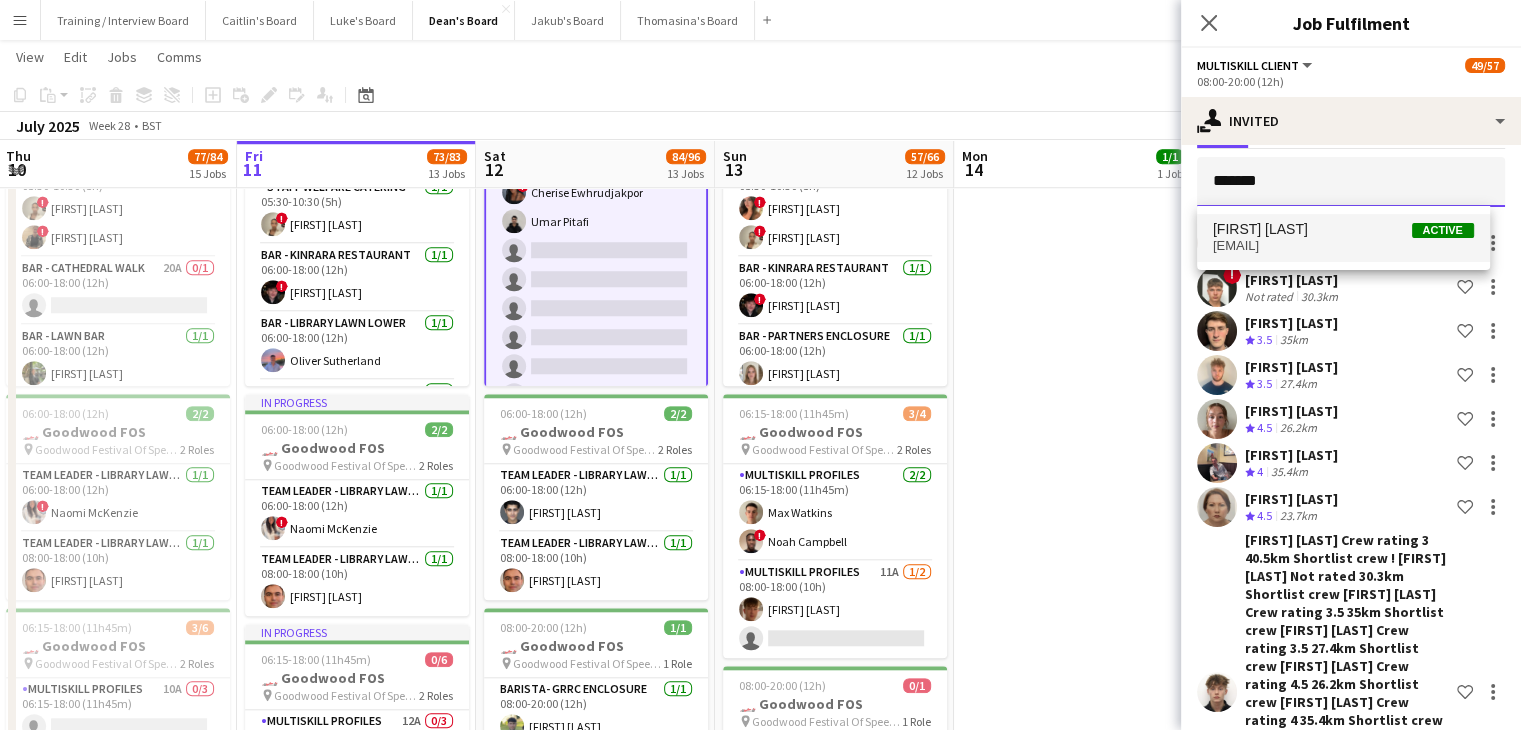 type on "*******" 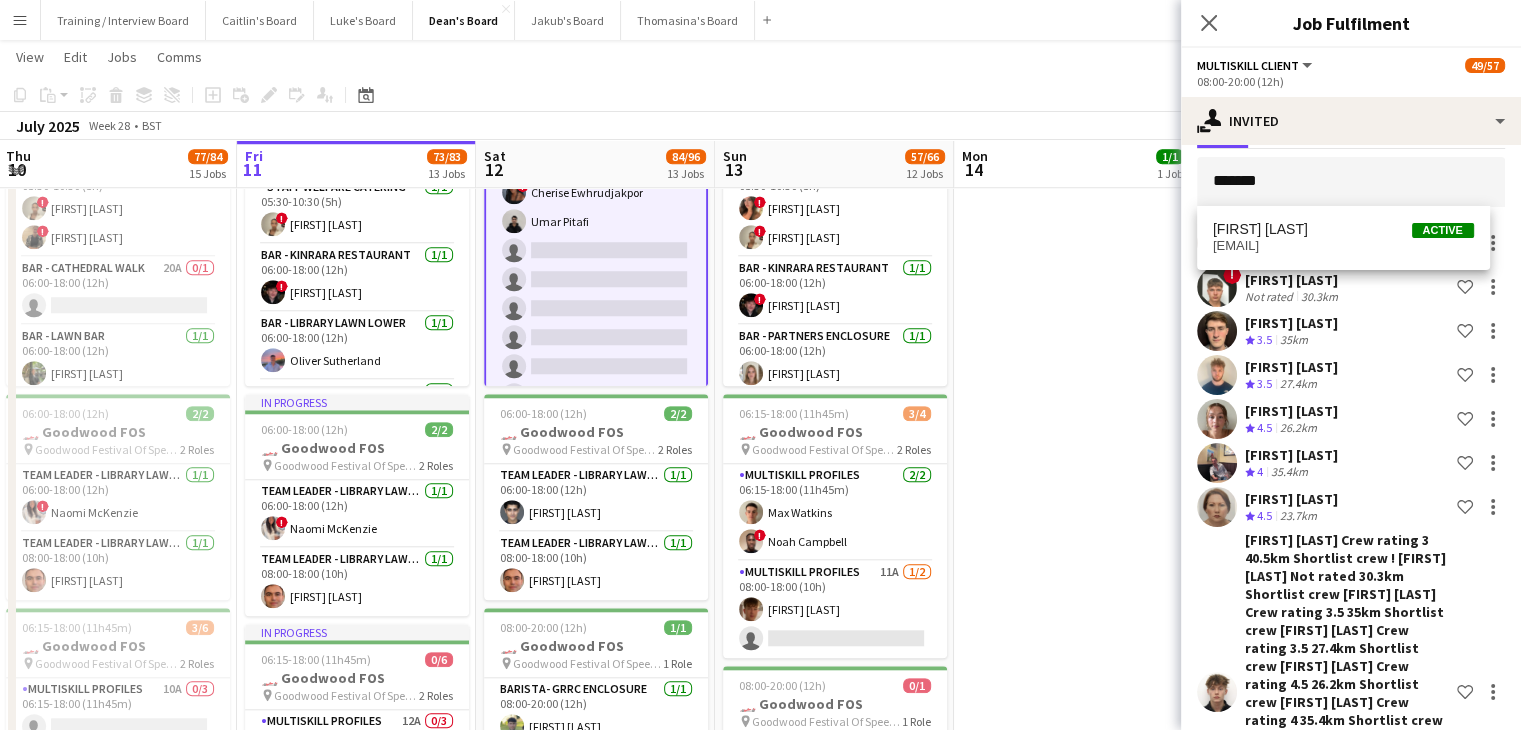 click on "Apple Mallory" at bounding box center (1260, 229) 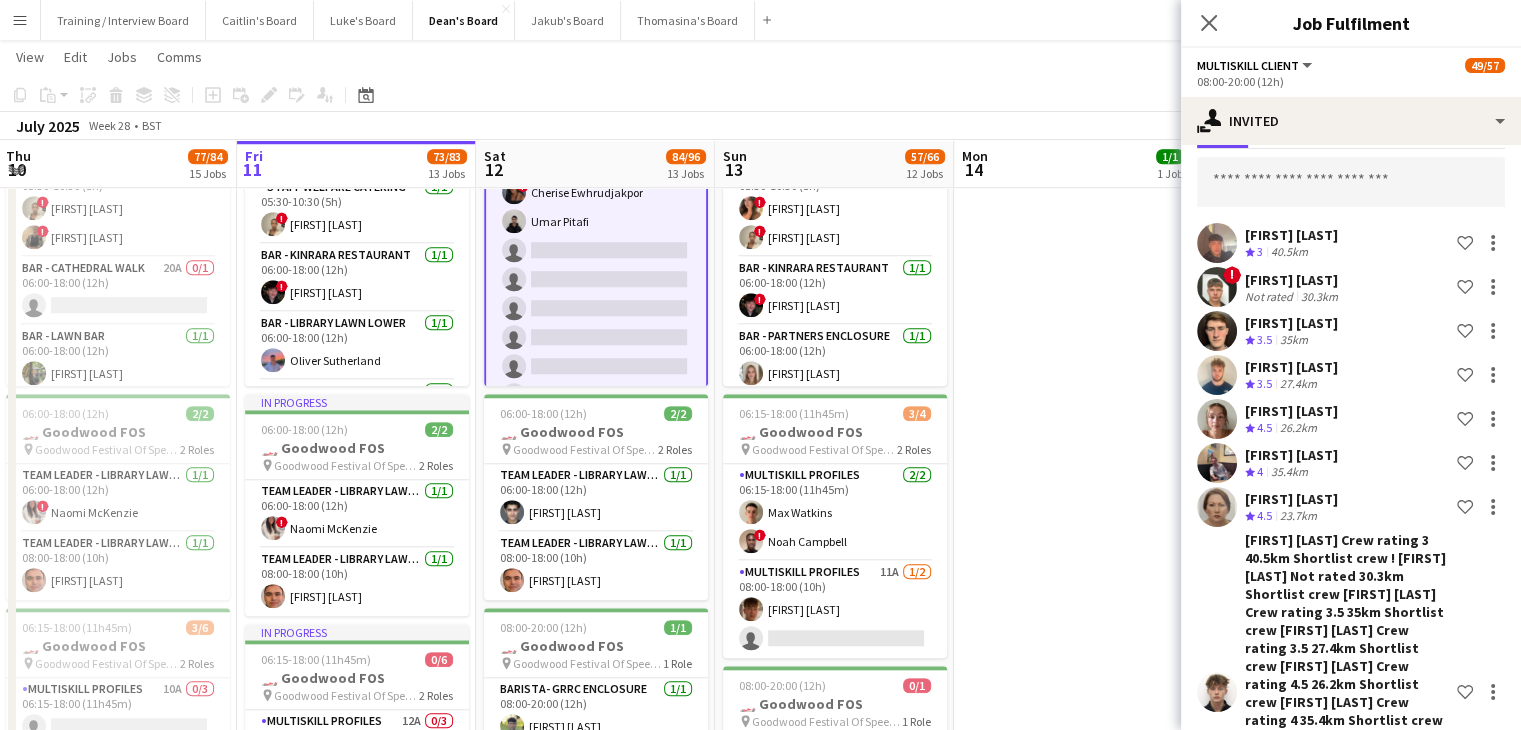 scroll, scrollTop: 803, scrollLeft: 0, axis: vertical 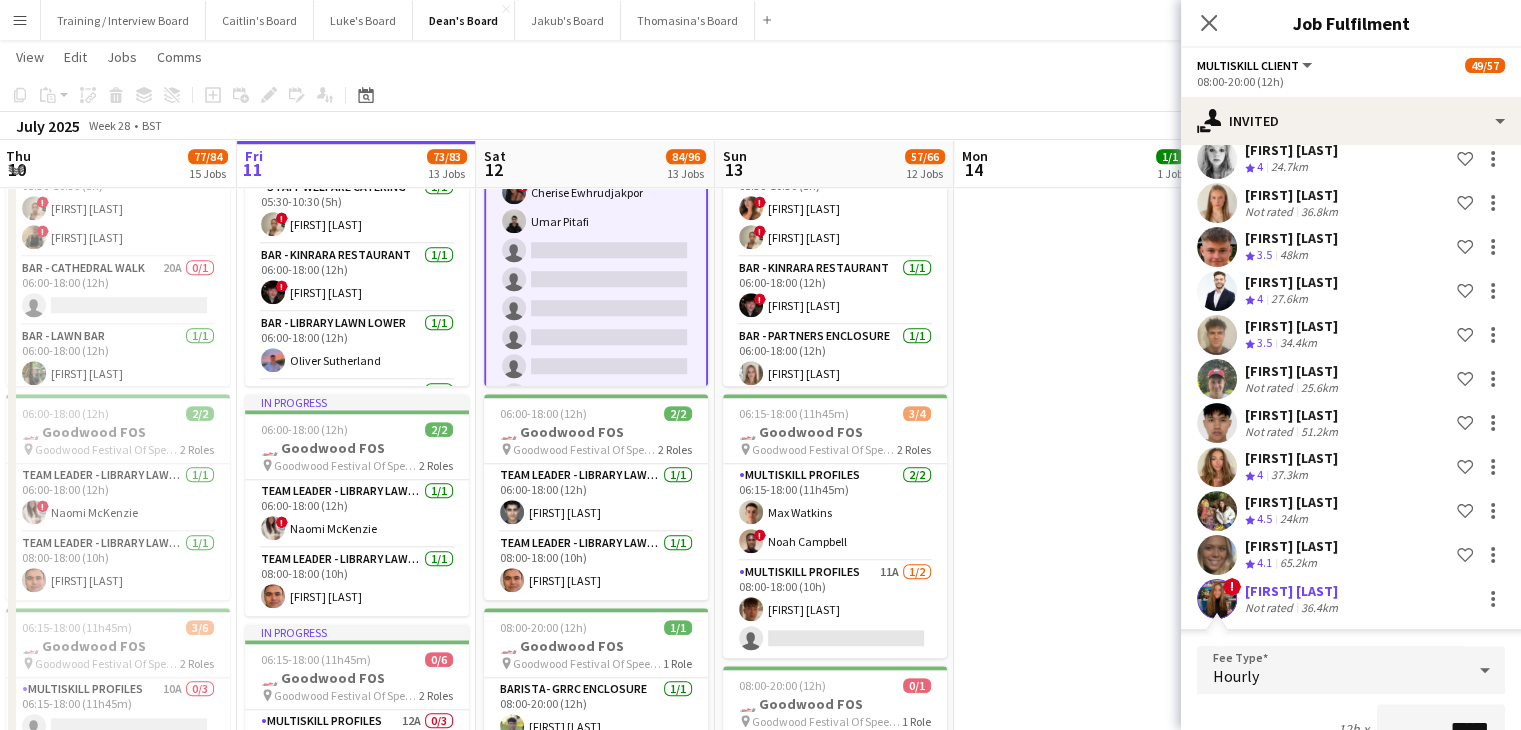click on "Apple Mallory" 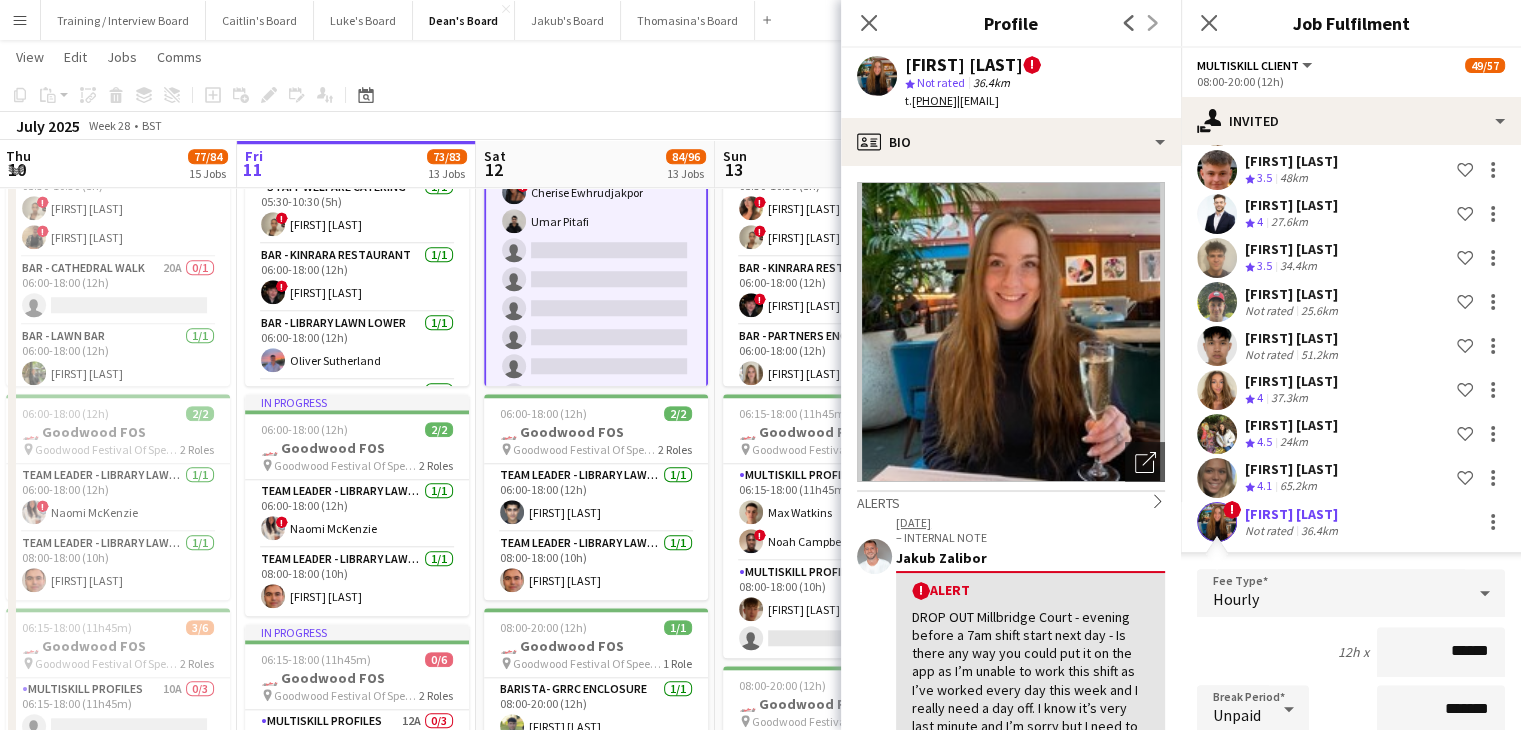 click on "Confirm" 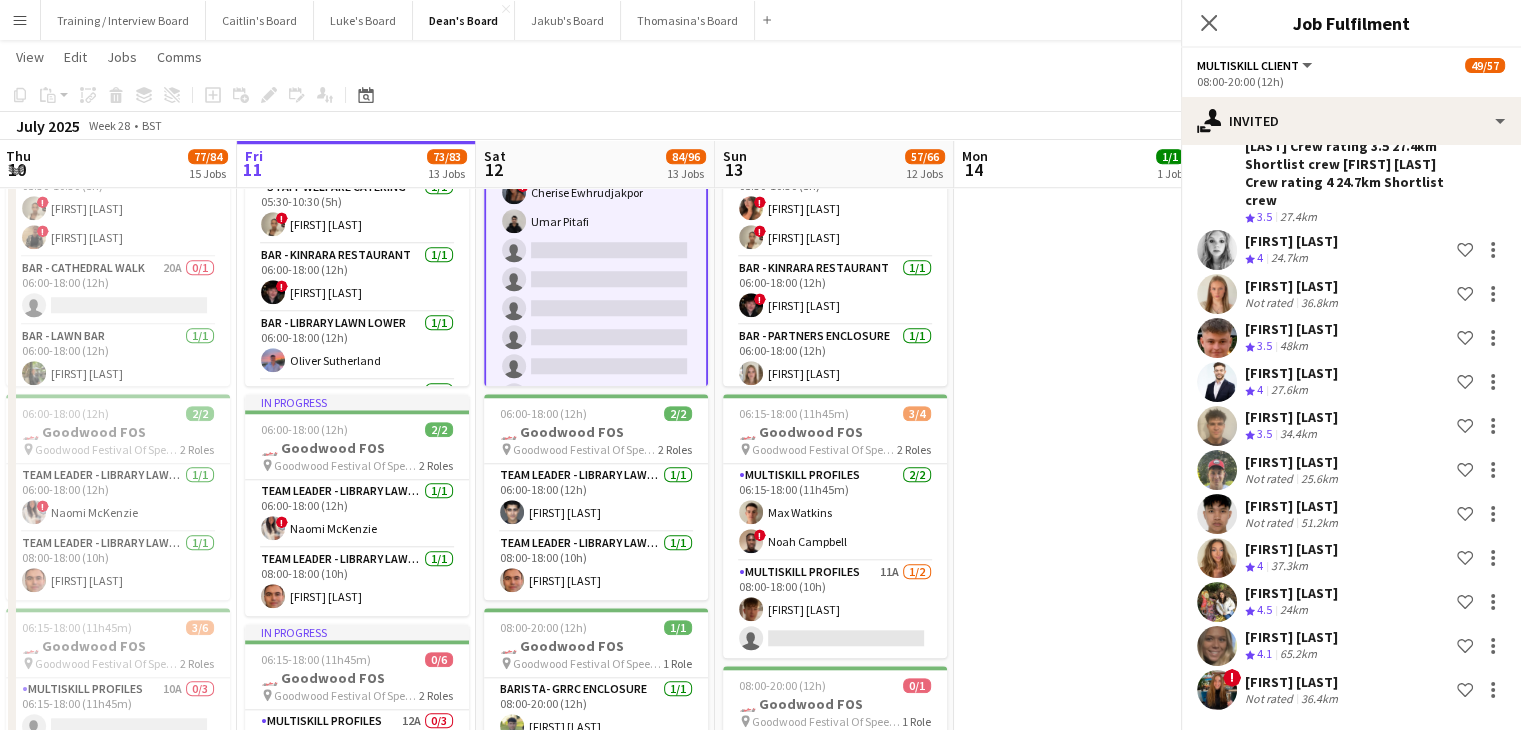scroll, scrollTop: 428, scrollLeft: 0, axis: vertical 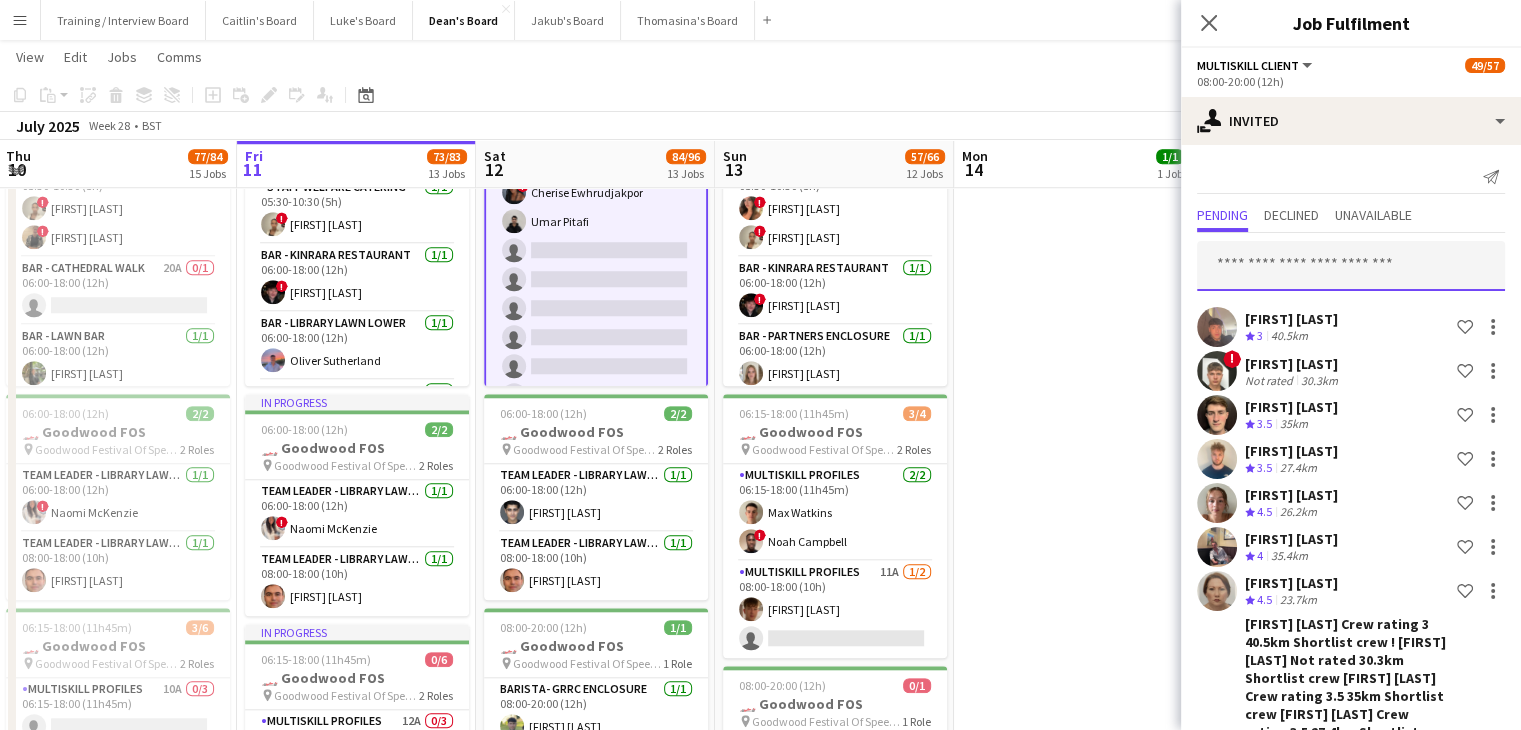 click at bounding box center (1351, 266) 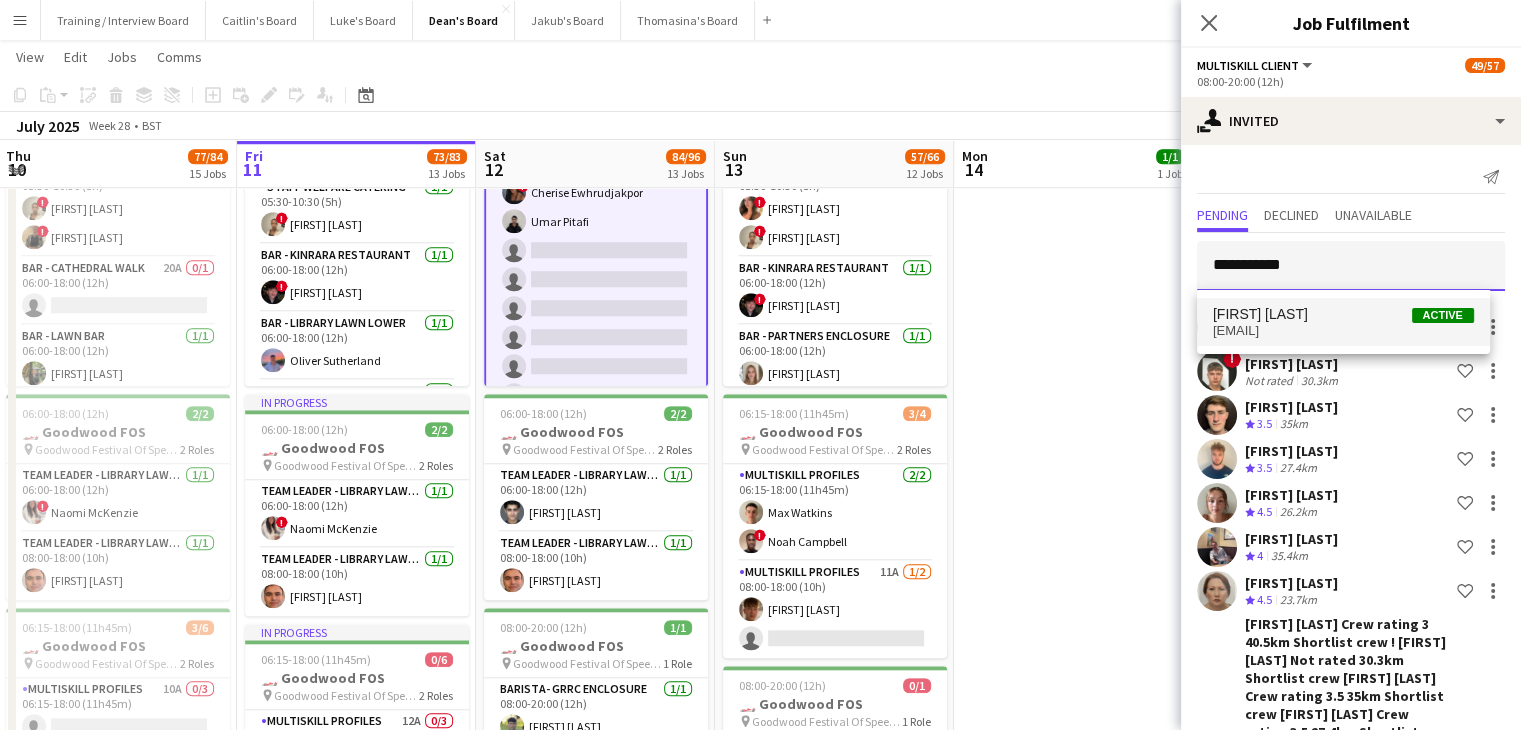 type on "**********" 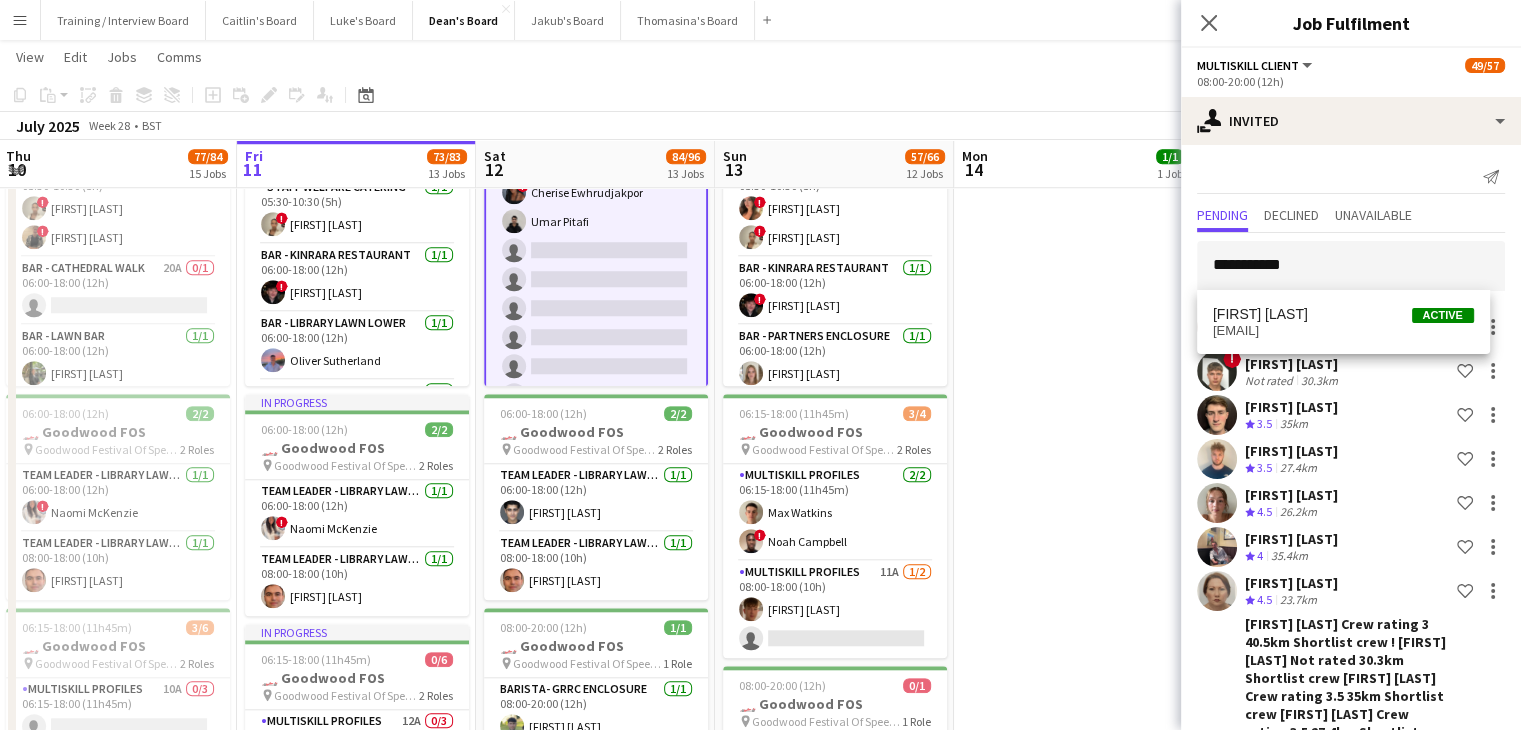click on "[FIRST] [LAST]" at bounding box center (1260, 314) 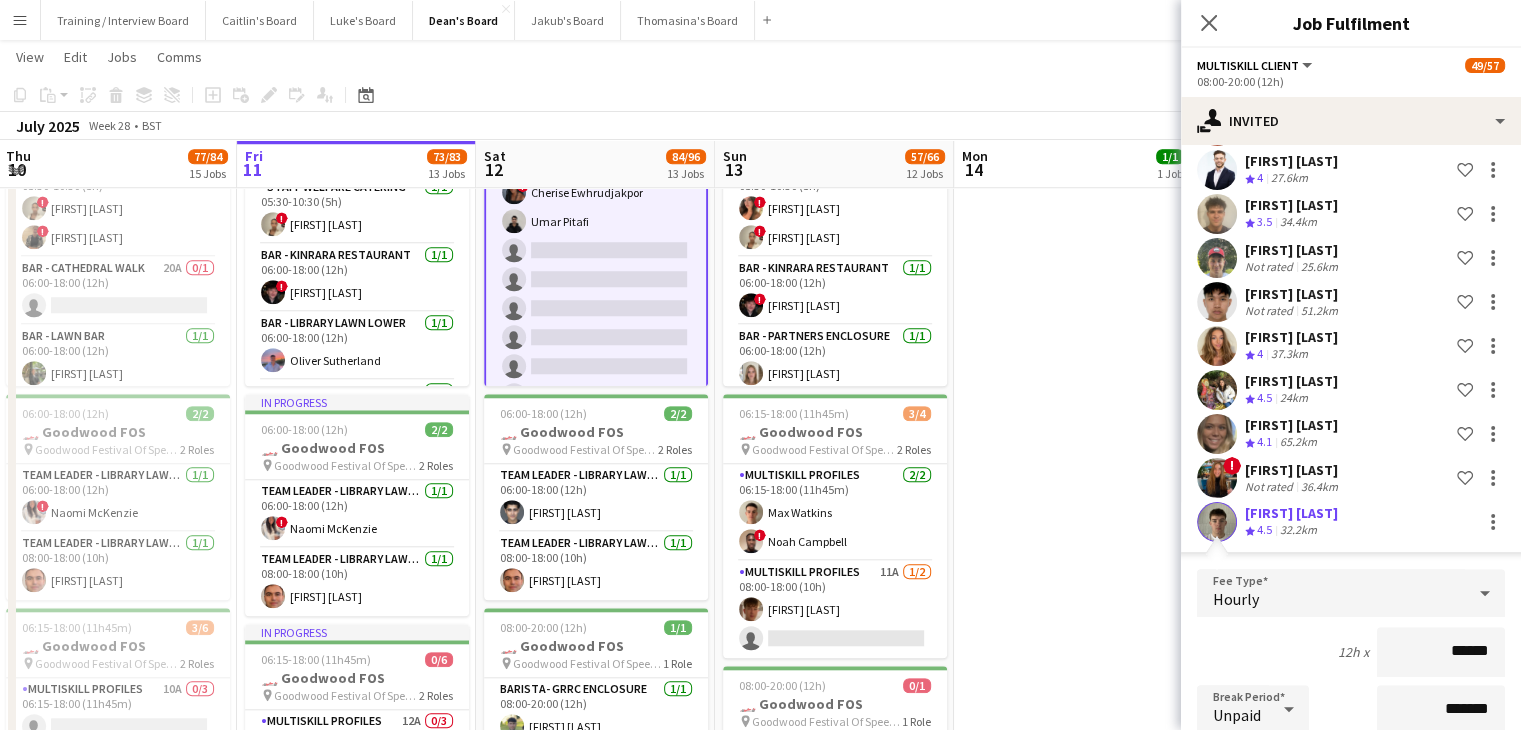 click on "Confirm" 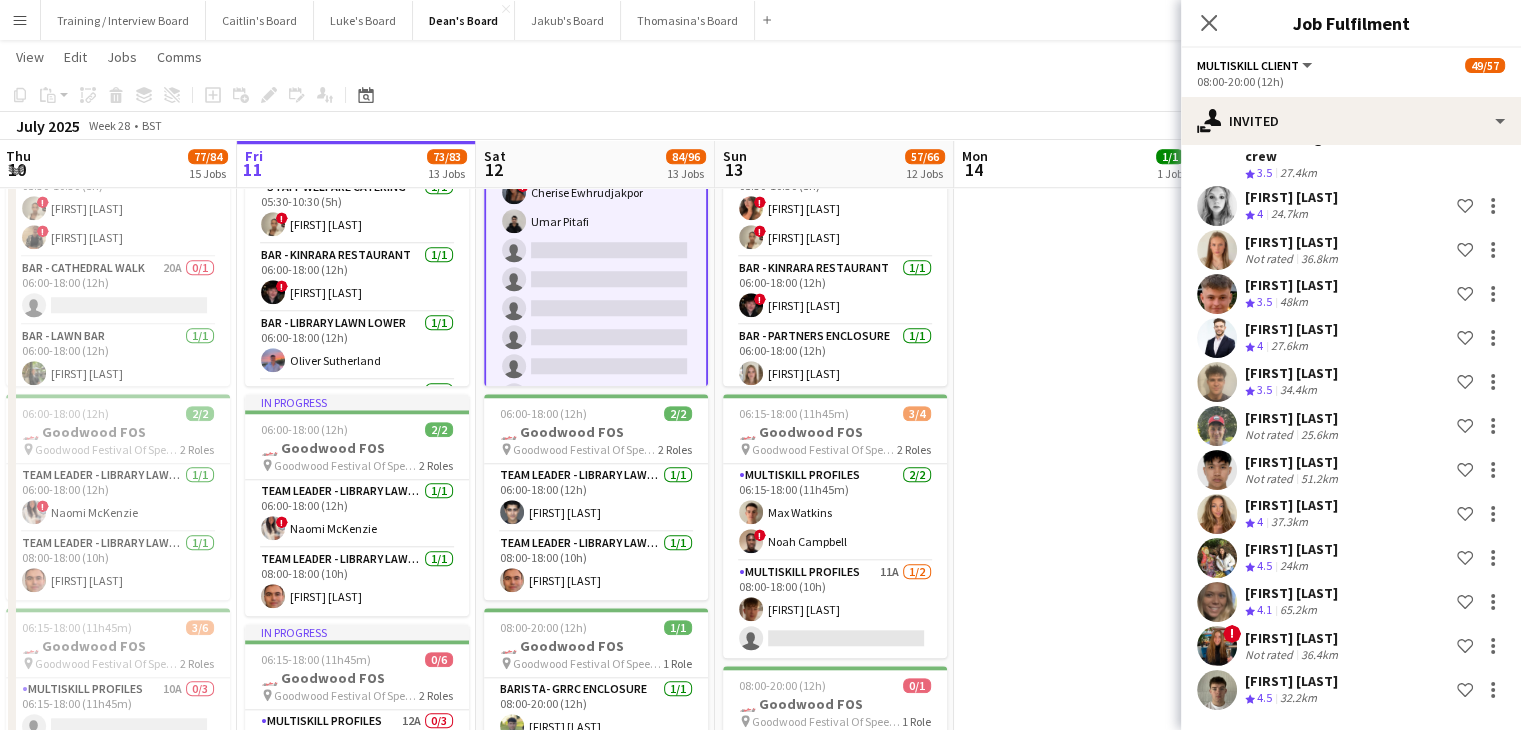scroll, scrollTop: 472, scrollLeft: 0, axis: vertical 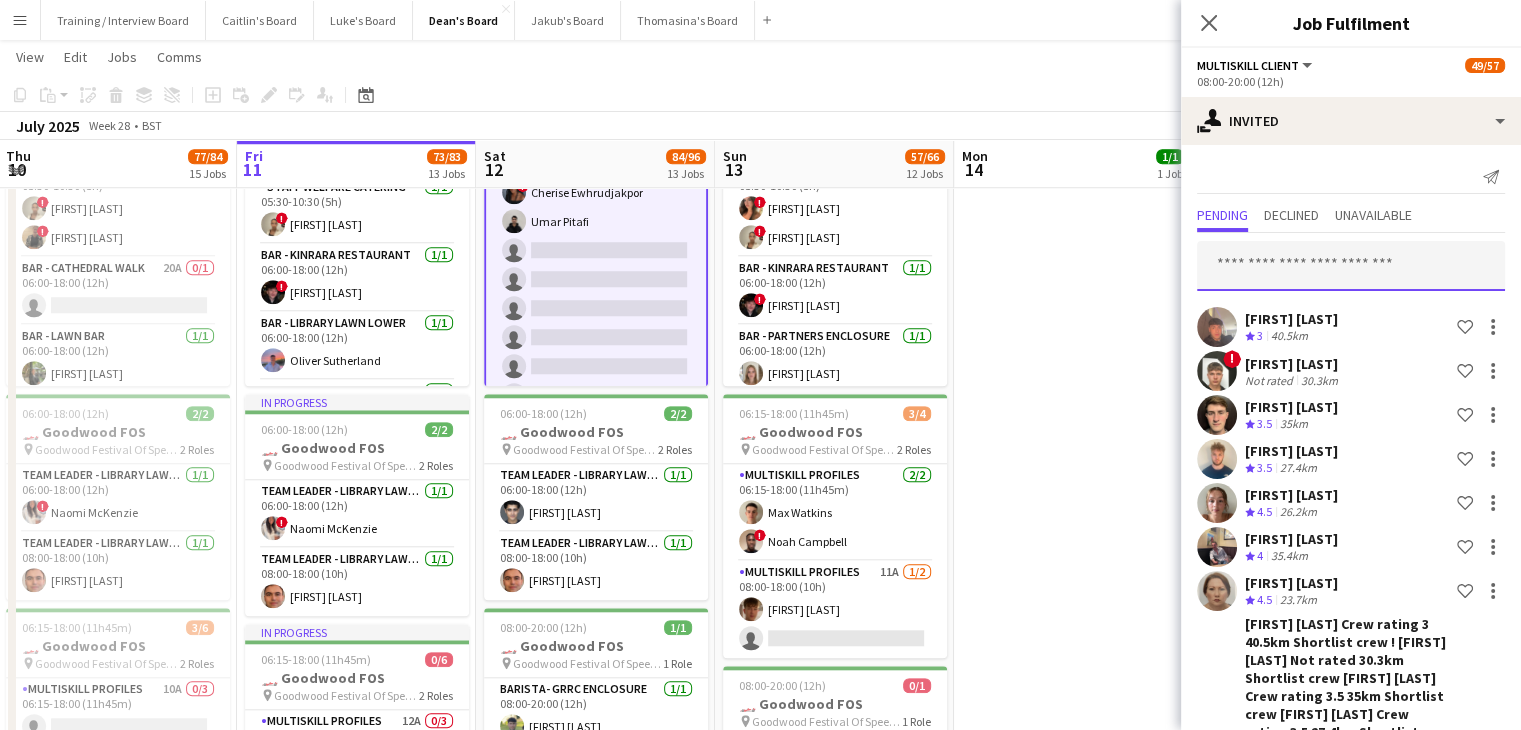 click at bounding box center [1351, 266] 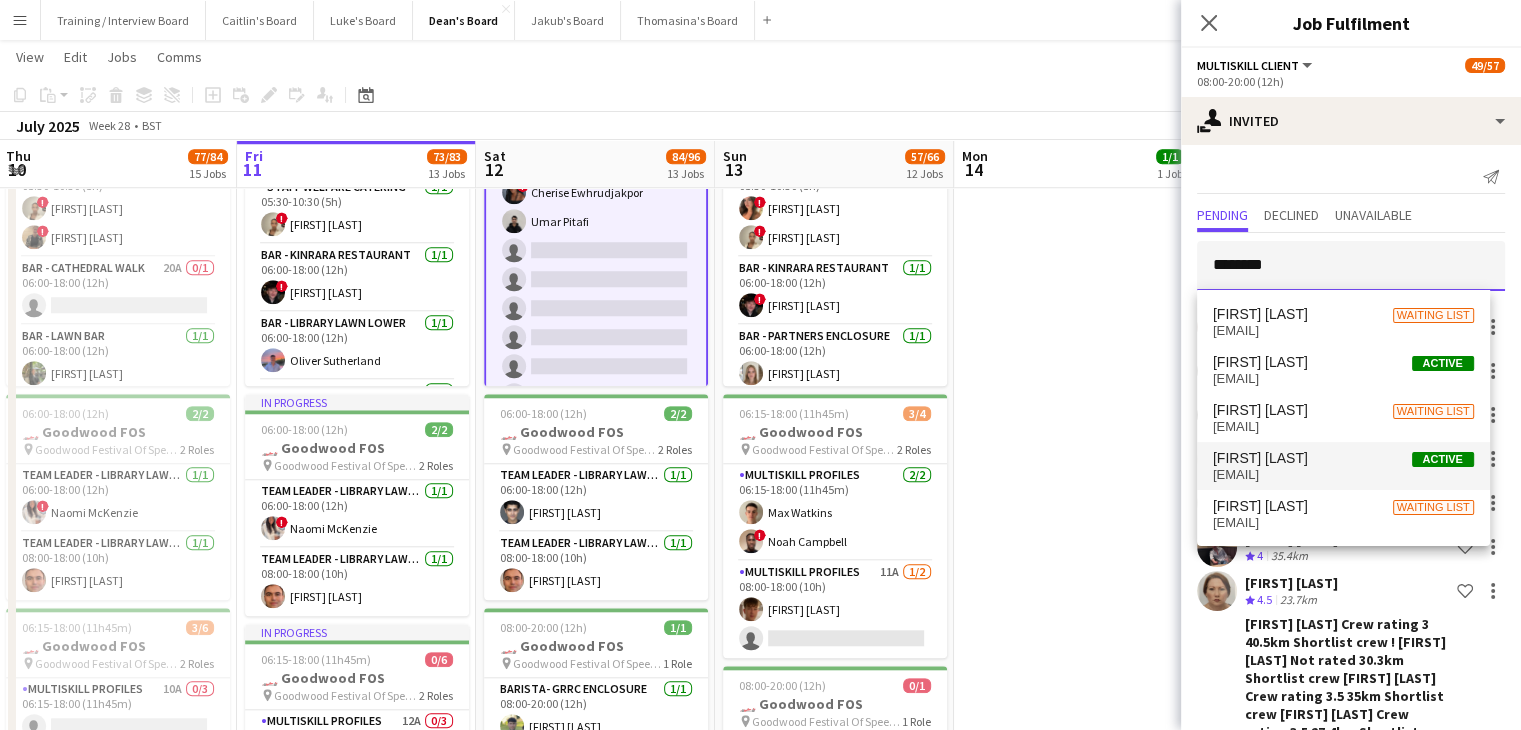 type on "*******" 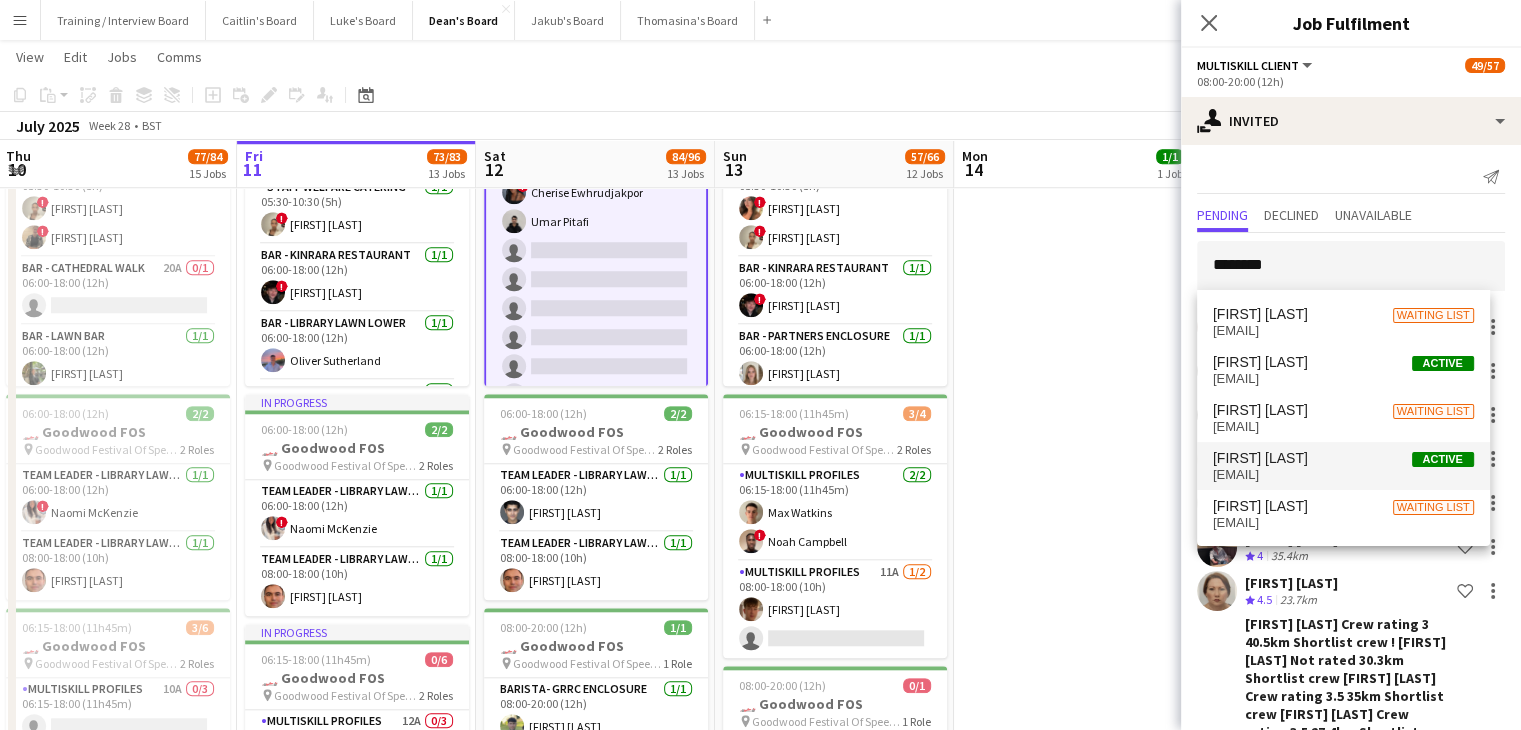 click on "[FIRST] [LAST]" at bounding box center (1260, 458) 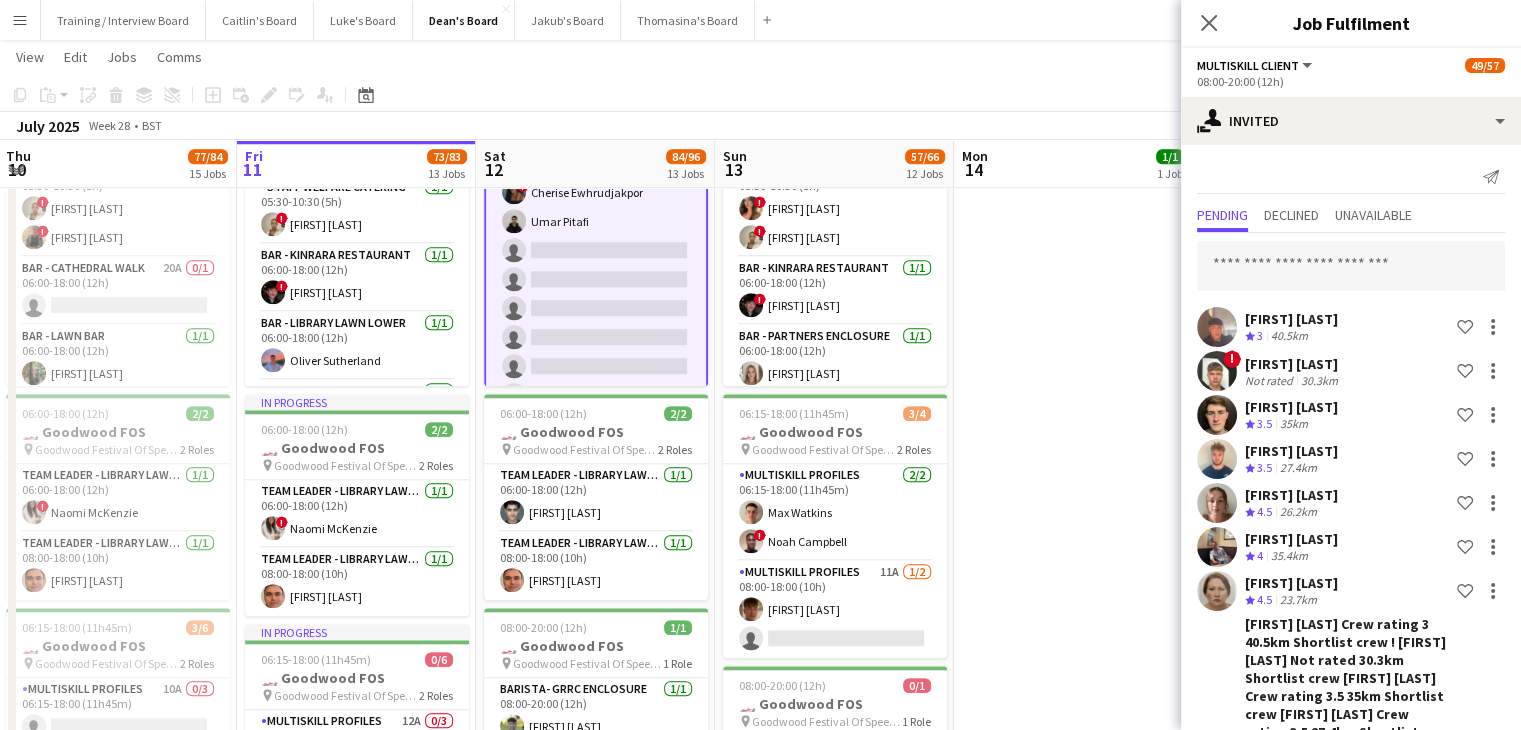 scroll, scrollTop: 892, scrollLeft: 0, axis: vertical 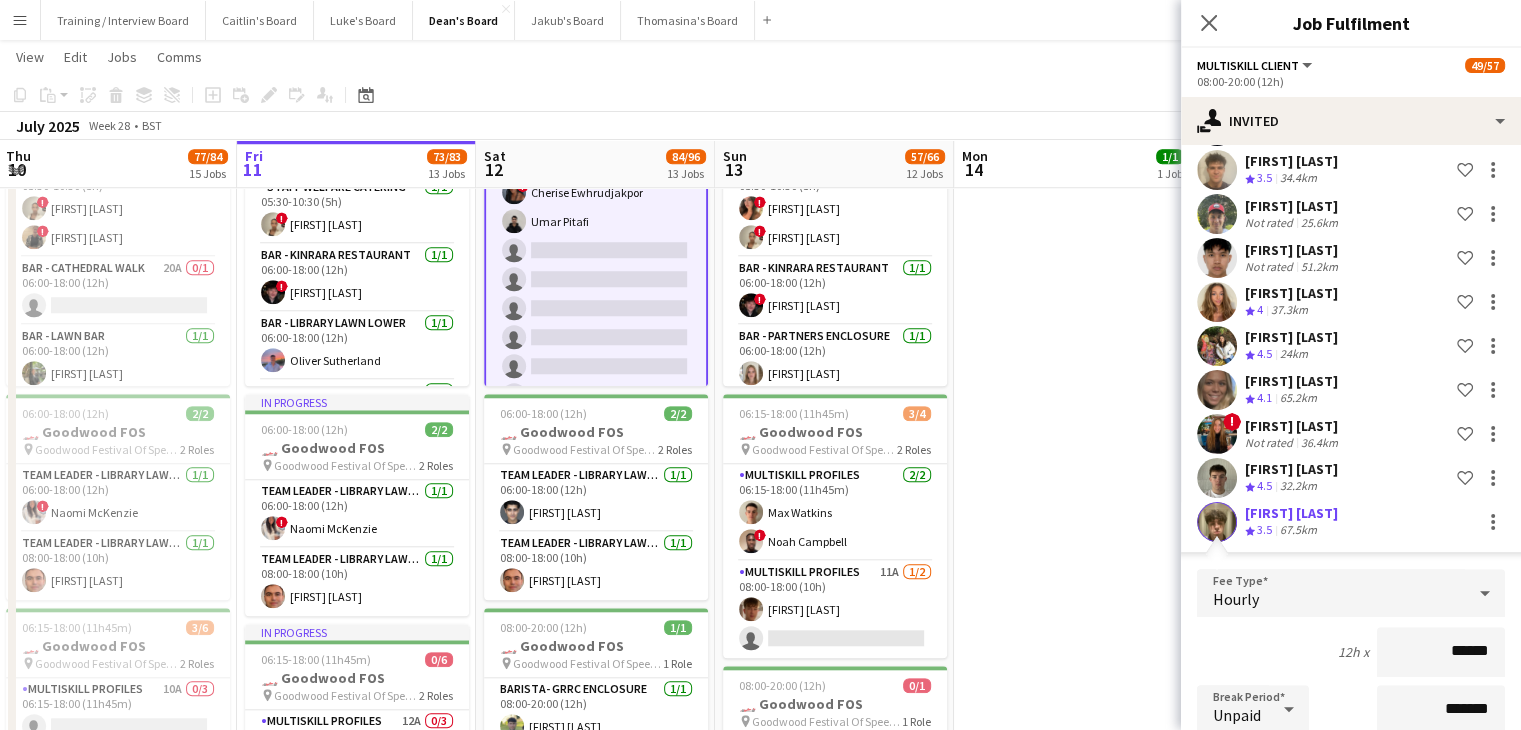 click on "Confirm" 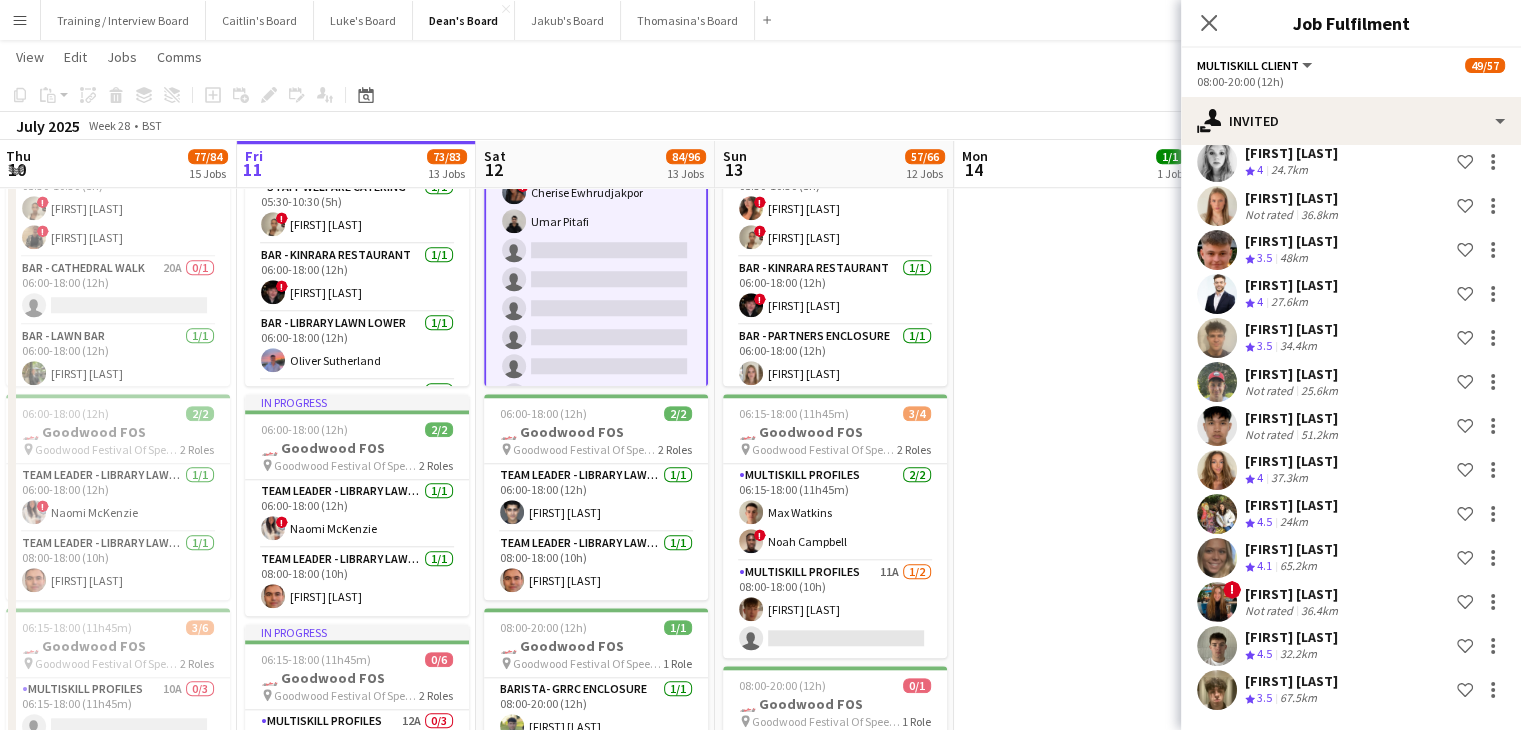 scroll, scrollTop: 516, scrollLeft: 0, axis: vertical 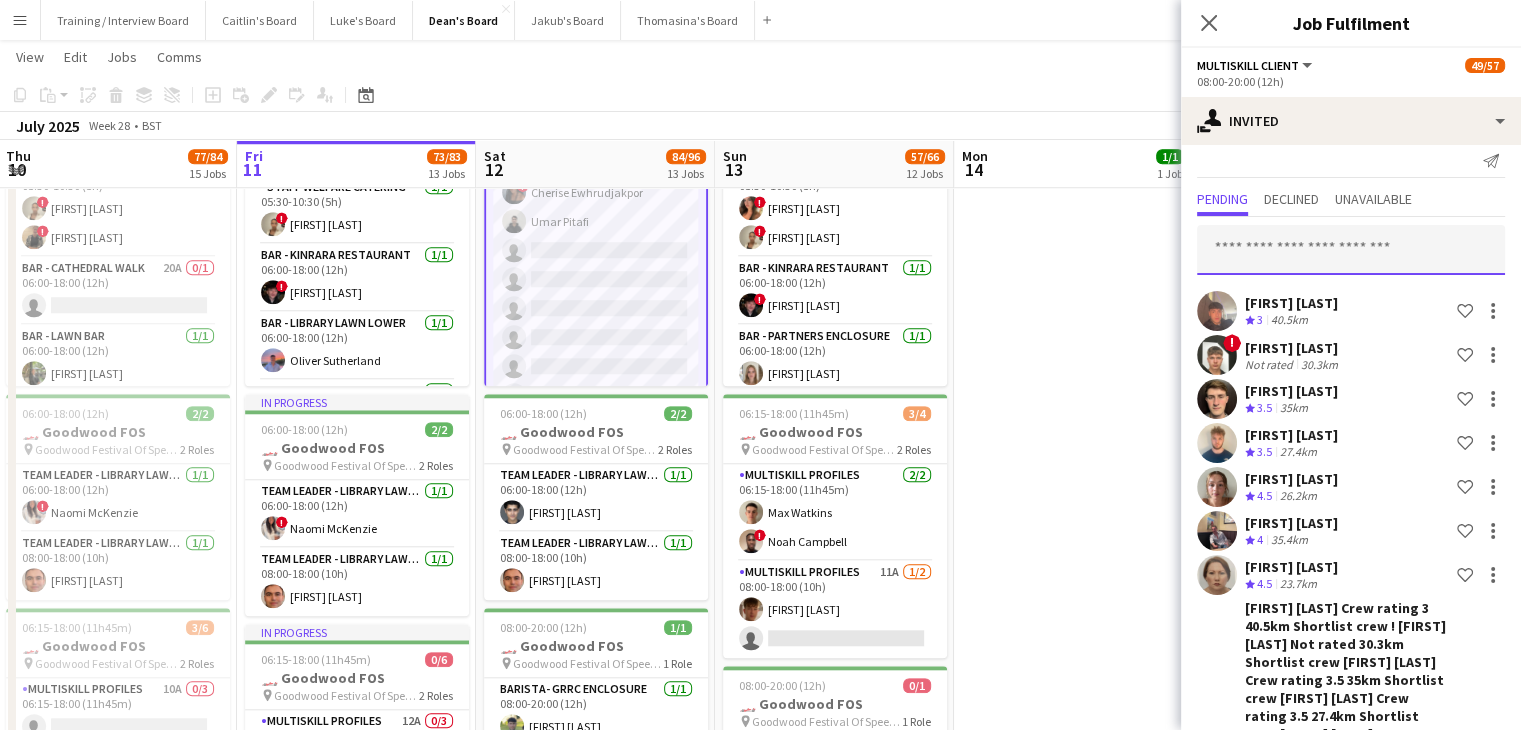 click at bounding box center (1351, 250) 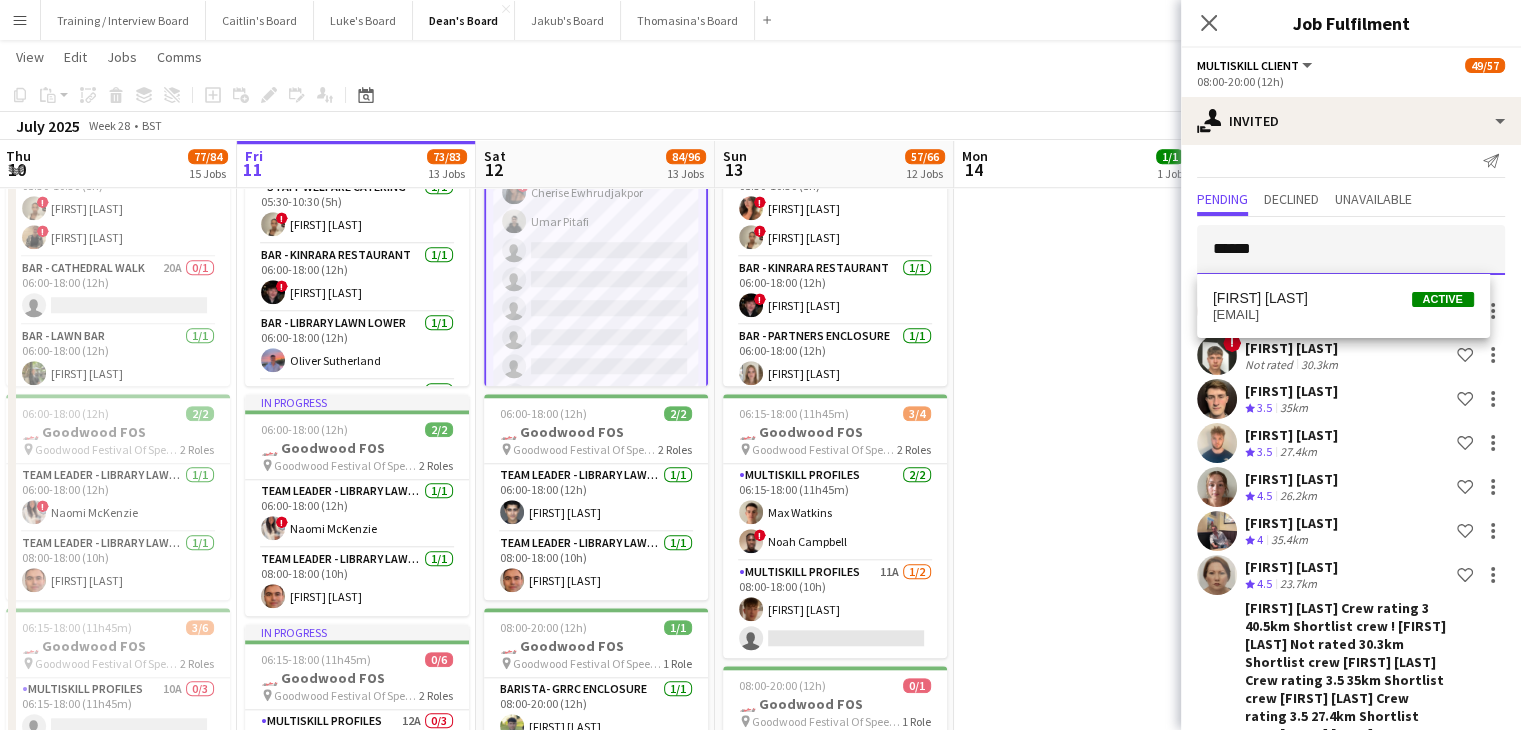 type on "******" 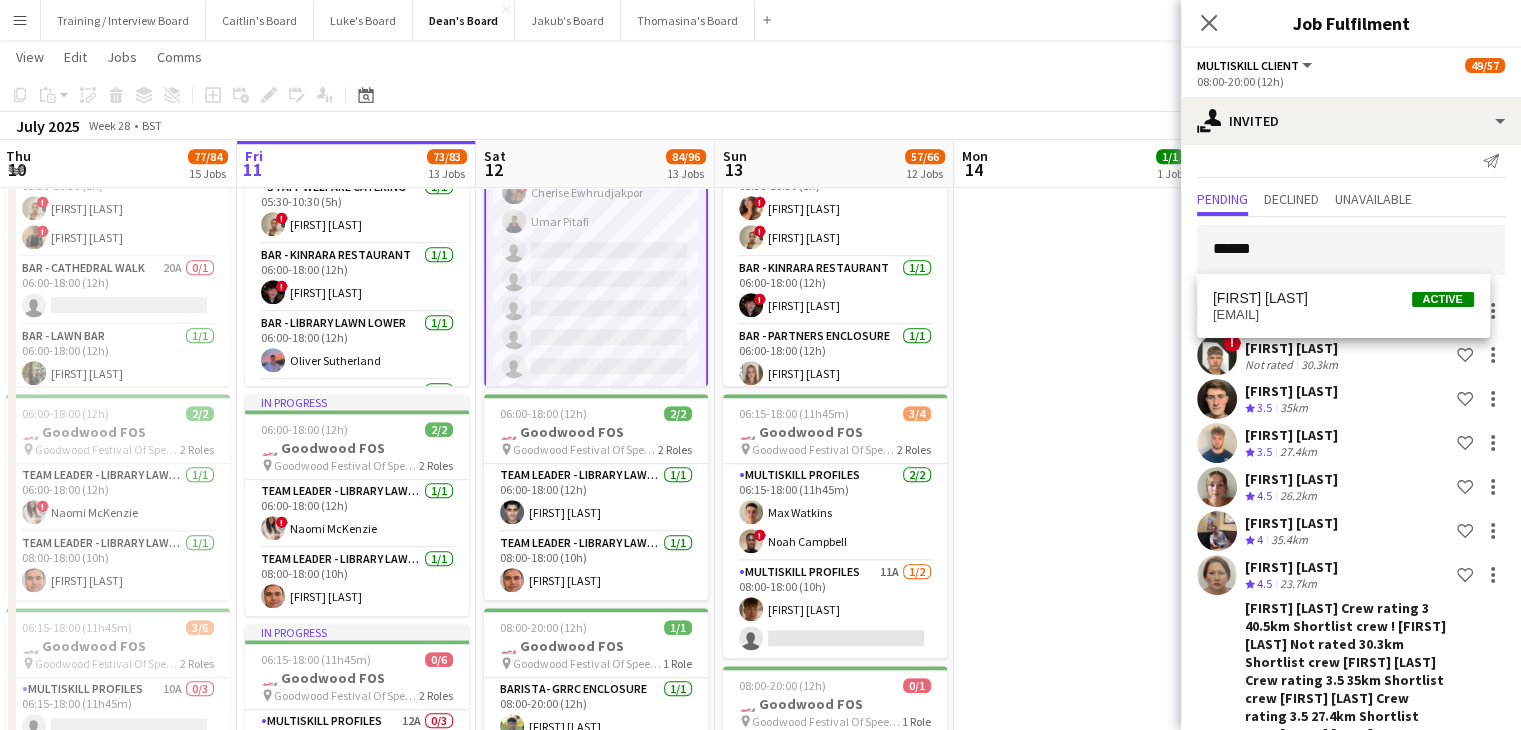 click on "elliottrhysbradford@gmail.com" at bounding box center (1343, 315) 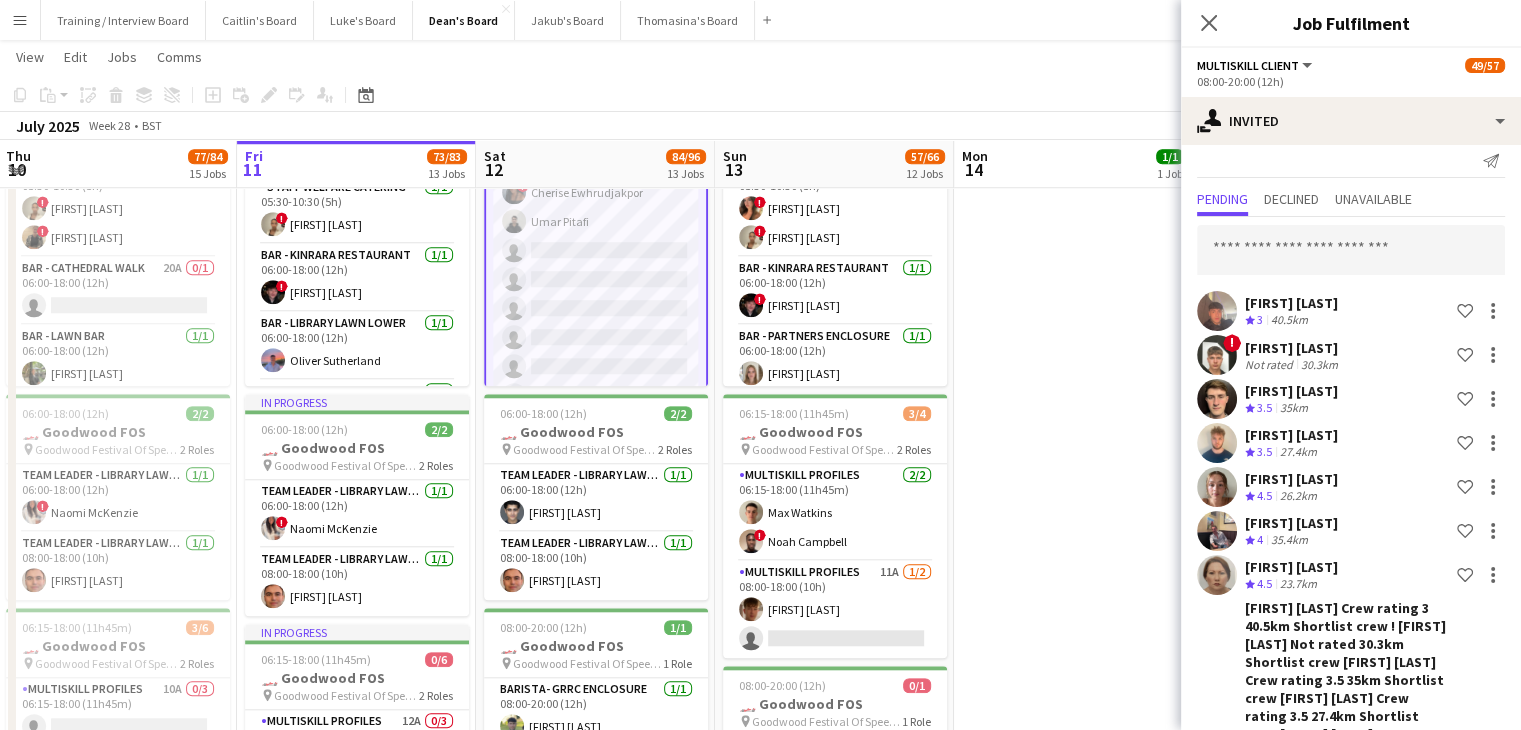 scroll, scrollTop: 936, scrollLeft: 0, axis: vertical 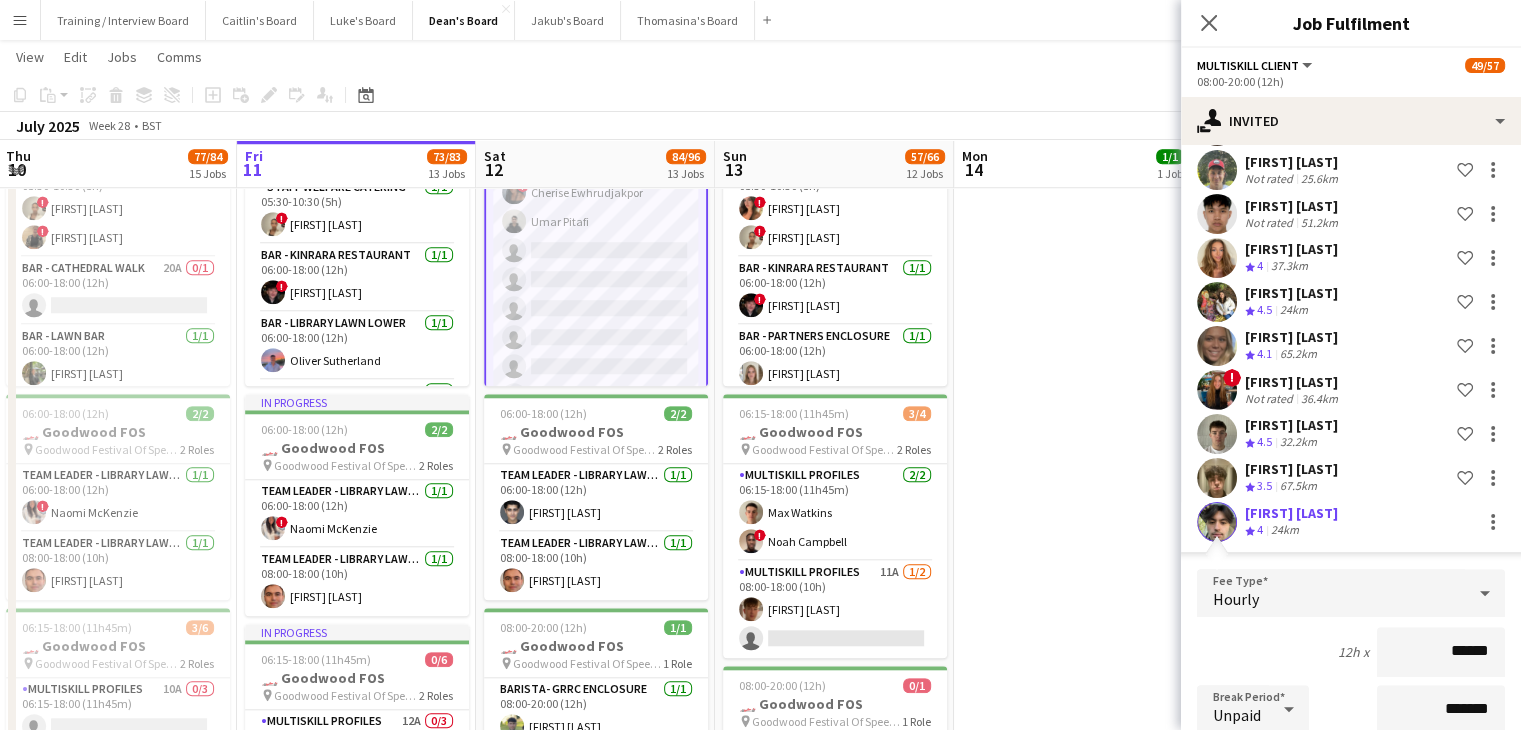 click on "Confirm" 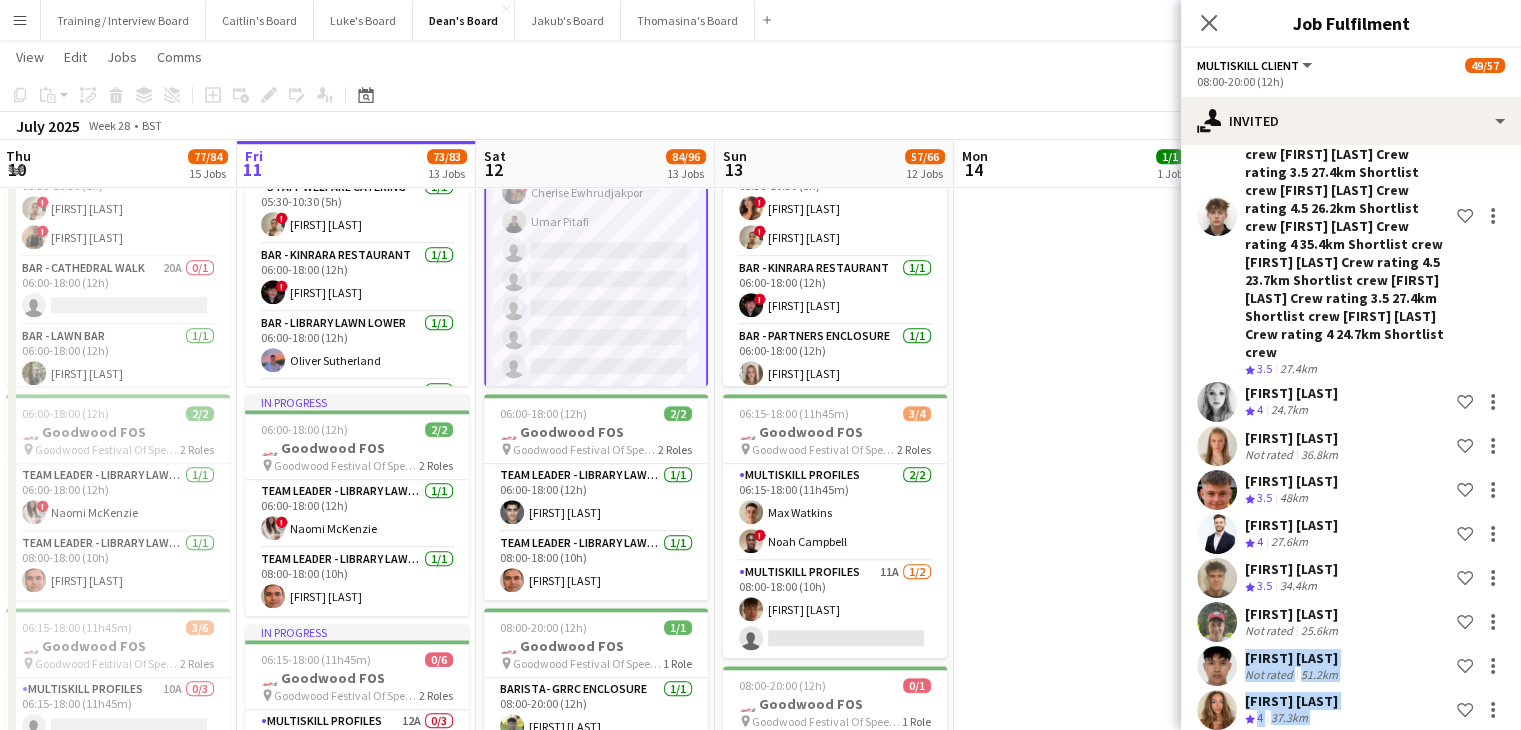 drag, startPoint x: 1502, startPoint y: 534, endPoint x: 1490, endPoint y: 321, distance: 213.33775 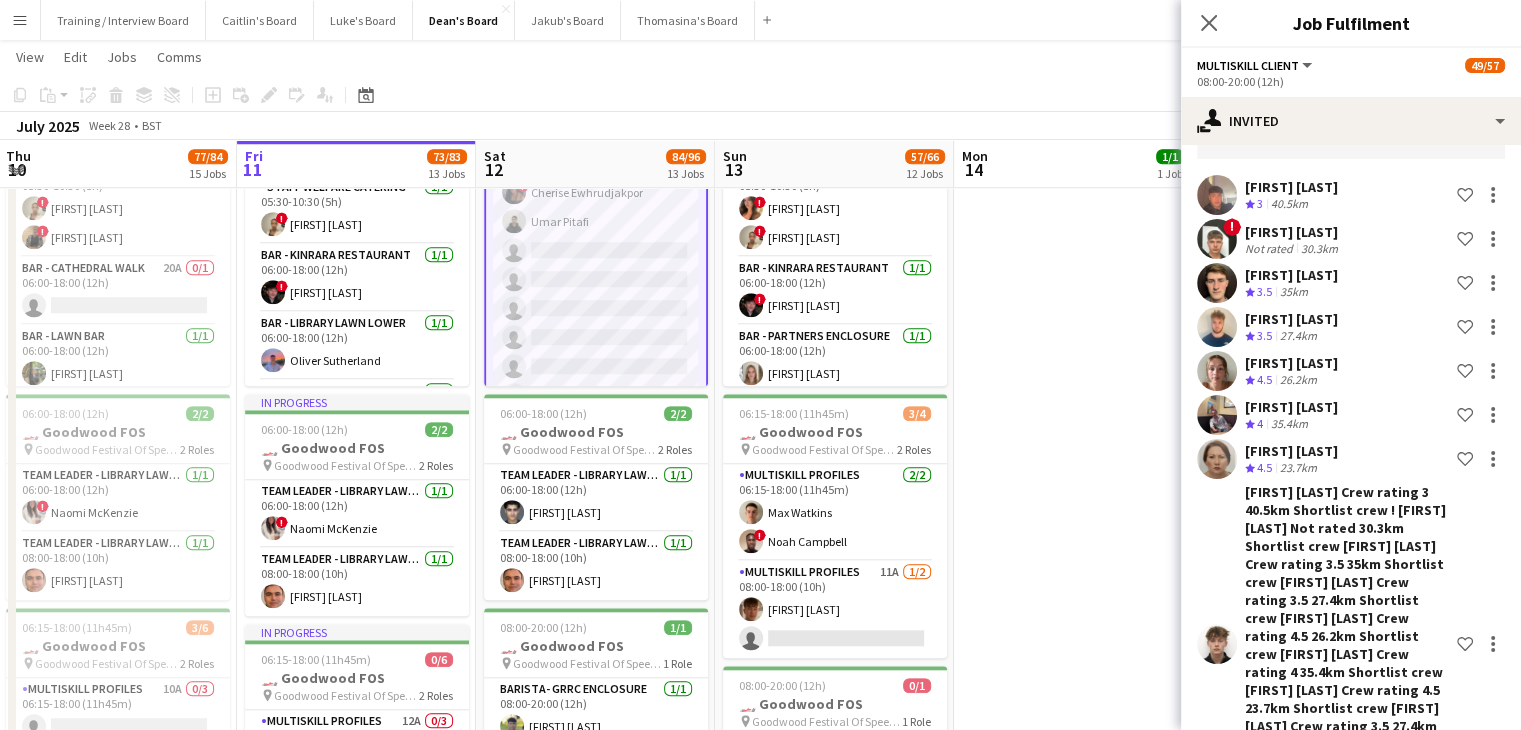 scroll, scrollTop: 0, scrollLeft: 0, axis: both 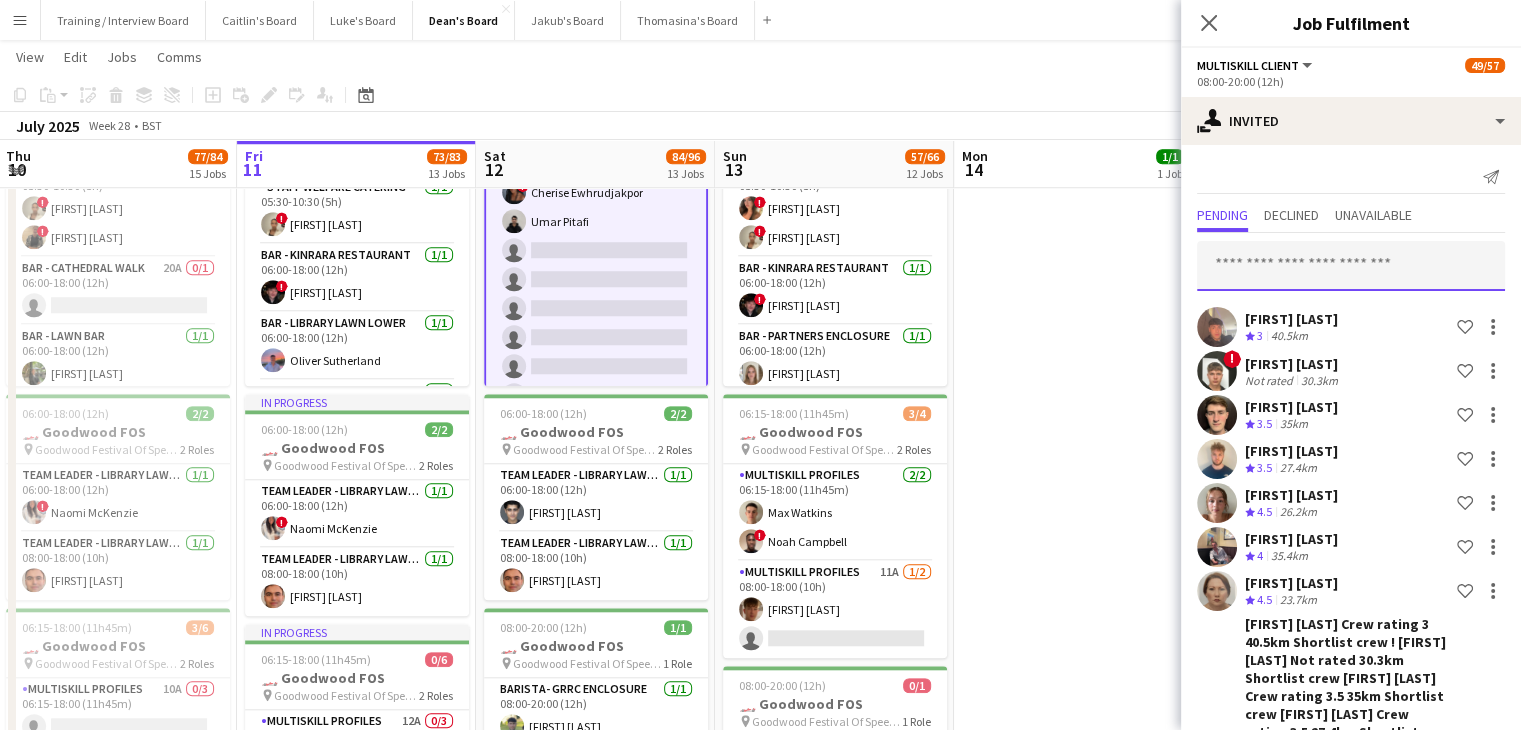 click at bounding box center [1351, 266] 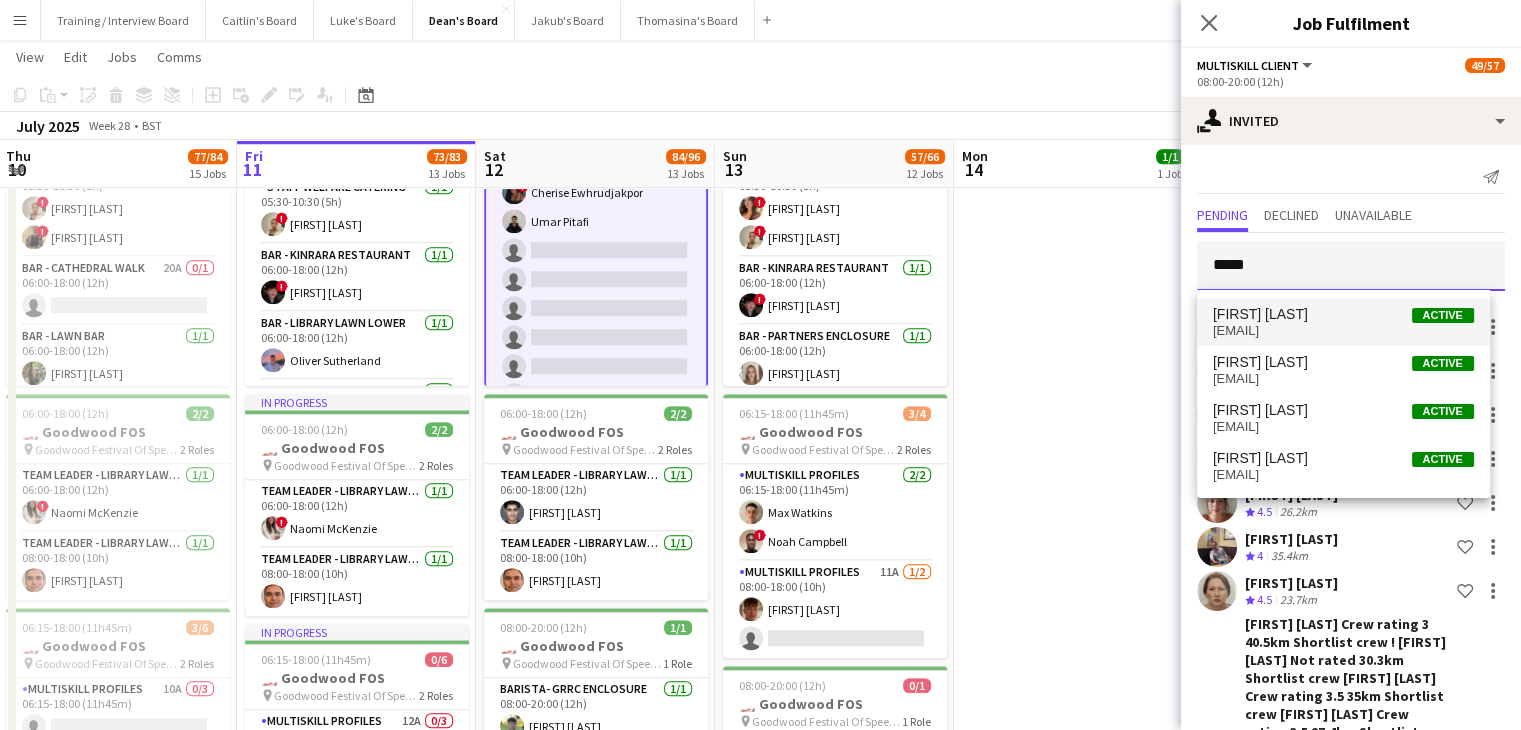 type on "*****" 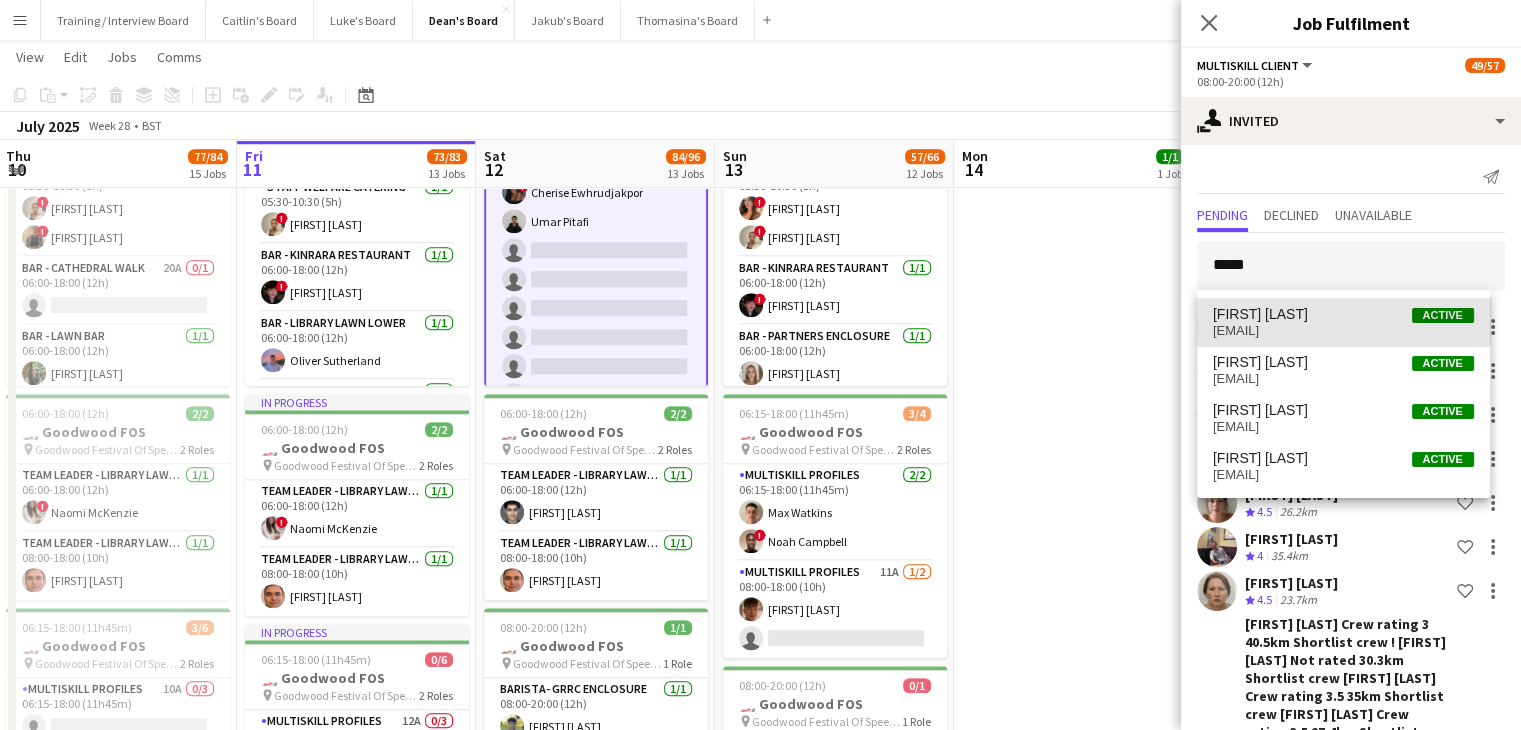 click on "[FIRST] [LAST]" at bounding box center (1260, 314) 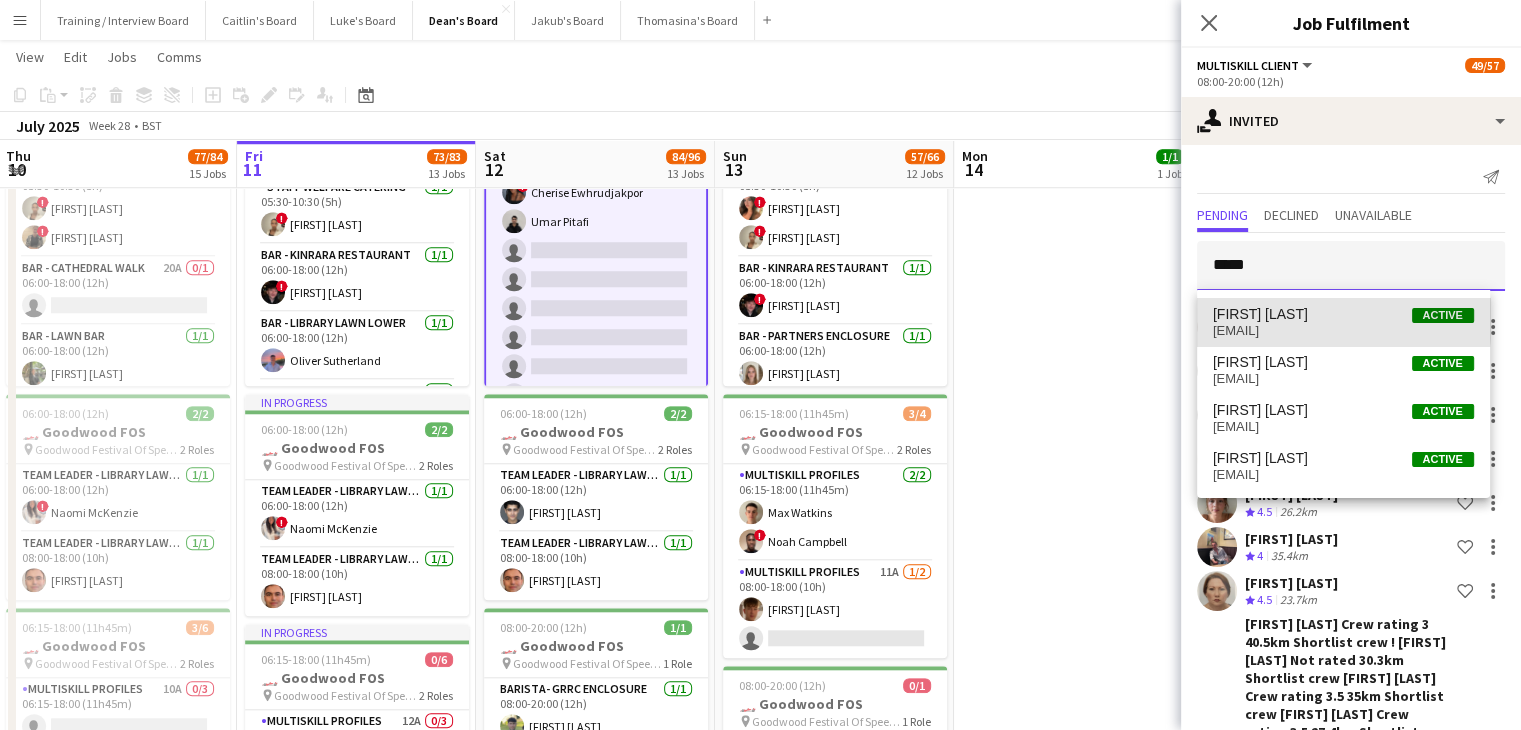 type 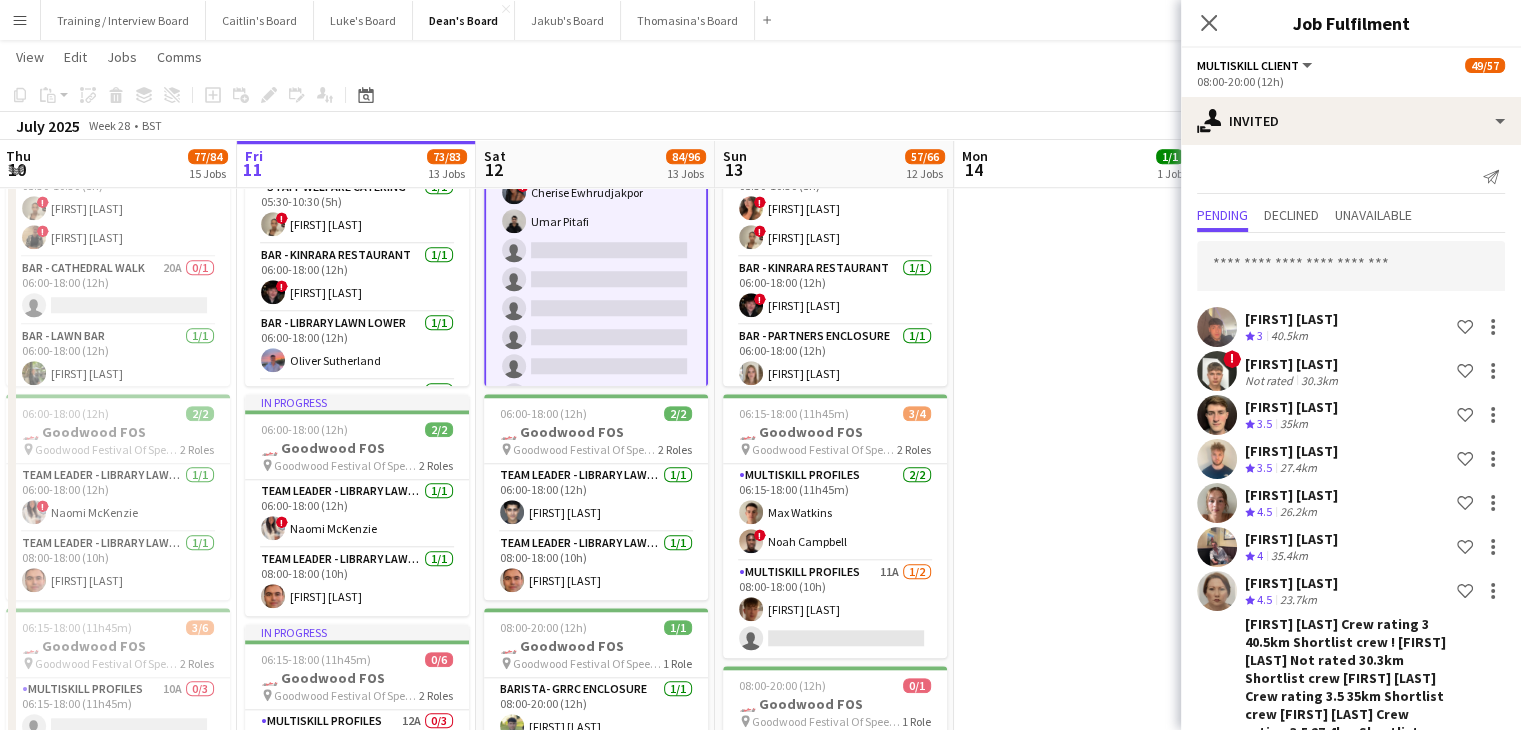 scroll, scrollTop: 980, scrollLeft: 0, axis: vertical 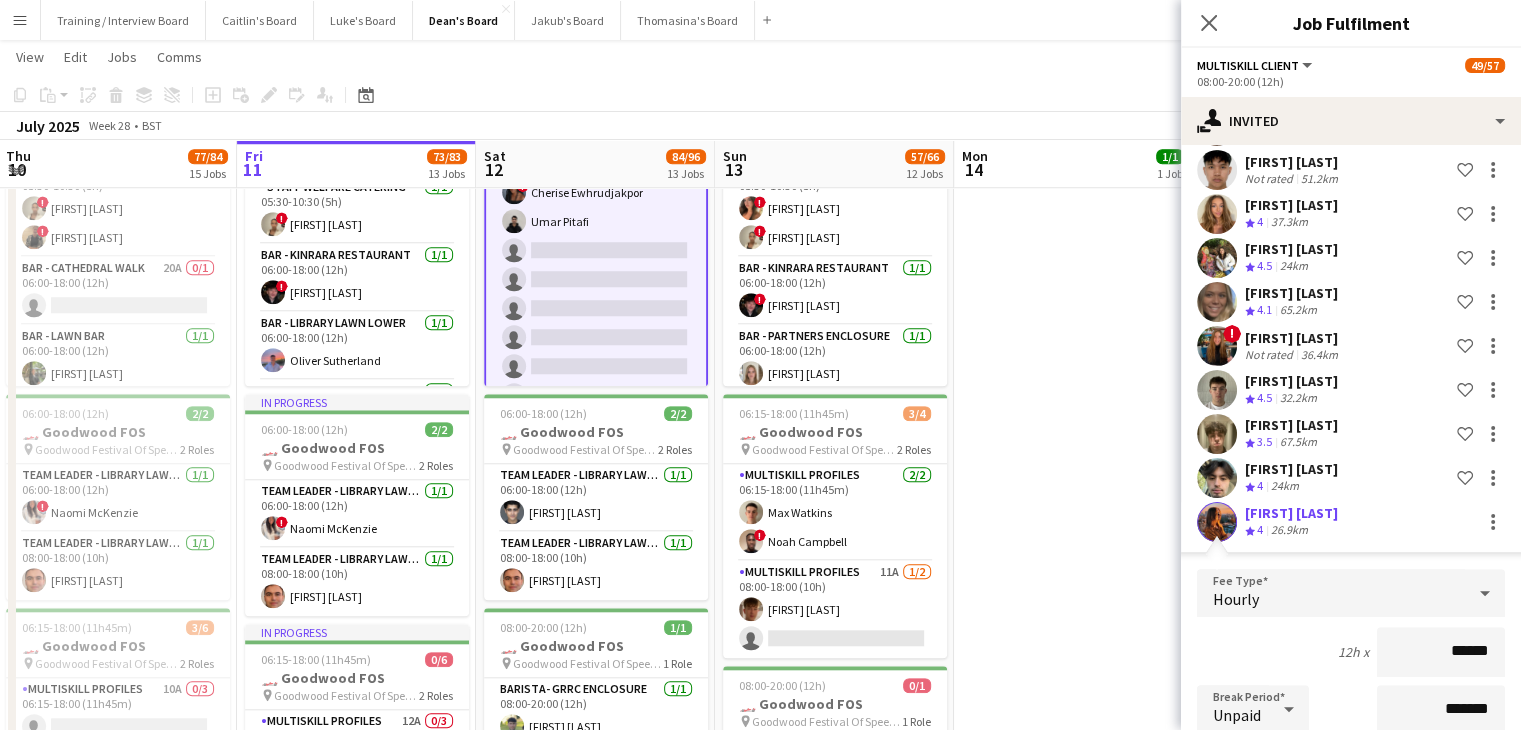 click on "Confirm" 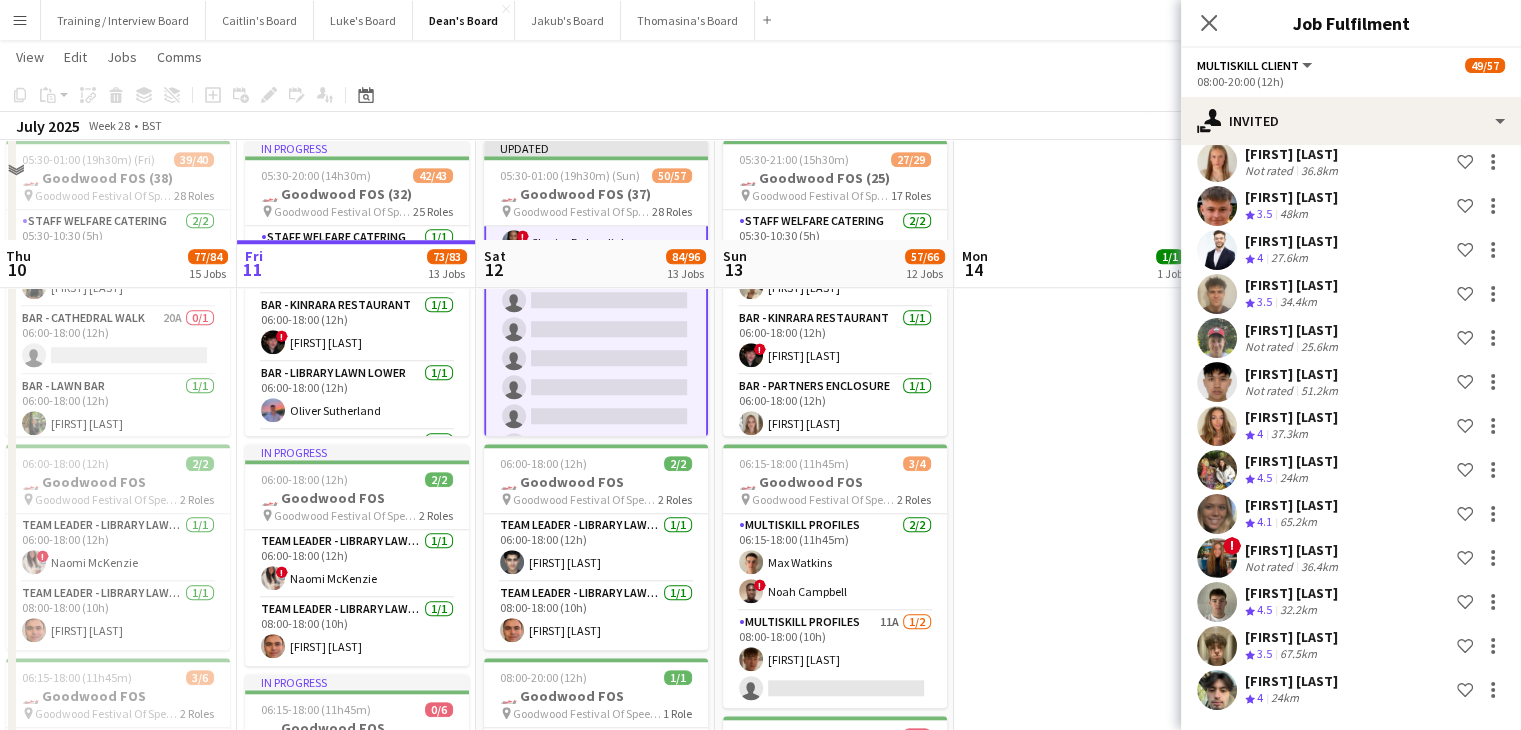 scroll, scrollTop: 560, scrollLeft: 0, axis: vertical 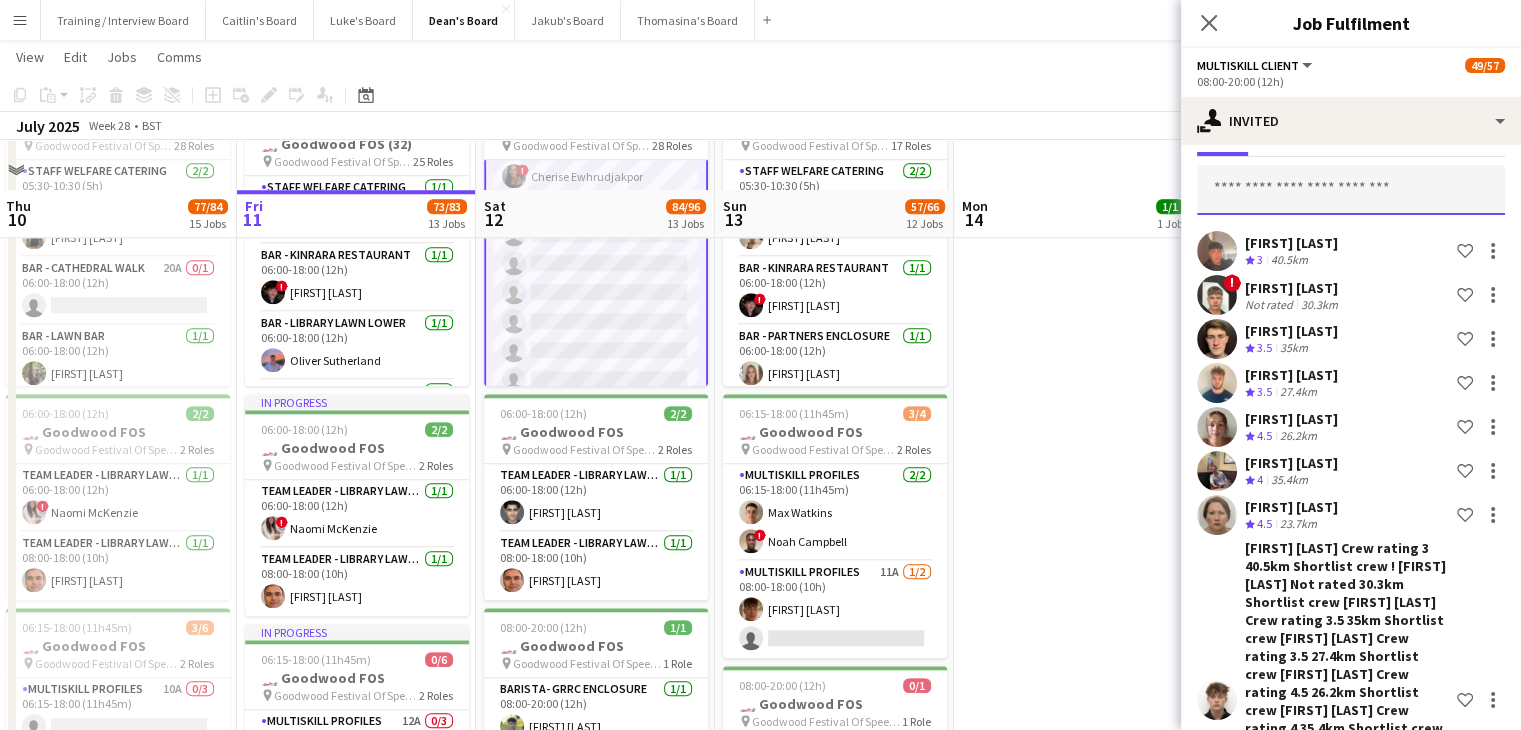 click at bounding box center [1351, 190] 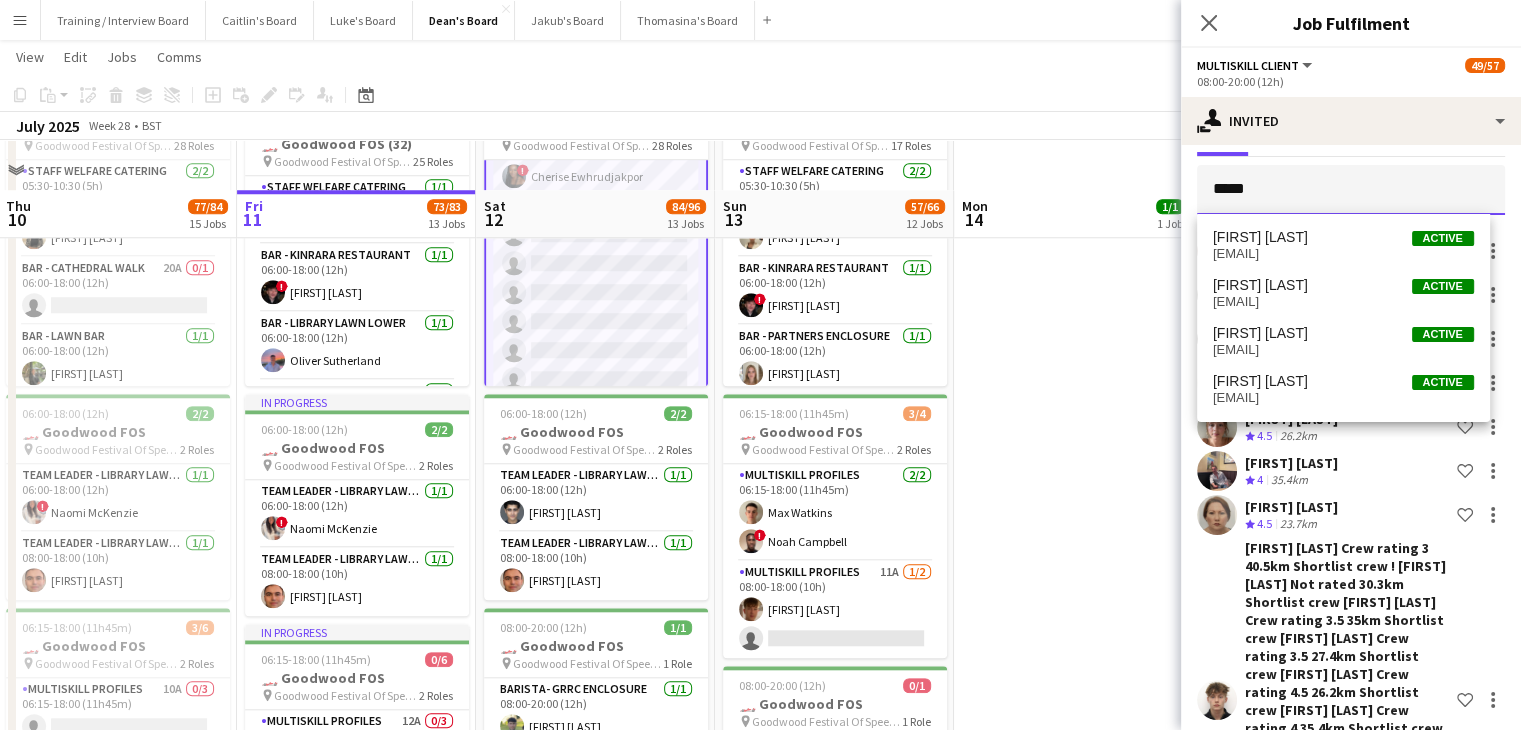 type on "*****" 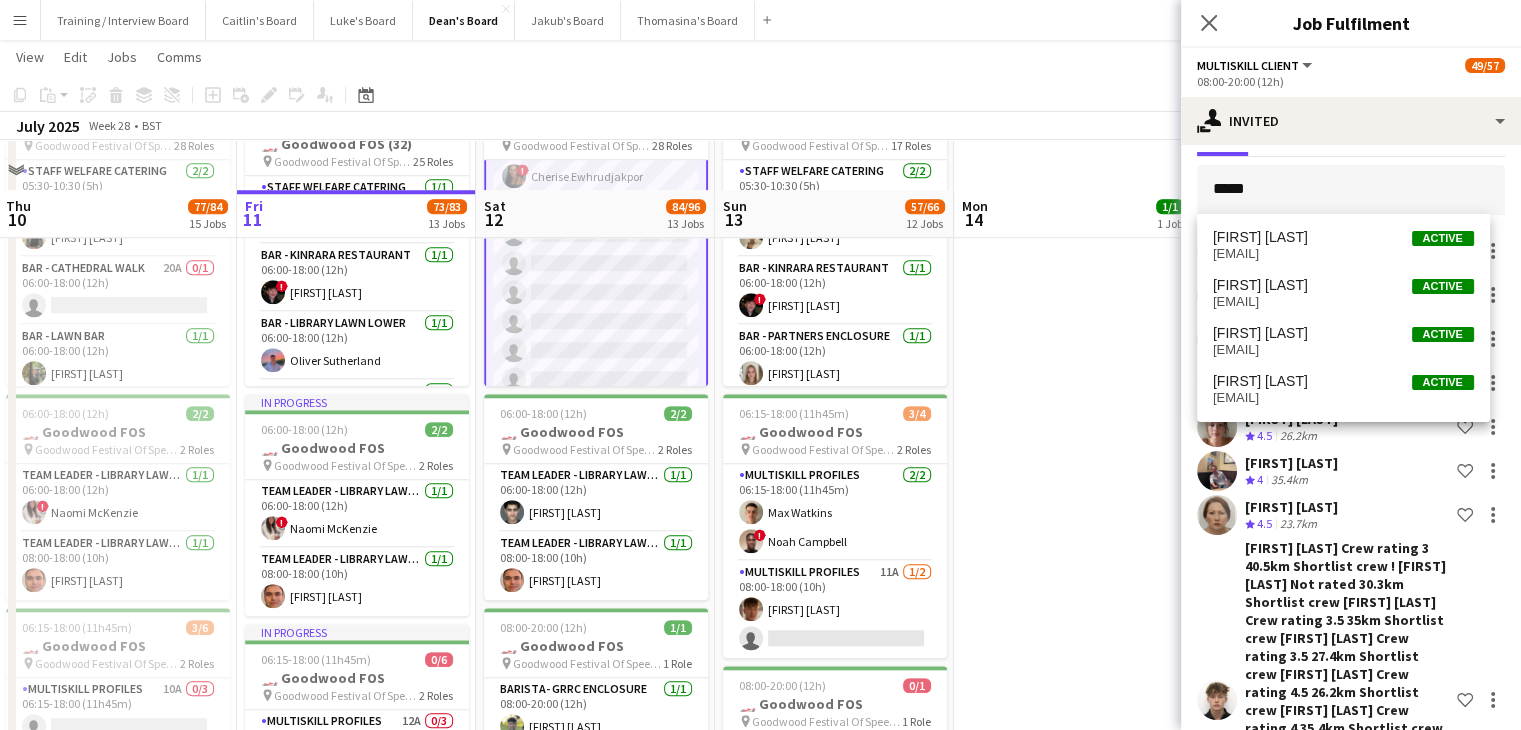 click on "izzyfaithfull@icloud.com" at bounding box center [1343, 254] 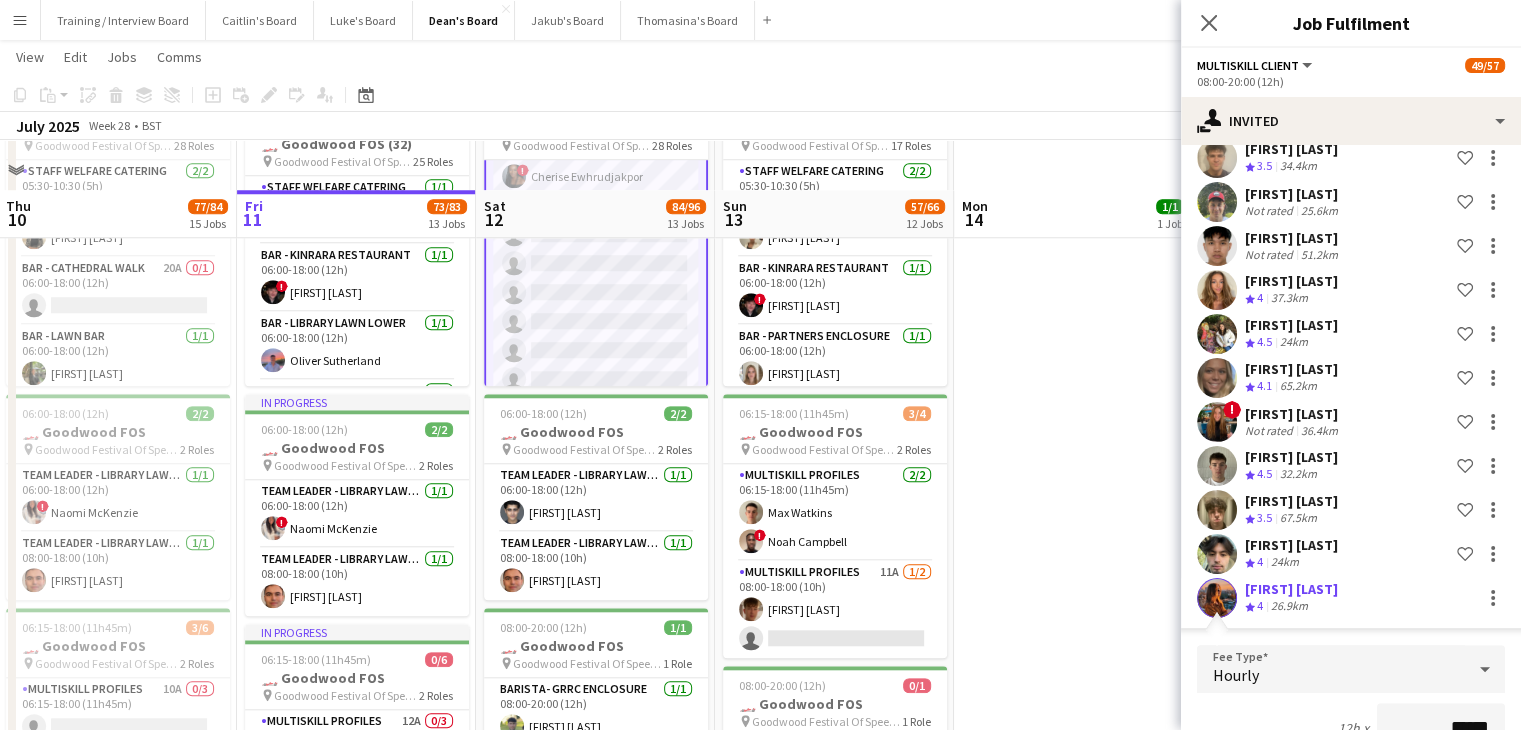 scroll, scrollTop: 1056, scrollLeft: 0, axis: vertical 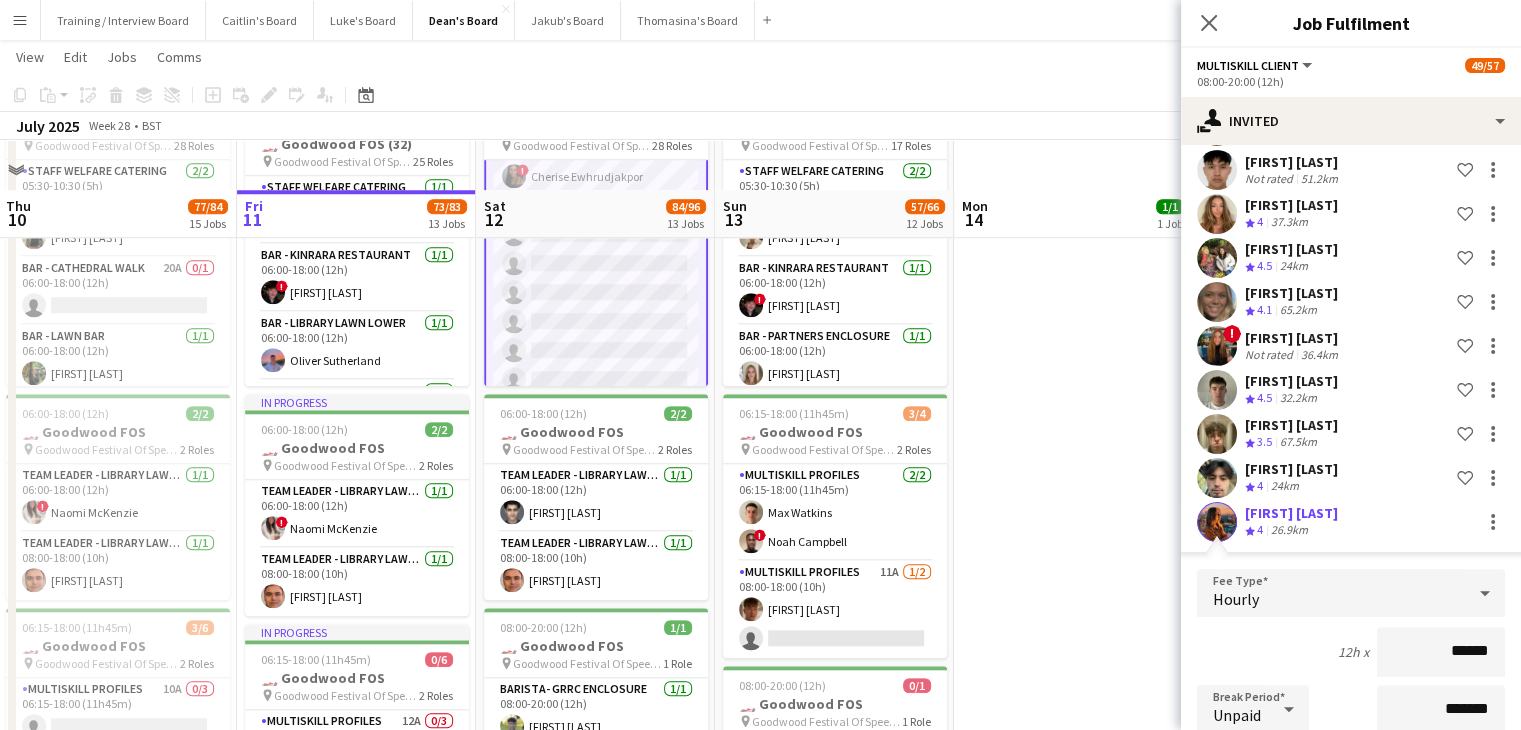 click on "Confirm" 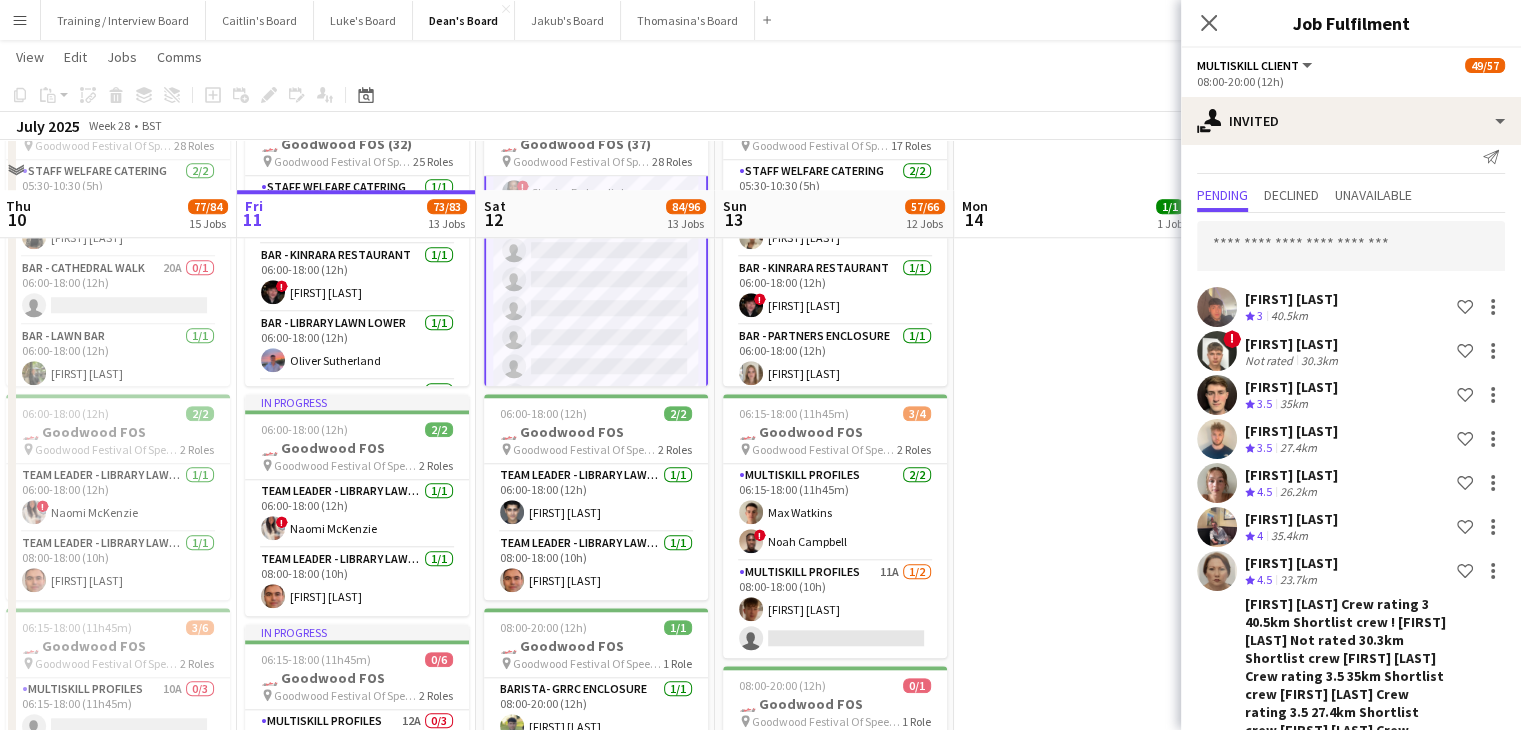 scroll, scrollTop: 0, scrollLeft: 0, axis: both 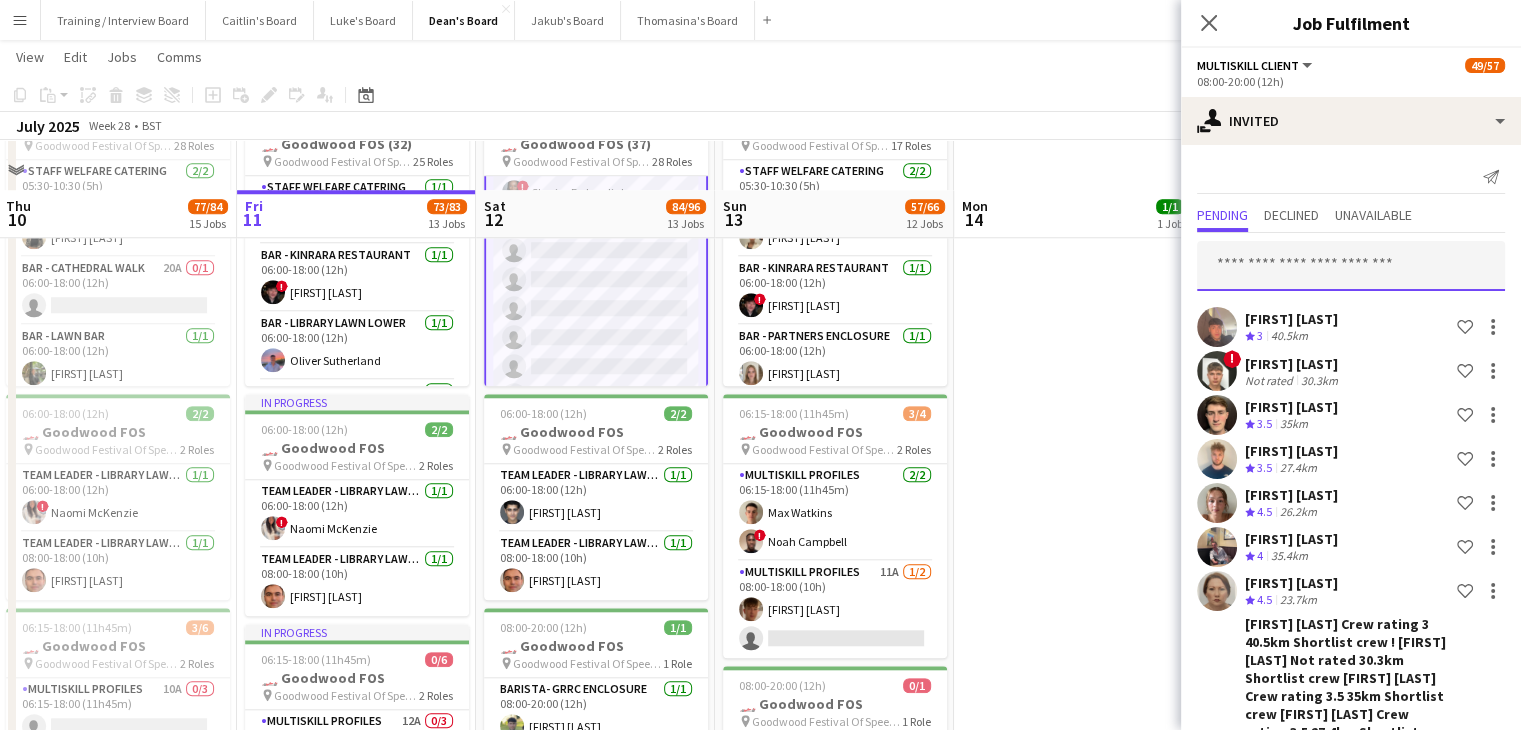 click at bounding box center (1351, 266) 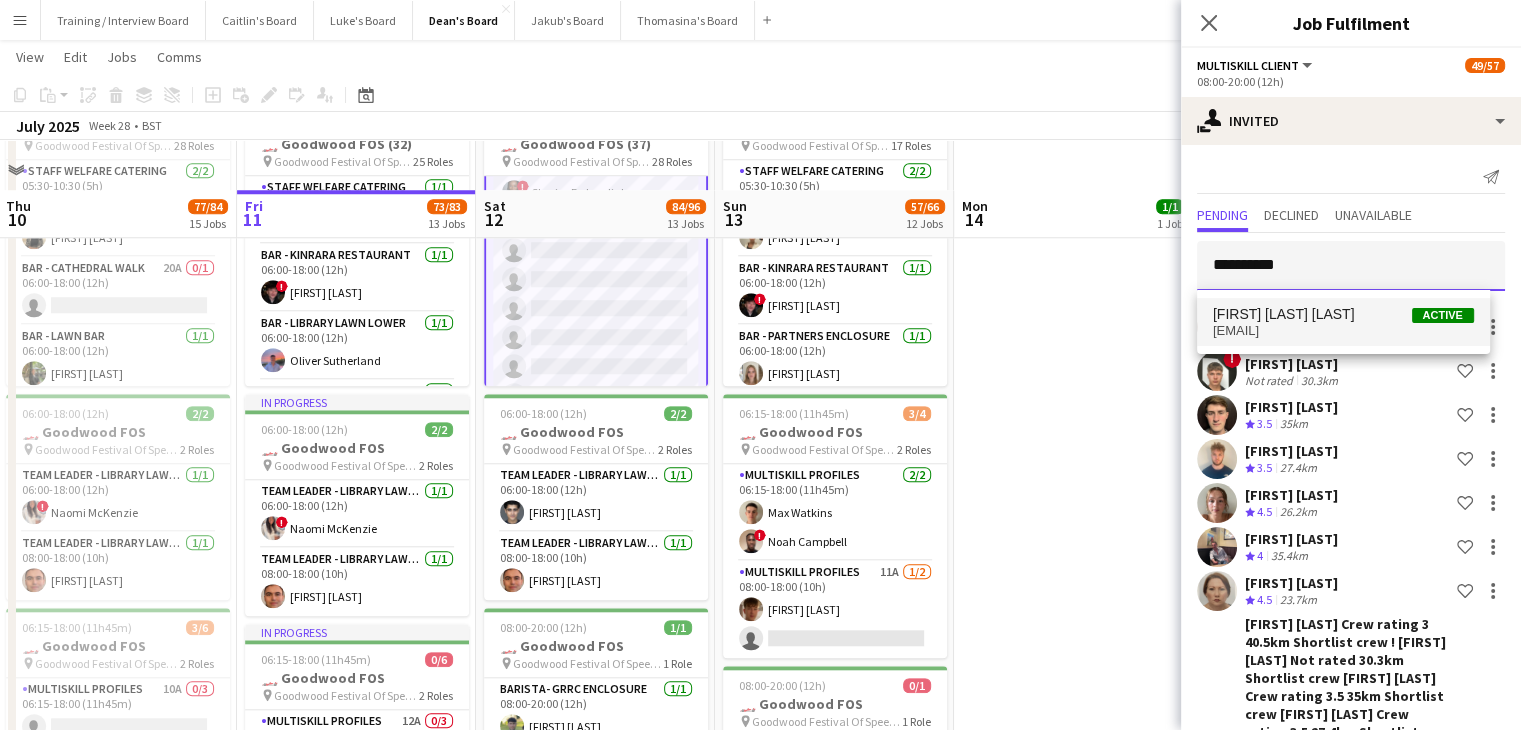 type on "**********" 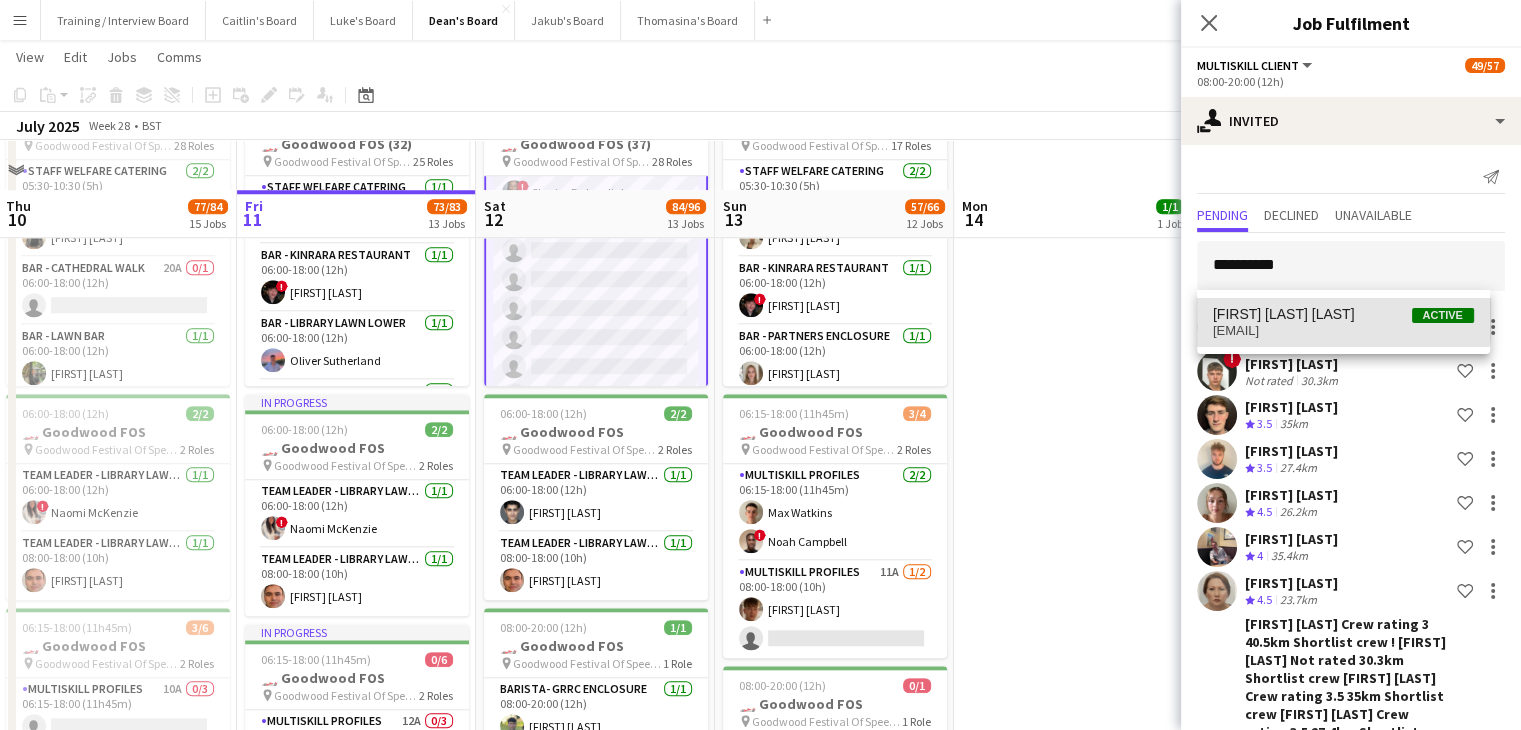 click on "[FIRST] [MIDDLE] [LAST]" at bounding box center (1284, 314) 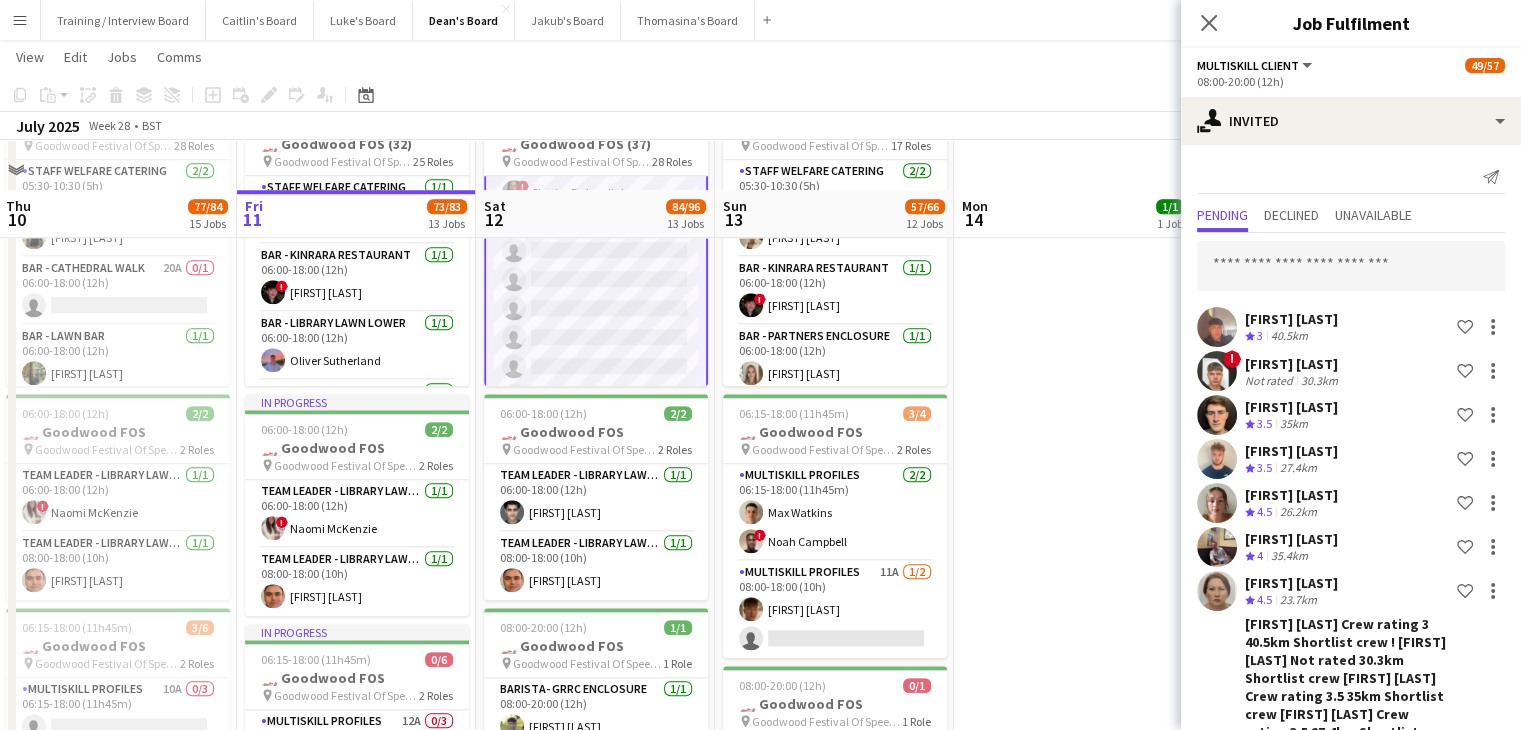 scroll, scrollTop: 1024, scrollLeft: 0, axis: vertical 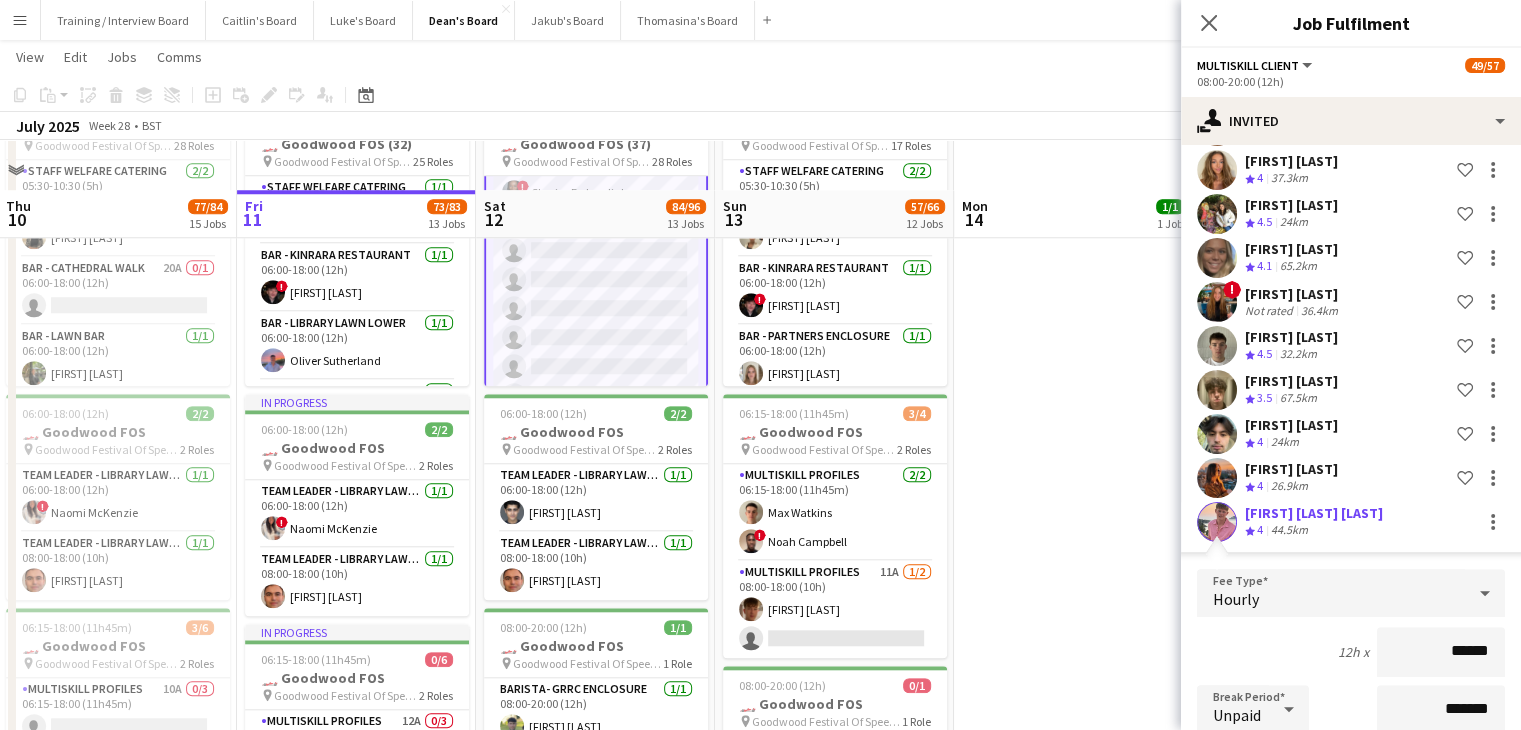 click on "Confirm" 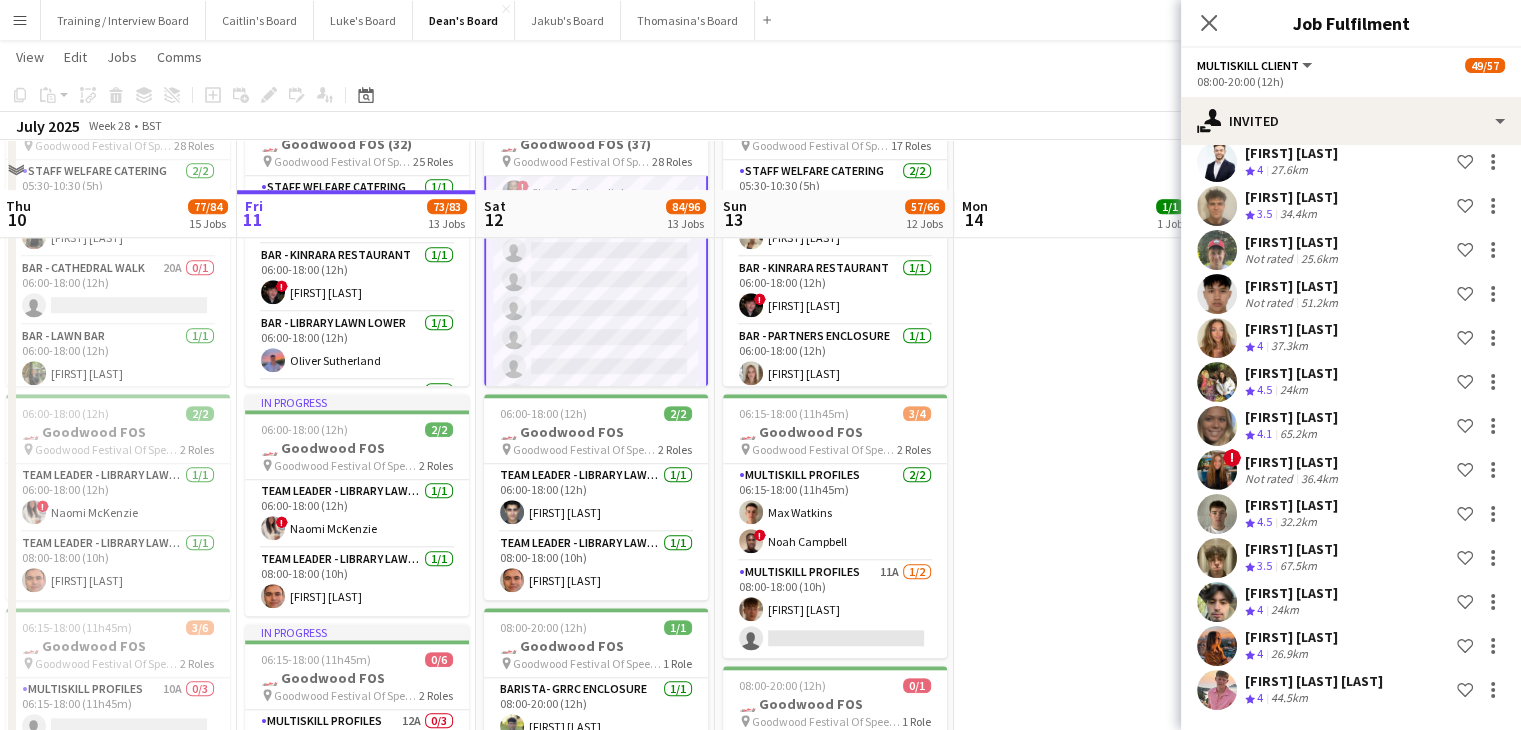 scroll, scrollTop: 660, scrollLeft: 0, axis: vertical 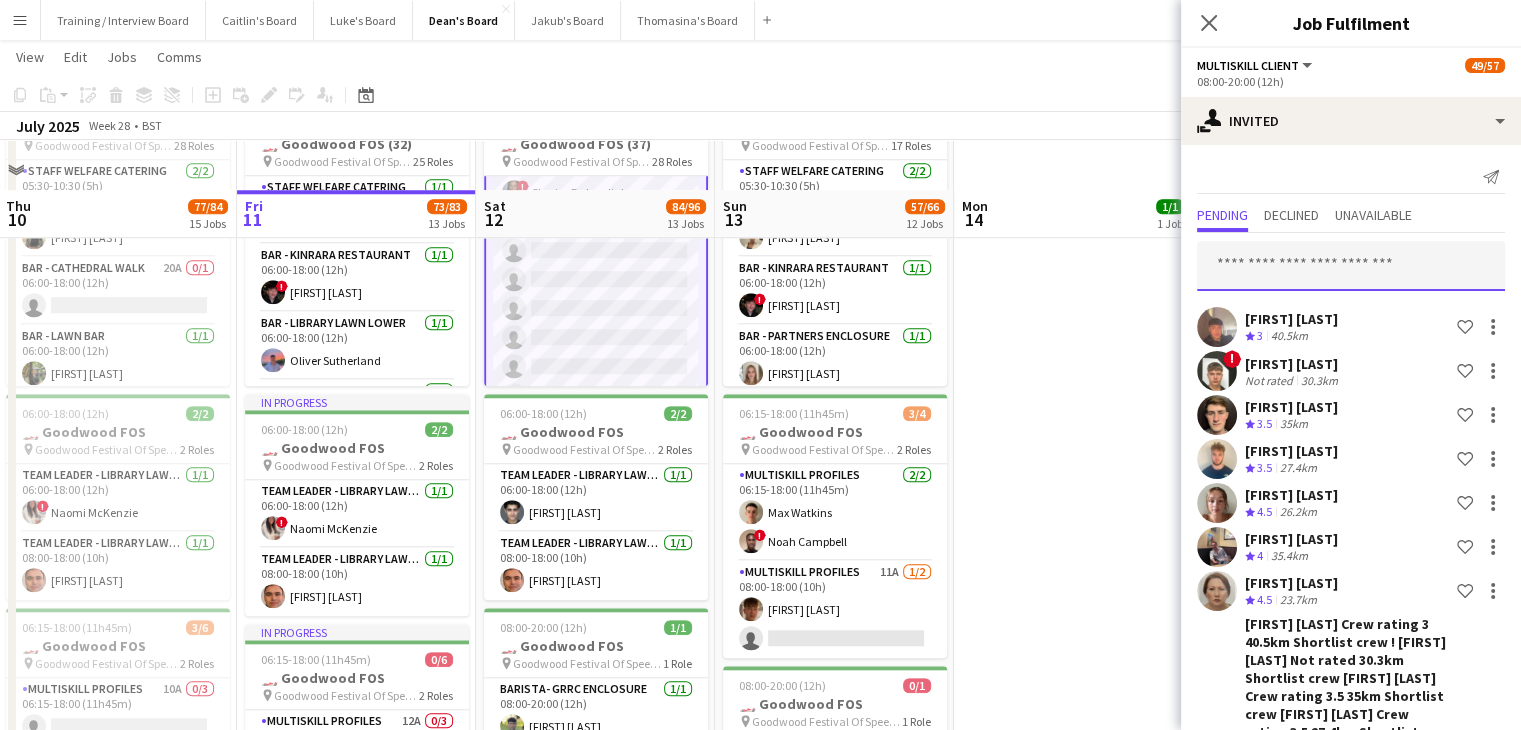 click at bounding box center (1351, 266) 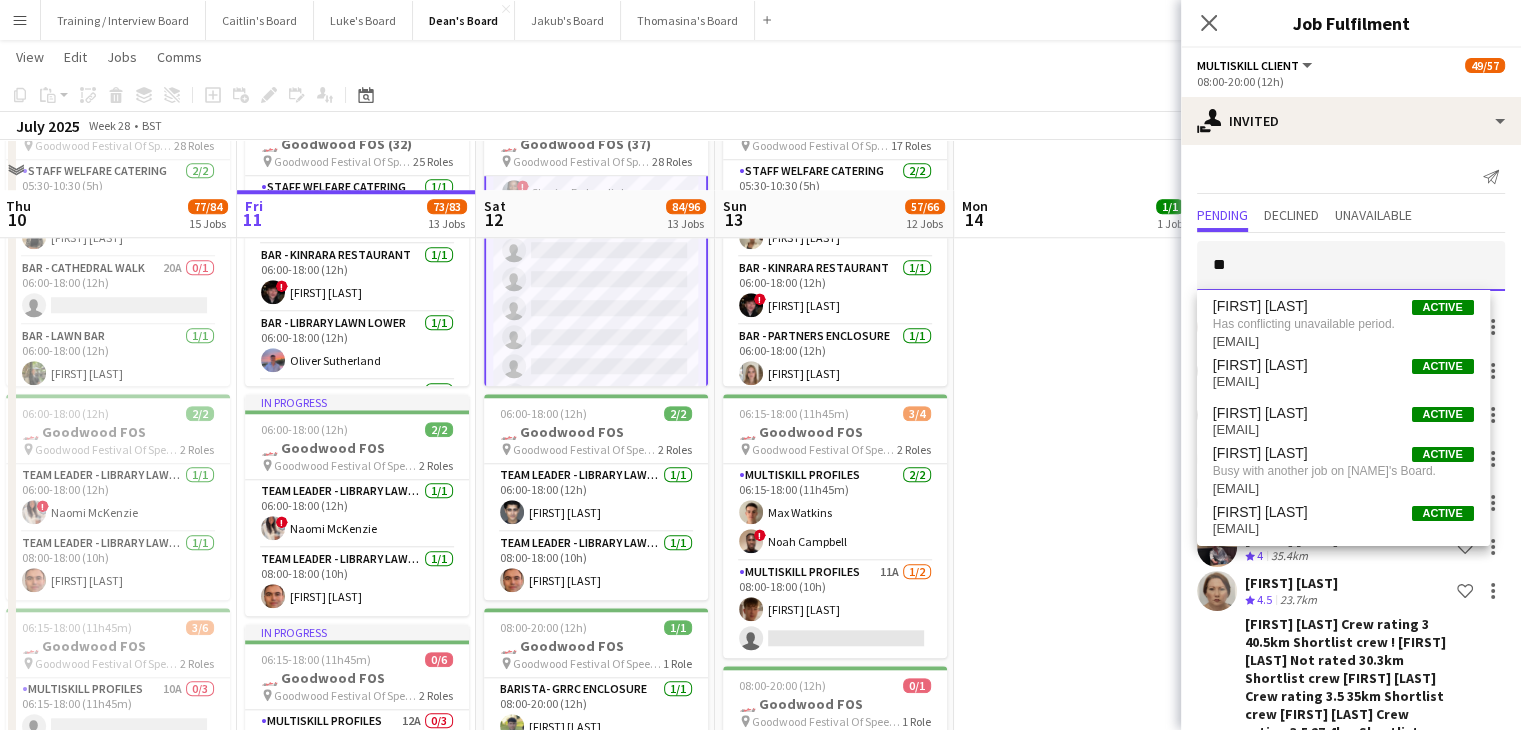 type on "*" 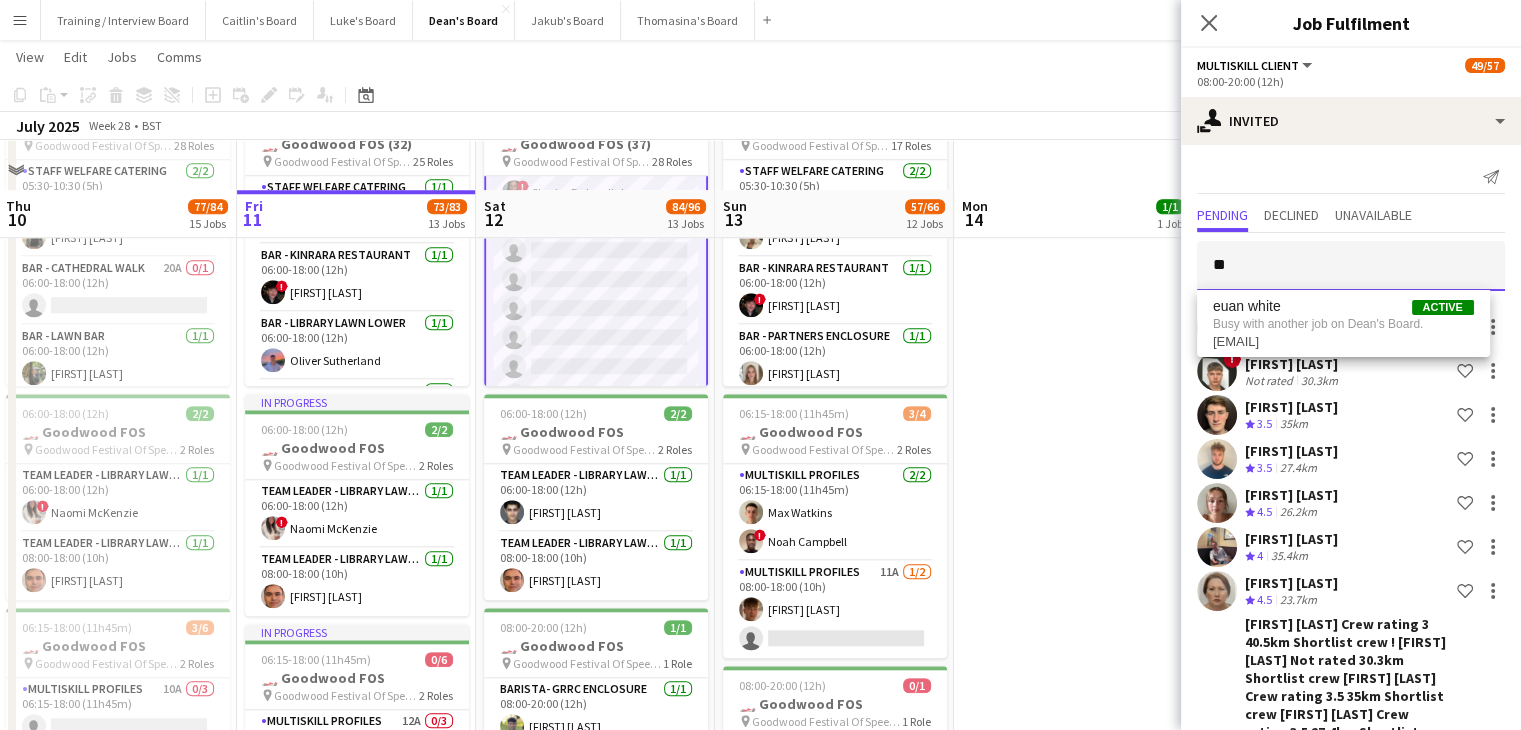 type on "*" 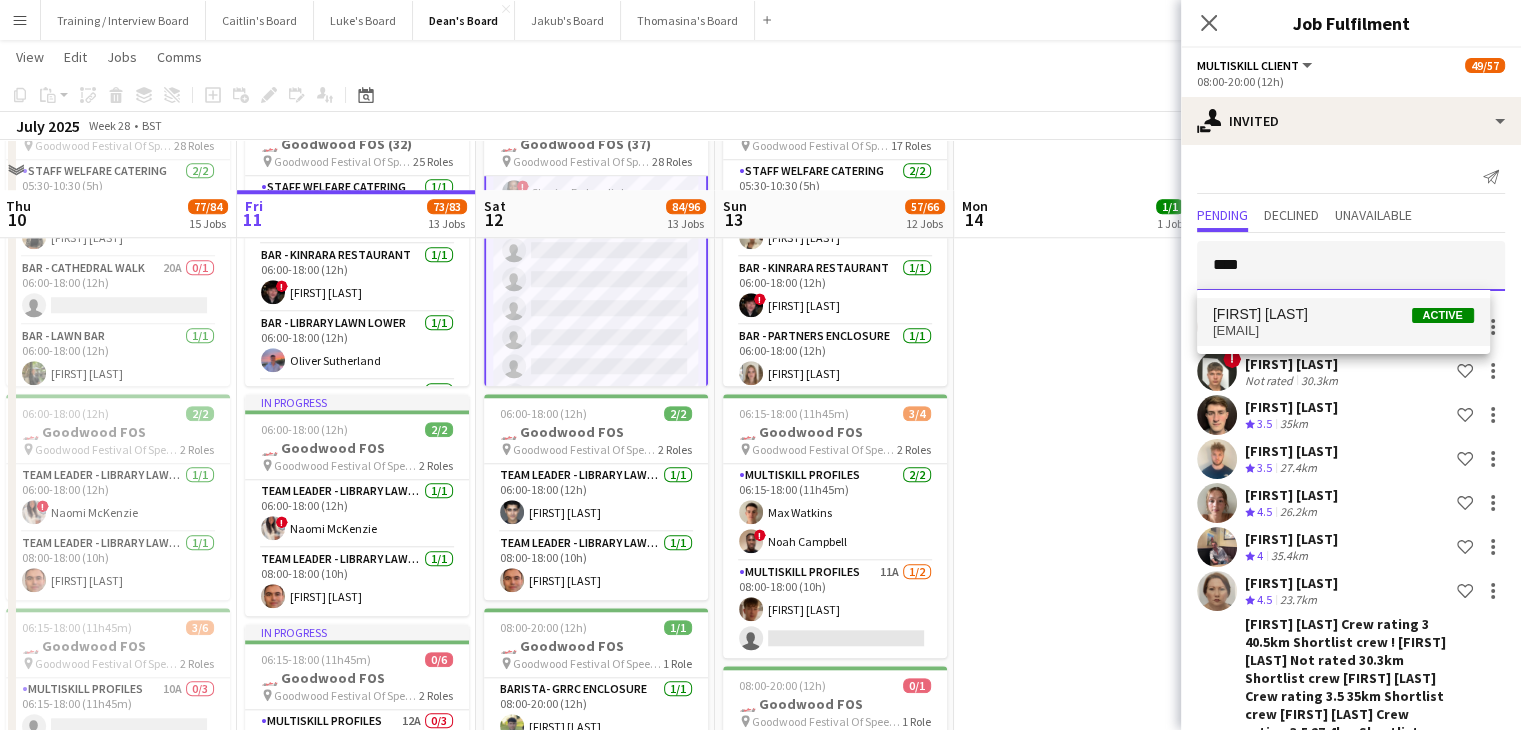 type on "****" 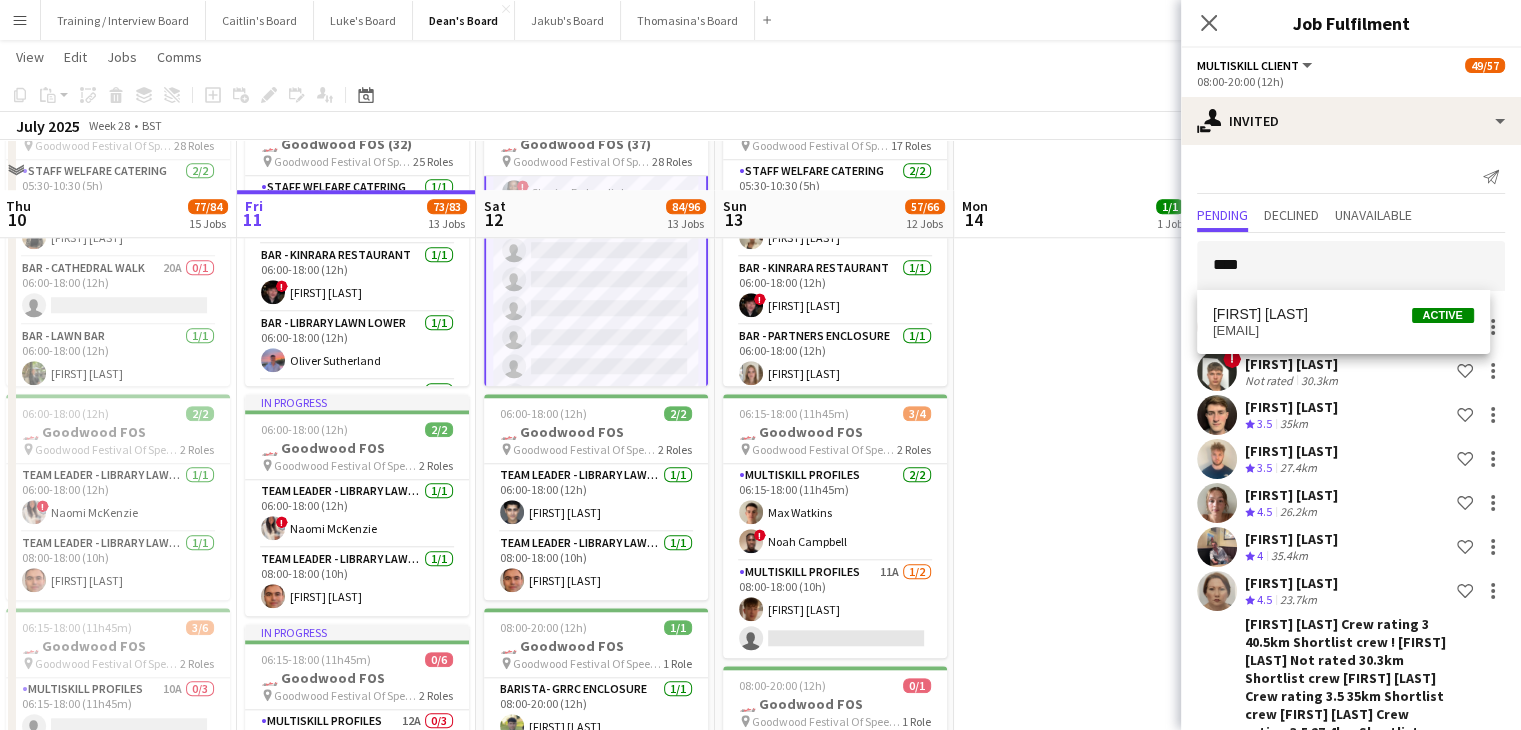 click on "Chloe Toft  Active  chloe.tt@btinternet.com" at bounding box center (1343, 322) 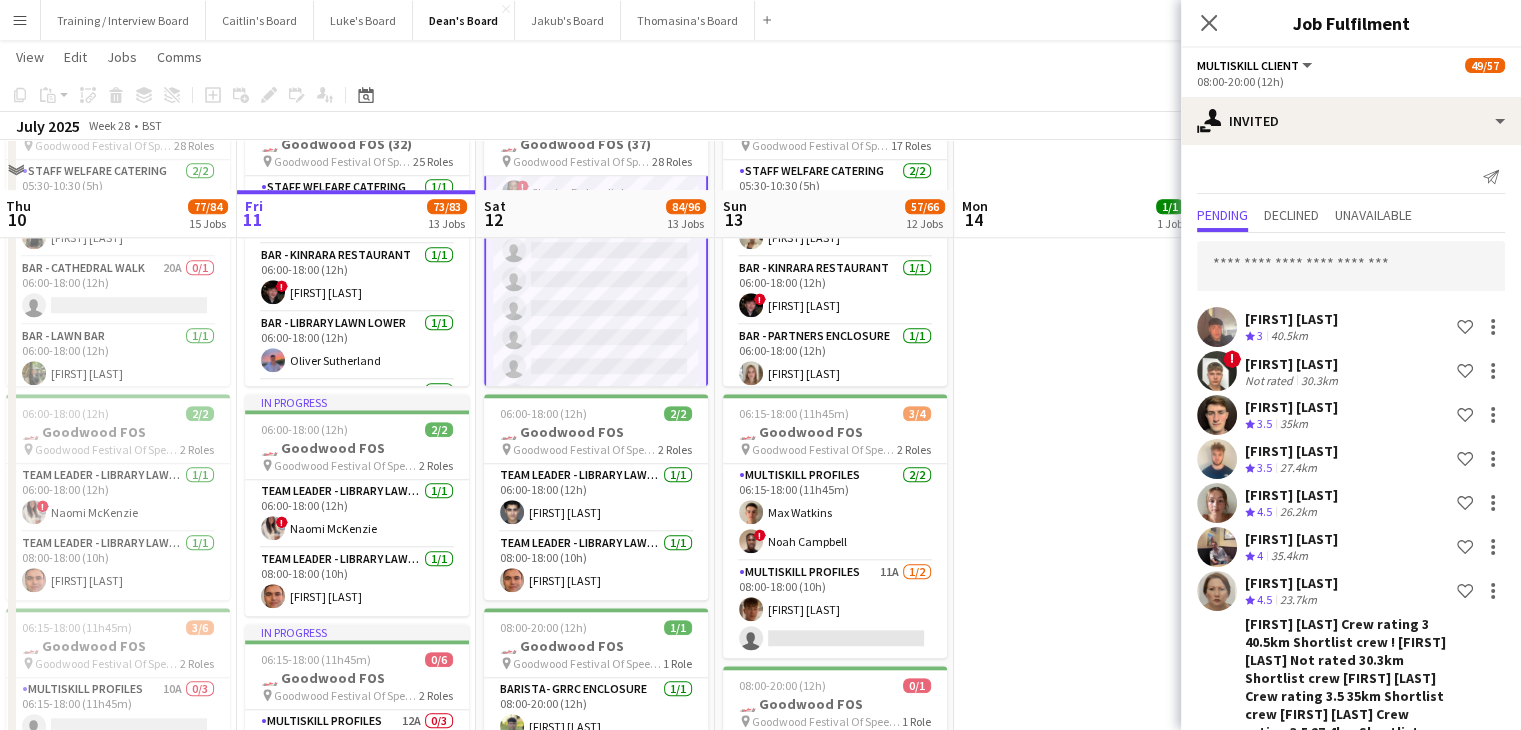scroll, scrollTop: 1080, scrollLeft: 0, axis: vertical 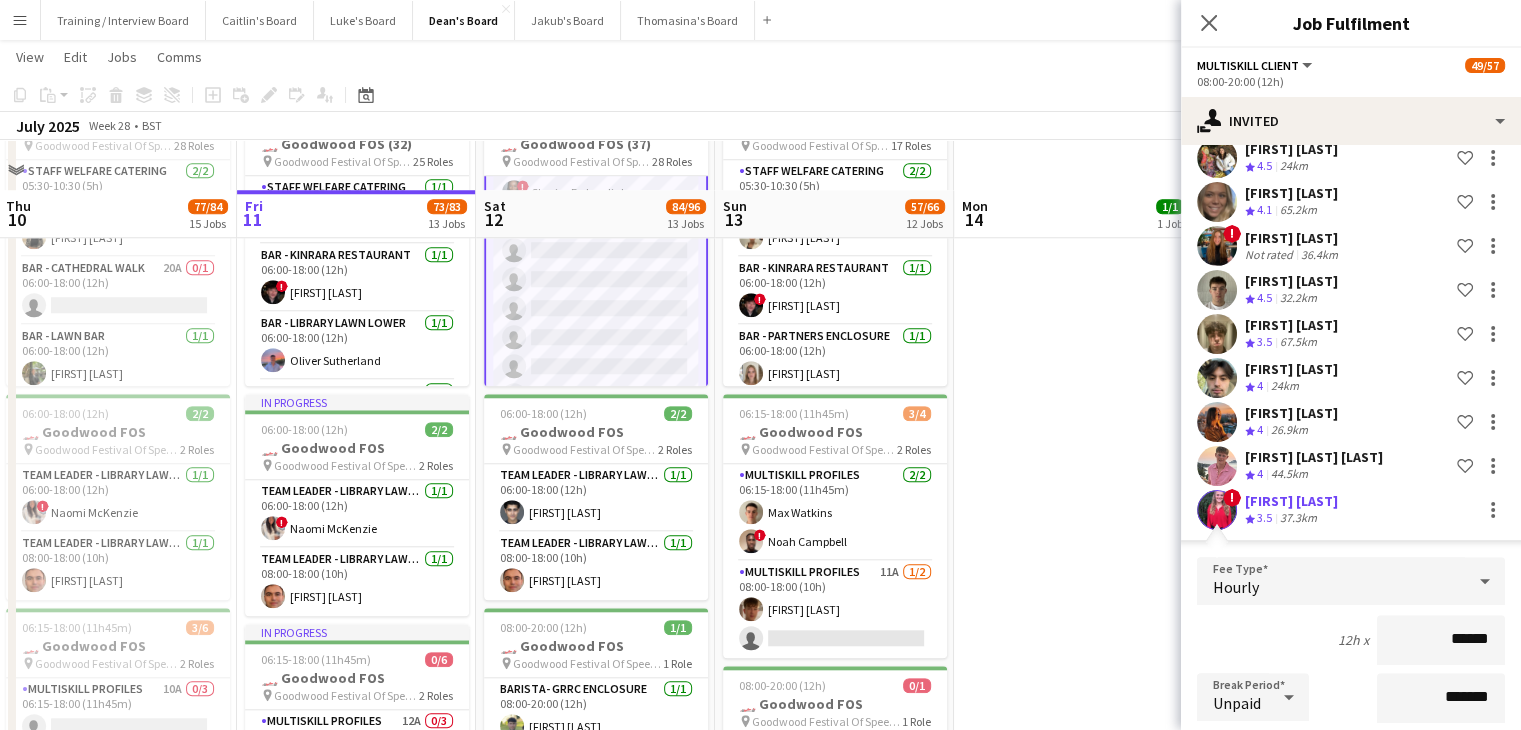 click on "Confirm" 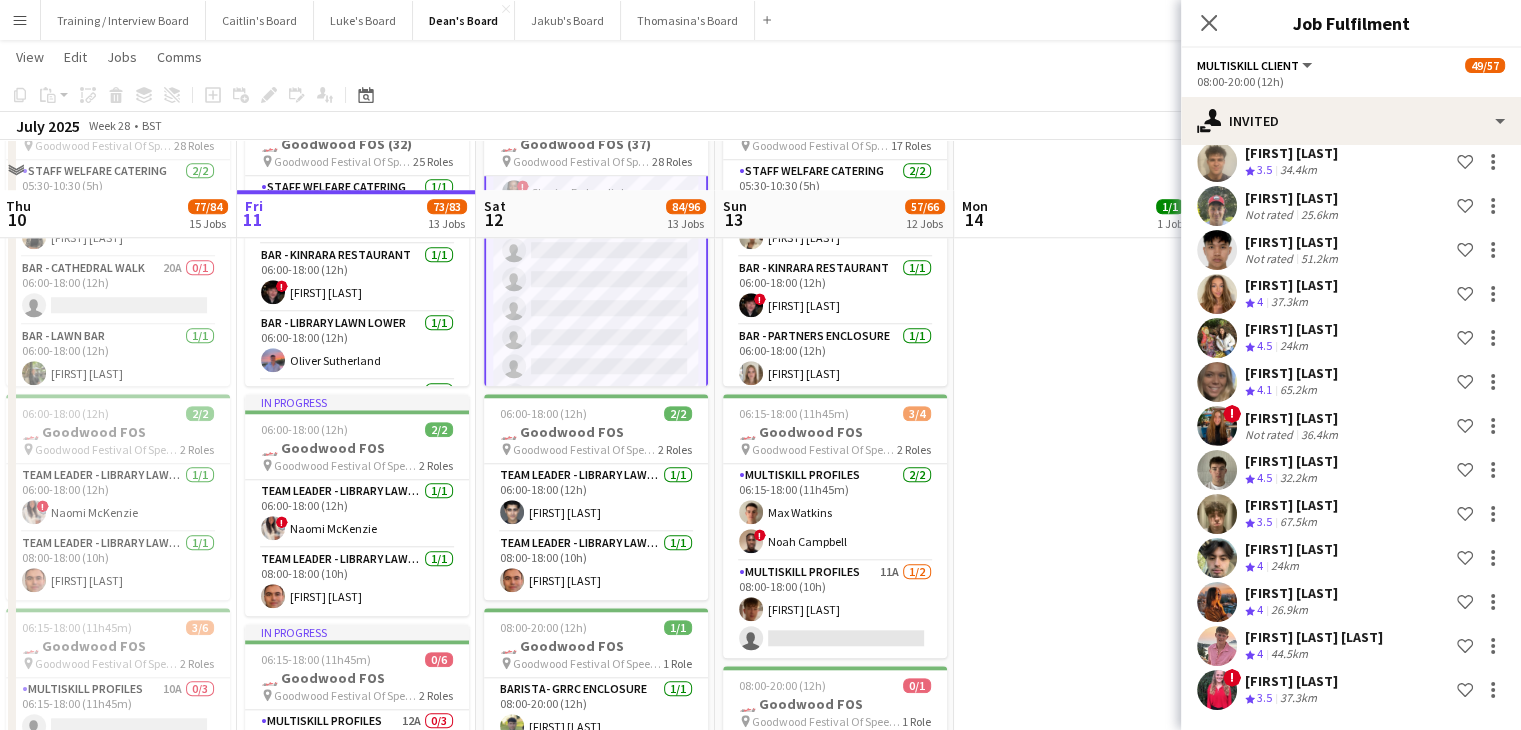 scroll, scrollTop: 704, scrollLeft: 0, axis: vertical 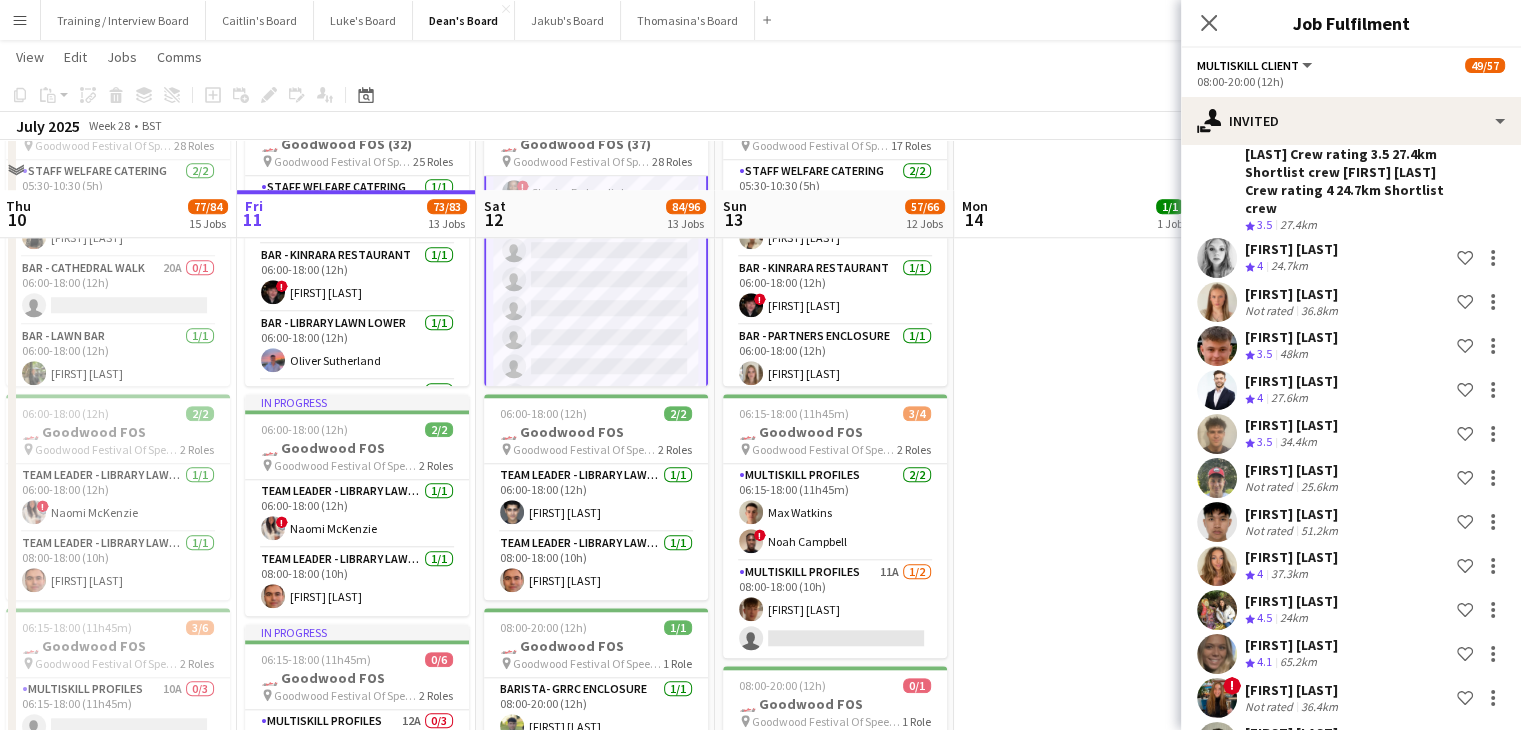 click on "!" 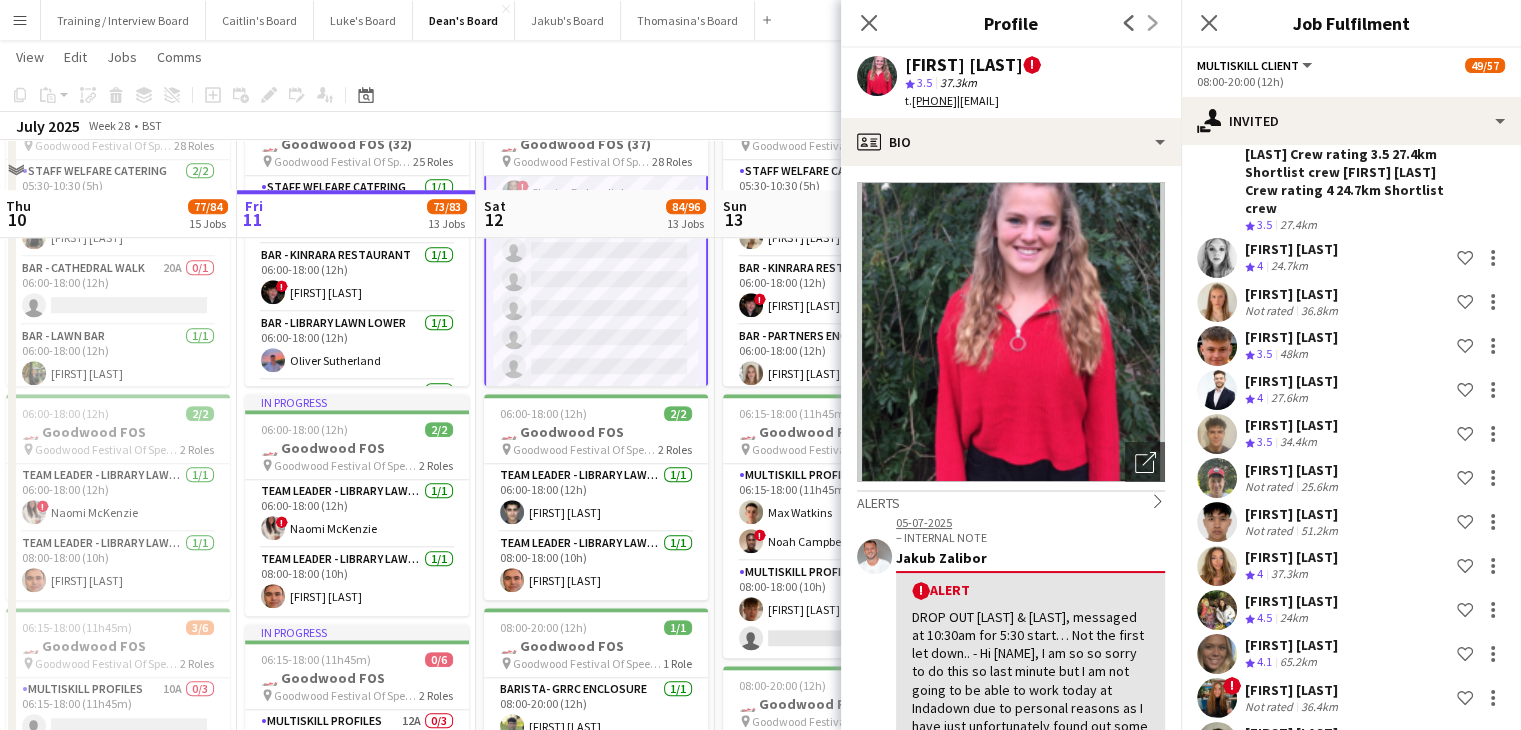 click on "!" 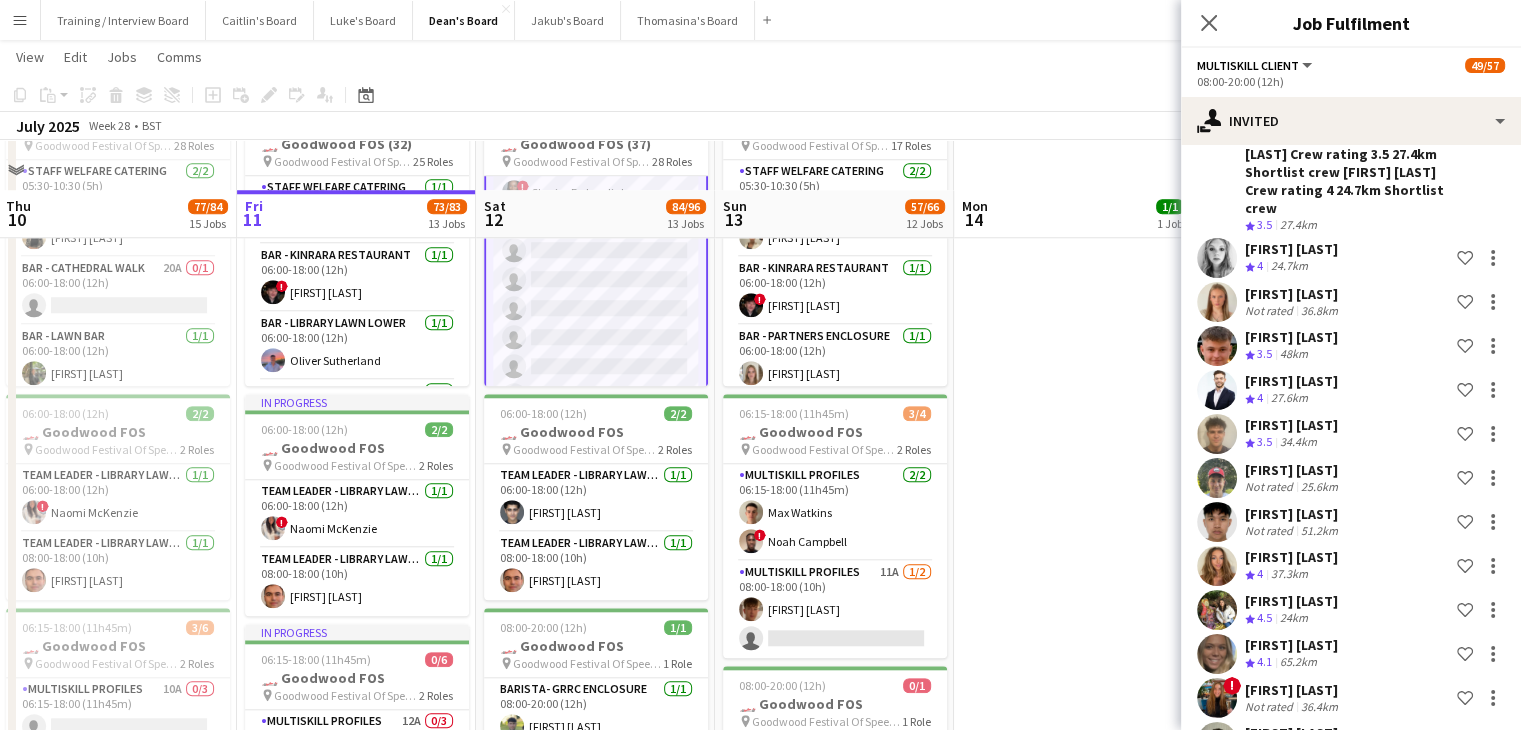 scroll, scrollTop: 0, scrollLeft: 0, axis: both 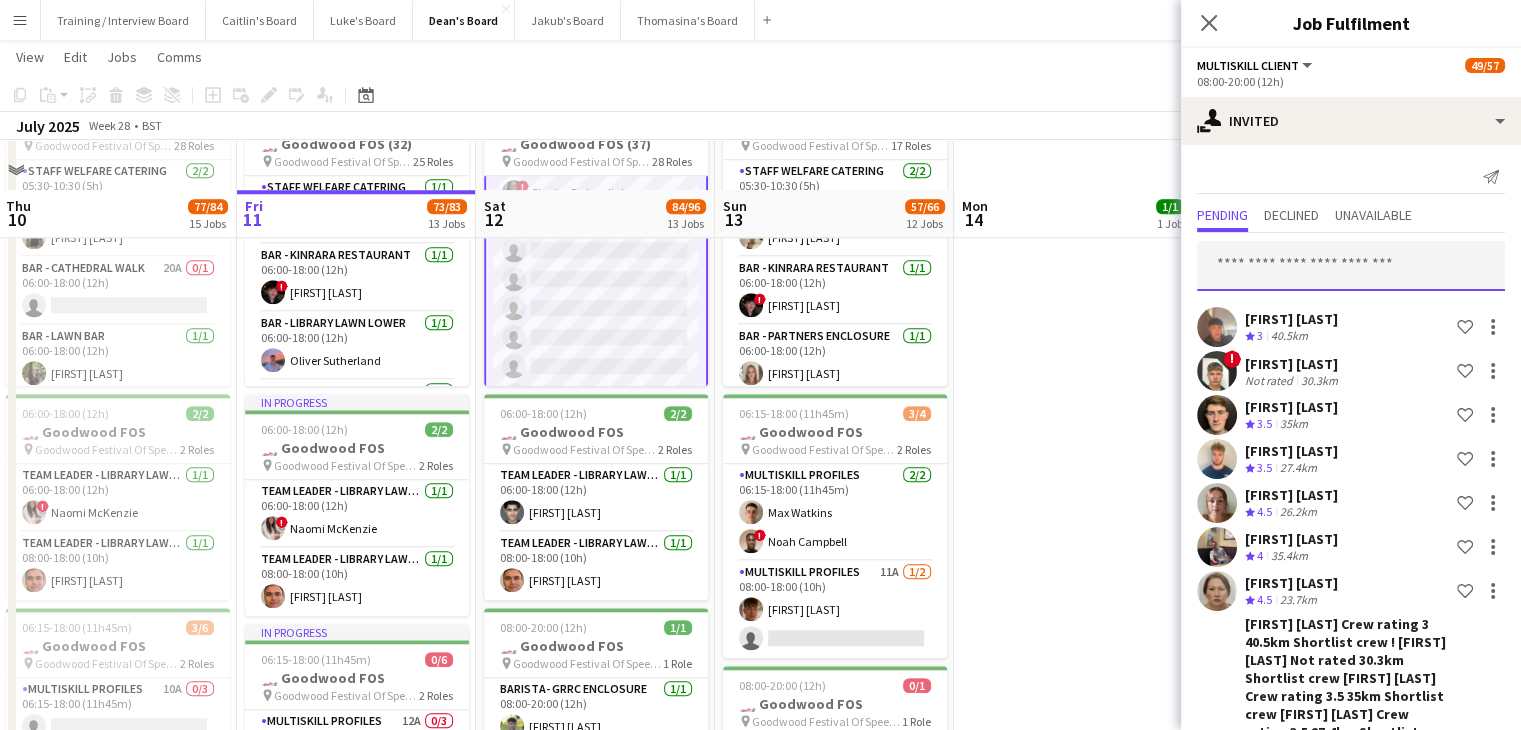 click at bounding box center [1351, 266] 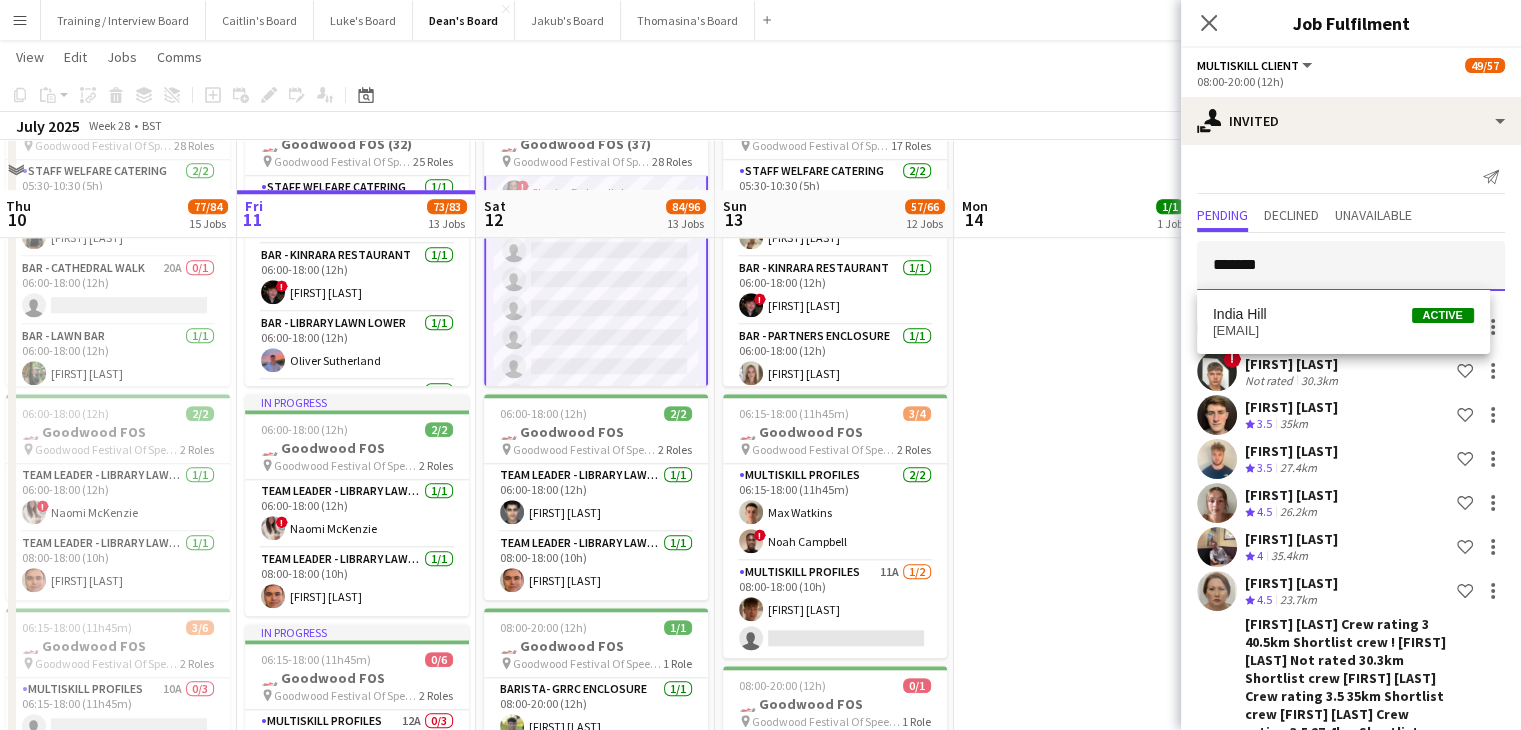 type on "*******" 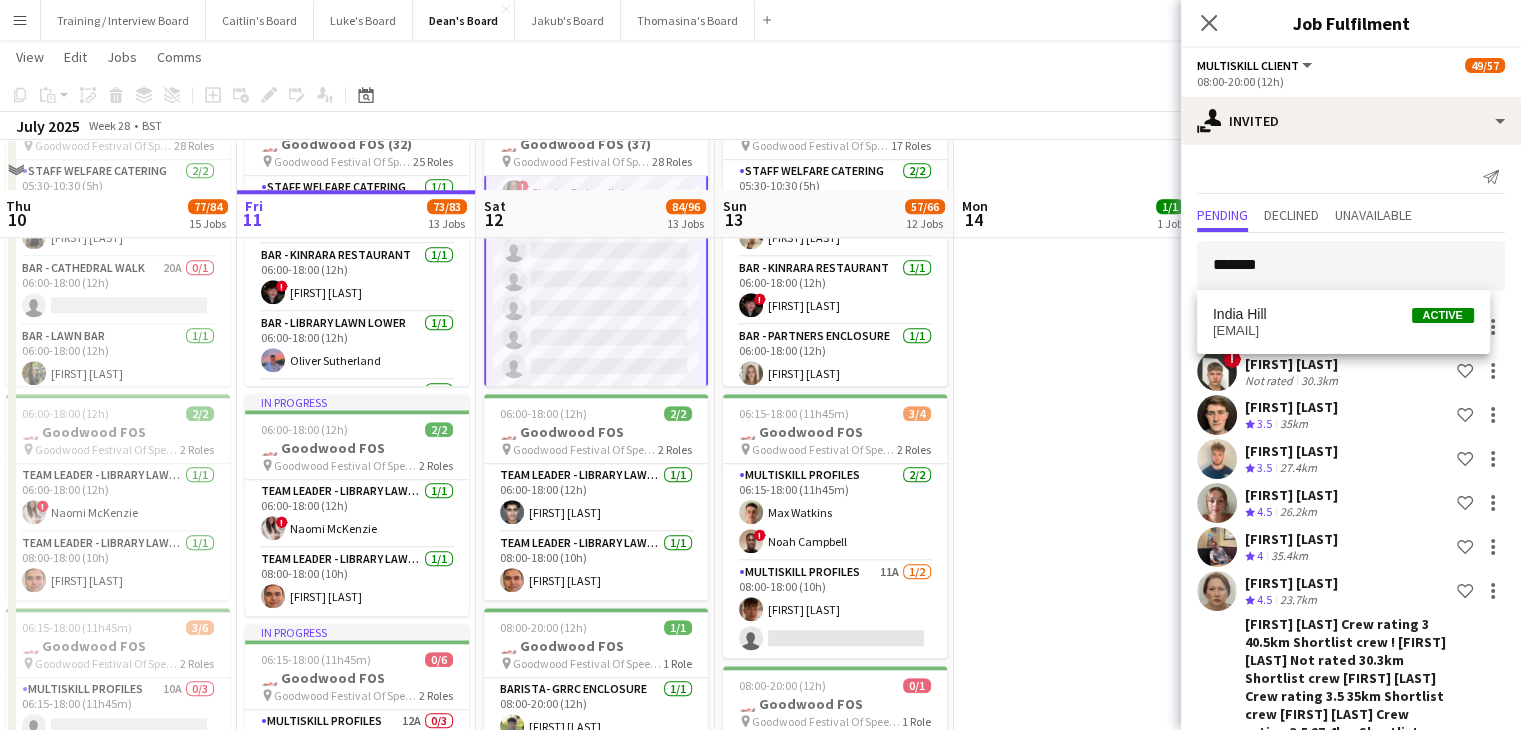 click on "india.hill86@outlook.com" at bounding box center (1343, 331) 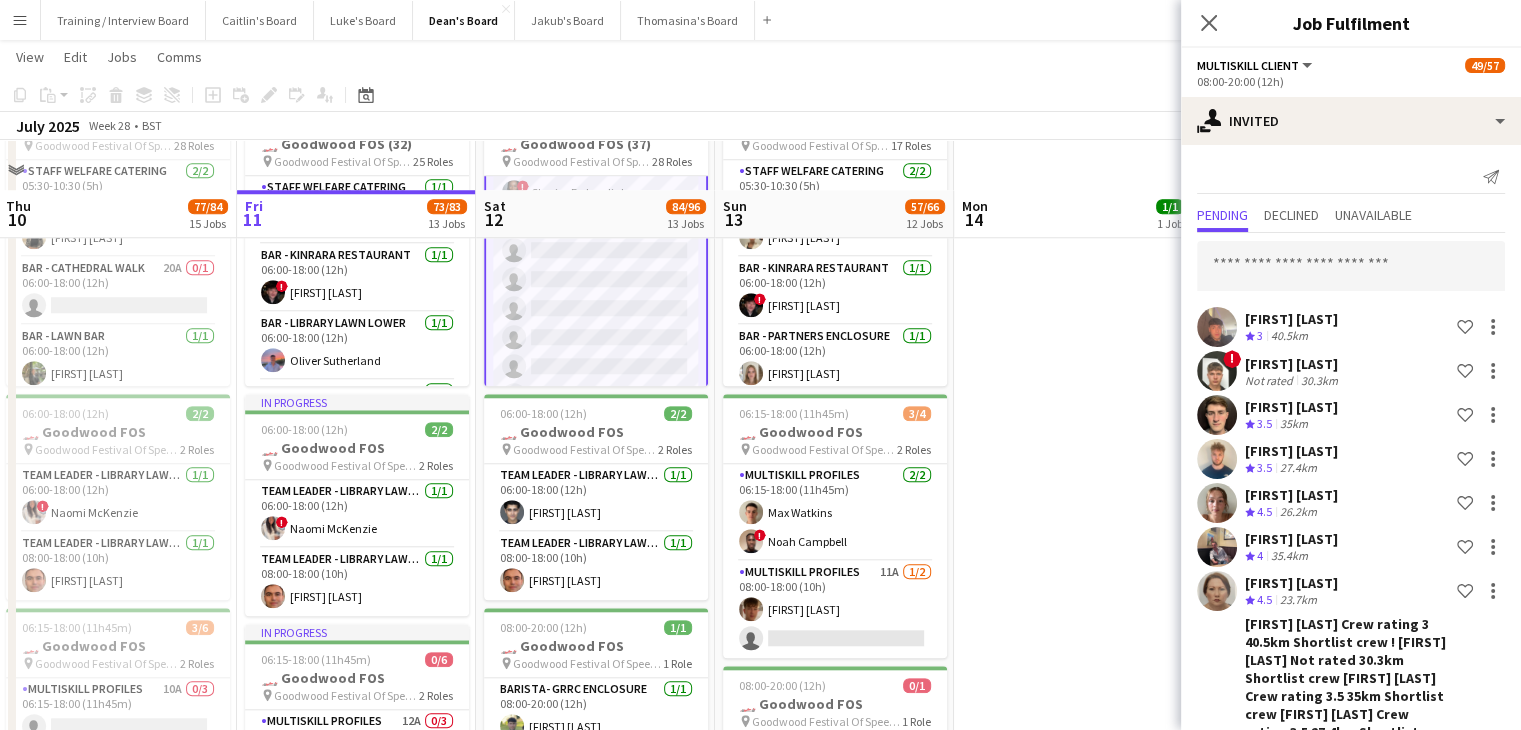scroll, scrollTop: 1124, scrollLeft: 0, axis: vertical 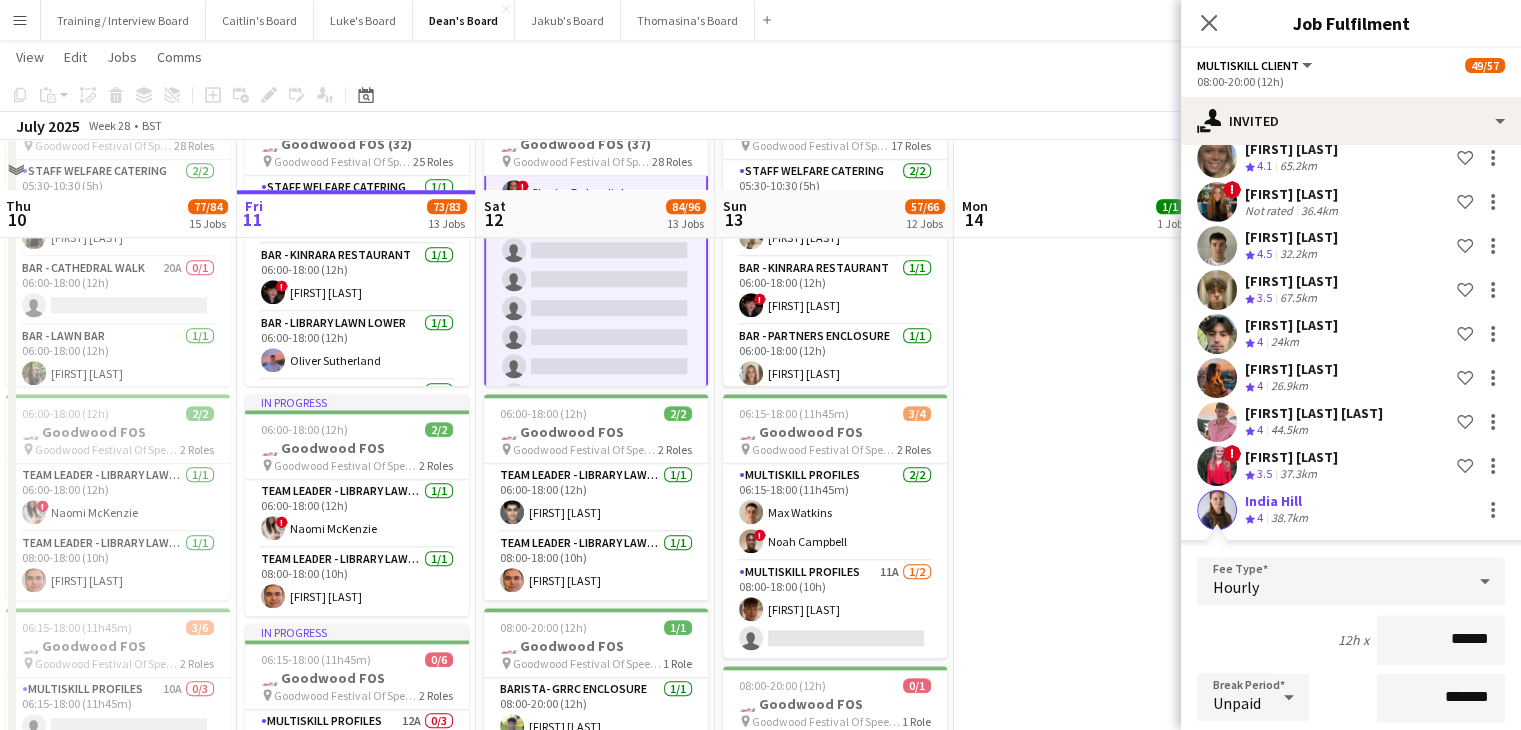 click on "Confirm" 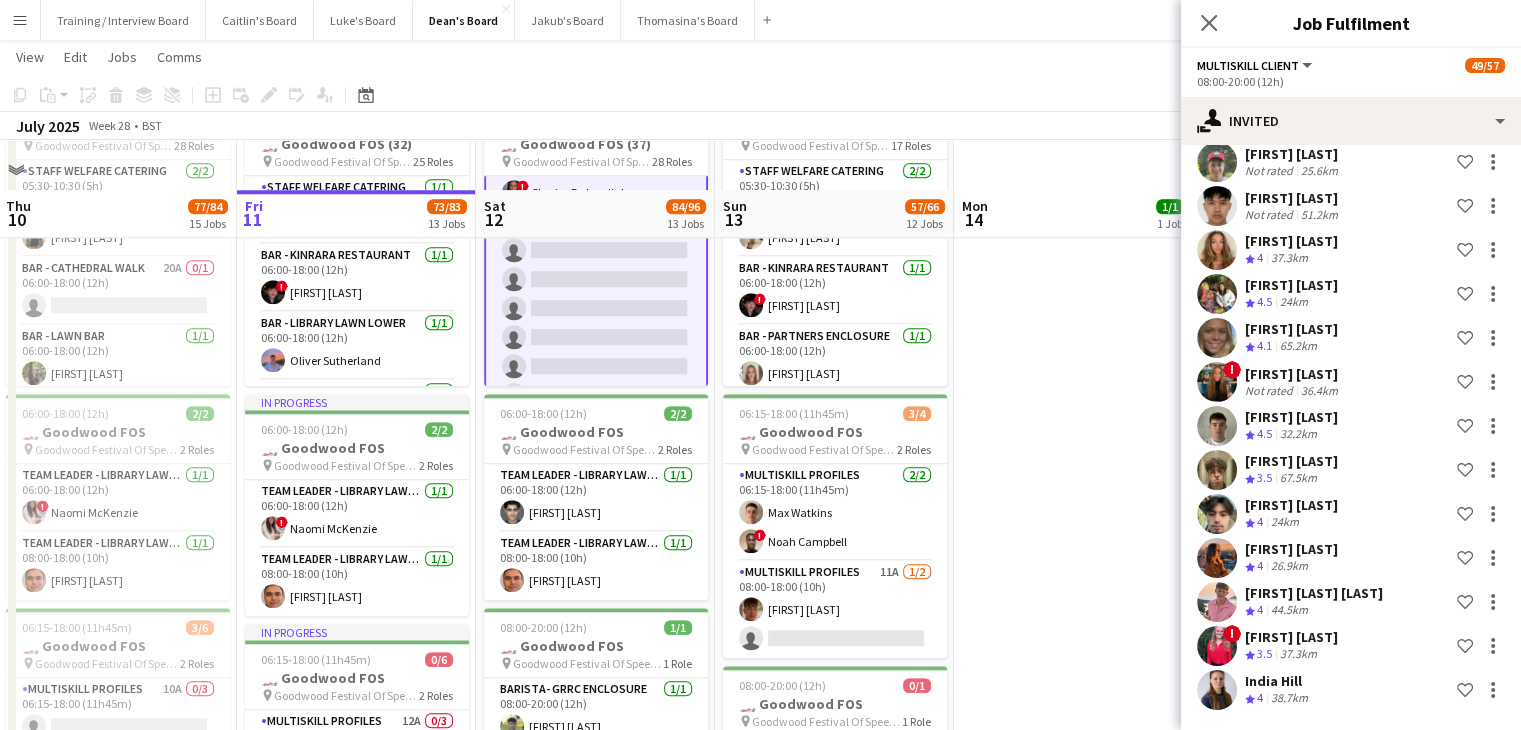 scroll, scrollTop: 748, scrollLeft: 0, axis: vertical 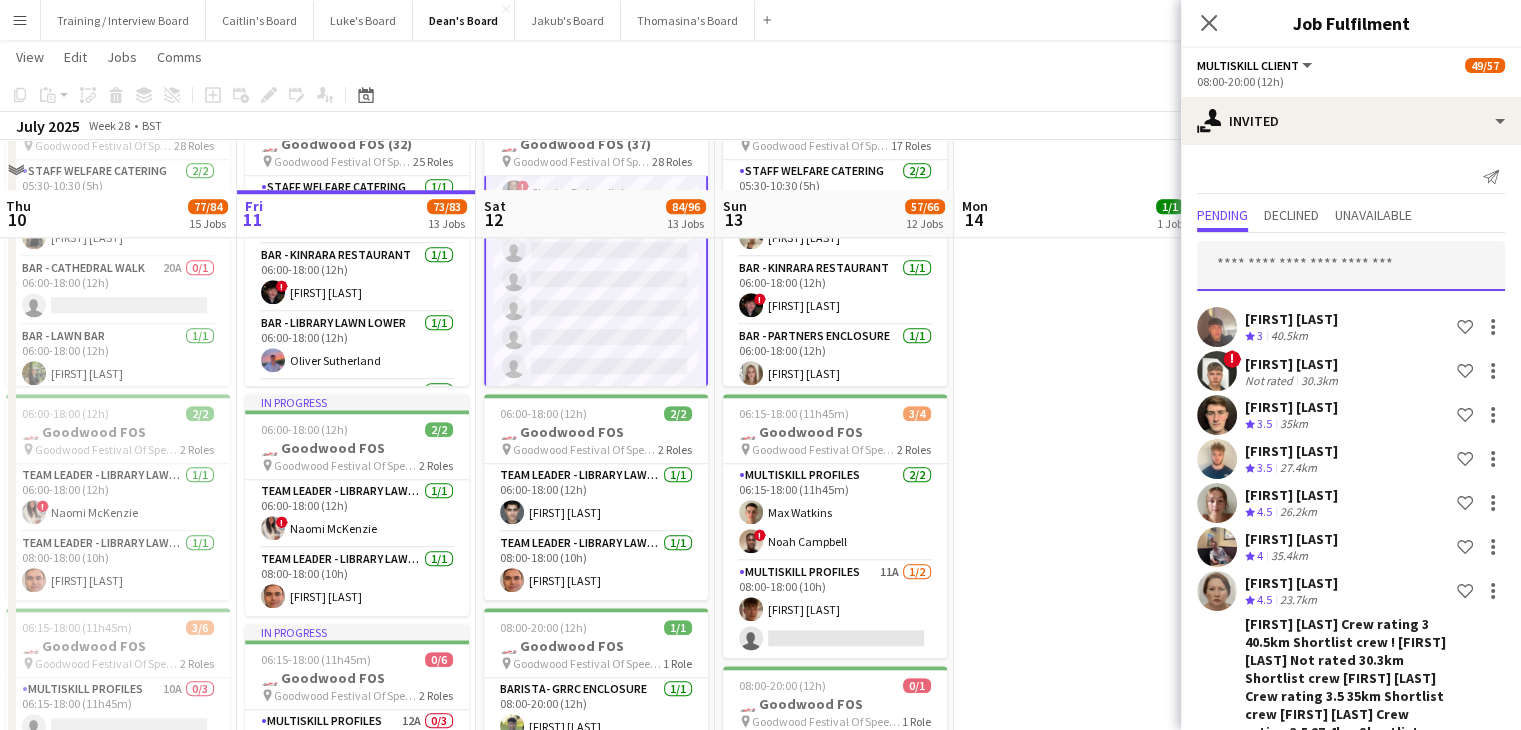 click at bounding box center [1351, 266] 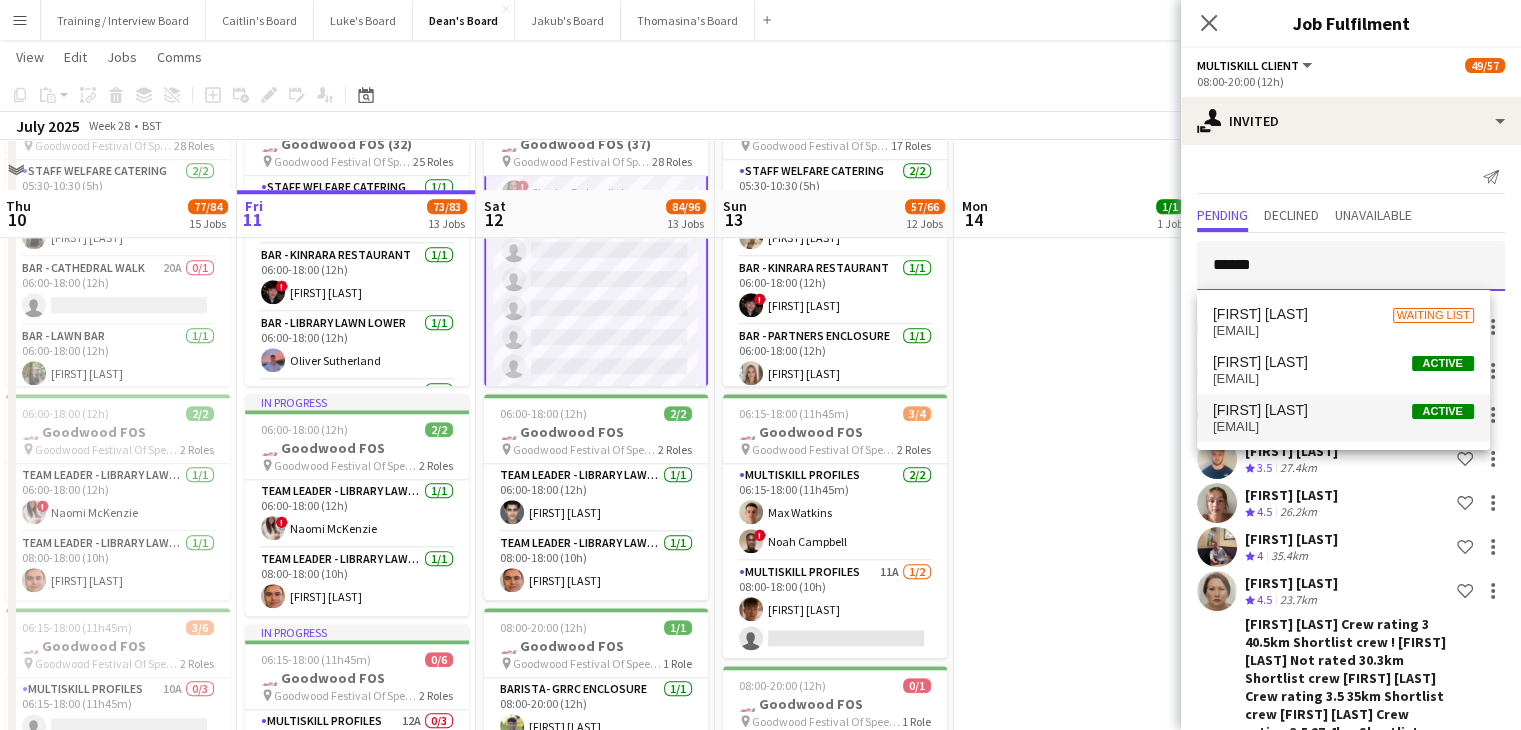 type on "******" 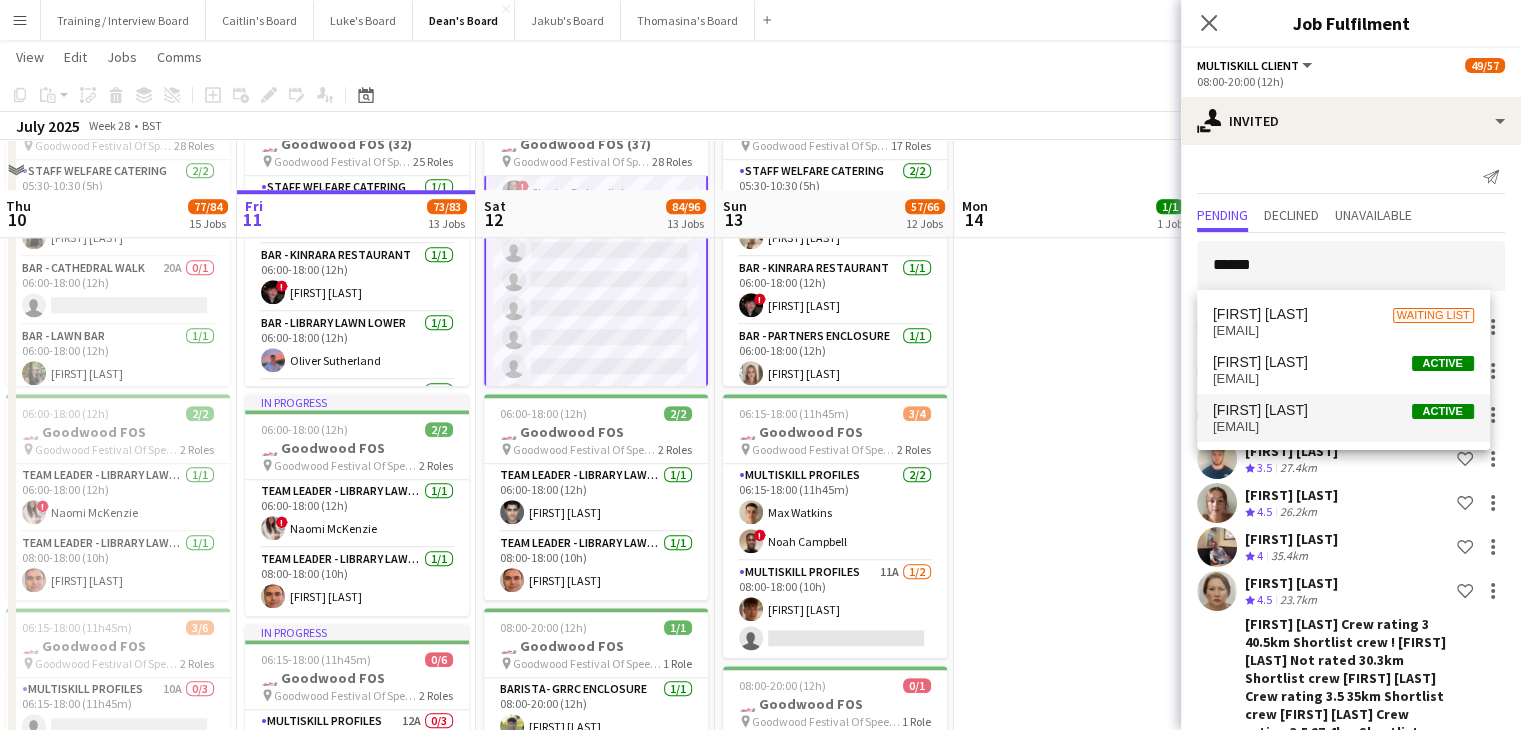 click on "tduncan7149@gmail.com" at bounding box center (1343, 427) 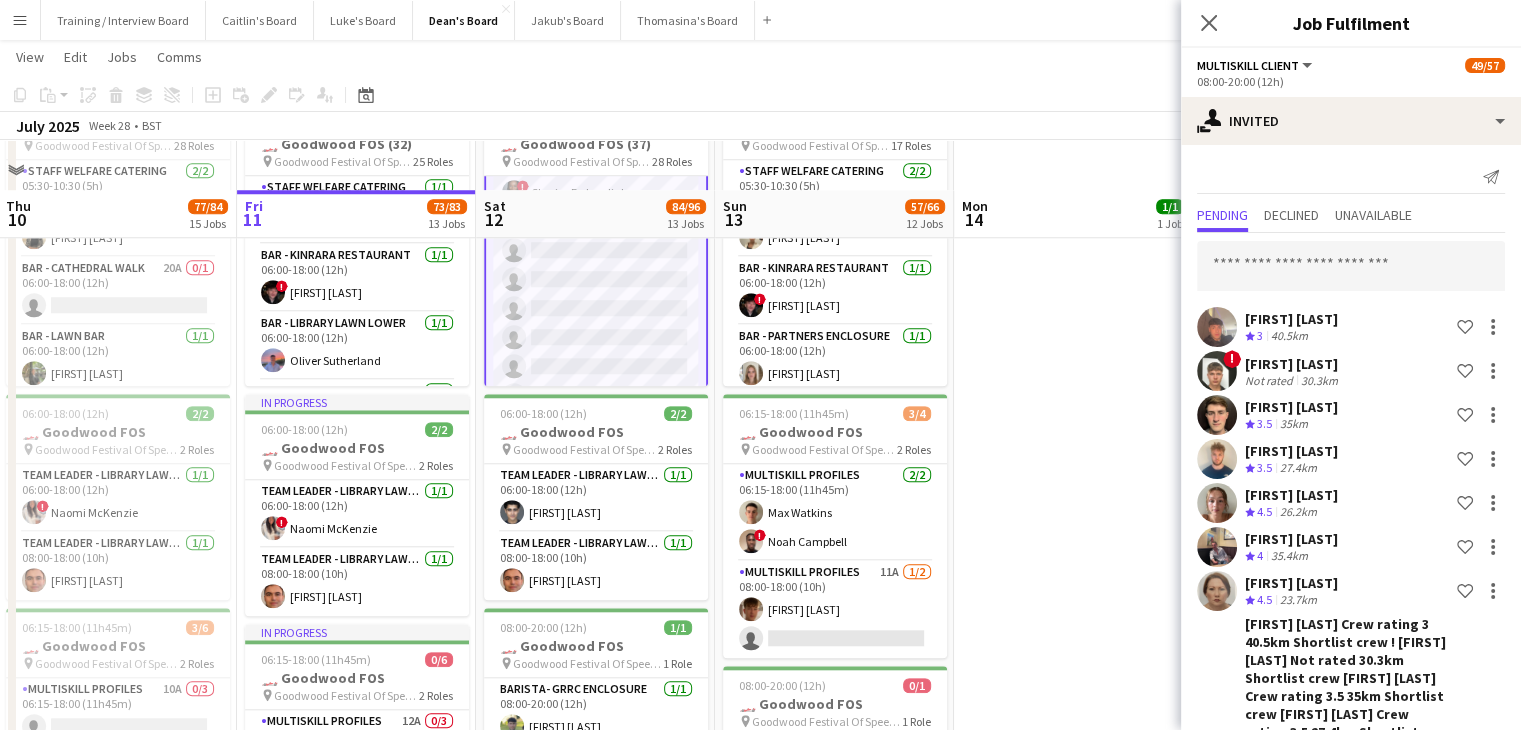 scroll, scrollTop: 1168, scrollLeft: 0, axis: vertical 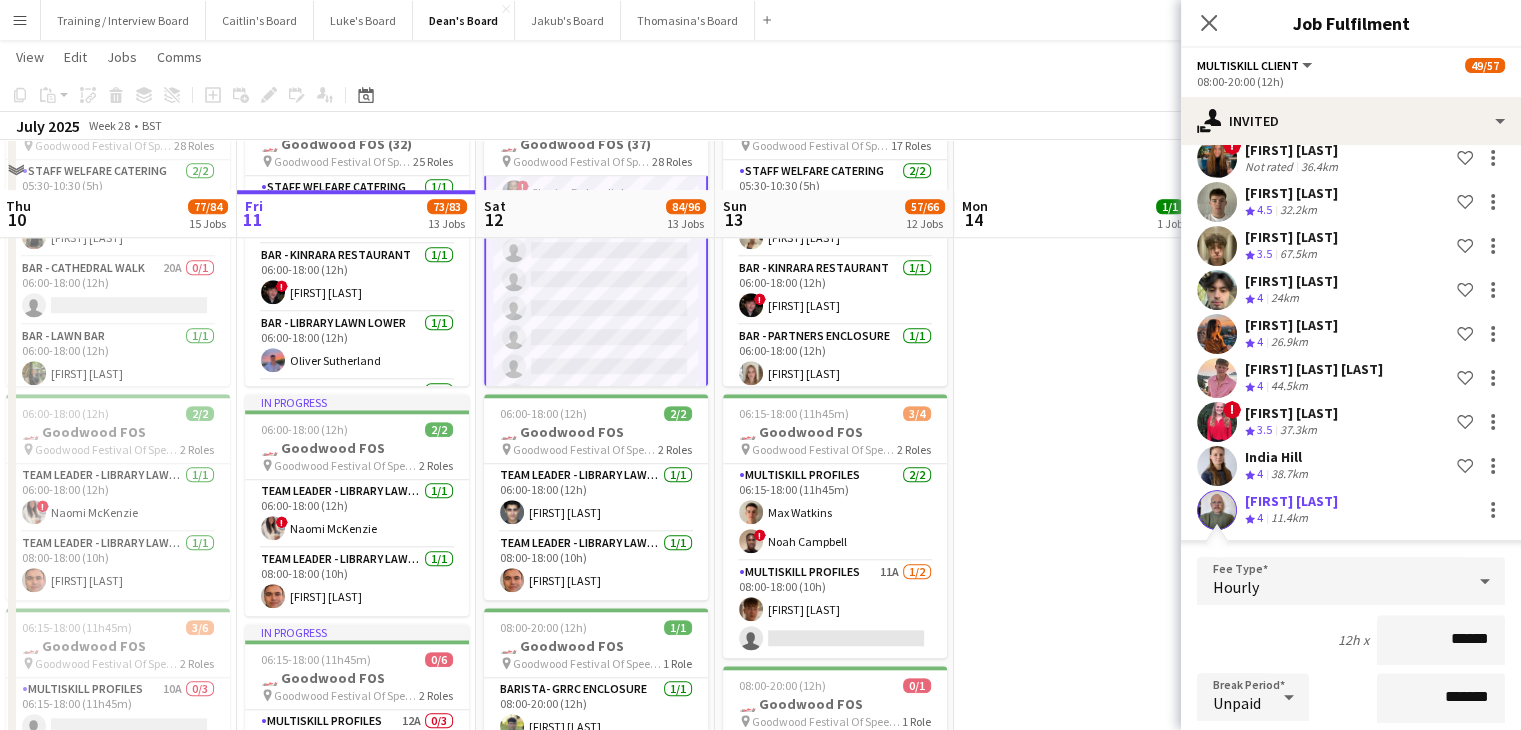 click on "Confirm" 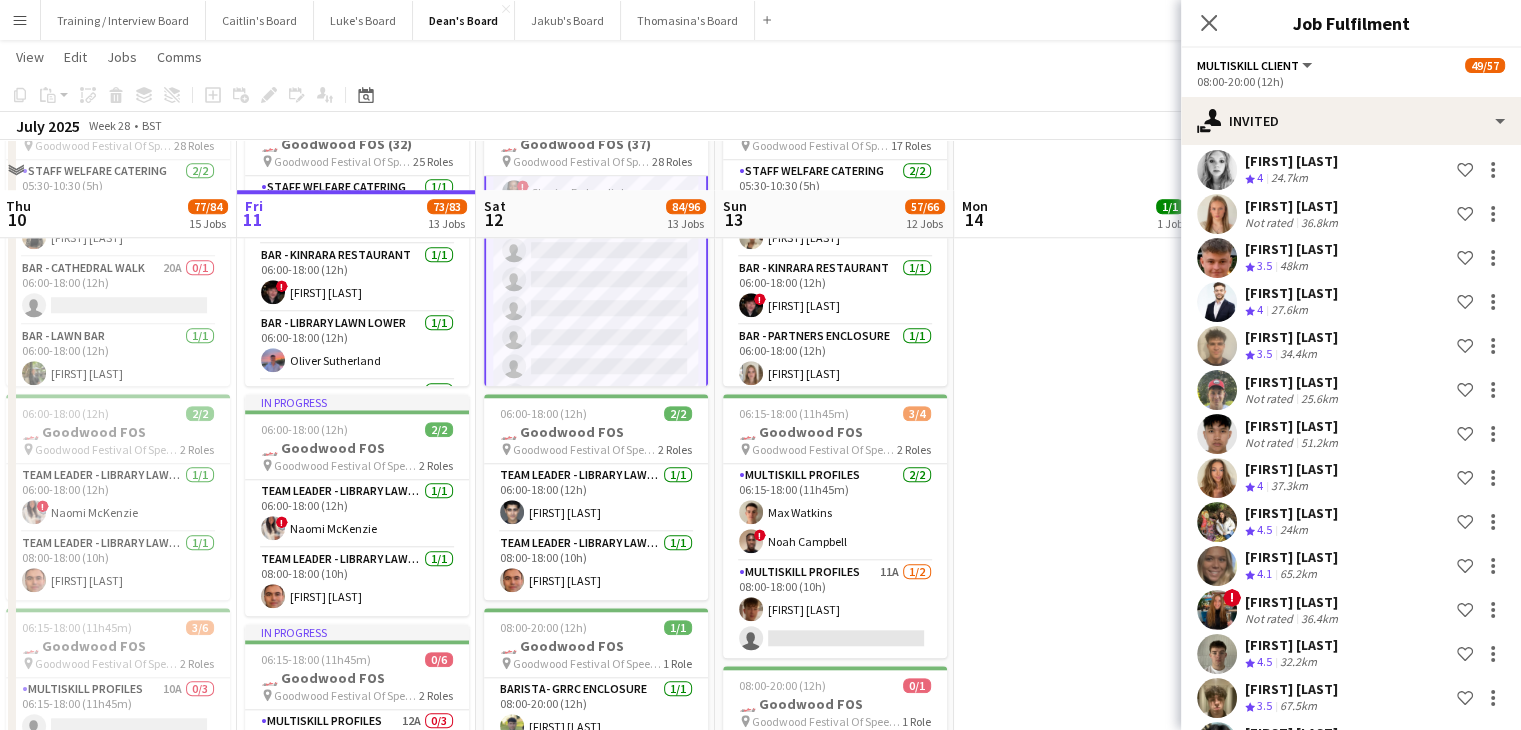 scroll, scrollTop: 0, scrollLeft: 0, axis: both 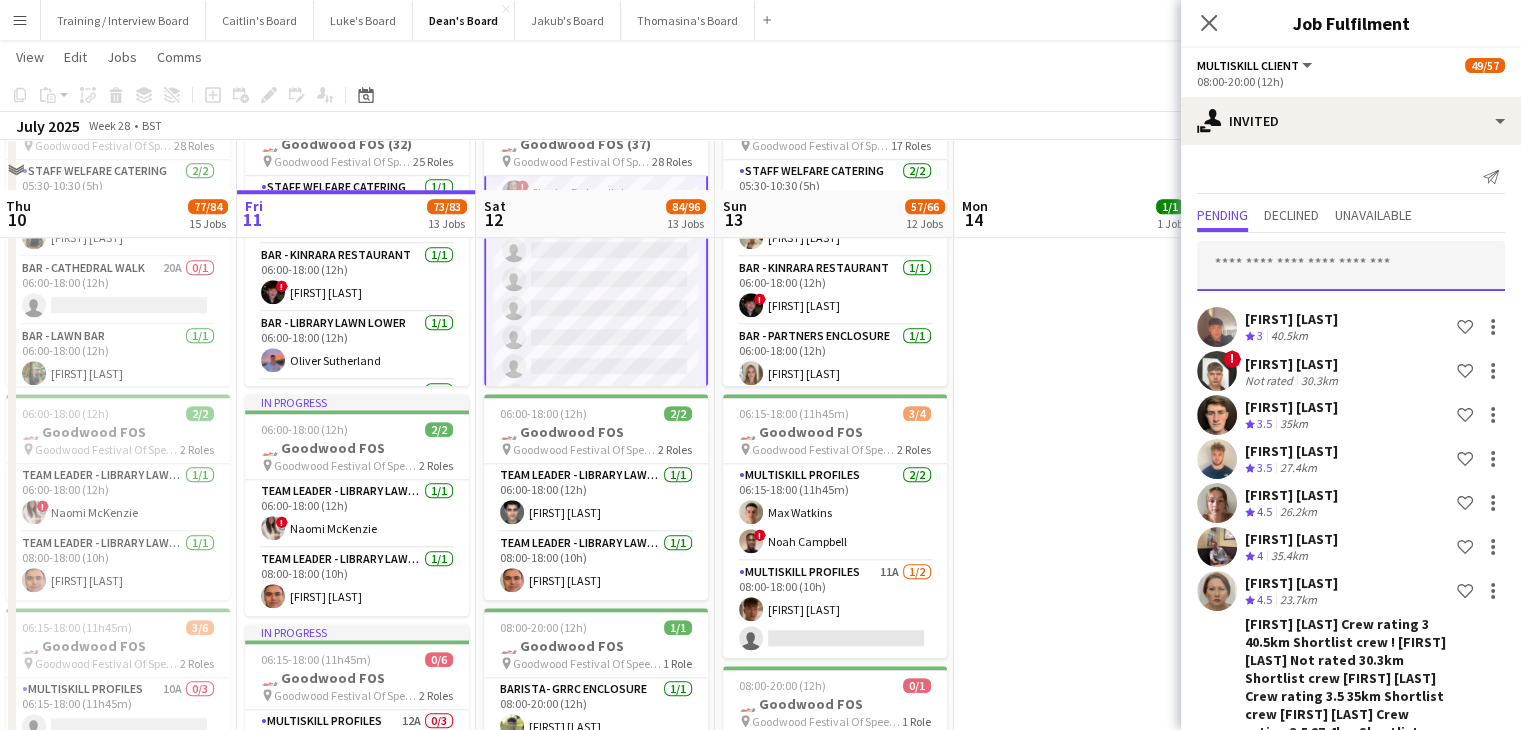 click at bounding box center [1351, 266] 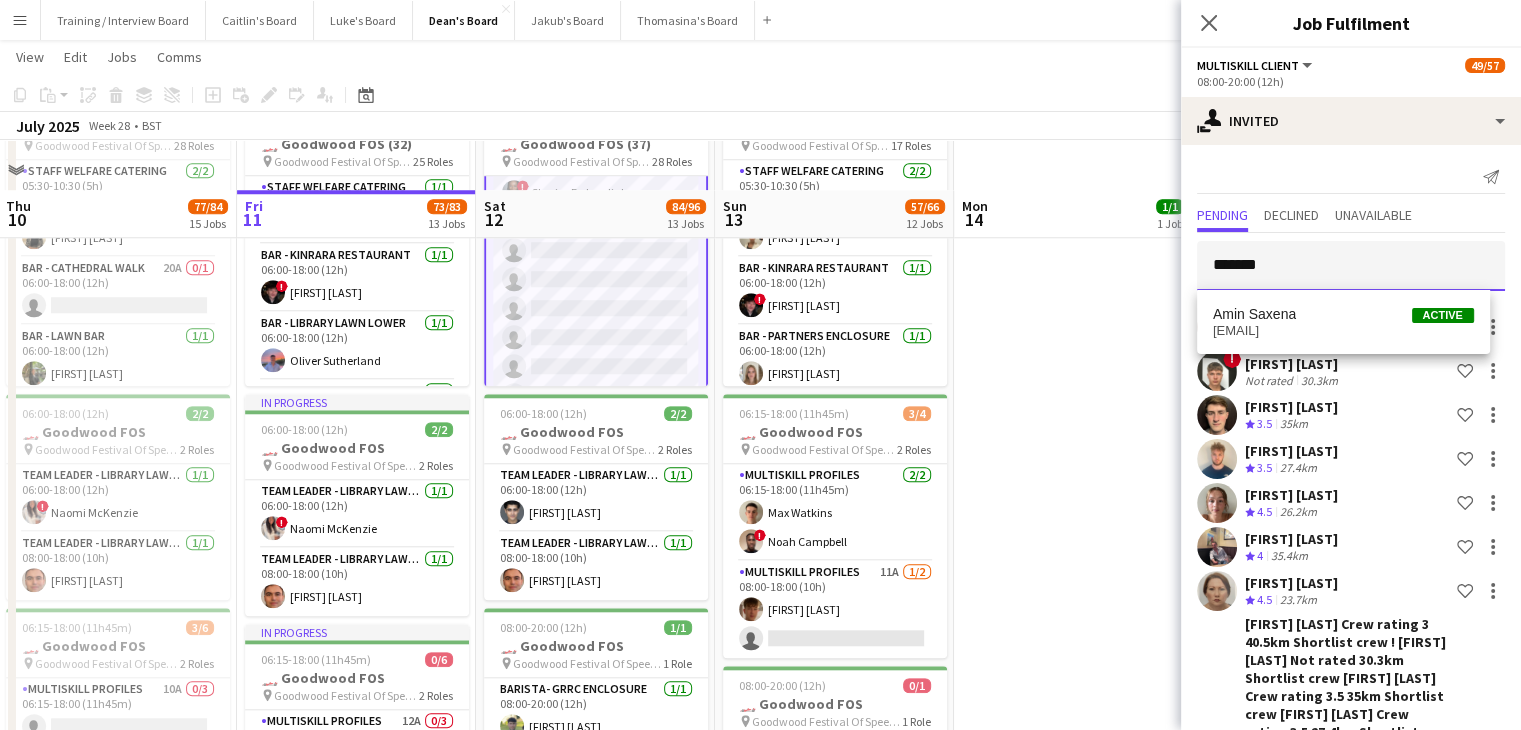 type on "*******" 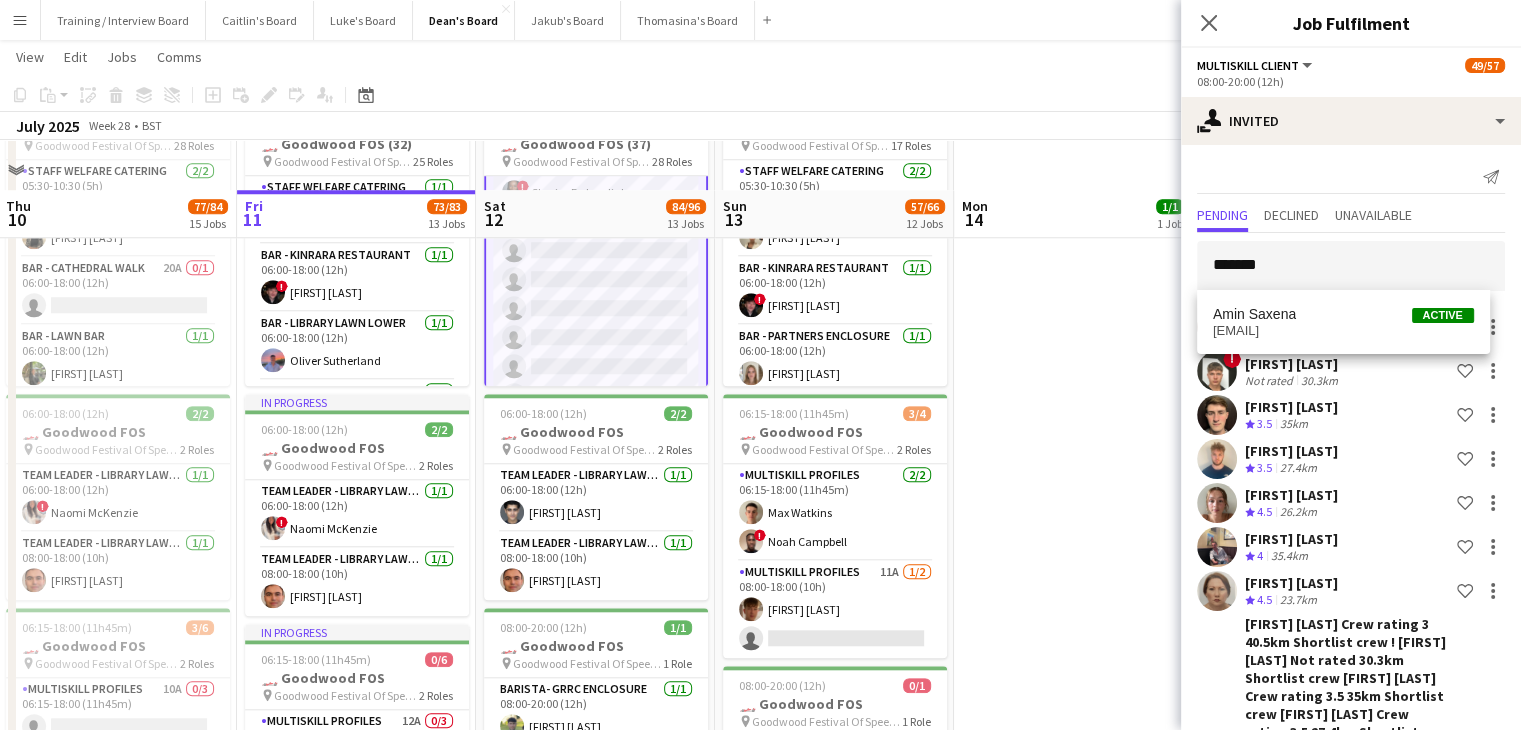 click on "aminsaxena@gmail.com" at bounding box center (1343, 331) 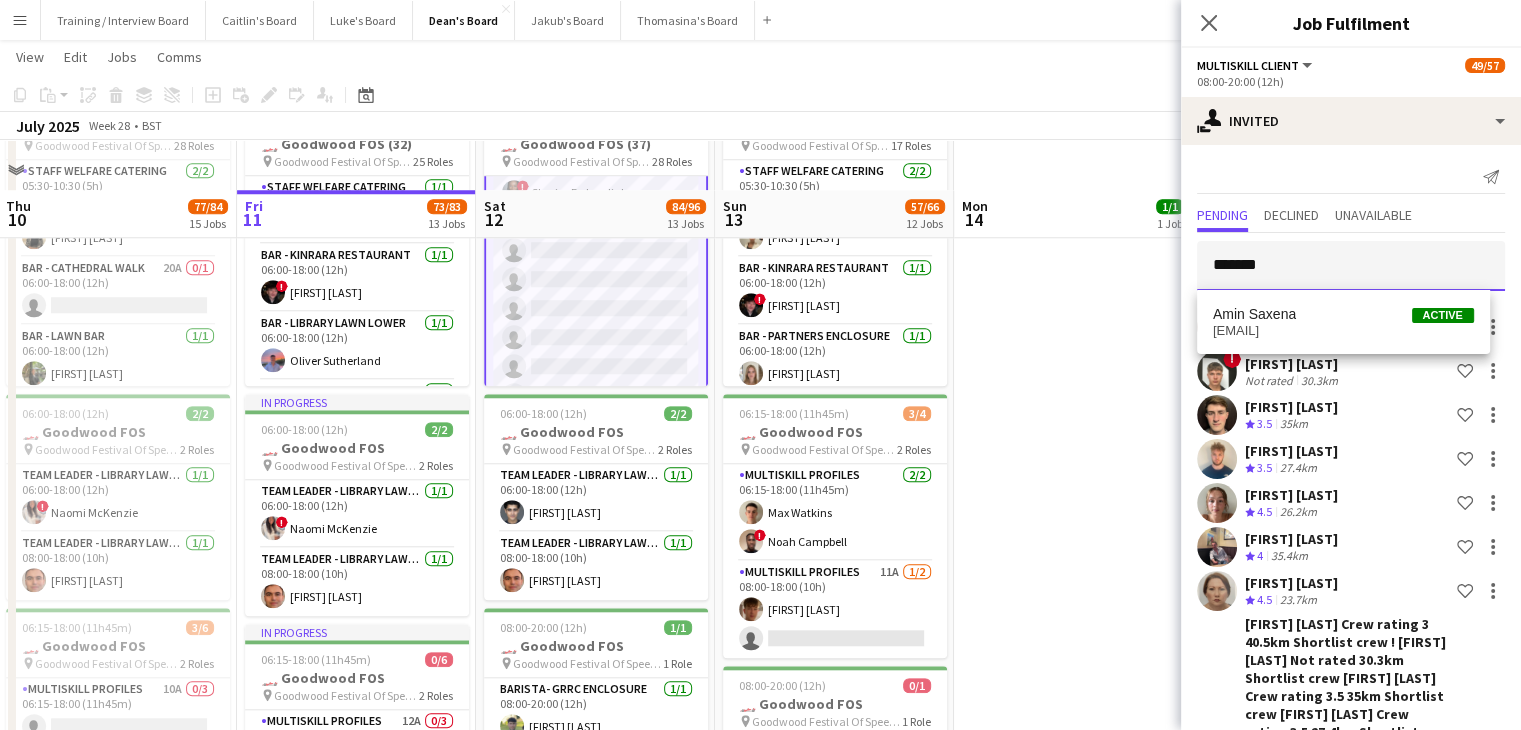 type 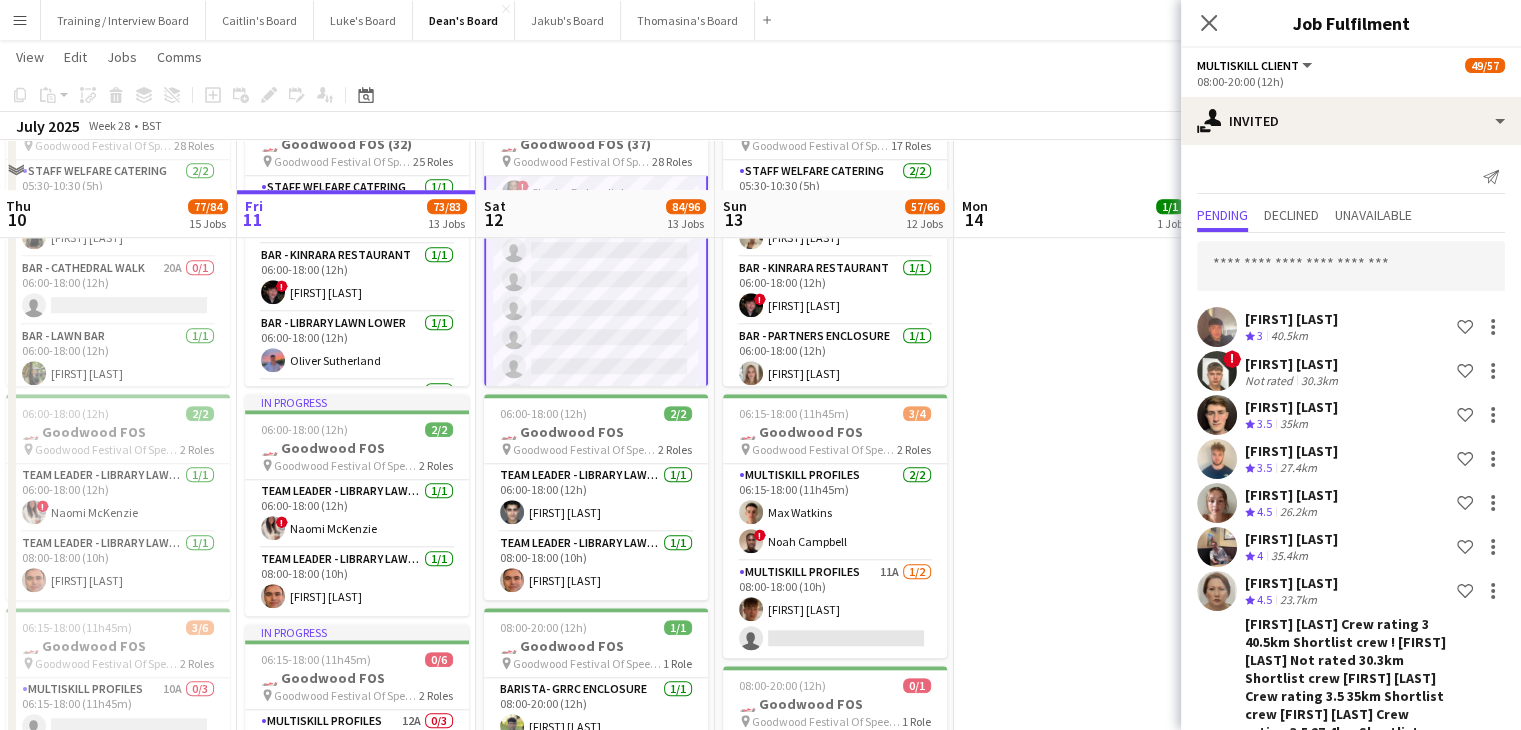 scroll, scrollTop: 1212, scrollLeft: 0, axis: vertical 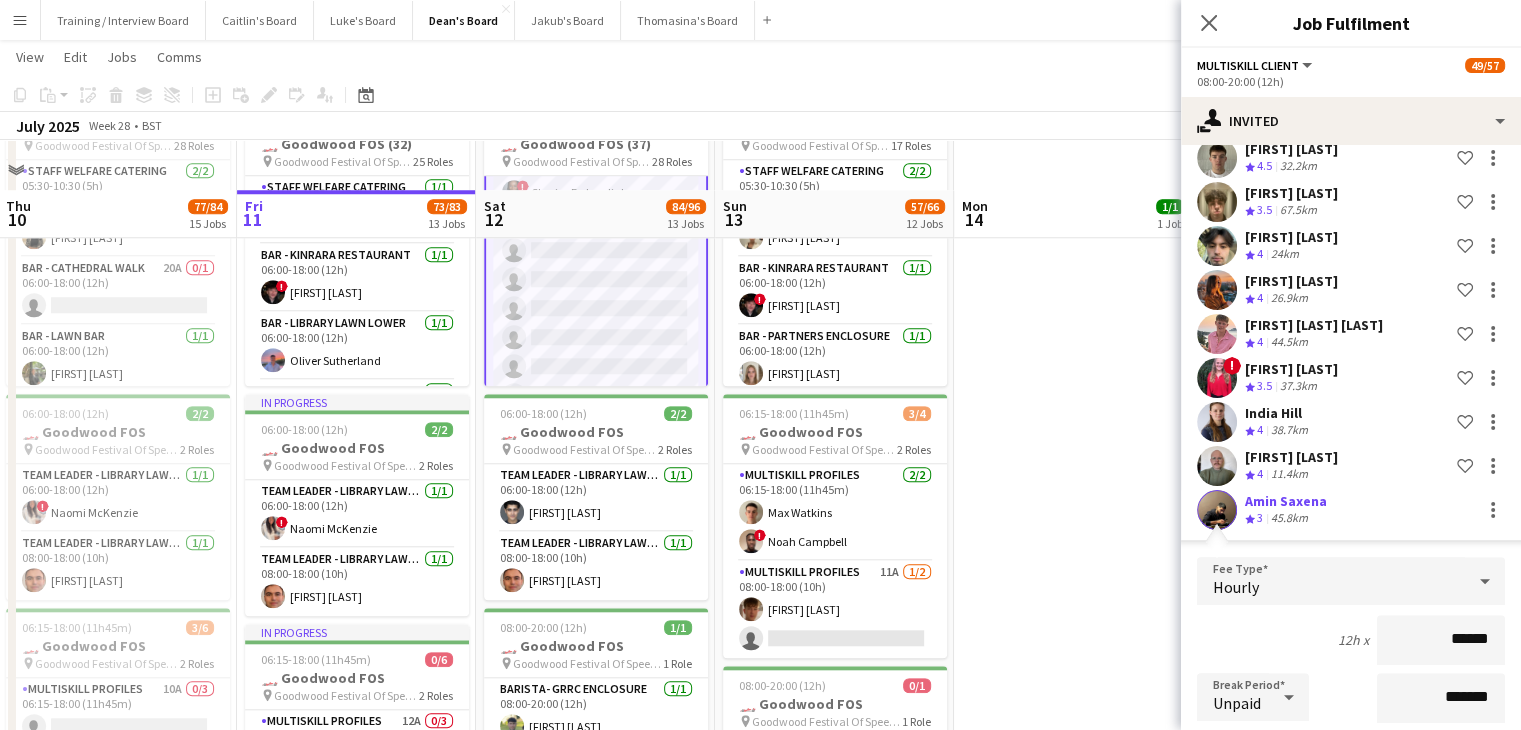 click on "Confirm" 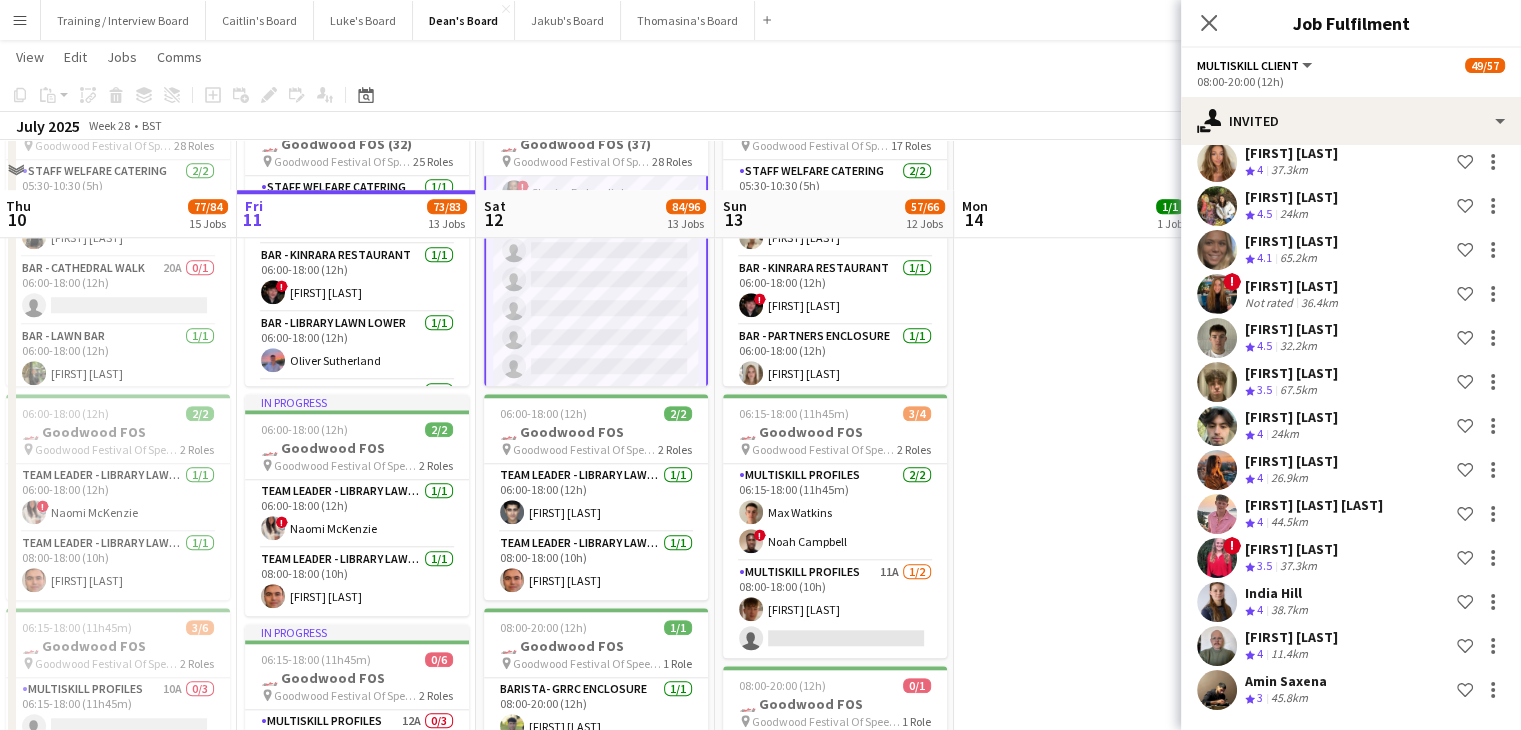 scroll, scrollTop: 836, scrollLeft: 0, axis: vertical 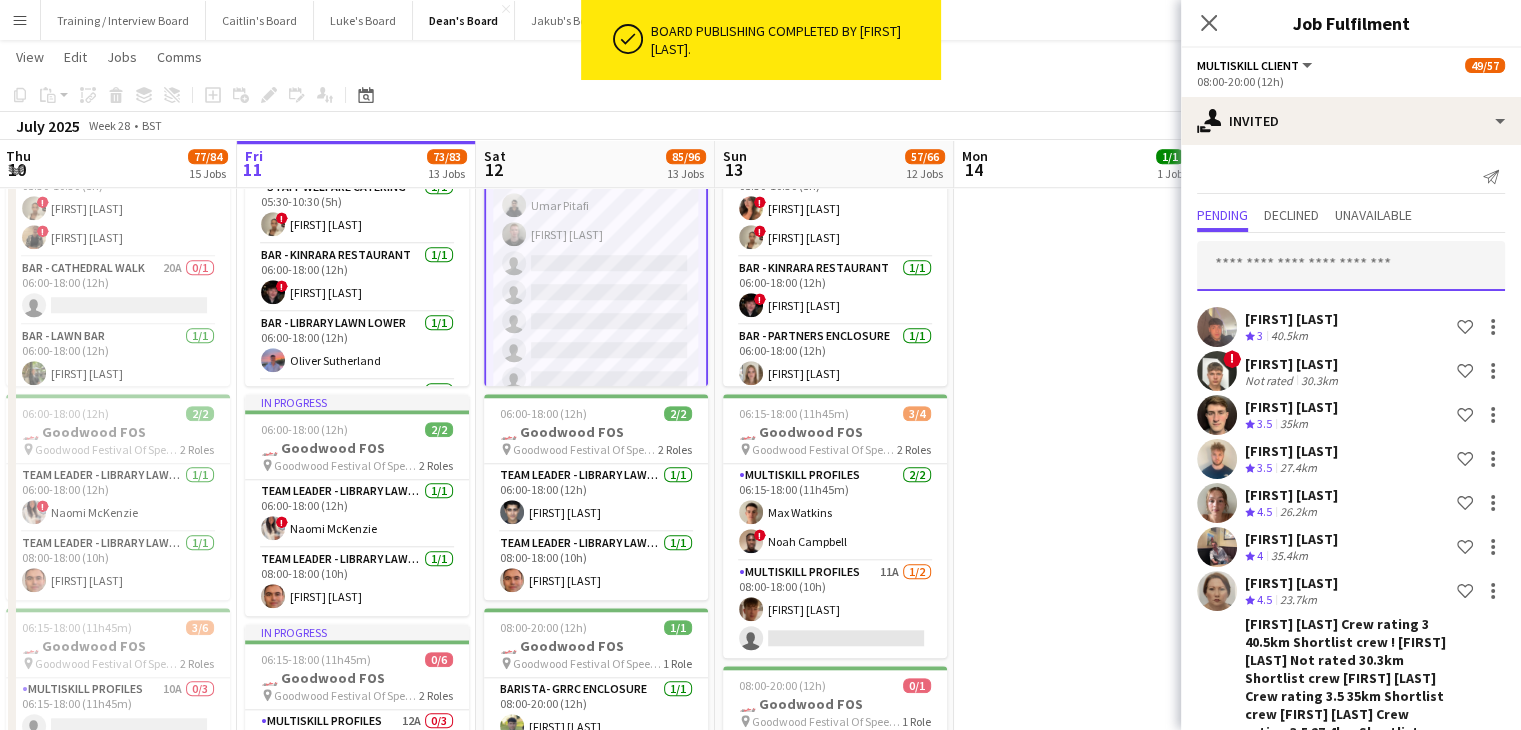 click at bounding box center (1351, 266) 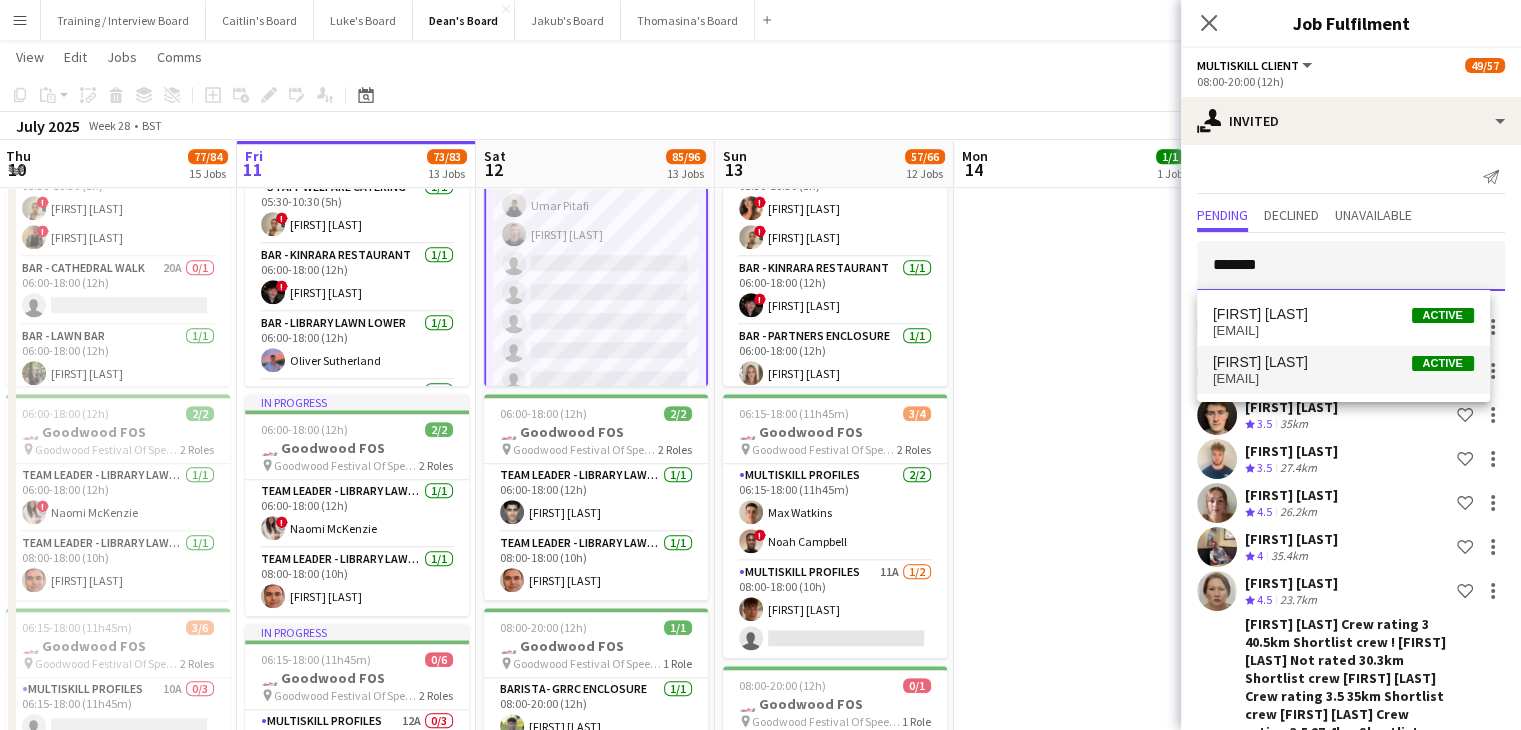 type on "*******" 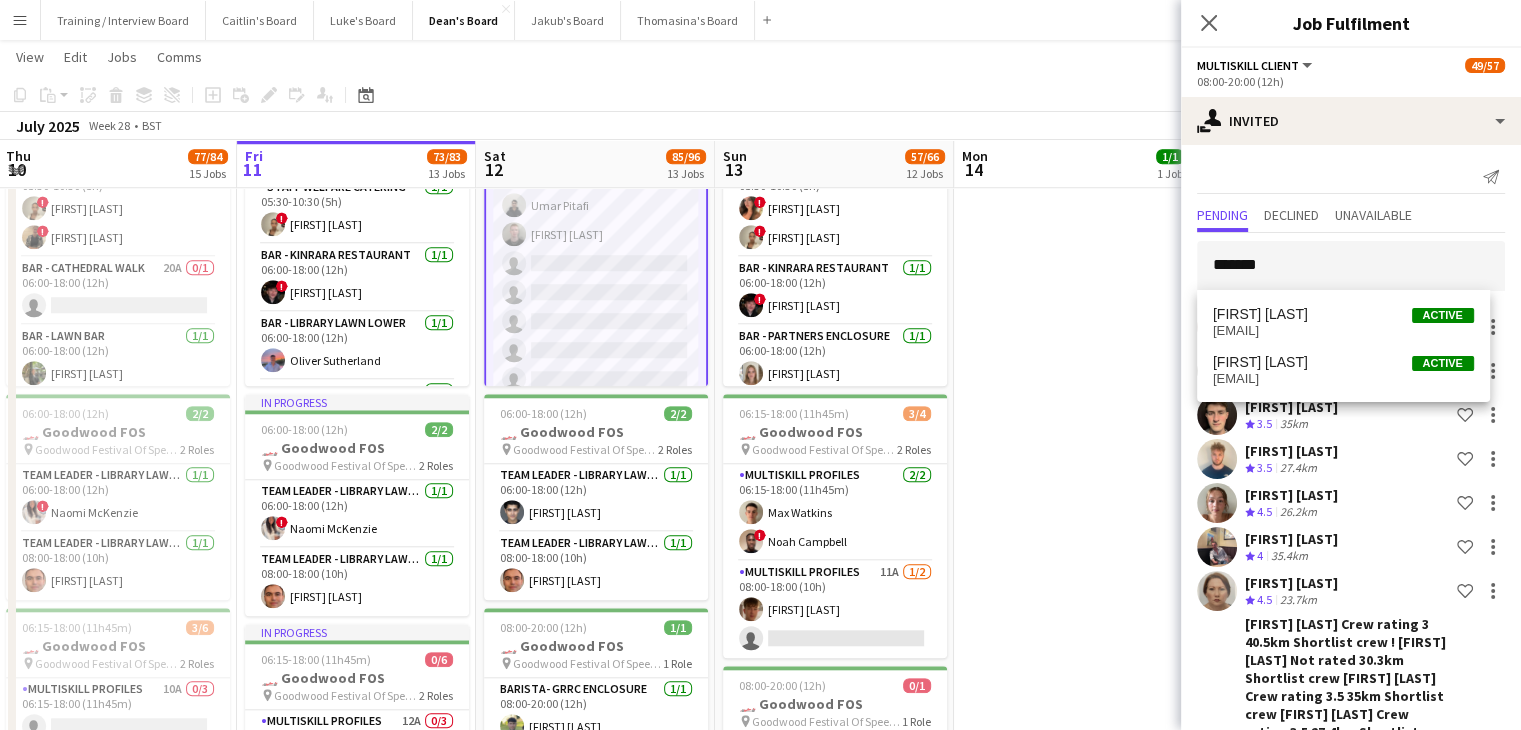 drag, startPoint x: 1287, startPoint y: 380, endPoint x: 1308, endPoint y: 373, distance: 22.135944 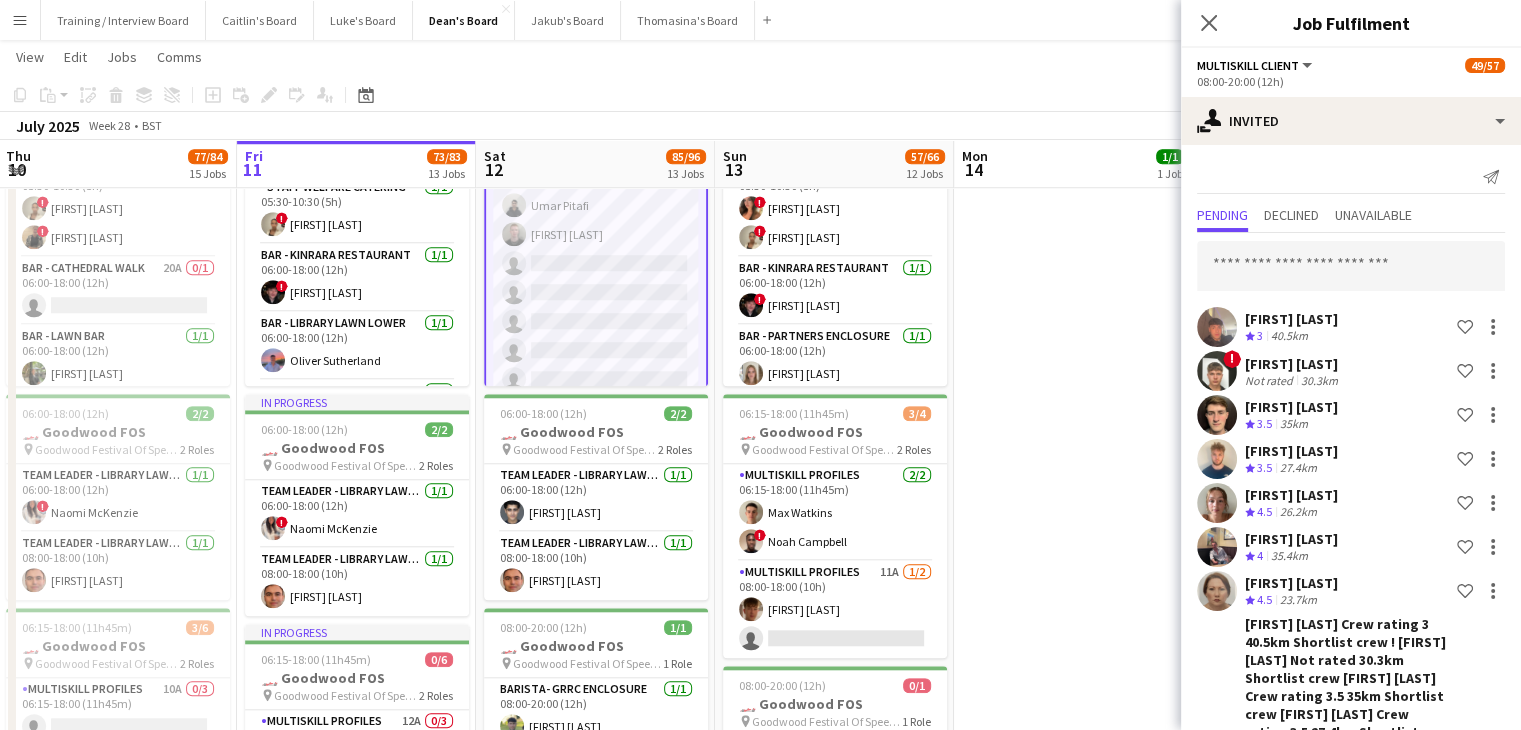 scroll, scrollTop: 1256, scrollLeft: 0, axis: vertical 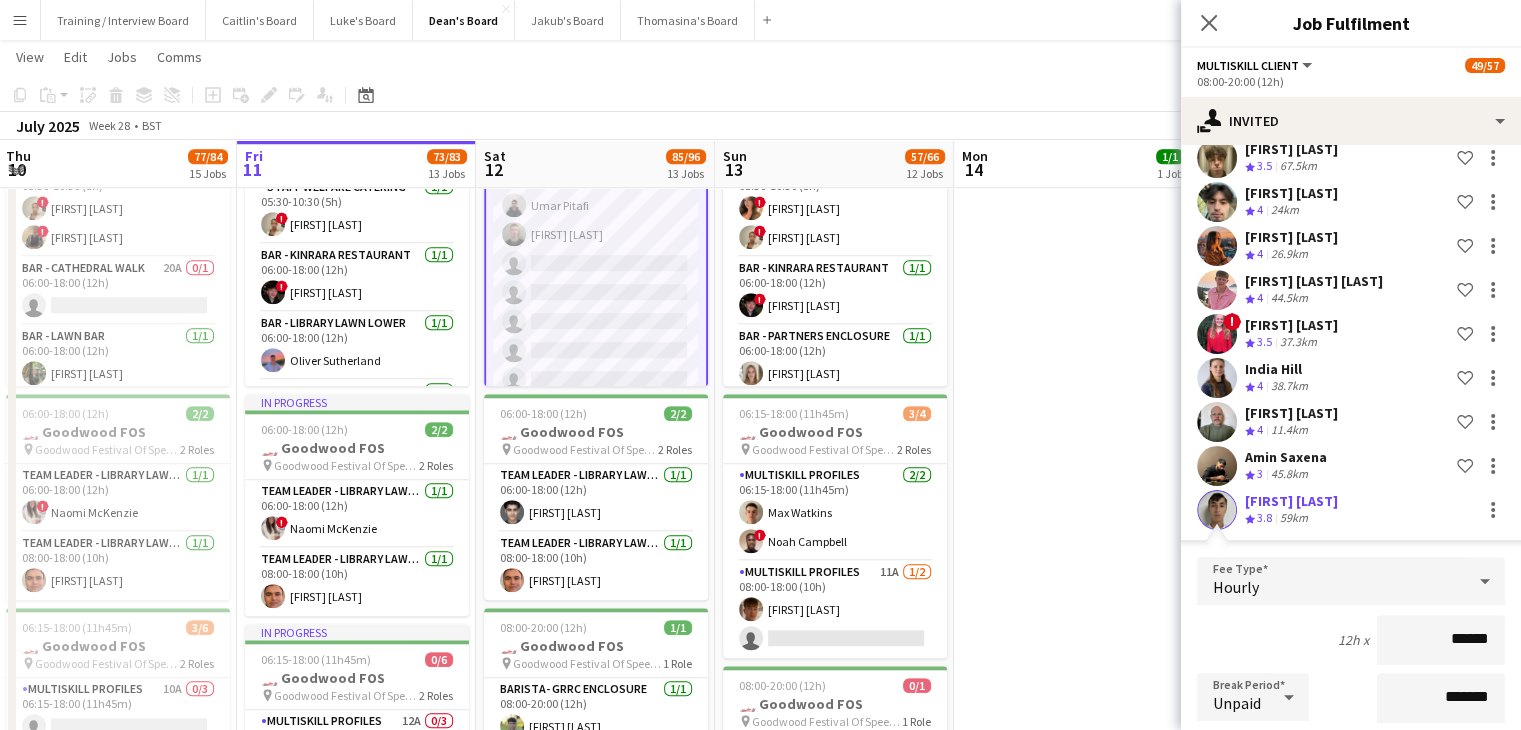 drag, startPoint x: 1424, startPoint y: 680, endPoint x: 1446, endPoint y: 665, distance: 26.627054 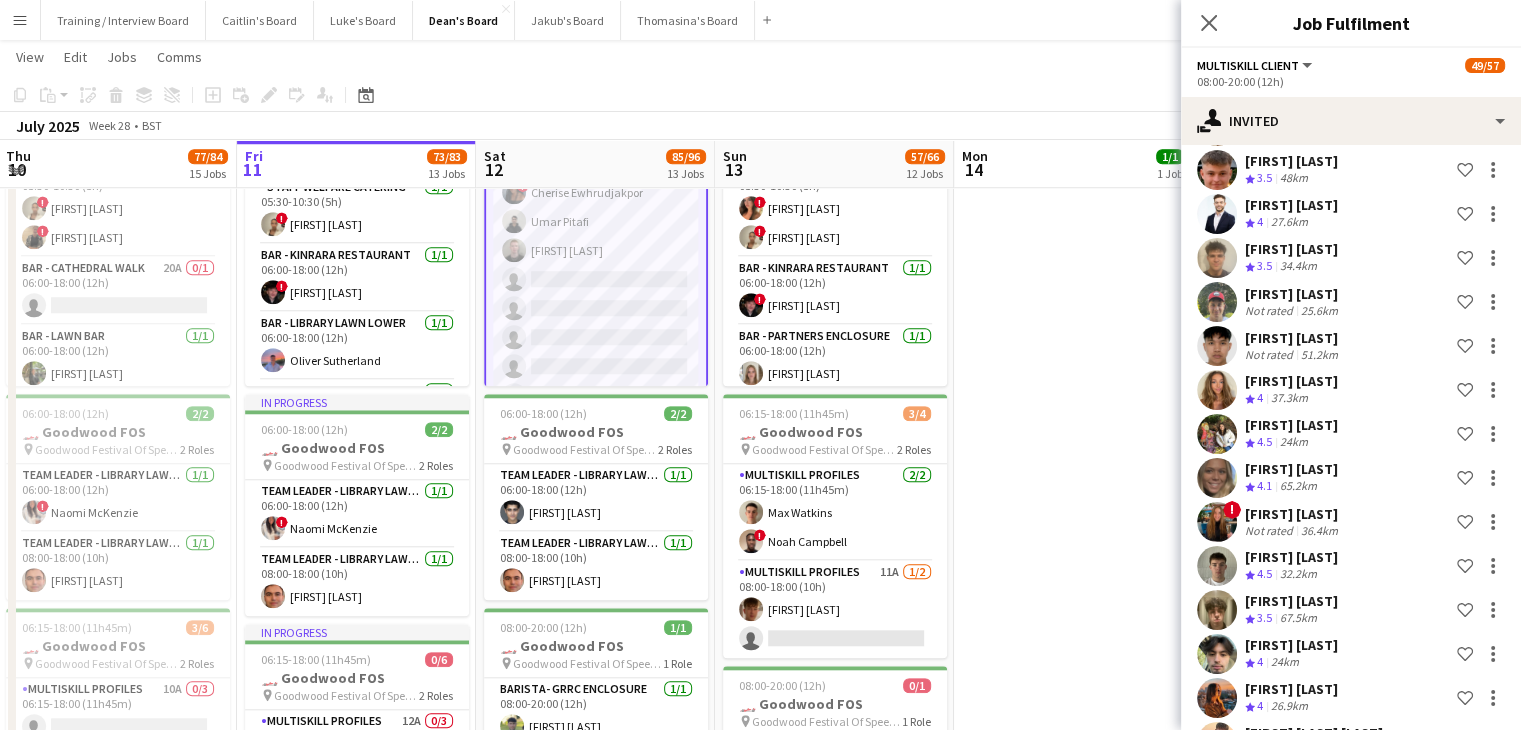 scroll, scrollTop: 0, scrollLeft: 0, axis: both 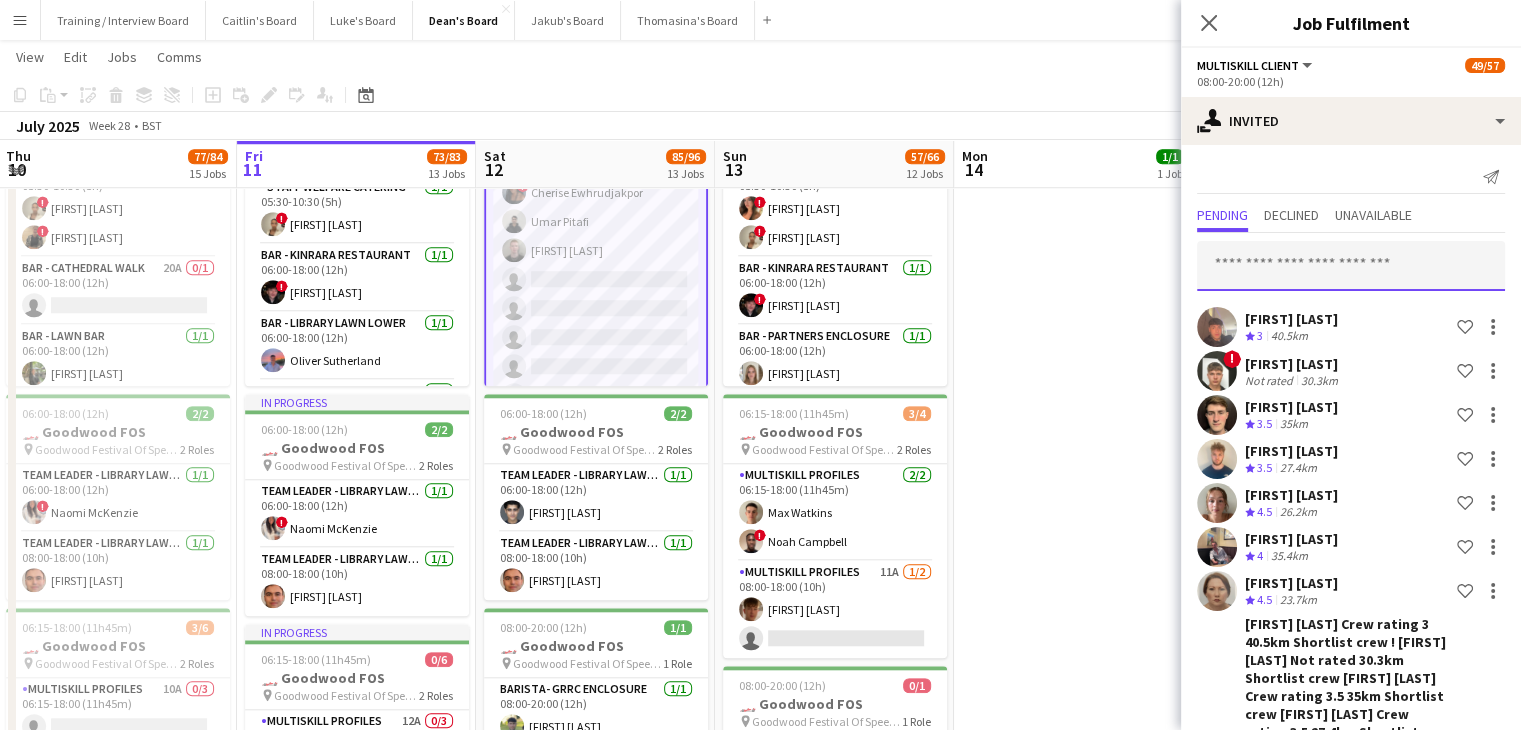 click at bounding box center [1351, 266] 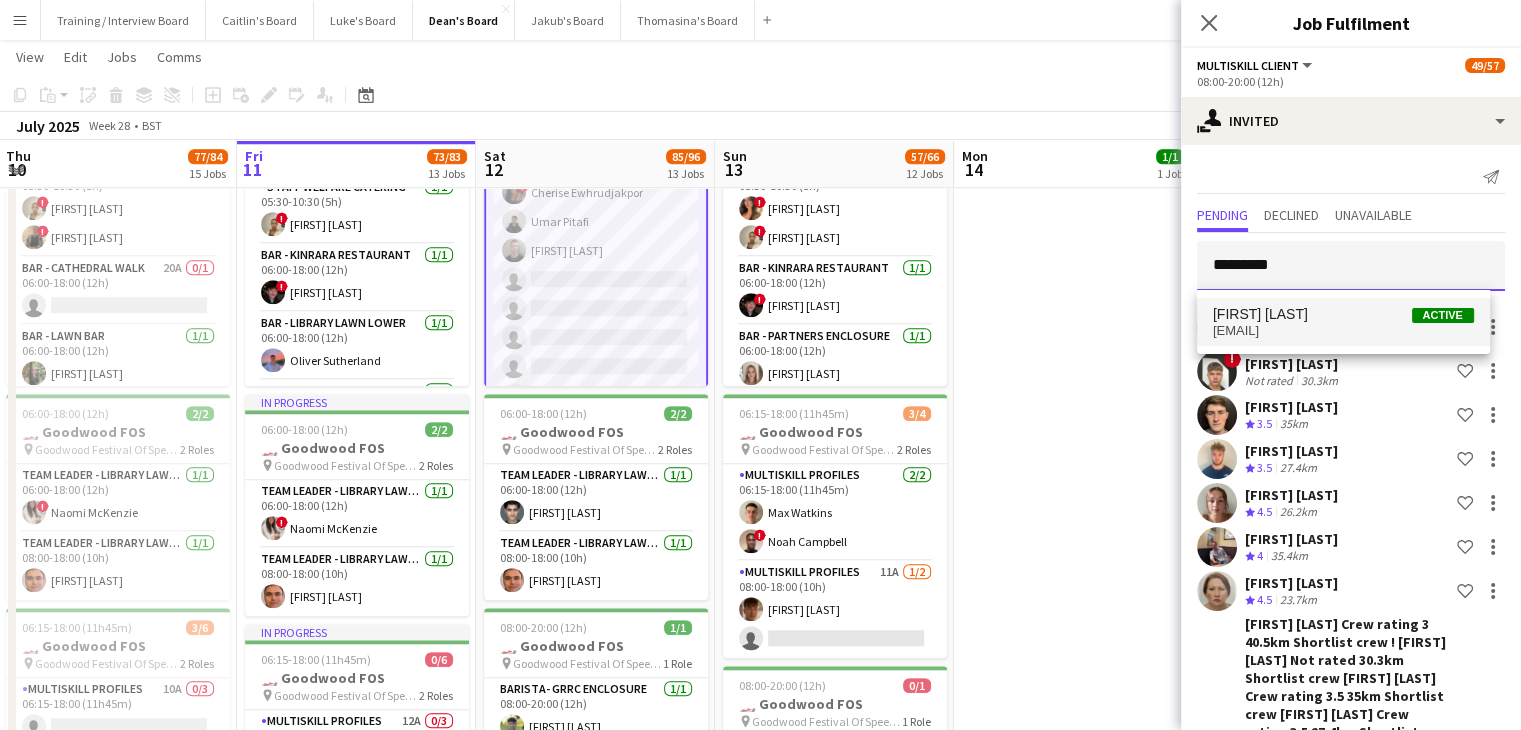 type on "*********" 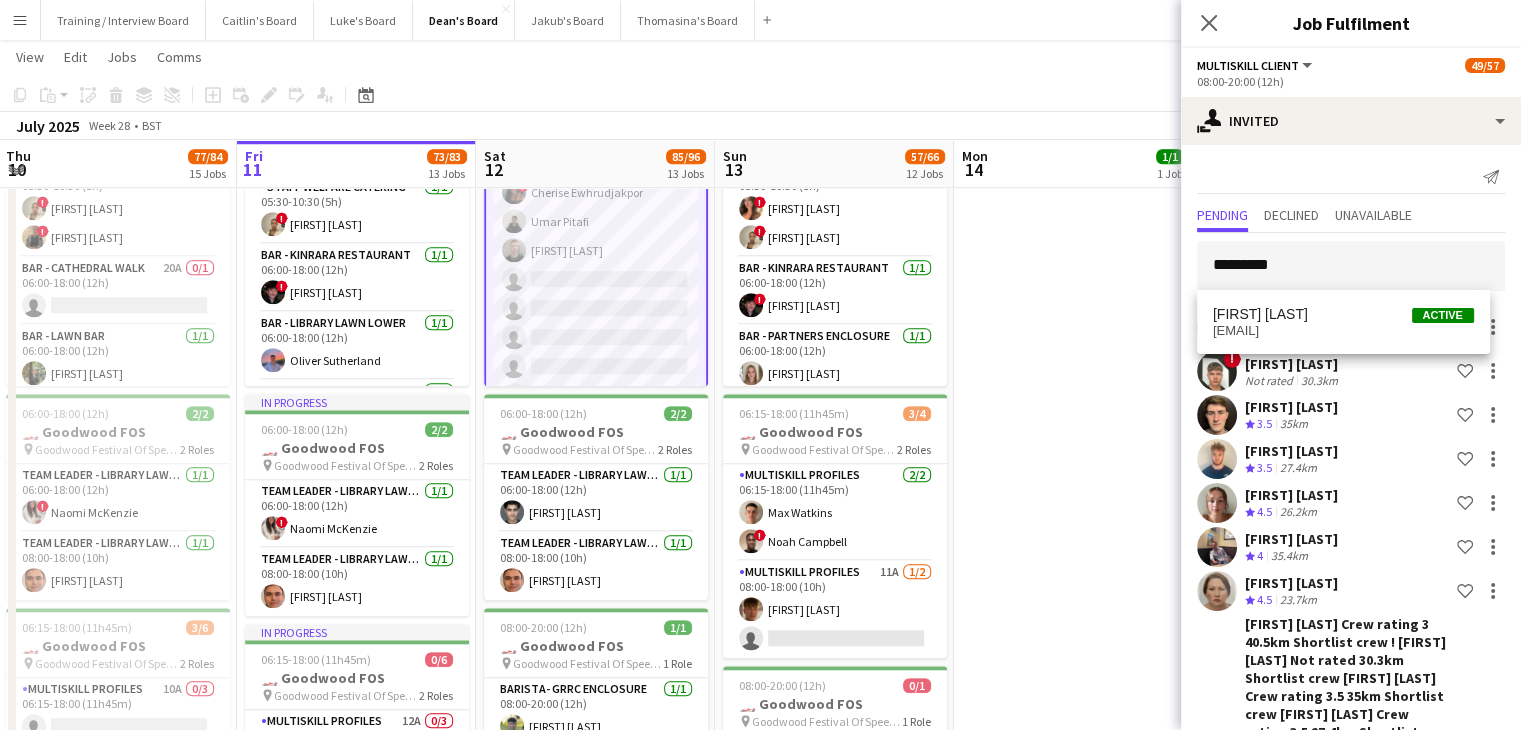 click on "[FIRST] [LAST]" at bounding box center (1260, 314) 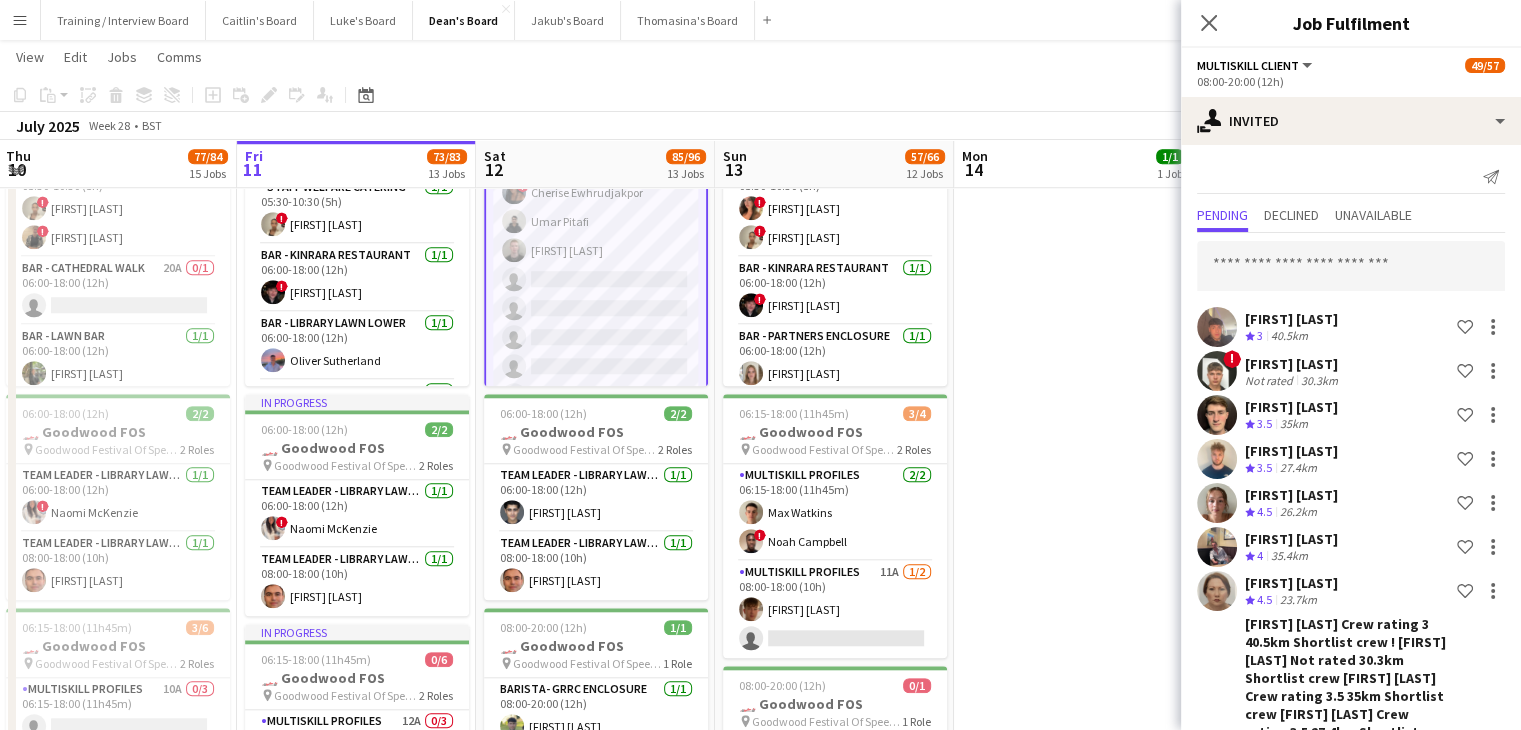 scroll, scrollTop: 1300, scrollLeft: 0, axis: vertical 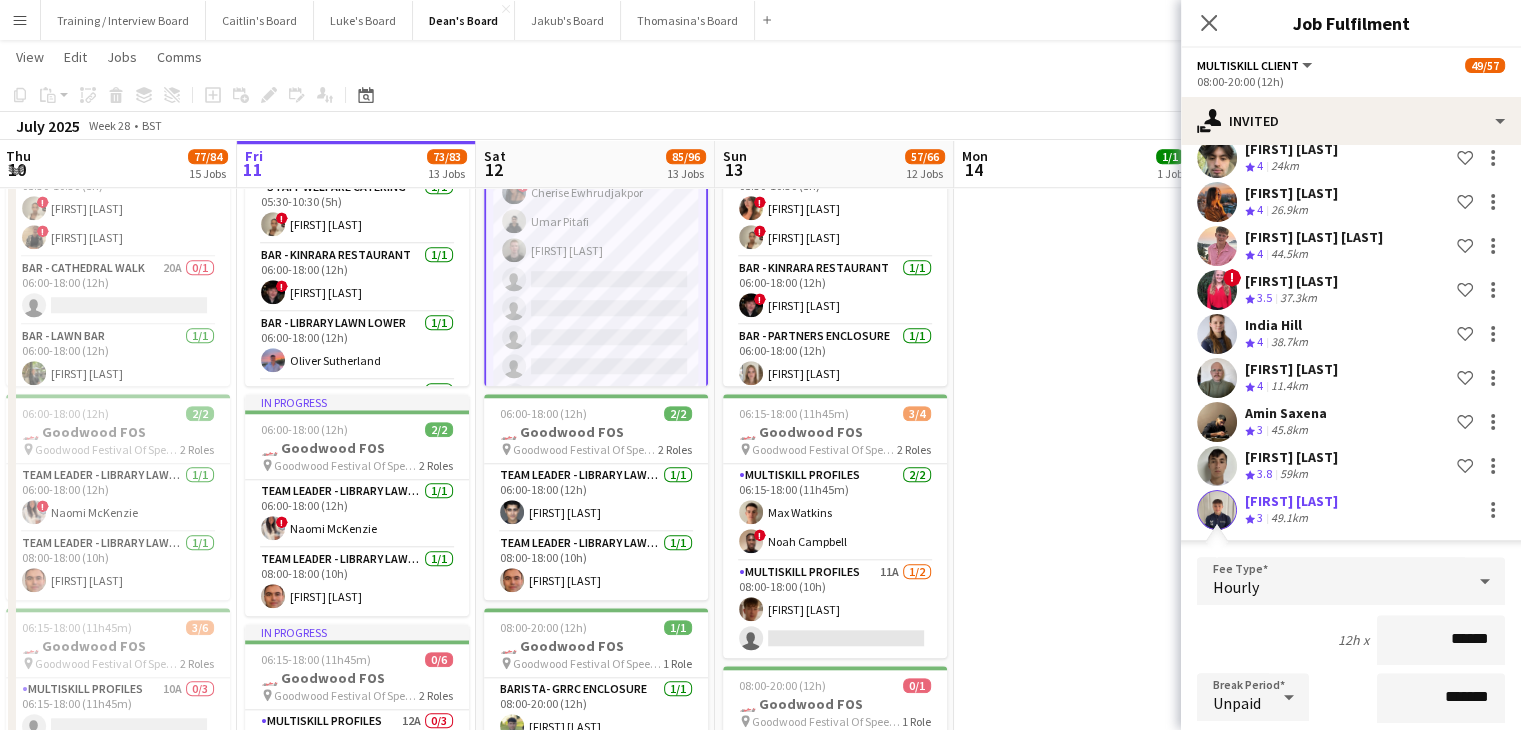 drag, startPoint x: 1398, startPoint y: 679, endPoint x: 1205, endPoint y: 725, distance: 198.40614 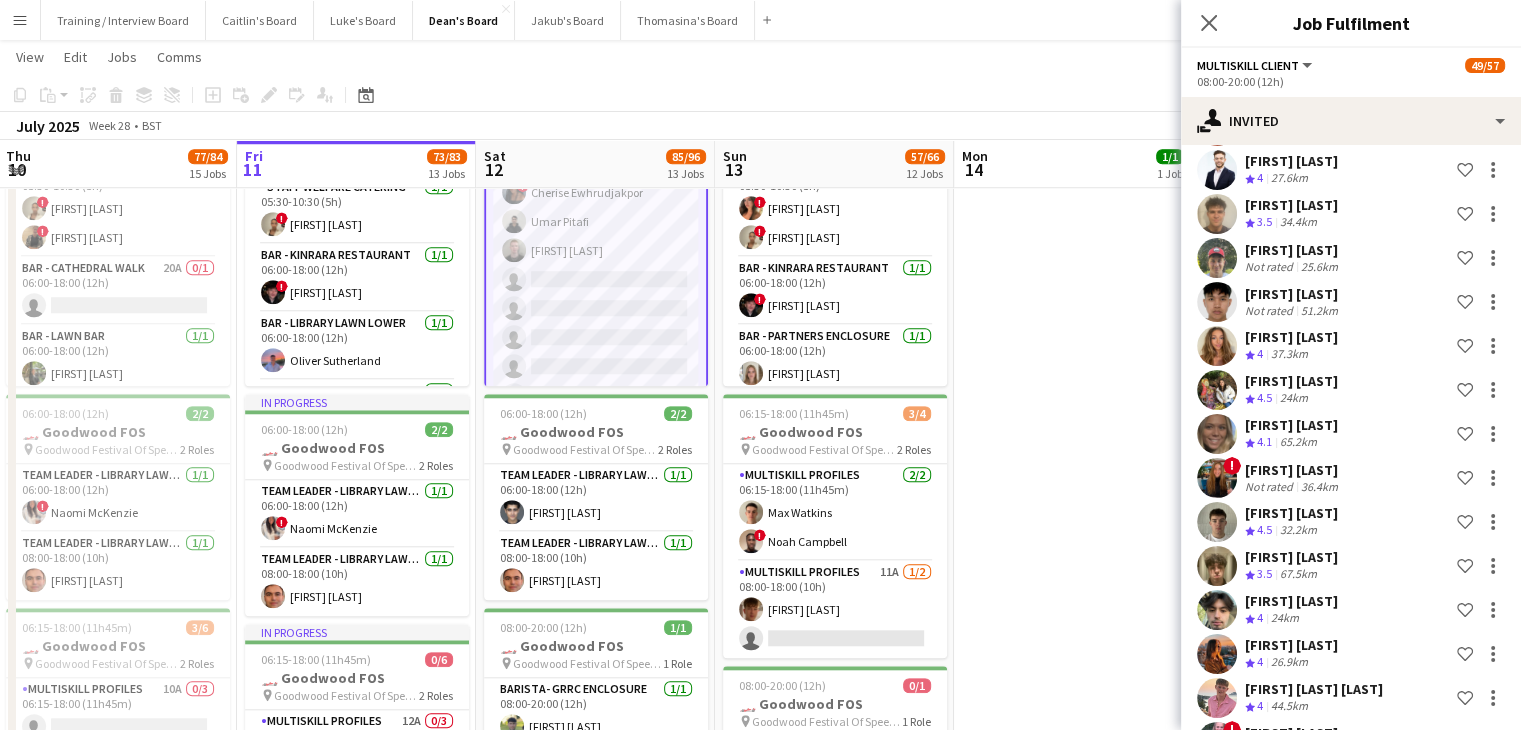 scroll, scrollTop: 0, scrollLeft: 0, axis: both 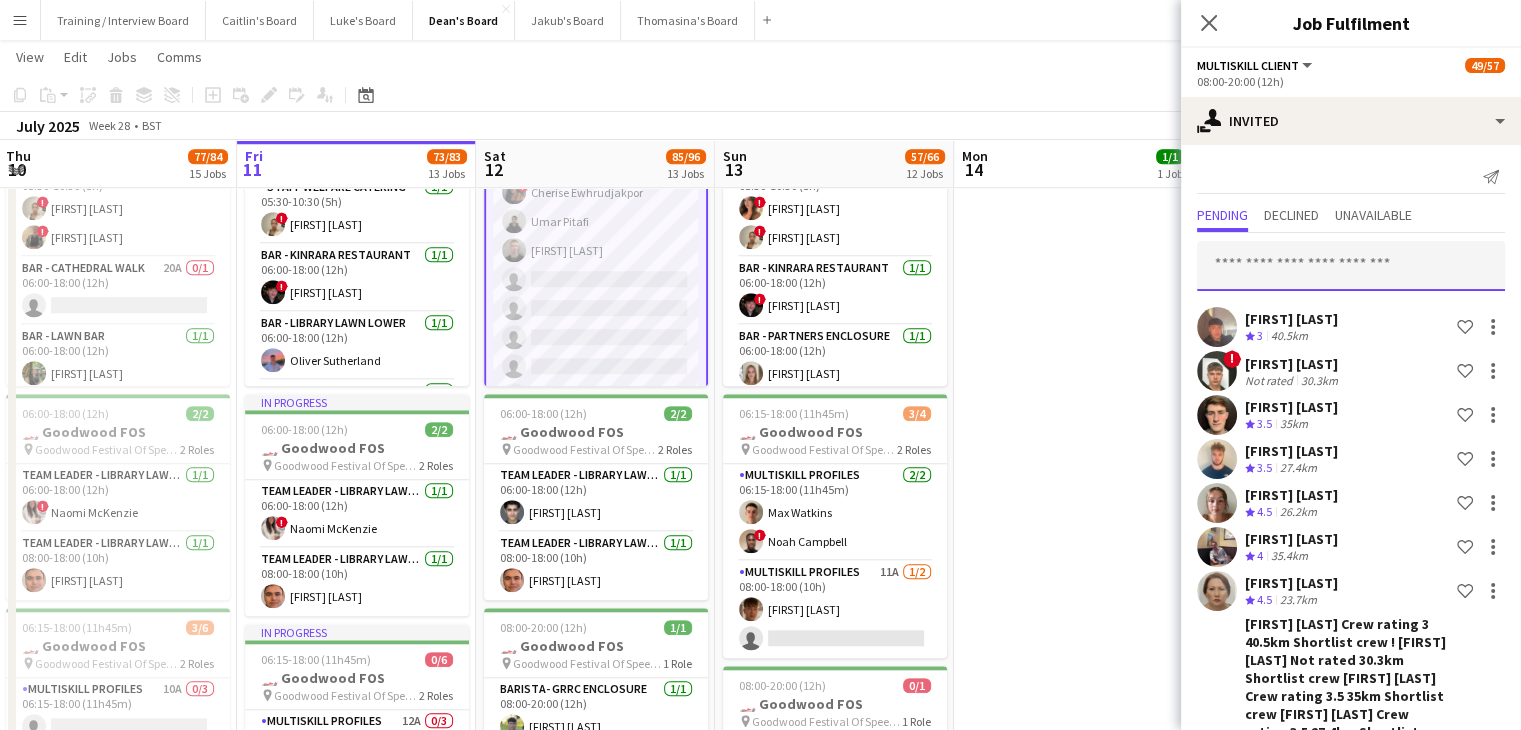 click at bounding box center (1351, 266) 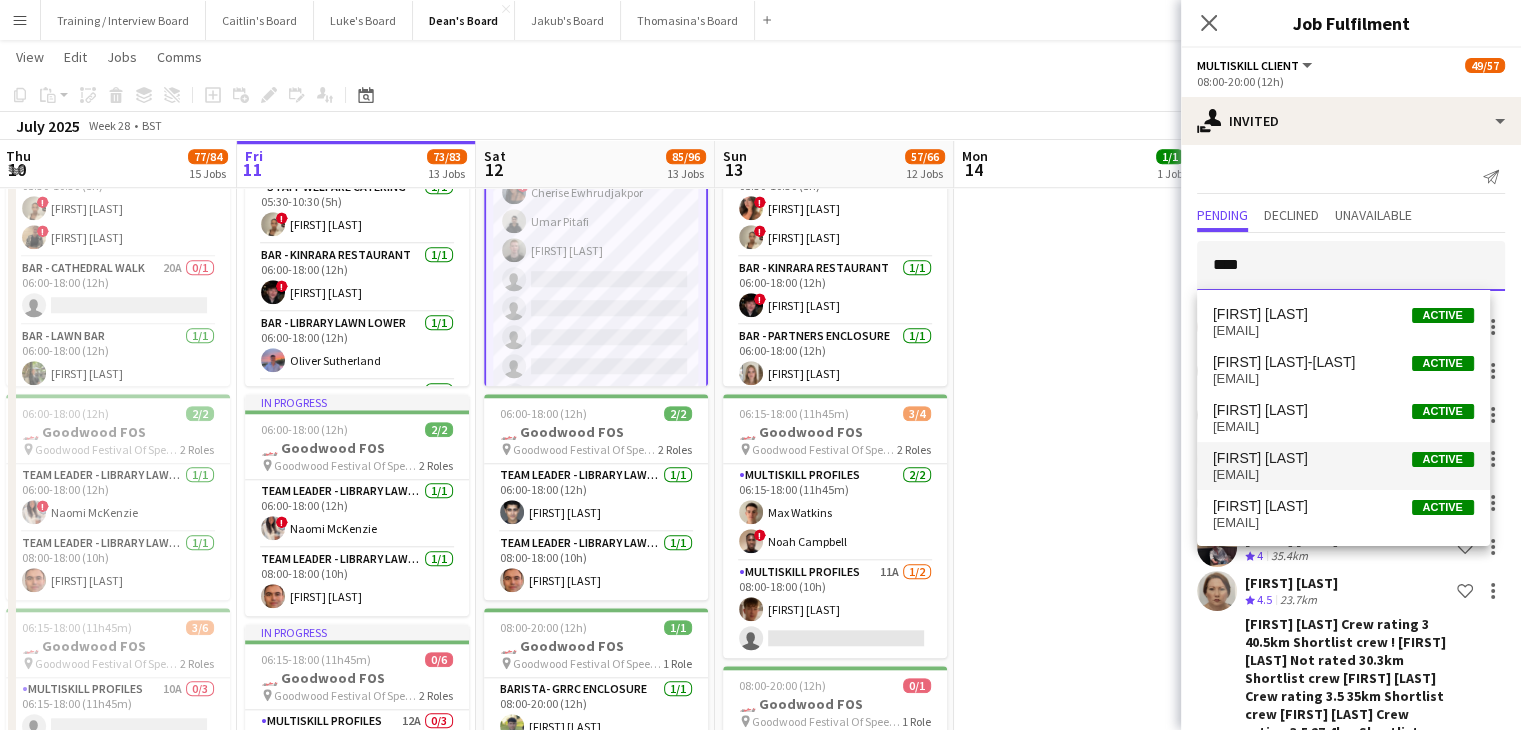 type on "****" 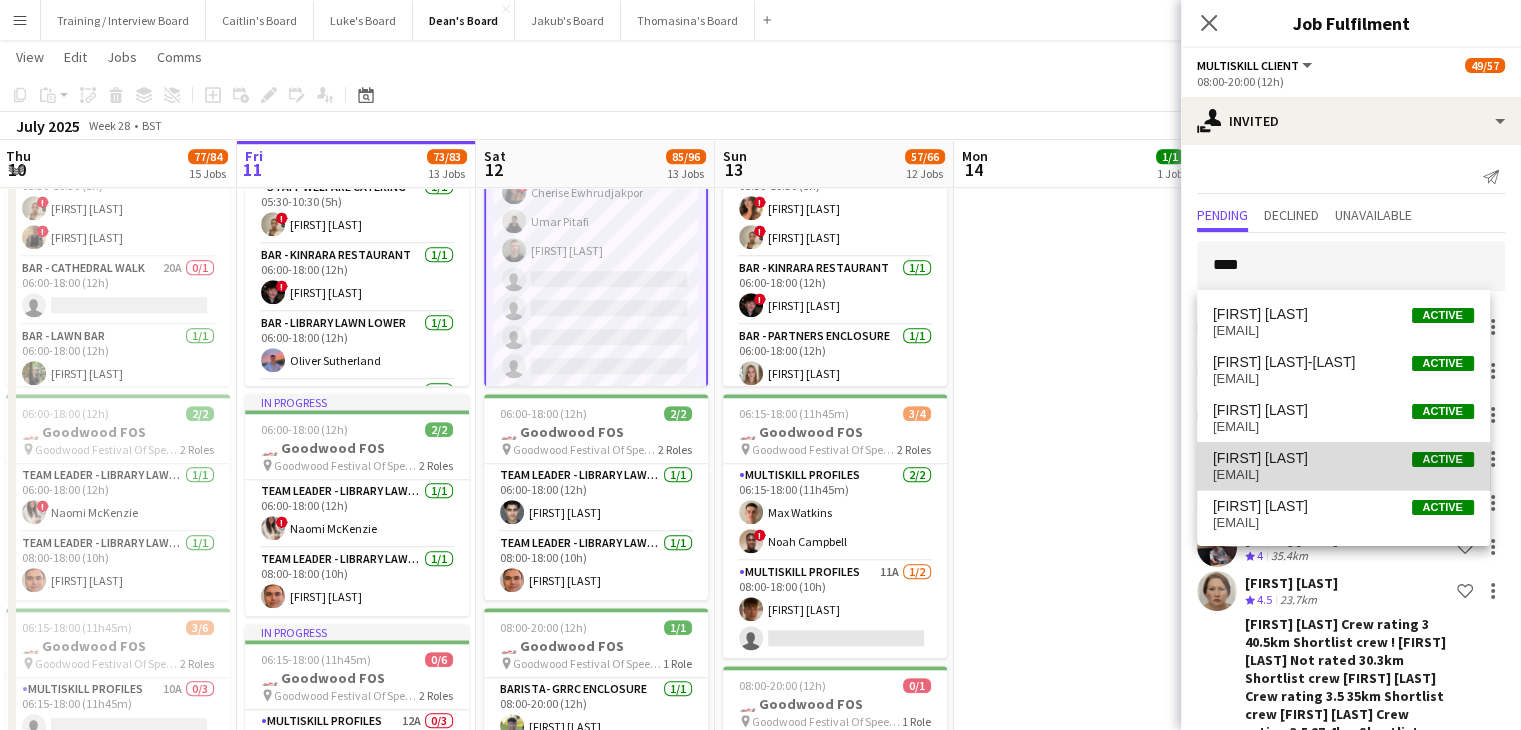 click on "ameliabailey9853@gmail.com" at bounding box center (1343, 475) 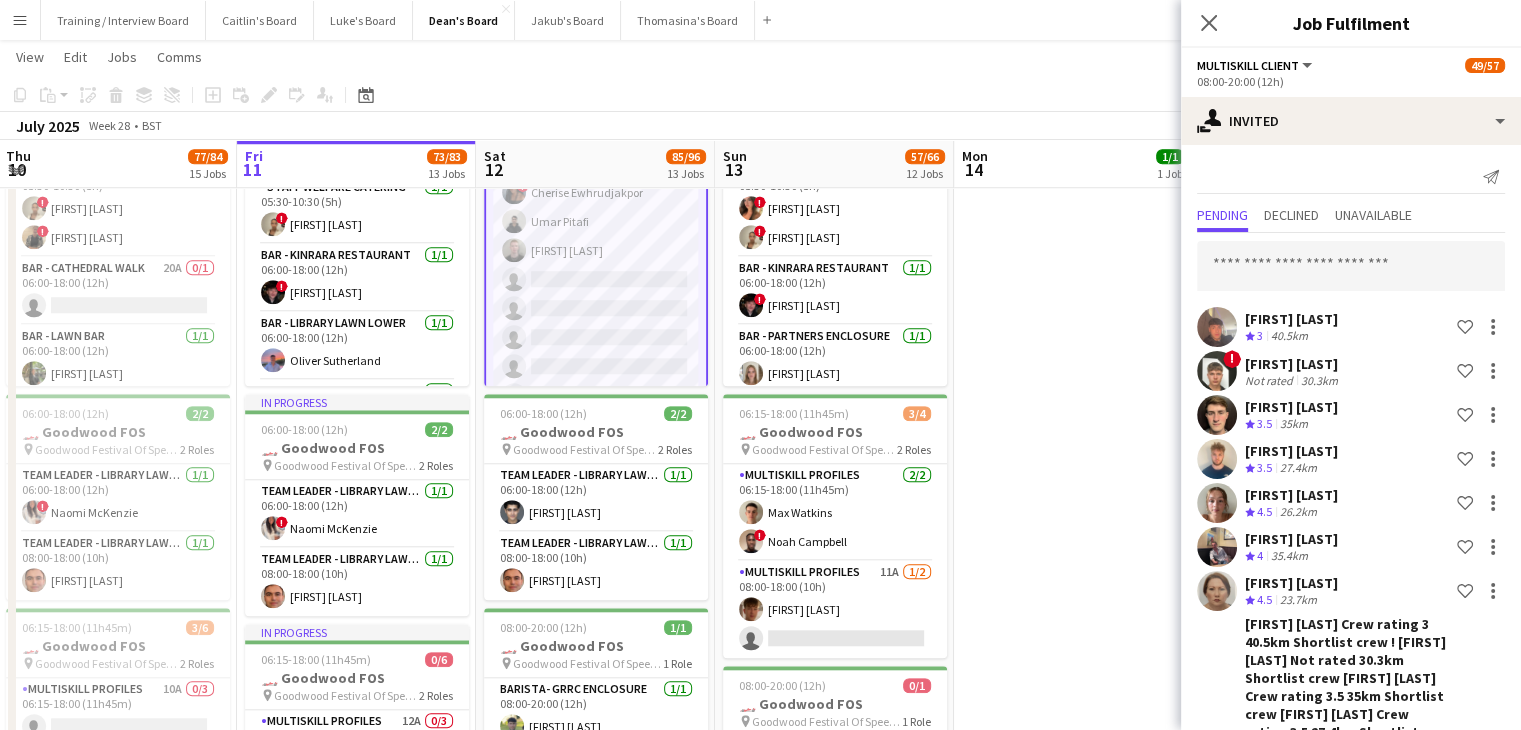 scroll, scrollTop: 1344, scrollLeft: 0, axis: vertical 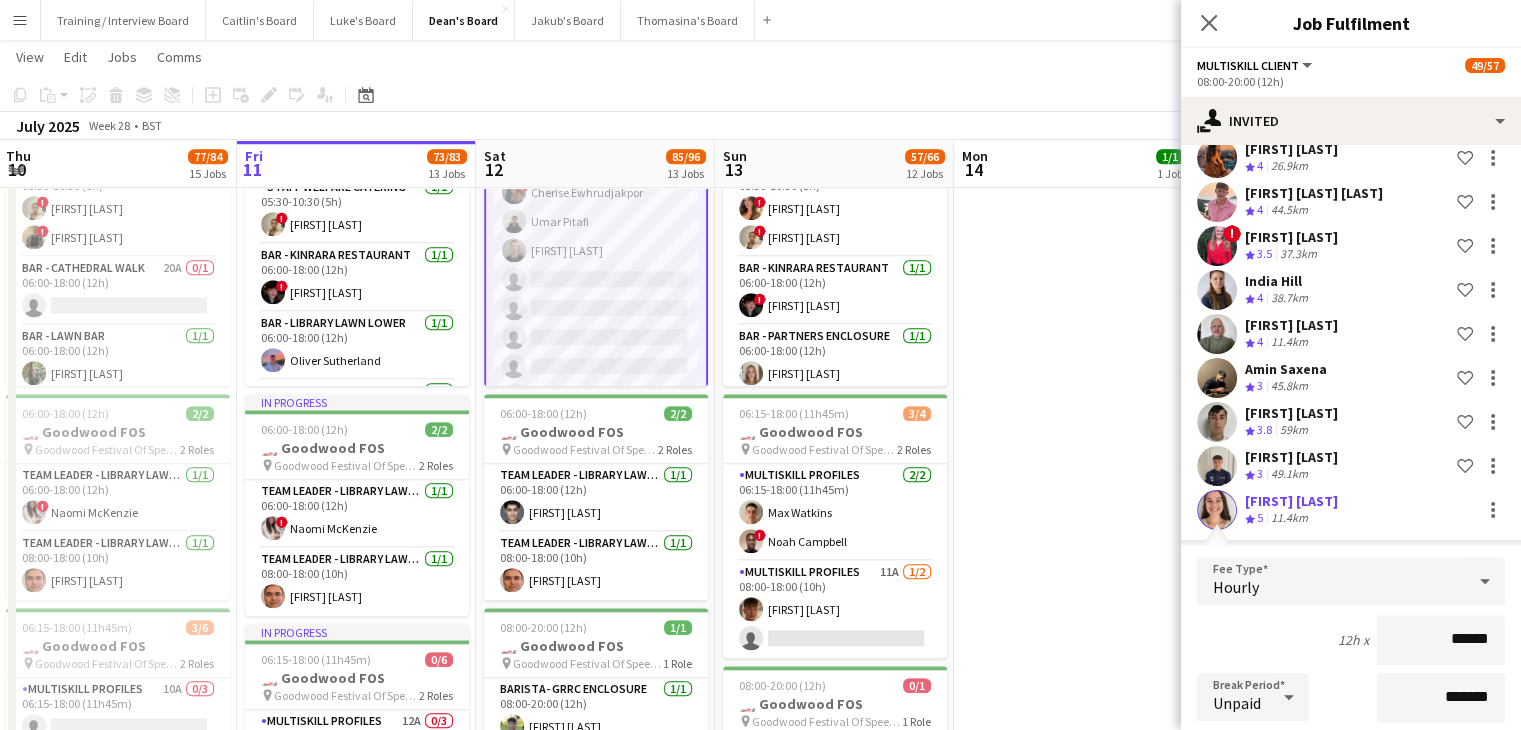 drag, startPoint x: 1432, startPoint y: 685, endPoint x: 1403, endPoint y: 616, distance: 74.84651 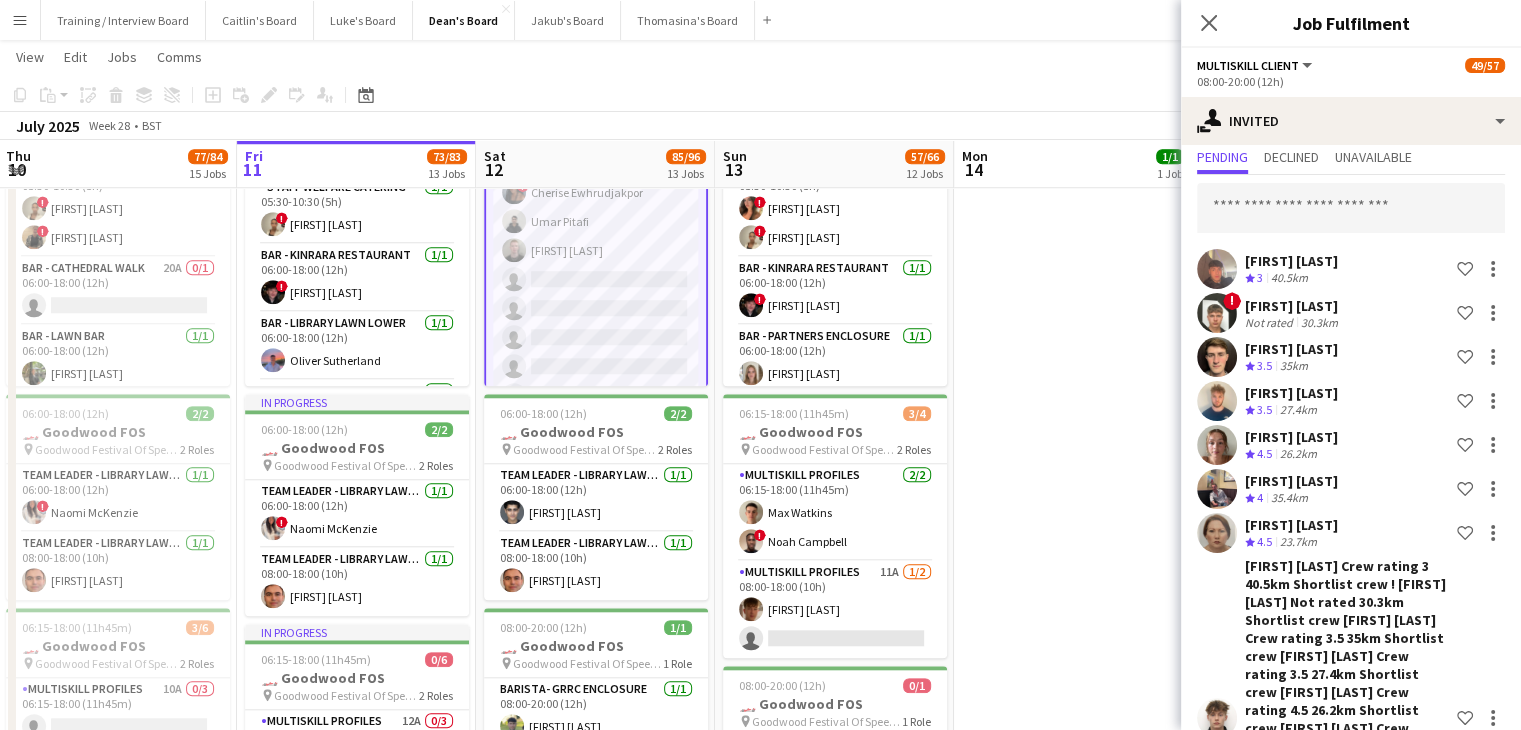 scroll, scrollTop: 0, scrollLeft: 0, axis: both 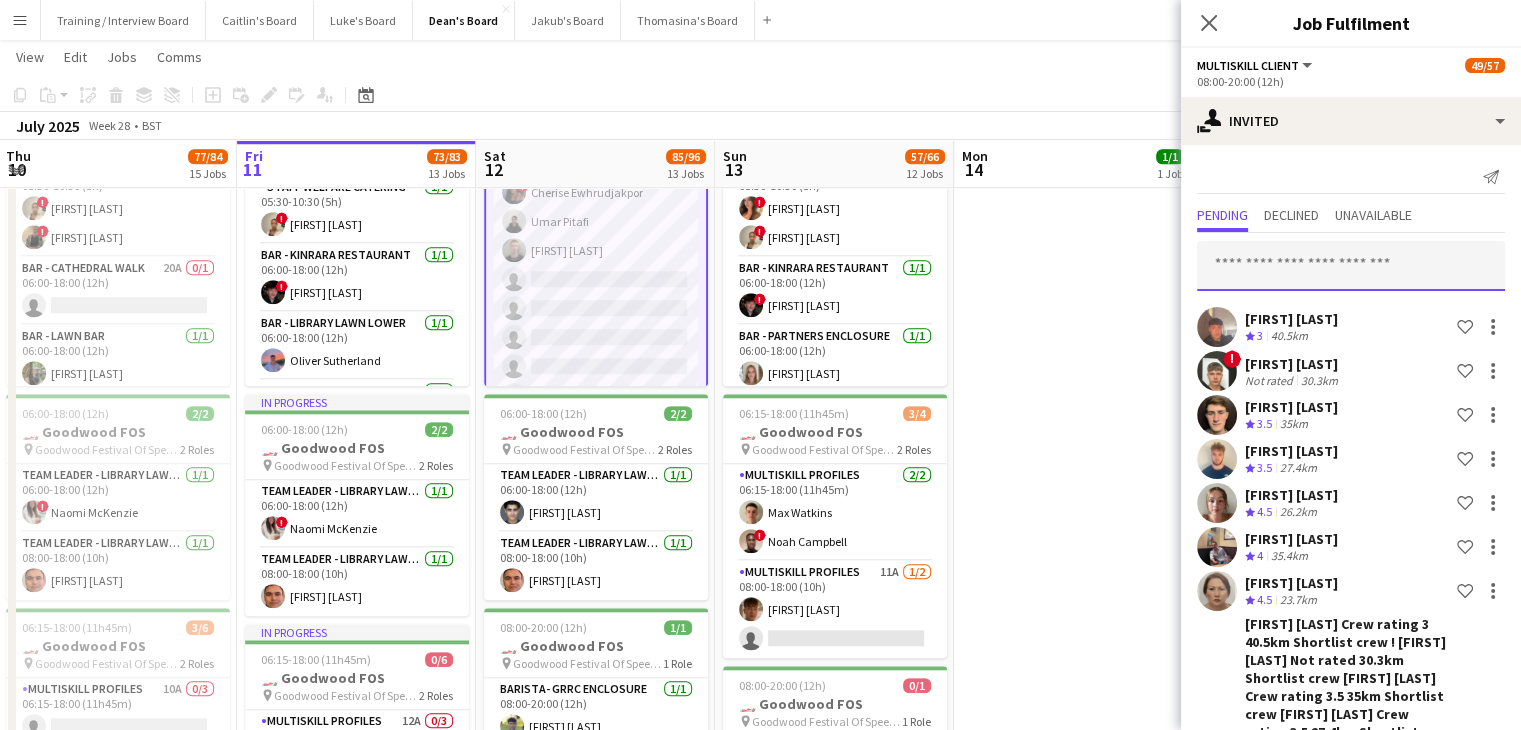click at bounding box center [1351, 266] 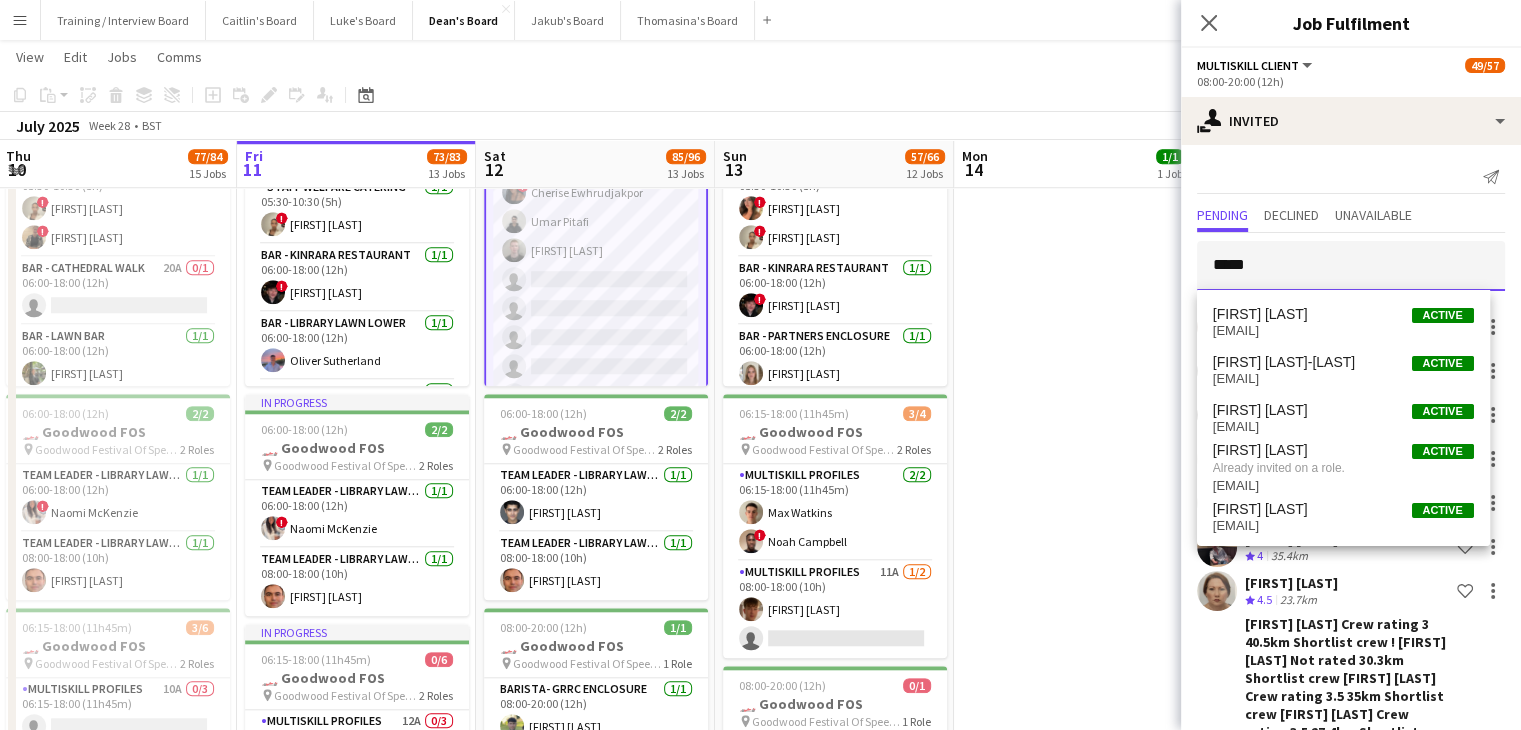 type on "*****" 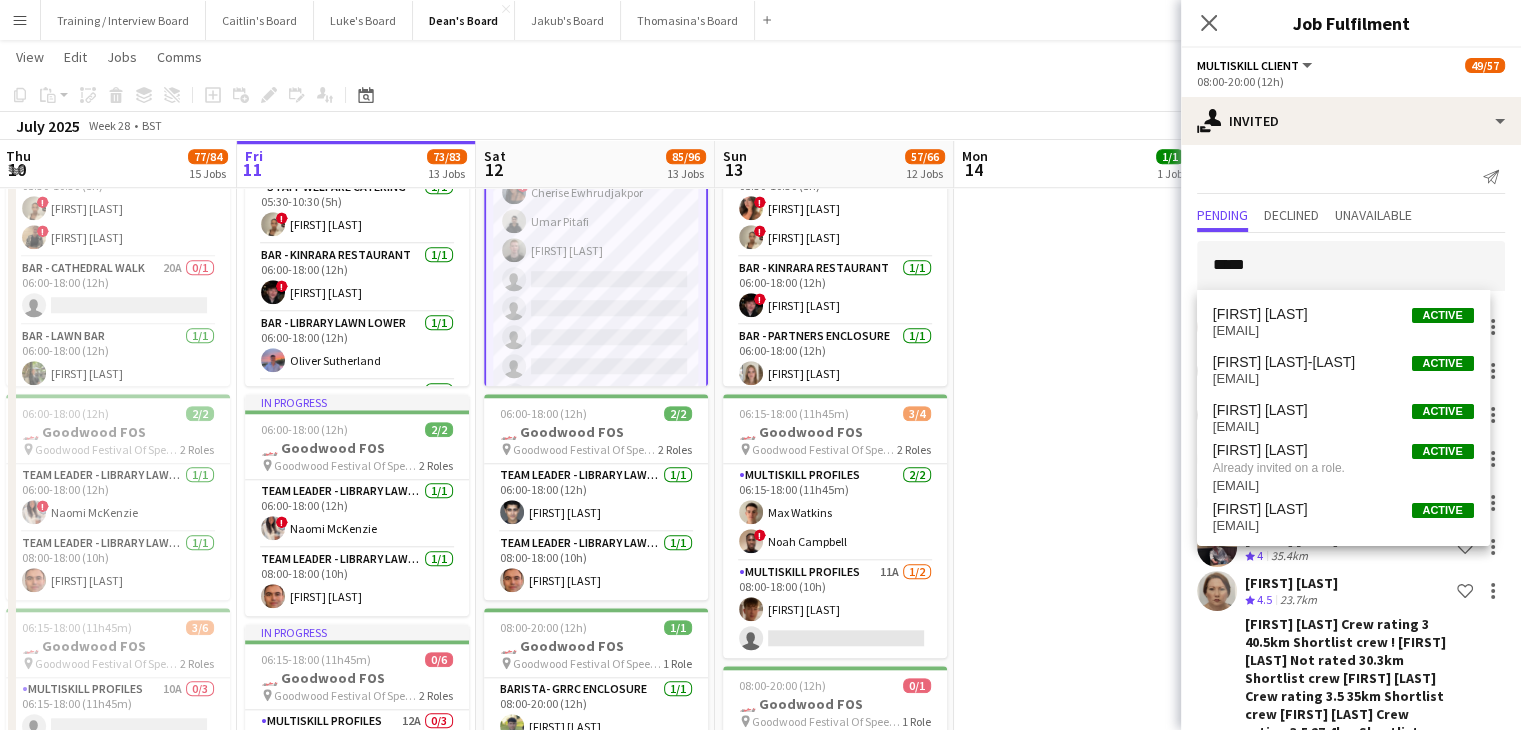click on "[FIRST] [LAST]" at bounding box center (1260, 509) 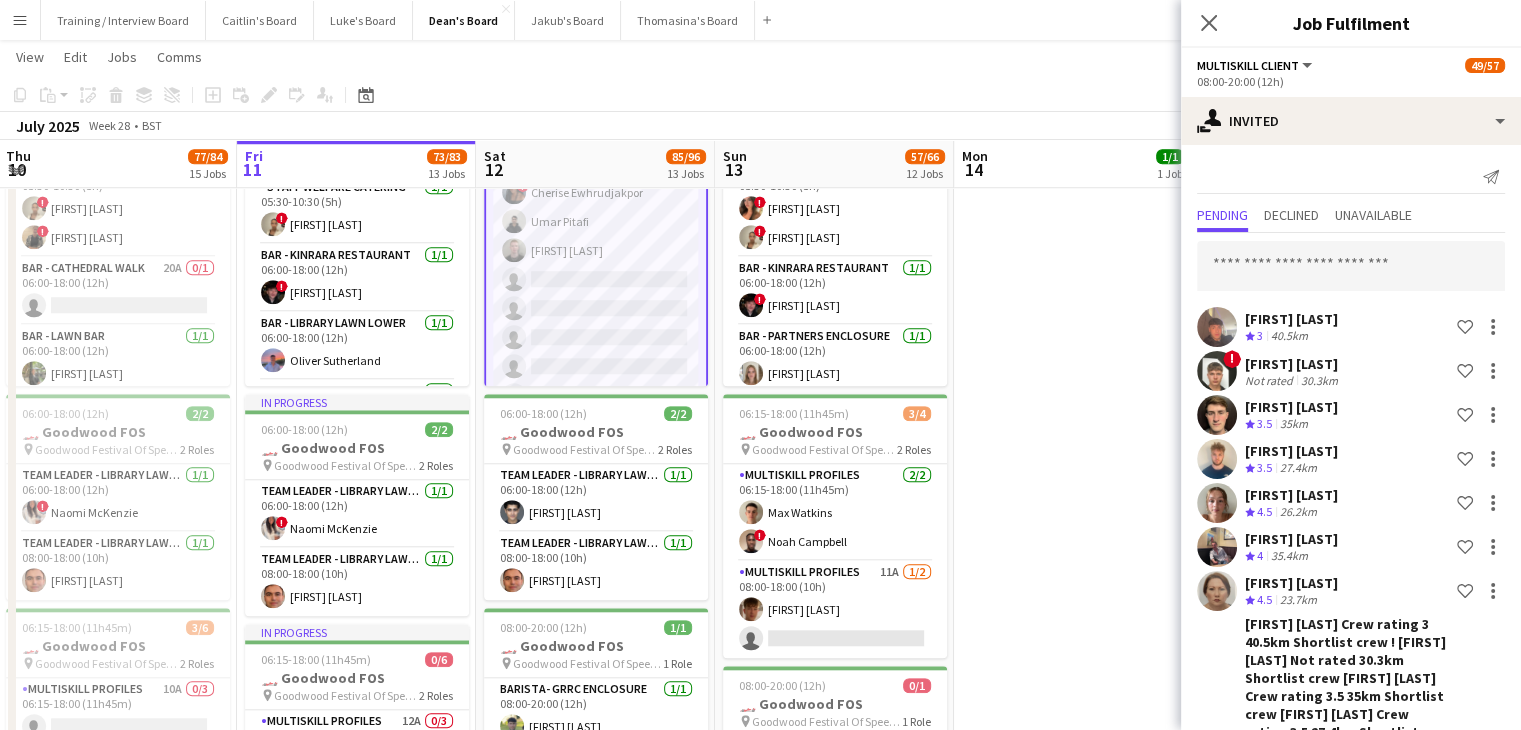 scroll, scrollTop: 1388, scrollLeft: 0, axis: vertical 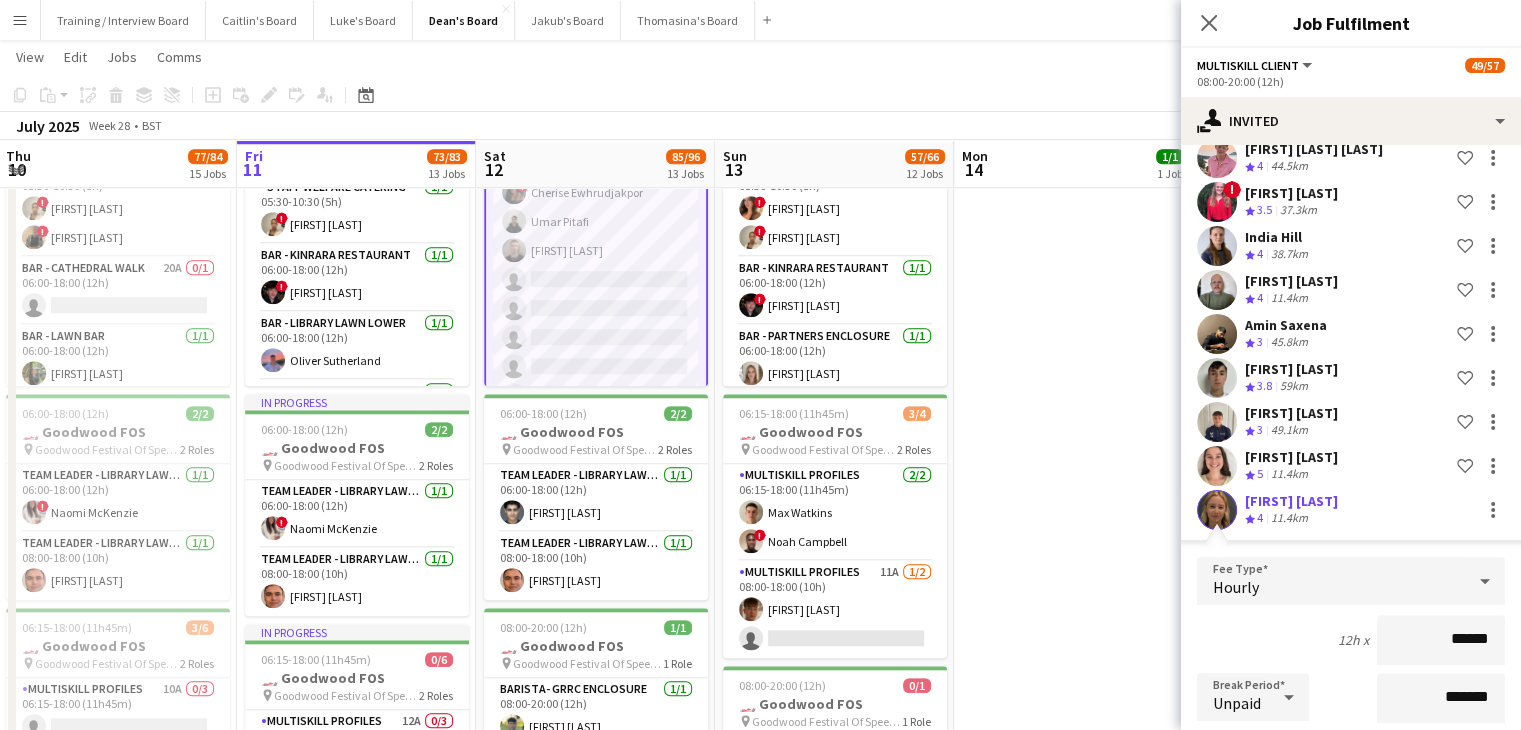 click on "Confirm" 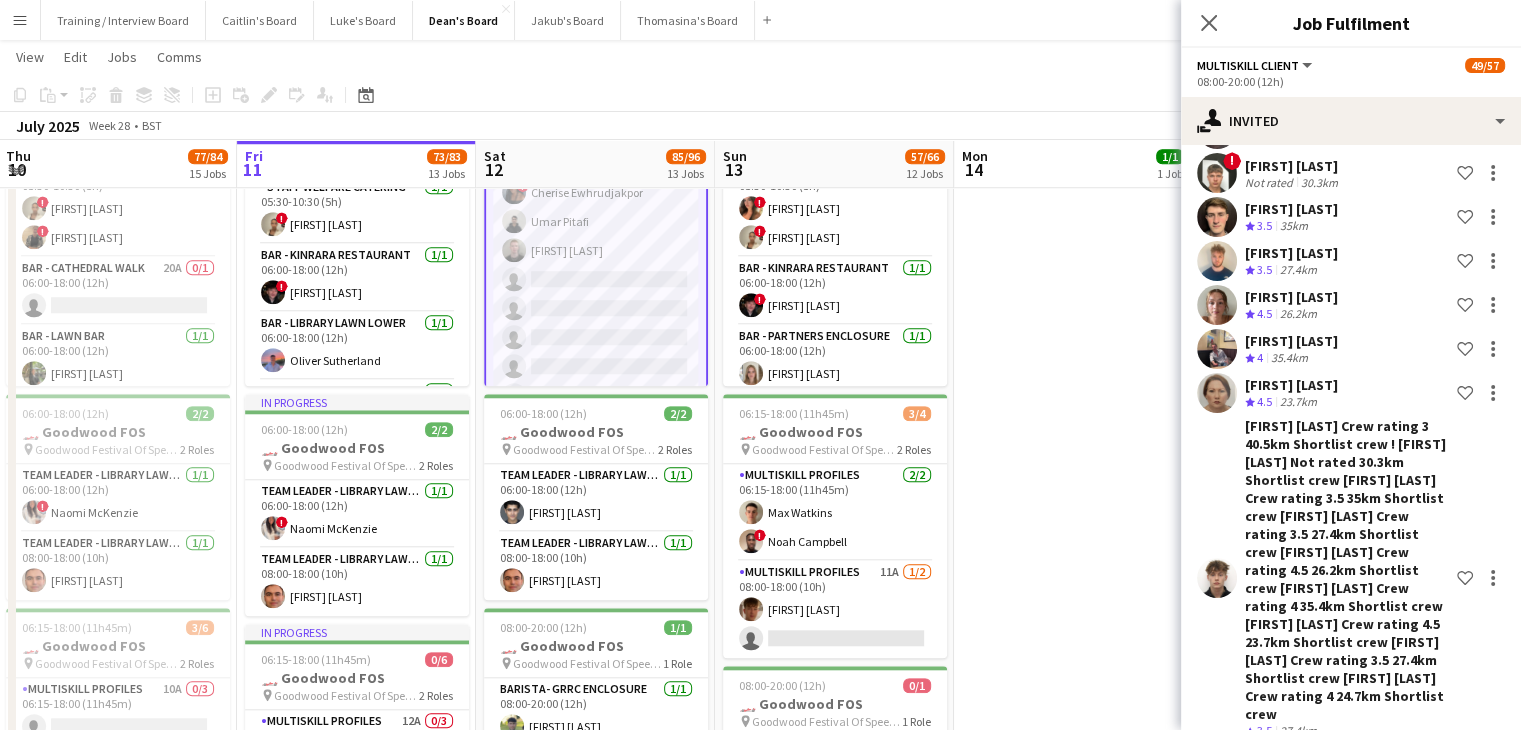 scroll, scrollTop: 0, scrollLeft: 0, axis: both 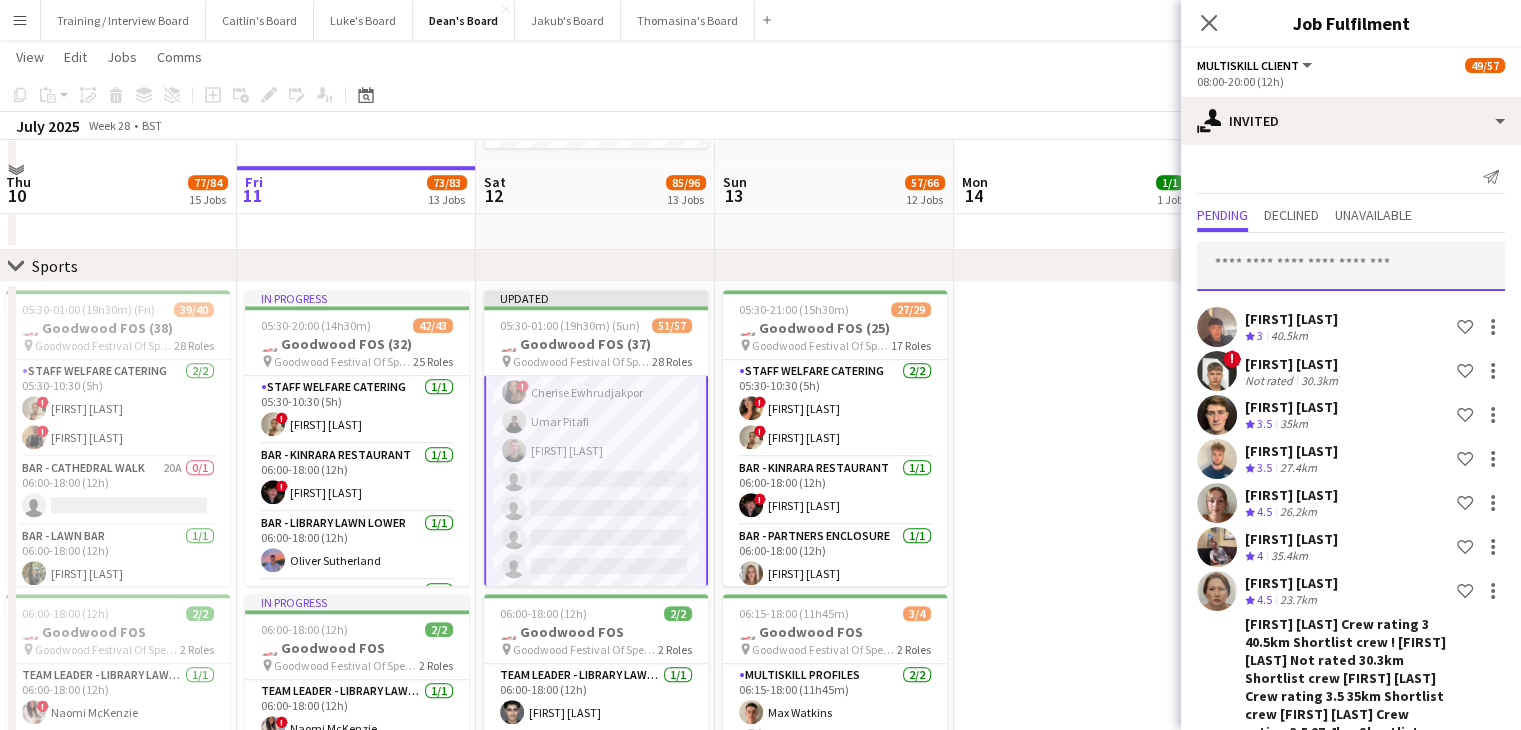 click at bounding box center [1351, 266] 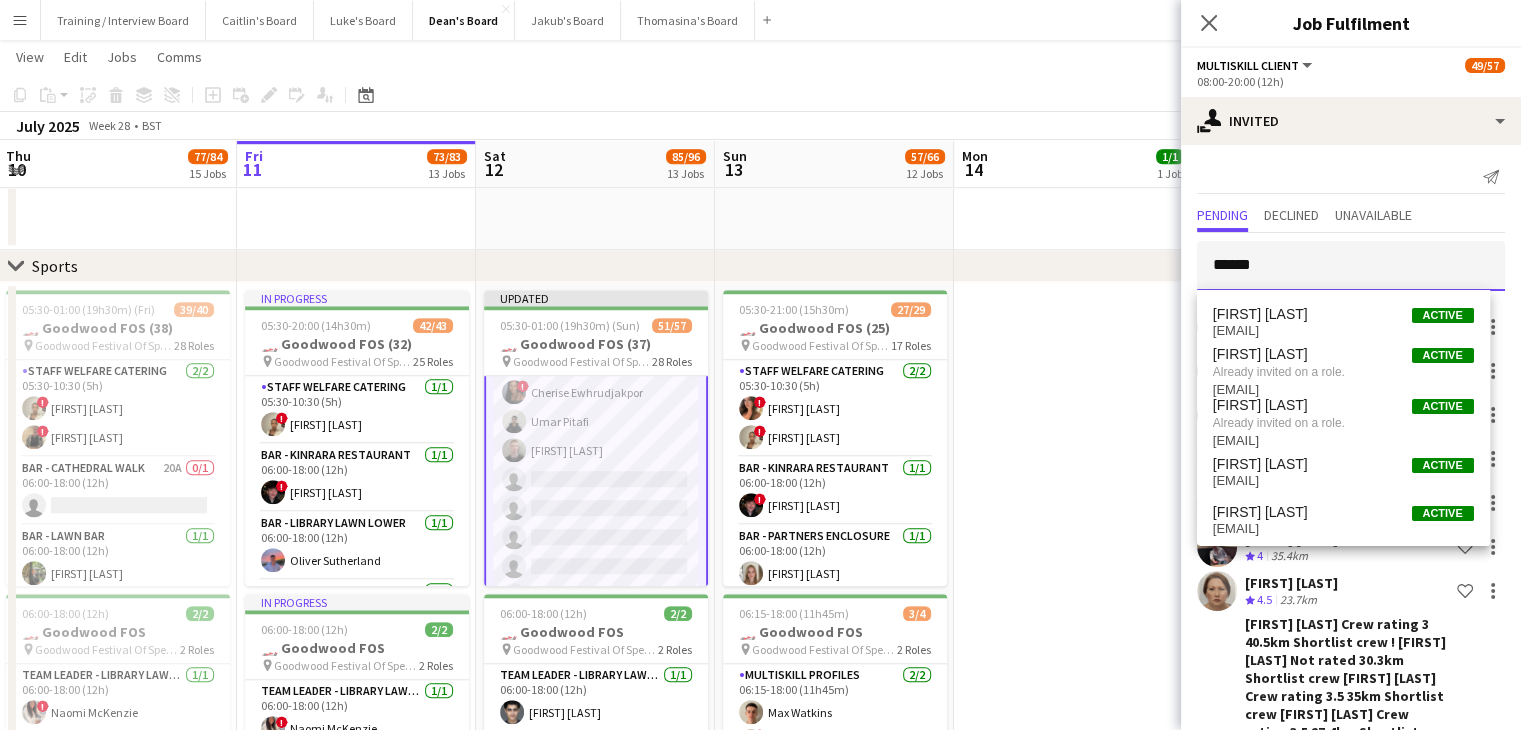 scroll, scrollTop: 6, scrollLeft: 0, axis: vertical 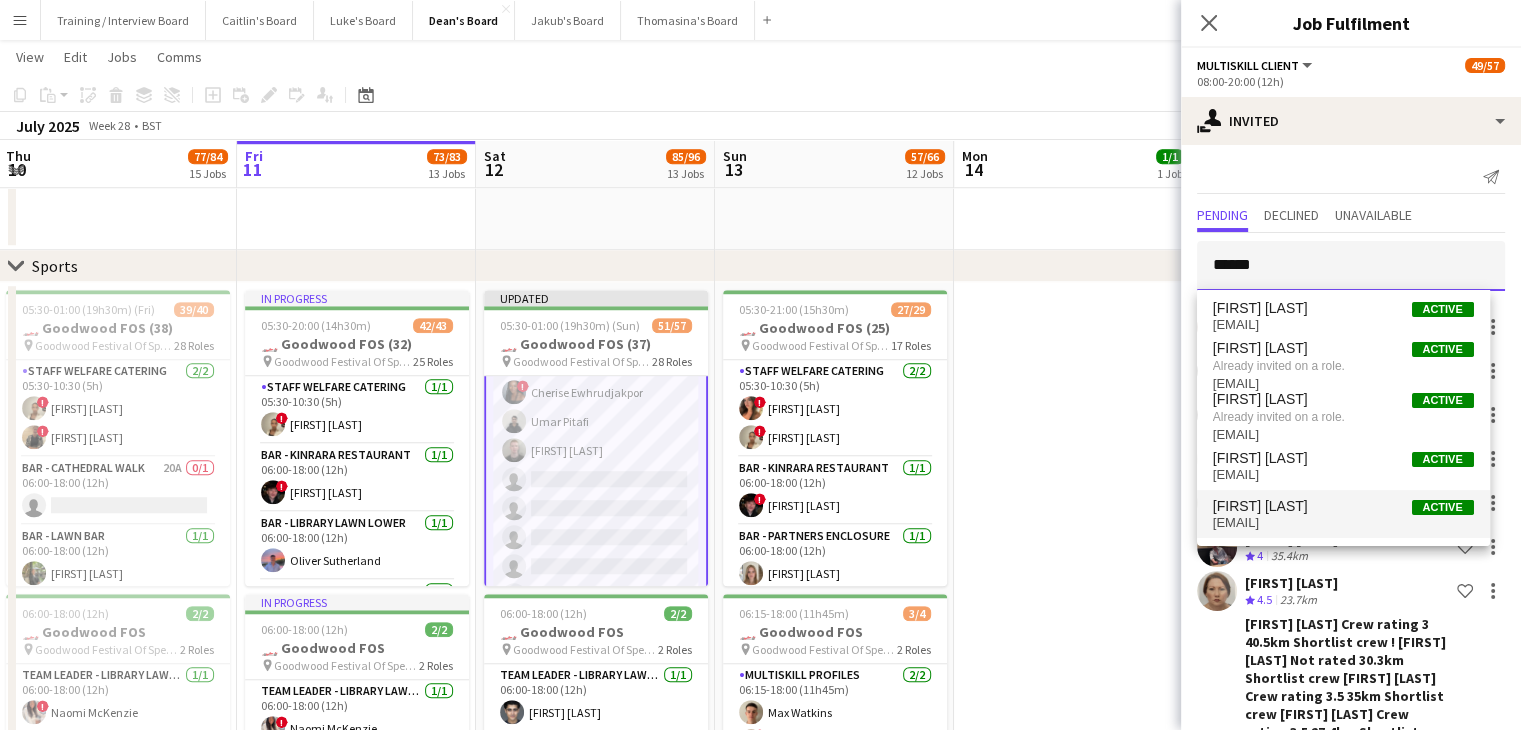 type on "******" 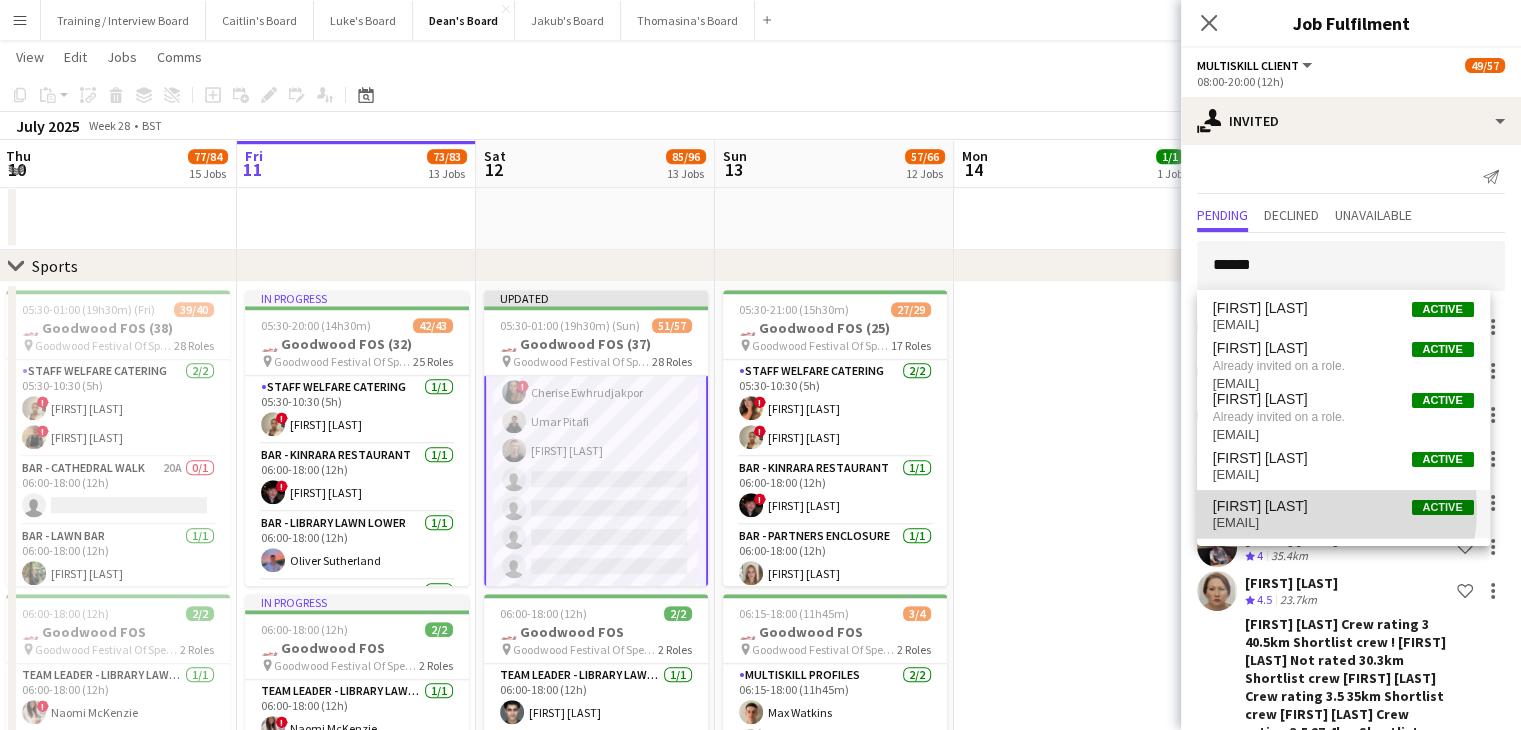 click on "Ted Bailey  Active" at bounding box center (1343, 506) 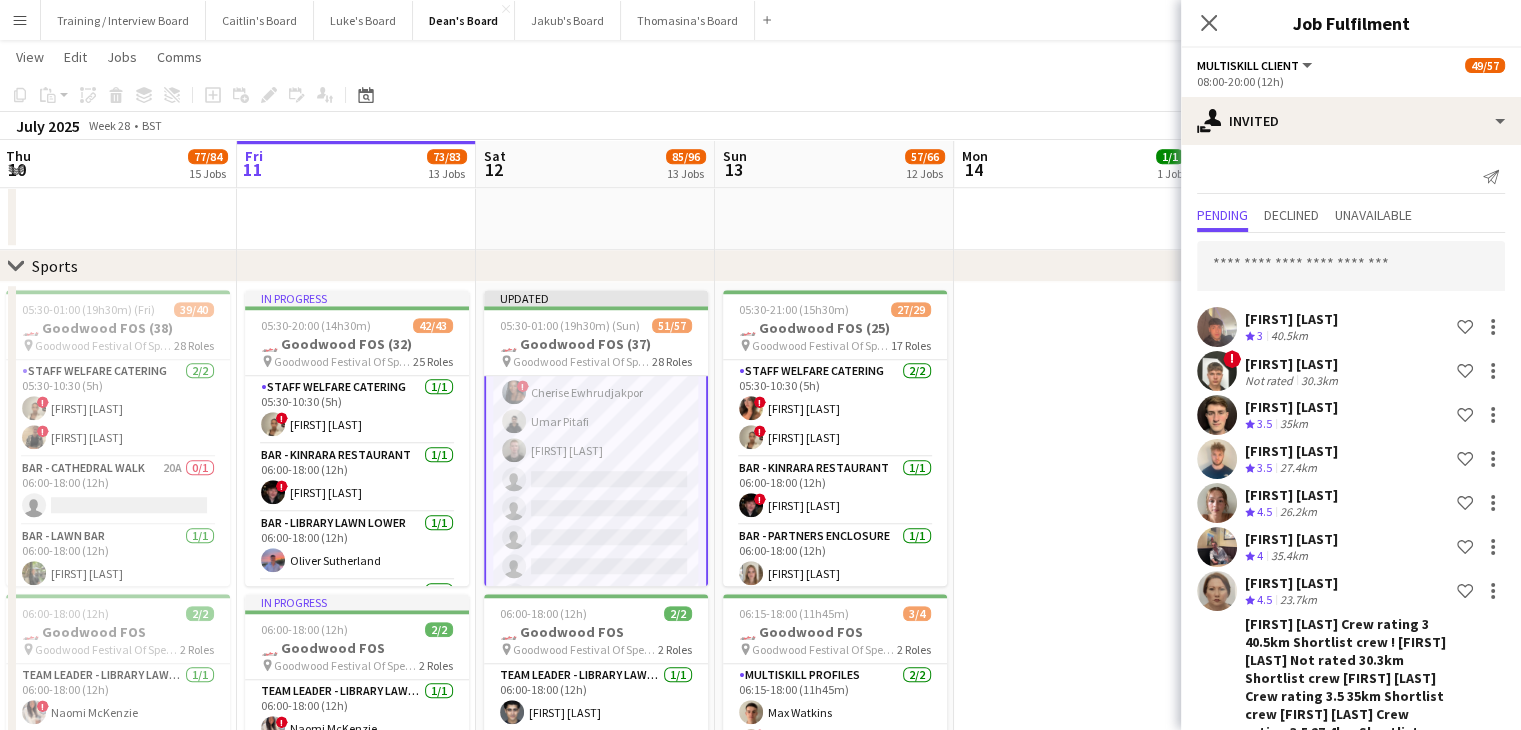 scroll, scrollTop: 1432, scrollLeft: 0, axis: vertical 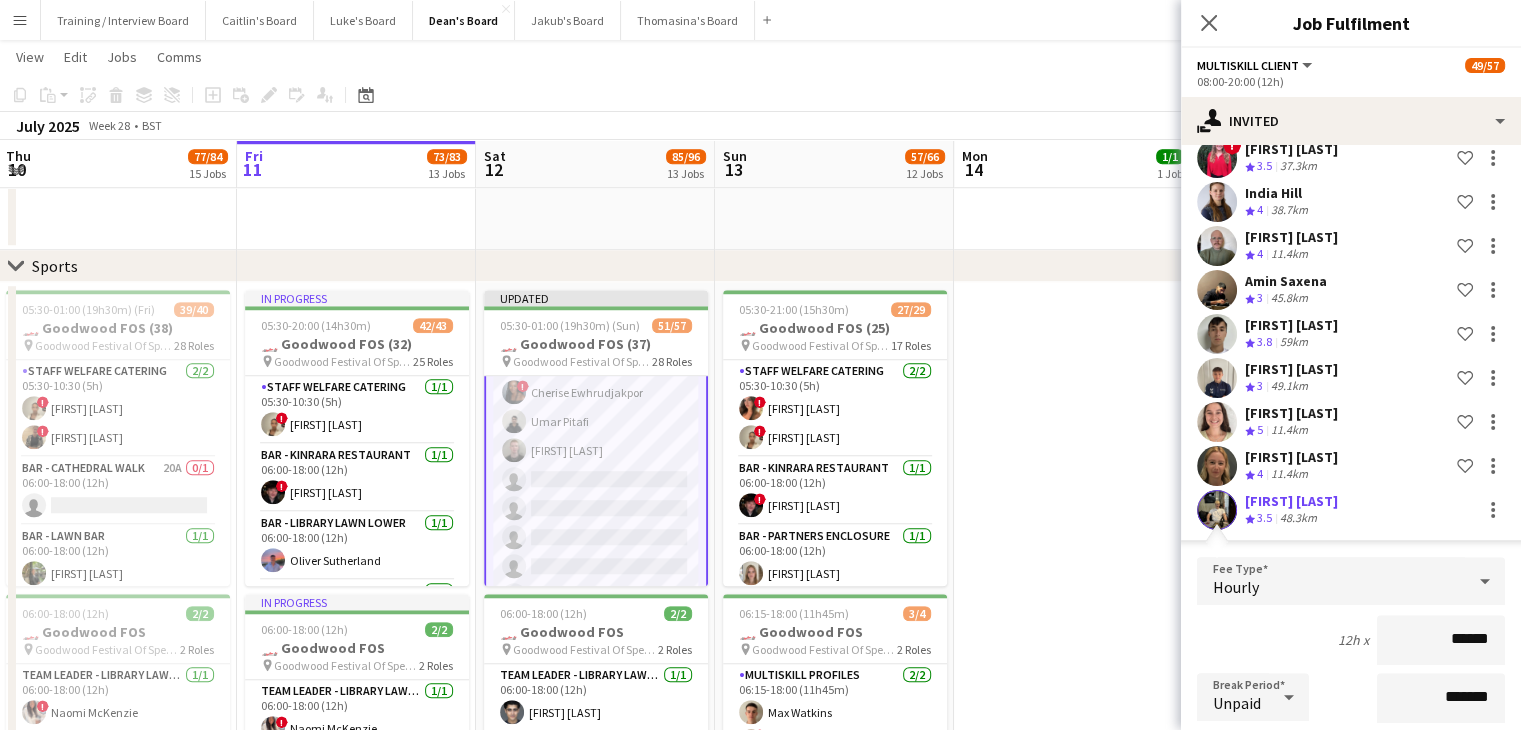 drag, startPoint x: 1409, startPoint y: 669, endPoint x: 1399, endPoint y: 646, distance: 25.079872 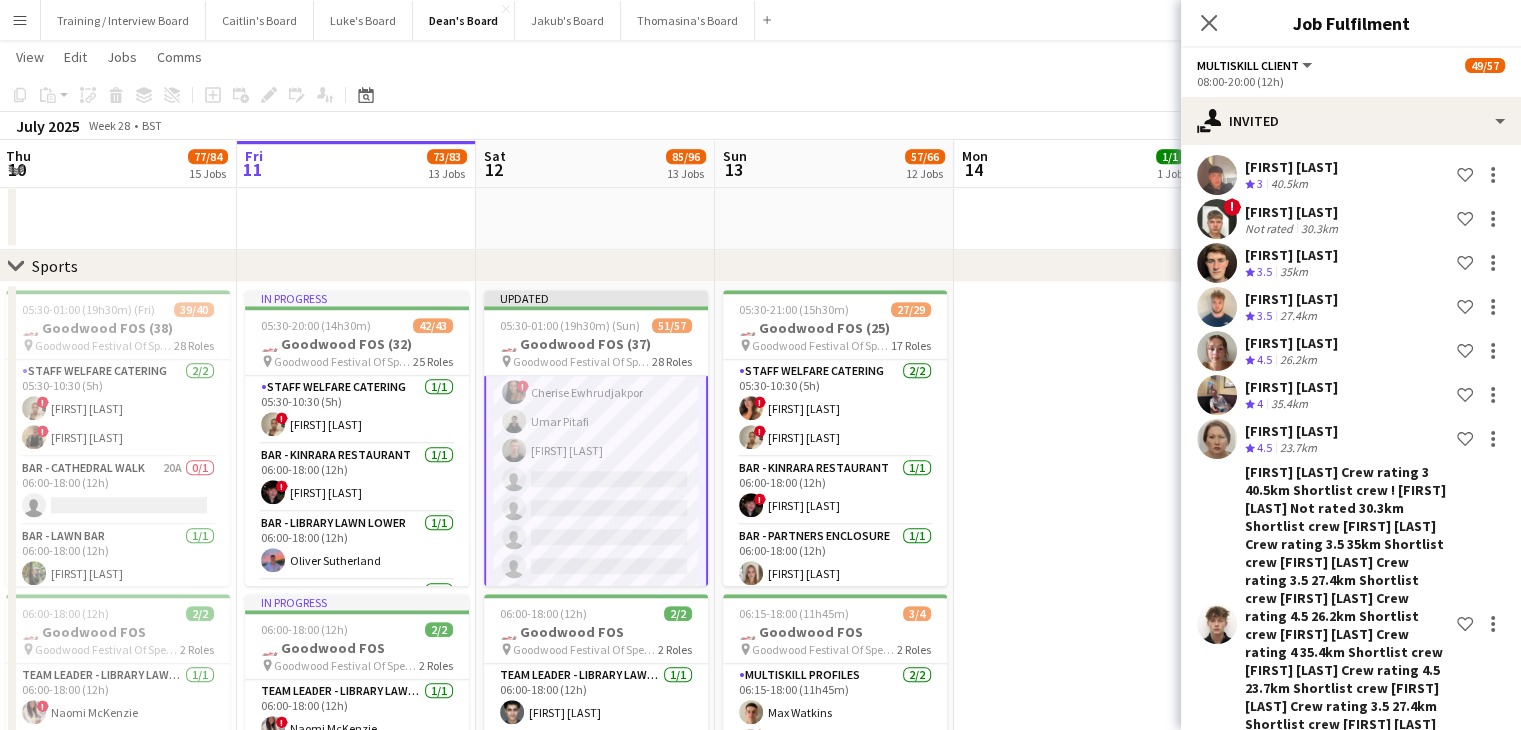 scroll, scrollTop: 0, scrollLeft: 0, axis: both 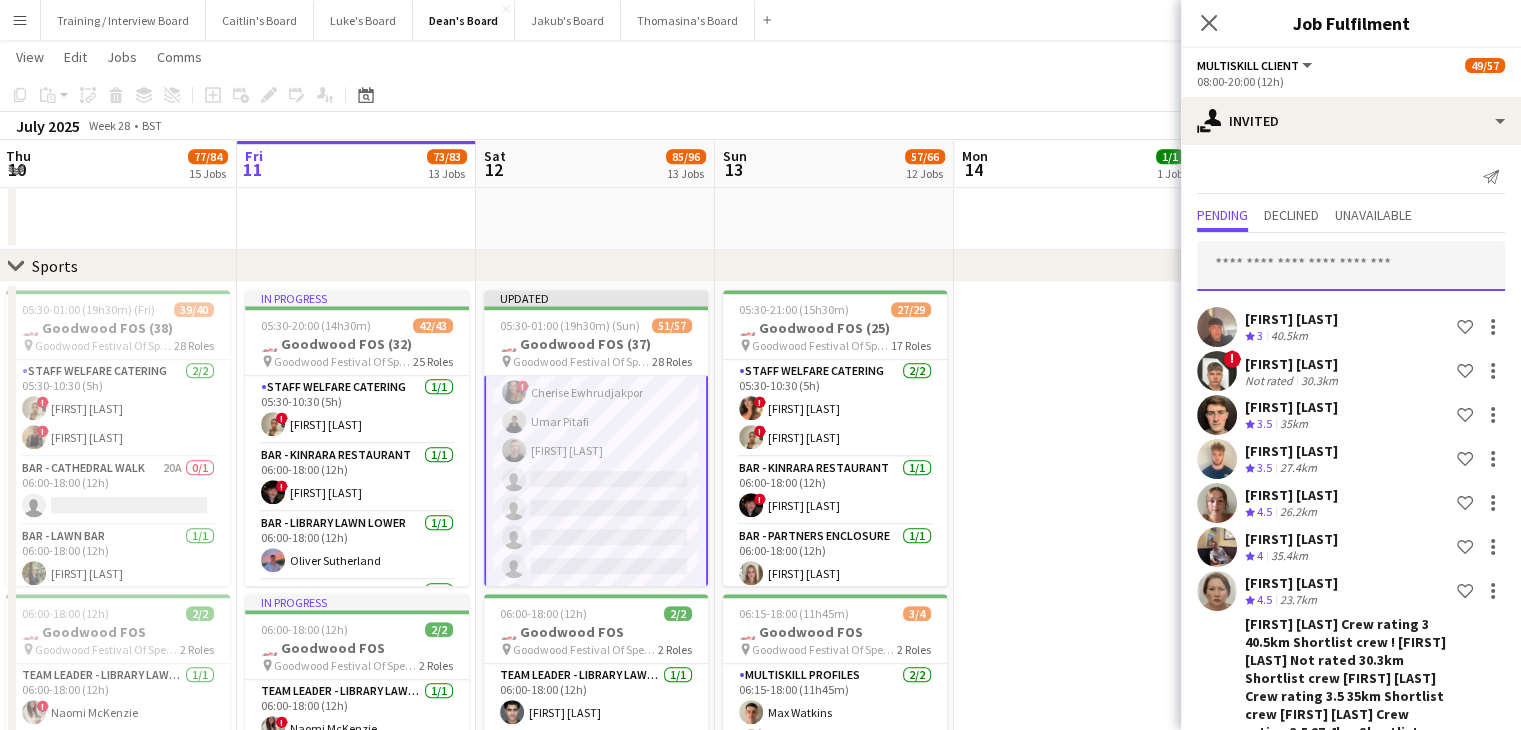 click at bounding box center [1351, 266] 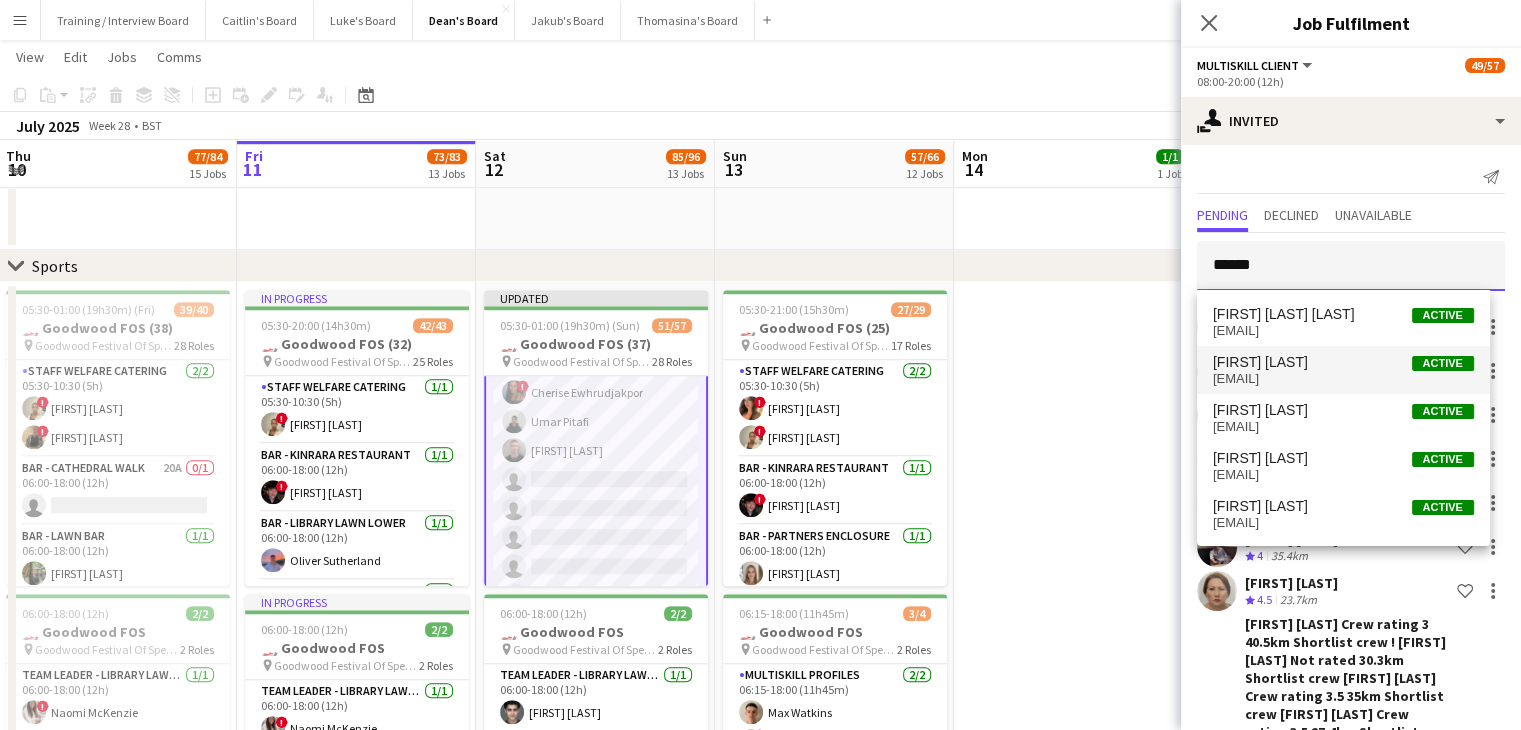 type on "*****" 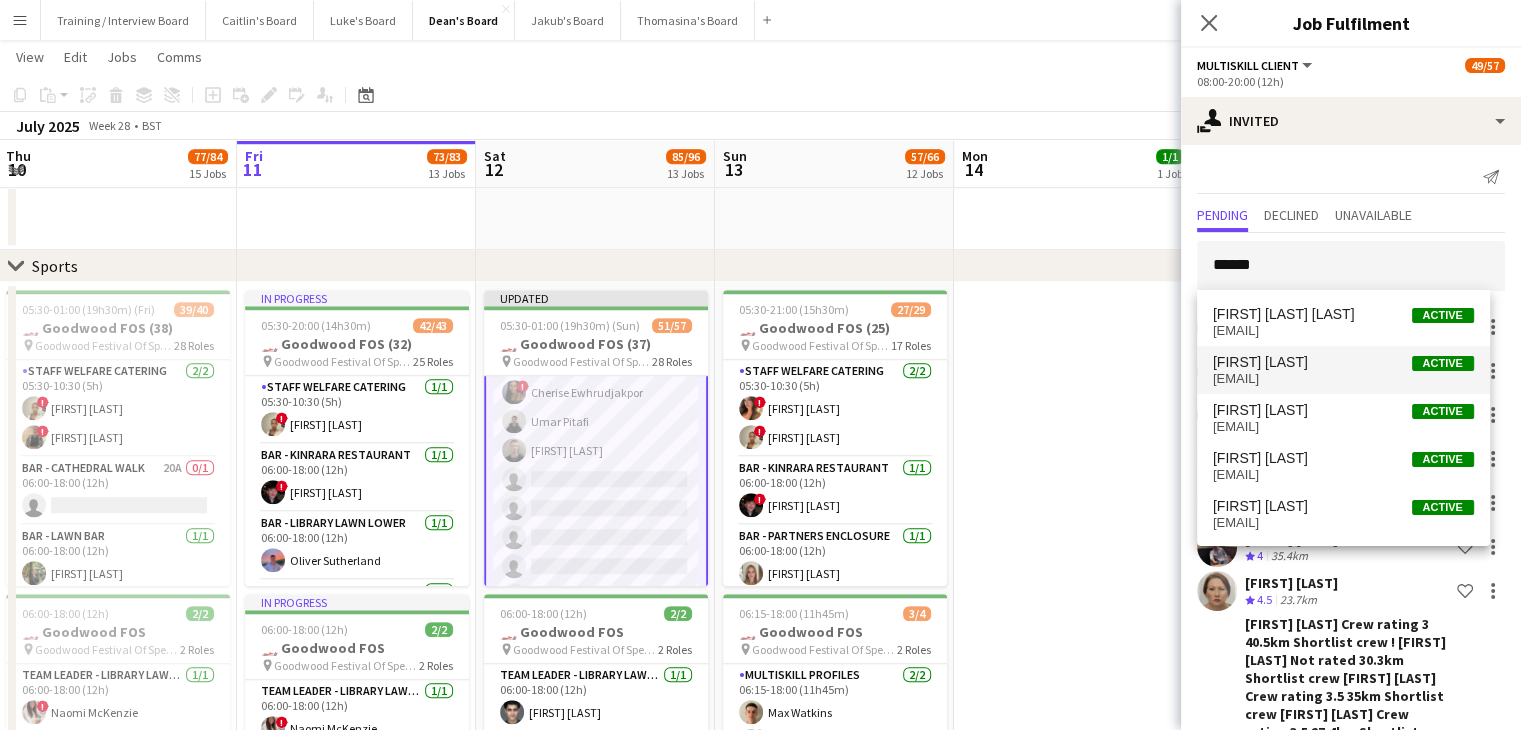 click on "jonah.cahusac@icloud.com" at bounding box center (1343, 379) 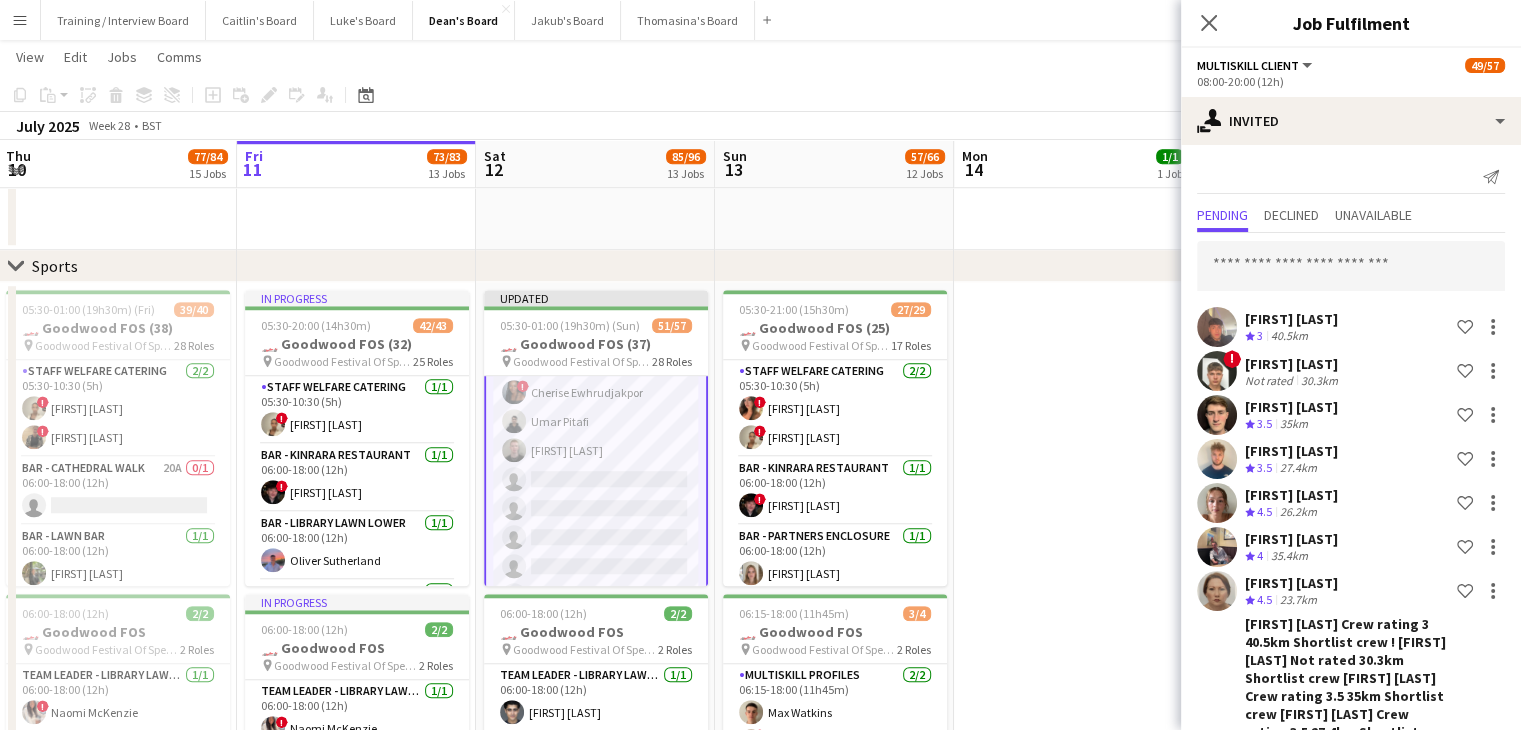 scroll, scrollTop: 1476, scrollLeft: 0, axis: vertical 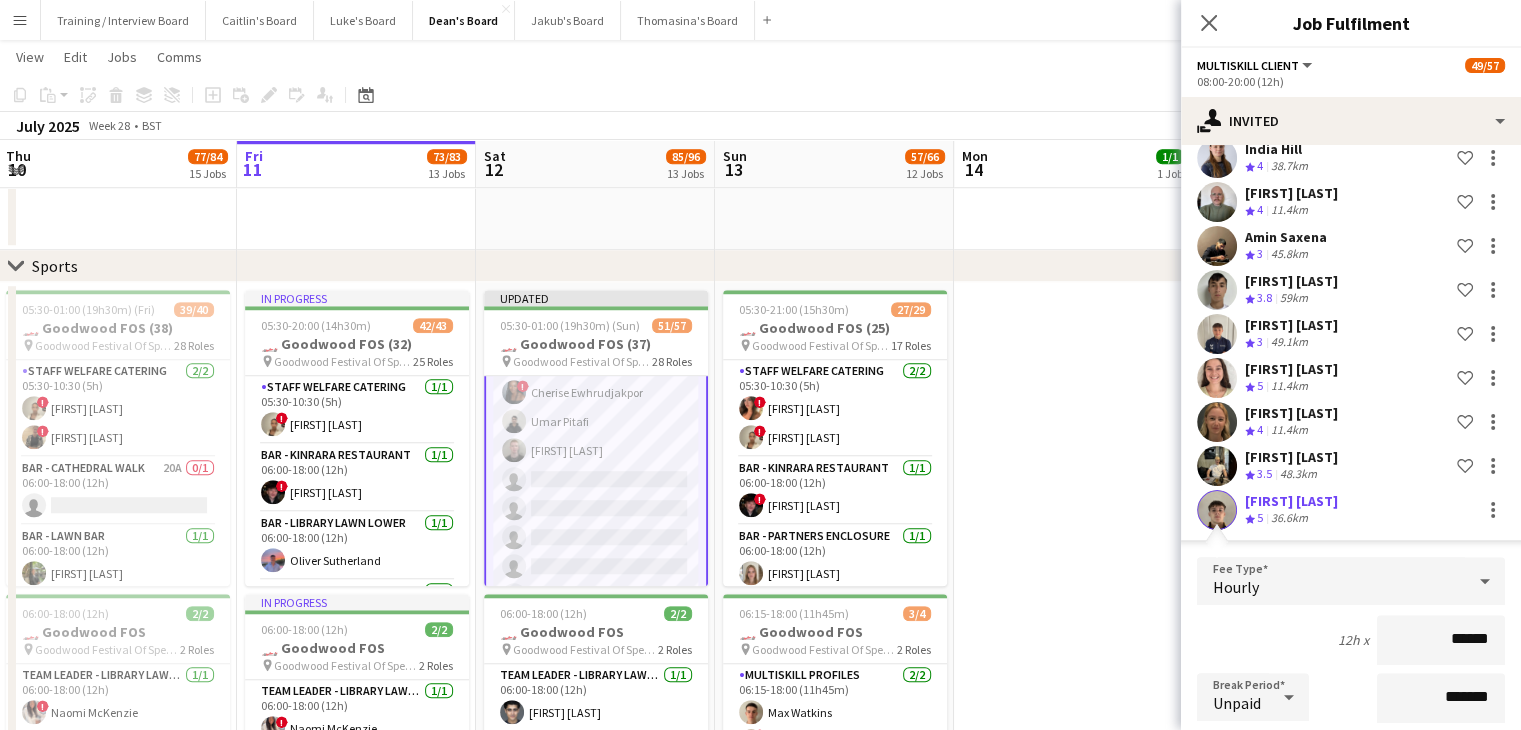 click on "Confirm" 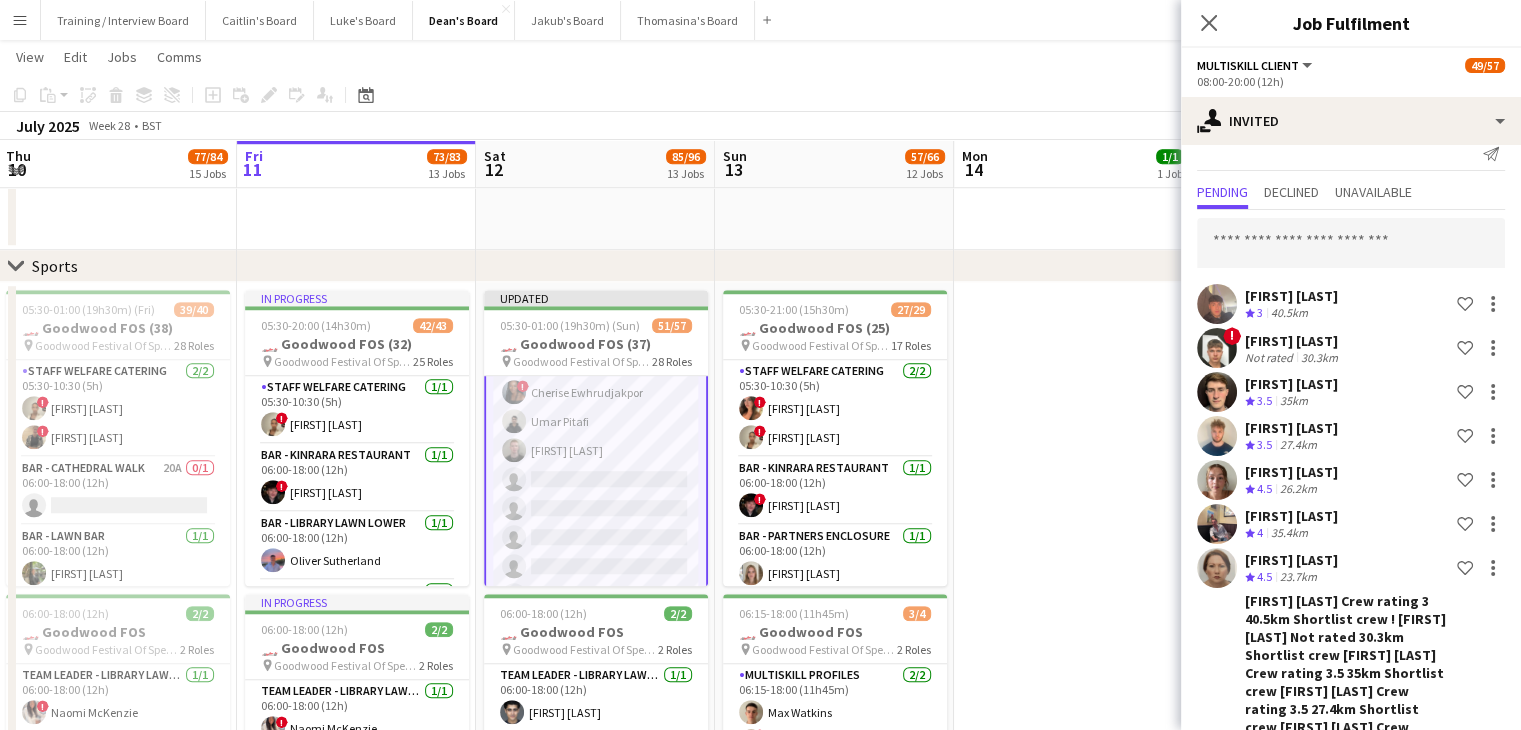 scroll, scrollTop: 0, scrollLeft: 0, axis: both 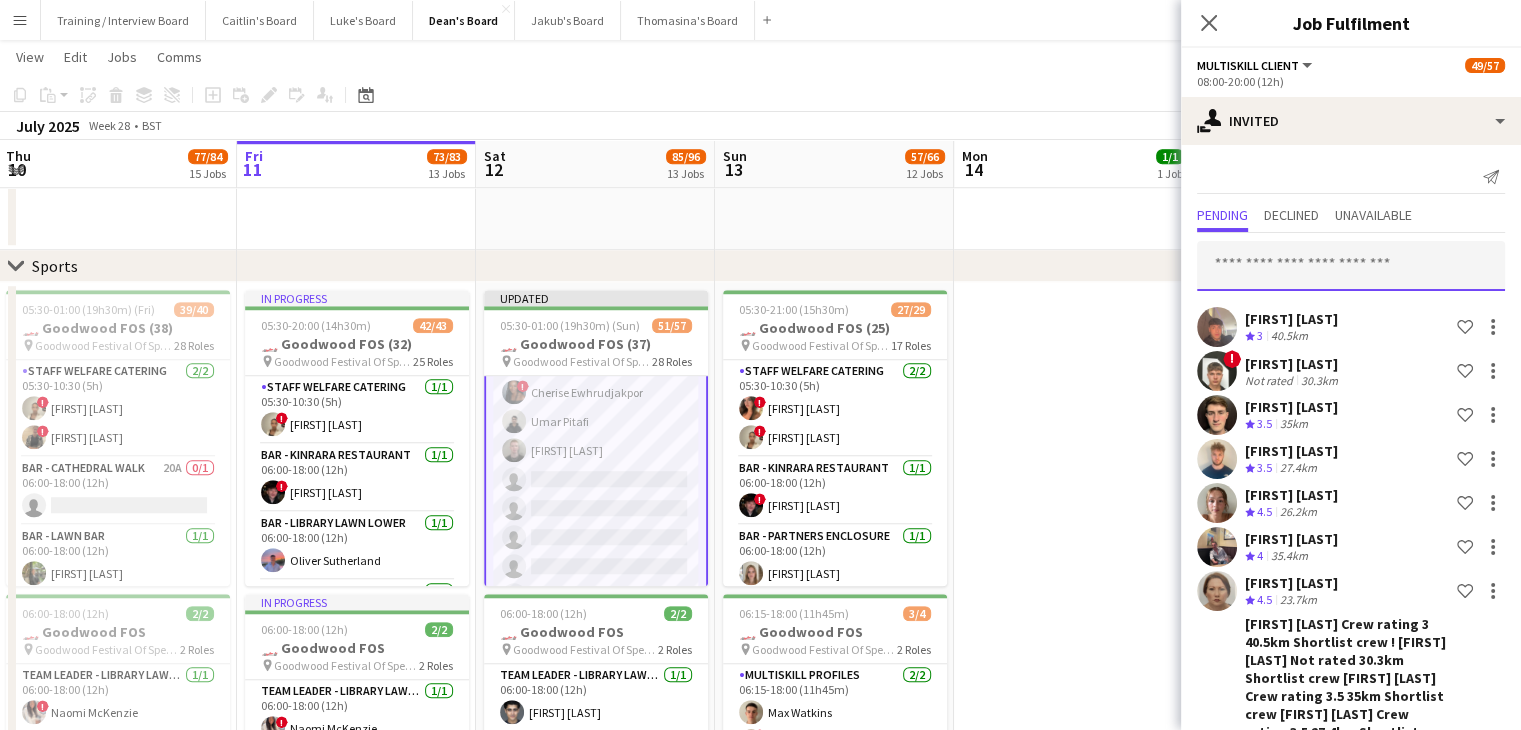 click at bounding box center (1351, 266) 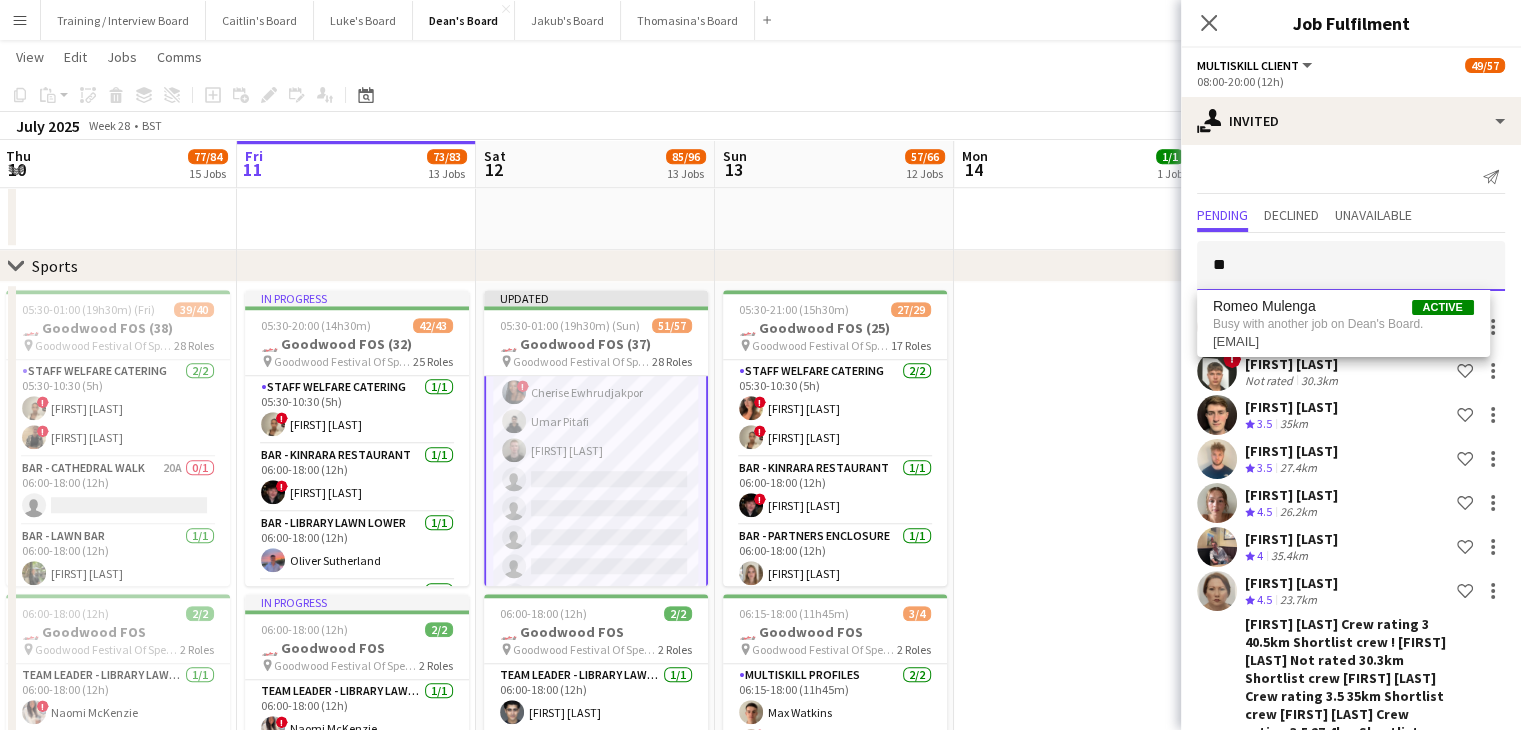 type on "*" 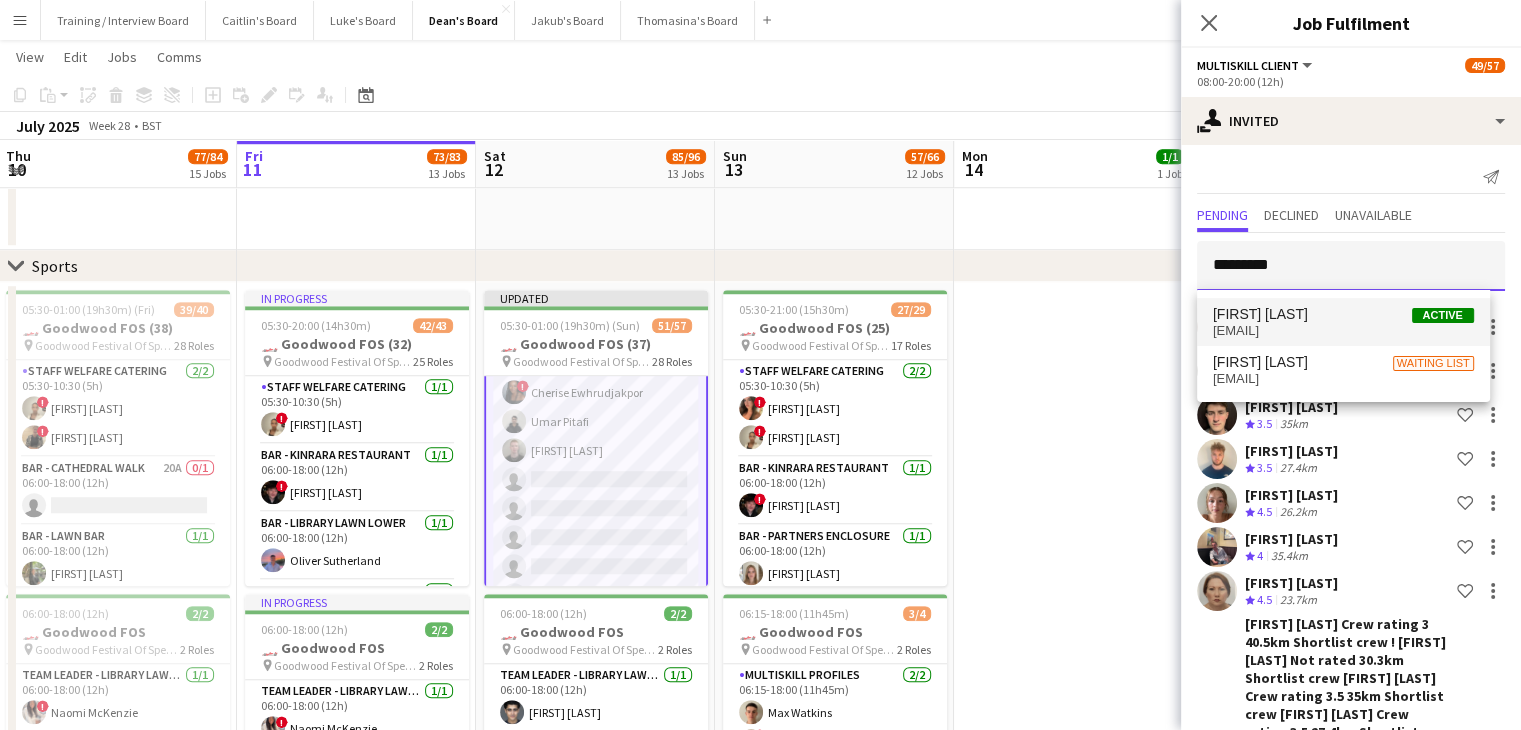 type on "*********" 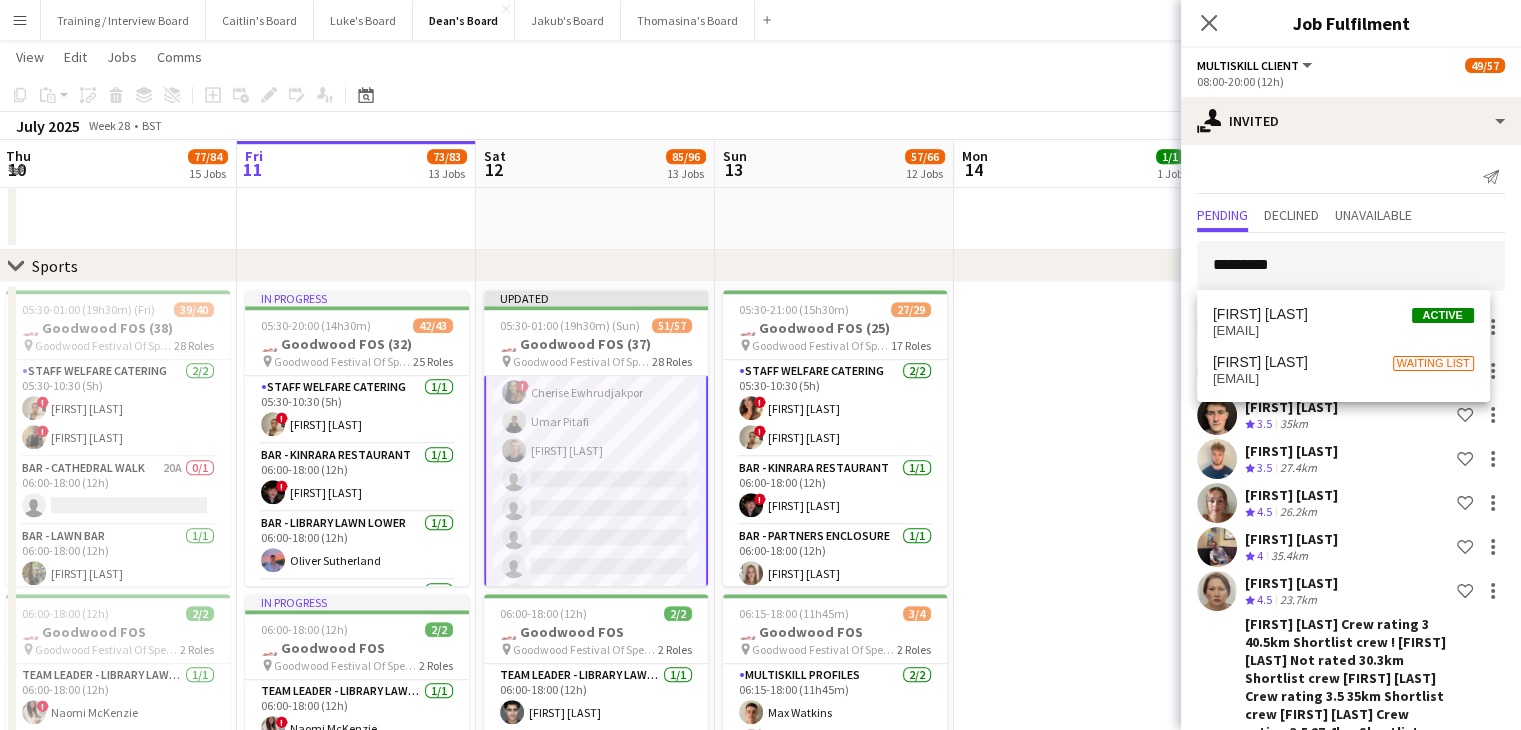 click on "[FIRST] [LAST]" at bounding box center [1260, 314] 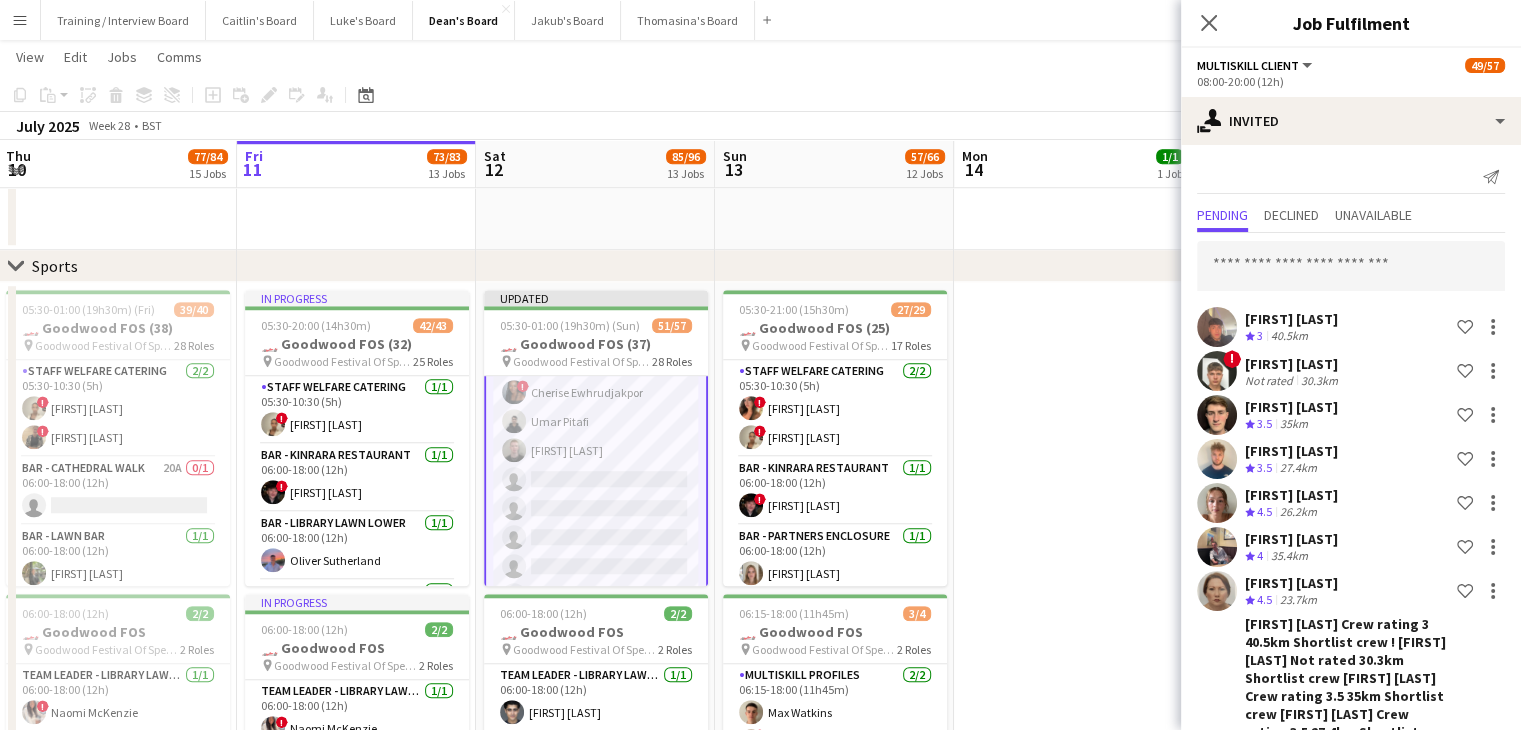 scroll, scrollTop: 1520, scrollLeft: 0, axis: vertical 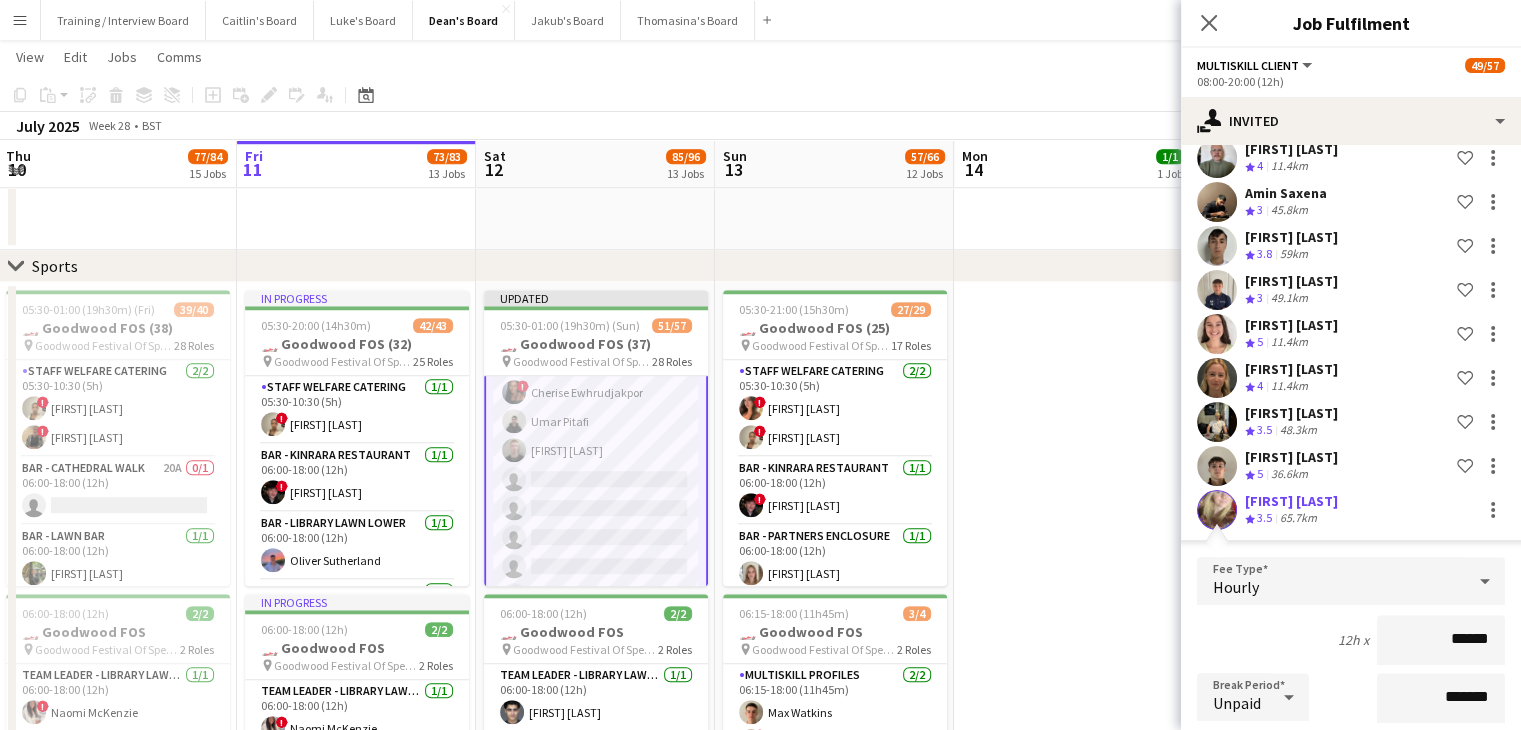 click on "Confirm" 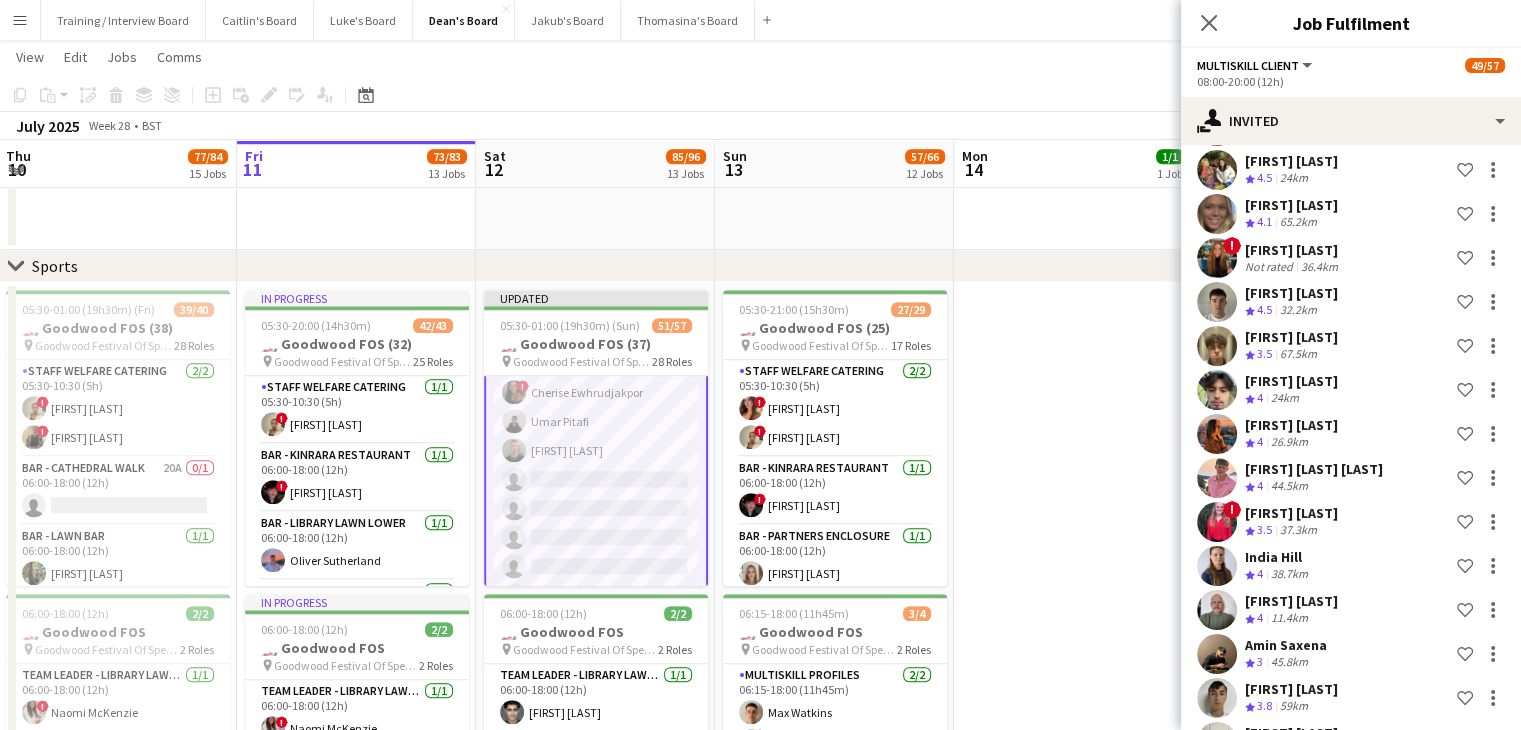 scroll, scrollTop: 0, scrollLeft: 0, axis: both 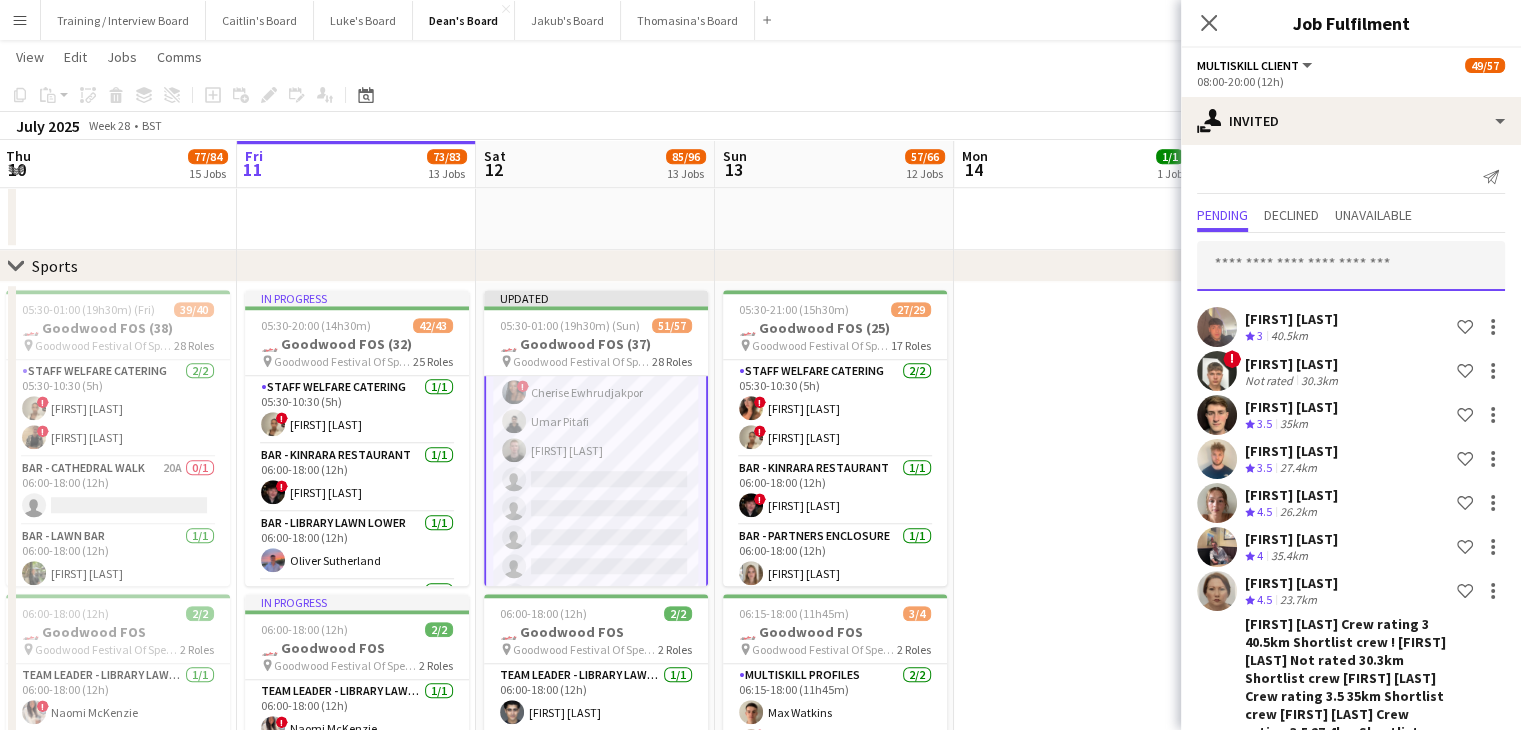 click at bounding box center [1351, 266] 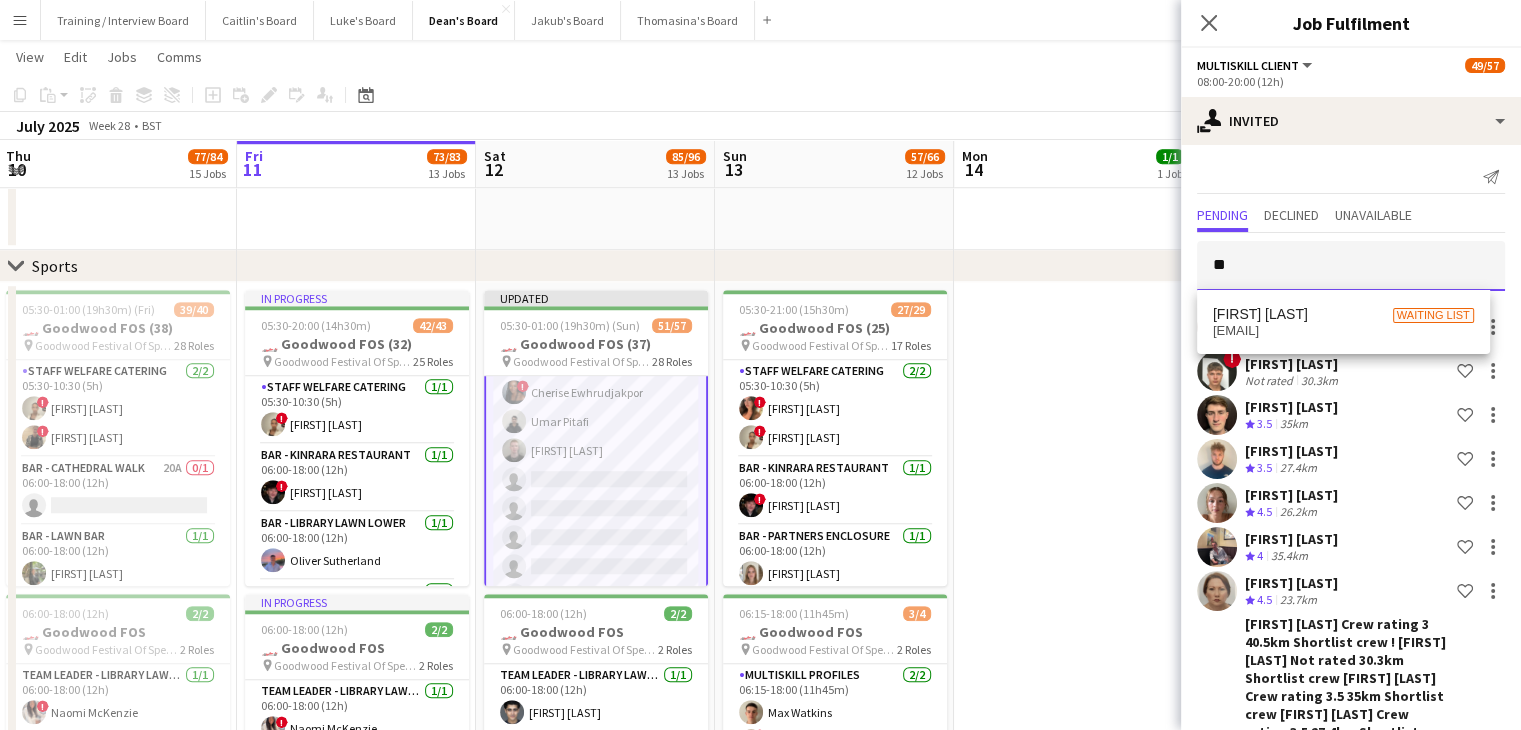 type on "*" 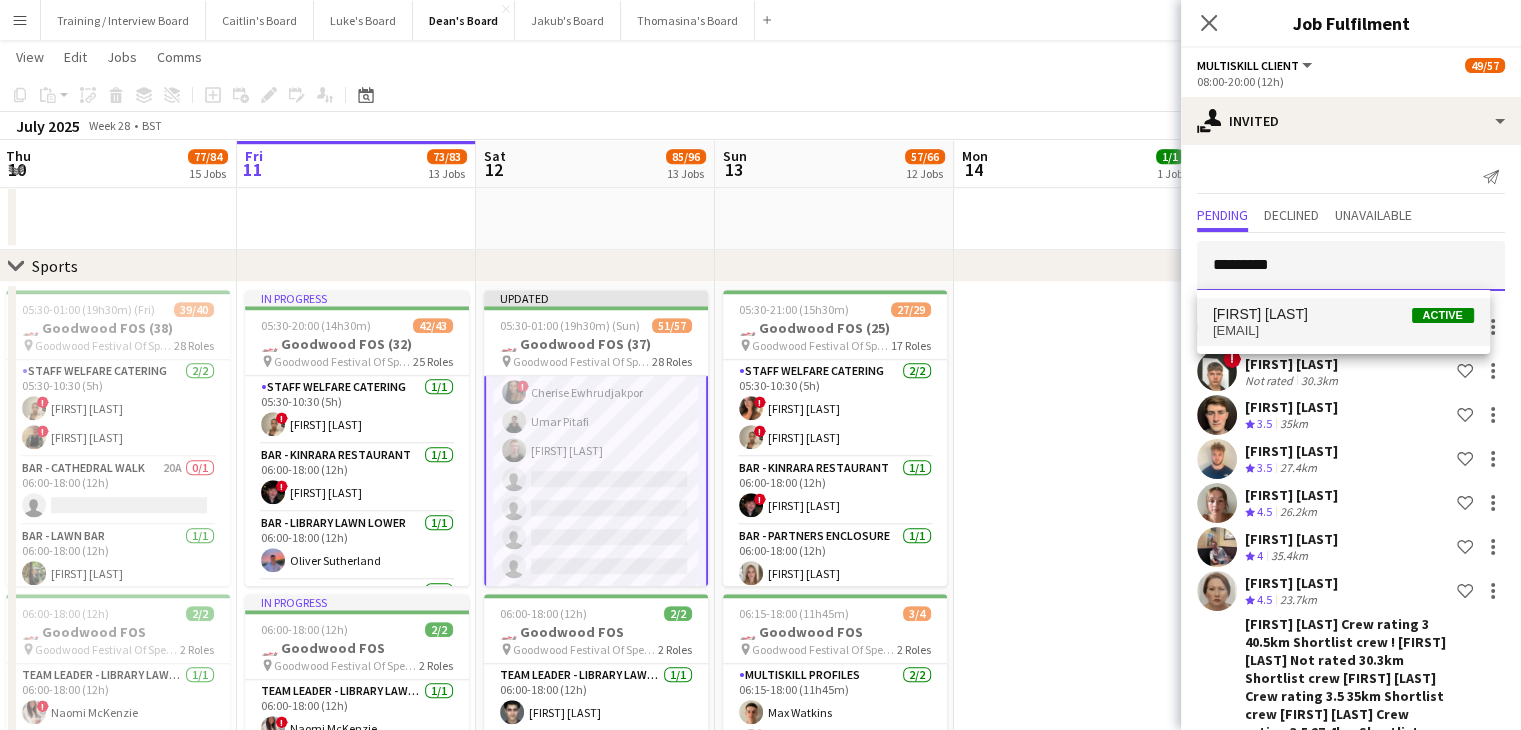 type on "*********" 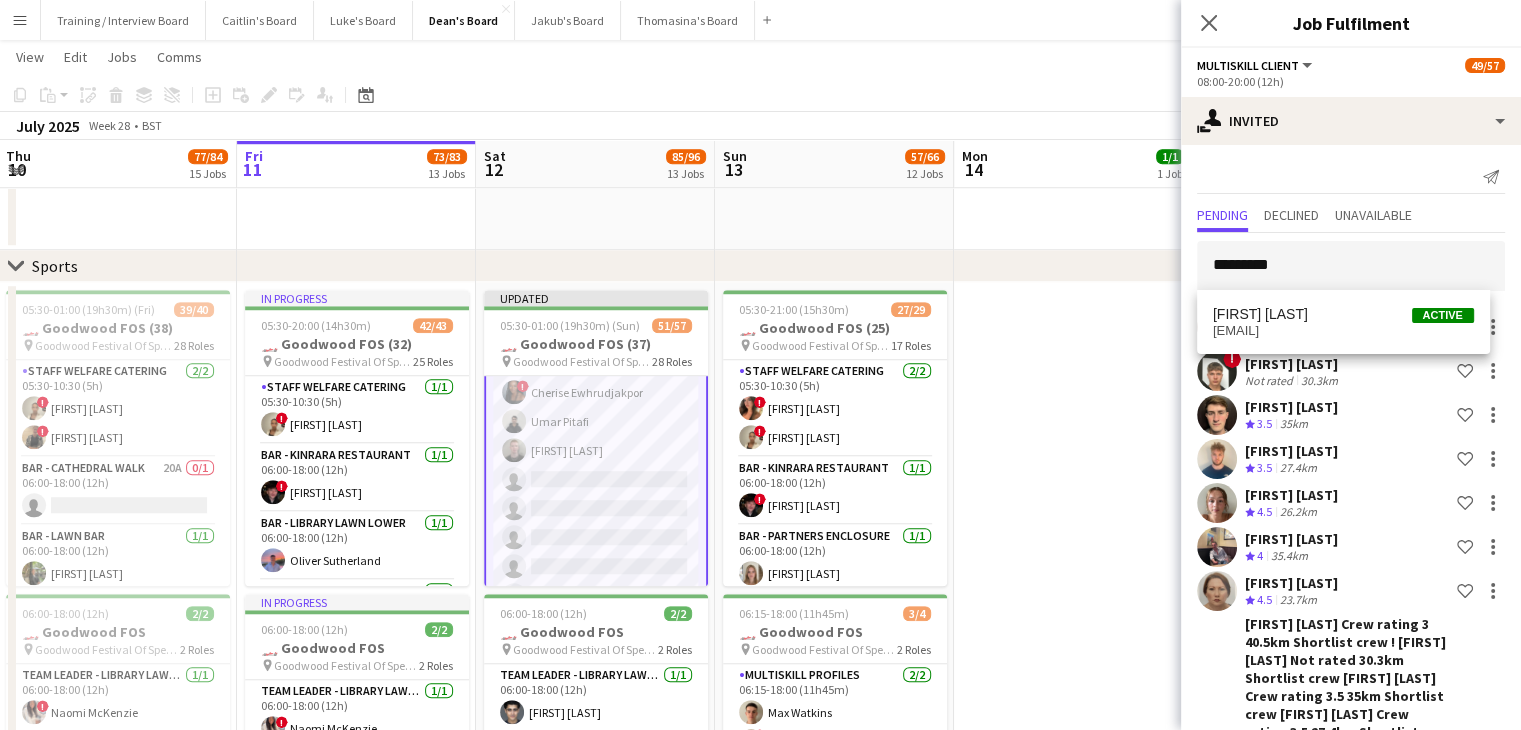 click on "[FIRST] [LAST]" at bounding box center [1260, 314] 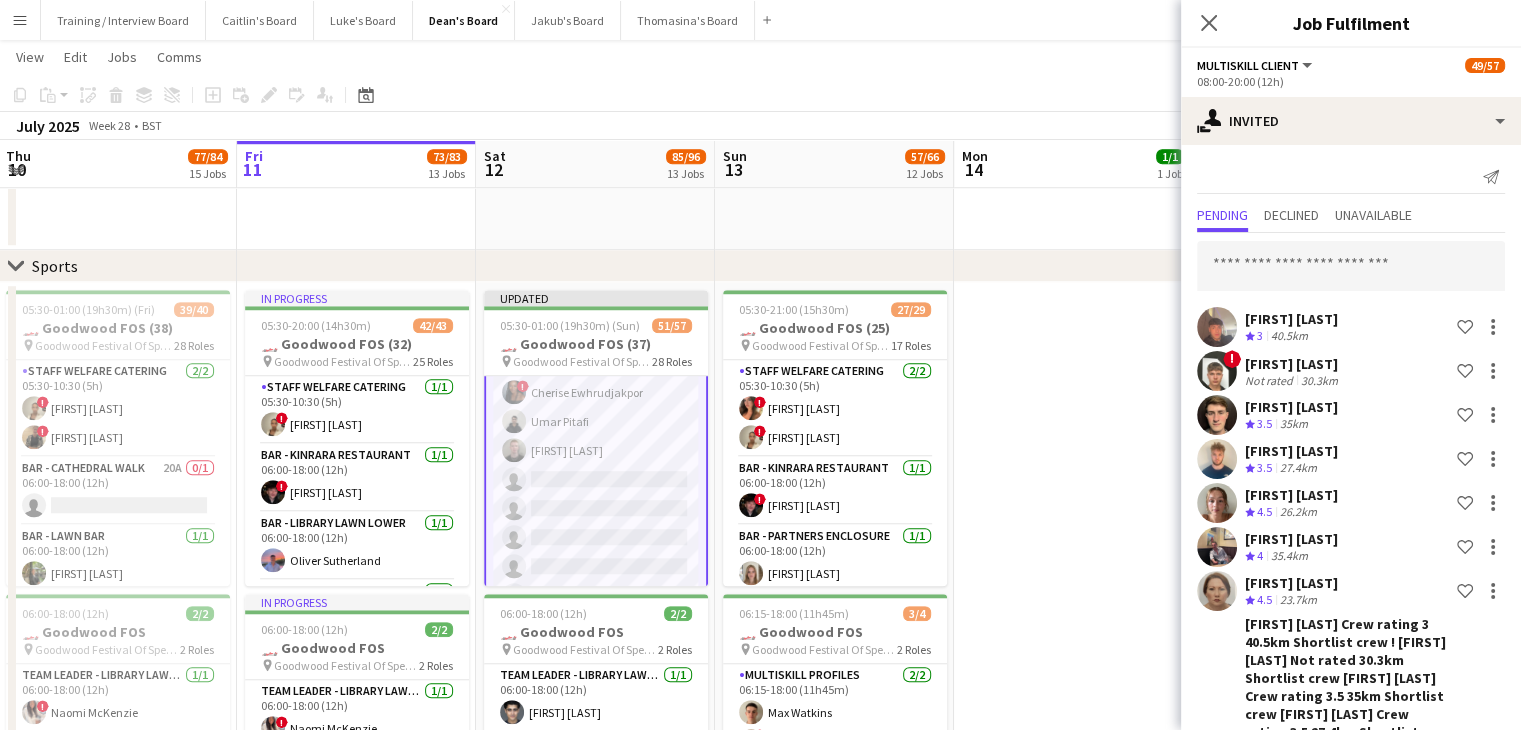 scroll, scrollTop: 1564, scrollLeft: 0, axis: vertical 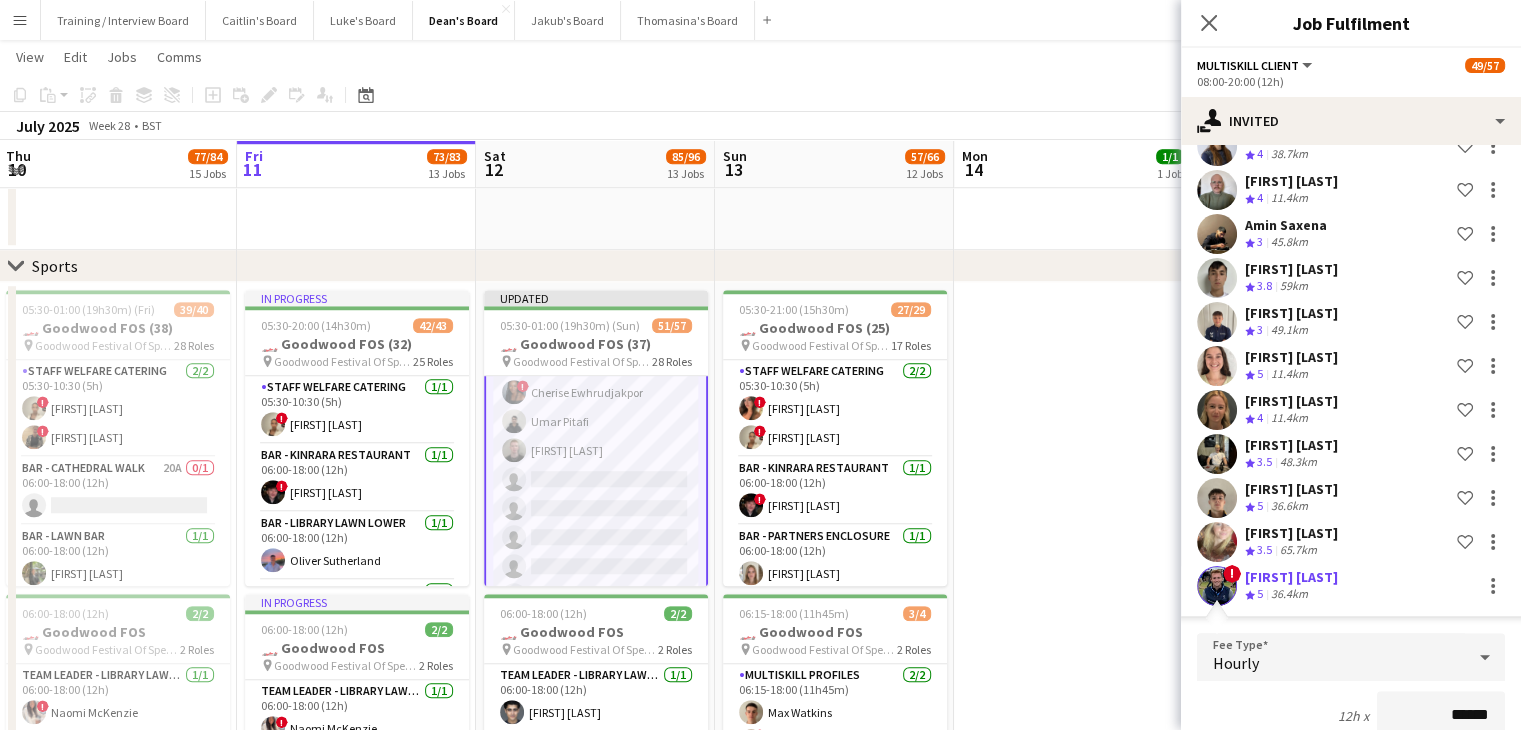 click on "36.4km" 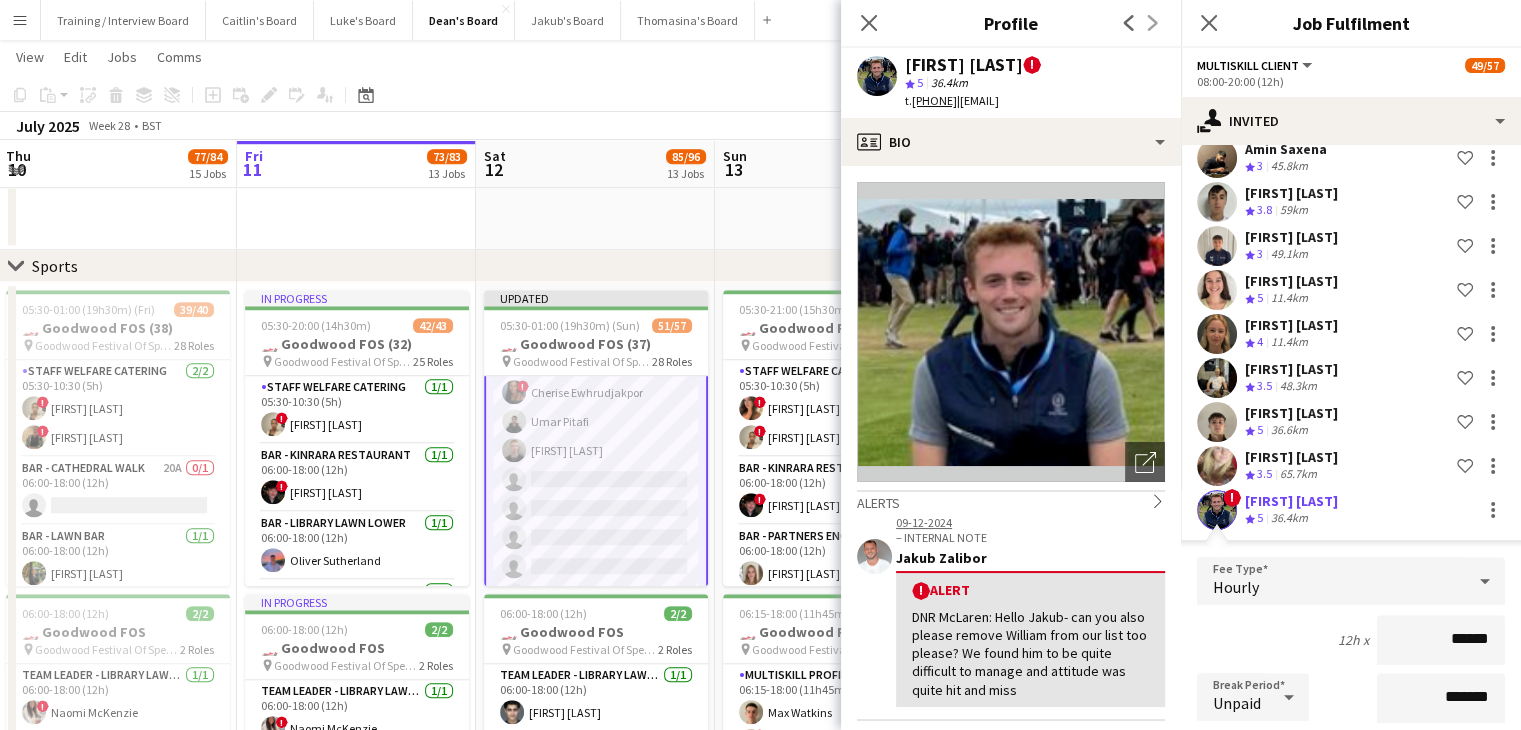 drag, startPoint x: 1414, startPoint y: 677, endPoint x: 1366, endPoint y: 633, distance: 65.11528 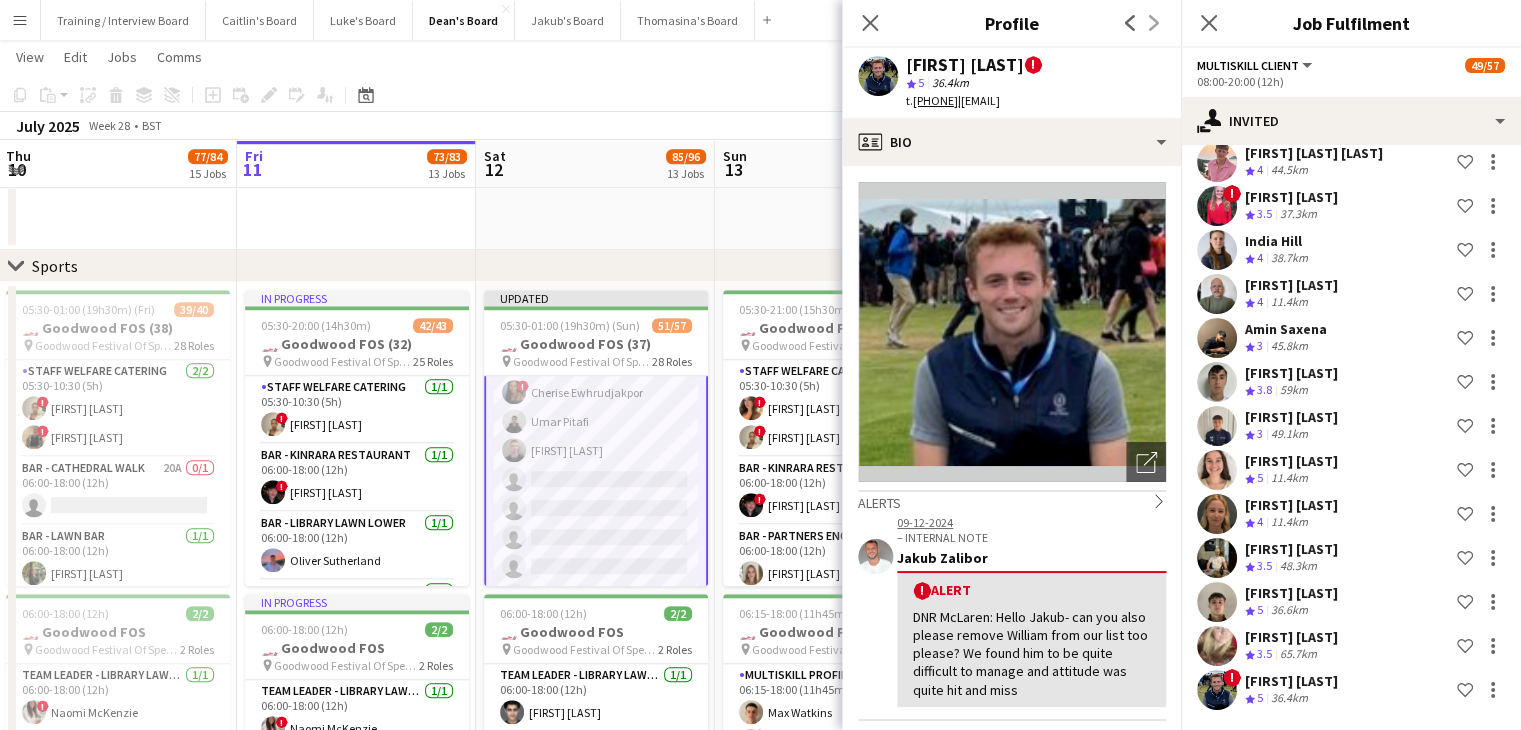 scroll, scrollTop: 1188, scrollLeft: 0, axis: vertical 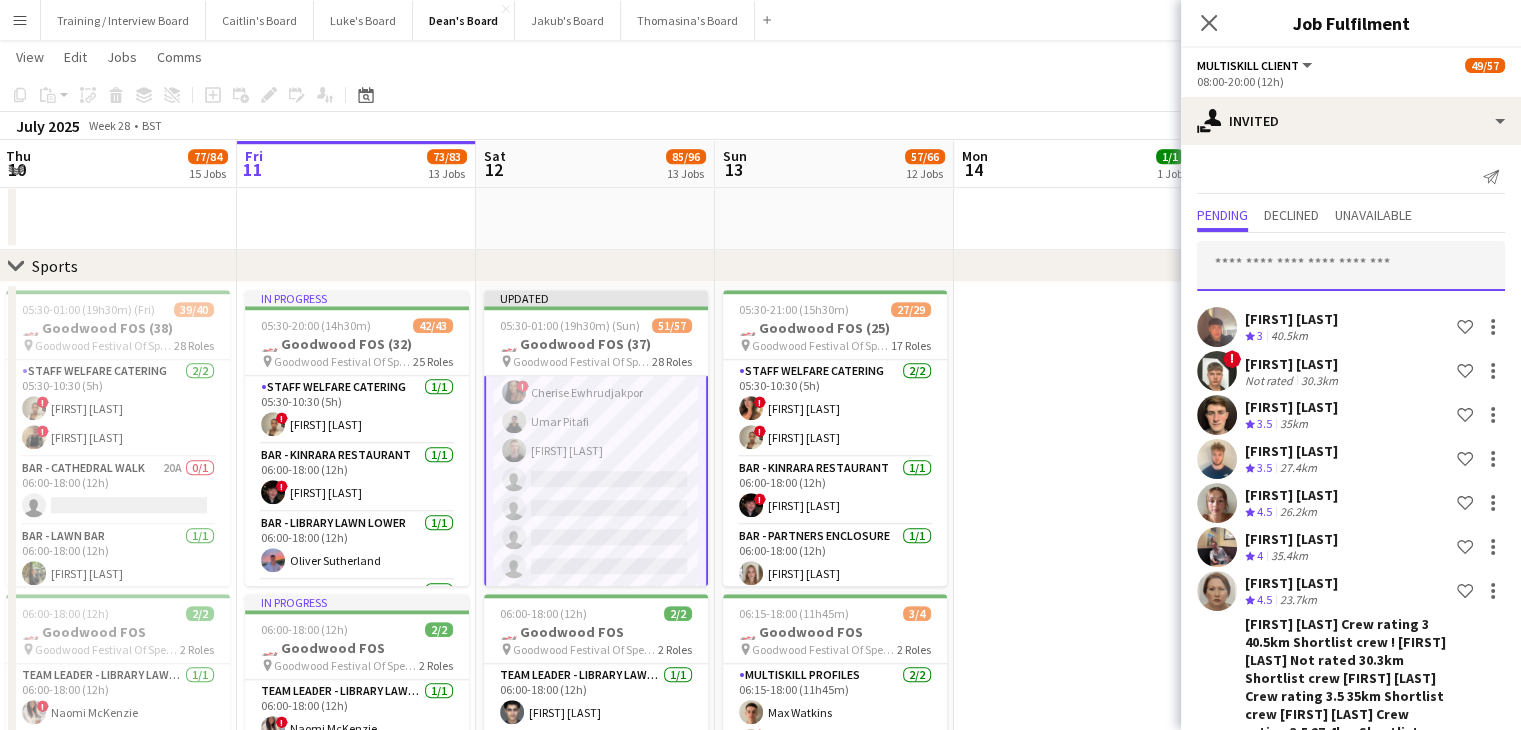 click at bounding box center [1351, 266] 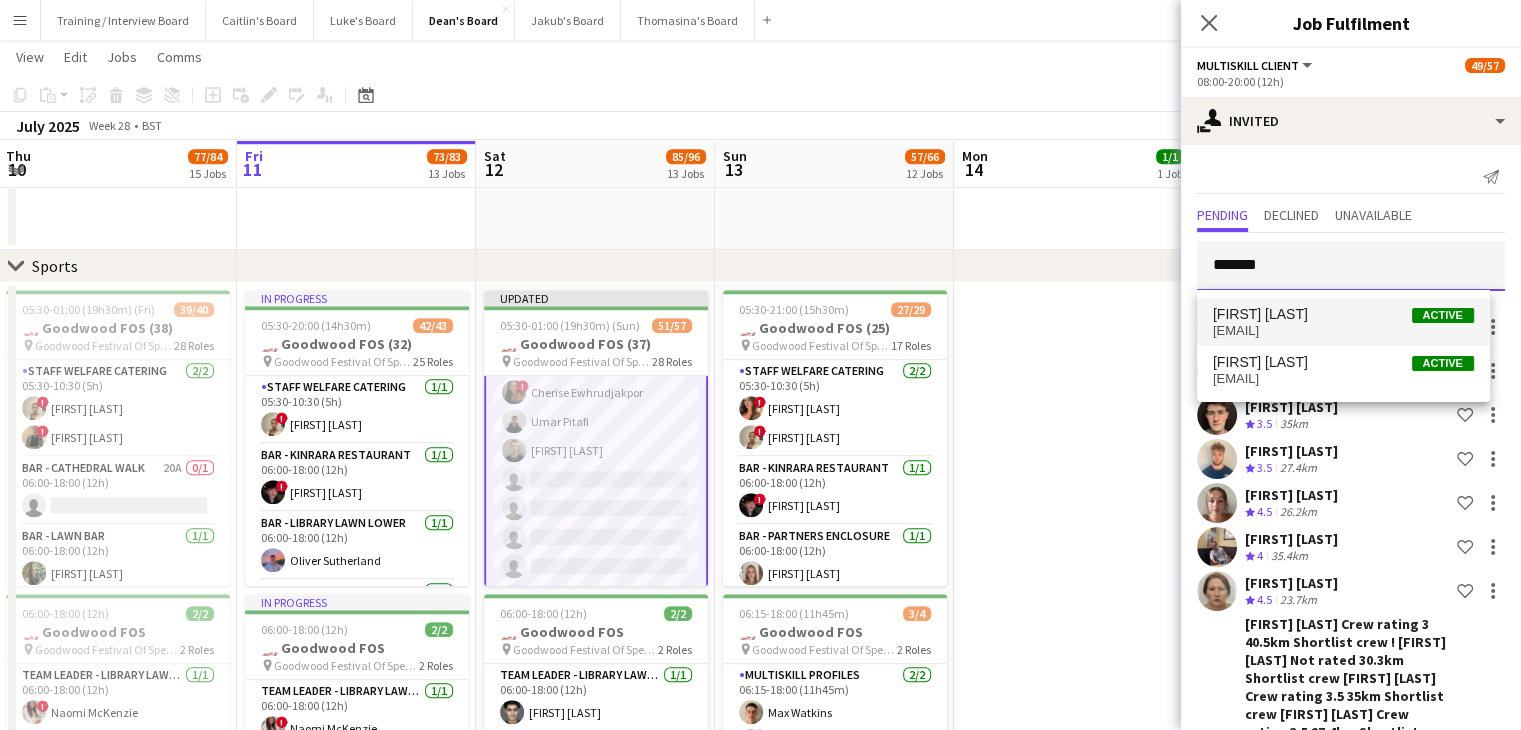 type on "*******" 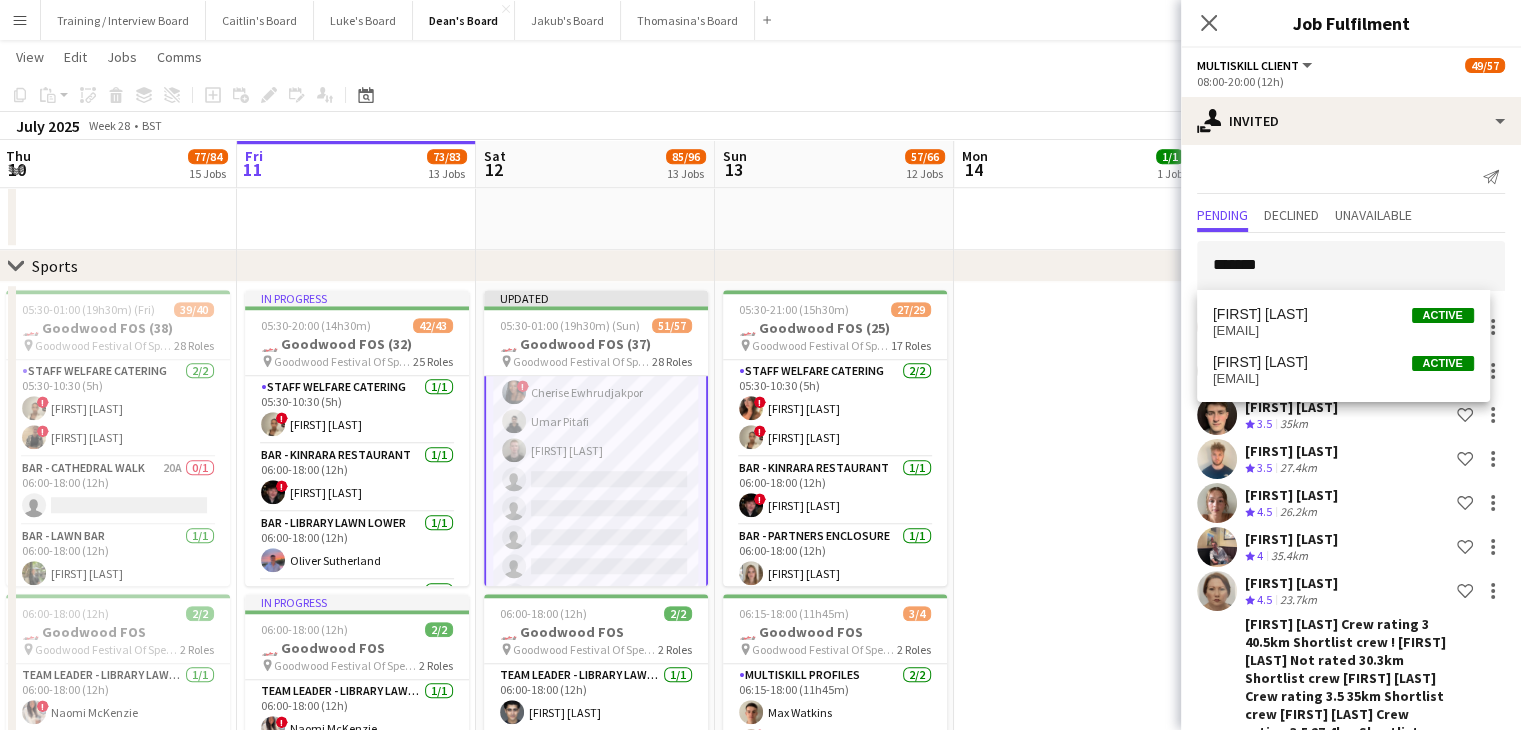 click on "jackgraemeforrester@icloud.com" at bounding box center [1343, 331] 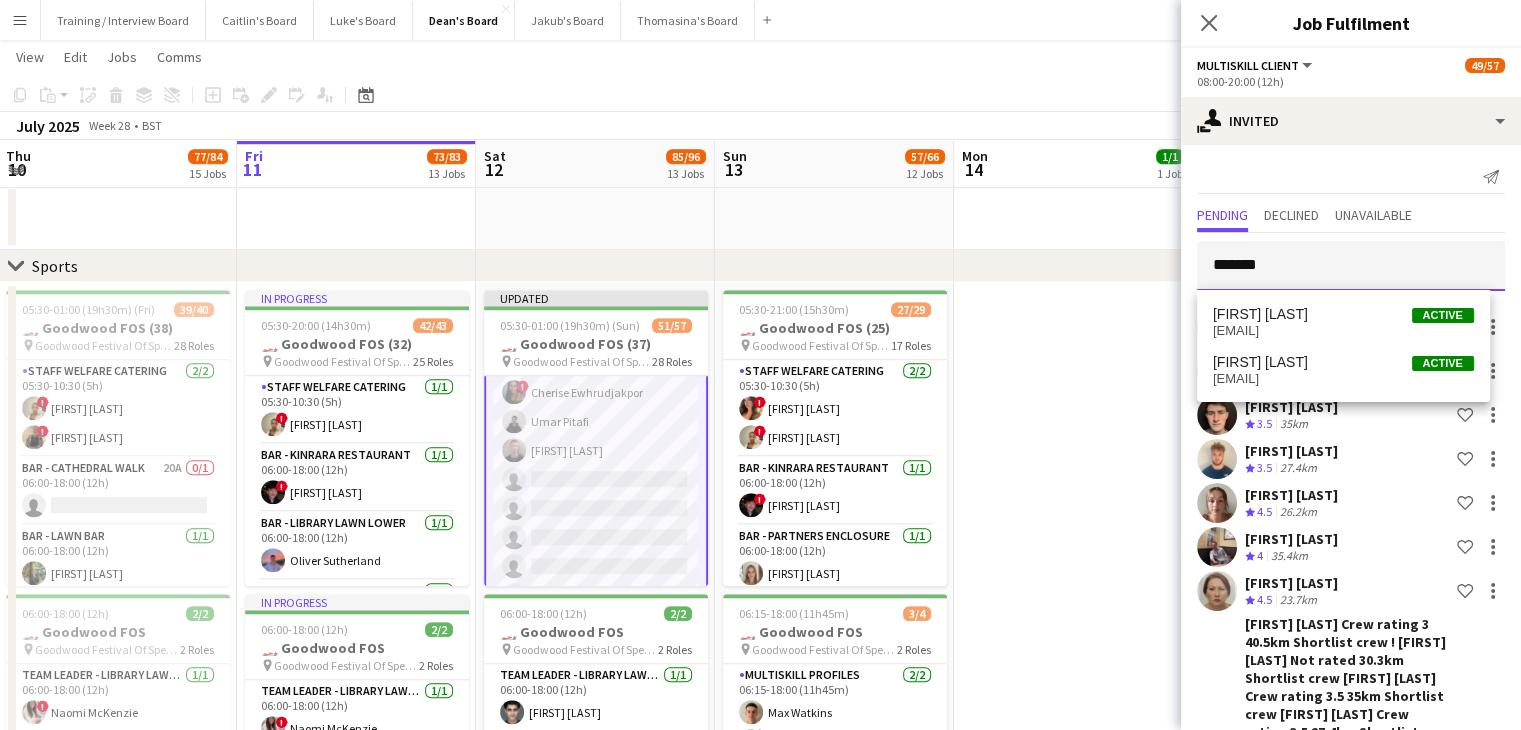 type 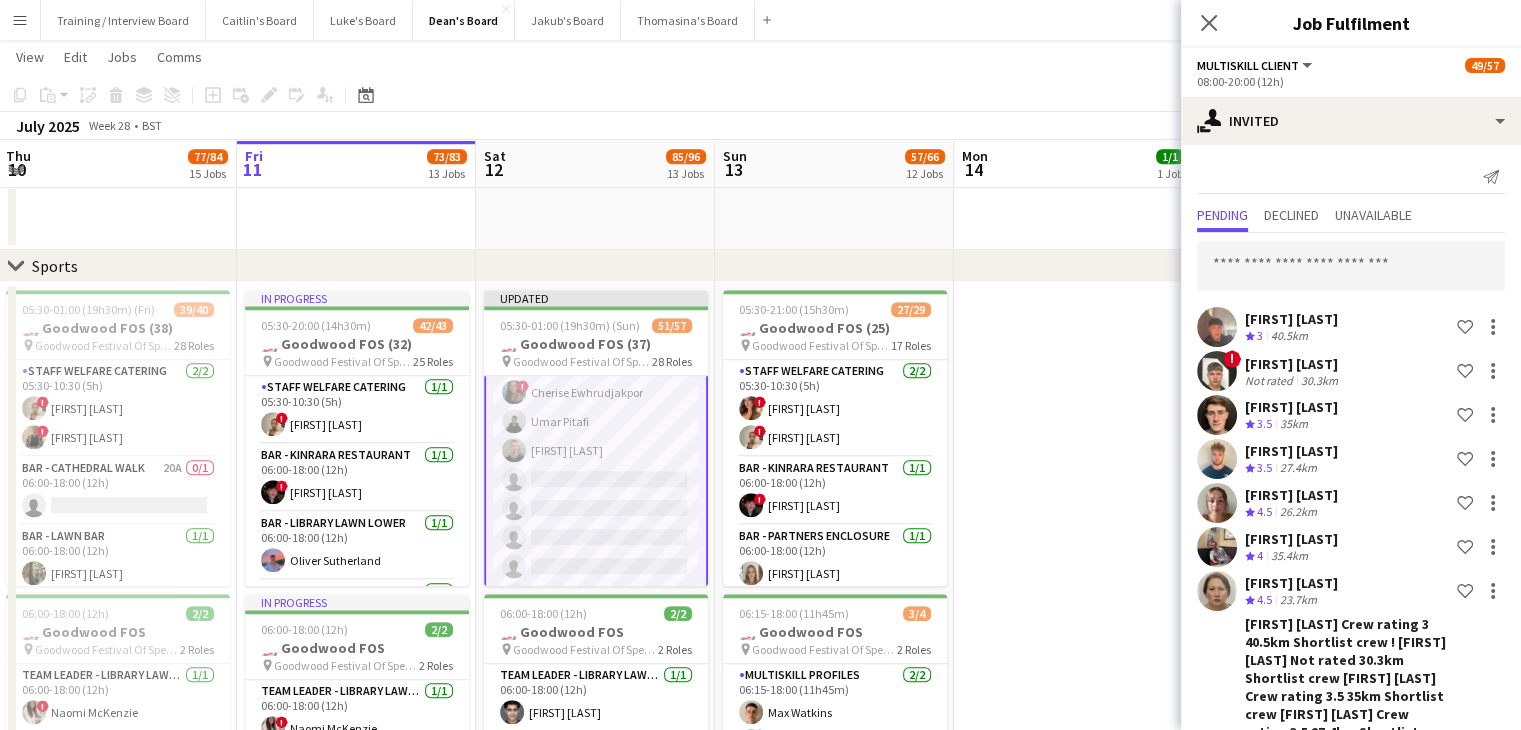 scroll, scrollTop: 1608, scrollLeft: 0, axis: vertical 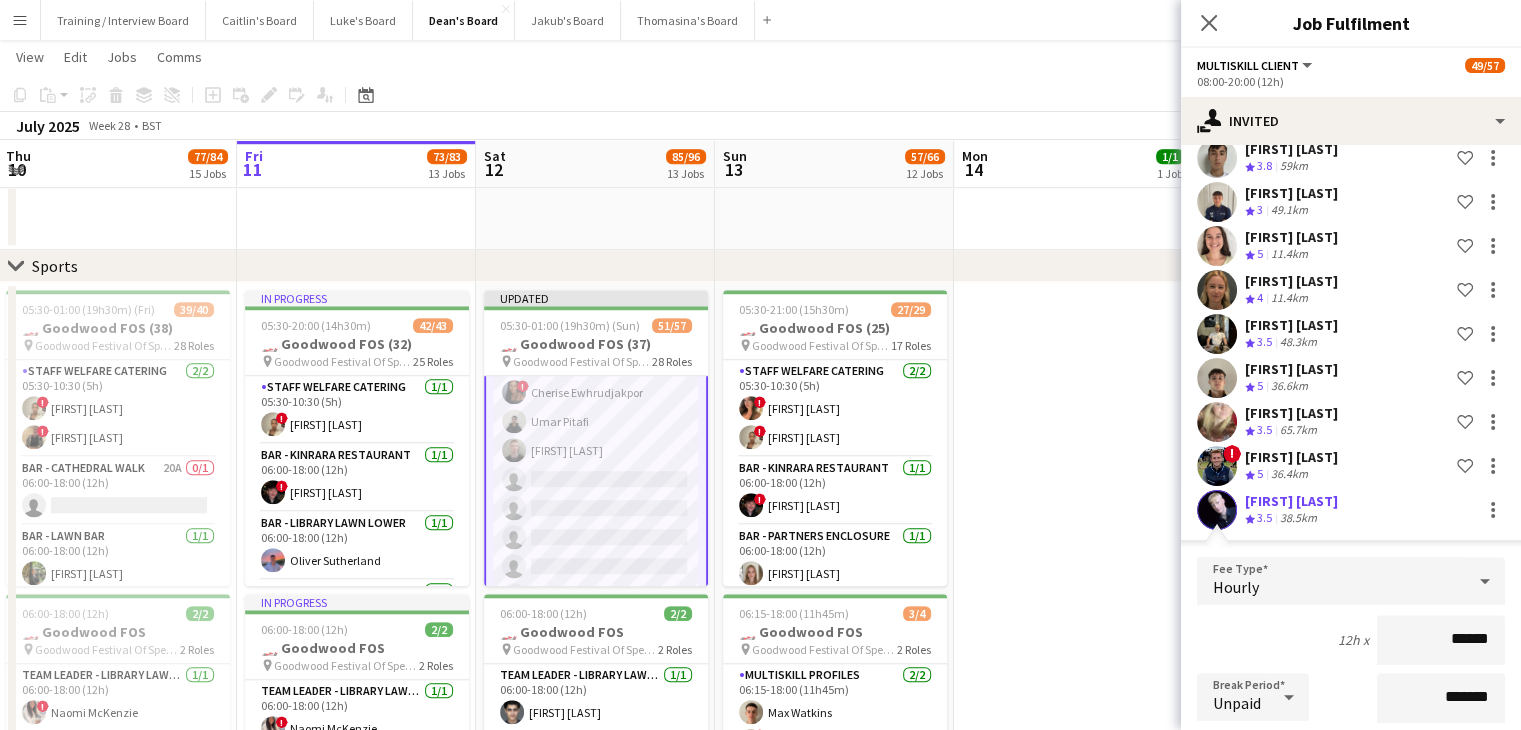 drag, startPoint x: 1406, startPoint y: 684, endPoint x: 1307, endPoint y: 615, distance: 120.67311 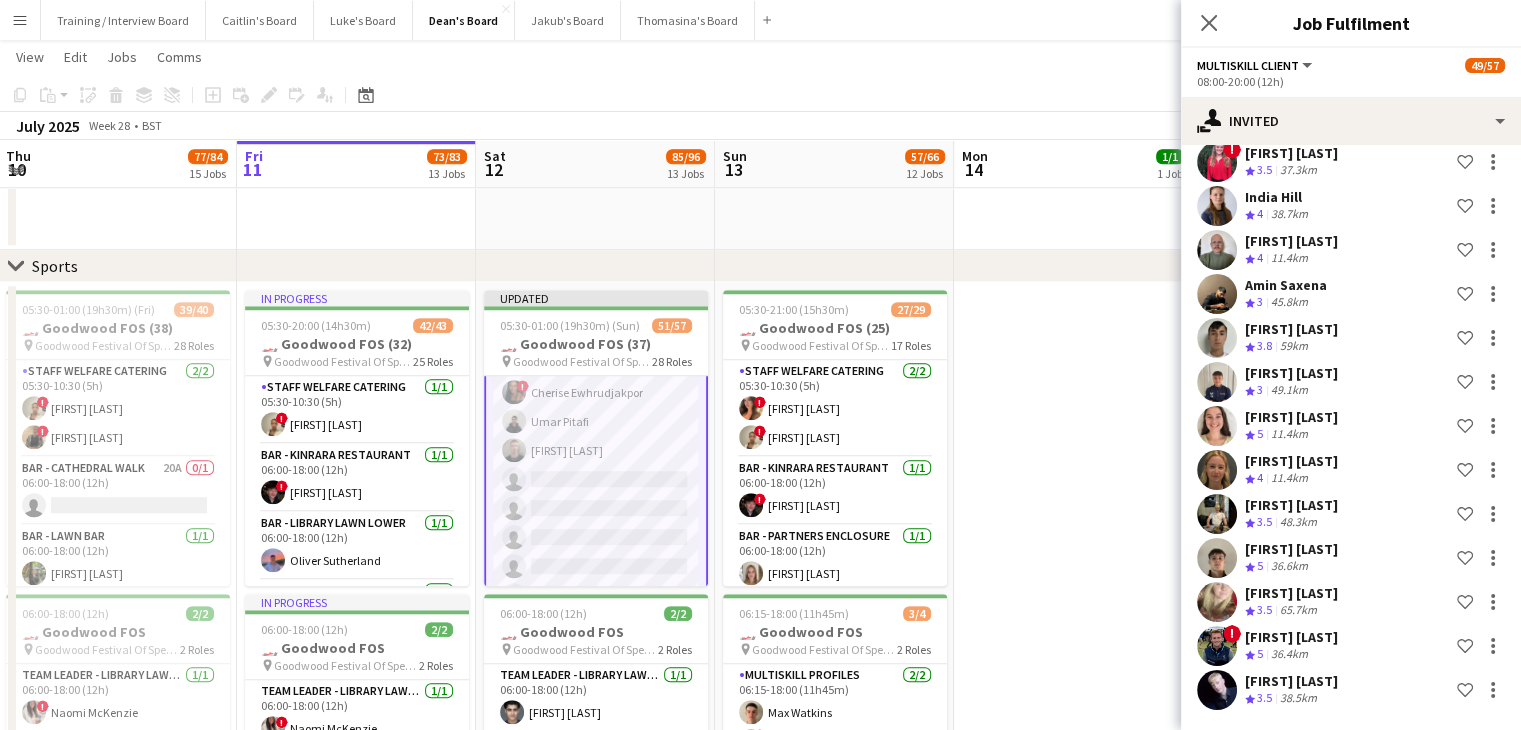 scroll, scrollTop: 1232, scrollLeft: 0, axis: vertical 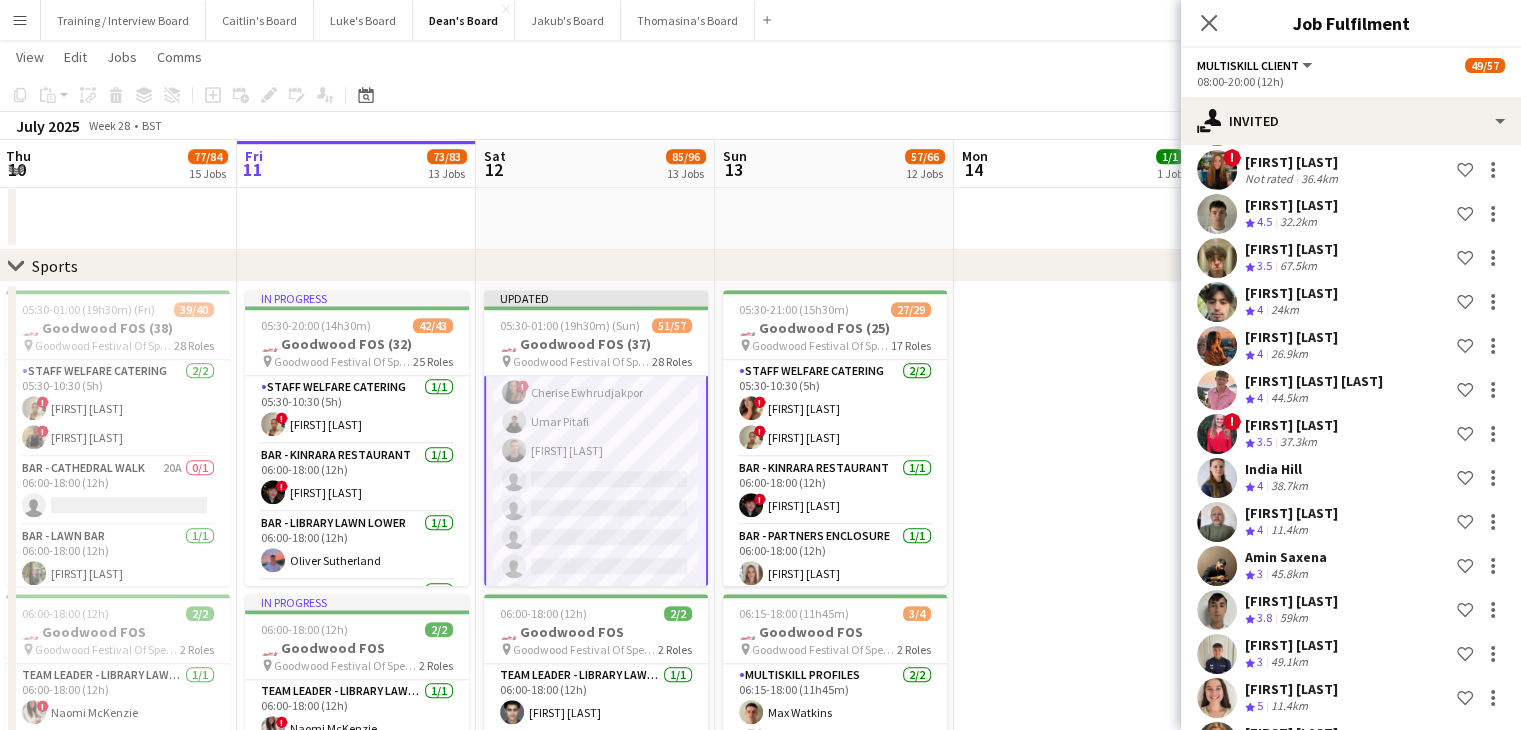 click on "Copy
Paste
Paste   Ctrl+V Paste with crew  Ctrl+Shift+V
Paste linked Job
Delete
Group
Ungroup
Add job
Add linked Job
Edit
Edit linked Job
Applicants
Date picker
JUL 2025 JUL 2025 Monday M Tuesday T Wednesday W Thursday T Friday F Saturday S Sunday S  JUL      1   2   3   4   5   6   7   8   9   10   11   12   13   14   15   16   17   18   19   20   21   22   23   24   25   26   27   28   29   30   31
Comparison range
Comparison range
Today" 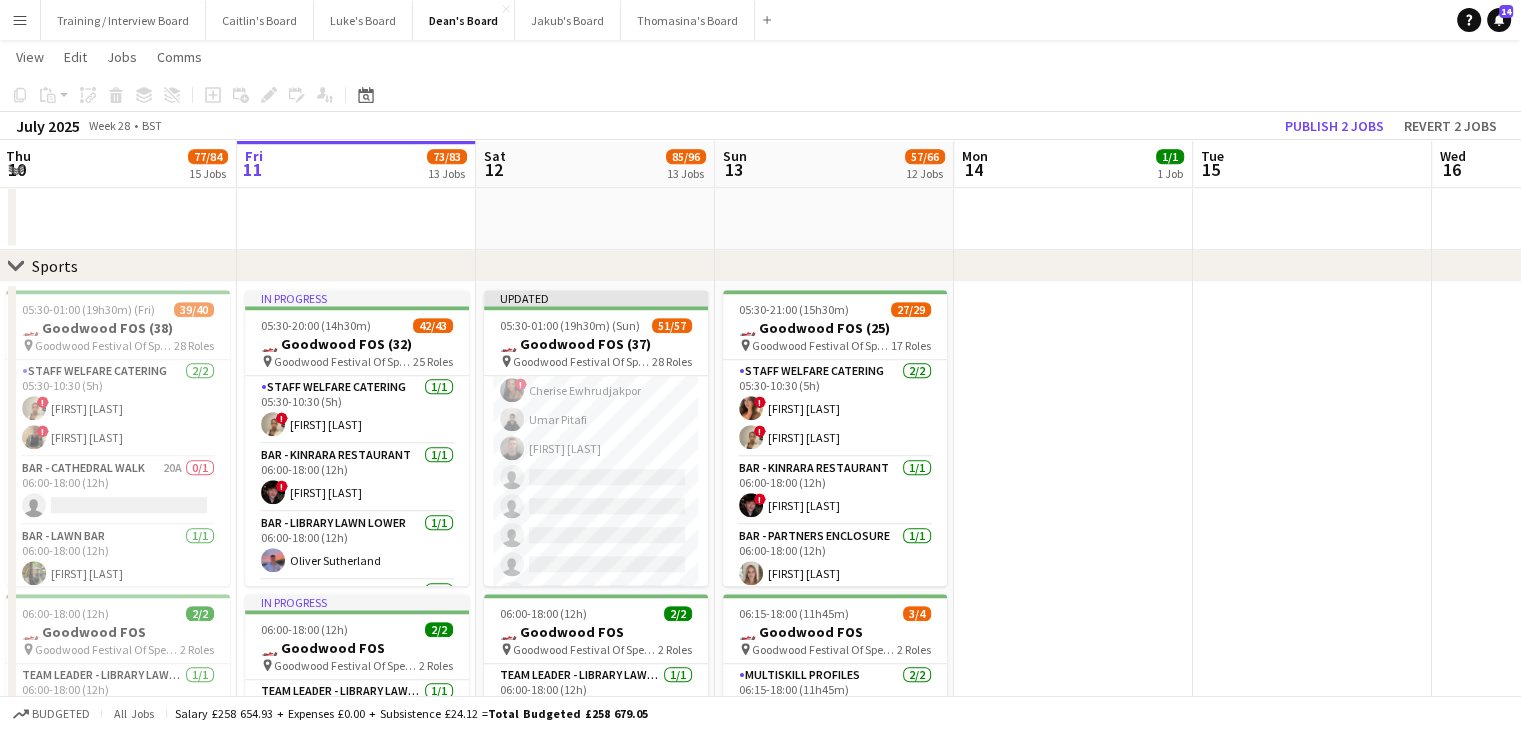 scroll, scrollTop: 1769, scrollLeft: 0, axis: vertical 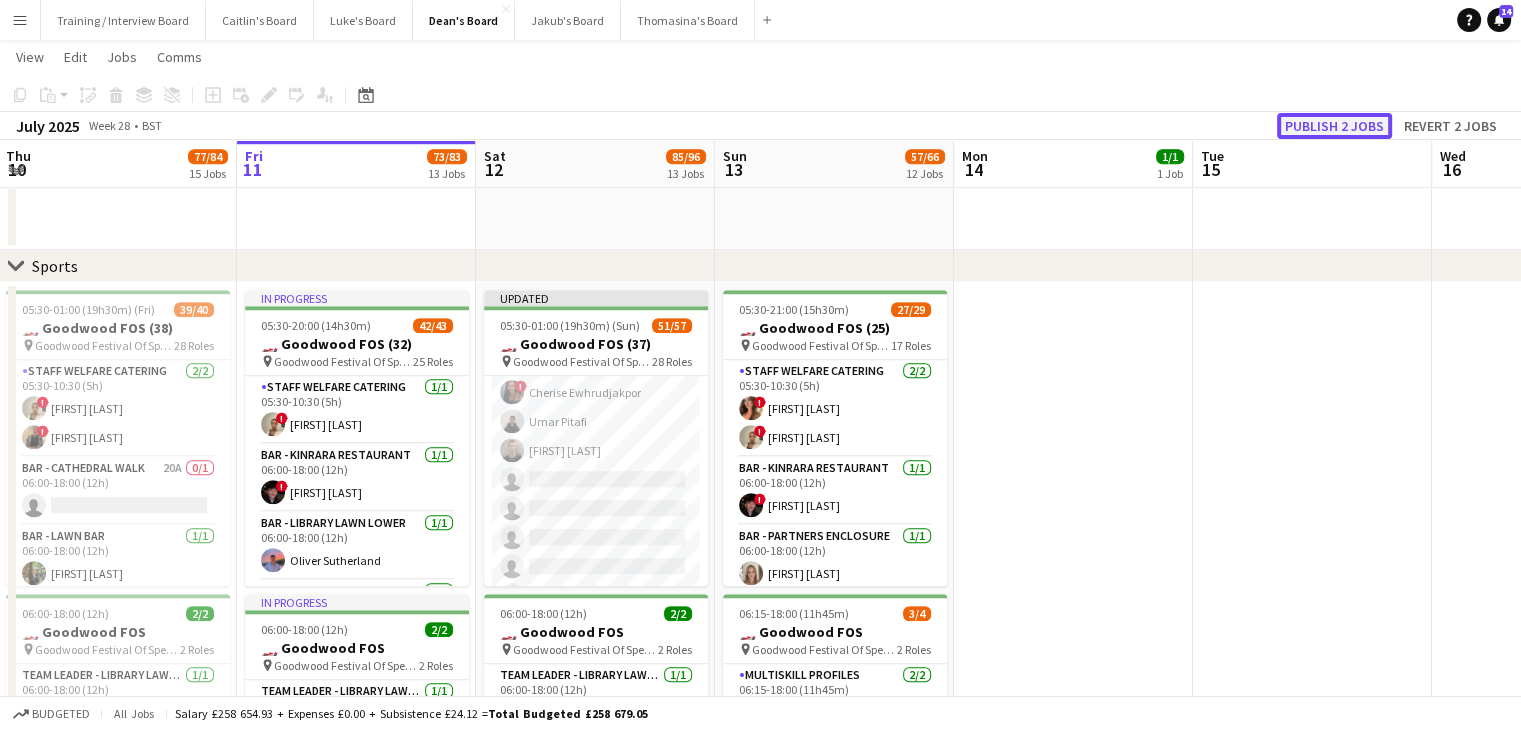 click on "Publish 2 jobs" 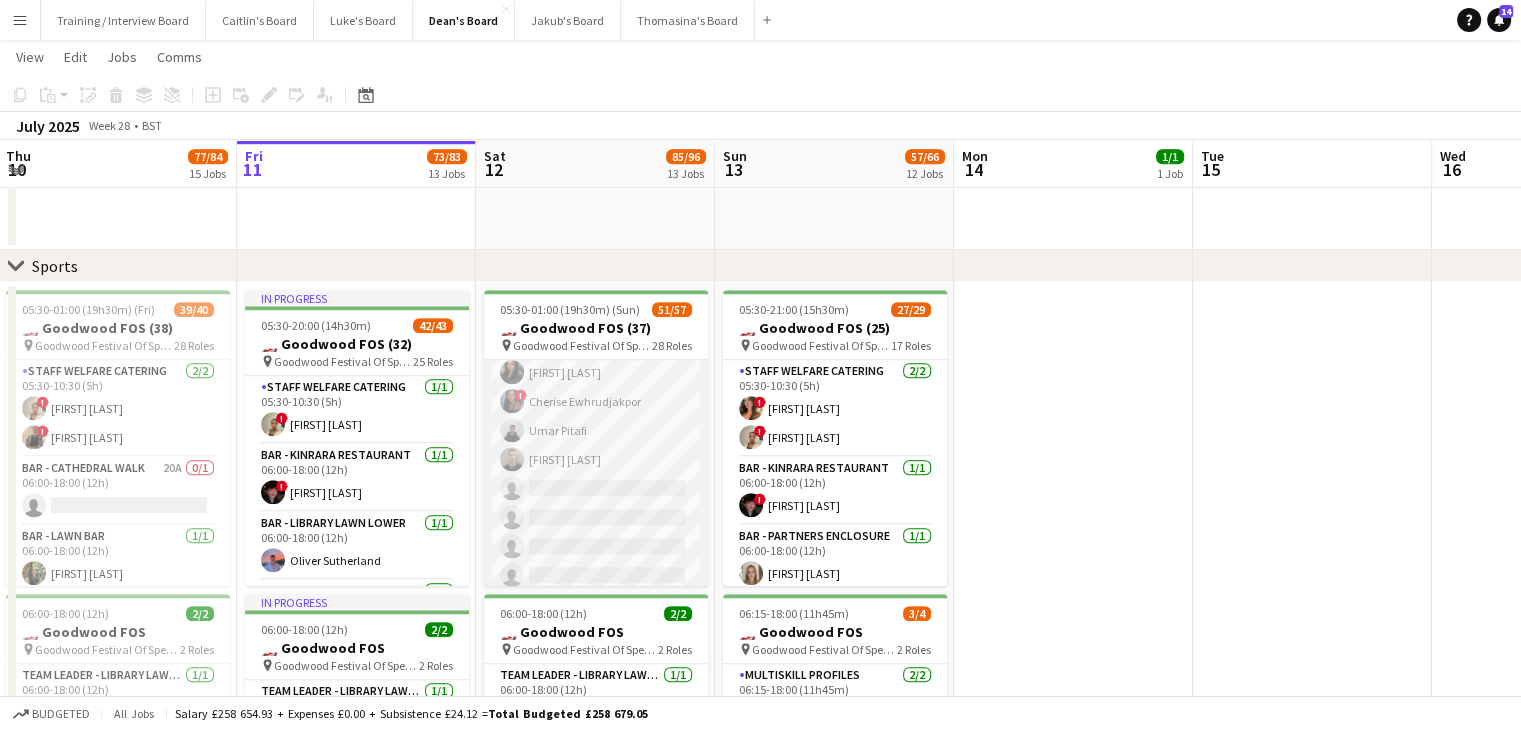 scroll, scrollTop: 1944, scrollLeft: 0, axis: vertical 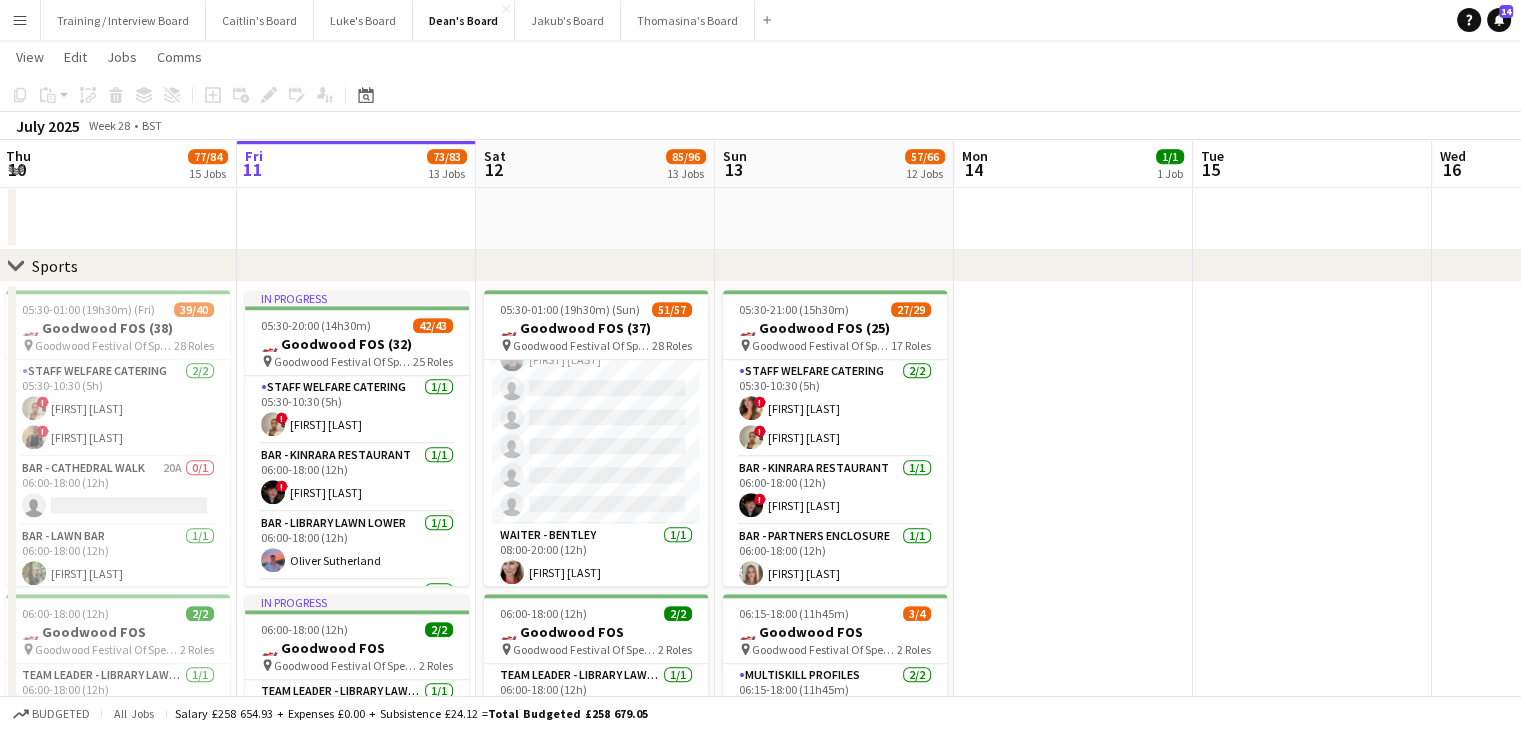 click on "MULTISKILL CLIENT   37I   3A   10/15   08:00-20:00 (12h)
Rudransh Mahajan Cassandra Mullen ! Owen Beswick Salma Salama ! ella beswick Robbie Munro Ibim Akoko ! Cherise Ewhrudjakpor Umar Pitafi Daniel Lee
single-neutral-actions
single-neutral-actions
single-neutral-actions
single-neutral-actions
single-neutral-actions" at bounding box center [596, 287] 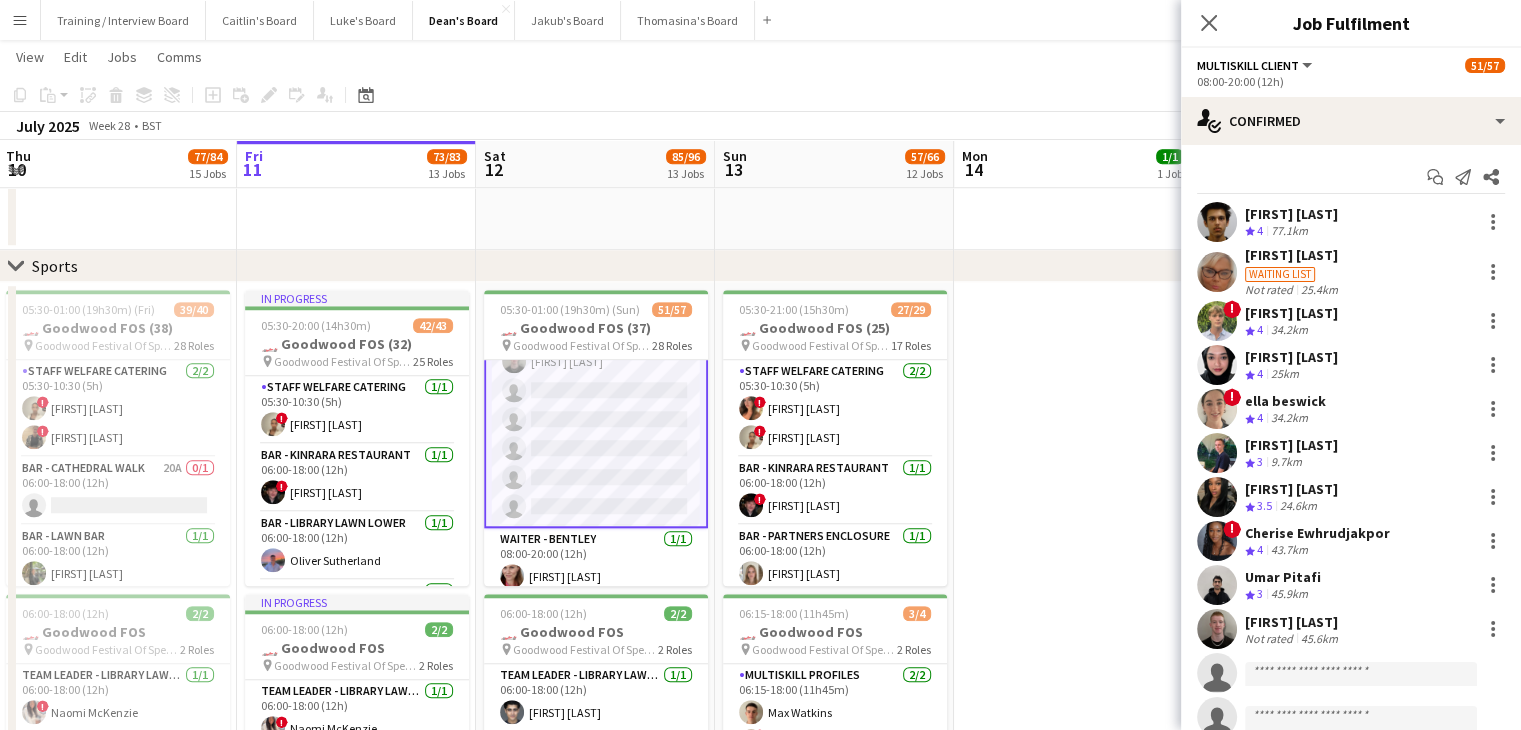 scroll, scrollTop: 1845, scrollLeft: 0, axis: vertical 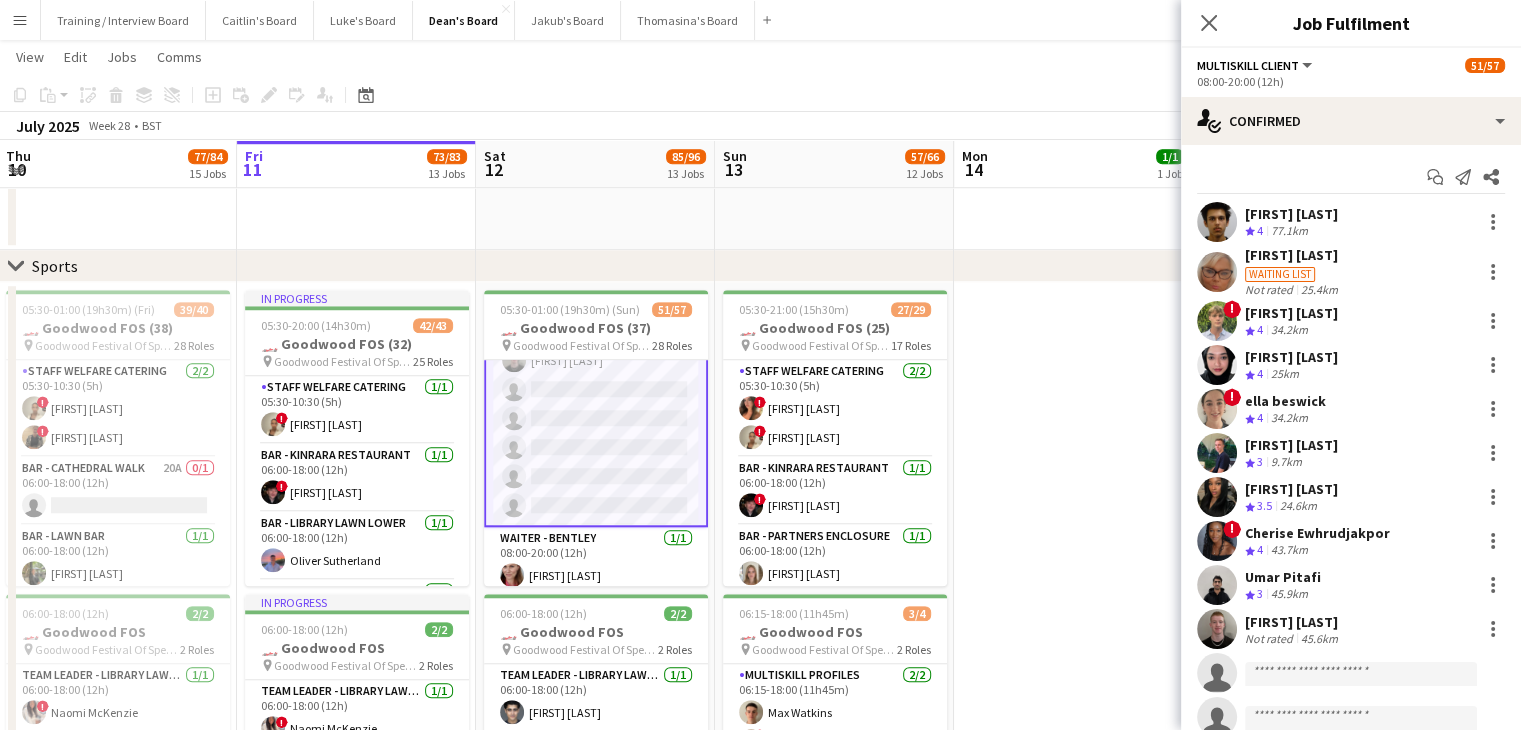 click on "[FIRST] [LAST]" at bounding box center (1291, 313) 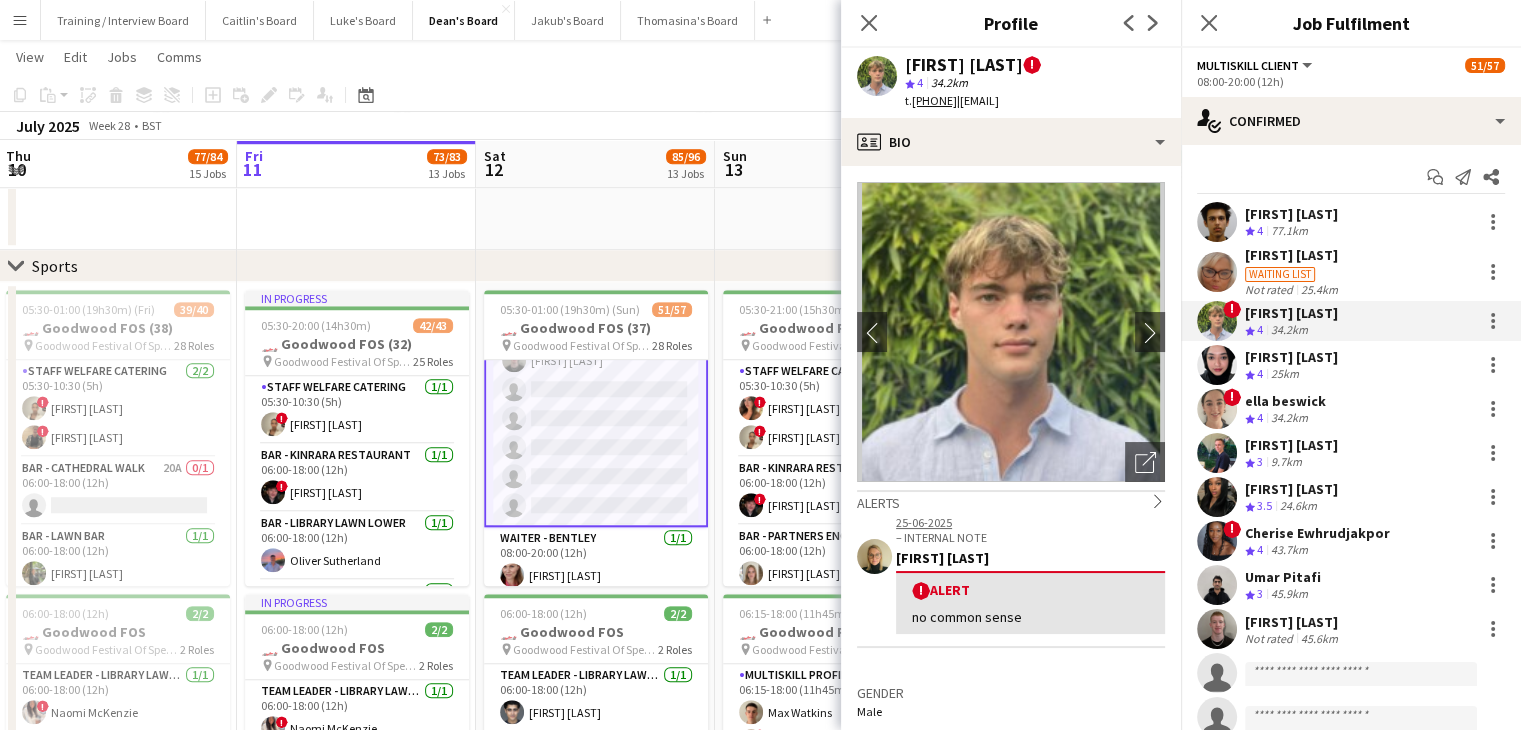click on "[FIRST] [LAST]" at bounding box center [1291, 313] 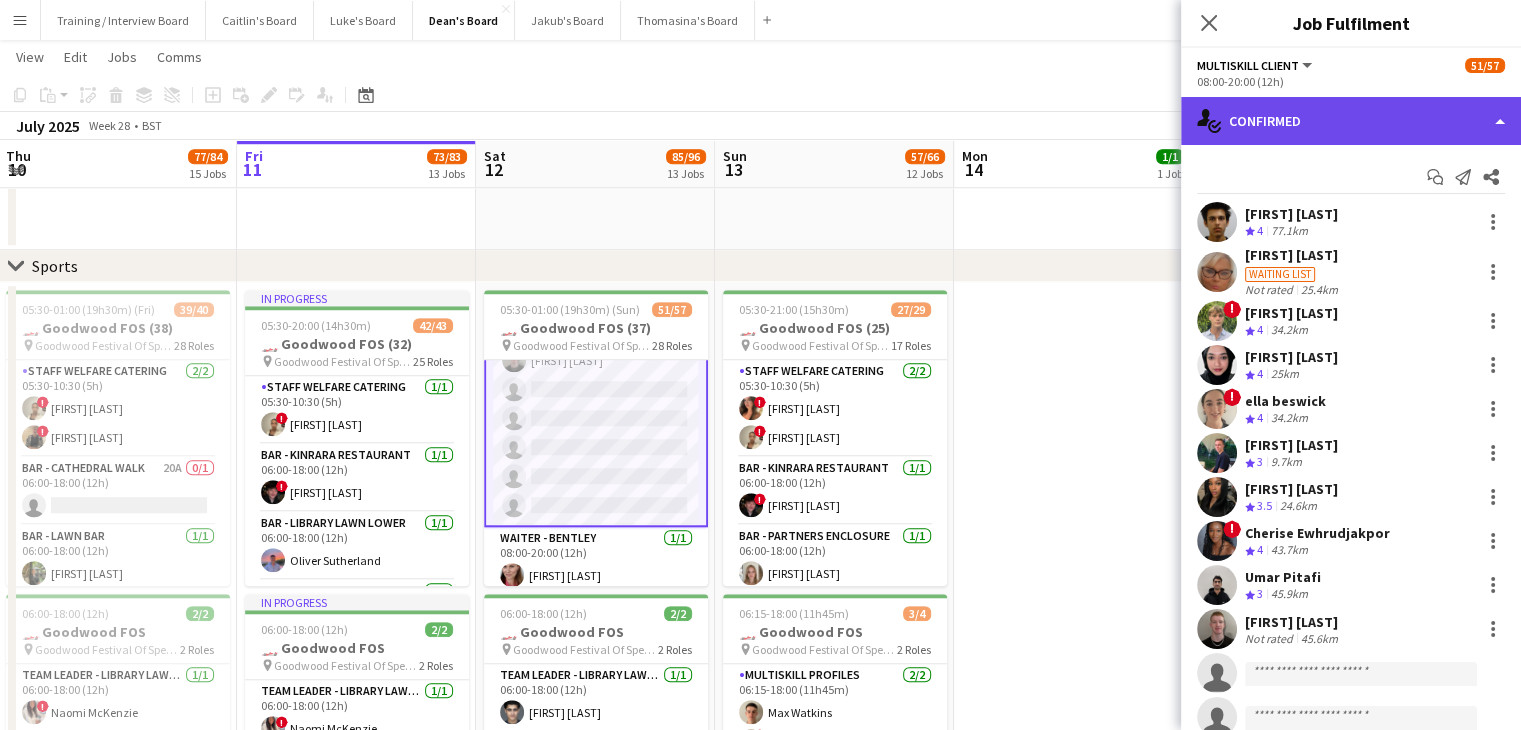 click on "single-neutral-actions-check-2
Confirmed" 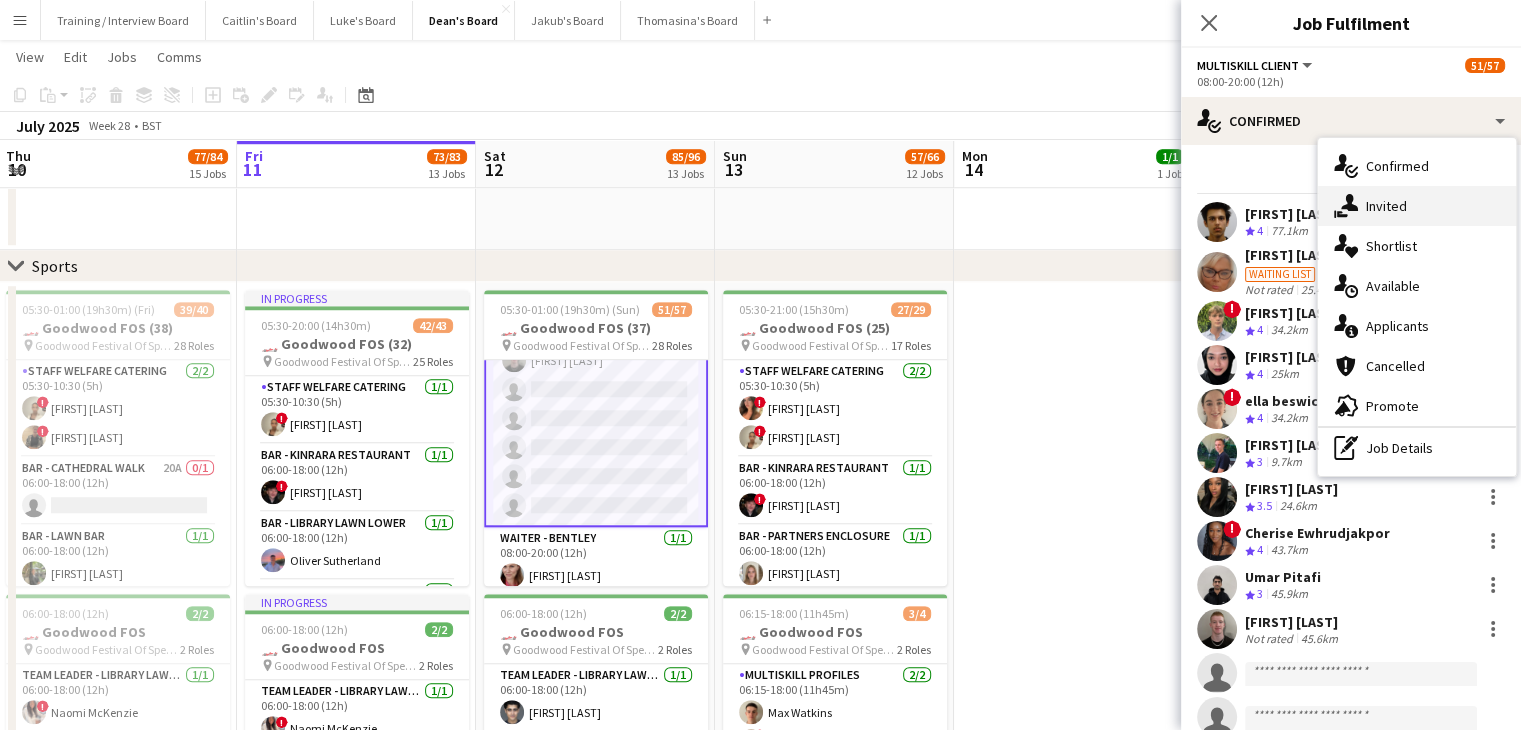 click on "single-neutral-actions-share-1
Invited" at bounding box center [1417, 206] 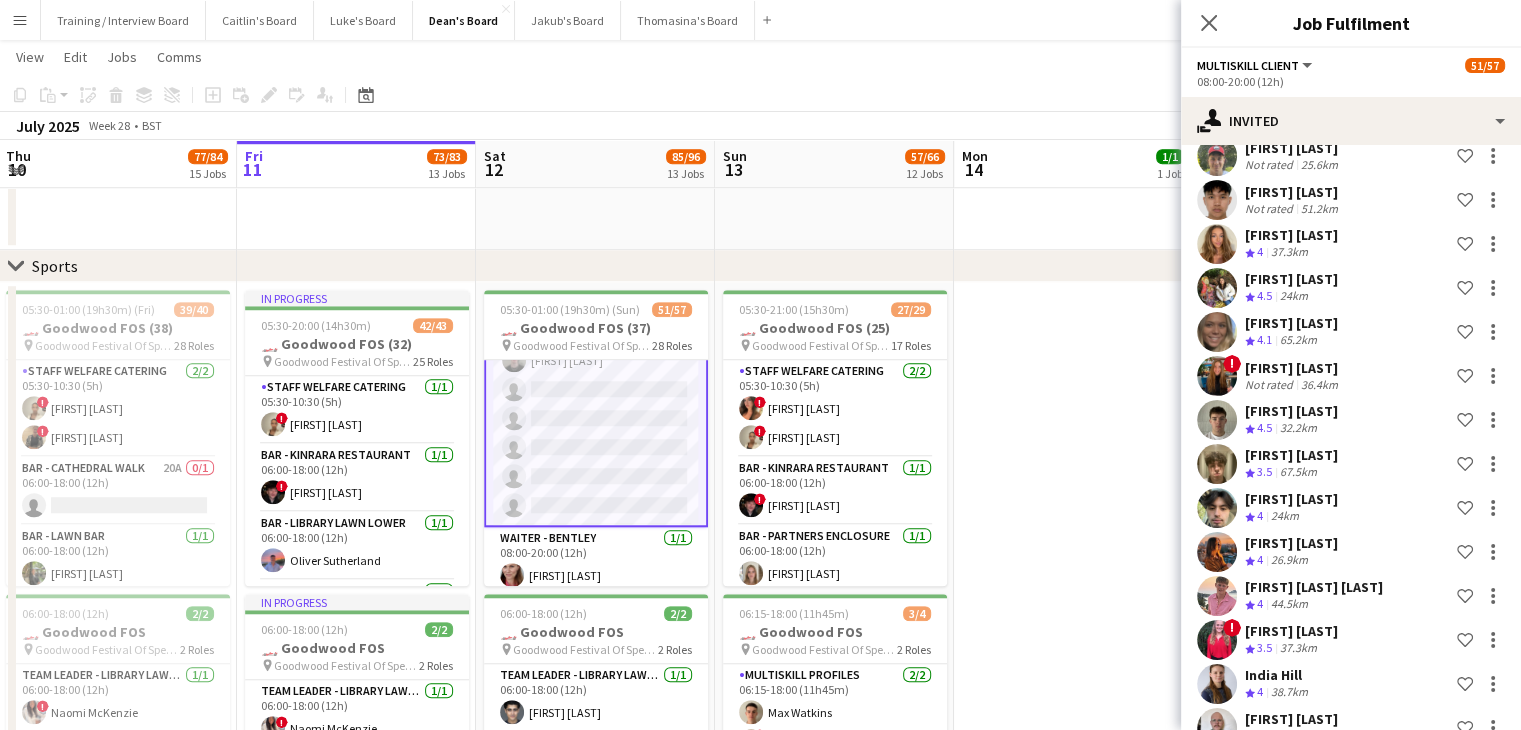 scroll, scrollTop: 0, scrollLeft: 0, axis: both 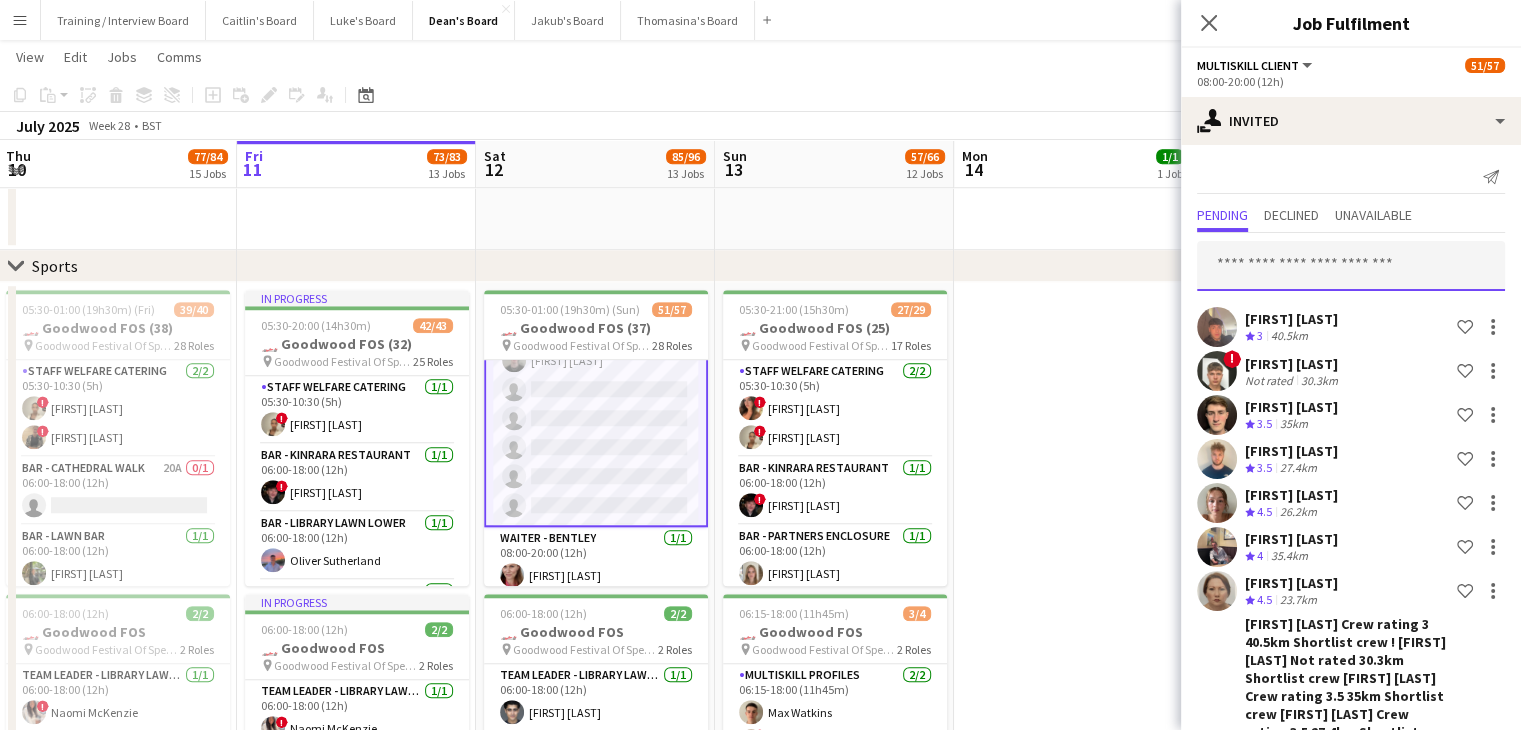 click at bounding box center [1351, 266] 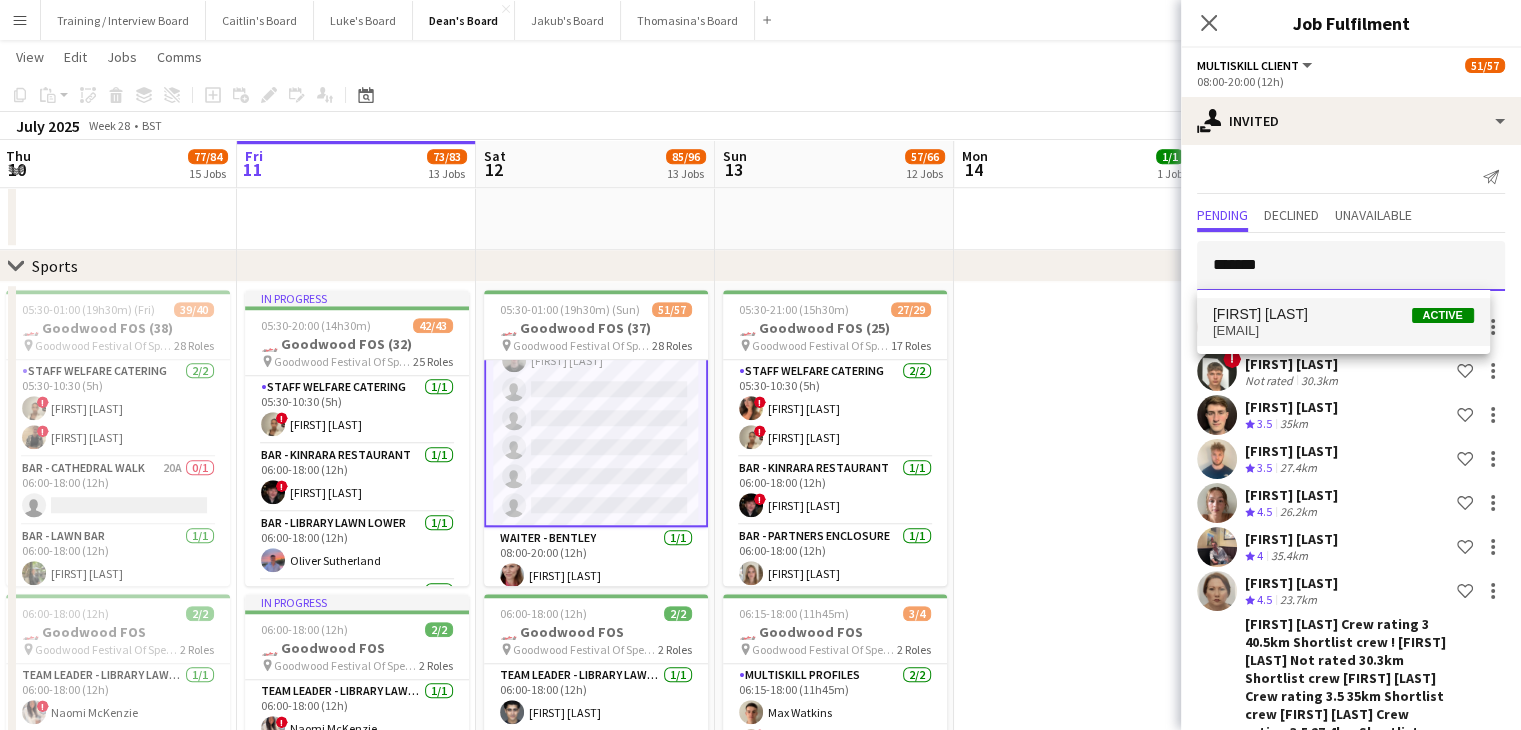 type on "*******" 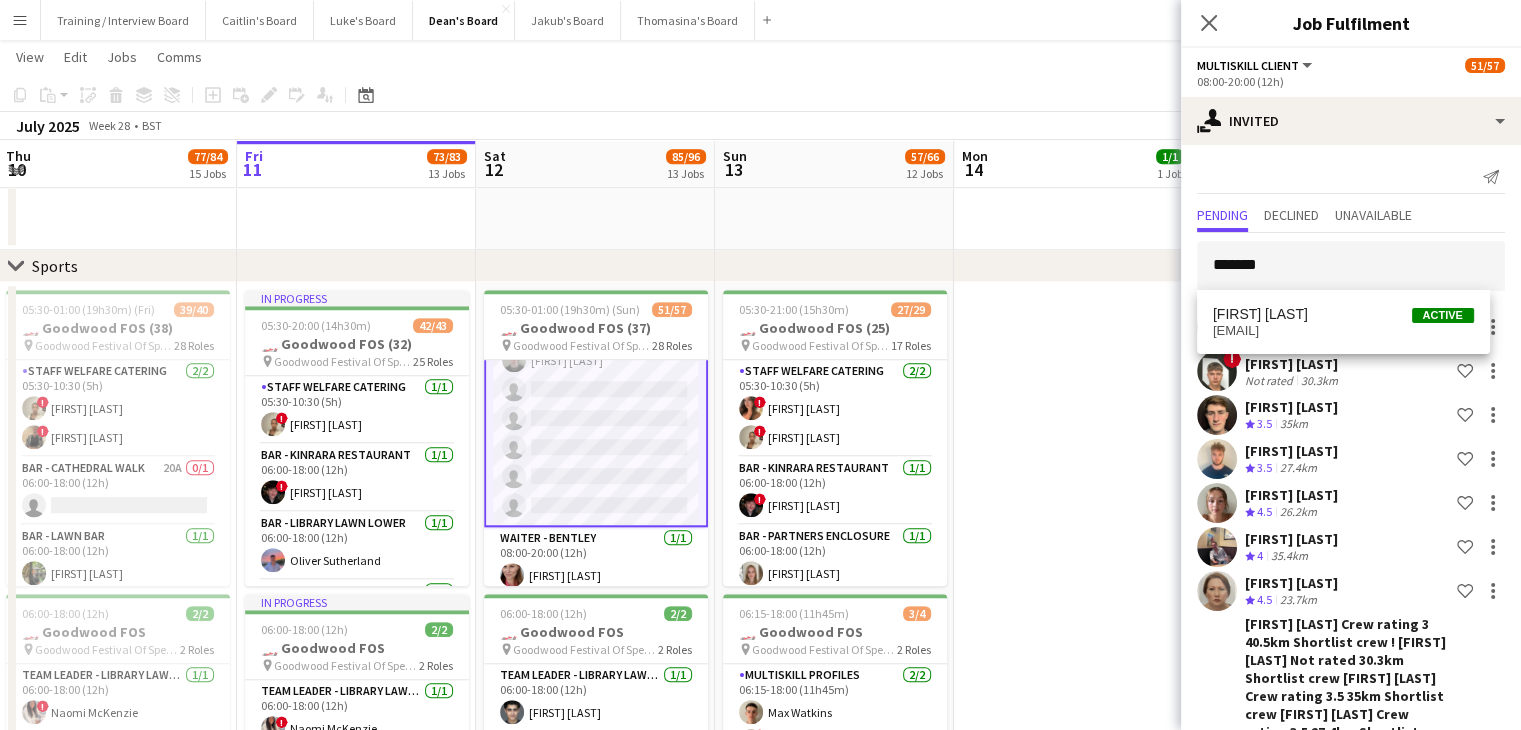 click on "tom Brocklebank  Active  thomasbrocks@outlook.com" at bounding box center (1343, 322) 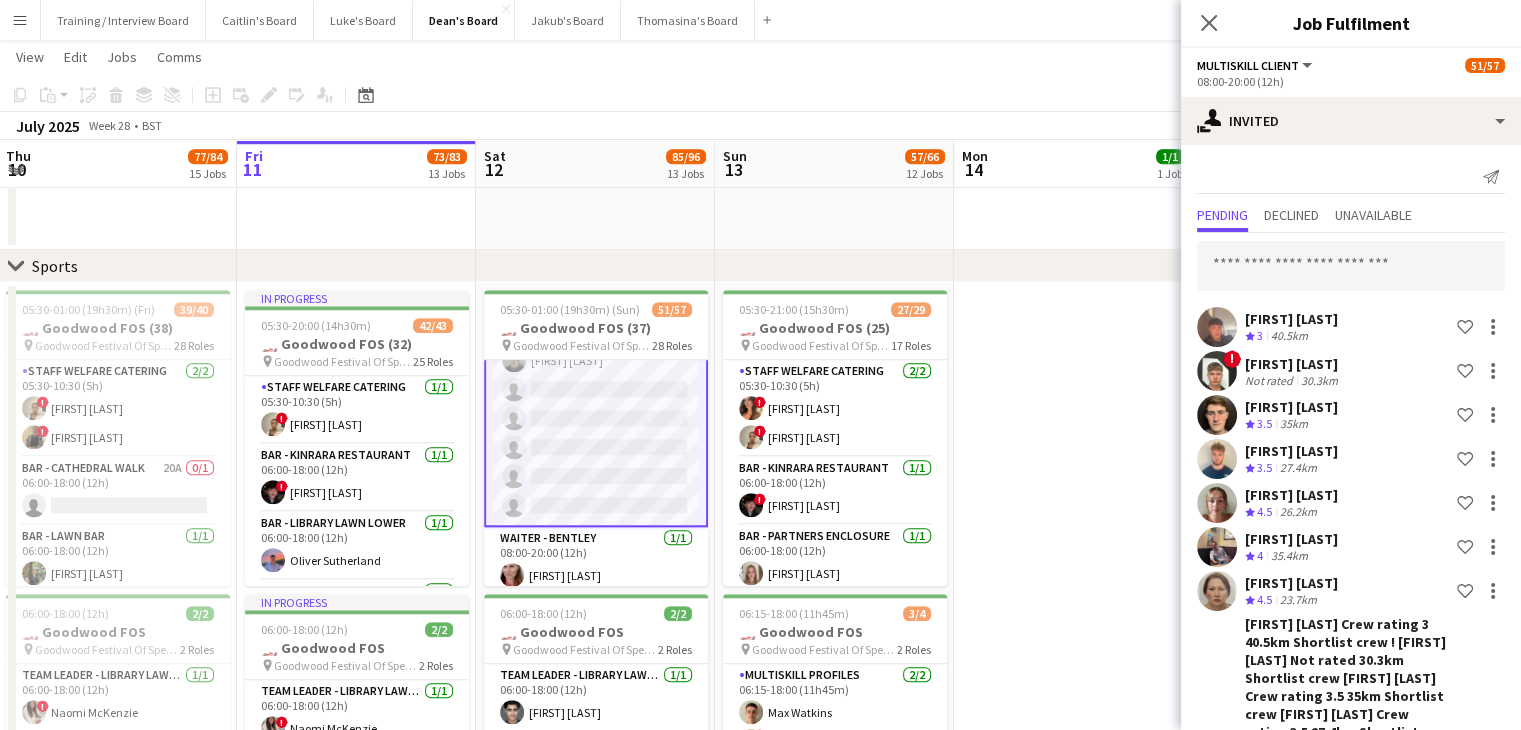 scroll, scrollTop: 1652, scrollLeft: 0, axis: vertical 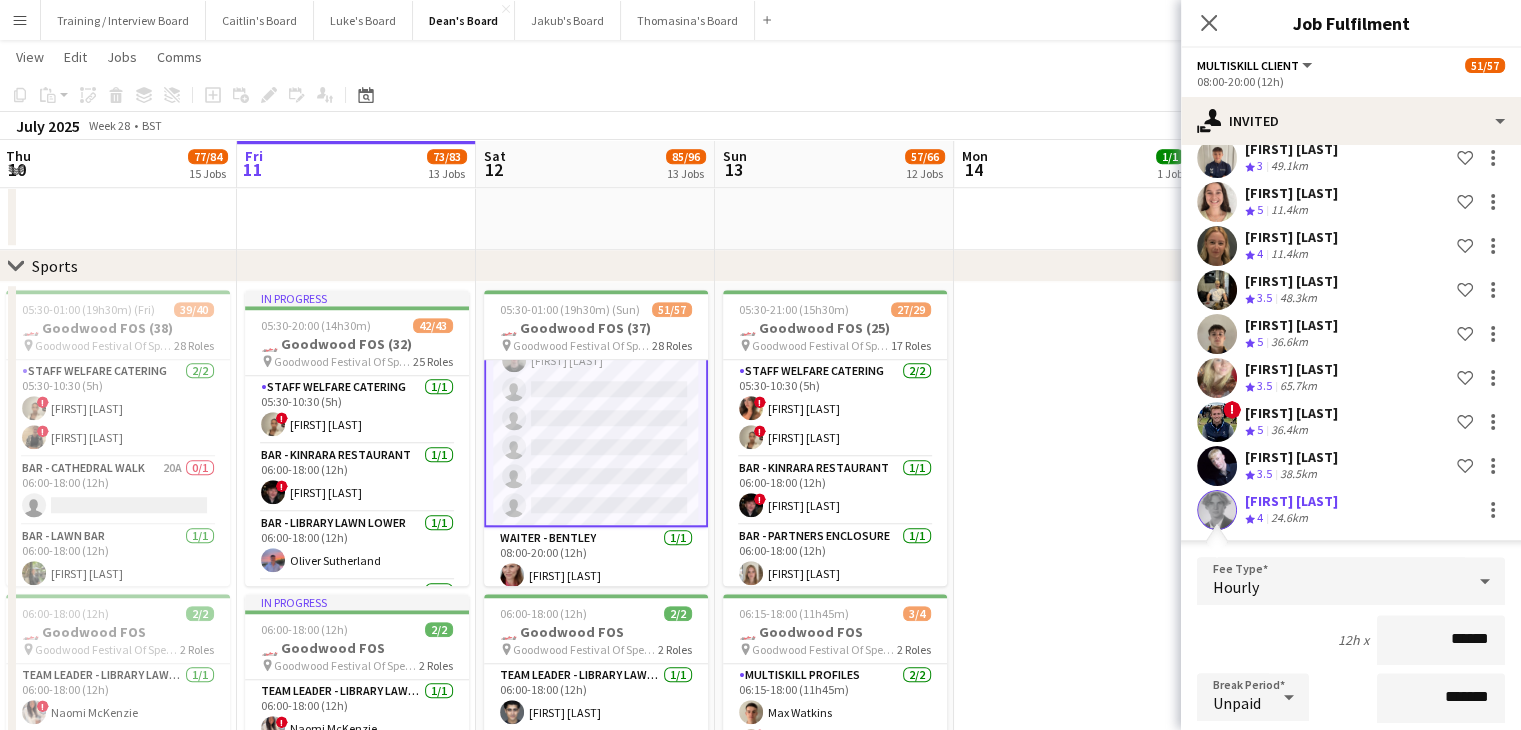 click on "Confirm" 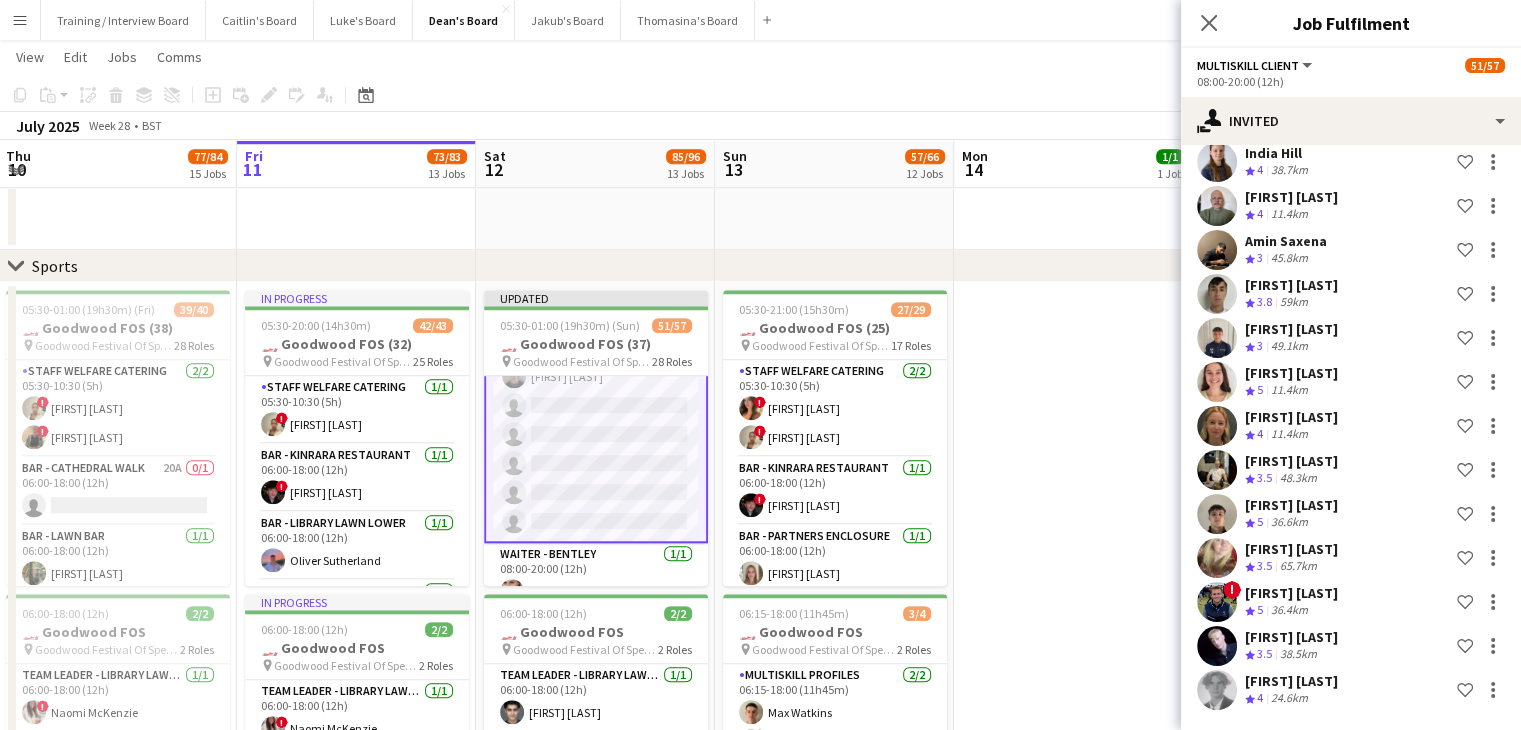 scroll, scrollTop: 1276, scrollLeft: 0, axis: vertical 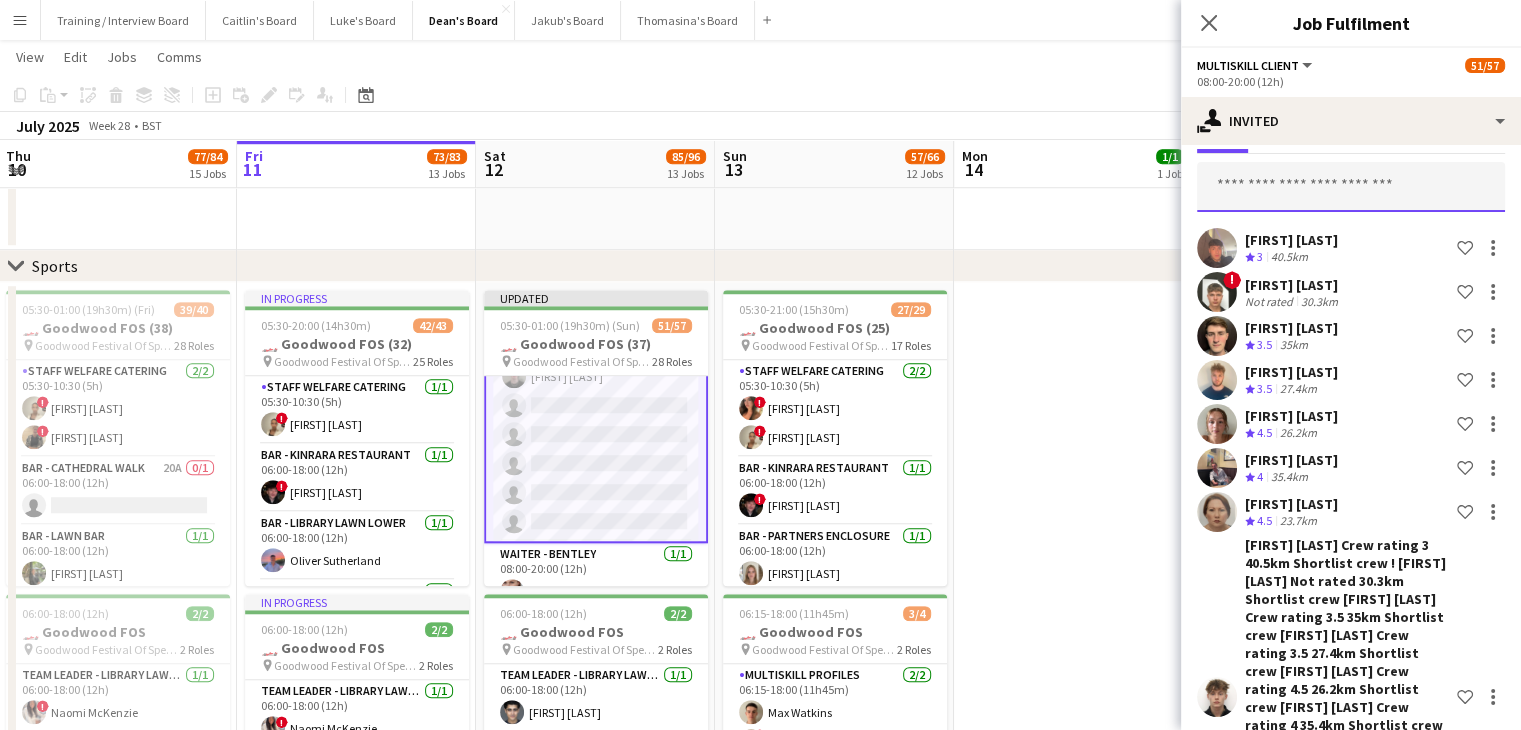click at bounding box center (1351, 187) 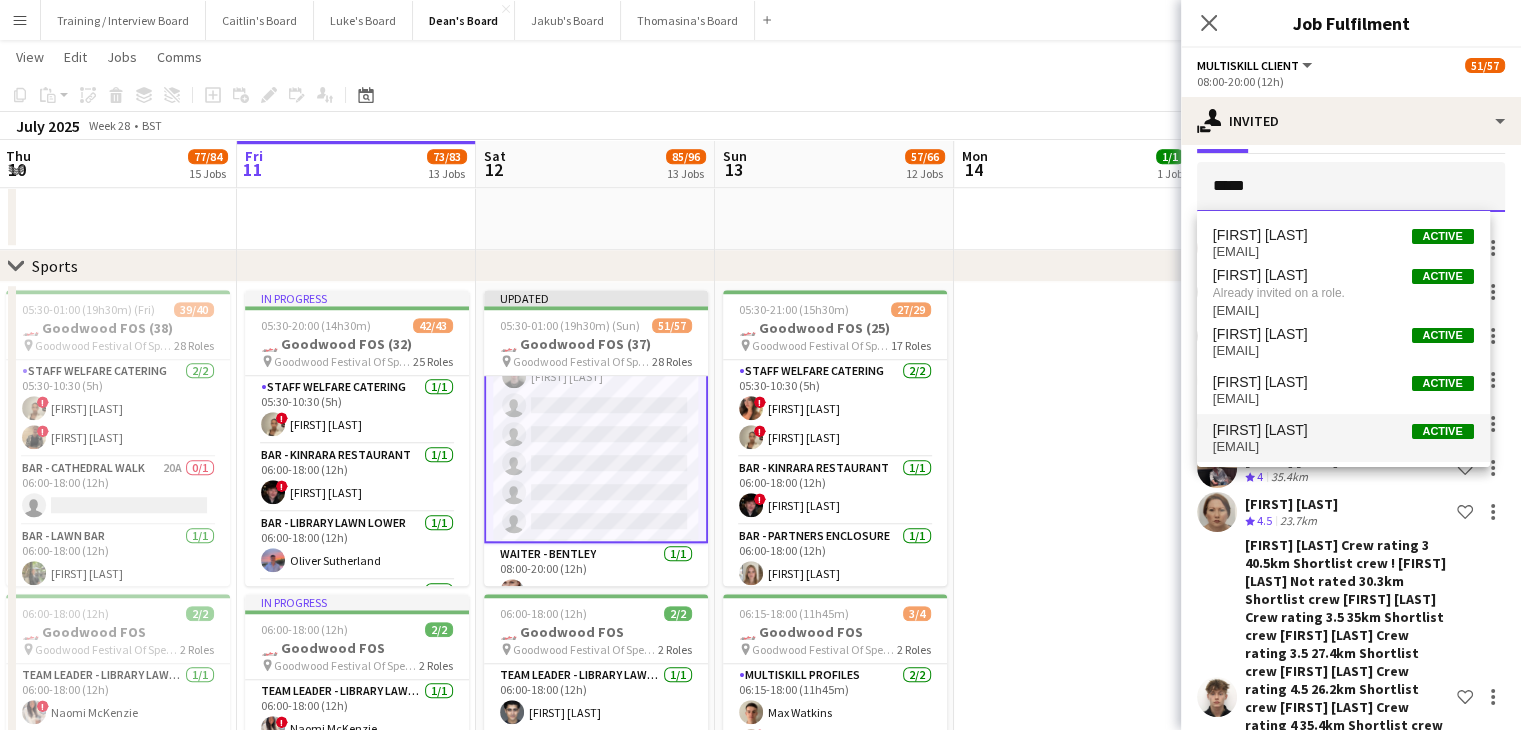type on "*****" 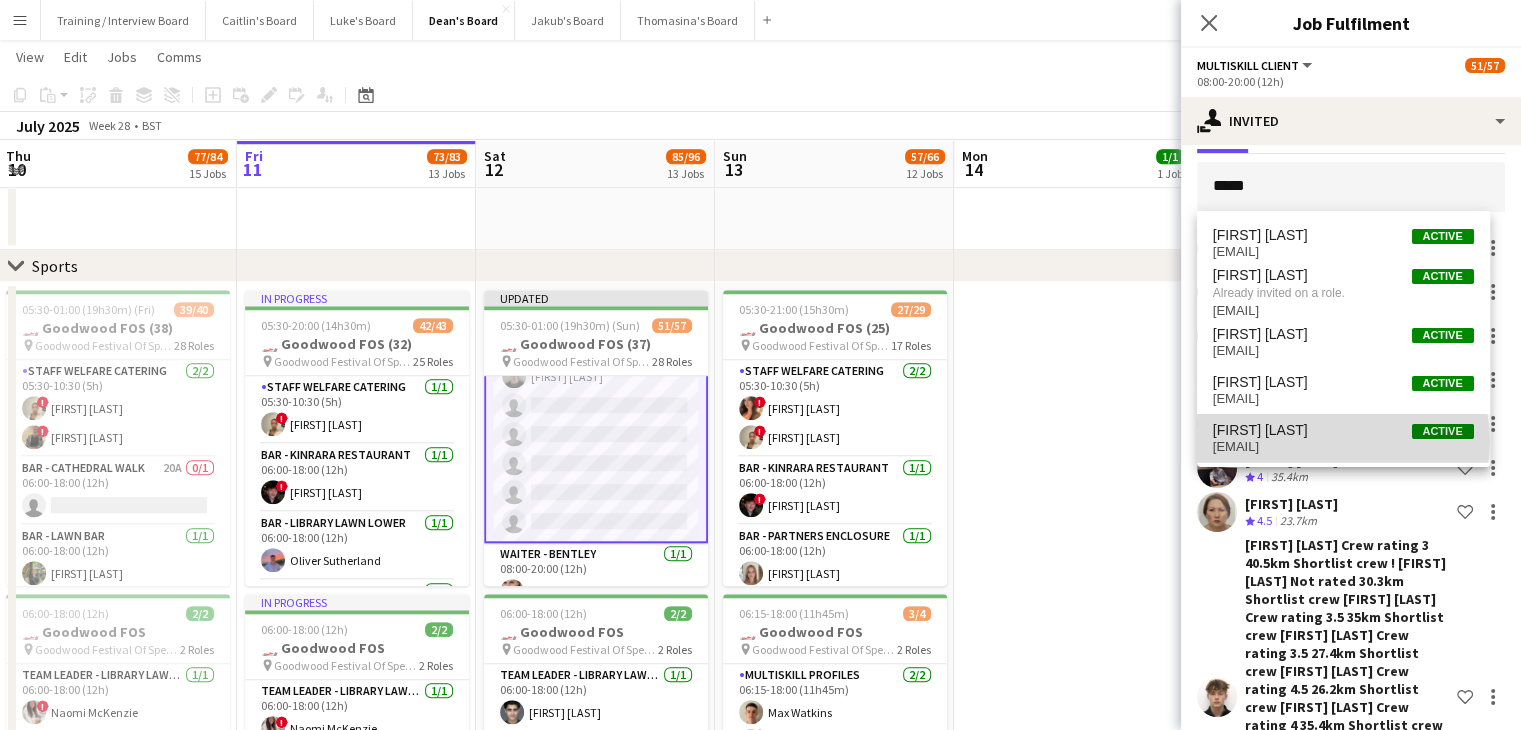click on "chelseysky74@gmail.com" at bounding box center [1343, 447] 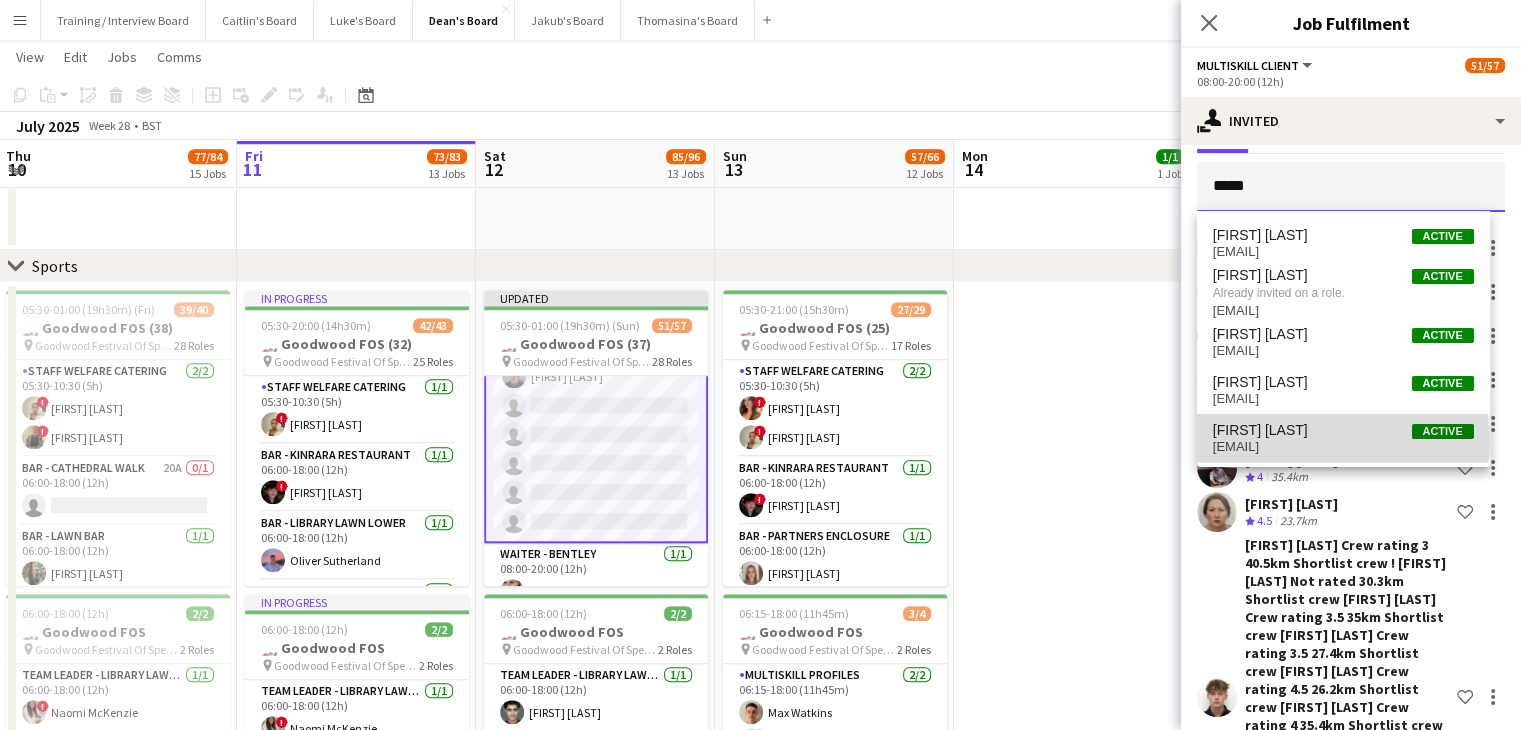 type 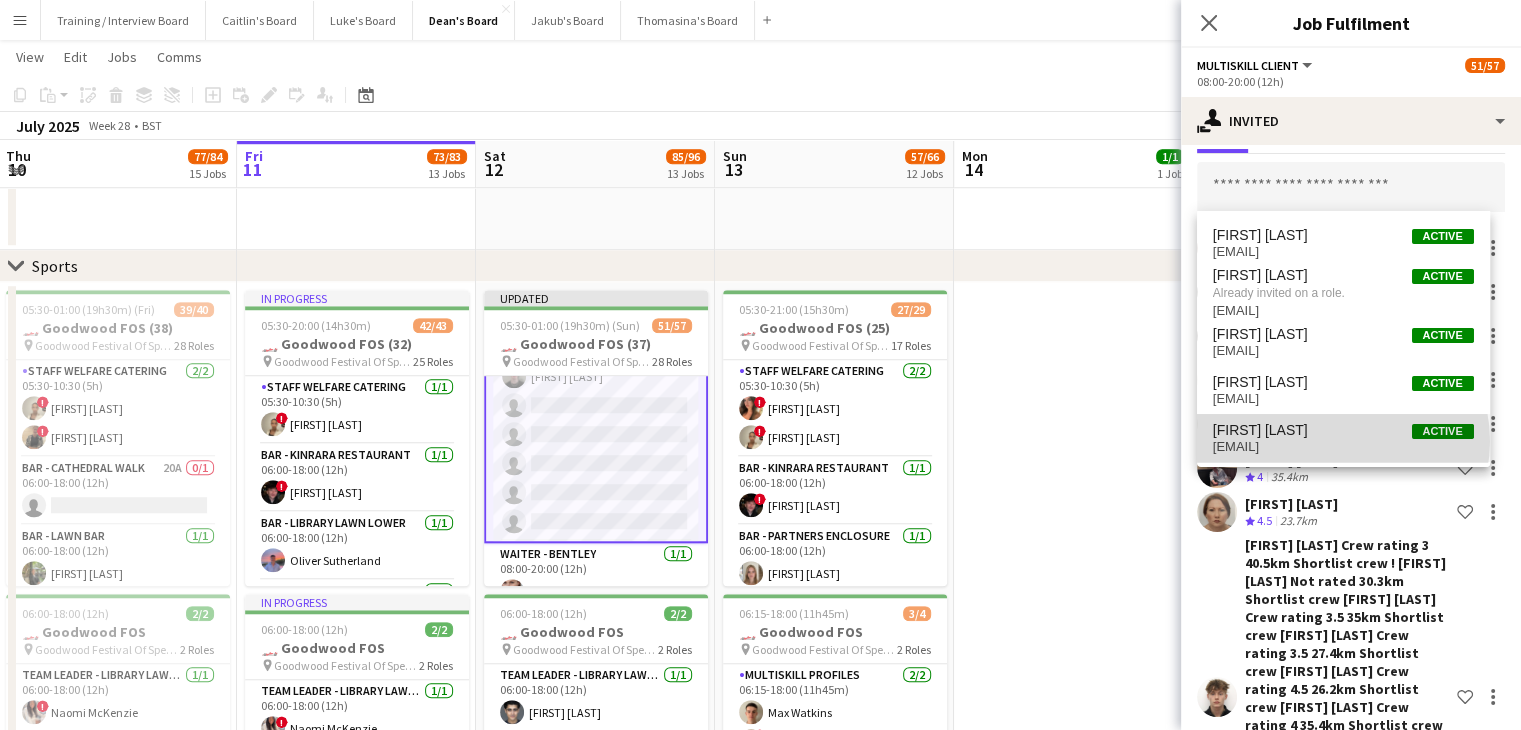 scroll, scrollTop: 1696, scrollLeft: 0, axis: vertical 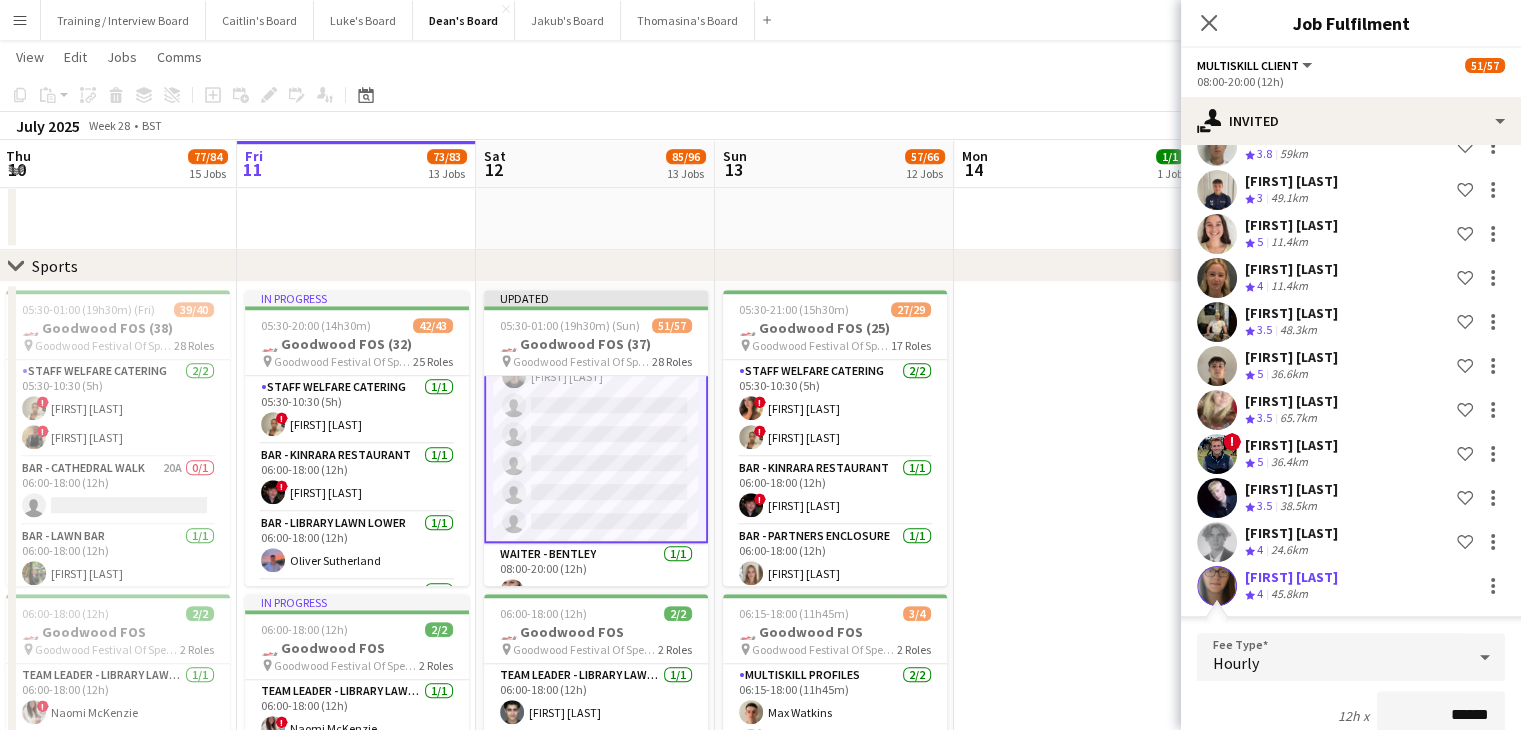 click on "45.8km" 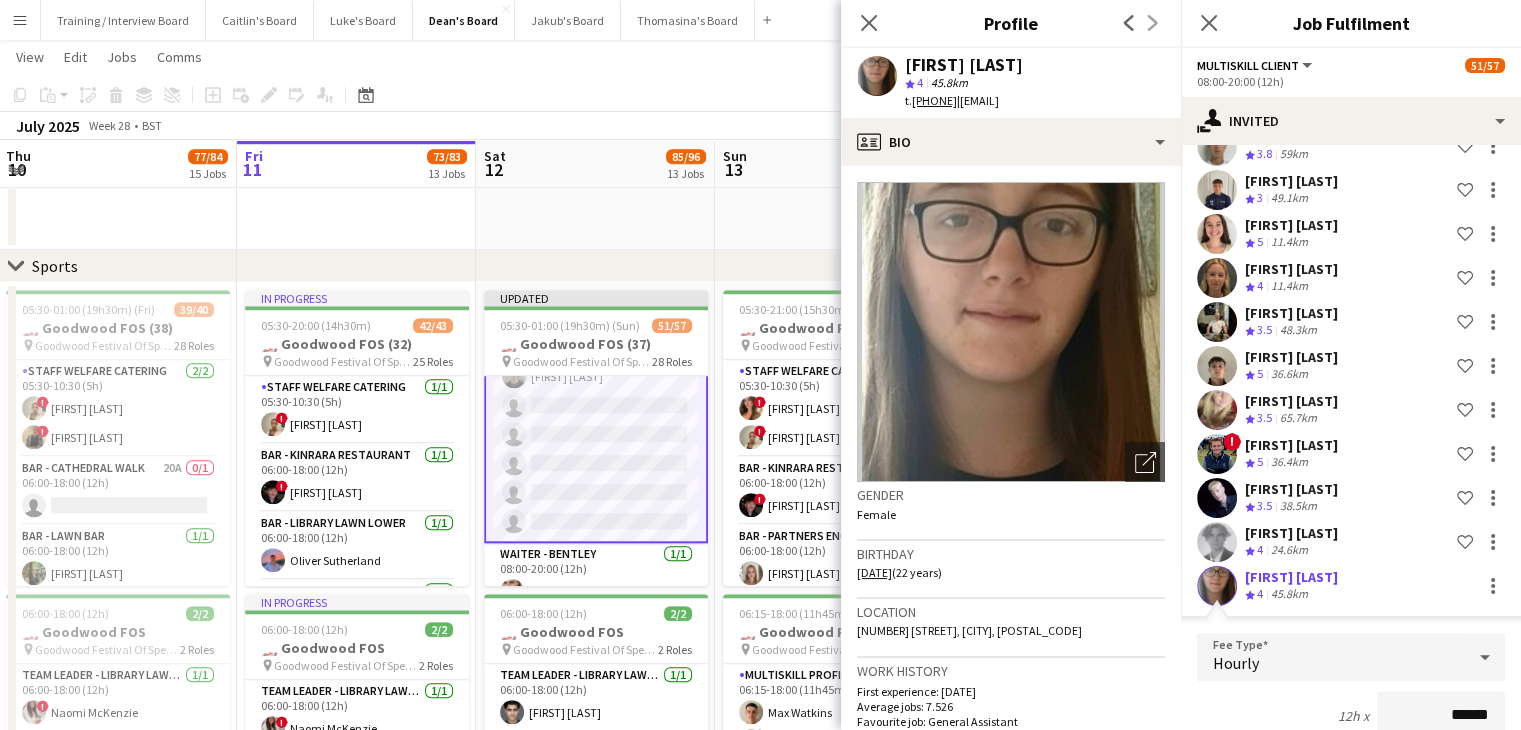 click on "Copy
Paste
Paste   Ctrl+V Paste with crew  Ctrl+Shift+V
Paste linked Job
Delete
Group
Ungroup
Add job
Add linked Job
Edit
Edit linked Job
Applicants
Date picker
JUL 2025 JUL 2025 Monday M Tuesday T Wednesday W Thursday T Friday F Saturday S Sunday S  JUL      1   2   3   4   5   6   7   8   9   10   11   12   13   14   15   16   17   18   19   20   21   22   23   24   25   26   27   28   29   30   31
Comparison range
Comparison range
Today" 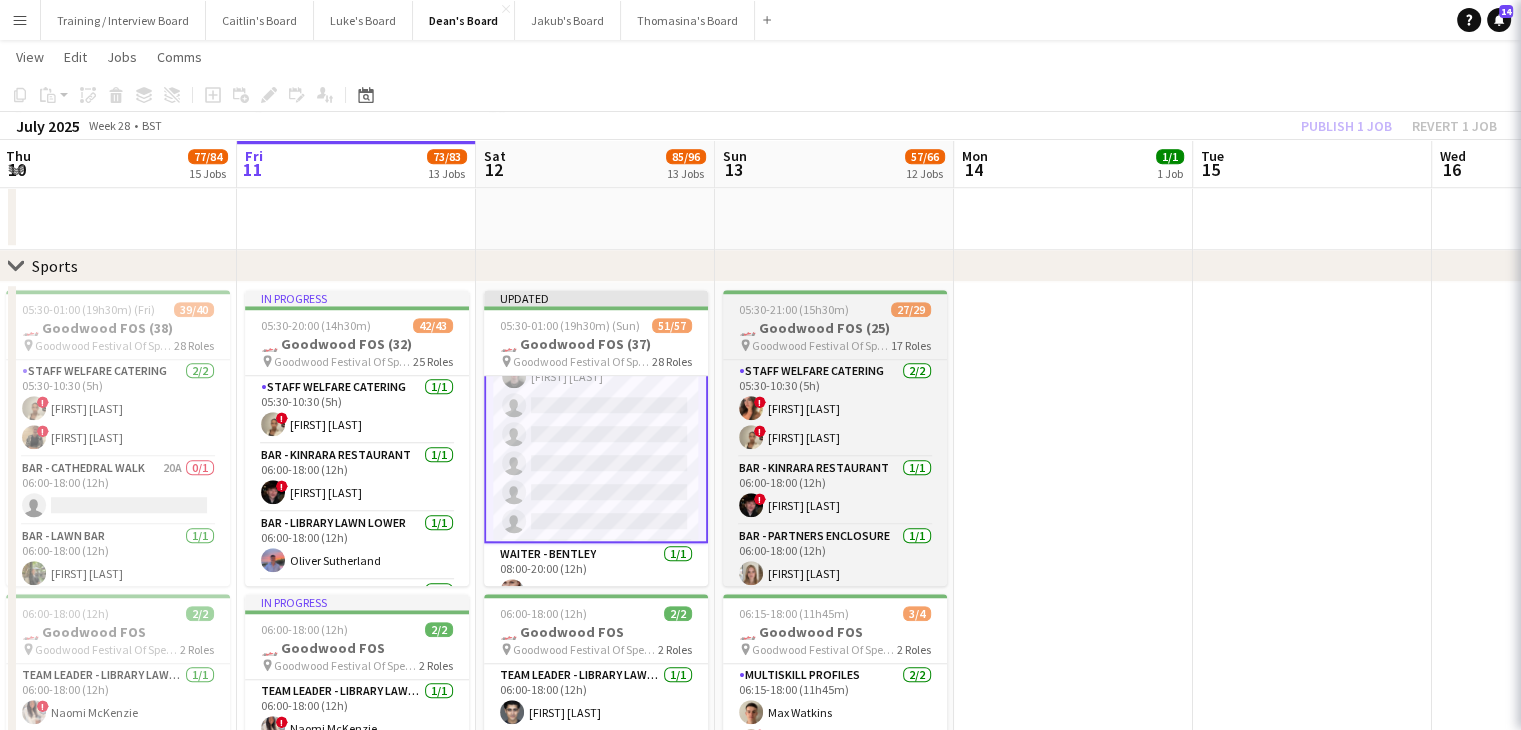 scroll, scrollTop: 0, scrollLeft: 0, axis: both 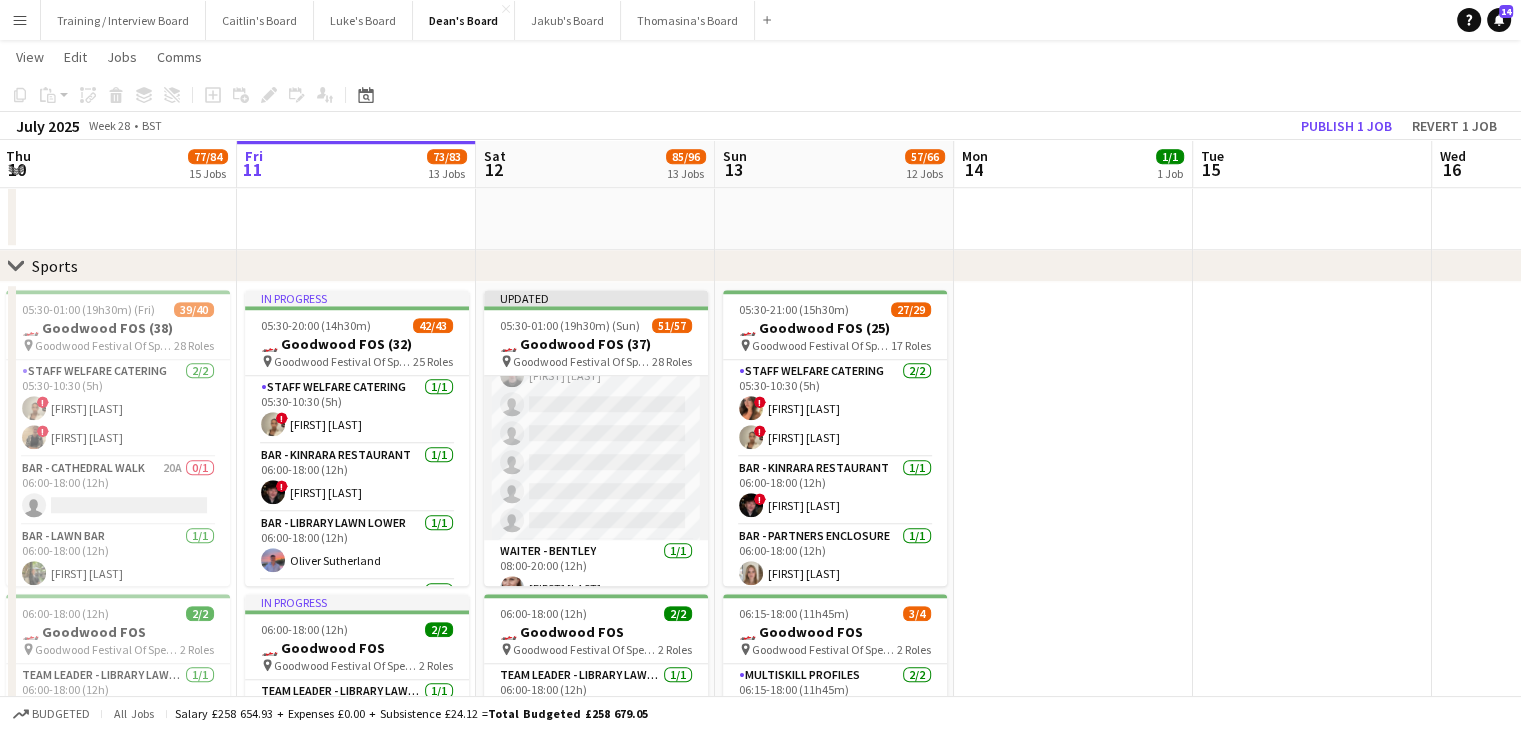 click on "MULTISKILL CLIENT   38I   3A   10/15   08:00-20:00 (12h)
Rudransh Mahajan Cassandra Mullen ! Owen Beswick Salma Salama ! ella beswick Robbie Munro Ibim Akoko ! Cherise Ewhrudjakpor Umar Pitafi Daniel Lee
single-neutral-actions
single-neutral-actions
single-neutral-actions
single-neutral-actions
single-neutral-actions" at bounding box center (596, 303) 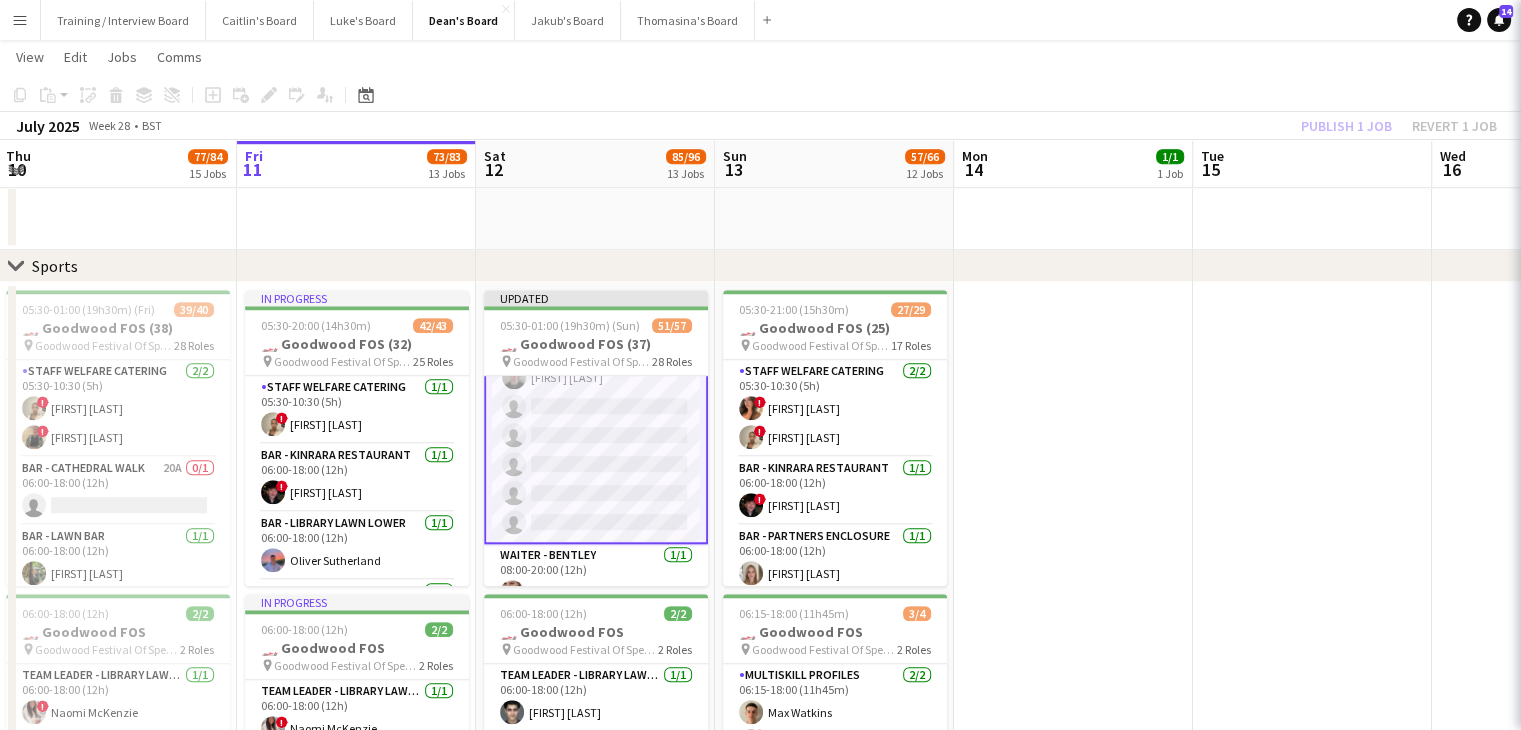 scroll, scrollTop: 0, scrollLeft: 481, axis: horizontal 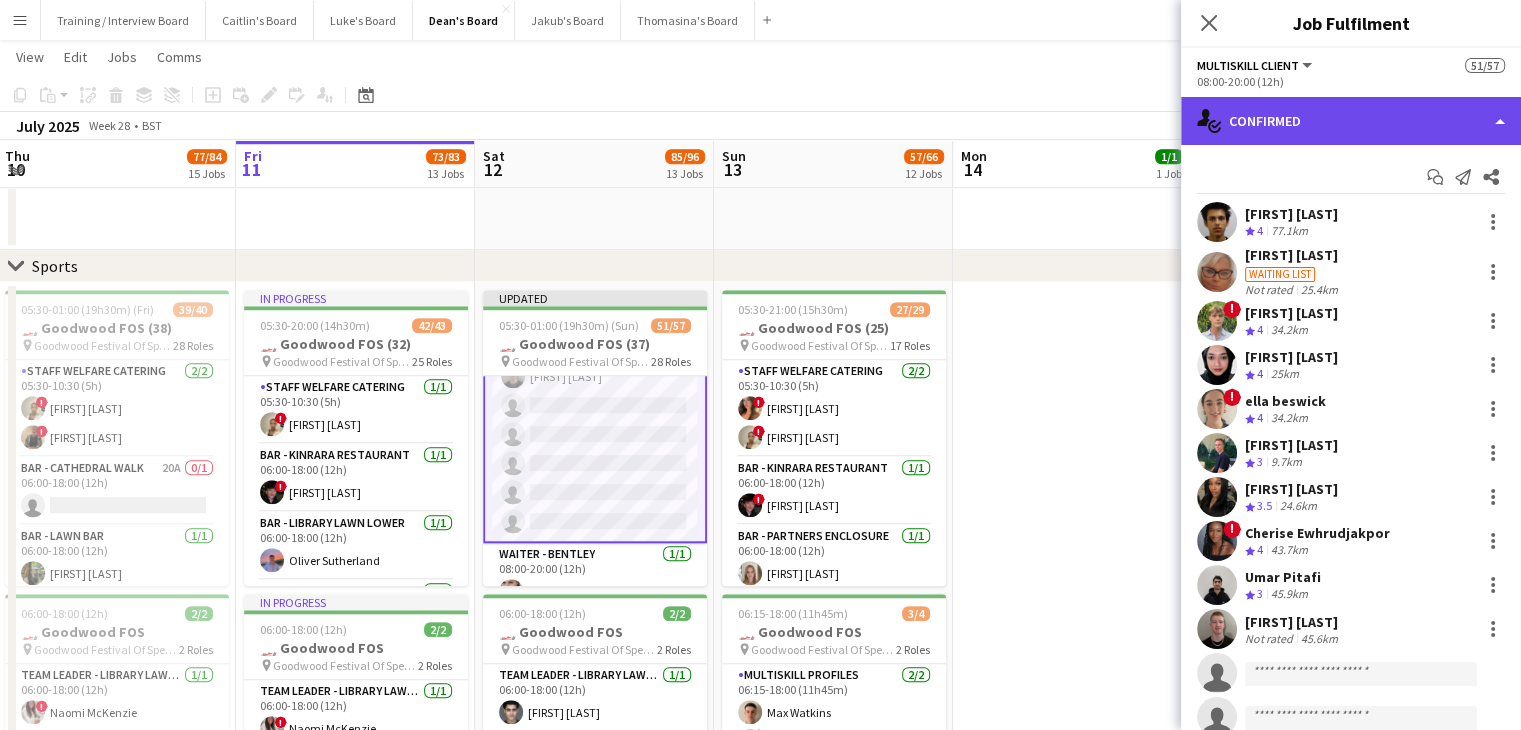 click on "single-neutral-actions-check-2
Confirmed" 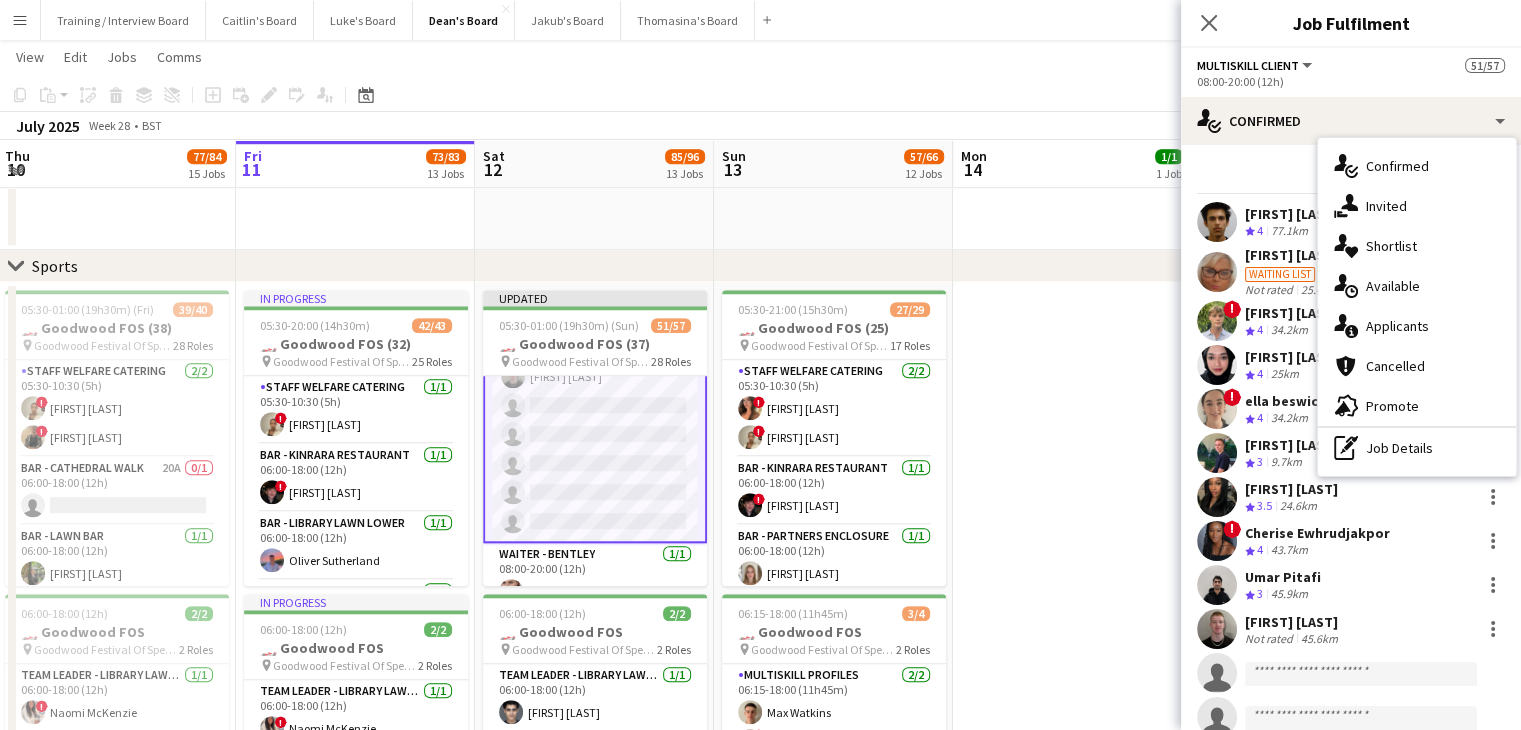 click on "single-neutral-actions-share-1
Invited" at bounding box center [1417, 206] 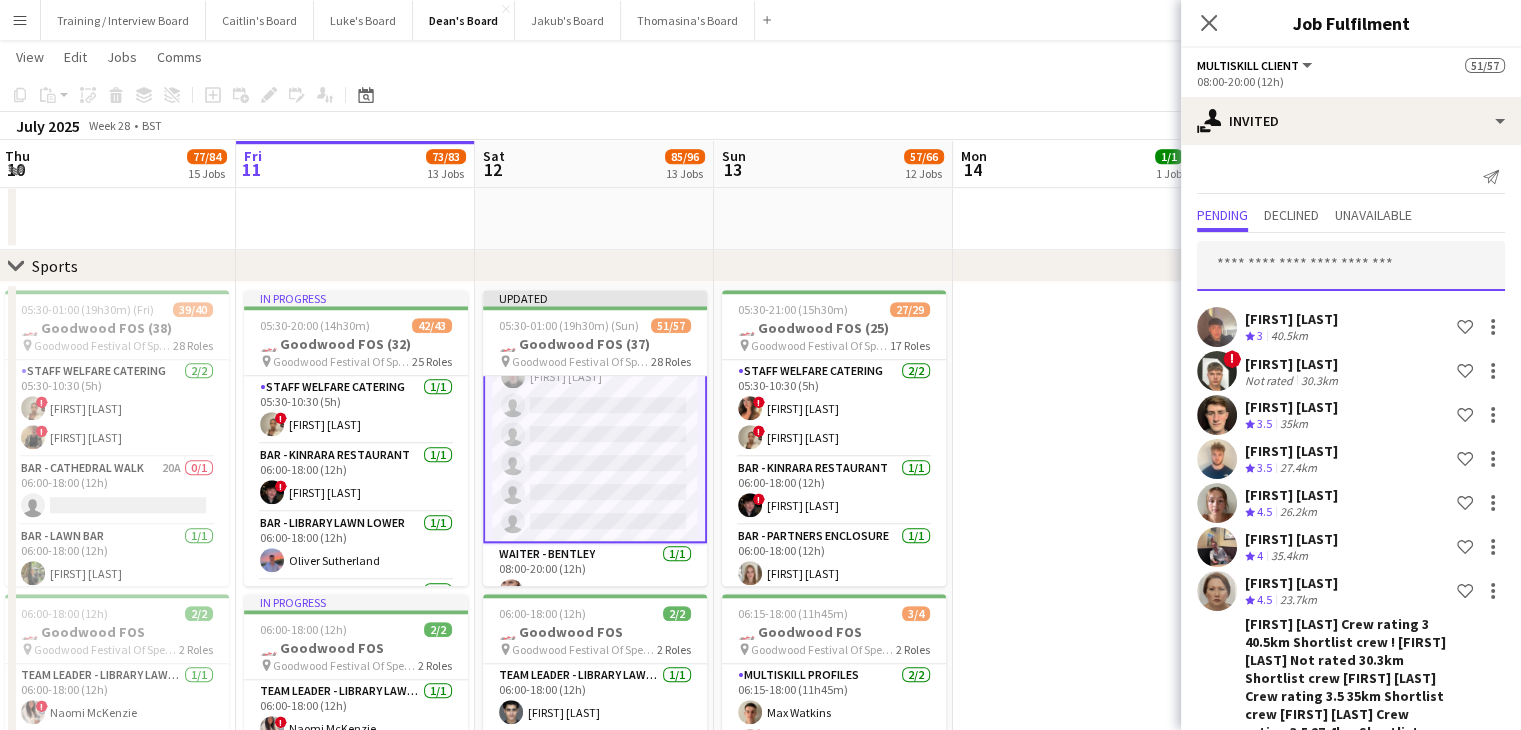 click at bounding box center [1351, 266] 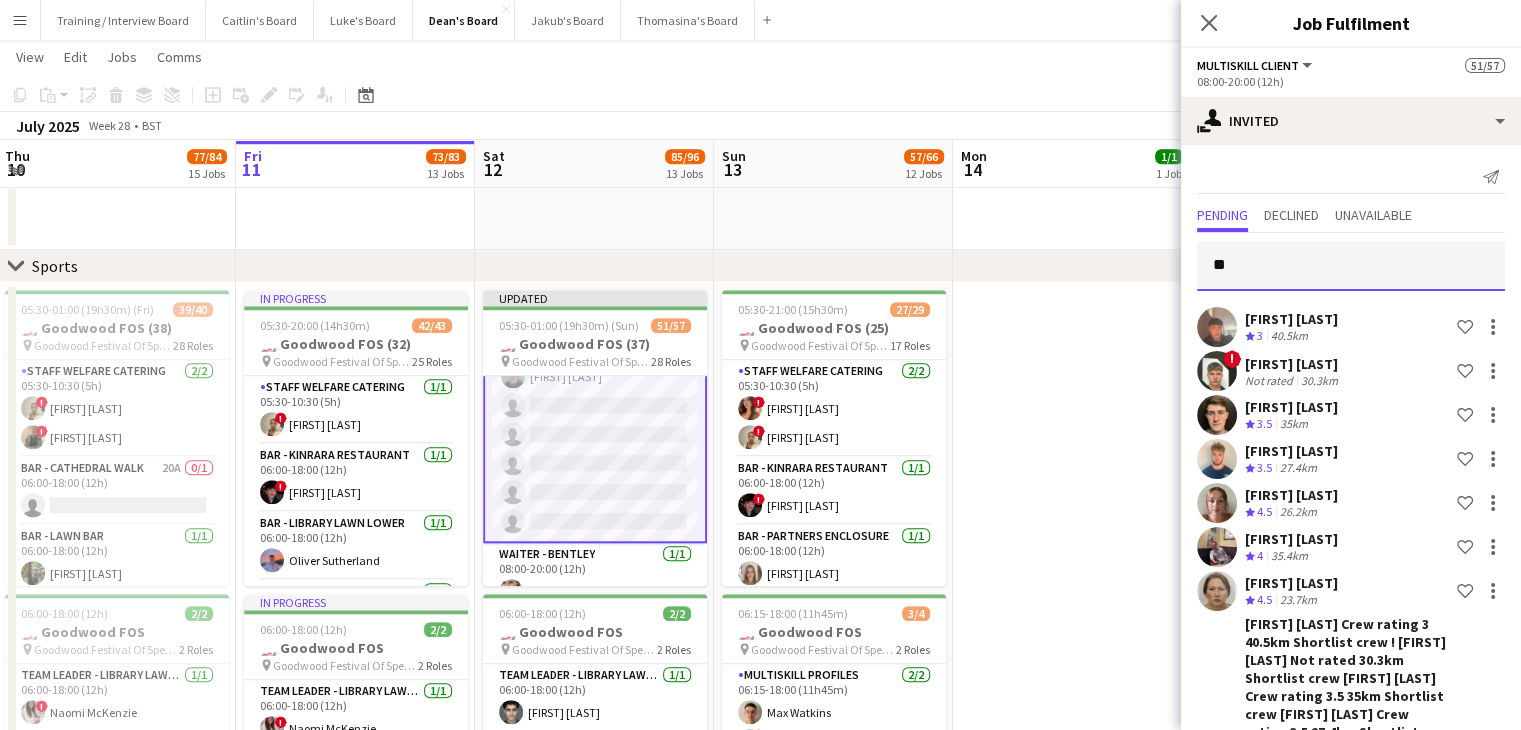 type on "*" 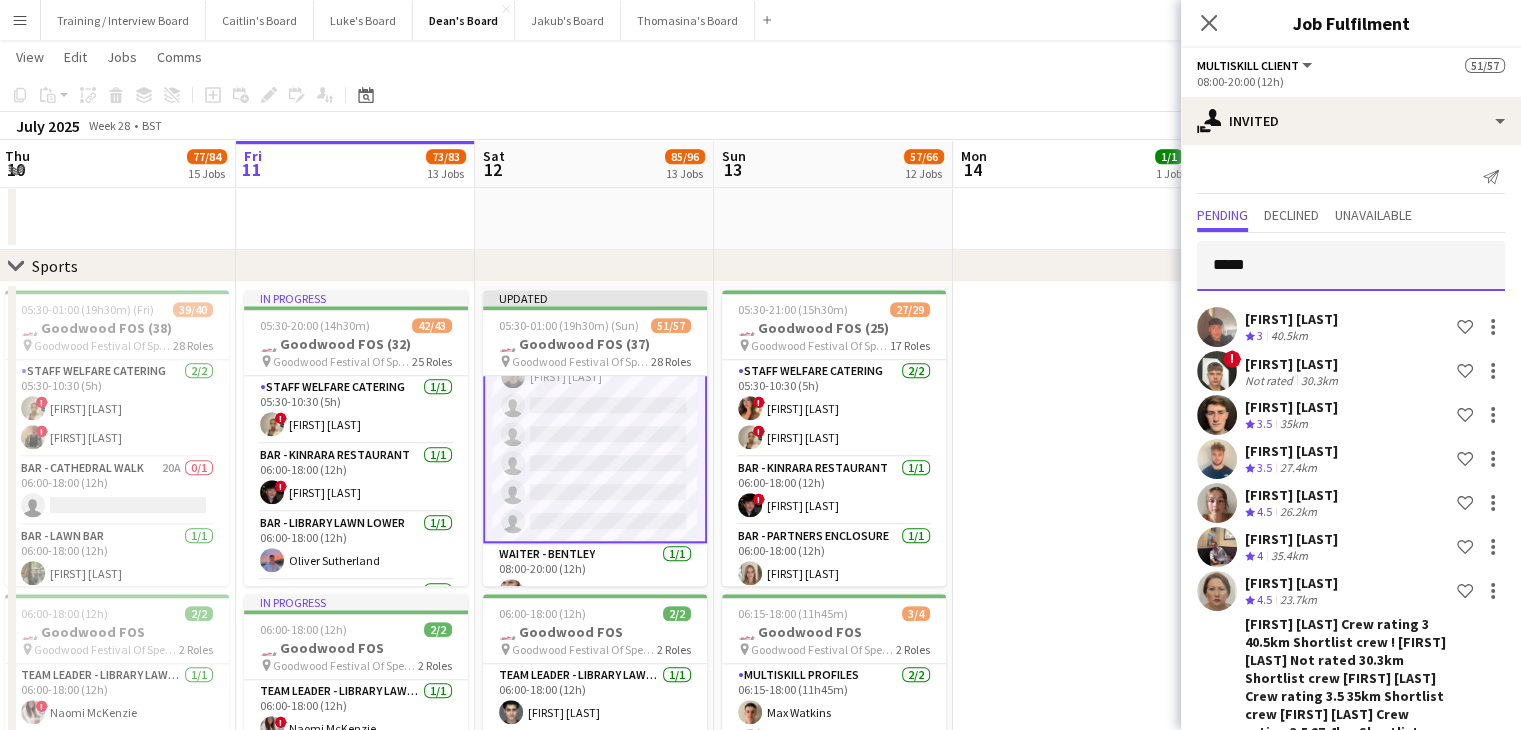 type on "******" 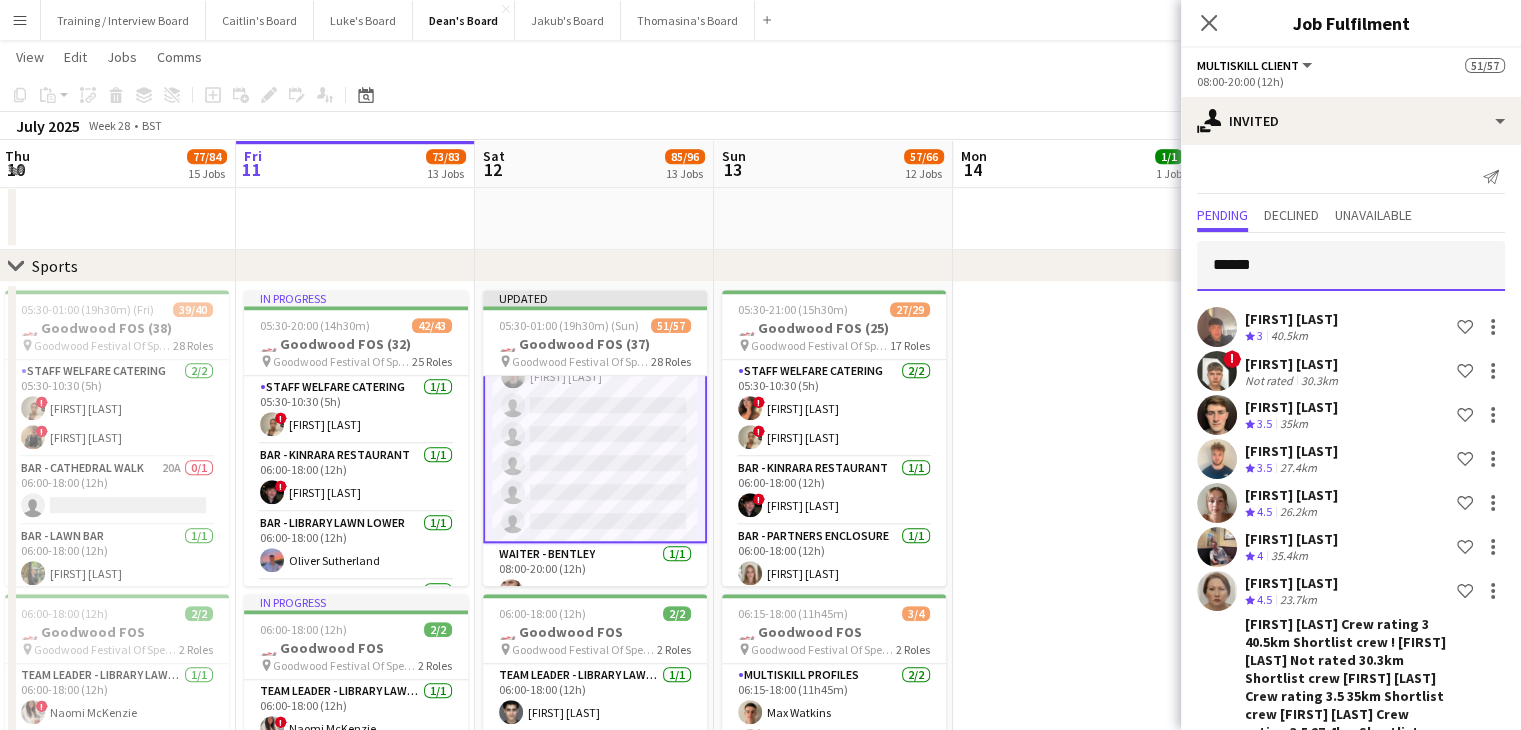 drag, startPoint x: 1312, startPoint y: 269, endPoint x: 1176, endPoint y: 271, distance: 136.01471 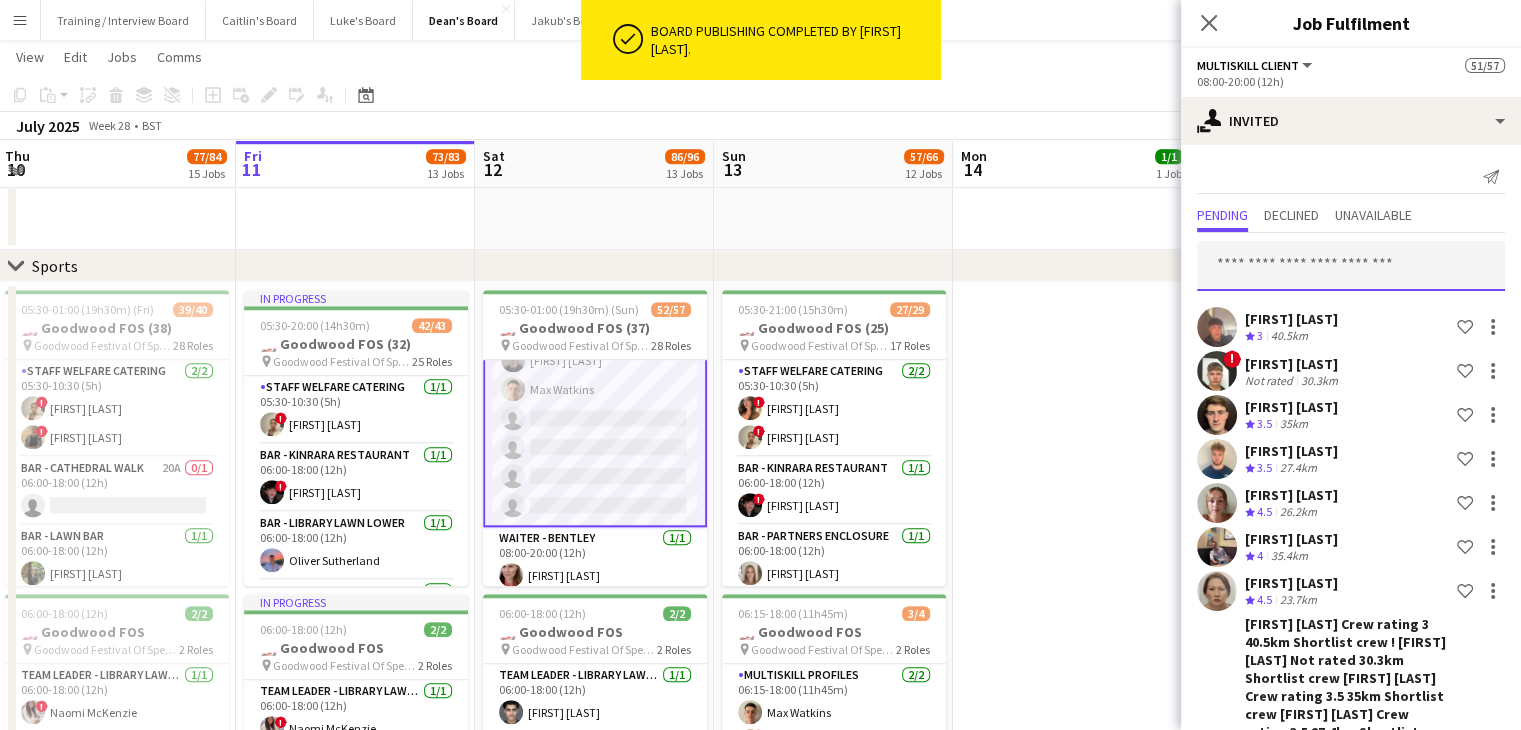 click at bounding box center [1351, 266] 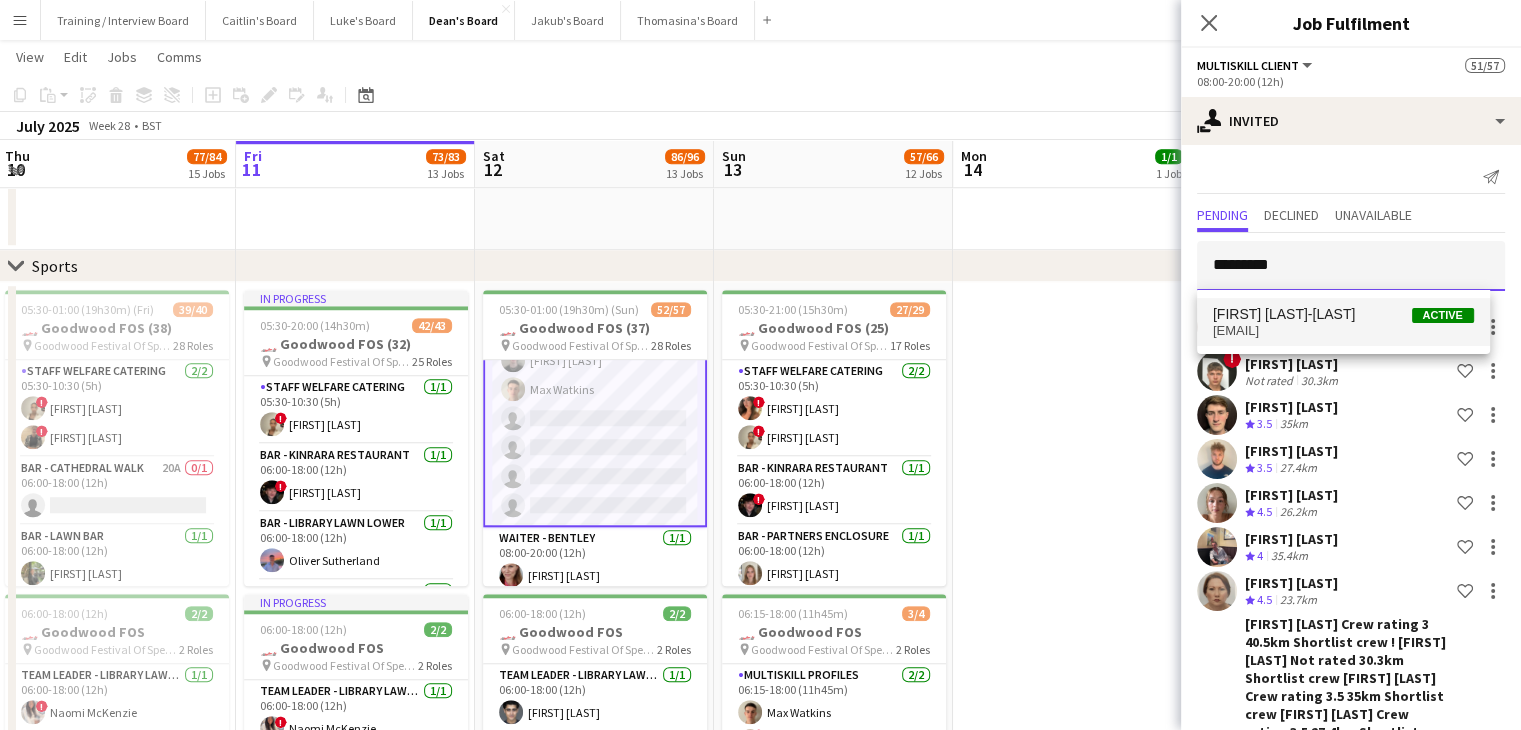 type on "*********" 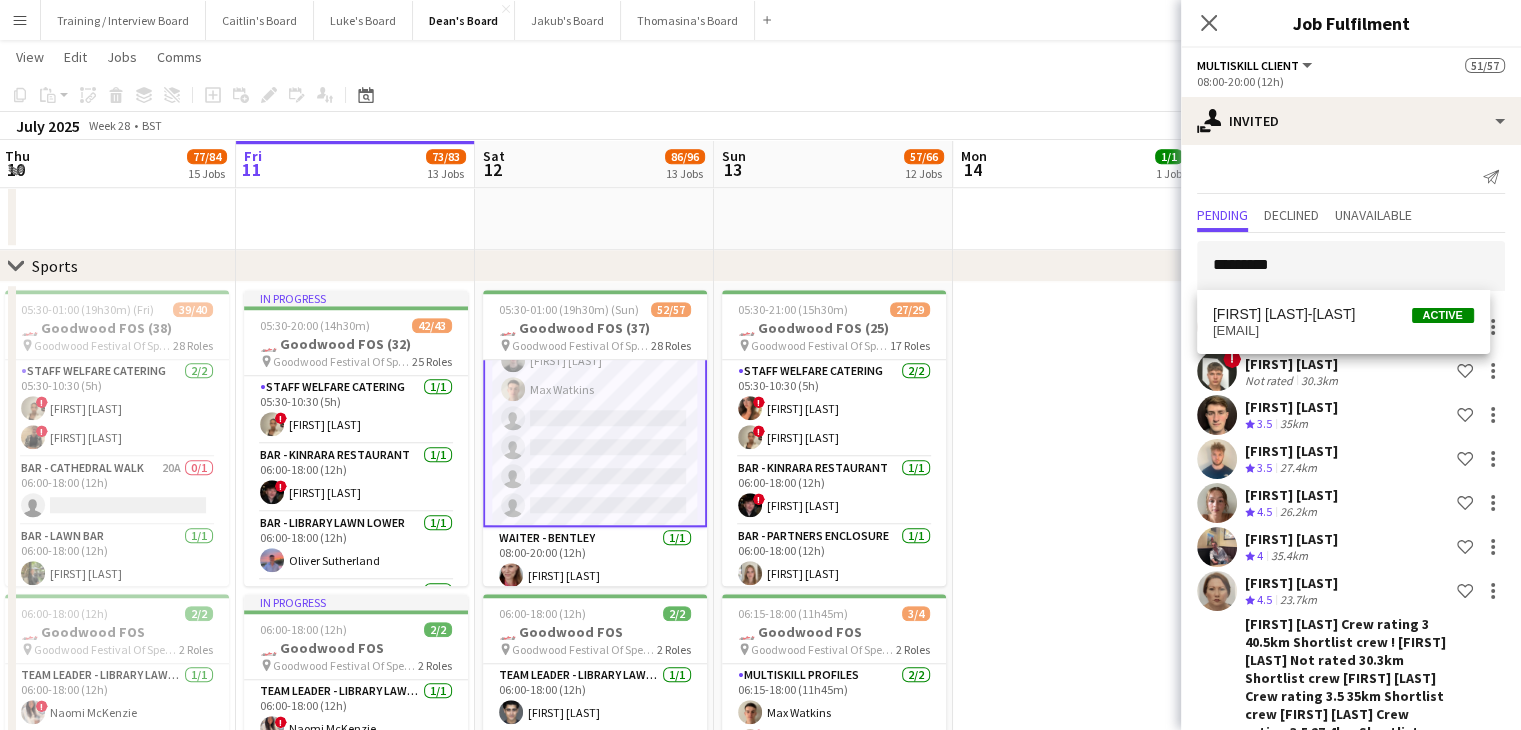 click on "danhh210@outlook.com" at bounding box center (1343, 331) 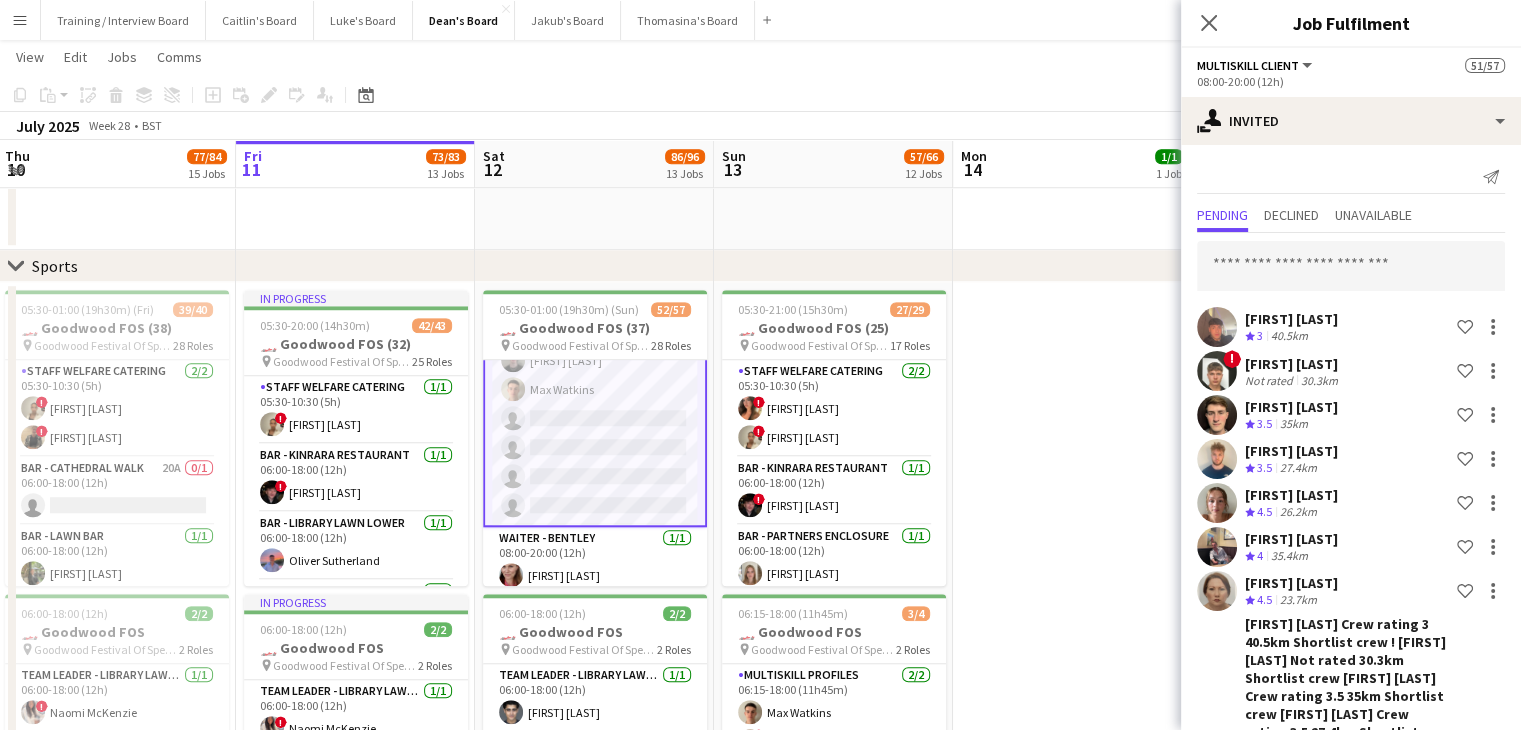 scroll, scrollTop: 1696, scrollLeft: 0, axis: vertical 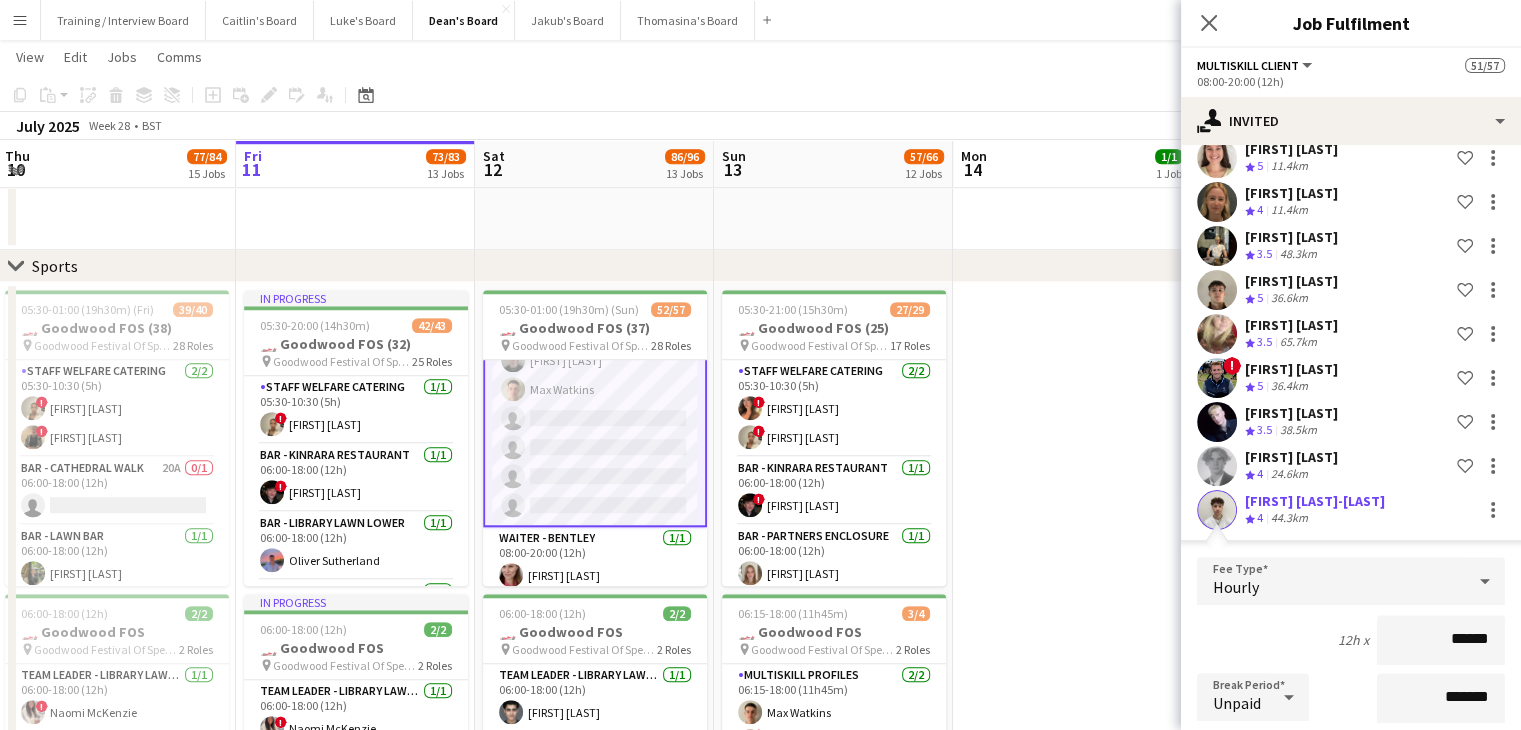 click on "Confirm" 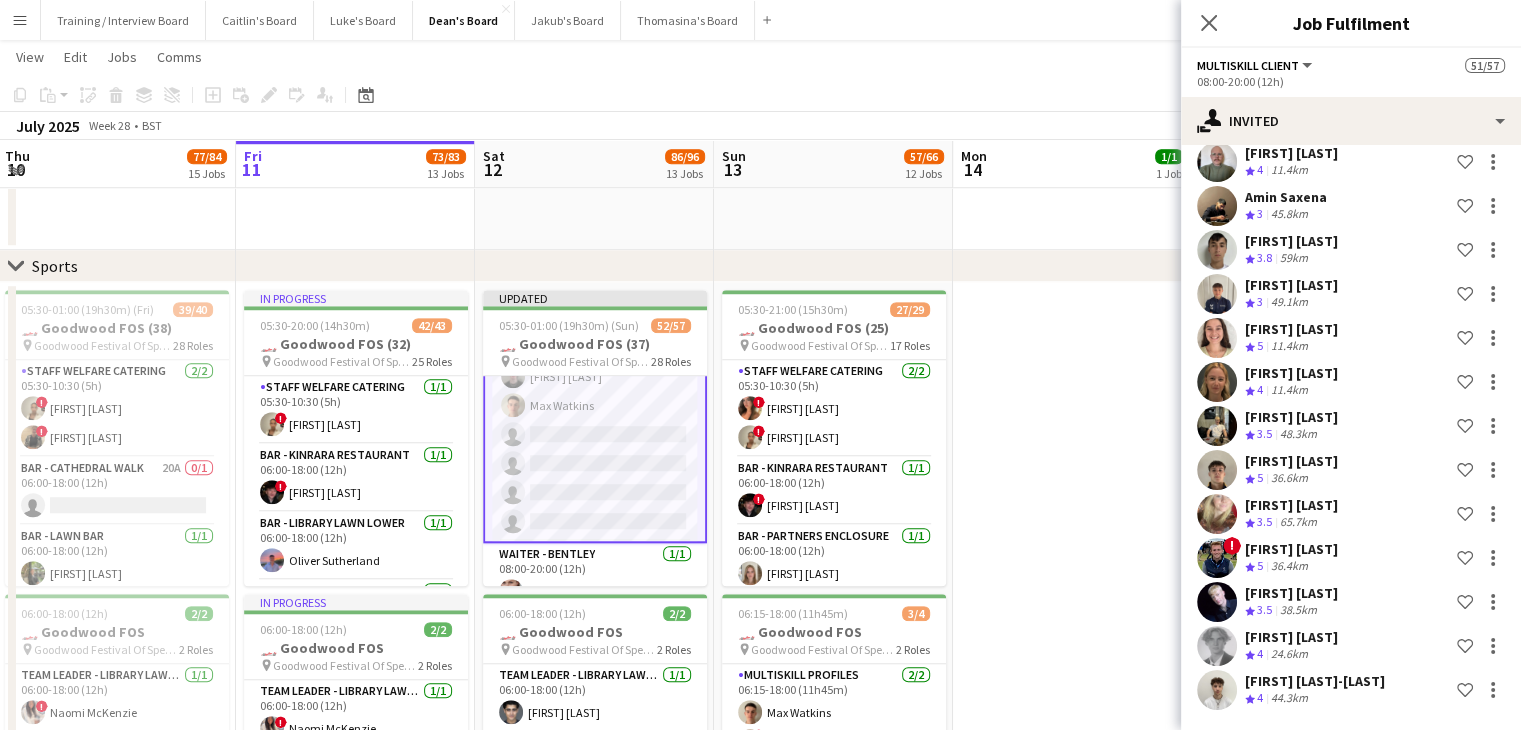 scroll, scrollTop: 1320, scrollLeft: 0, axis: vertical 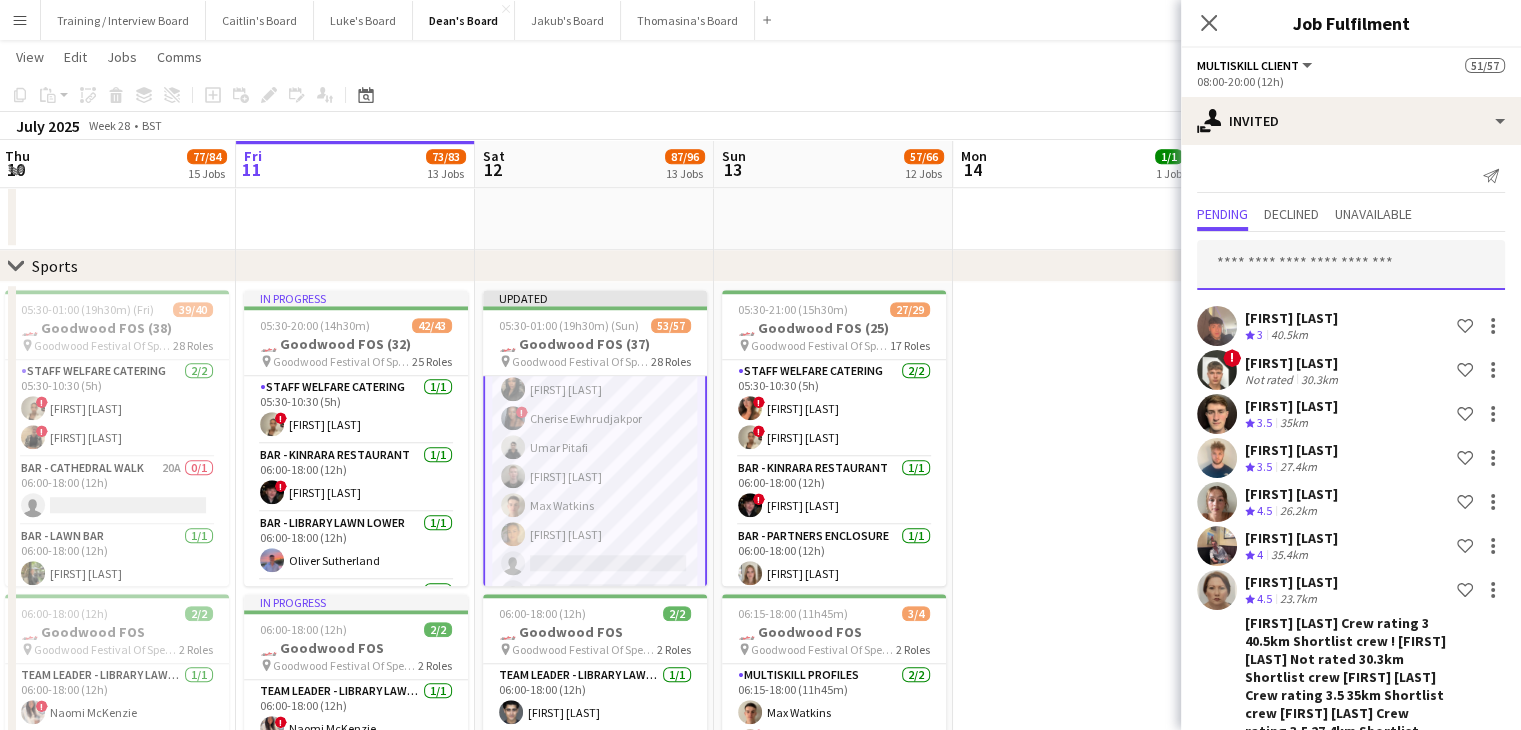 click at bounding box center (1351, 265) 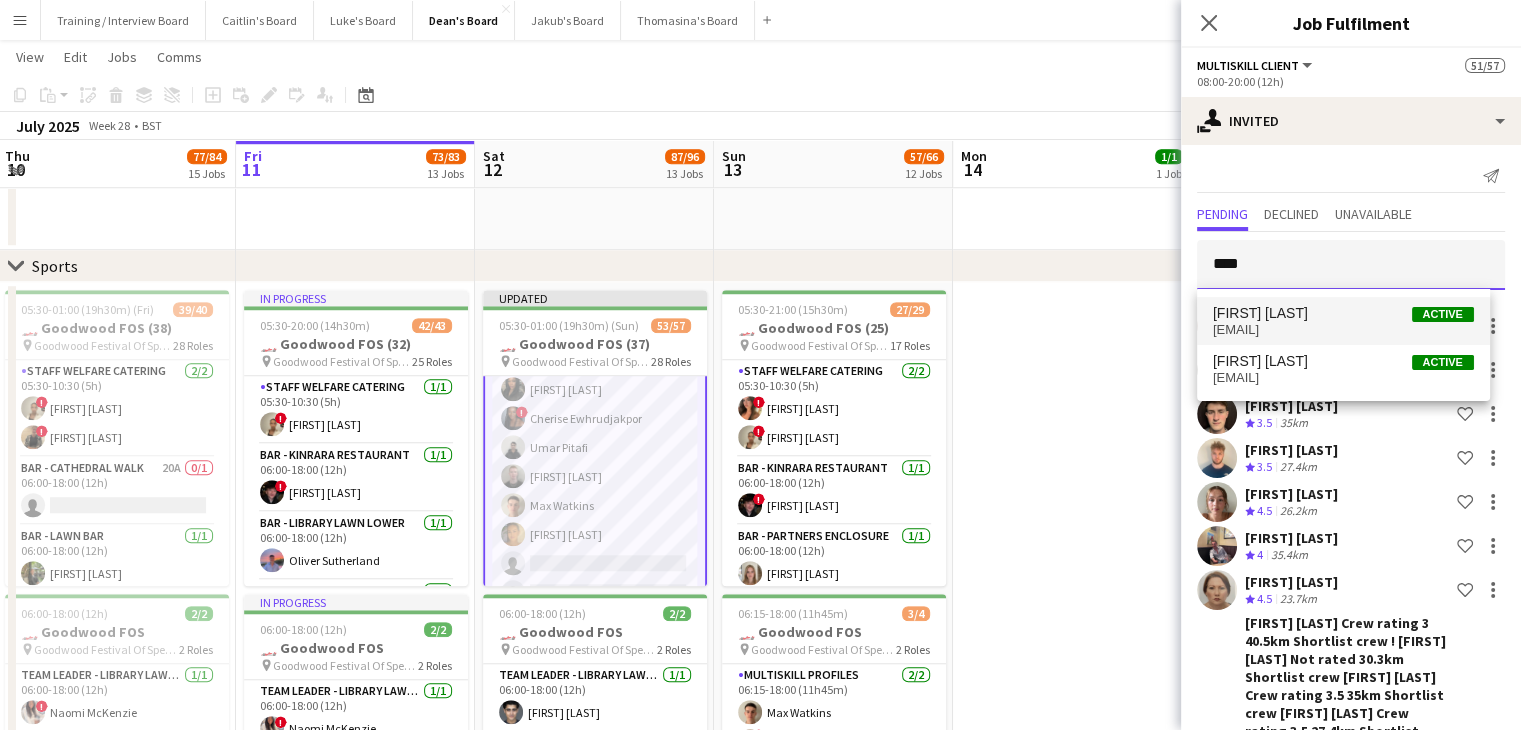 type on "****" 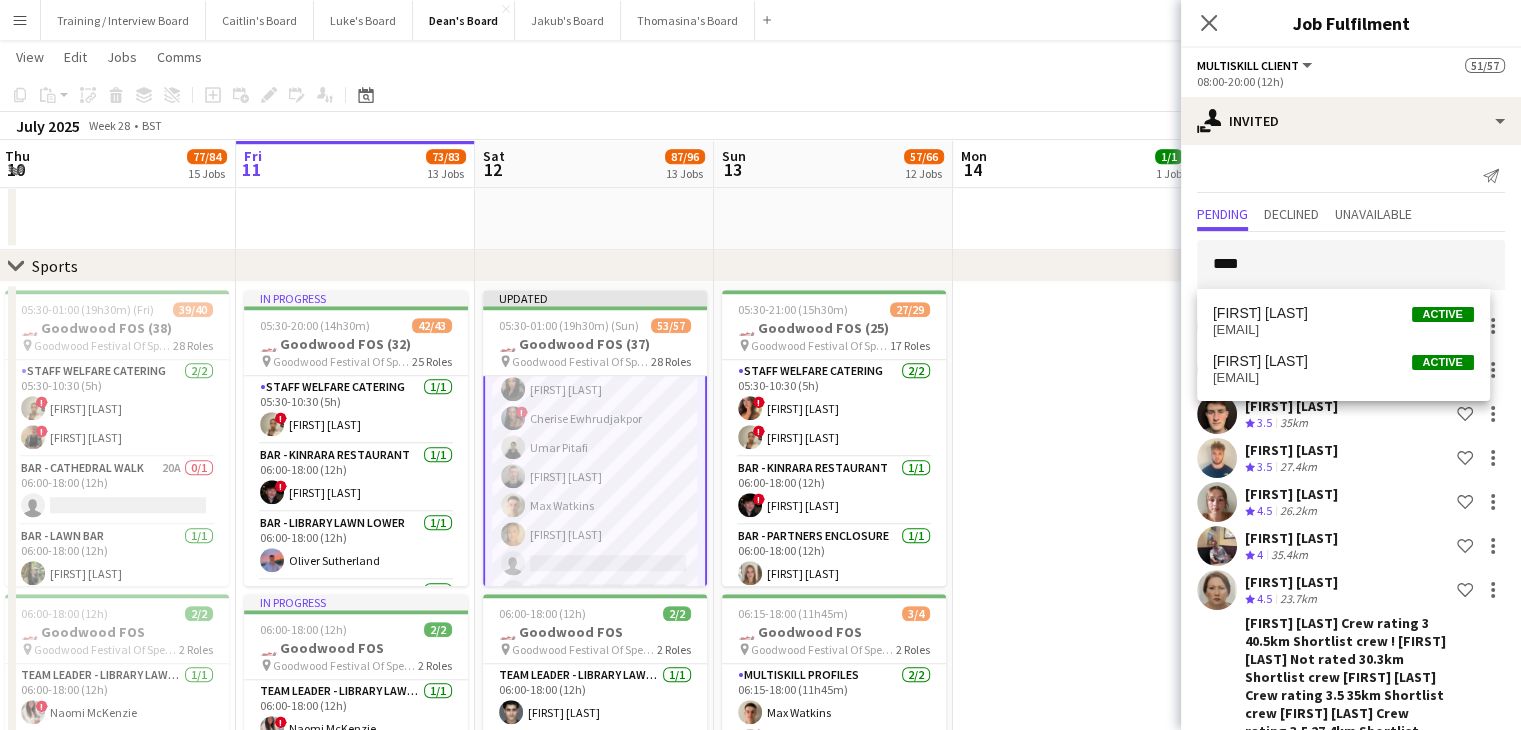 drag, startPoint x: 1292, startPoint y: 314, endPoint x: 1311, endPoint y: 324, distance: 21.470911 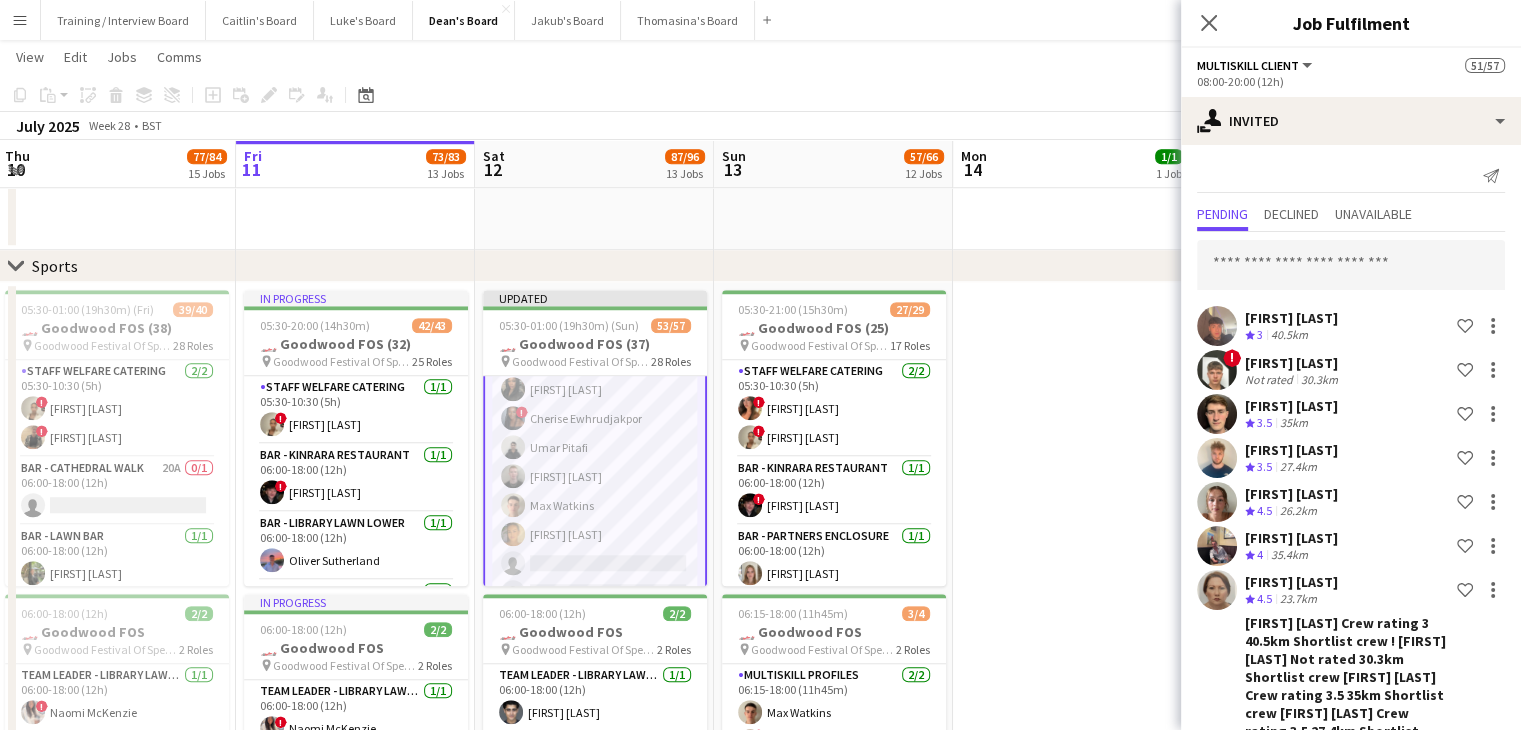 scroll, scrollTop: 1740, scrollLeft: 0, axis: vertical 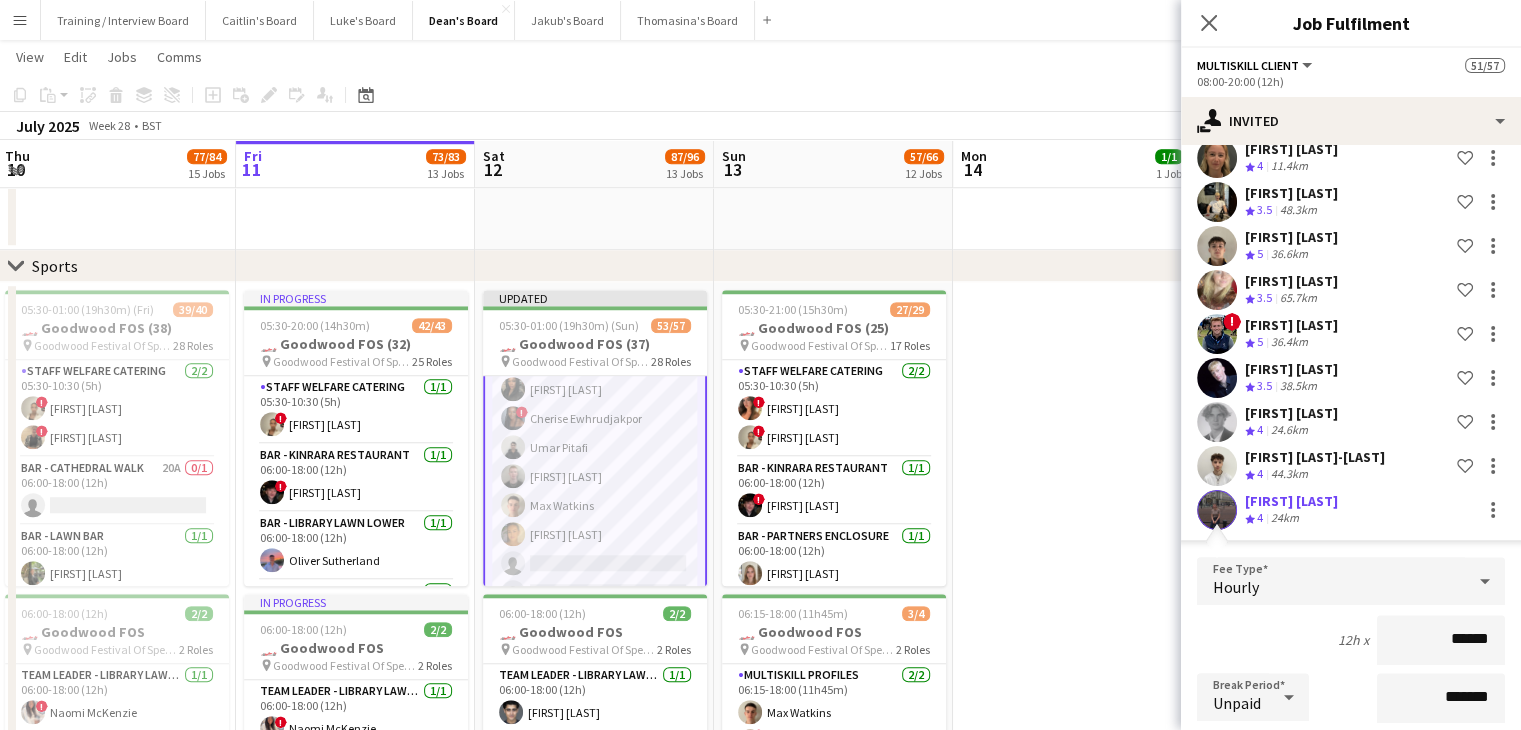 click on "Confirm" 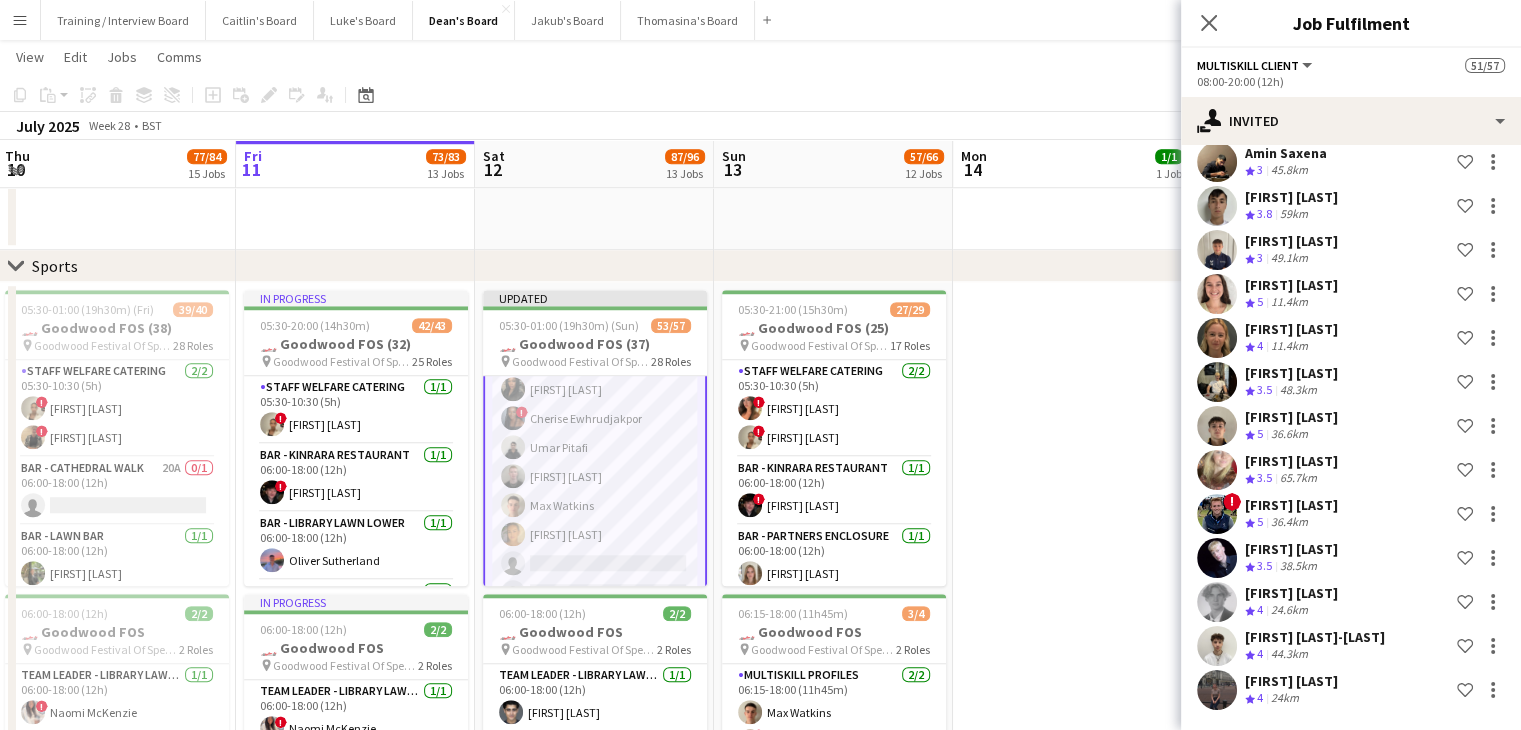 scroll, scrollTop: 1364, scrollLeft: 0, axis: vertical 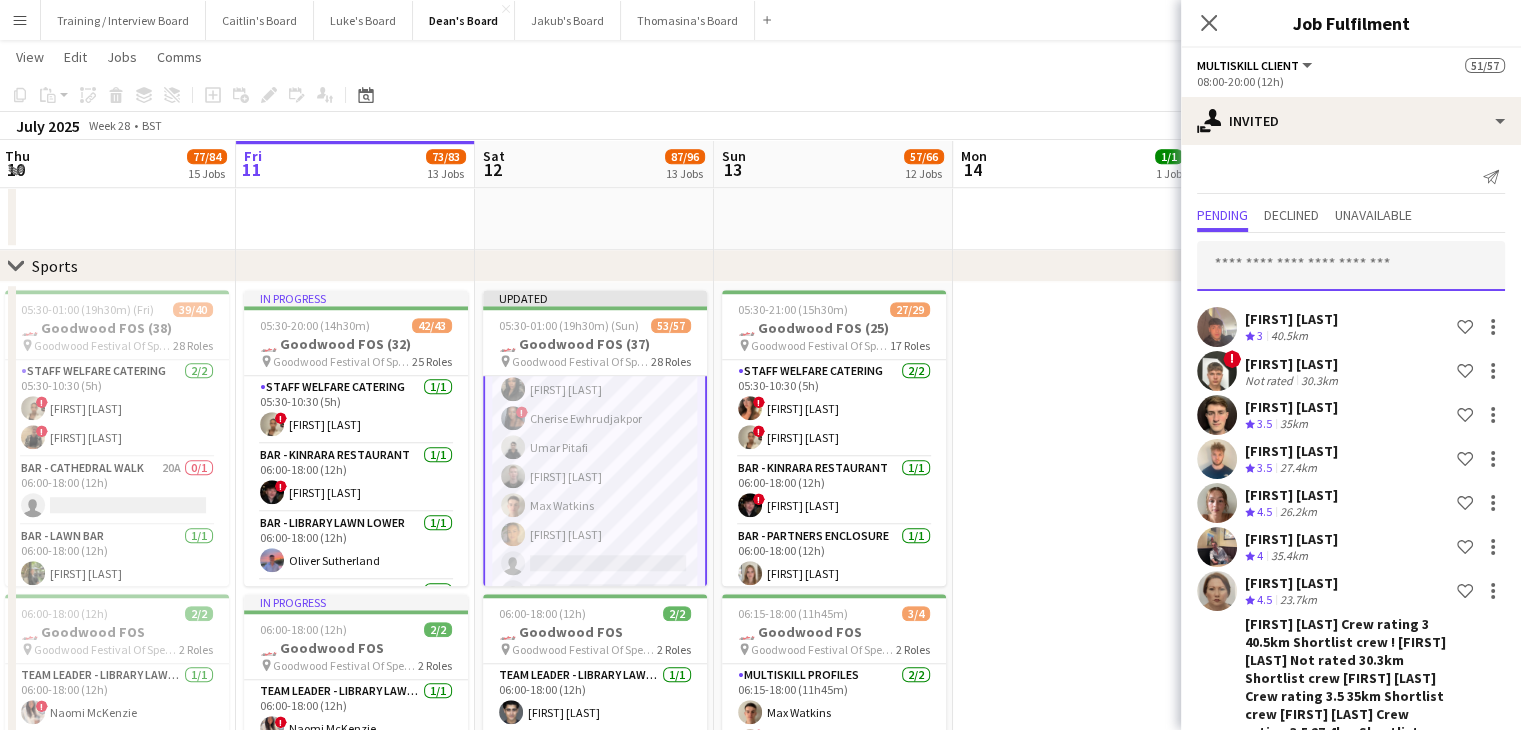 click at bounding box center (1351, 266) 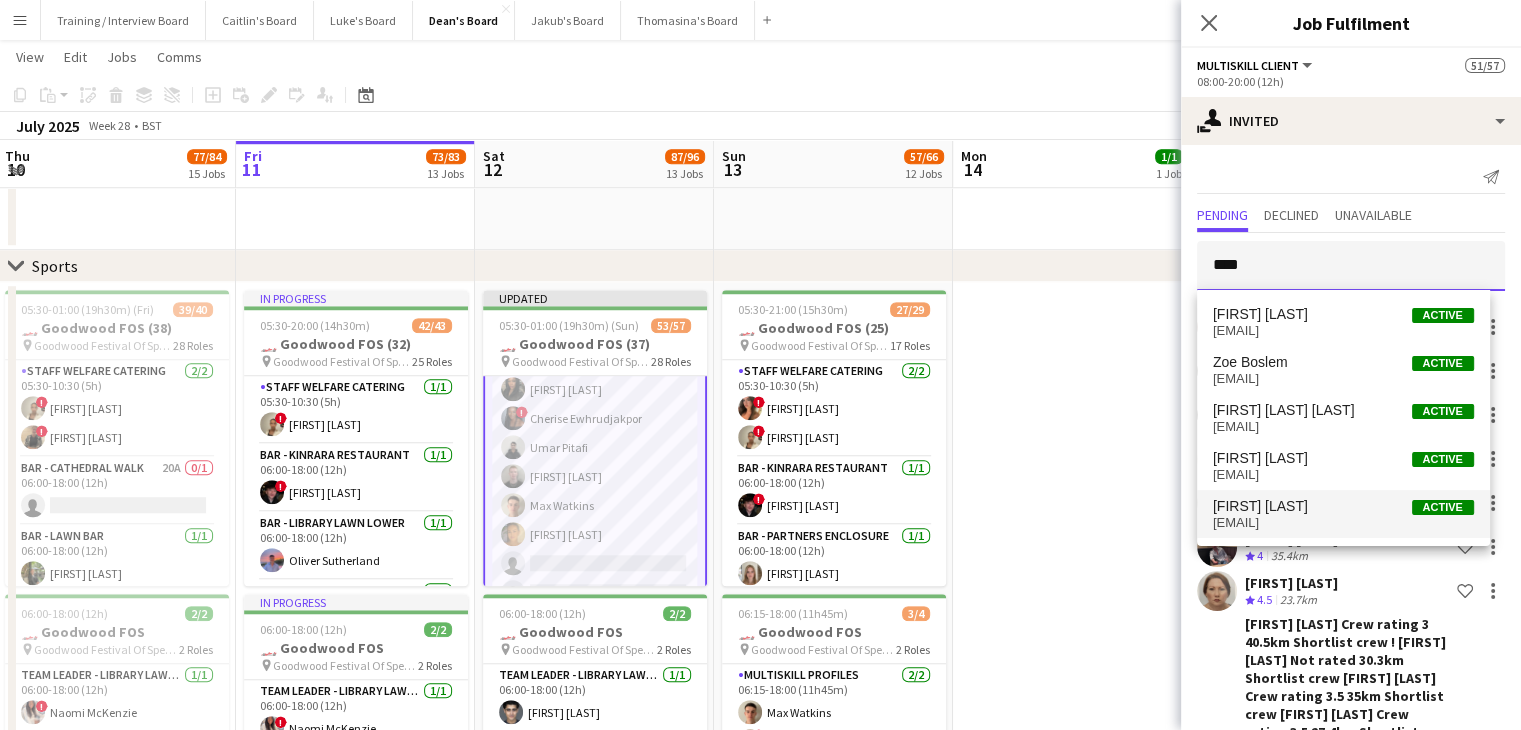 type on "***" 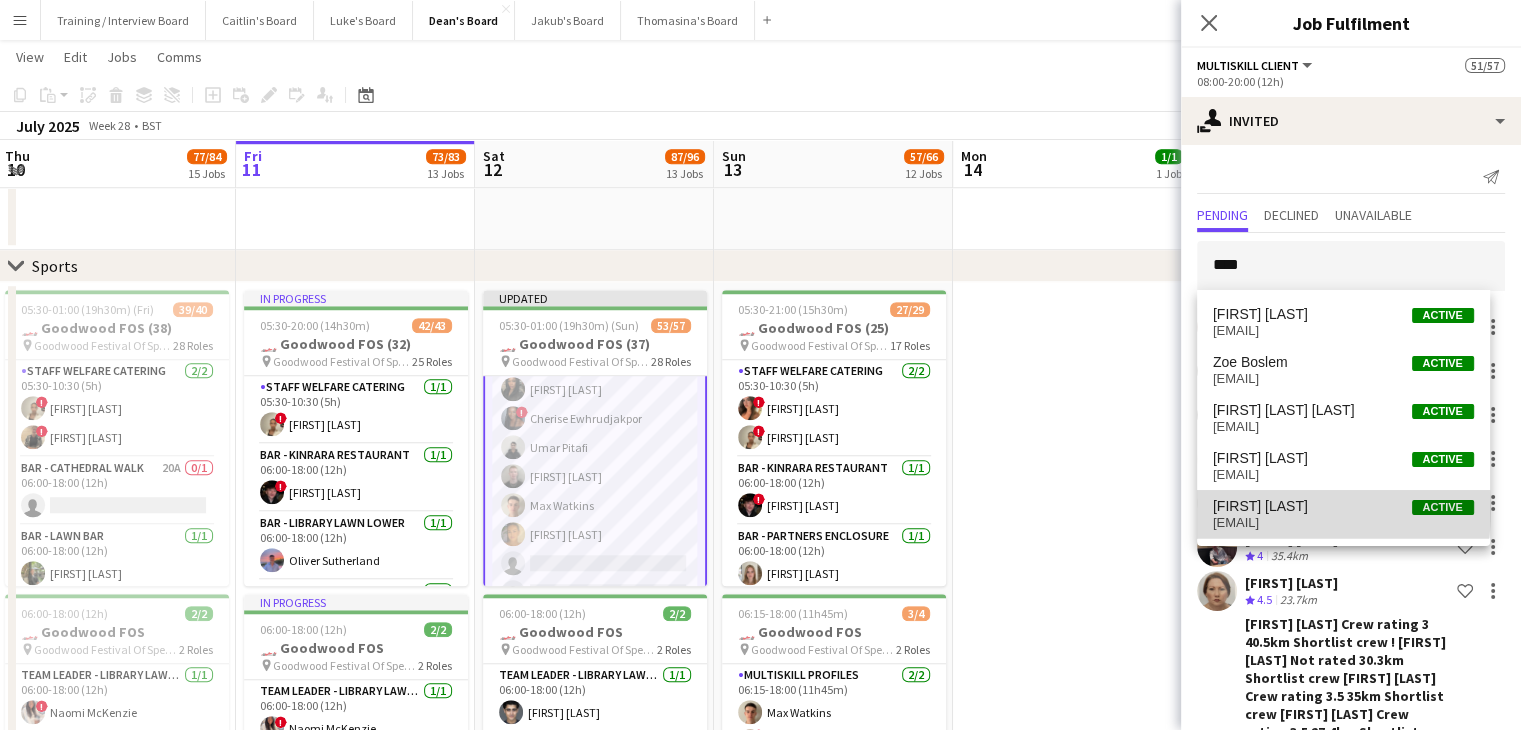 click on "Zoe Farthing" at bounding box center (1260, 506) 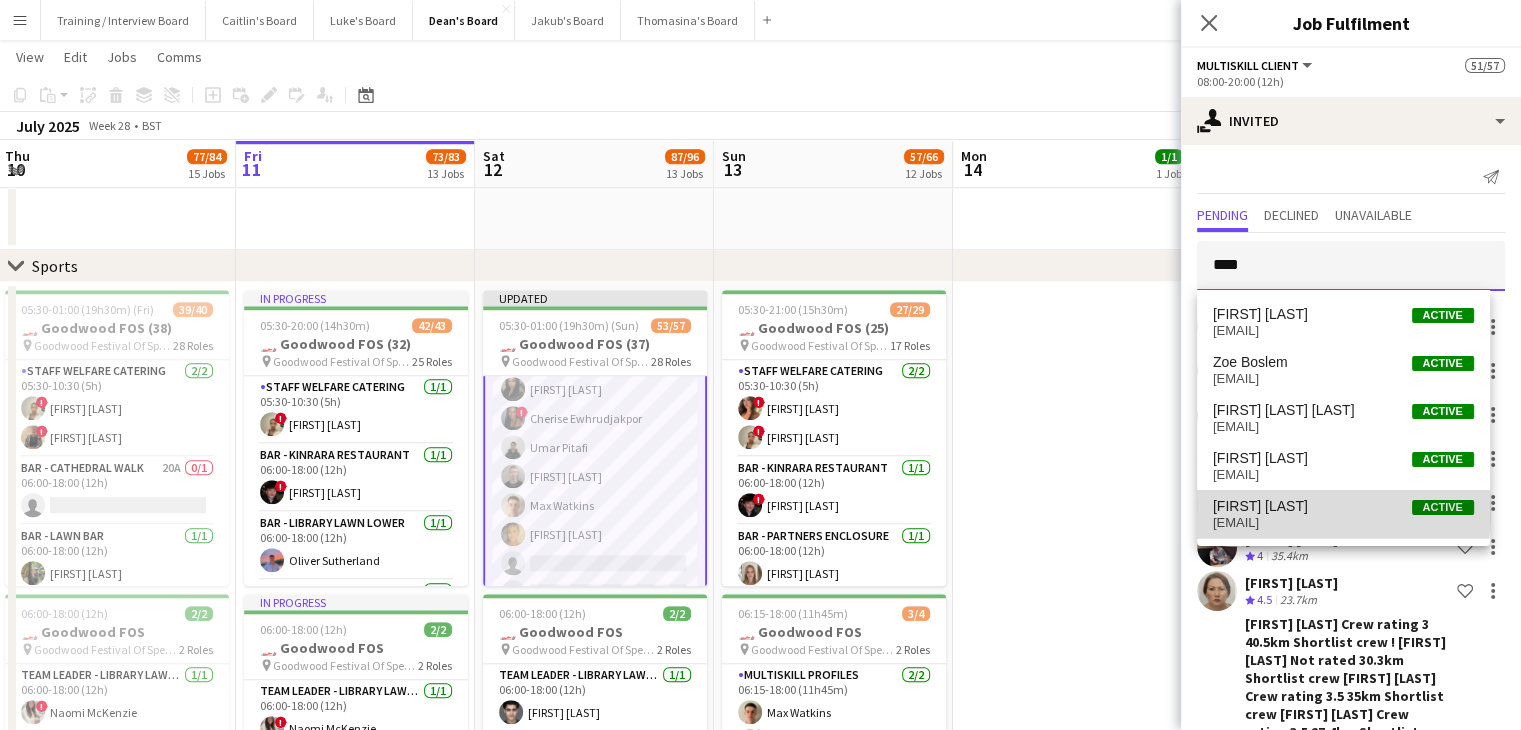 type 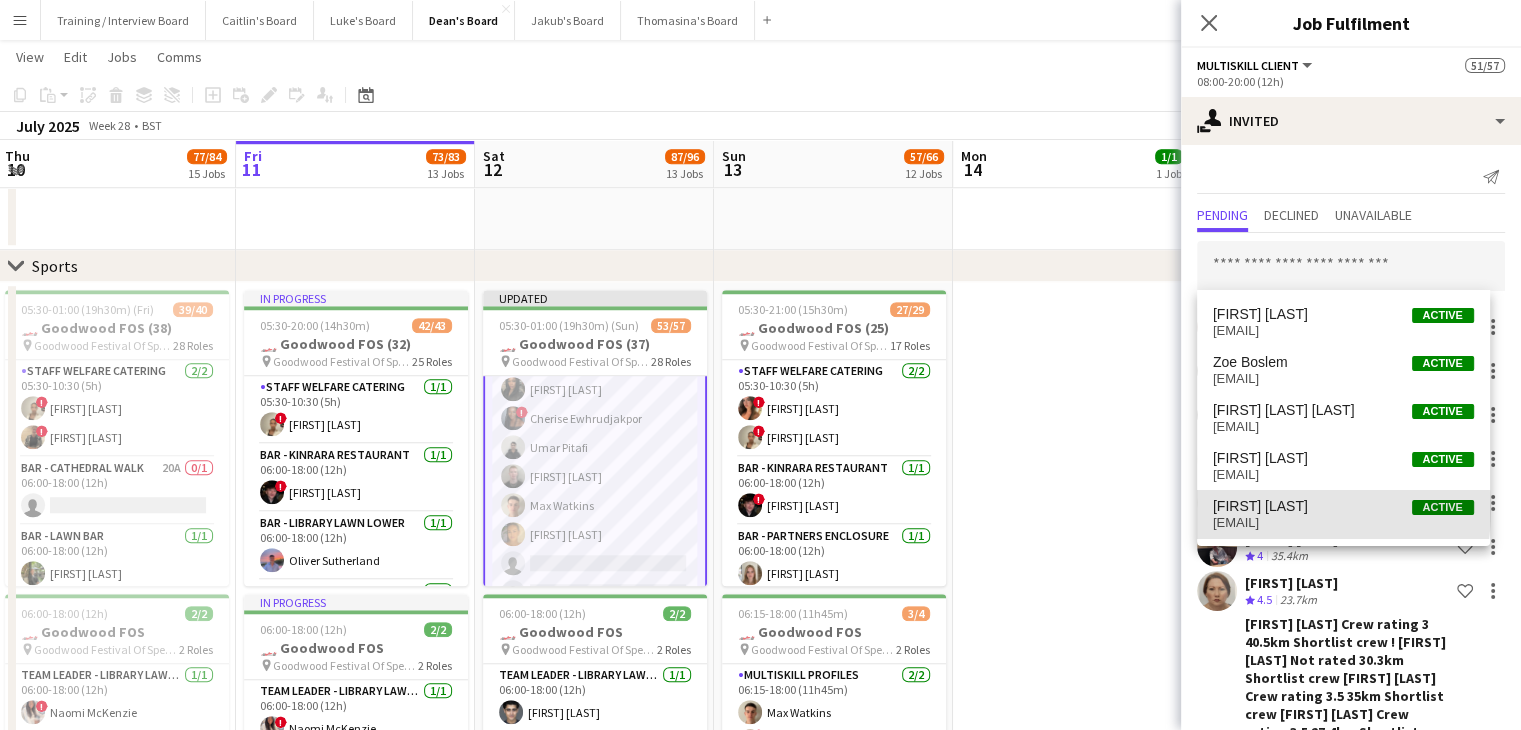 scroll, scrollTop: 1740, scrollLeft: 0, axis: vertical 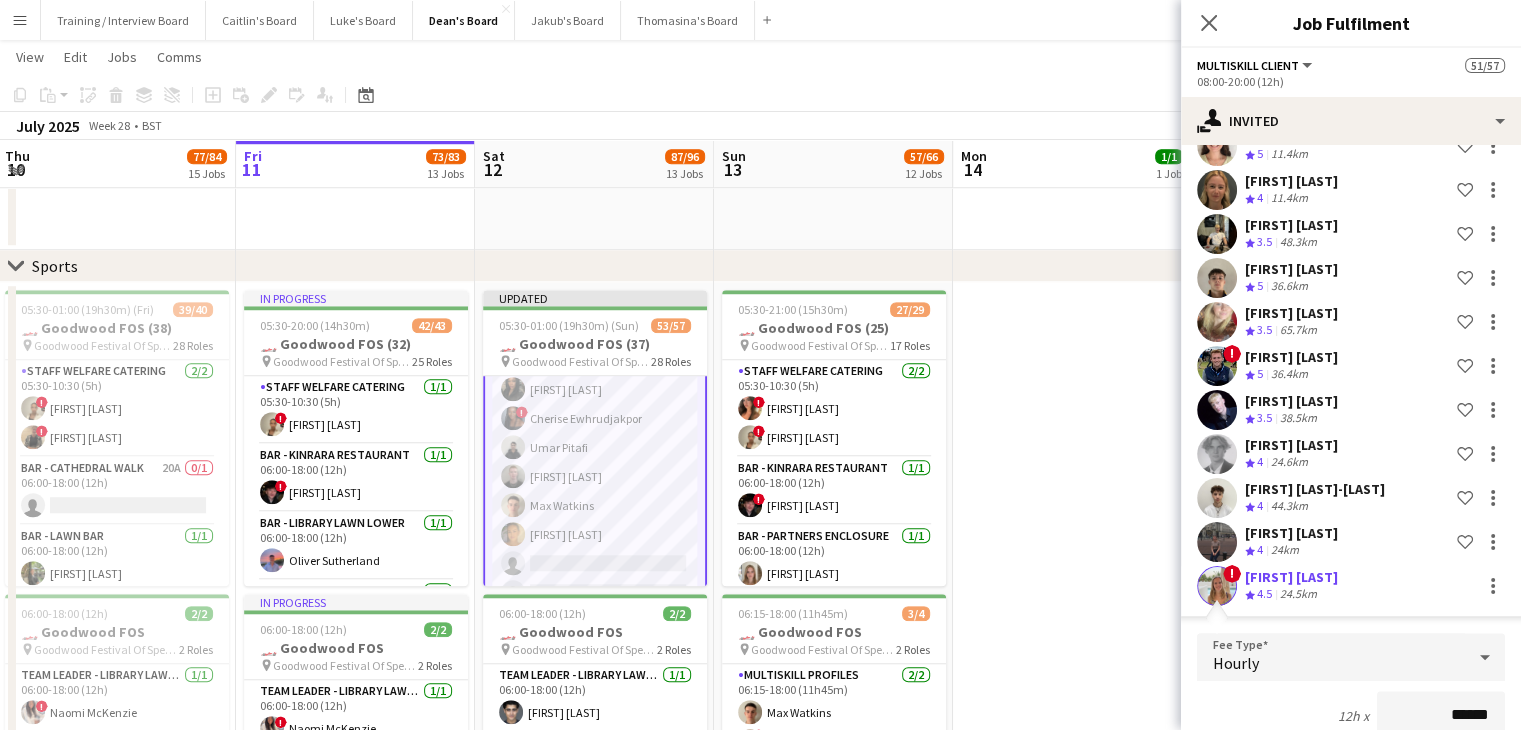 click on "24.5km" 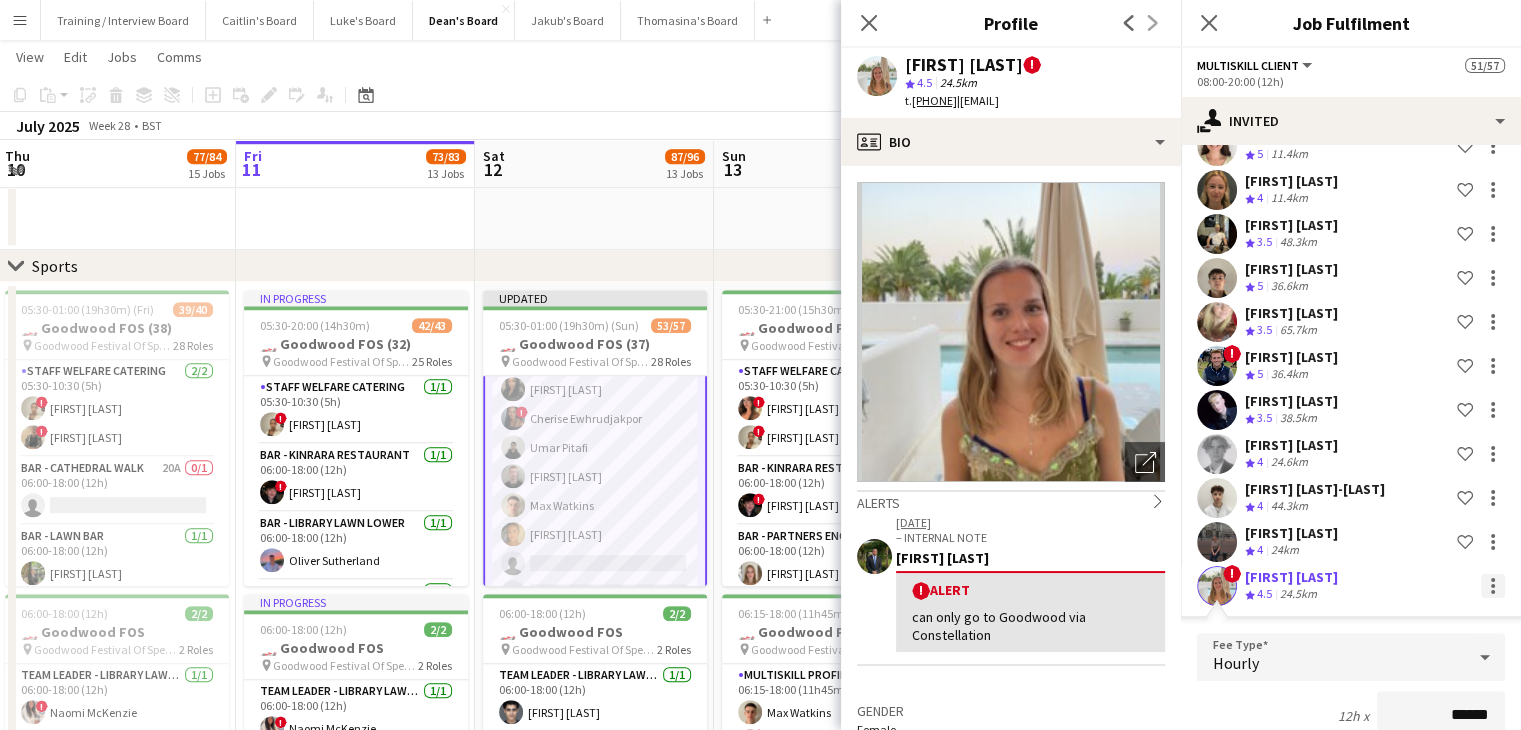 click 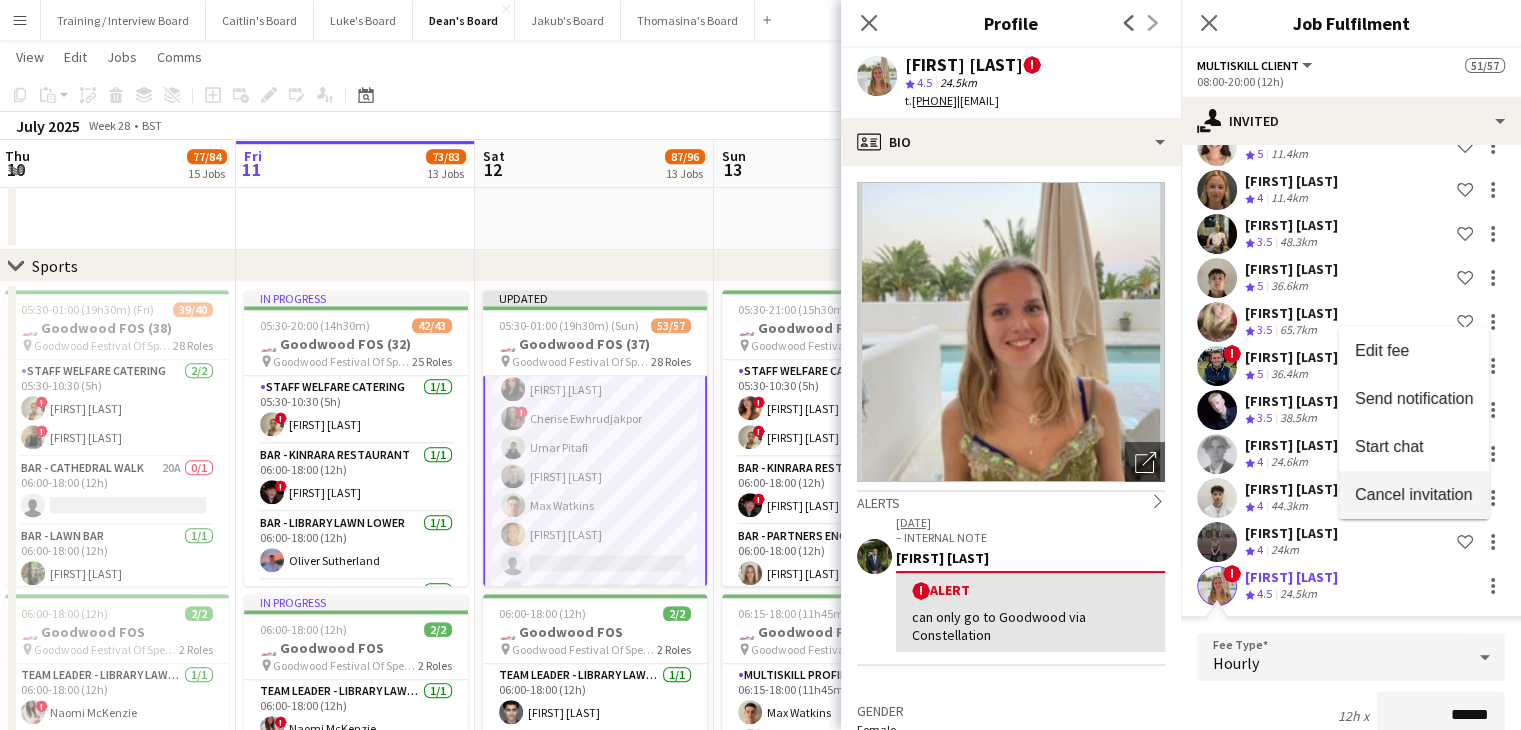 click on "Cancel invitation" at bounding box center (1413, 494) 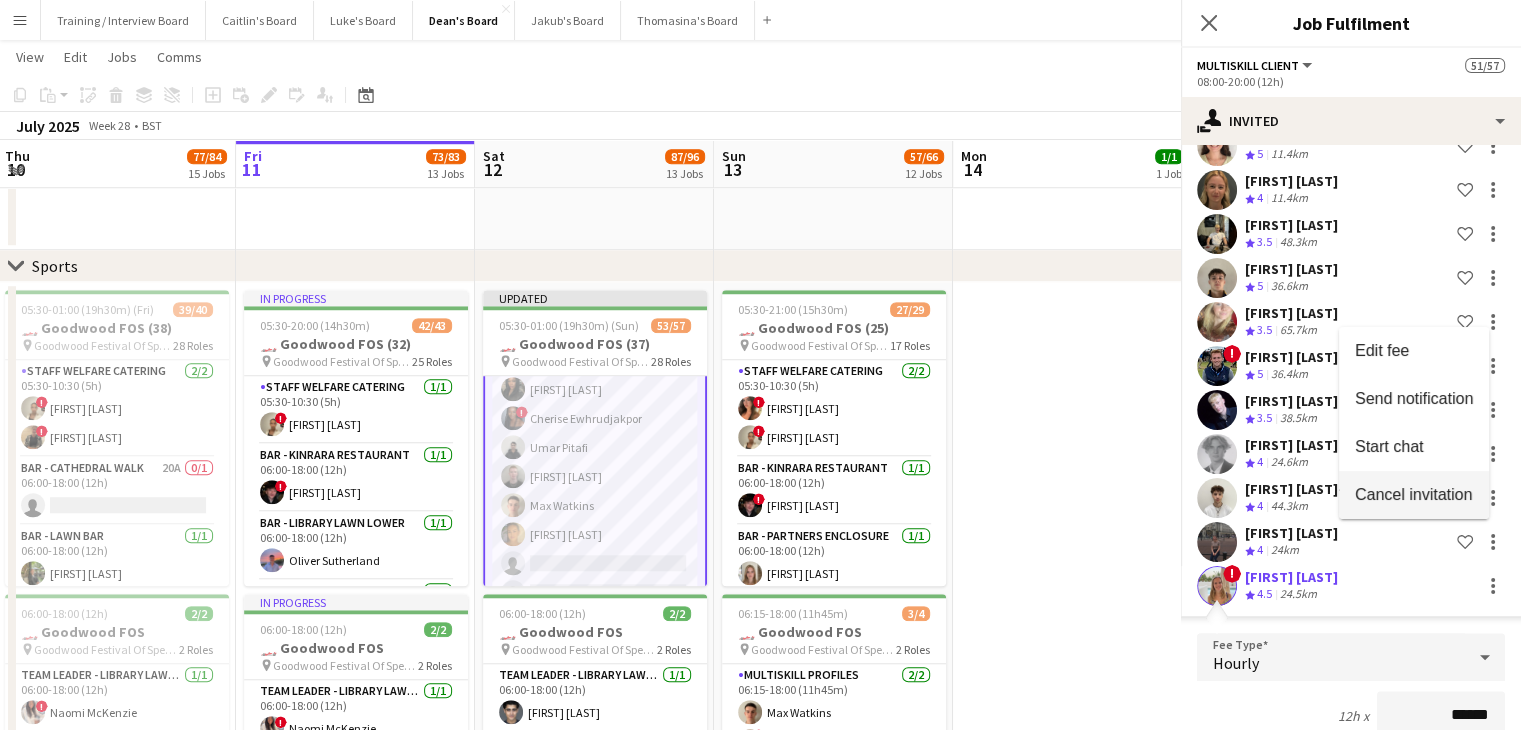 scroll, scrollTop: 1364, scrollLeft: 0, axis: vertical 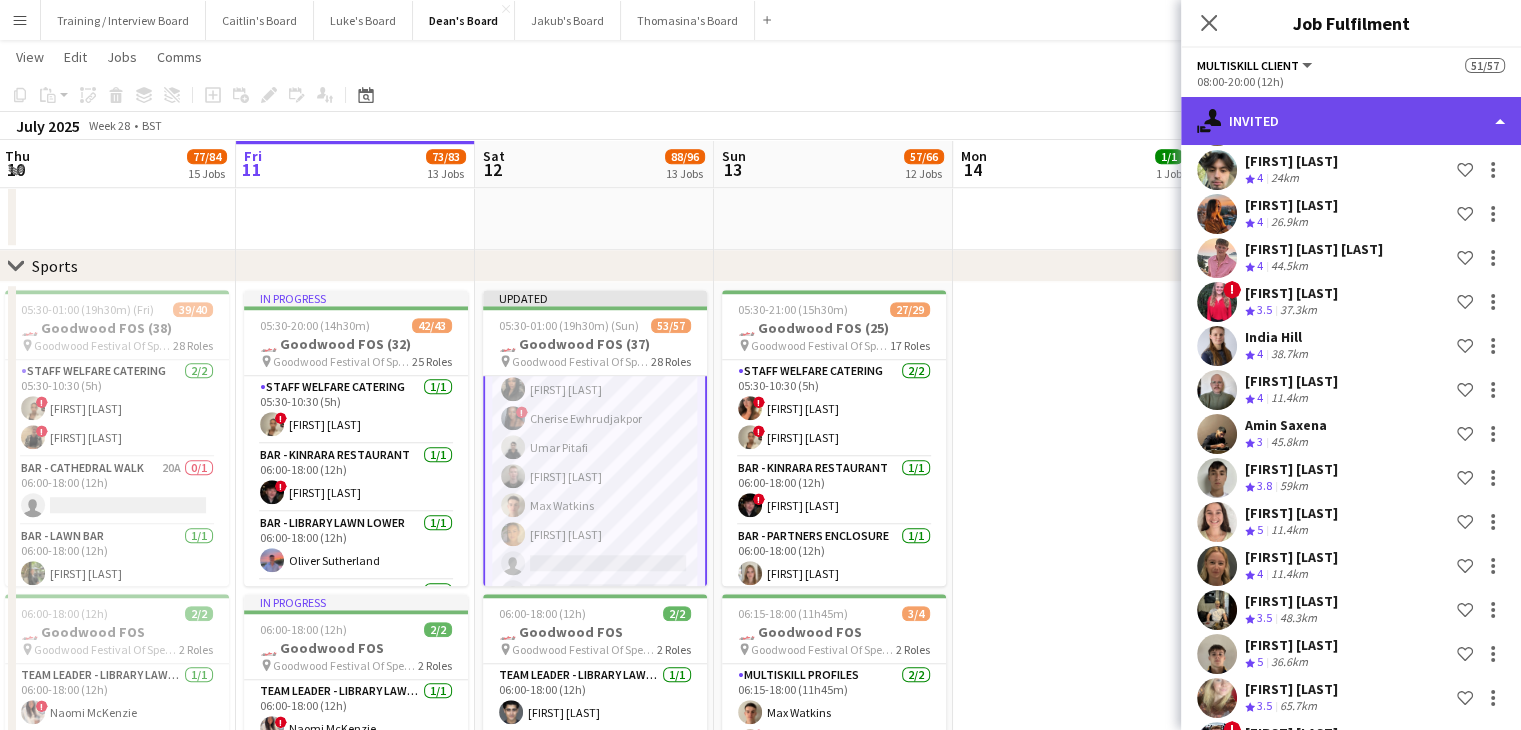 click on "single-neutral-actions-share-1
Invited" 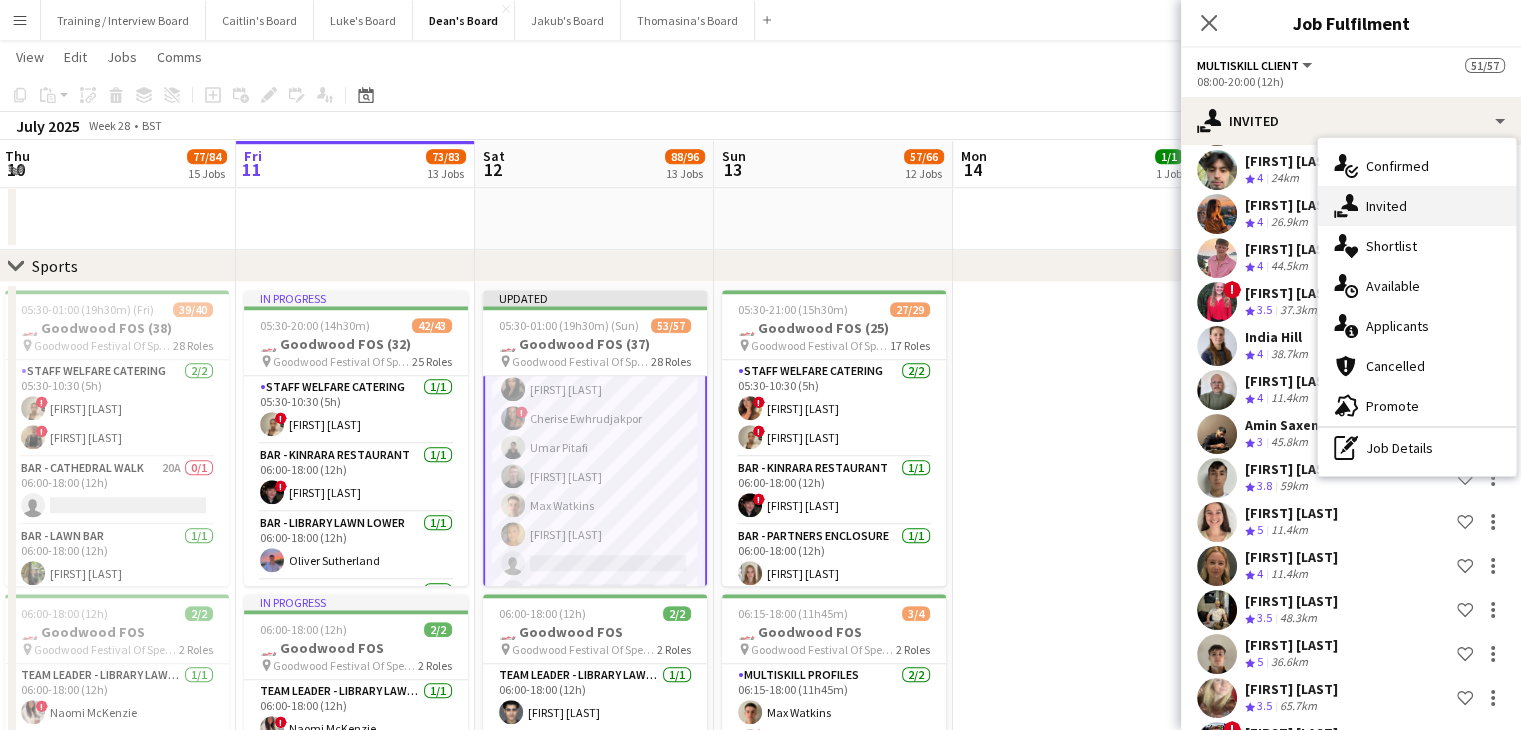 click on "single-neutral-actions-share-1
Invited" at bounding box center [1417, 206] 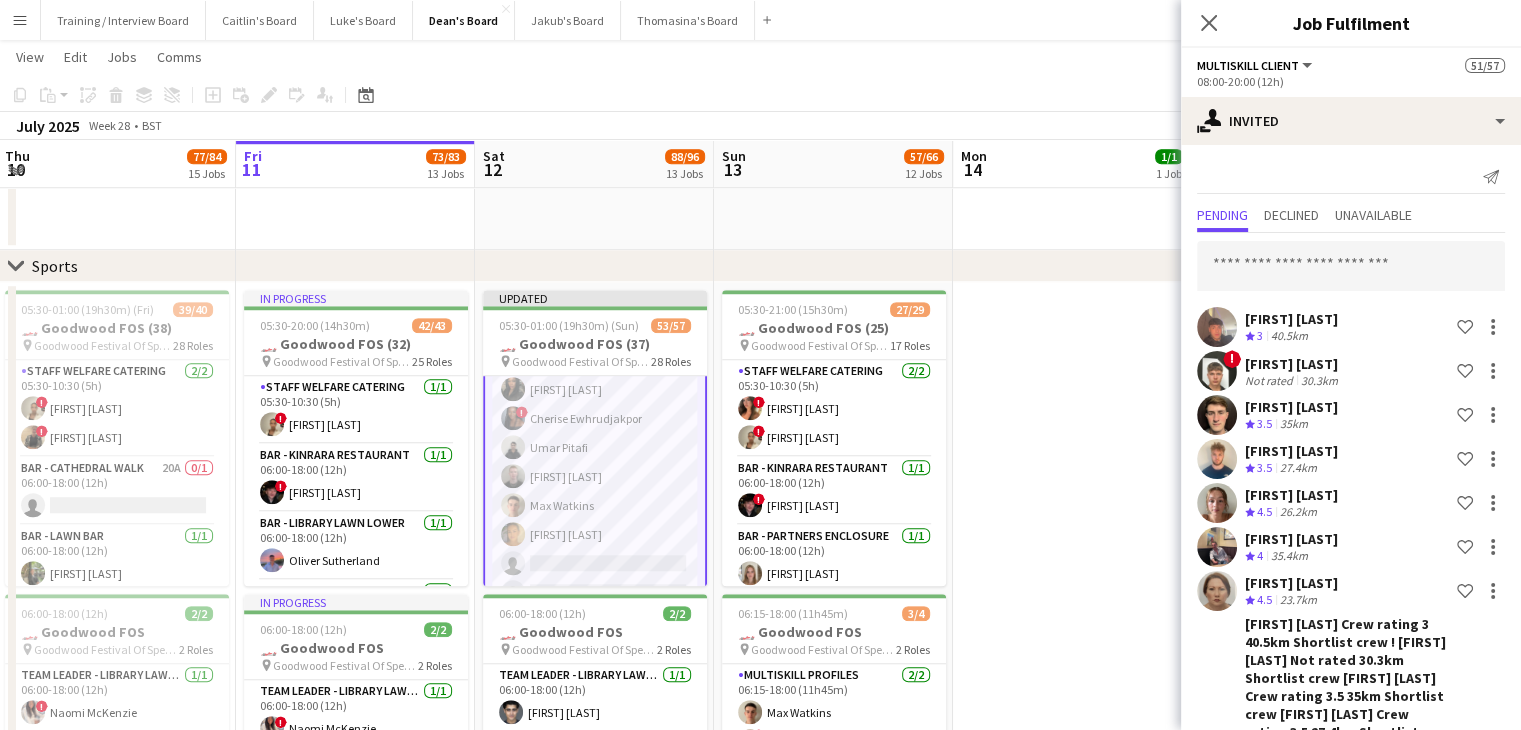 scroll, scrollTop: 1364, scrollLeft: 0, axis: vertical 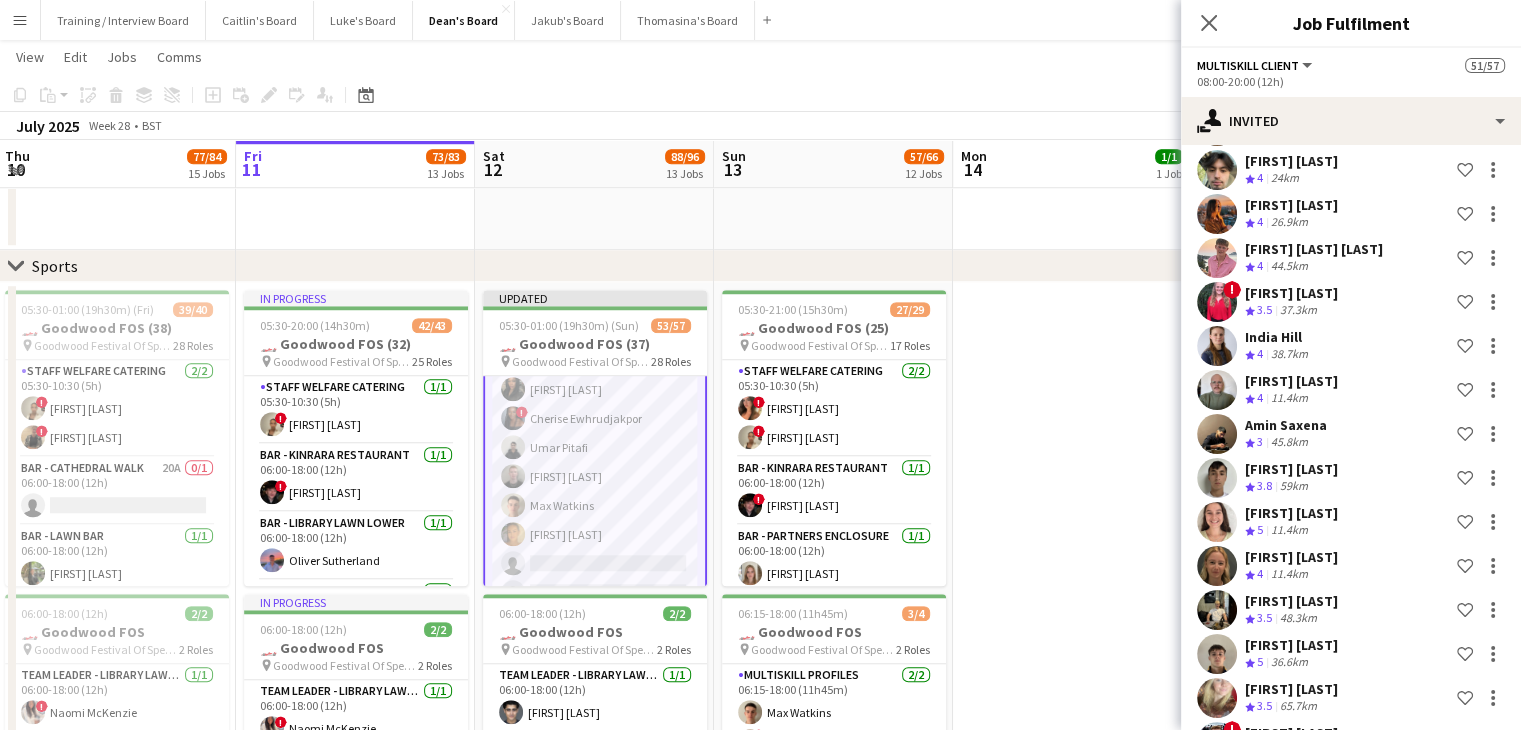 click on "Copy
Paste
Paste   Ctrl+V Paste with crew  Ctrl+Shift+V
Paste linked Job
Delete
Group
Ungroup
Add job
Add linked Job
Edit
Edit linked Job
Applicants
Date picker
JUL 2025 JUL 2025 Monday M Tuesday T Wednesday W Thursday T Friday F Saturday S Sunday S  JUL      1   2   3   4   5   6   7   8   9   10   11   12   13   14   15   16   17   18   19   20   21   22   23   24   25   26   27   28   29   30   31
Comparison range
Comparison range
Today" 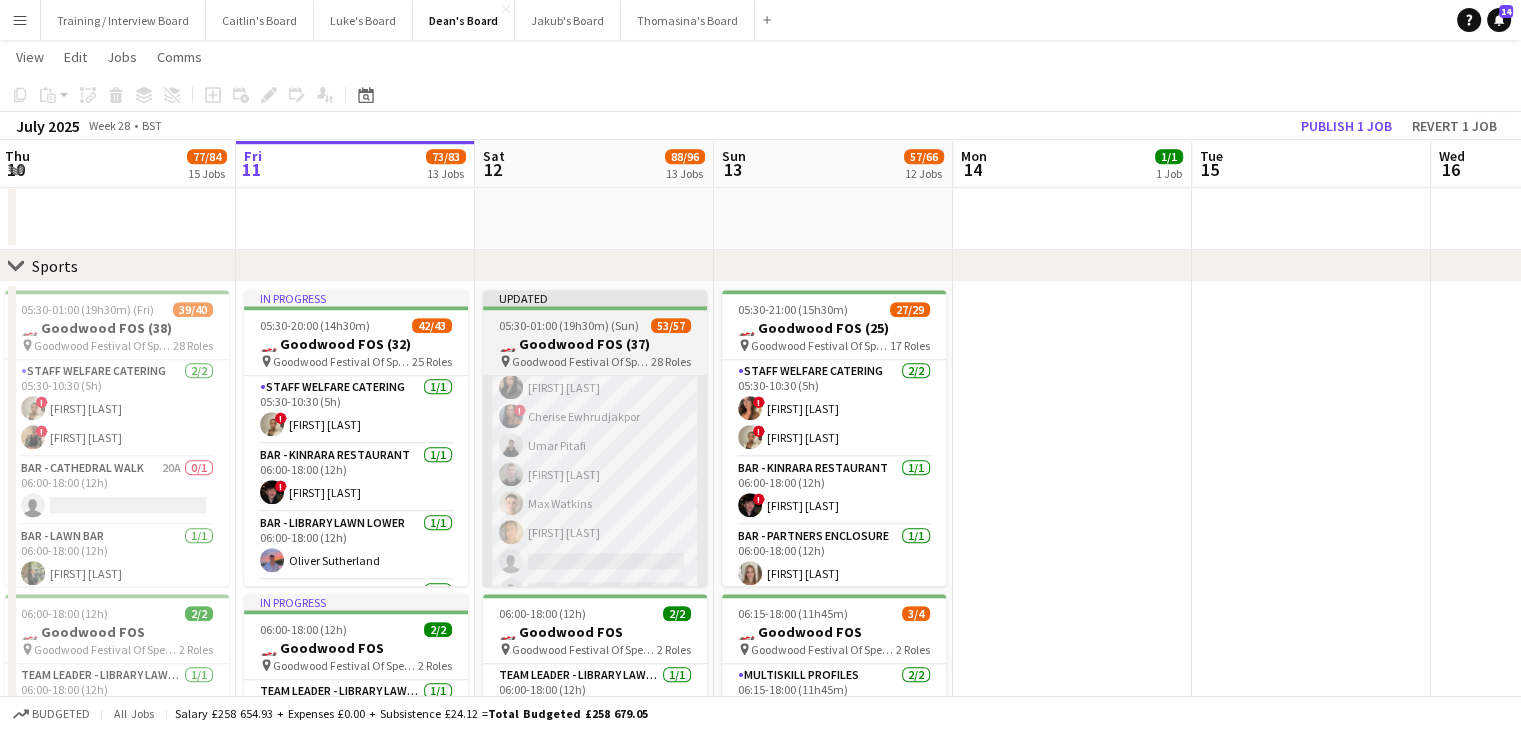 scroll, scrollTop: 1744, scrollLeft: 0, axis: vertical 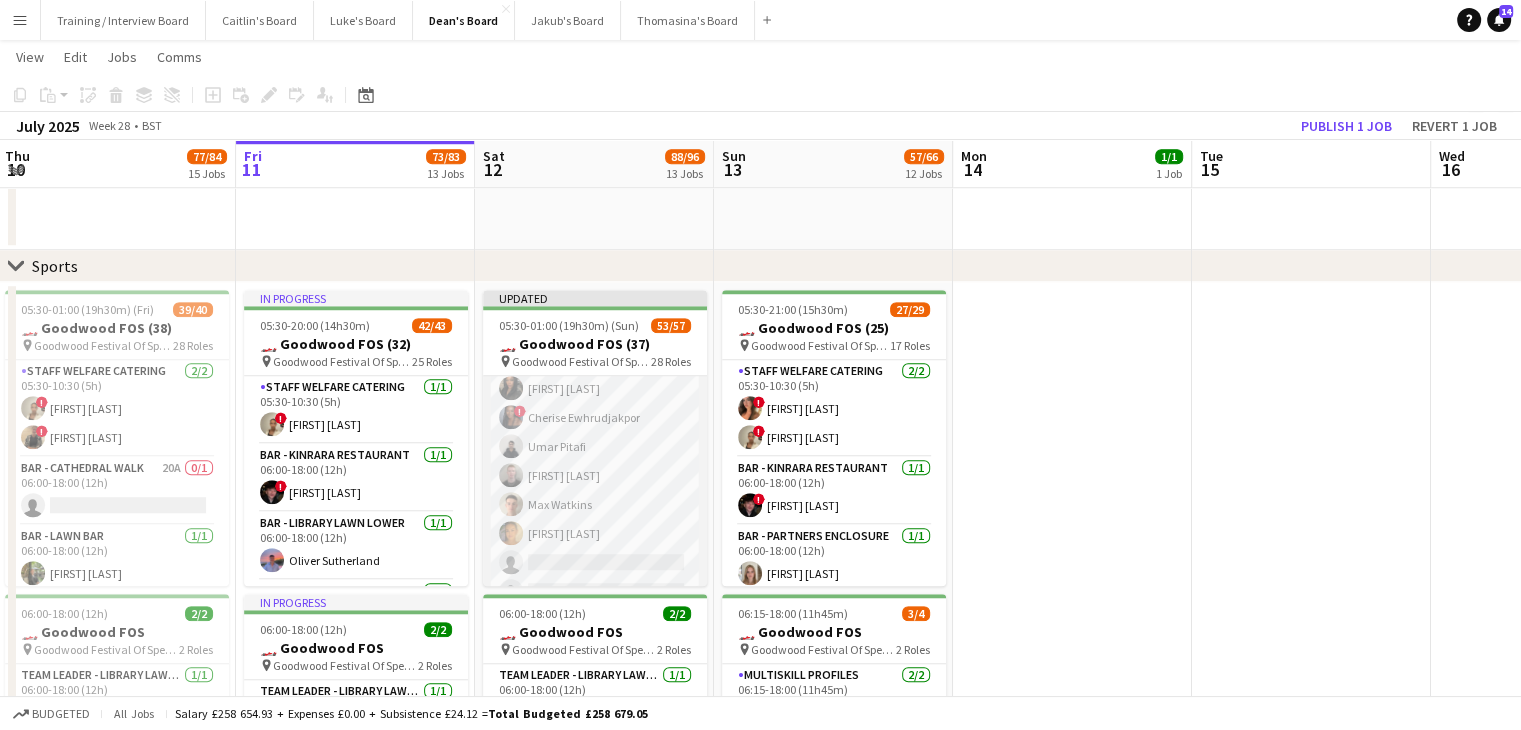 click on "MULTISKILL CLIENT   39I   3A   12/15   08:00-20:00 (12h)
Rudransh Mahajan Cassandra Mullen ! Owen Beswick Salma Salama ! ella beswick Robbie Munro Ibim Akoko ! Cherise Ewhrudjakpor Umar Pitafi Daniel Lee Max Watkins Alex Brolly
single-neutral-actions
single-neutral-actions
single-neutral-actions" at bounding box center [595, 403] 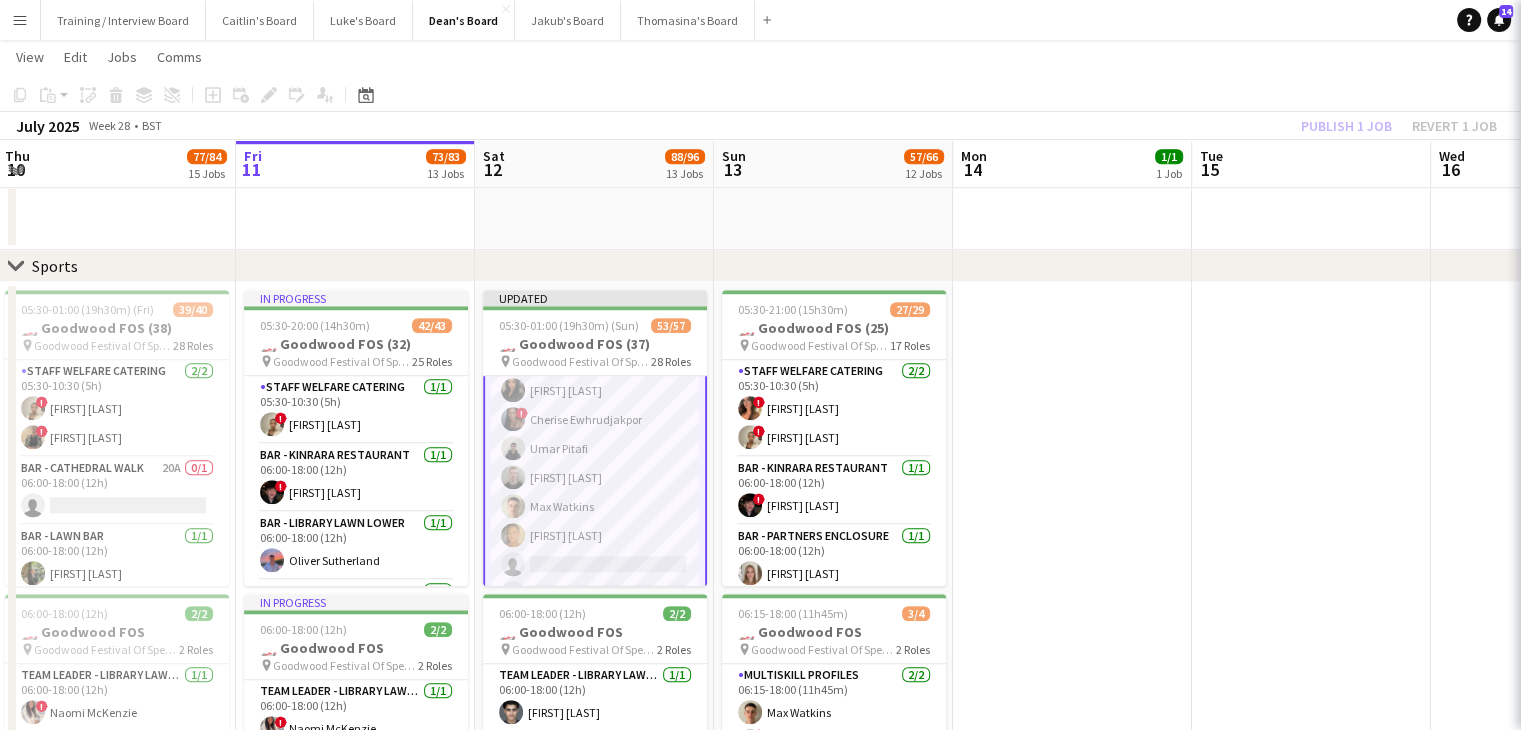scroll, scrollTop: 0, scrollLeft: 484, axis: horizontal 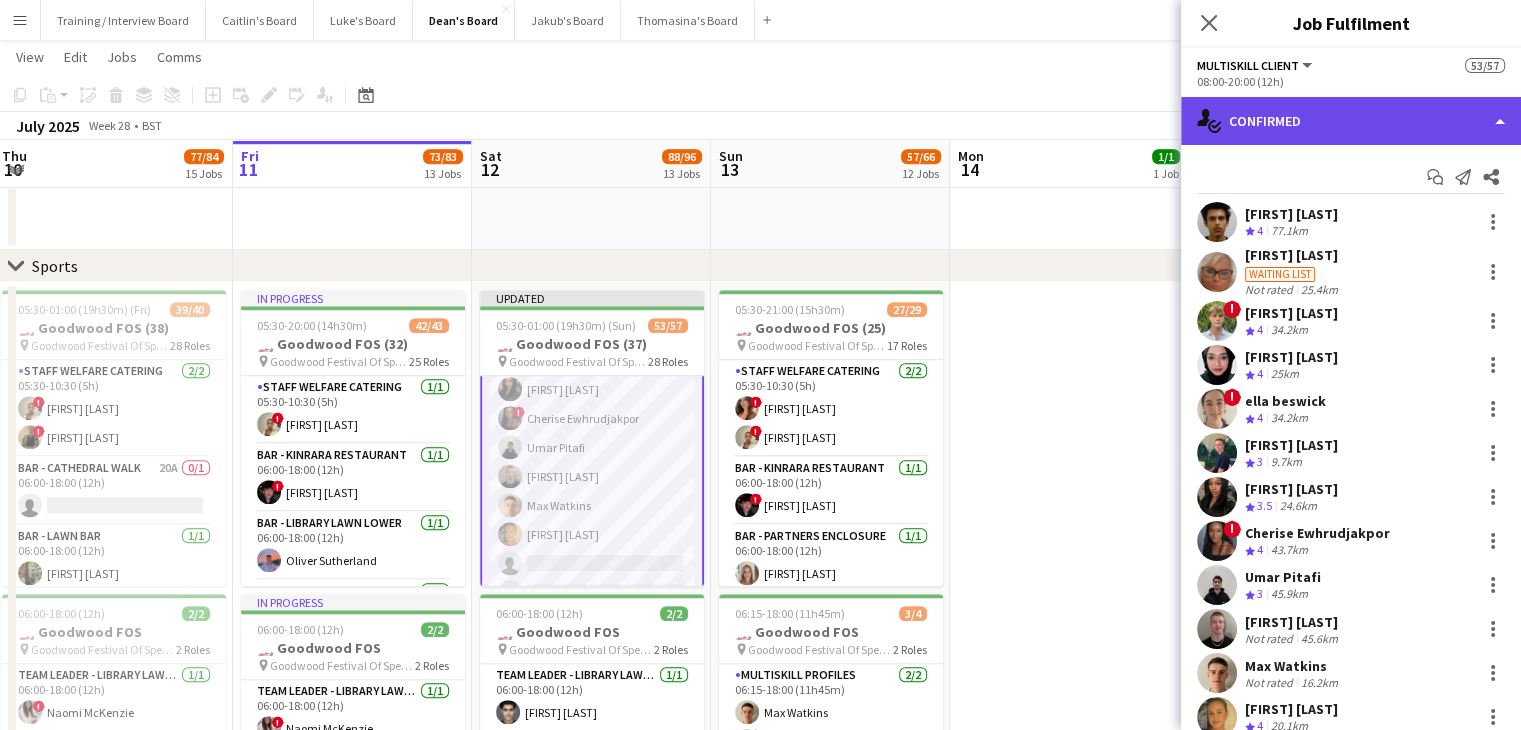 click on "single-neutral-actions-check-2
Confirmed" 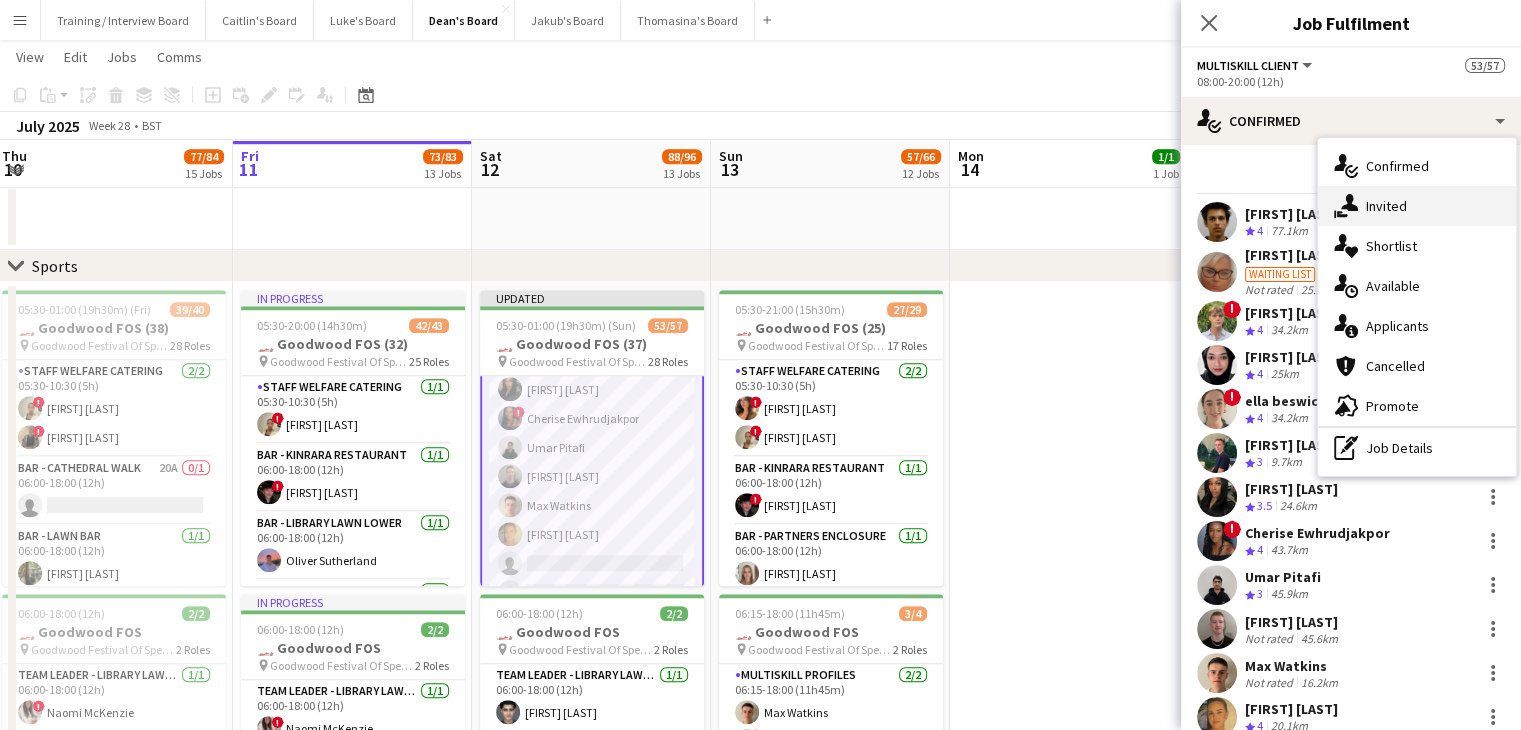 click on "single-neutral-actions-share-1
Invited" at bounding box center (1417, 206) 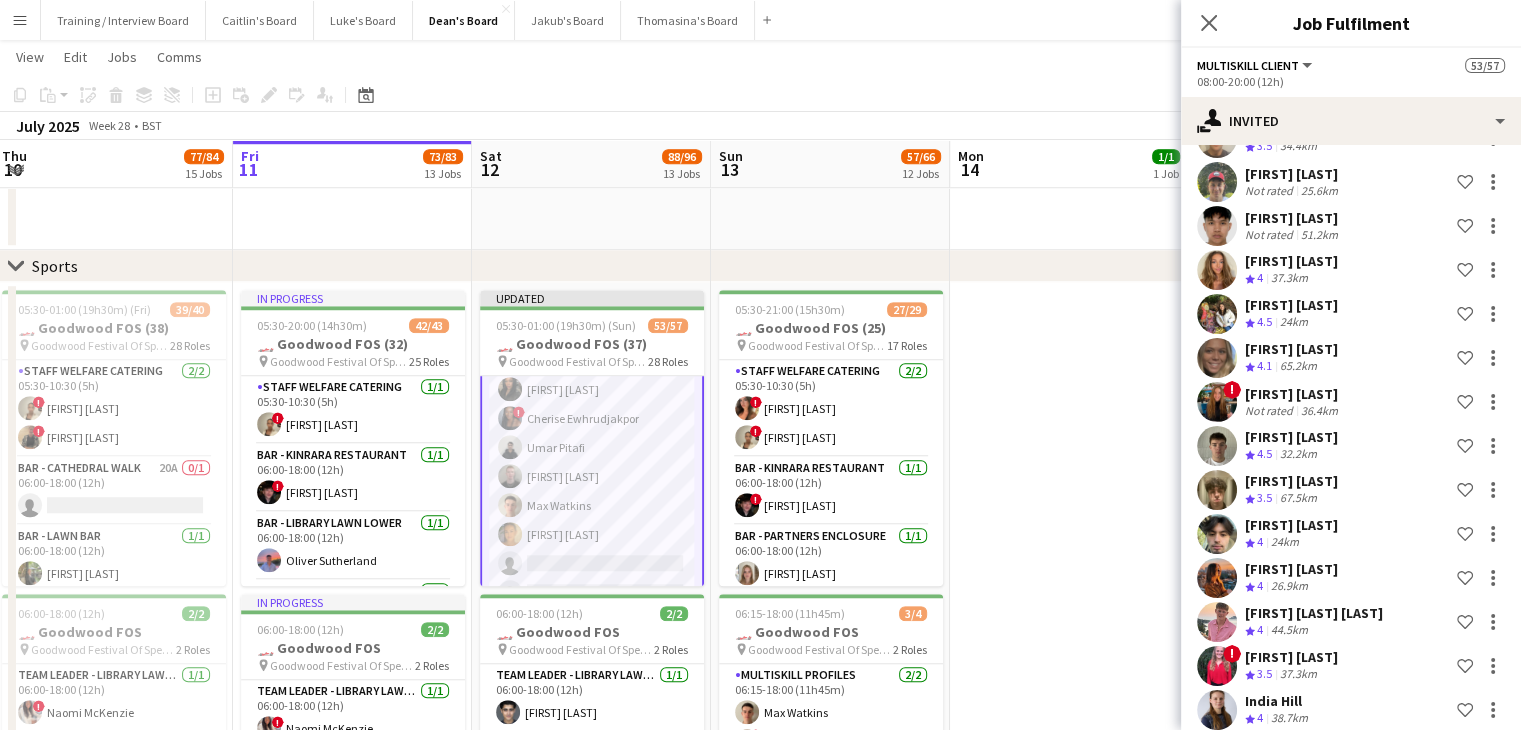 scroll, scrollTop: 1320, scrollLeft: 0, axis: vertical 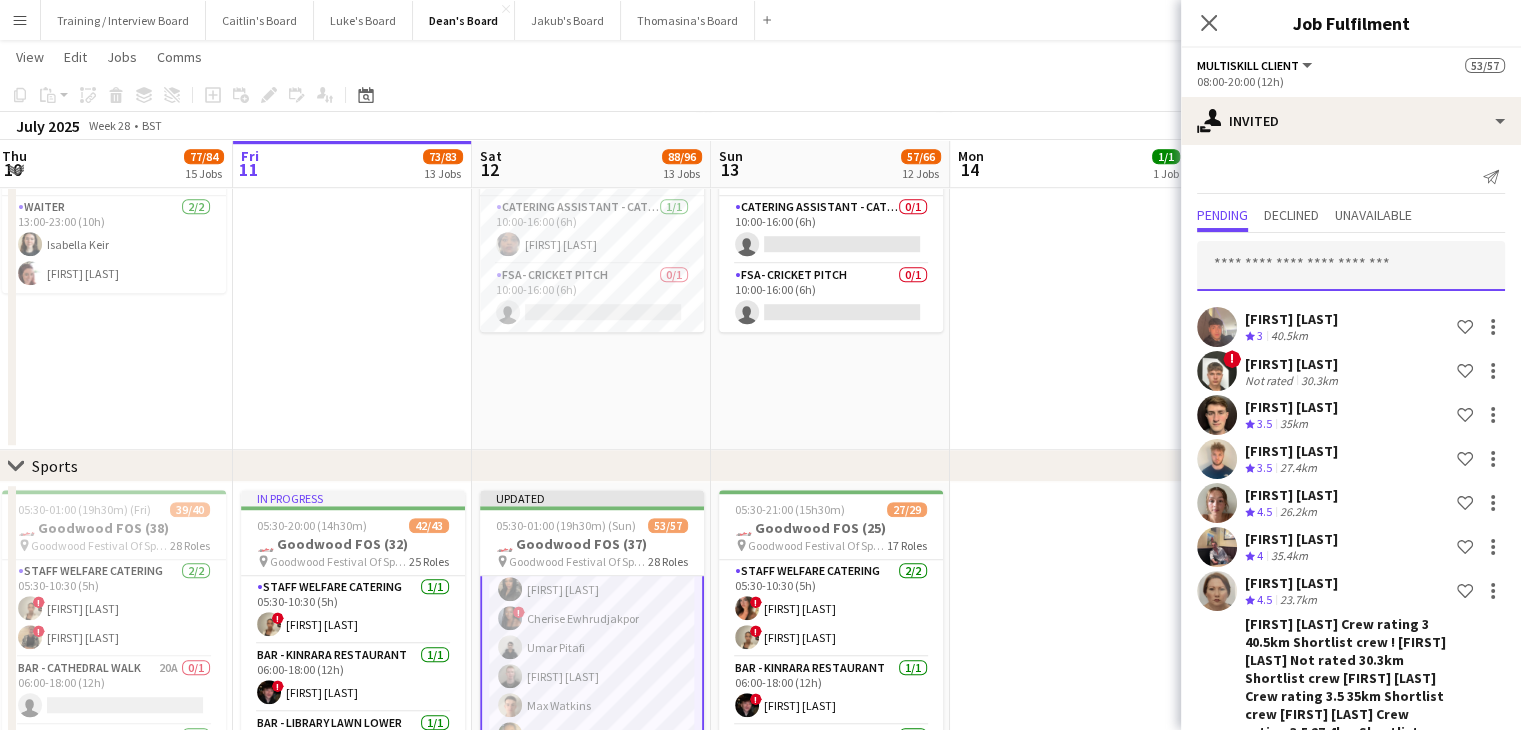 click at bounding box center (1351, 266) 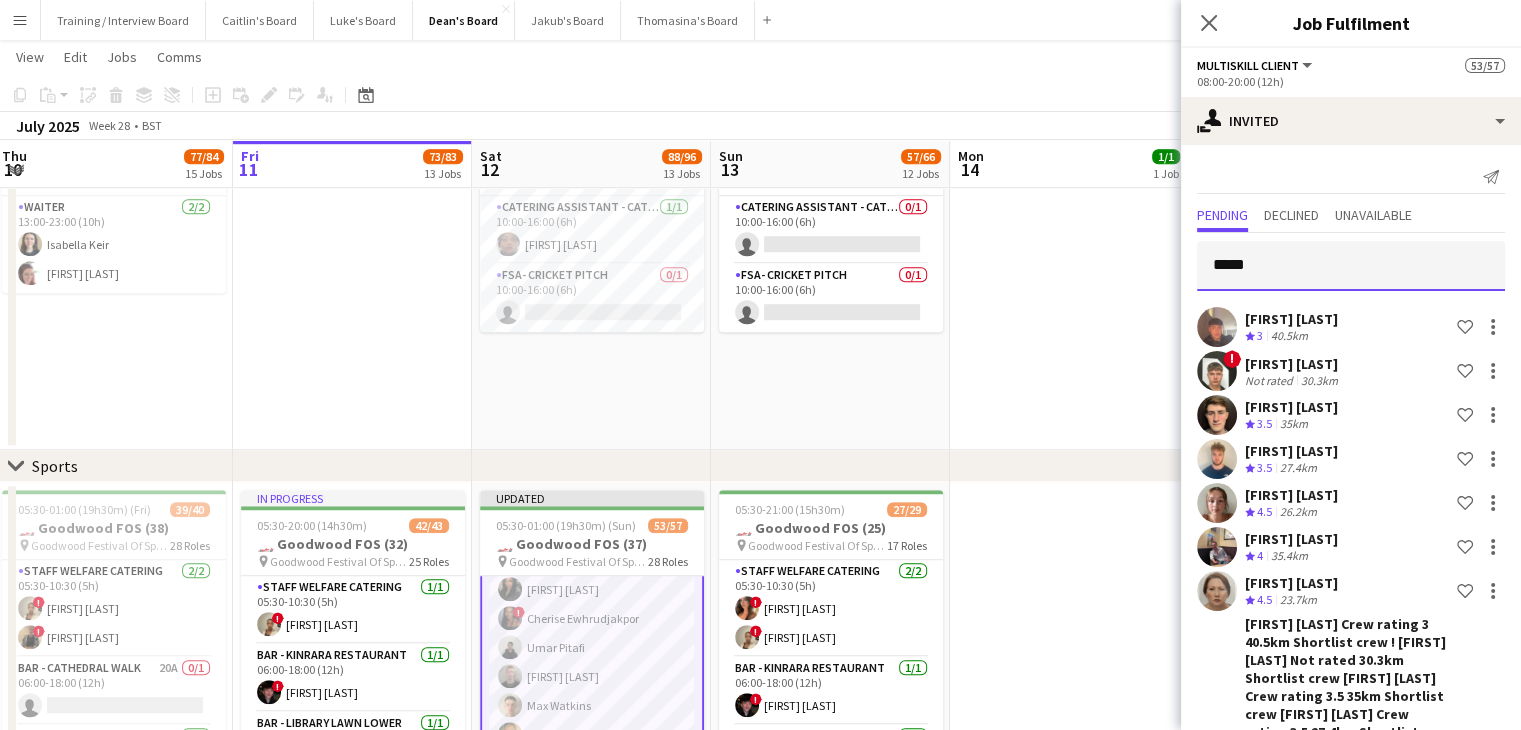 type on "******" 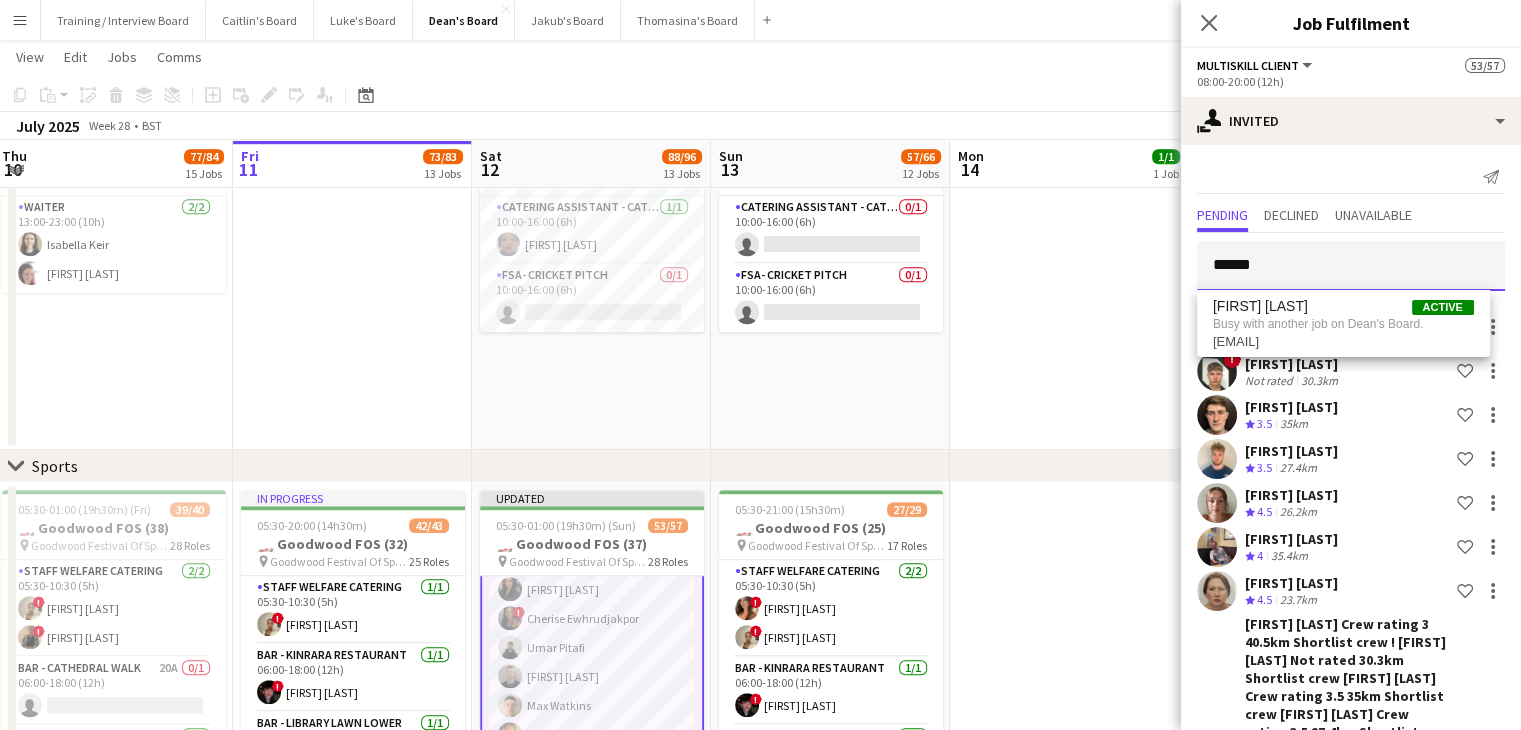 drag, startPoint x: 1301, startPoint y: 277, endPoint x: 1160, endPoint y: 281, distance: 141.05673 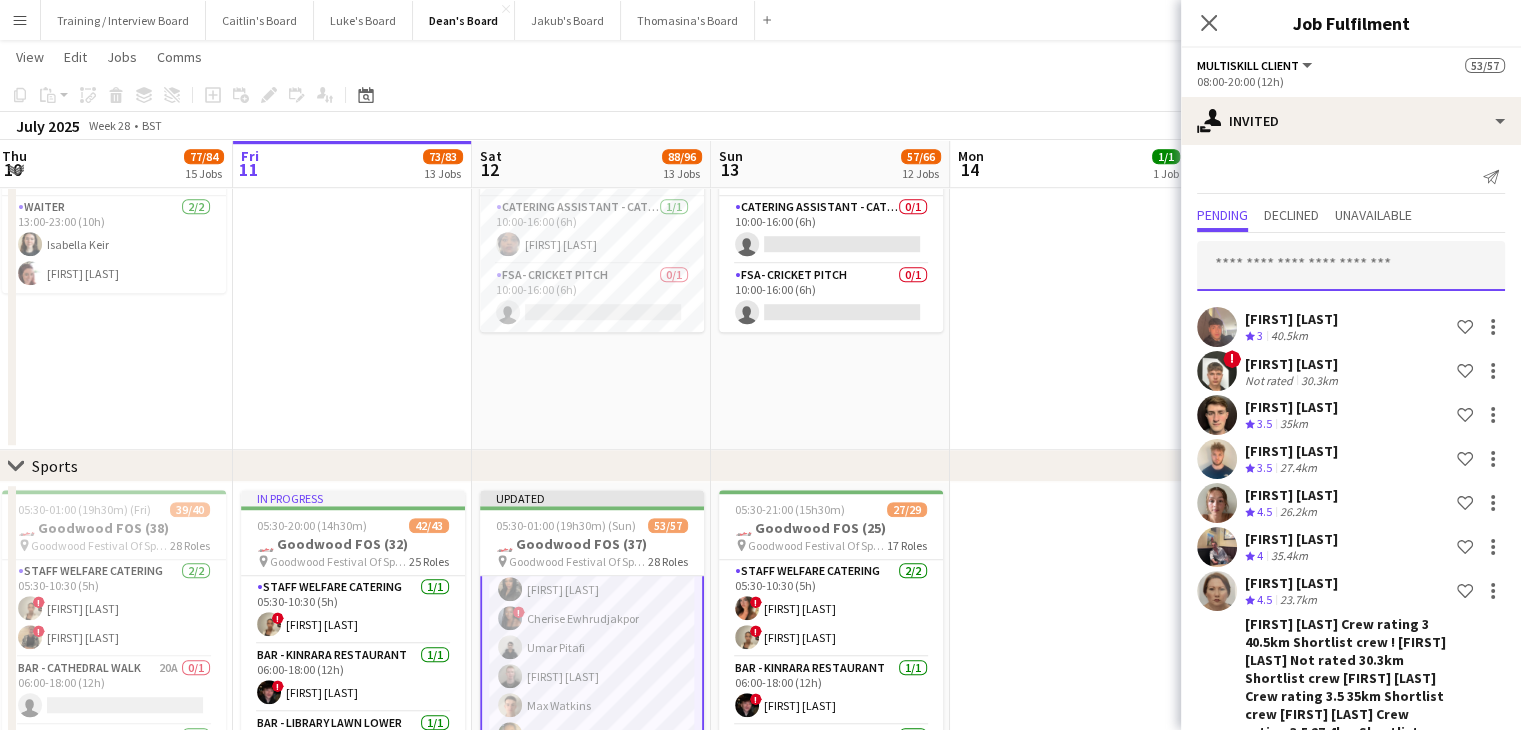 click at bounding box center (1351, 266) 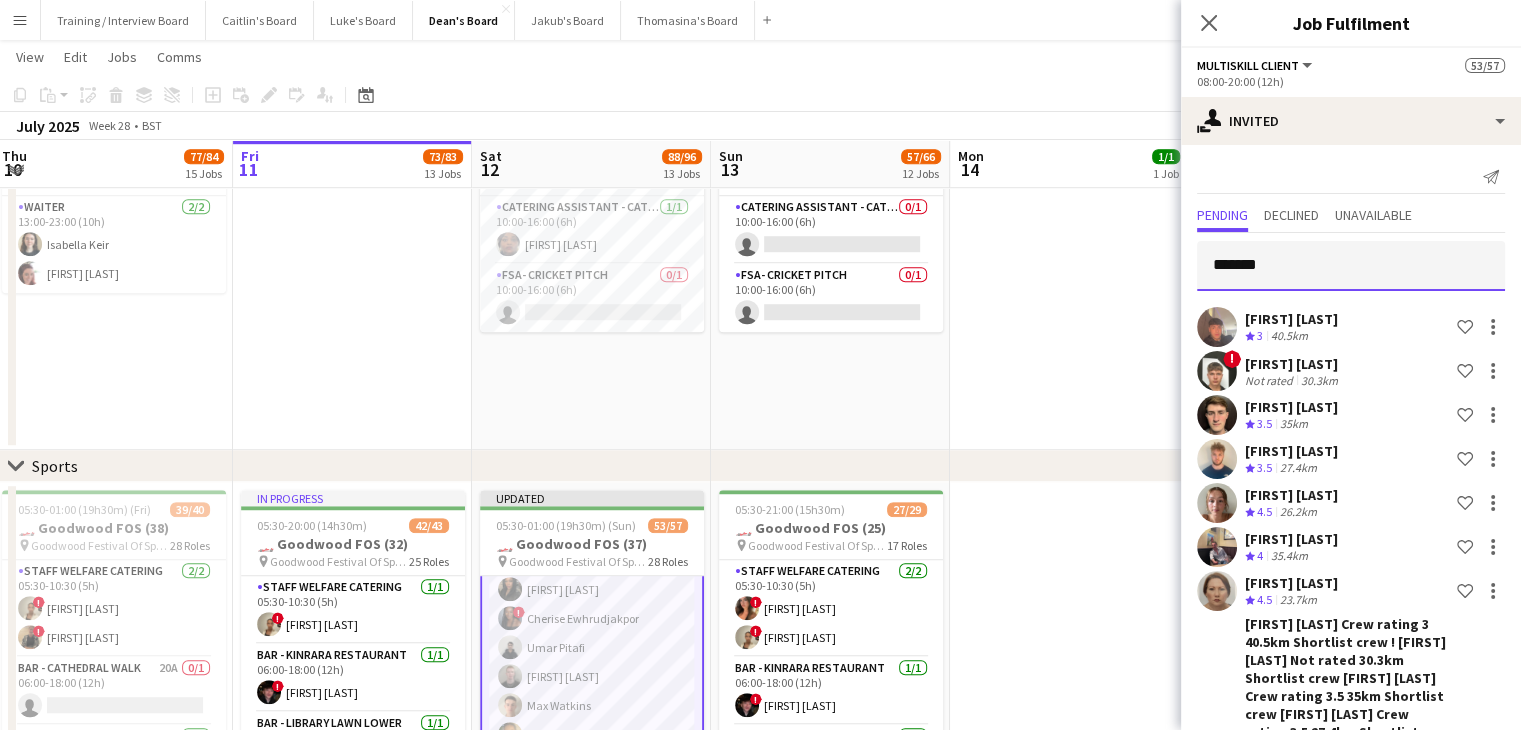type on "********" 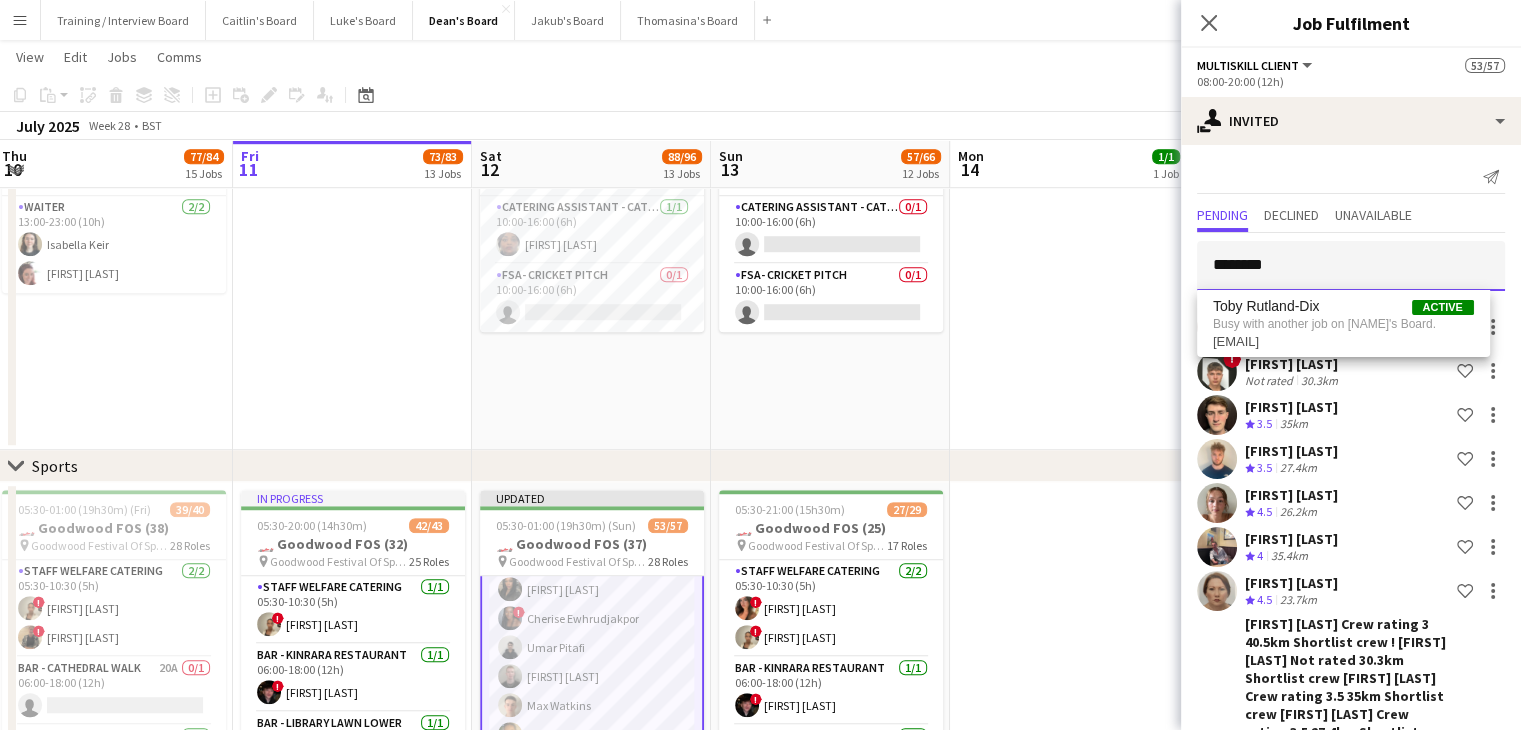 drag, startPoint x: 1312, startPoint y: 274, endPoint x: 1160, endPoint y: 276, distance: 152.01315 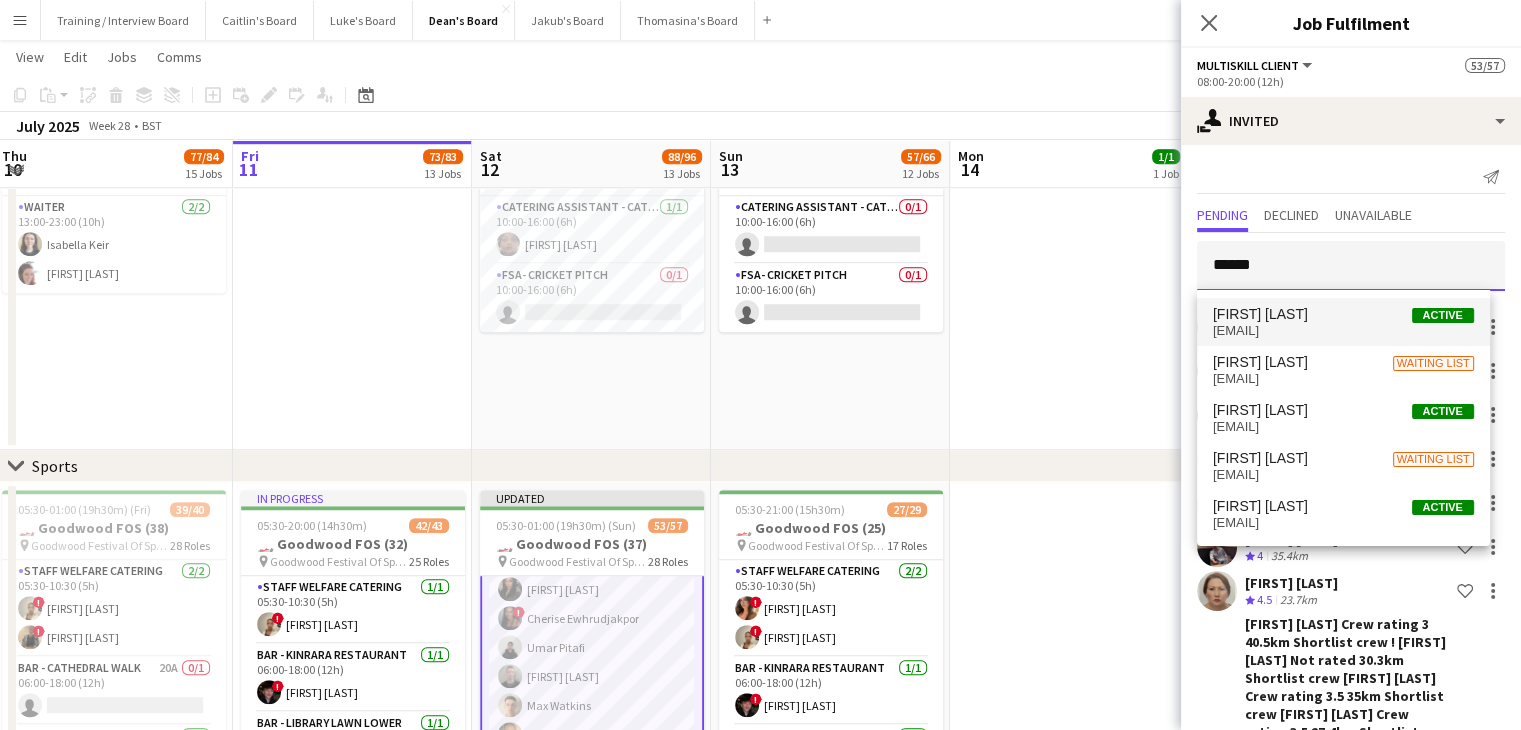 type on "*****" 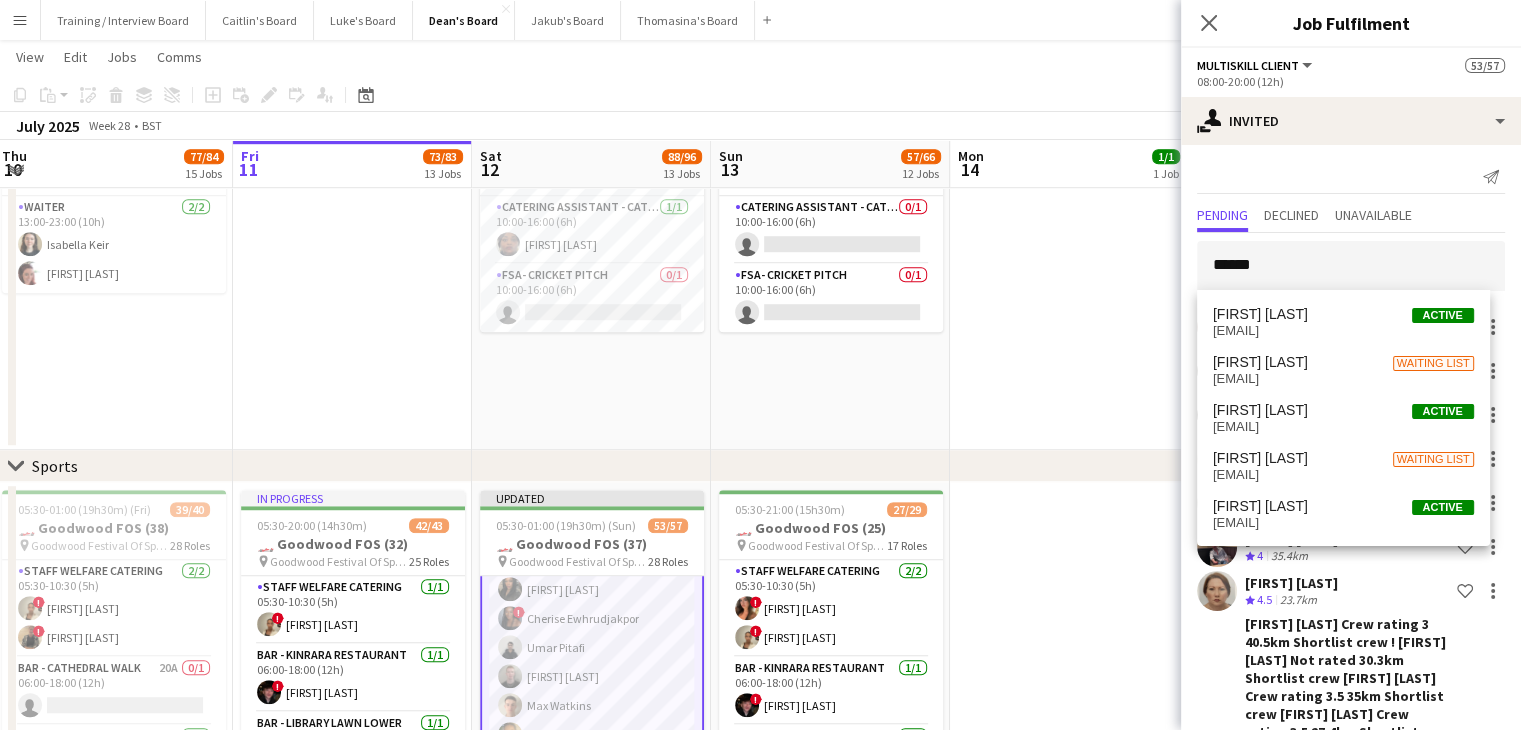 click on "Polly Downes  Active" at bounding box center [1343, 314] 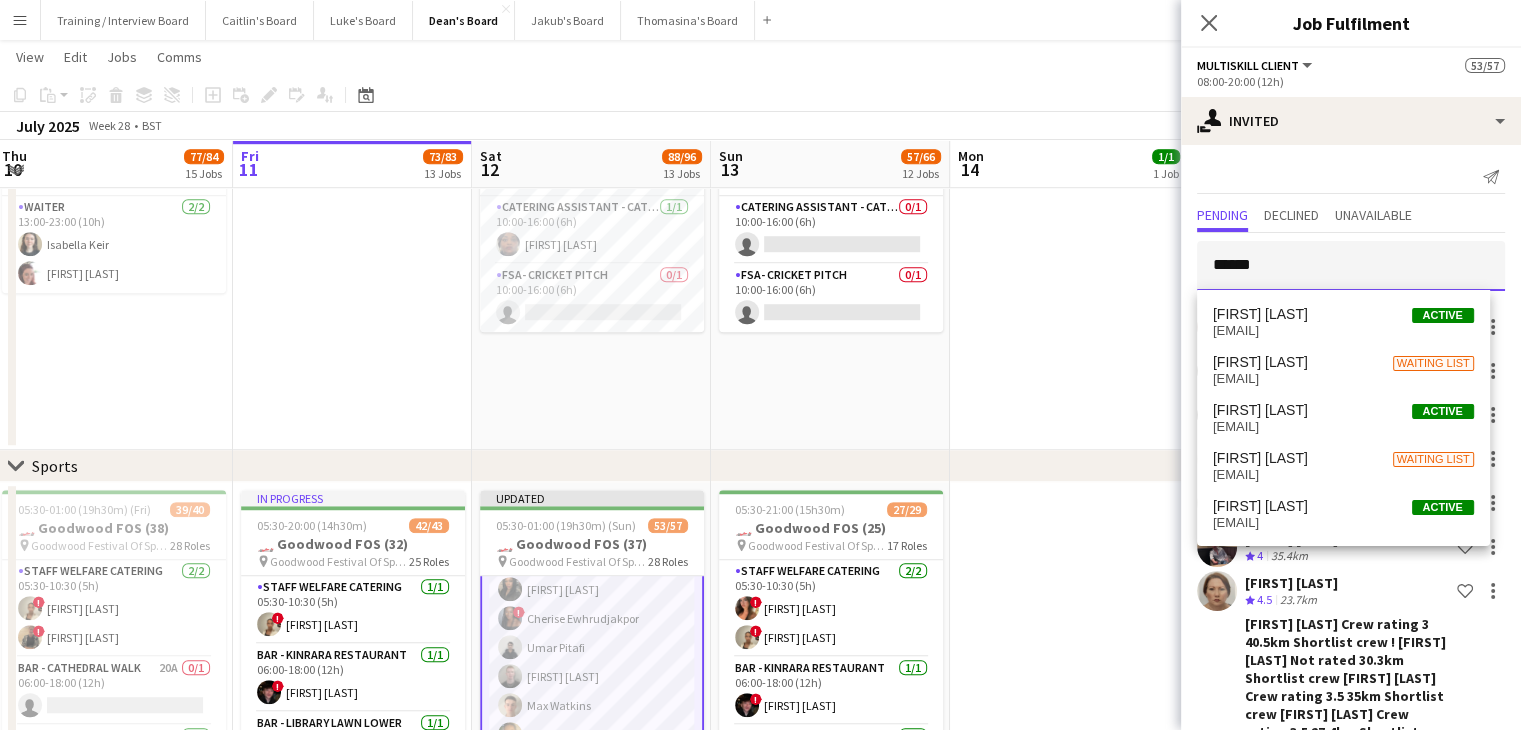type 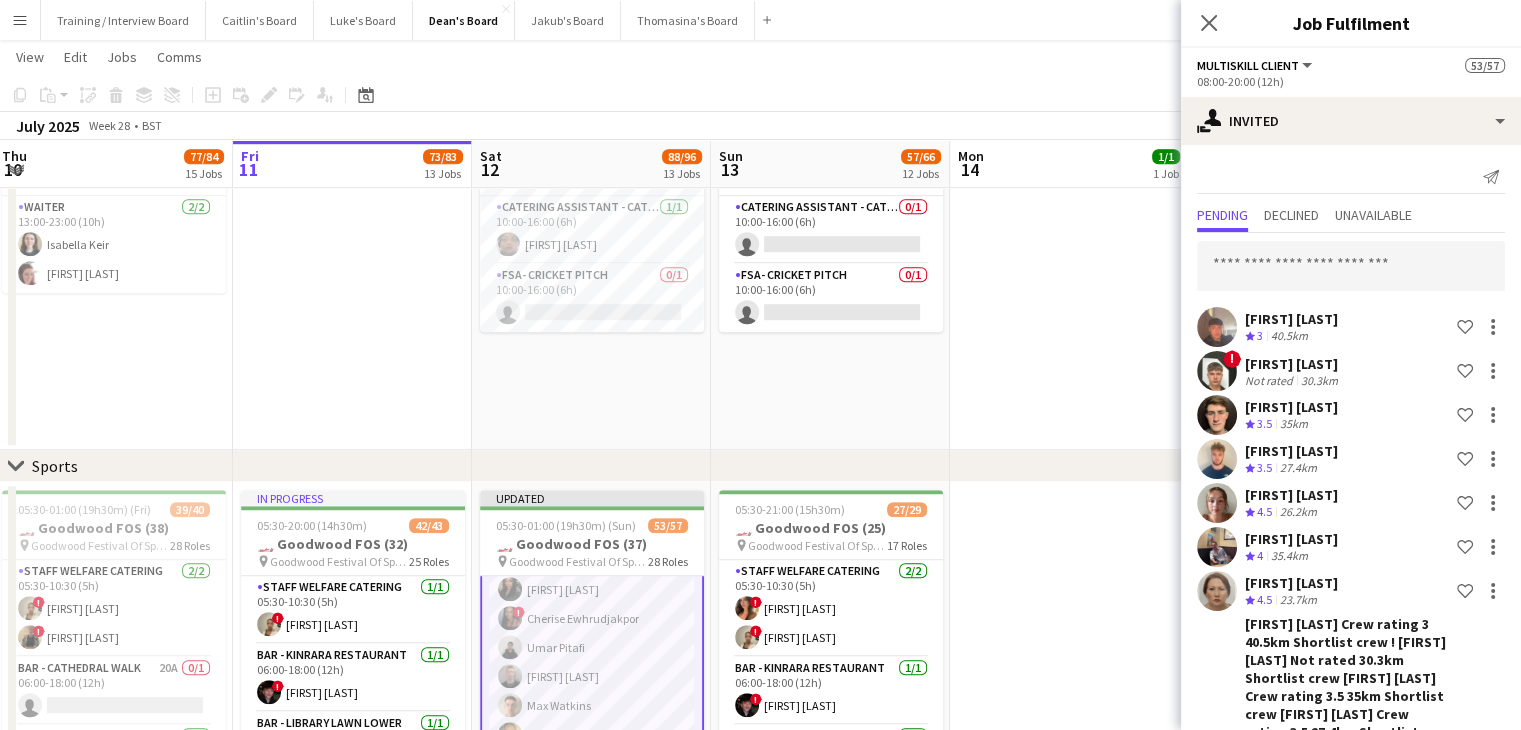 scroll, scrollTop: 1740, scrollLeft: 0, axis: vertical 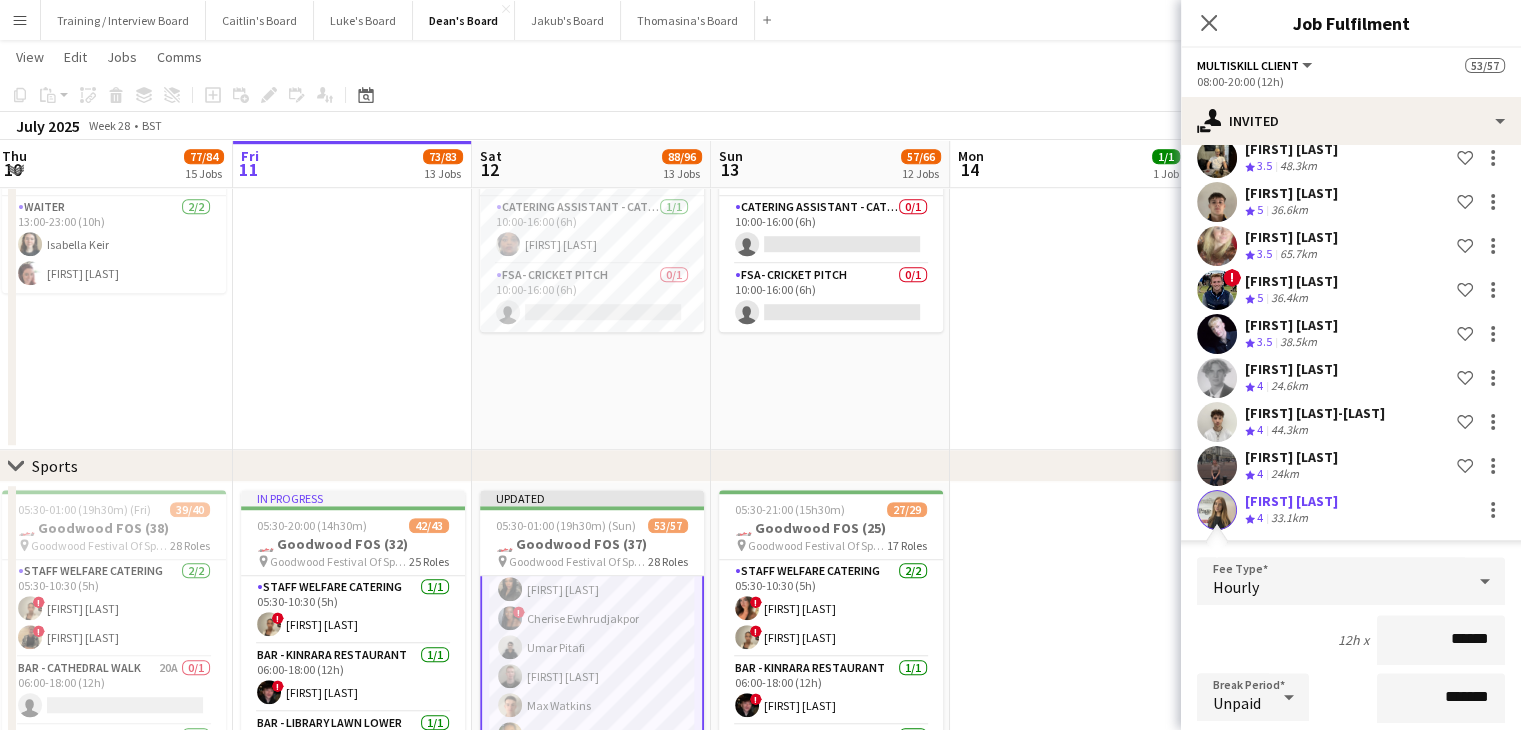click on "Confirm" 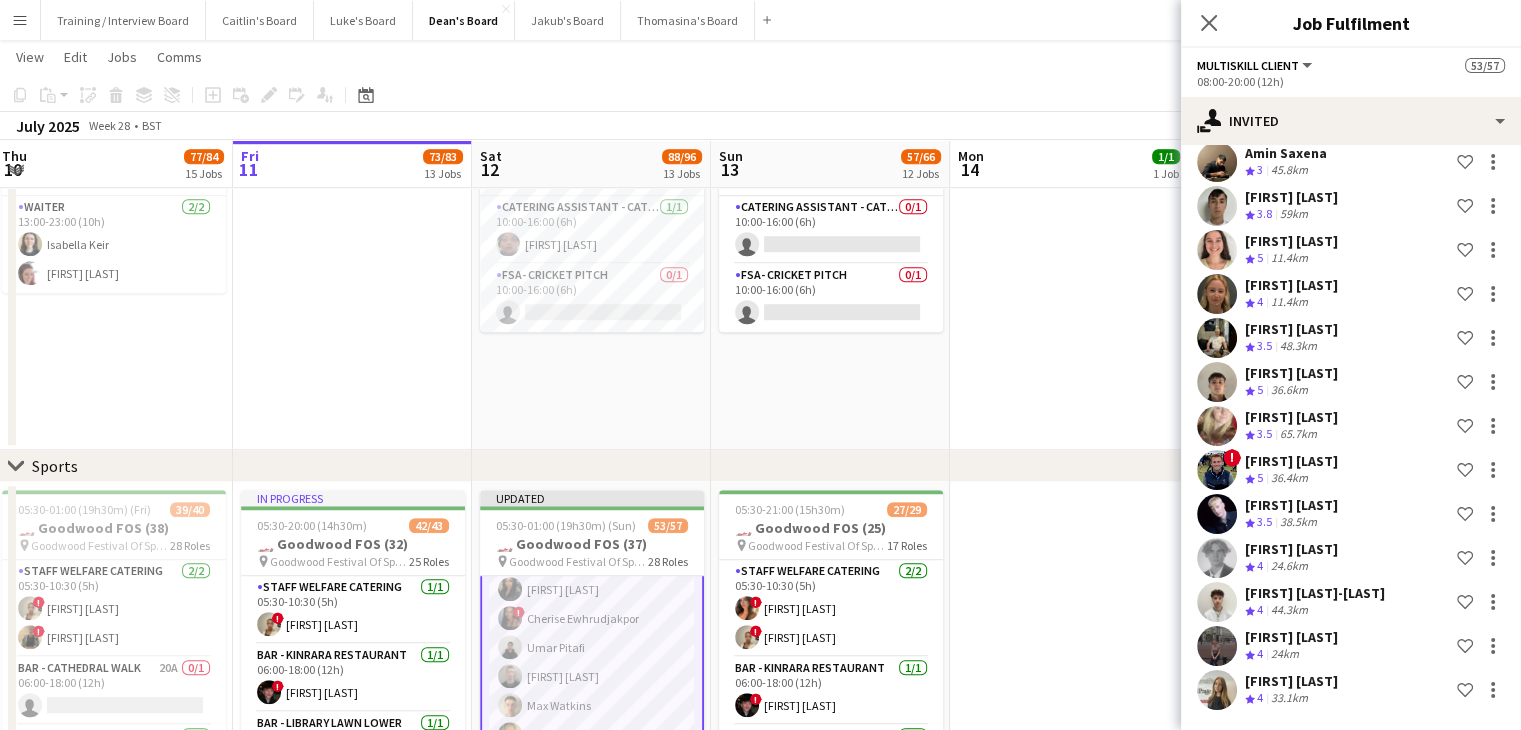 scroll, scrollTop: 1364, scrollLeft: 0, axis: vertical 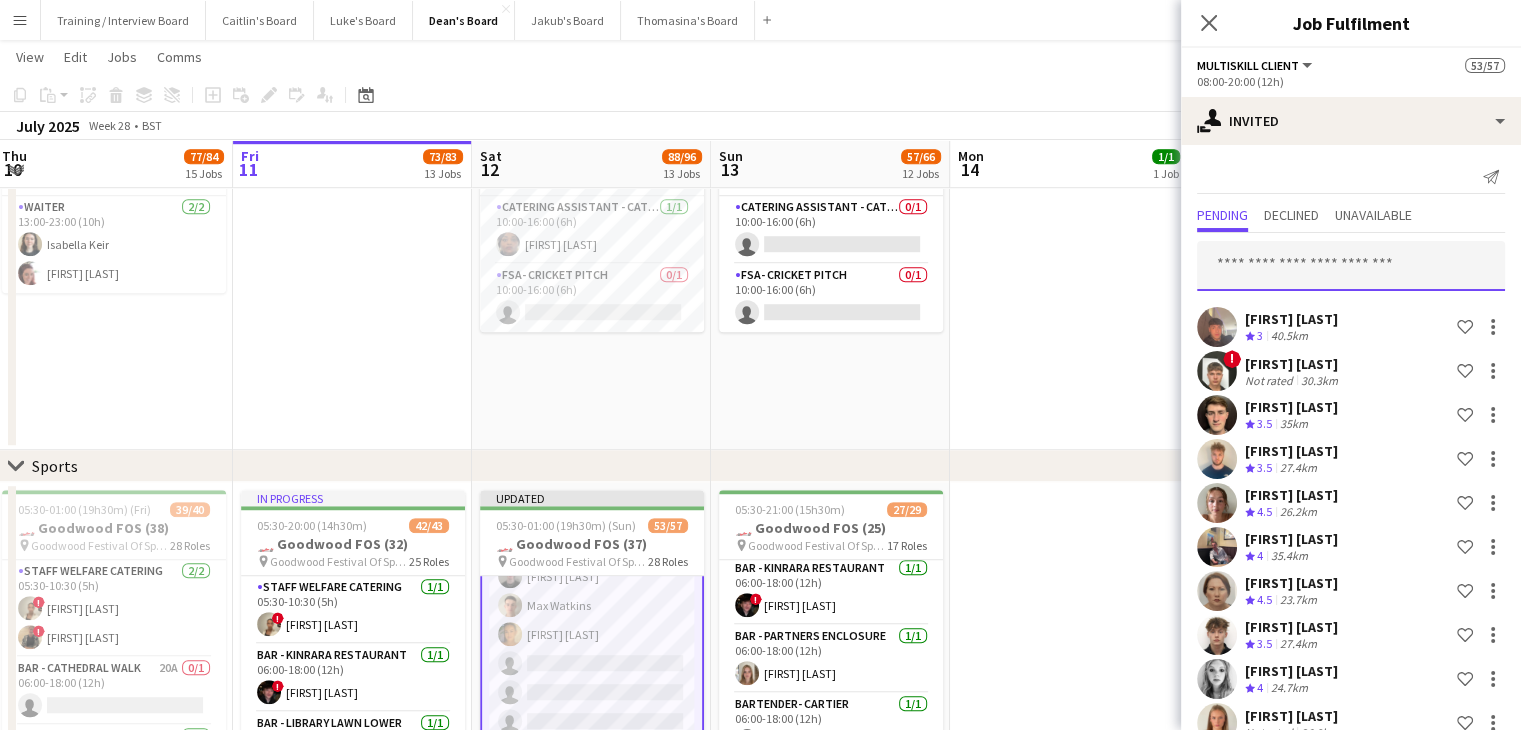 click at bounding box center (1351, 266) 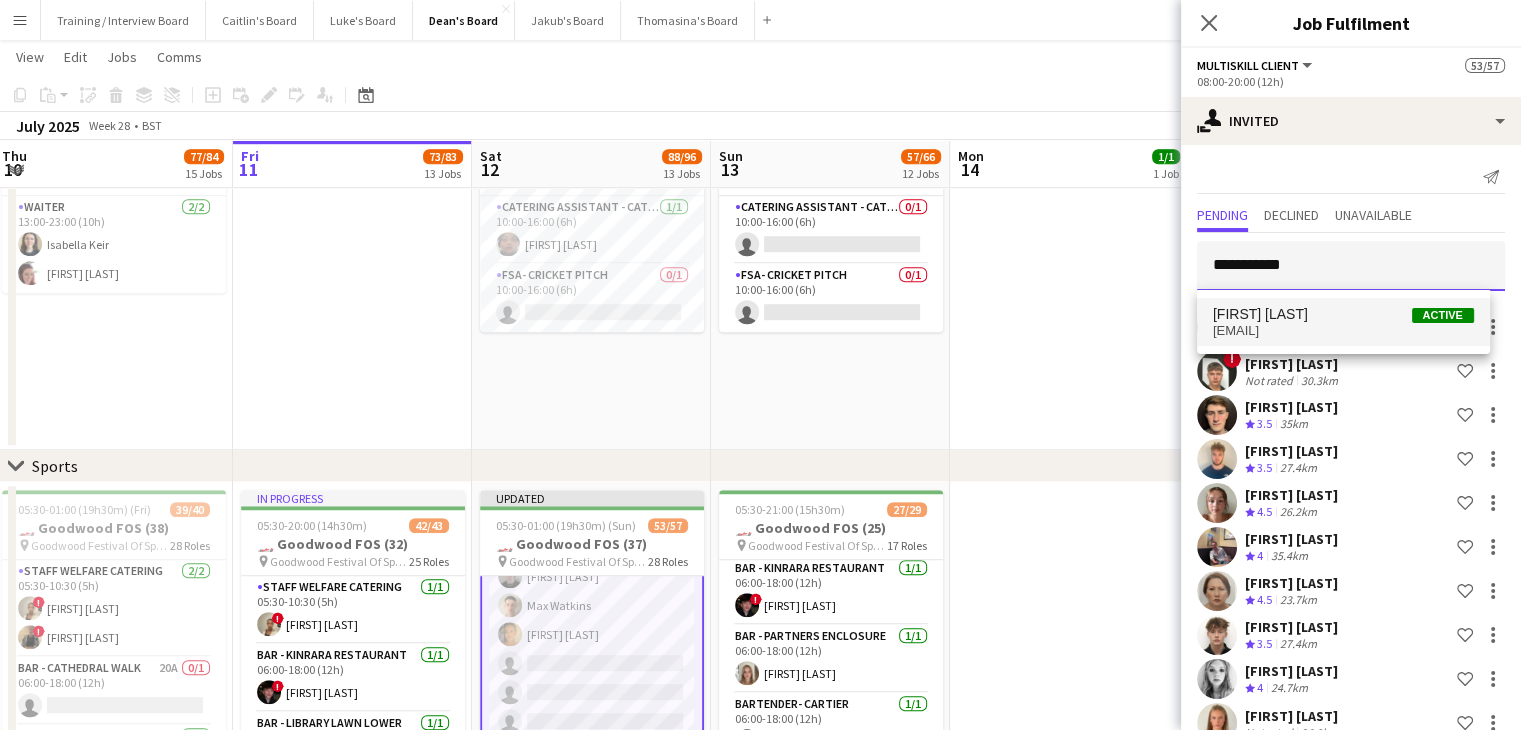type on "**********" 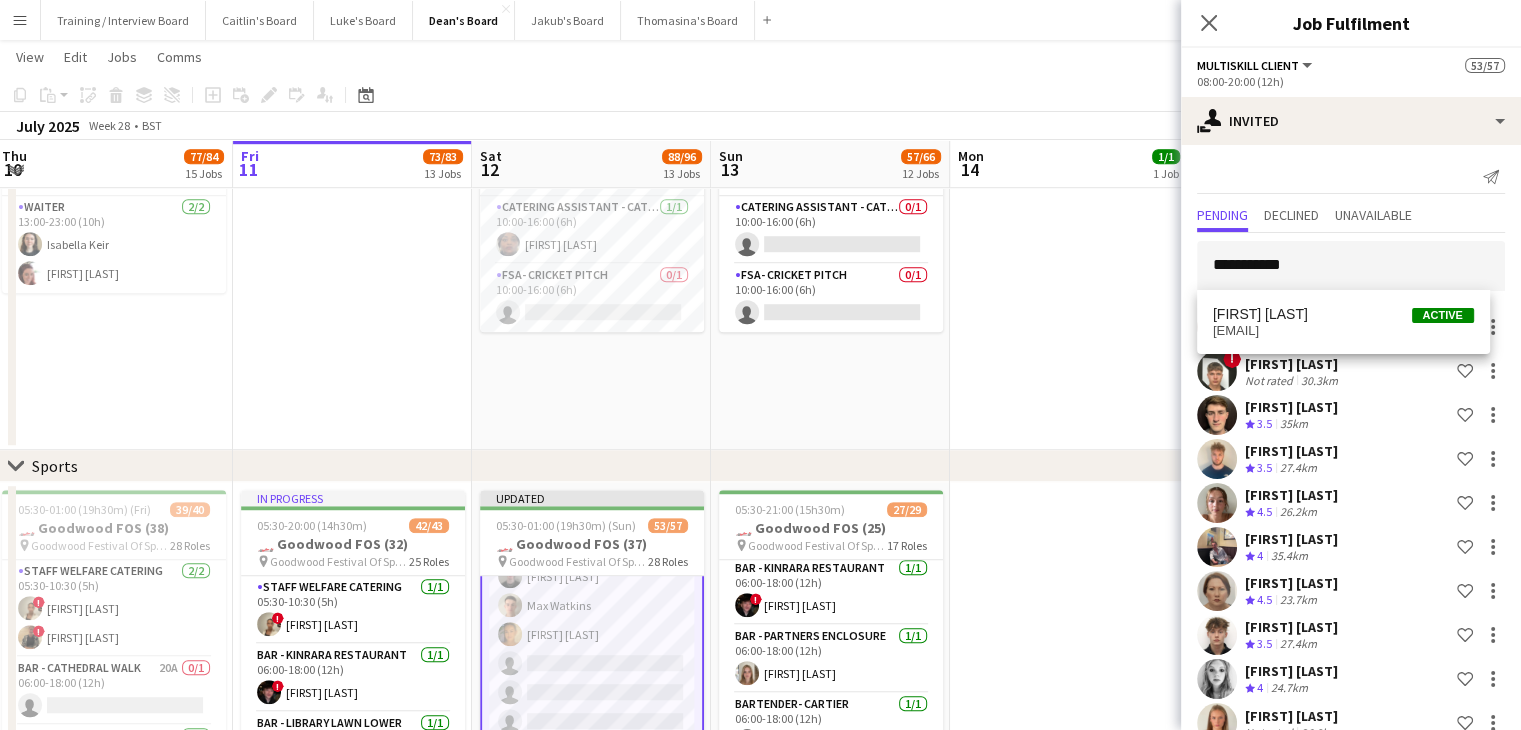 drag, startPoint x: 1291, startPoint y: 298, endPoint x: 1291, endPoint y: 309, distance: 11 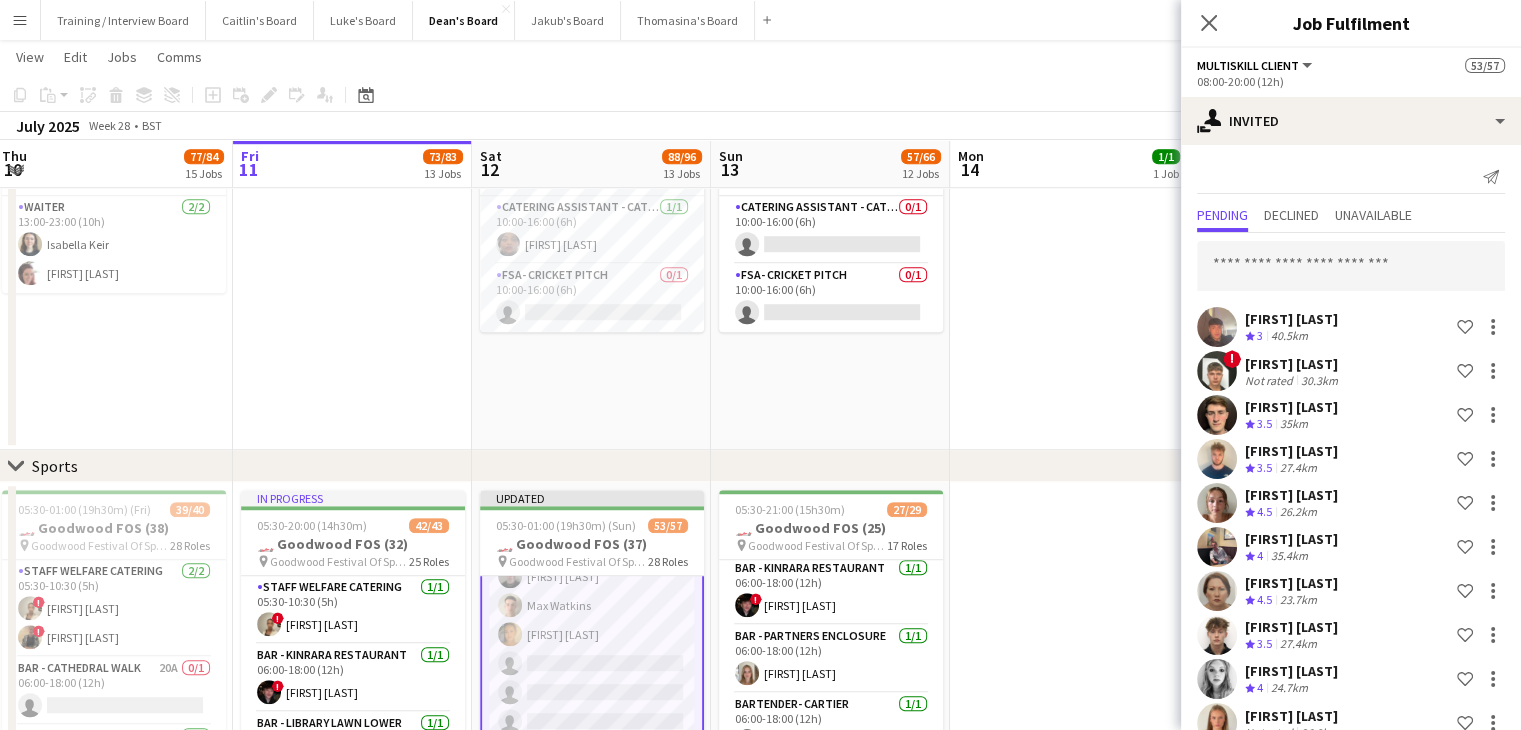 scroll, scrollTop: 1784, scrollLeft: 0, axis: vertical 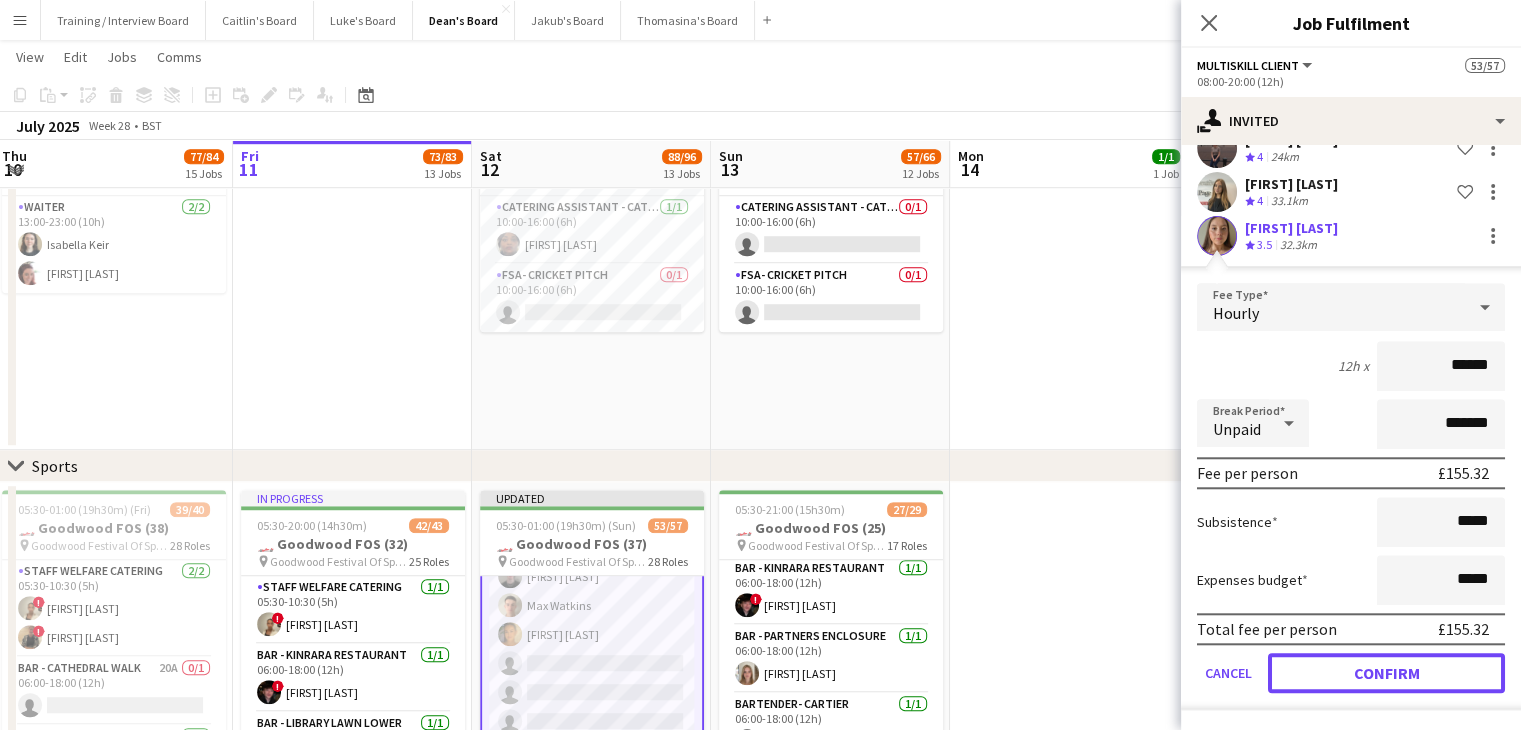 click on "Confirm" 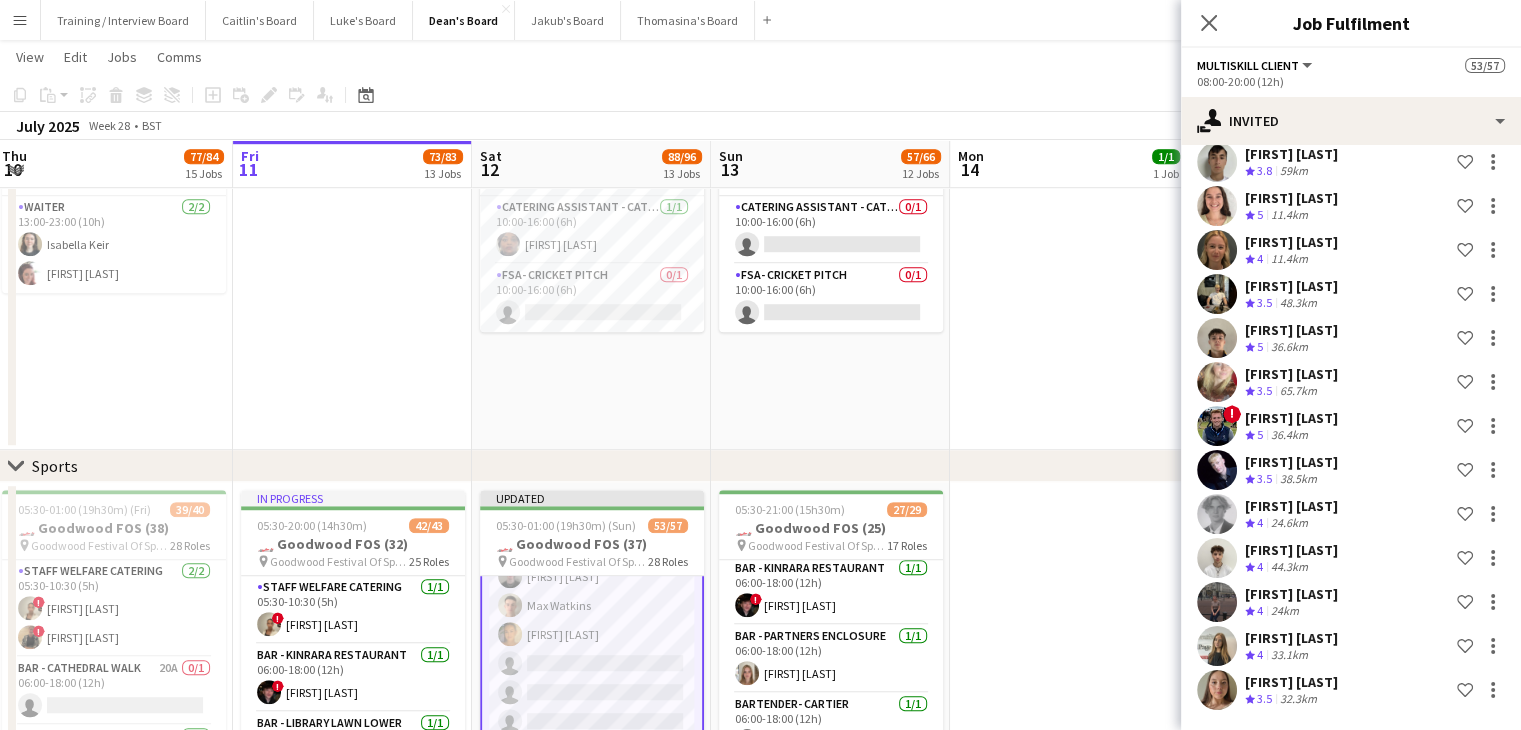 scroll, scrollTop: 1408, scrollLeft: 0, axis: vertical 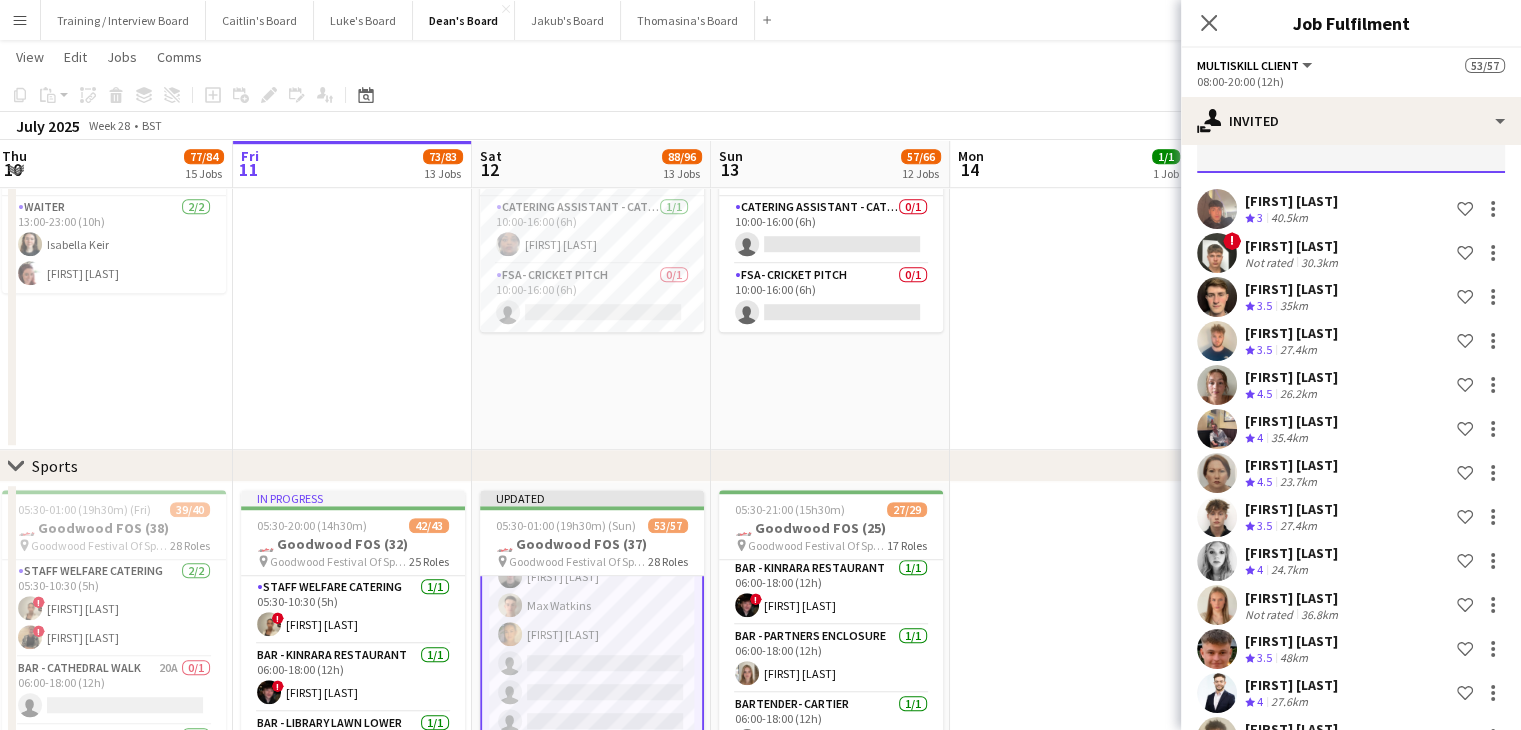 drag, startPoint x: 1329, startPoint y: 157, endPoint x: 1344, endPoint y: 158, distance: 15.033297 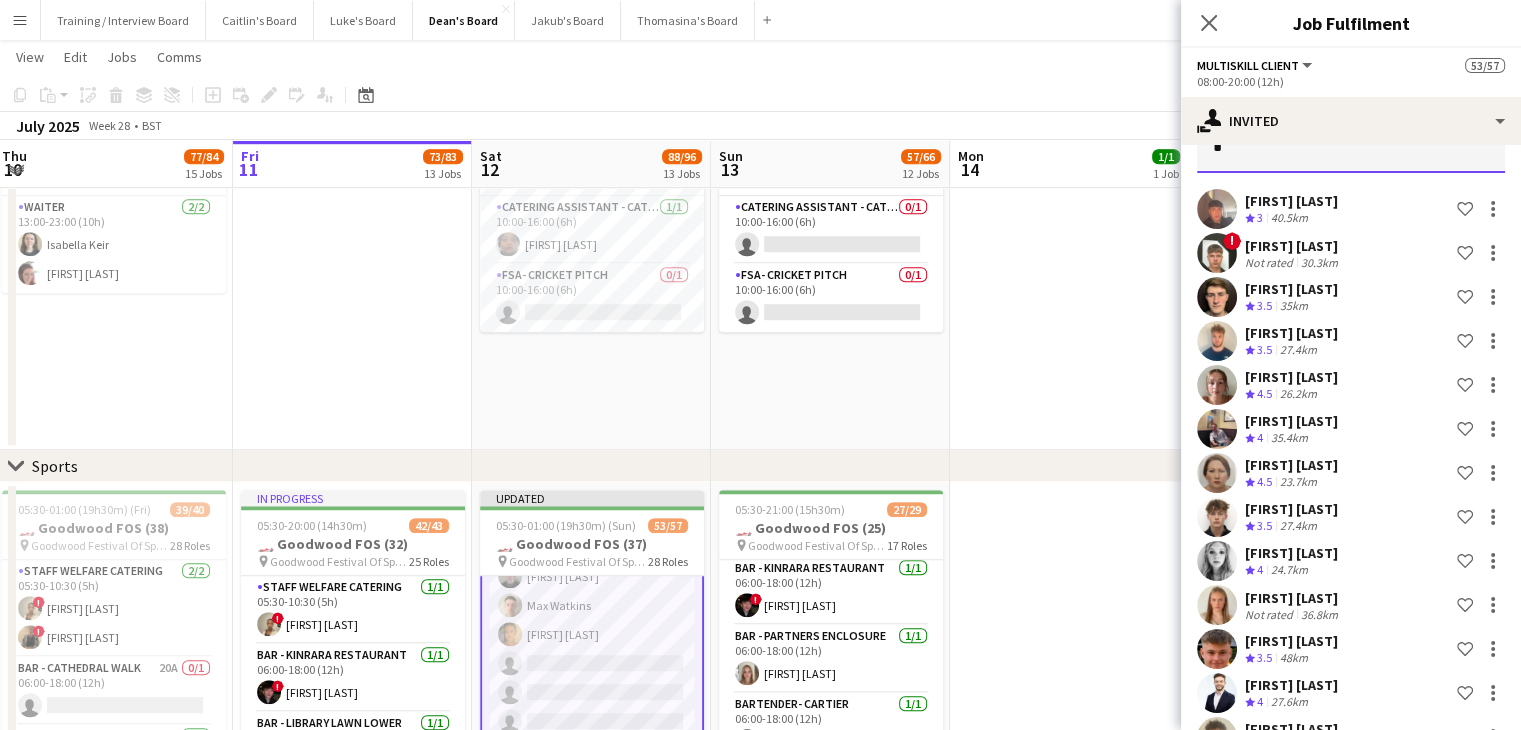 scroll, scrollTop: 109, scrollLeft: 0, axis: vertical 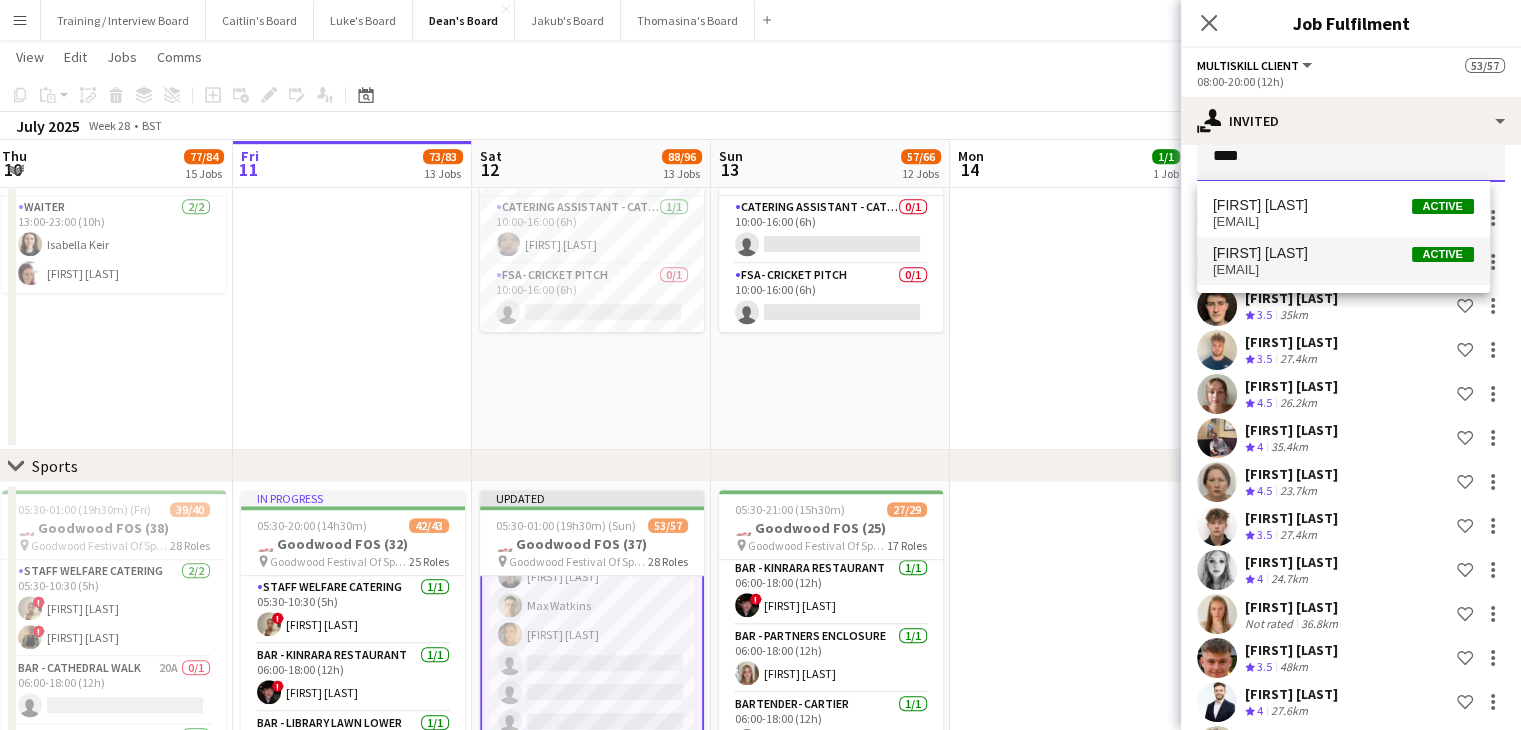 type on "****" 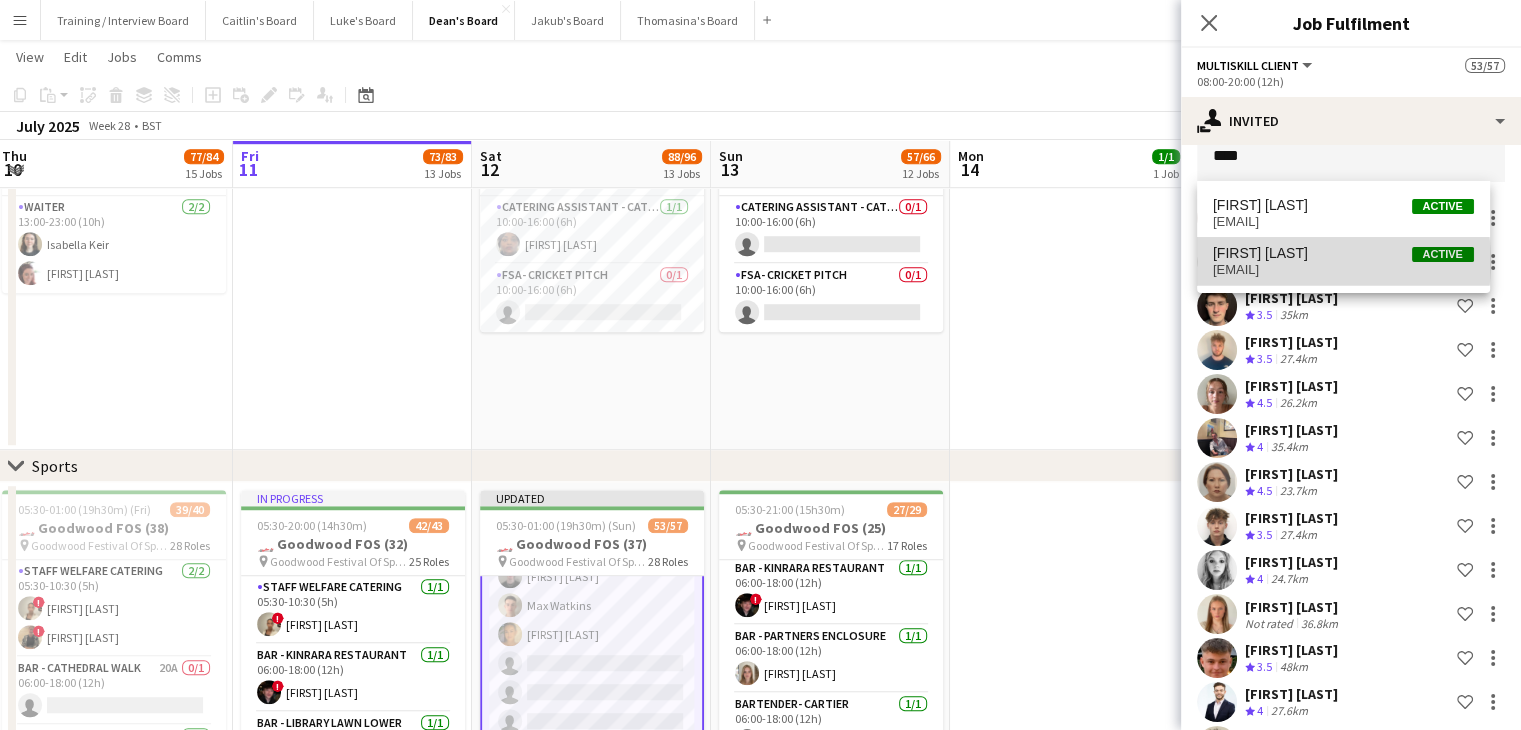 click on "issycrew16@icloud.com" at bounding box center [1343, 270] 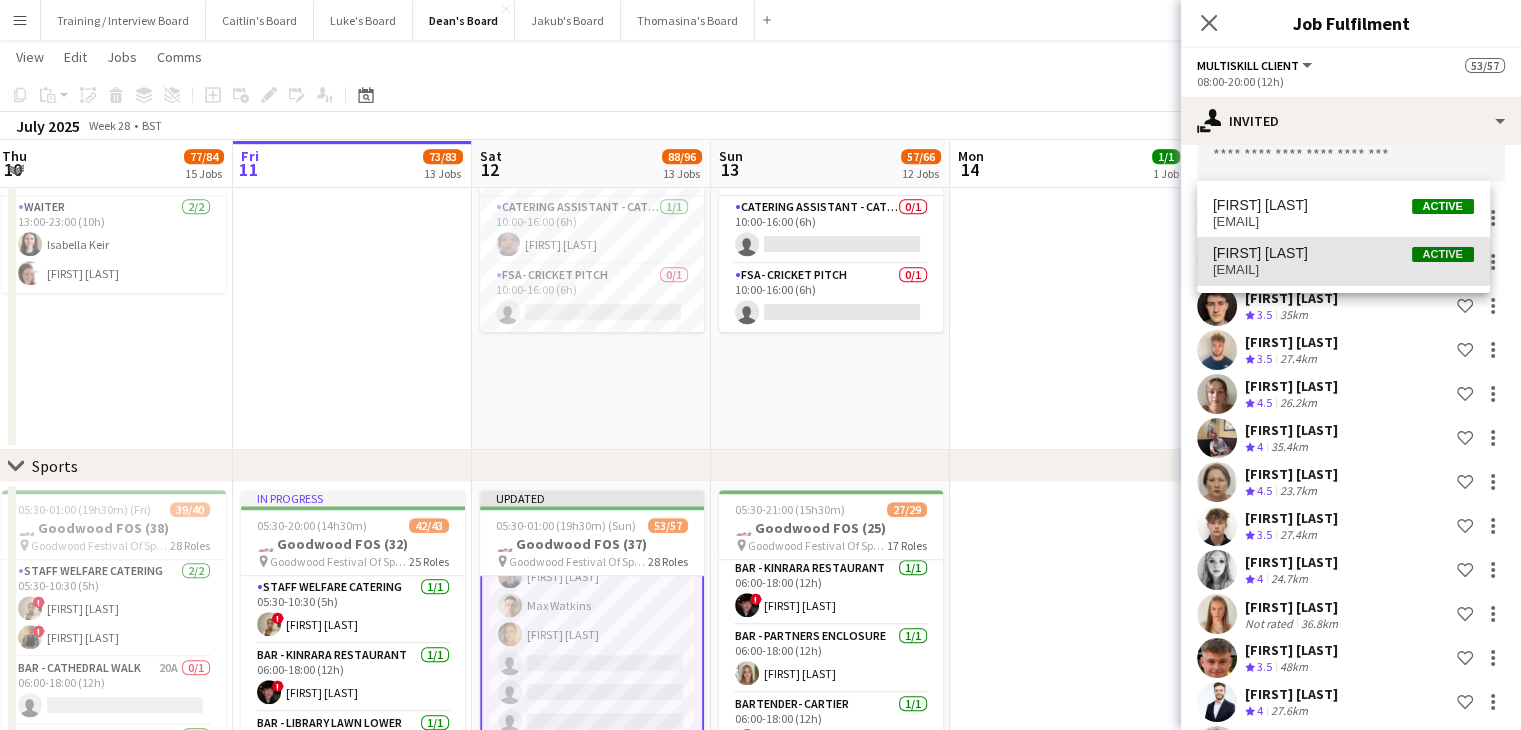 scroll, scrollTop: 1828, scrollLeft: 0, axis: vertical 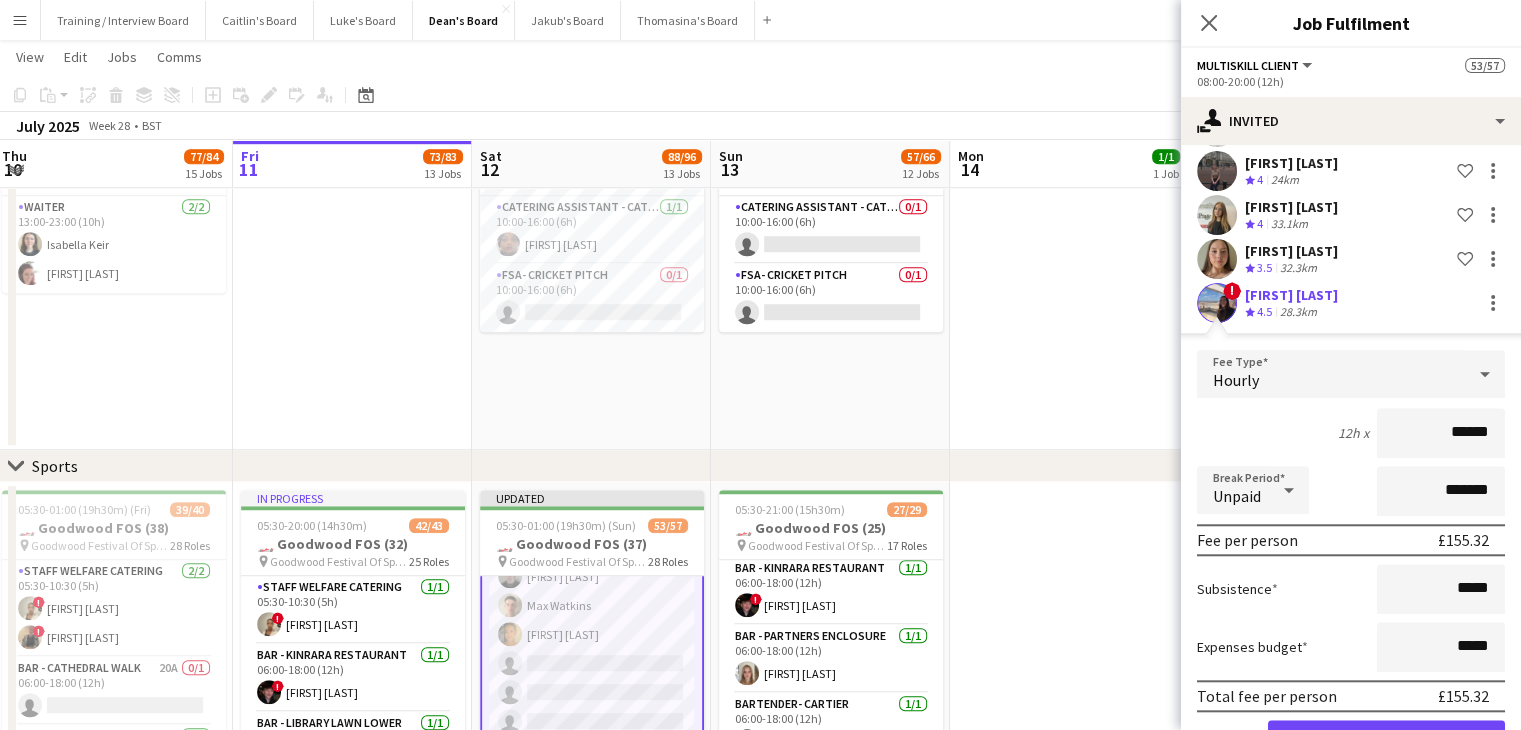 click on "28.3km" 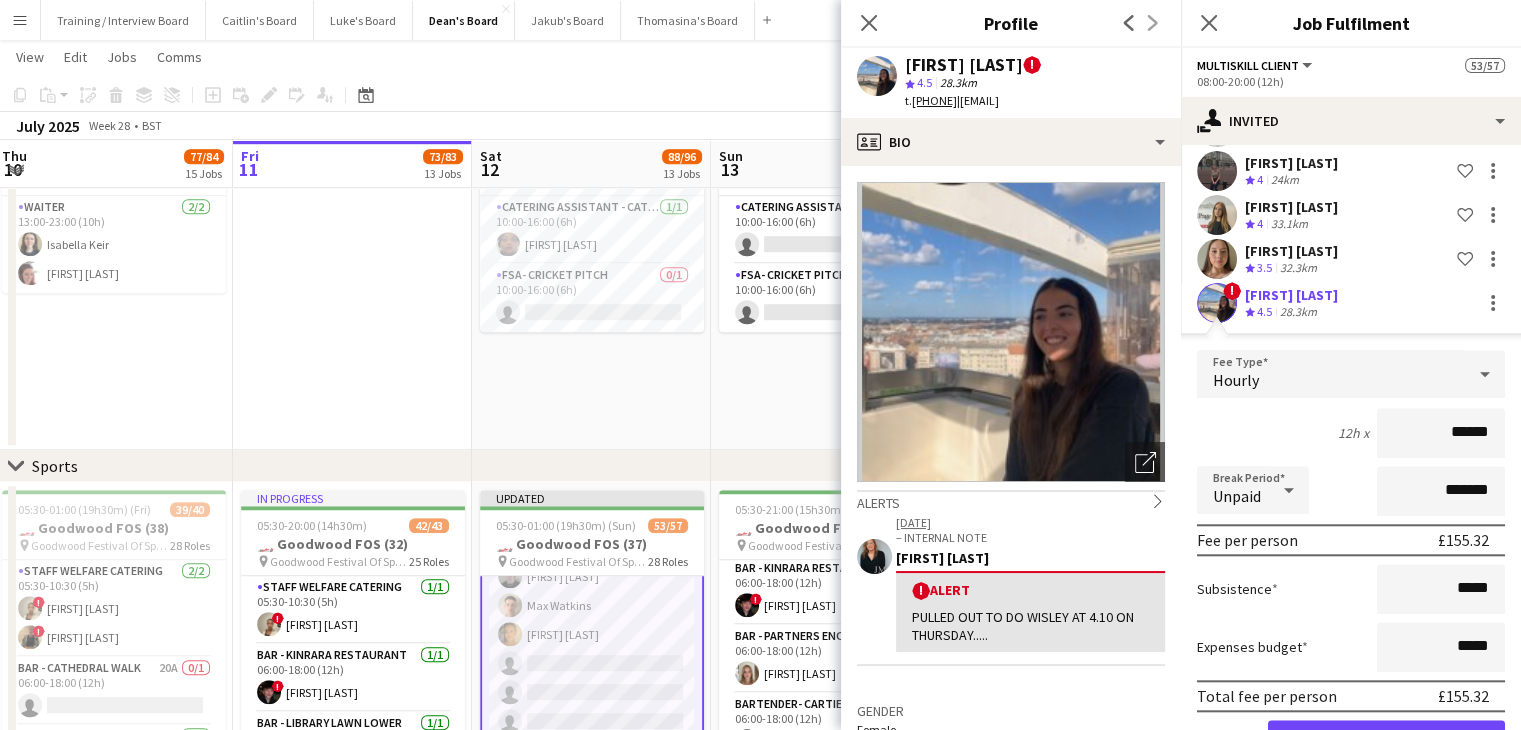 scroll, scrollTop: 1904, scrollLeft: 0, axis: vertical 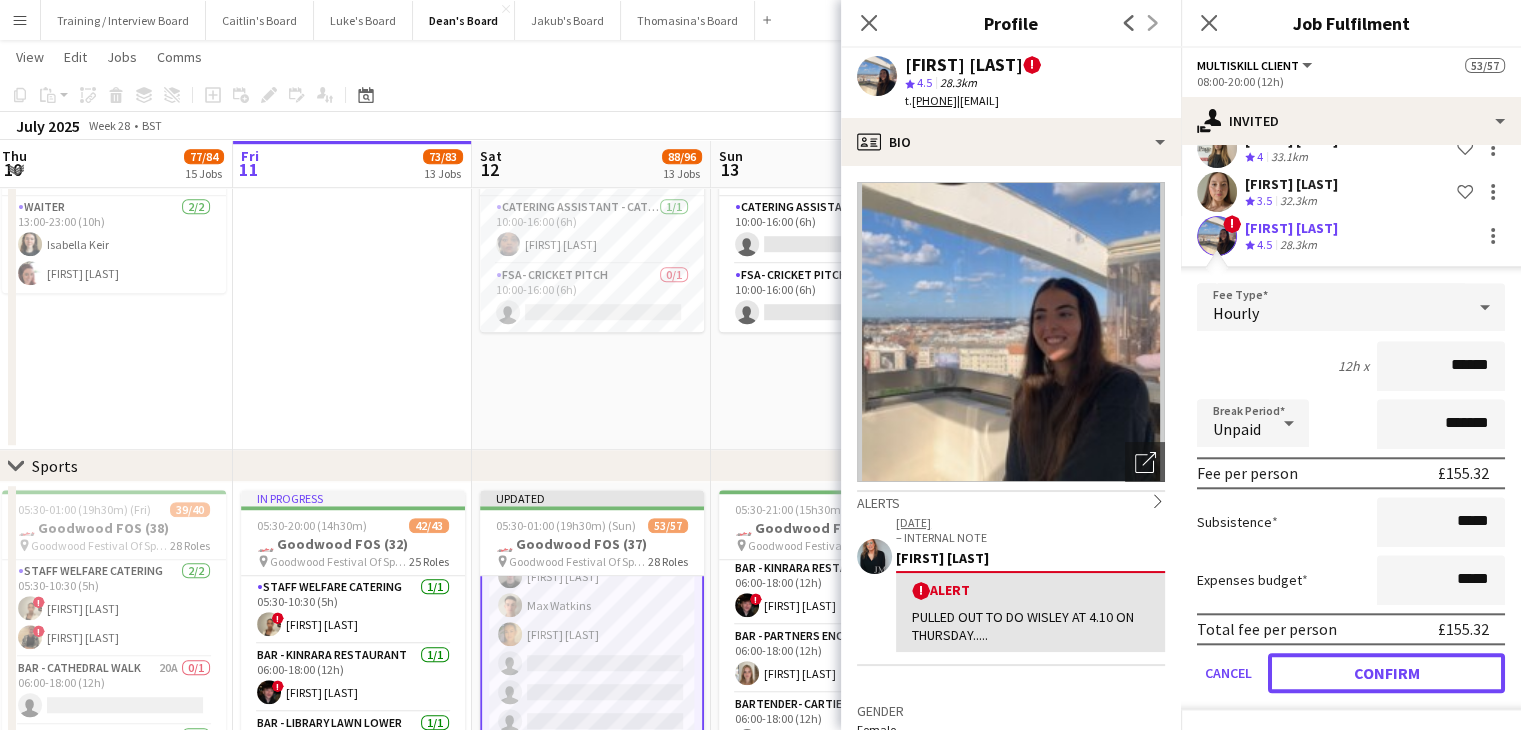 drag, startPoint x: 1408, startPoint y: 673, endPoint x: 1323, endPoint y: 673, distance: 85 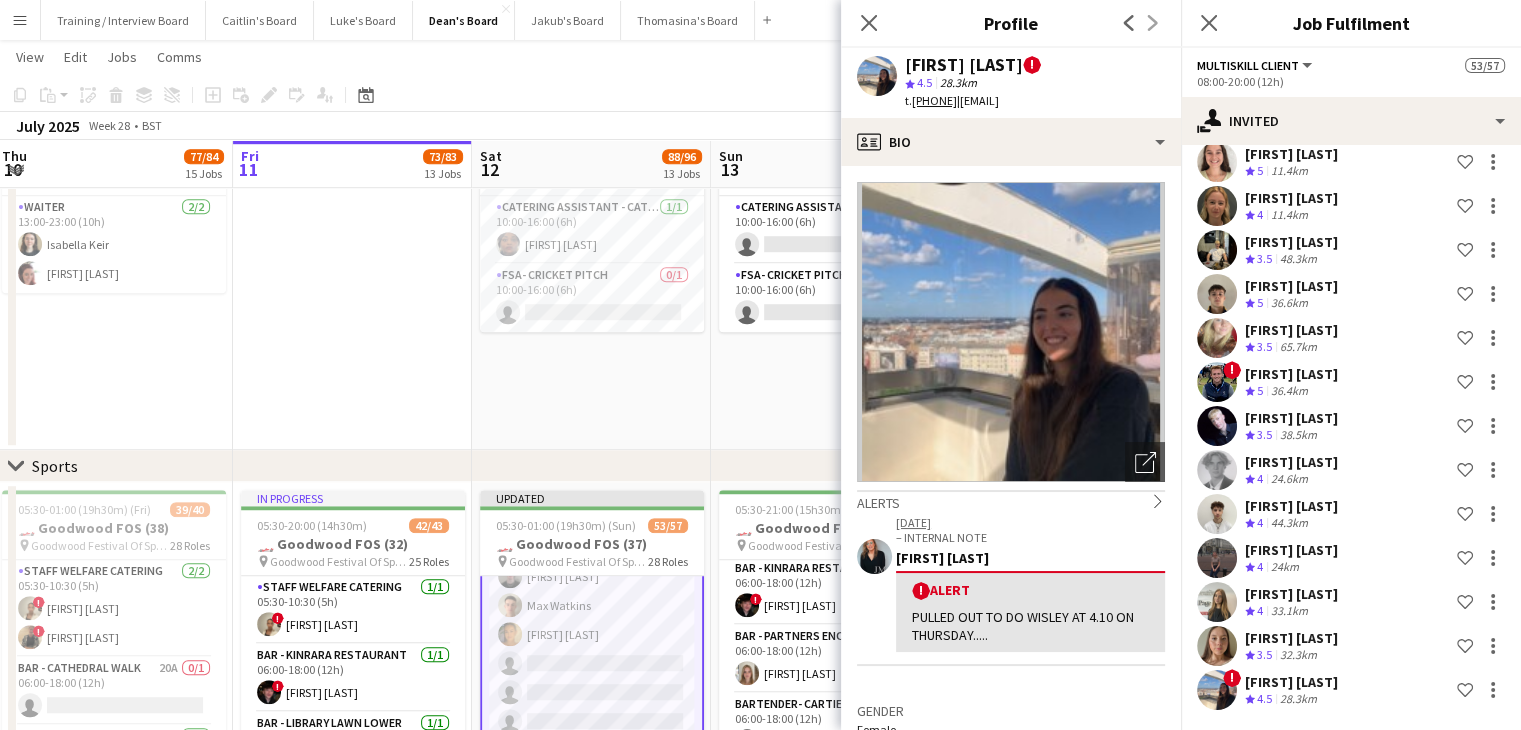scroll, scrollTop: 1452, scrollLeft: 0, axis: vertical 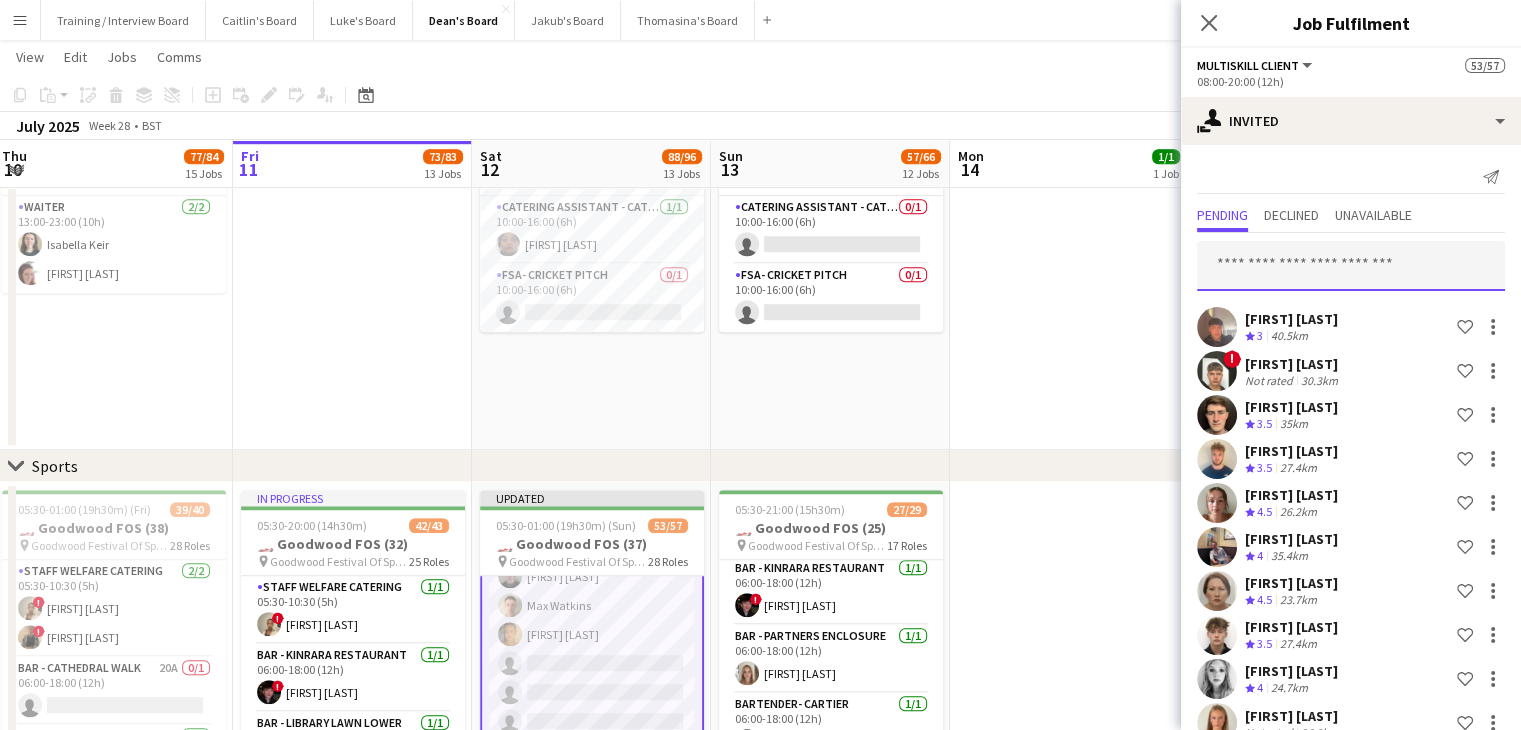 click at bounding box center (1351, 266) 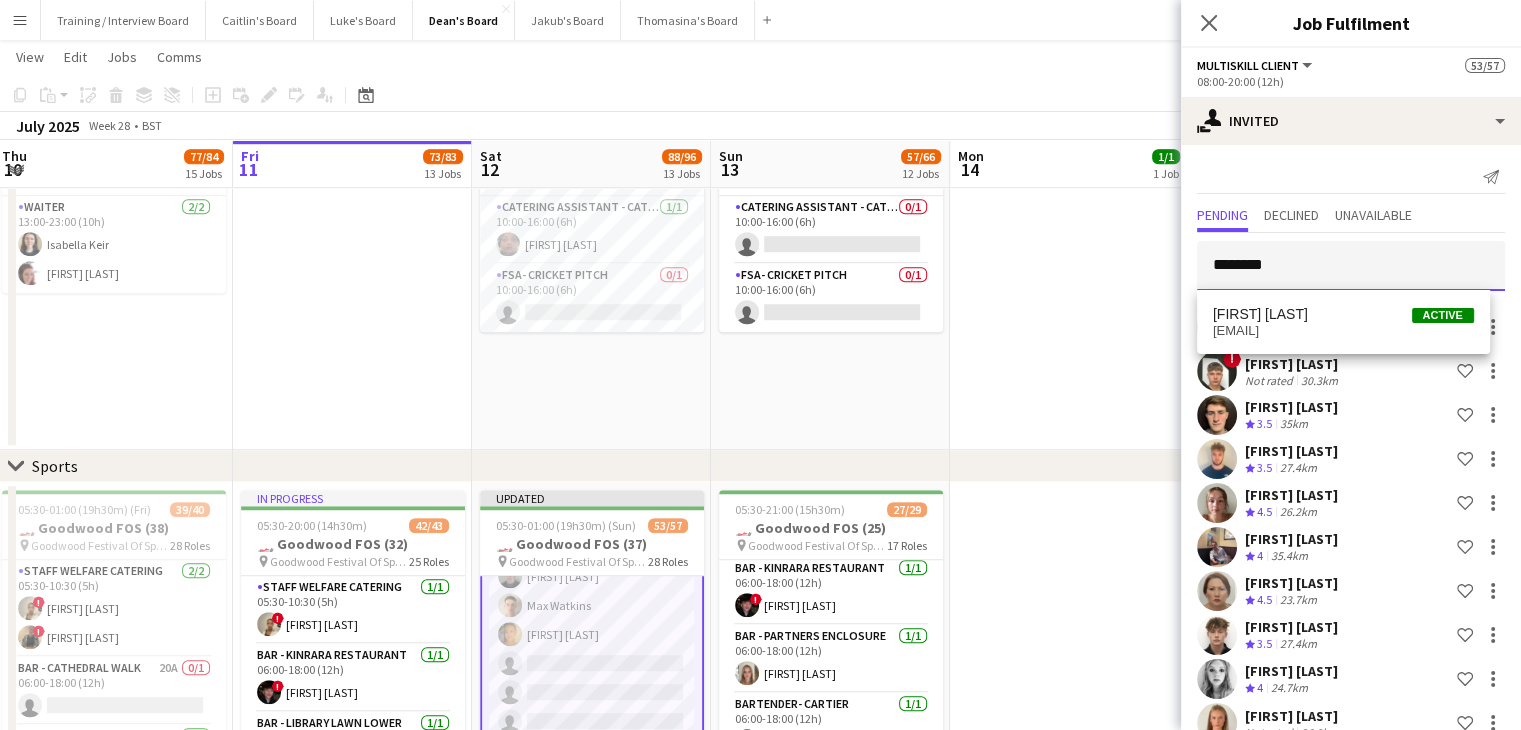 type on "********" 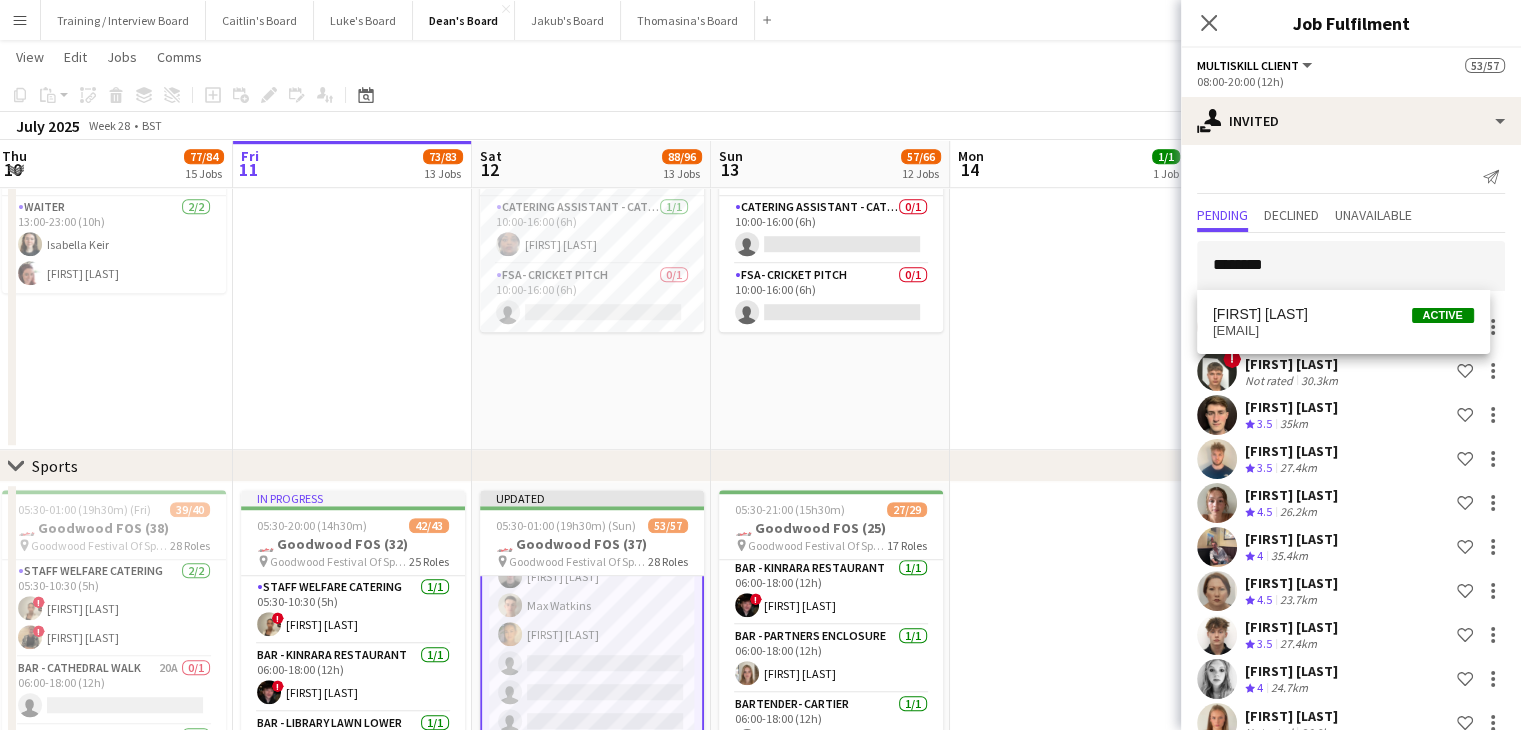 click on "ella.newnham12@gmail.com" at bounding box center (1343, 331) 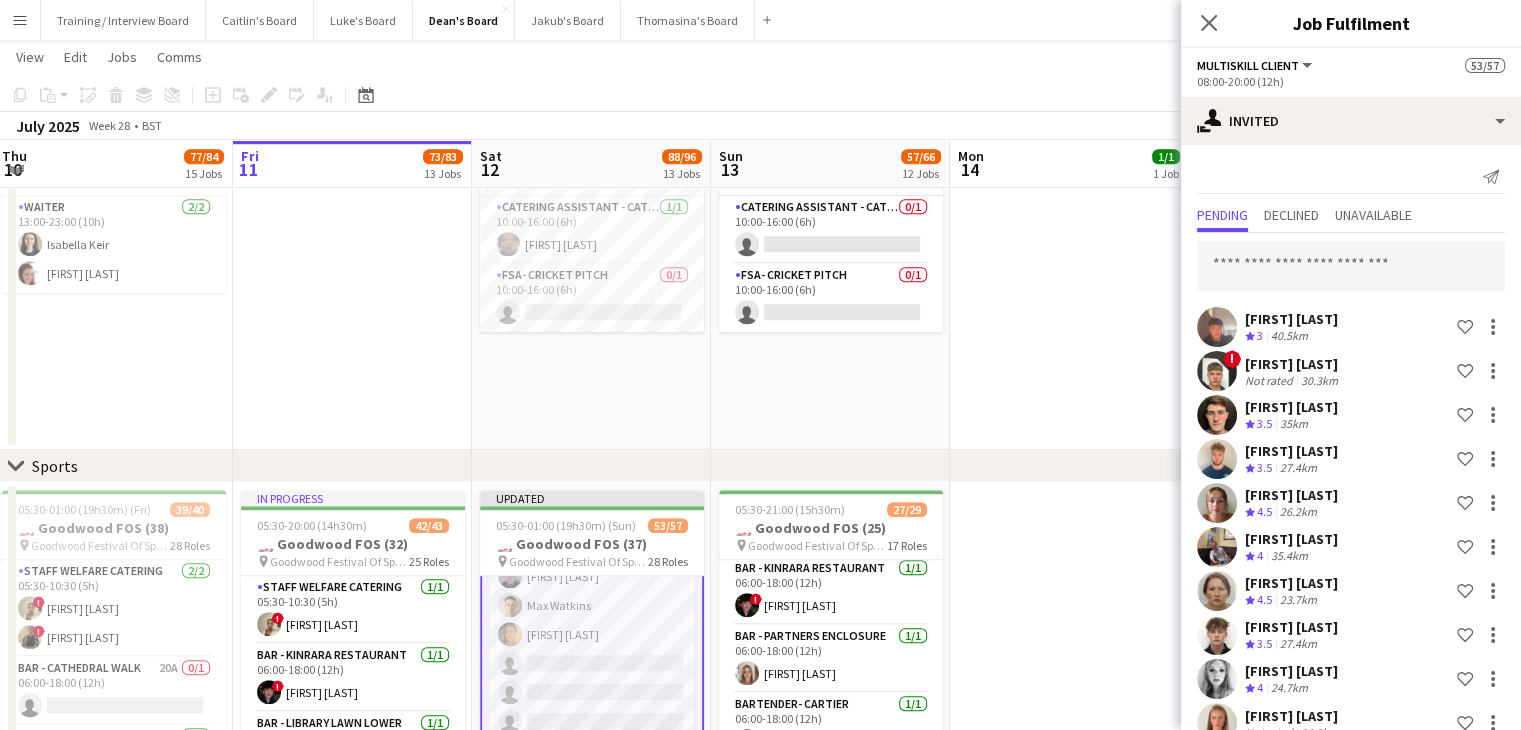 scroll, scrollTop: 1872, scrollLeft: 0, axis: vertical 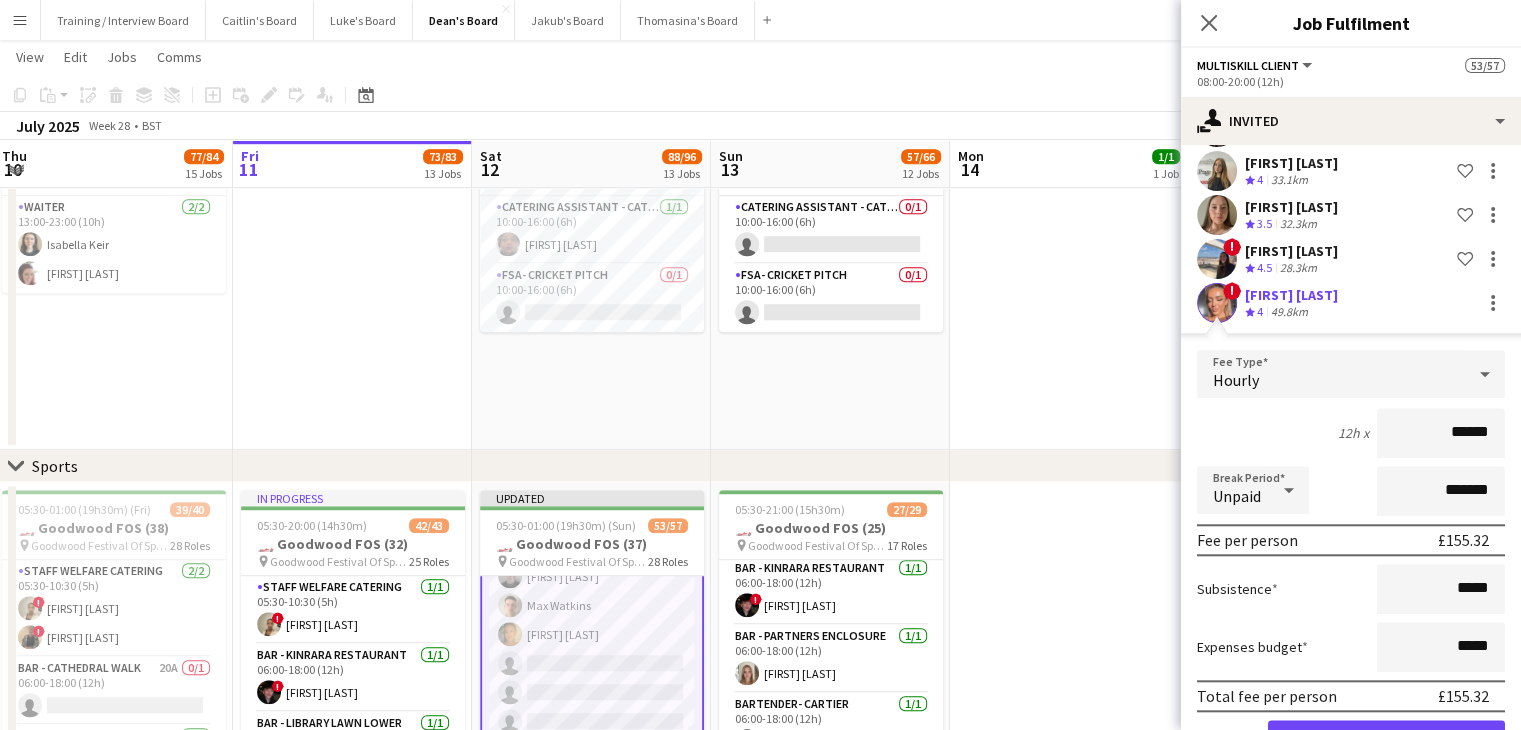 click on "ella newnham" 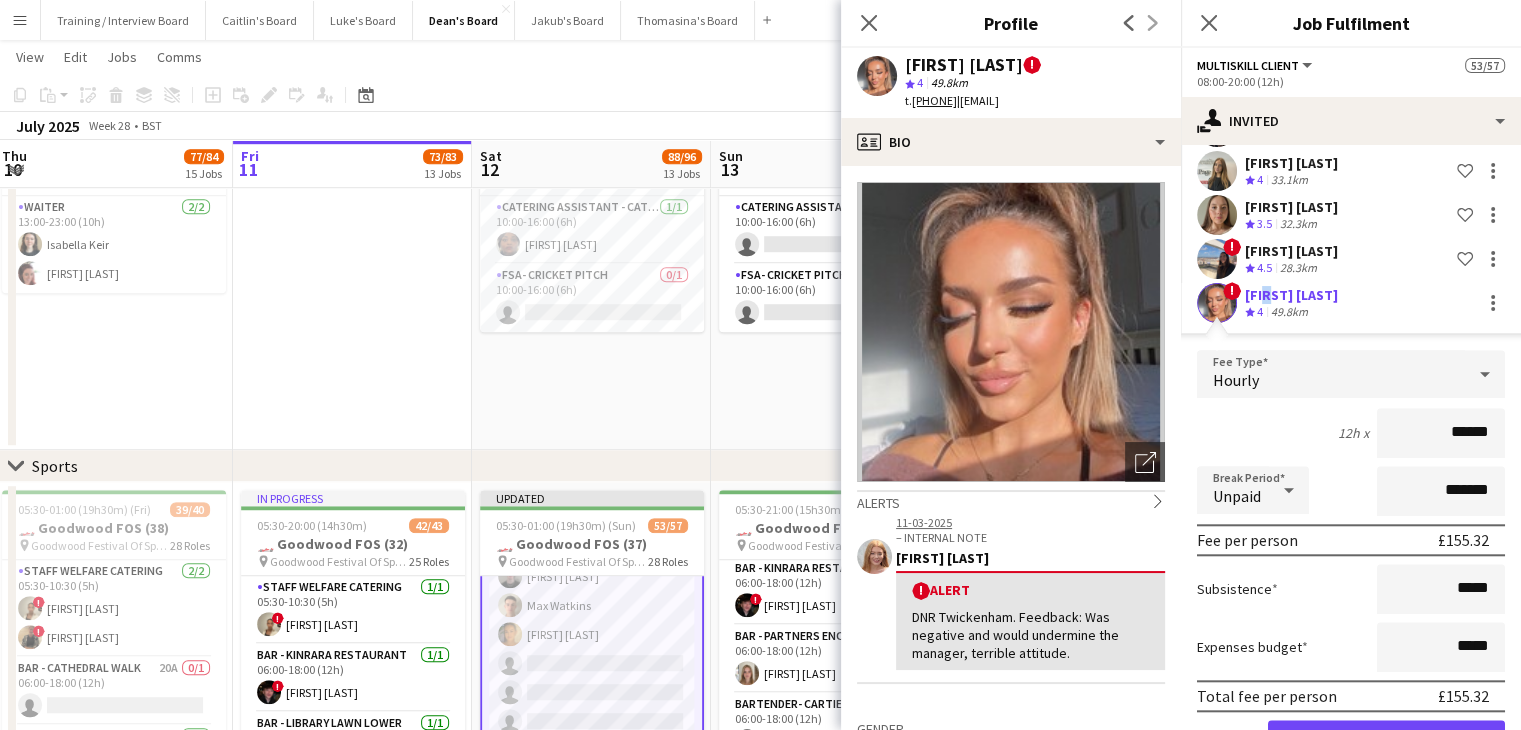 click on "ella newnham
Crew rating
4   49.8km" 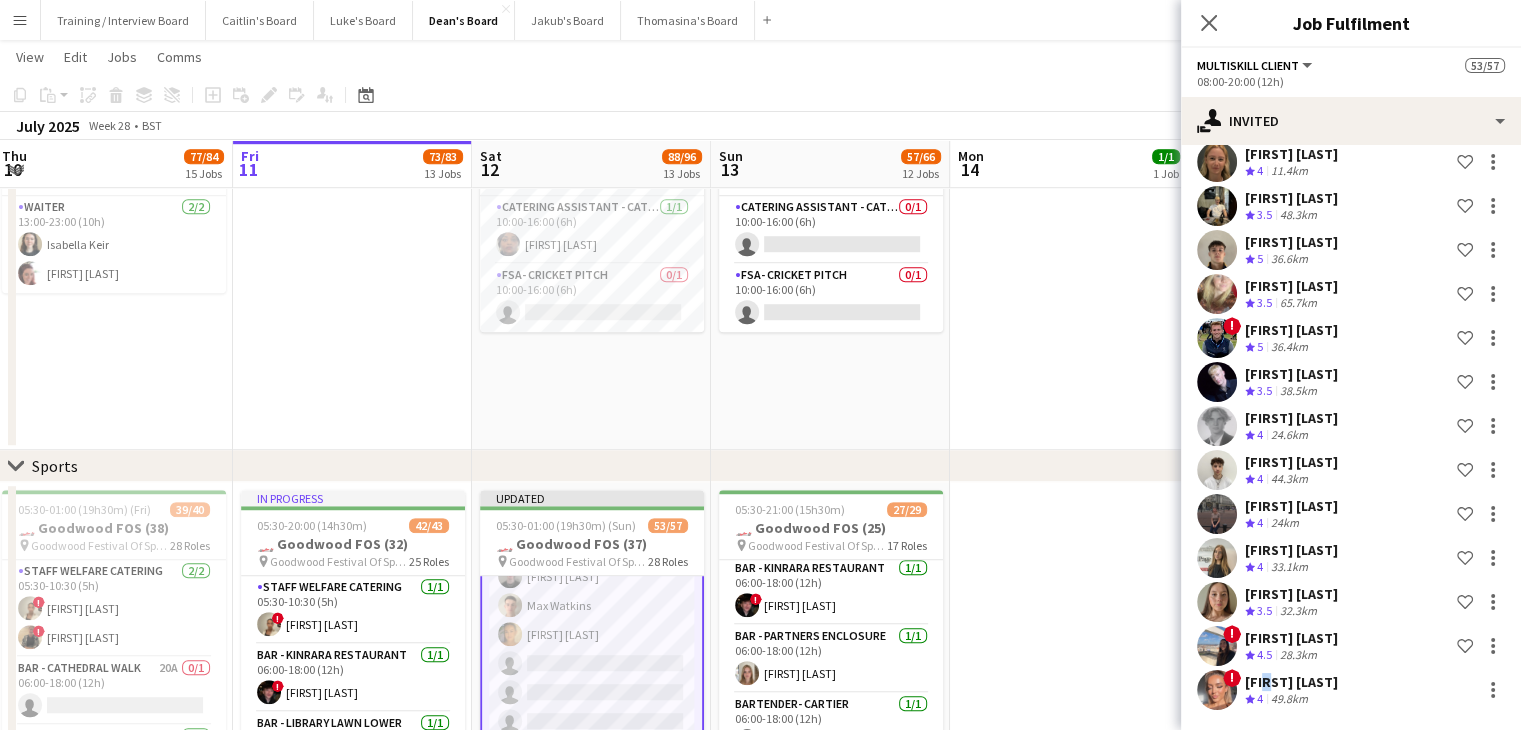 scroll, scrollTop: 0, scrollLeft: 0, axis: both 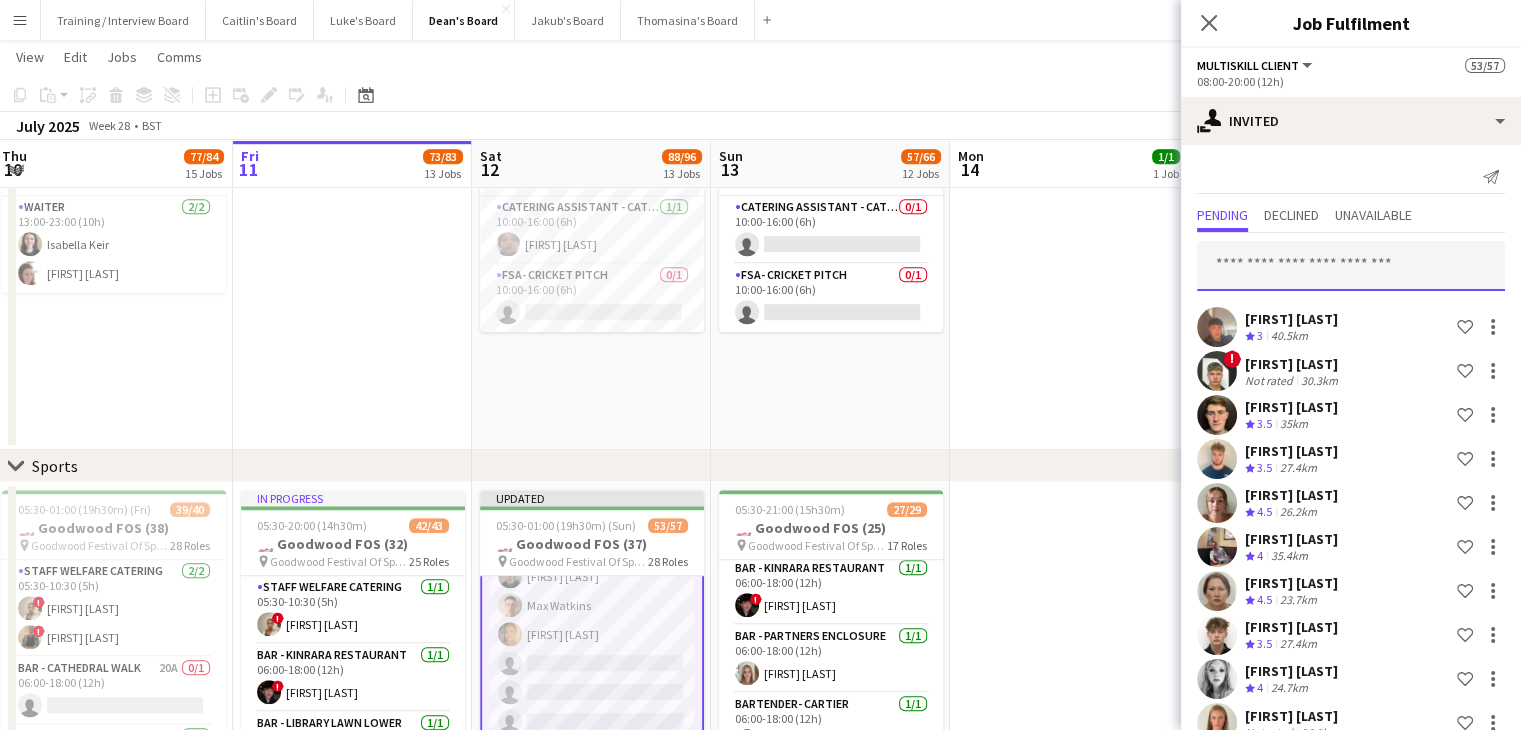 drag, startPoint x: 1289, startPoint y: 264, endPoint x: 1279, endPoint y: 256, distance: 12.806249 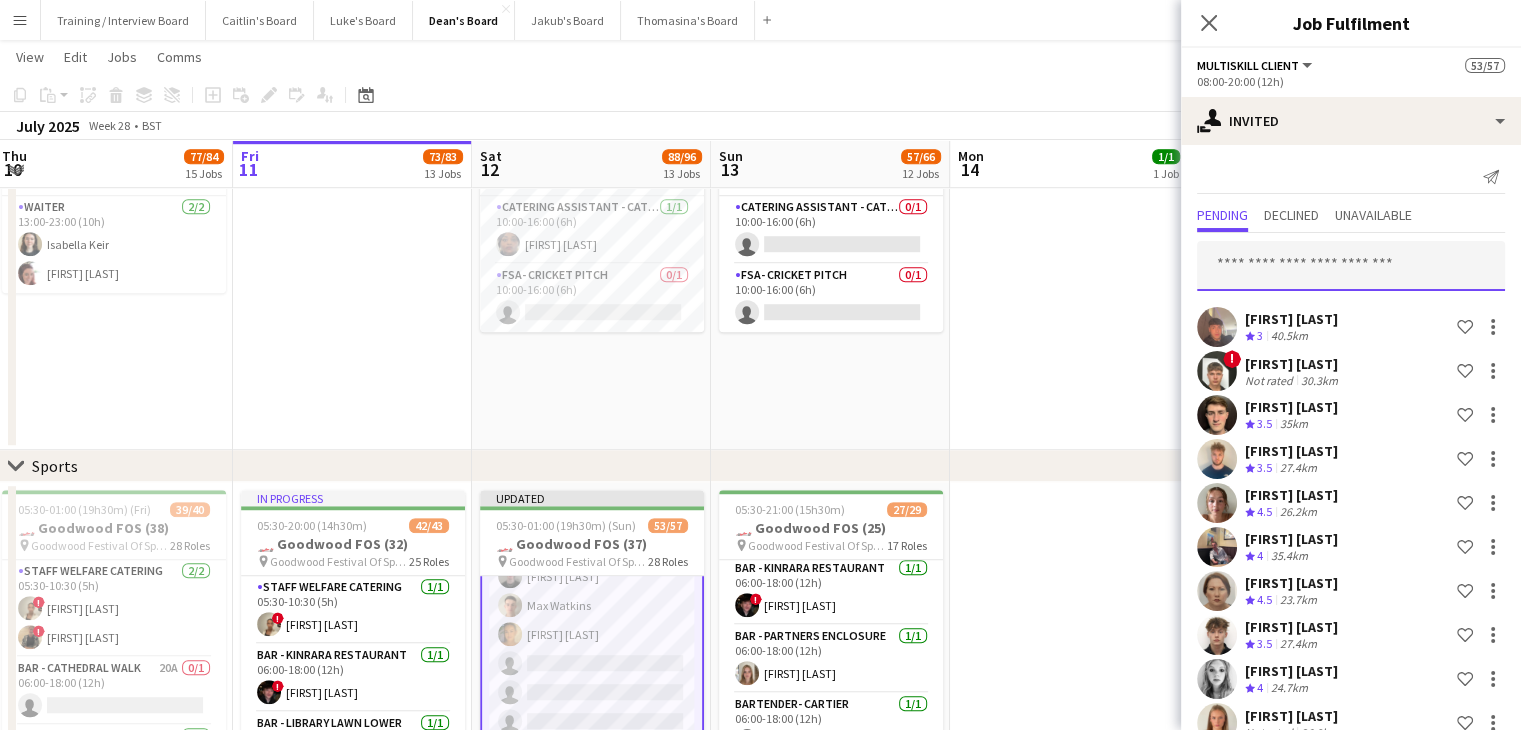 click at bounding box center [1351, 266] 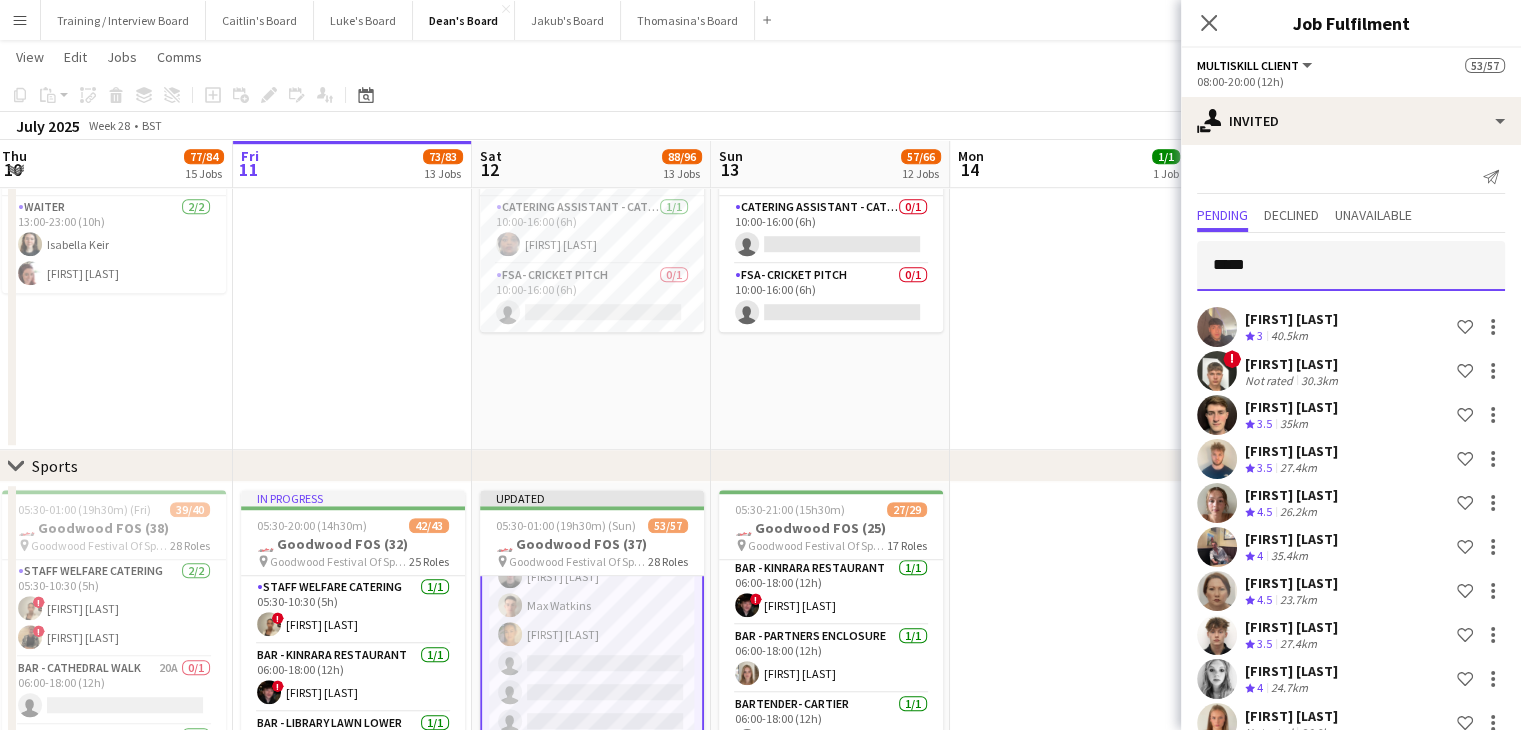 type on "******" 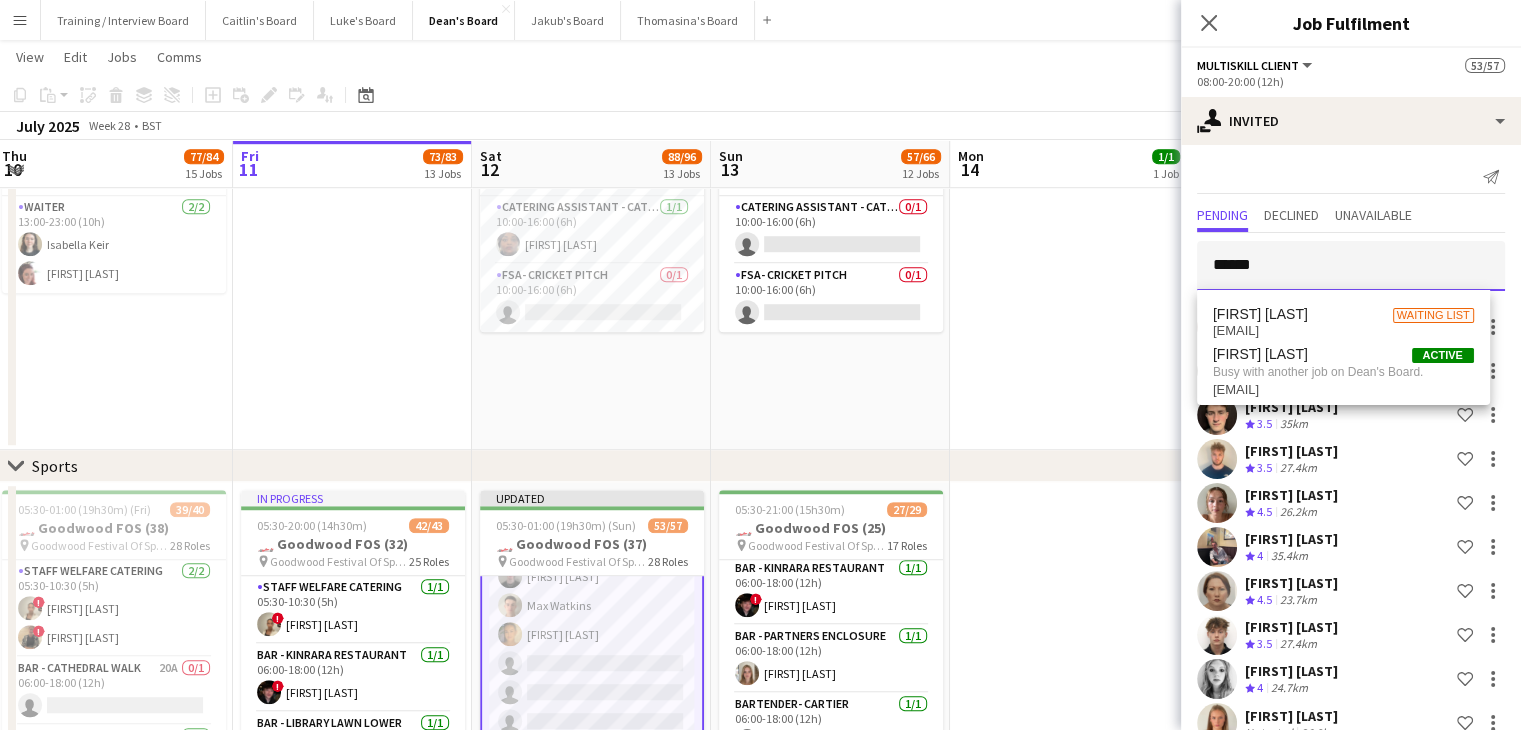 drag, startPoint x: 1276, startPoint y: 270, endPoint x: 1198, endPoint y: 269, distance: 78.00641 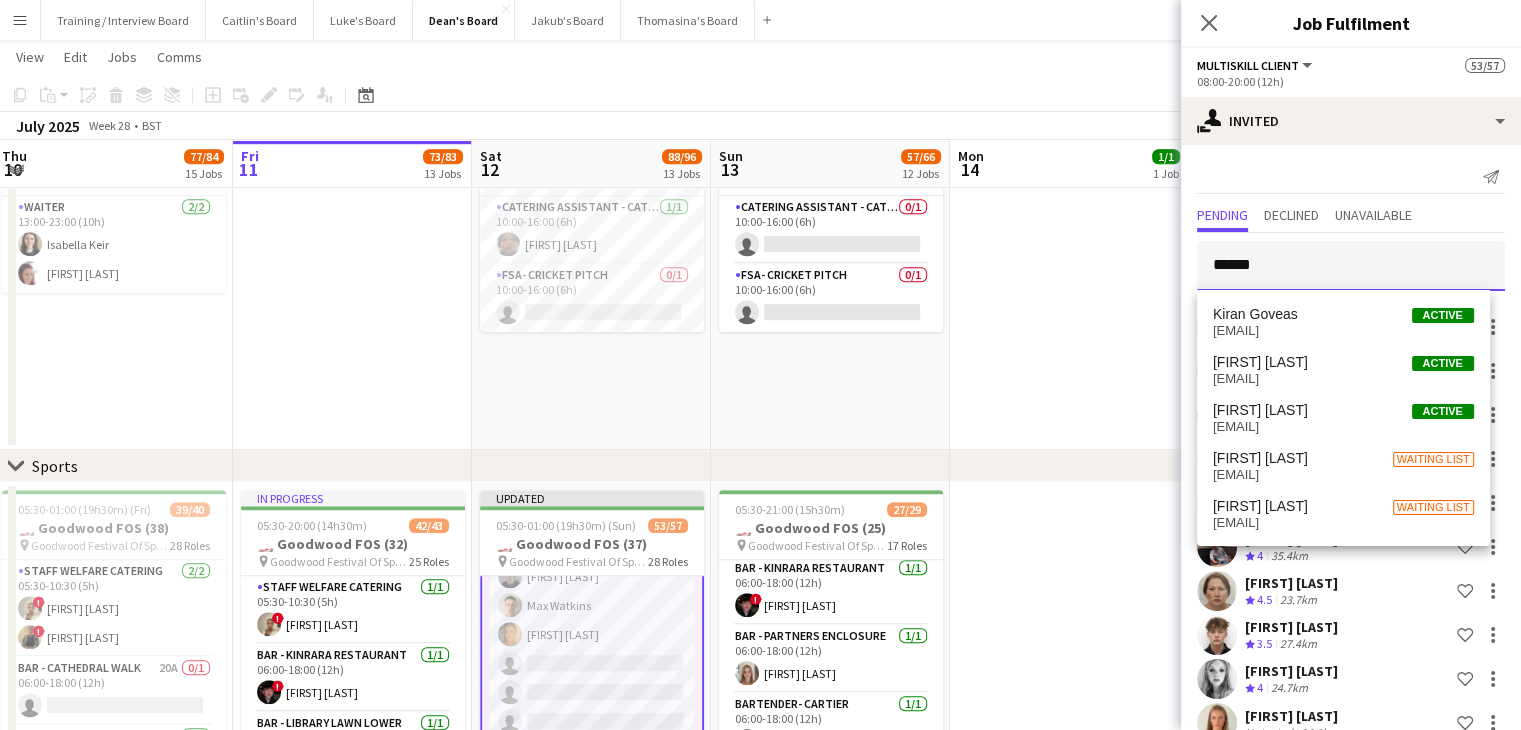 type on "*****" 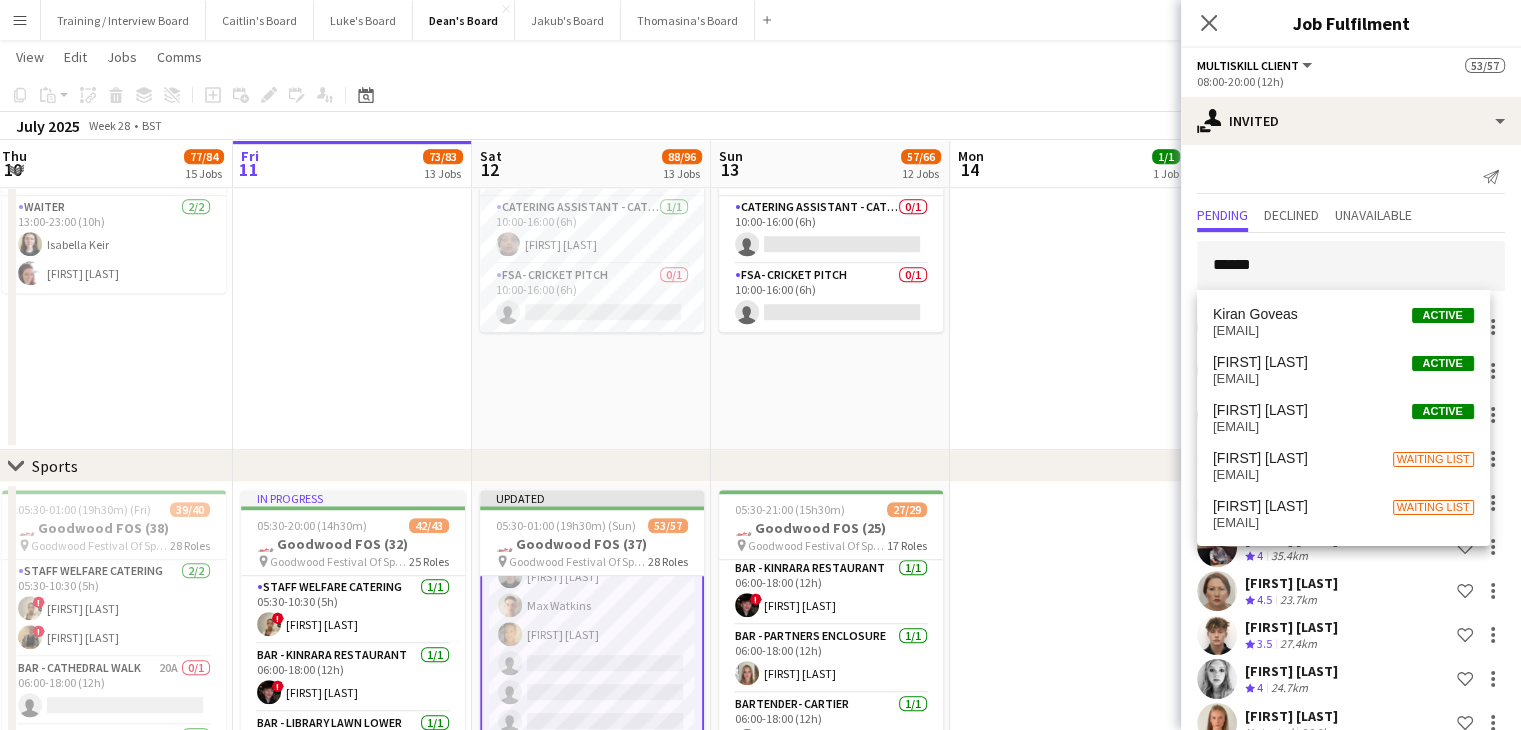 click on "Kiran Goveas  Active" at bounding box center [1343, 314] 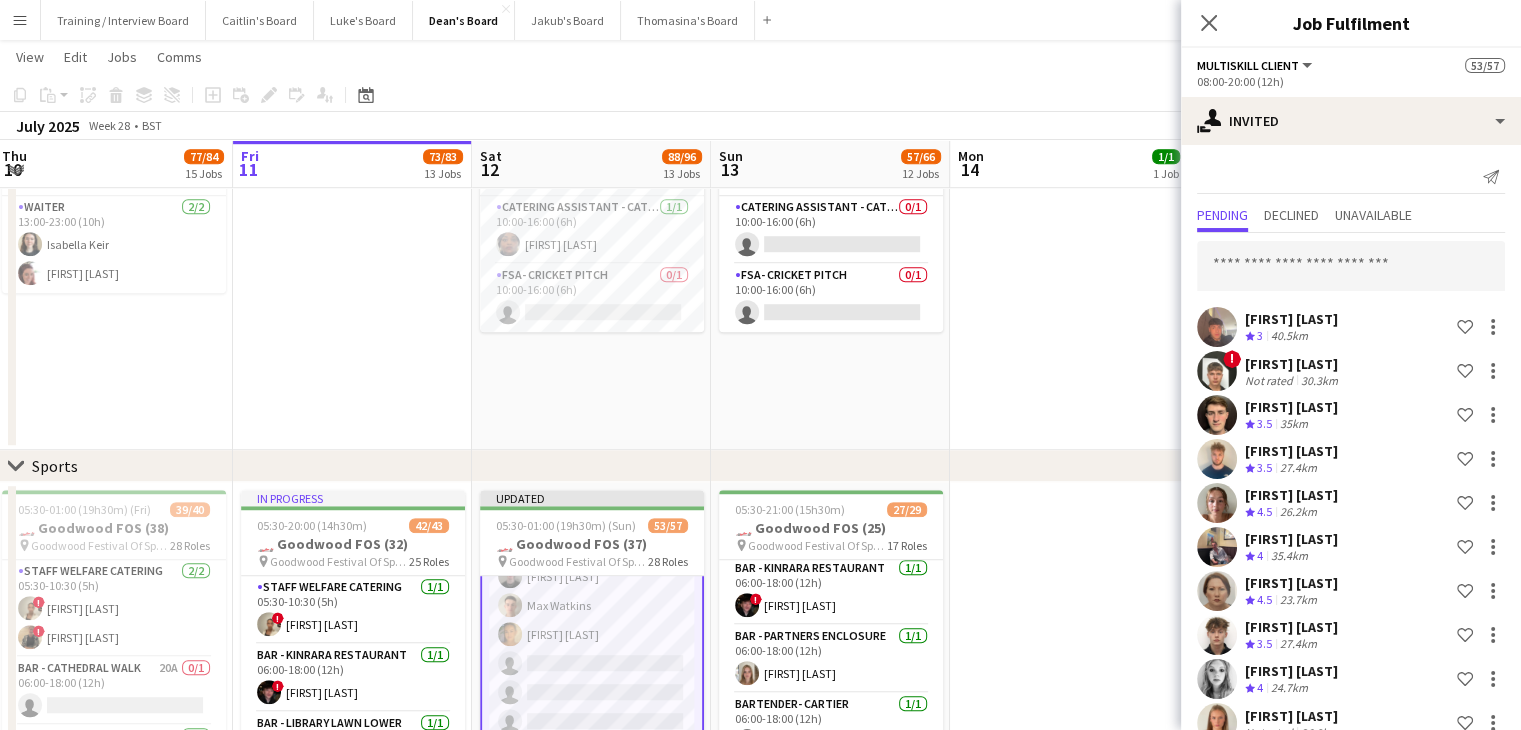 scroll, scrollTop: 1916, scrollLeft: 0, axis: vertical 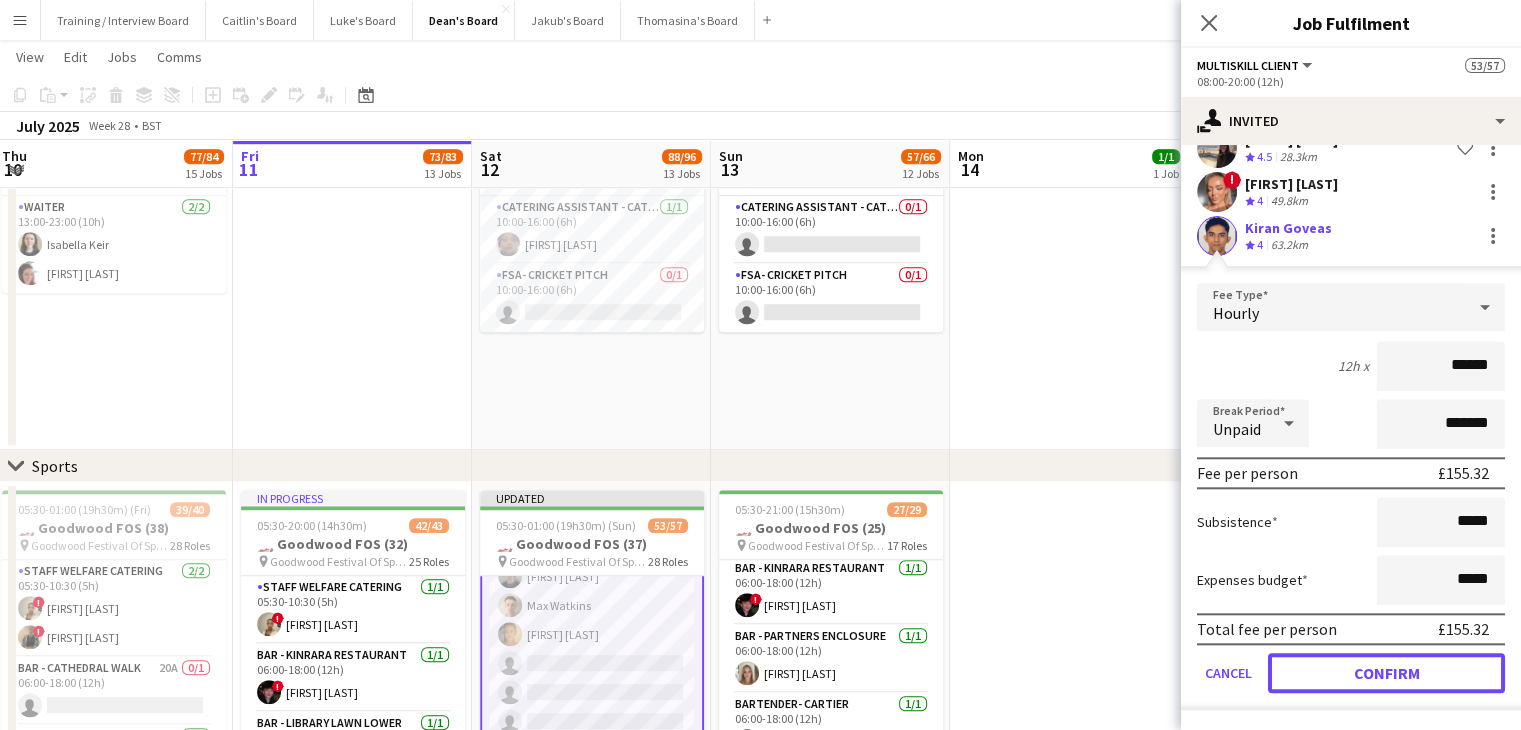 click on "Confirm" 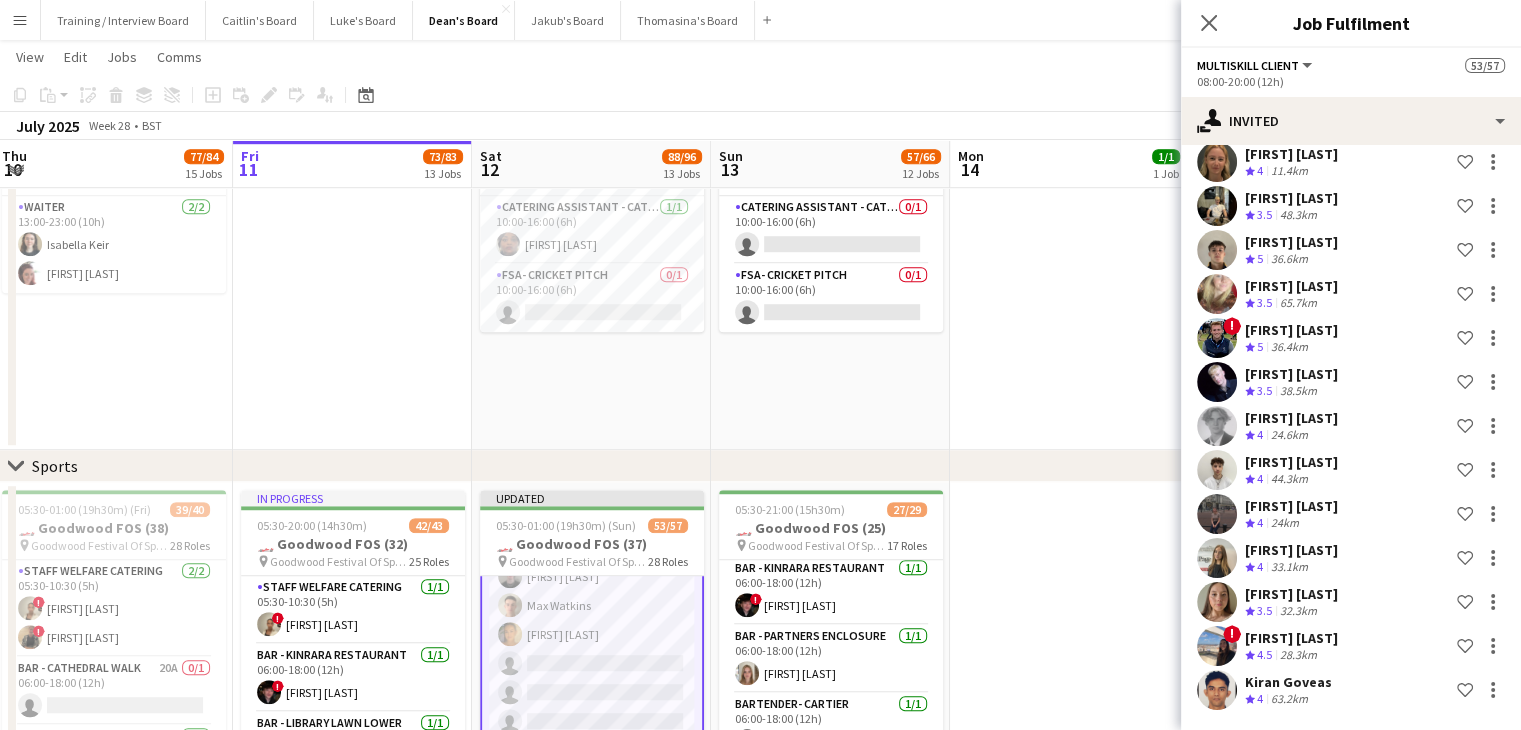 scroll, scrollTop: 0, scrollLeft: 0, axis: both 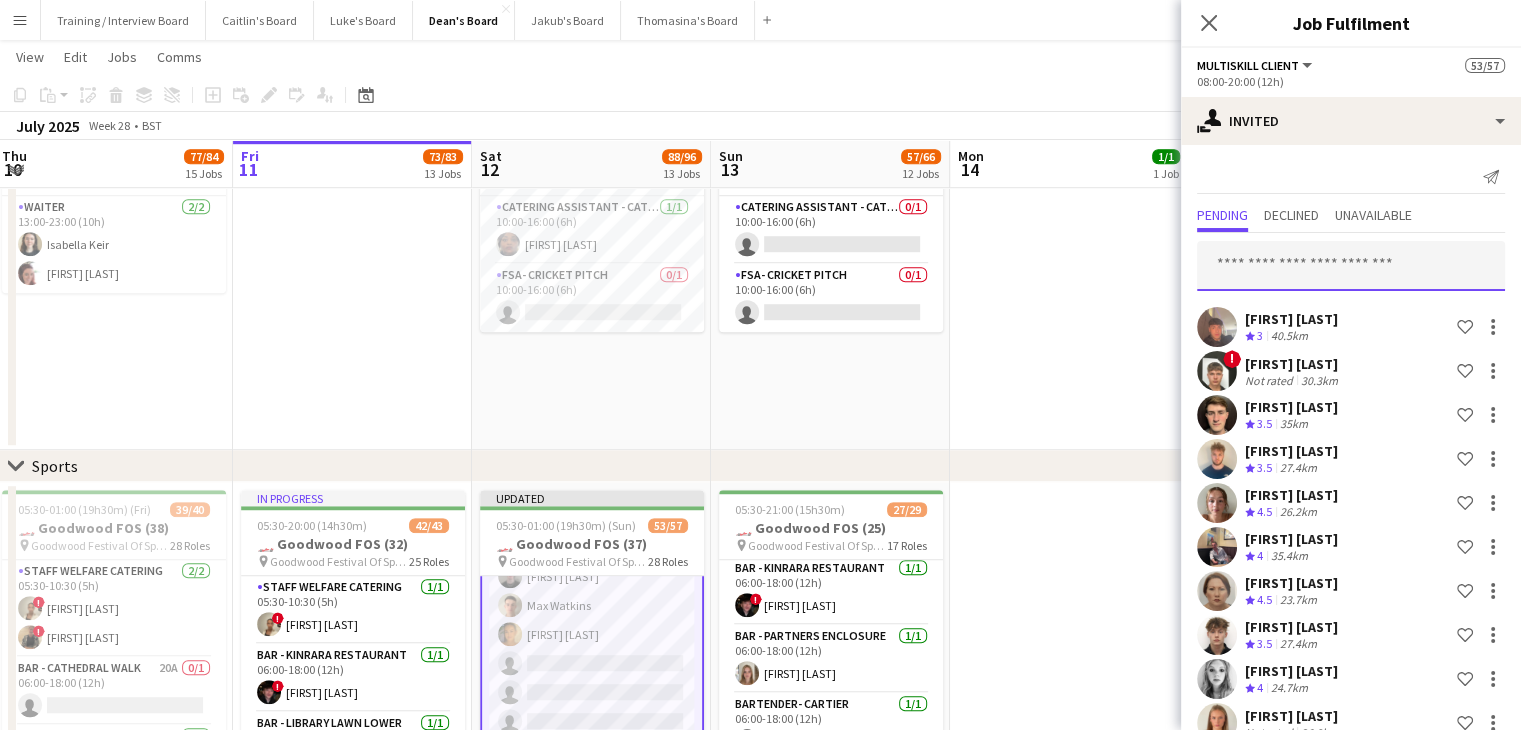 click at bounding box center [1351, 266] 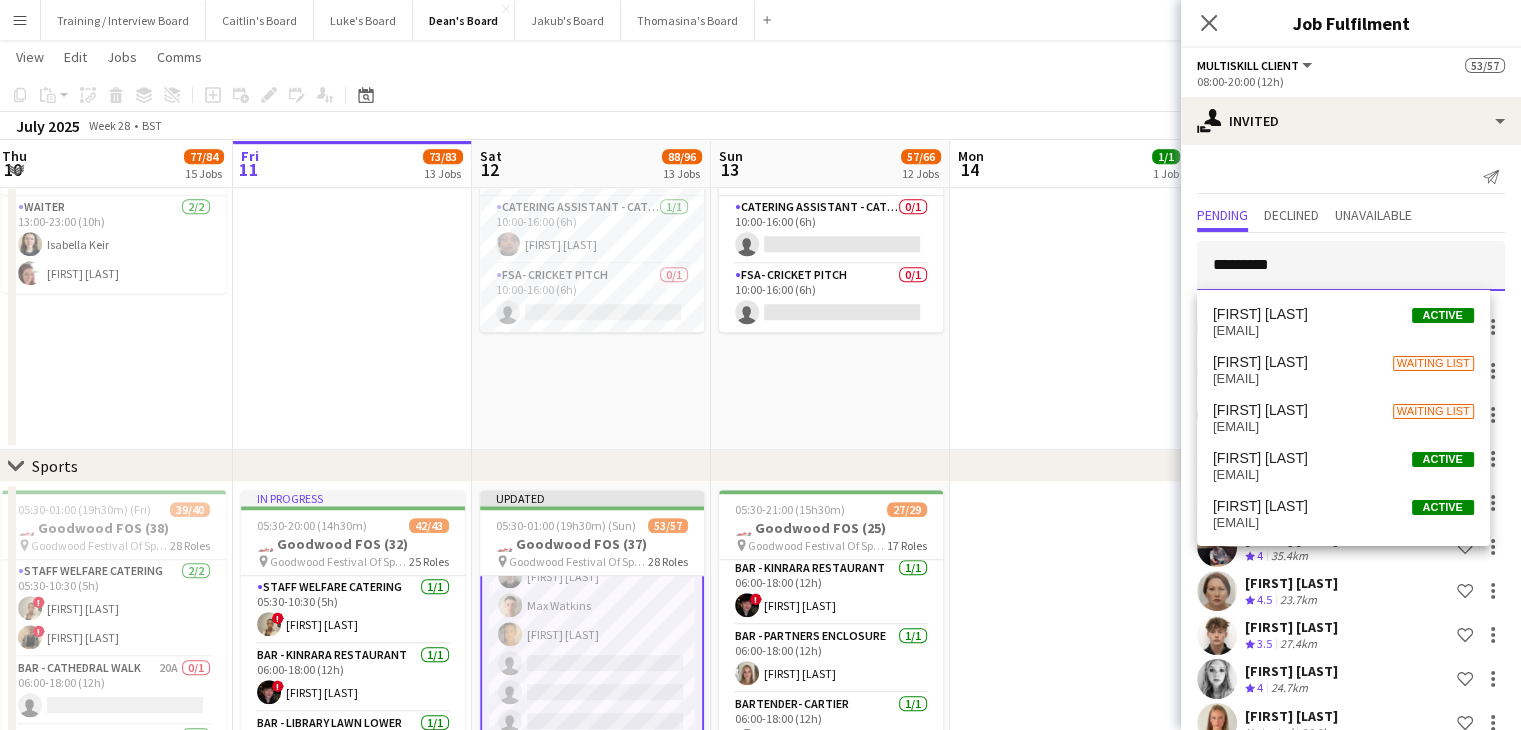 type on "**********" 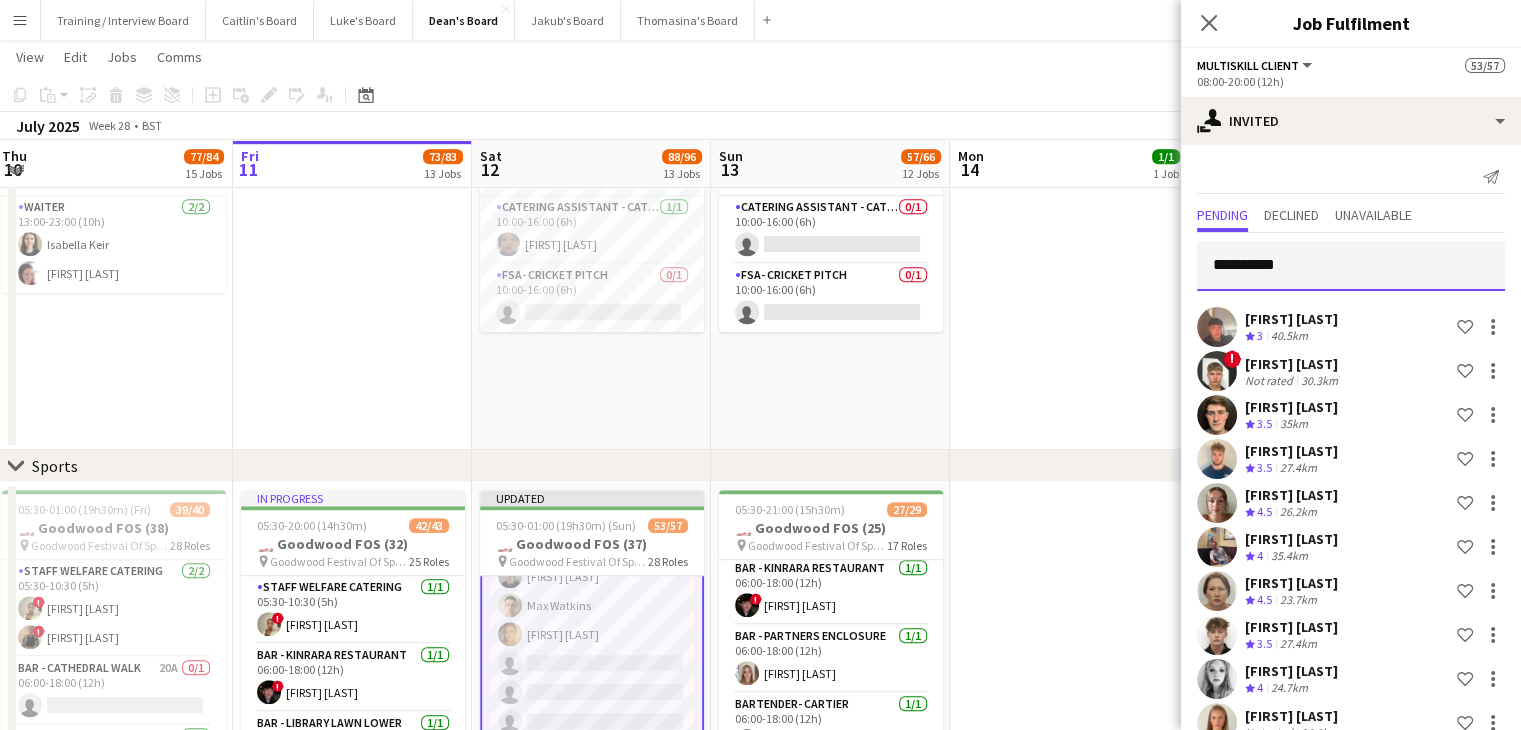 drag, startPoint x: 1300, startPoint y: 269, endPoint x: 1148, endPoint y: 271, distance: 152.01315 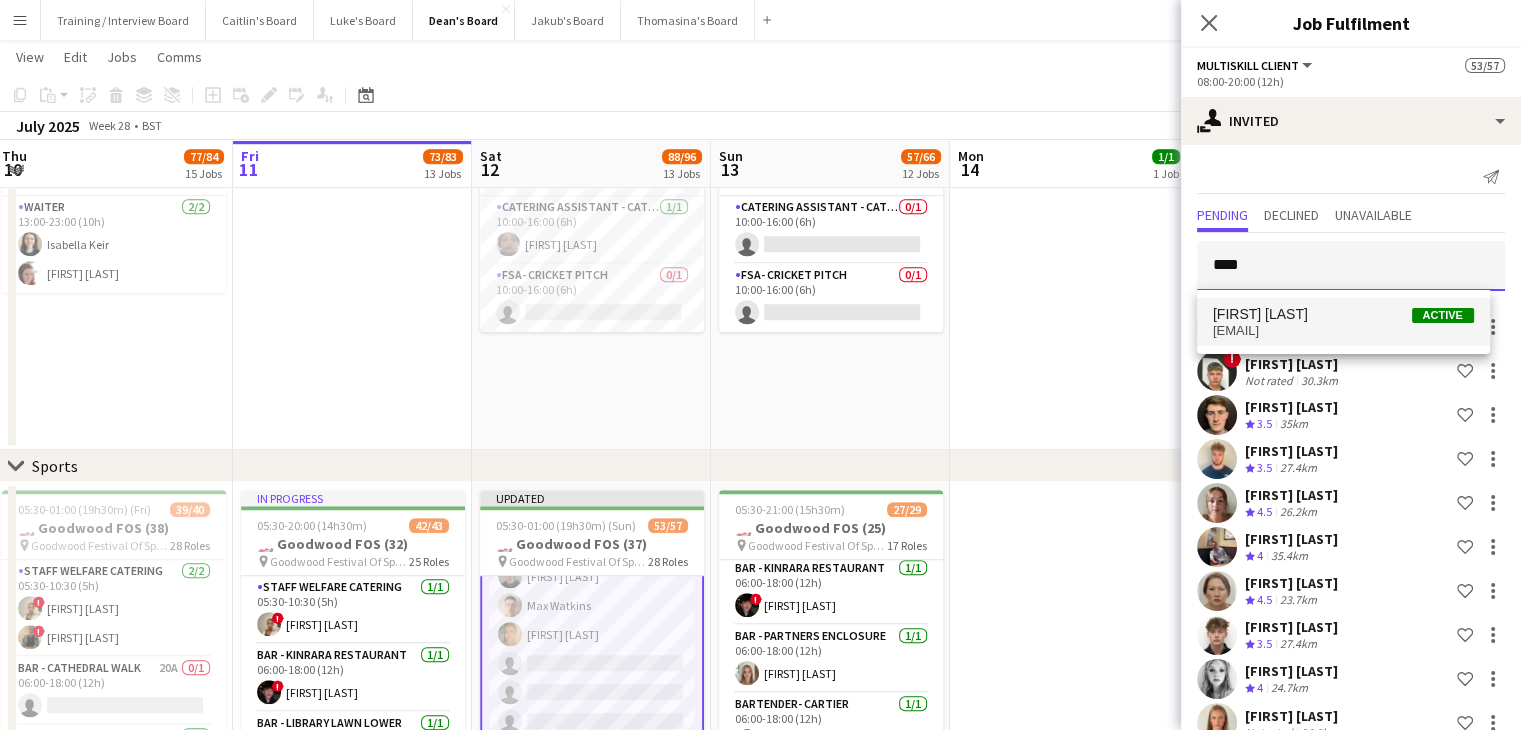 type on "****" 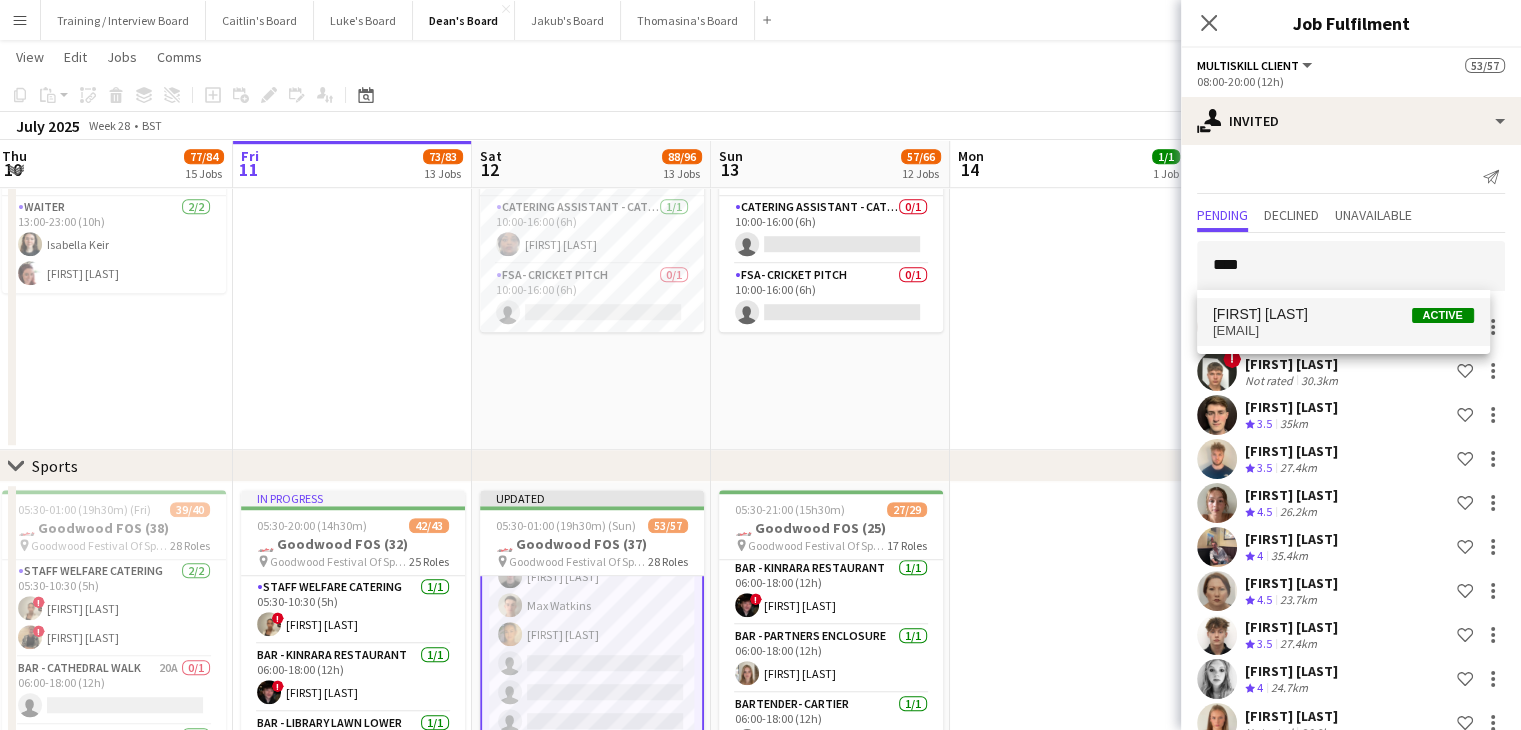 click on "[FIRST] [LAST] [LAST]" at bounding box center [1260, 314] 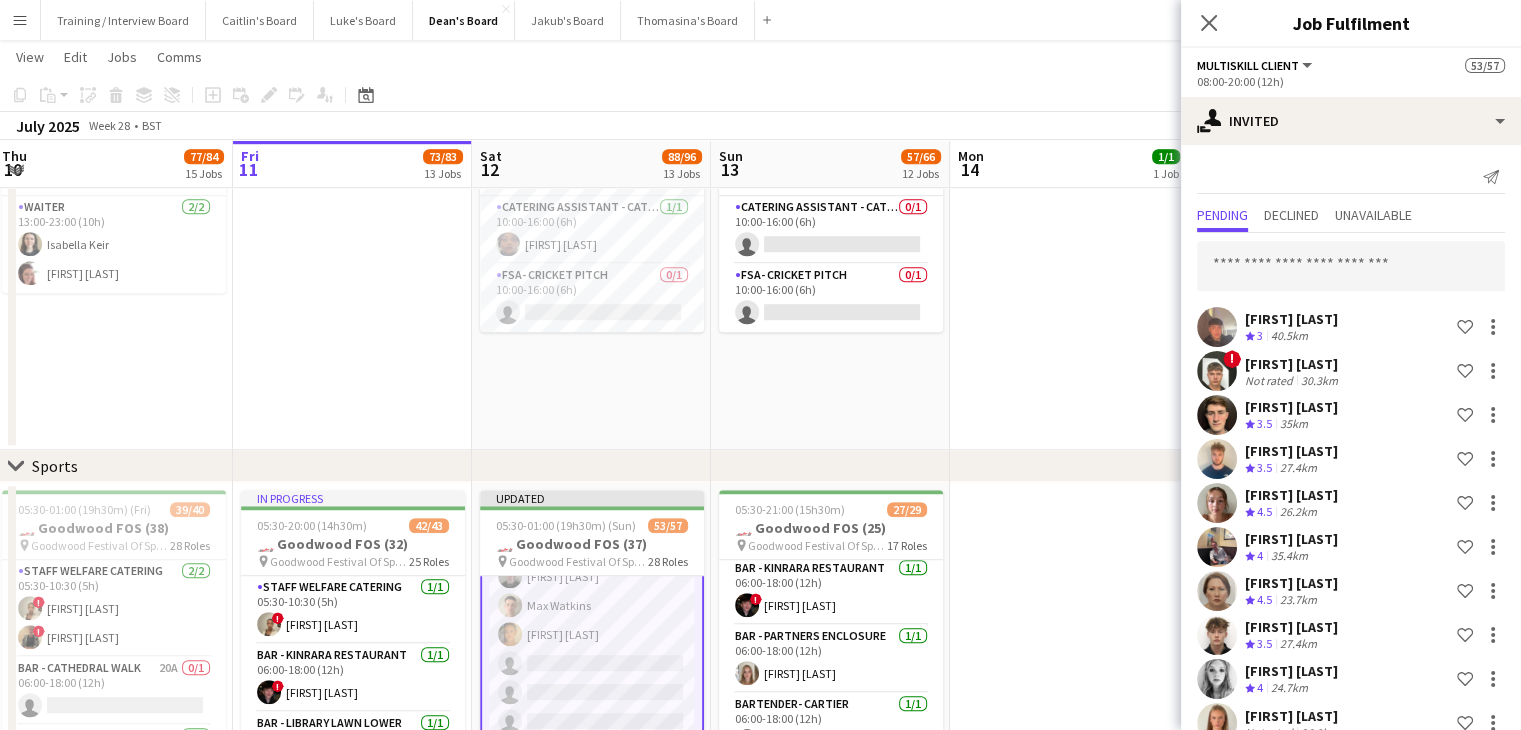 scroll, scrollTop: 1916, scrollLeft: 0, axis: vertical 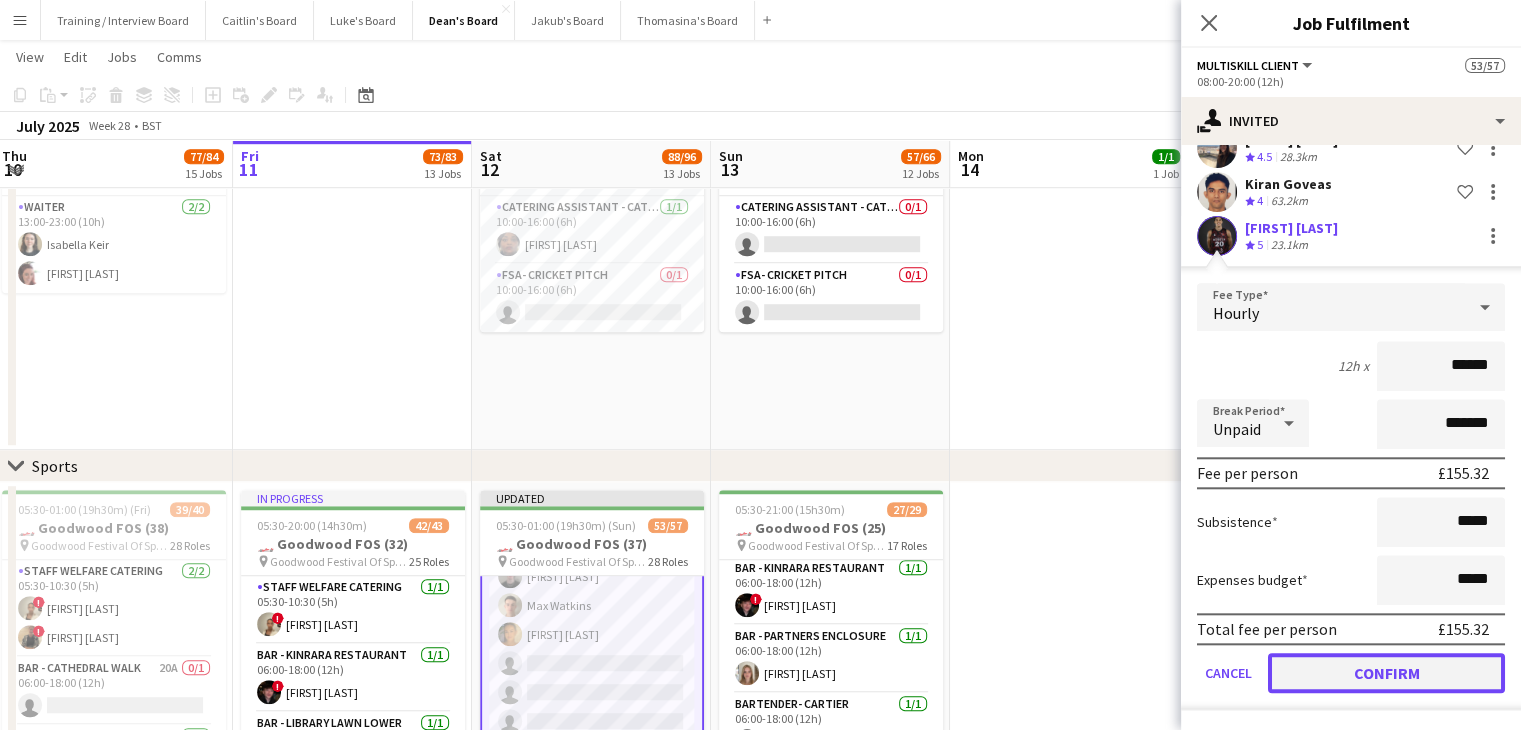 click on "Confirm" 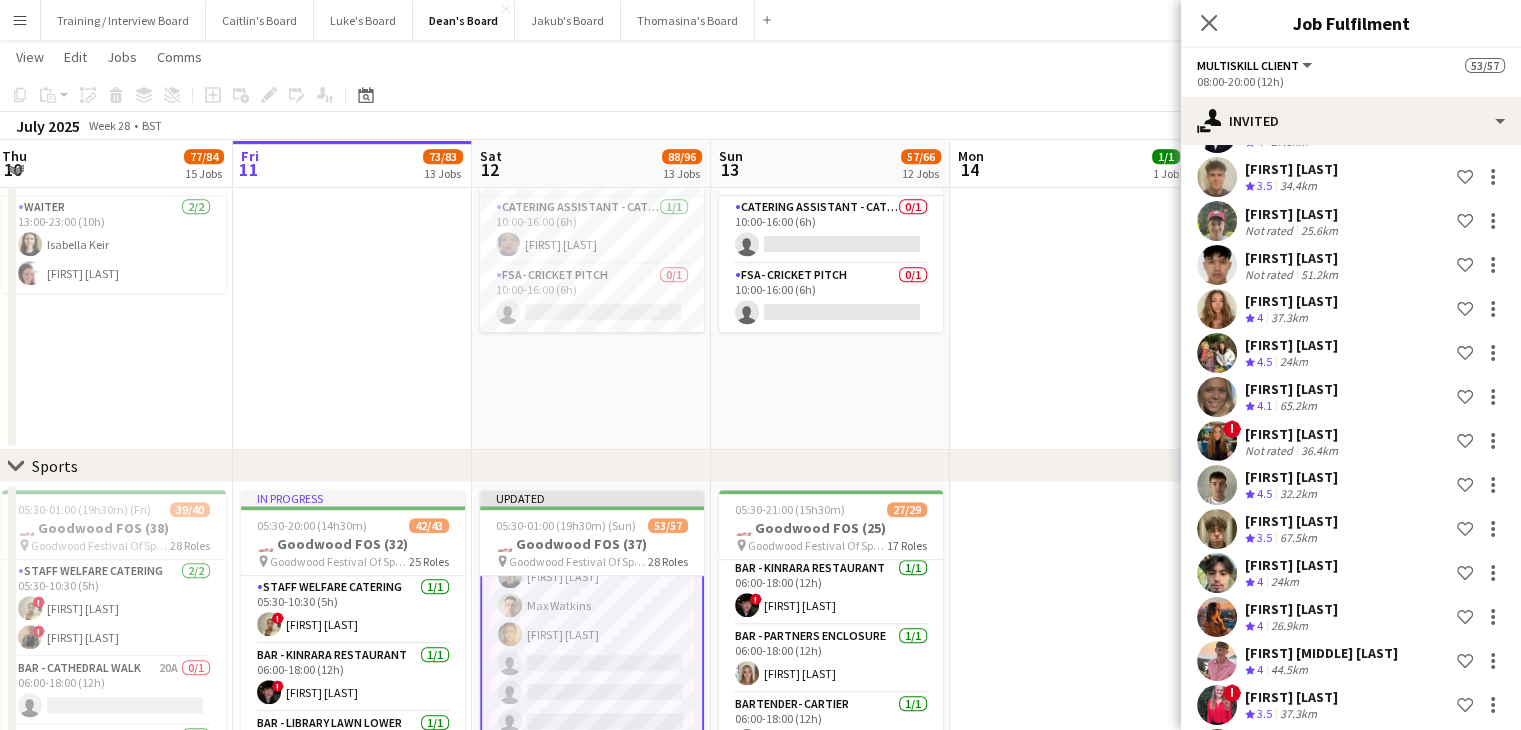scroll, scrollTop: 0, scrollLeft: 0, axis: both 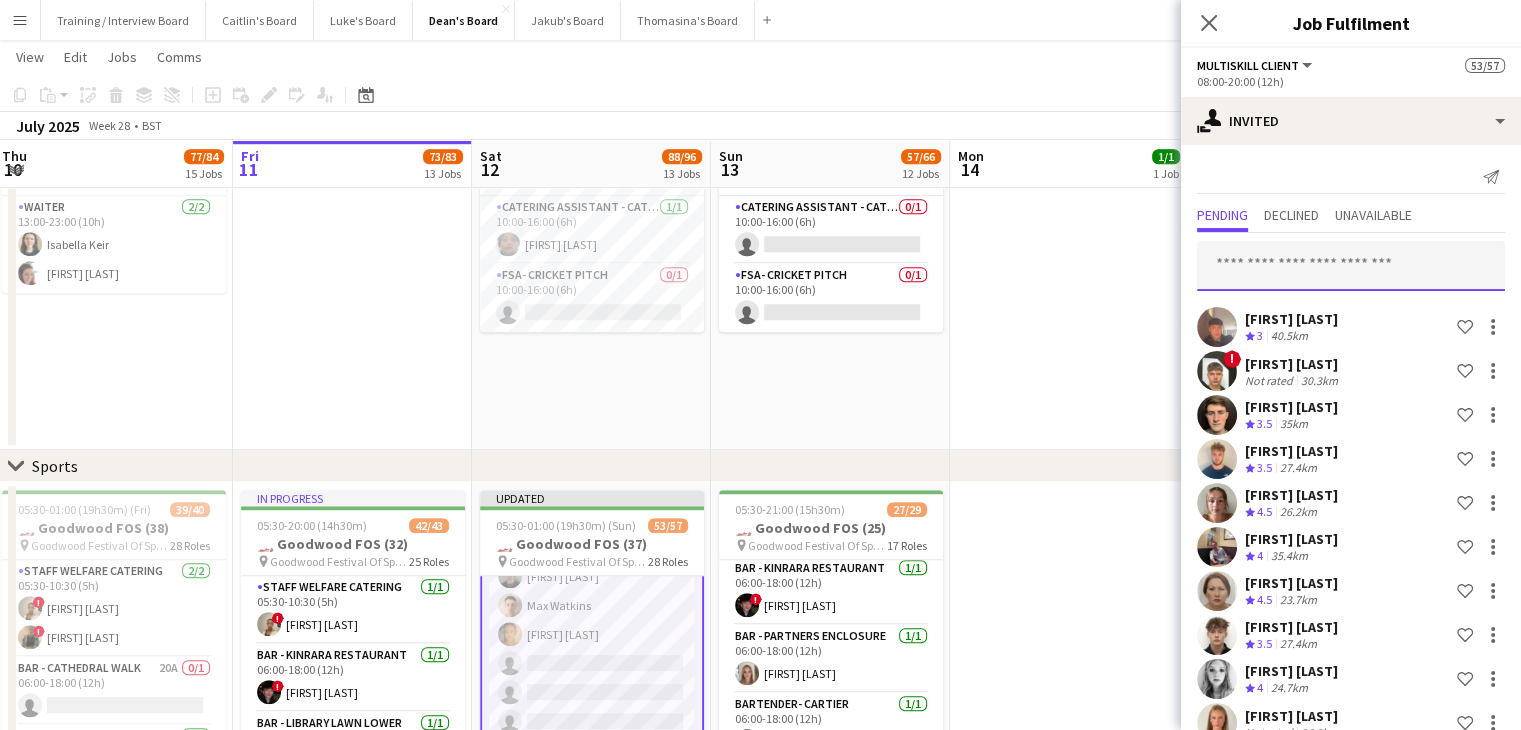 click at bounding box center (1351, 266) 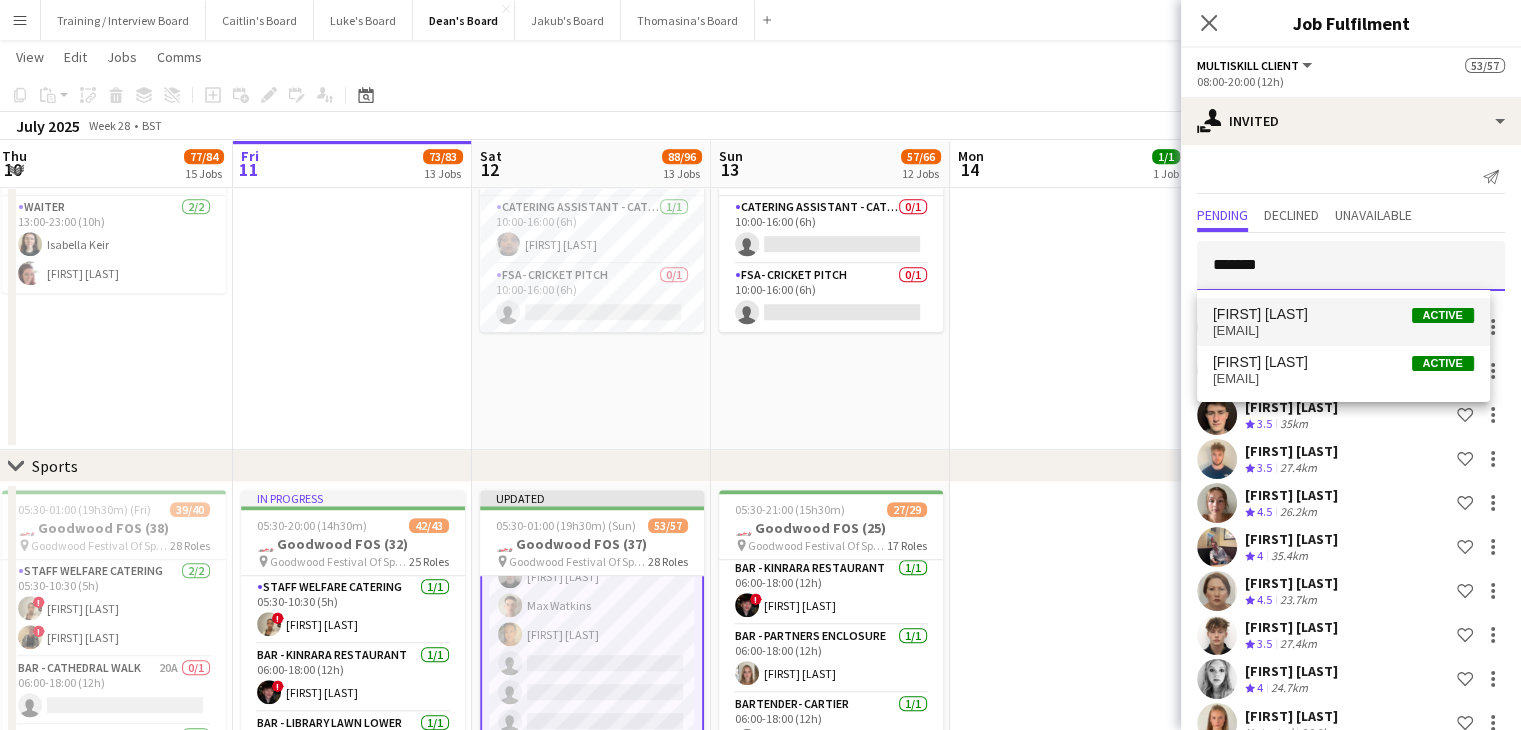 type on "*******" 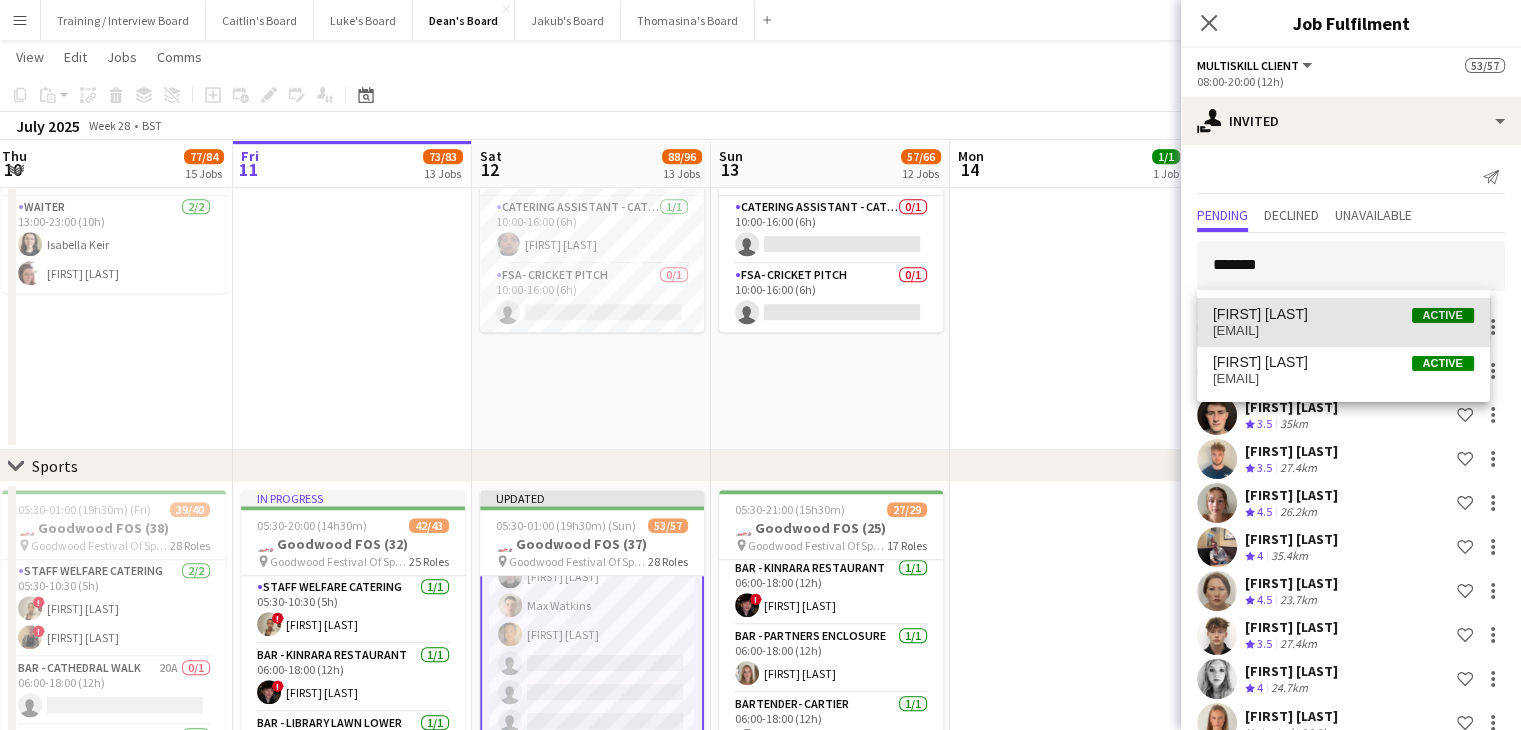 click on "Evie Pretty  Active" at bounding box center [1343, 314] 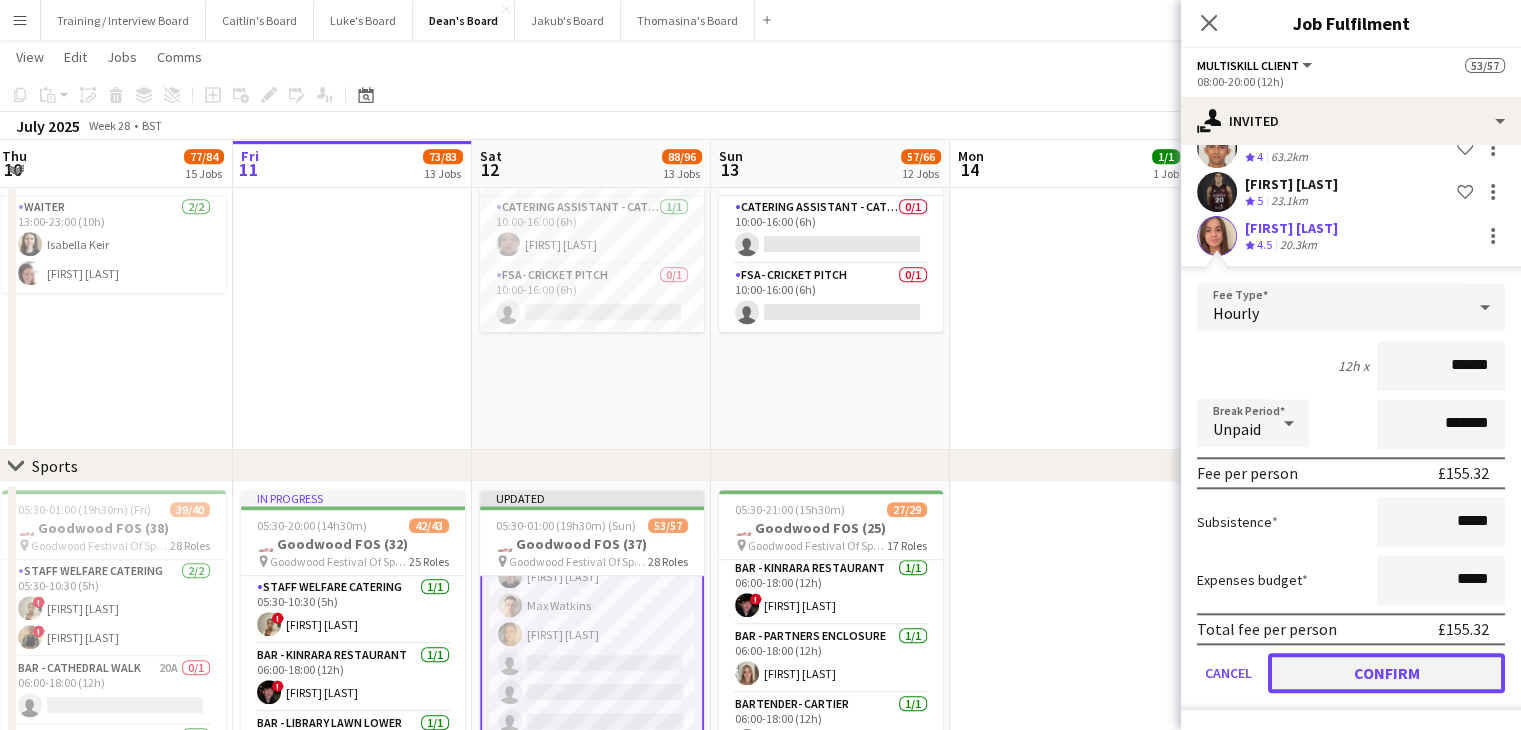 drag, startPoint x: 1375, startPoint y: 672, endPoint x: 1366, endPoint y: 665, distance: 11.401754 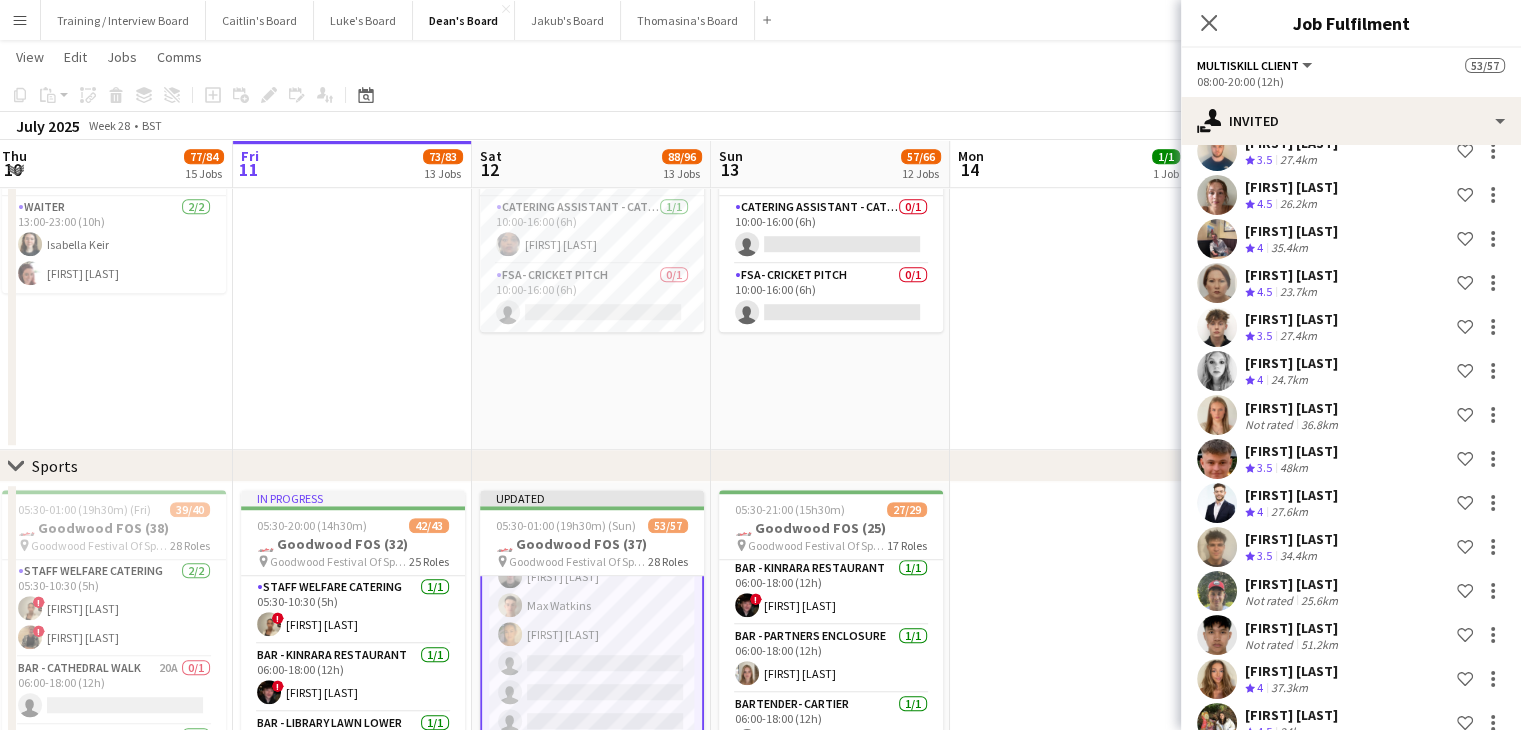 scroll, scrollTop: 0, scrollLeft: 0, axis: both 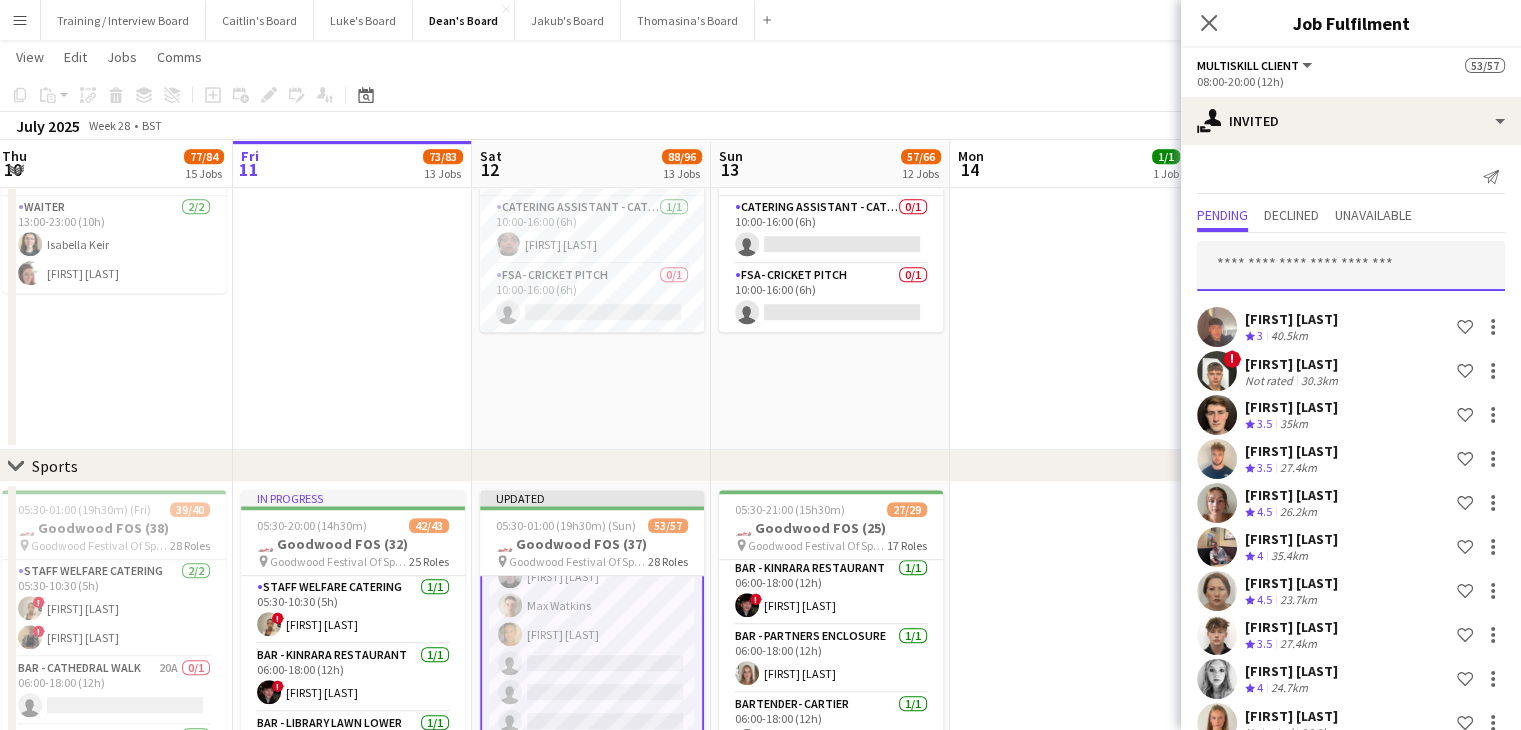 click at bounding box center [1351, 266] 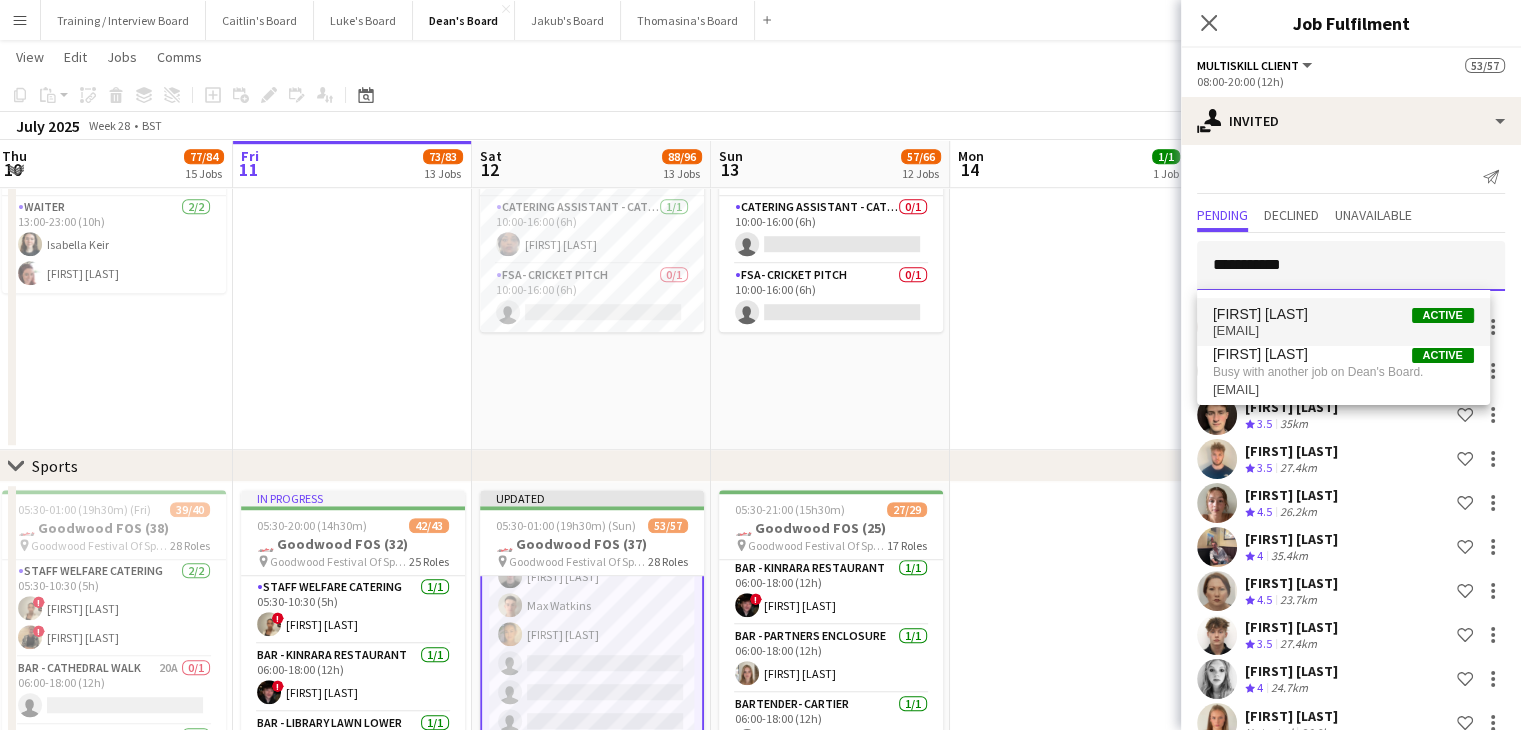 type on "**********" 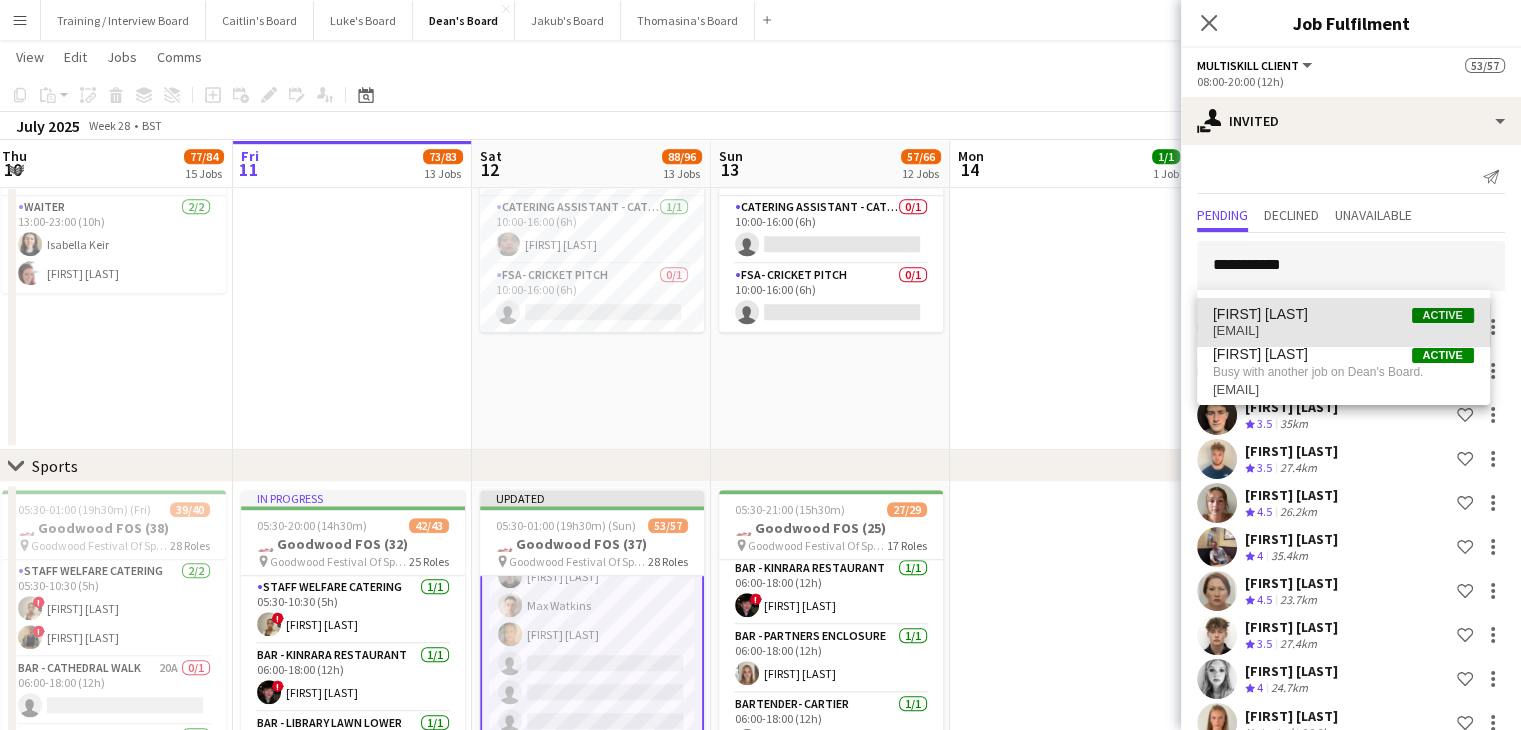 click on "maddiehart84@hotmail.co.uk" at bounding box center [1343, 331] 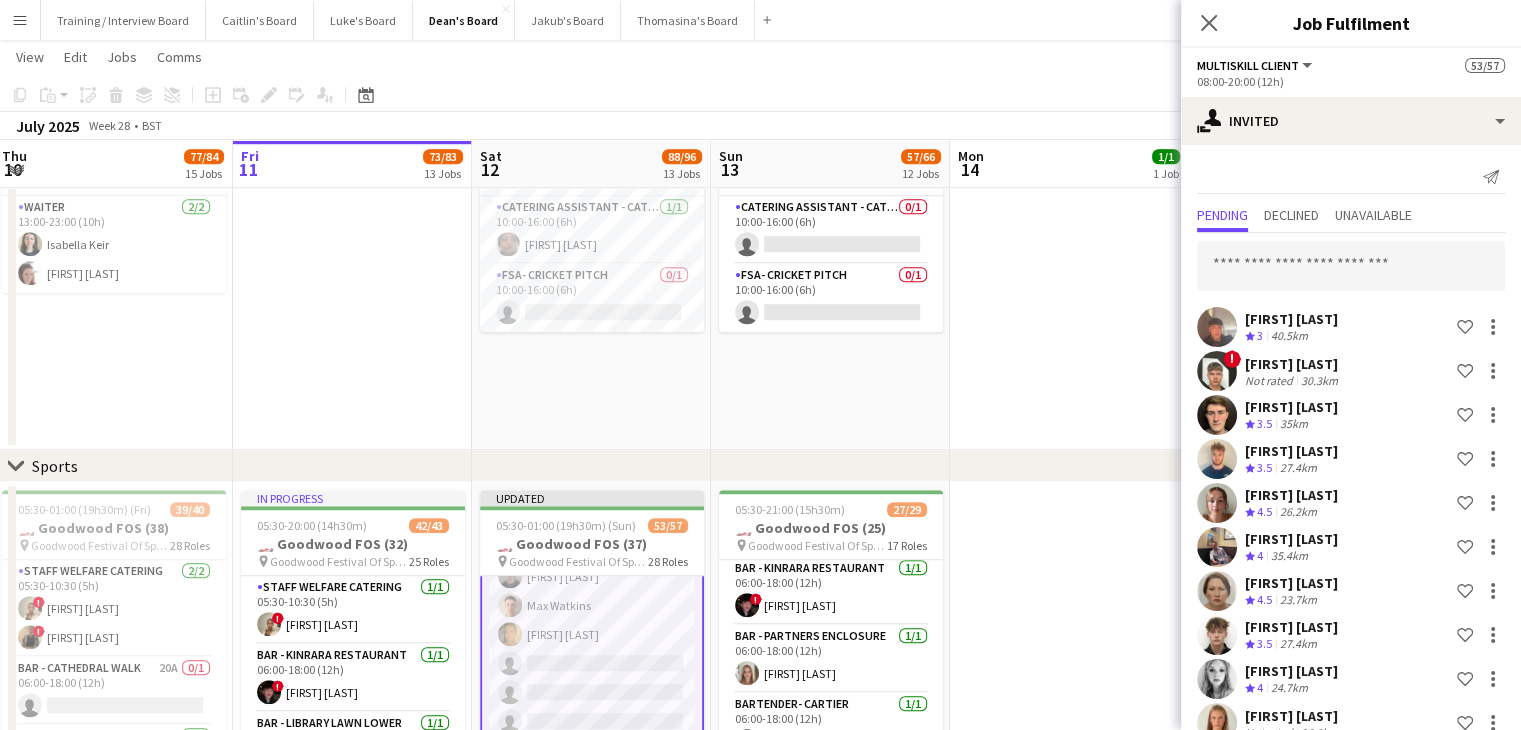 scroll, scrollTop: 2004, scrollLeft: 0, axis: vertical 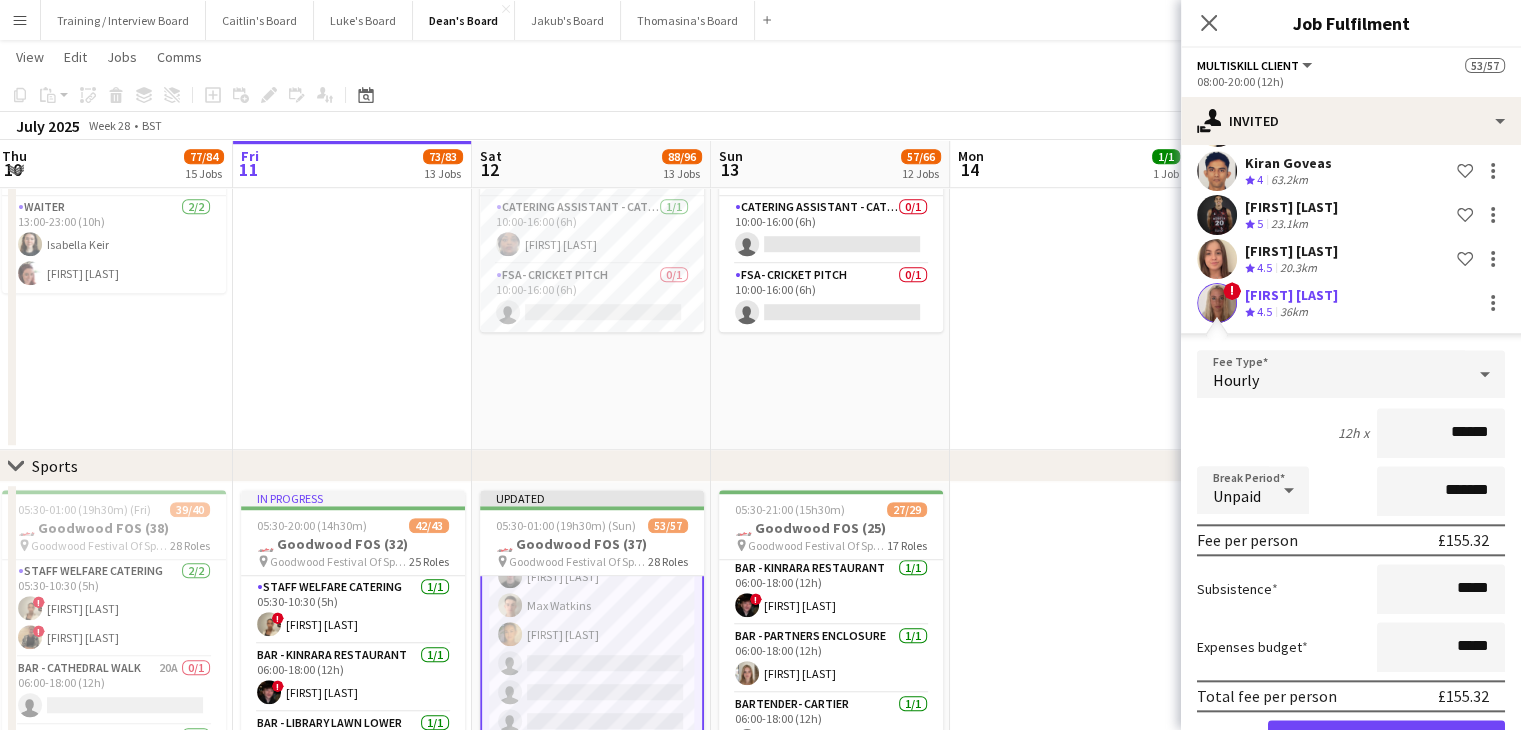 click on "[FIRST] [LAST]" 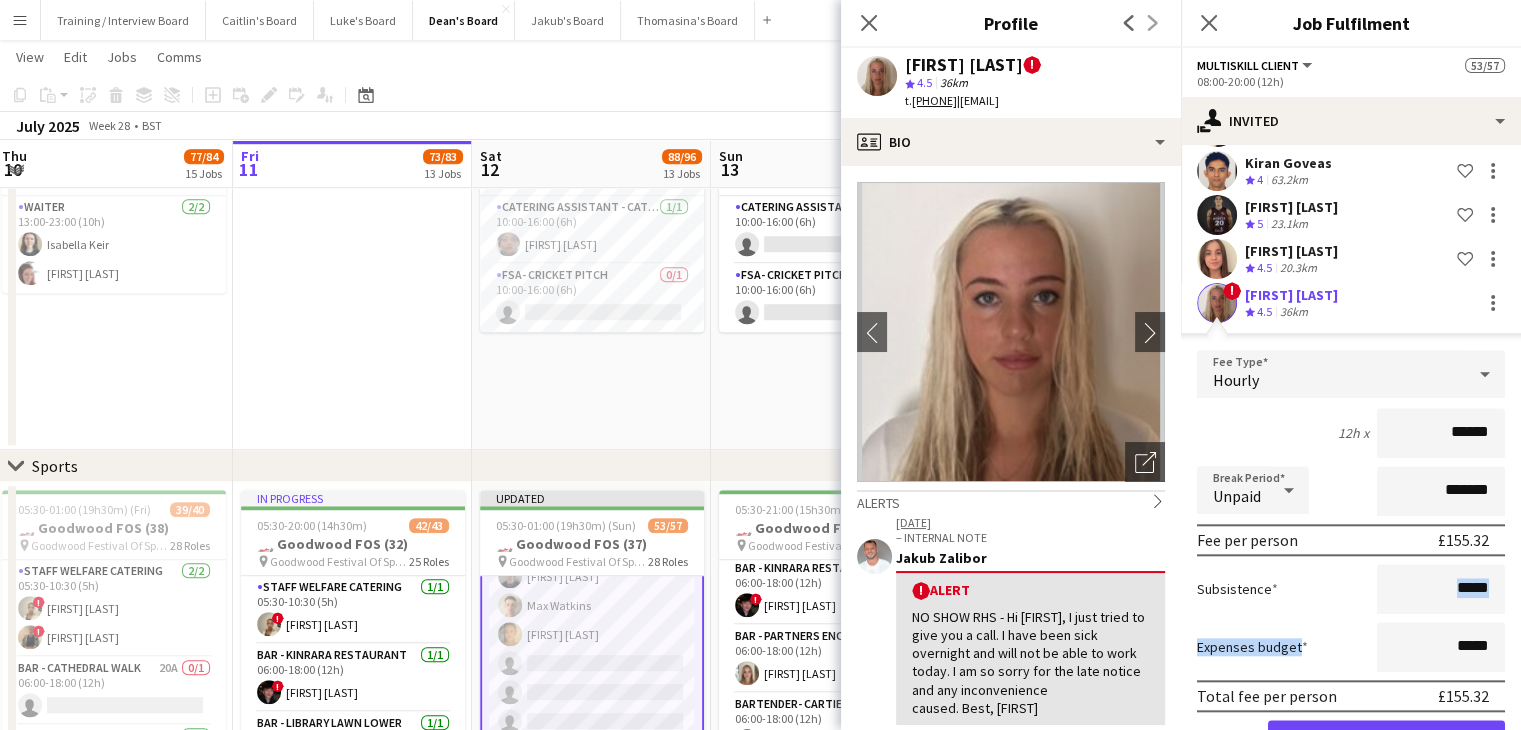 drag, startPoint x: 1503, startPoint y: 604, endPoint x: 1502, endPoint y: 649, distance: 45.01111 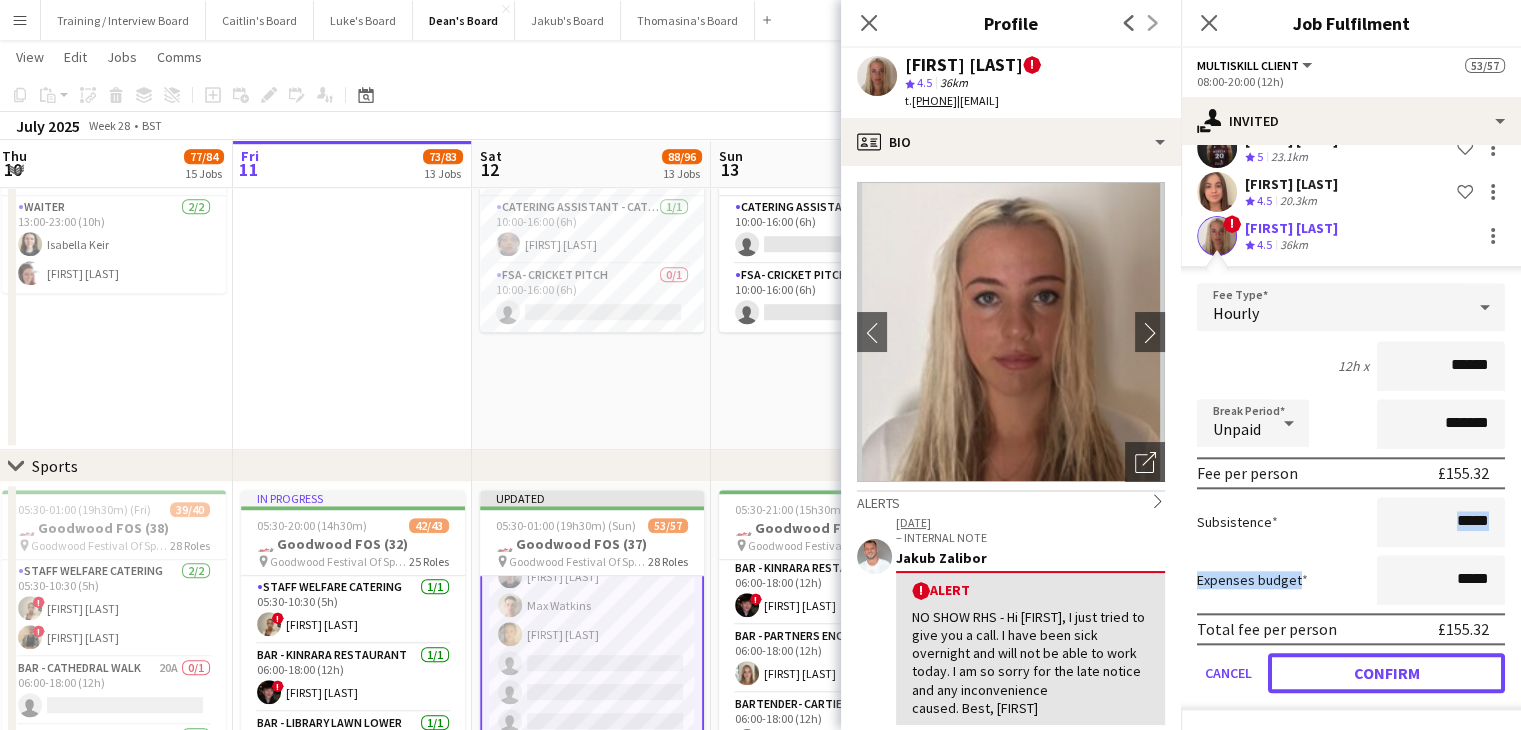 click on "Confirm" 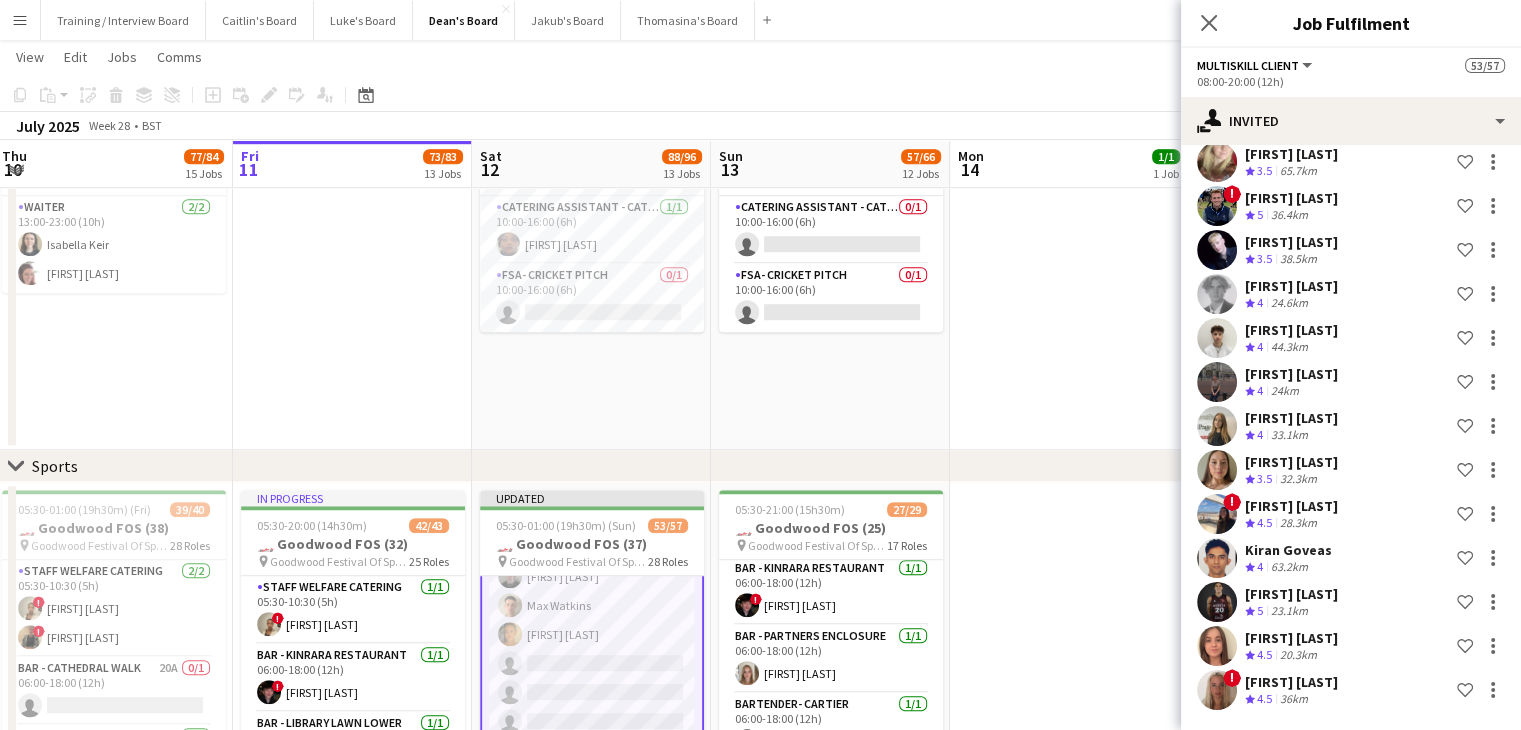 scroll, scrollTop: 0, scrollLeft: 0, axis: both 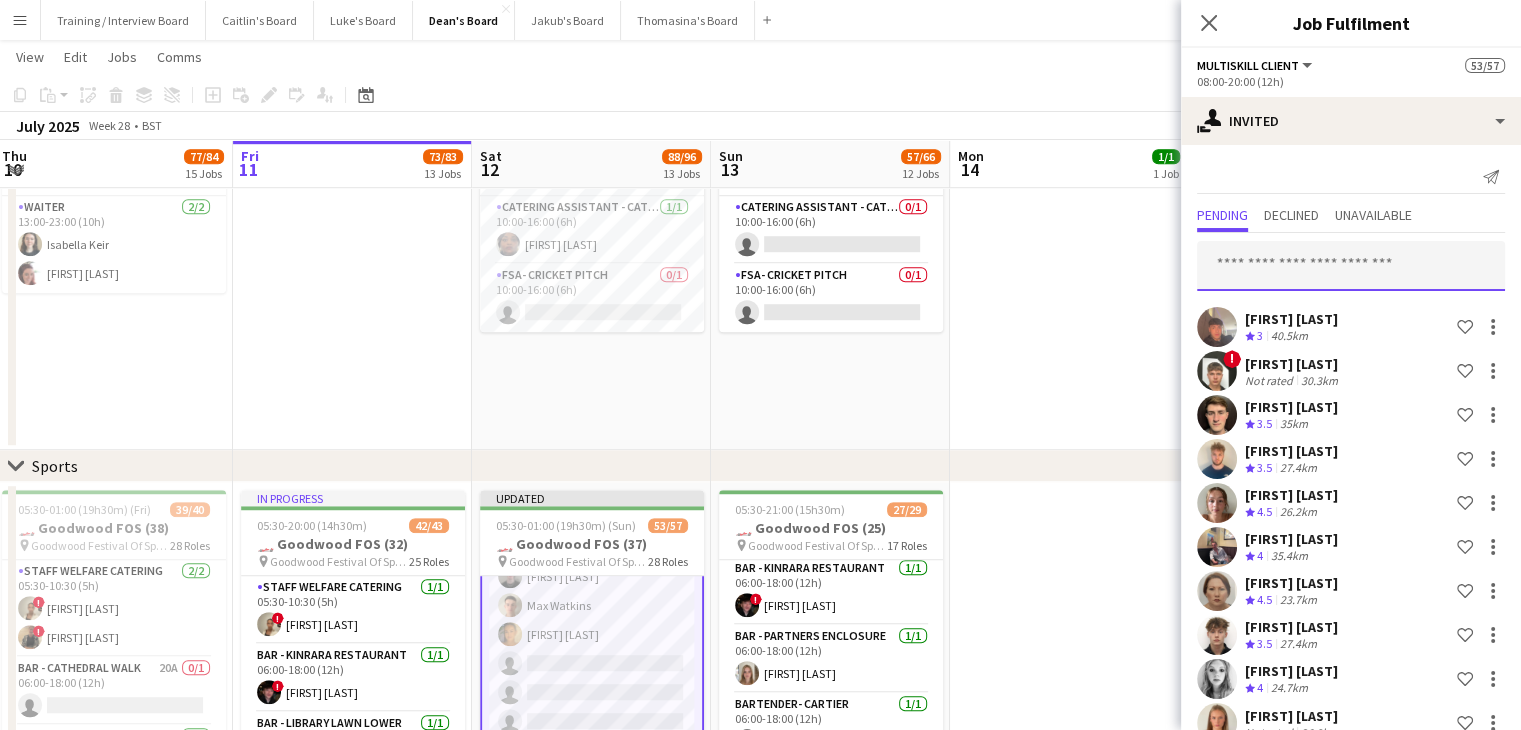 click at bounding box center [1351, 266] 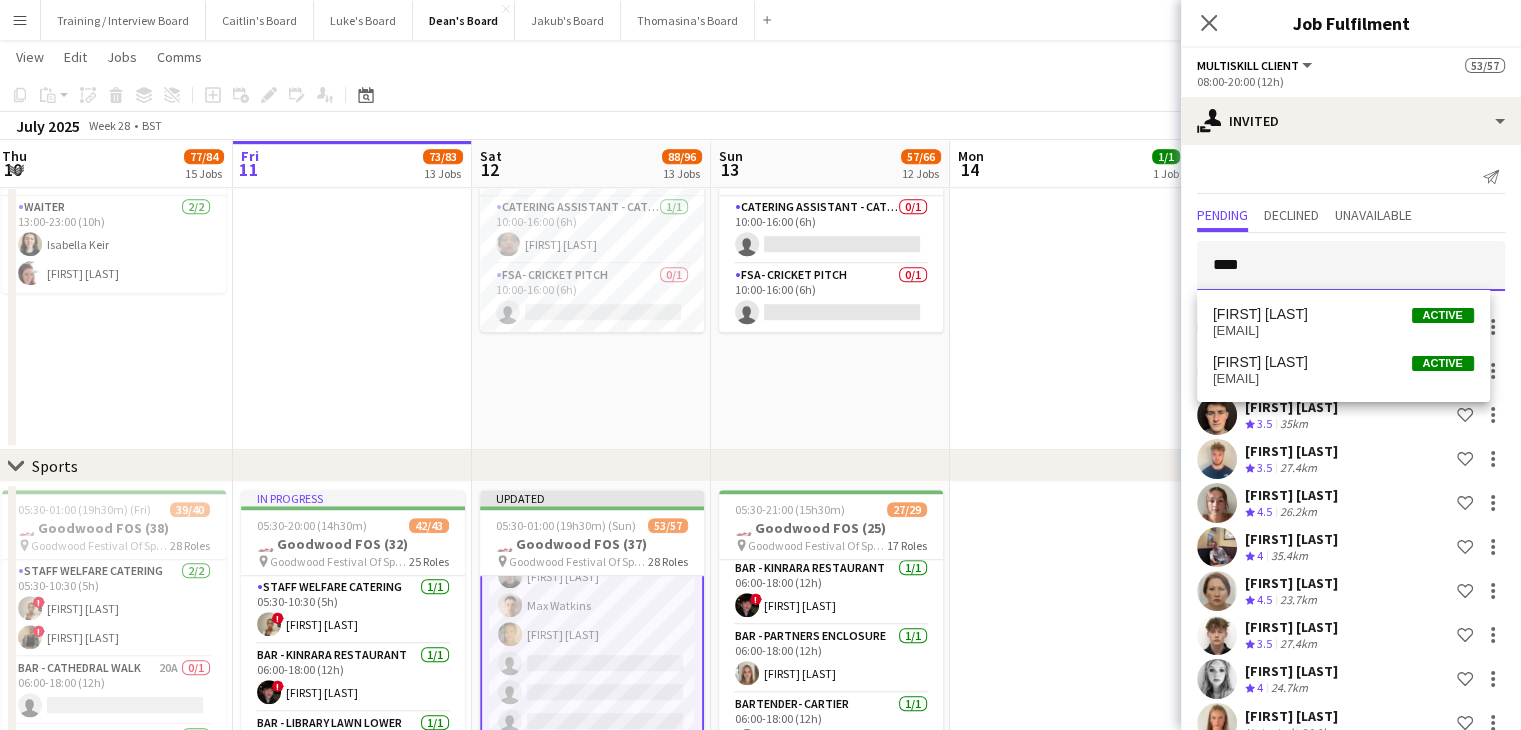 type on "****" 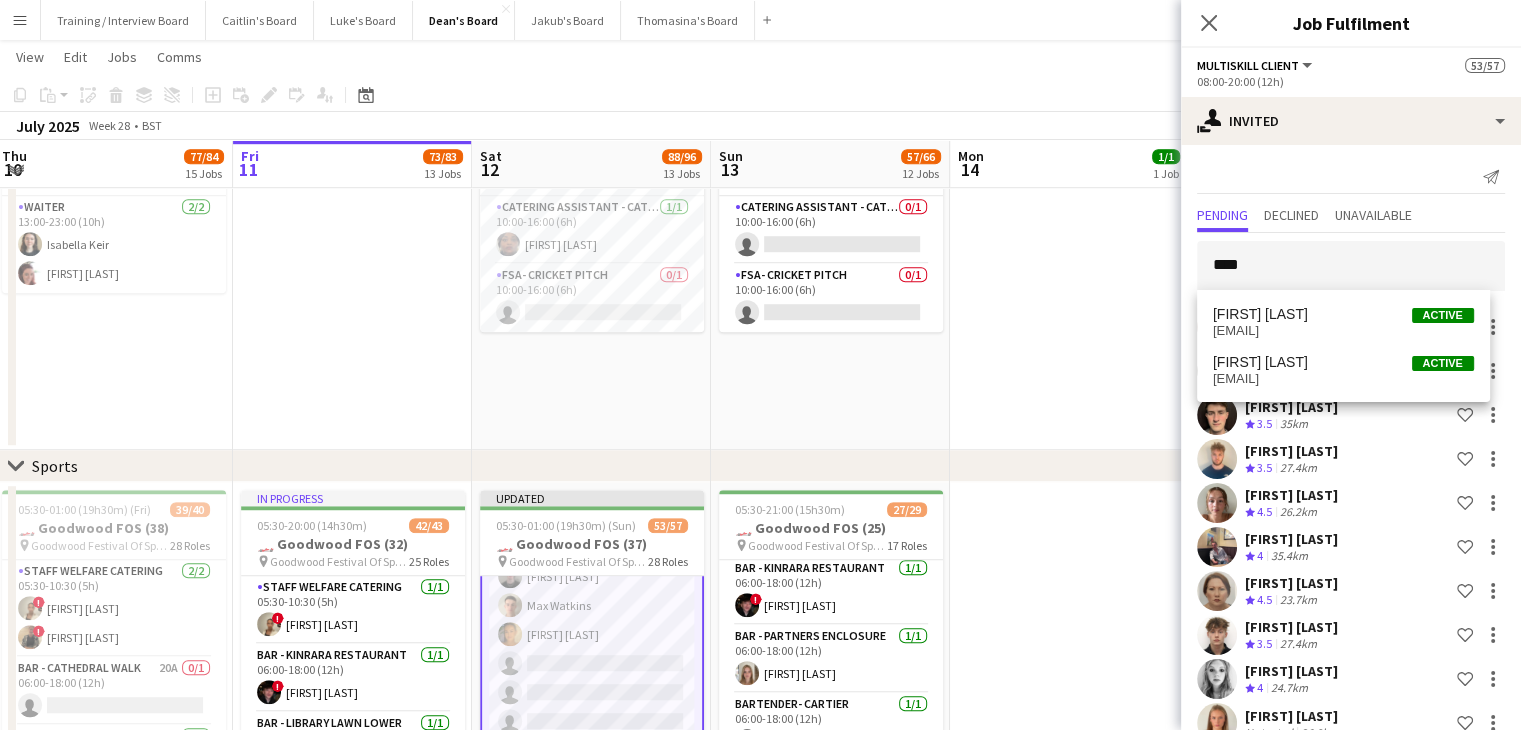 click on "jenpite@yahoo.co.uk" at bounding box center [1343, 331] 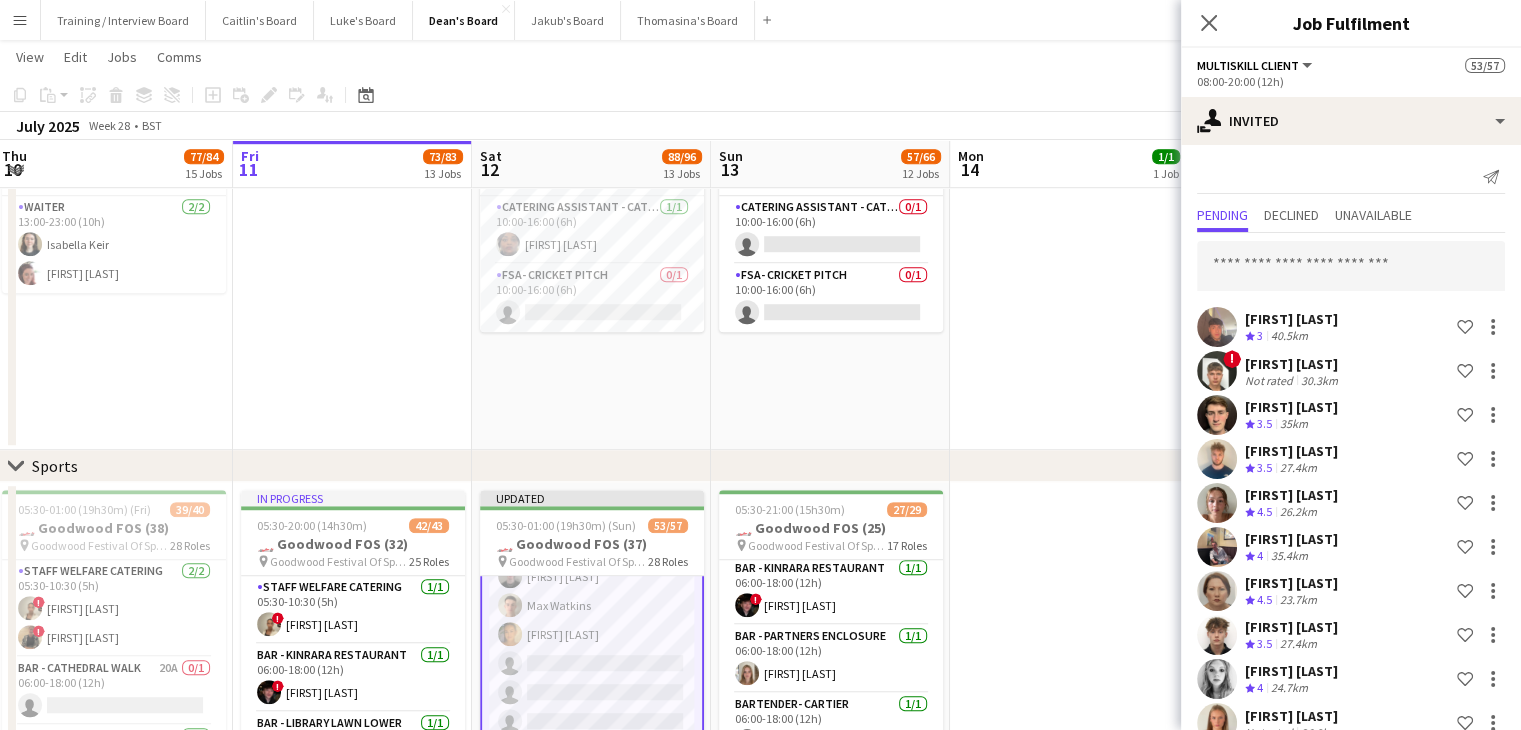 scroll, scrollTop: 2048, scrollLeft: 0, axis: vertical 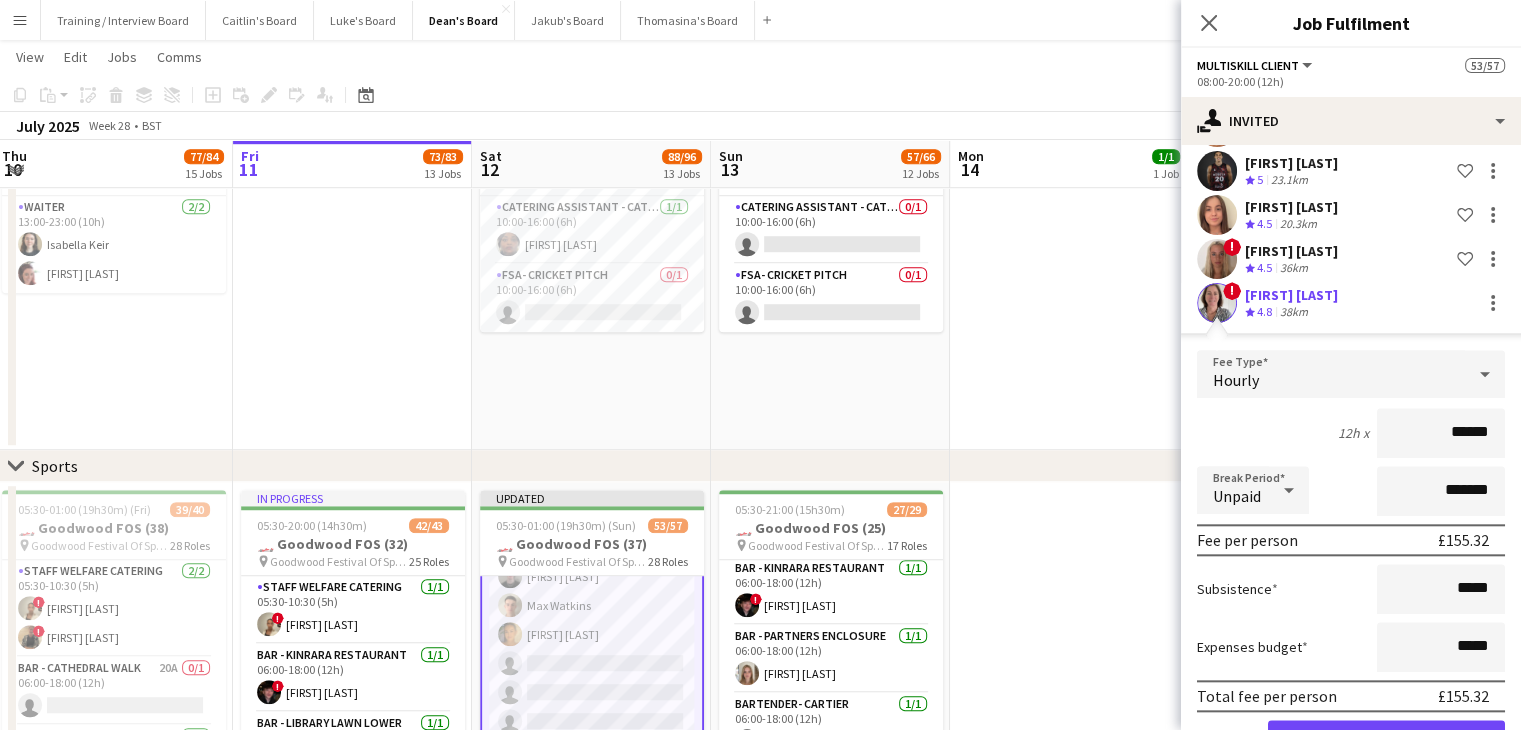 click on "38km" 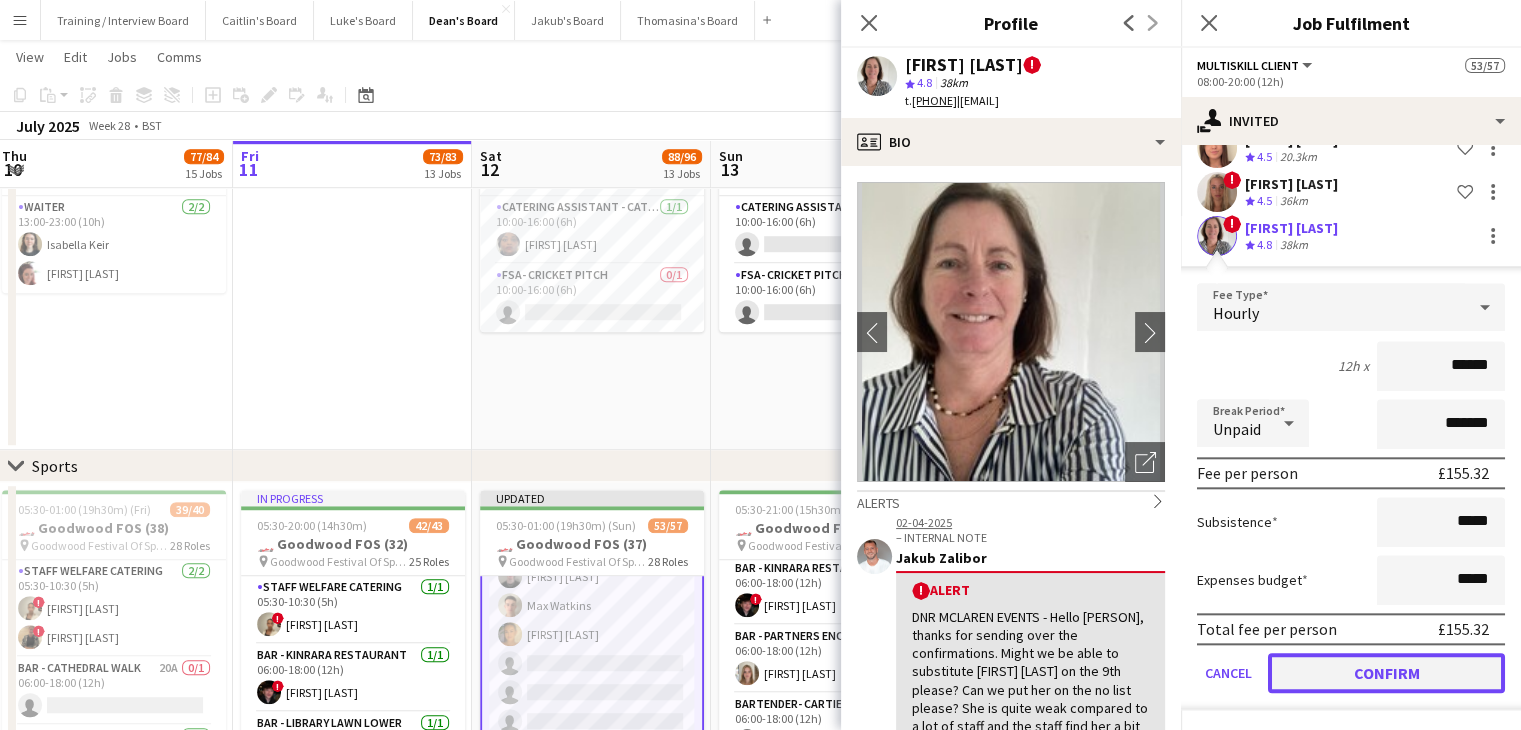 click on "Confirm" 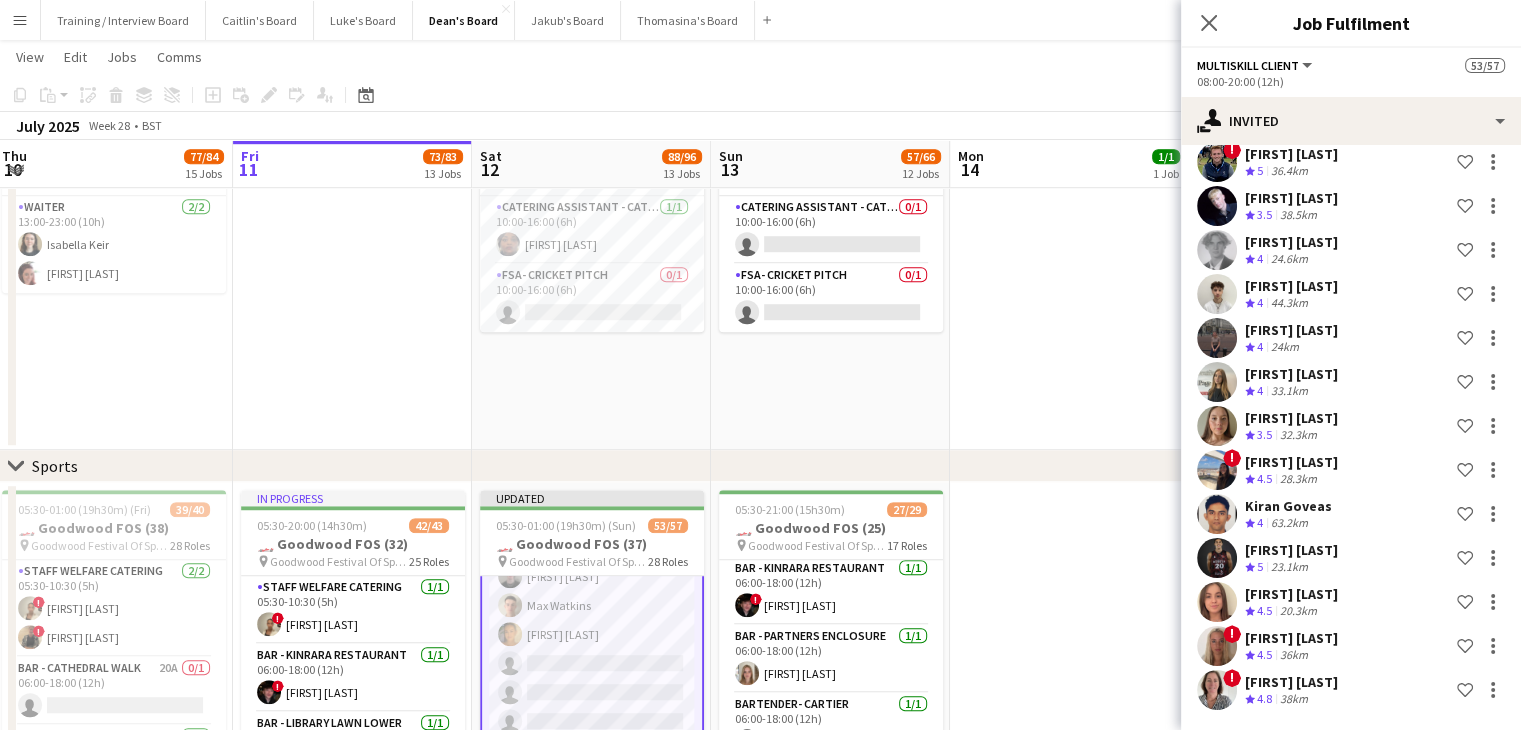 scroll, scrollTop: 0, scrollLeft: 0, axis: both 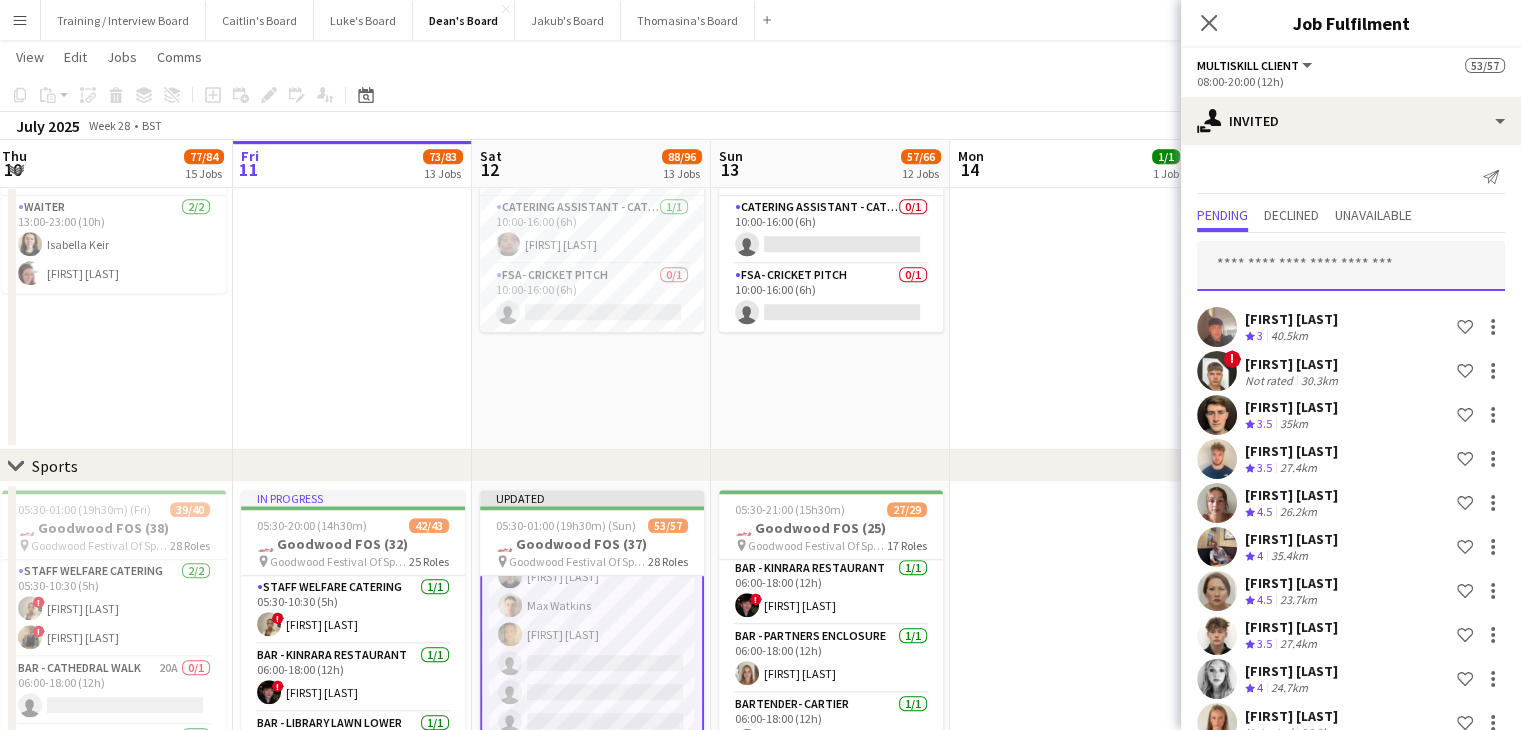 click at bounding box center (1351, 266) 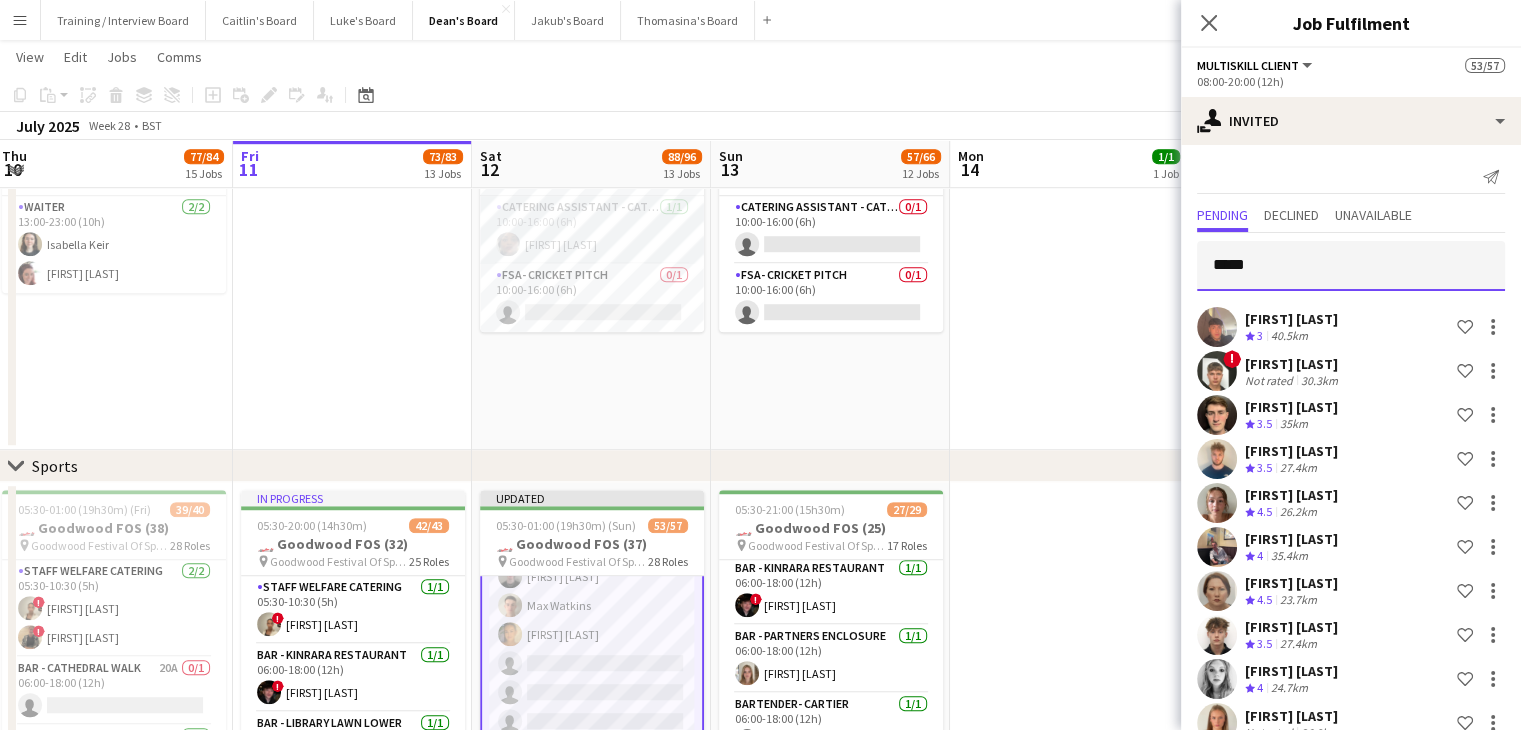 type on "******" 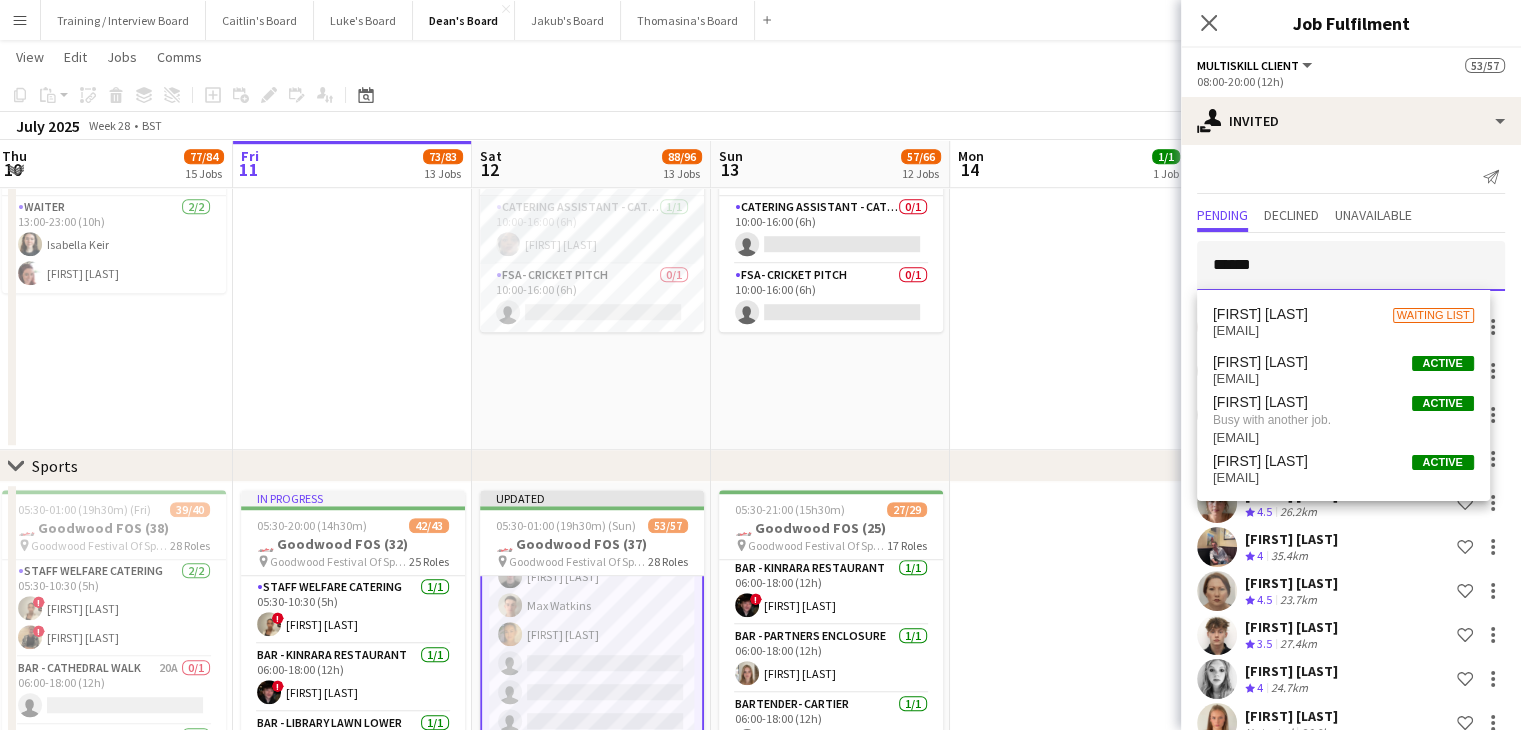 drag, startPoint x: 1295, startPoint y: 274, endPoint x: 1191, endPoint y: 273, distance: 104.00481 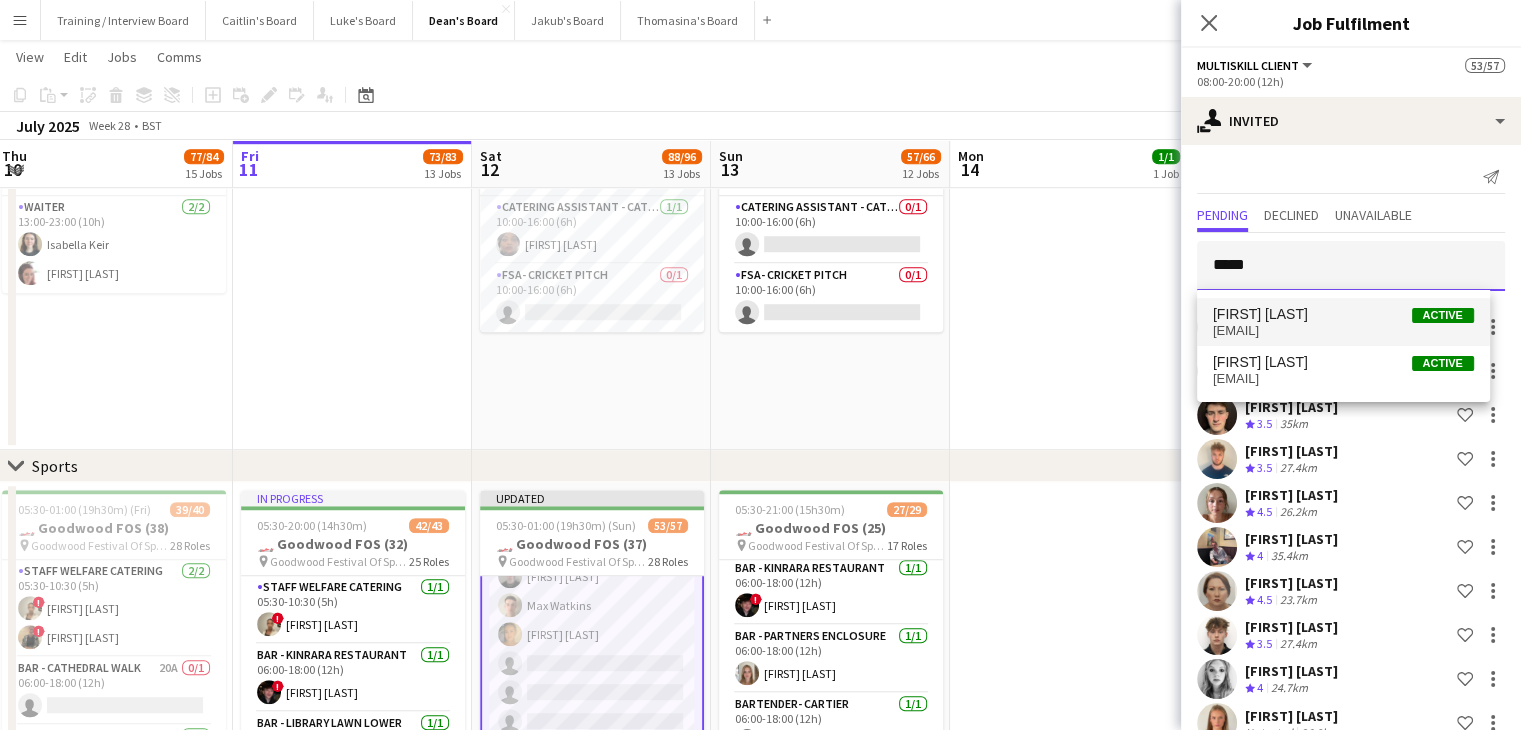 type on "*****" 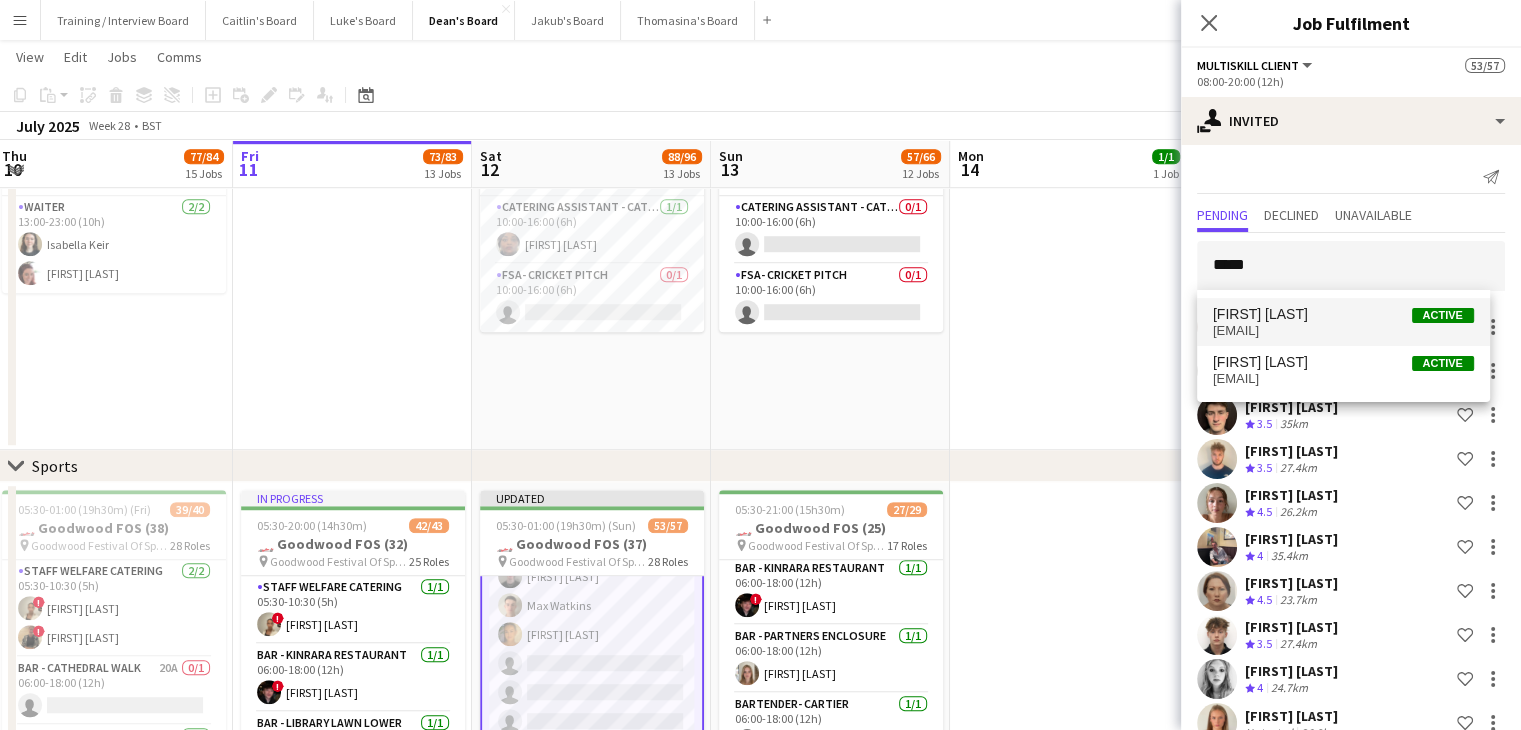 click on "efhodgson1@gmail.com" at bounding box center [1343, 331] 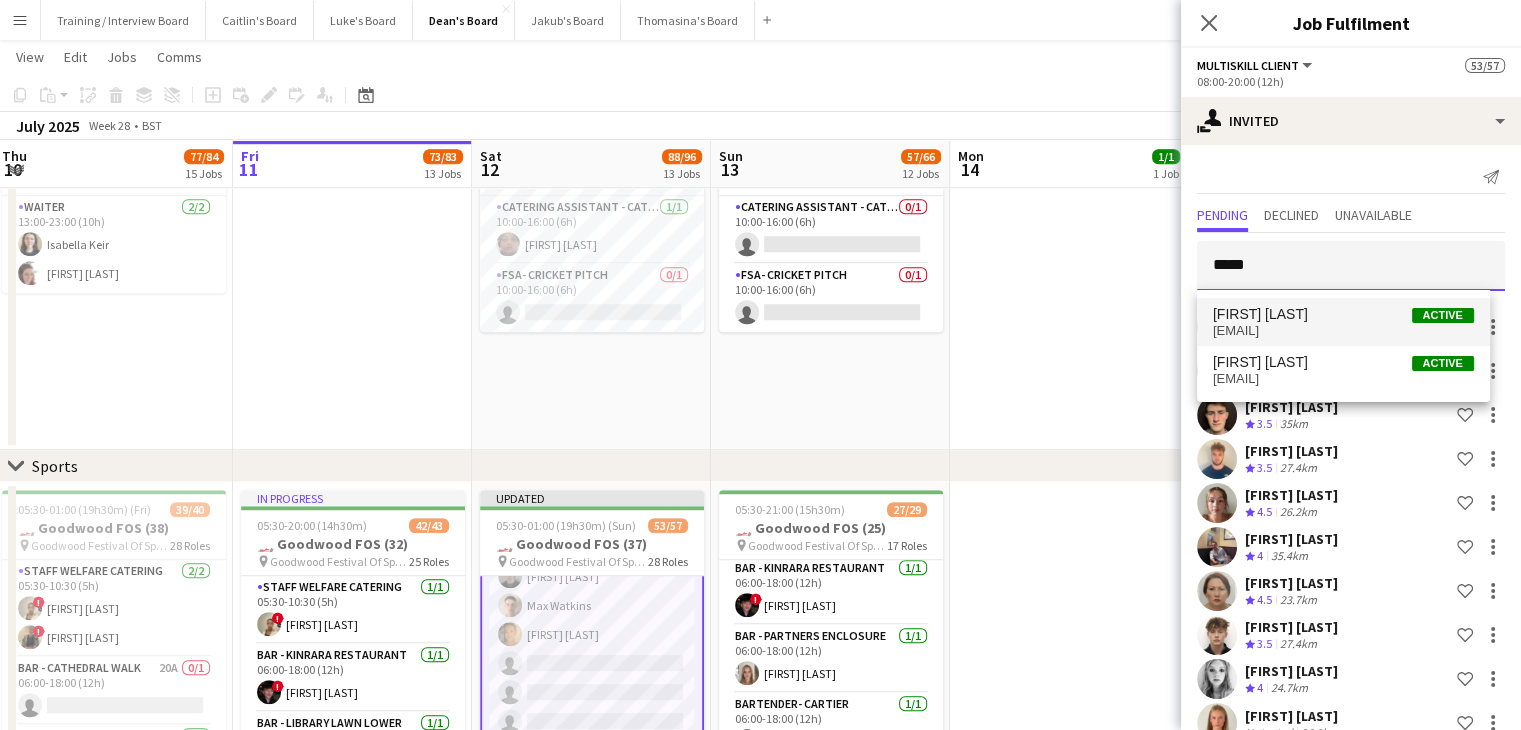 type 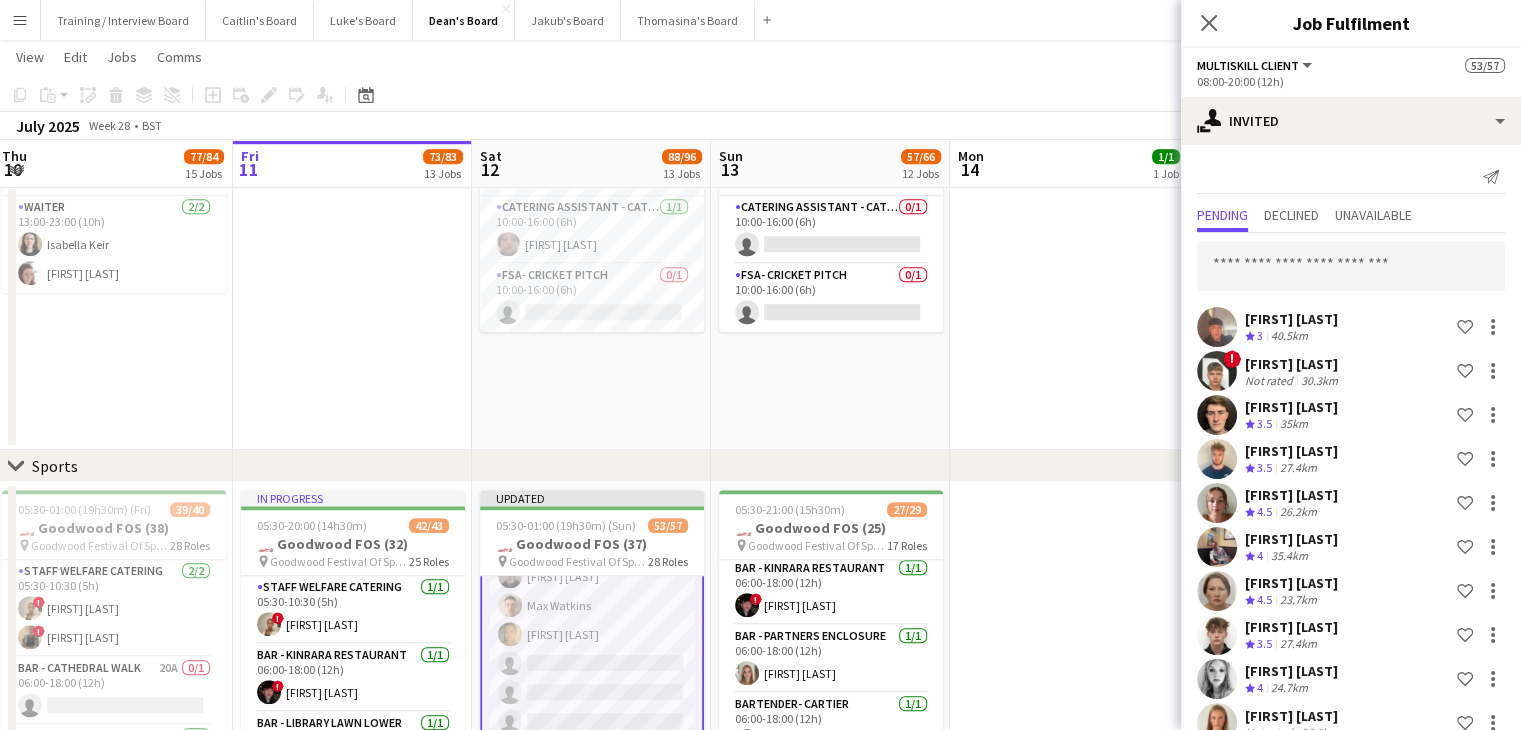 scroll, scrollTop: 2092, scrollLeft: 0, axis: vertical 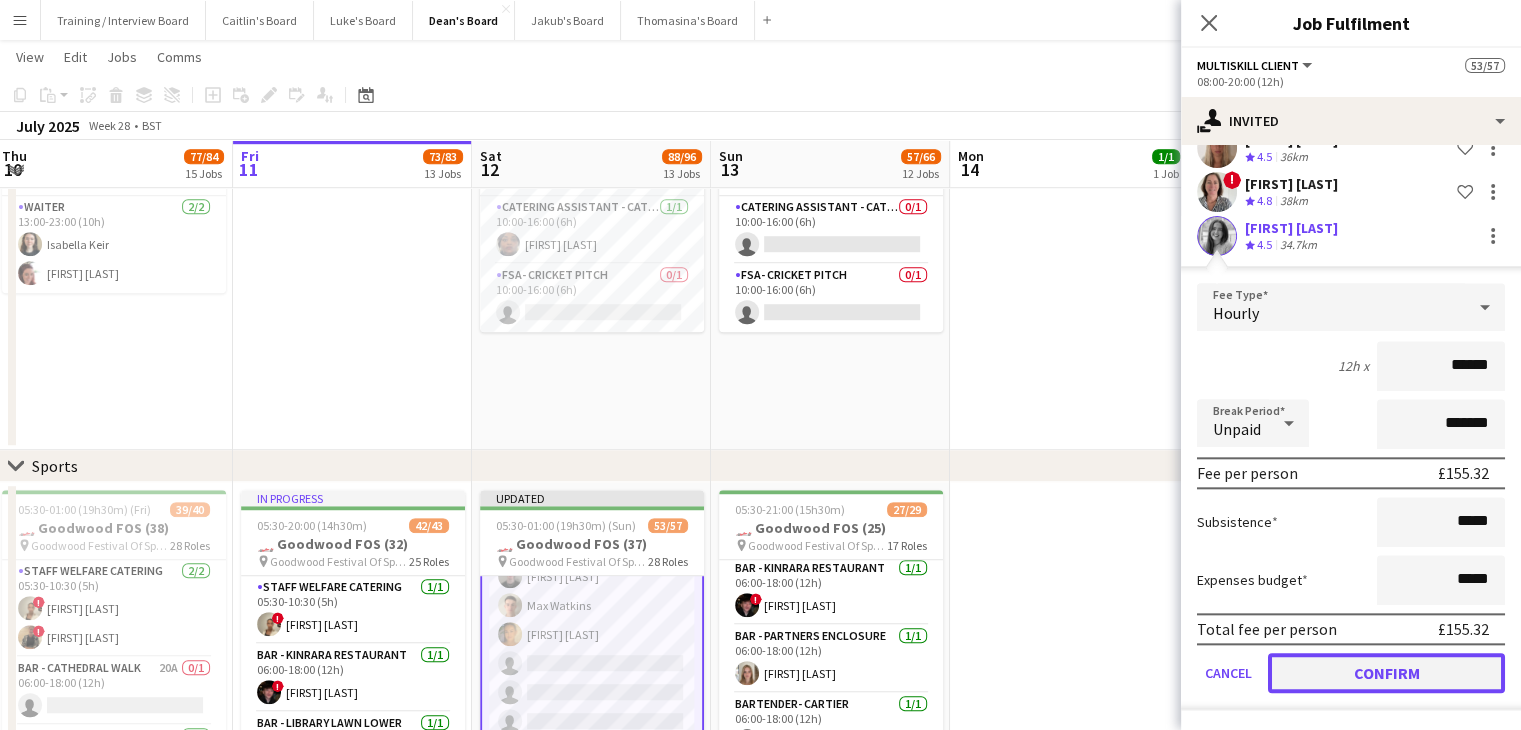 click on "Confirm" 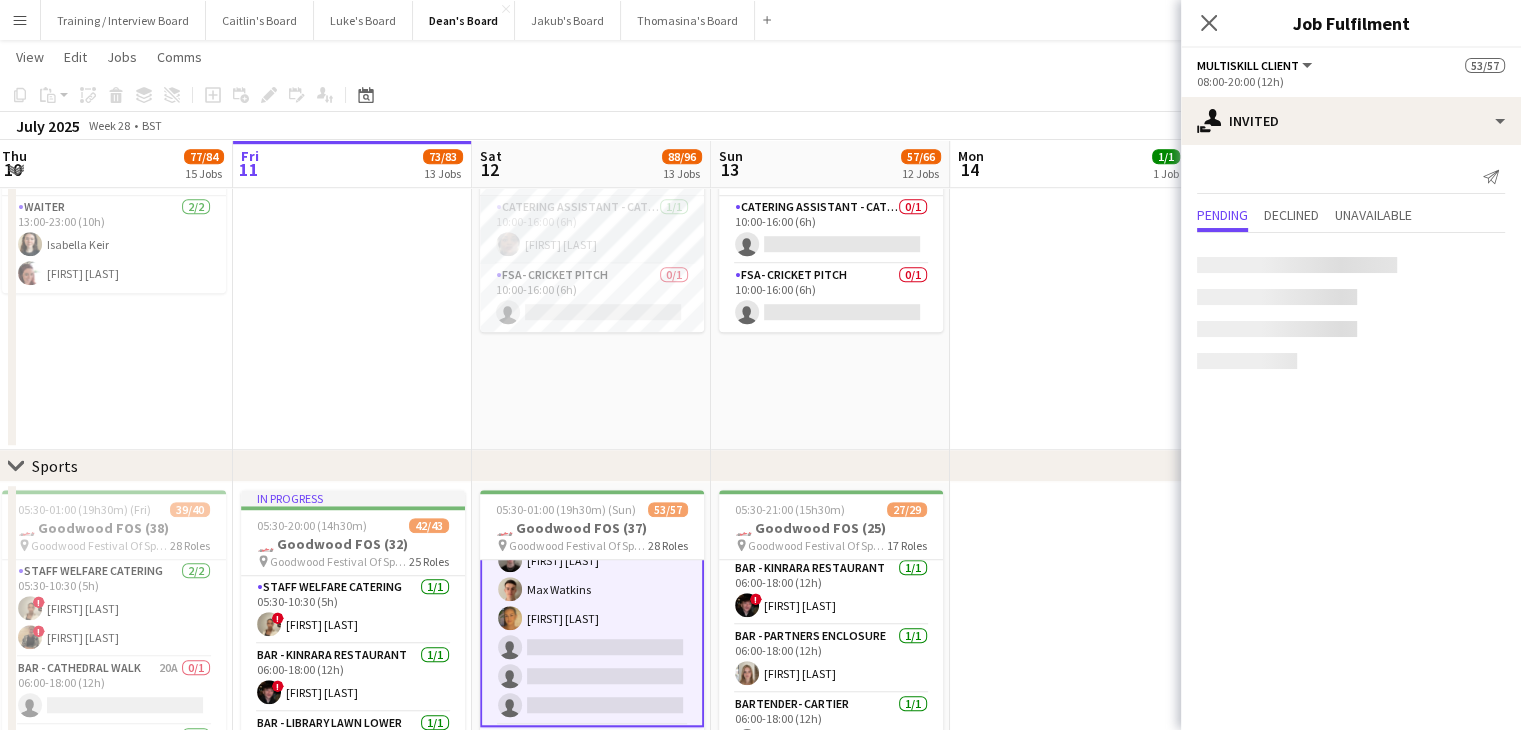scroll, scrollTop: 0, scrollLeft: 0, axis: both 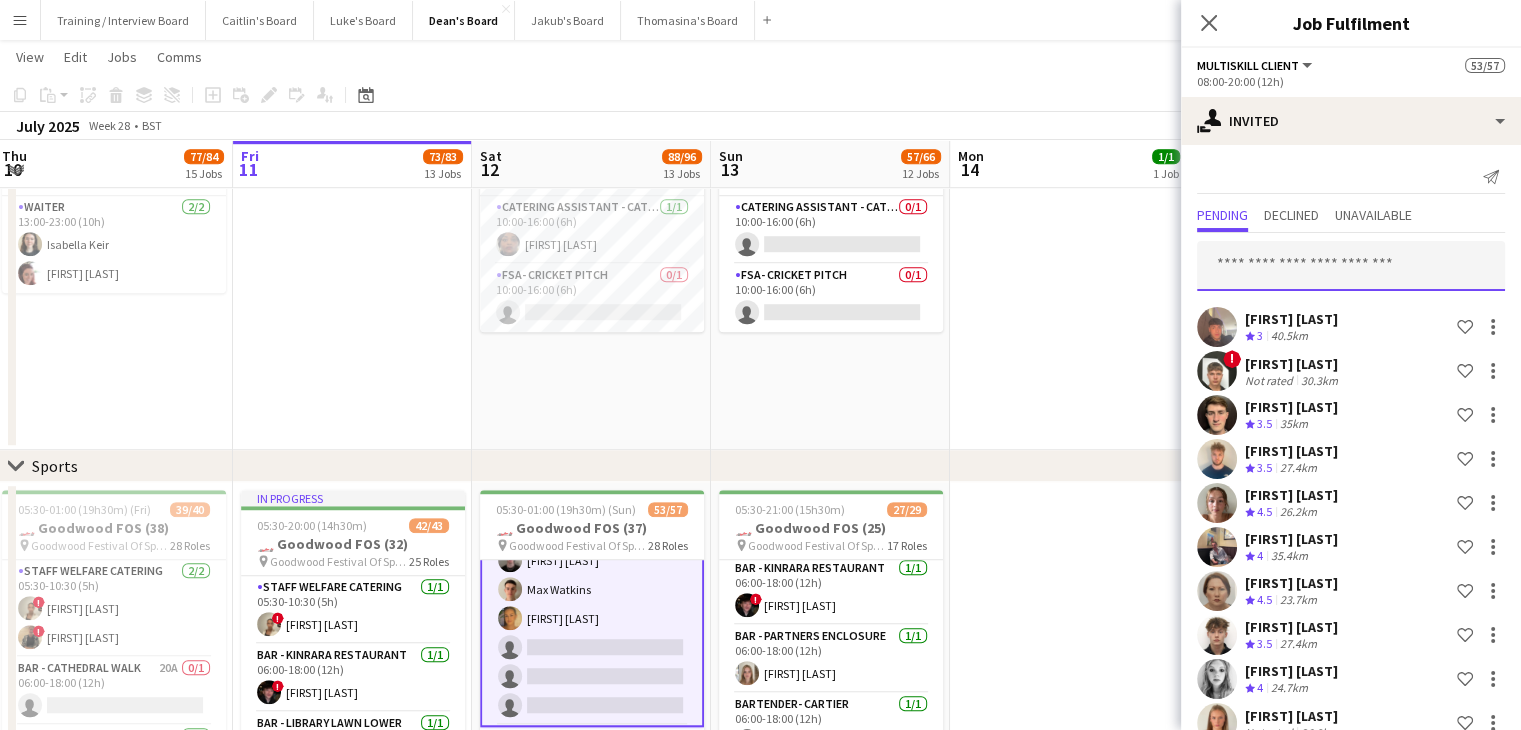 click at bounding box center [1351, 266] 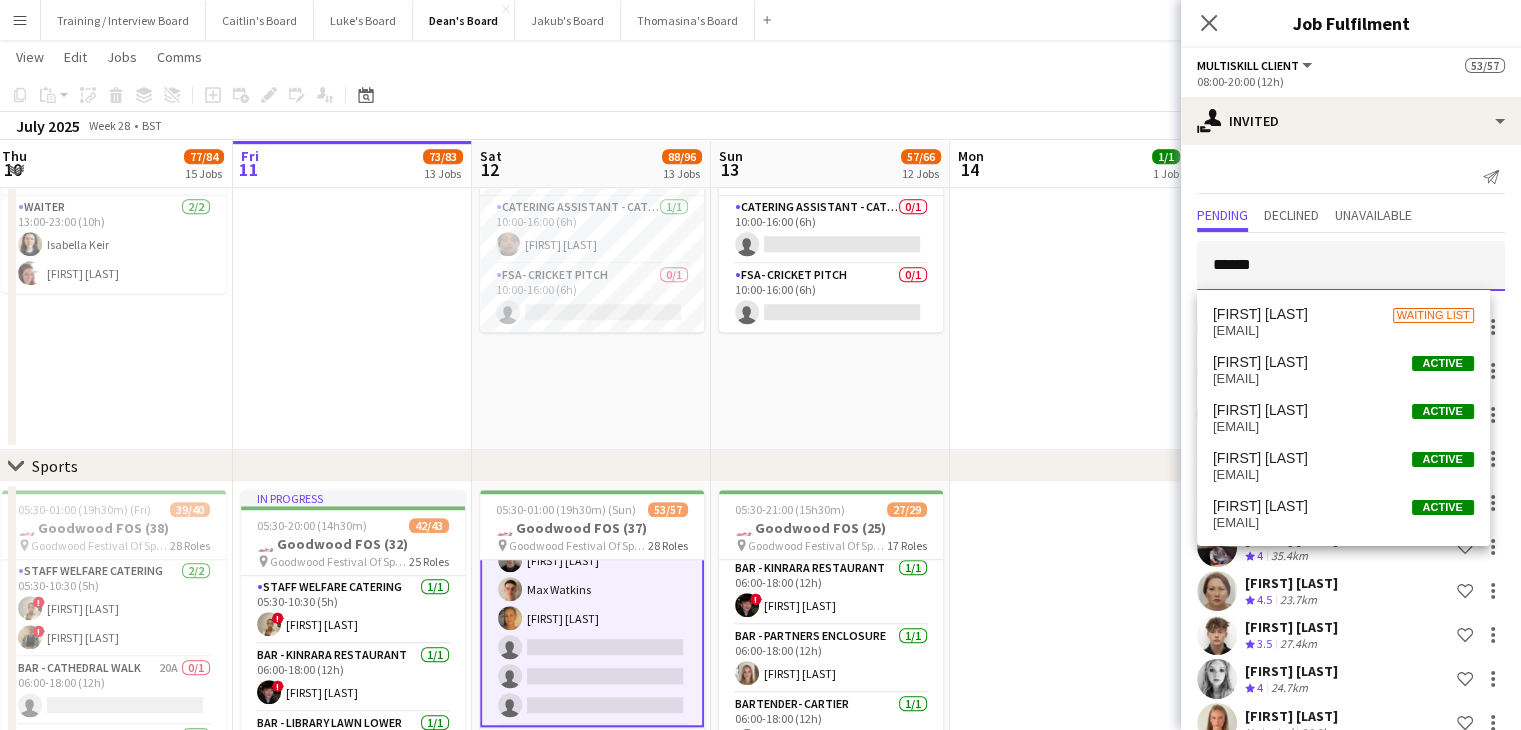 type on "*******" 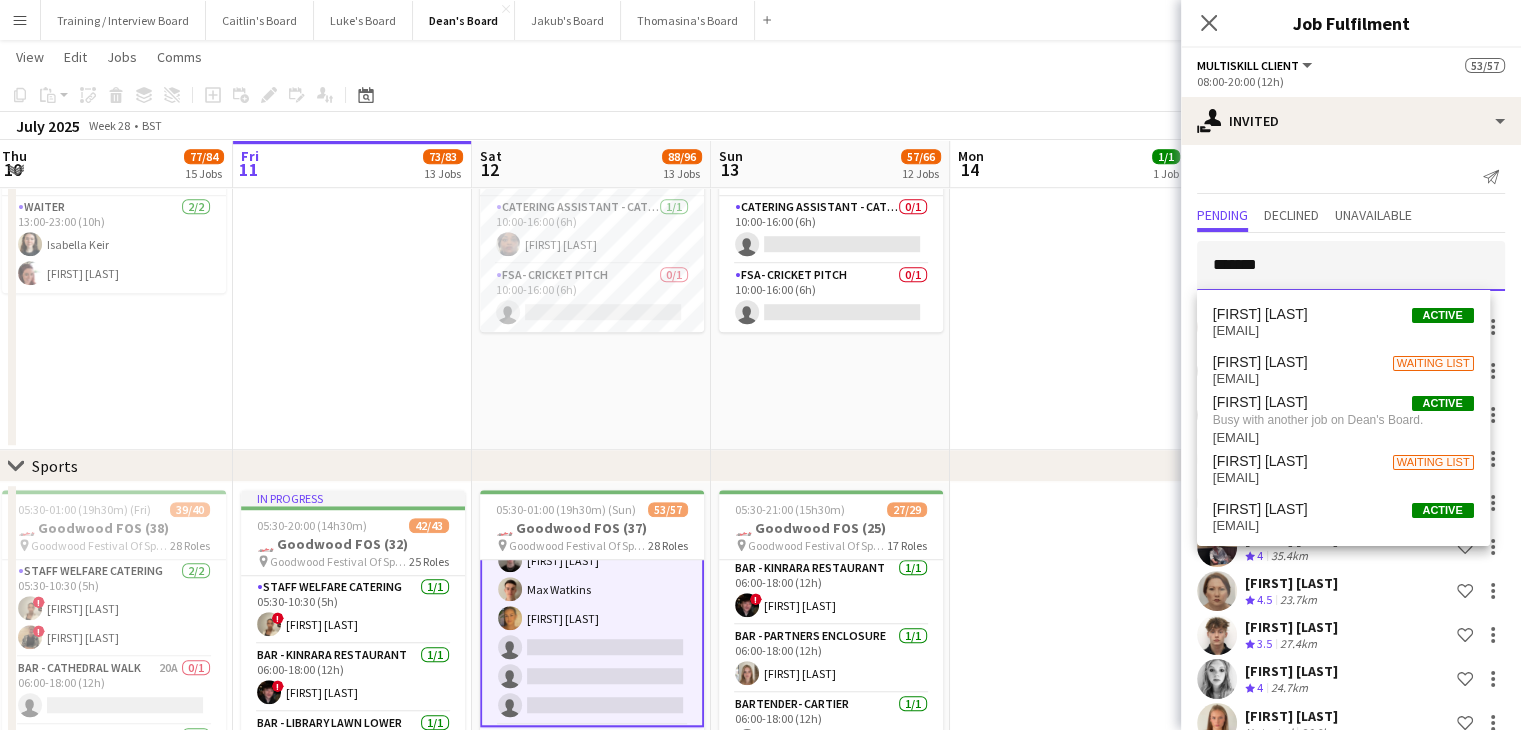 drag, startPoint x: 1311, startPoint y: 271, endPoint x: 1172, endPoint y: 269, distance: 139.01439 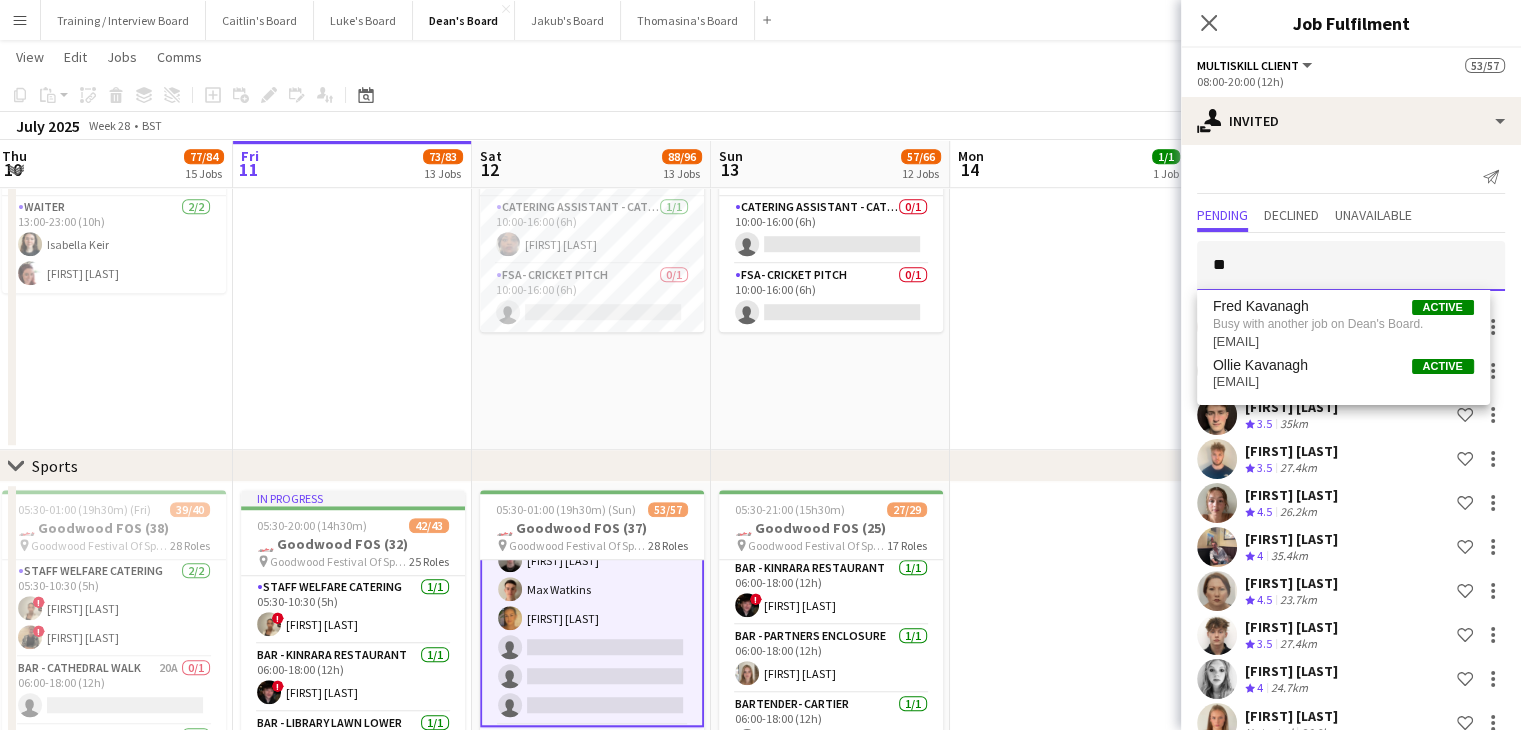 type on "*" 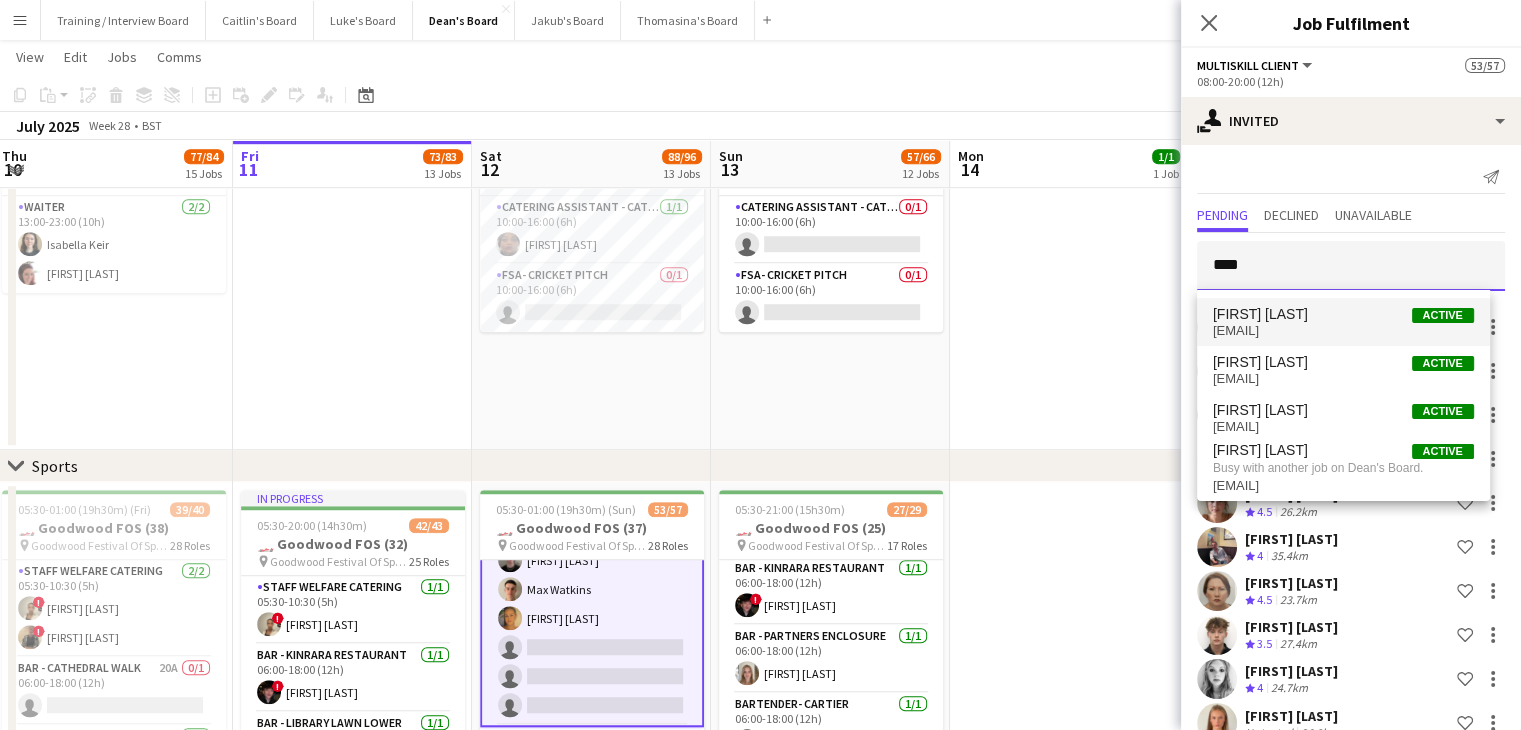 type on "****" 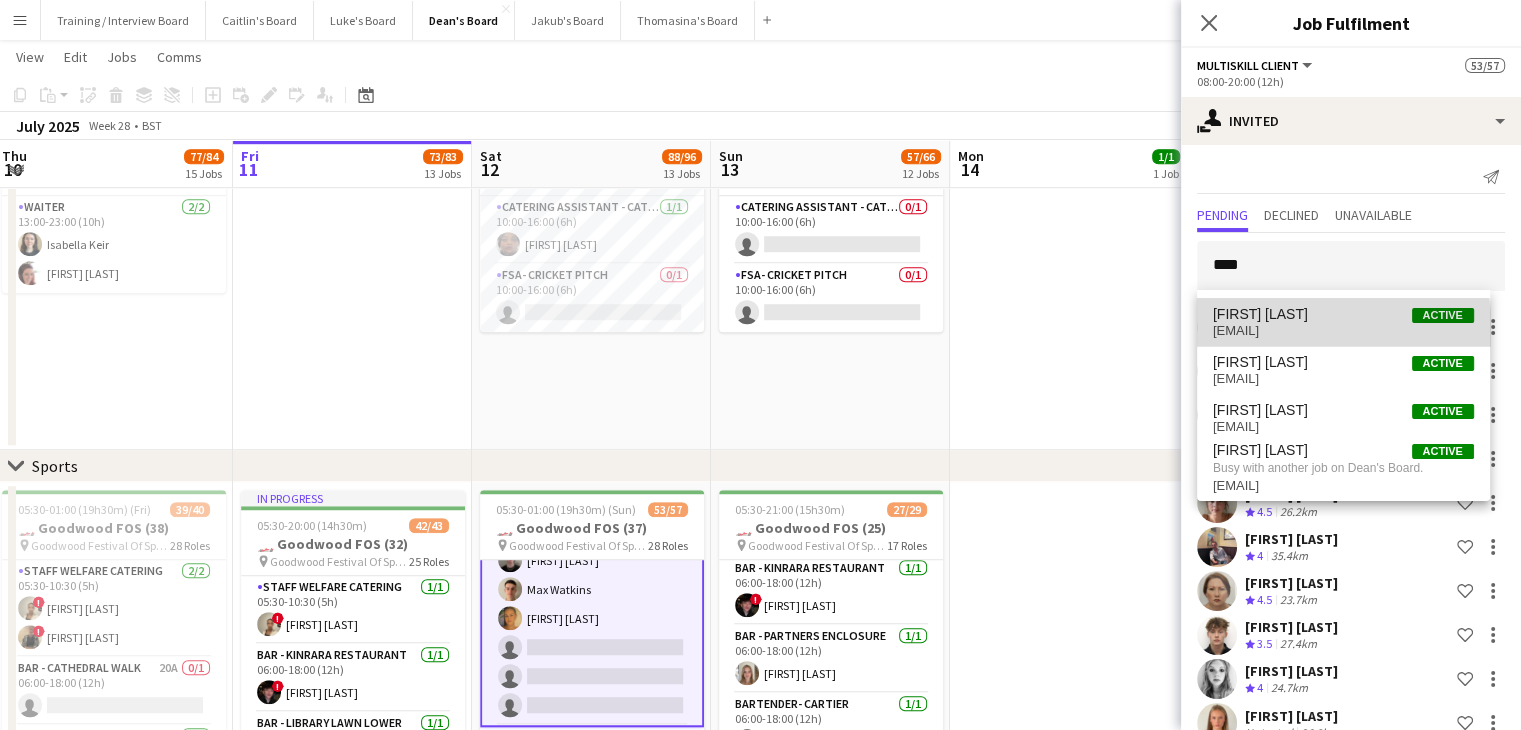 click on "jaxsheight@hotmail.com" at bounding box center (1343, 331) 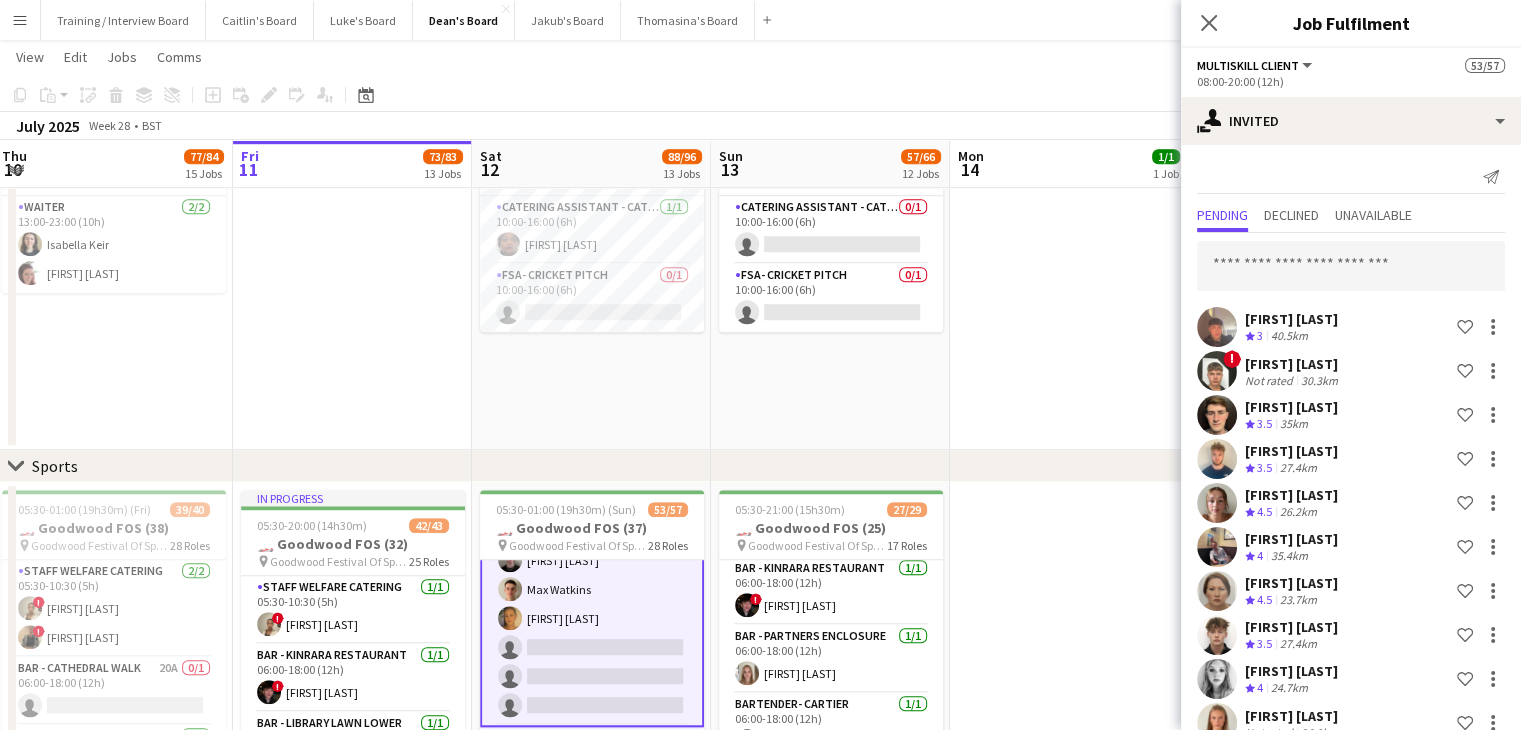 scroll, scrollTop: 2136, scrollLeft: 0, axis: vertical 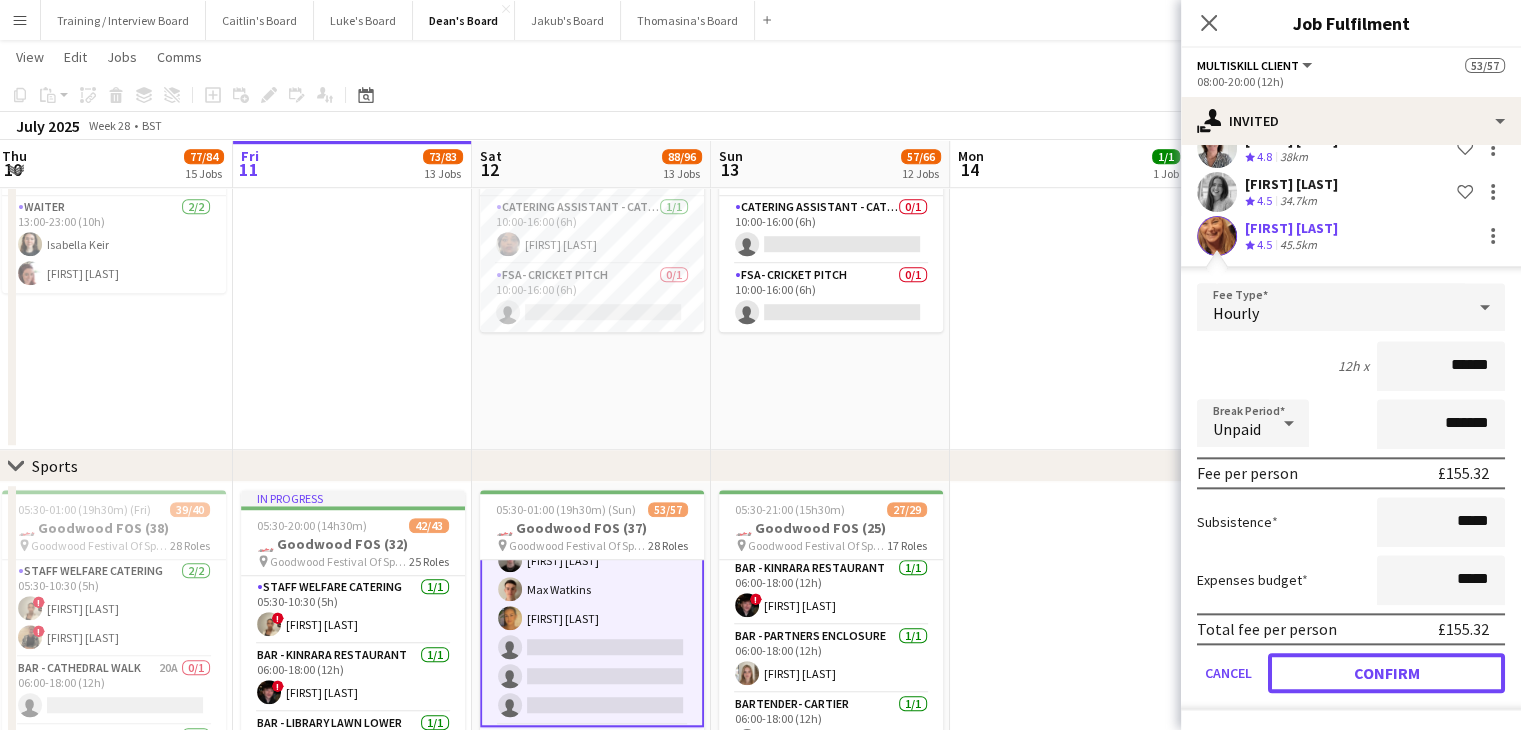 drag, startPoint x: 1407, startPoint y: 686, endPoint x: 1390, endPoint y: 635, distance: 53.75872 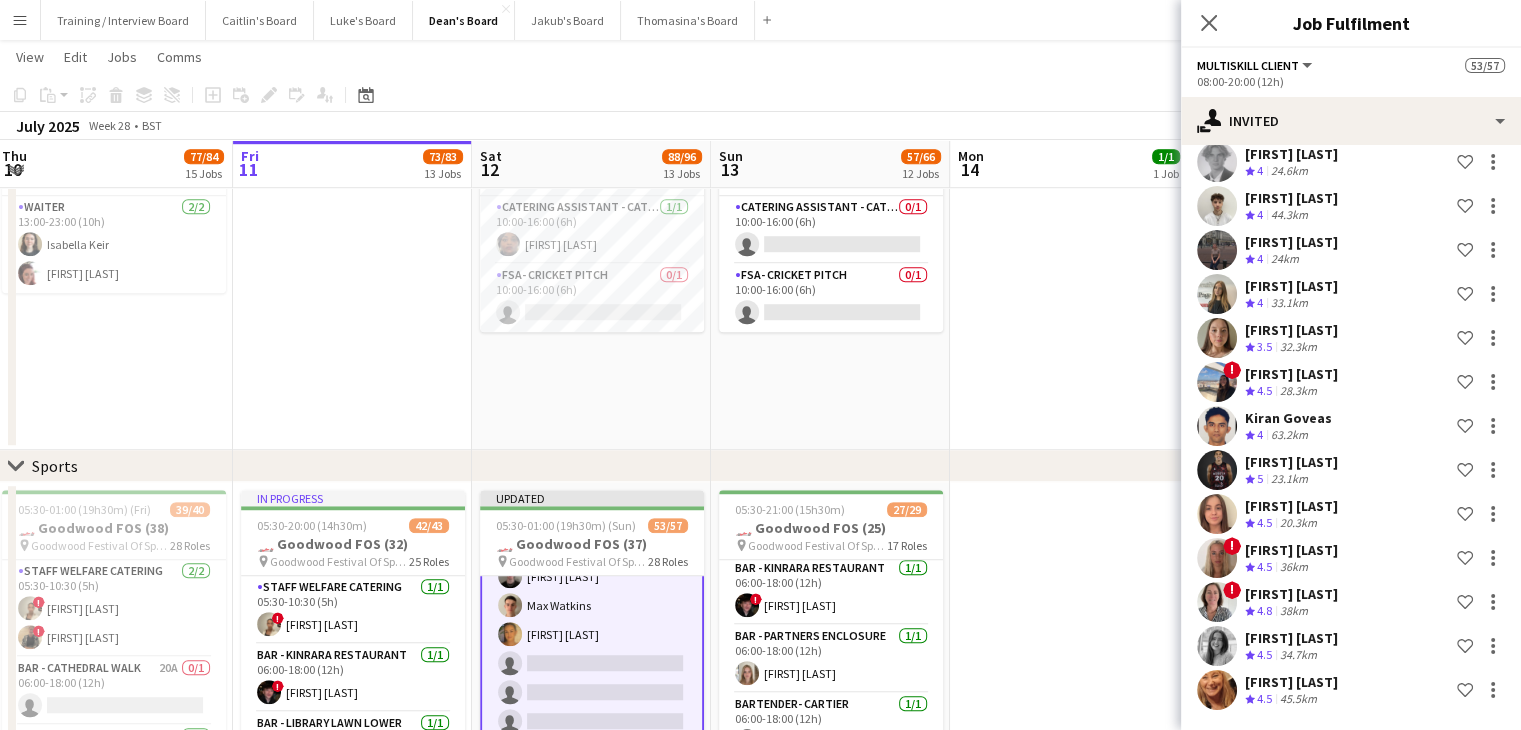 scroll, scrollTop: 1760, scrollLeft: 0, axis: vertical 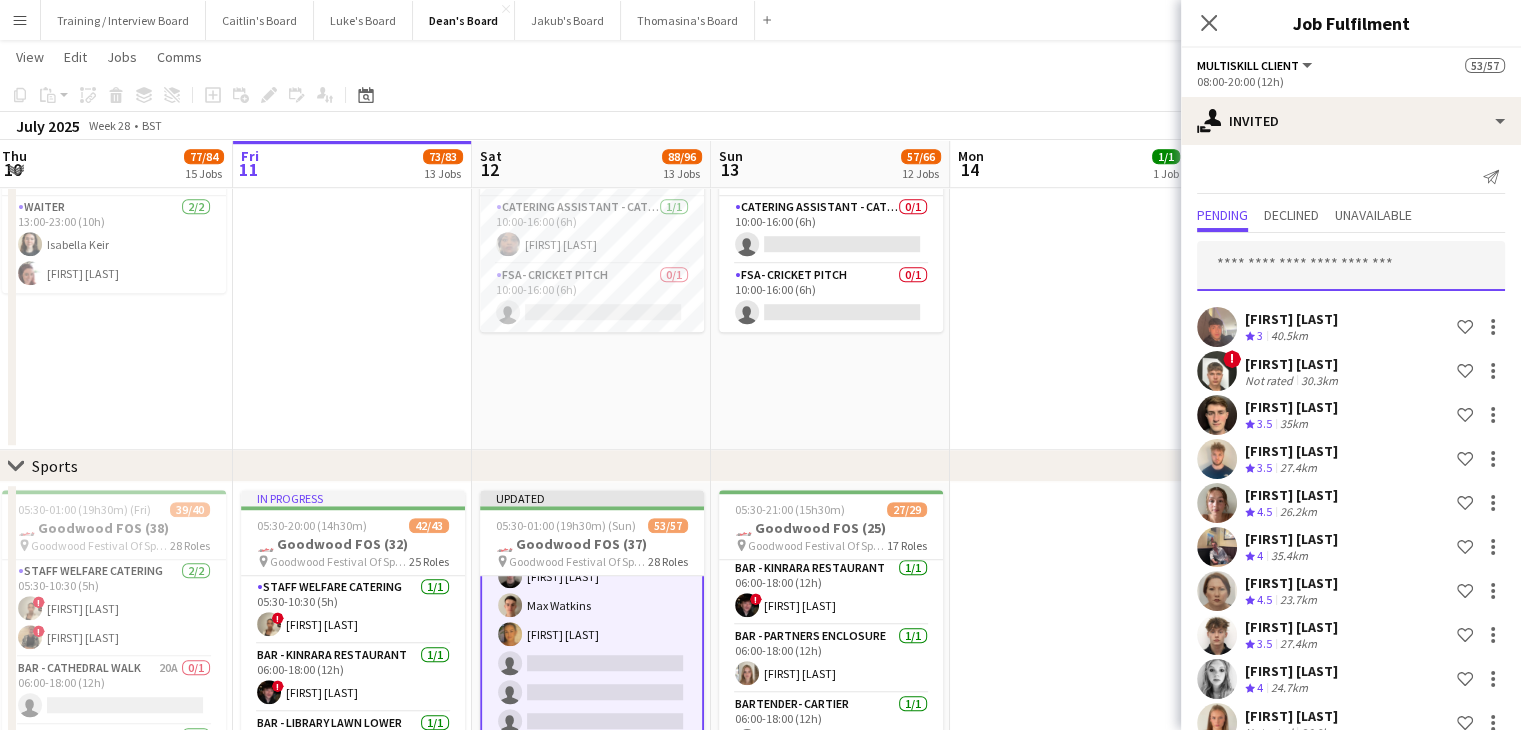 click at bounding box center (1351, 266) 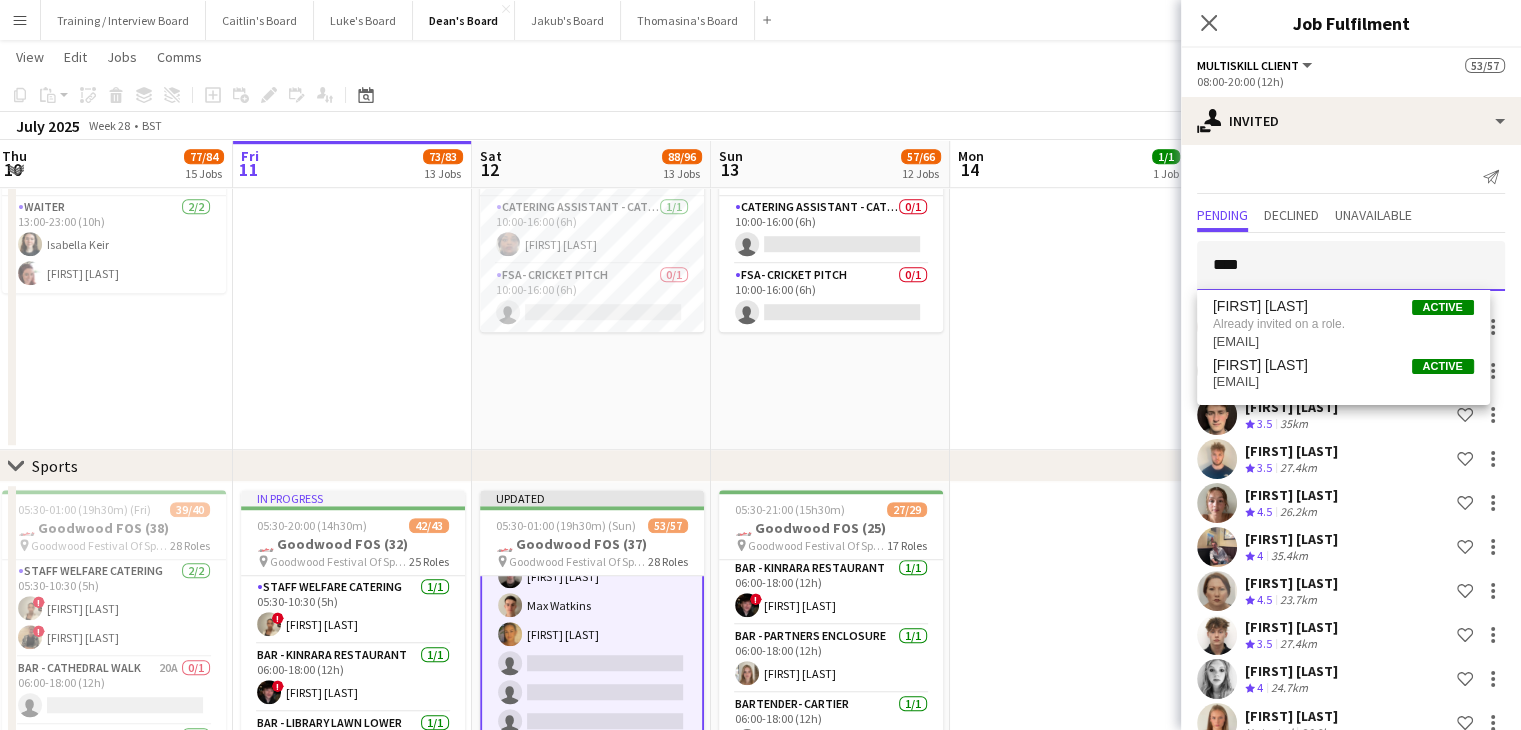 type on "****" 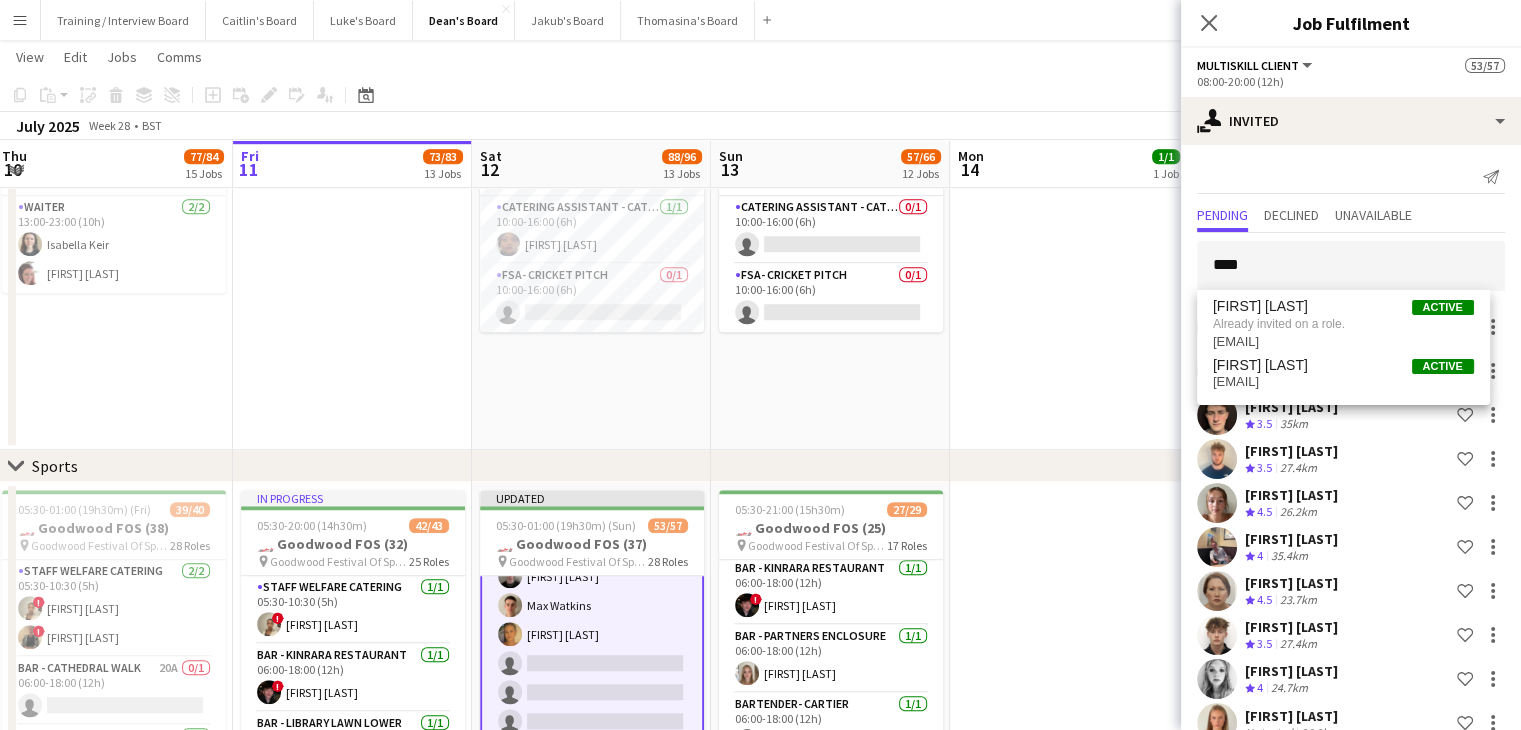 click on "Jack Shuter" at bounding box center (1260, 365) 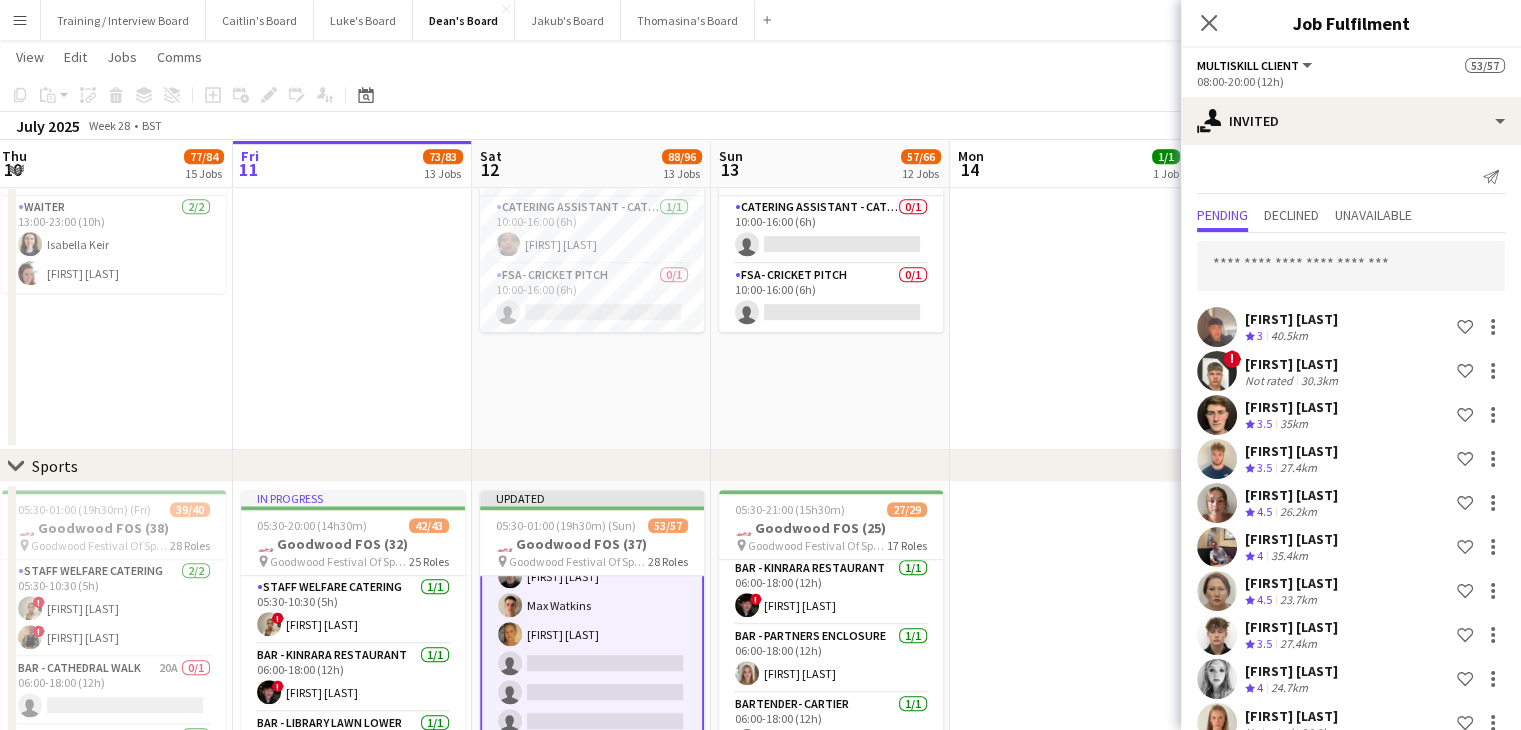 scroll, scrollTop: 2179, scrollLeft: 0, axis: vertical 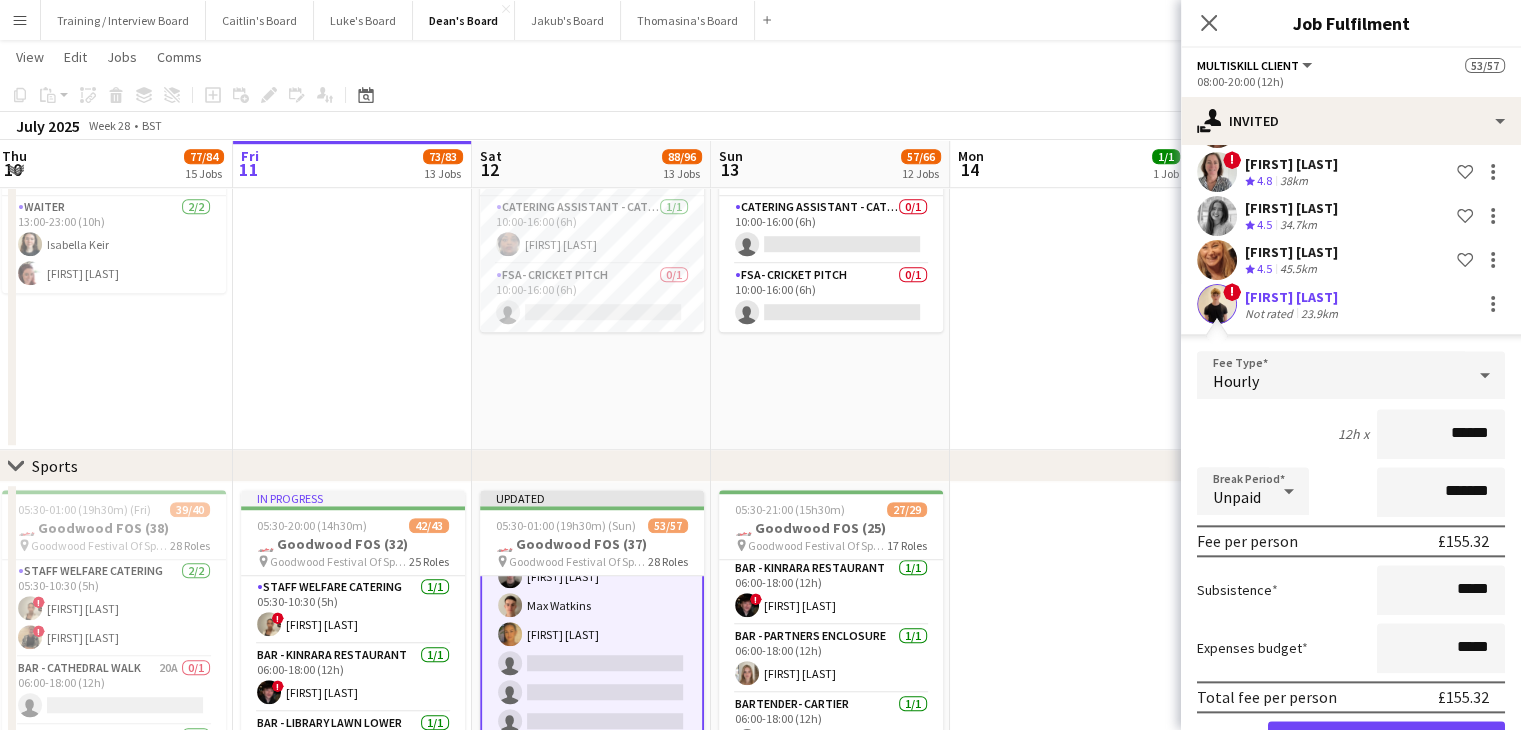 click on "Not rated" 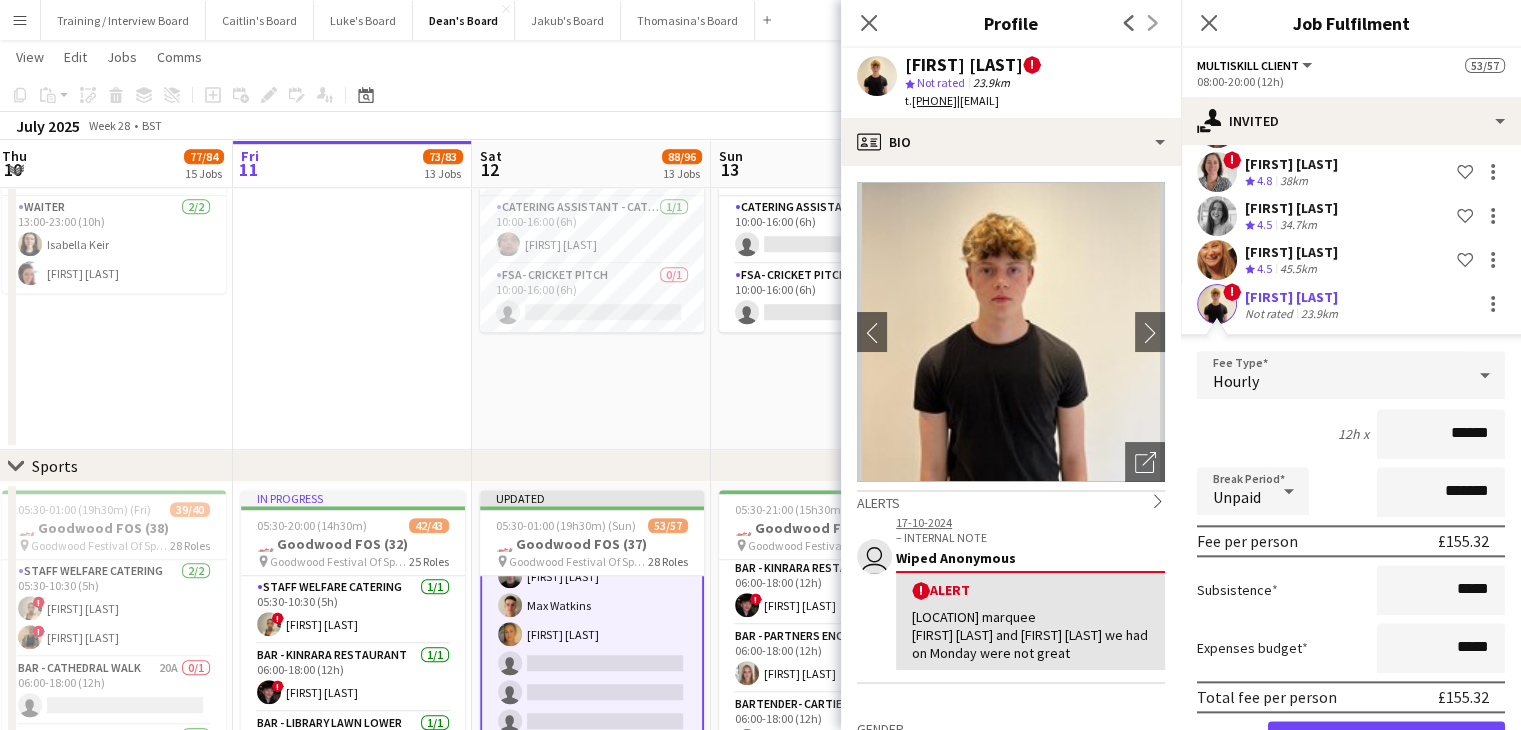 click on "Not rated" 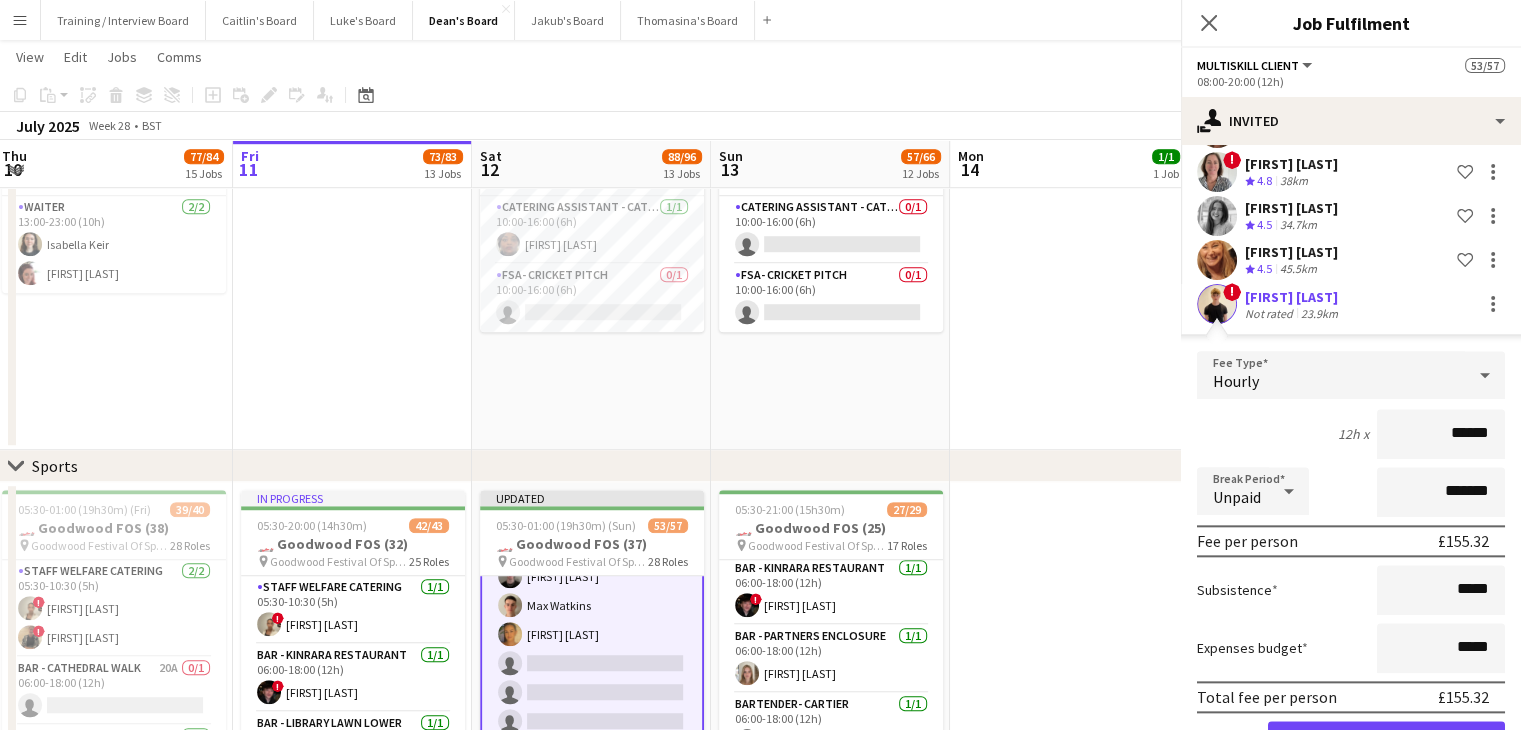scroll, scrollTop: 1804, scrollLeft: 0, axis: vertical 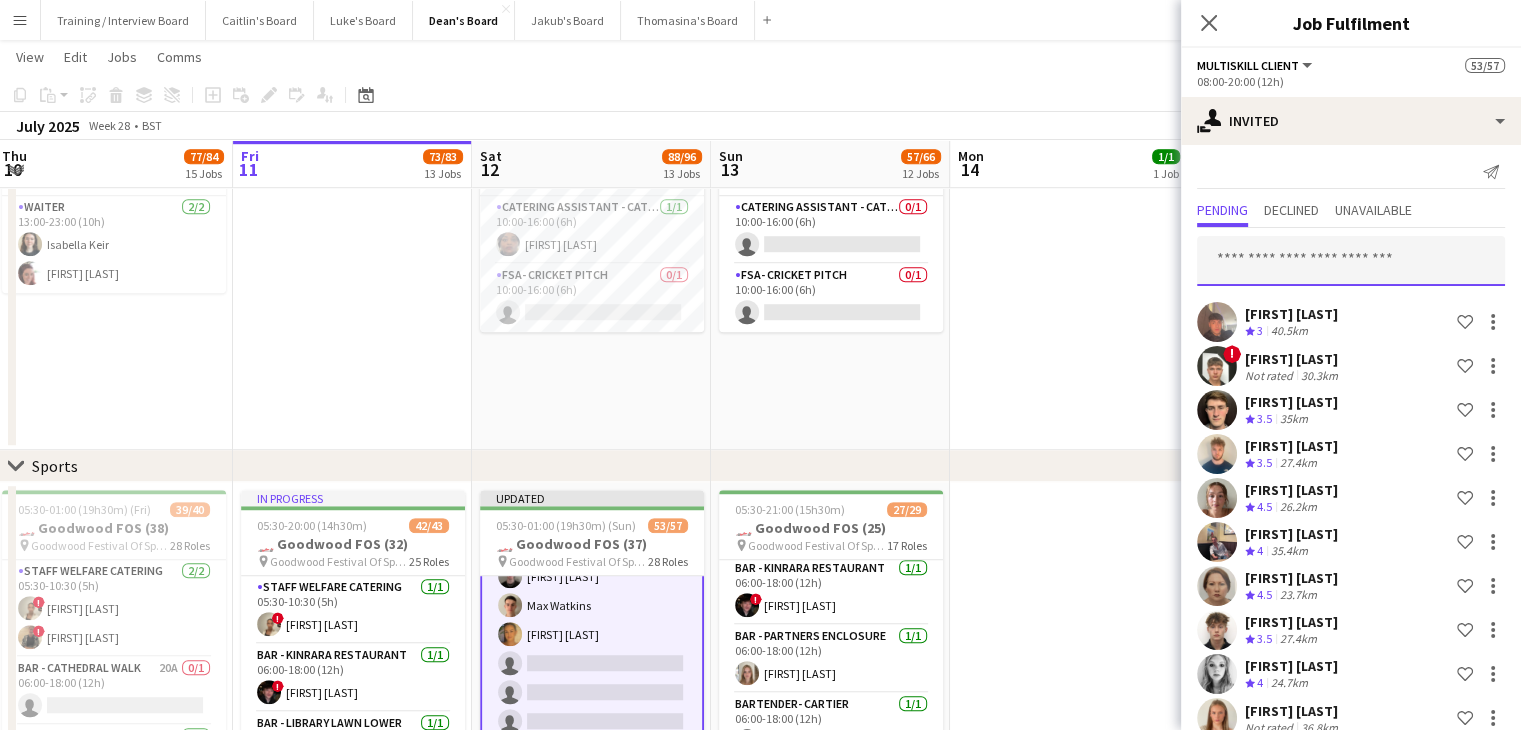 click at bounding box center [1351, 261] 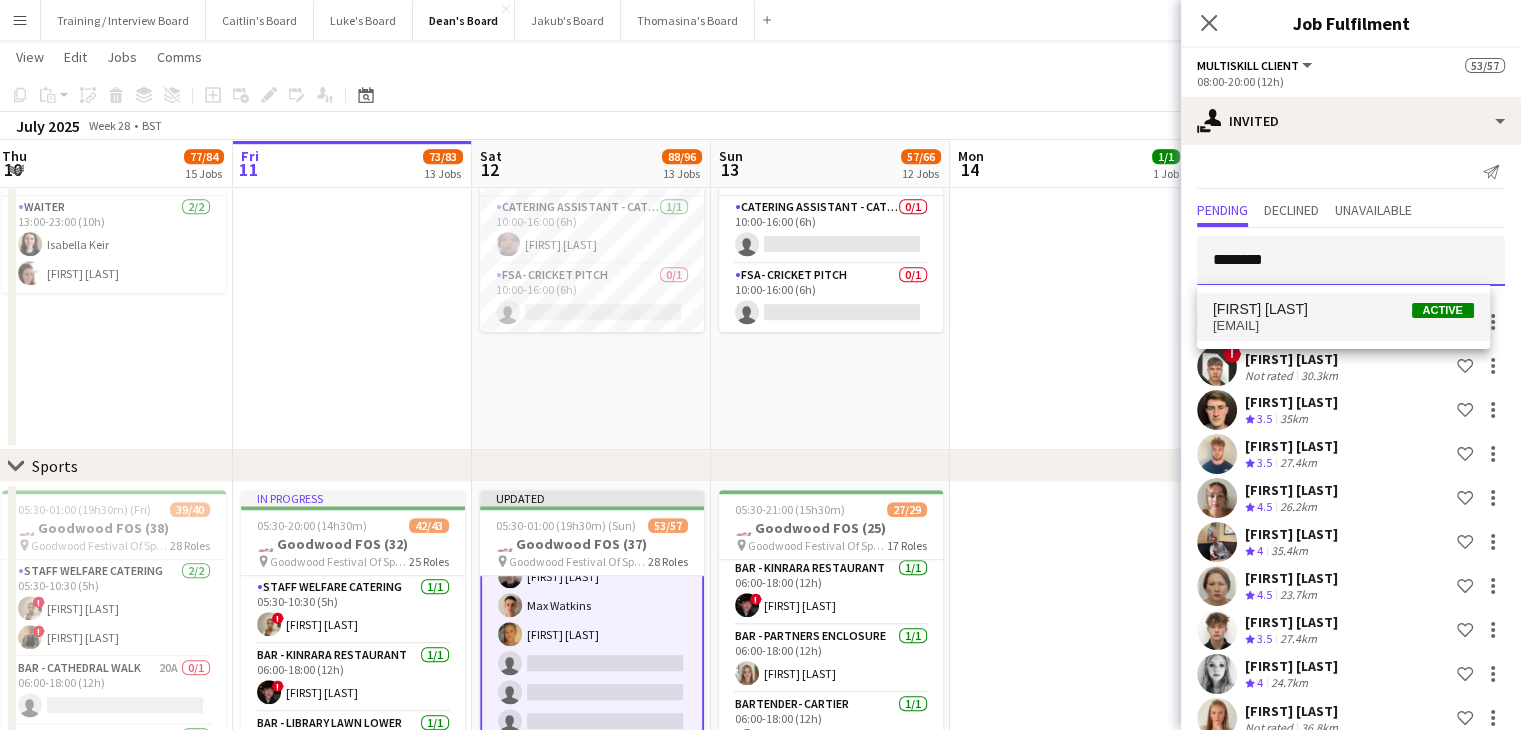 type on "********" 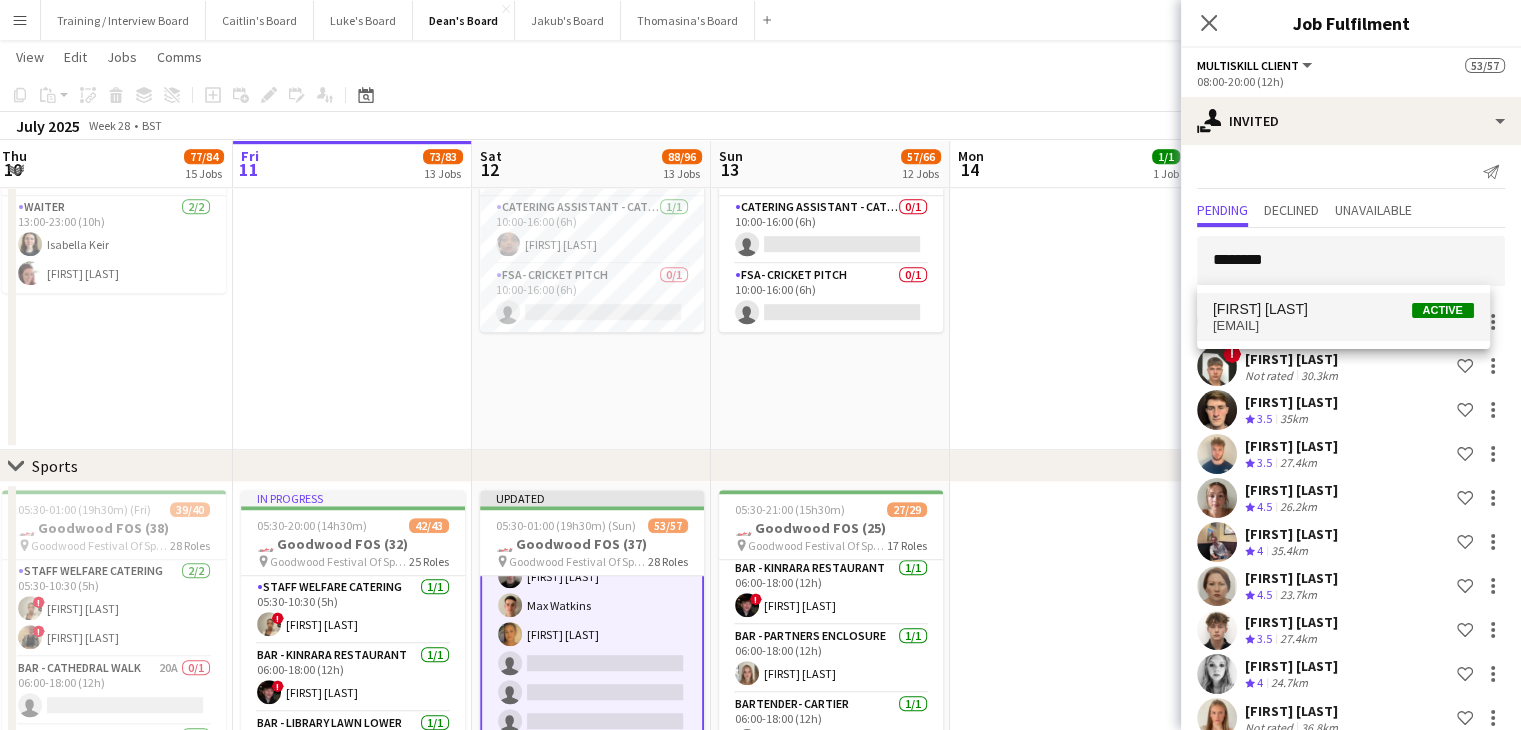 click on "amberstan@ymail.com" at bounding box center [1343, 326] 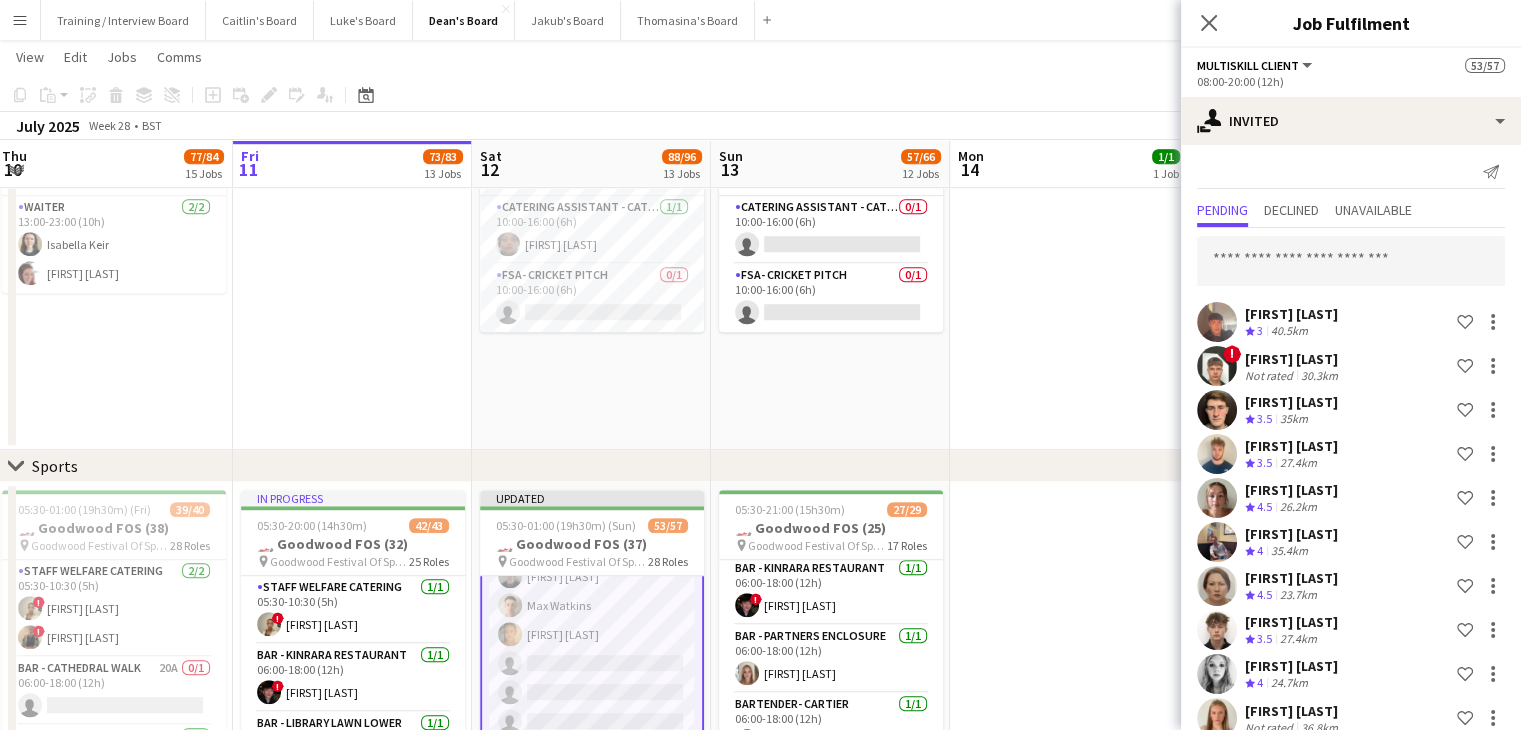 scroll, scrollTop: 2224, scrollLeft: 0, axis: vertical 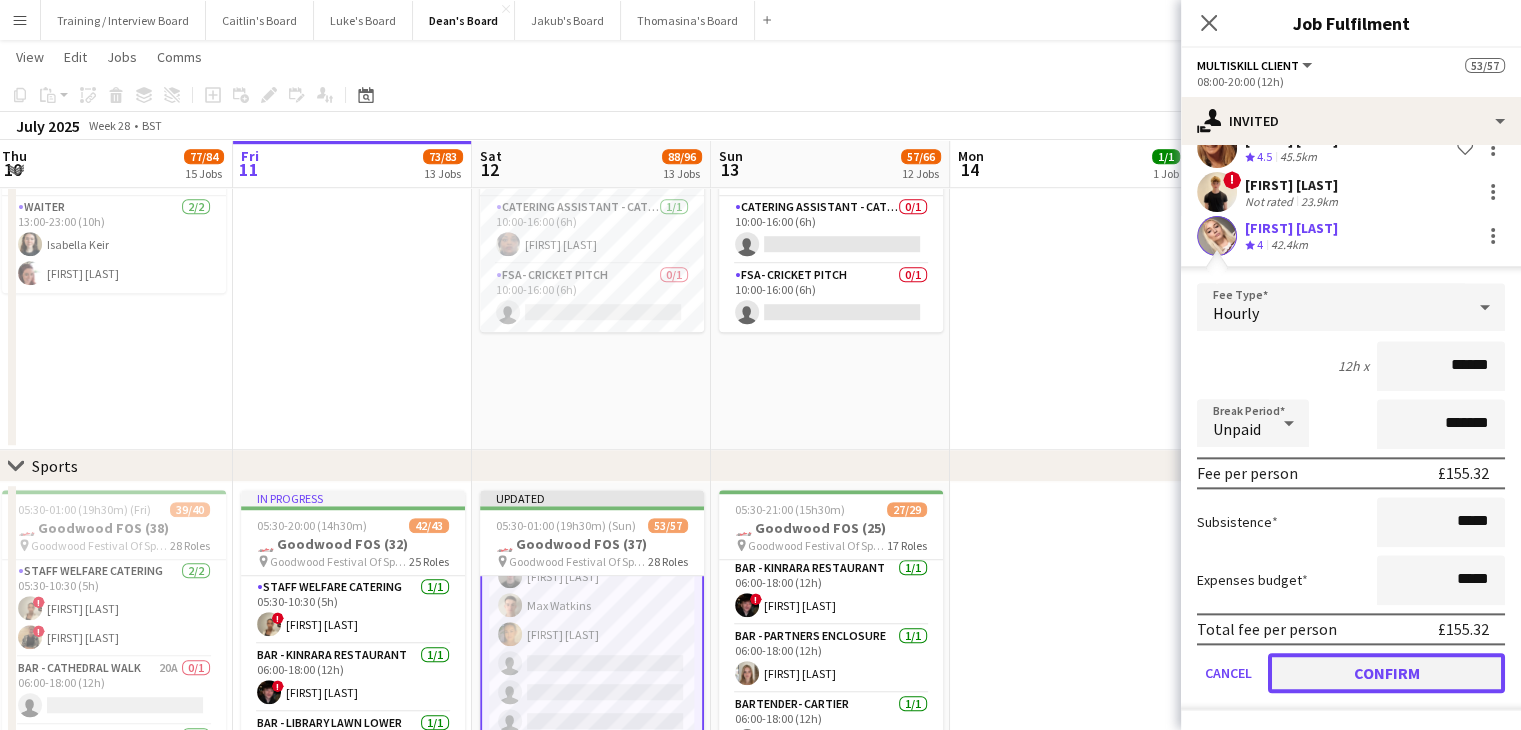 click on "Confirm" 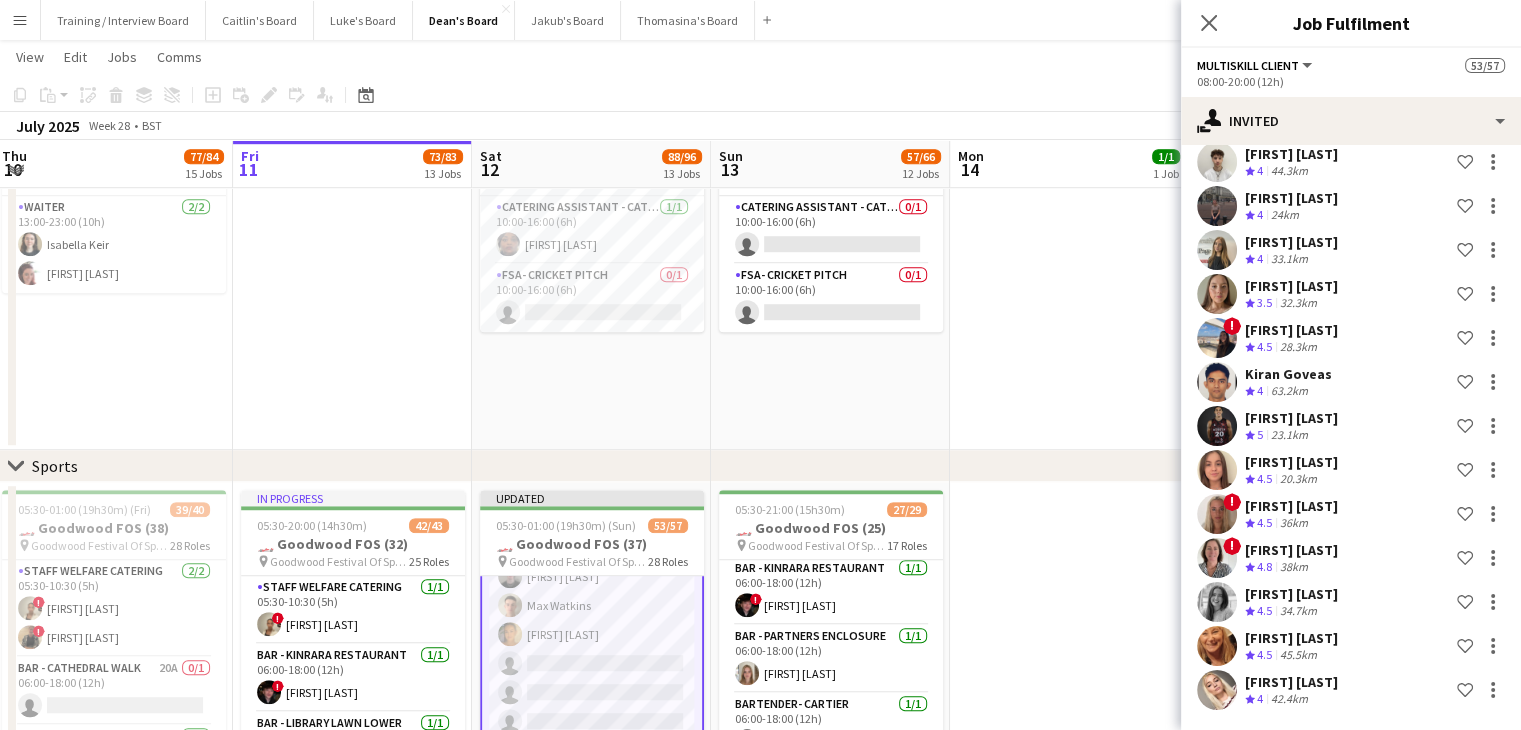 scroll, scrollTop: 1760, scrollLeft: 0, axis: vertical 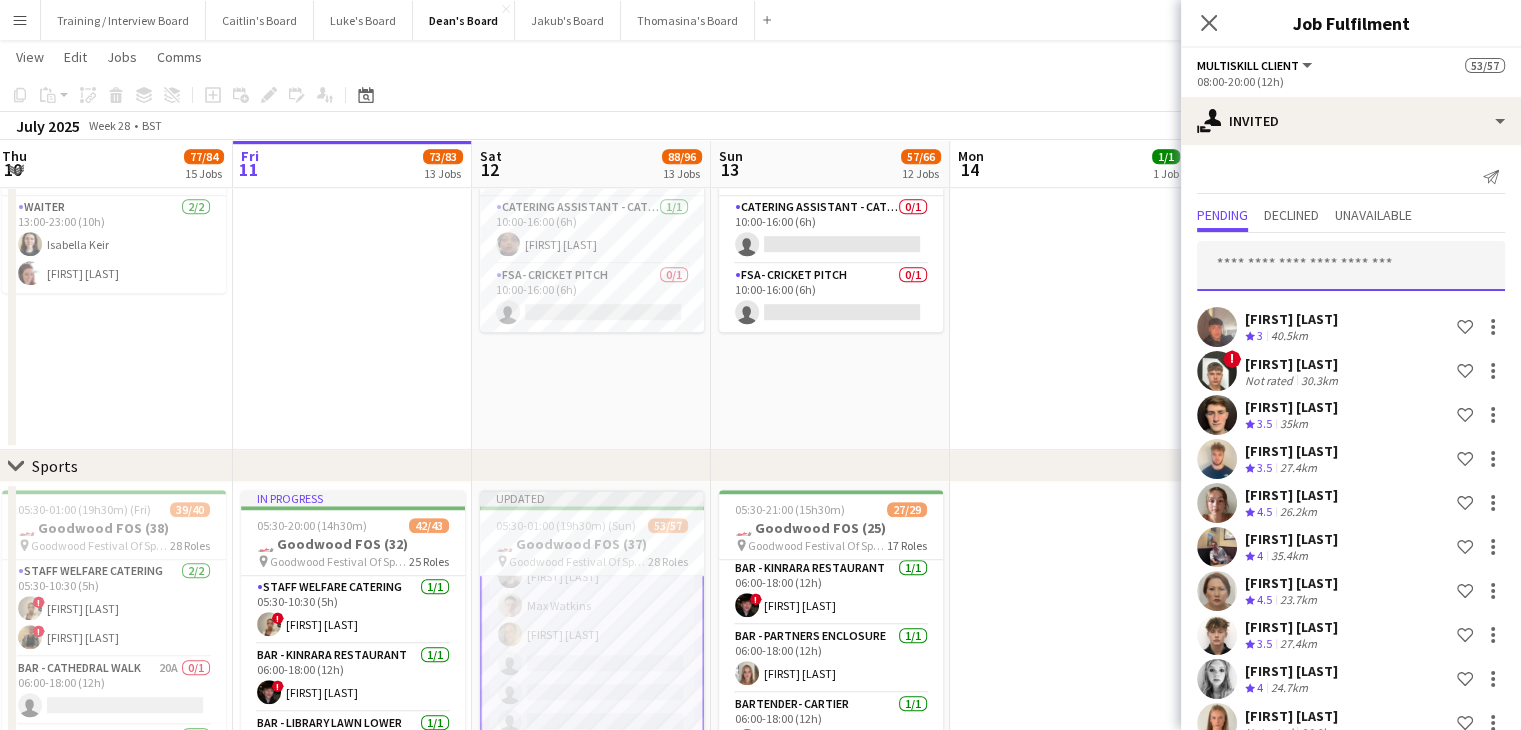 click at bounding box center (1351, 266) 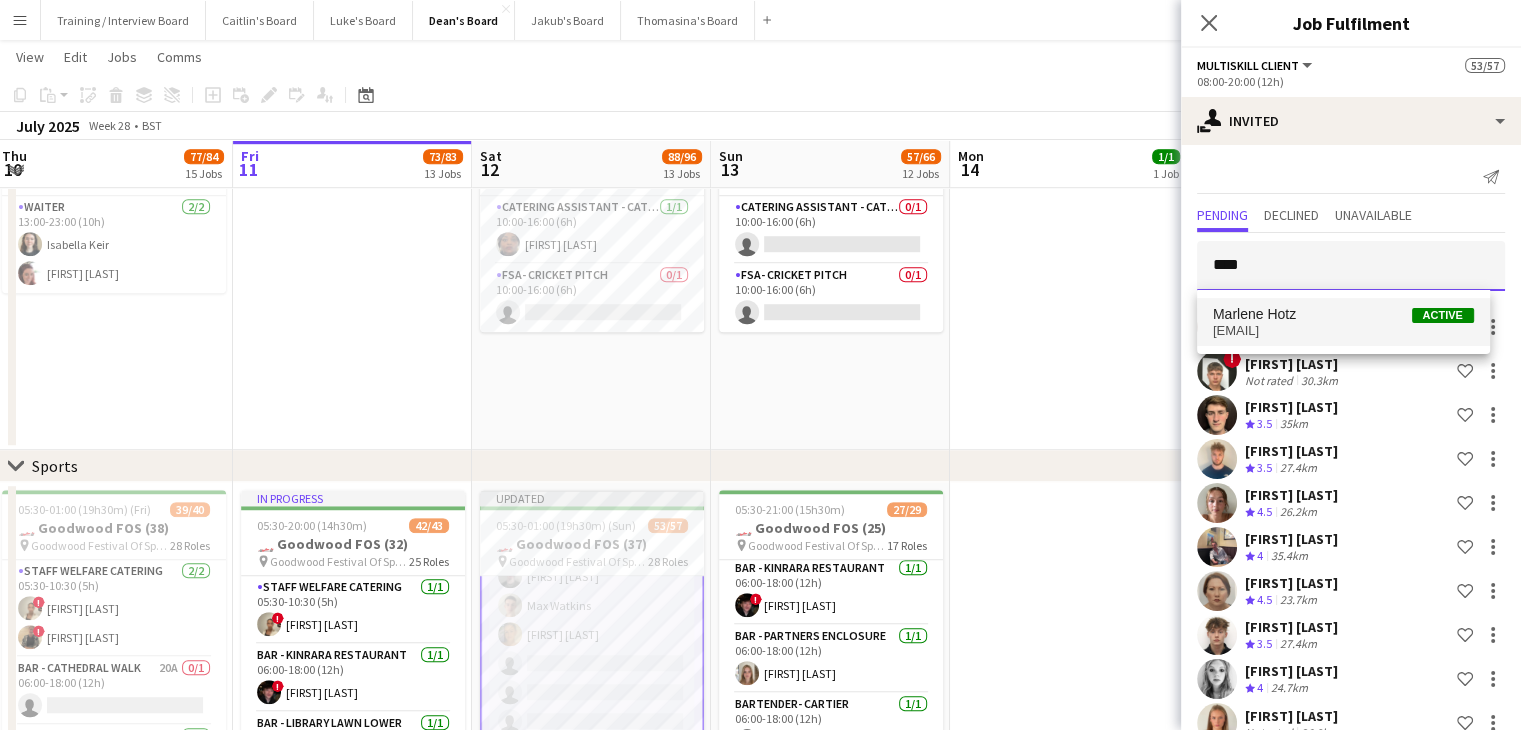 type on "****" 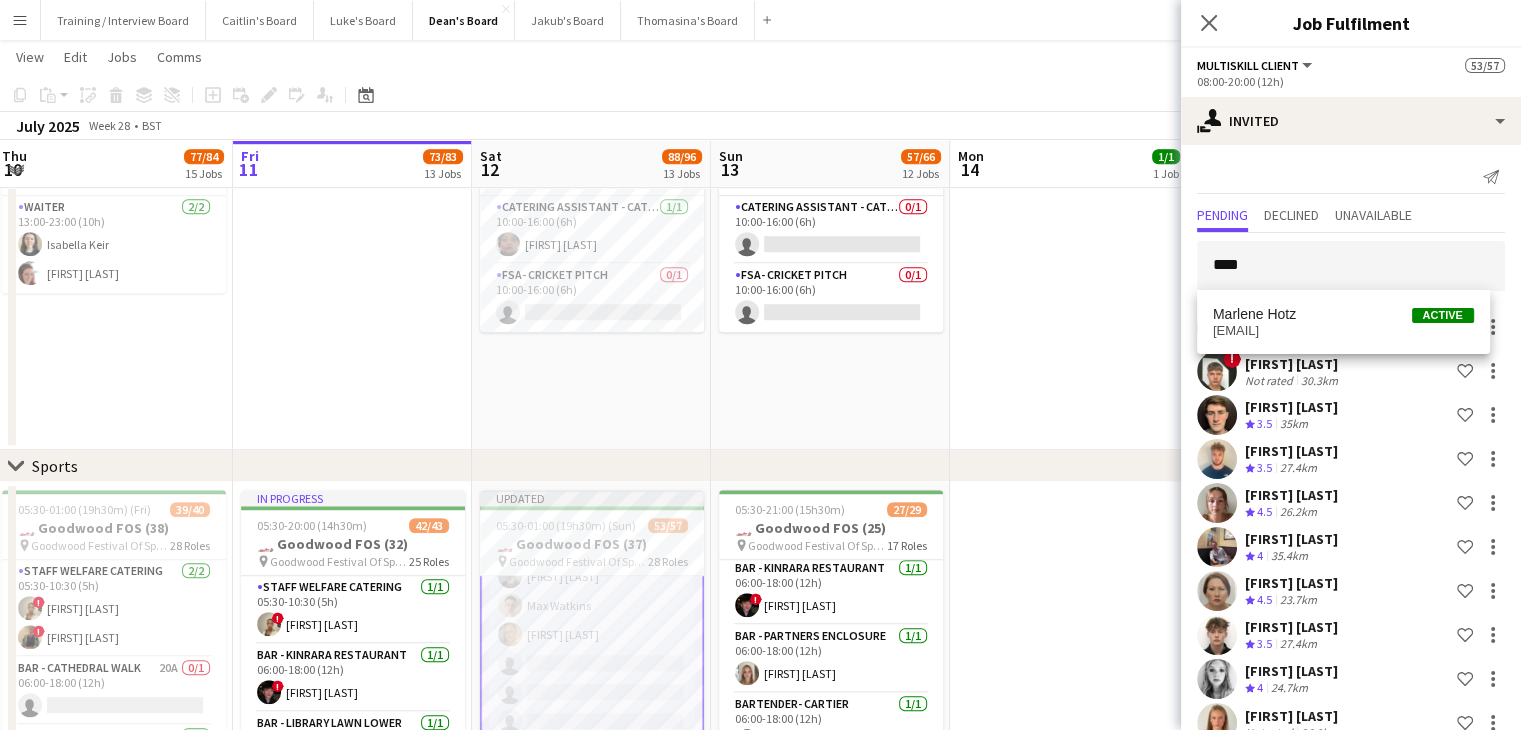 drag, startPoint x: 1302, startPoint y: 330, endPoint x: 1360, endPoint y: 324, distance: 58.30952 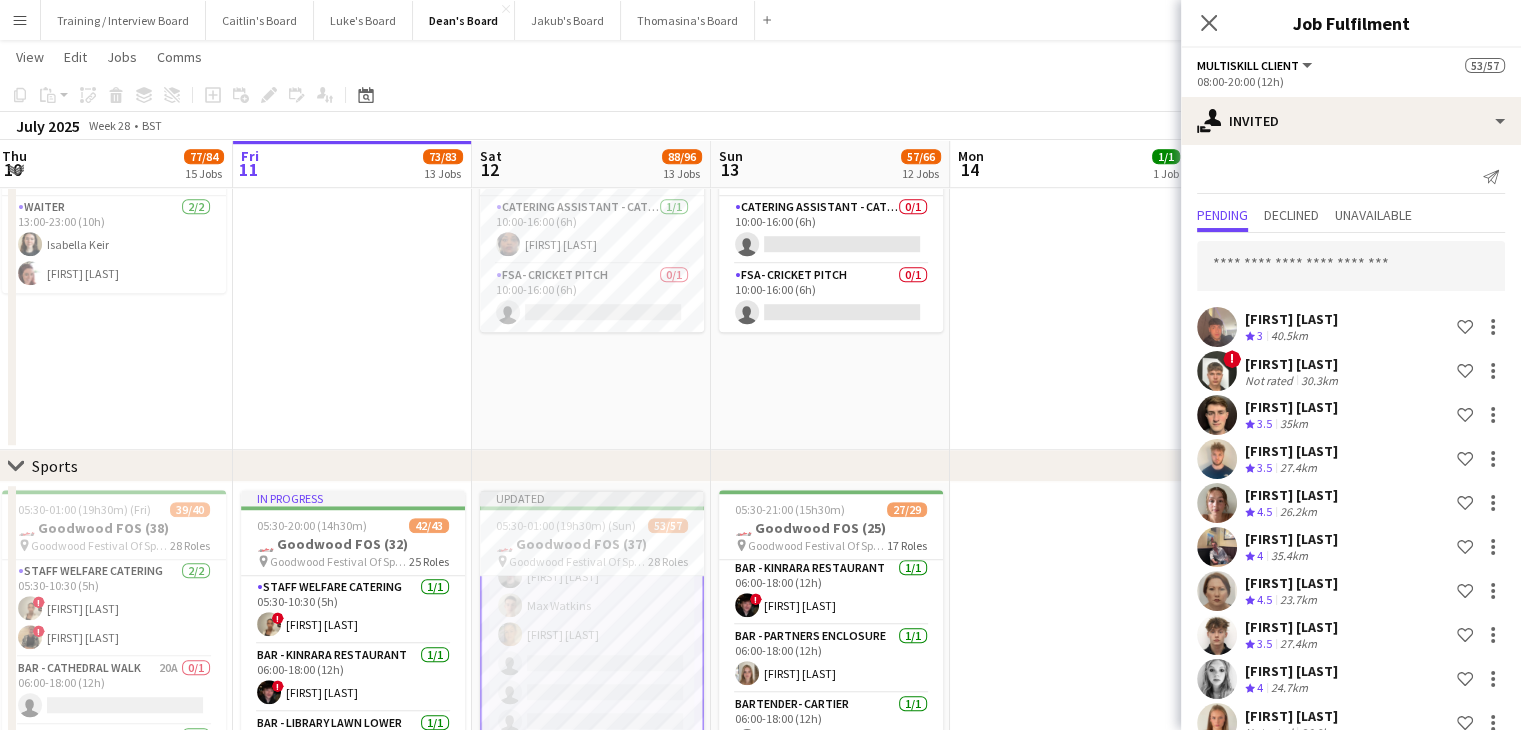 scroll, scrollTop: 2180, scrollLeft: 0, axis: vertical 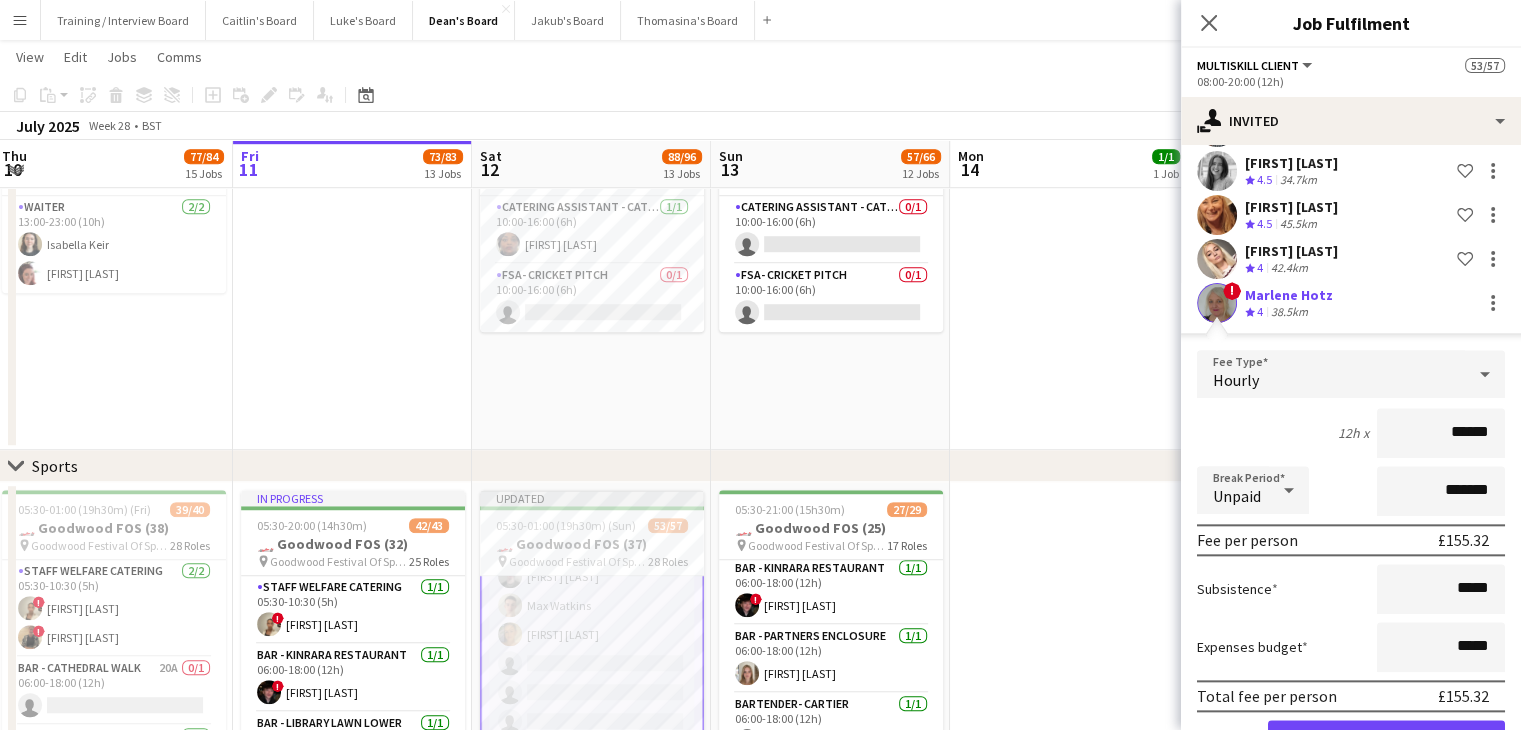 click on "Crew rating
4" 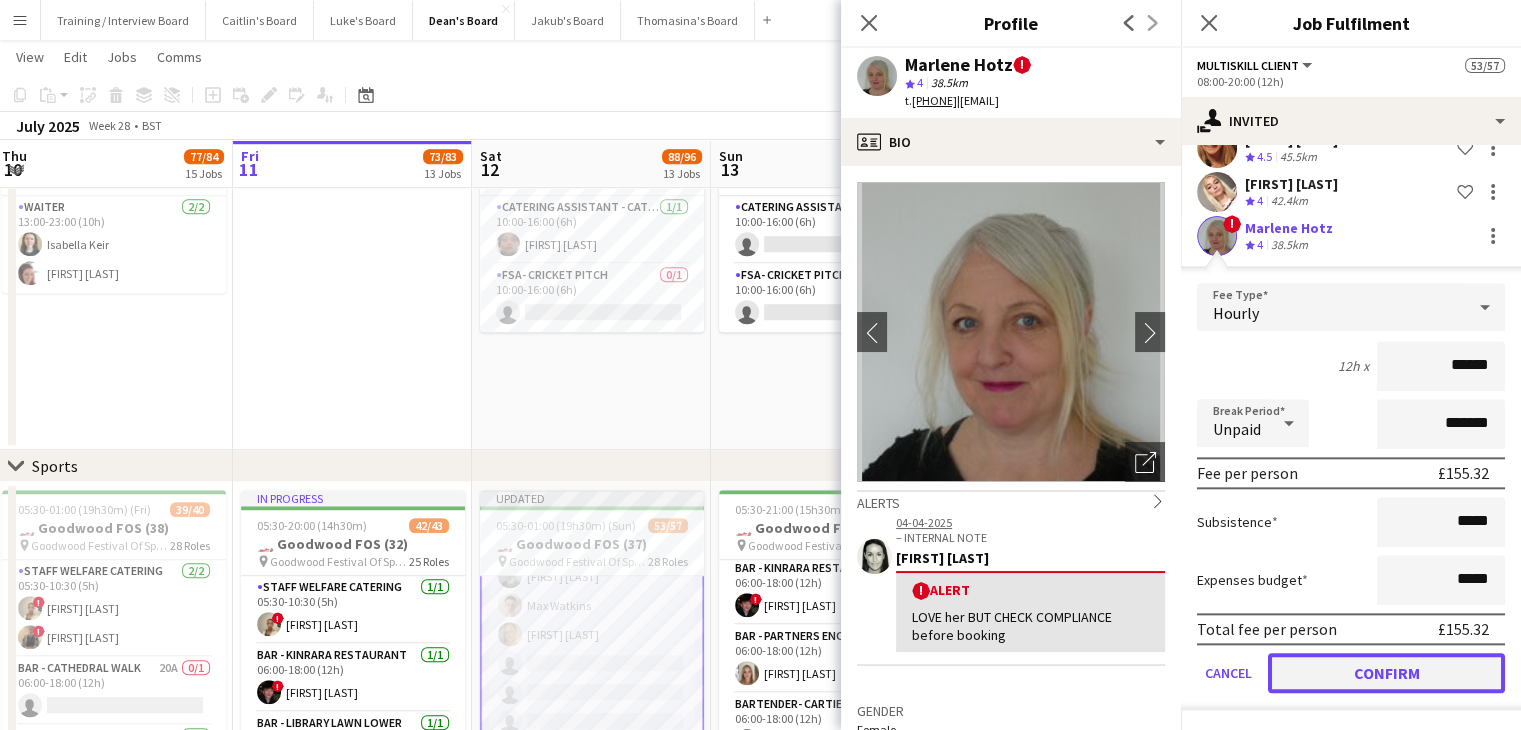 click on "Confirm" 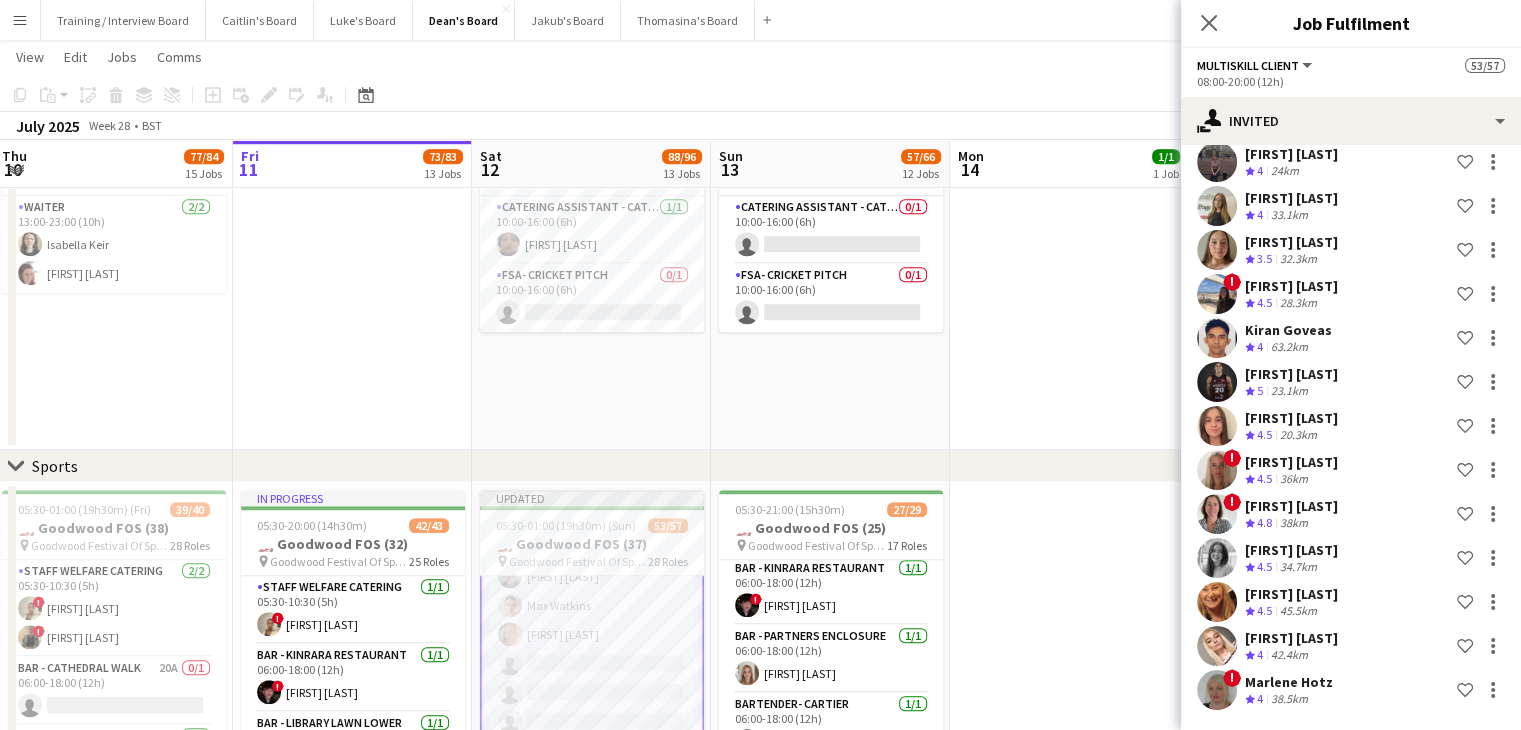 scroll, scrollTop: 113, scrollLeft: 0, axis: vertical 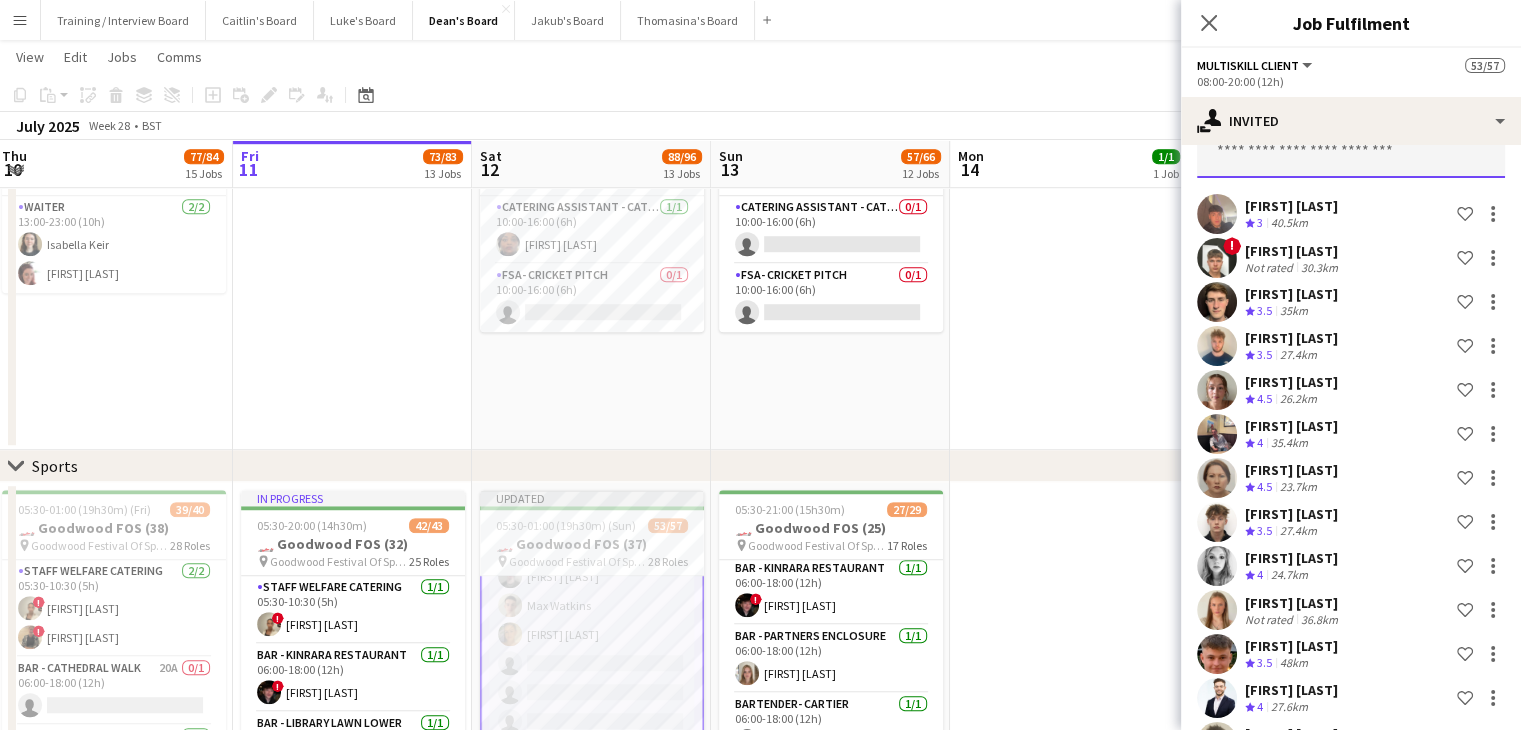 click at bounding box center [1351, 153] 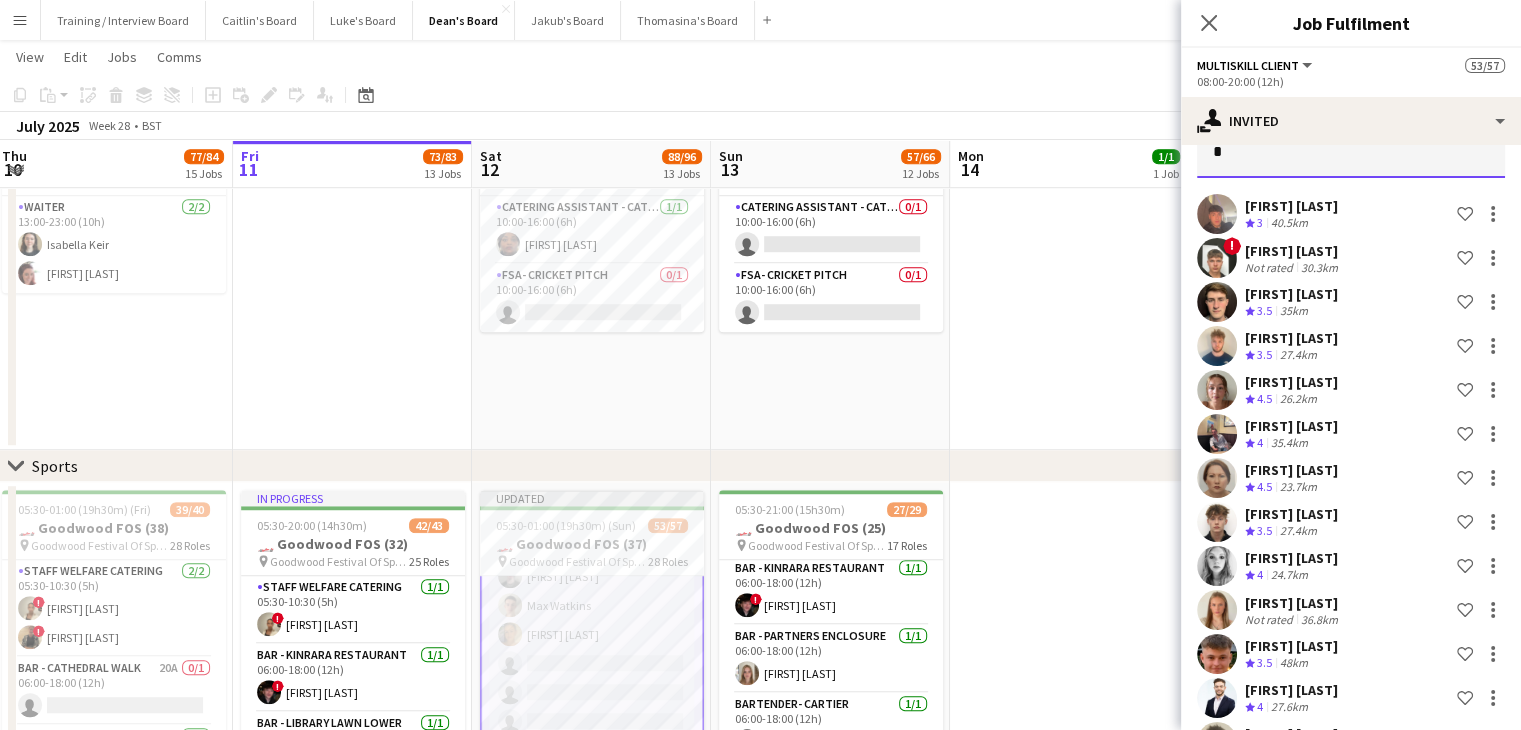 scroll, scrollTop: 109, scrollLeft: 0, axis: vertical 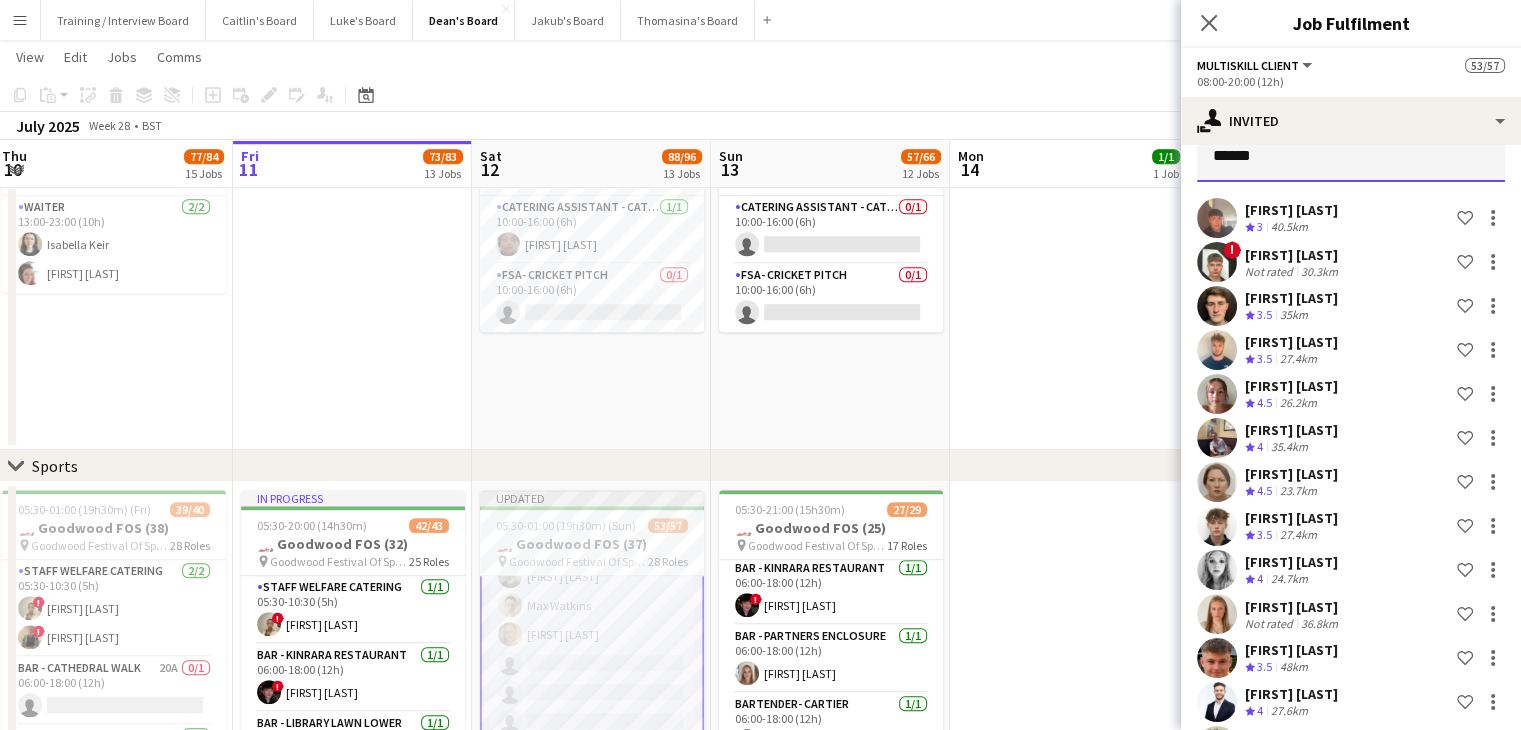 type on "*******" 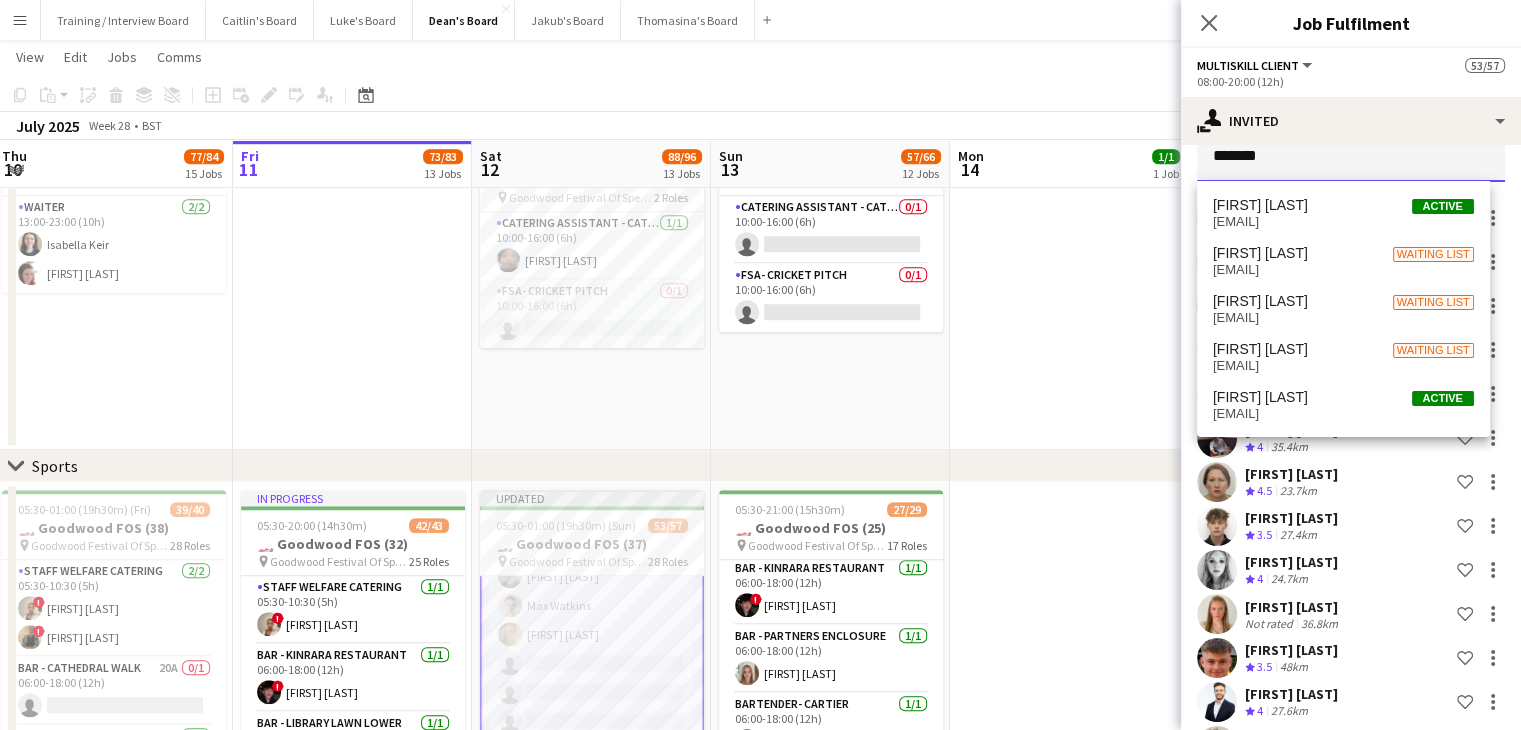 drag, startPoint x: 1308, startPoint y: 159, endPoint x: 1183, endPoint y: 163, distance: 125.06398 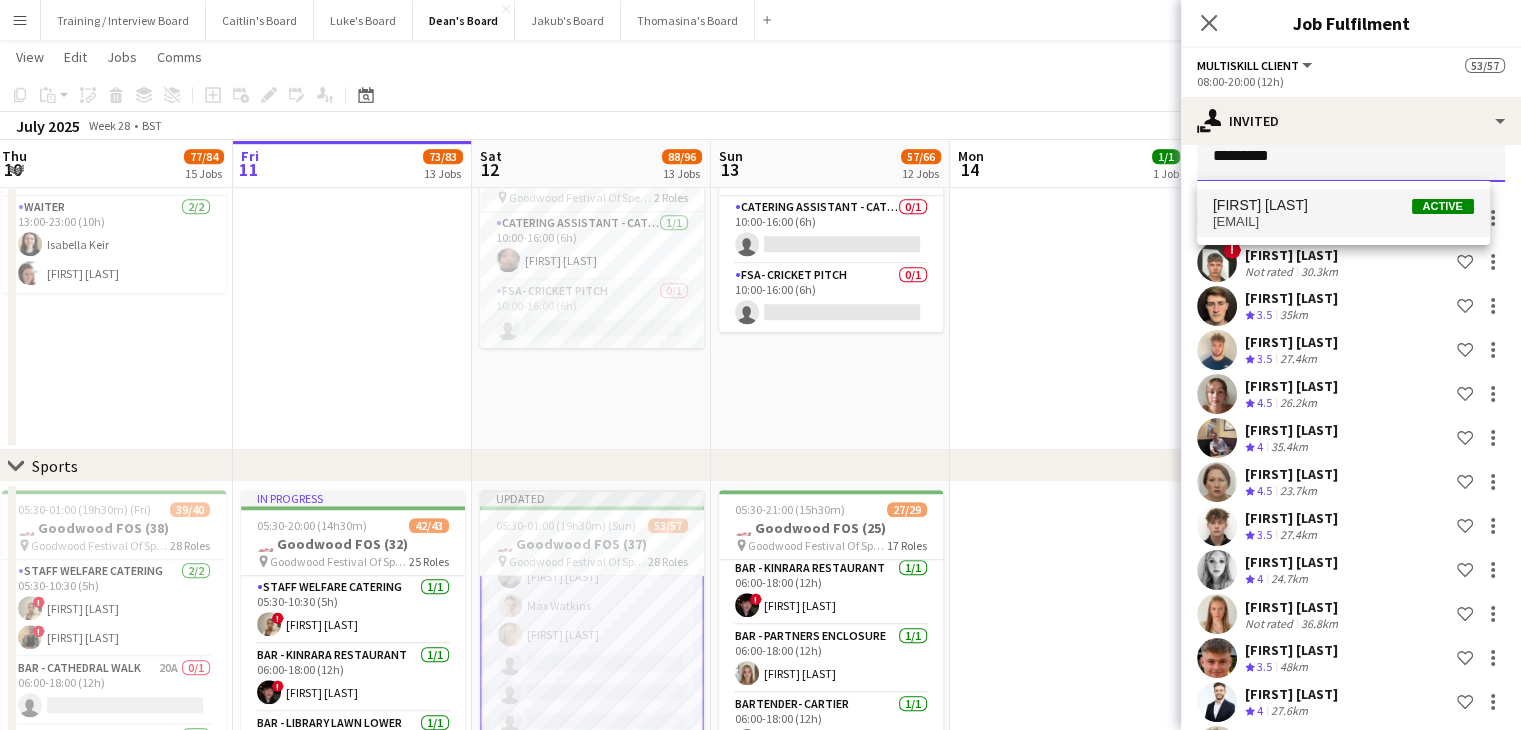 type on "*********" 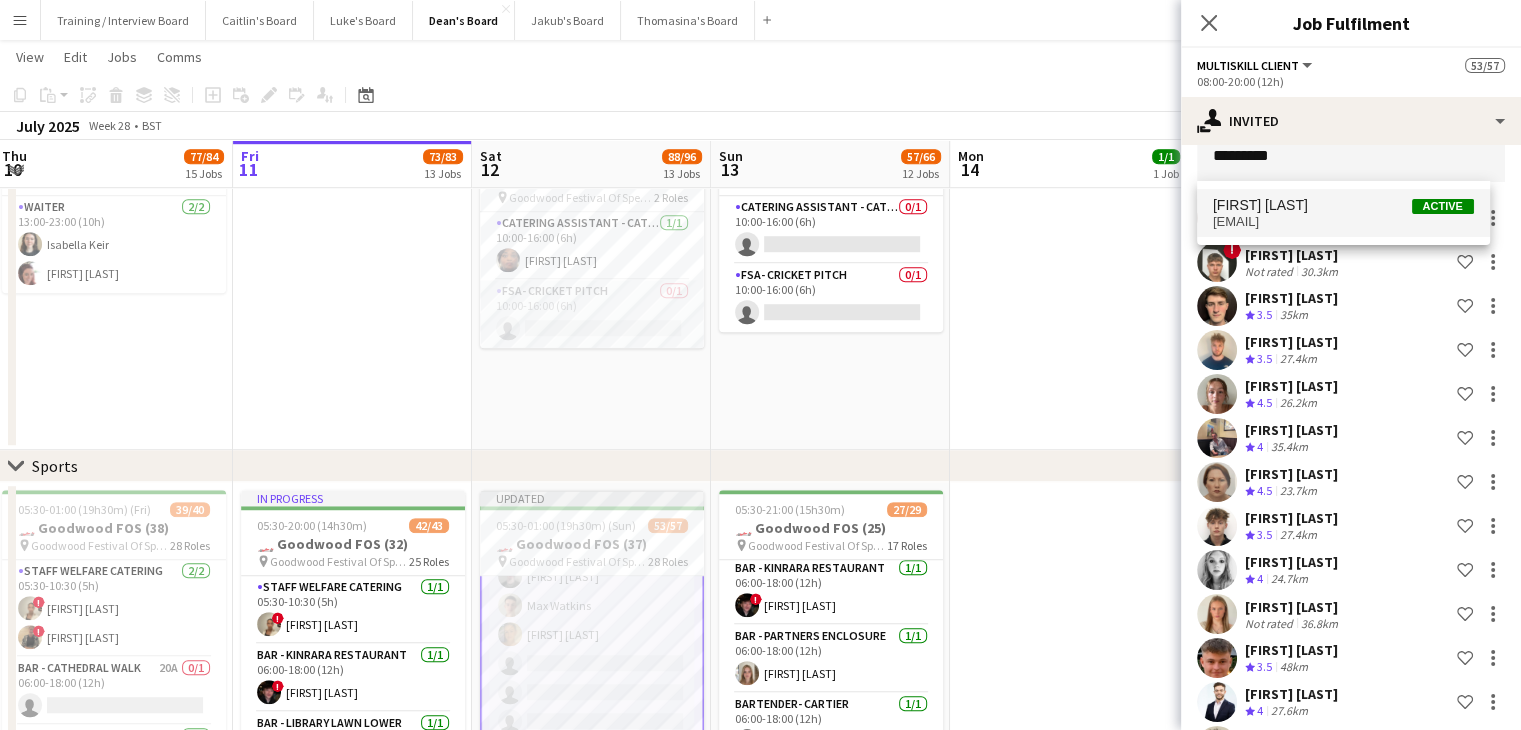 click on "claudiavincent@gmail.com" at bounding box center (1343, 222) 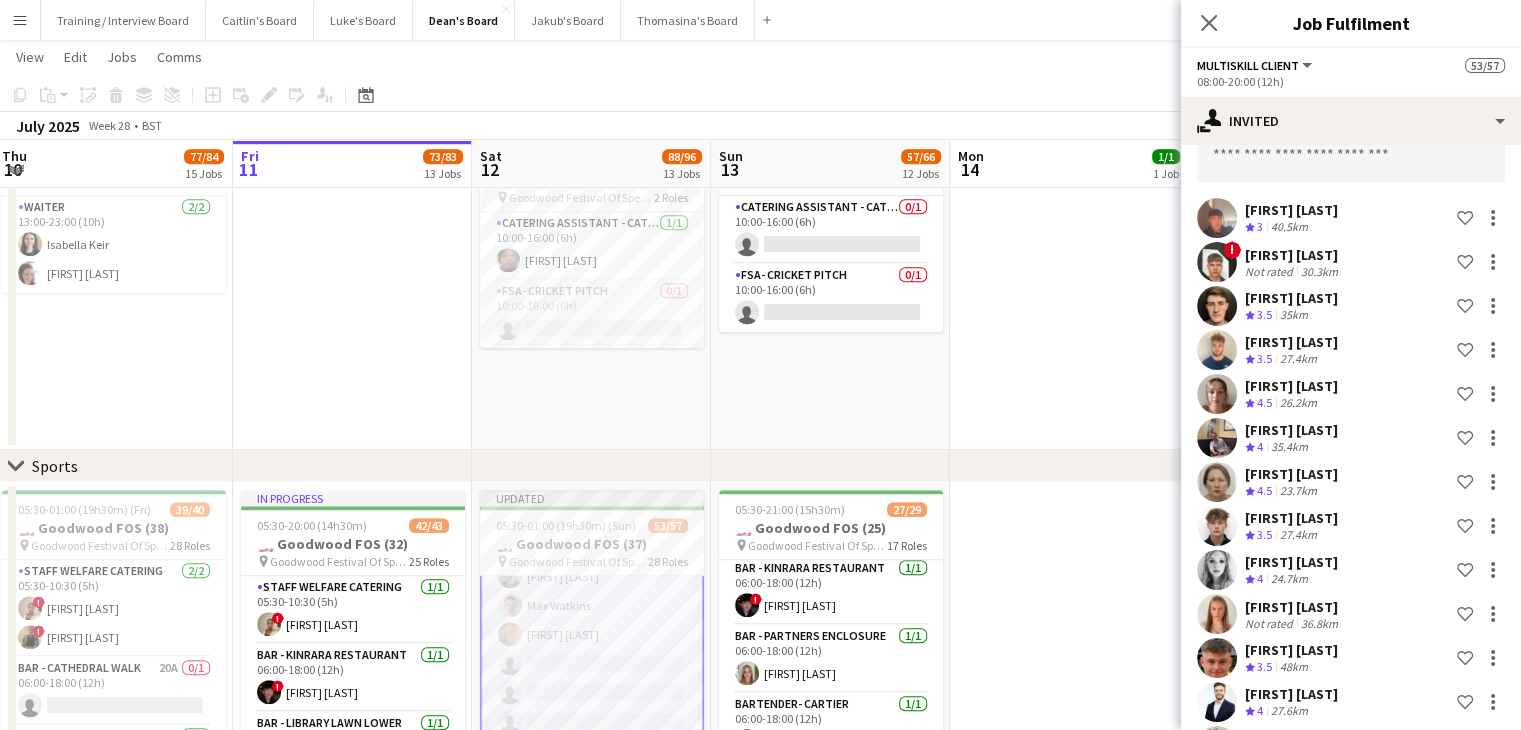 scroll, scrollTop: 2224, scrollLeft: 0, axis: vertical 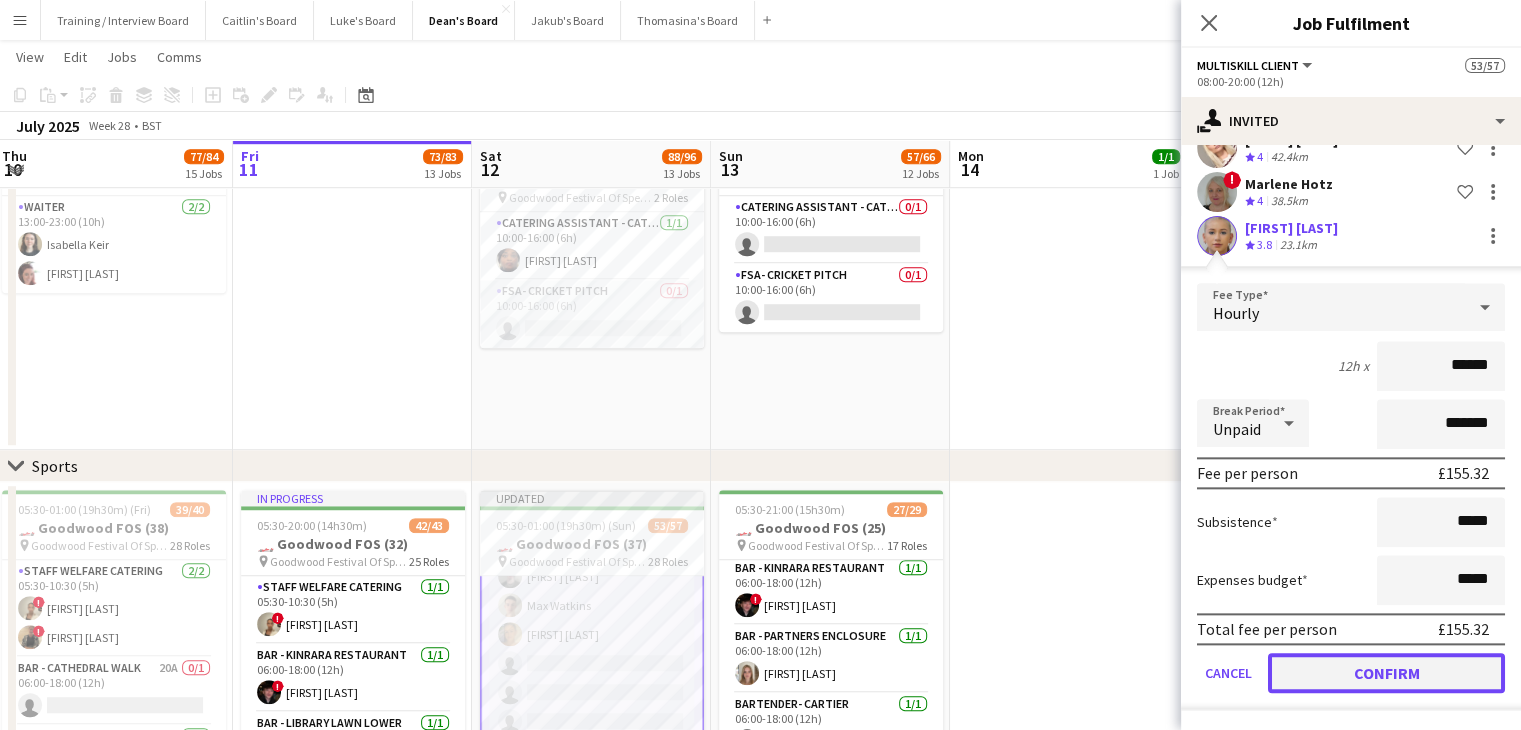 click on "Confirm" 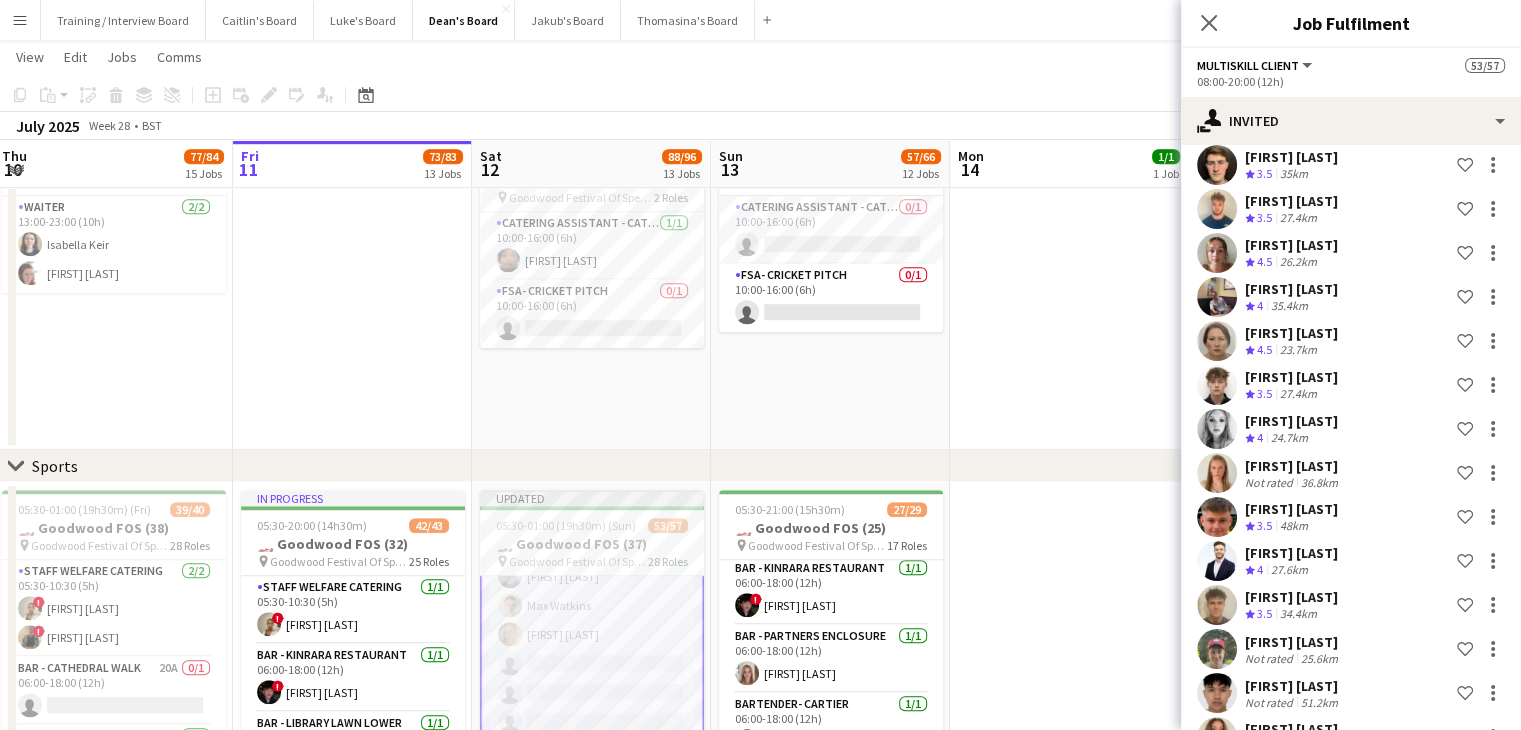 scroll, scrollTop: 0, scrollLeft: 0, axis: both 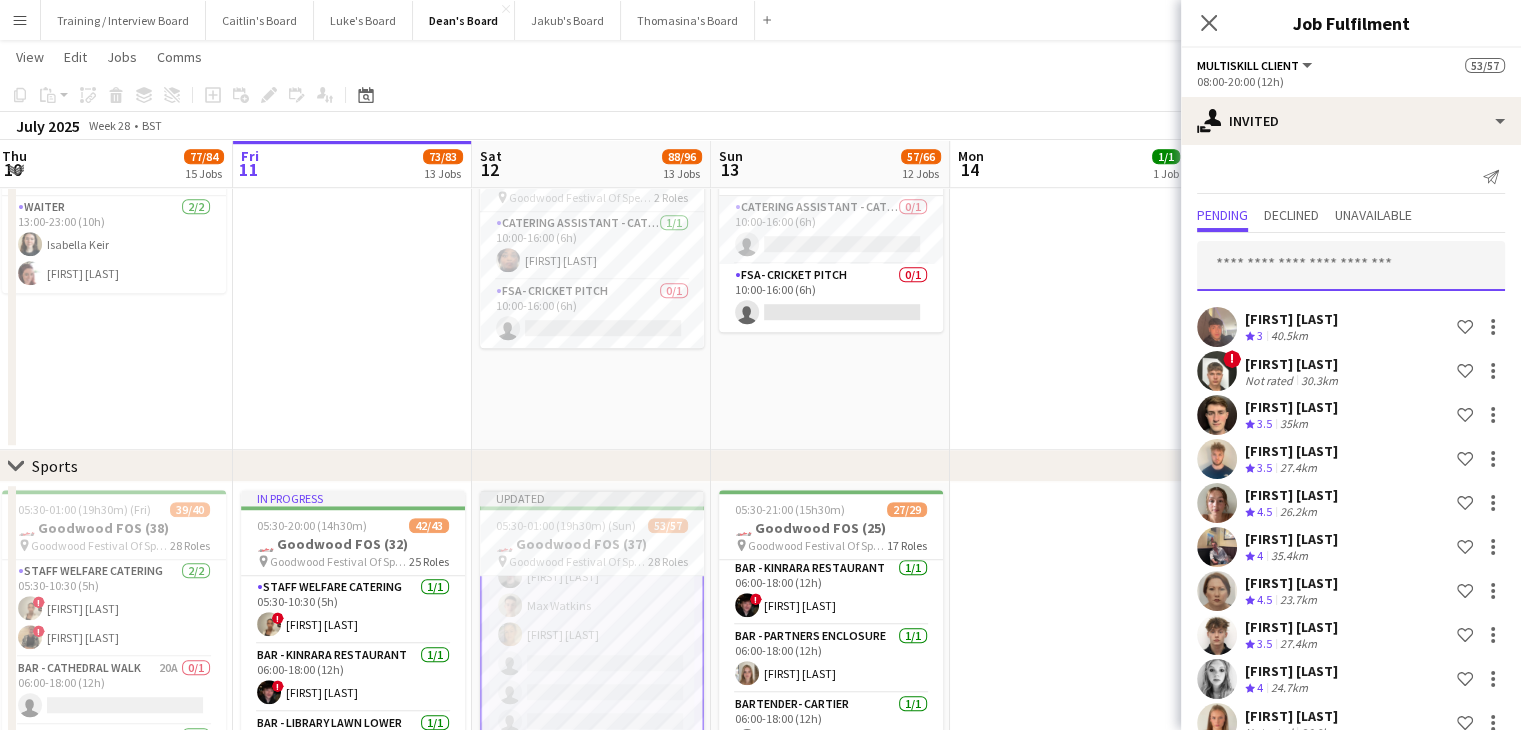 click at bounding box center (1351, 266) 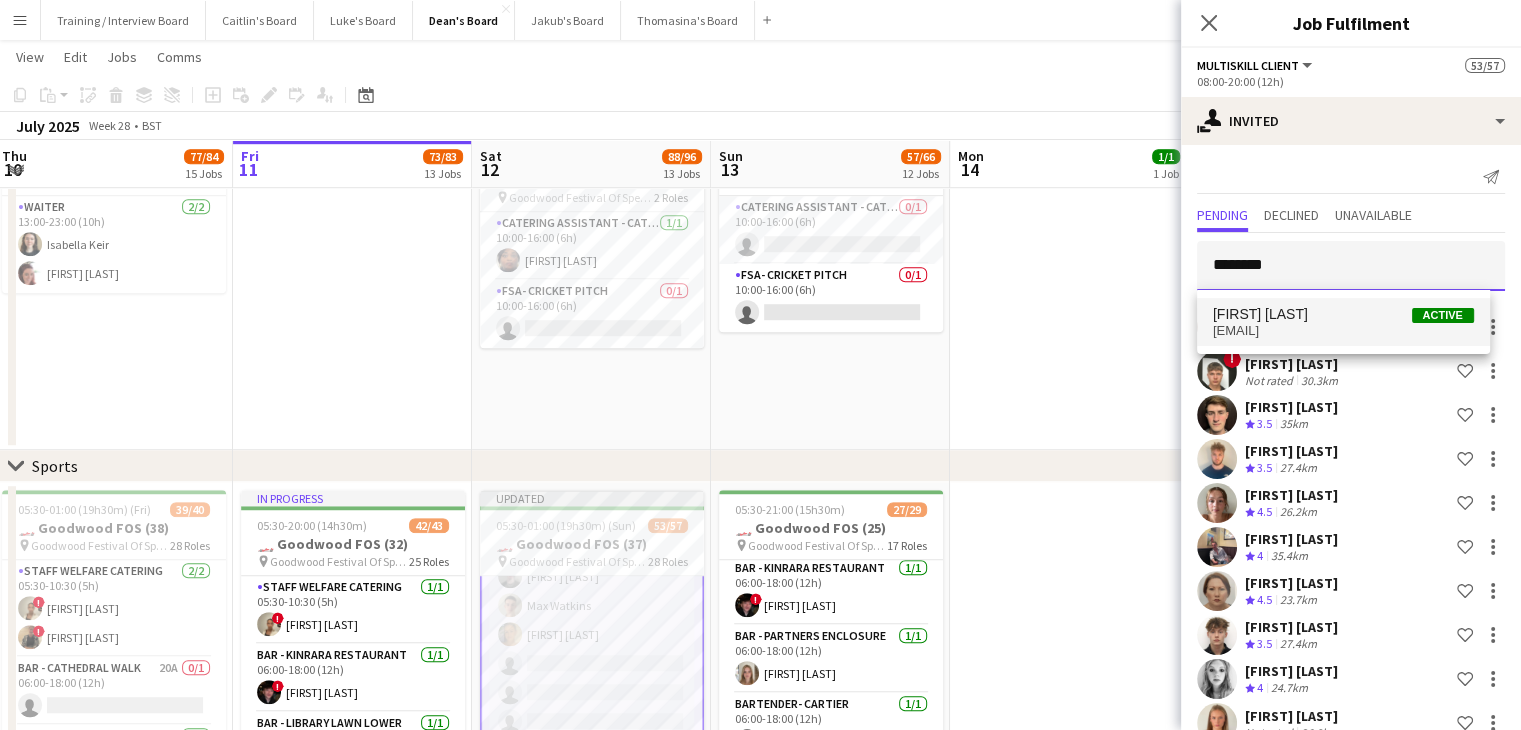 type on "********" 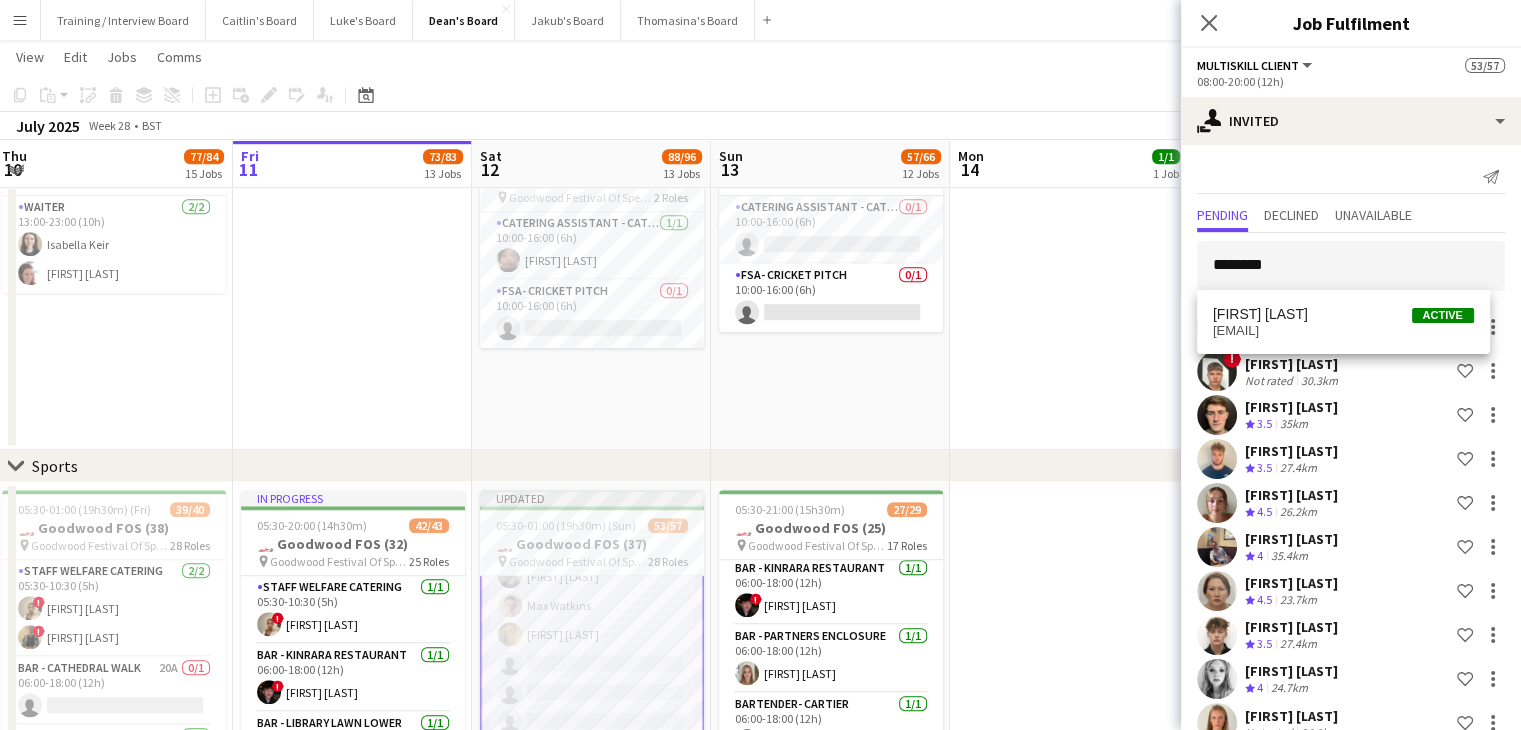click on "emilyrowesmythe@yahoo.co.uk" at bounding box center [1343, 331] 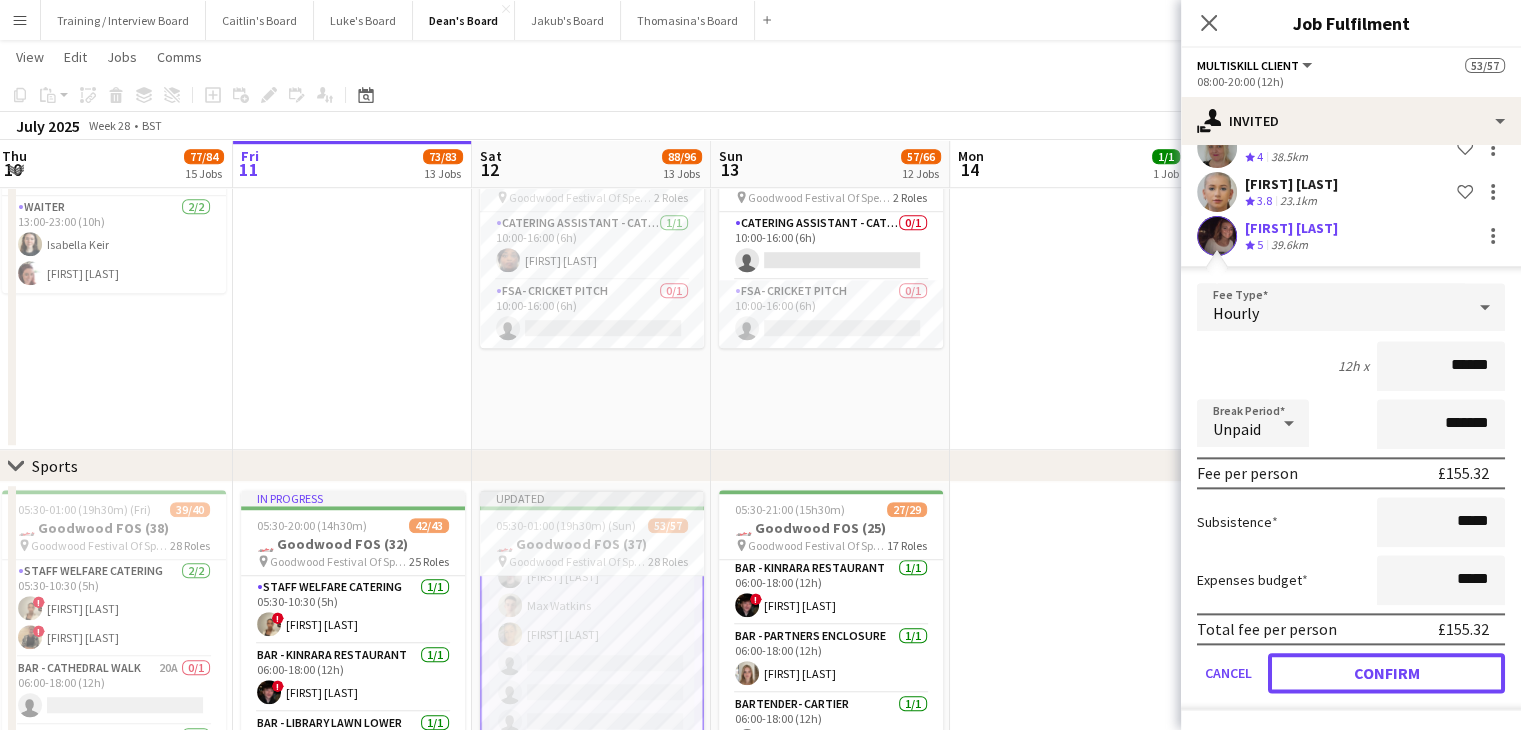 click on "Confirm" 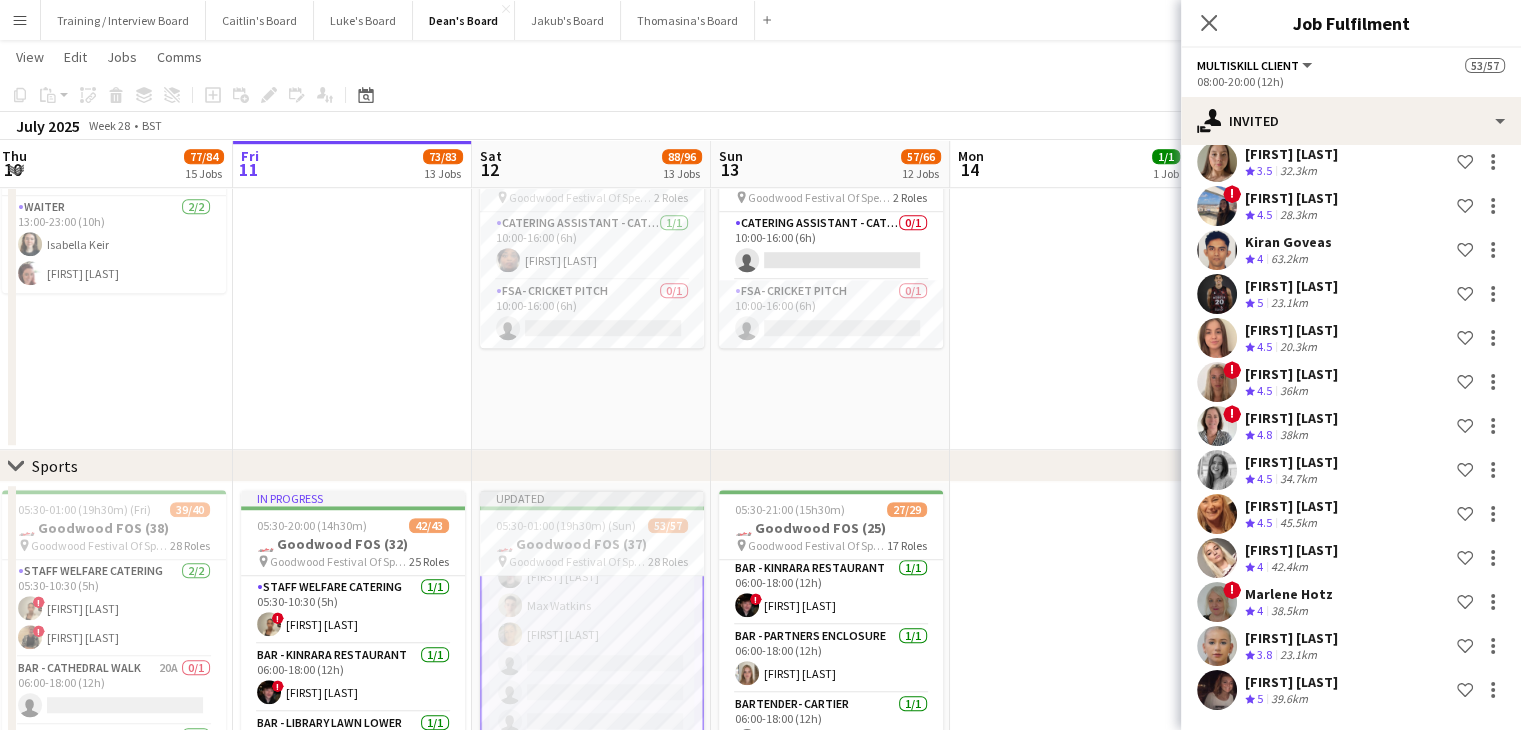scroll, scrollTop: 0, scrollLeft: 0, axis: both 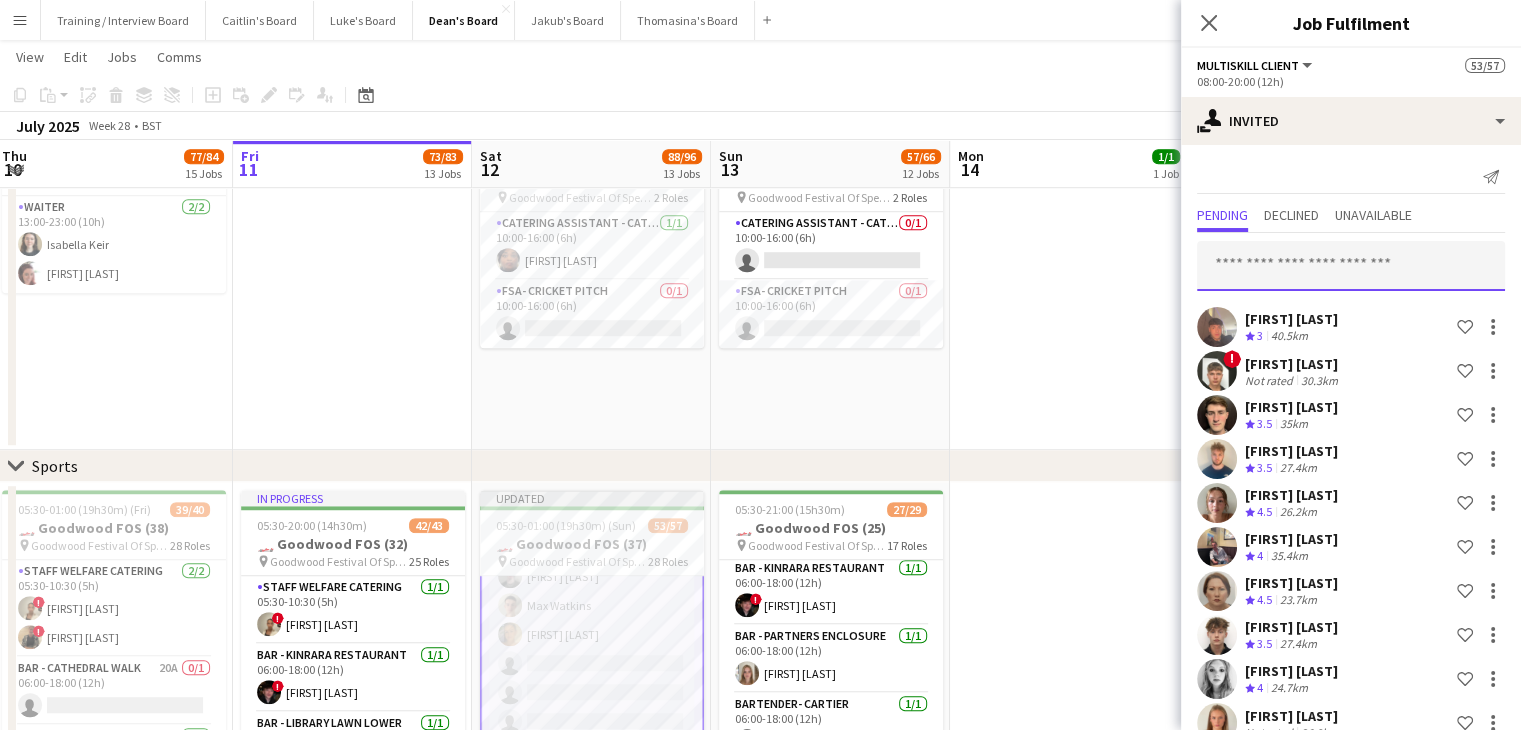 click at bounding box center [1351, 266] 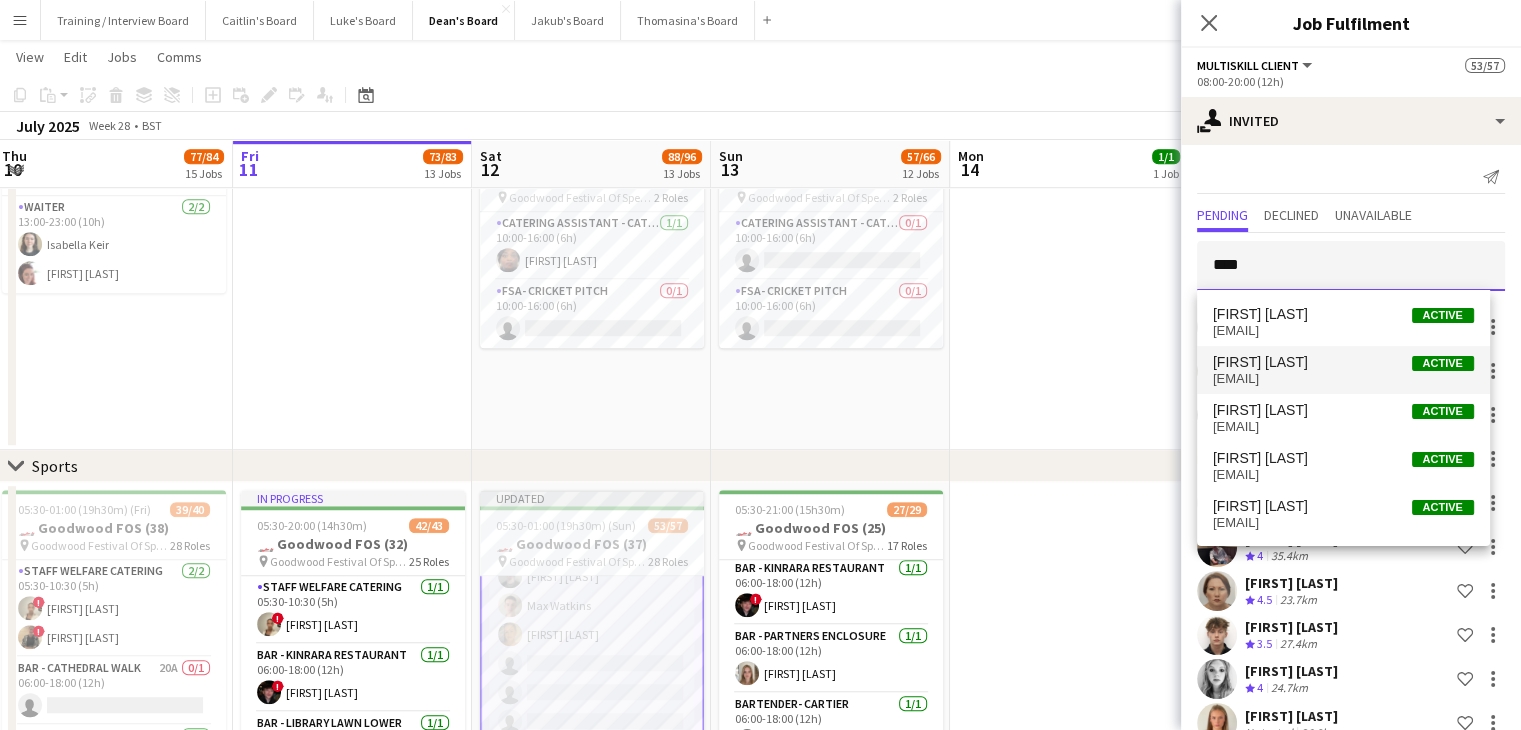 type on "****" 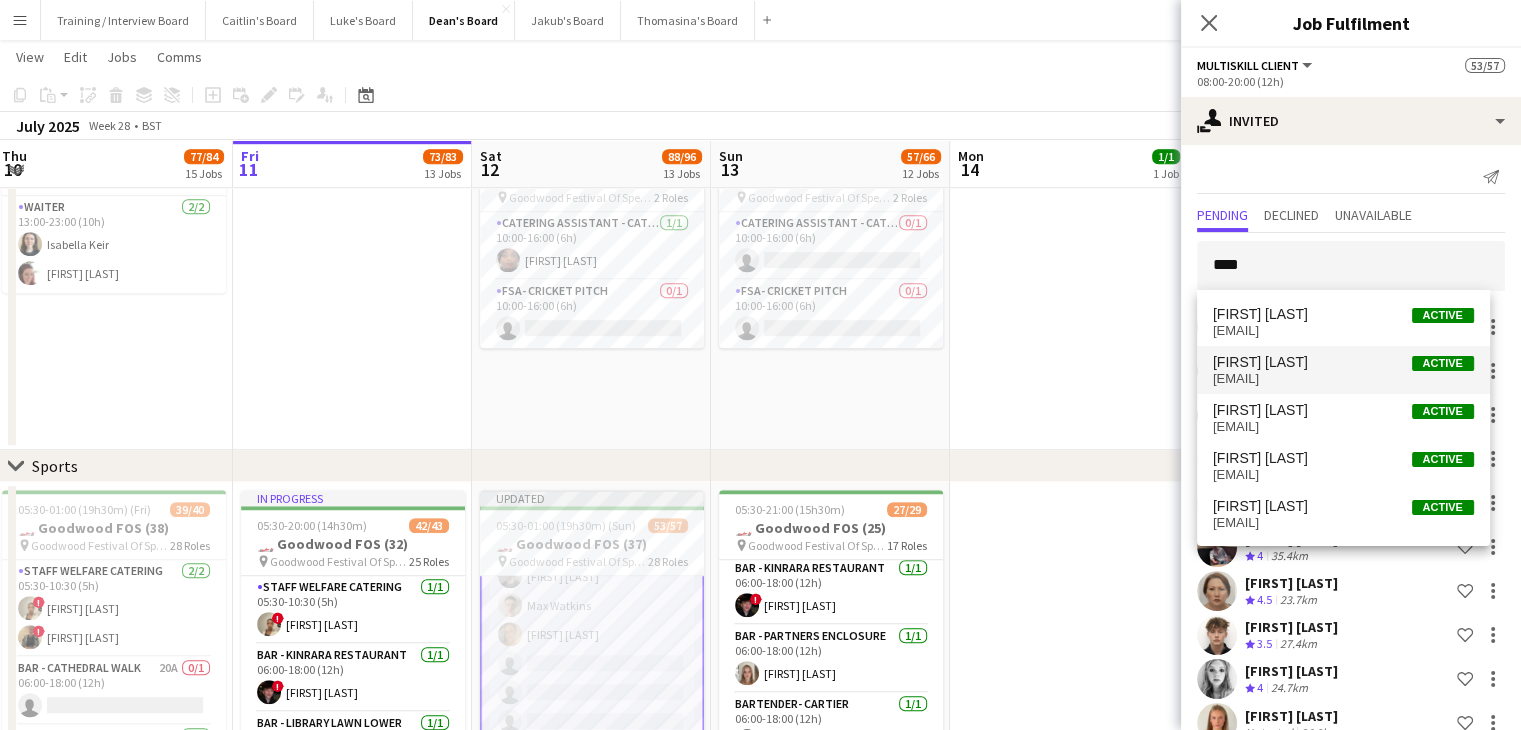 click on "Milly Woolcott  Active" at bounding box center [1343, 362] 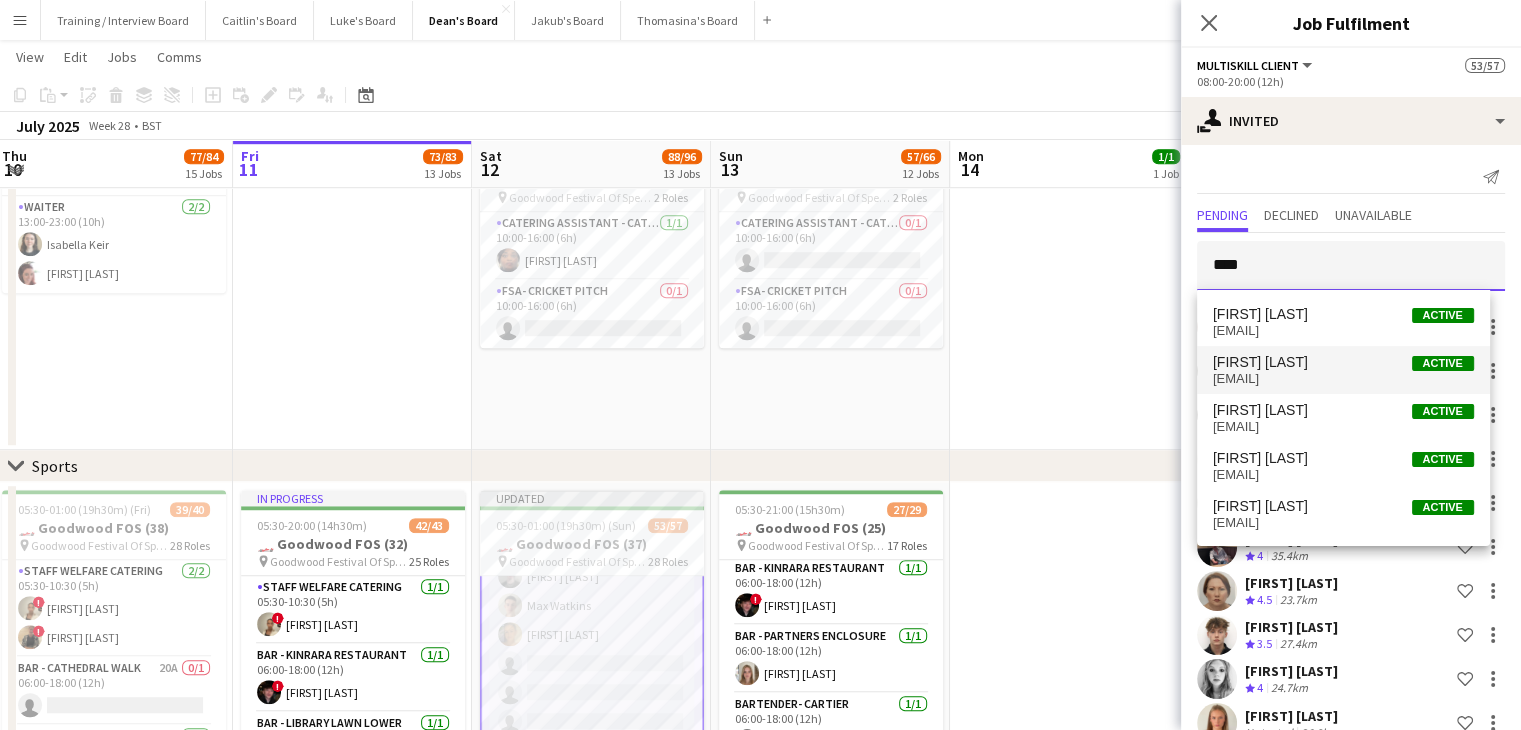 type 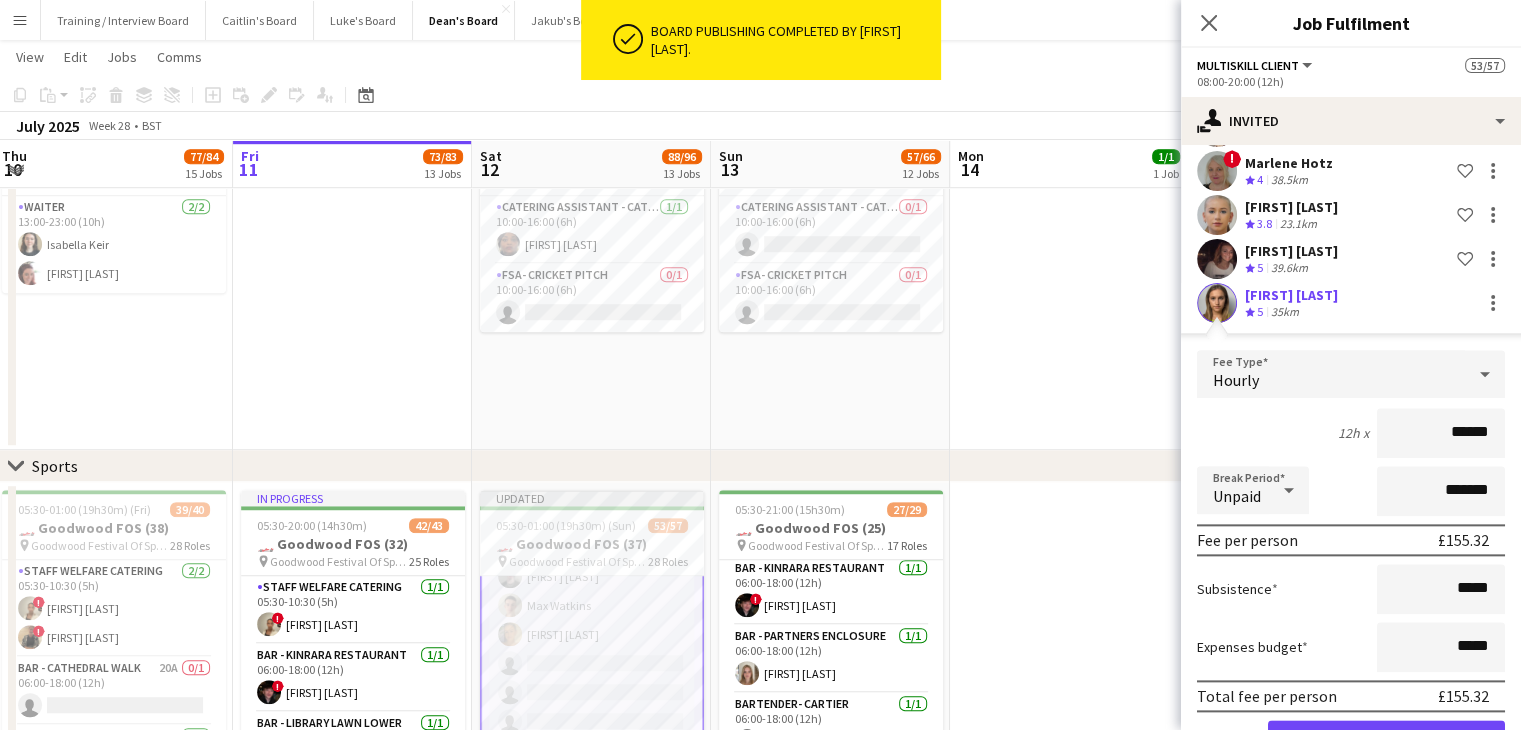 scroll, scrollTop: 2312, scrollLeft: 0, axis: vertical 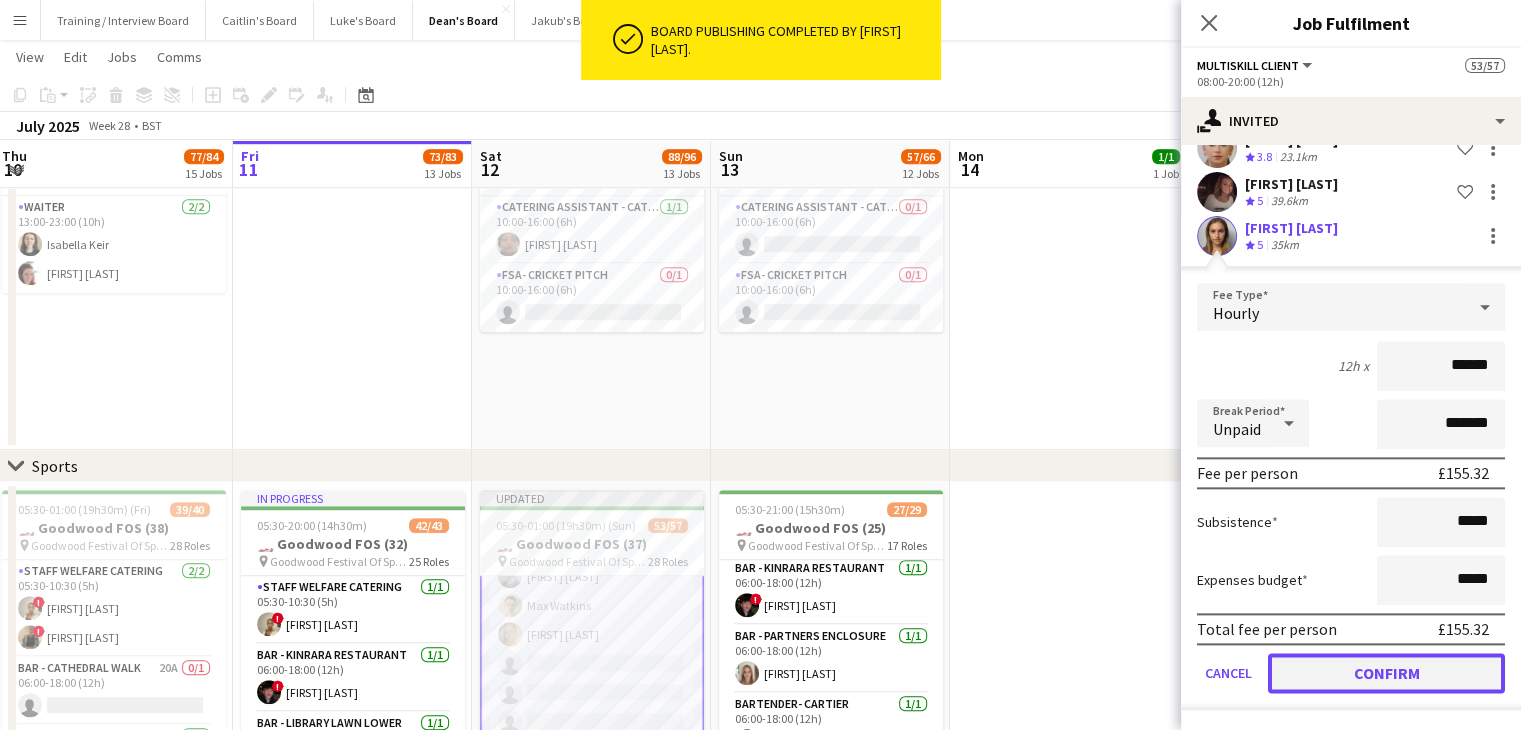click on "Confirm" 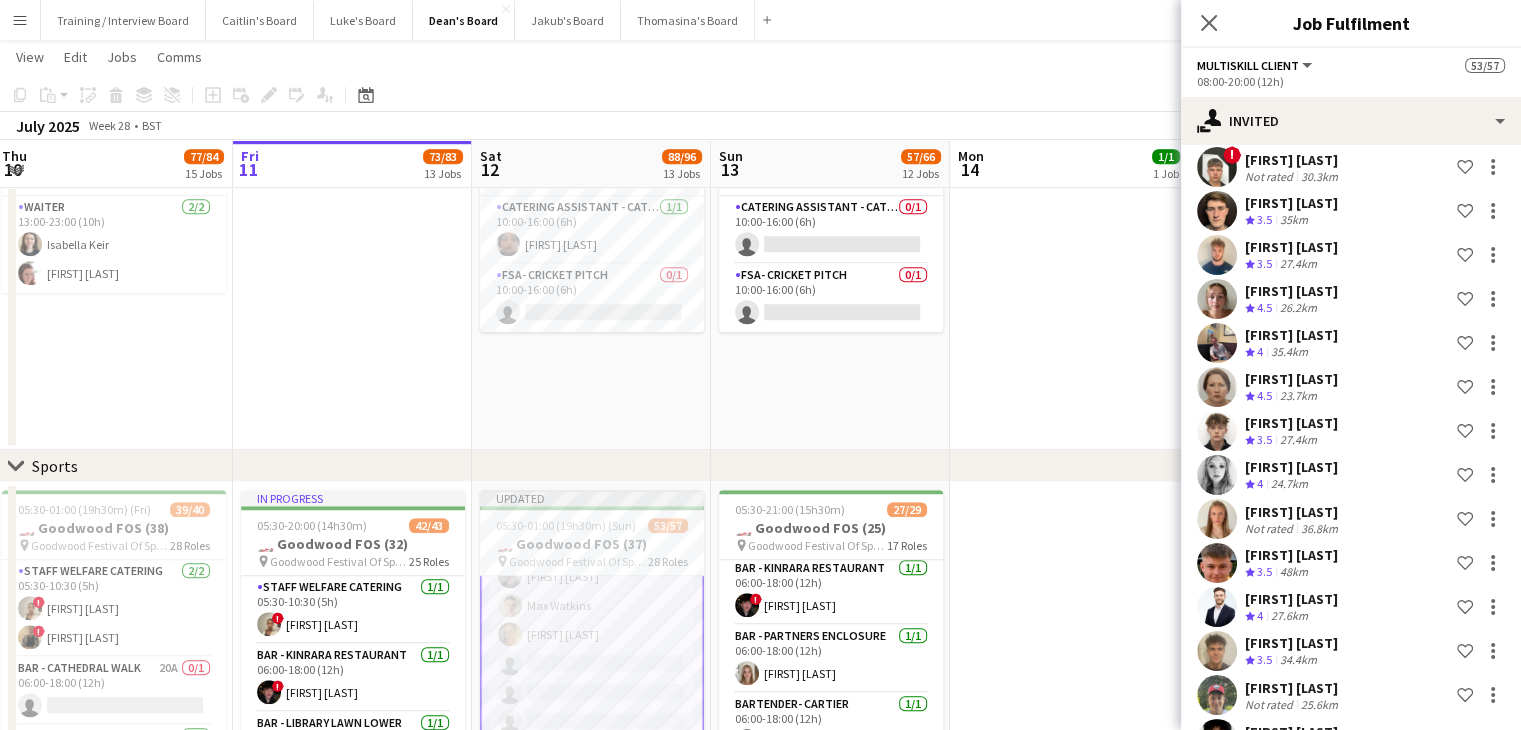 scroll, scrollTop: 35, scrollLeft: 0, axis: vertical 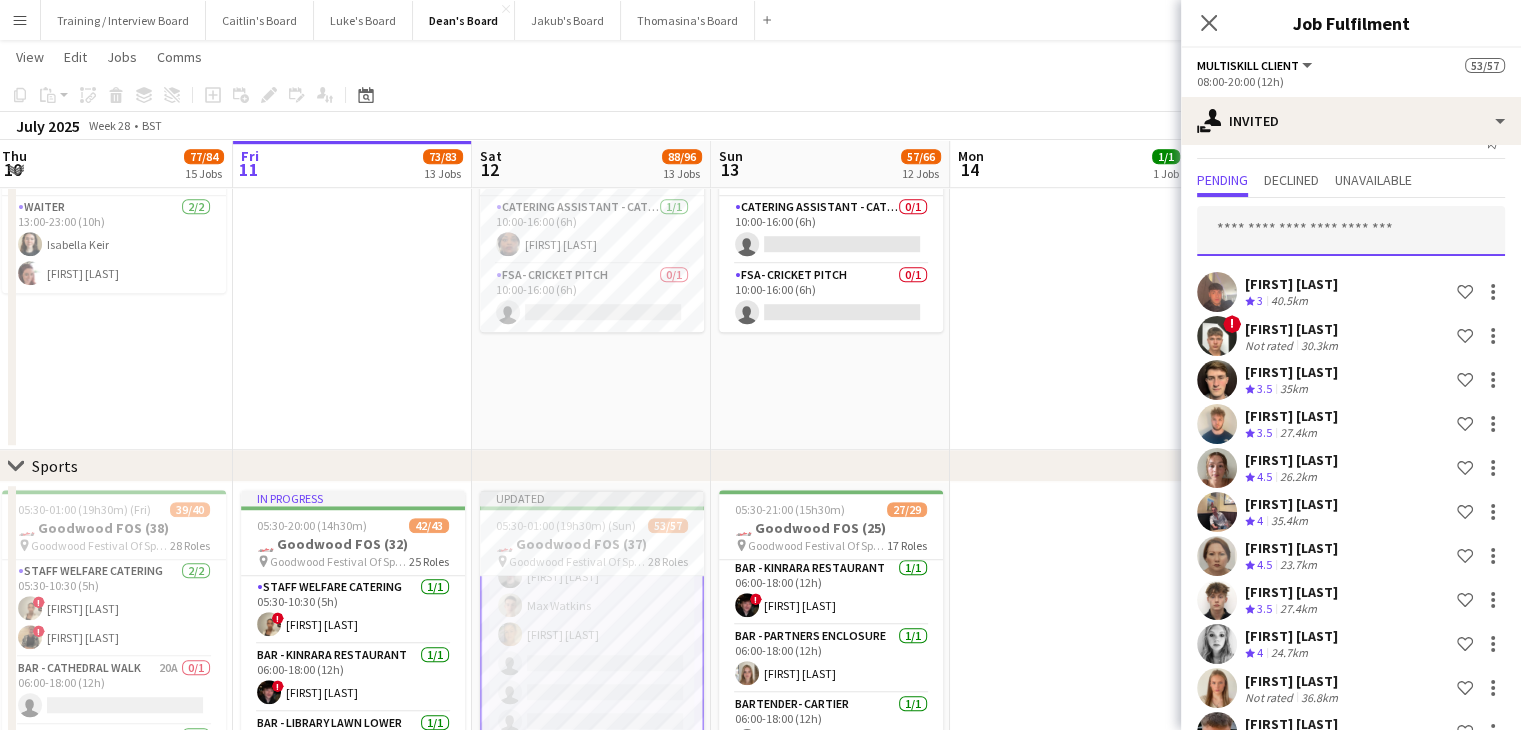 click at bounding box center [1351, 231] 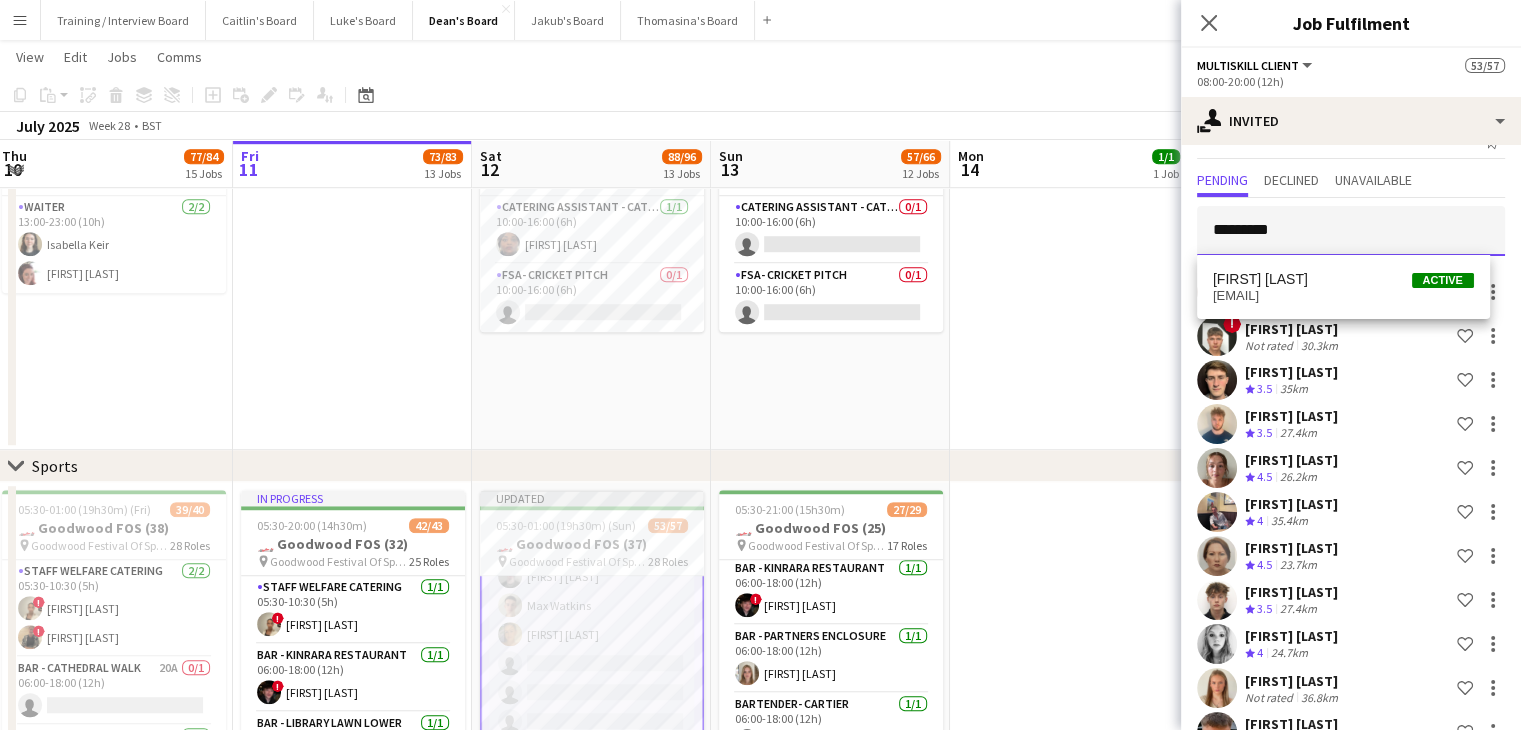 type on "*********" 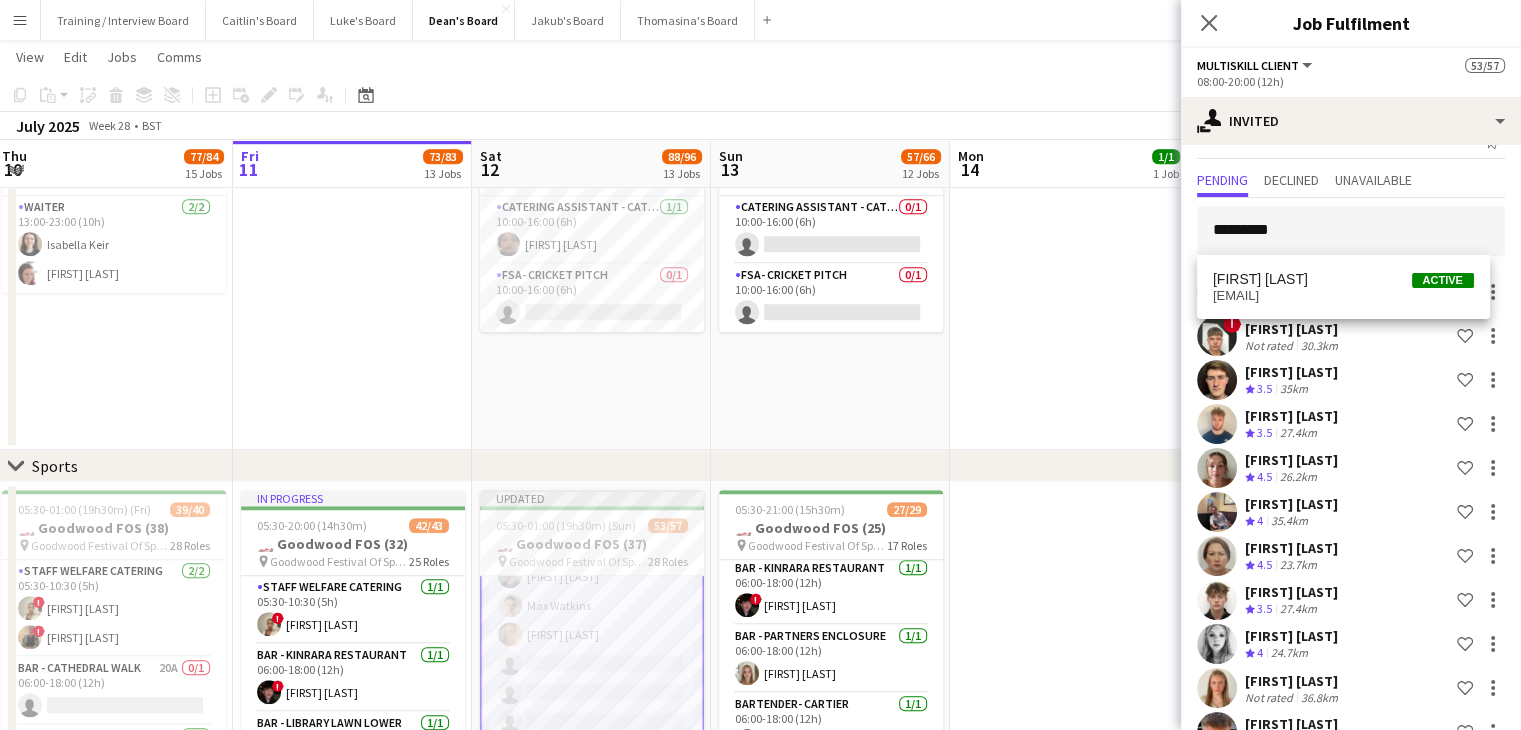 click on "eloisey06@icloud.com" at bounding box center [1343, 296] 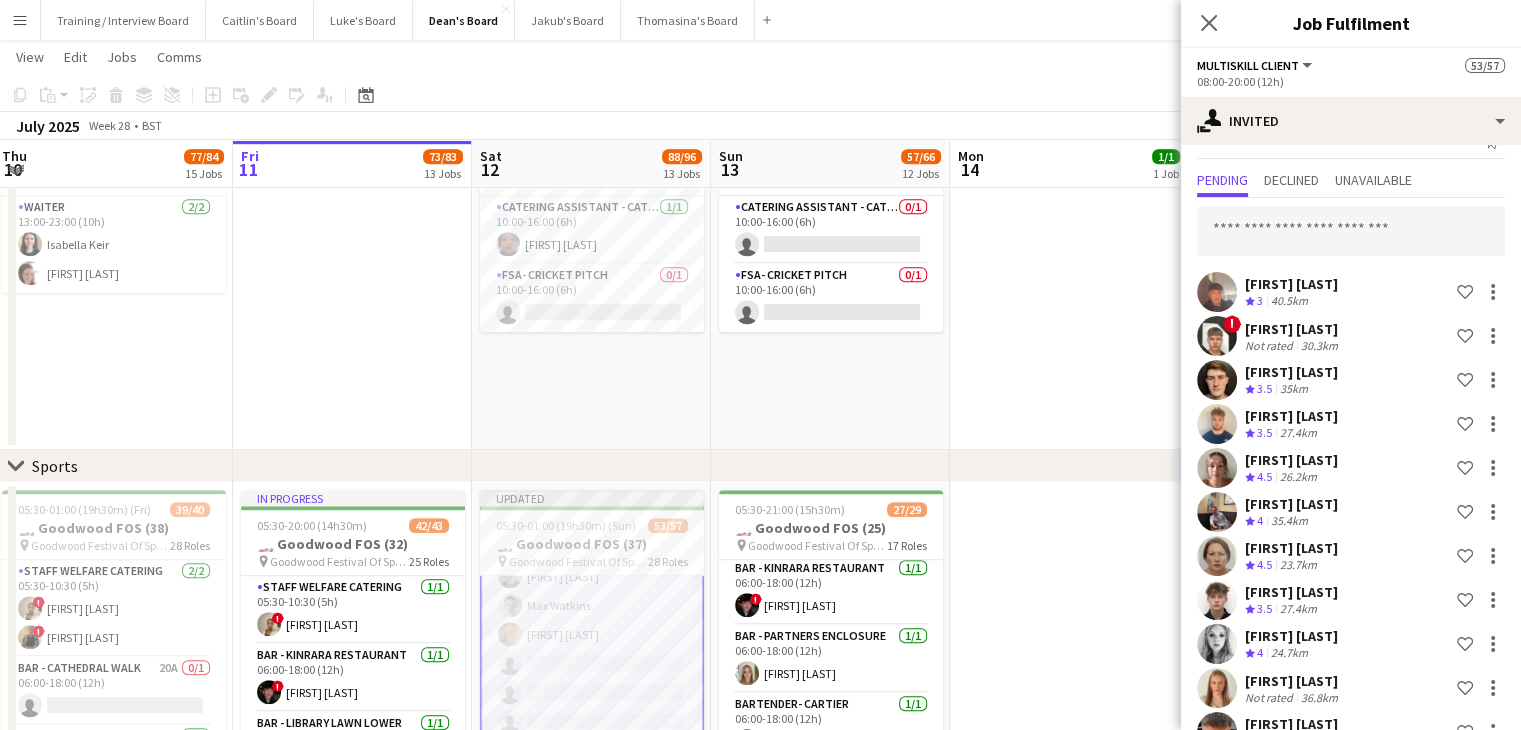 scroll, scrollTop: 2355, scrollLeft: 0, axis: vertical 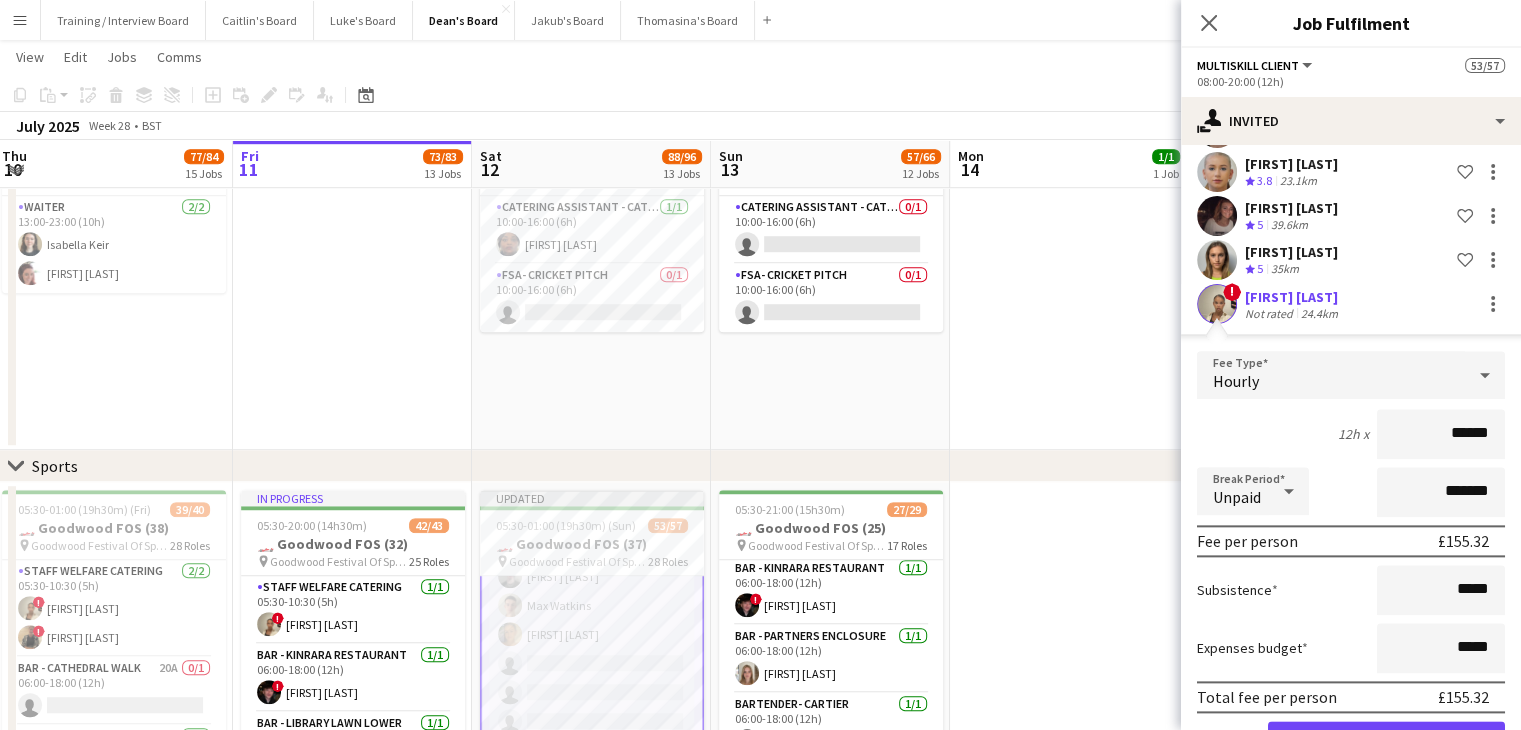 click on "!  eloise page   Not rated   24.4km" 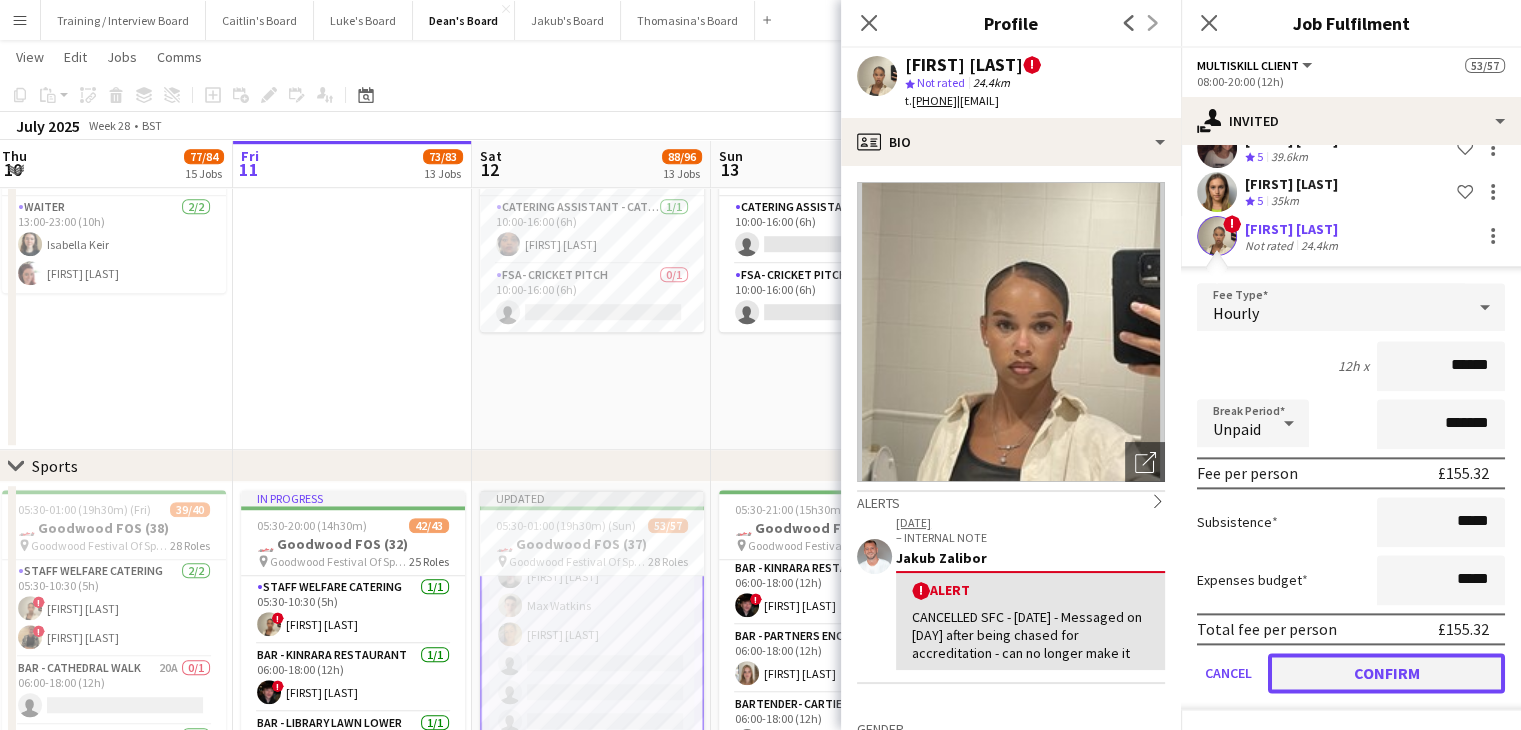 click on "Confirm" 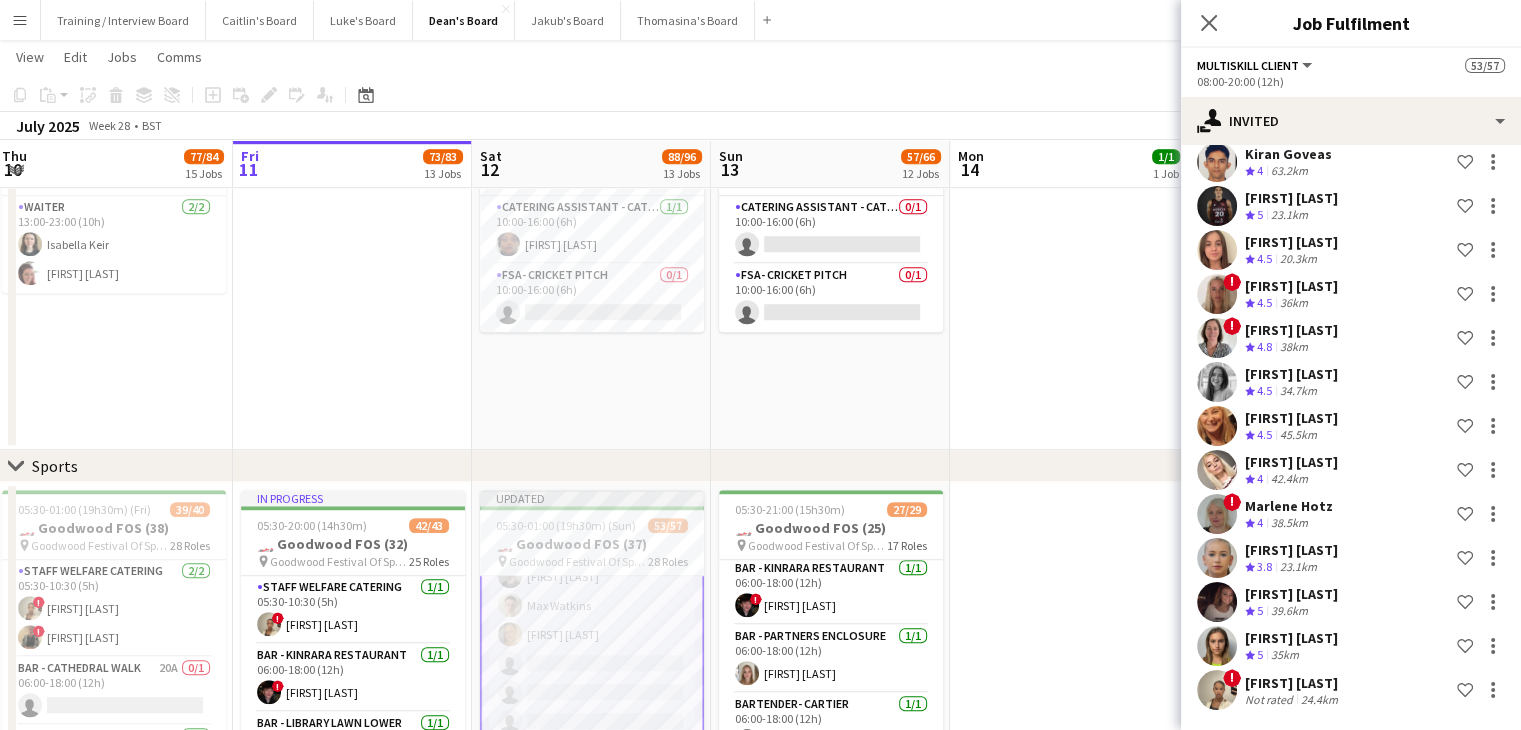 scroll, scrollTop: 0, scrollLeft: 0, axis: both 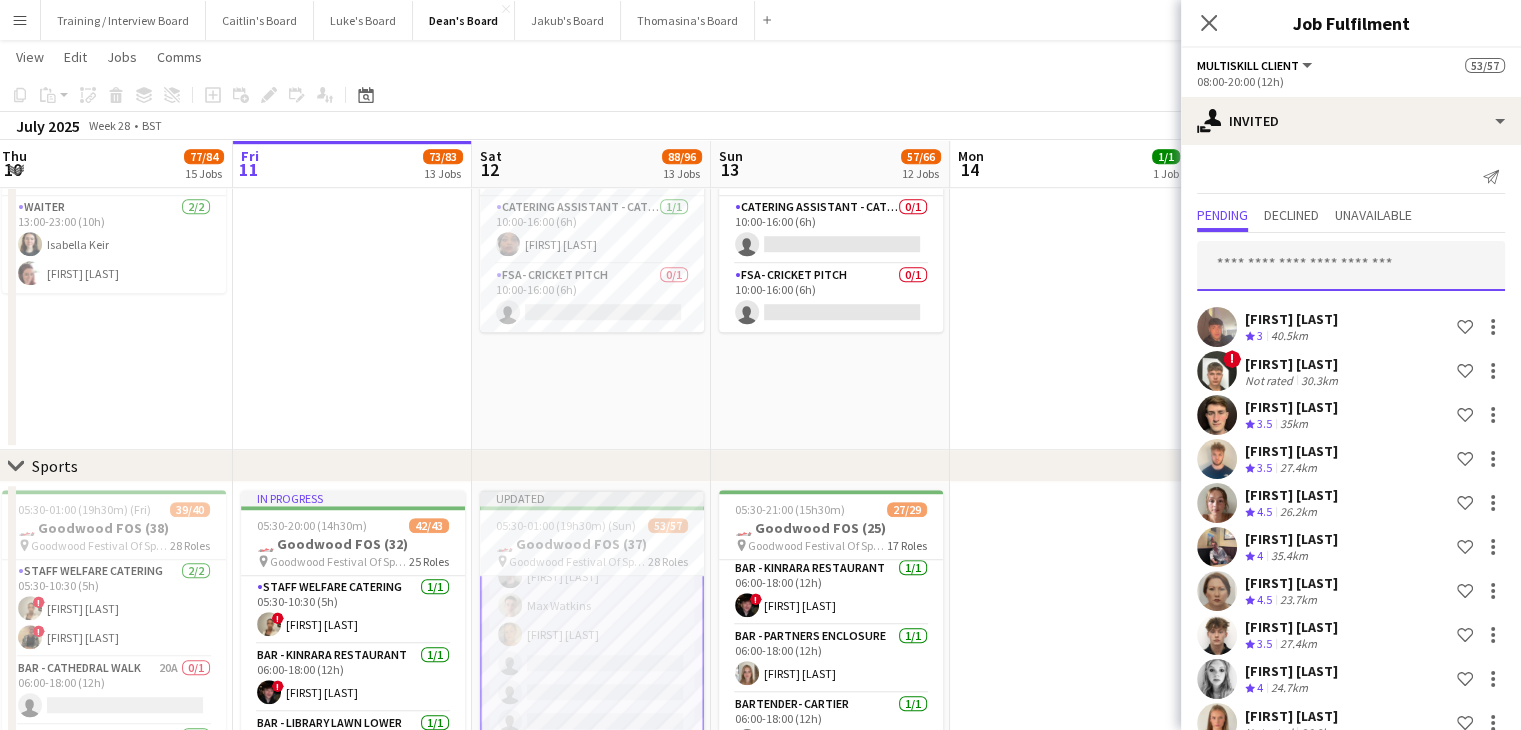 click at bounding box center [1351, 266] 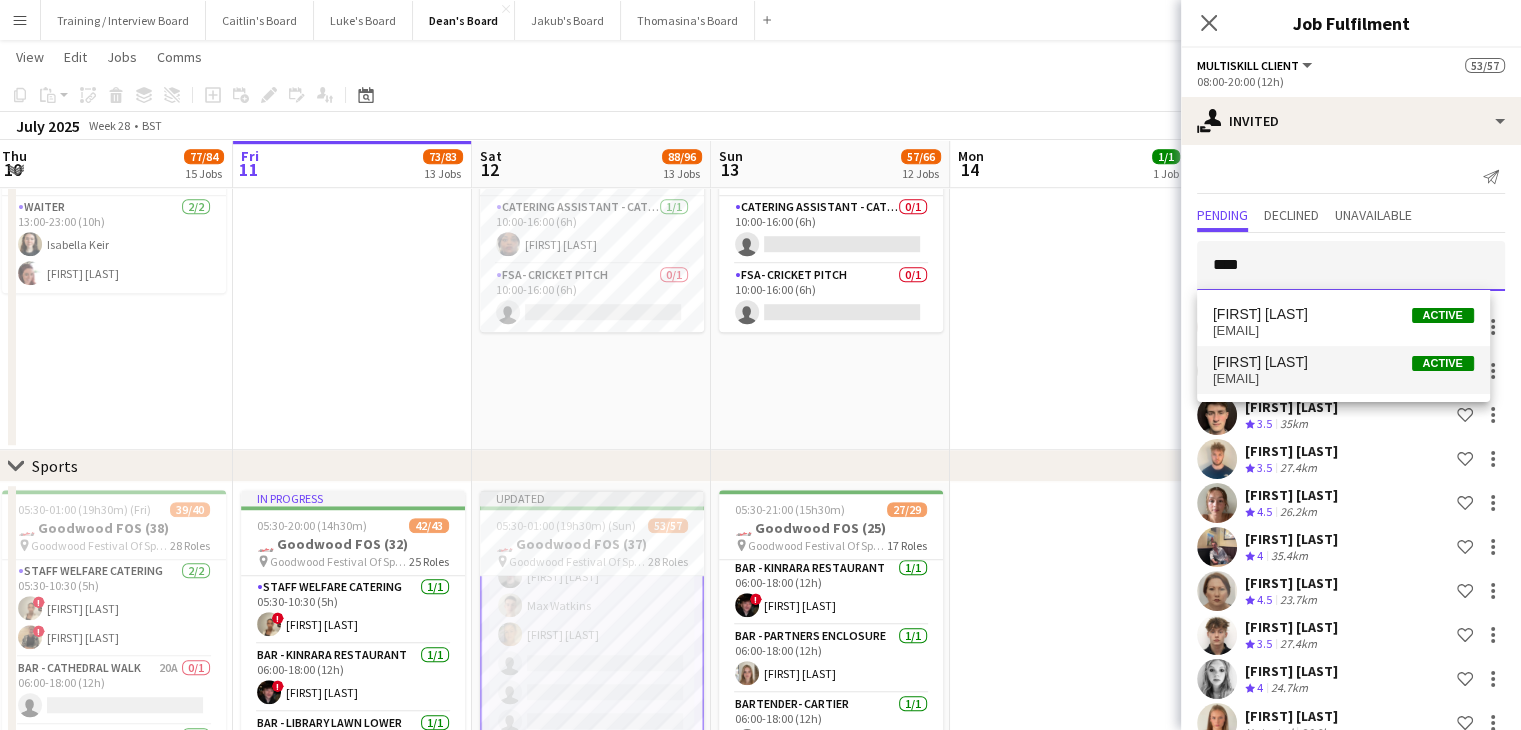 type on "****" 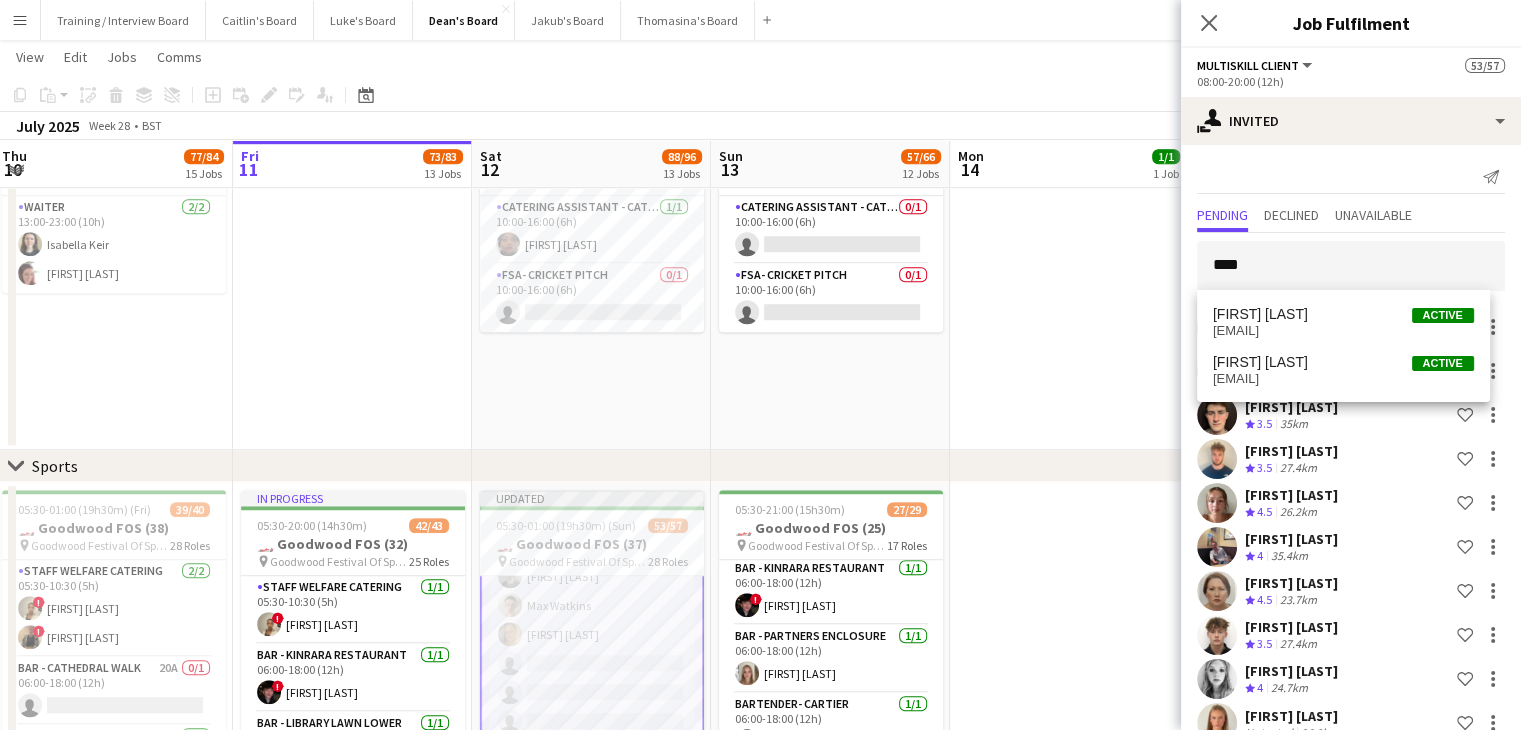 click on "[FIRST] [LAST]" at bounding box center (1260, 362) 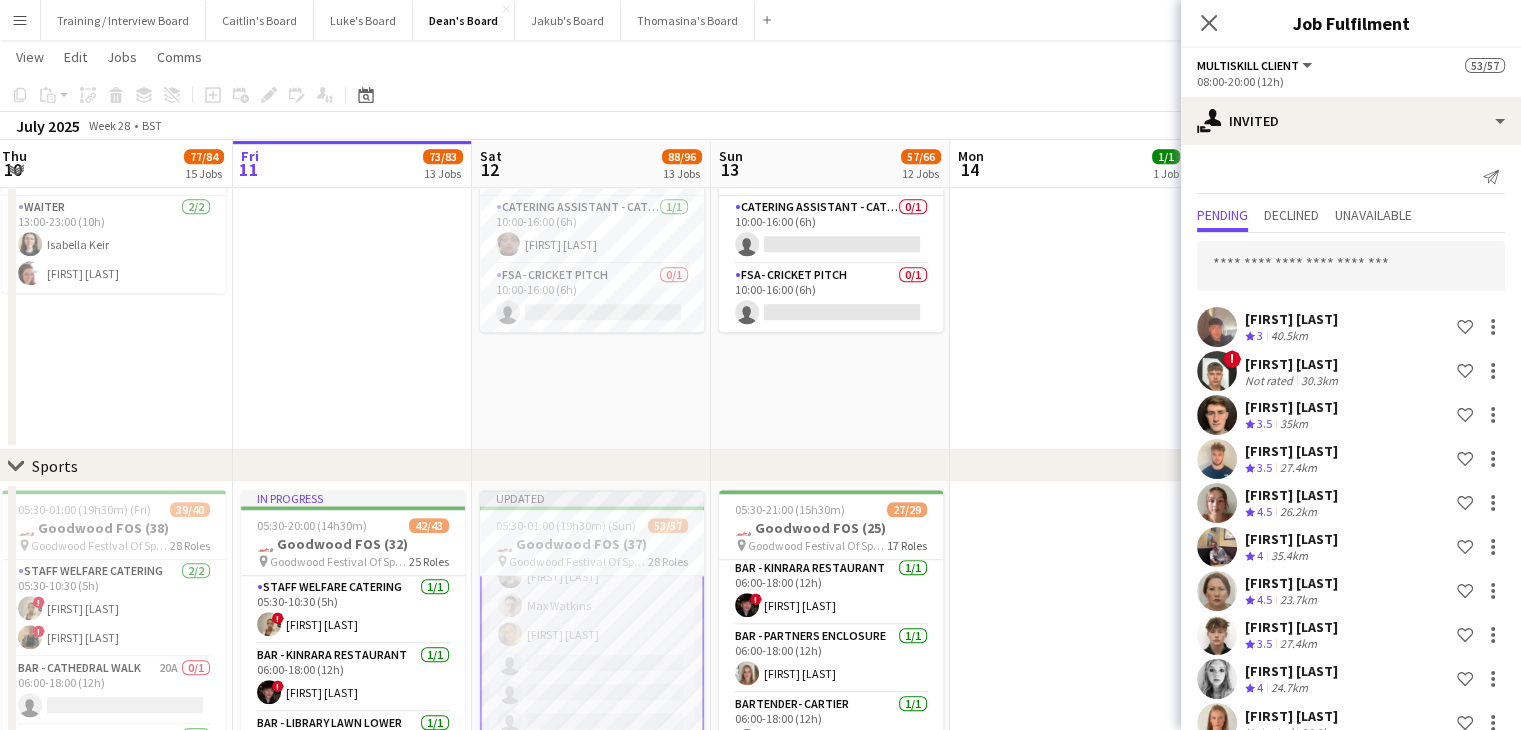 scroll, scrollTop: 2400, scrollLeft: 0, axis: vertical 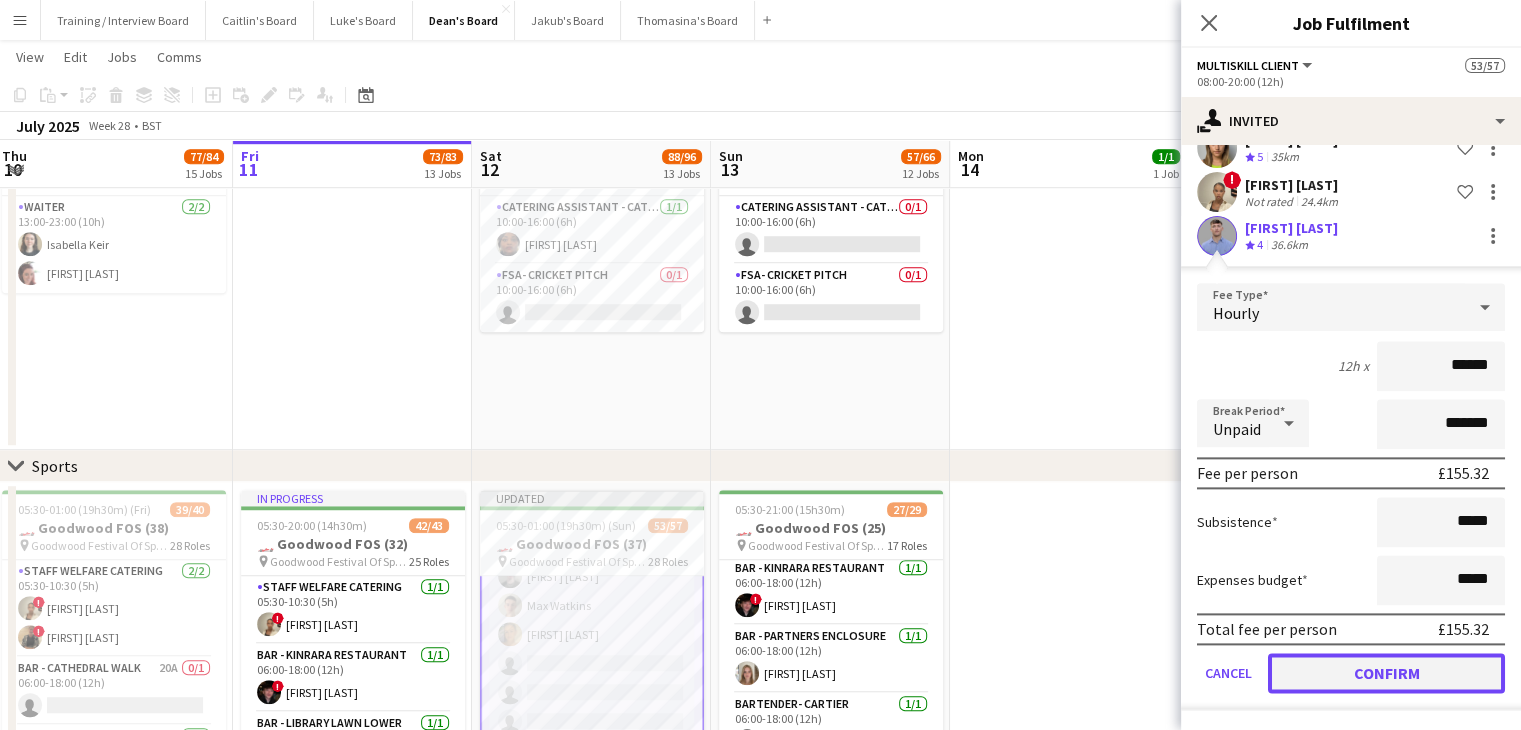 click on "Confirm" 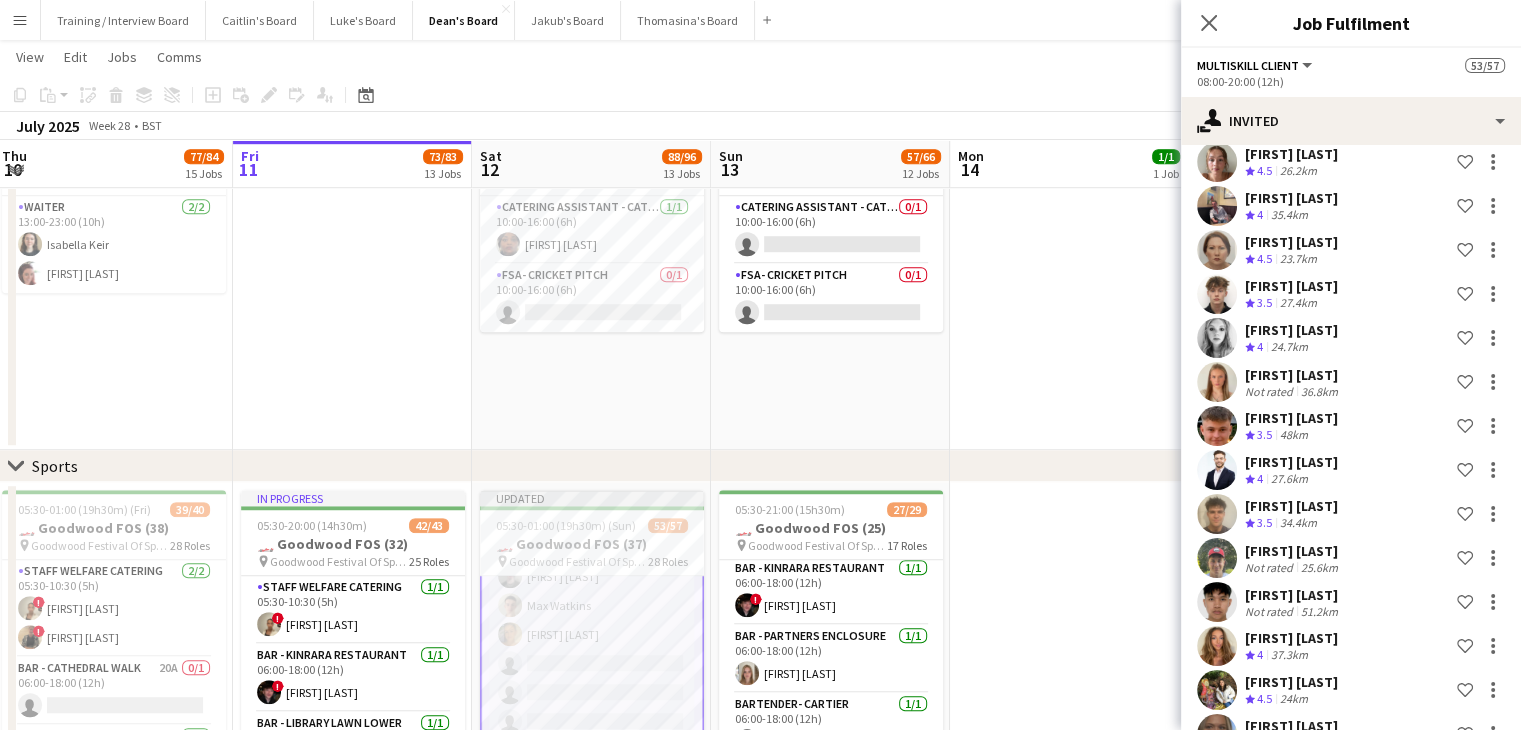 scroll, scrollTop: 0, scrollLeft: 0, axis: both 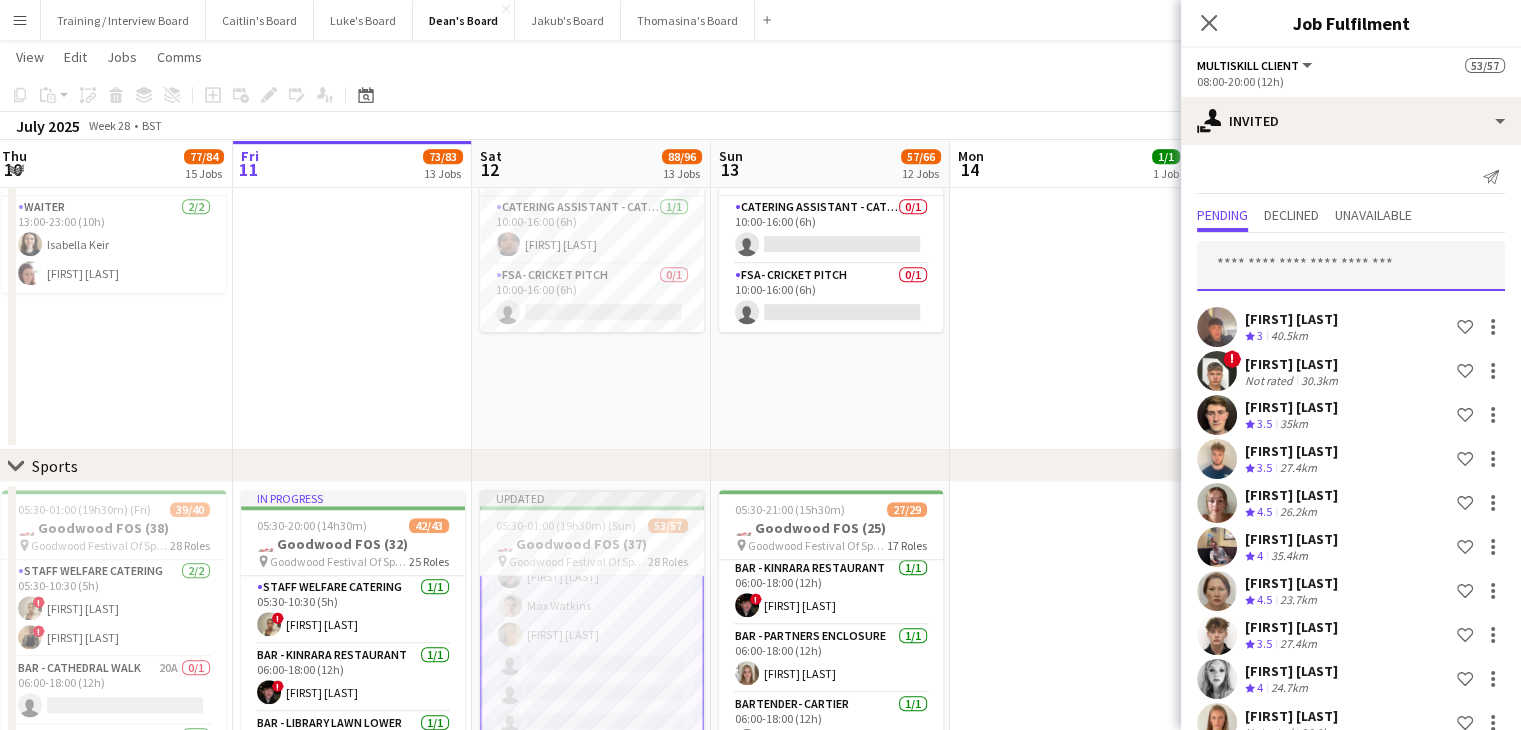 click at bounding box center [1351, 266] 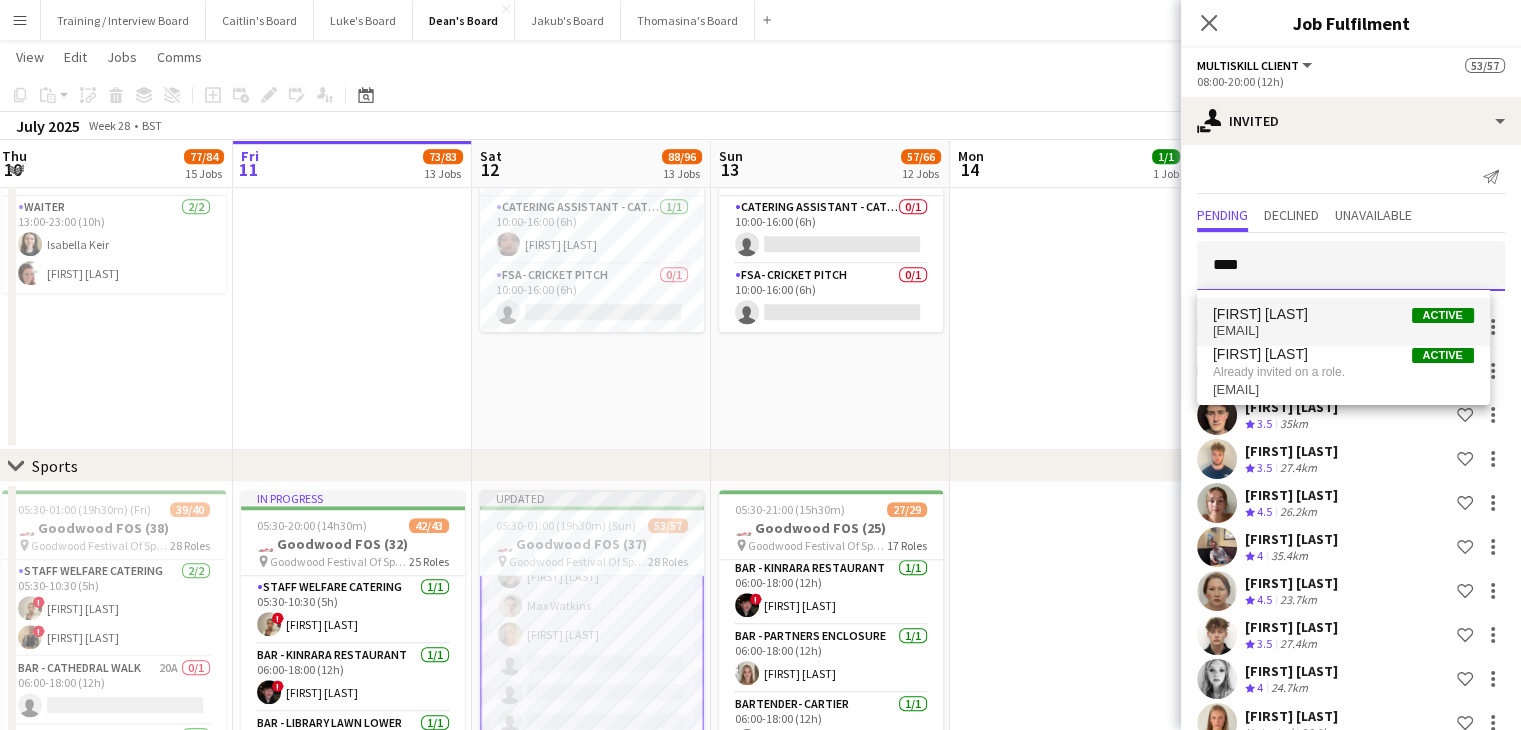 type on "****" 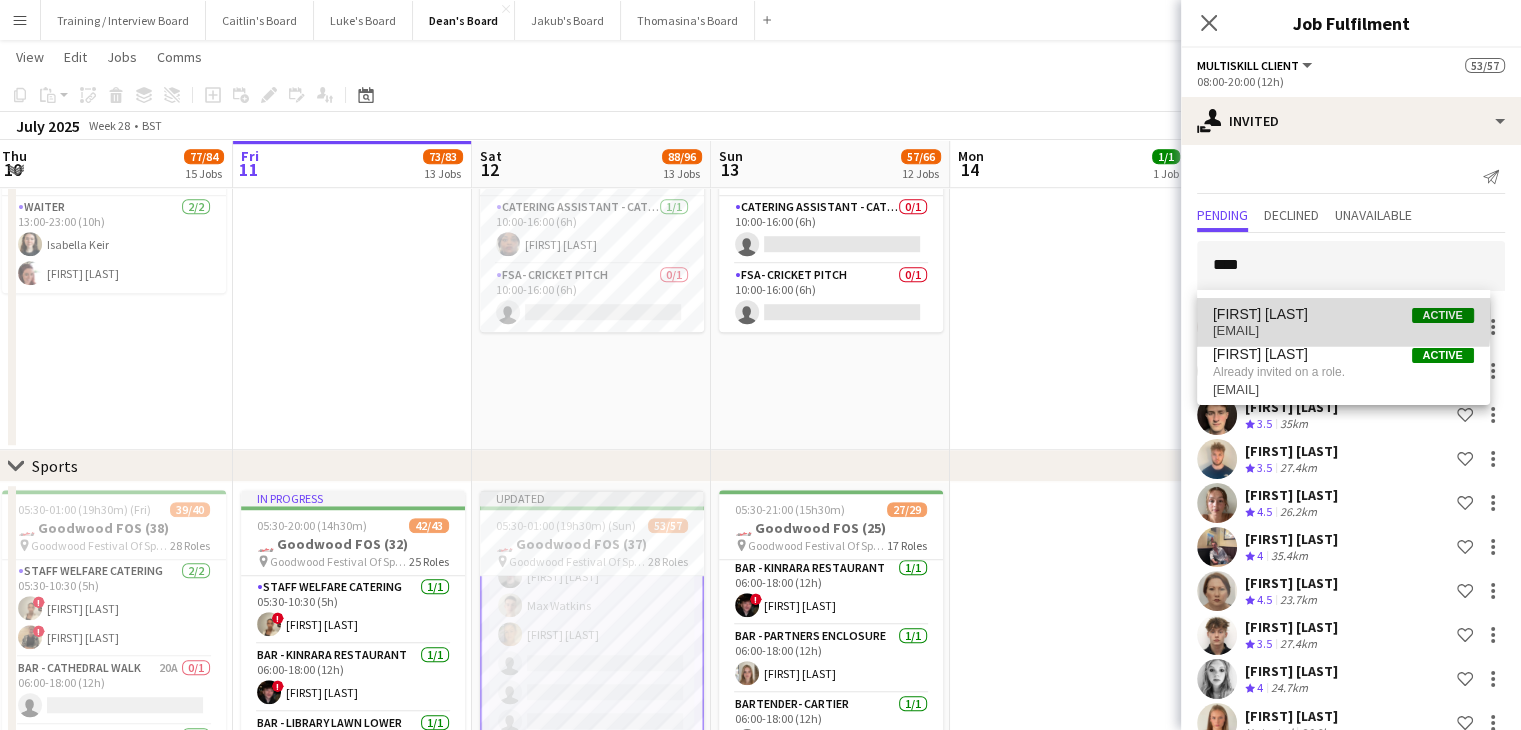 click on "[FIRST] [LAST]" at bounding box center (1260, 314) 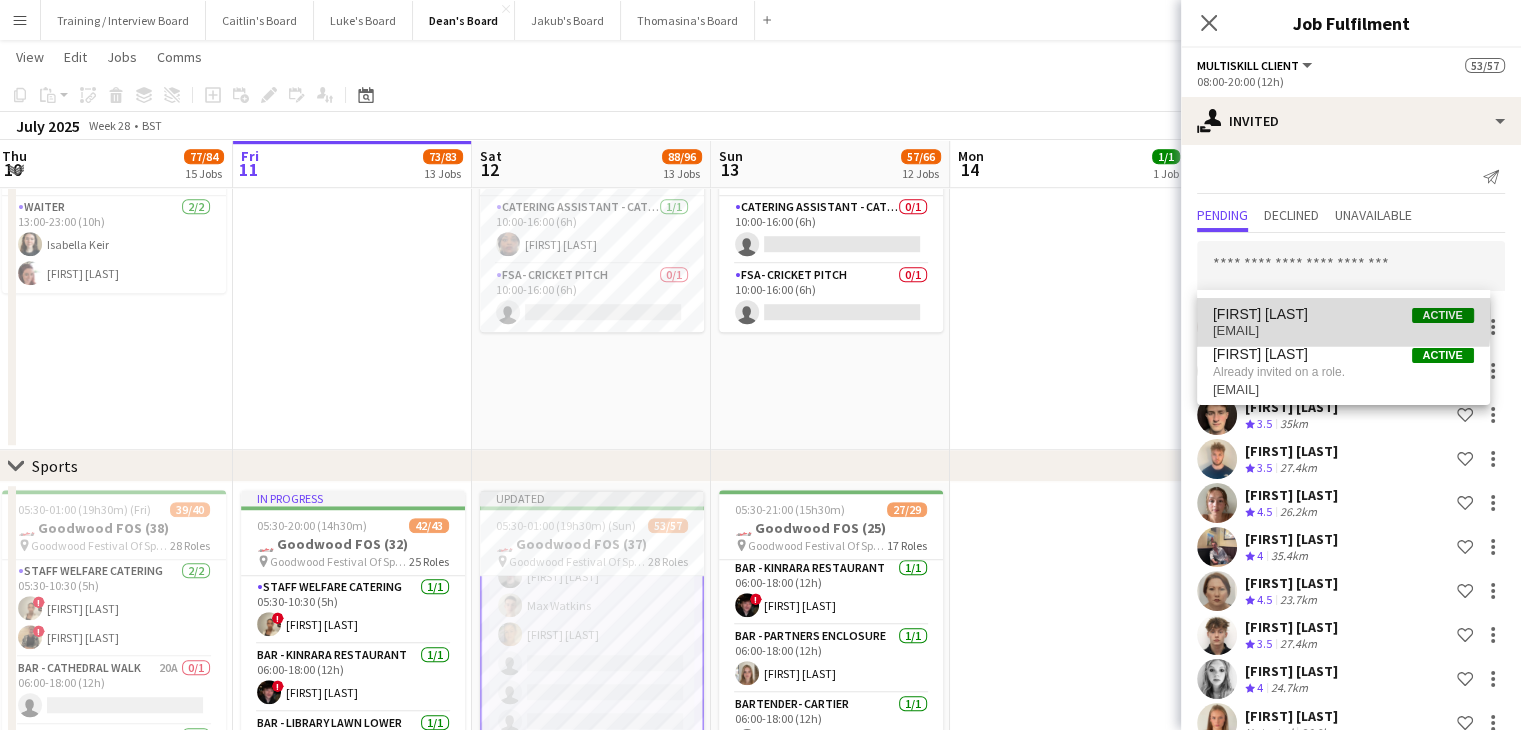scroll, scrollTop: 2443, scrollLeft: 0, axis: vertical 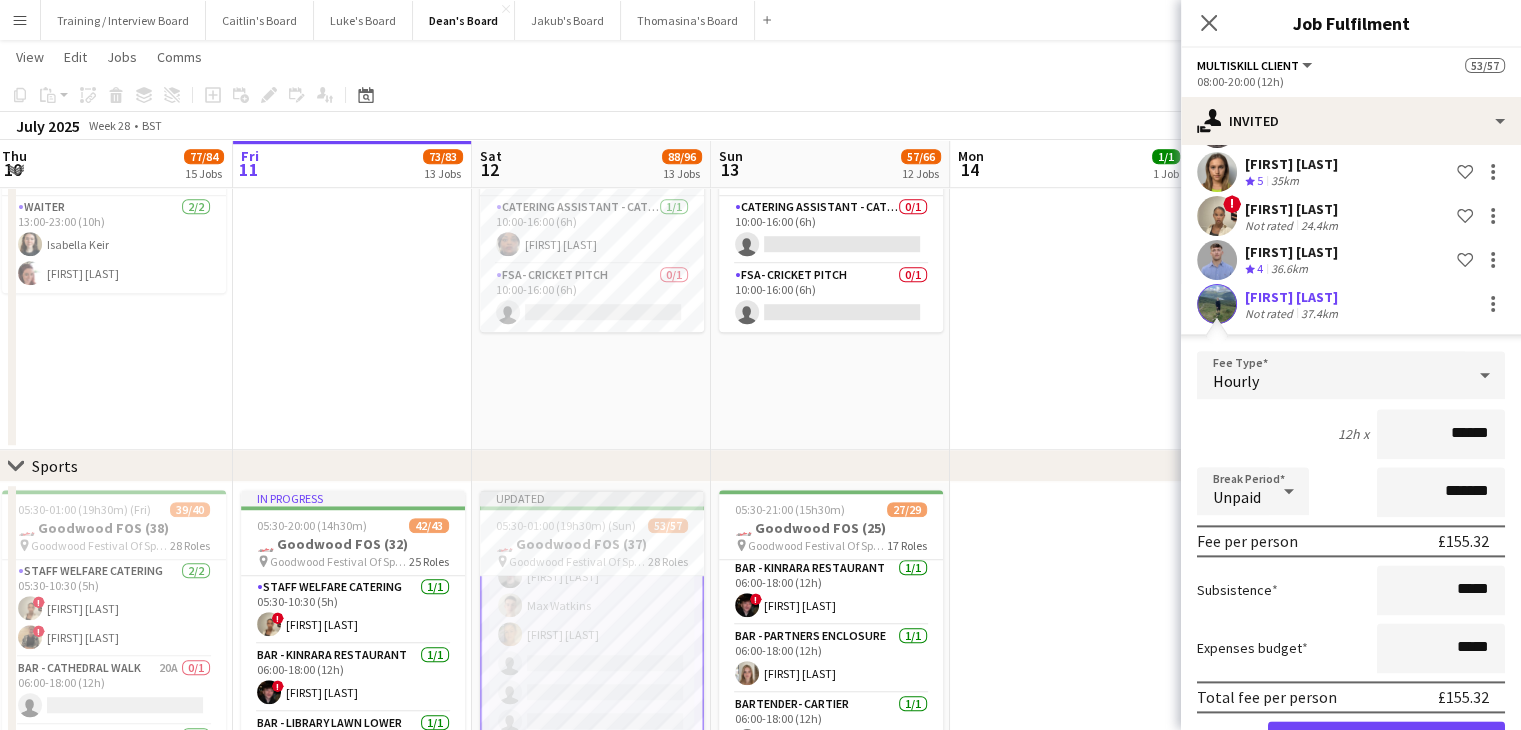 click on "37.4km" 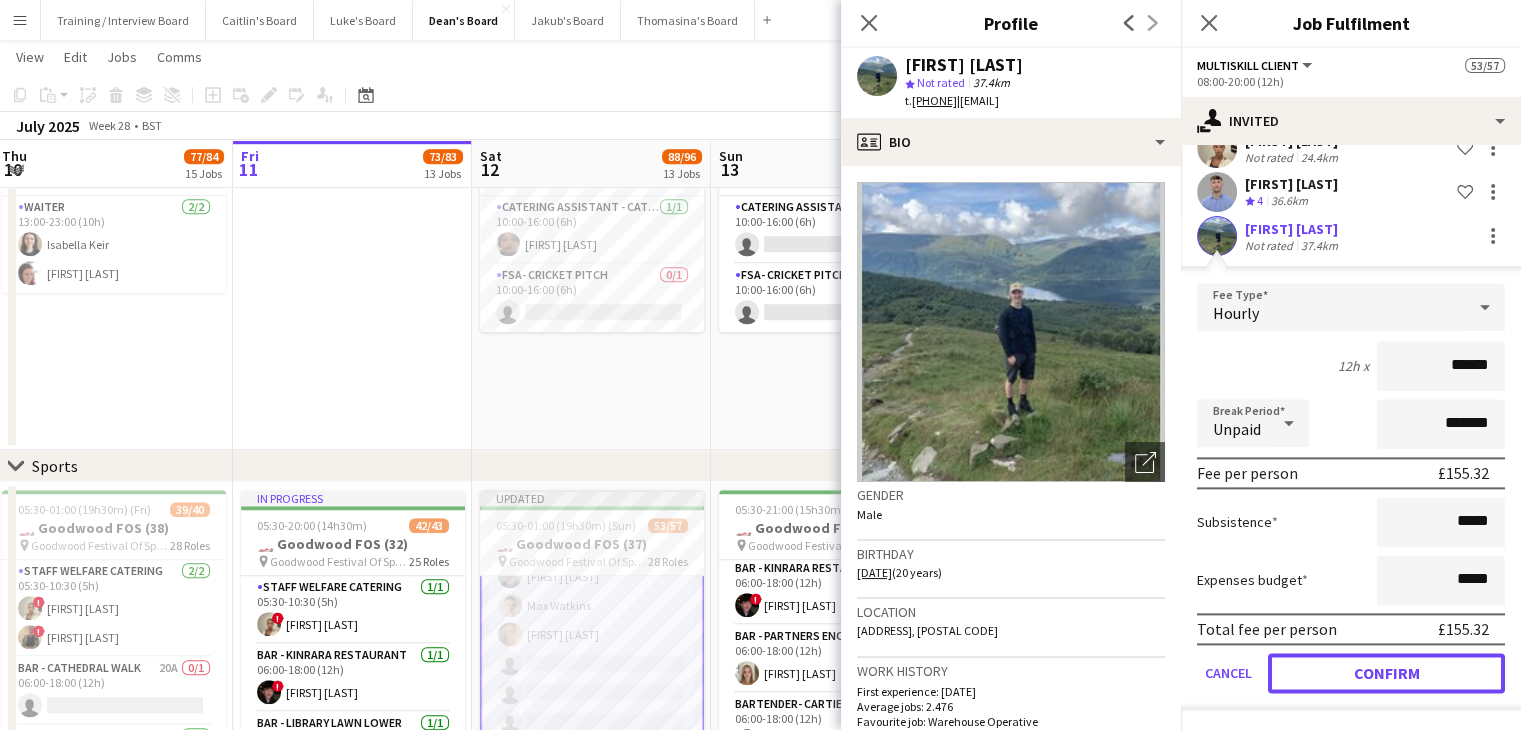 click on "Confirm" 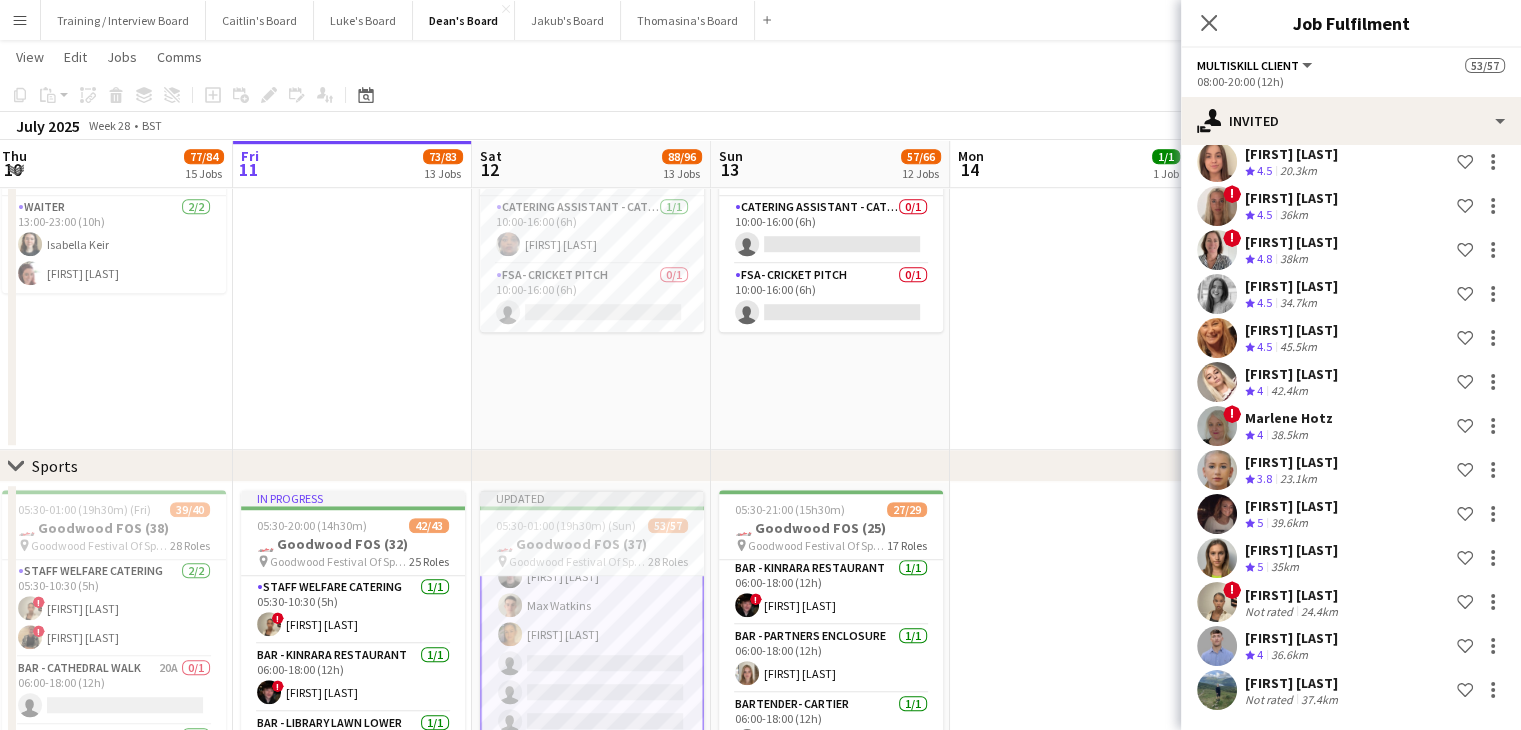 scroll, scrollTop: 0, scrollLeft: 0, axis: both 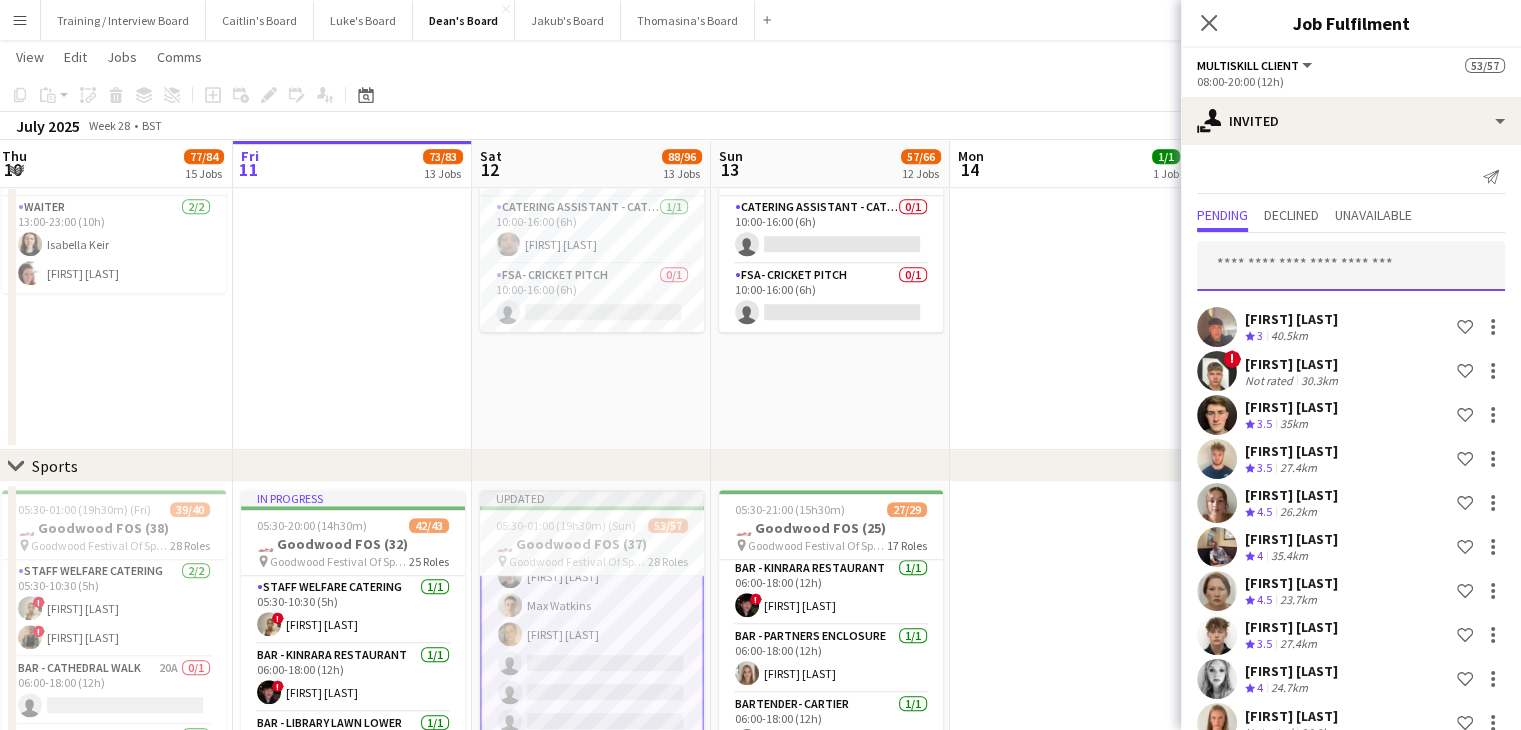 click at bounding box center [1351, 266] 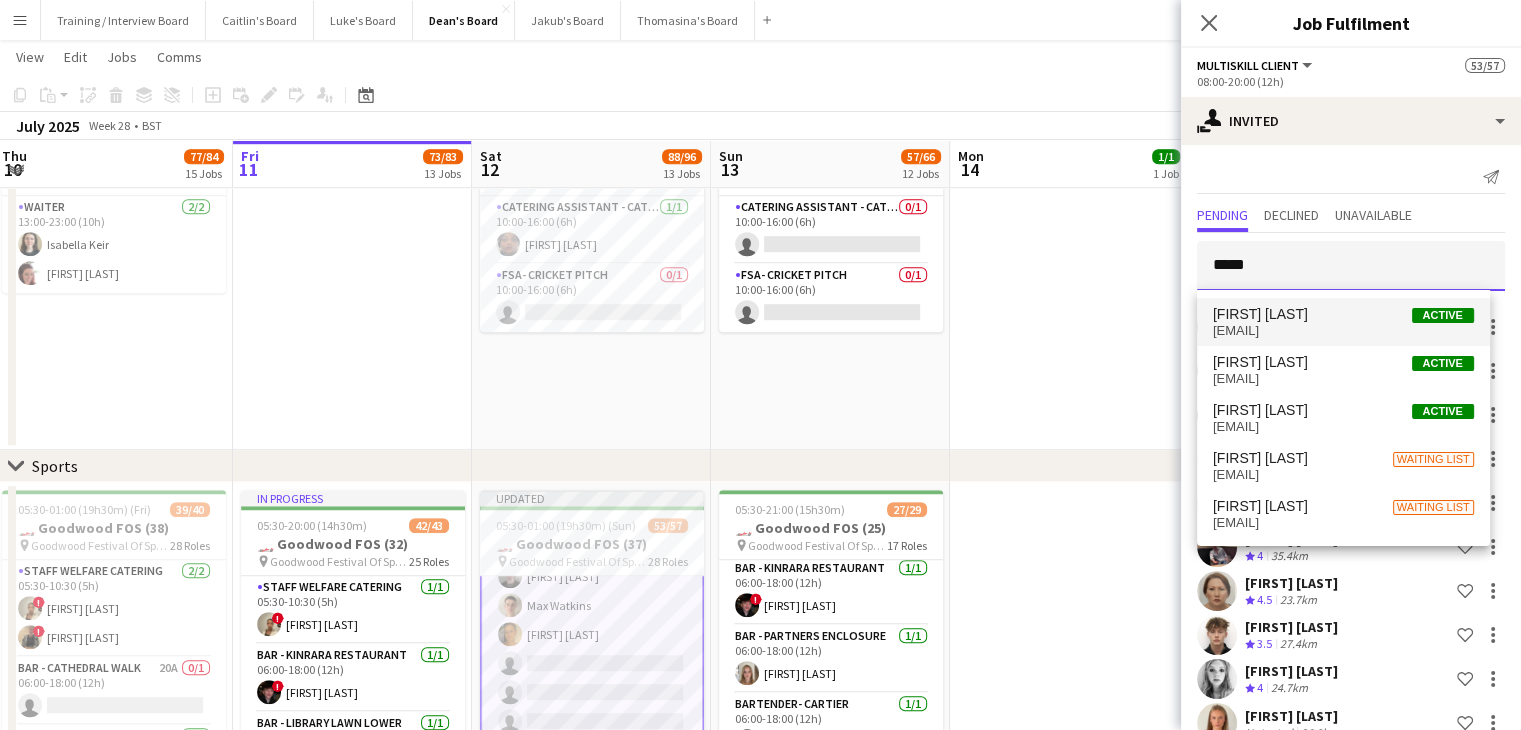 type on "*****" 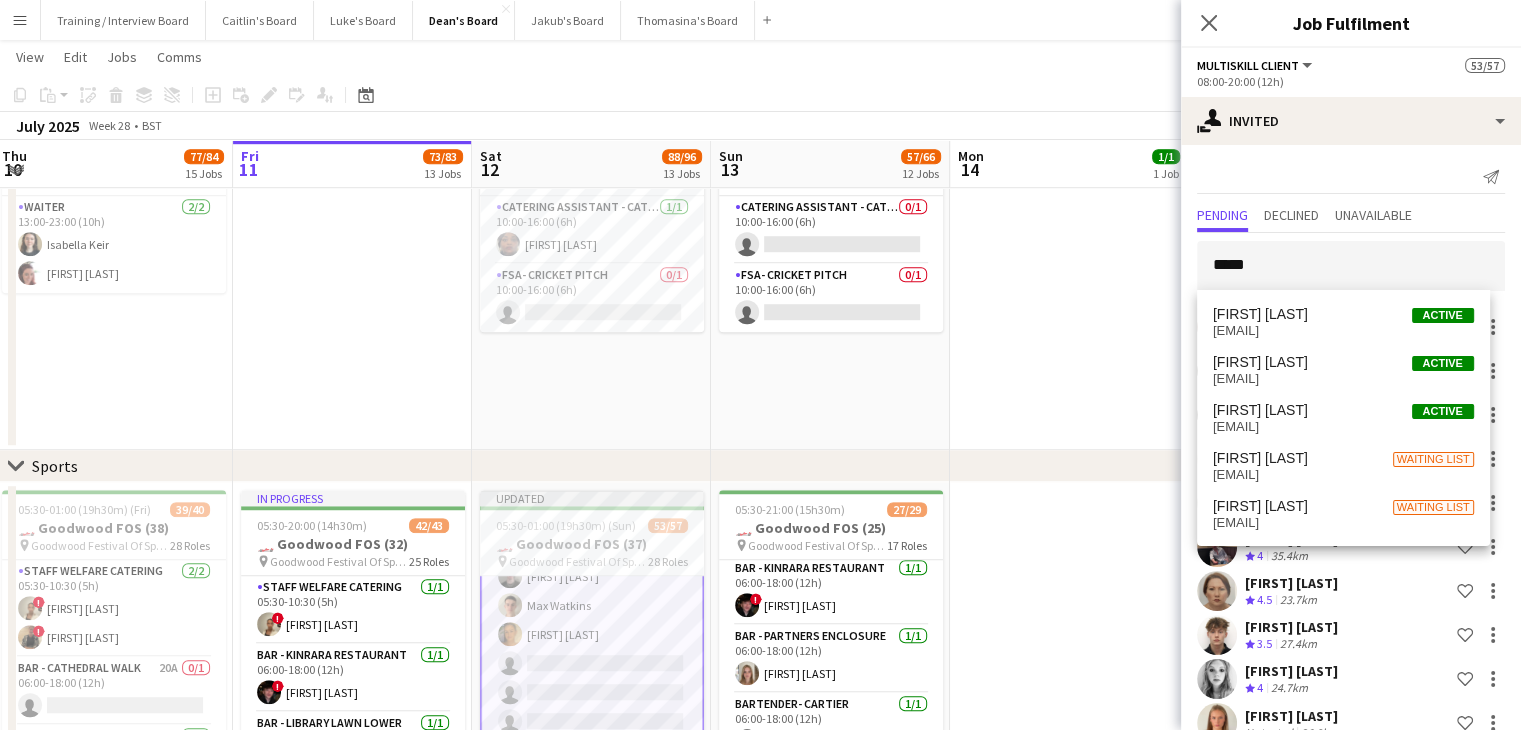 click on "[EMAIL]" at bounding box center [1343, 331] 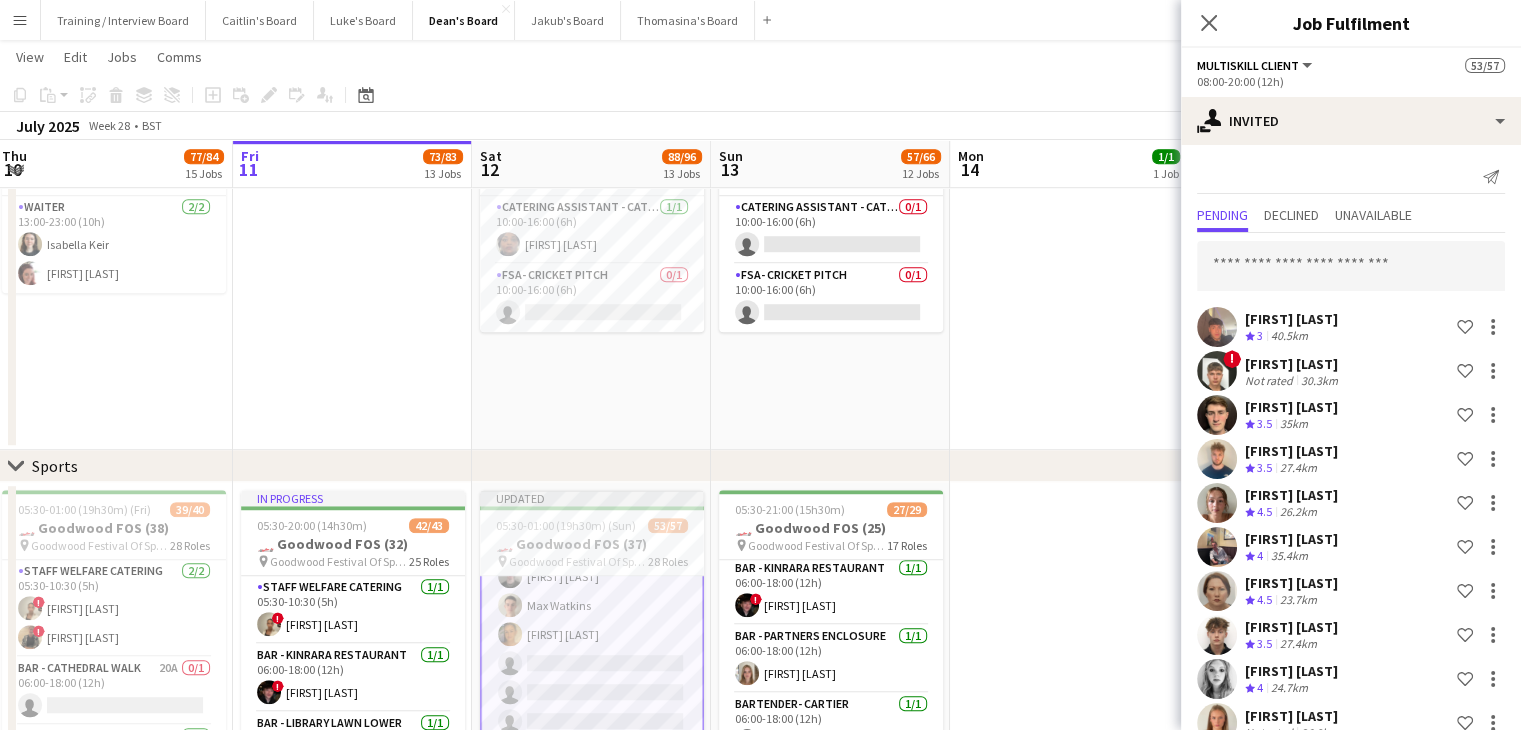 scroll, scrollTop: 2488, scrollLeft: 0, axis: vertical 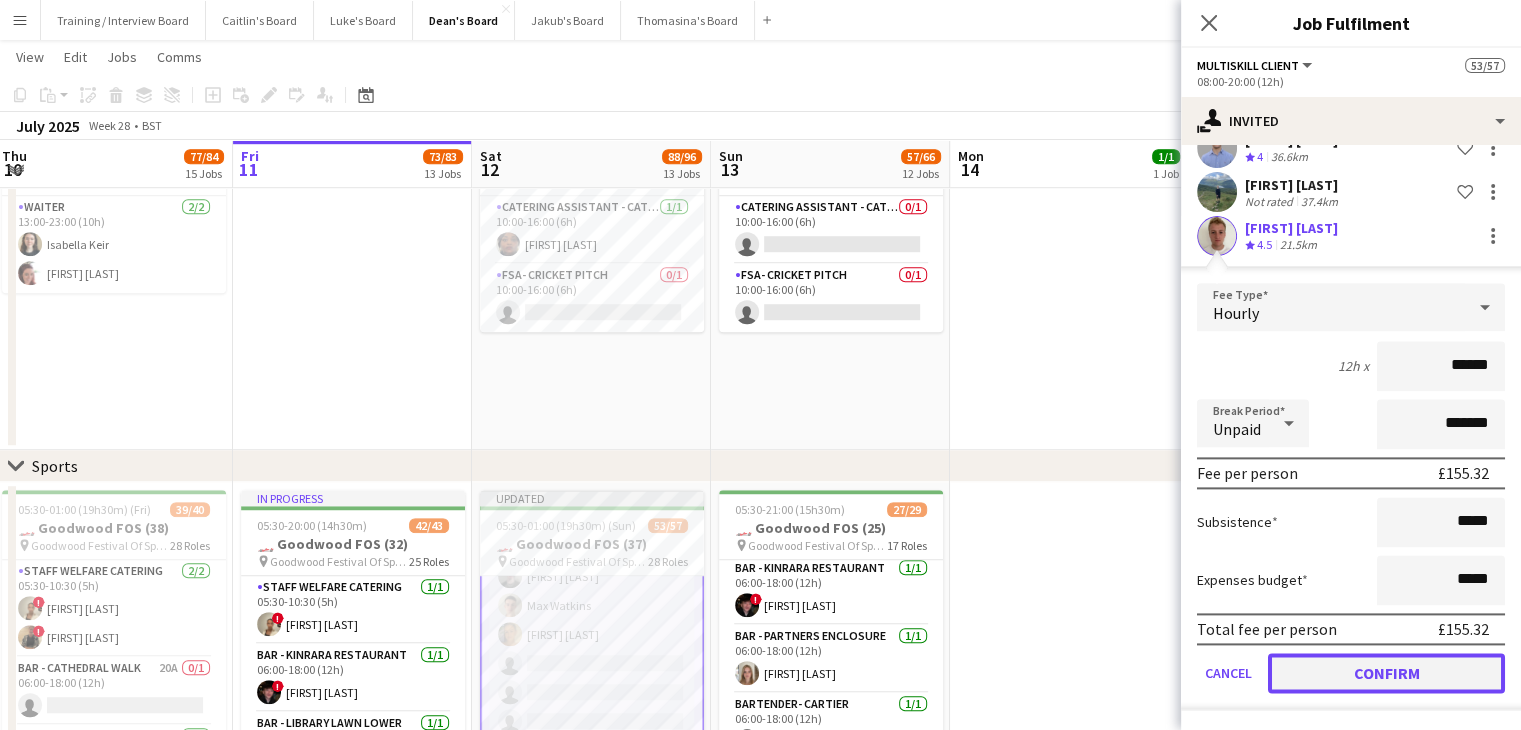 click on "Confirm" 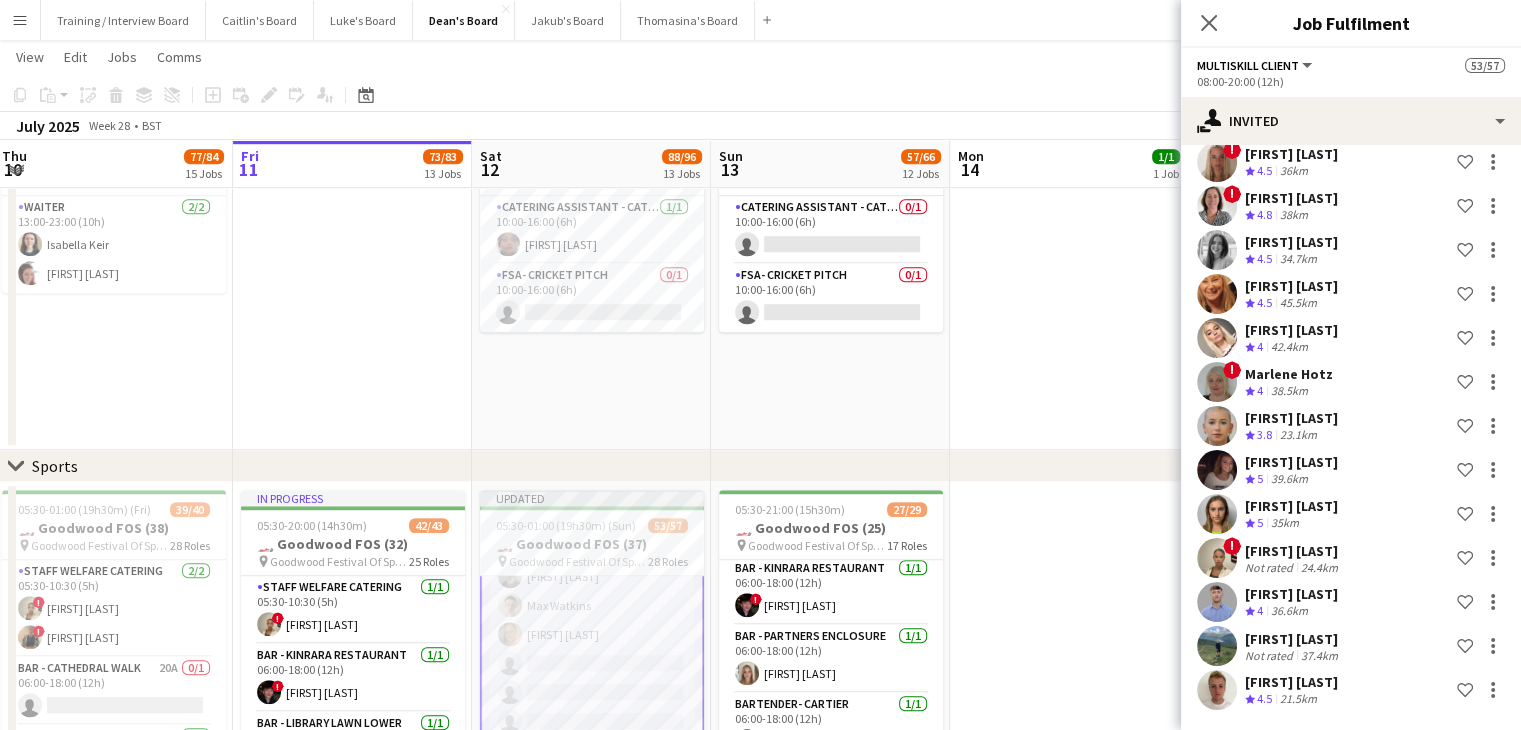 scroll, scrollTop: 0, scrollLeft: 0, axis: both 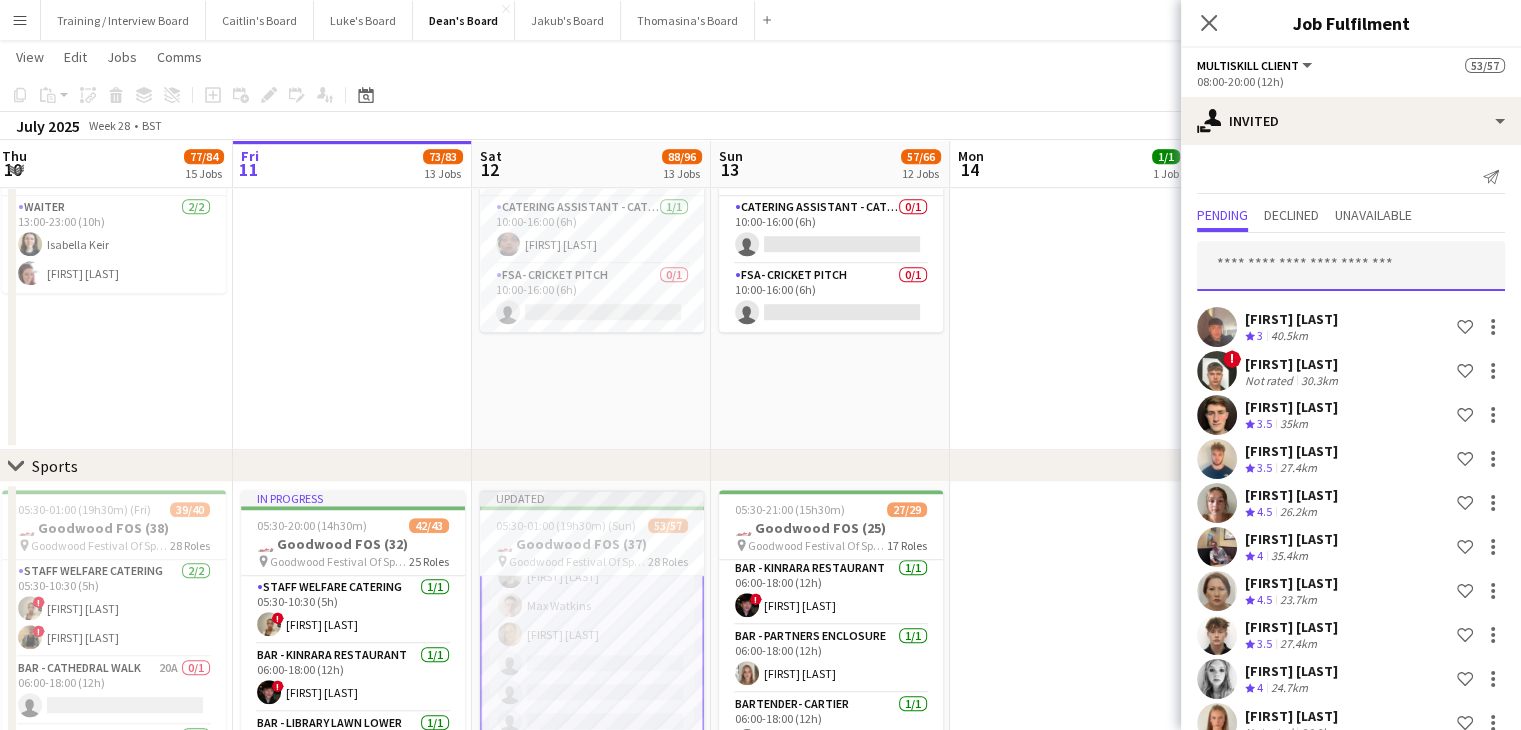 click at bounding box center (1351, 266) 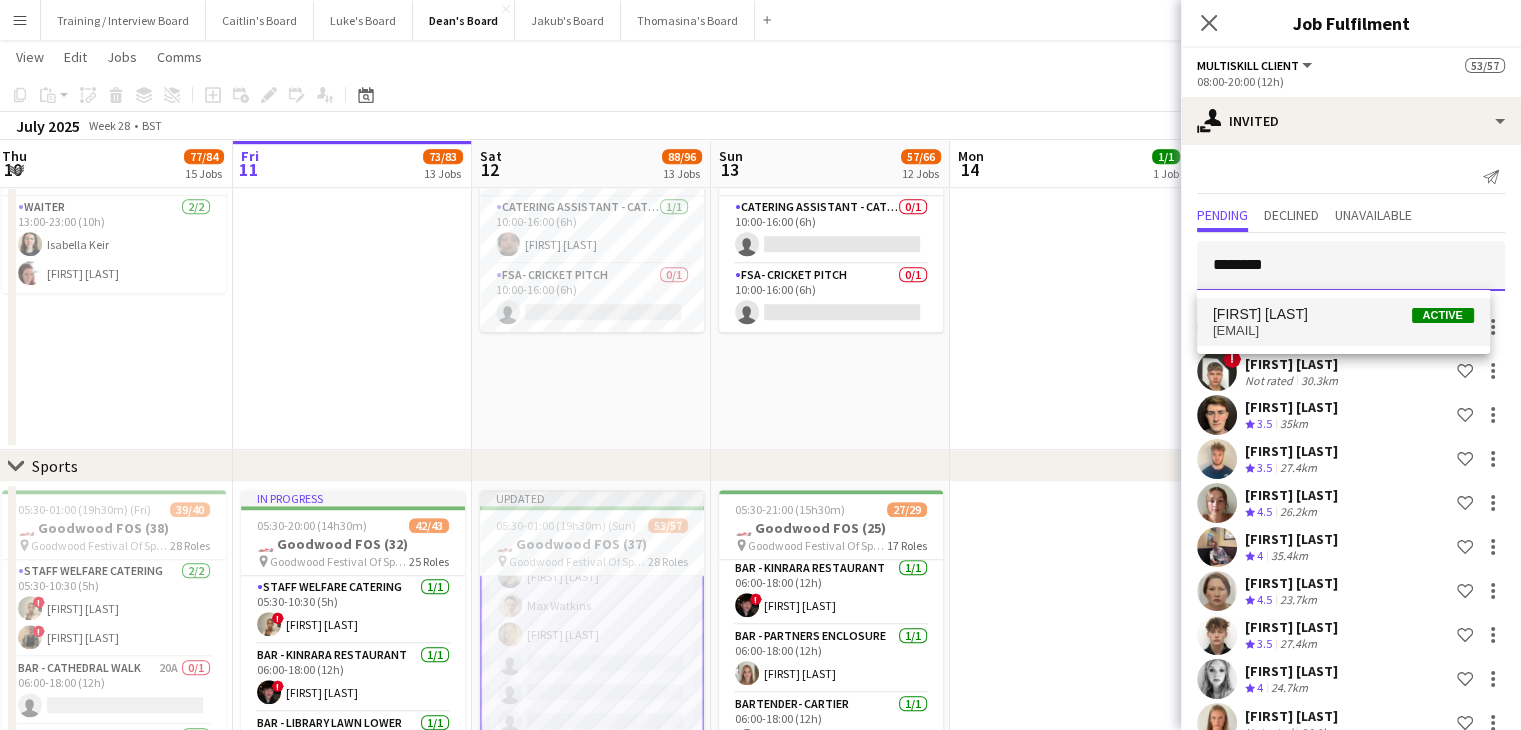 type on "********" 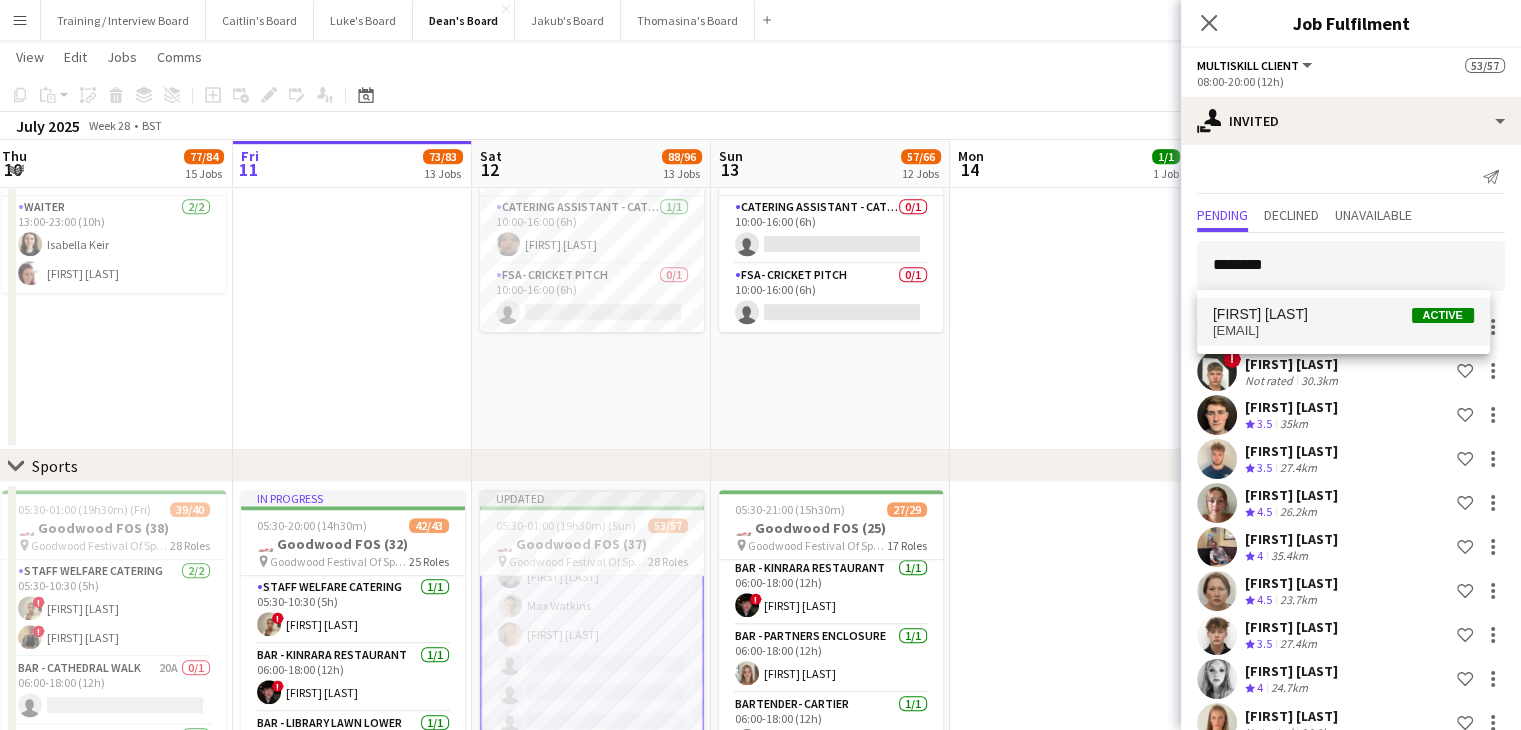 click on "Grace Dudley  Active" at bounding box center [1343, 314] 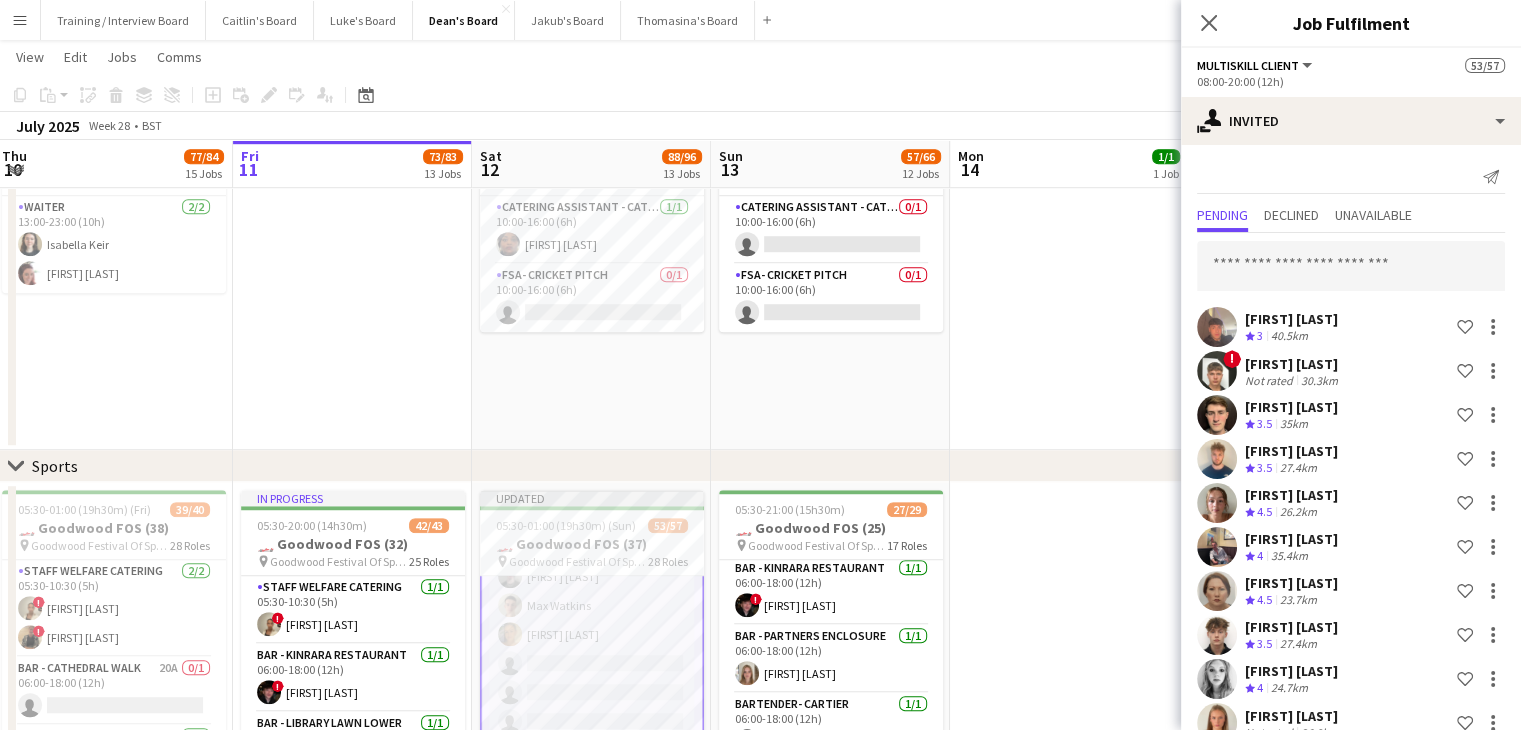 scroll, scrollTop: 2532, scrollLeft: 0, axis: vertical 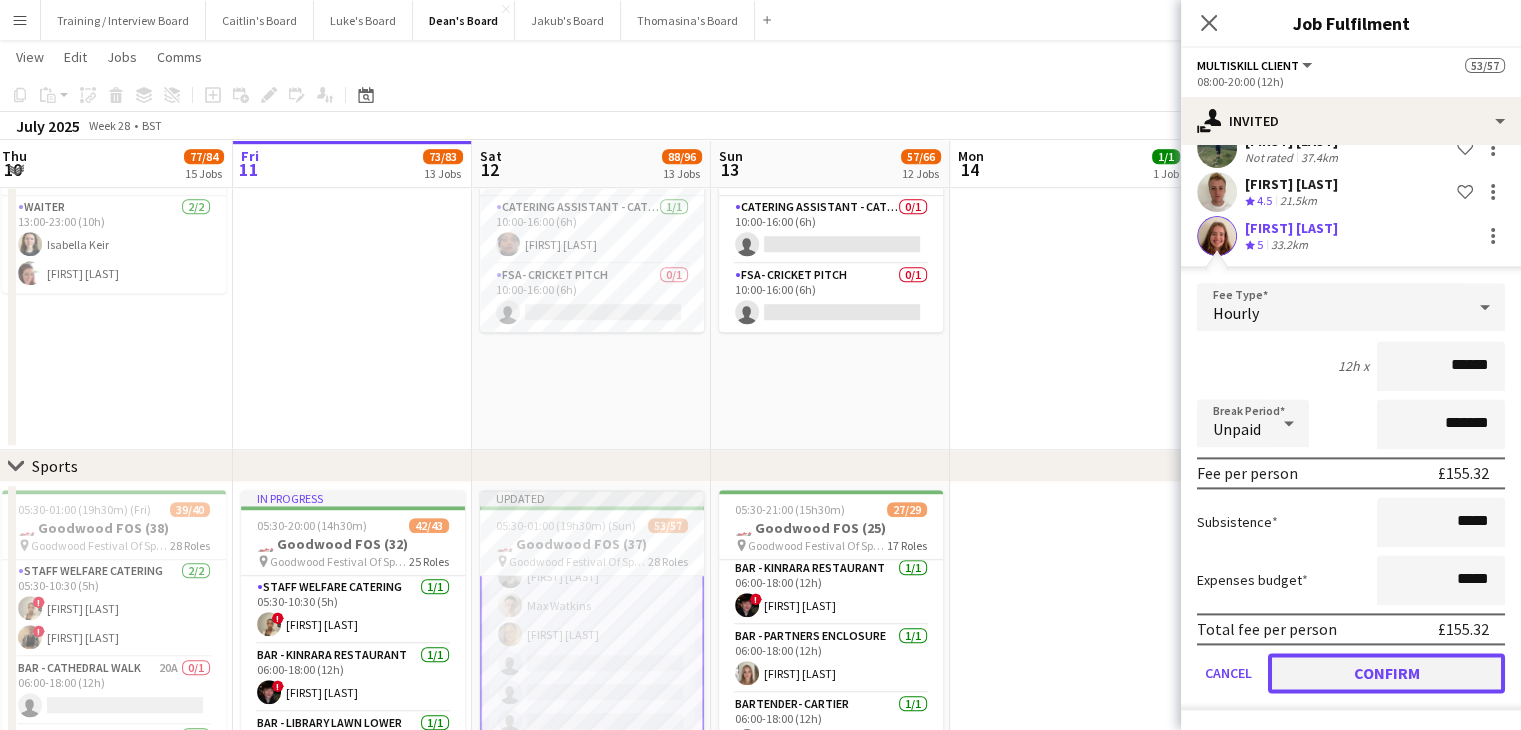 drag, startPoint x: 1444, startPoint y: 669, endPoint x: 1456, endPoint y: 652, distance: 20.808653 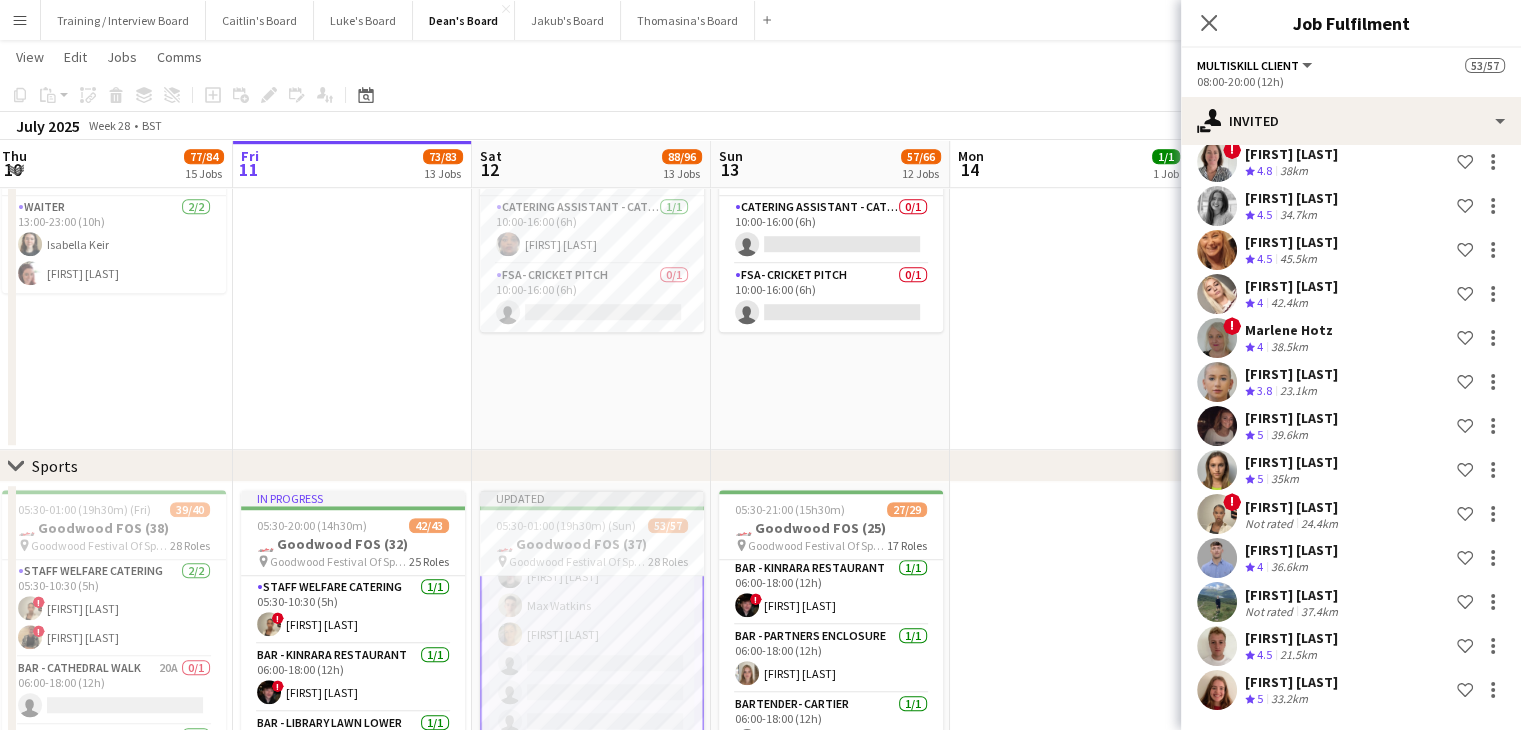 scroll, scrollTop: 0, scrollLeft: 0, axis: both 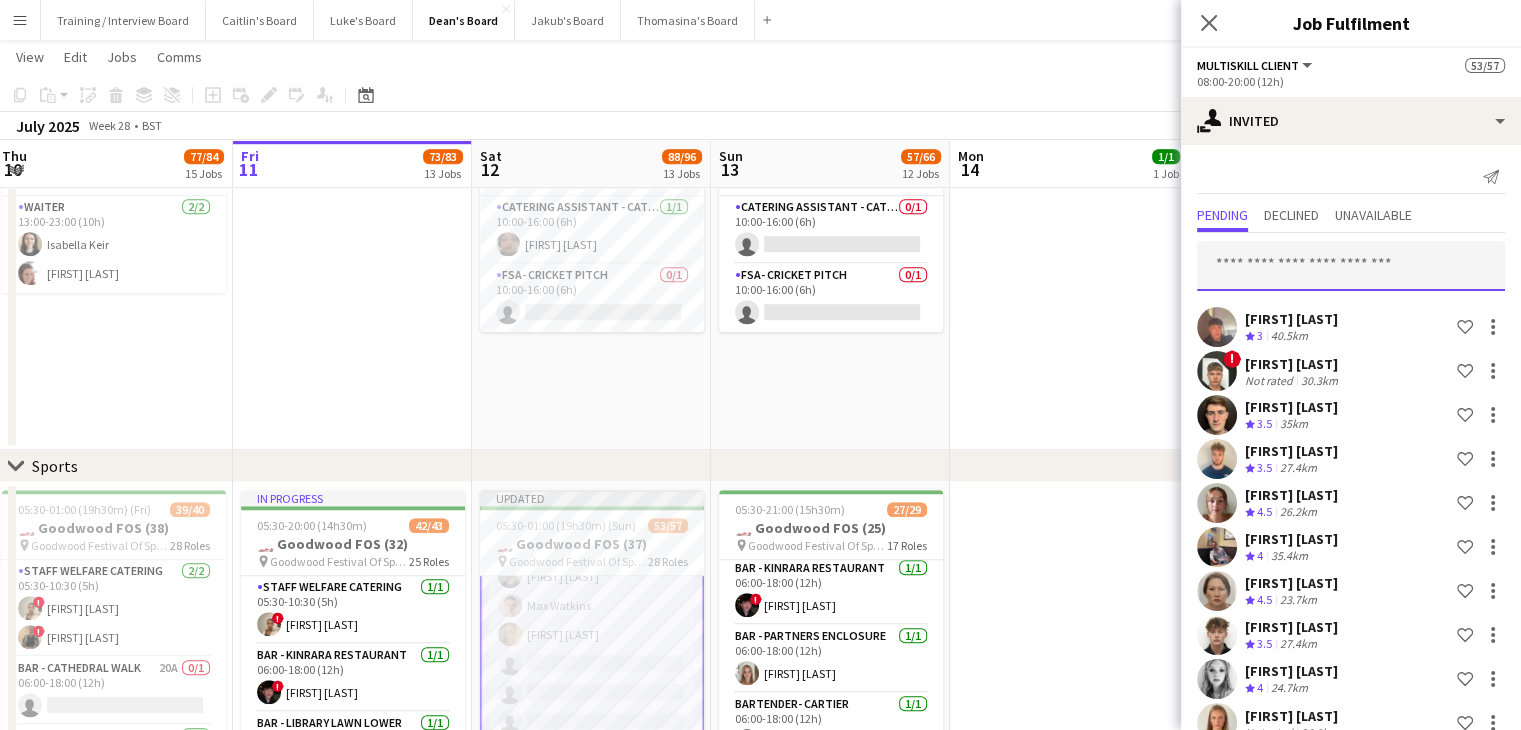 click at bounding box center (1351, 266) 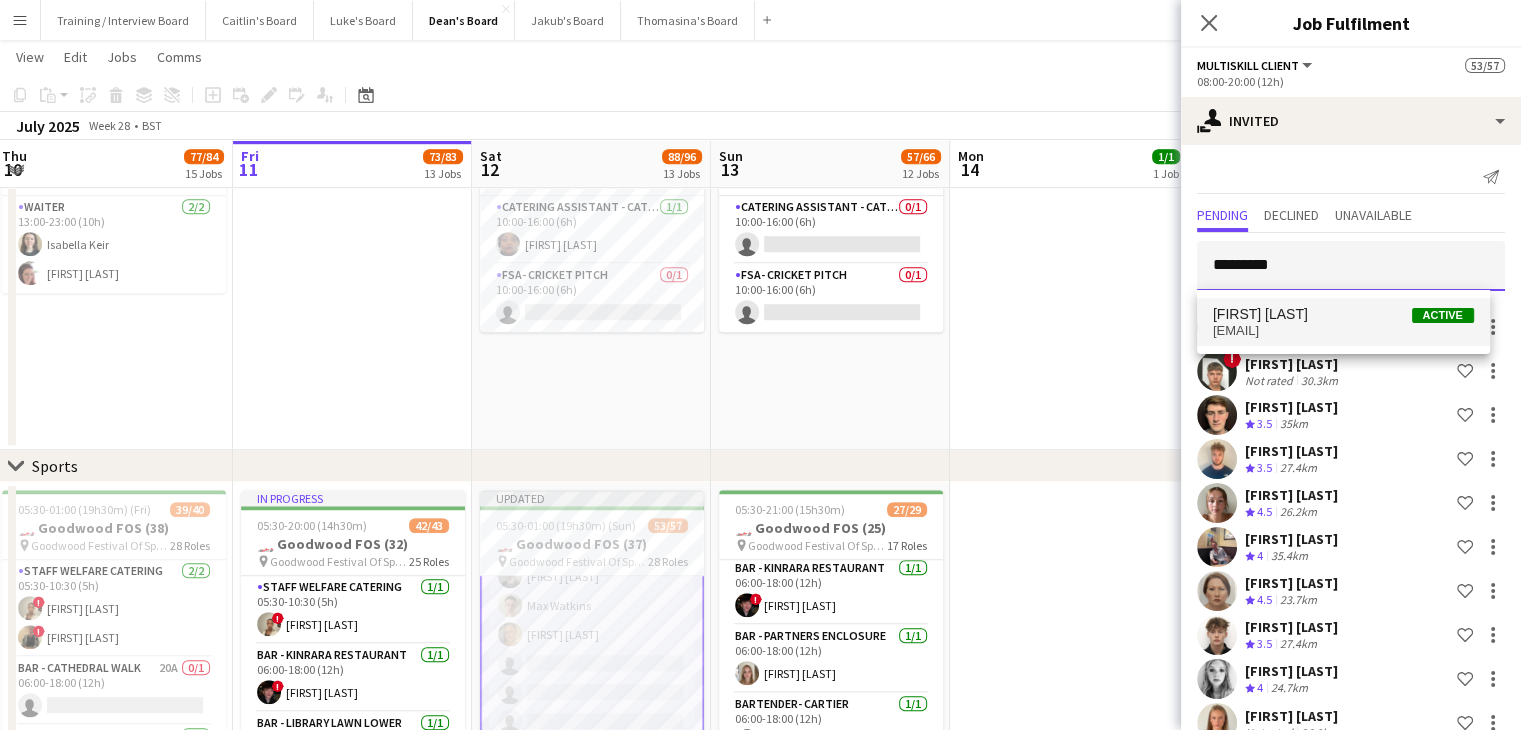 type on "*********" 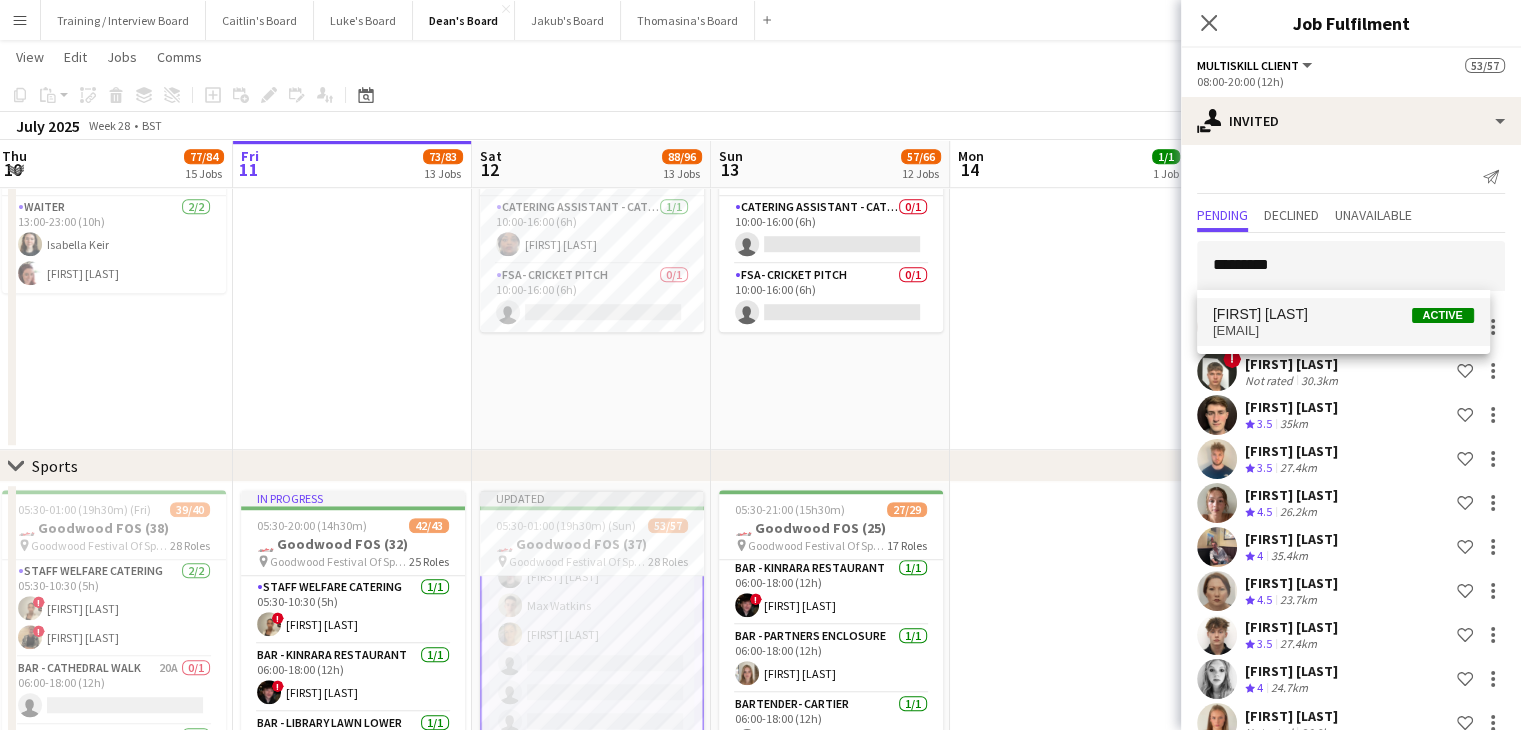 click on "[FIRST] [LAST]" at bounding box center (1260, 314) 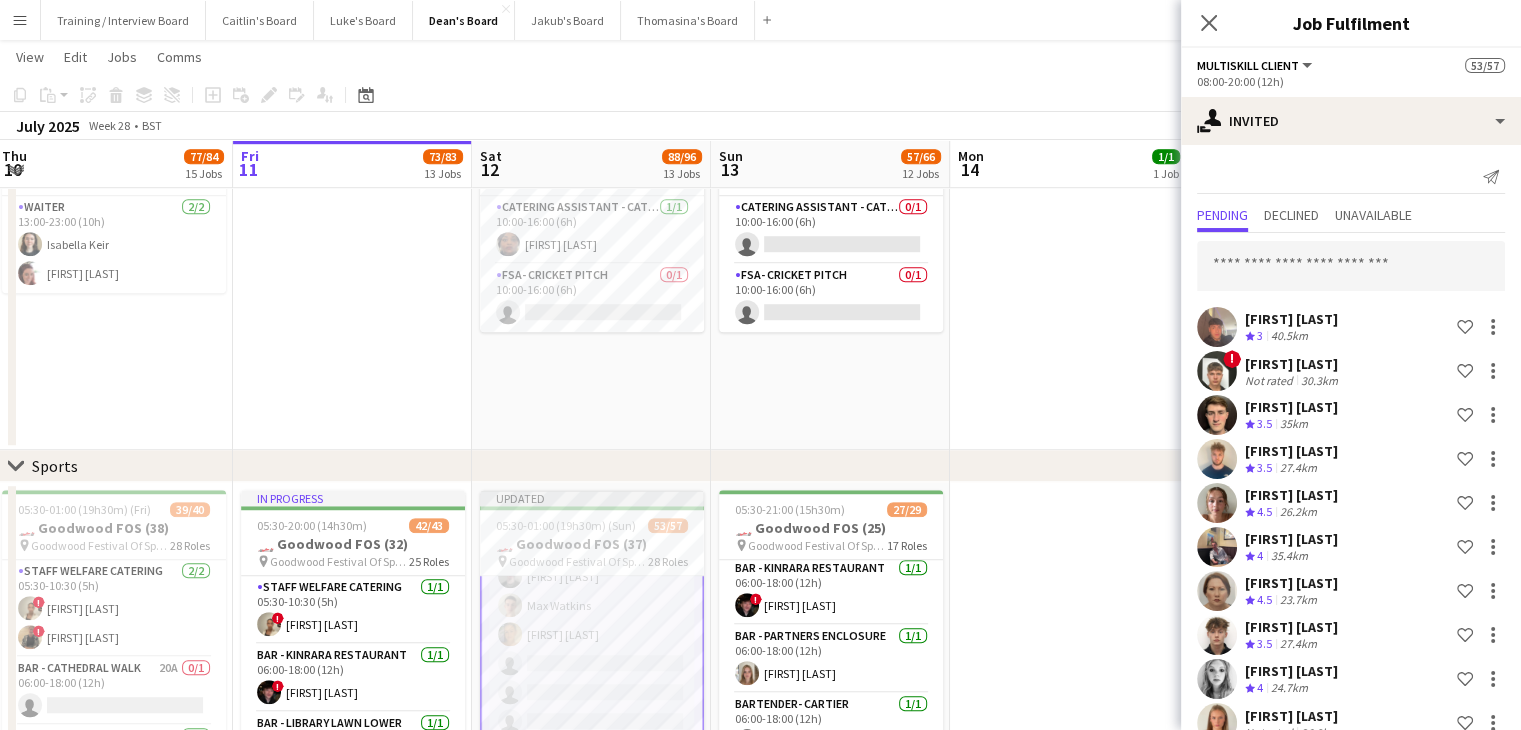 scroll, scrollTop: 2576, scrollLeft: 0, axis: vertical 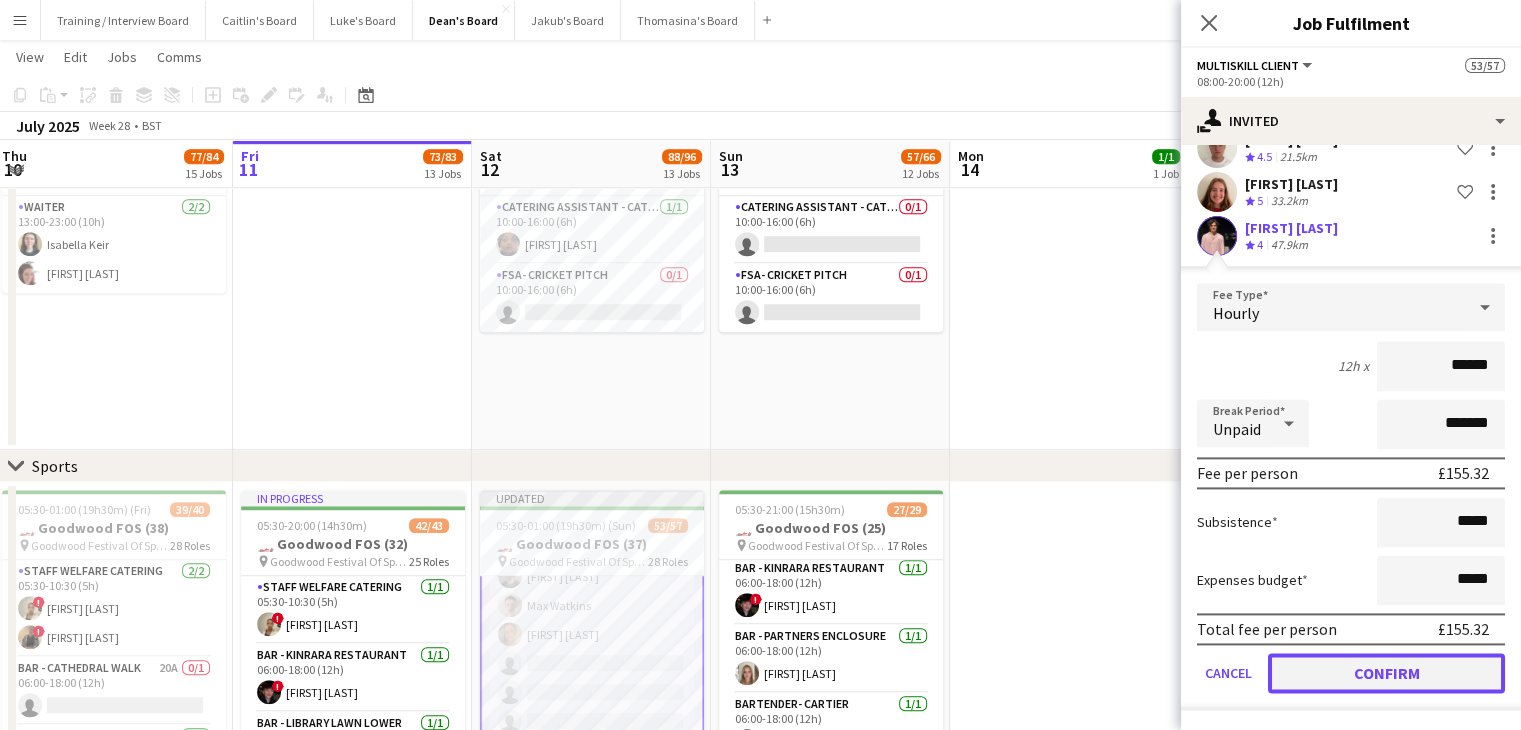 click on "Confirm" 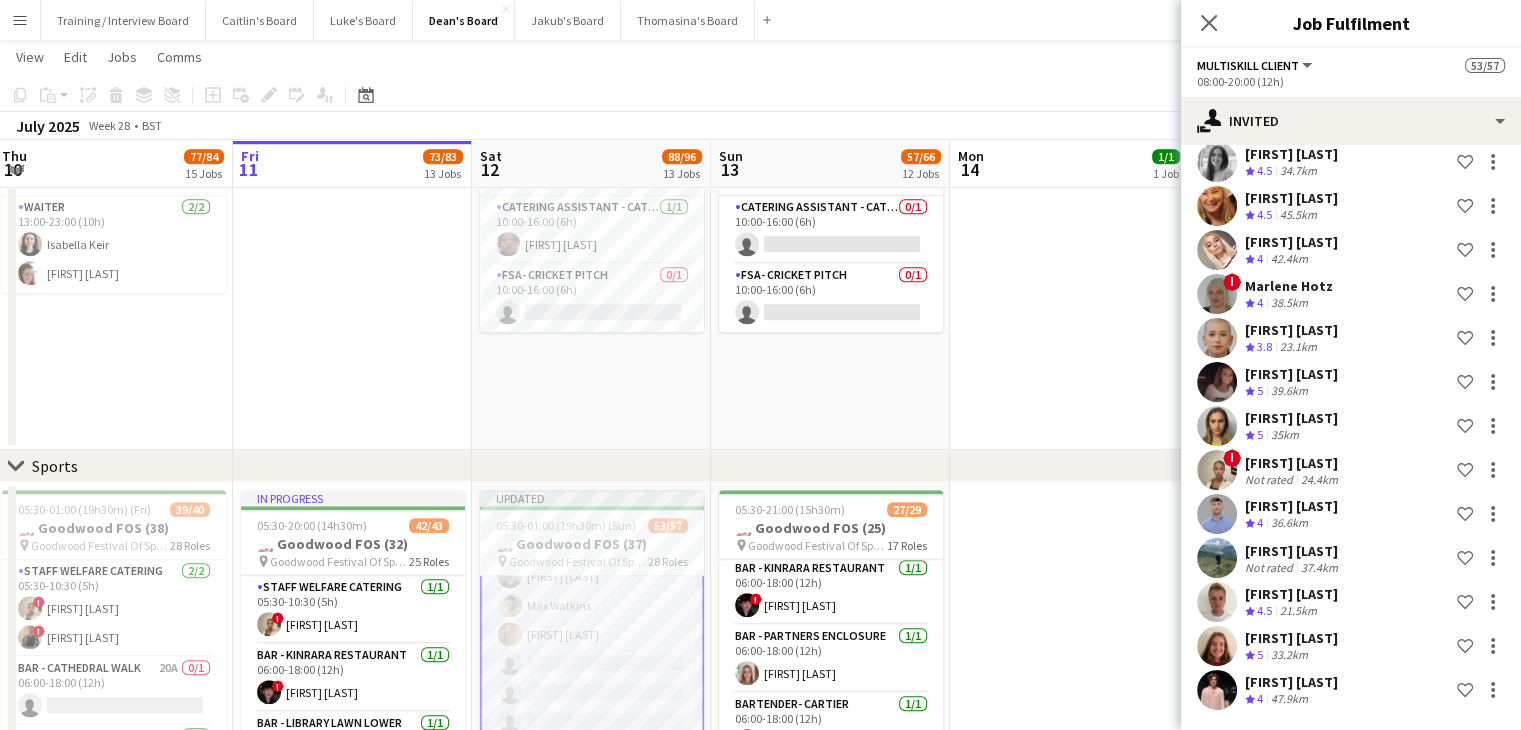 scroll, scrollTop: 0, scrollLeft: 0, axis: both 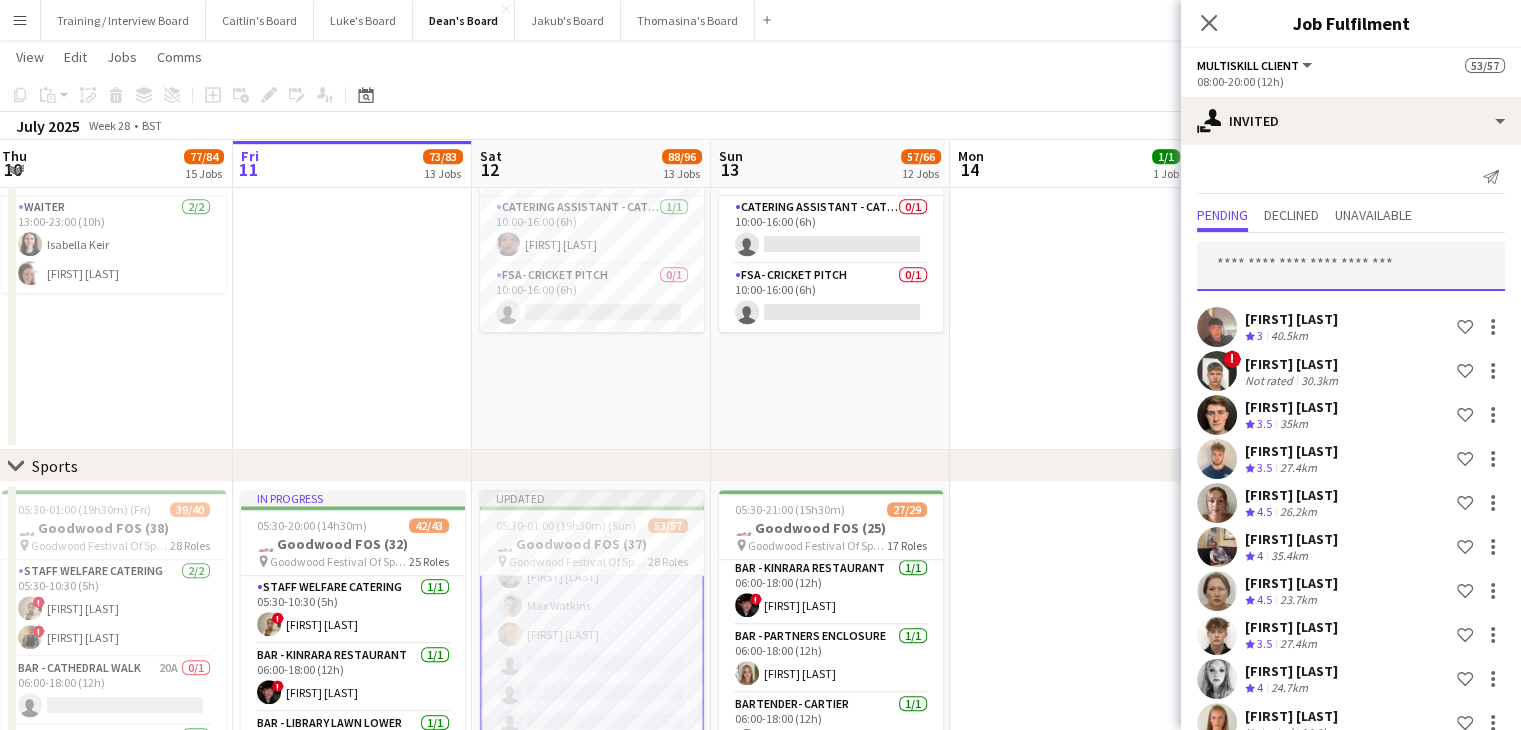 click at bounding box center [1351, 266] 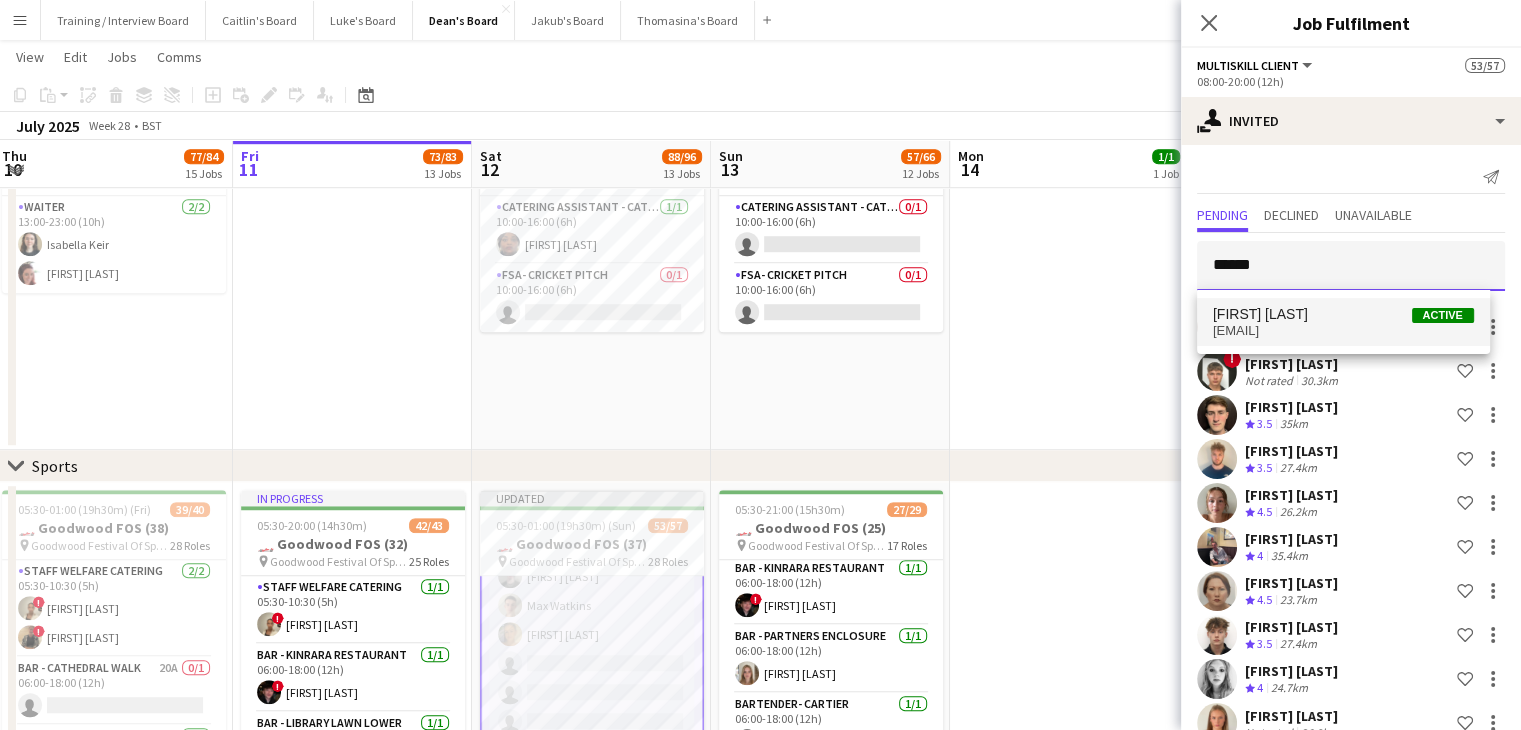type on "******" 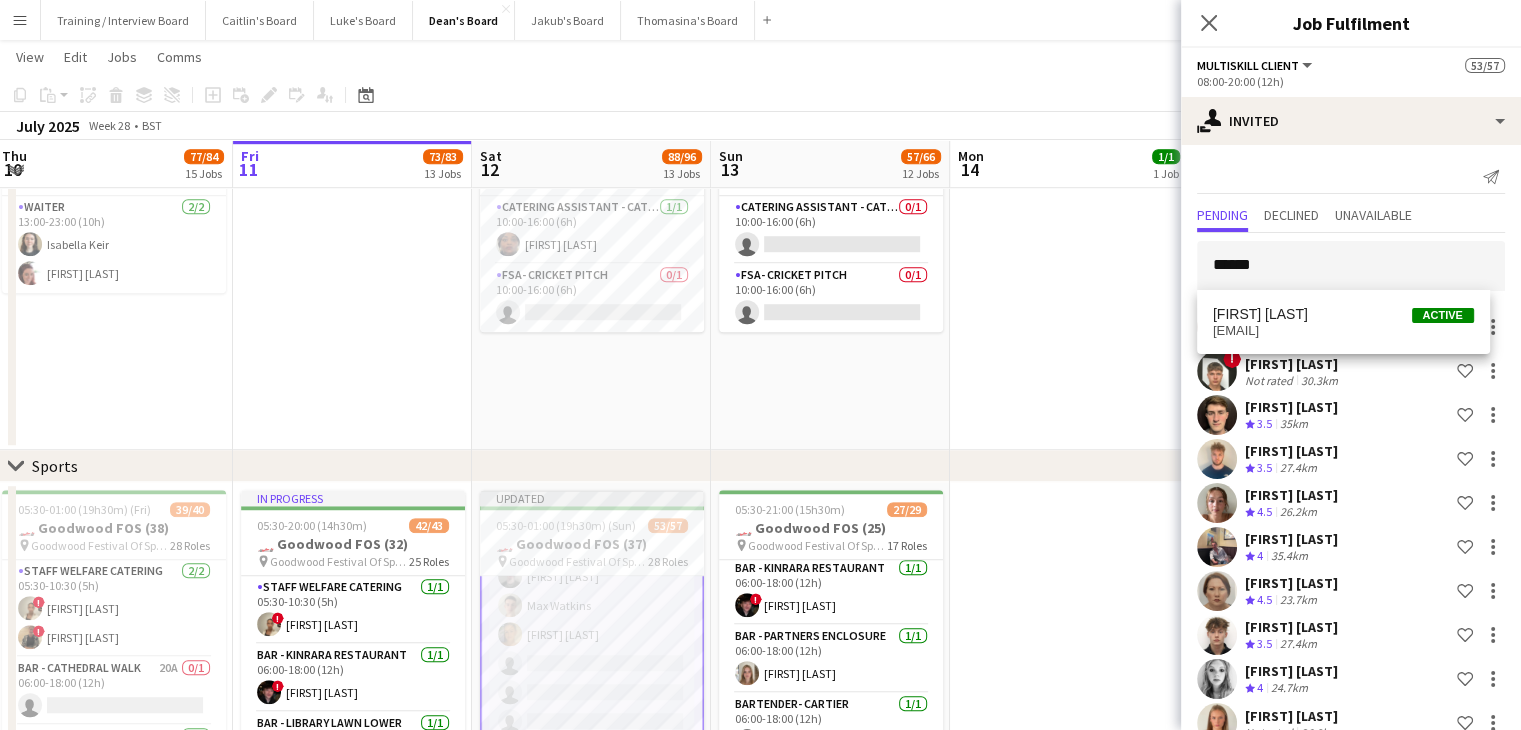 click on "sama133@outlook.com" at bounding box center (1343, 331) 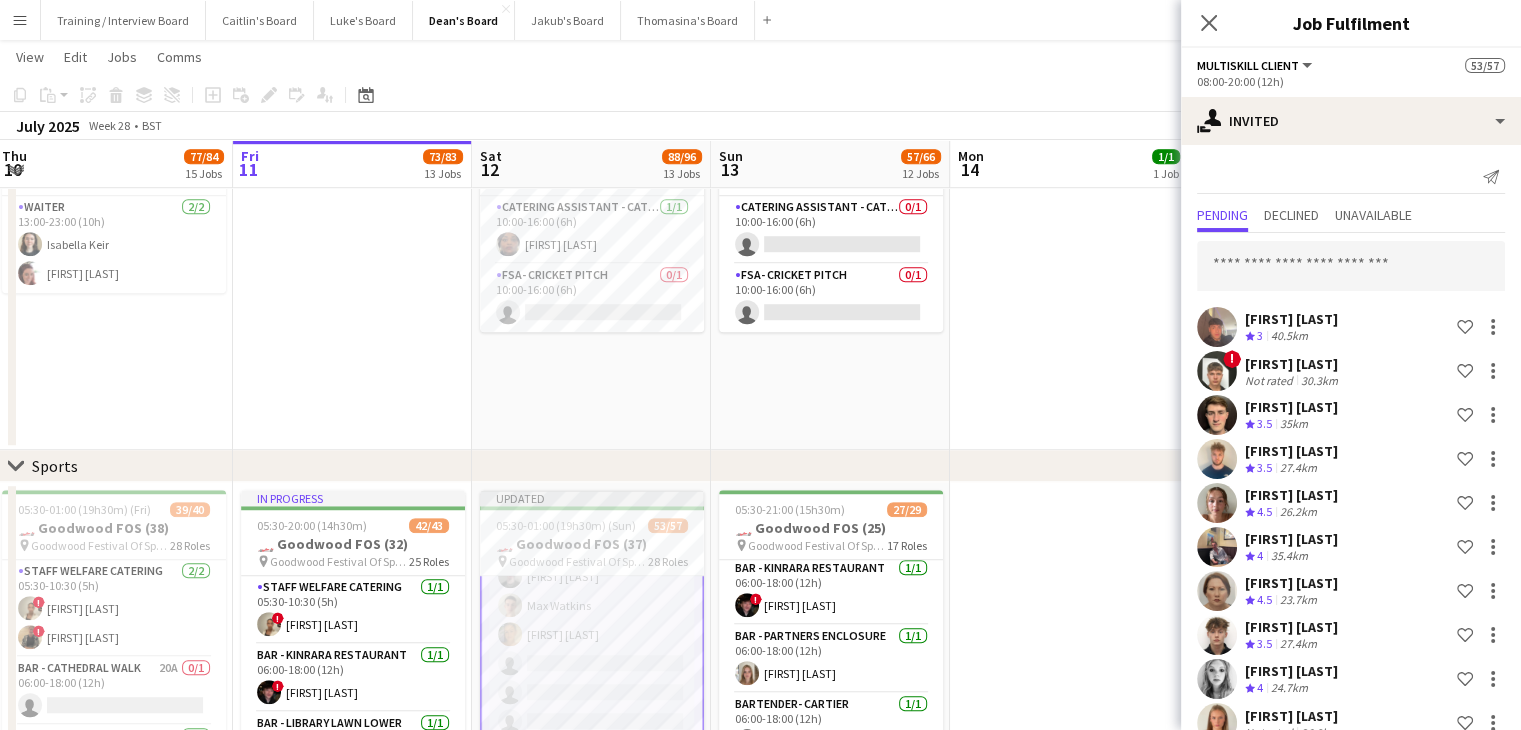 scroll, scrollTop: 2620, scrollLeft: 0, axis: vertical 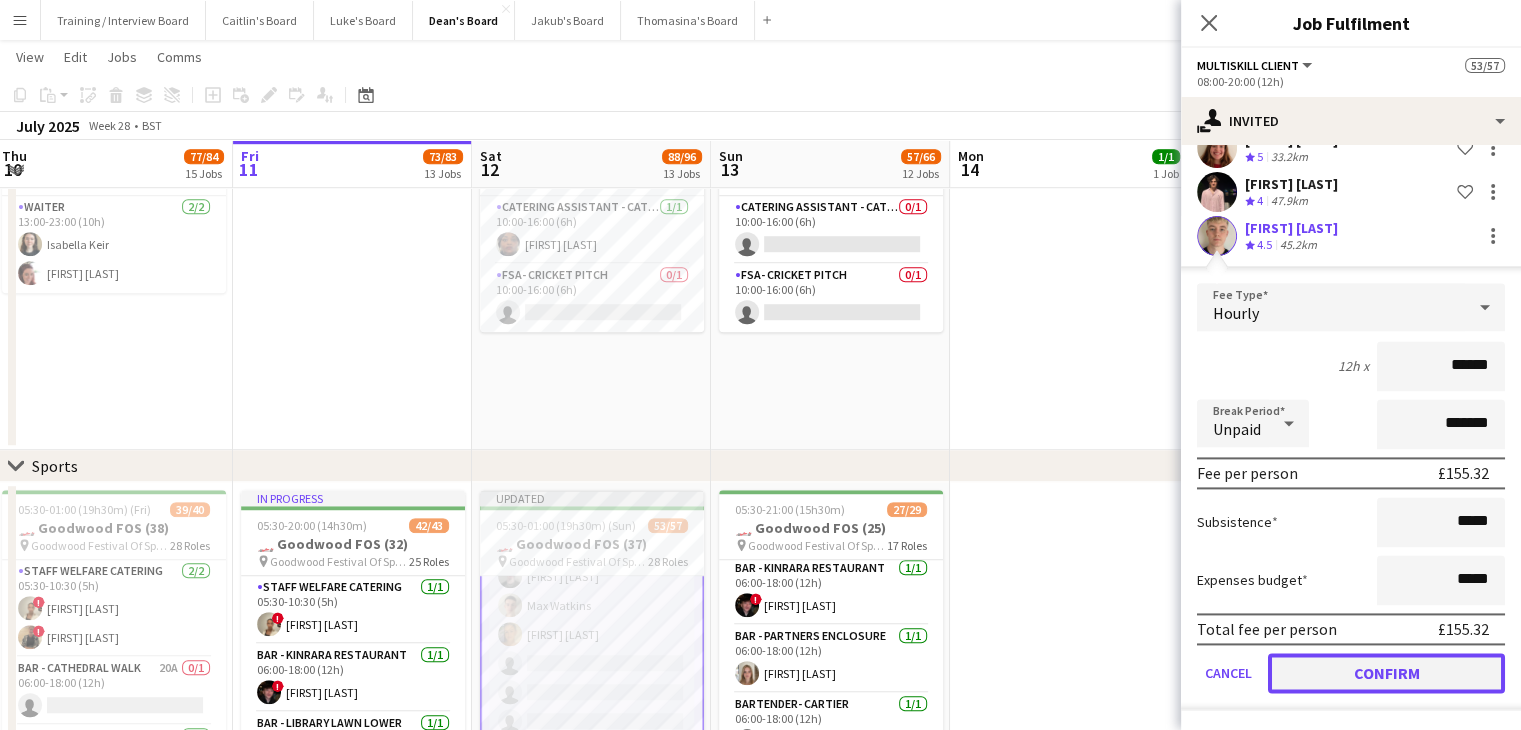 click on "Confirm" 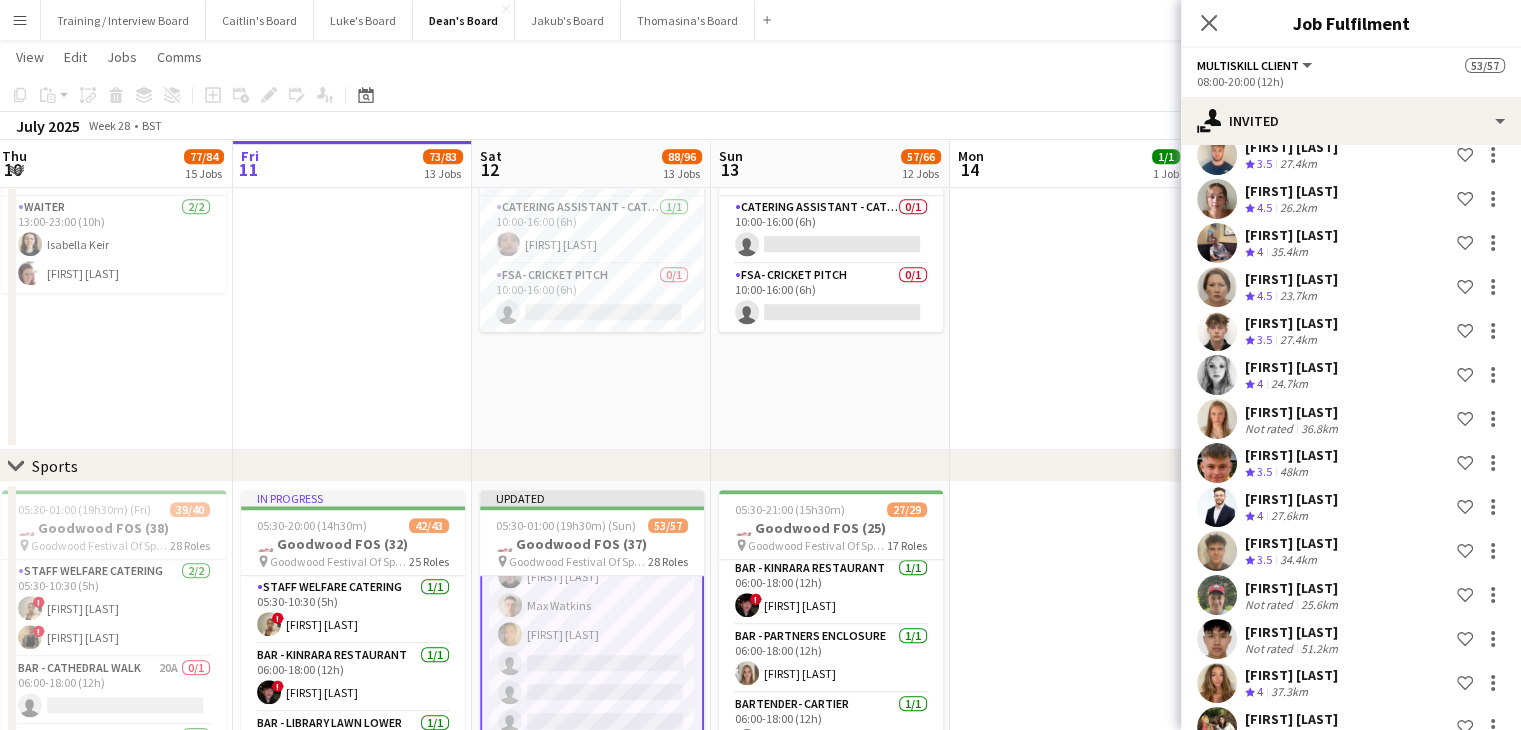 scroll, scrollTop: 0, scrollLeft: 0, axis: both 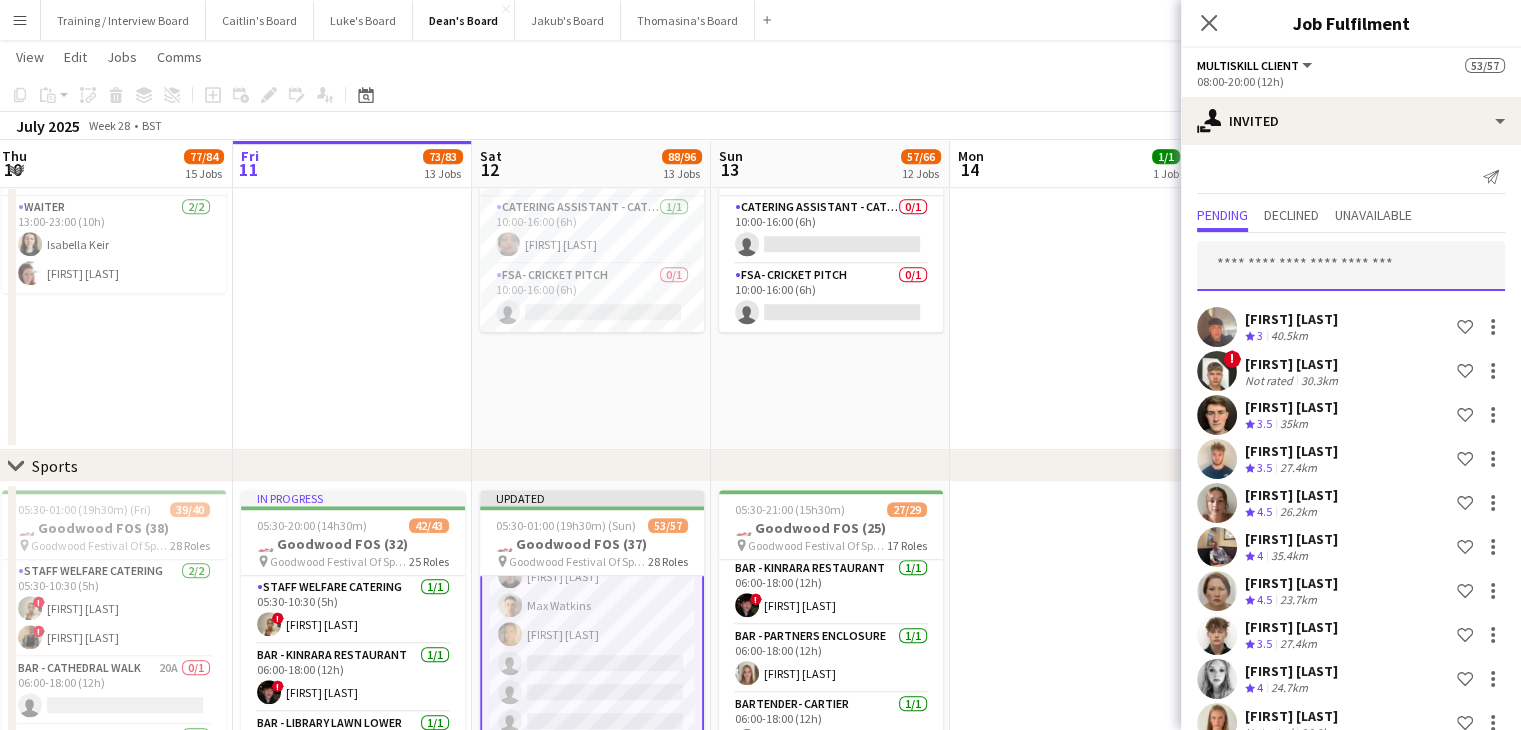 click at bounding box center [1351, 266] 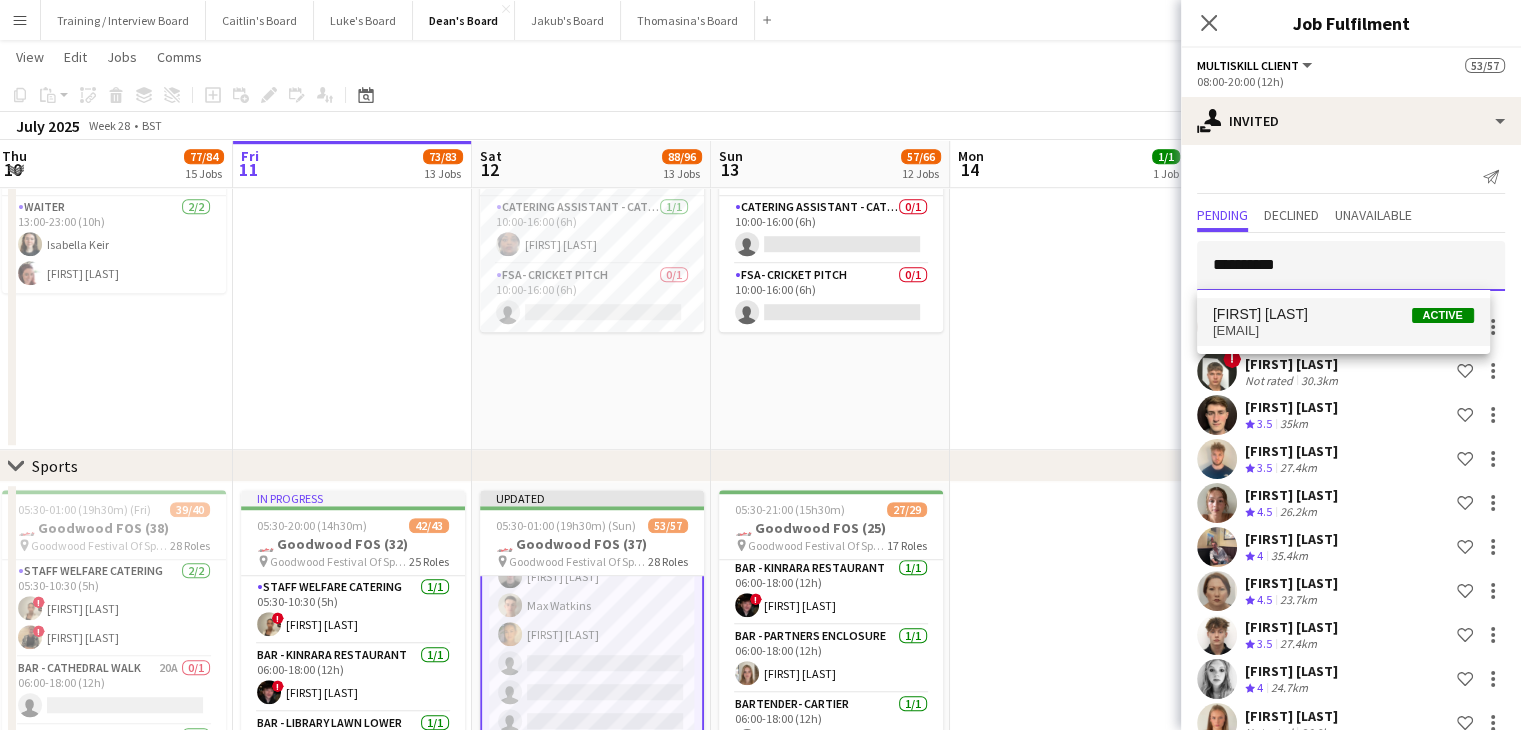 type on "**********" 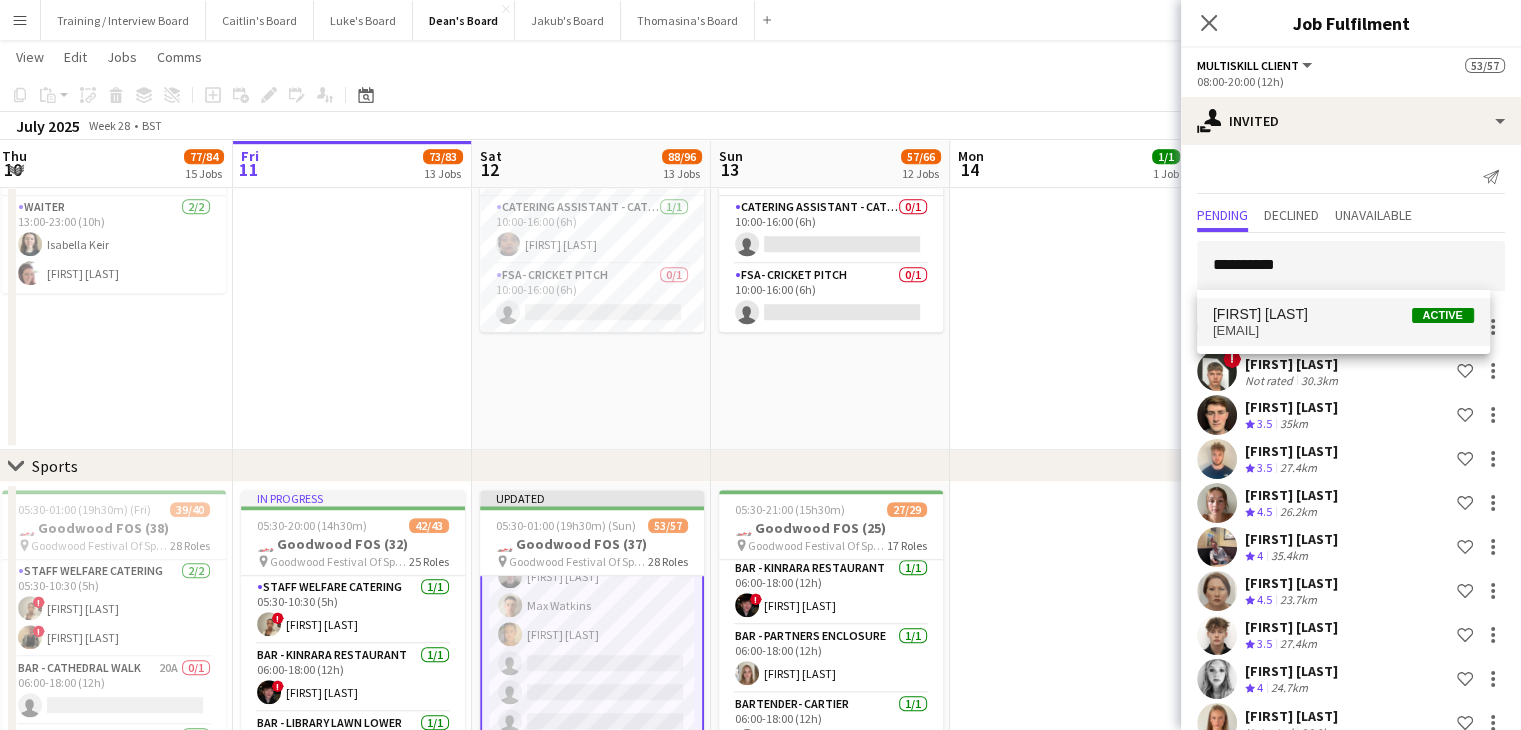 click on "[FIRST] [LAST]" at bounding box center [1260, 314] 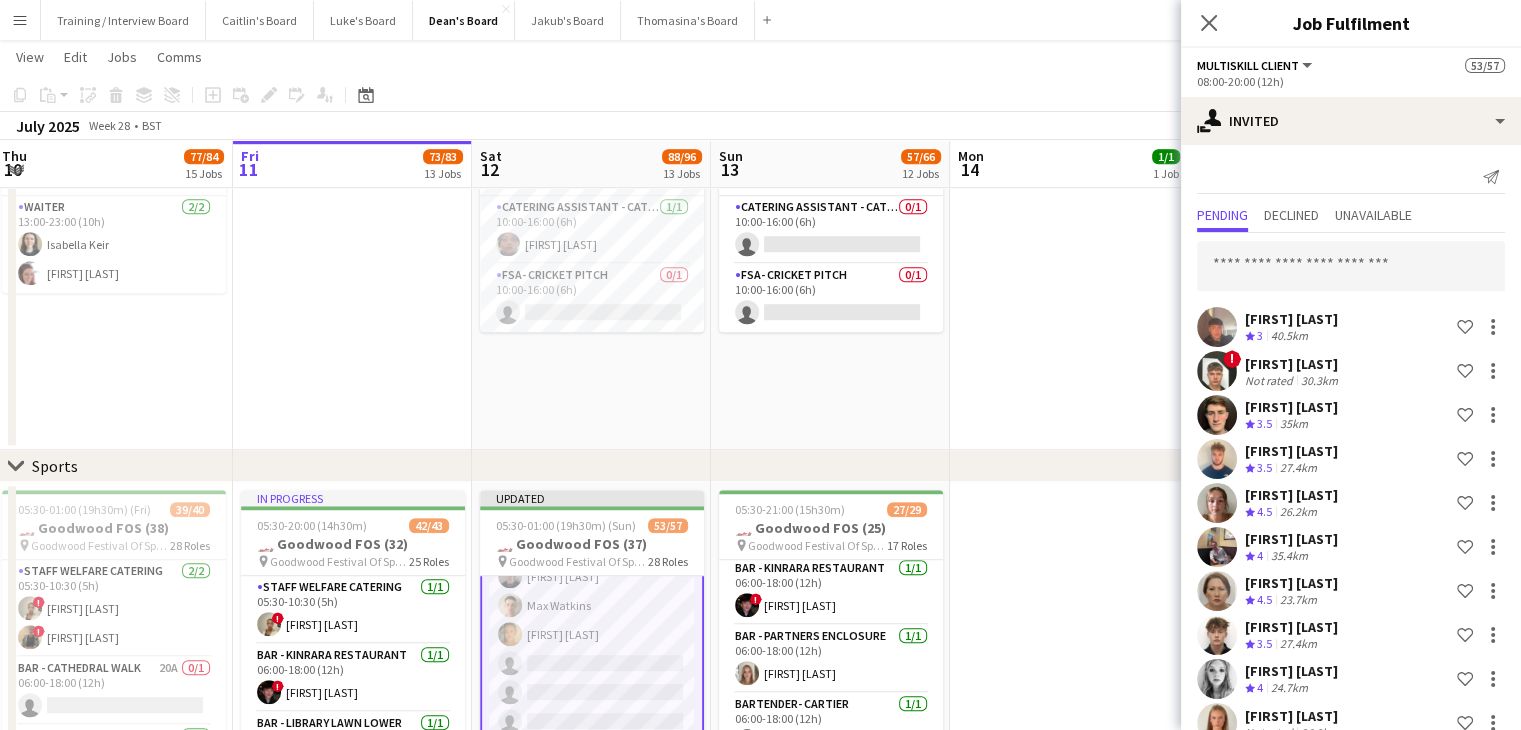 scroll, scrollTop: 2663, scrollLeft: 0, axis: vertical 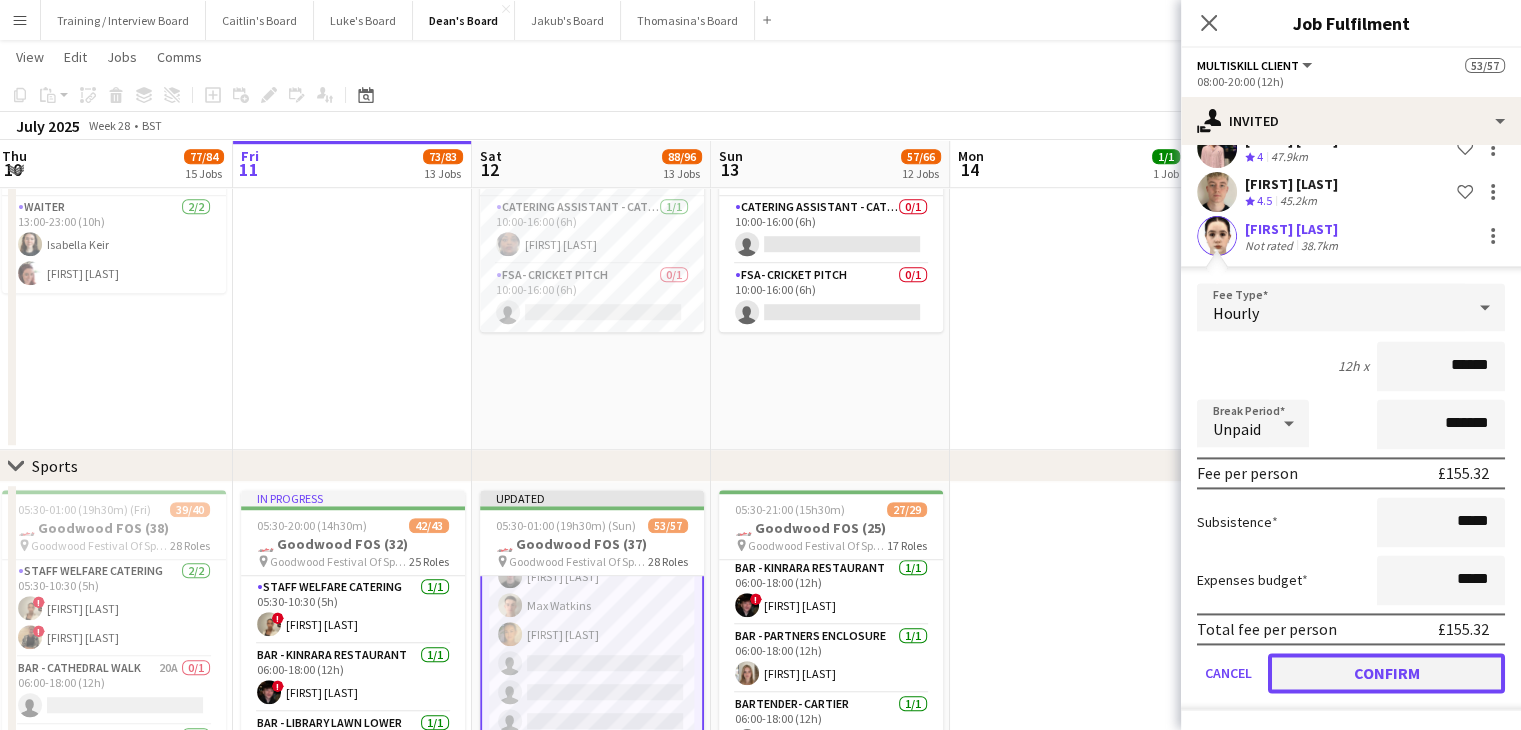 click on "Confirm" 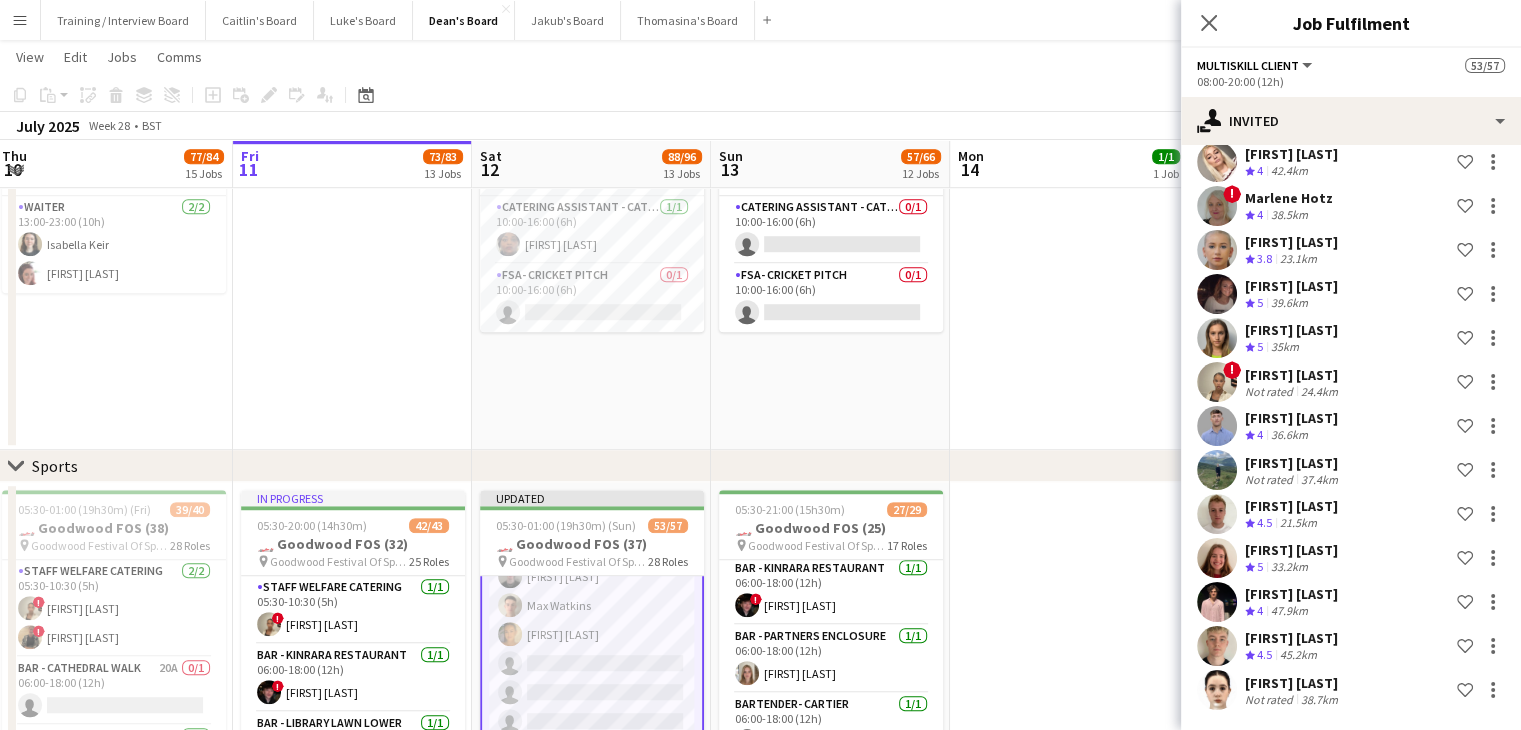 scroll, scrollTop: 0, scrollLeft: 0, axis: both 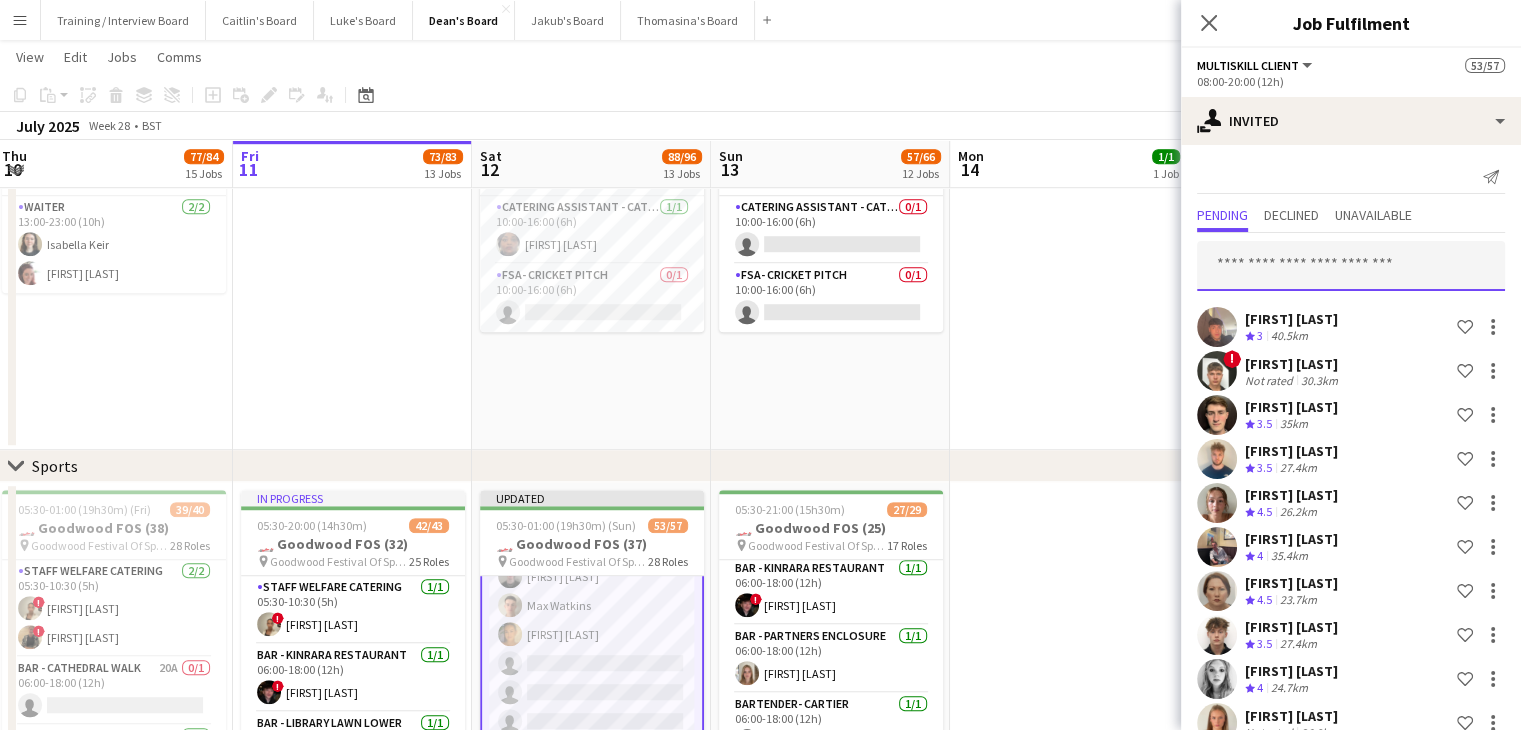click at bounding box center (1351, 266) 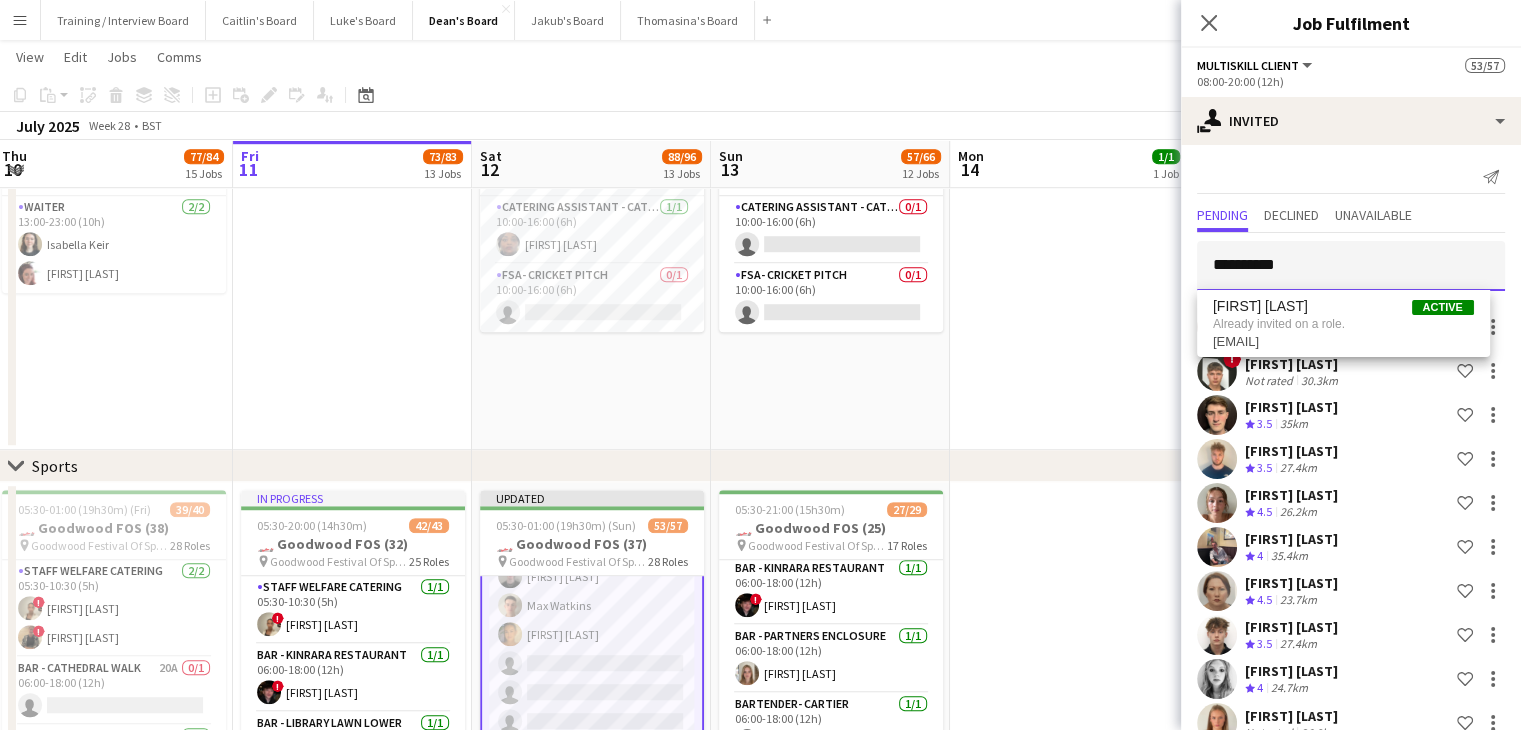 type on "**********" 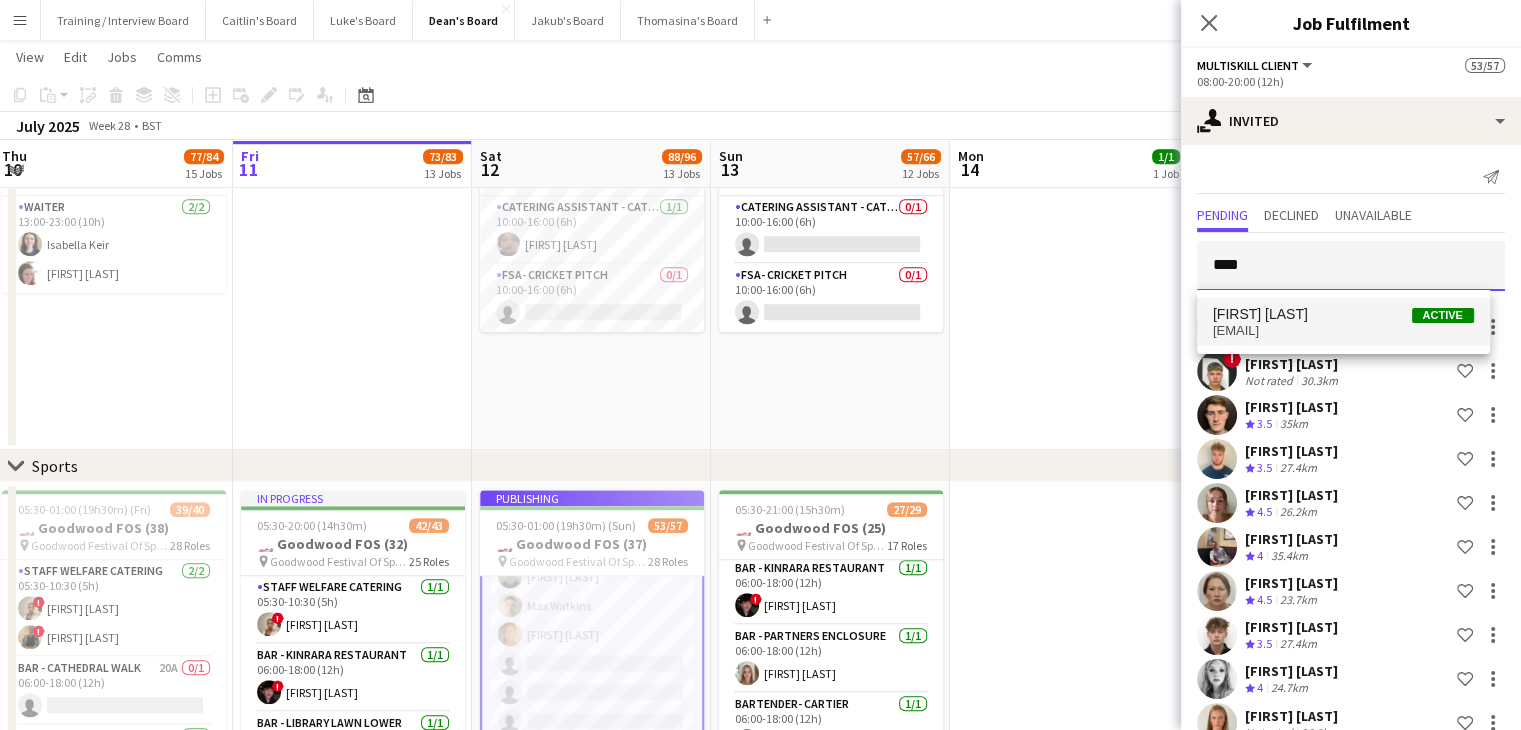 type on "****" 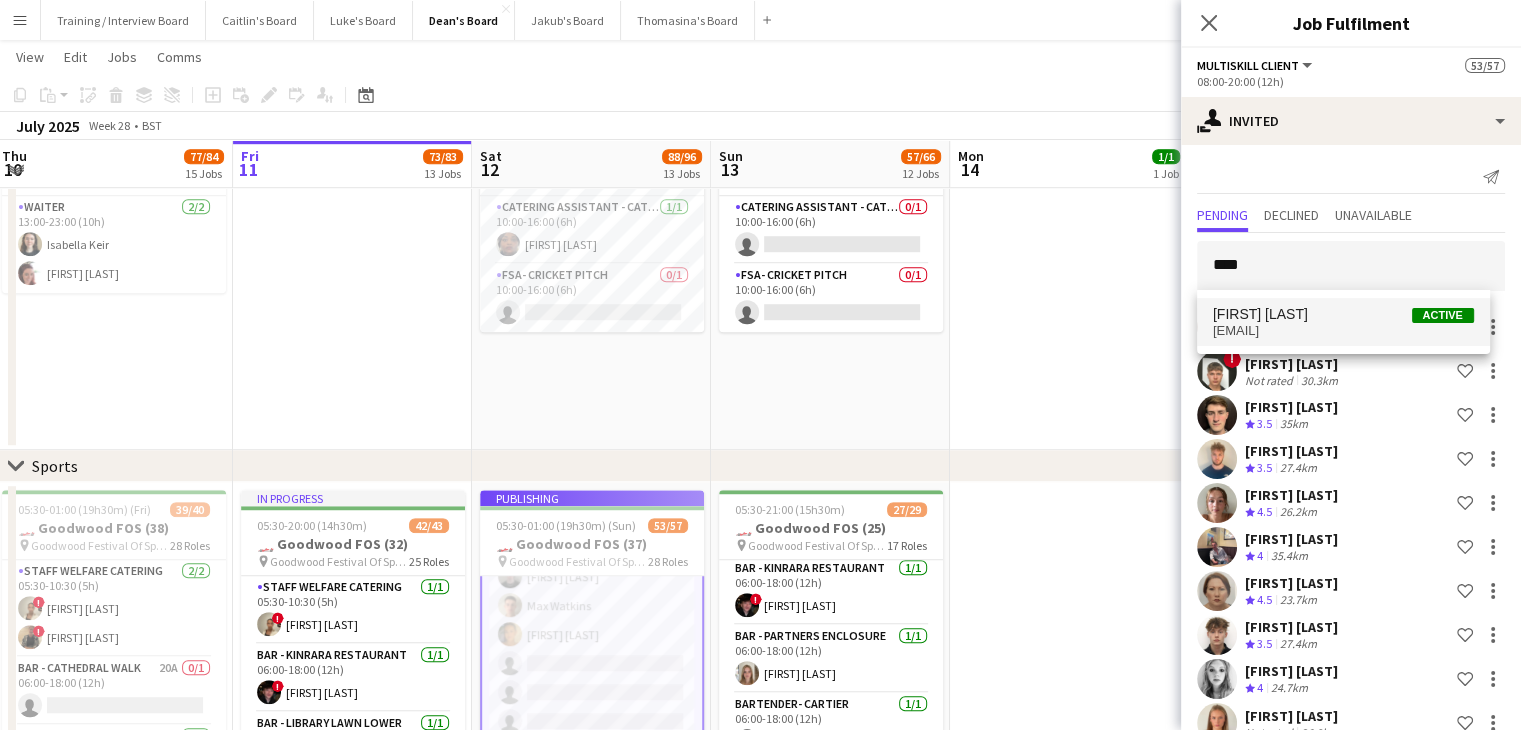 click on "[FIRST] [LAST]" at bounding box center (1260, 314) 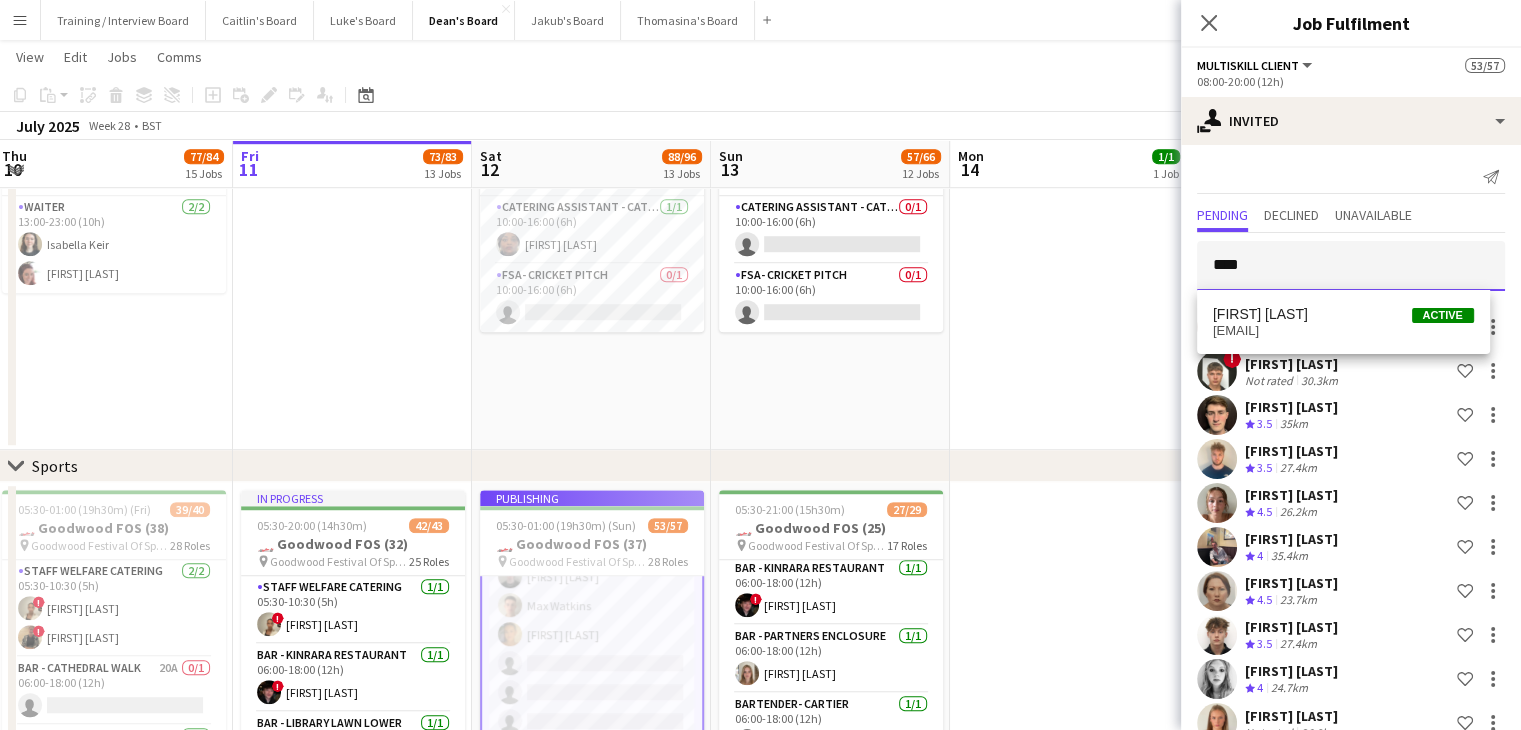 type 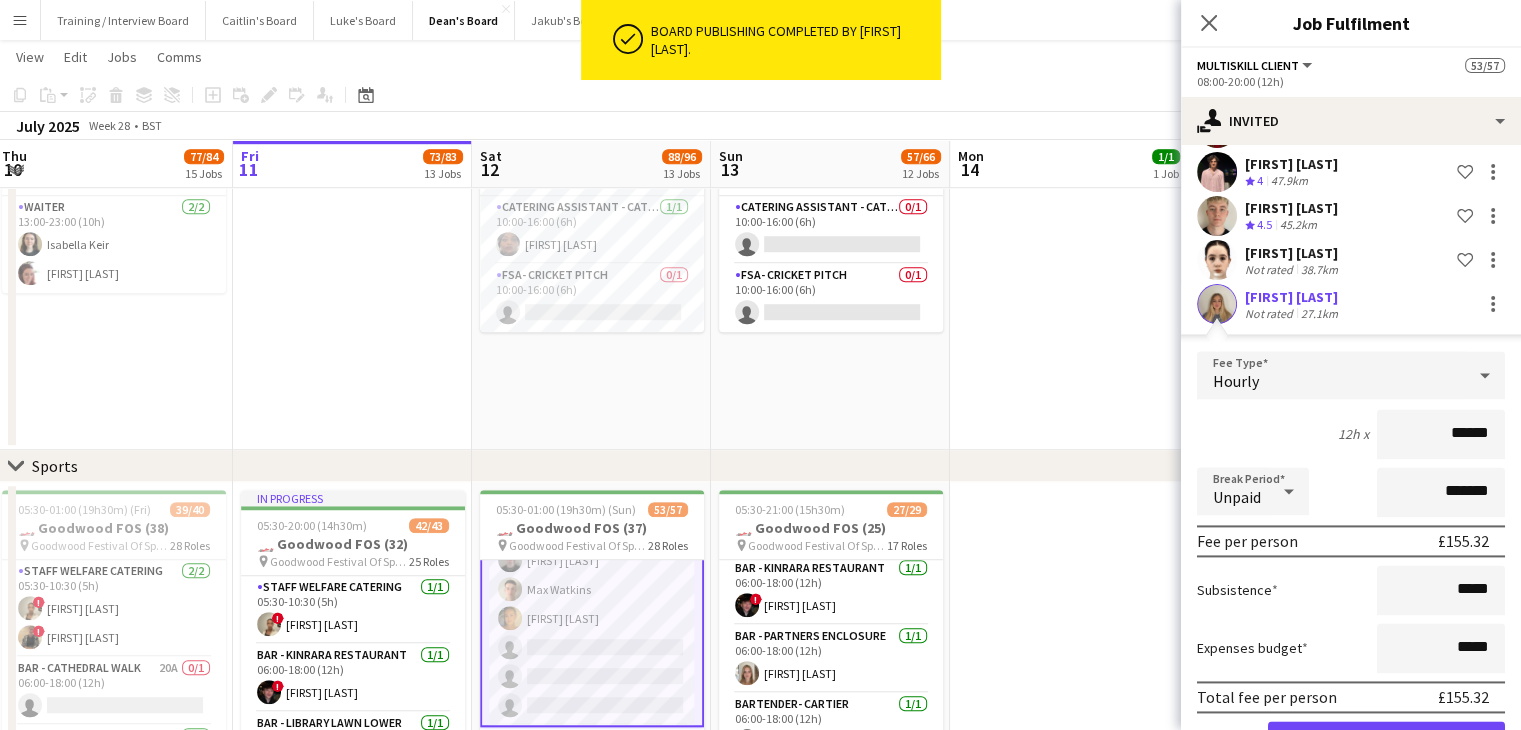 scroll, scrollTop: 2707, scrollLeft: 0, axis: vertical 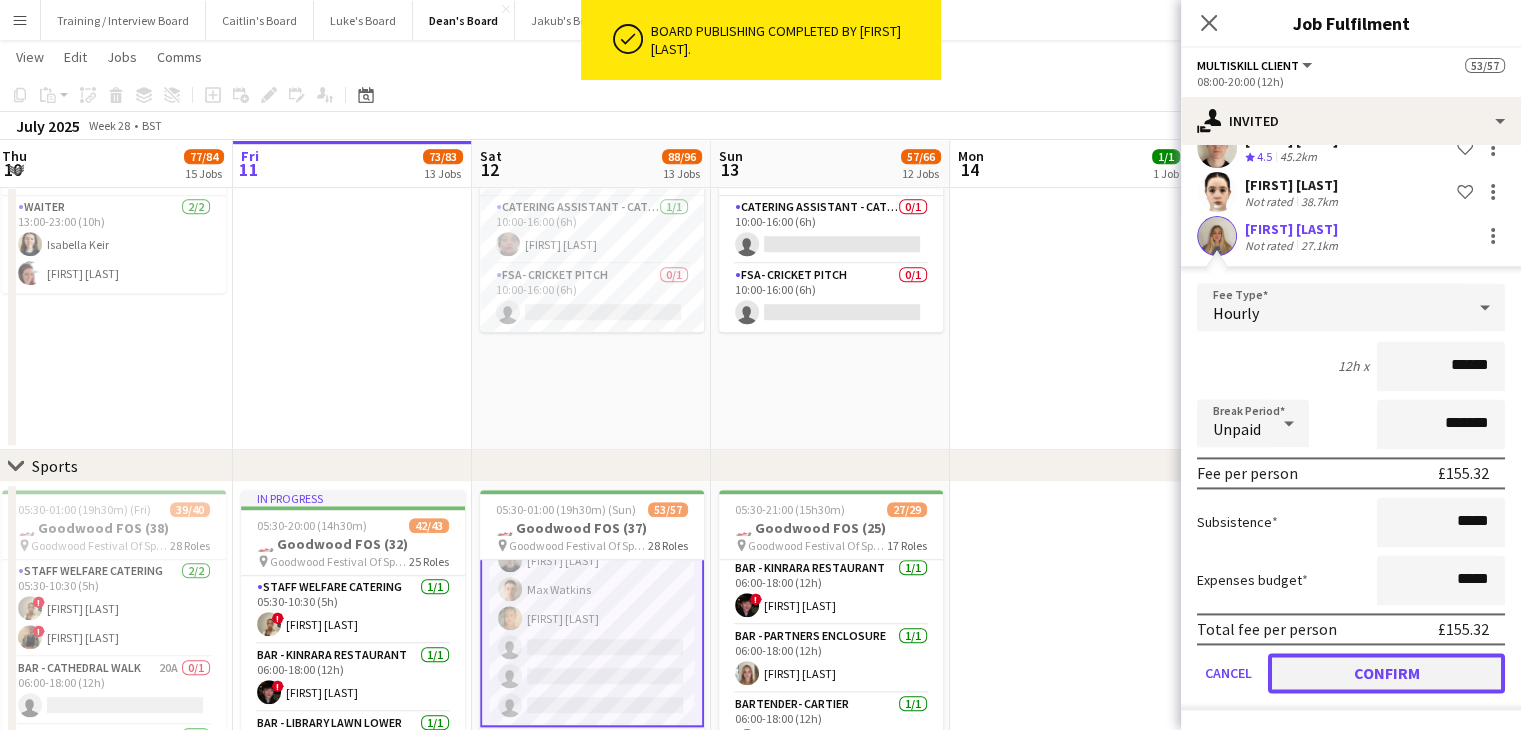 click on "Confirm" 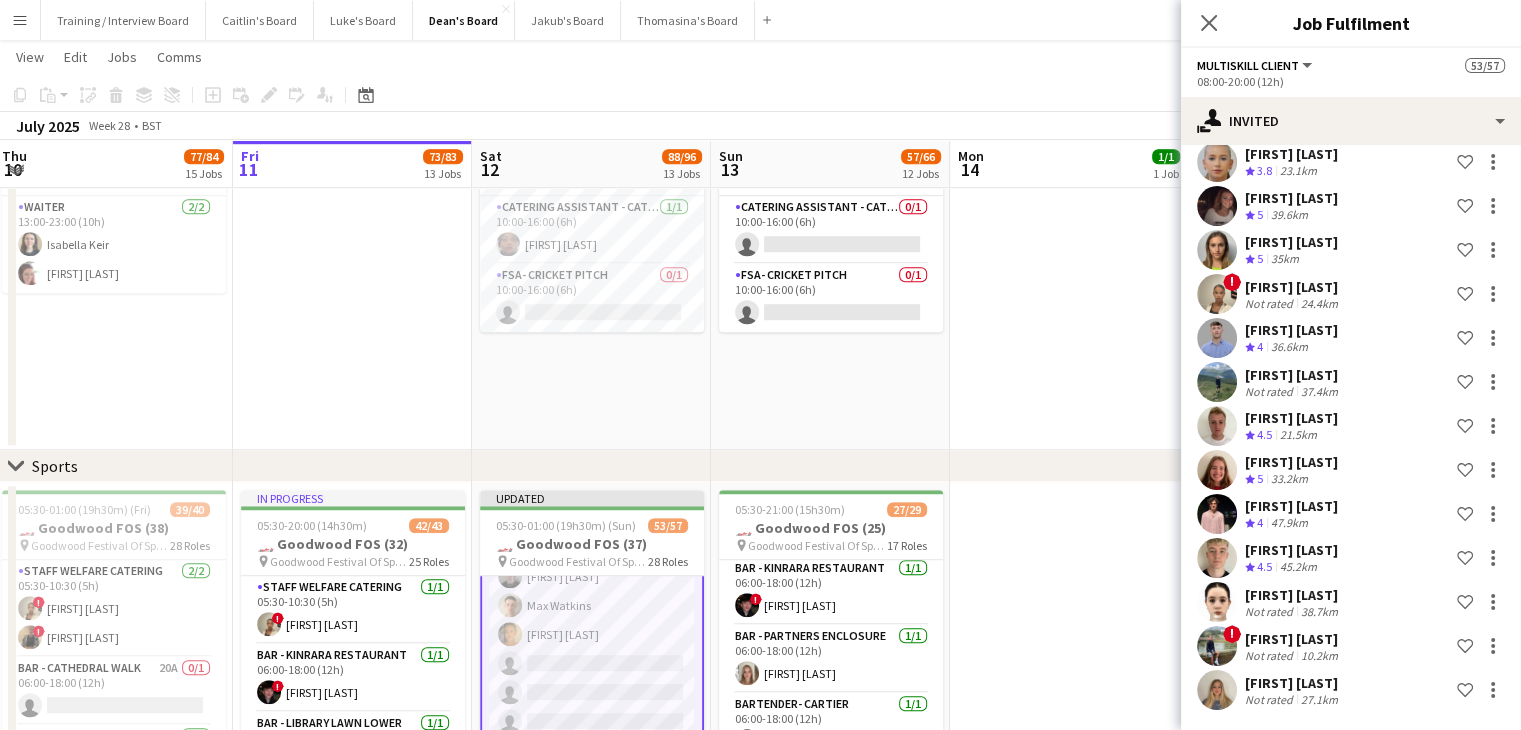 scroll, scrollTop: 0, scrollLeft: 0, axis: both 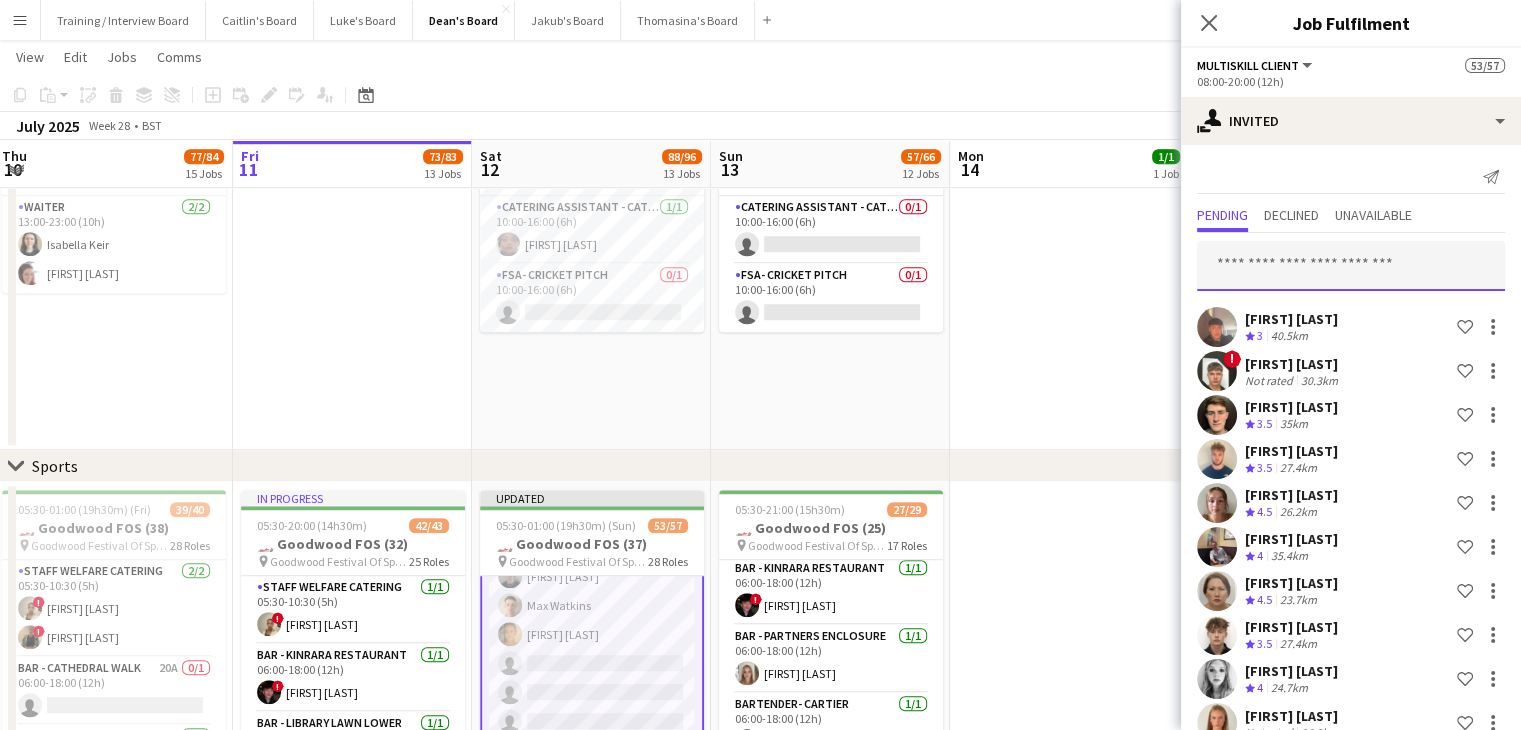 click at bounding box center [1351, 266] 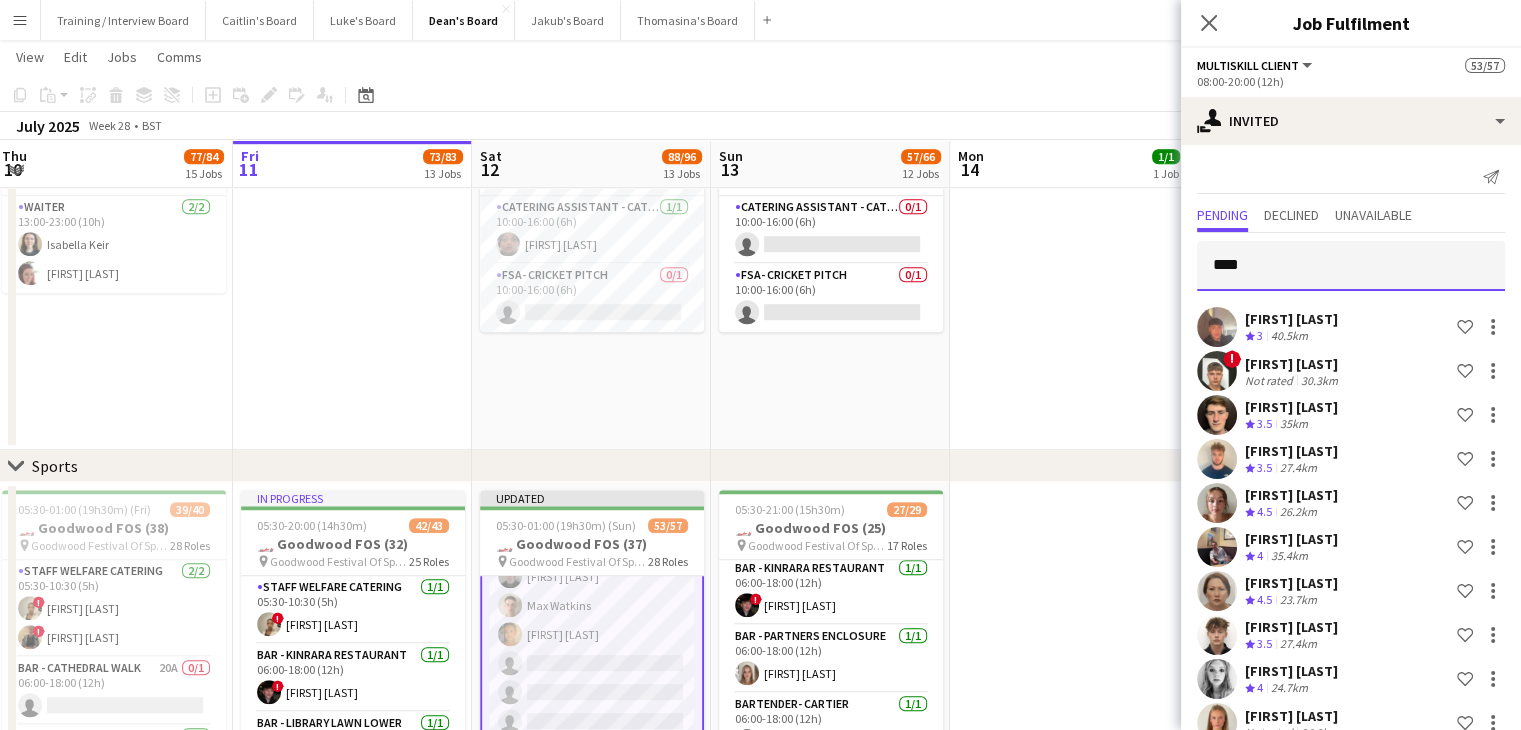 type on "*****" 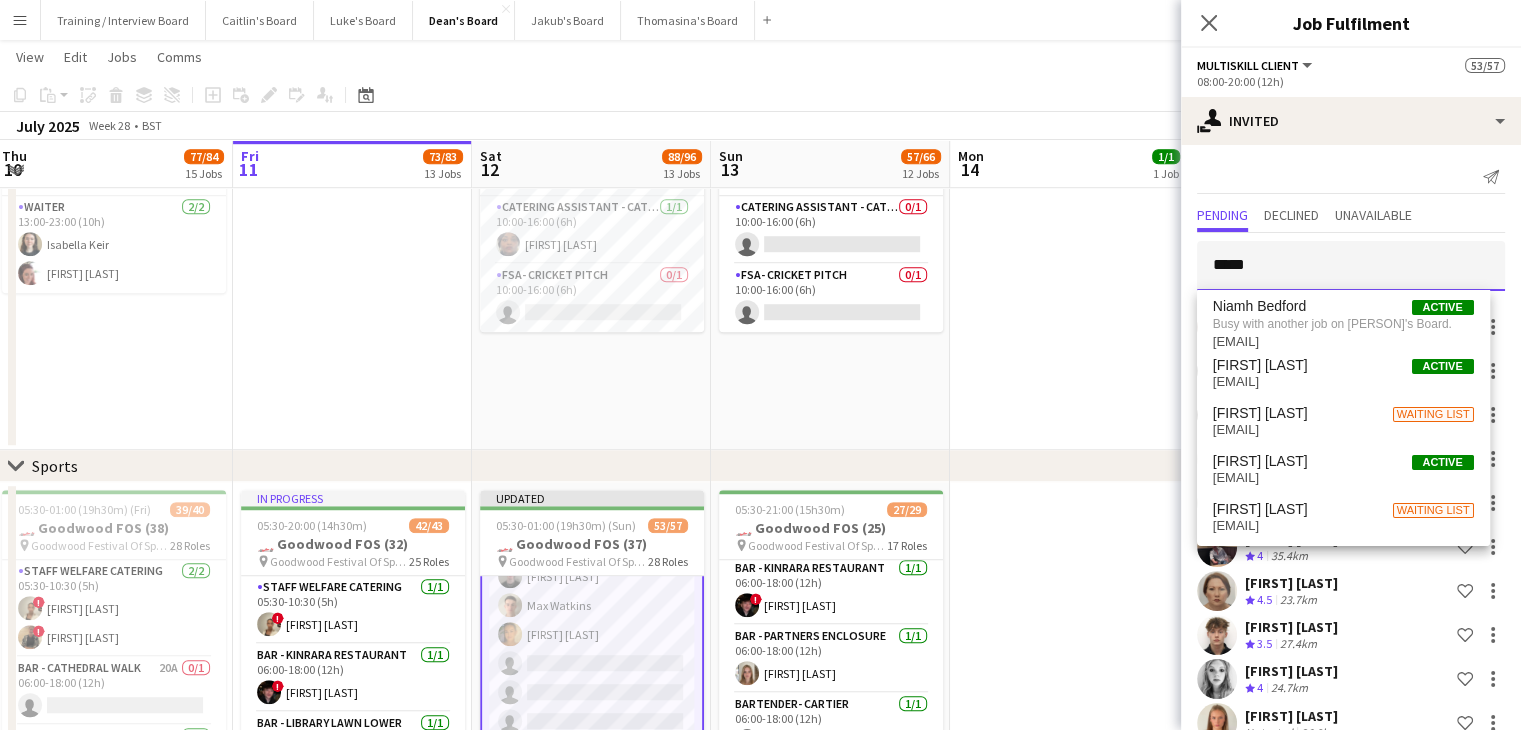 drag, startPoint x: 1279, startPoint y: 265, endPoint x: 1193, endPoint y: 258, distance: 86.28442 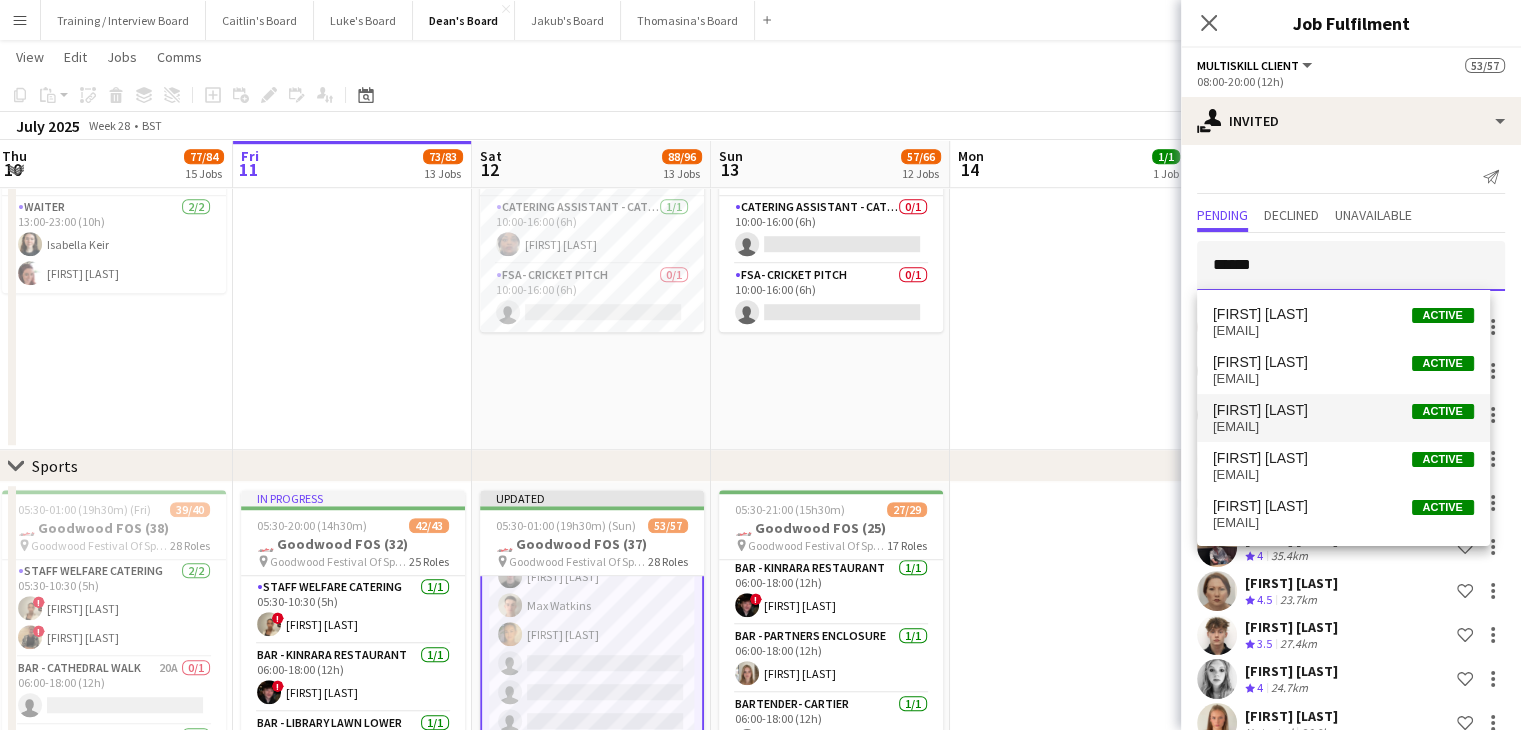 type on "******" 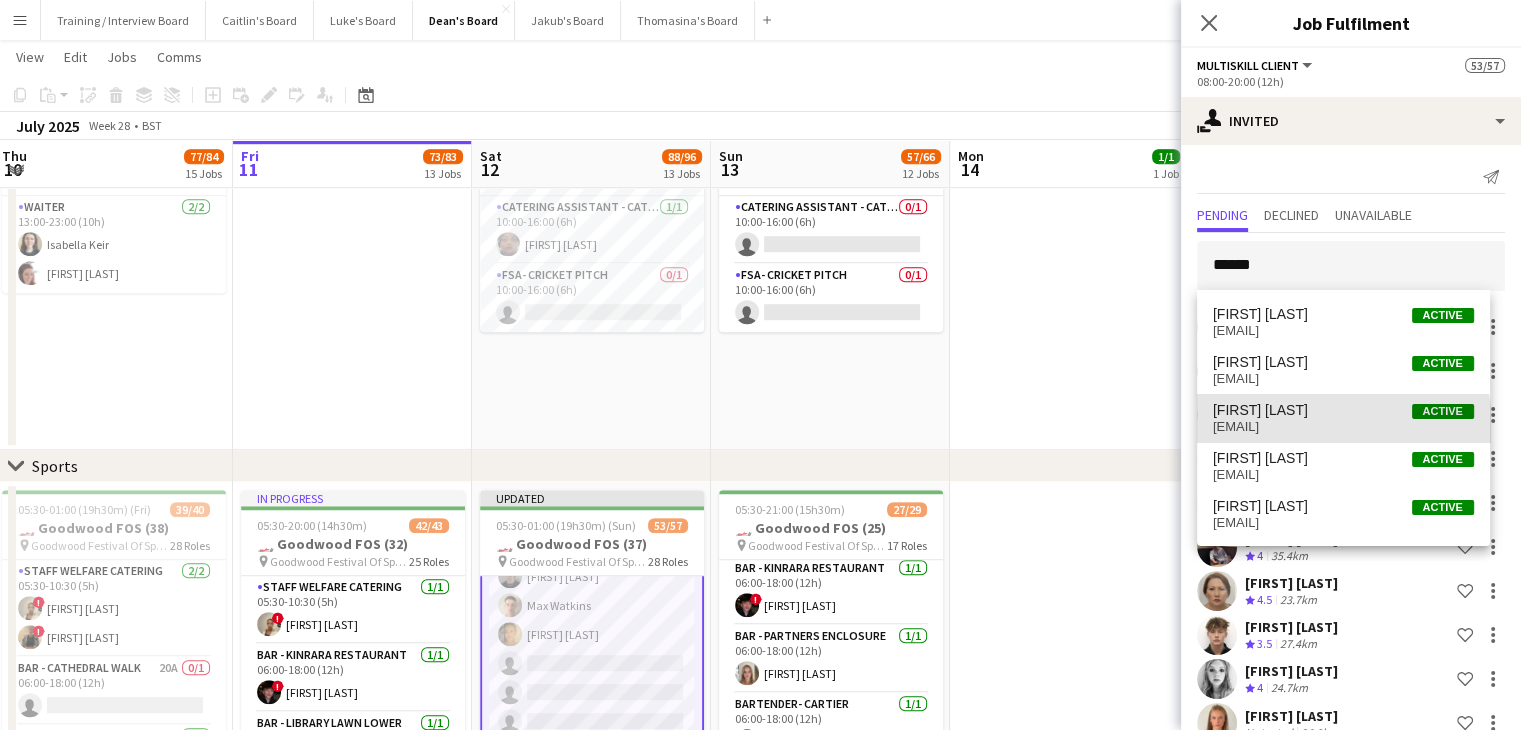 click on "lilycwoodward@gmail.com" at bounding box center (1343, 427) 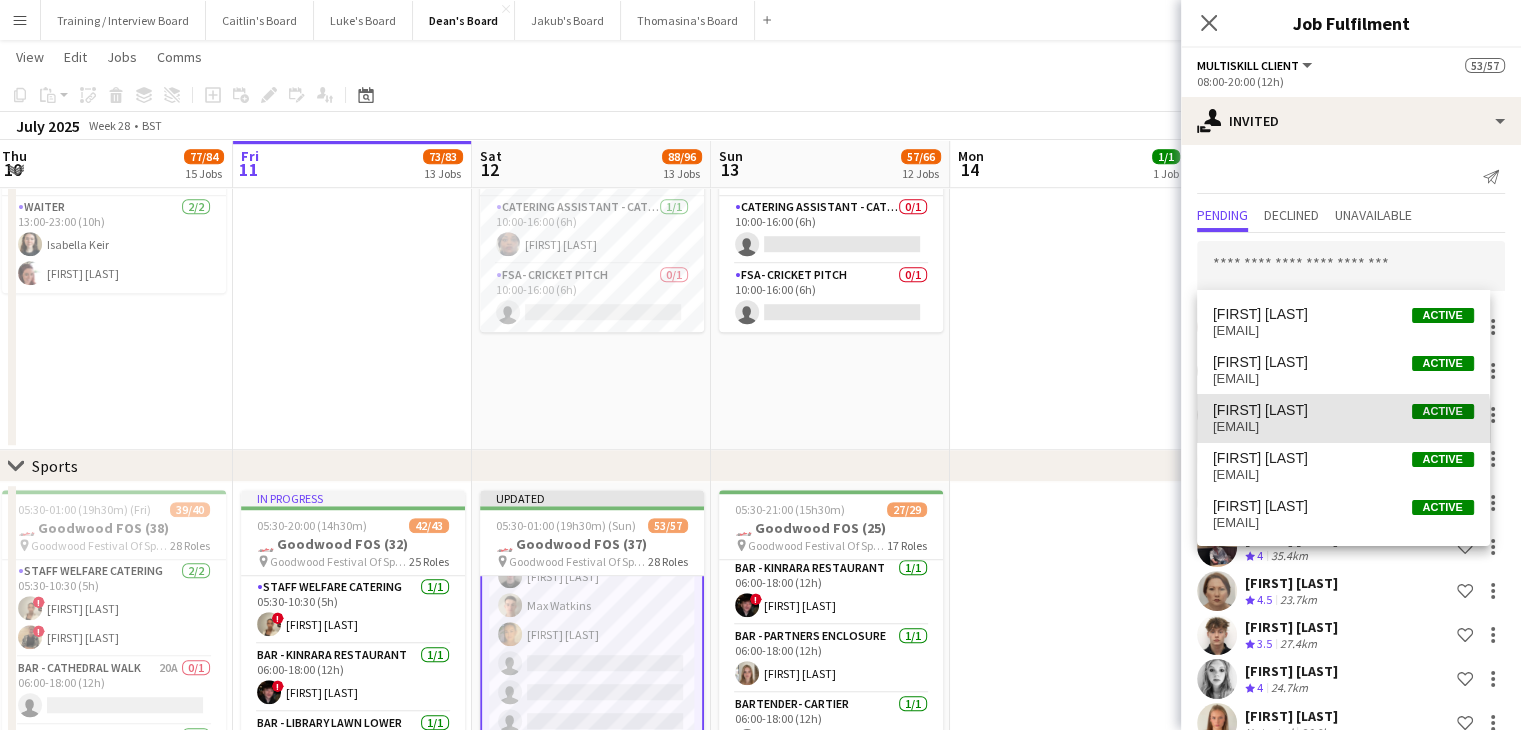 scroll, scrollTop: 2796, scrollLeft: 0, axis: vertical 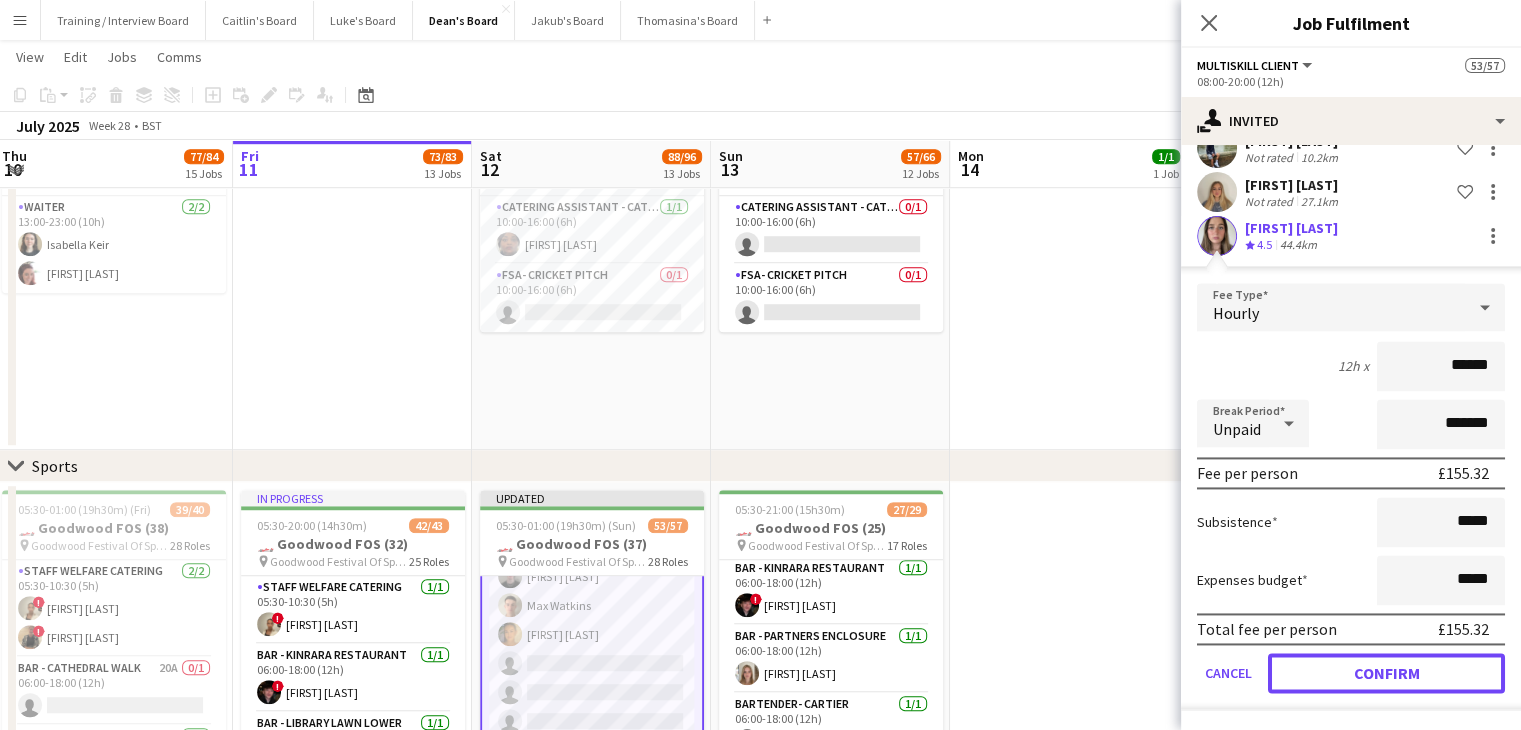click on "Confirm" 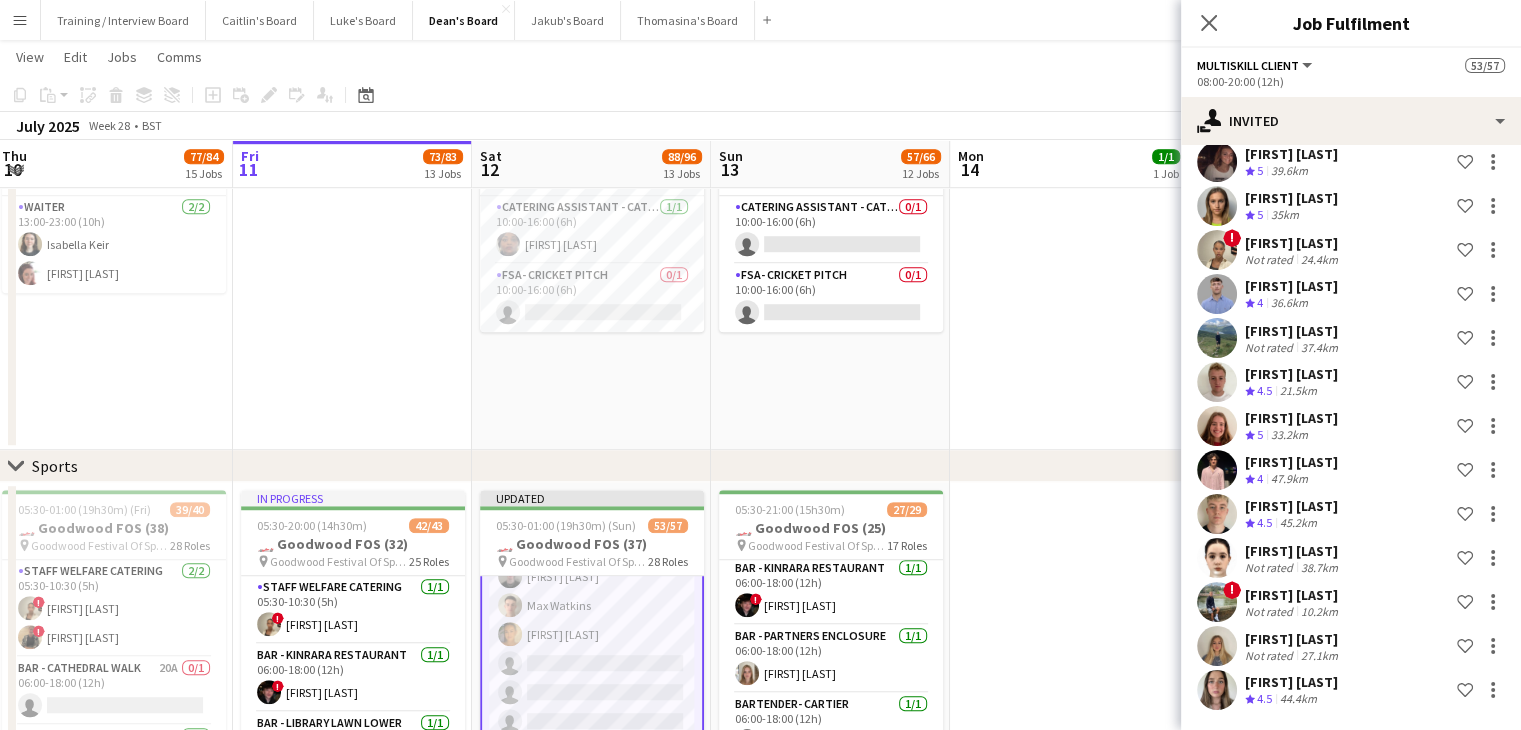 scroll, scrollTop: 2420, scrollLeft: 0, axis: vertical 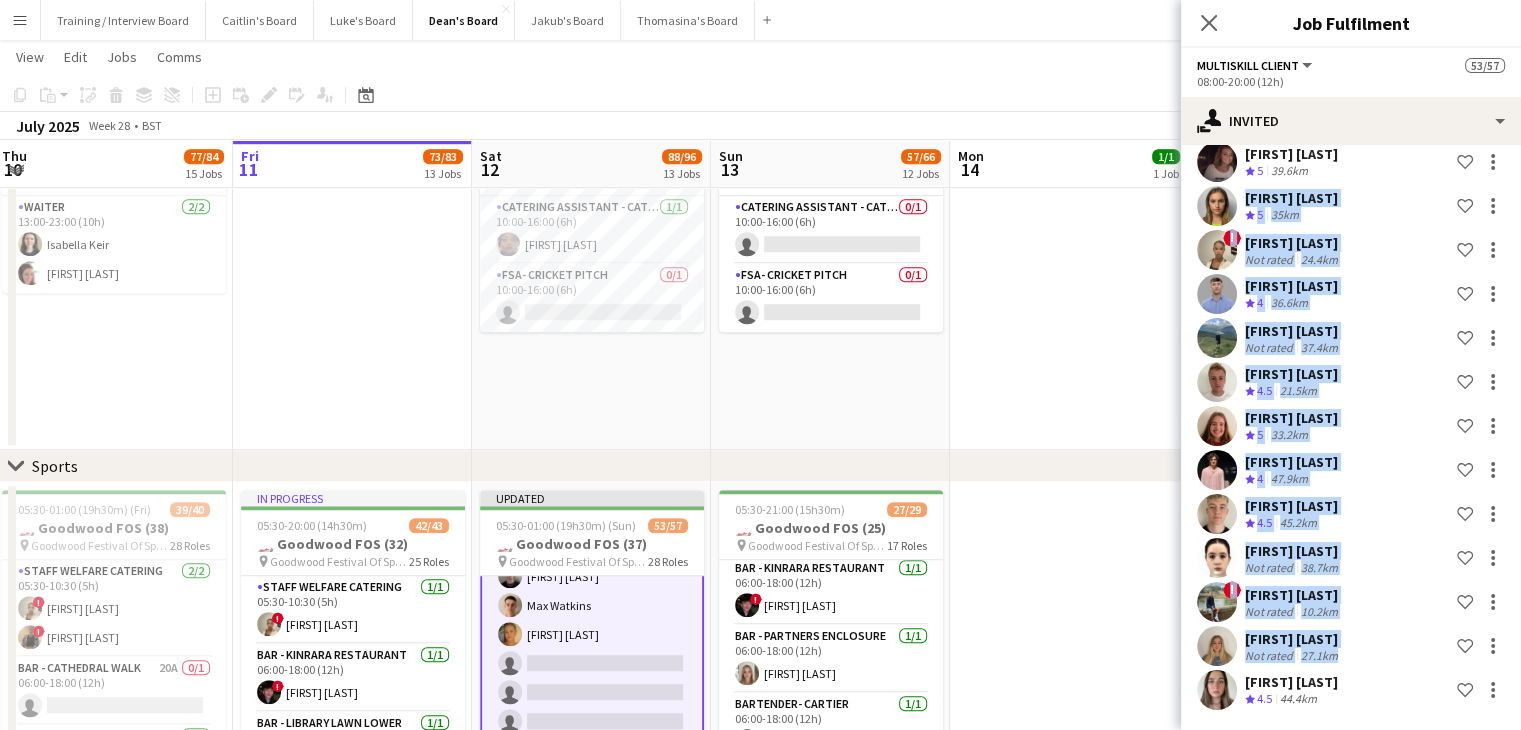 drag, startPoint x: 1503, startPoint y: 657, endPoint x: 1503, endPoint y: 247, distance: 410 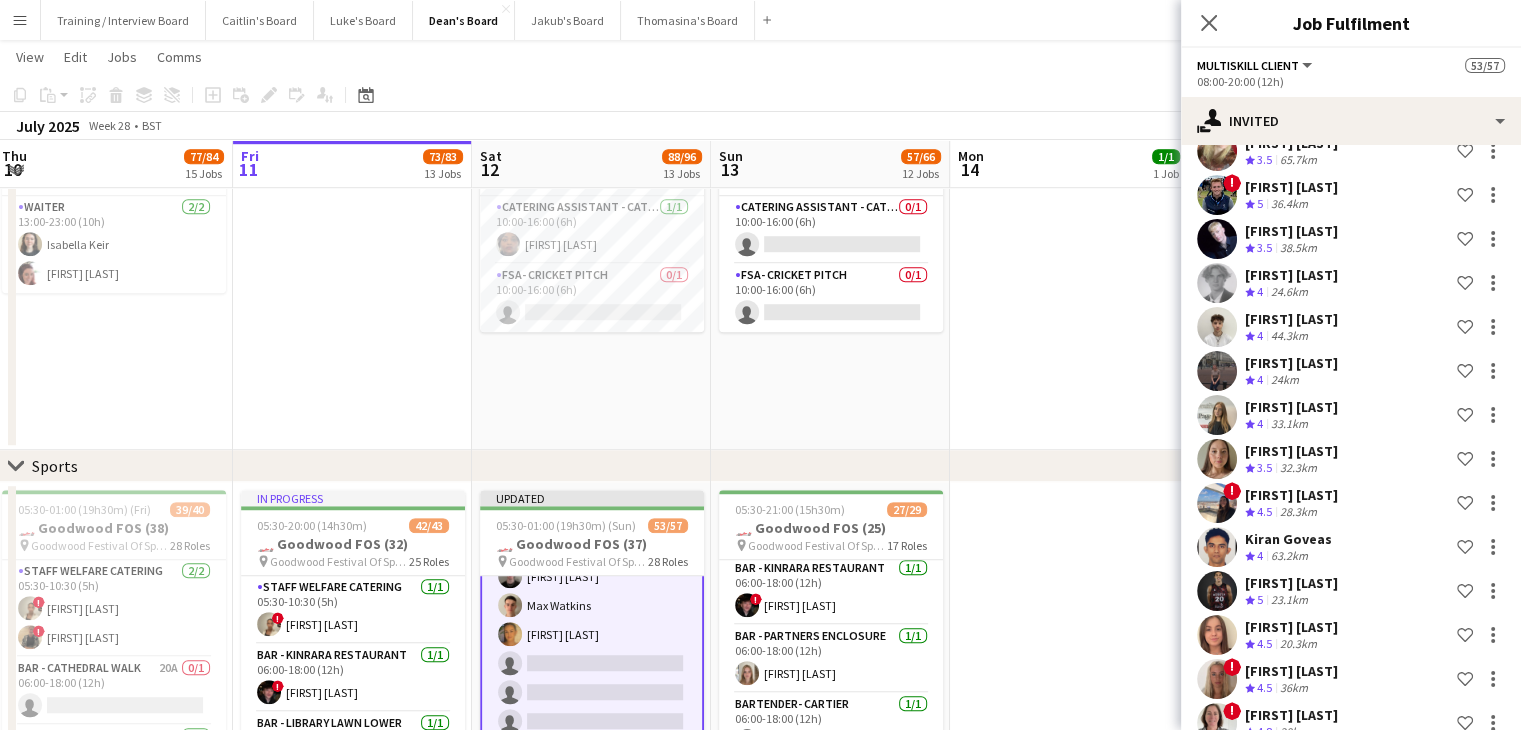 scroll, scrollTop: 0, scrollLeft: 0, axis: both 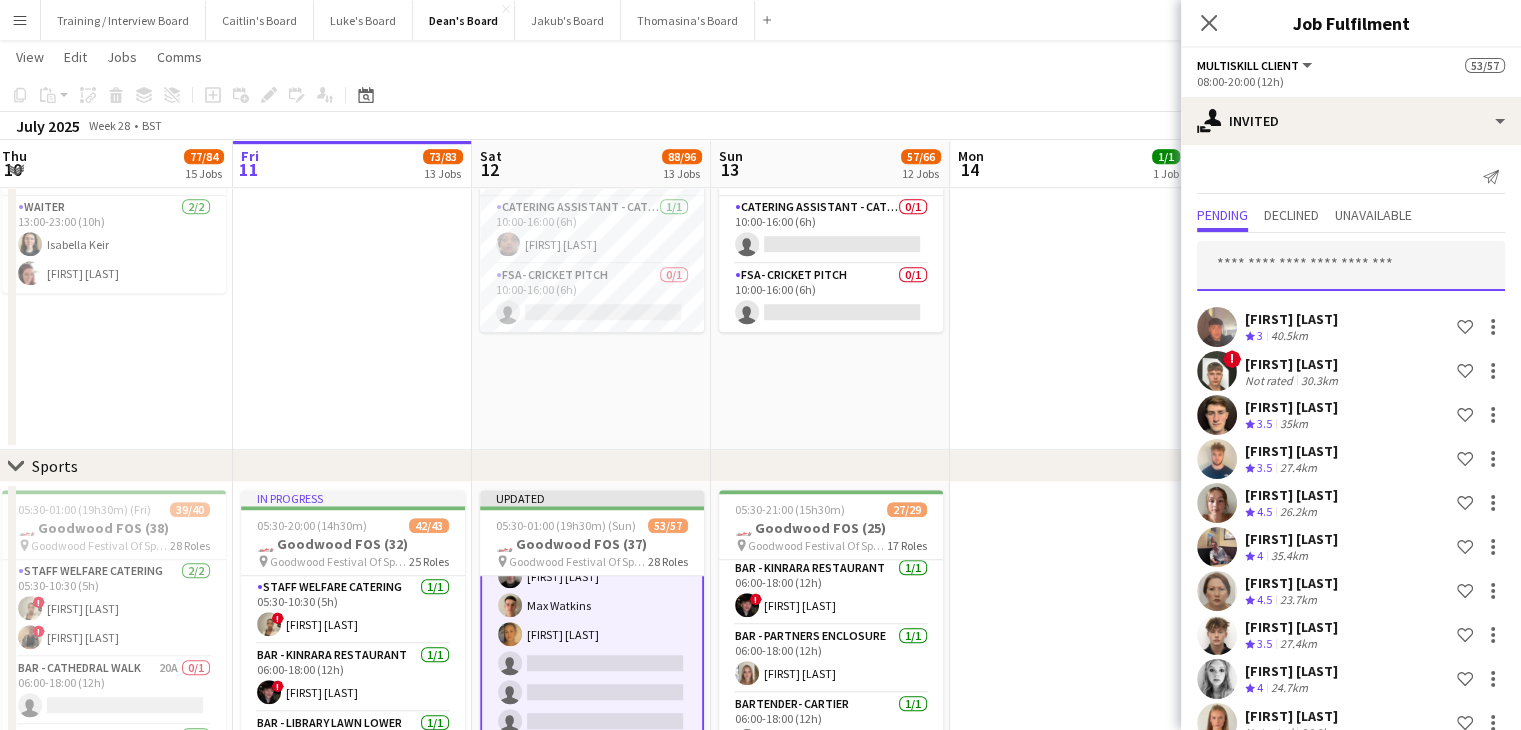 click at bounding box center (1351, 266) 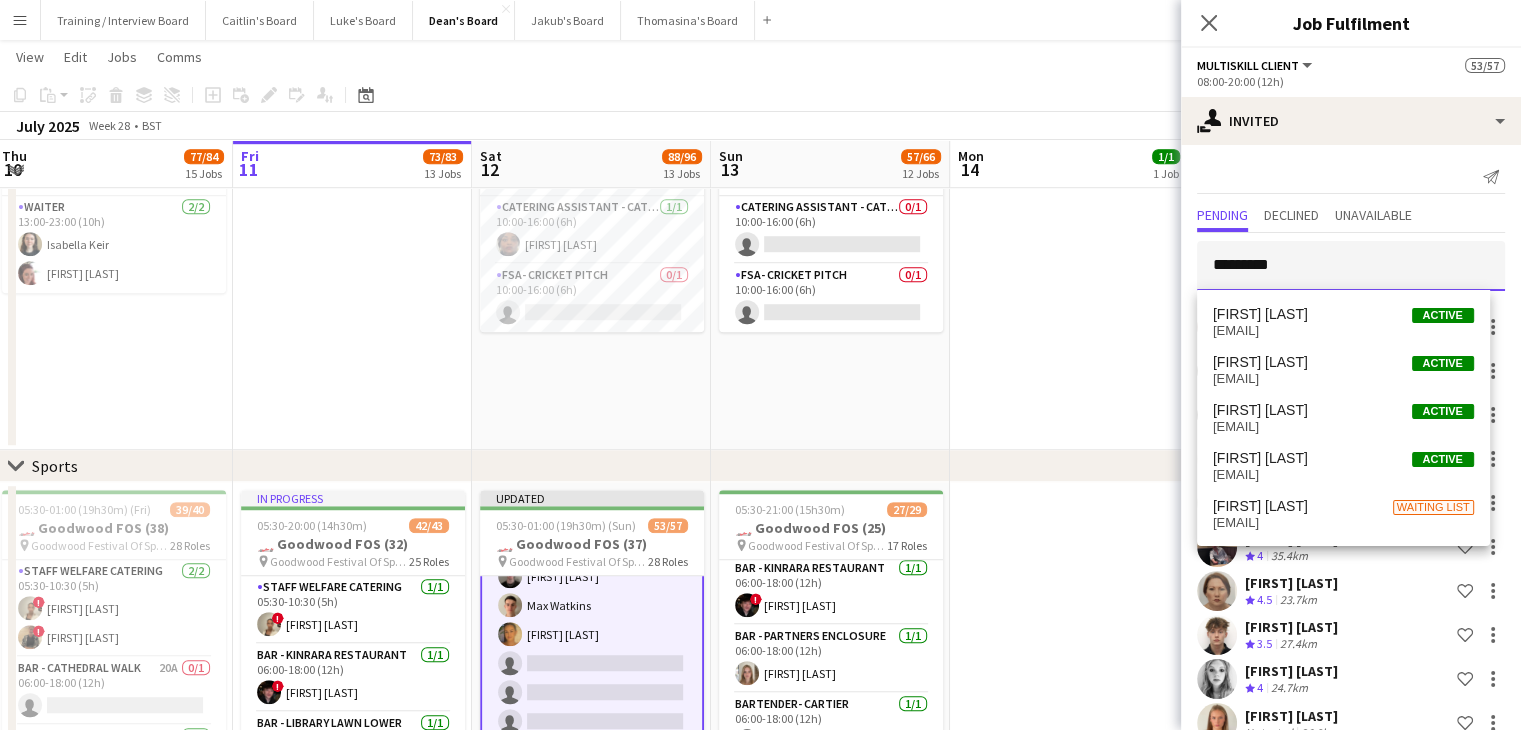 type on "**********" 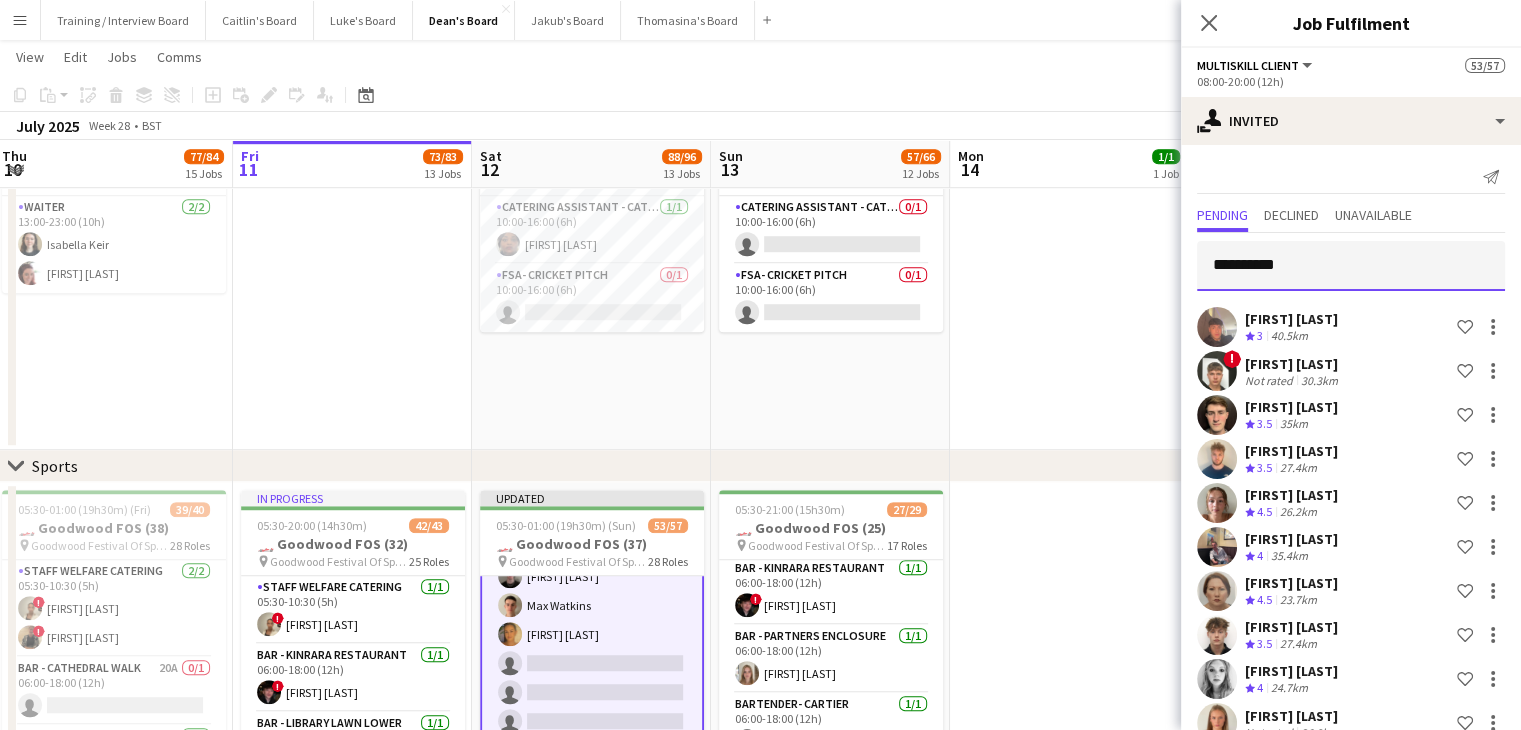 drag, startPoint x: 1303, startPoint y: 271, endPoint x: 1131, endPoint y: 277, distance: 172.10461 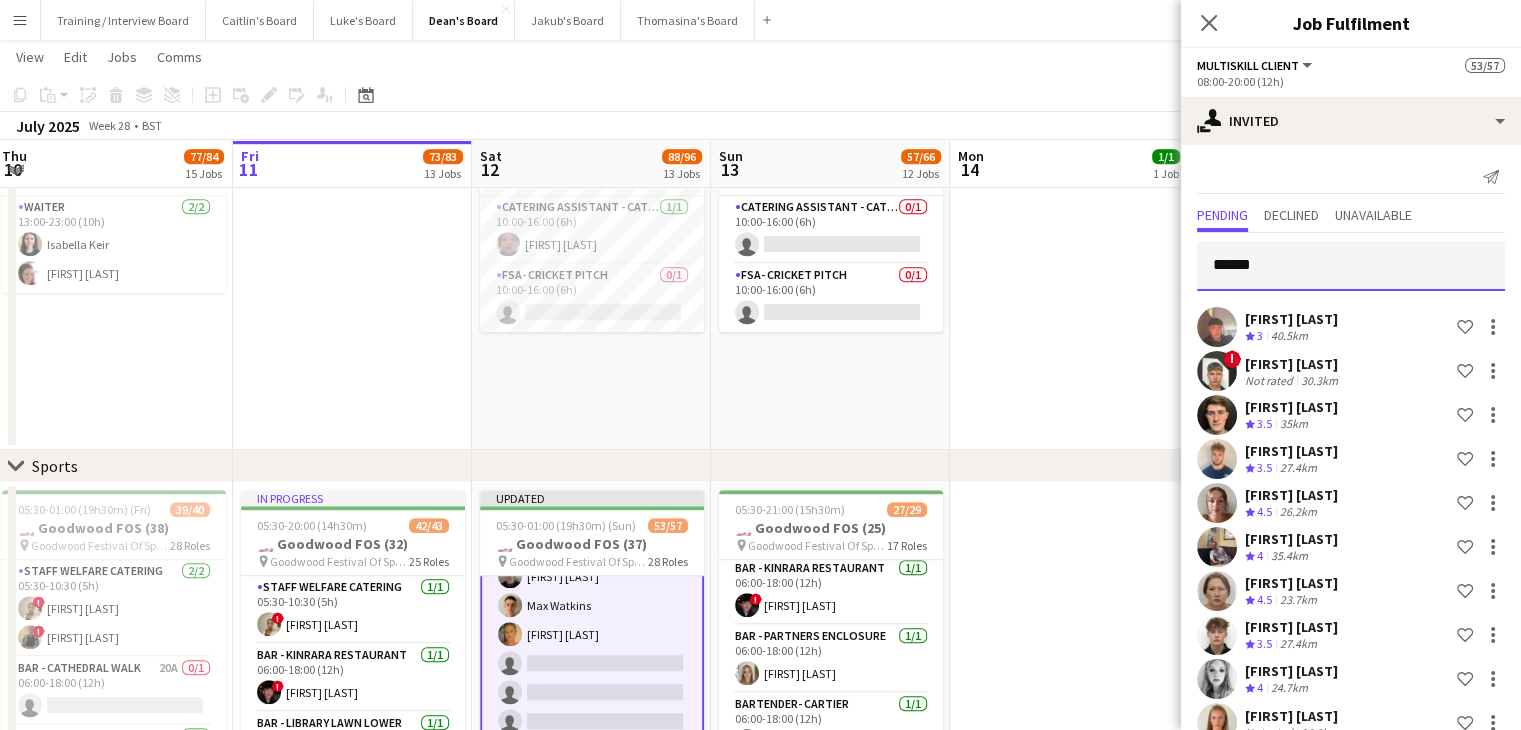 type on "*******" 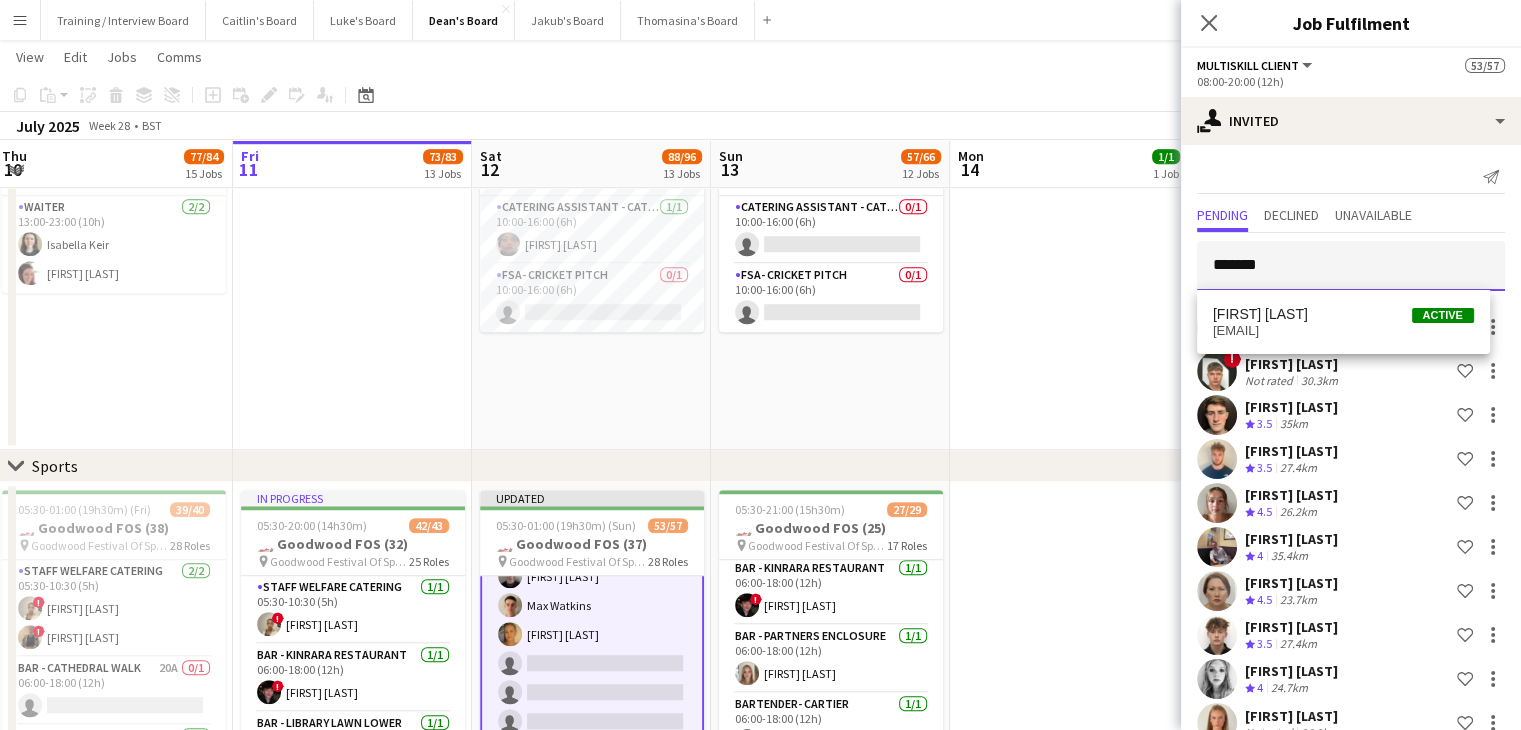 drag, startPoint x: 1282, startPoint y: 275, endPoint x: 1144, endPoint y: 277, distance: 138.0145 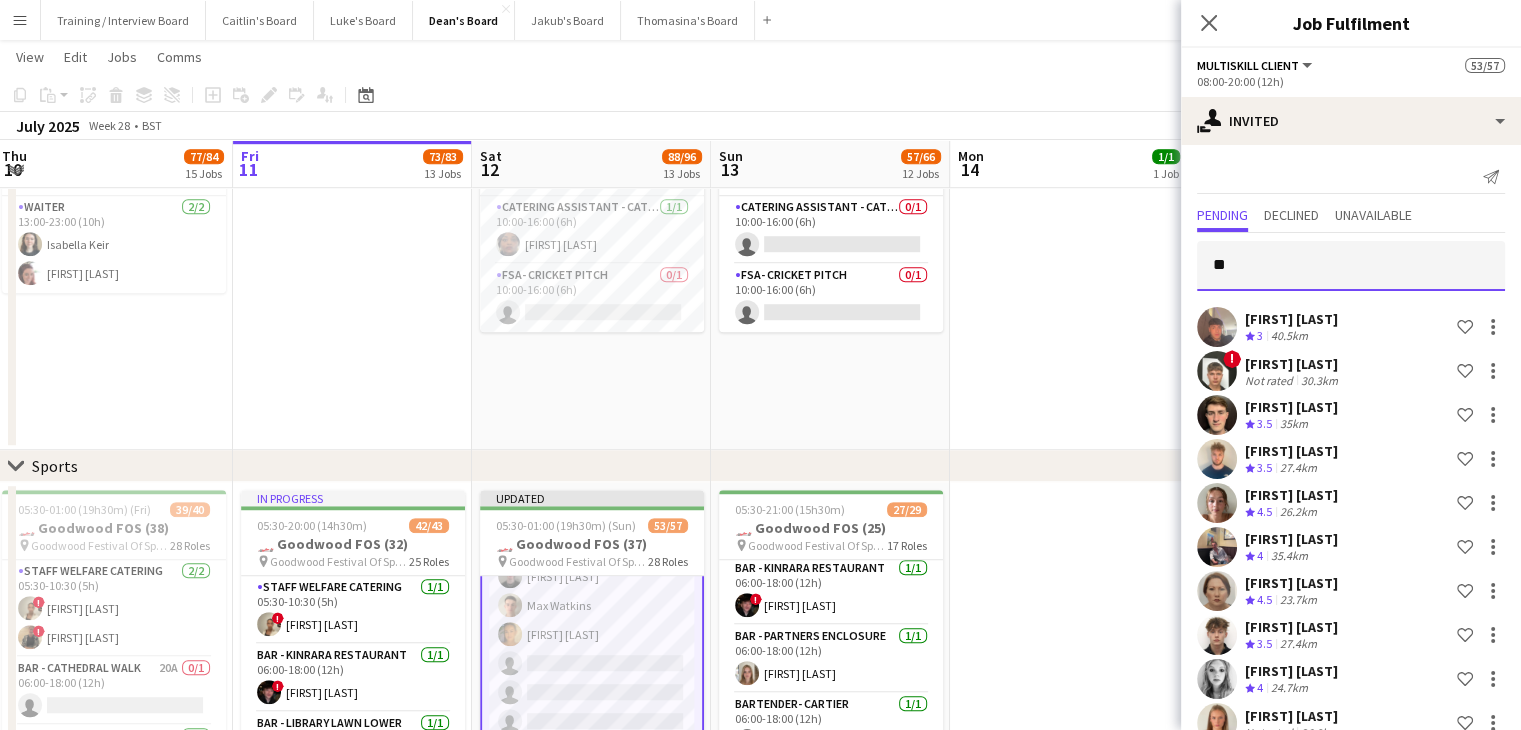 type on "*" 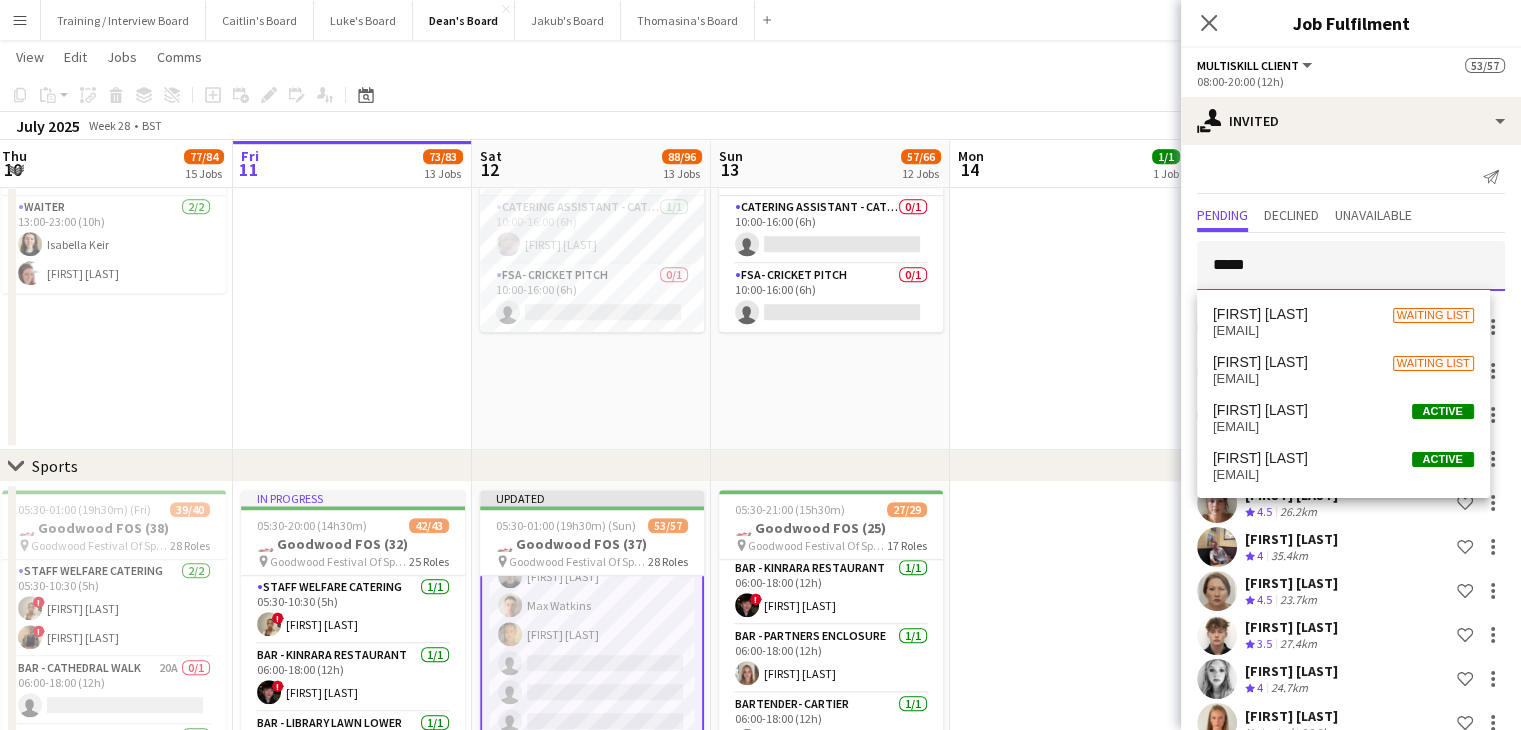 type on "*****" 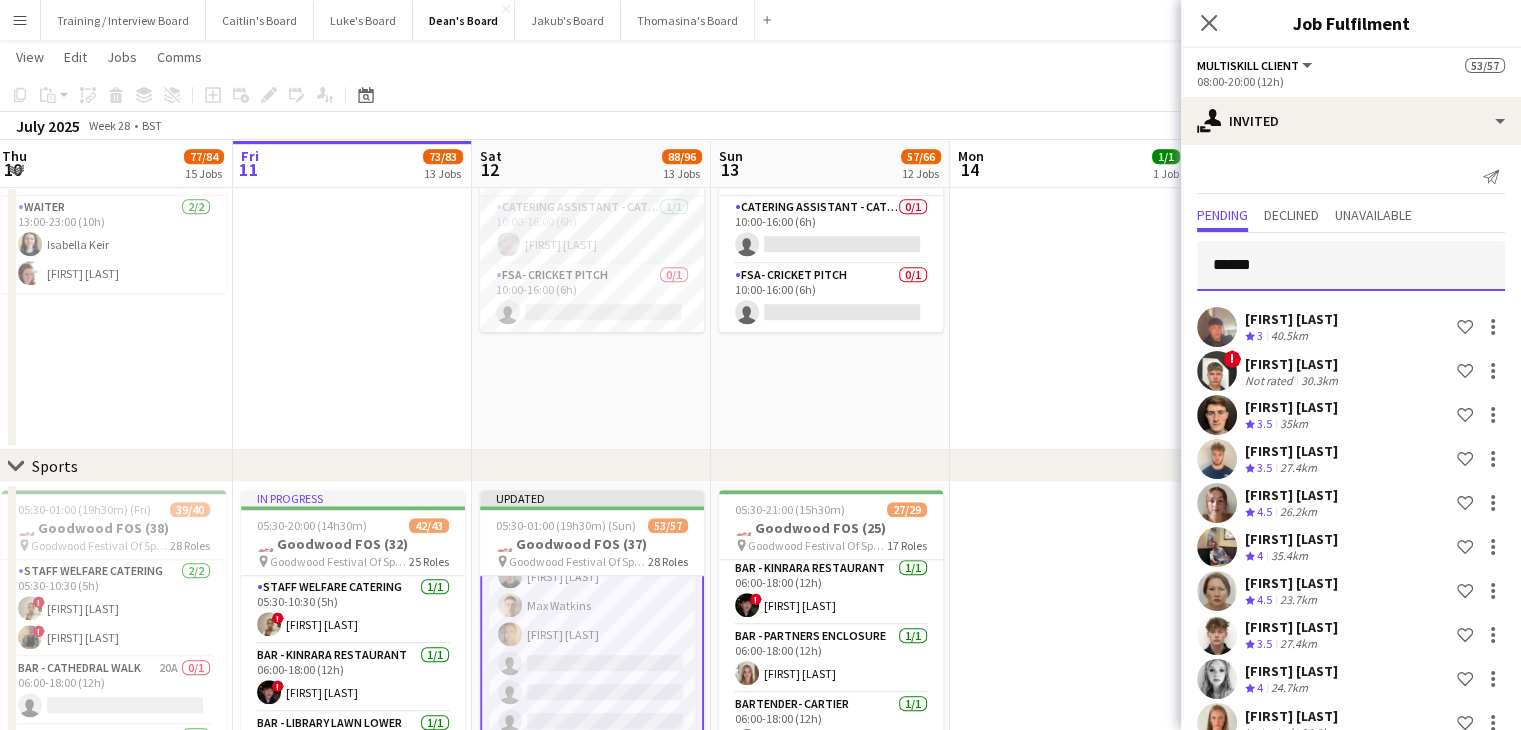 type on "*******" 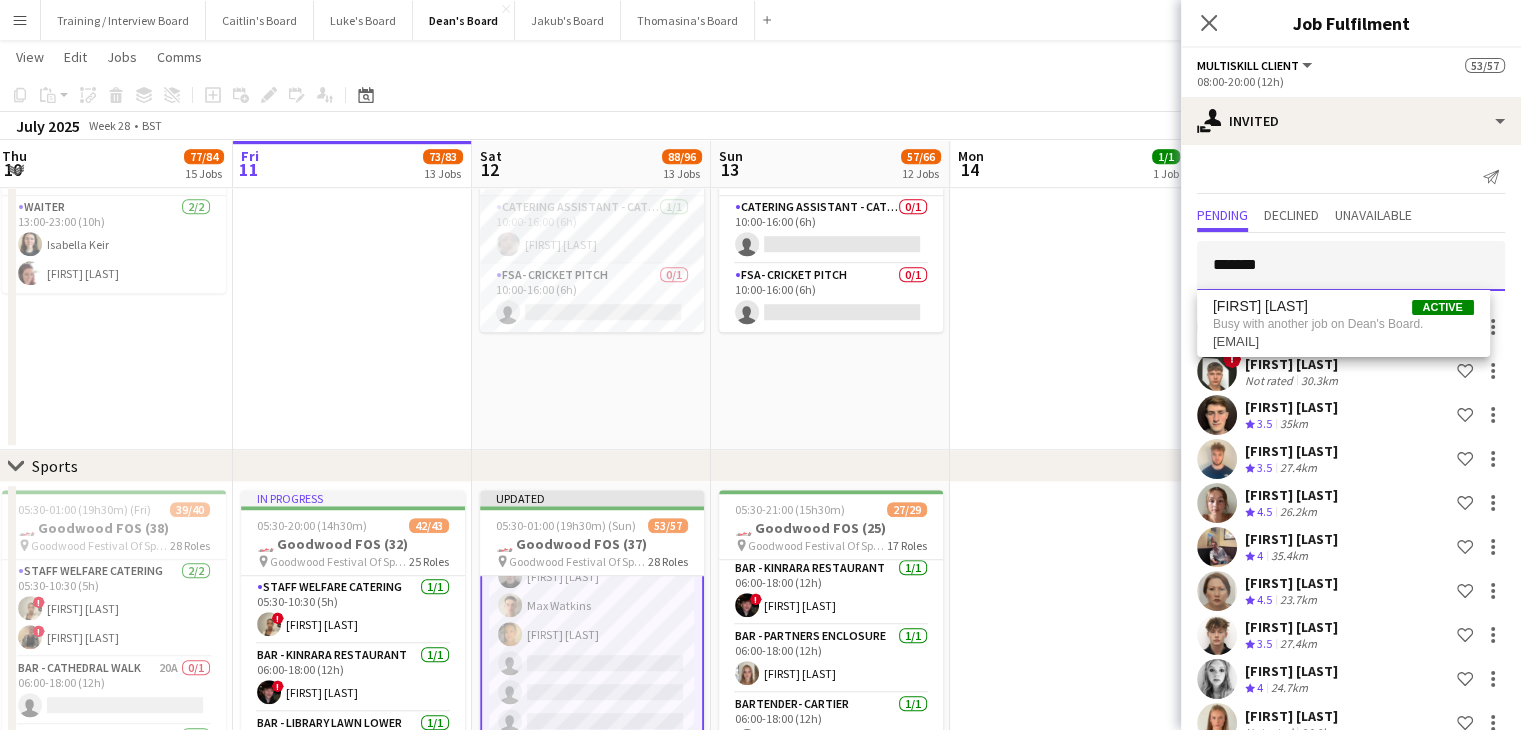 click on "Menu
Boards
Boards   Boards   All jobs   Status
Workforce
Workforce   My Workforce   Recruiting
Comms
Comms
Pay
Pay   Approvals   Payments   Reports
Platform Settings
Platform Settings   App settings   Your settings   Profiles
Training Academy
Training Academy
Knowledge Base
Knowledge Base
Product Updates
Product Updates   Log Out   Privacy   Training / Interview Board
Close
[FIRST]'s Board
Close
[FIRST]'s Board
Close
[FIRST]'s Board
Close
[FIRST]'s Board
Close
[FIRST]'s Board
Close
Add
Help" at bounding box center (760, 867) 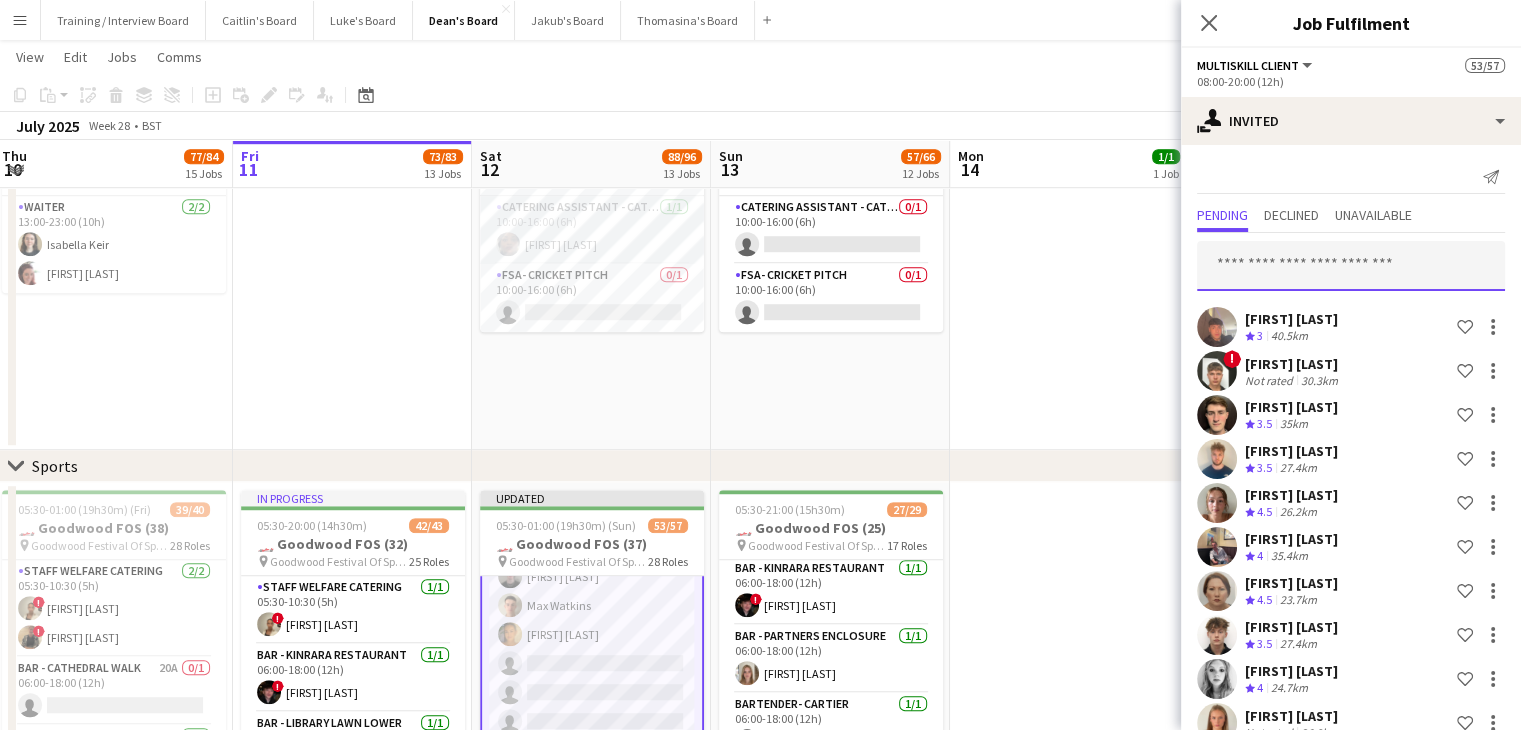 click at bounding box center [1351, 266] 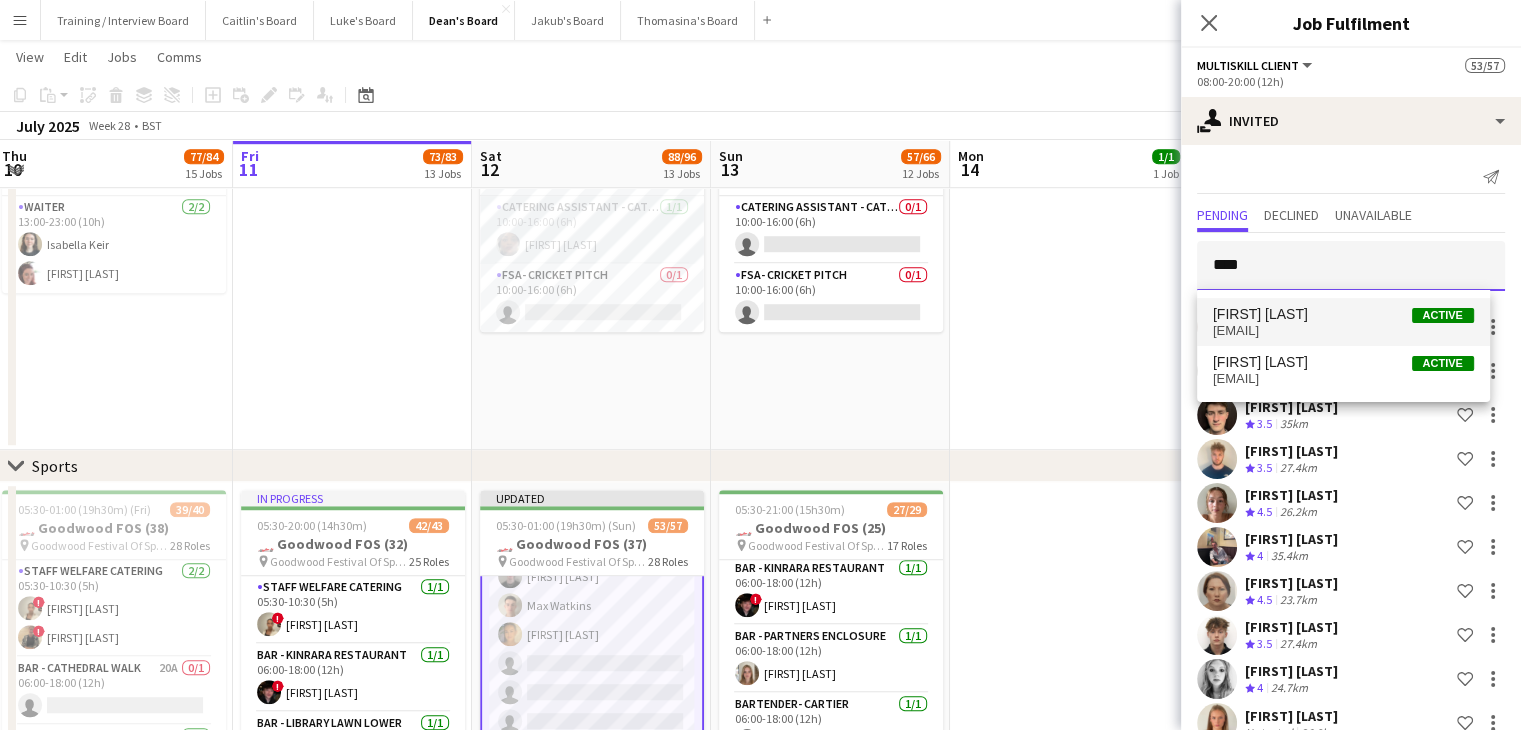 type on "****" 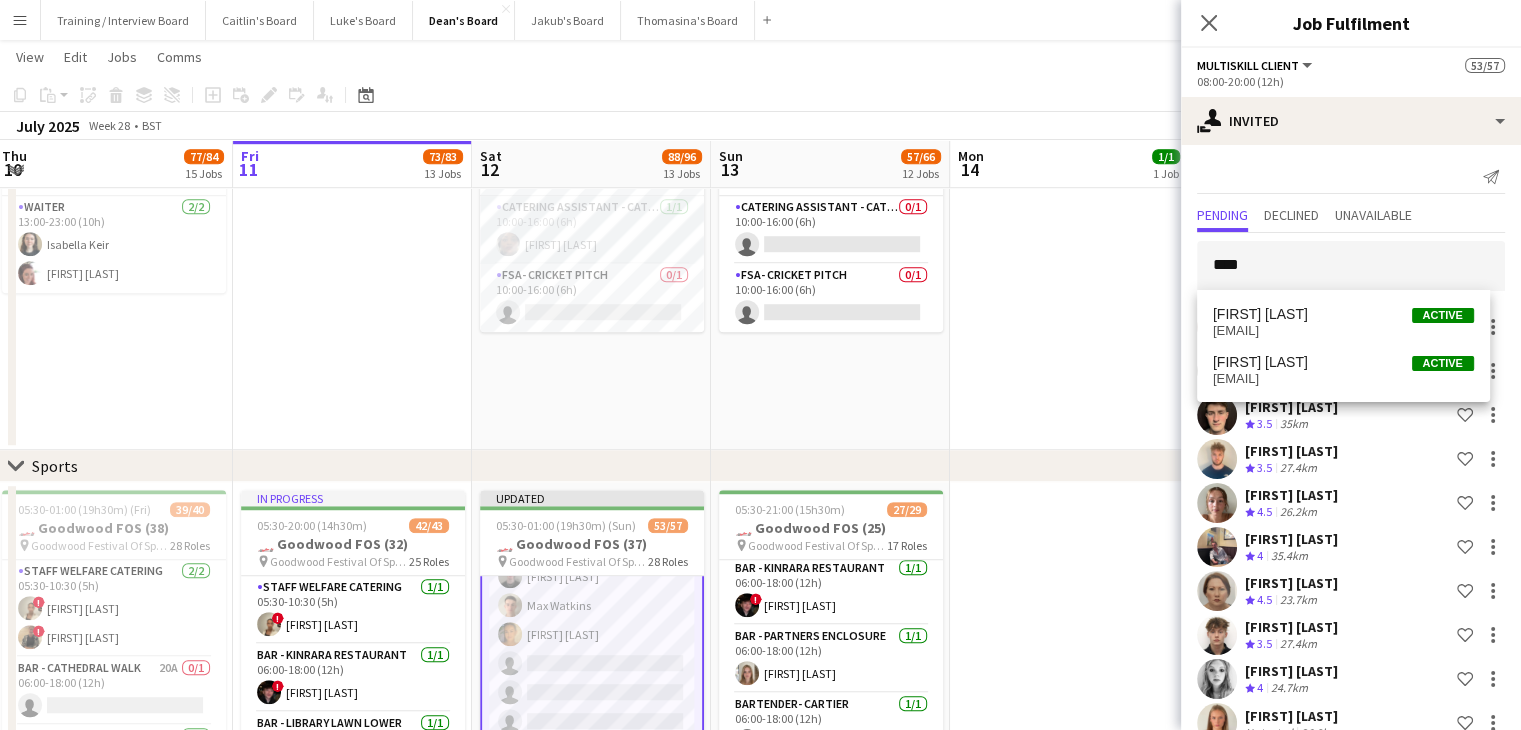click on "[FIRST] [LAST]" at bounding box center (1260, 314) 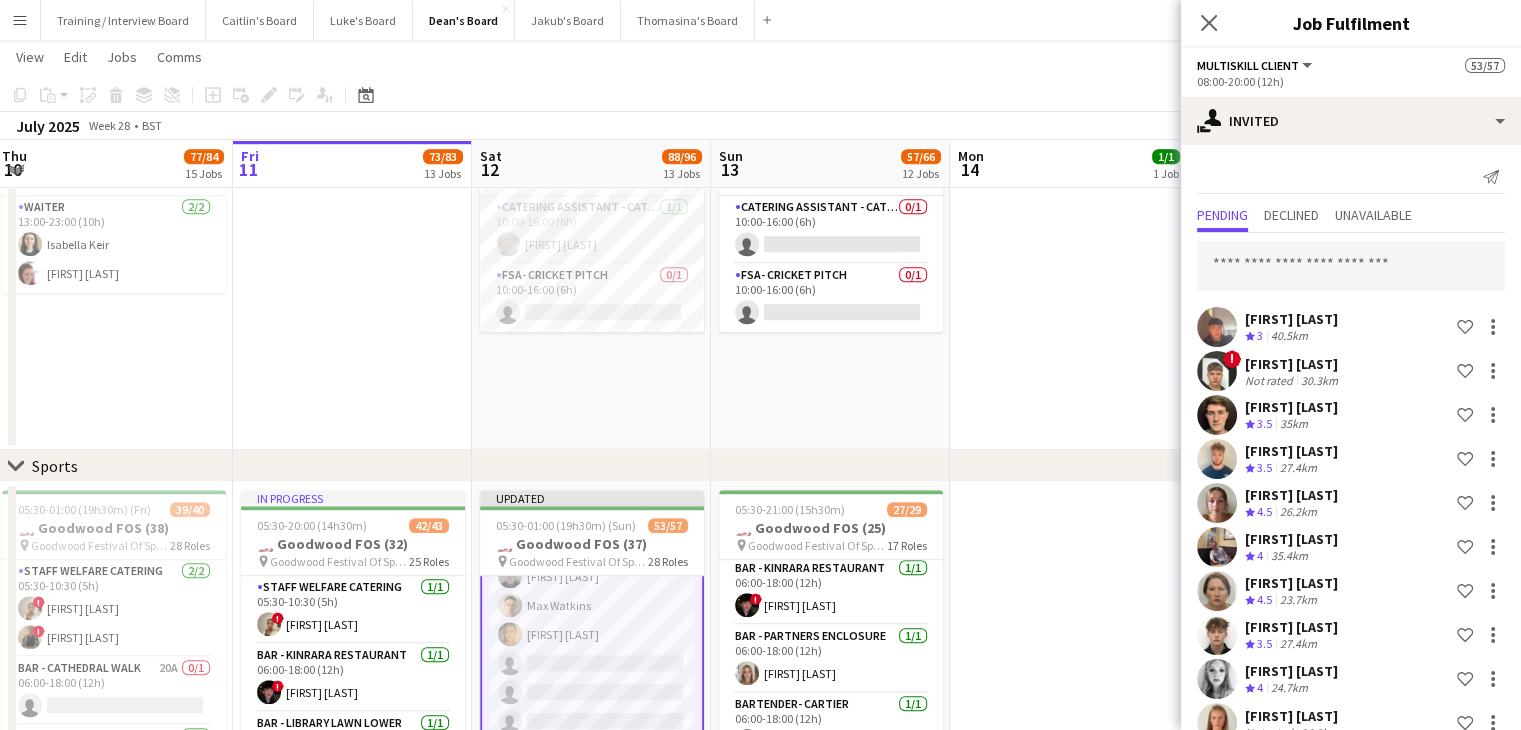 scroll, scrollTop: 2840, scrollLeft: 0, axis: vertical 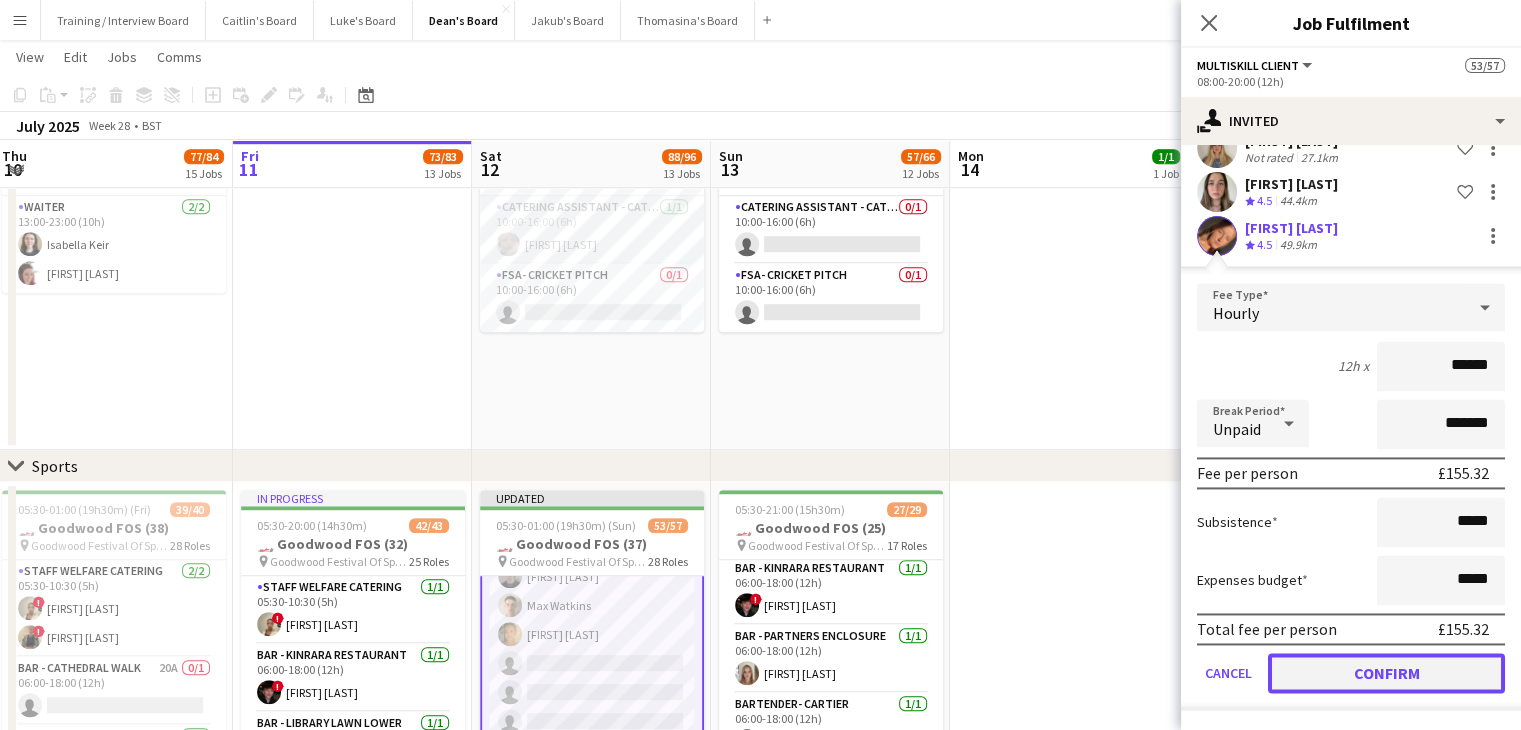 click on "Confirm" 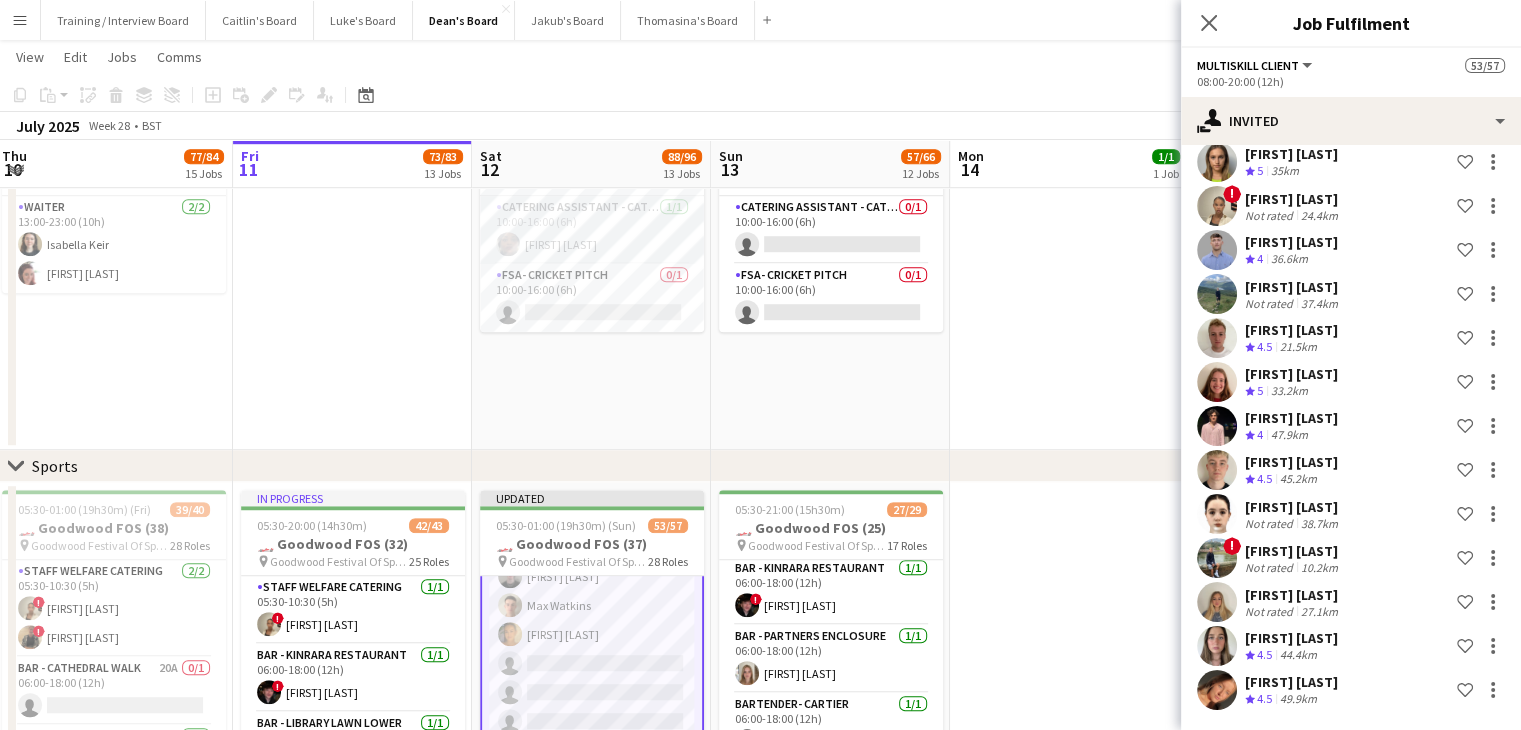 scroll, scrollTop: 2464, scrollLeft: 0, axis: vertical 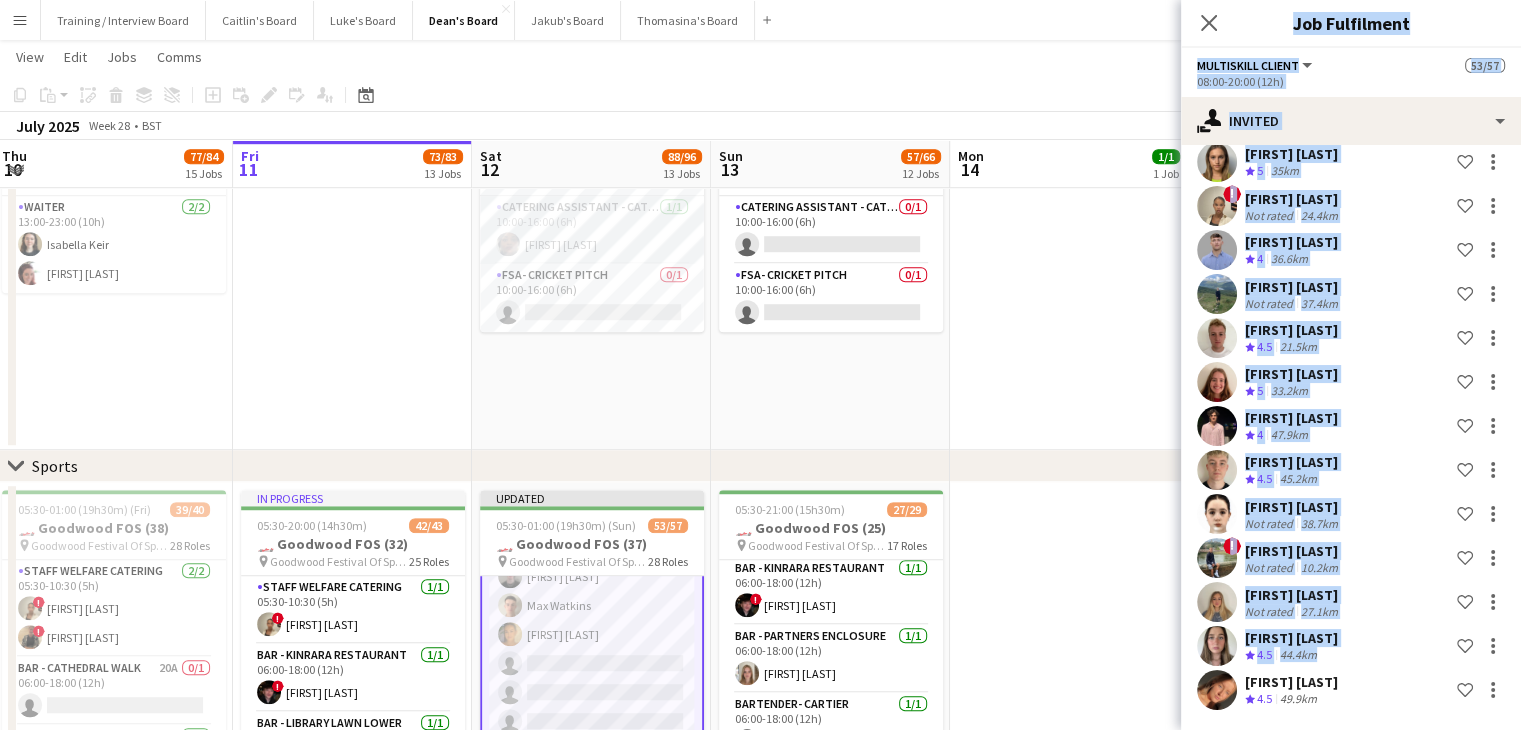 drag, startPoint x: 1504, startPoint y: 625, endPoint x: 1532, endPoint y: 351, distance: 275.42694 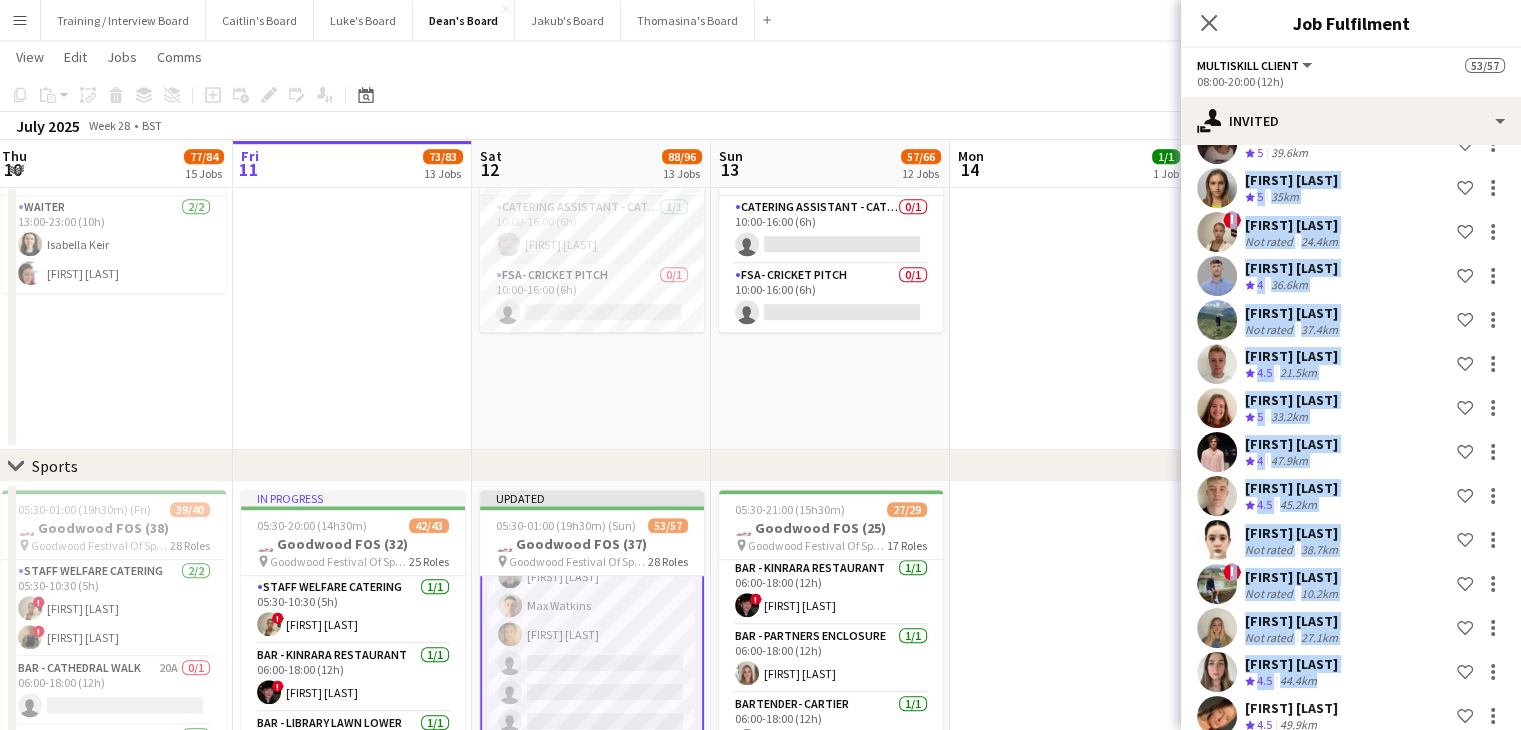 scroll, scrollTop: 0, scrollLeft: 0, axis: both 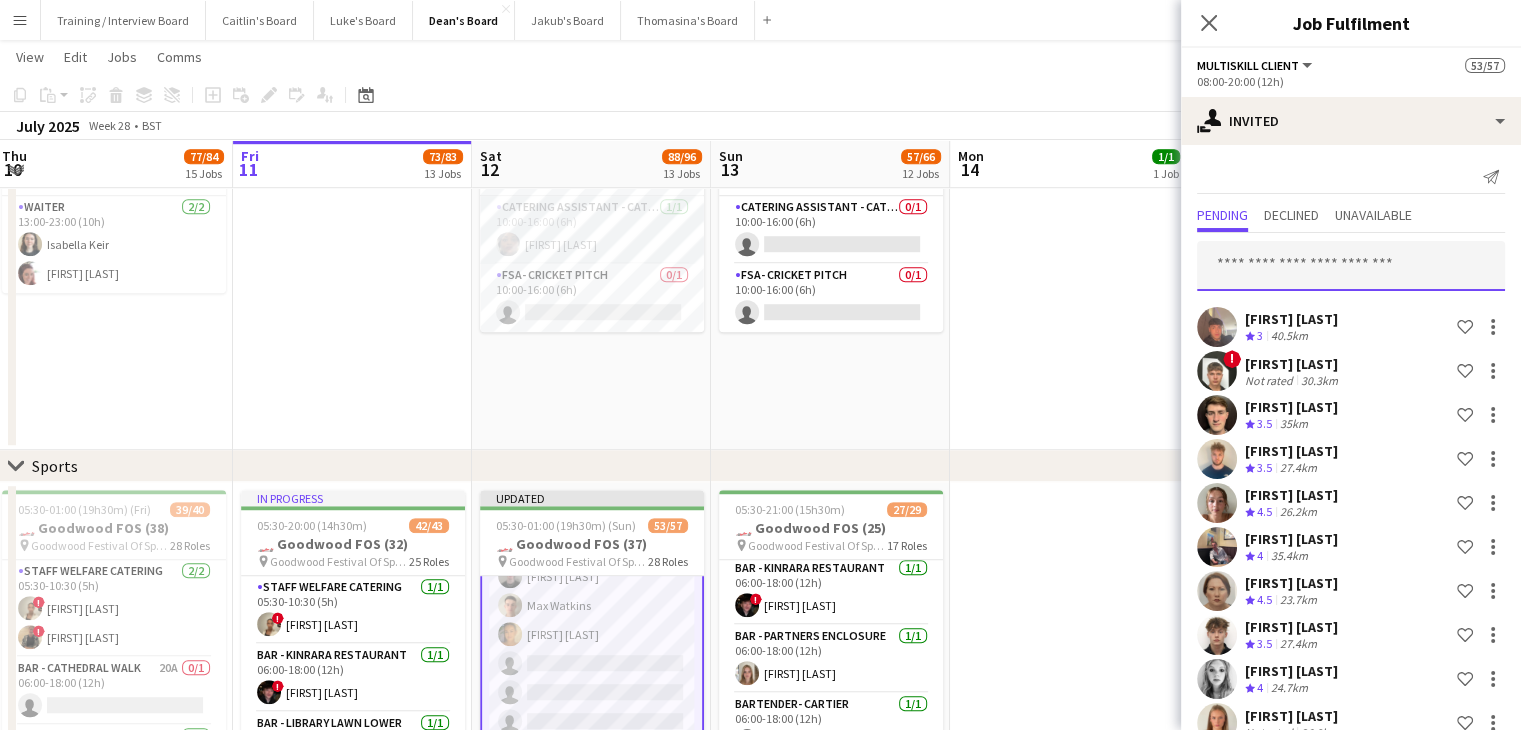 click at bounding box center [1351, 266] 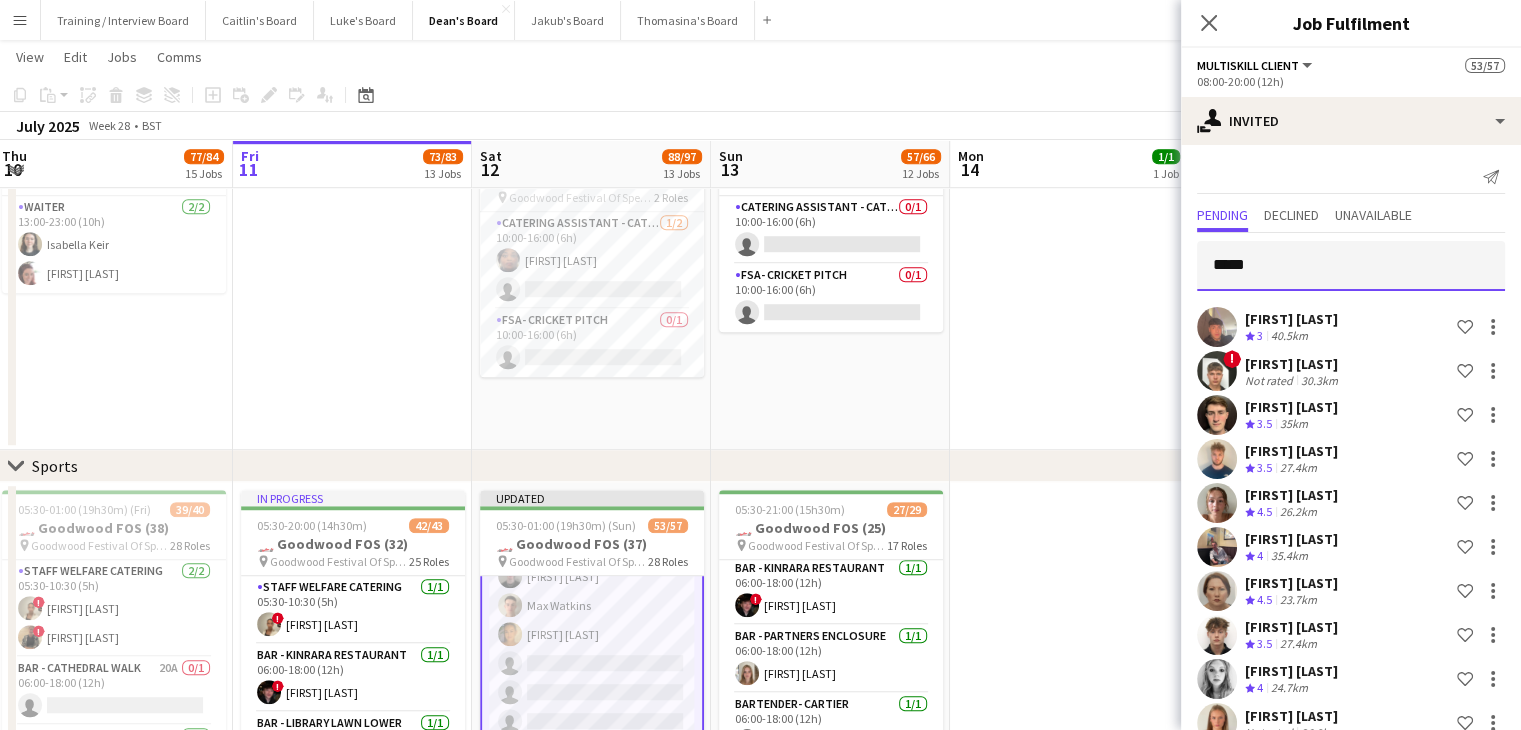 type on "******" 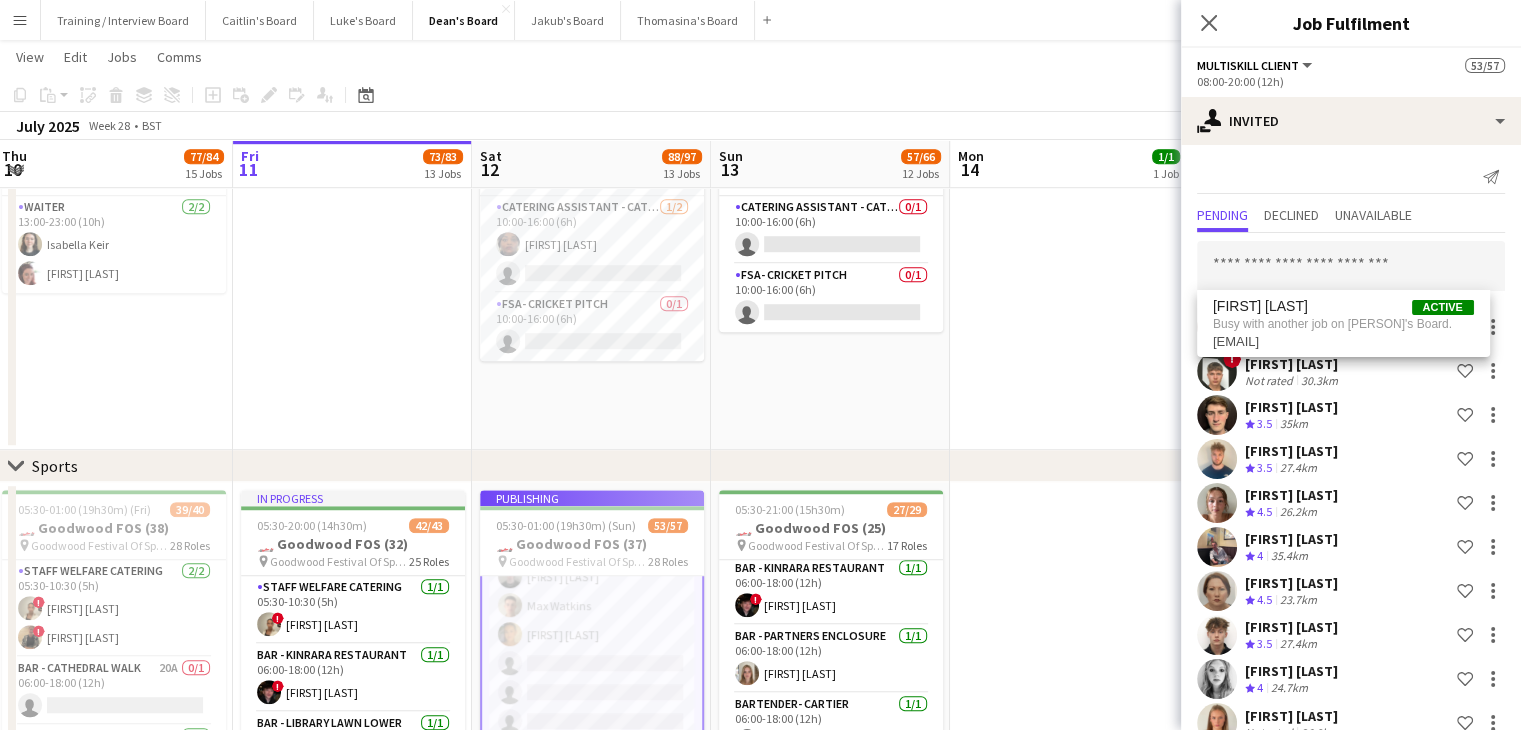 click at bounding box center [1351, 266] 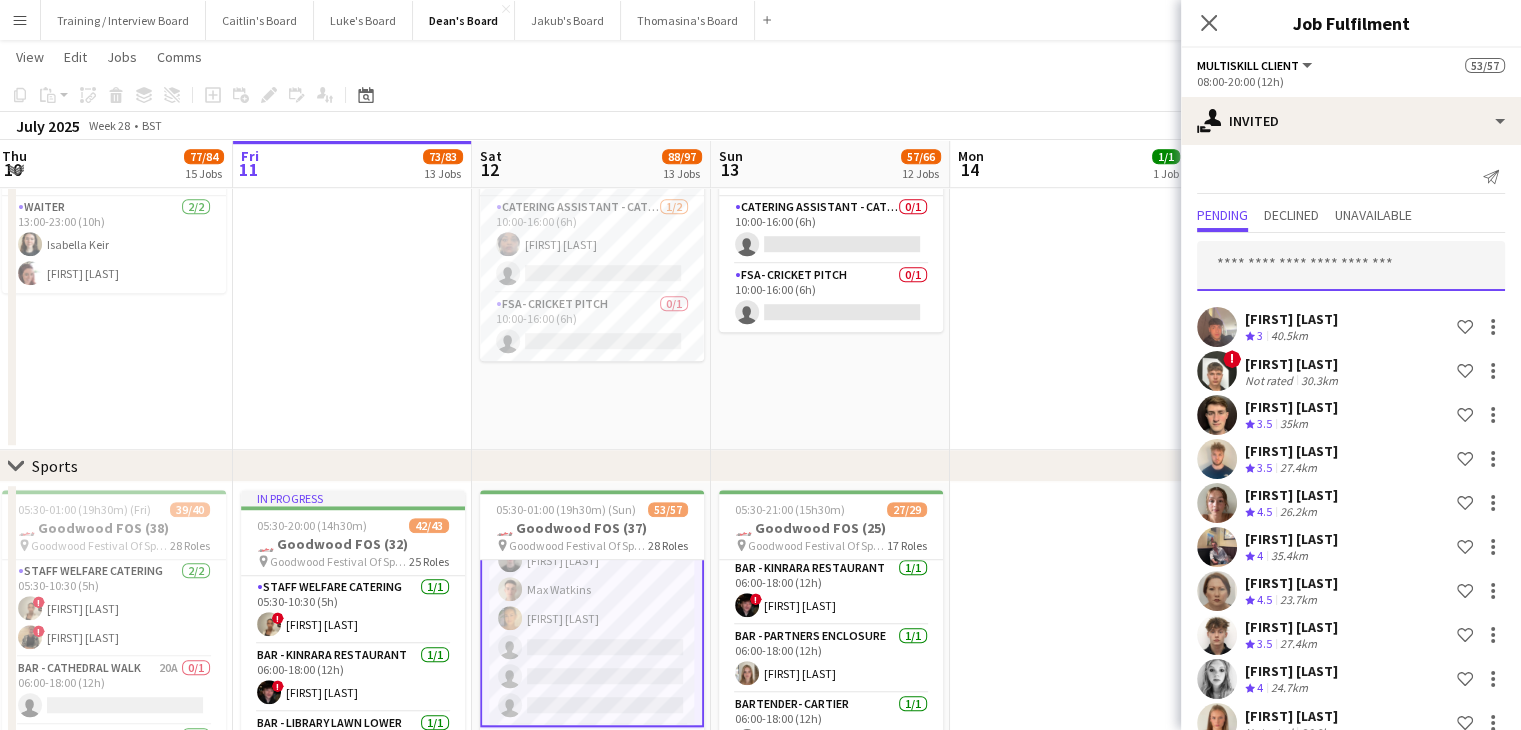 click at bounding box center (1351, 266) 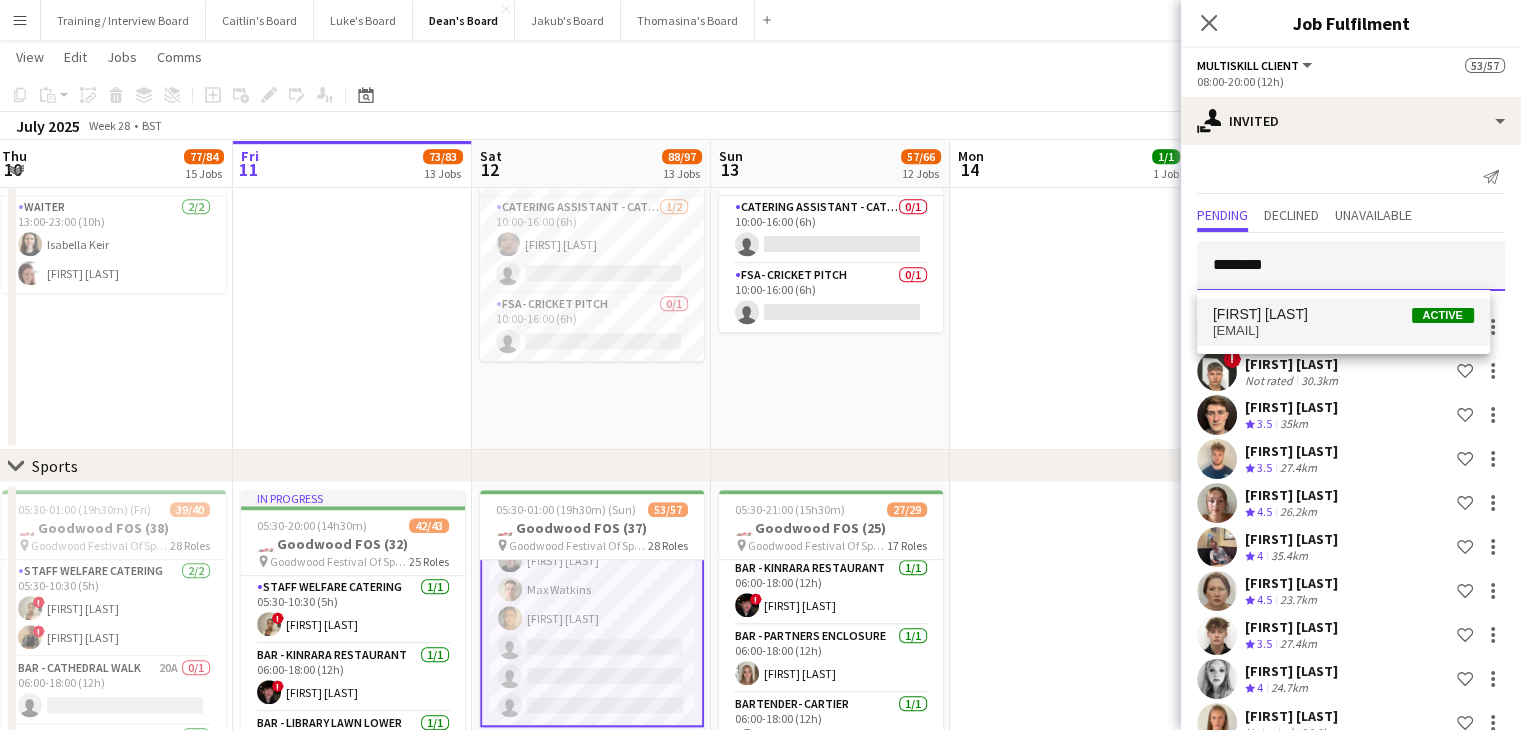 type on "********" 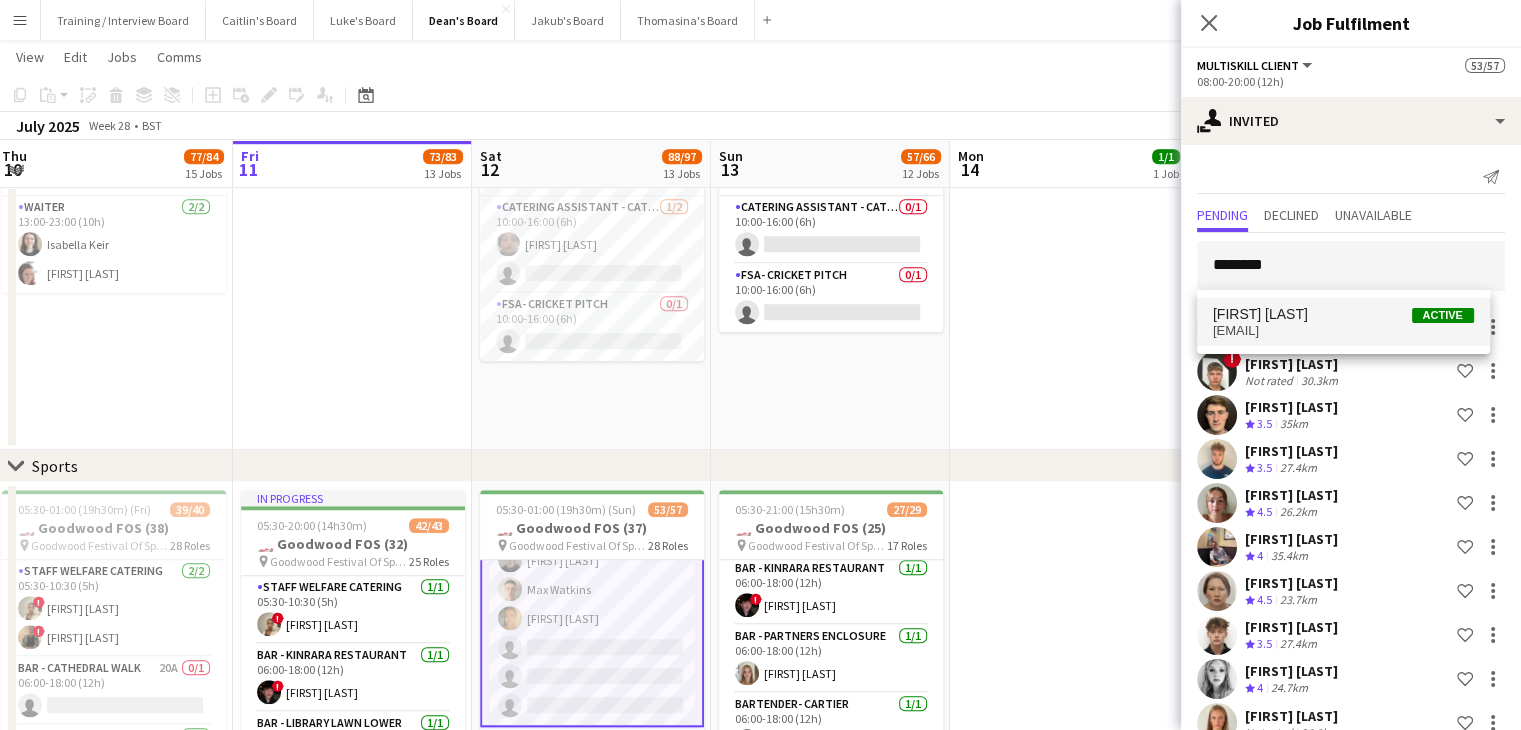 click on "Grace Collins  Active" at bounding box center (1343, 314) 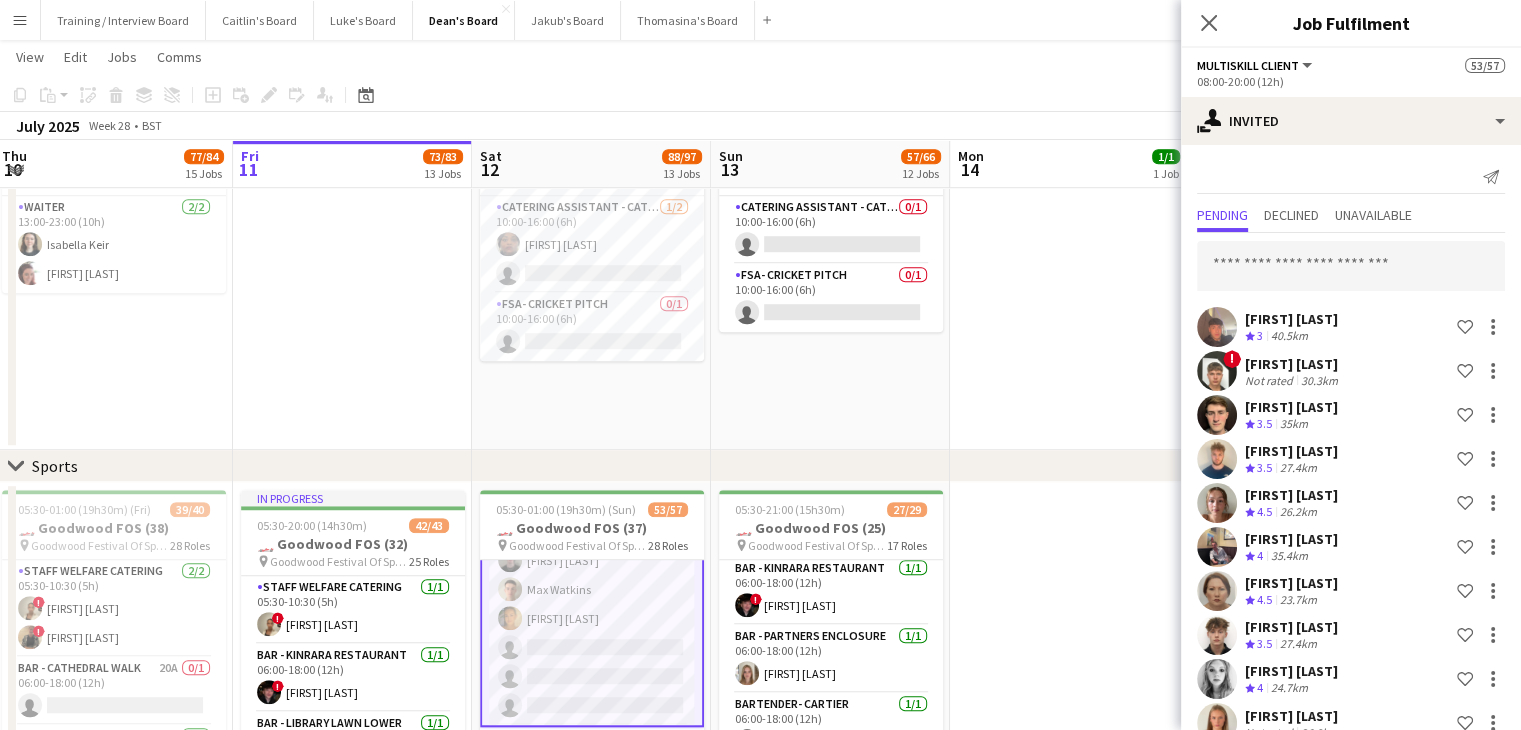 scroll, scrollTop: 2883, scrollLeft: 0, axis: vertical 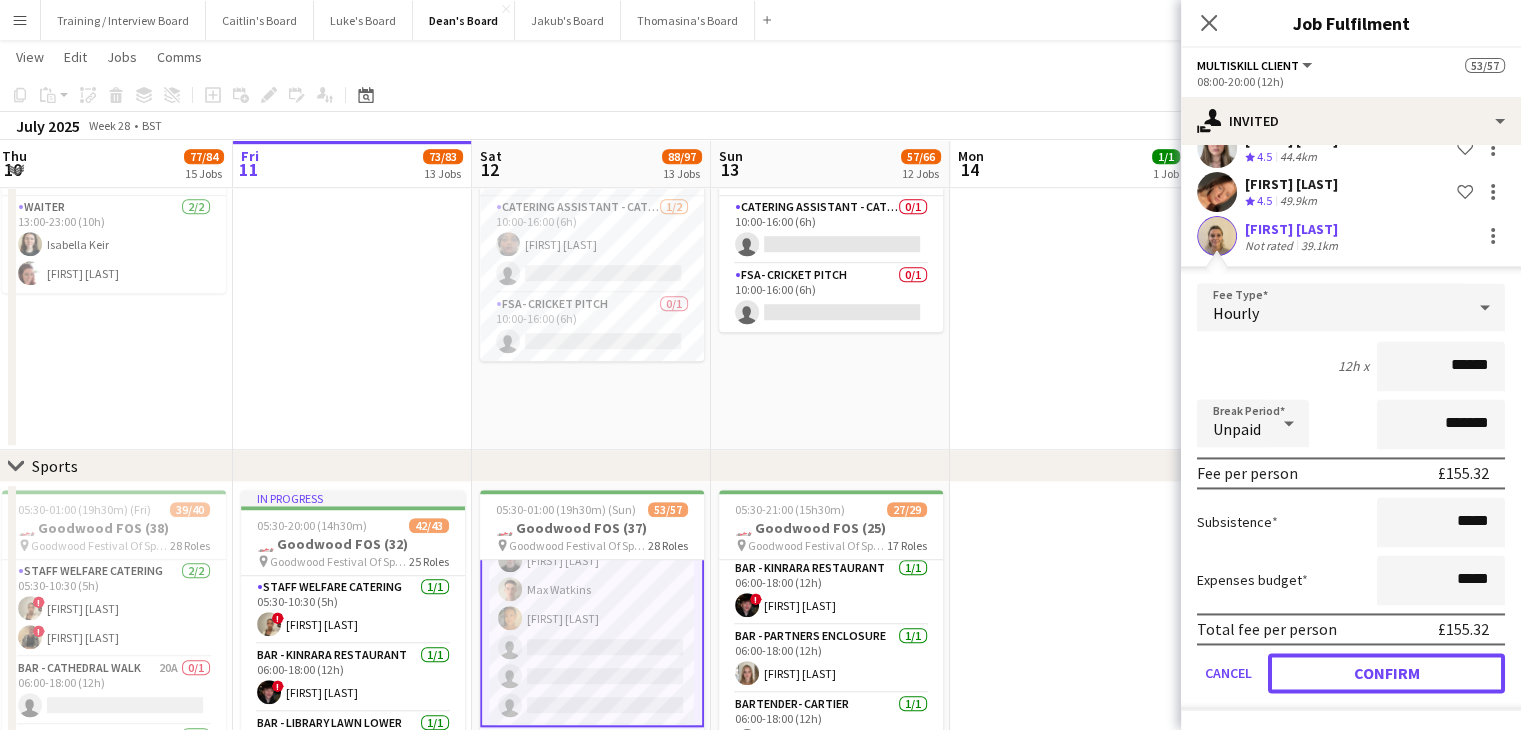 click on "Confirm" 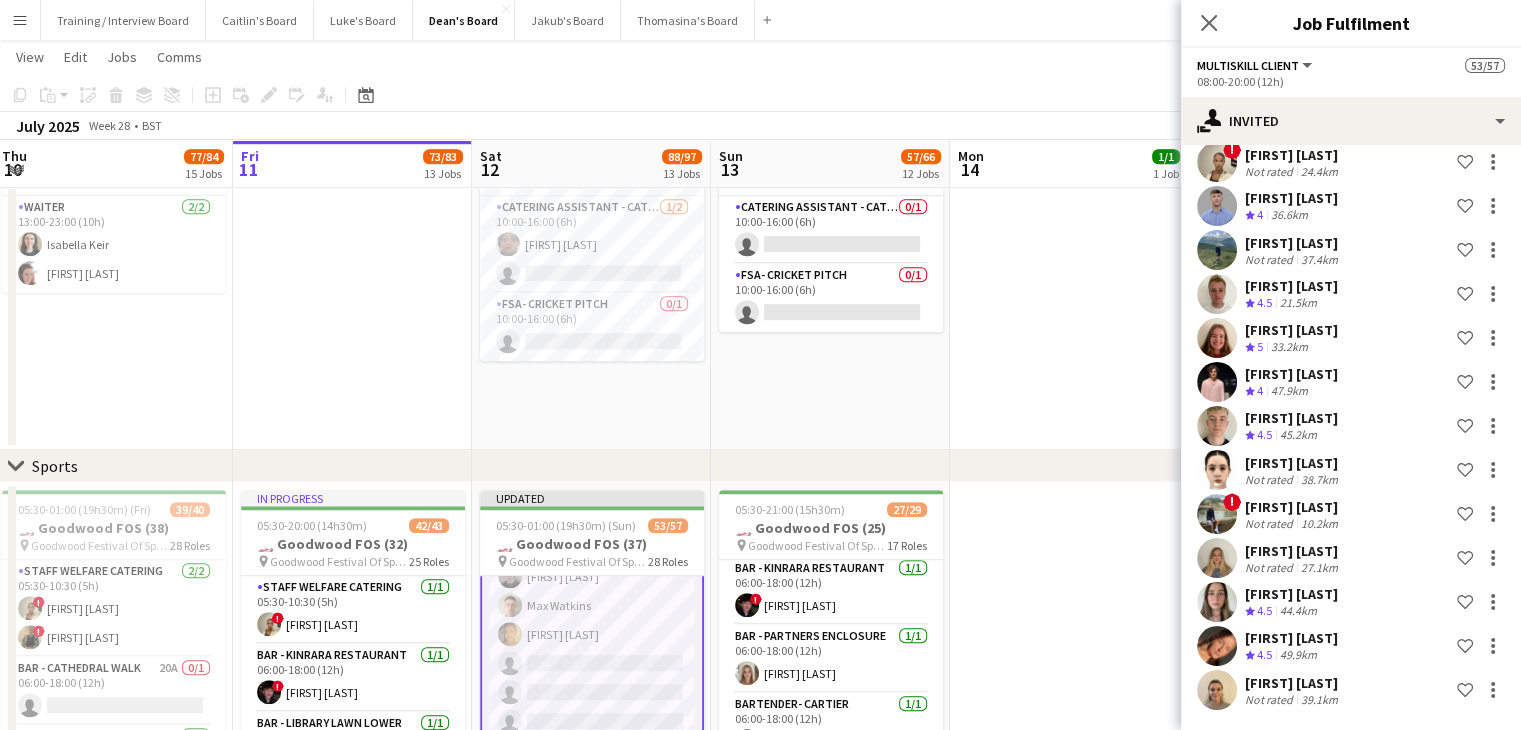 scroll, scrollTop: 2508, scrollLeft: 0, axis: vertical 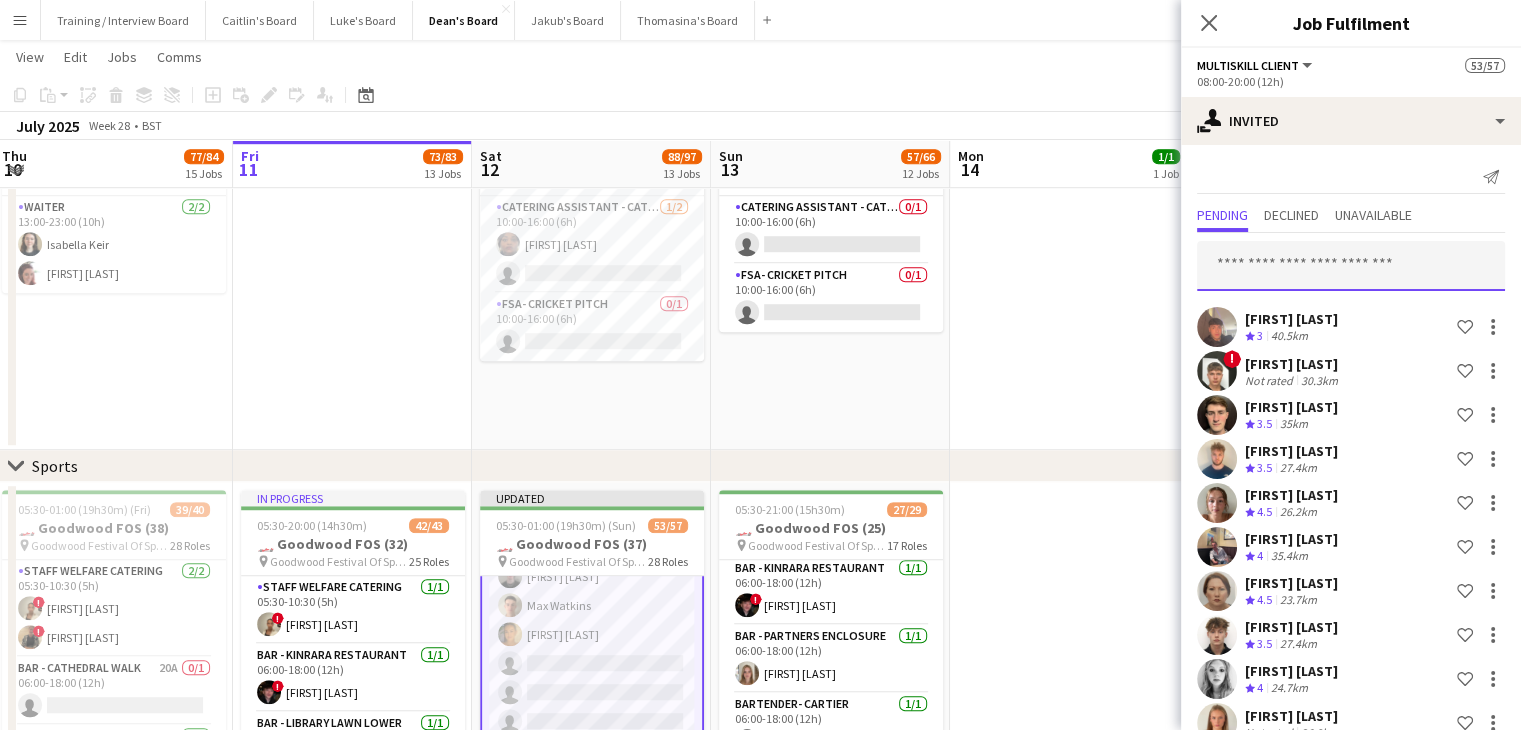 click at bounding box center (1351, 266) 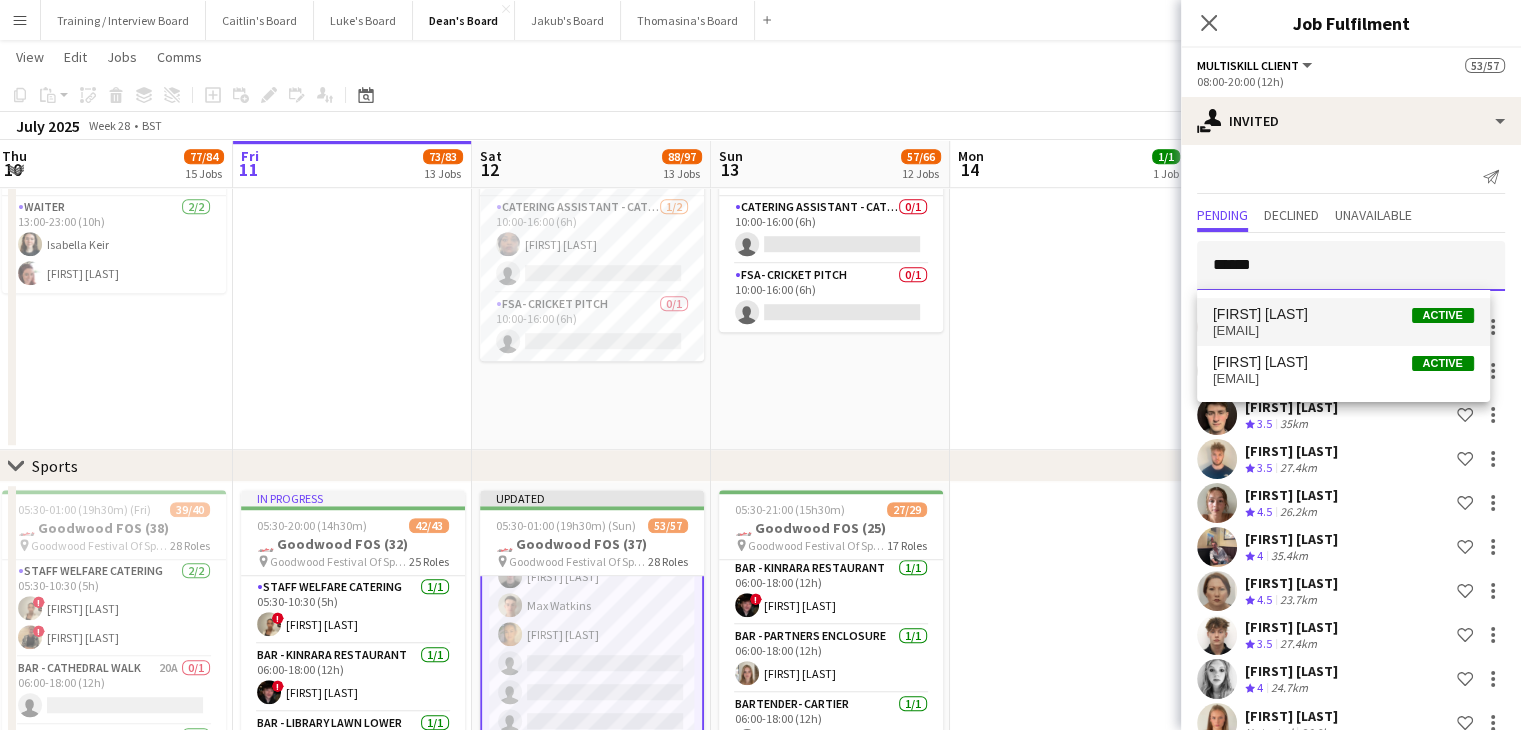 type on "******" 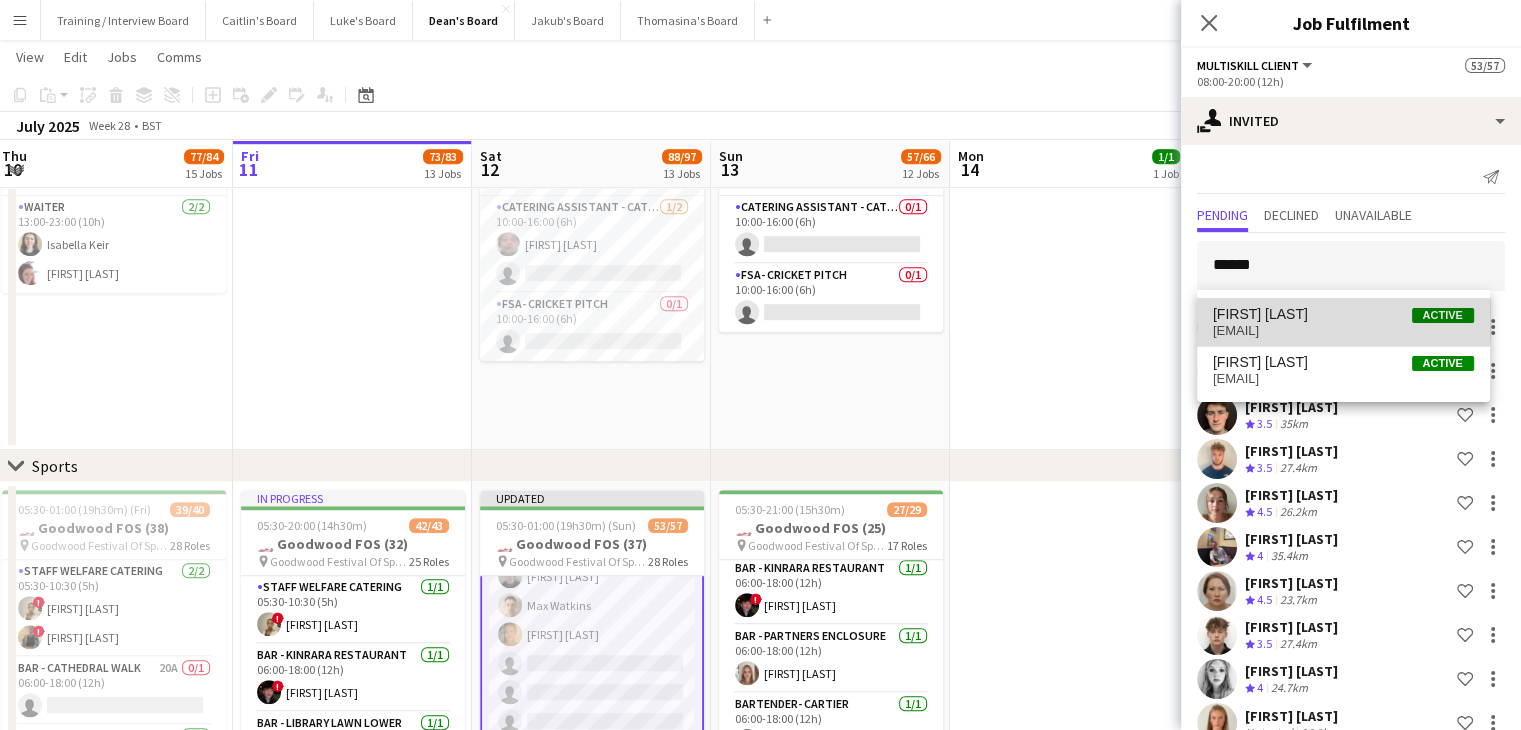 click on "[FIRST] [LAST]" at bounding box center [1260, 314] 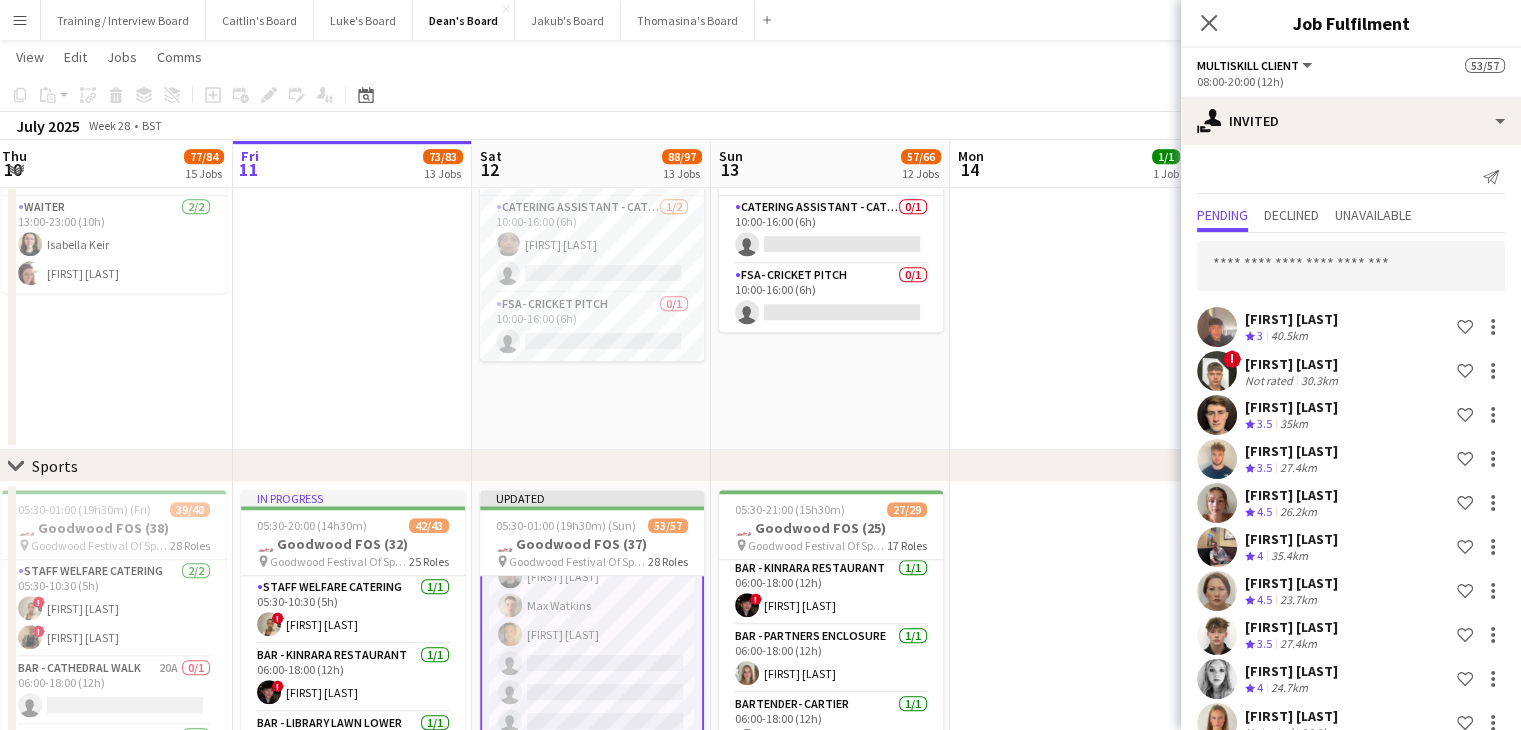 scroll, scrollTop: 2928, scrollLeft: 0, axis: vertical 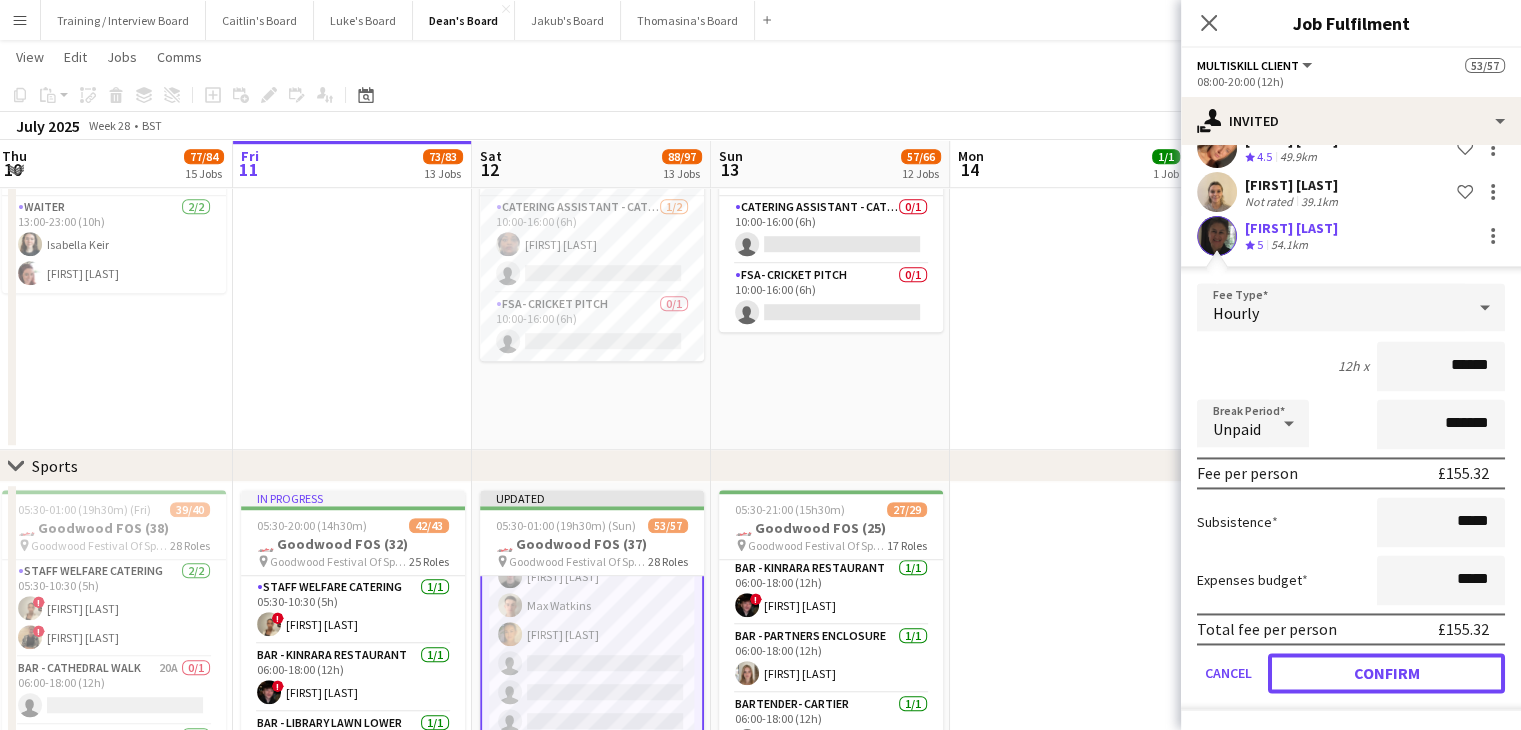 click on "Confirm" 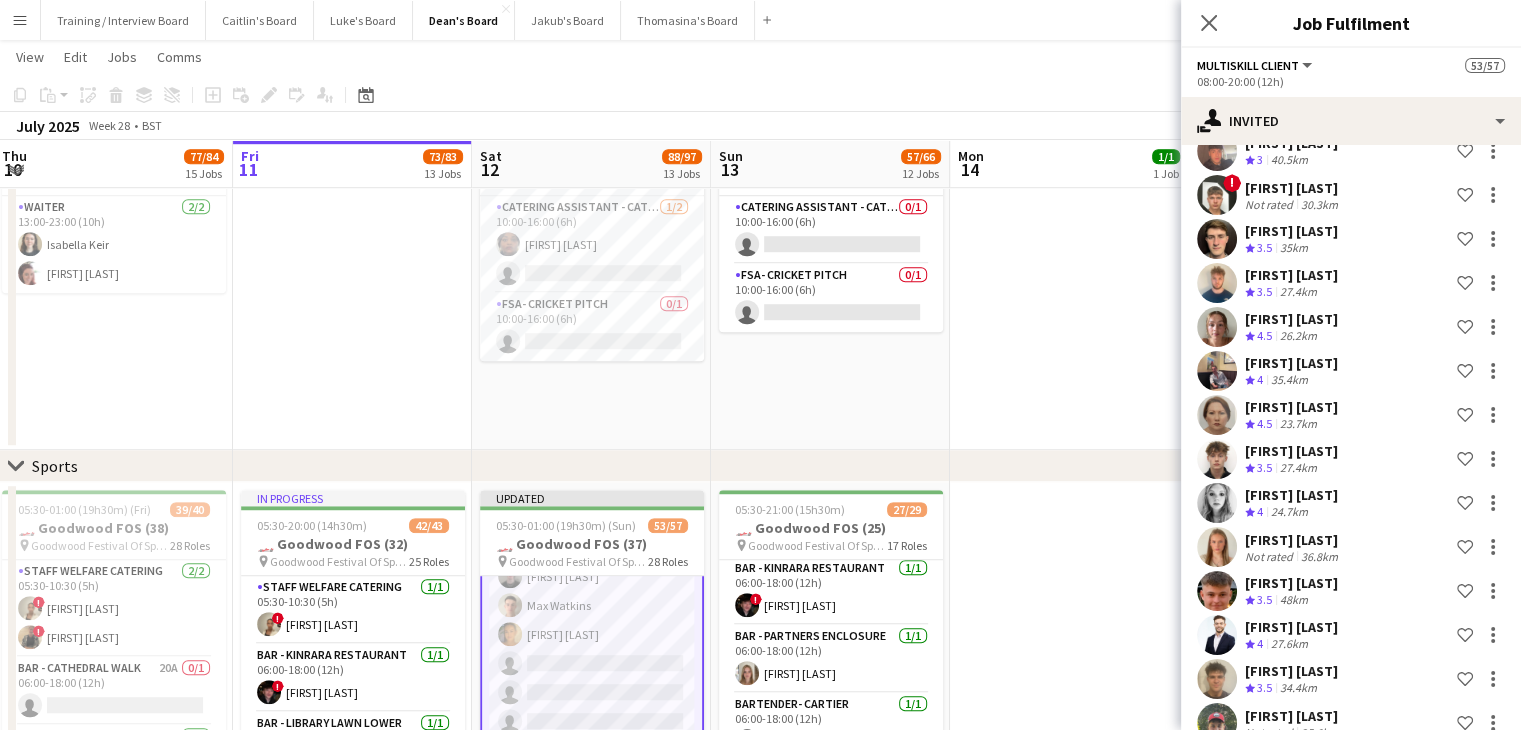 scroll, scrollTop: 0, scrollLeft: 0, axis: both 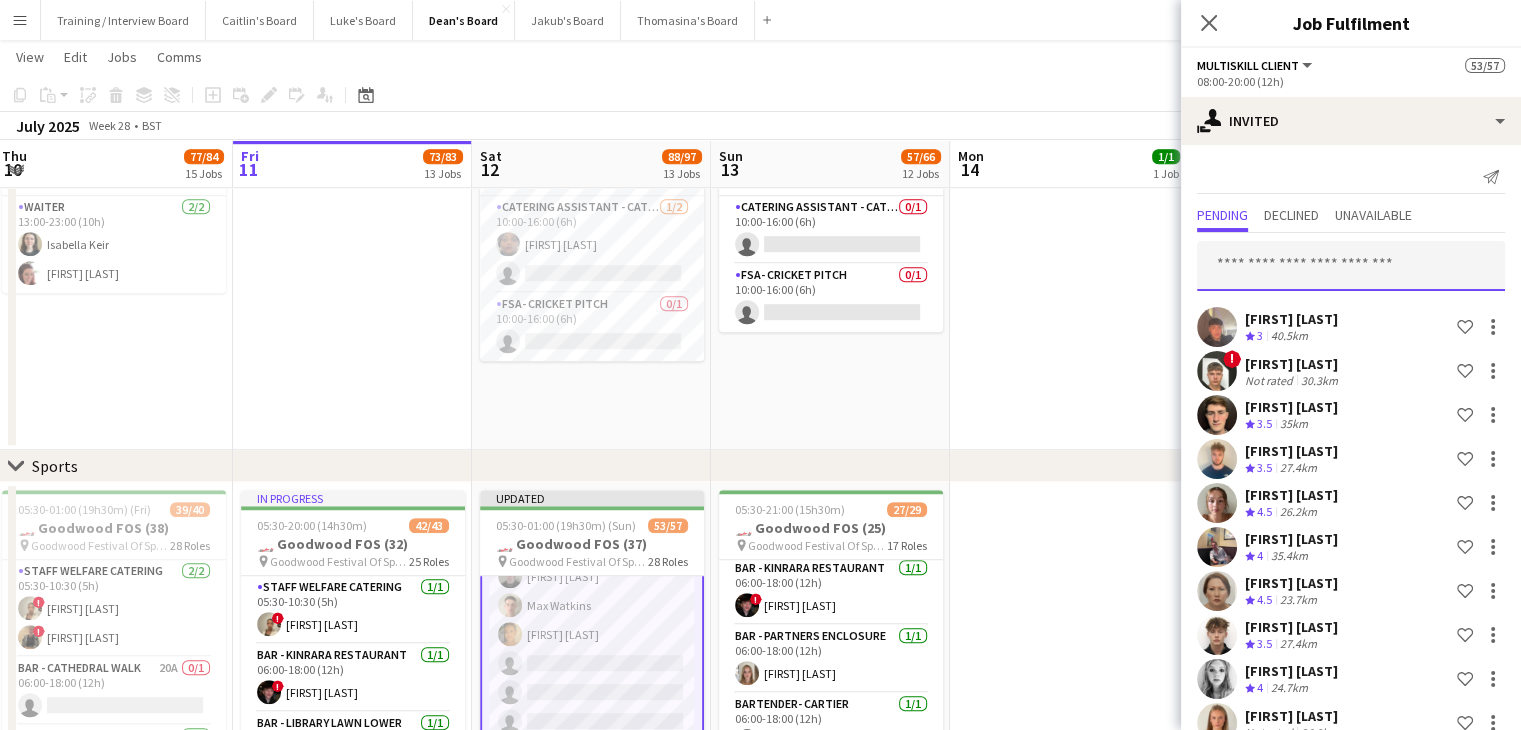 click at bounding box center [1351, 266] 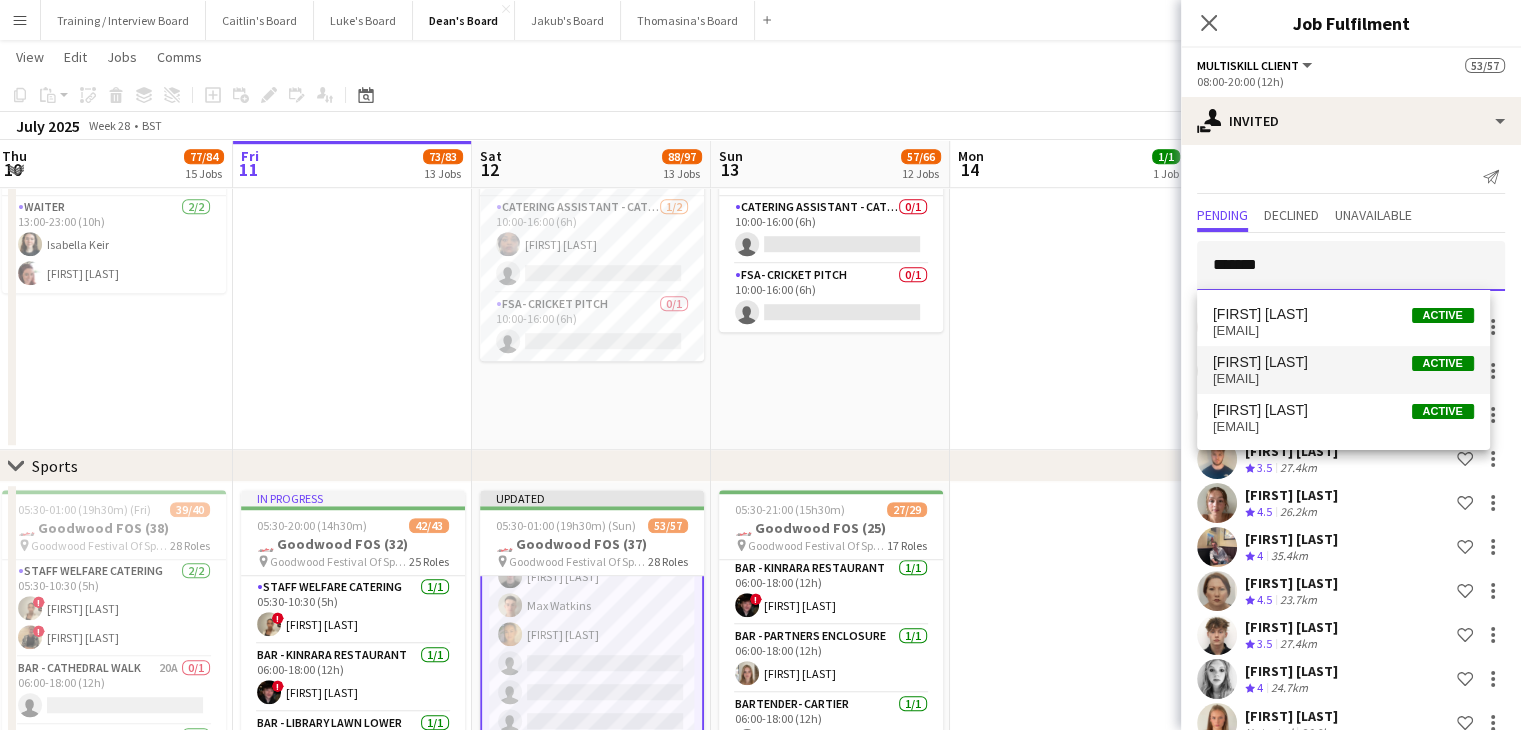 type on "******" 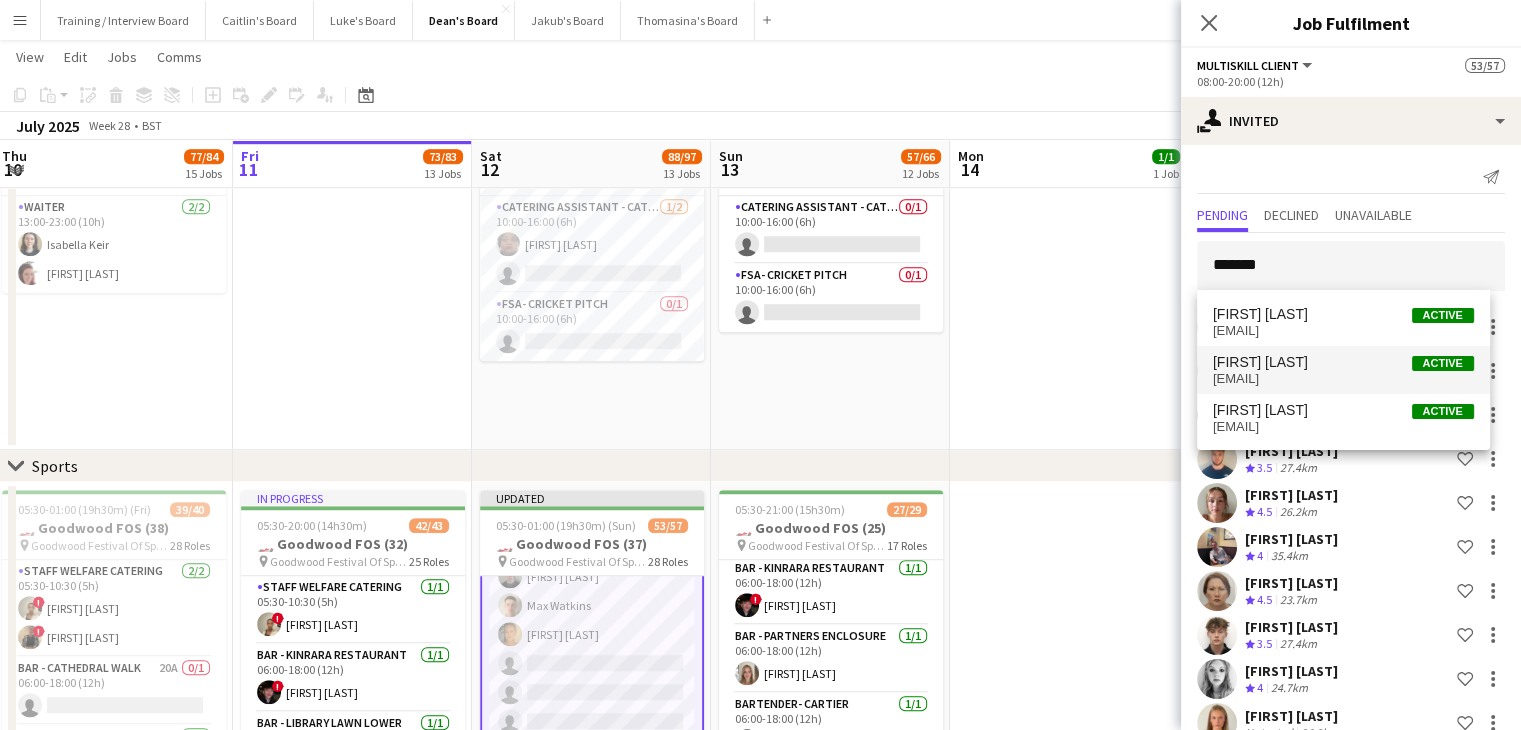 click on "hayleylouisej@outlook.com" at bounding box center [1343, 379] 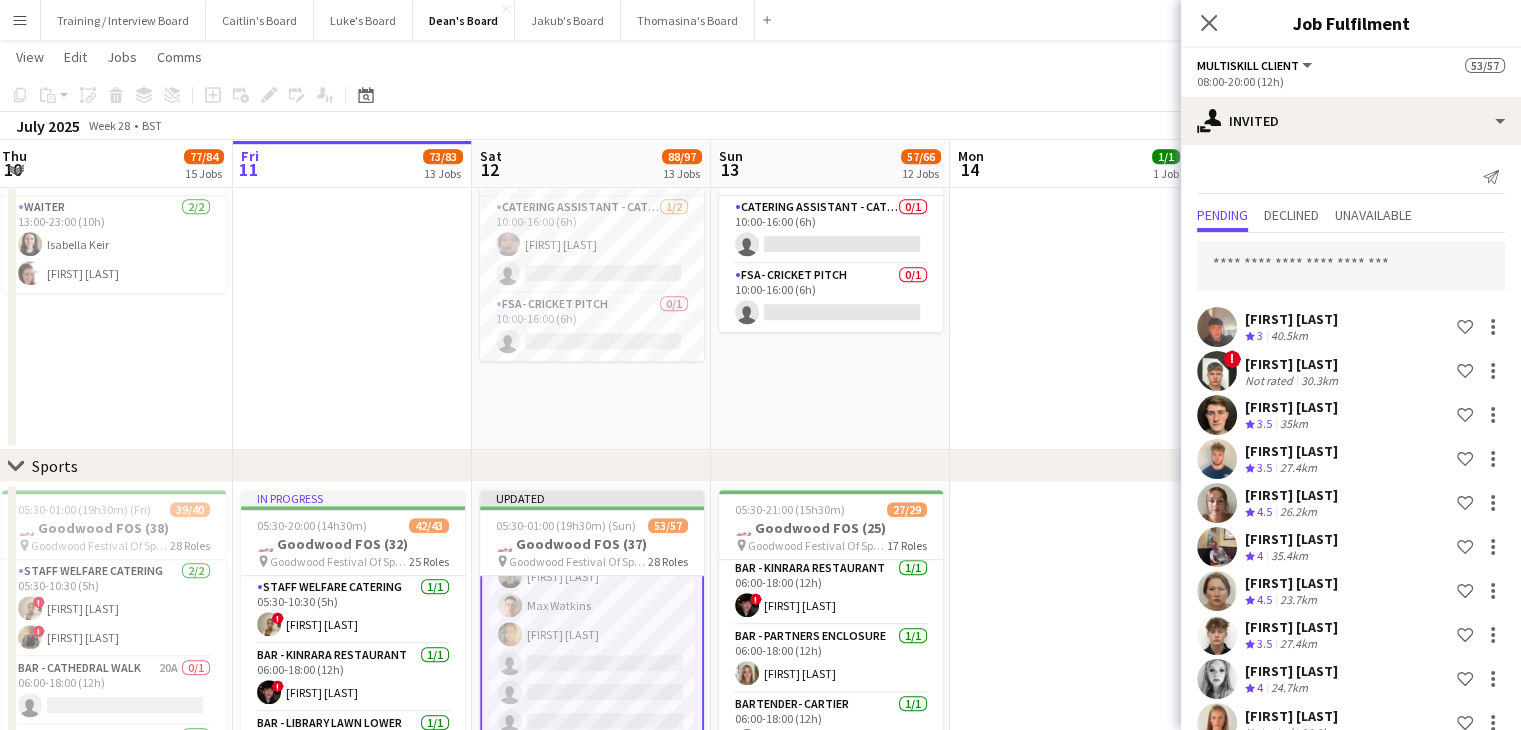 scroll, scrollTop: 2972, scrollLeft: 0, axis: vertical 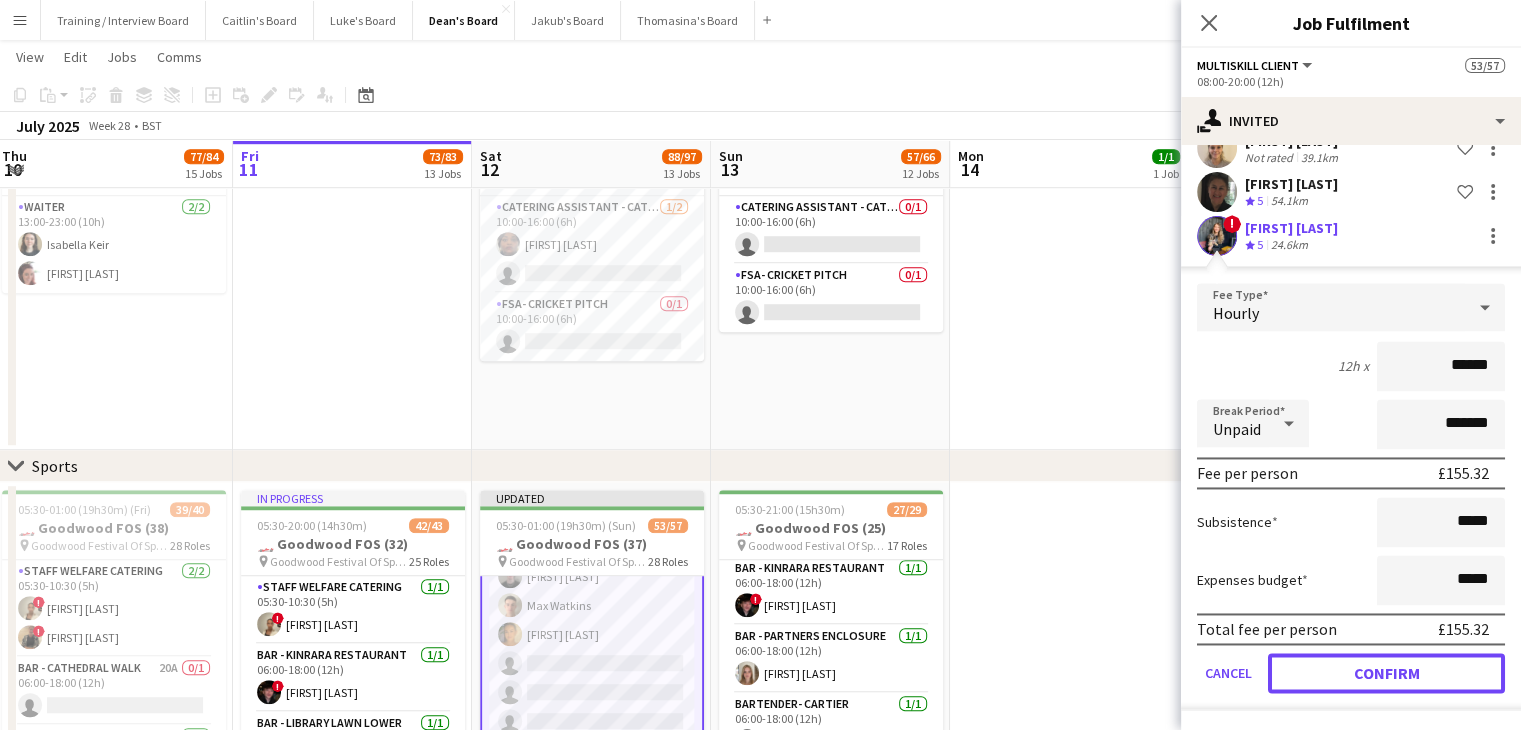 drag, startPoint x: 1377, startPoint y: 675, endPoint x: 1399, endPoint y: 665, distance: 24.166092 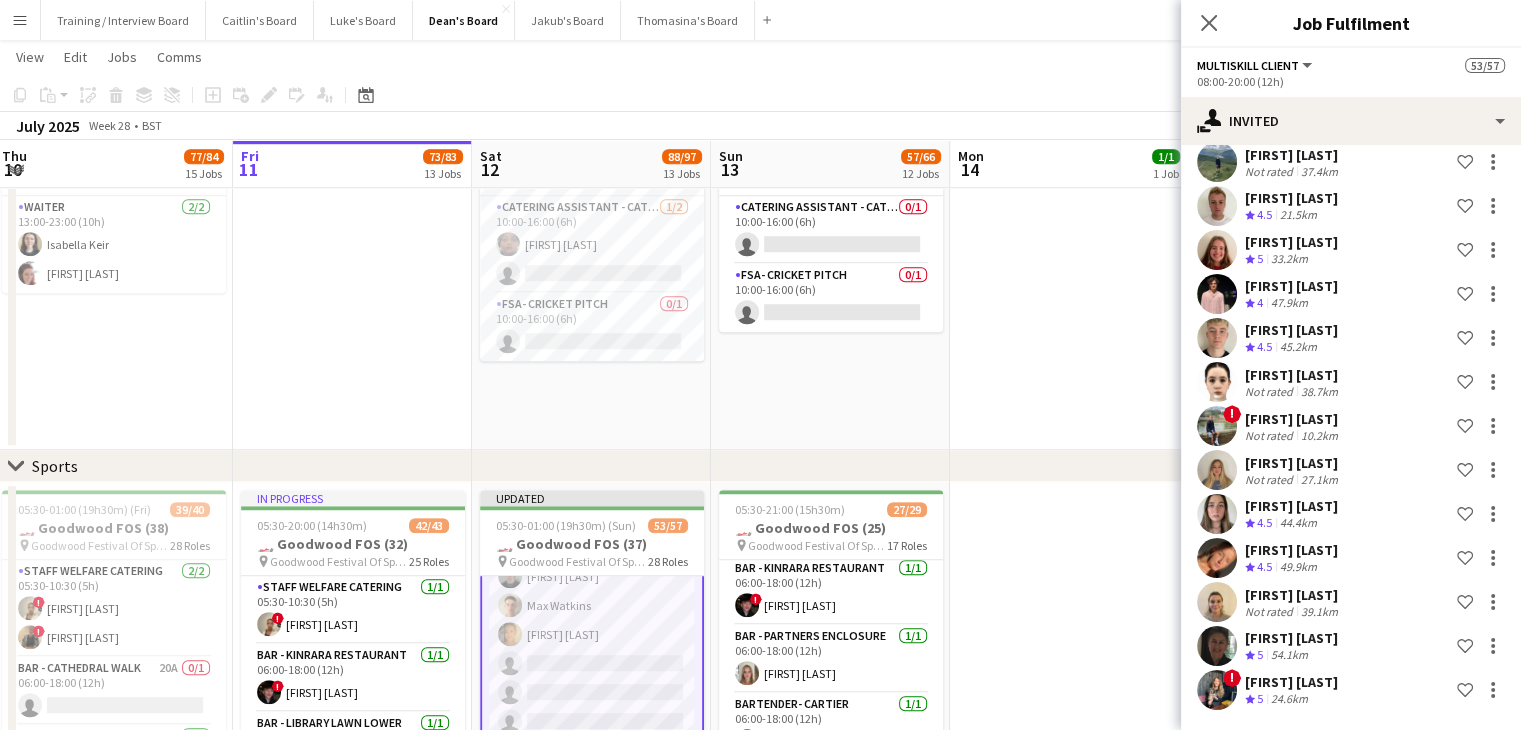 scroll, scrollTop: 0, scrollLeft: 0, axis: both 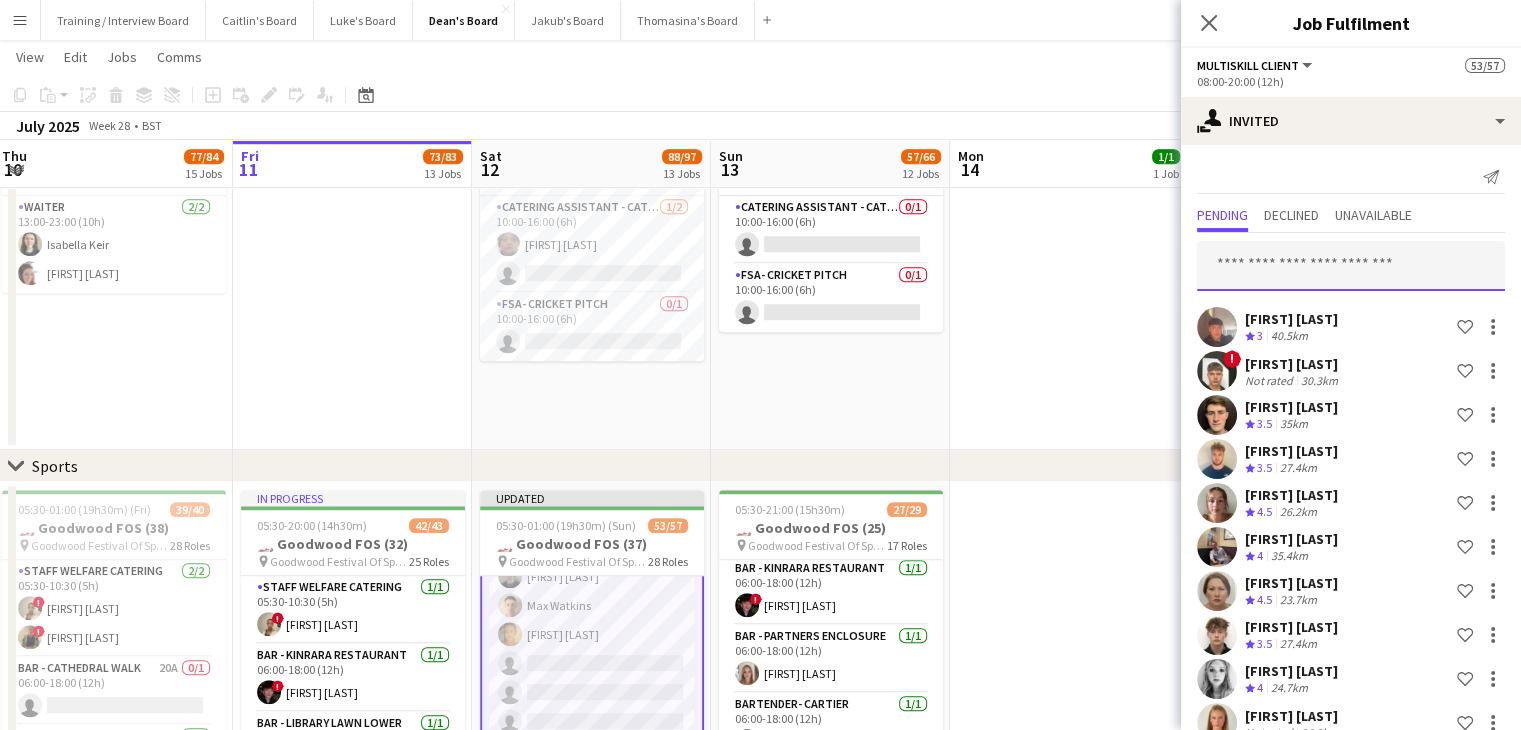 click at bounding box center (1351, 266) 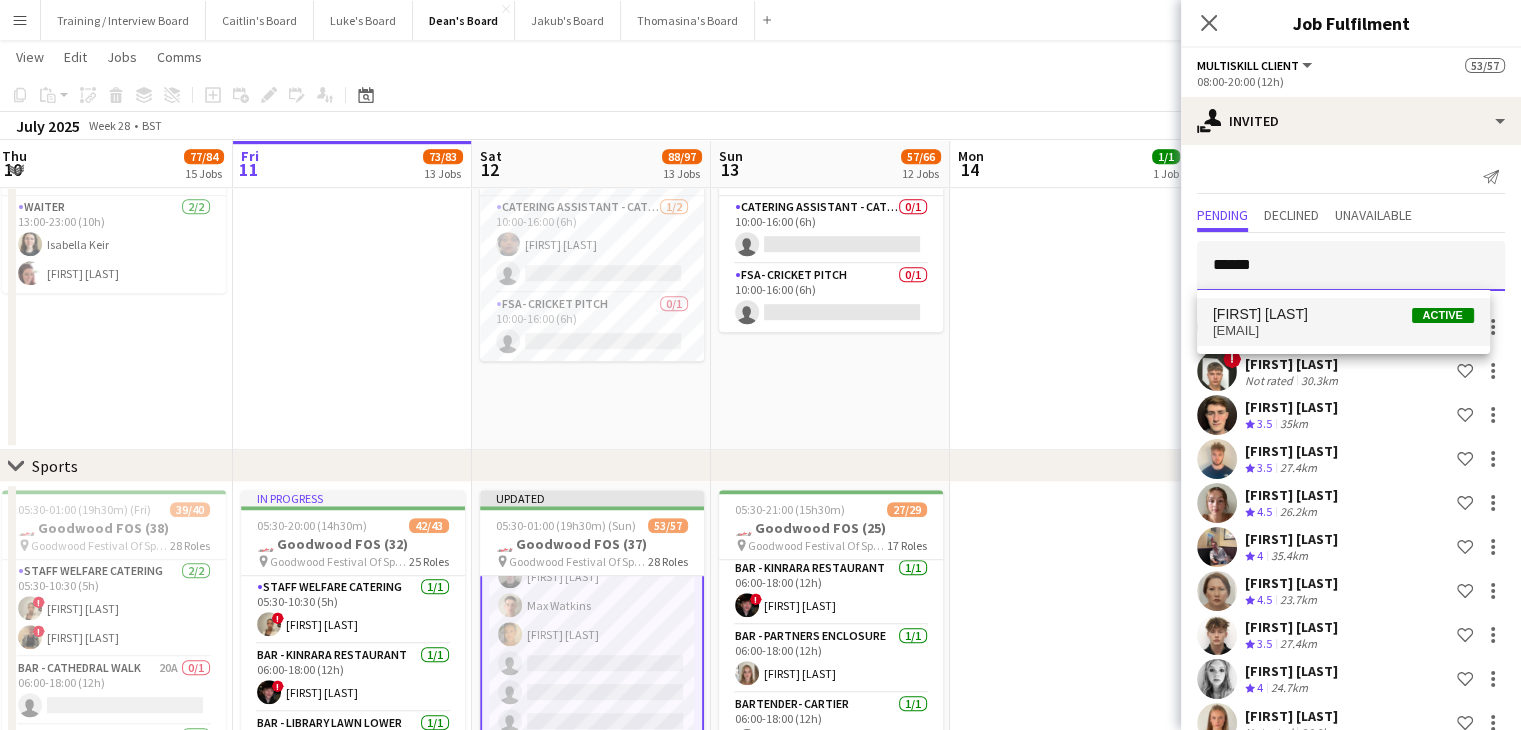 type on "******" 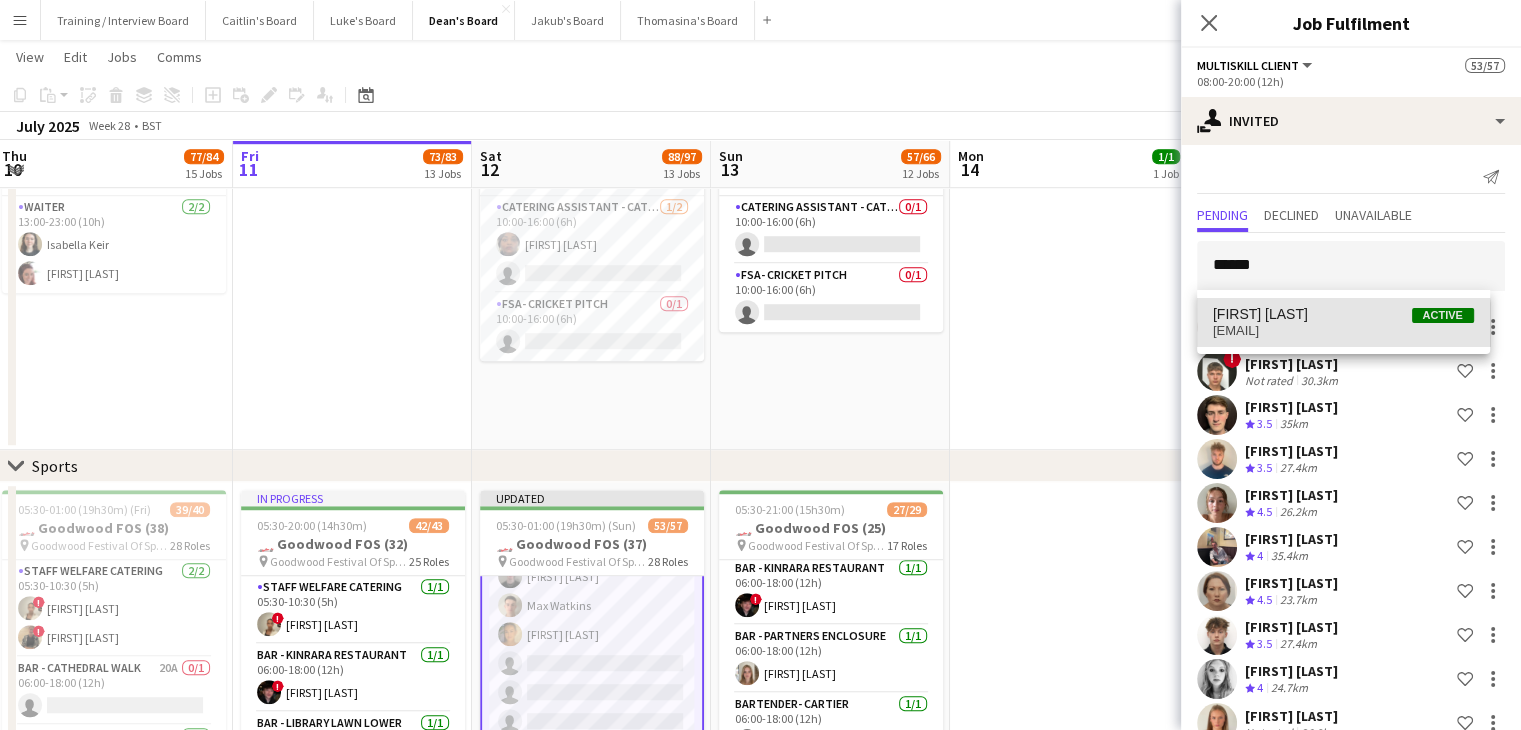 click on "hollybishop100@gmail.com" at bounding box center [1343, 331] 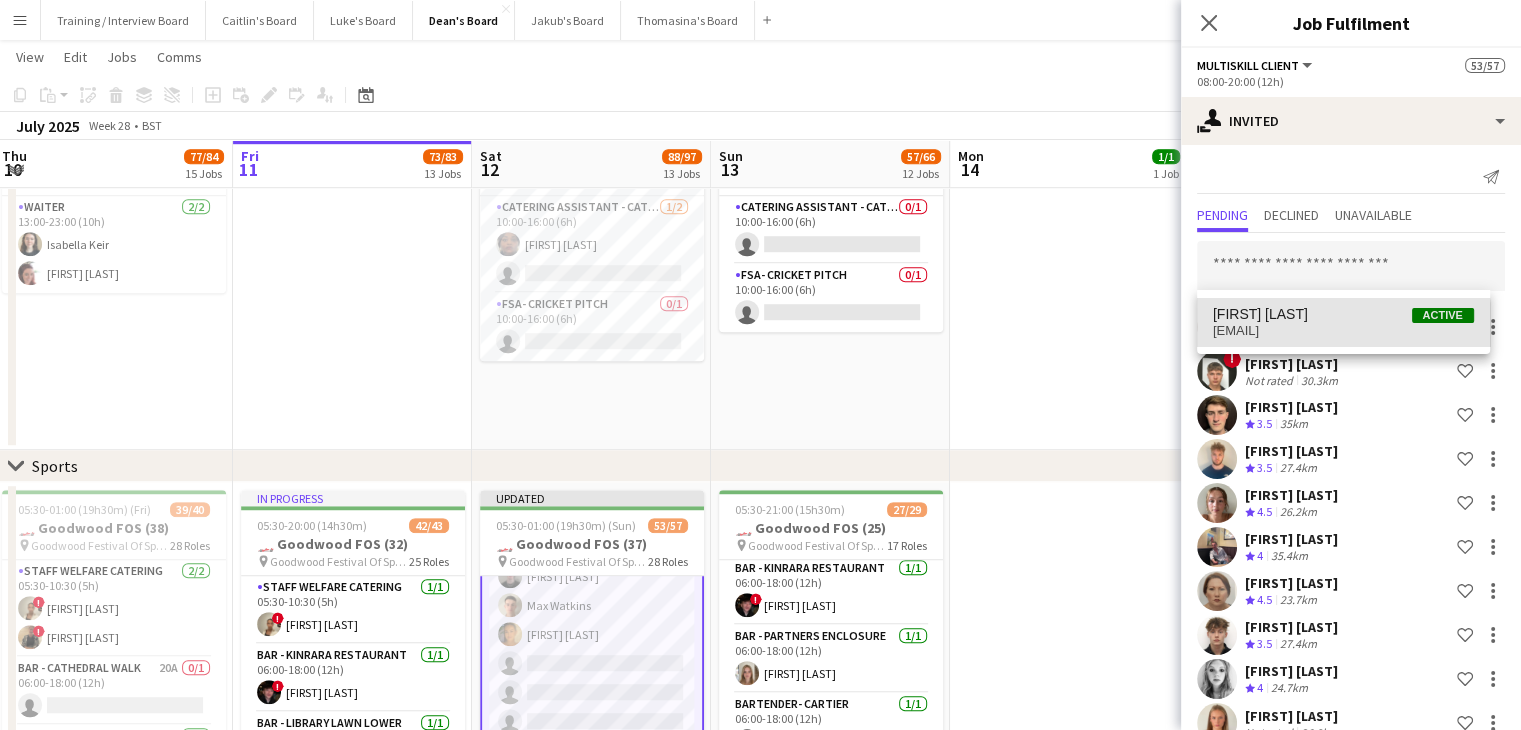 scroll, scrollTop: 3016, scrollLeft: 0, axis: vertical 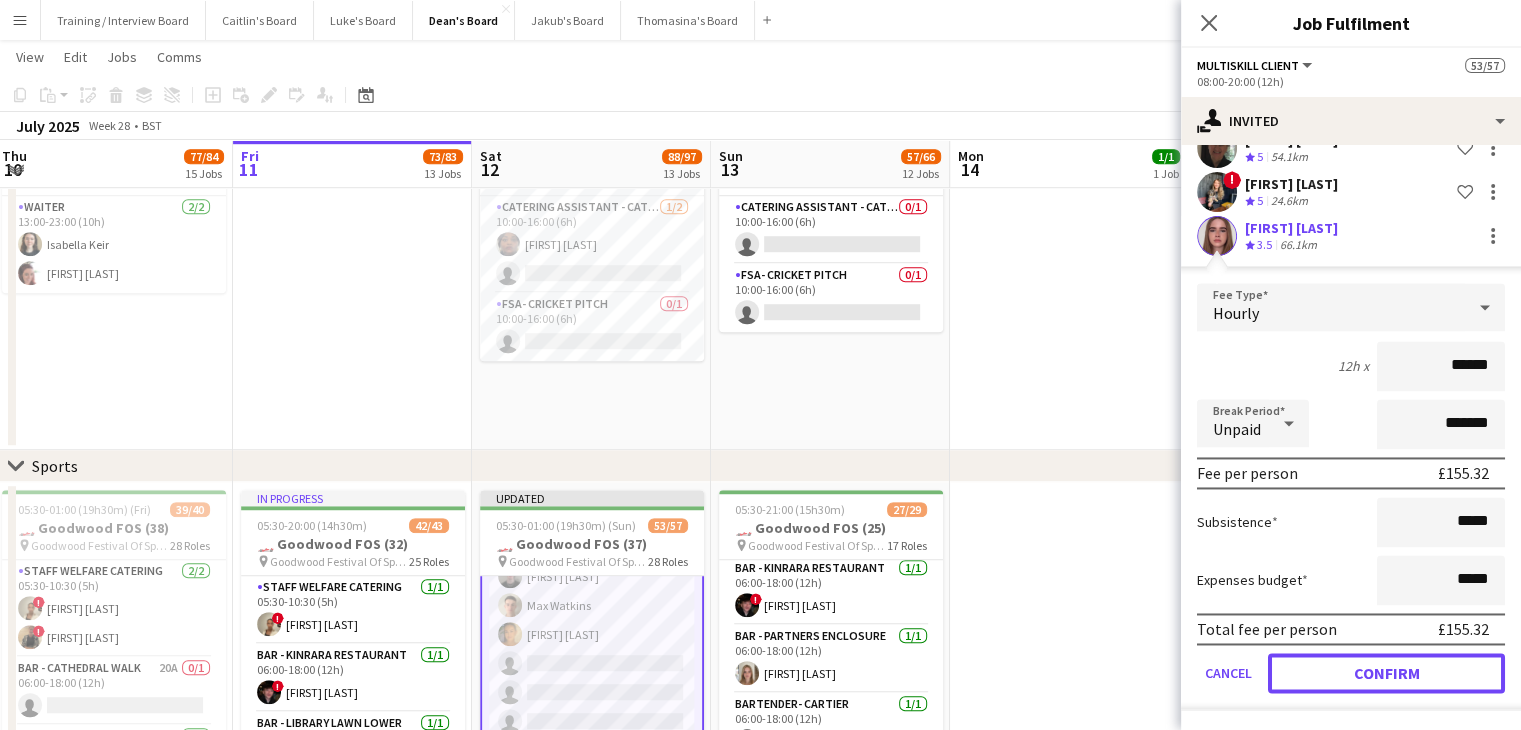 click on "Confirm" 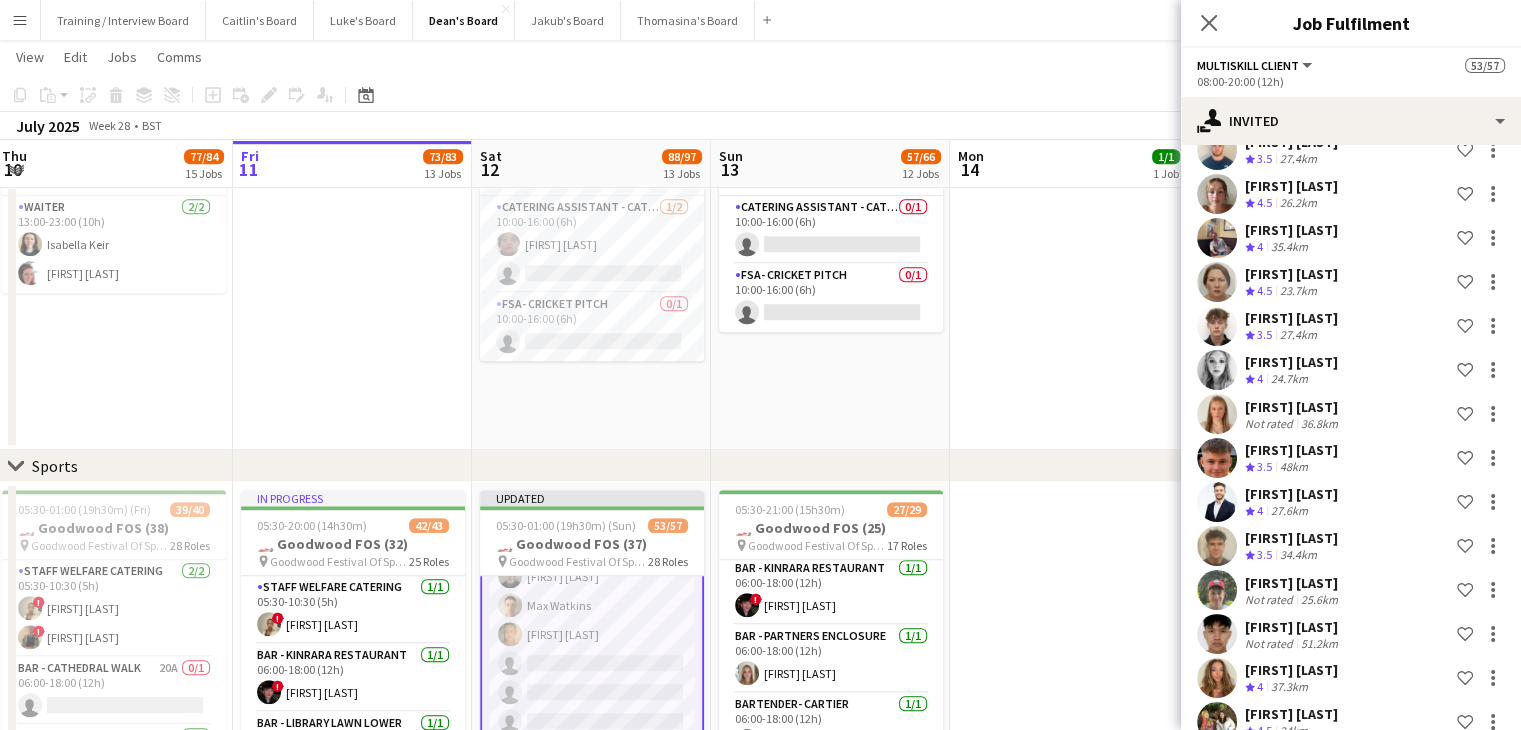 scroll, scrollTop: 0, scrollLeft: 0, axis: both 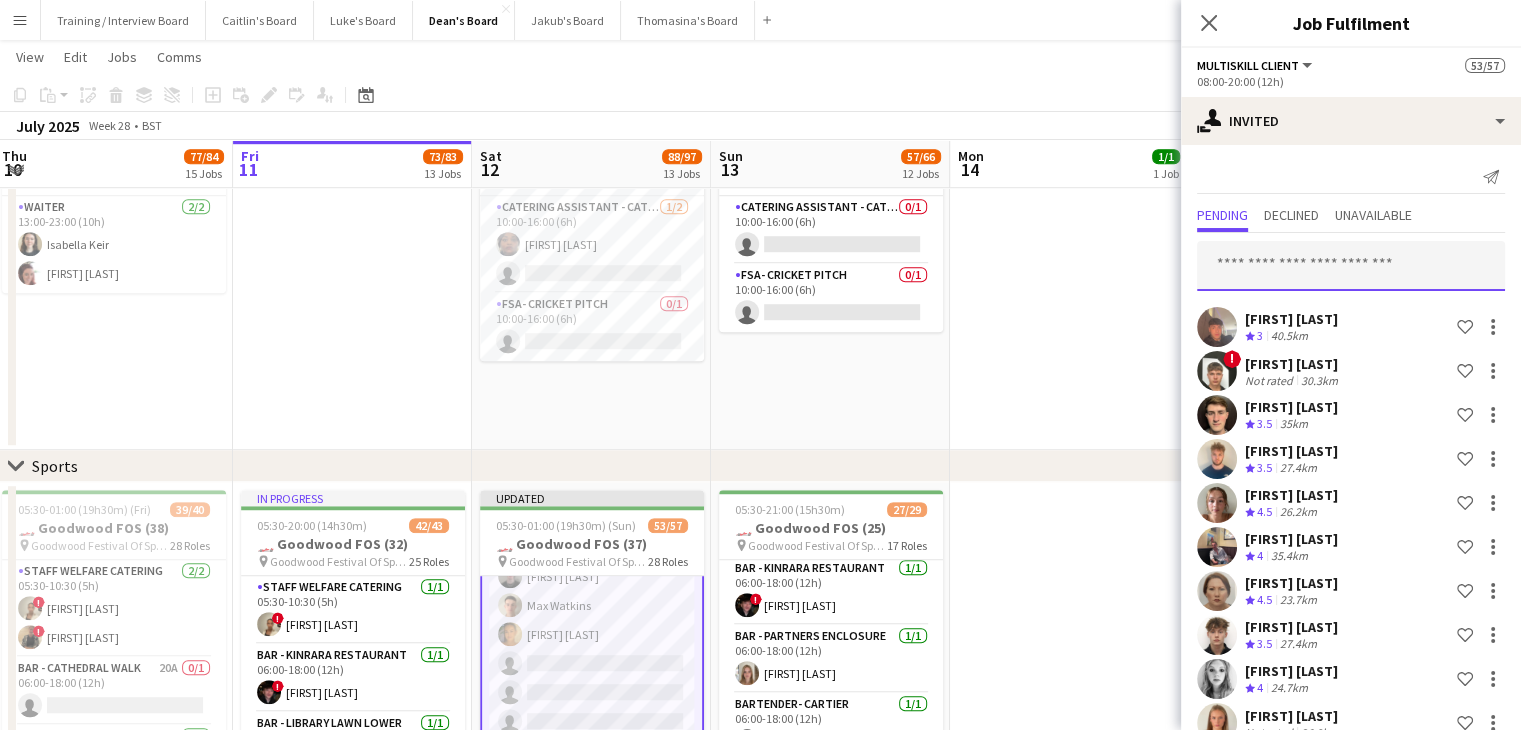 click at bounding box center (1351, 266) 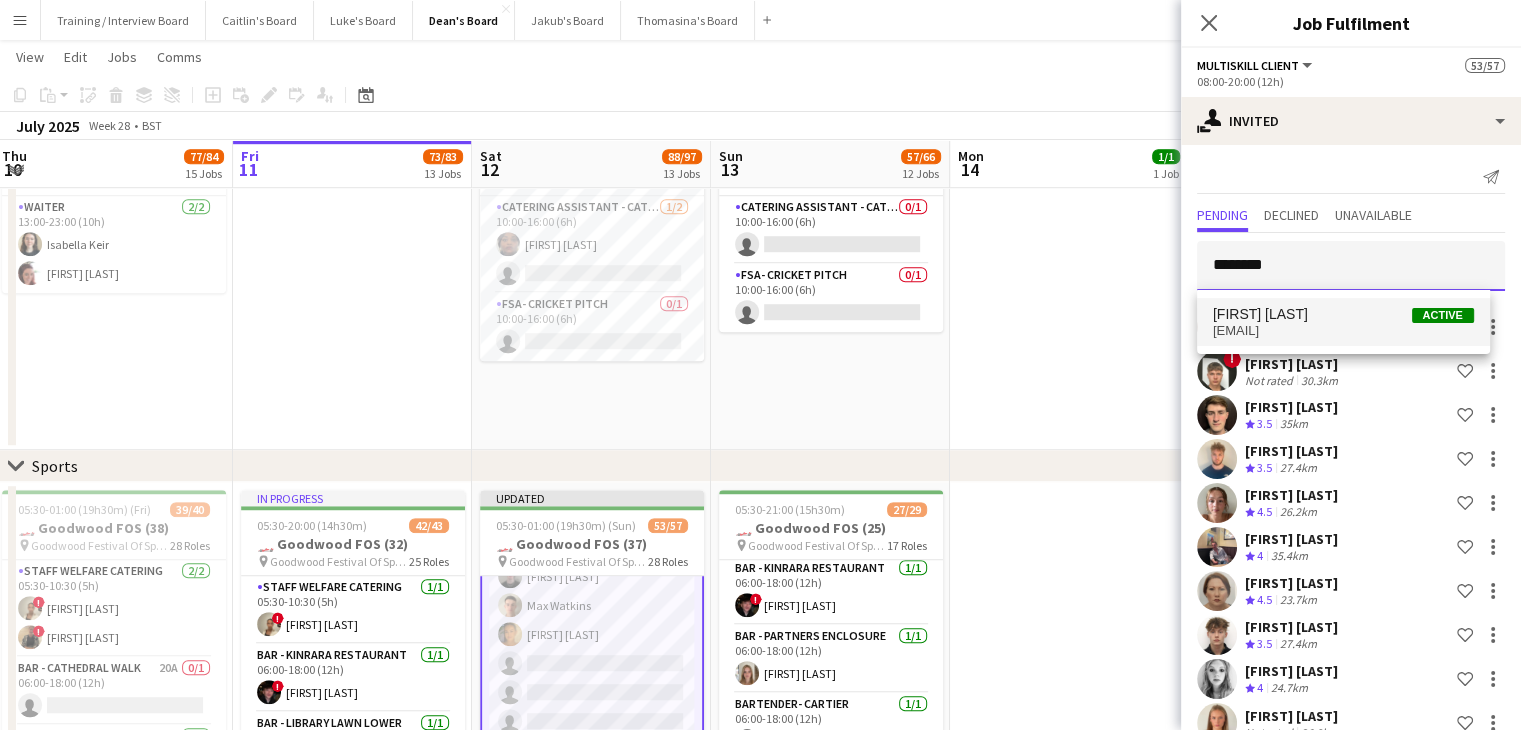 type on "********" 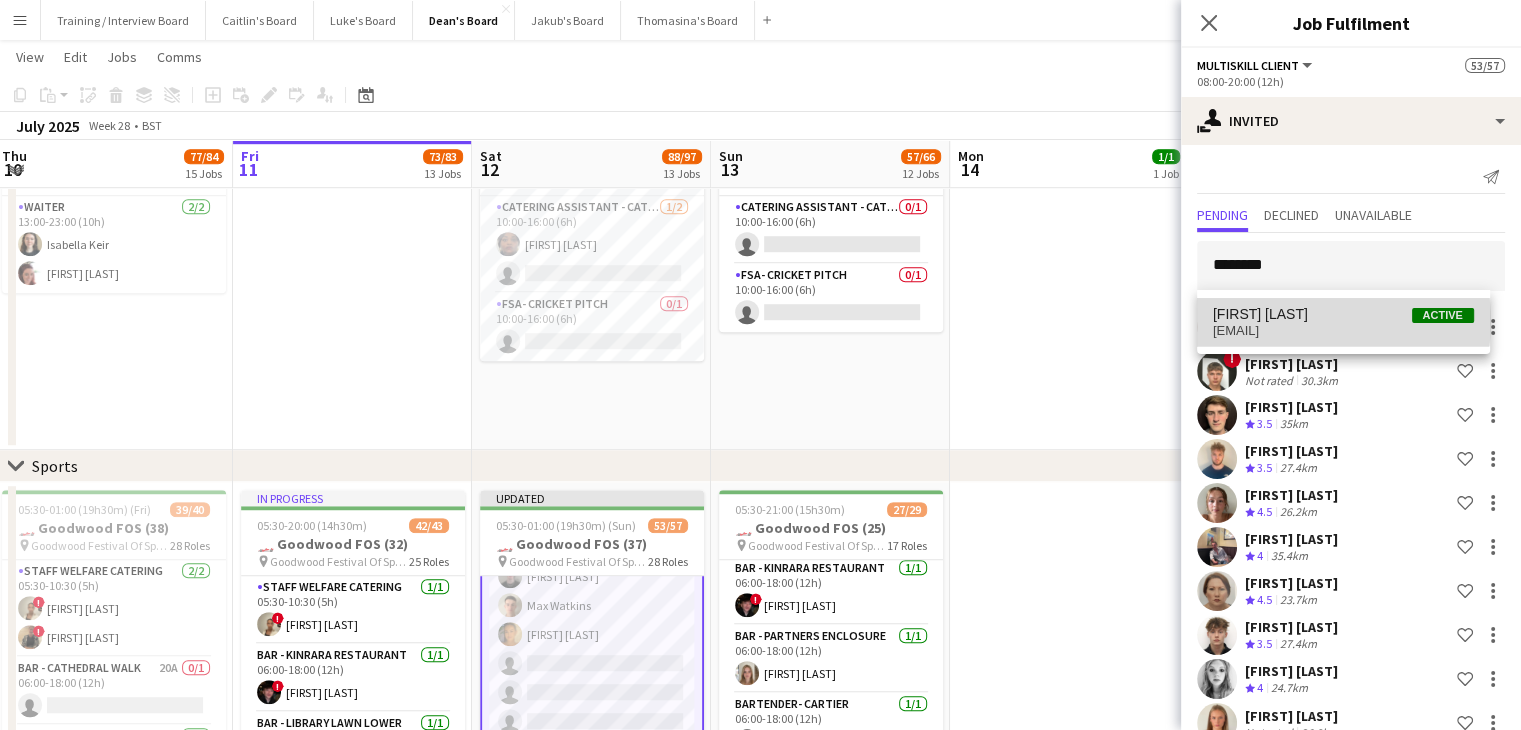 drag, startPoint x: 1293, startPoint y: 321, endPoint x: 1314, endPoint y: 319, distance: 21.095022 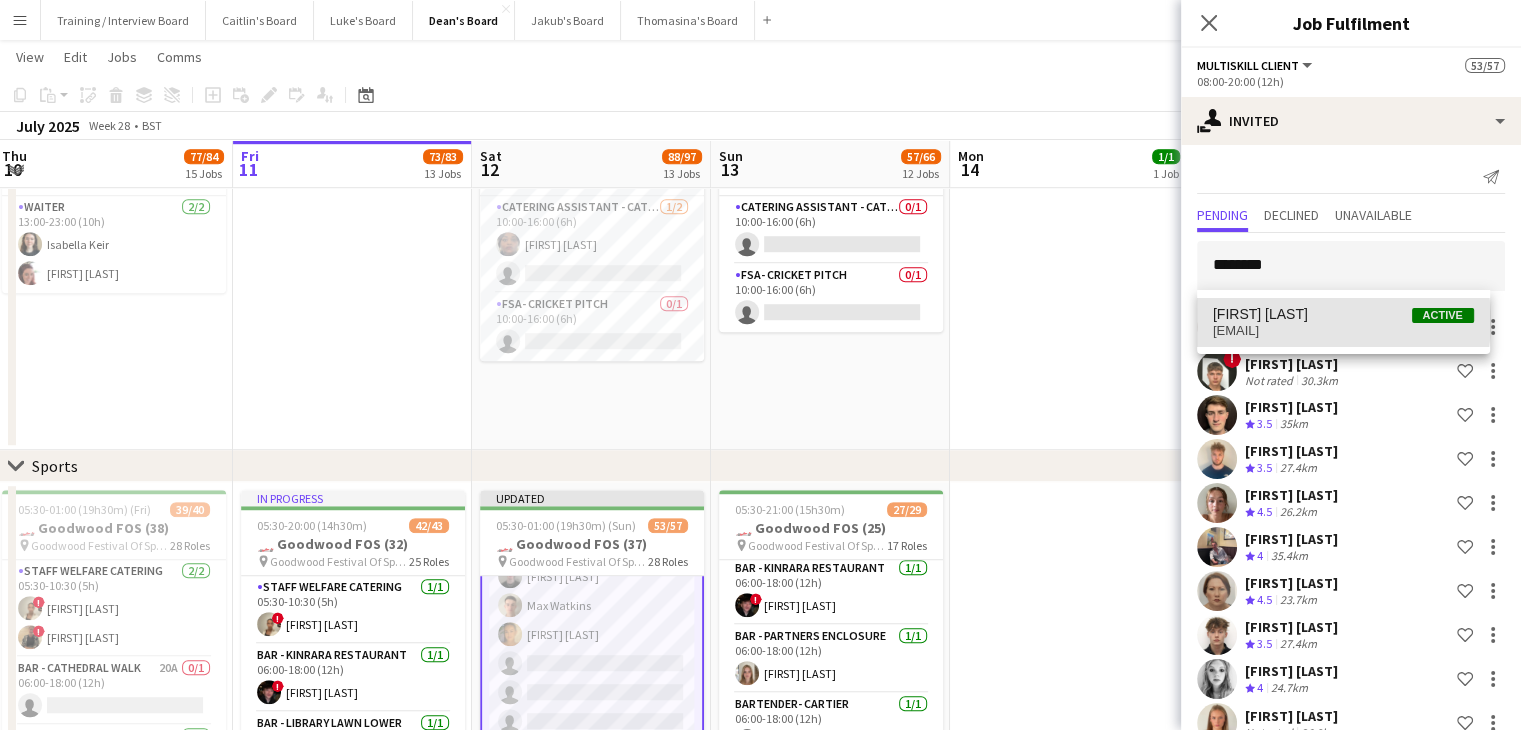 click on "[FIRST] [LAST]" at bounding box center (1260, 314) 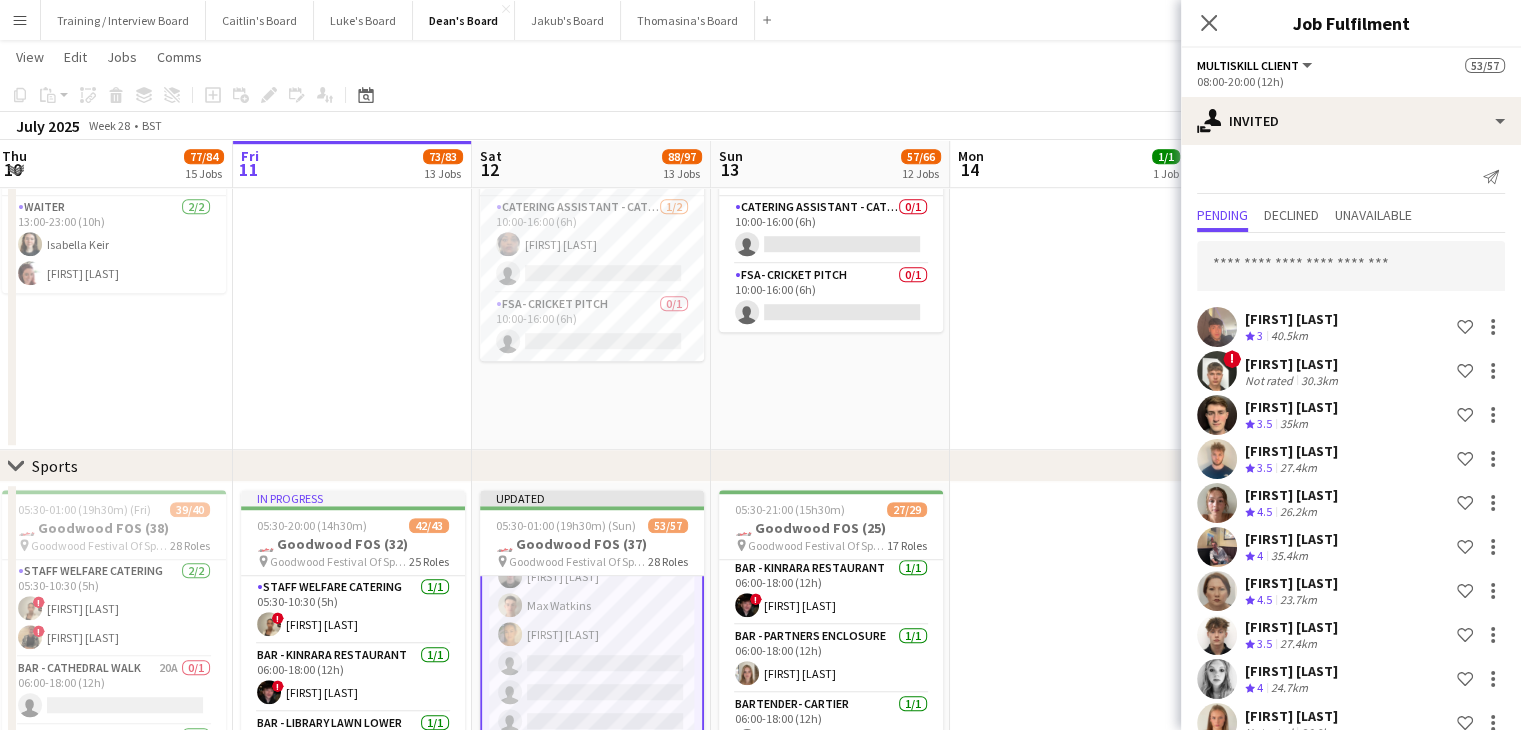 scroll, scrollTop: 3060, scrollLeft: 0, axis: vertical 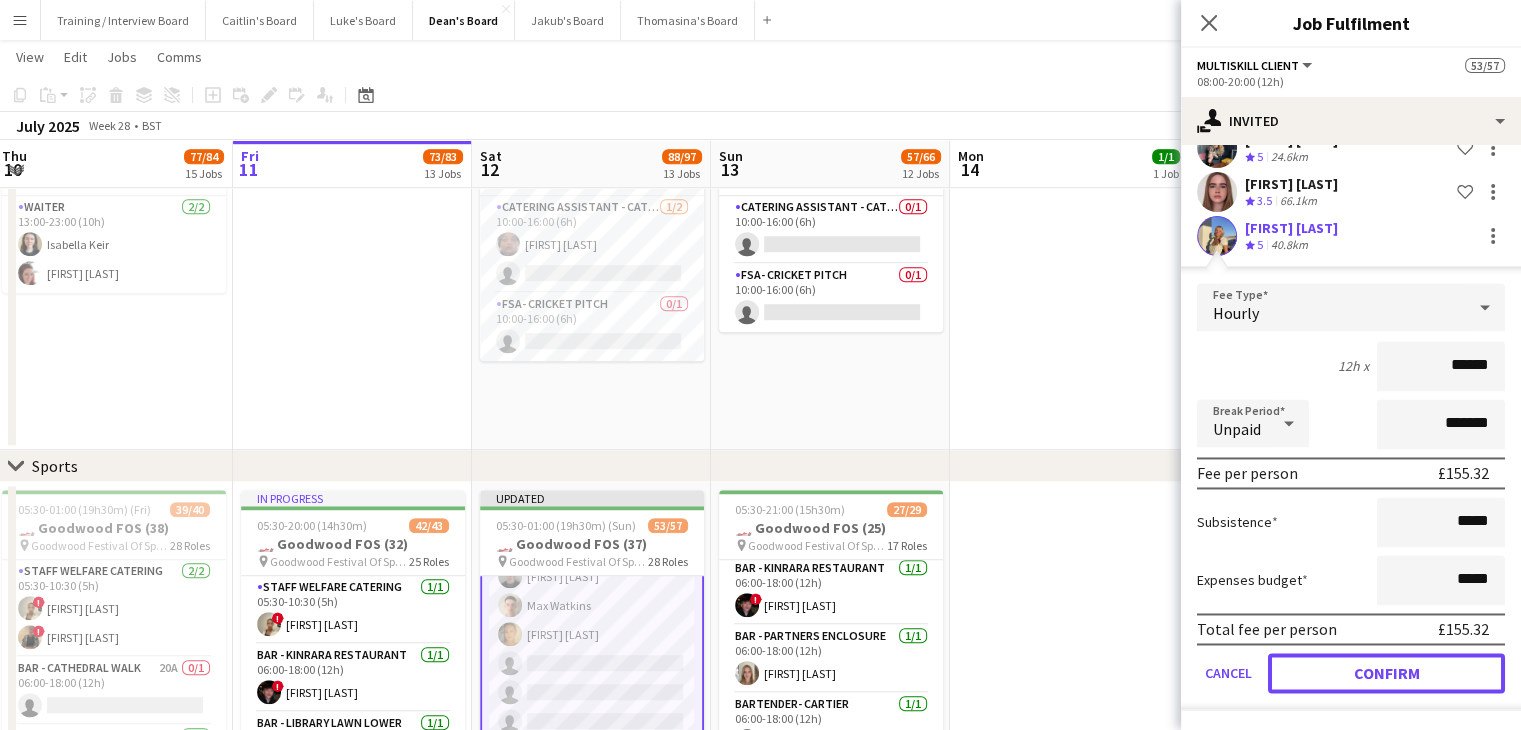 drag, startPoint x: 1396, startPoint y: 678, endPoint x: 1402, endPoint y: 665, distance: 14.3178215 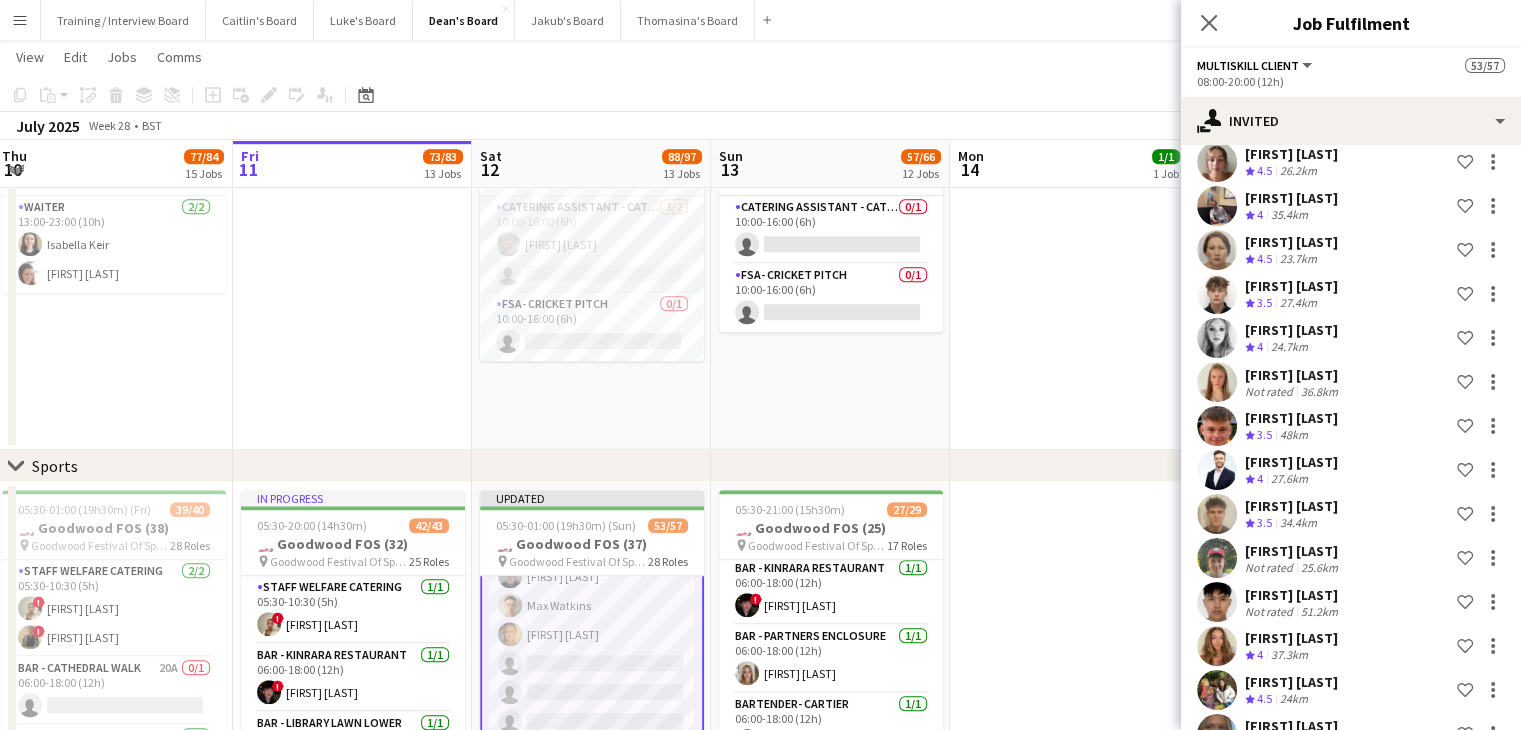 scroll, scrollTop: 0, scrollLeft: 0, axis: both 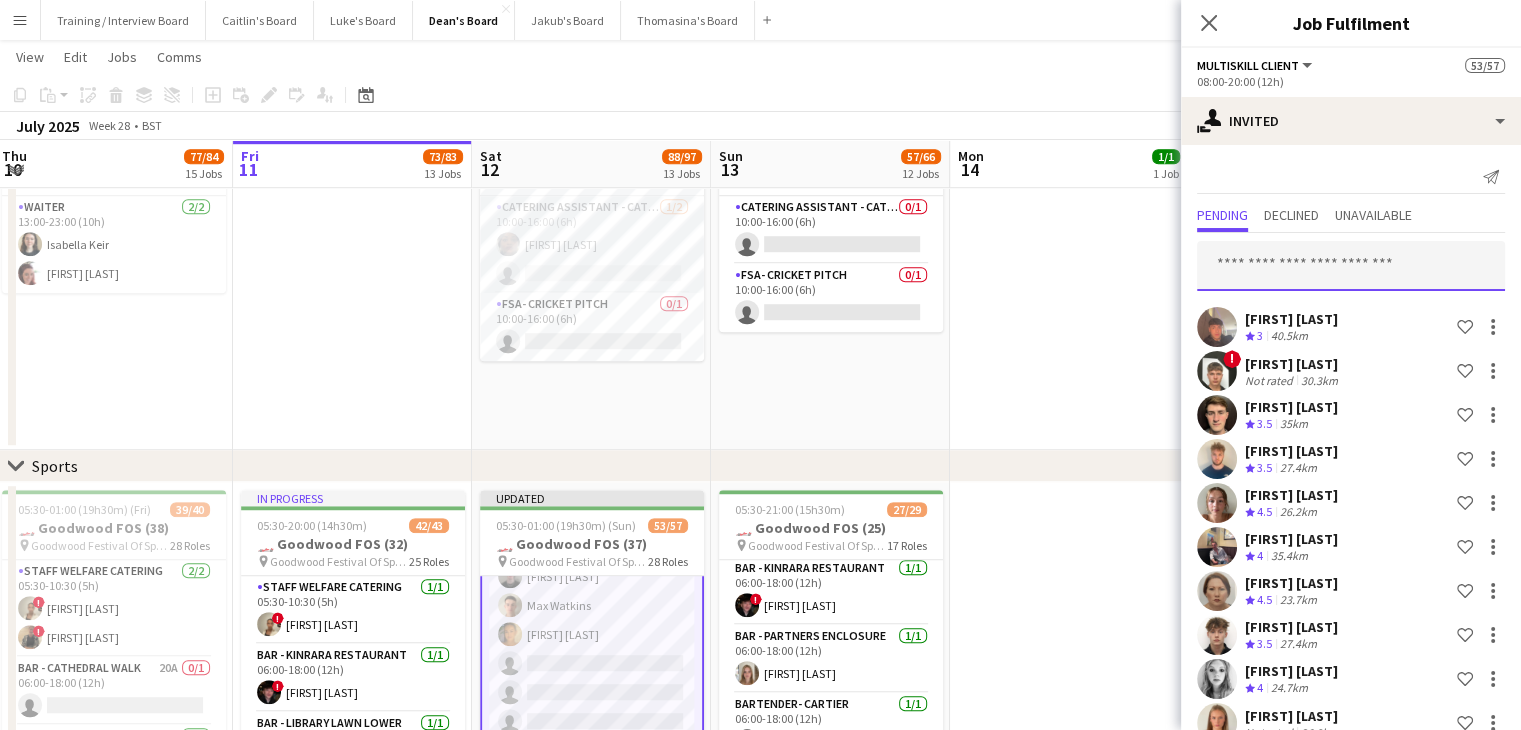 click at bounding box center (1351, 266) 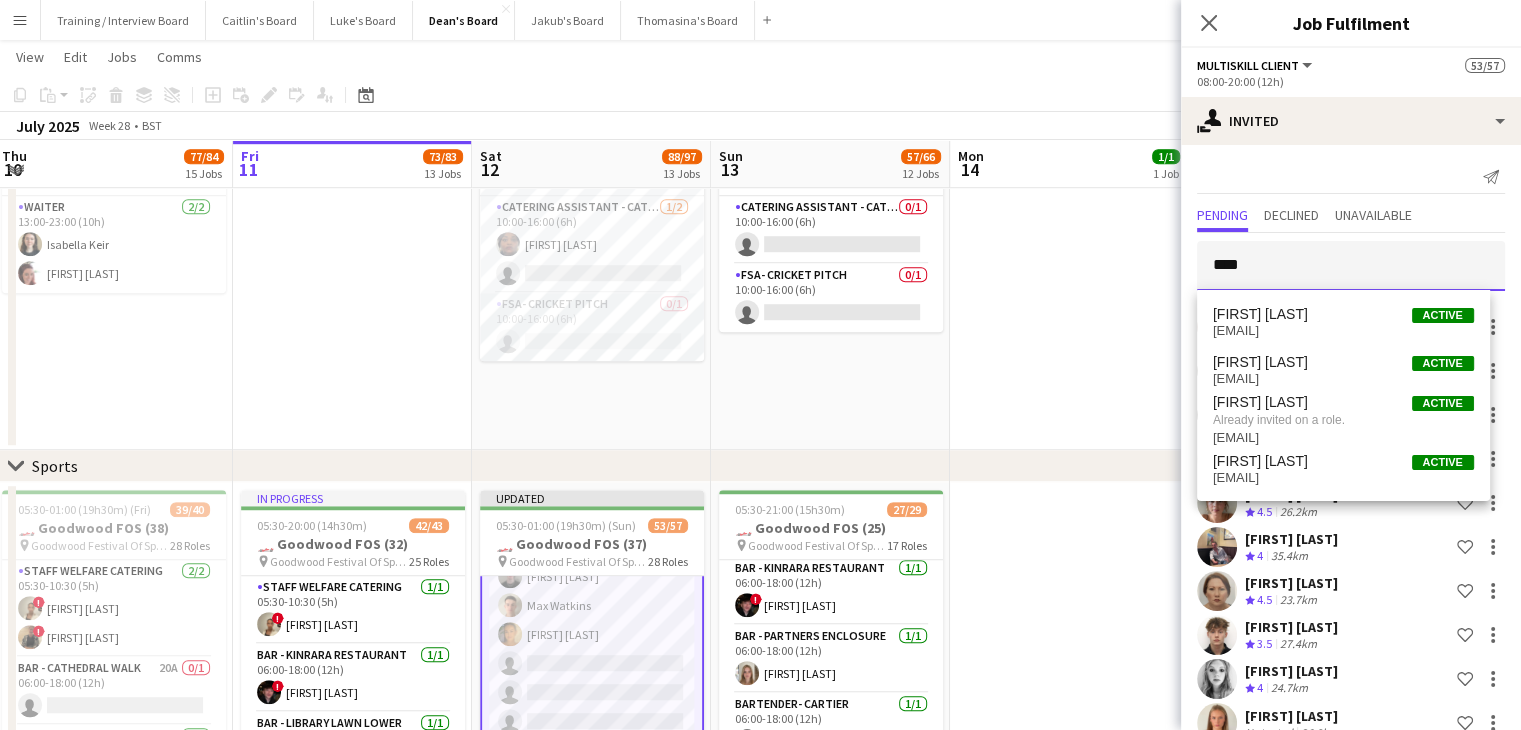 type on "****" 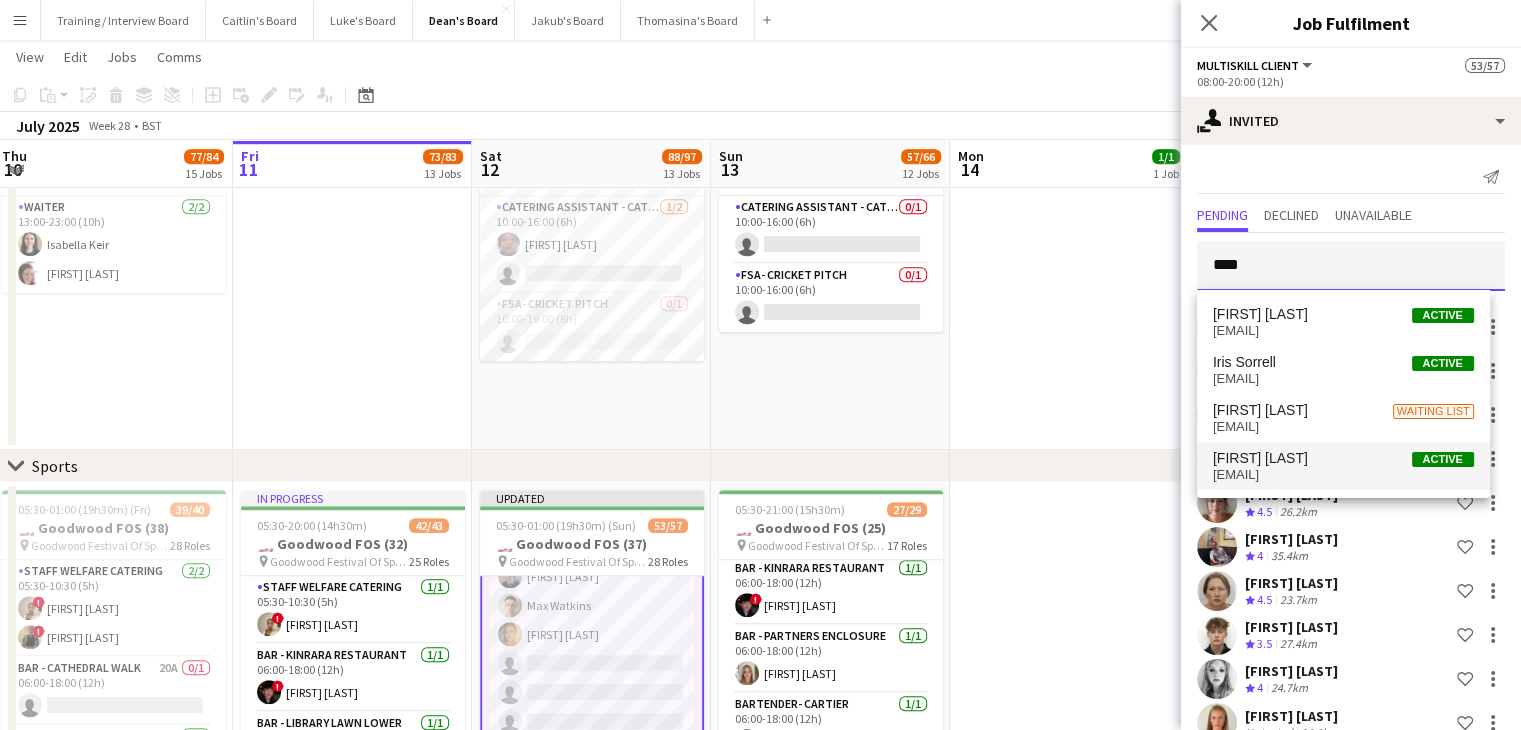type on "****" 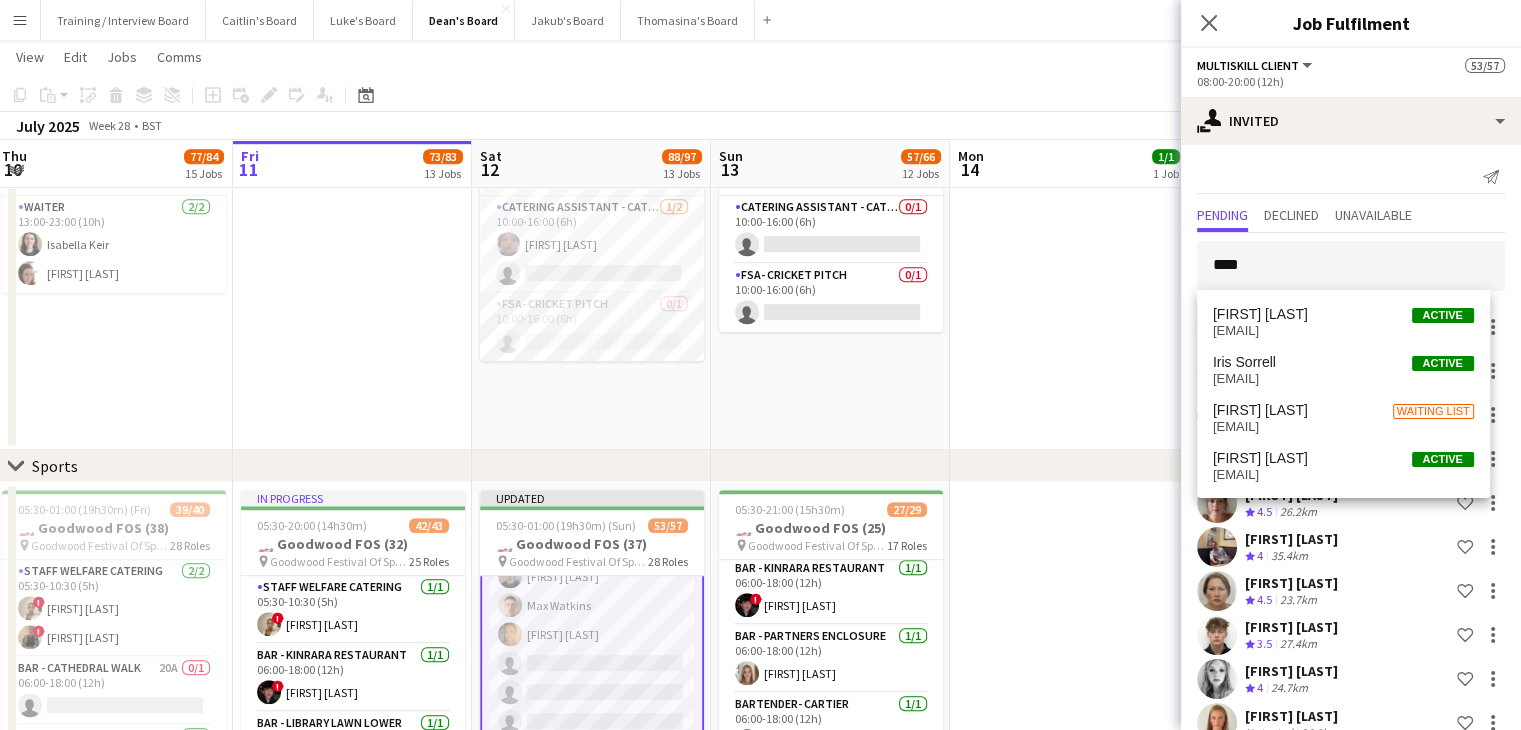 click on "Iris Wyles  Active" at bounding box center [1343, 458] 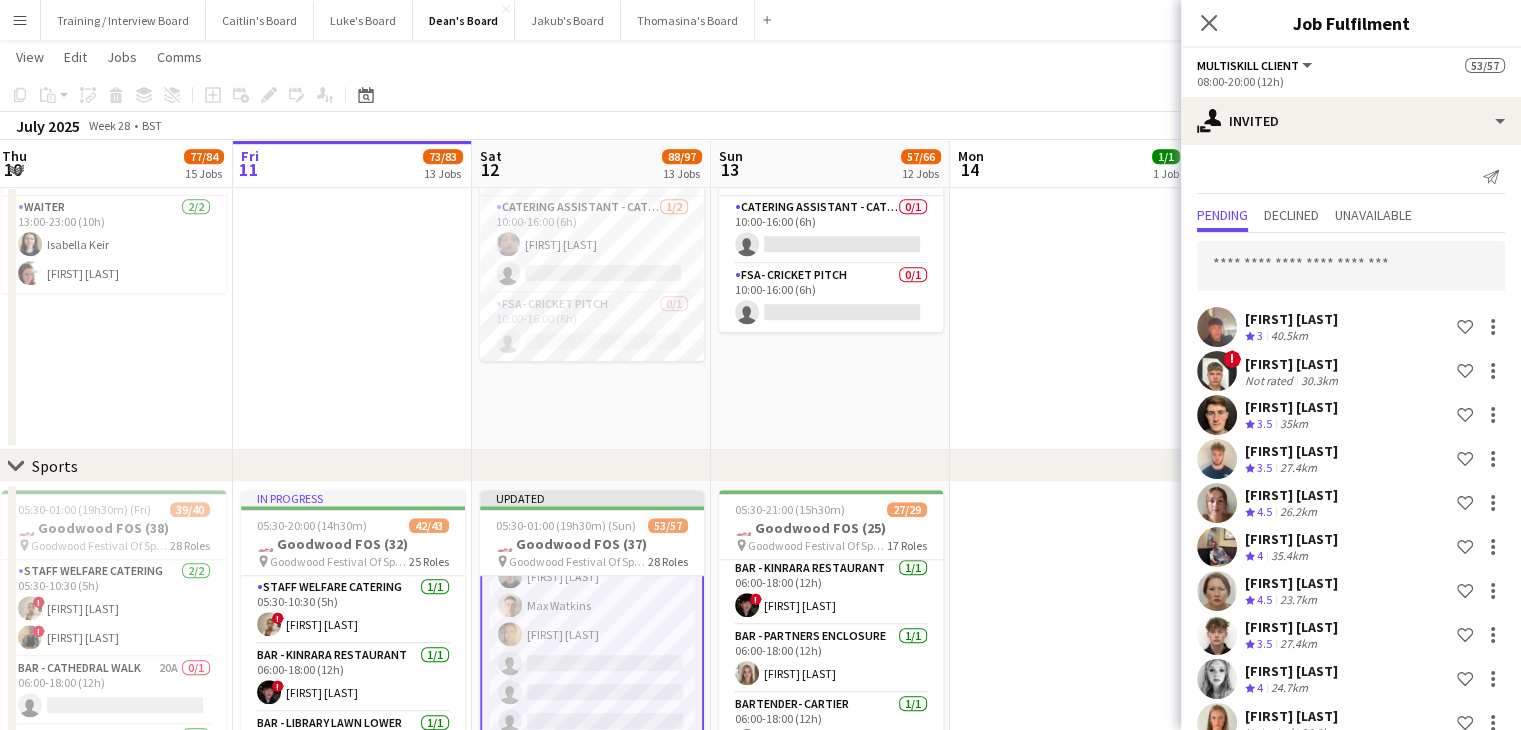 scroll, scrollTop: 3103, scrollLeft: 0, axis: vertical 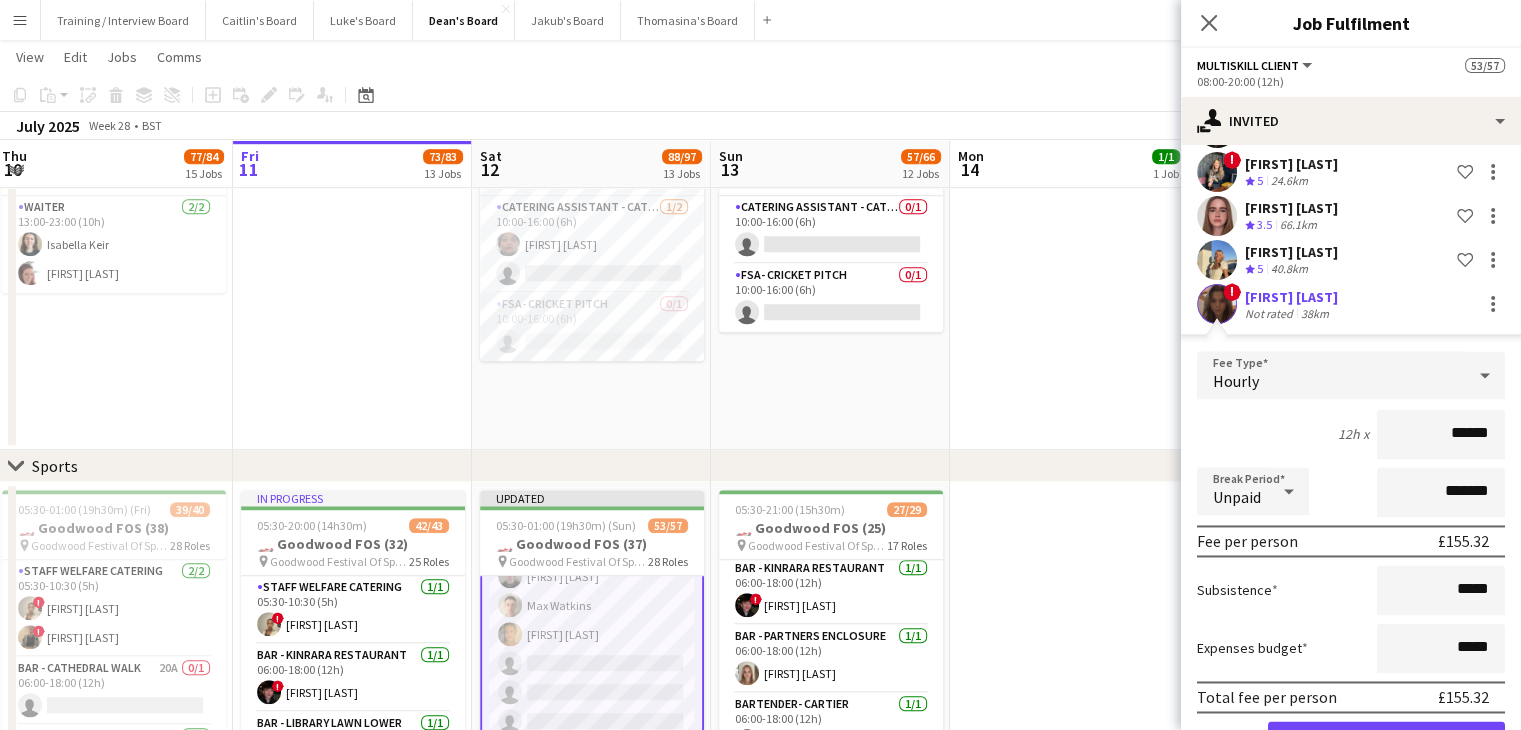 click on "Not rated" 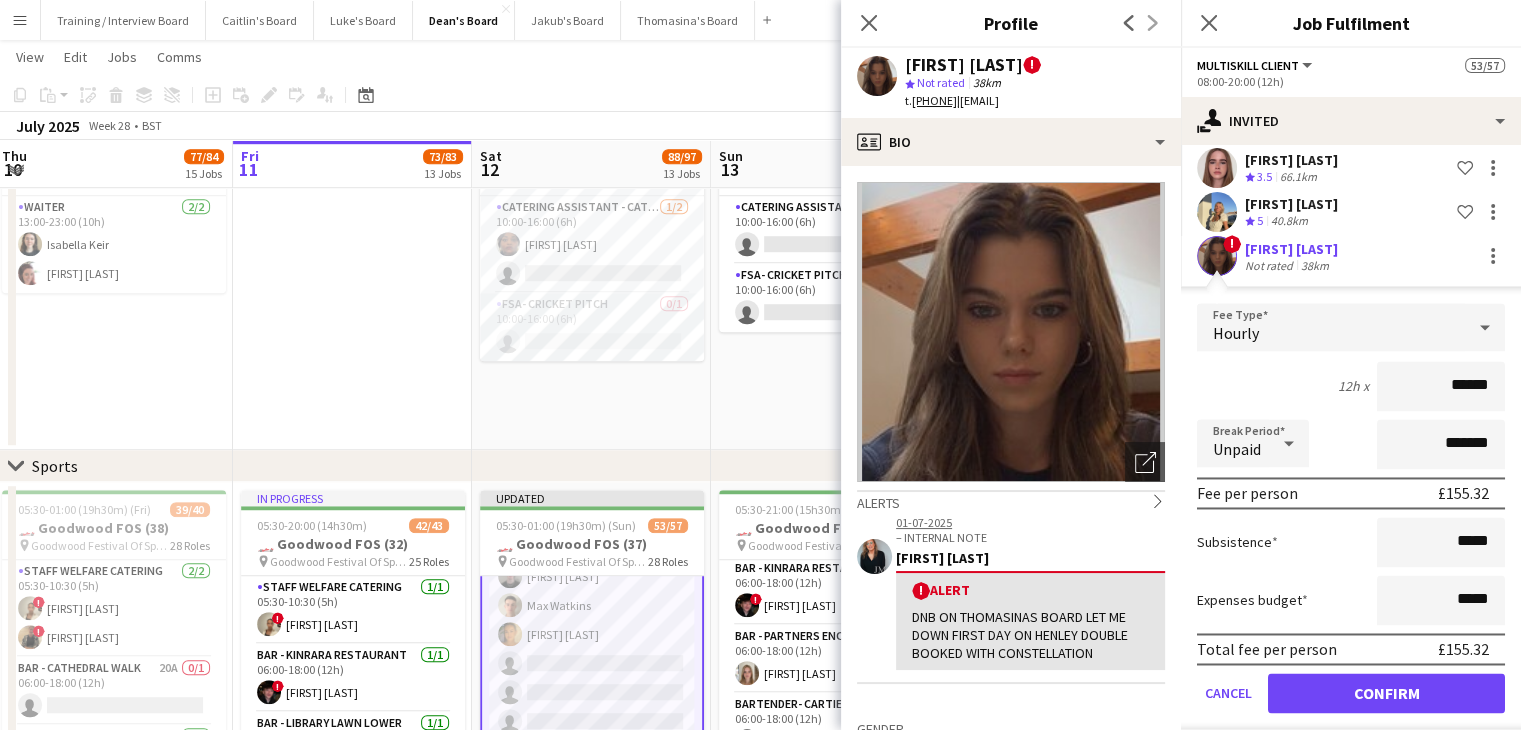 scroll, scrollTop: 3180, scrollLeft: 0, axis: vertical 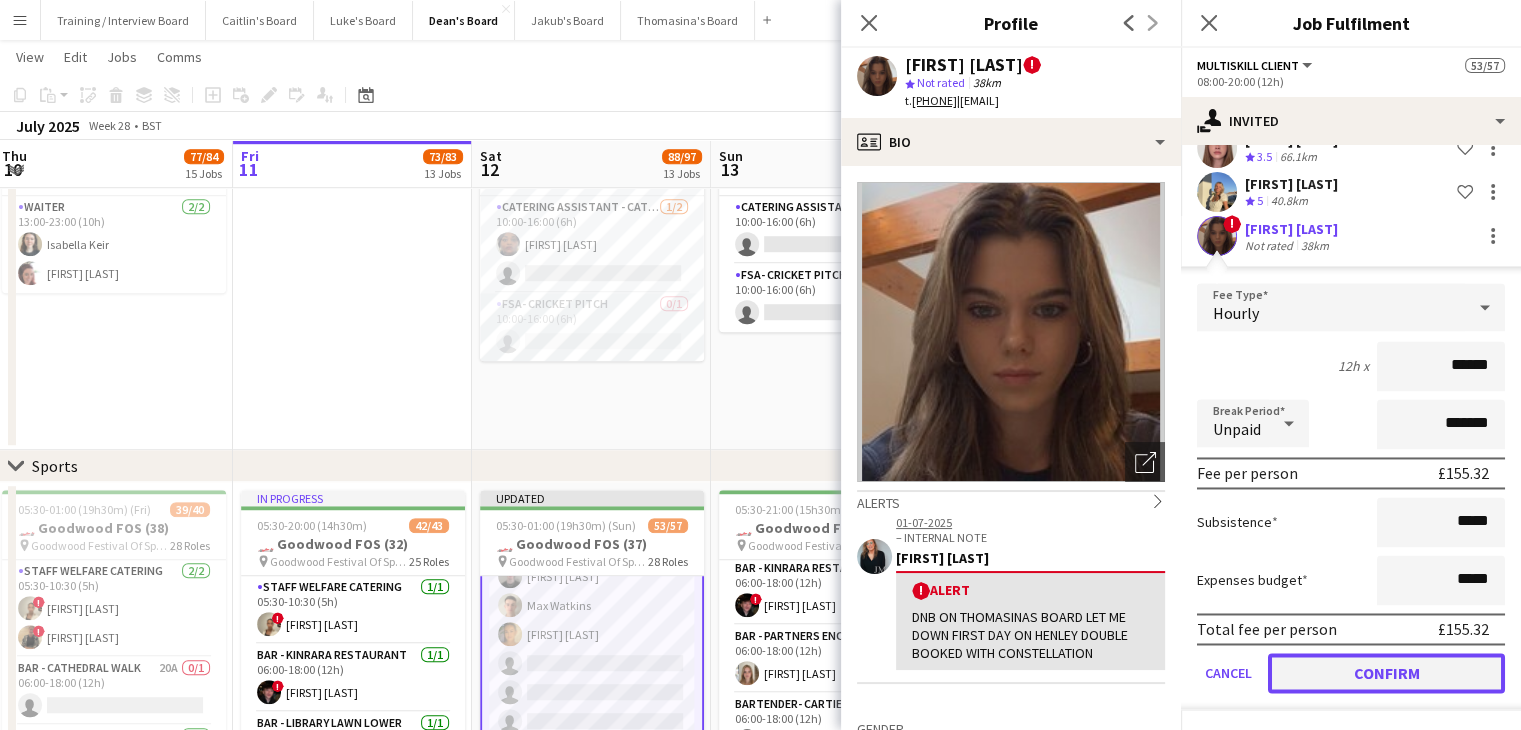 click on "Confirm" 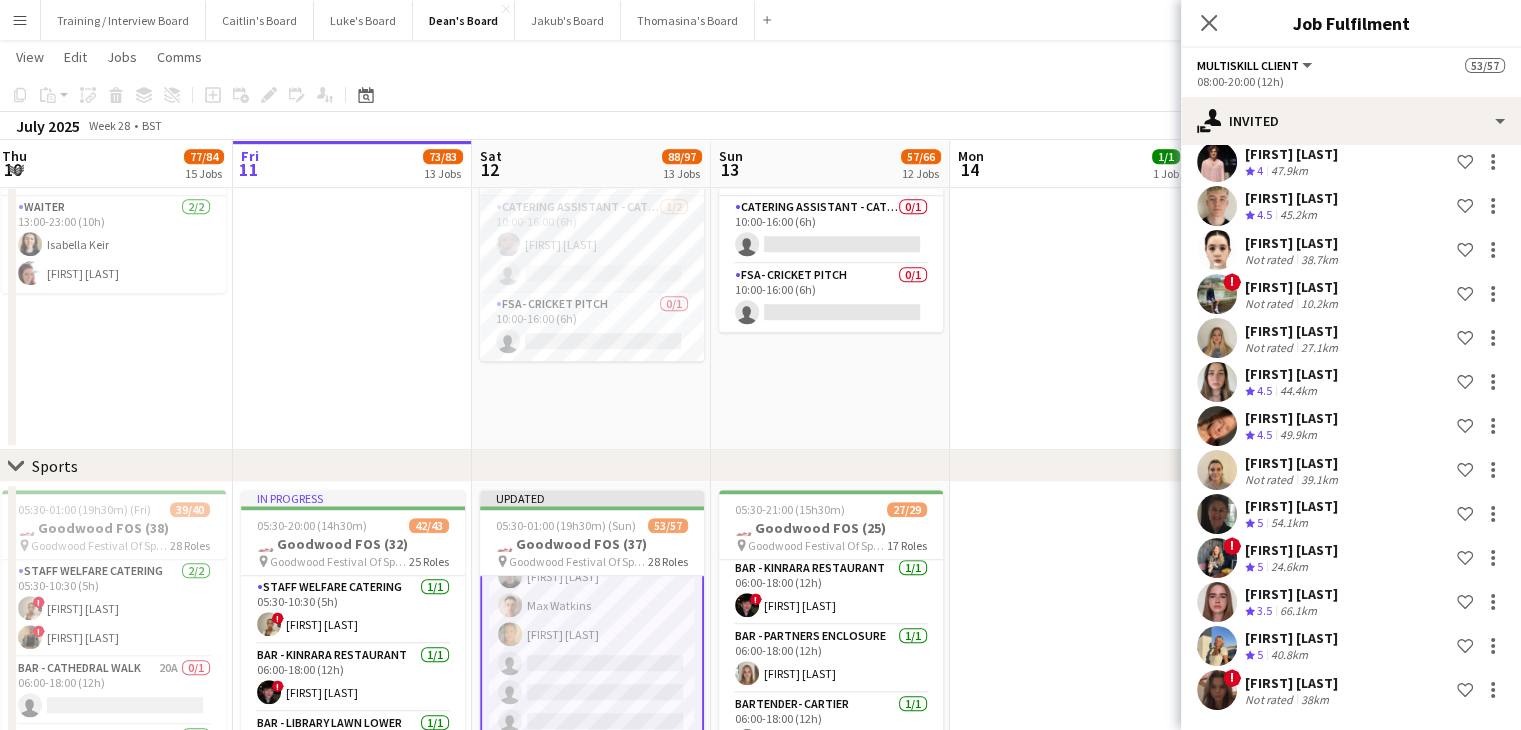 scroll, scrollTop: 0, scrollLeft: 0, axis: both 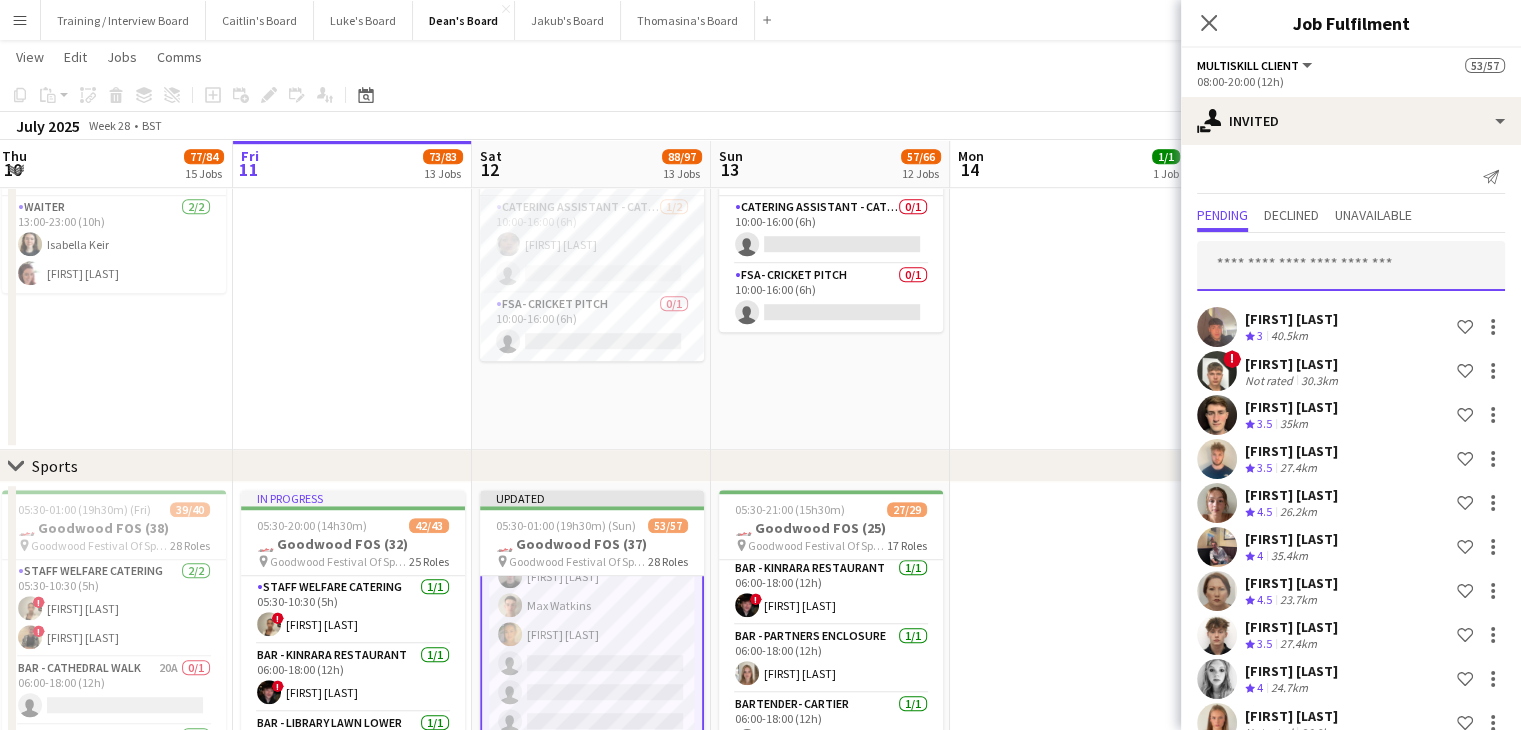 click at bounding box center [1351, 266] 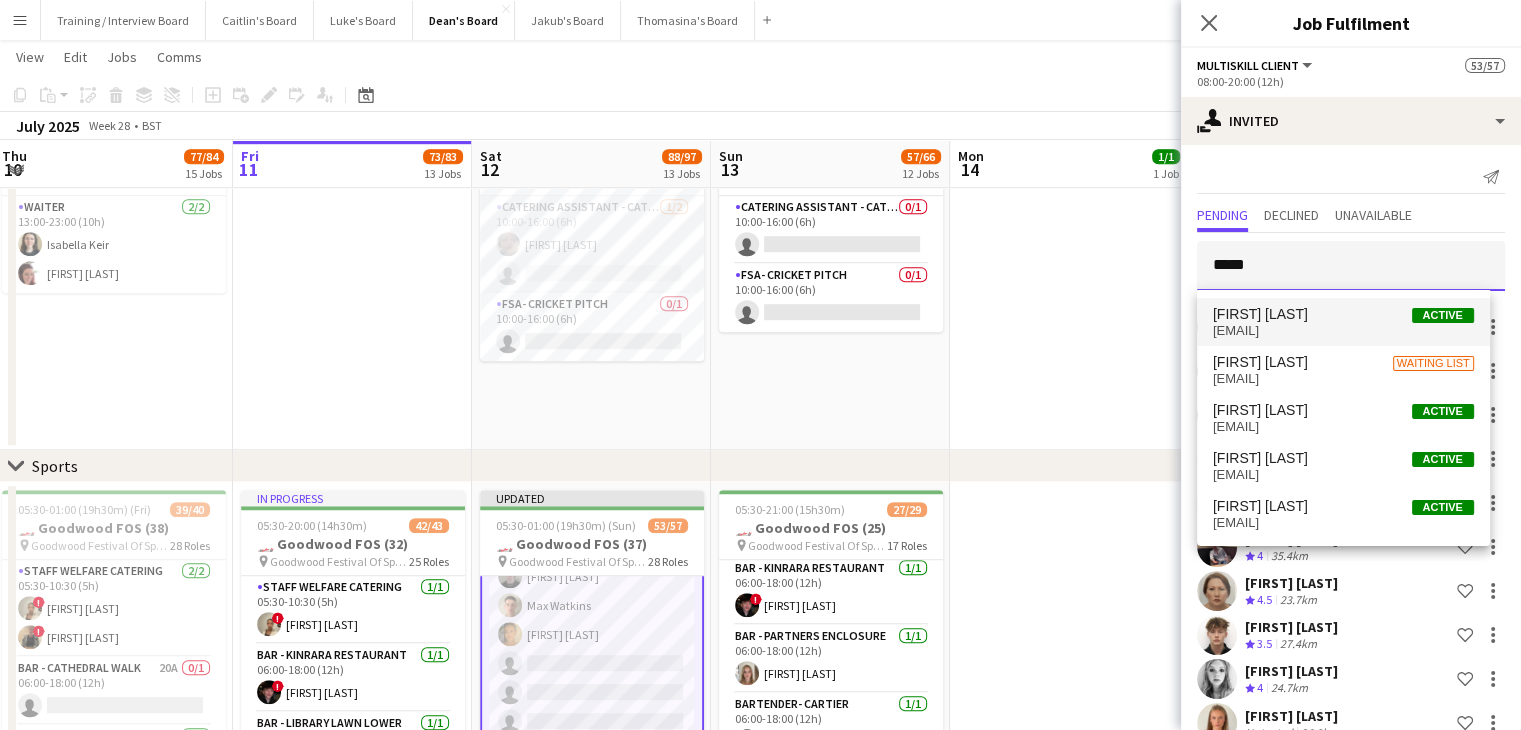 type on "*****" 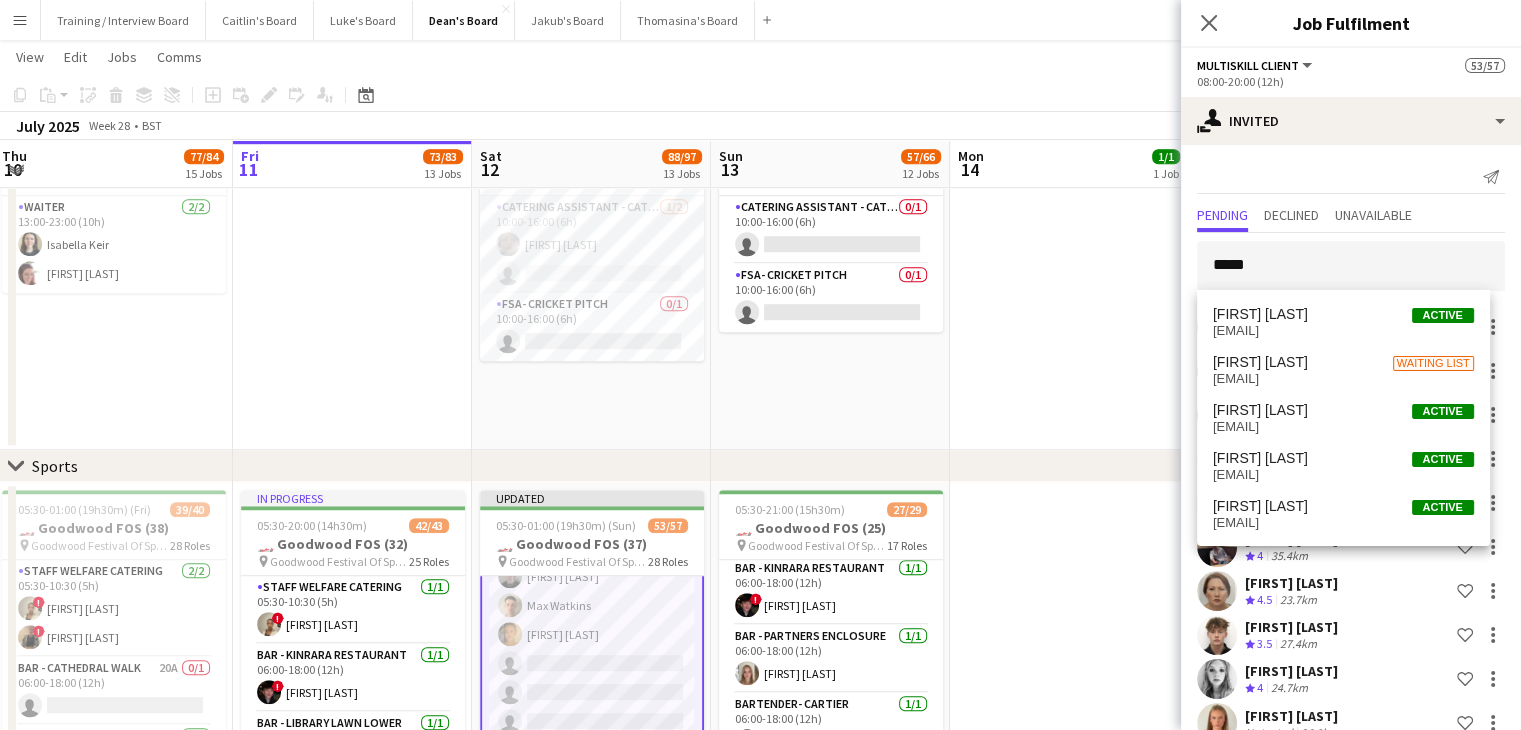 click on "Isaac Adegboye  Active  isaacade01@gmail.com" at bounding box center [1343, 322] 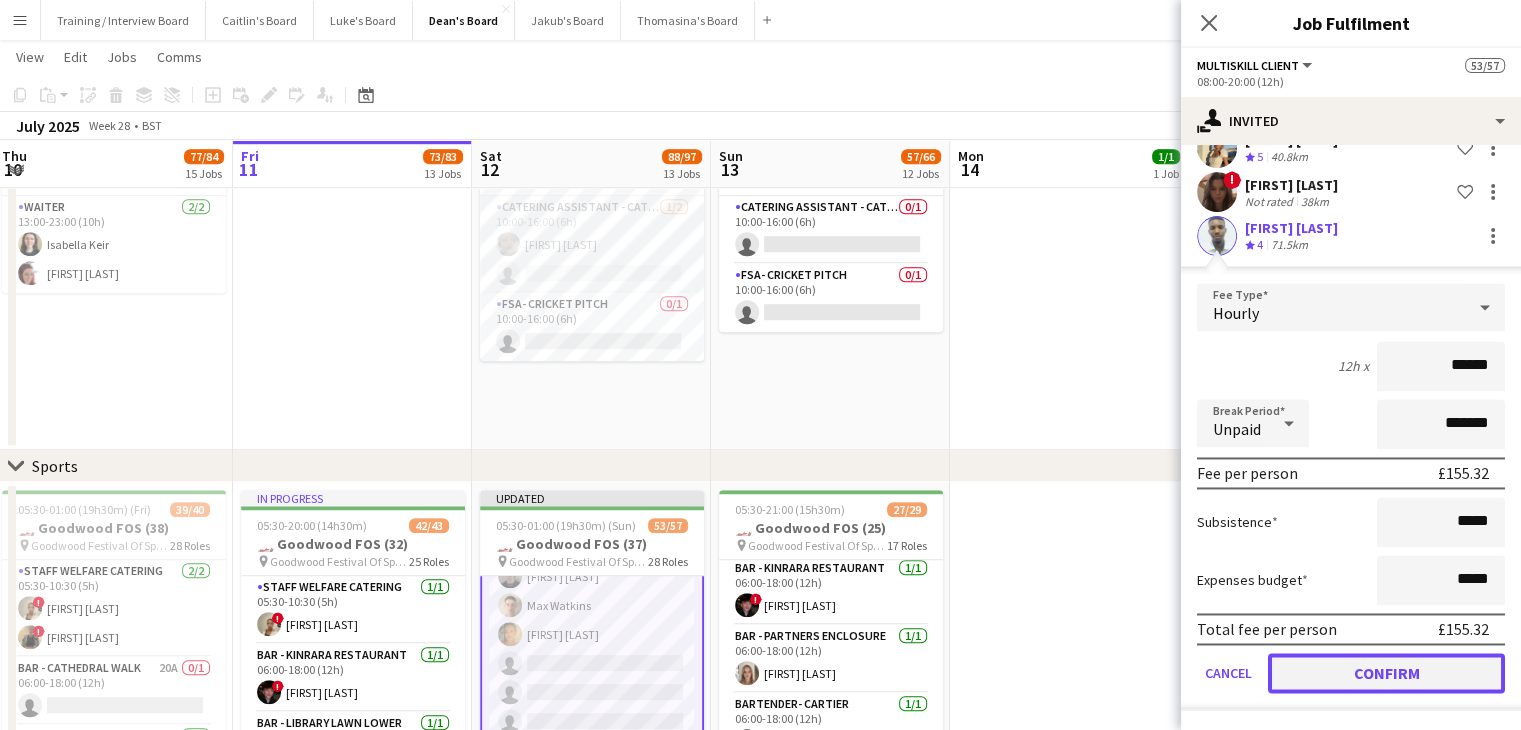 click on "Confirm" 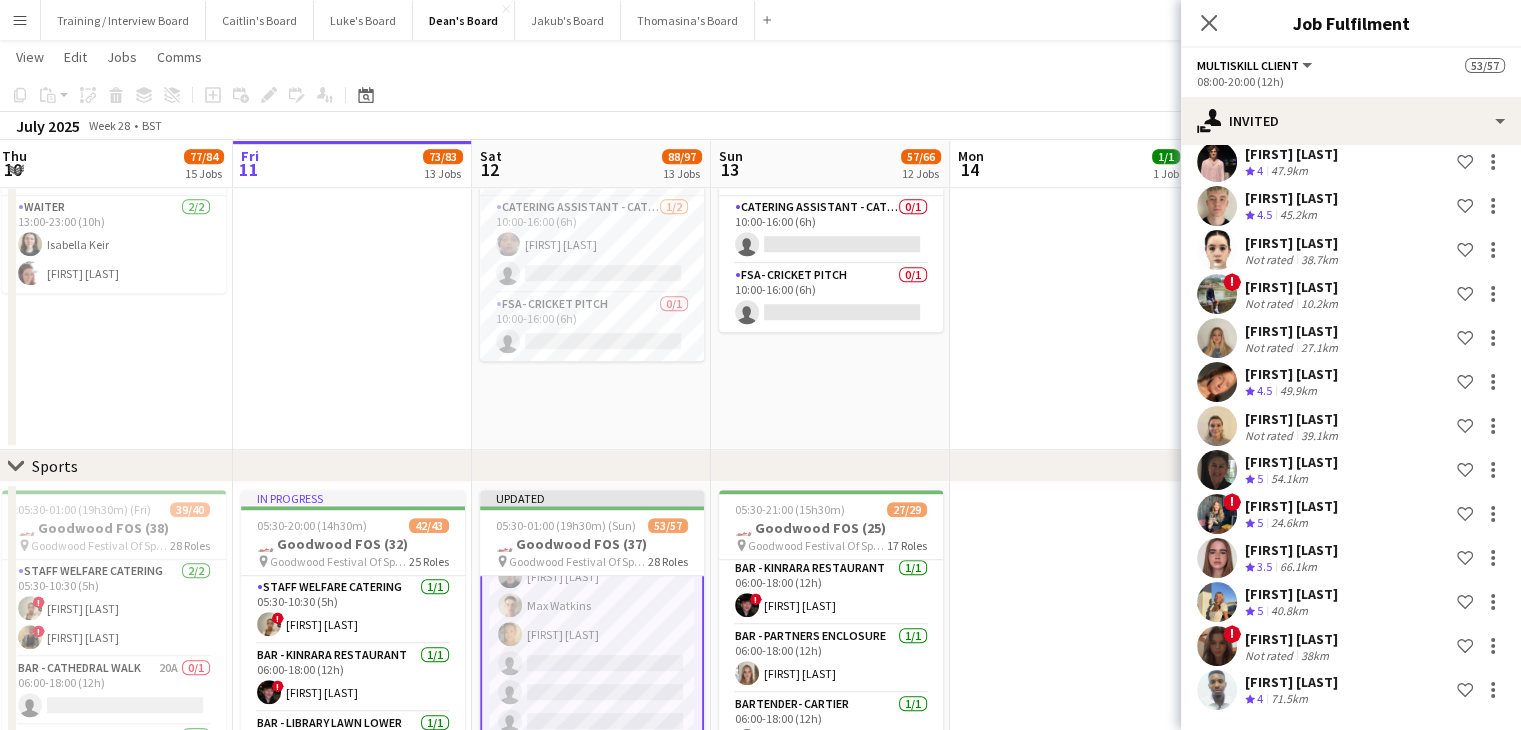 scroll, scrollTop: 0, scrollLeft: 0, axis: both 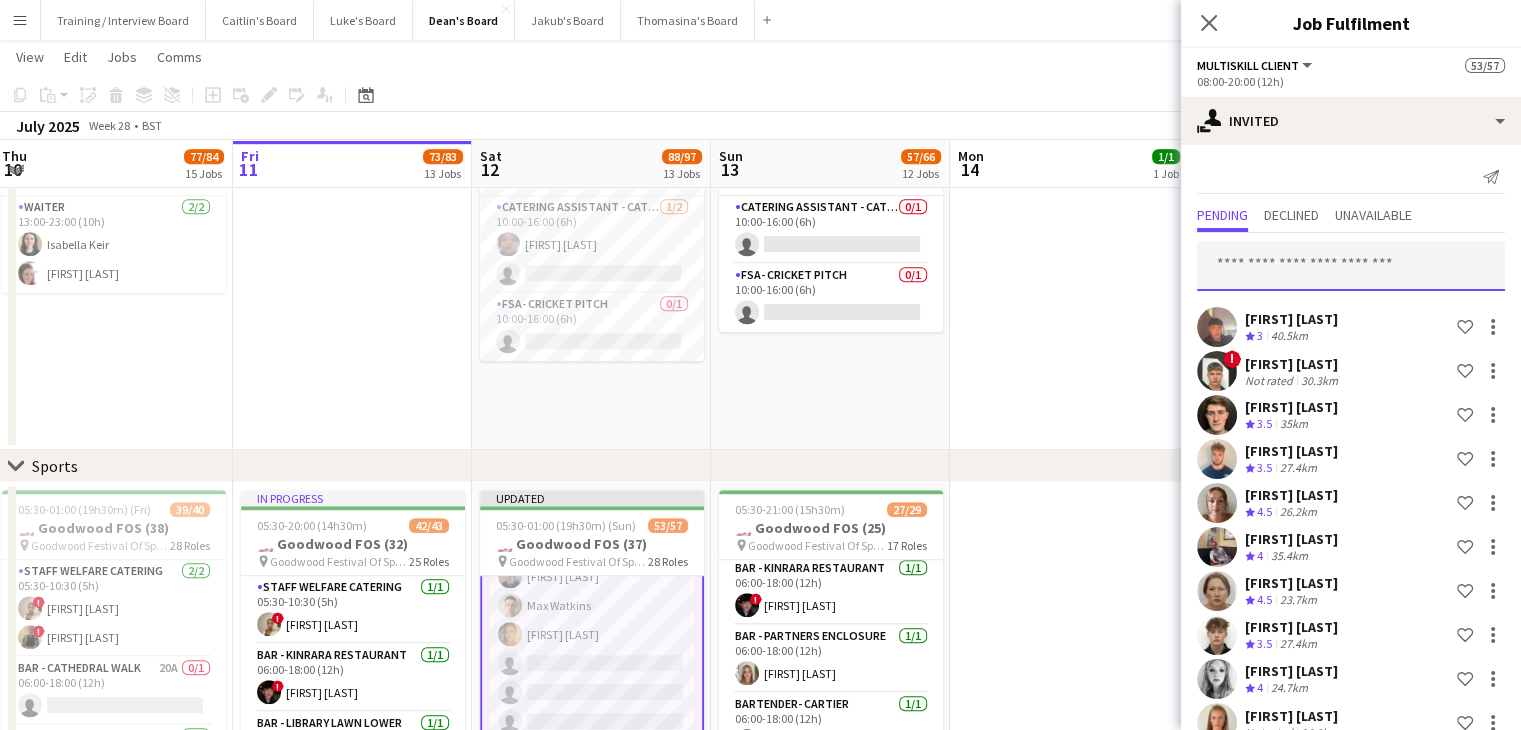 click at bounding box center [1351, 266] 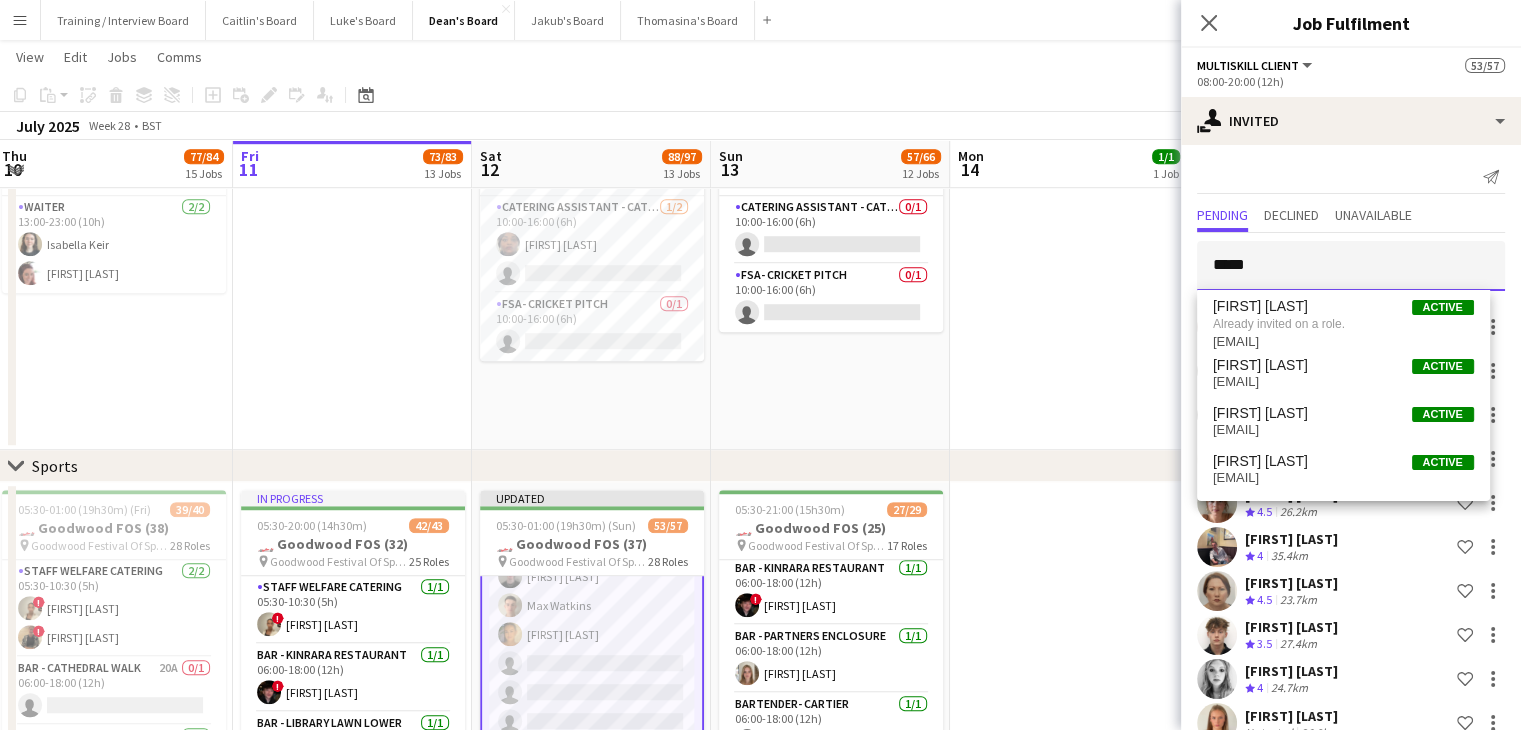 type on "*****" 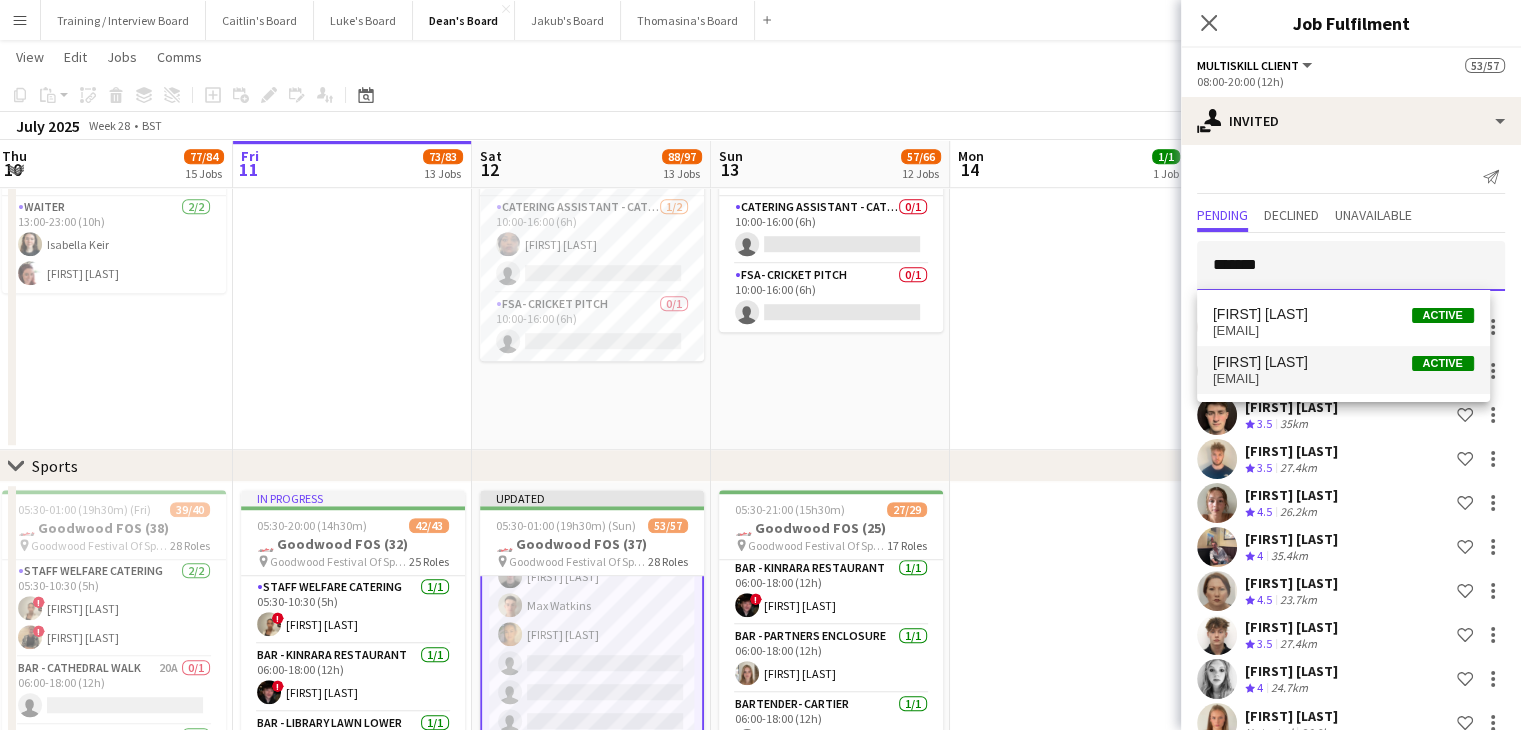 type on "*******" 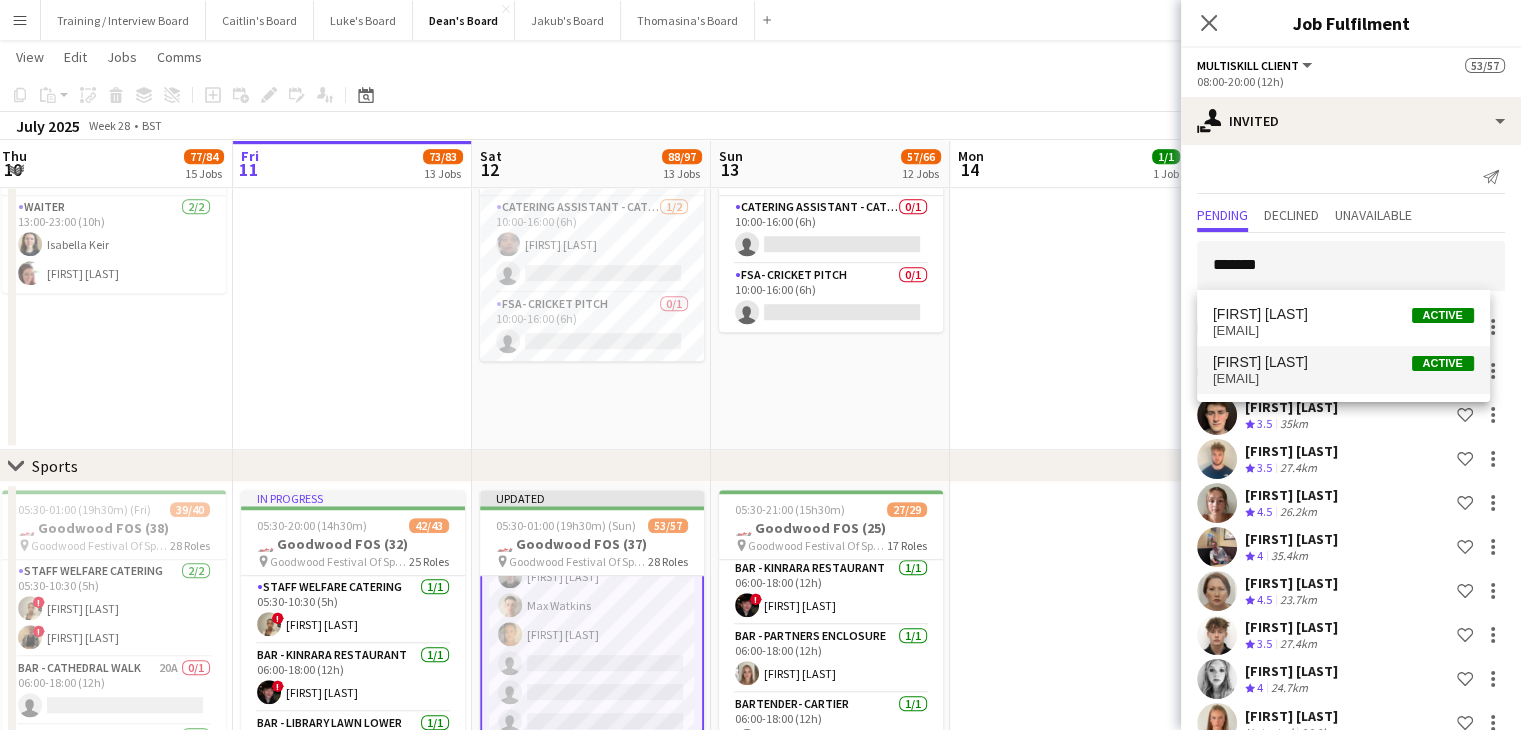 click on "jackwellsuk@yahoo.co.uk" at bounding box center [1343, 379] 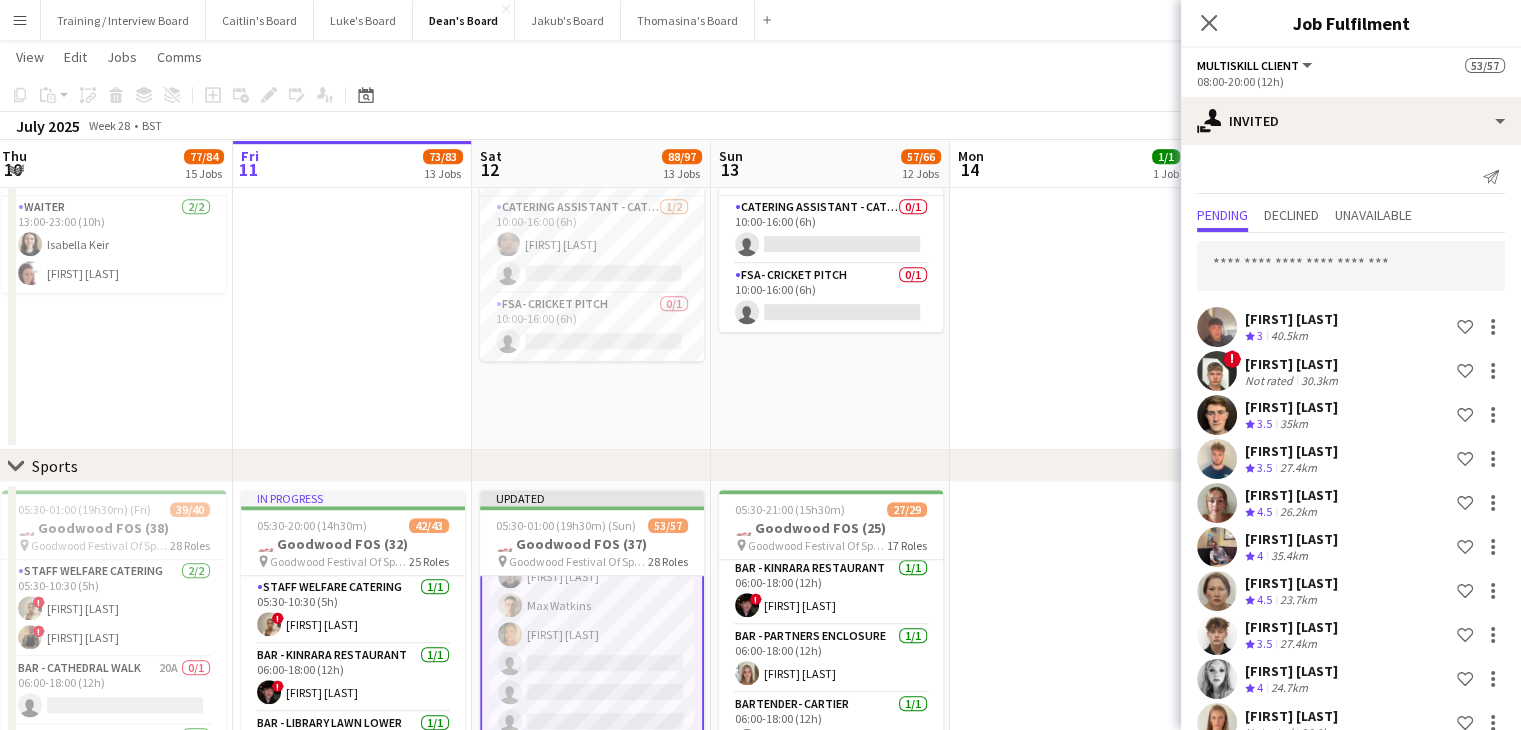 scroll, scrollTop: 3060, scrollLeft: 0, axis: vertical 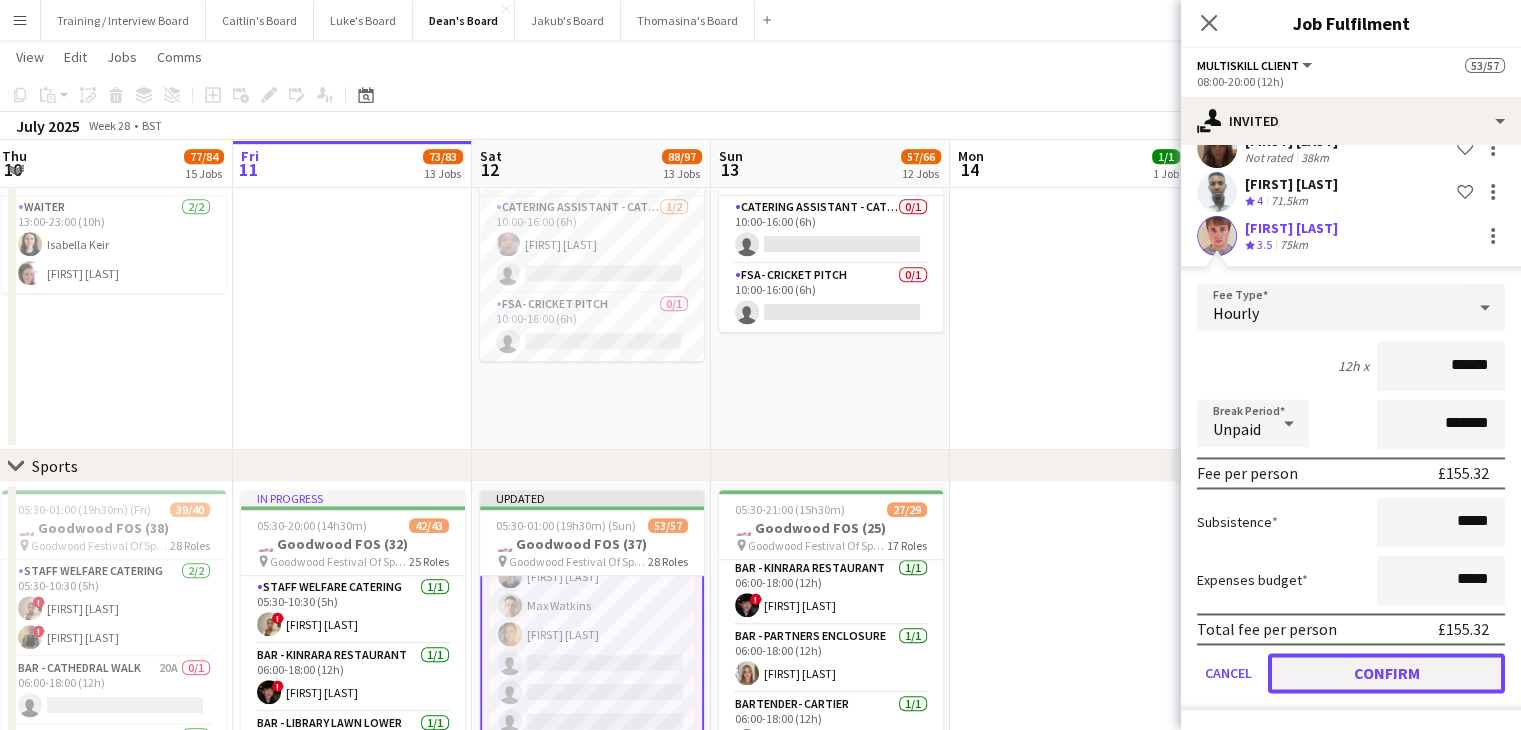 click on "Confirm" 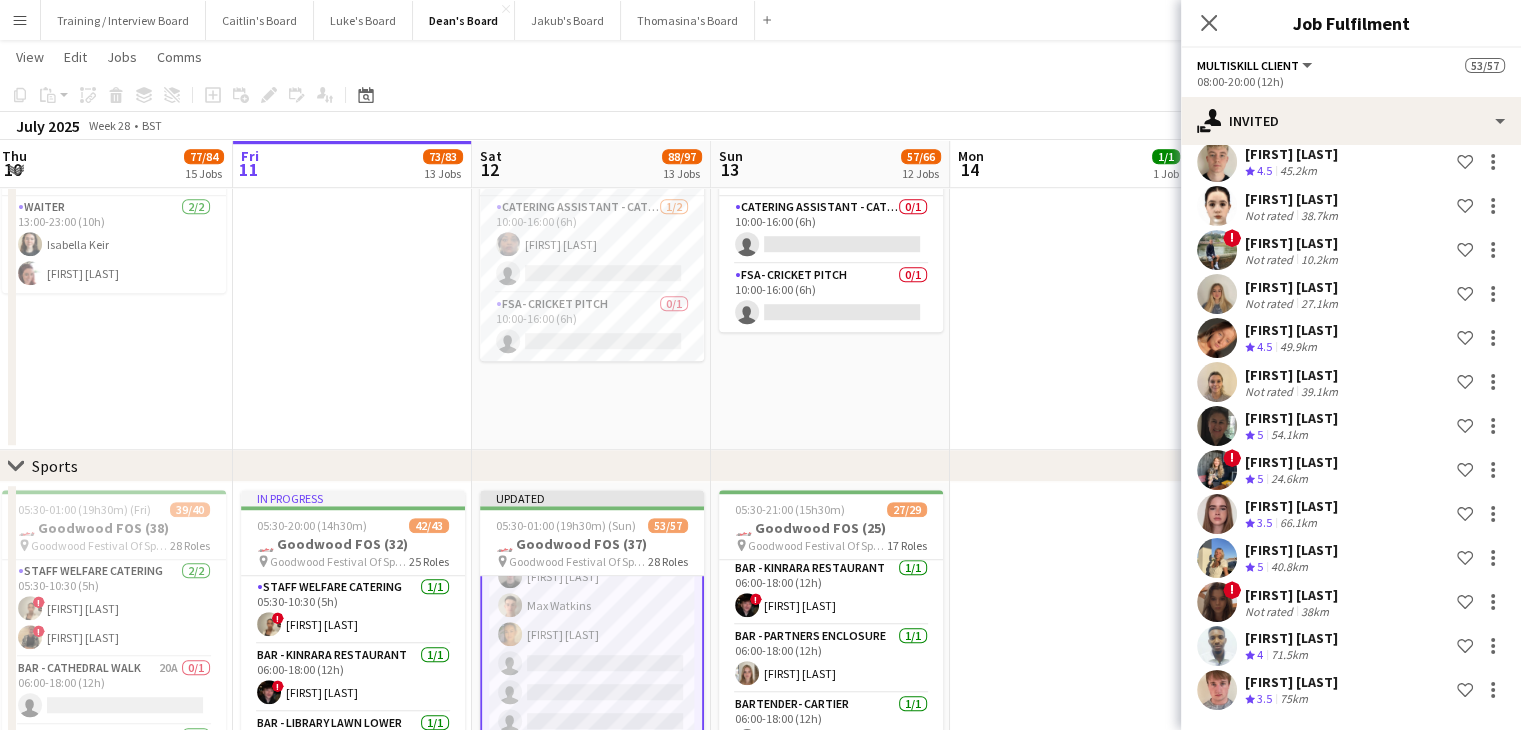 scroll, scrollTop: 0, scrollLeft: 0, axis: both 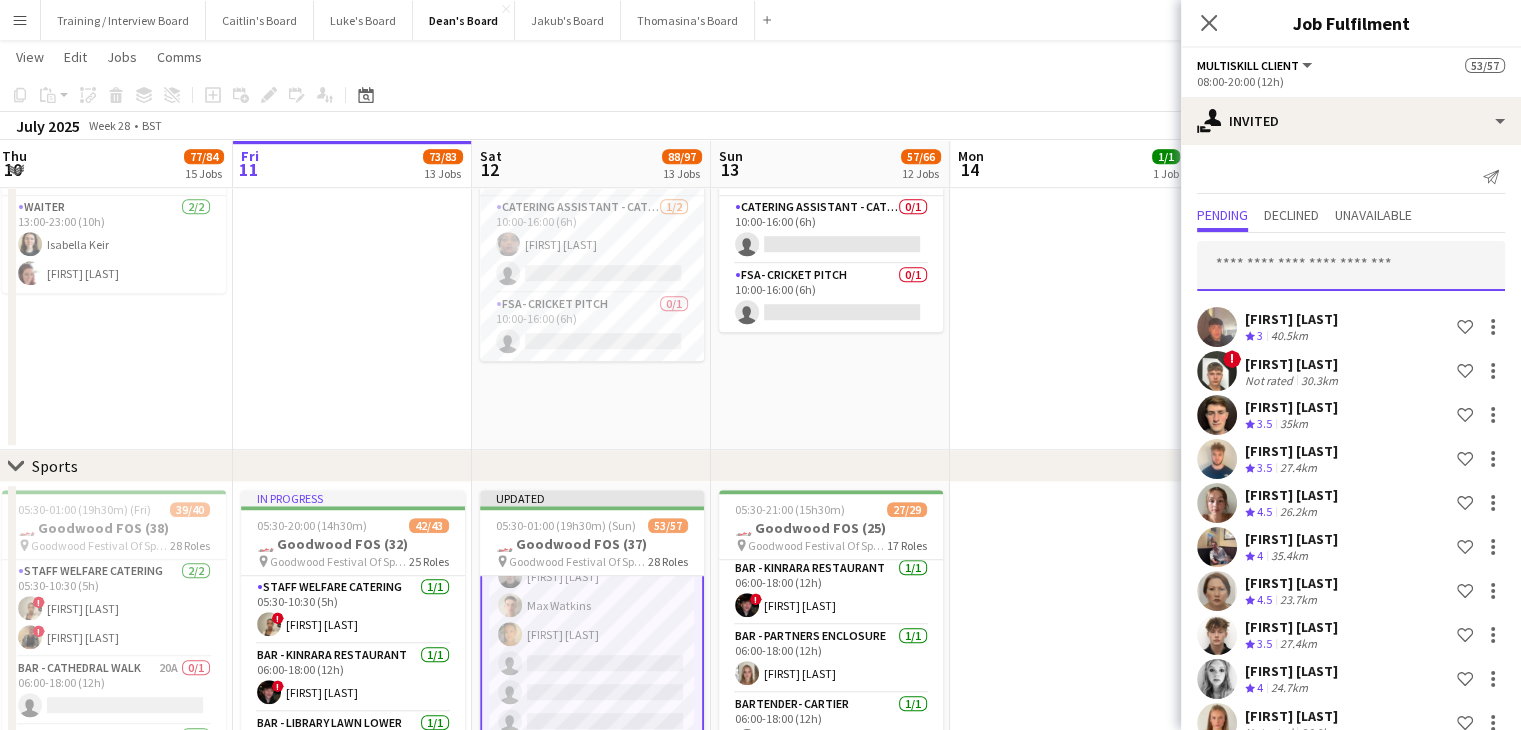 click at bounding box center (1351, 266) 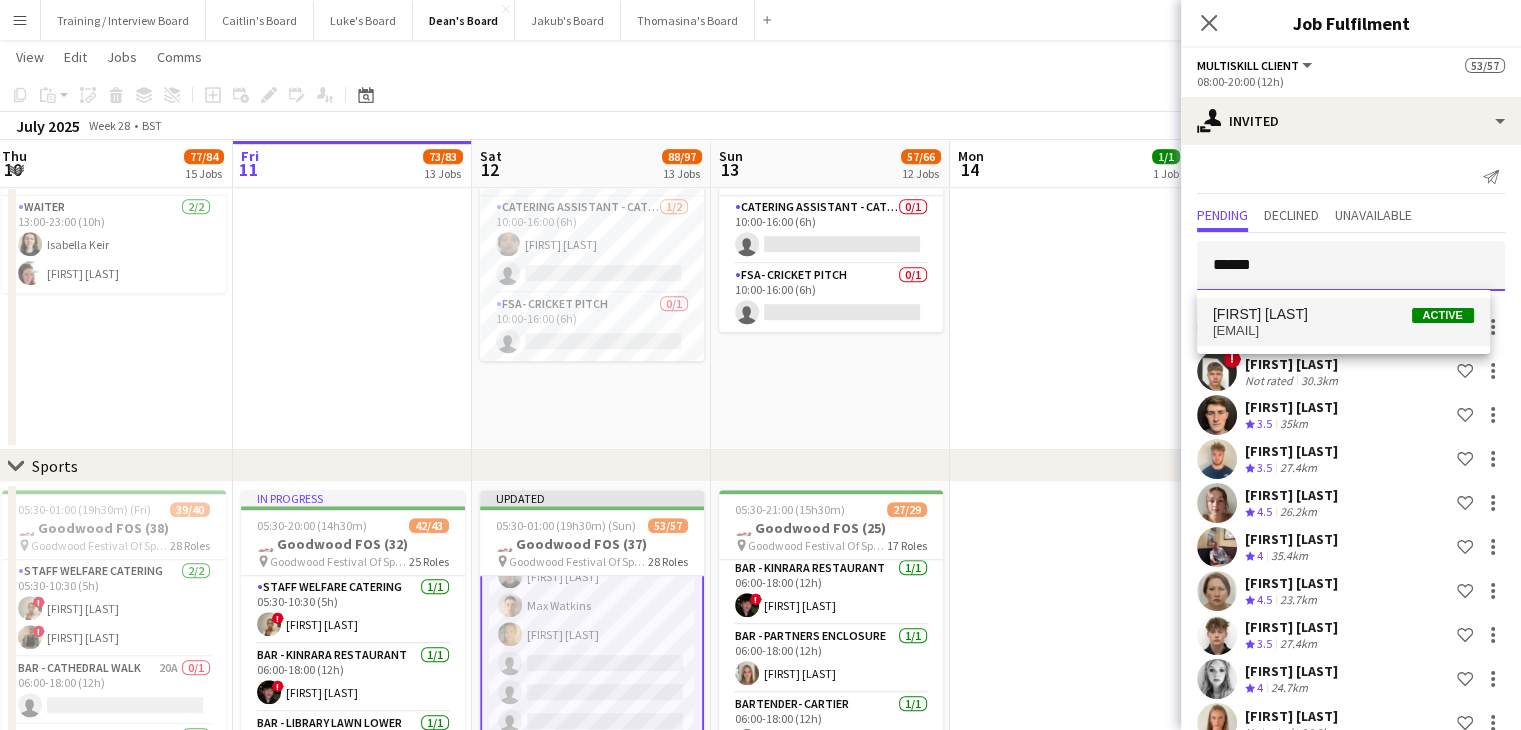 type on "******" 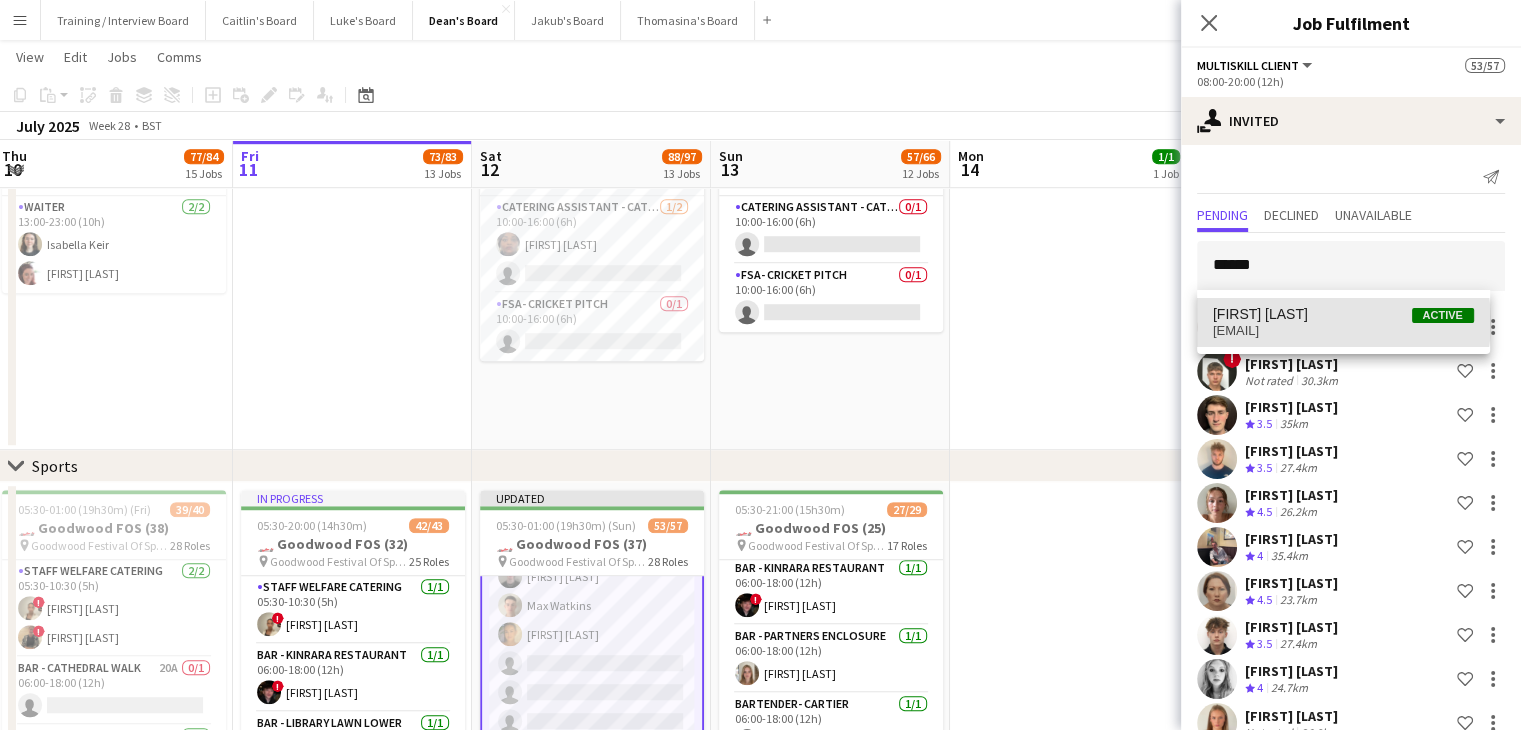 click on "jazz.gammon@gmail.com" at bounding box center [1343, 331] 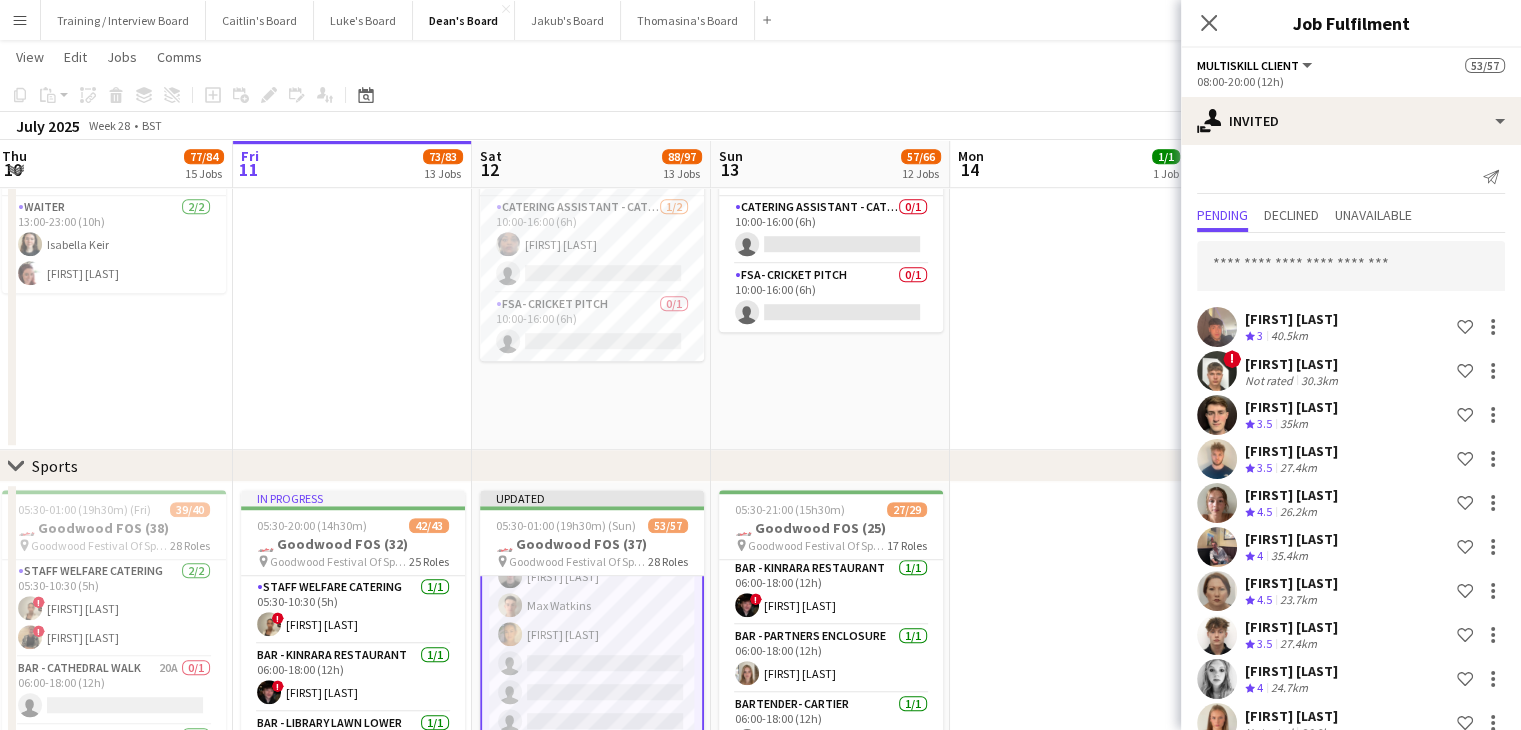 scroll, scrollTop: 3104, scrollLeft: 0, axis: vertical 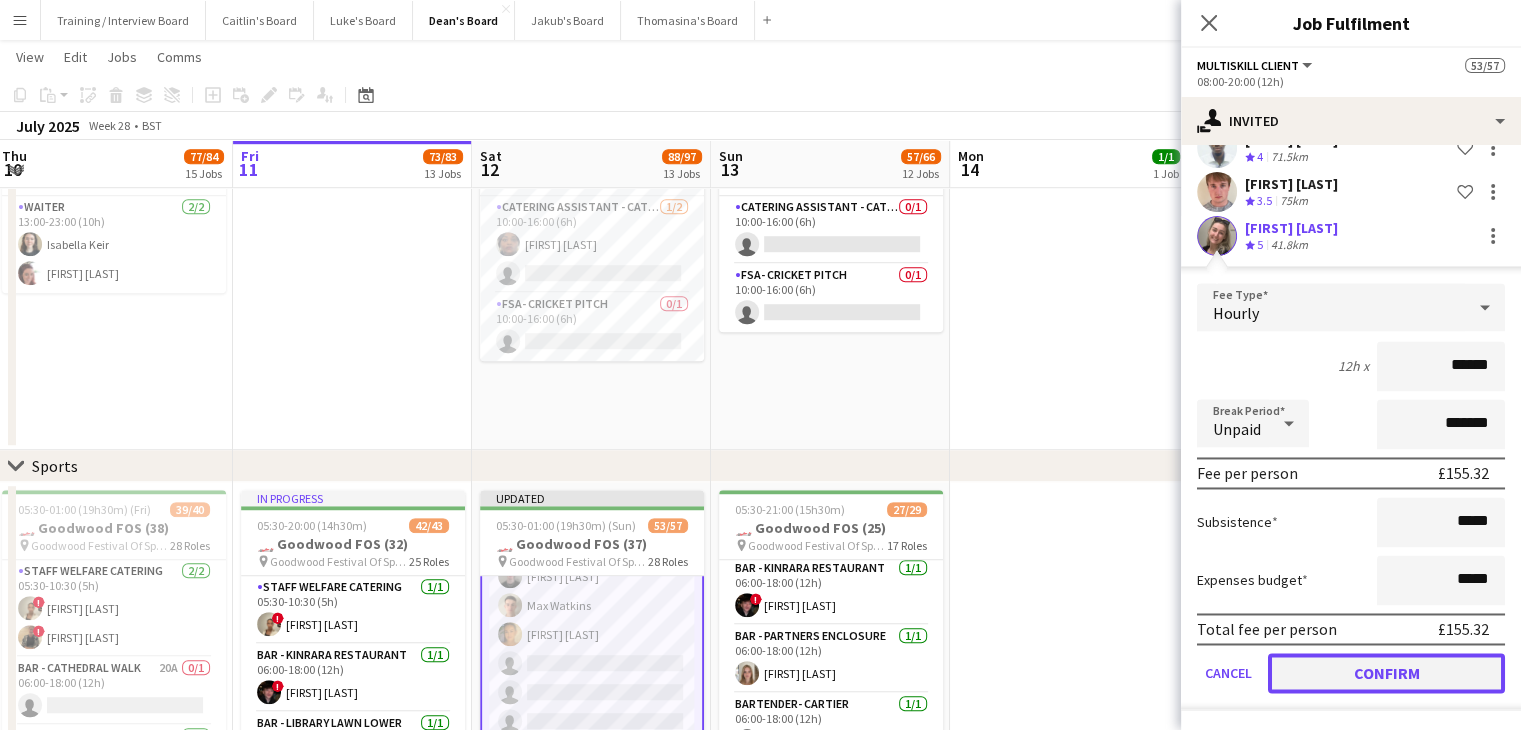 click on "Confirm" 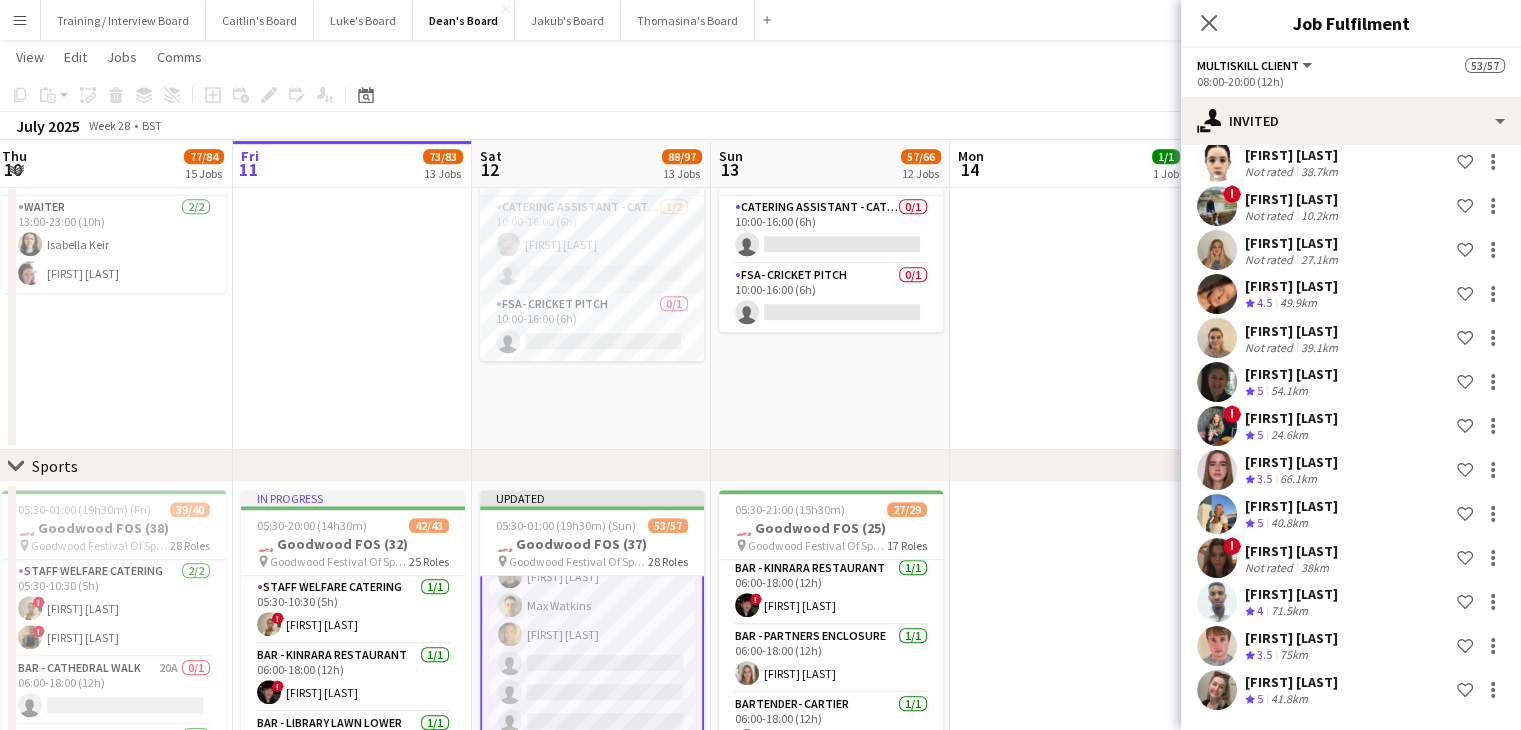 scroll, scrollTop: 0, scrollLeft: 0, axis: both 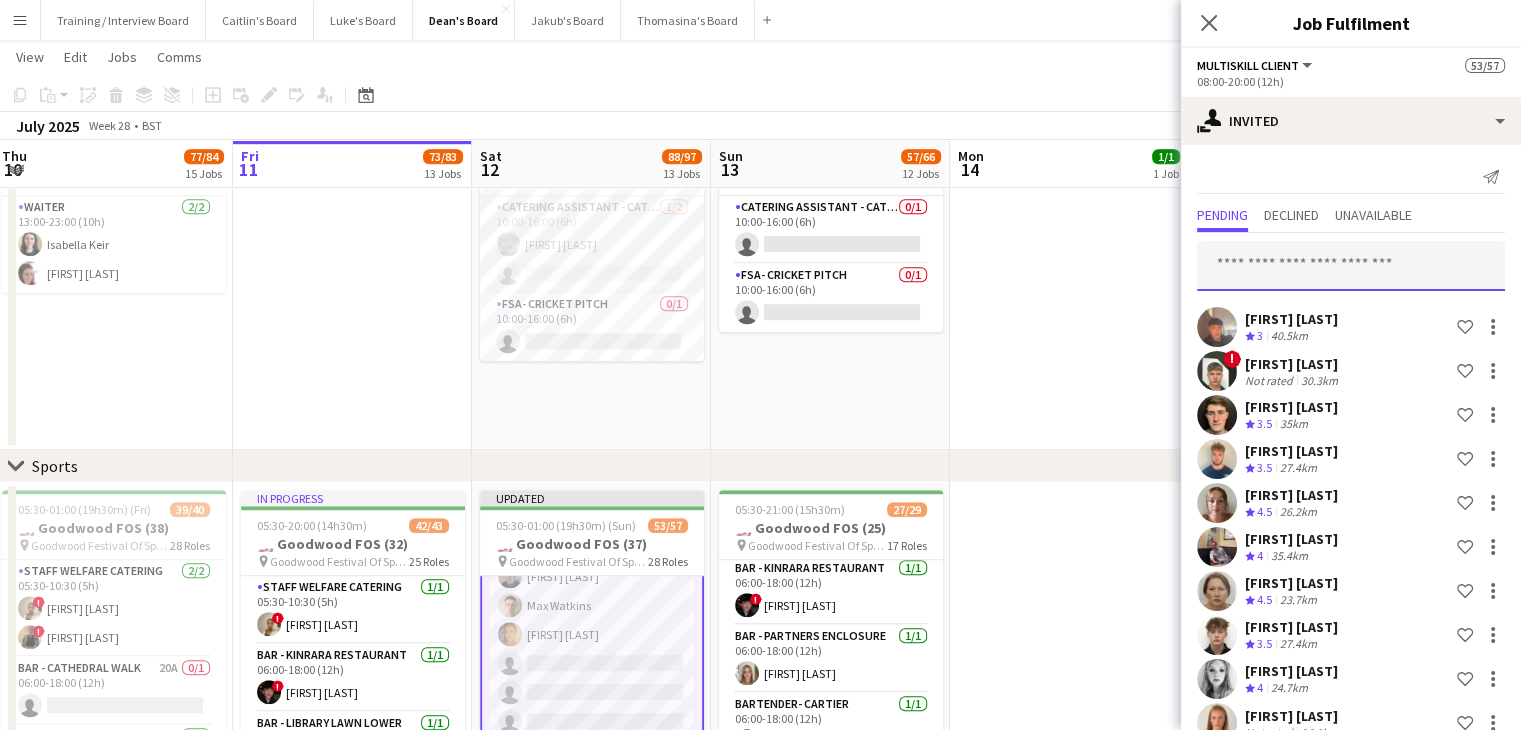 click at bounding box center [1351, 266] 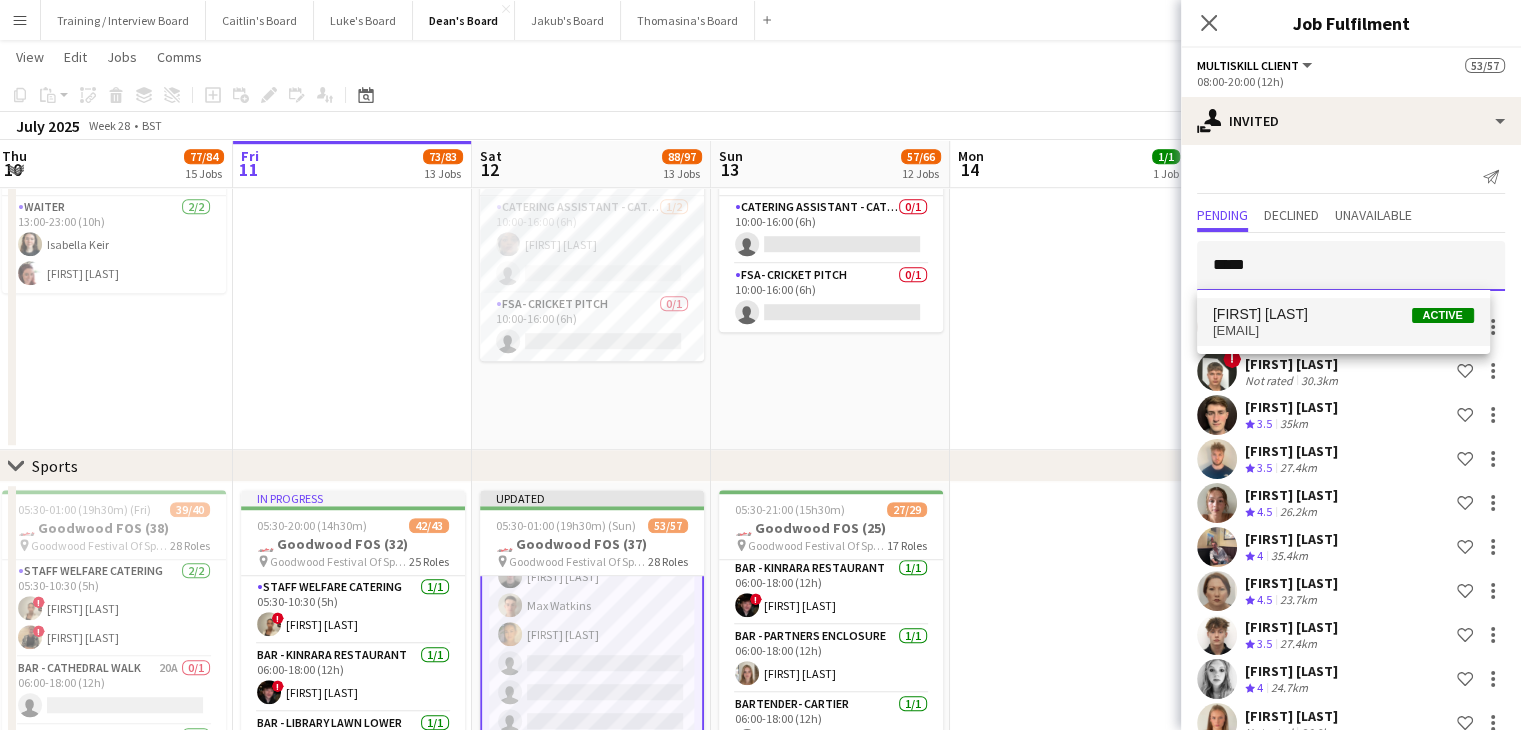 type on "*****" 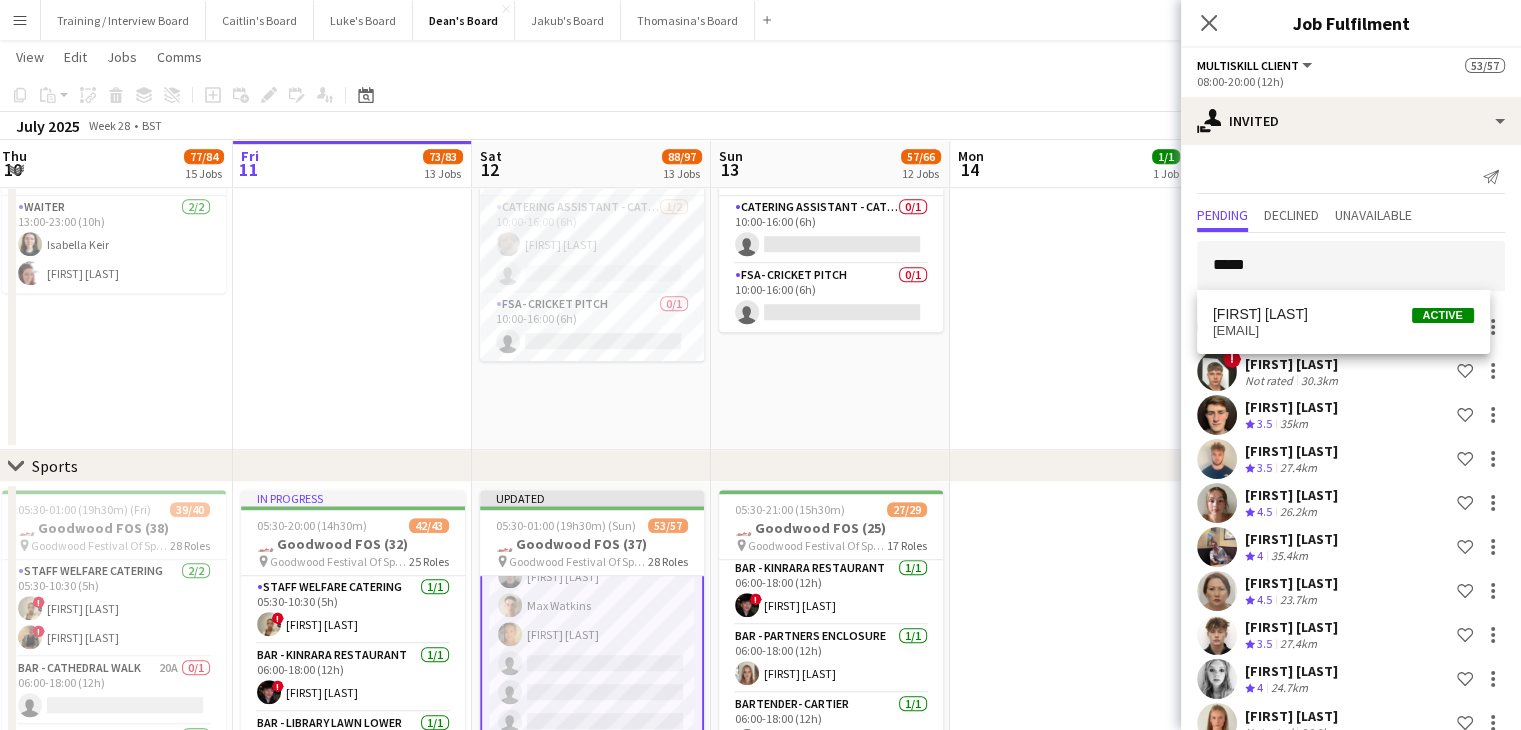 click on "jemimahollybowen@gmail.com" at bounding box center (1343, 331) 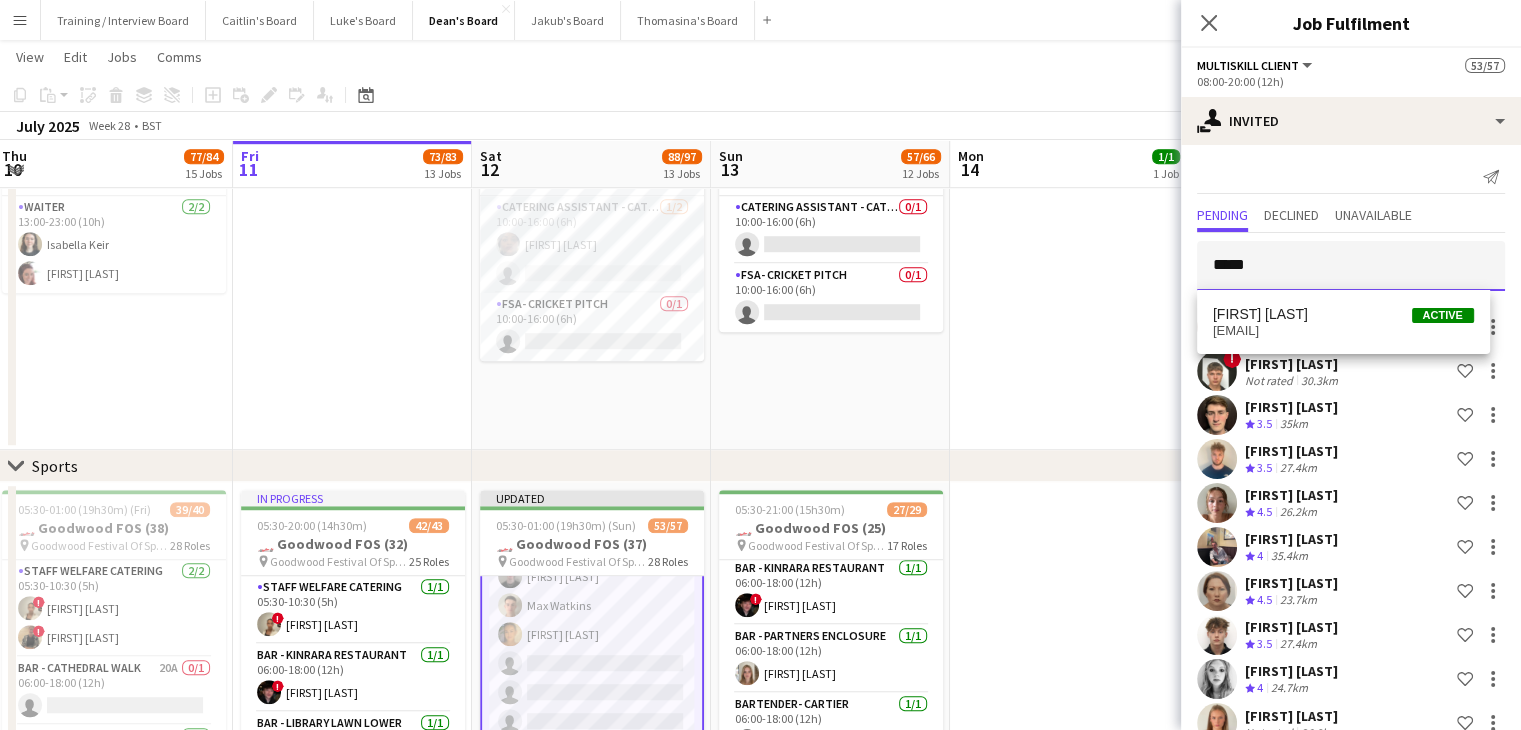 type 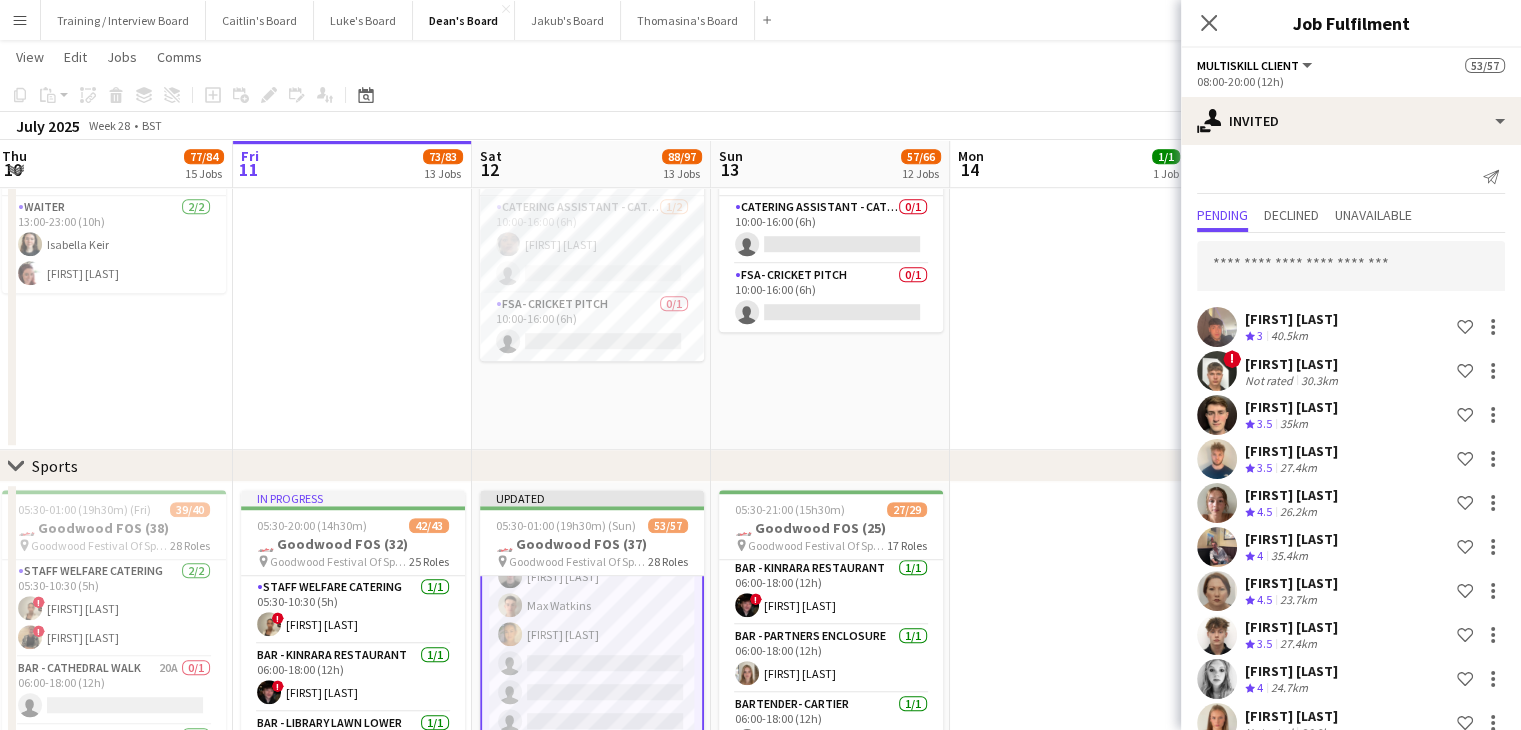 scroll, scrollTop: 3148, scrollLeft: 0, axis: vertical 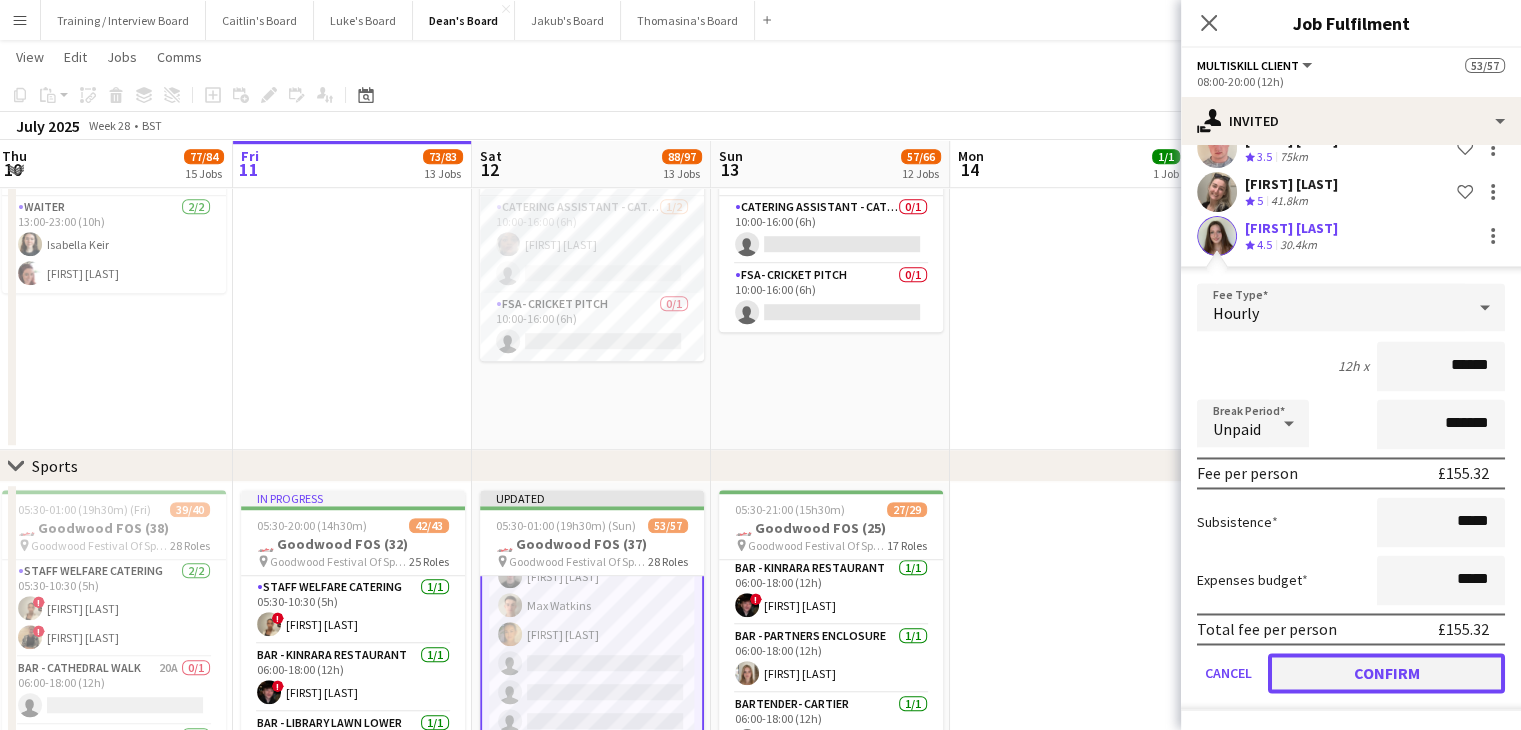 click on "Confirm" 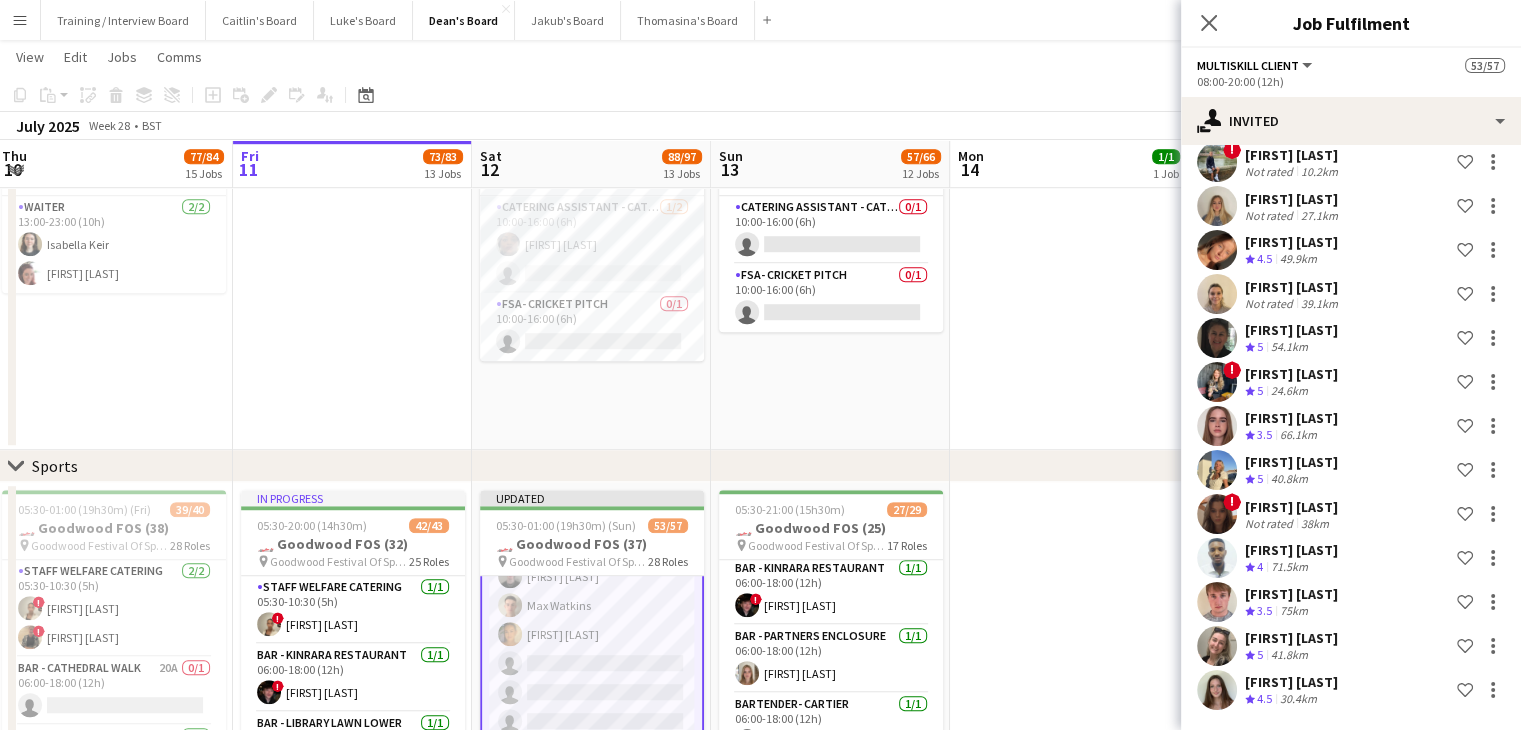 scroll, scrollTop: 2772, scrollLeft: 0, axis: vertical 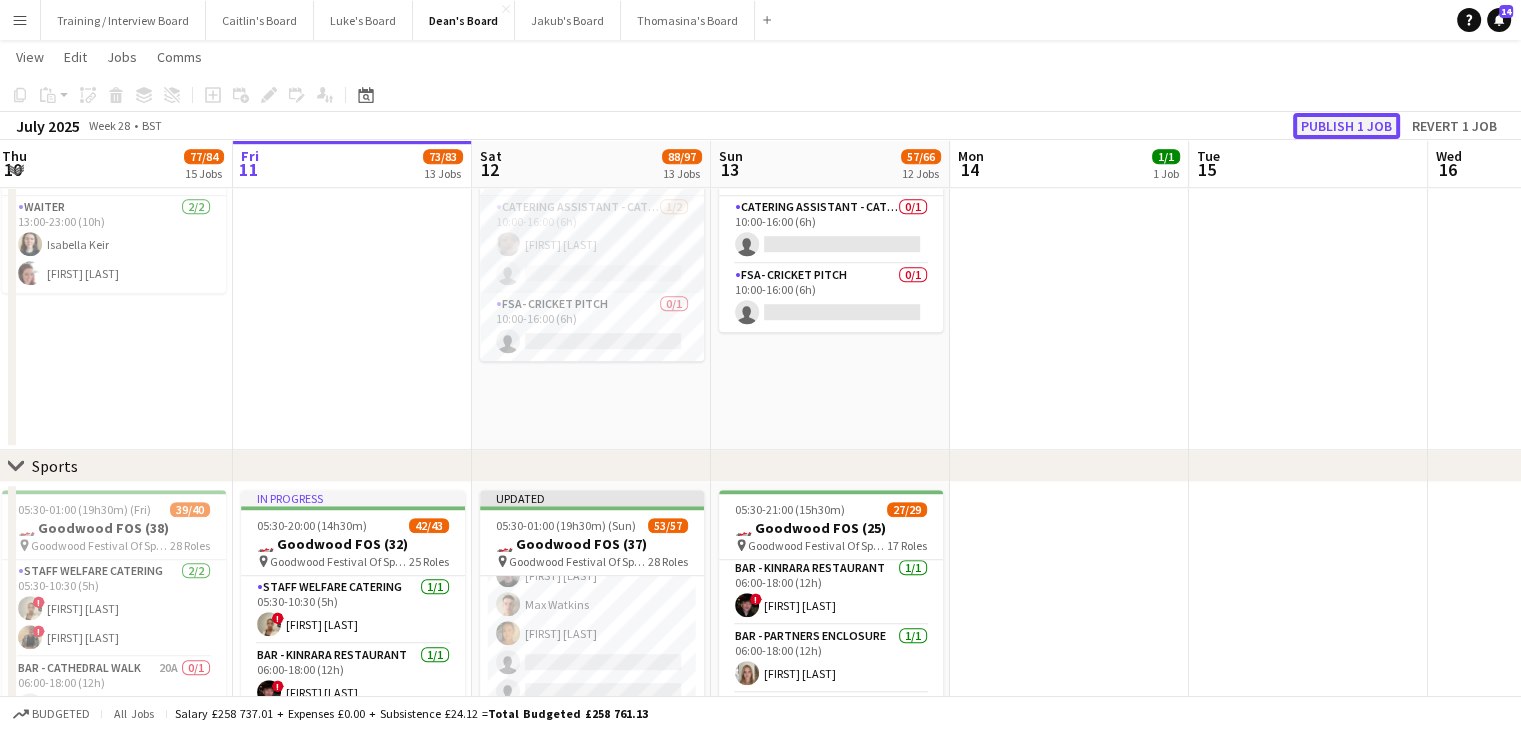 click on "Publish 1 job" 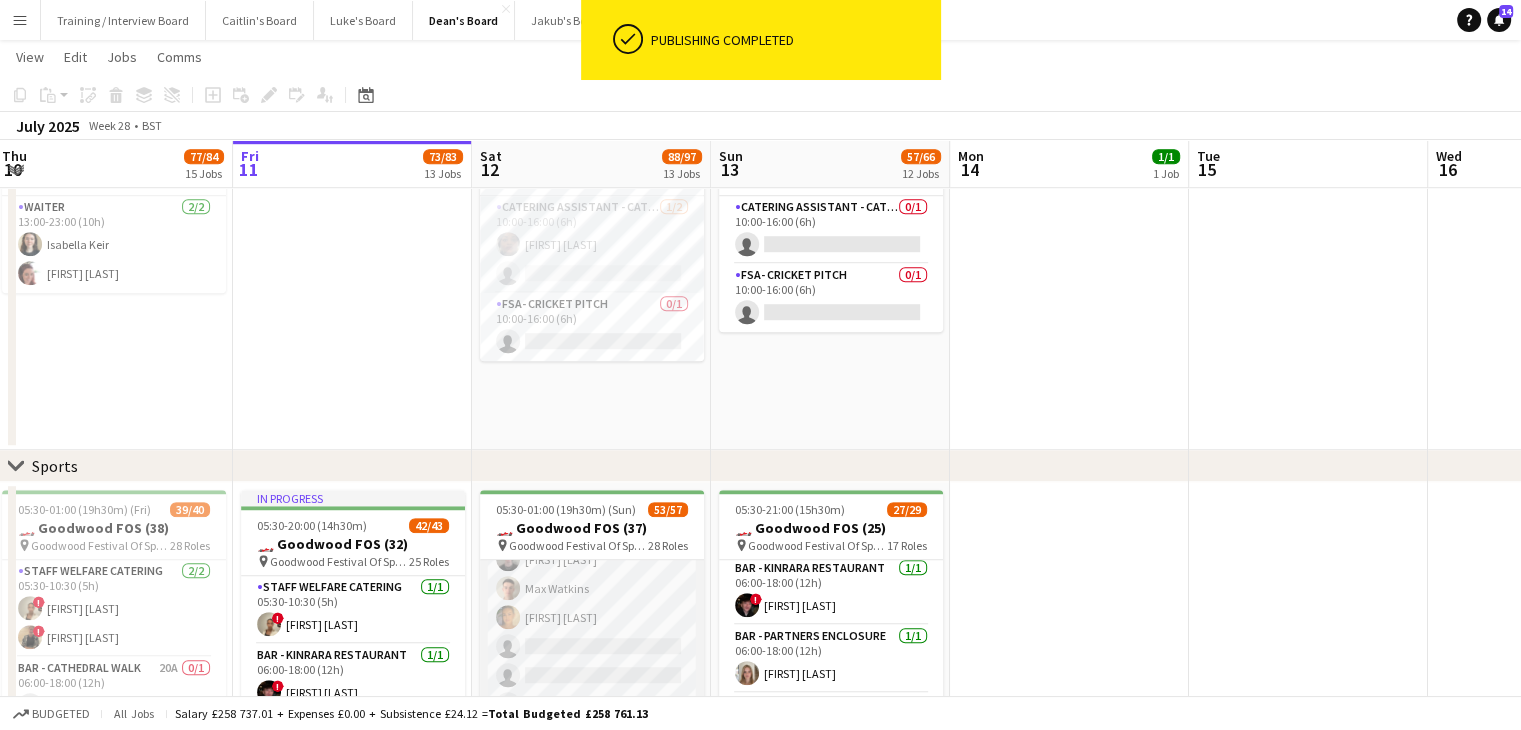 click on "MULTISKILL CLIENT   72I   3A   12/15   08:00-20:00 (12h)
Rudransh Mahajan Cassandra Mullen ! Owen Beswick Salma Salama ! ella beswick Robbie Munro Ibim Akoko ! Cherise Ewhrudjakpor Umar Pitafi Daniel Lee Max Watkins Alex Brolly
single-neutral-actions
single-neutral-actions
single-neutral-actions" at bounding box center [592, 487] 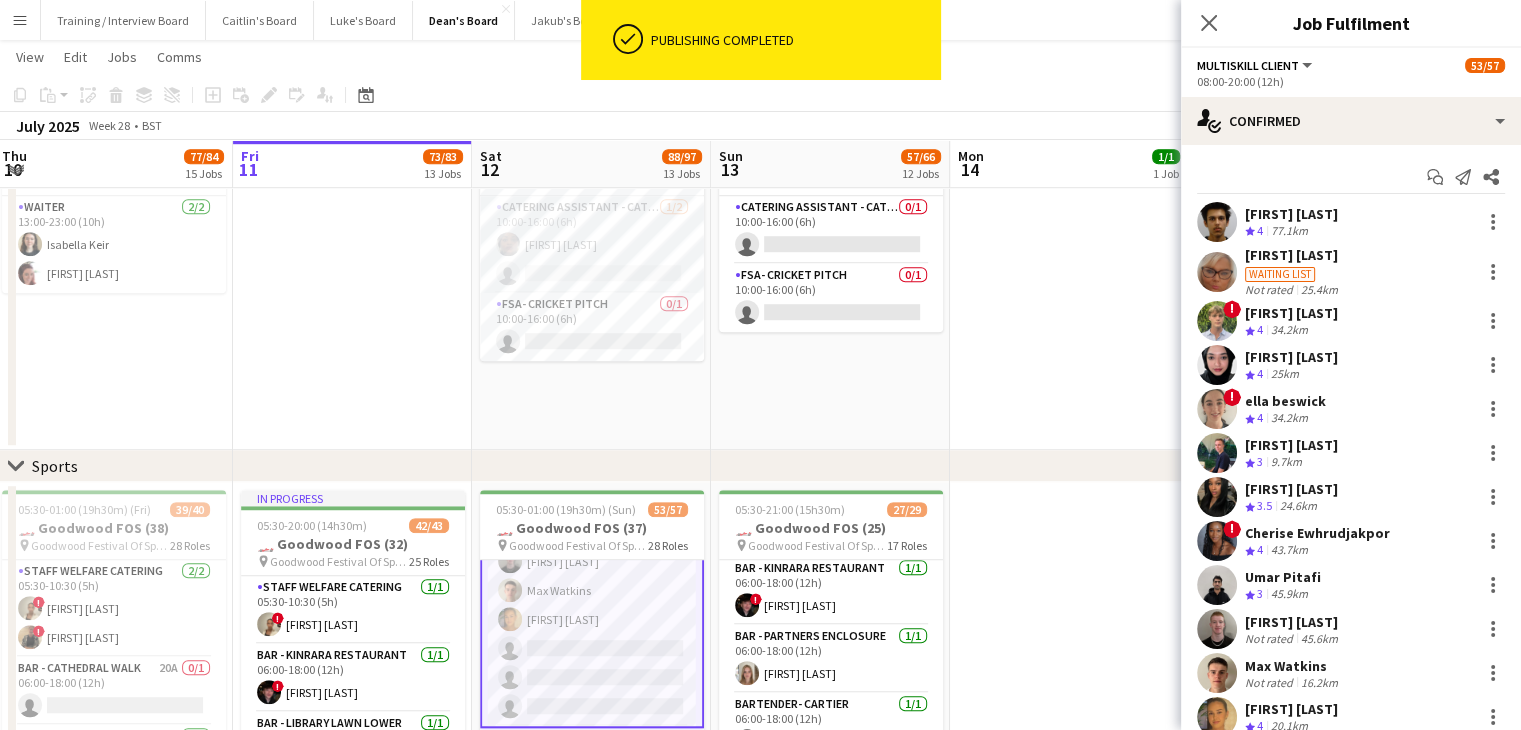scroll, scrollTop: 1845, scrollLeft: 0, axis: vertical 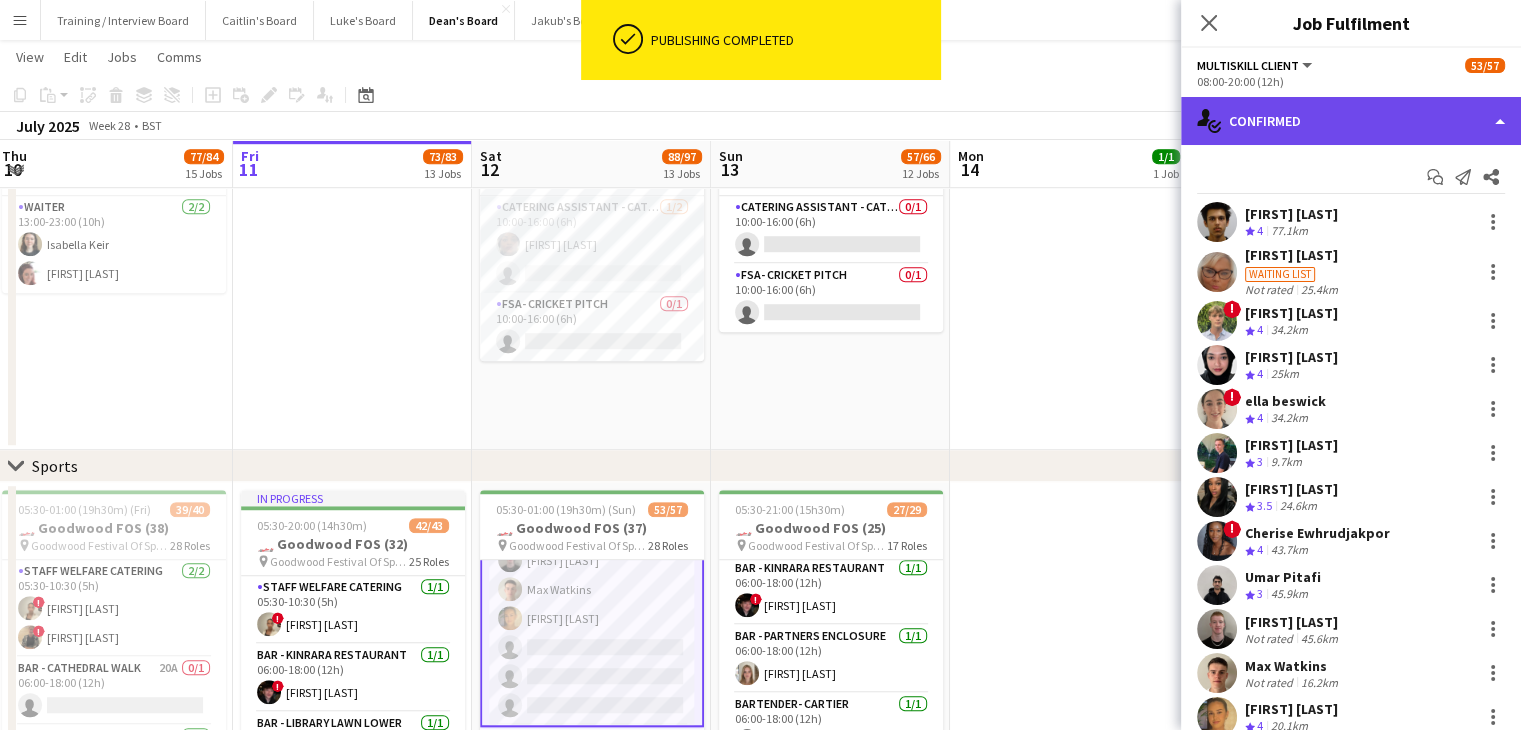 click on "single-neutral-actions-check-2
Confirmed" 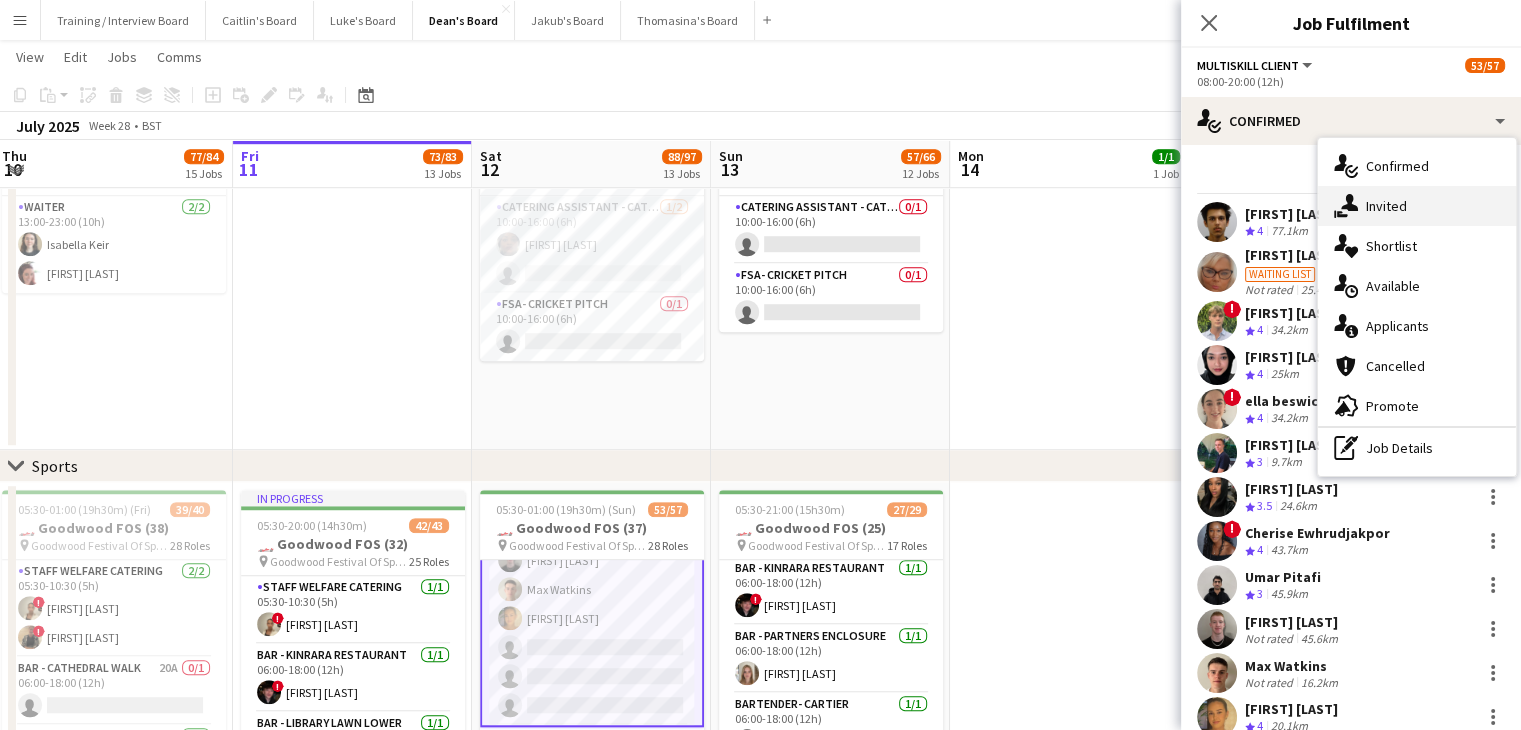 click on "single-neutral-actions-share-1
Invited" at bounding box center (1417, 206) 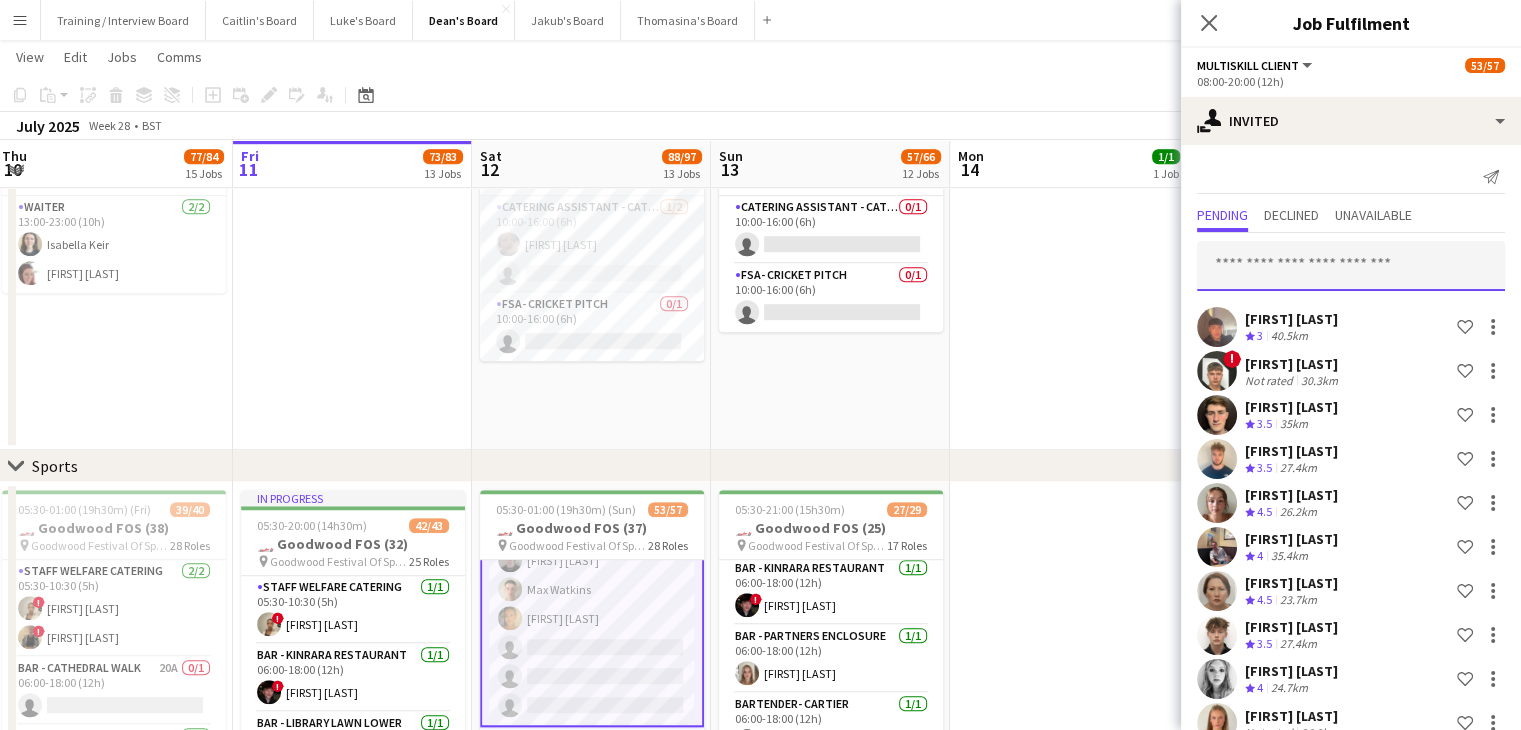 click at bounding box center (1351, 266) 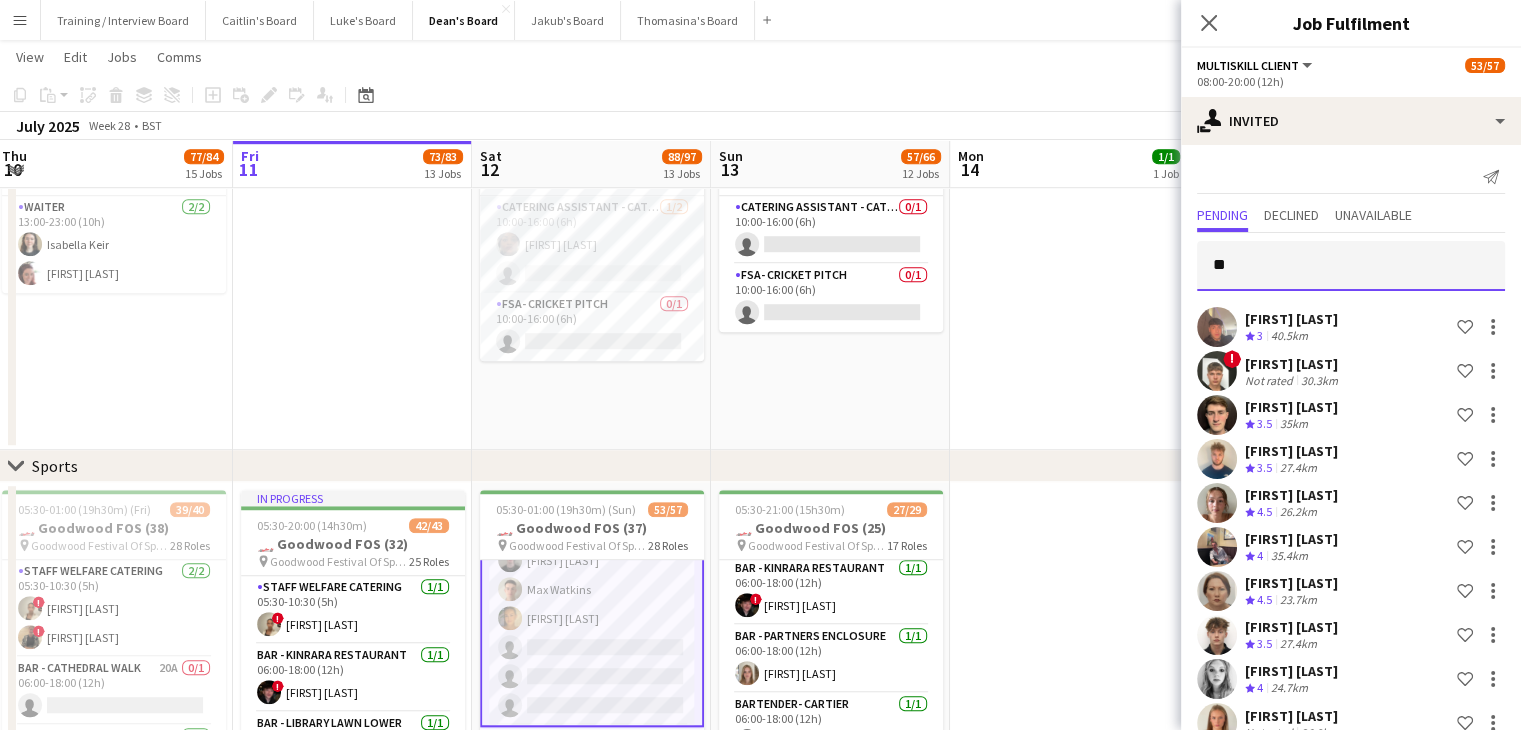 type on "*" 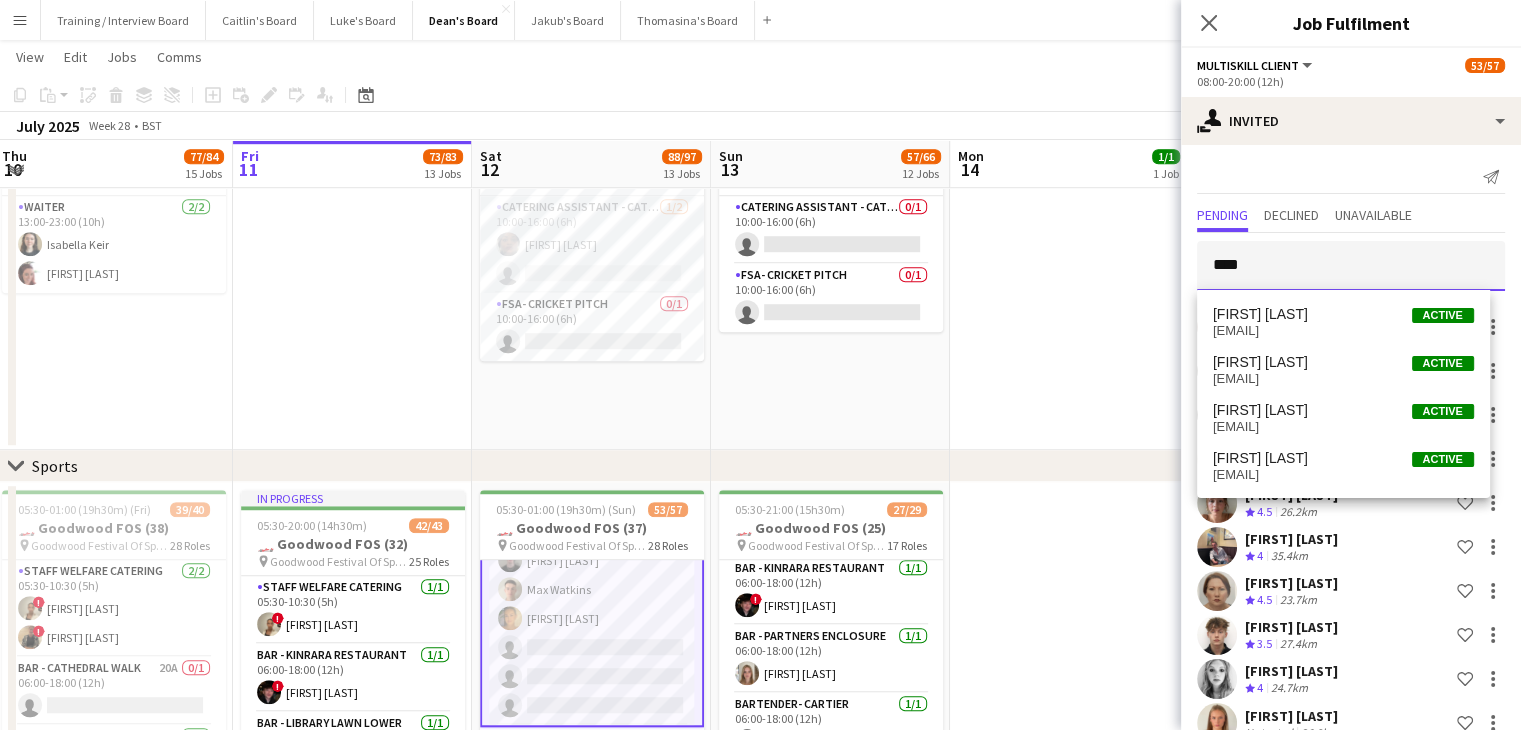 type on "****" 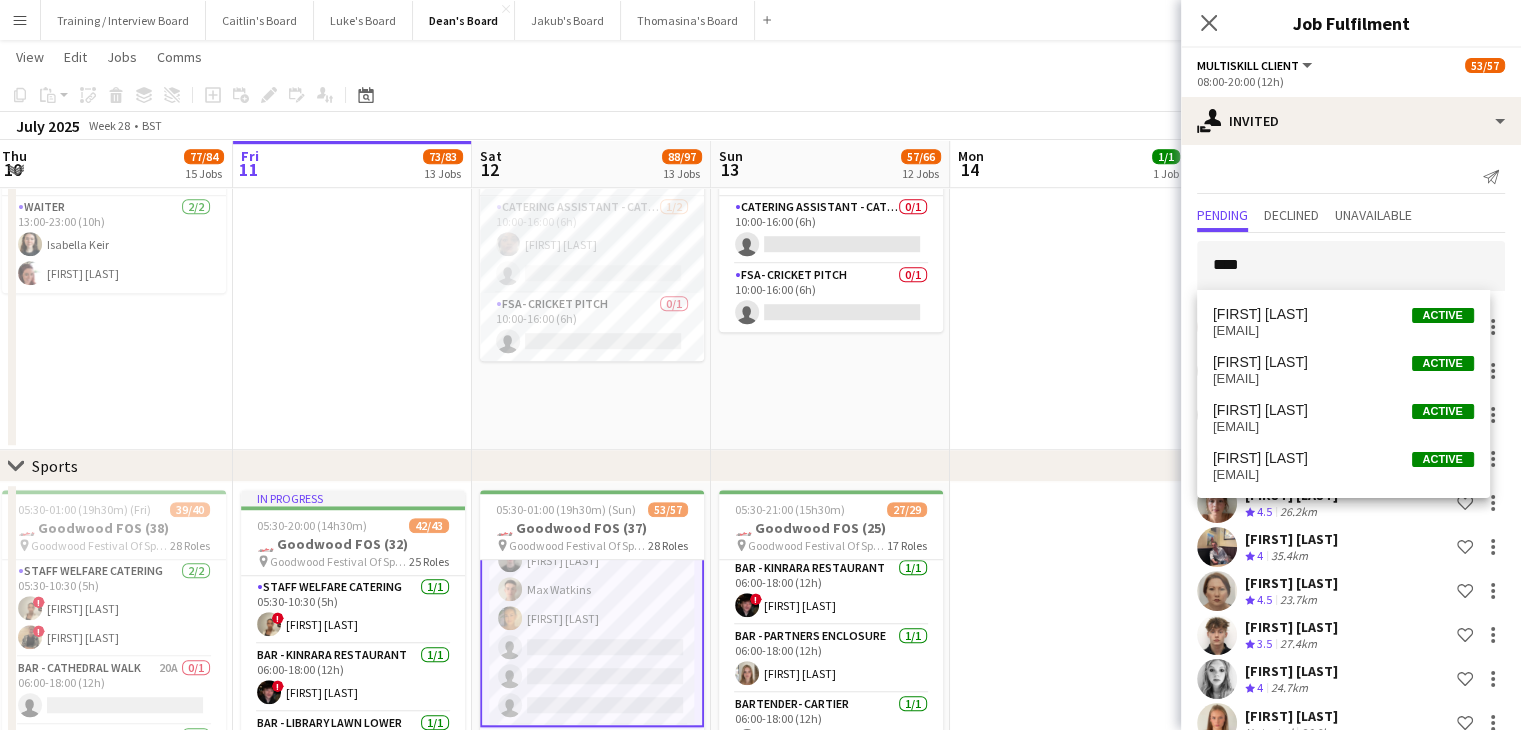 click on "jonny.mcfall@icloud.com" at bounding box center (1343, 427) 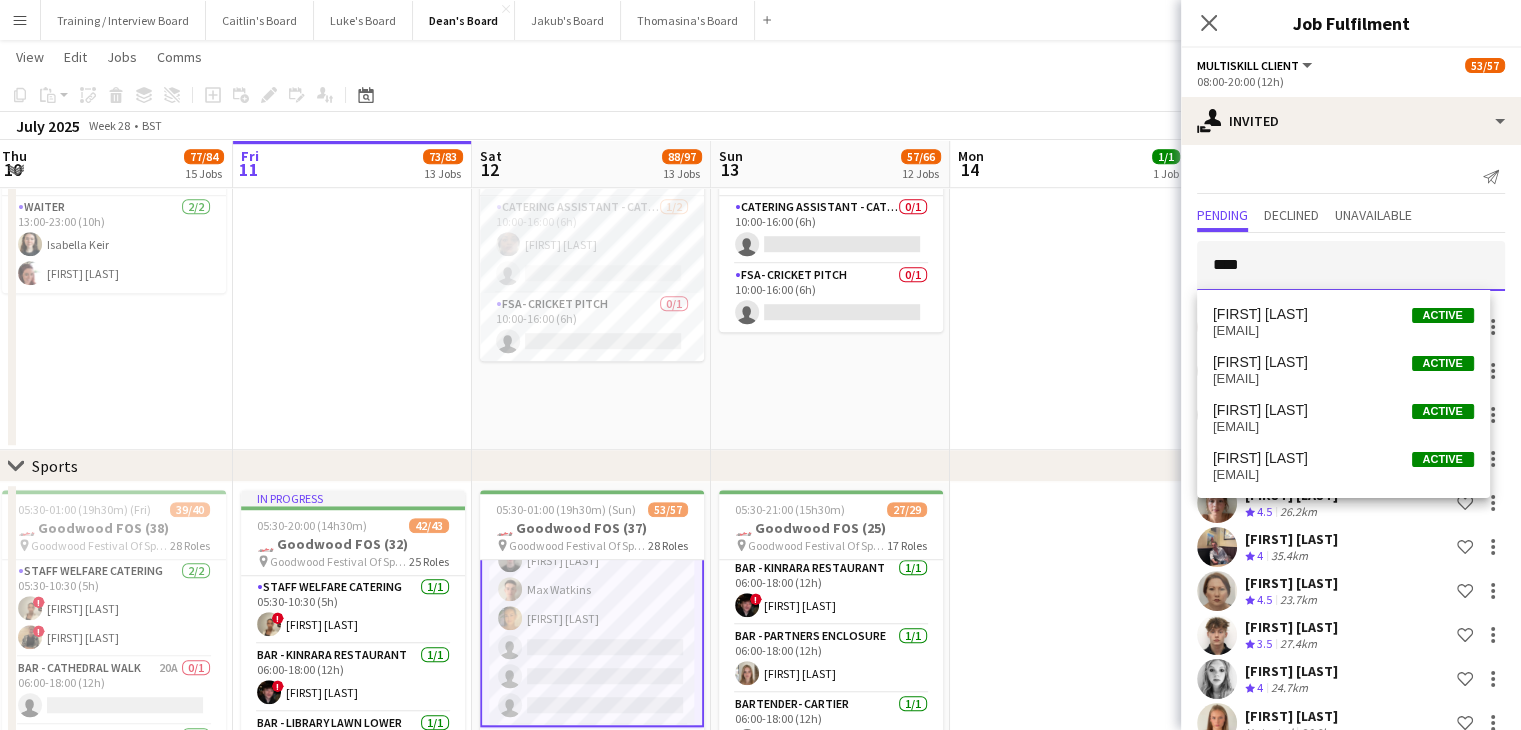 type 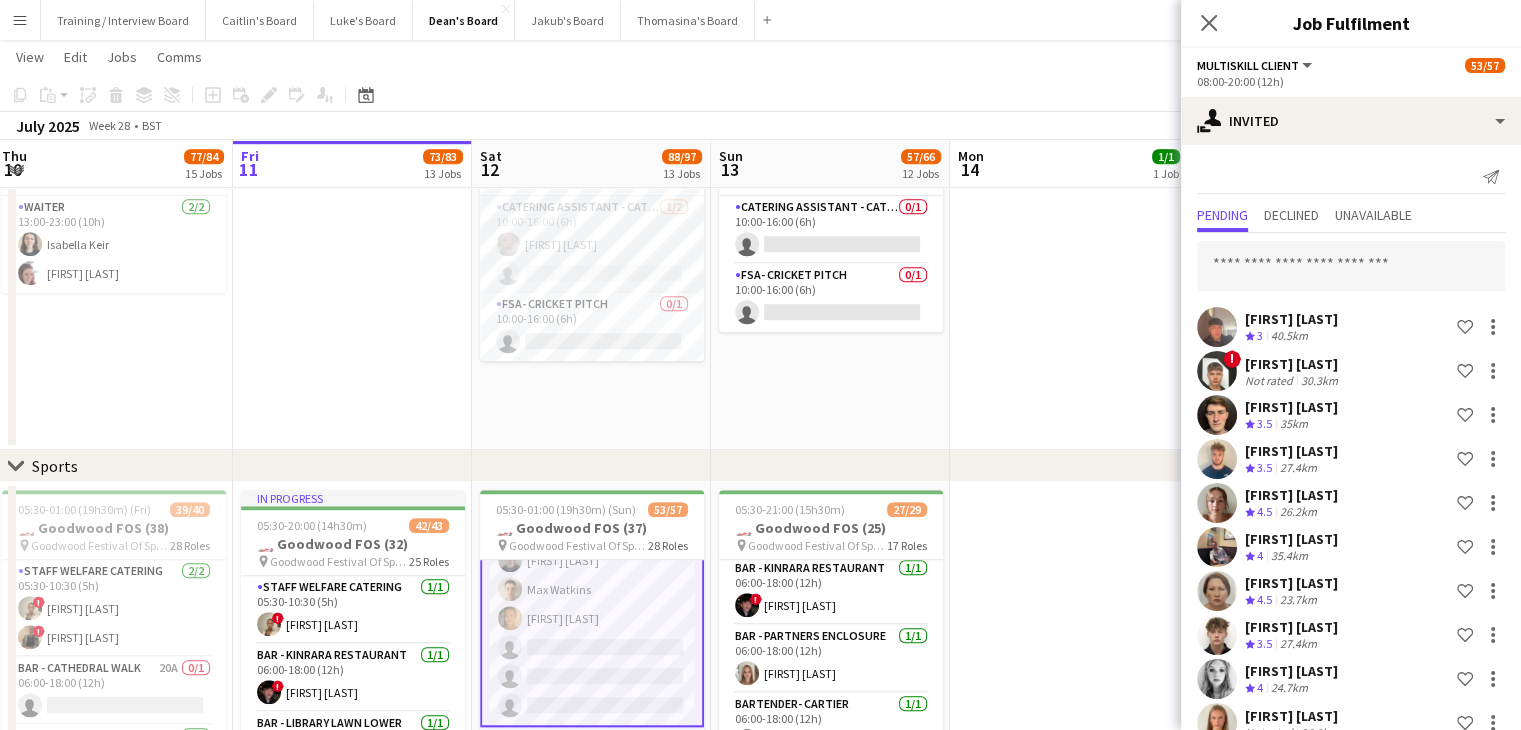 scroll, scrollTop: 3192, scrollLeft: 0, axis: vertical 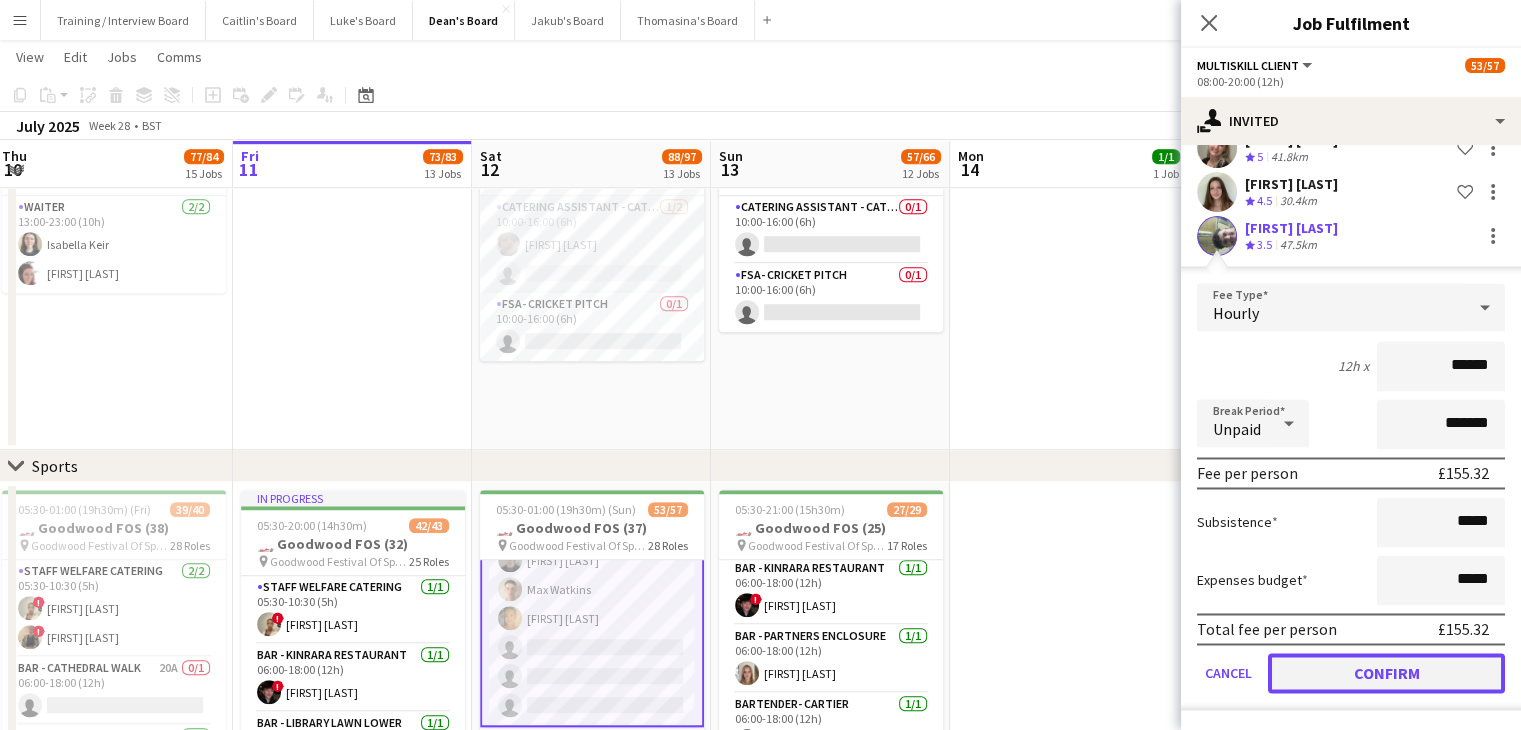 click on "Confirm" 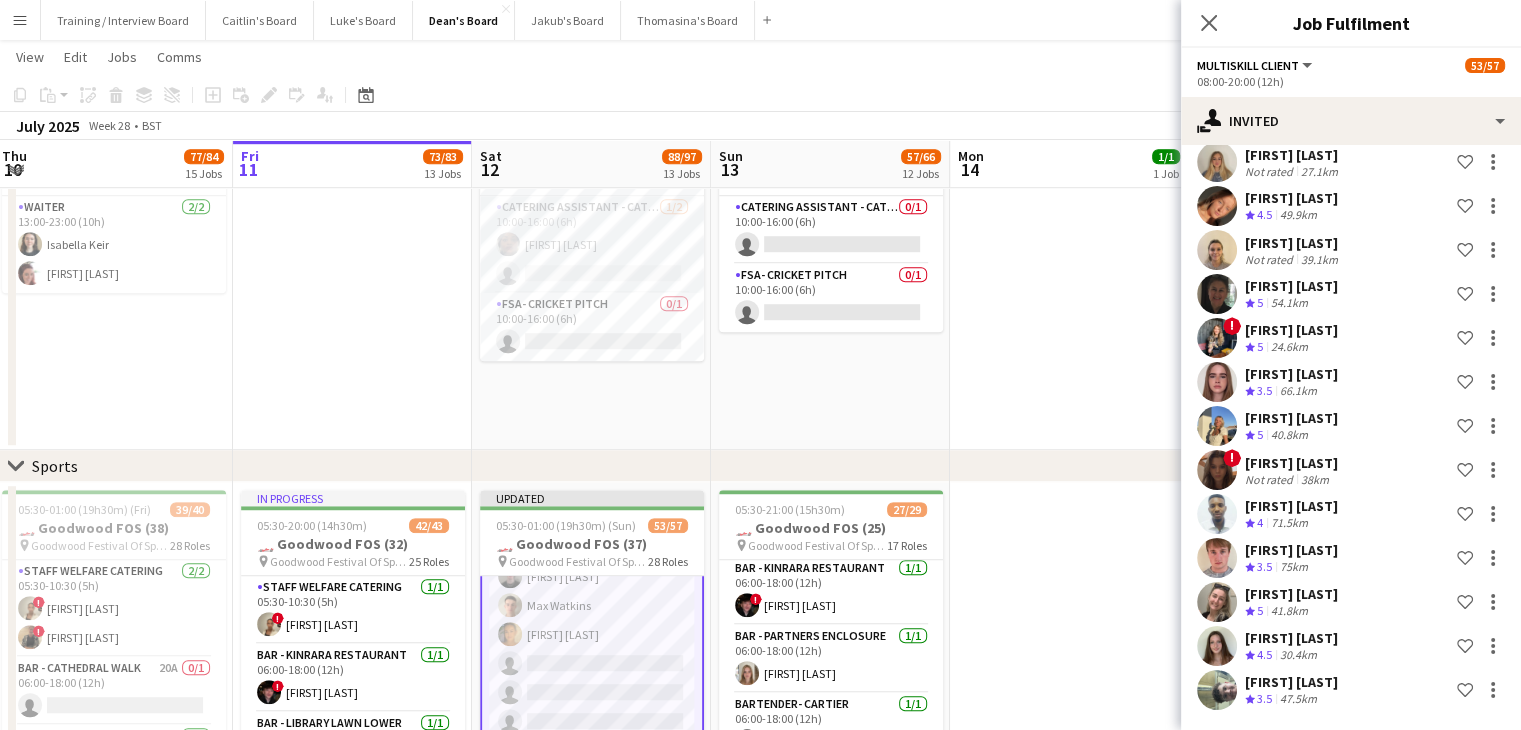 scroll, scrollTop: 2816, scrollLeft: 0, axis: vertical 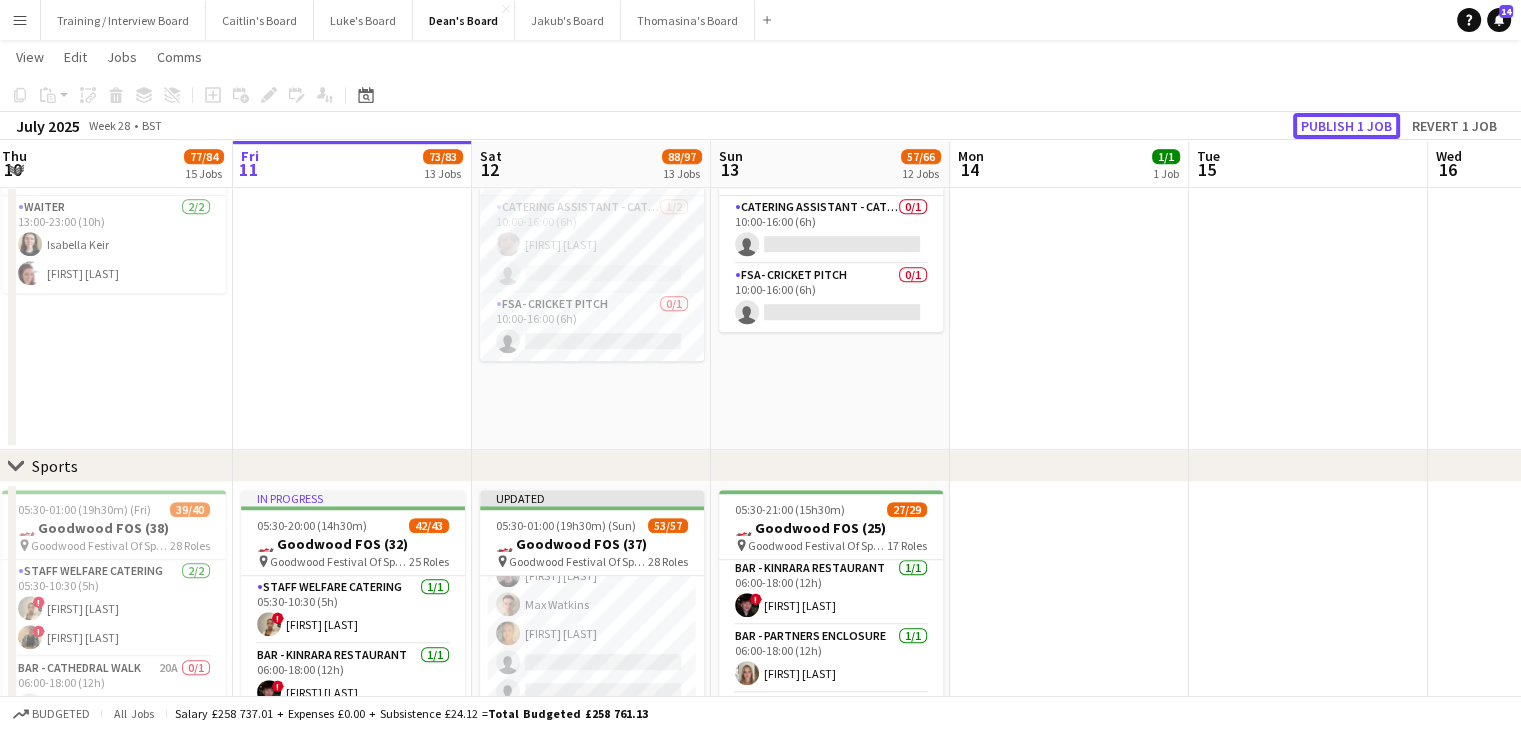 click on "Publish 1 job" 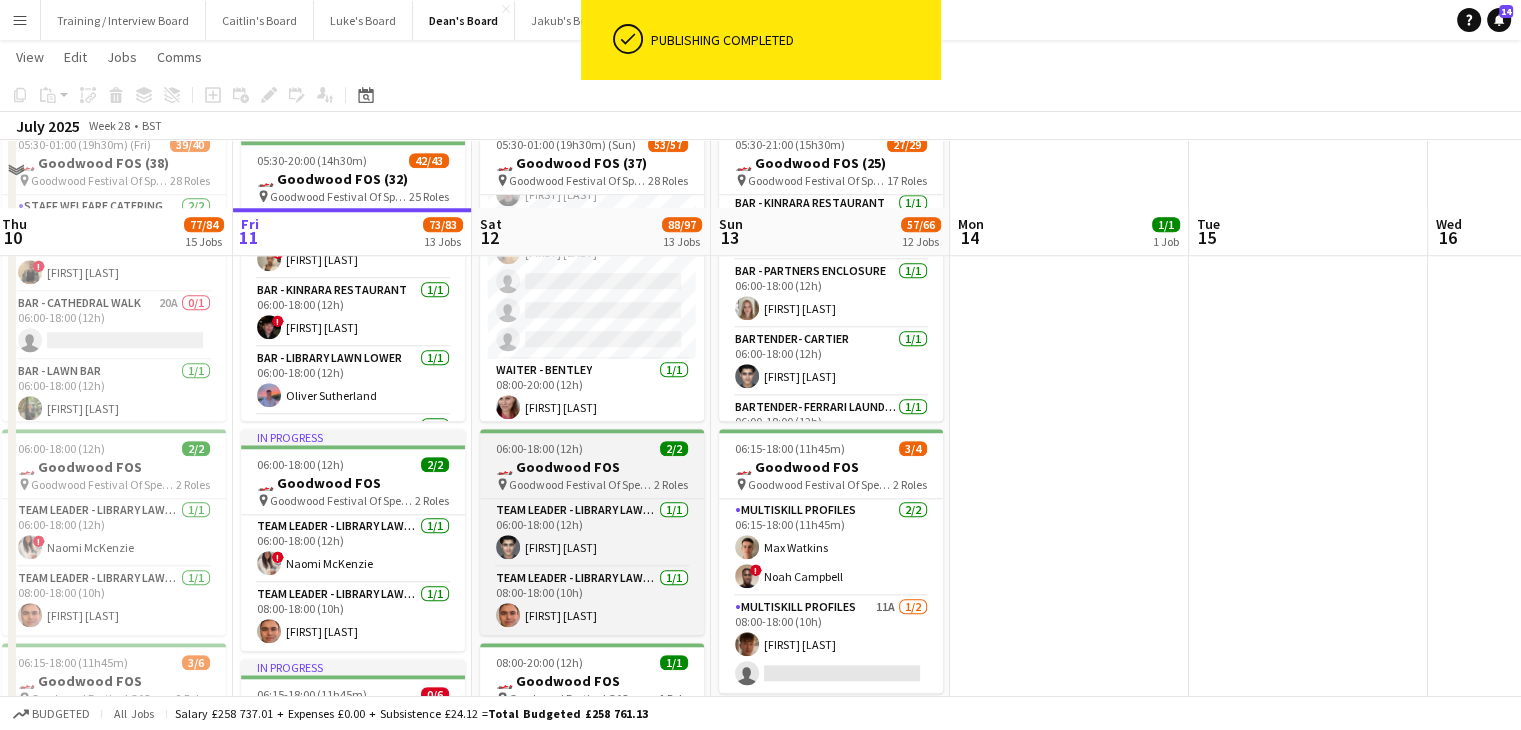scroll, scrollTop: 1732, scrollLeft: 0, axis: vertical 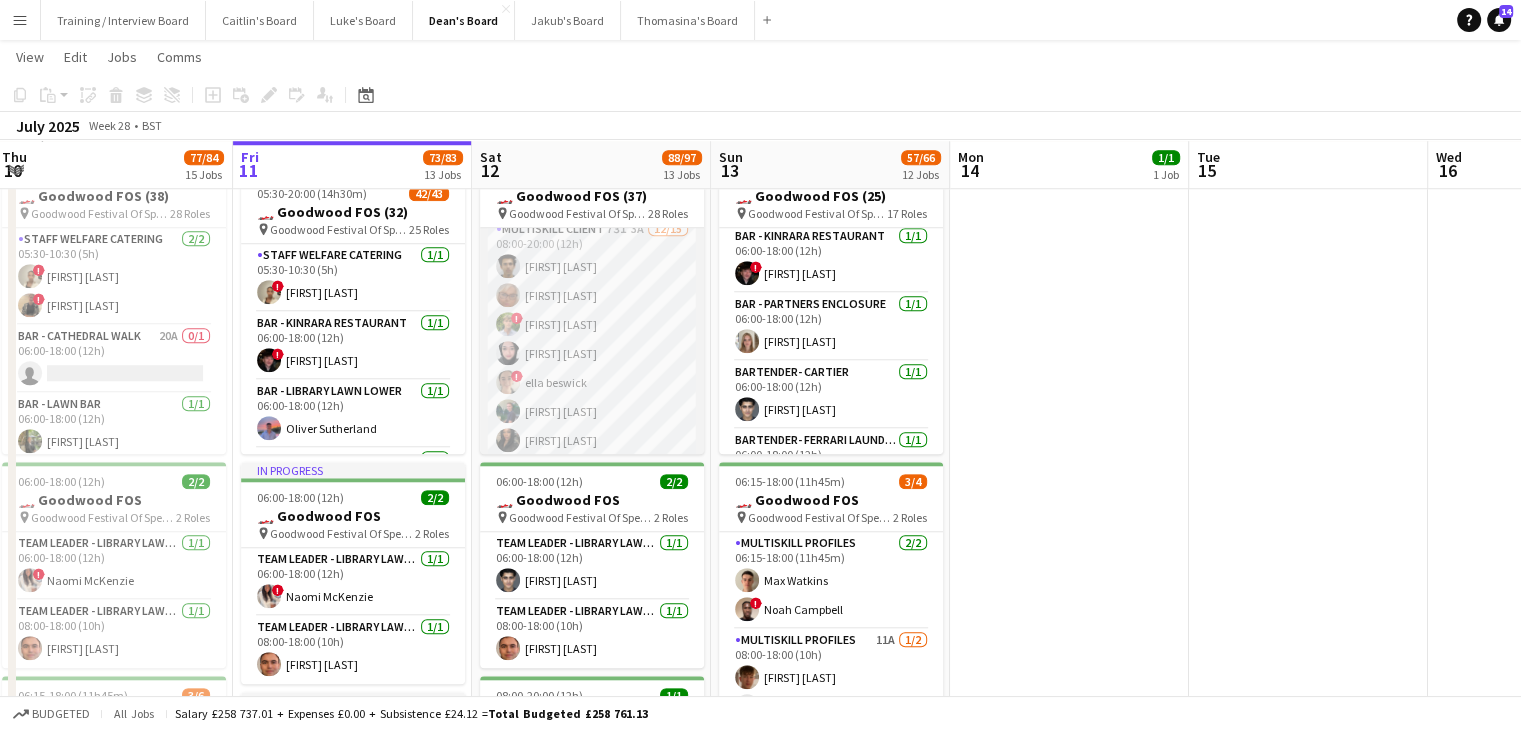 click on "MULTISKILL CLIENT   73I   3A   12/15   08:00-20:00 (12h)
Rudransh Mahajan Cassandra Mullen ! Owen Beswick Salma Salama ! ella beswick Robbie Munro Ibim Akoko ! Cherise Ewhrudjakpor Umar Pitafi Daniel Lee Max Watkins Alex Brolly
single-neutral-actions
single-neutral-actions
single-neutral-actions" at bounding box center [592, 455] 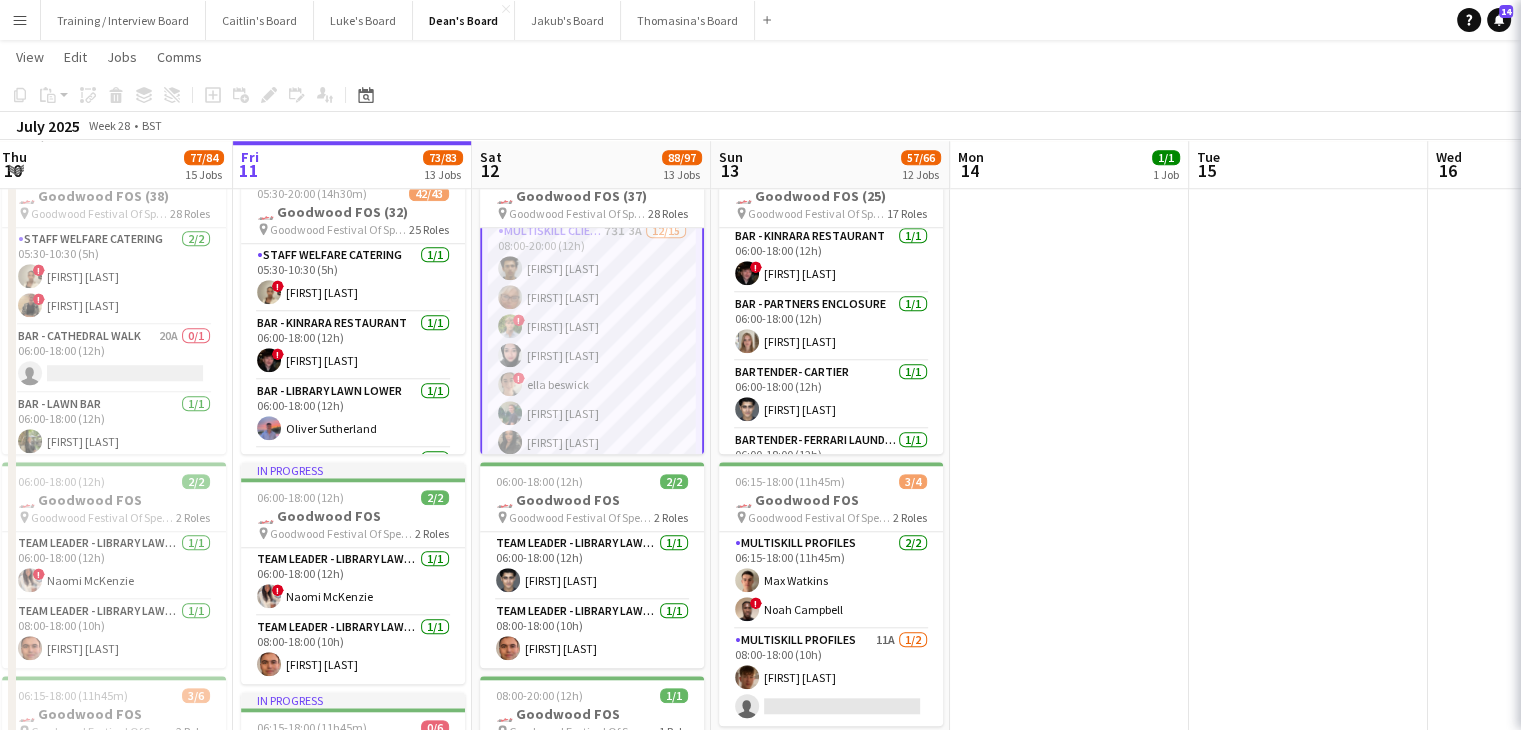 scroll, scrollTop: 1545, scrollLeft: 0, axis: vertical 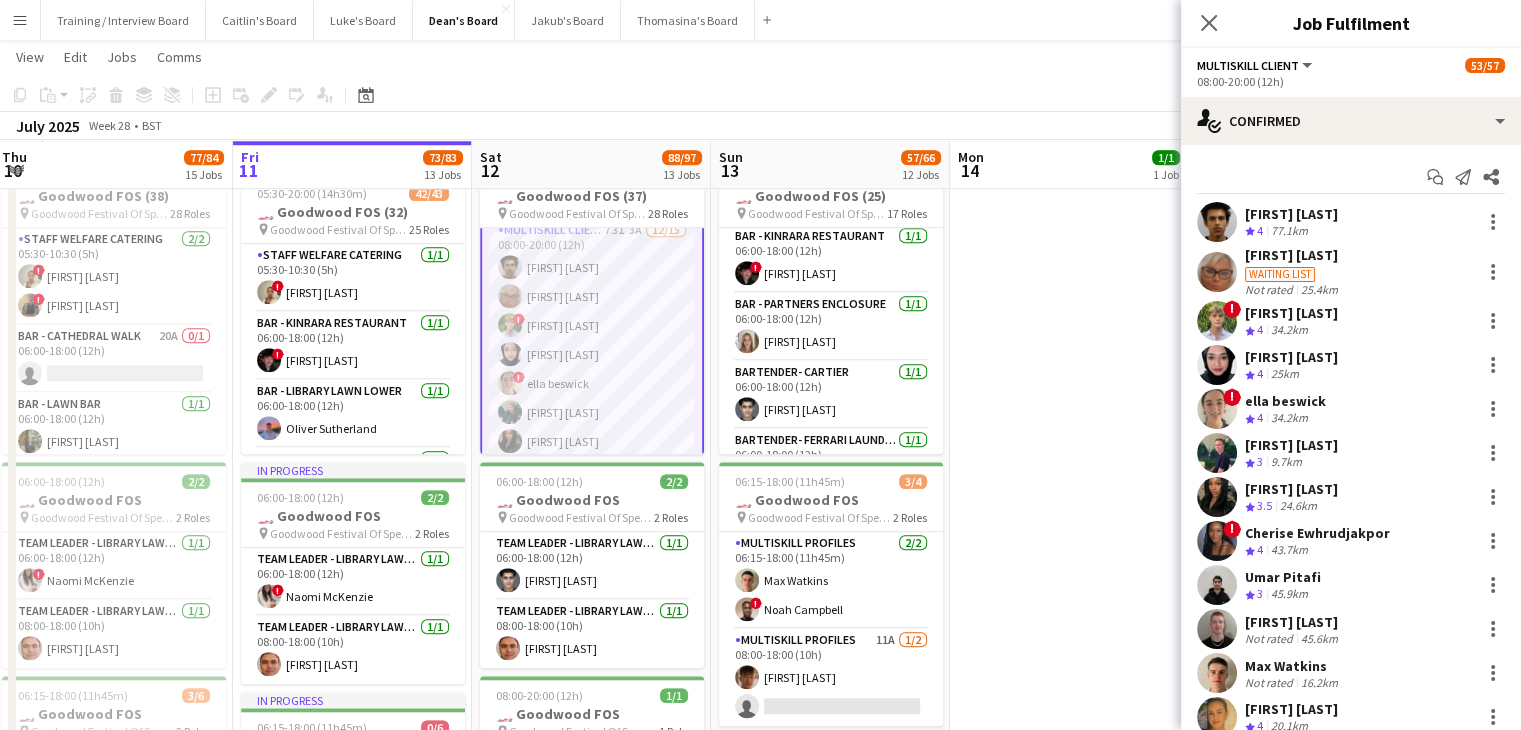 click on "34.2km" at bounding box center (1289, 418) 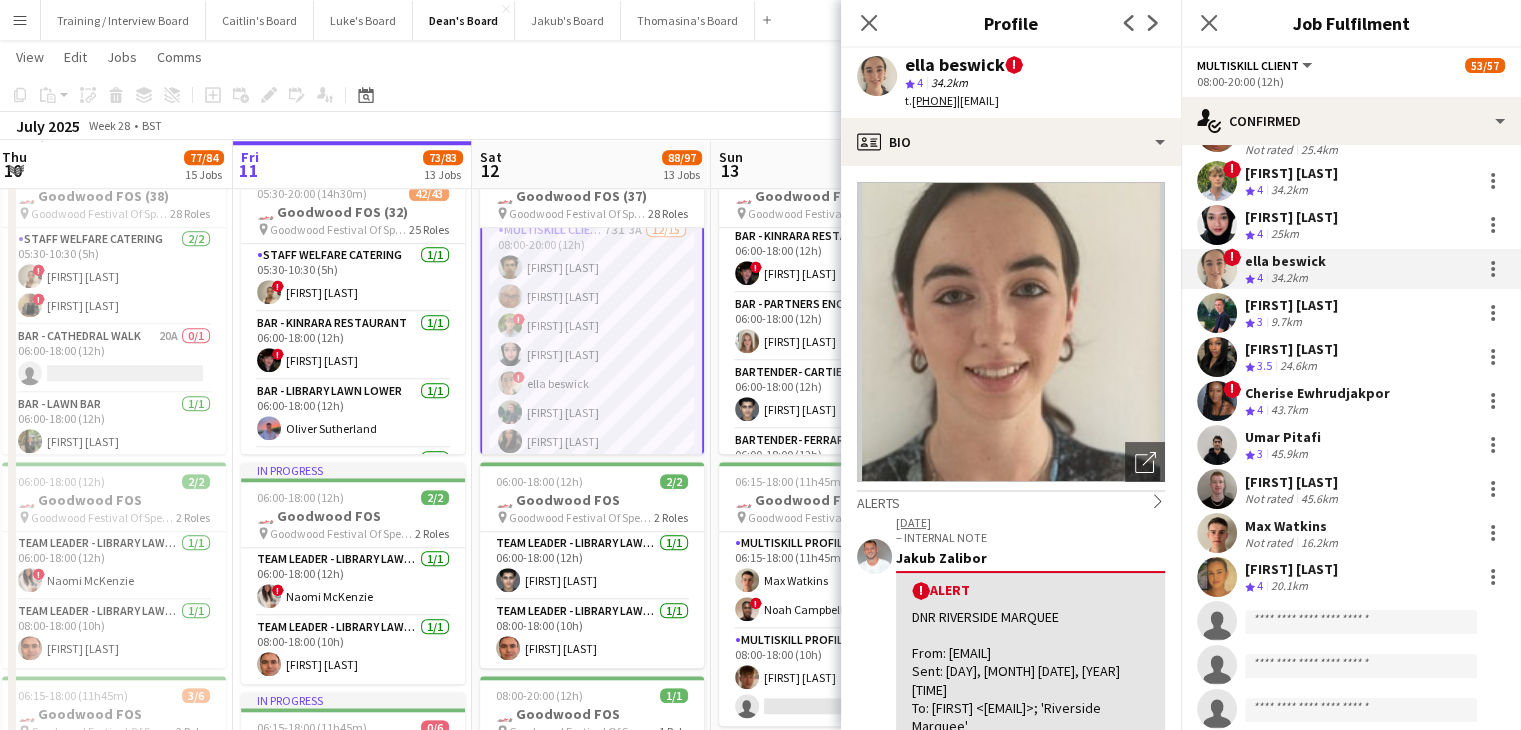 scroll, scrollTop: 97, scrollLeft: 0, axis: vertical 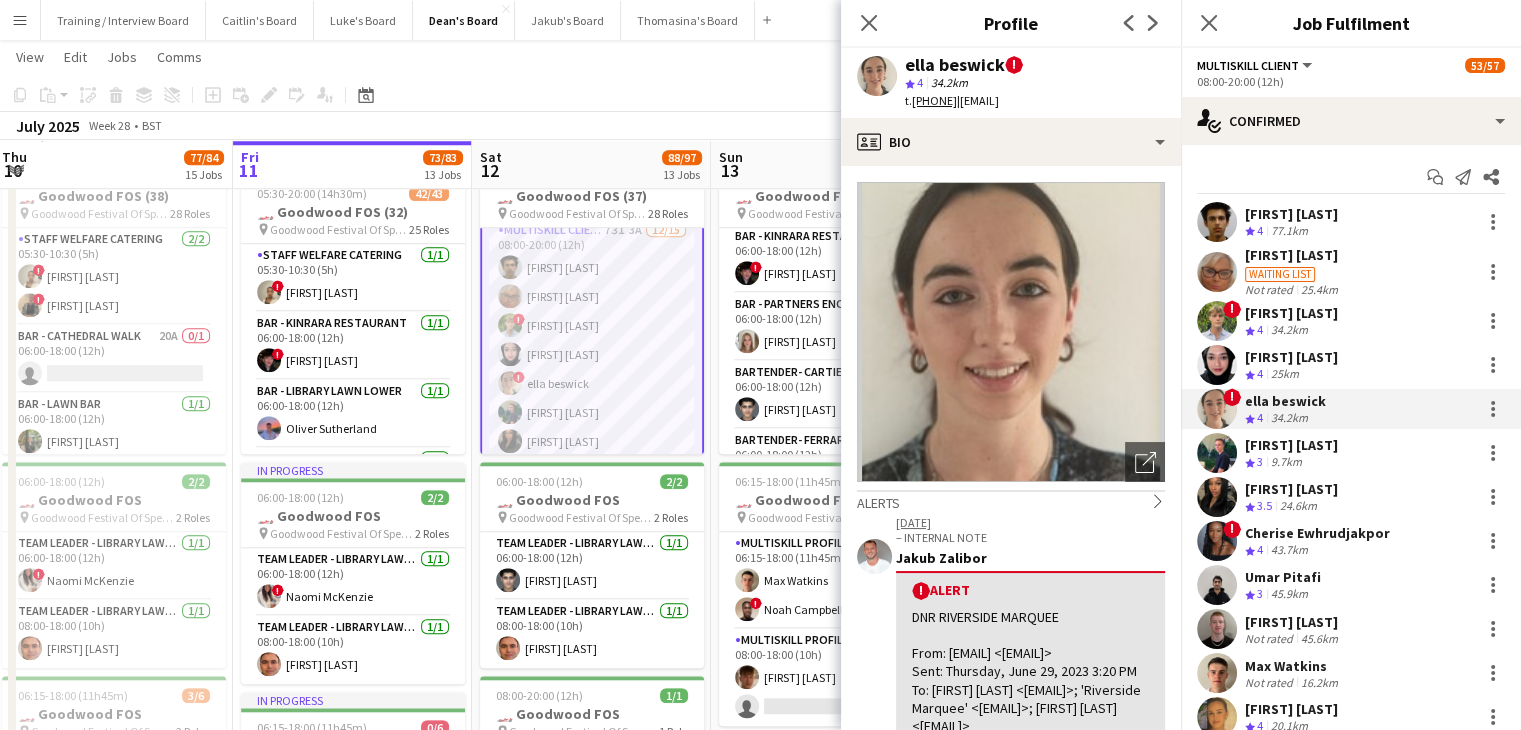 click on "Copy
Paste
Paste   Ctrl+V Paste with crew  Ctrl+Shift+V
Paste linked Job
Delete
Group
Ungroup
Add job
Add linked Job
Edit
Edit linked Job
Applicants
Date picker
JUL 2025 JUL 2025 Monday M Tuesday T Wednesday W Thursday T Friday F Saturday S Sunday S  JUL      1   2   3   4   5   6   7   8   9   10   11   12   13   14   15   16   17   18   19   20   21   22   23   24   25   26   27   28   29   30   31
Comparison range
Comparison range
Today" 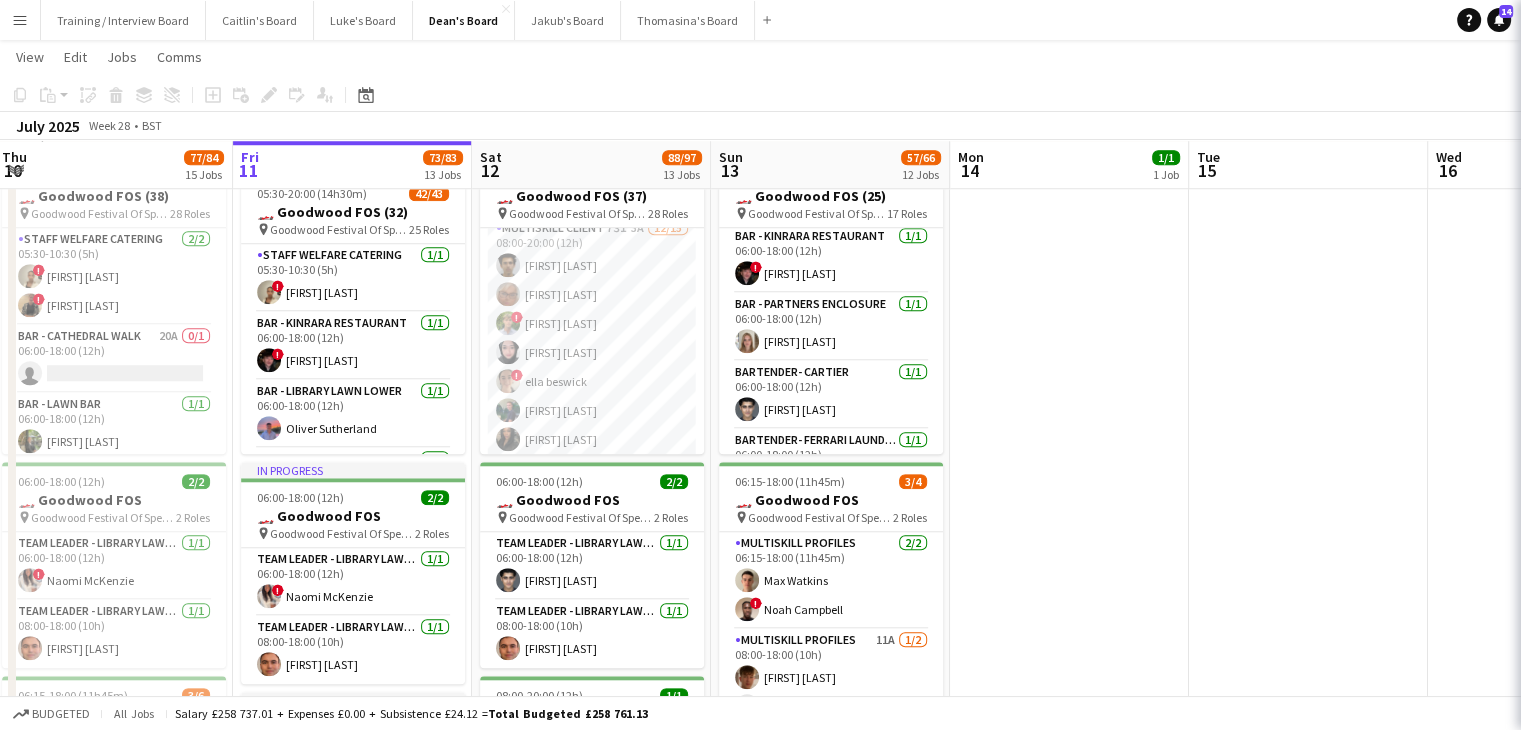 scroll, scrollTop: 1544, scrollLeft: 0, axis: vertical 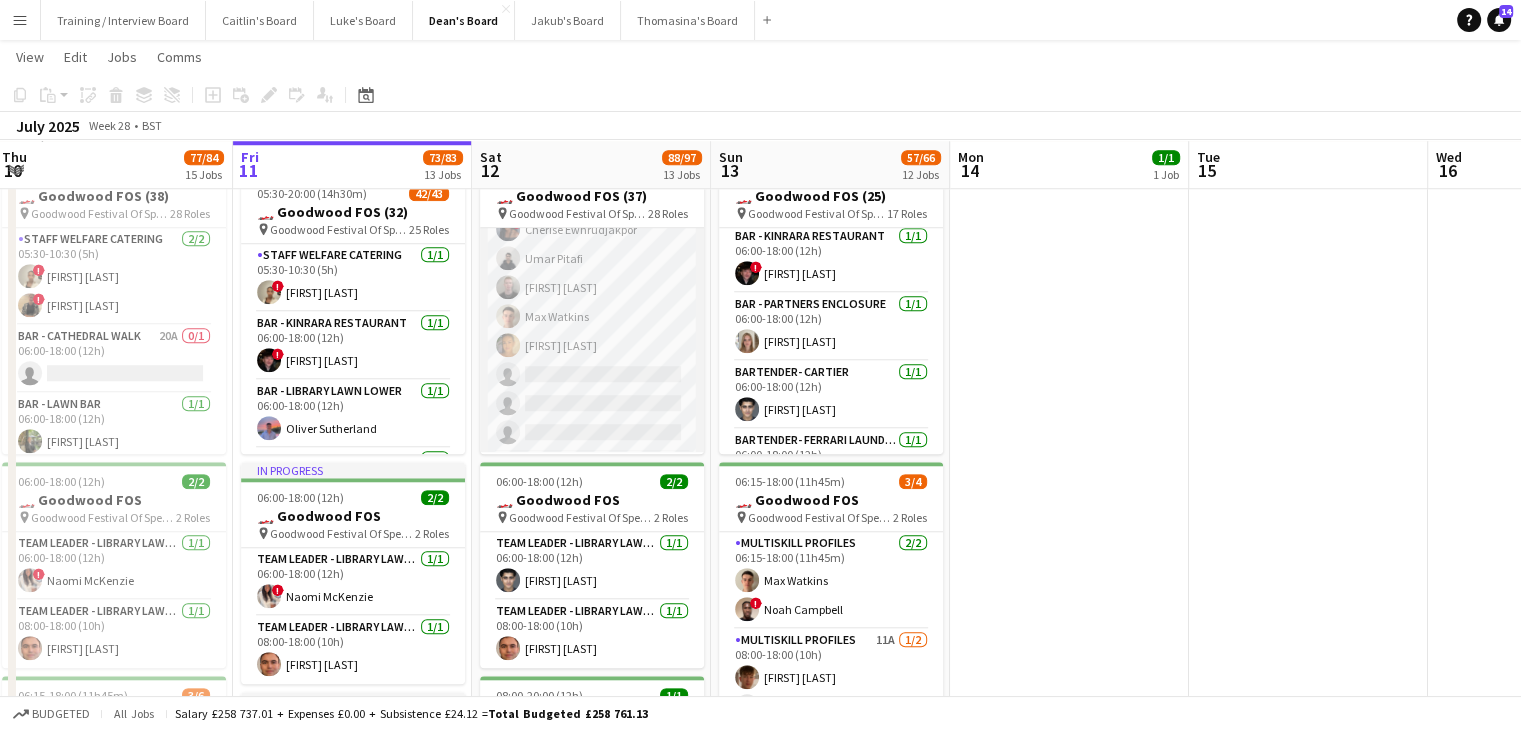 click on "MULTISKILL CLIENT   73I   3A   12/15   08:00-20:00 (12h)
Rudransh Mahajan Cassandra Mullen ! Owen Beswick Salma Salama ! ella beswick Robbie Munro Ibim Akoko ! Cherise Ewhrudjakpor Umar Pitafi Daniel Lee Max Watkins Alex Brolly
single-neutral-actions
single-neutral-actions
single-neutral-actions" at bounding box center [592, 215] 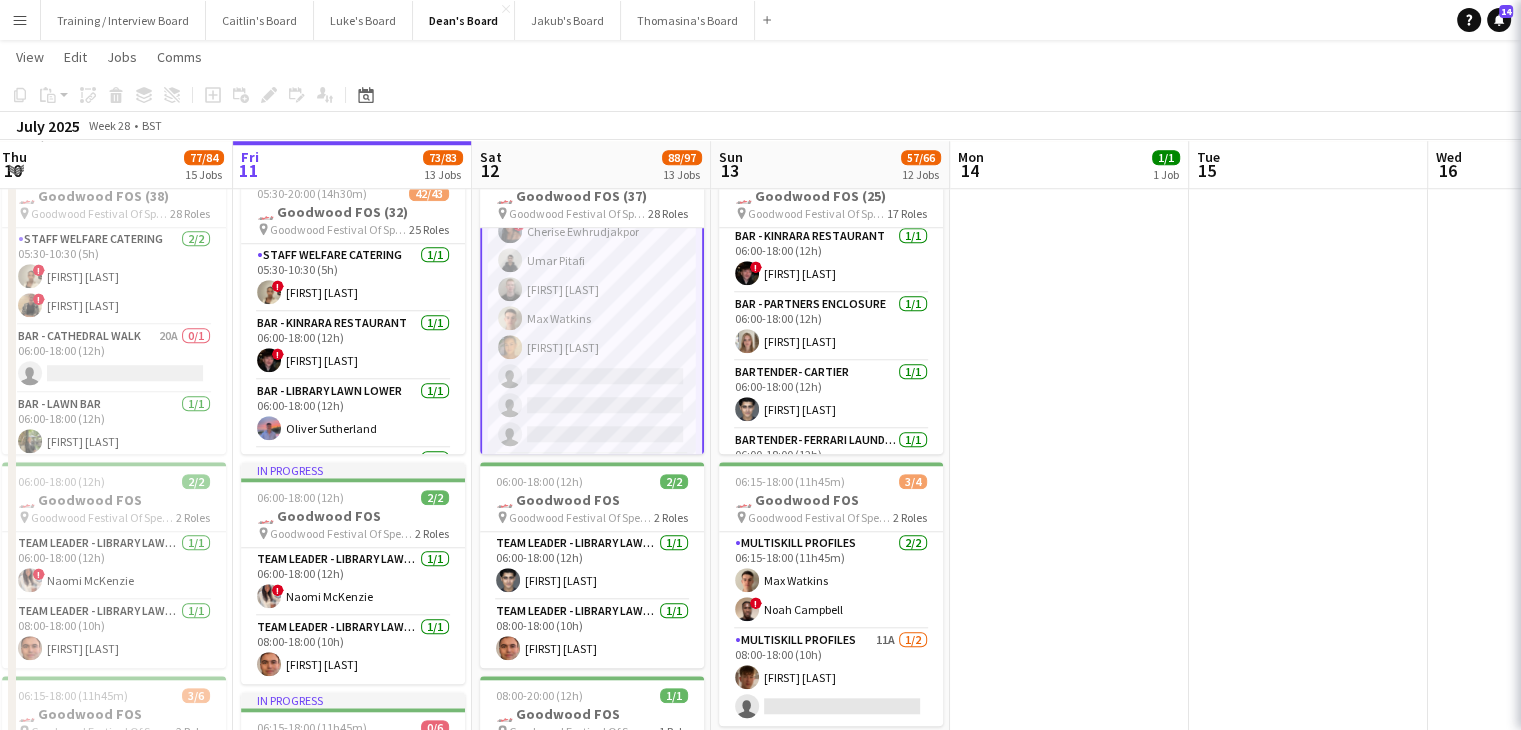 scroll, scrollTop: 1785, scrollLeft: 0, axis: vertical 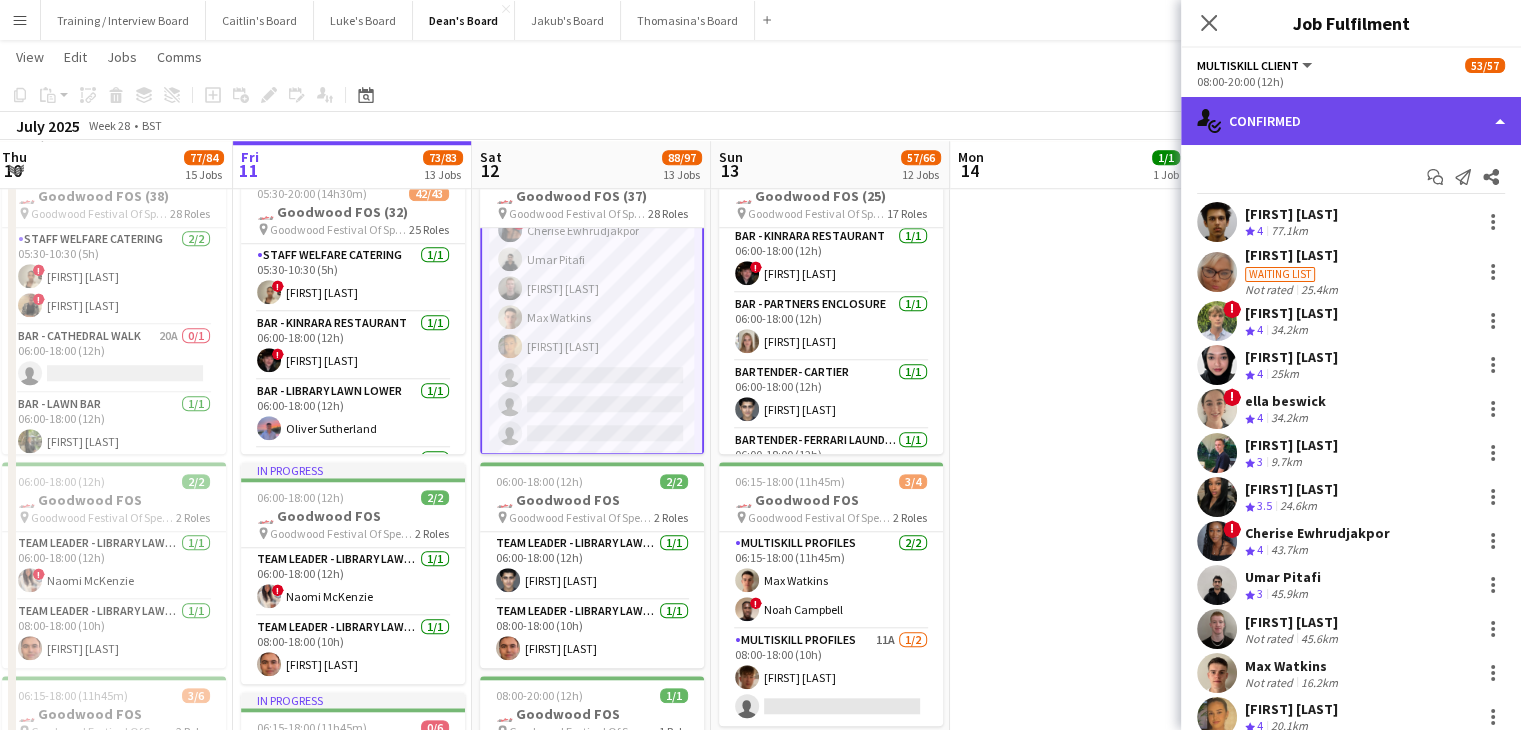 click on "single-neutral-actions-check-2
Confirmed" 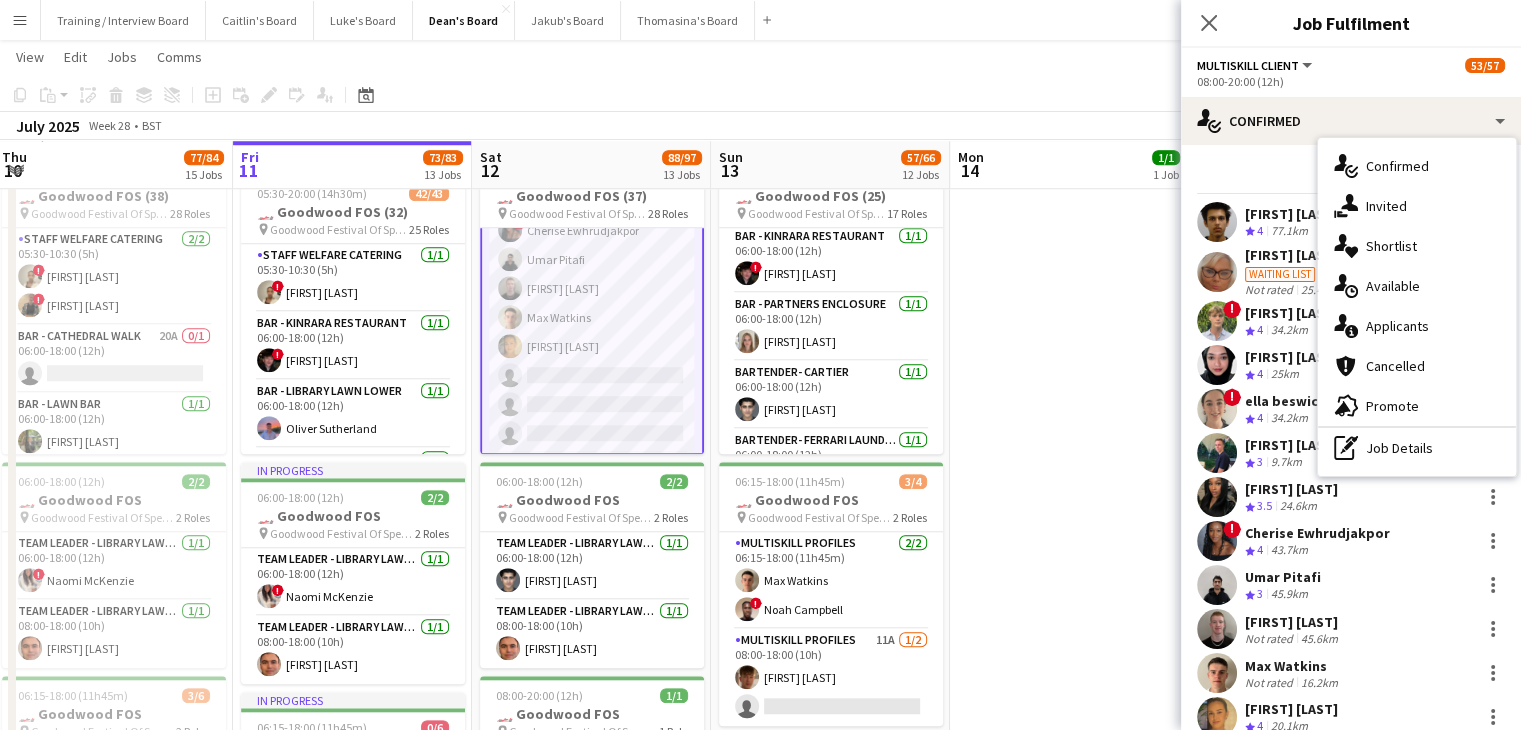 click on "single-neutral-actions-share-1
Invited" at bounding box center (1417, 206) 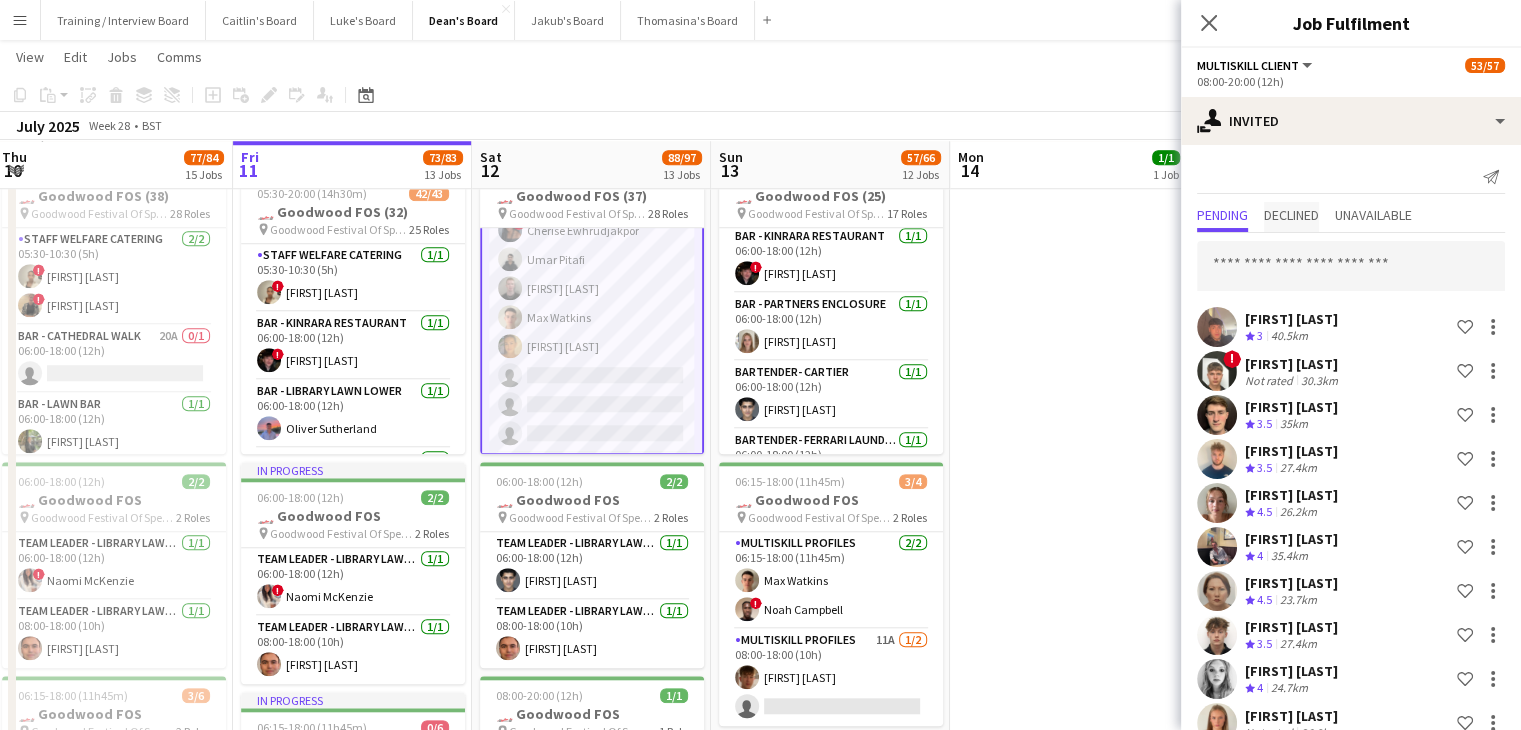 click on "Declined" at bounding box center [1291, 215] 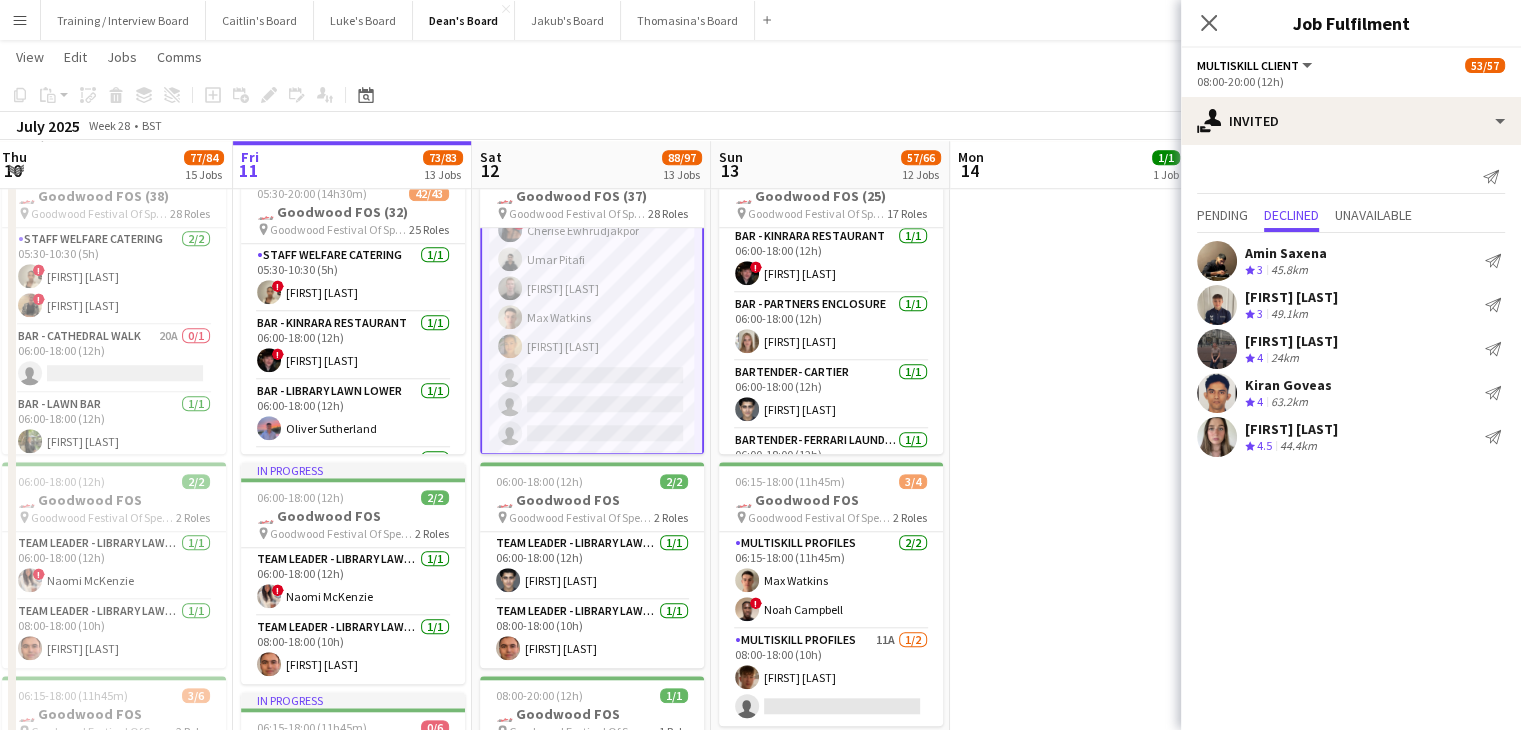 click on "Pending" at bounding box center [1222, 215] 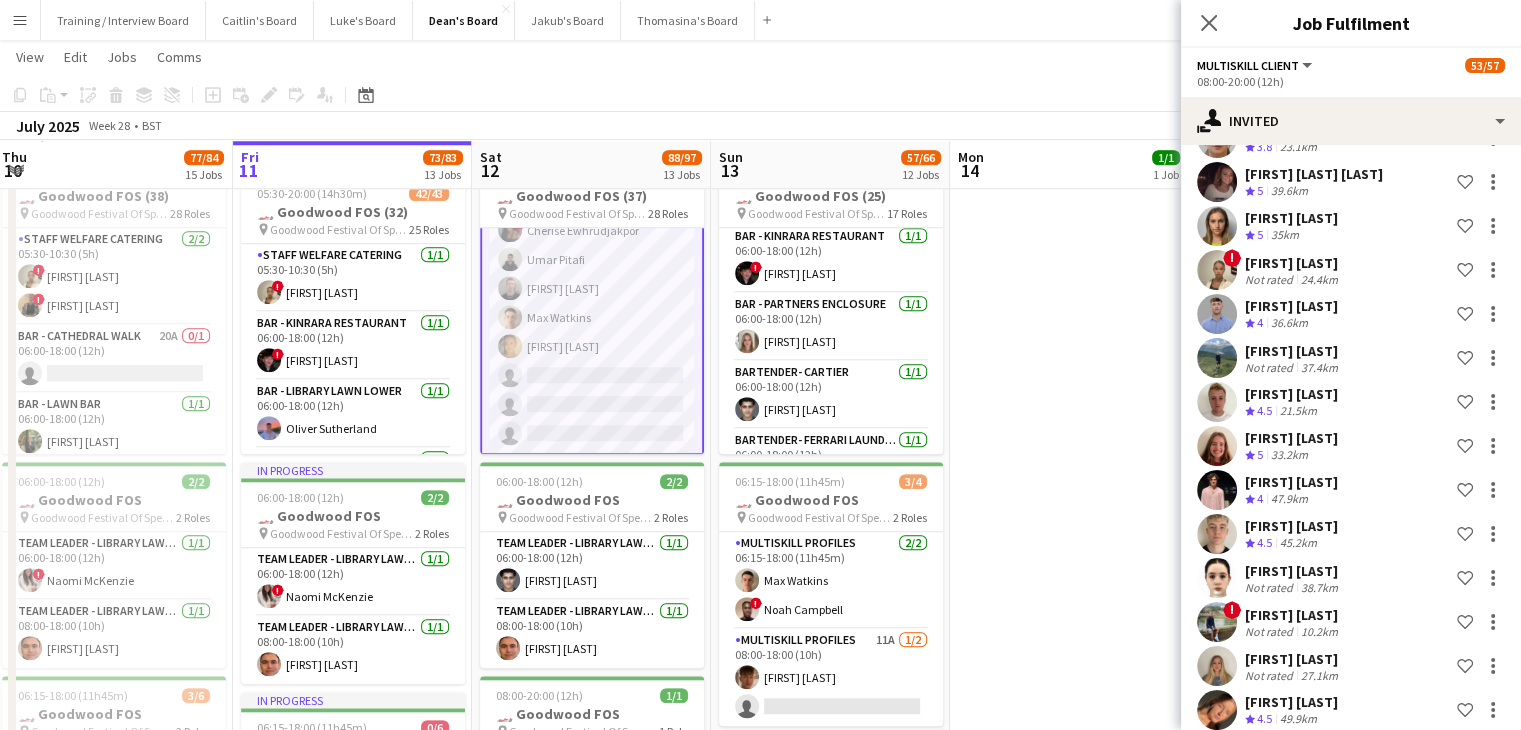 scroll, scrollTop: 2816, scrollLeft: 0, axis: vertical 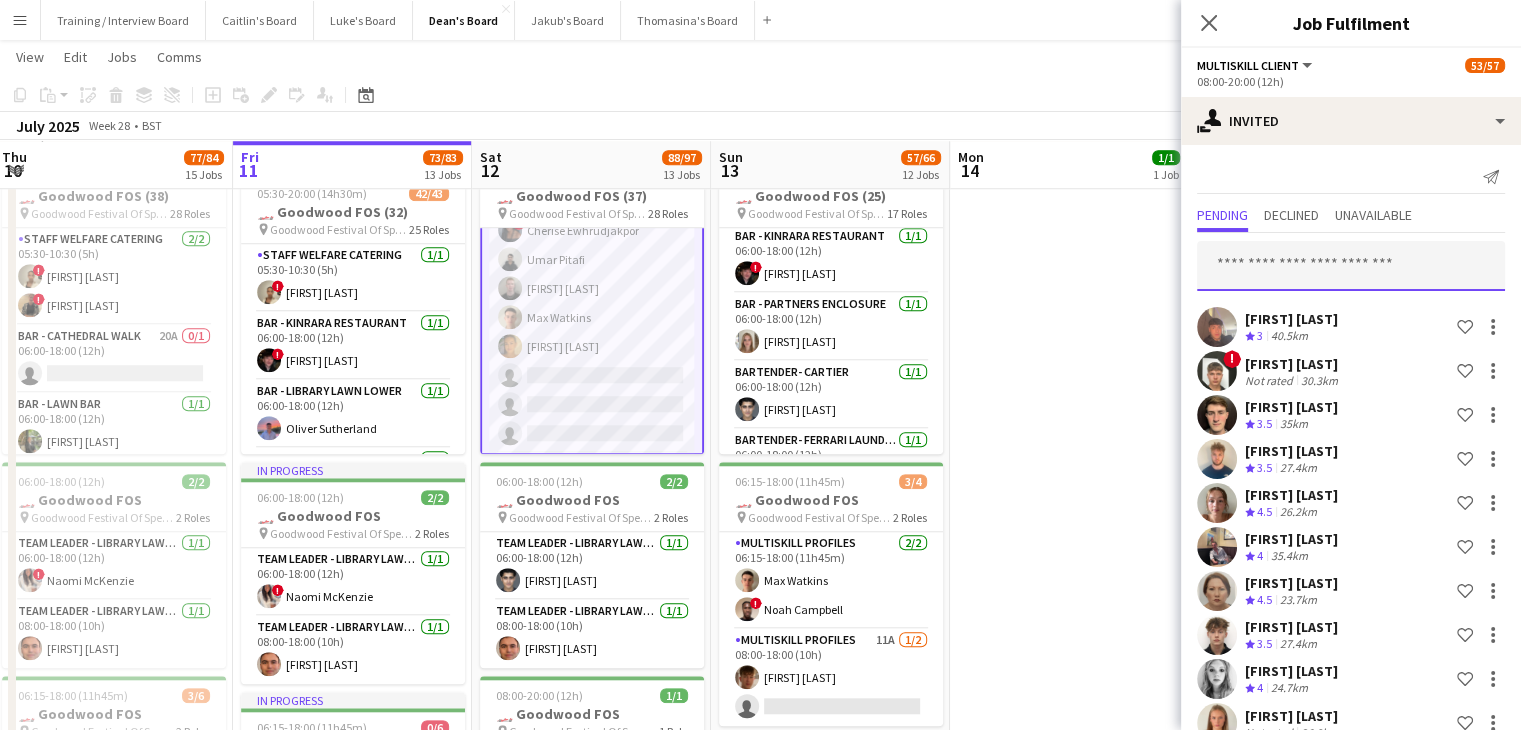 click at bounding box center (1351, 266) 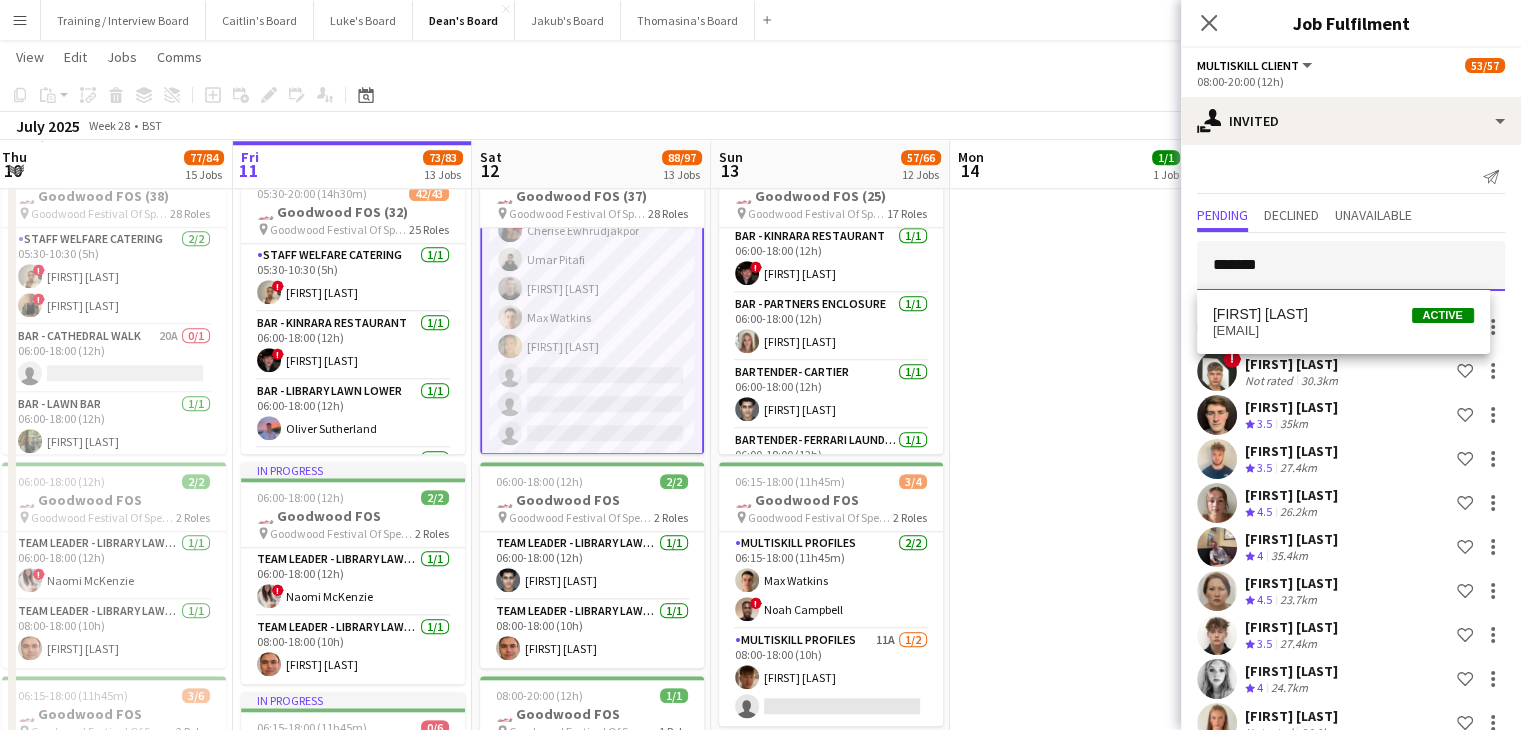 type on "*******" 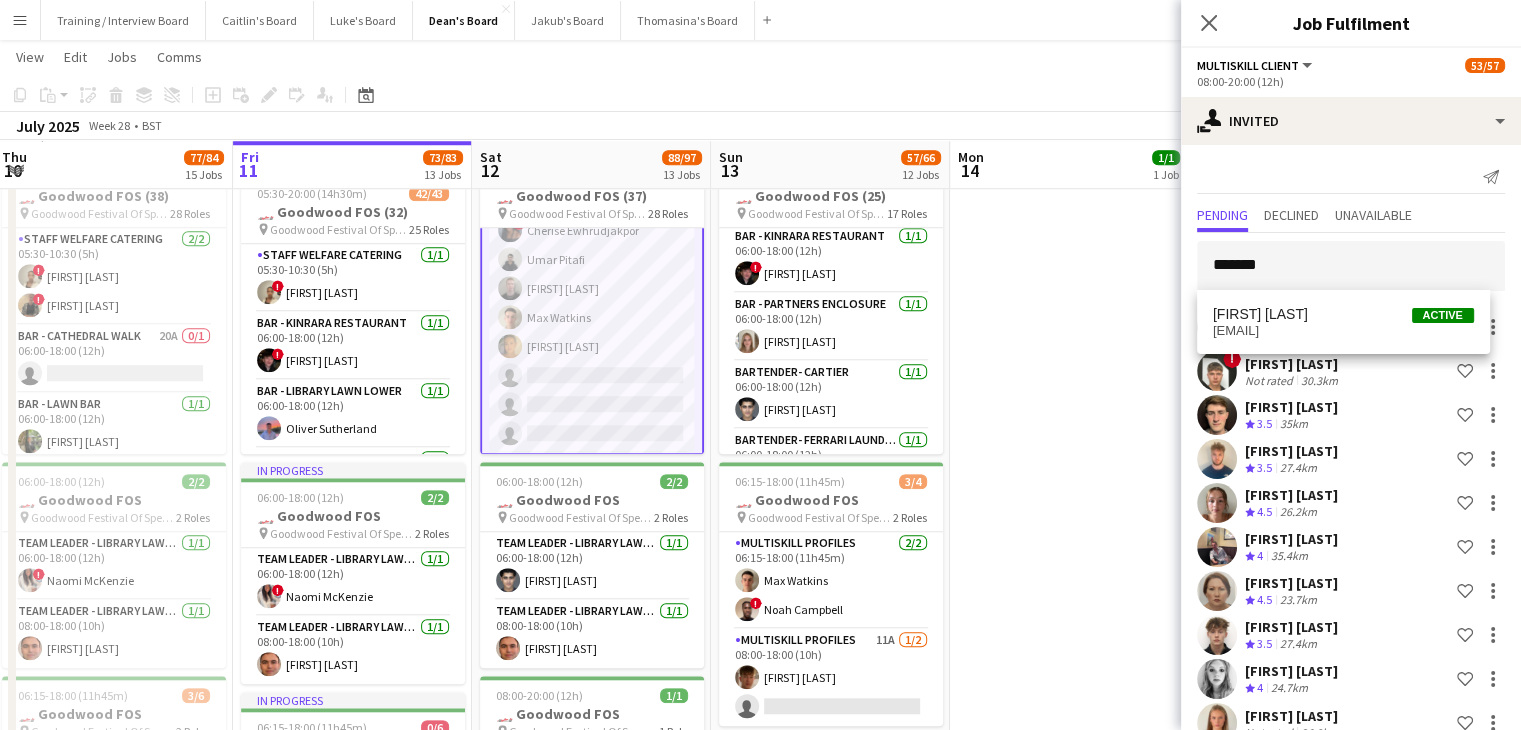 click on "labriscagumbs@gmail.com" at bounding box center (1343, 331) 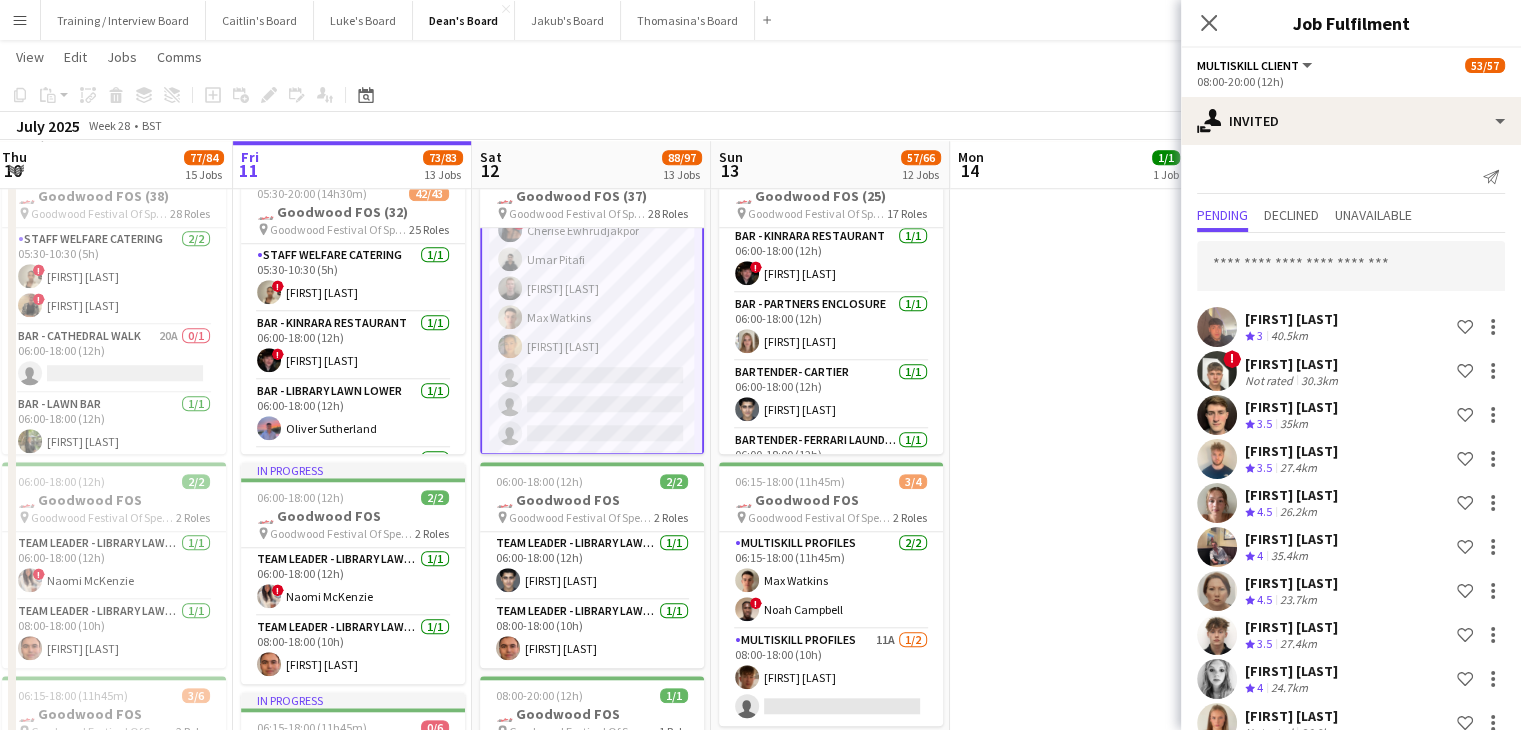 scroll, scrollTop: 3236, scrollLeft: 0, axis: vertical 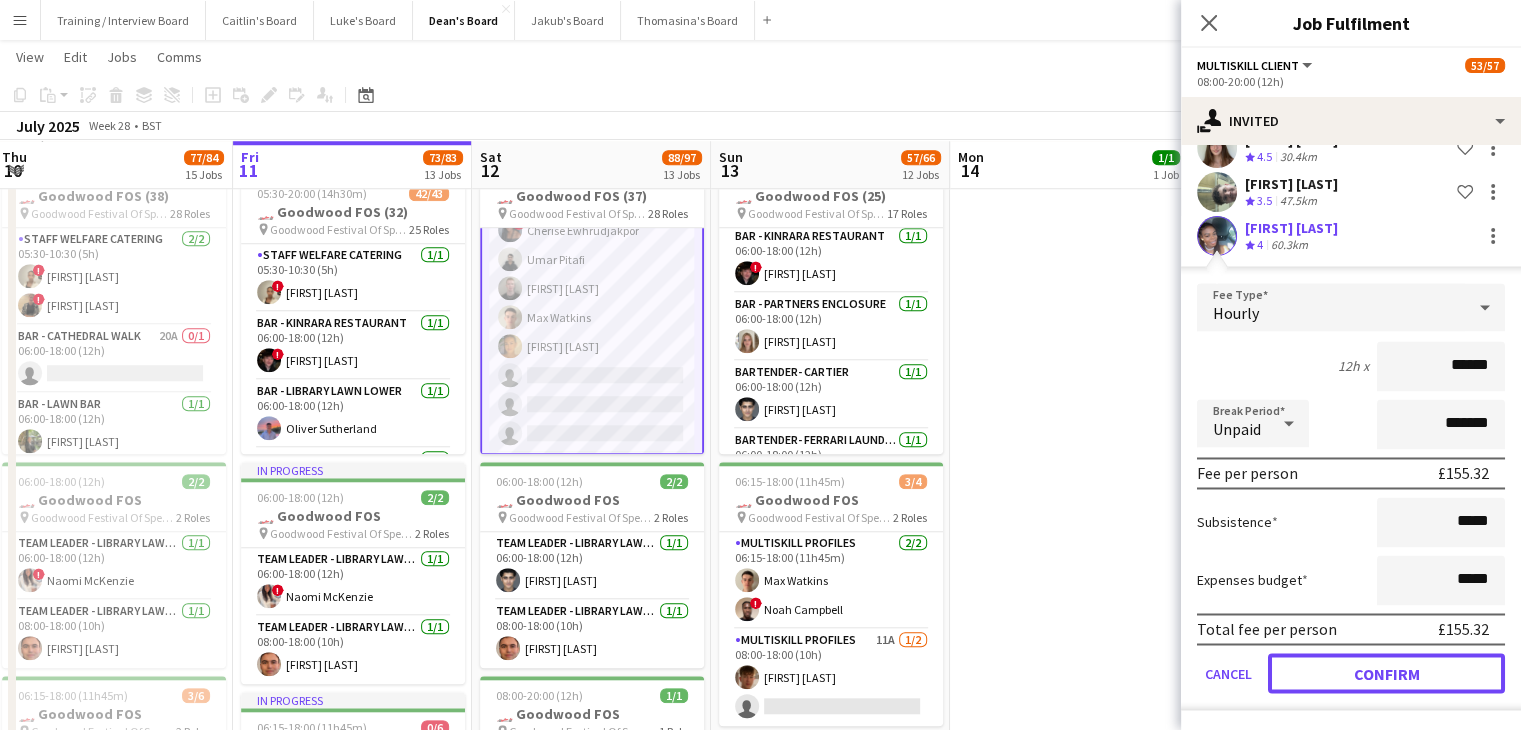 click on "Confirm" 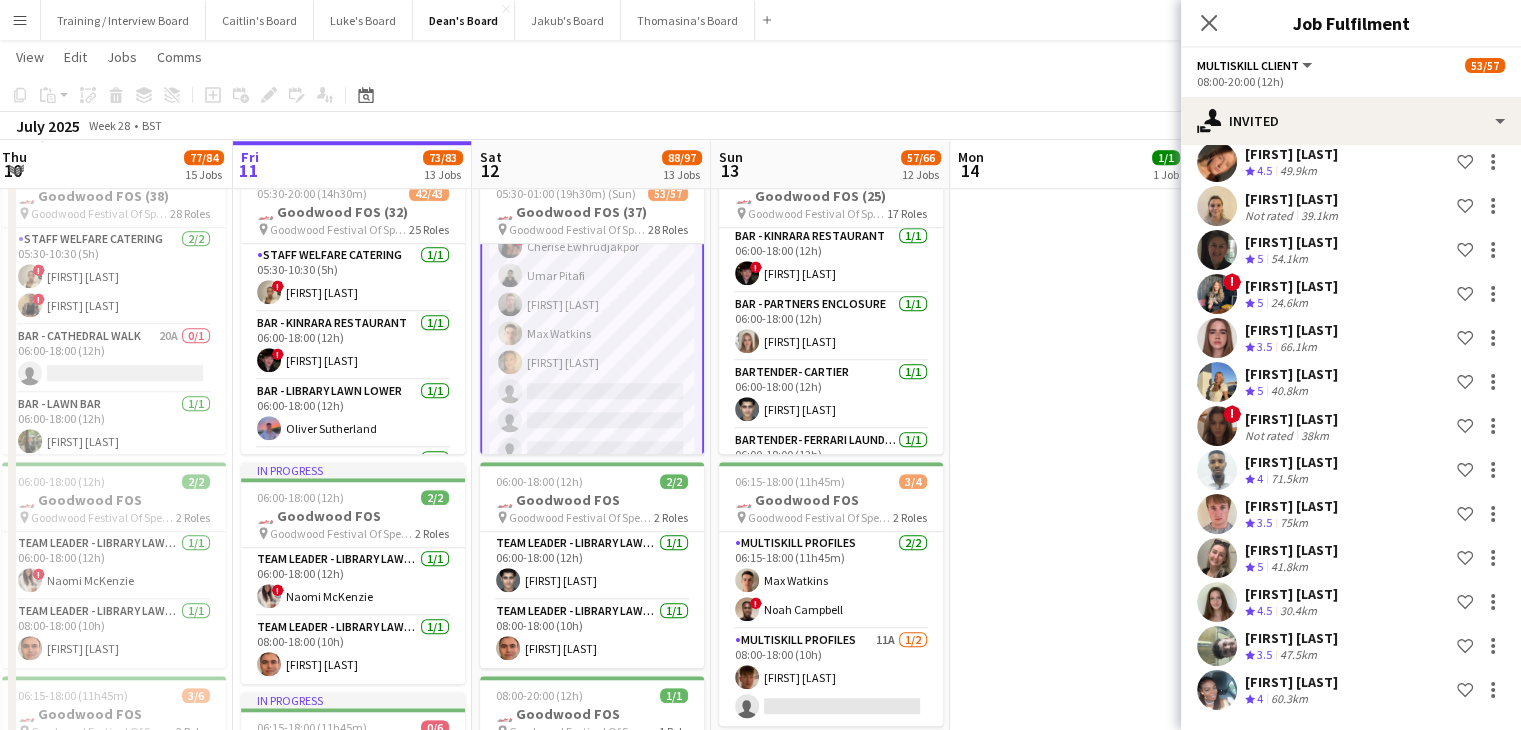 scroll, scrollTop: 2860, scrollLeft: 0, axis: vertical 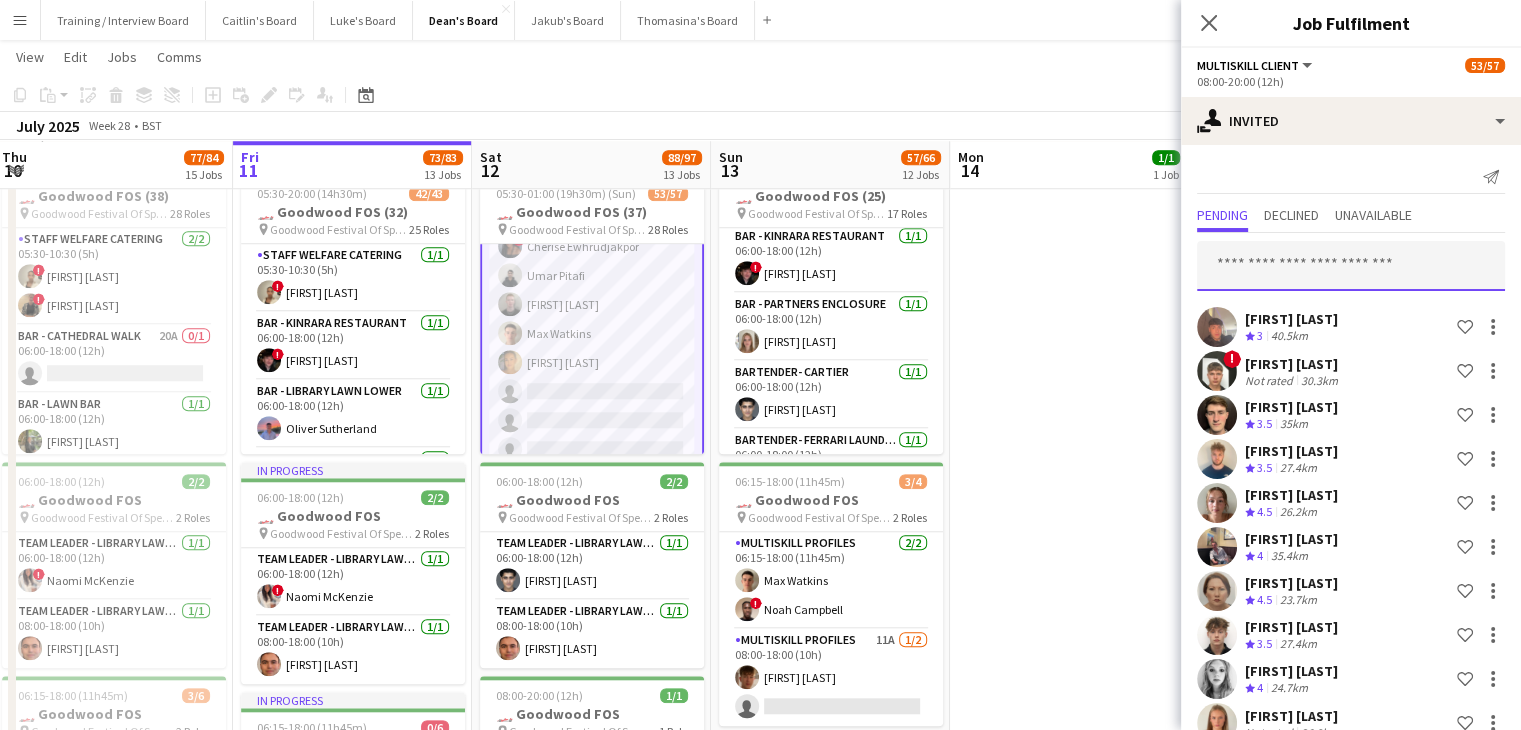click at bounding box center [1351, 266] 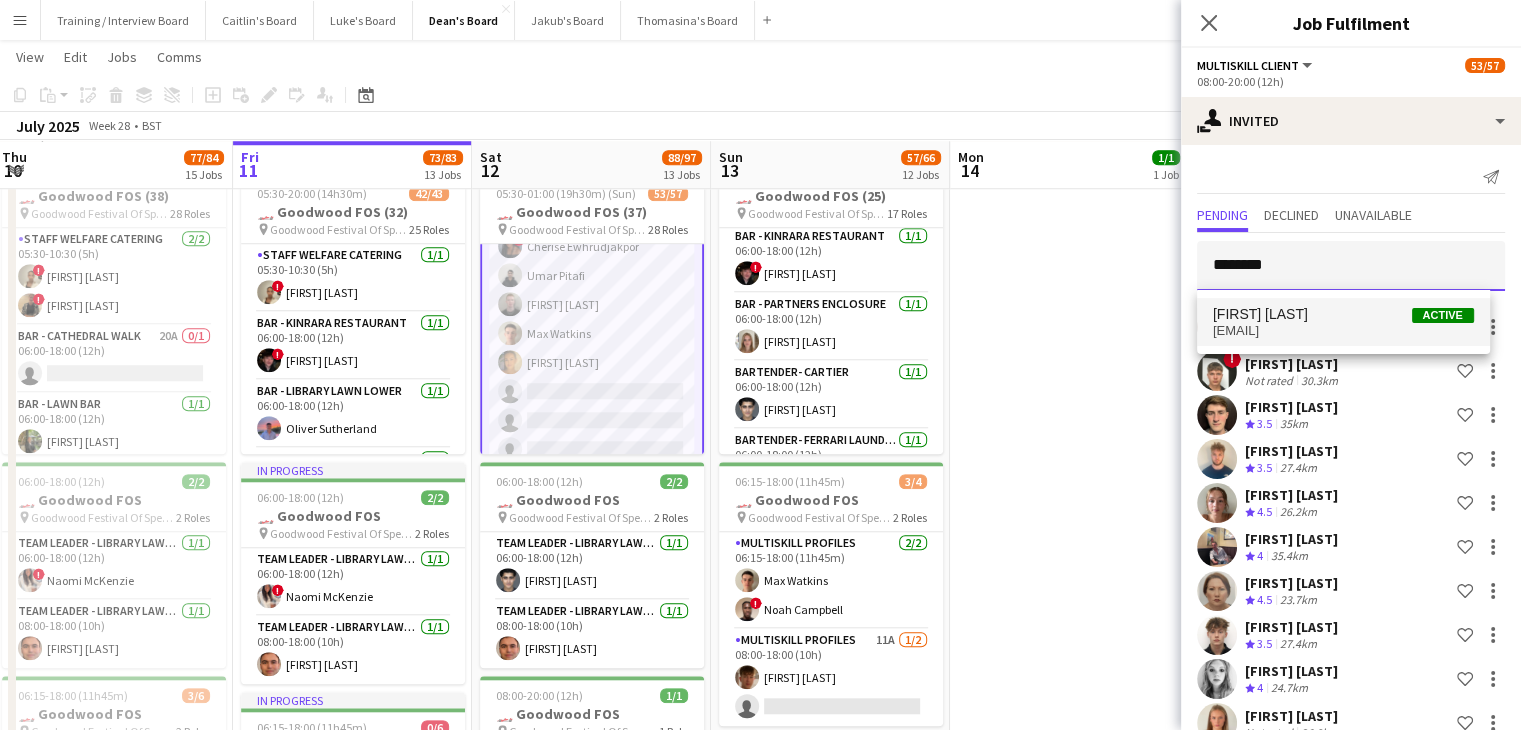 type on "********" 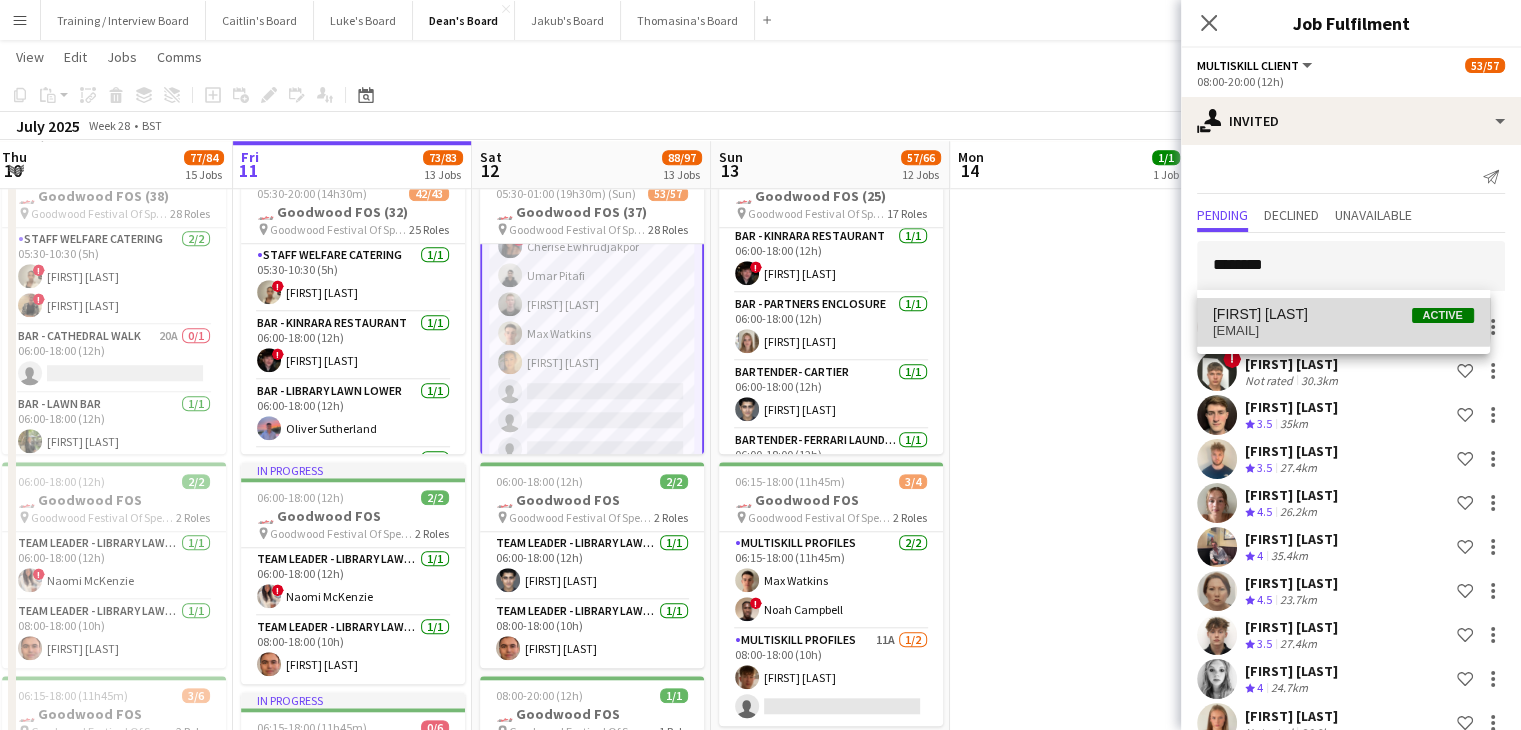 click on "Olly Morgan  Active" at bounding box center (1343, 314) 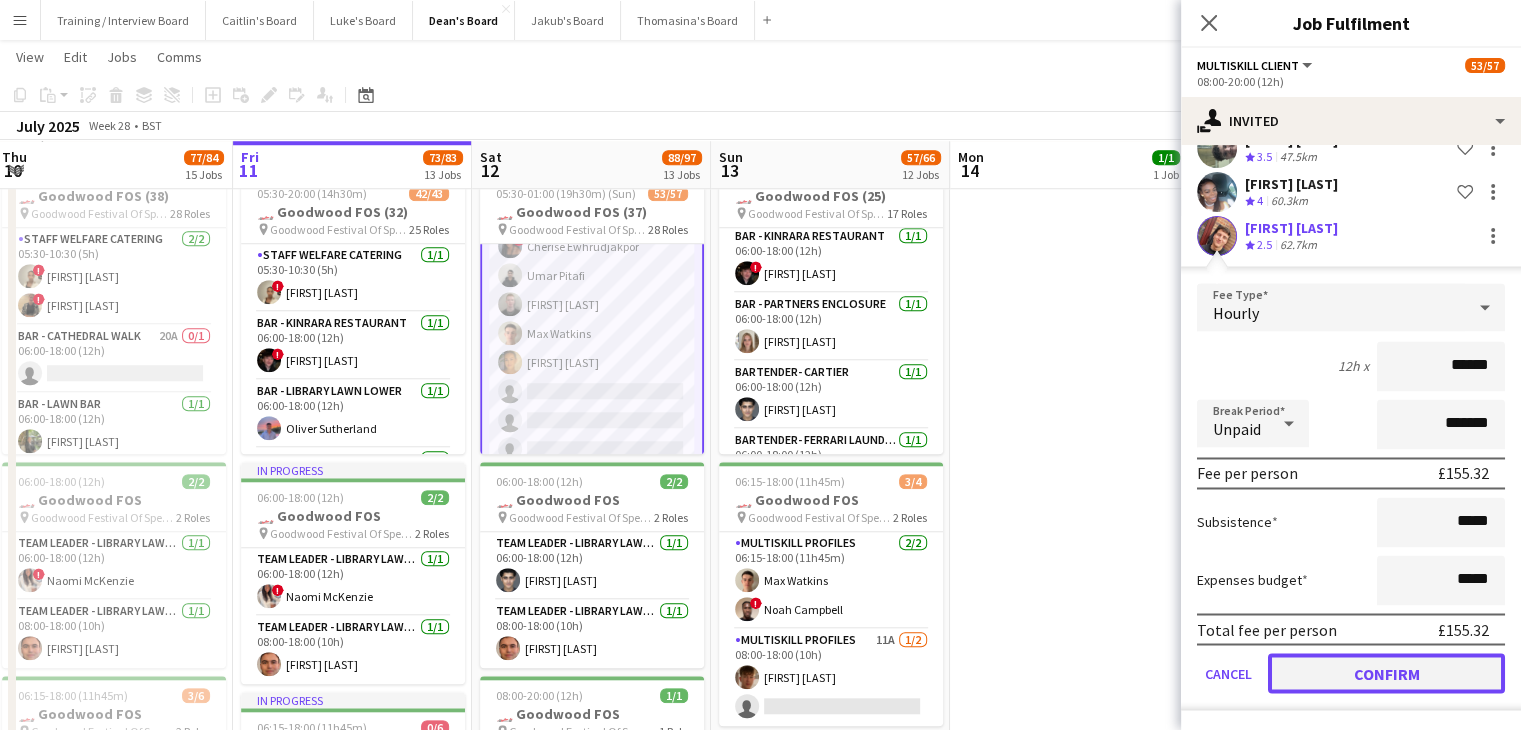 click on "Confirm" 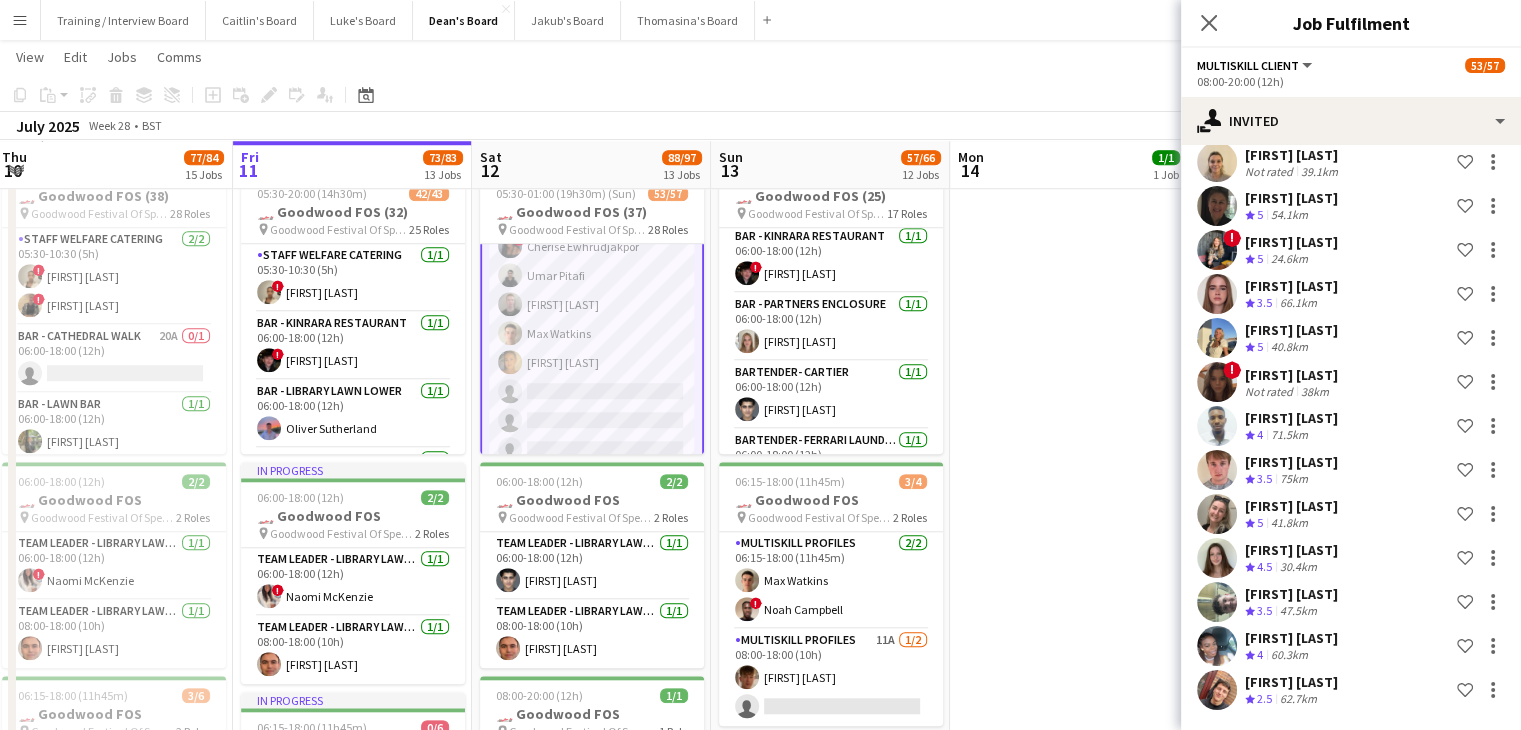 scroll, scrollTop: 0, scrollLeft: 0, axis: both 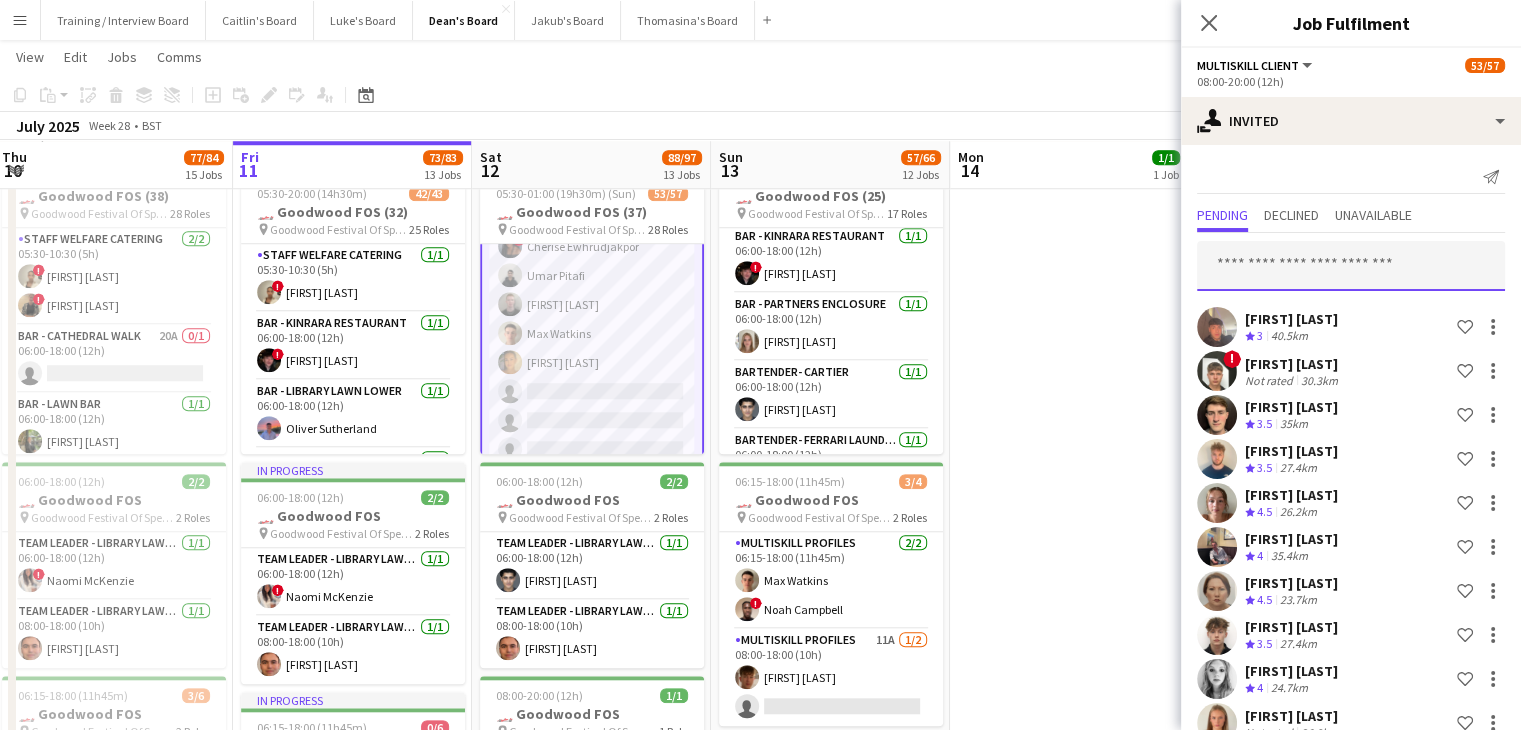 click at bounding box center [1351, 266] 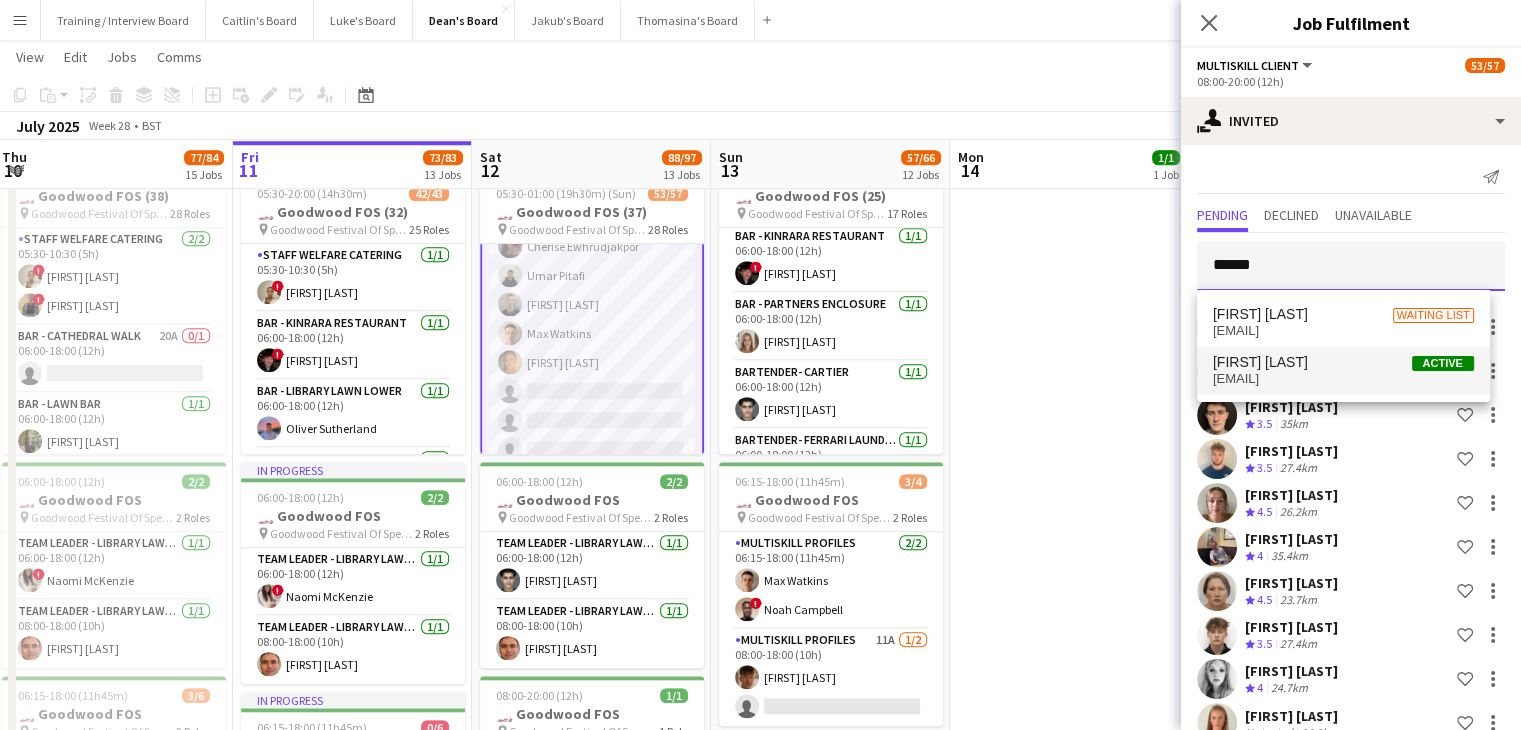 type on "******" 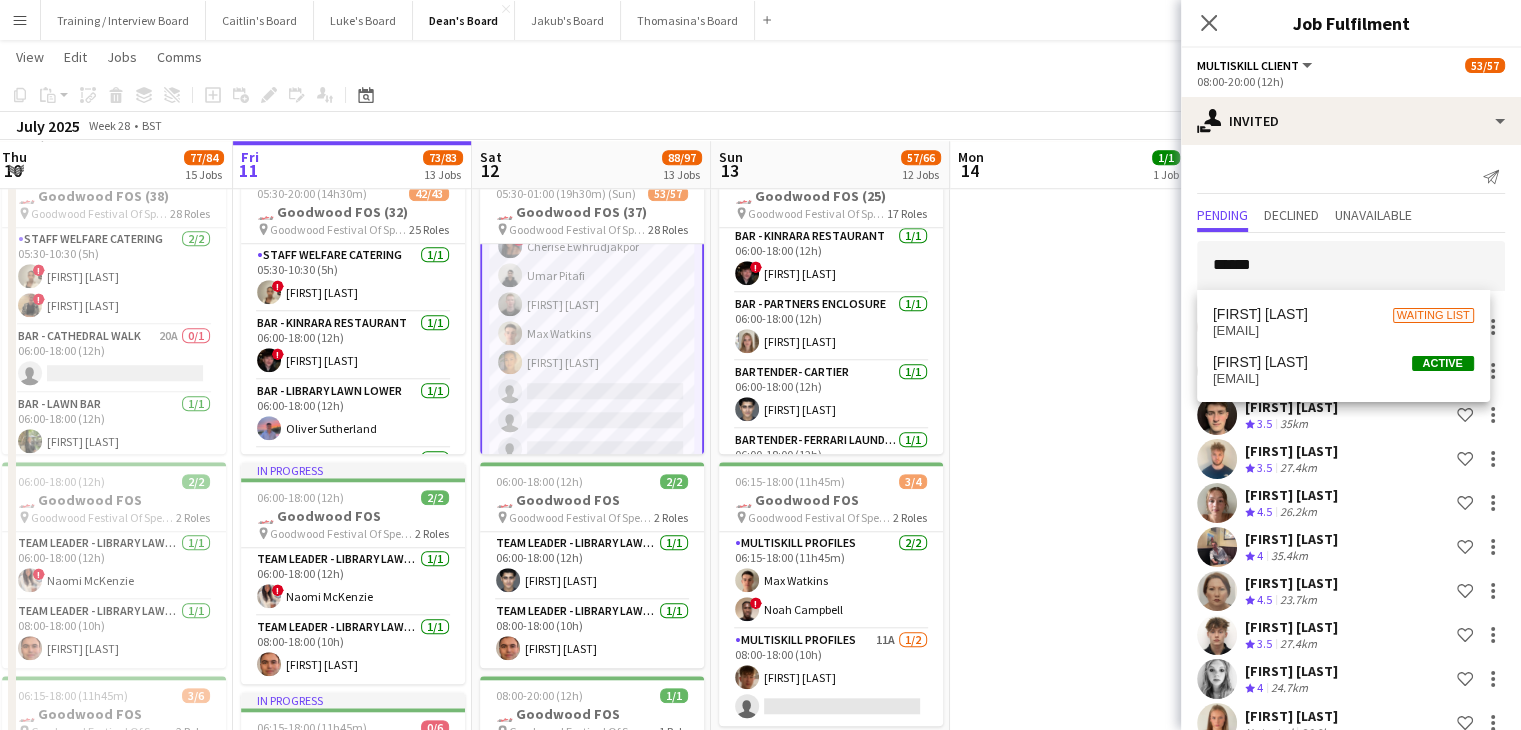 click on "albmus@yahoo.co.uk" at bounding box center [1343, 379] 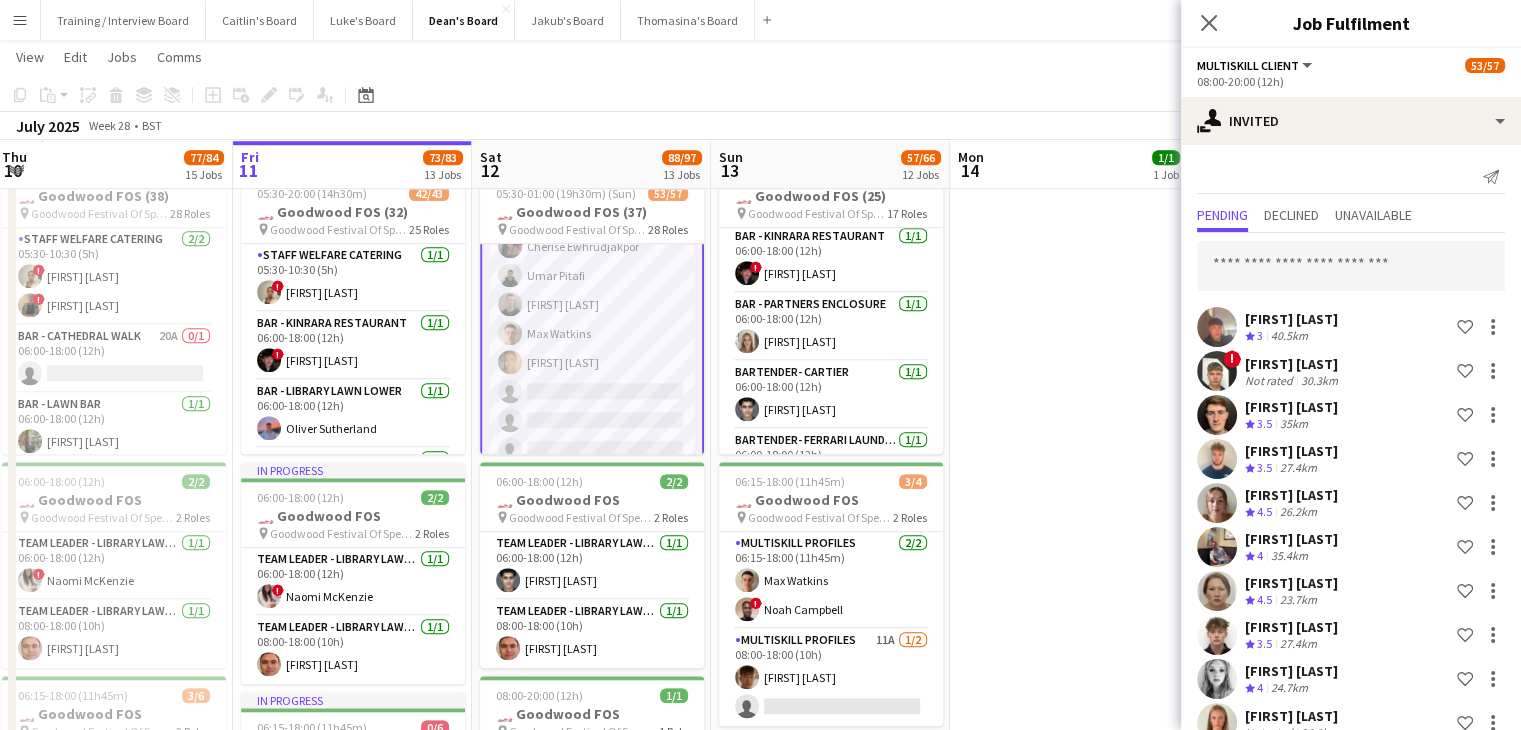 scroll, scrollTop: 3324, scrollLeft: 0, axis: vertical 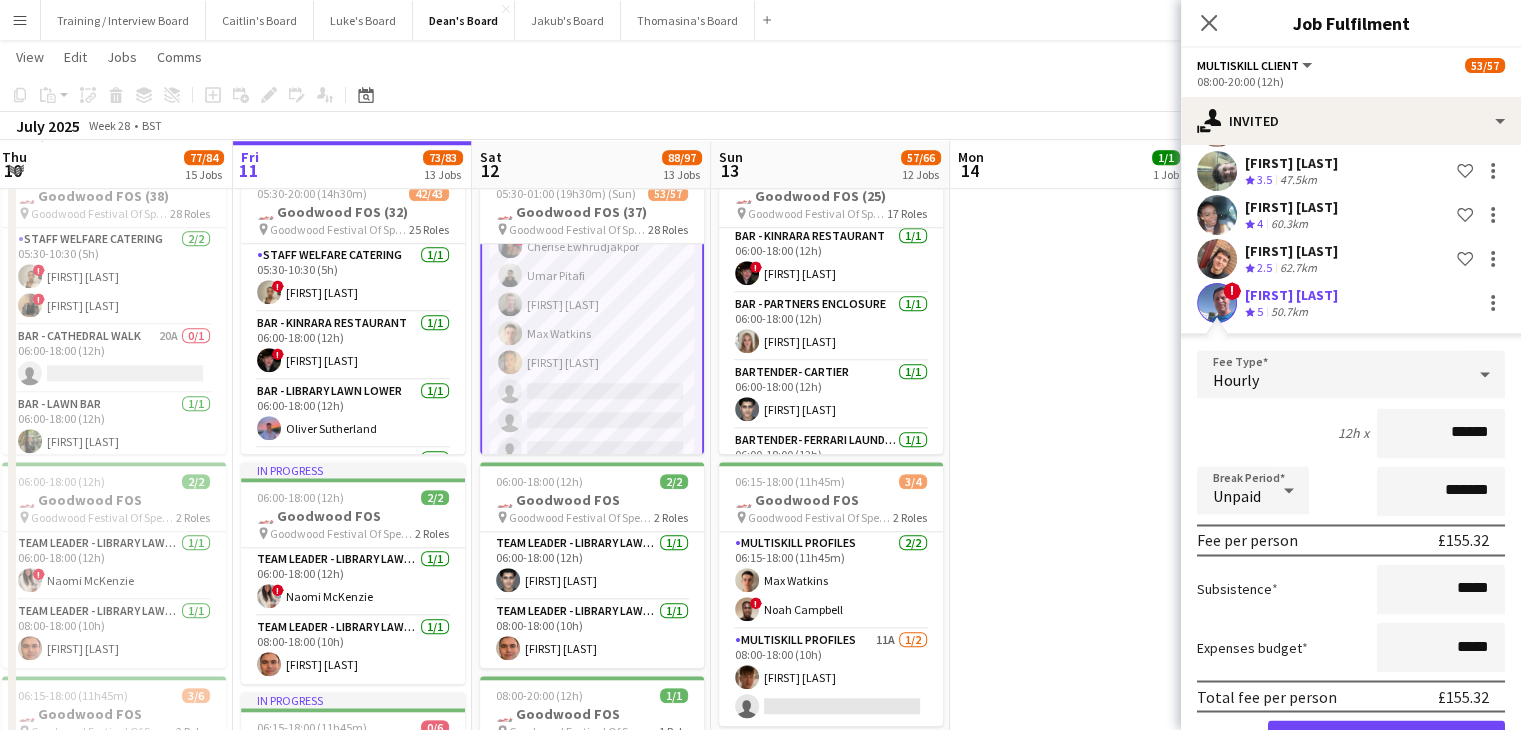drag, startPoint x: 1502, startPoint y: 654, endPoint x: 1380, endPoint y: 700, distance: 130.38405 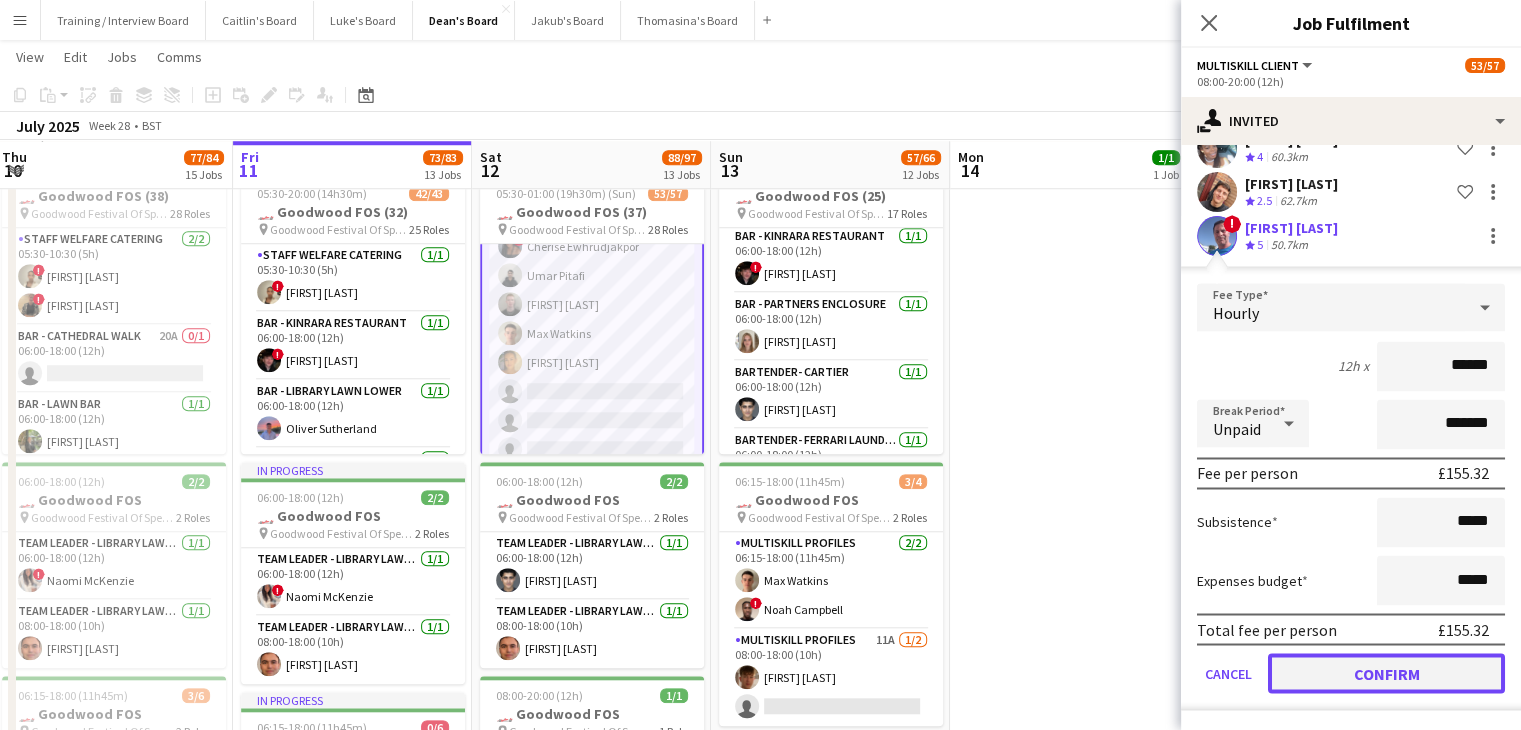 drag, startPoint x: 1411, startPoint y: 679, endPoint x: 1428, endPoint y: 661, distance: 24.758837 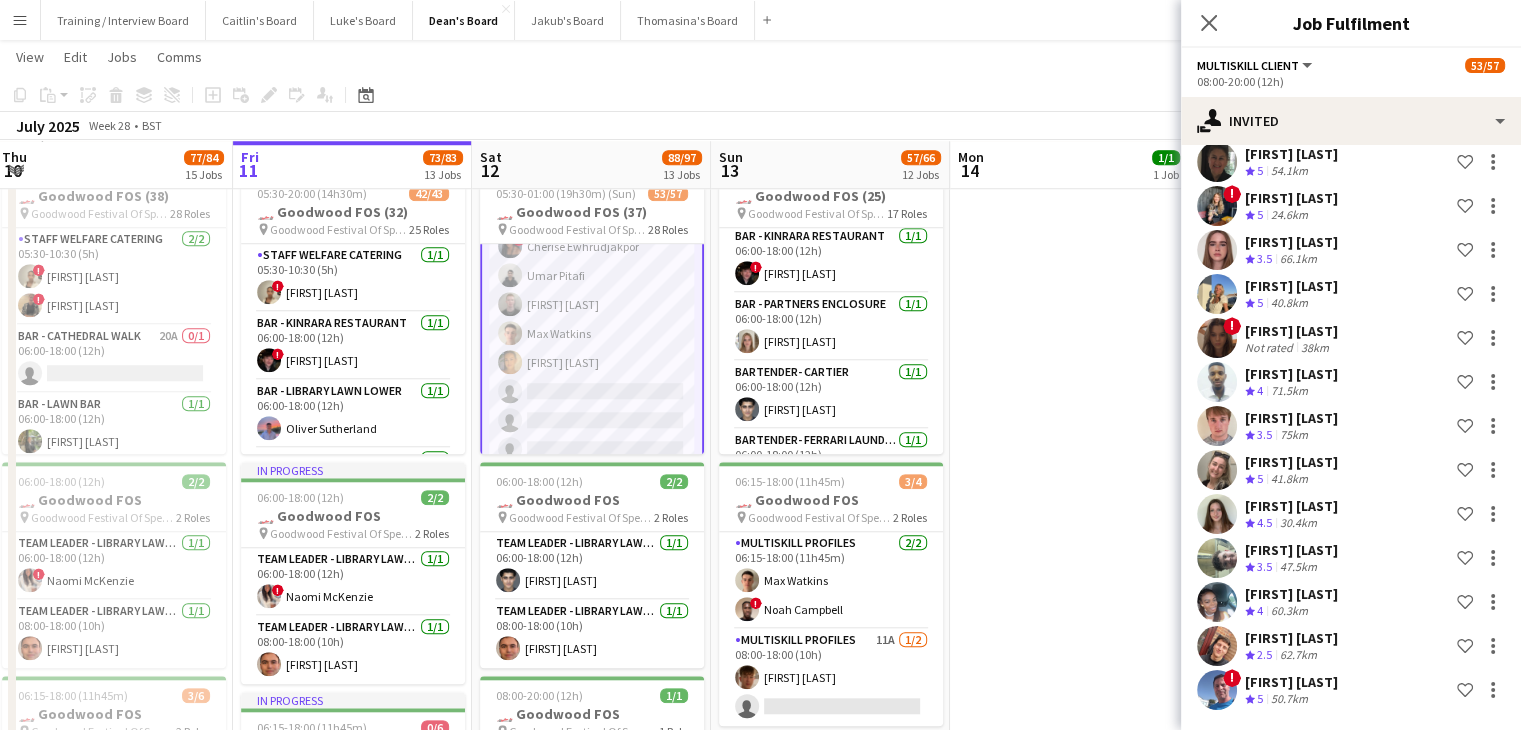 scroll, scrollTop: 0, scrollLeft: 0, axis: both 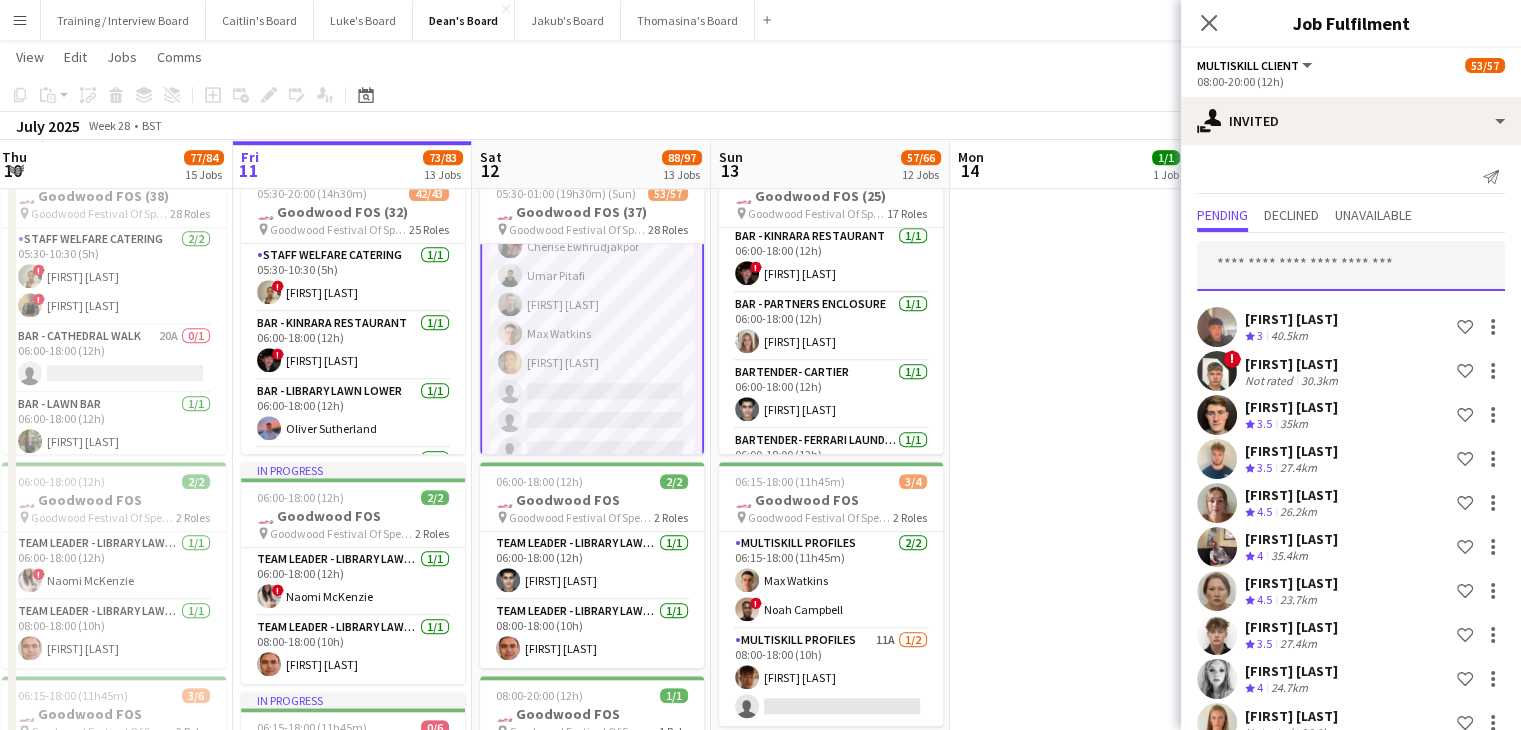 click at bounding box center (1351, 266) 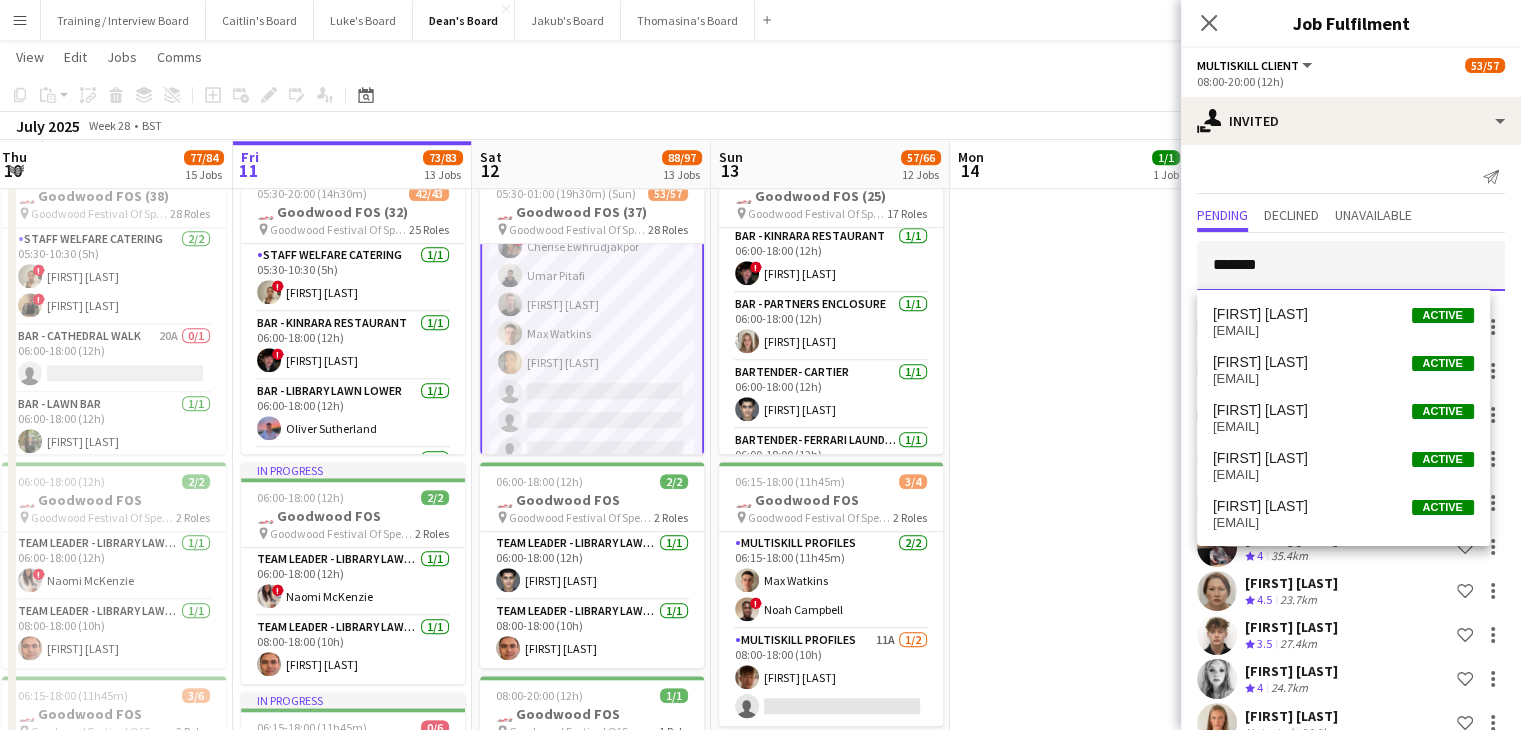 type on "******" 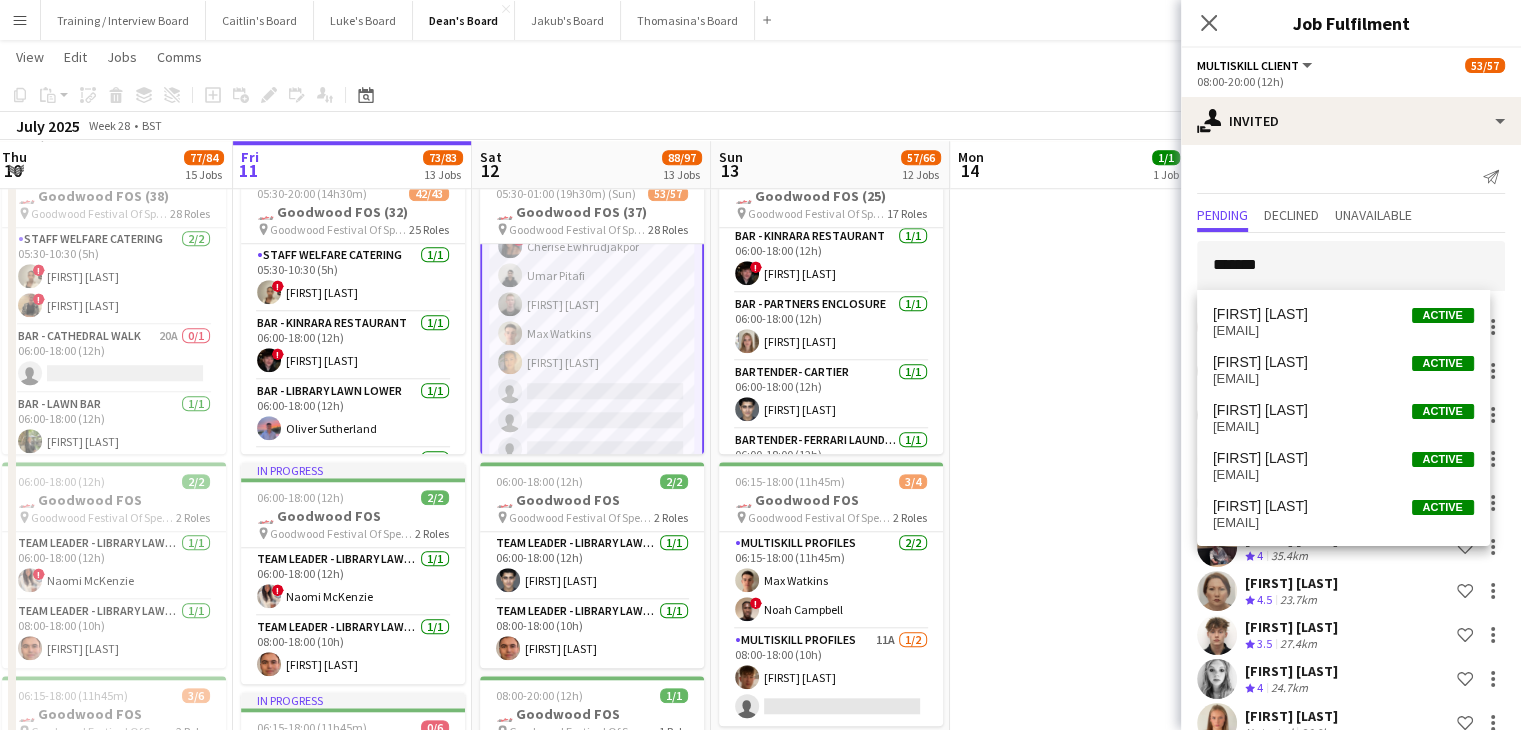 click on "emilia.avenell@gmail.com" at bounding box center (1343, 427) 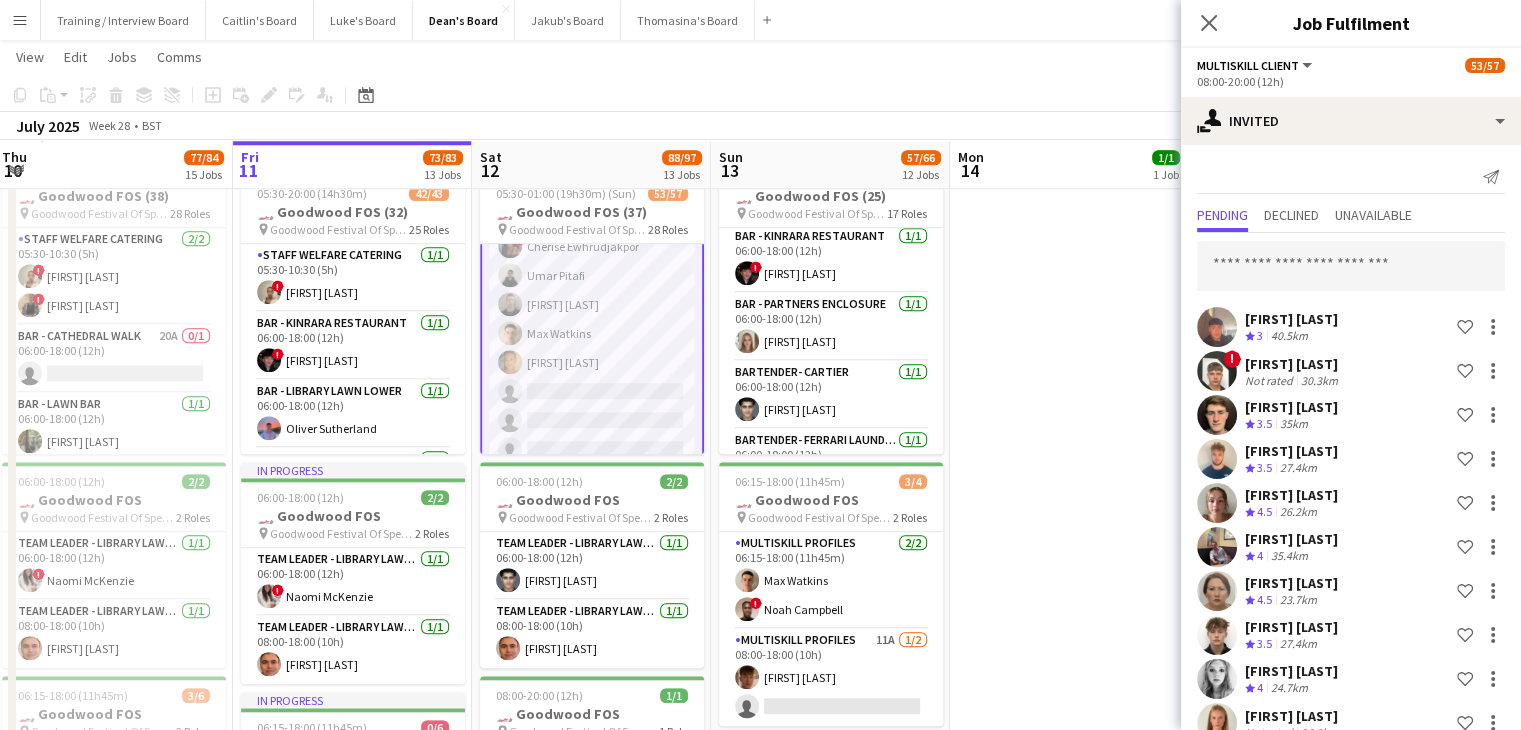 scroll, scrollTop: 3368, scrollLeft: 0, axis: vertical 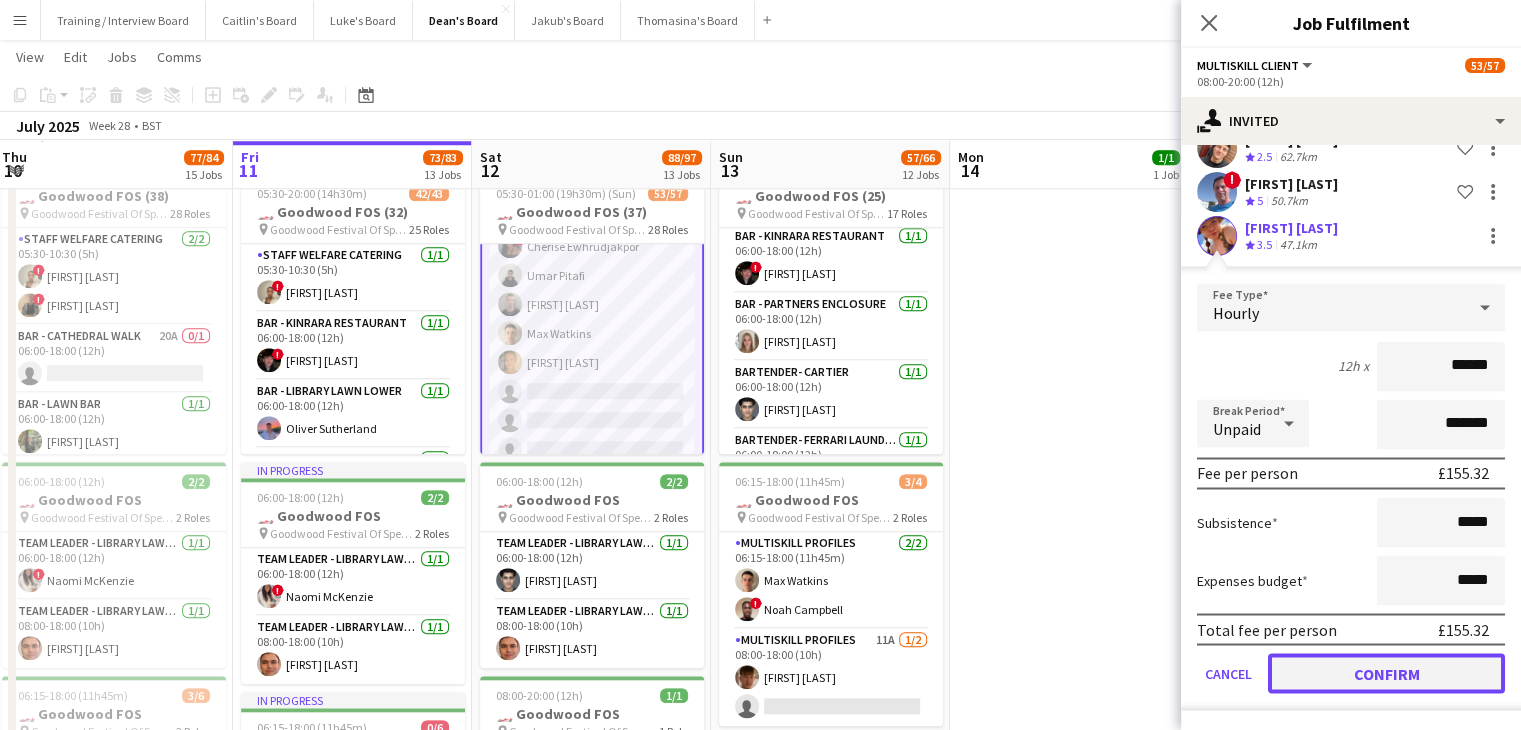 click on "Confirm" 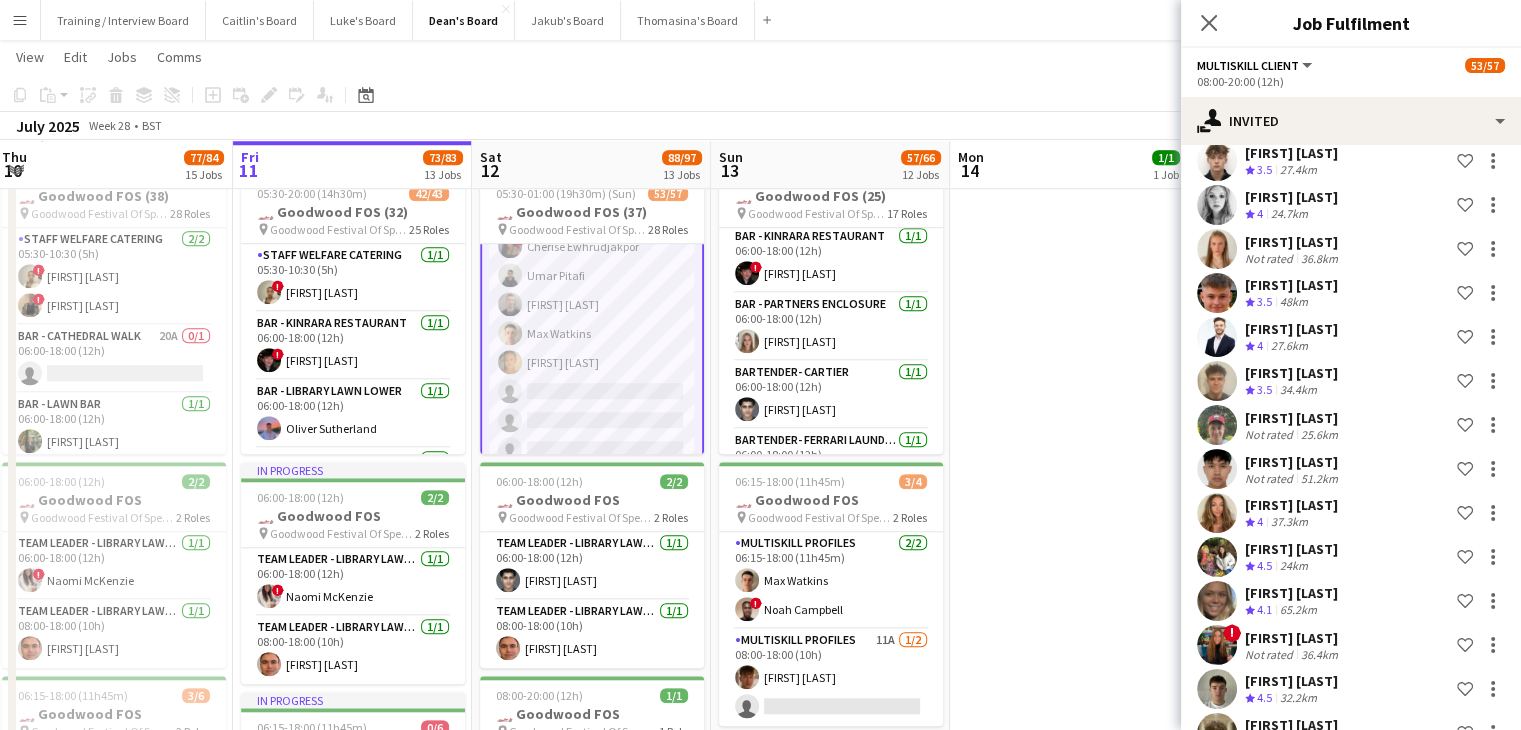 scroll, scrollTop: 0, scrollLeft: 0, axis: both 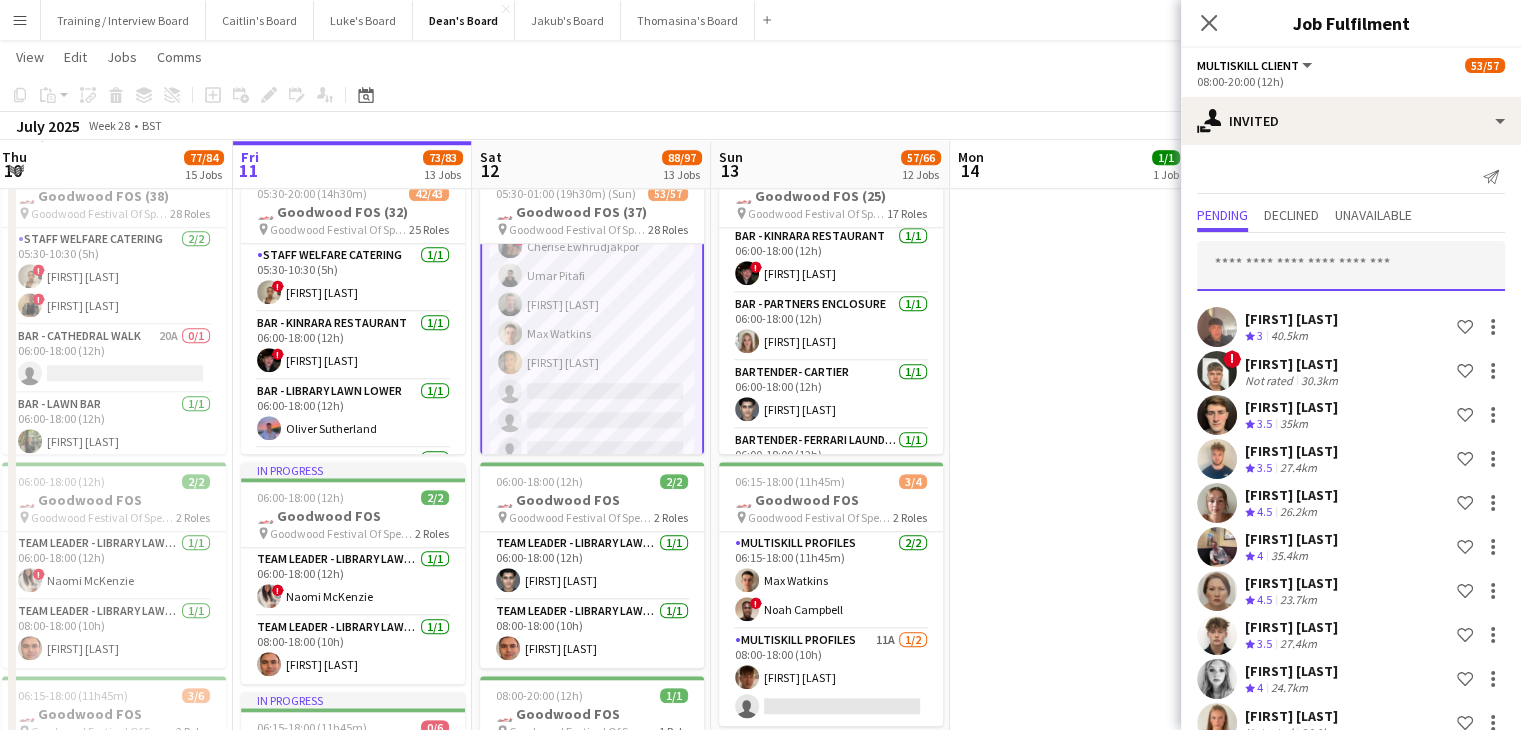 click at bounding box center [1351, 266] 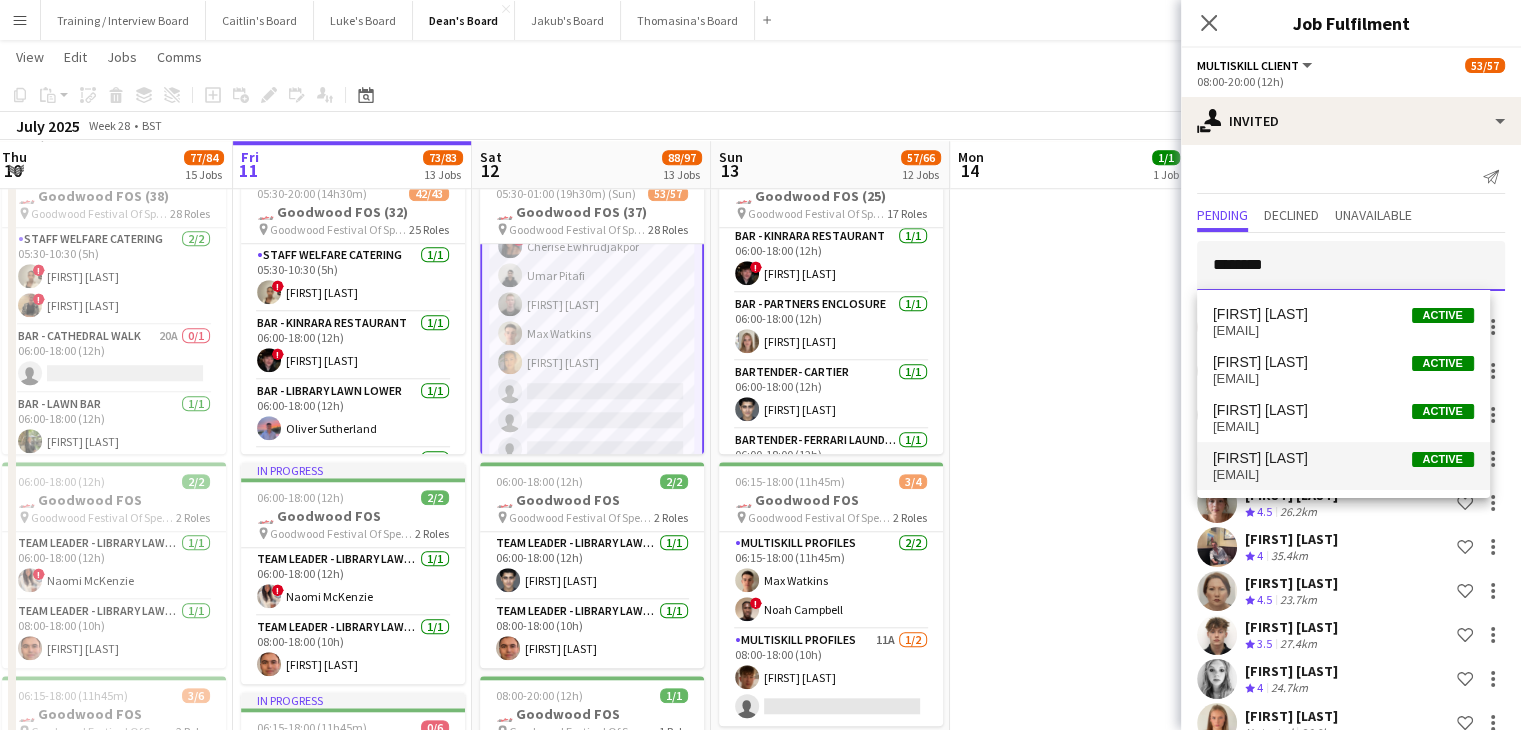 type on "********" 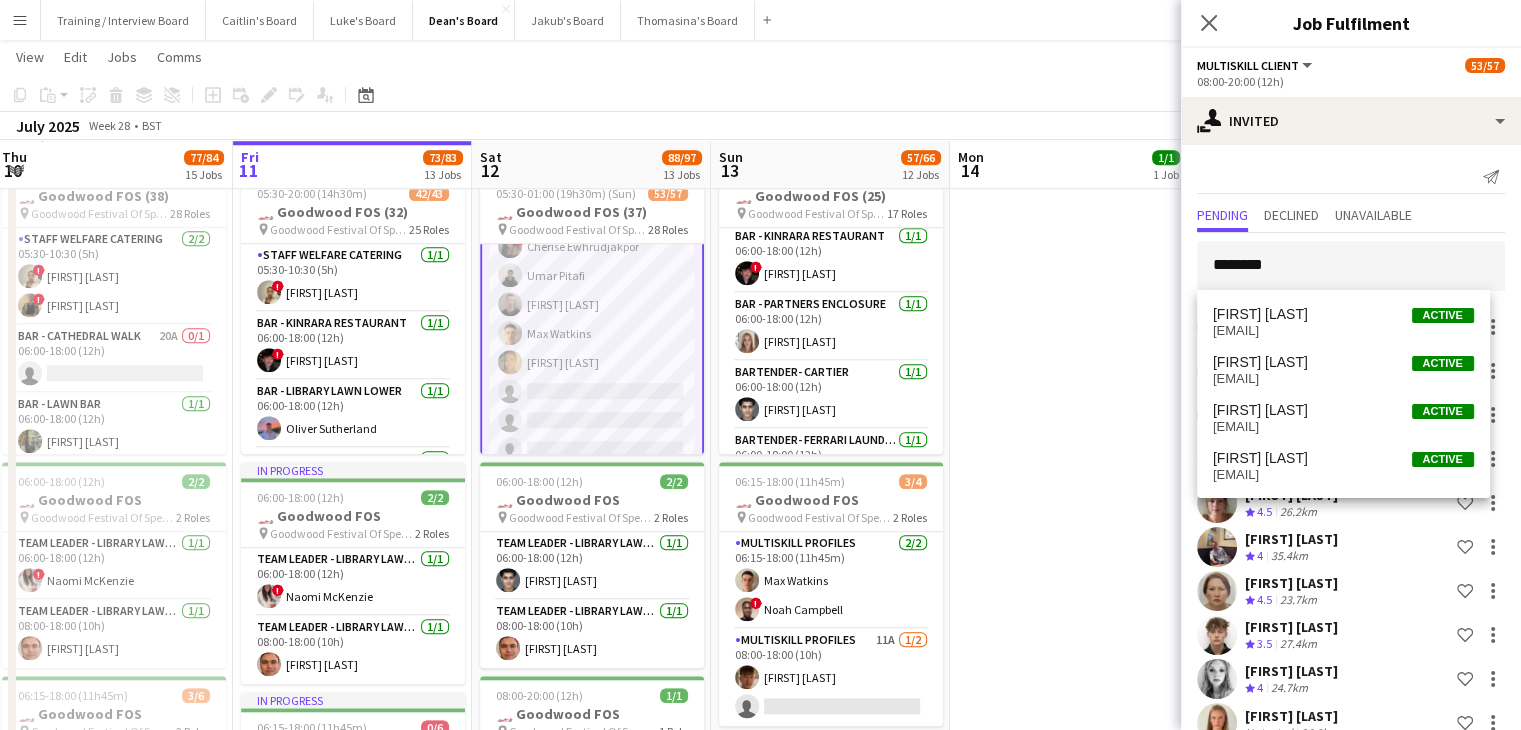 click on "[FIRST] [LAST]" at bounding box center (1260, 458) 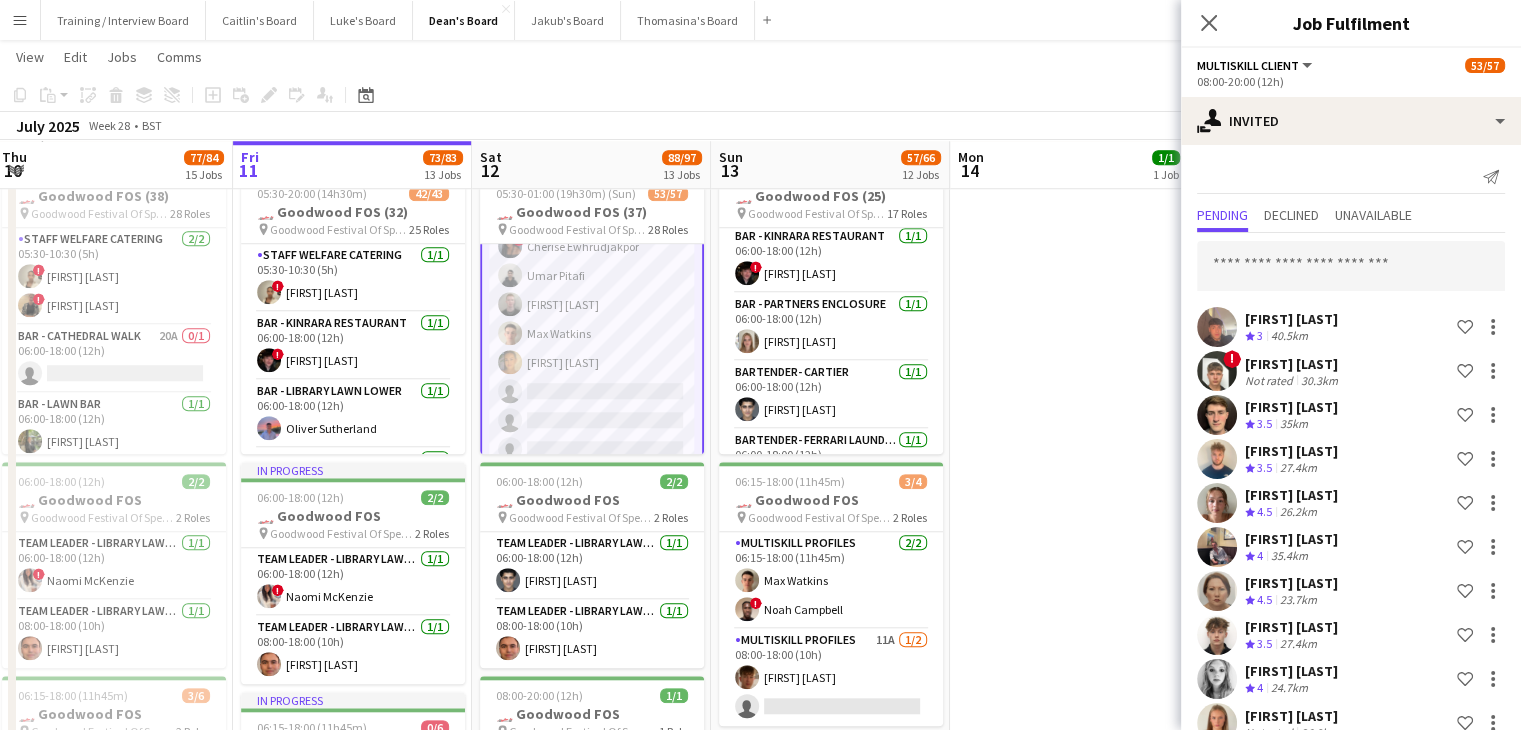 scroll, scrollTop: 3412, scrollLeft: 0, axis: vertical 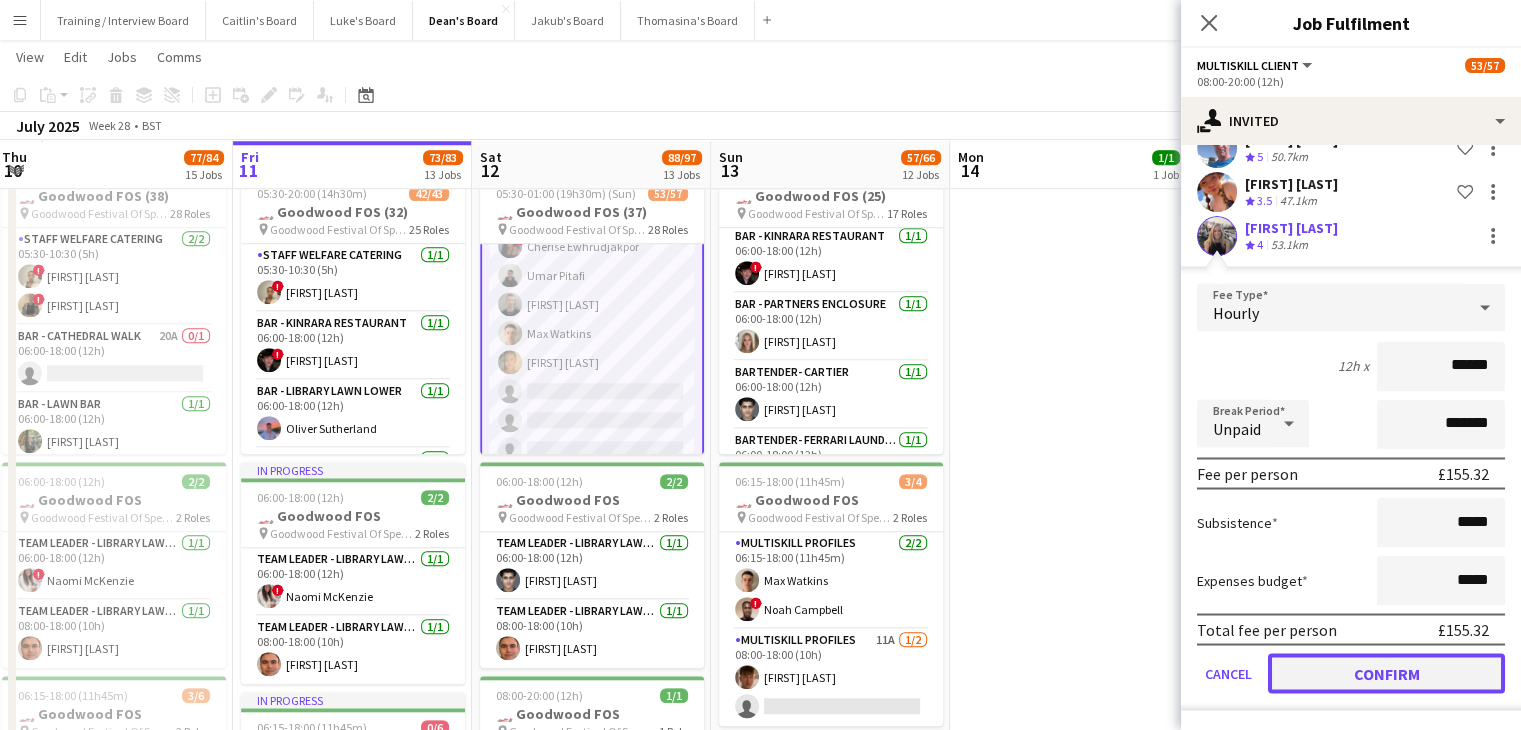 drag, startPoint x: 1404, startPoint y: 683, endPoint x: 1399, endPoint y: 673, distance: 11.18034 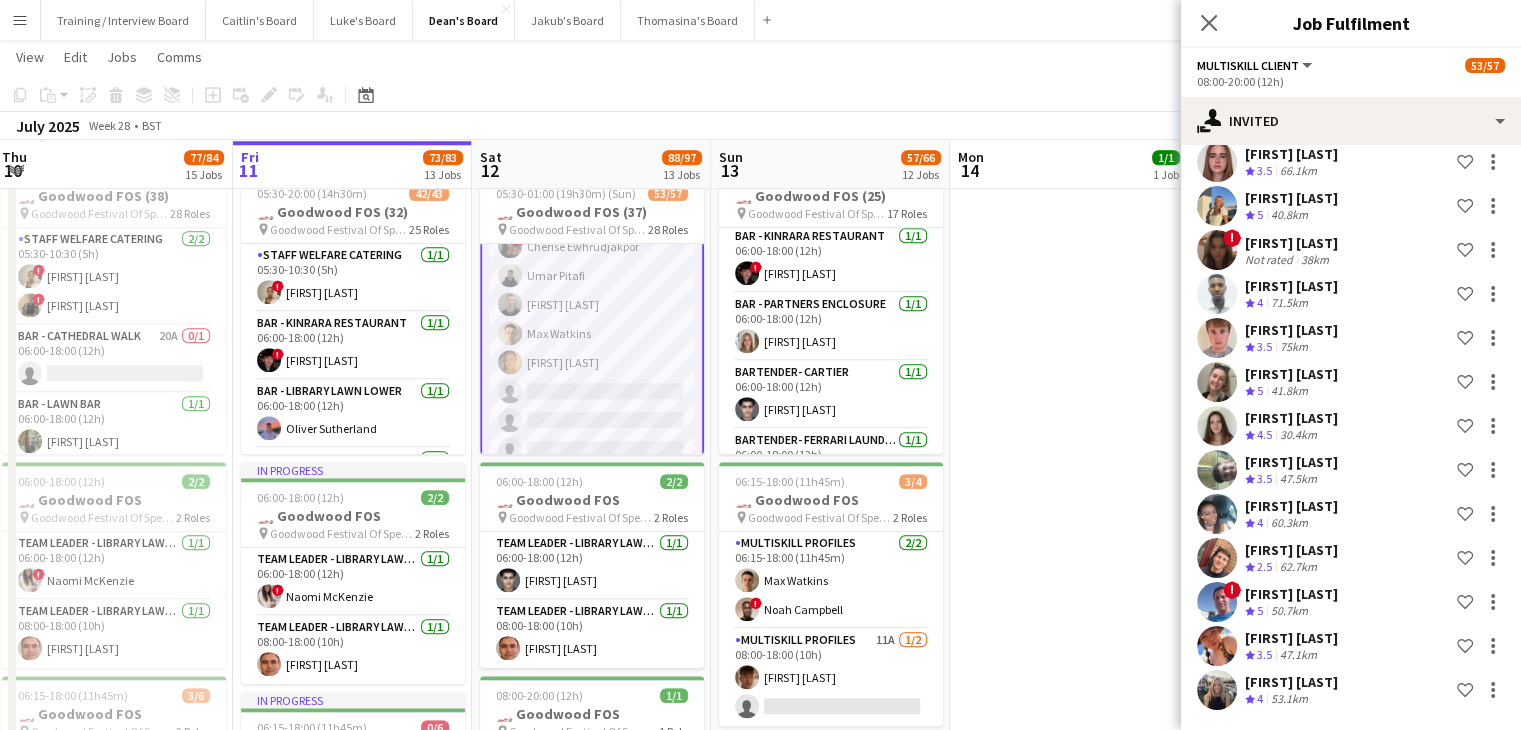 scroll, scrollTop: 3036, scrollLeft: 0, axis: vertical 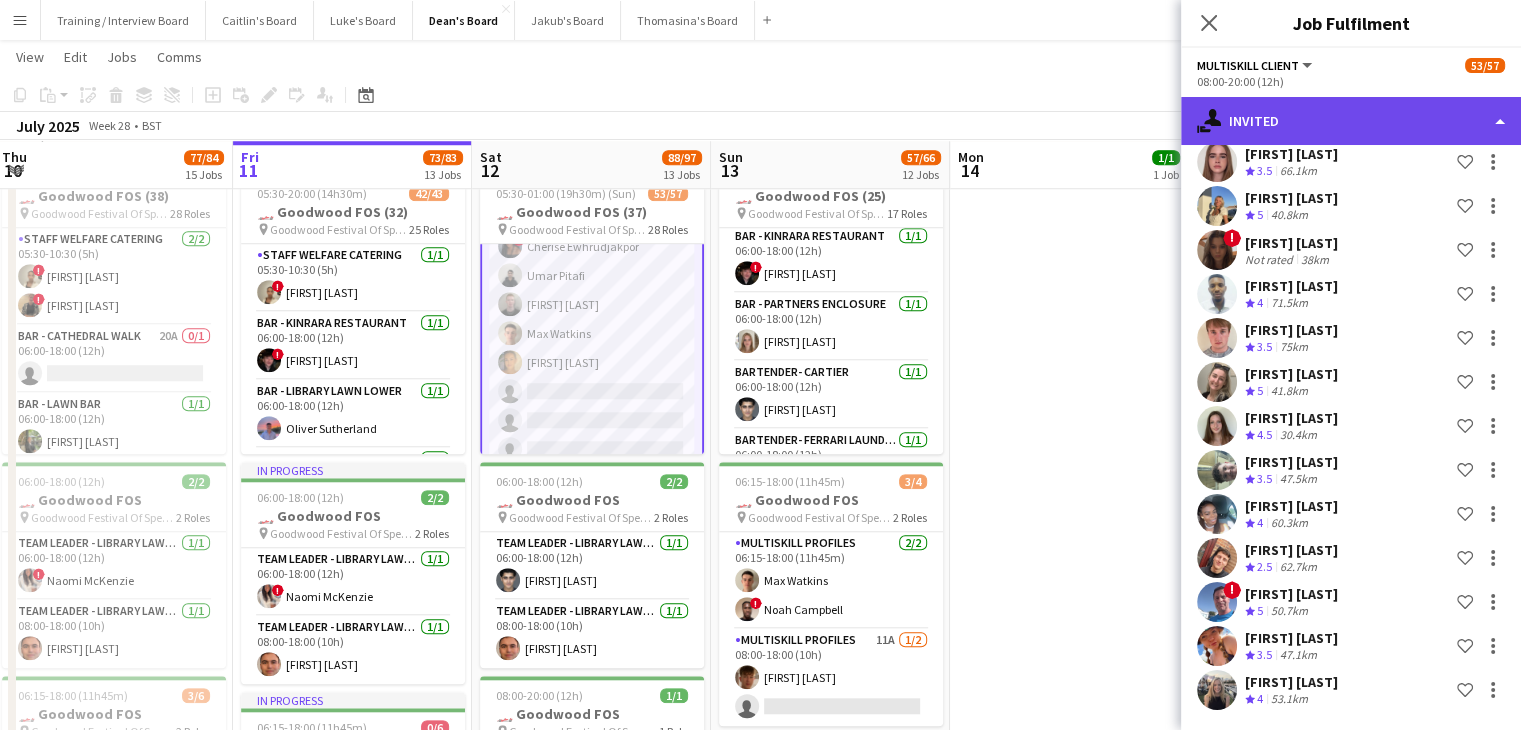 click on "single-neutral-actions-share-1
Invited" 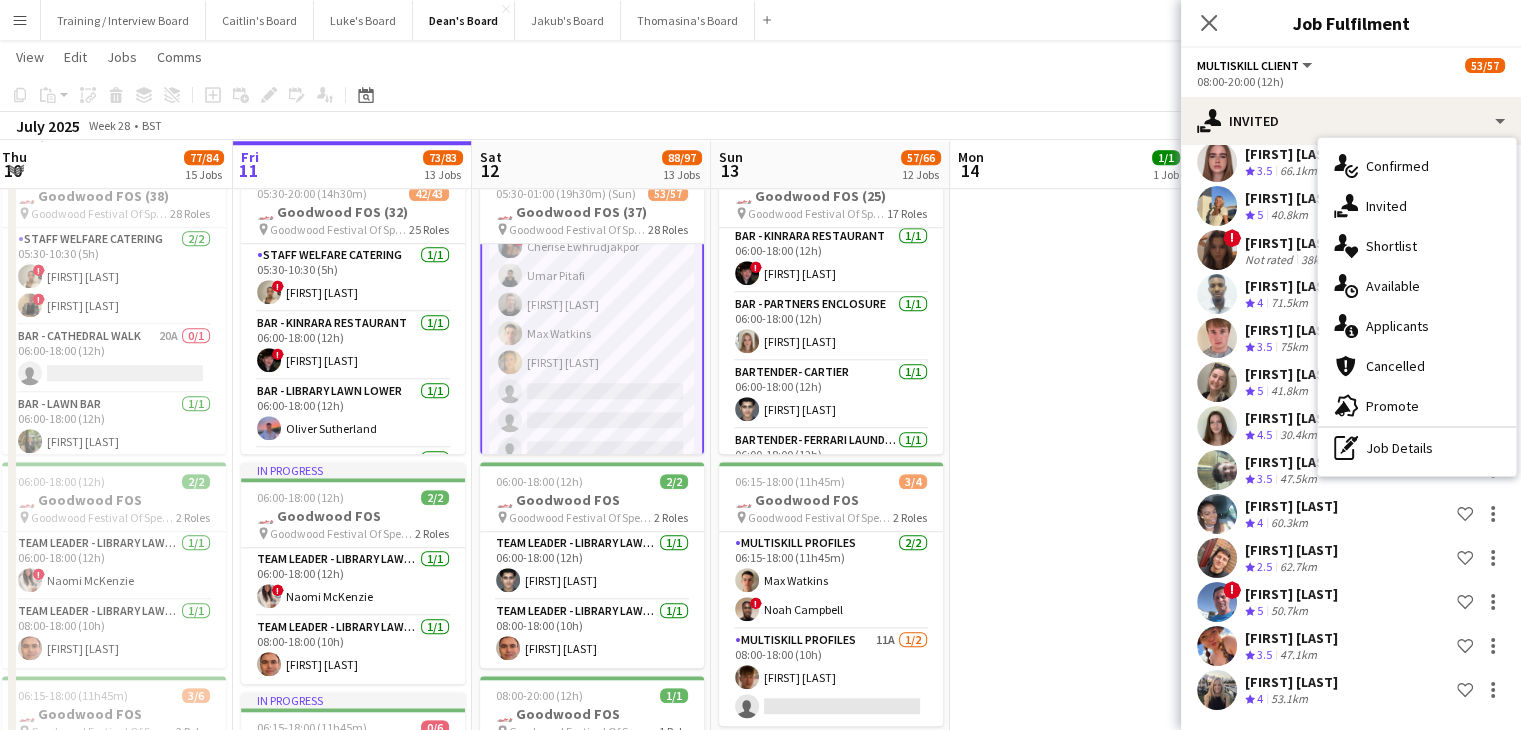 click on "single-neutral-actions-share-1
Invited" at bounding box center [1417, 206] 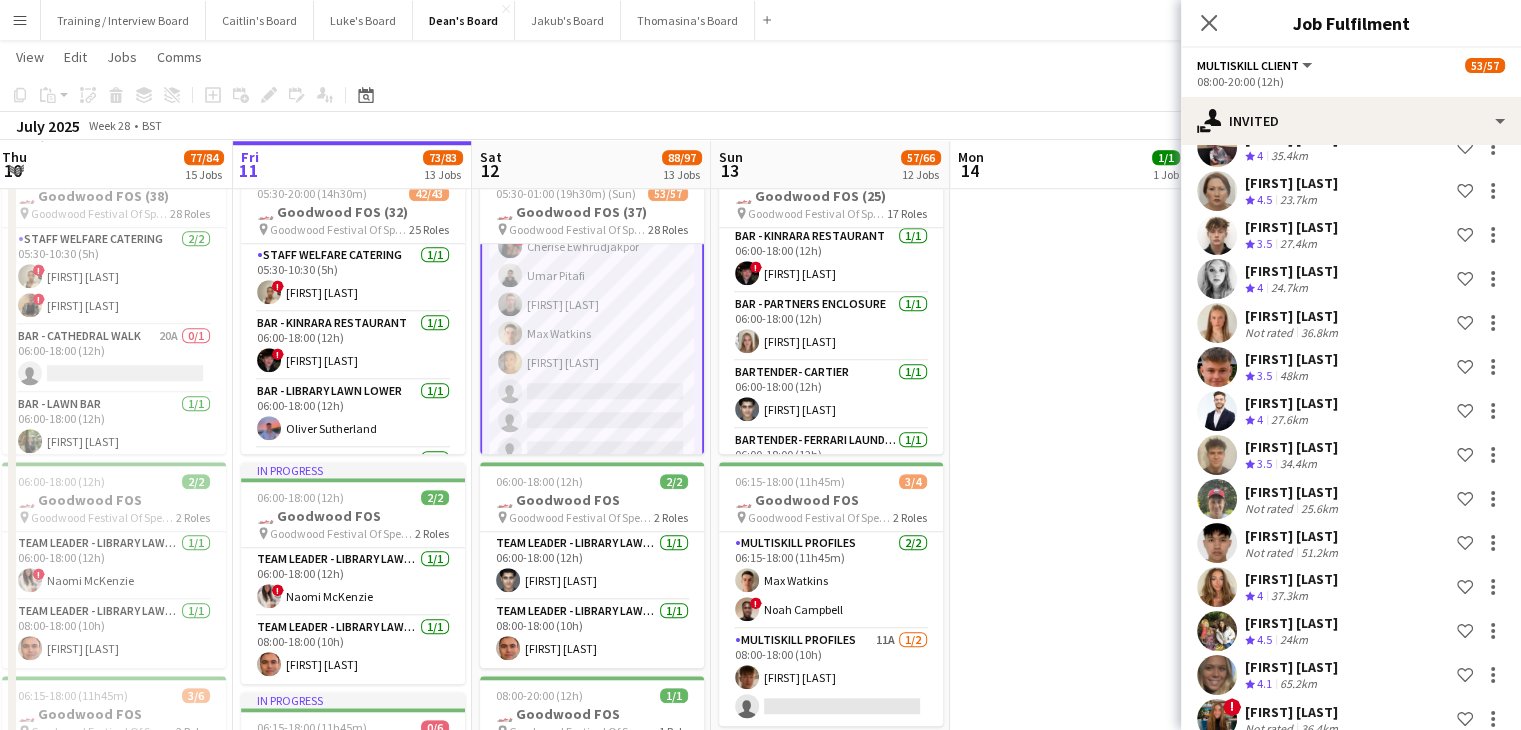 scroll, scrollTop: 0, scrollLeft: 0, axis: both 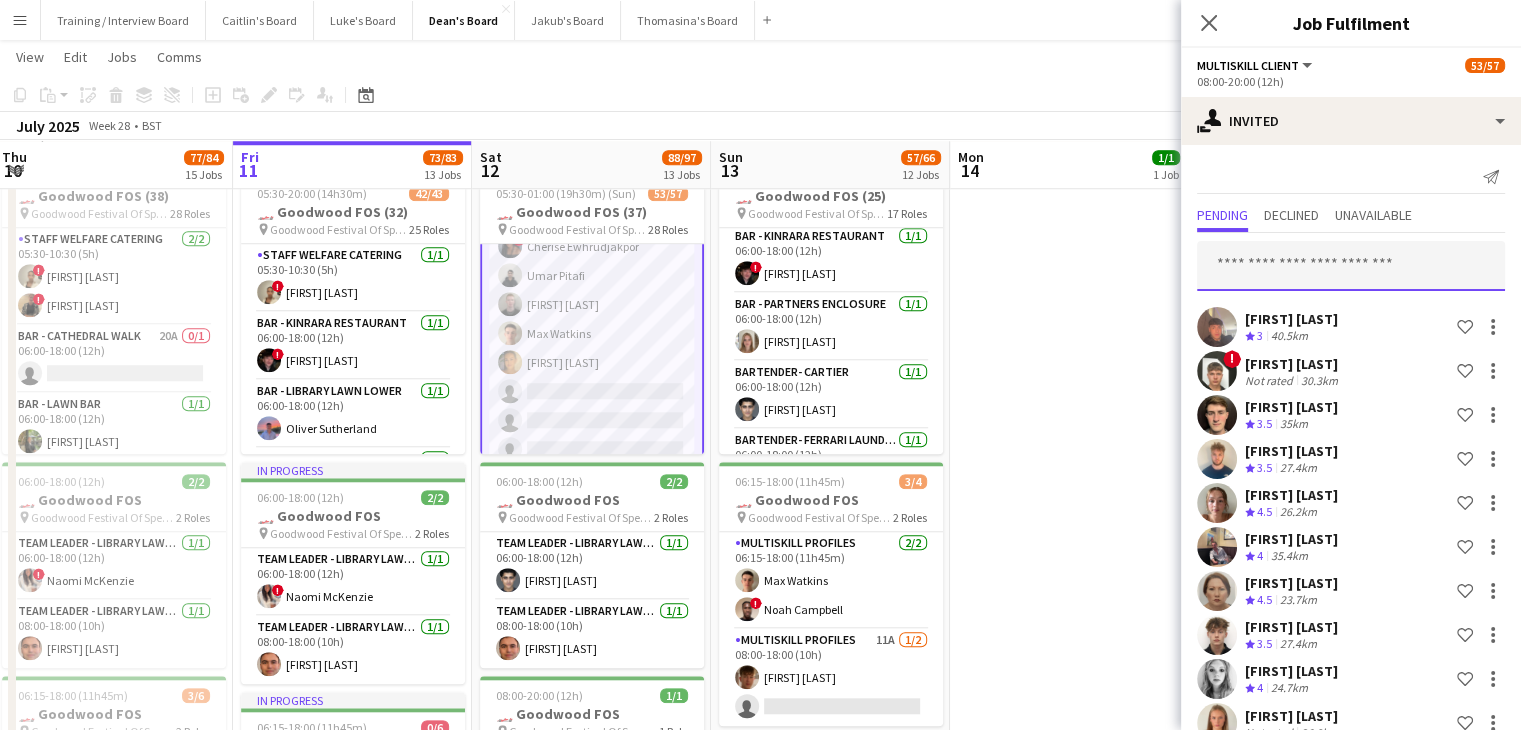 drag, startPoint x: 1260, startPoint y: 257, endPoint x: 1274, endPoint y: 258, distance: 14.035668 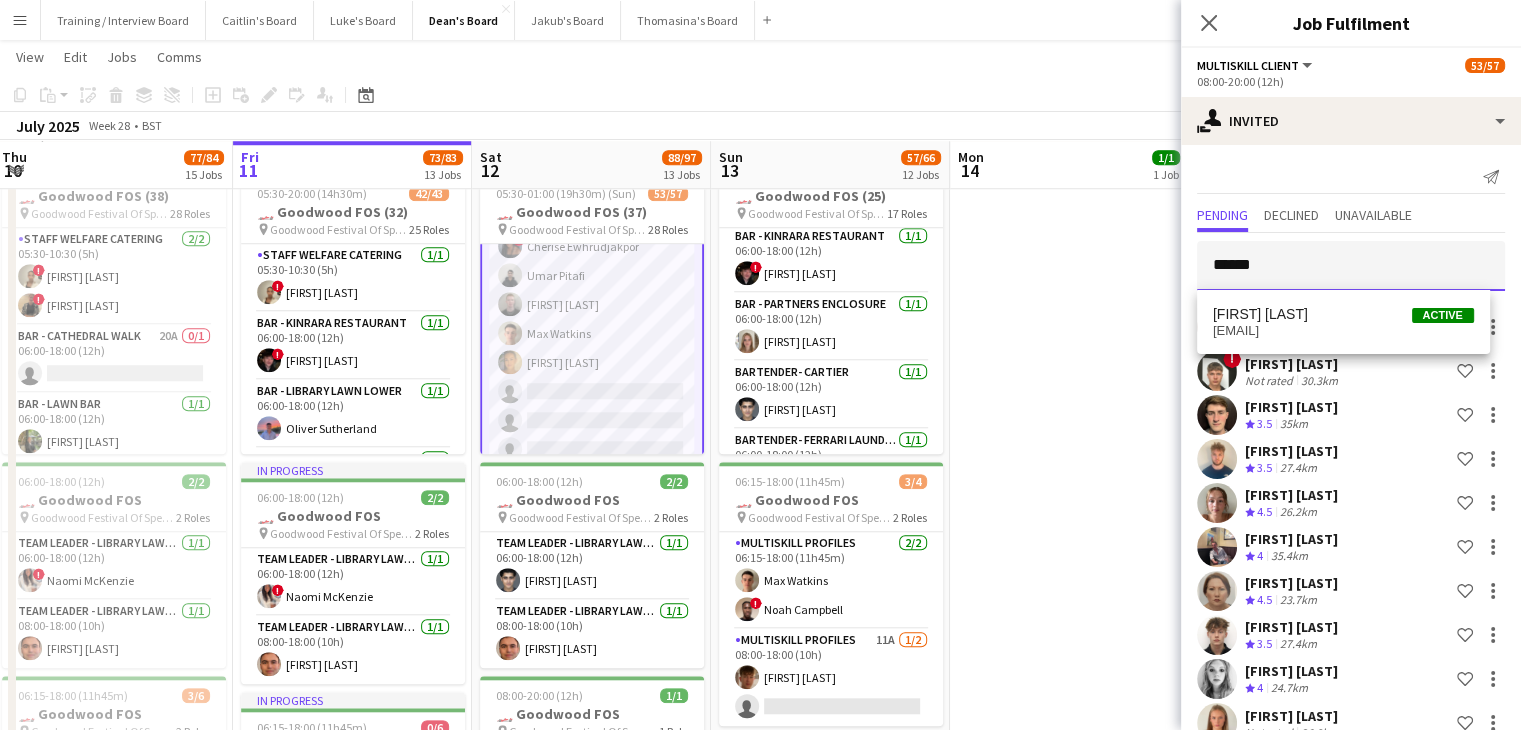 type on "******" 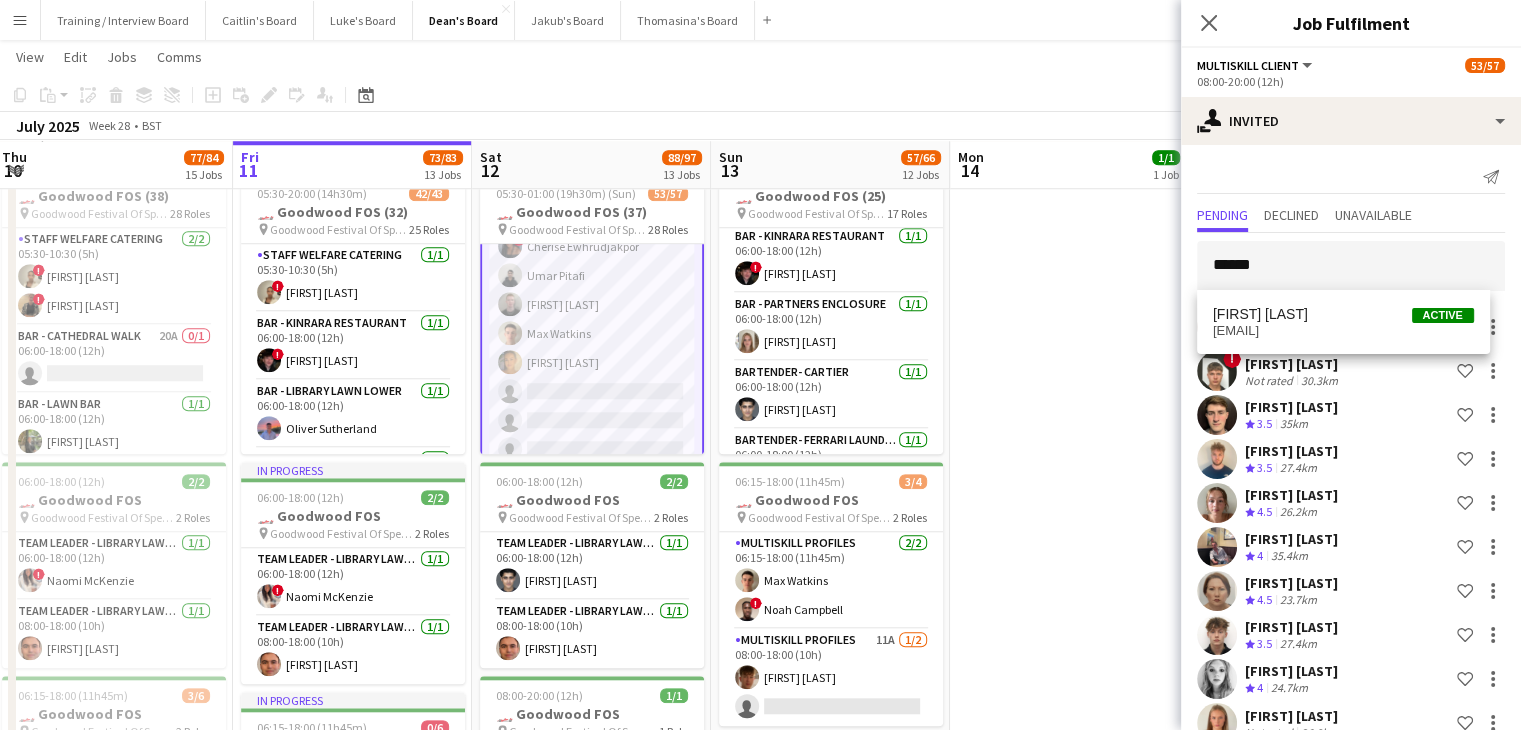 click on "joecox04@icloud.com" at bounding box center [1343, 331] 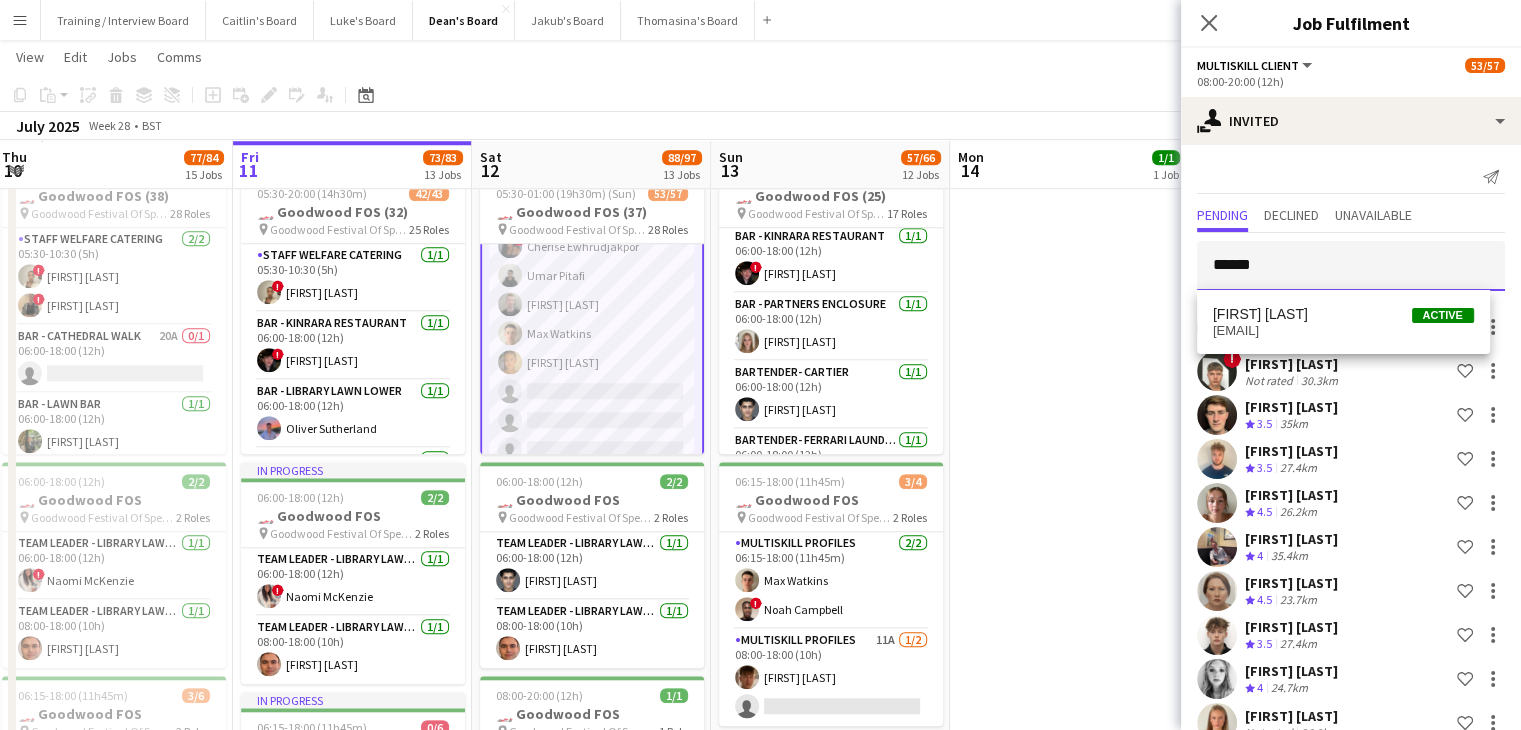 type 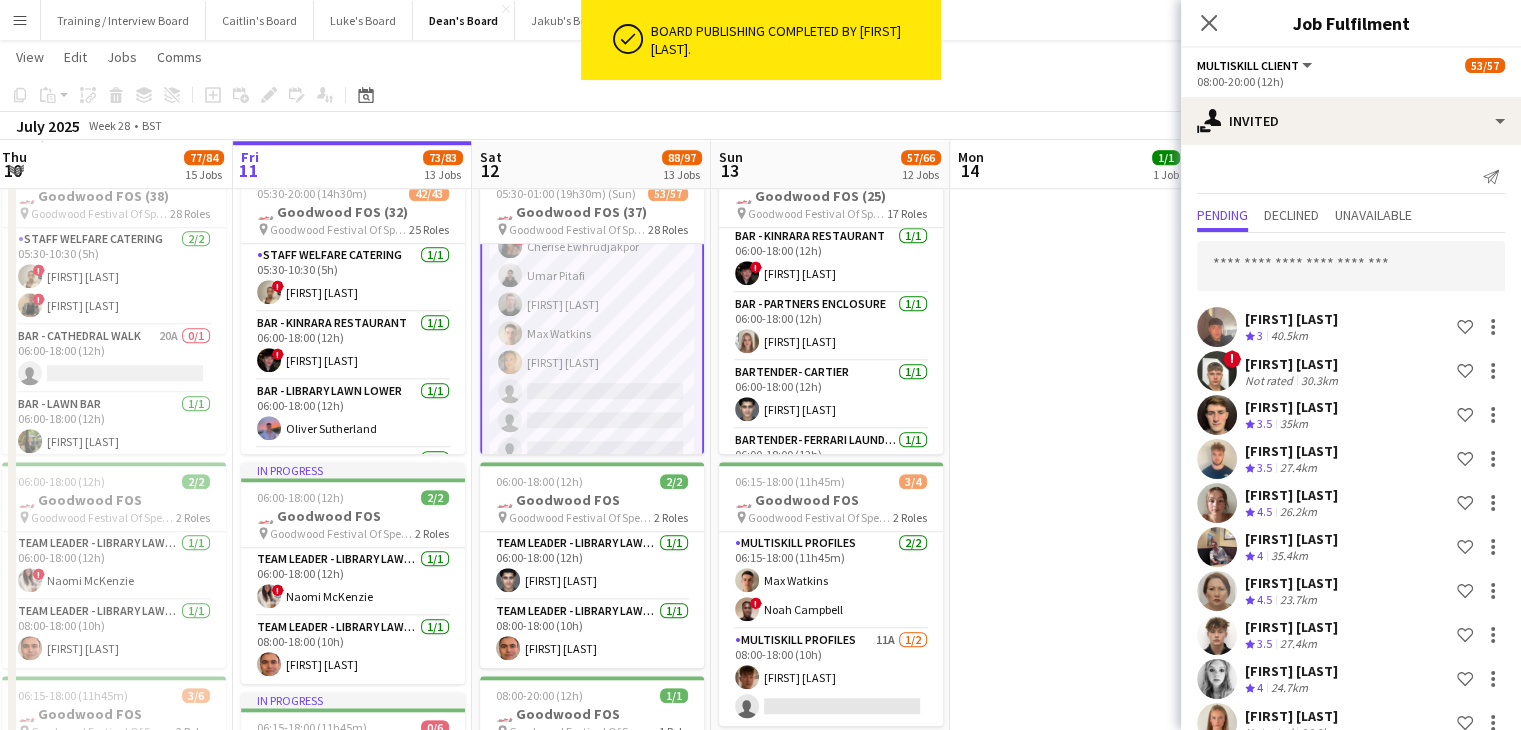 scroll, scrollTop: 3456, scrollLeft: 0, axis: vertical 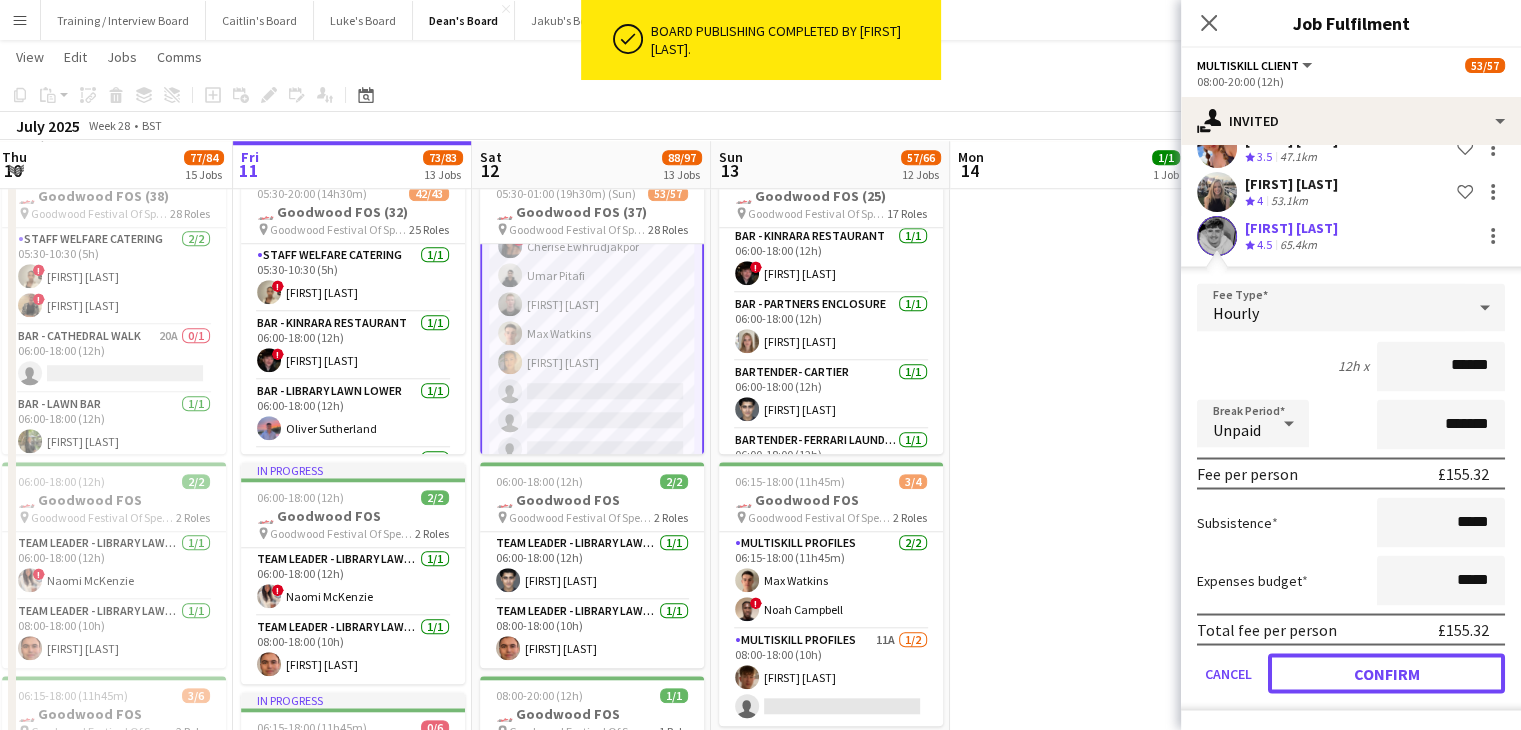 click on "Confirm" 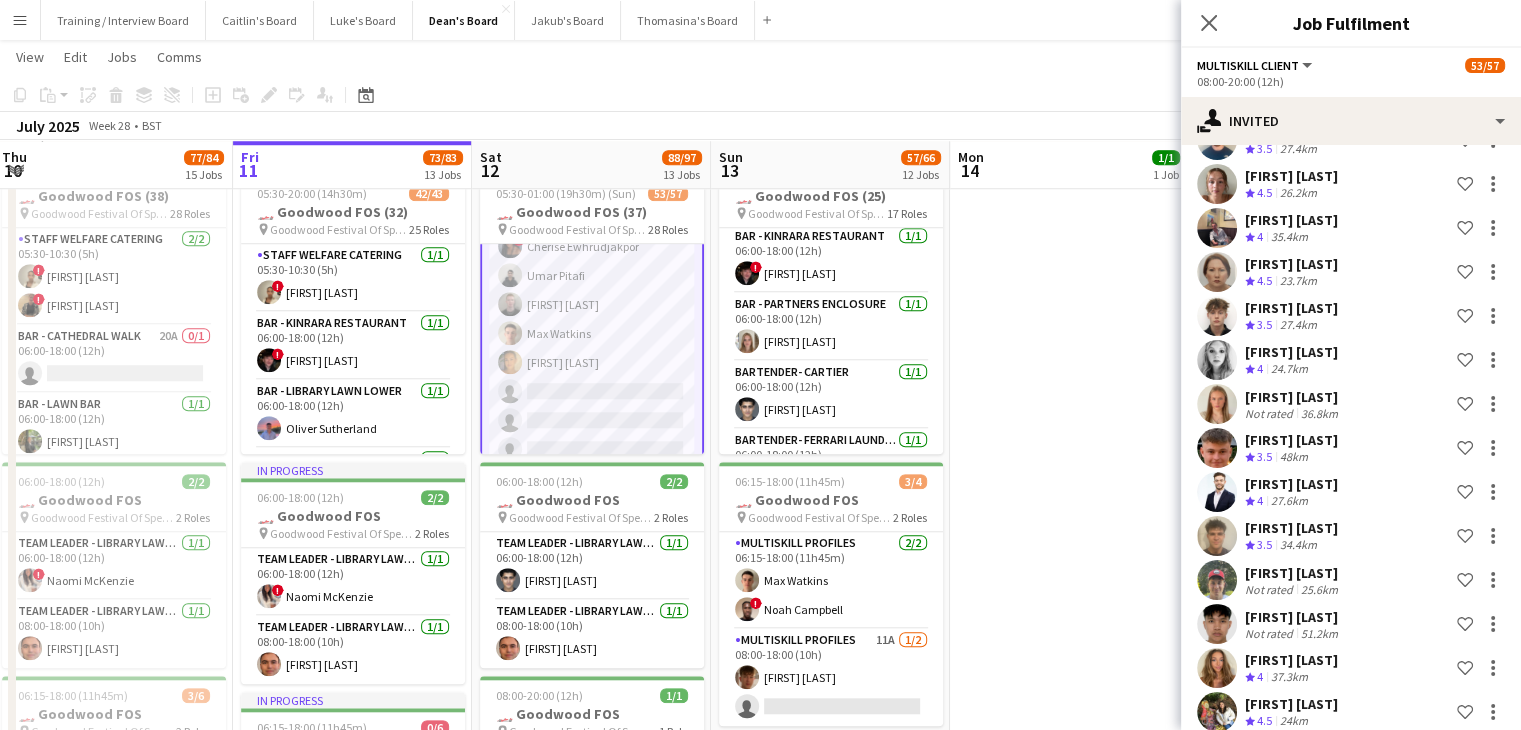 scroll, scrollTop: 0, scrollLeft: 0, axis: both 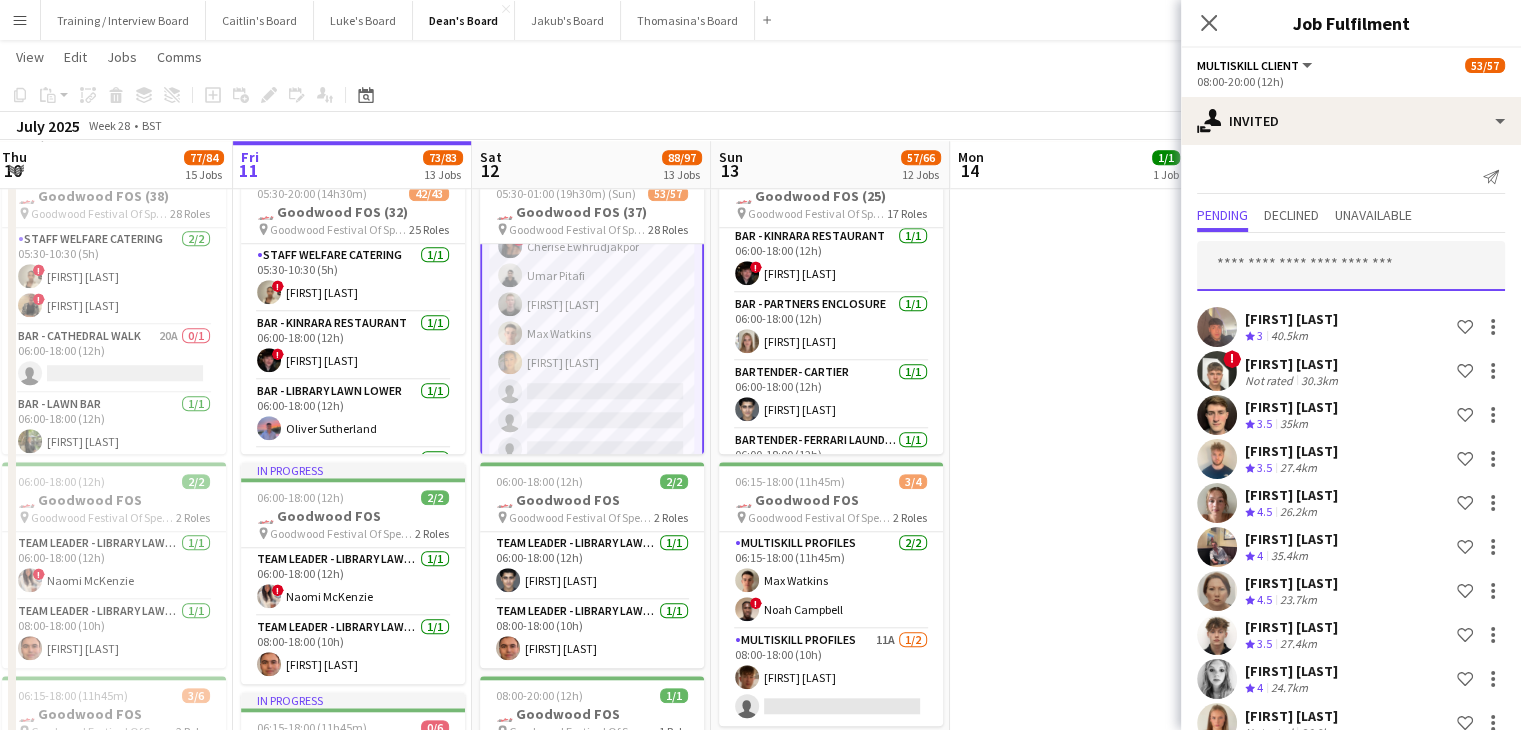 click at bounding box center (1351, 266) 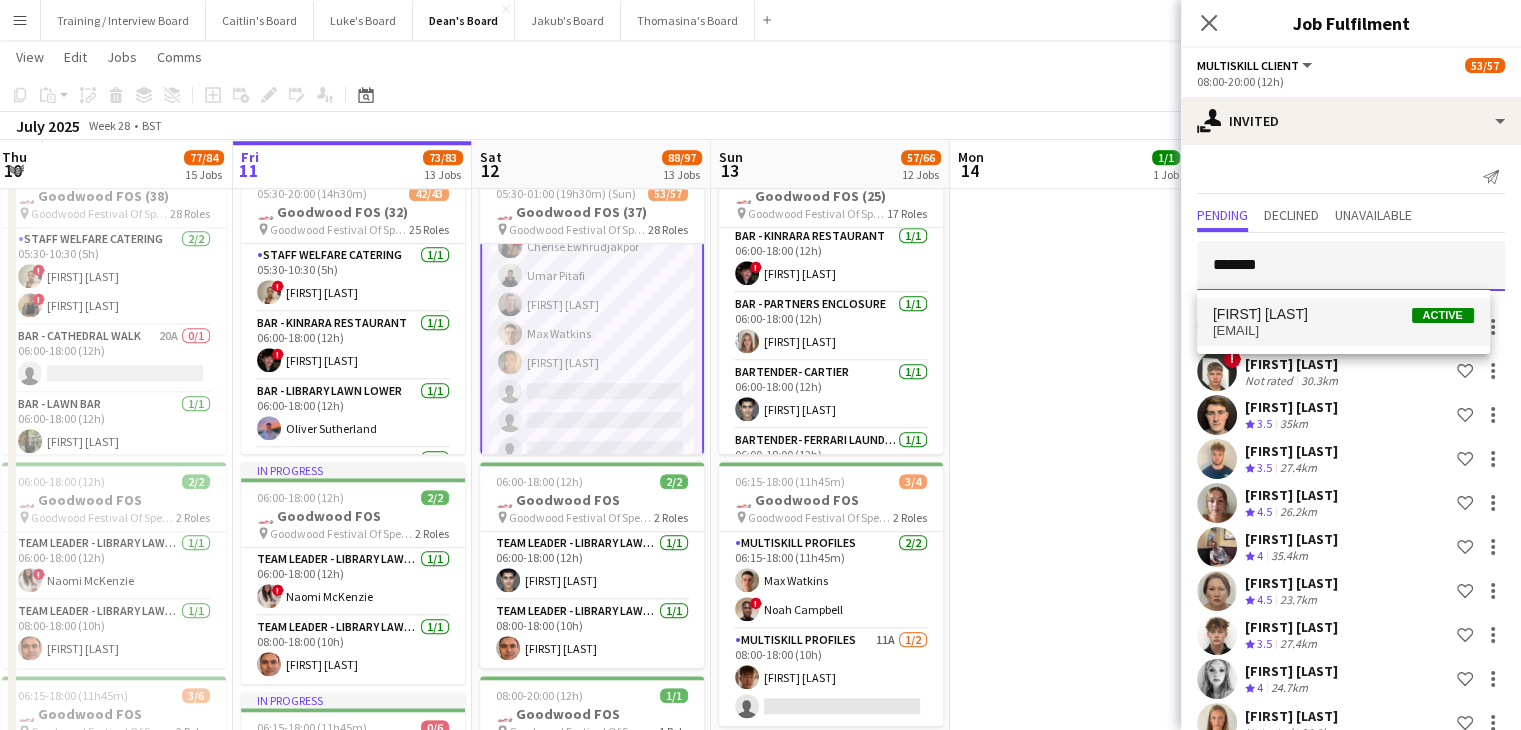 type on "*******" 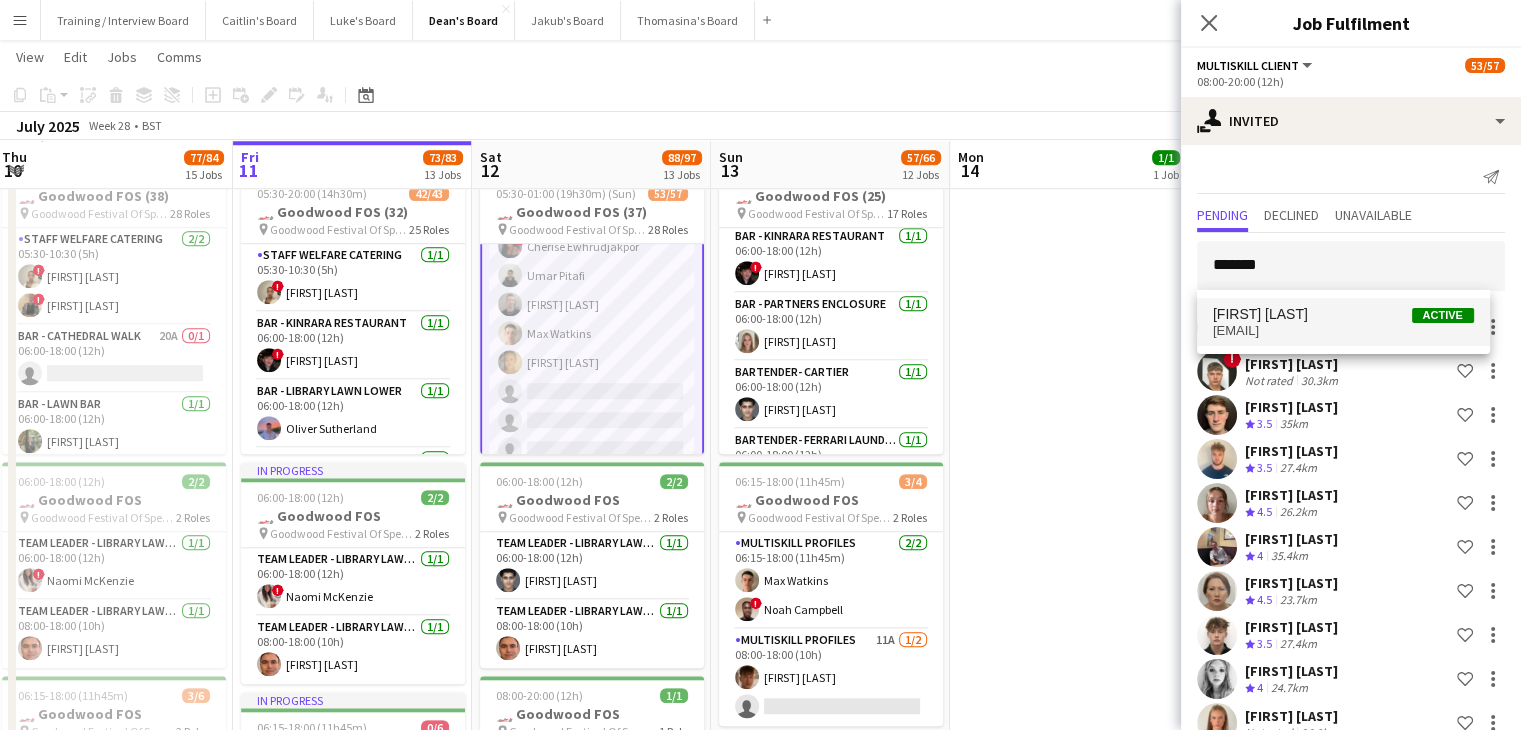 click on "Kyle Dear  Active" at bounding box center [1343, 314] 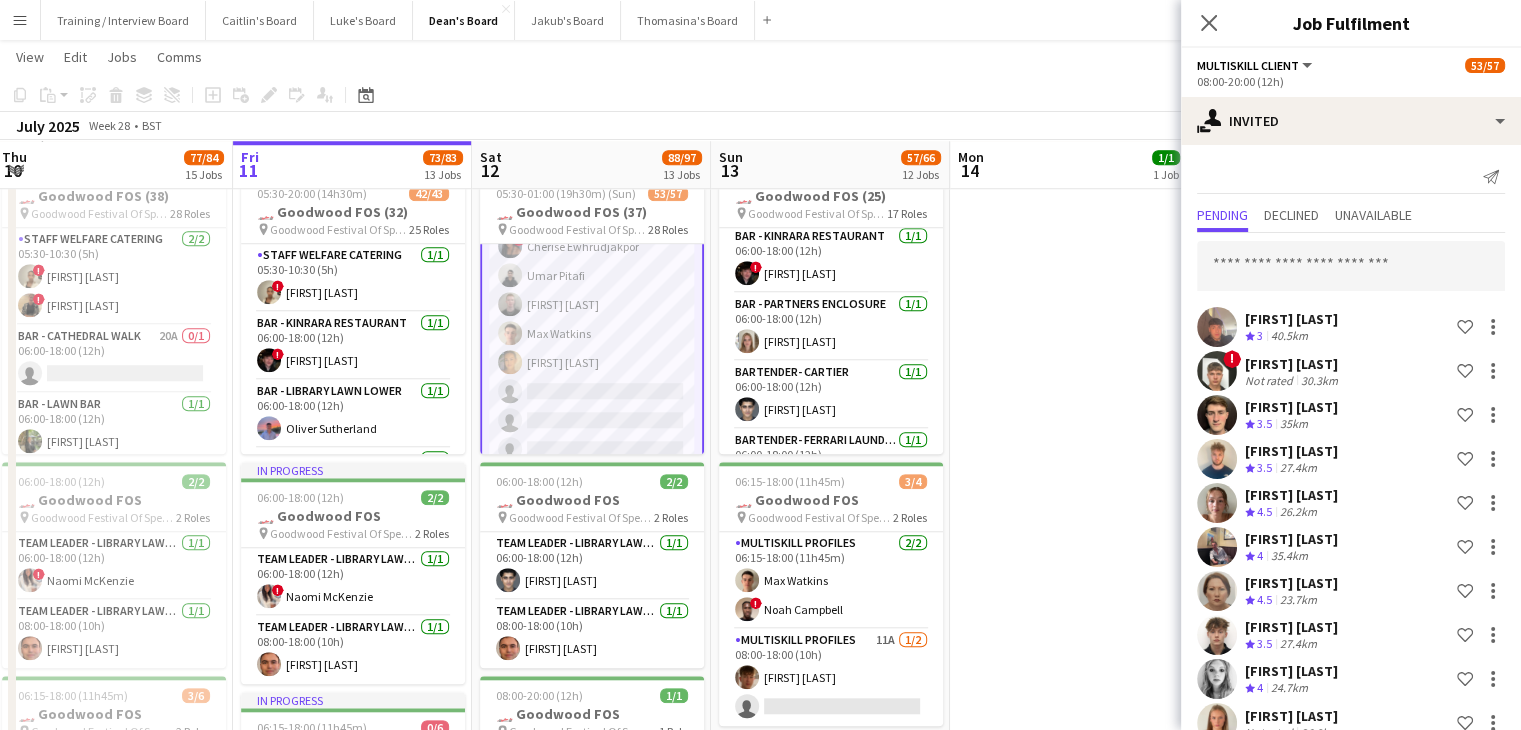 scroll, scrollTop: 3500, scrollLeft: 0, axis: vertical 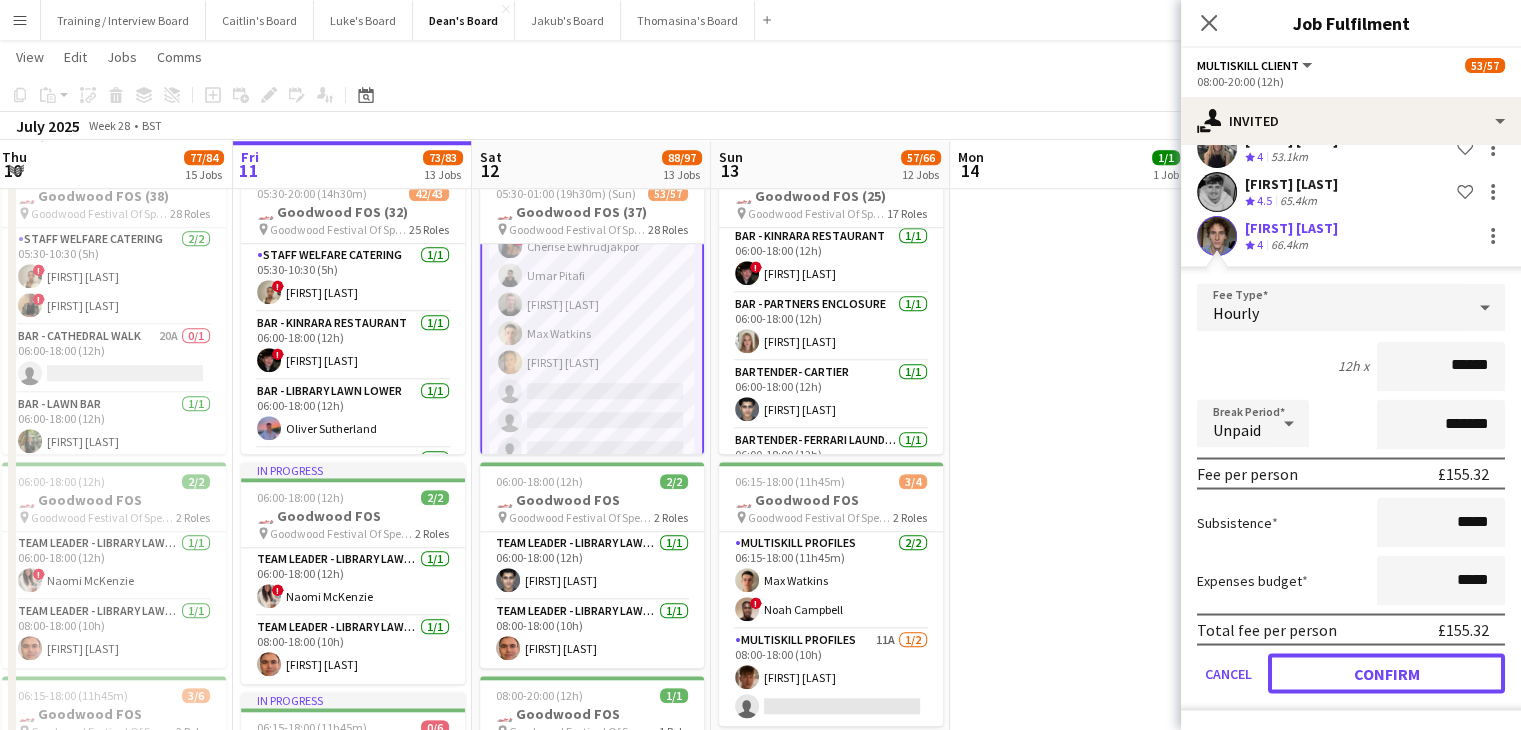 click on "Confirm" 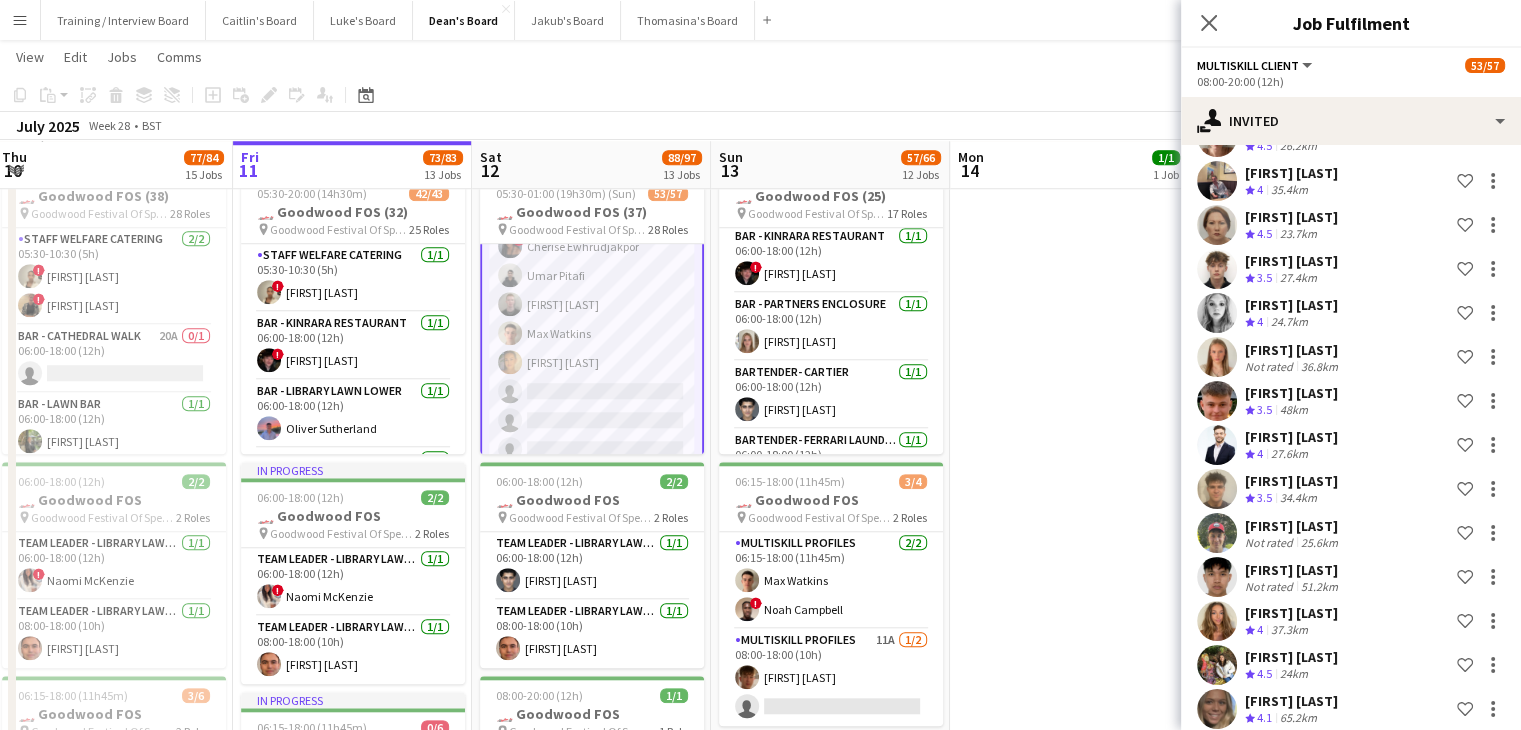 scroll, scrollTop: 0, scrollLeft: 0, axis: both 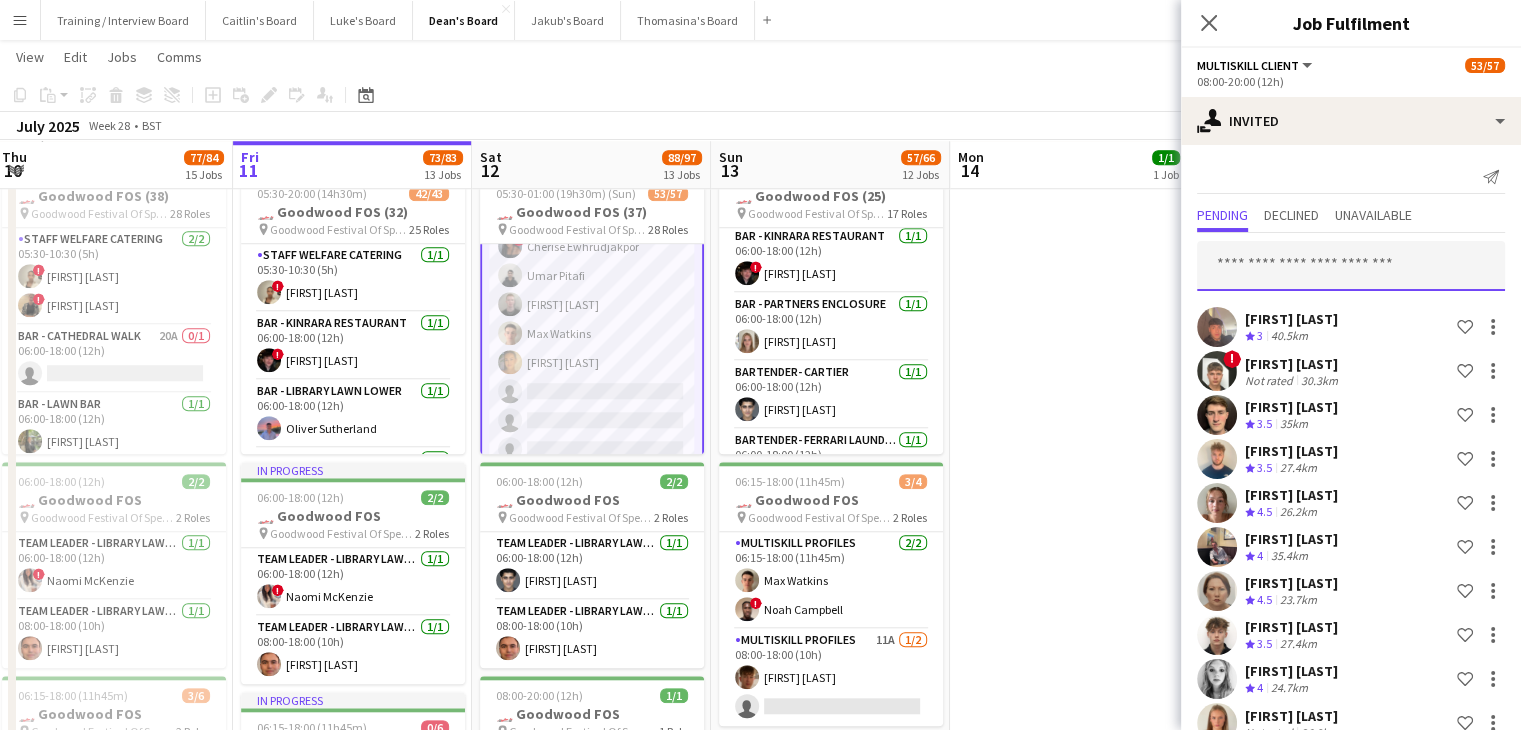 click at bounding box center (1351, 266) 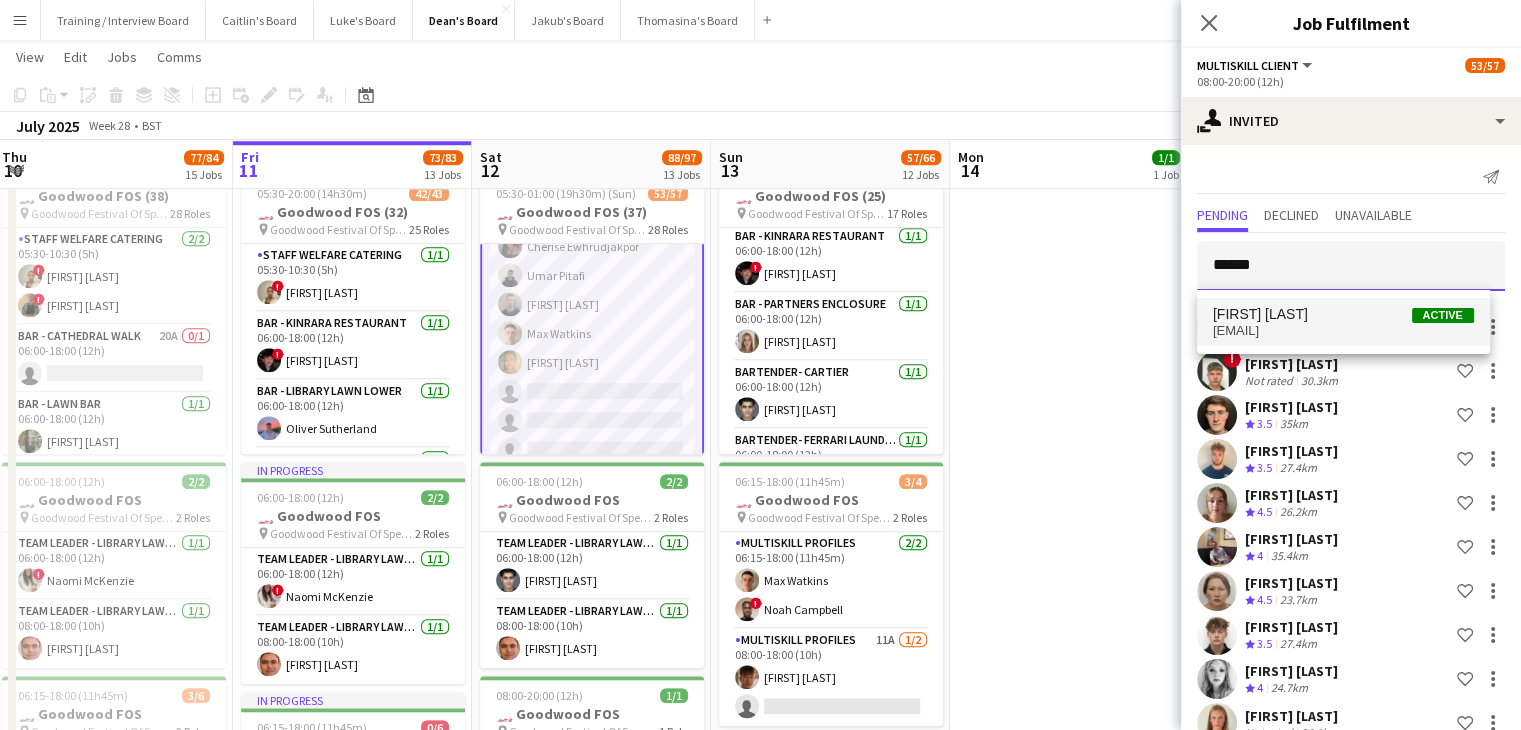 type on "******" 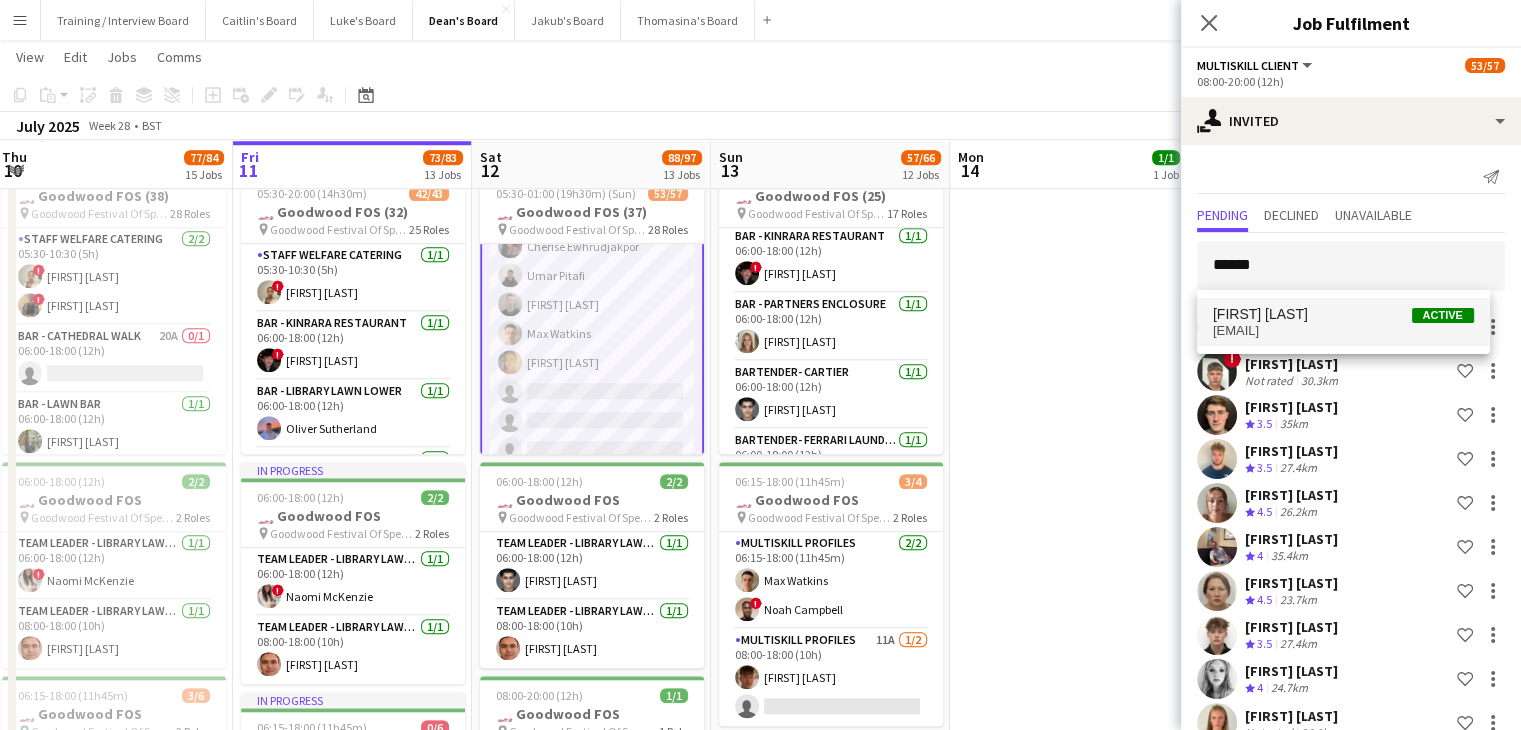 click on "Meghna Amin  Active" at bounding box center (1343, 314) 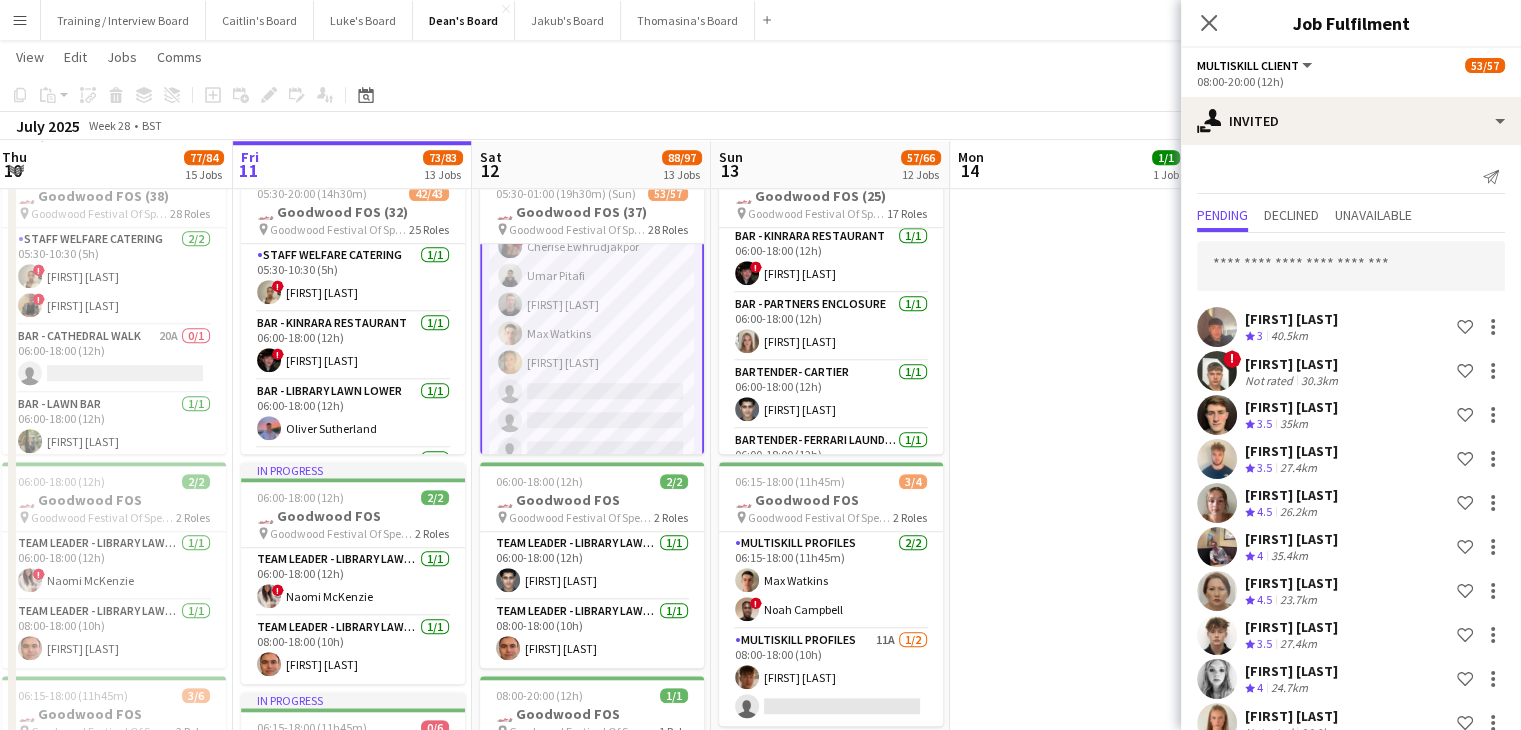 scroll, scrollTop: 3544, scrollLeft: 0, axis: vertical 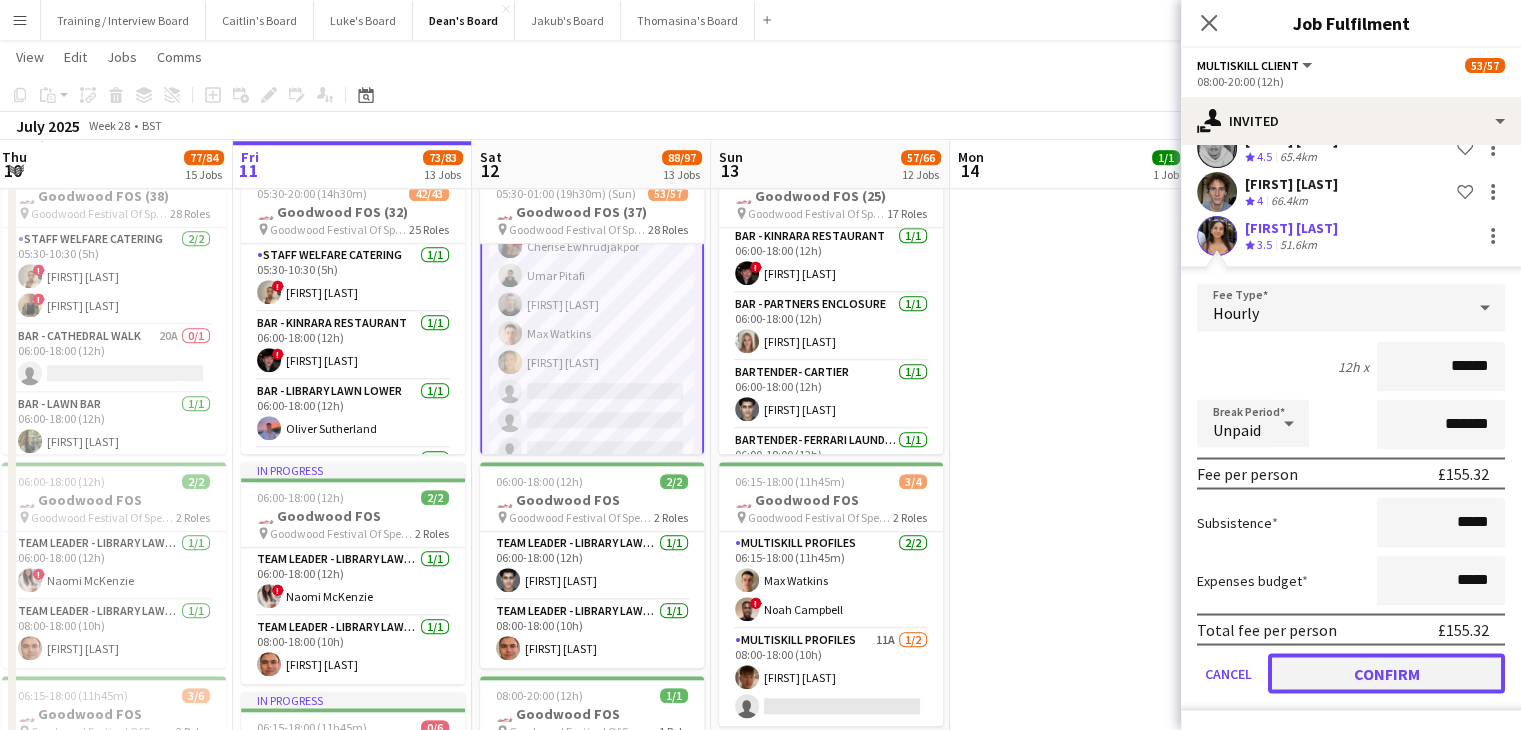 click on "Confirm" 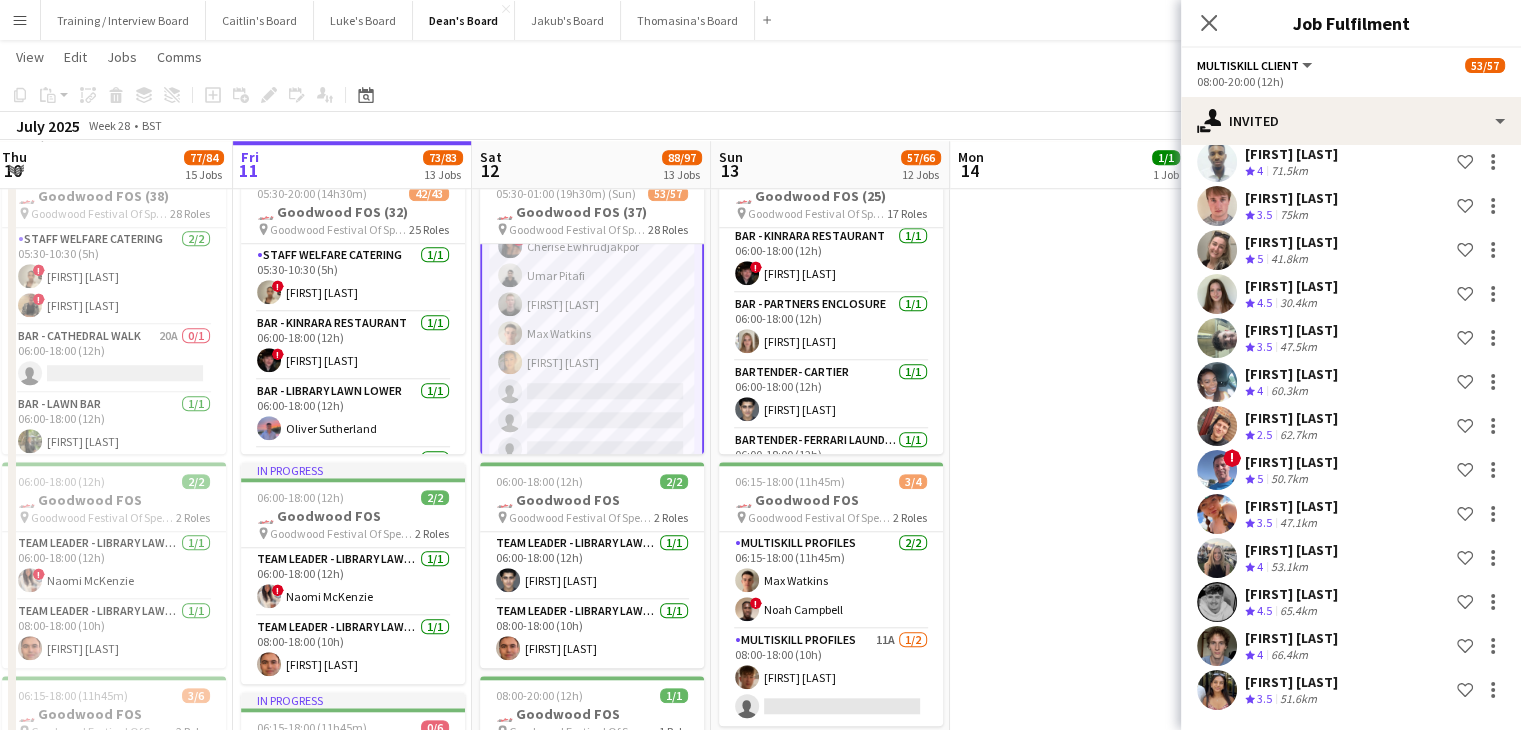 scroll, scrollTop: 0, scrollLeft: 0, axis: both 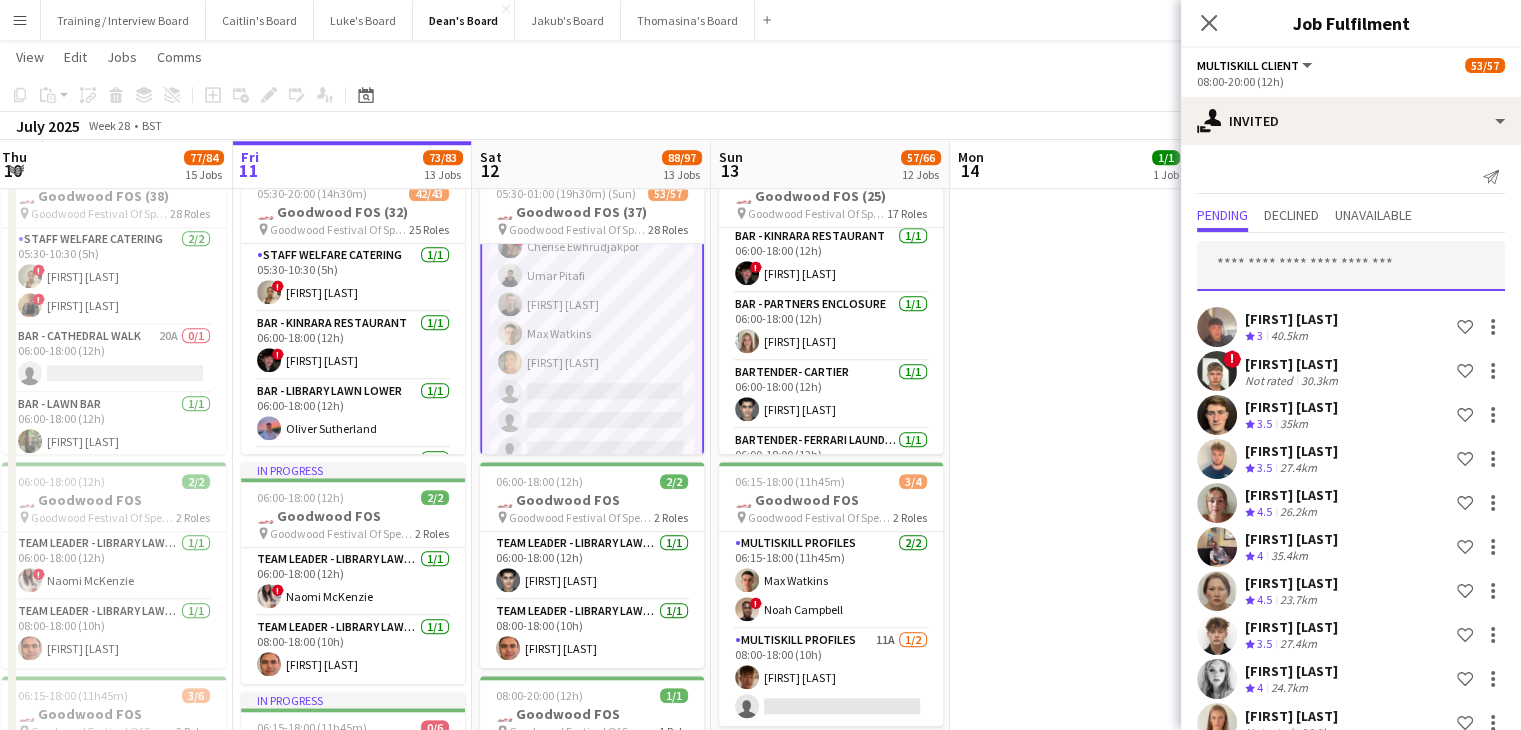 click at bounding box center (1351, 266) 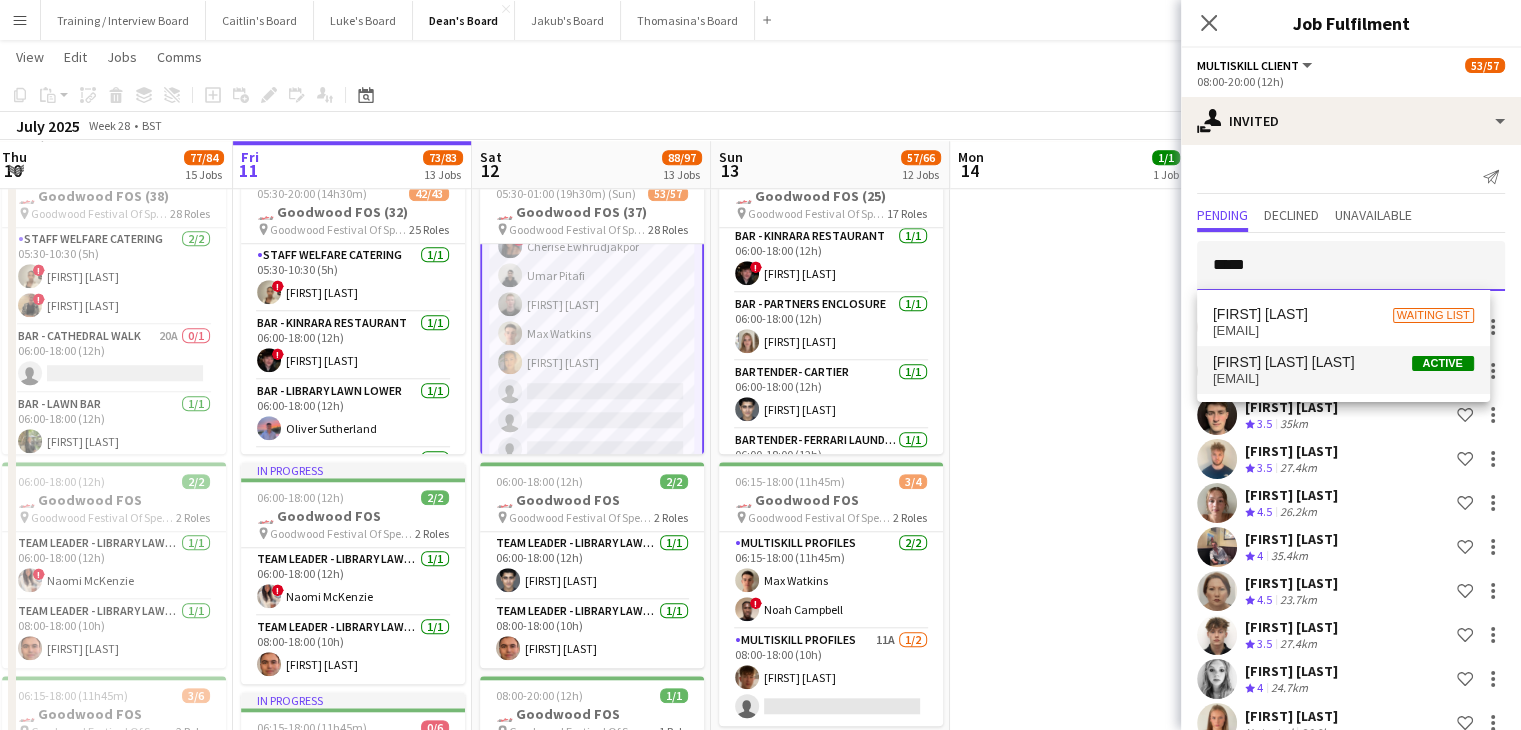 type on "*****" 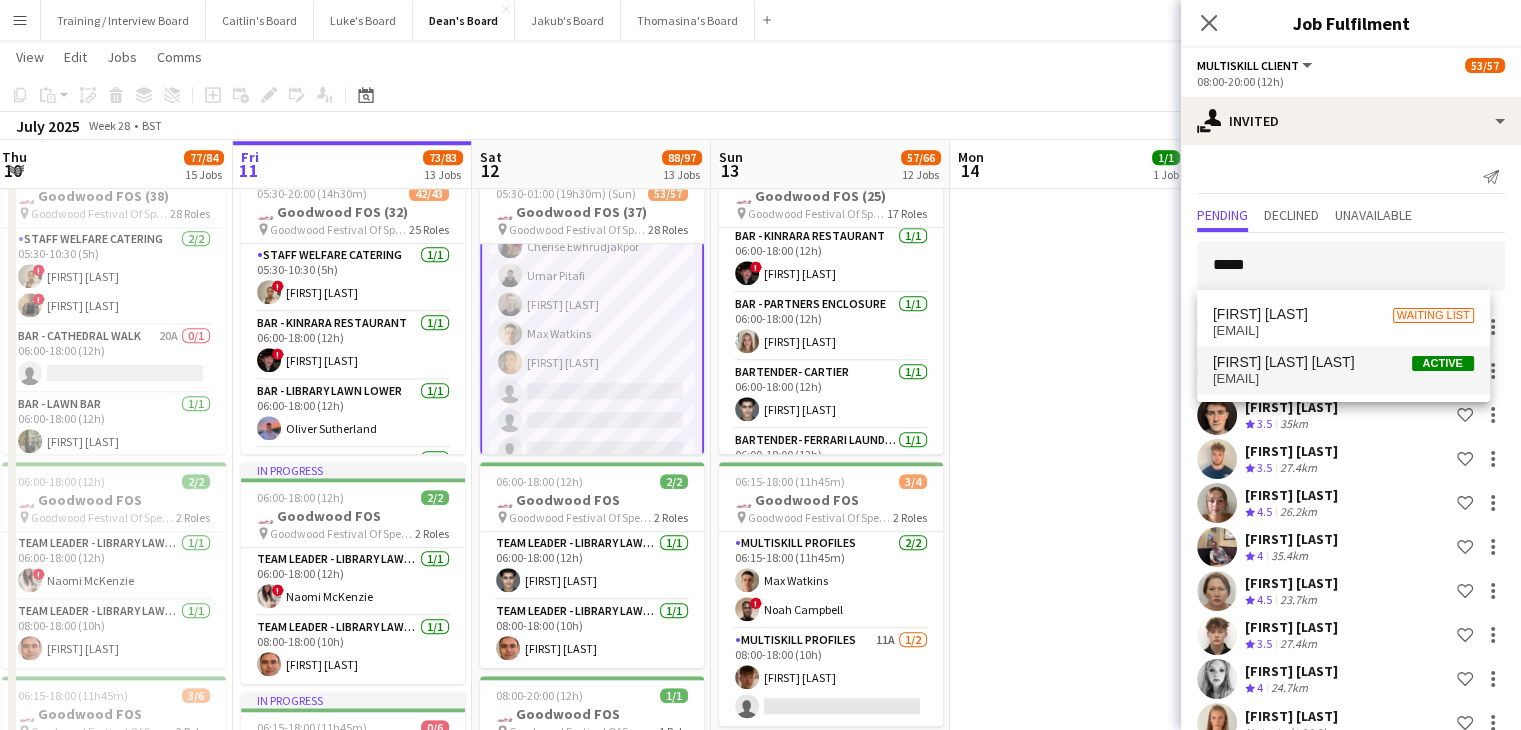 click on "praj.sthakuri@hotmail.co.uk" at bounding box center [1343, 379] 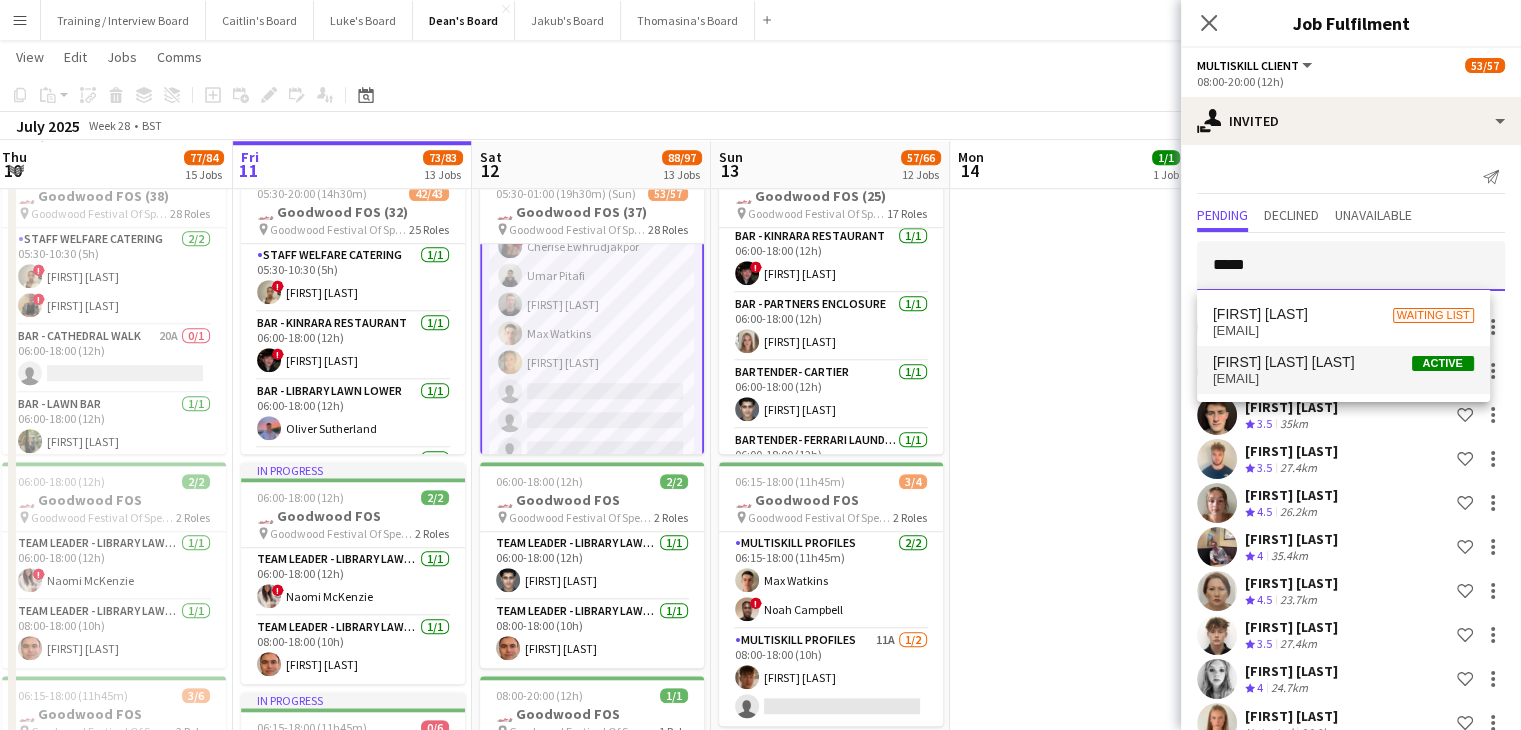 type 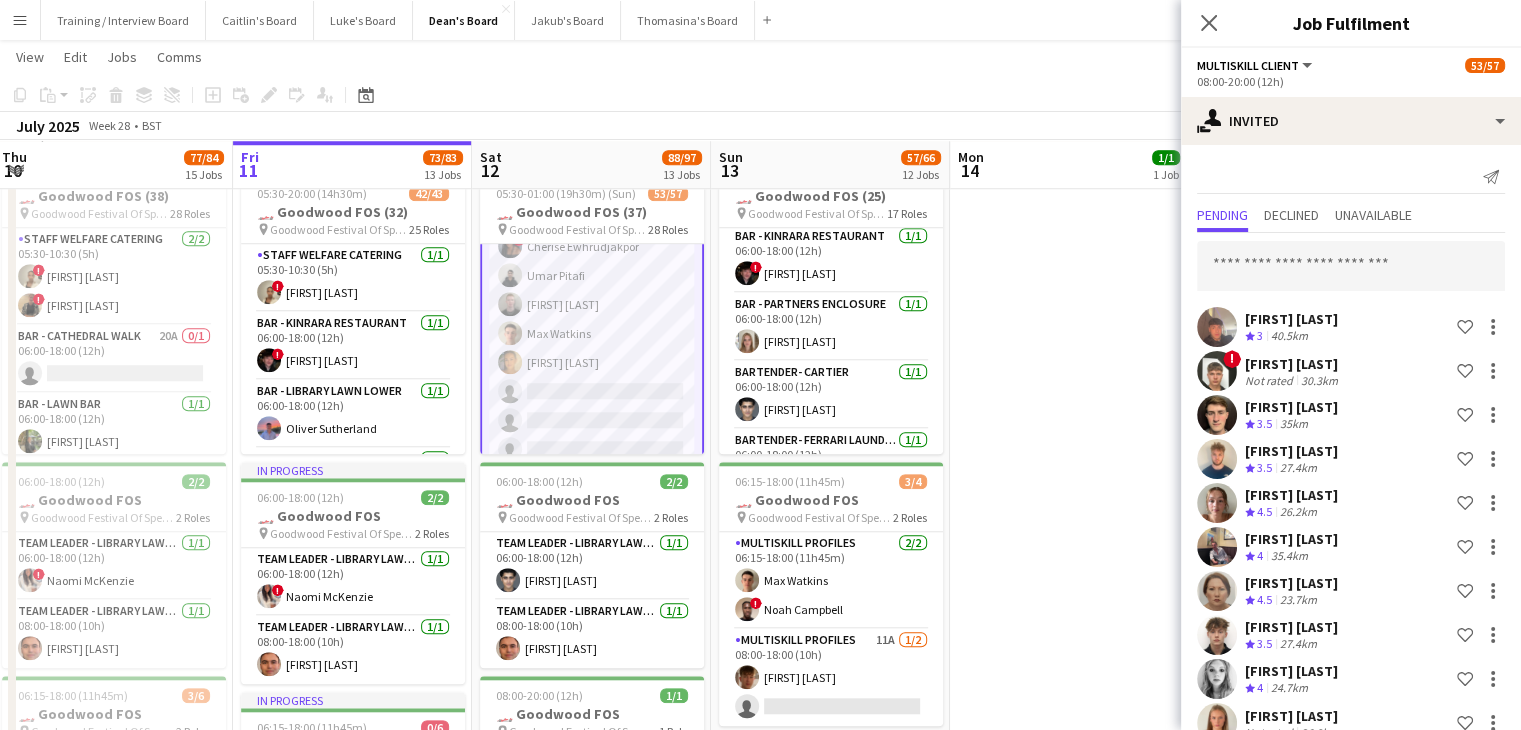 scroll, scrollTop: 3588, scrollLeft: 0, axis: vertical 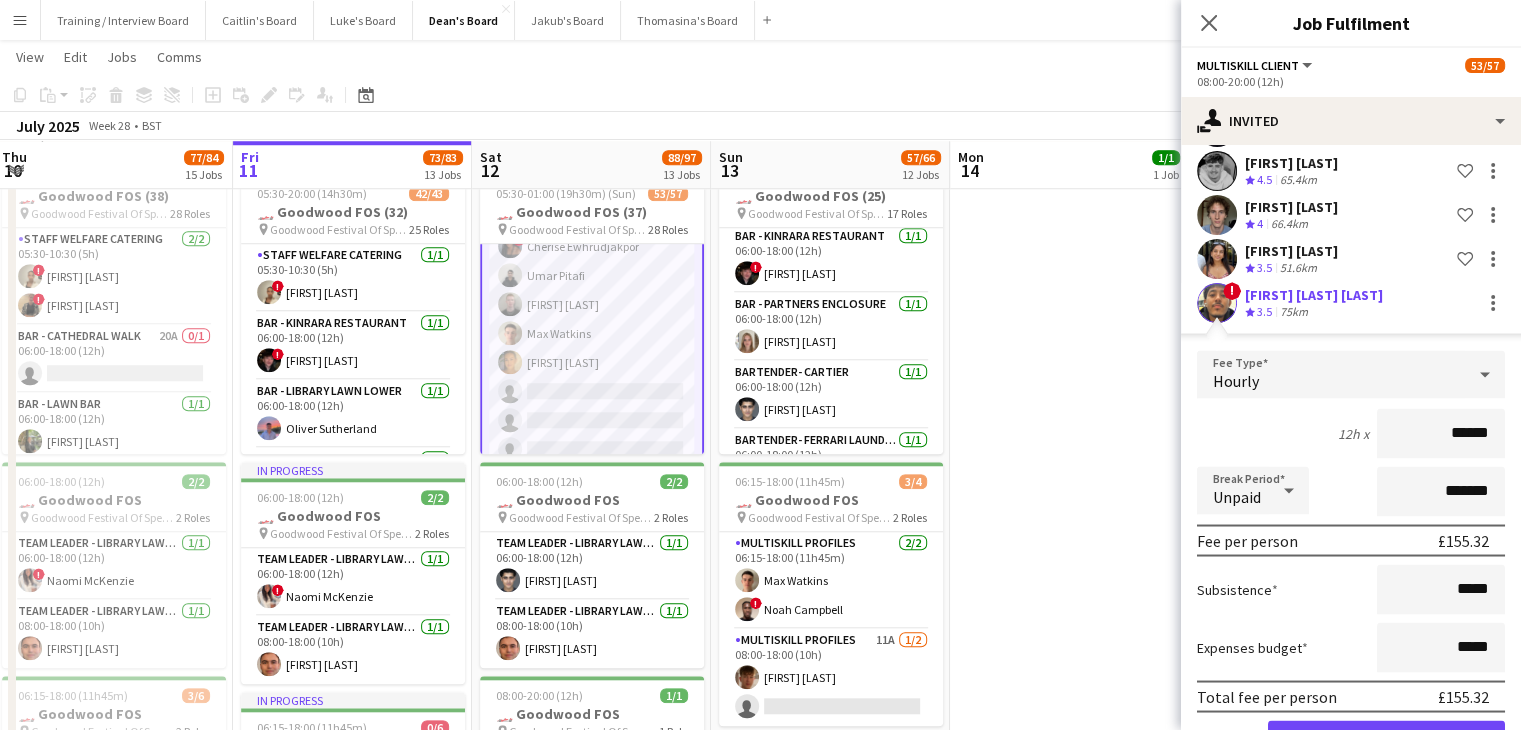 click on "Prajawal Shah Thakuri" 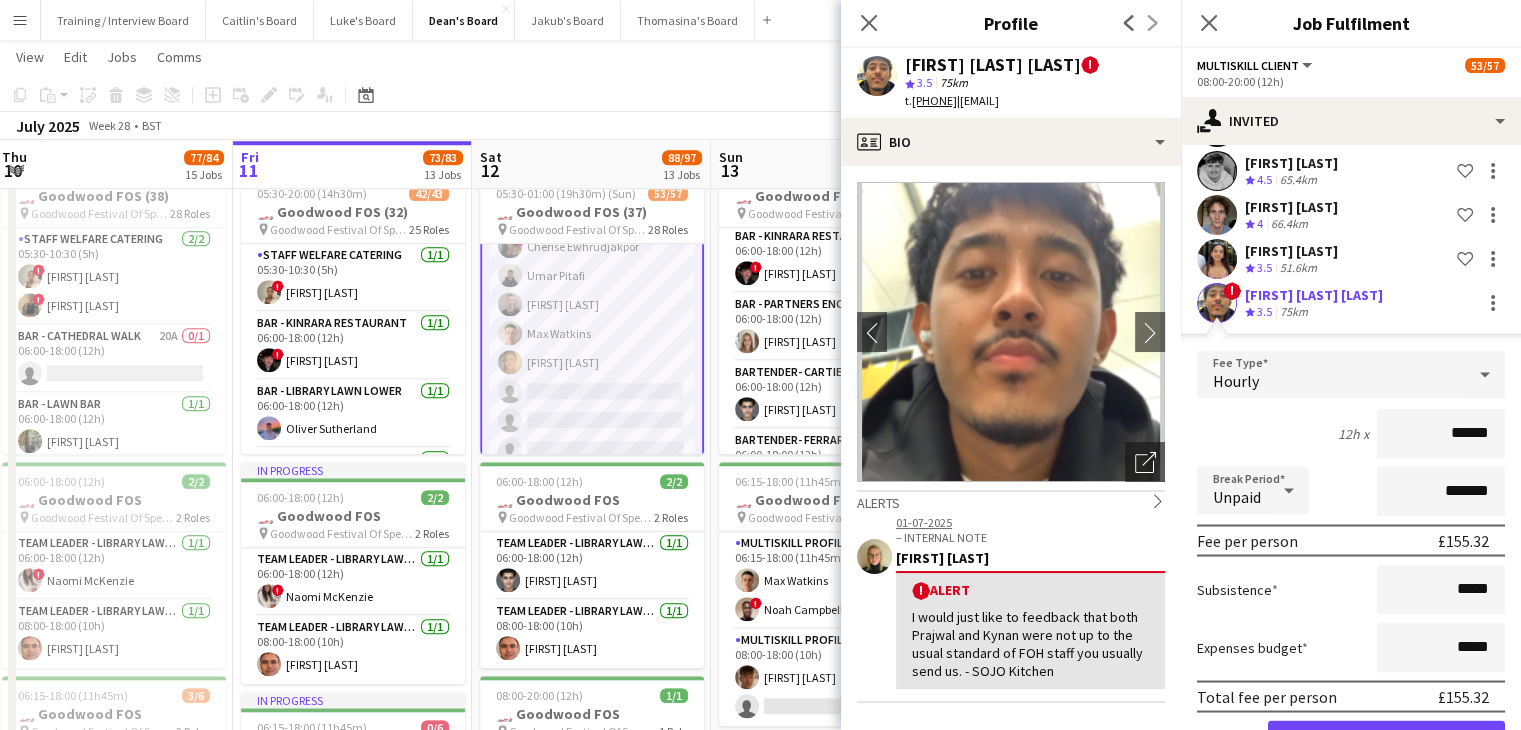 click on "July 2025   Week 28
•   BST   Publish 1 job   Revert 1 job" 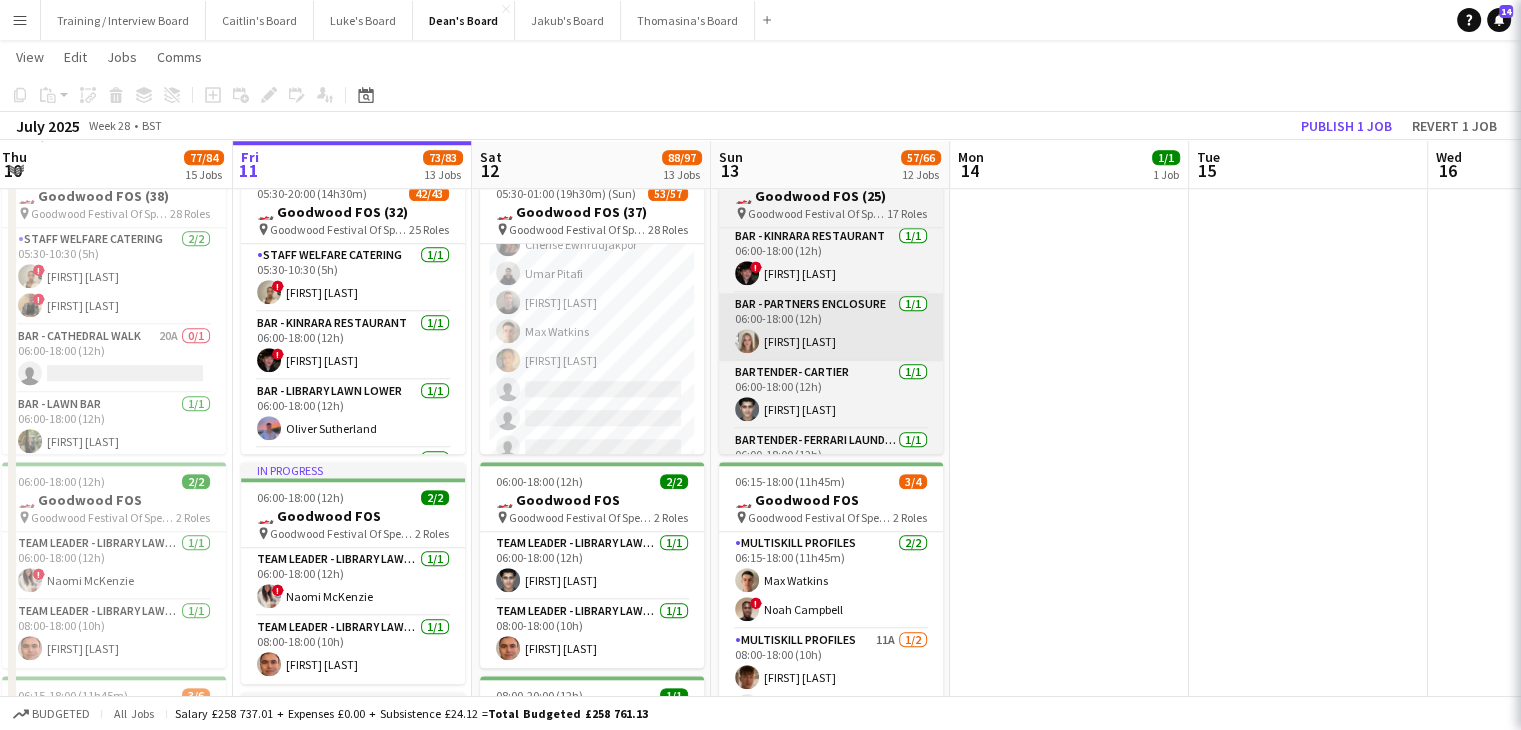 scroll, scrollTop: 0, scrollLeft: 0, axis: both 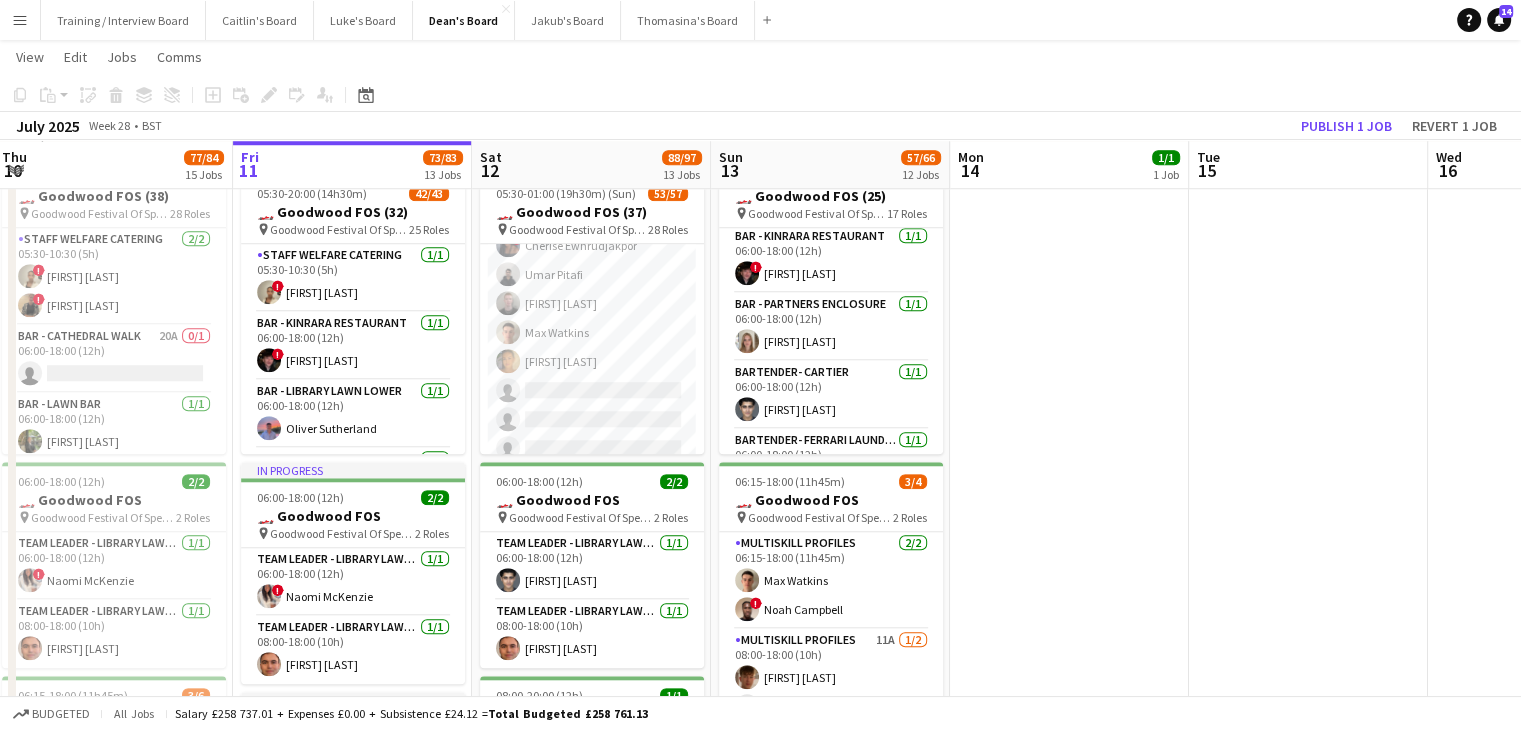 click on "MULTISKILL CLIENT   81I   3A   12/15   08:00-20:00 (12h)
Rudransh Mahajan Cassandra Mullen ! Owen Beswick Salma Salama ! ella beswick Robbie Munro Ibim Akoko ! Cherise Ewhrudjakpor Umar Pitafi Daniel Lee Max Watkins Alex Brolly
single-neutral-actions
single-neutral-actions
single-neutral-actions" at bounding box center (592, 231) 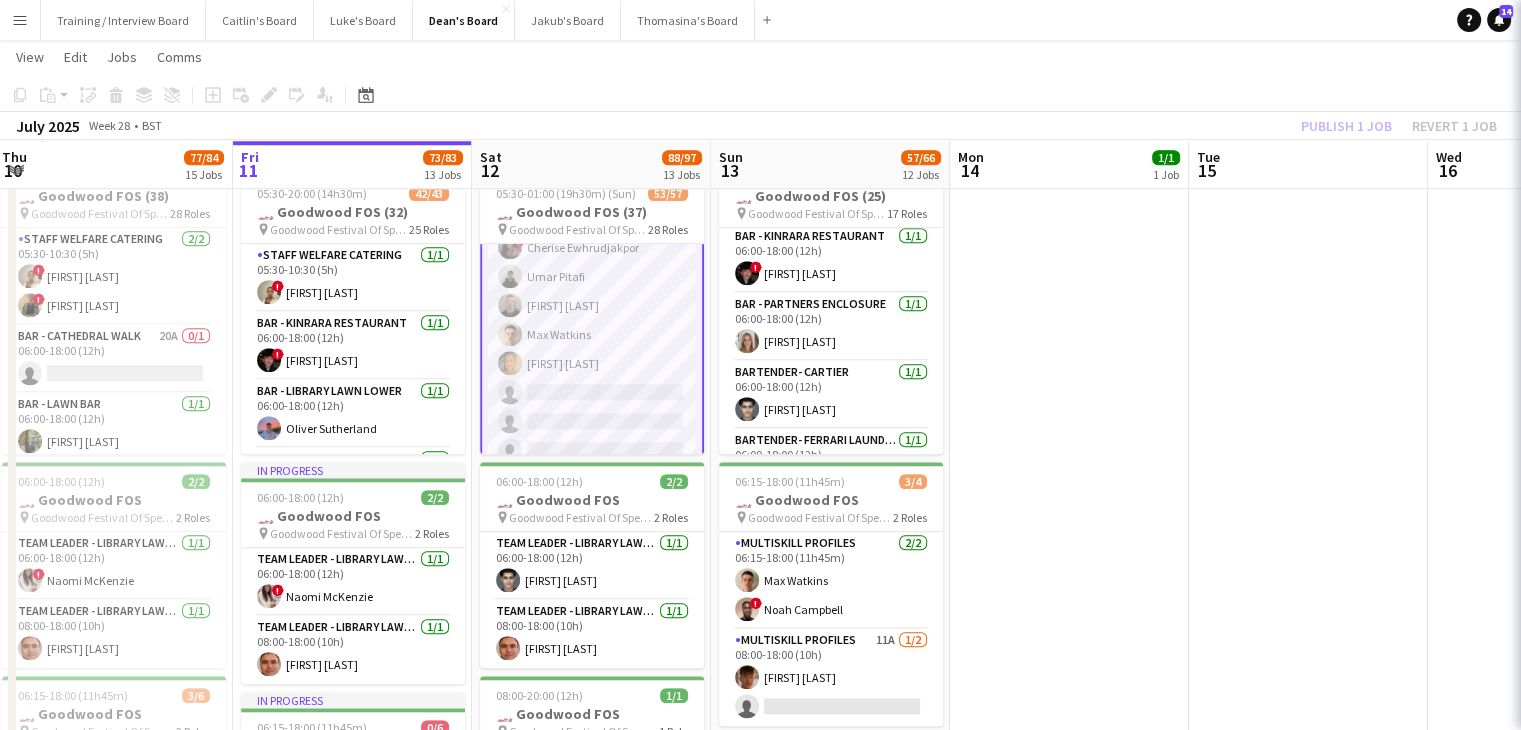 scroll, scrollTop: 0, scrollLeft: 484, axis: horizontal 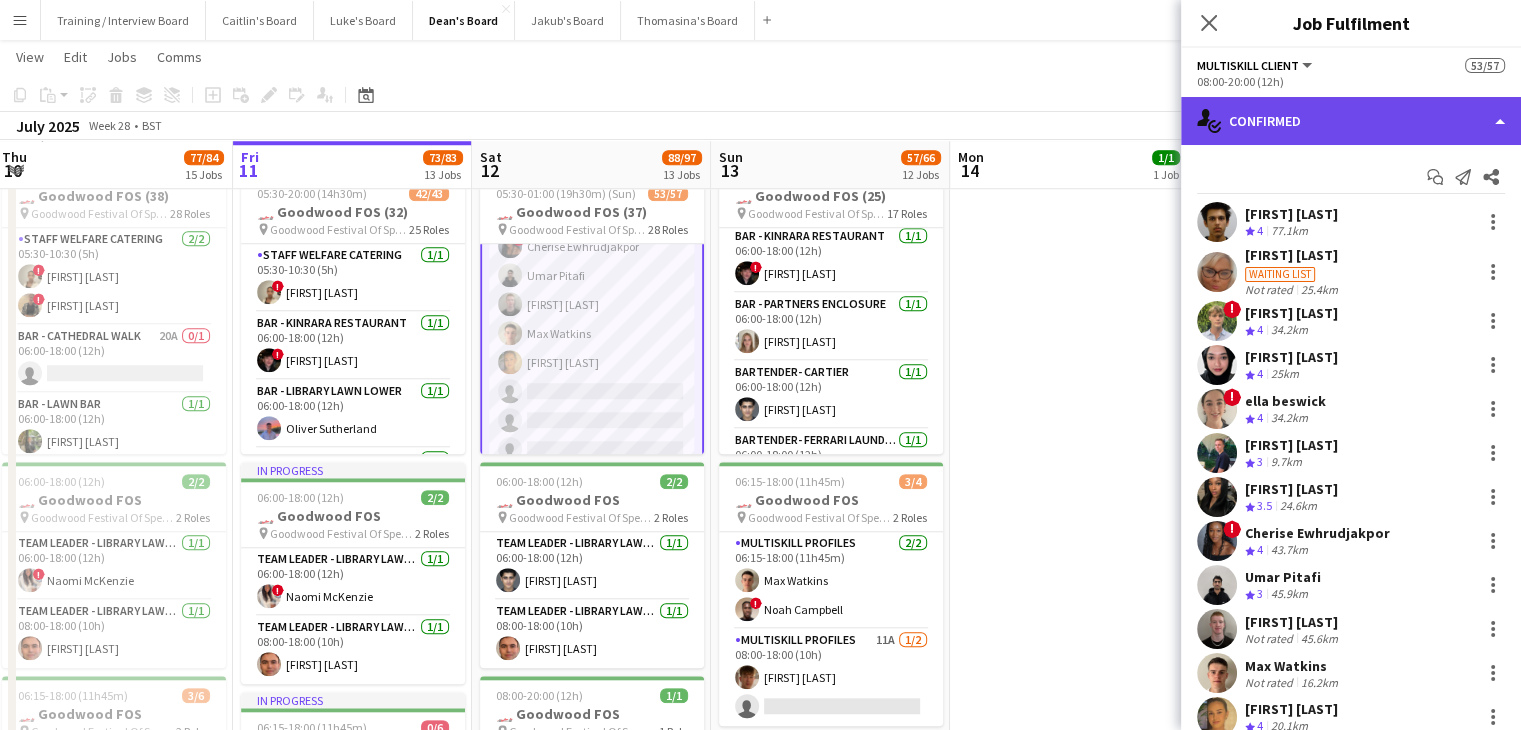 click on "single-neutral-actions-check-2
Confirmed" 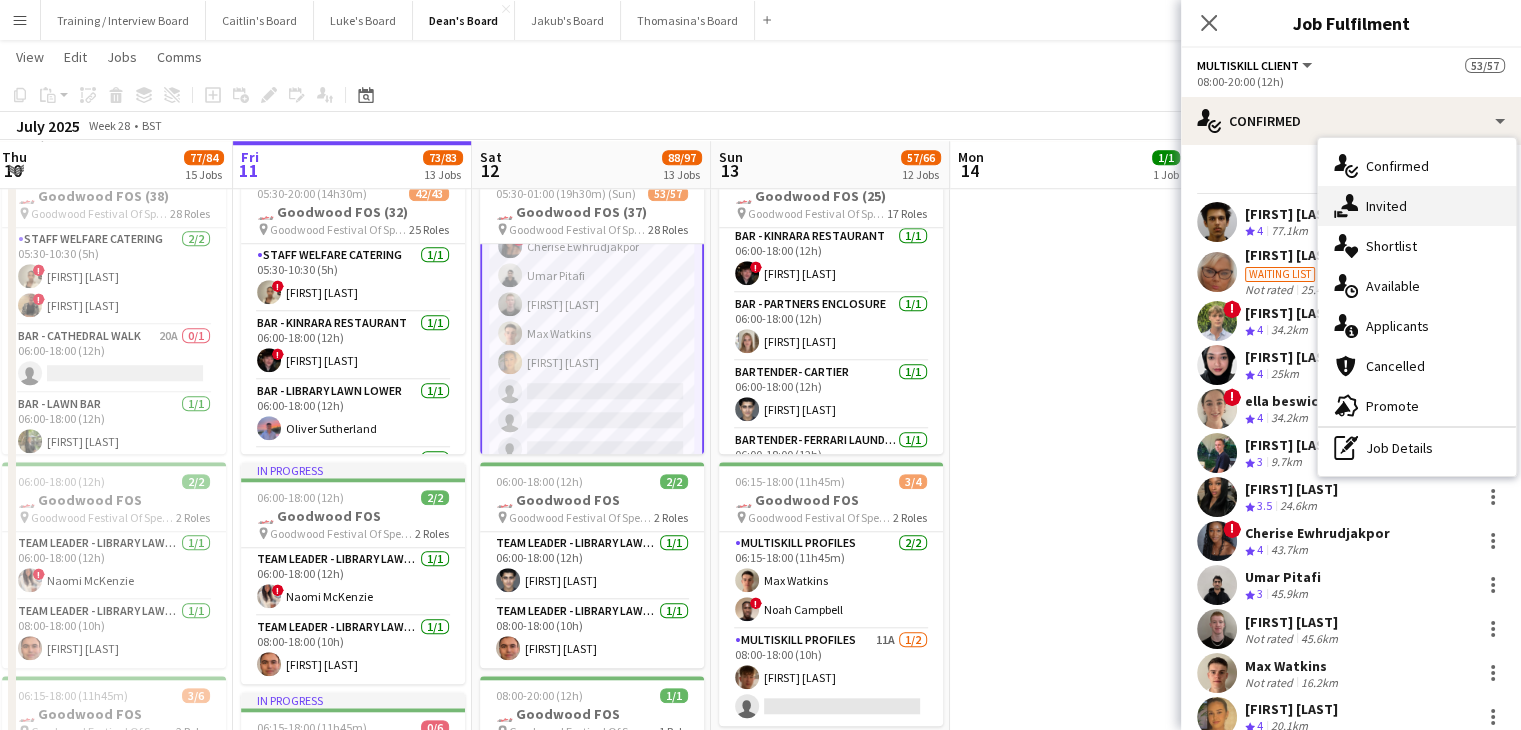 click on "single-neutral-actions-share-1
Invited" at bounding box center [1417, 206] 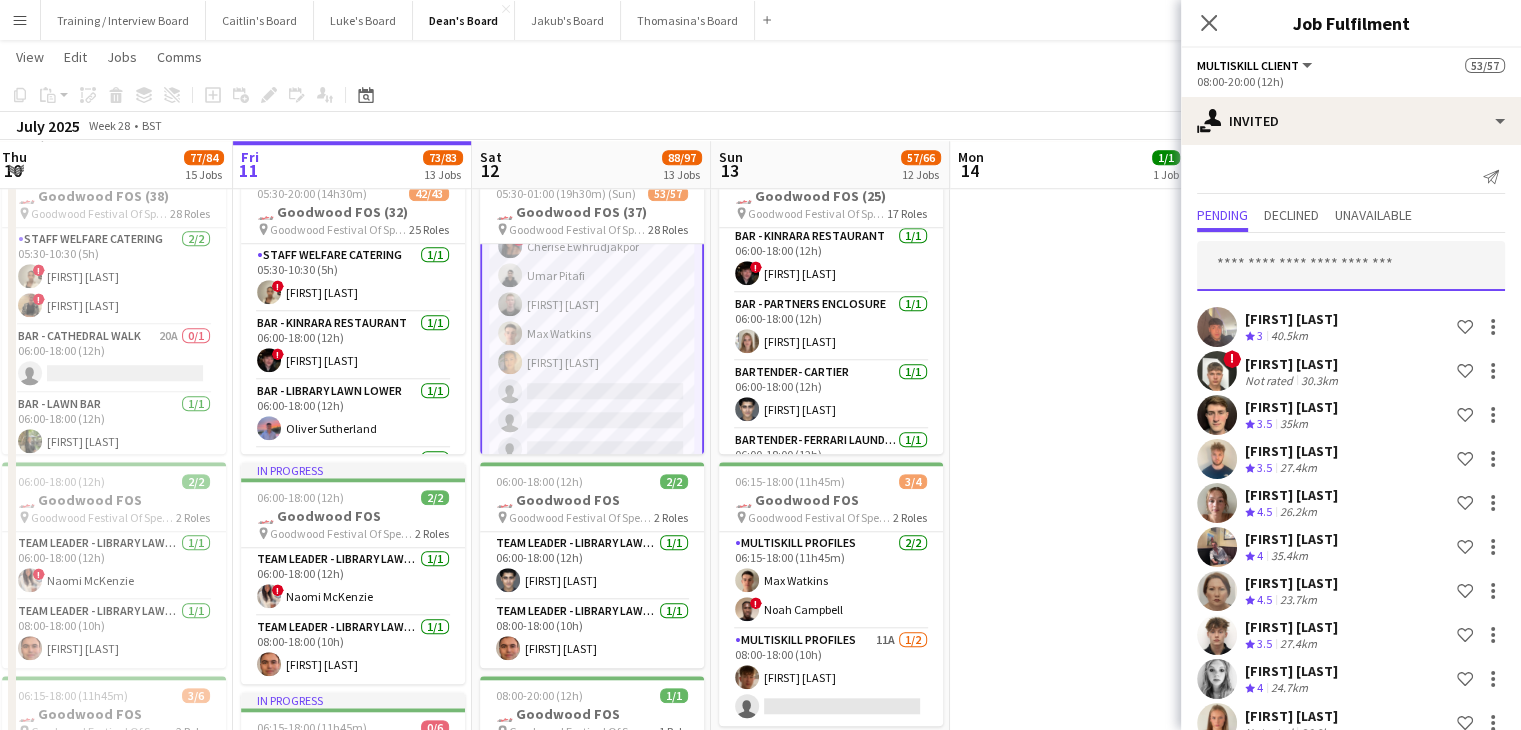 click at bounding box center [1351, 266] 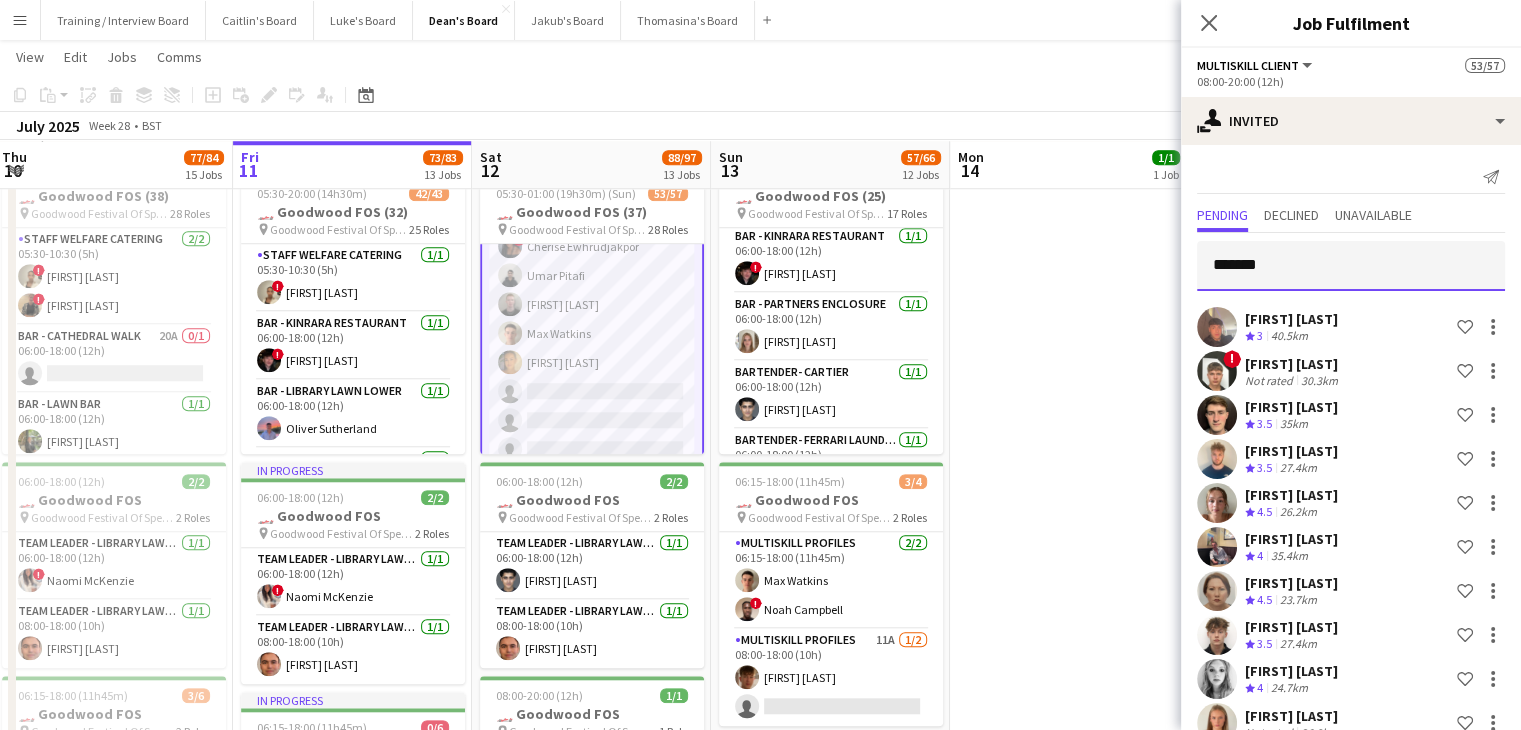 type on "********" 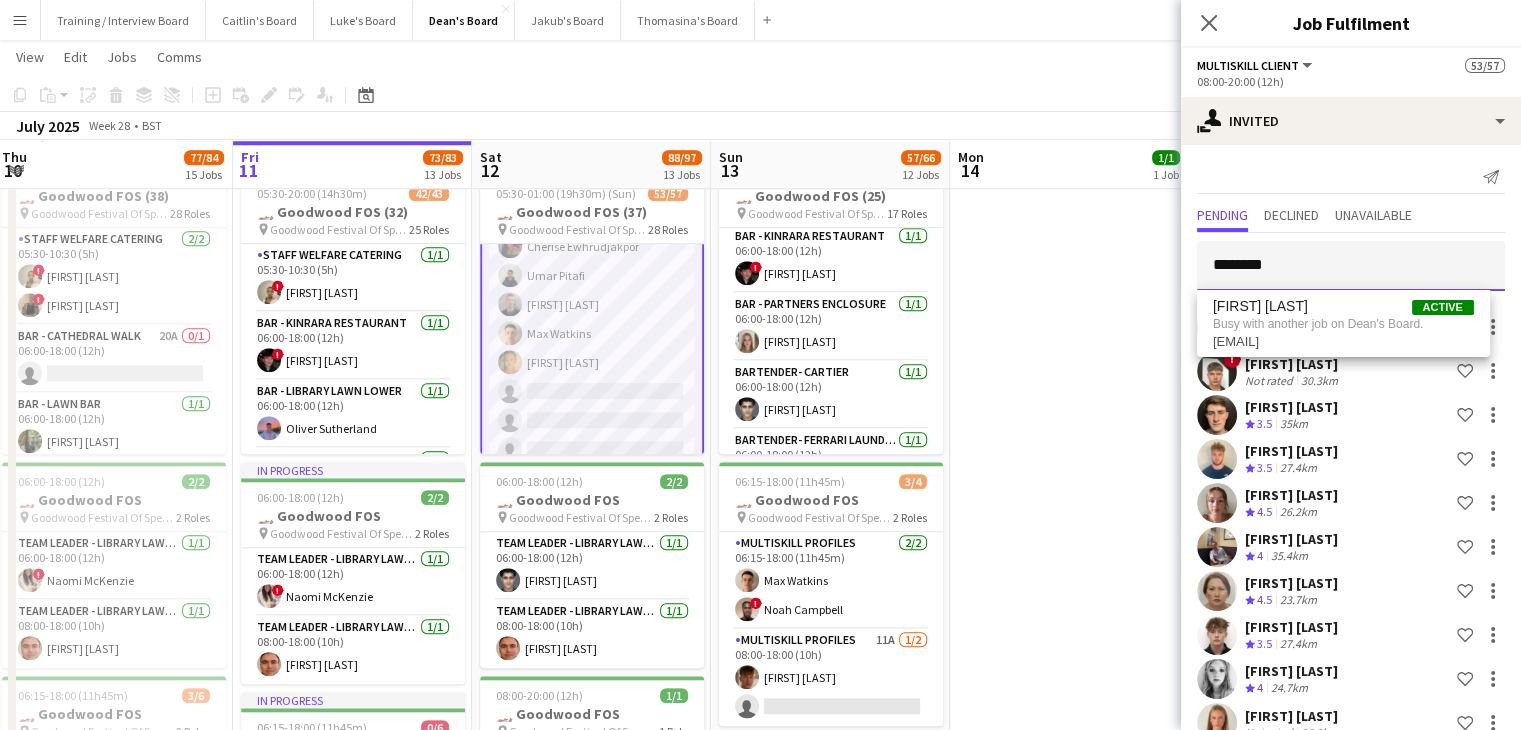 drag, startPoint x: 1297, startPoint y: 269, endPoint x: 1130, endPoint y: 265, distance: 167.0479 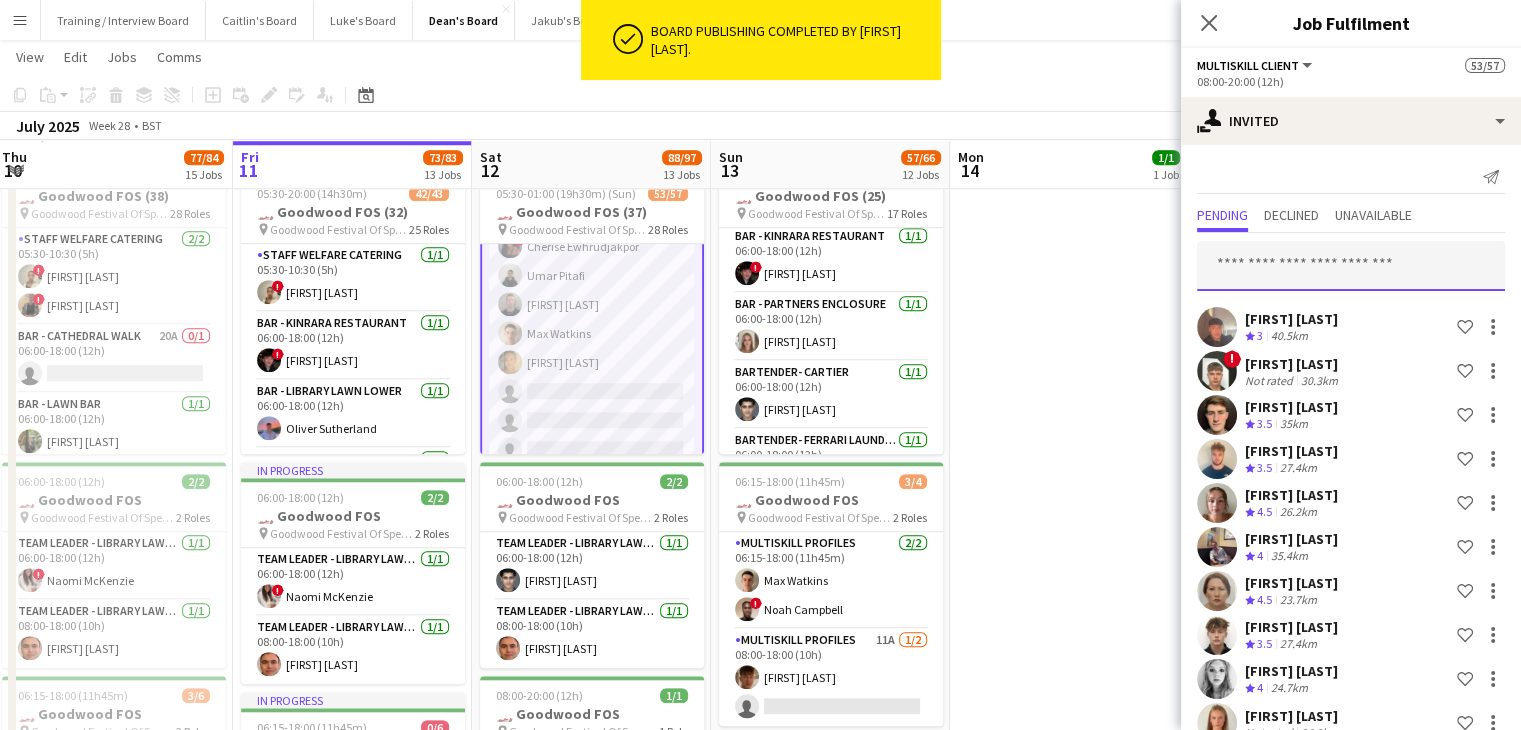 click at bounding box center [1351, 266] 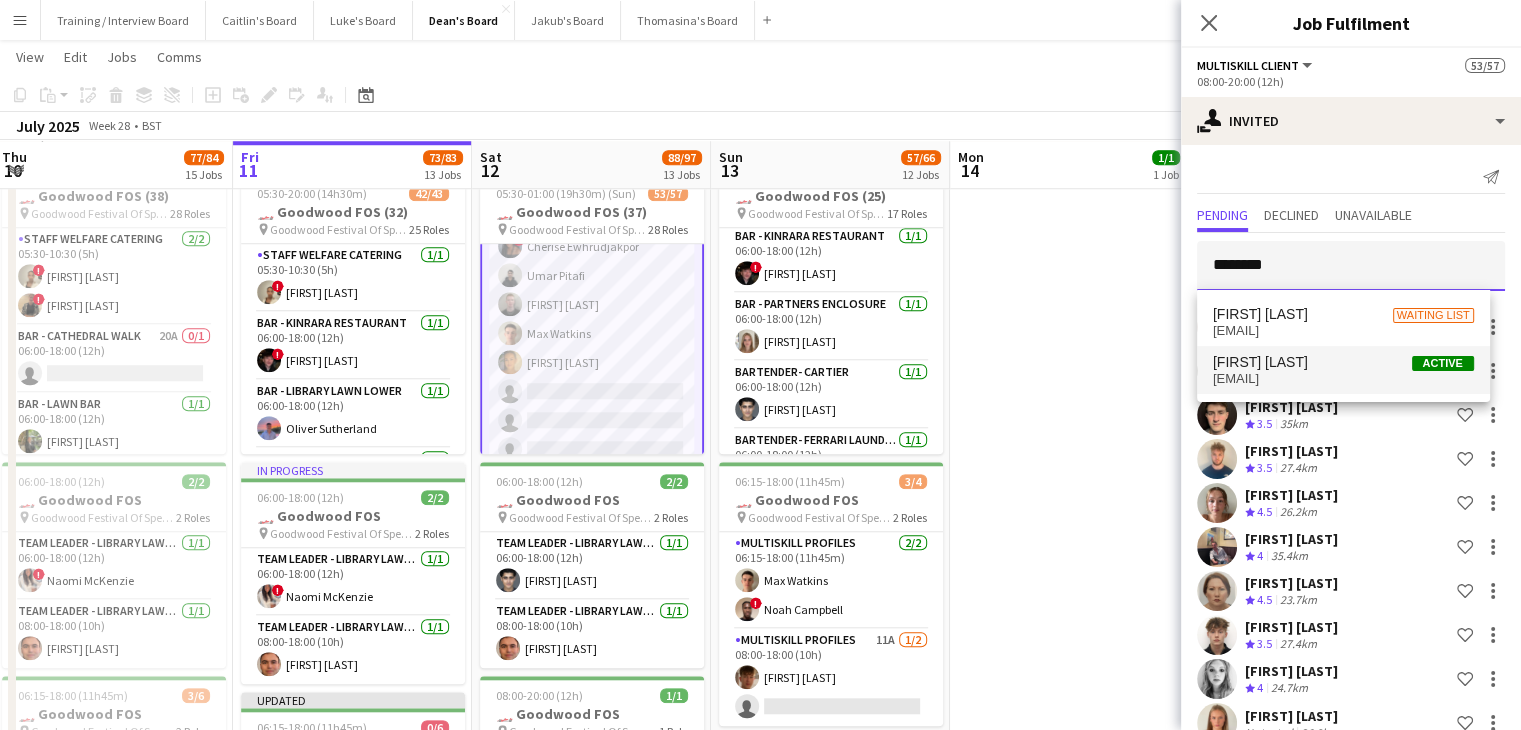 type on "********" 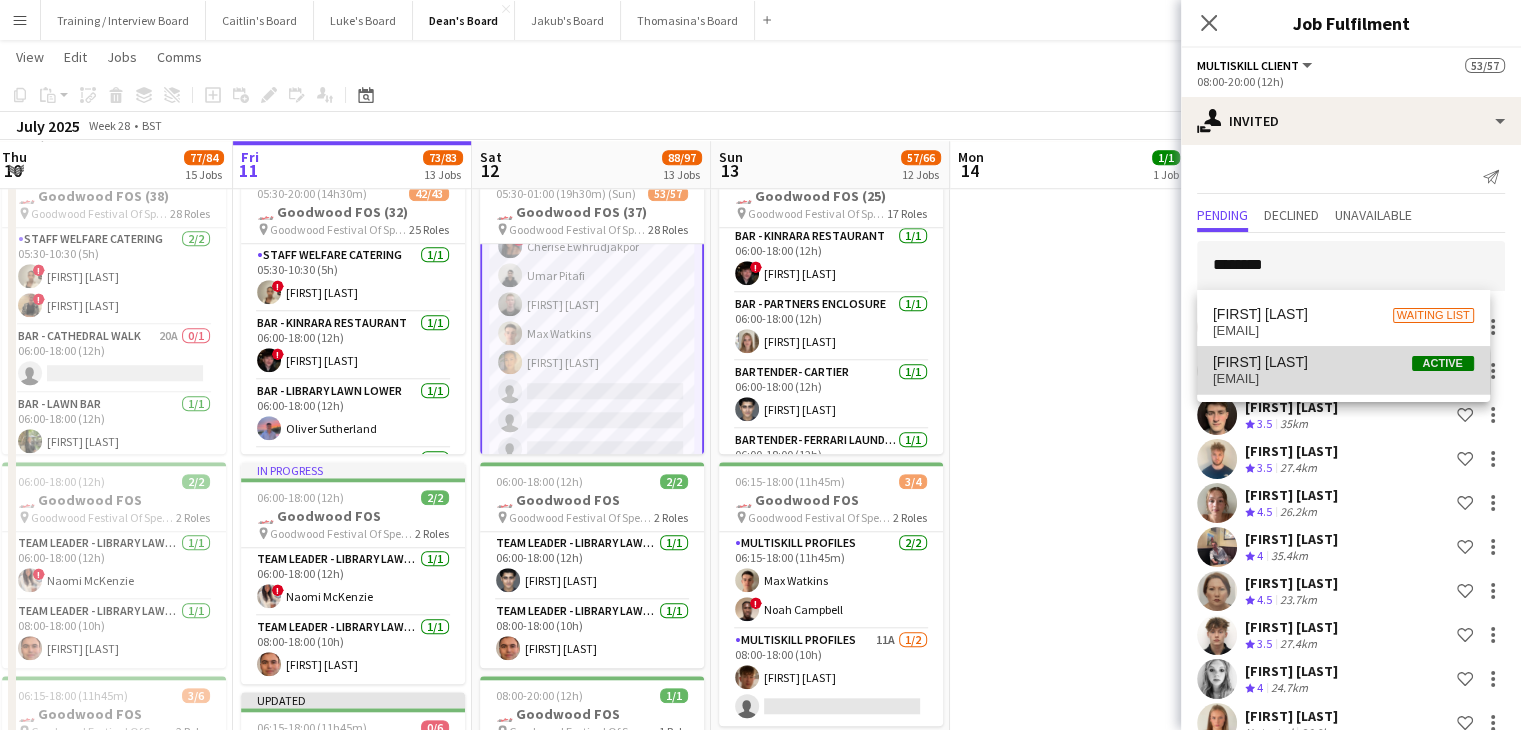 click on "andymiguel3.14@gmail.com" at bounding box center [1343, 379] 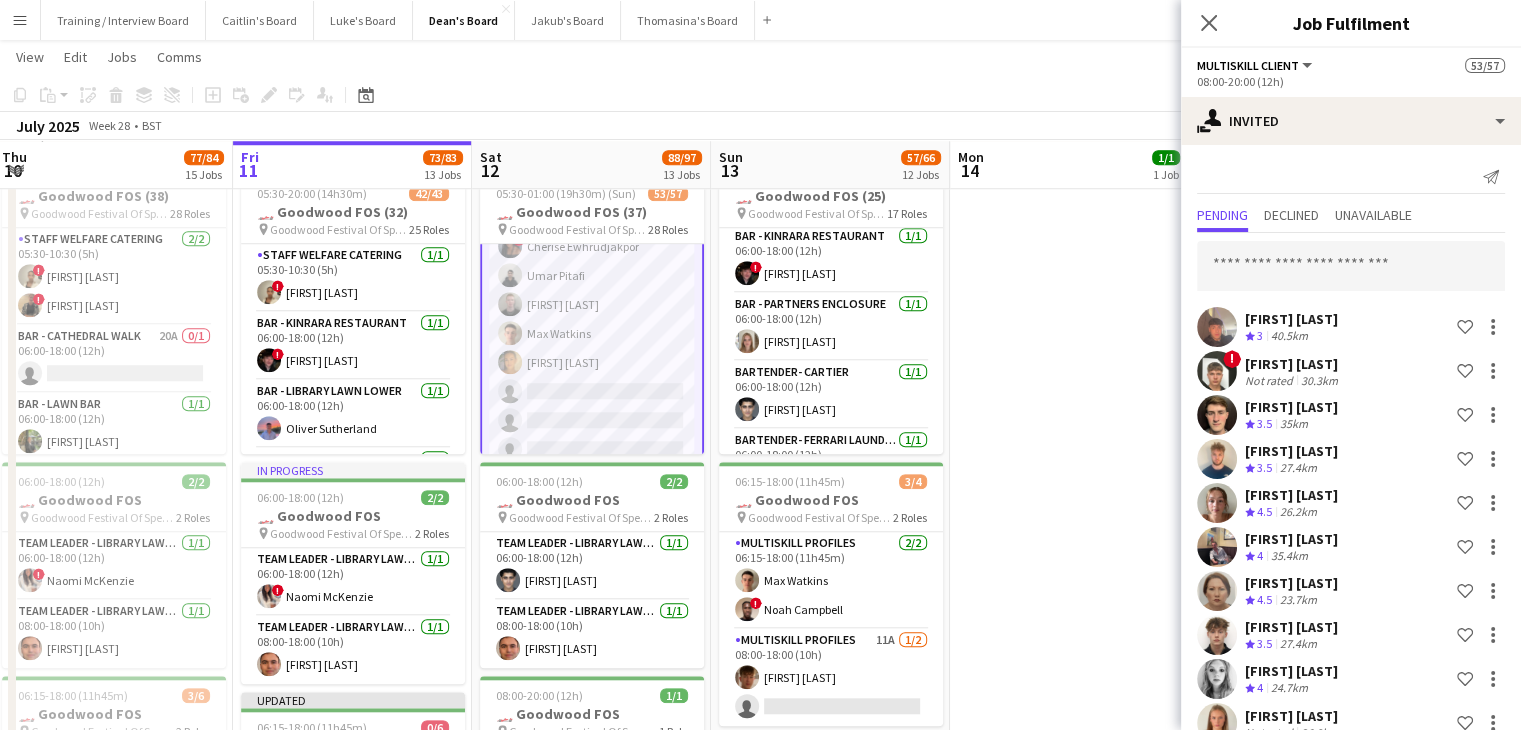 scroll, scrollTop: 3588, scrollLeft: 0, axis: vertical 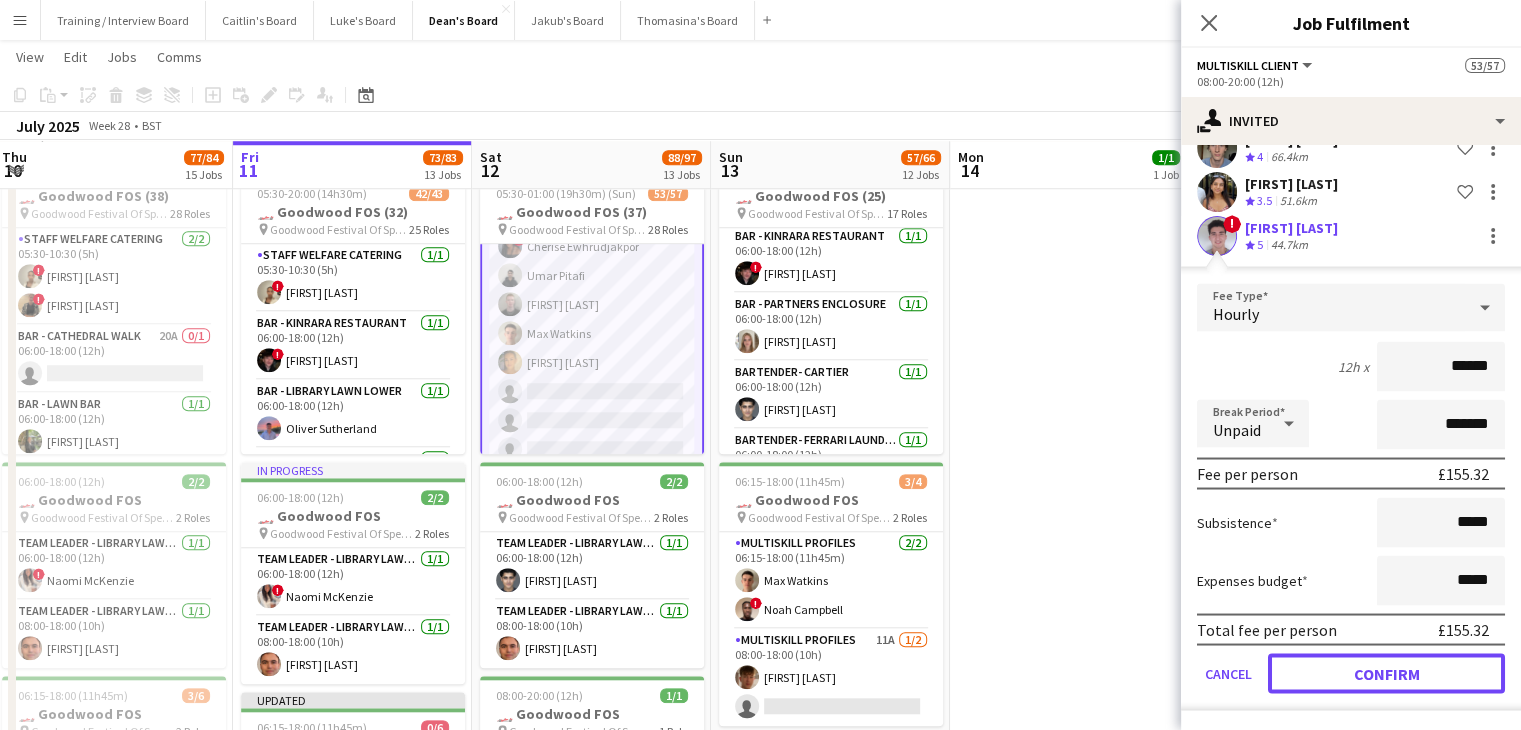 drag, startPoint x: 1402, startPoint y: 672, endPoint x: 1342, endPoint y: 675, distance: 60.074955 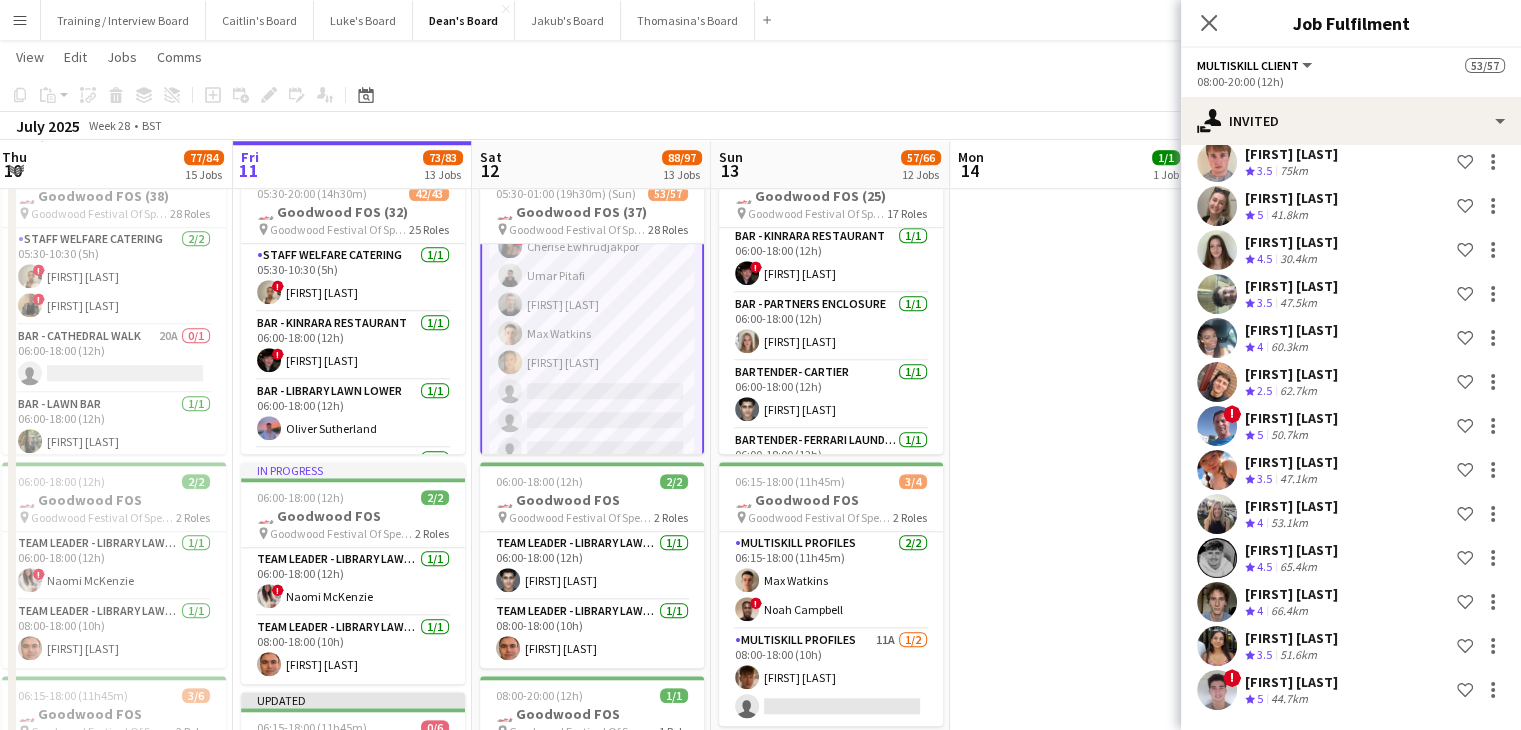 scroll, scrollTop: 3212, scrollLeft: 0, axis: vertical 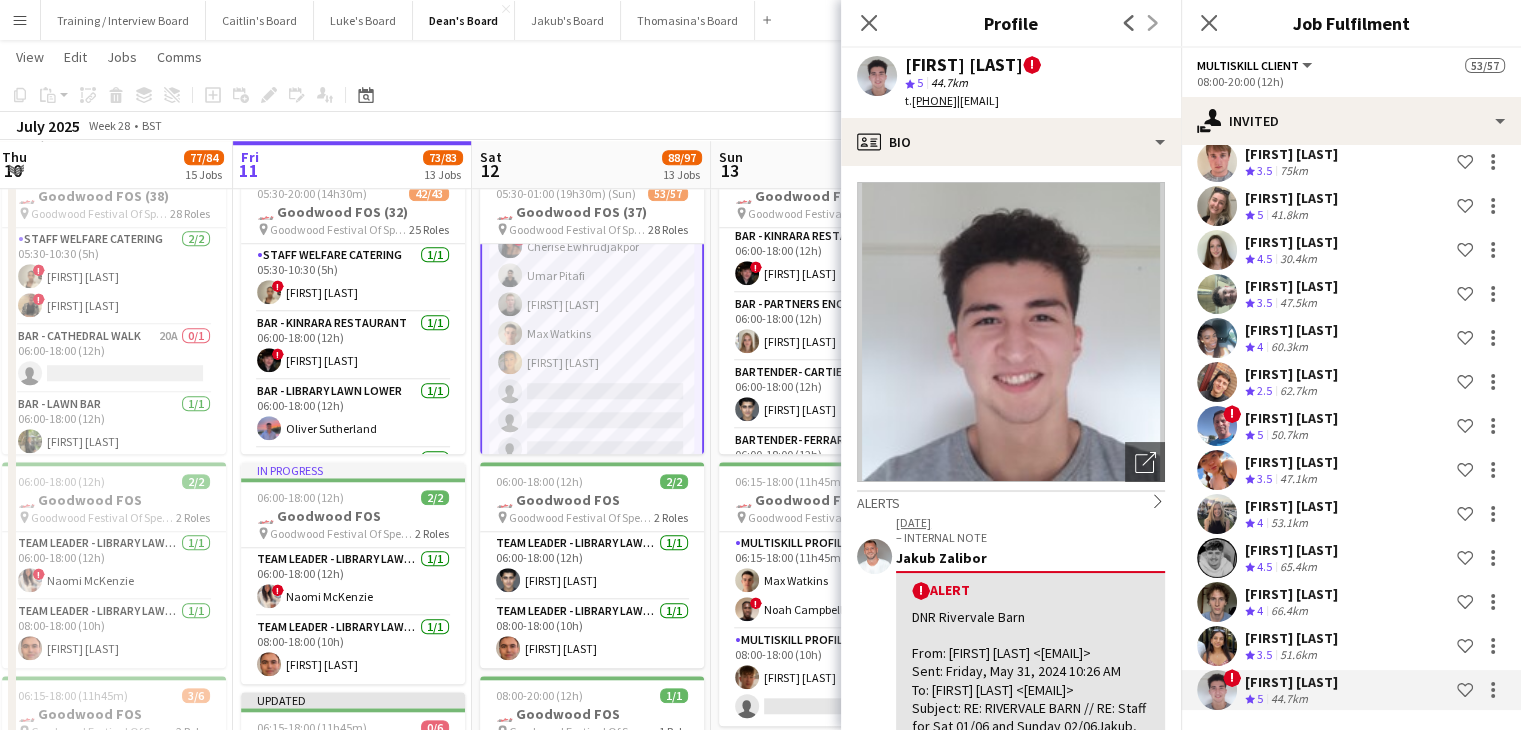 click 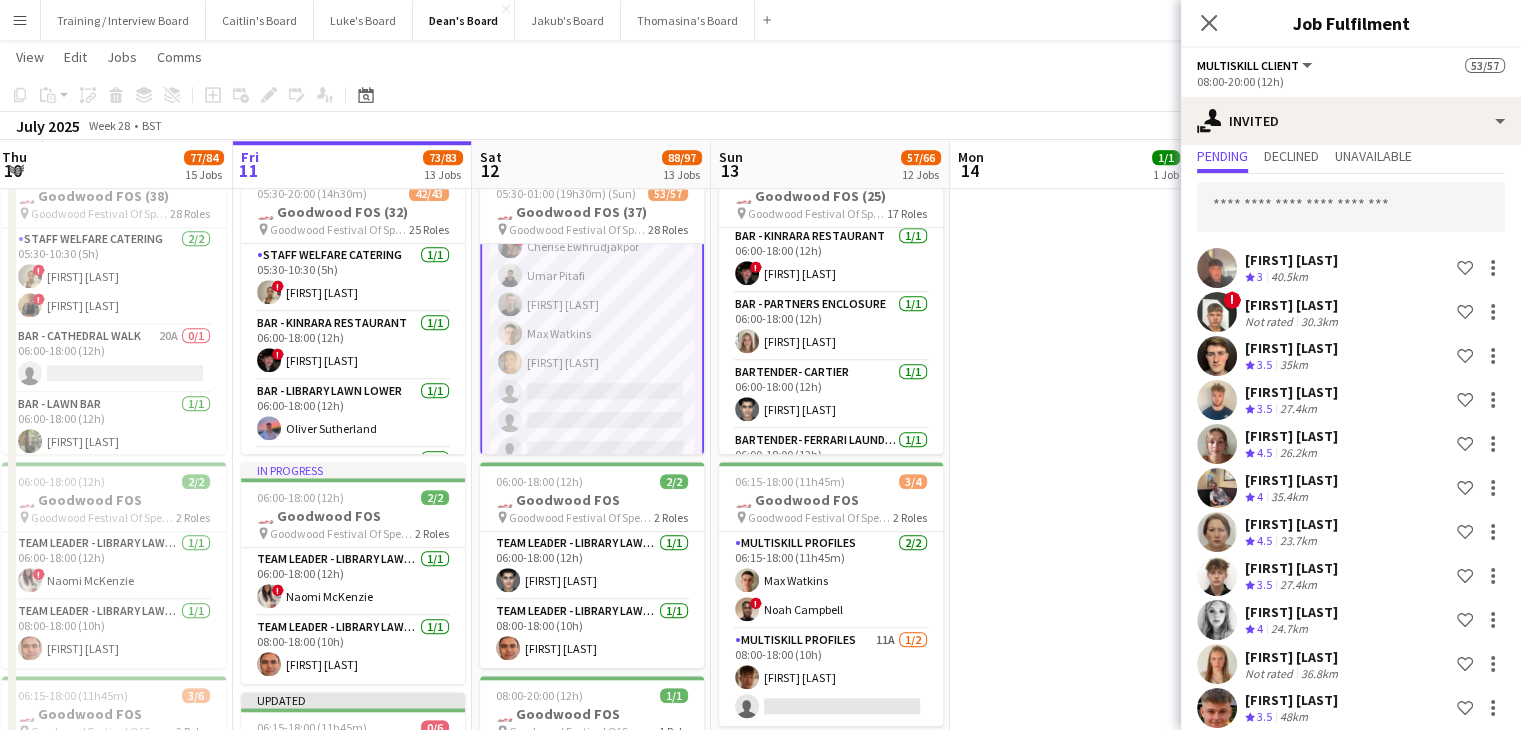 scroll, scrollTop: 0, scrollLeft: 0, axis: both 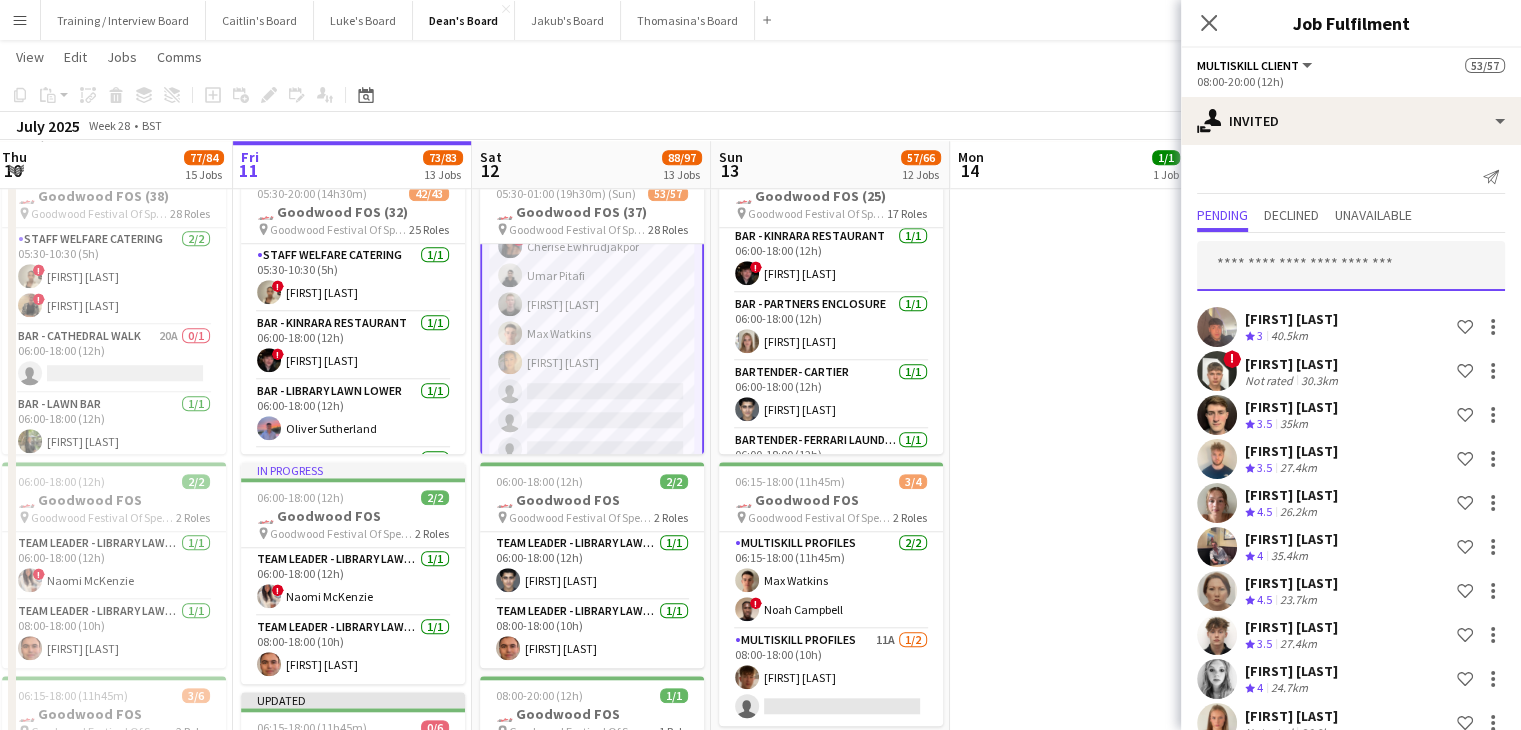 click at bounding box center (1351, 266) 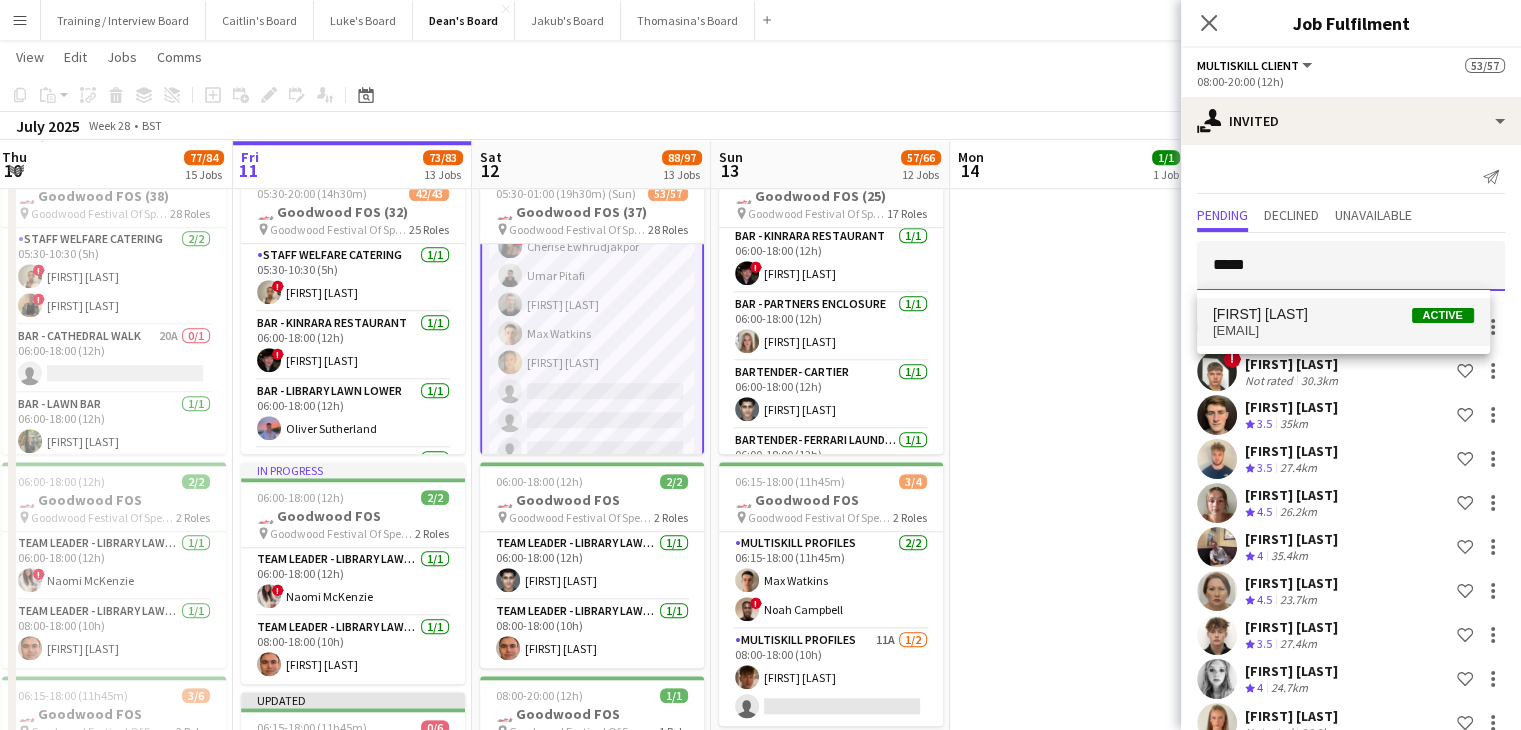 type on "*****" 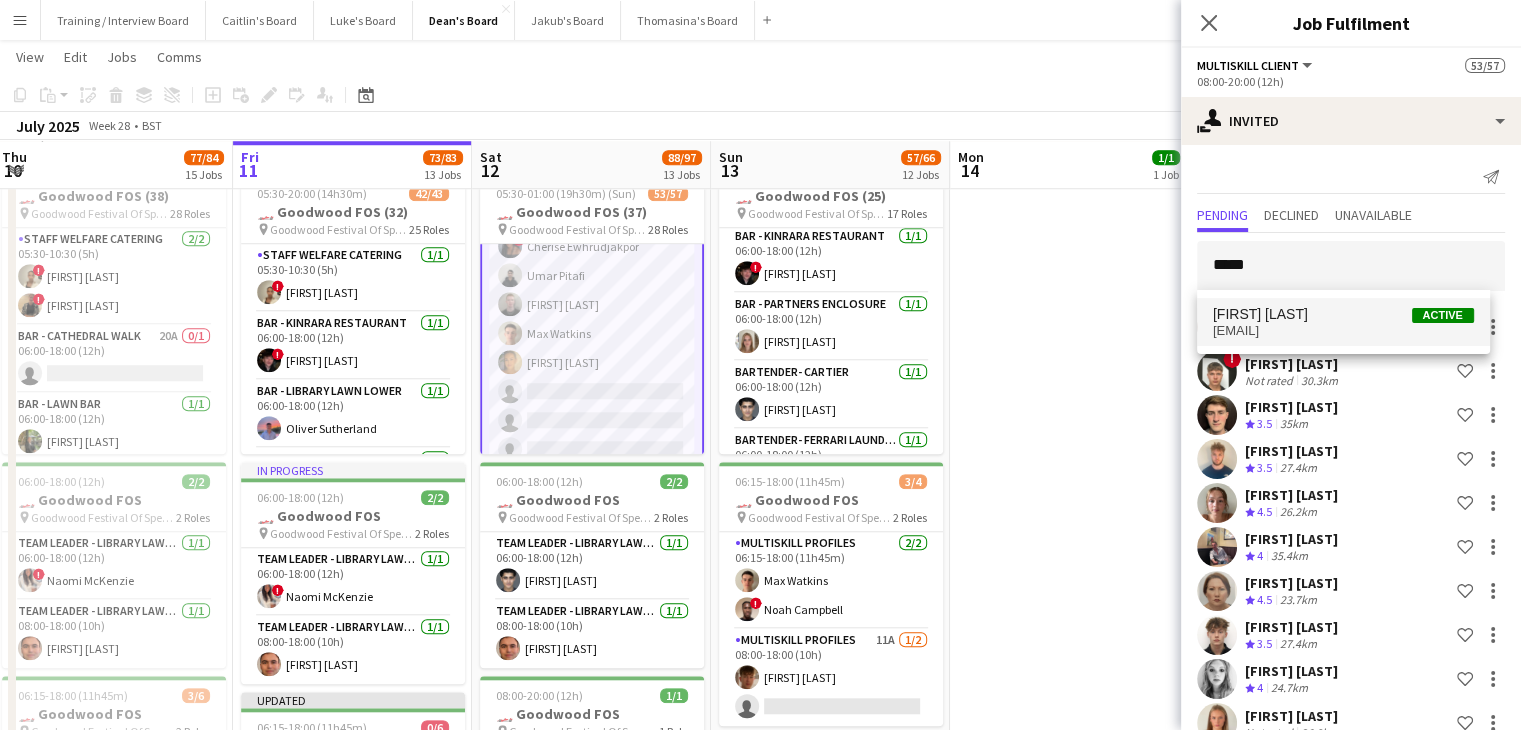 click on "carla@arrigoni.co.uk" at bounding box center [1343, 331] 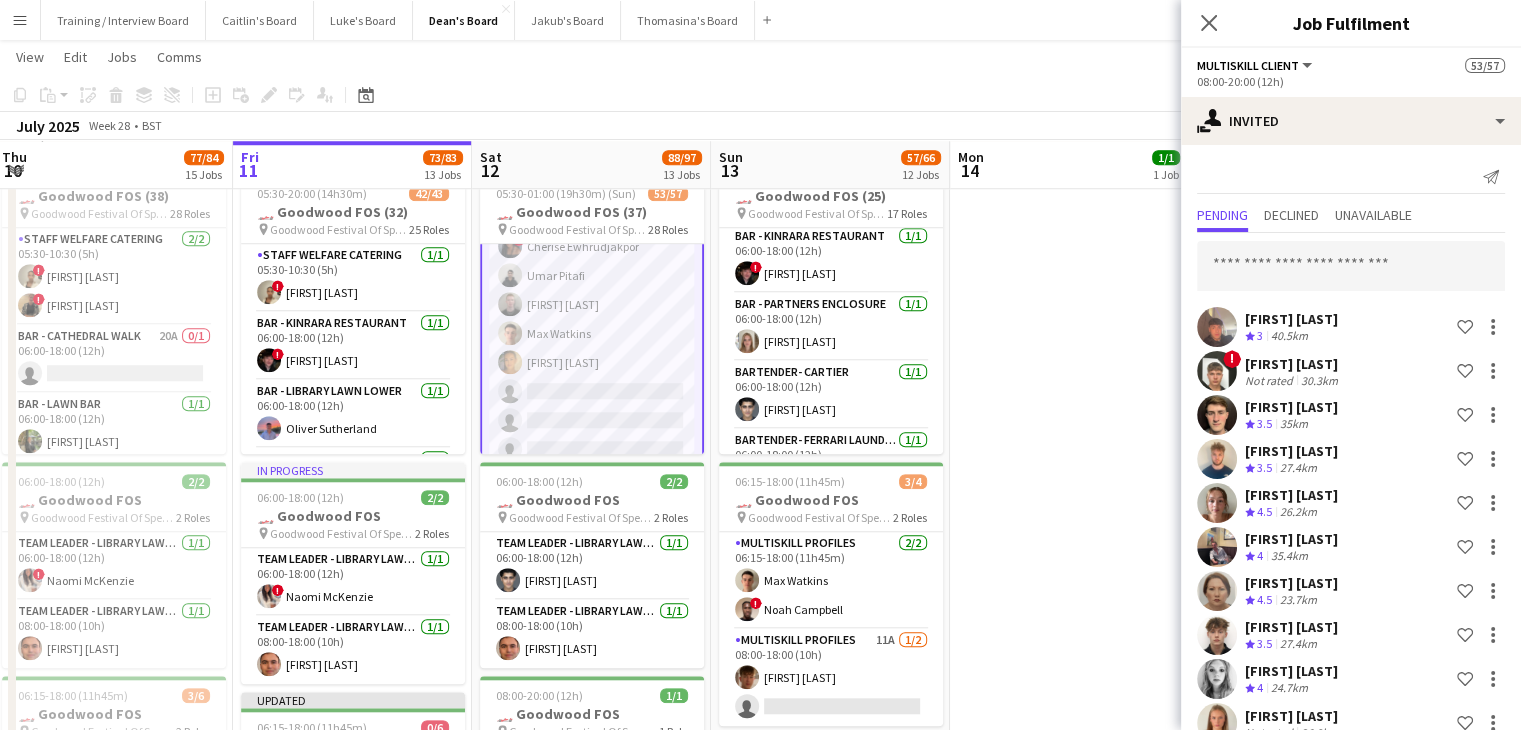 scroll, scrollTop: 3632, scrollLeft: 0, axis: vertical 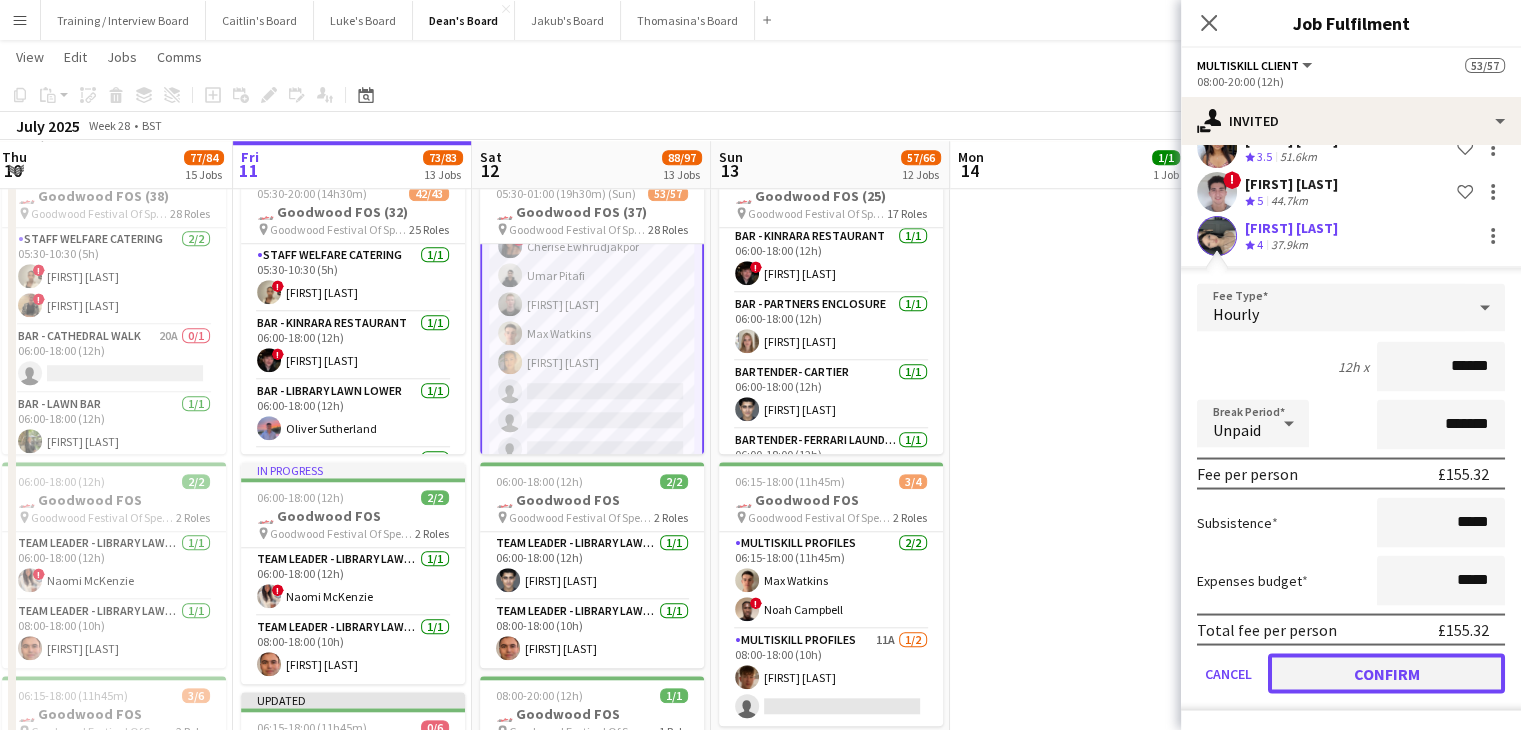click on "Confirm" 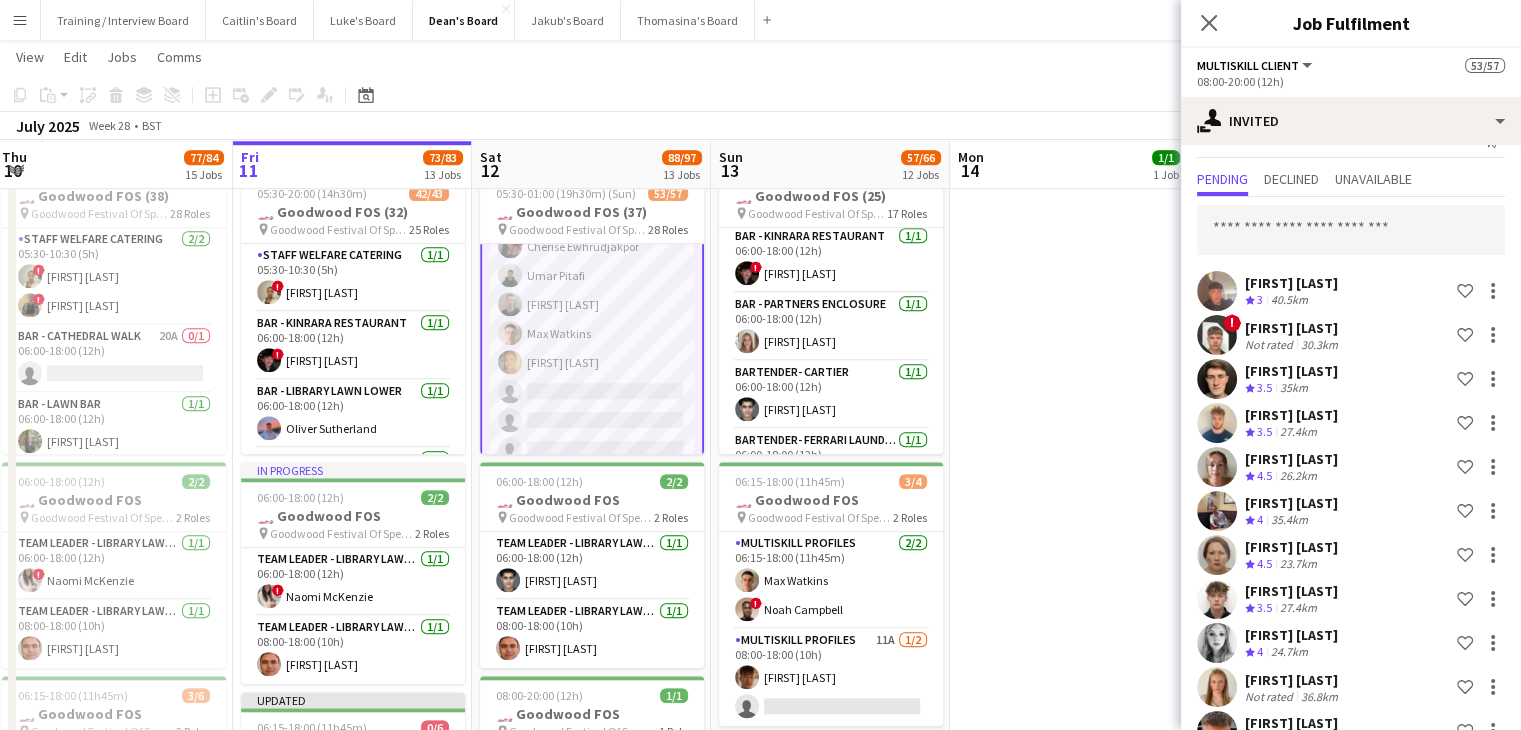 scroll, scrollTop: 0, scrollLeft: 0, axis: both 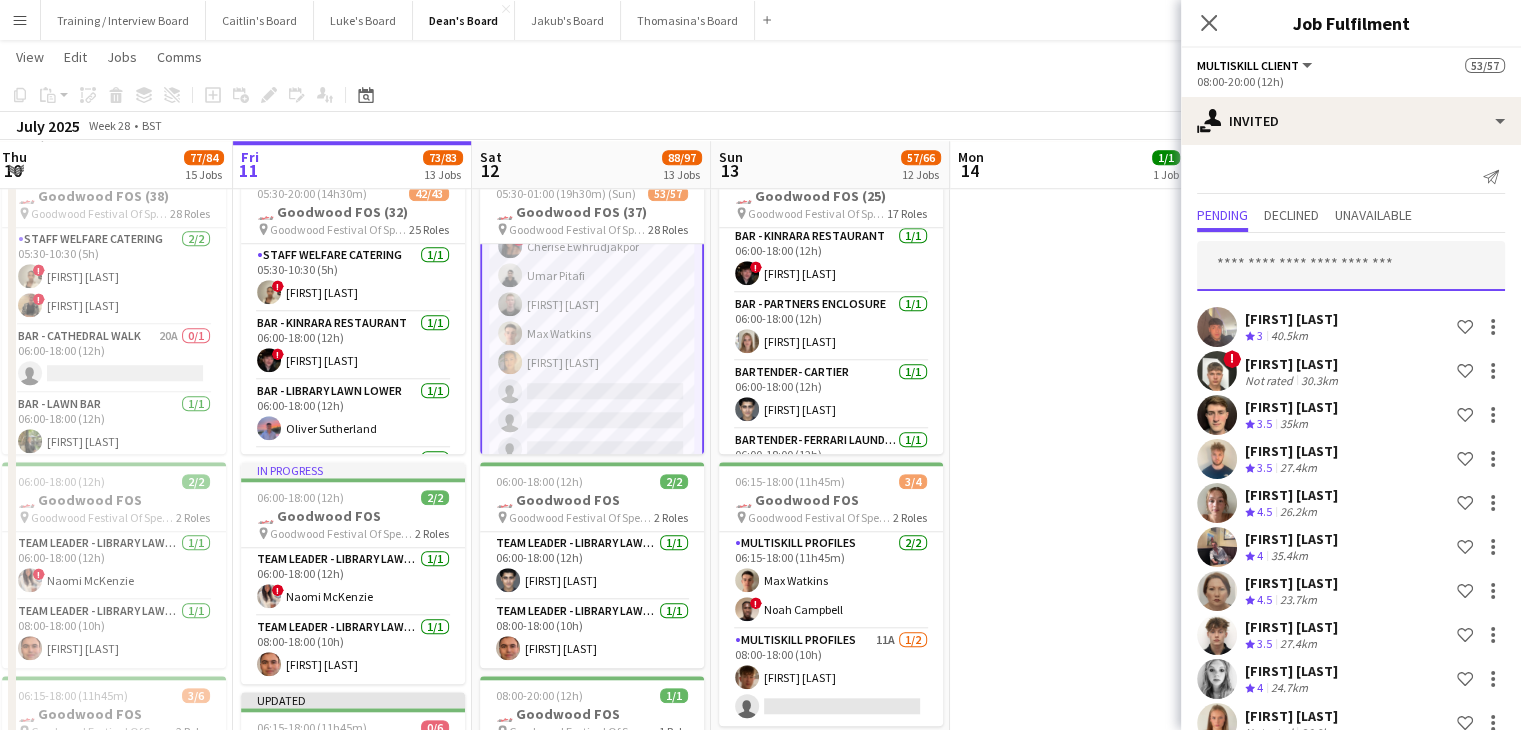 click at bounding box center (1351, 266) 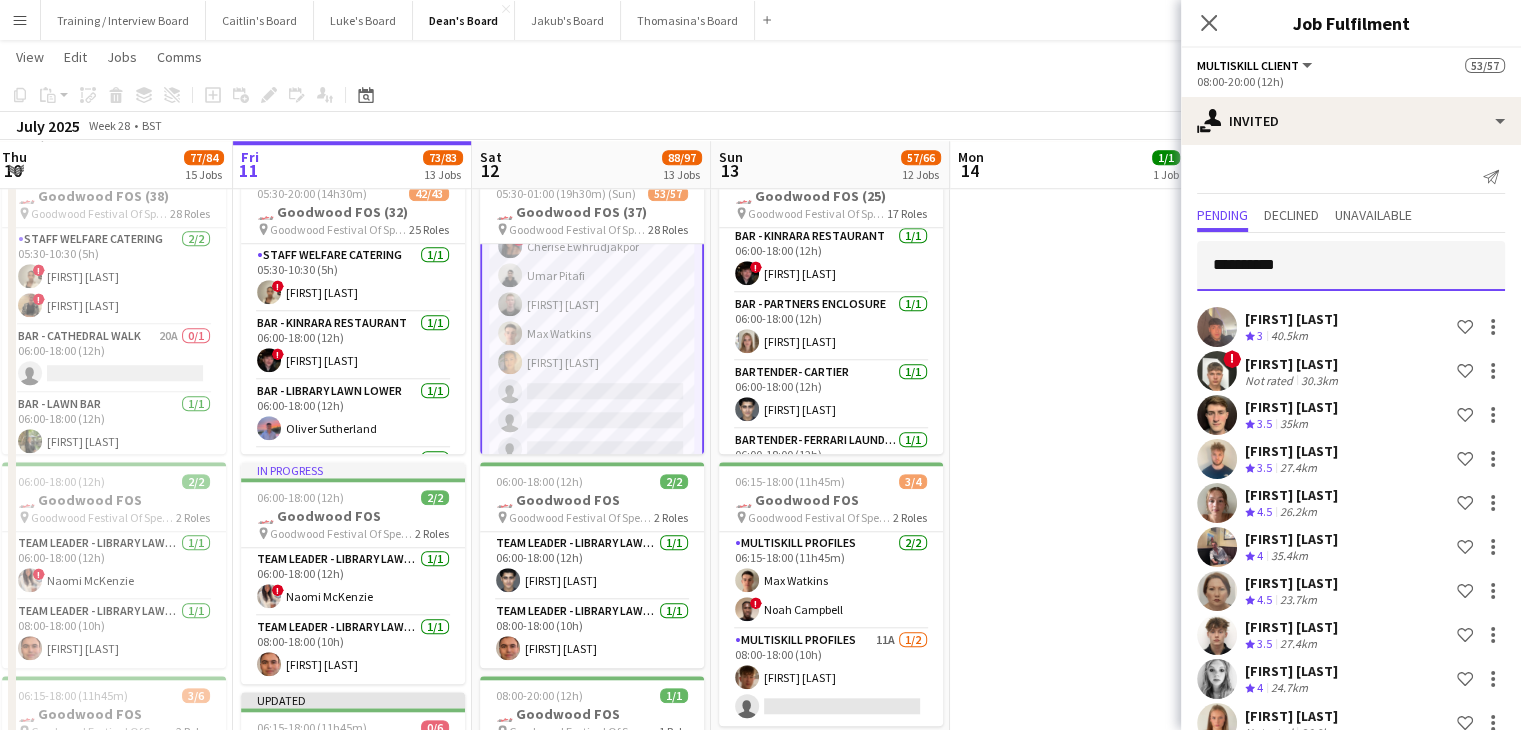 type on "**********" 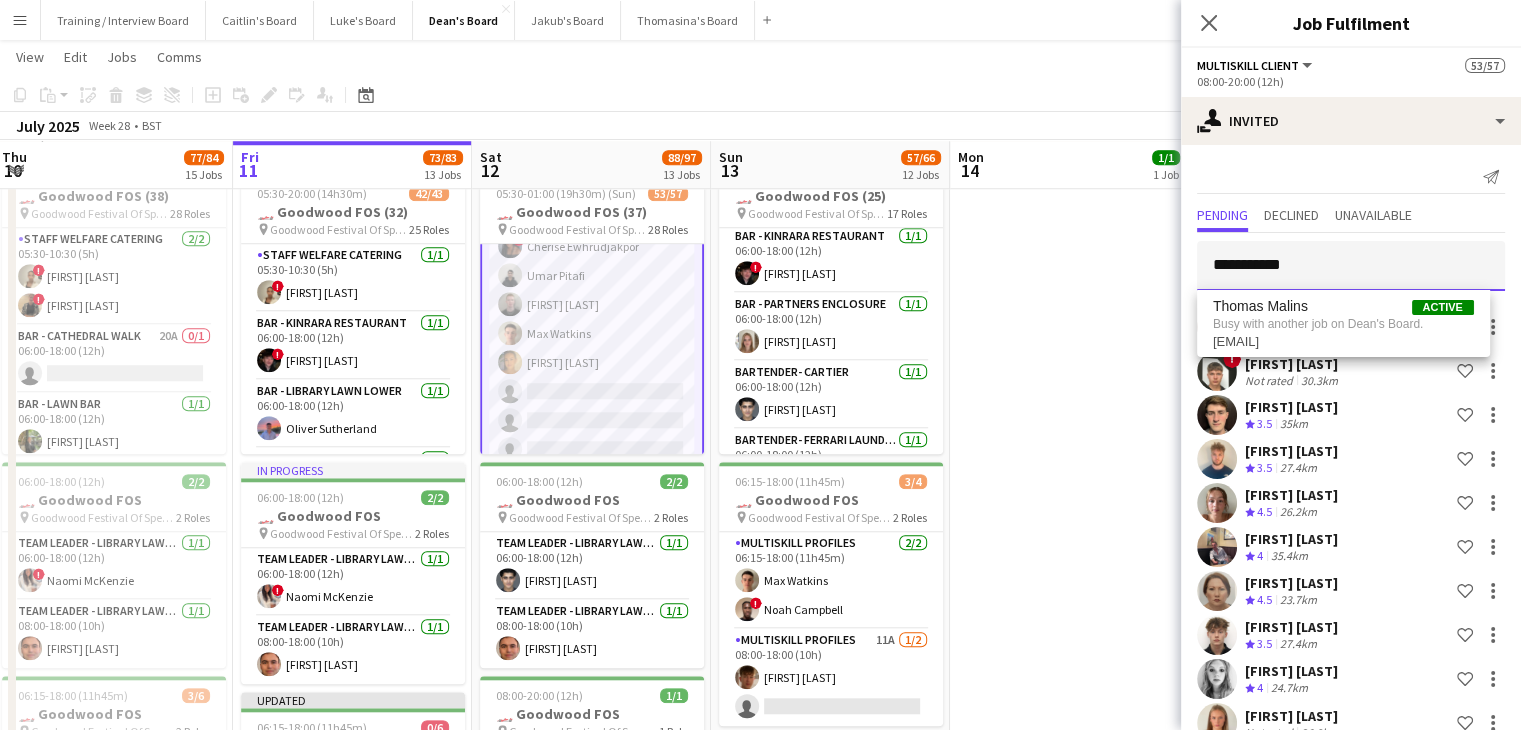 drag, startPoint x: 1310, startPoint y: 268, endPoint x: 1118, endPoint y: 269, distance: 192.00261 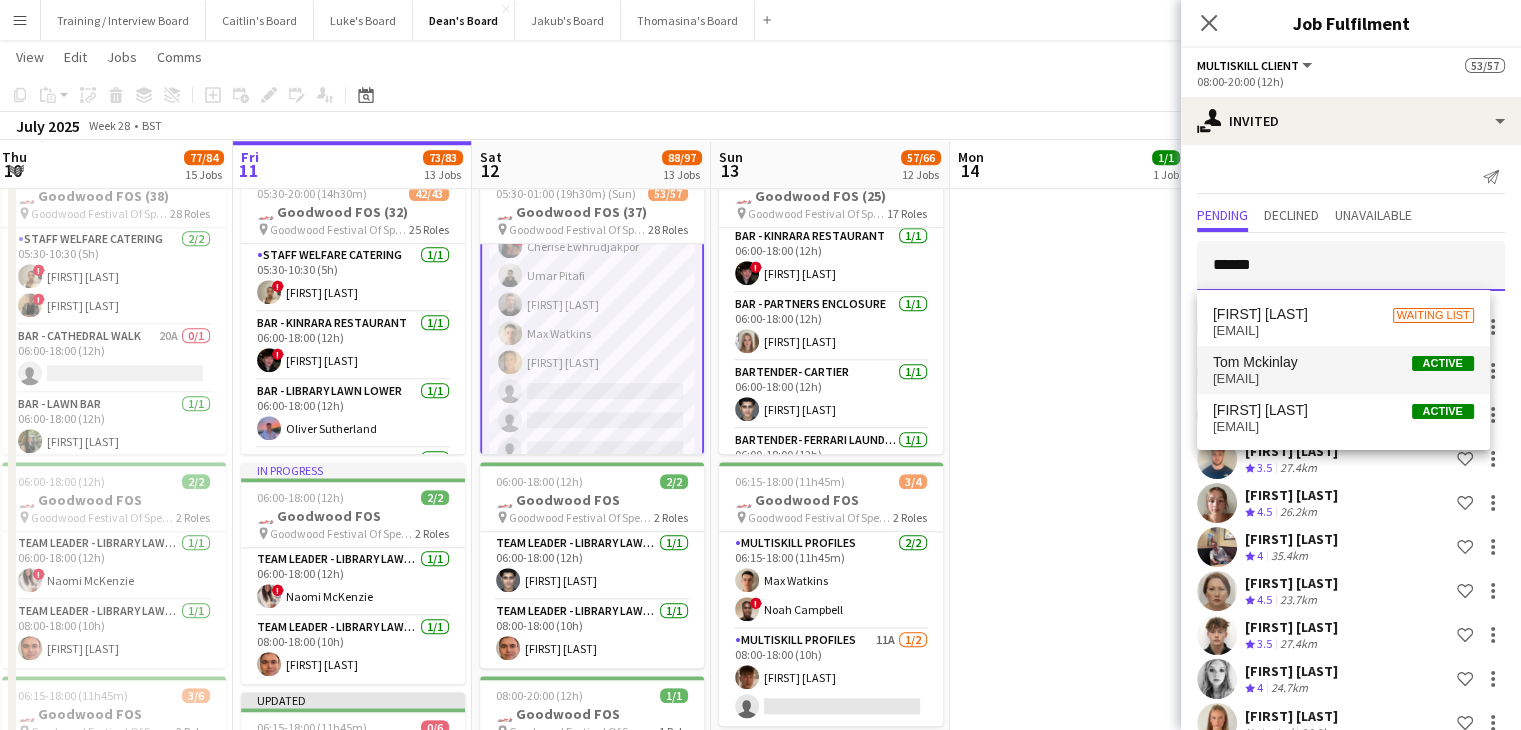 type on "******" 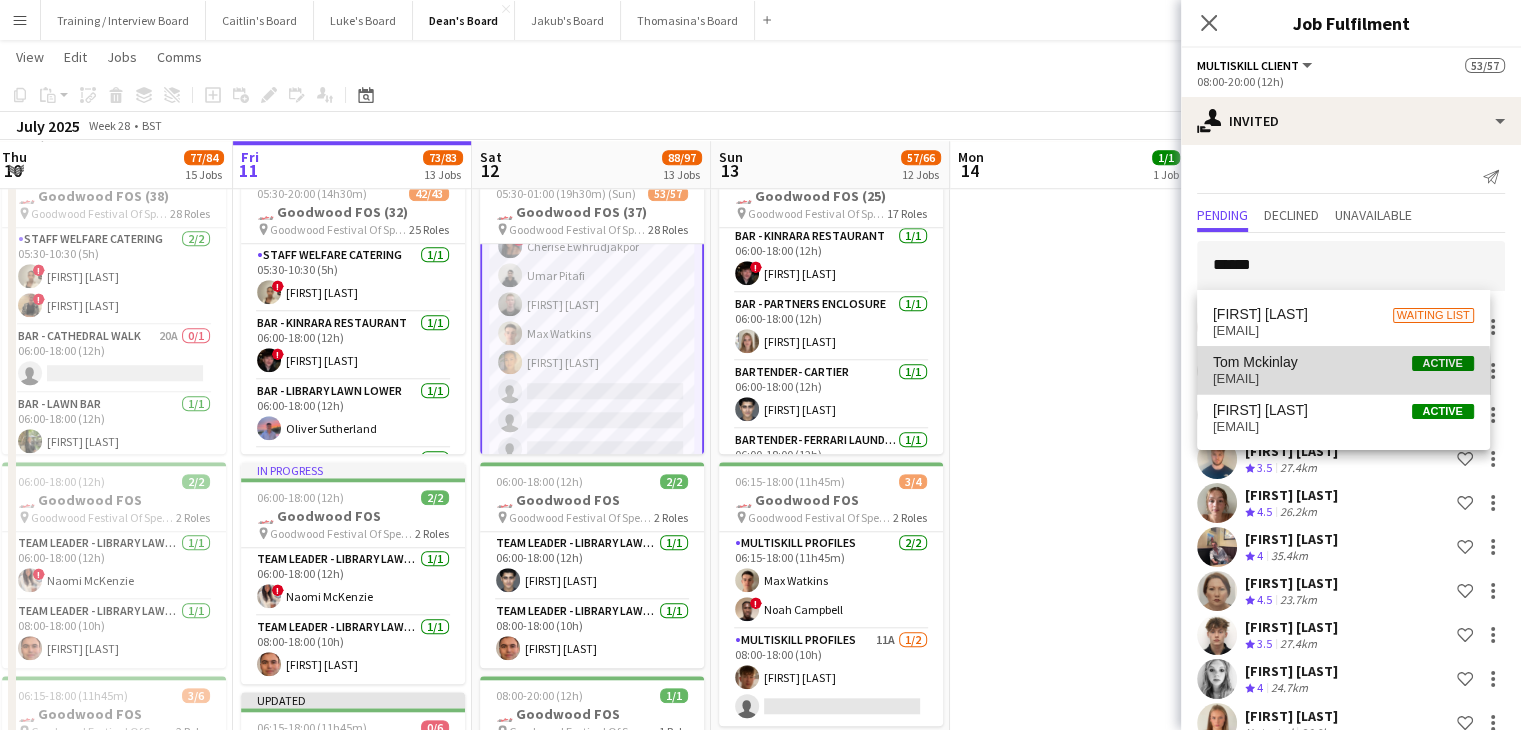 click on "tommckinlay63@googlemail.com" at bounding box center [1343, 379] 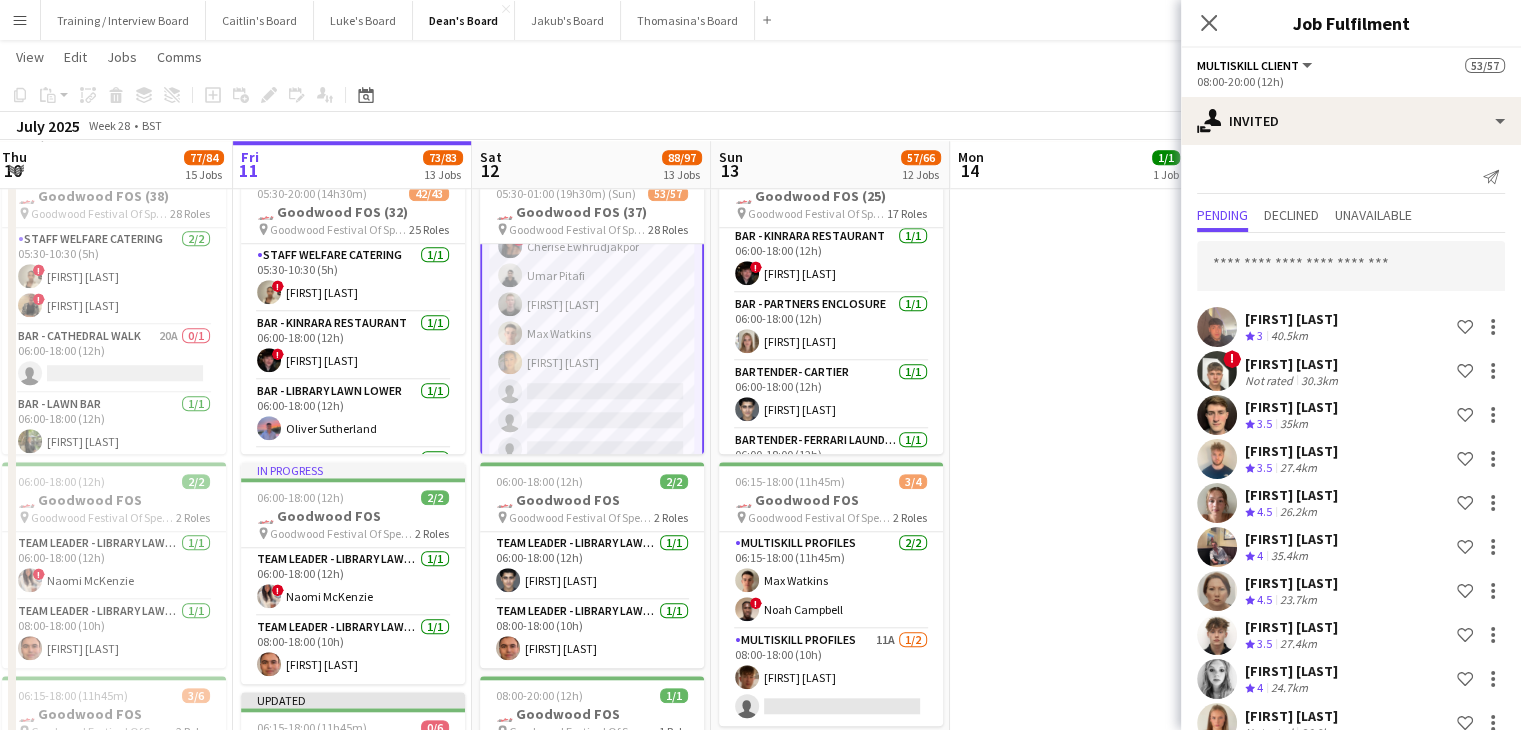 scroll, scrollTop: 3676, scrollLeft: 0, axis: vertical 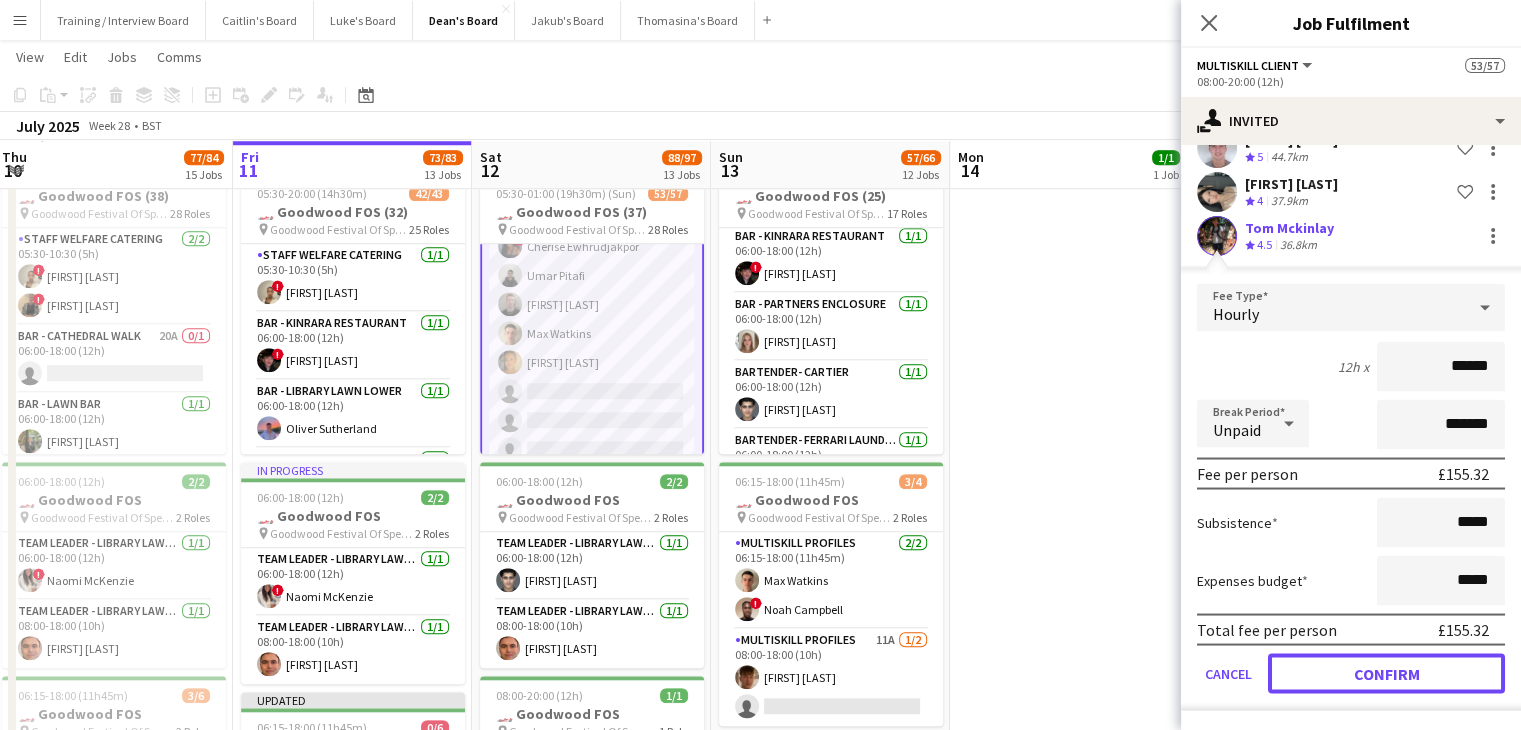drag, startPoint x: 1390, startPoint y: 681, endPoint x: 1448, endPoint y: 637, distance: 72.8011 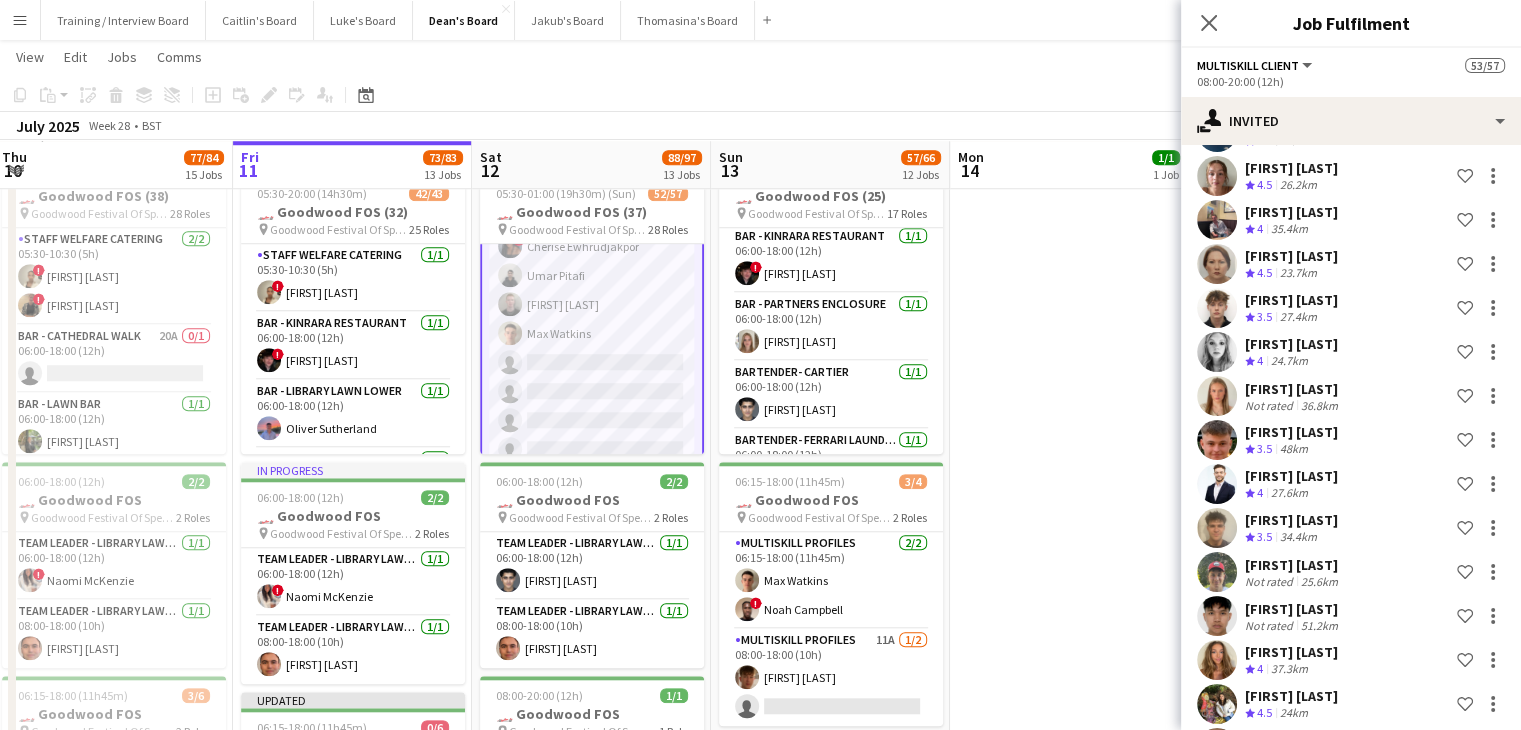 scroll, scrollTop: 0, scrollLeft: 0, axis: both 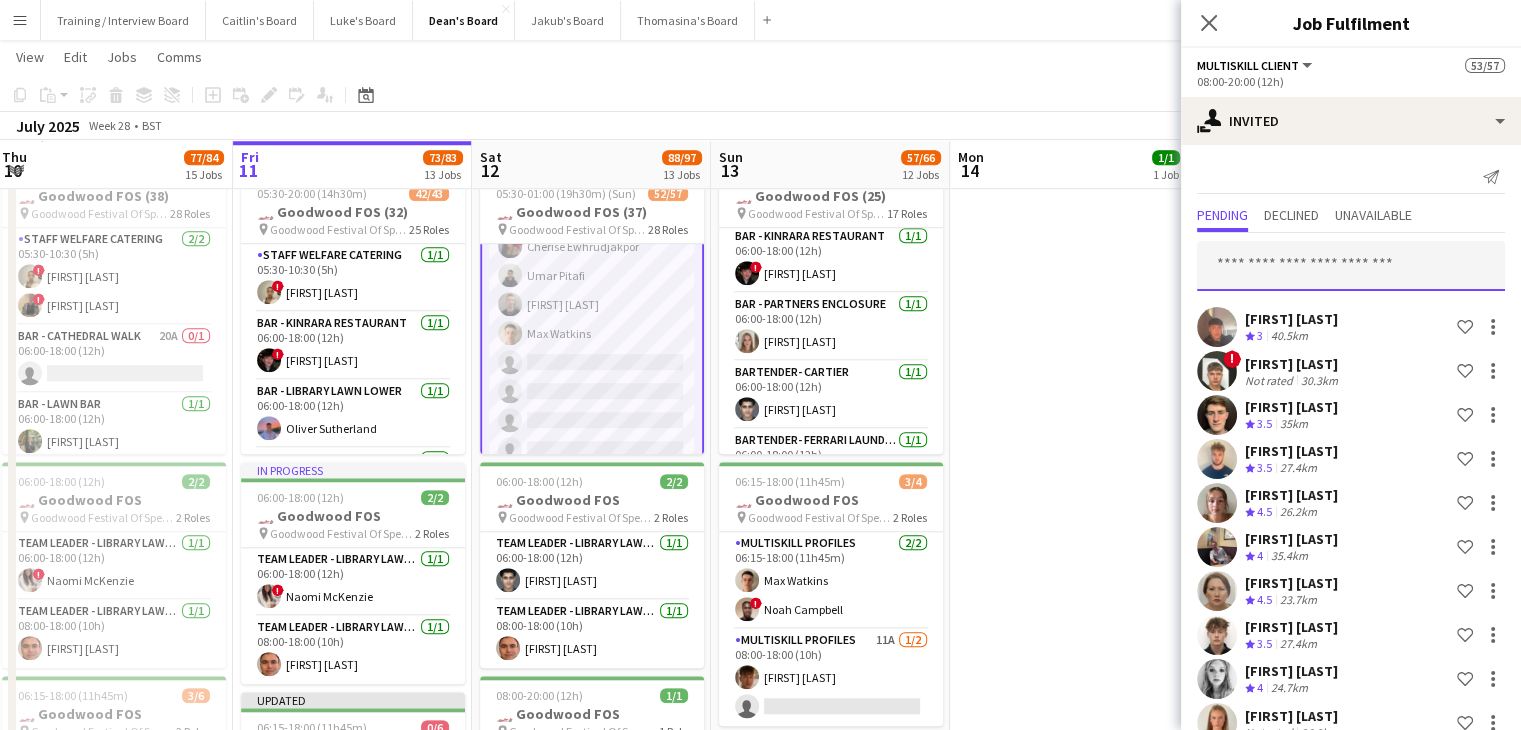 click at bounding box center [1351, 266] 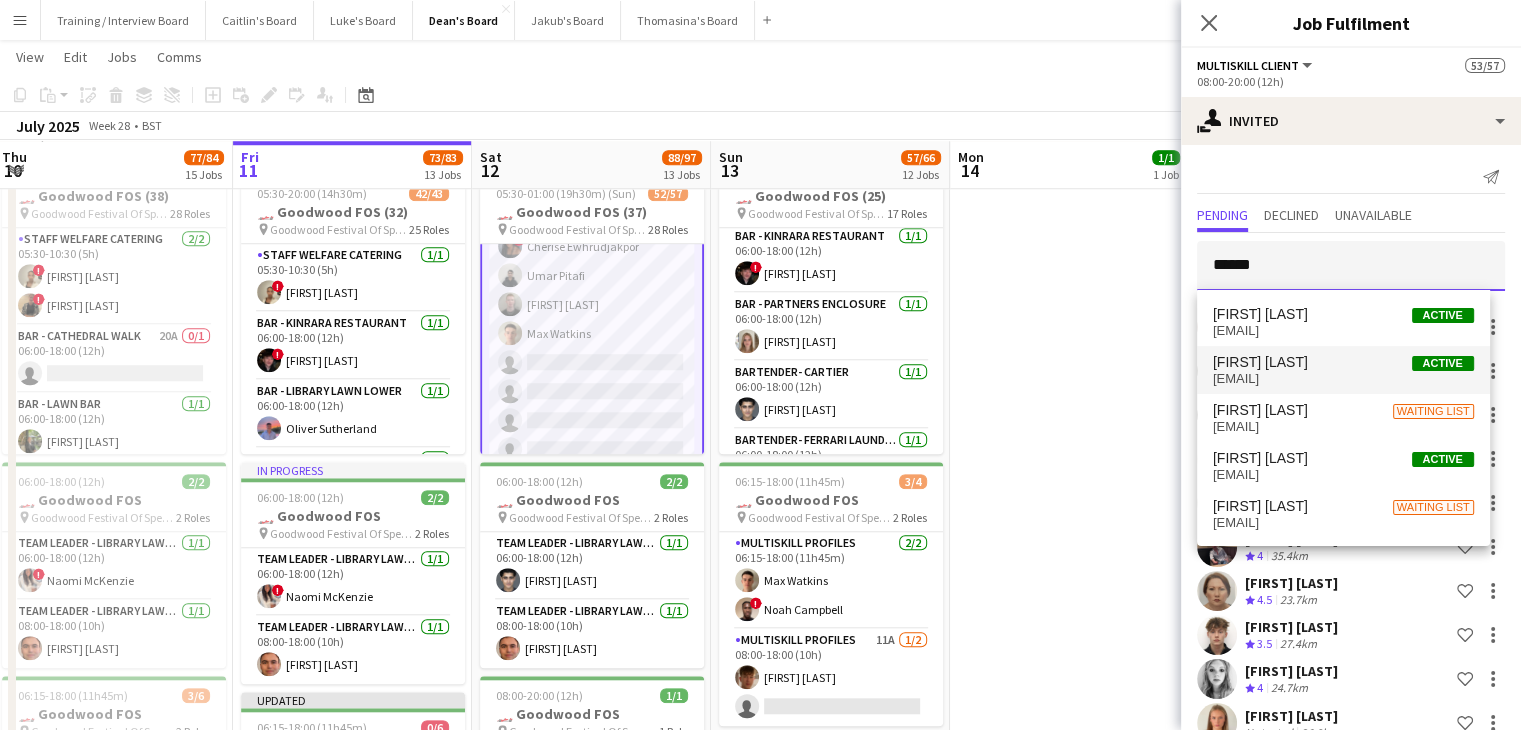 type on "******" 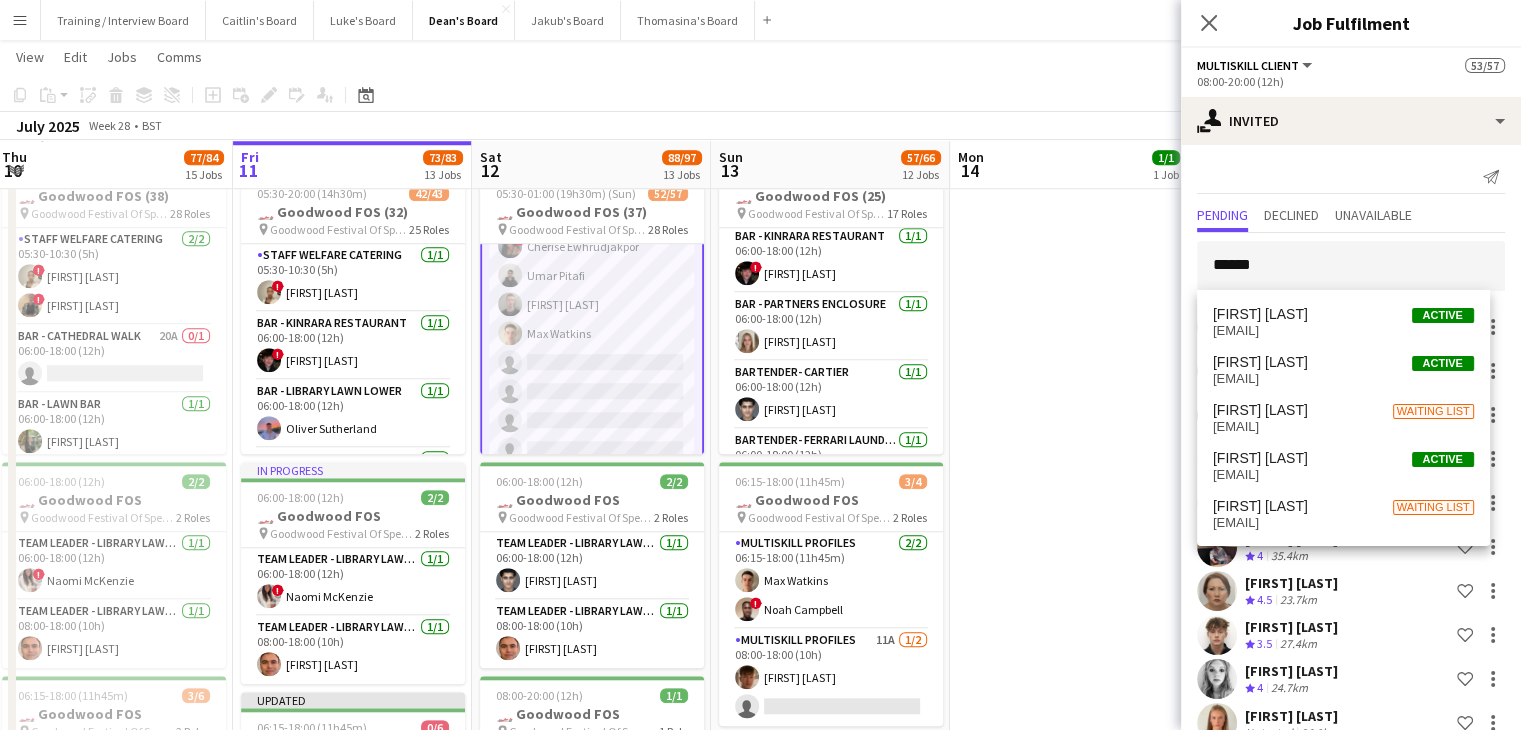click on "[FIRST] [LAST]" at bounding box center (1260, 362) 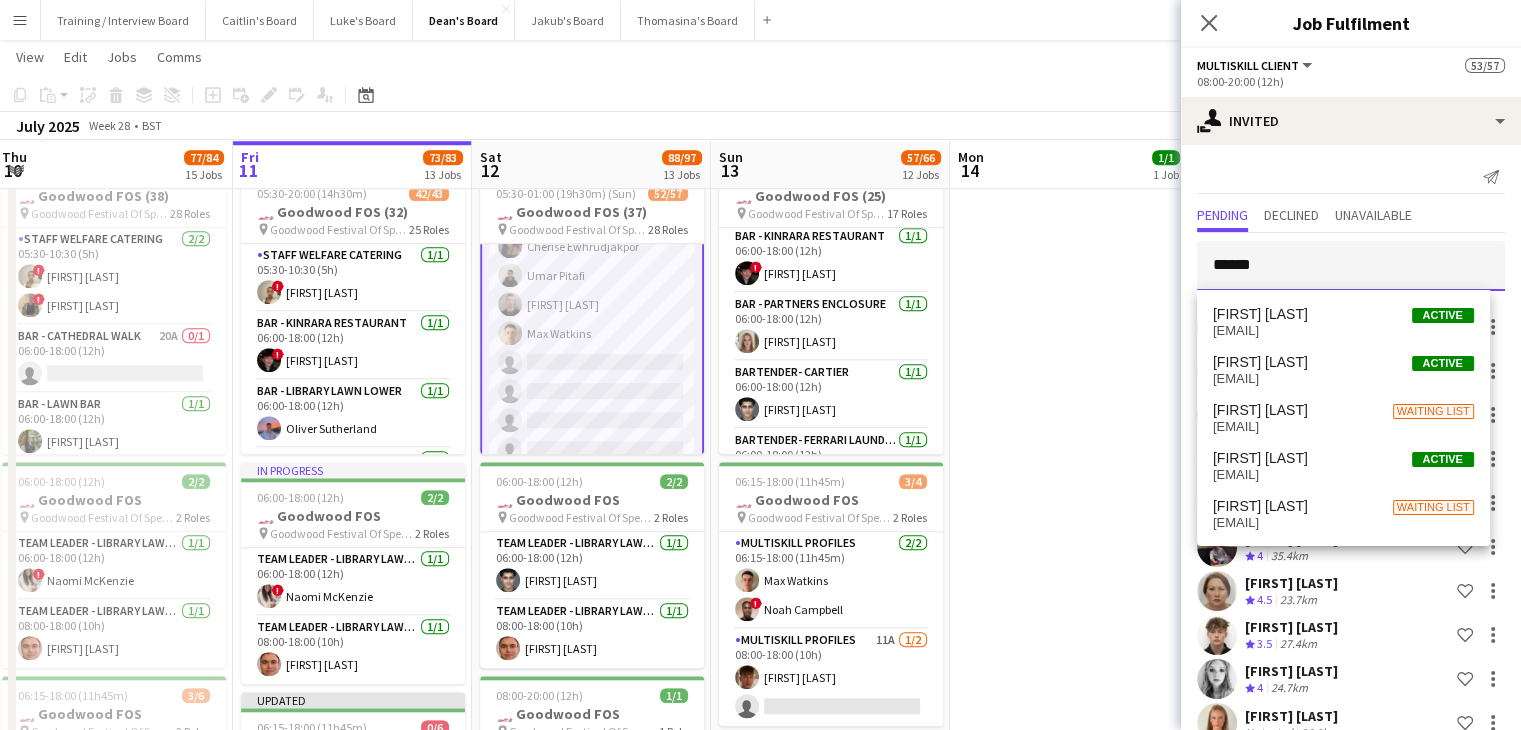 type 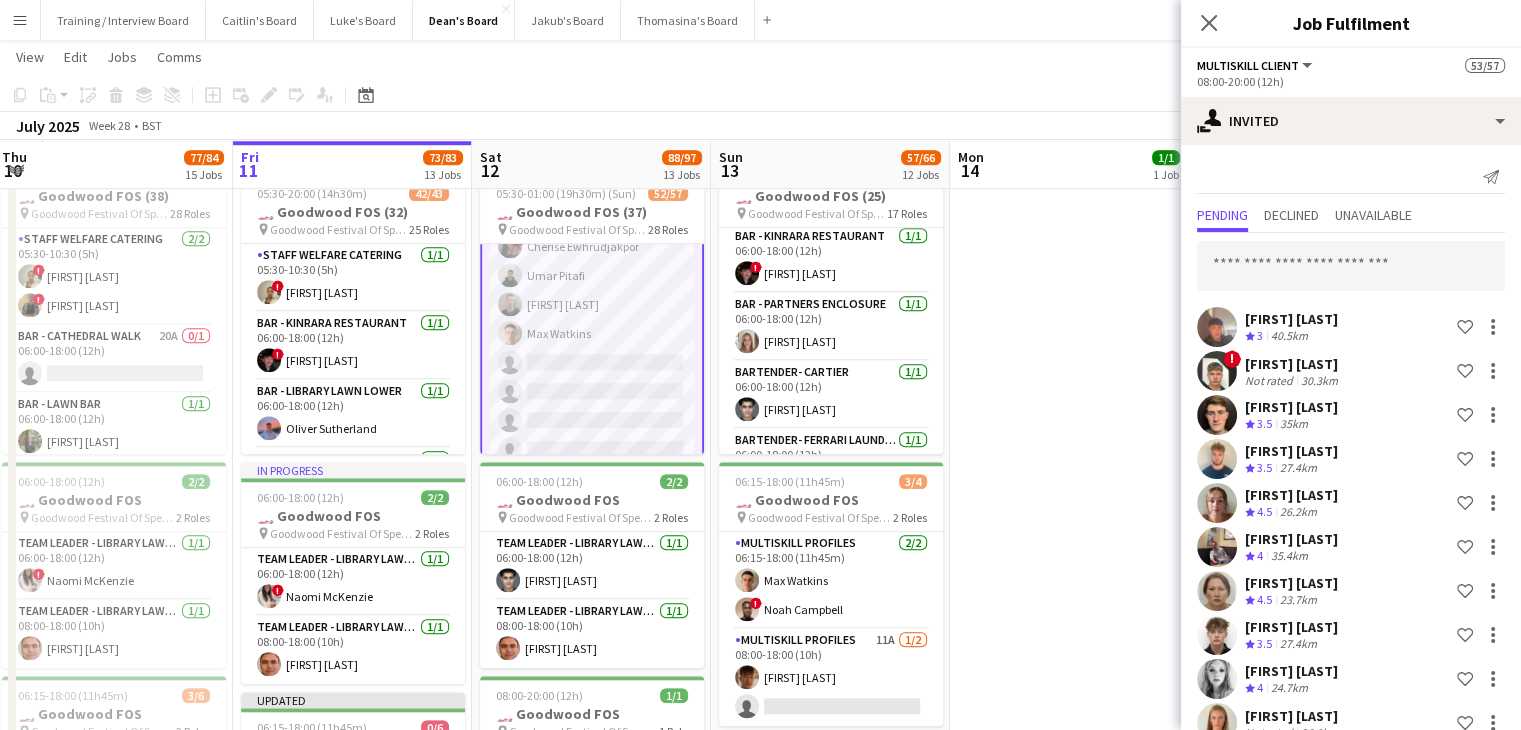 scroll, scrollTop: 3720, scrollLeft: 0, axis: vertical 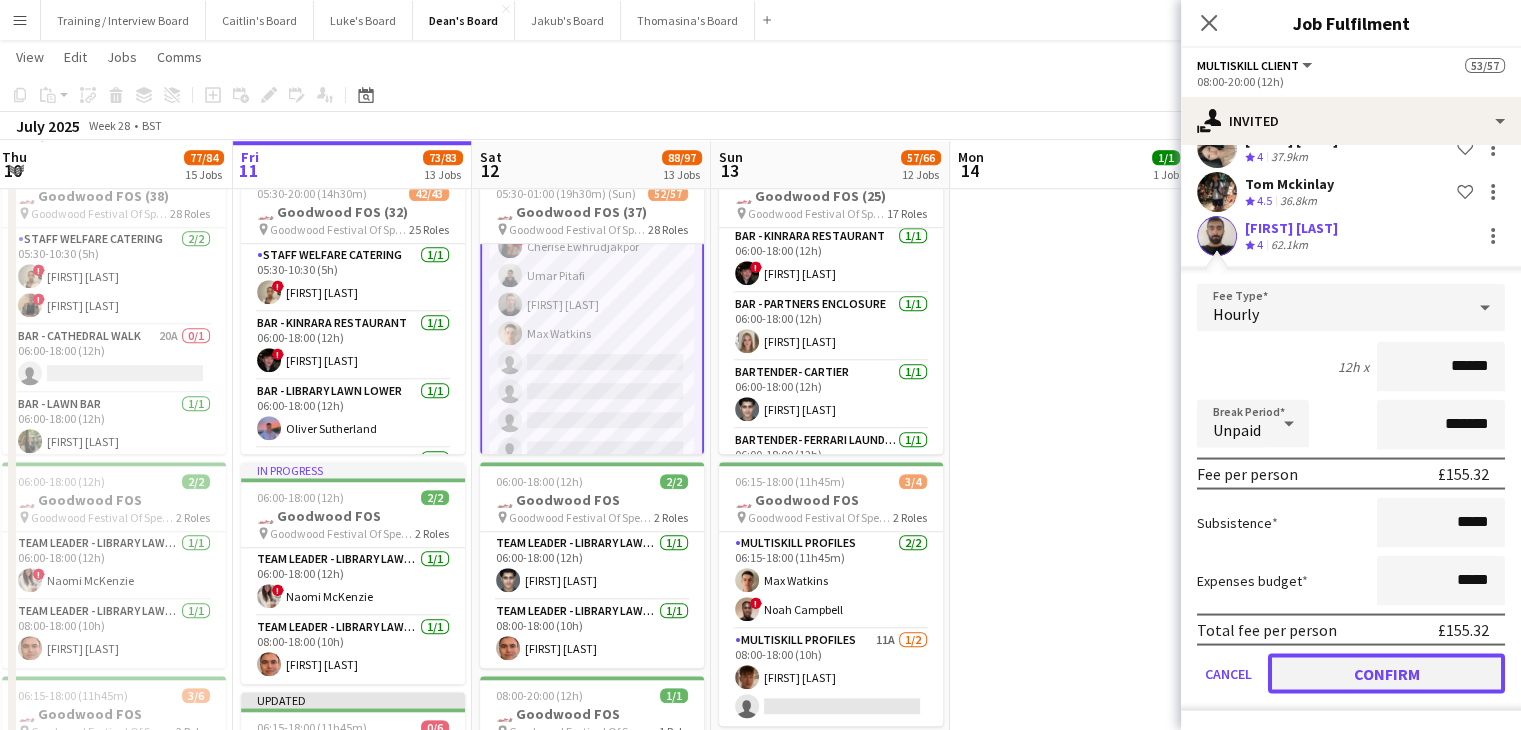 drag, startPoint x: 1373, startPoint y: 681, endPoint x: 1420, endPoint y: 657, distance: 52.773098 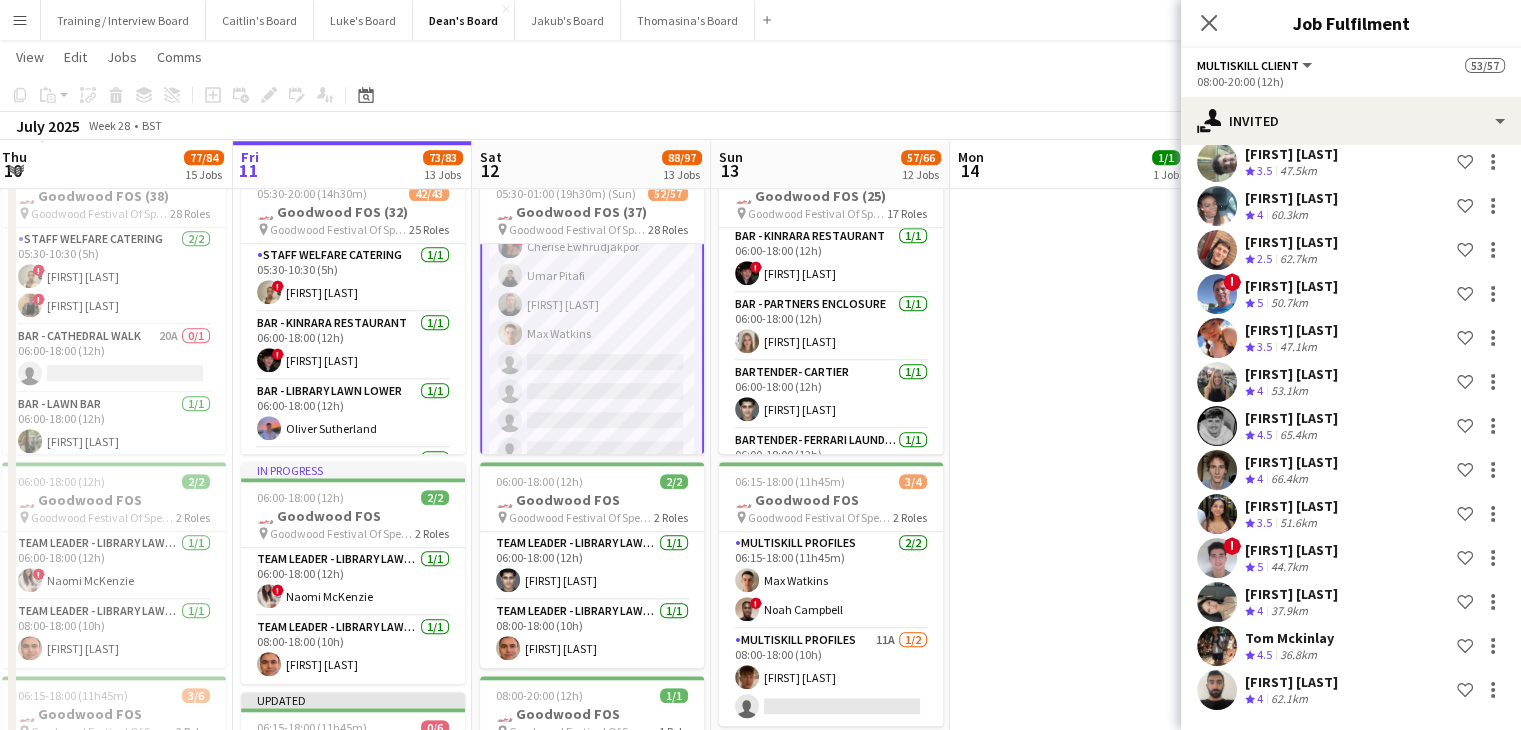 scroll, scrollTop: 3344, scrollLeft: 0, axis: vertical 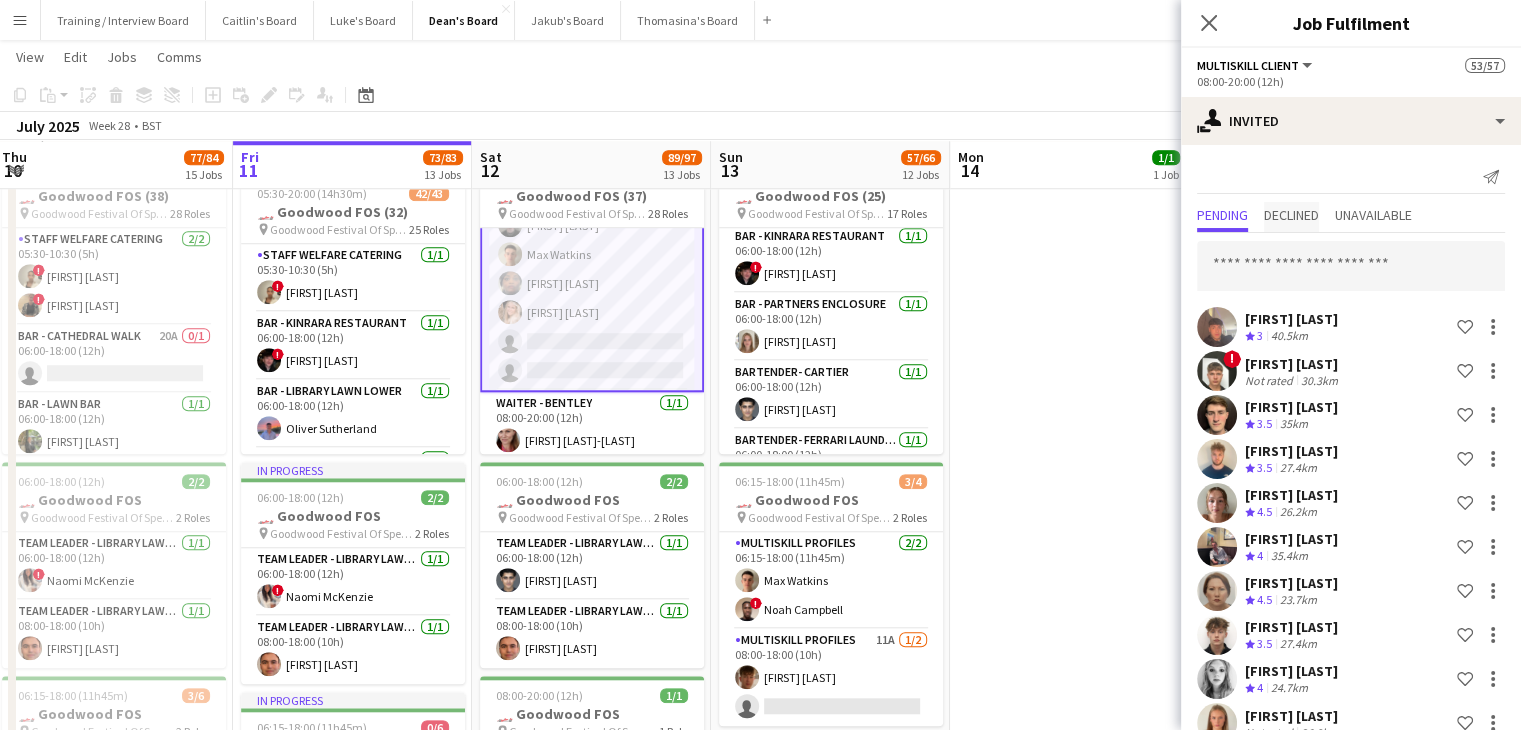 click on "Declined" at bounding box center [1291, 217] 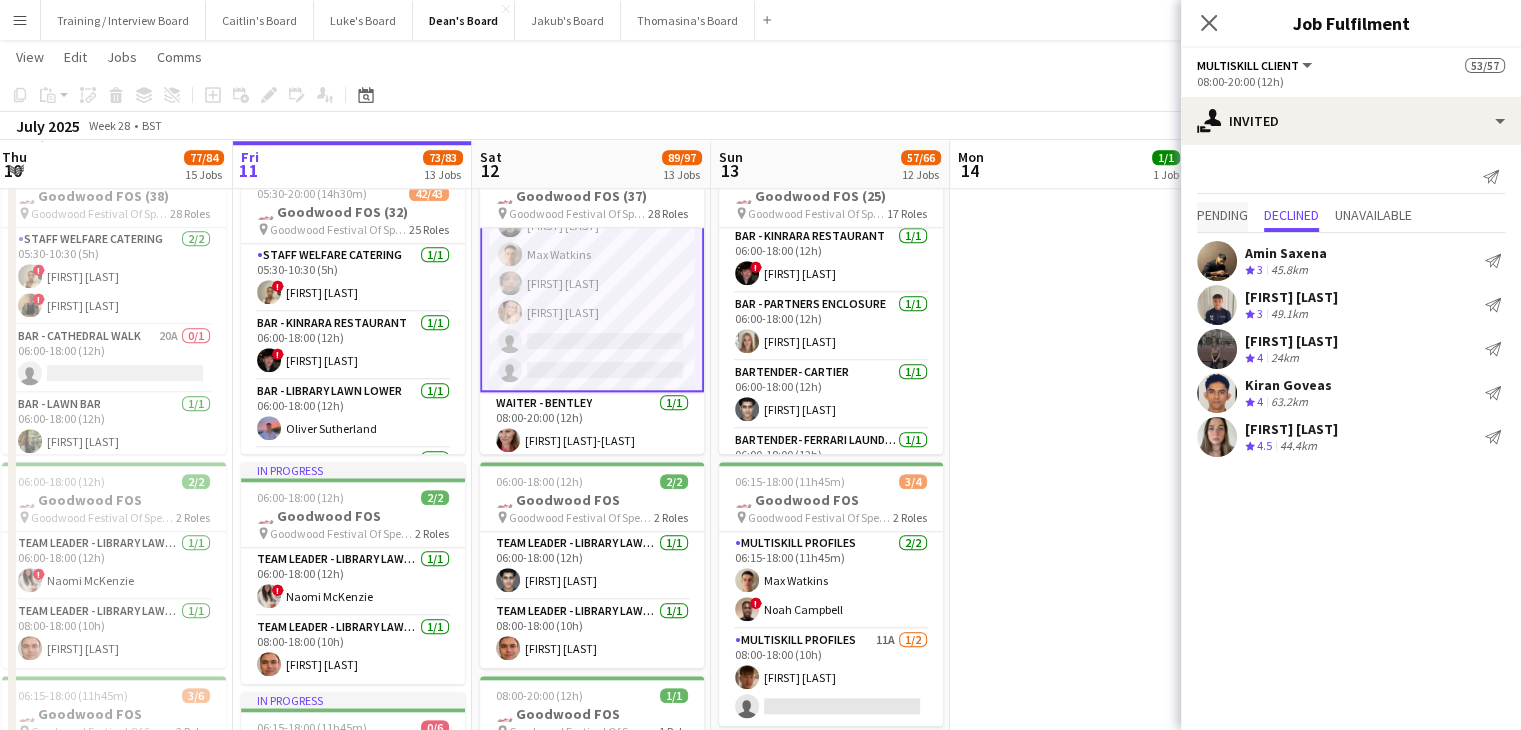 click on "Pending" at bounding box center [1222, 215] 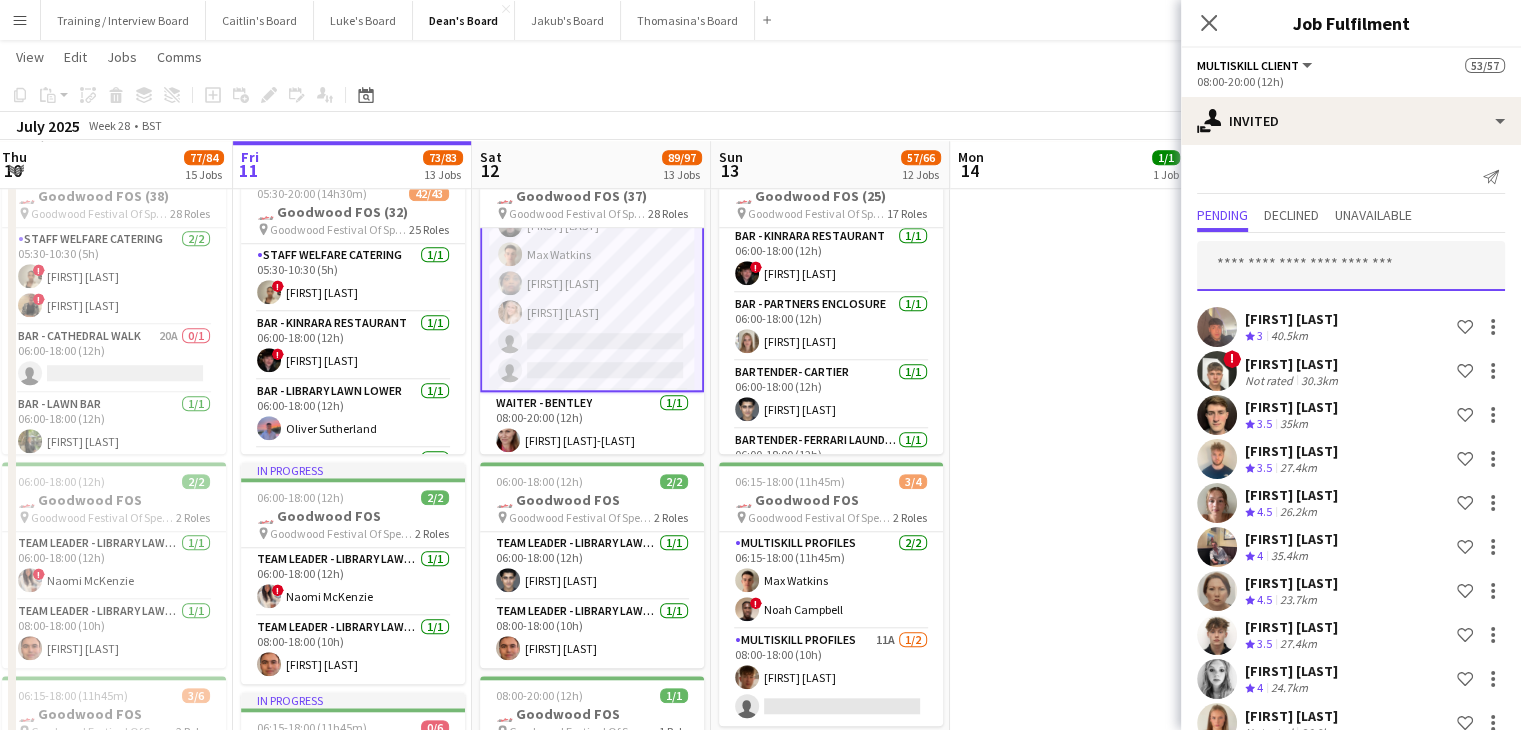 click at bounding box center (1351, 266) 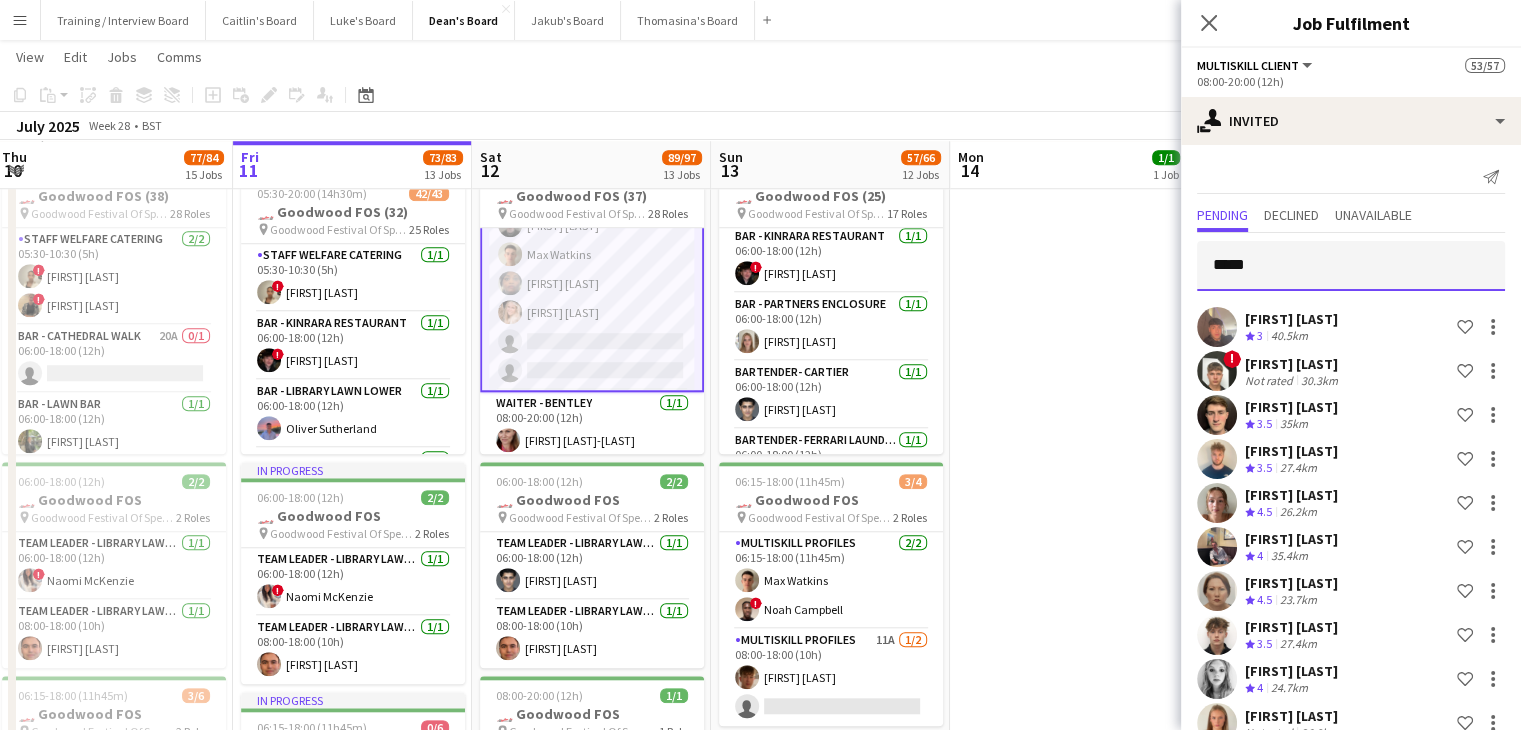 type on "******" 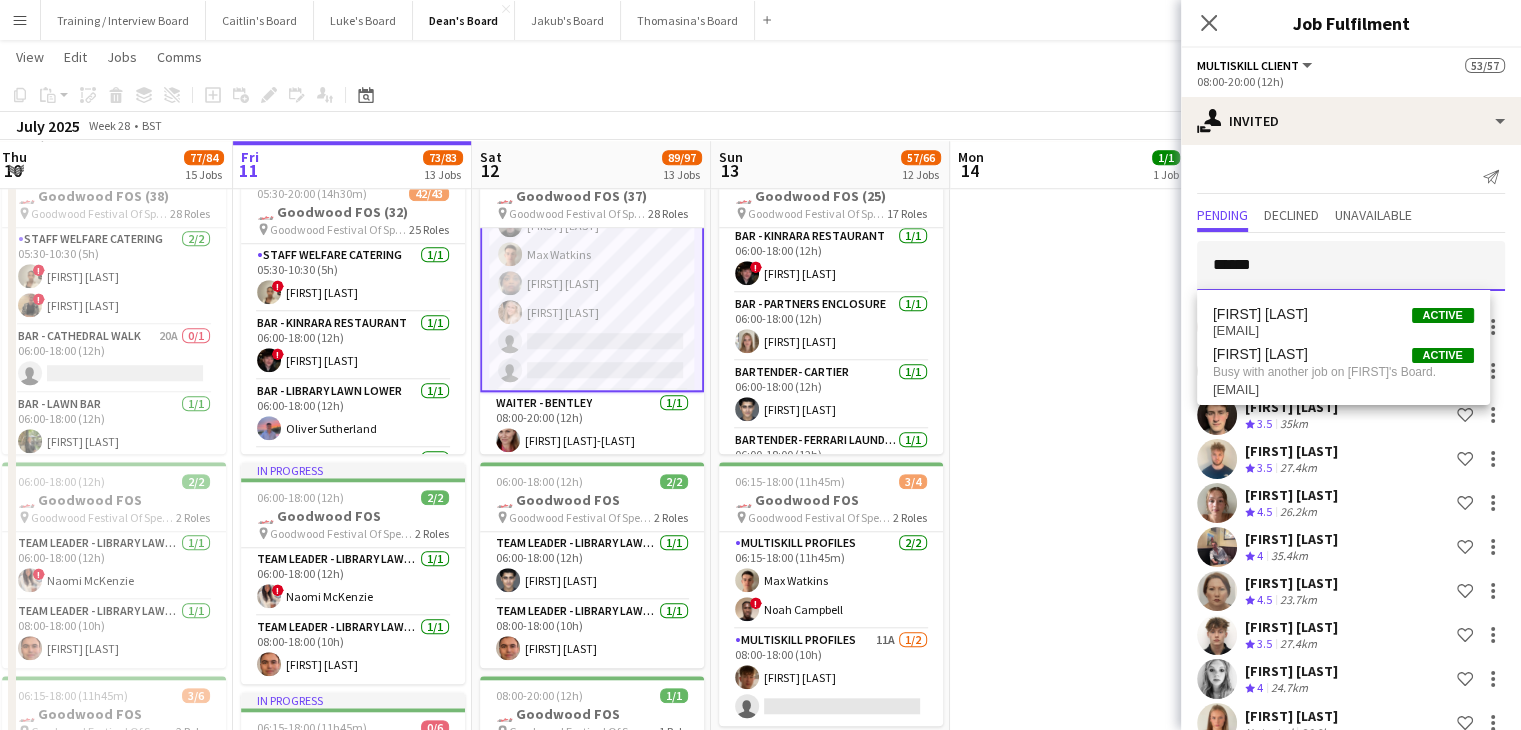 drag, startPoint x: 1293, startPoint y: 244, endPoint x: 1271, endPoint y: 288, distance: 49.193497 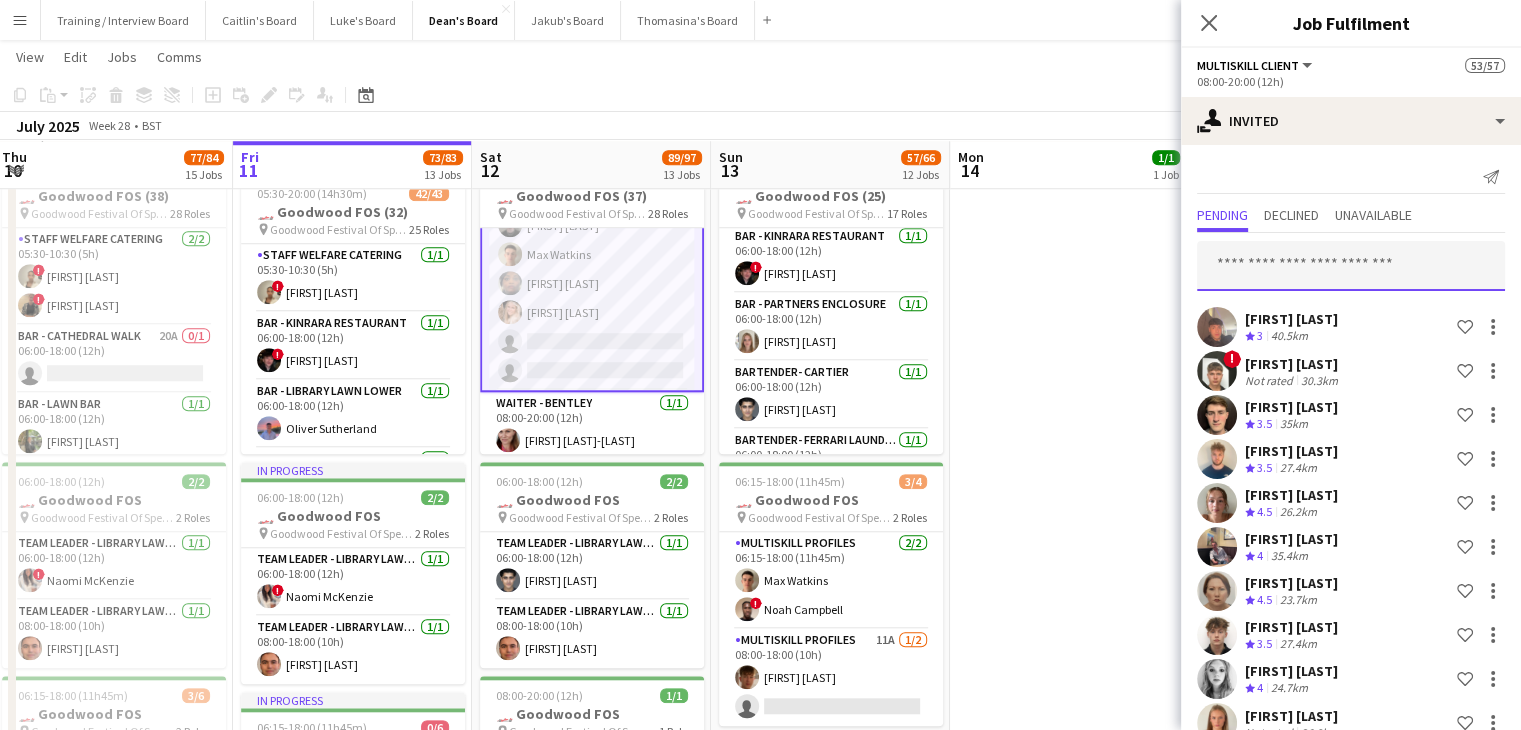 click at bounding box center [1351, 266] 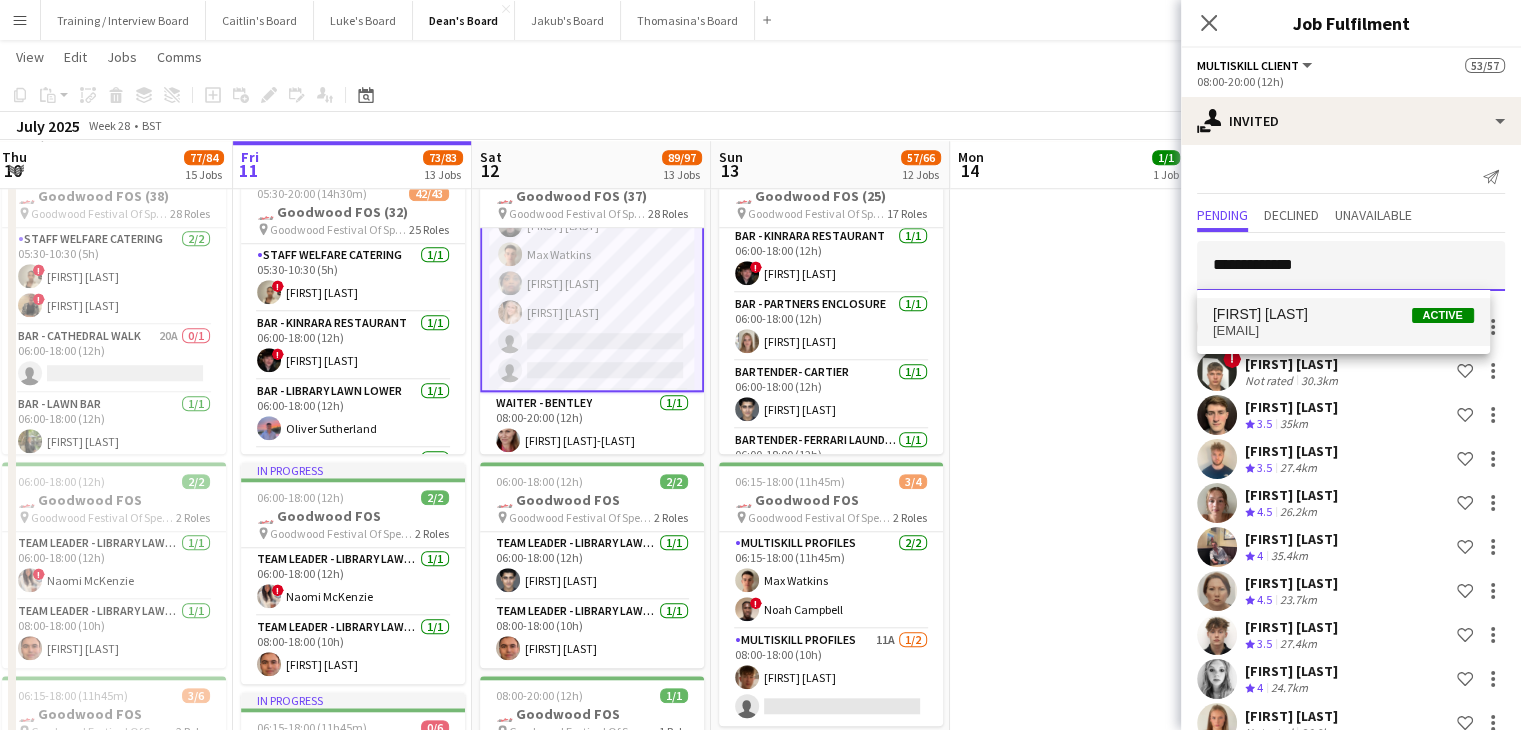 type on "**********" 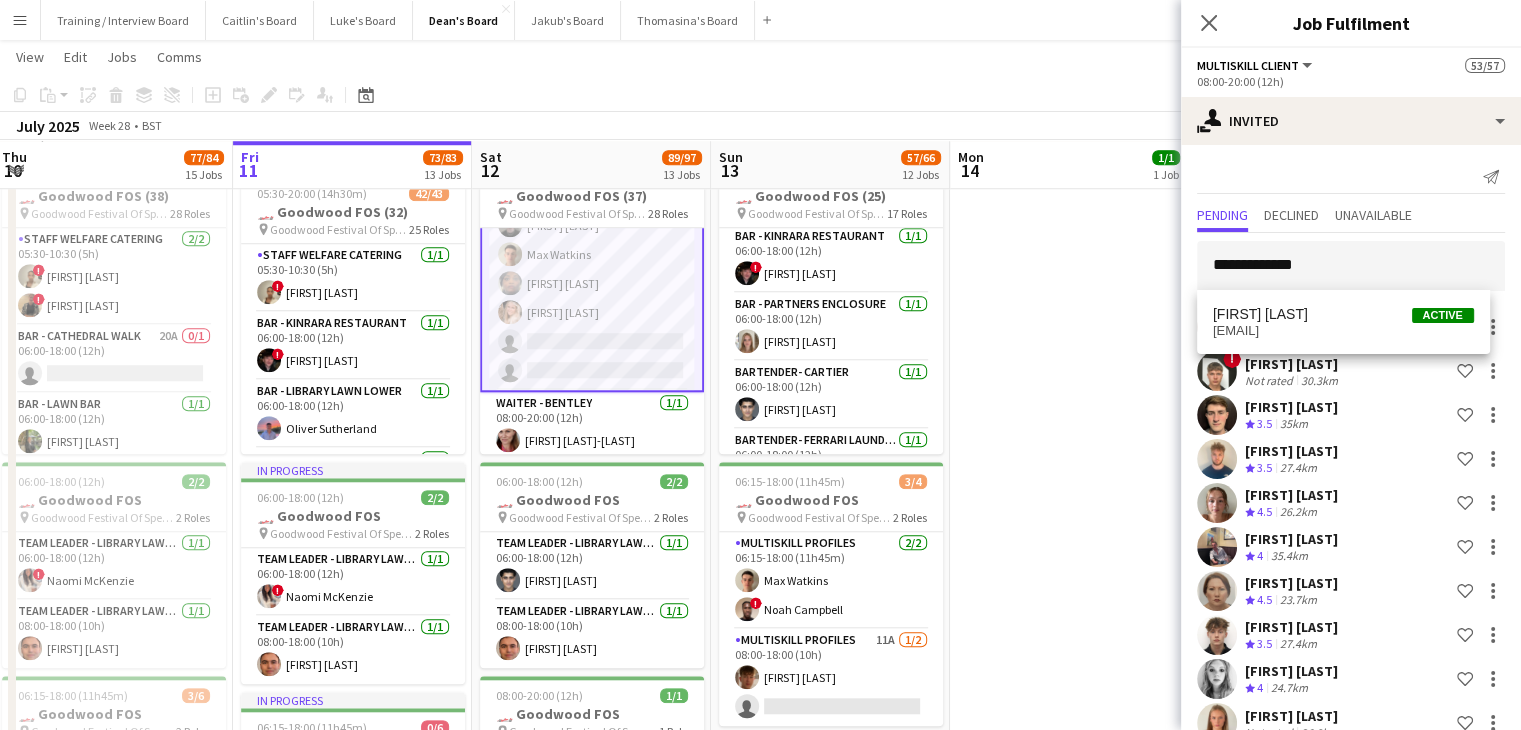 click on "abailey885@icloud.com" at bounding box center [1343, 331] 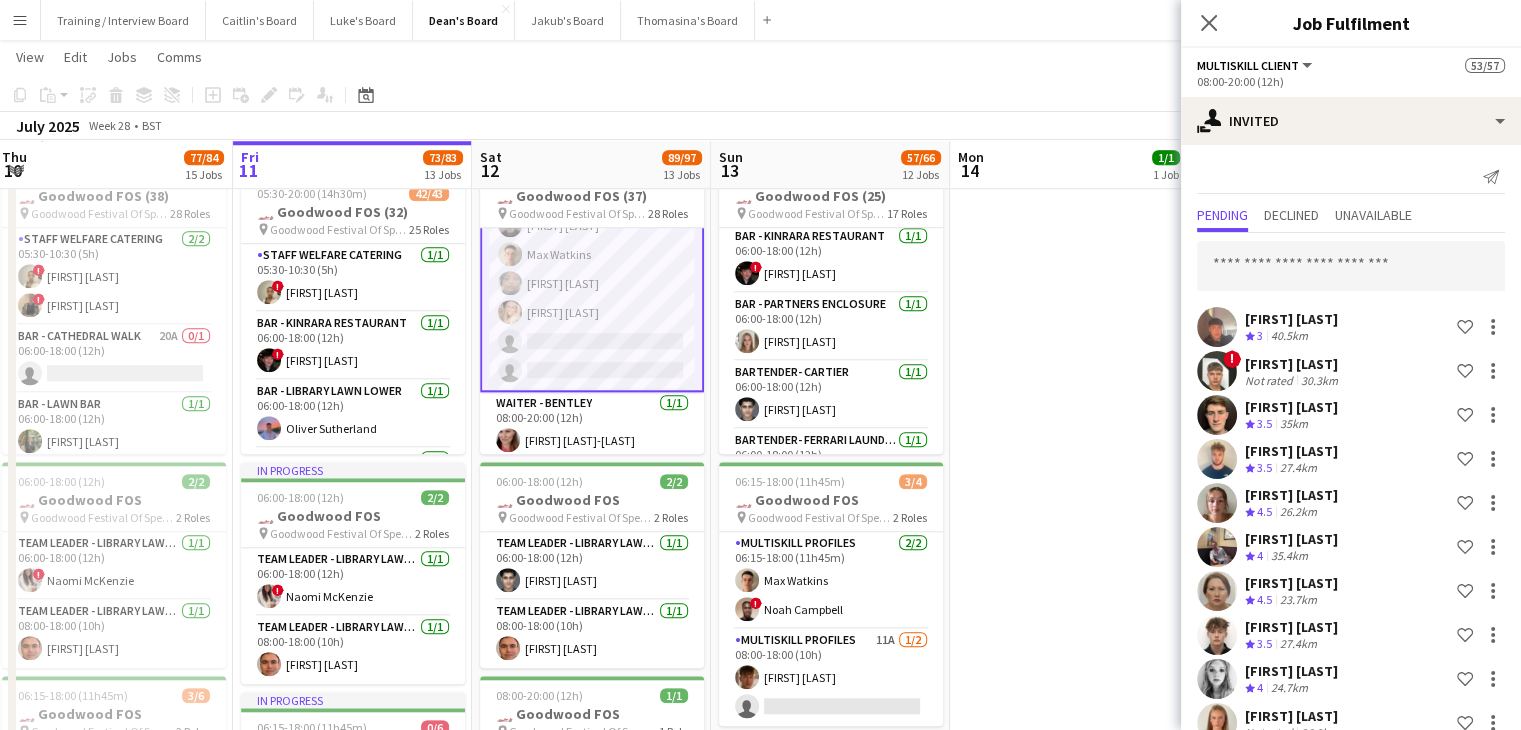 scroll, scrollTop: 3764, scrollLeft: 0, axis: vertical 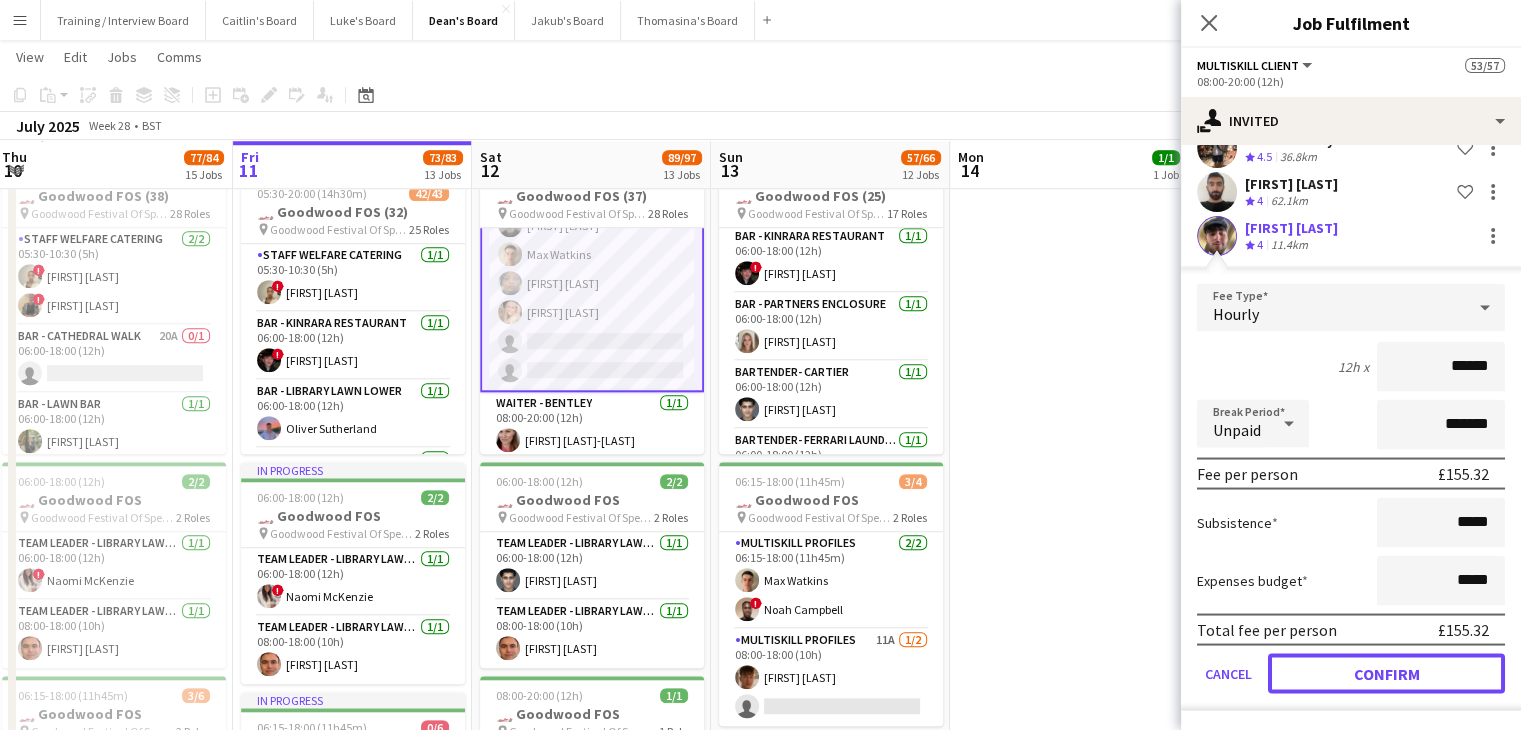 drag, startPoint x: 1367, startPoint y: 671, endPoint x: 1324, endPoint y: 648, distance: 48.76474 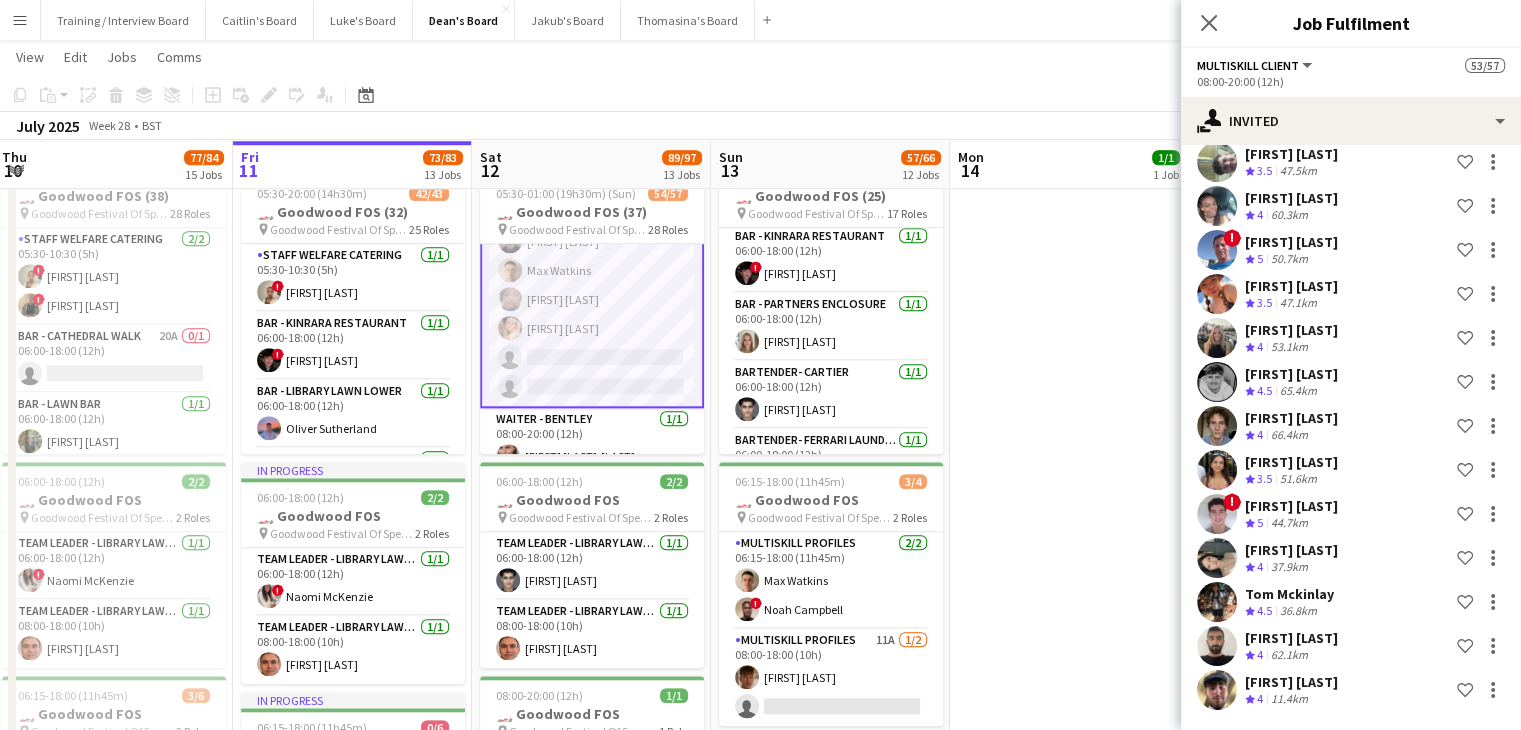 scroll, scrollTop: 3300, scrollLeft: 0, axis: vertical 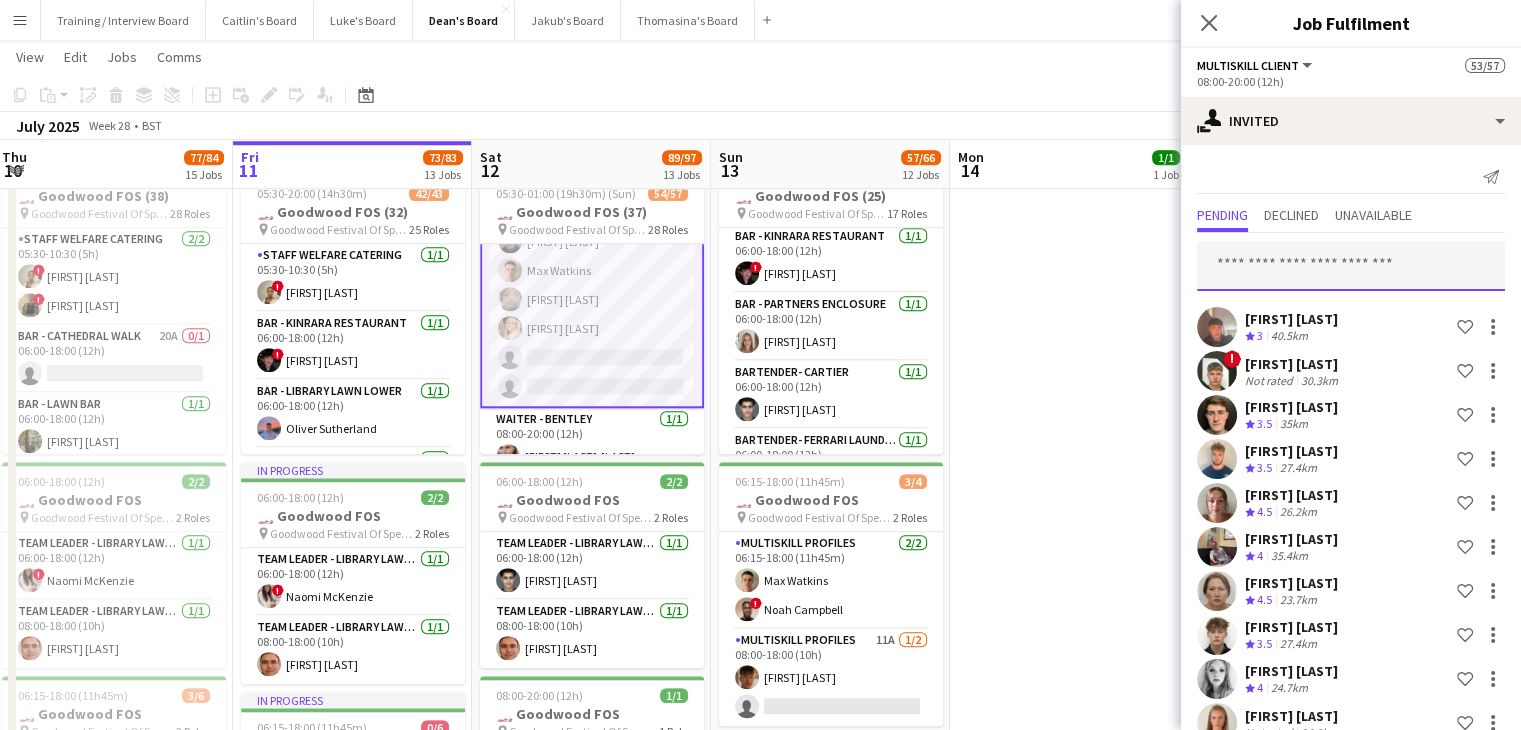 click at bounding box center [1351, 266] 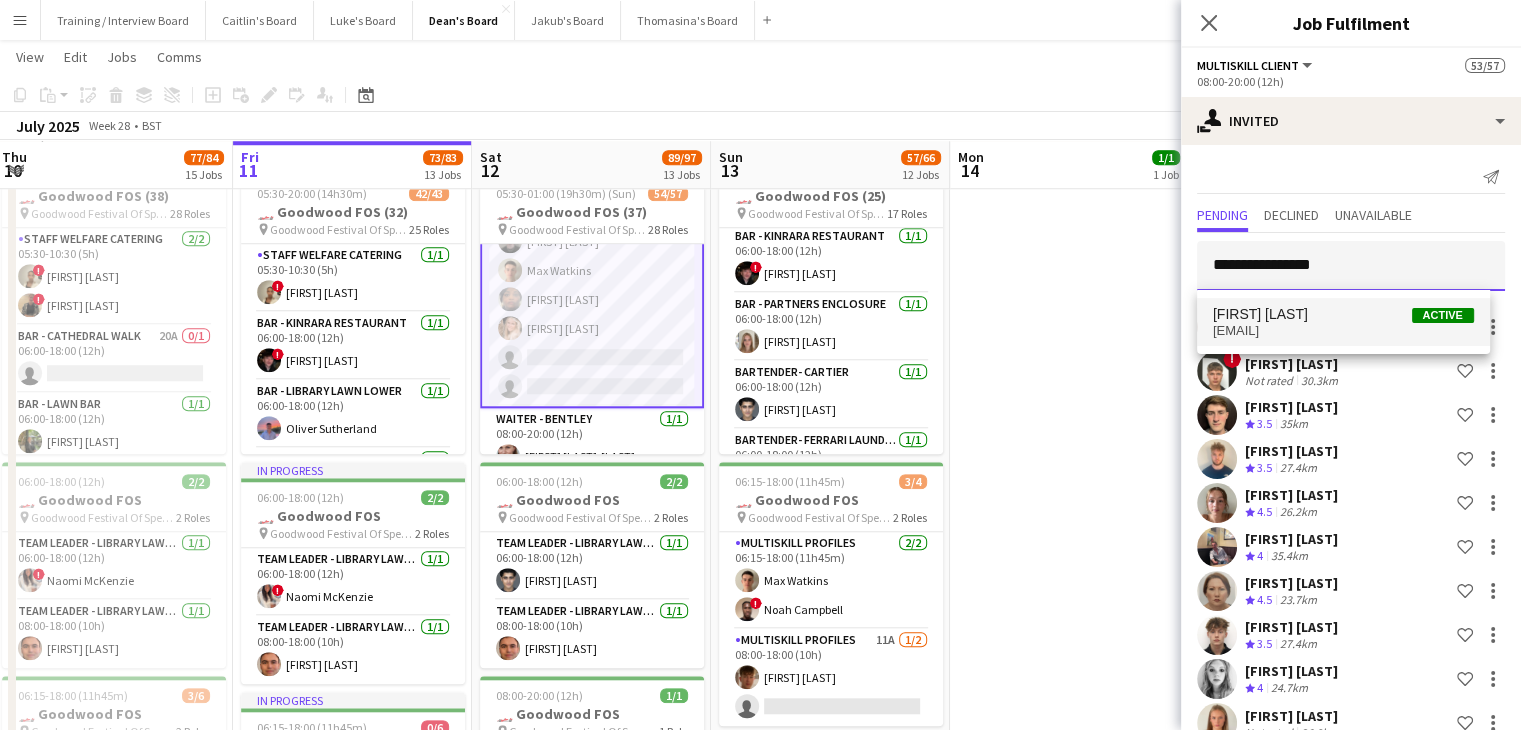type on "**********" 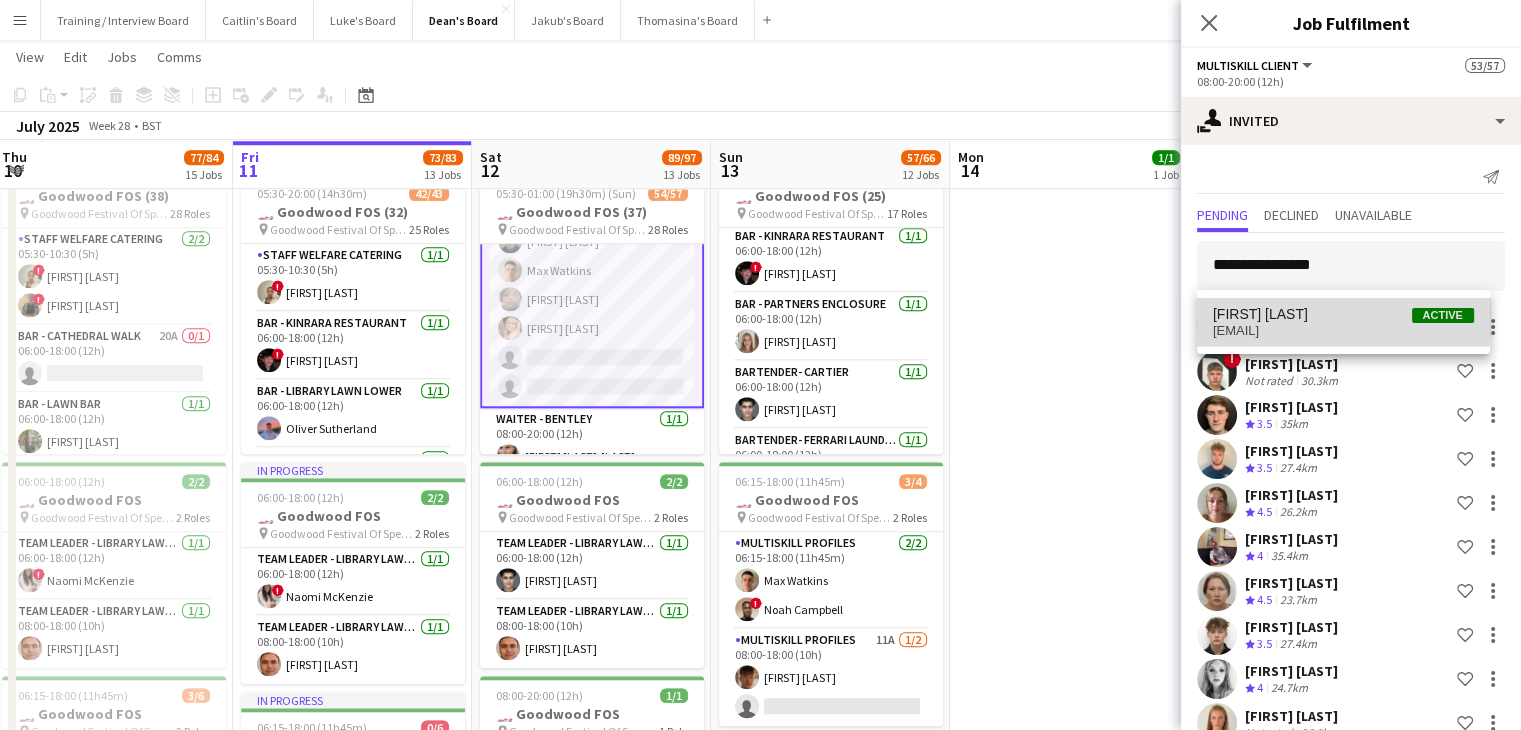 click on "Emily Parkhouse  Active" at bounding box center [1343, 314] 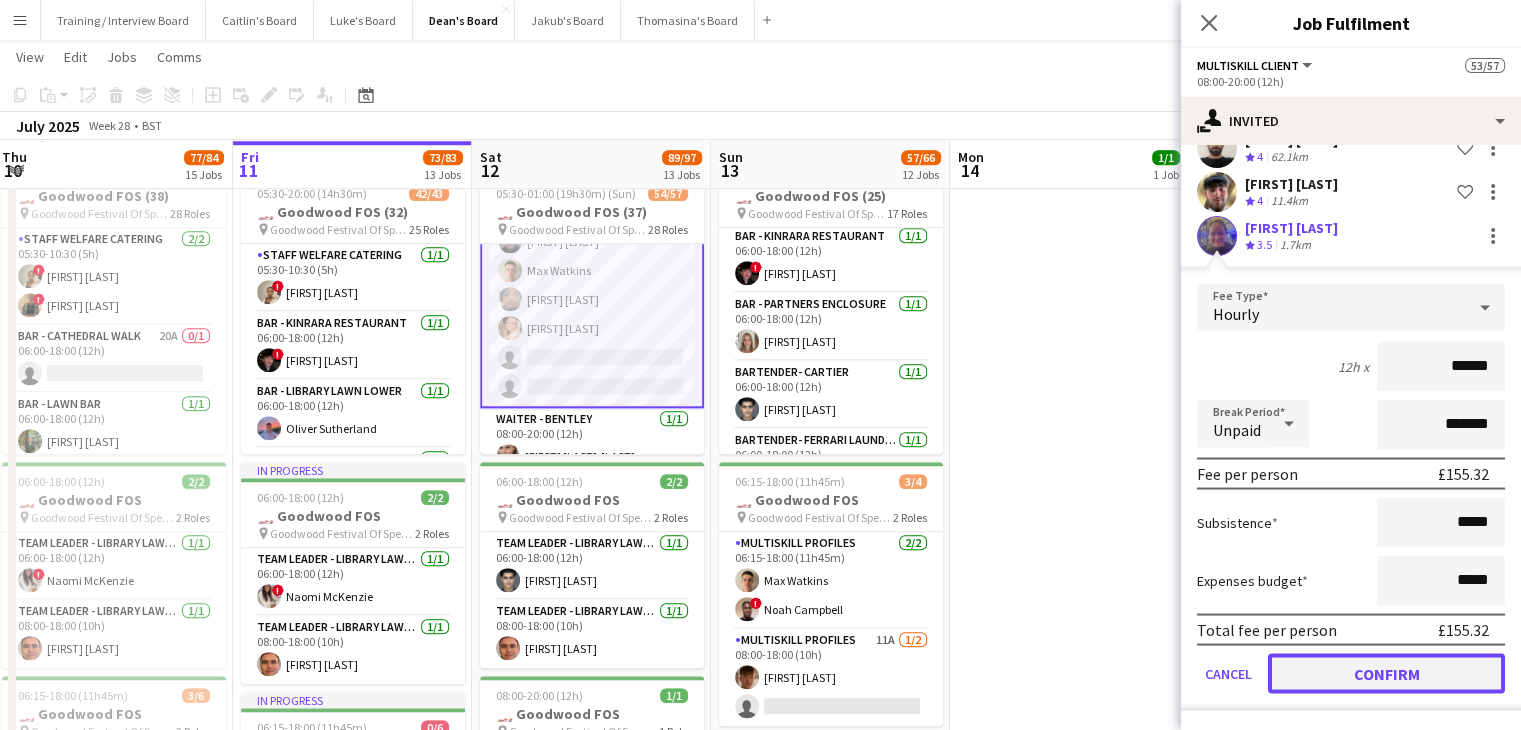 click on "Confirm" 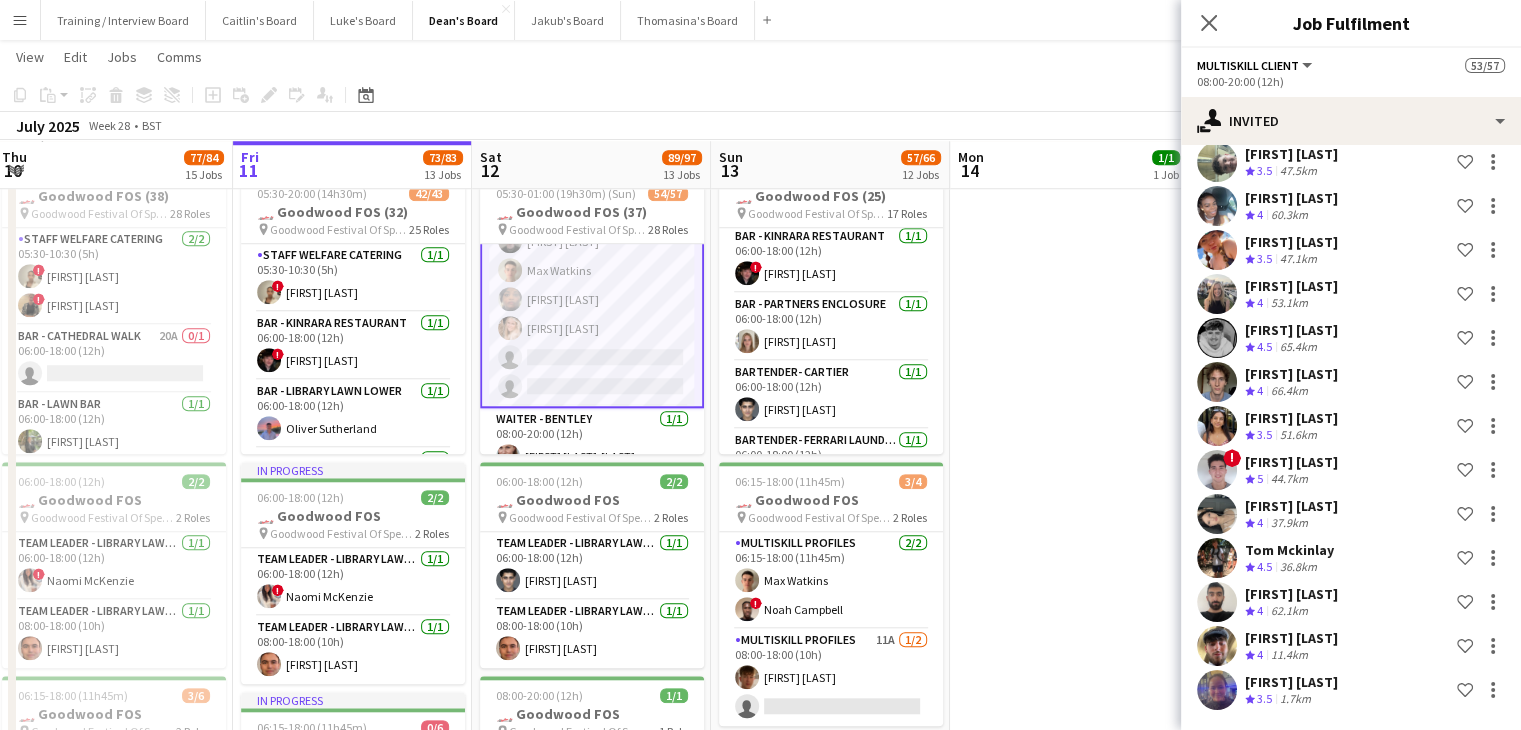 scroll, scrollTop: 3300, scrollLeft: 0, axis: vertical 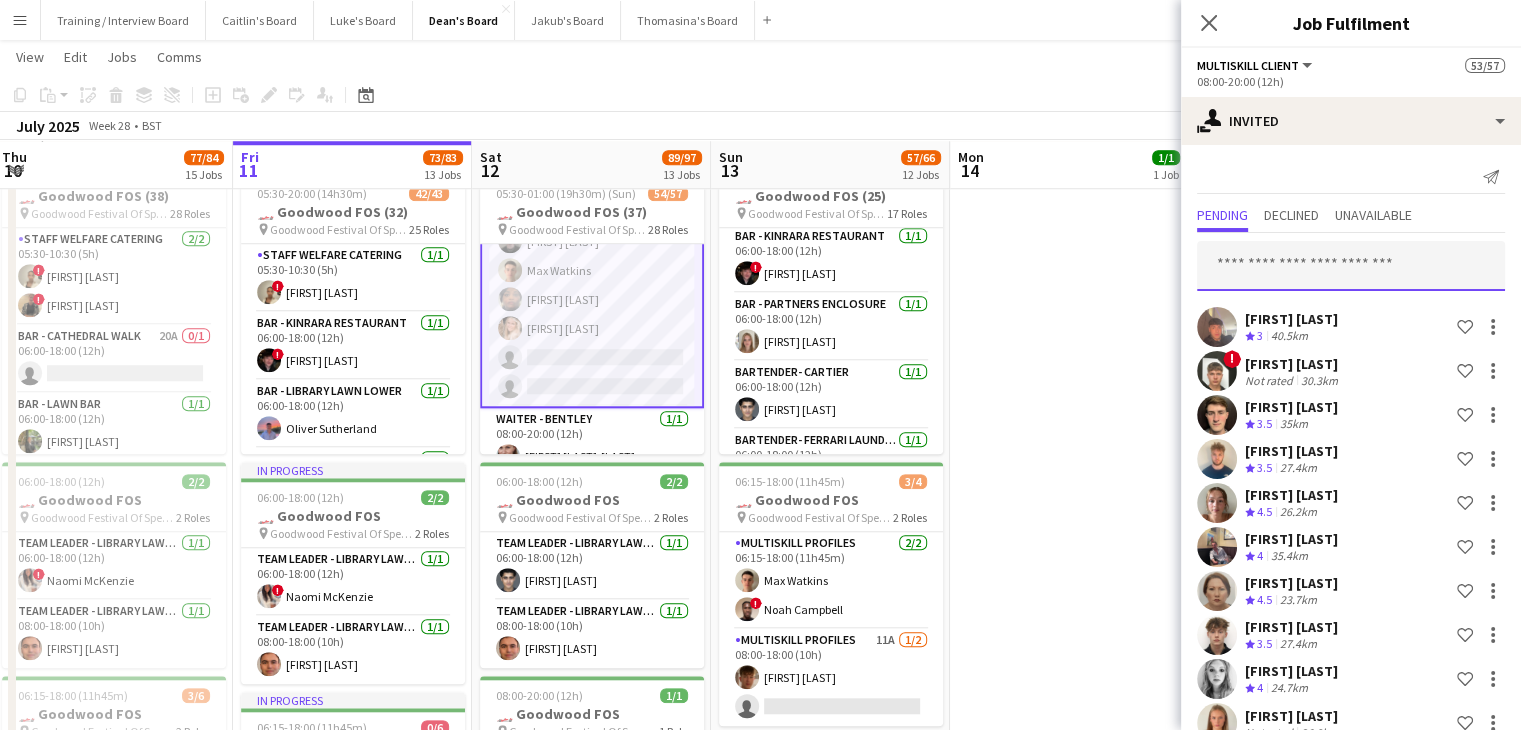 click at bounding box center (1351, 266) 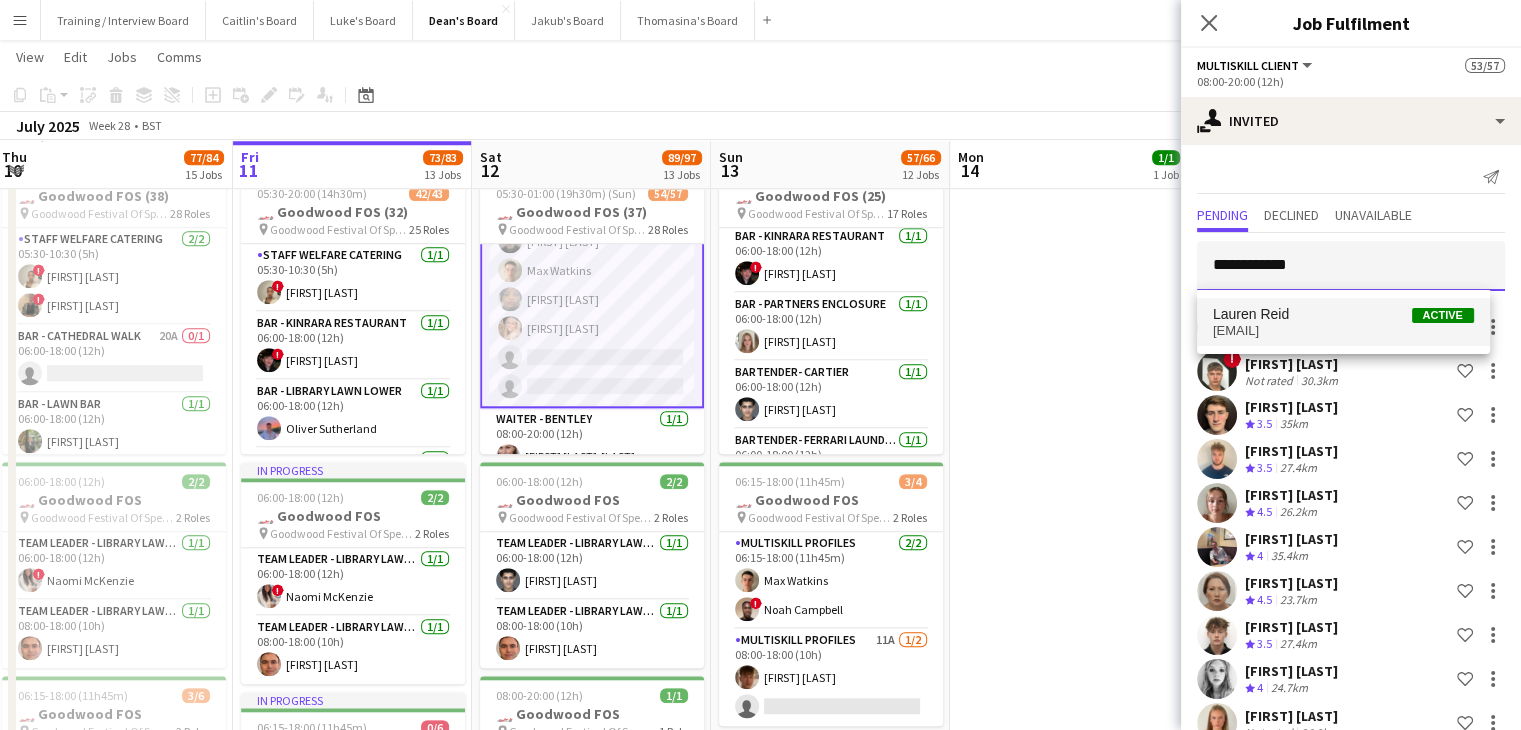 type on "**********" 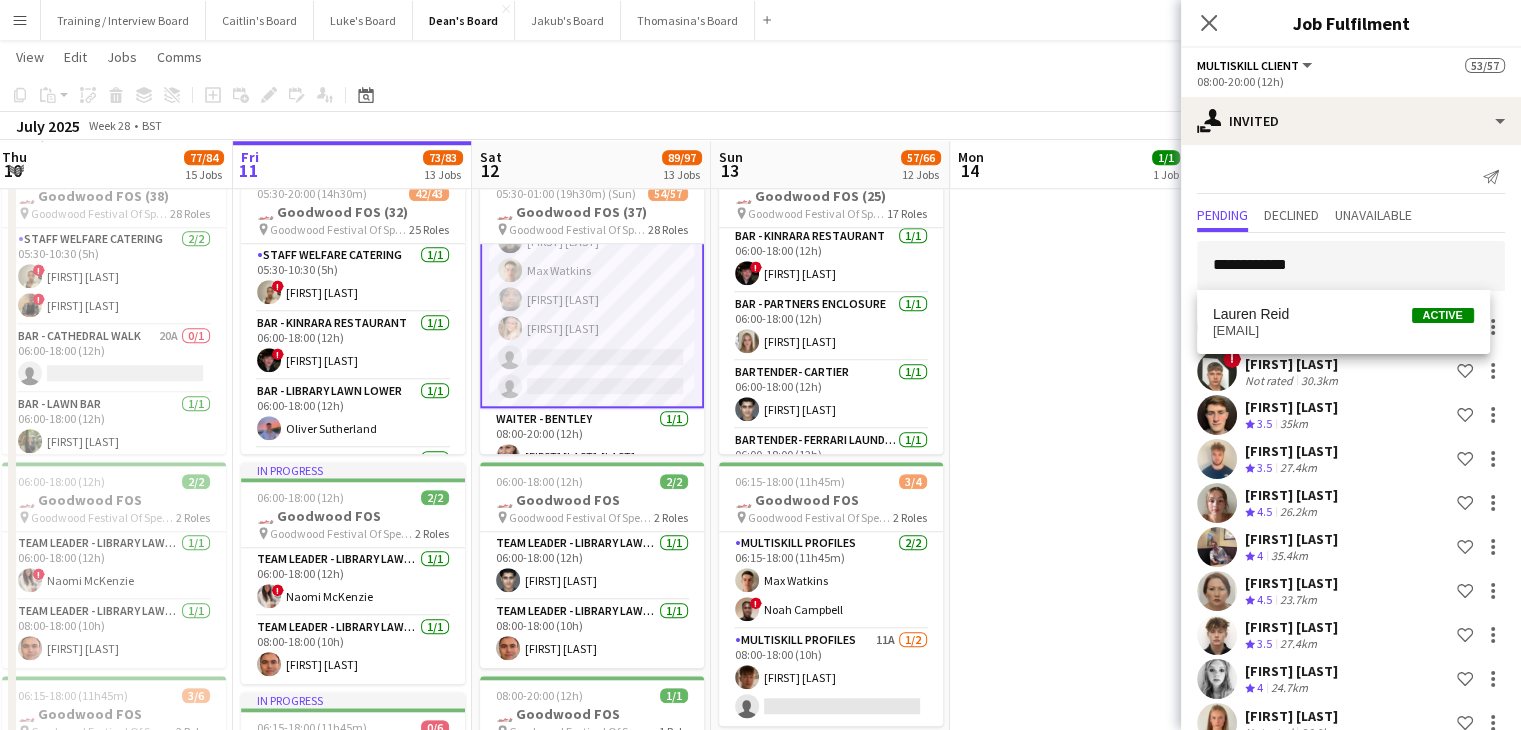 click on "laurenrreid01@gmail.com" at bounding box center [1343, 331] 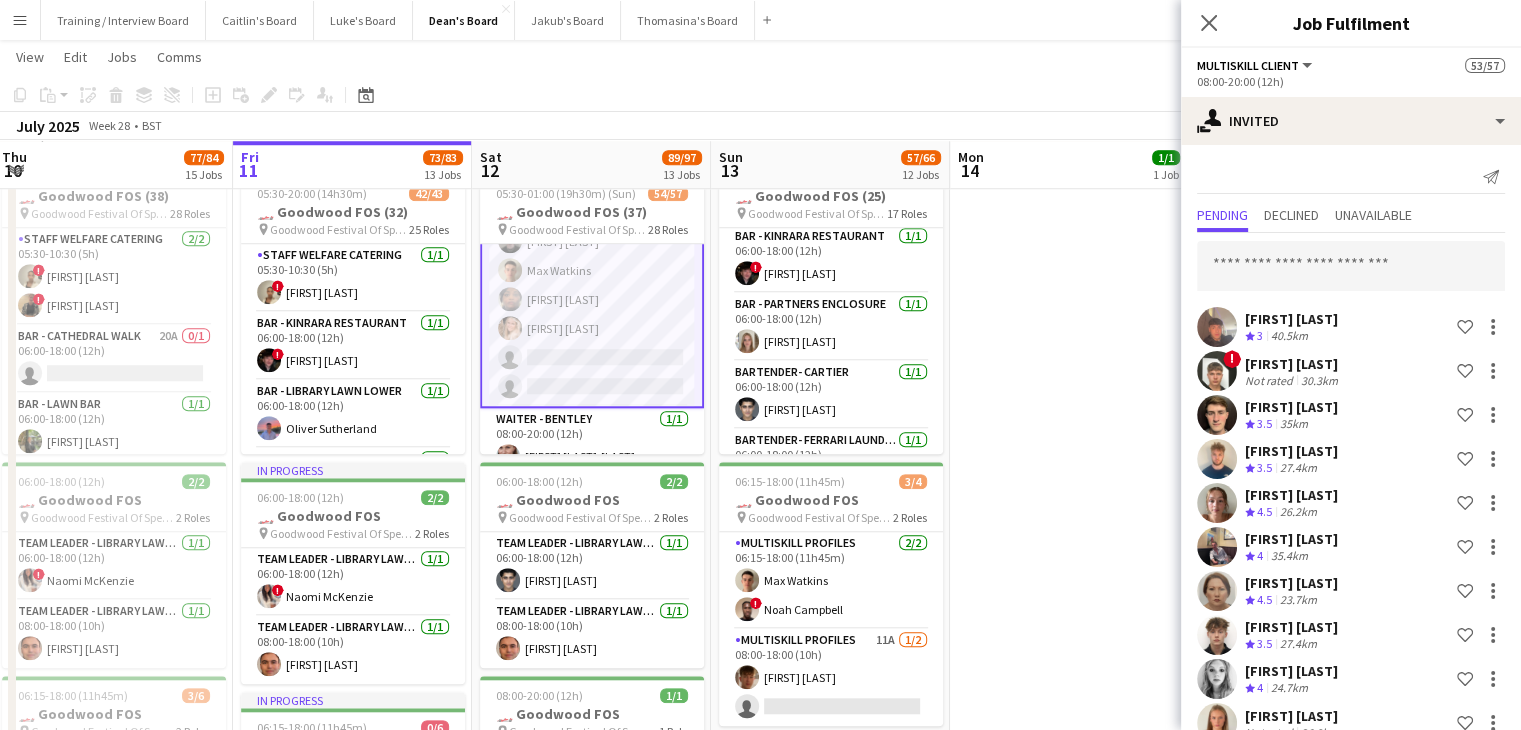 scroll, scrollTop: 3720, scrollLeft: 0, axis: vertical 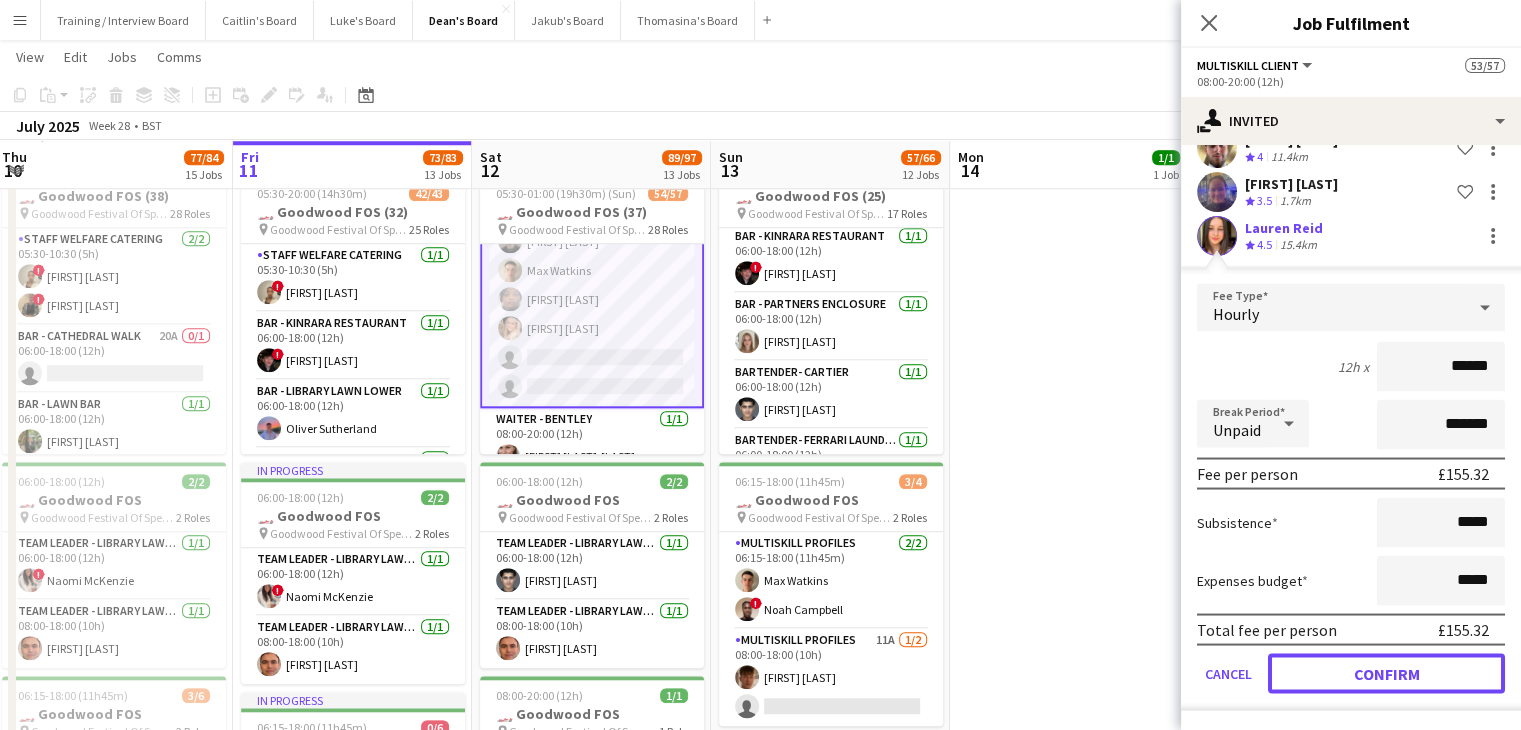 drag, startPoint x: 1401, startPoint y: 677, endPoint x: 1271, endPoint y: 629, distance: 138.57849 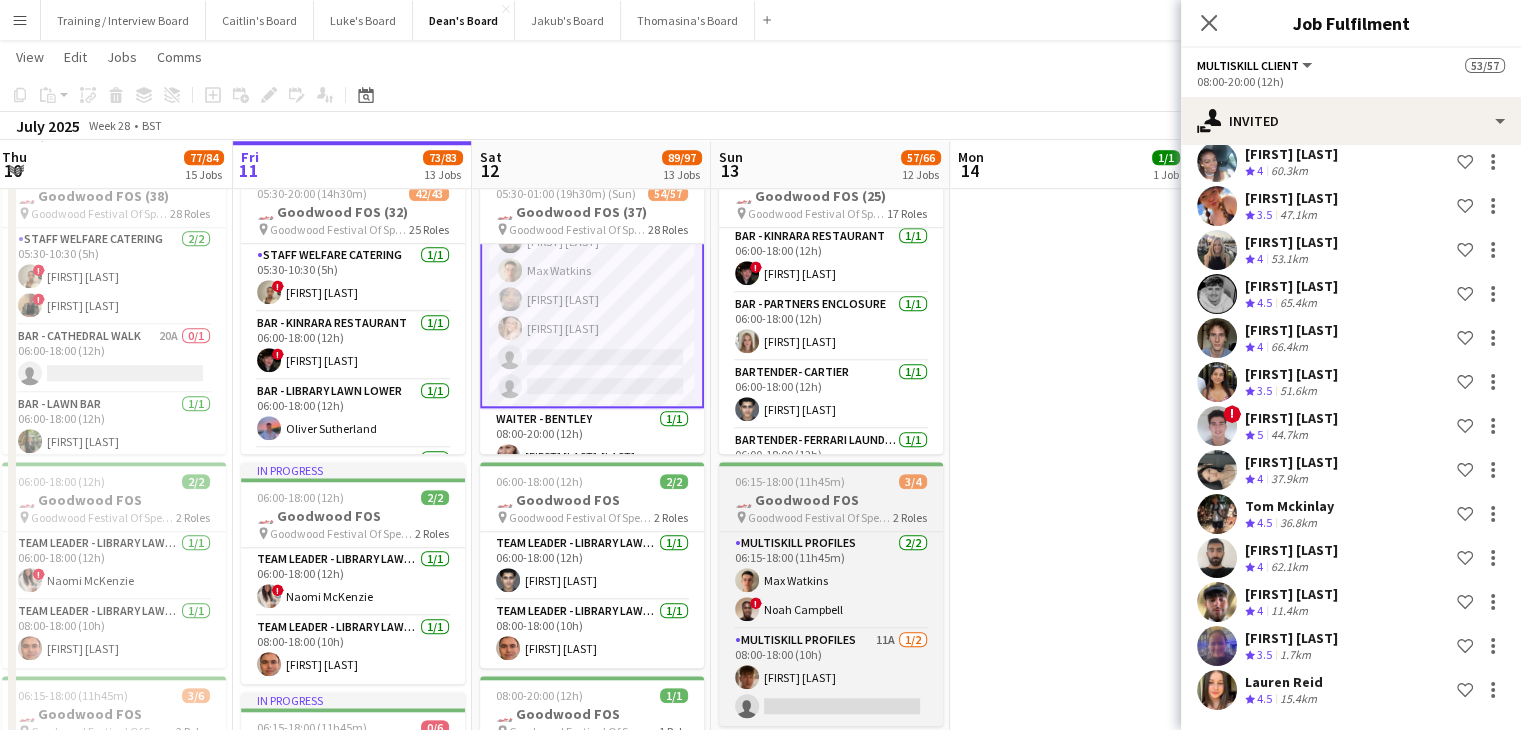 scroll, scrollTop: 3344, scrollLeft: 0, axis: vertical 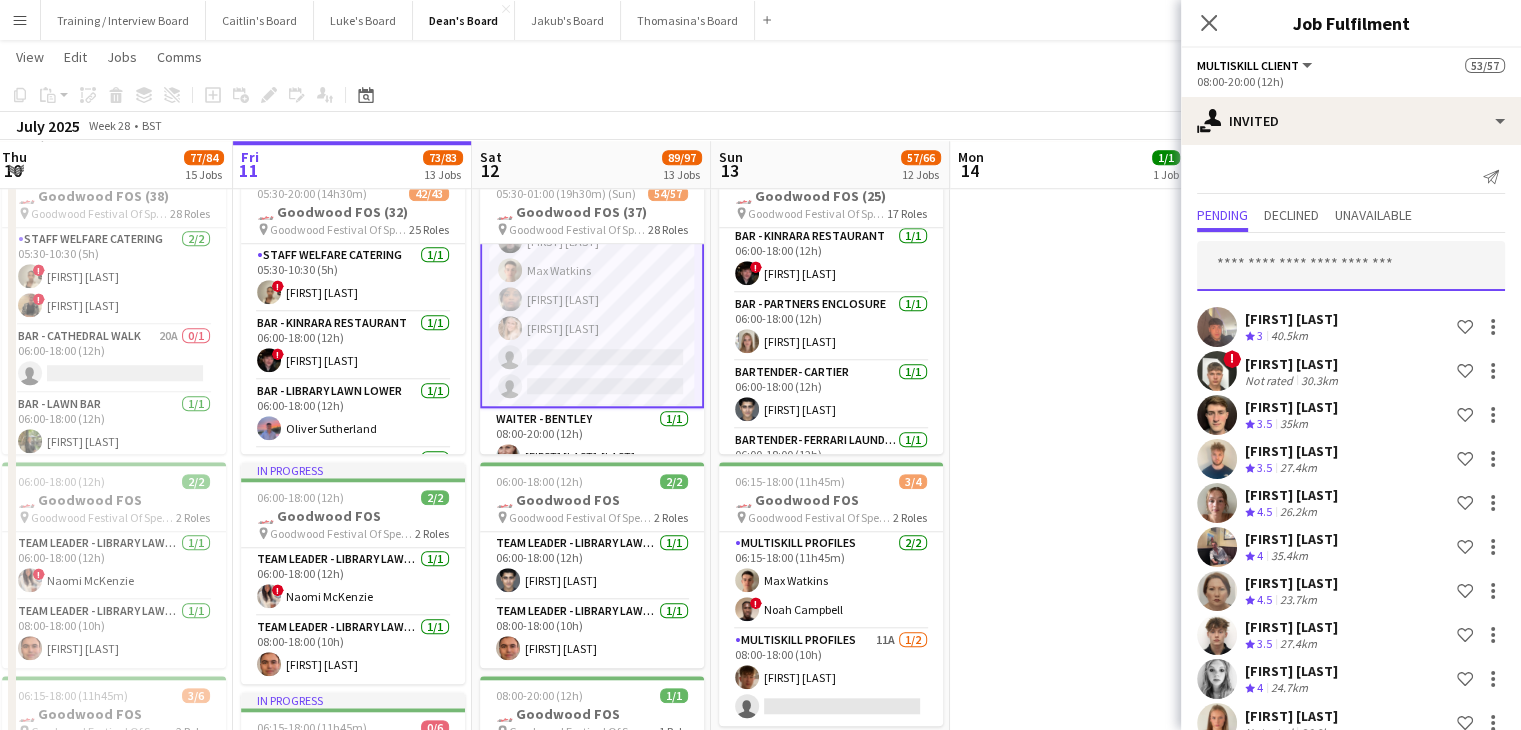 click at bounding box center (1351, 266) 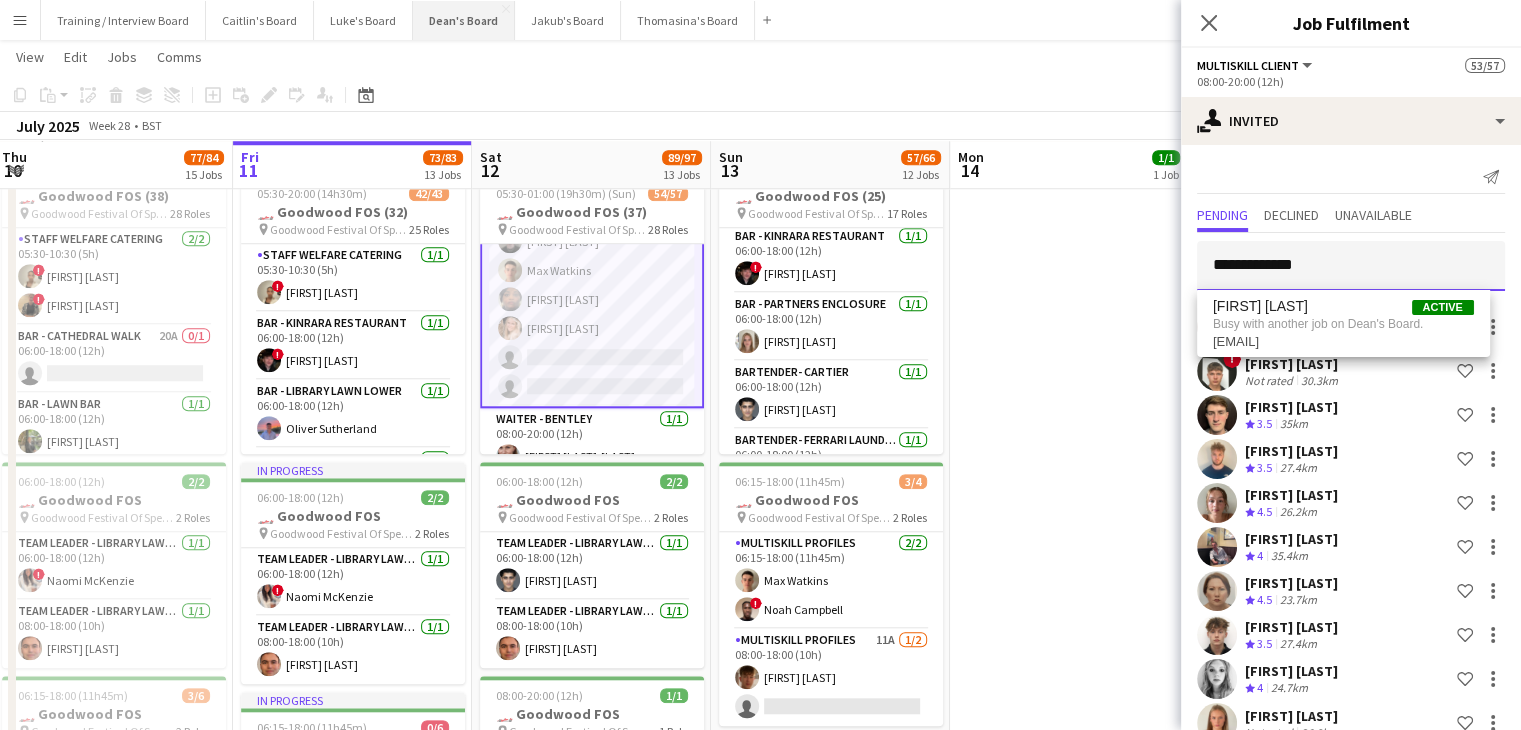 type on "**********" 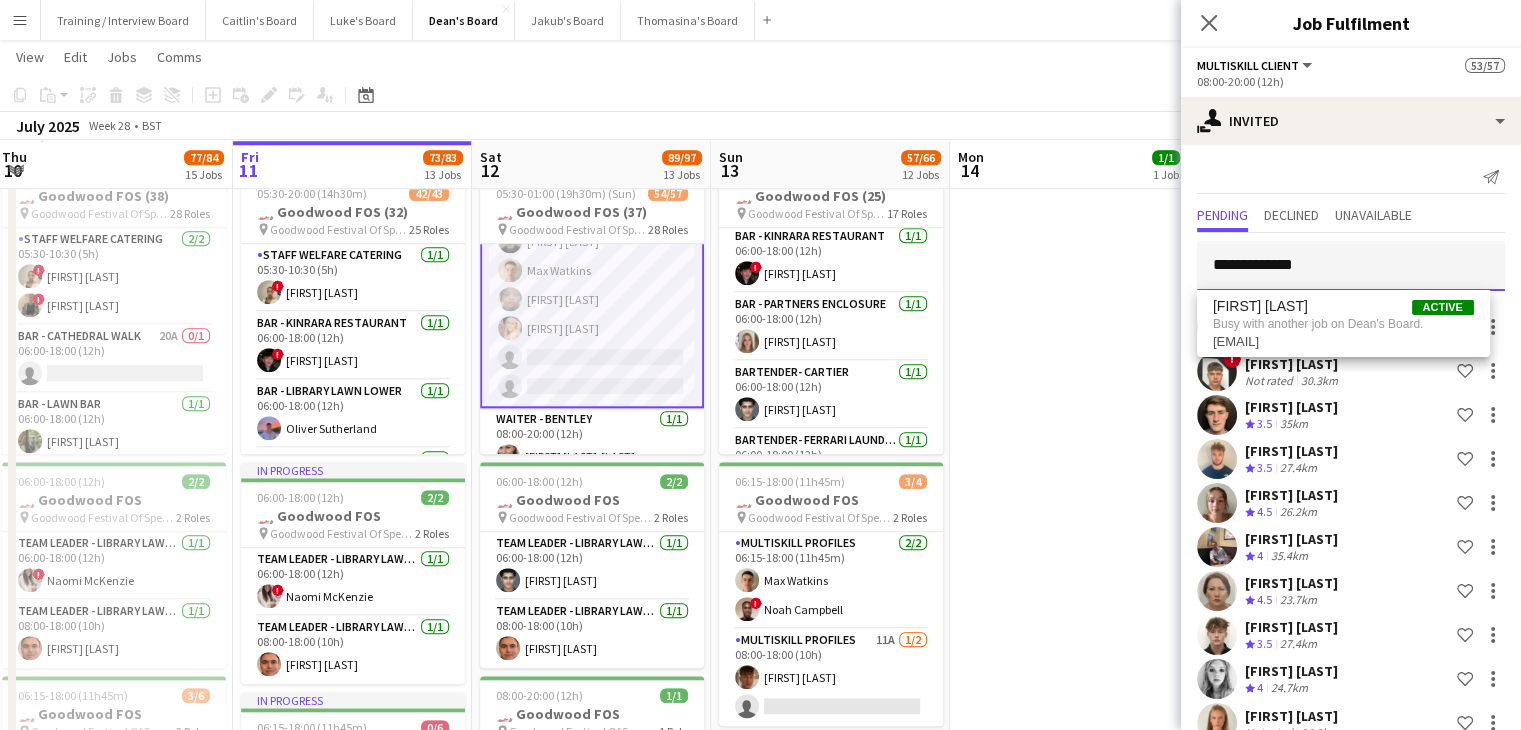 drag, startPoint x: 1256, startPoint y: 268, endPoint x: 1171, endPoint y: 269, distance: 85.00588 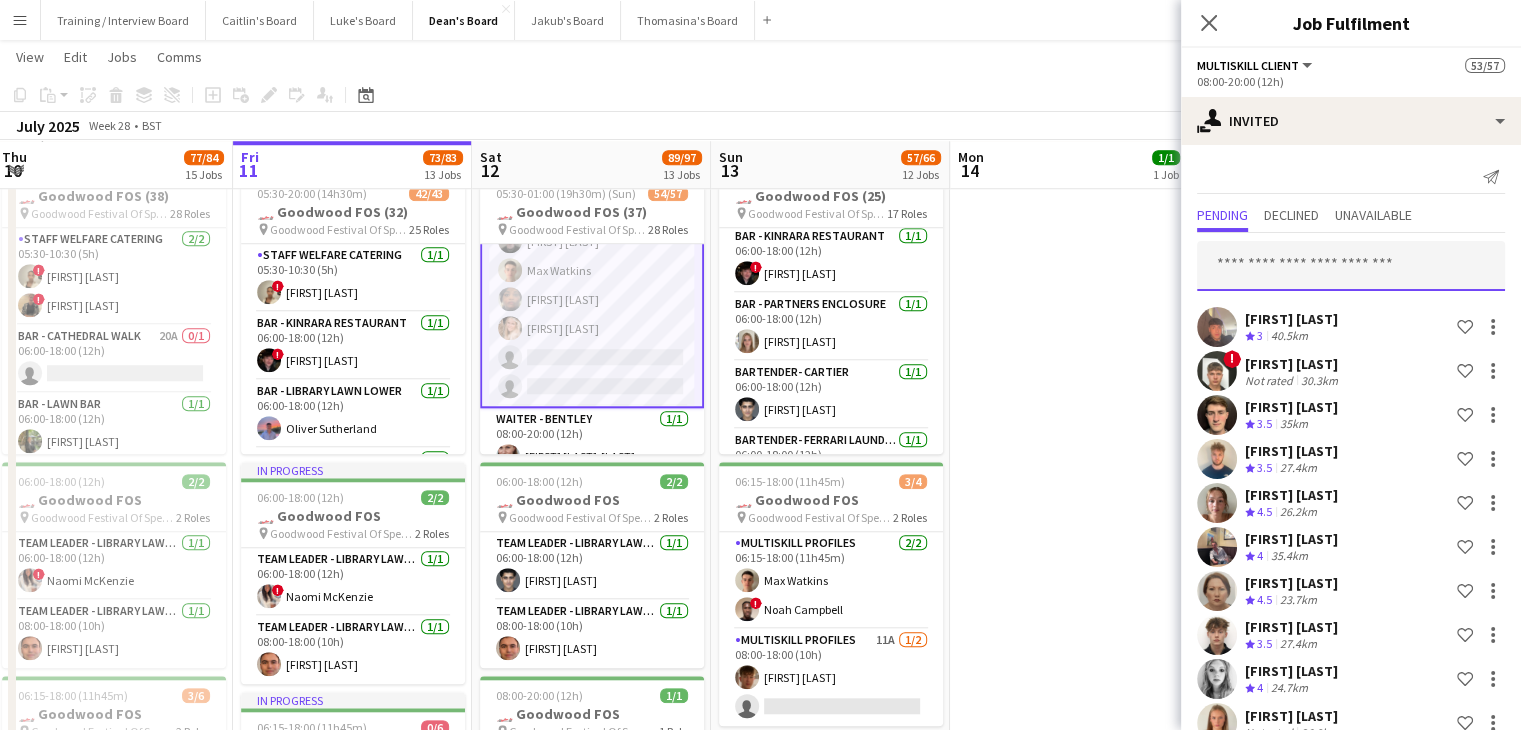 paste on "**********" 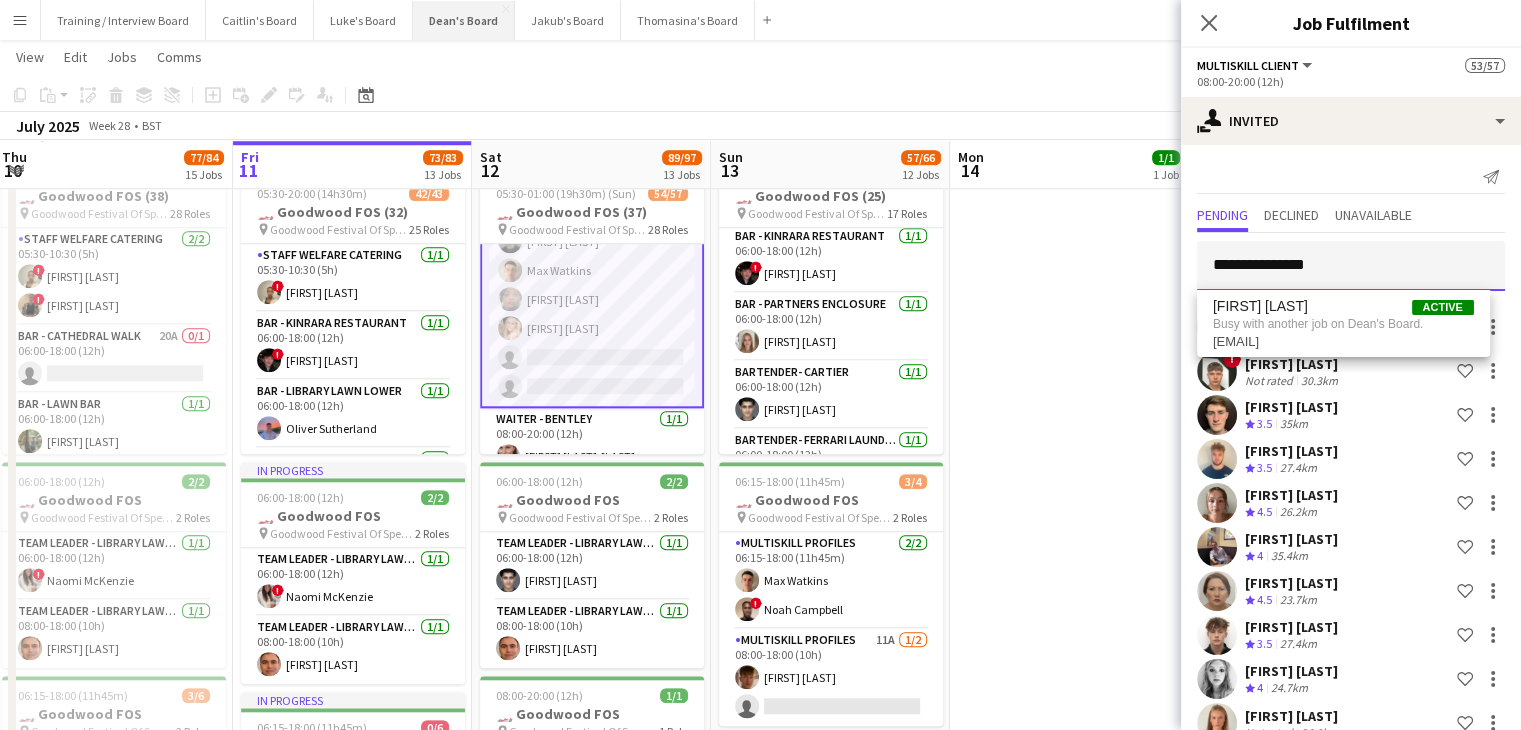 type on "**********" 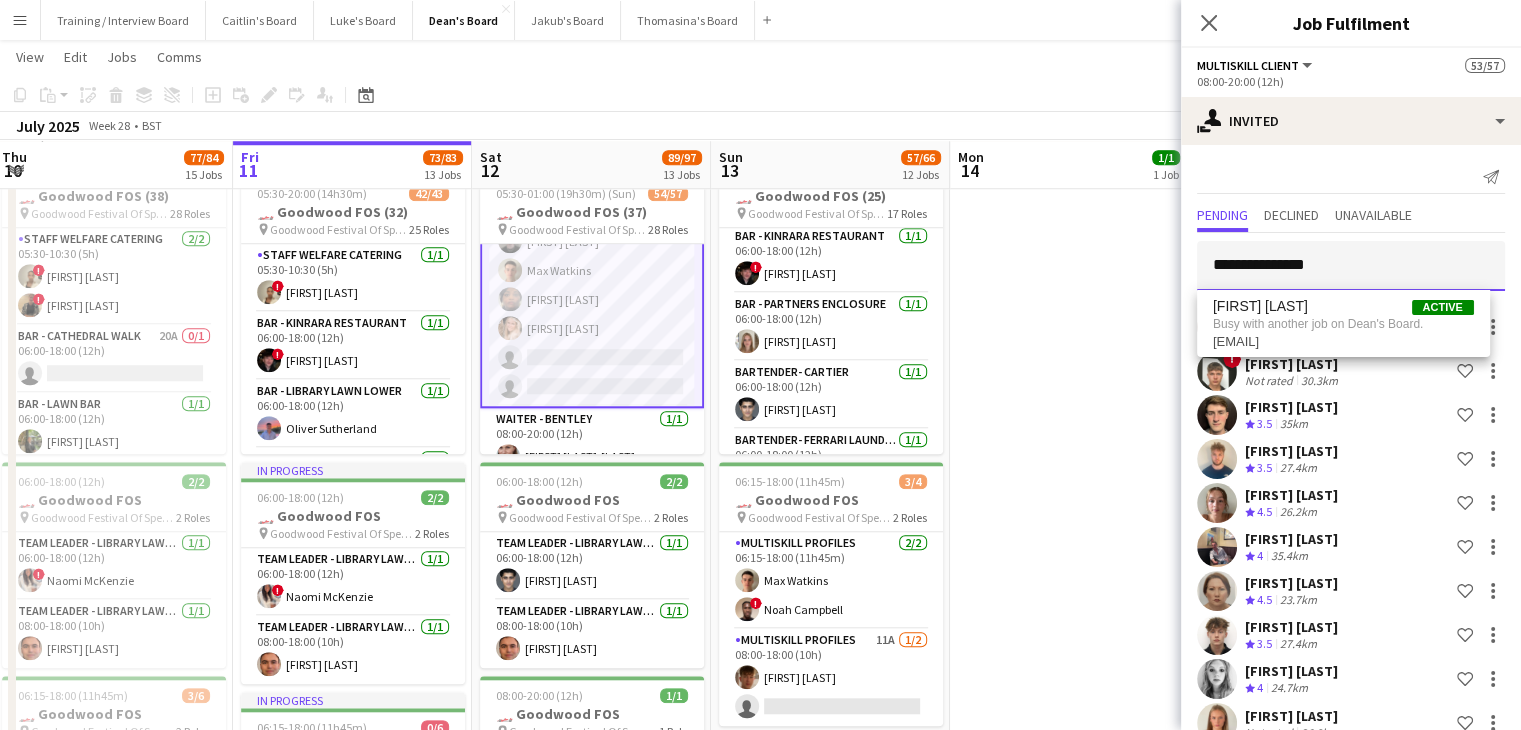 drag, startPoint x: 1364, startPoint y: 254, endPoint x: 1148, endPoint y: 261, distance: 216.1134 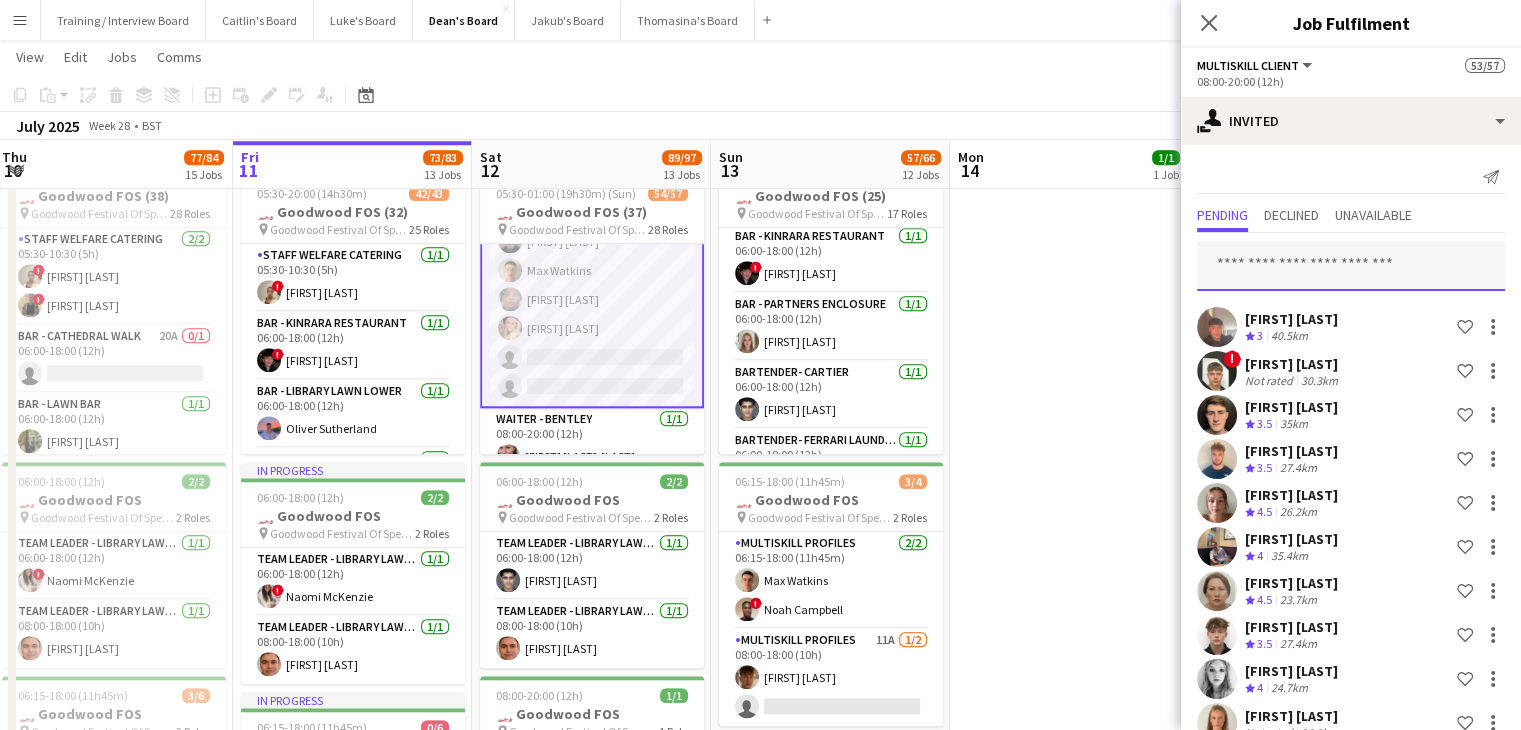 paste on "**********" 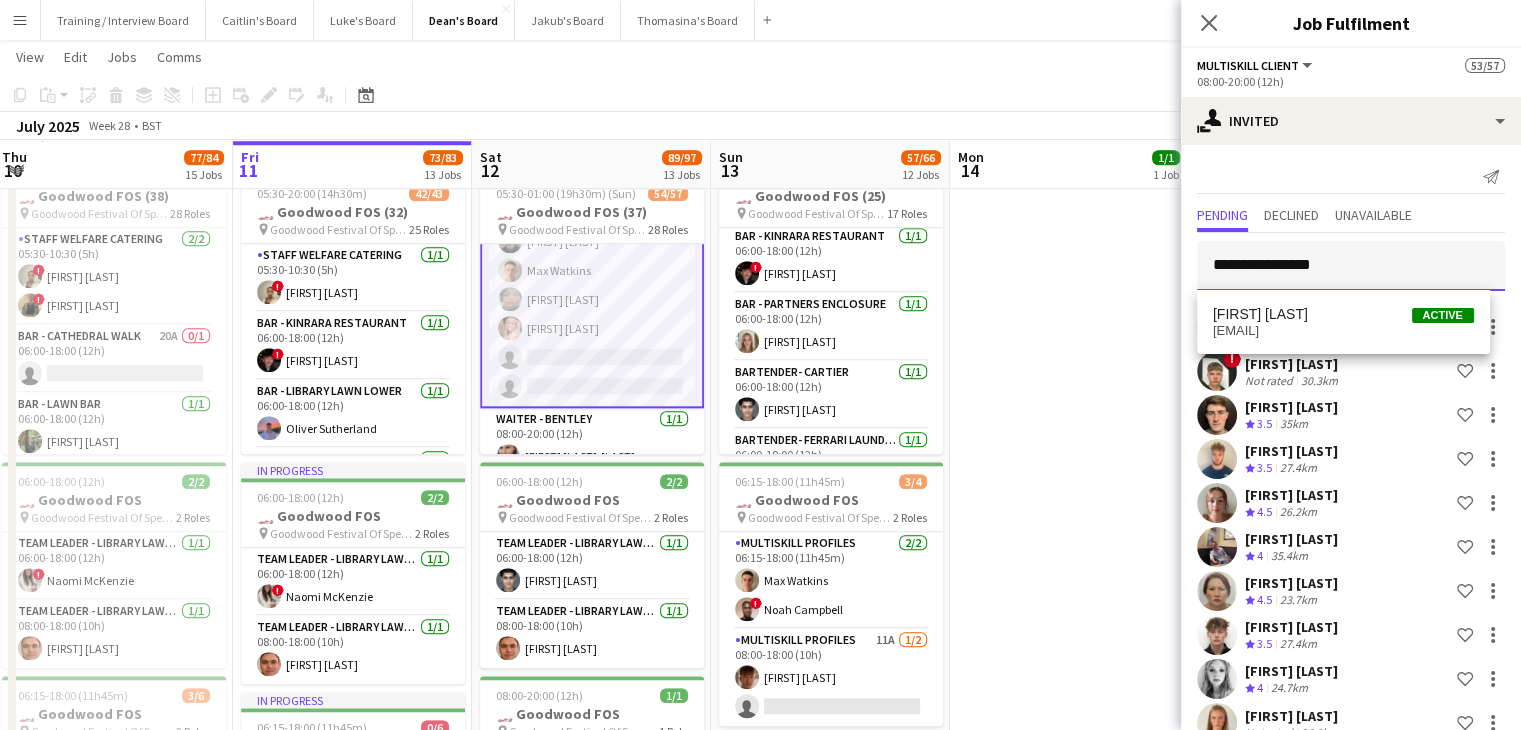 click on "**********" at bounding box center (1351, 266) 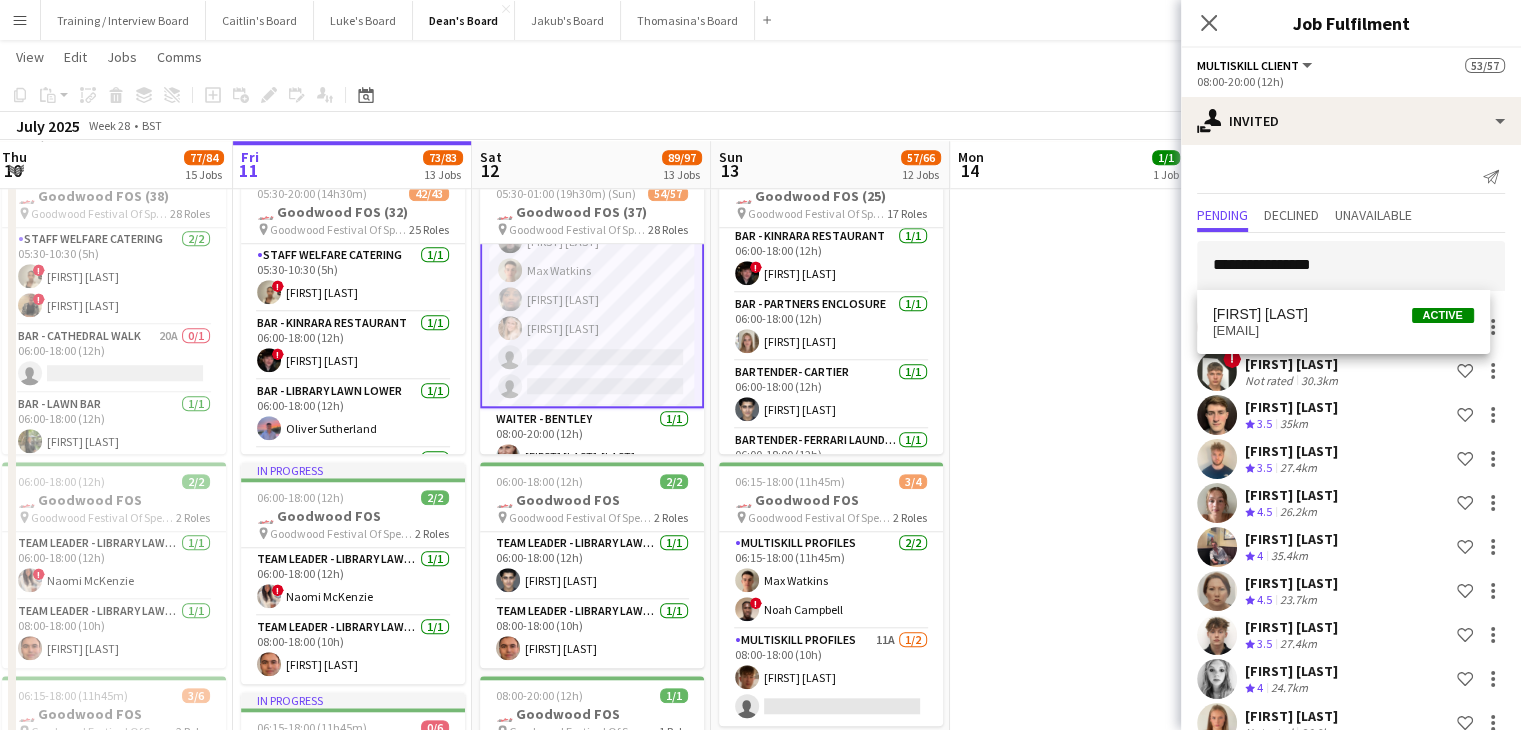 click on "Thalya Ambroziak  Active" at bounding box center (1343, 314) 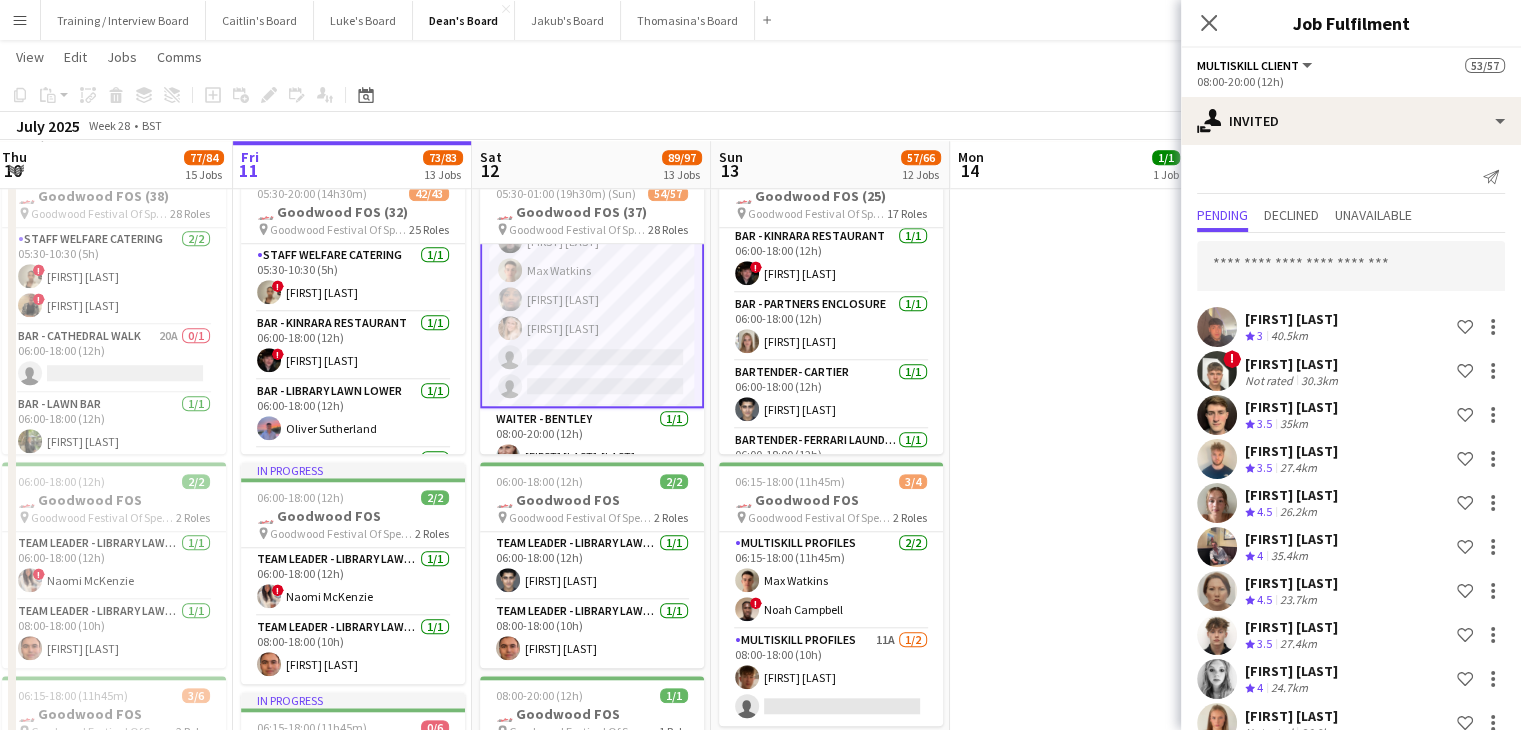 scroll, scrollTop: 3764, scrollLeft: 0, axis: vertical 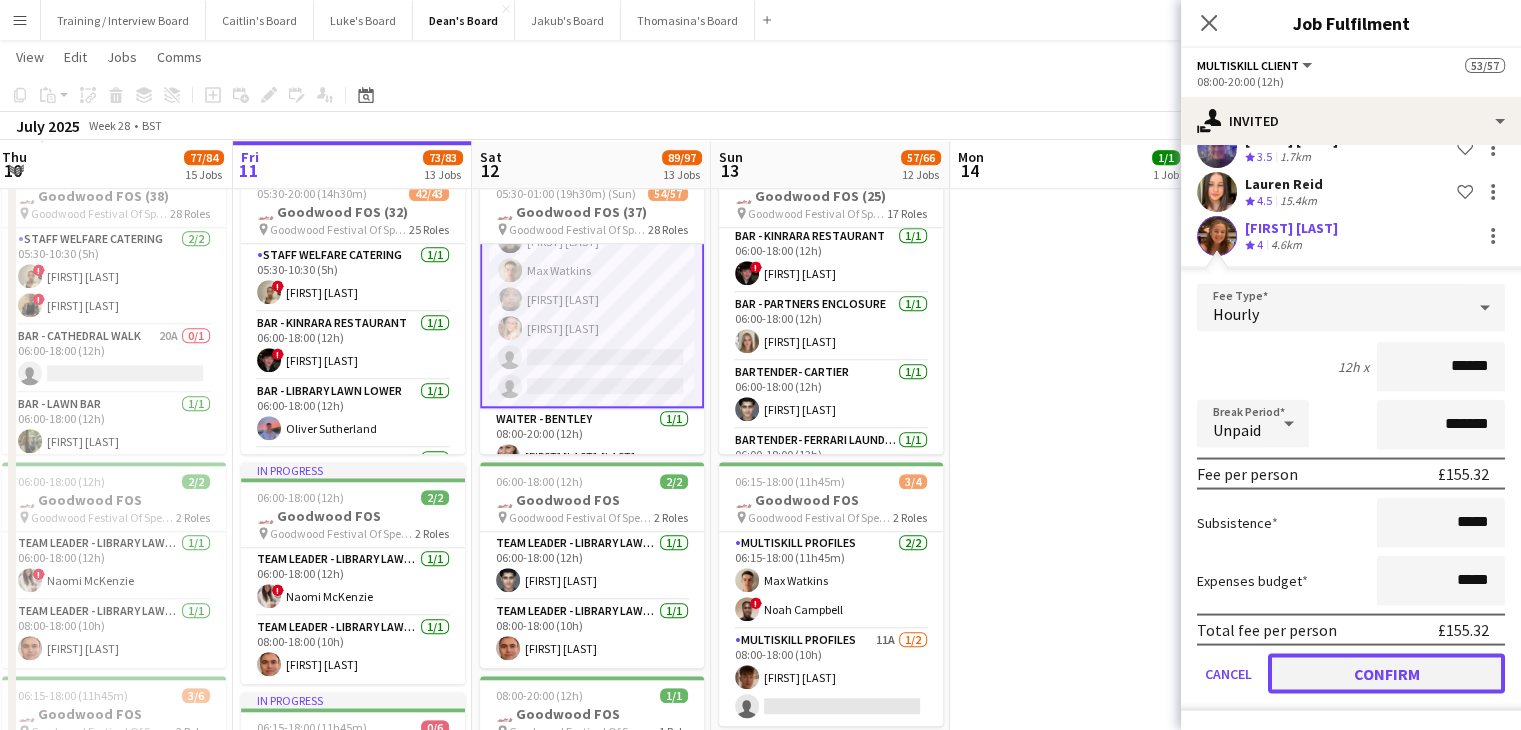 click on "Confirm" 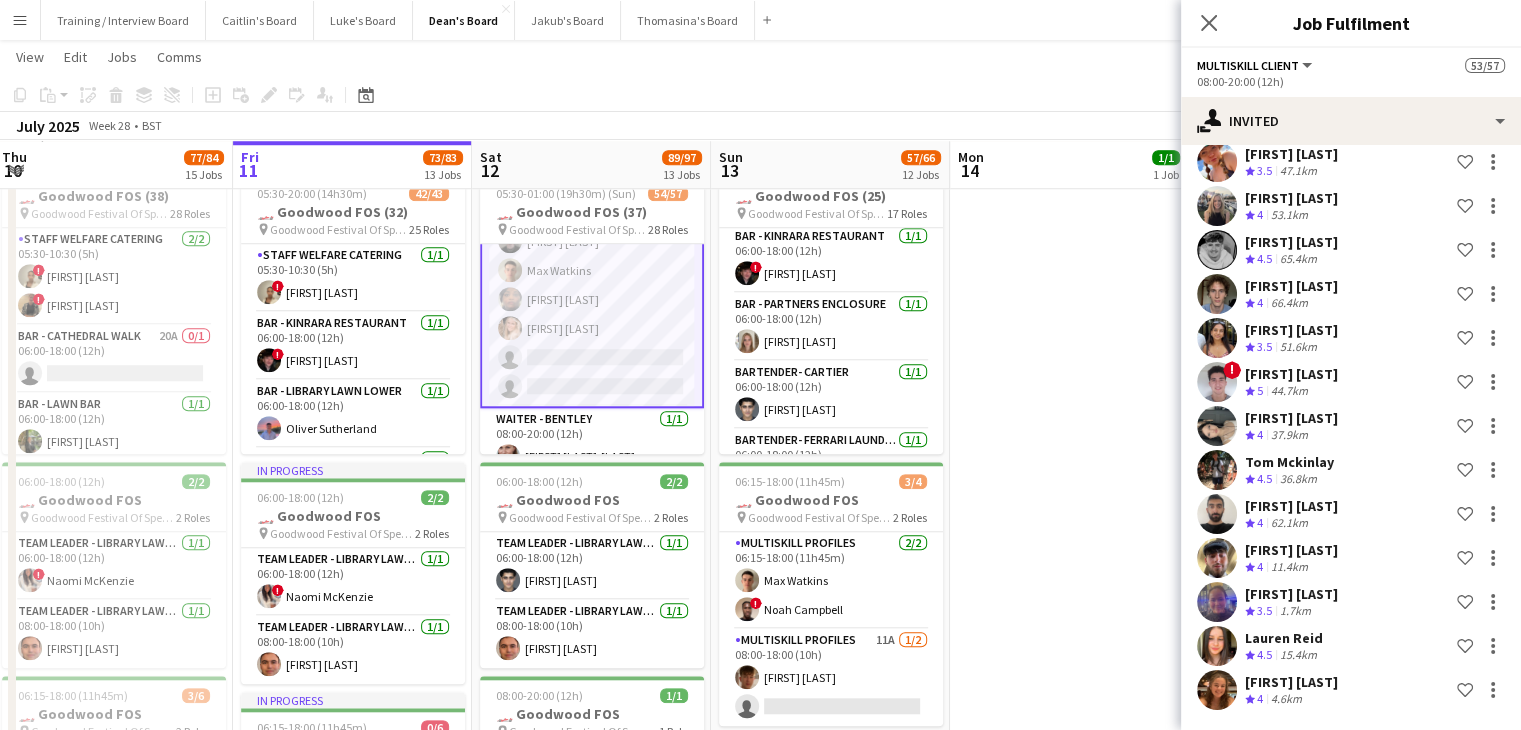 scroll, scrollTop: 3388, scrollLeft: 0, axis: vertical 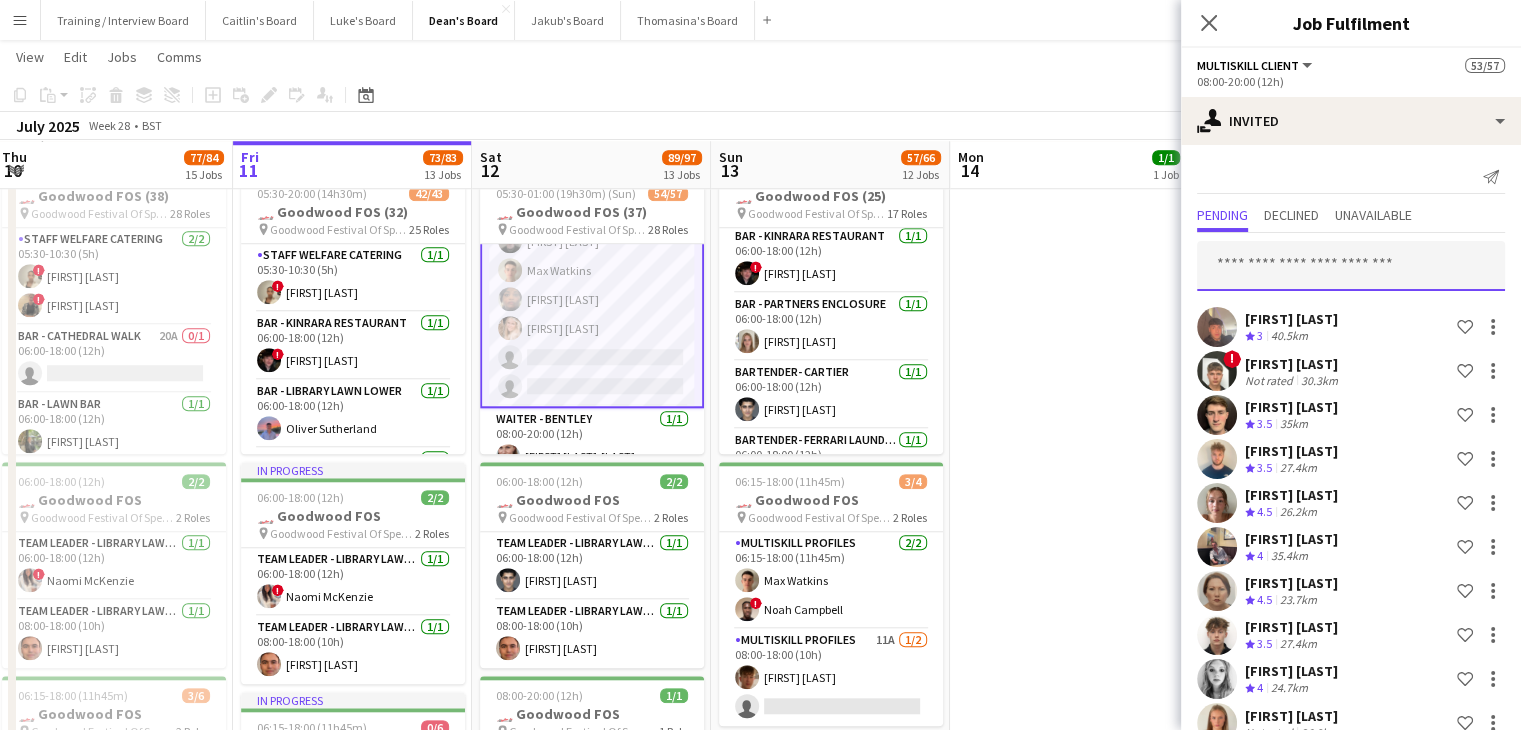 click at bounding box center (1351, 266) 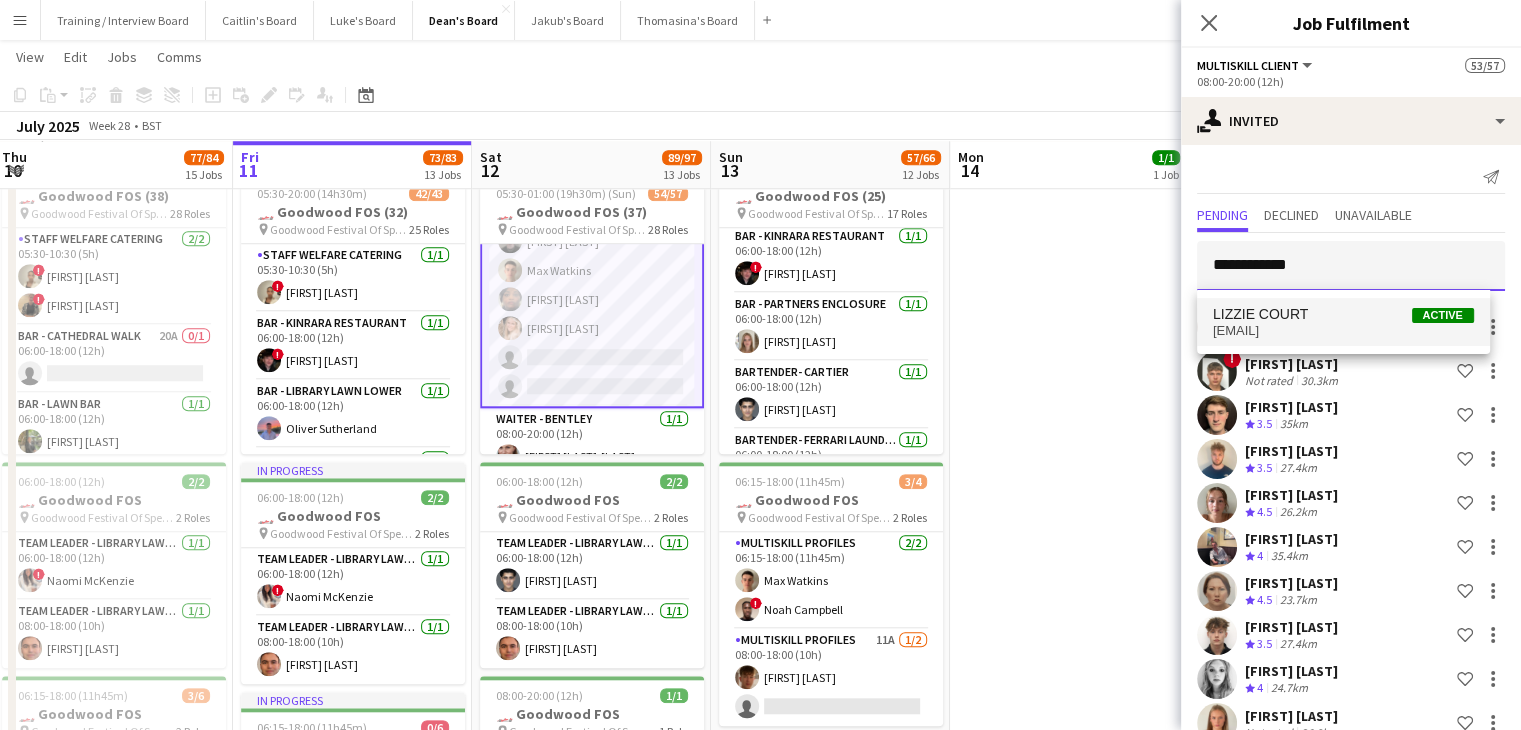 type on "**********" 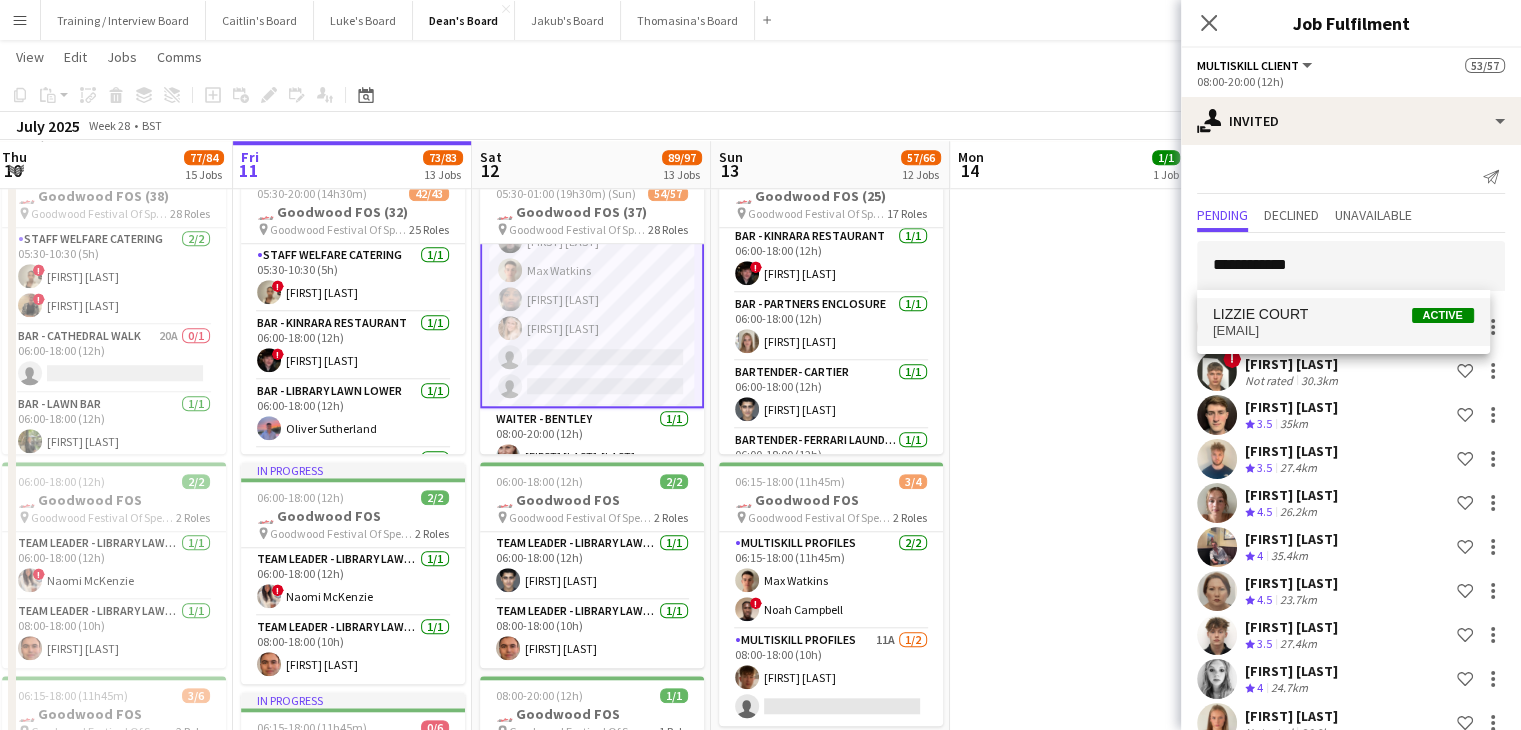 click on "lizzie_court@yahoo.co.uk" at bounding box center (1343, 331) 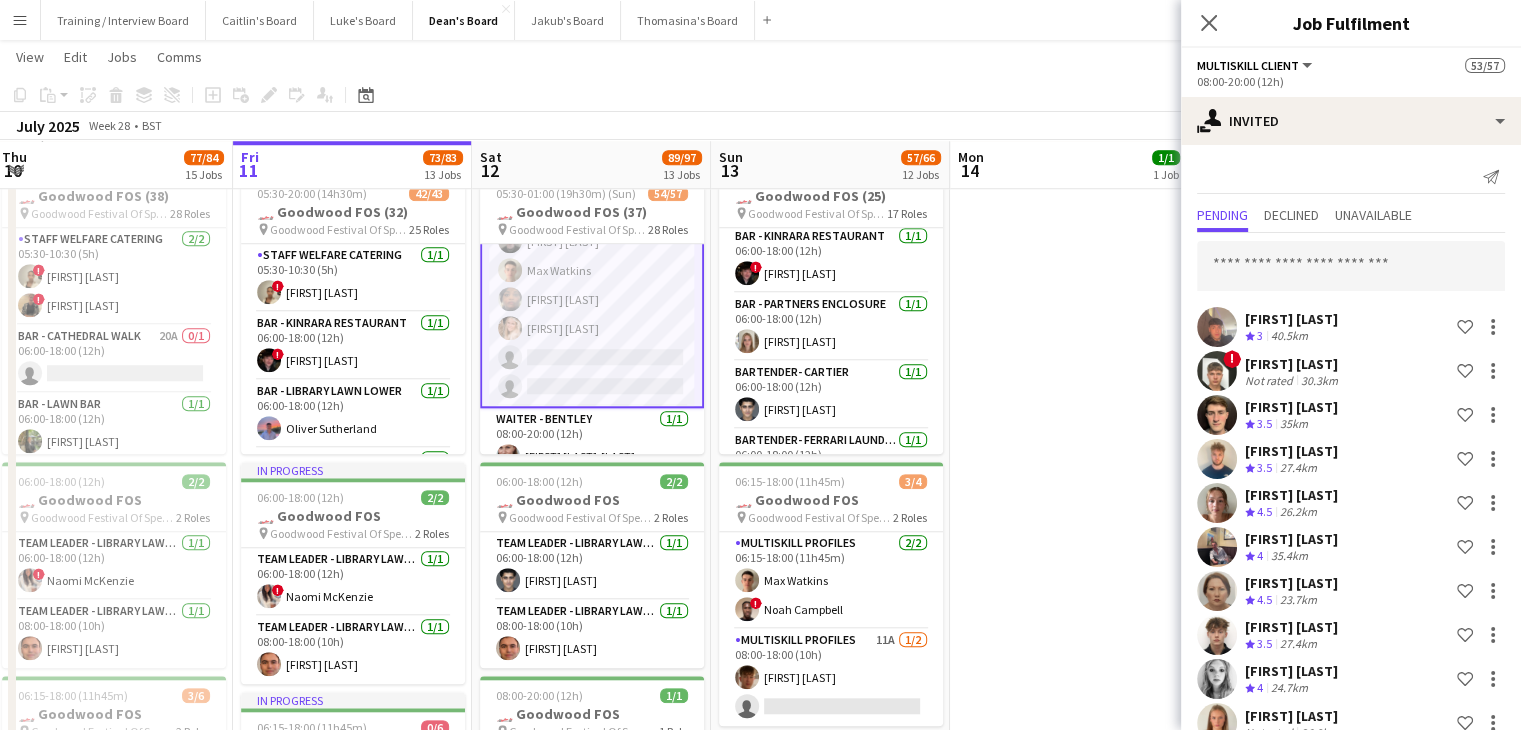 scroll, scrollTop: 3808, scrollLeft: 0, axis: vertical 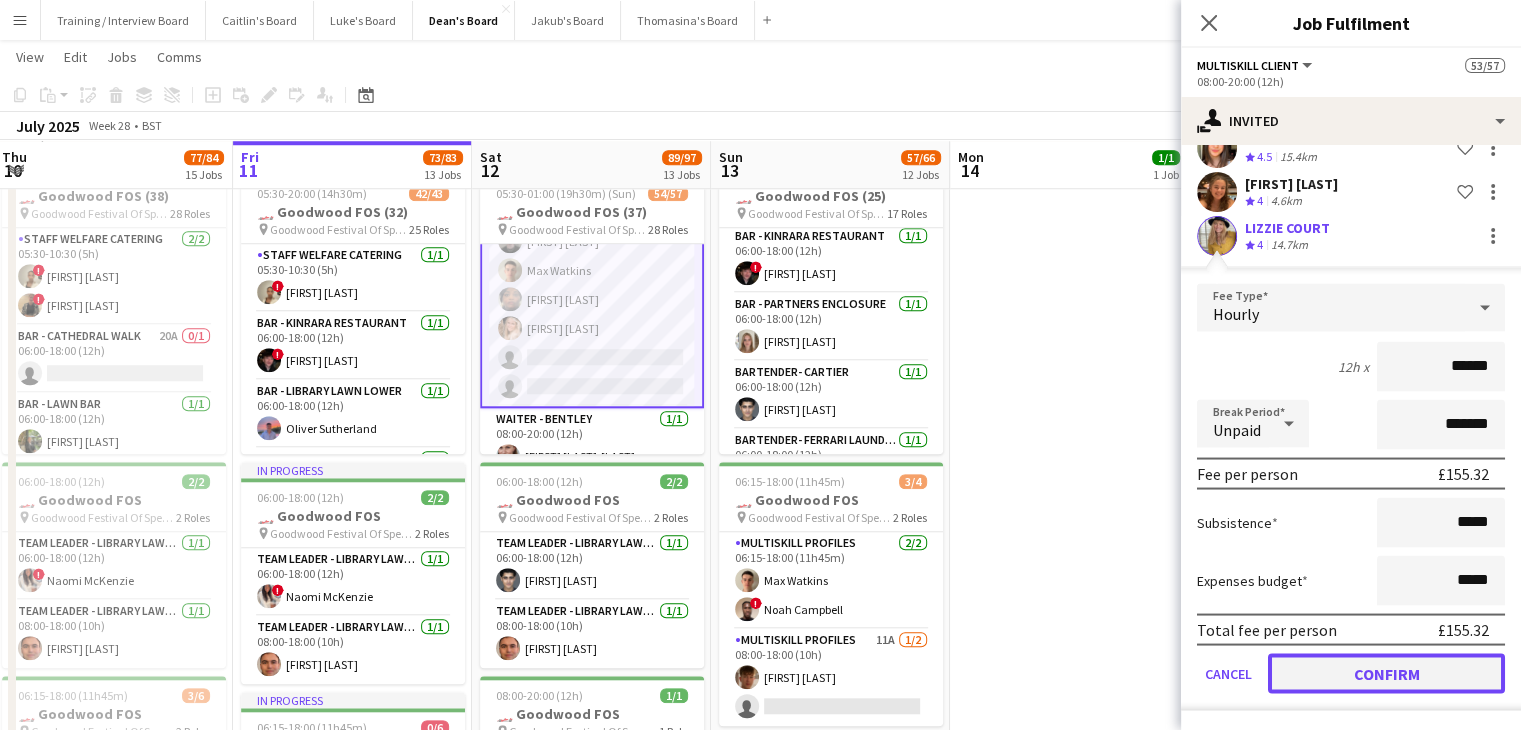 drag, startPoint x: 1411, startPoint y: 679, endPoint x: 1341, endPoint y: 612, distance: 96.89685 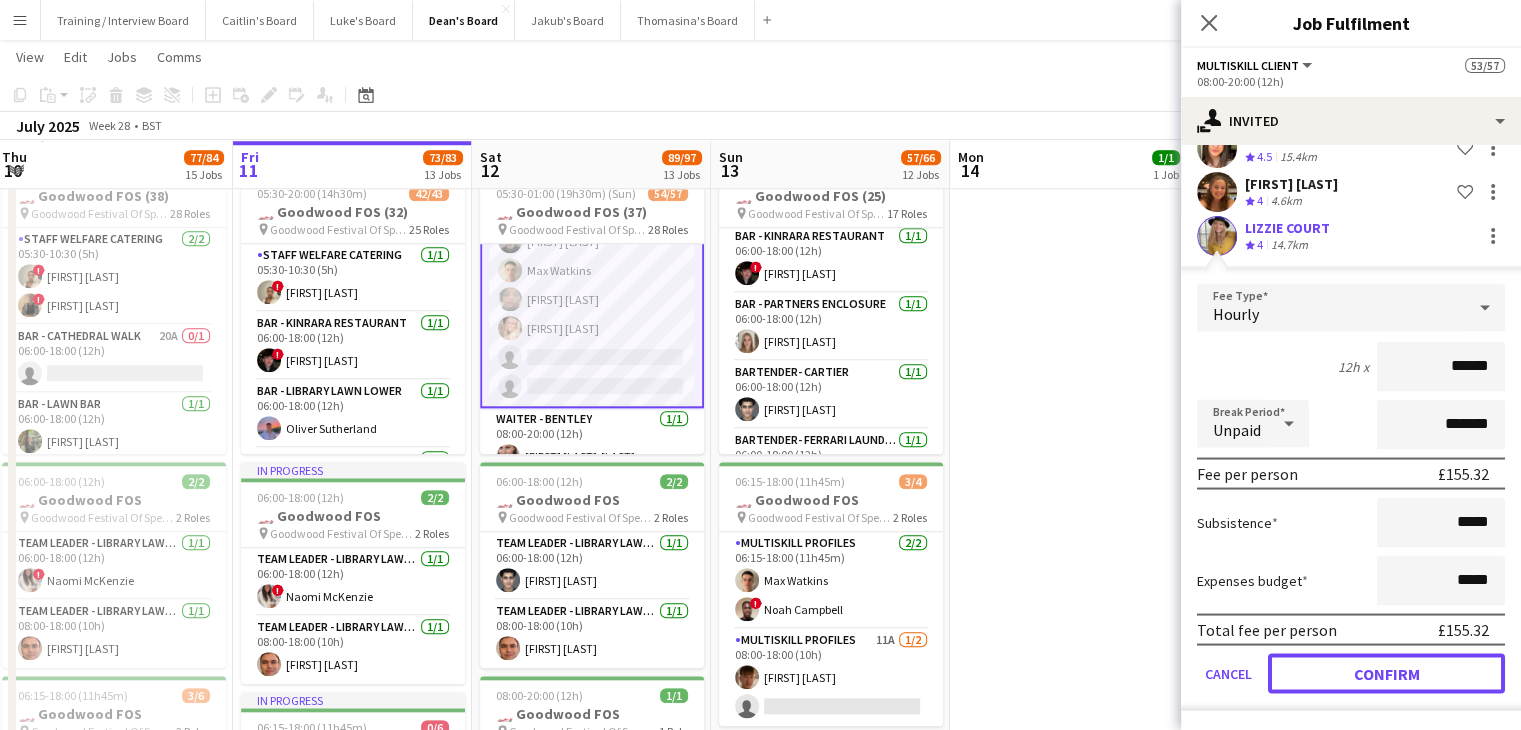 click on "Confirm" 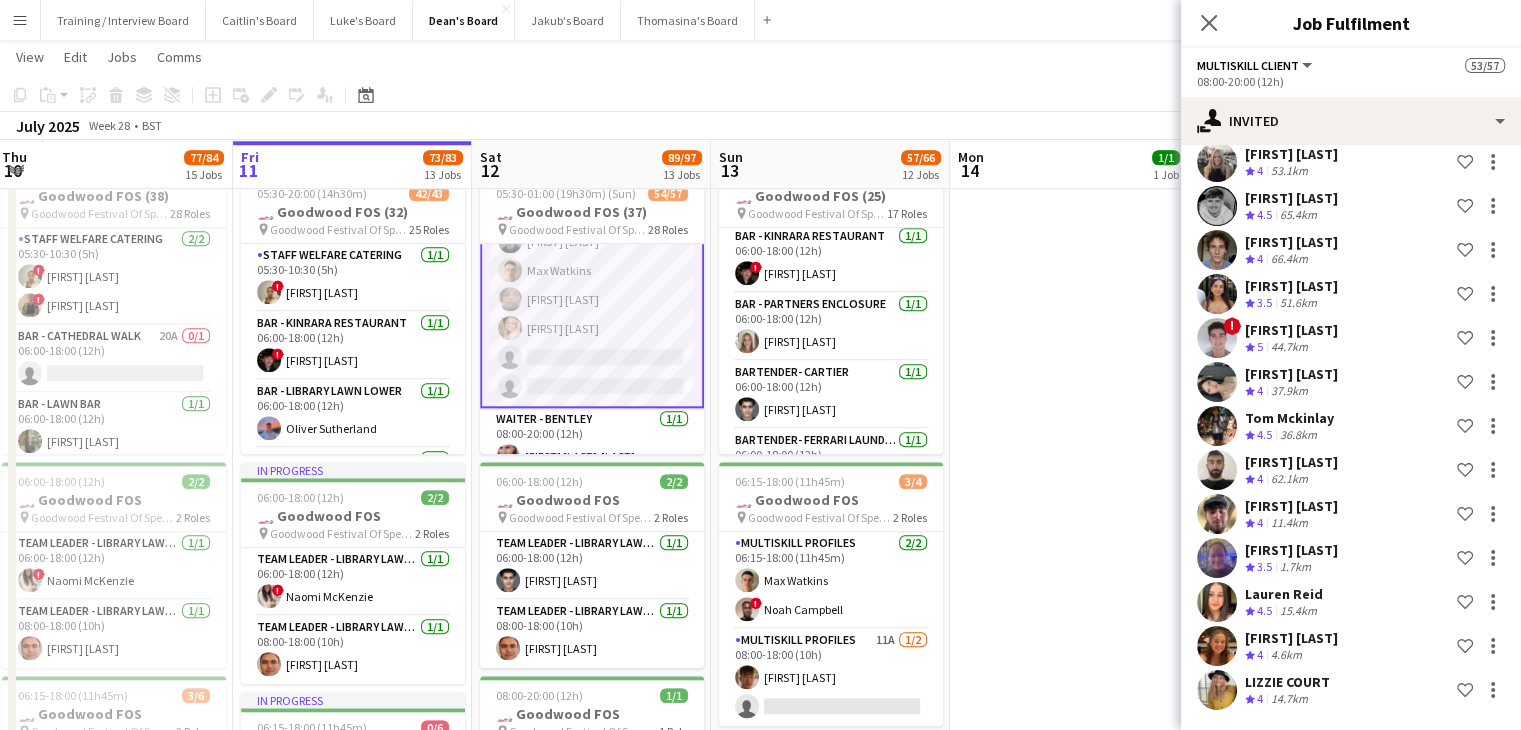 scroll, scrollTop: 3432, scrollLeft: 0, axis: vertical 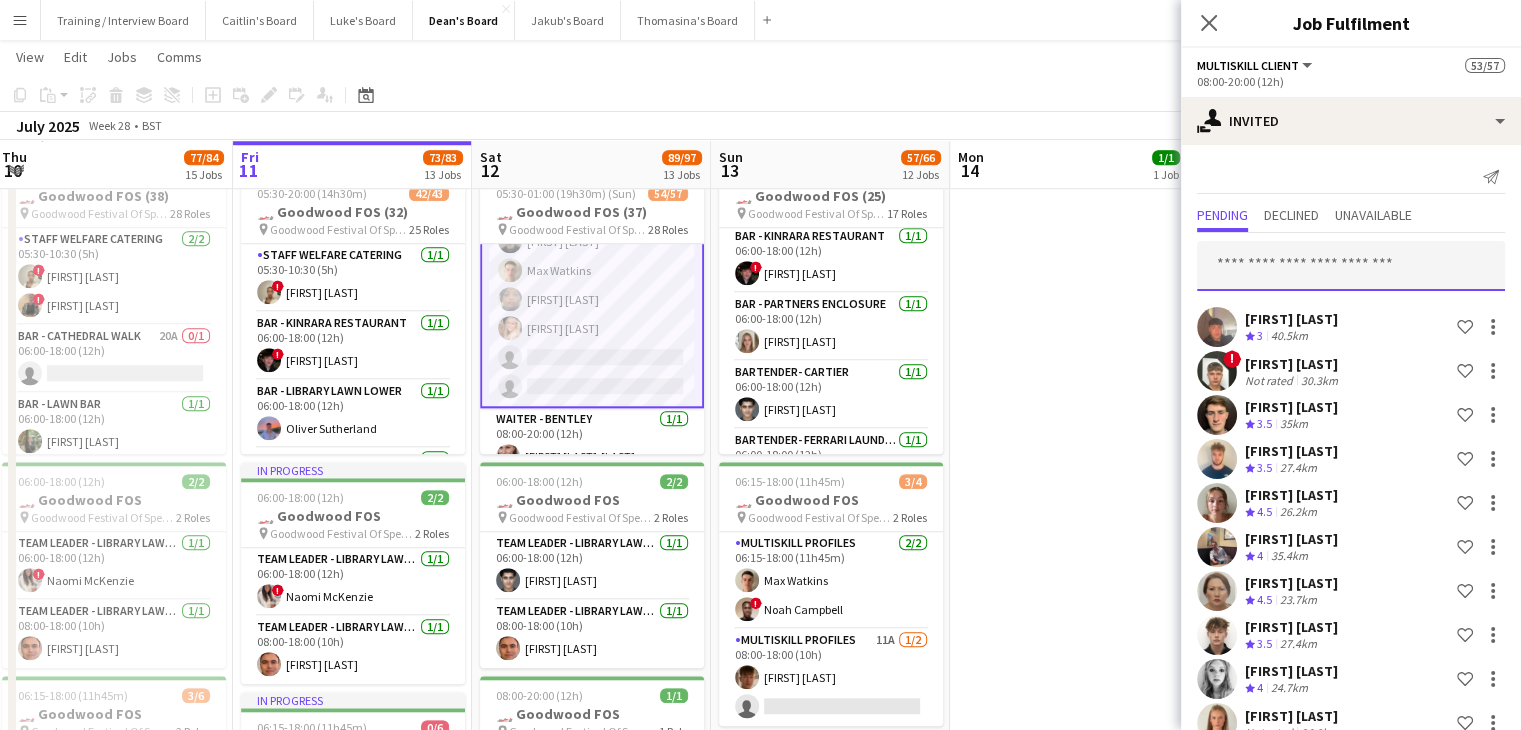 click at bounding box center (1351, 266) 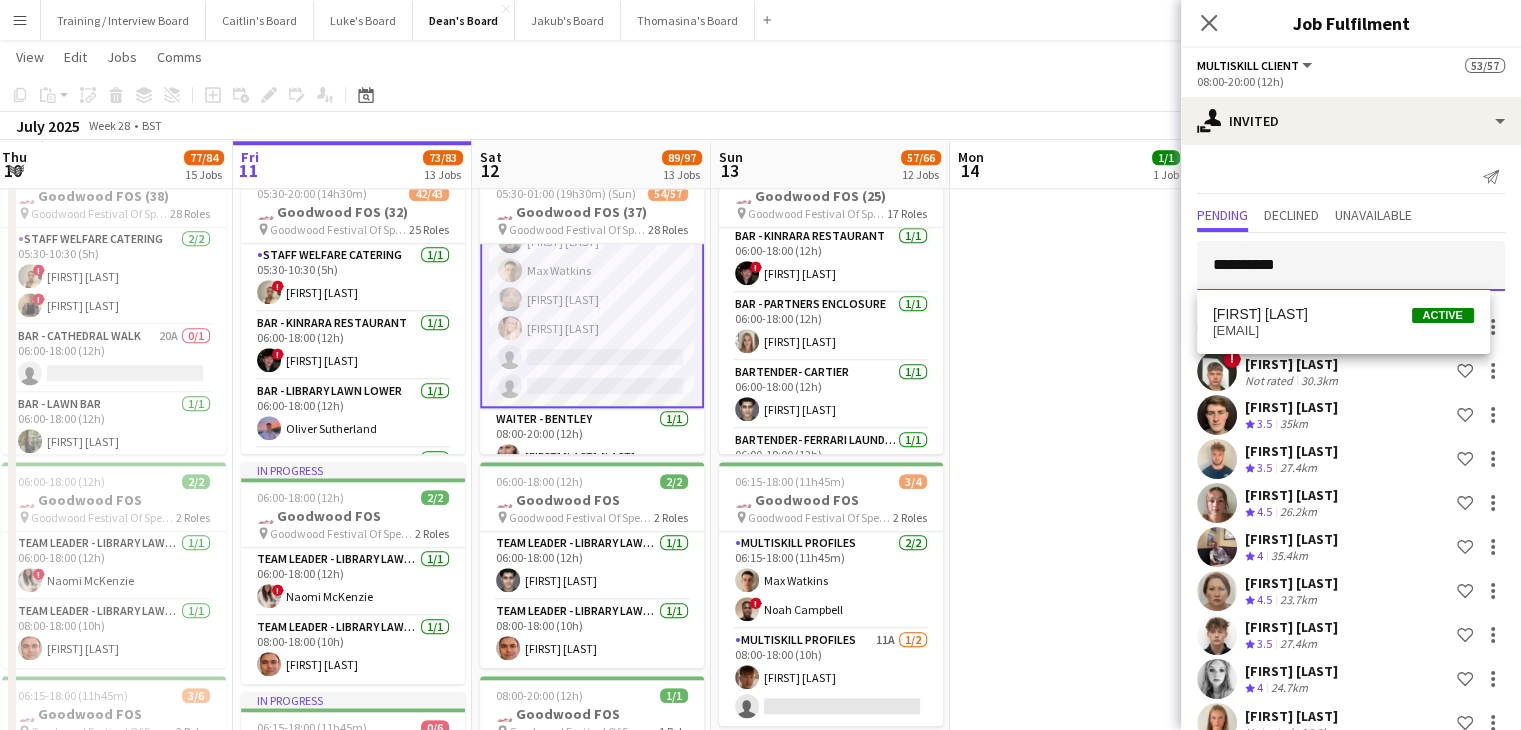 type on "**********" 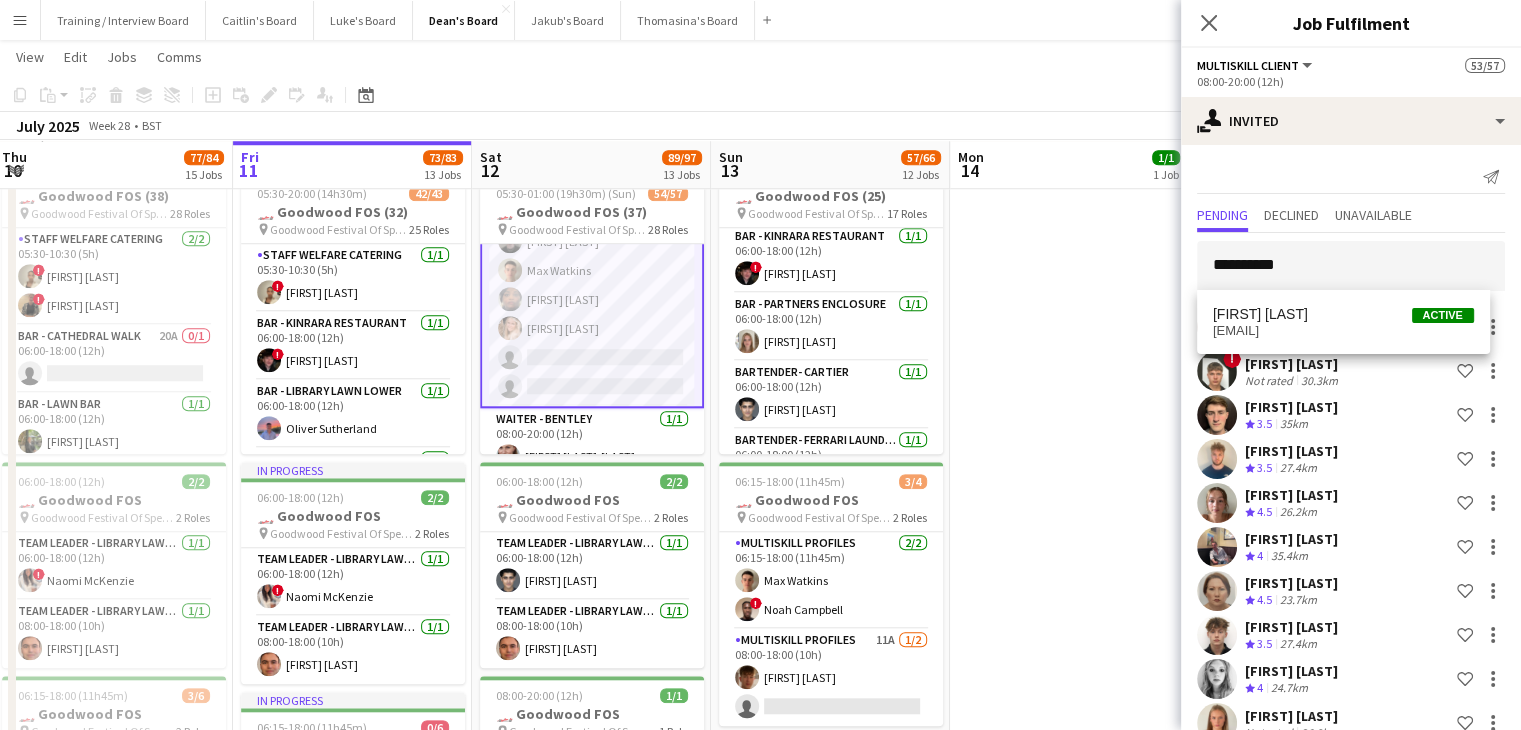 click on "miacooper33@gmail.com" at bounding box center (1343, 331) 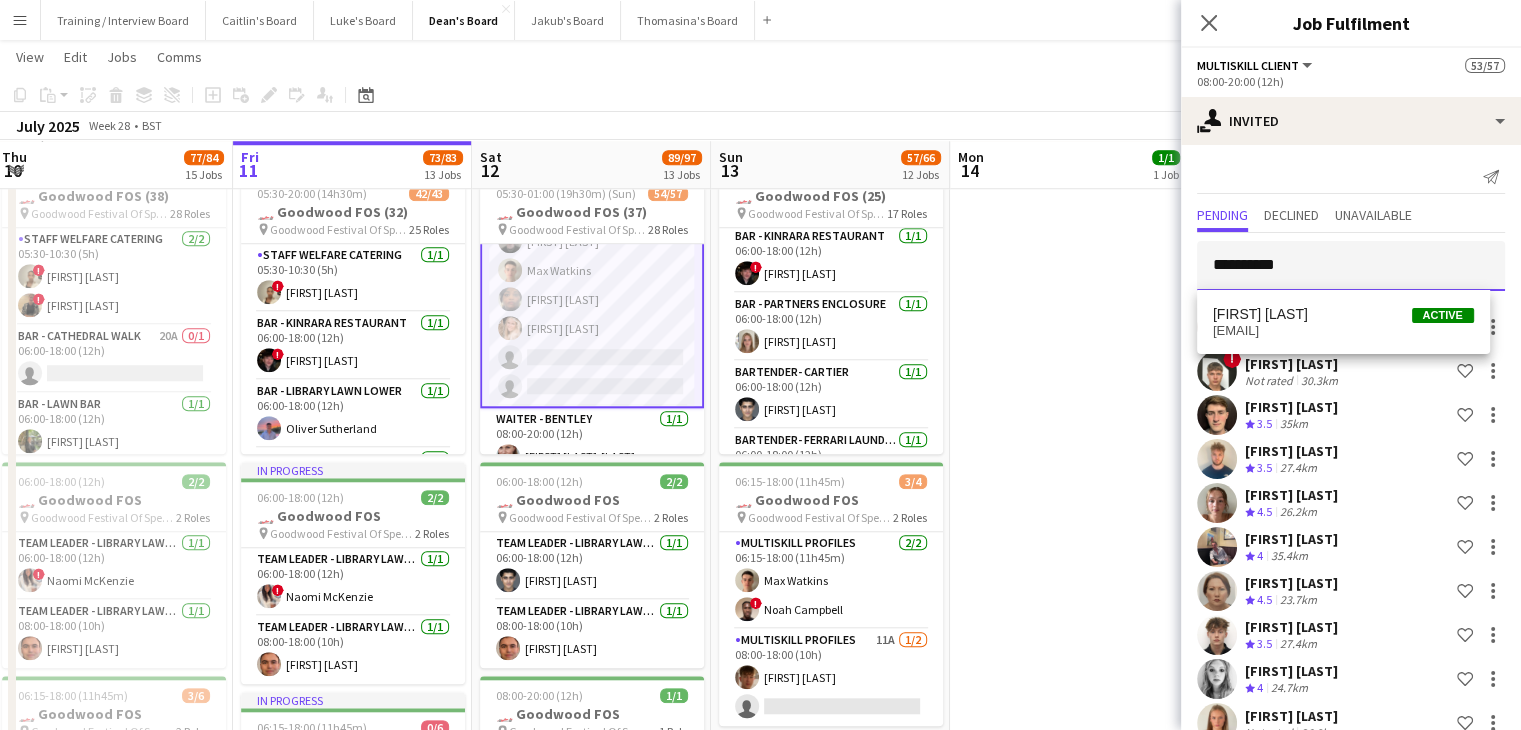 type 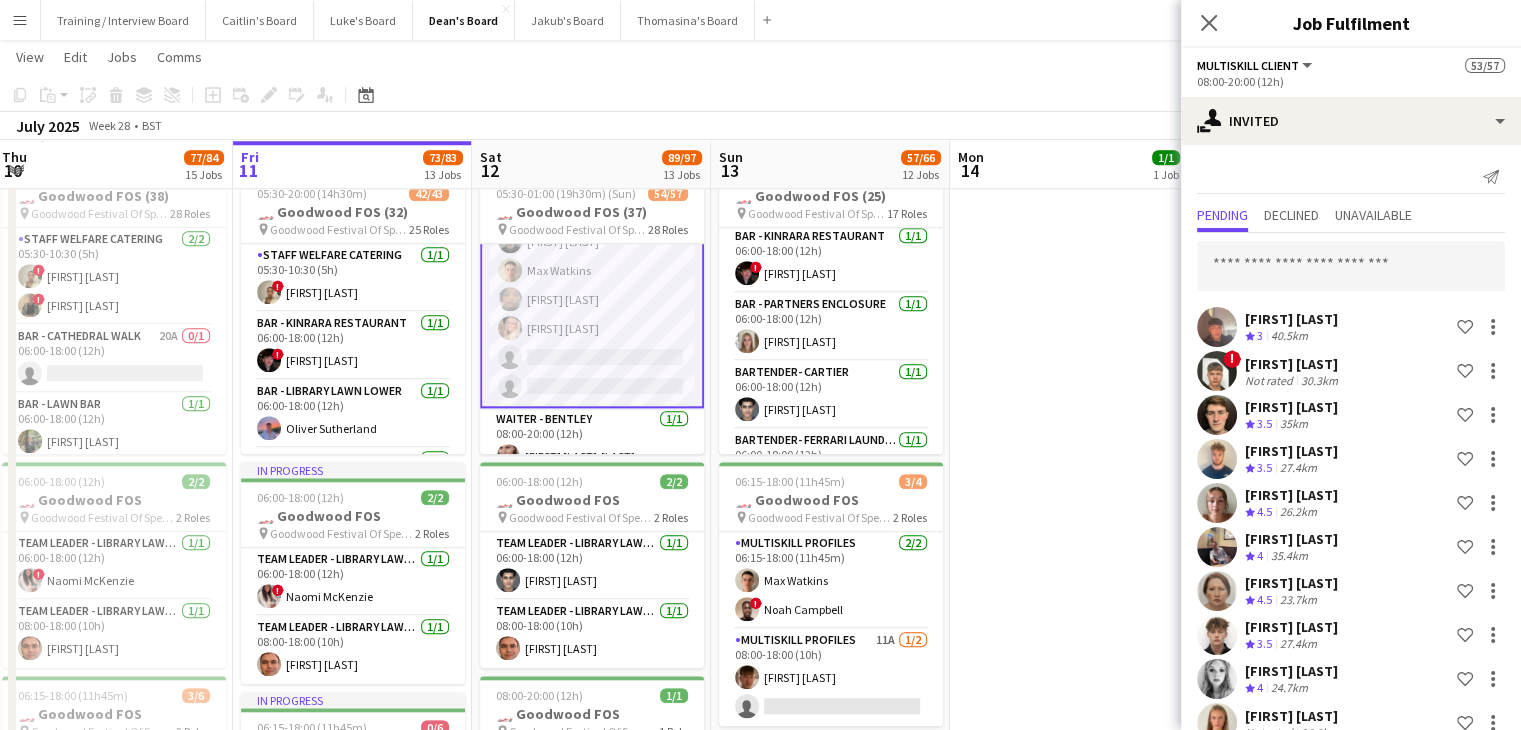 scroll, scrollTop: 3852, scrollLeft: 0, axis: vertical 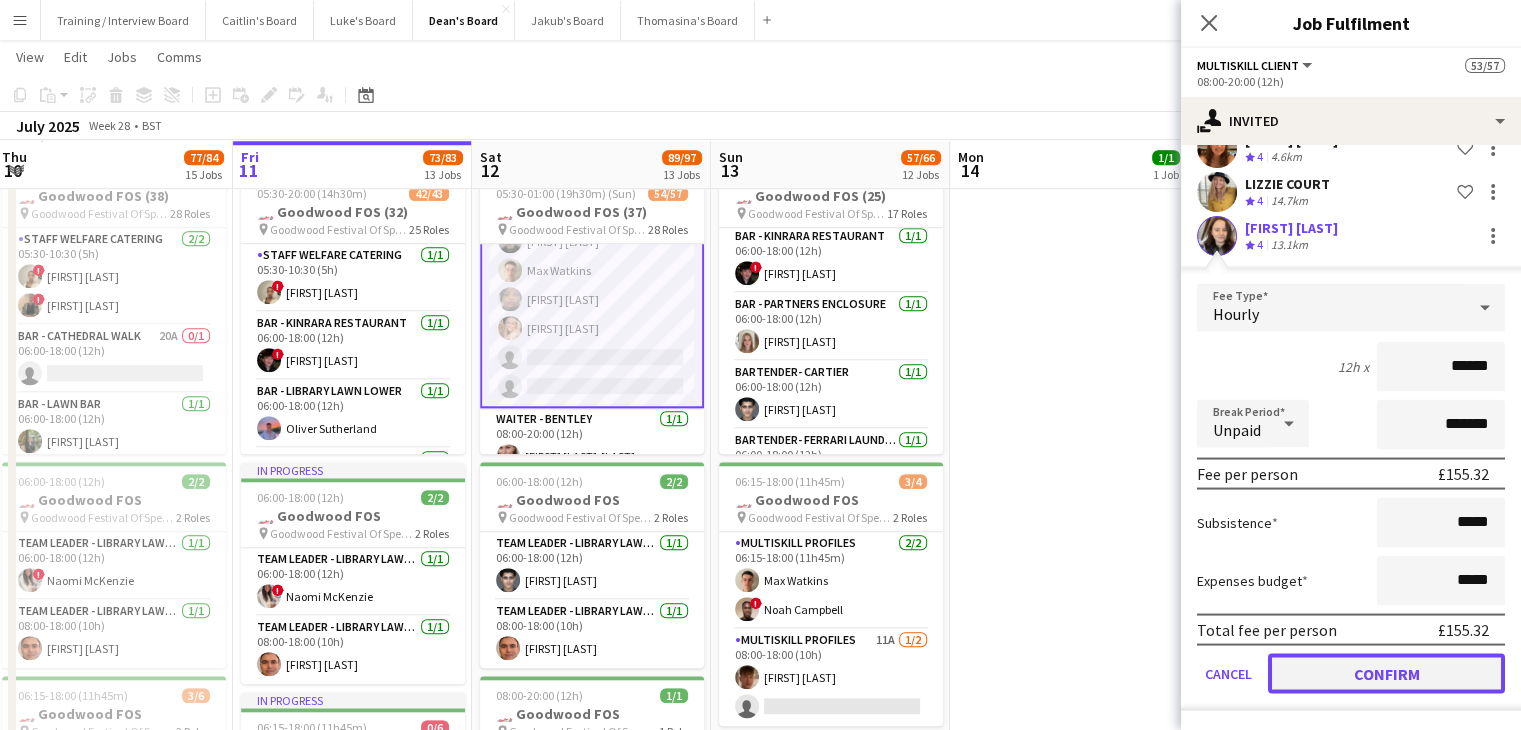 click on "Confirm" 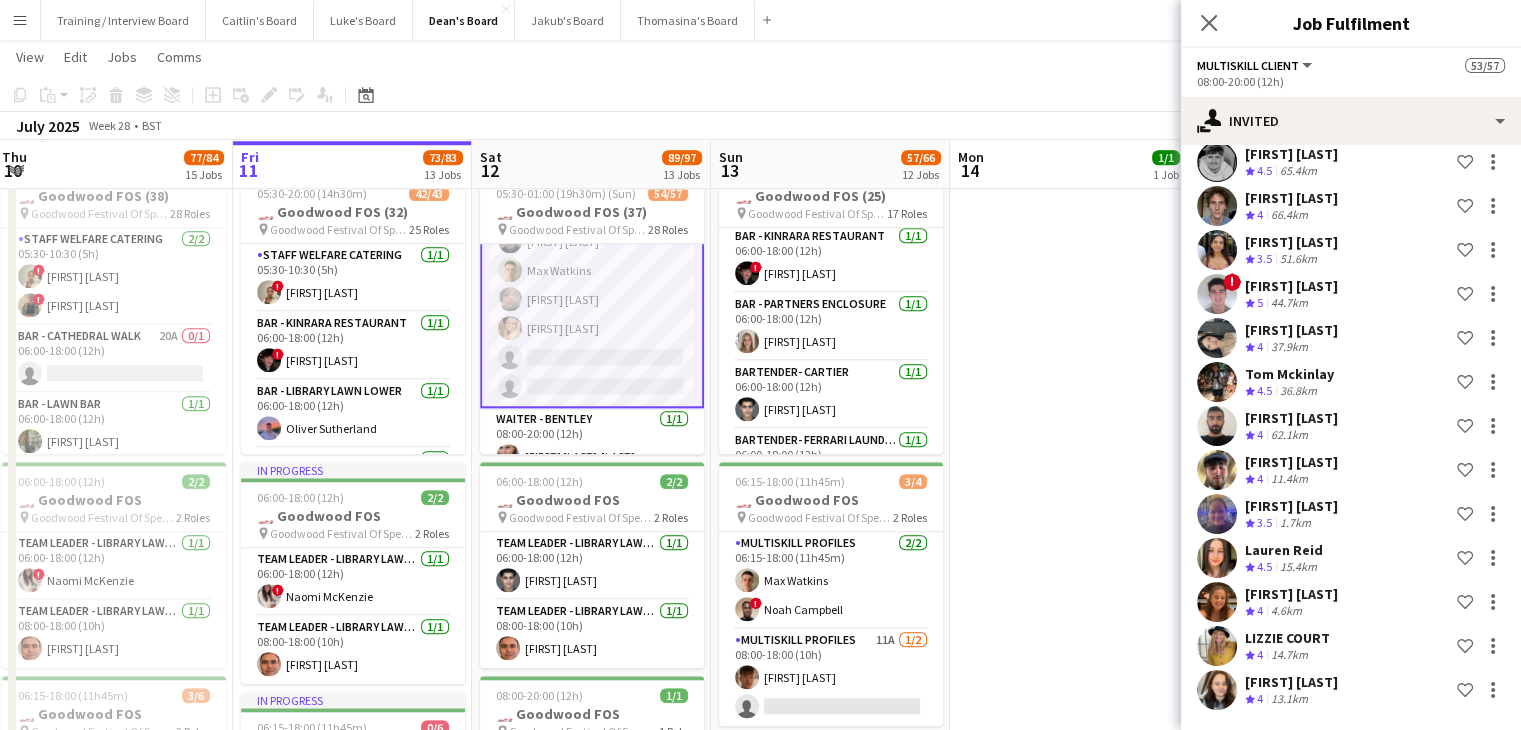 scroll, scrollTop: 3476, scrollLeft: 0, axis: vertical 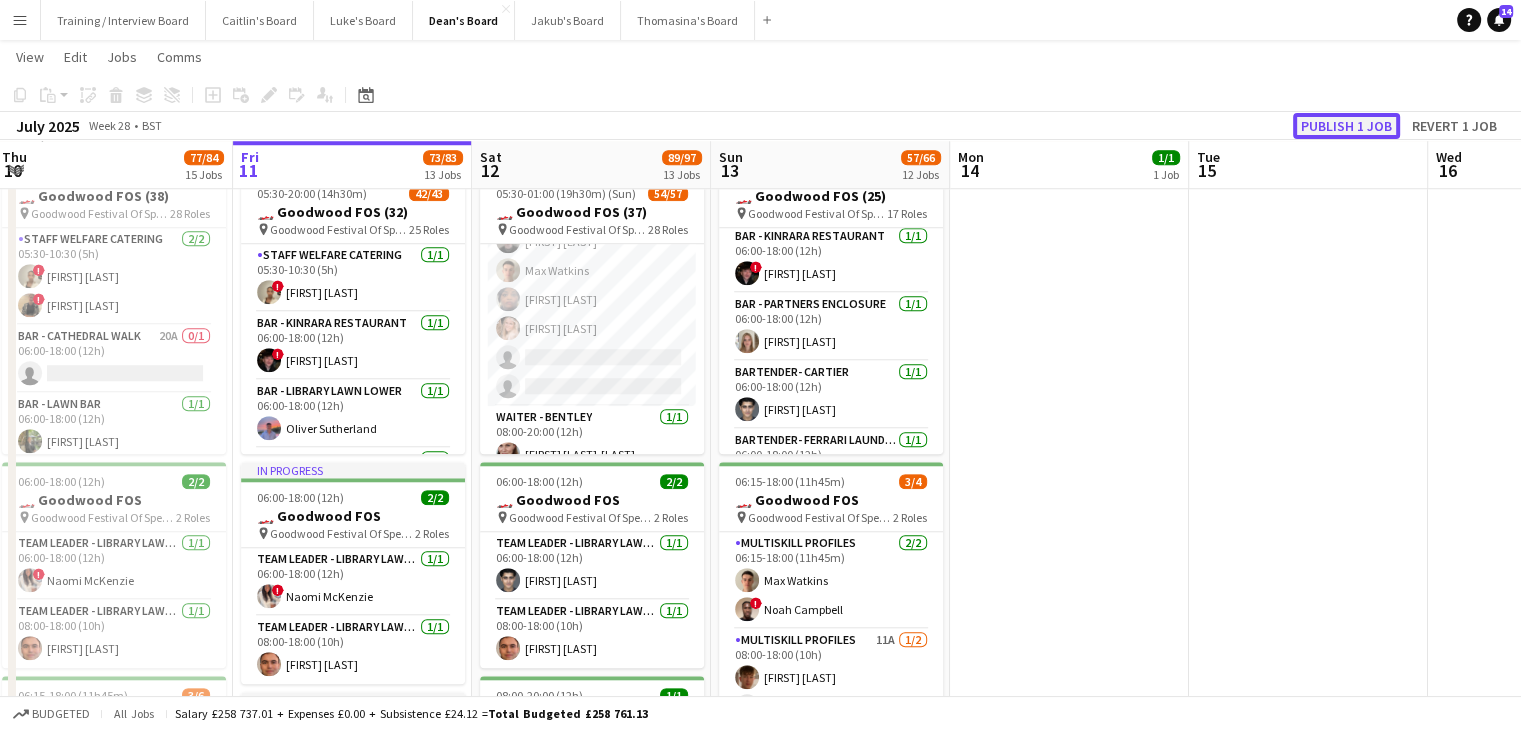 click on "Publish 1 job" 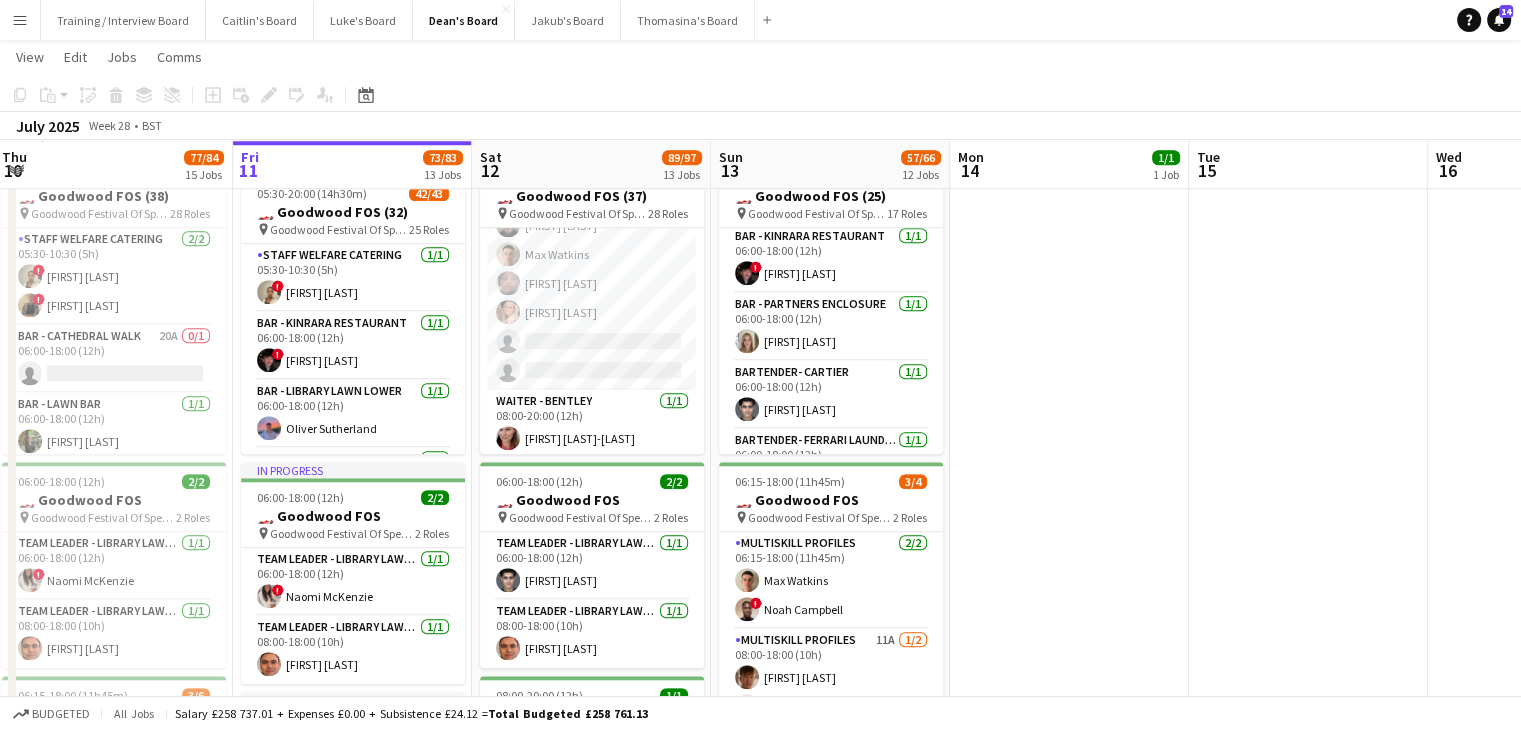click on "MULTISKILL CLIENT   88I   3A   13/15   08:00-20:00 (12h)
Rudransh Mahajan Cassandra Mullen ! Owen Beswick Salma Salama ! ella beswick Robbie Munro Ibim Akoko ! Cherise Ewhrudjakpor Umar Pitafi Daniel Lee Max Watkins Adetutu Adegunju Fran Dancona
single-neutral-actions
single-neutral-actions" at bounding box center (592, 153) 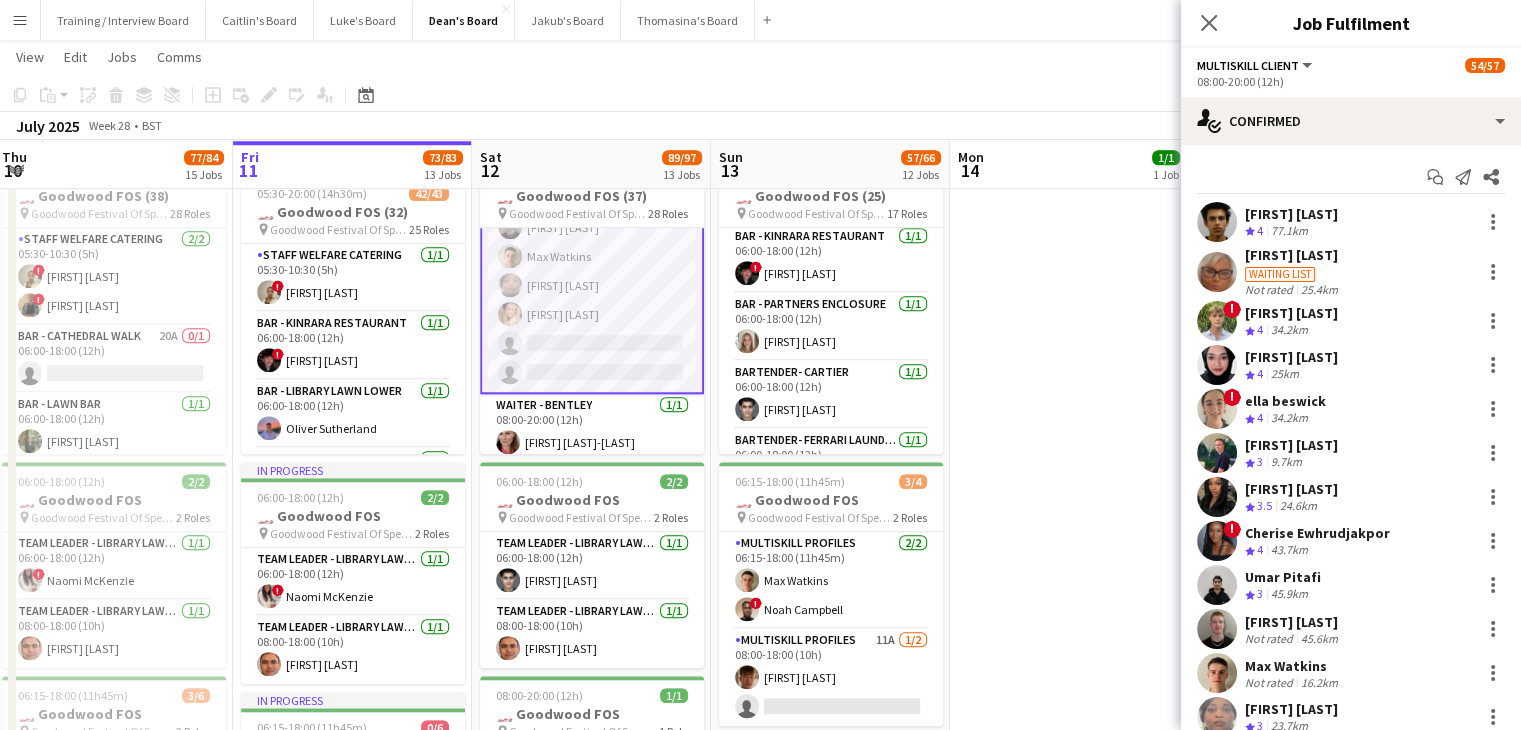 scroll, scrollTop: 0, scrollLeft: 487, axis: horizontal 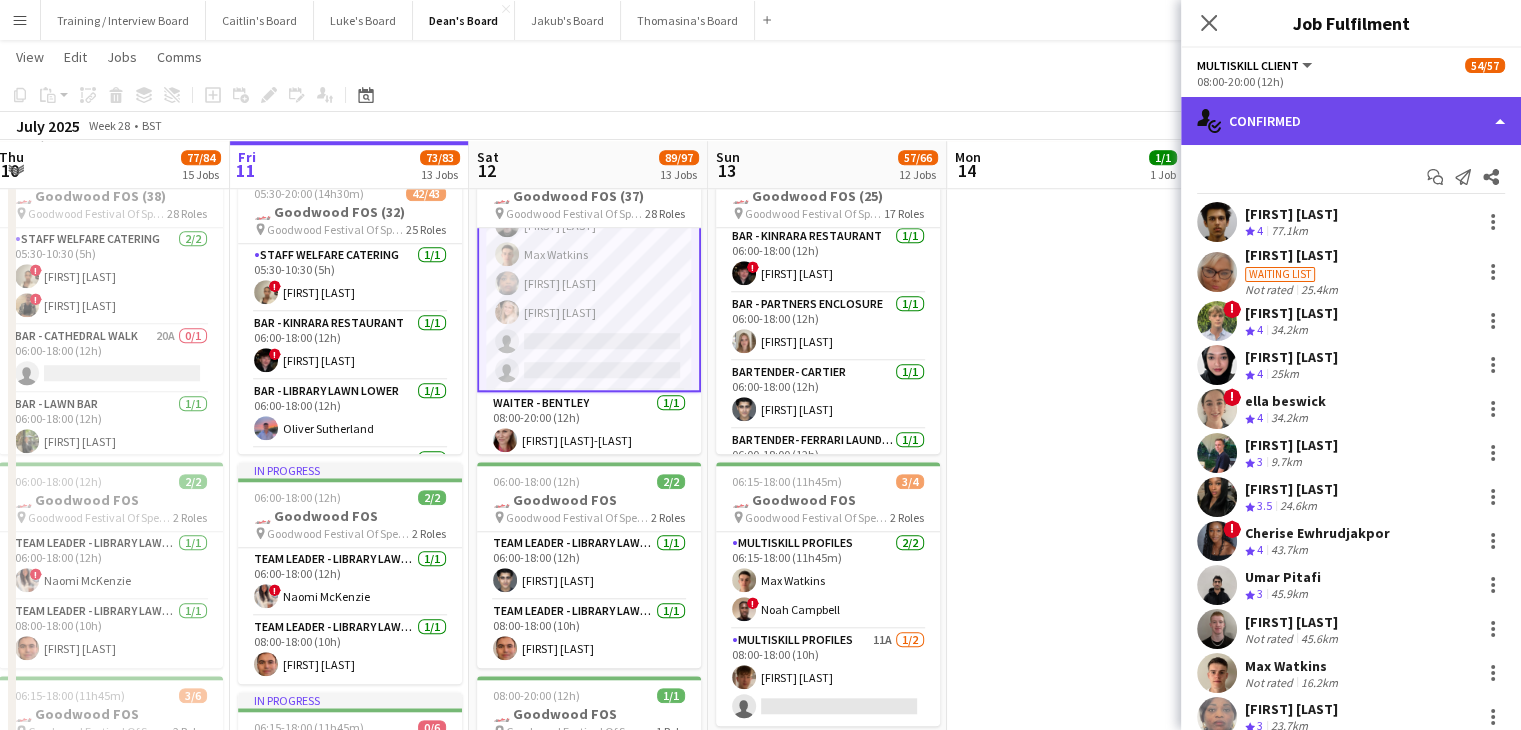 click on "single-neutral-actions-check-2
Confirmed" 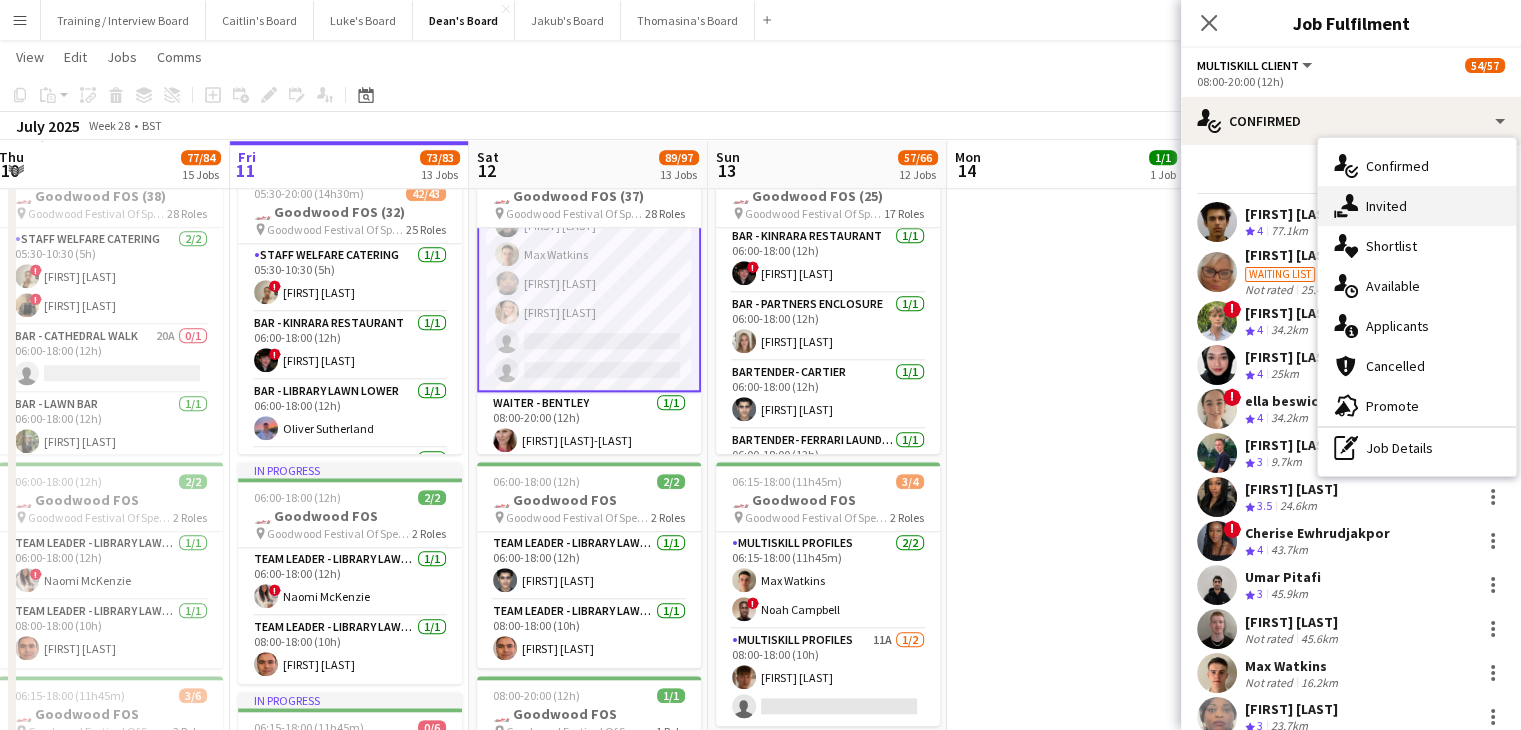 click on "single-neutral-actions-share-1
Invited" at bounding box center [1417, 206] 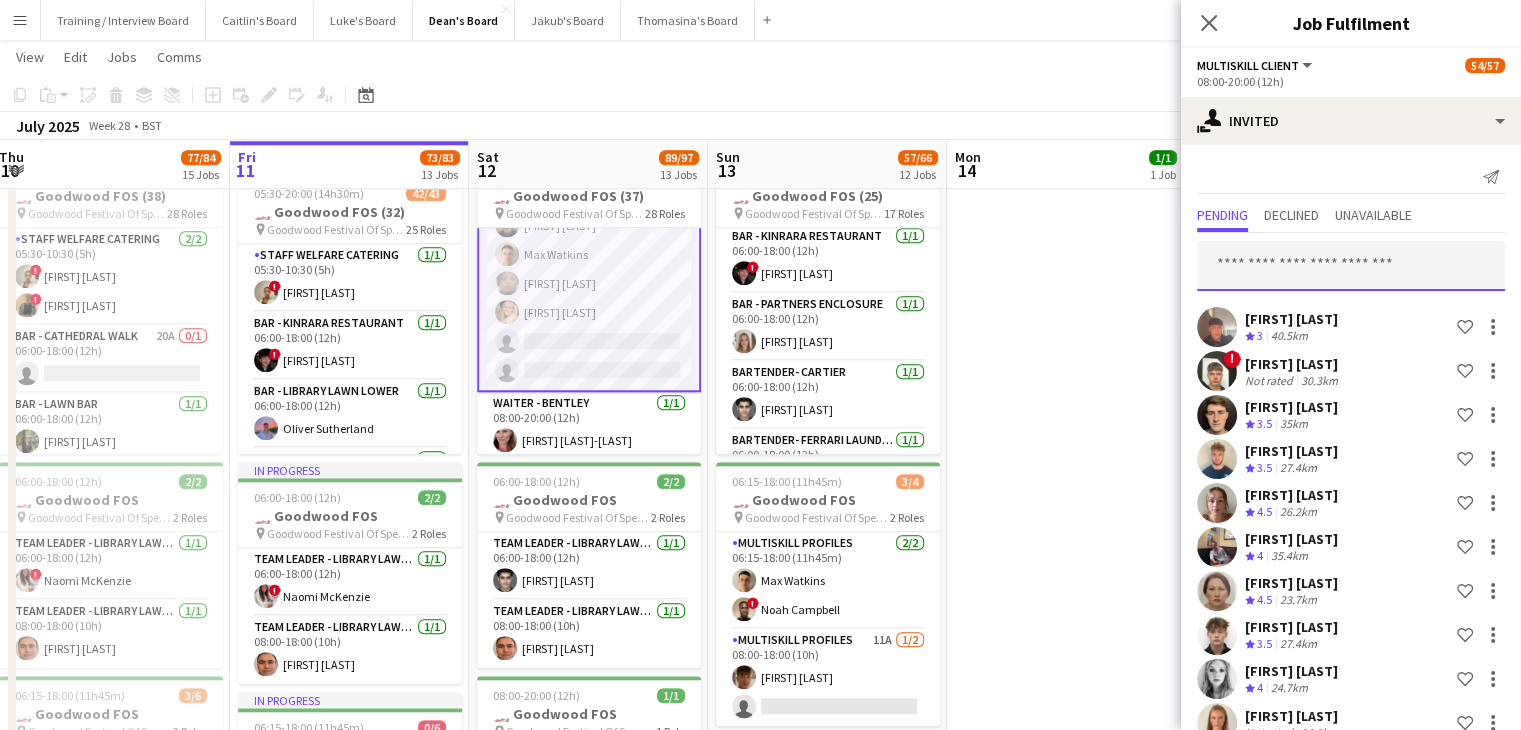 click at bounding box center [1351, 266] 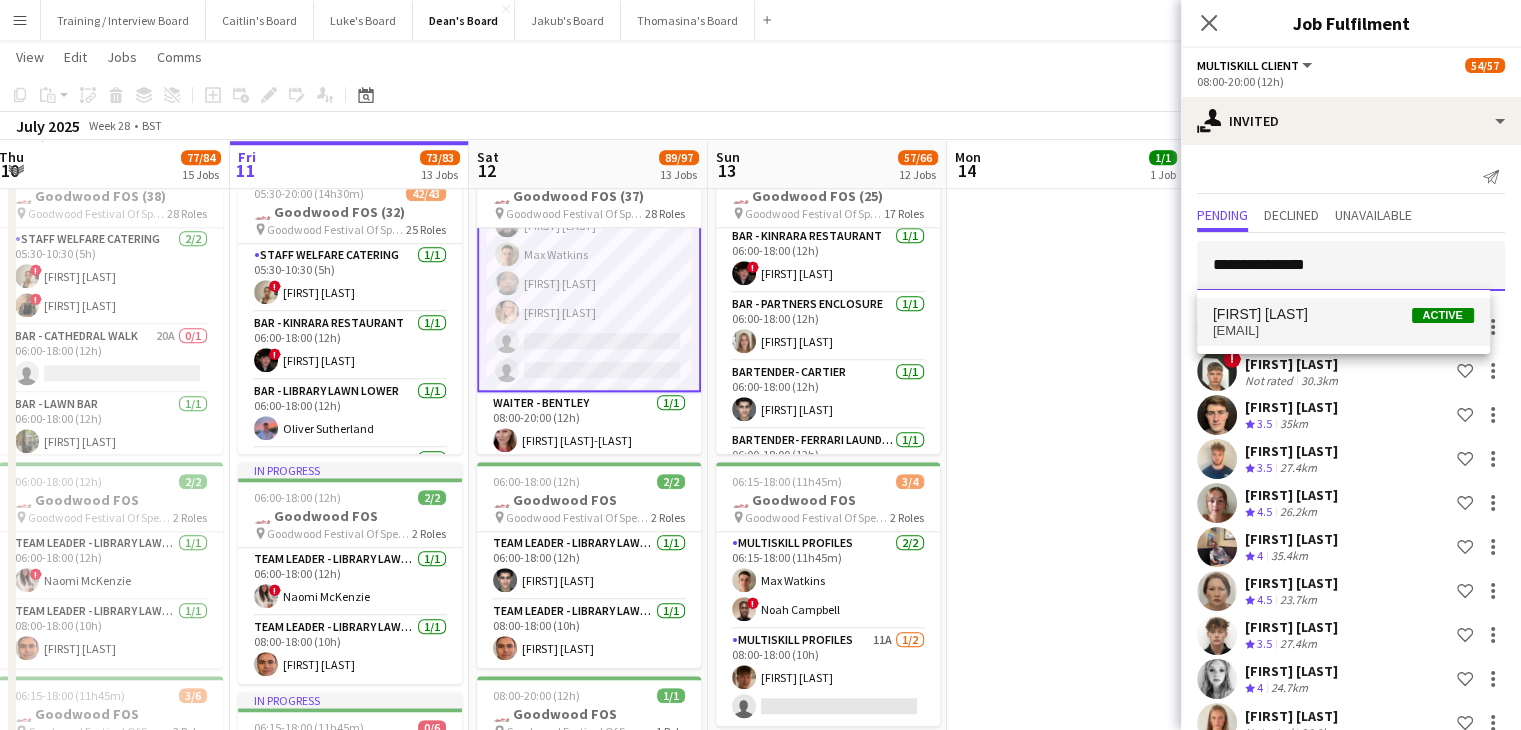 type on "**********" 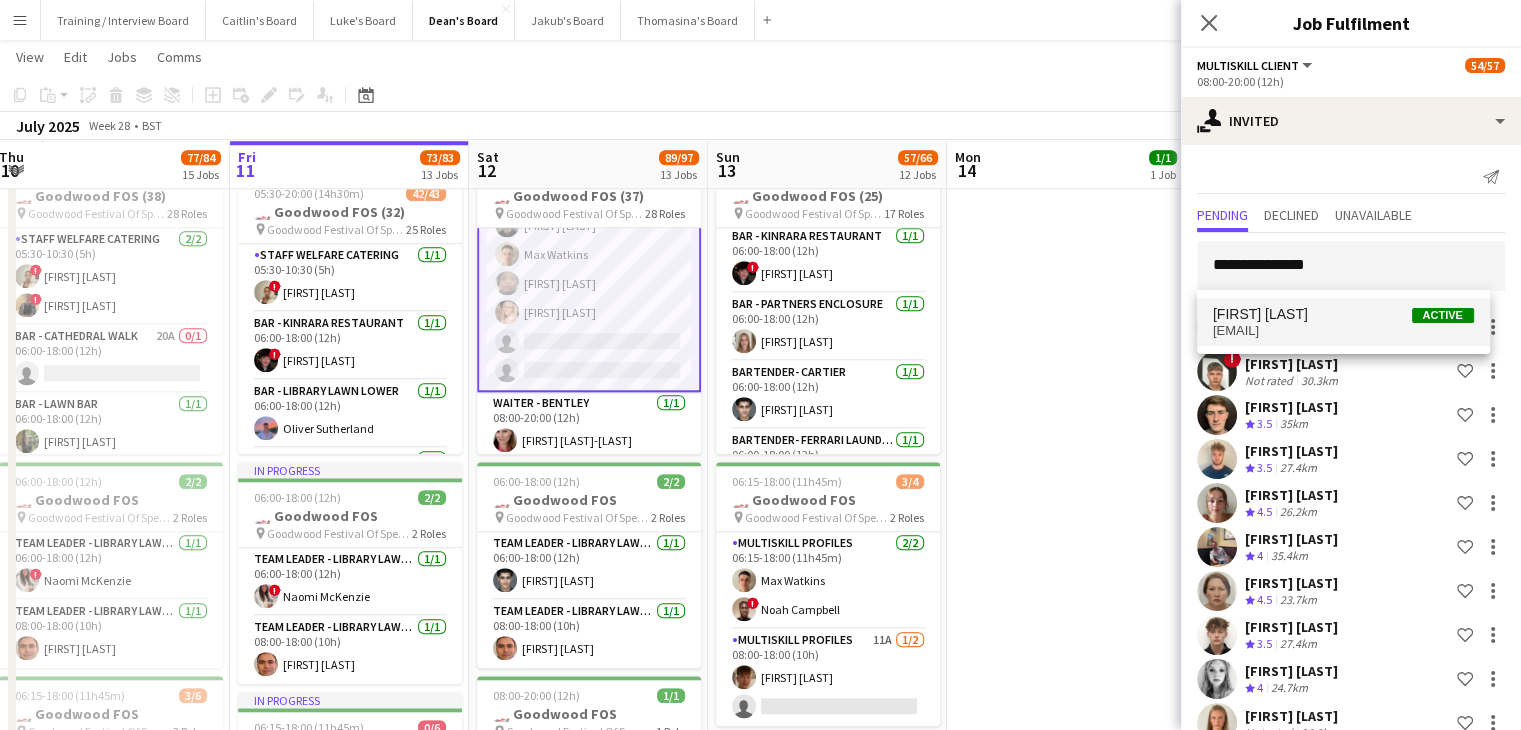 click on "bethany.sanders123@icloud.com" at bounding box center [1343, 331] 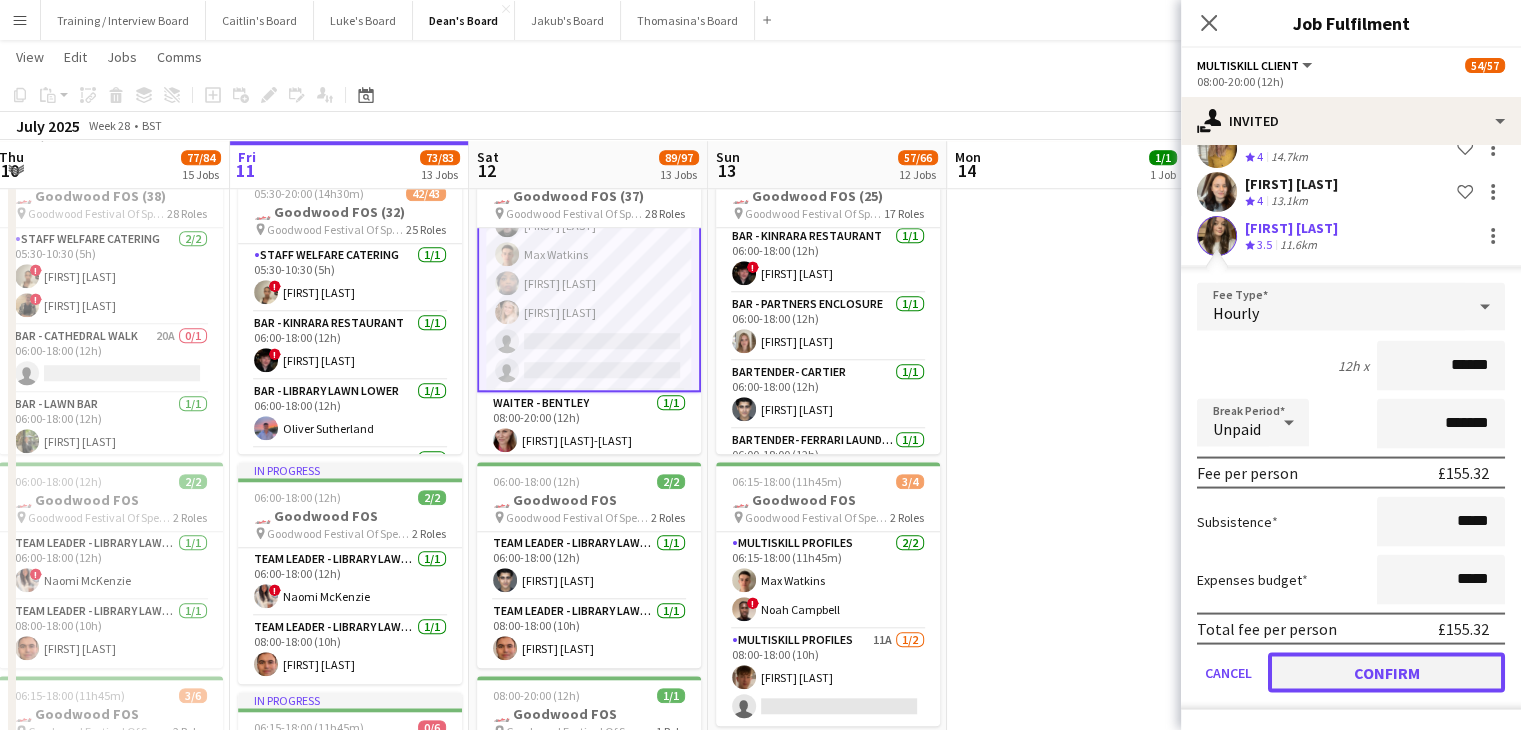 click on "Confirm" 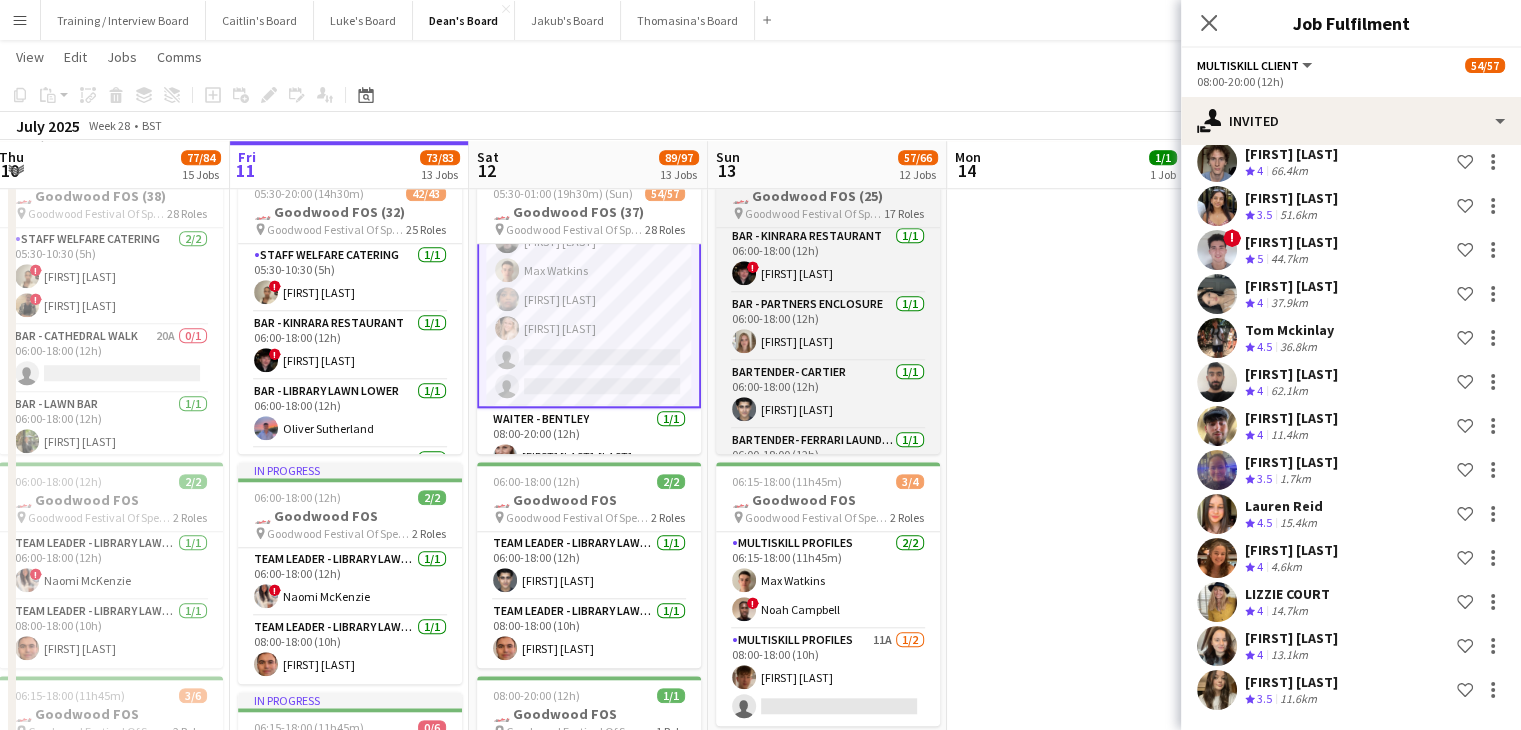 scroll, scrollTop: 3520, scrollLeft: 0, axis: vertical 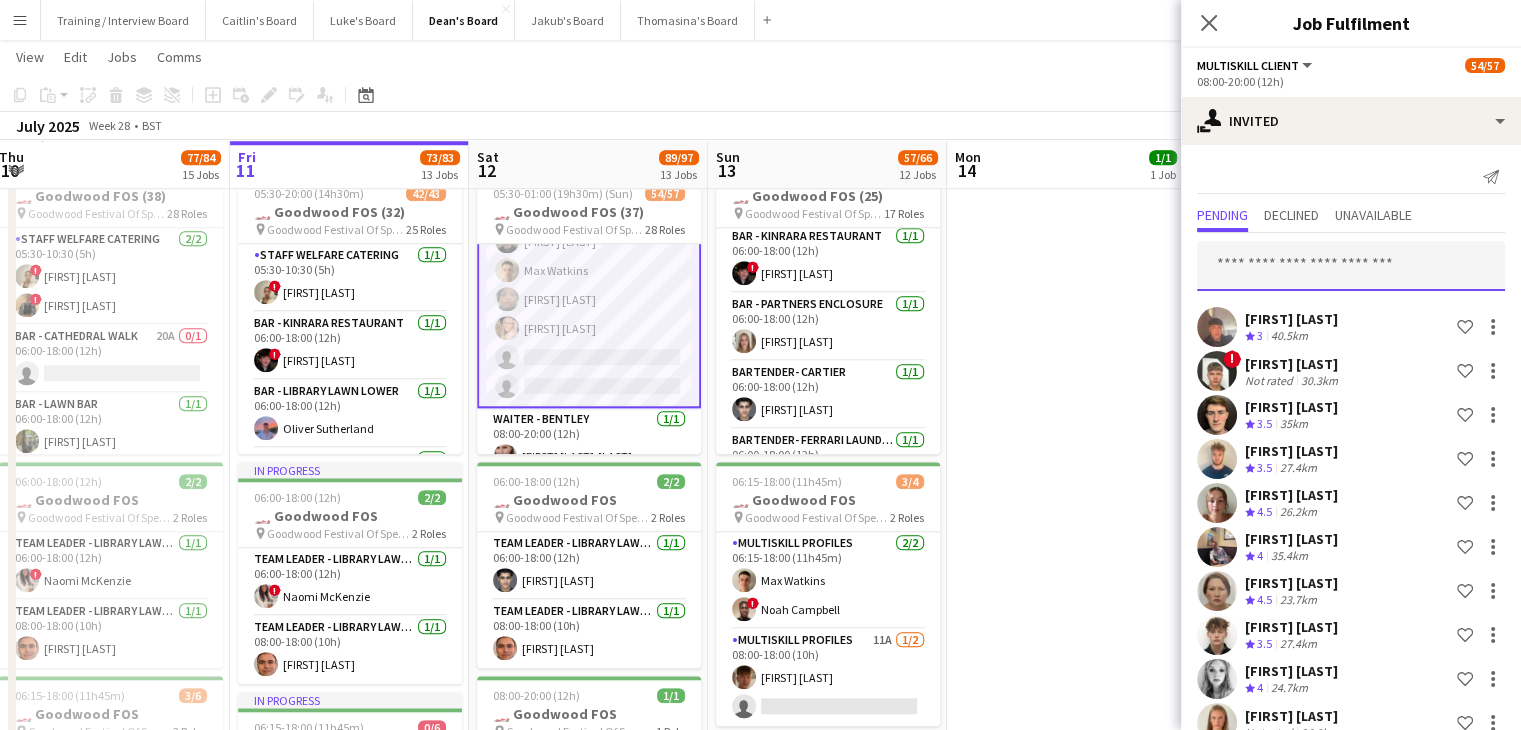 click at bounding box center [1351, 266] 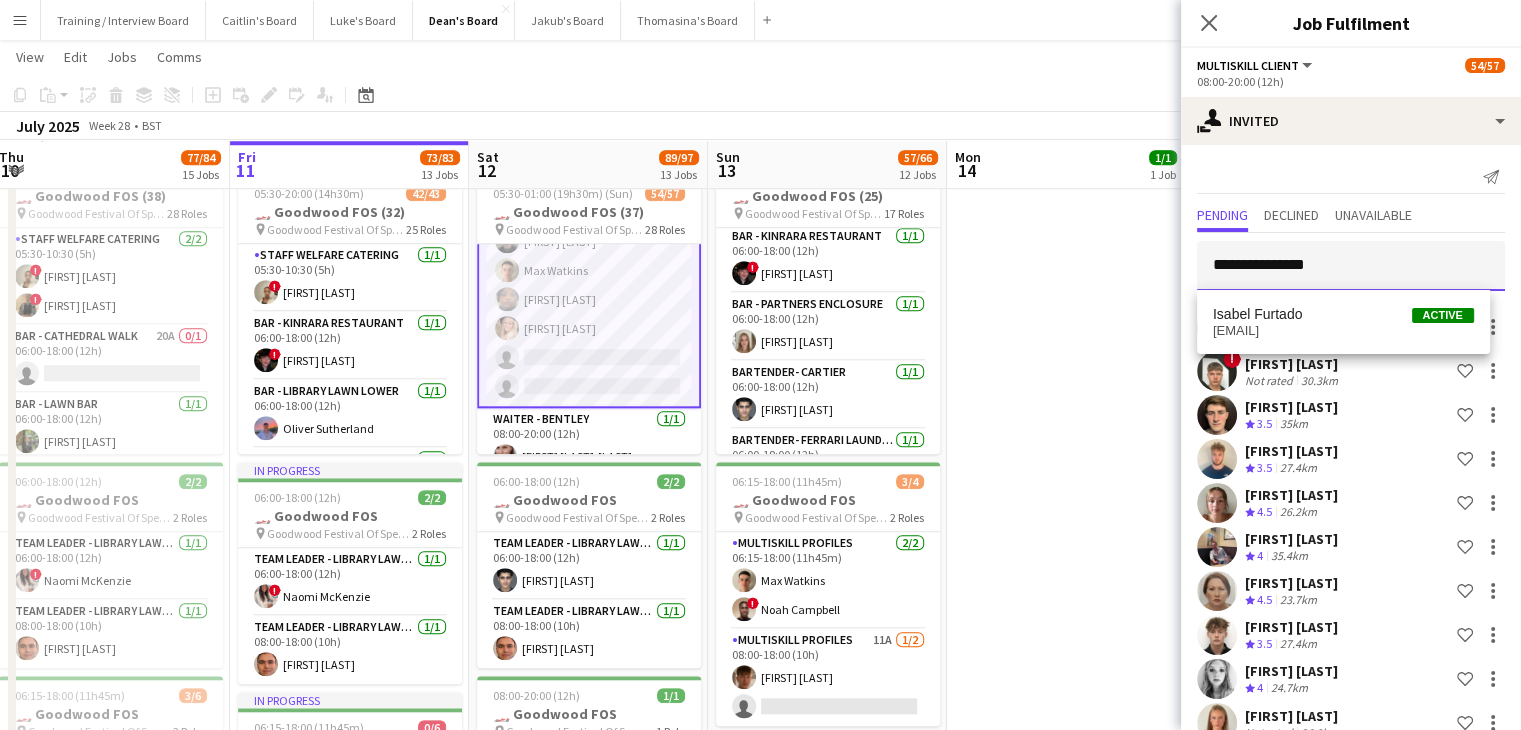 type on "**********" 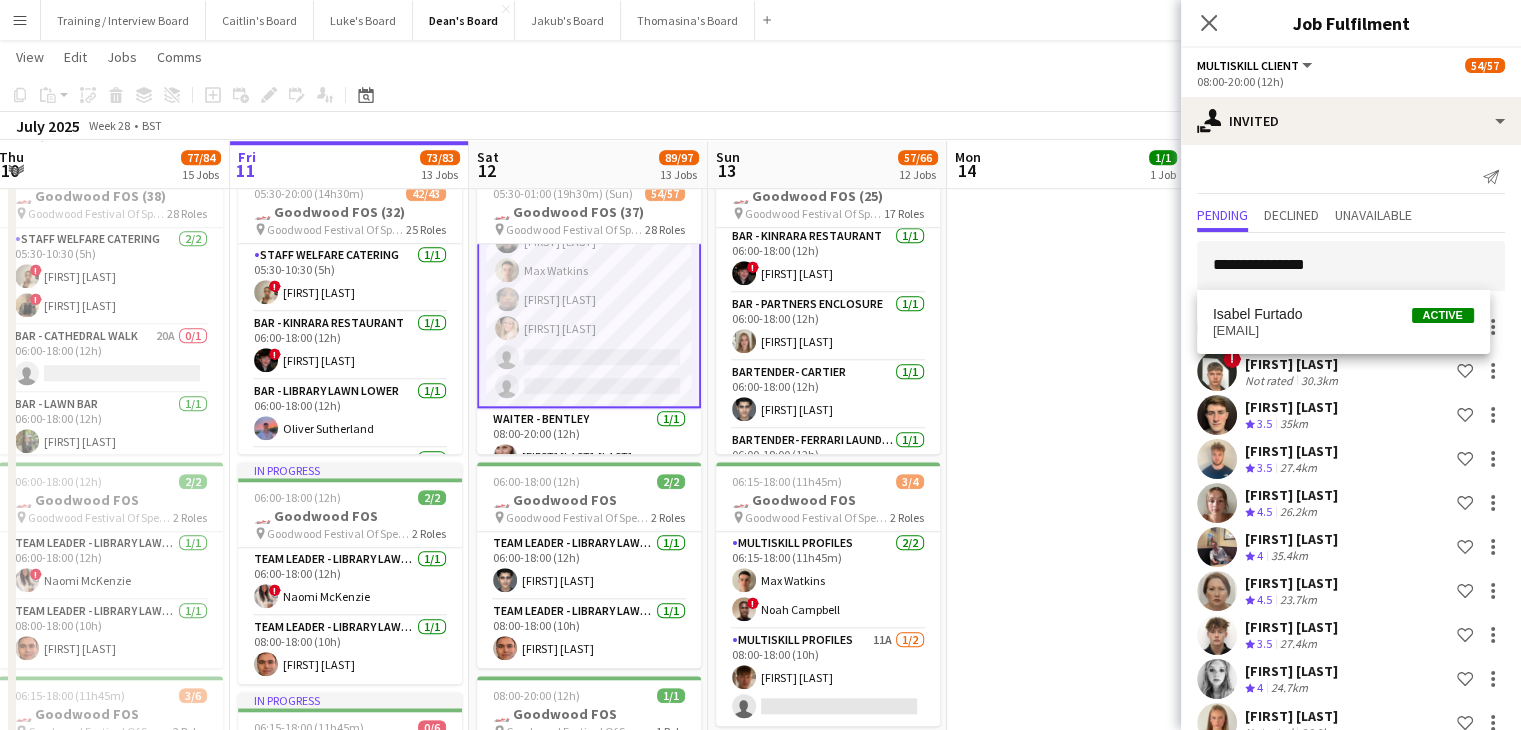 click on "Isabel Furtado" at bounding box center [1258, 314] 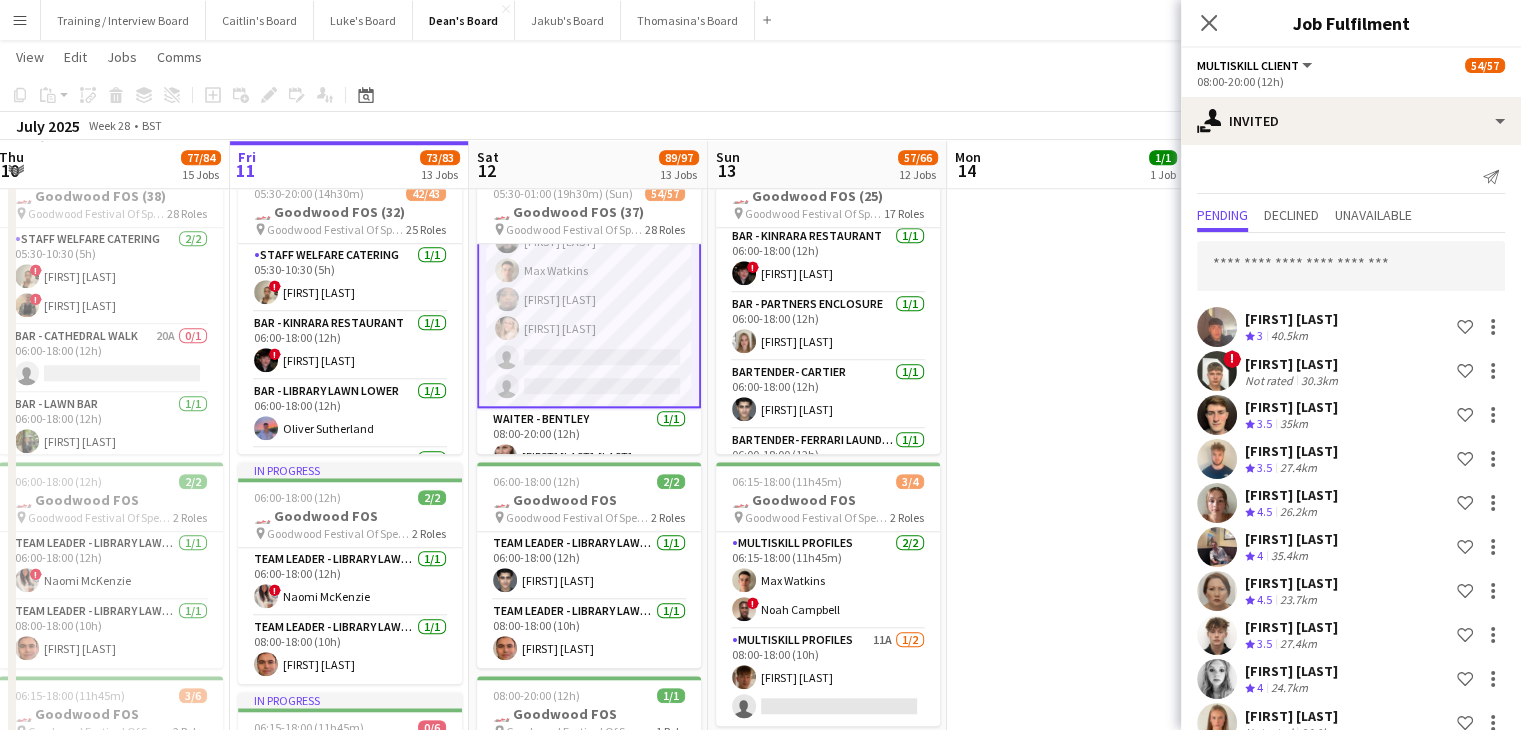 scroll, scrollTop: 3939, scrollLeft: 0, axis: vertical 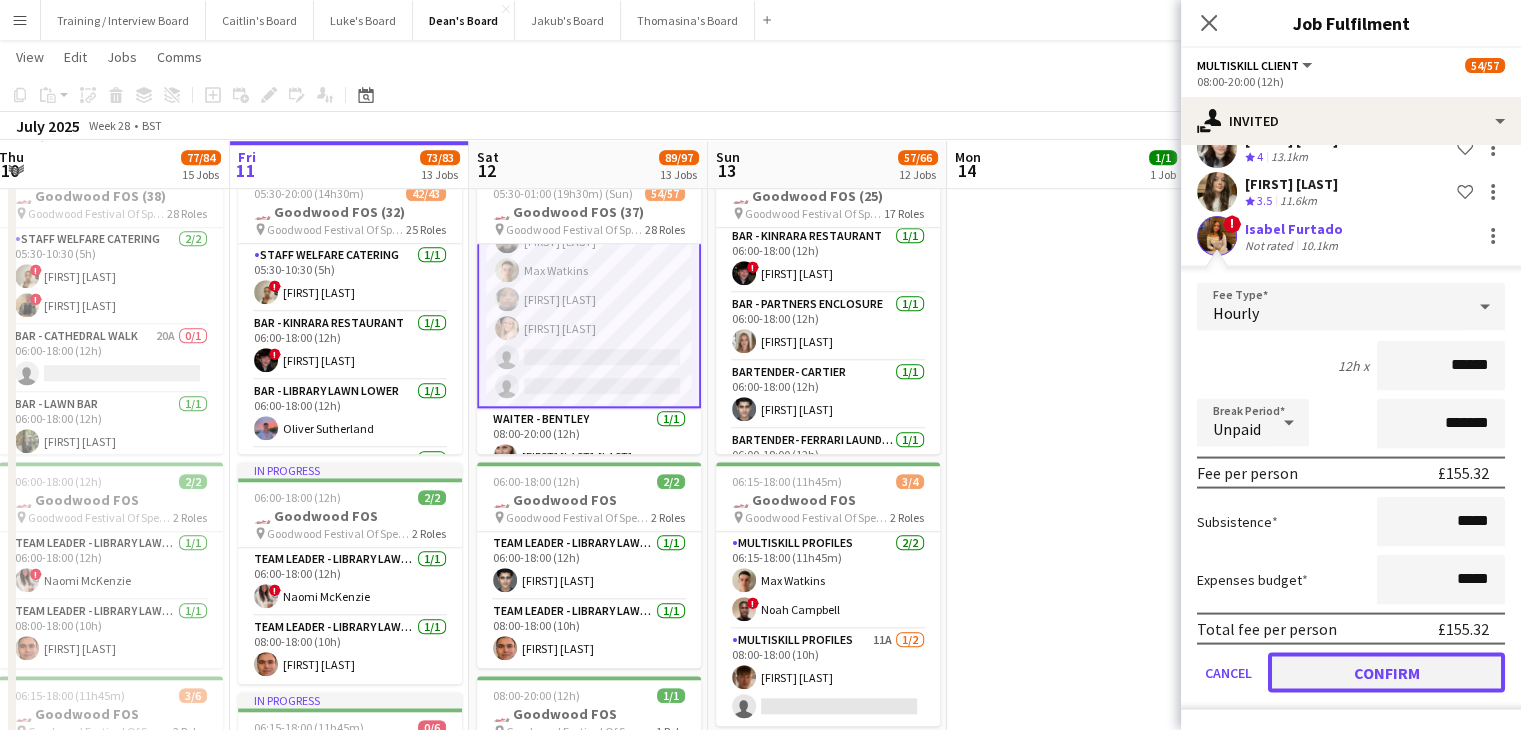 click on "Confirm" 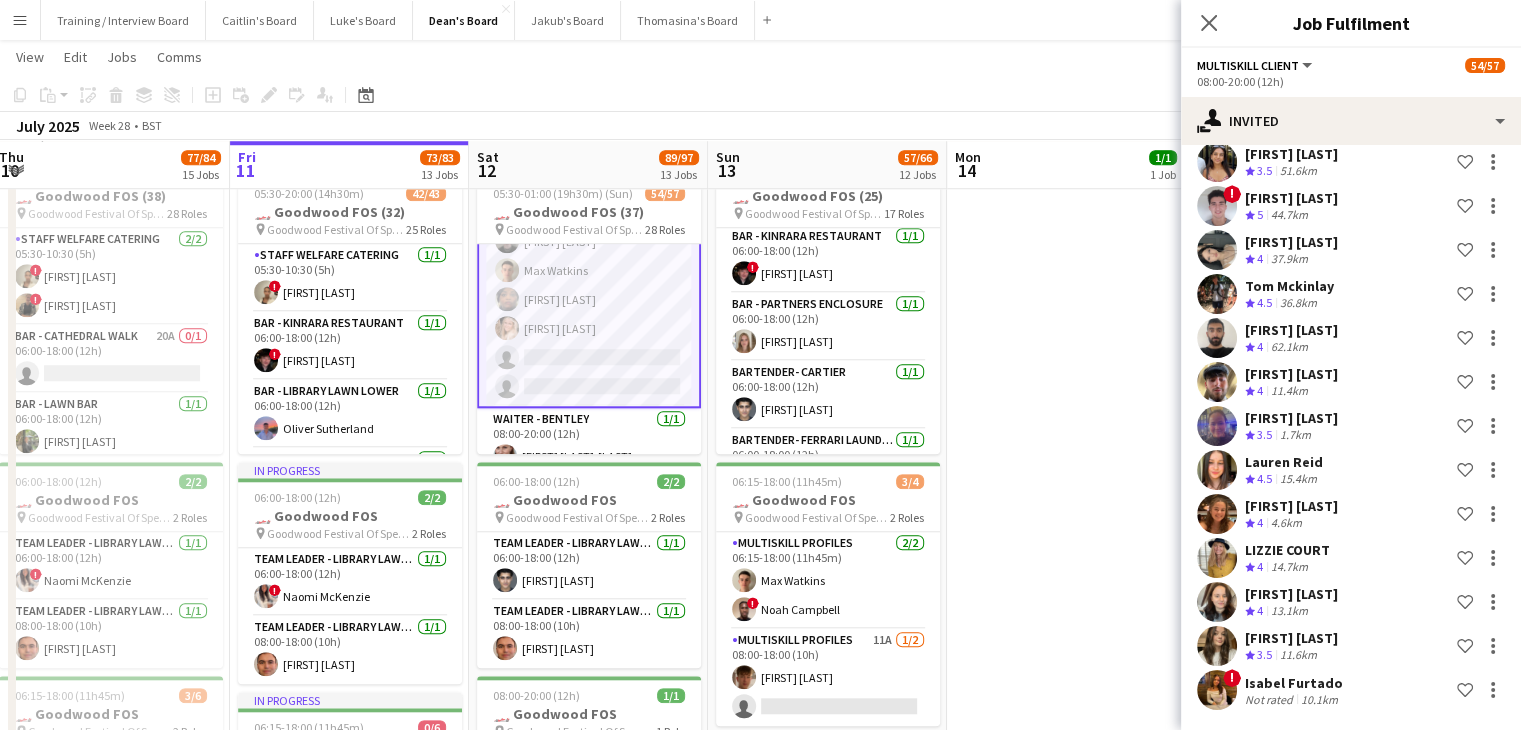 scroll, scrollTop: 3564, scrollLeft: 0, axis: vertical 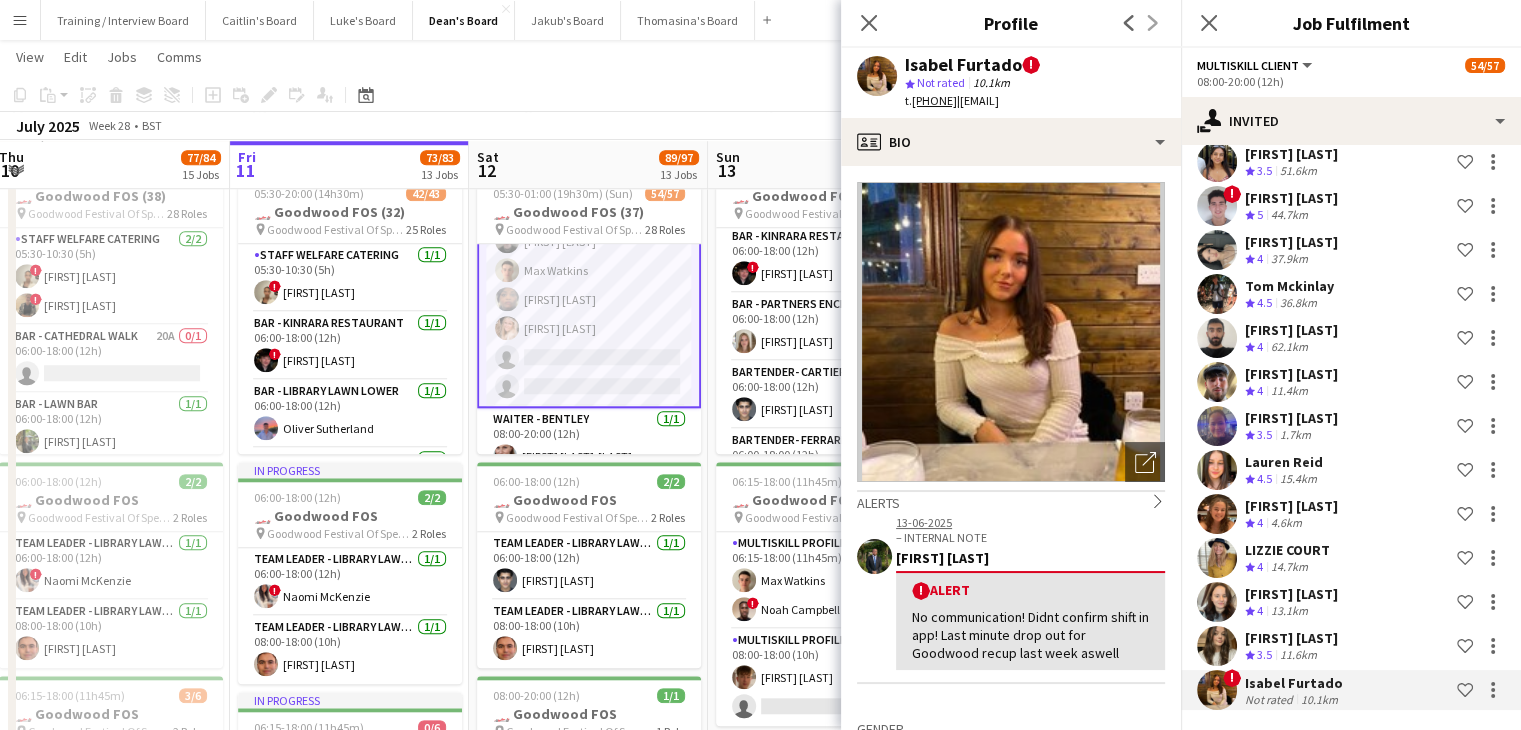 click on "Isabel Furtado" 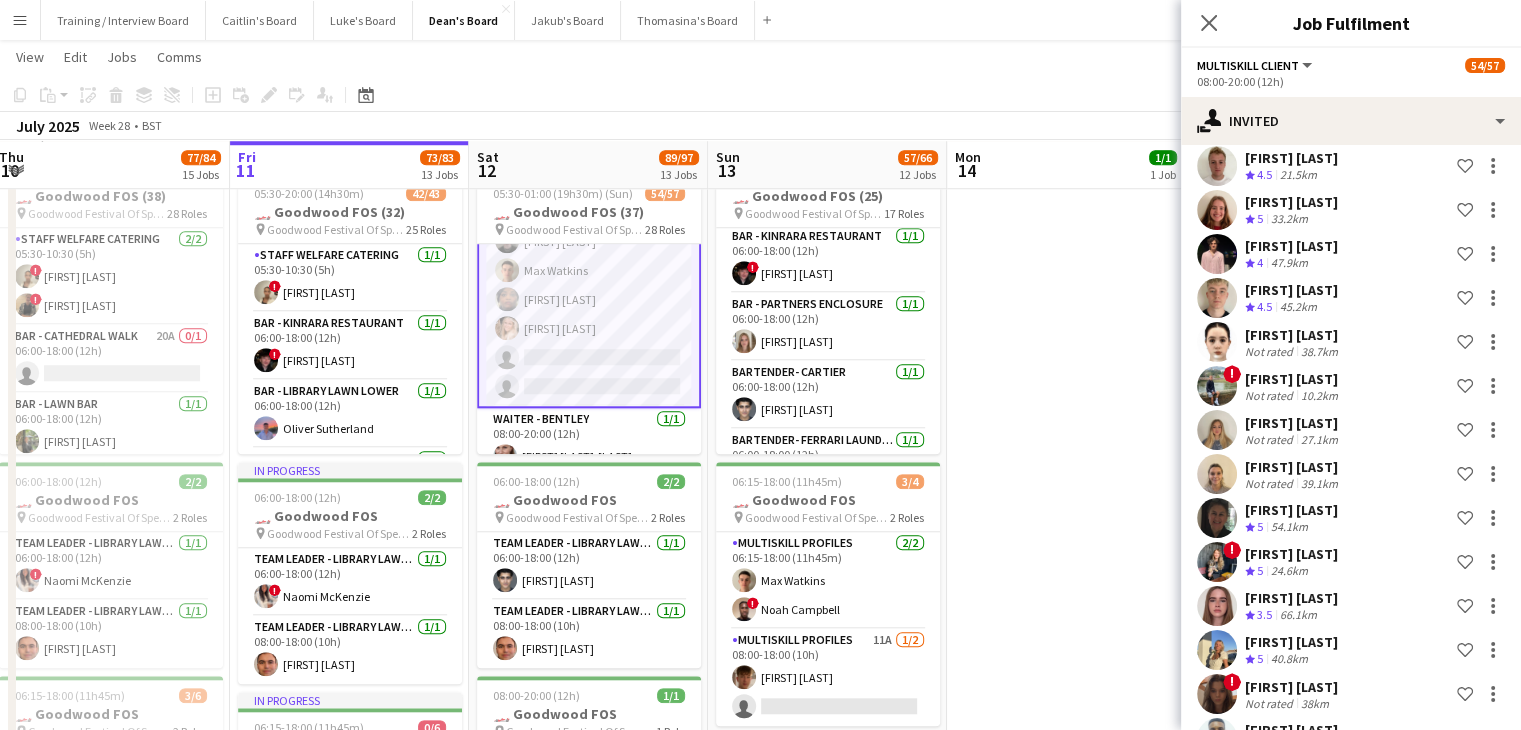 scroll, scrollTop: 0, scrollLeft: 0, axis: both 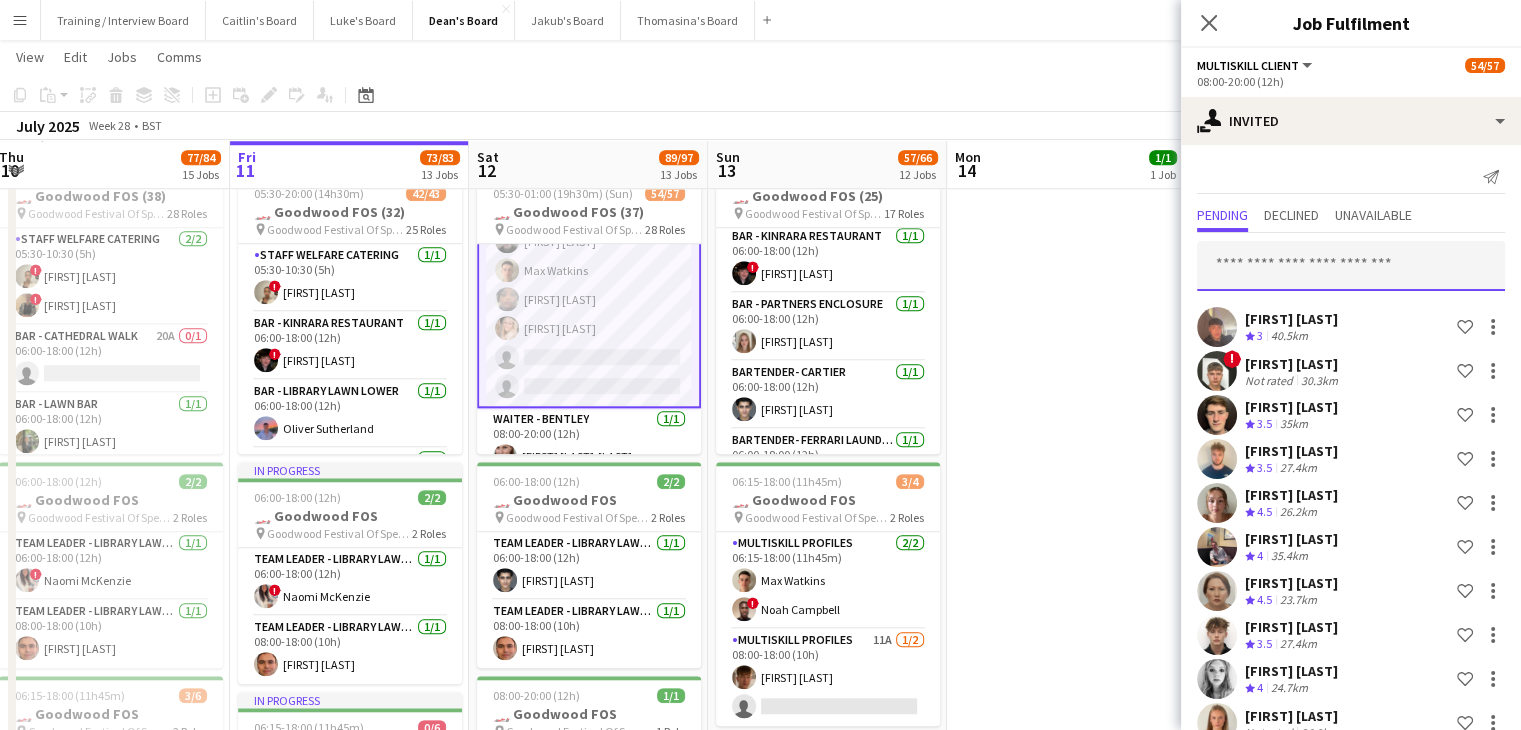 click at bounding box center [1351, 266] 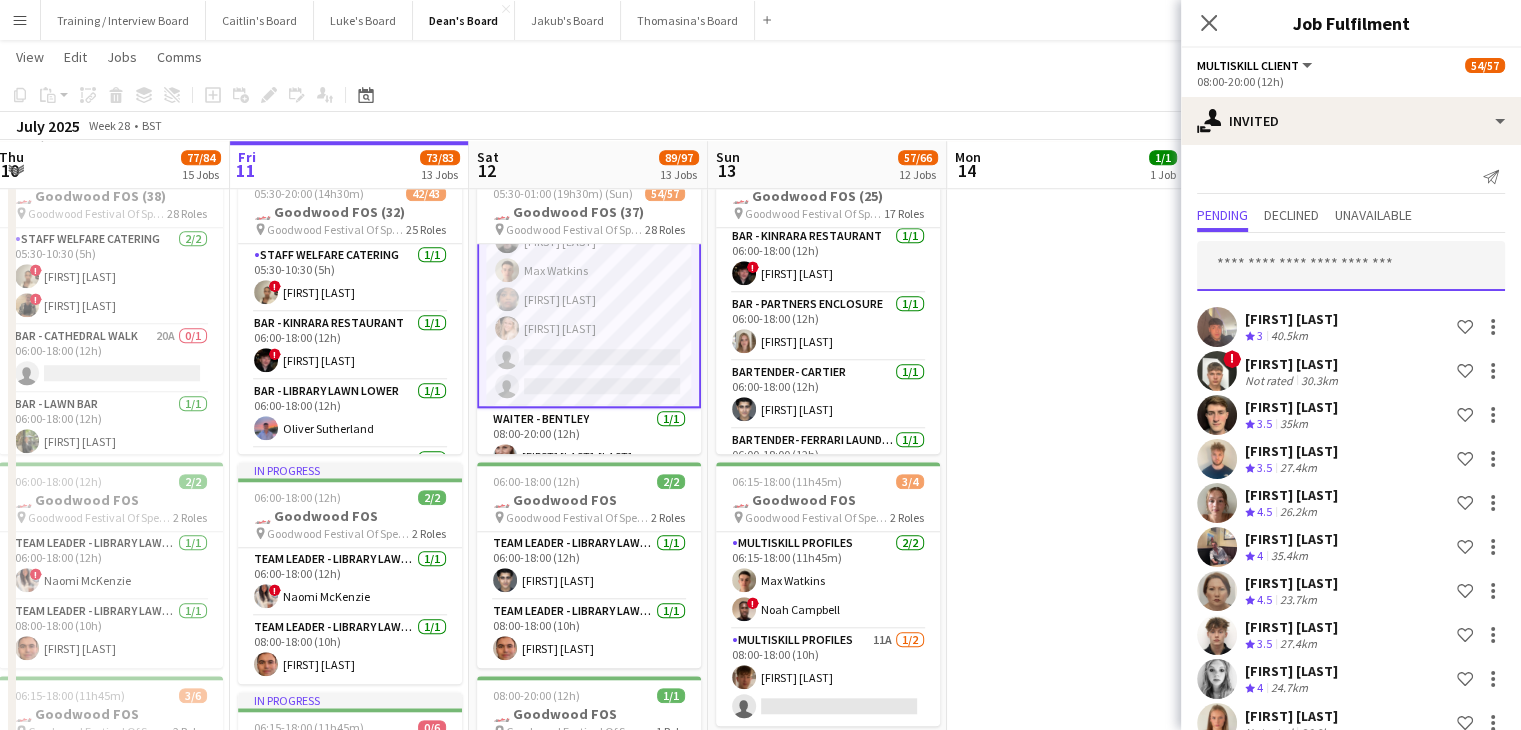 paste on "**********" 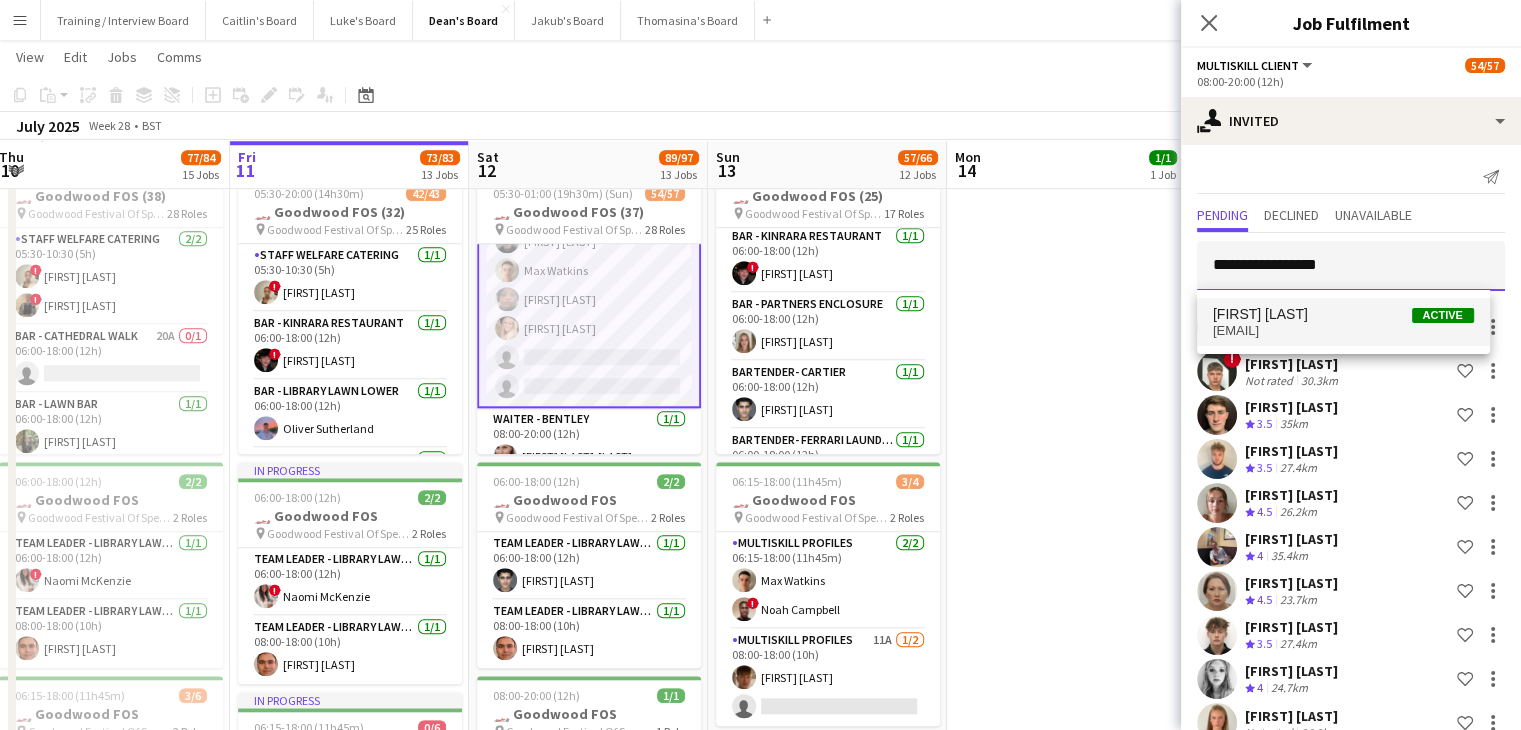 type on "**********" 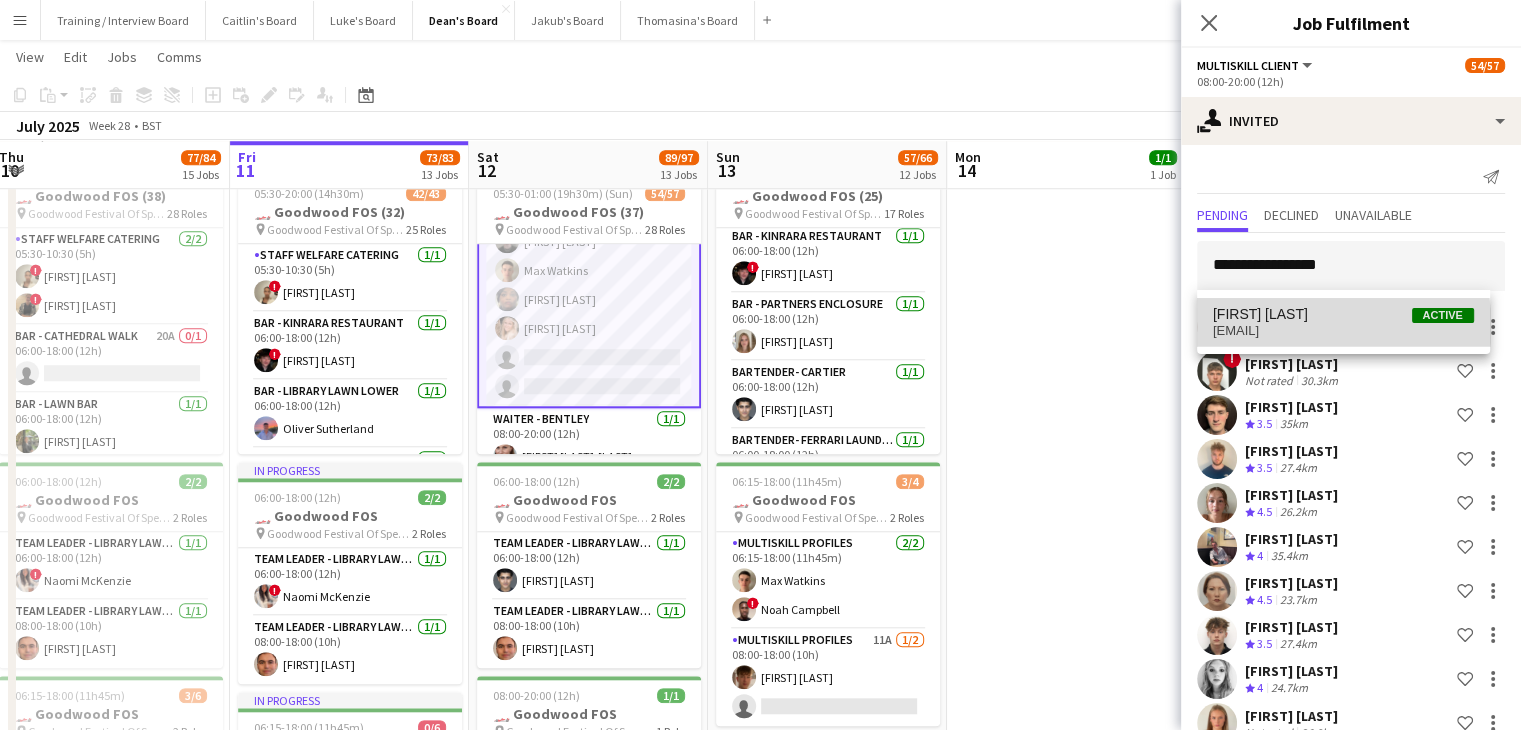click on "olly.weatherill@icloud.com" at bounding box center [1343, 331] 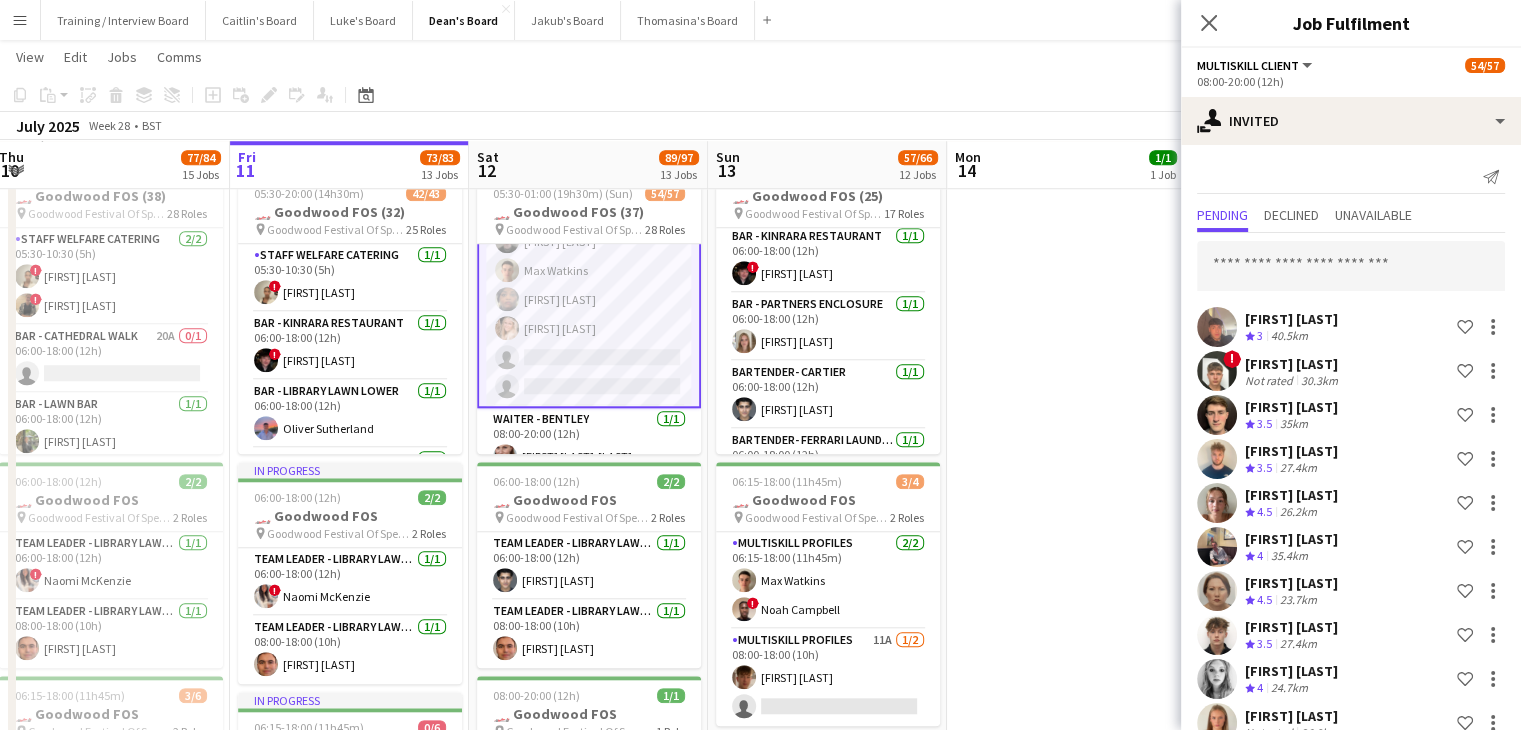 scroll, scrollTop: 3984, scrollLeft: 0, axis: vertical 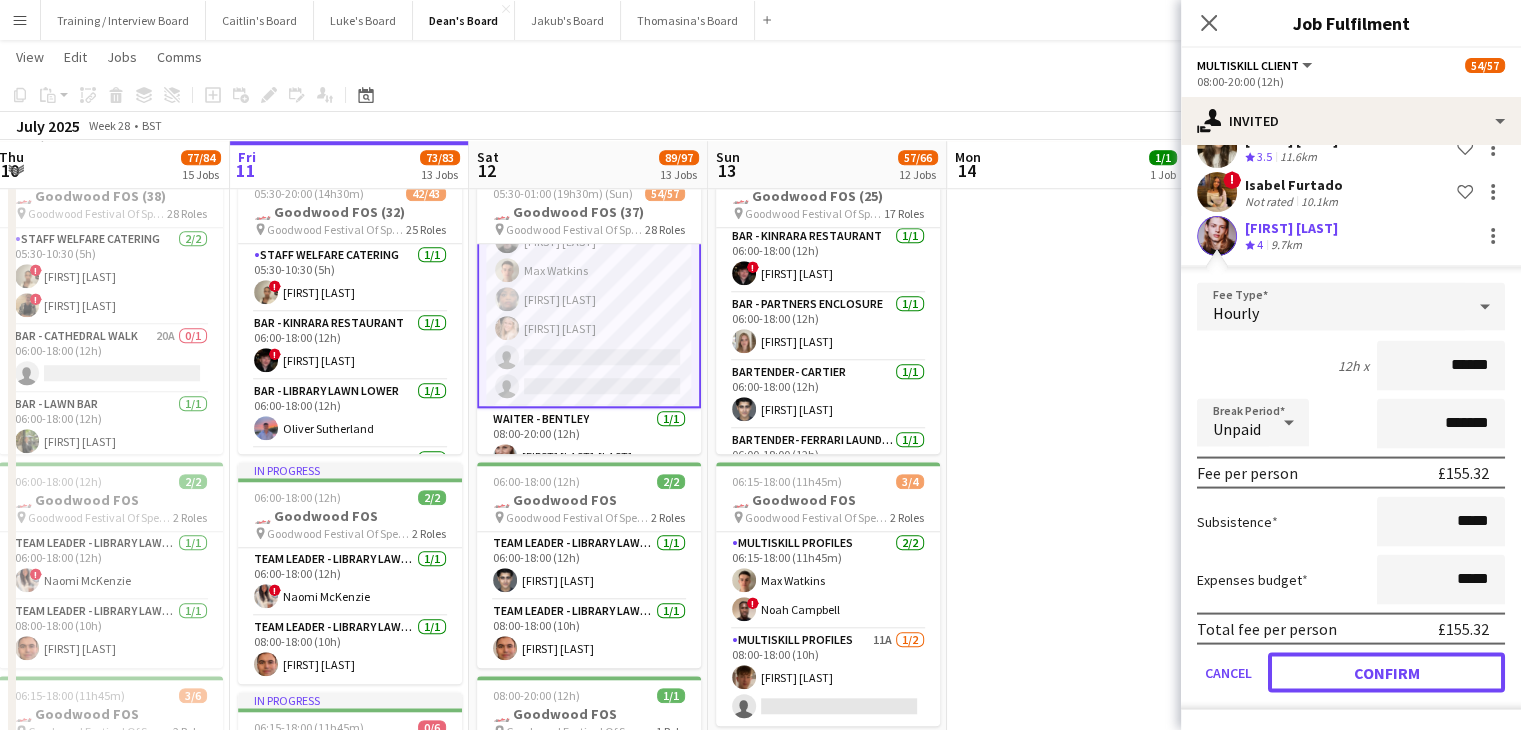 click on "Confirm" 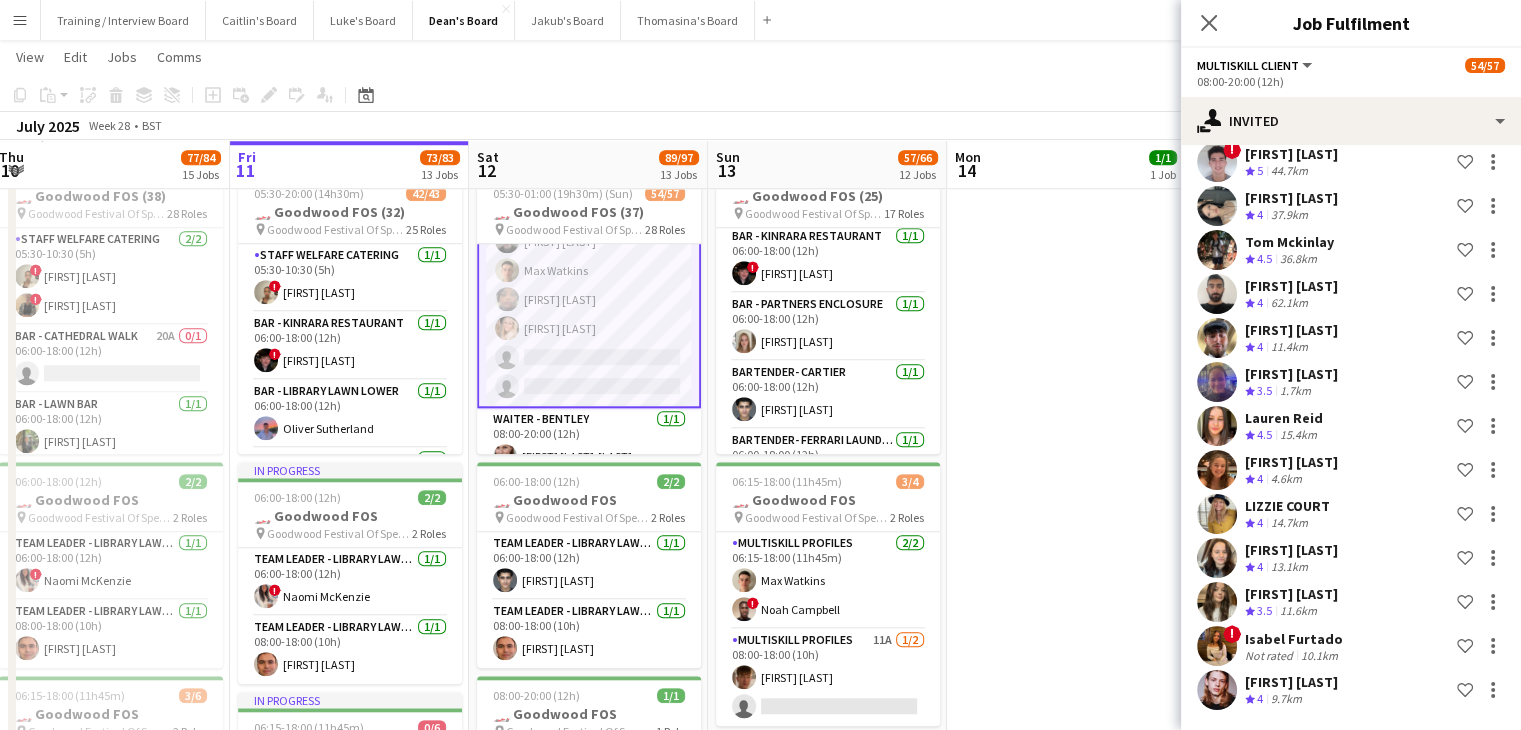 scroll, scrollTop: 3608, scrollLeft: 0, axis: vertical 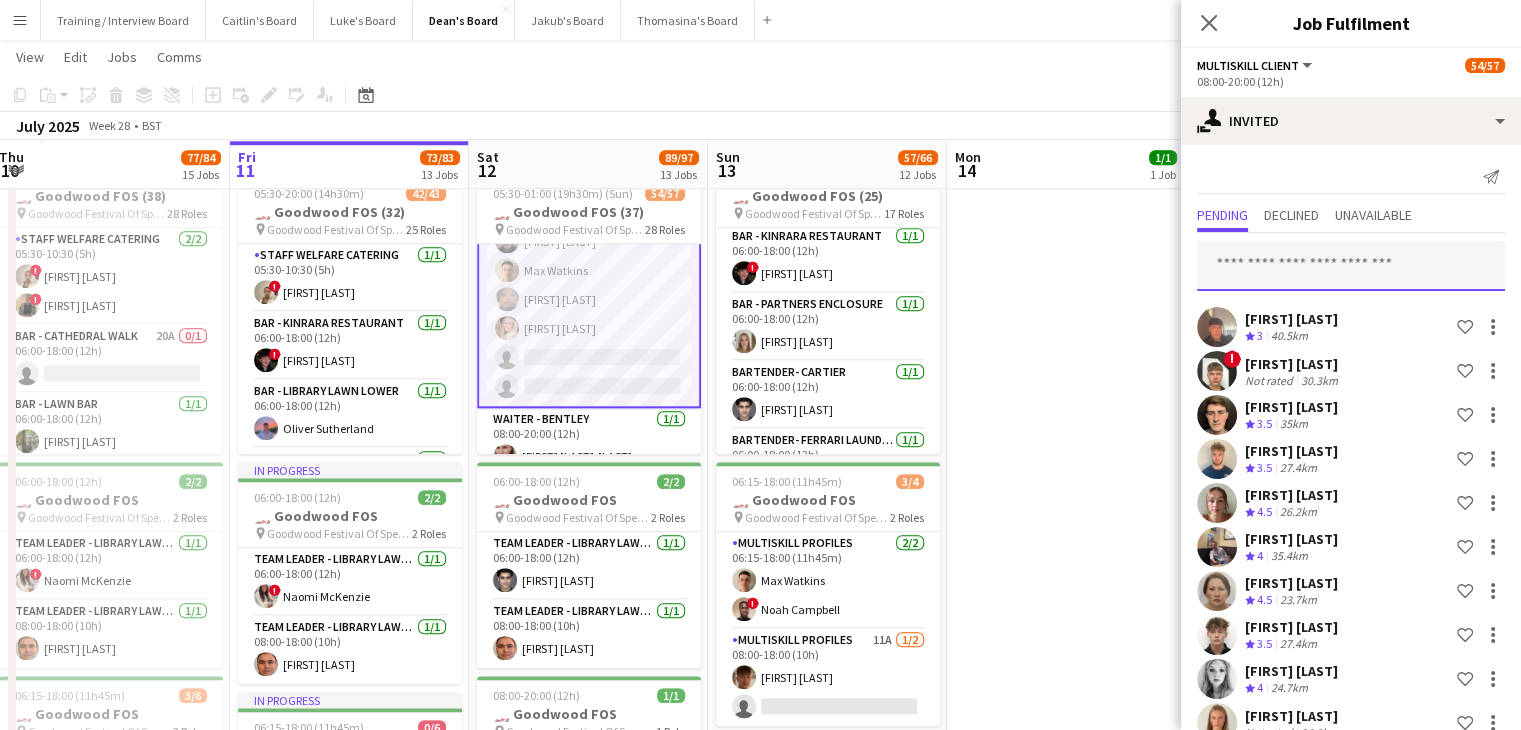 click at bounding box center (1351, 266) 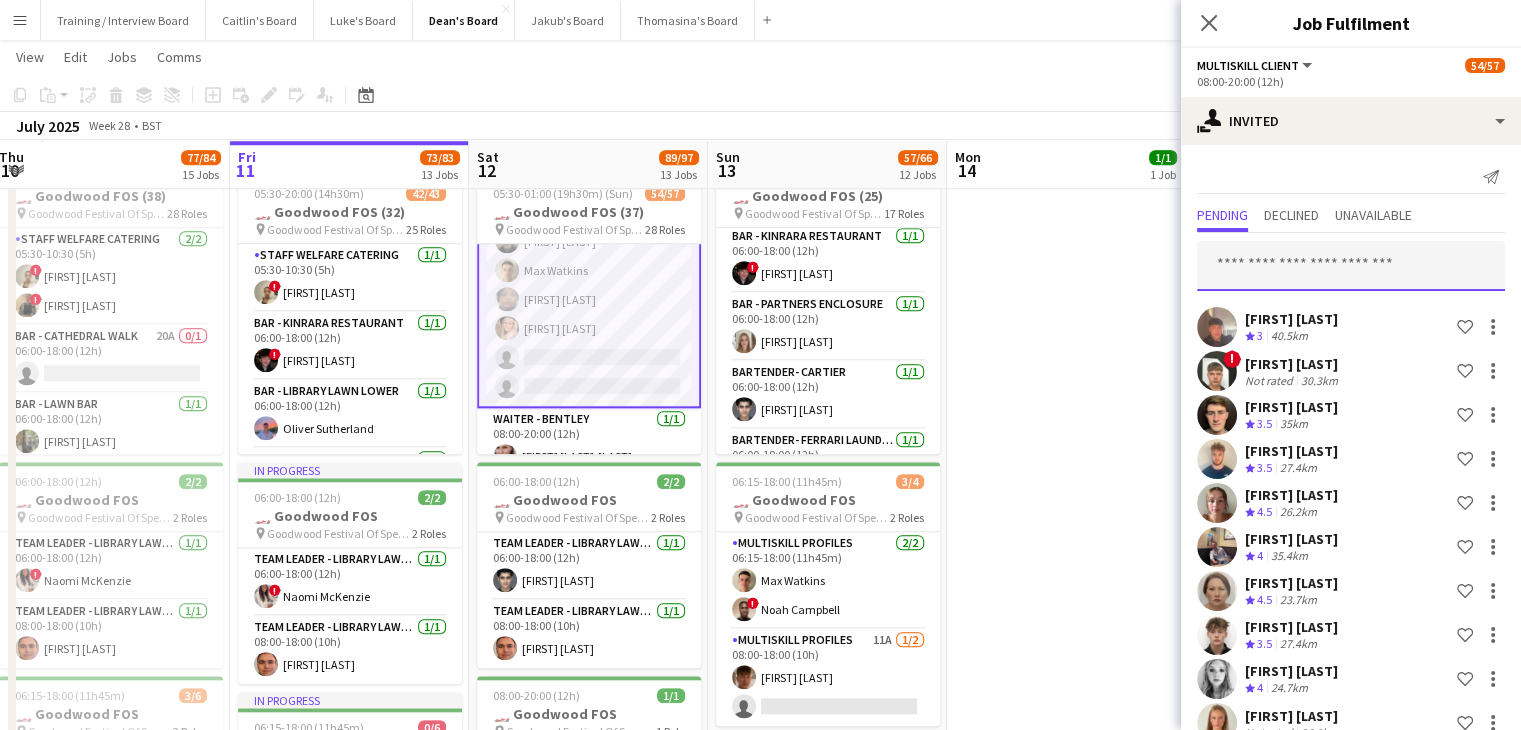 paste on "**********" 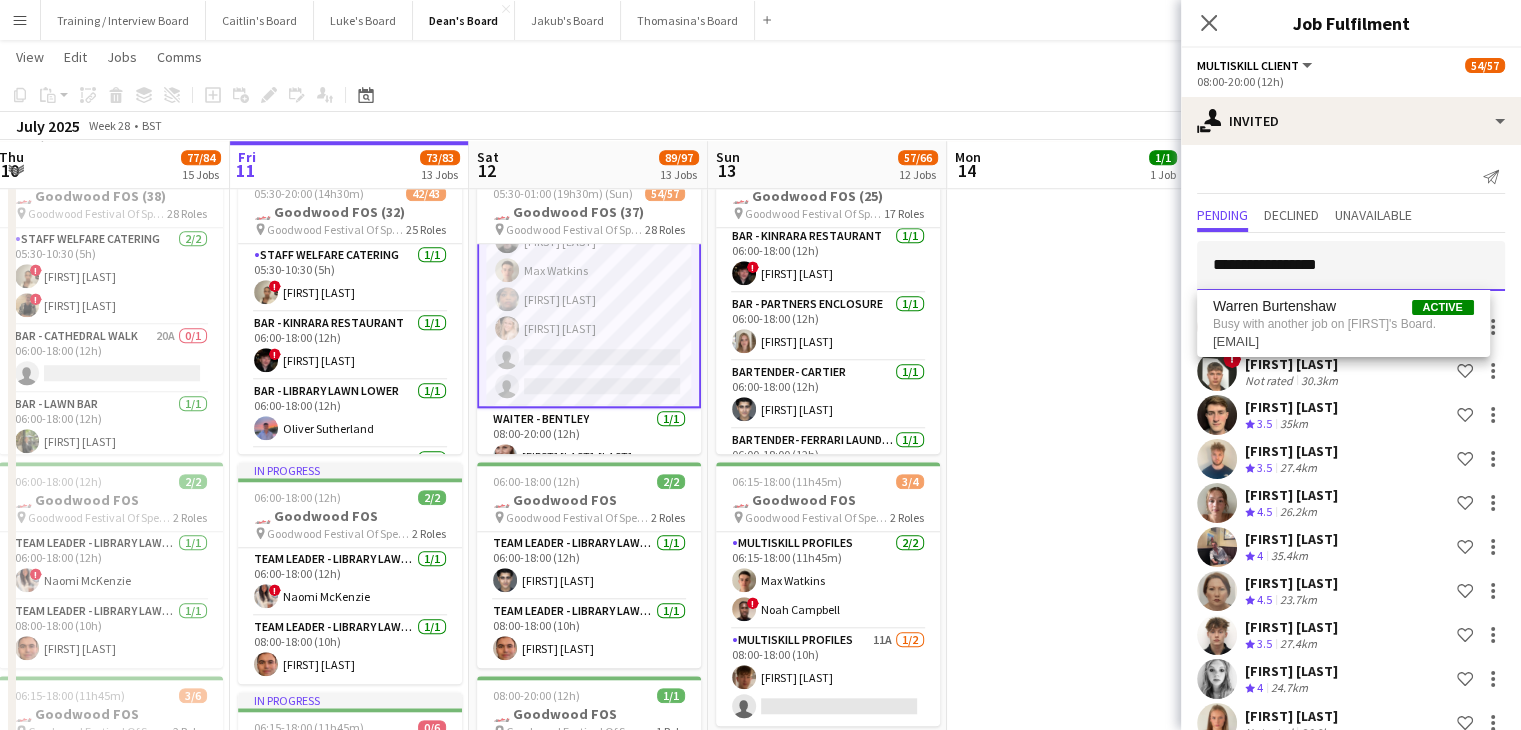 drag, startPoint x: 1361, startPoint y: 267, endPoint x: 1095, endPoint y: 254, distance: 266.31747 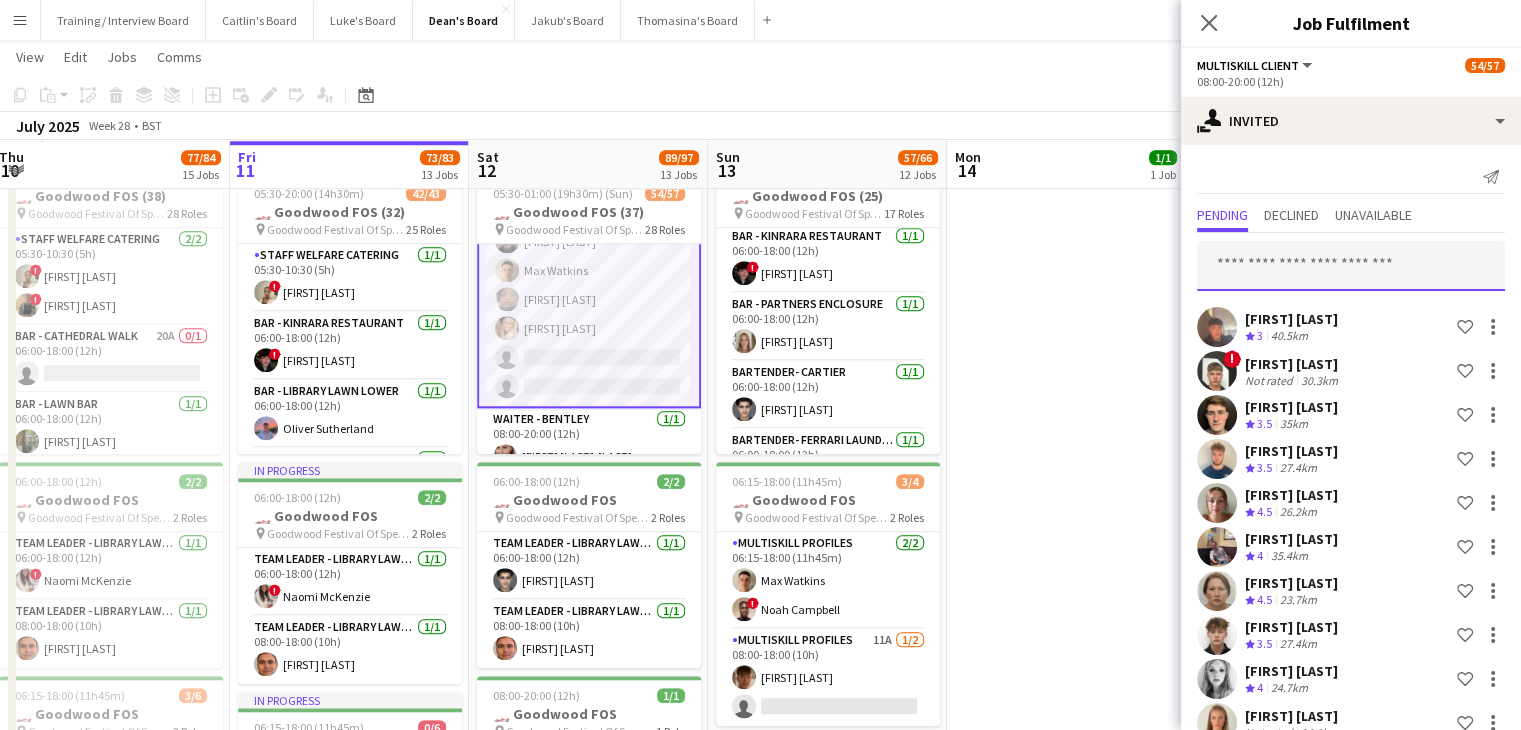 paste on "**********" 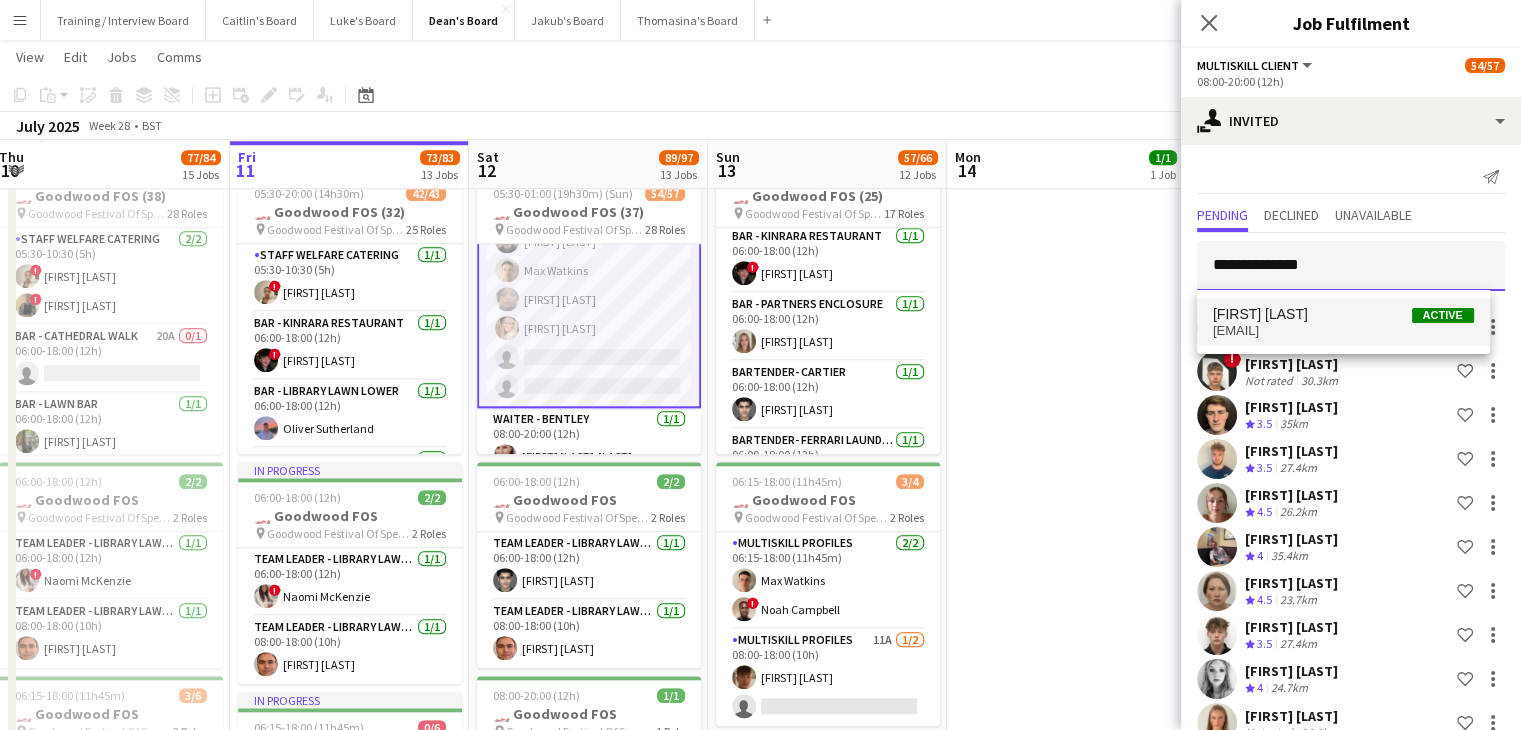 type on "**********" 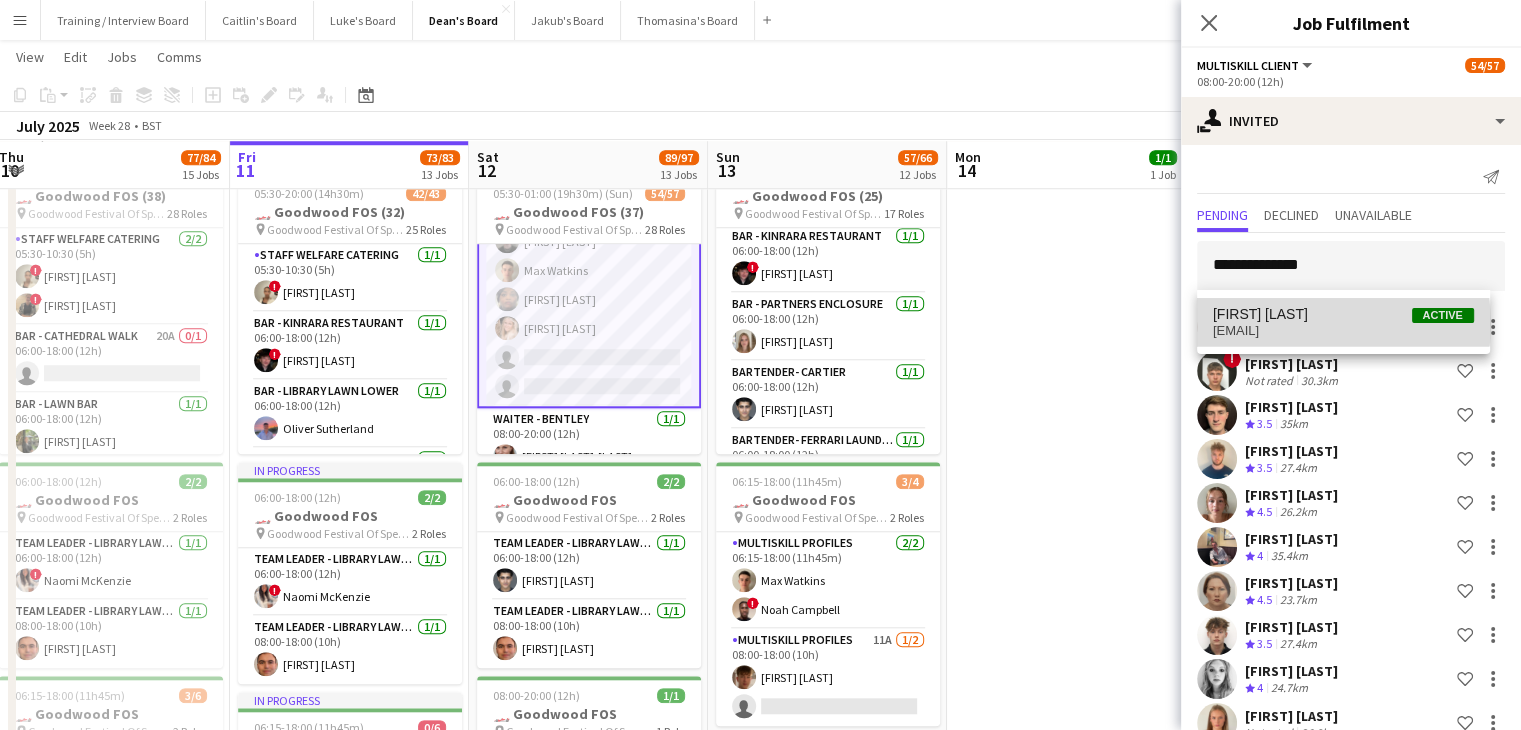 click on "andy.frgsn@googlemail.com" at bounding box center (1343, 331) 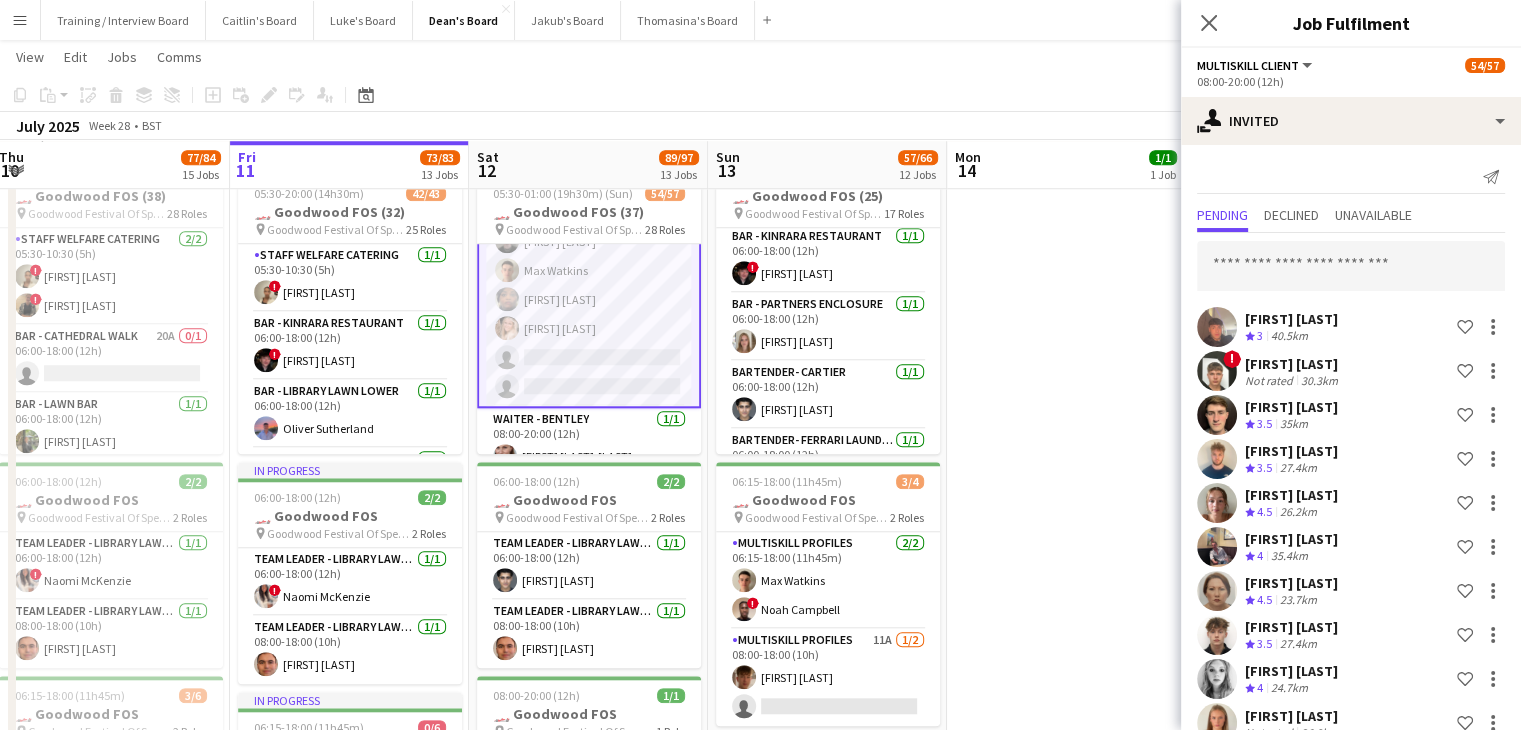 scroll, scrollTop: 4028, scrollLeft: 0, axis: vertical 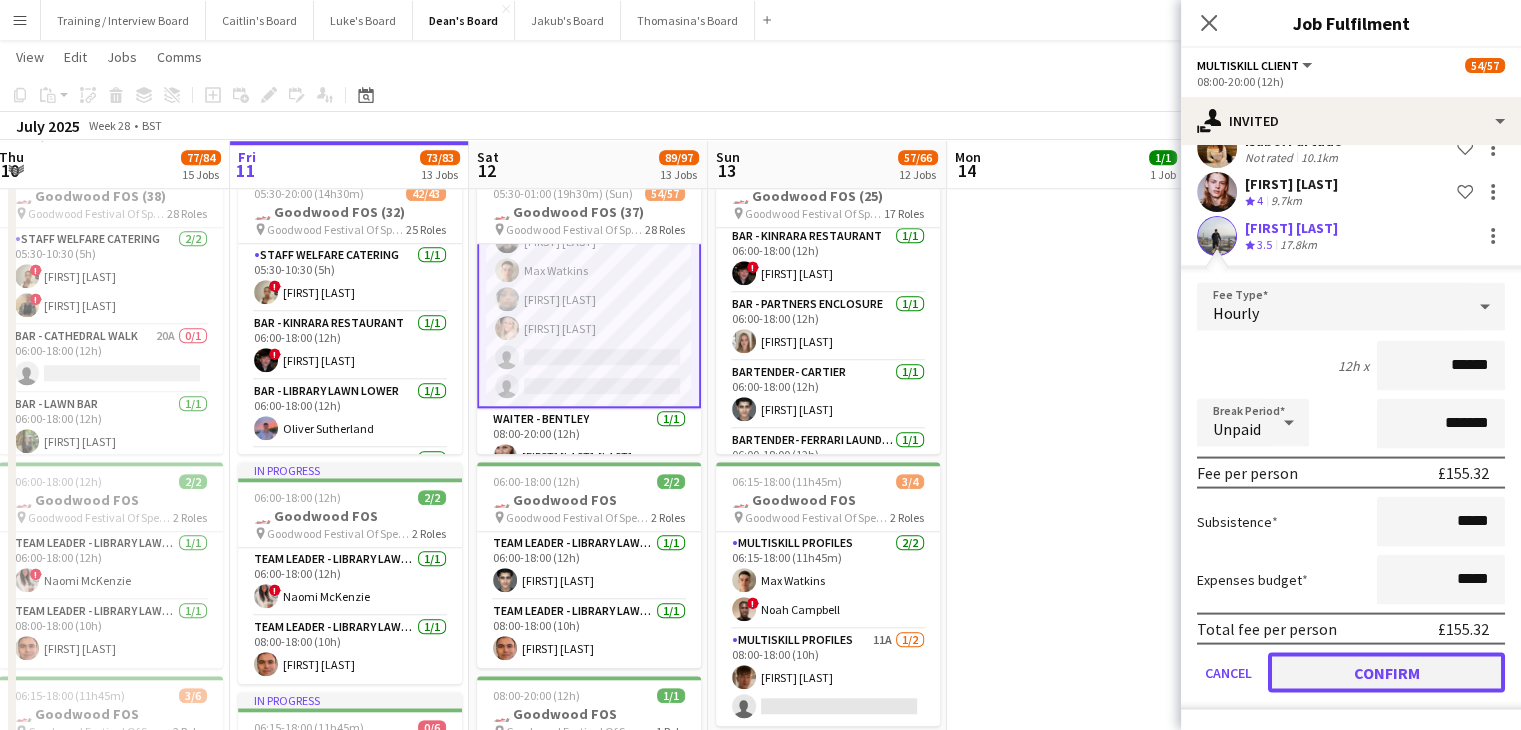 click on "Confirm" 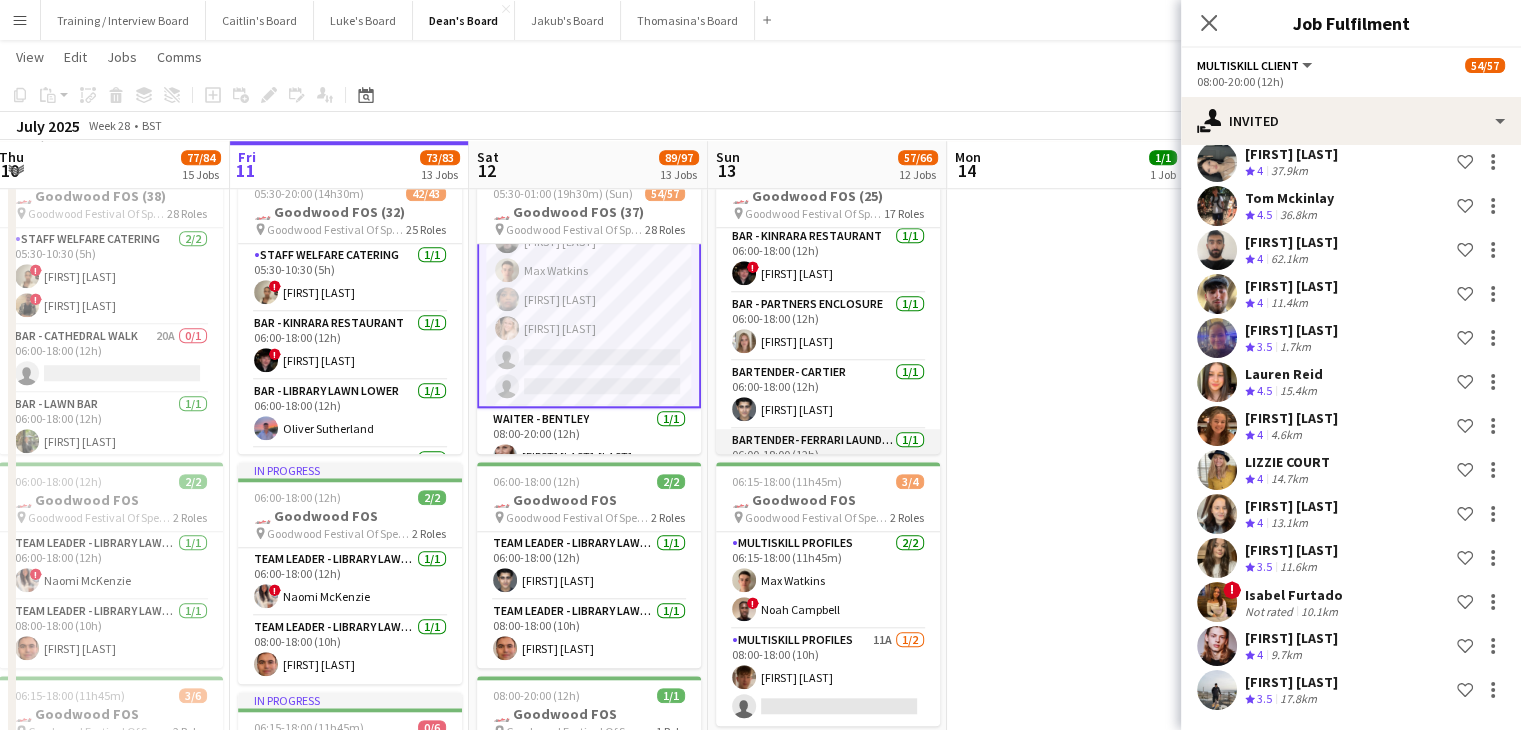 scroll, scrollTop: 3652, scrollLeft: 0, axis: vertical 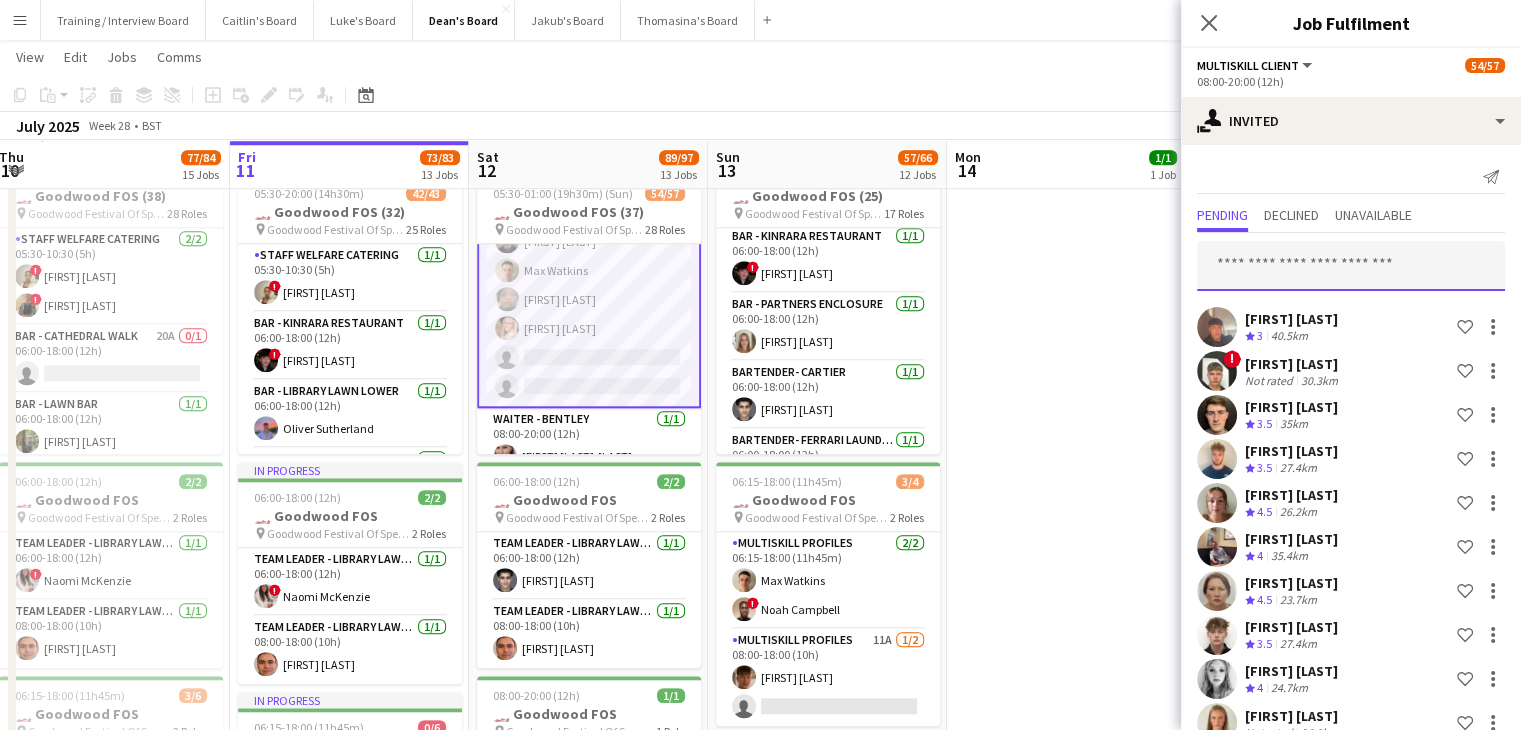 click at bounding box center (1351, 266) 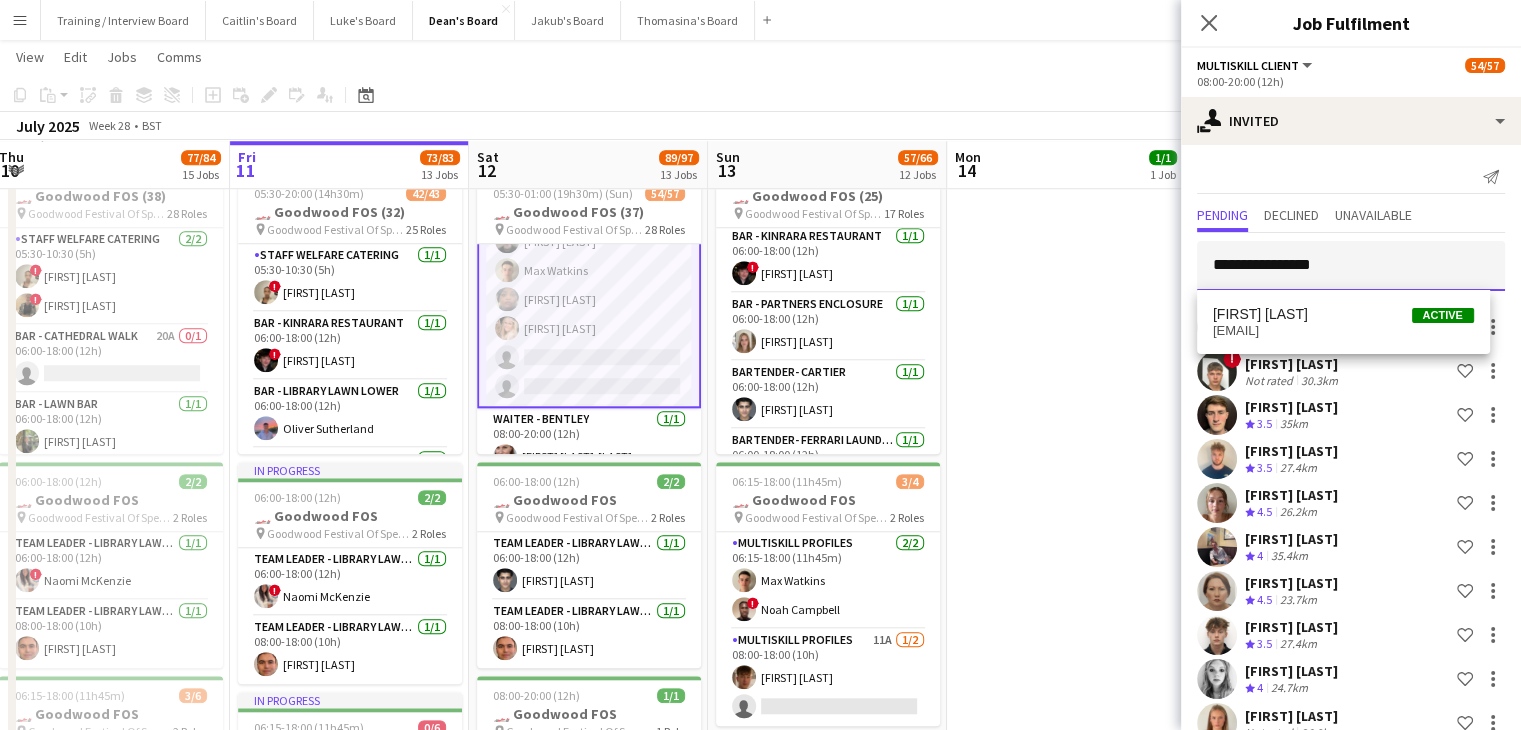 type on "**********" 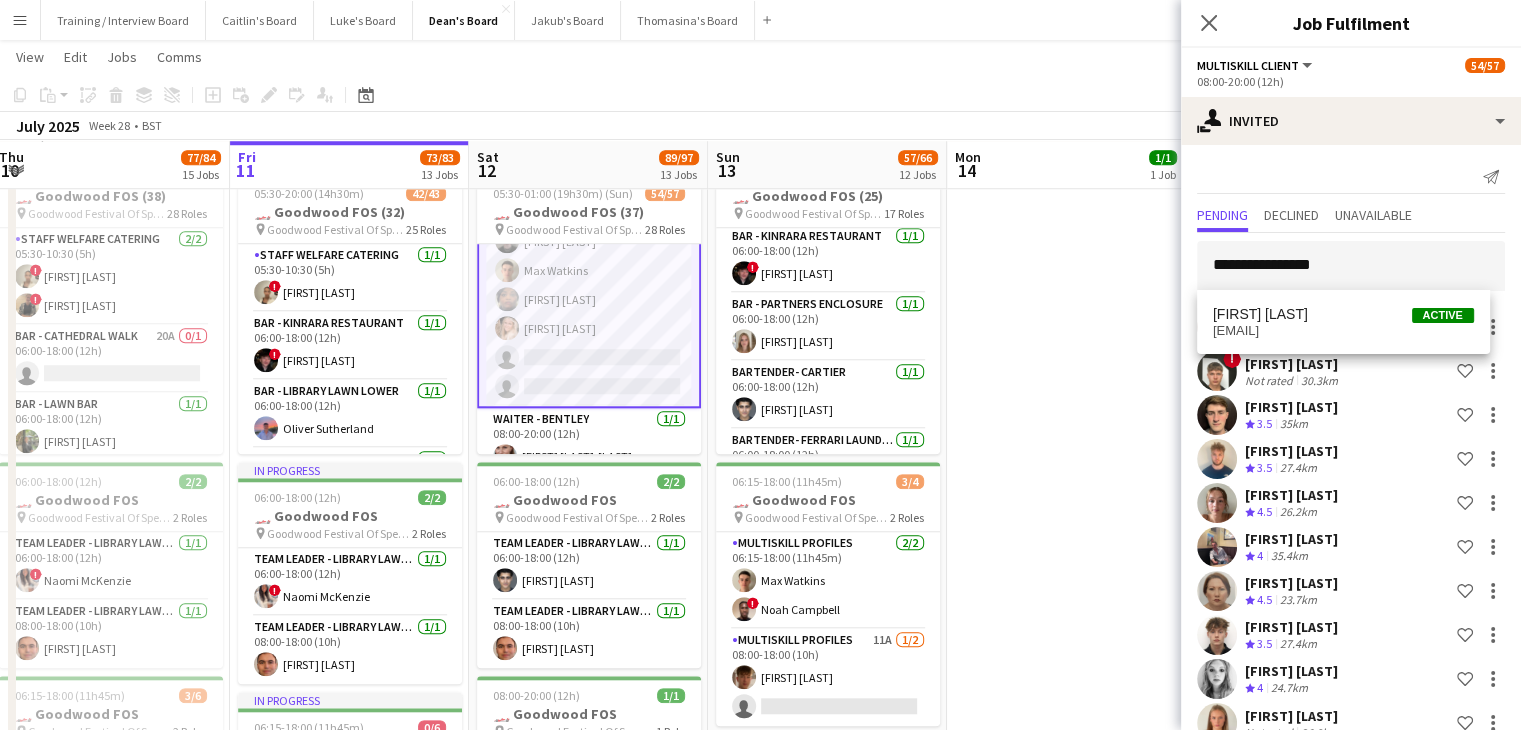 click on "[FIRST] [LAST]" at bounding box center [1260, 314] 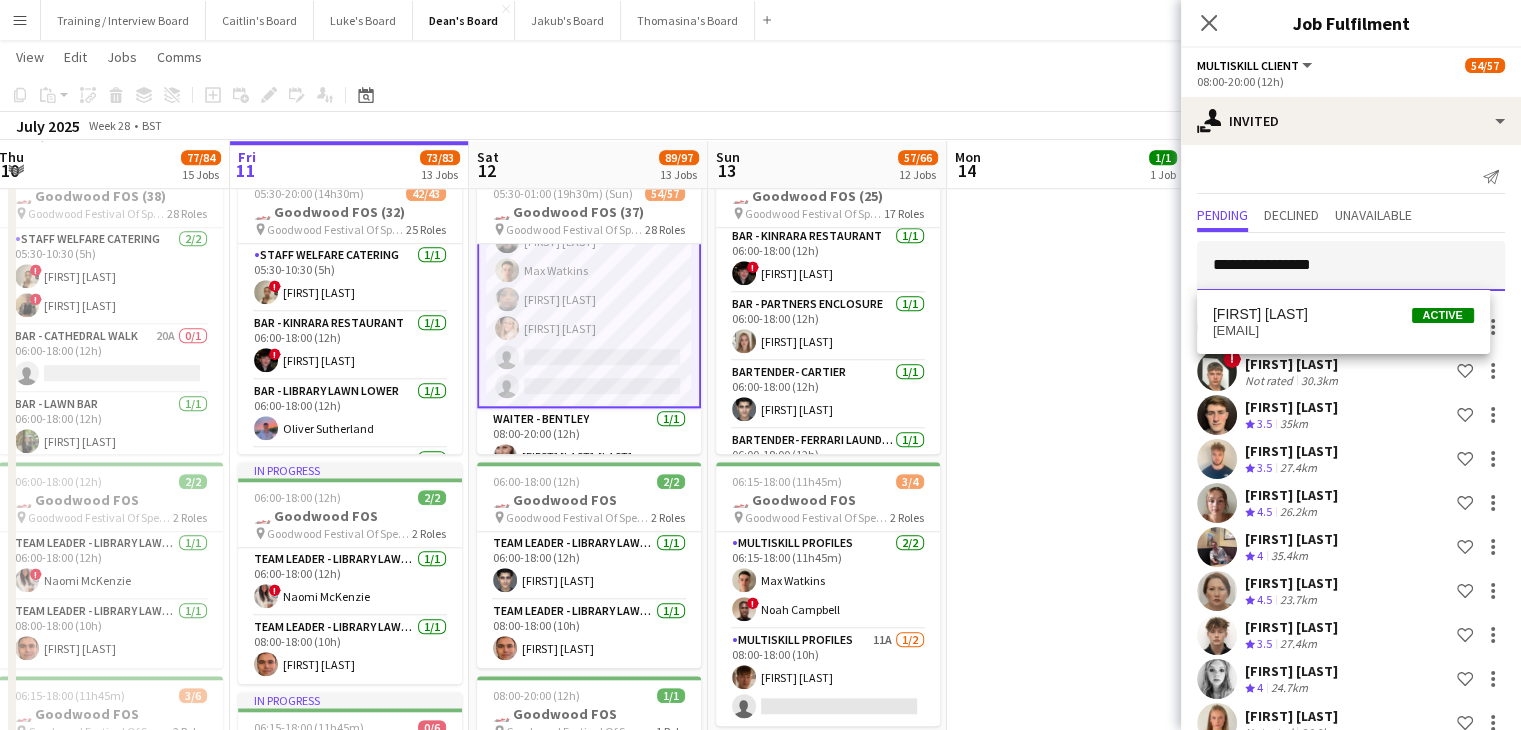type 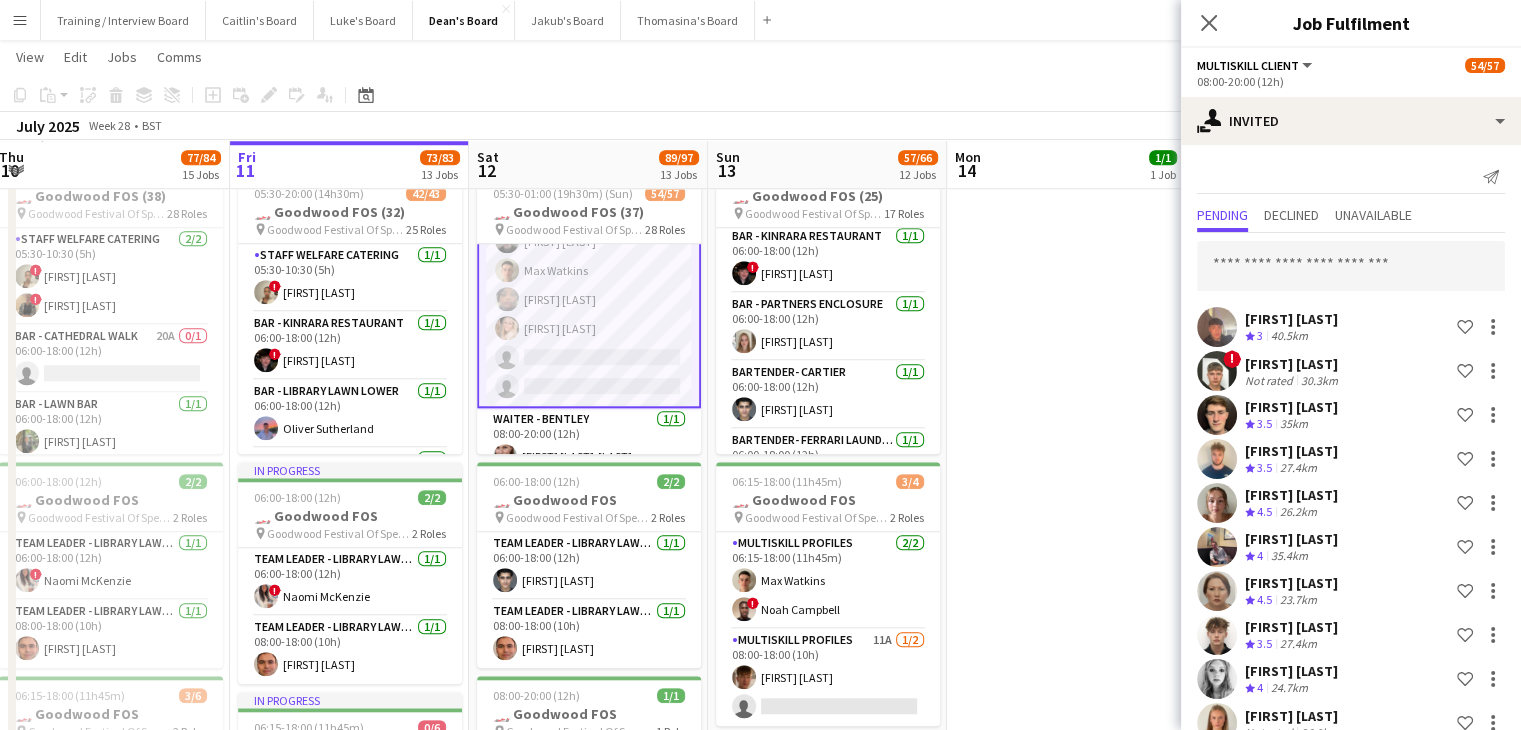 scroll, scrollTop: 4072, scrollLeft: 0, axis: vertical 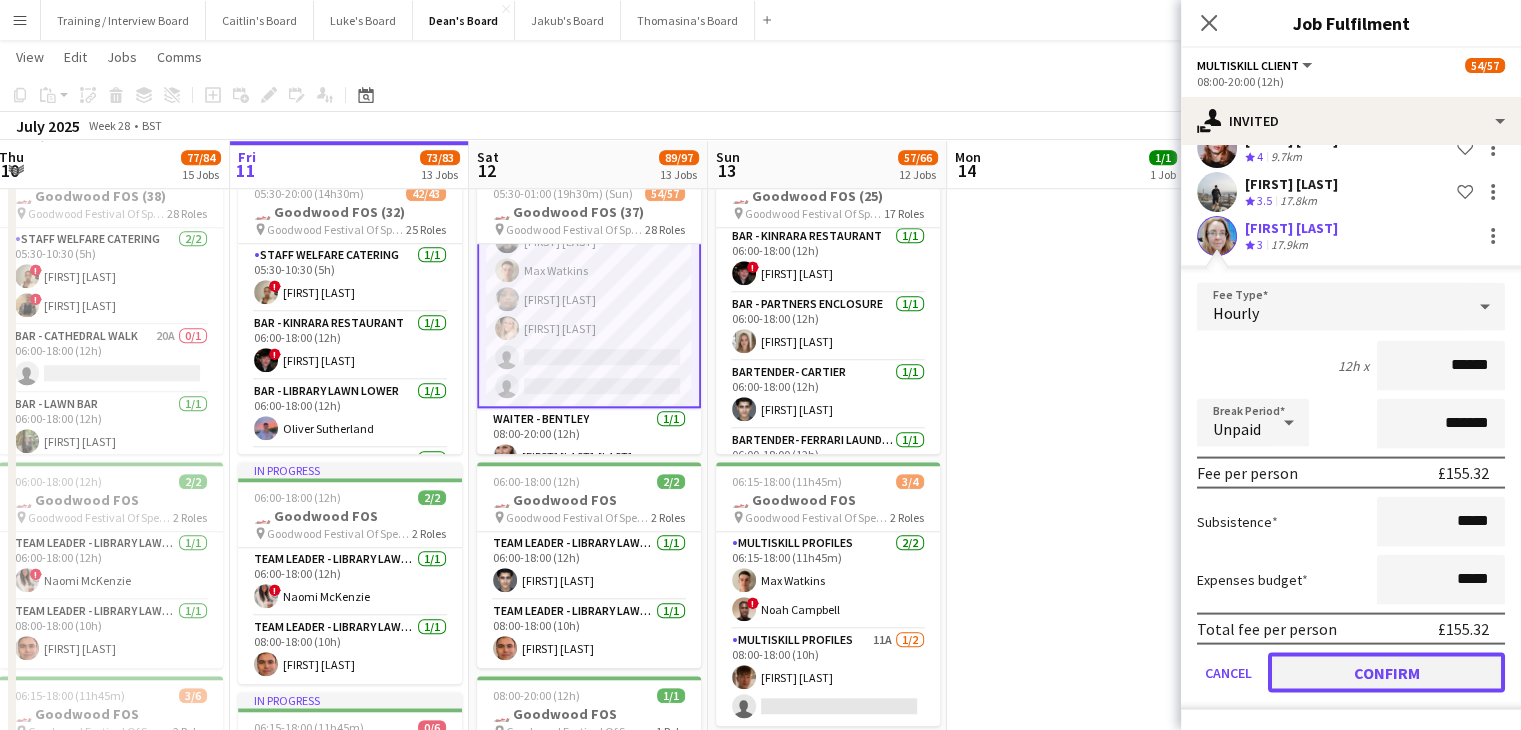 click on "Confirm" 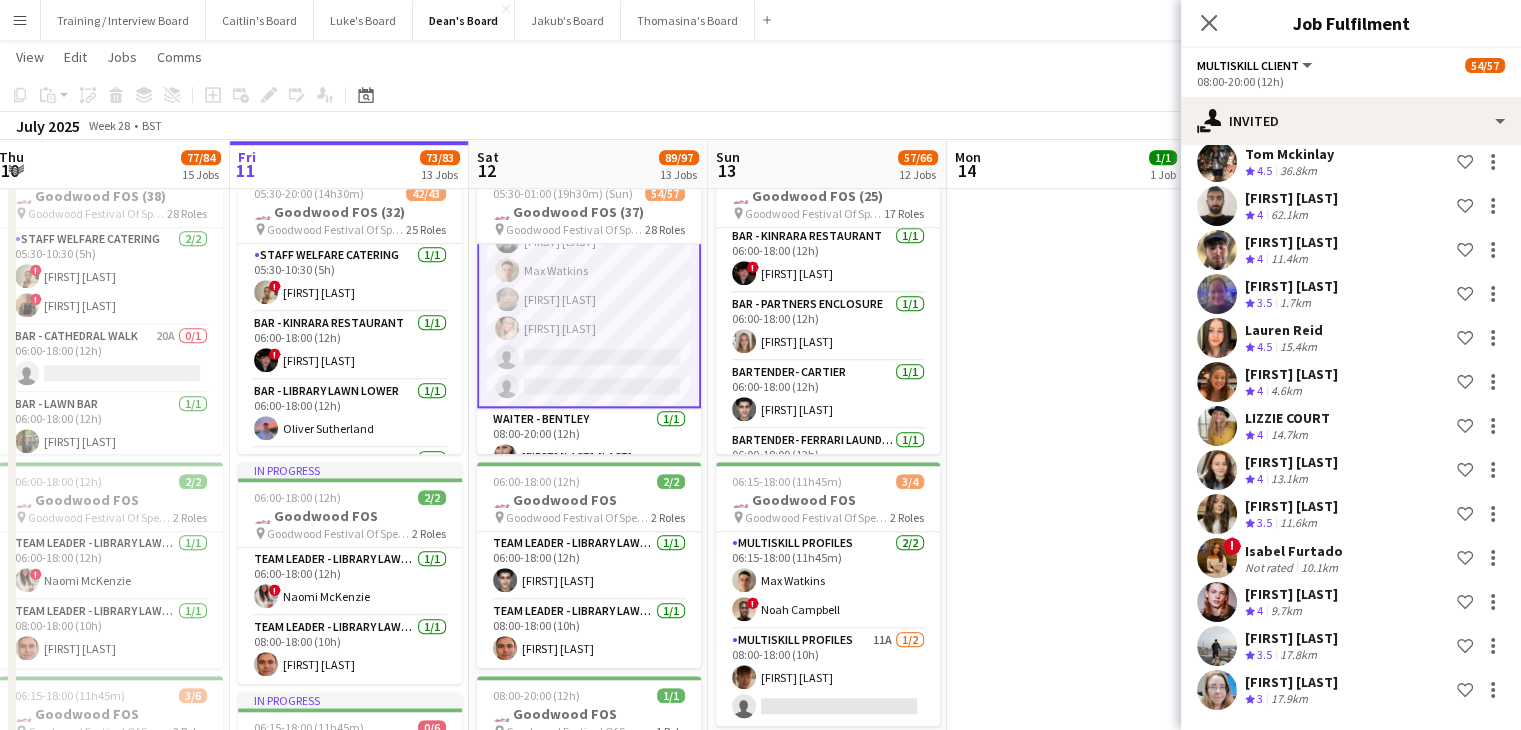 scroll, scrollTop: 3696, scrollLeft: 0, axis: vertical 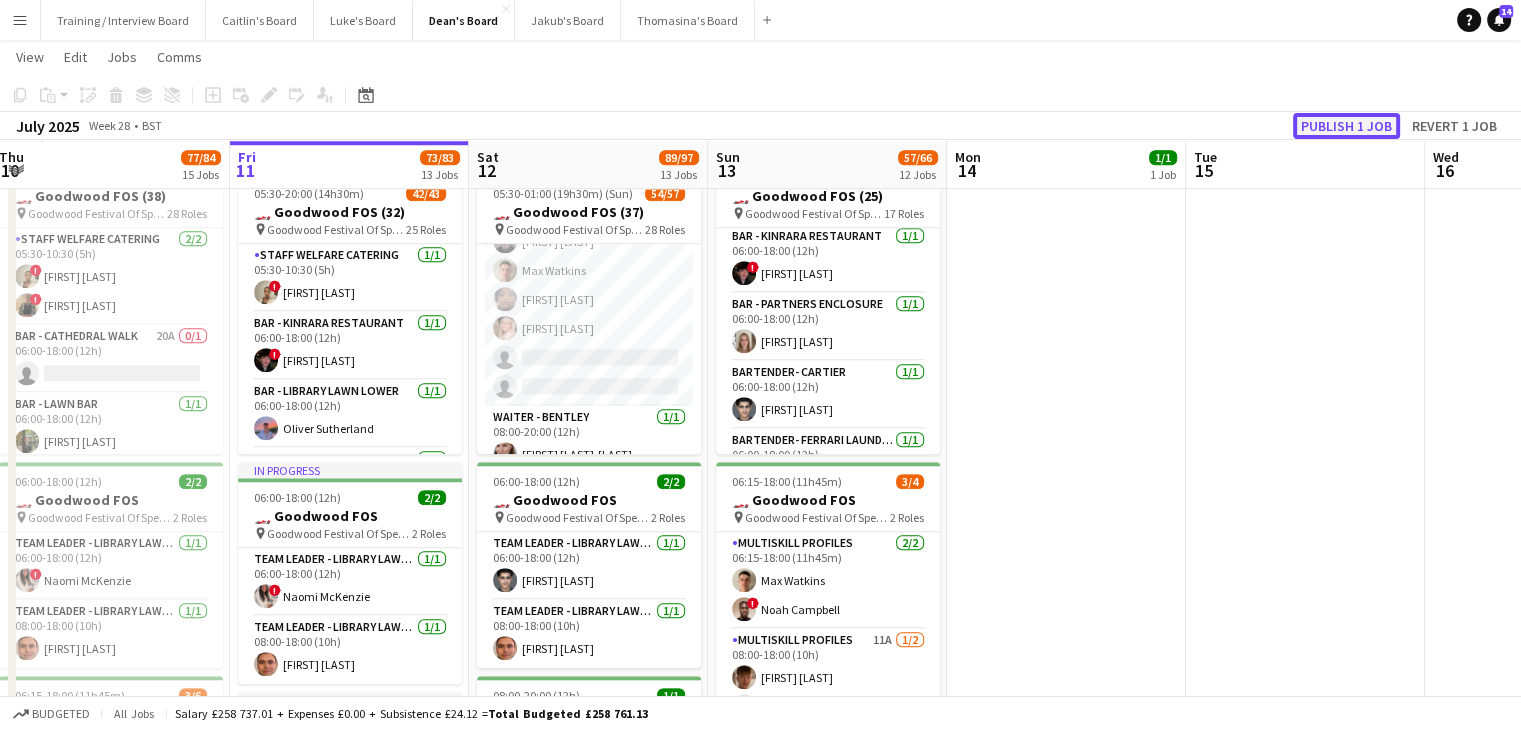 click on "Publish 1 job" 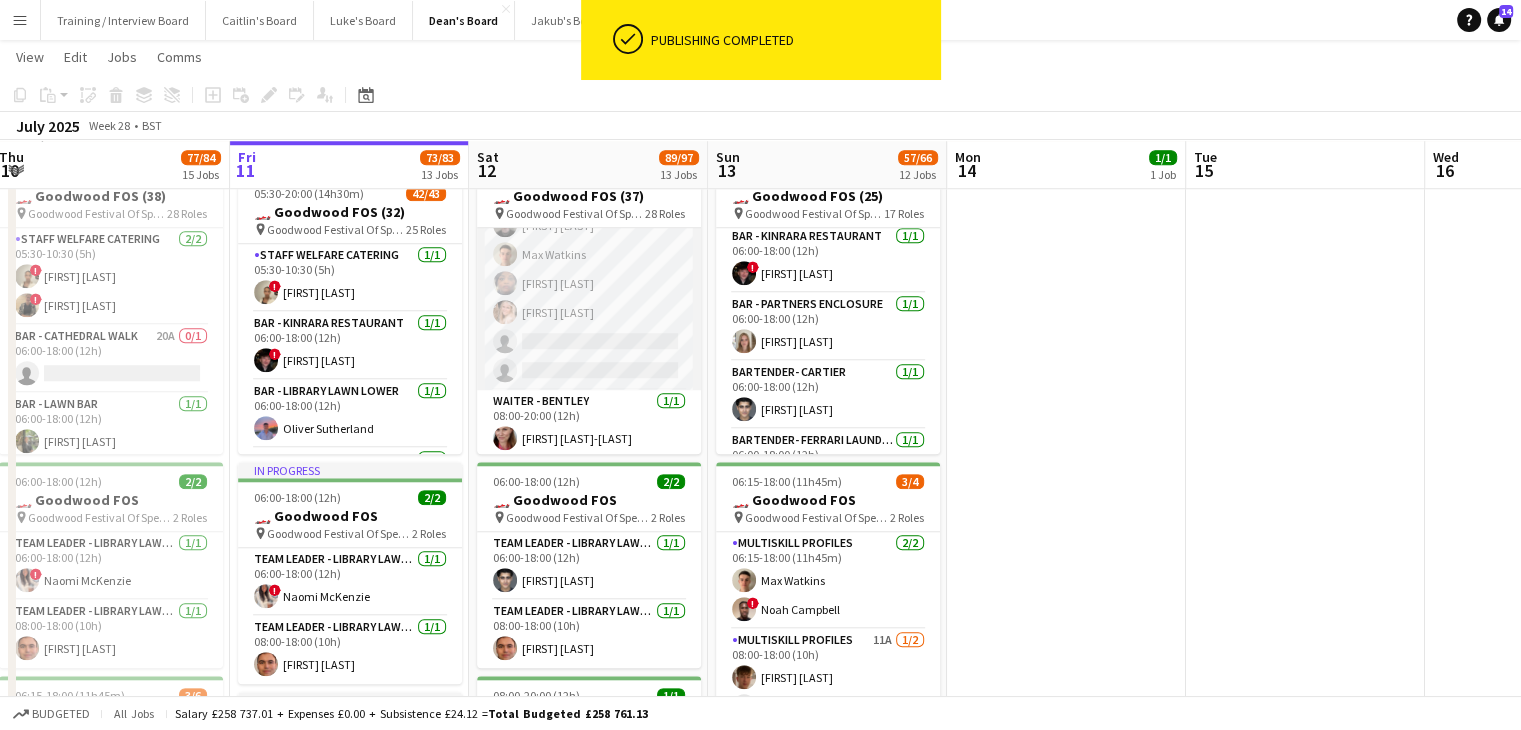 click on "MULTISKILL CLIENT   93I   3A   13/15   08:00-20:00 (12h)
Rudransh Mahajan Cassandra Mullen ! Owen Beswick Salma Salama ! ella beswick Robbie Munro Ibim Akoko ! Cherise Ewhrudjakpor Umar Pitafi Daniel Lee Max Watkins Adetutu Adegunju Fran Dancona
single-neutral-actions
single-neutral-actions" at bounding box center [589, 153] 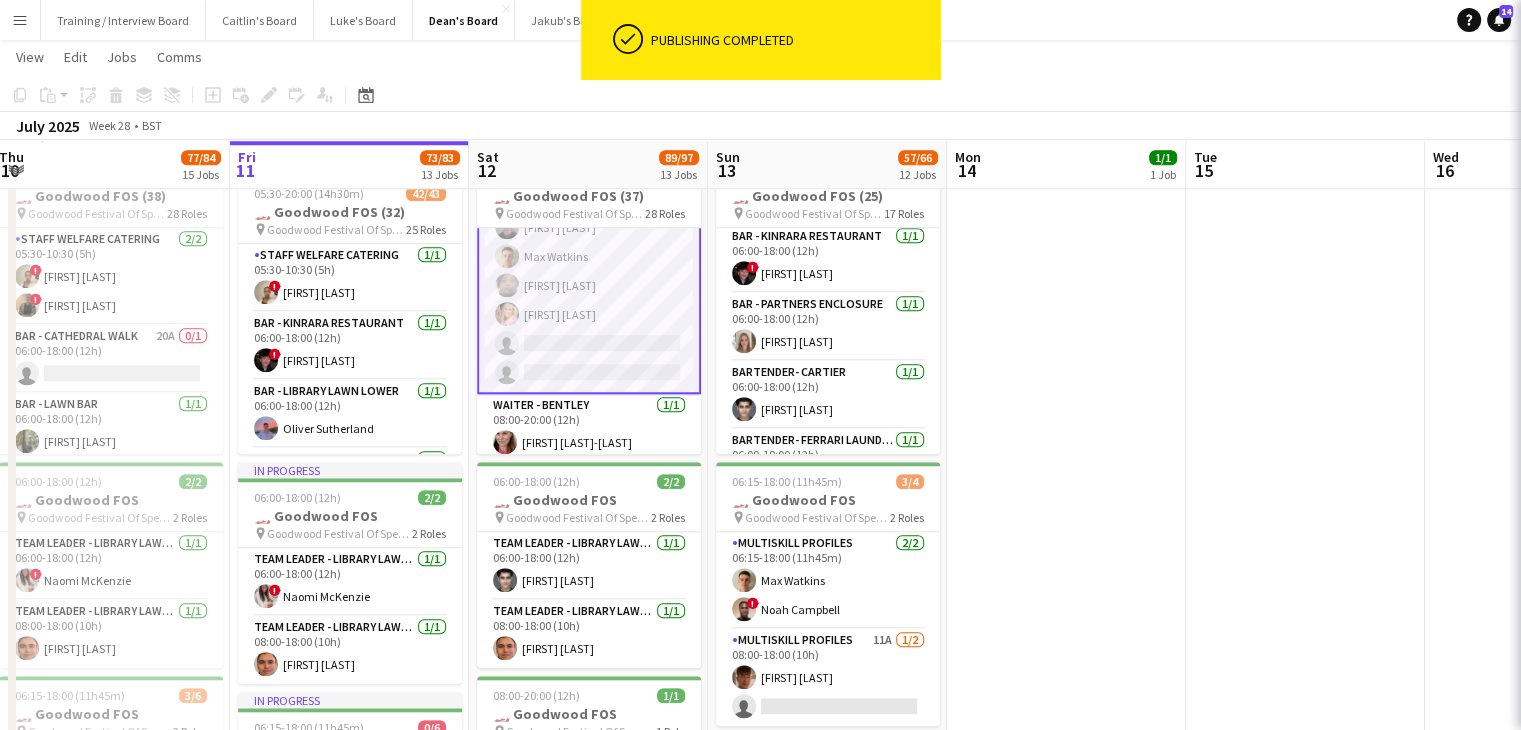 scroll, scrollTop: 1848, scrollLeft: 0, axis: vertical 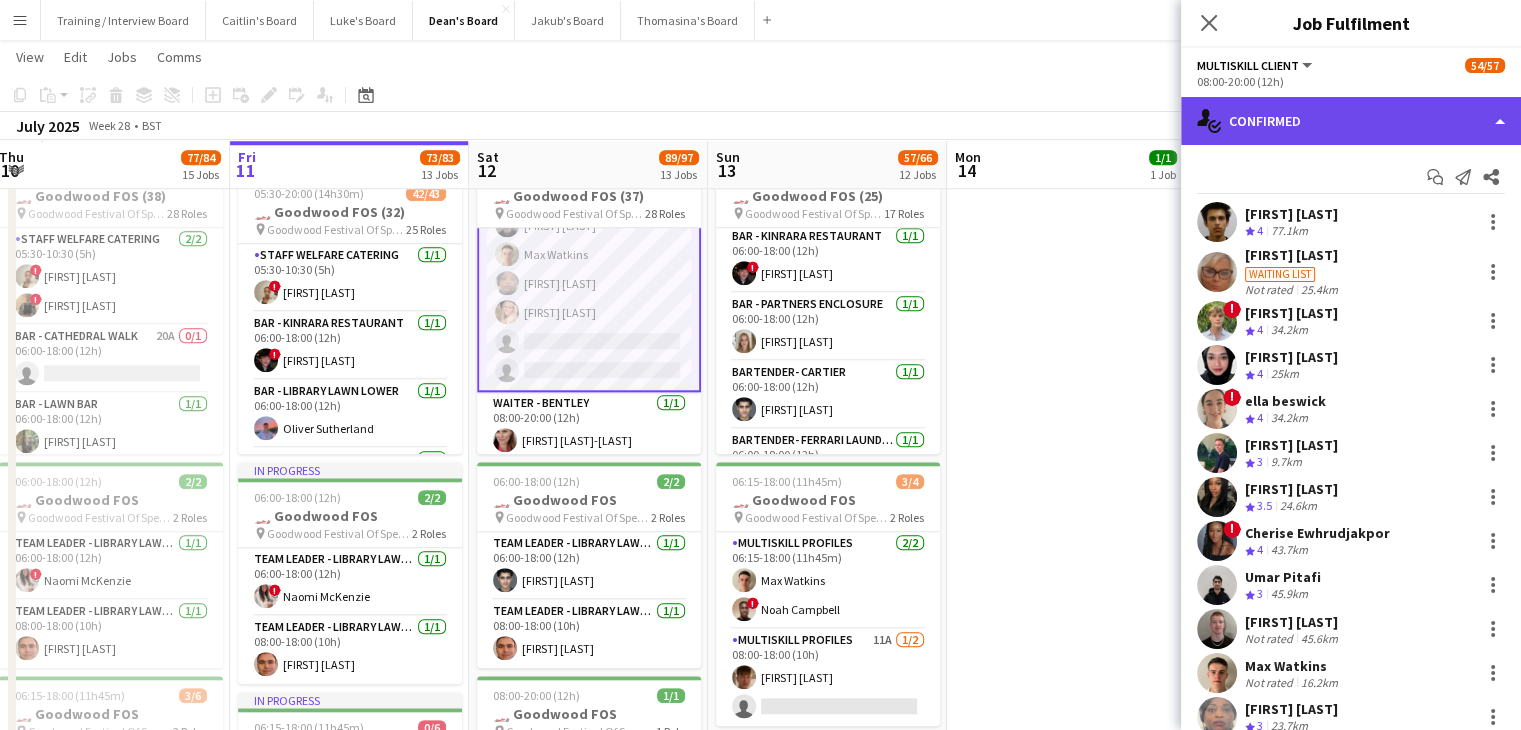 click on "single-neutral-actions-check-2
Confirmed" 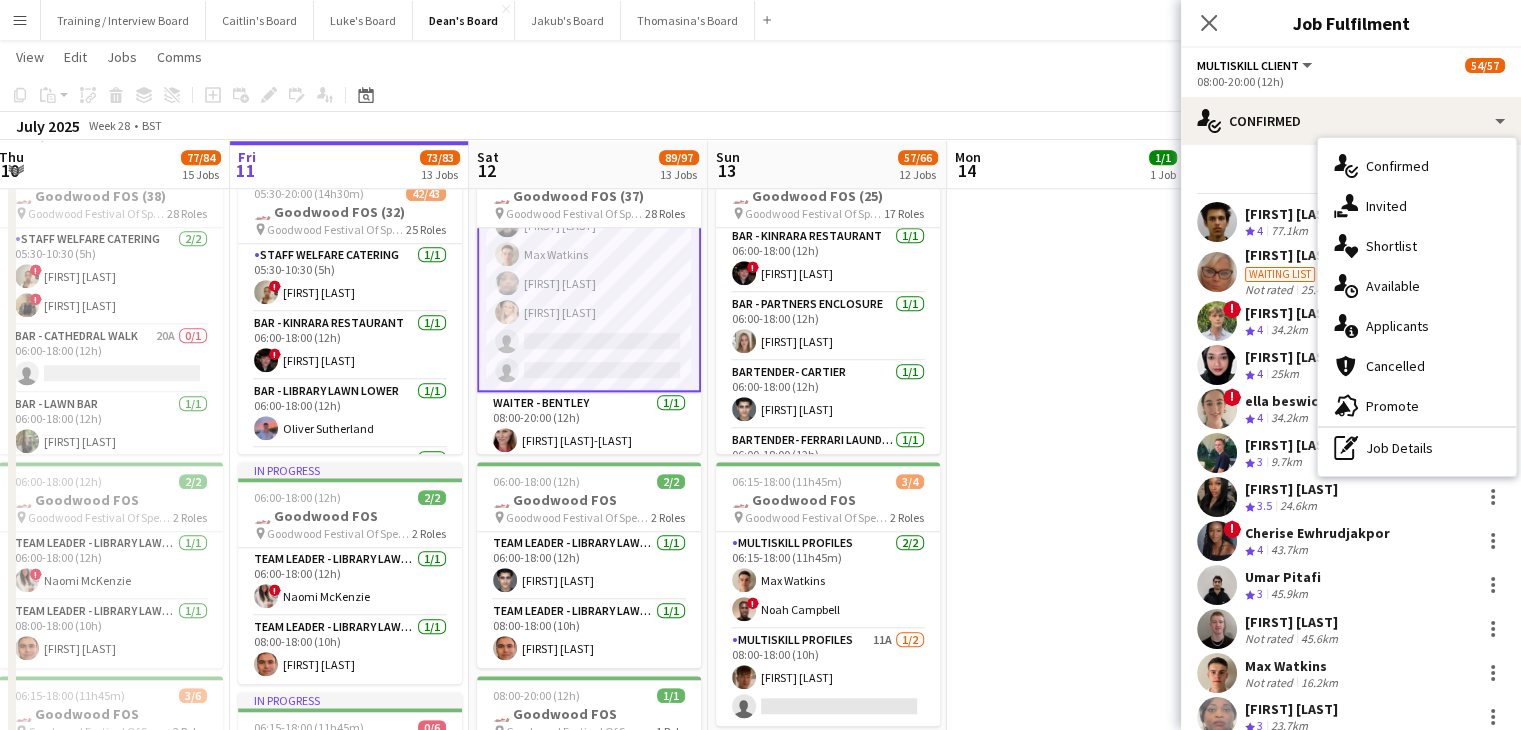drag, startPoint x: 1417, startPoint y: 212, endPoint x: 1338, endPoint y: 209, distance: 79.05694 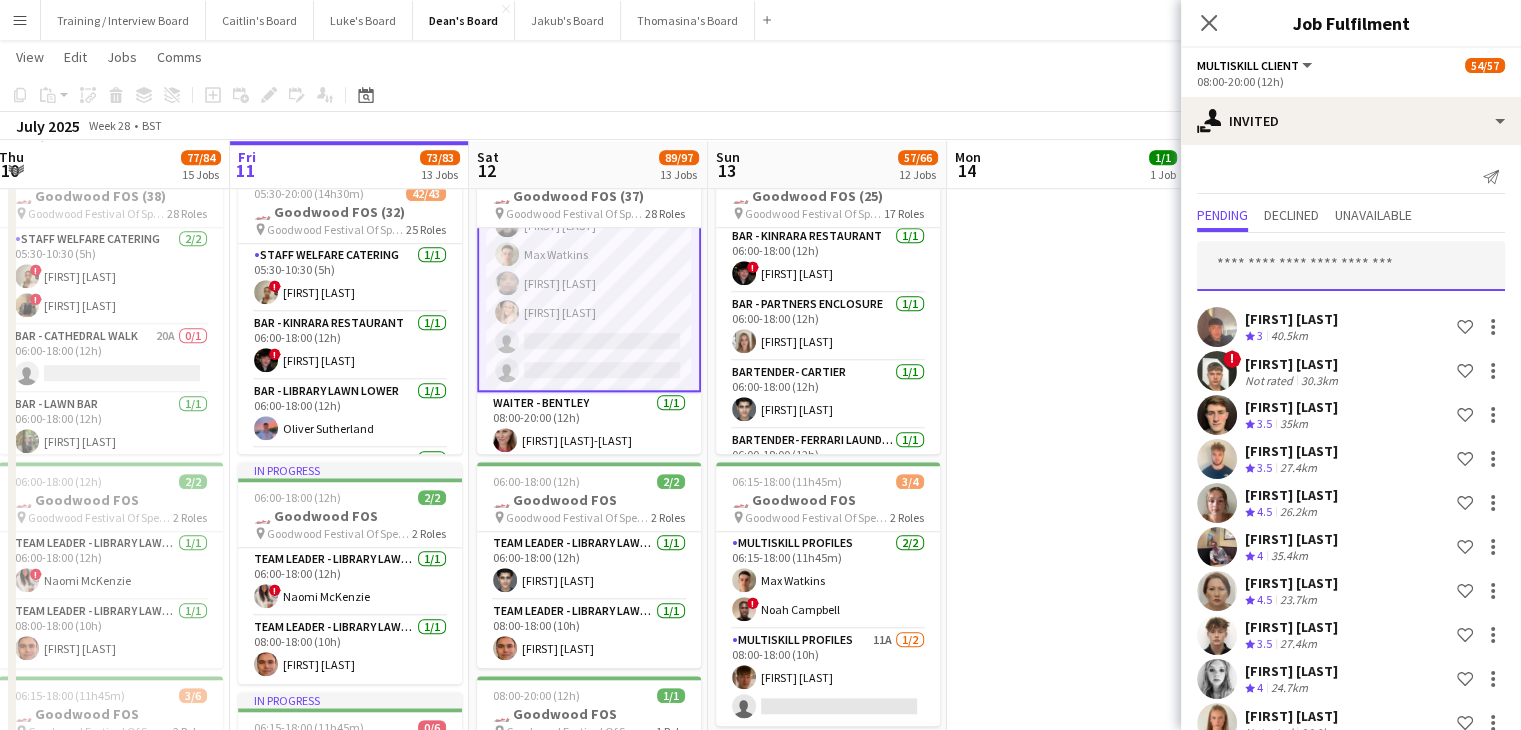 click at bounding box center (1351, 266) 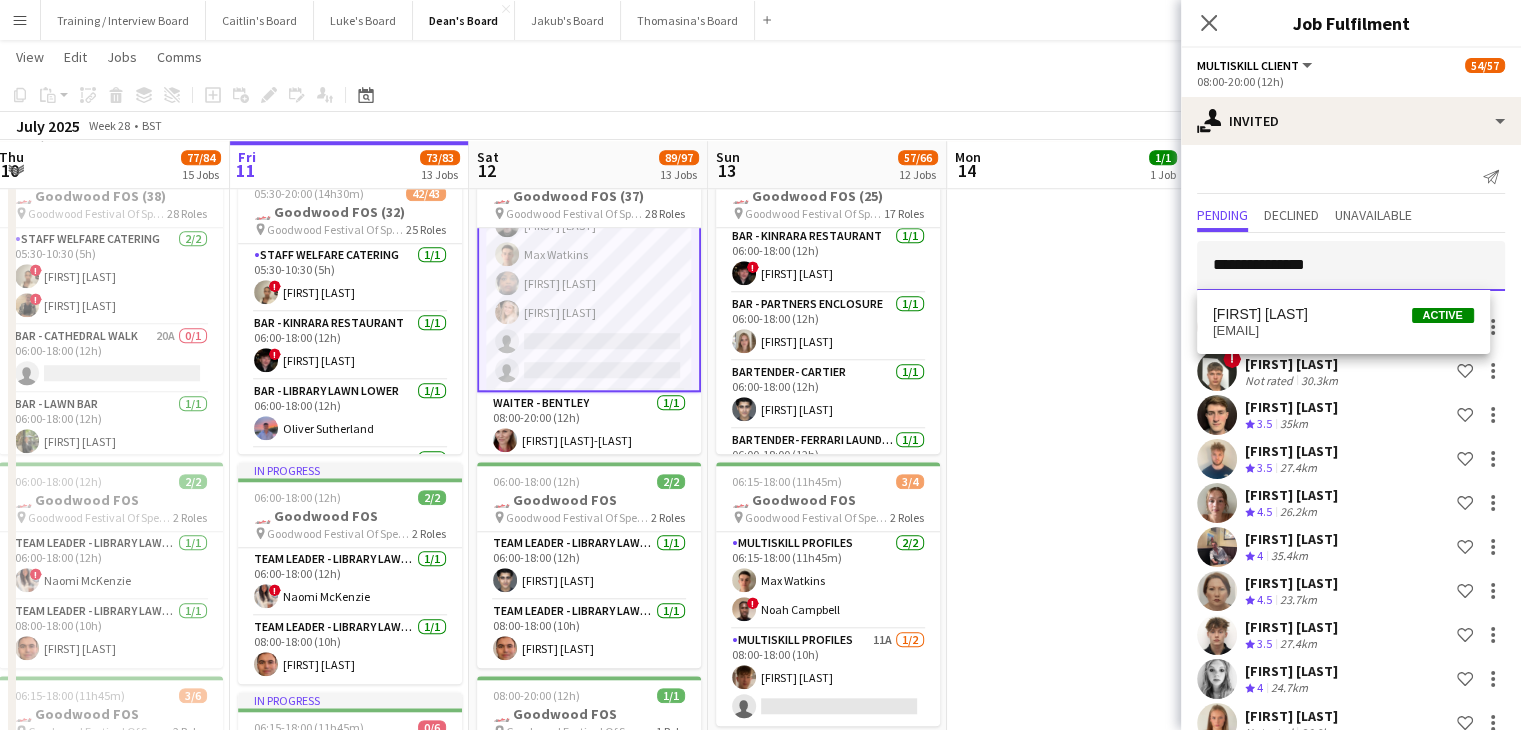 type on "**********" 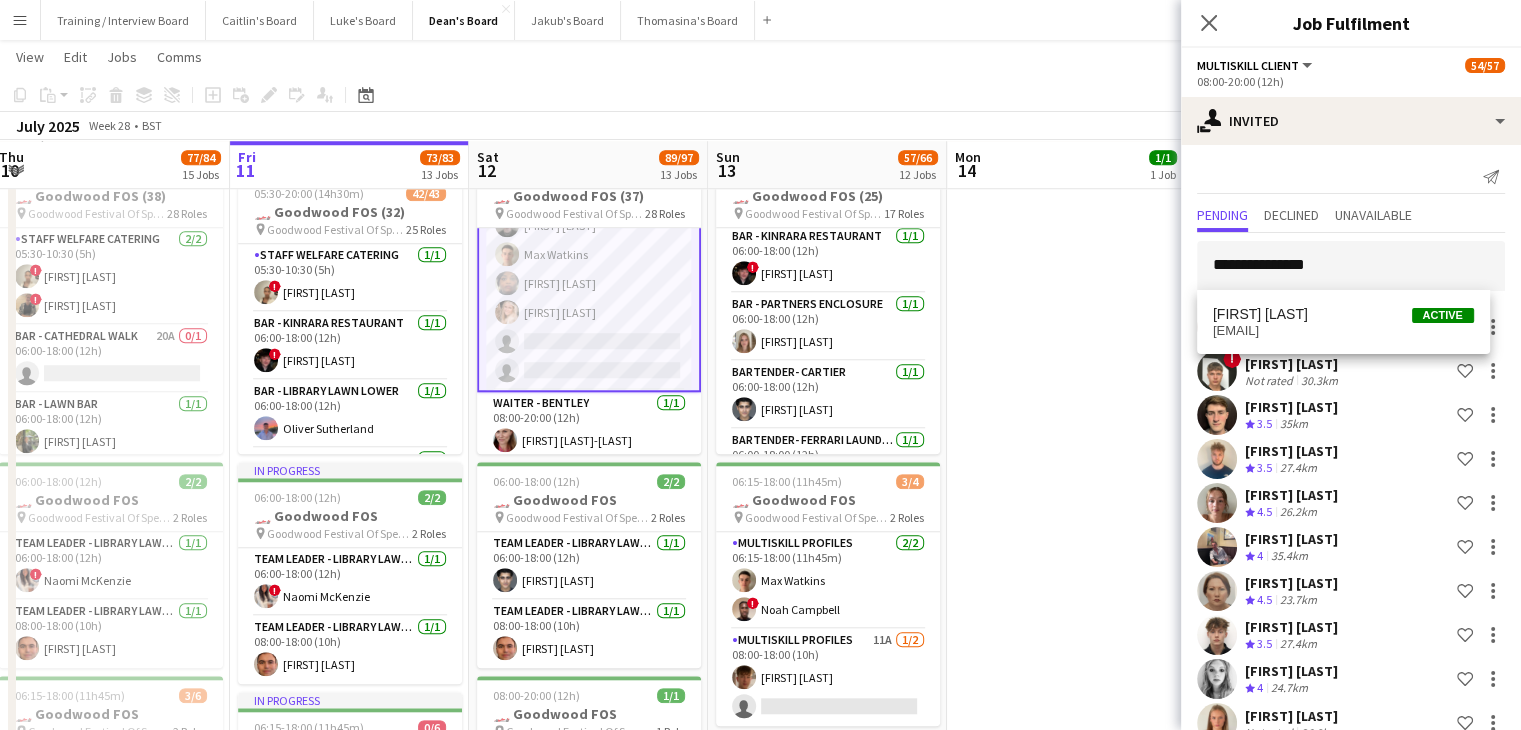 click on "chels_04@hotmail.co.uk" at bounding box center [1343, 331] 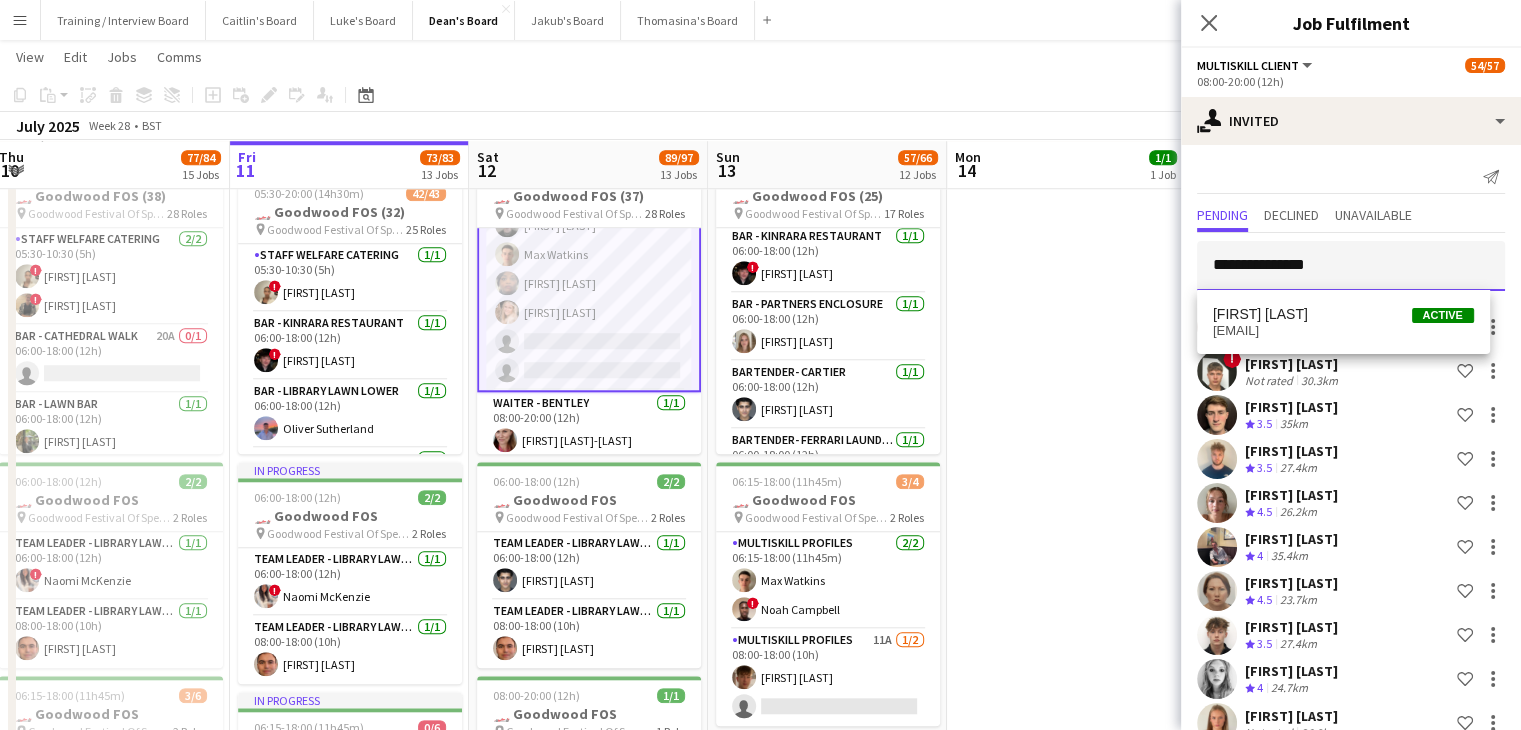 type 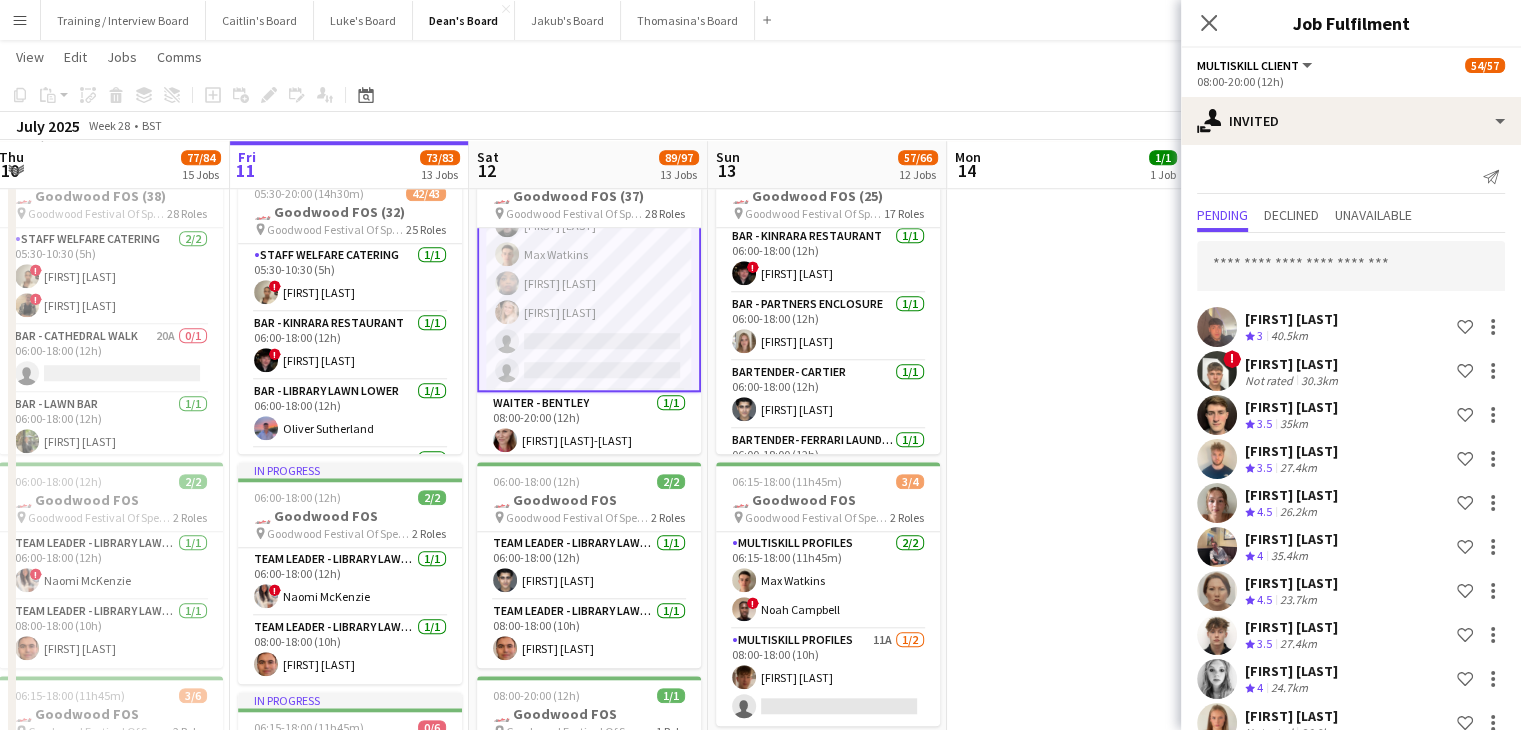 scroll, scrollTop: 4116, scrollLeft: 0, axis: vertical 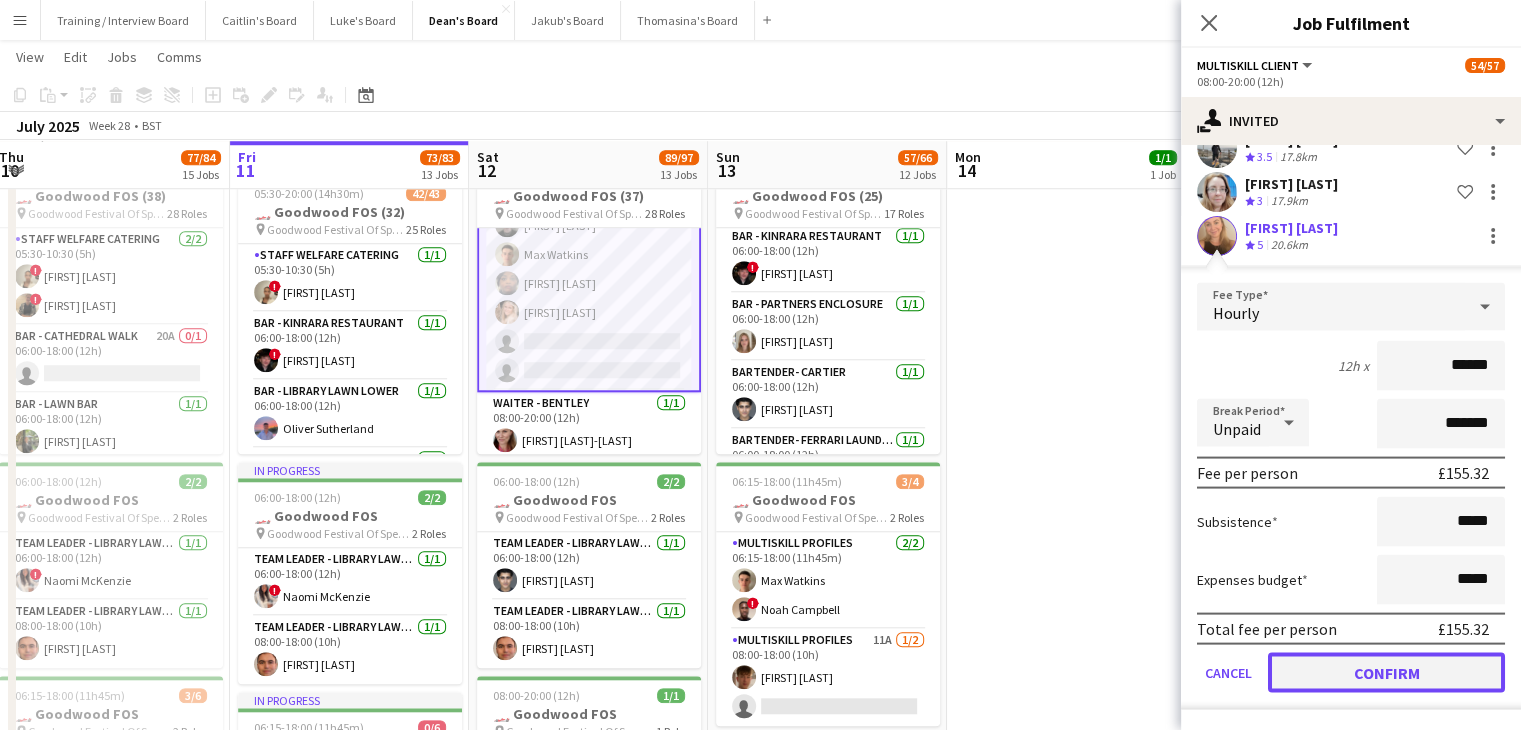 drag, startPoint x: 1424, startPoint y: 681, endPoint x: 1325, endPoint y: 622, distance: 115.24756 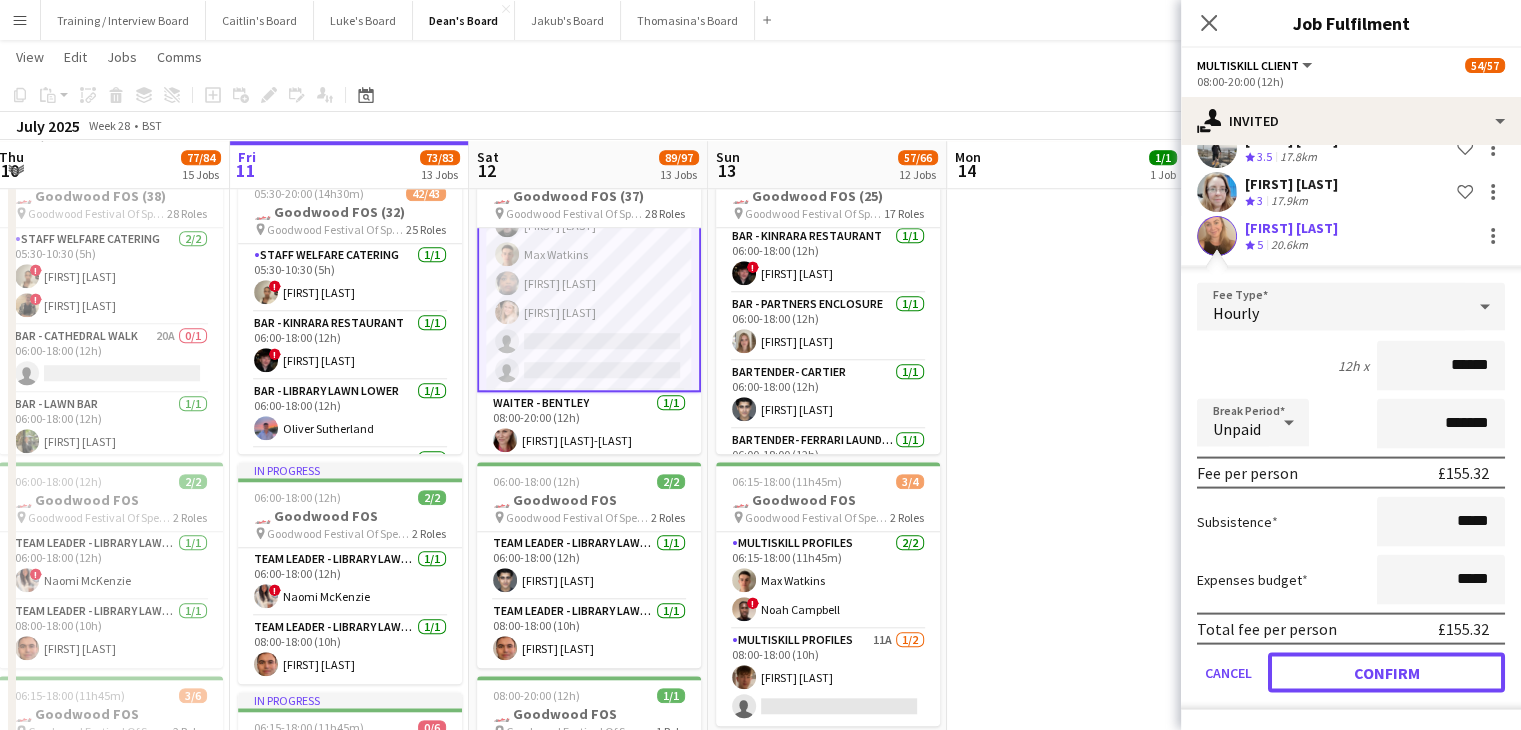 click on "Confirm" 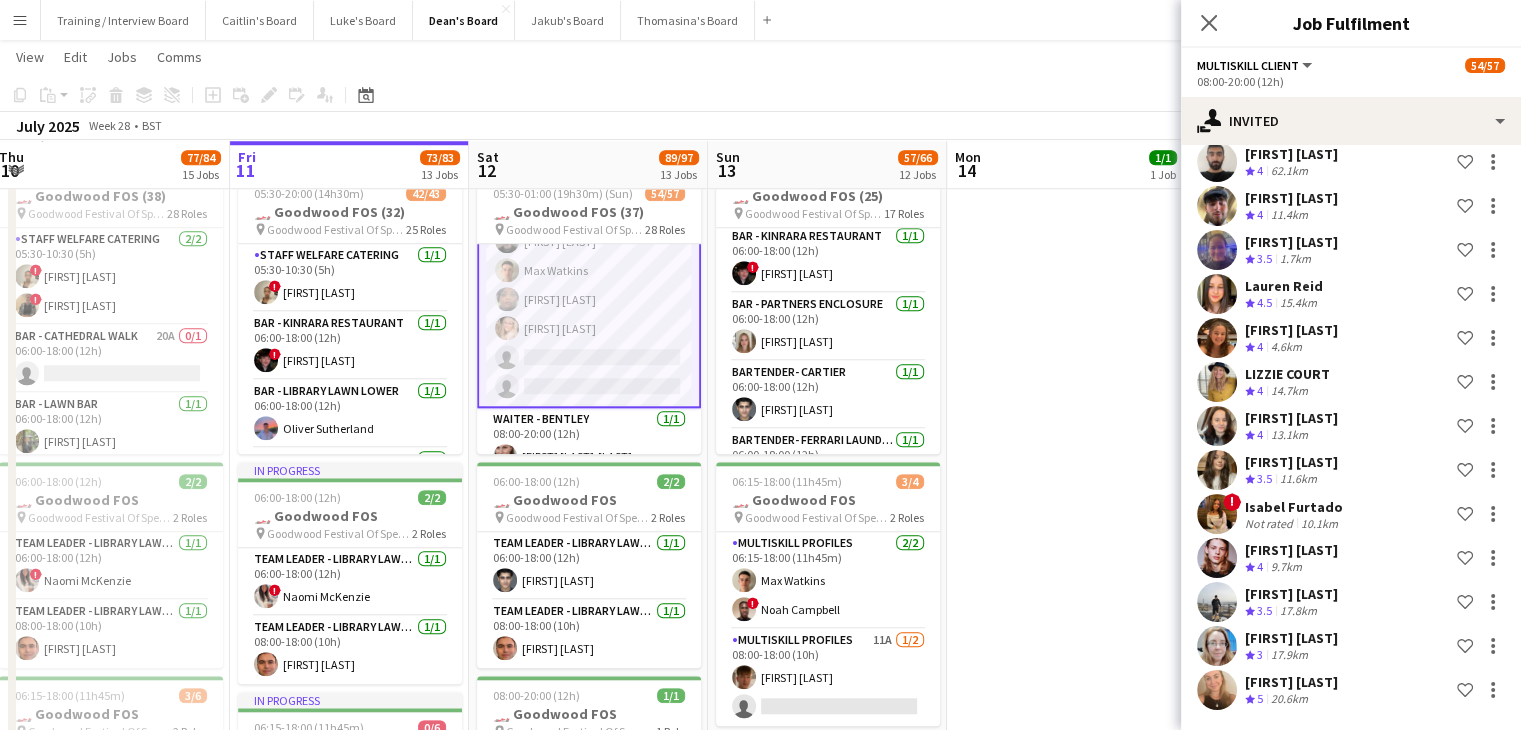 scroll, scrollTop: 3652, scrollLeft: 0, axis: vertical 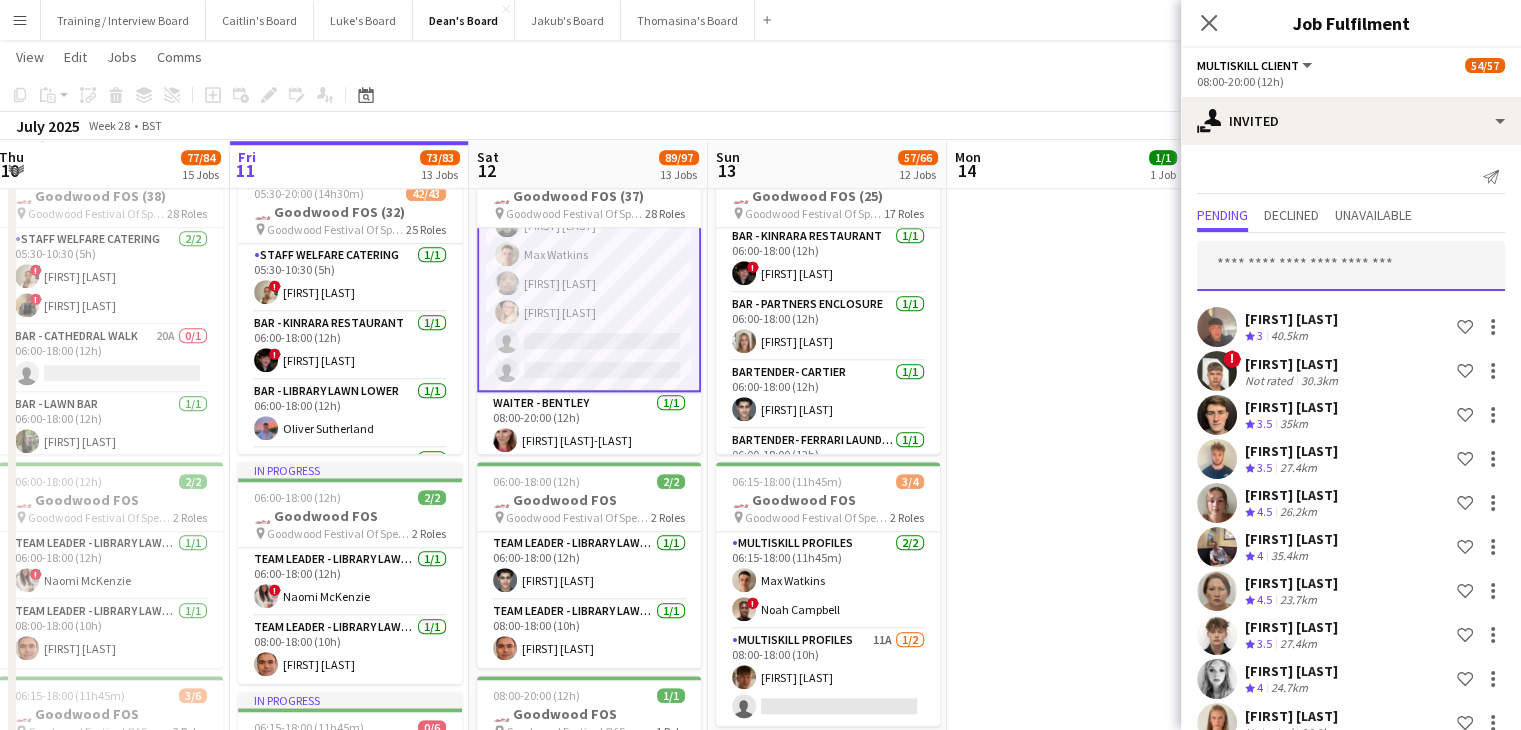 click at bounding box center [1351, 266] 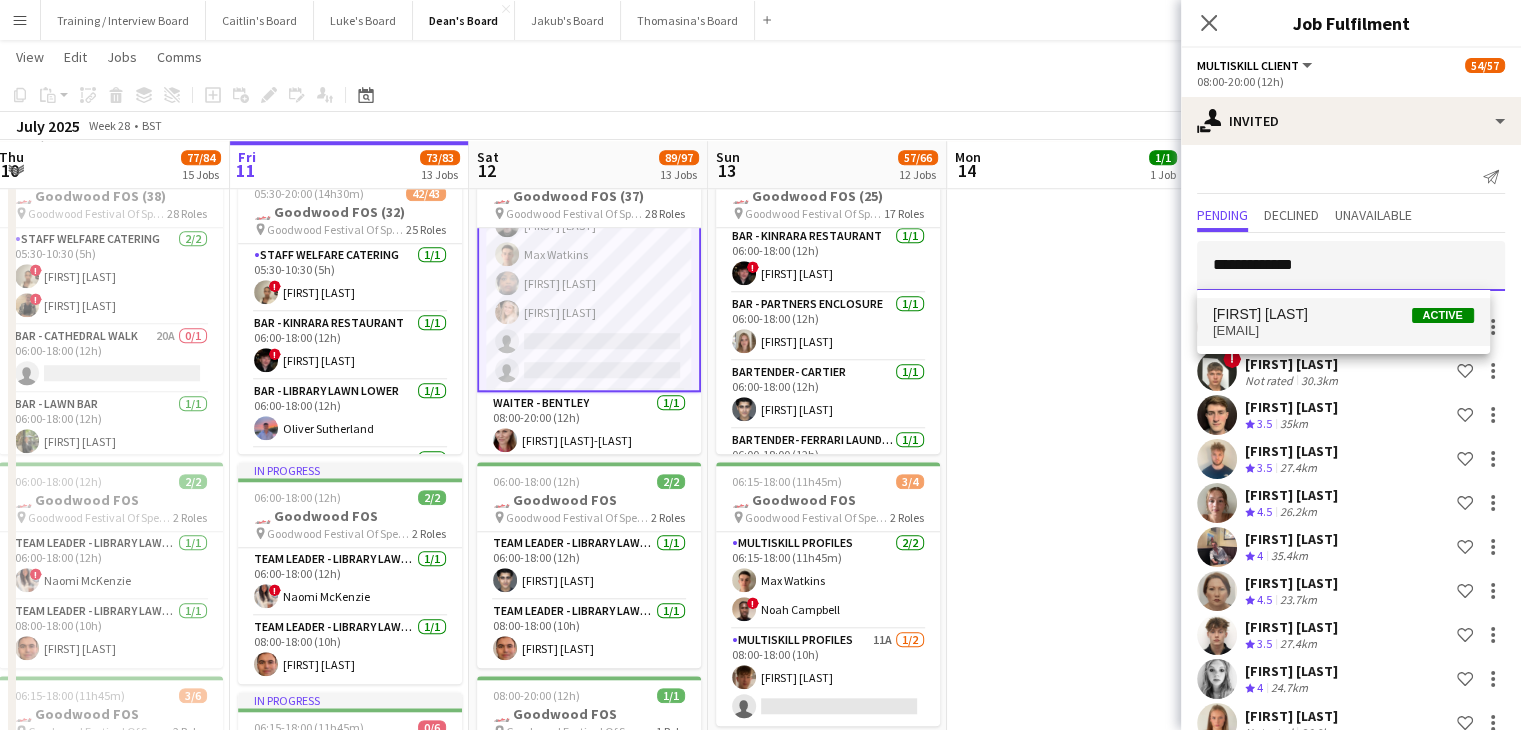 type on "**********" 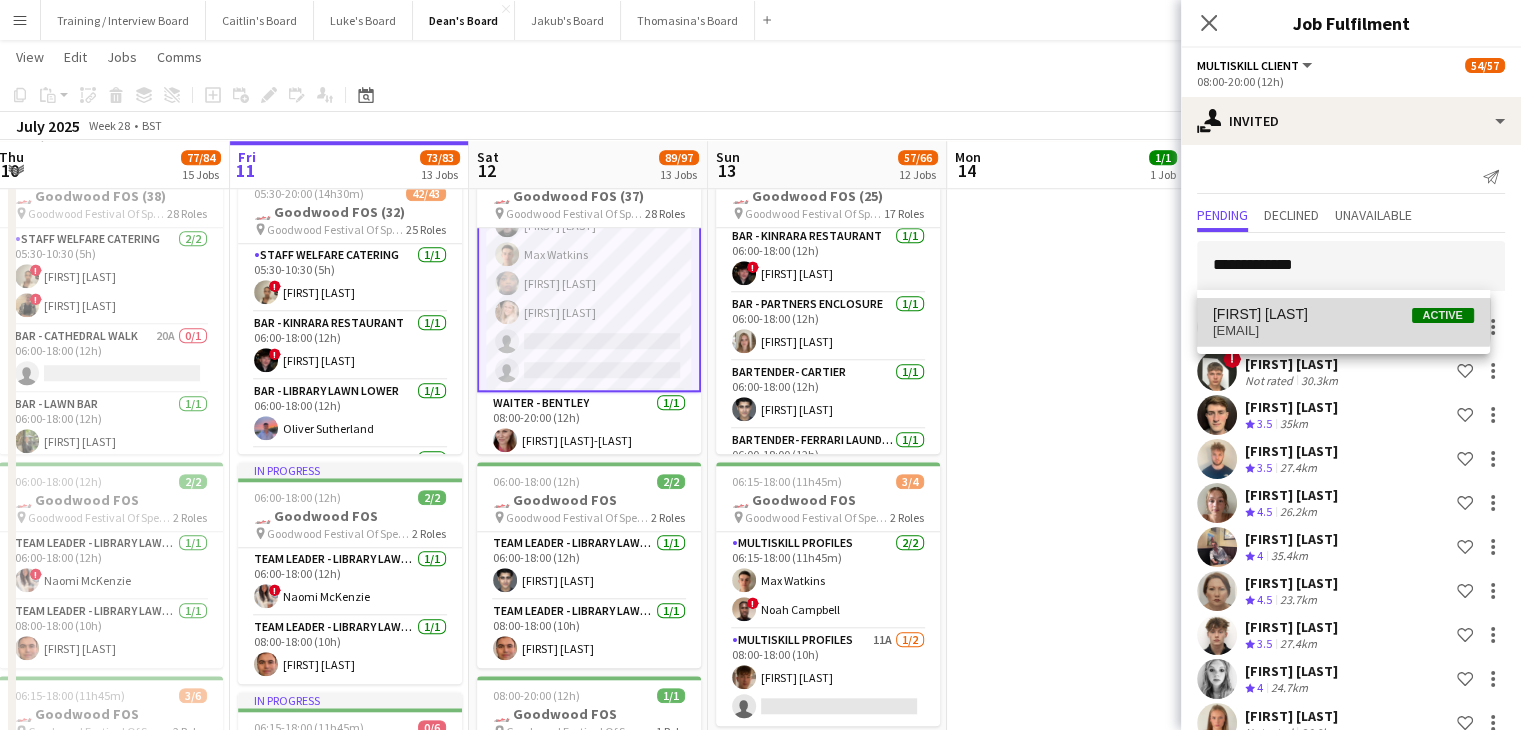 click on "Finlay Rushin  Active" at bounding box center [1343, 314] 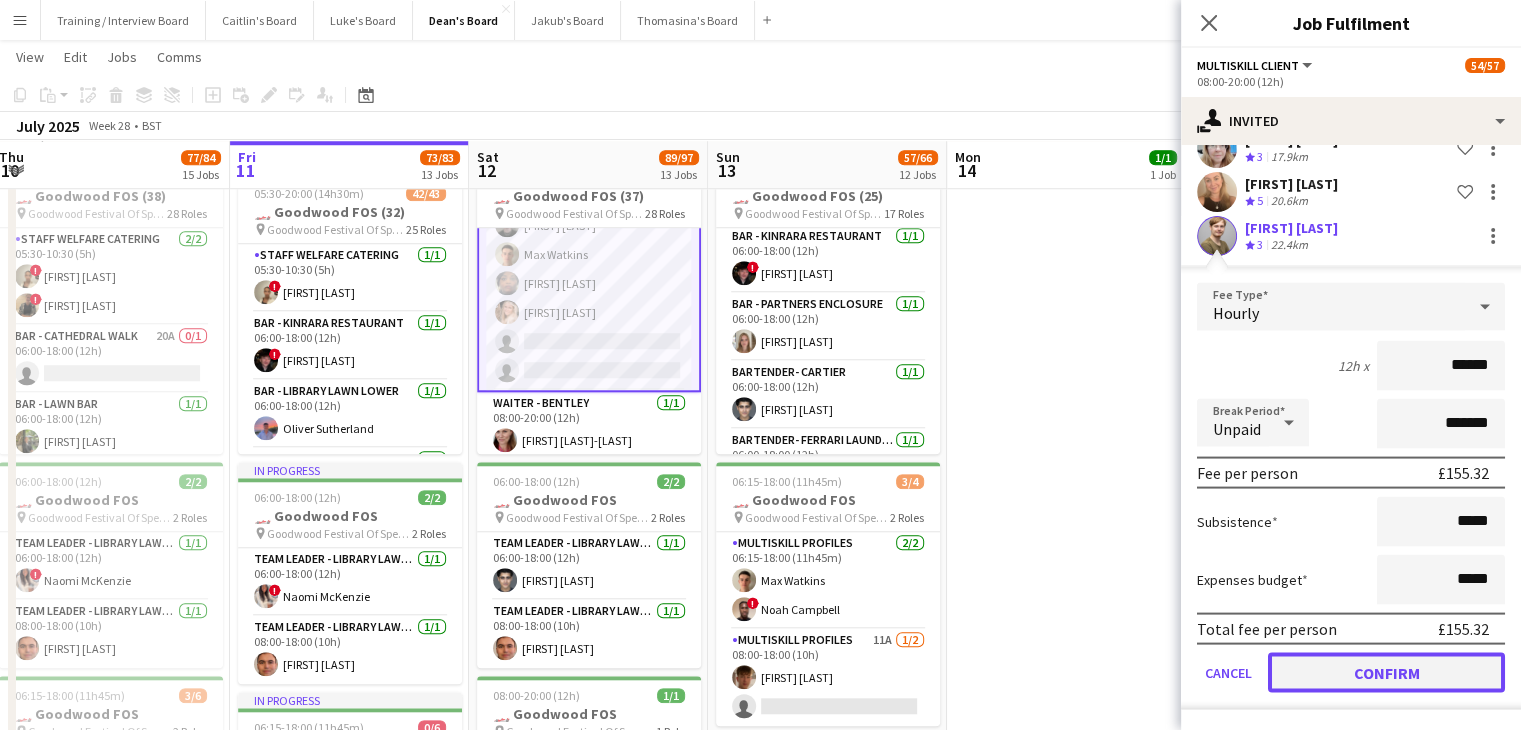 drag, startPoint x: 1424, startPoint y: 676, endPoint x: 1116, endPoint y: 553, distance: 331.65192 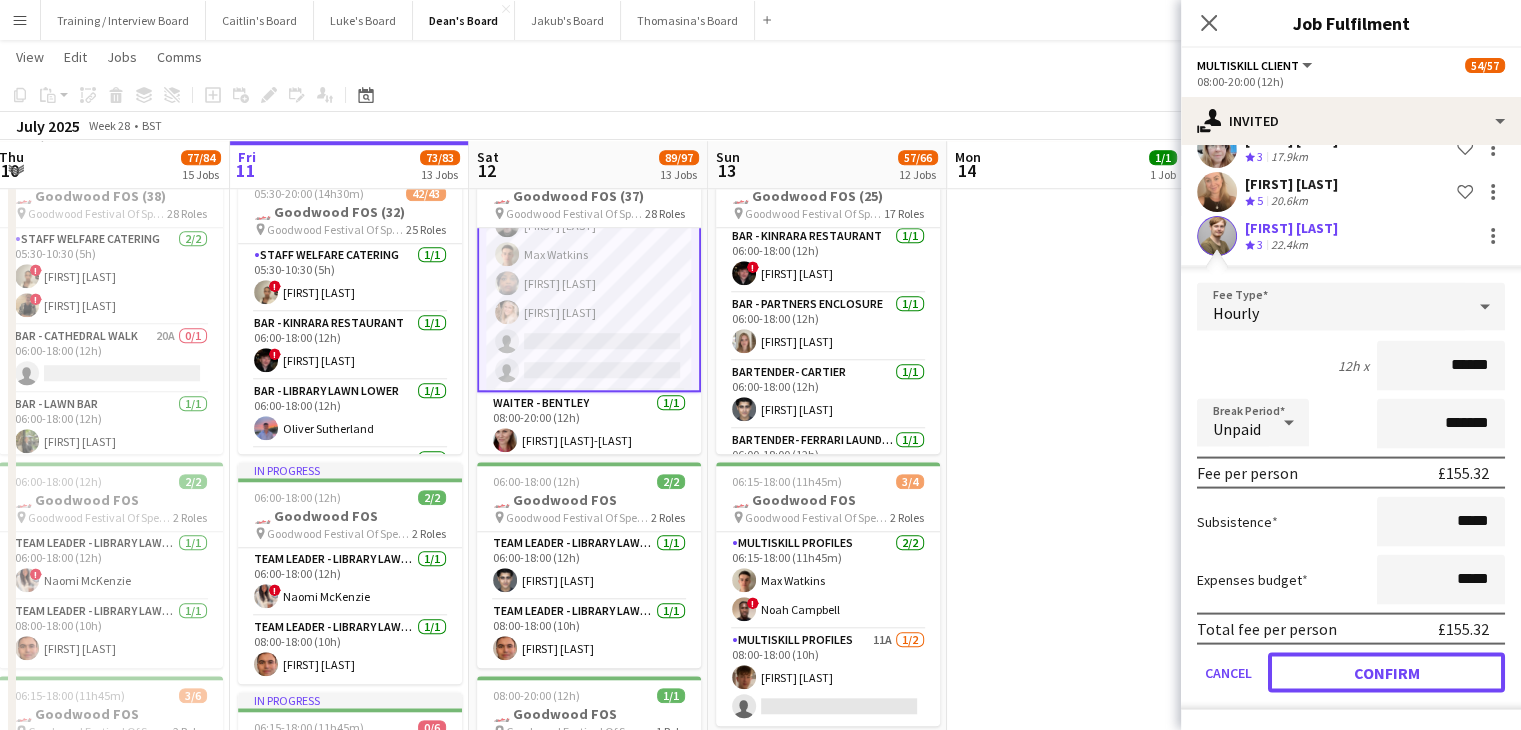 click on "Confirm" 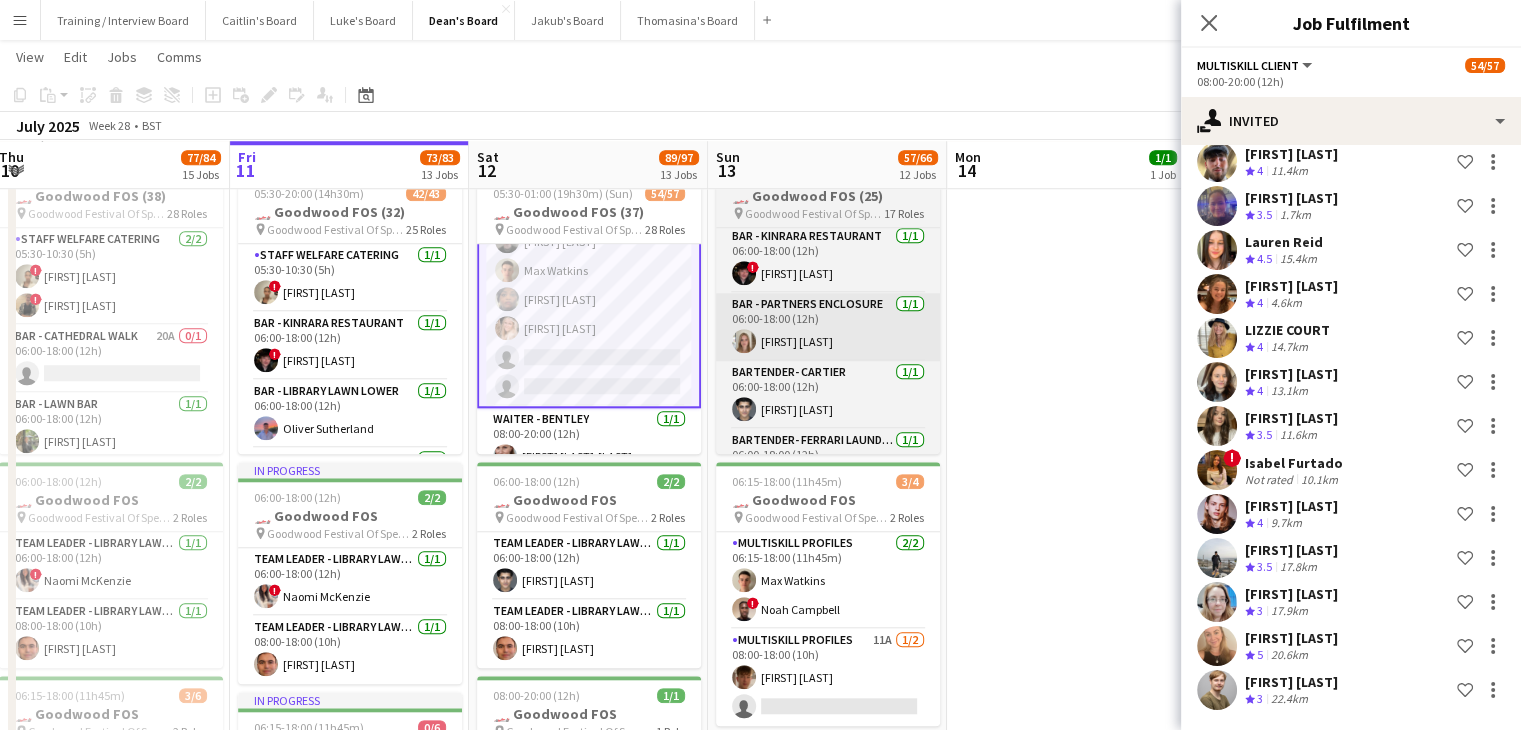 scroll, scrollTop: 3696, scrollLeft: 0, axis: vertical 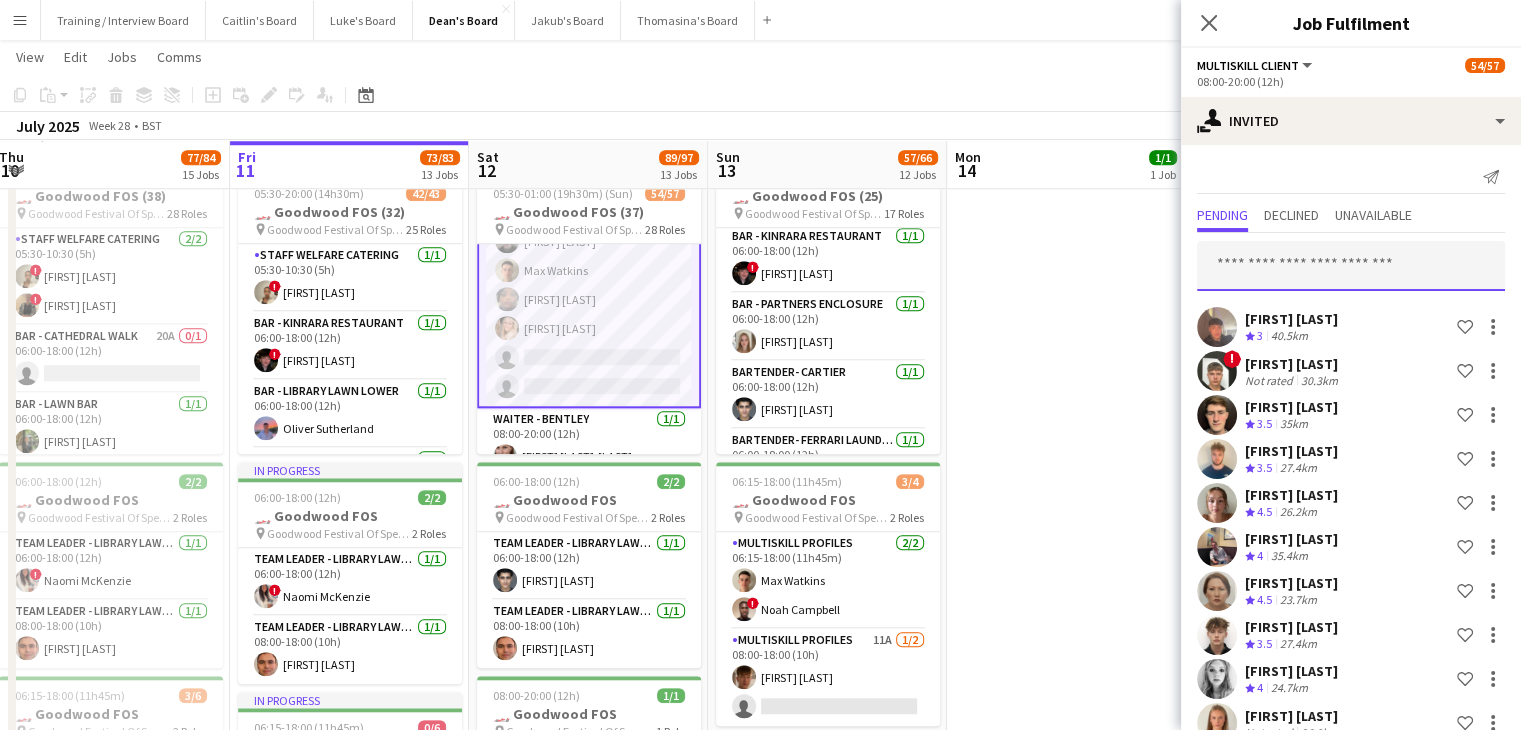 click at bounding box center [1351, 266] 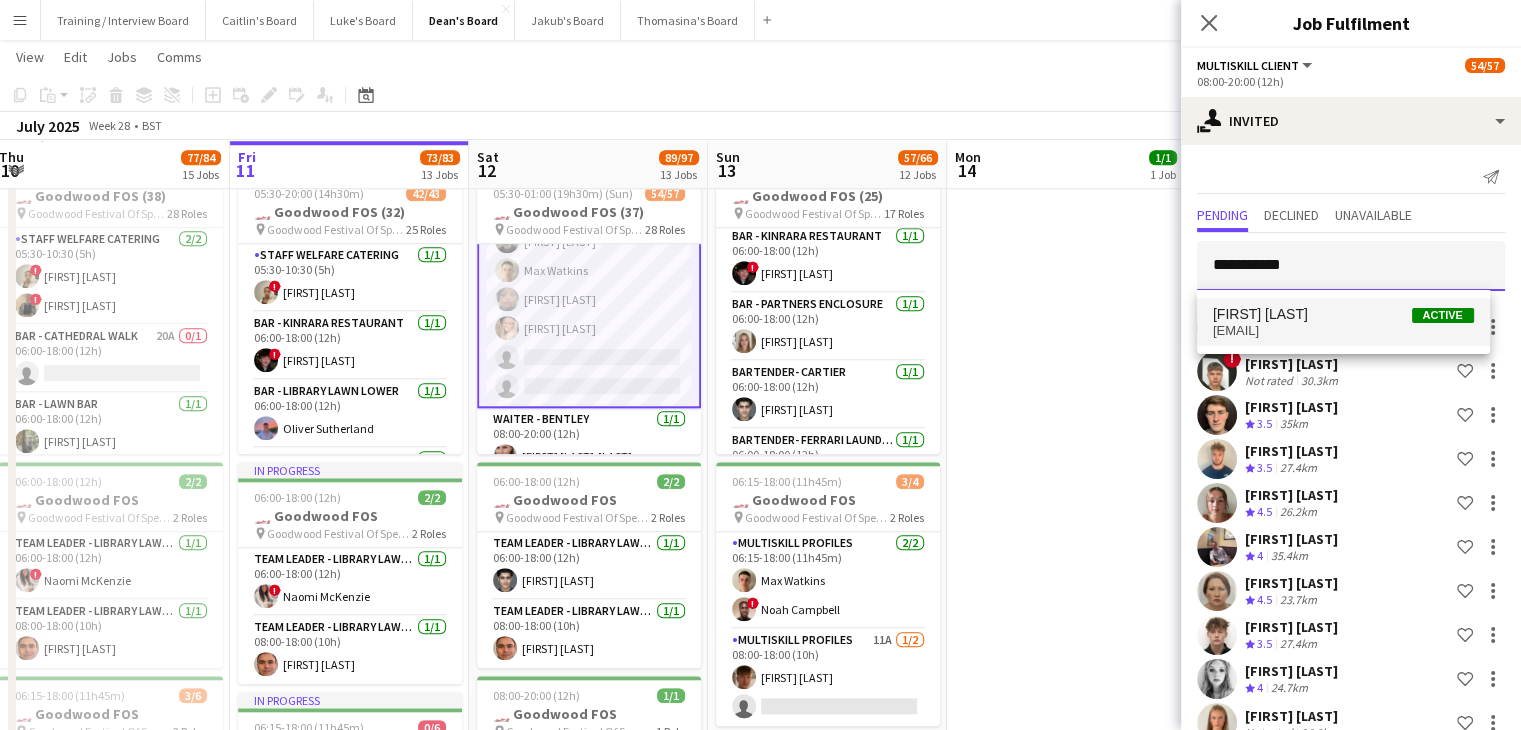 type on "**********" 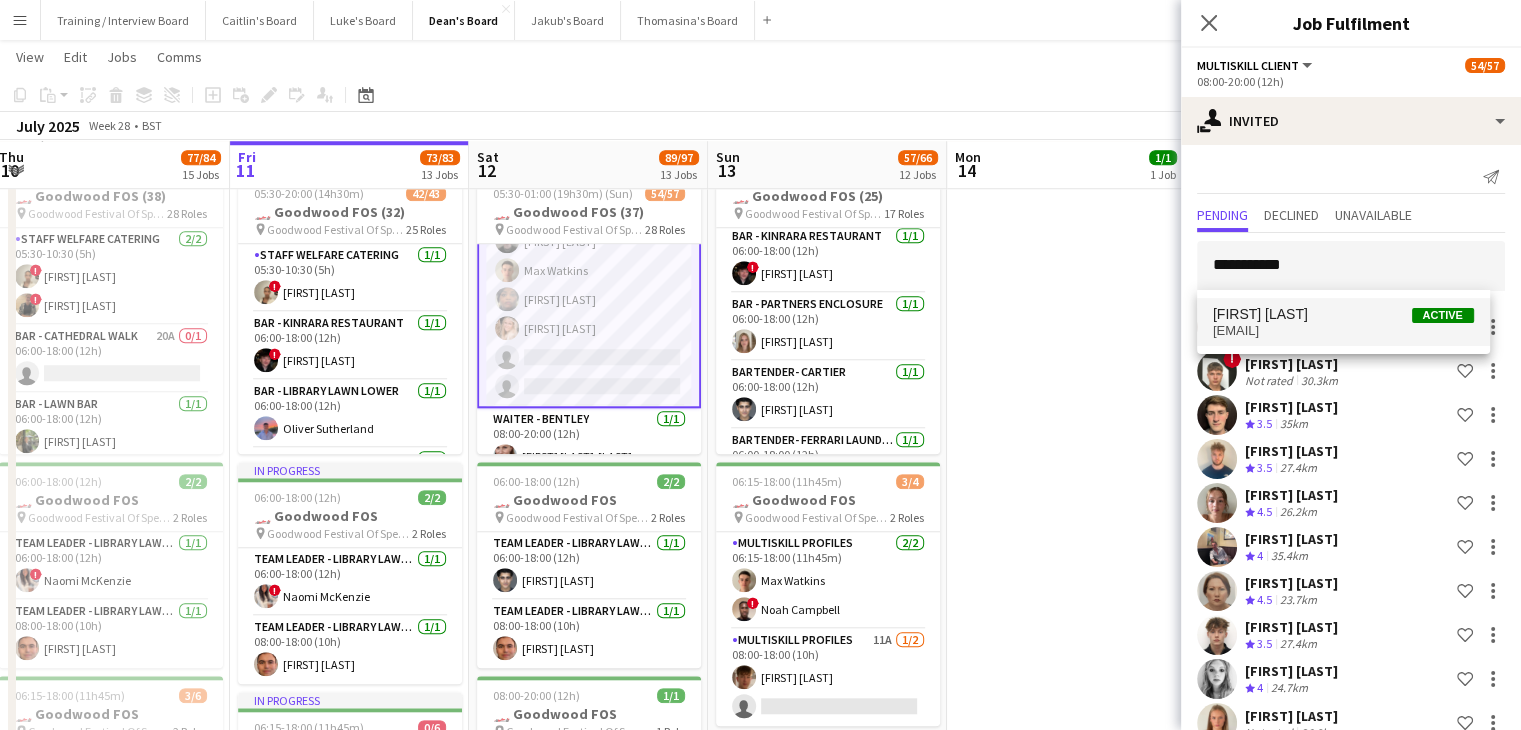 click on "freddiebarham1@gmail.com" at bounding box center [1343, 331] 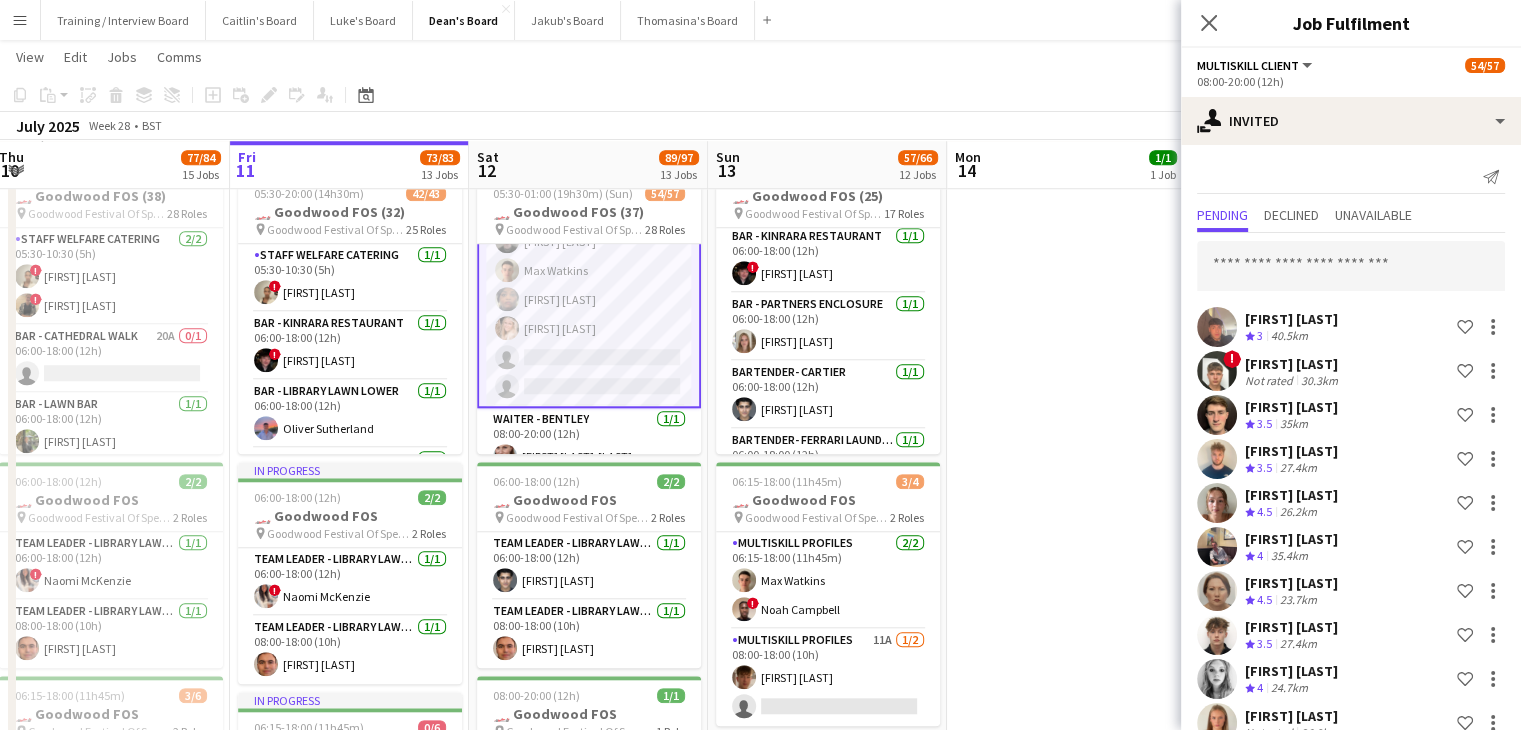 scroll, scrollTop: 4116, scrollLeft: 0, axis: vertical 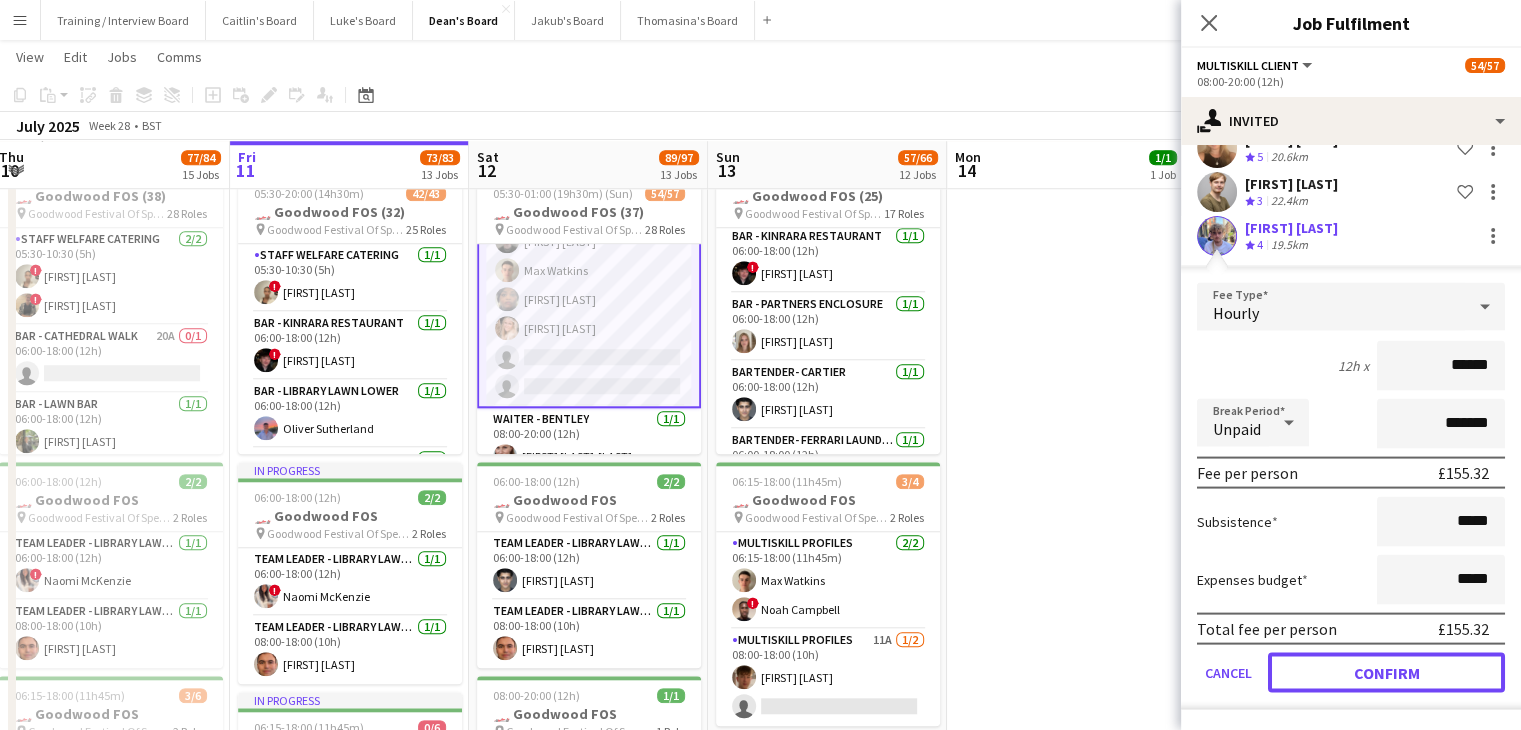 click on "Confirm" 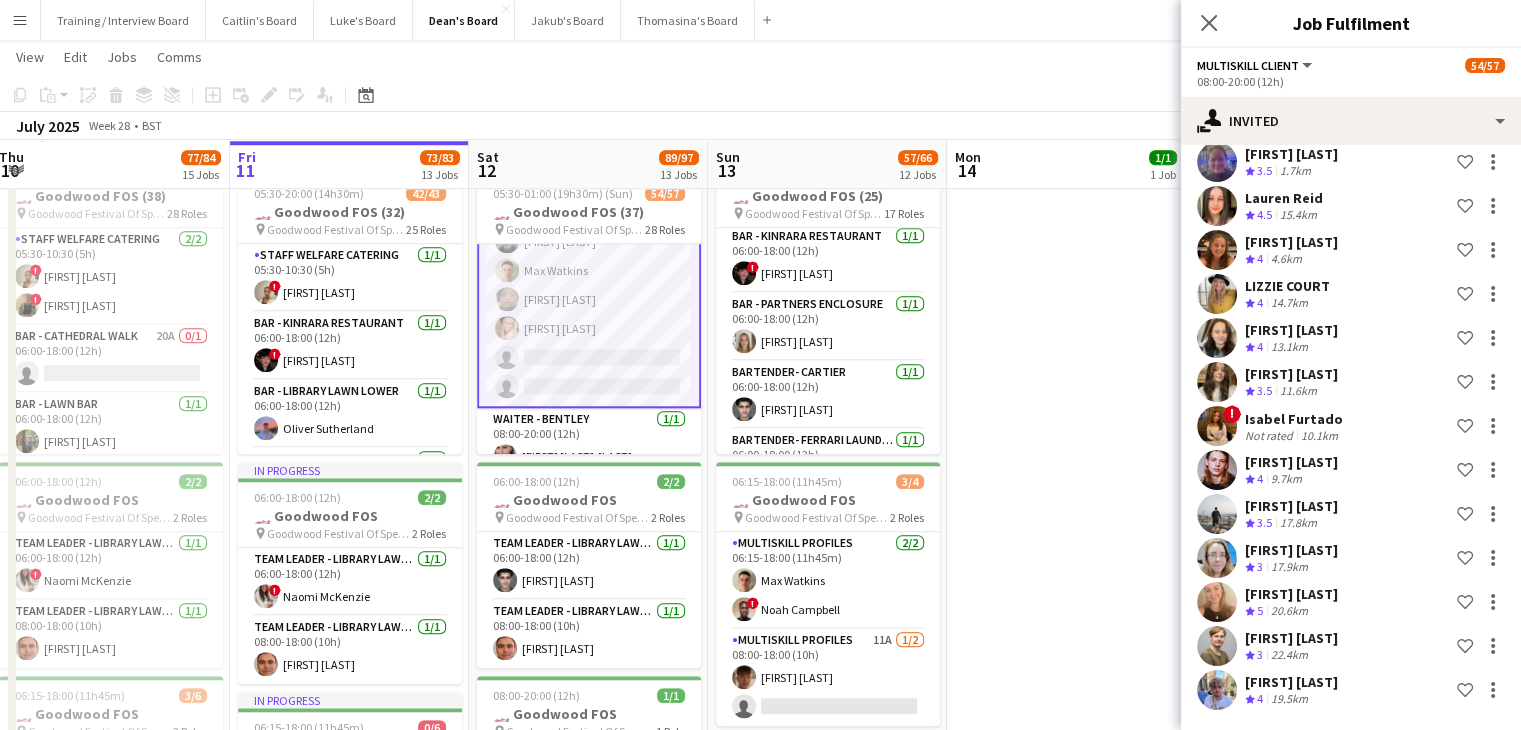scroll, scrollTop: 3740, scrollLeft: 0, axis: vertical 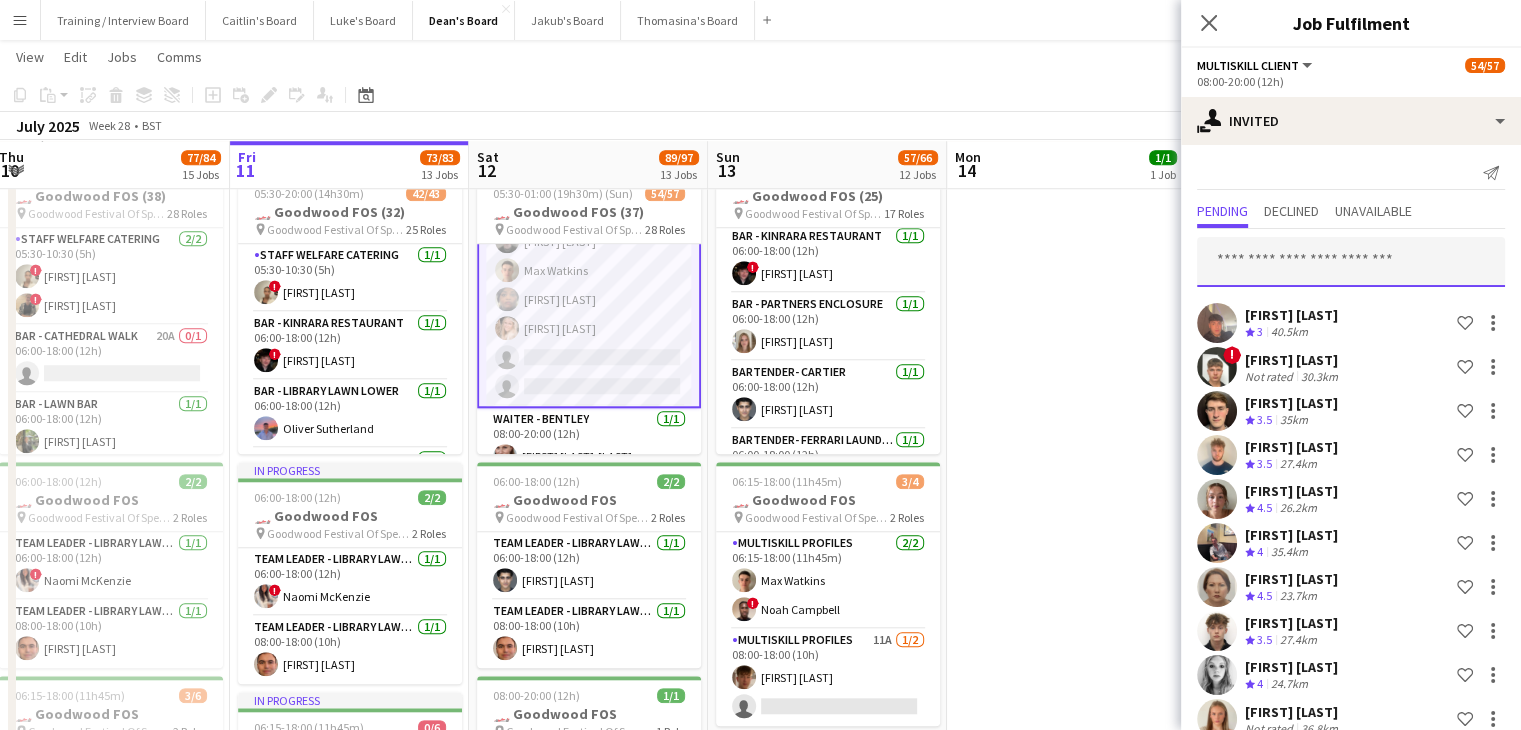 click at bounding box center (1351, 262) 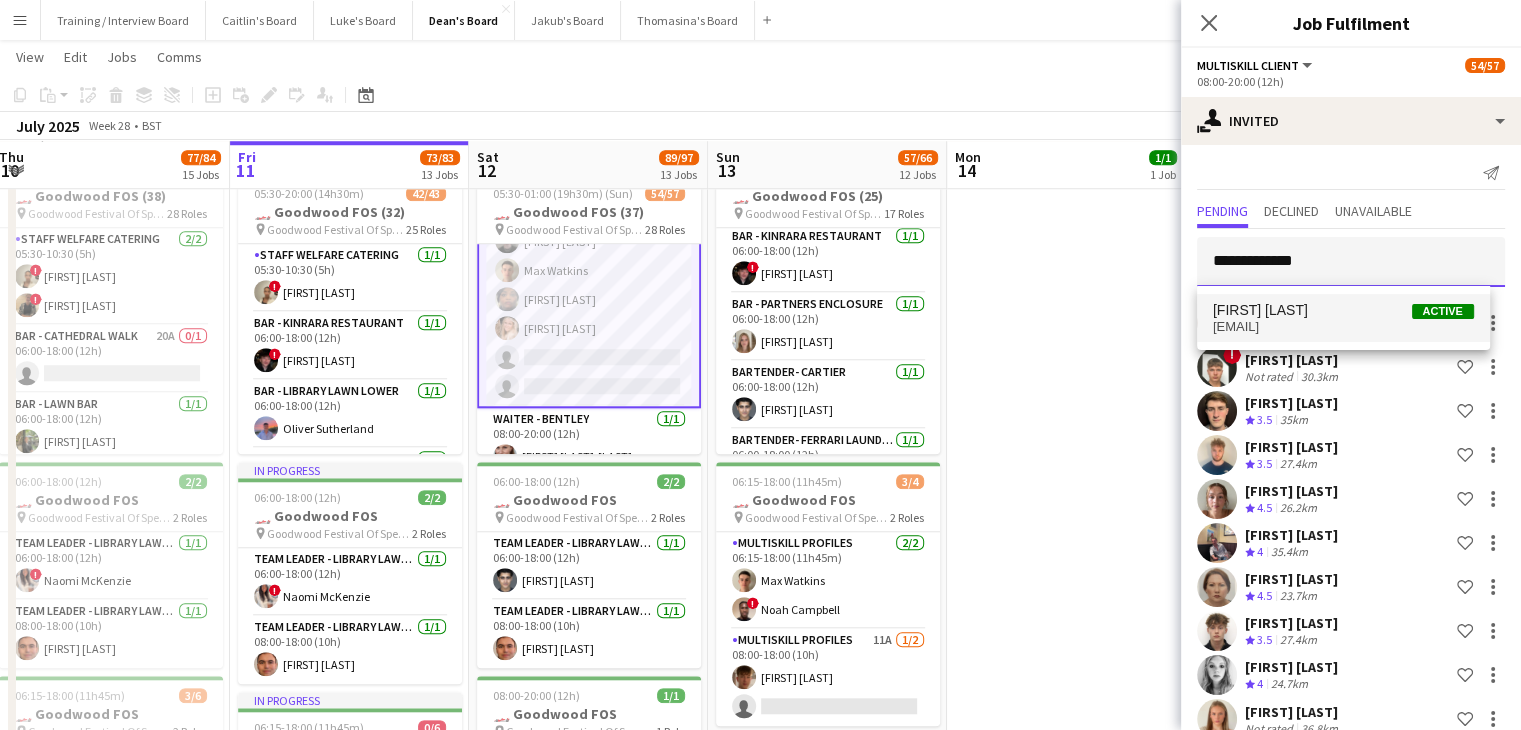 type on "**********" 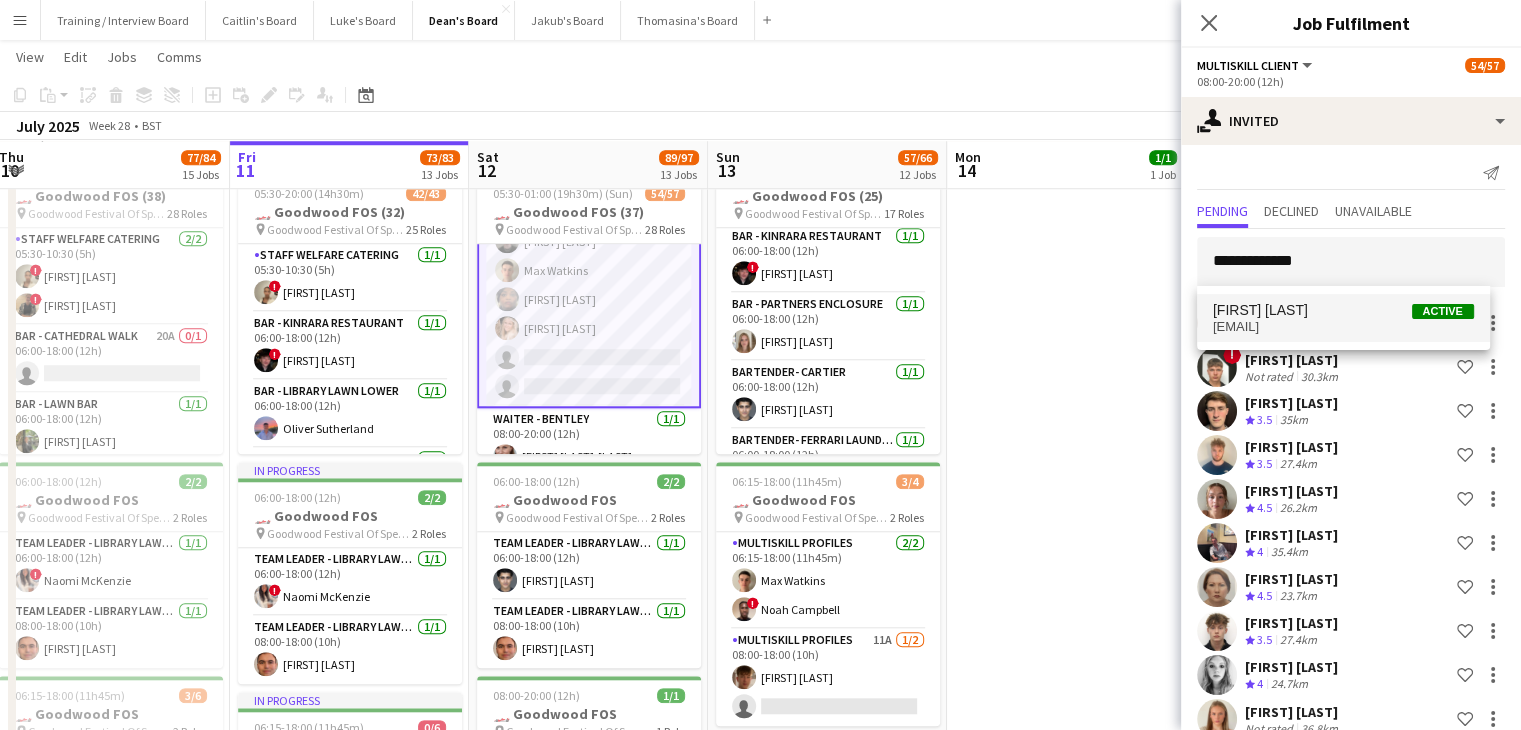 click on "jacobtnorwood@gmail.com" at bounding box center (1343, 327) 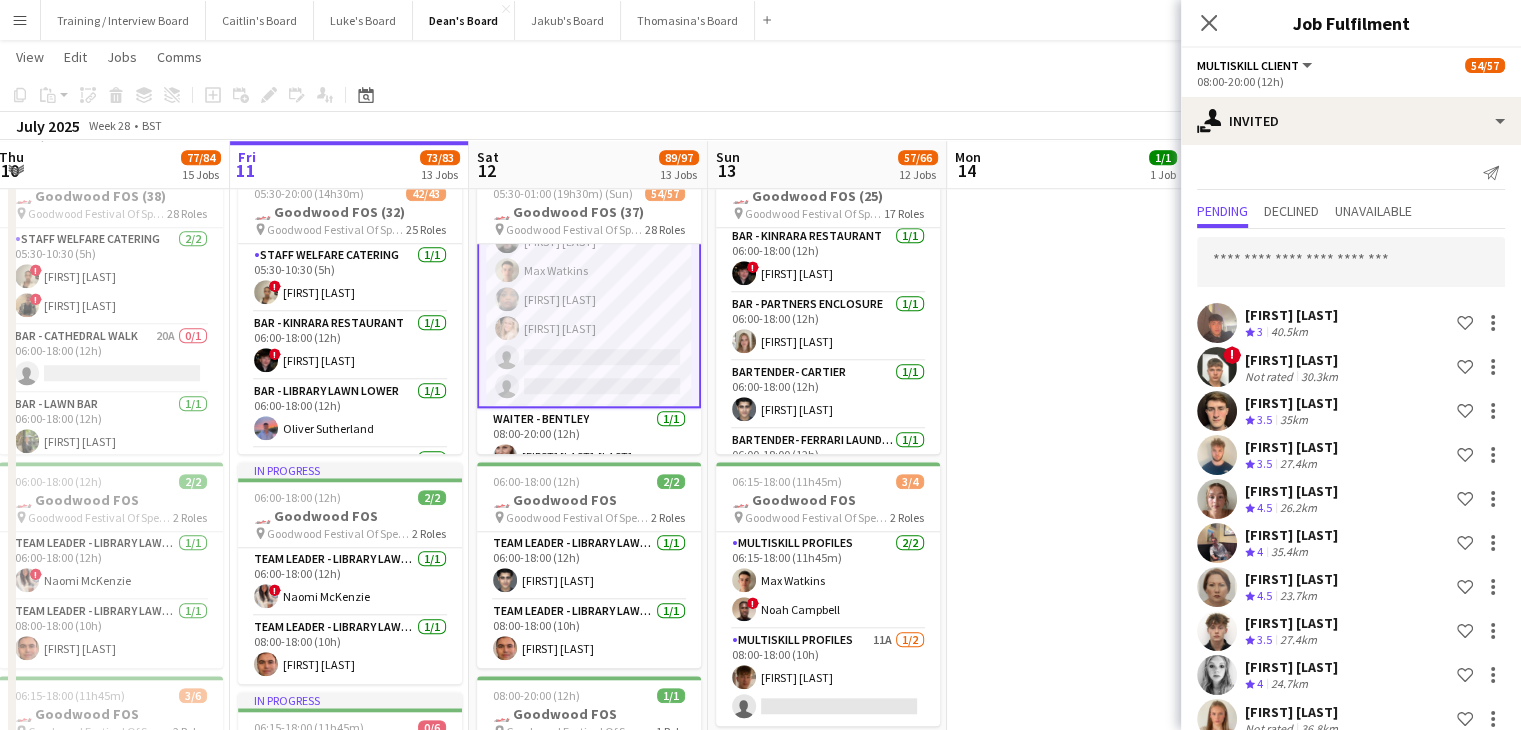 scroll, scrollTop: 4160, scrollLeft: 0, axis: vertical 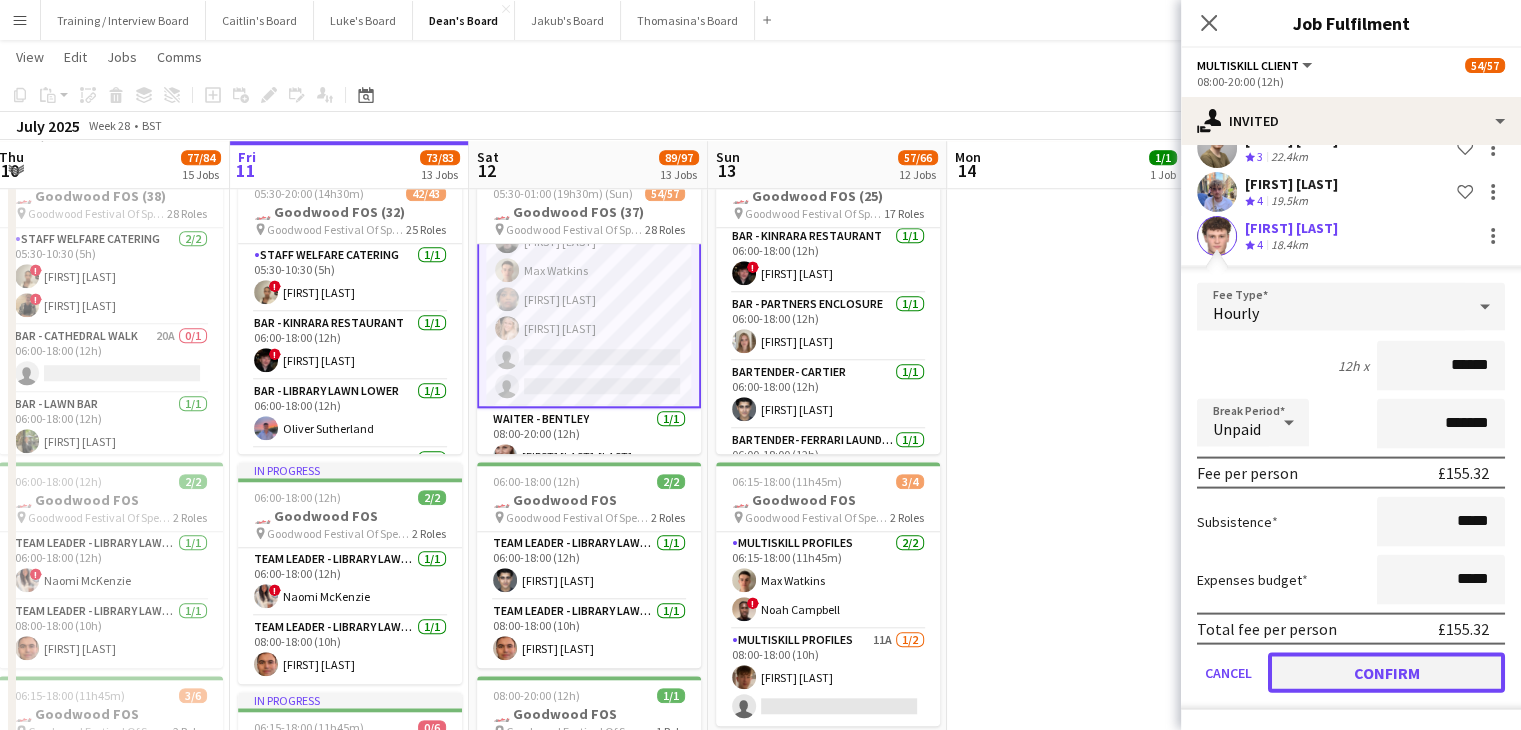 click on "Confirm" 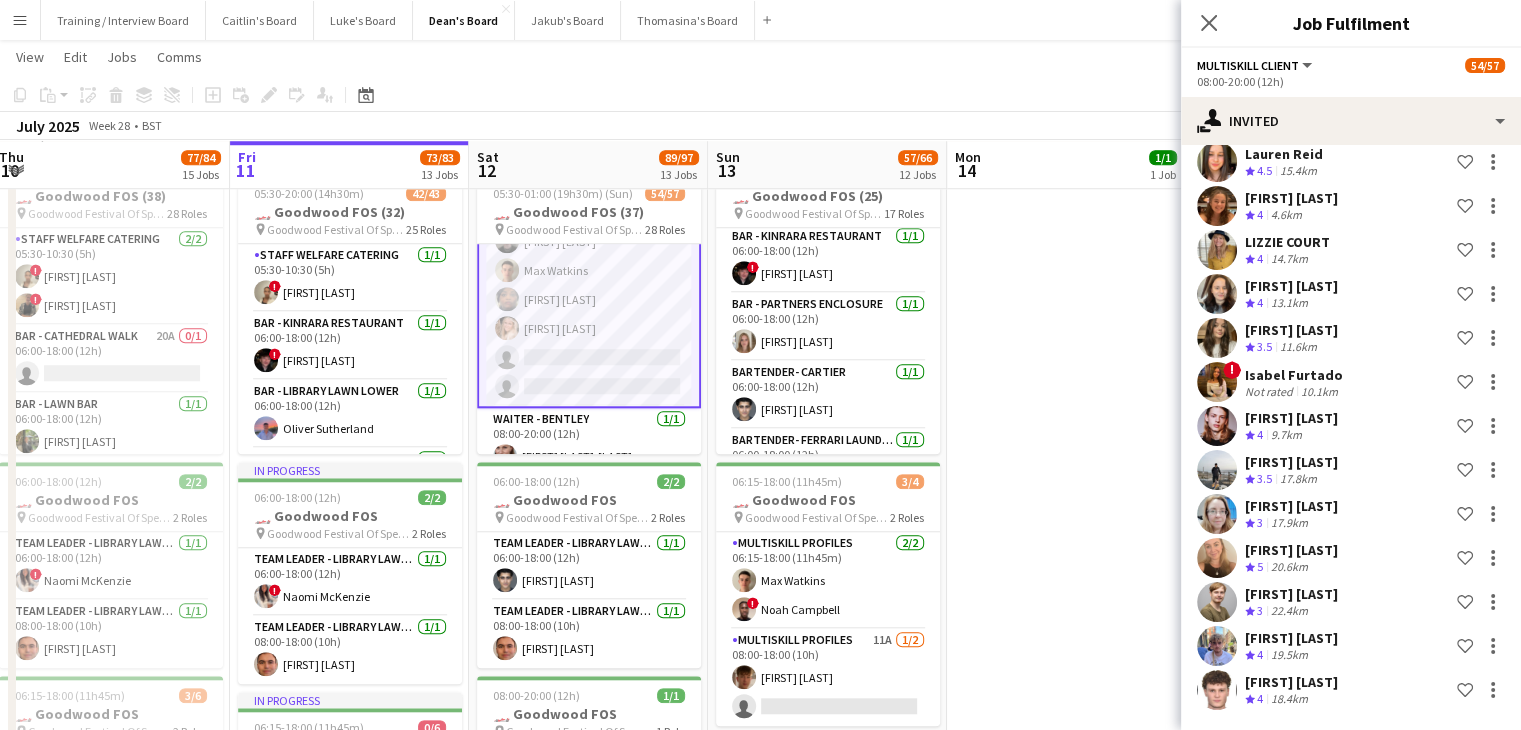 scroll, scrollTop: 3784, scrollLeft: 0, axis: vertical 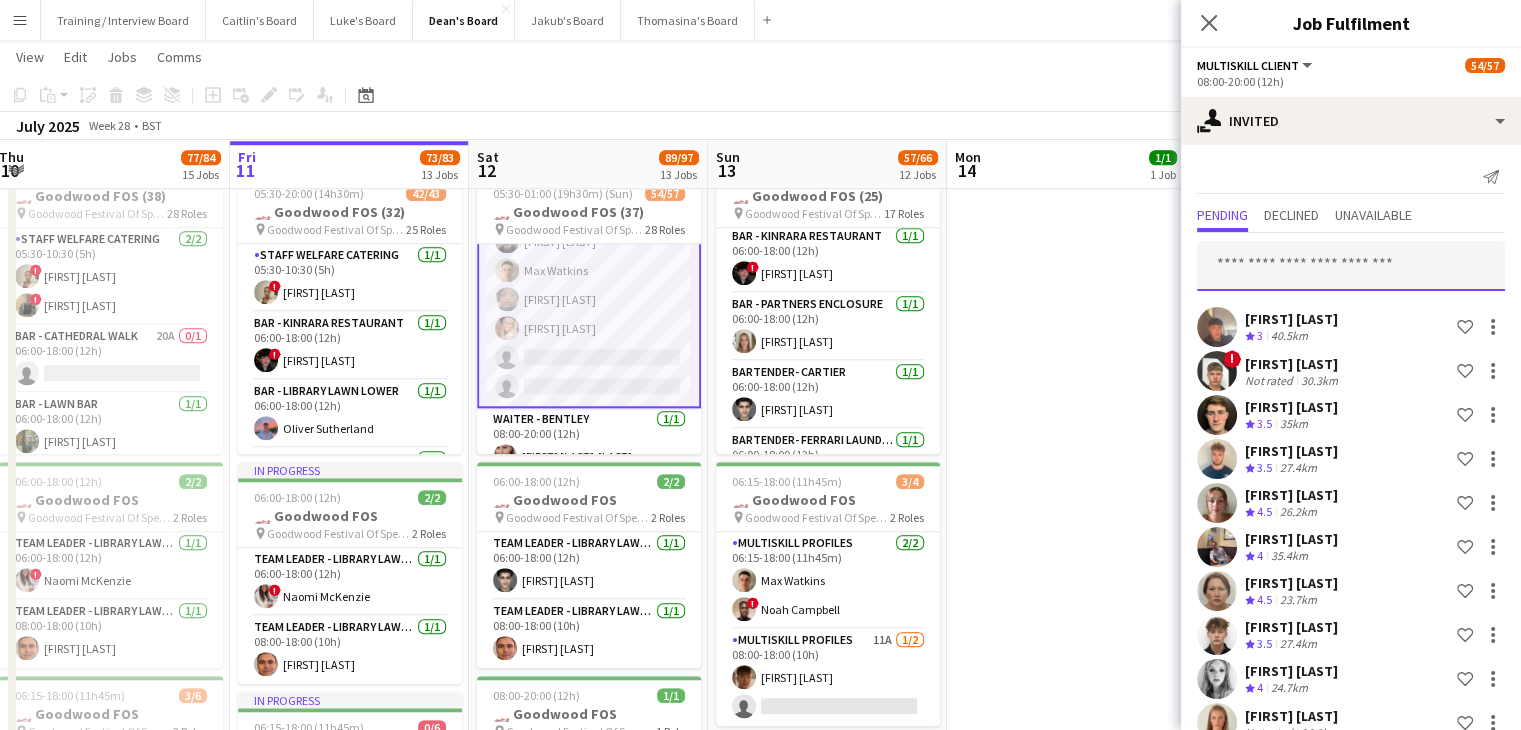 click at bounding box center [1351, 266] 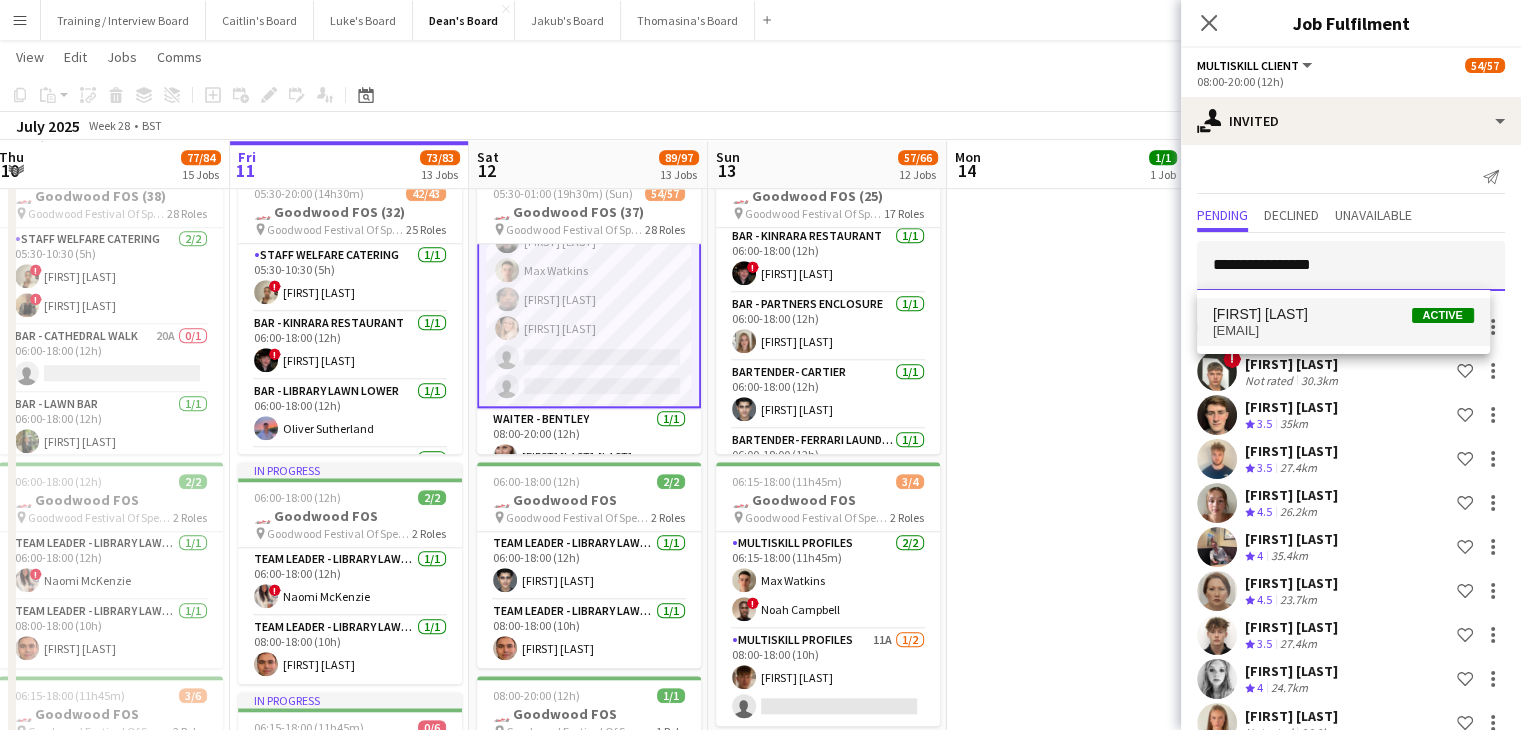 type on "**********" 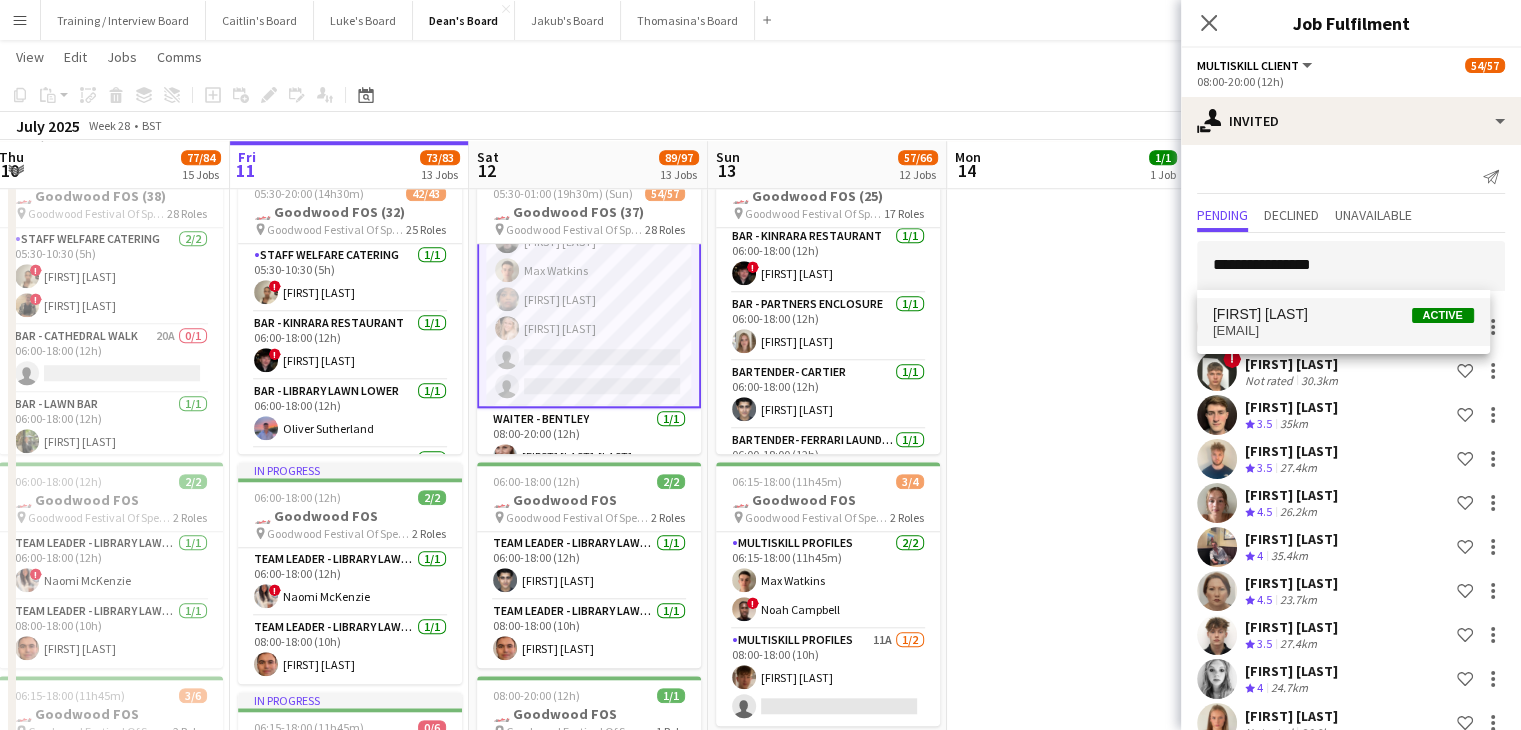 click on "scarlettlulukennedy@gmail.com" at bounding box center (1343, 331) 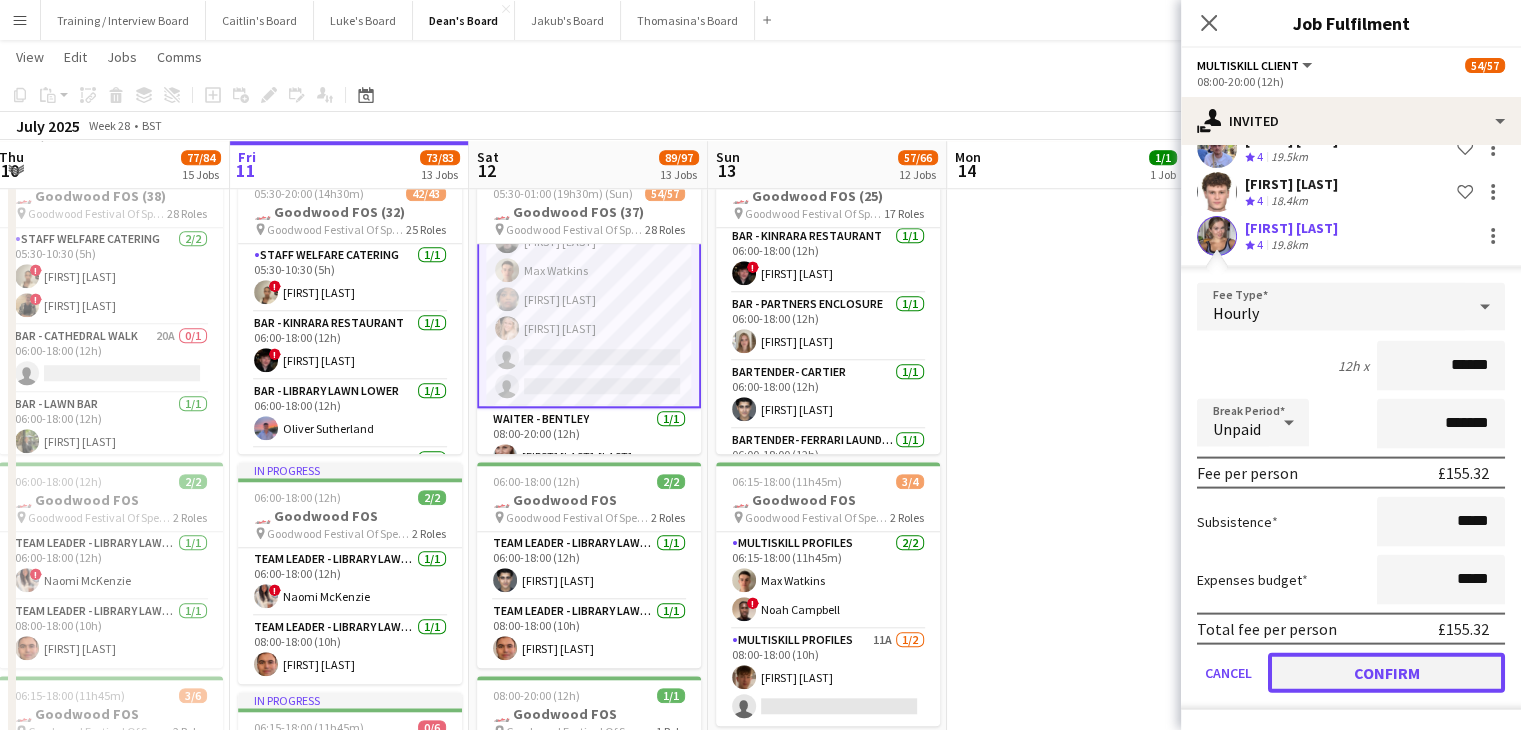 click on "Confirm" 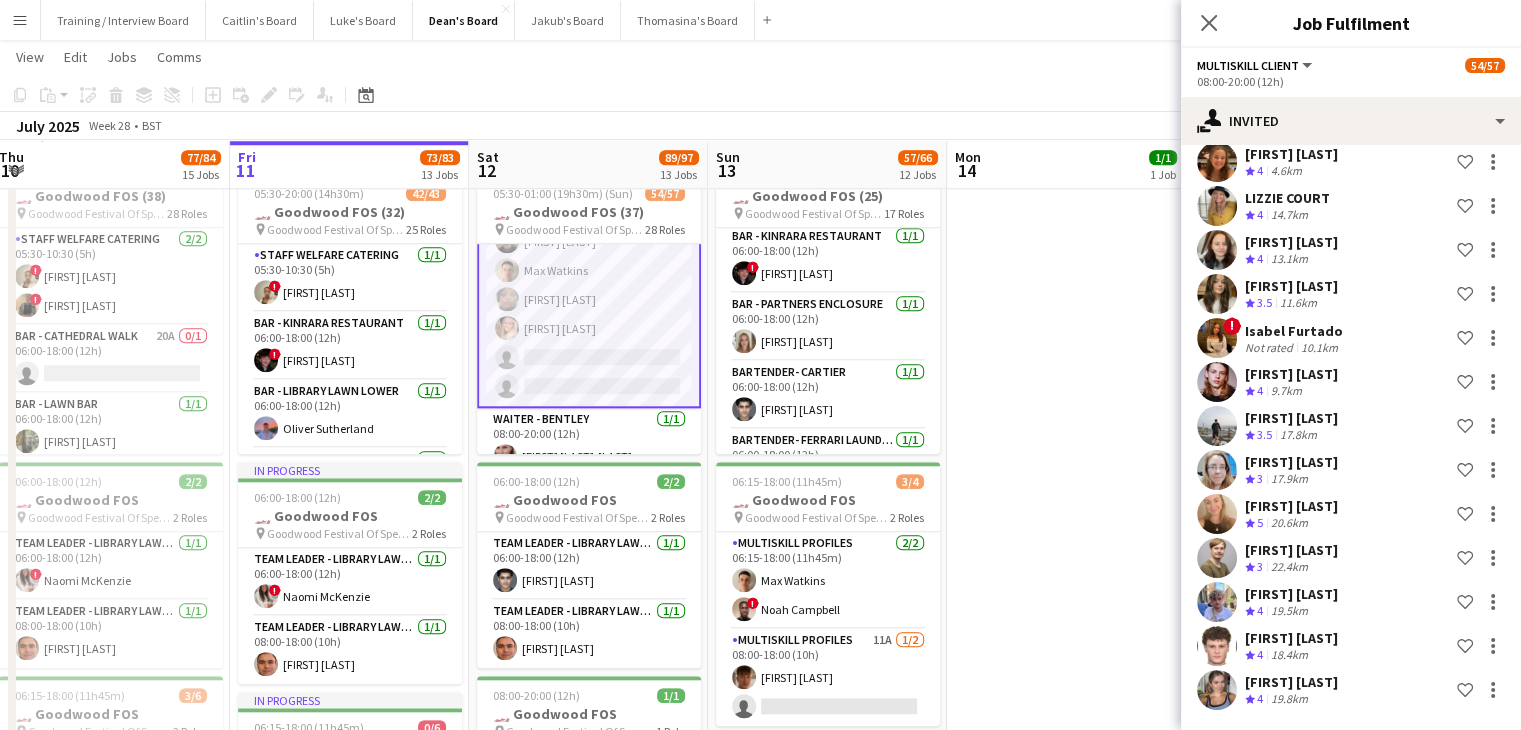 scroll, scrollTop: 3828, scrollLeft: 0, axis: vertical 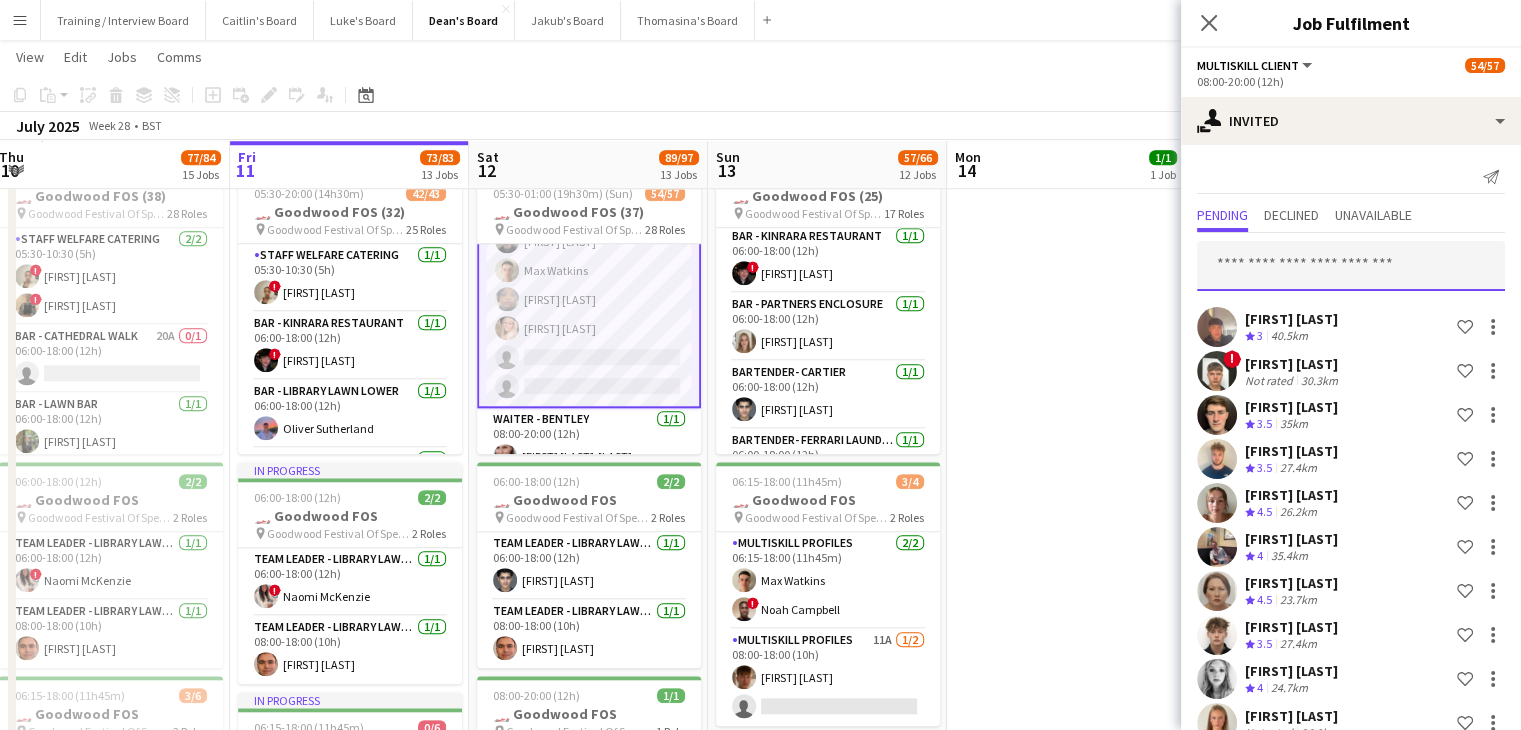 click at bounding box center [1351, 266] 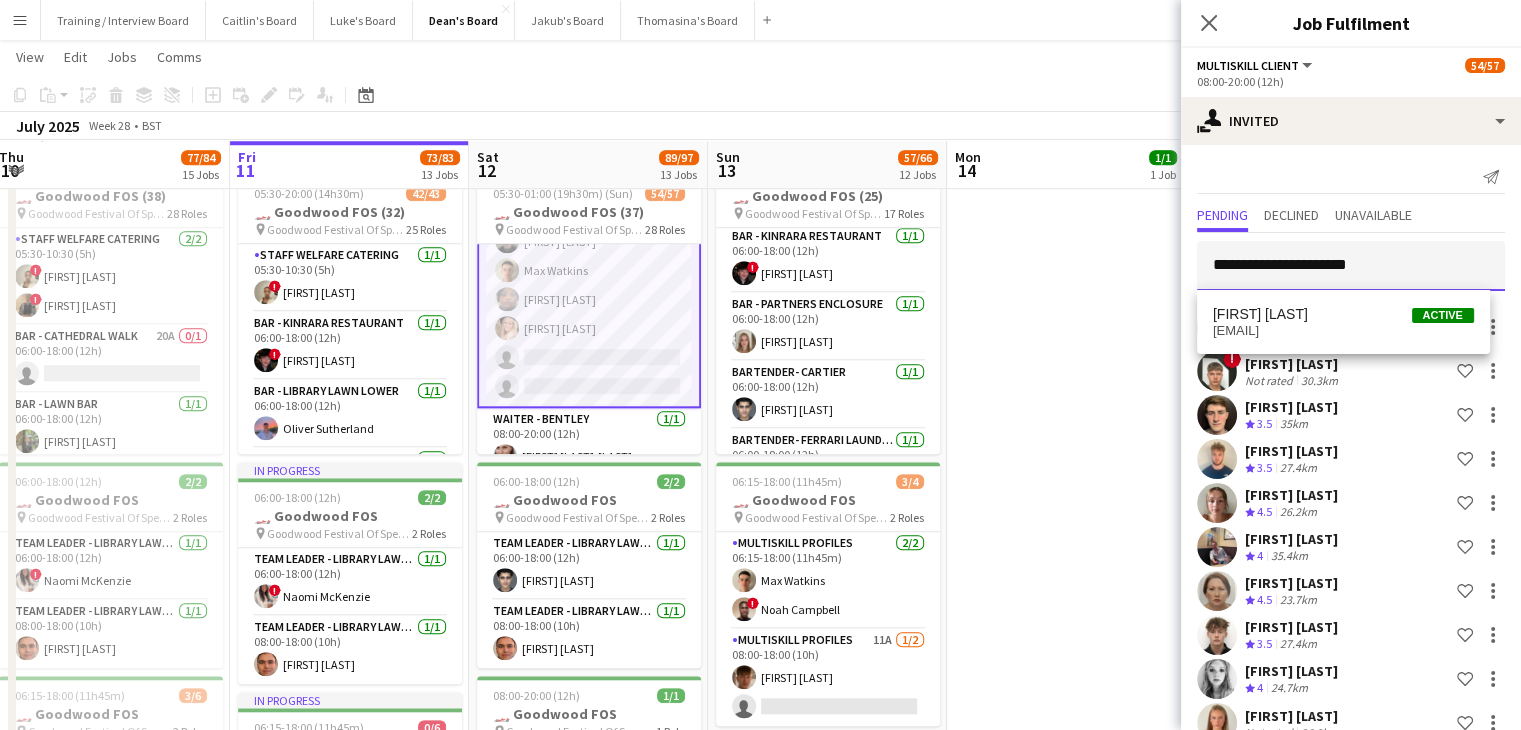 type on "**********" 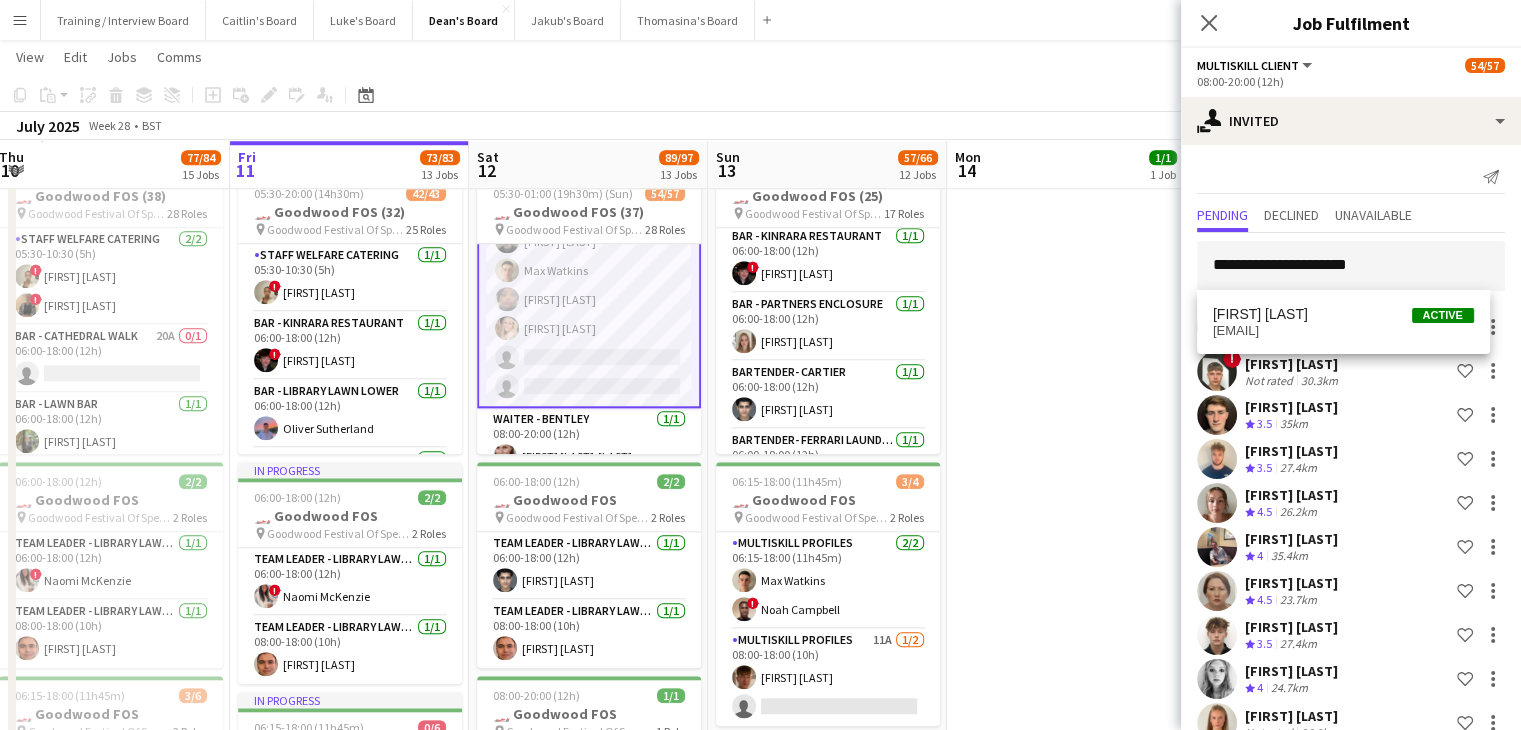 click on "Thomas Bailes-Collins  Active" at bounding box center (1343, 314) 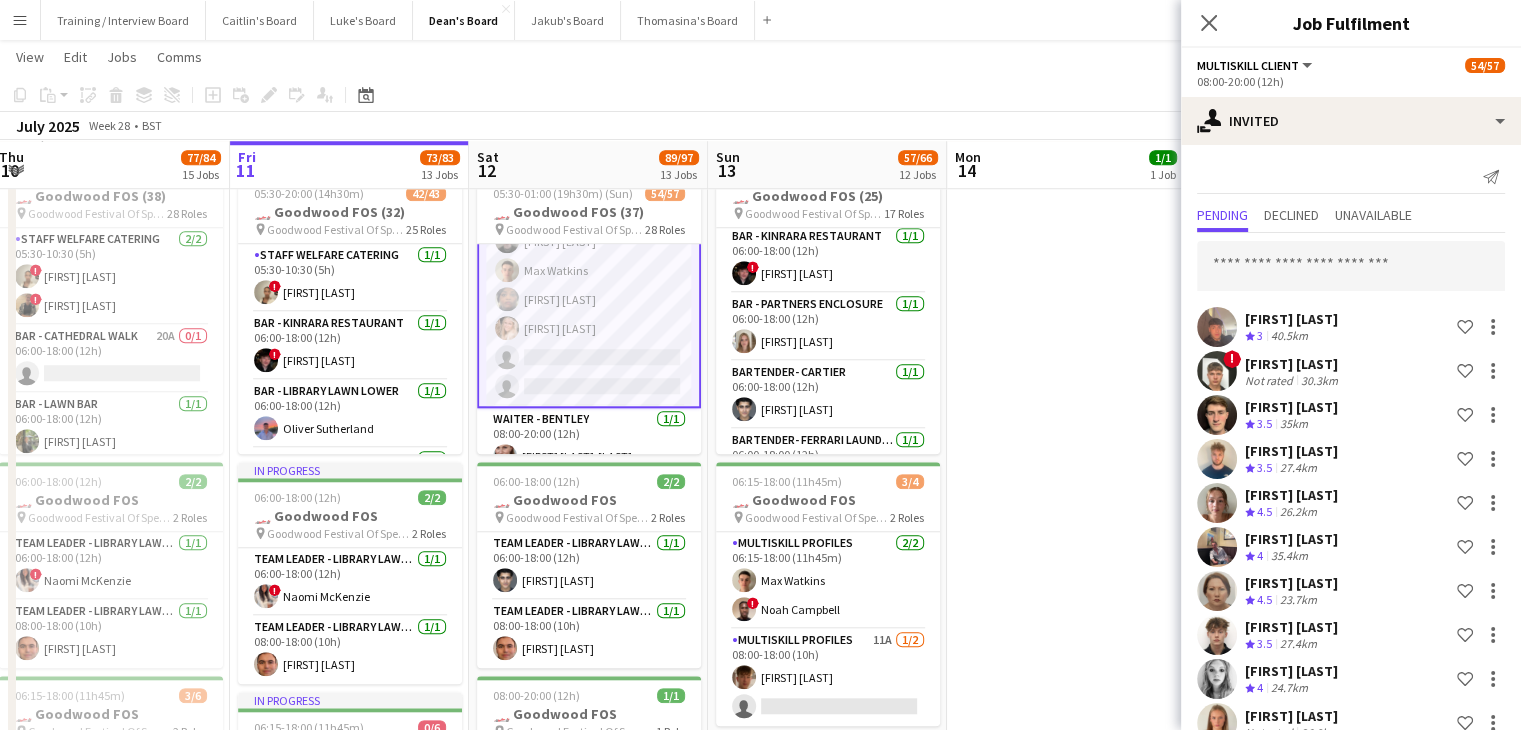 scroll, scrollTop: 4248, scrollLeft: 0, axis: vertical 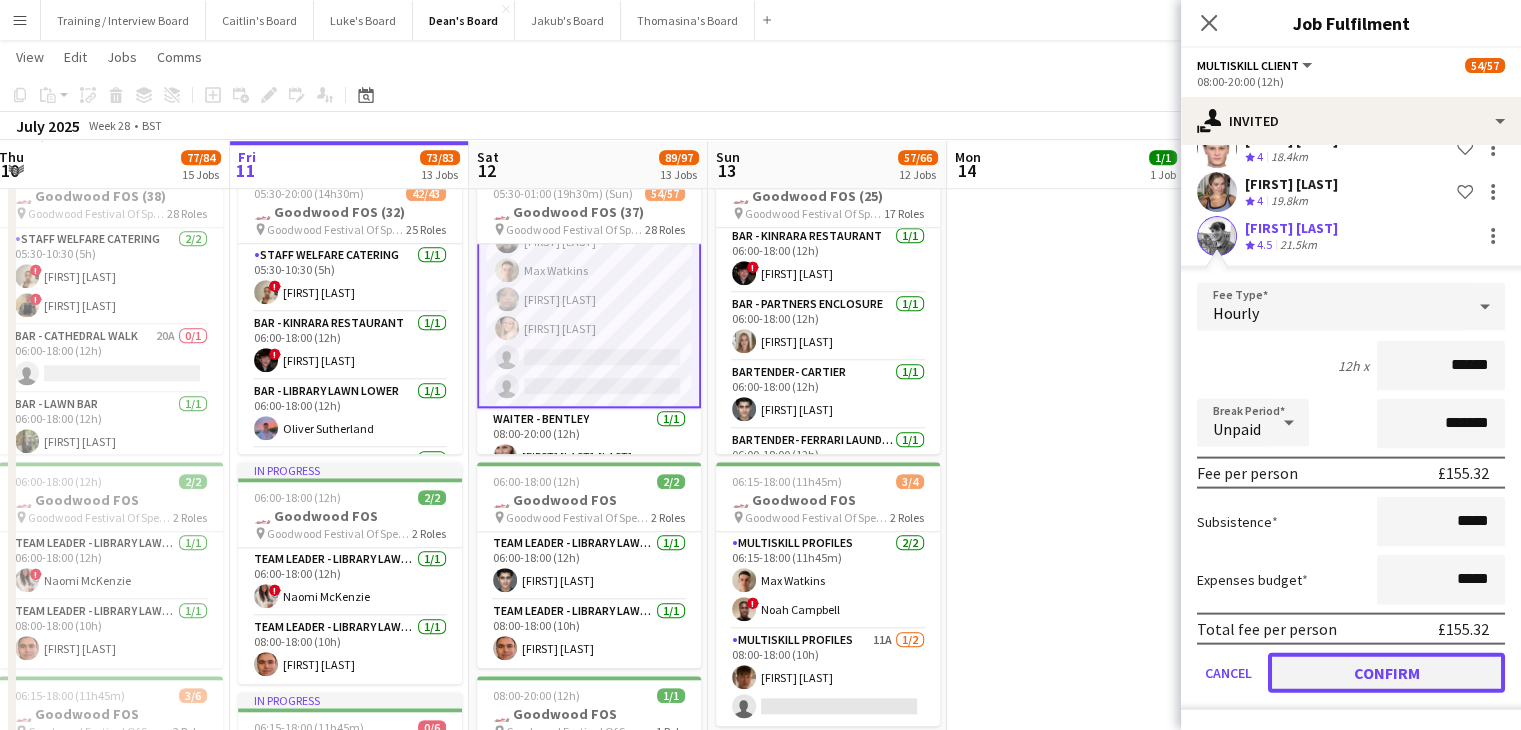 click on "Confirm" 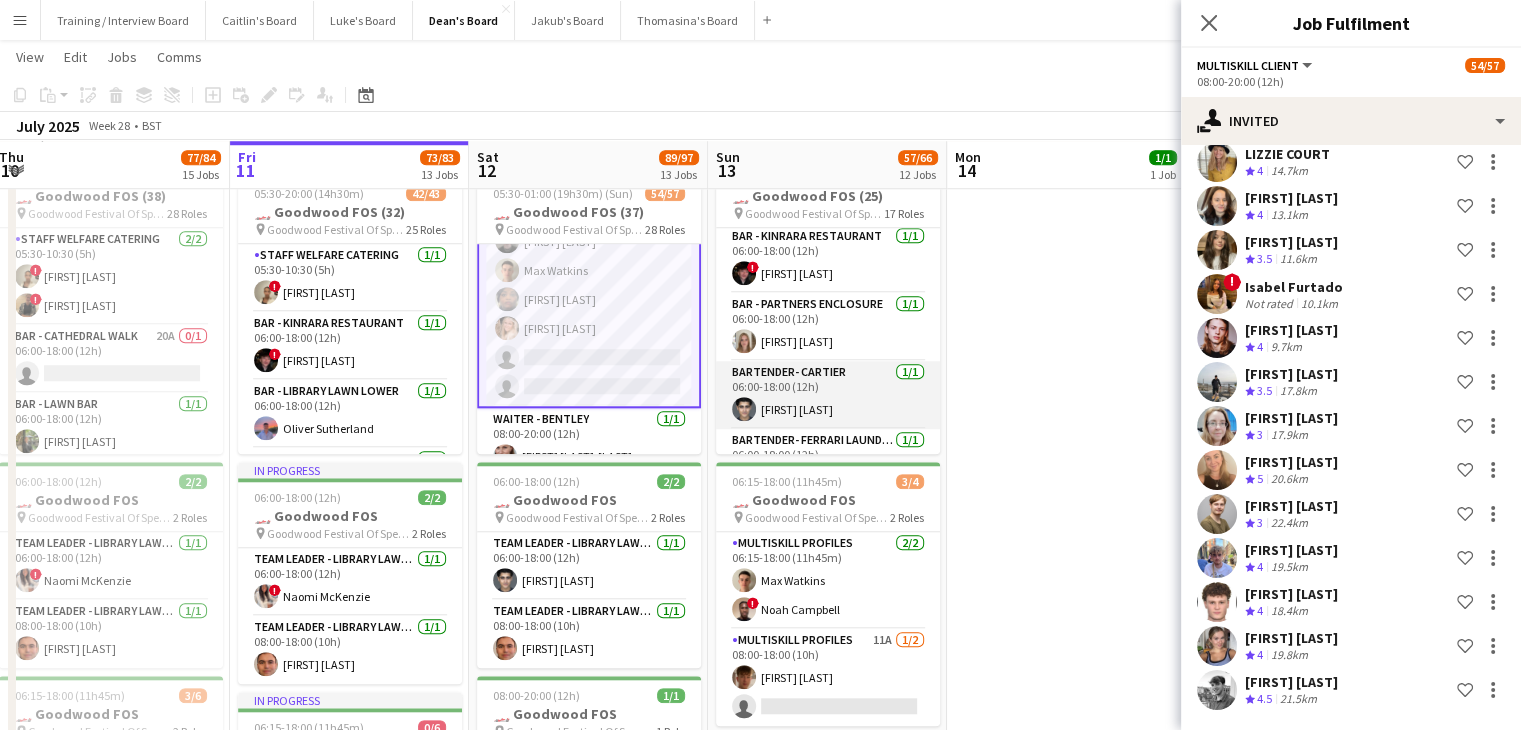 scroll, scrollTop: 3872, scrollLeft: 0, axis: vertical 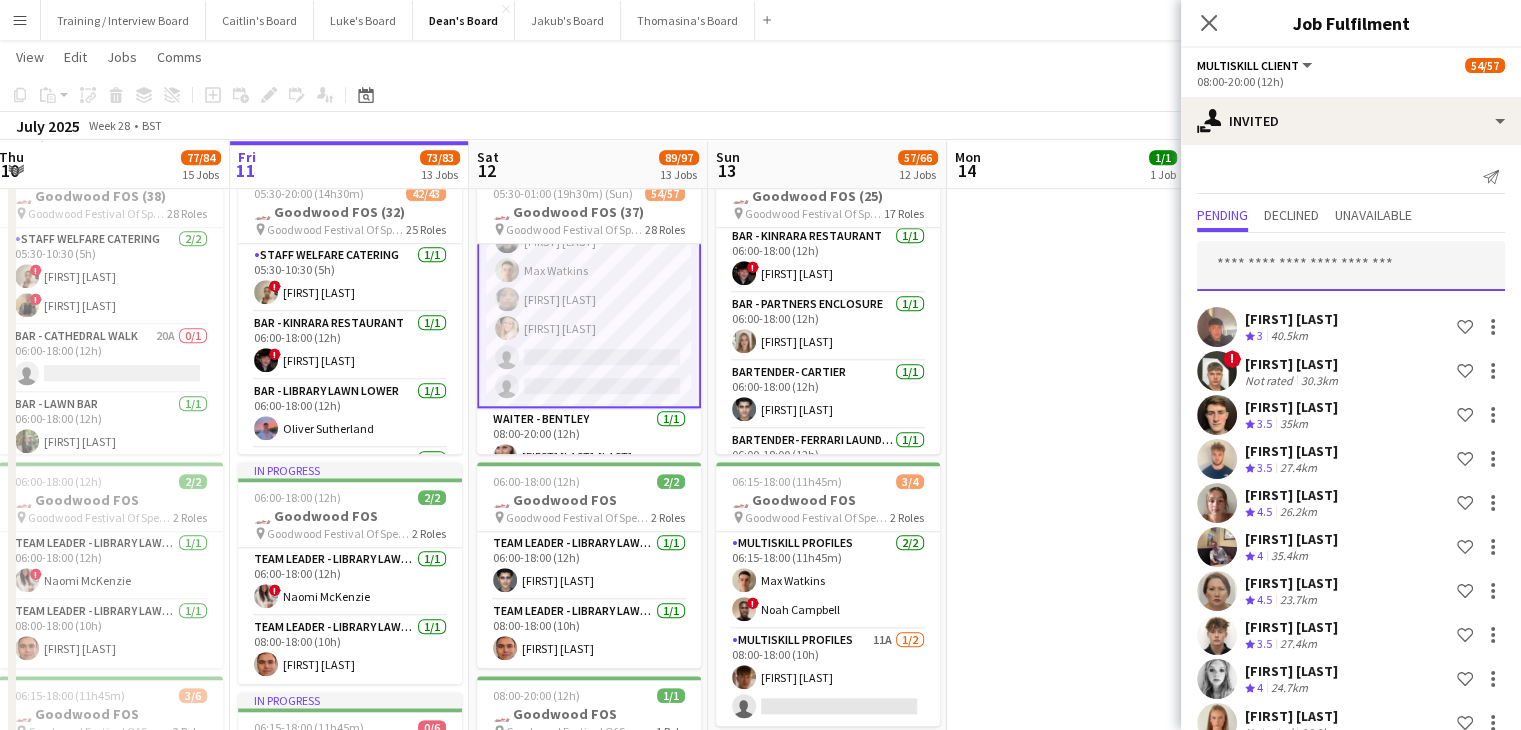 click at bounding box center [1351, 266] 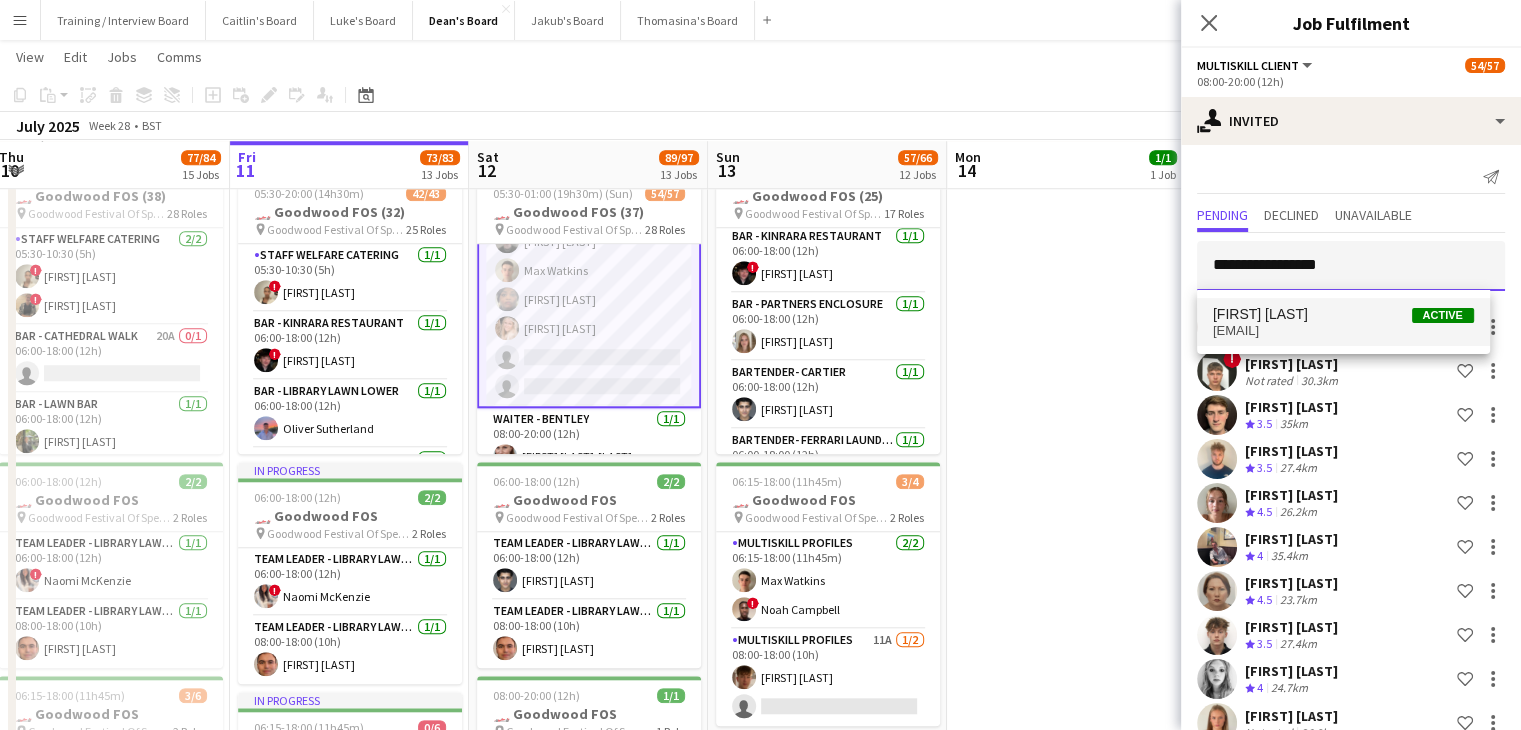 type on "**********" 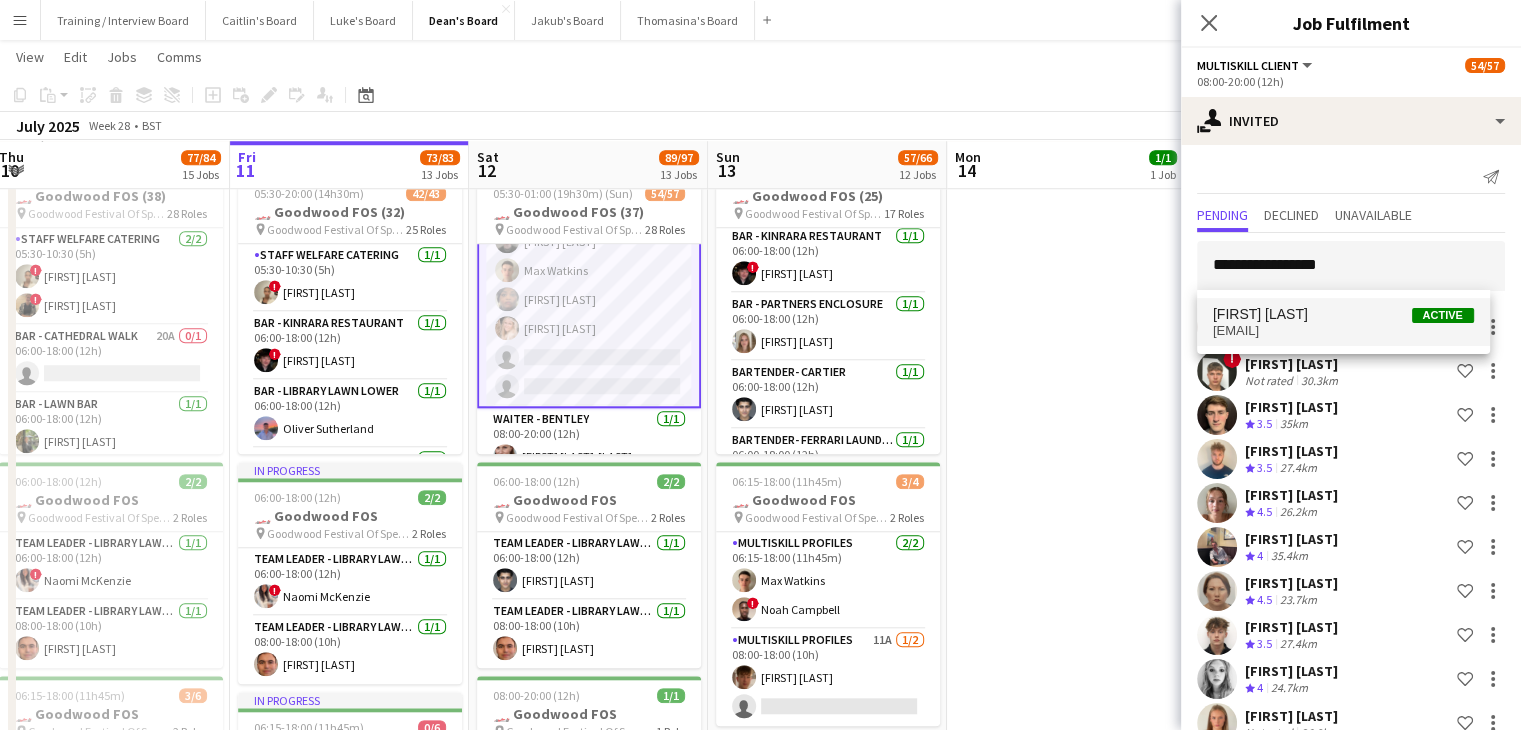 click on "[FIRST] [LAST]" at bounding box center [1260, 314] 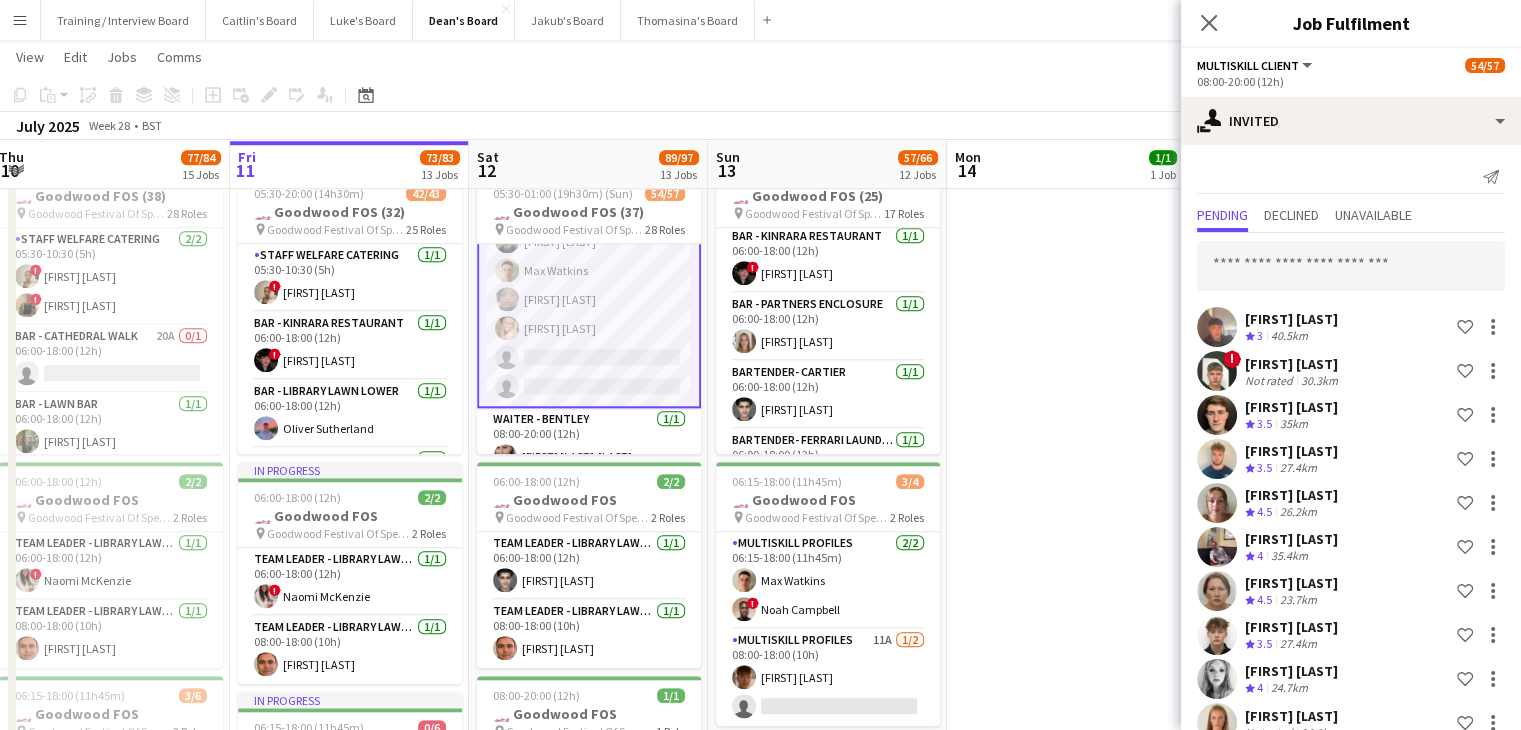 scroll, scrollTop: 4291, scrollLeft: 0, axis: vertical 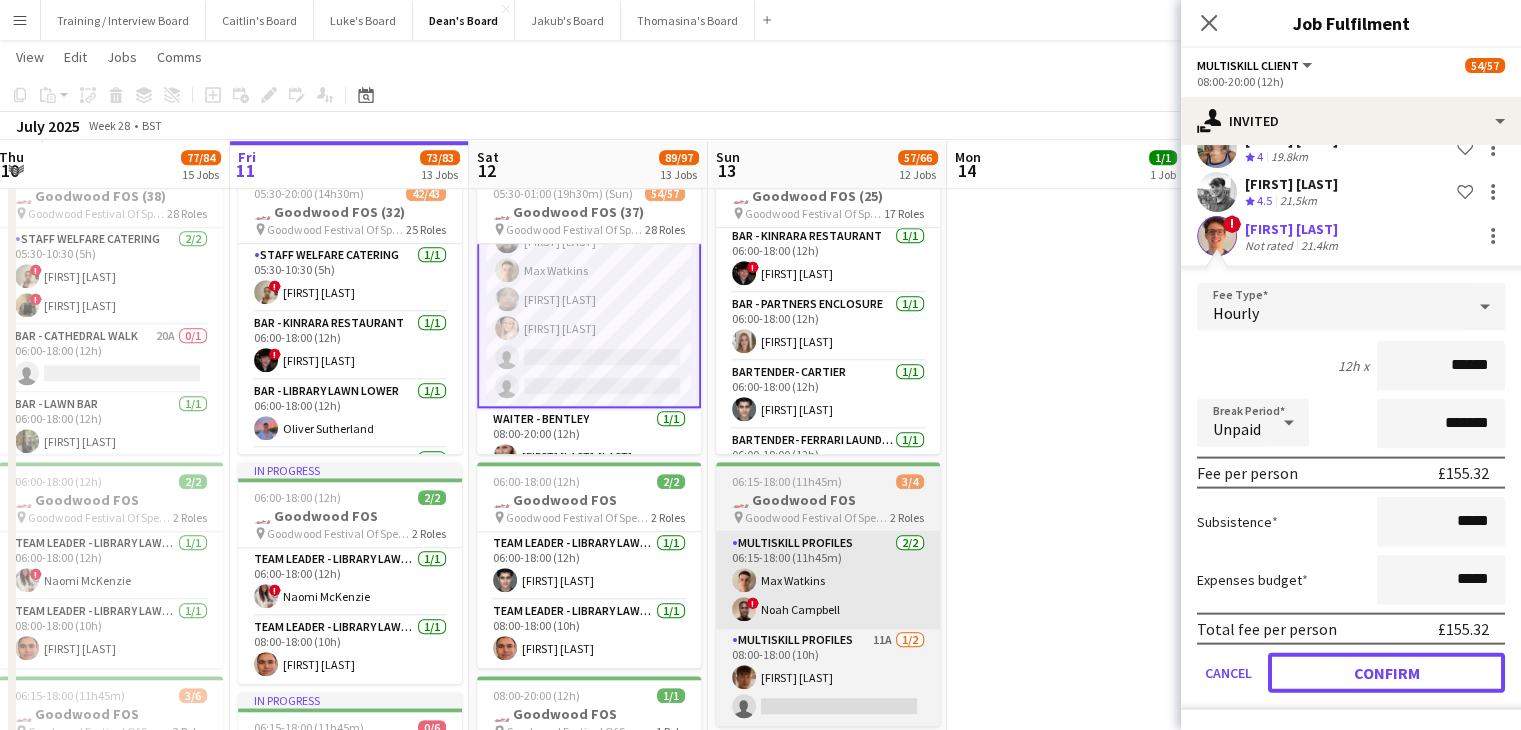 drag, startPoint x: 1417, startPoint y: 669, endPoint x: 863, endPoint y: 537, distance: 569.50854 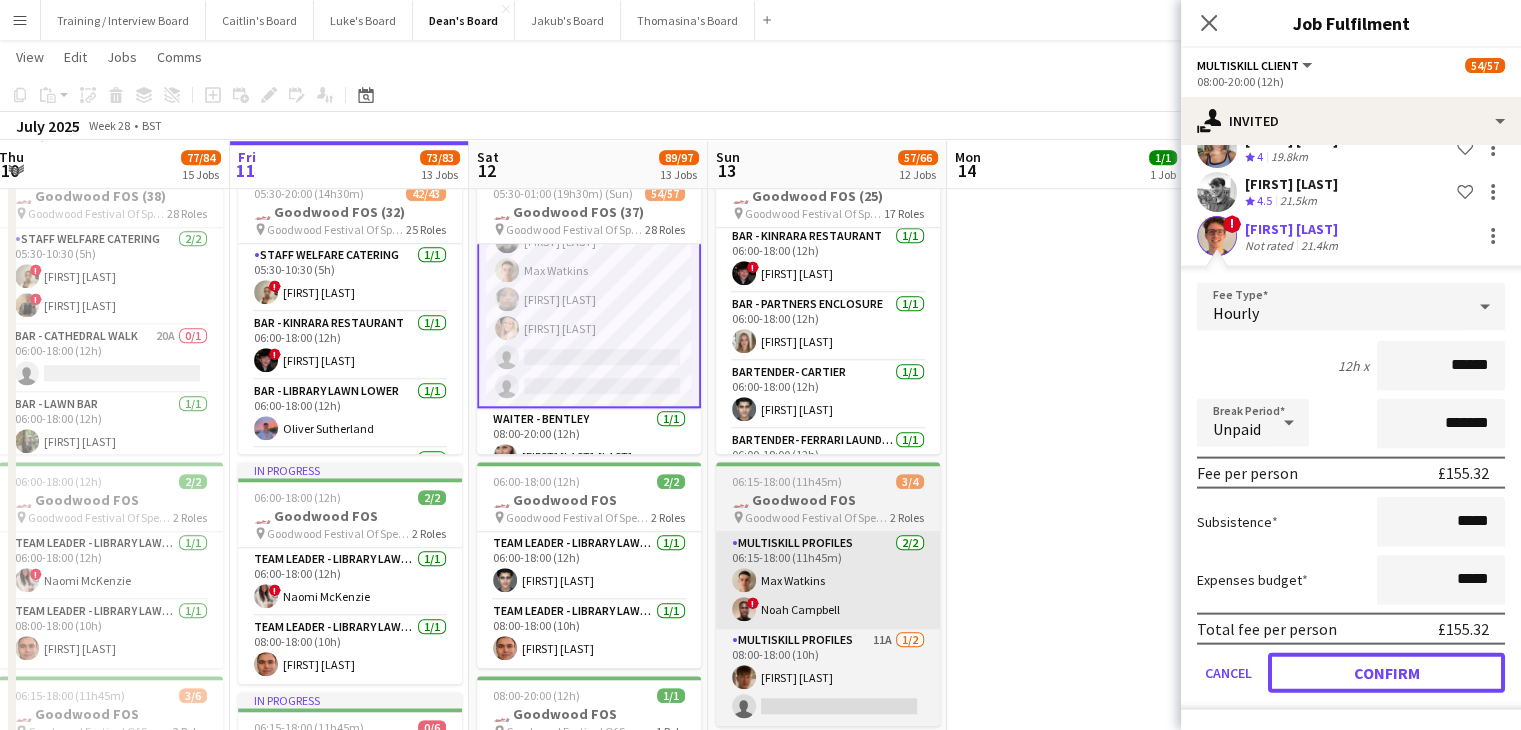 click on "Confirm" 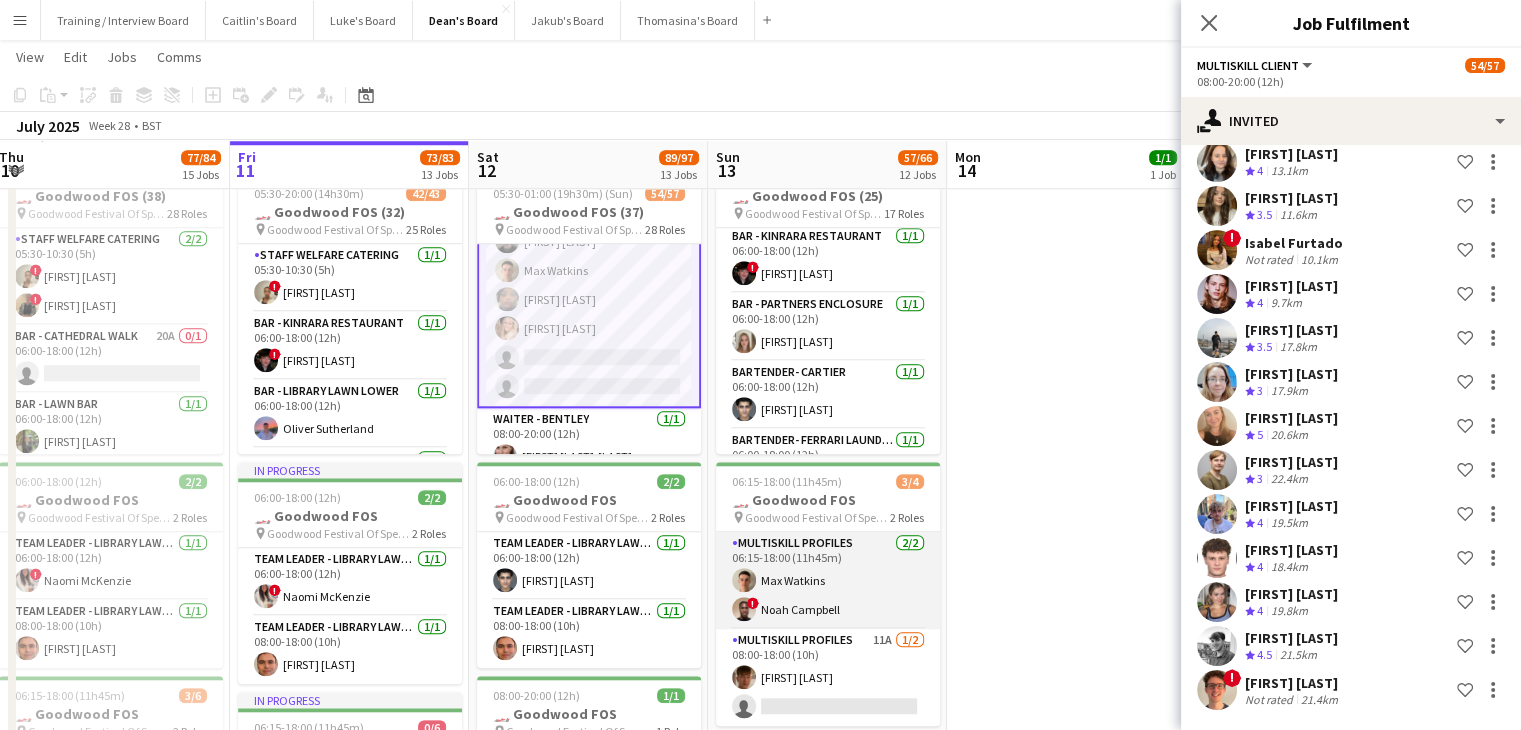 scroll, scrollTop: 3916, scrollLeft: 0, axis: vertical 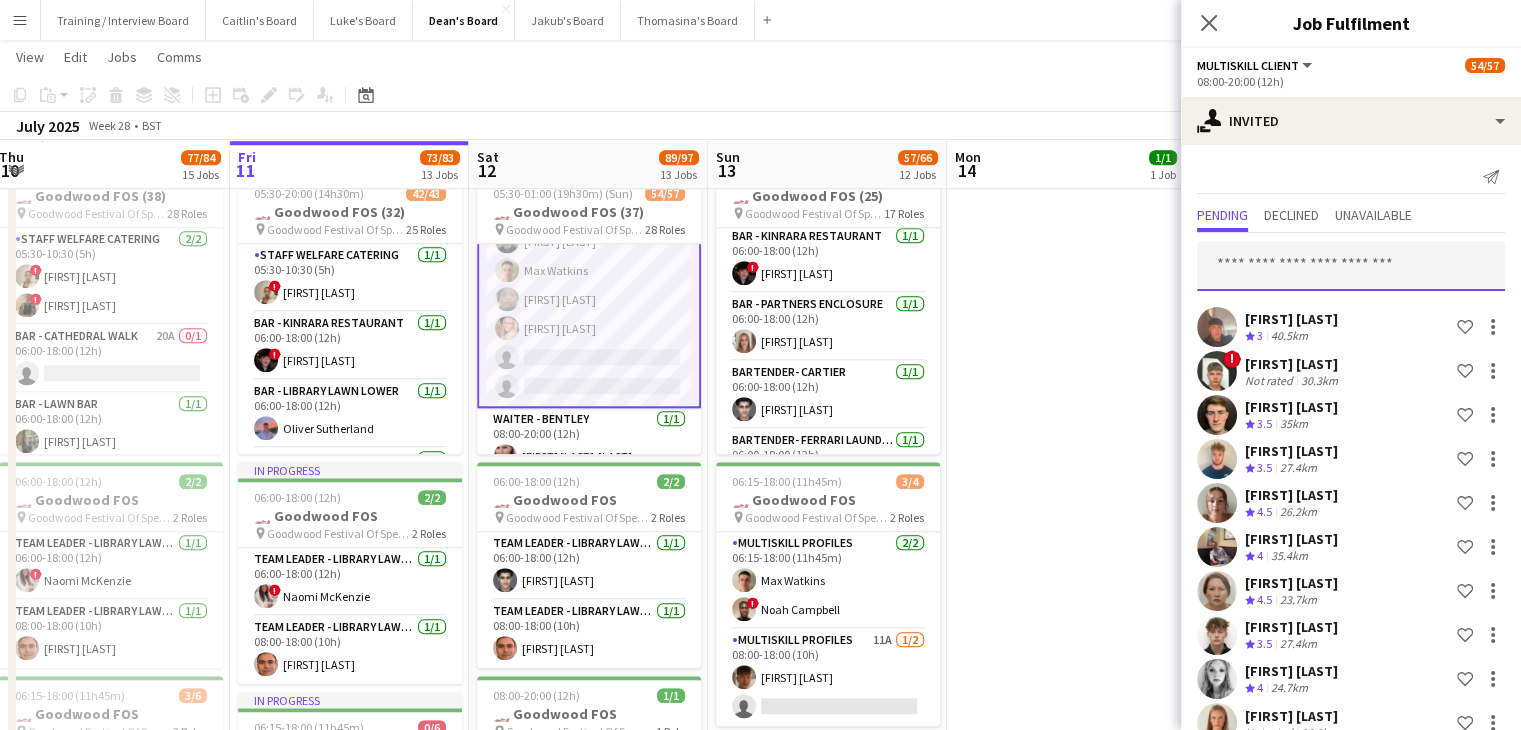 click at bounding box center (1351, 266) 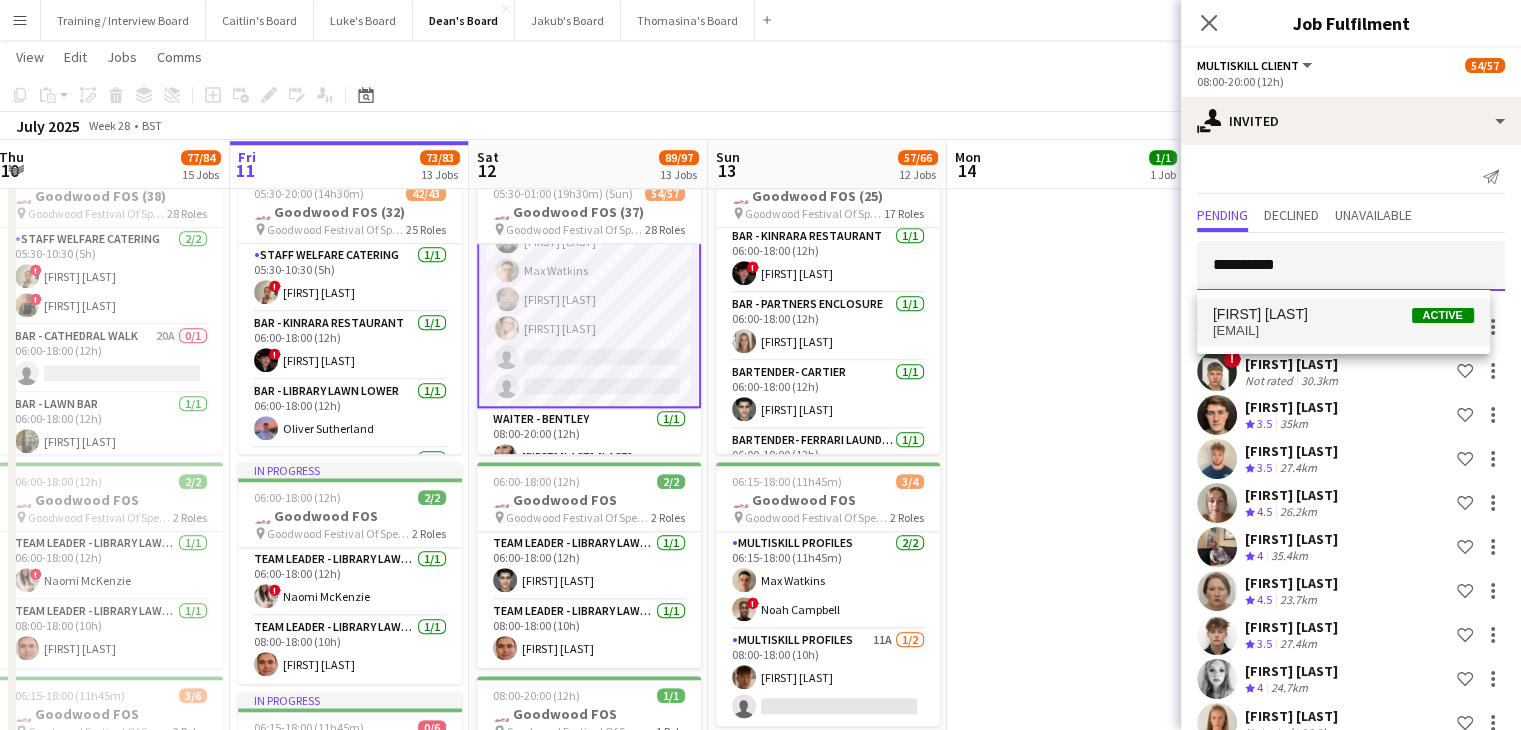 type on "**********" 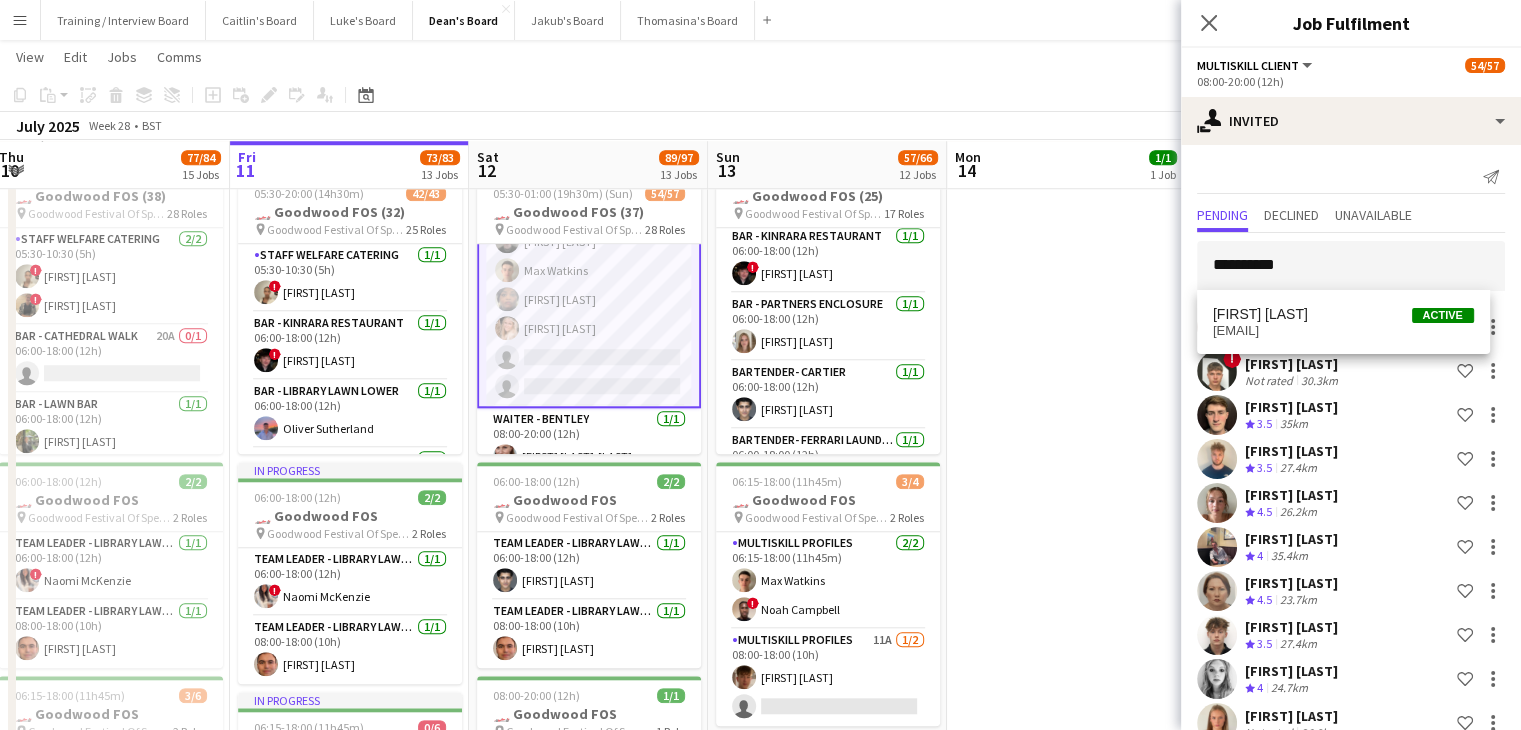 drag, startPoint x: 1344, startPoint y: 322, endPoint x: 1358, endPoint y: 331, distance: 16.643316 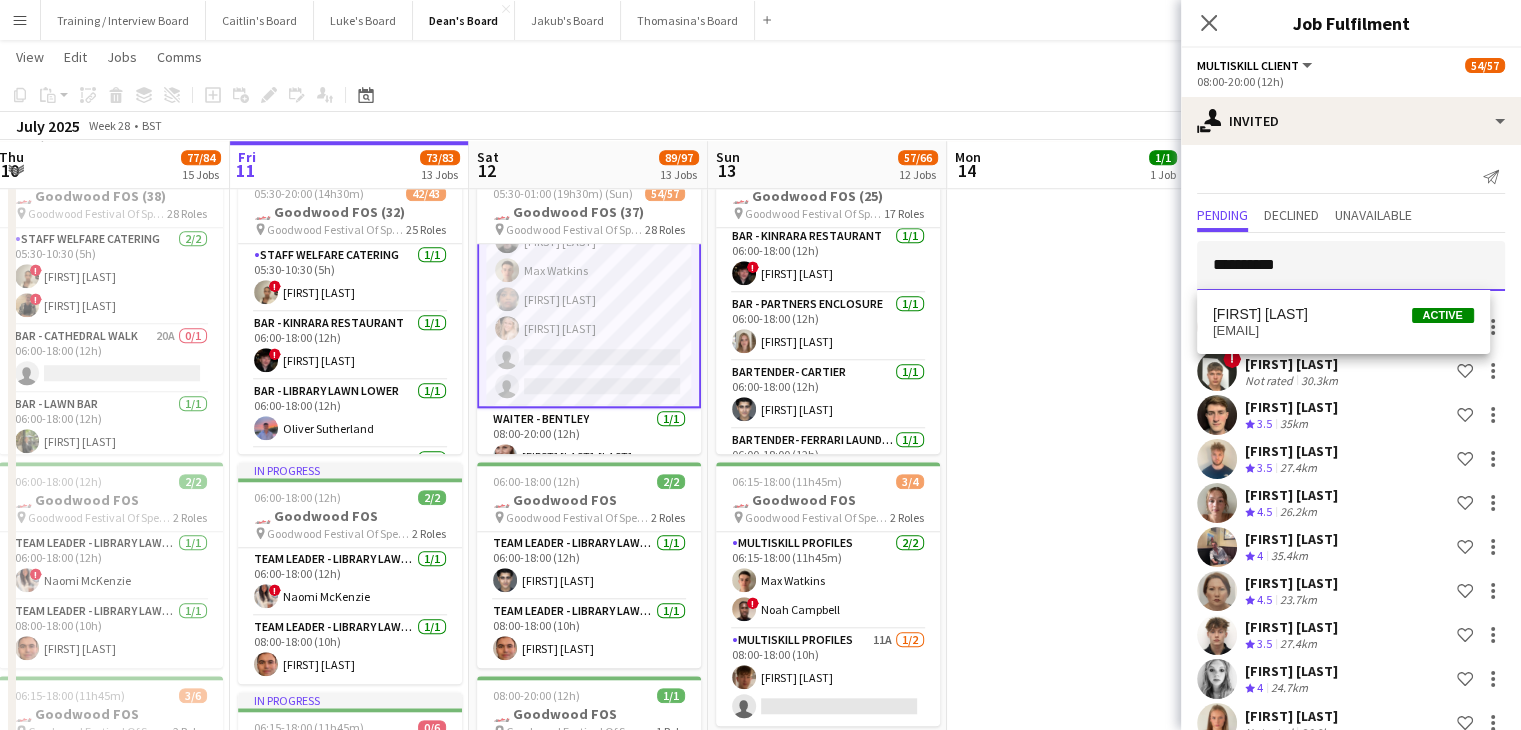 type 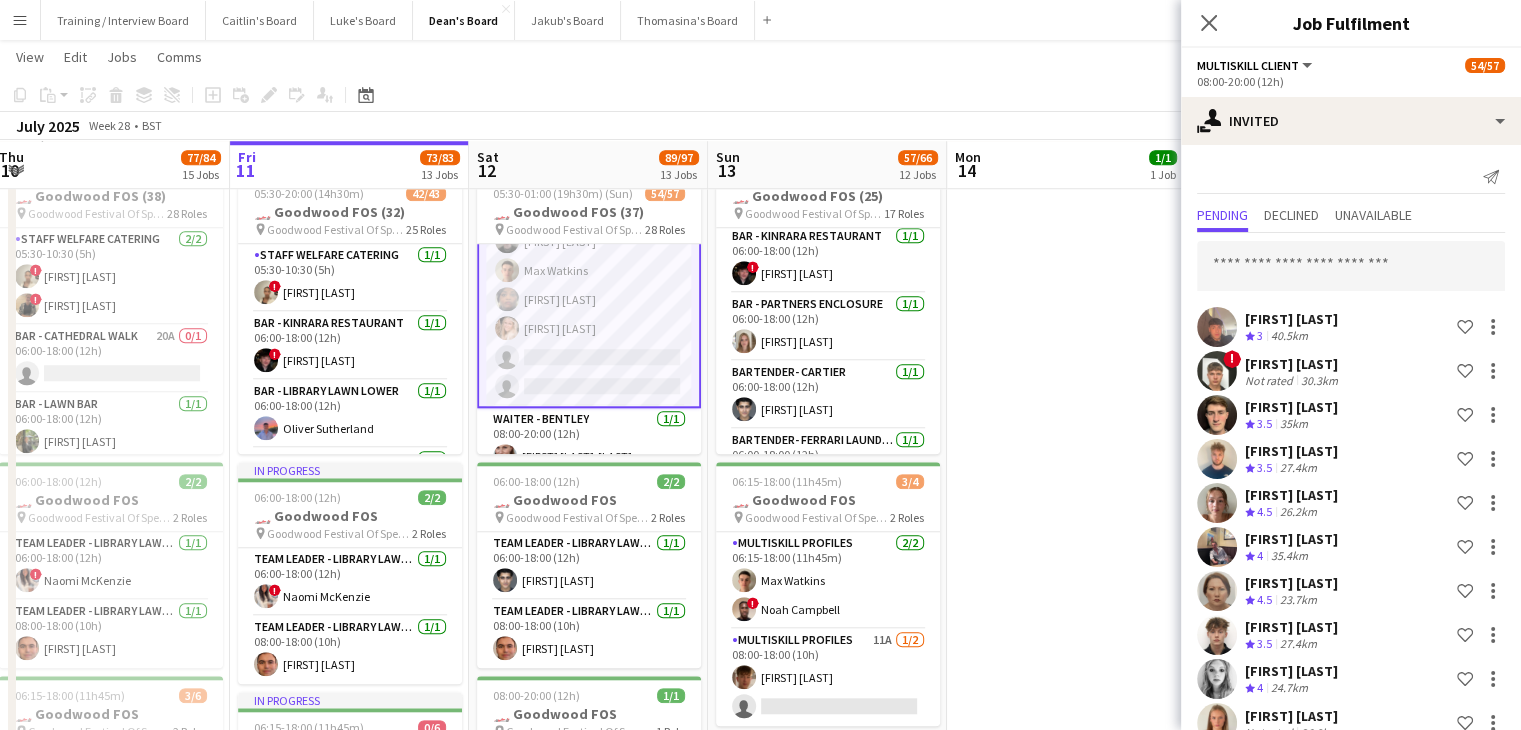 scroll, scrollTop: 4336, scrollLeft: 0, axis: vertical 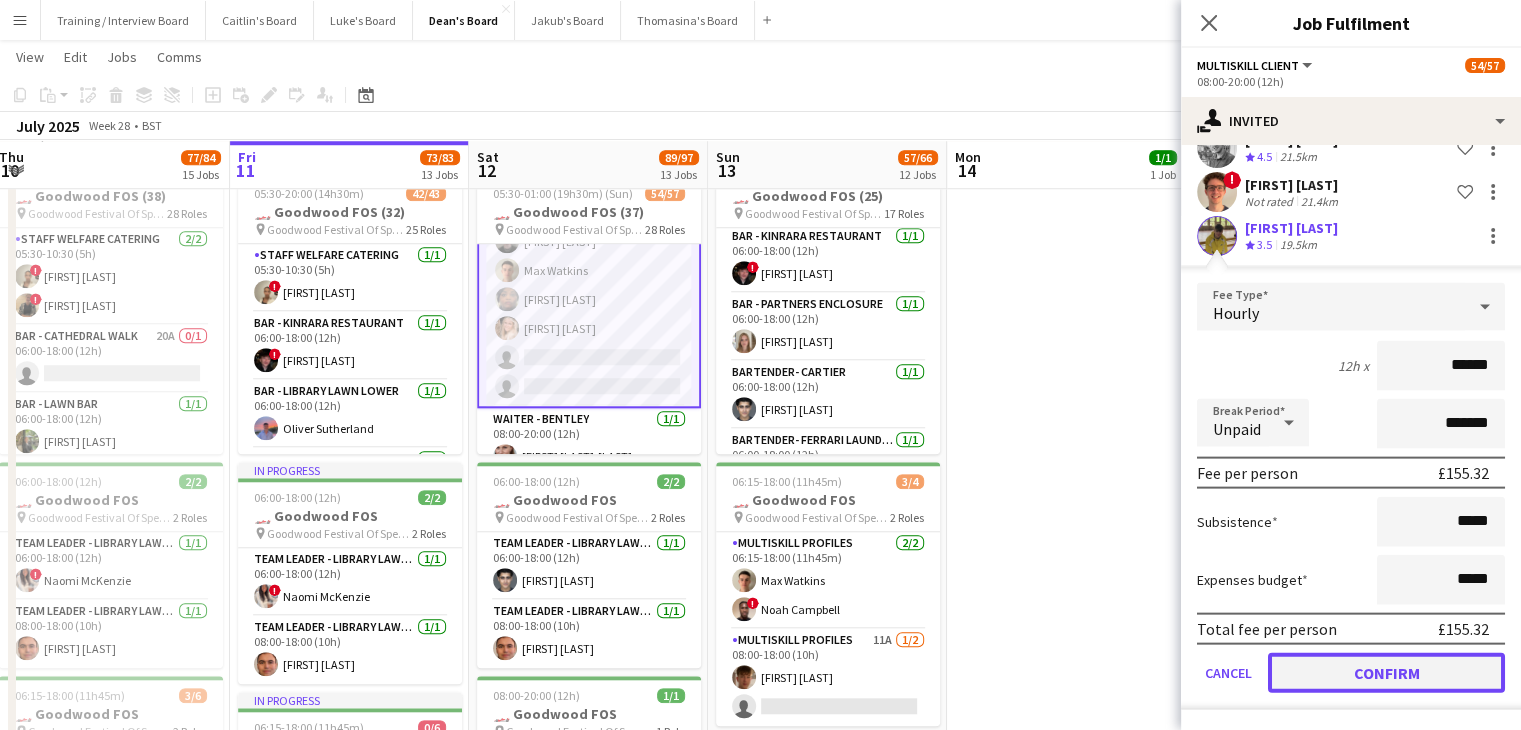 click on "Confirm" 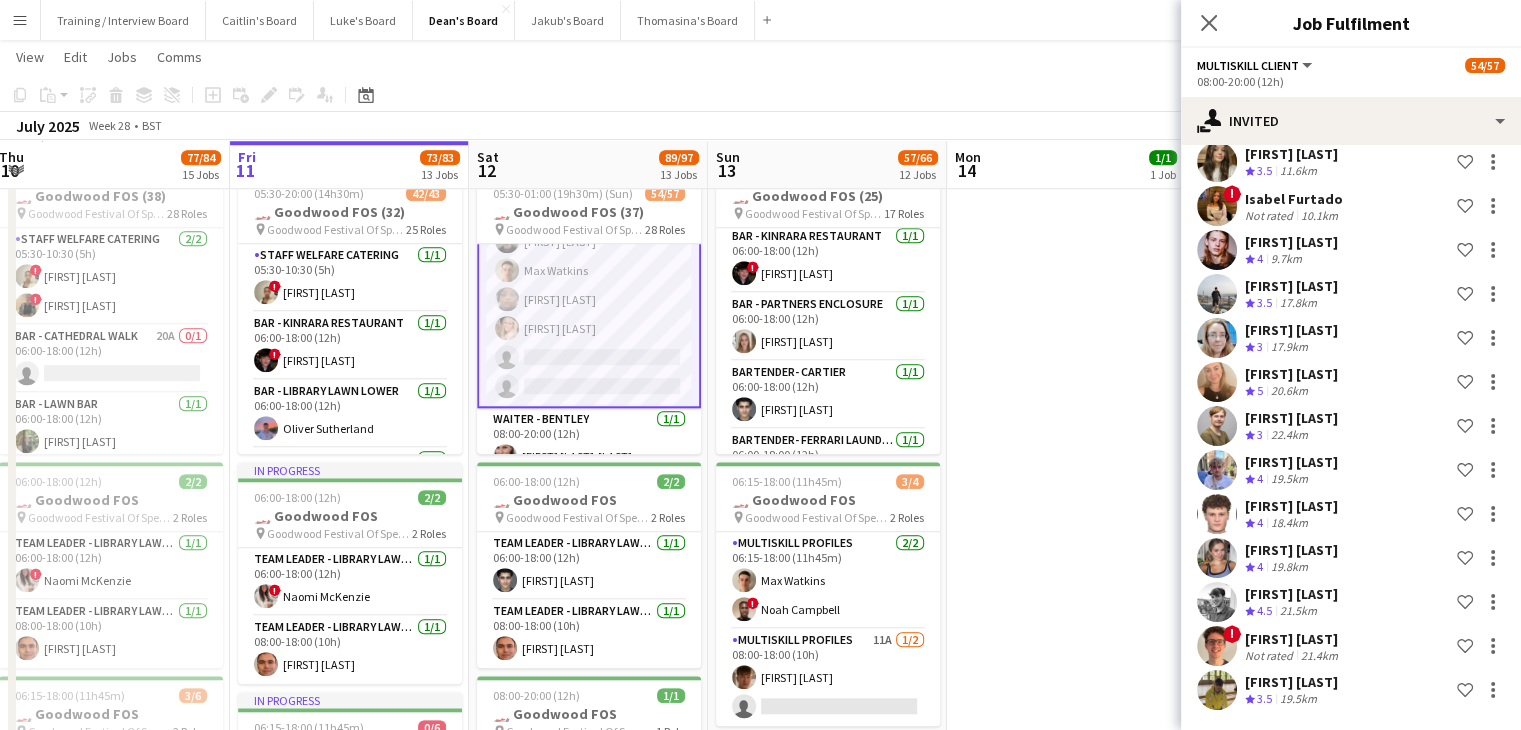 scroll, scrollTop: 3960, scrollLeft: 0, axis: vertical 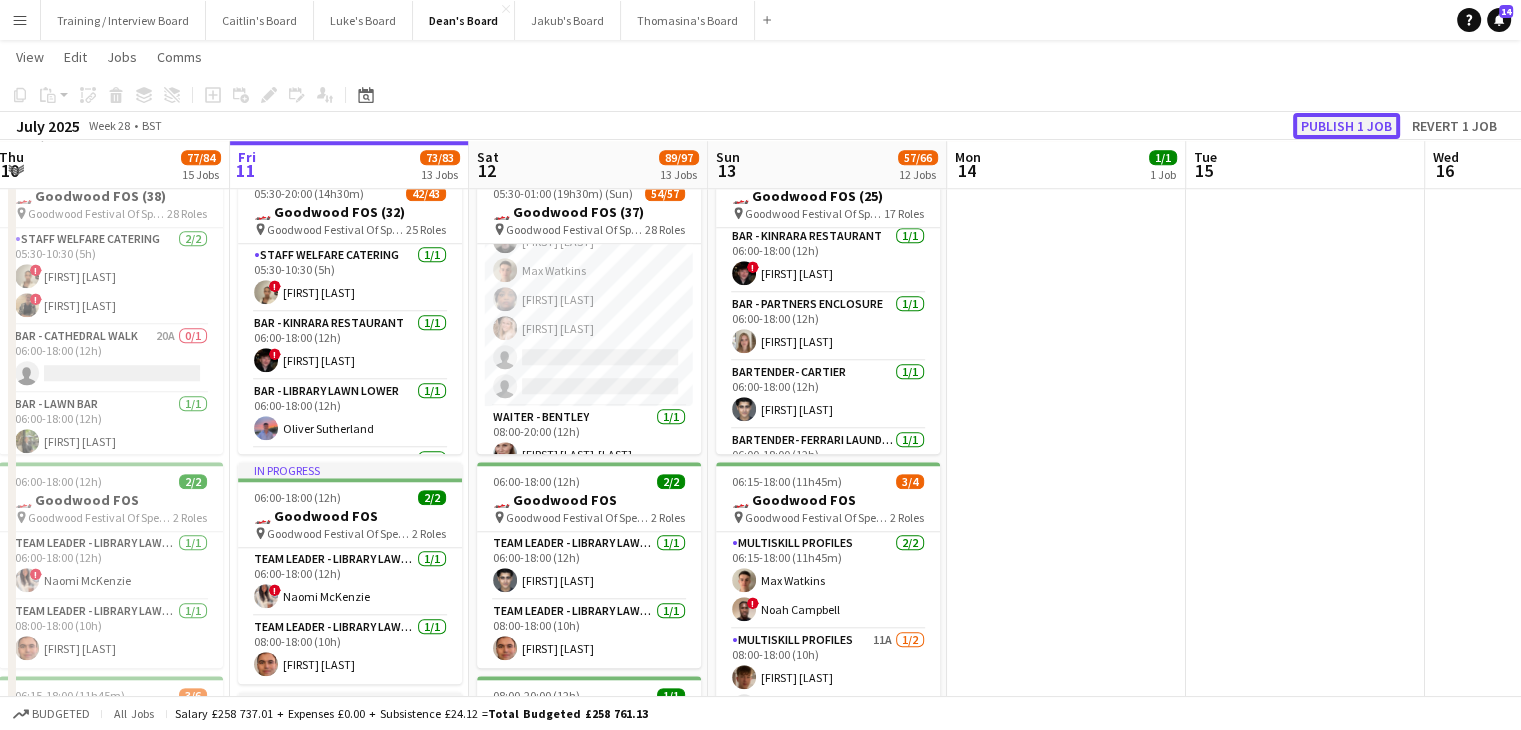 drag, startPoint x: 1384, startPoint y: 121, endPoint x: 866, endPoint y: 158, distance: 519.31976 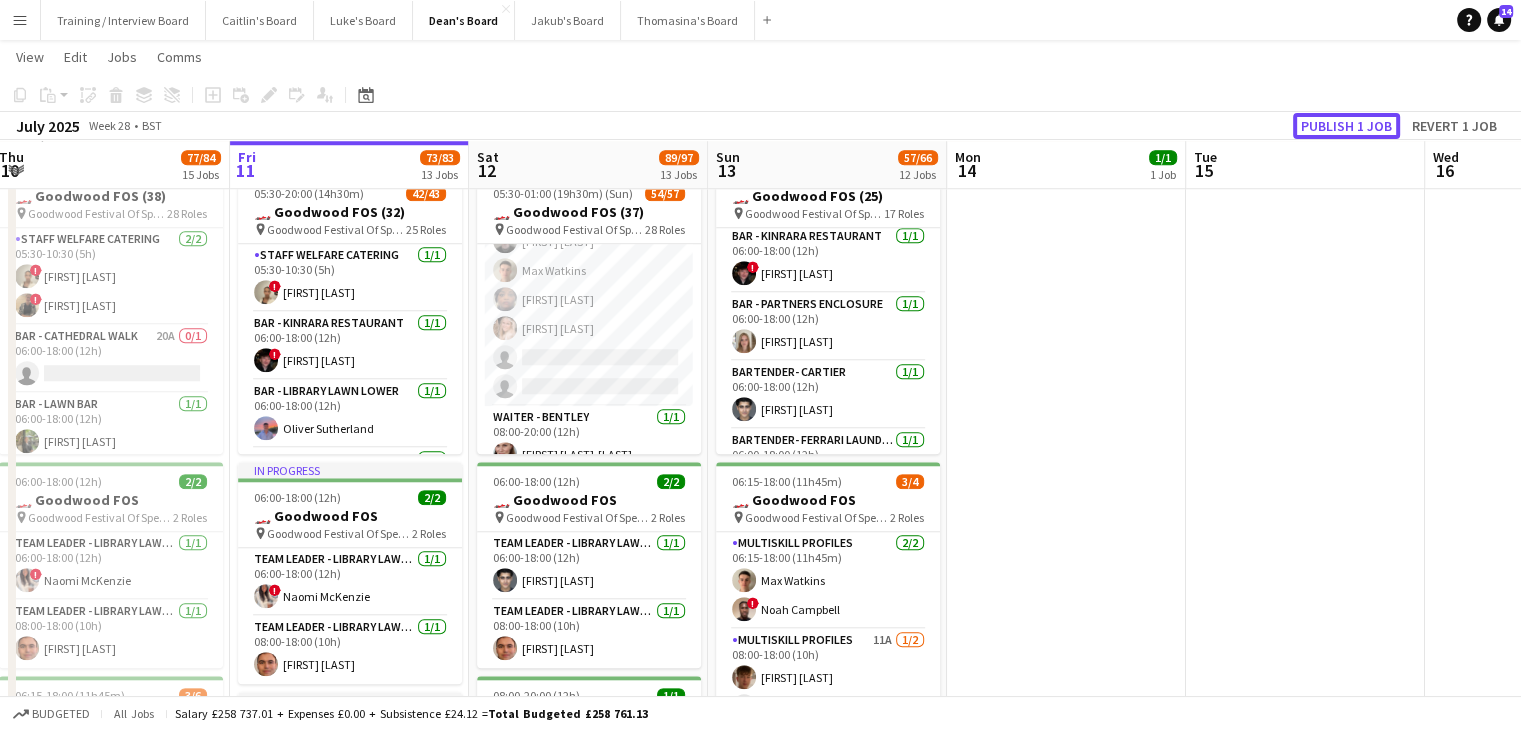click on "Publish 1 job" 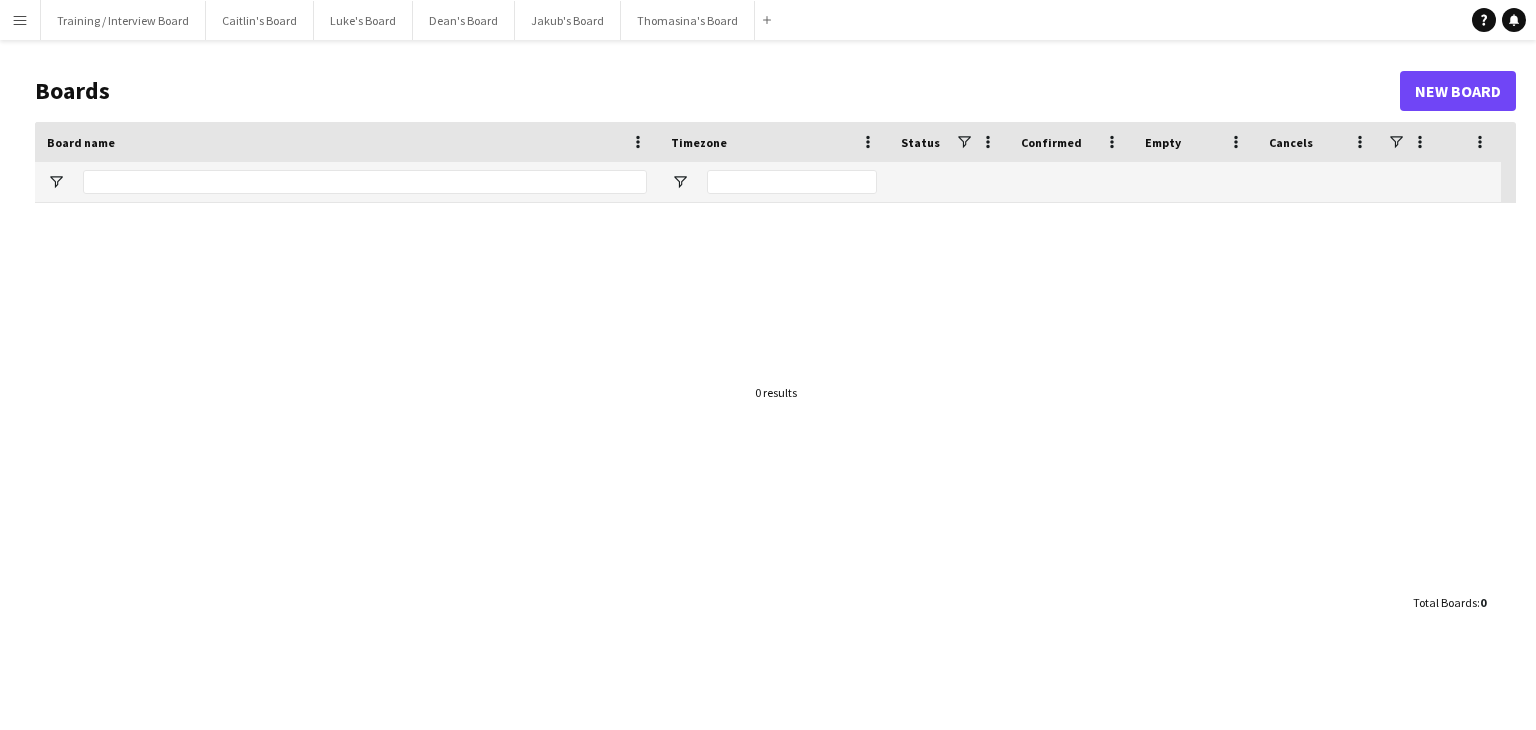 scroll, scrollTop: 0, scrollLeft: 0, axis: both 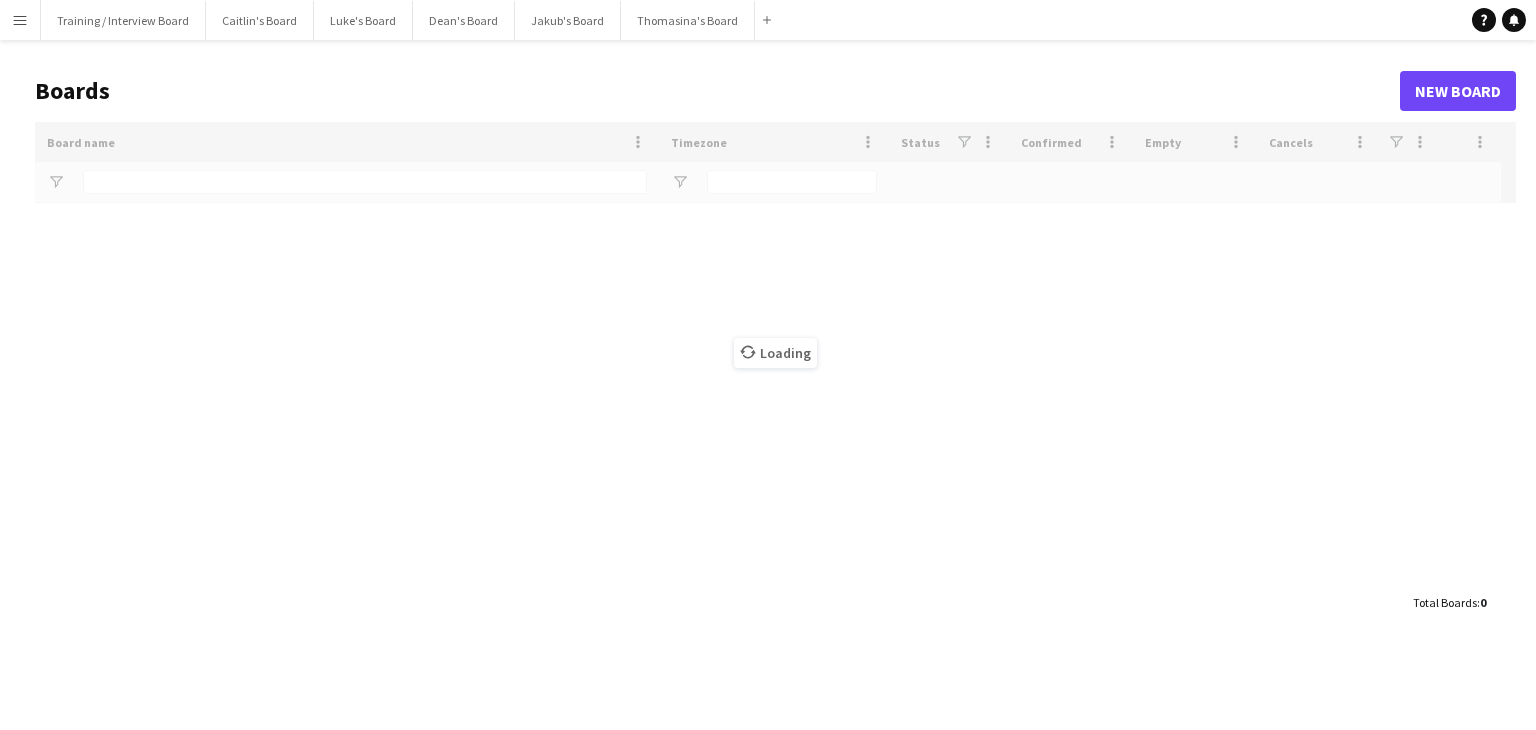 click on "Menu" at bounding box center [20, 20] 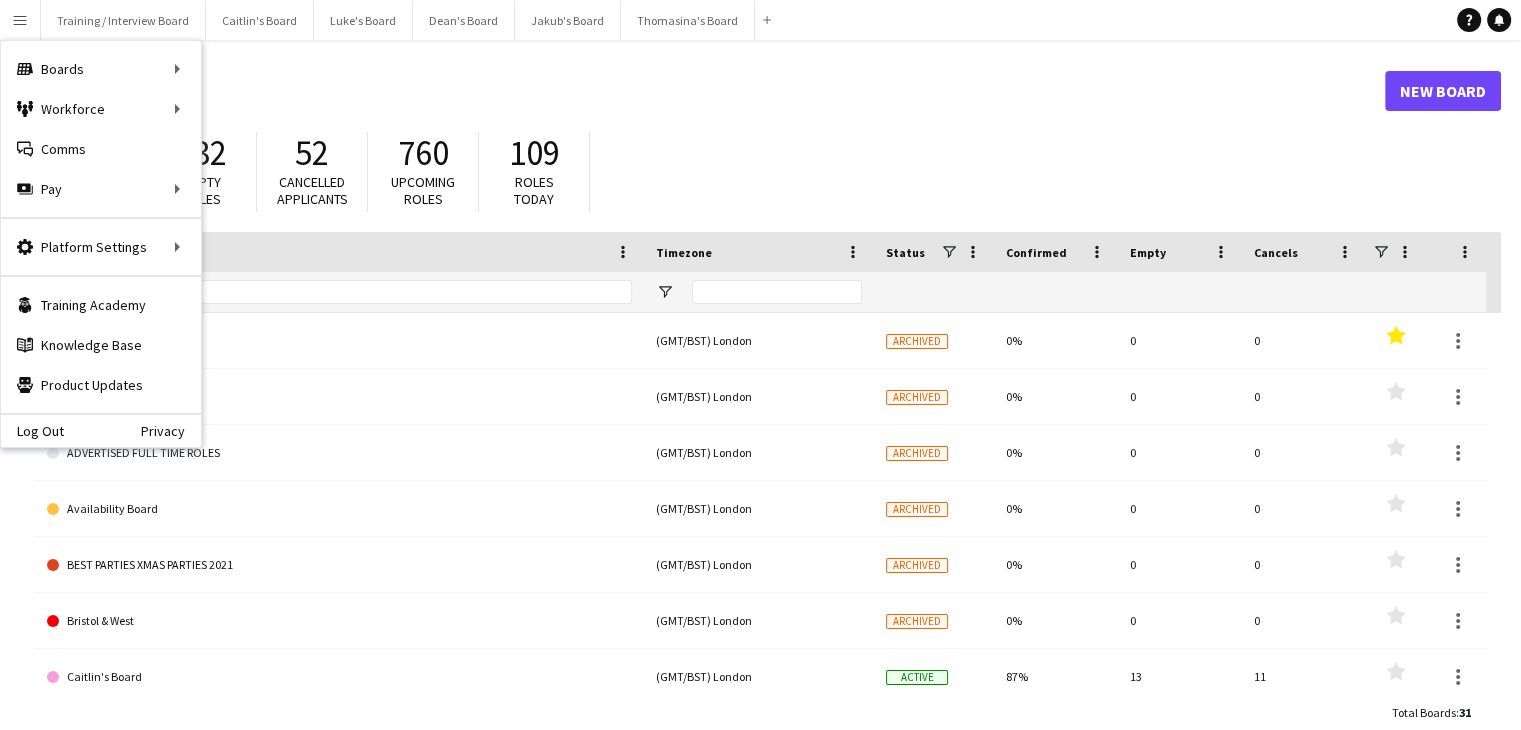 drag, startPoint x: 660, startPoint y: 89, endPoint x: 660, endPoint y: 60, distance: 29 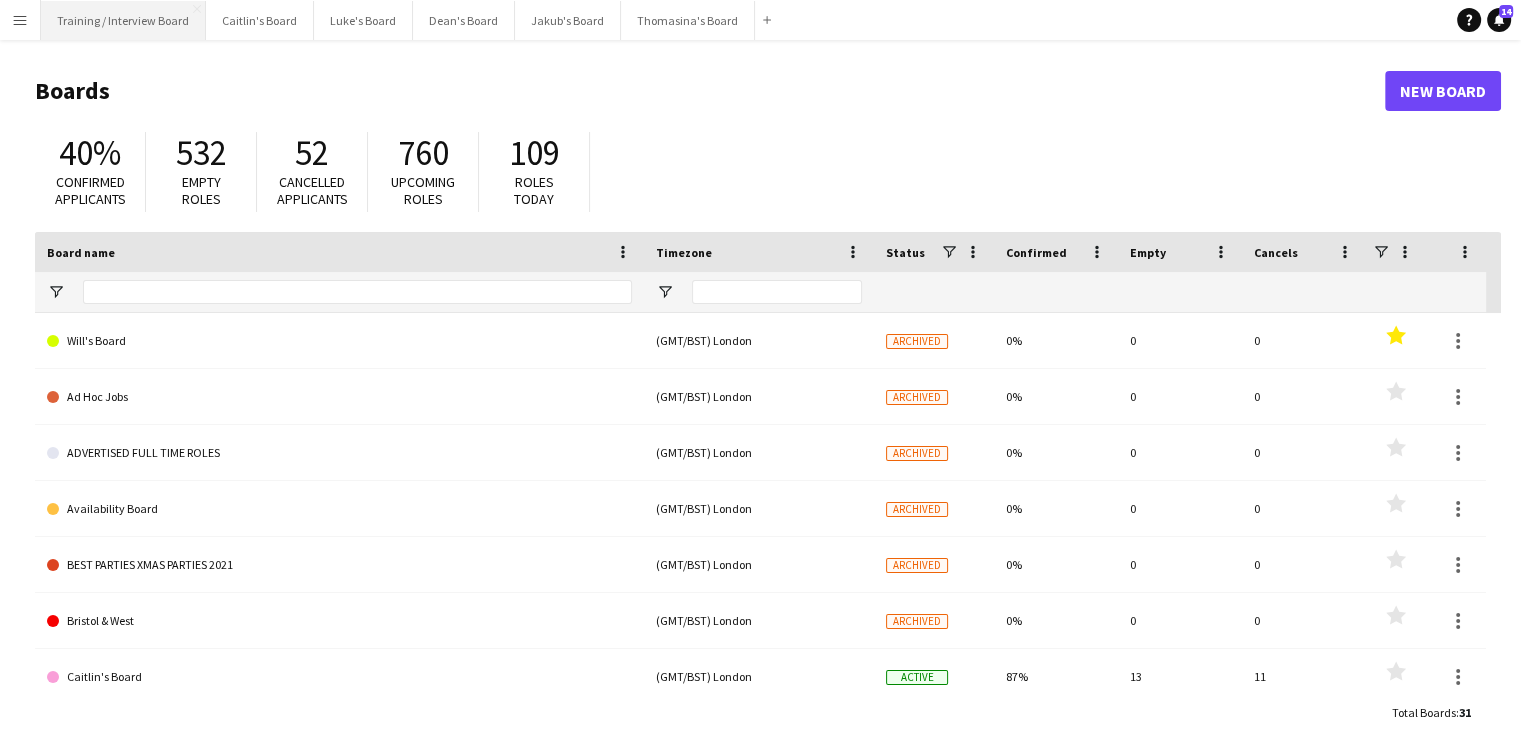 click on "Training / Interview Board
Close" at bounding box center (123, 20) 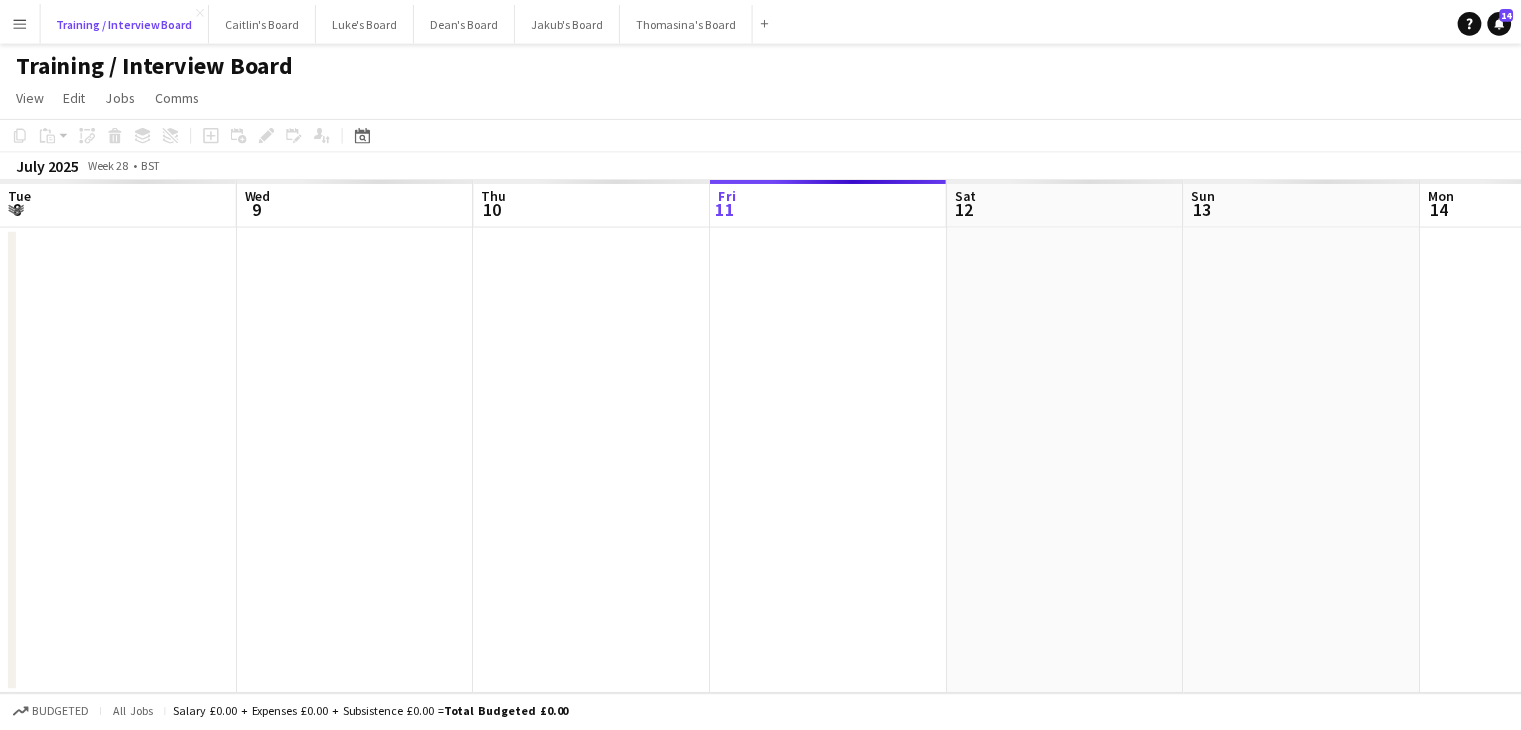 scroll, scrollTop: 0, scrollLeft: 478, axis: horizontal 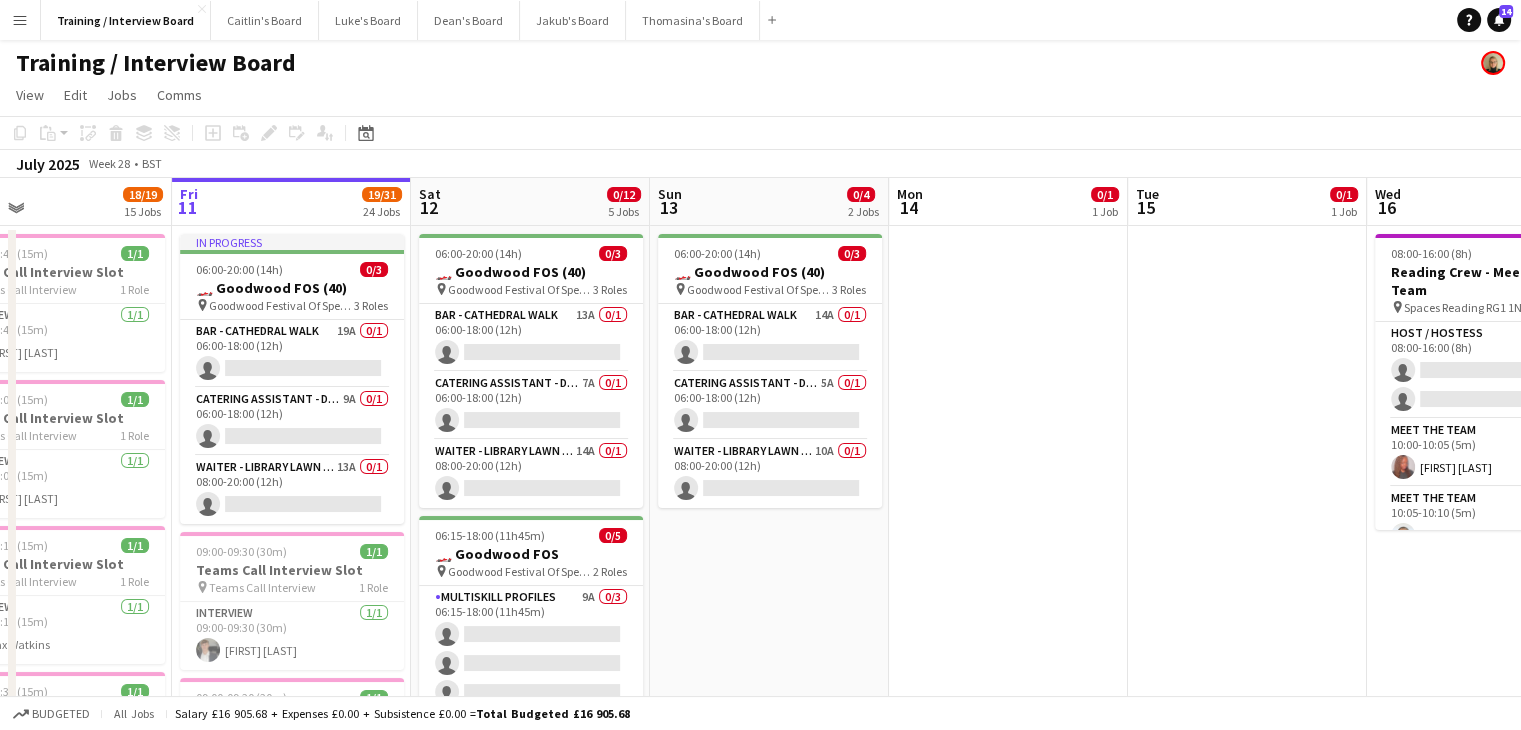 drag, startPoint x: 536, startPoint y: 208, endPoint x: 469, endPoint y: 205, distance: 67.06713 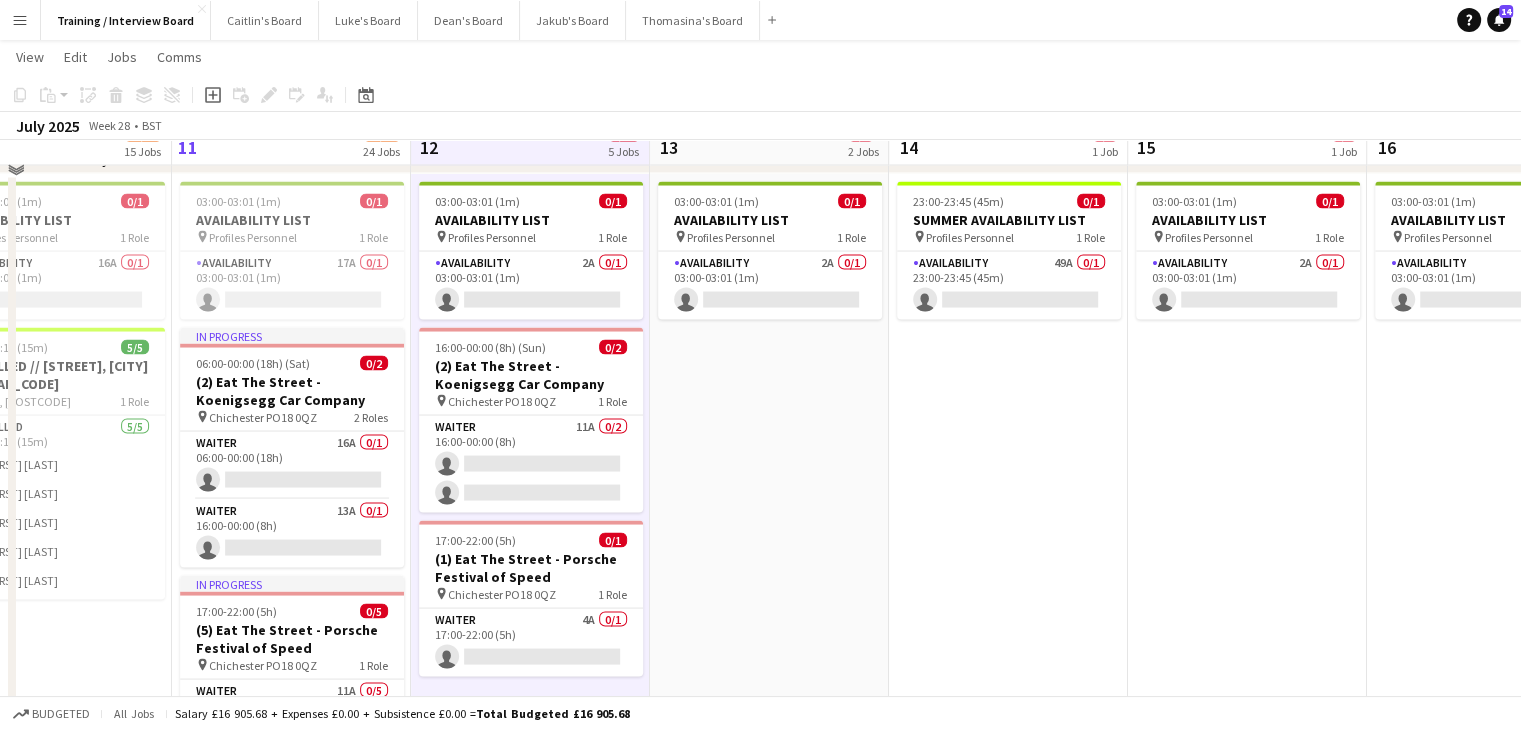 scroll, scrollTop: 3800, scrollLeft: 0, axis: vertical 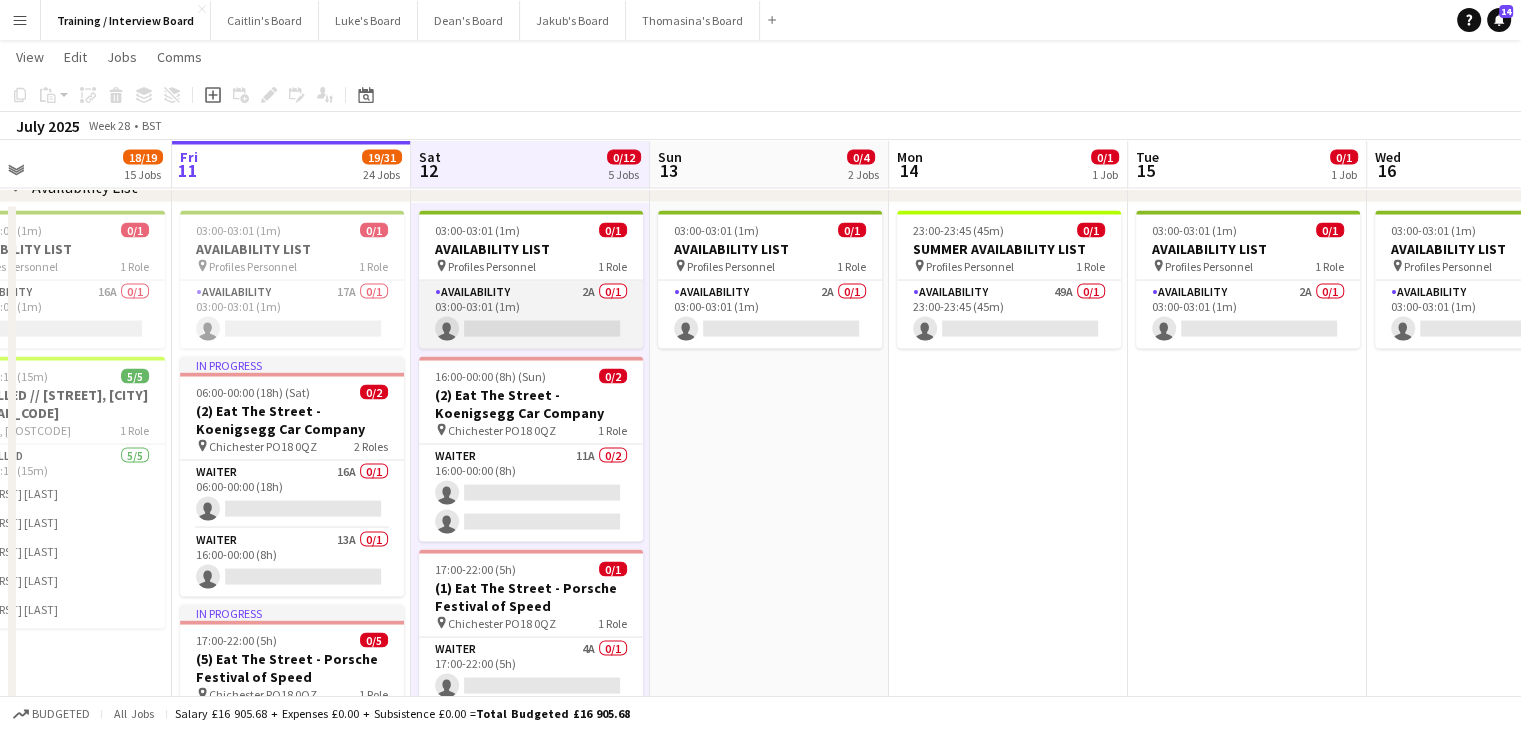 click on "Availability   2A   0/1   03:00-03:01 (1m)
single-neutral-actions" at bounding box center (531, 314) 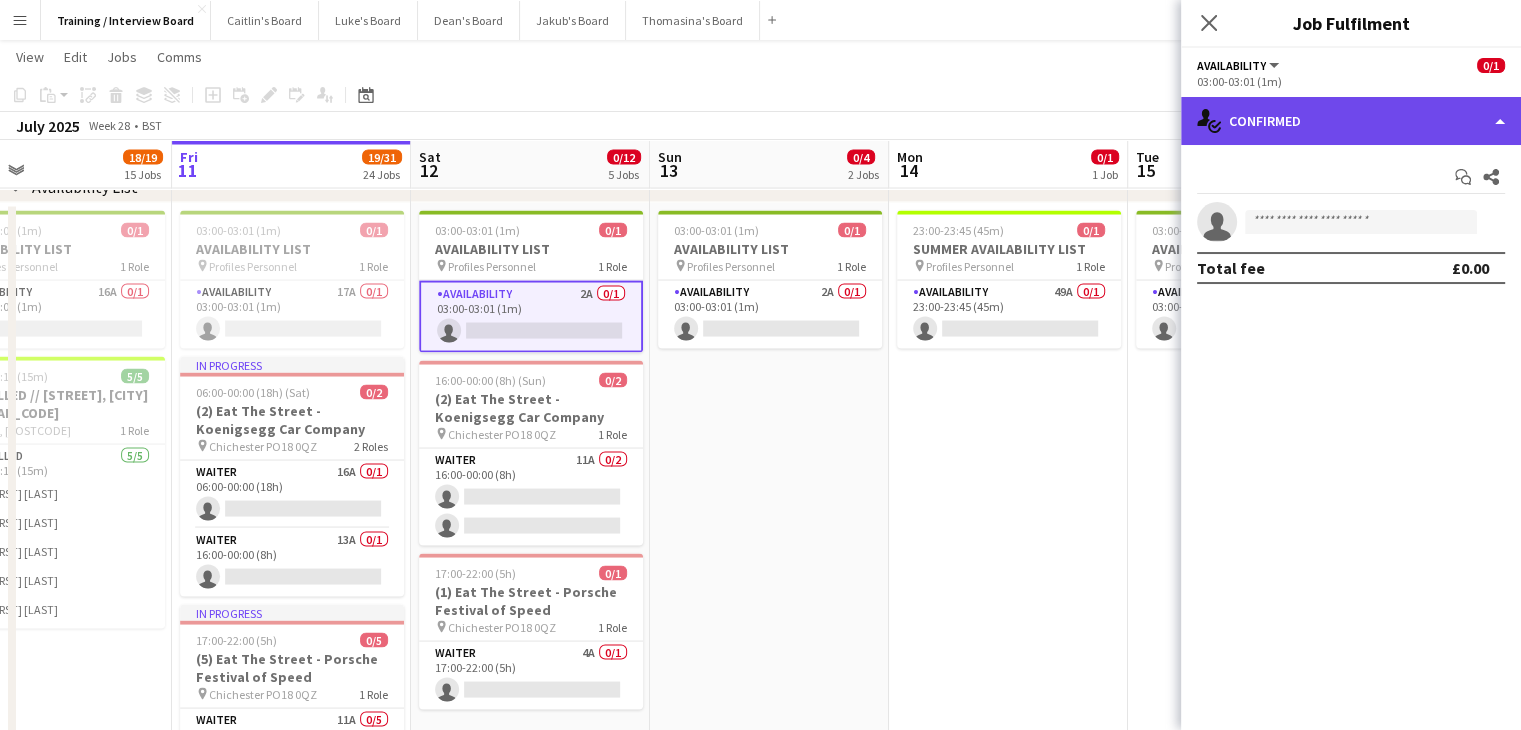 click on "single-neutral-actions-check-2
Confirmed" 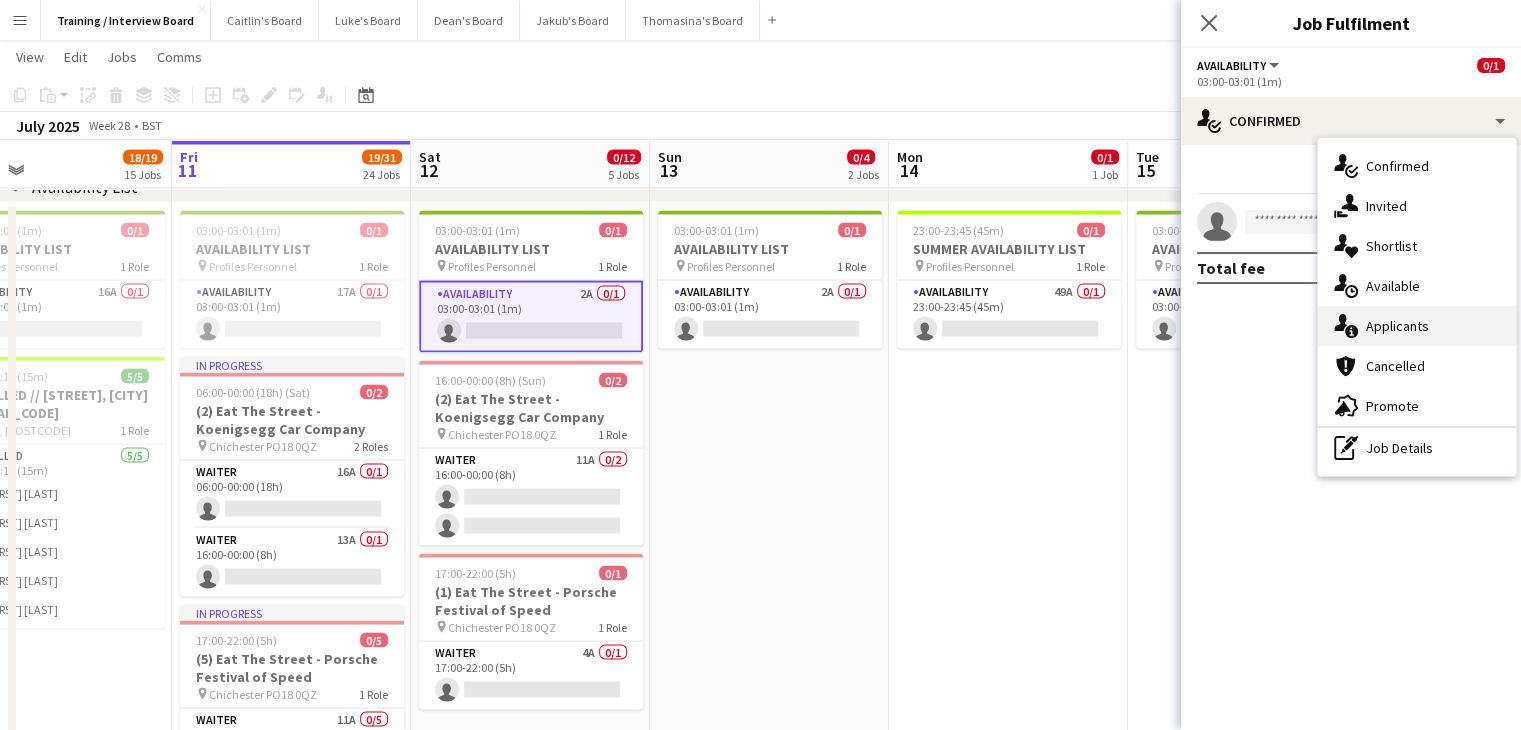 click on "single-neutral-actions-information
Applicants" at bounding box center [1417, 326] 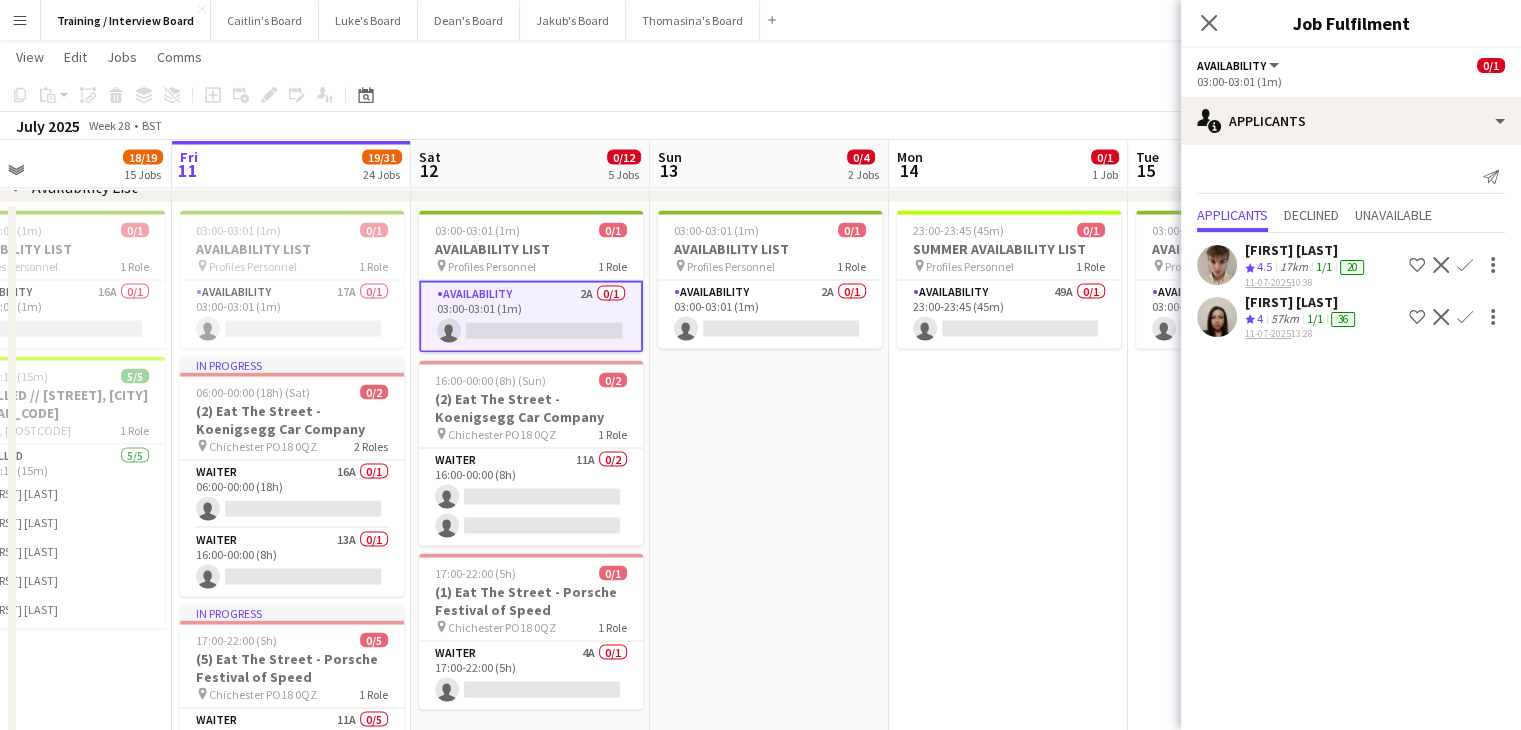 click on "17km" at bounding box center [1285, 319] 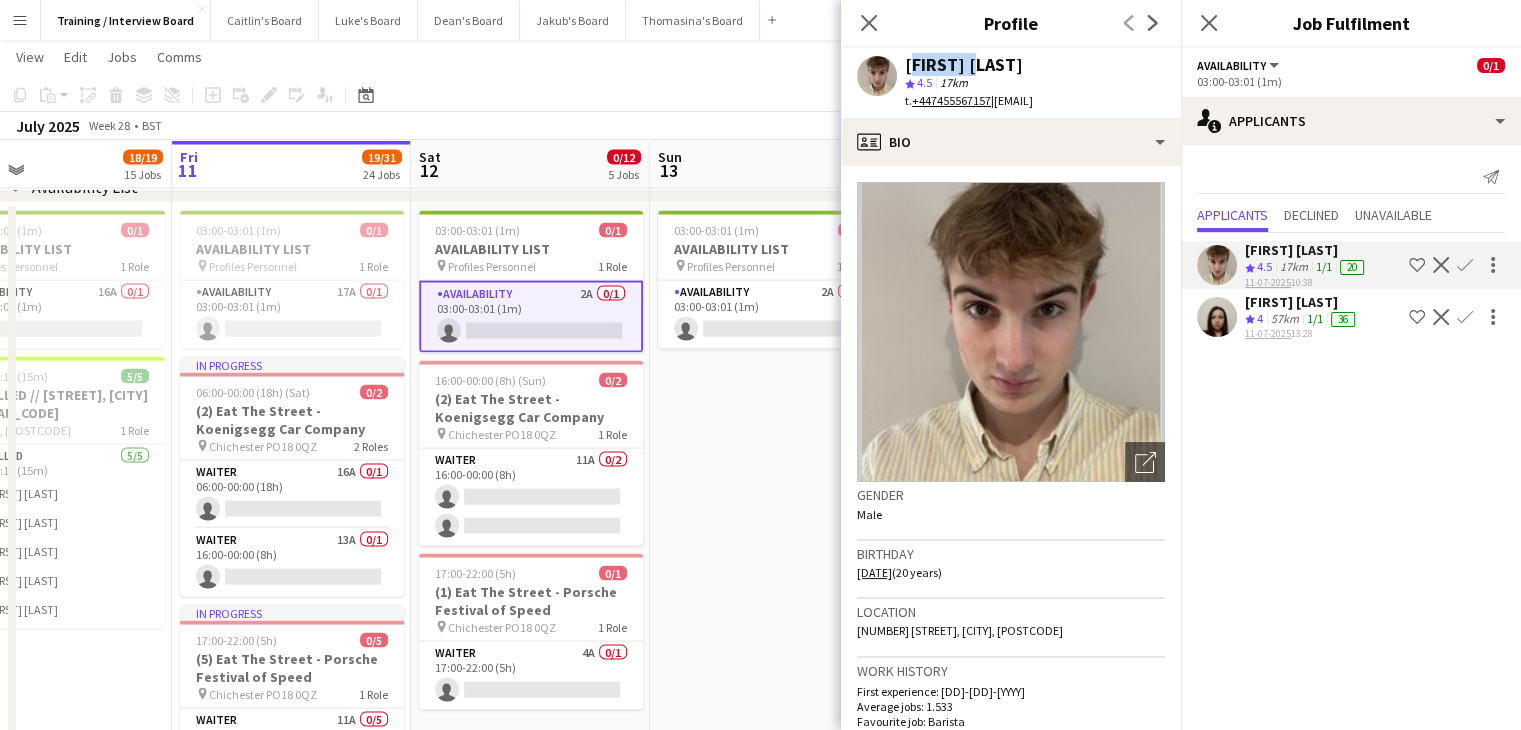 drag, startPoint x: 982, startPoint y: 67, endPoint x: 913, endPoint y: 59, distance: 69.46222 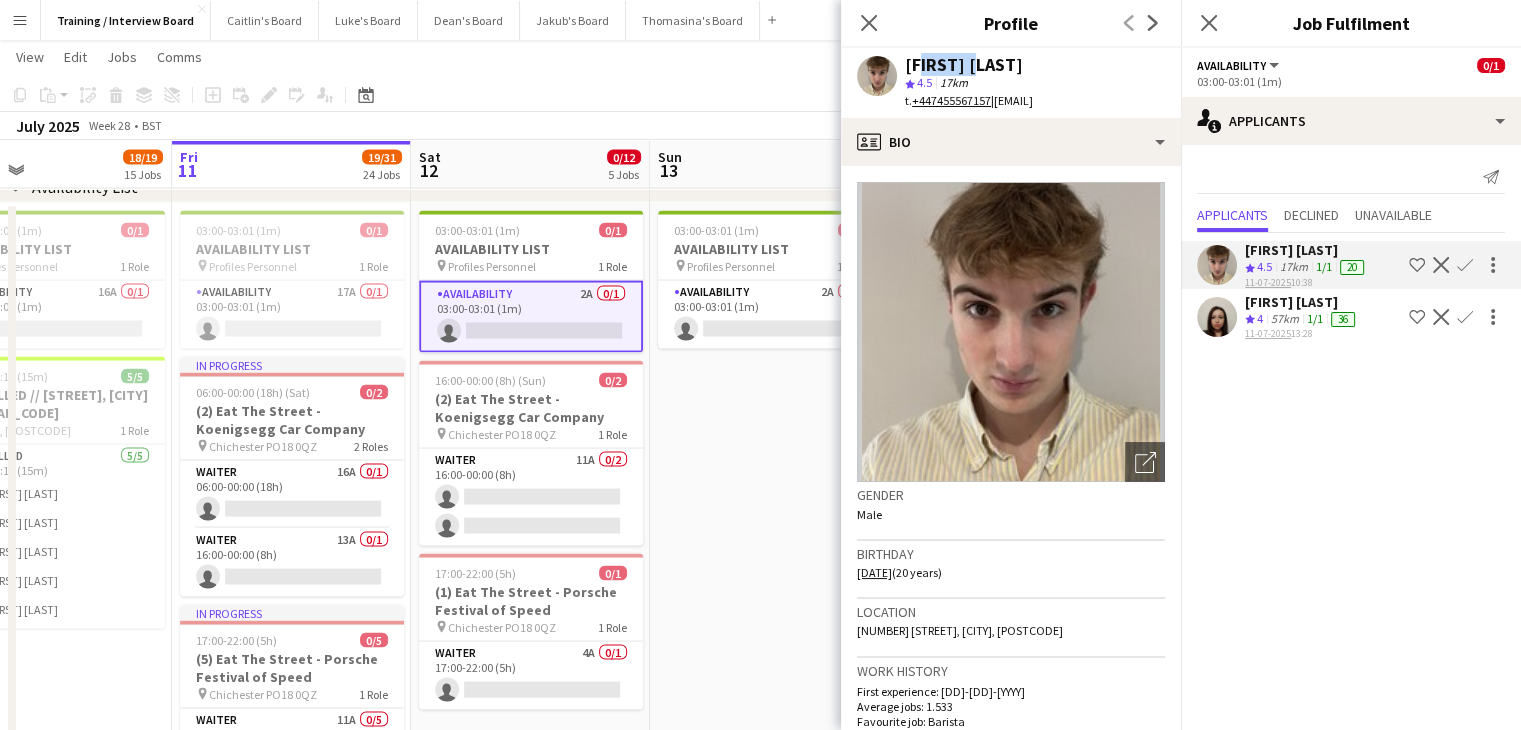 copy on "[FIRST] [LAST]" 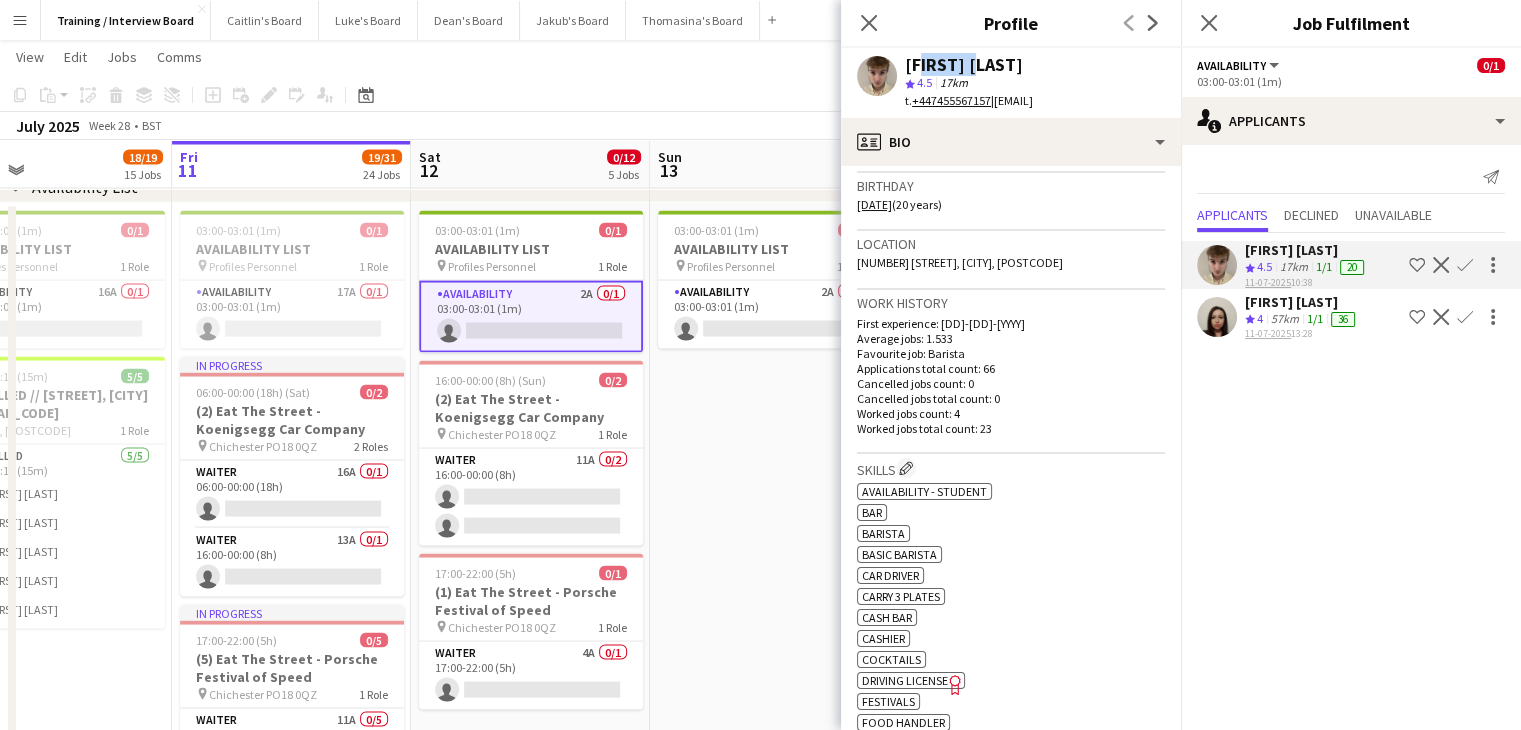 scroll, scrollTop: 400, scrollLeft: 0, axis: vertical 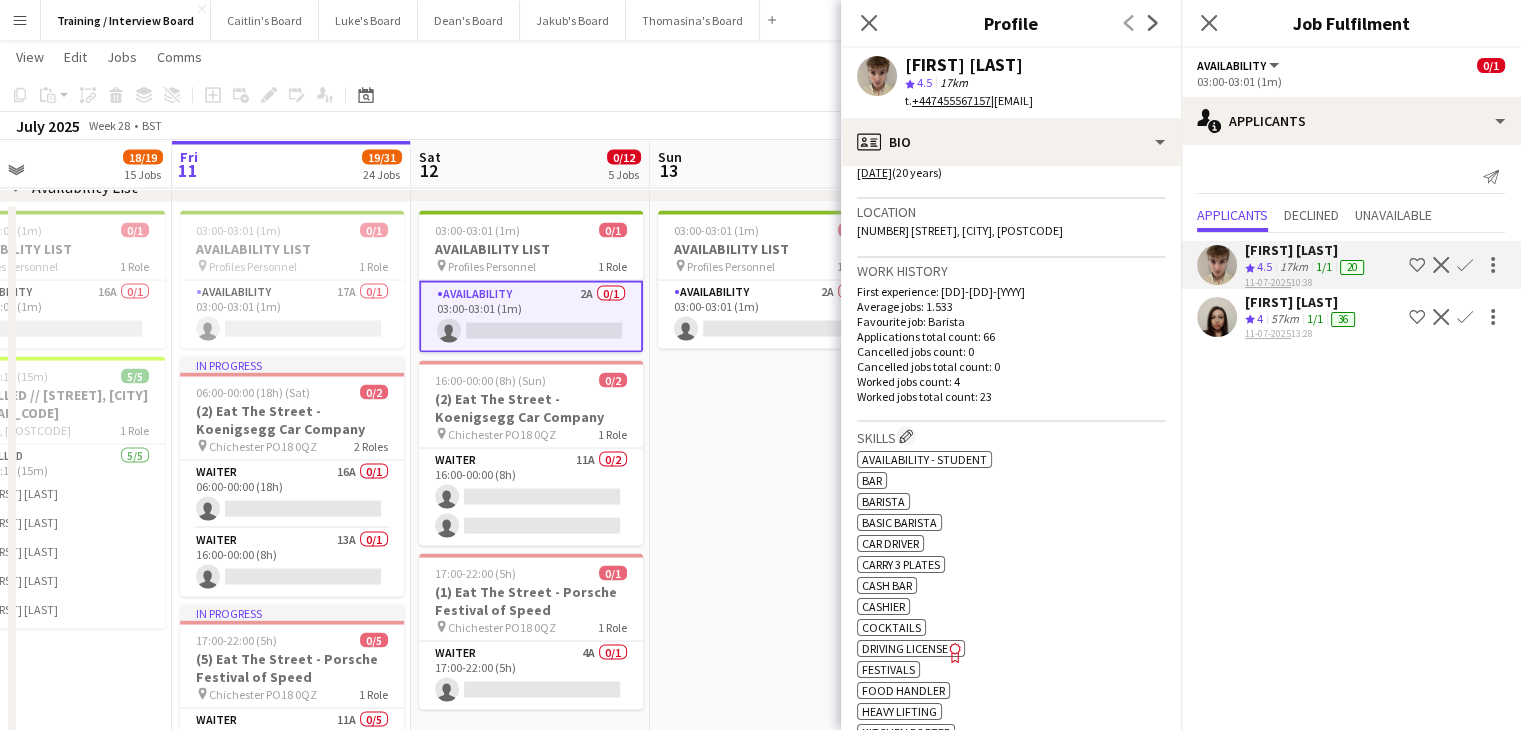click on "57km" 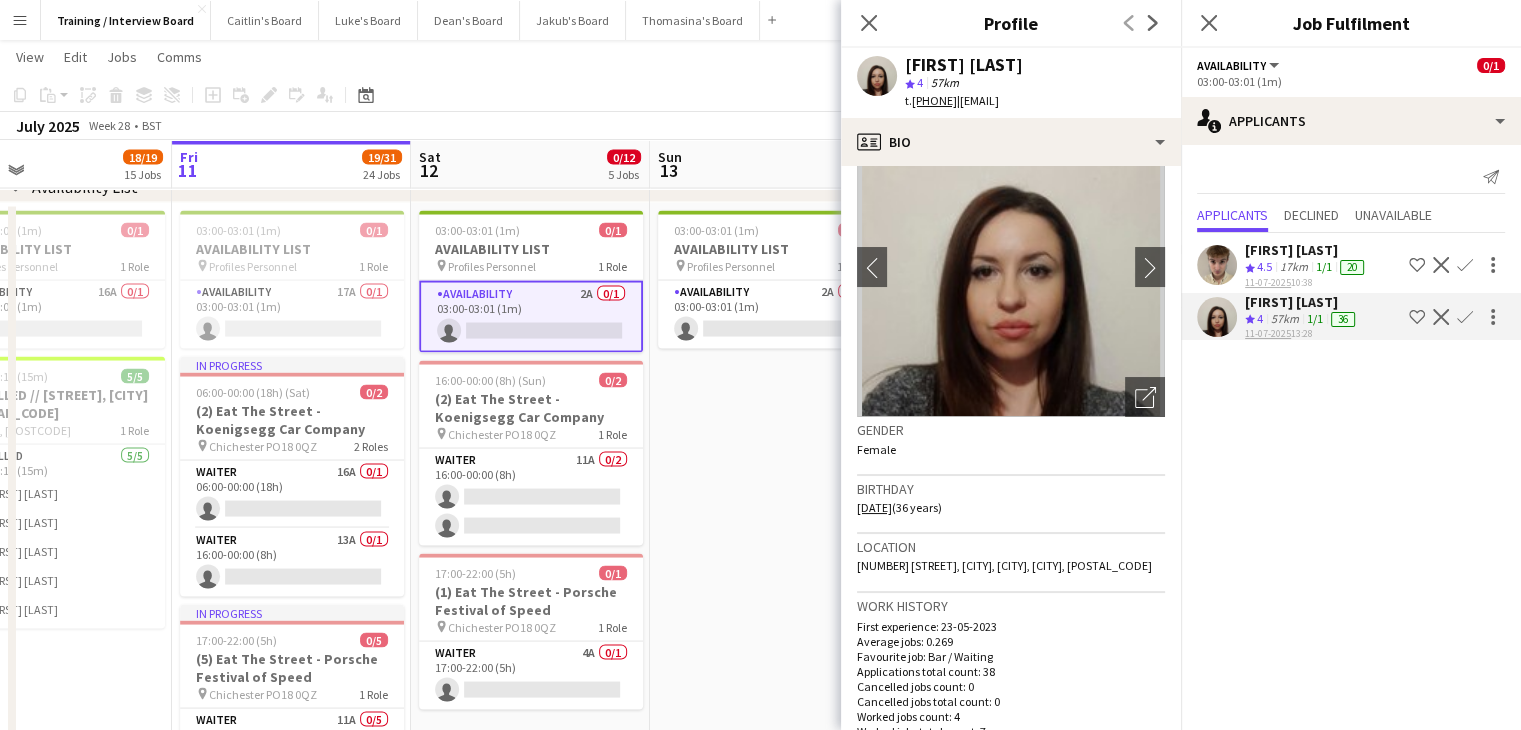 scroll, scrollTop: 100, scrollLeft: 0, axis: vertical 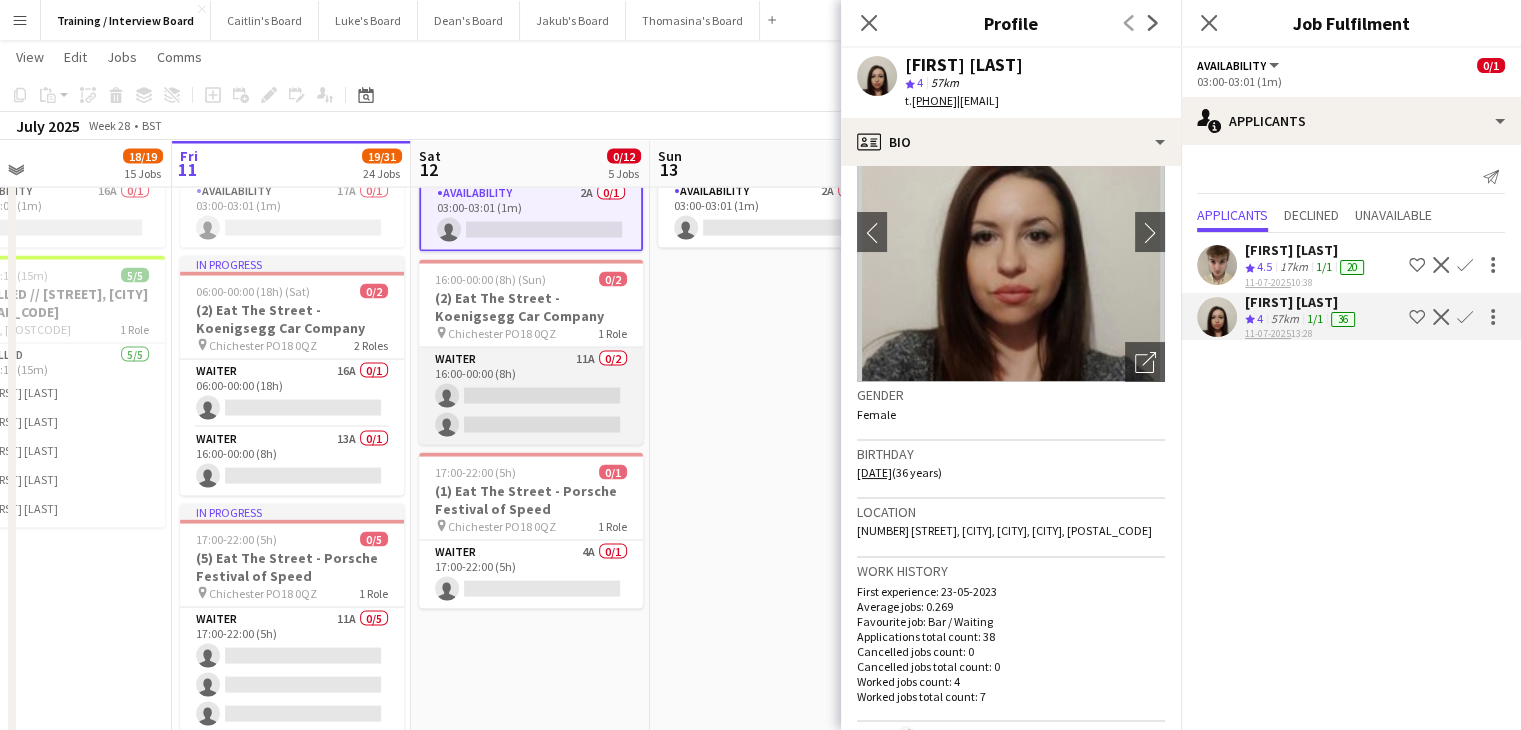 click on "Waiter   11A   0/2   16:00-00:00 (8h)
single-neutral-actions
single-neutral-actions" at bounding box center [531, 396] 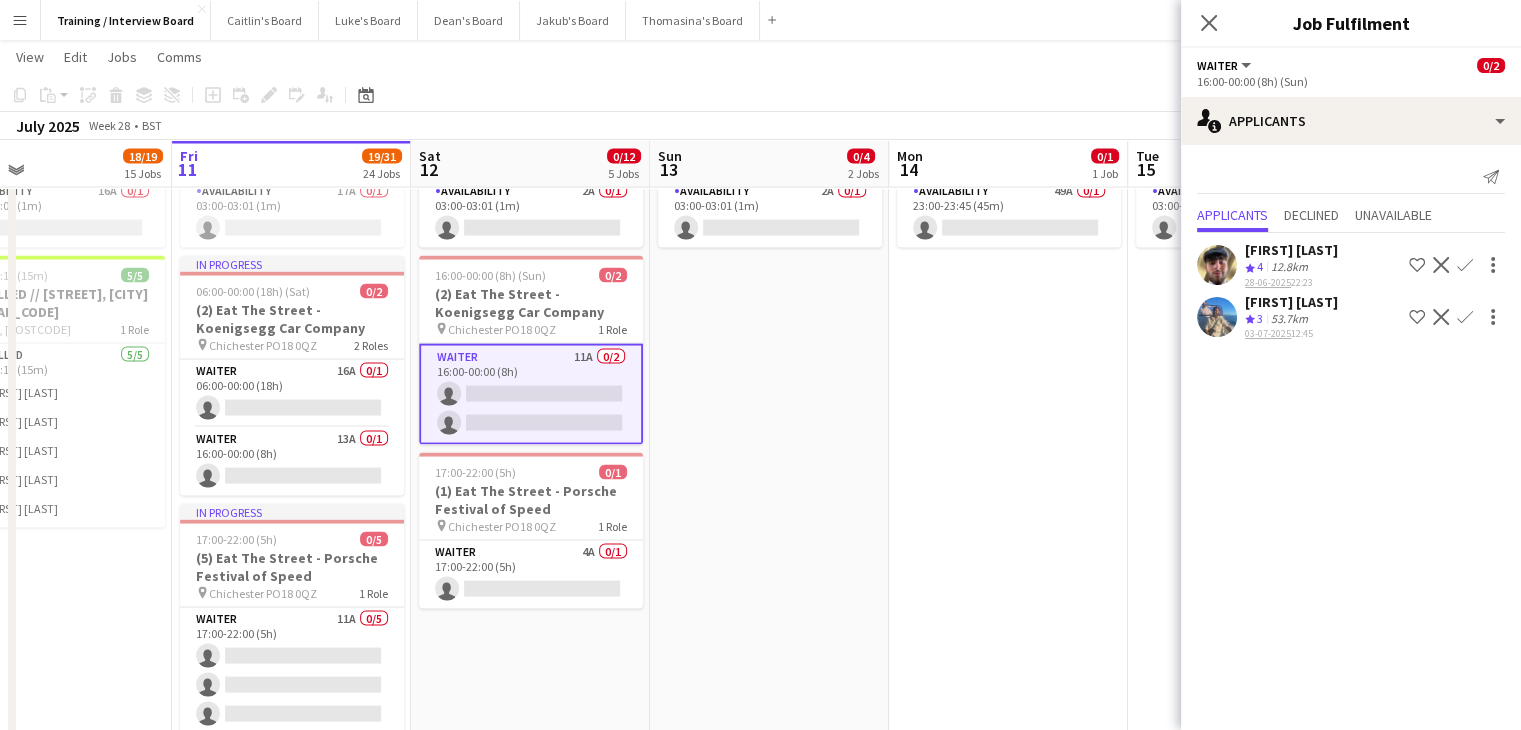 click on "12.8km" at bounding box center (1289, 319) 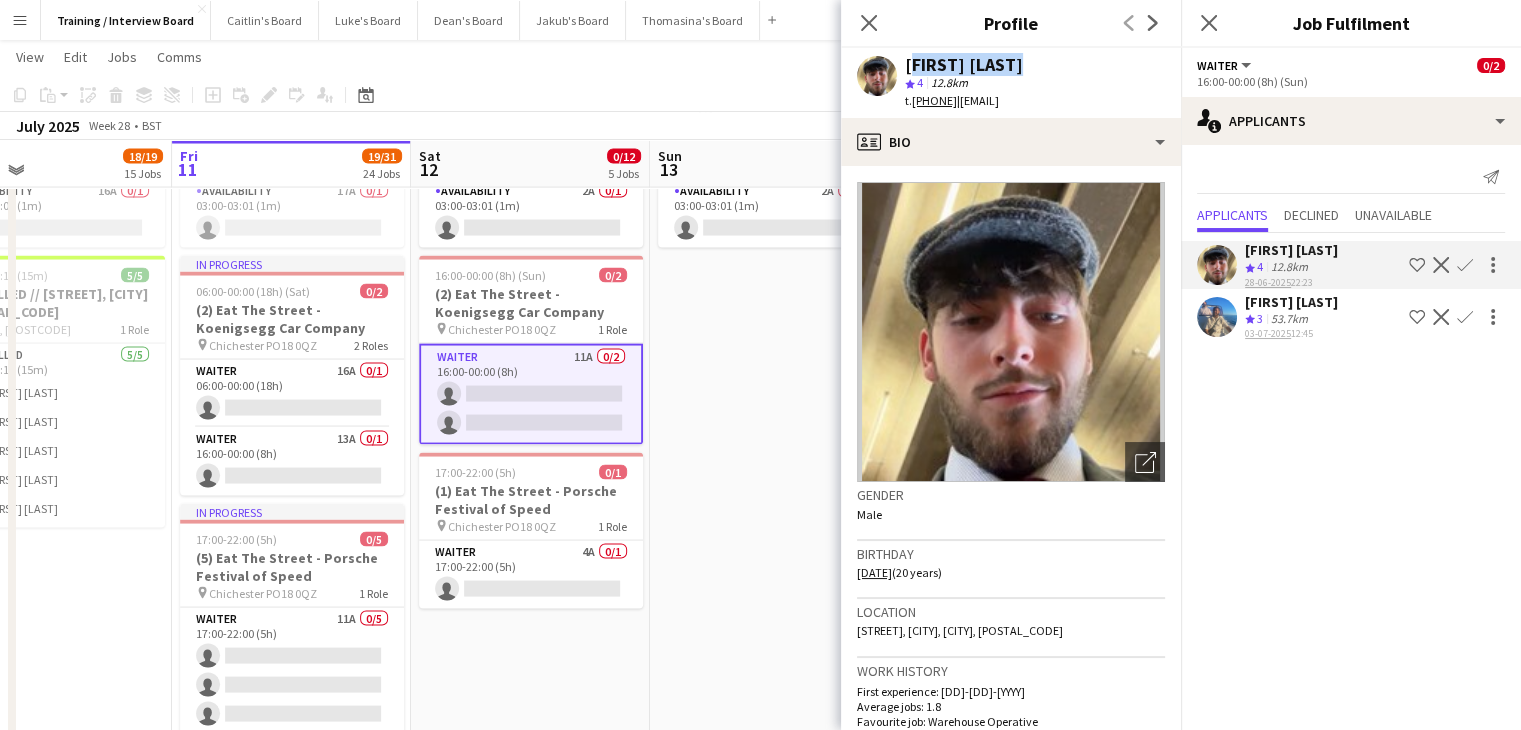 drag, startPoint x: 1022, startPoint y: 67, endPoint x: 905, endPoint y: 72, distance: 117.10679 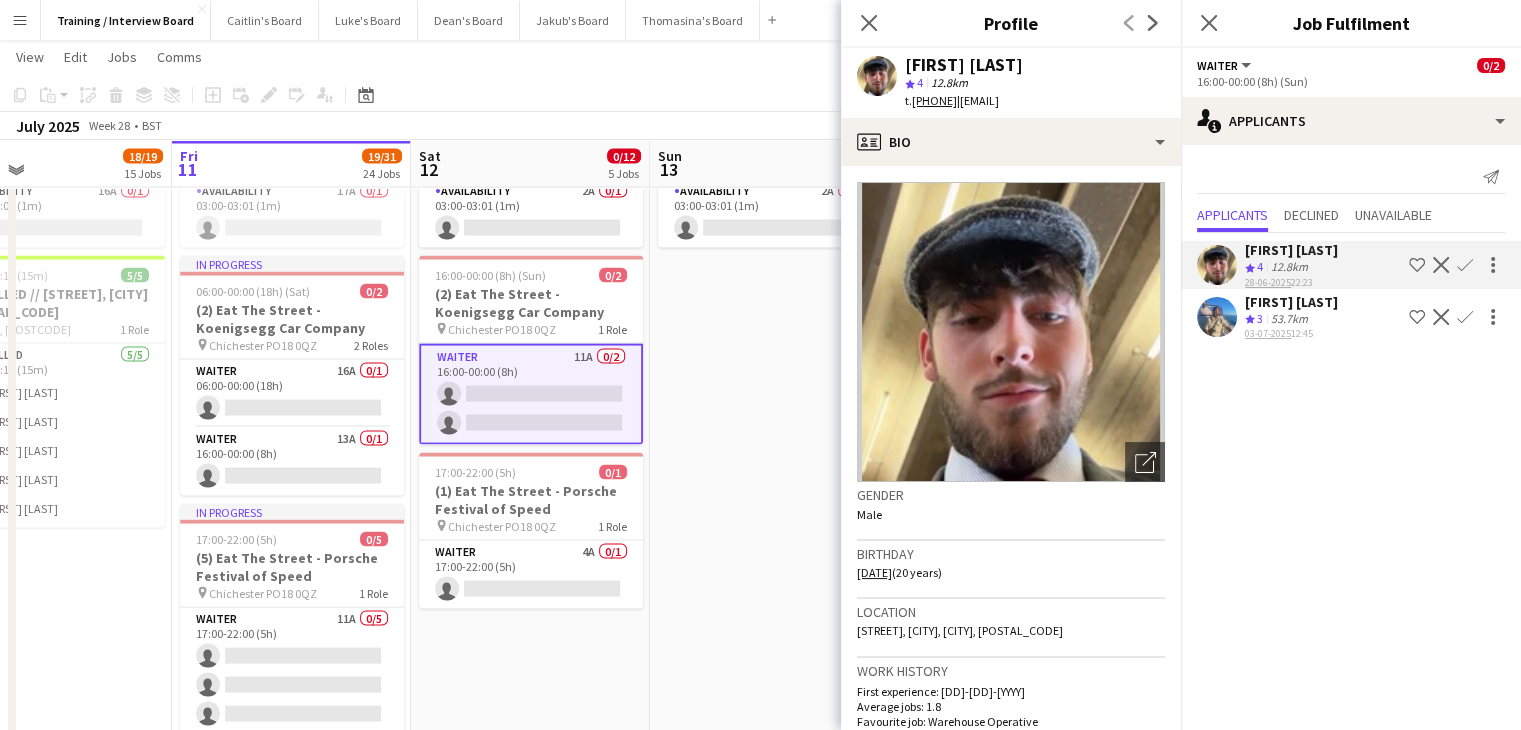 click on "[FIRST] [LAST]" 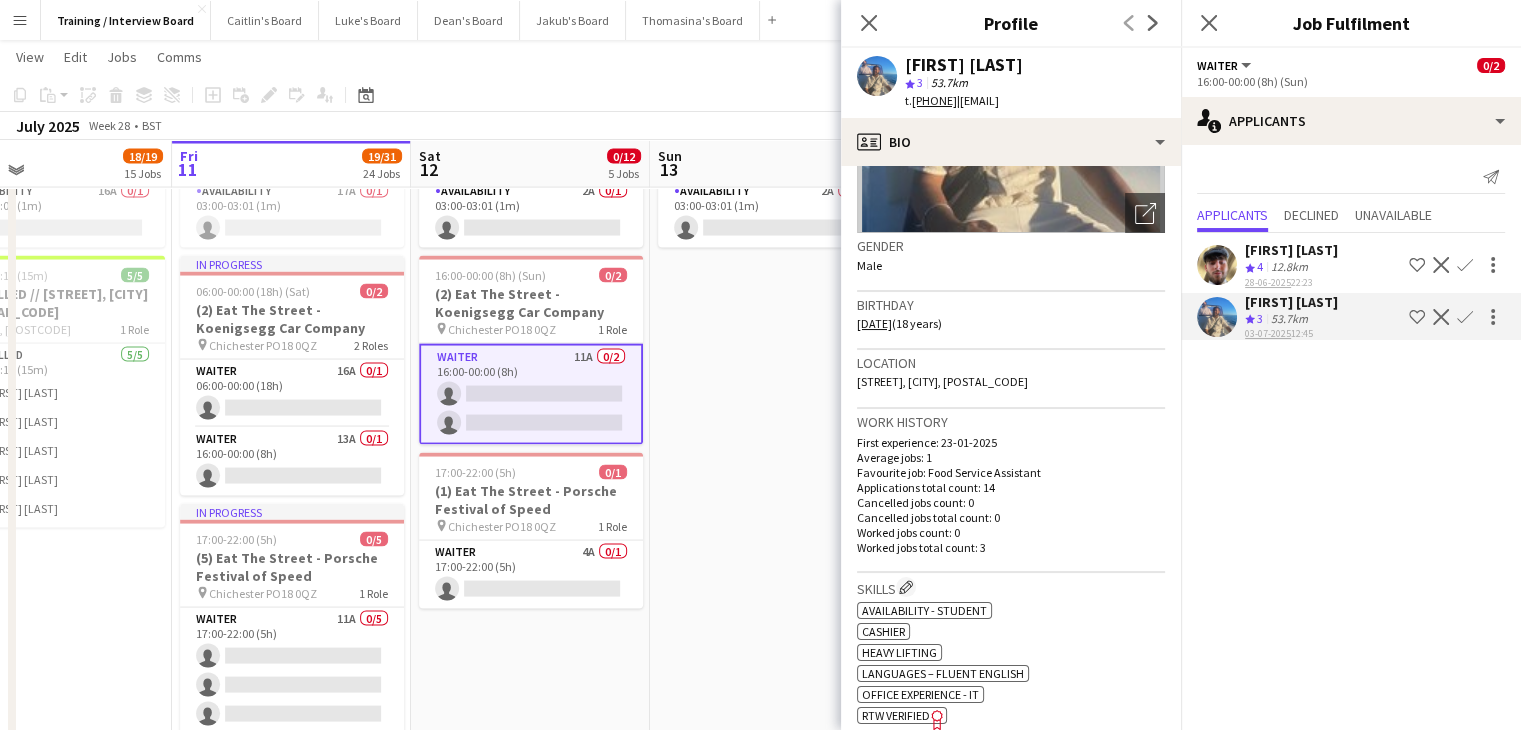 scroll, scrollTop: 300, scrollLeft: 0, axis: vertical 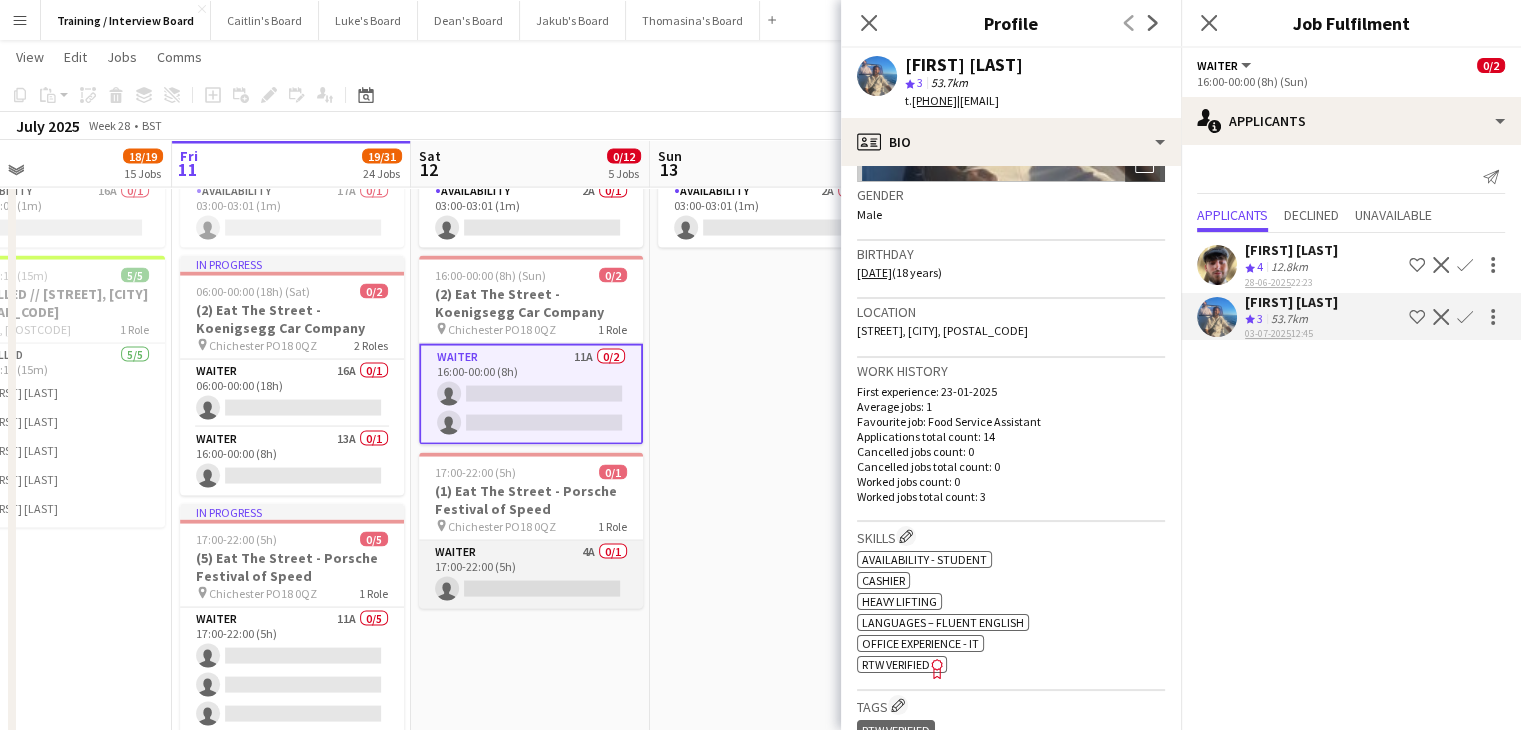 click on "Waiter   [NUMBER]   [NUMBER]/[NUMBER]   [TIME]-[TIME] ([NUMBER]h)
single-neutral-actions" at bounding box center [531, 575] 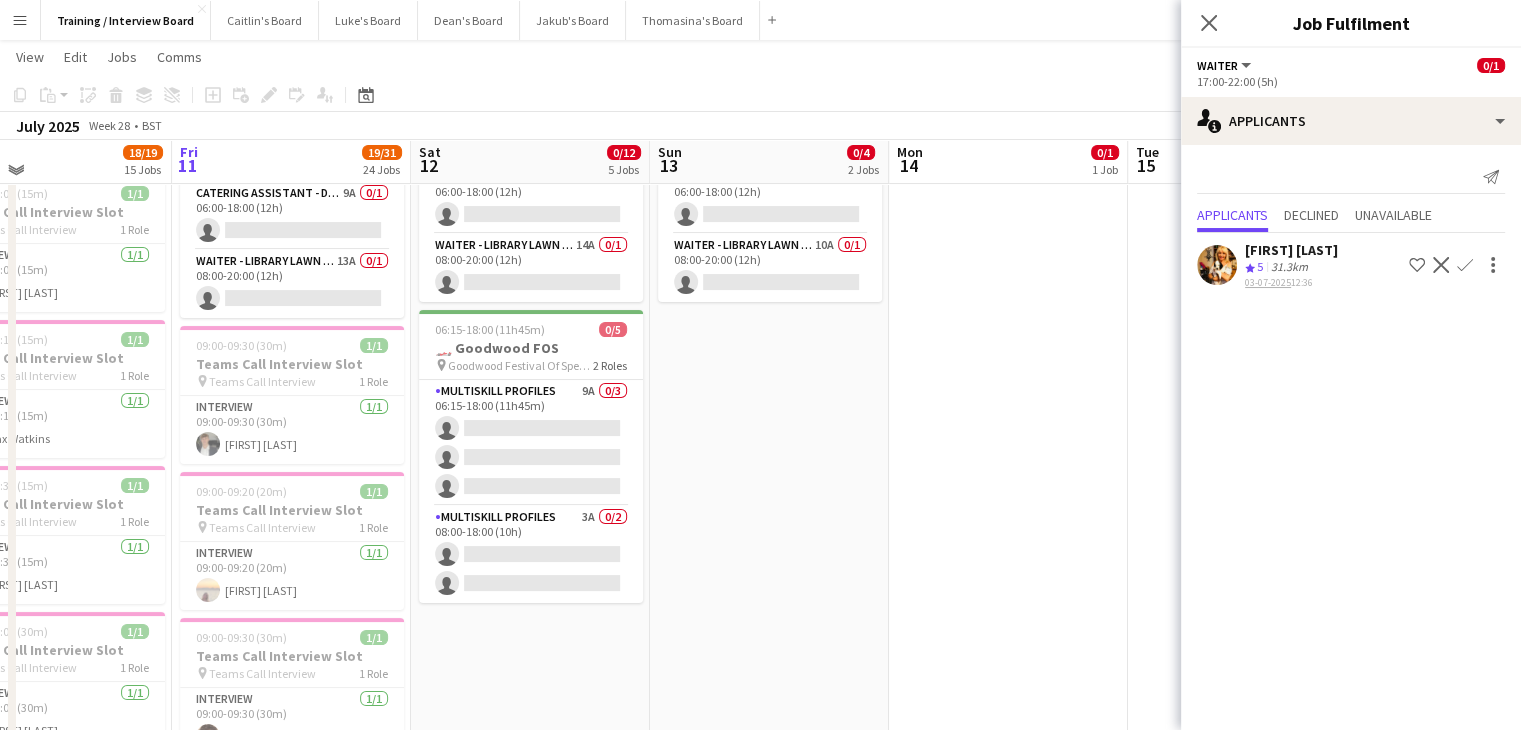 scroll, scrollTop: 200, scrollLeft: 0, axis: vertical 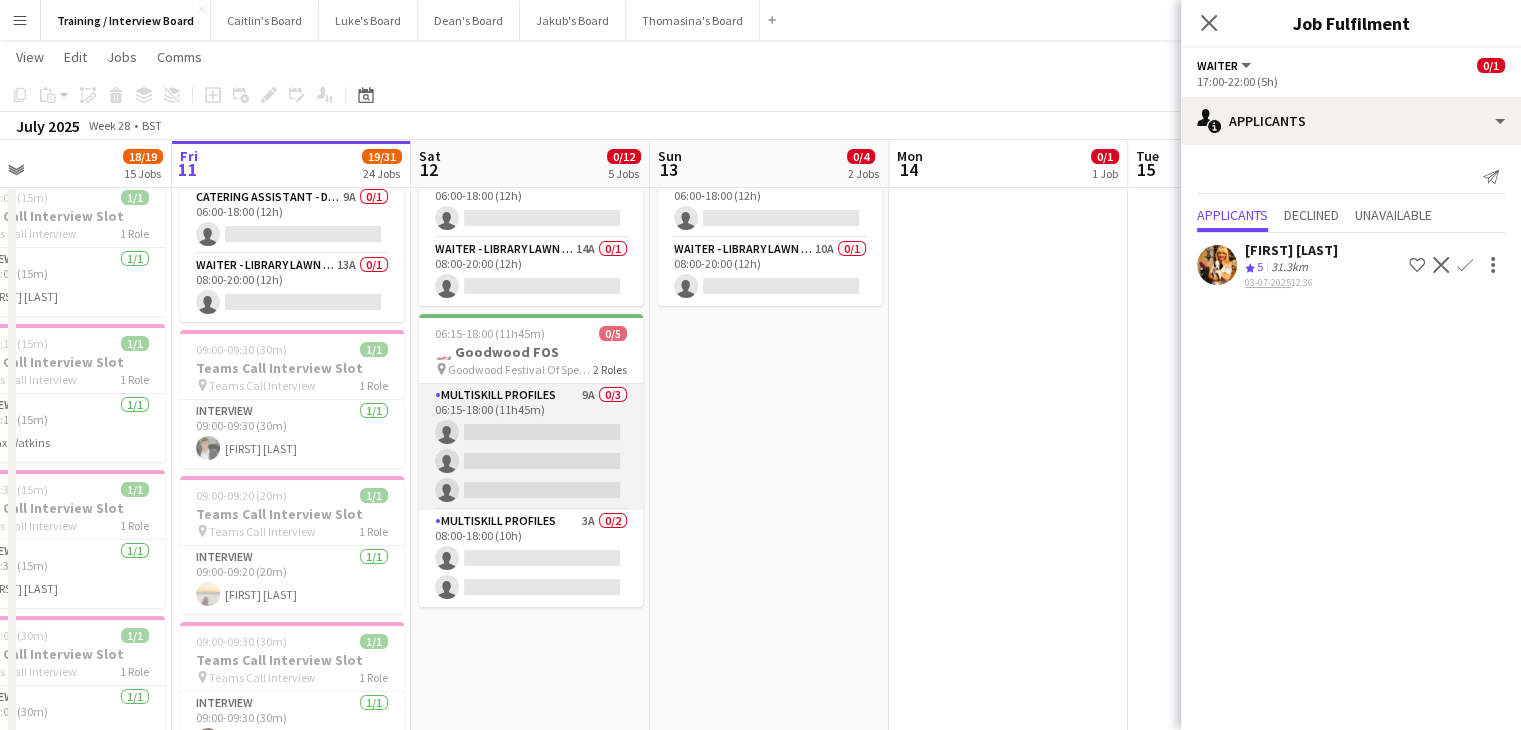 click on "MULTISKILL PROFILES   9A   0/3   06:15-18:00 (11h45m)
single-neutral-actions
single-neutral-actions
single-neutral-actions" at bounding box center [531, 447] 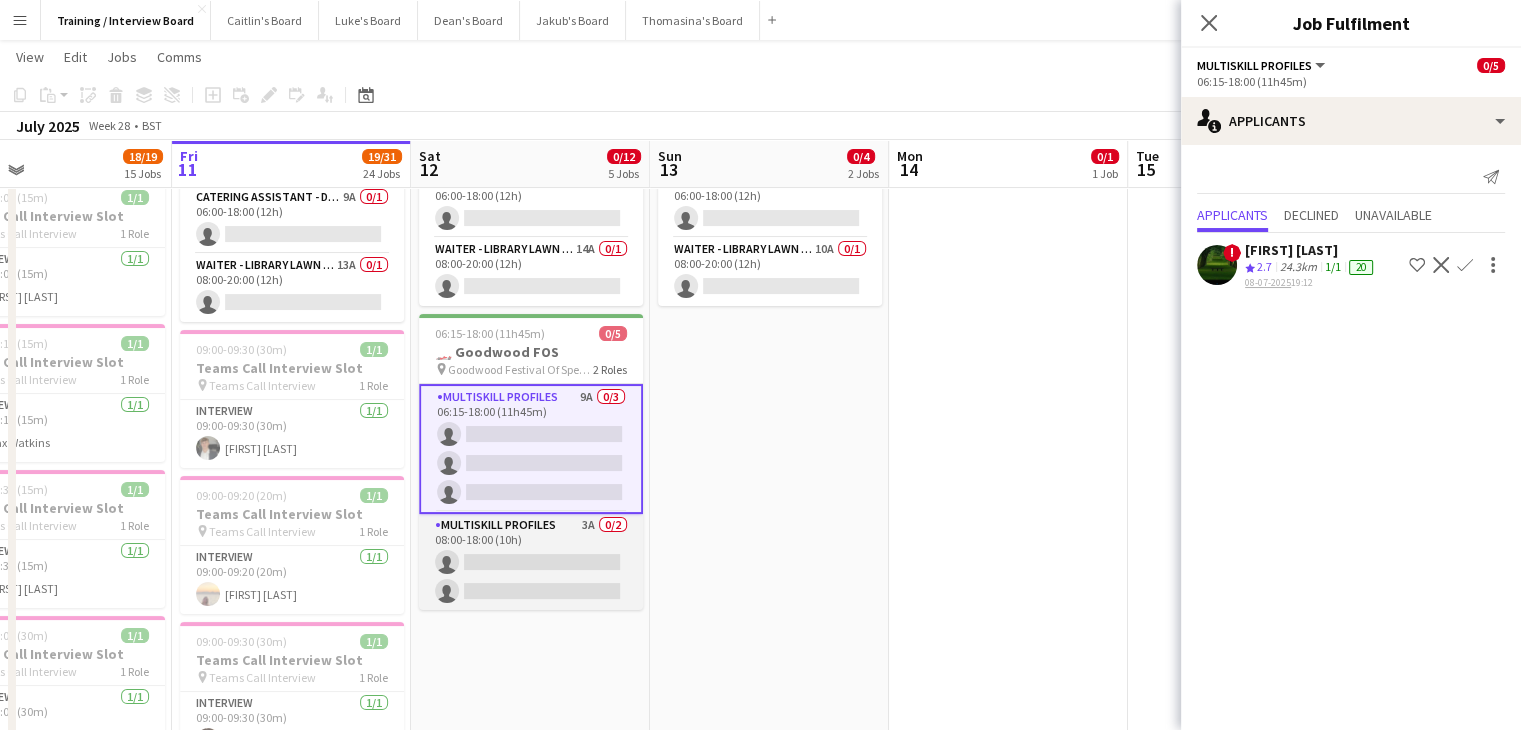 click on "MULTISKILL PROFILES   3A   0/2   08:00-18:00 (10h)
single-neutral-actions
single-neutral-actions" at bounding box center (531, 562) 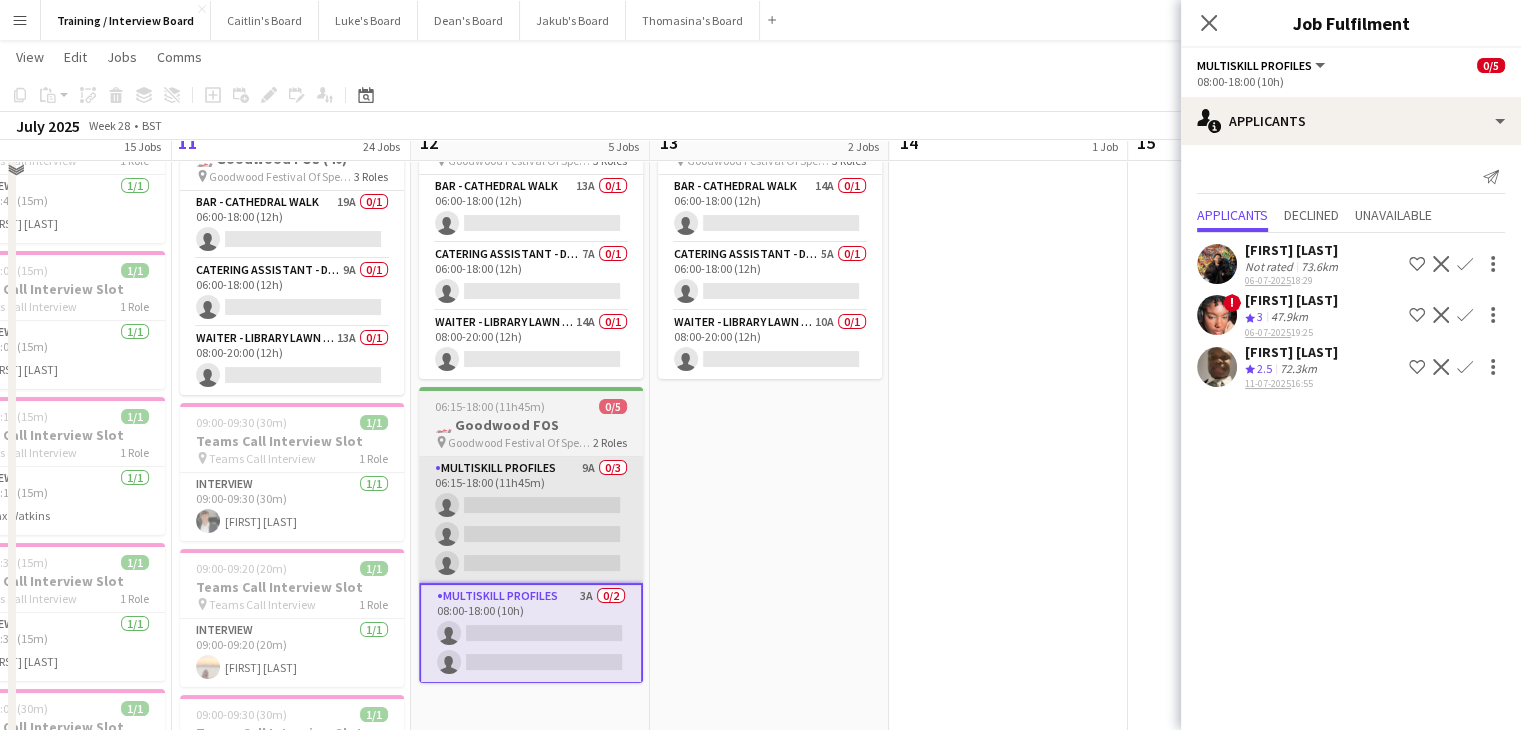 scroll, scrollTop: 100, scrollLeft: 0, axis: vertical 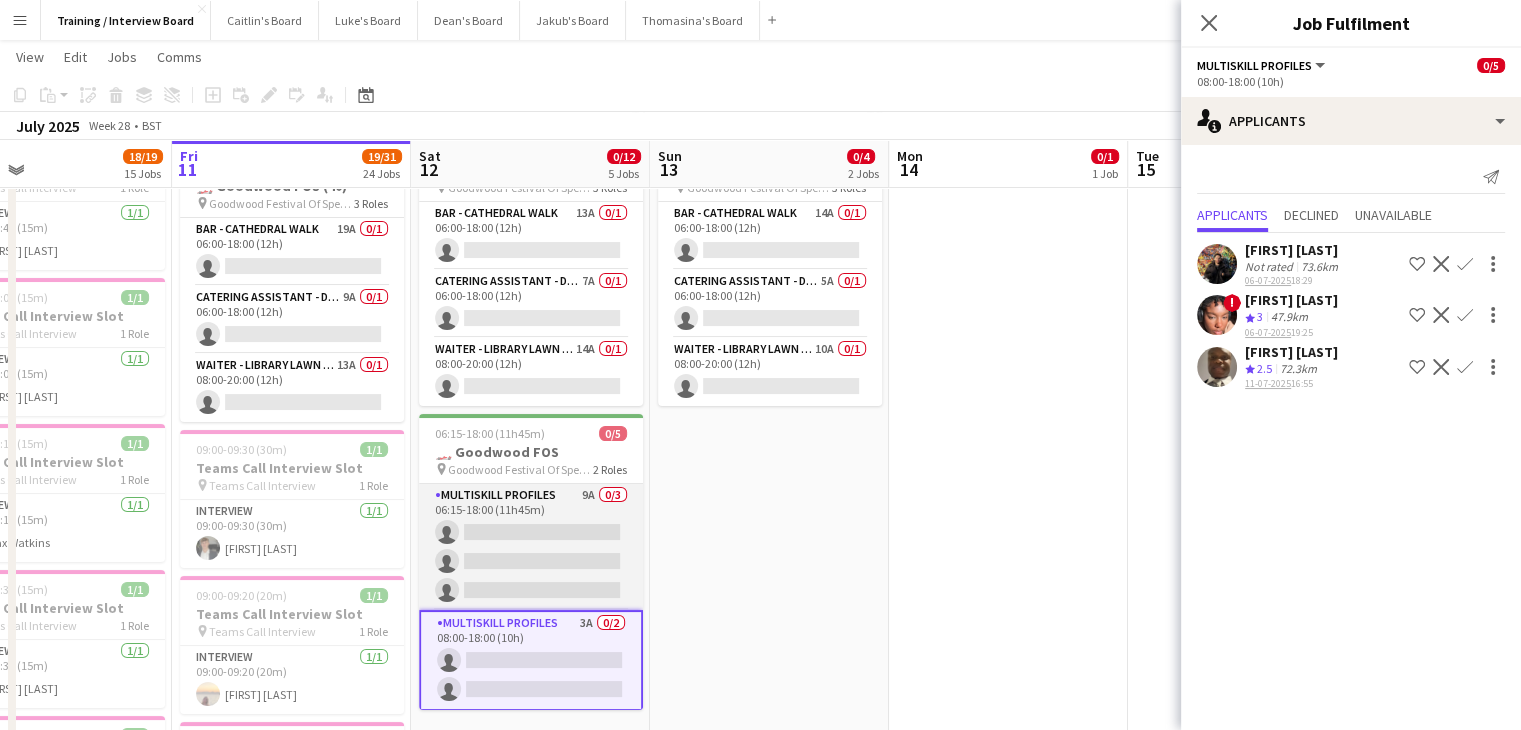 click on "MULTISKILL PROFILES   9A   0/3   06:15-18:00 (11h45m)
single-neutral-actions
single-neutral-actions
single-neutral-actions" at bounding box center [531, 547] 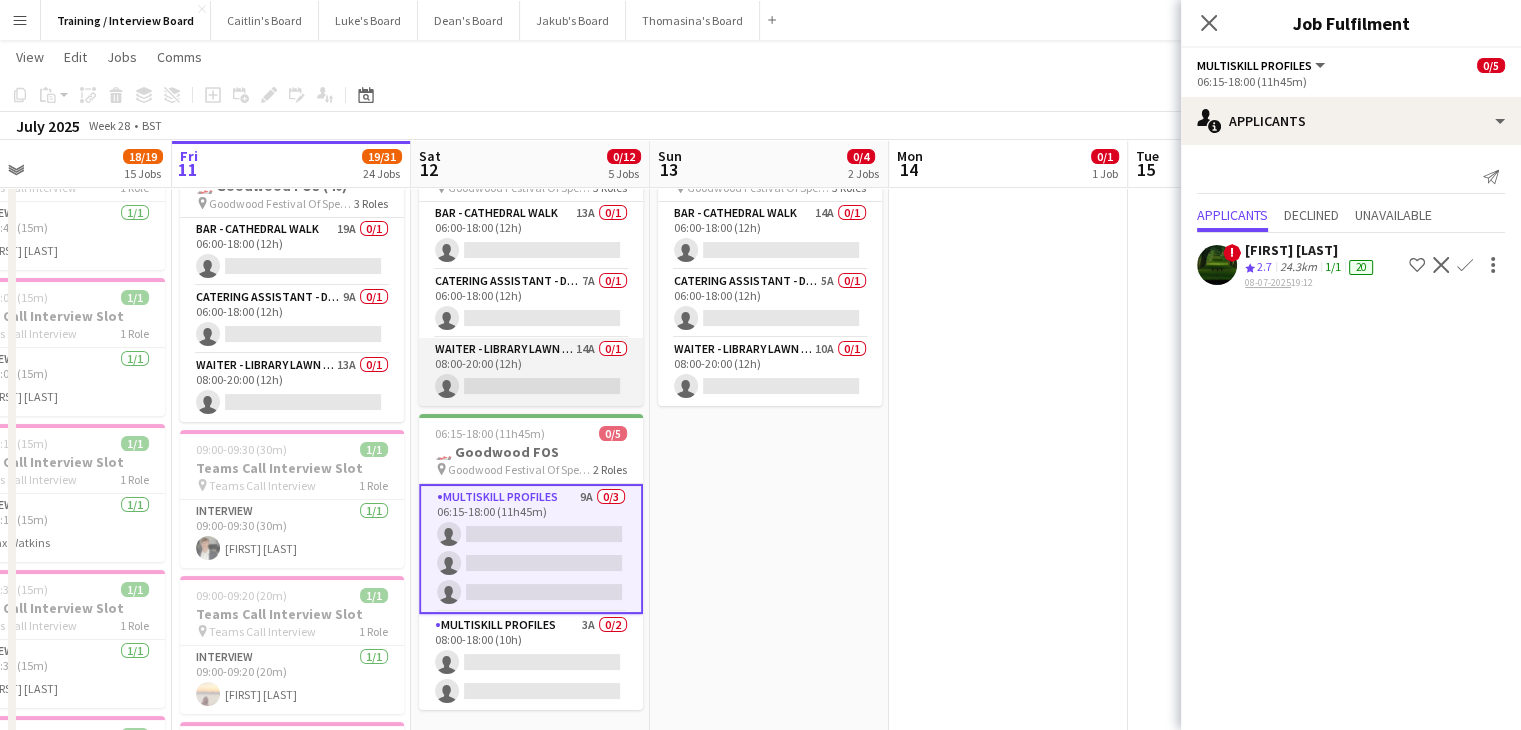 click on "Waiter - Library Lawn Lower   14A   0/1   08:00-20:00 (12h)
single-neutral-actions" at bounding box center [531, 372] 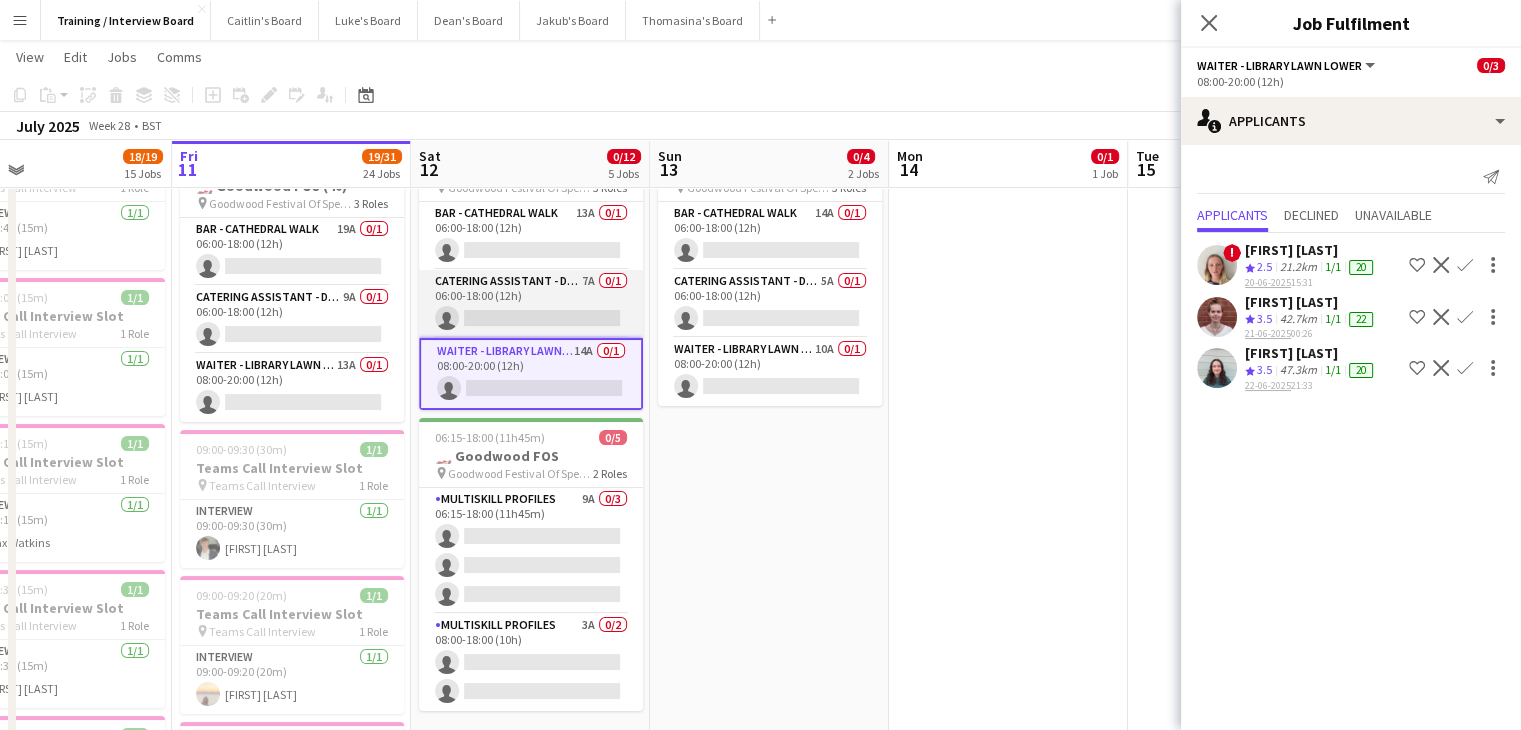 click on "Catering Assistant - Drivers Toth   7A   0/1   06:00-18:00 (12h)
single-neutral-actions" at bounding box center [531, 304] 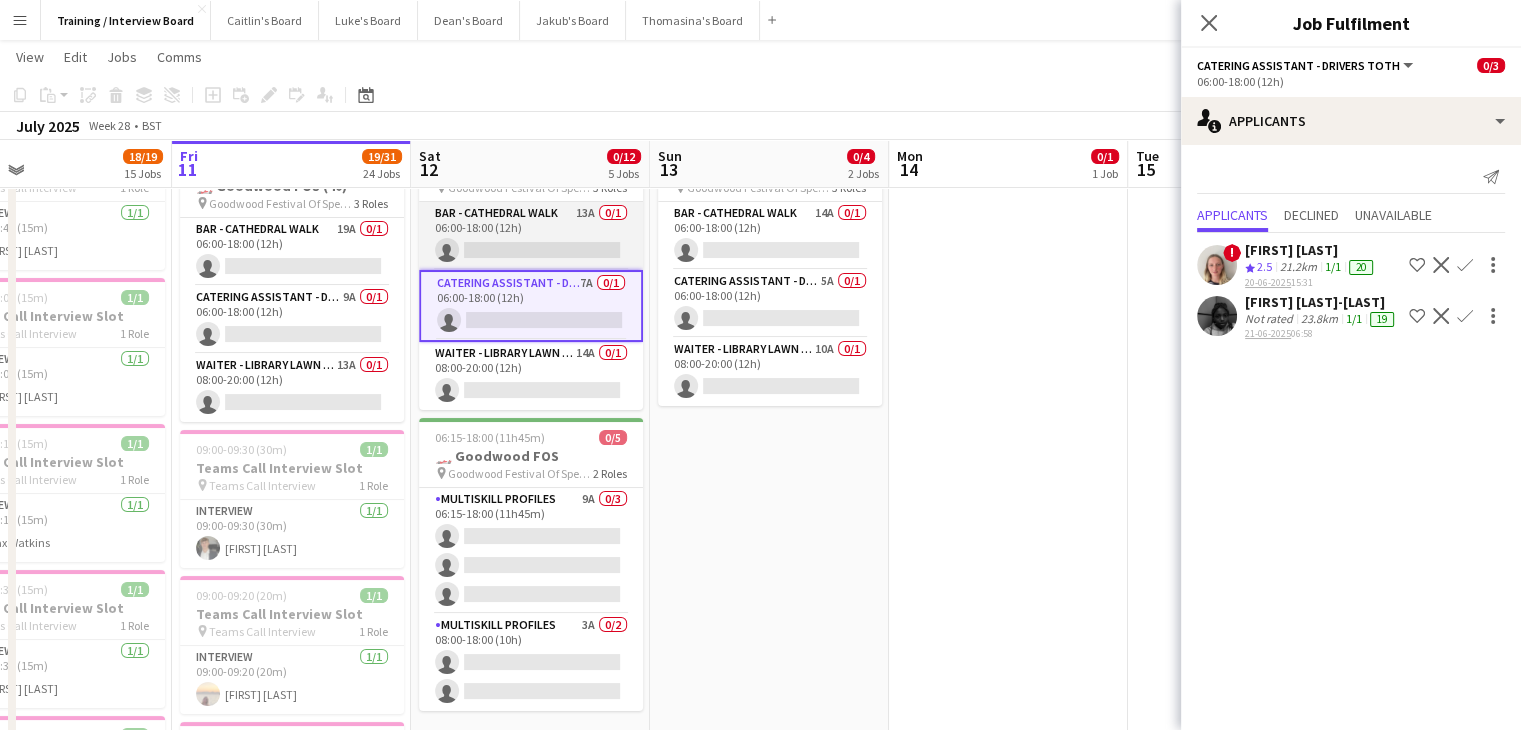 click on "BAR - CATHEDRAL WALK   13A   0/1   06:00-18:00 (12h)
single-neutral-actions" at bounding box center (531, 236) 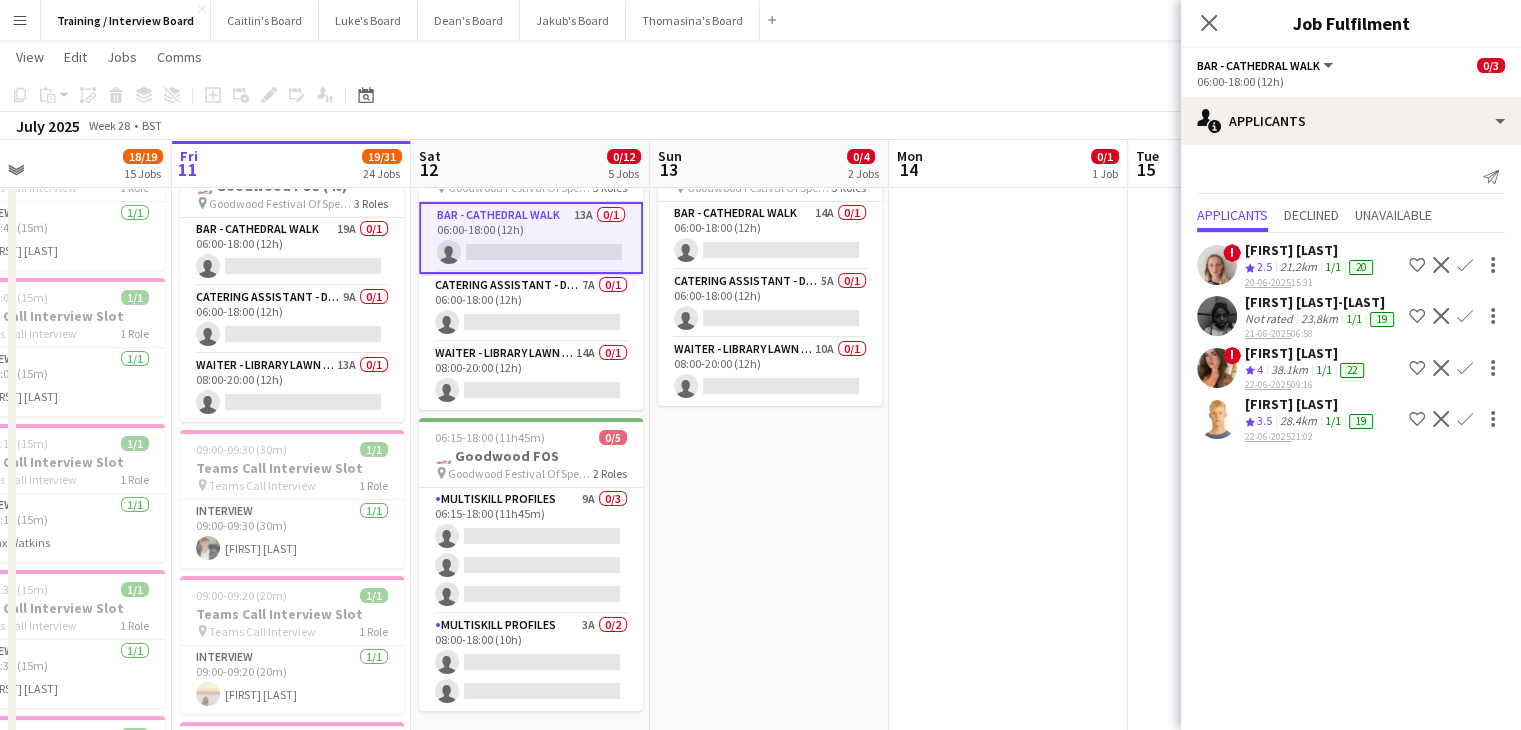 click on "[FIRST] [LAST]" 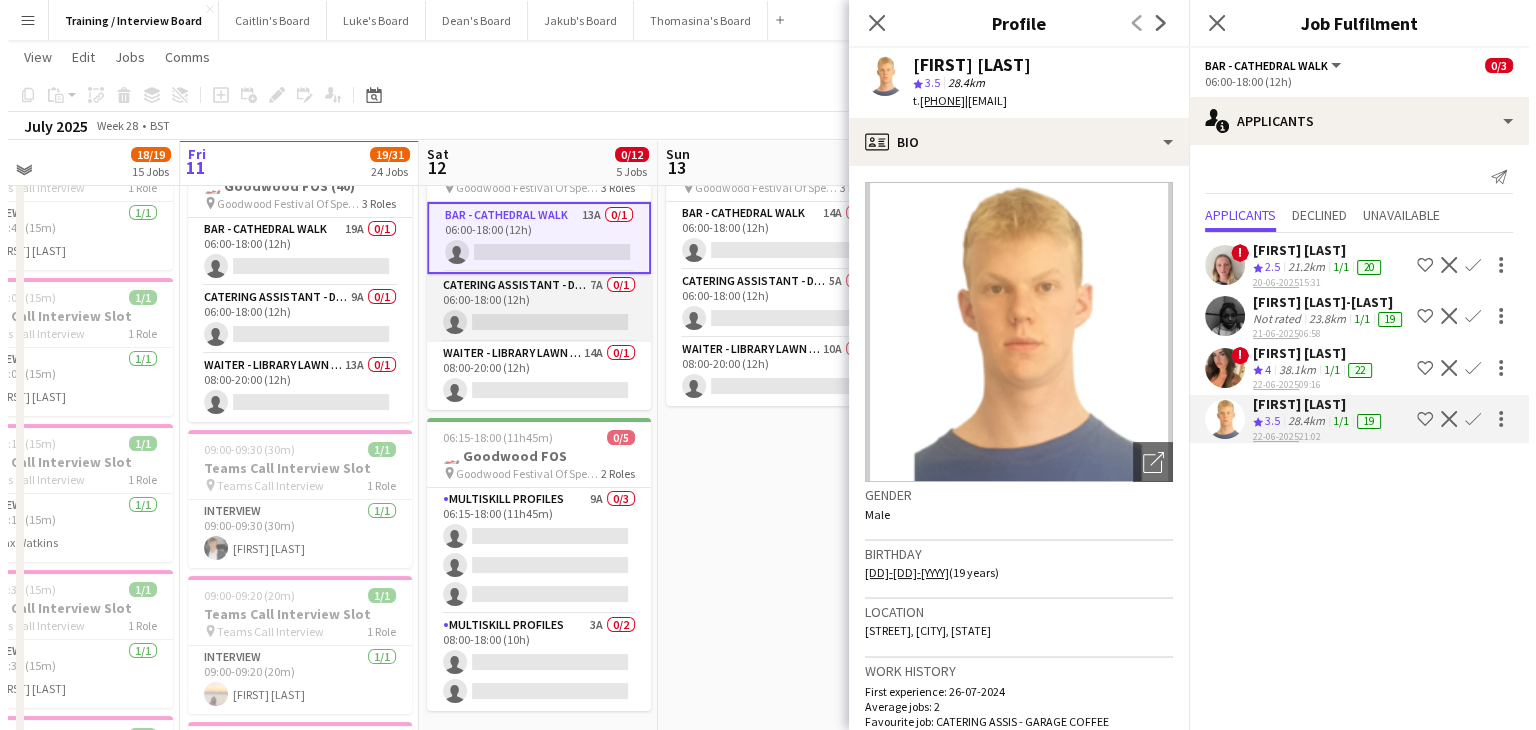 scroll, scrollTop: 0, scrollLeft: 0, axis: both 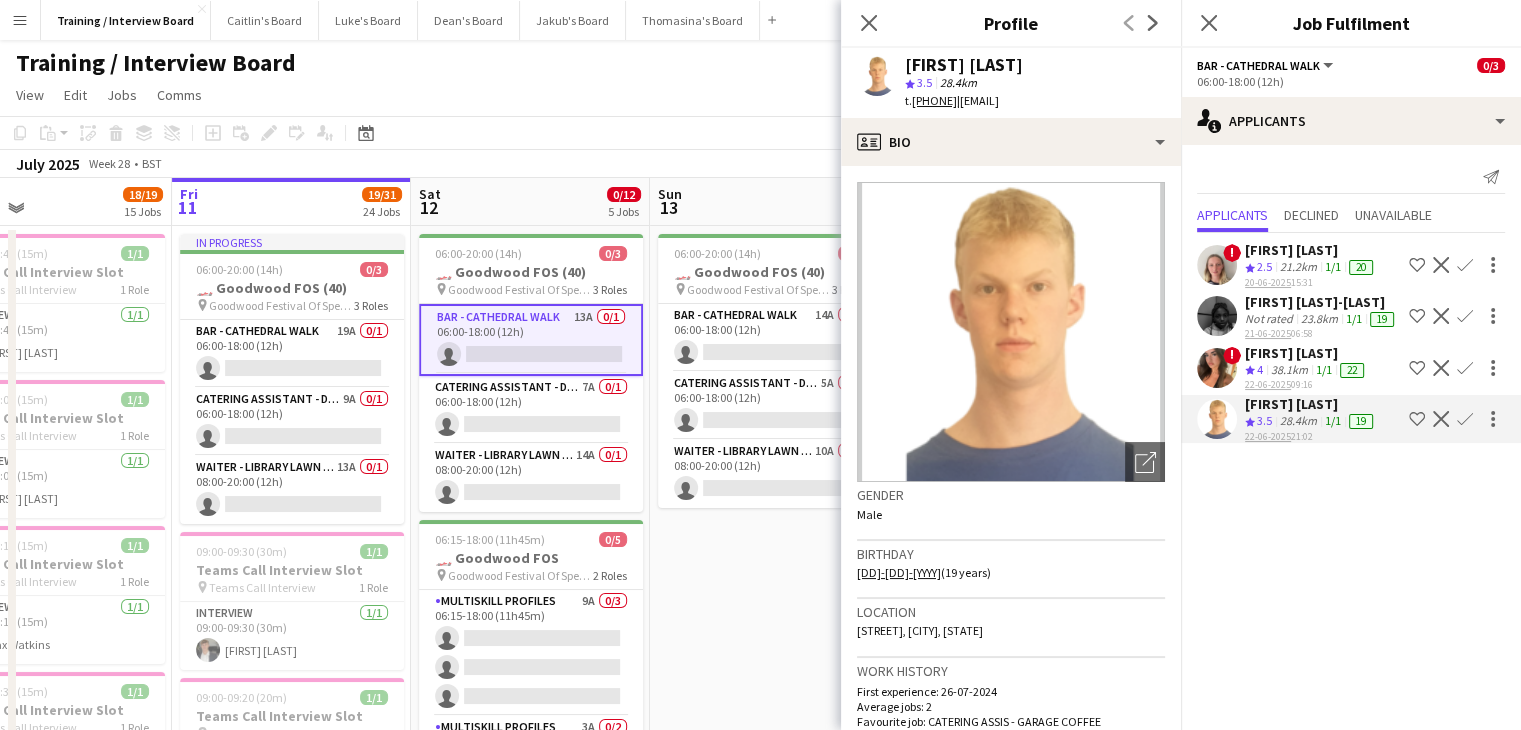 click on "Copy
Paste
Paste   Ctrl+V Paste with crew  Ctrl+Shift+V
Paste linked Job
Delete
Group
Ungroup
Add job
Add linked Job
Edit
Edit linked Job
Applicants
Date picker
JUL 2025 JUL 2025 Monday M Tuesday T Wednesday W Thursday T Friday F Saturday S Sunday S  JUL      1   2   3   4   5   6   7   8   9   10   11   12   13   14   15   16   17   18   19   20   21   22   23   24   25   26   27   28   29   30   31
Comparison range
Comparison range
Today" 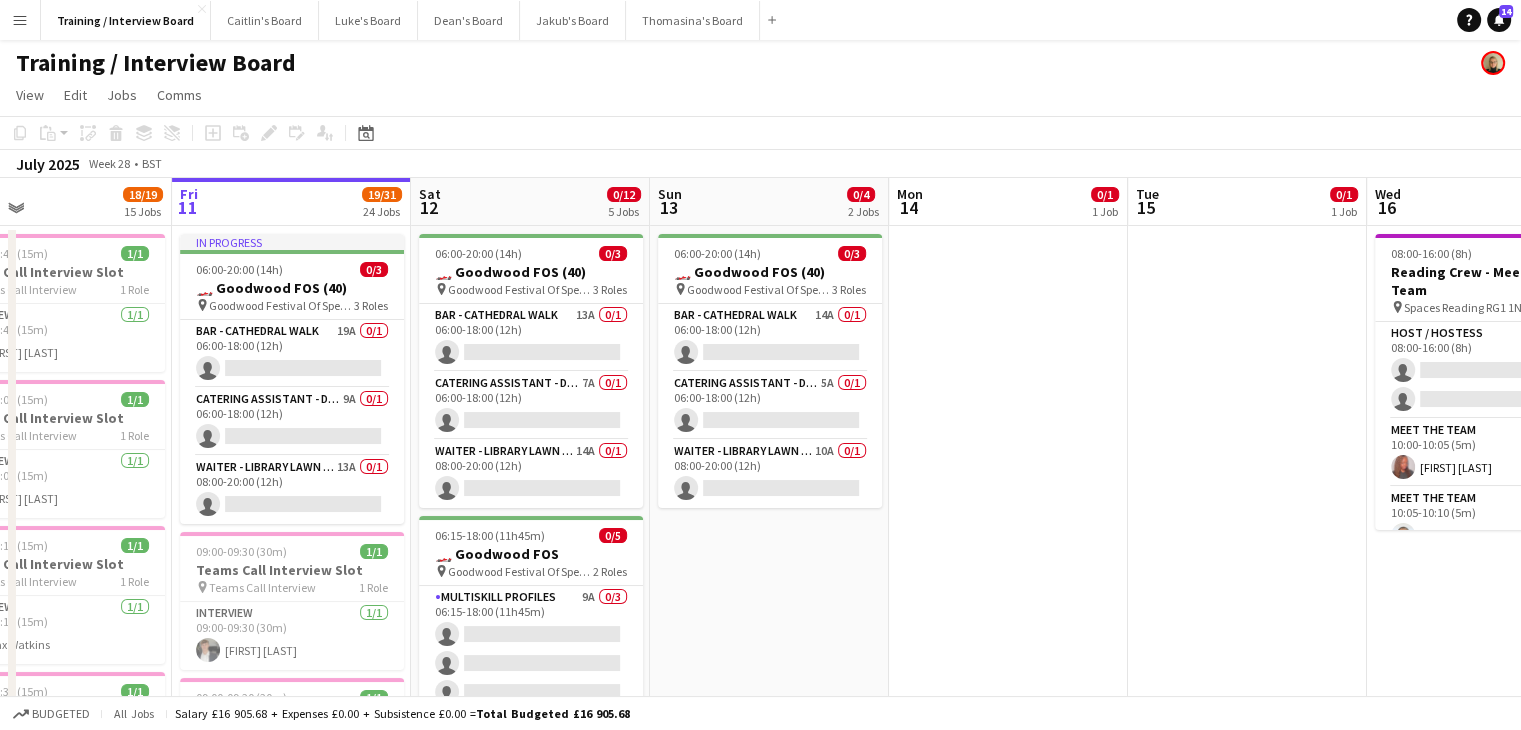 click on "Menu" at bounding box center (20, 20) 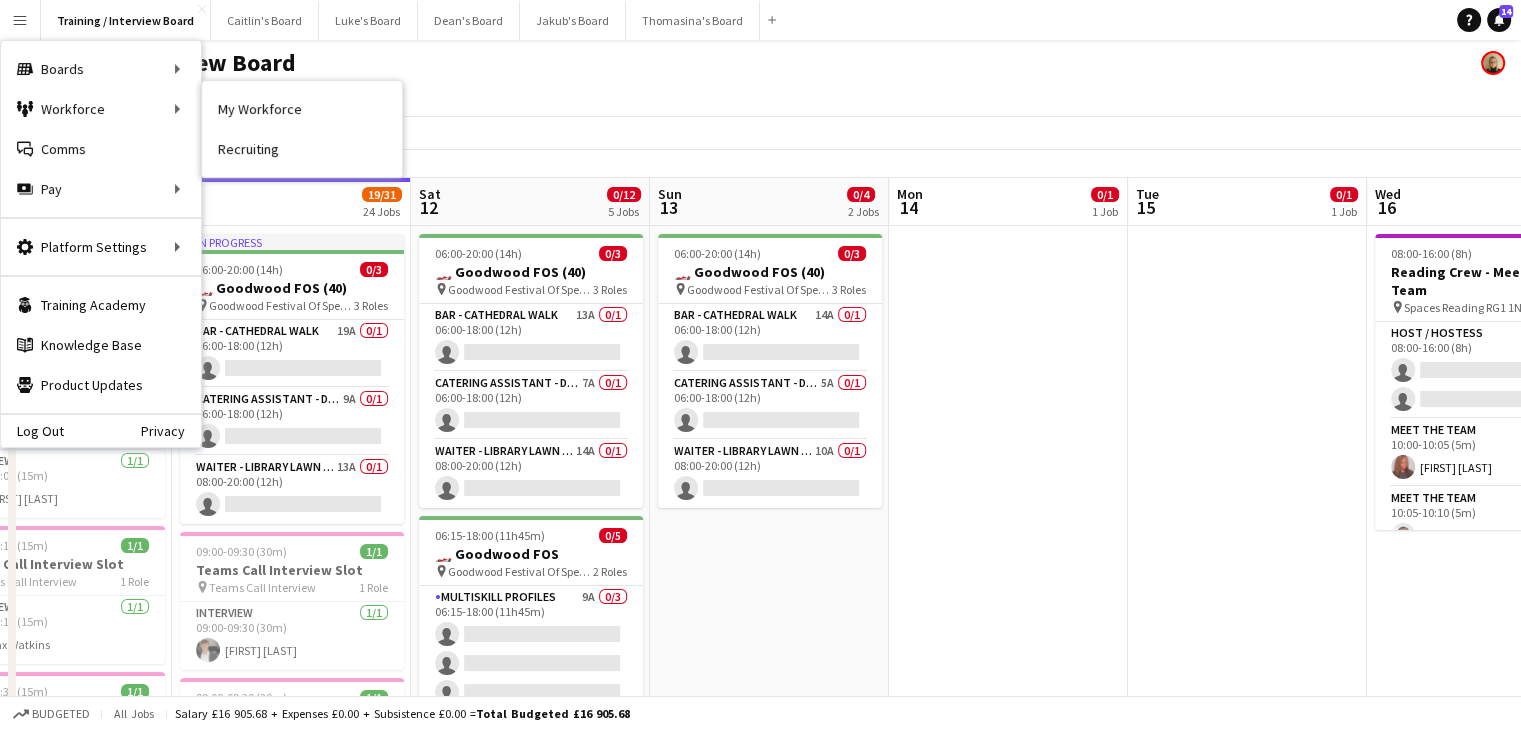 click on "My Workforce" at bounding box center [302, 109] 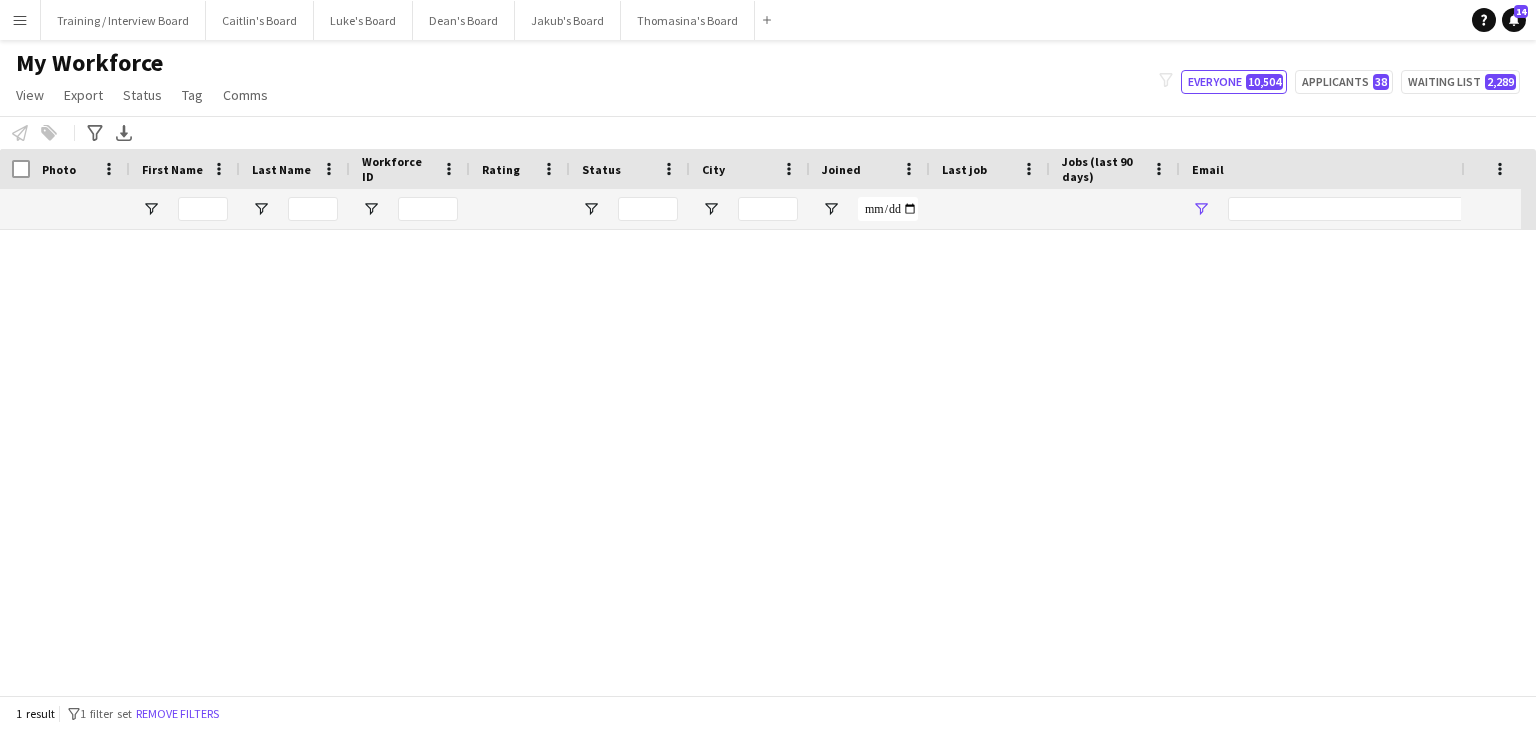type on "**********" 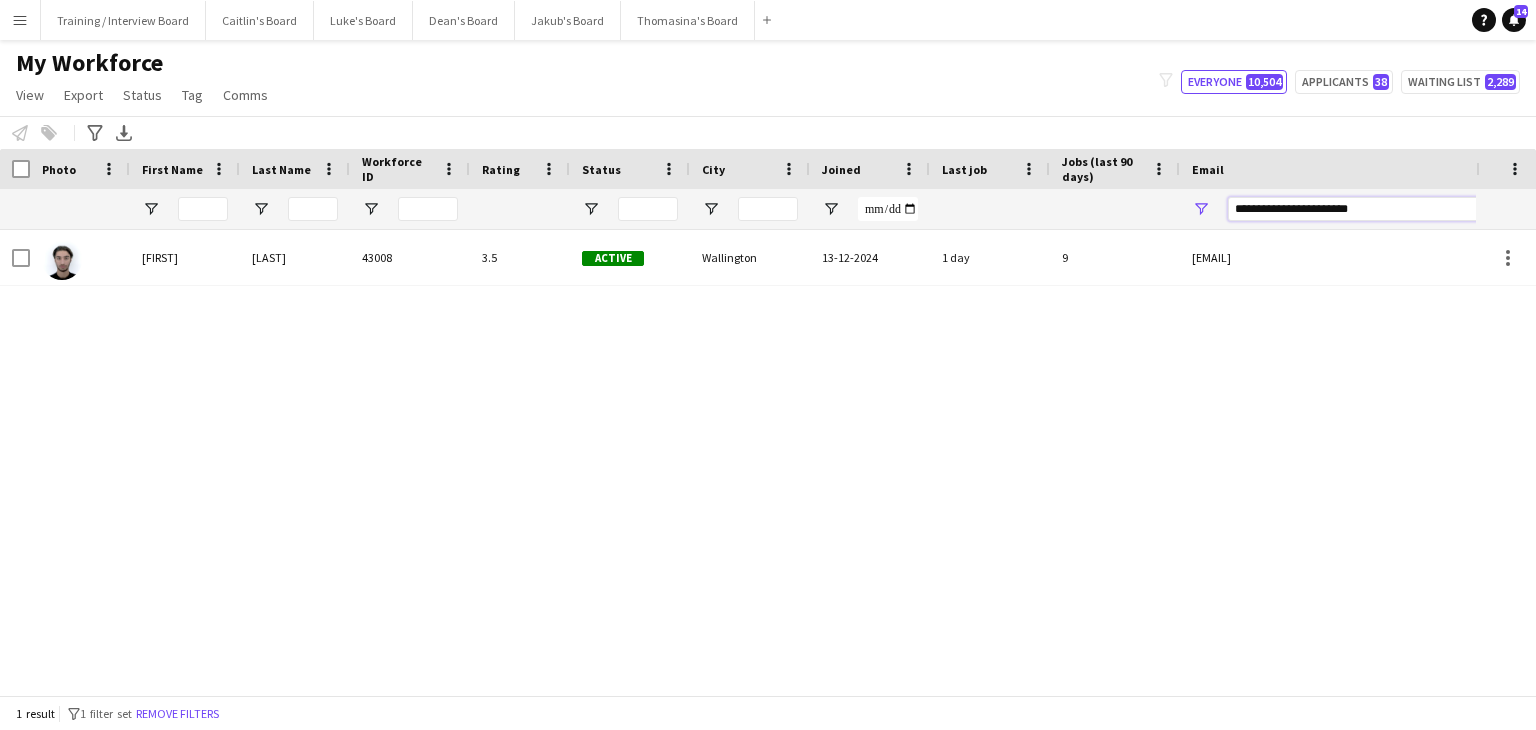 drag, startPoint x: 1365, startPoint y: 209, endPoint x: 1022, endPoint y: 207, distance: 343.00583 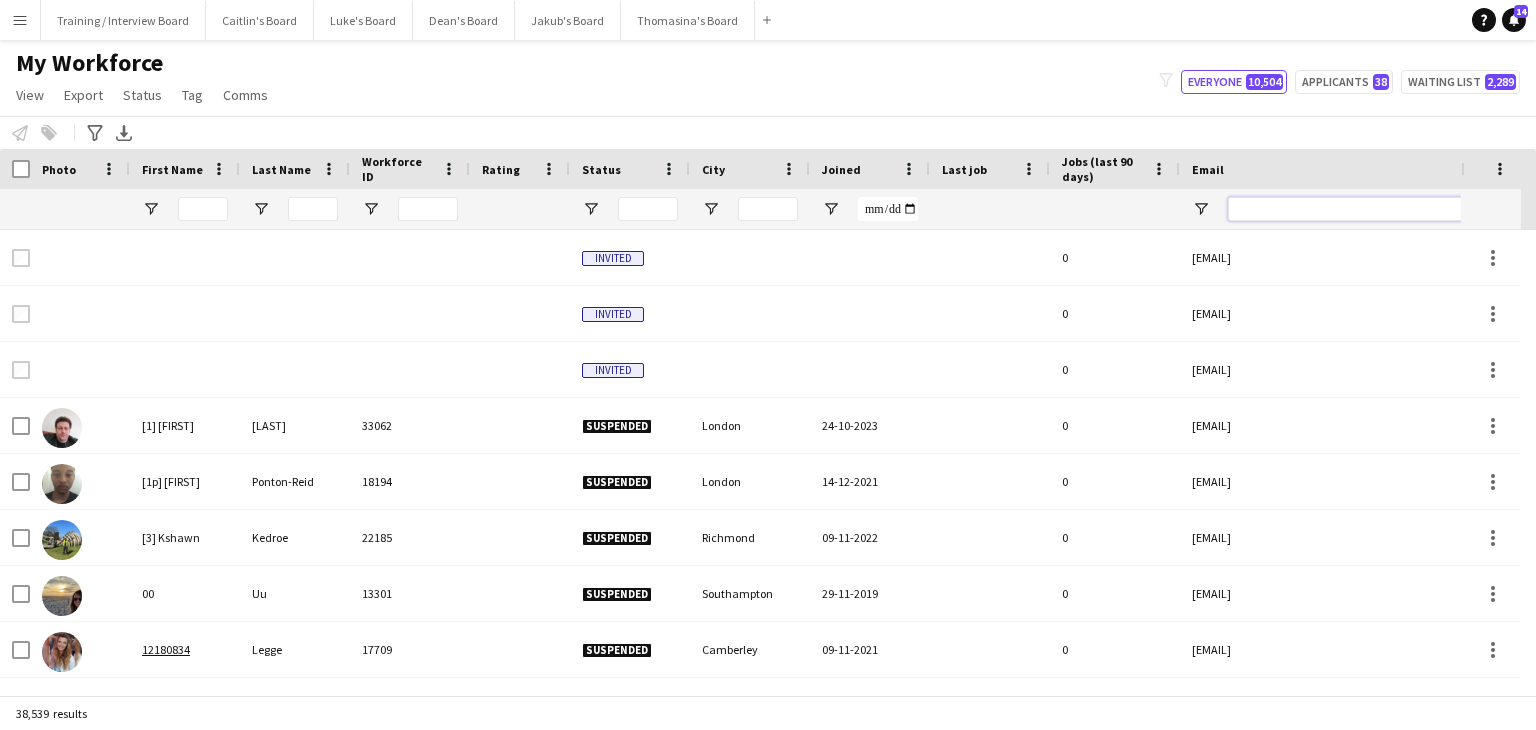 type 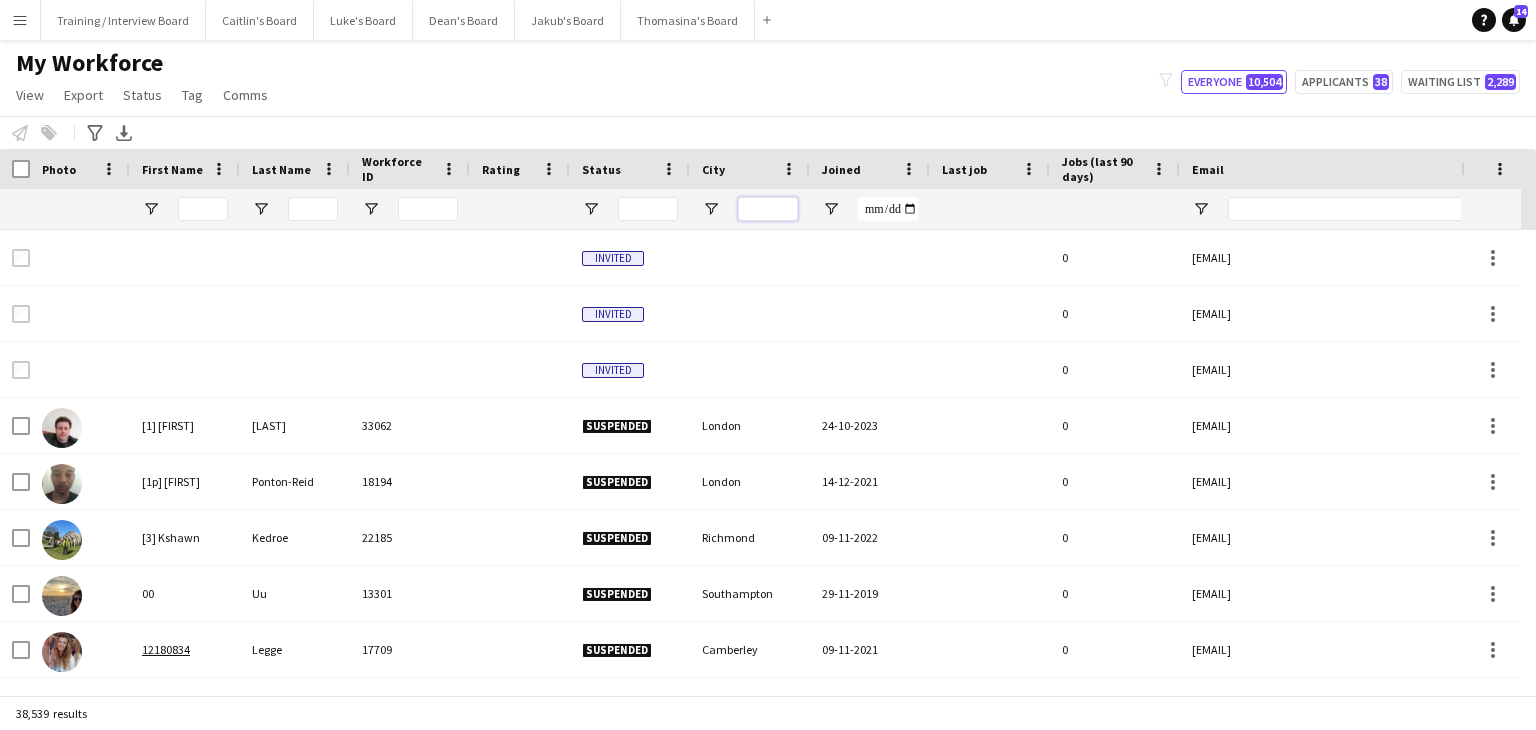 click at bounding box center [768, 209] 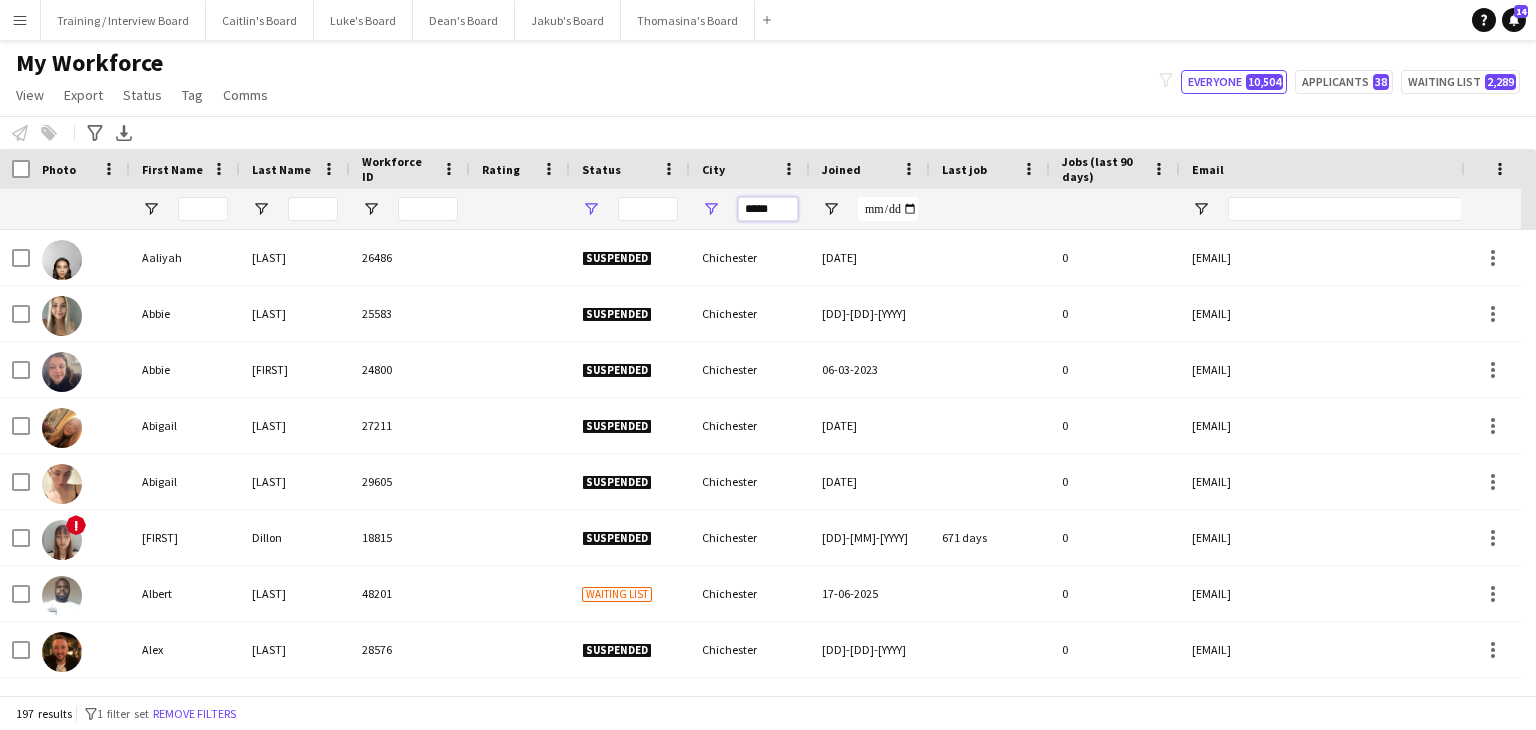 type on "*****" 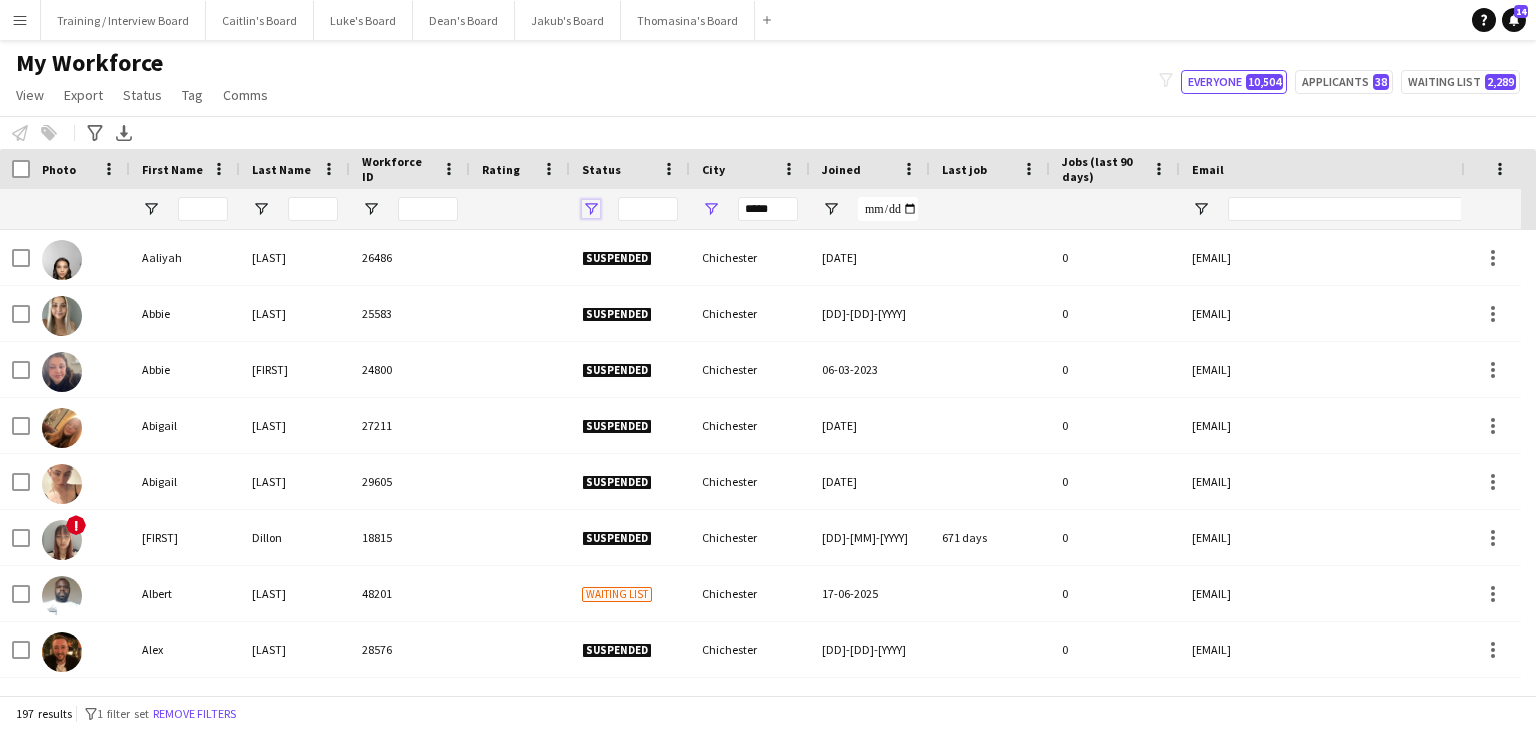 click at bounding box center [591, 209] 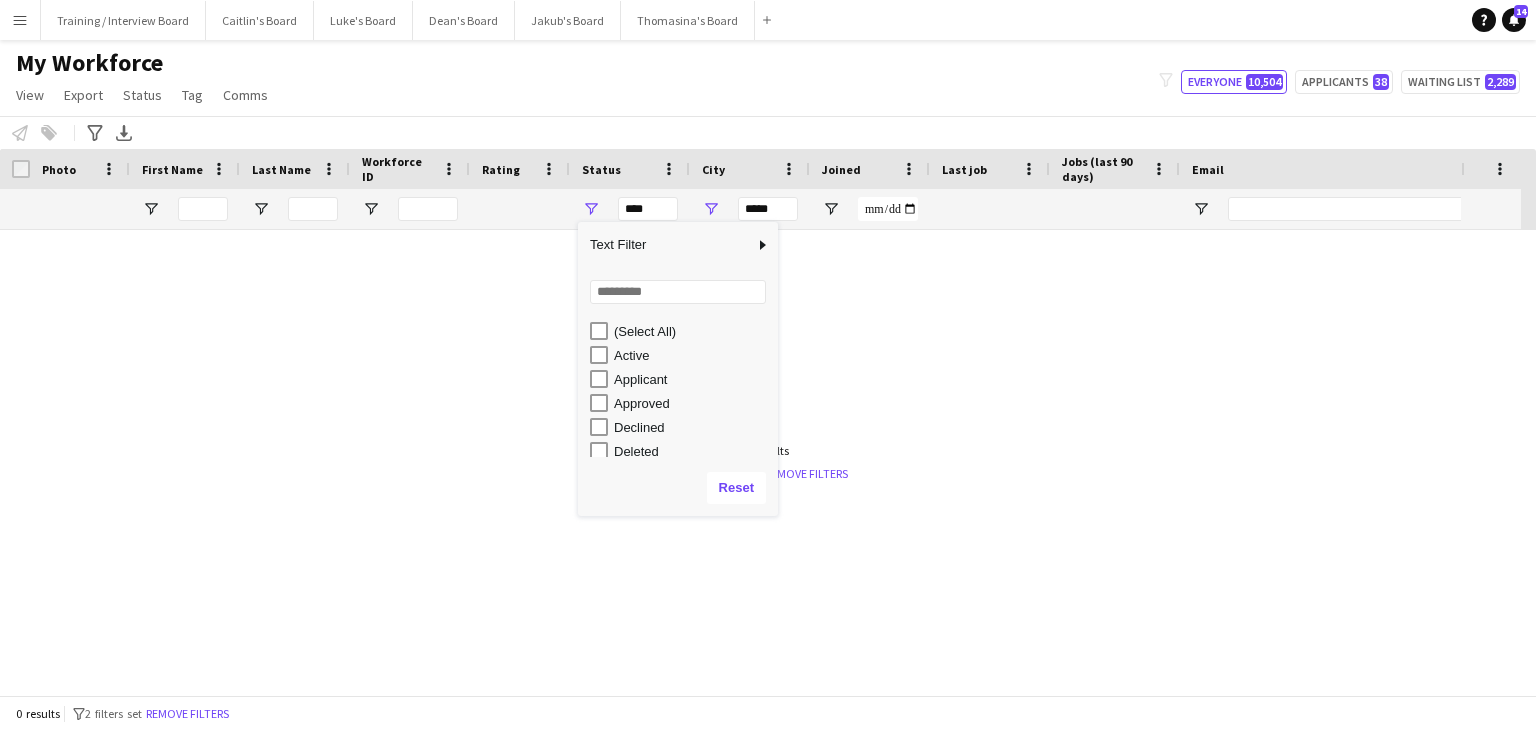 type on "**********" 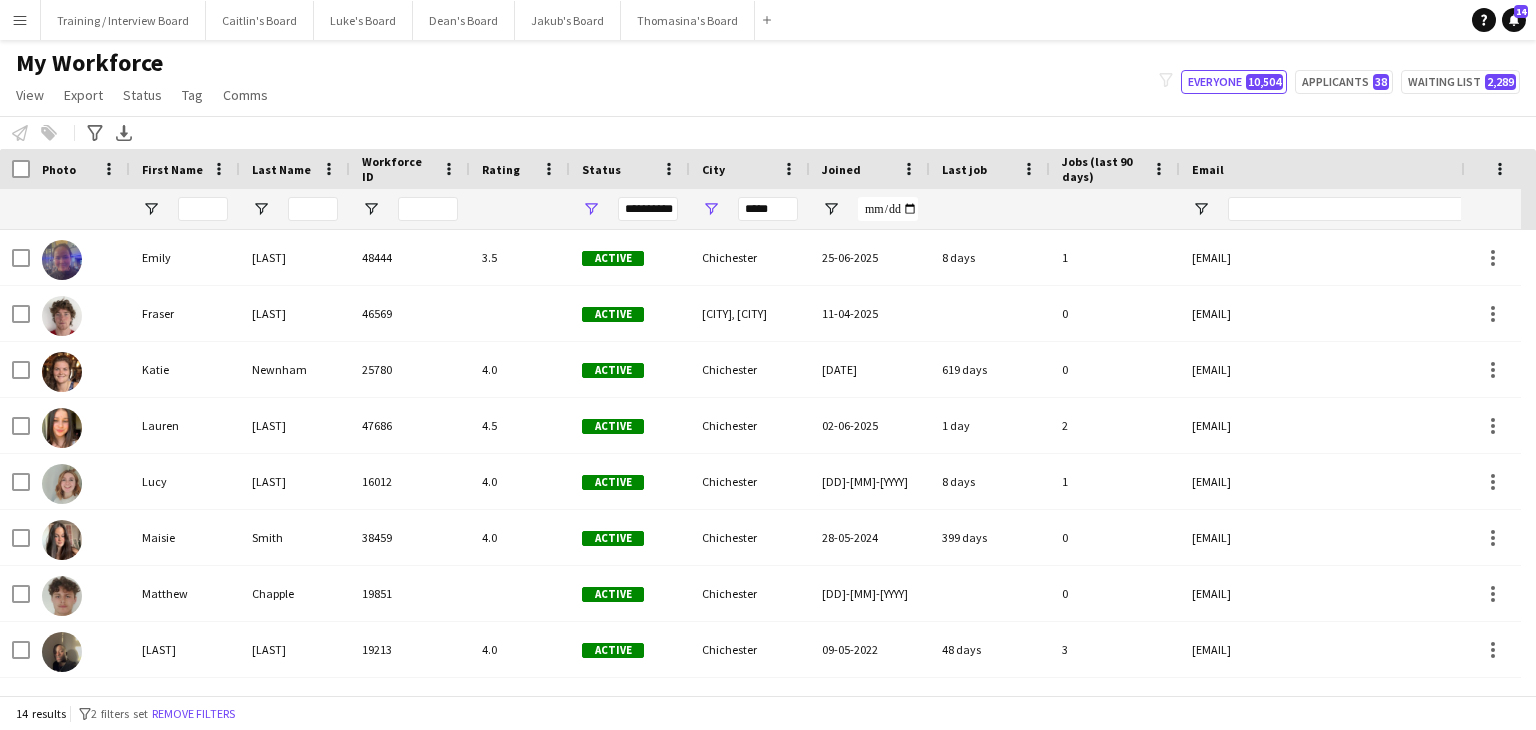 click on "My Workforce   View   Views  Default view Compliance RTW Checks MANCHESTER Search UNI New view Update view Delete view Edit name Customise view Customise filters Reset Filters Reset View Reset All  Export  New starters report Export as XLSX Export as PDF  Status  Edit  Tag  New tag  Edit tag  11/07/2025- Invited to Meet the team (13) 20 HRS VISA (32) ARC TRANSFER (1) Ascot Manager (21) BACK OF HOUSE (3) Bar - COCKTAIL (101) BARISTA (204) BATH LAST MIN (17) BIRMINGHAM CREW (15) Cabin Crew  (13) CAMBRIDGE CREW (2) Carry 3 plates (20) Chef de Partie (34) CHEFS (70) Commis Chef  (11) Compliance 100%  (53) CSH FLOW (29) DBS  (17) Declined (0) Declined- Location (0) DRIVER Birmingham (1) DRIVER Manchester (16) Drivers (153) EASTBOURNE A LIST (74) Enhanced DBS (7) EVENTCUP Direct (7) FIA 2024 PASS (21) Flow Completed (308) Flow 🌷RA 2025🌷 (1) Gap Year Interview (22) Head Chef  (6) Hogs Back Brewery🍺 (3) LIVERPOOL CREW (7) LOUGHBOROUGH CREW (1) MAN Interview Link Sent (26) MANCHESTER CREW (190) UNDER 18 (65)" 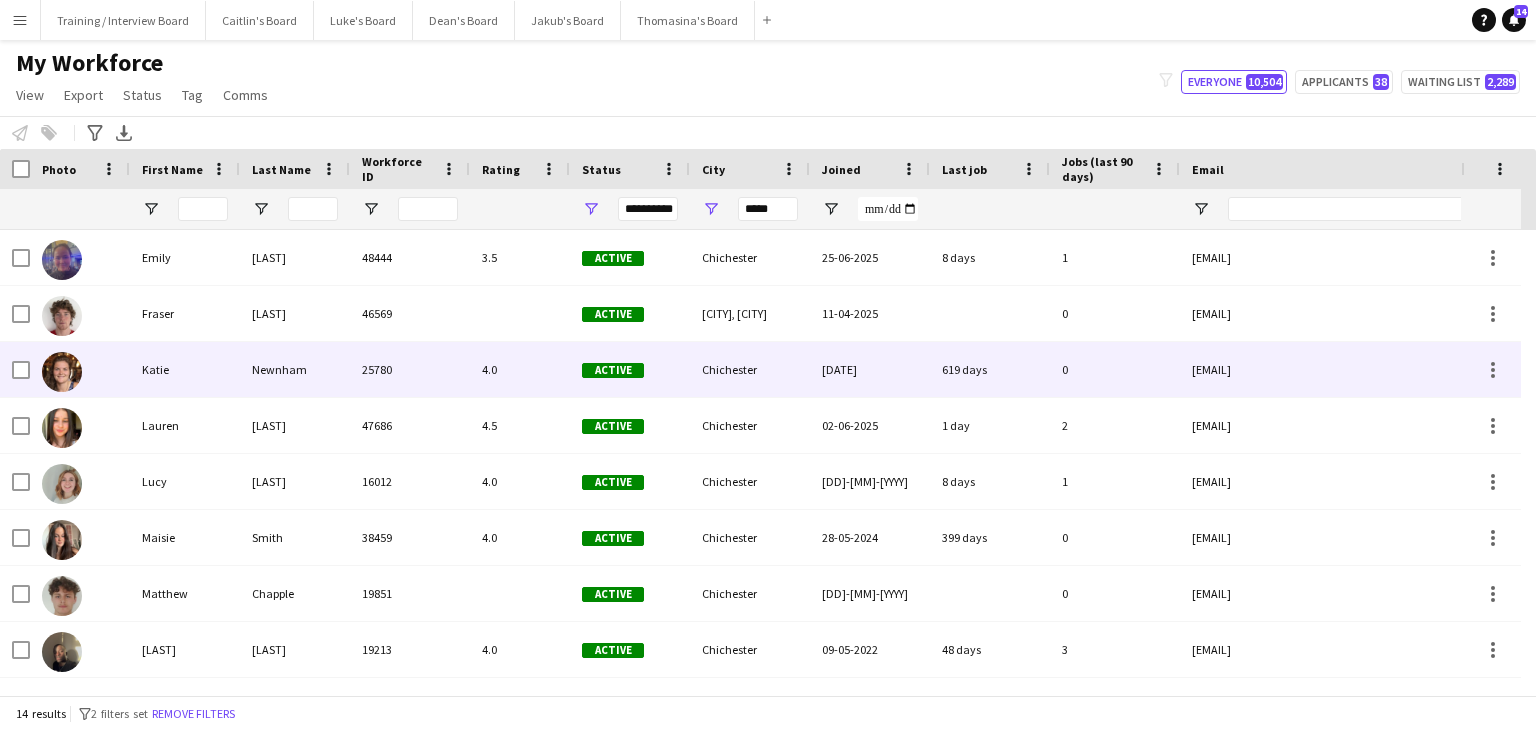 click on "4.0" at bounding box center [520, 369] 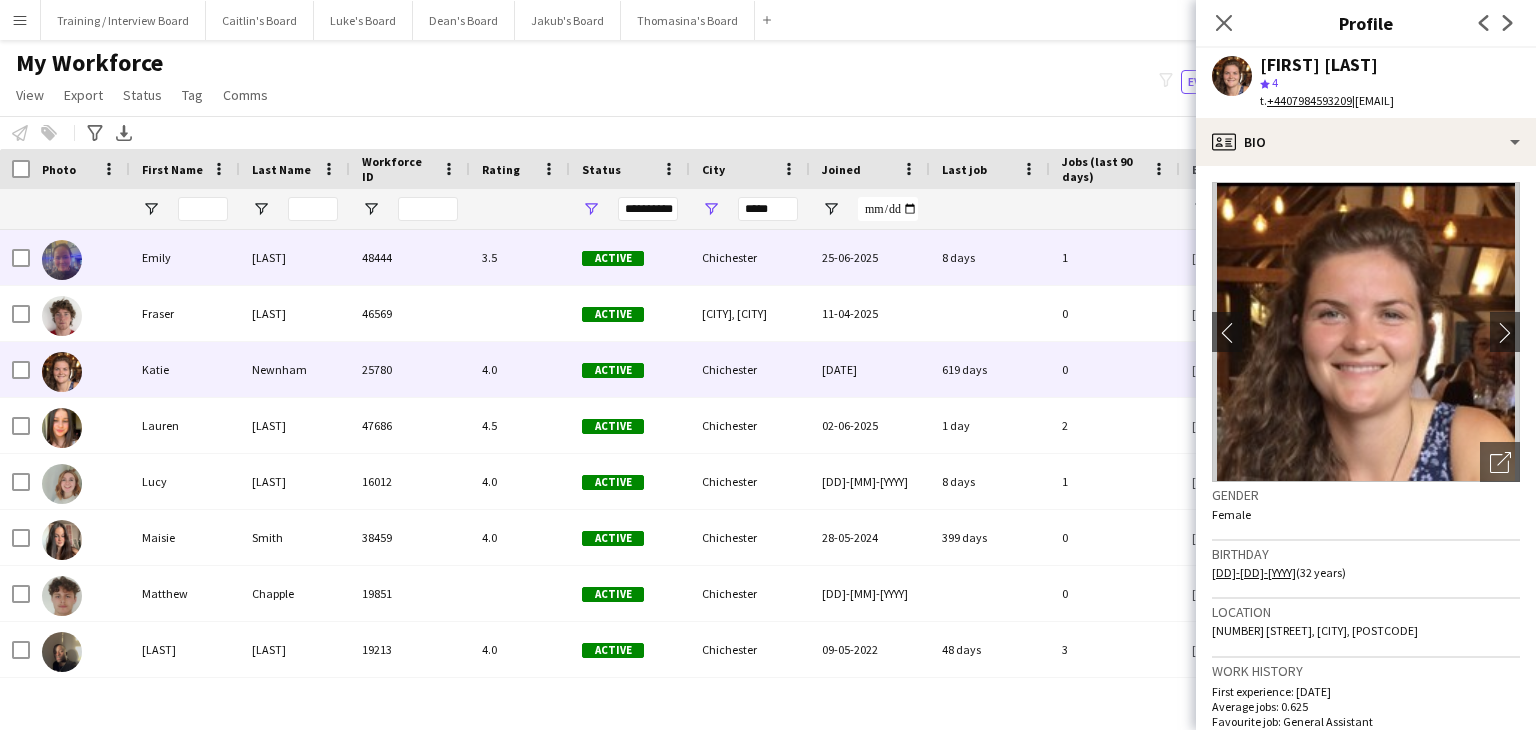 click on "3.5" at bounding box center (520, 257) 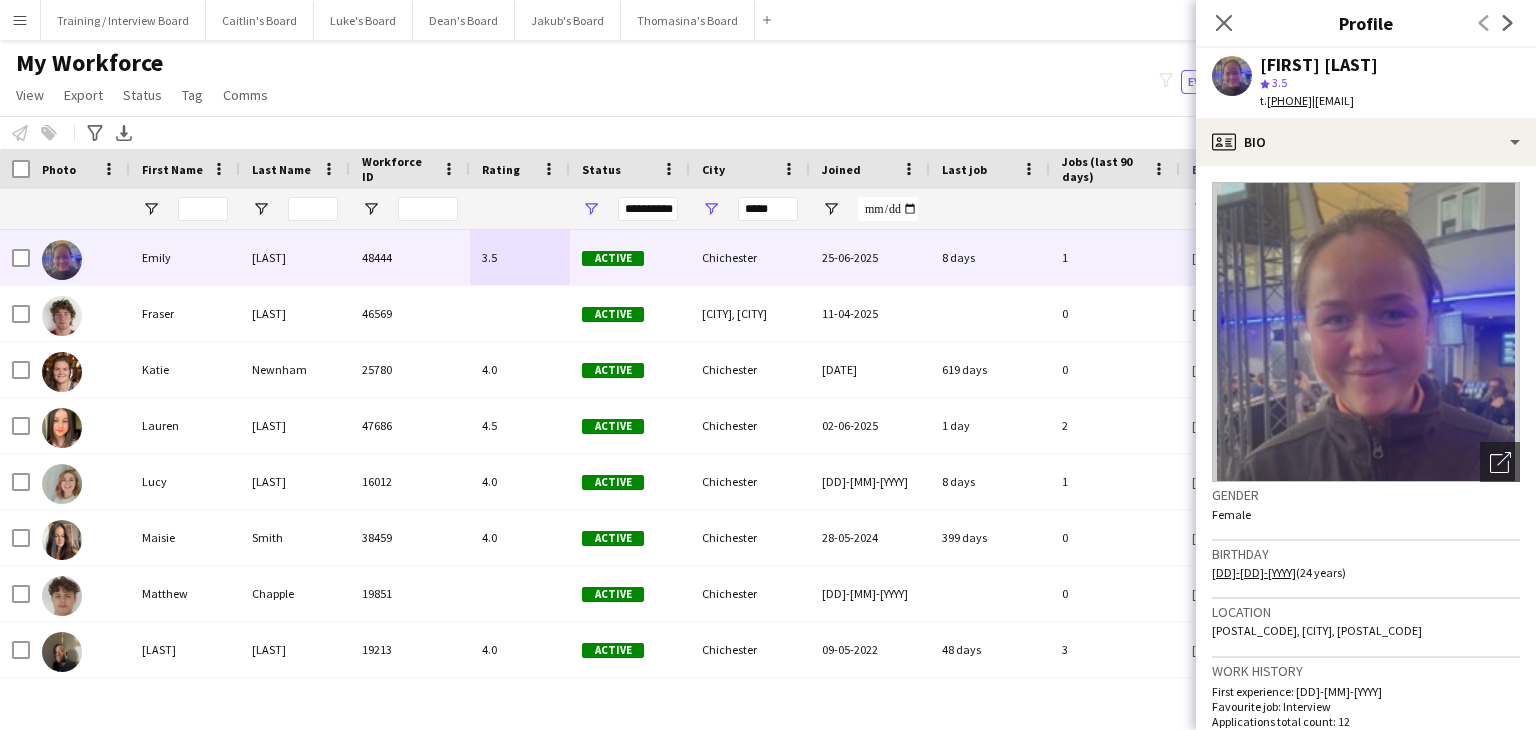 drag, startPoint x: 1400, startPoint y: 64, endPoint x: 1274, endPoint y: 61, distance: 126.035706 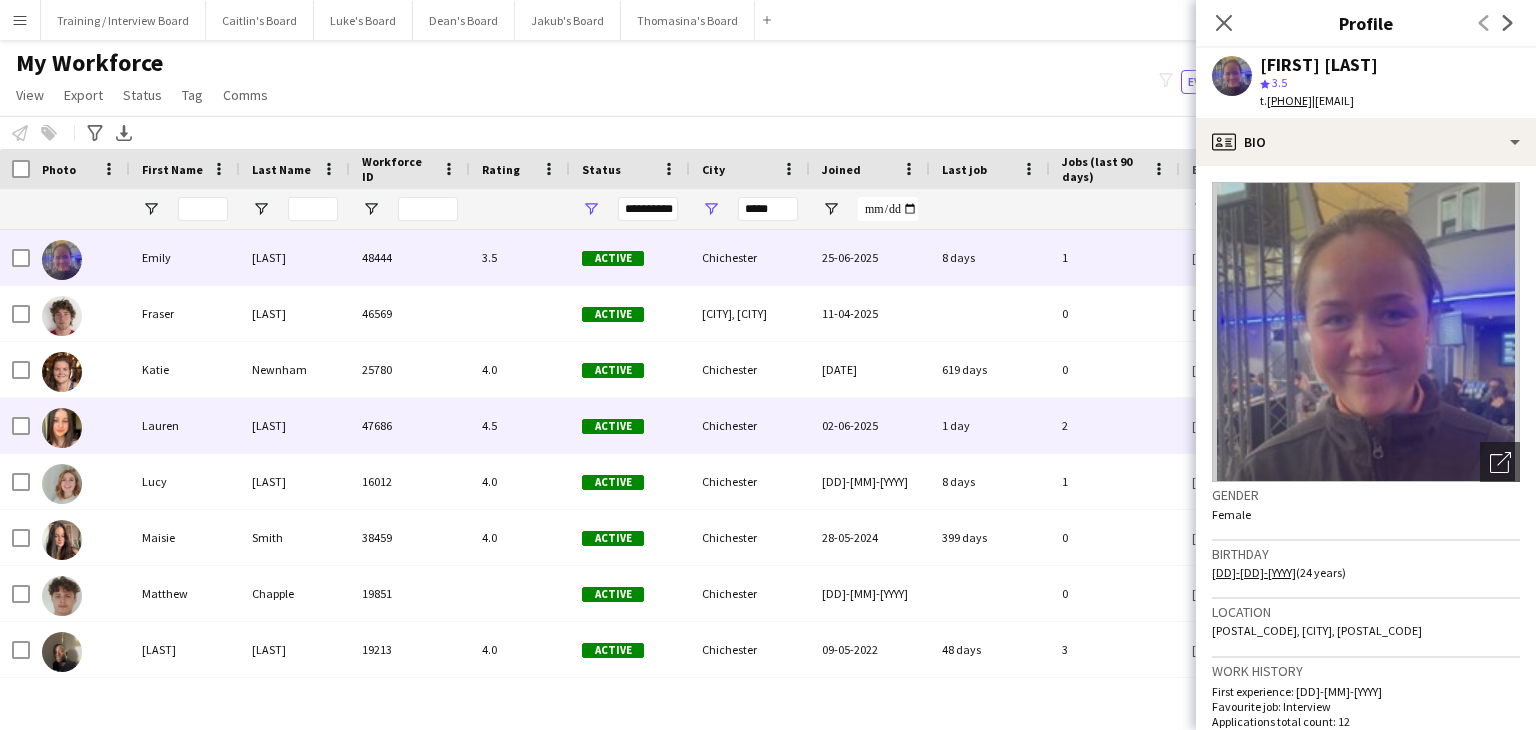 click on "47686" at bounding box center (410, 425) 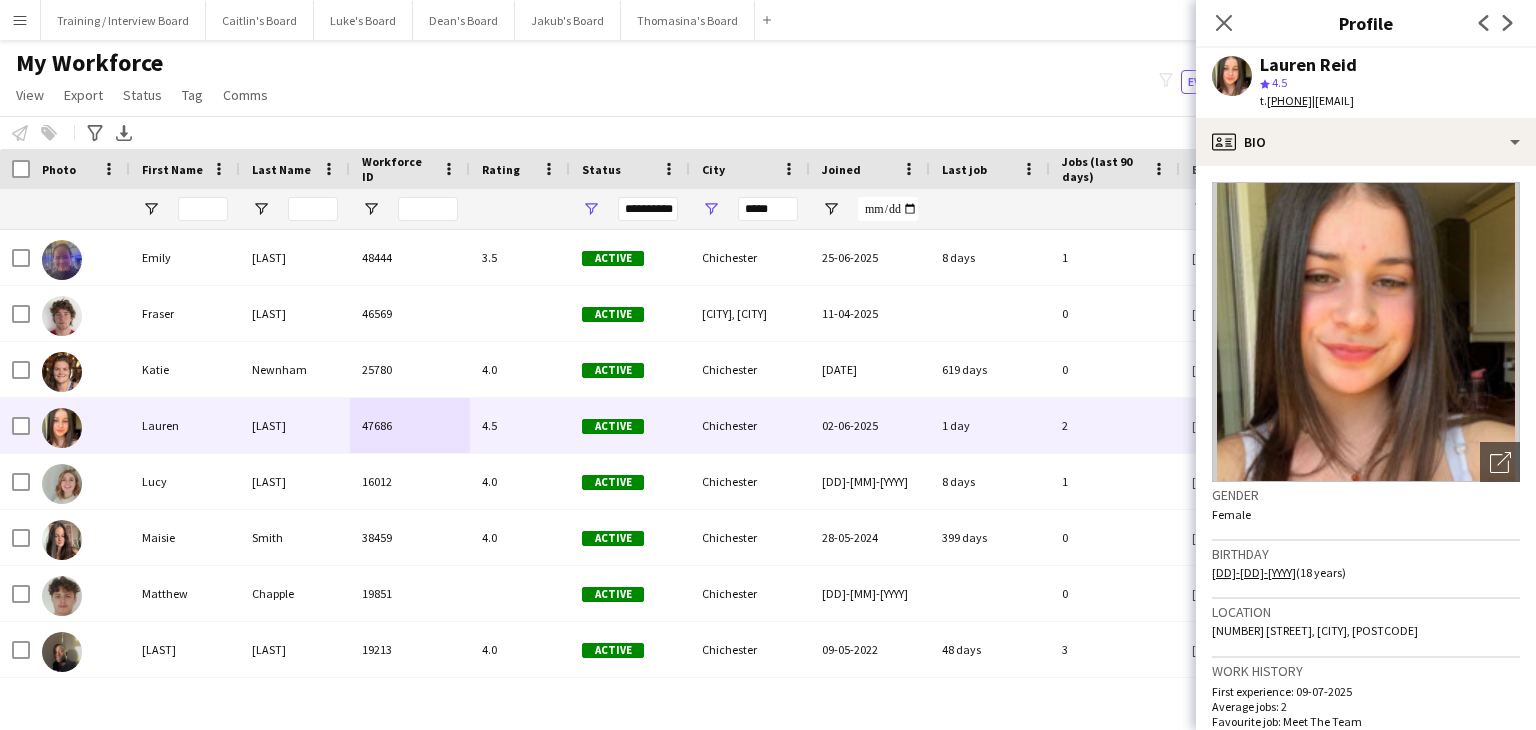 drag, startPoint x: 1349, startPoint y: 66, endPoint x: 1265, endPoint y: 61, distance: 84.14868 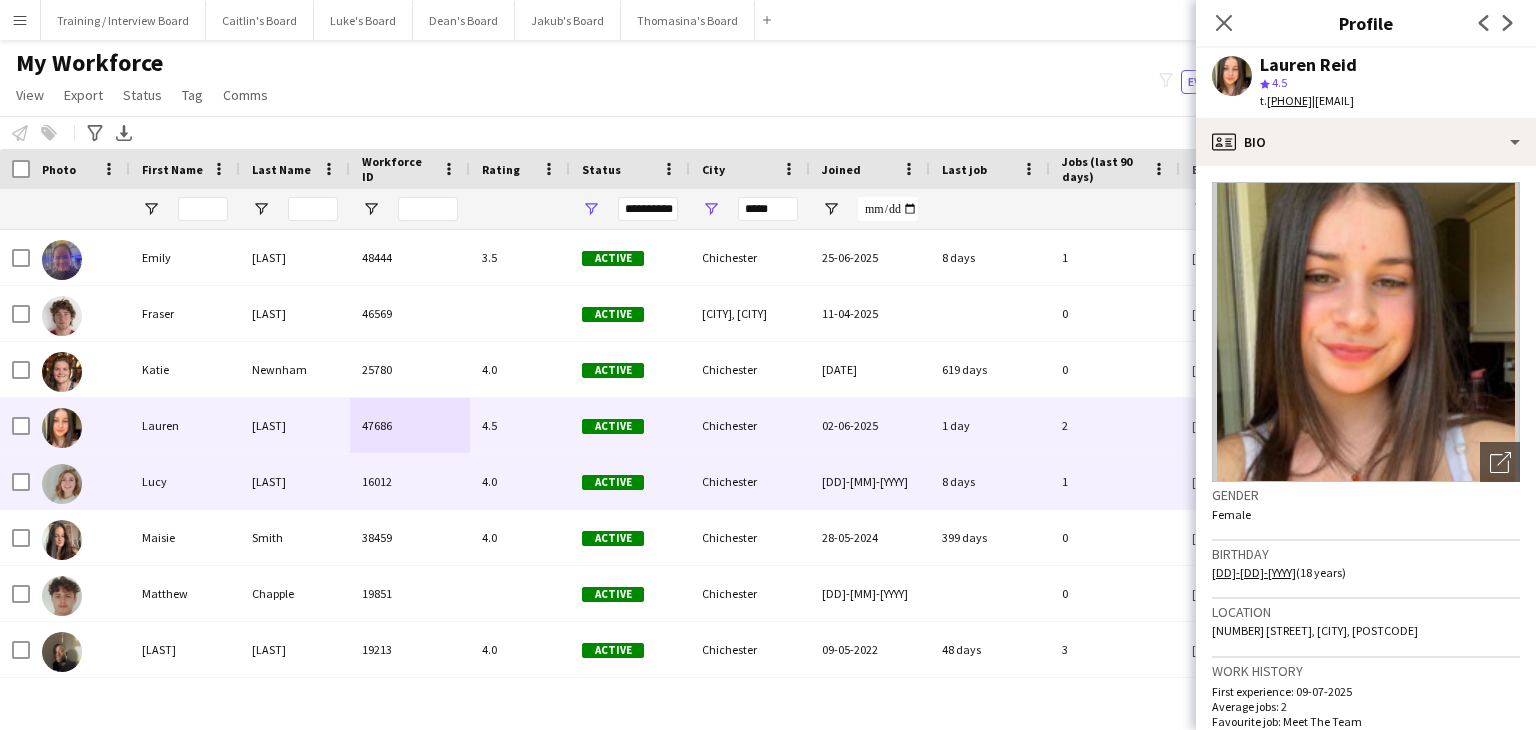 click on "4.0" at bounding box center [520, 481] 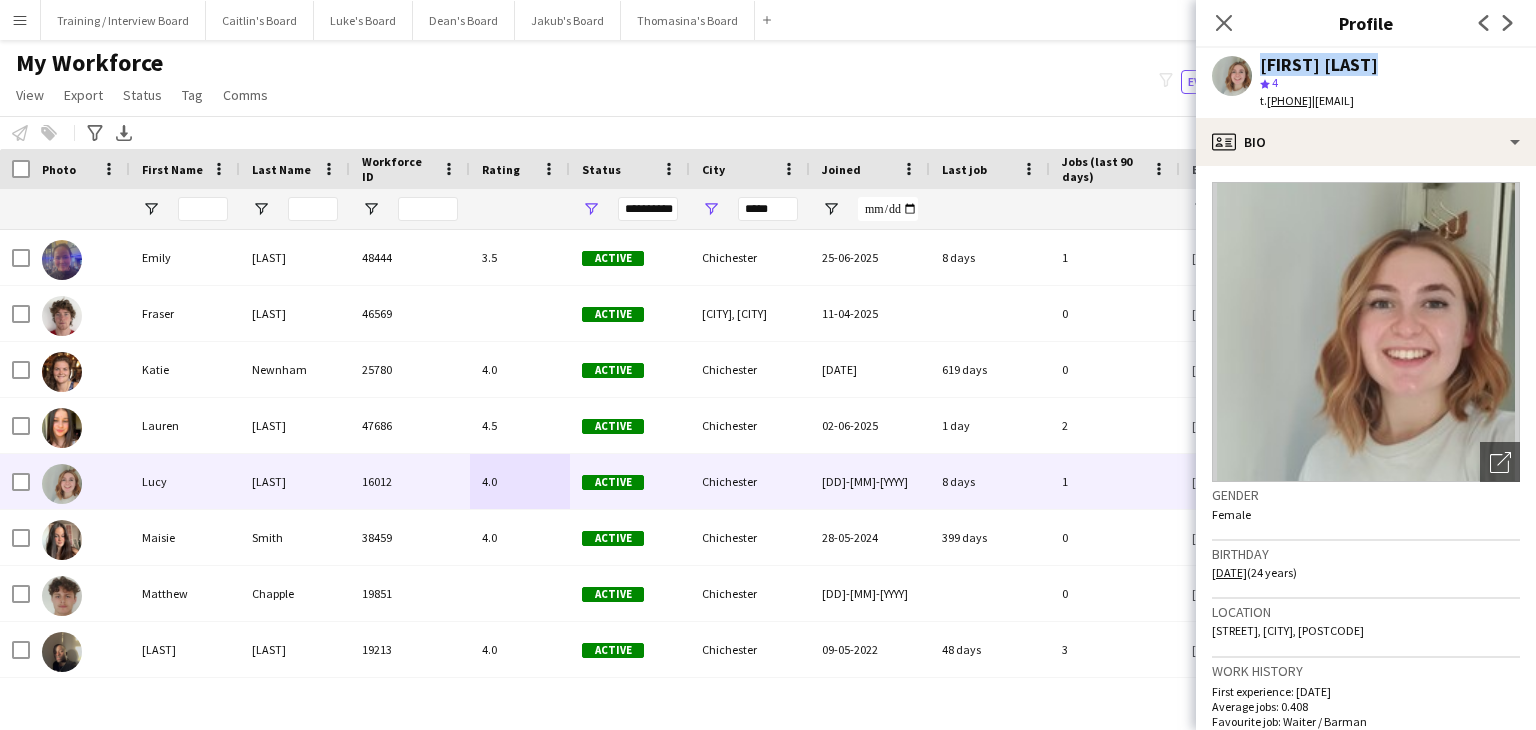 drag, startPoint x: 1365, startPoint y: 61, endPoint x: 1265, endPoint y: 65, distance: 100.07997 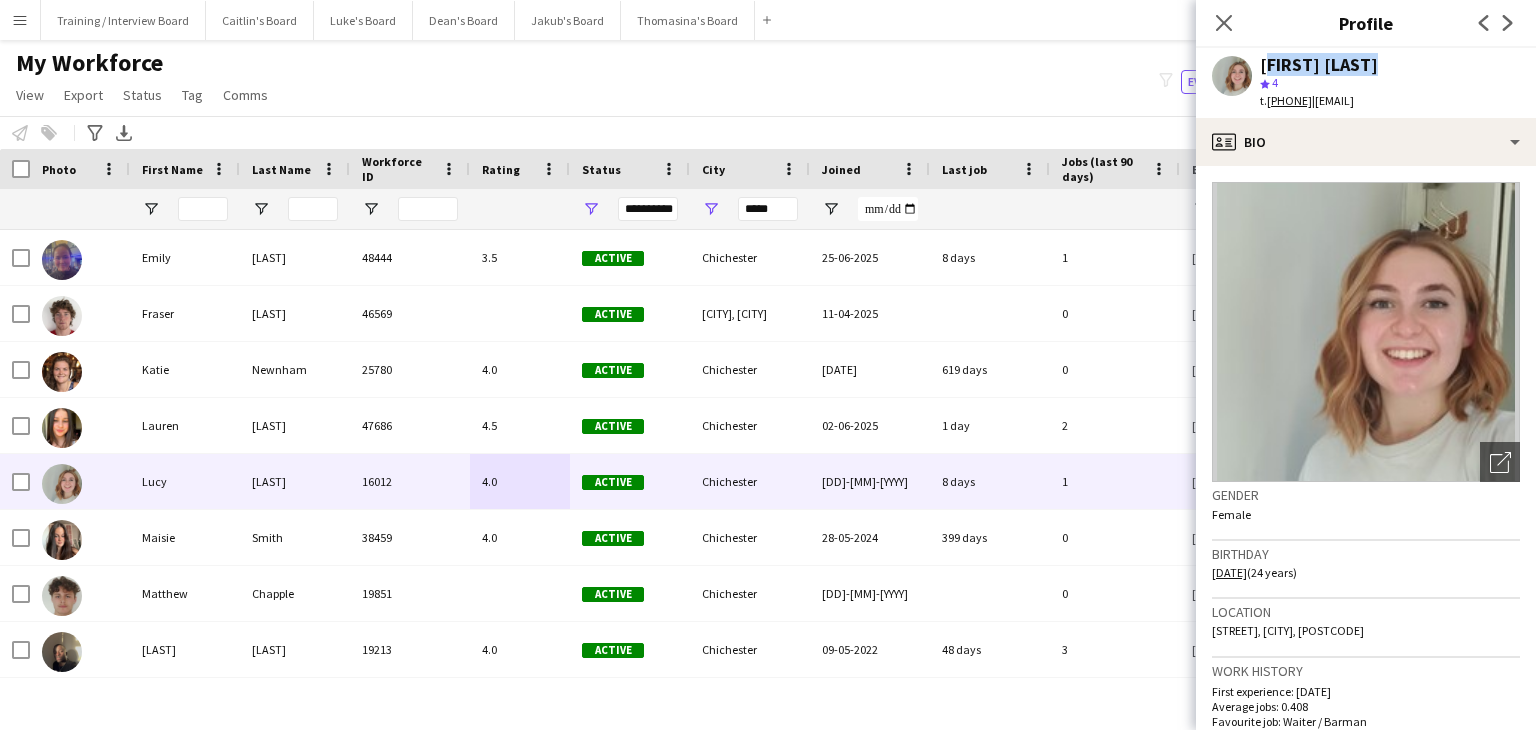 copy on "[FIRST] [LAST]" 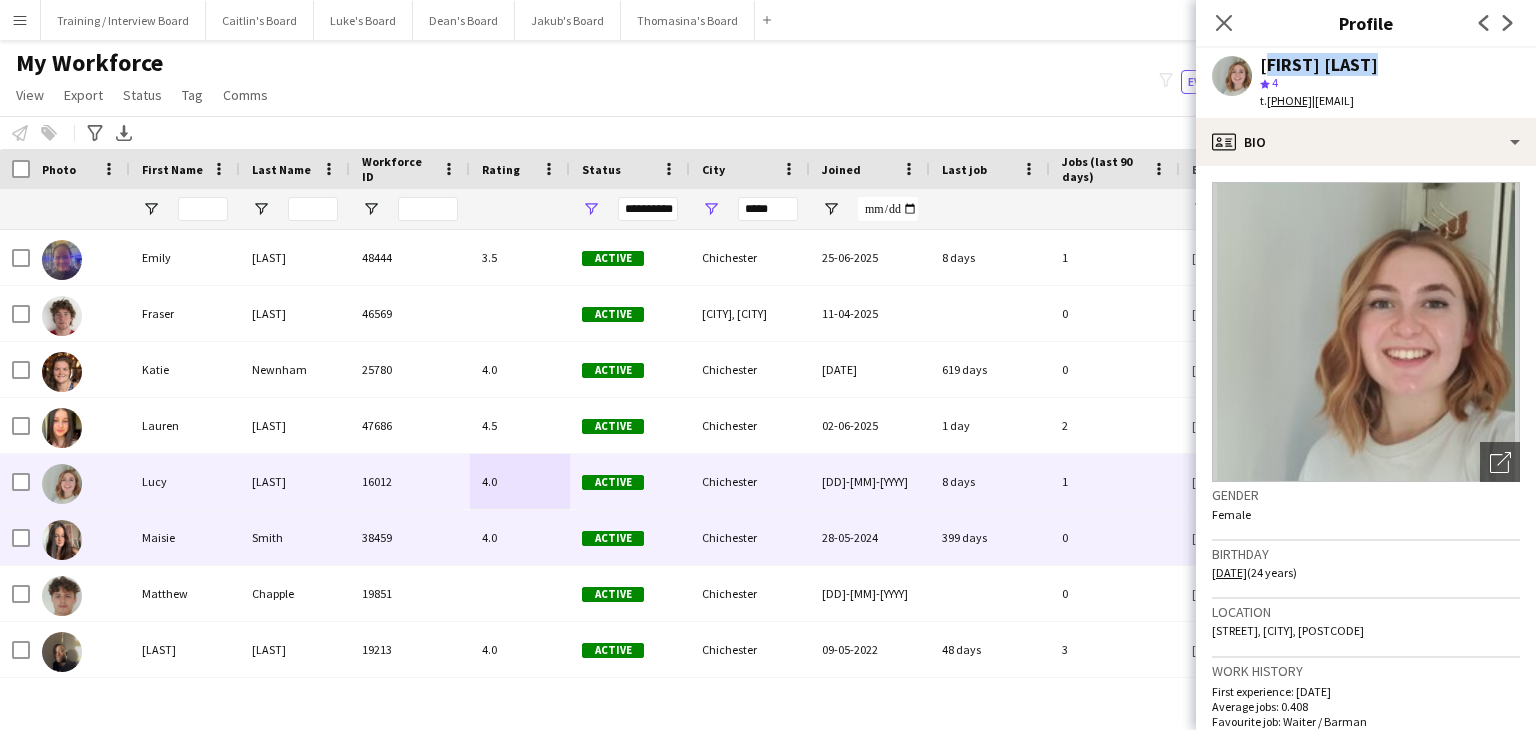 scroll, scrollTop: 68, scrollLeft: 0, axis: vertical 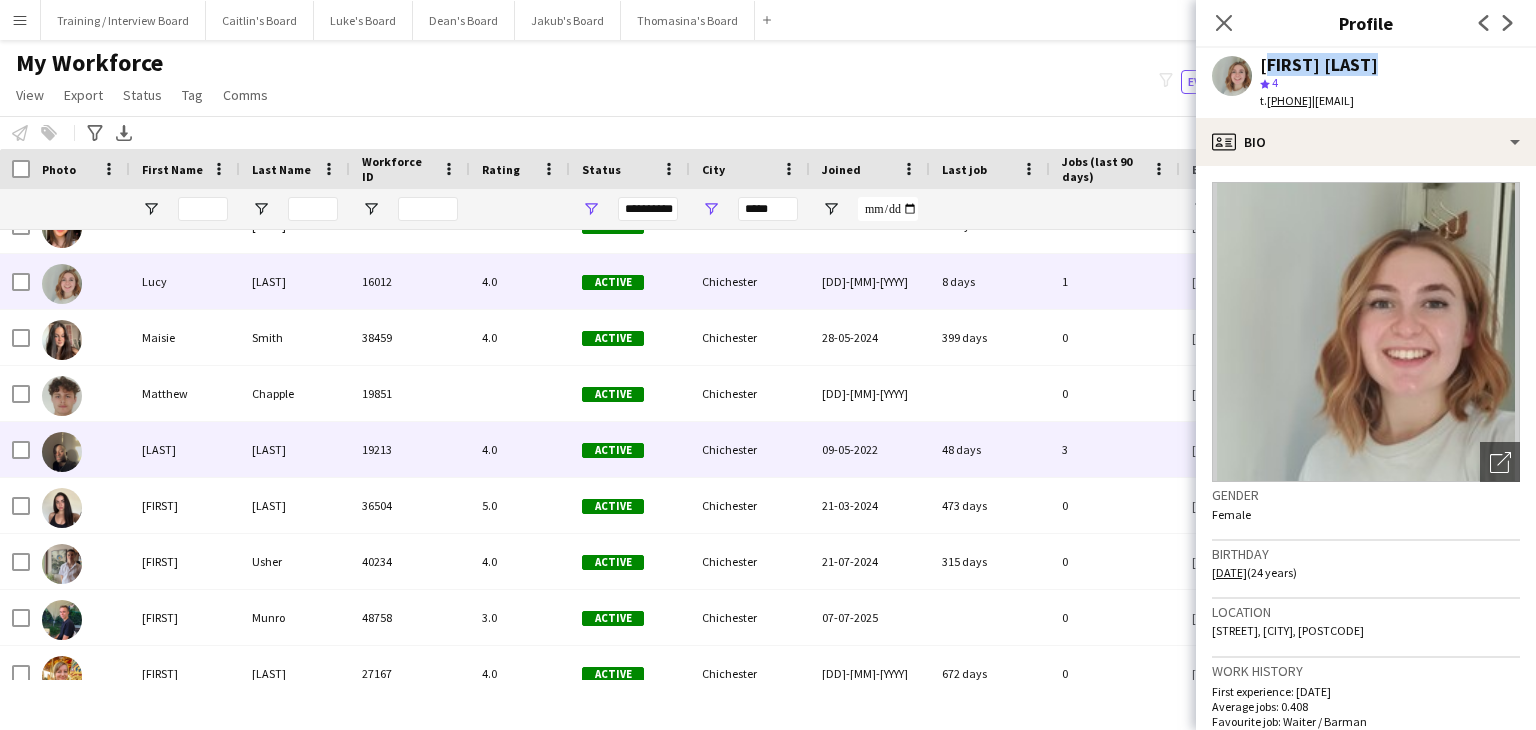 drag, startPoint x: 535, startPoint y: 462, endPoint x: 1161, endPoint y: 310, distance: 644.1894 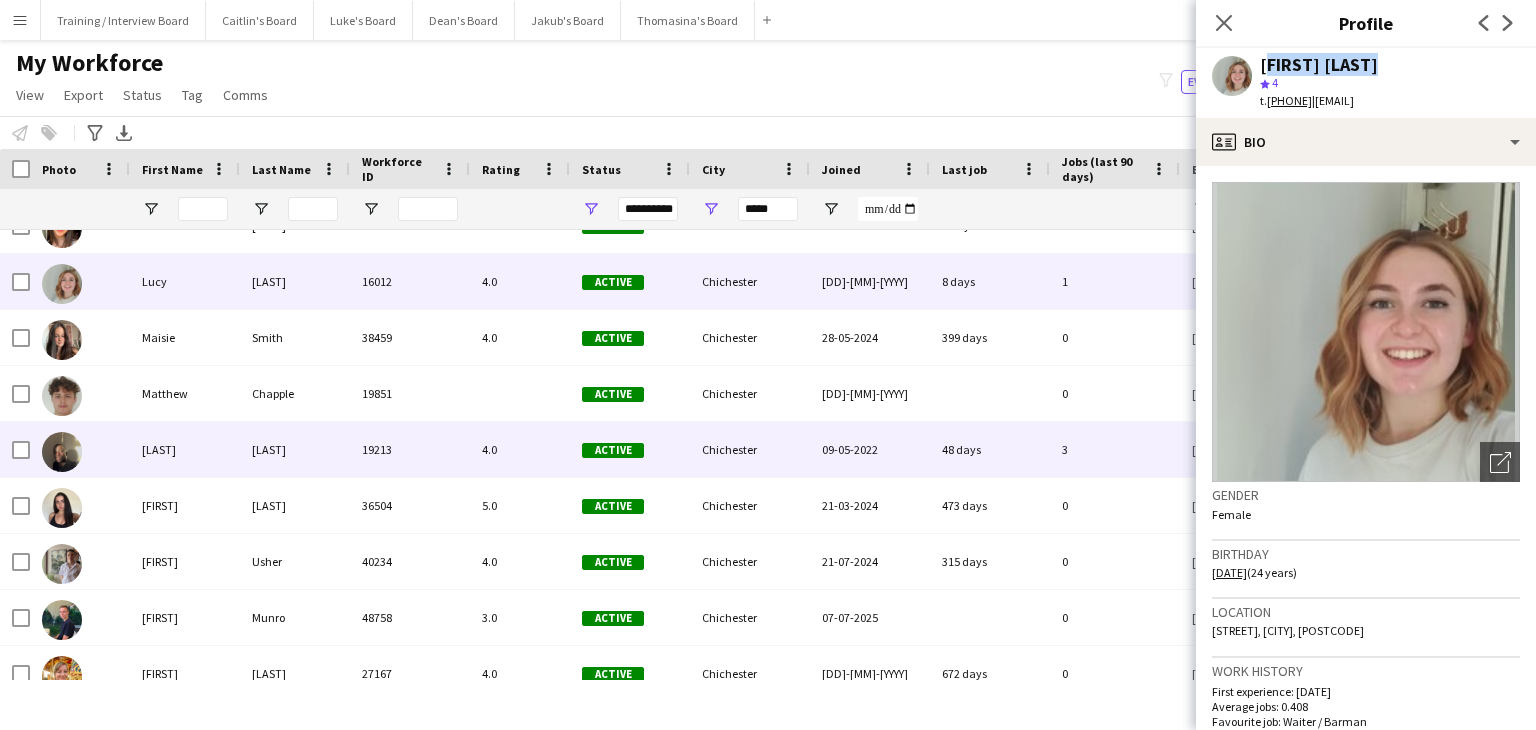click on "4.0" at bounding box center (520, 449) 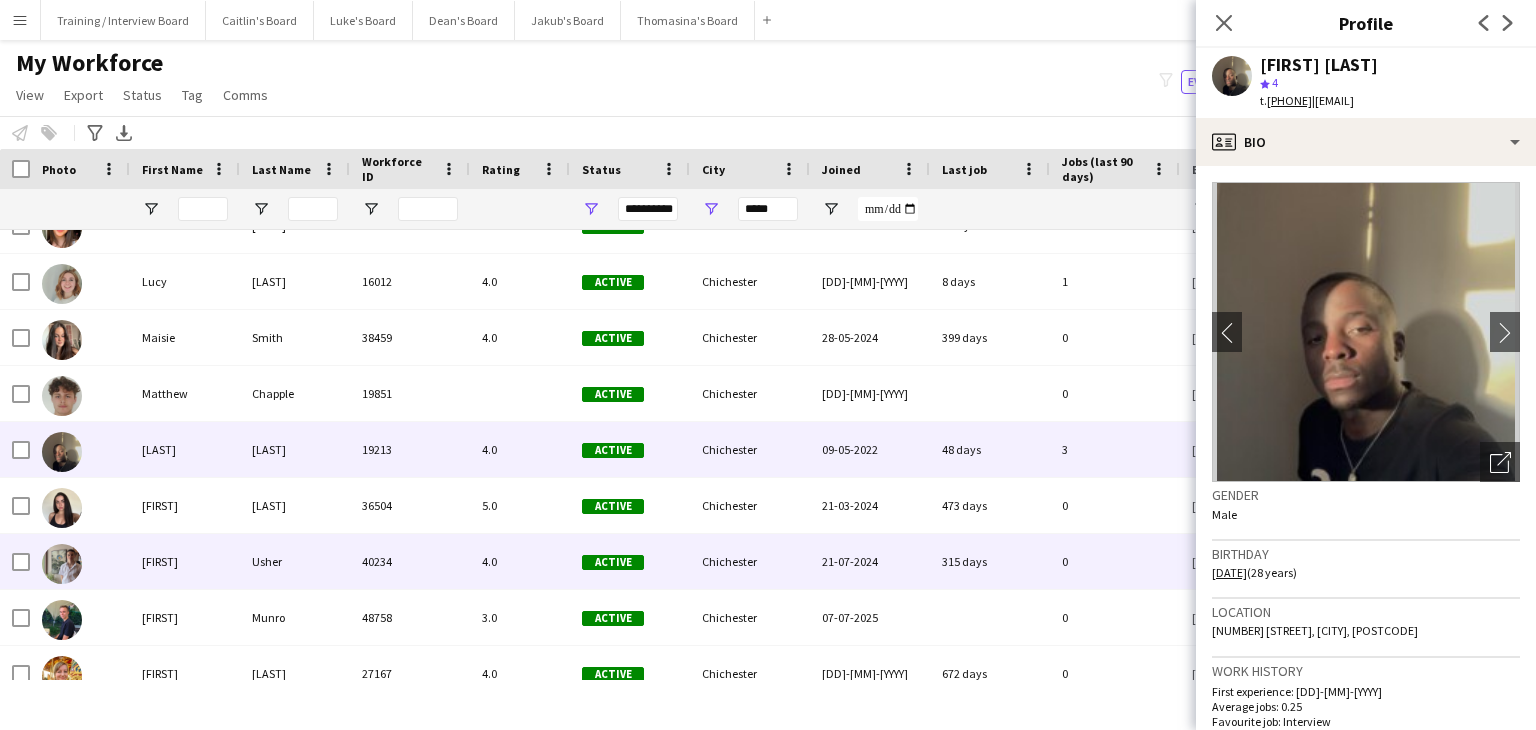 scroll, scrollTop: 272, scrollLeft: 0, axis: vertical 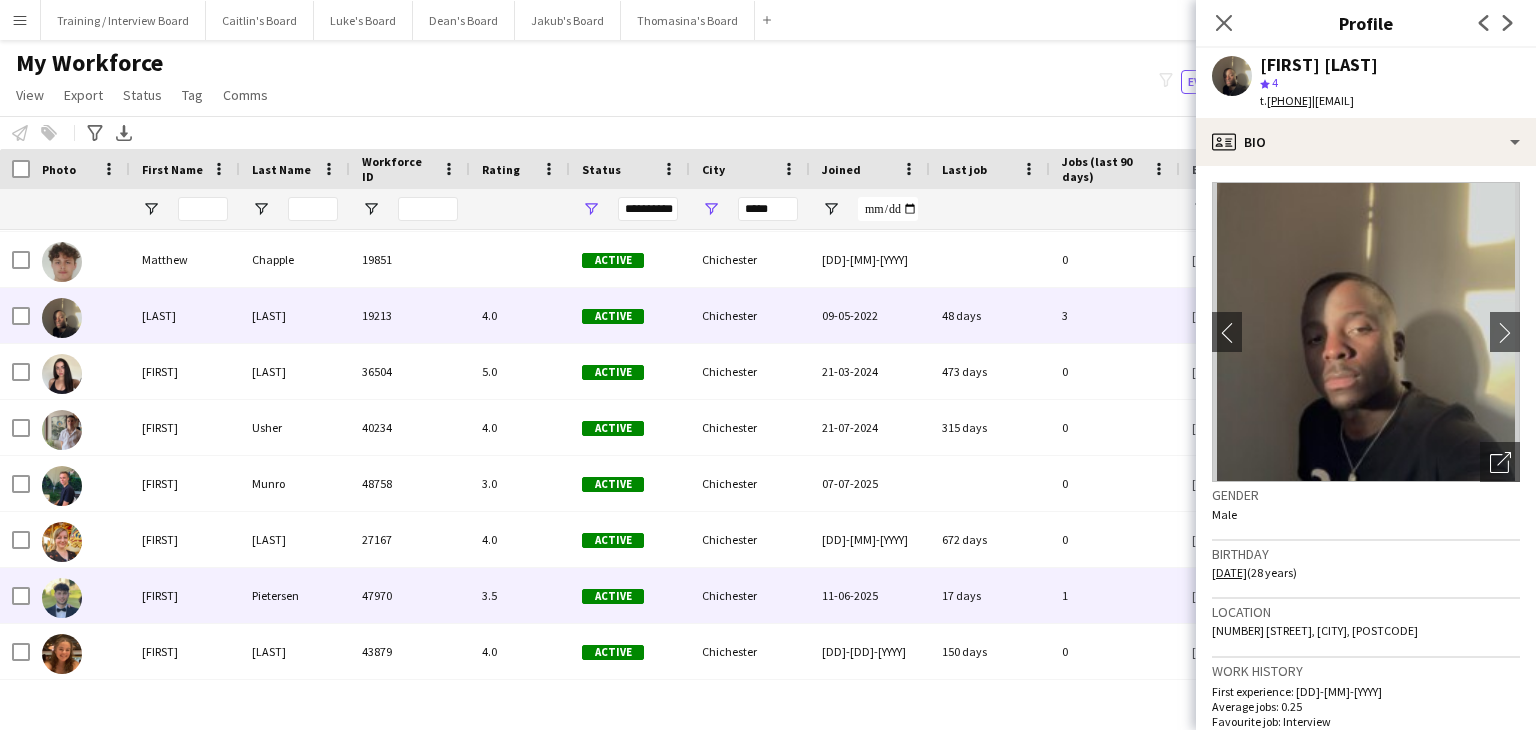 click on "3.5" at bounding box center [520, 595] 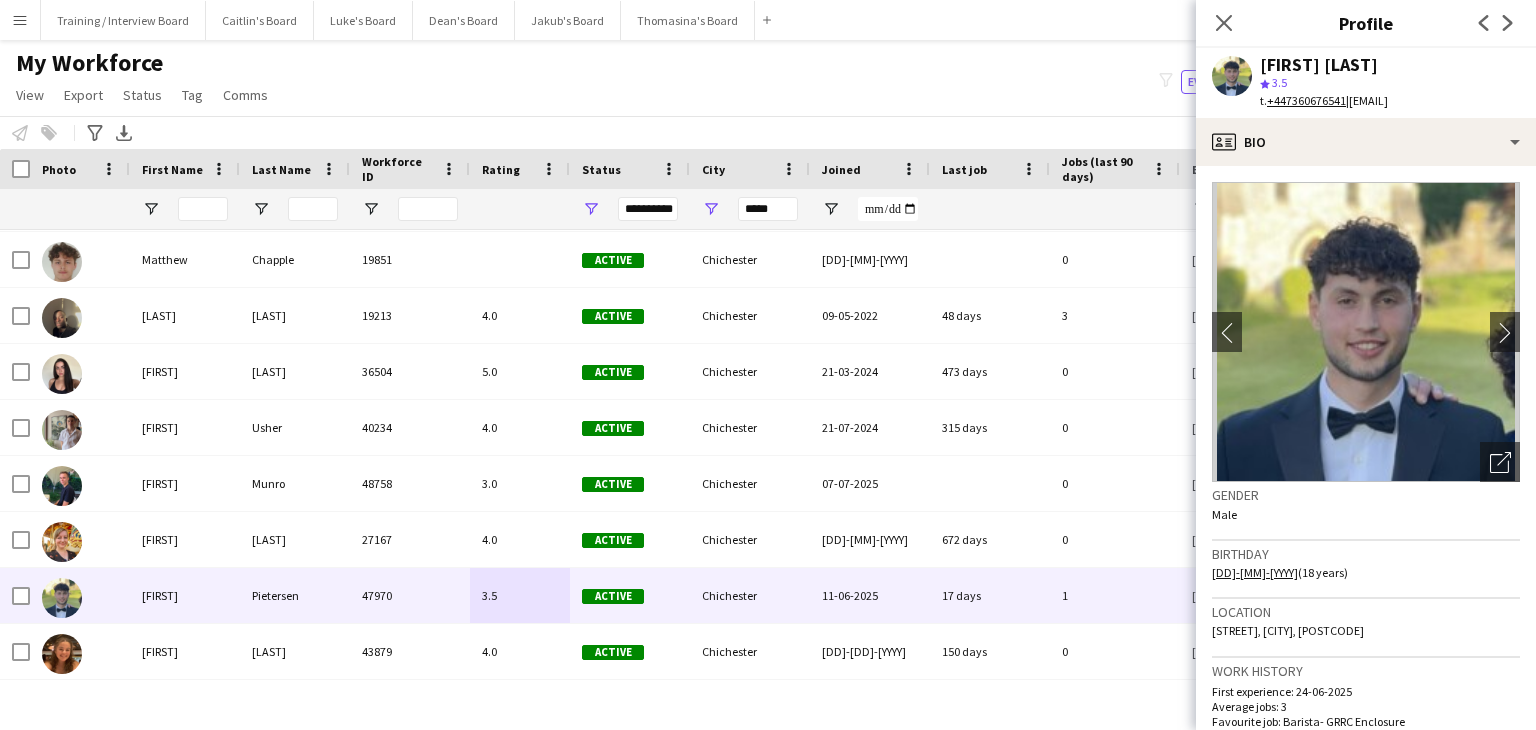 drag, startPoint x: 1398, startPoint y: 67, endPoint x: 1263, endPoint y: 62, distance: 135.09256 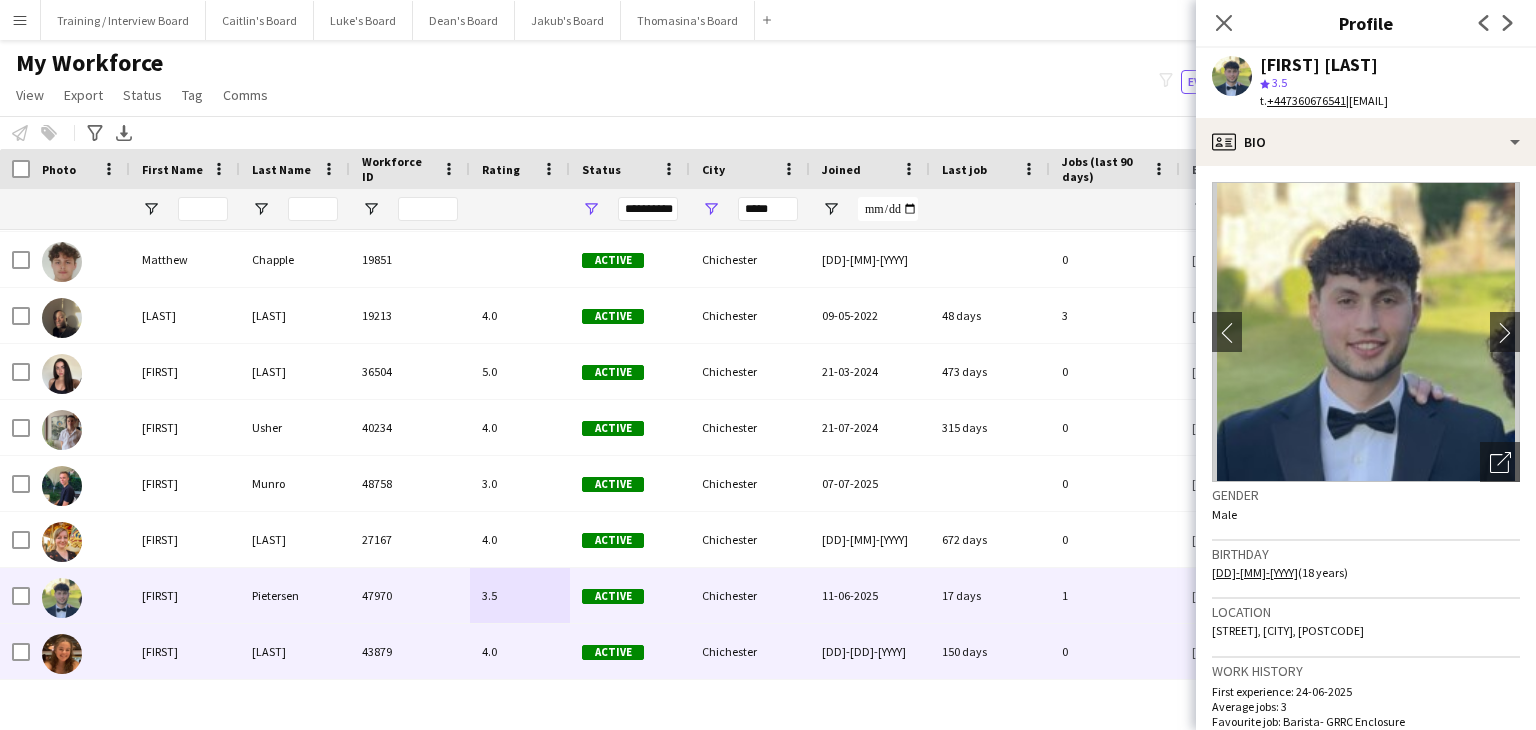 click on "4.0" at bounding box center (520, 651) 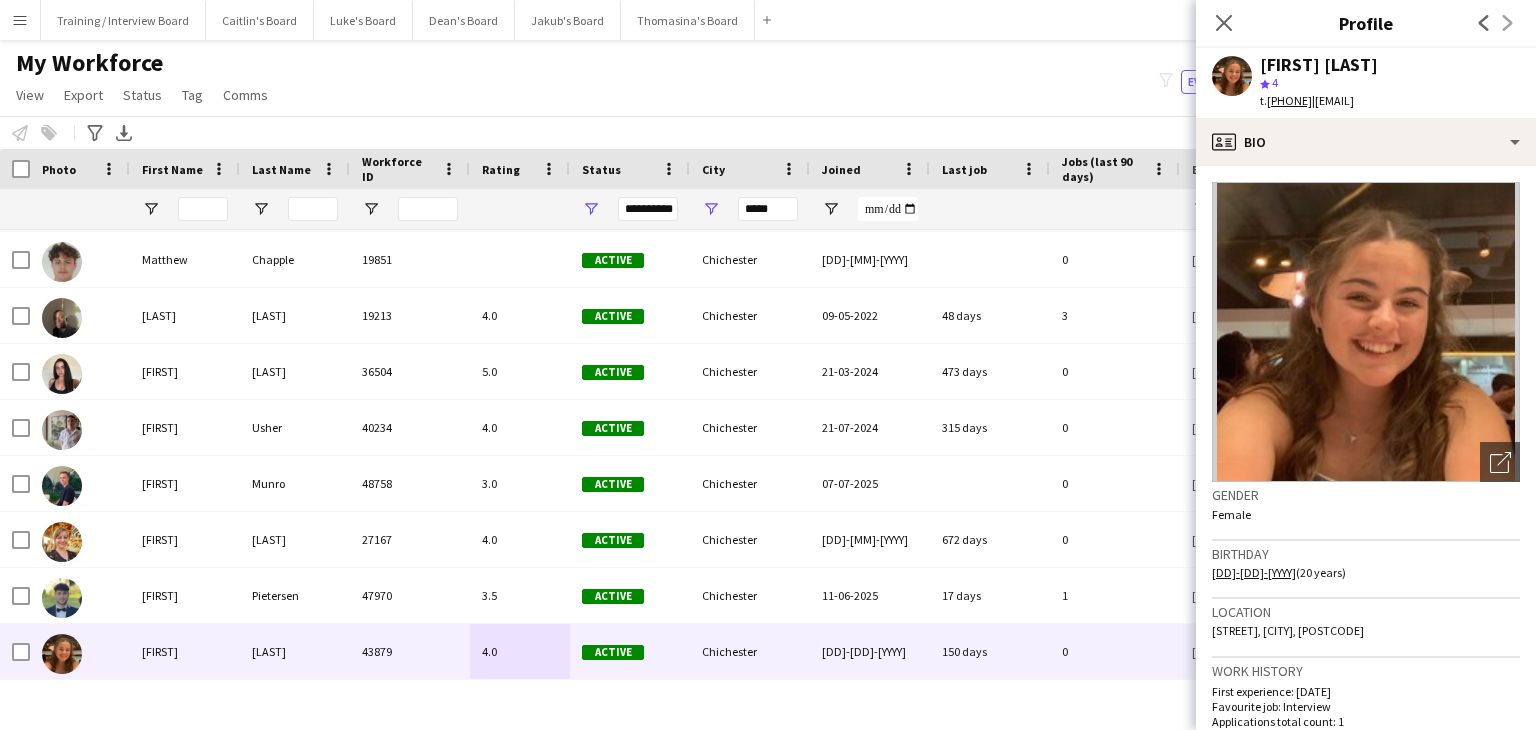 drag, startPoint x: 1354, startPoint y: 64, endPoint x: 1260, endPoint y: 66, distance: 94.02127 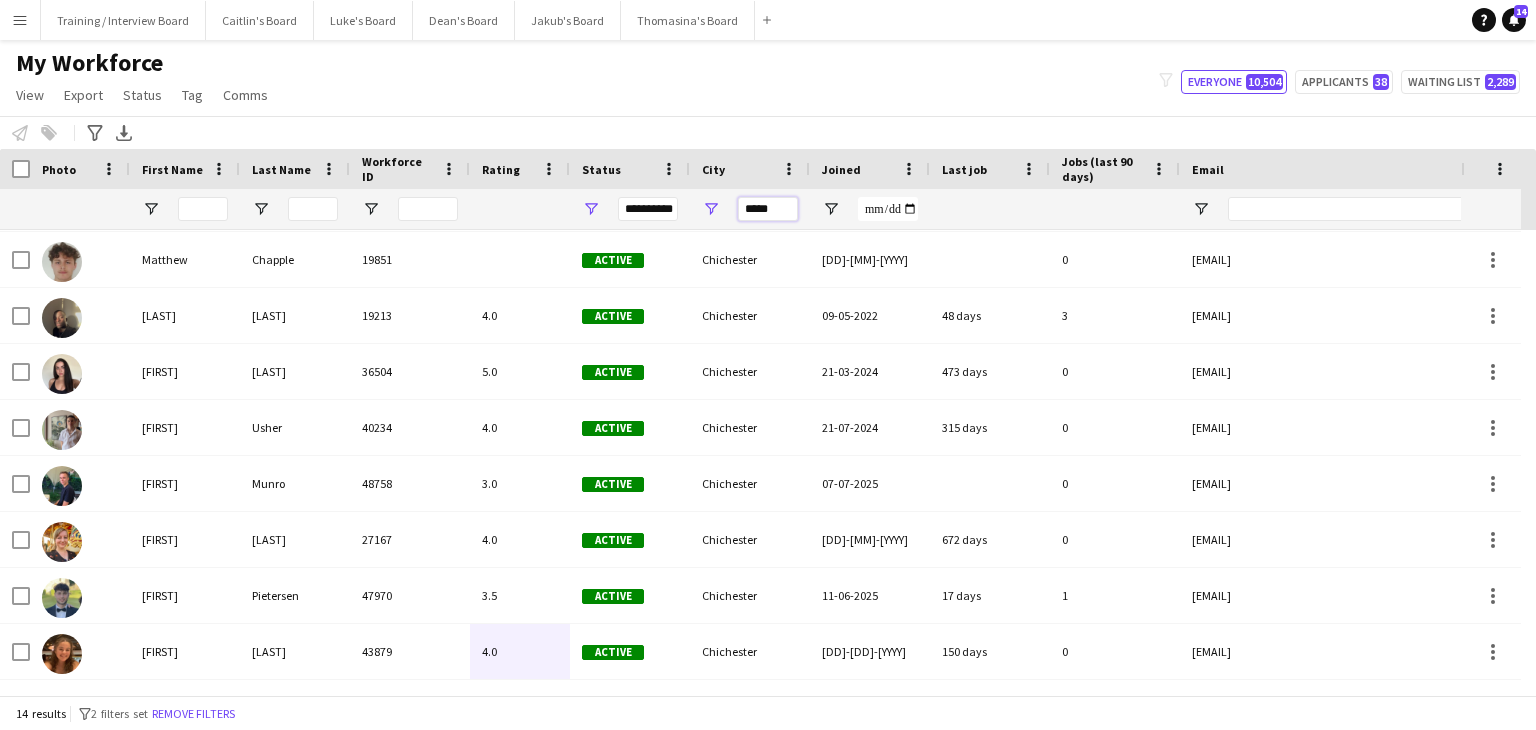 drag, startPoint x: 784, startPoint y: 209, endPoint x: 667, endPoint y: 209, distance: 117 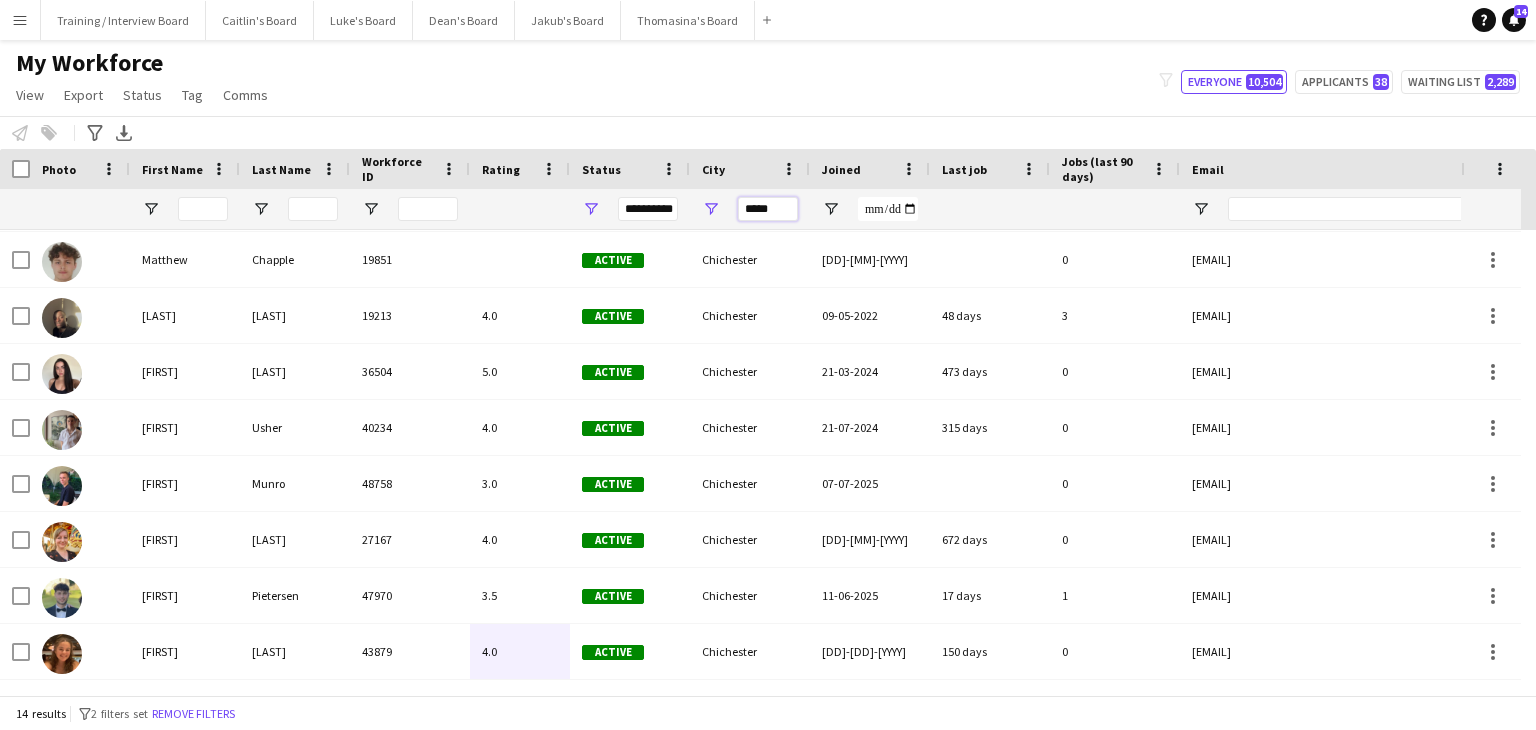 click on "**********" at bounding box center (1084, 209) 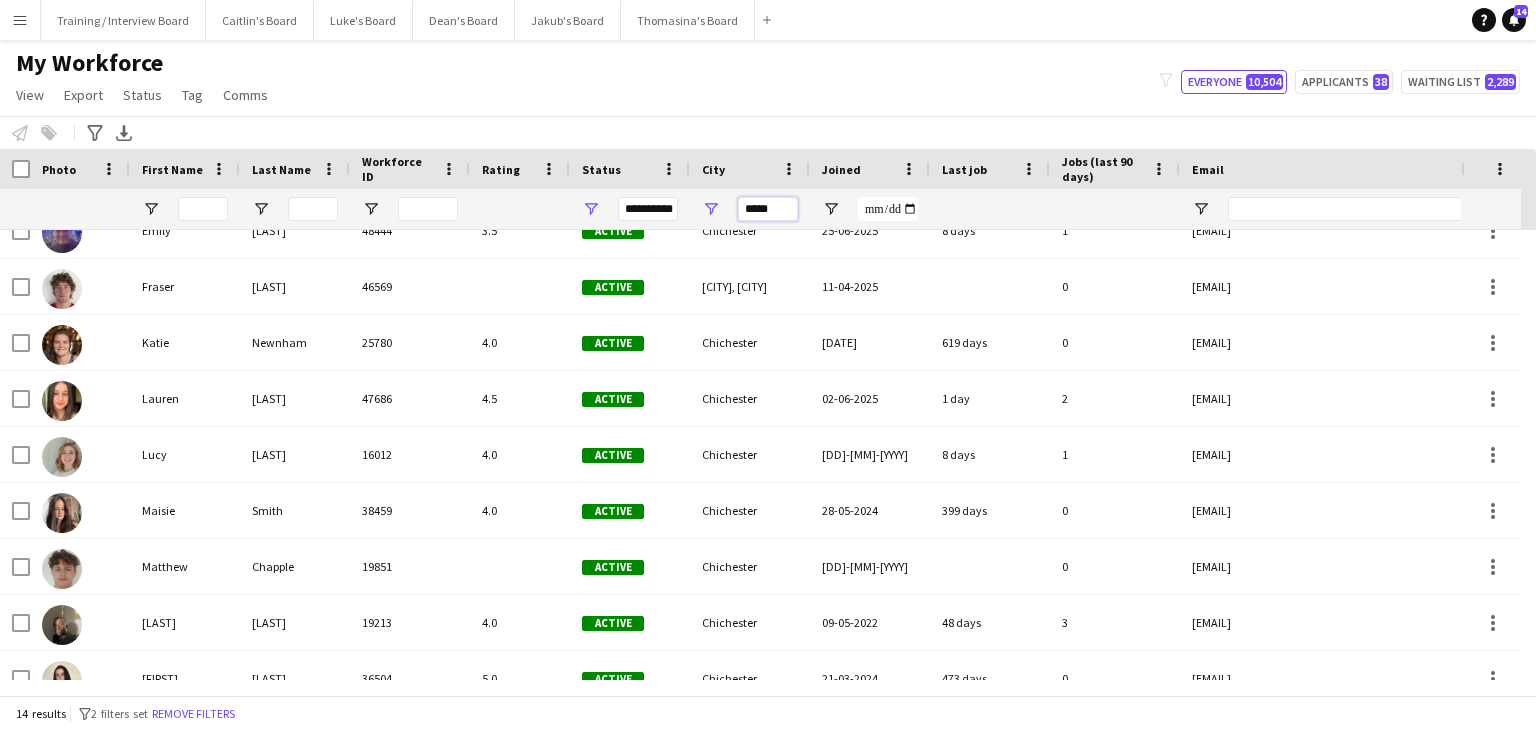 scroll, scrollTop: 0, scrollLeft: 0, axis: both 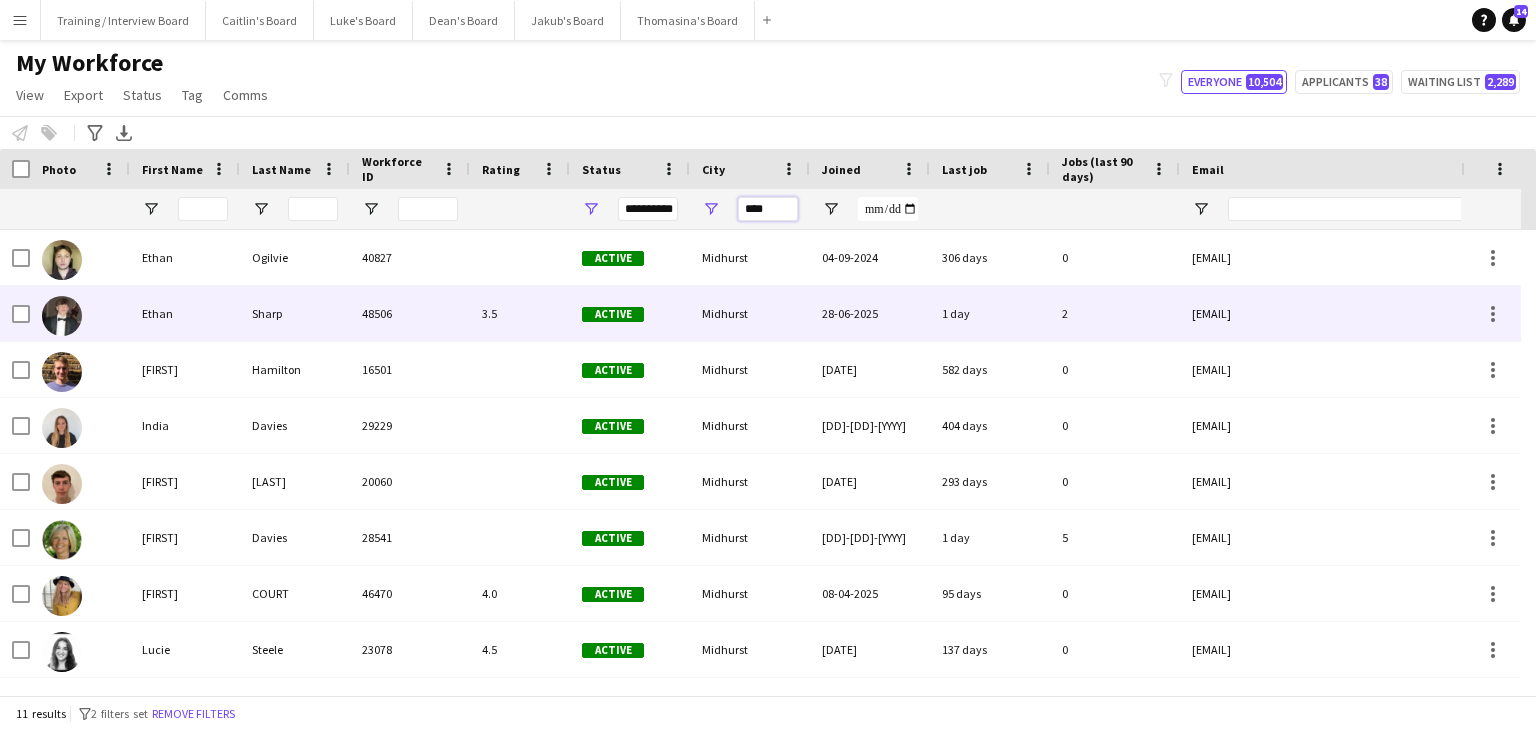 type on "****" 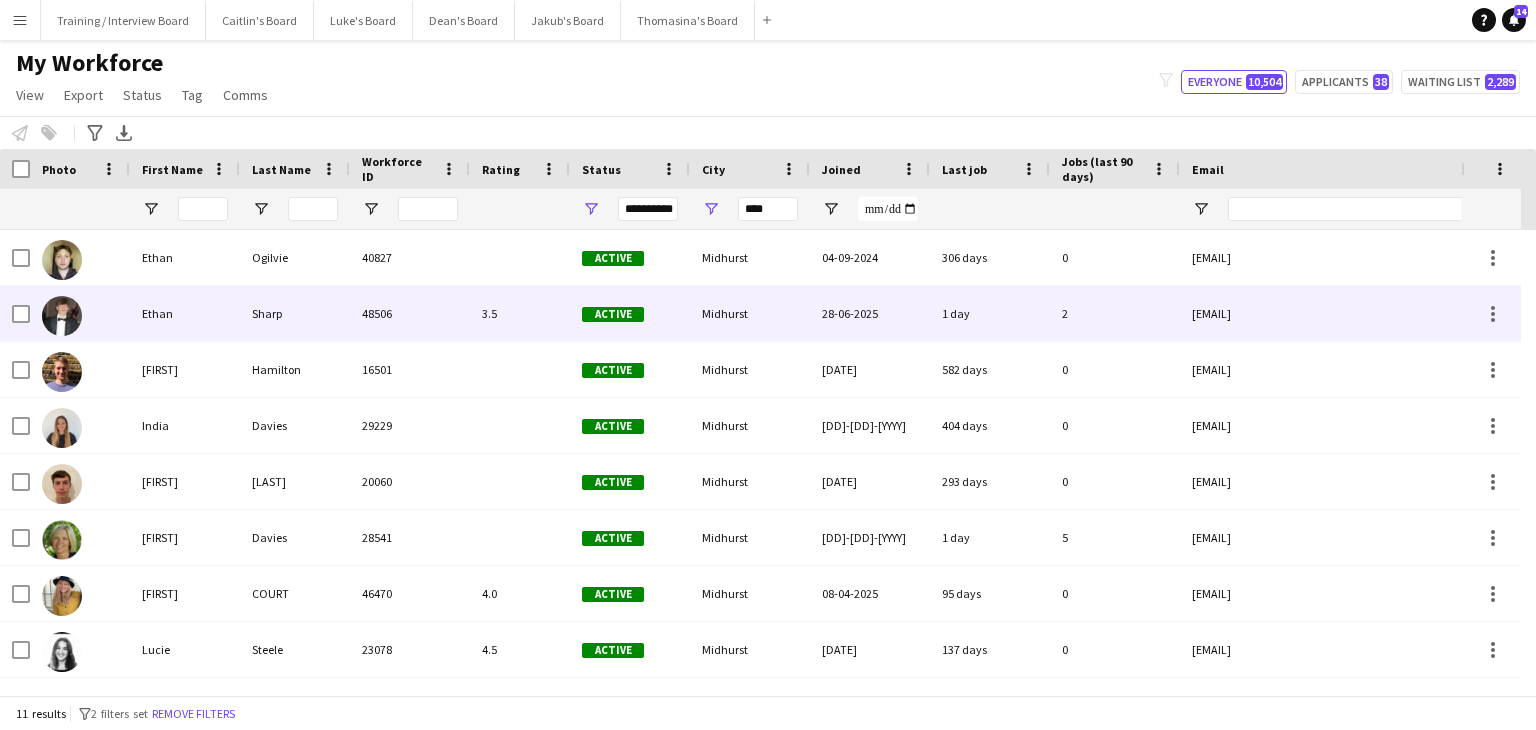 click on "3.5" at bounding box center (520, 313) 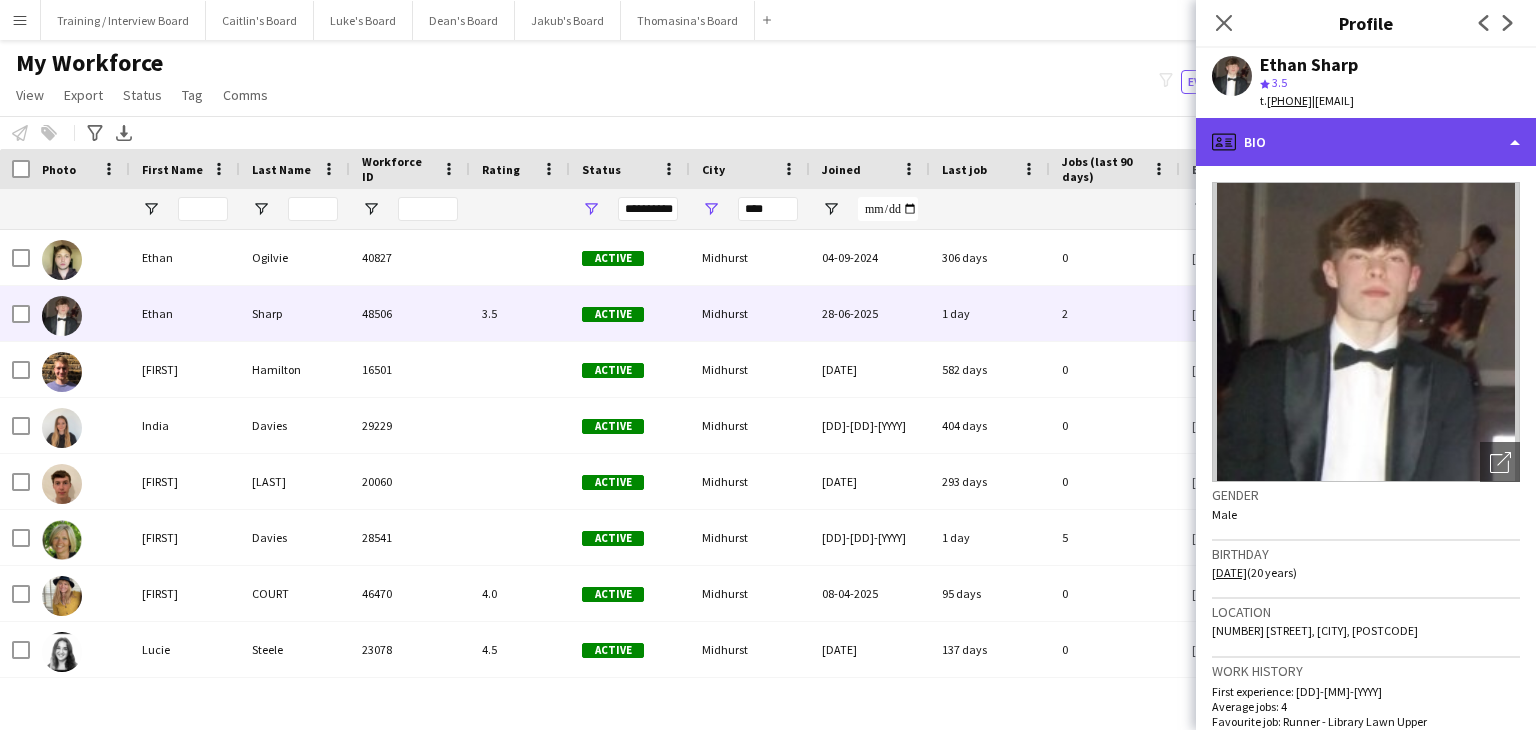 click on "profile
Bio" 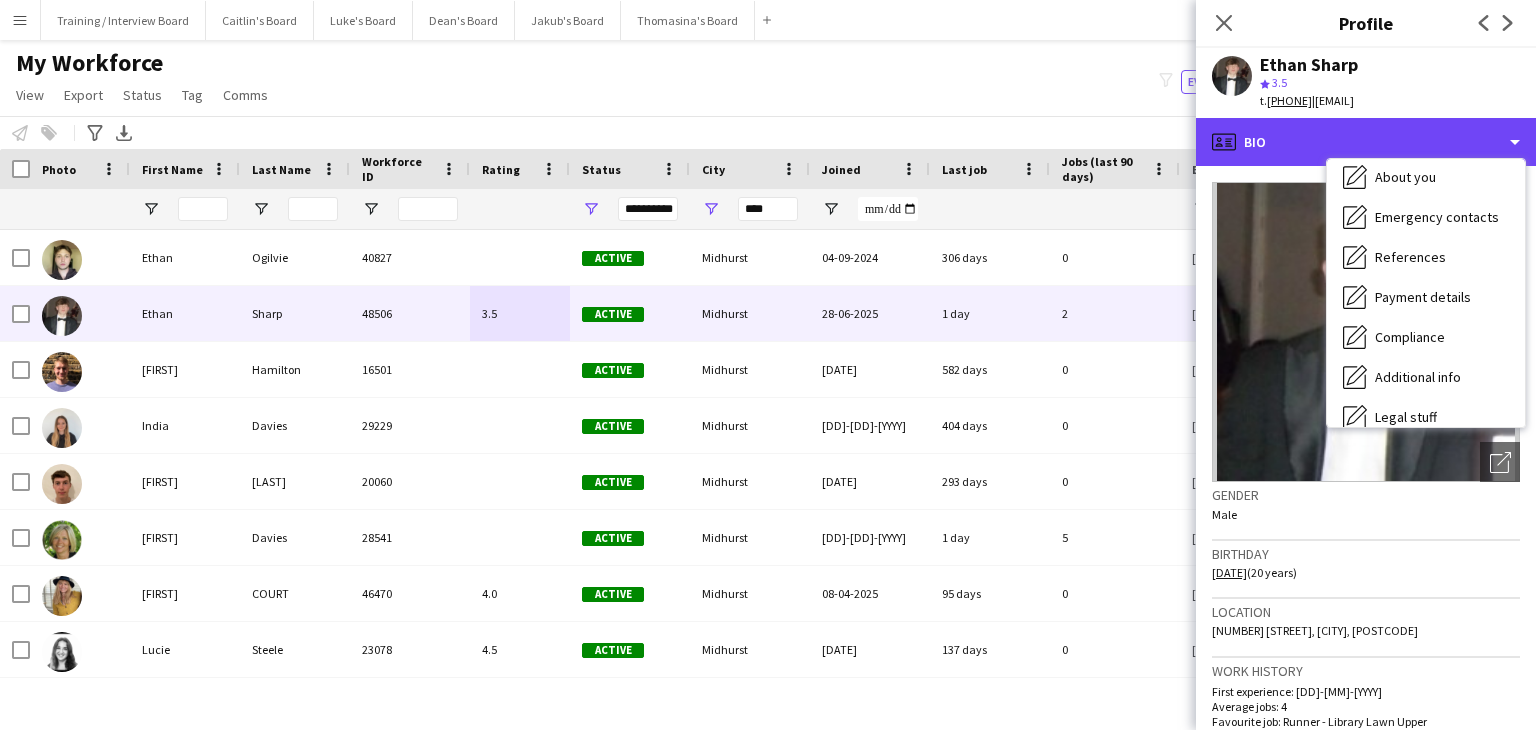scroll, scrollTop: 268, scrollLeft: 0, axis: vertical 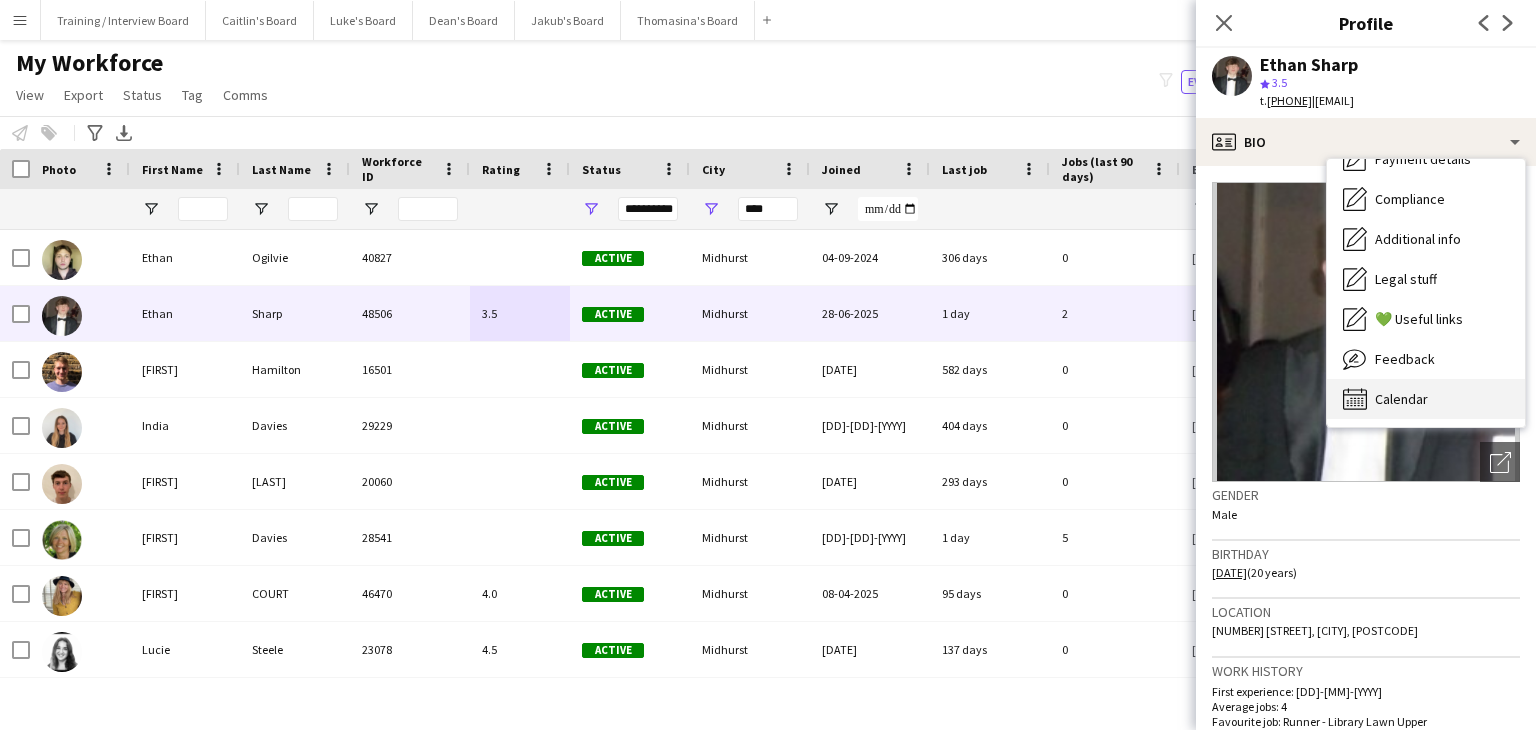 click on "Calendar
Calendar" at bounding box center [1426, 399] 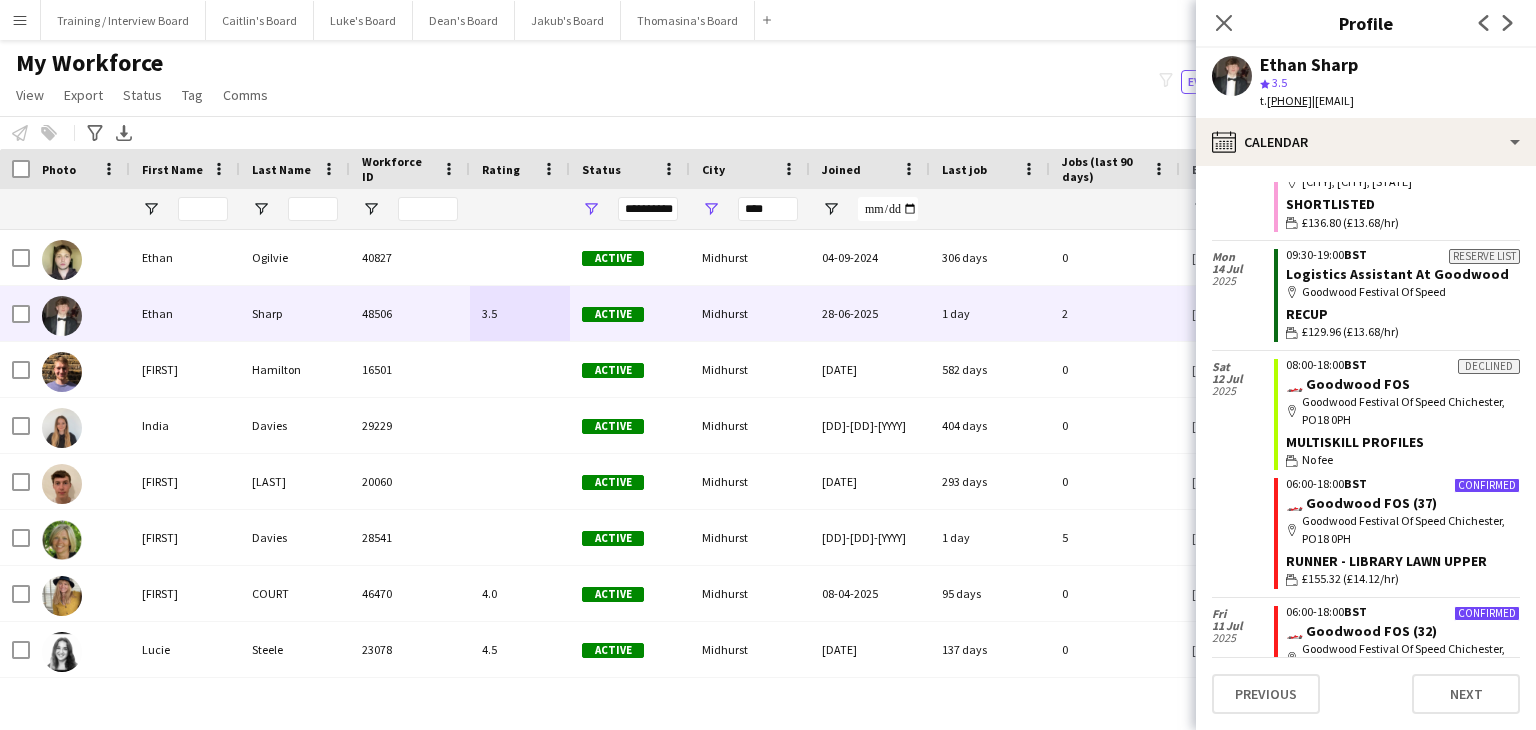 scroll, scrollTop: 500, scrollLeft: 0, axis: vertical 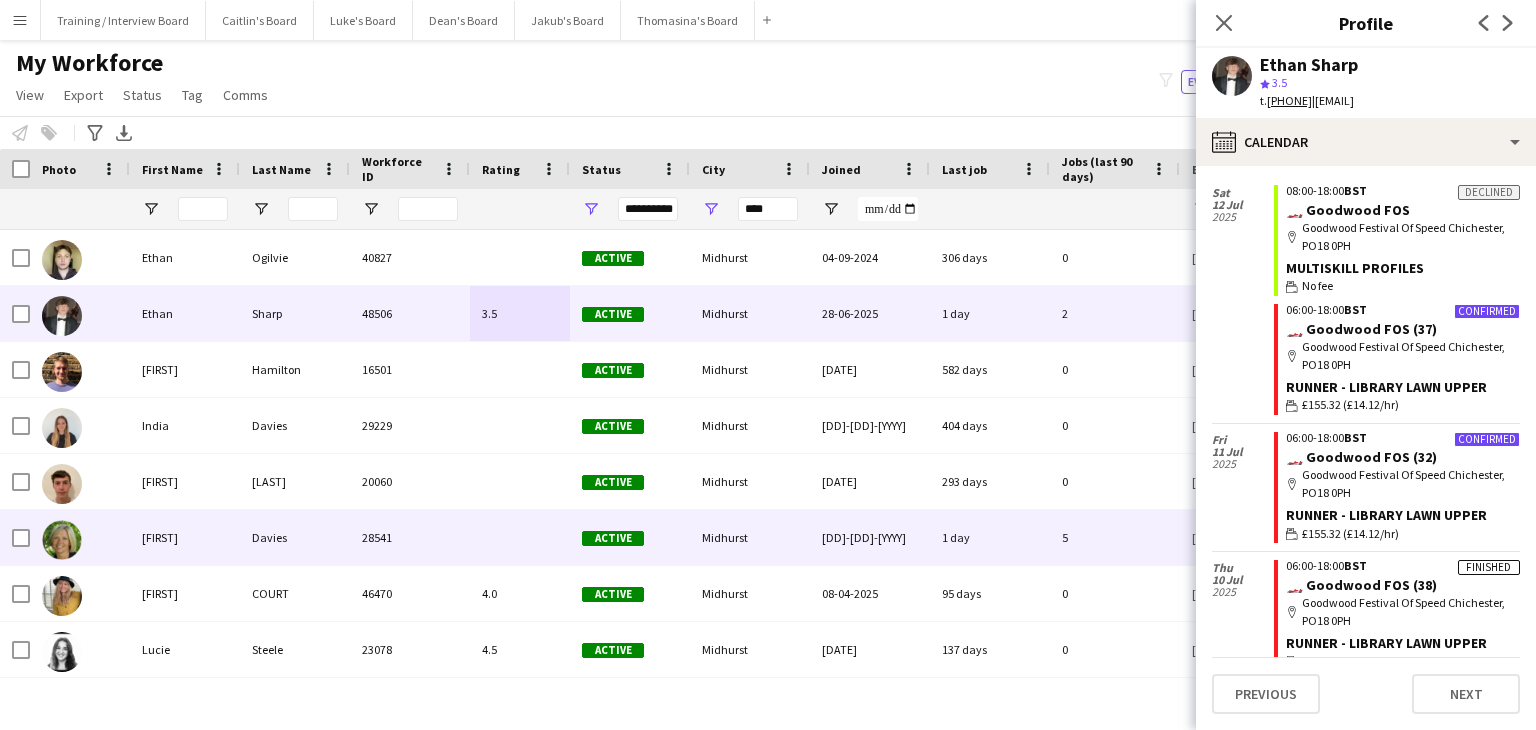click at bounding box center [520, 537] 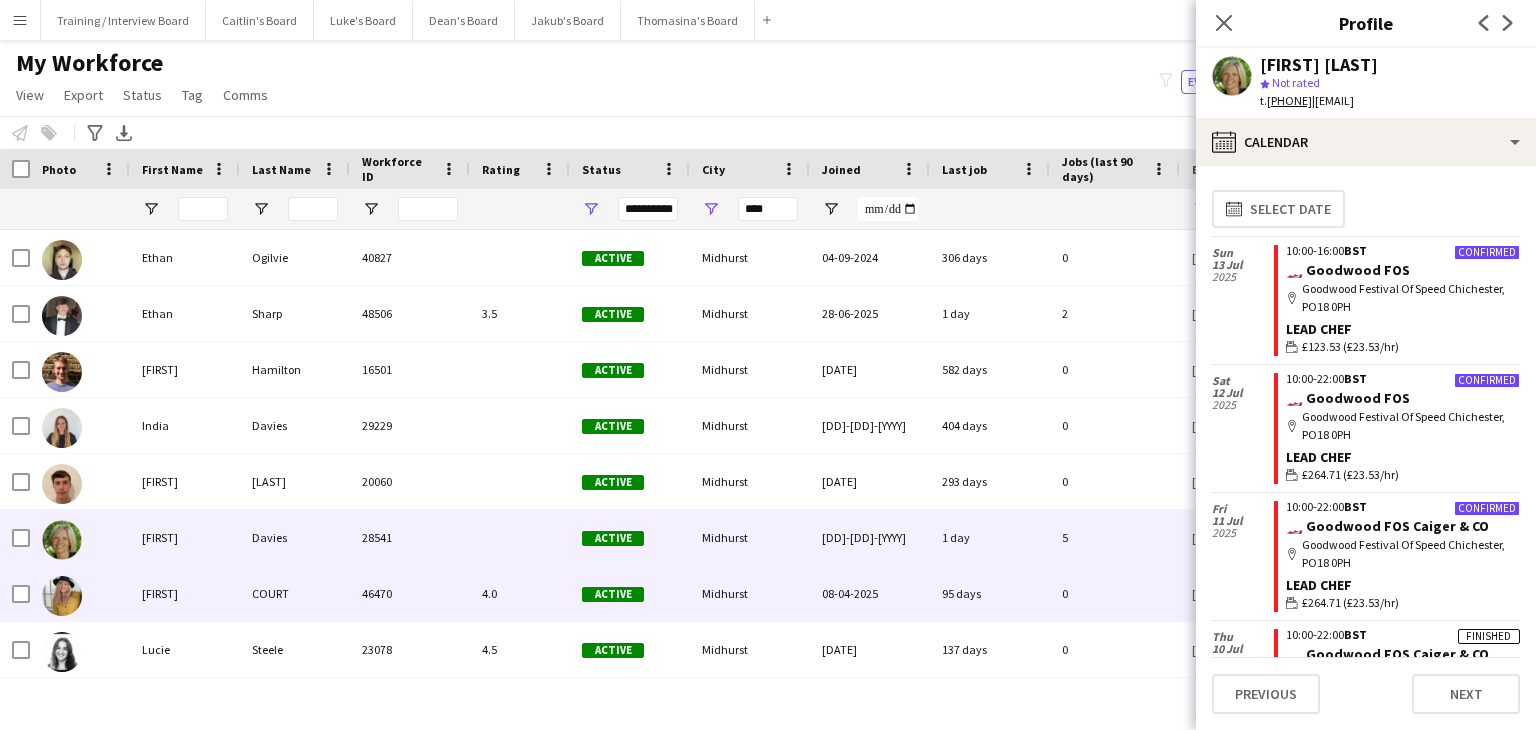 click on "4.0" at bounding box center (520, 593) 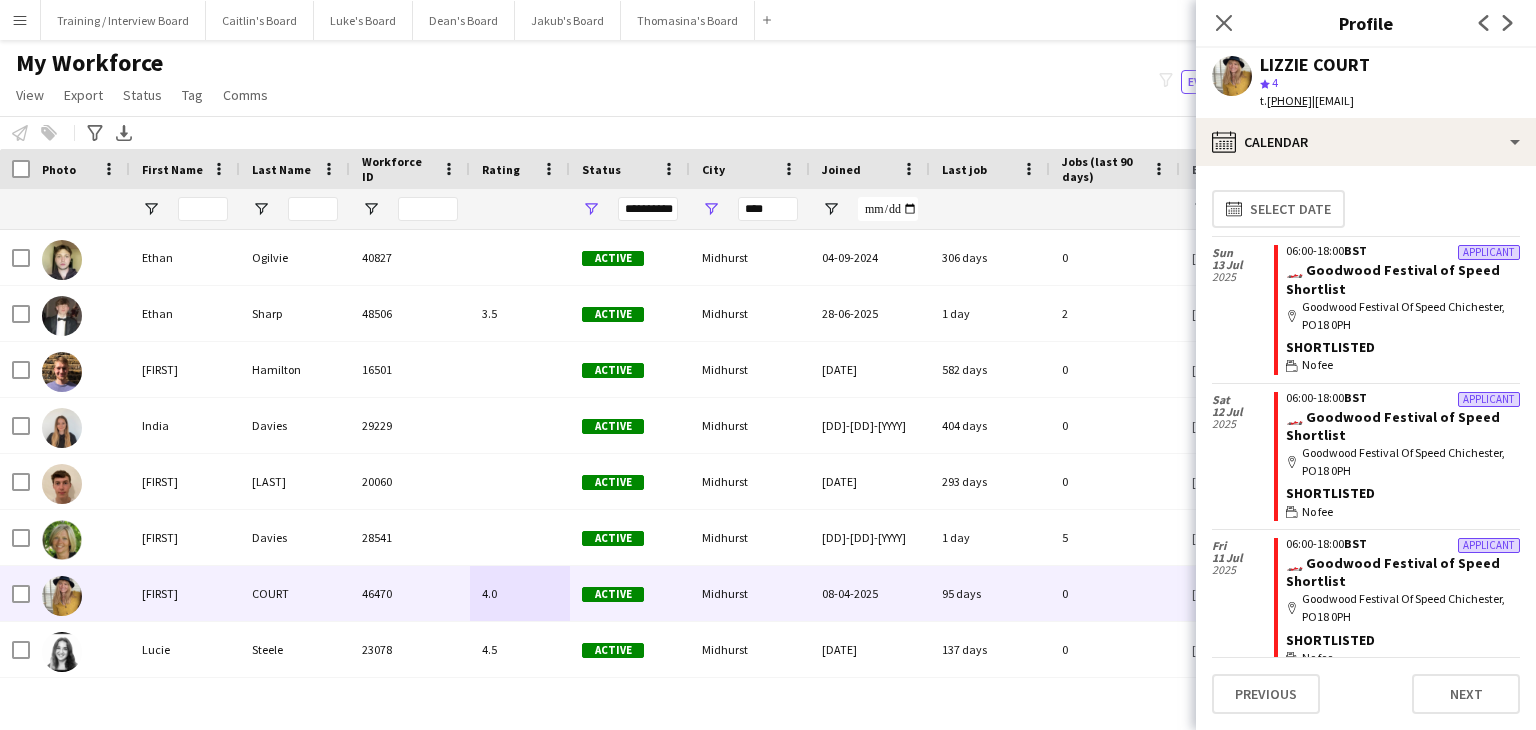 drag, startPoint x: 1368, startPoint y: 61, endPoint x: 1277, endPoint y: 61, distance: 91 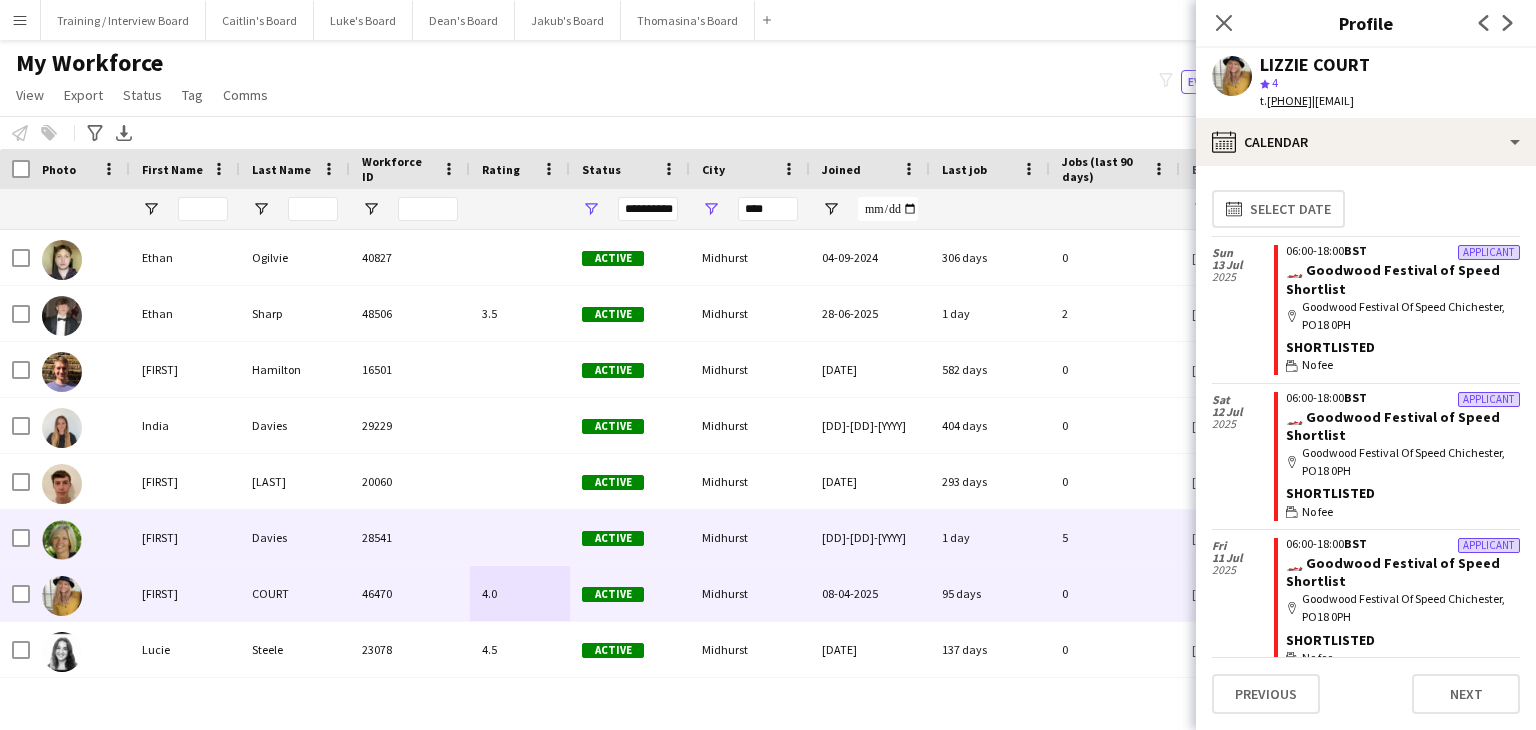 scroll, scrollTop: 72, scrollLeft: 0, axis: vertical 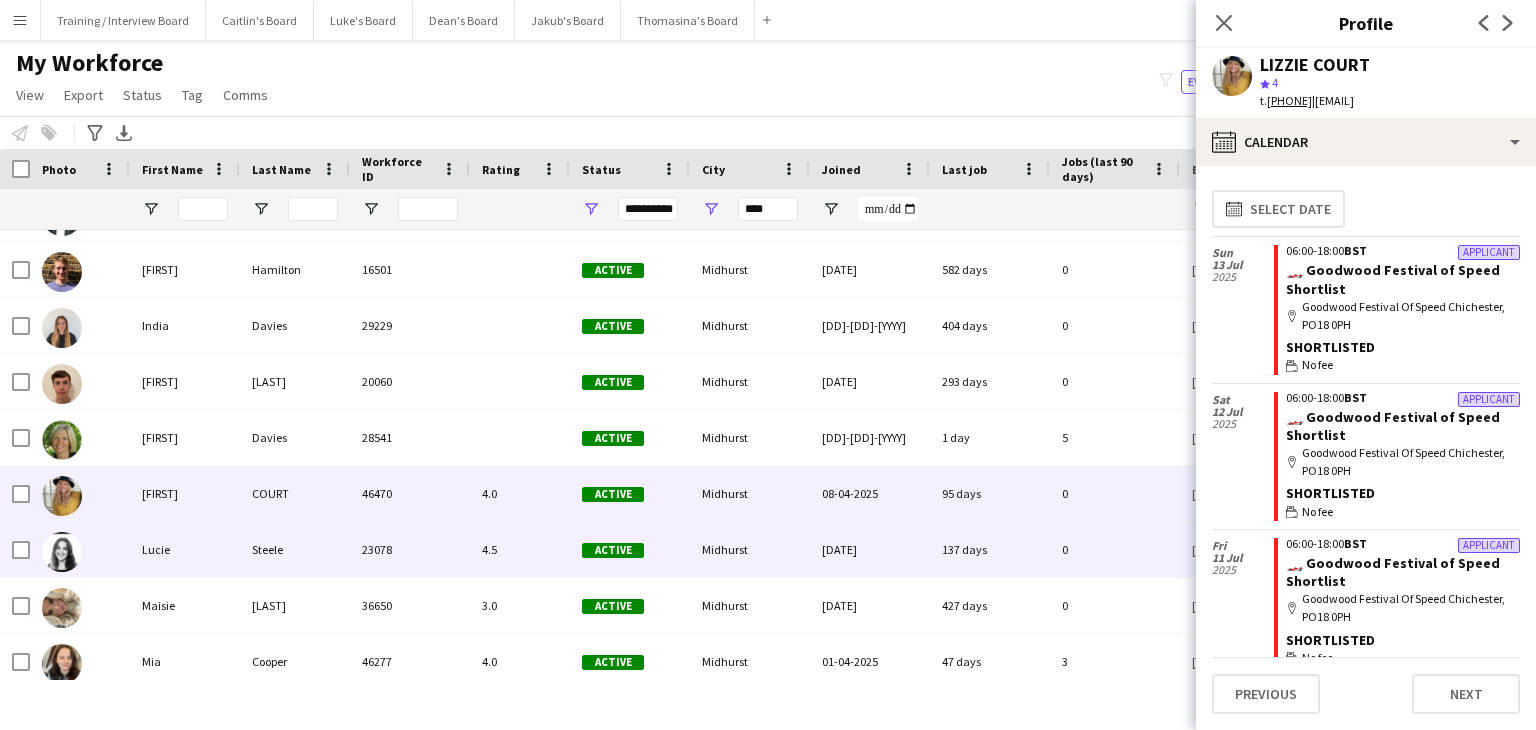 click on "4.5" at bounding box center [520, 549] 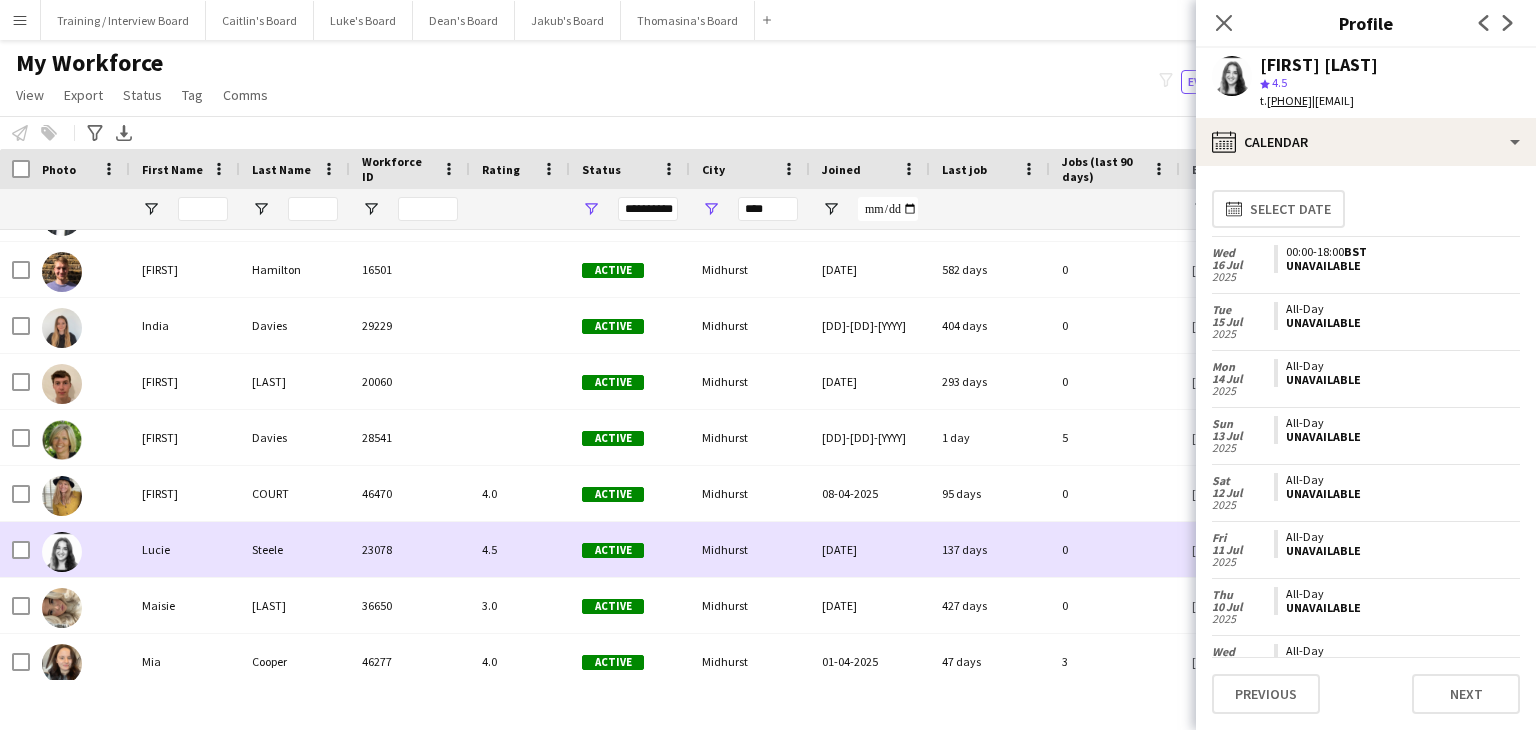 scroll, scrollTop: 144, scrollLeft: 0, axis: vertical 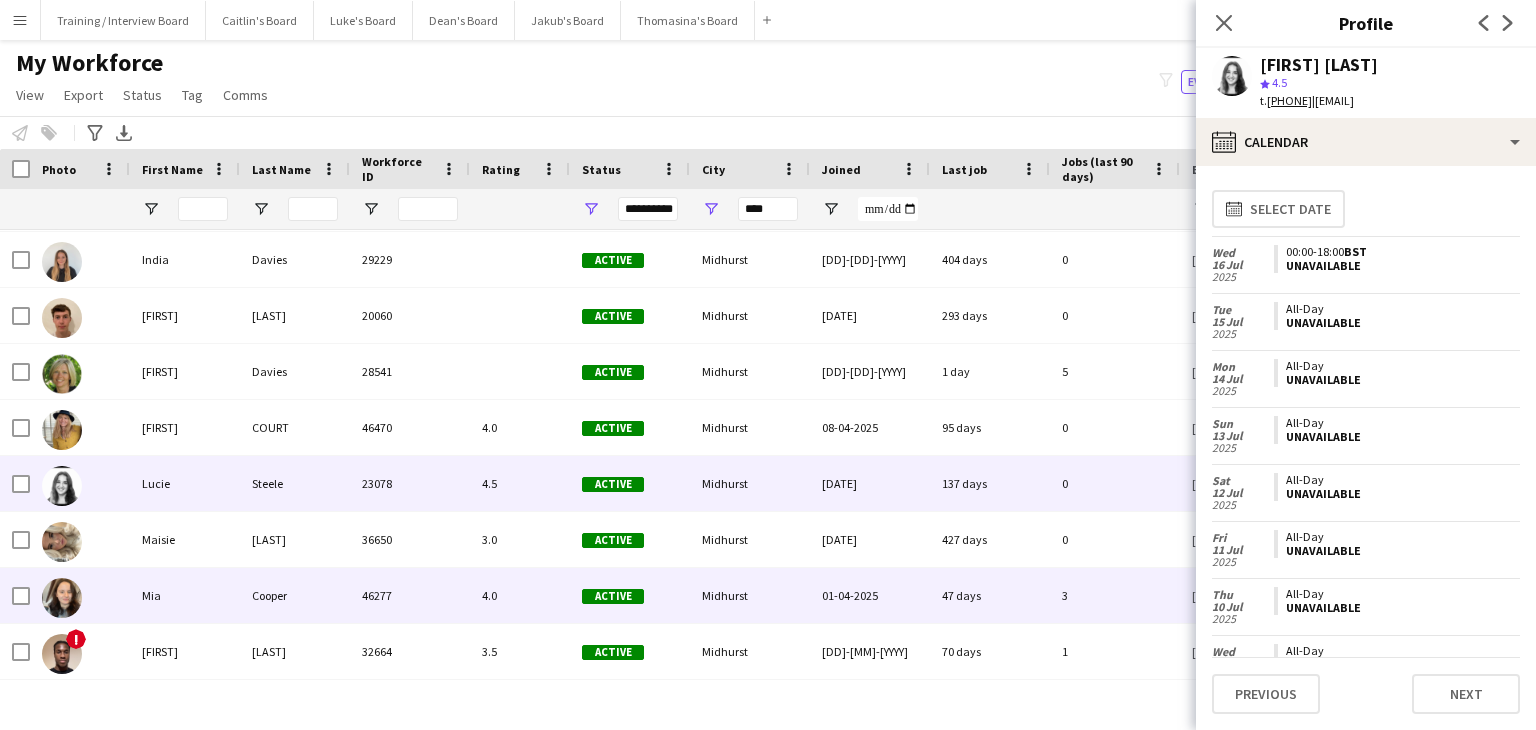 click on "4.0" at bounding box center (520, 595) 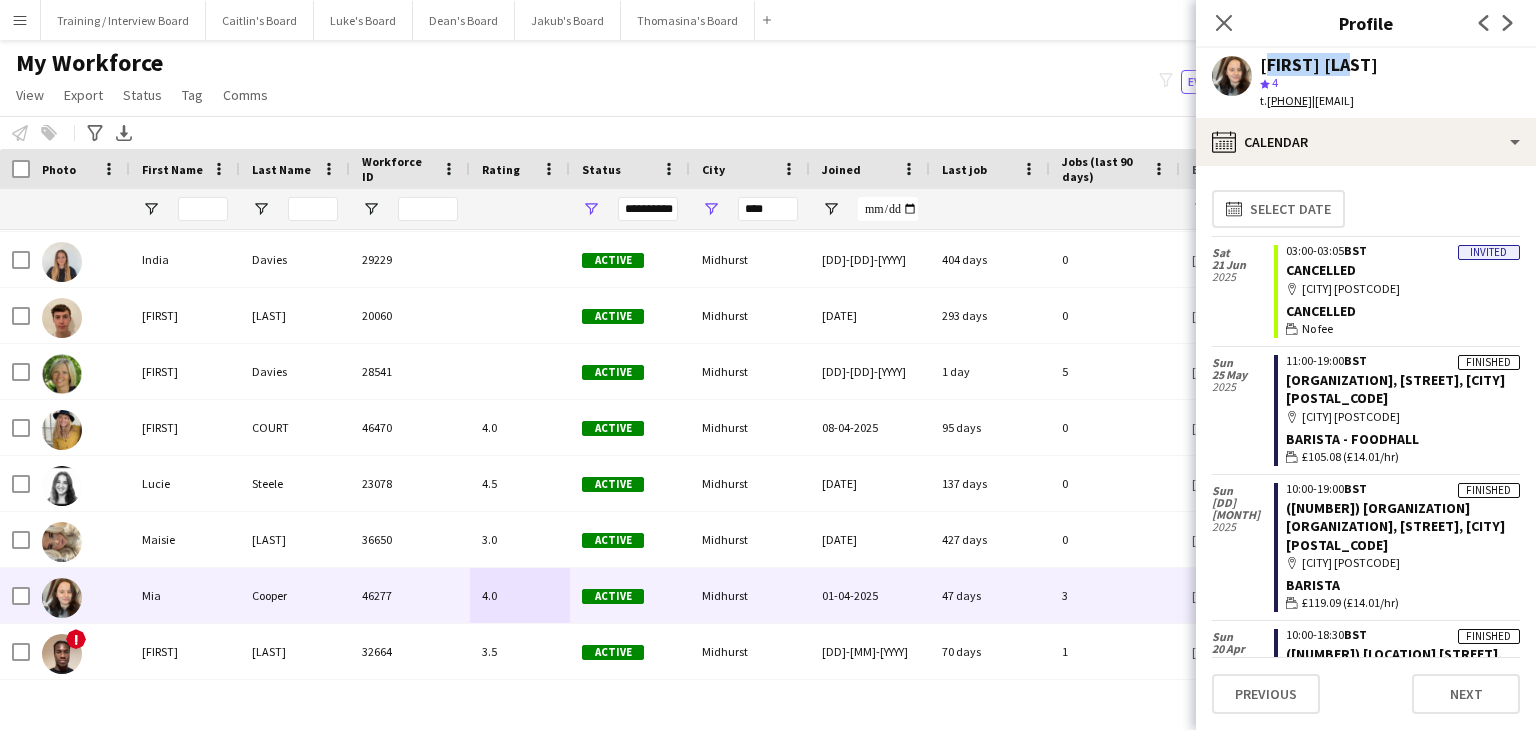 drag, startPoint x: 1358, startPoint y: 65, endPoint x: 1269, endPoint y: 67, distance: 89.02247 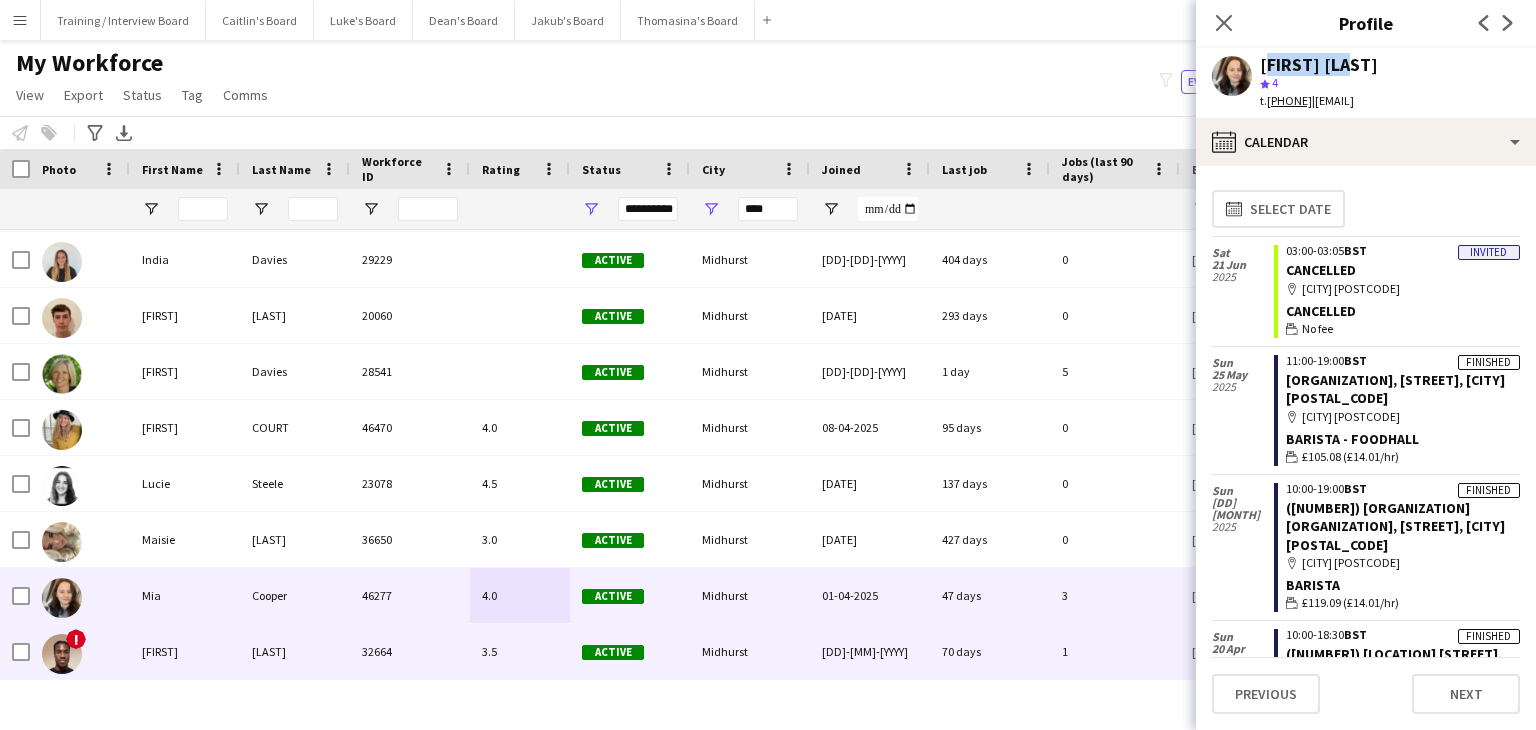 click on "3.5" at bounding box center (520, 651) 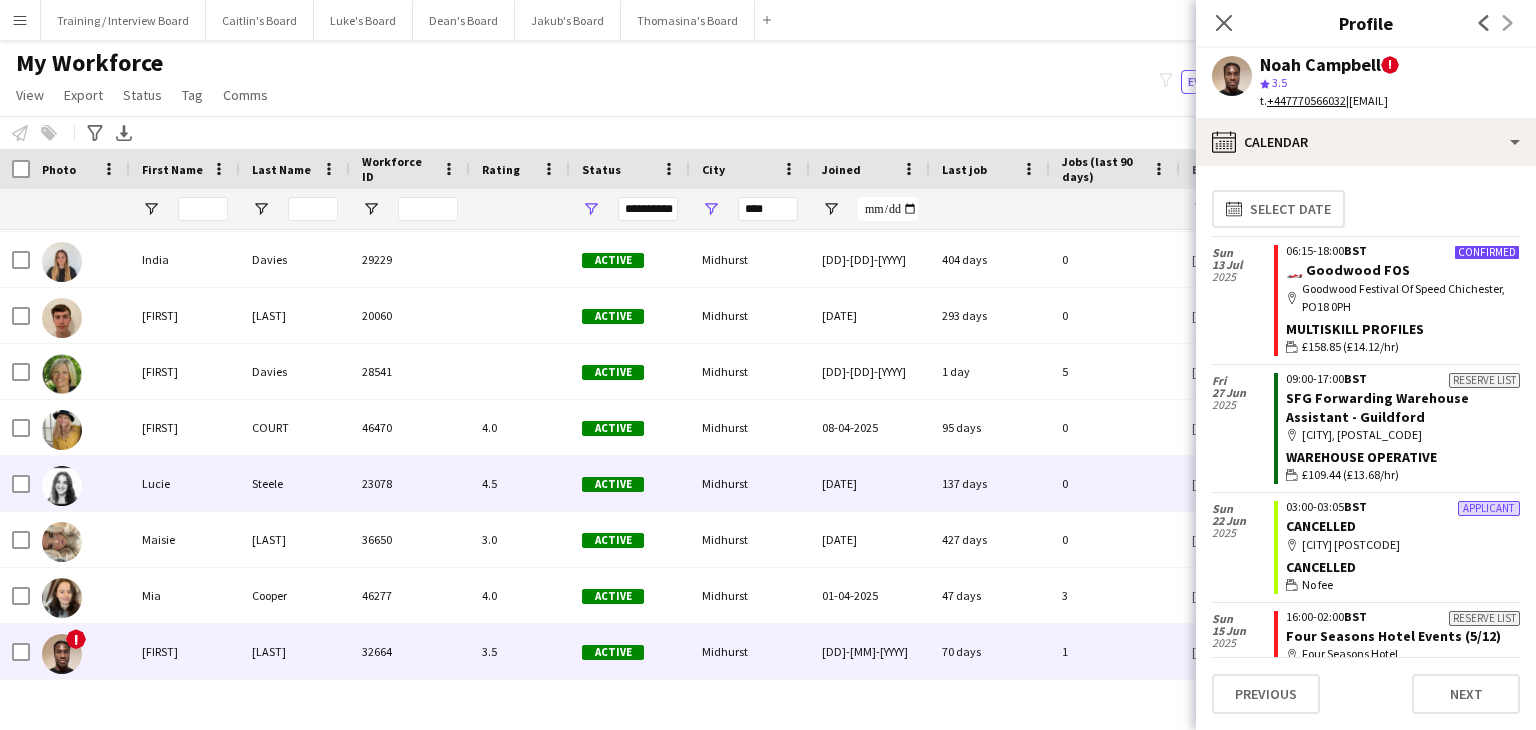 scroll, scrollTop: 59, scrollLeft: 0, axis: vertical 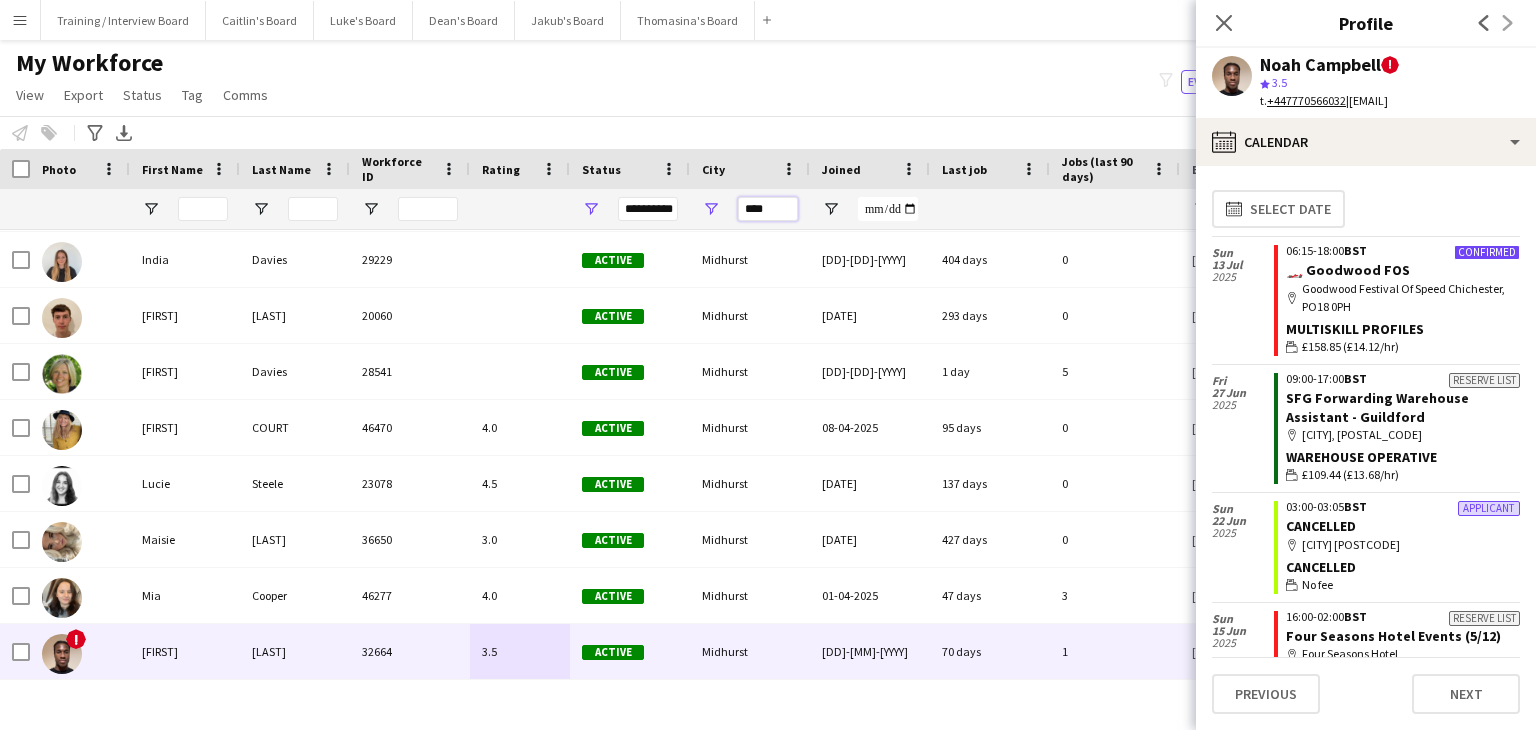 click on "****" at bounding box center (750, 209) 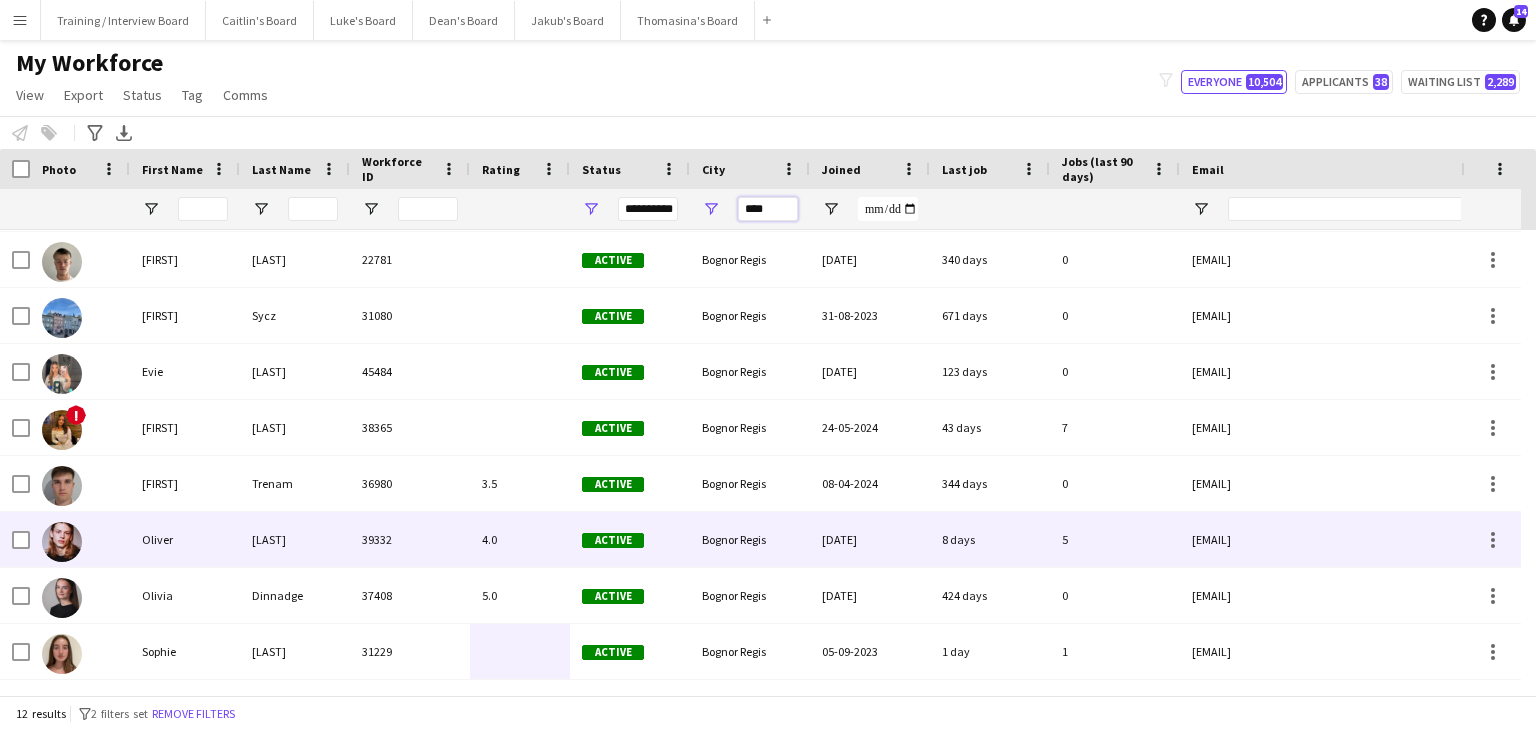 scroll, scrollTop: 66, scrollLeft: 0, axis: vertical 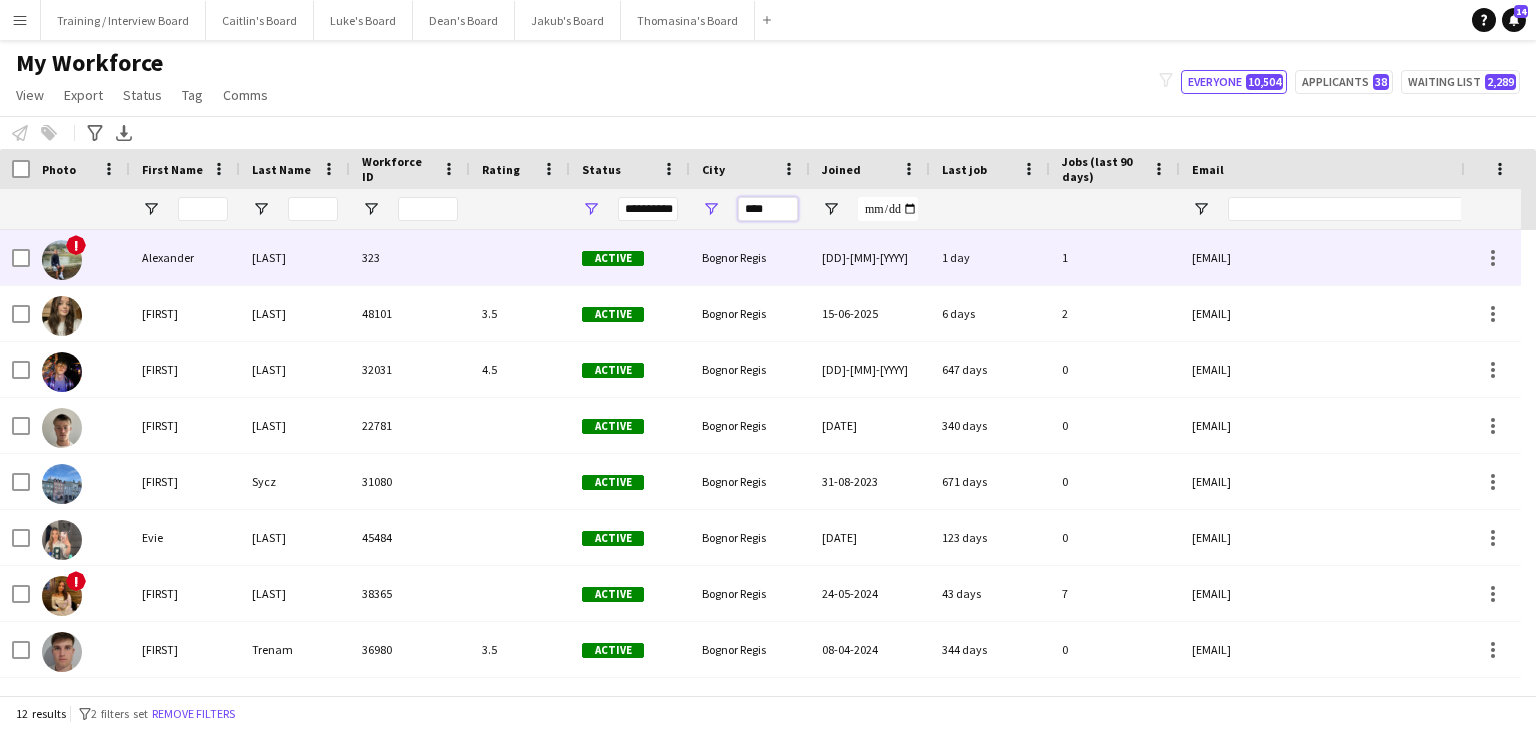 type on "****" 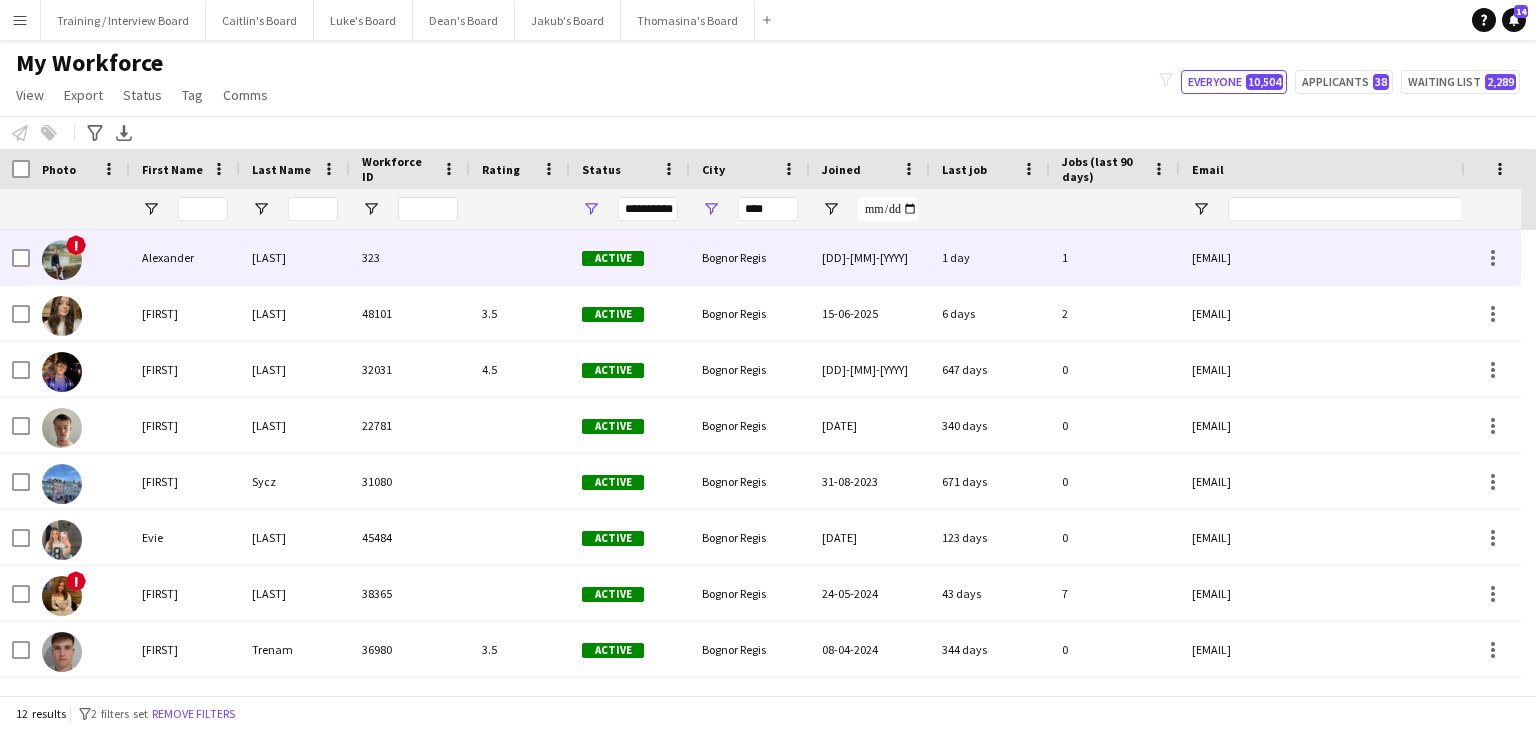 click on "323" at bounding box center [410, 257] 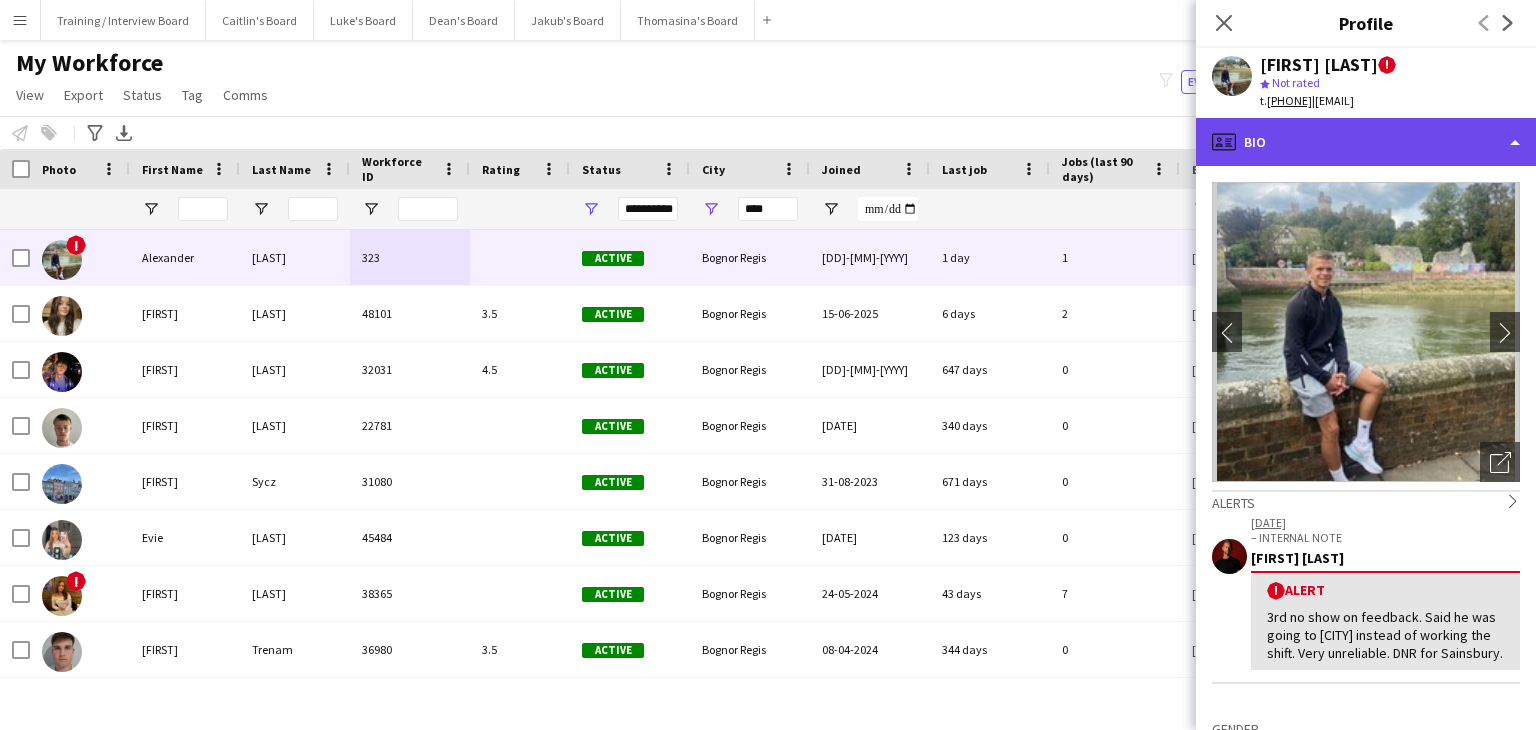 click on "profile
Bio" 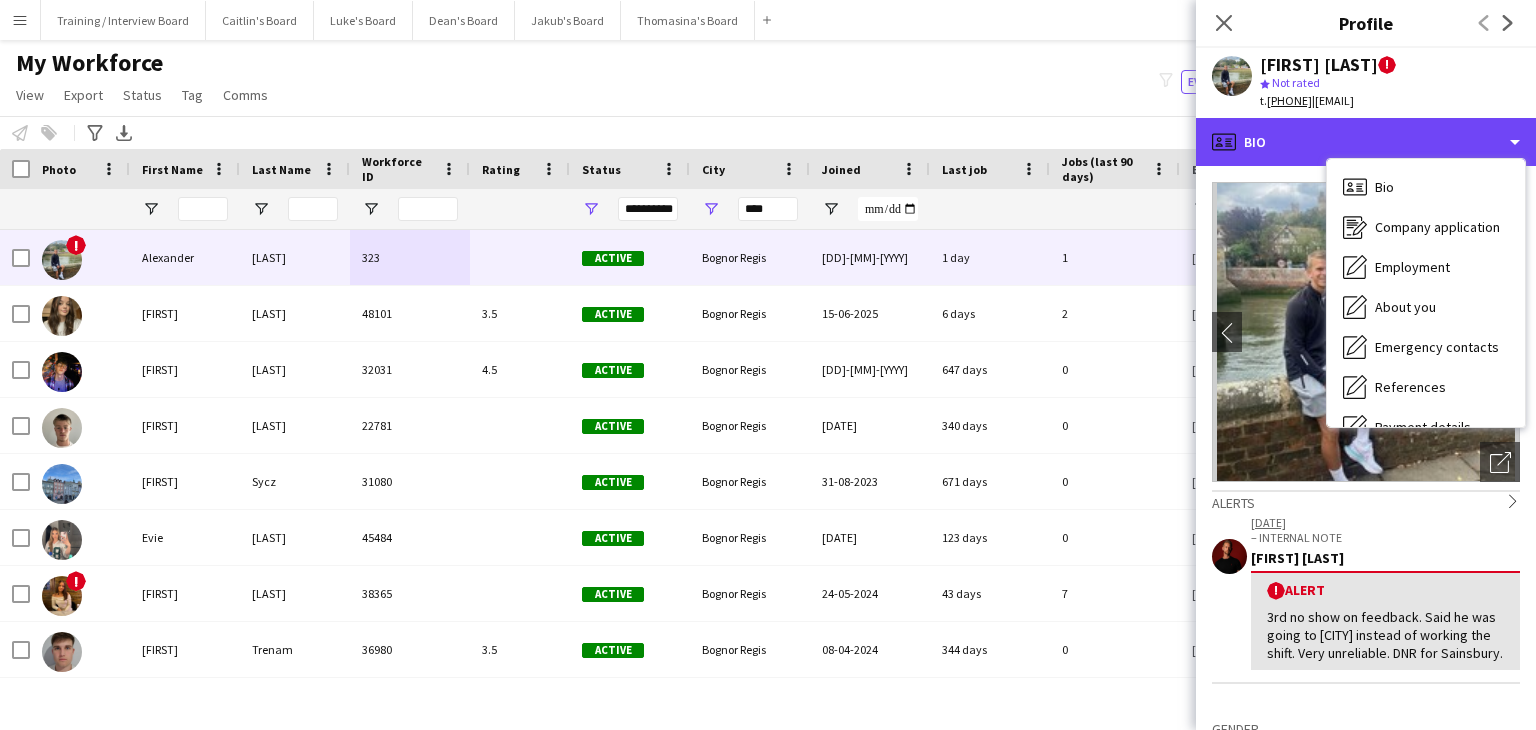 scroll, scrollTop: 268, scrollLeft: 0, axis: vertical 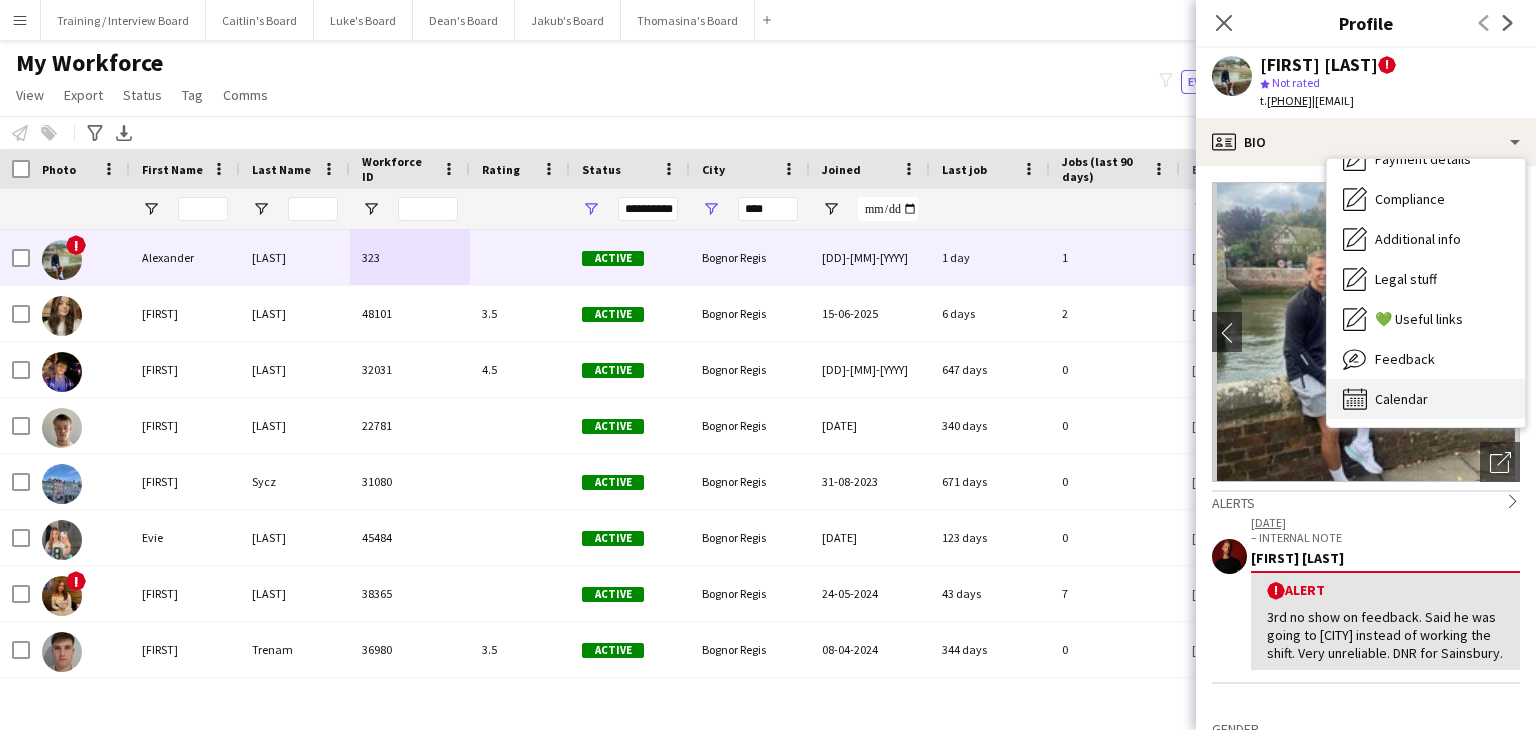 click on "Calendar" at bounding box center (1401, 399) 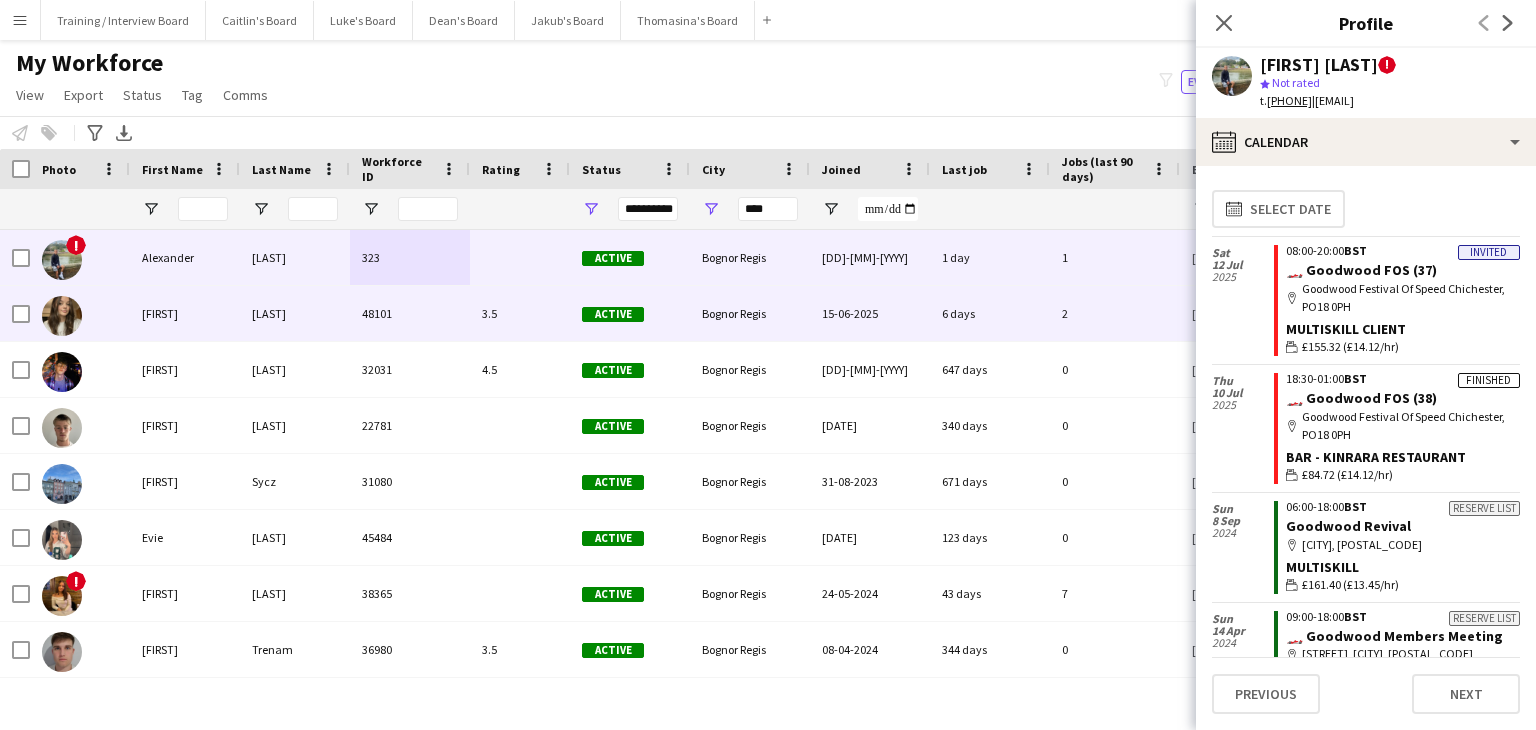 click on "3.5" at bounding box center [520, 313] 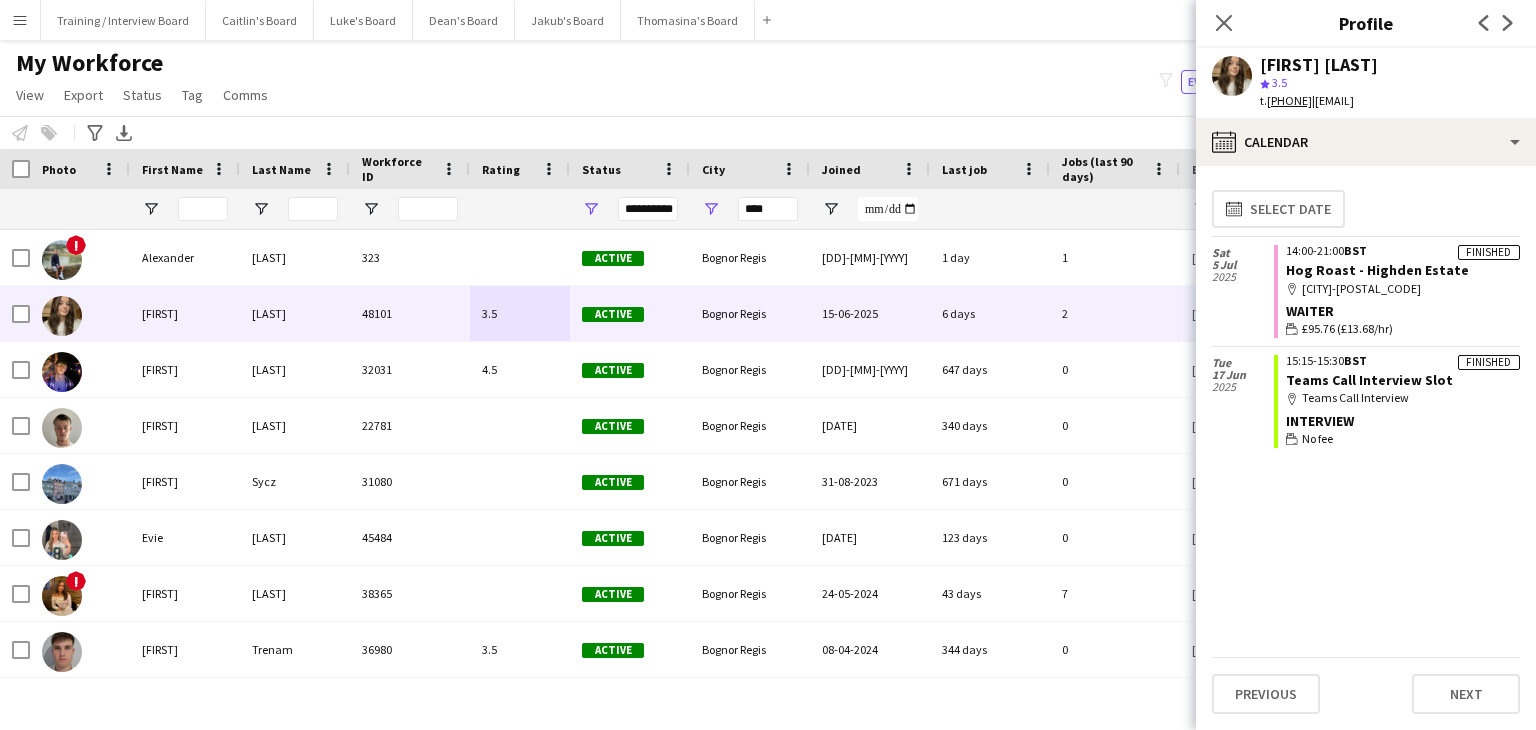 drag, startPoint x: 1401, startPoint y: 67, endPoint x: 1260, endPoint y: 65, distance: 141.01419 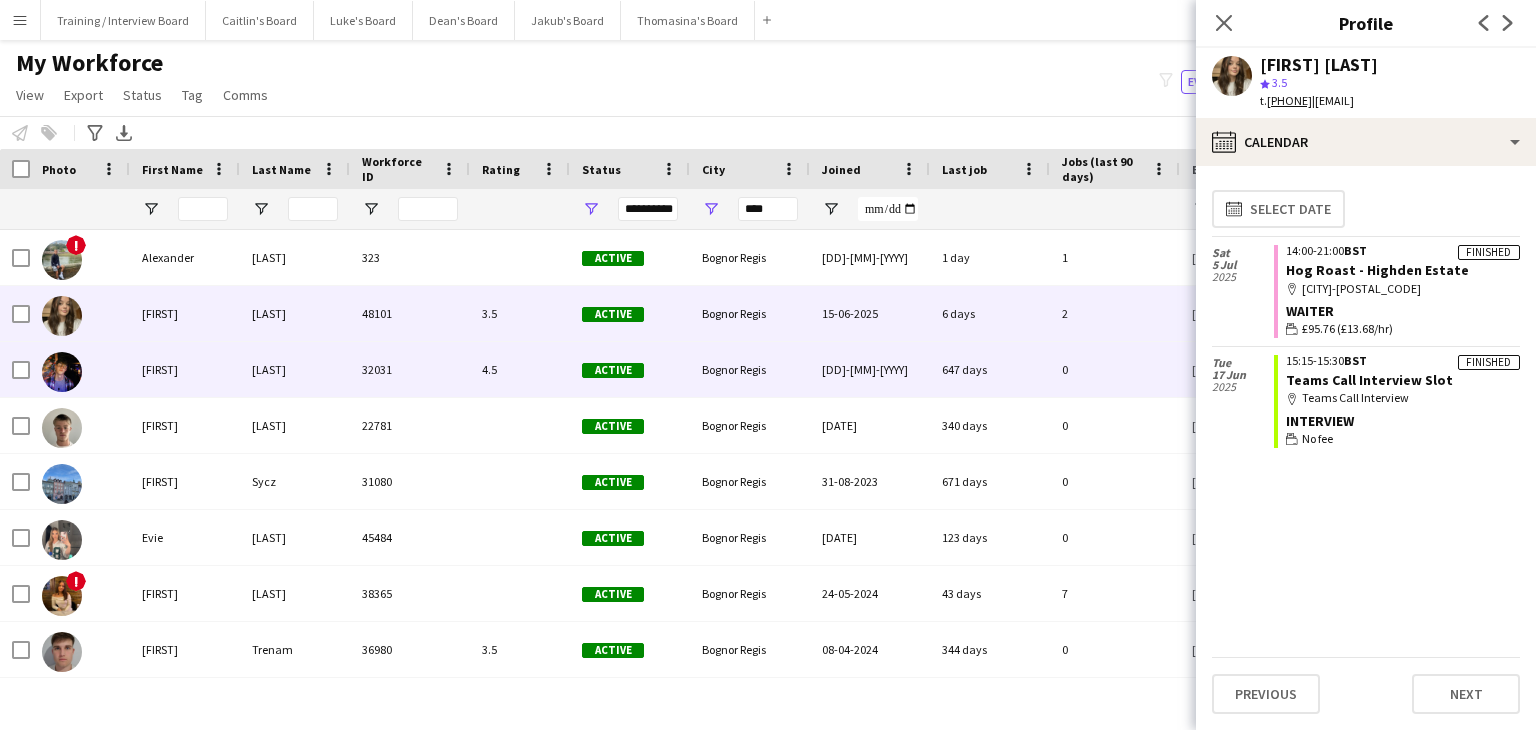 click on "4.5" at bounding box center (520, 369) 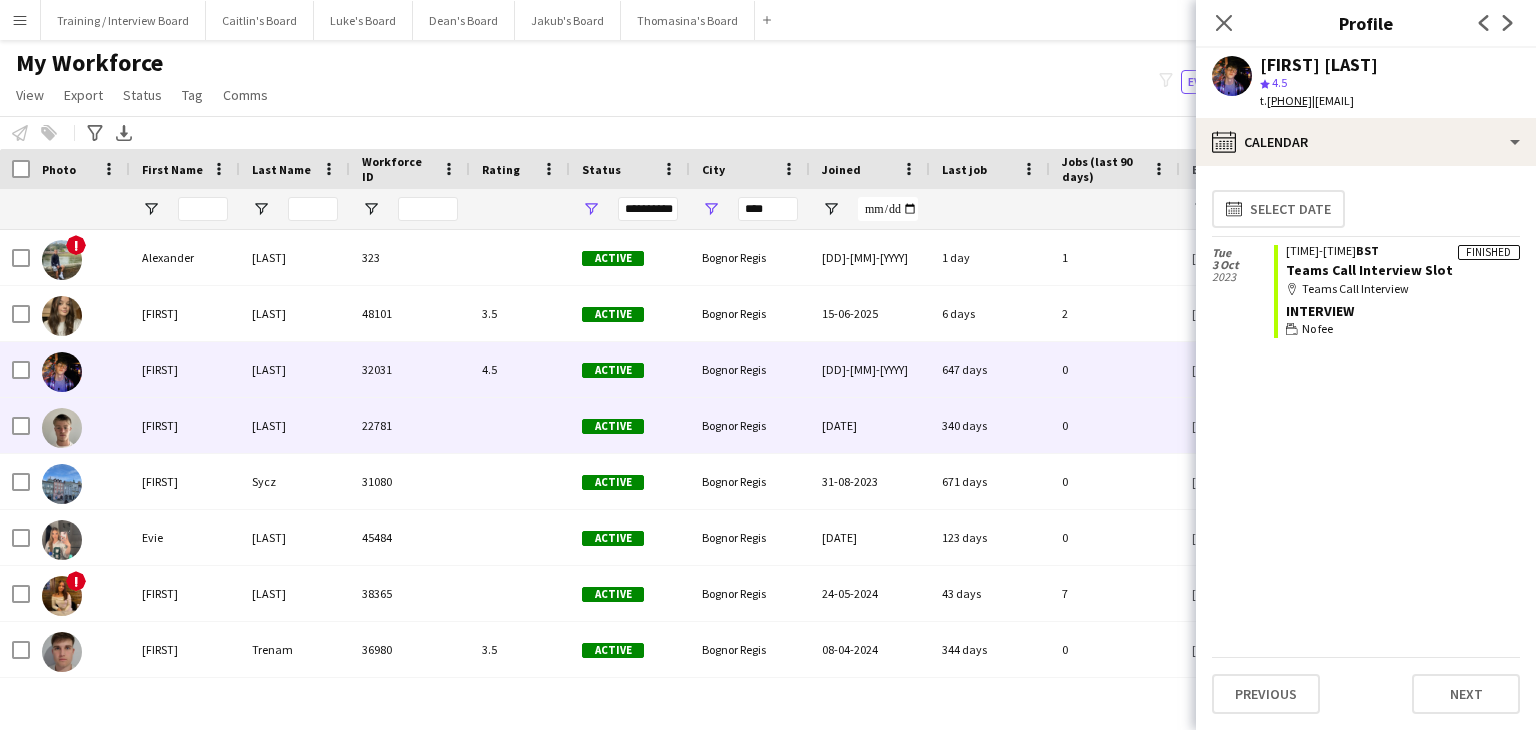 click at bounding box center (520, 425) 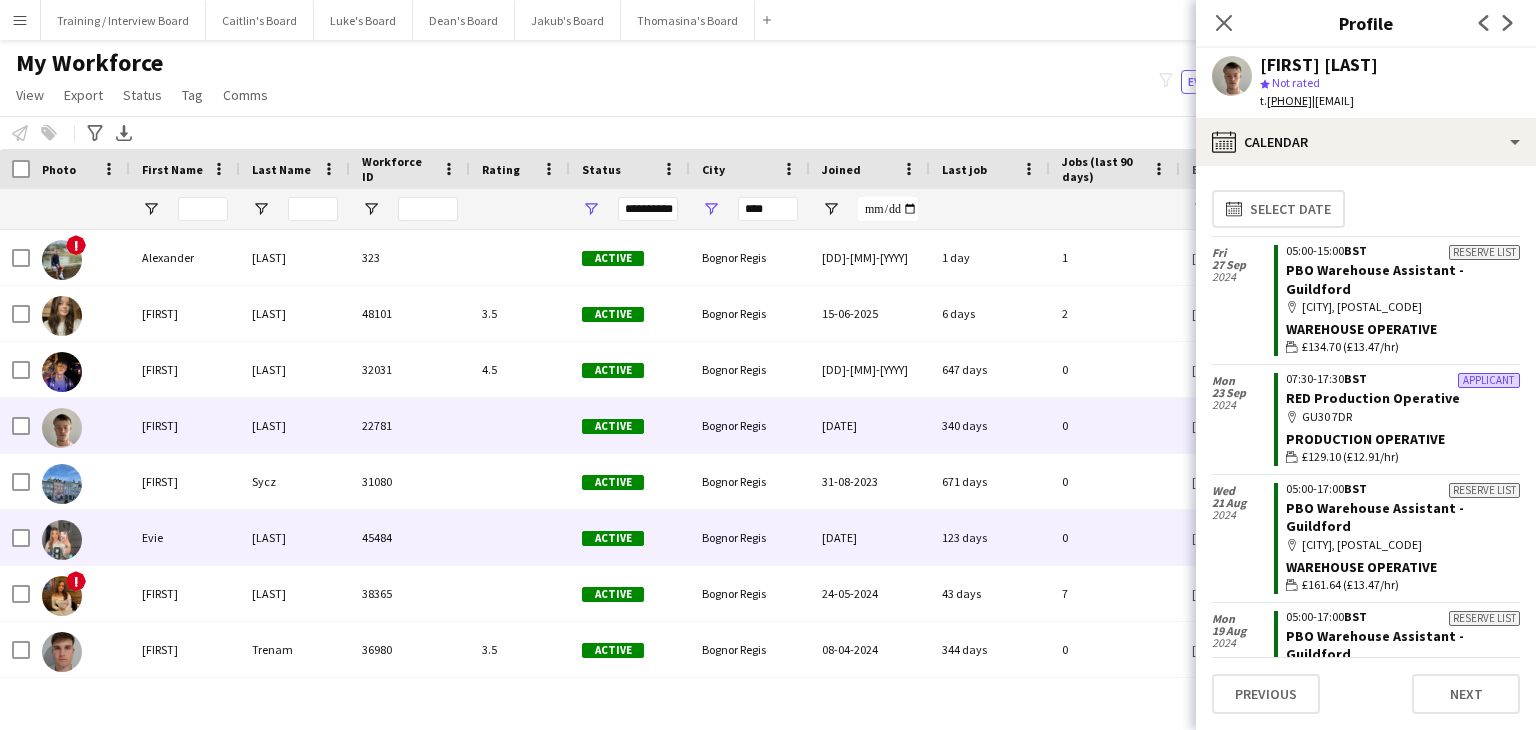 click on "45484" at bounding box center (410, 537) 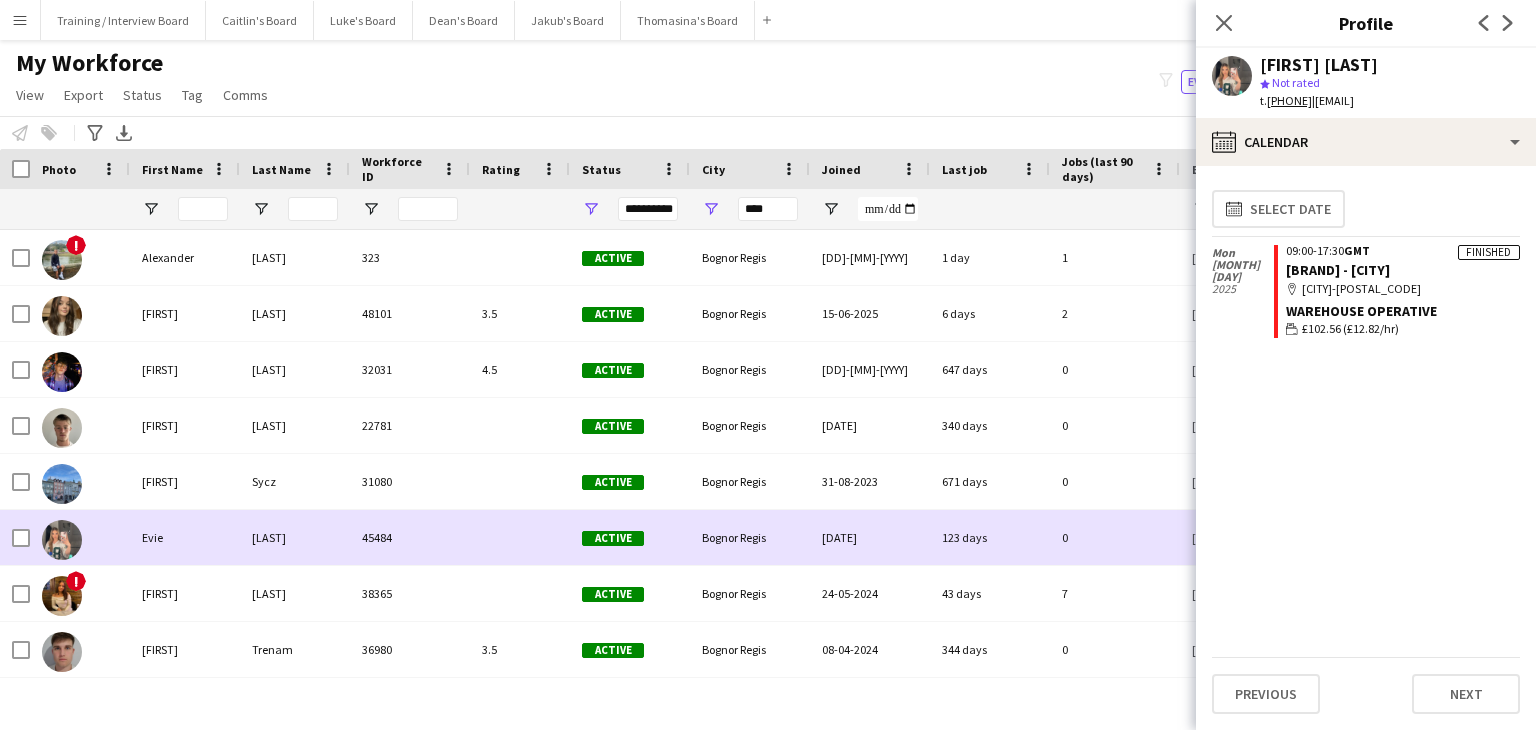 scroll, scrollTop: 67, scrollLeft: 0, axis: vertical 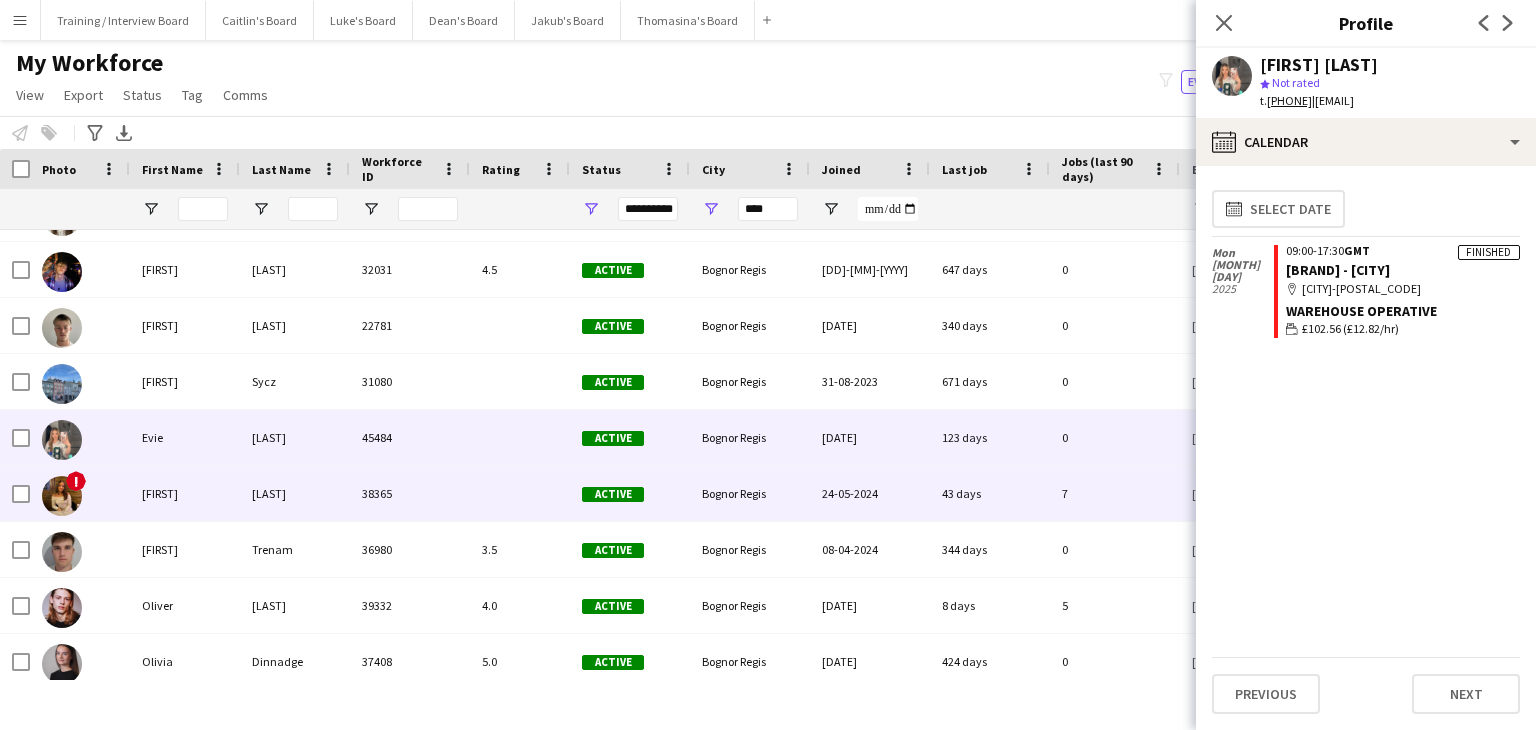 click on "38365" at bounding box center (410, 493) 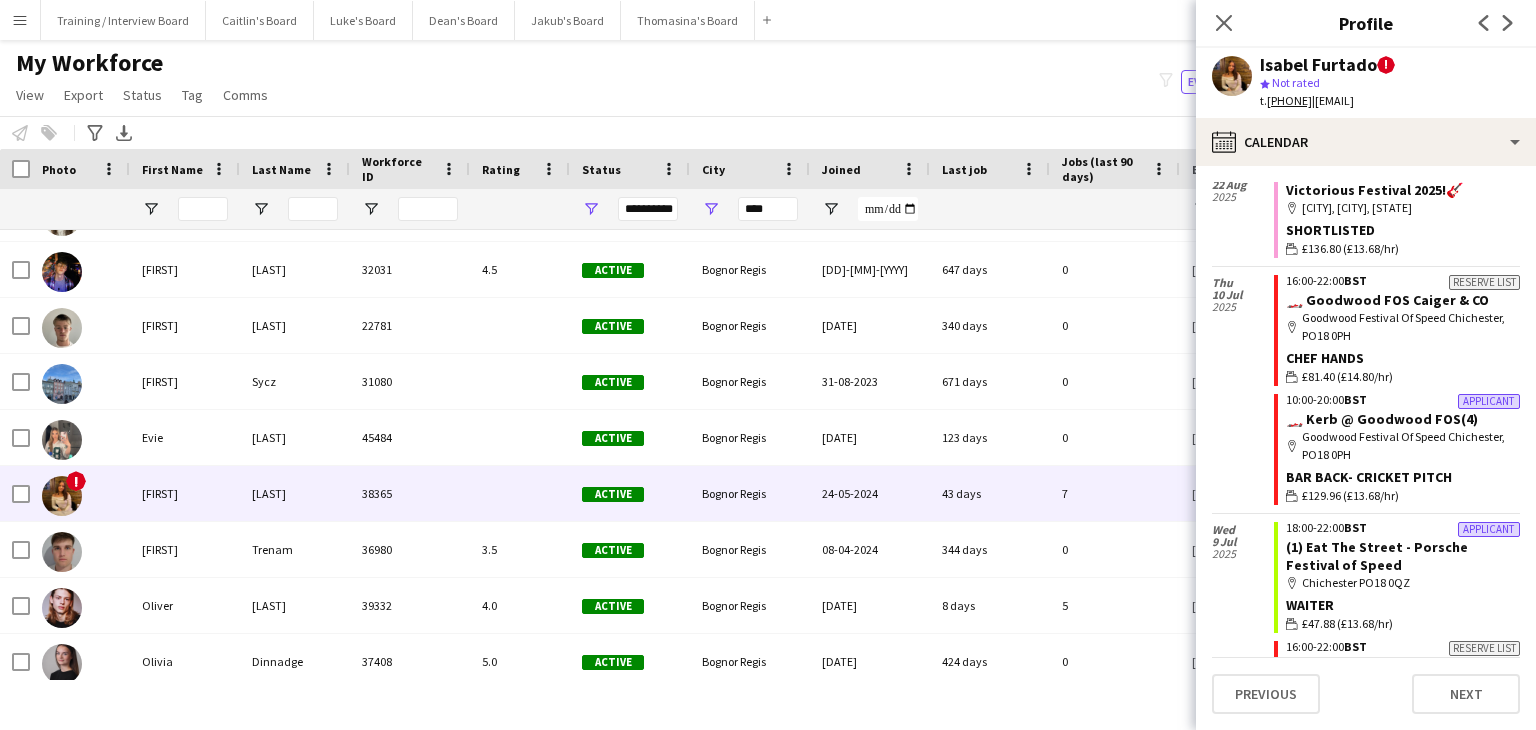 scroll, scrollTop: 200, scrollLeft: 0, axis: vertical 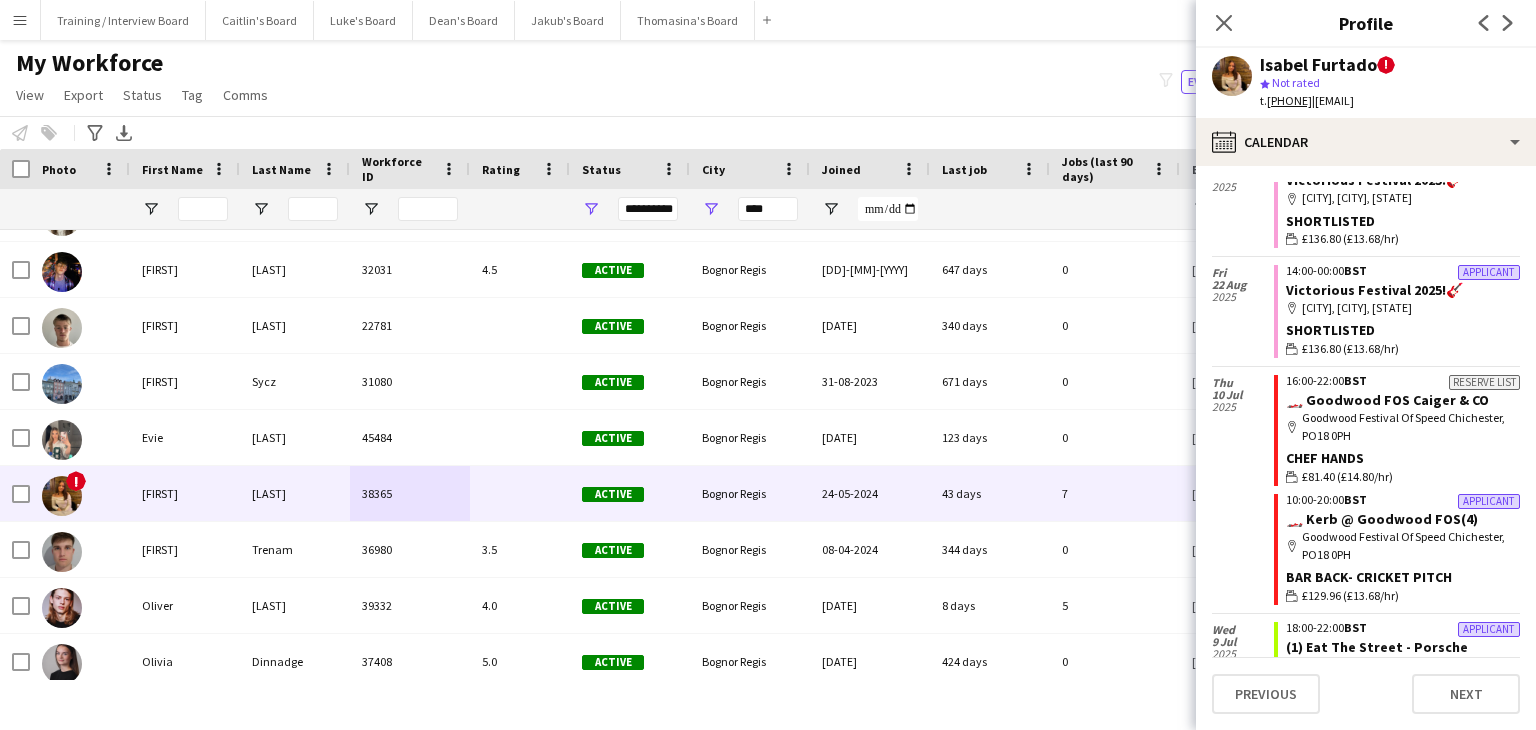 drag, startPoint x: 1373, startPoint y: 68, endPoint x: 1279, endPoint y: 73, distance: 94.13288 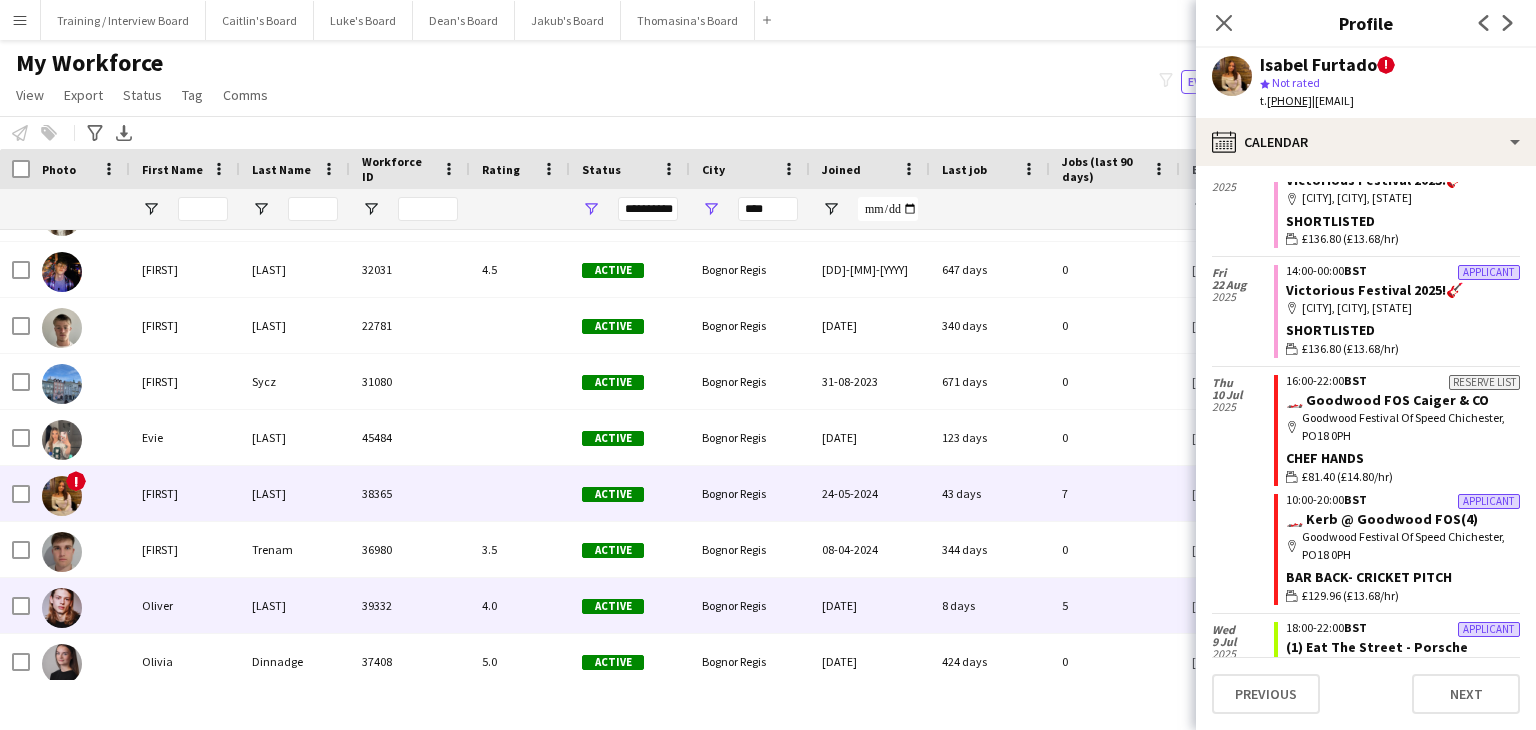 click on "4.0" at bounding box center [520, 605] 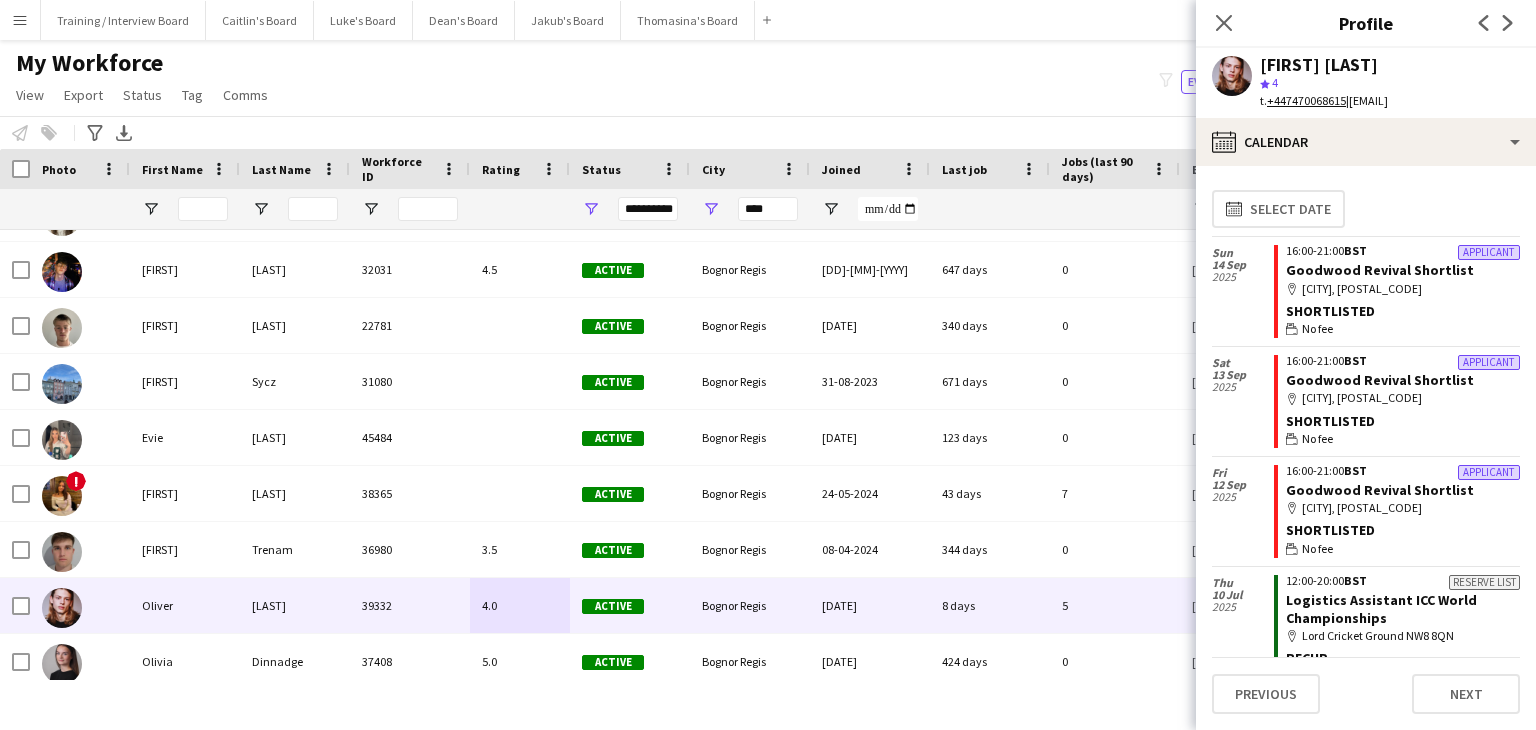 drag, startPoint x: 1395, startPoint y: 64, endPoint x: 1261, endPoint y: 65, distance: 134.00374 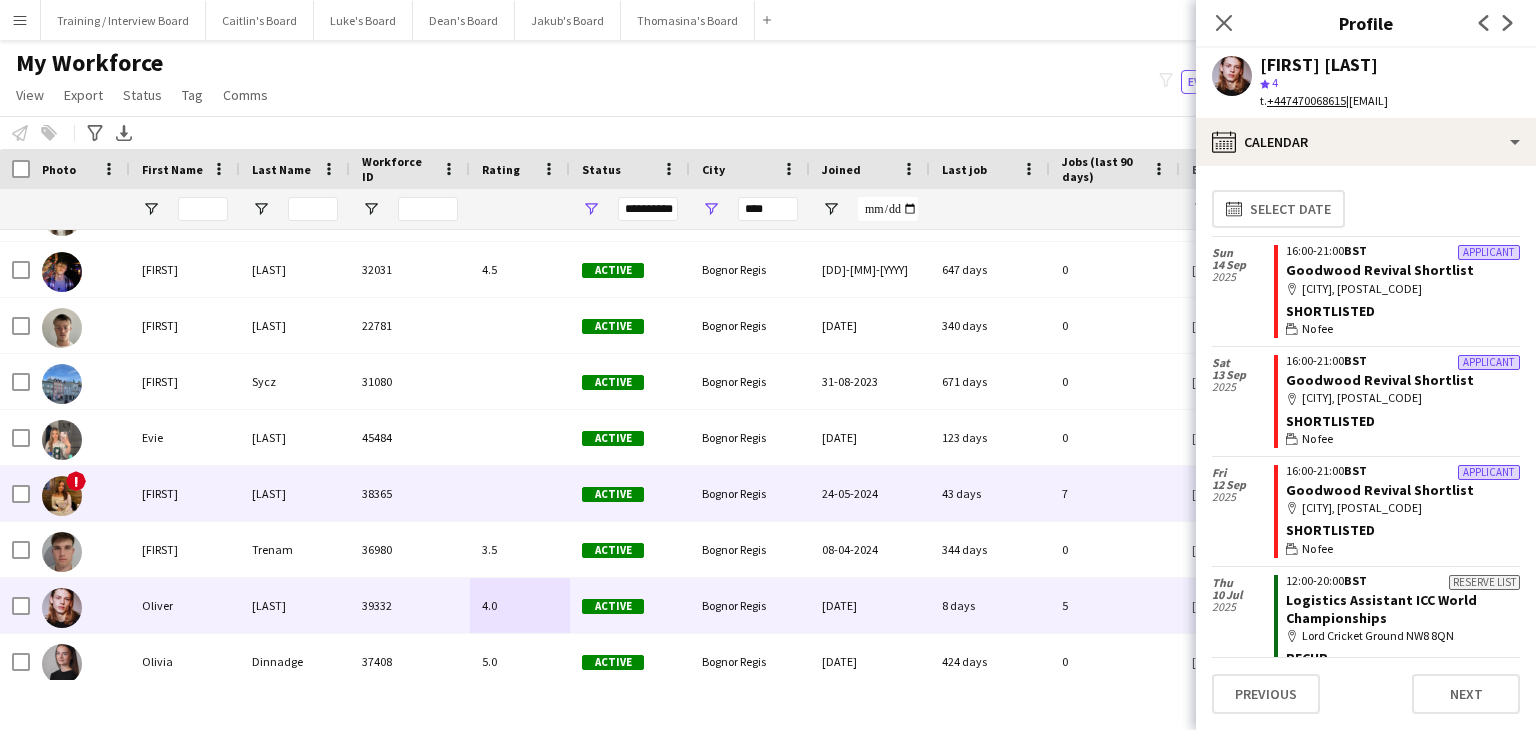 scroll, scrollTop: 168, scrollLeft: 0, axis: vertical 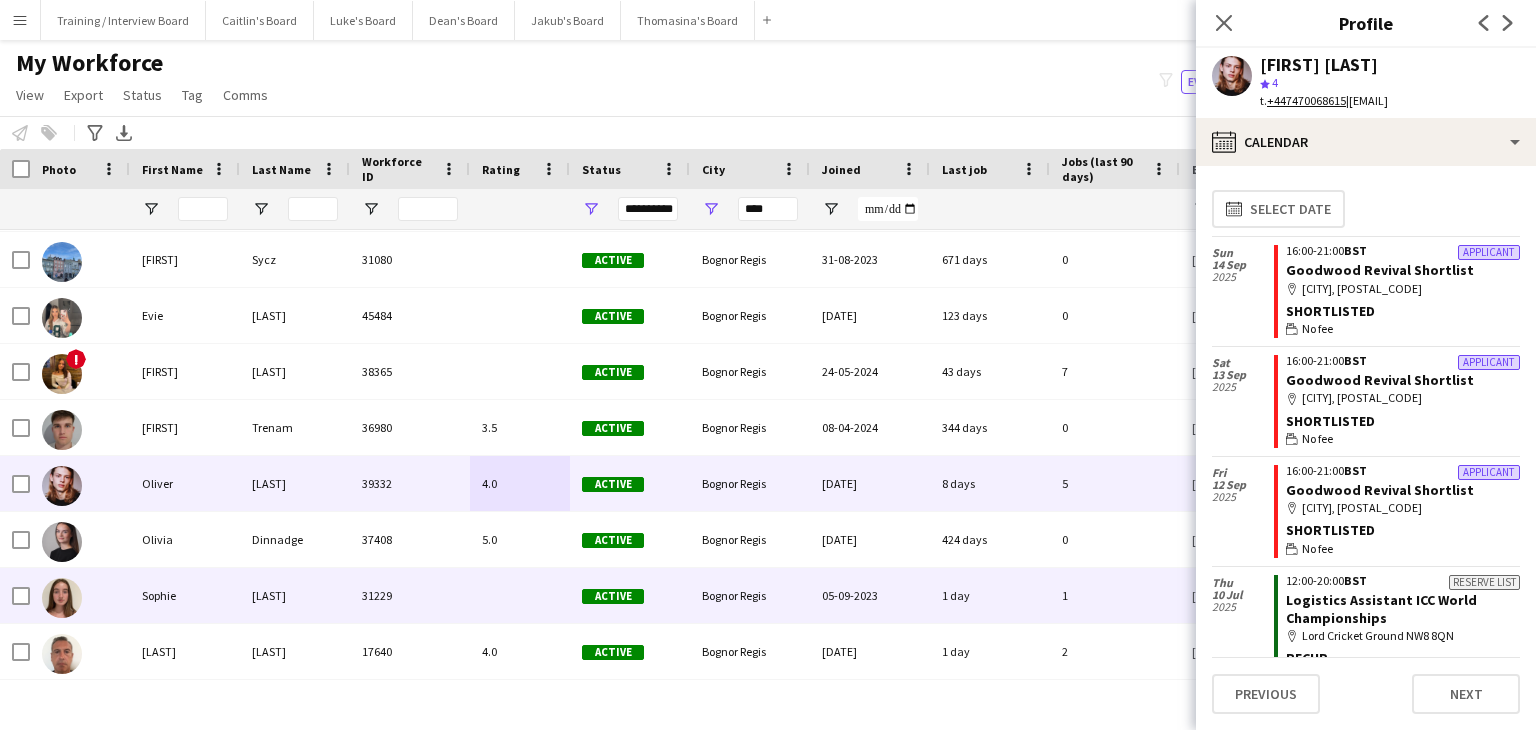 click at bounding box center [520, 595] 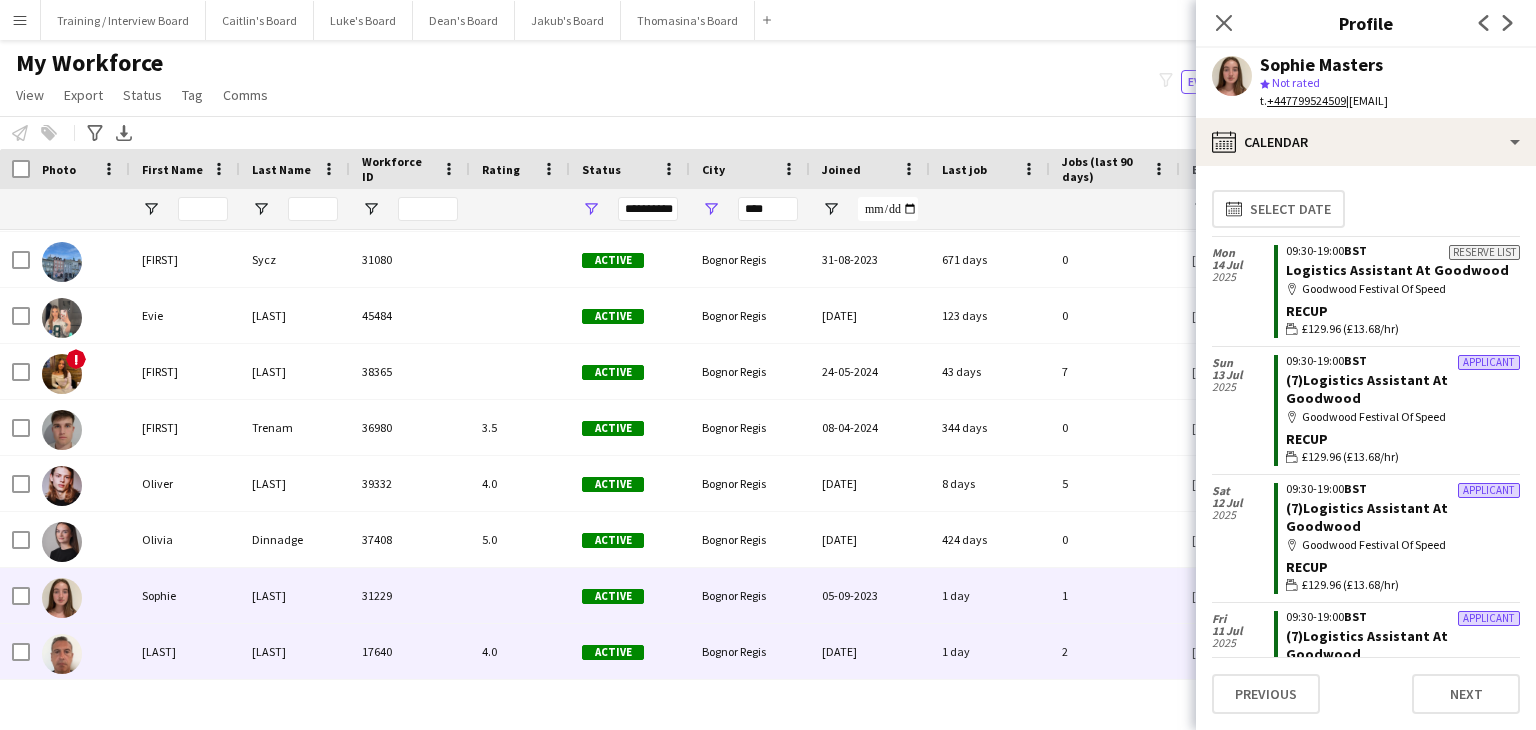 click on "4.0" at bounding box center [520, 651] 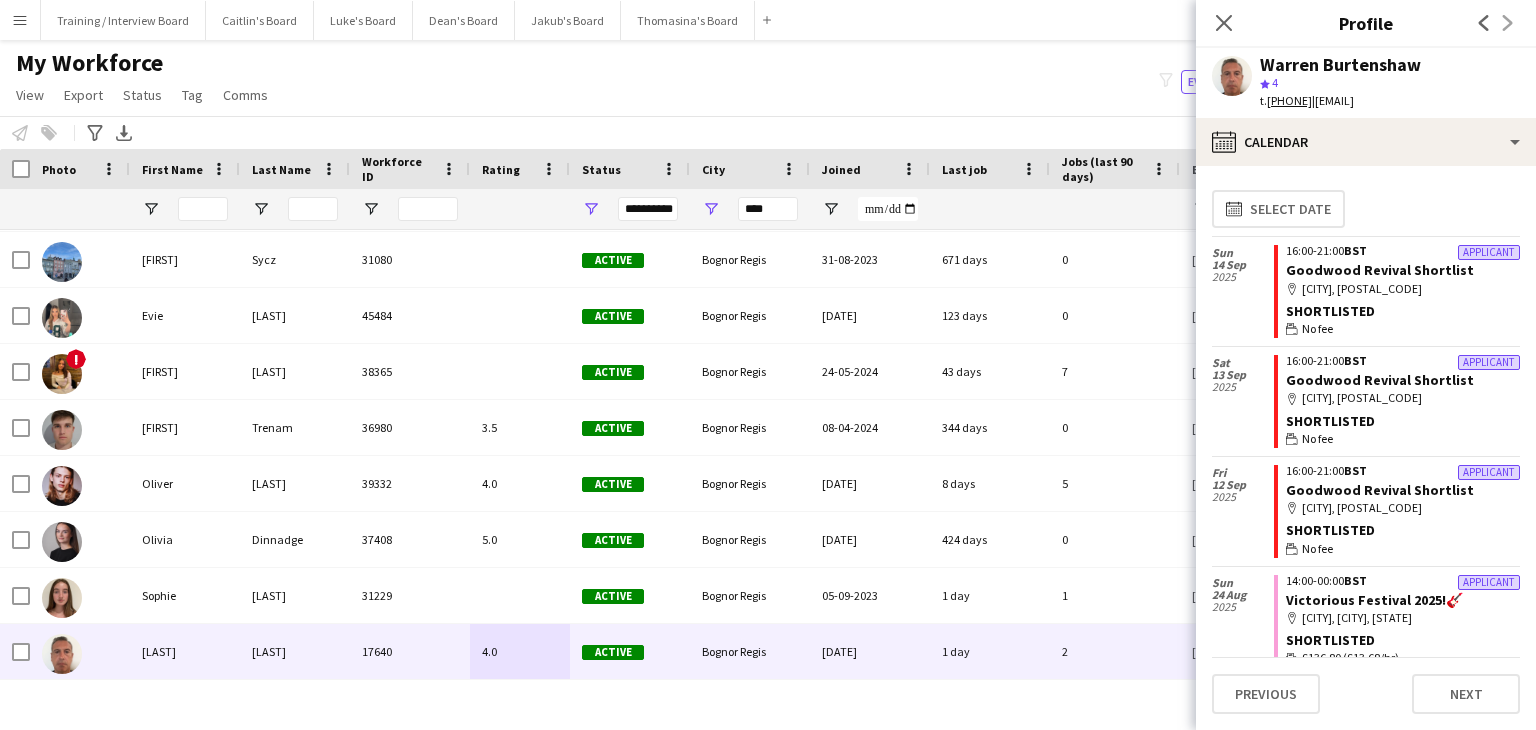 drag, startPoint x: 1332, startPoint y: 59, endPoint x: 1272, endPoint y: 60, distance: 60.00833 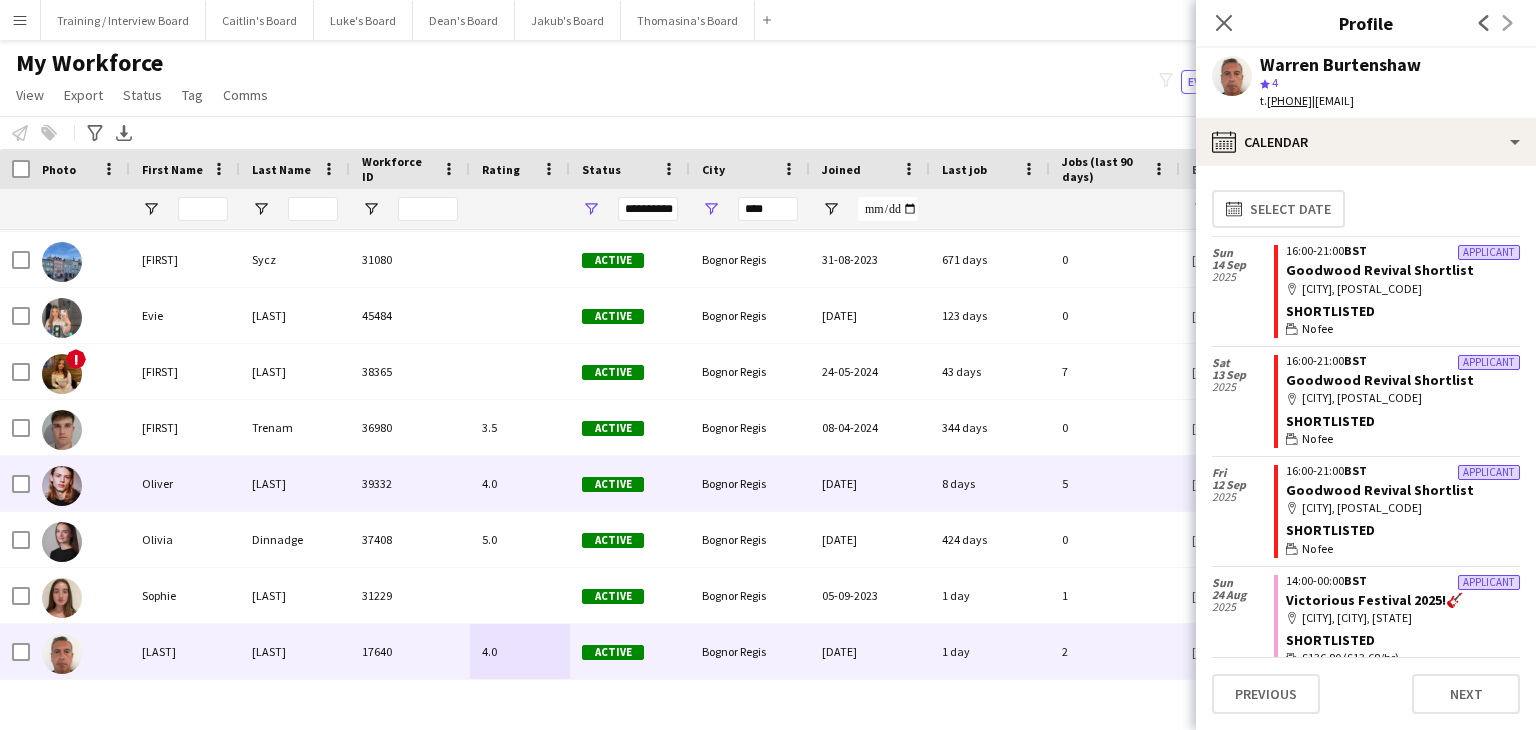 scroll, scrollTop: 114, scrollLeft: 0, axis: vertical 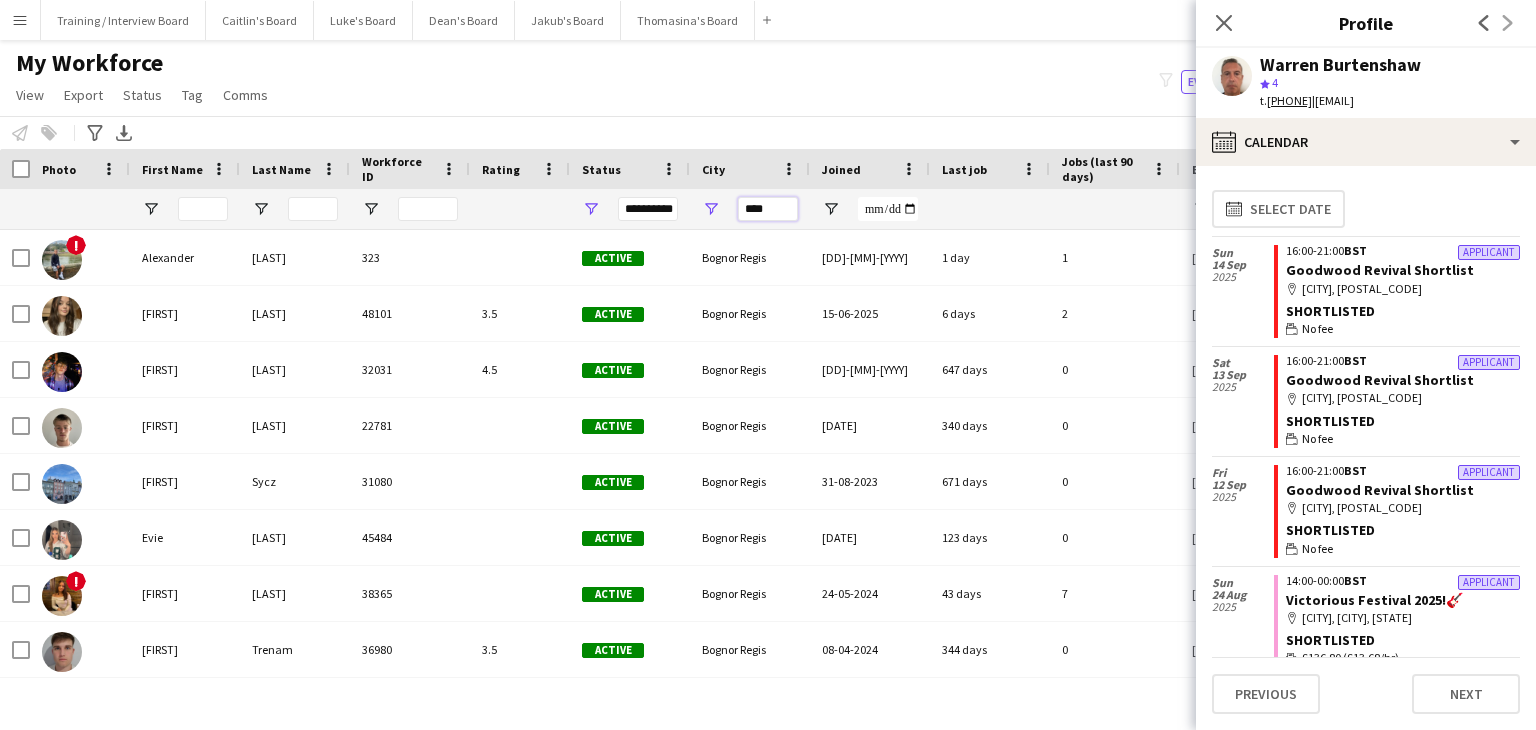 drag, startPoint x: 784, startPoint y: 204, endPoint x: 666, endPoint y: 193, distance: 118.511604 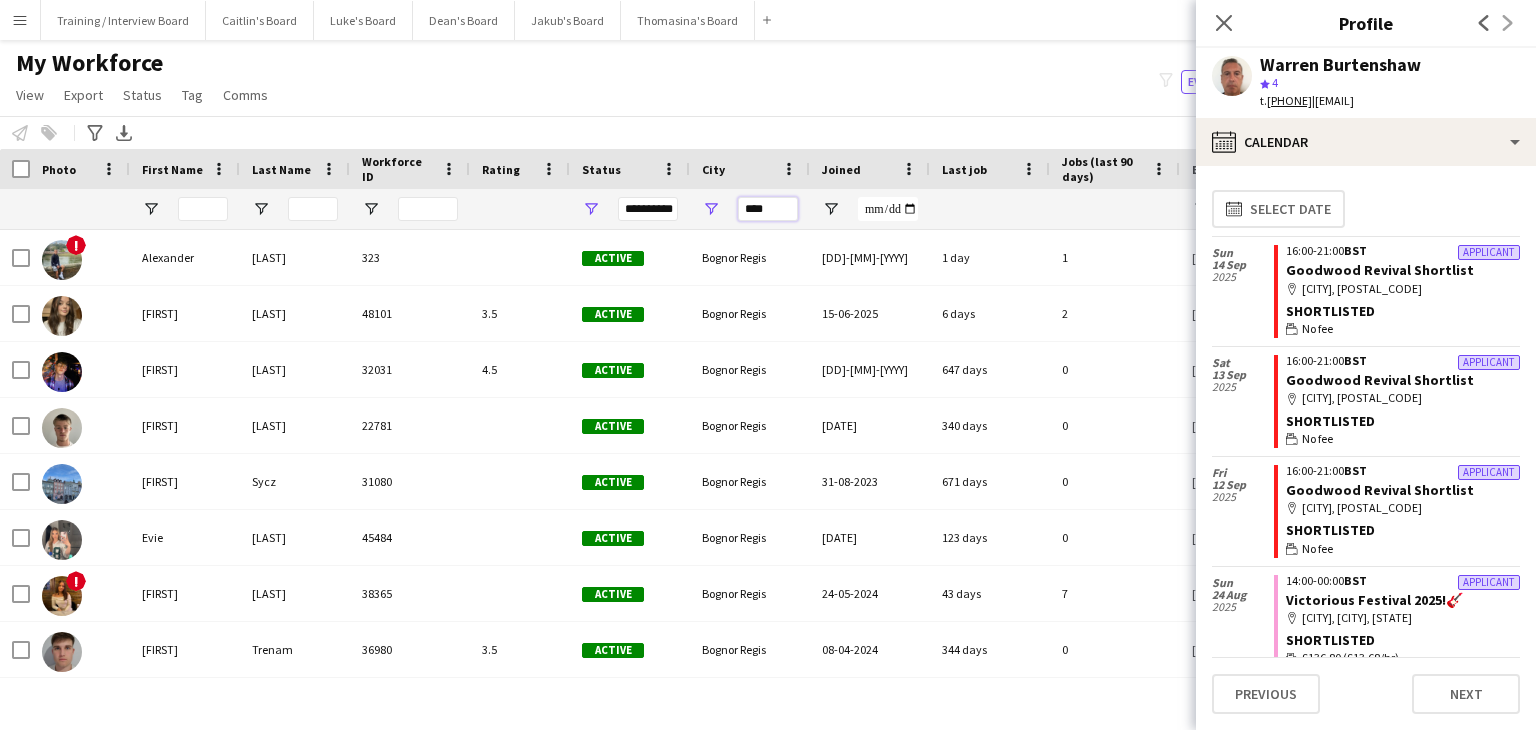 click on "**********" at bounding box center (1084, 209) 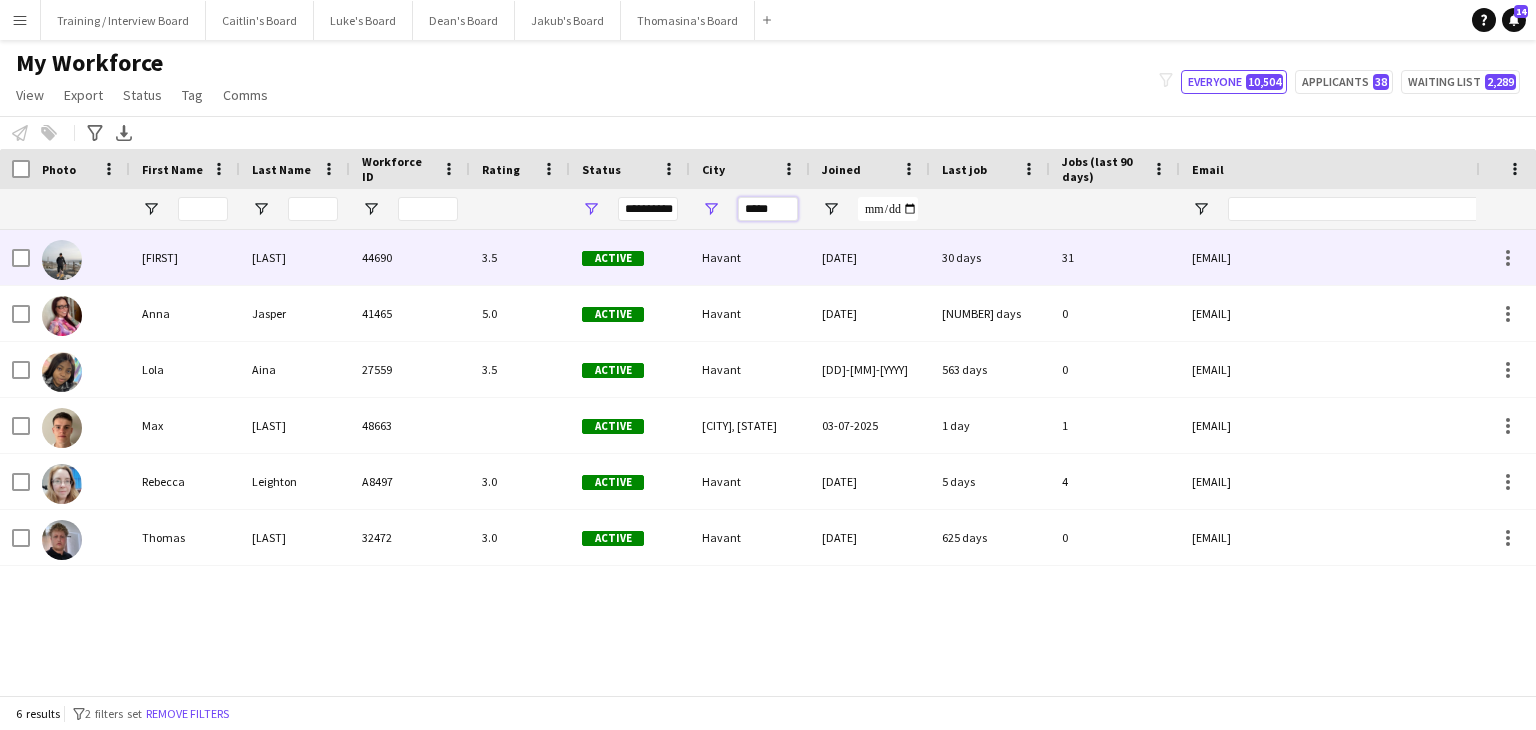 type on "*****" 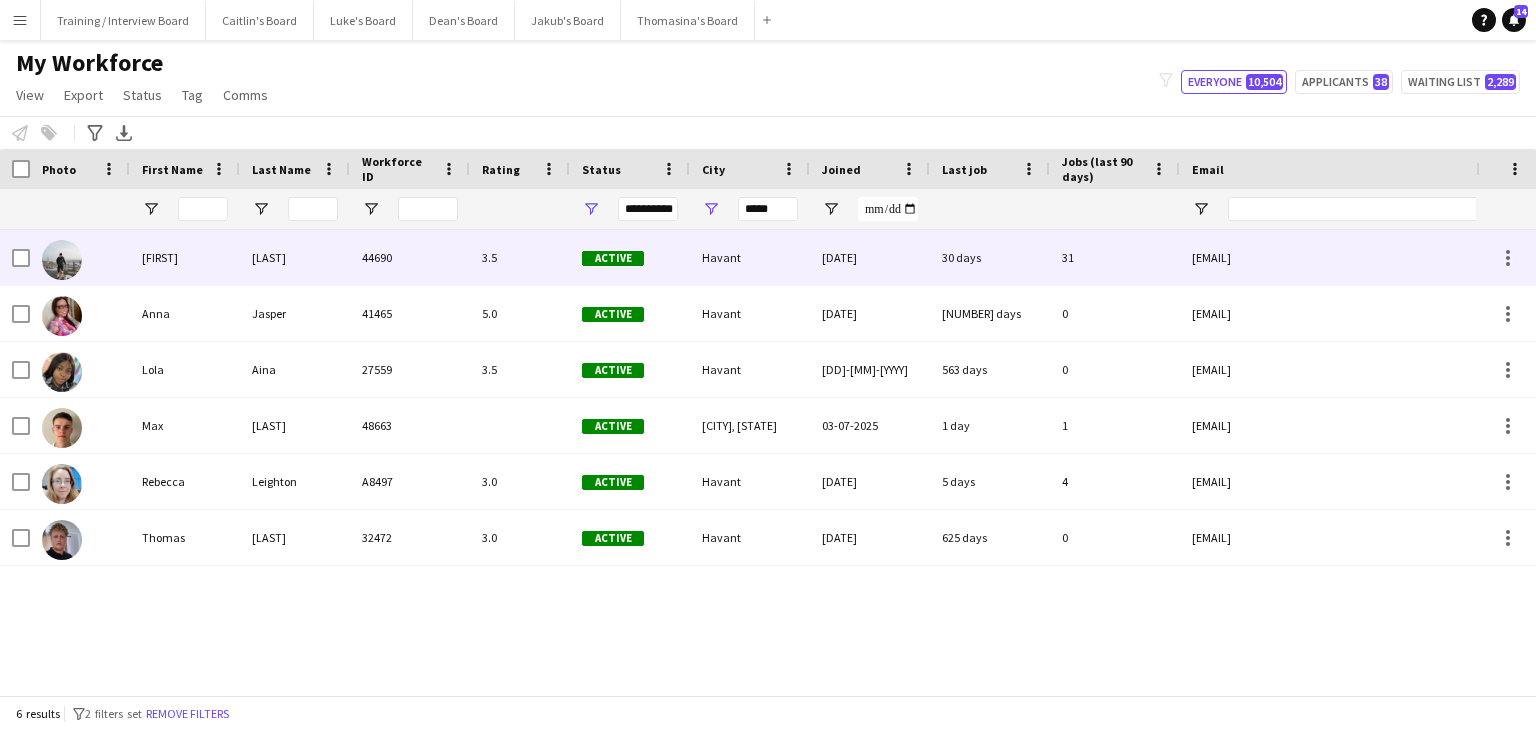 click on "3.5" at bounding box center (520, 257) 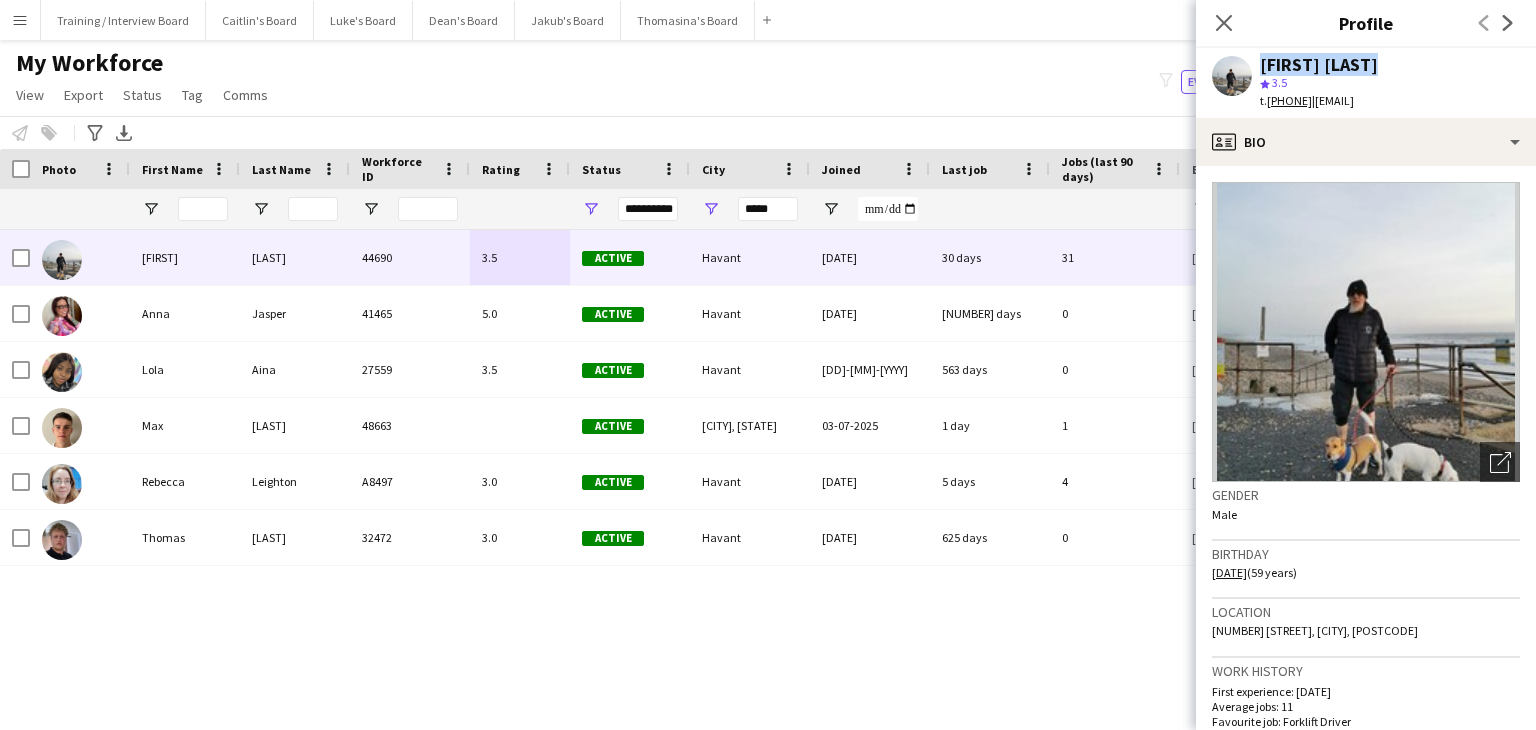 drag, startPoint x: 1375, startPoint y: 71, endPoint x: 1255, endPoint y: 59, distance: 120.59851 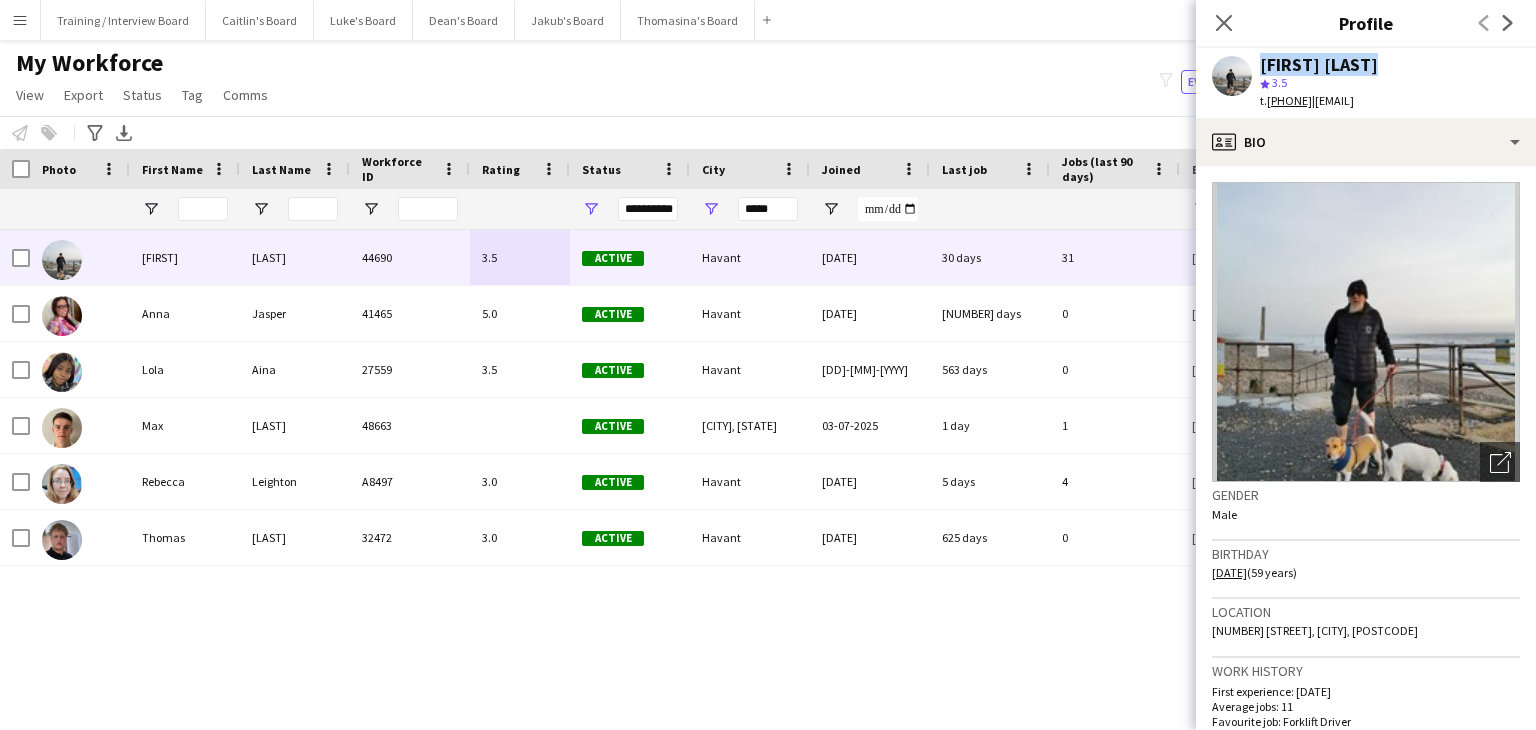 click on "[FIRST] [LAST]
star
3.5   t.  [PHONE]   |   [EMAIL]" 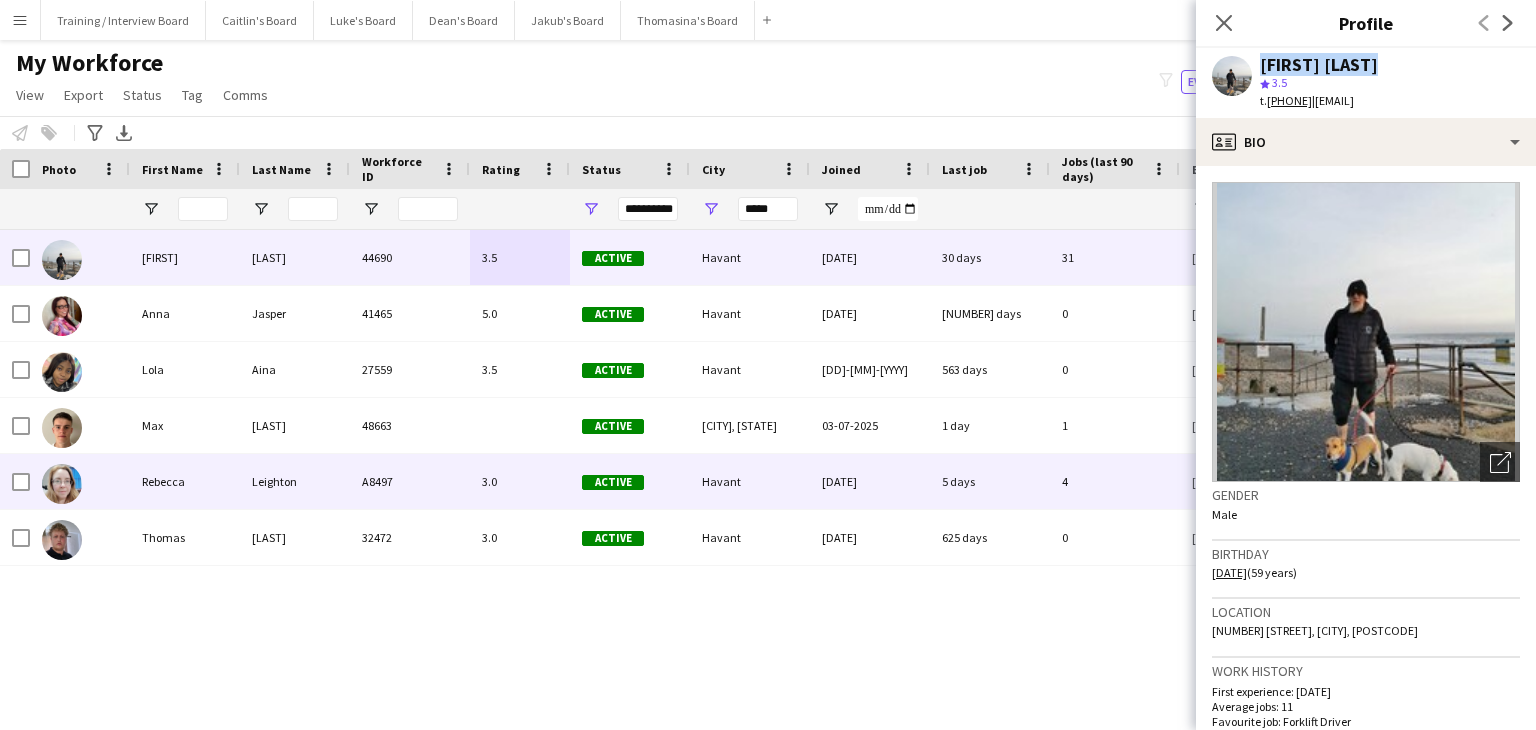 drag, startPoint x: 554, startPoint y: 481, endPoint x: 942, endPoint y: 355, distance: 407.94608 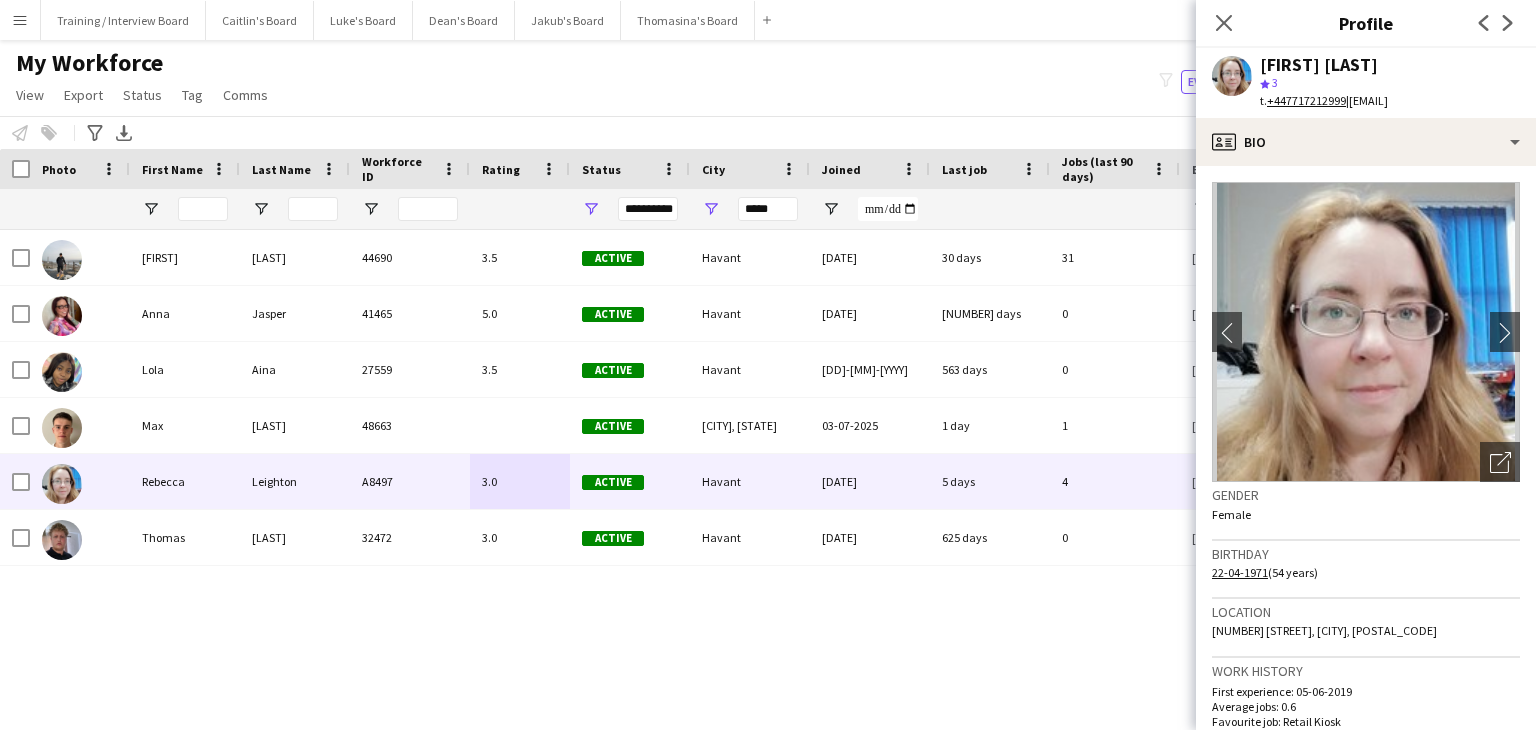 drag, startPoint x: 1406, startPoint y: 65, endPoint x: 1263, endPoint y: 62, distance: 143.03146 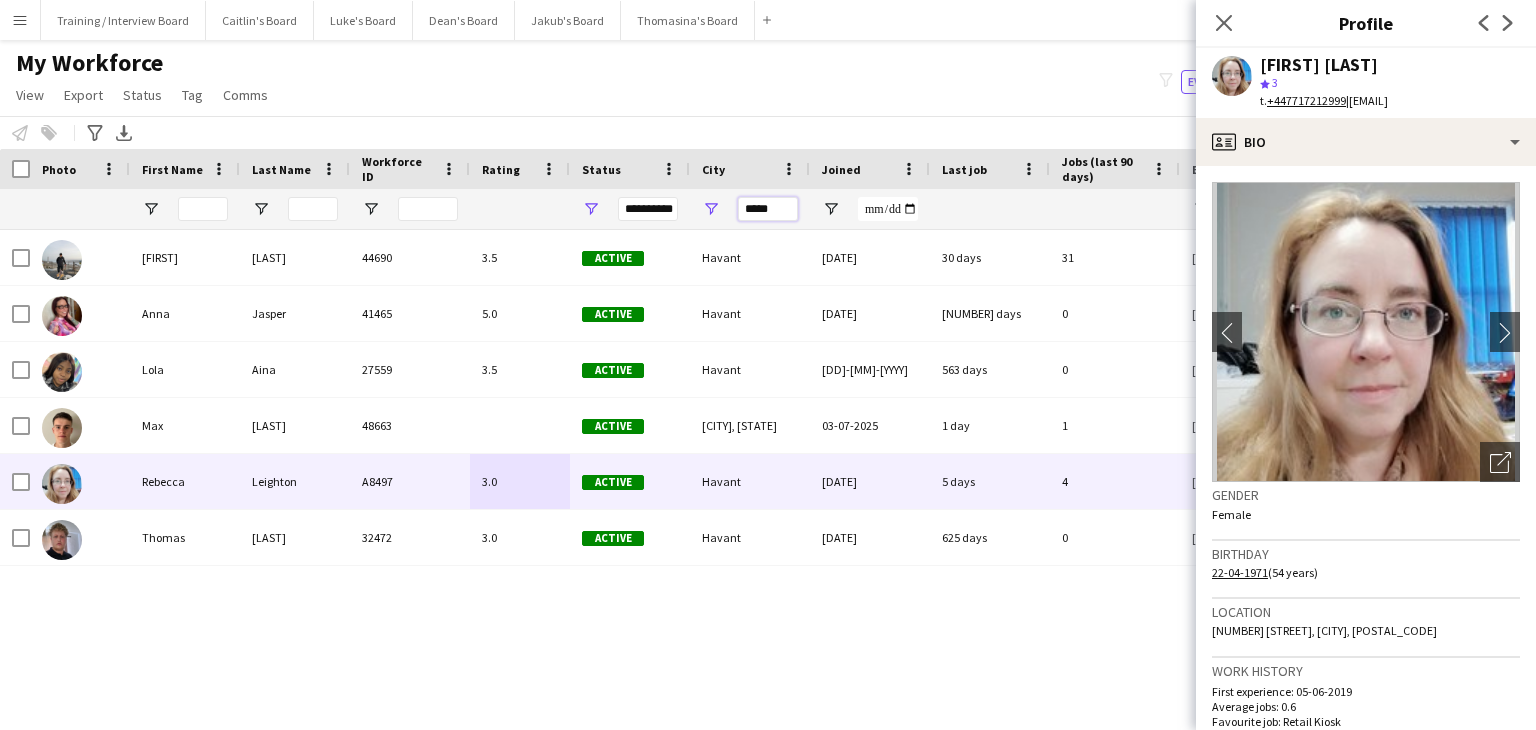 drag, startPoint x: 772, startPoint y: 210, endPoint x: 656, endPoint y: 192, distance: 117.388245 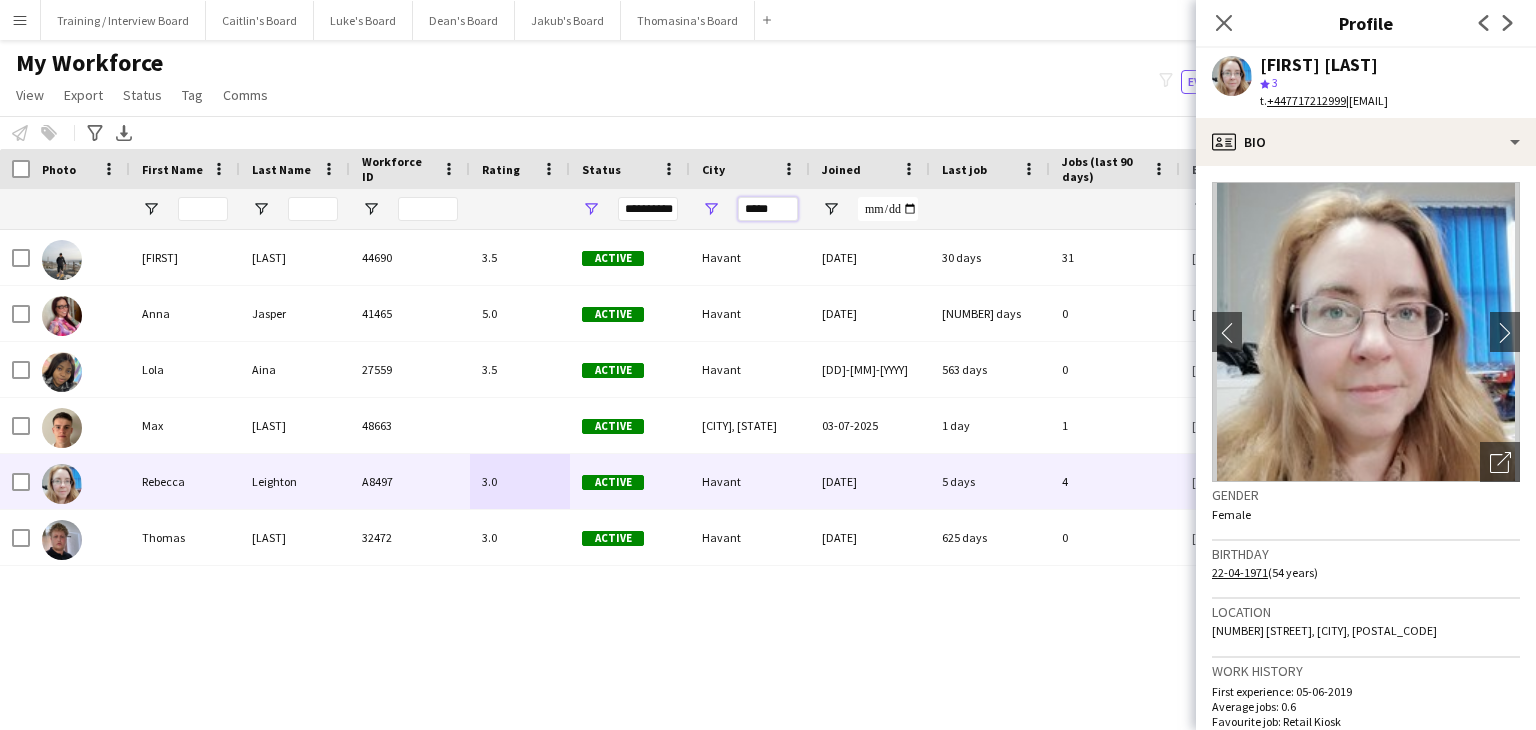 click on "**********" at bounding box center (1084, 209) 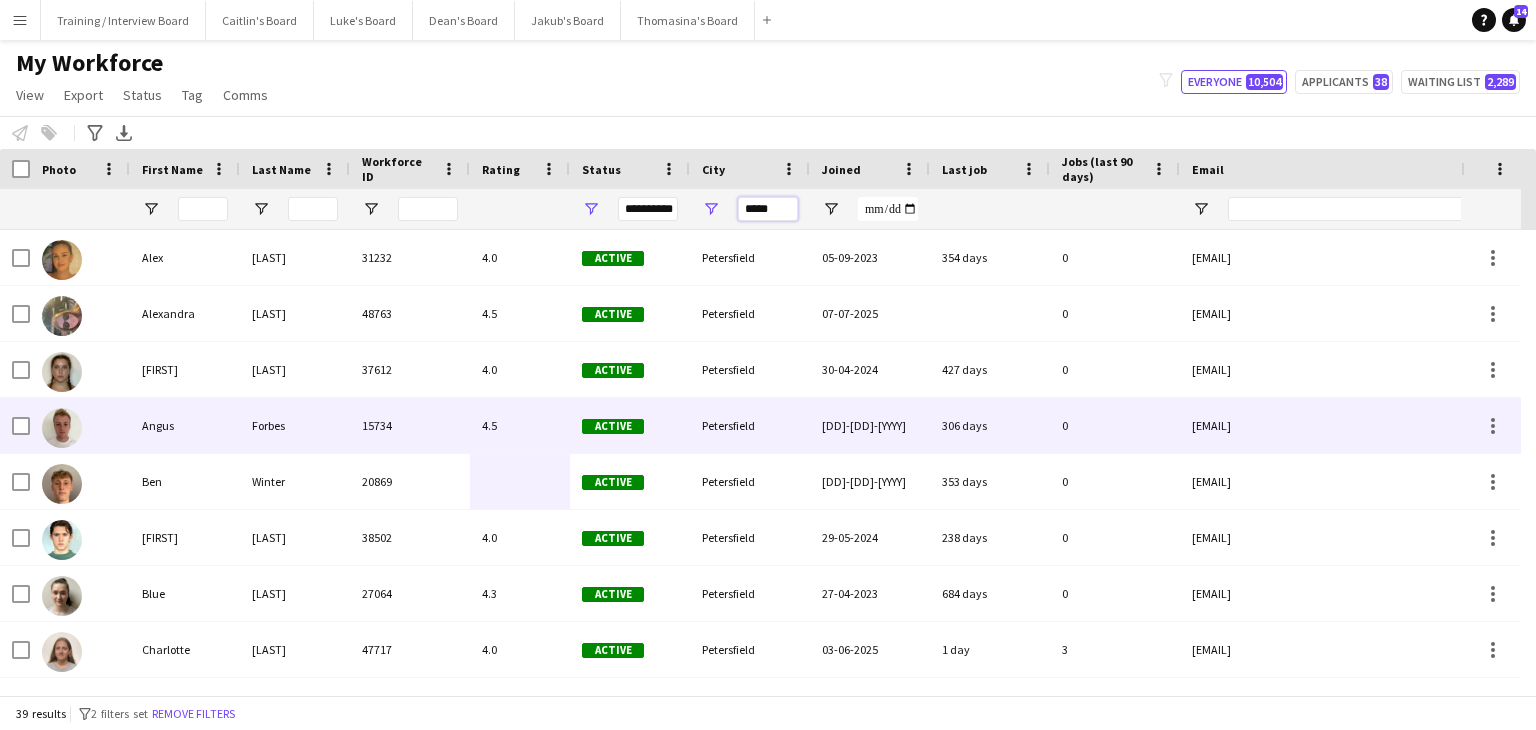 scroll, scrollTop: 73, scrollLeft: 0, axis: vertical 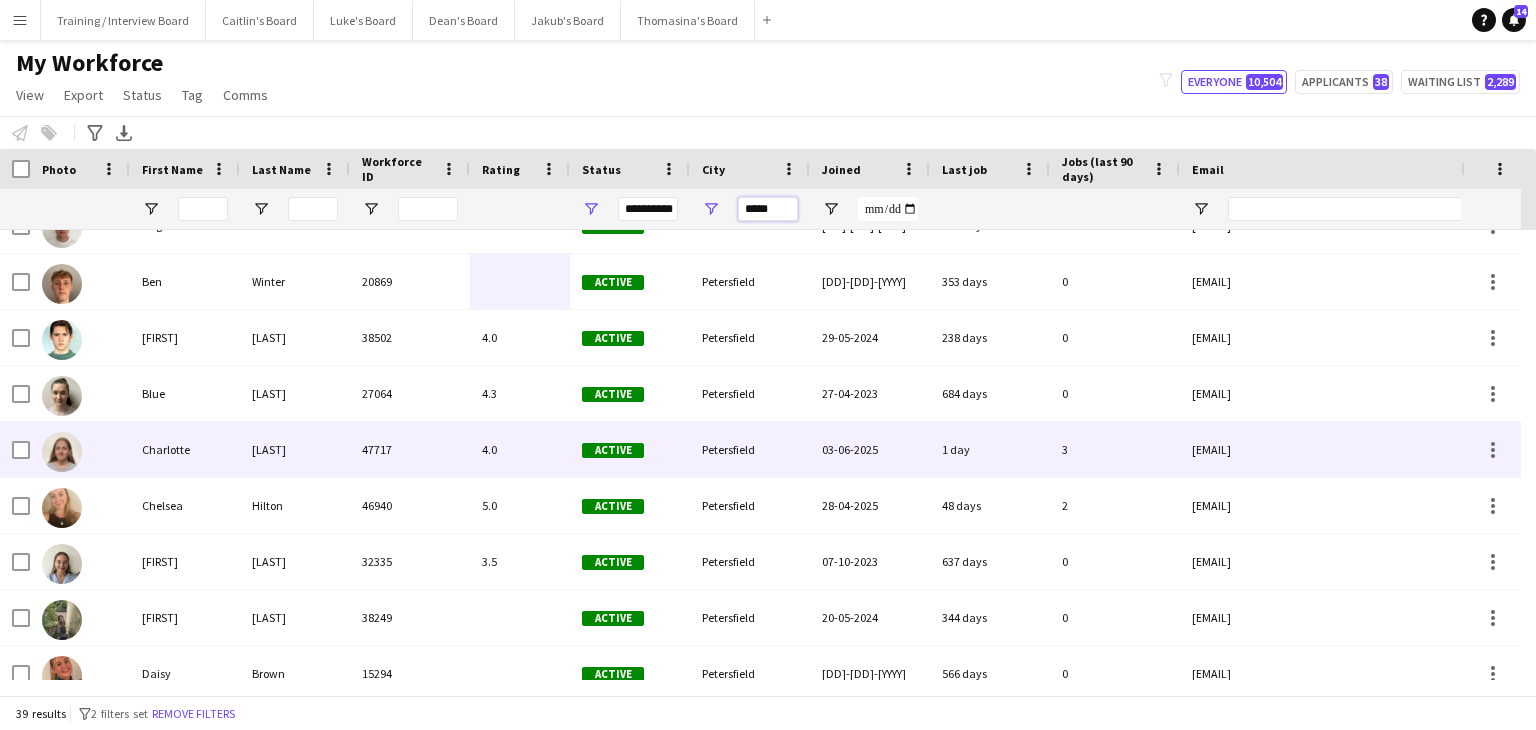 type on "*****" 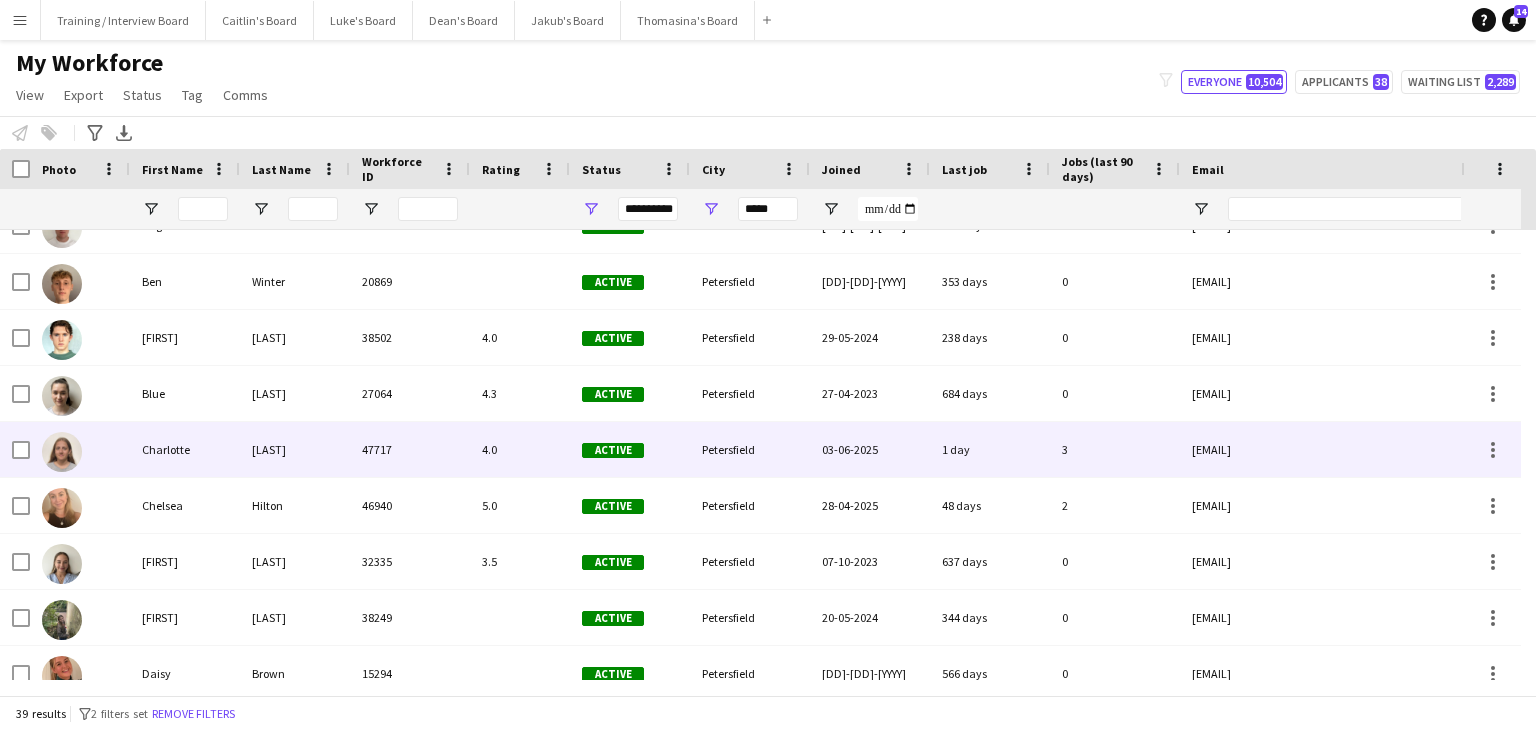 click on "4.0" at bounding box center (520, 449) 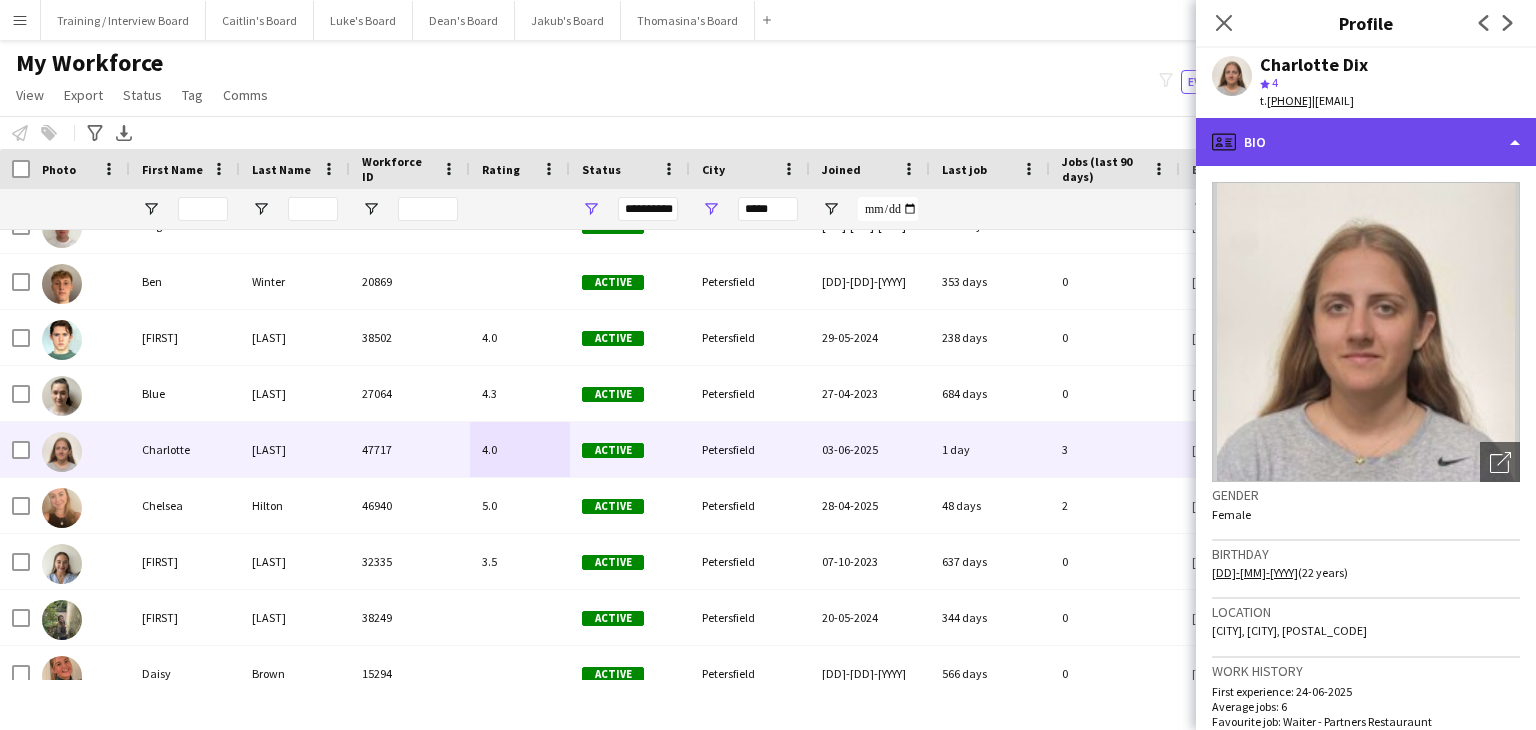 drag, startPoint x: 1312, startPoint y: 148, endPoint x: 1341, endPoint y: 147, distance: 29.017237 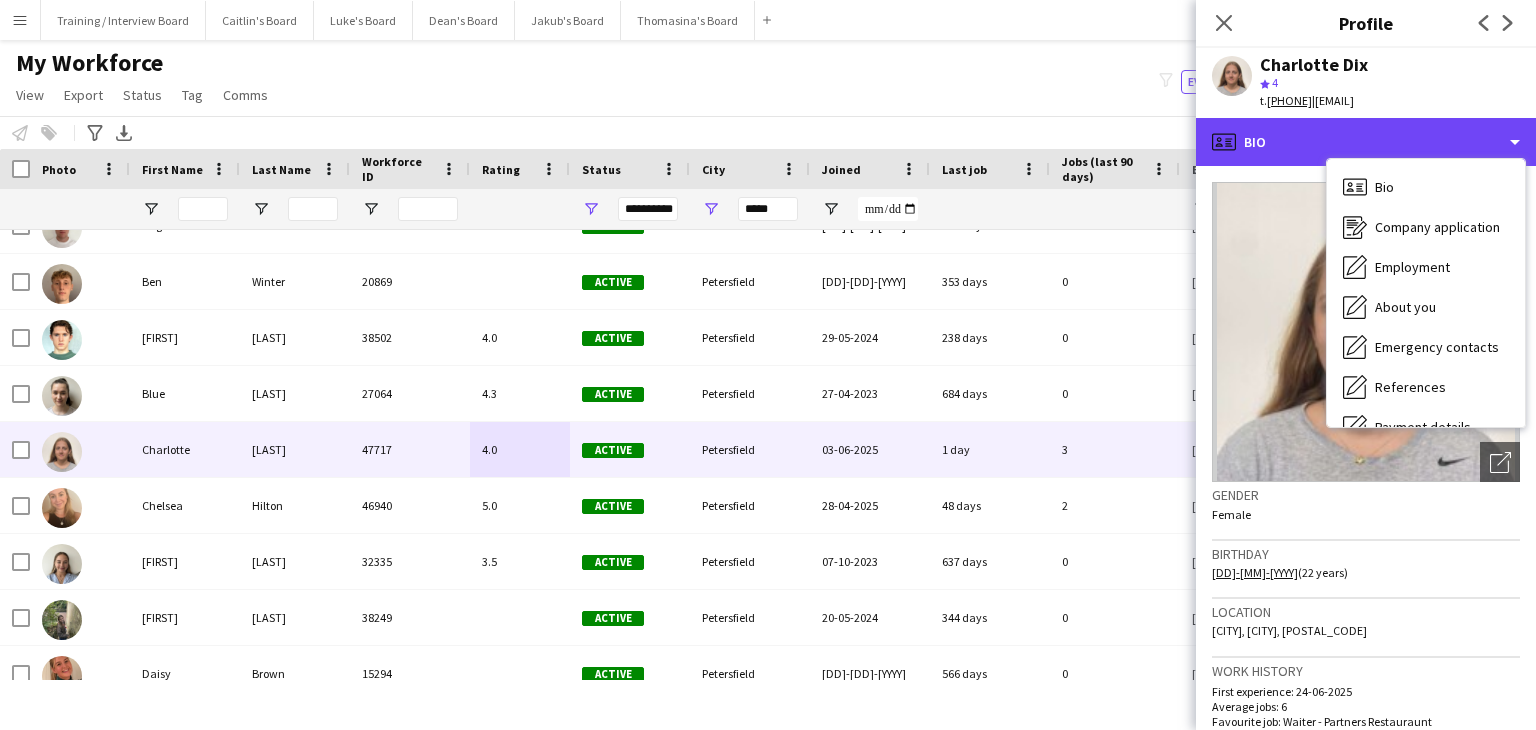 scroll, scrollTop: 268, scrollLeft: 0, axis: vertical 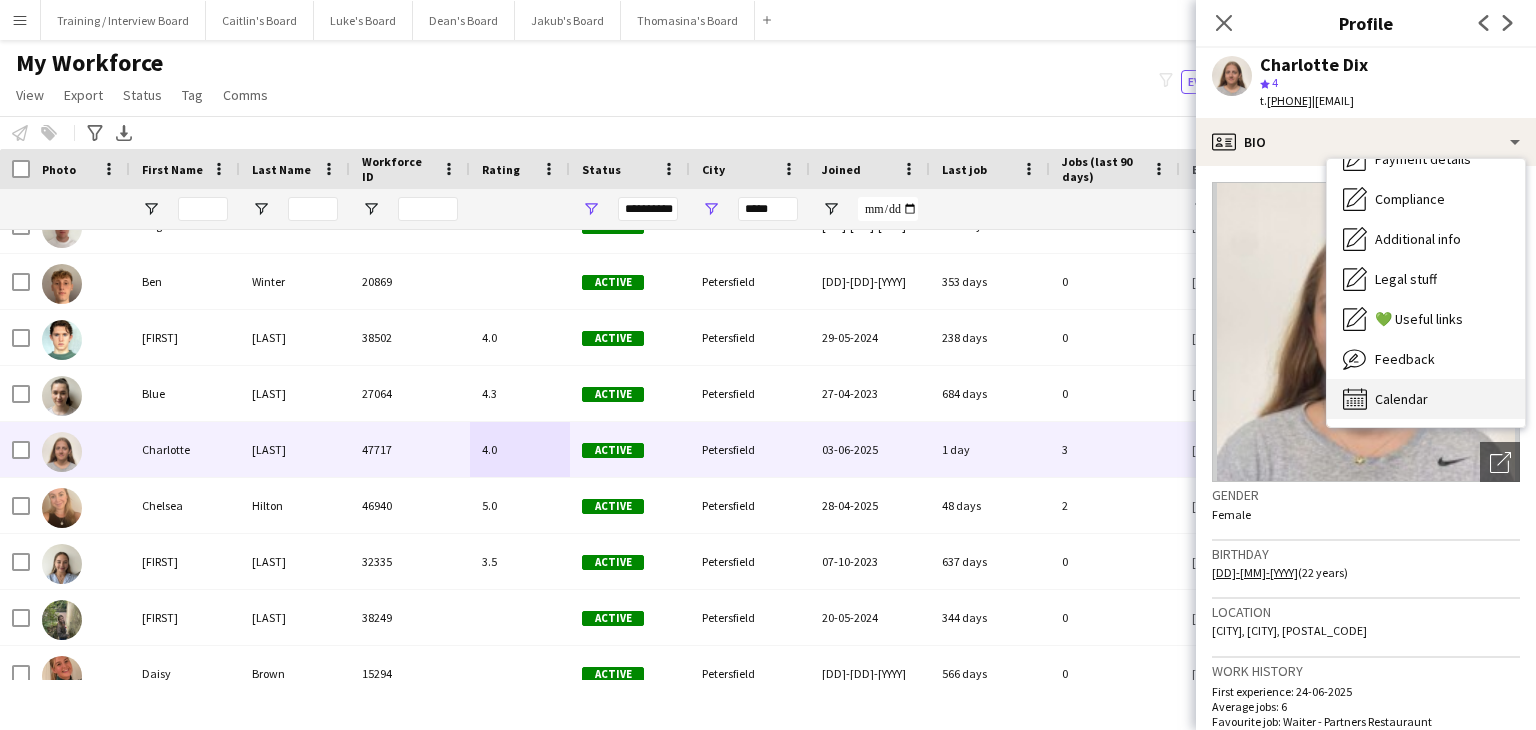 click on "Calendar
Calendar" at bounding box center [1426, 399] 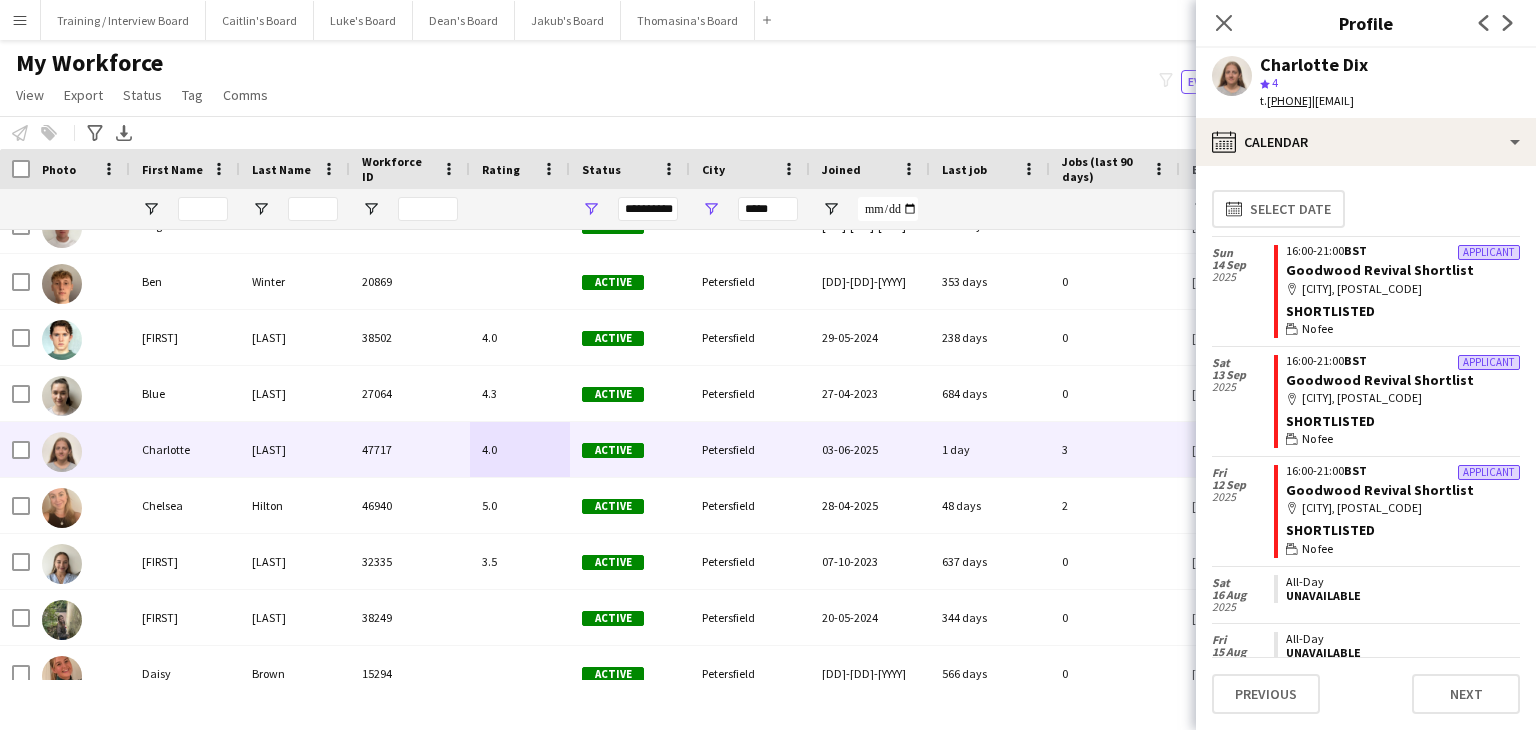 drag, startPoint x: 1289, startPoint y: 65, endPoint x: 1271, endPoint y: 65, distance: 18 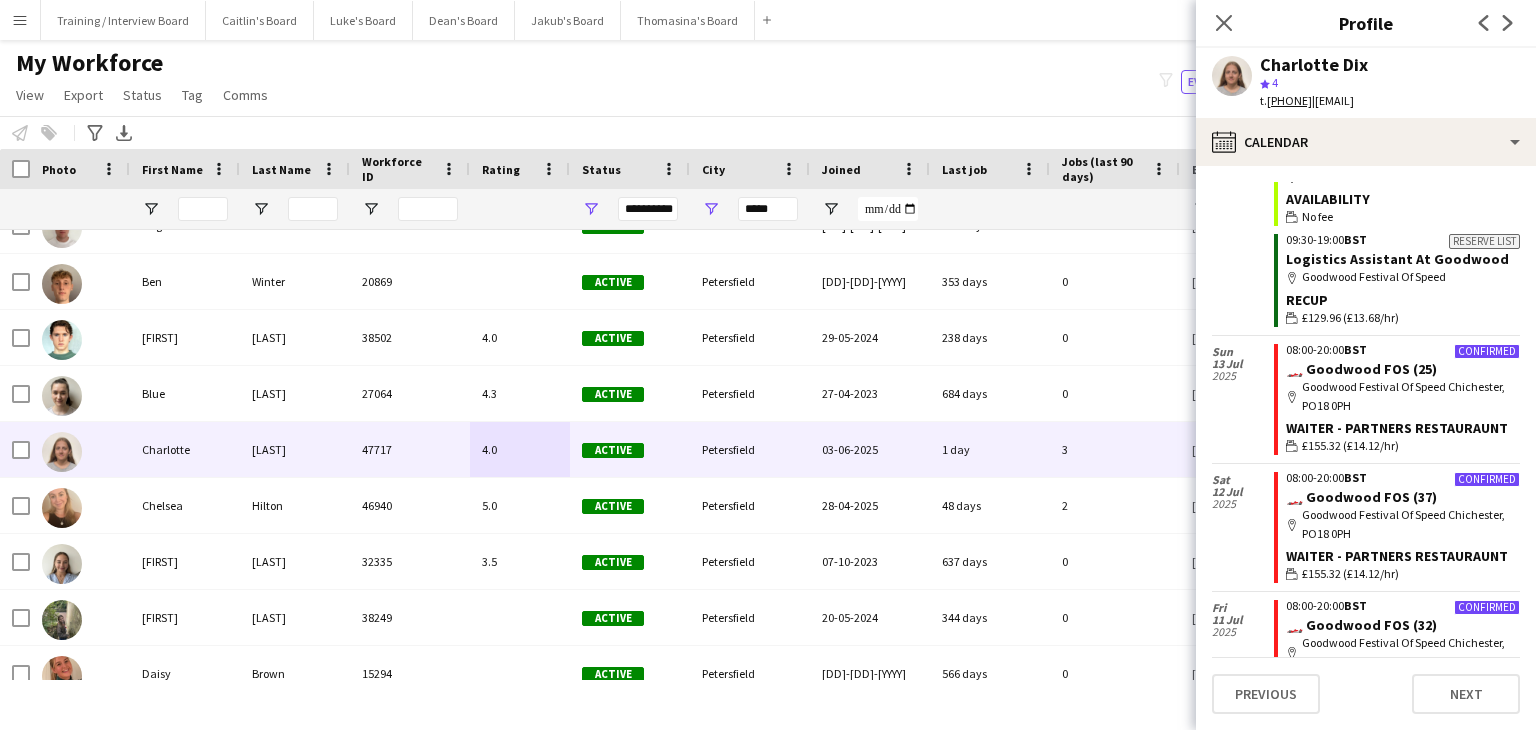 scroll, scrollTop: 1705, scrollLeft: 0, axis: vertical 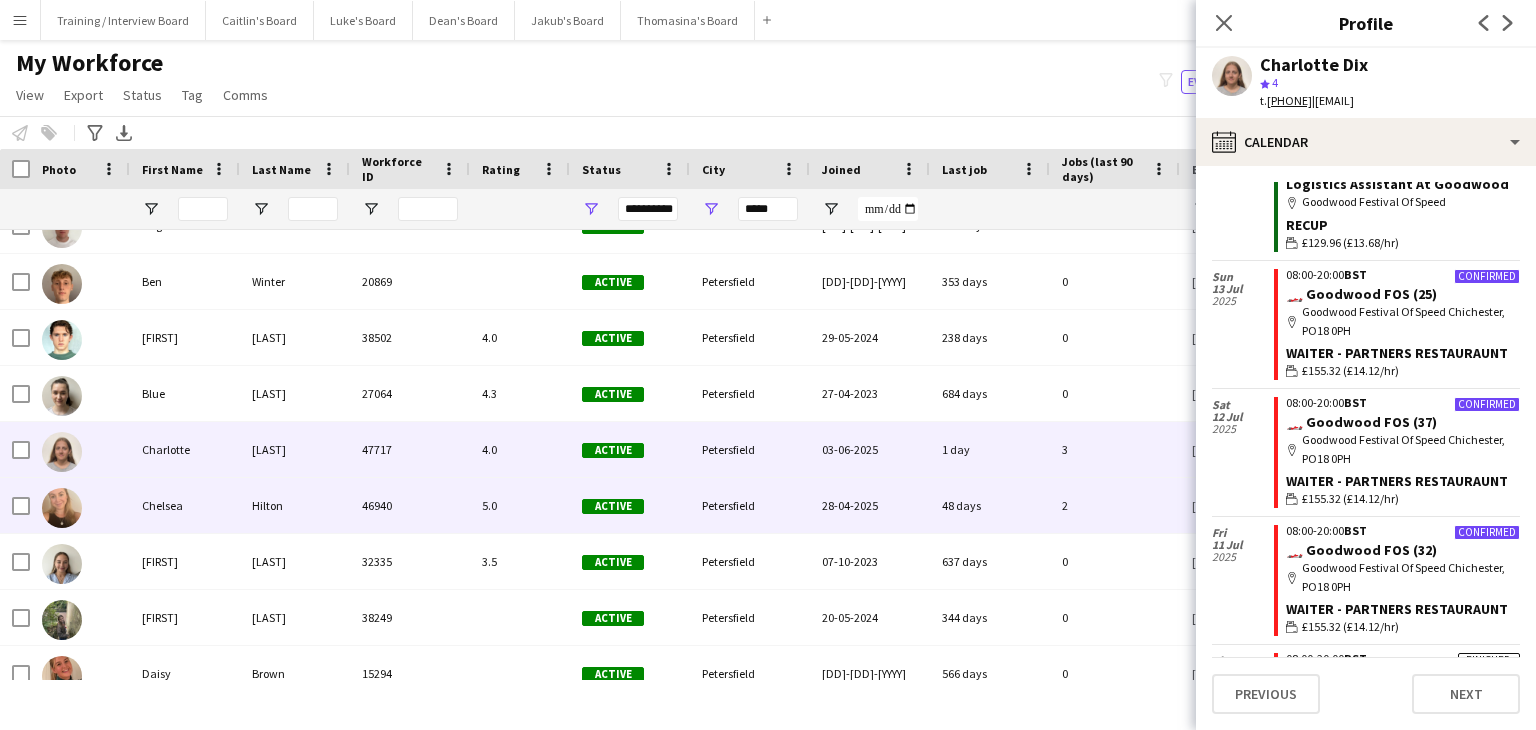 click on "5.0" at bounding box center (520, 505) 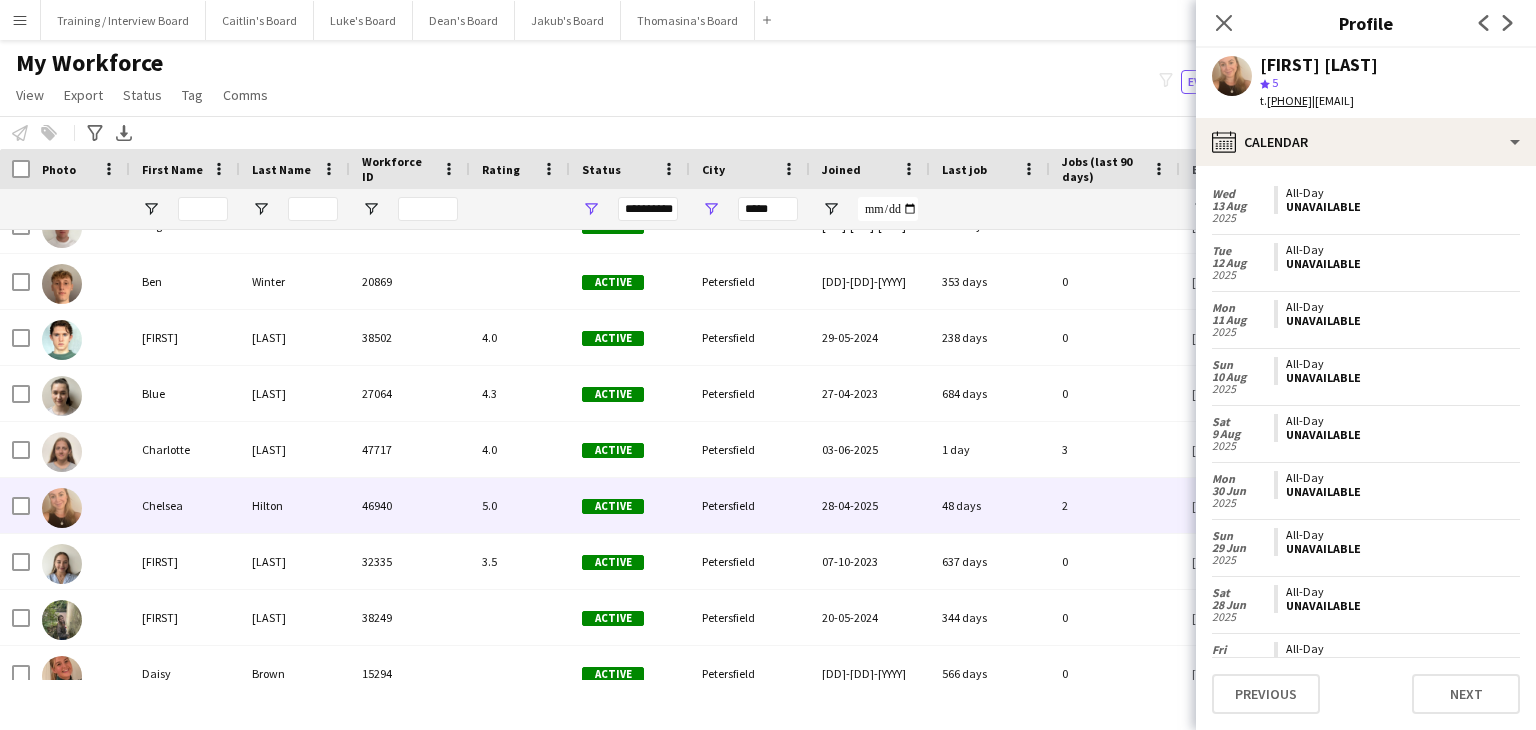 scroll, scrollTop: 447, scrollLeft: 0, axis: vertical 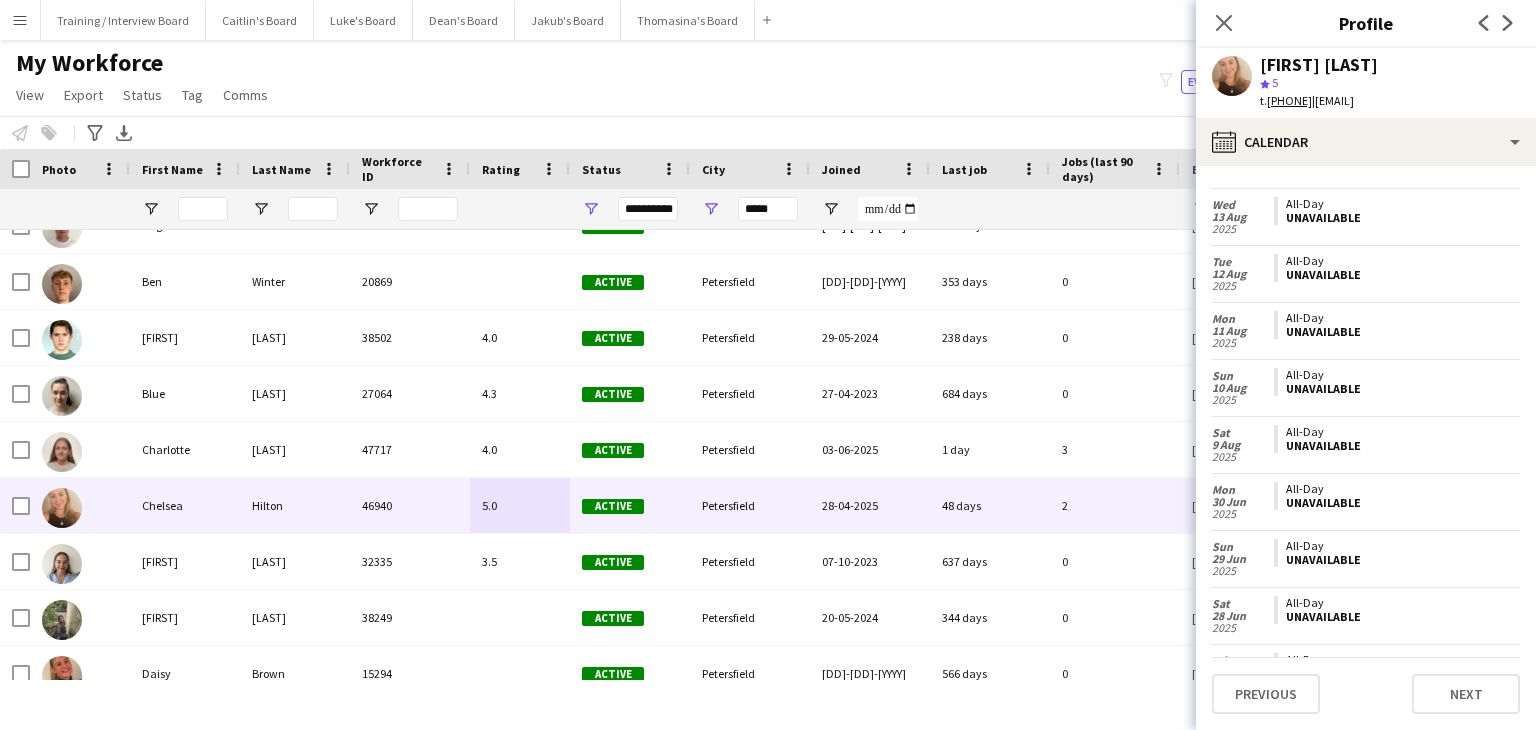 drag, startPoint x: 1344, startPoint y: 59, endPoint x: 1266, endPoint y: 54, distance: 78.160095 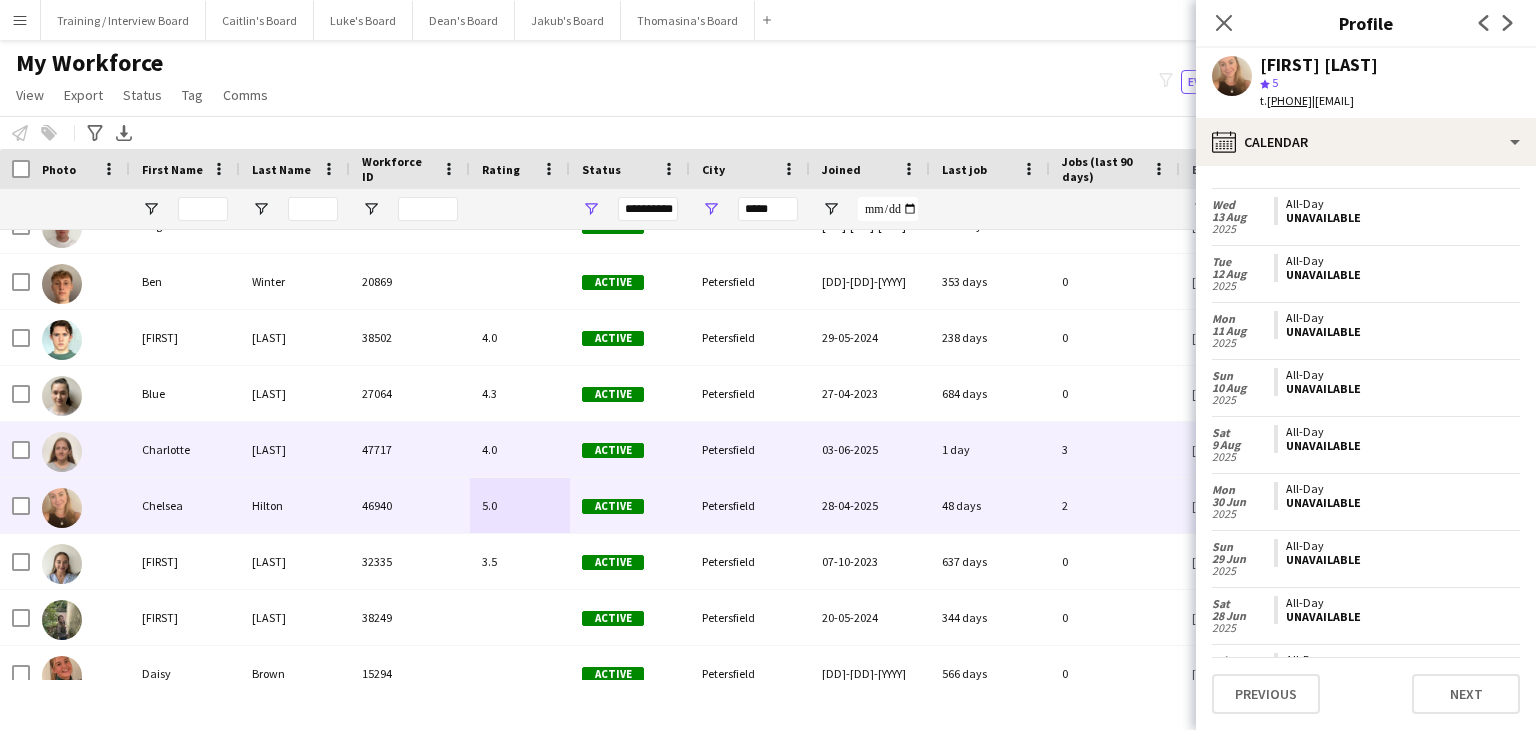 scroll, scrollTop: 300, scrollLeft: 0, axis: vertical 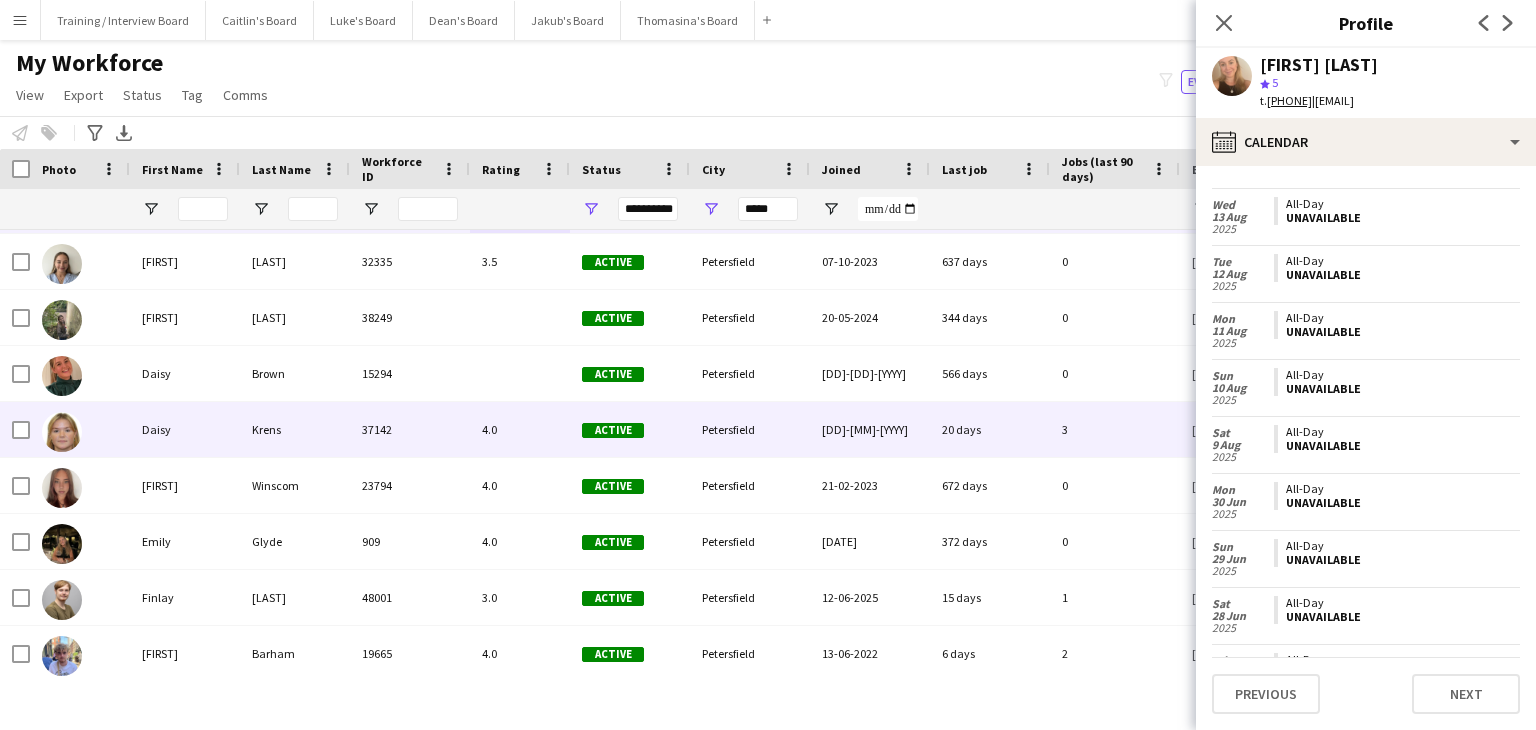 click on "4.0" at bounding box center (520, 429) 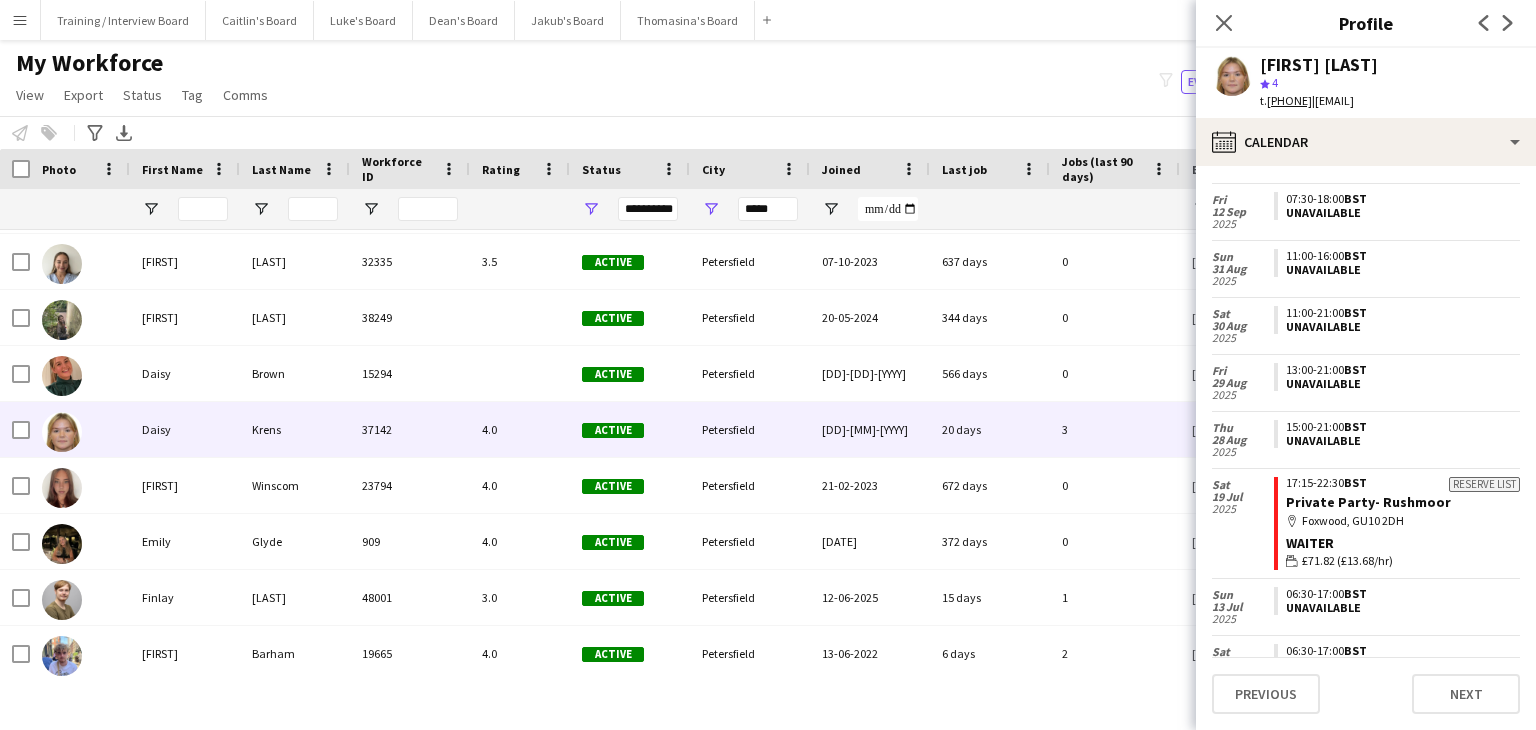 scroll, scrollTop: 200, scrollLeft: 0, axis: vertical 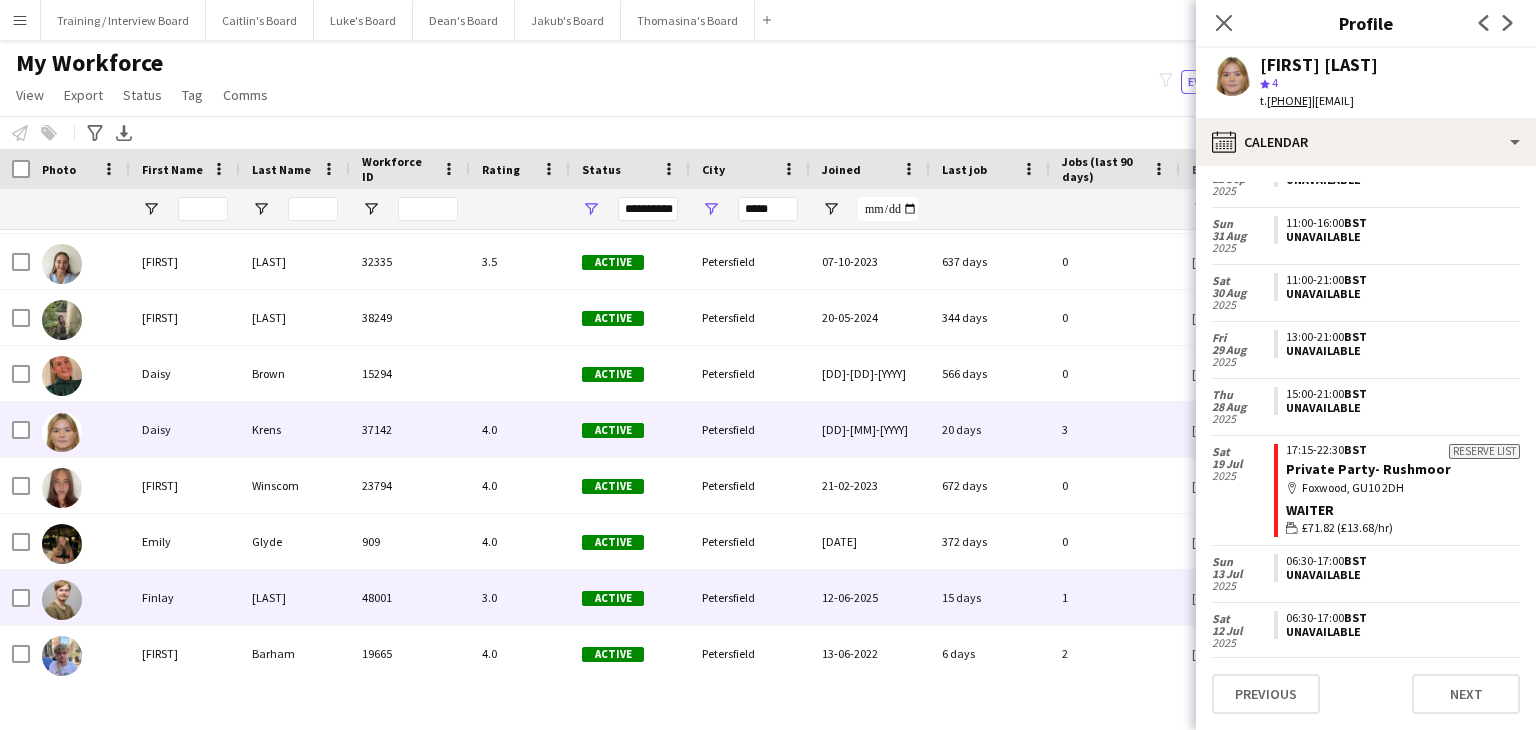 click on "3.0" at bounding box center [520, 597] 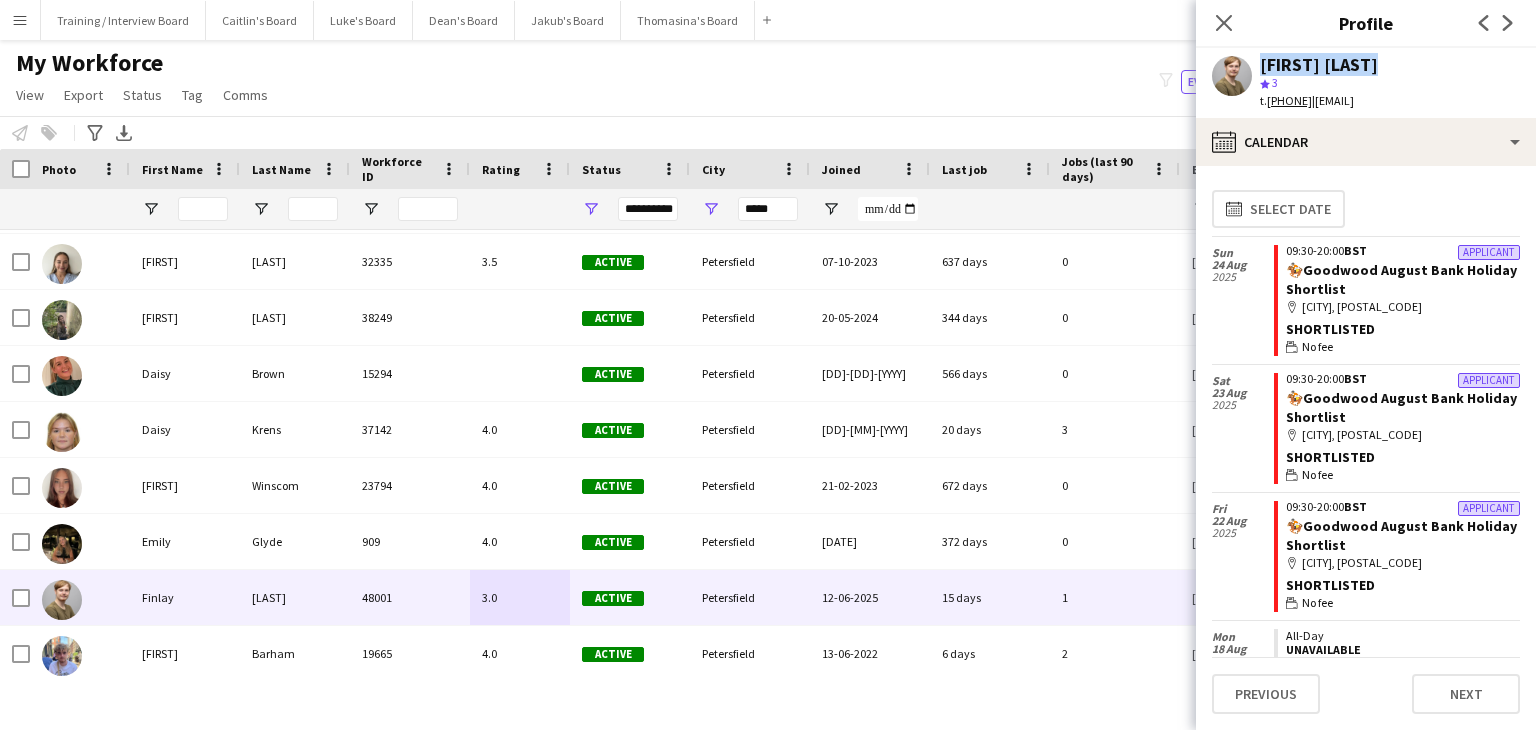 click on "[FIRST] [LAST]
star
3   t.  [PHONE]   |   [EMAIL]" 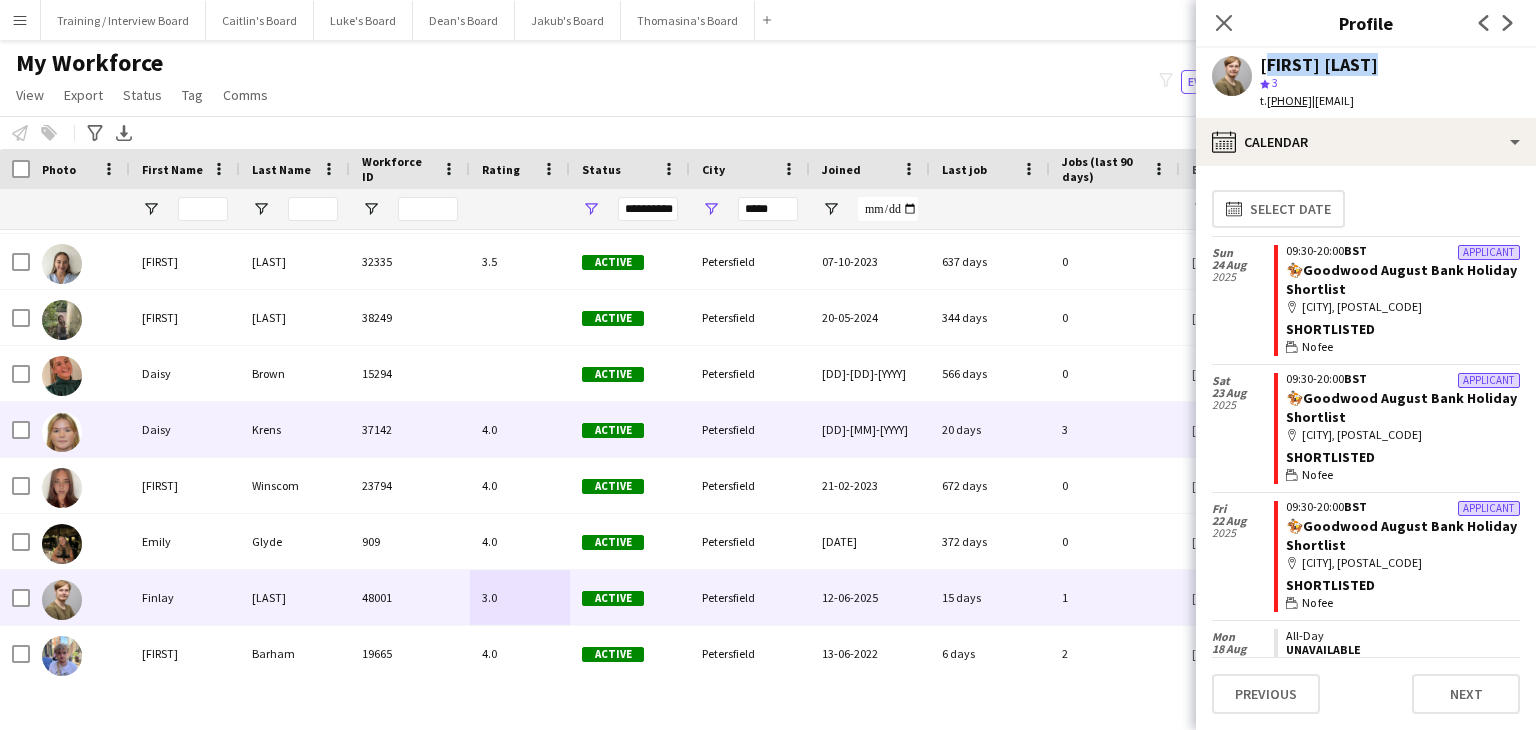 scroll, scrollTop: 600, scrollLeft: 0, axis: vertical 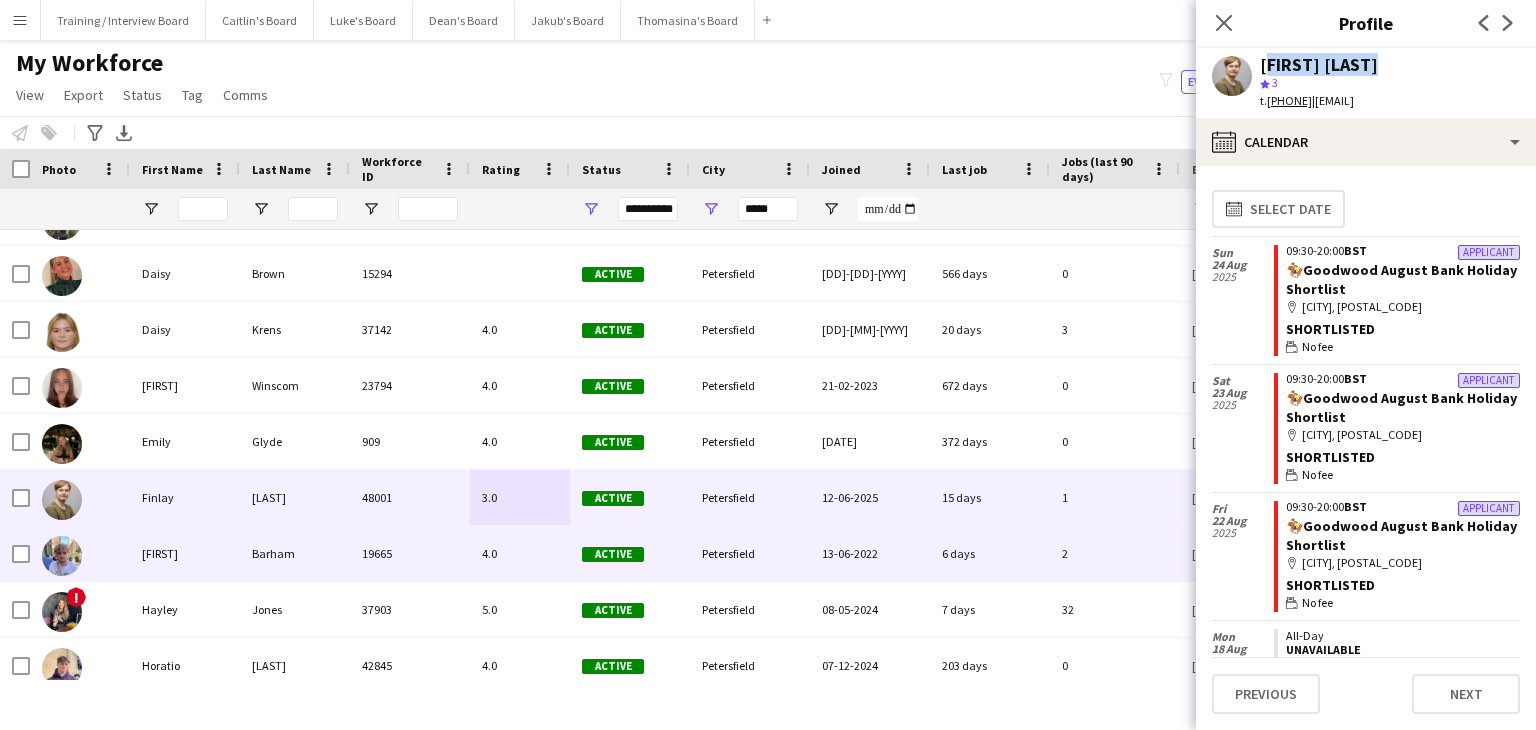 click on "4.0" at bounding box center [520, 553] 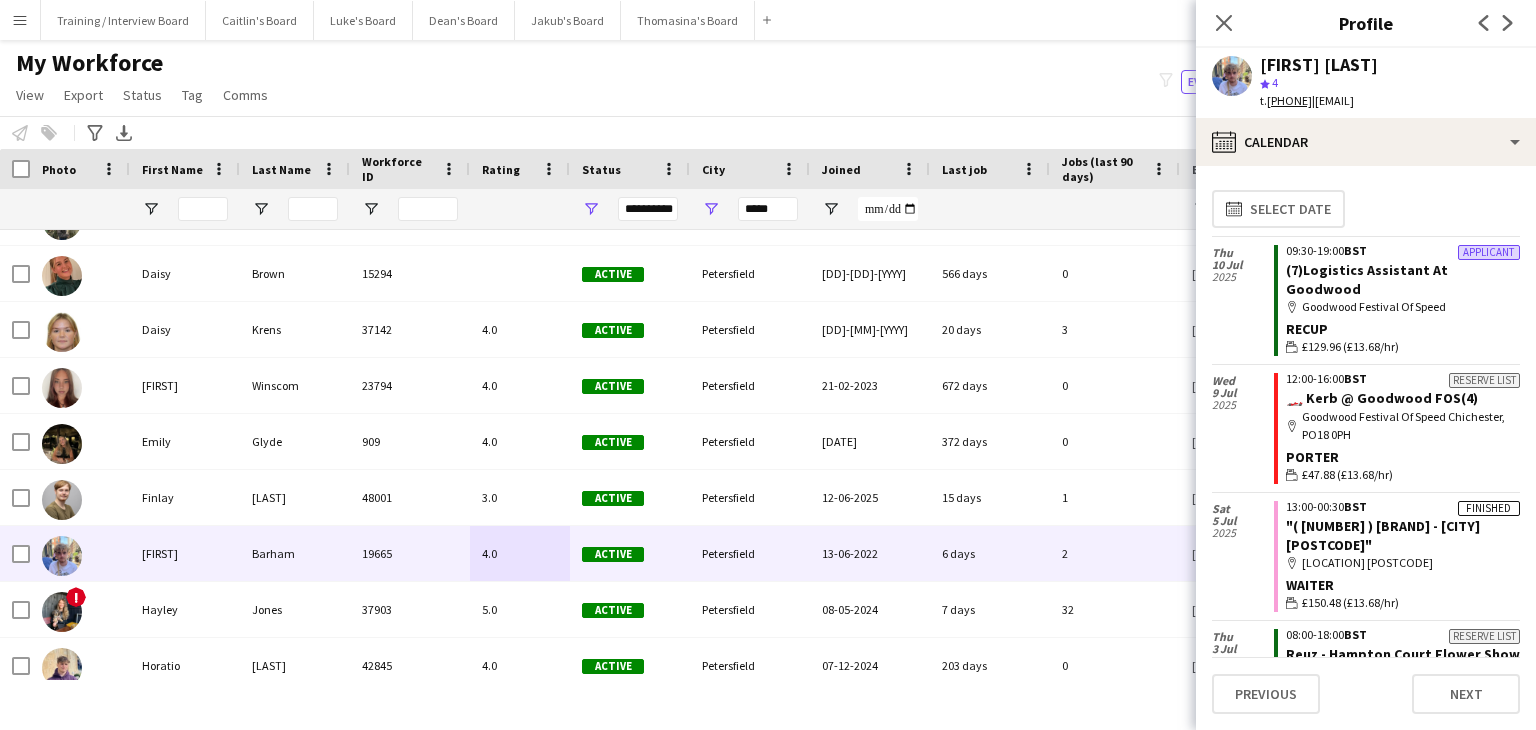 drag, startPoint x: 1360, startPoint y: 74, endPoint x: 1272, endPoint y: 65, distance: 88.45903 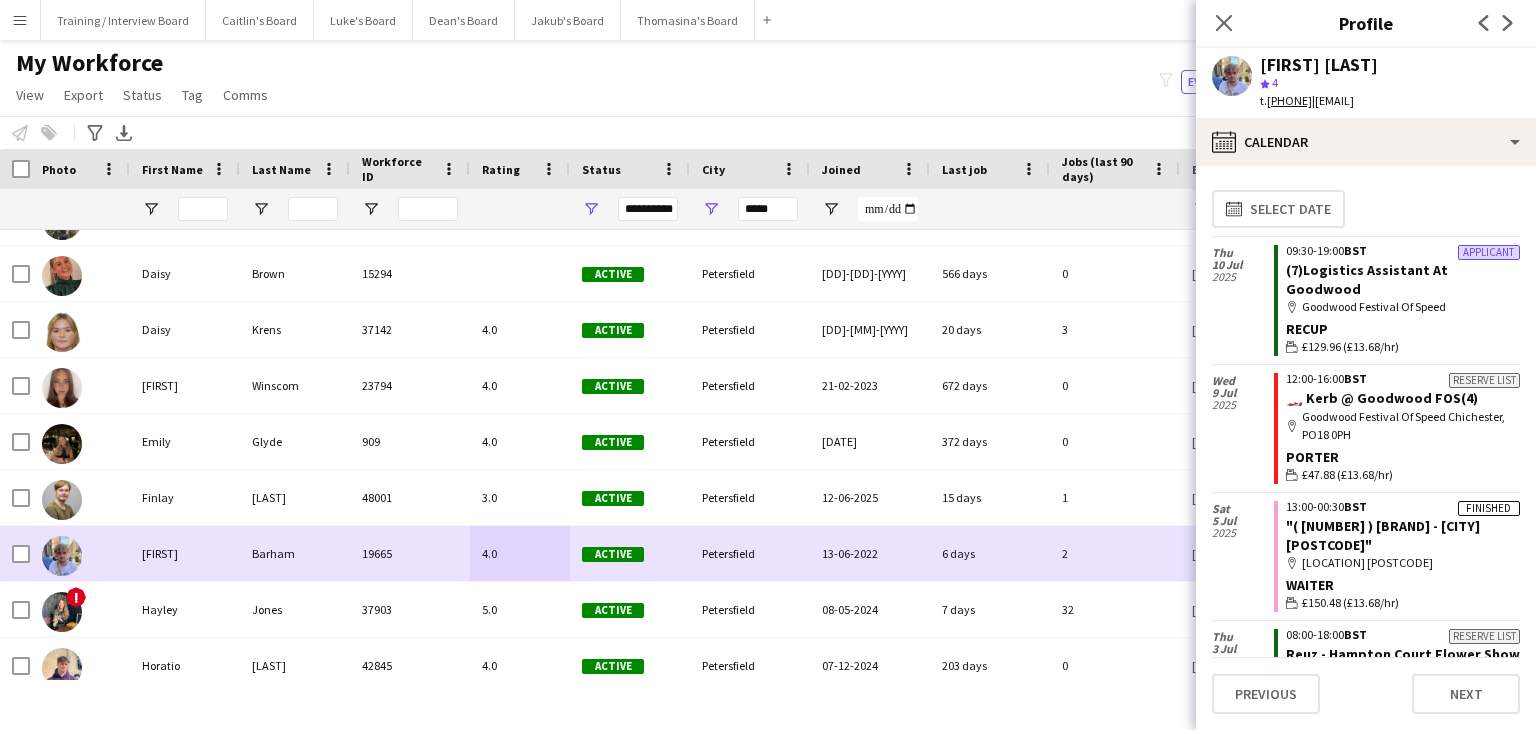 scroll, scrollTop: 667, scrollLeft: 0, axis: vertical 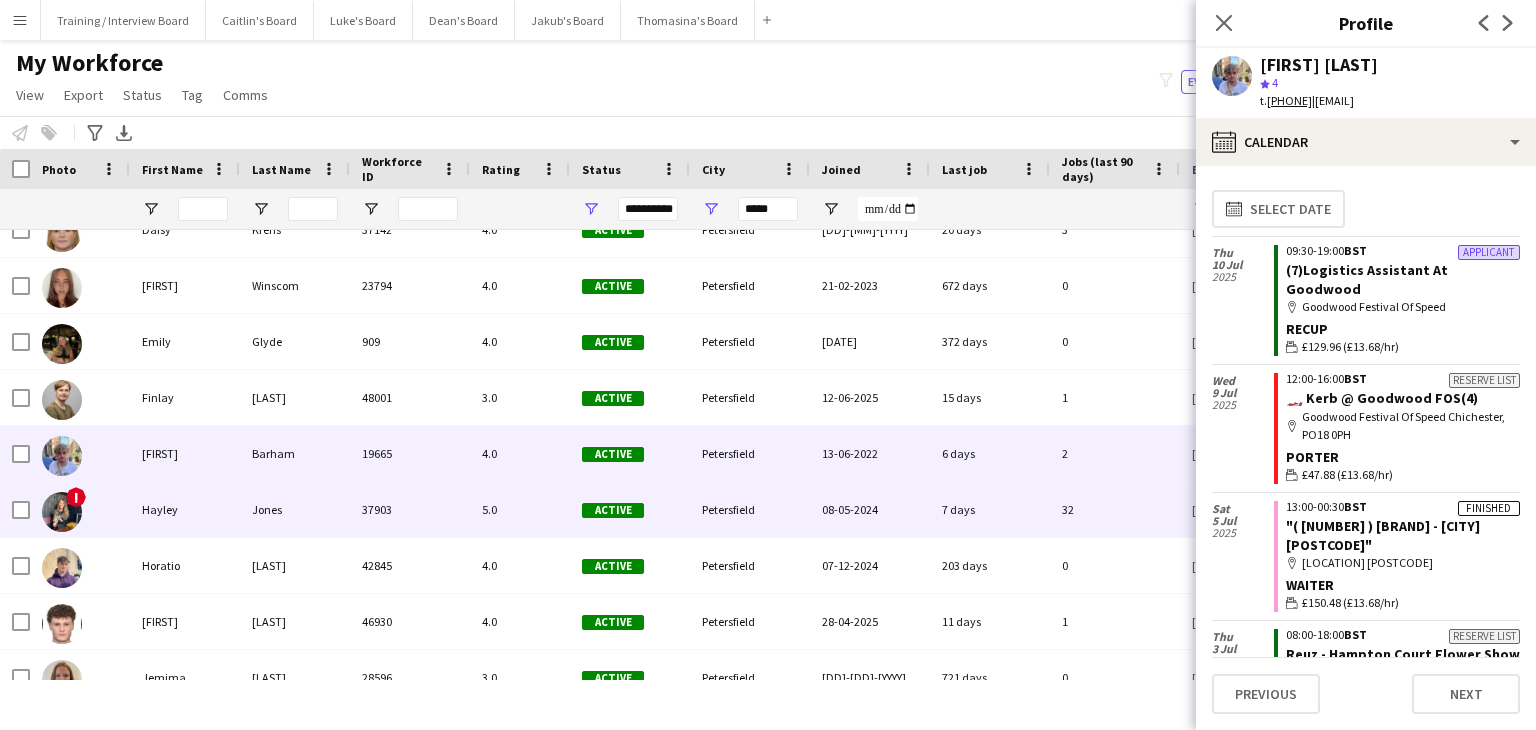 click on "5.0" at bounding box center [520, 509] 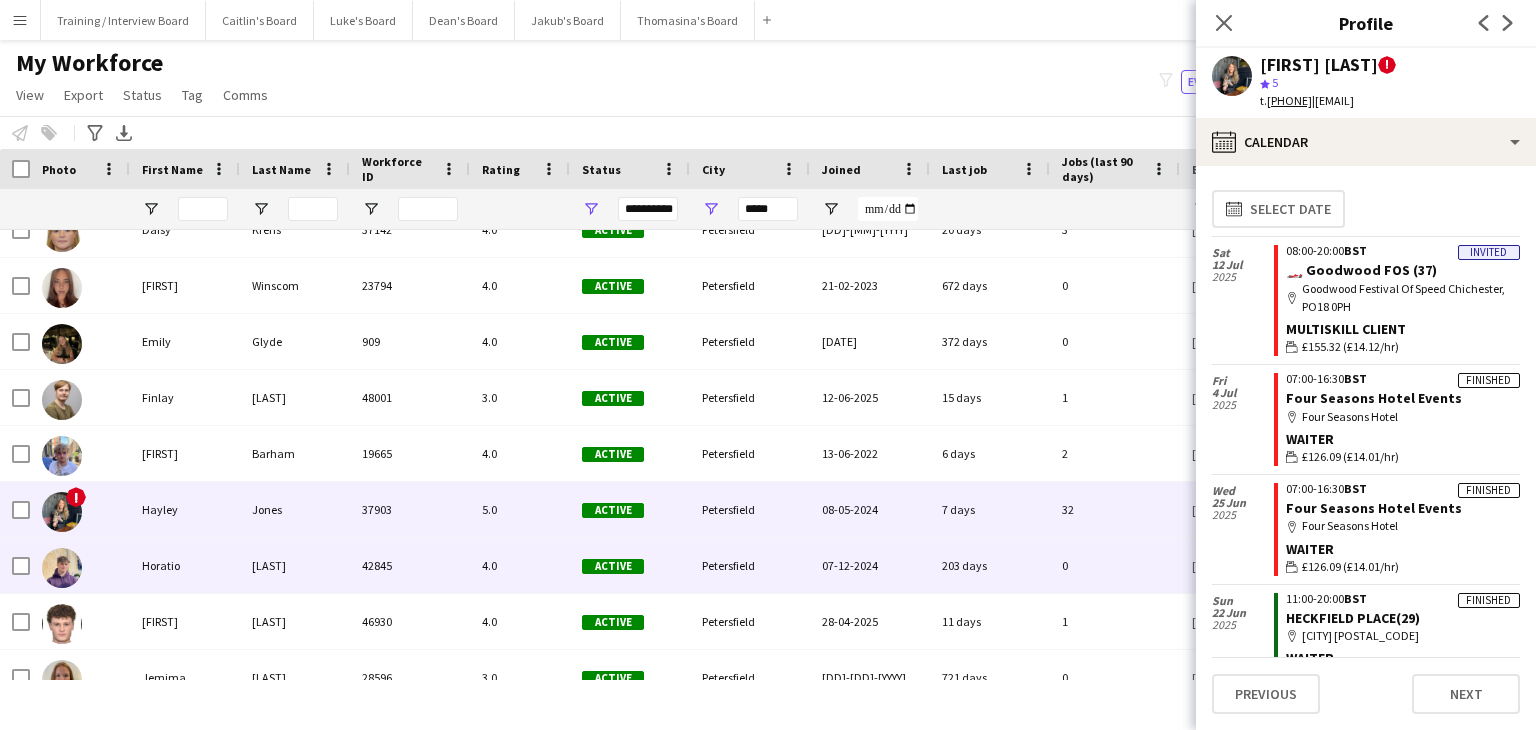 scroll, scrollTop: 800, scrollLeft: 0, axis: vertical 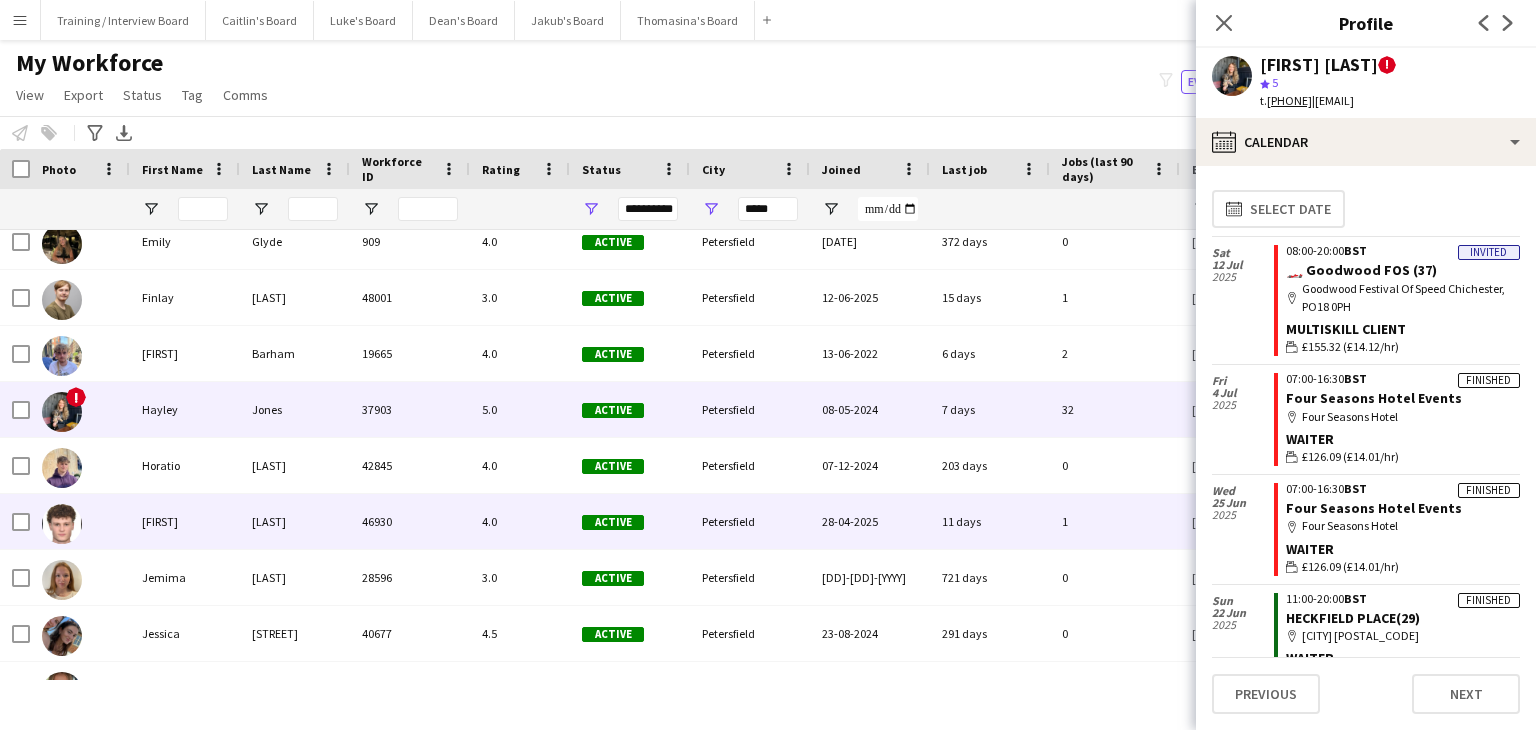 click on "4.0" at bounding box center [520, 521] 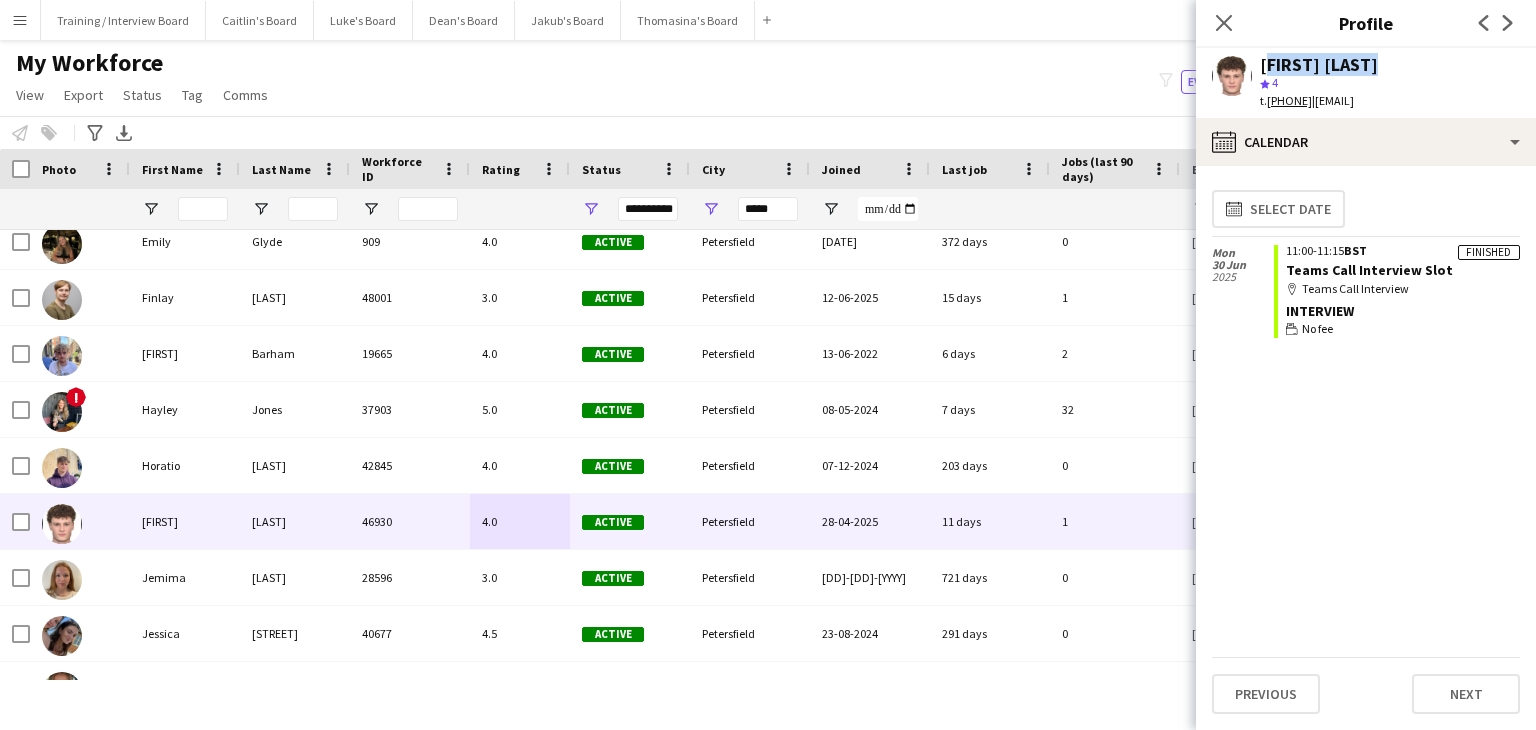 drag, startPoint x: 1390, startPoint y: 64, endPoint x: 1267, endPoint y: 63, distance: 123.00407 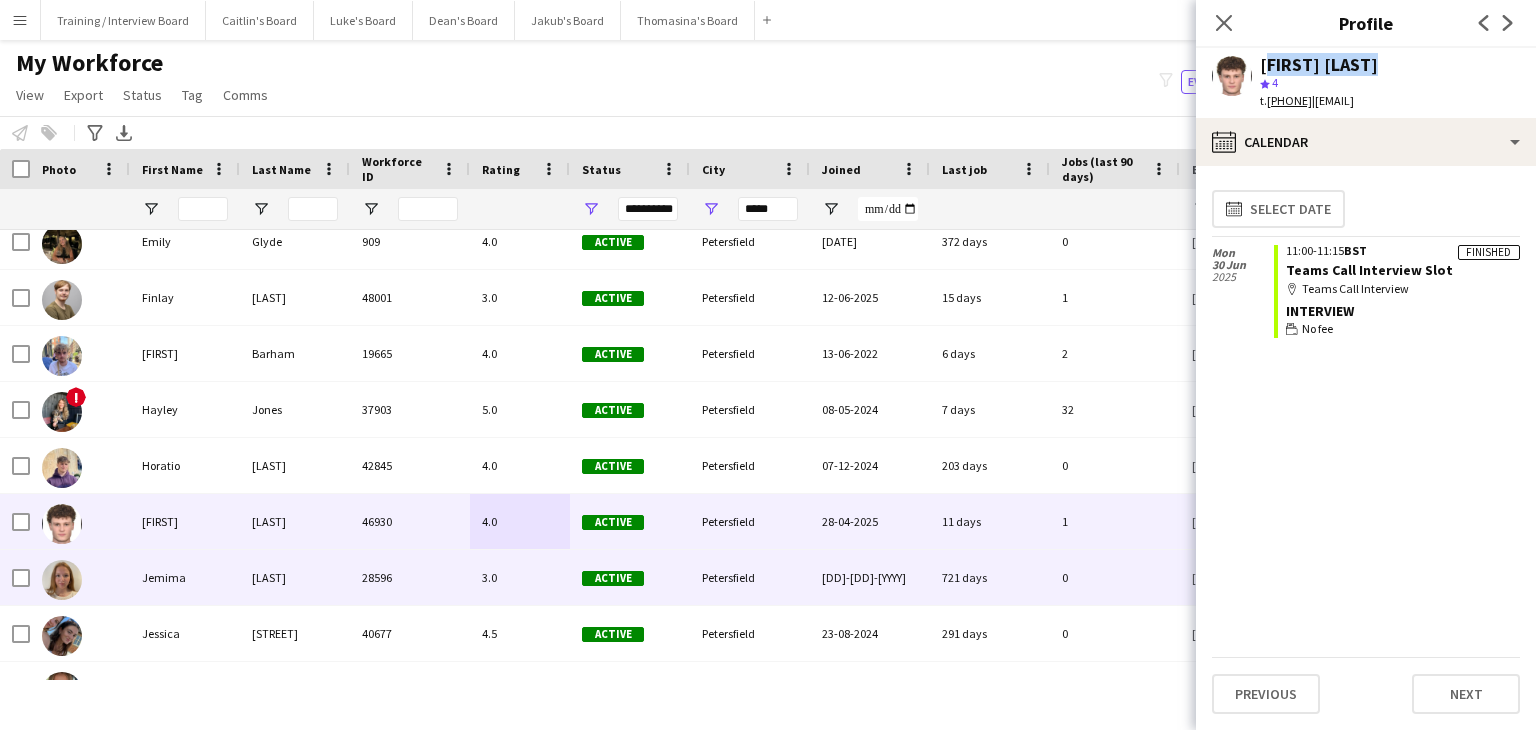 scroll, scrollTop: 900, scrollLeft: 0, axis: vertical 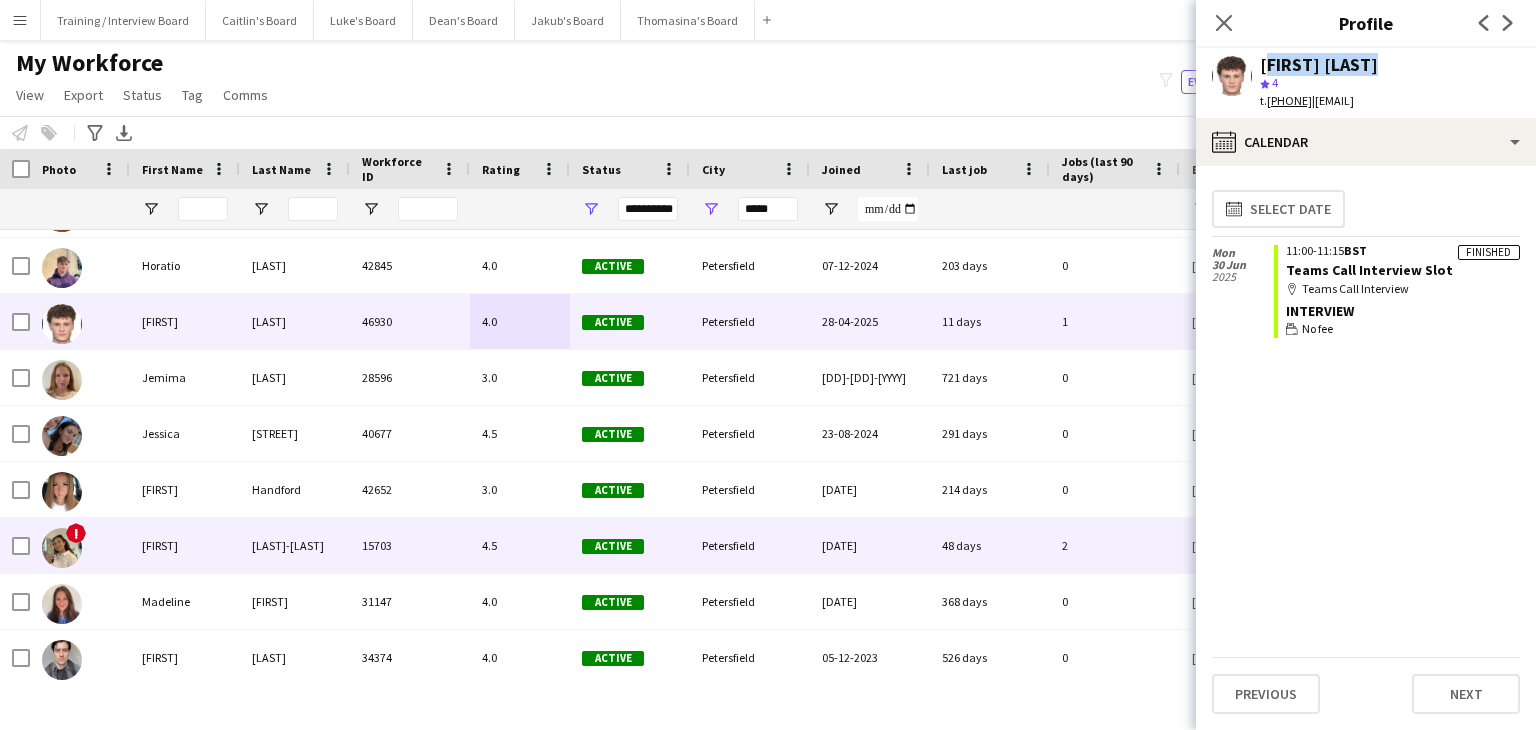 click on "4.5" at bounding box center (520, 545) 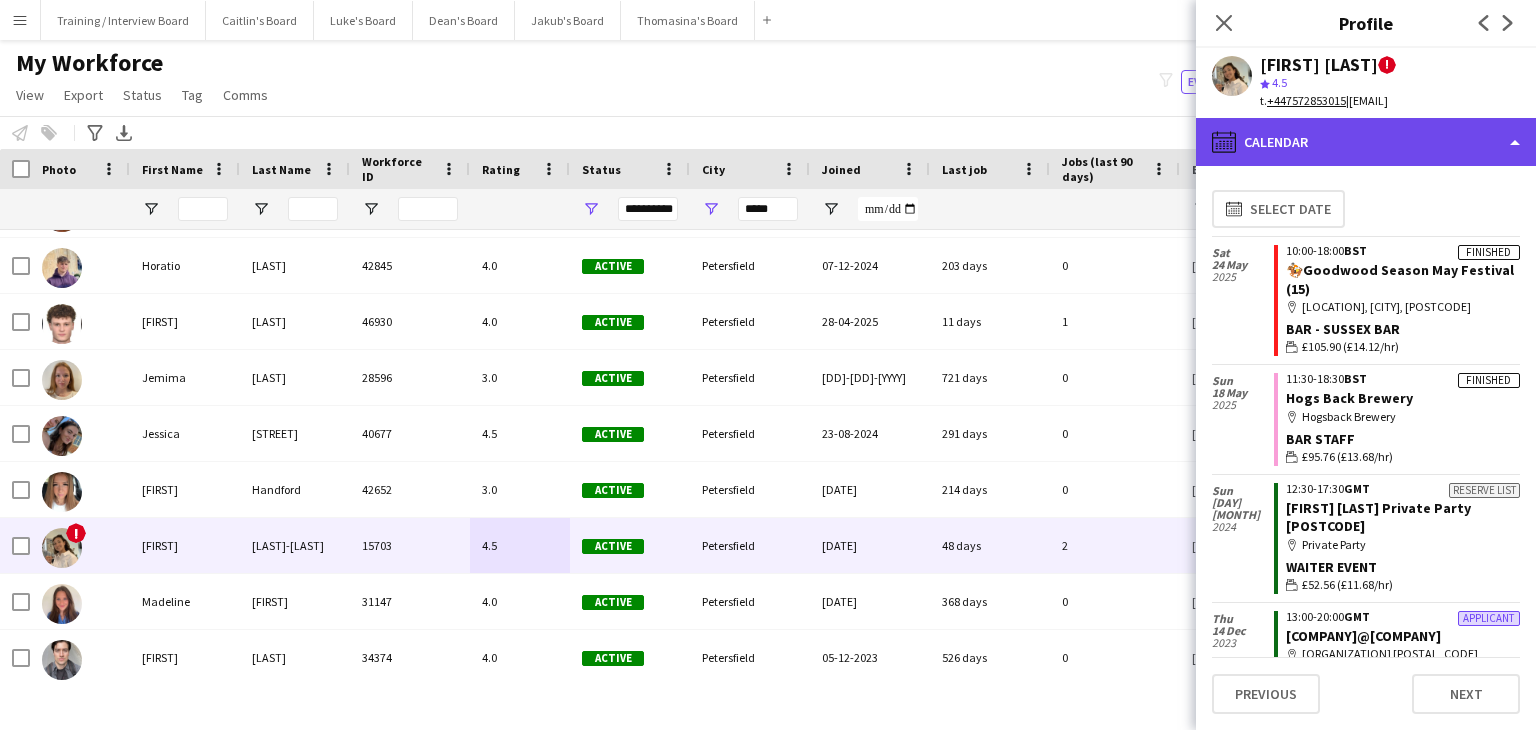 click on "calendar-full
Calendar" 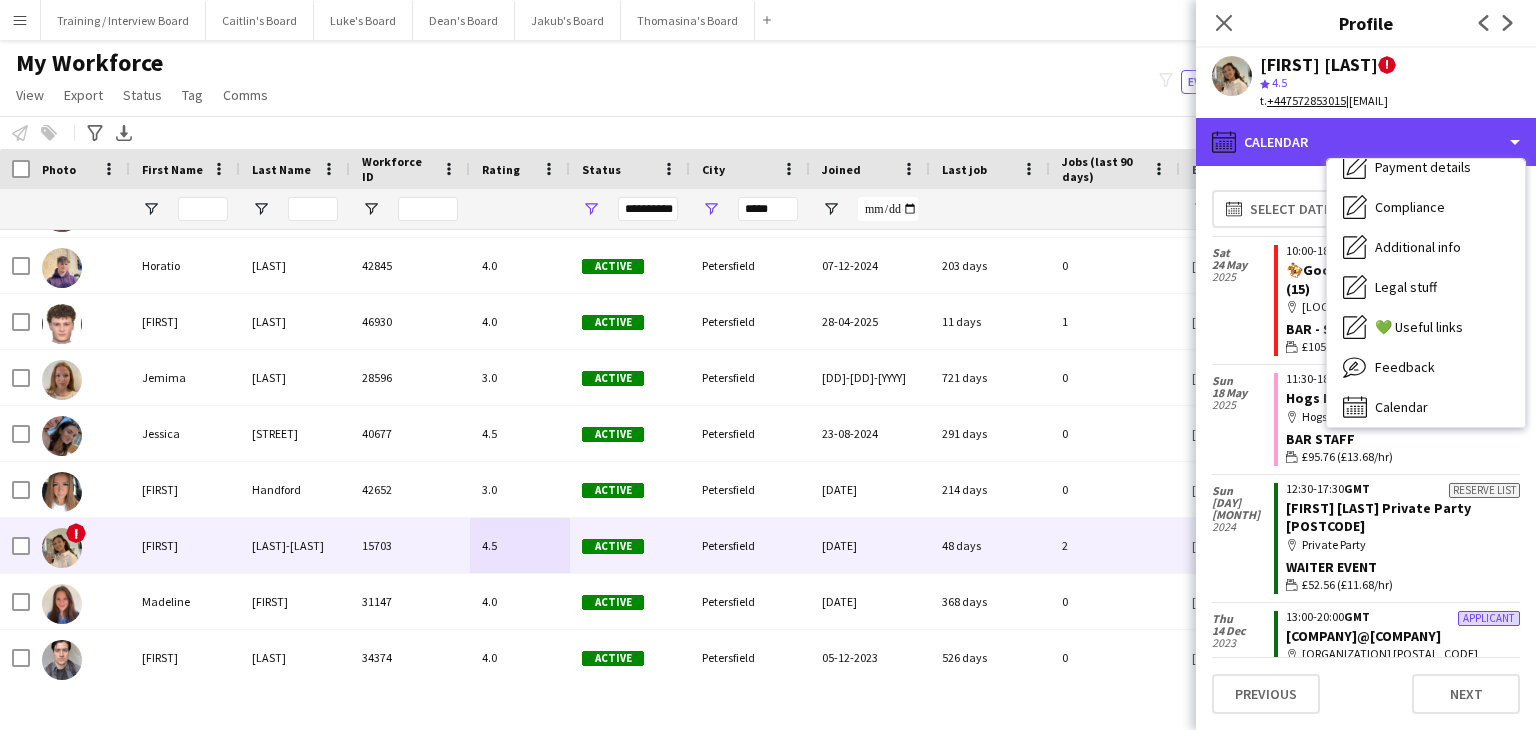 scroll, scrollTop: 268, scrollLeft: 0, axis: vertical 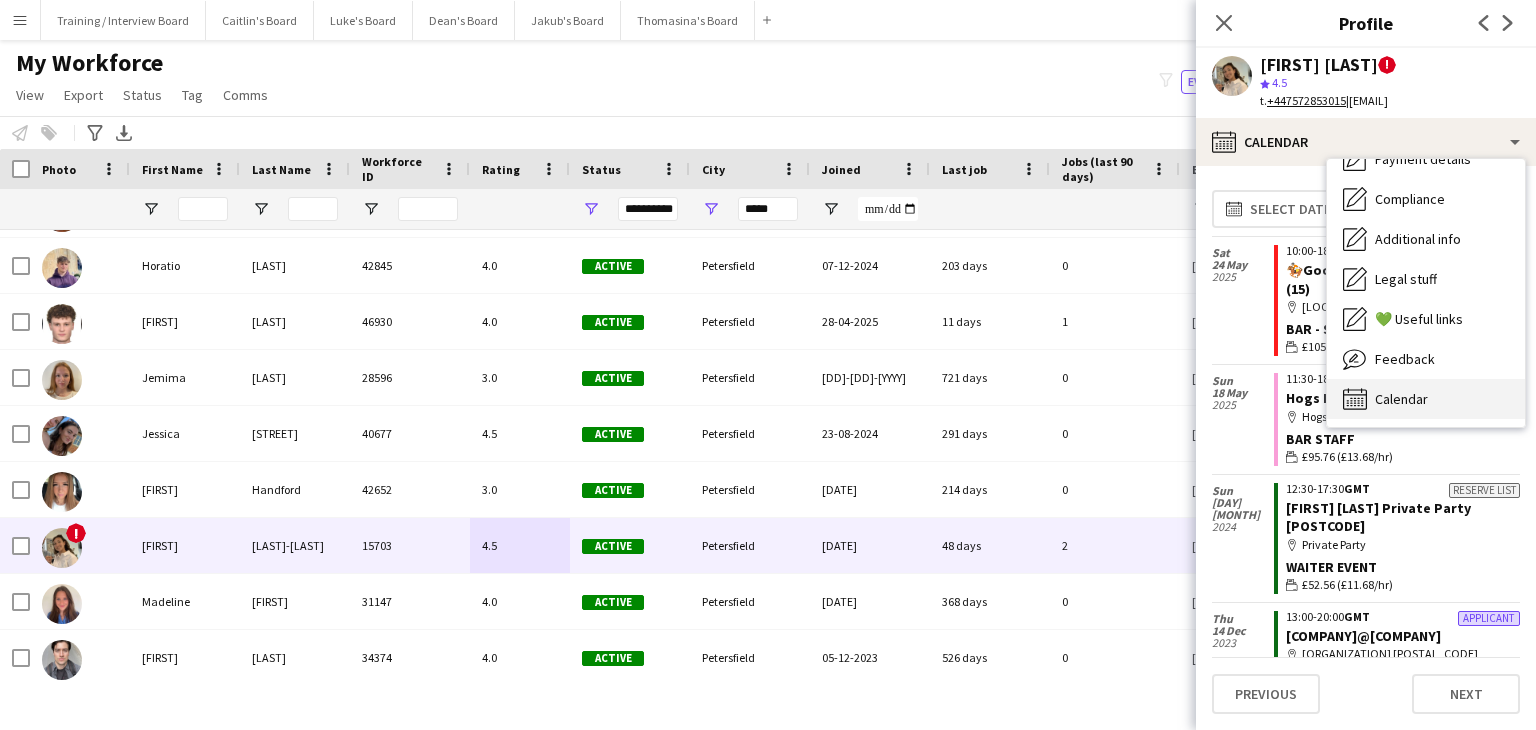 click on "Calendar
Calendar" at bounding box center [1426, 399] 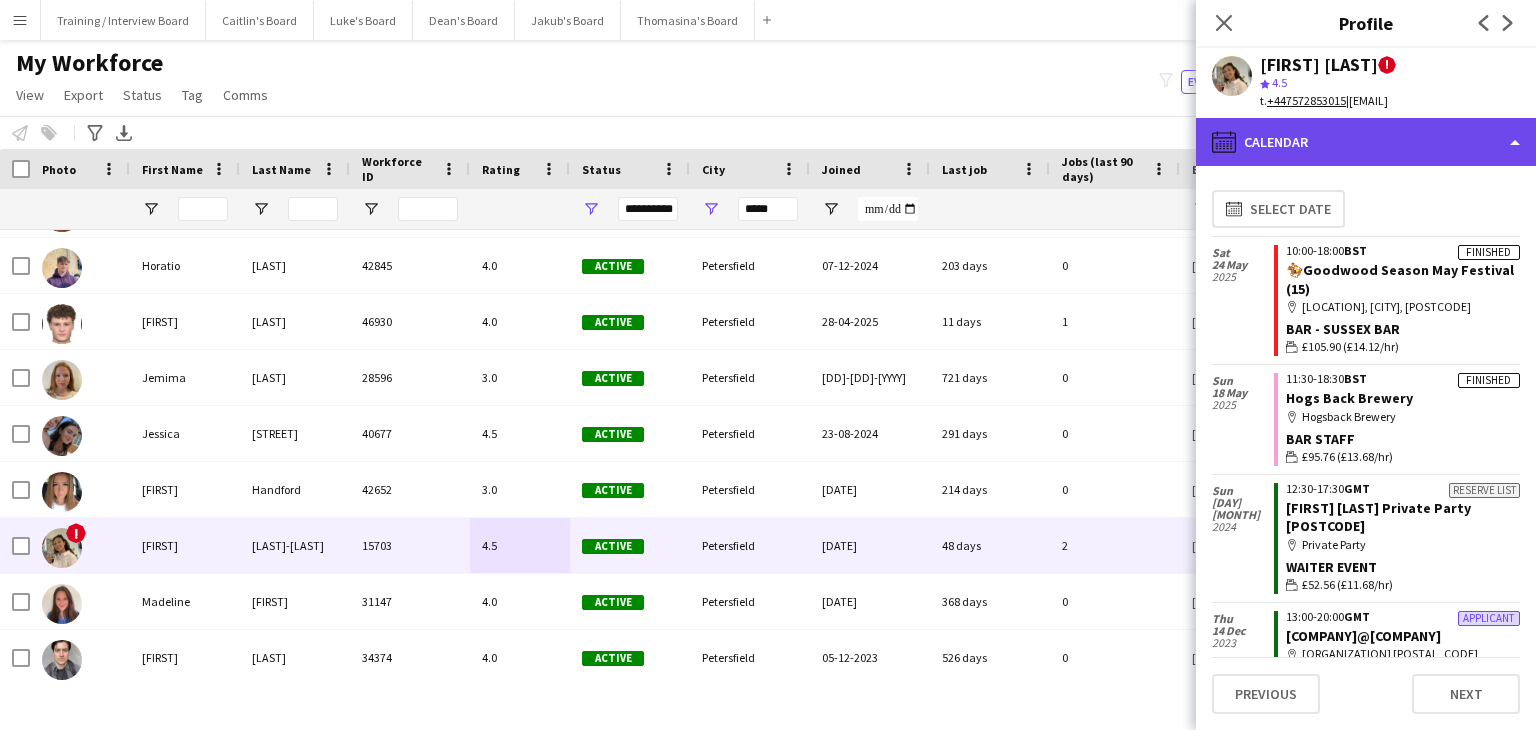 click on "calendar-full
Calendar" 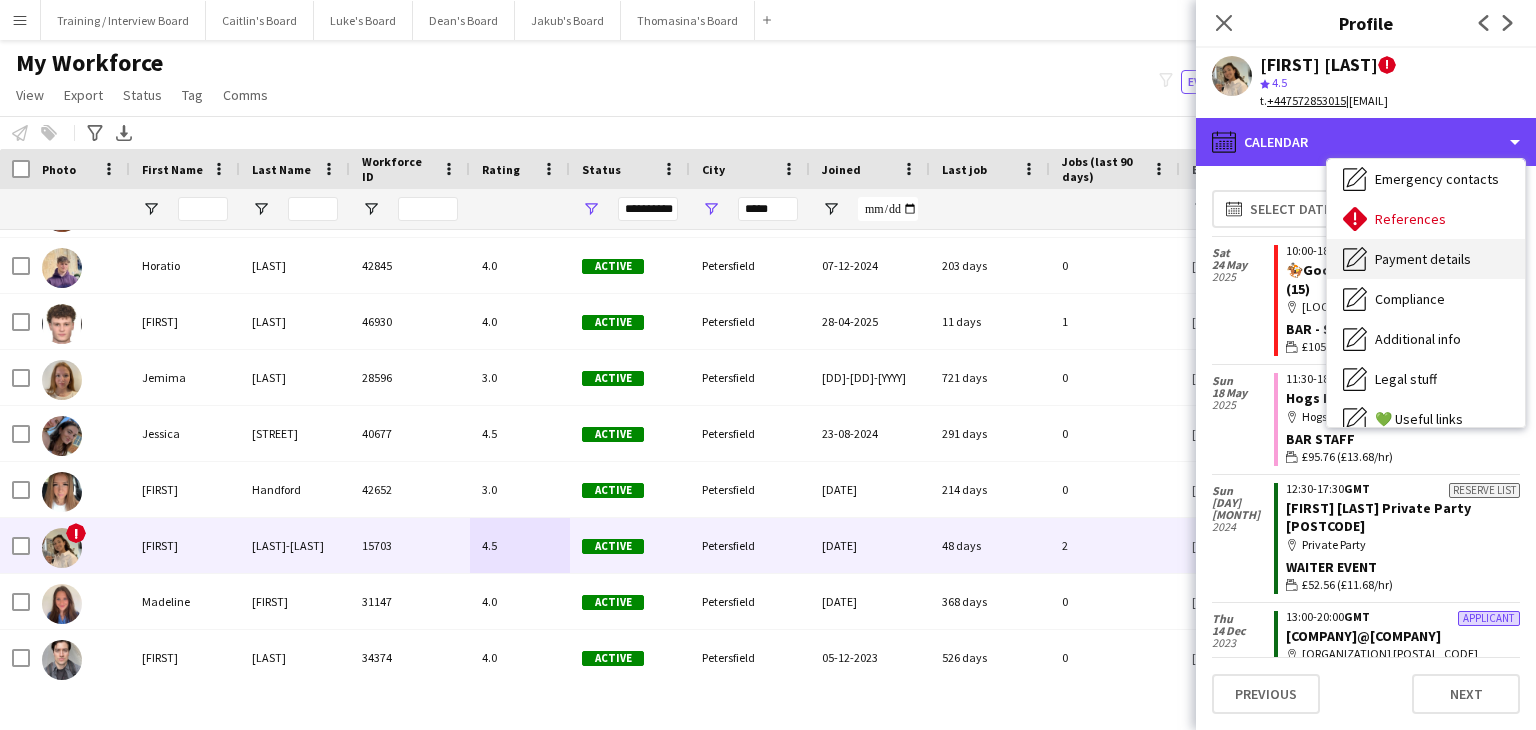 scroll, scrollTop: 268, scrollLeft: 0, axis: vertical 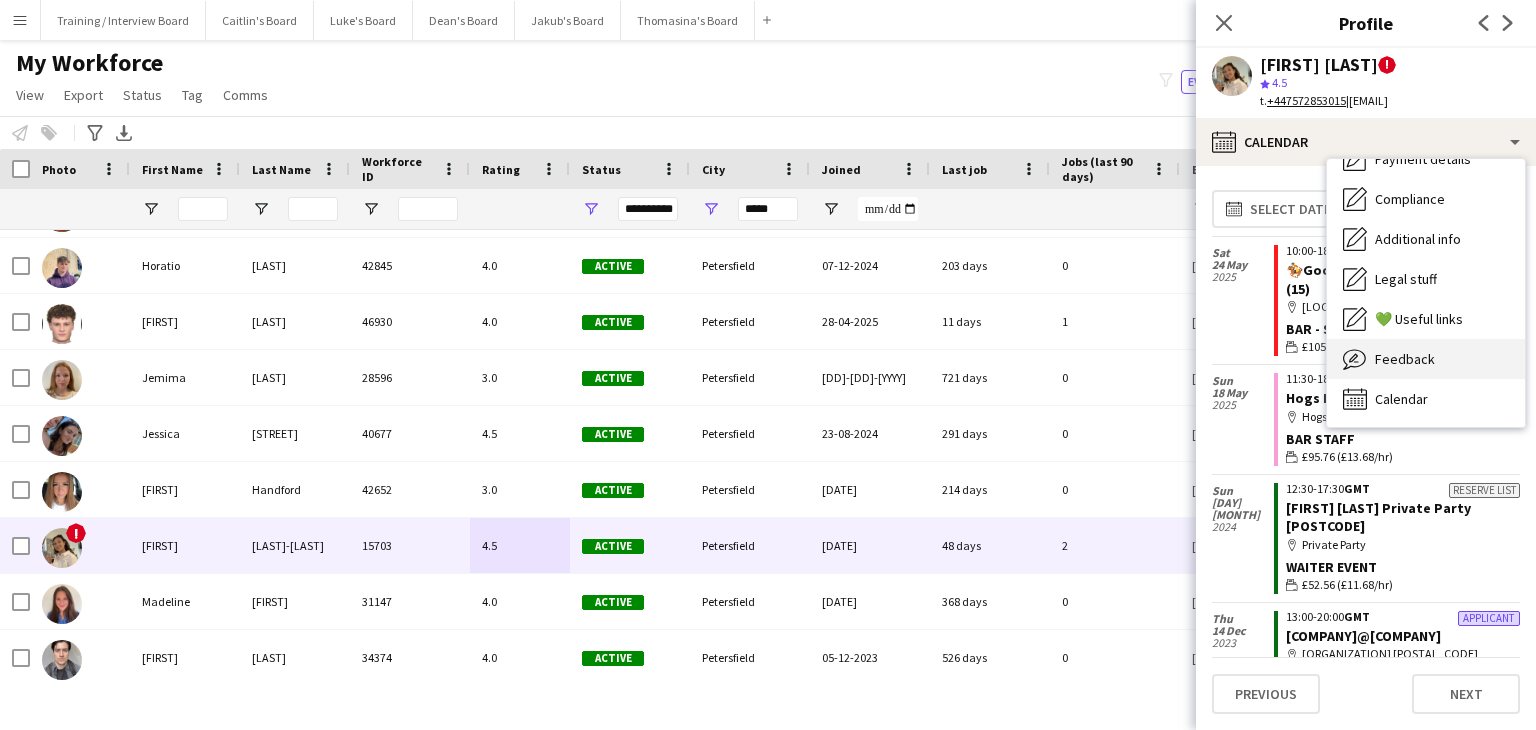 click on "Feedback" at bounding box center [1405, 359] 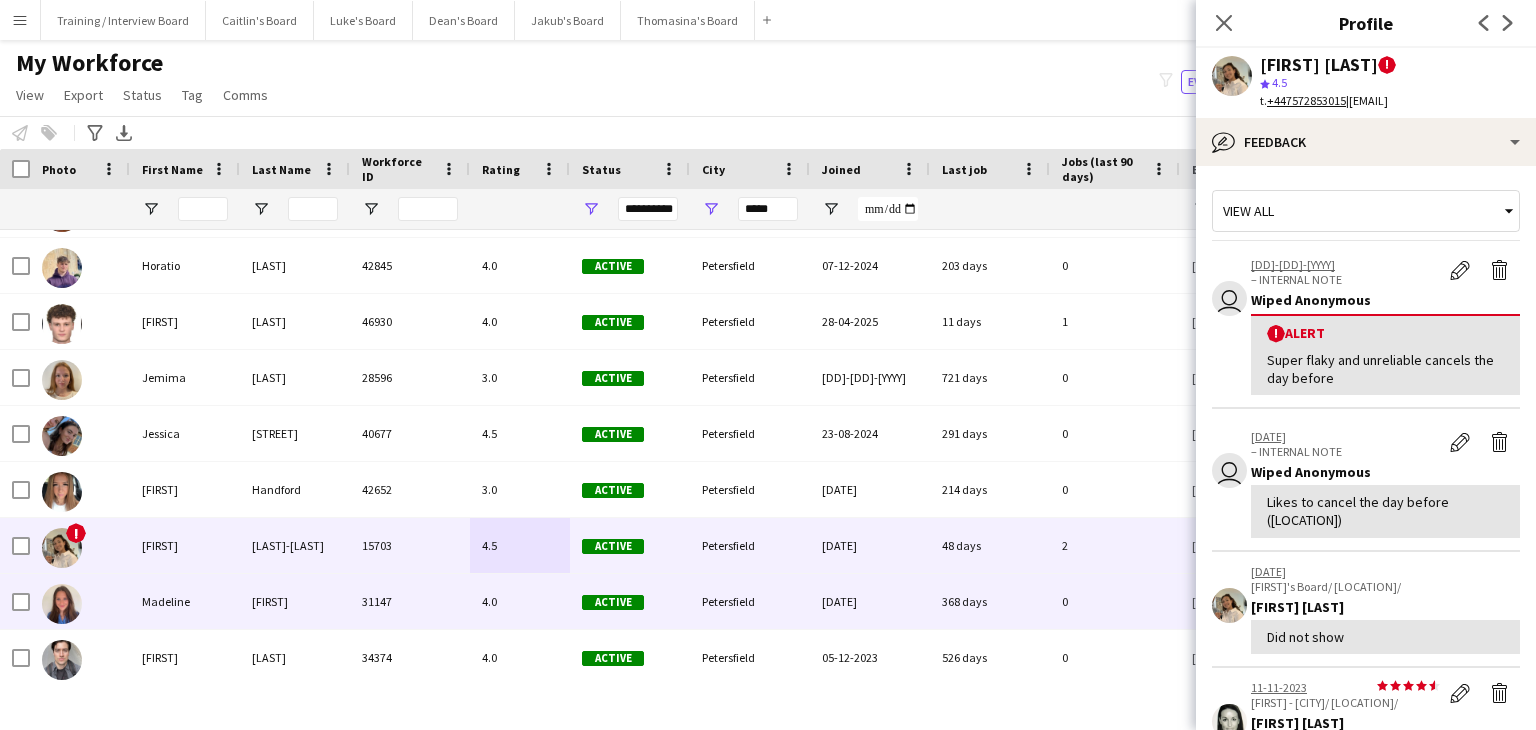 scroll, scrollTop: 1196, scrollLeft: 0, axis: vertical 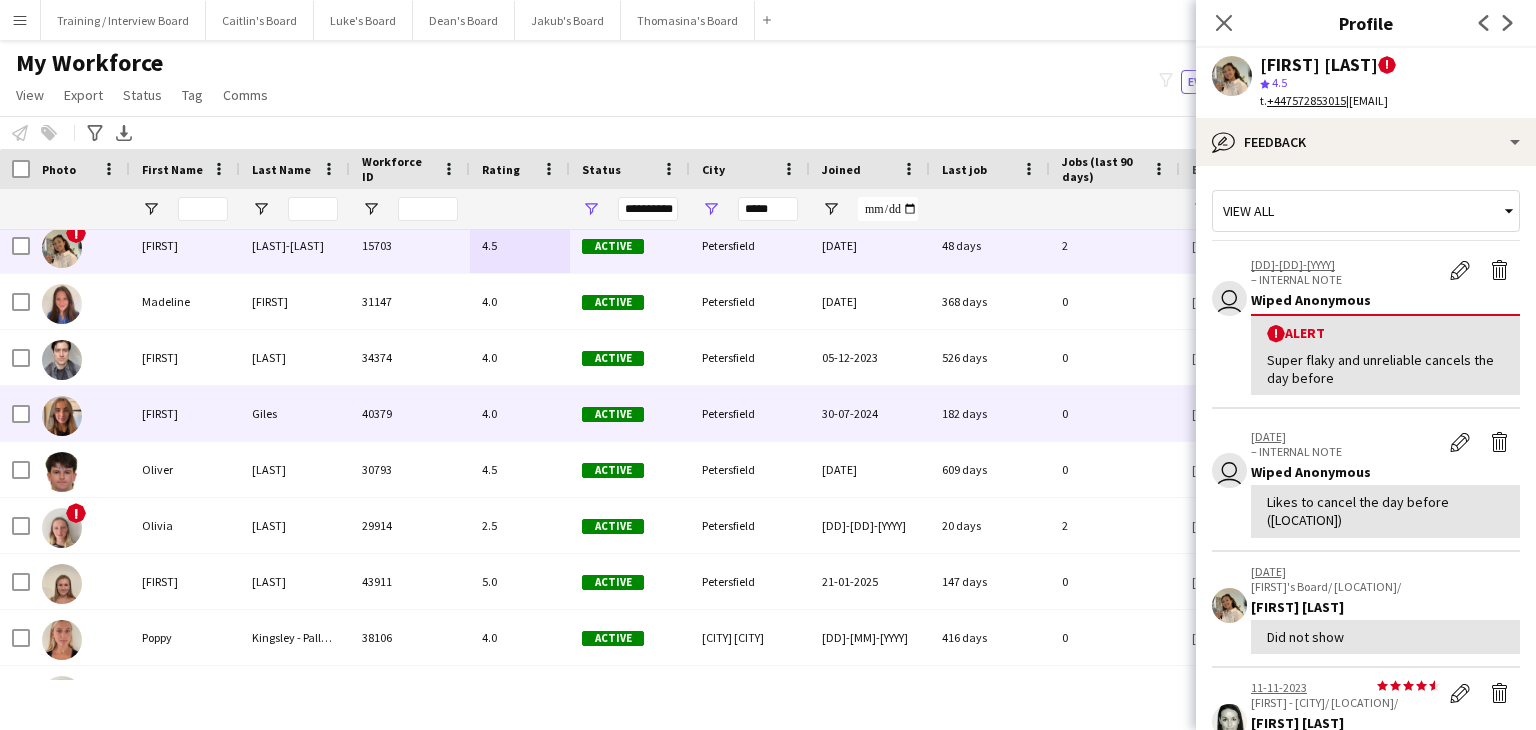 click on "4.0" at bounding box center [520, 413] 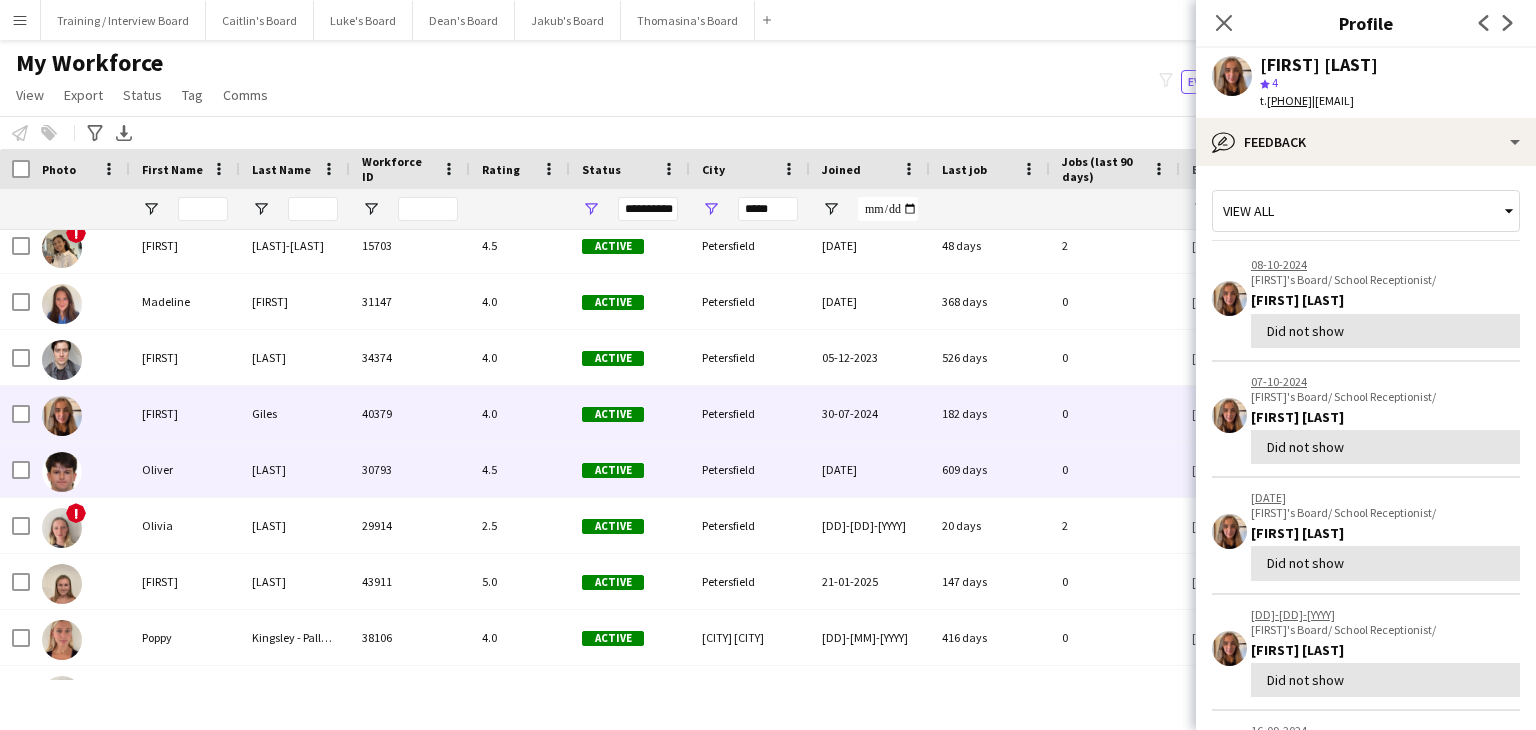 scroll, scrollTop: 1371, scrollLeft: 0, axis: vertical 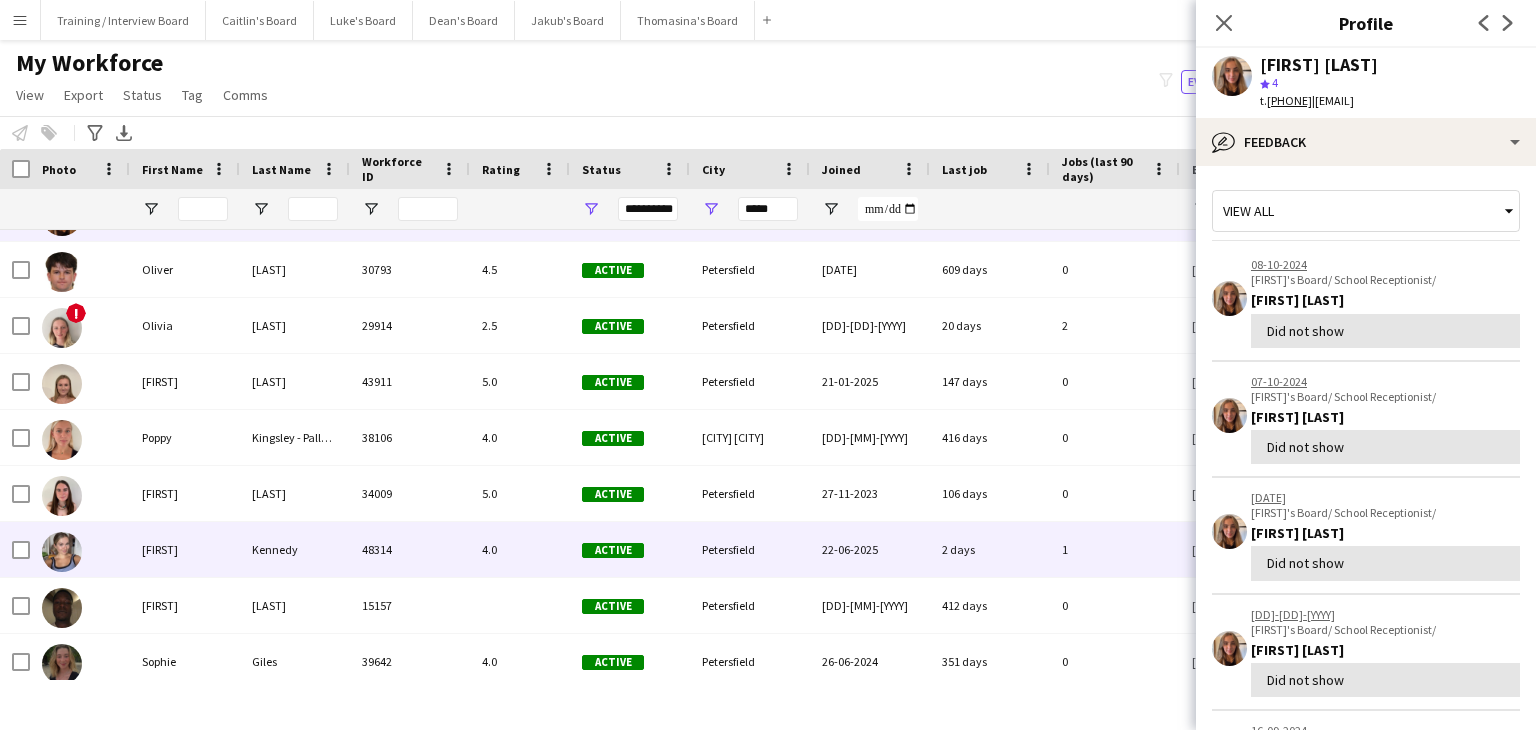 click on "4.0" at bounding box center [520, 549] 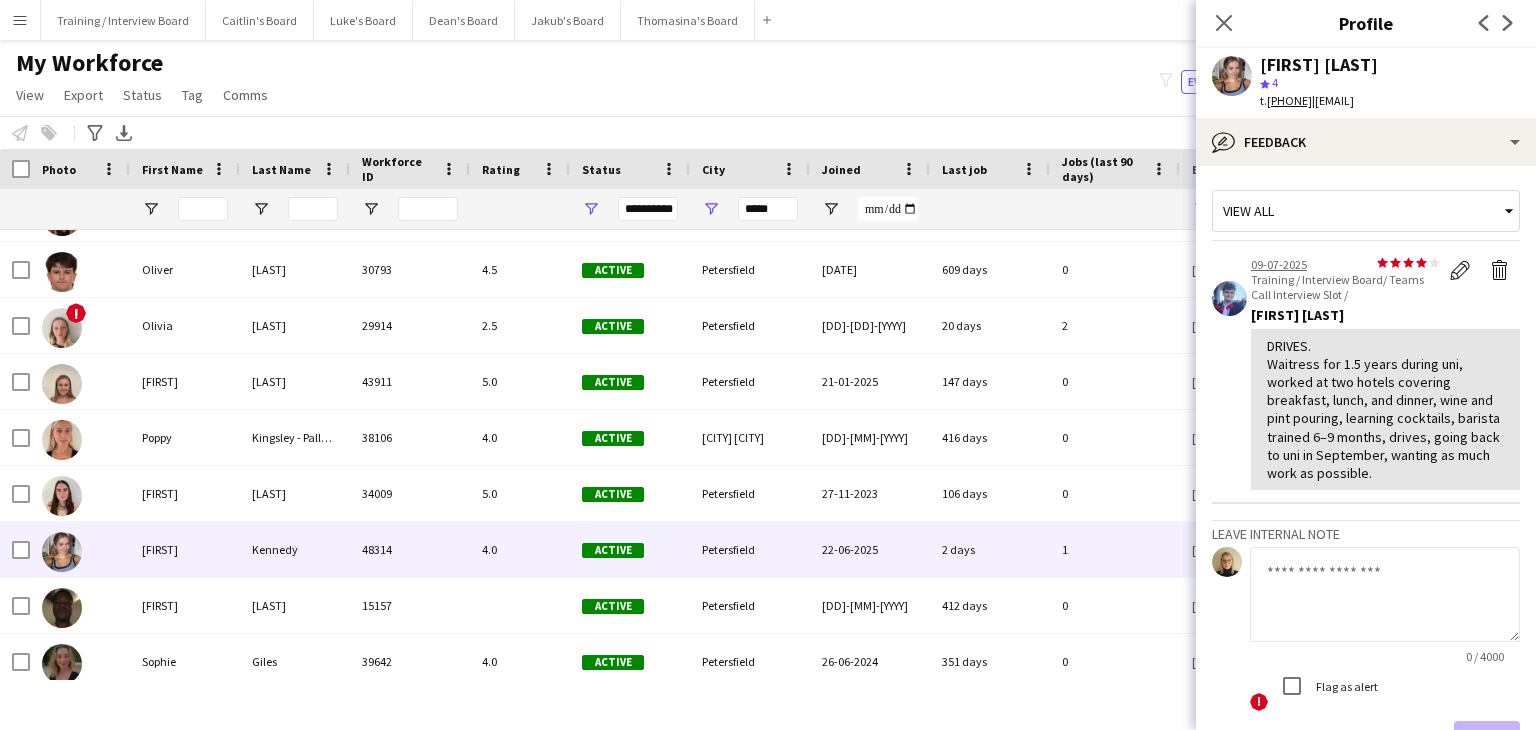 drag, startPoint x: 1357, startPoint y: 168, endPoint x: 1381, endPoint y: 167, distance: 24.020824 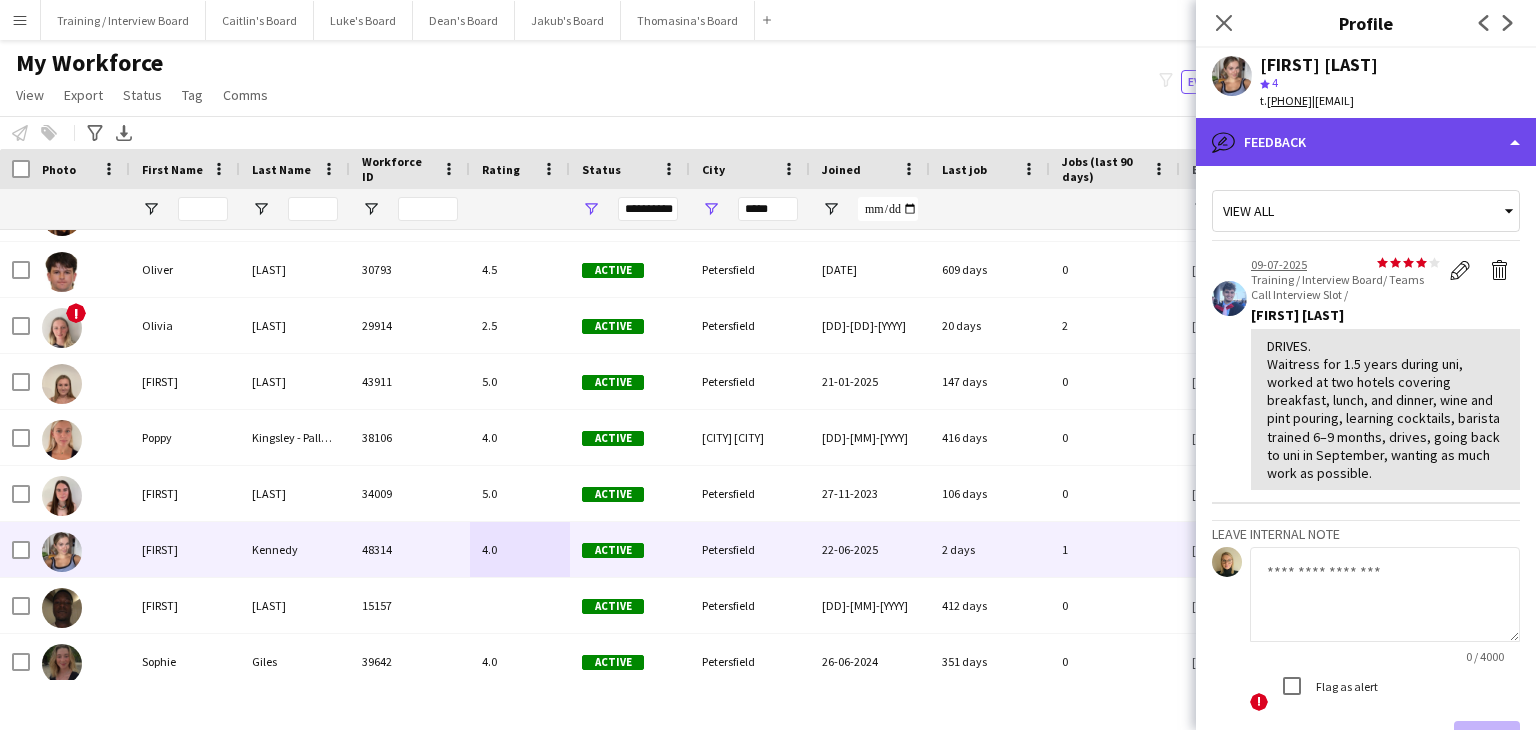 click on "bubble-pencil
Feedback" 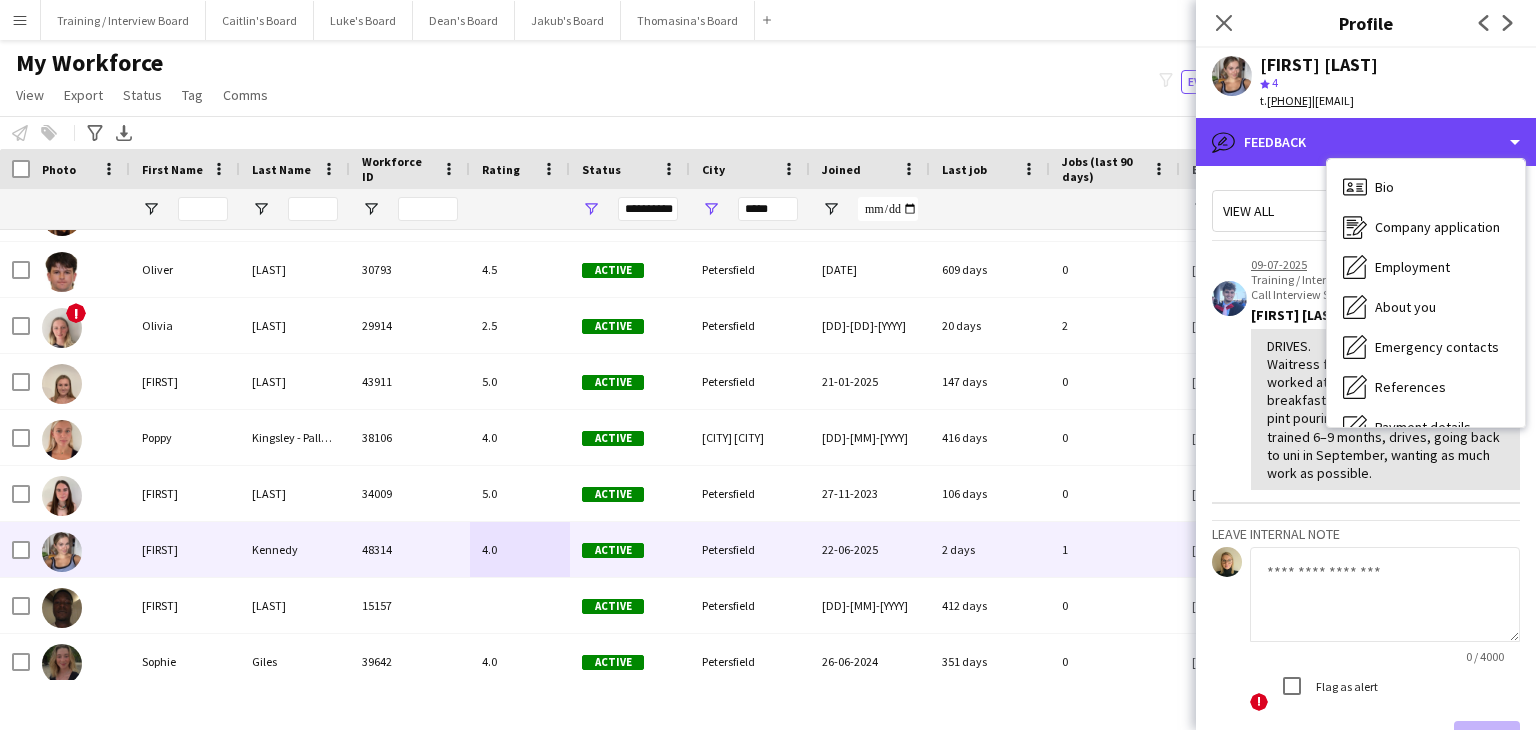 scroll, scrollTop: 268, scrollLeft: 0, axis: vertical 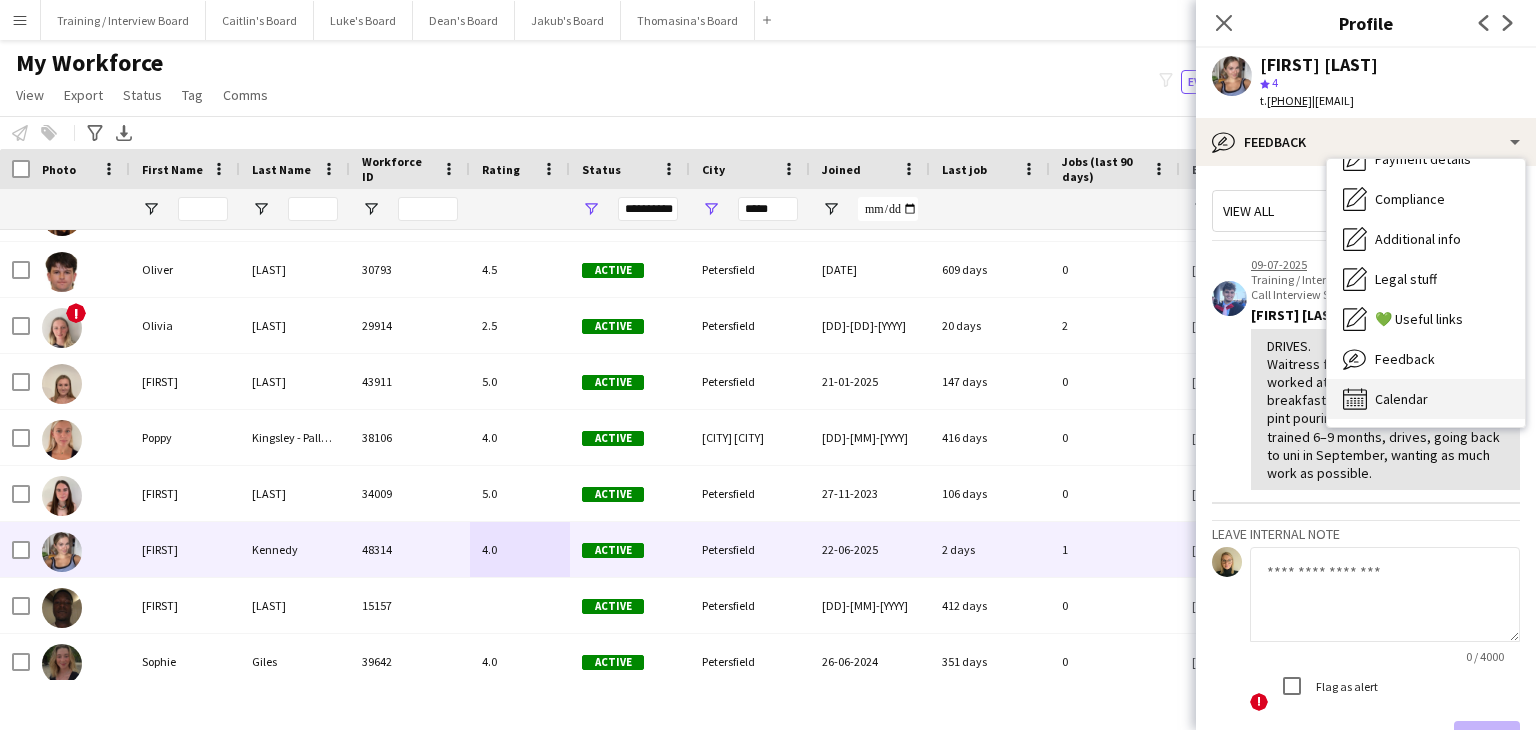 click on "Calendar
Calendar" at bounding box center [1426, 399] 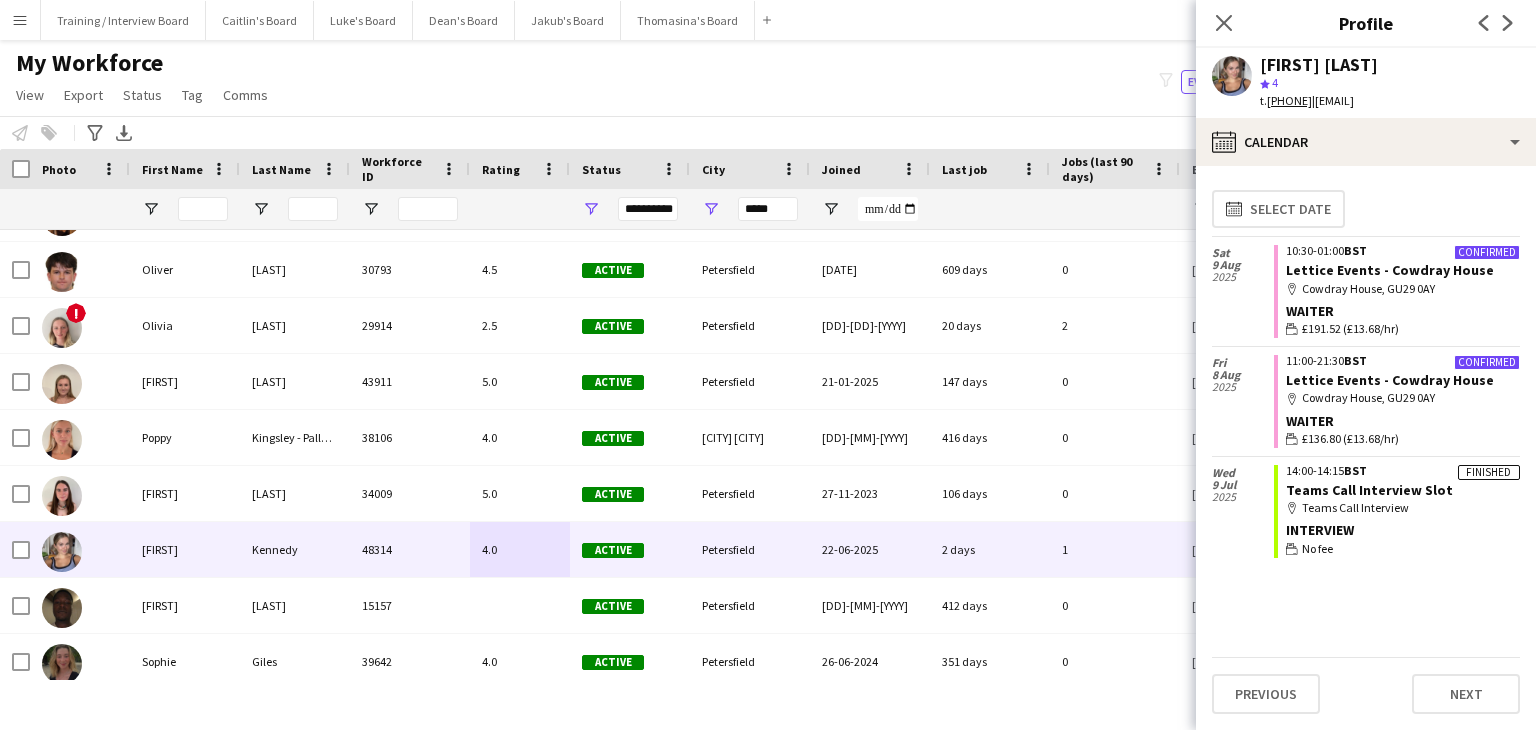 drag, startPoint x: 1406, startPoint y: 69, endPoint x: 1260, endPoint y: 69, distance: 146 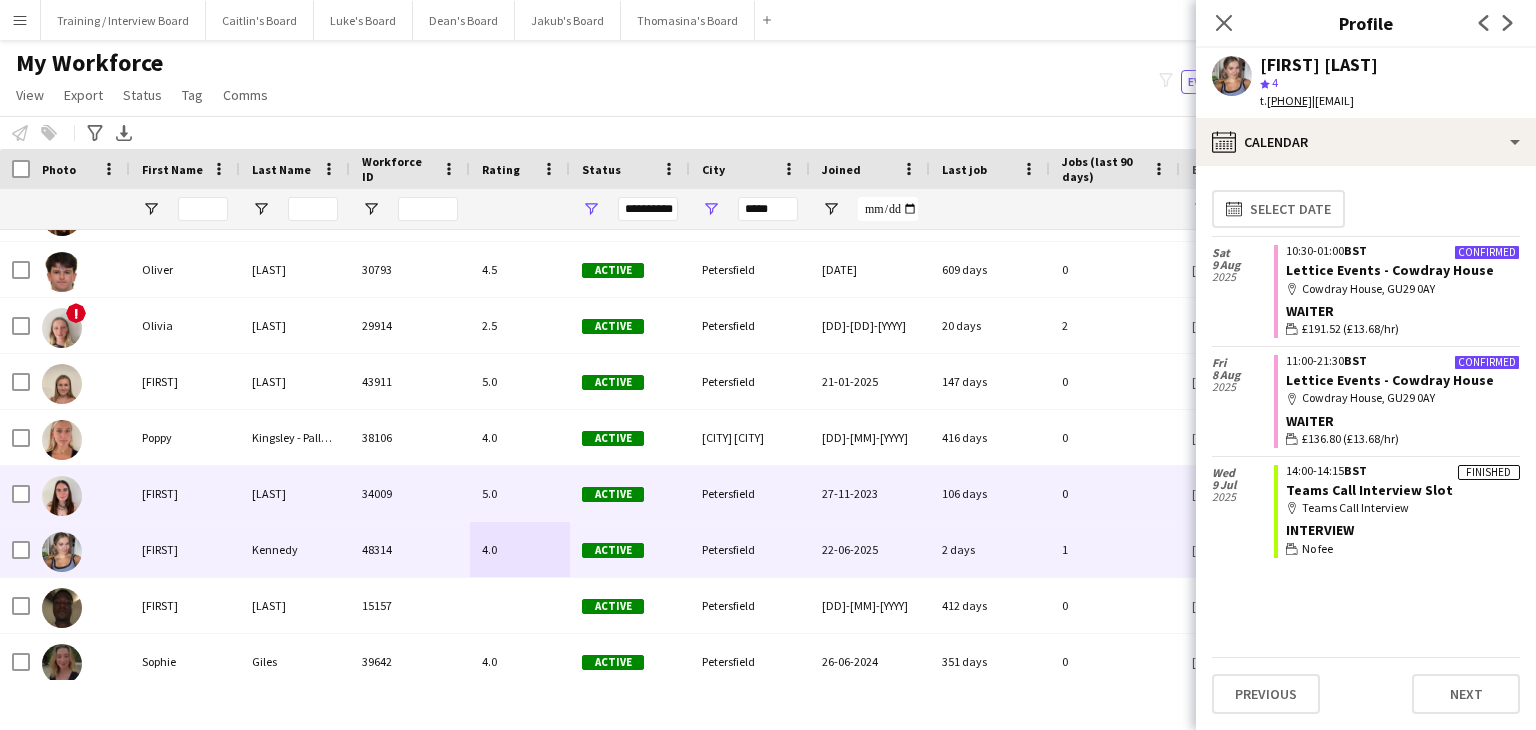 scroll, scrollTop: 1600, scrollLeft: 0, axis: vertical 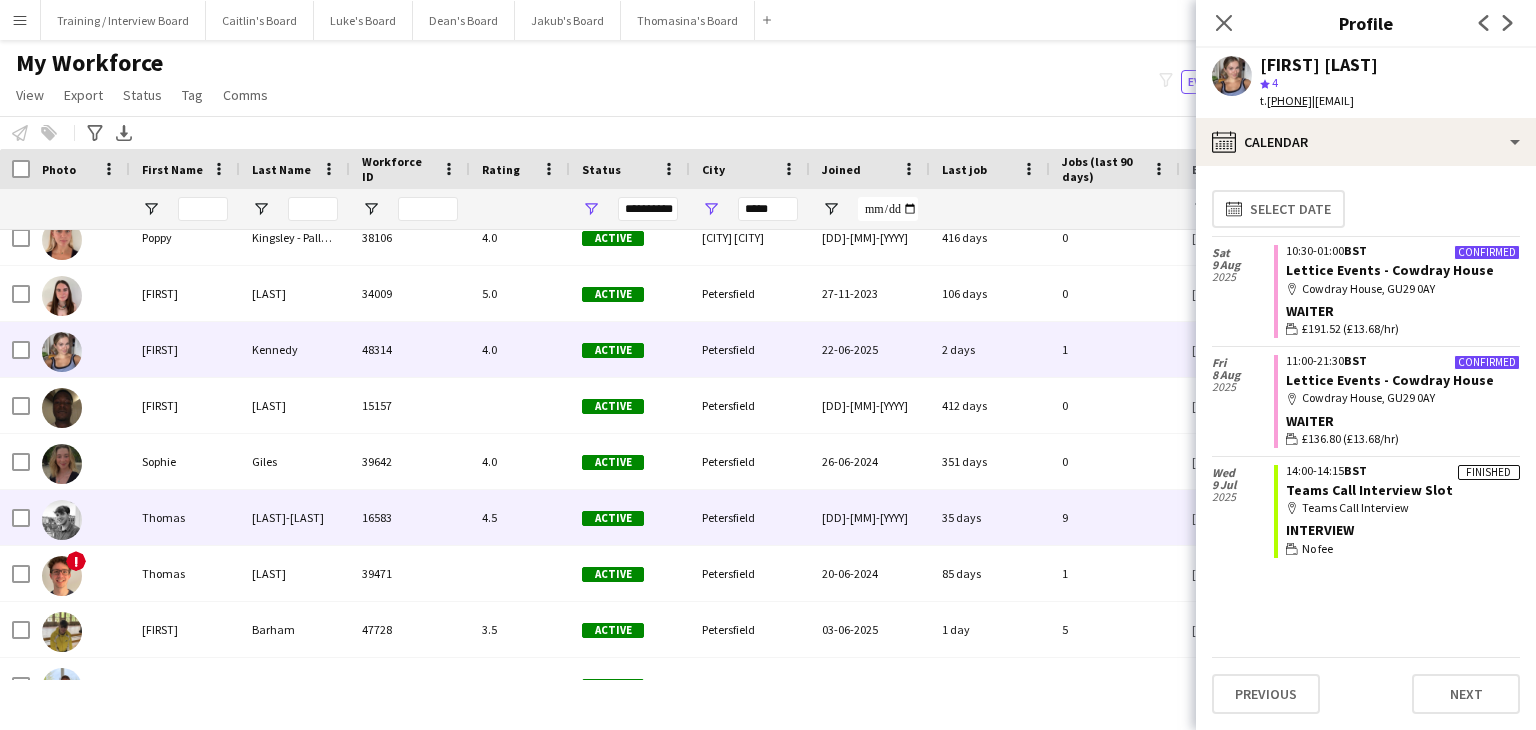 click on "4.5" at bounding box center [520, 517] 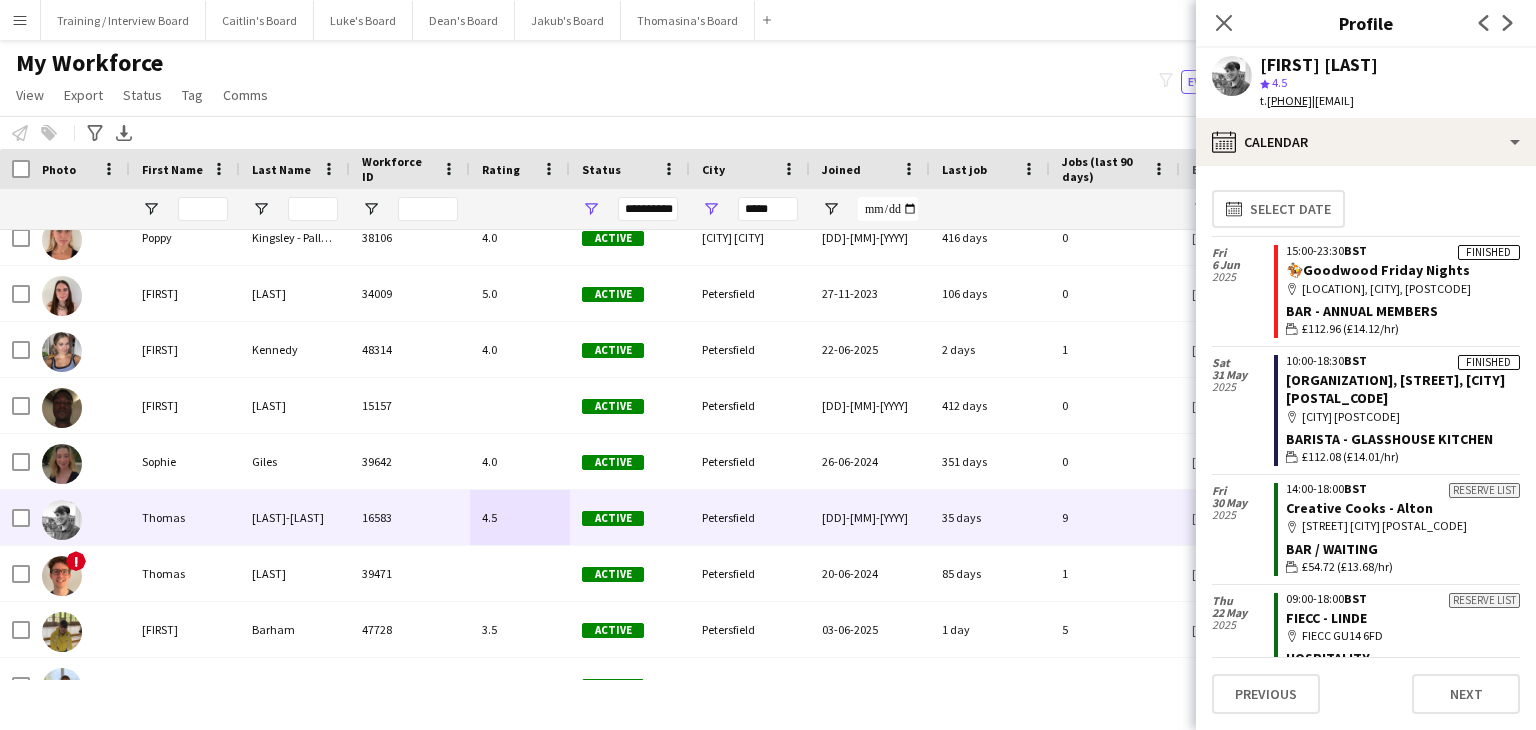 drag, startPoint x: 1440, startPoint y: 66, endPoint x: 1270, endPoint y: 60, distance: 170.10585 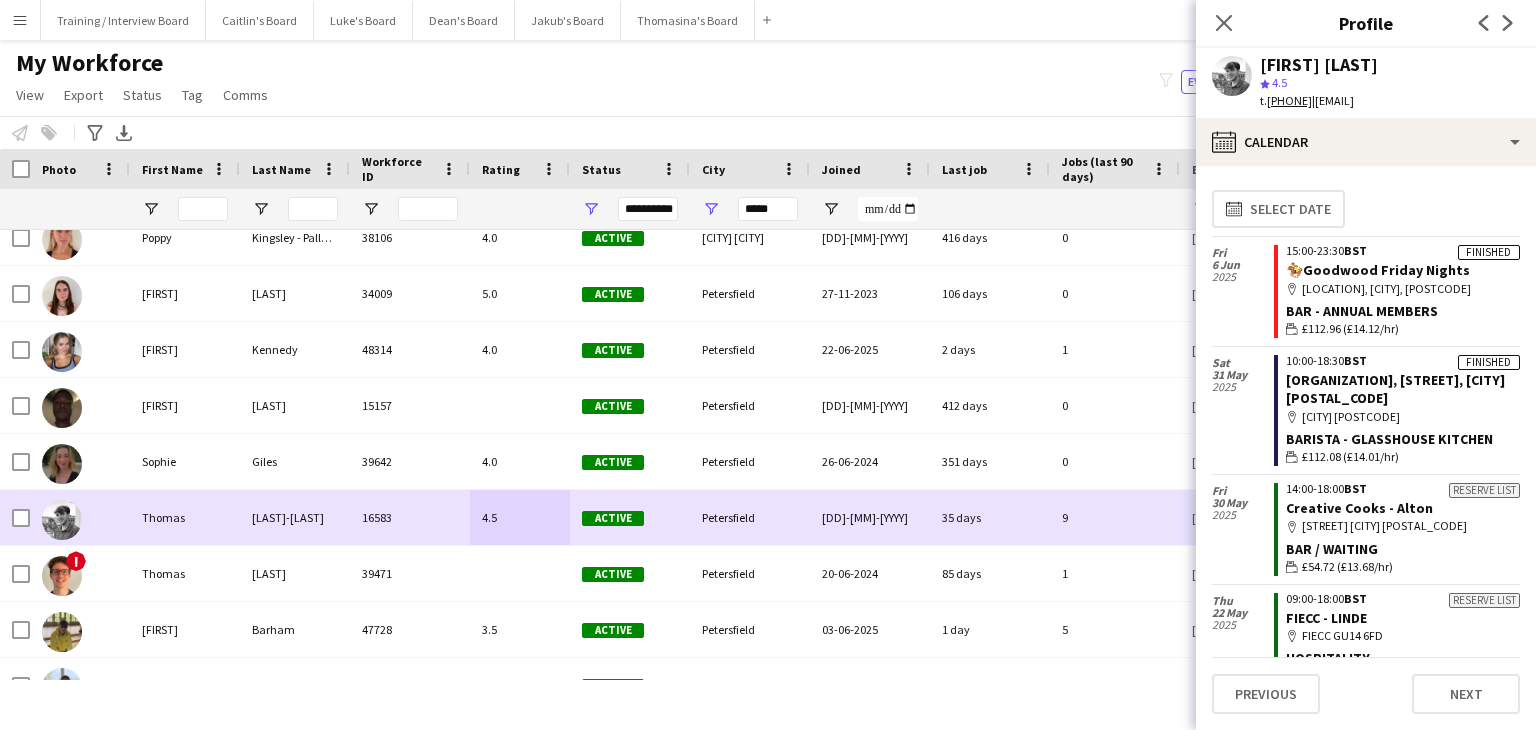 scroll, scrollTop: 1723, scrollLeft: 0, axis: vertical 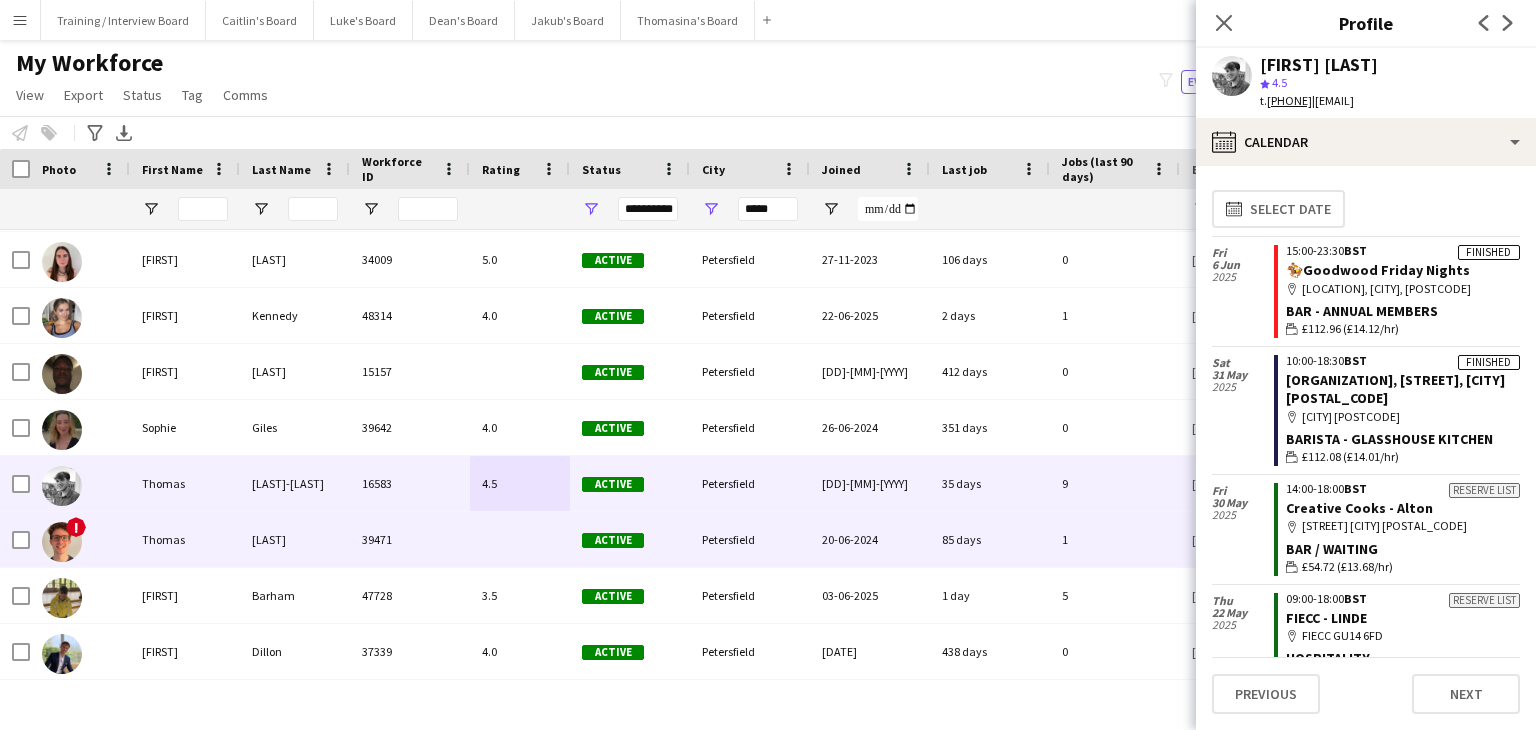 click at bounding box center [520, 539] 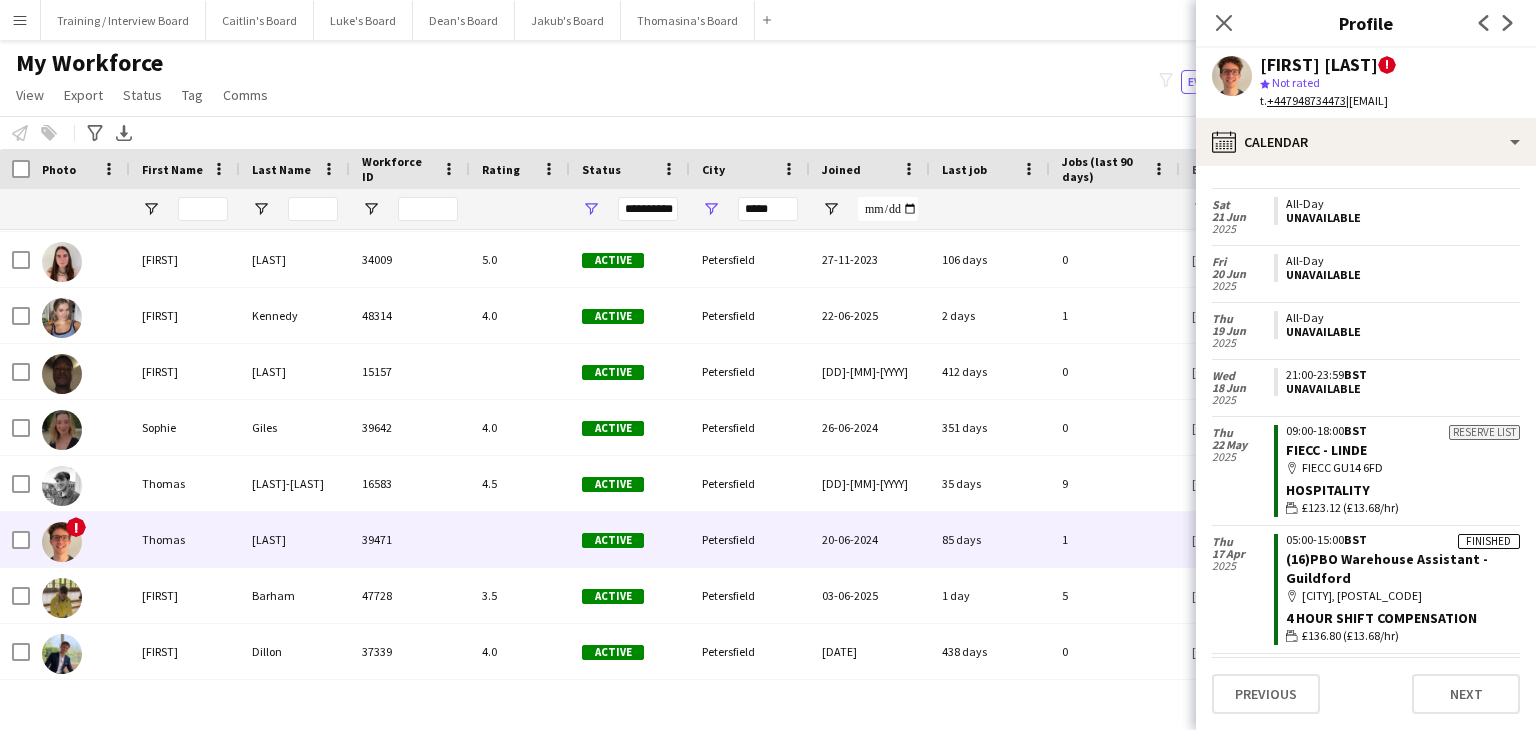 scroll, scrollTop: 1948, scrollLeft: 0, axis: vertical 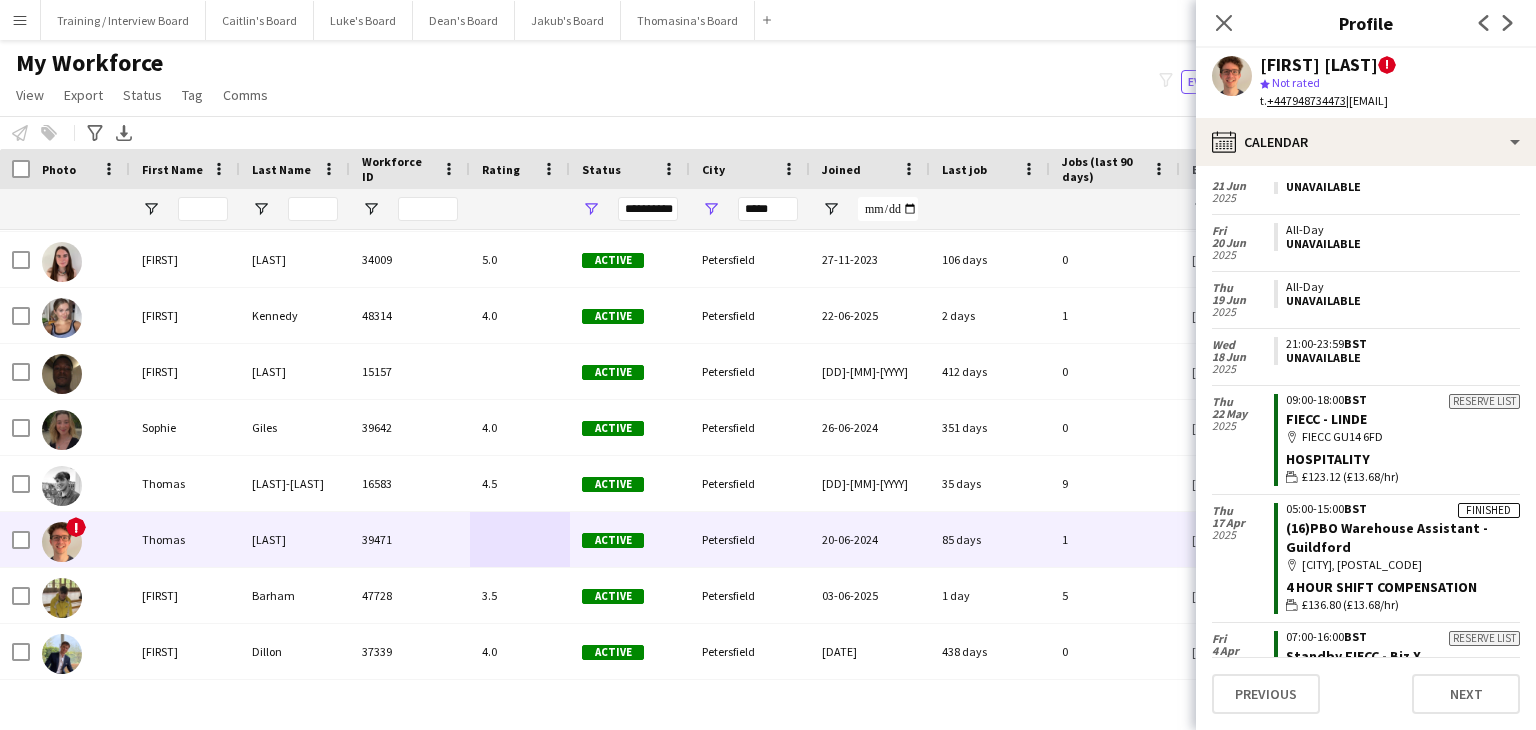 drag, startPoint x: 1416, startPoint y: 65, endPoint x: 1284, endPoint y: 61, distance: 132.0606 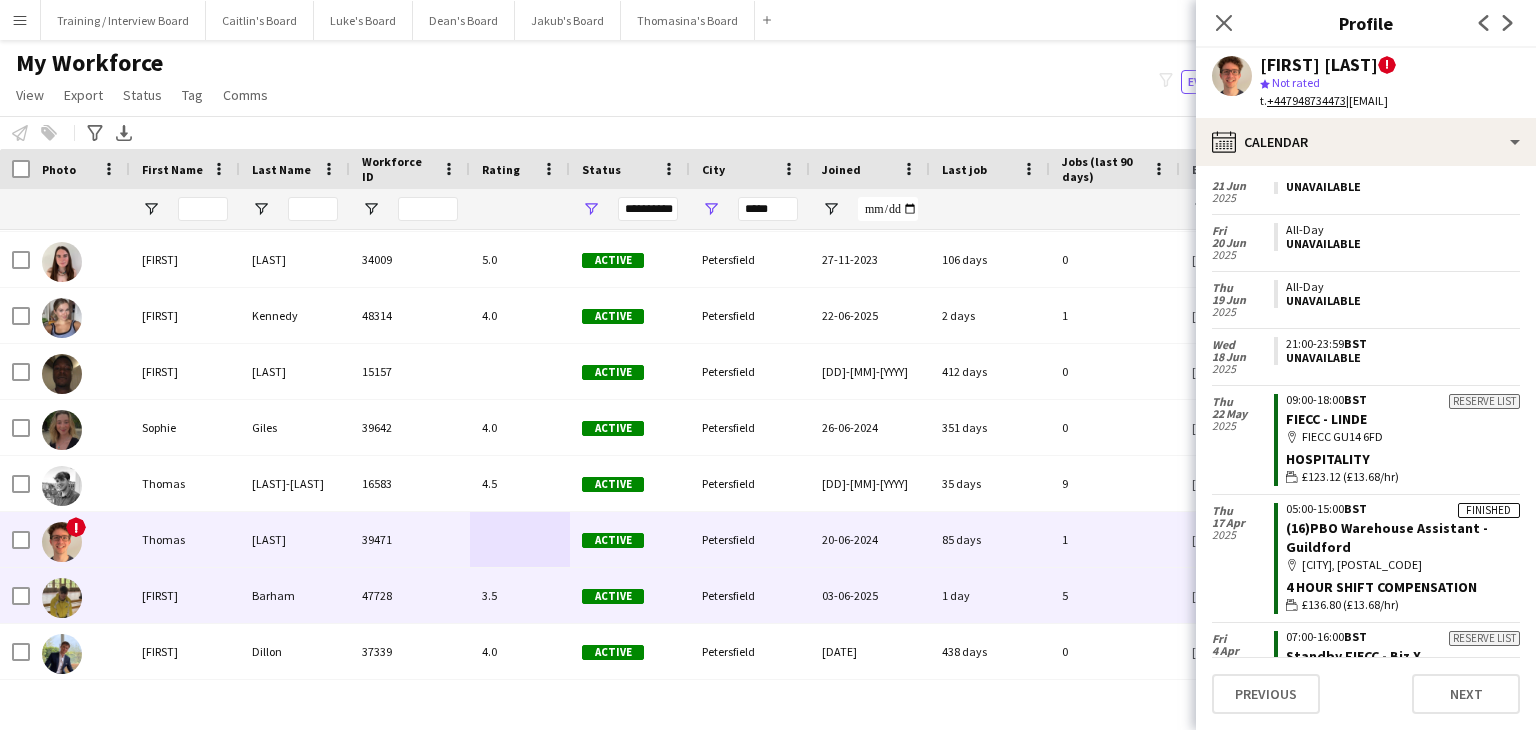 drag, startPoint x: 532, startPoint y: 597, endPoint x: 838, endPoint y: 486, distance: 325.51038 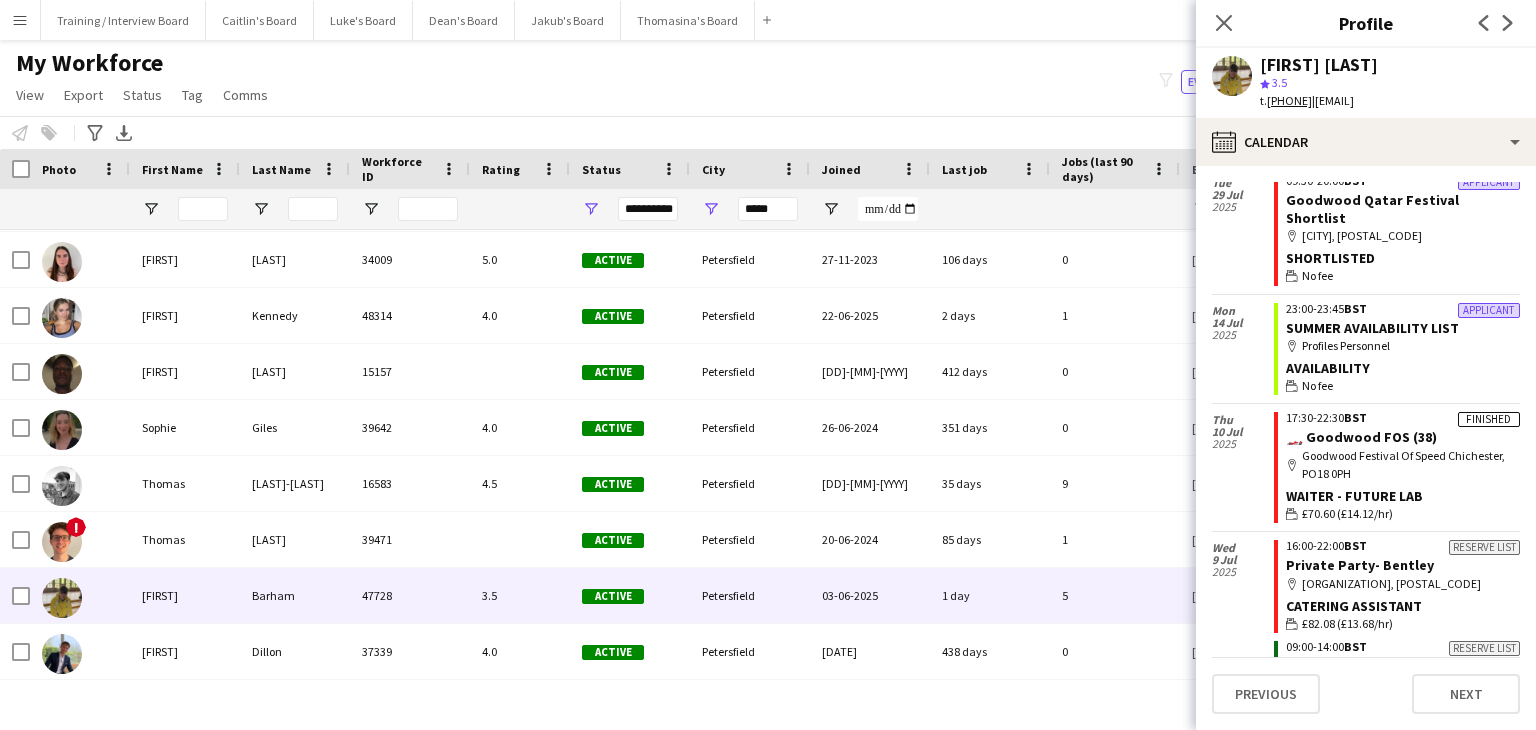scroll, scrollTop: 1100, scrollLeft: 0, axis: vertical 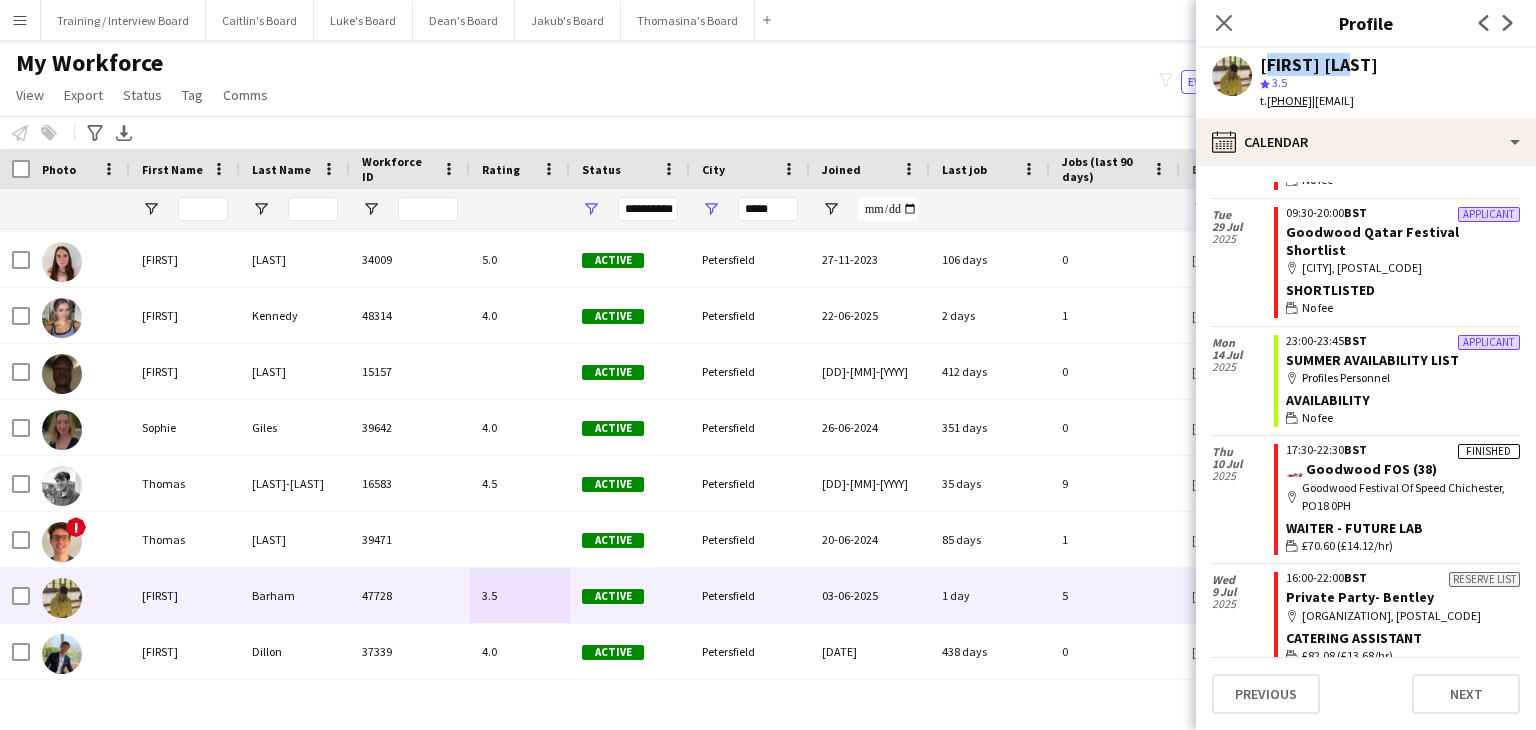 drag, startPoint x: 1368, startPoint y: 70, endPoint x: 1260, endPoint y: 68, distance: 108.01852 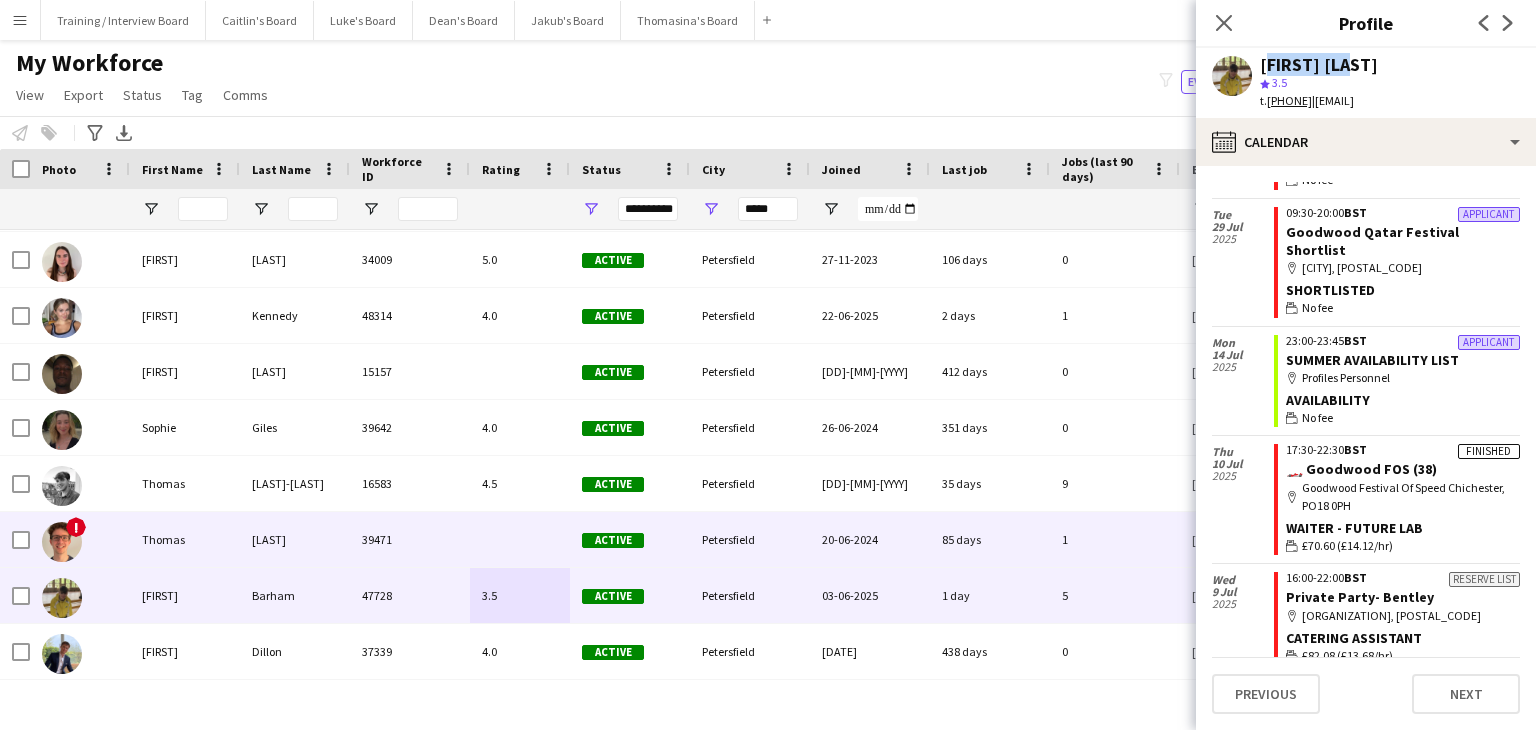 scroll, scrollTop: 1624, scrollLeft: 0, axis: vertical 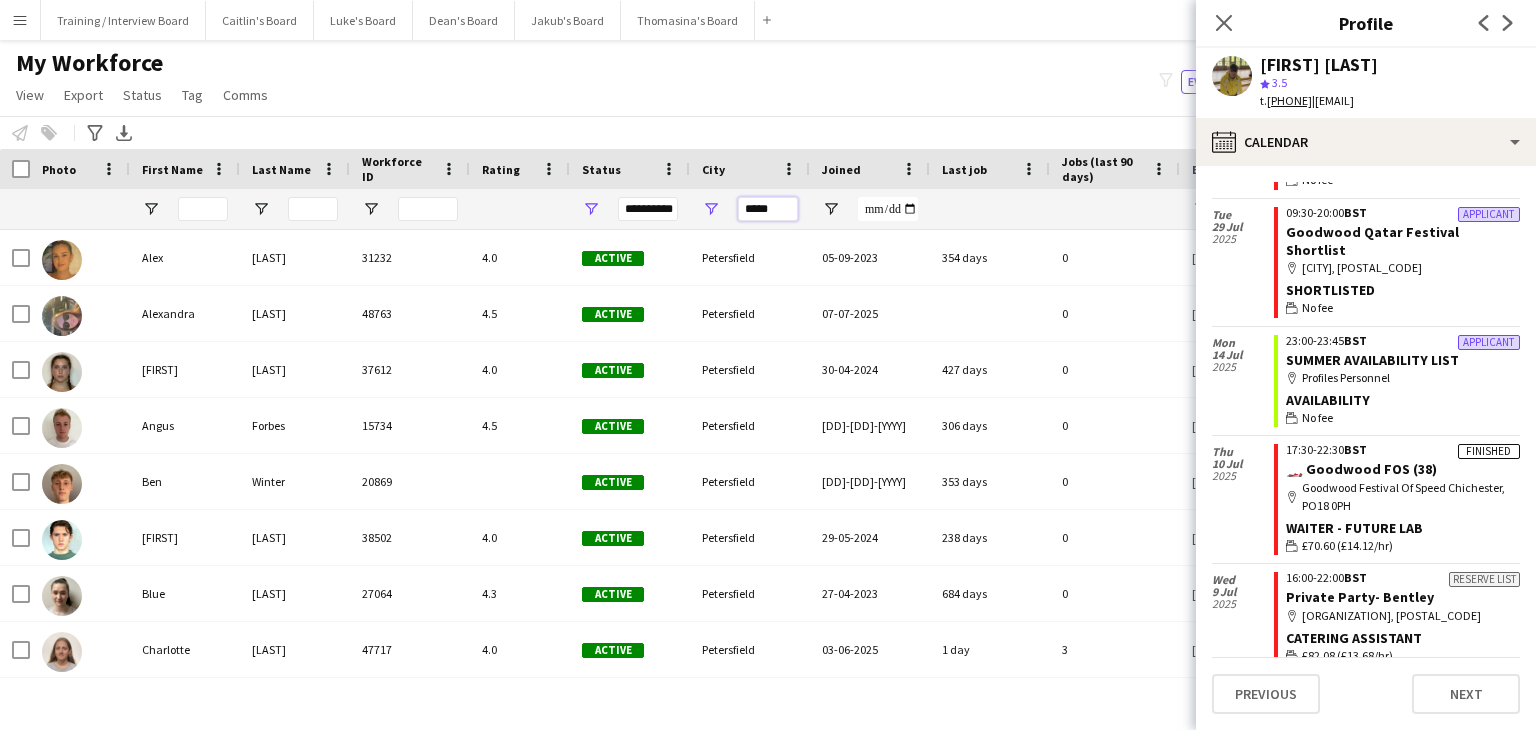 drag, startPoint x: 776, startPoint y: 209, endPoint x: 668, endPoint y: 193, distance: 109.17875 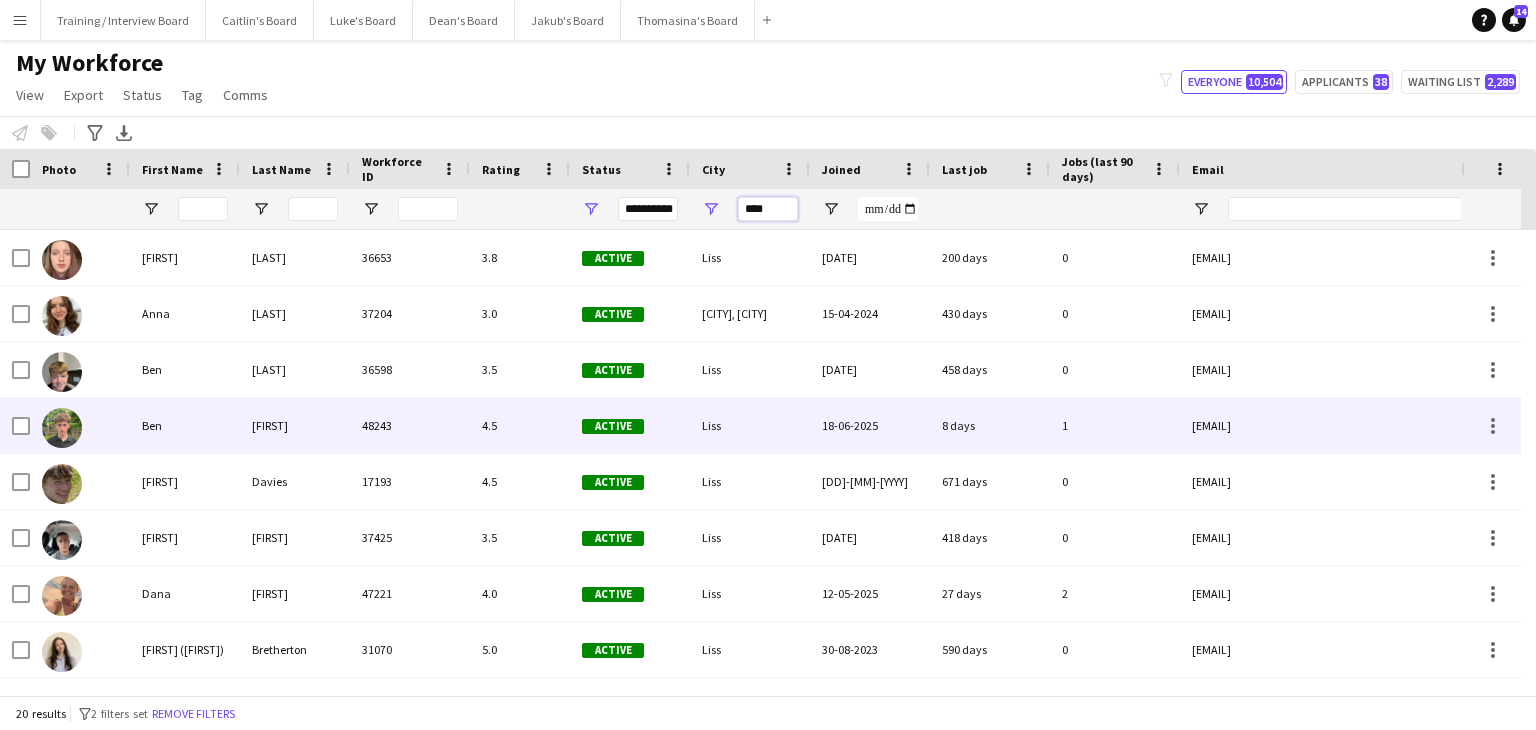 type on "****" 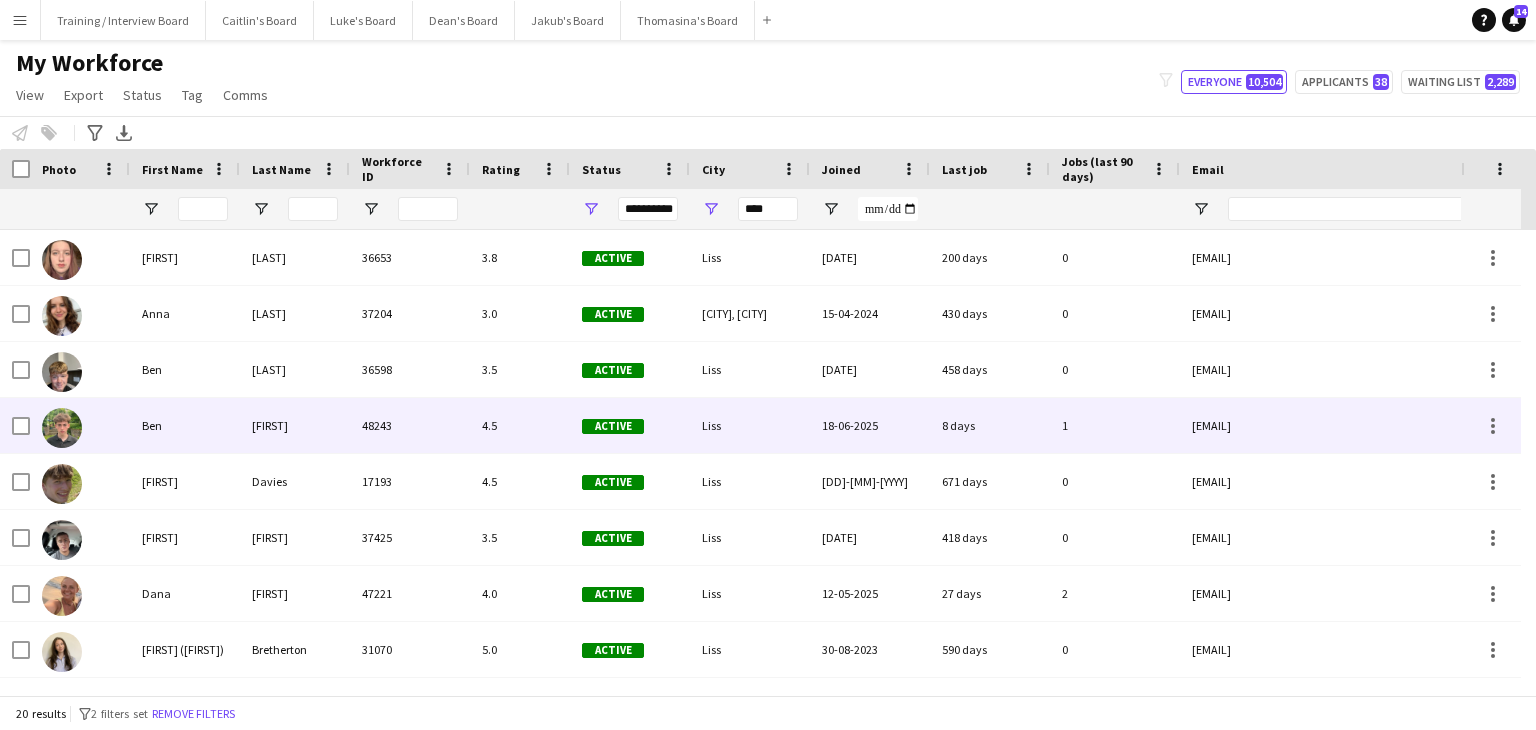 click on "4.5" at bounding box center [520, 425] 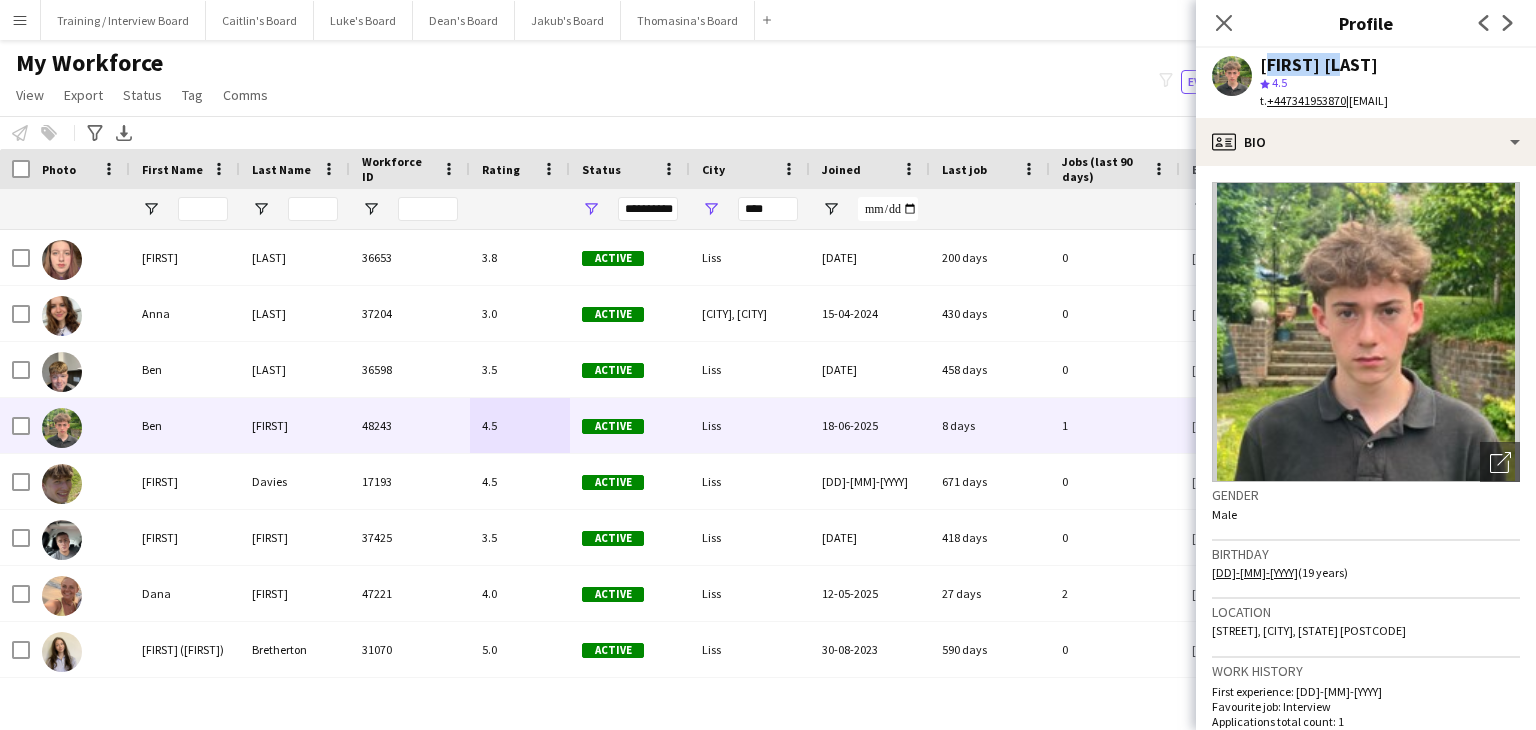 drag, startPoint x: 1340, startPoint y: 66, endPoint x: 1261, endPoint y: 65, distance: 79.00633 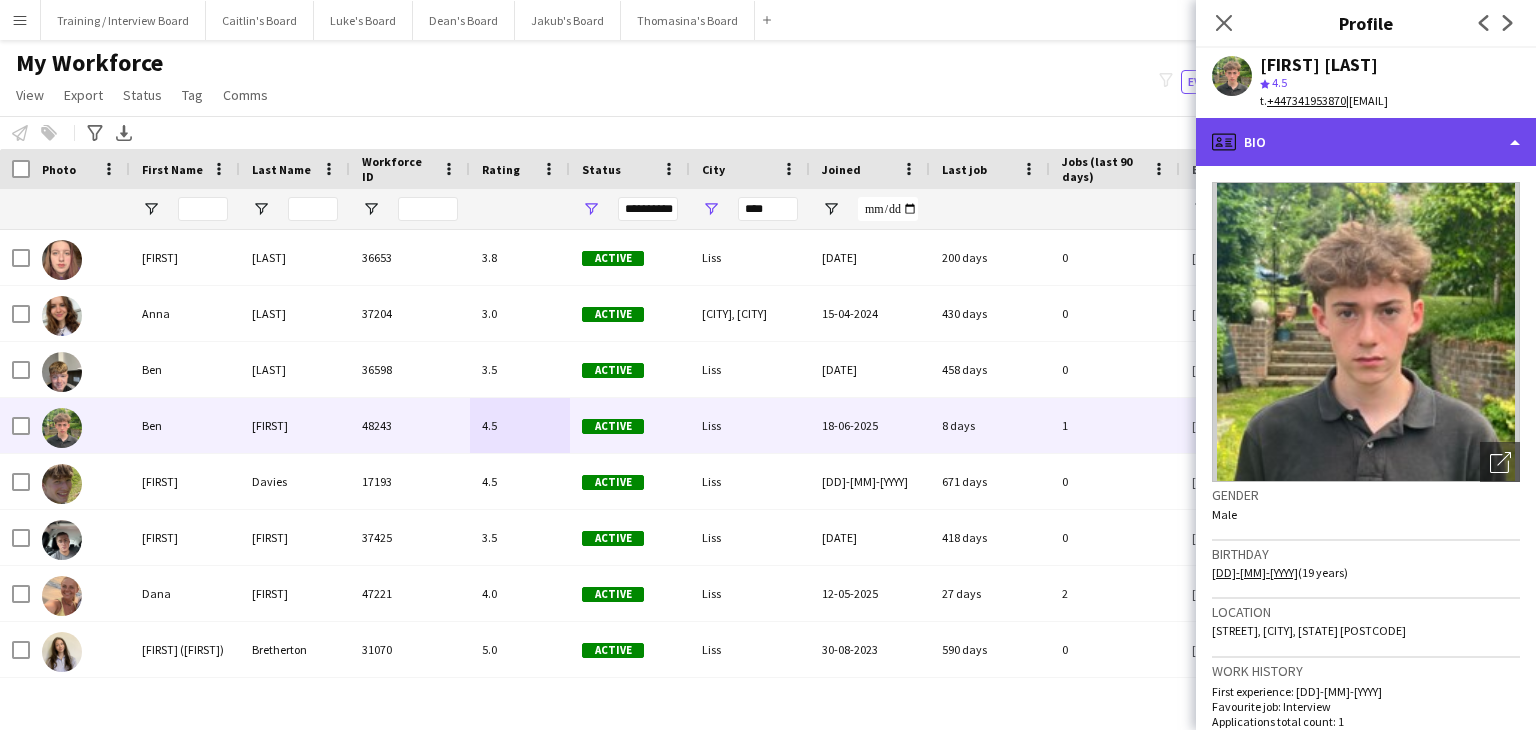 click on "profile
Bio" 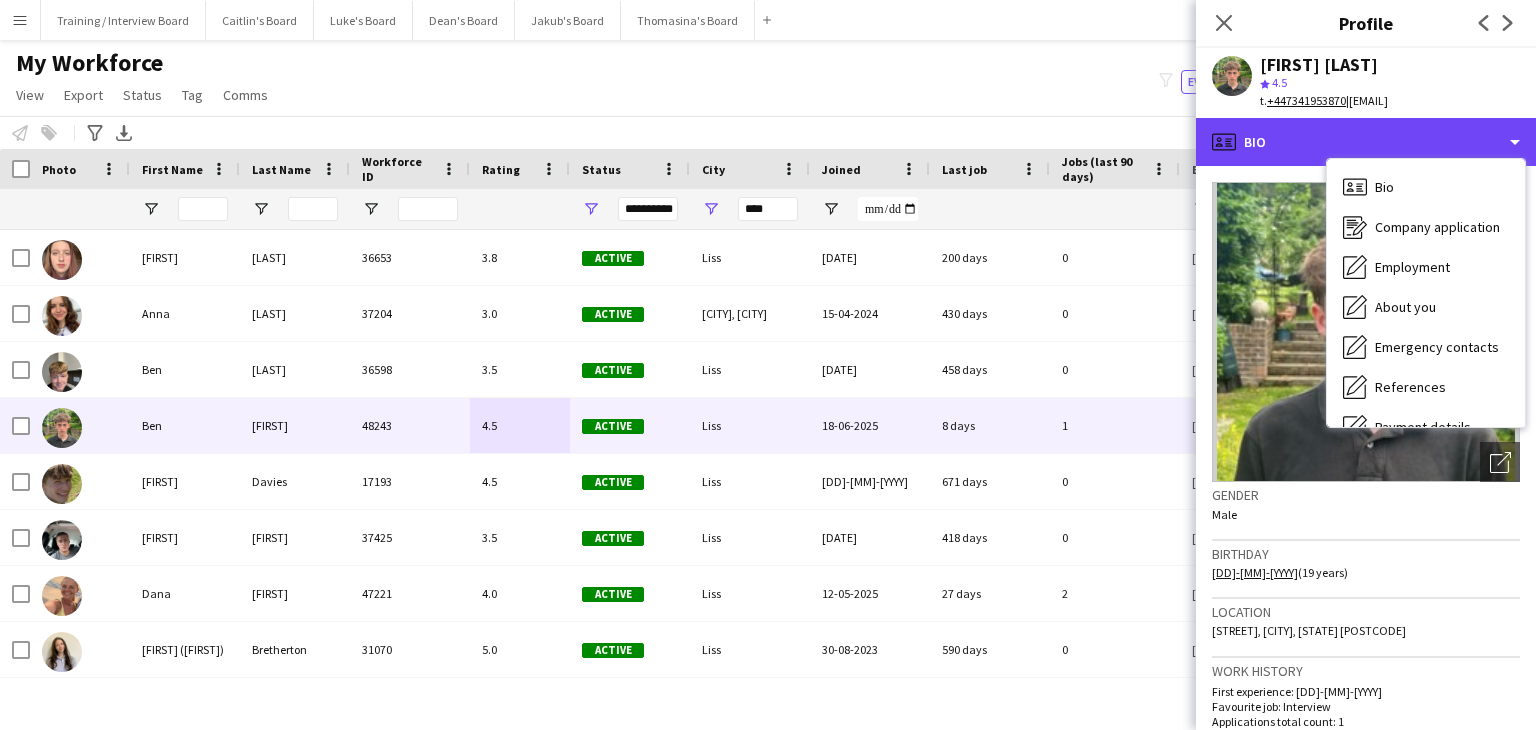 scroll, scrollTop: 268, scrollLeft: 0, axis: vertical 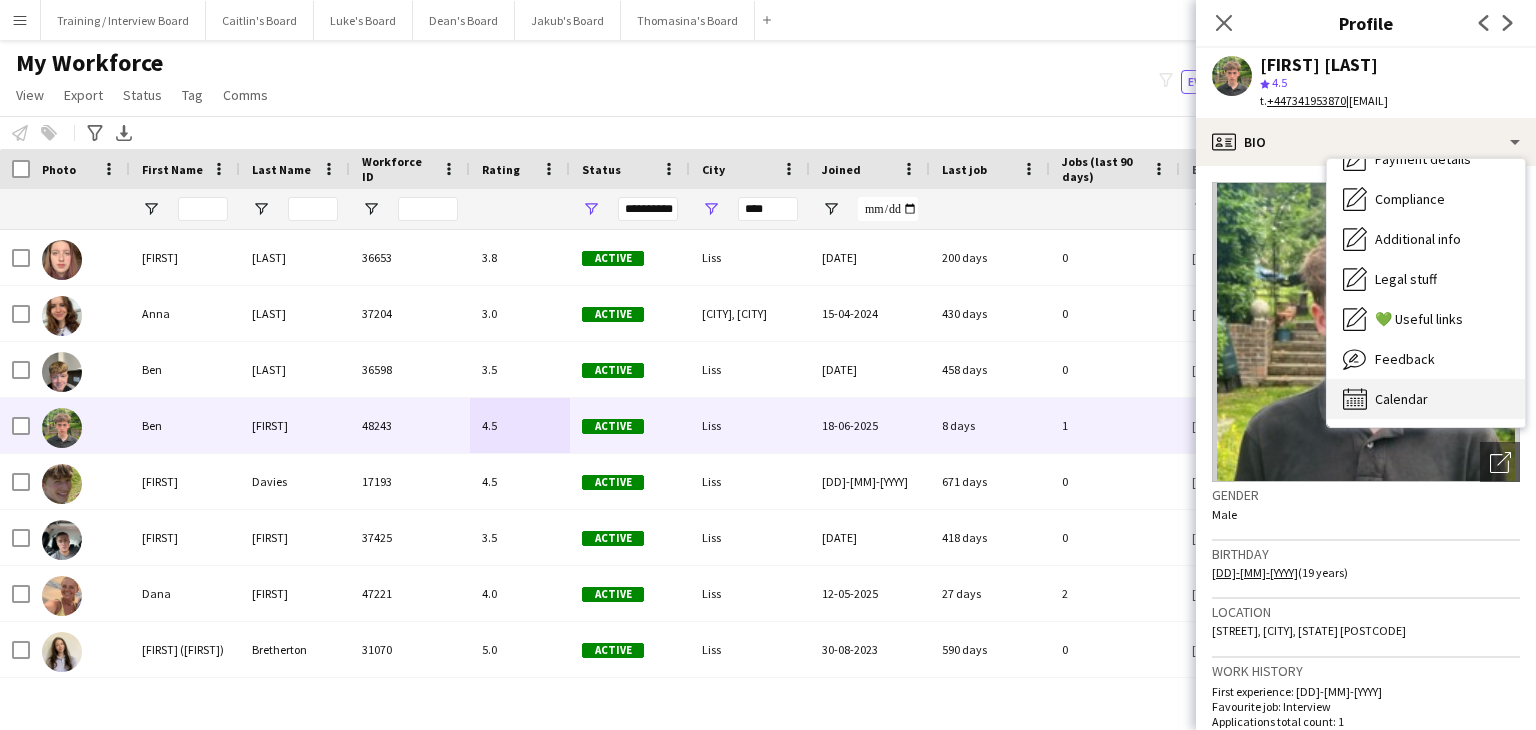 click on "Calendar
Calendar" at bounding box center (1426, 399) 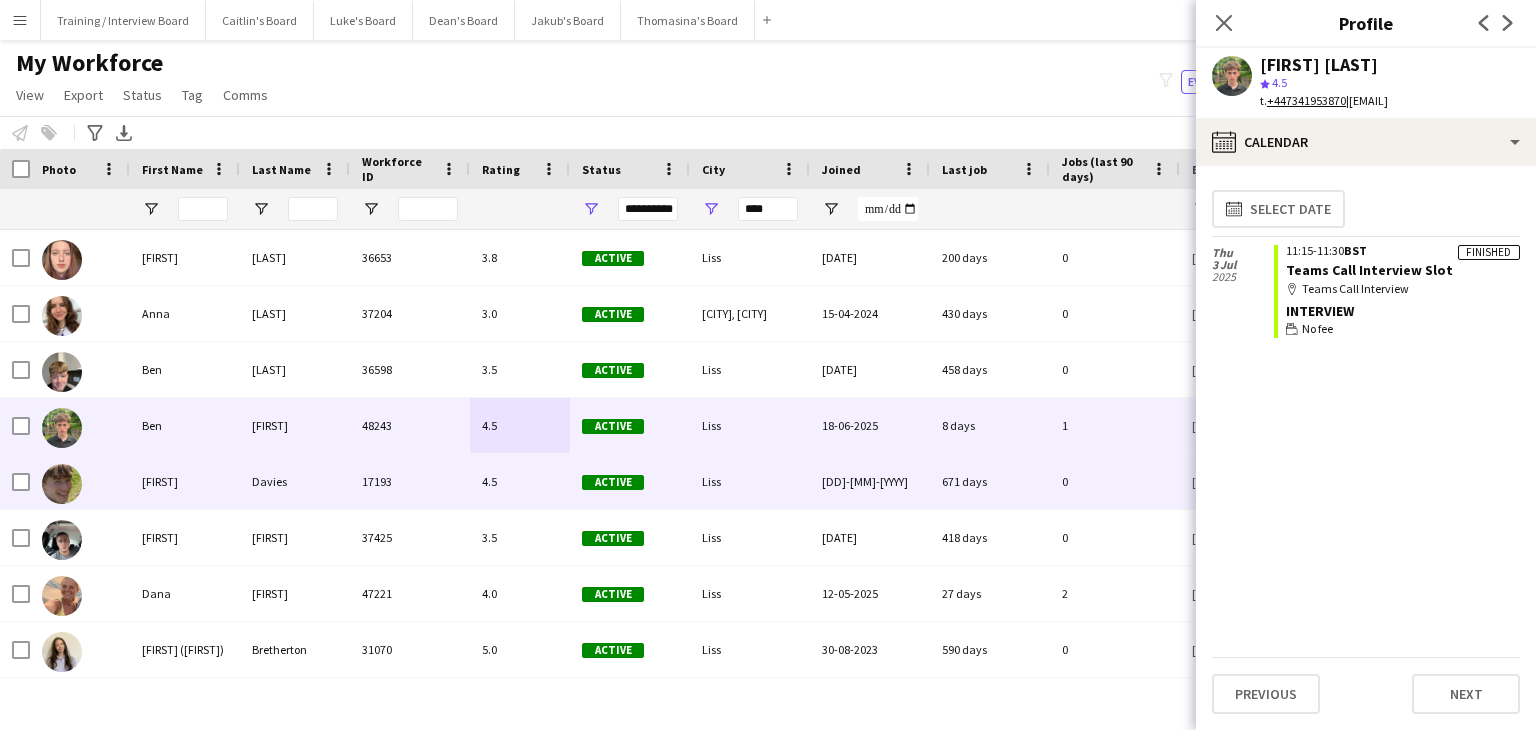 scroll, scrollTop: 67, scrollLeft: 0, axis: vertical 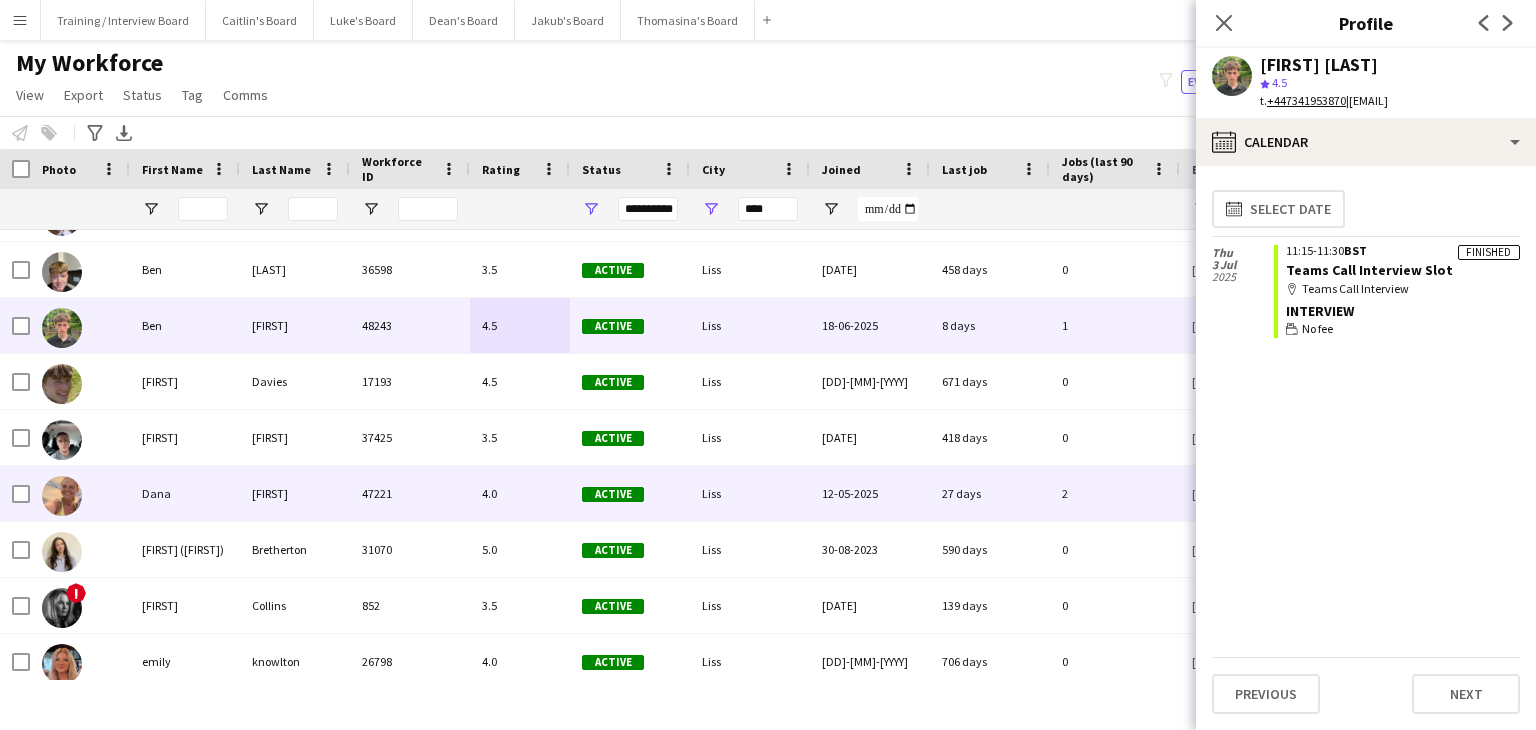 drag, startPoint x: 536, startPoint y: 496, endPoint x: 868, endPoint y: 429, distance: 338.69308 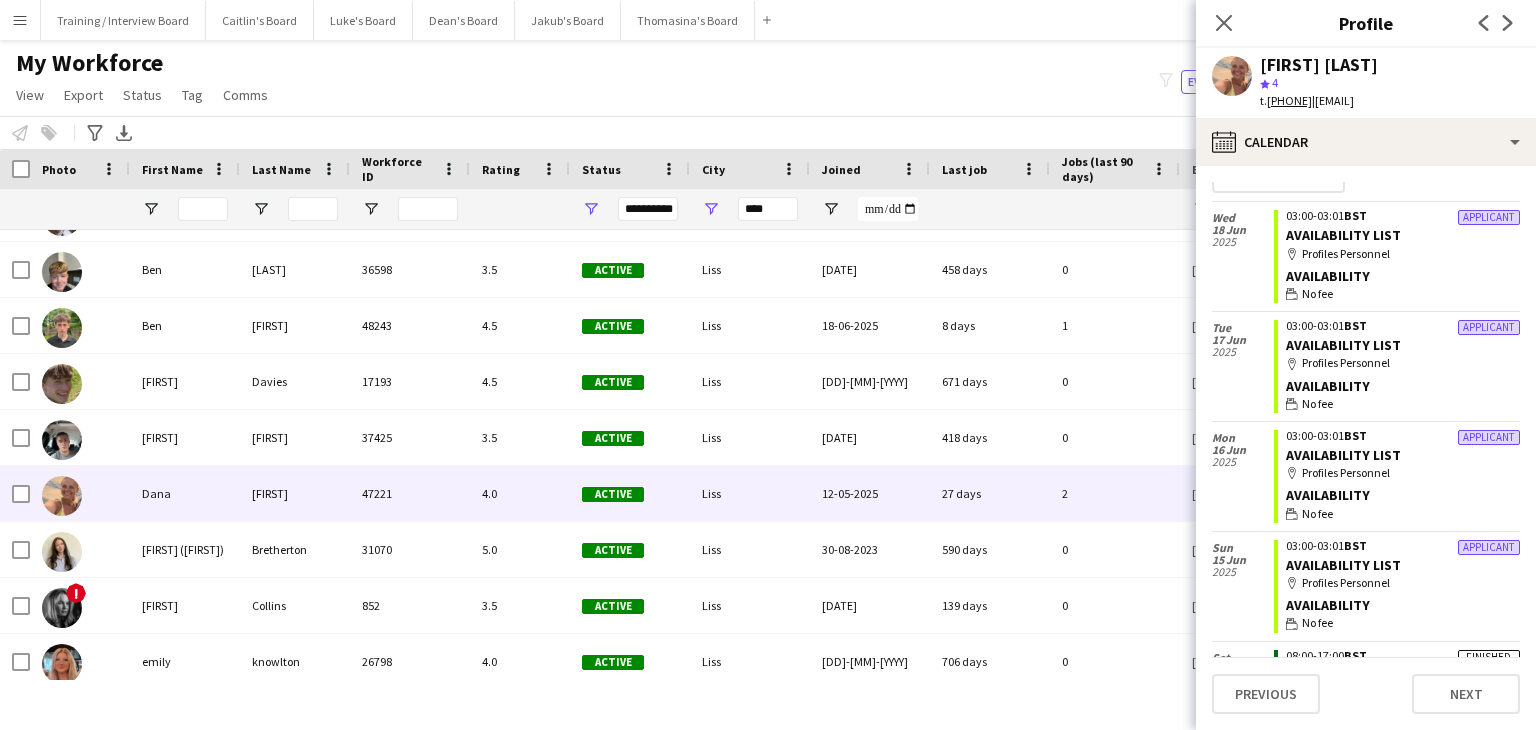 scroll, scrollTop: 0, scrollLeft: 0, axis: both 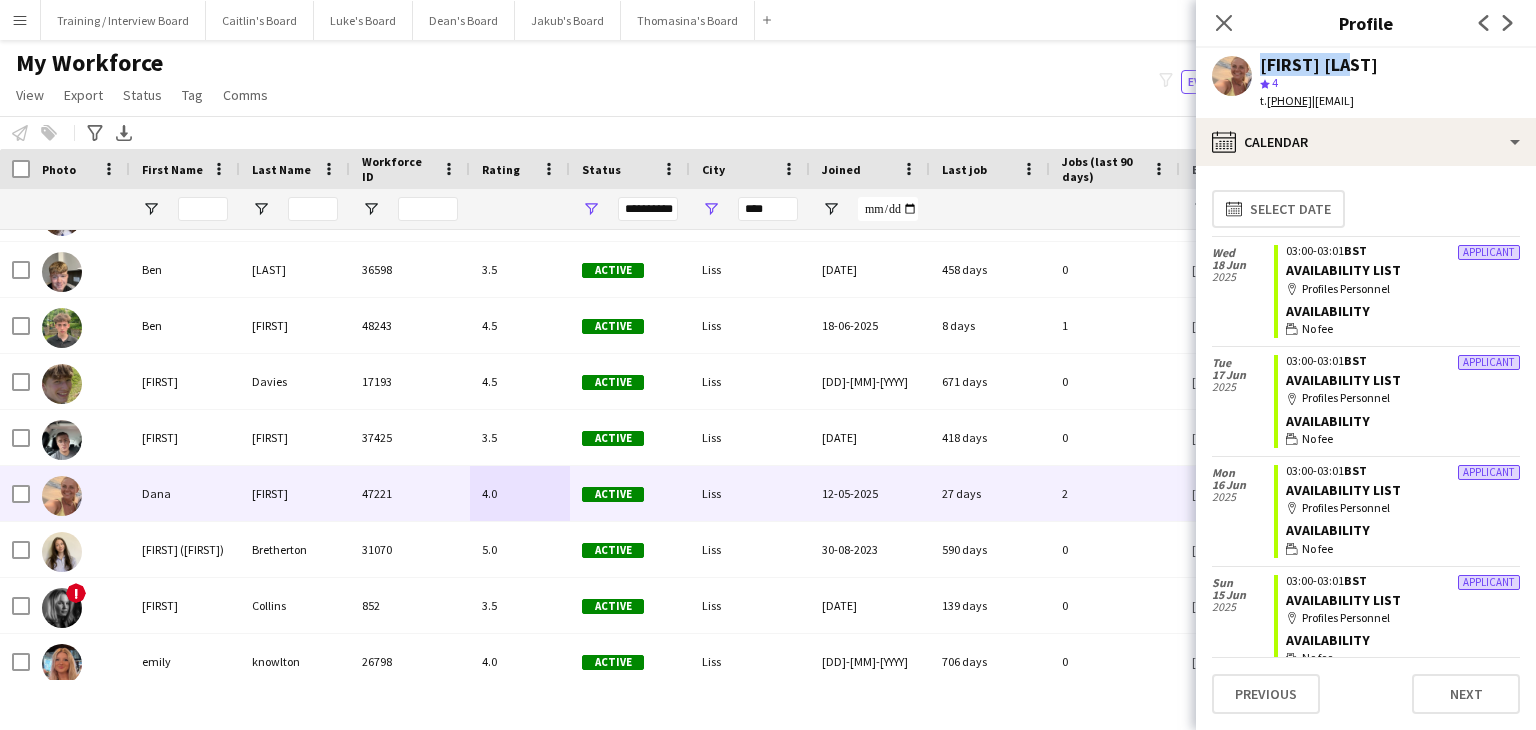 drag, startPoint x: 1356, startPoint y: 65, endPoint x: 1247, endPoint y: 68, distance: 109.041275 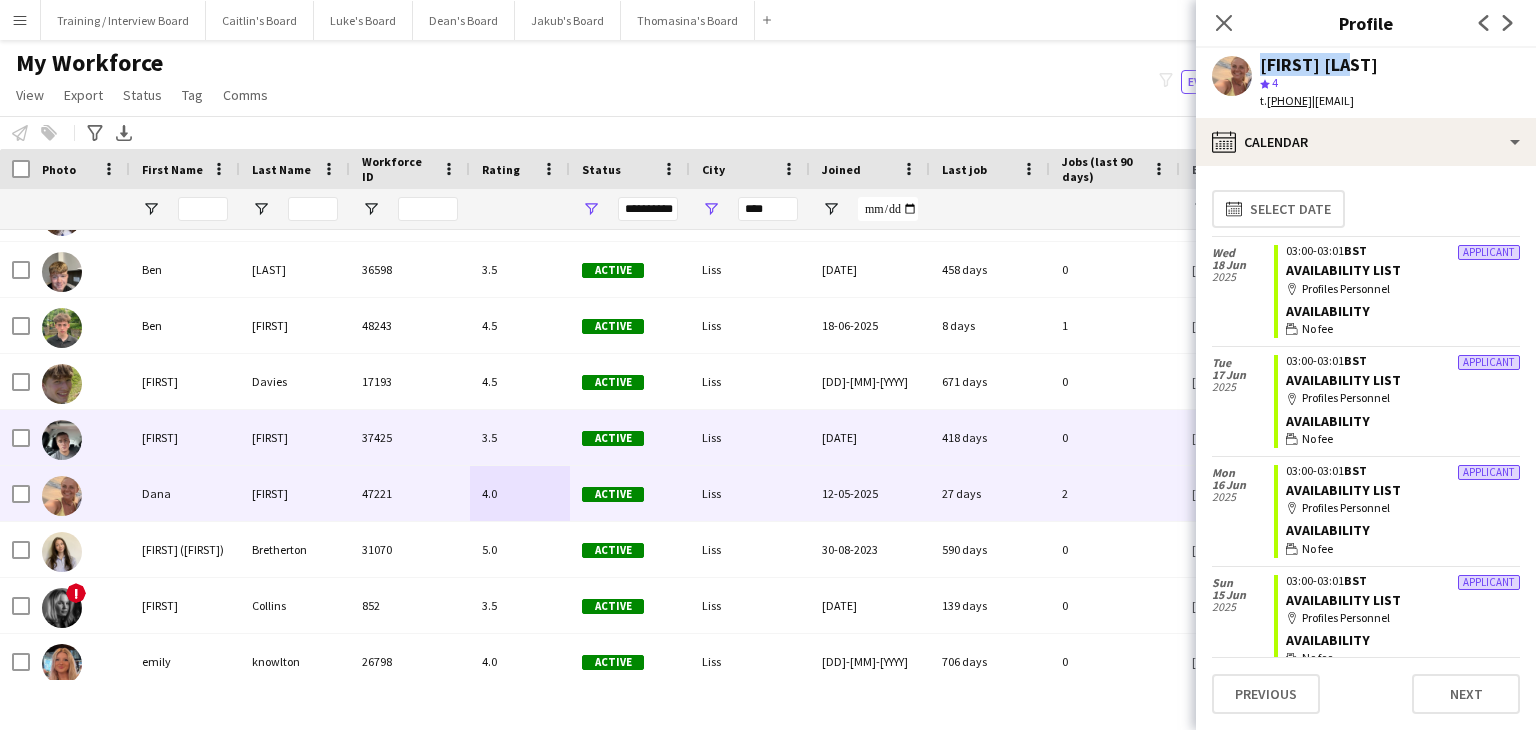 scroll, scrollTop: 200, scrollLeft: 0, axis: vertical 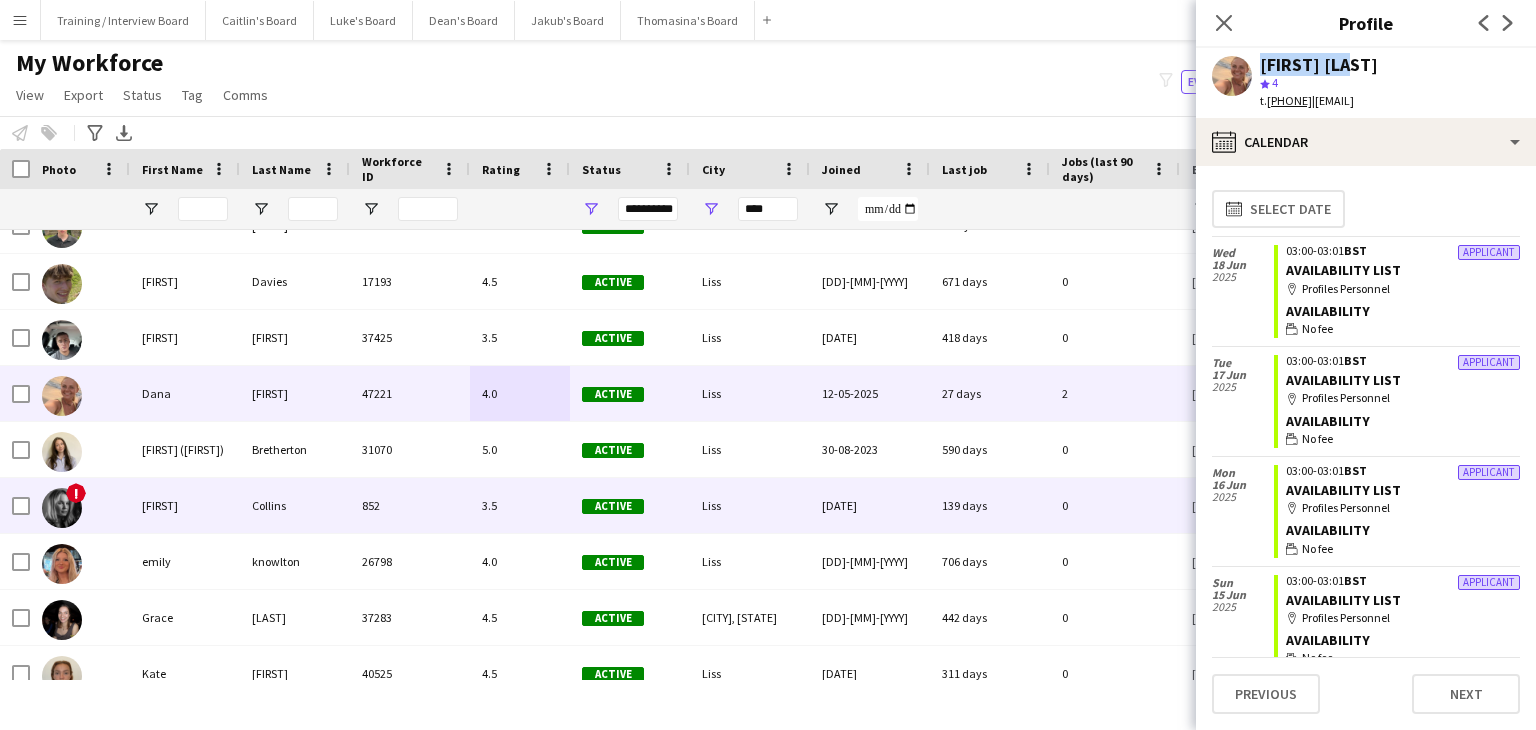 click on "3.5" at bounding box center [520, 505] 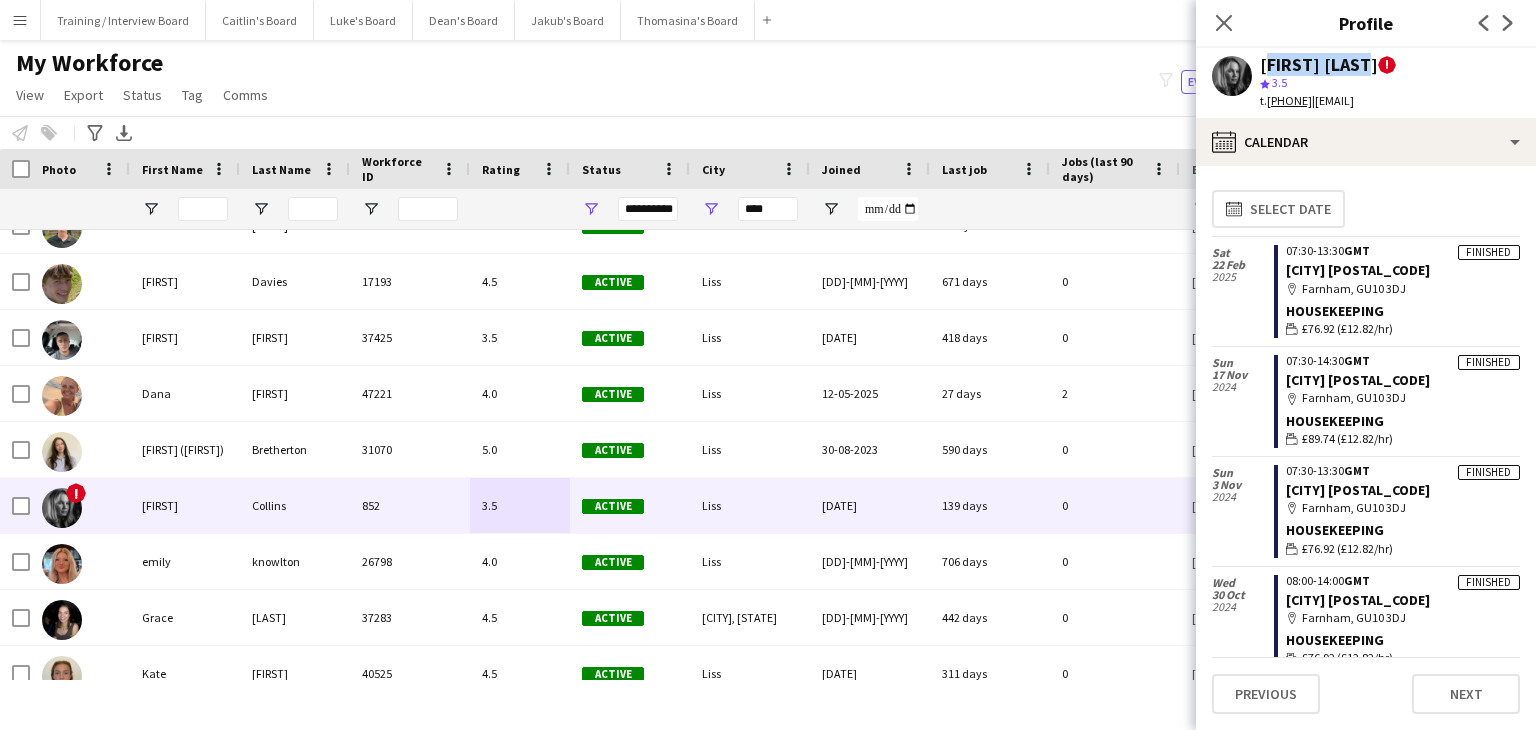 drag, startPoint x: 1355, startPoint y: 65, endPoint x: 1264, endPoint y: 65, distance: 91 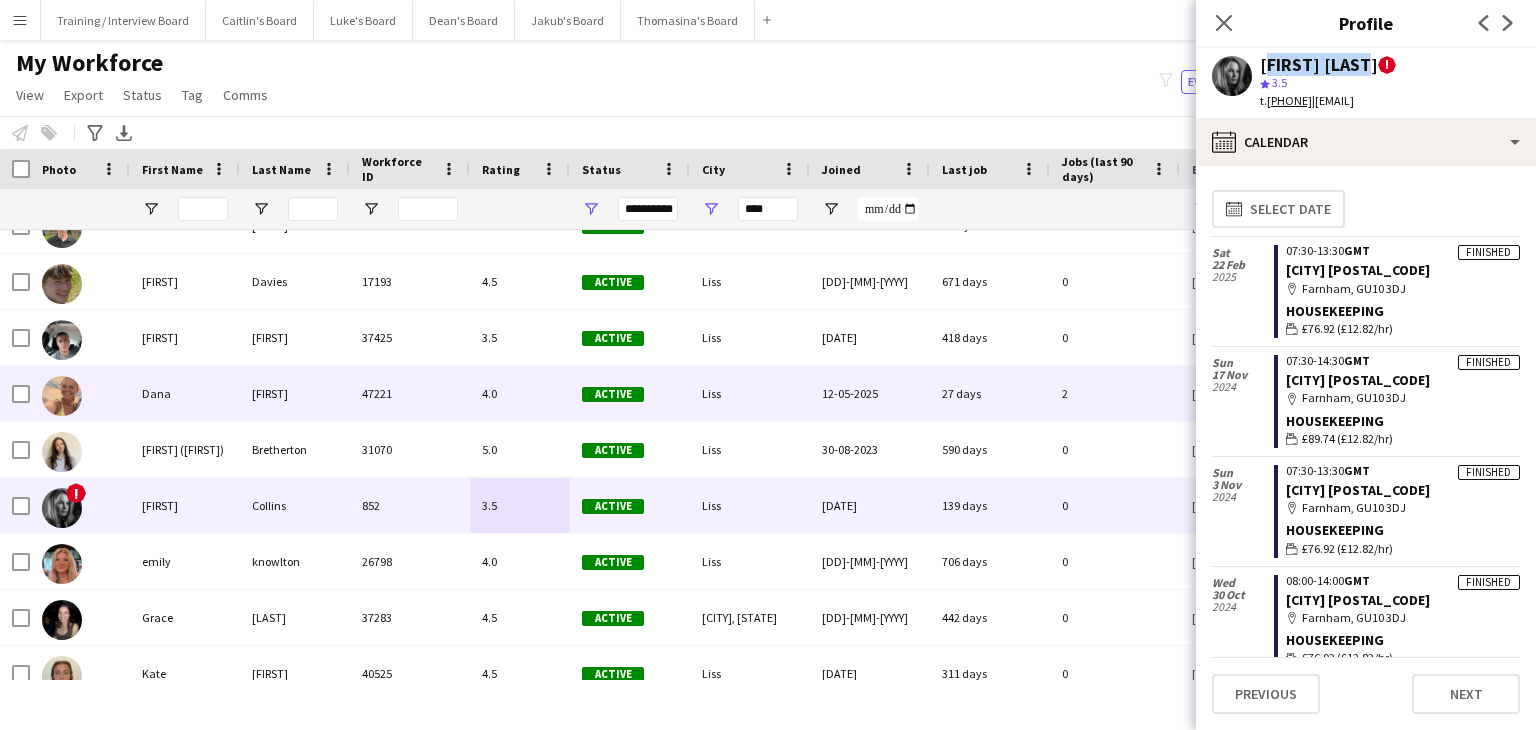 scroll, scrollTop: 300, scrollLeft: 0, axis: vertical 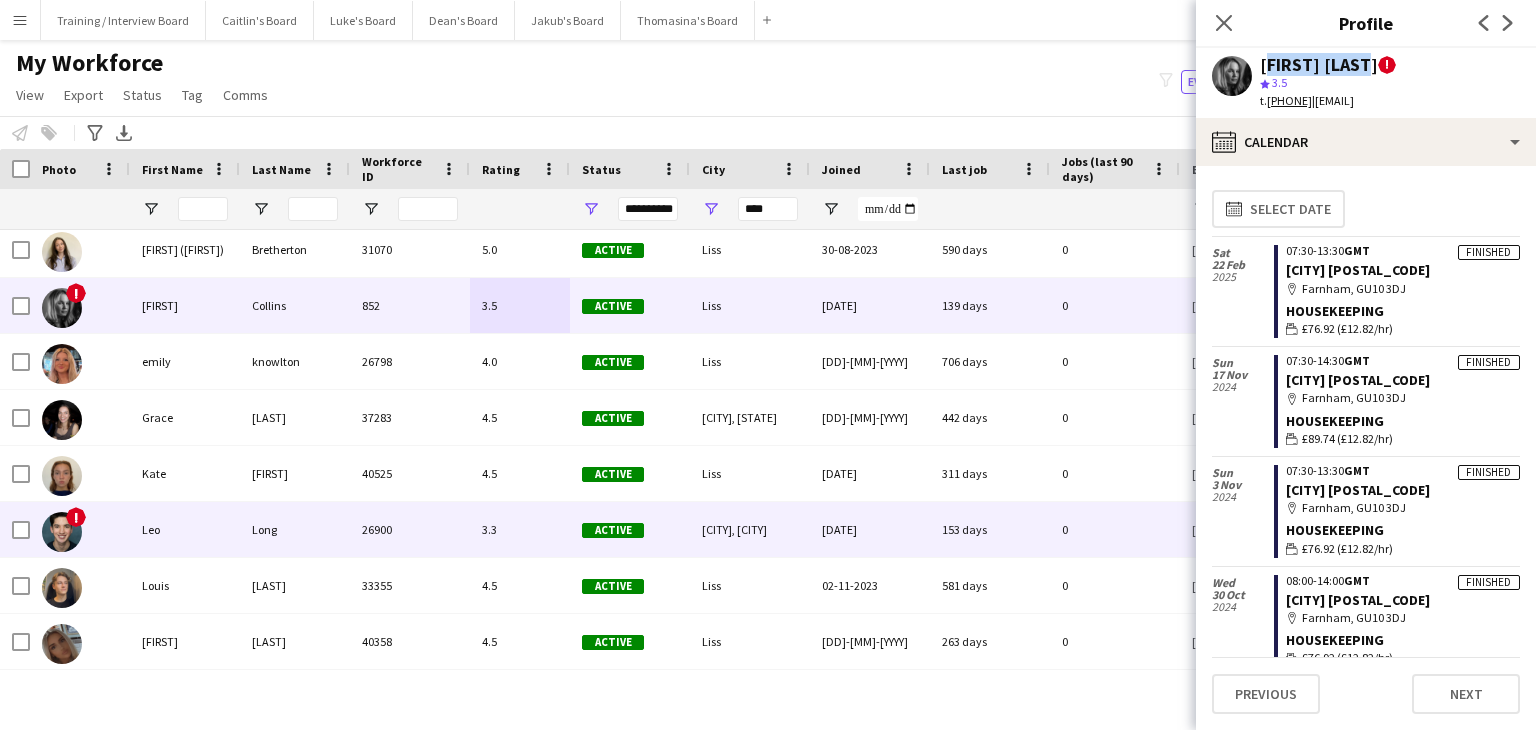 click on "3.3" at bounding box center (520, 529) 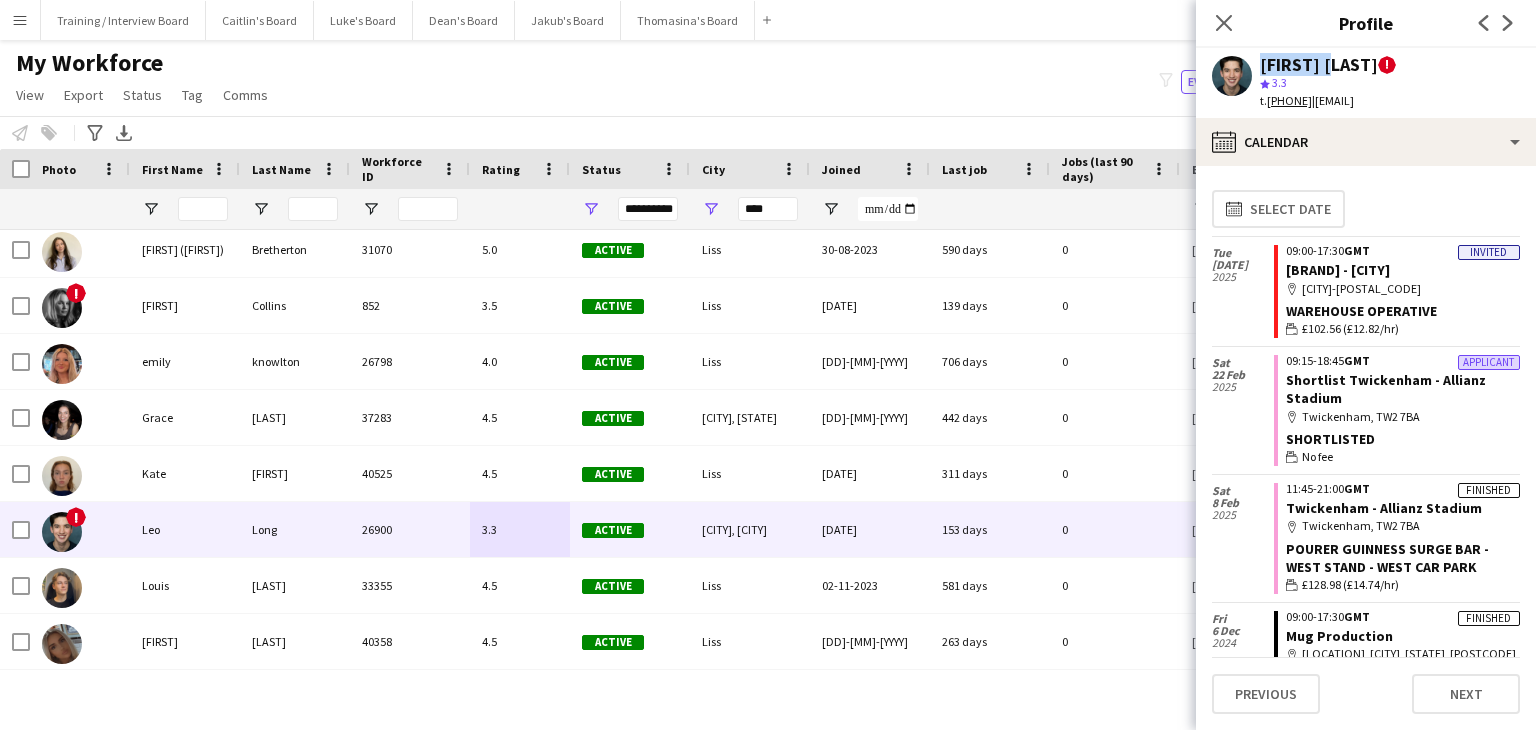 drag, startPoint x: 1299, startPoint y: 61, endPoint x: 1259, endPoint y: 61, distance: 40 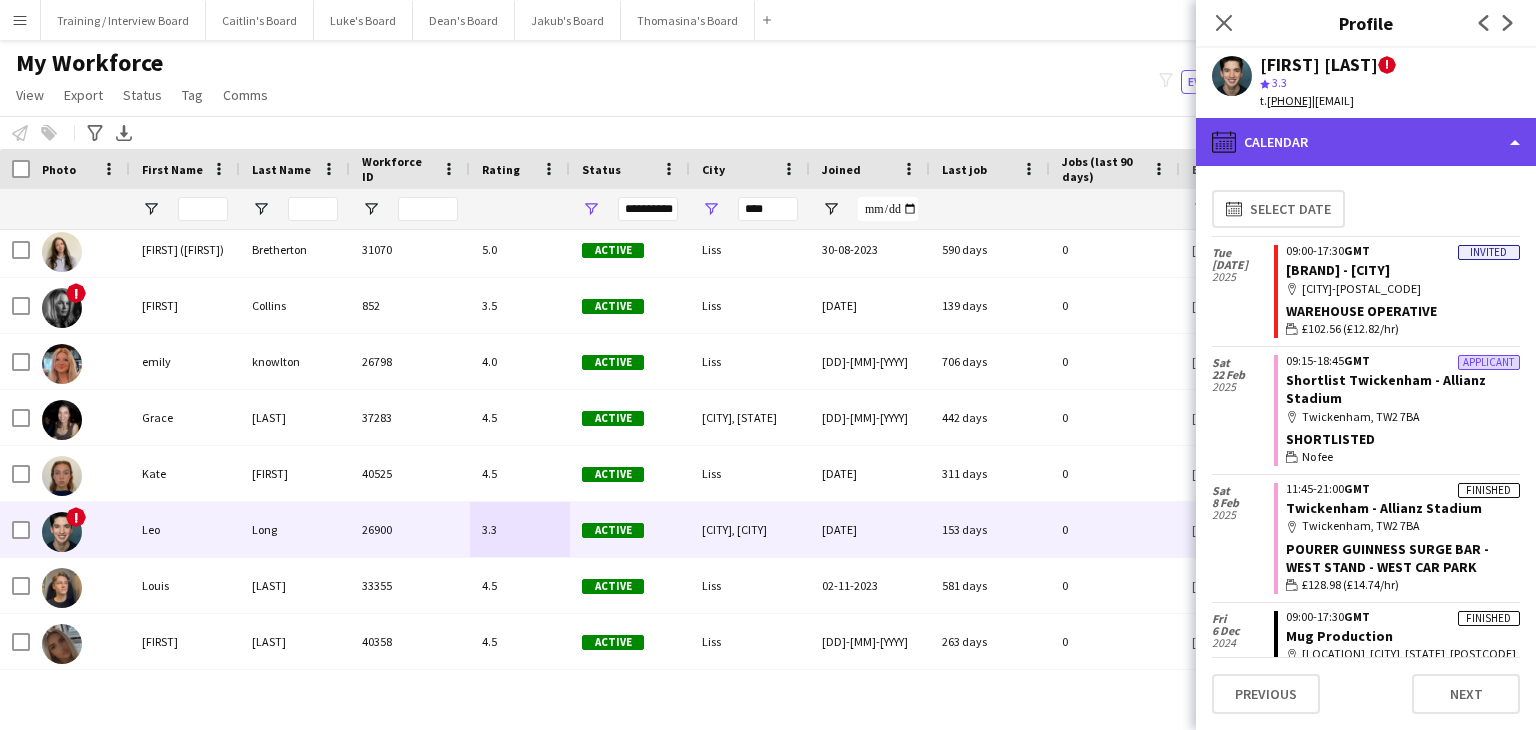 click on "calendar-full
Calendar" 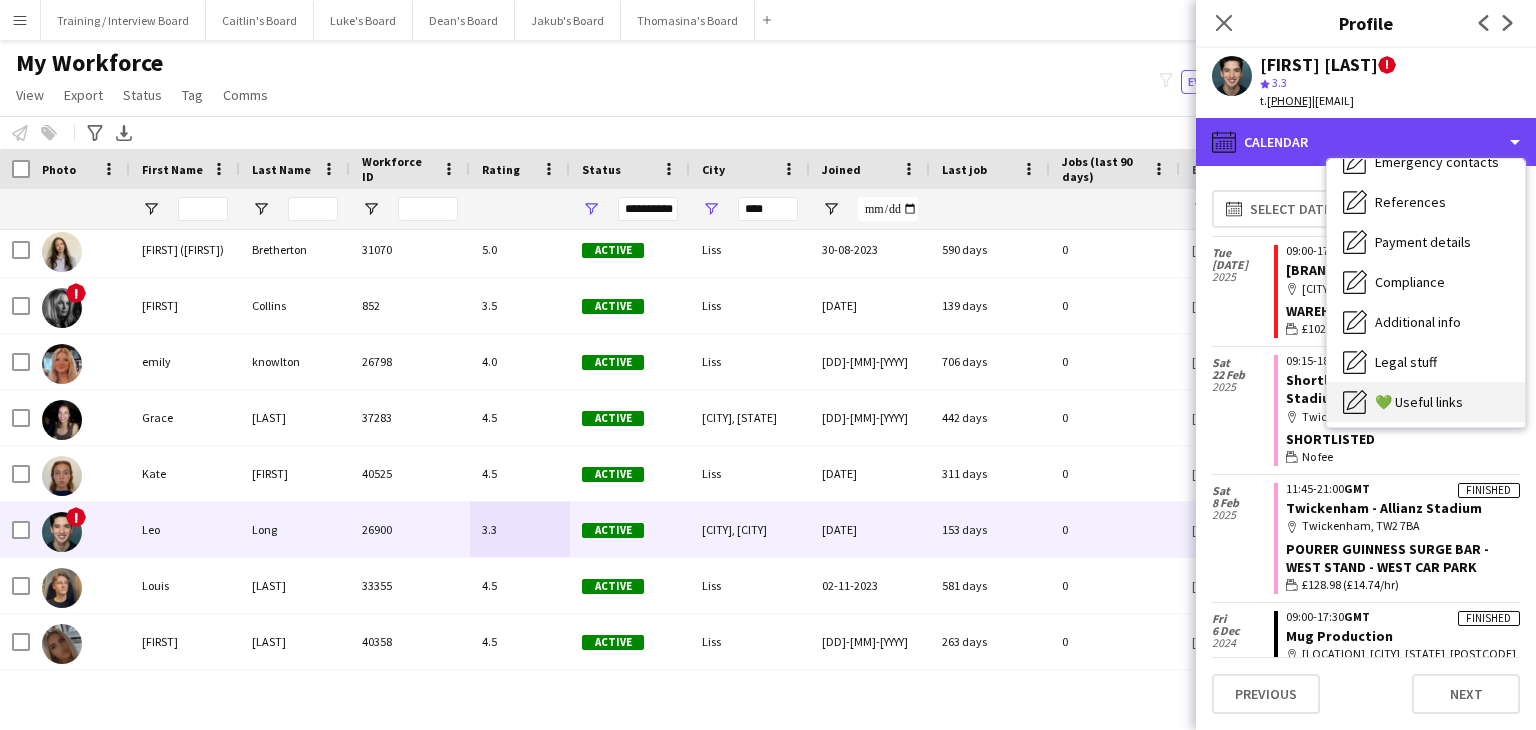 scroll, scrollTop: 268, scrollLeft: 0, axis: vertical 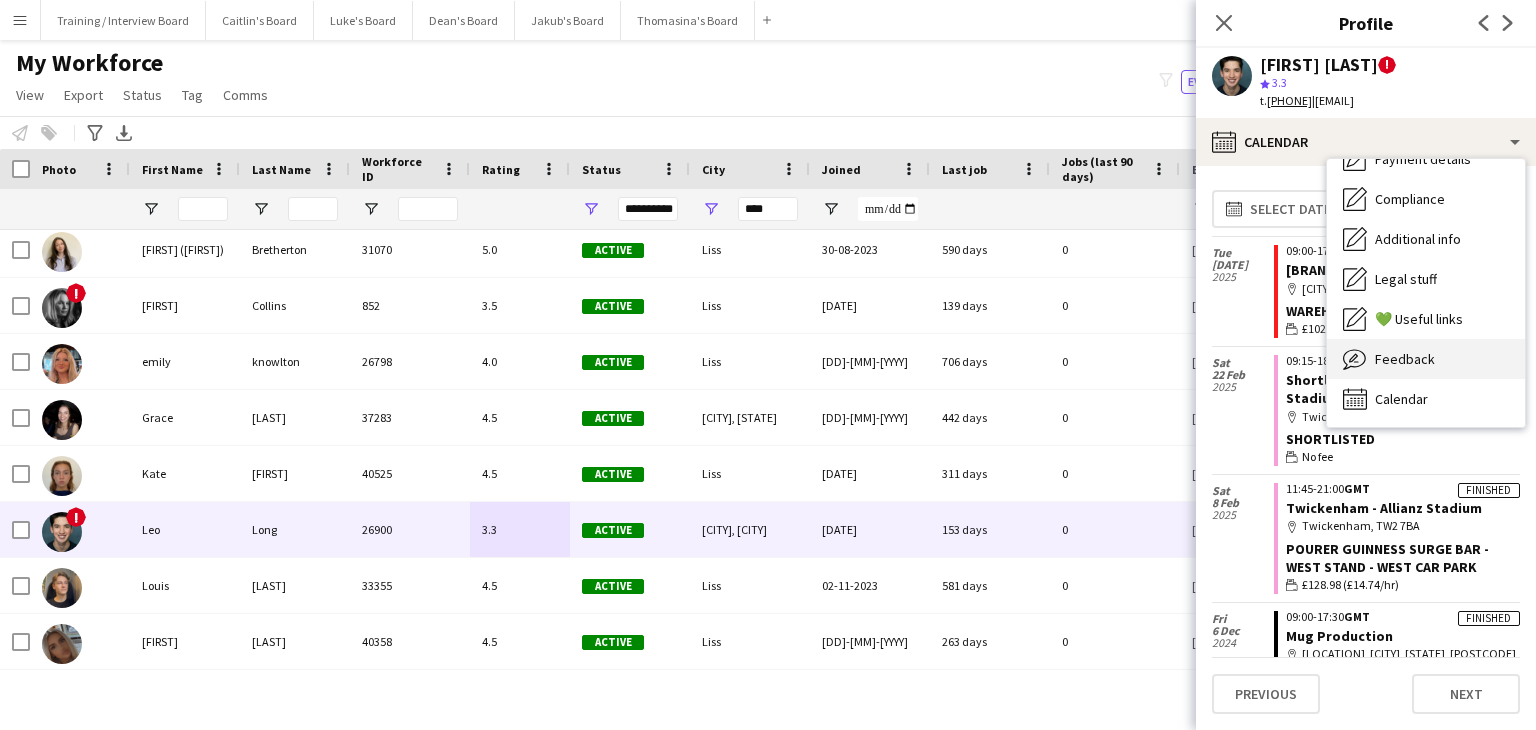 click on "Feedback" at bounding box center (1405, 359) 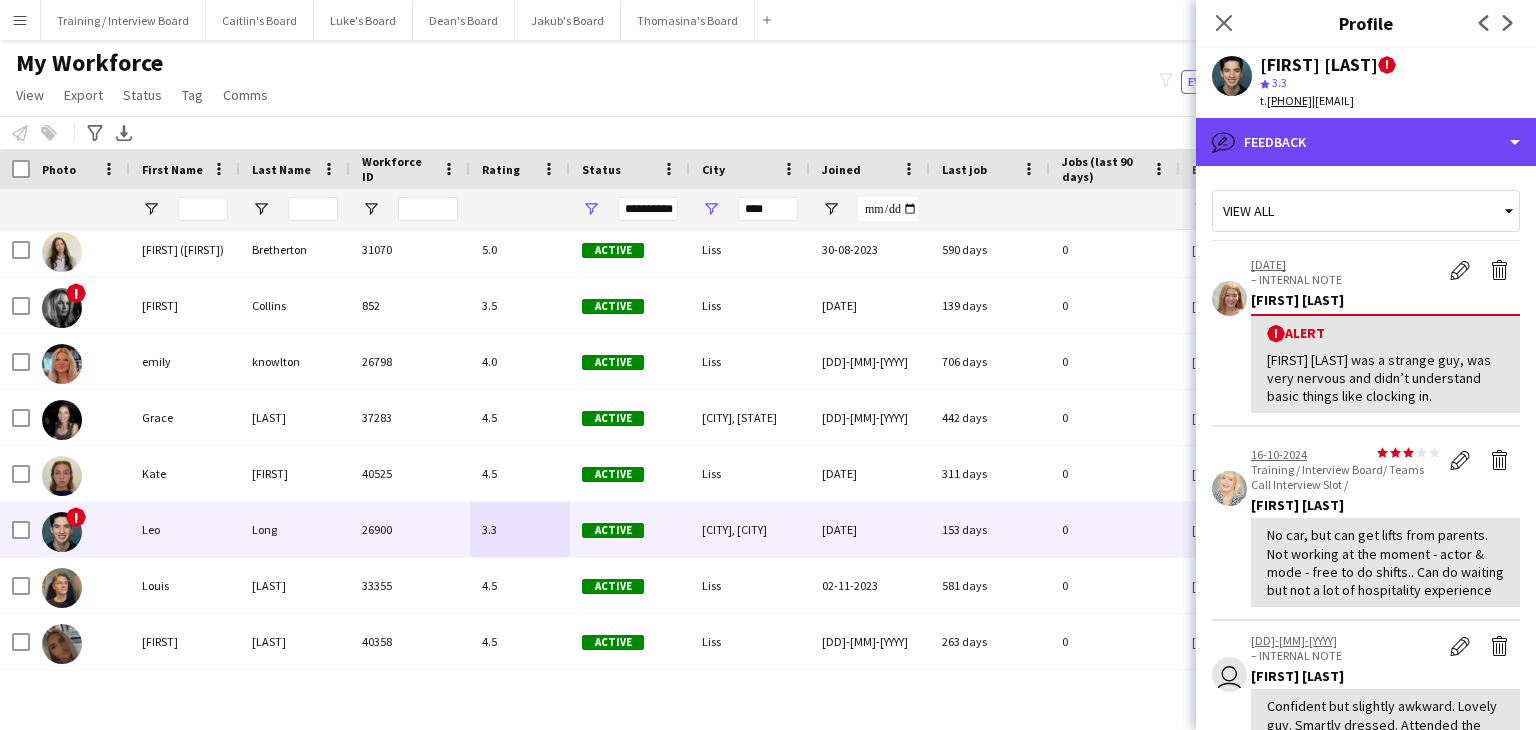 drag, startPoint x: 1341, startPoint y: 137, endPoint x: 1364, endPoint y: 172, distance: 41.880783 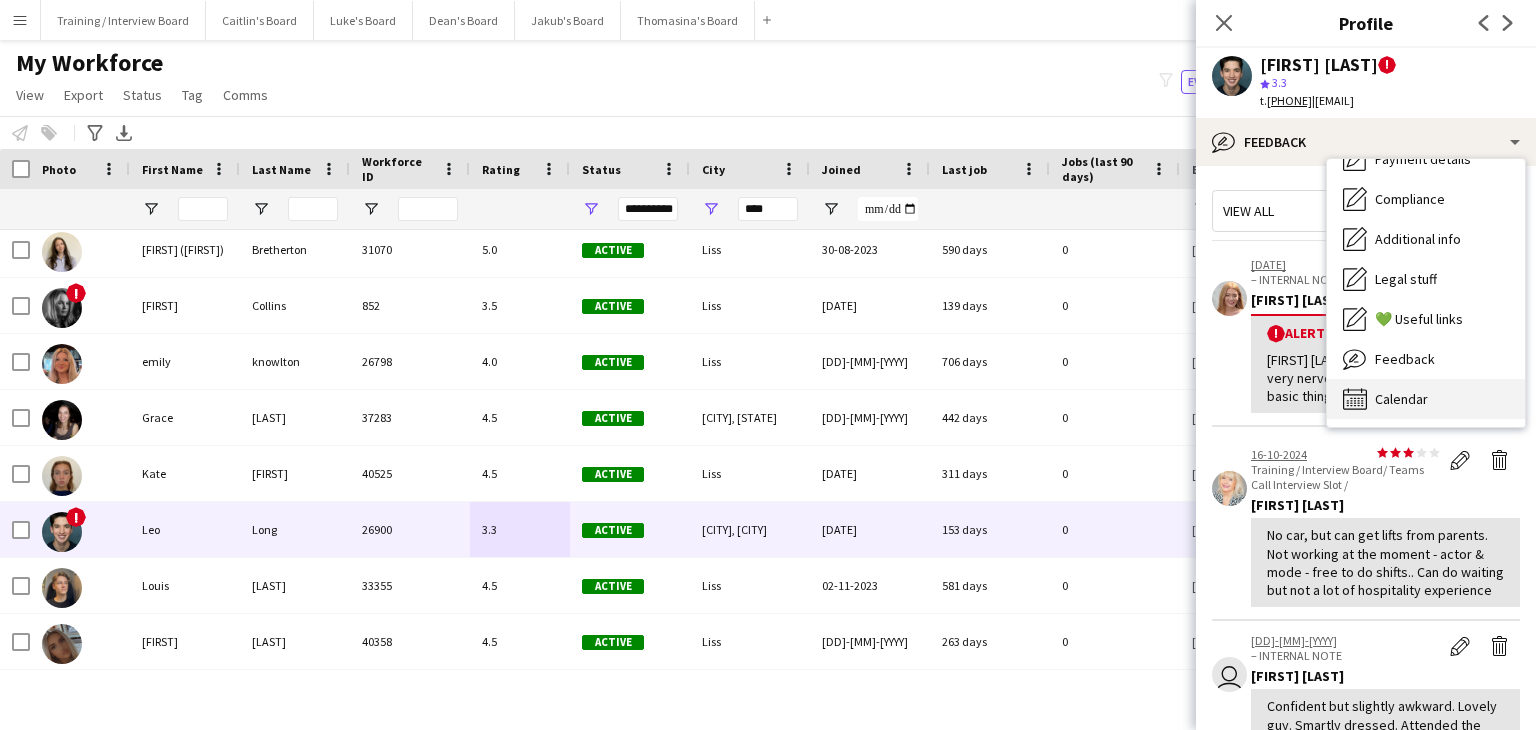 click on "Calendar
Calendar" at bounding box center (1426, 399) 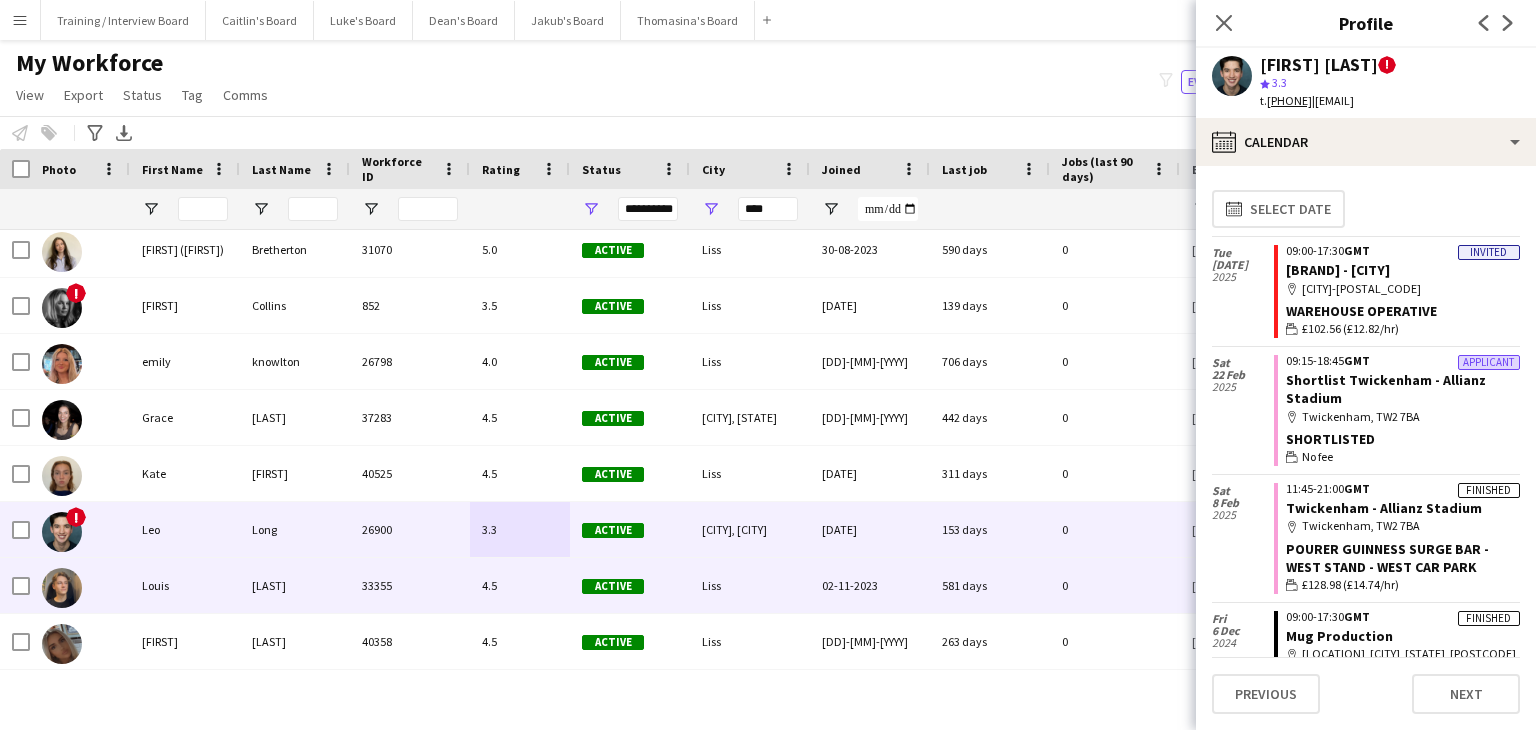scroll, scrollTop: 596, scrollLeft: 0, axis: vertical 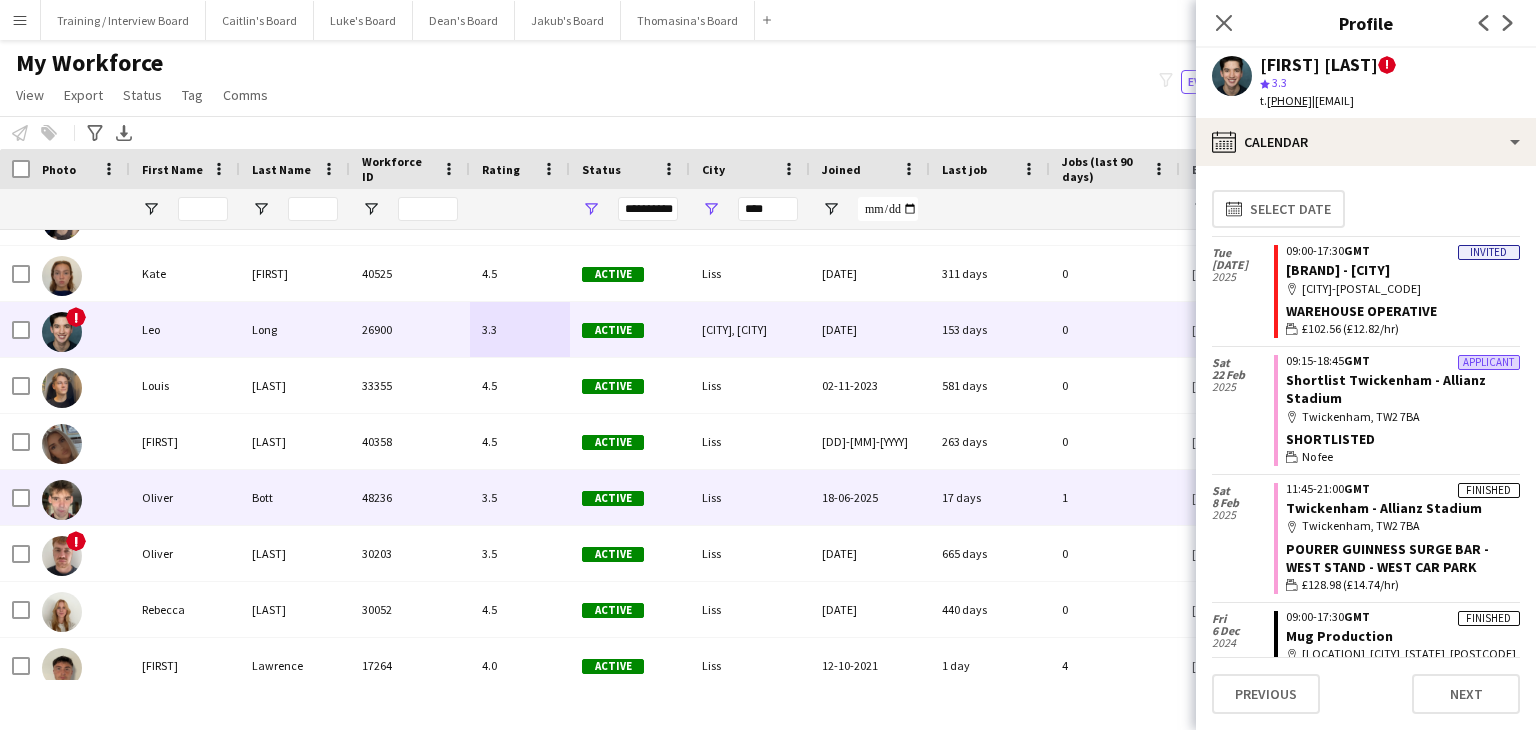 click on "3.5" at bounding box center [520, 497] 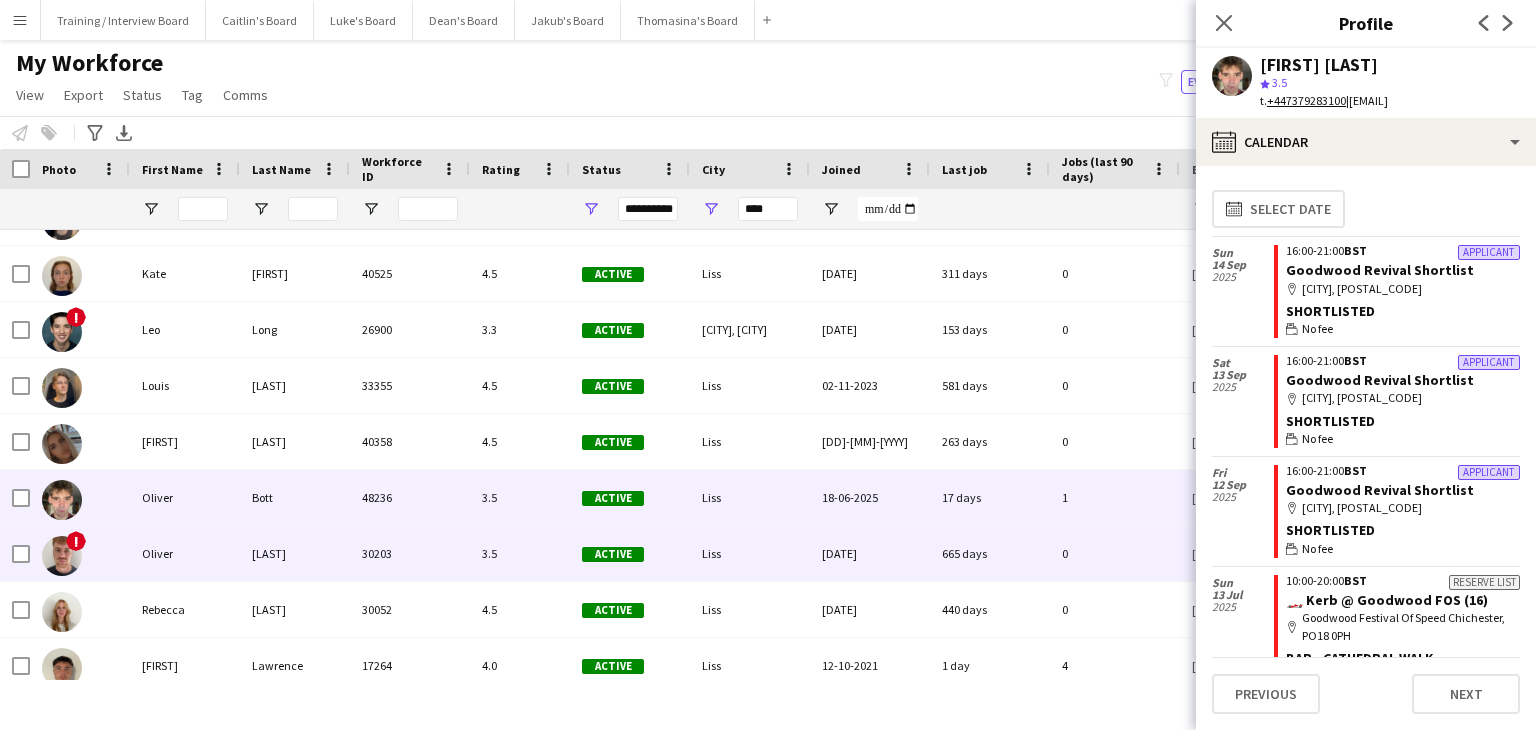 scroll, scrollTop: 670, scrollLeft: 0, axis: vertical 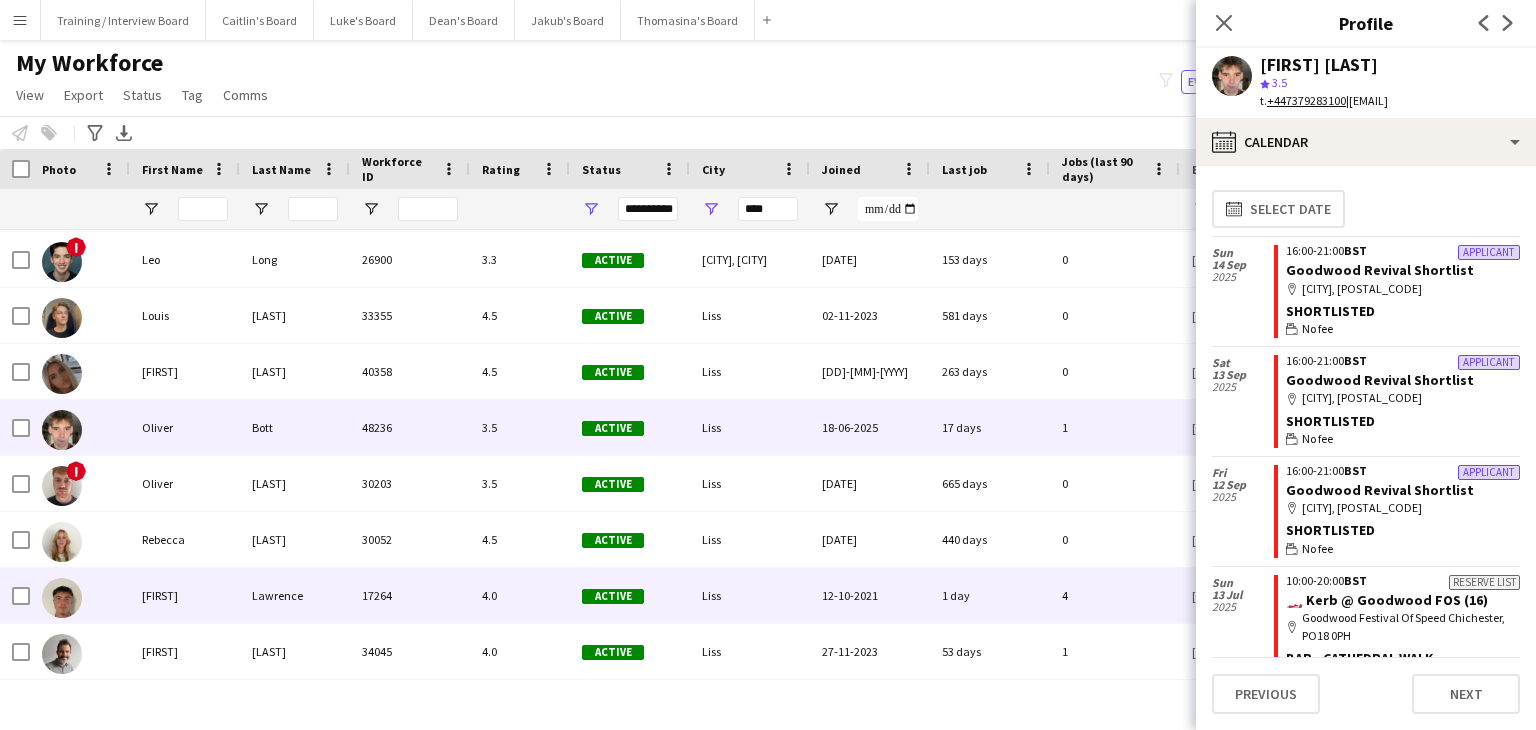 click on "4.0" at bounding box center (520, 595) 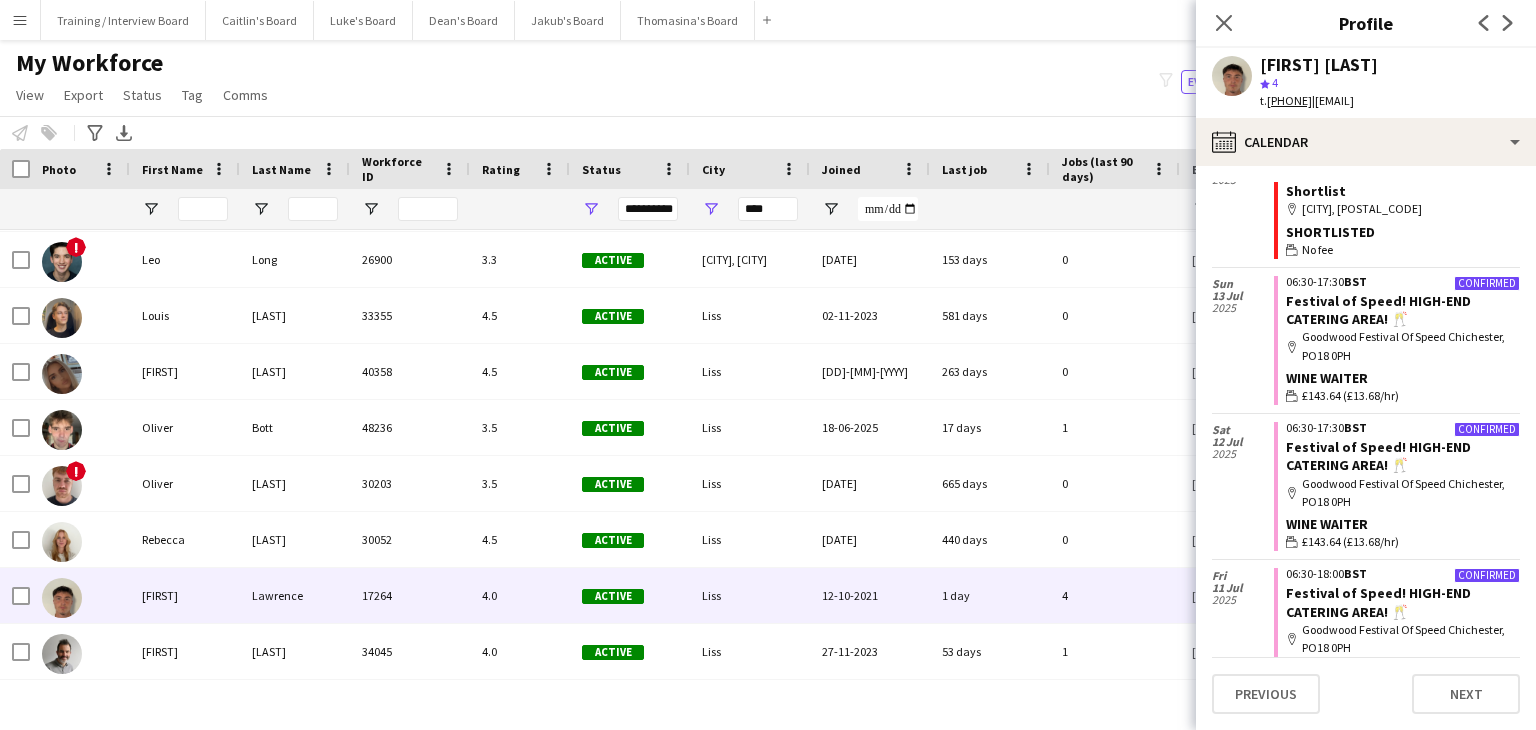 scroll, scrollTop: 1188, scrollLeft: 0, axis: vertical 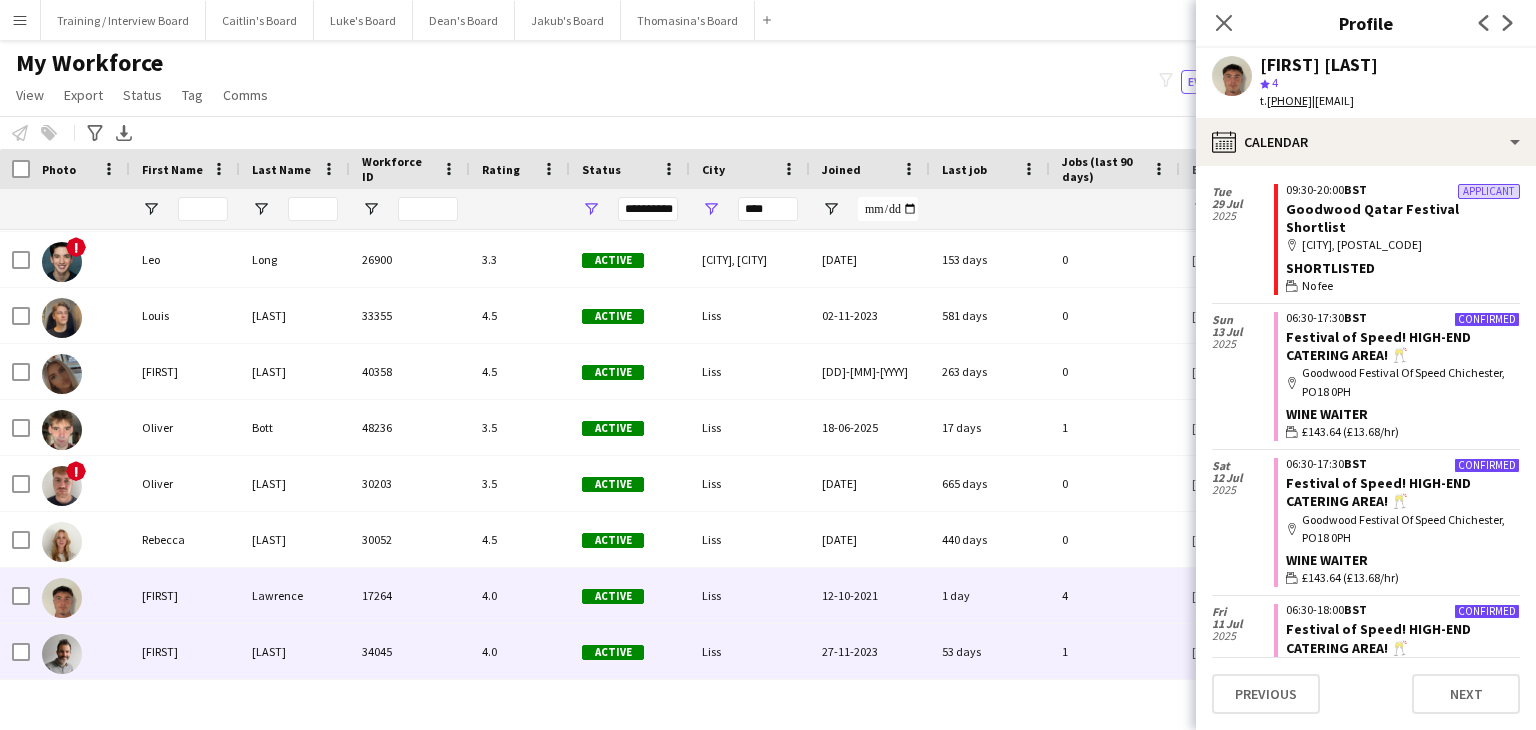 click on "4.0" at bounding box center (520, 651) 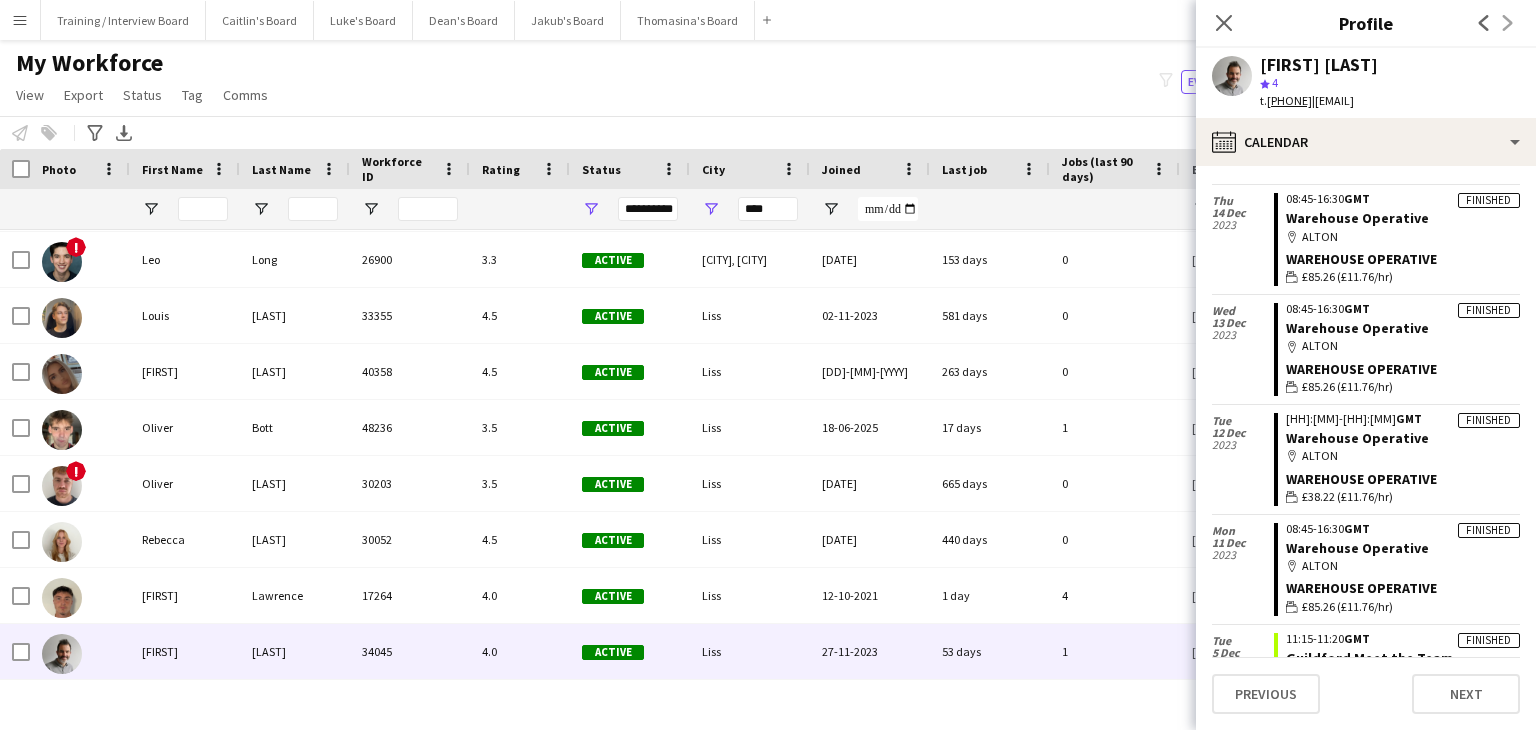 scroll, scrollTop: 2428, scrollLeft: 0, axis: vertical 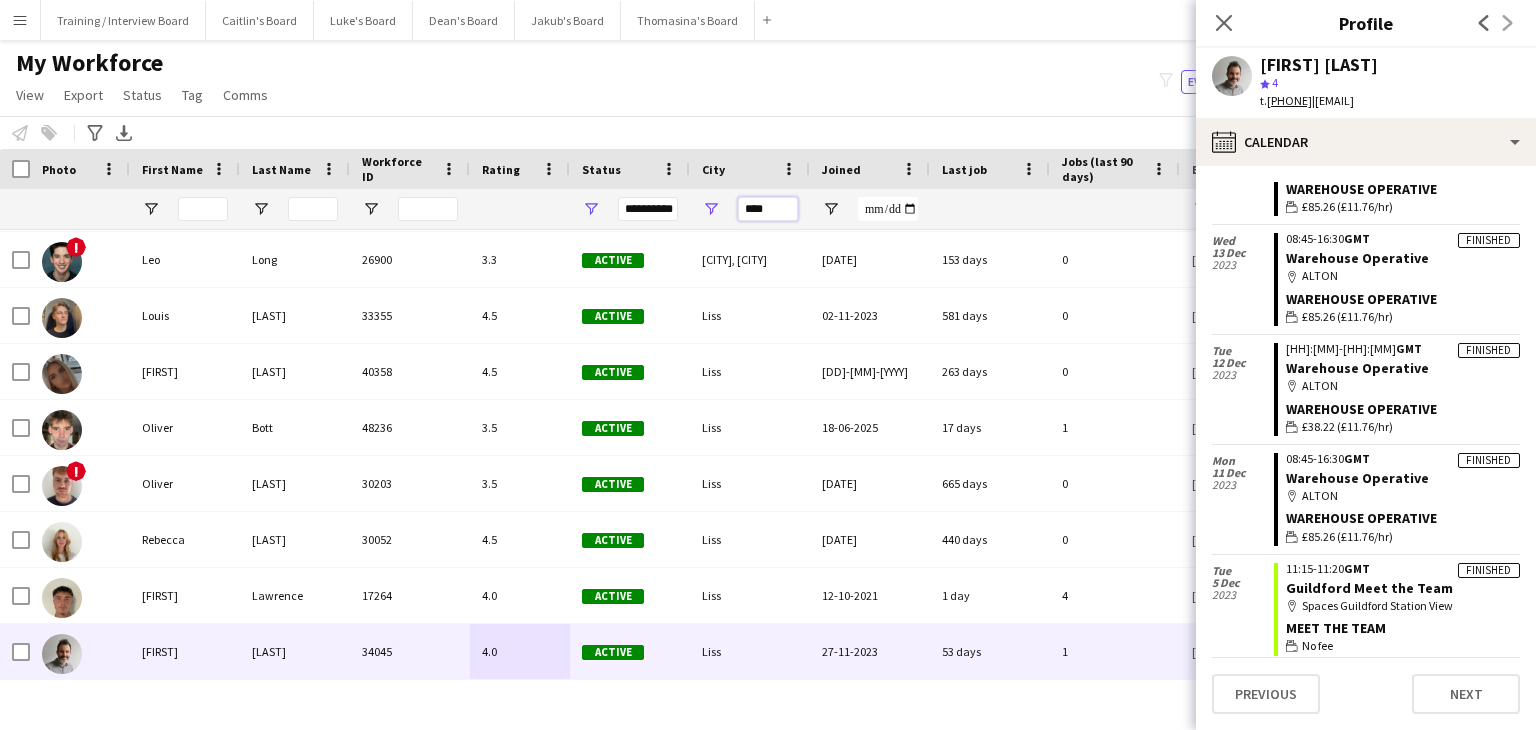 drag, startPoint x: 733, startPoint y: 205, endPoint x: 717, endPoint y: 205, distance: 16 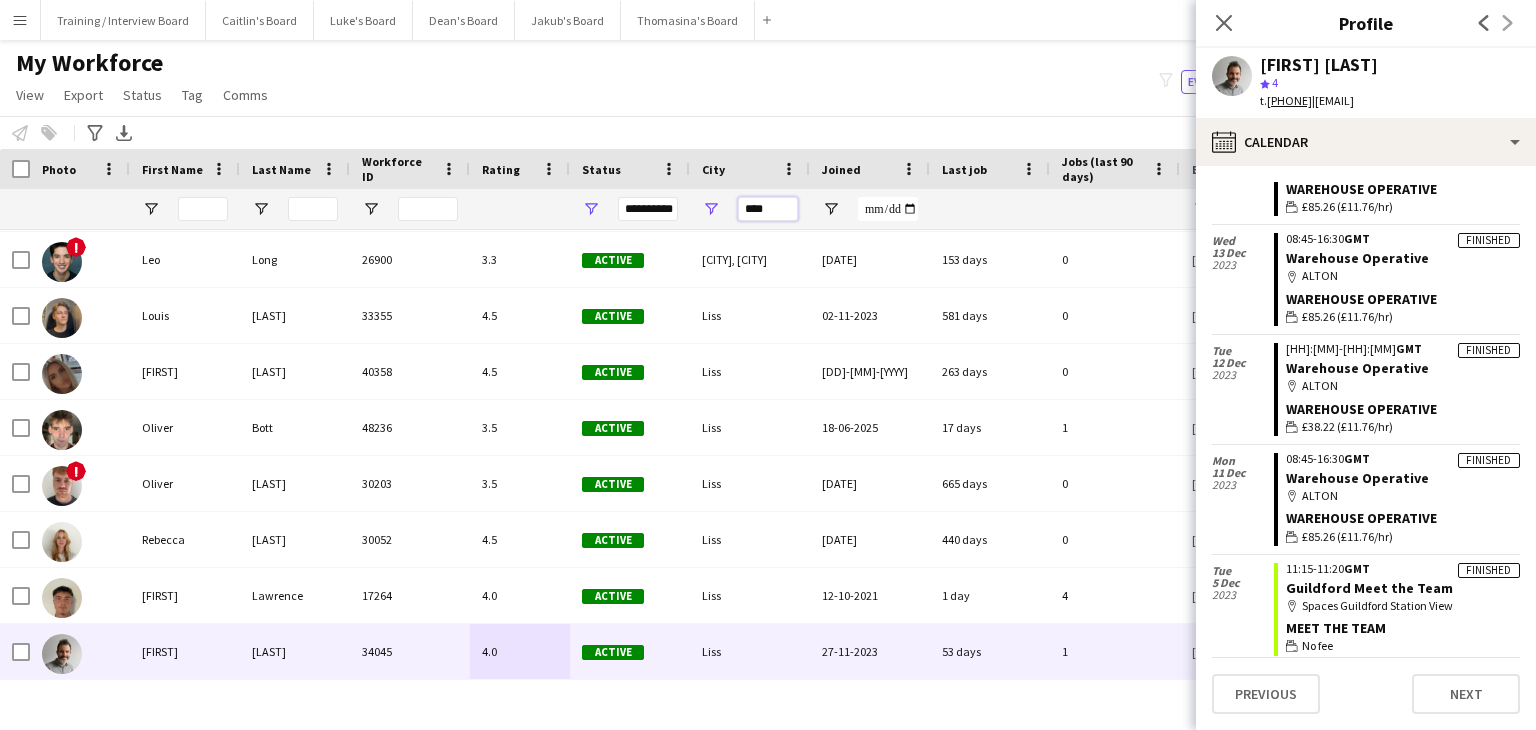 click on "****" at bounding box center [750, 209] 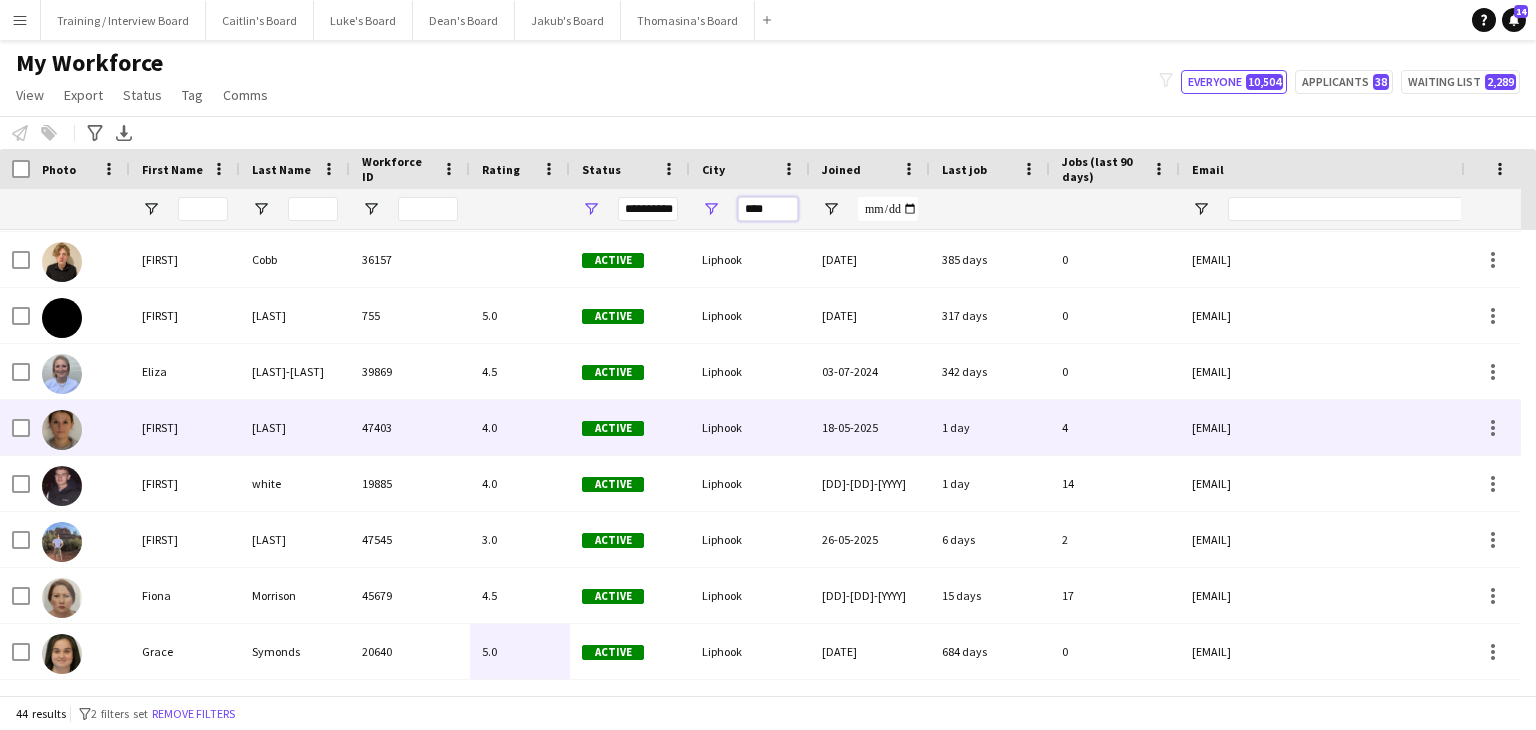 type on "****" 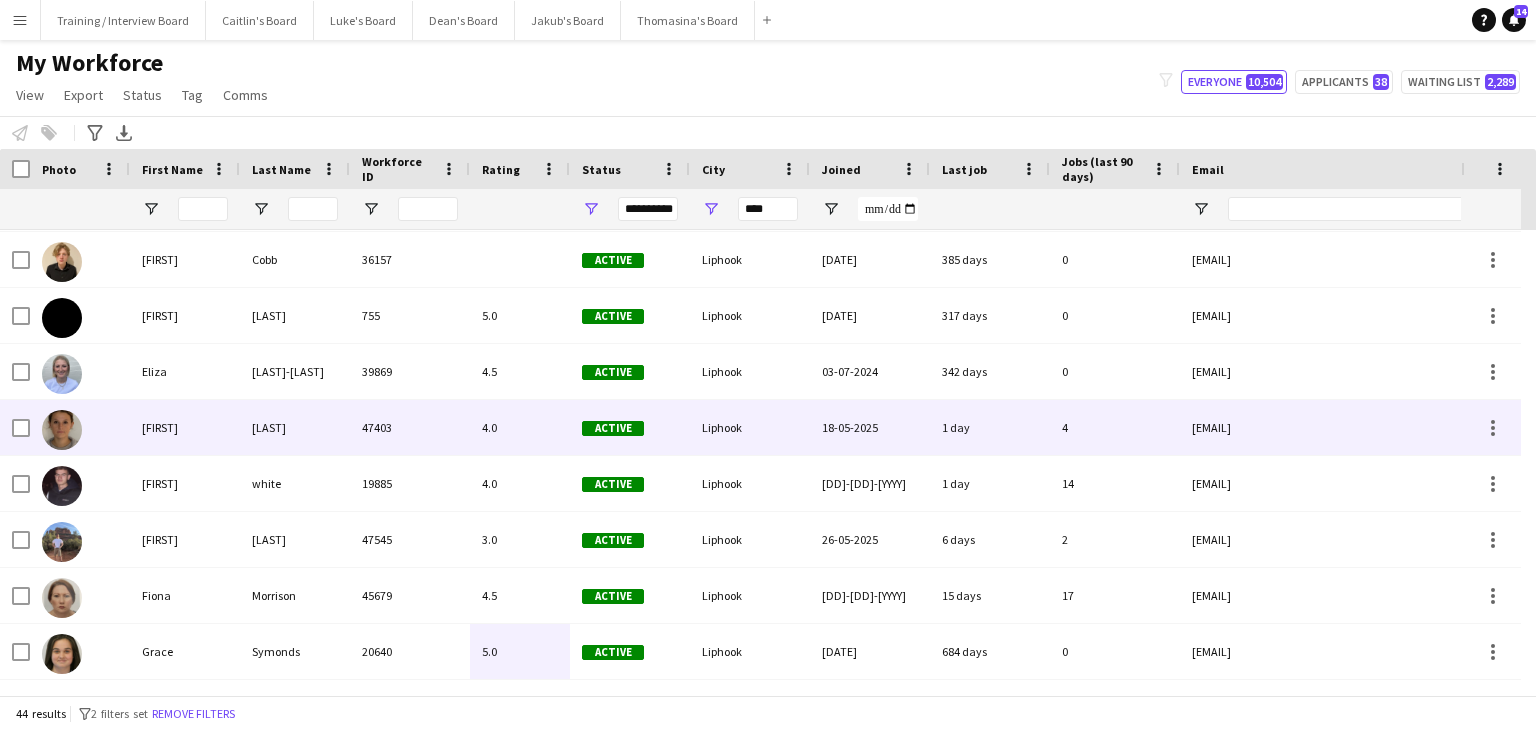 click on "4.0" at bounding box center [520, 427] 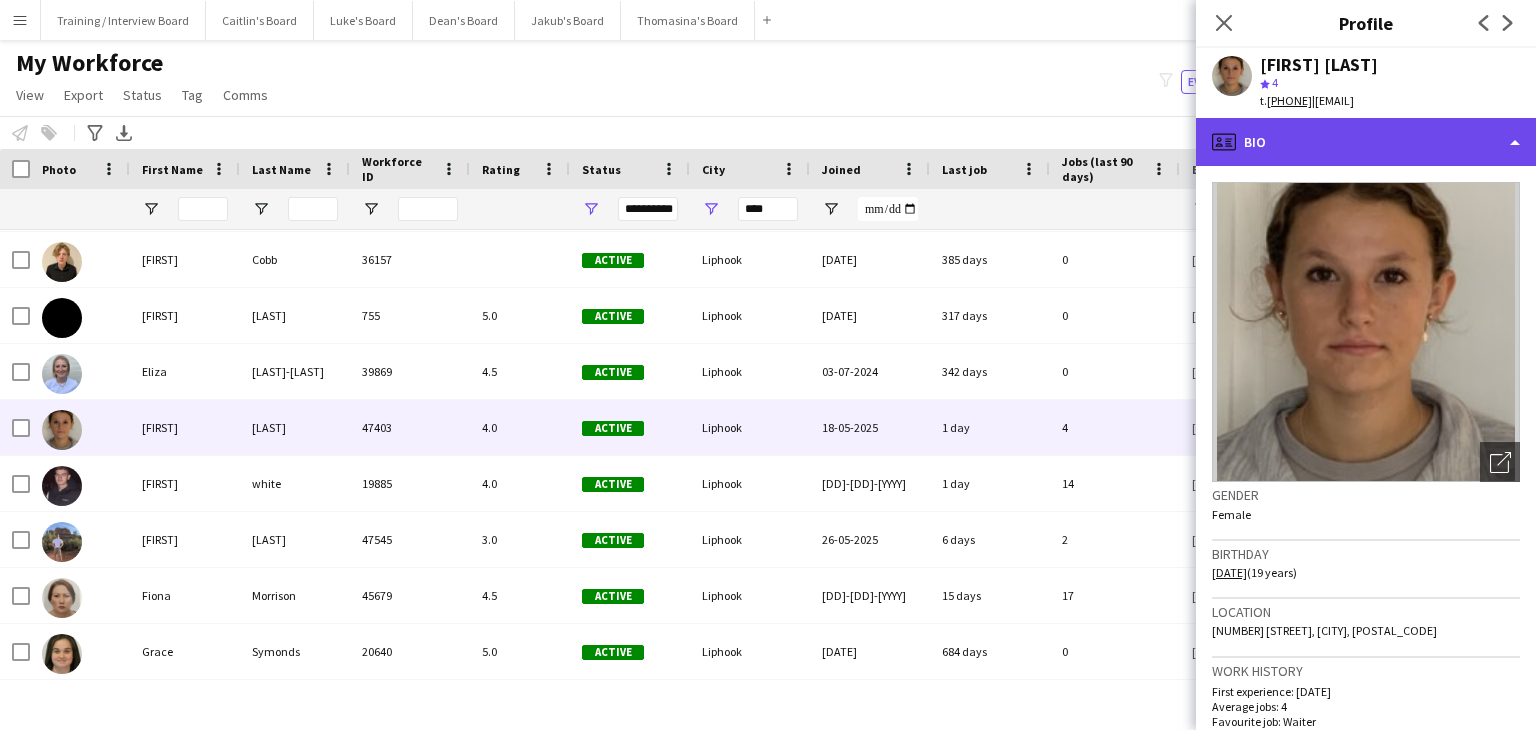 click on "profile
Bio" 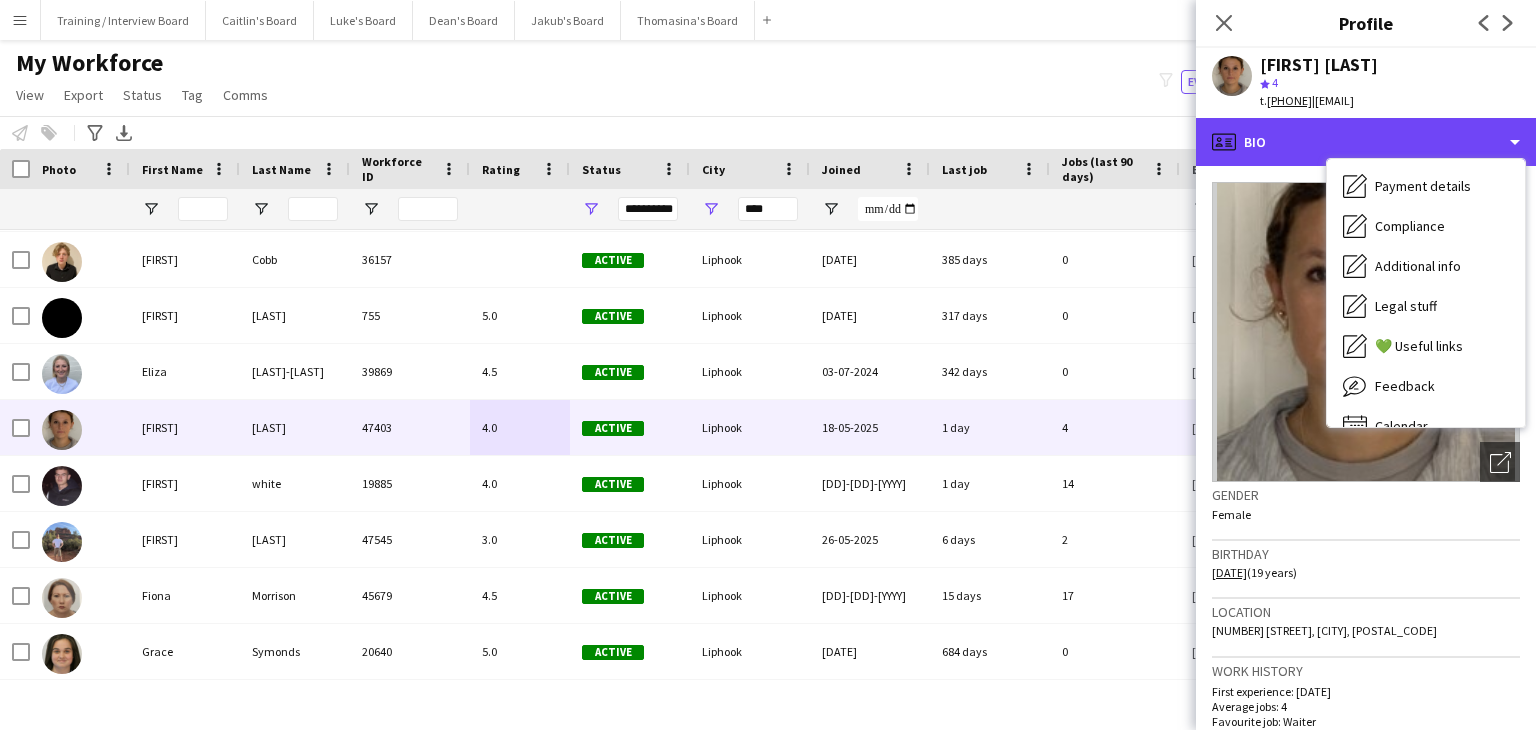 scroll, scrollTop: 268, scrollLeft: 0, axis: vertical 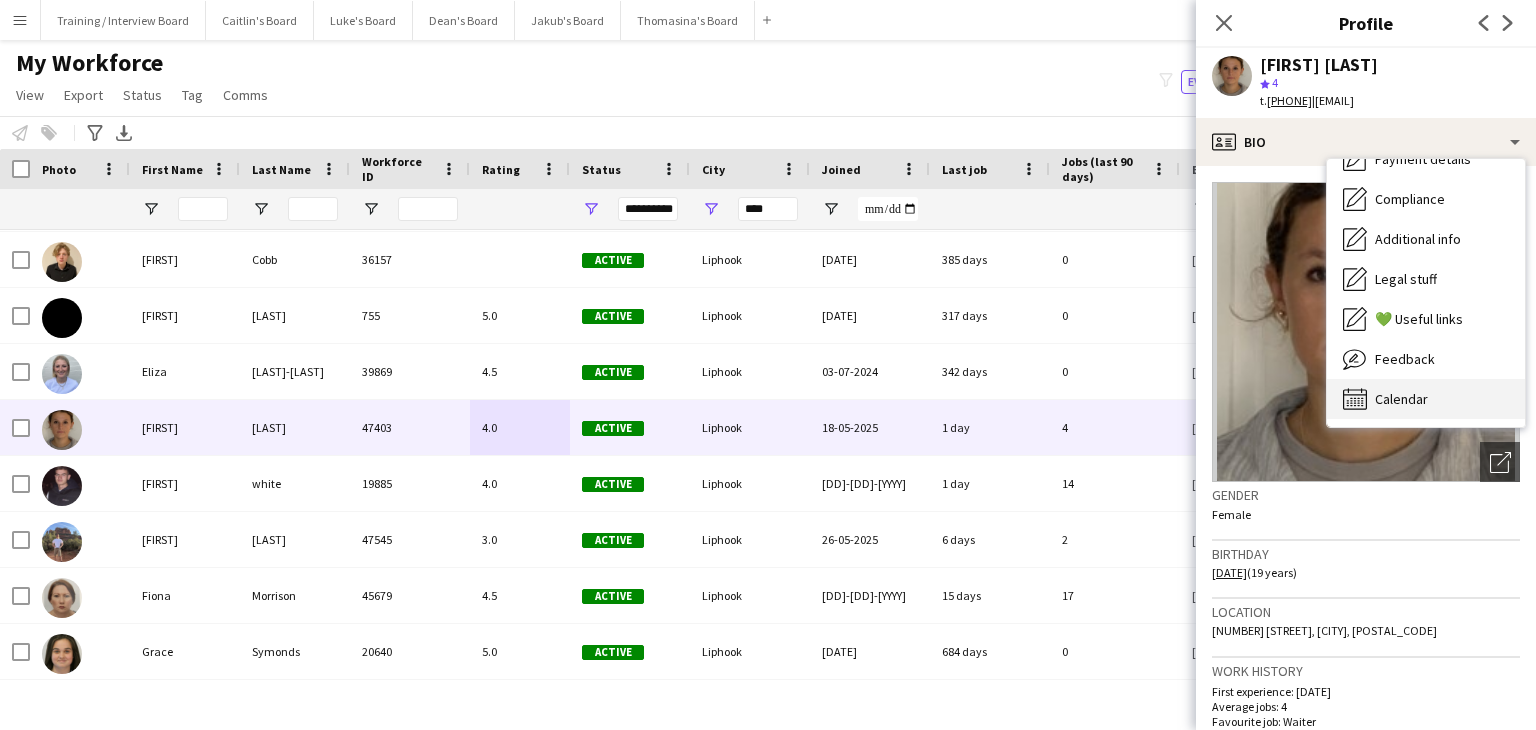 click on "Calendar
Calendar" at bounding box center [1426, 399] 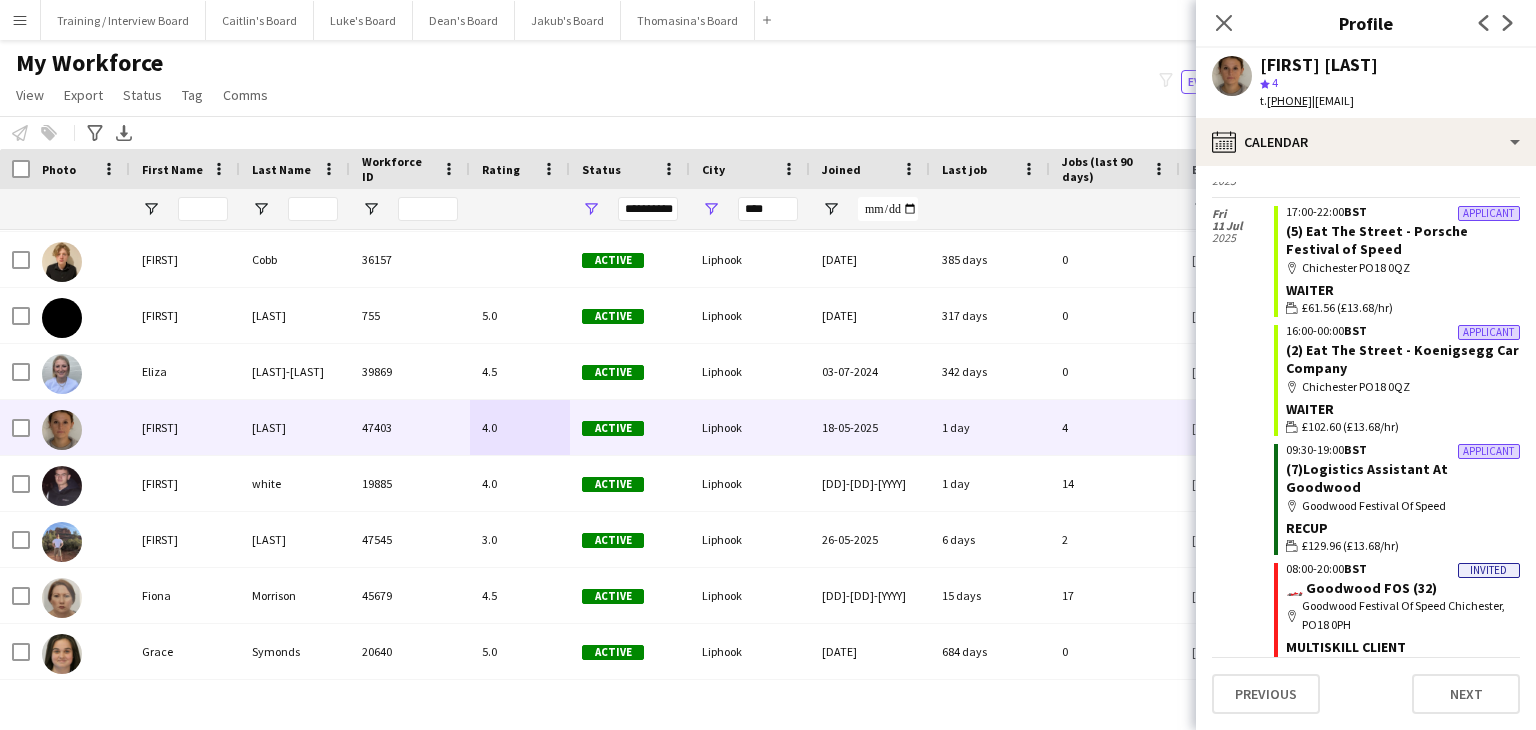 scroll, scrollTop: 847, scrollLeft: 0, axis: vertical 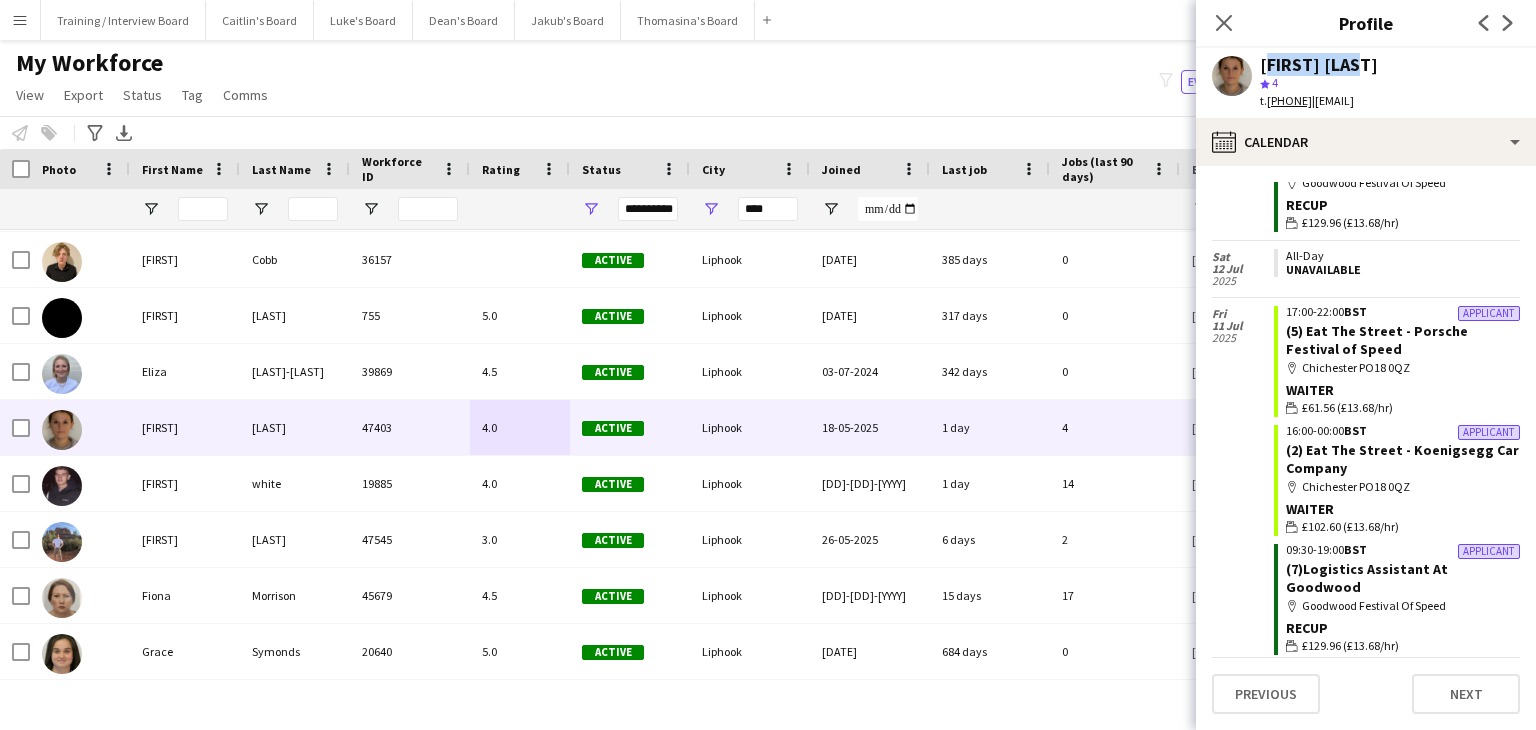 drag, startPoint x: 1348, startPoint y: 69, endPoint x: 1288, endPoint y: 65, distance: 60.133186 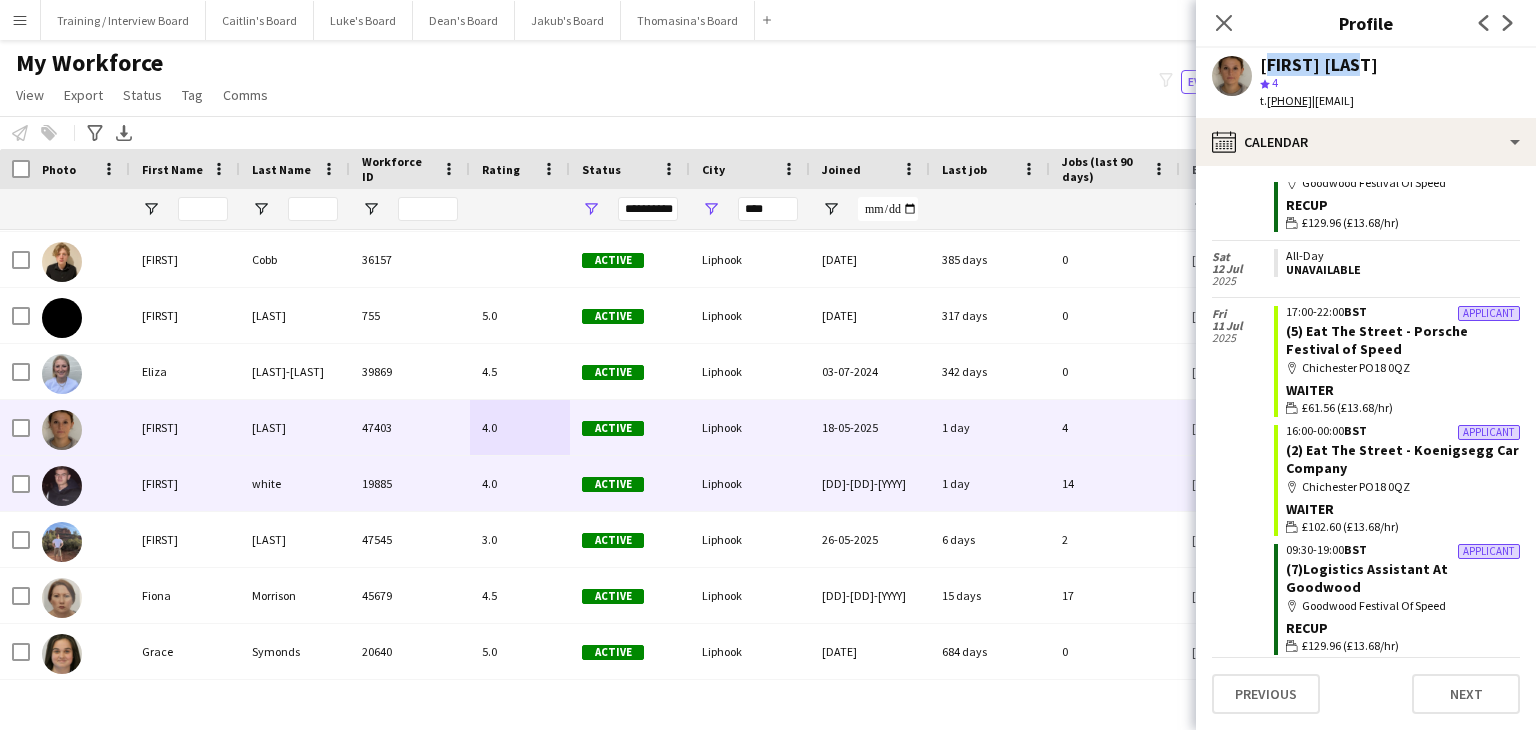 click on "4.0" at bounding box center (520, 483) 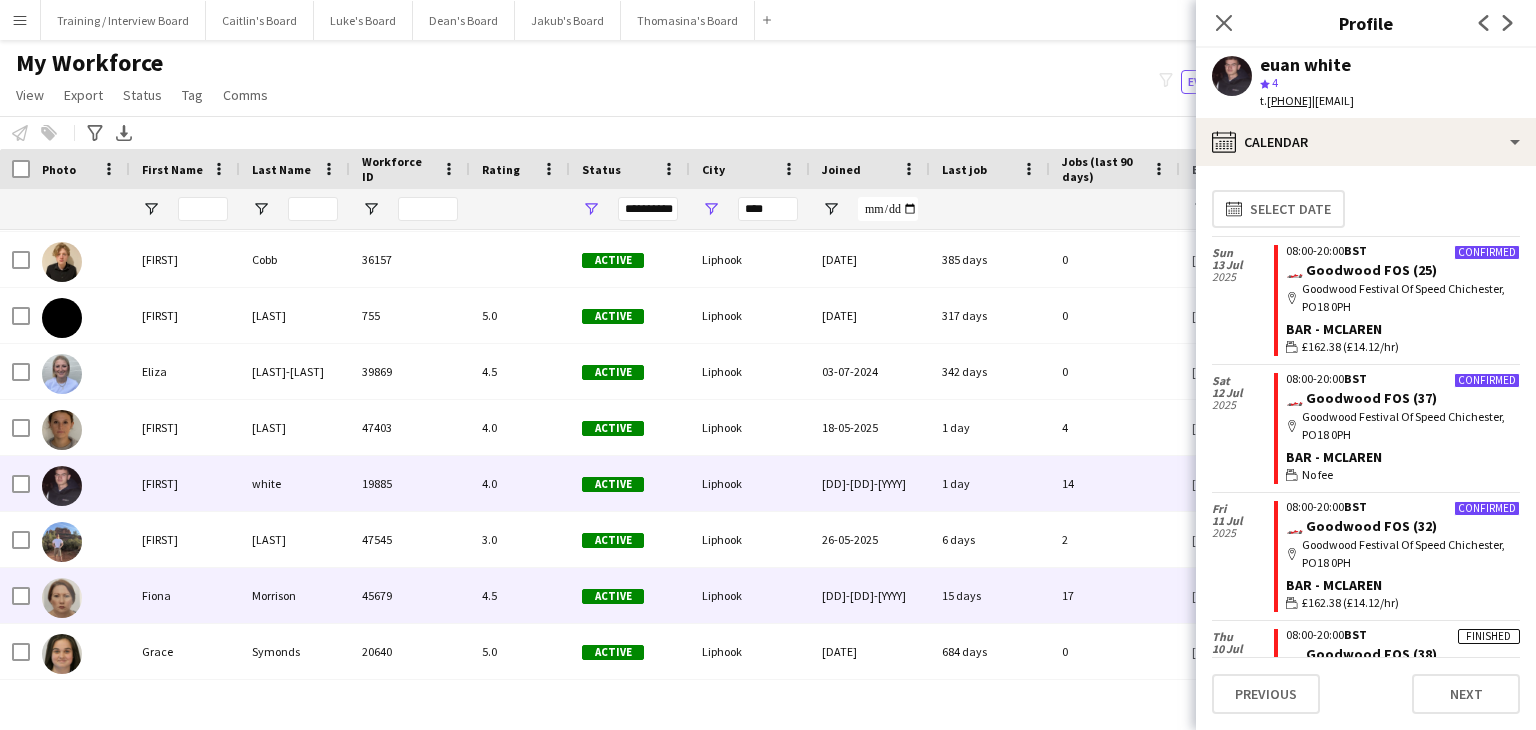 click on "4.5" at bounding box center (520, 595) 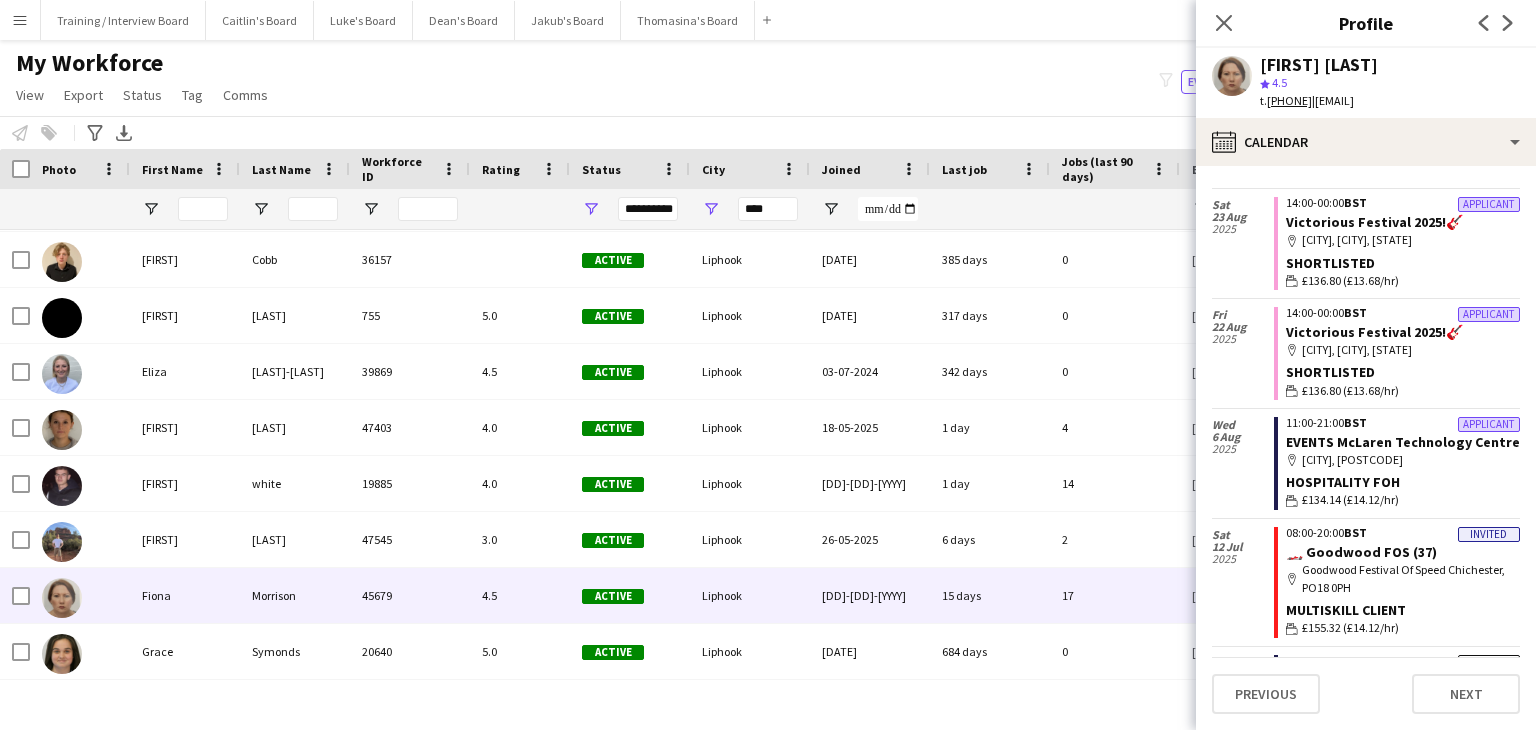 scroll, scrollTop: 300, scrollLeft: 0, axis: vertical 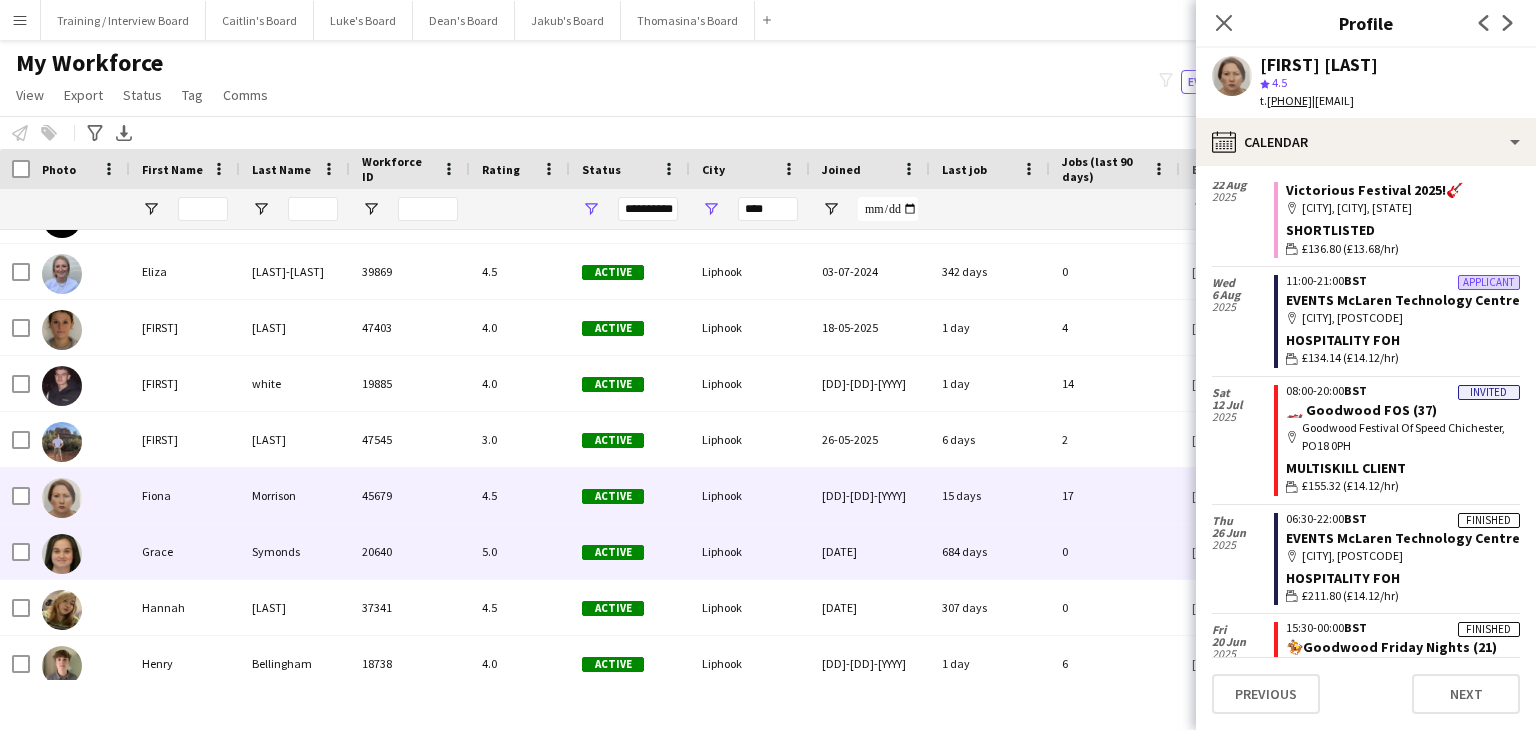 click on "5.0" at bounding box center (520, 551) 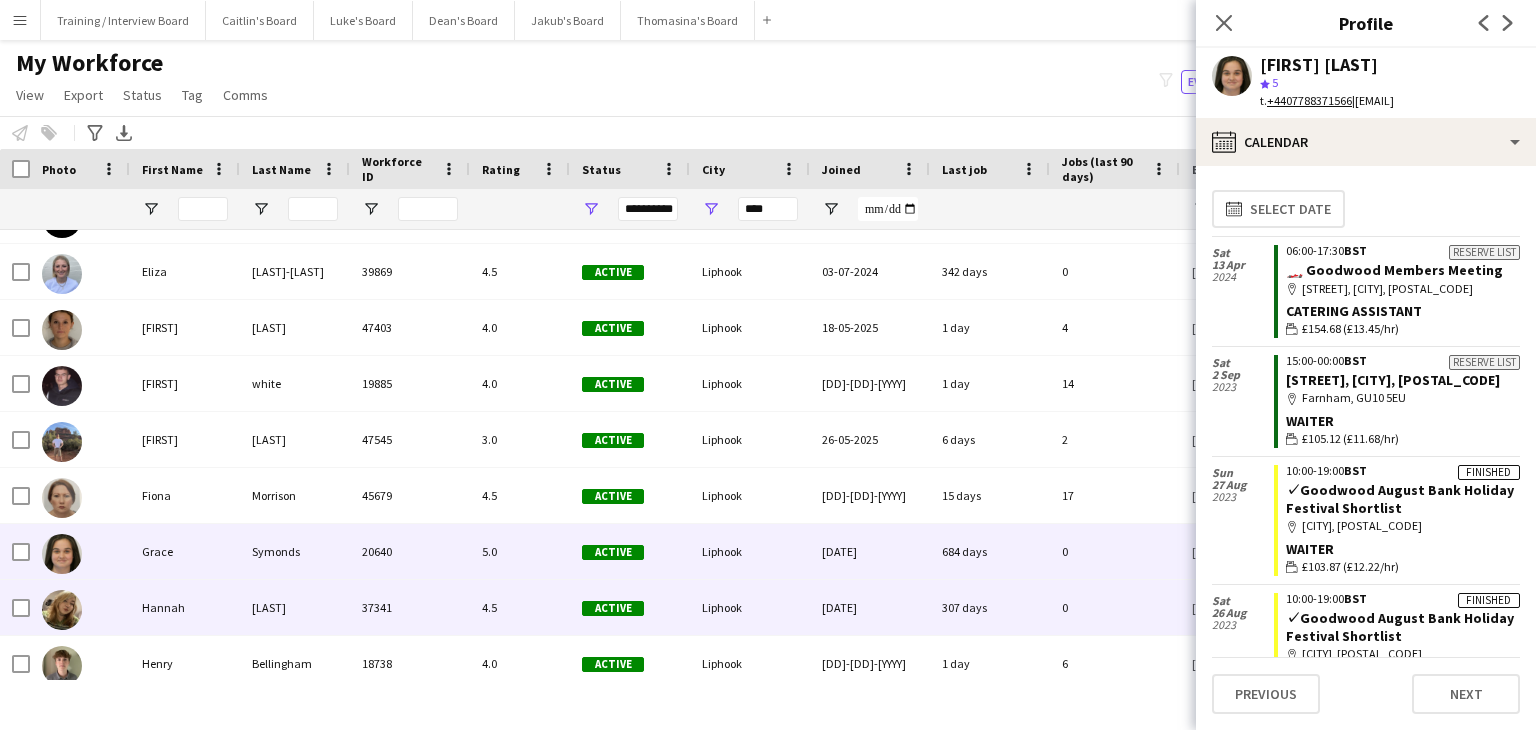 click on "4.5" at bounding box center (520, 607) 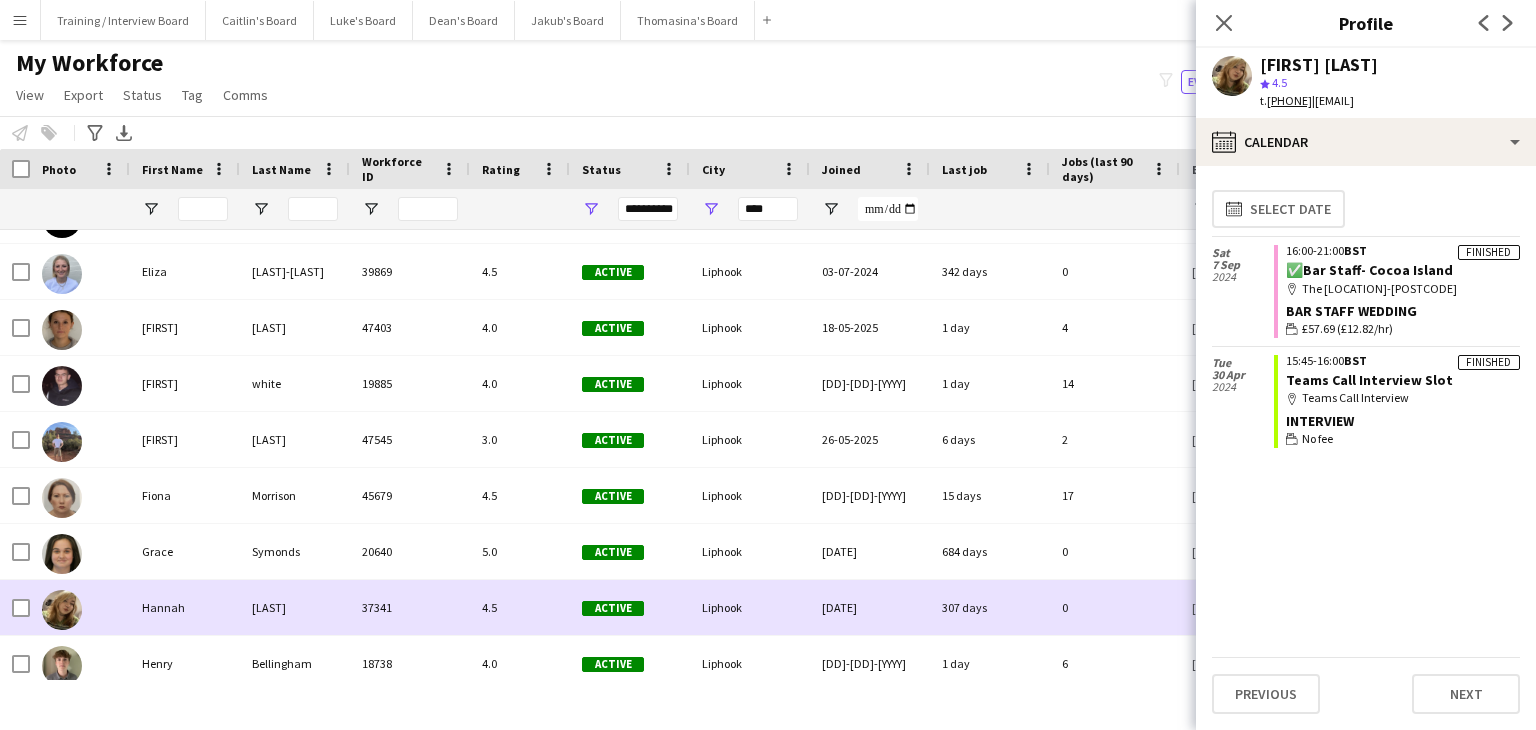 scroll, scrollTop: 870, scrollLeft: 0, axis: vertical 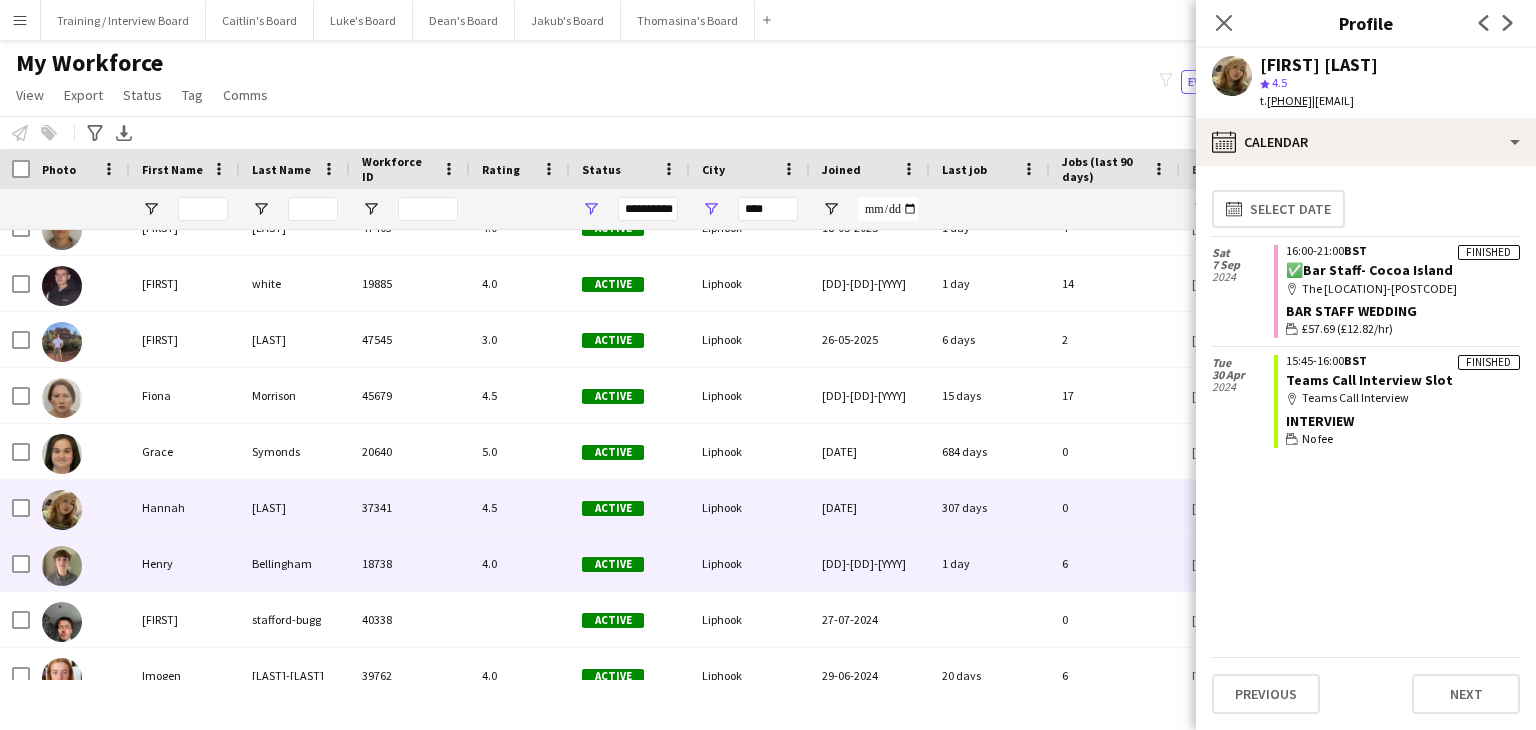 click on "4.0" at bounding box center (520, 563) 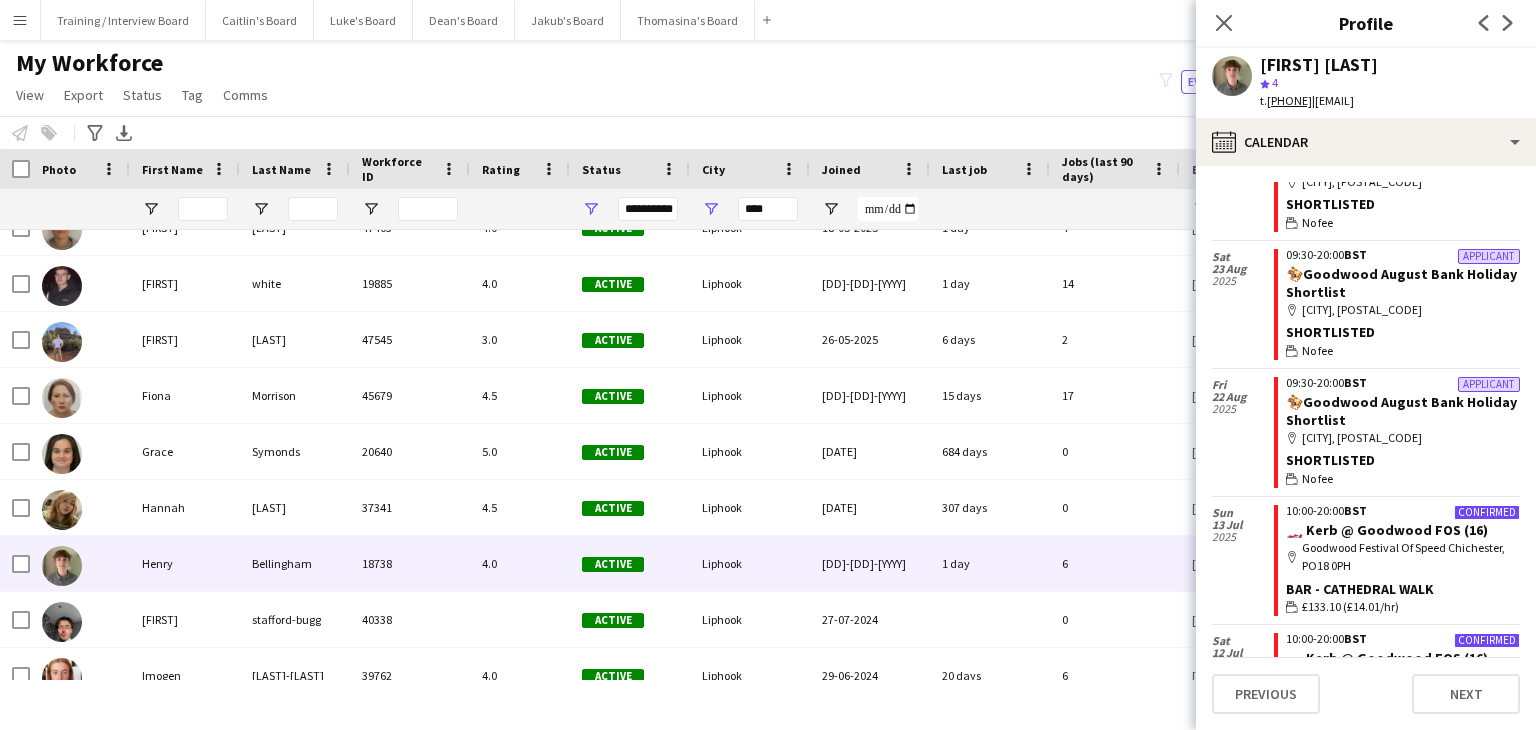 scroll, scrollTop: 700, scrollLeft: 0, axis: vertical 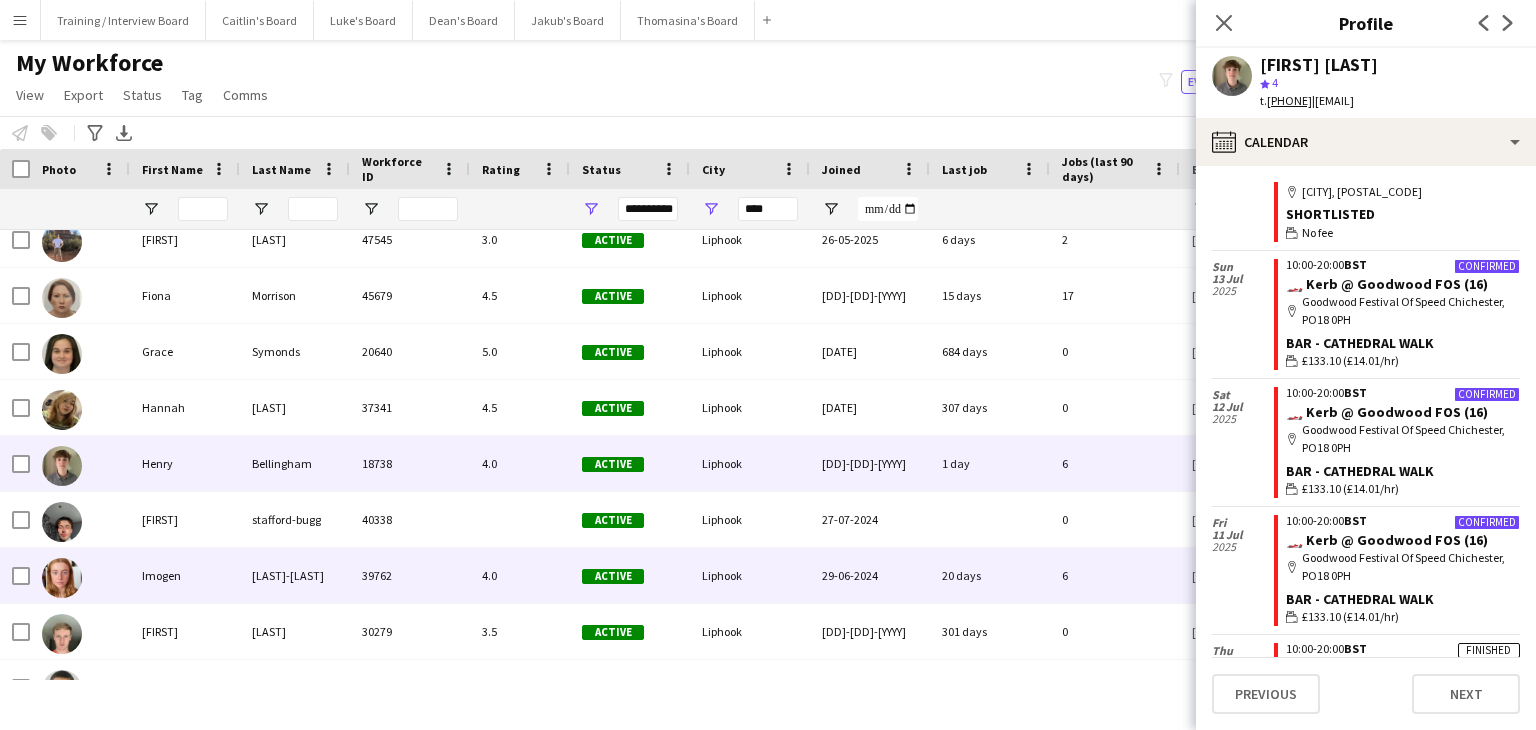 click on "4.0" at bounding box center [520, 575] 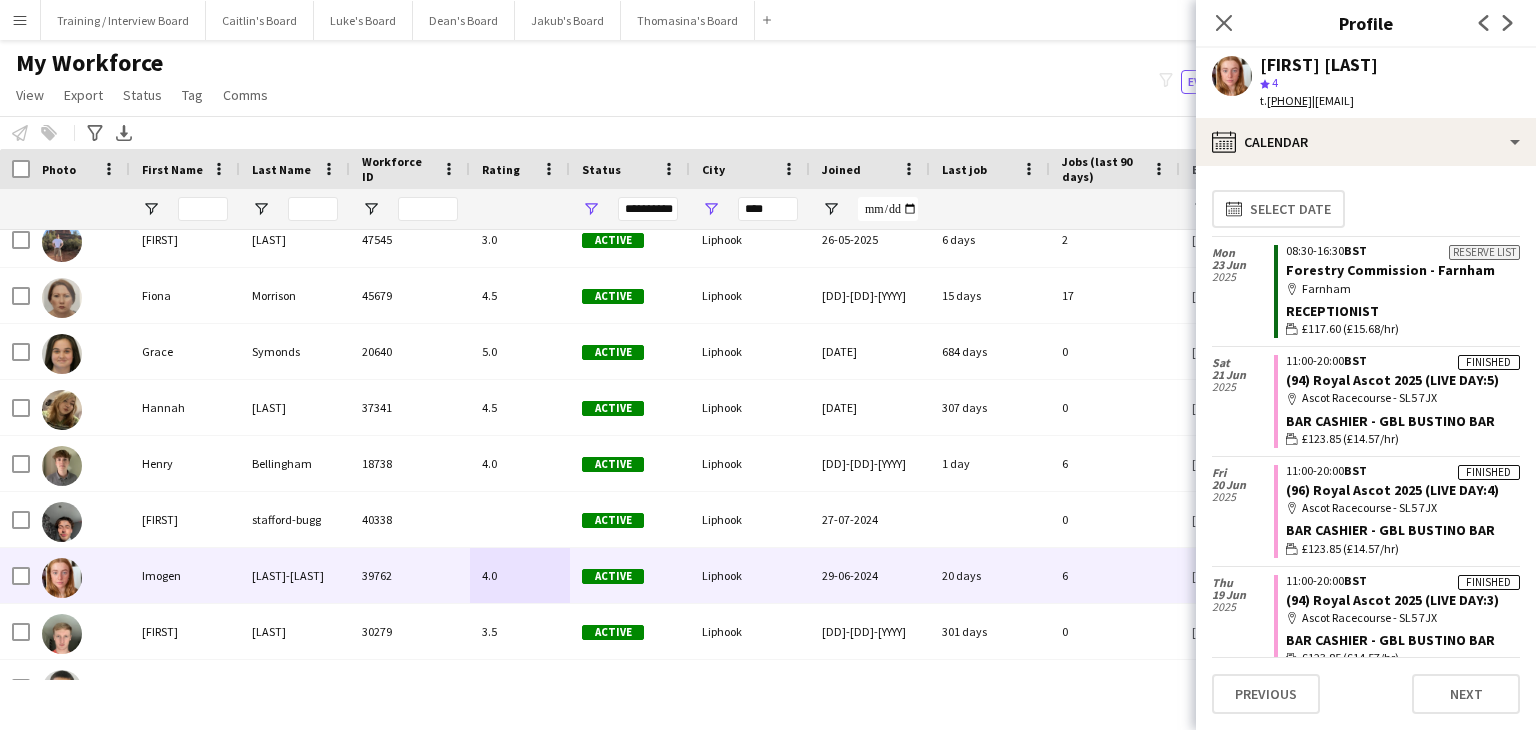 drag, startPoint x: 1444, startPoint y: 62, endPoint x: 1268, endPoint y: 64, distance: 176.01137 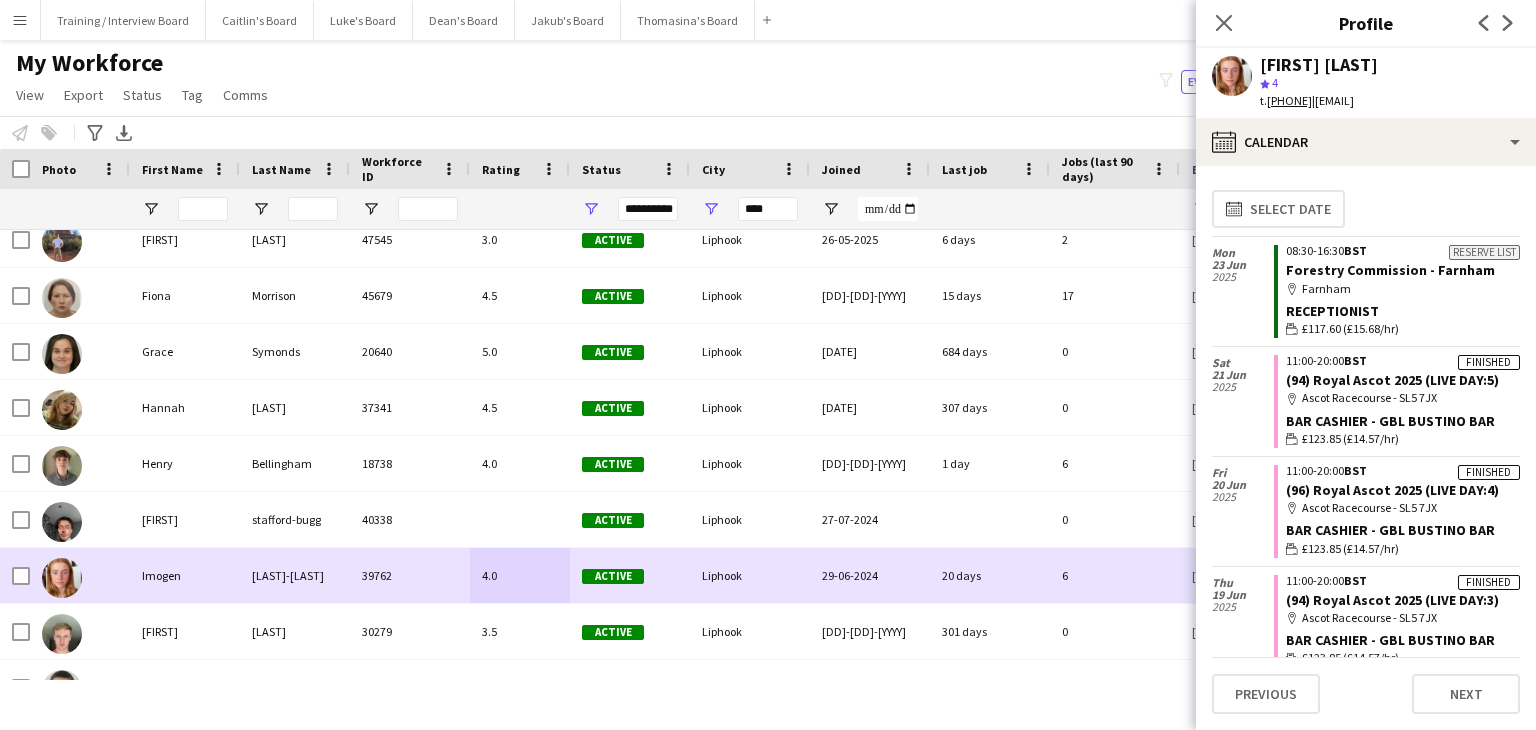 scroll, scrollTop: 1070, scrollLeft: 0, axis: vertical 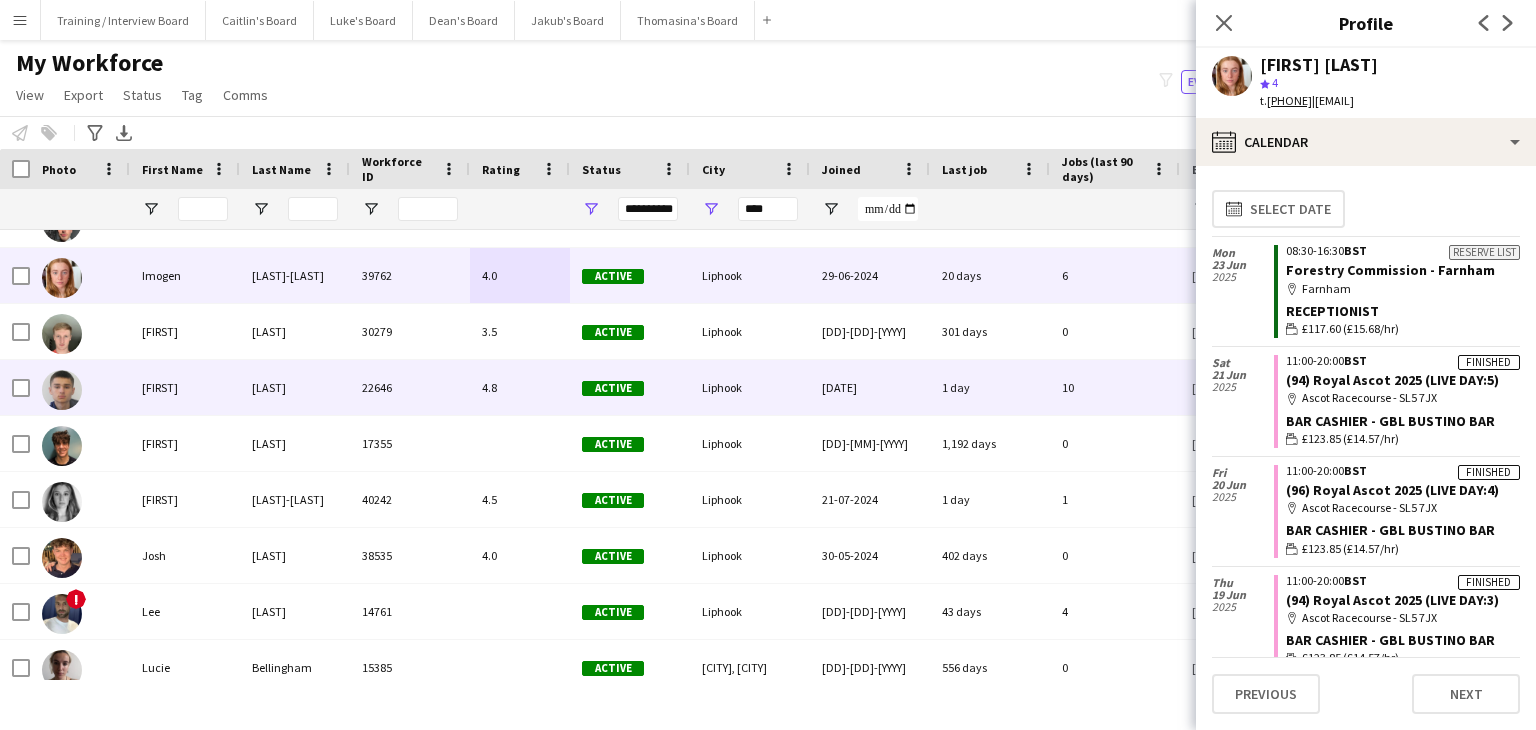 click on "4.8" at bounding box center (520, 387) 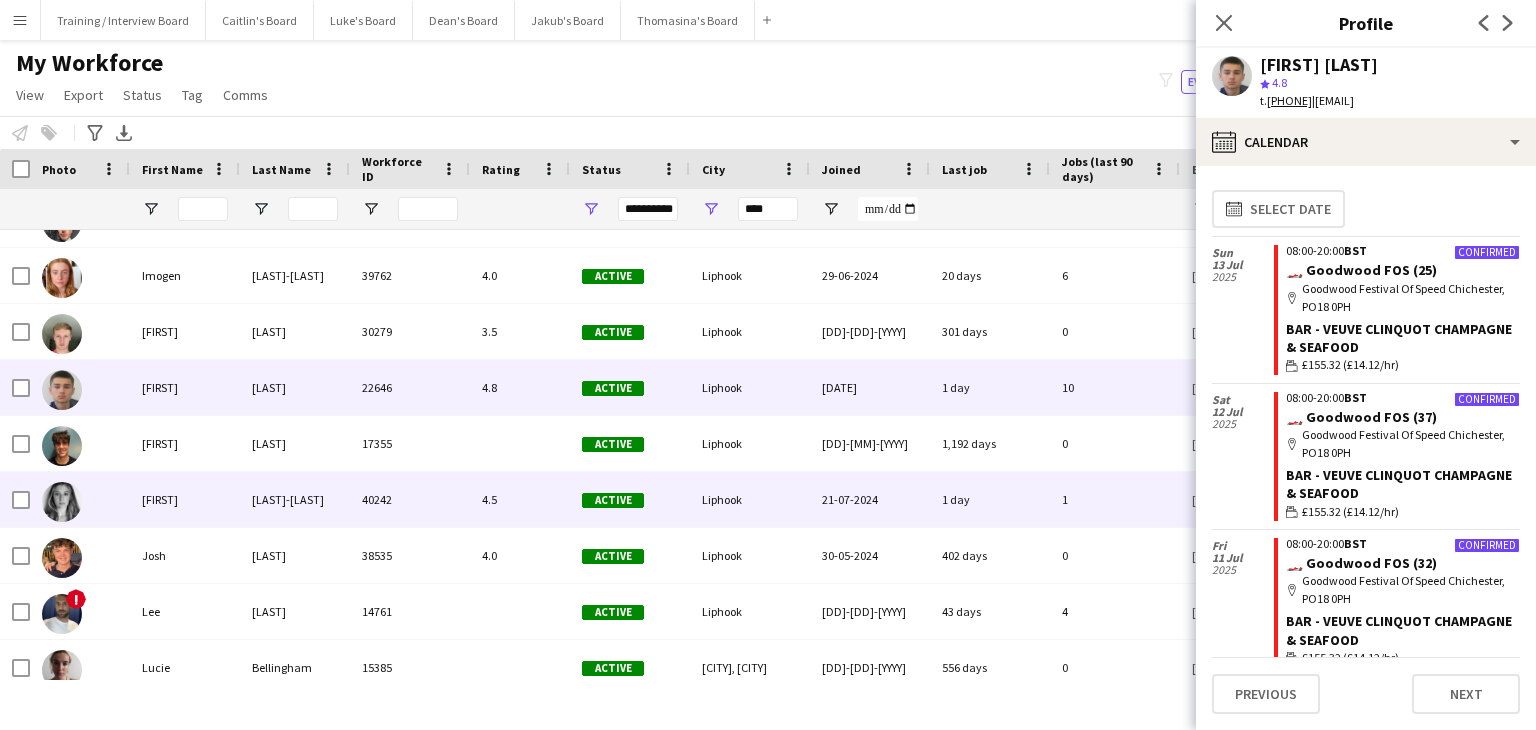 click on "4.5" at bounding box center [520, 499] 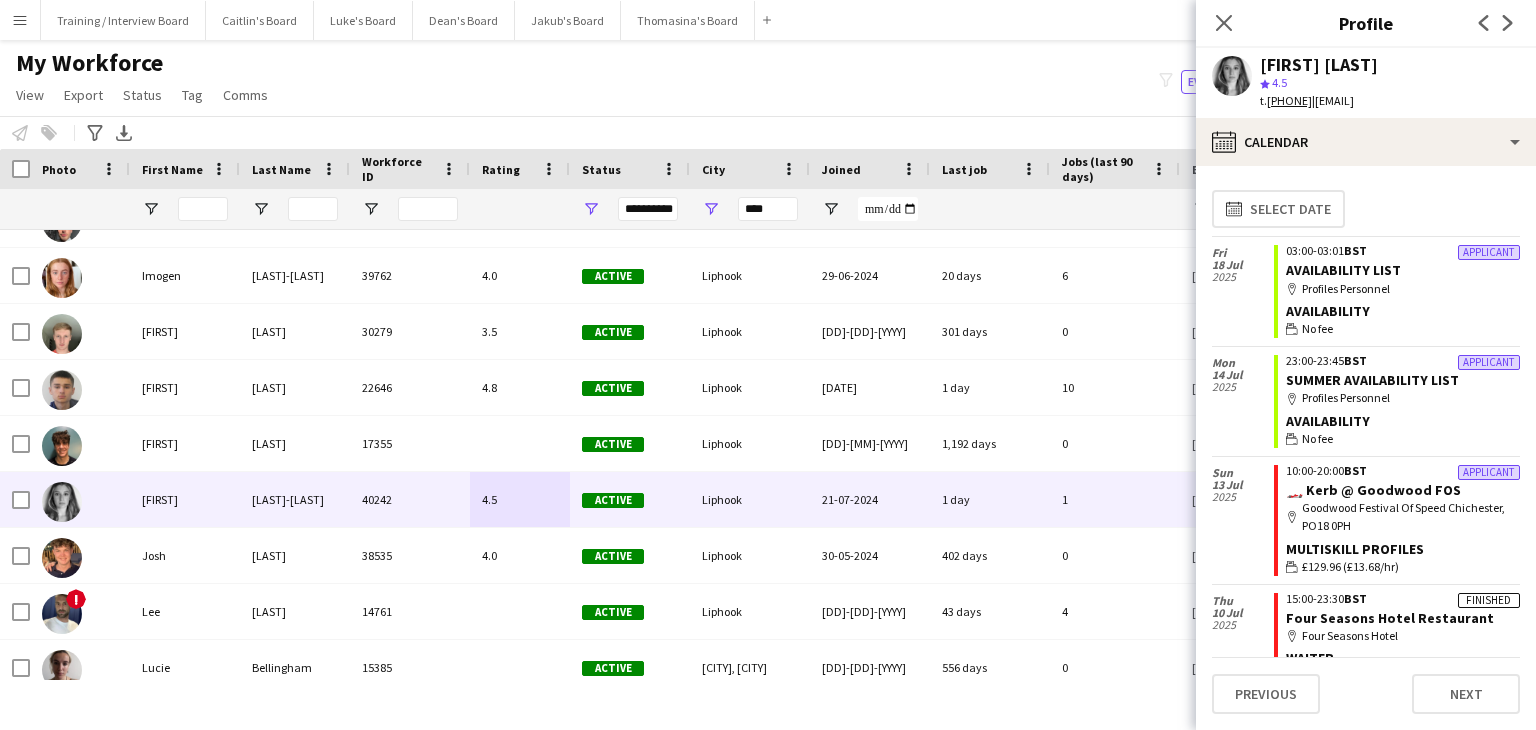 drag, startPoint x: 1460, startPoint y: 67, endPoint x: 1260, endPoint y: 60, distance: 200.12247 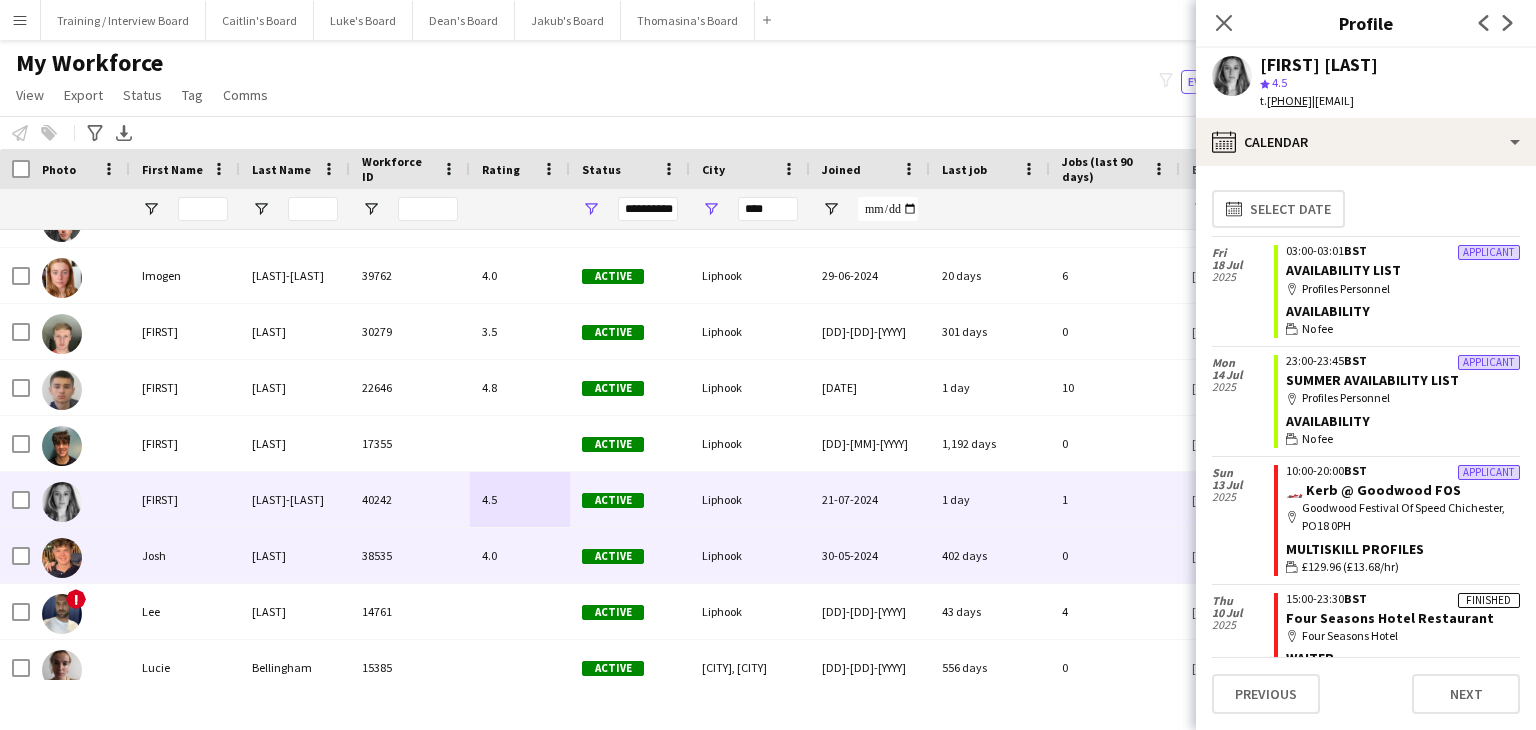 scroll, scrollTop: 1344, scrollLeft: 0, axis: vertical 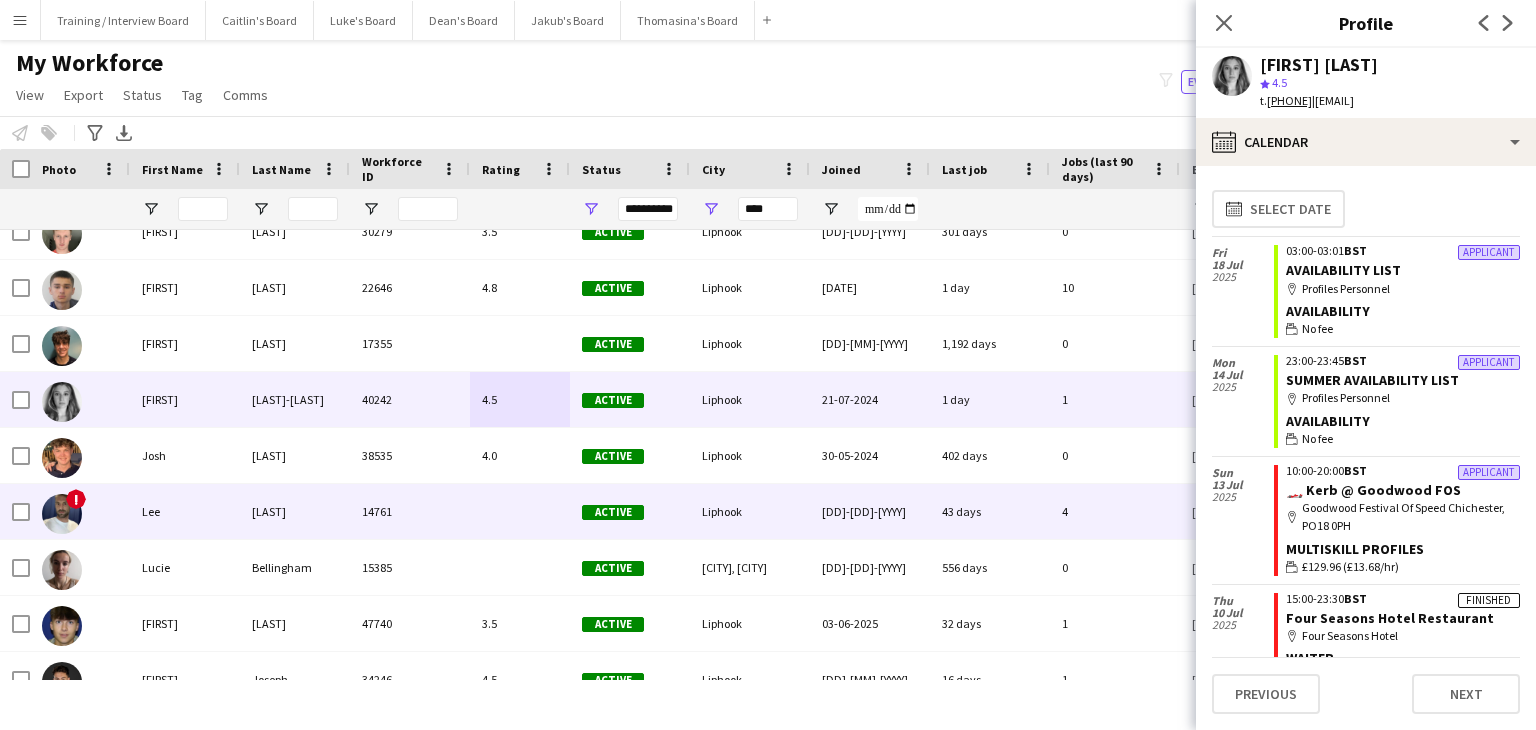 click at bounding box center [520, 511] 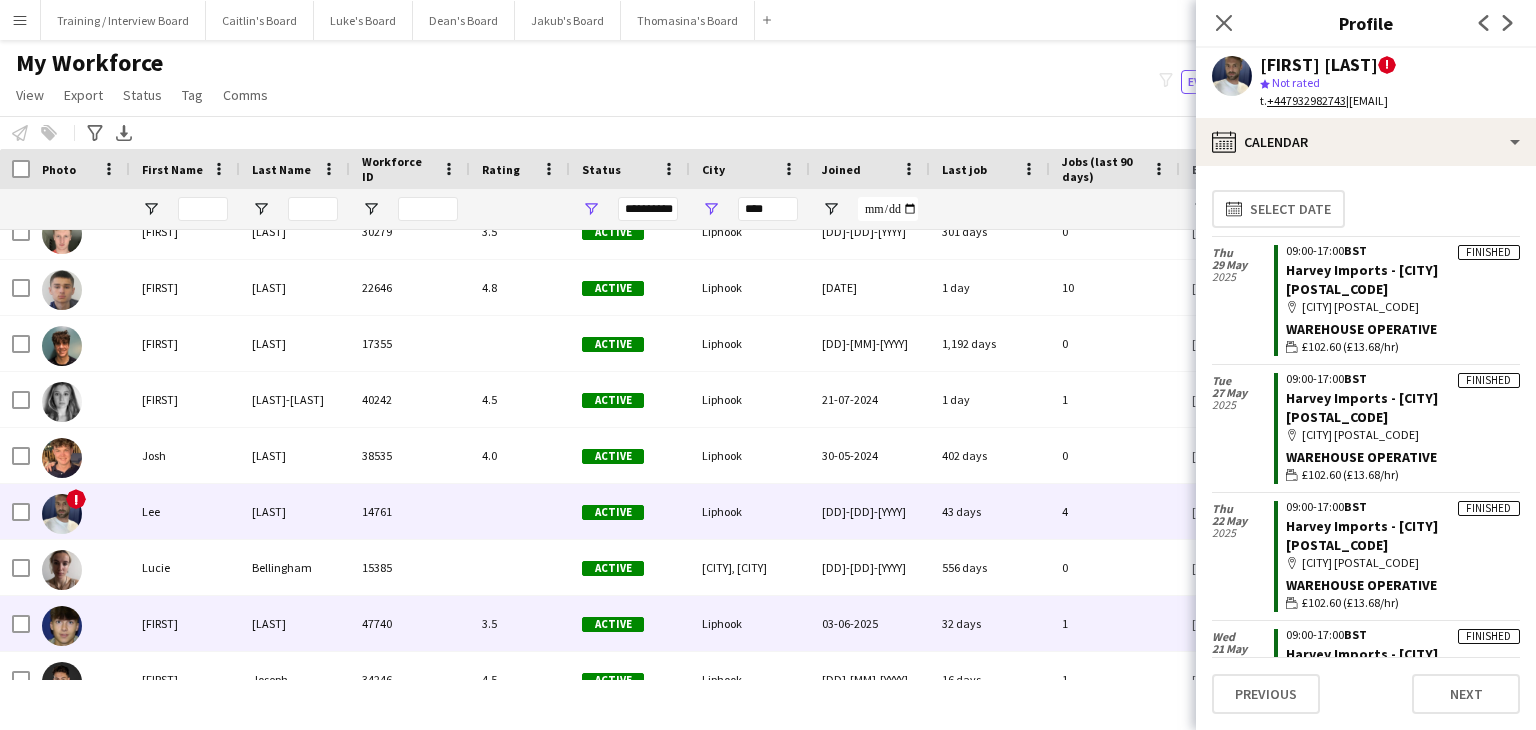 click on "3.5" at bounding box center (520, 623) 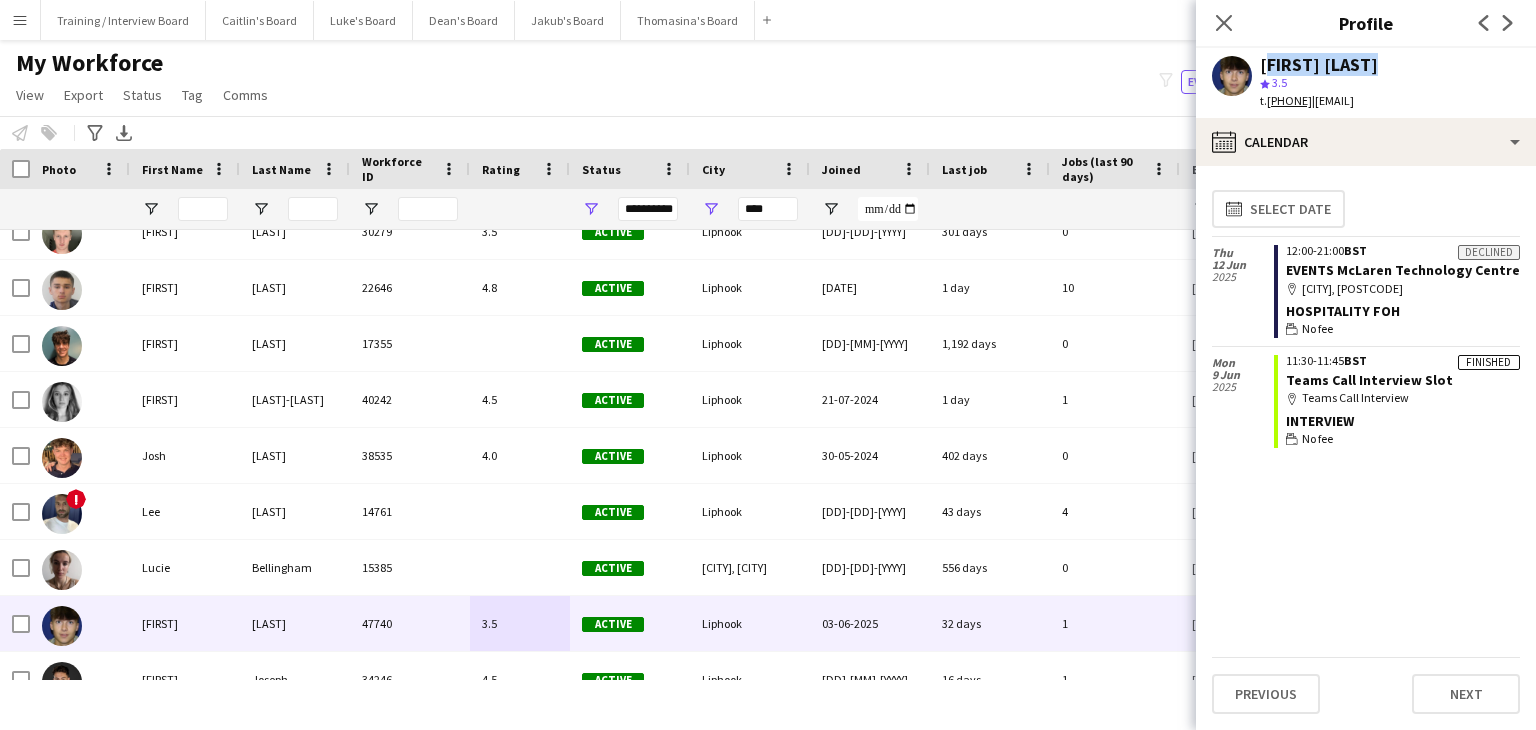 drag, startPoint x: 1384, startPoint y: 63, endPoint x: 1268, endPoint y: 62, distance: 116.00431 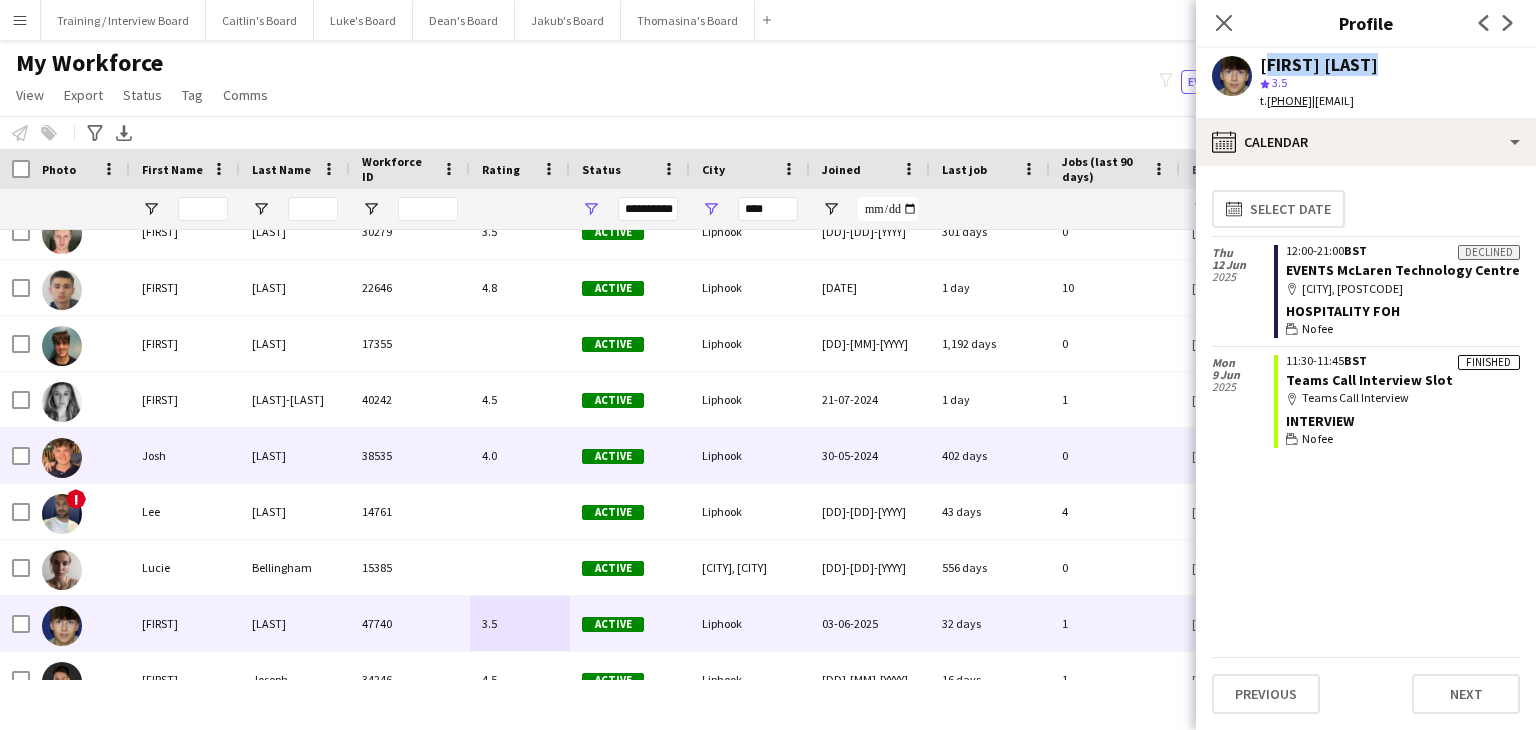scroll, scrollTop: 1414, scrollLeft: 0, axis: vertical 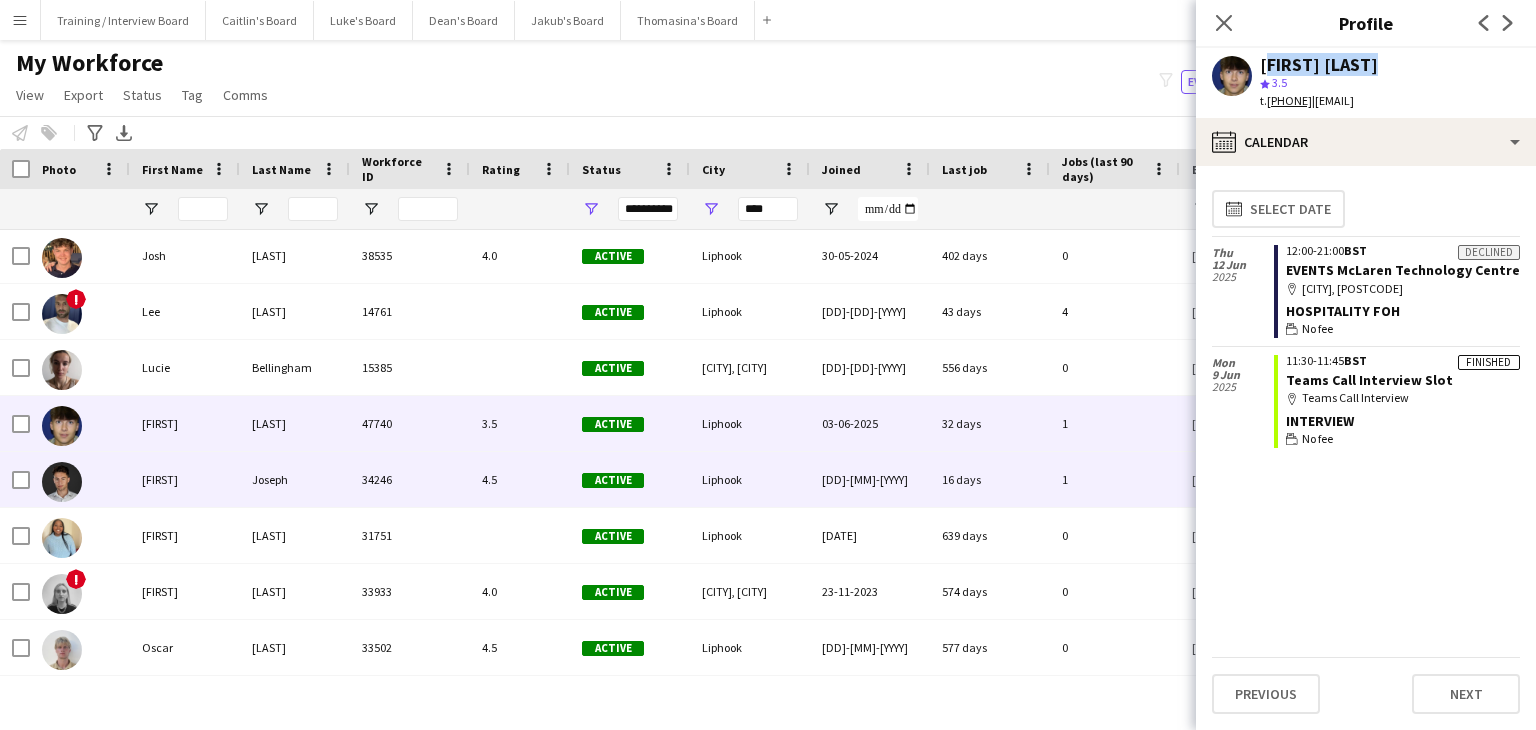 drag, startPoint x: 499, startPoint y: 489, endPoint x: 923, endPoint y: 361, distance: 442.89954 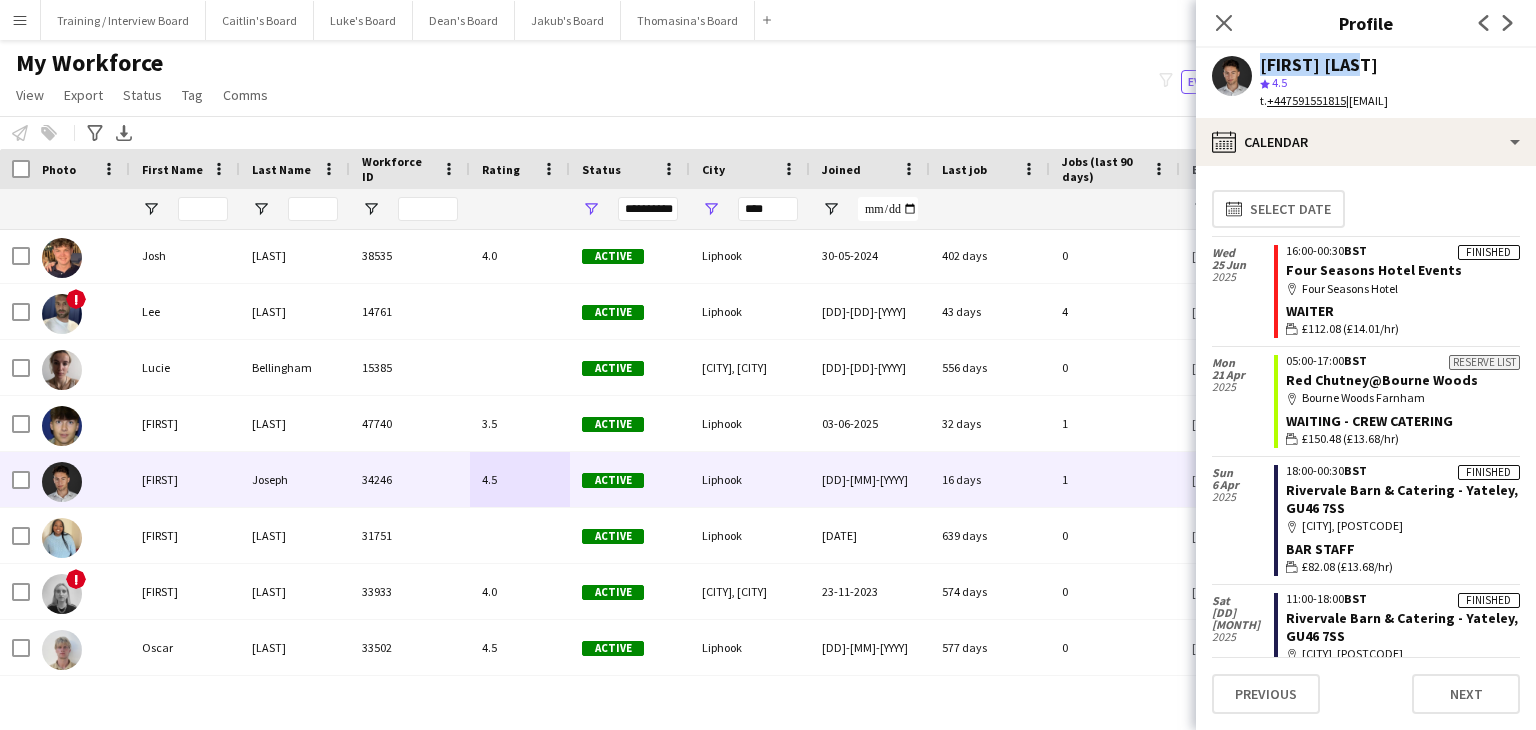 drag, startPoint x: 1336, startPoint y: 66, endPoint x: 1208, endPoint y: 67, distance: 128.0039 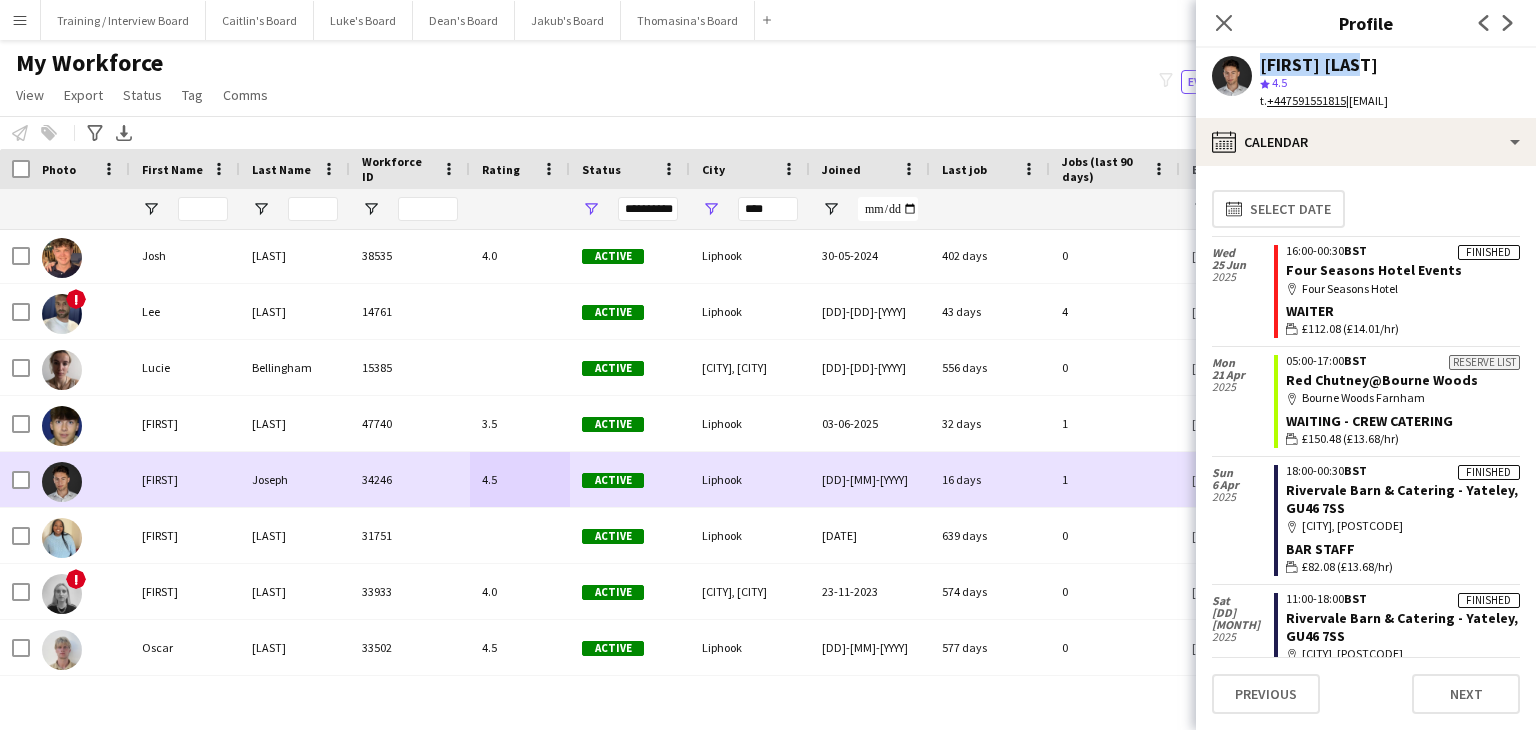 scroll, scrollTop: 1670, scrollLeft: 0, axis: vertical 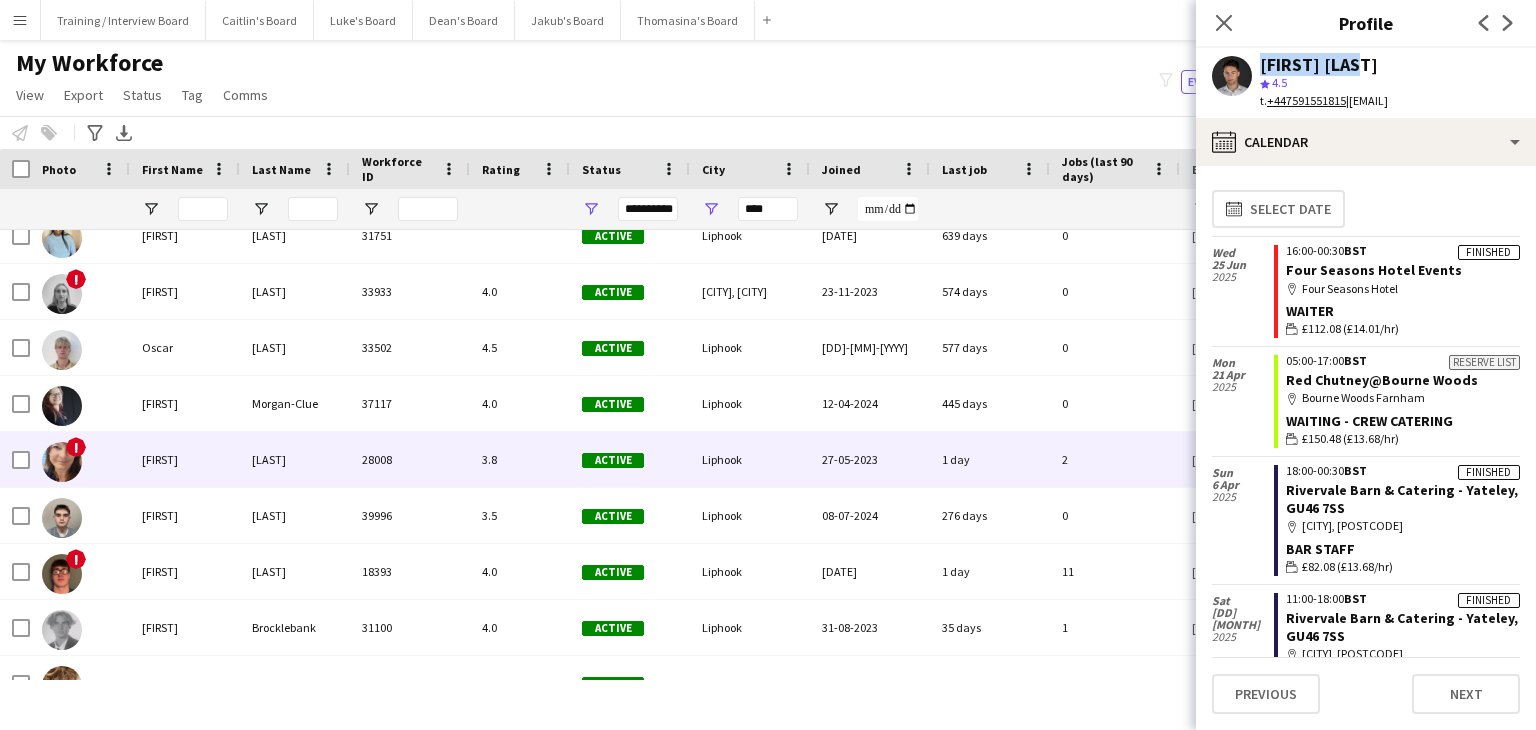 click on "3.8" at bounding box center [520, 459] 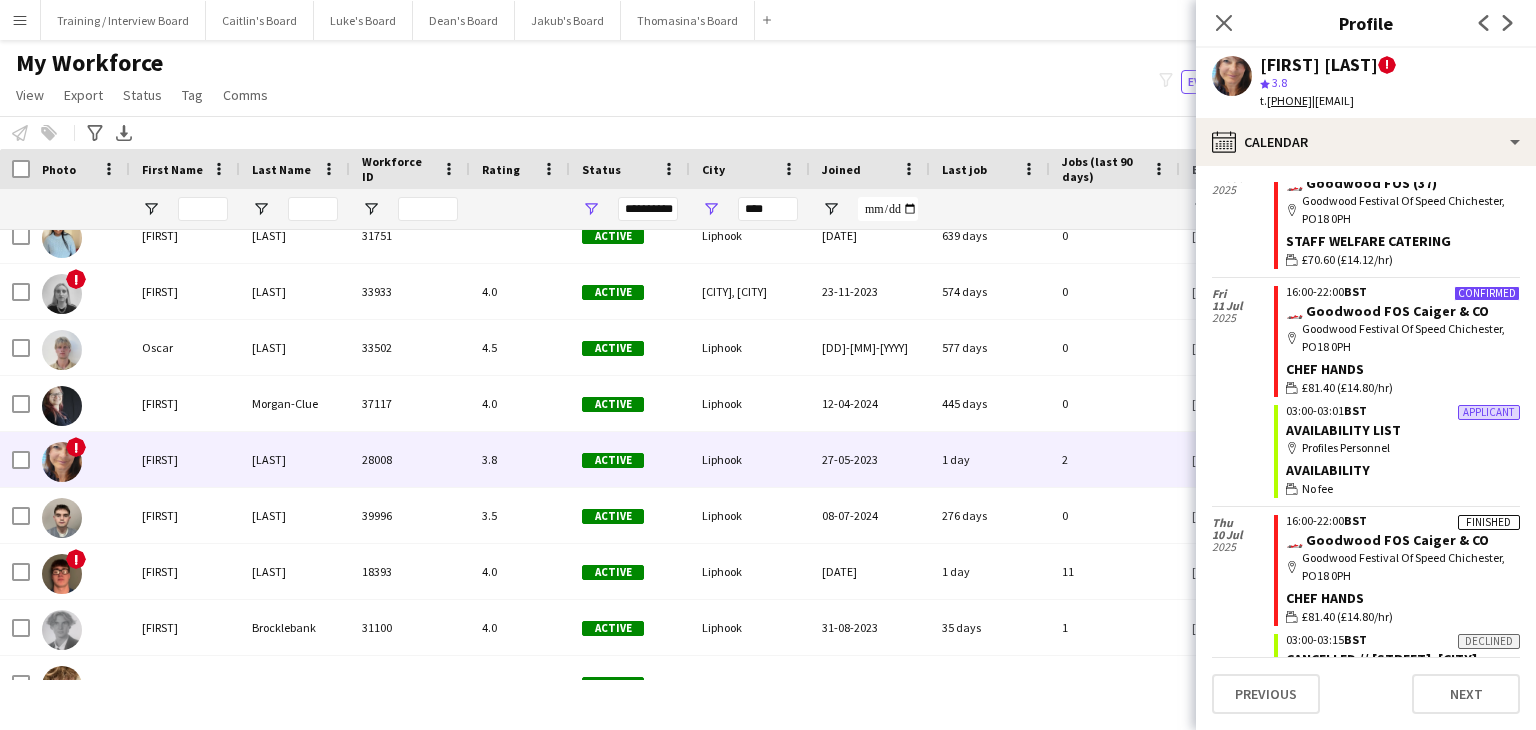 scroll, scrollTop: 436, scrollLeft: 0, axis: vertical 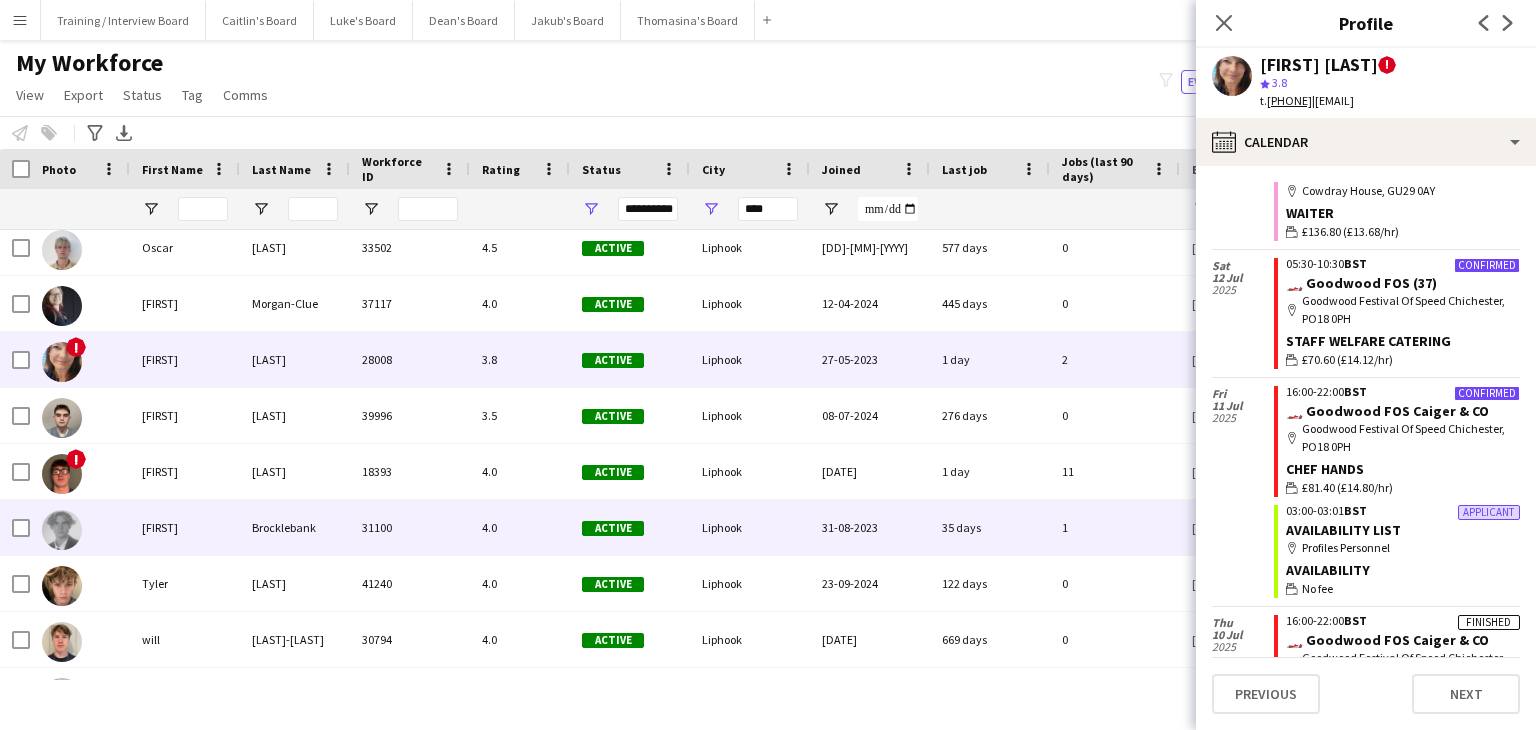click on "4.0" at bounding box center (520, 527) 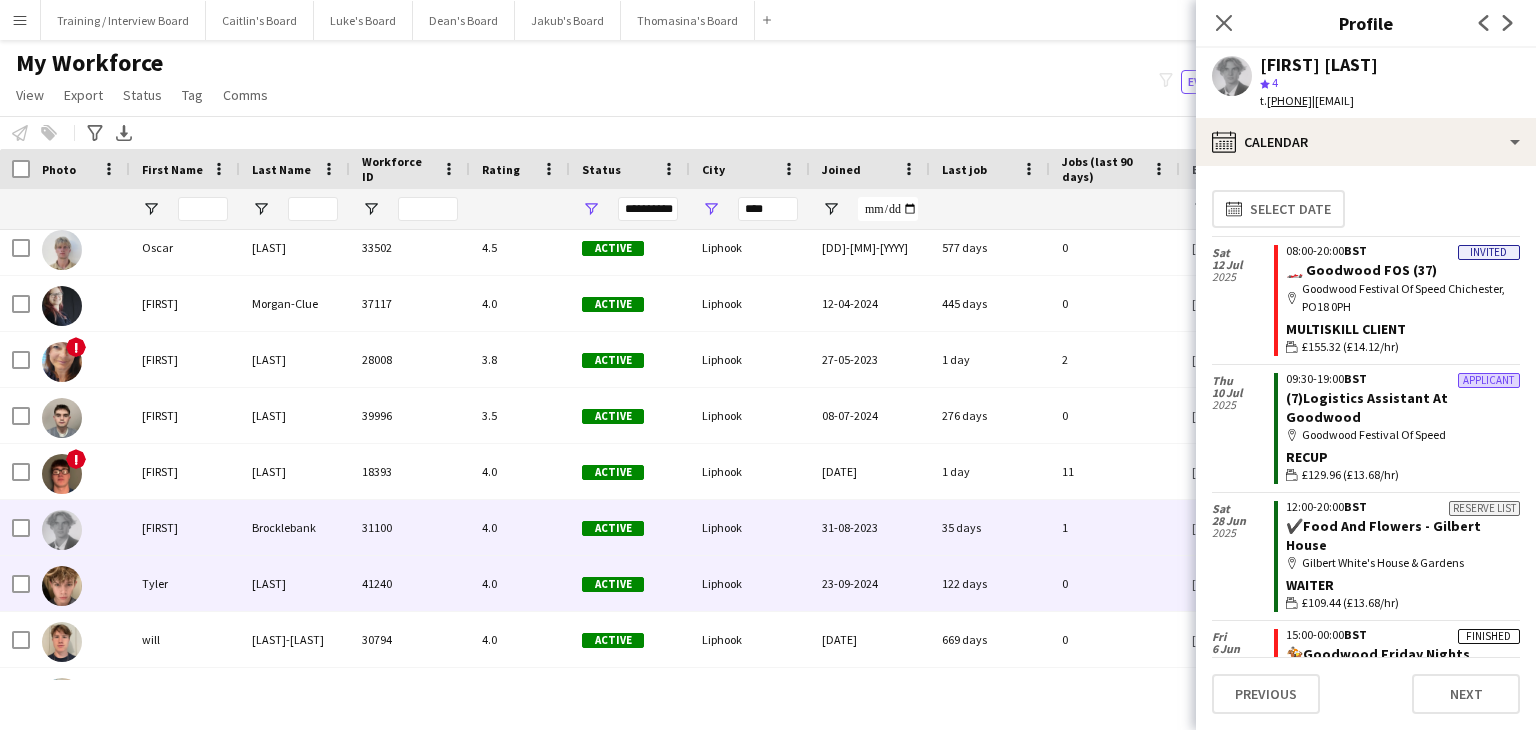 click on "4.0" at bounding box center (520, 583) 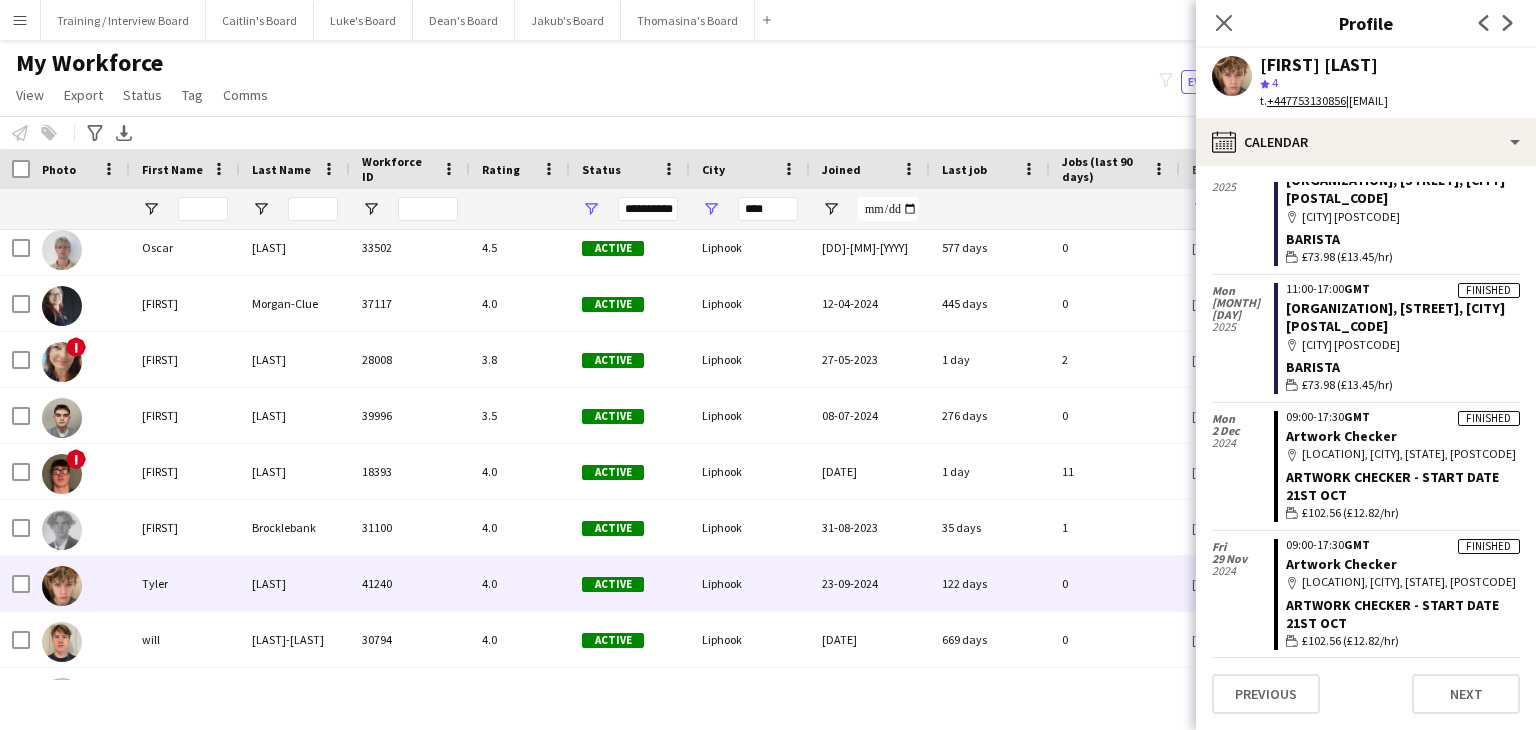 scroll, scrollTop: 0, scrollLeft: 0, axis: both 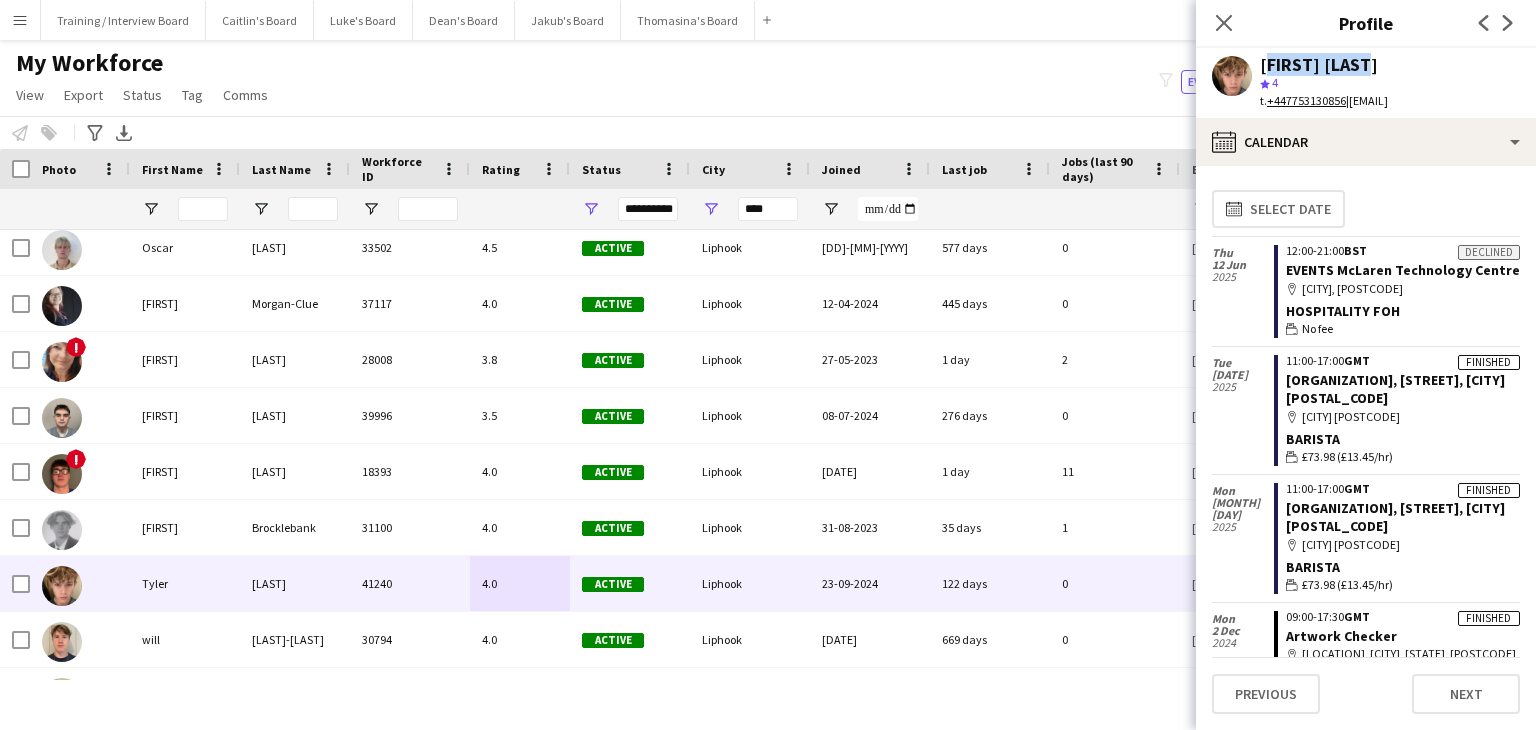drag, startPoint x: 1341, startPoint y: 62, endPoint x: 1277, endPoint y: 60, distance: 64.03124 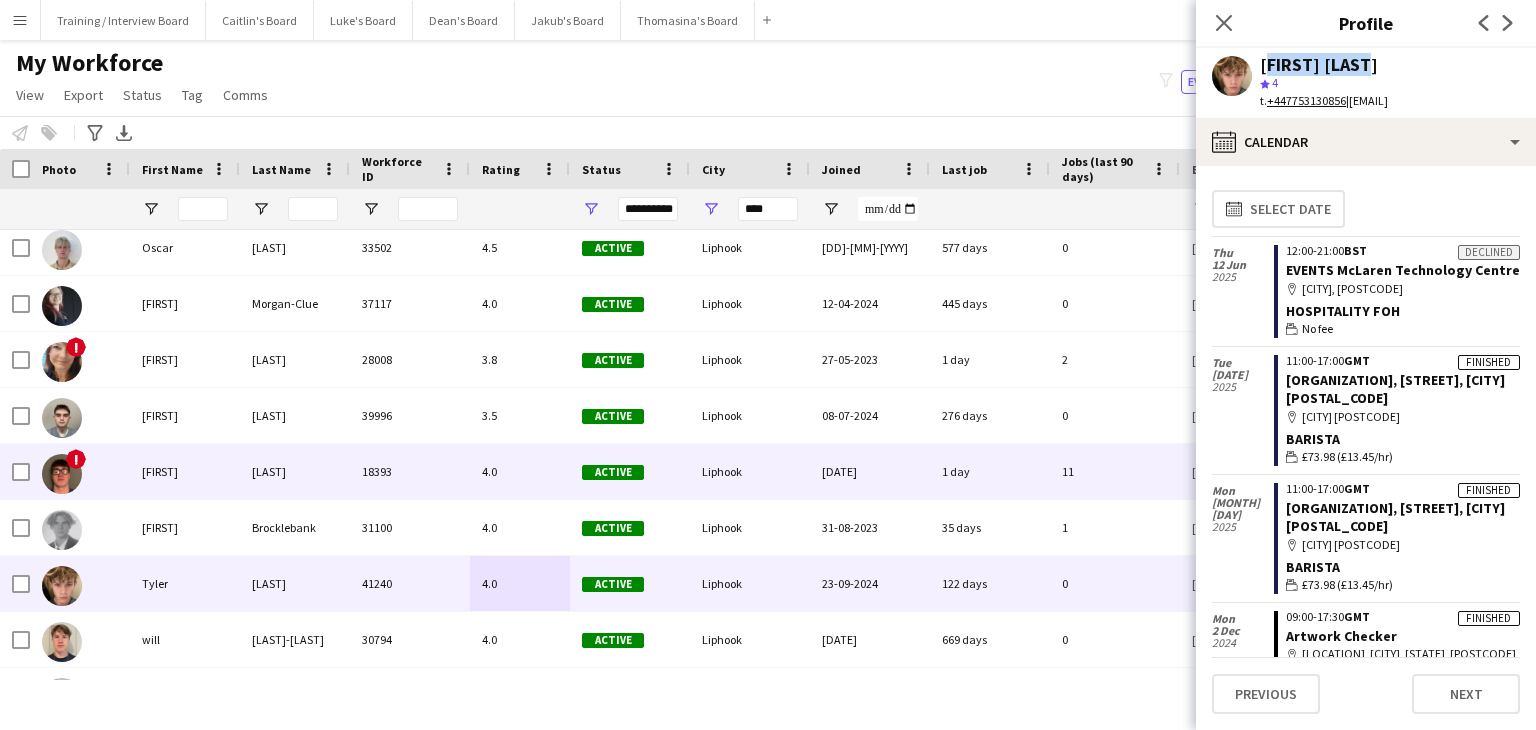 scroll, scrollTop: 1999, scrollLeft: 0, axis: vertical 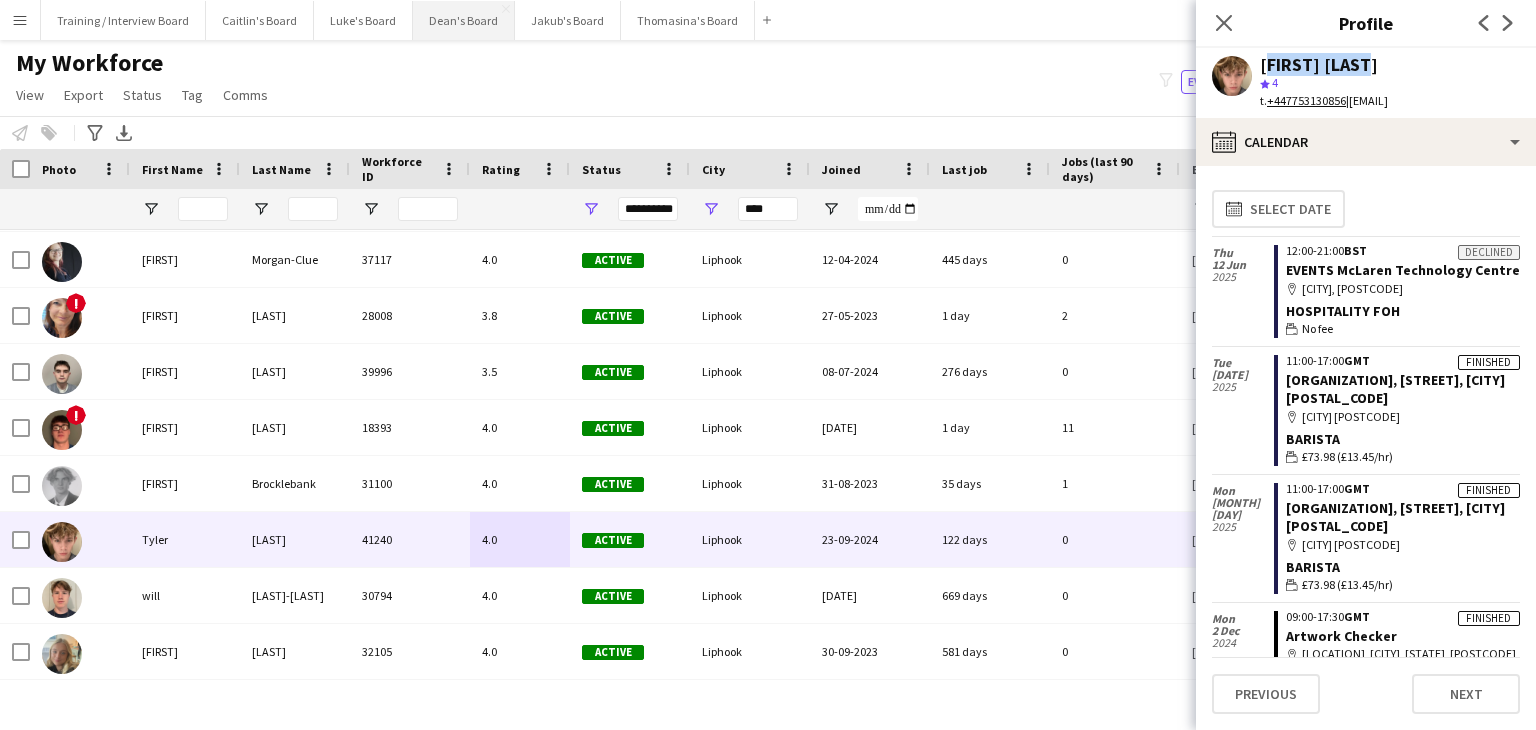 click on "Dean's Board
Close" at bounding box center (464, 20) 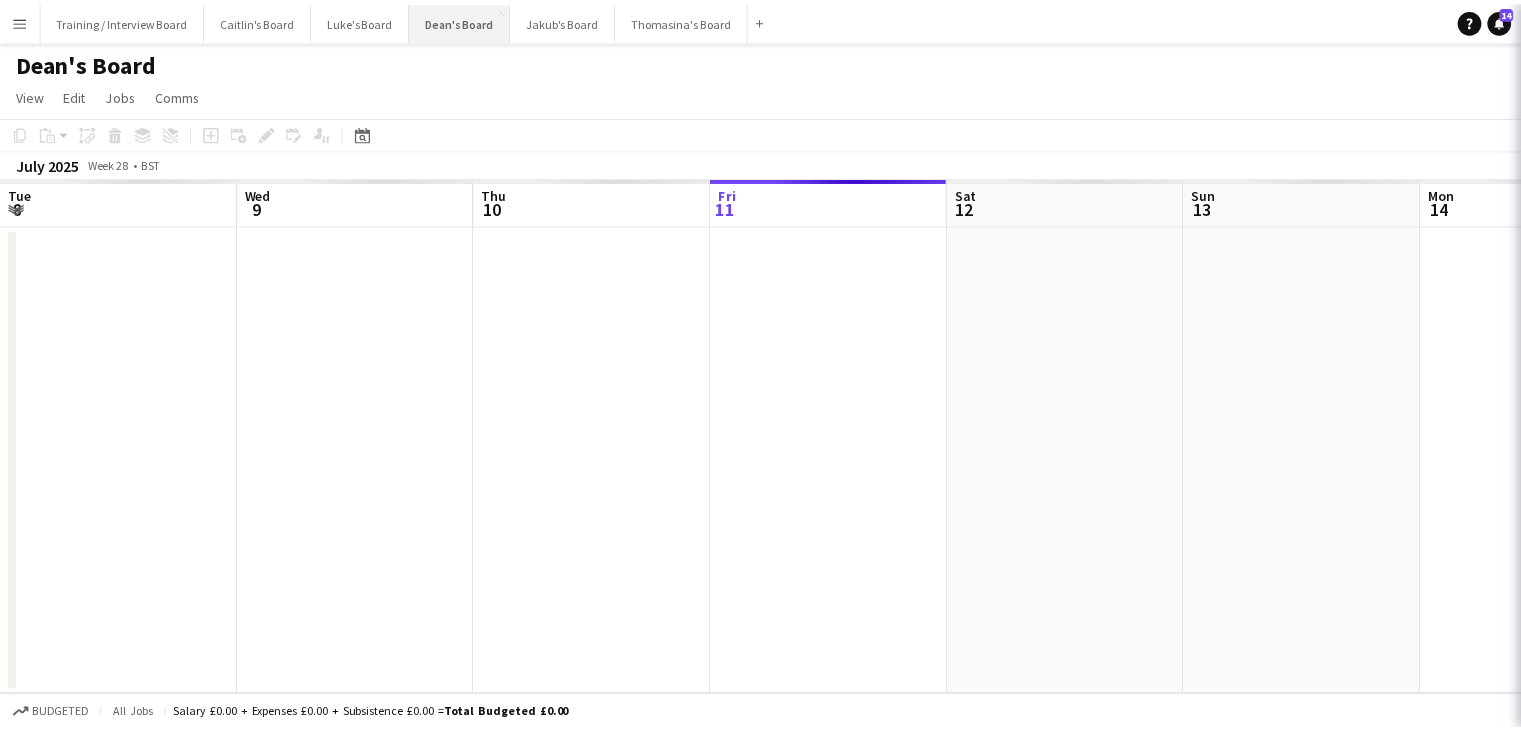 scroll, scrollTop: 0, scrollLeft: 478, axis: horizontal 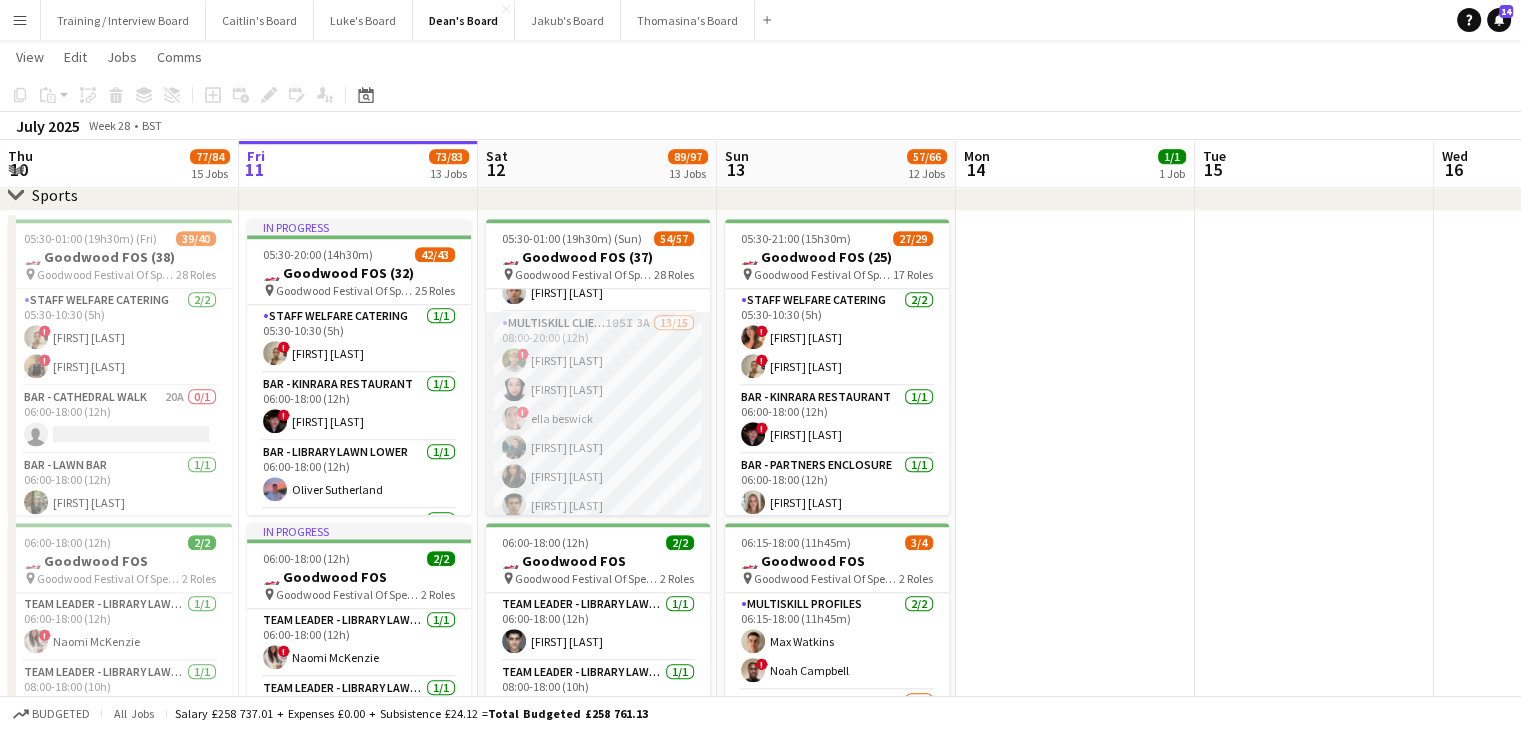 click on "MULTISKILL CLIENT   105I   3A   13/15   08:00-20:00 (12h)
! Owen Beswick Salma Salama ! ella beswick Robbie Munro Ibim Akoko Rudransh Mahajan Cassandra Mullen Umar Pitafi ! Cherise Ewhrudjakpor Daniel Lee Max Watkins Adetutu Adegunju Fran Dancona
single-neutral-actions
single-neutral-actions" at bounding box center [598, 549] 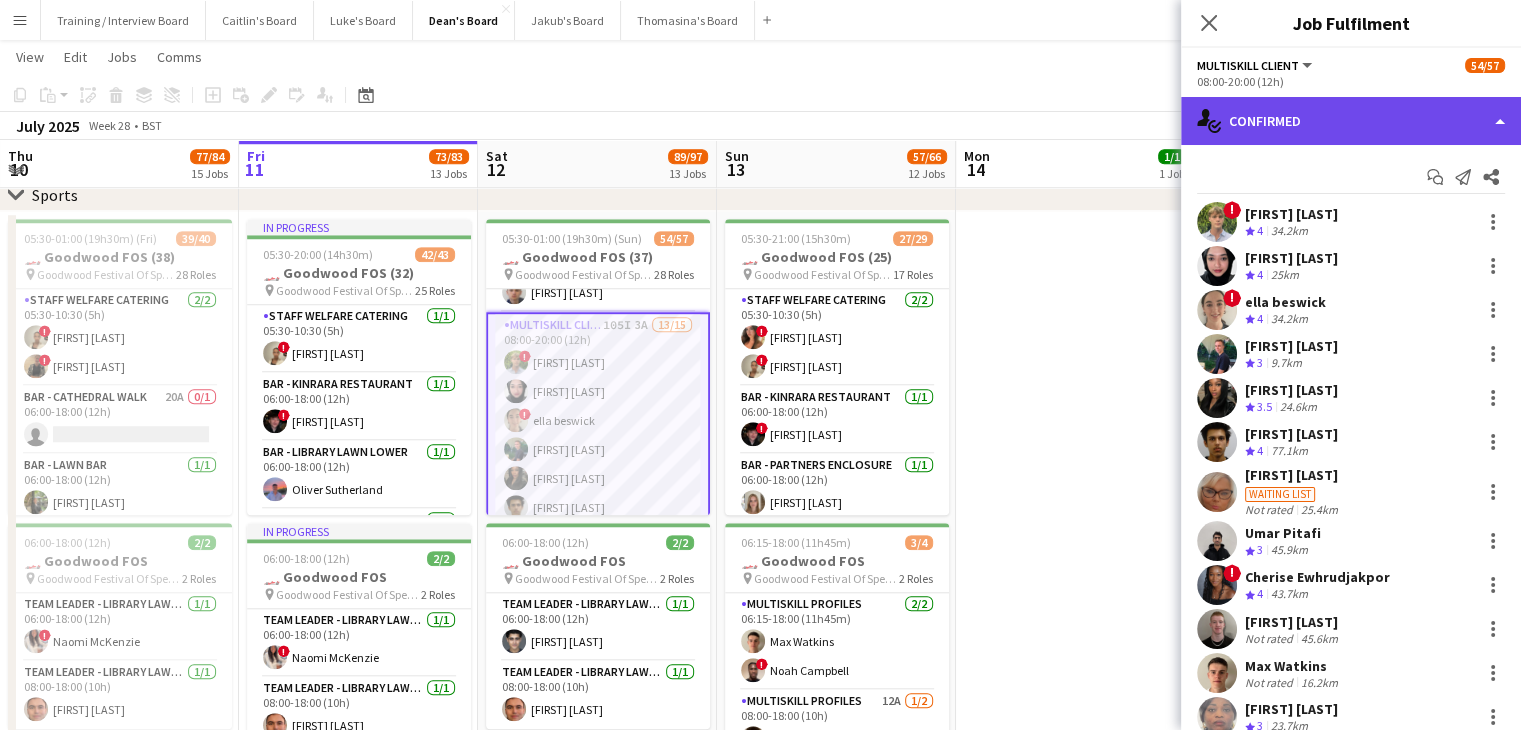 click on "single-neutral-actions-check-2
Confirmed" 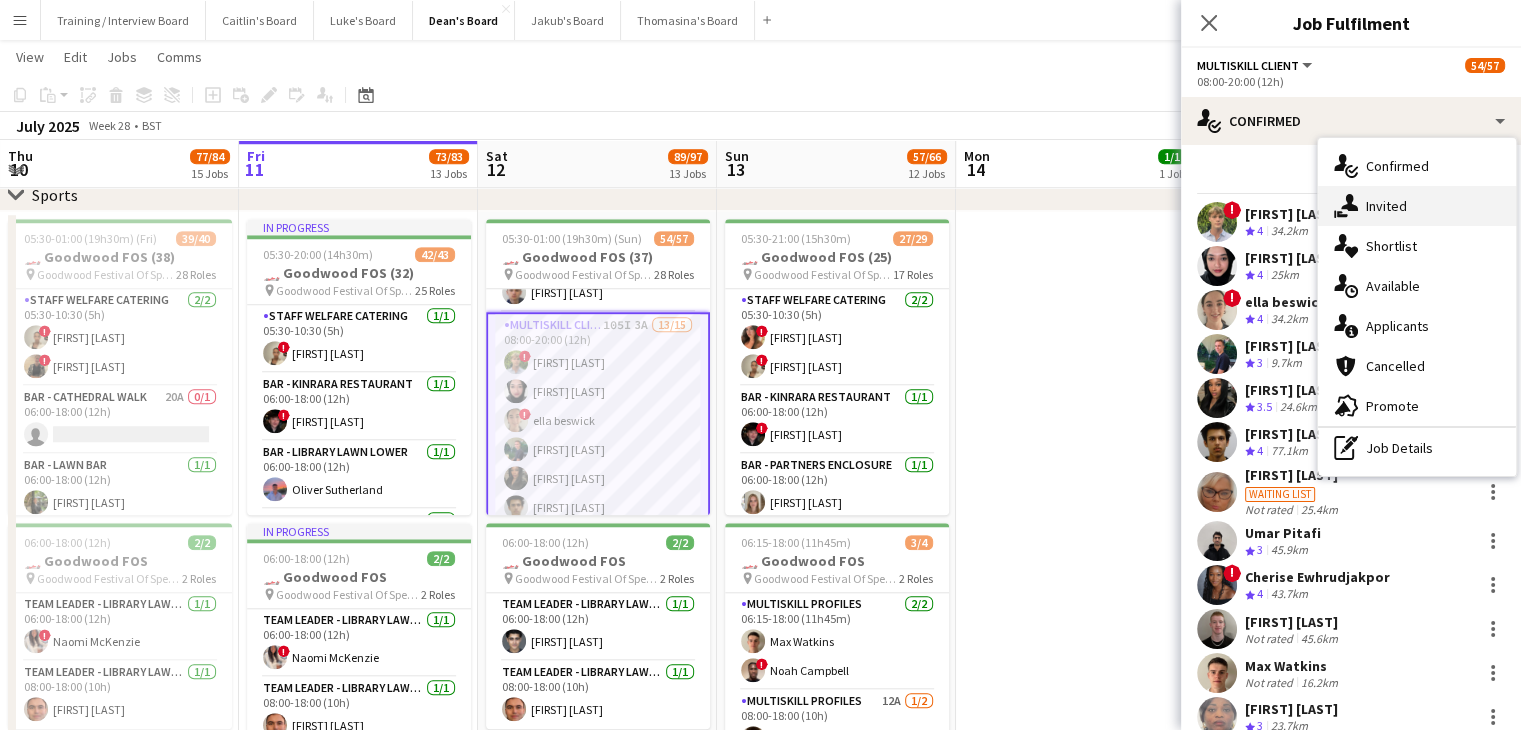 click on "single-neutral-actions-share-1
Invited" at bounding box center (1417, 206) 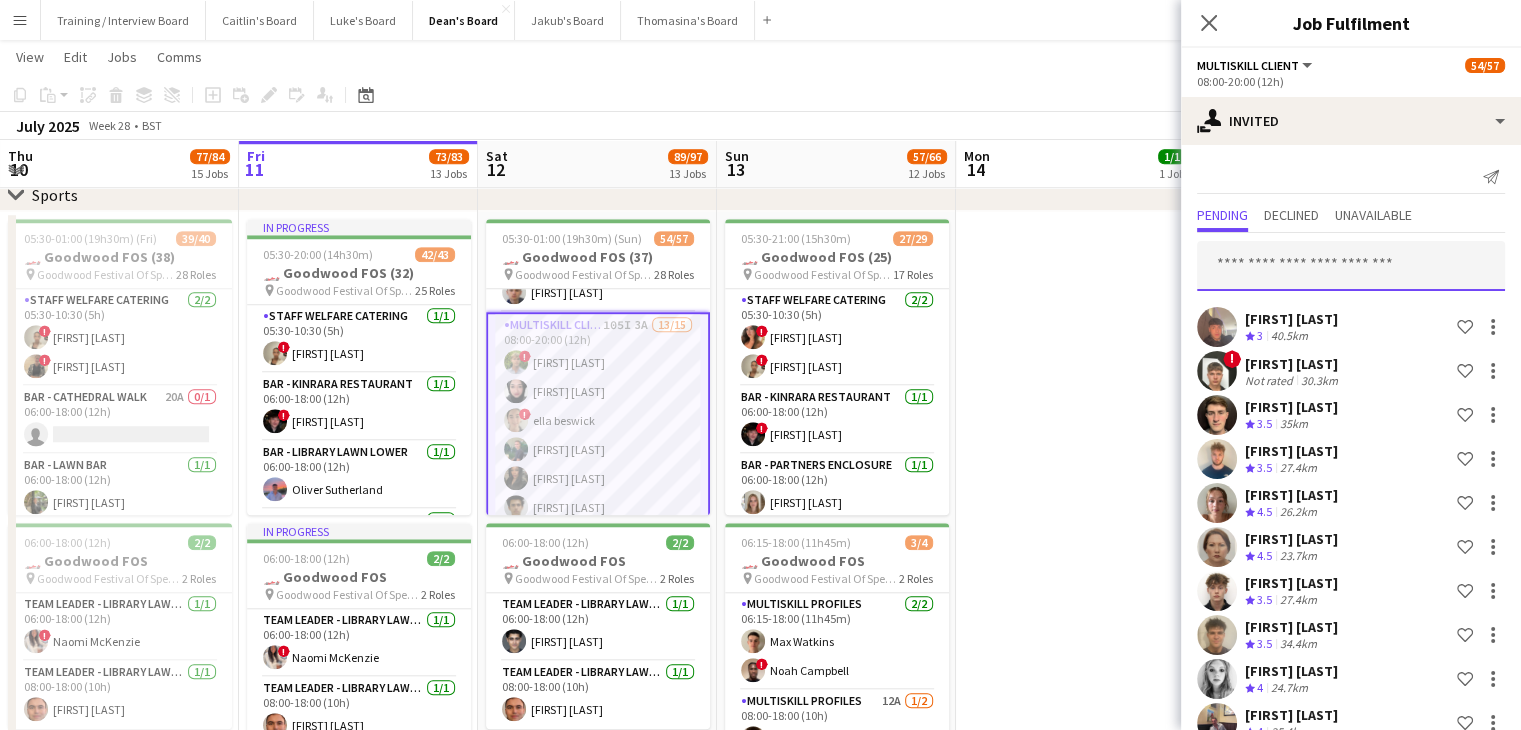 click at bounding box center [1351, 266] 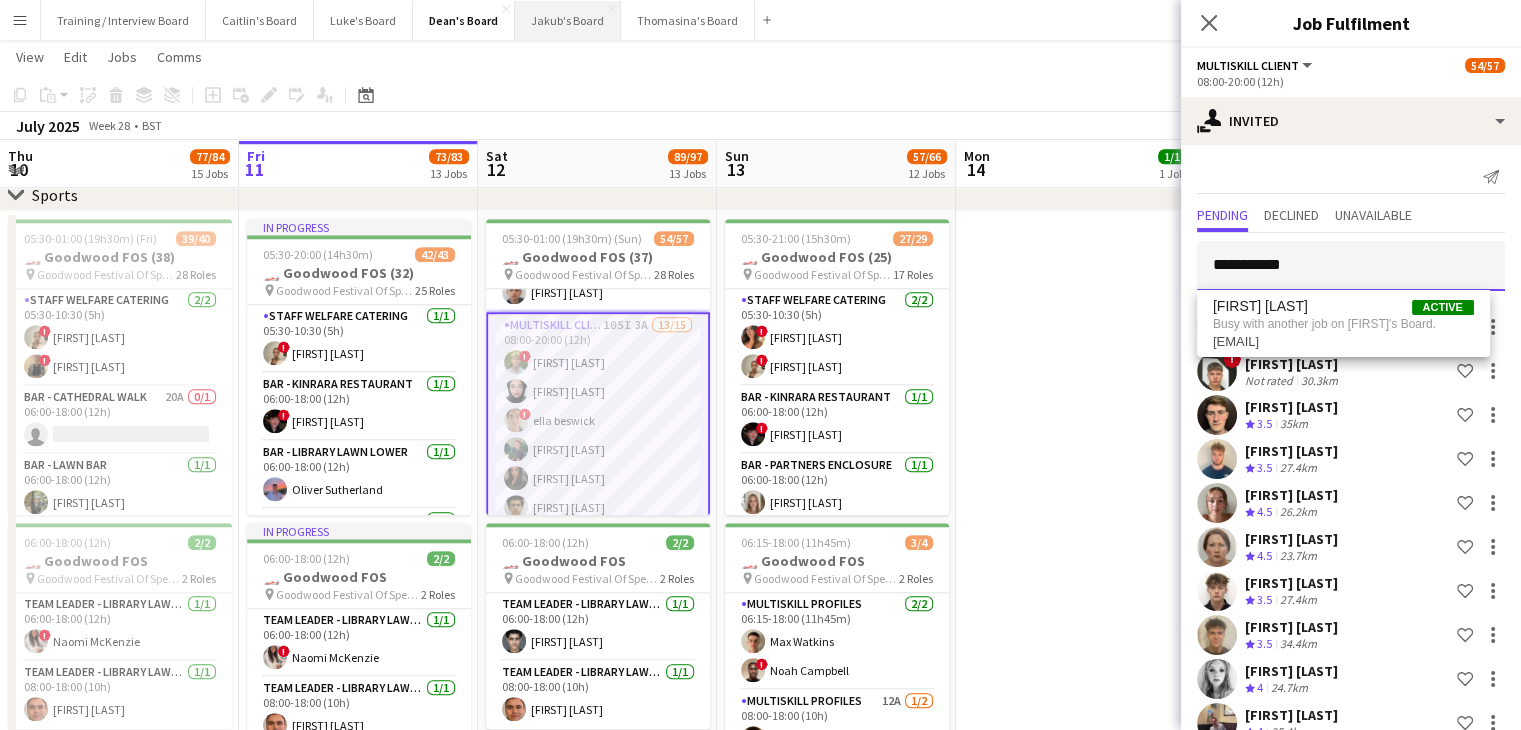 type on "**********" 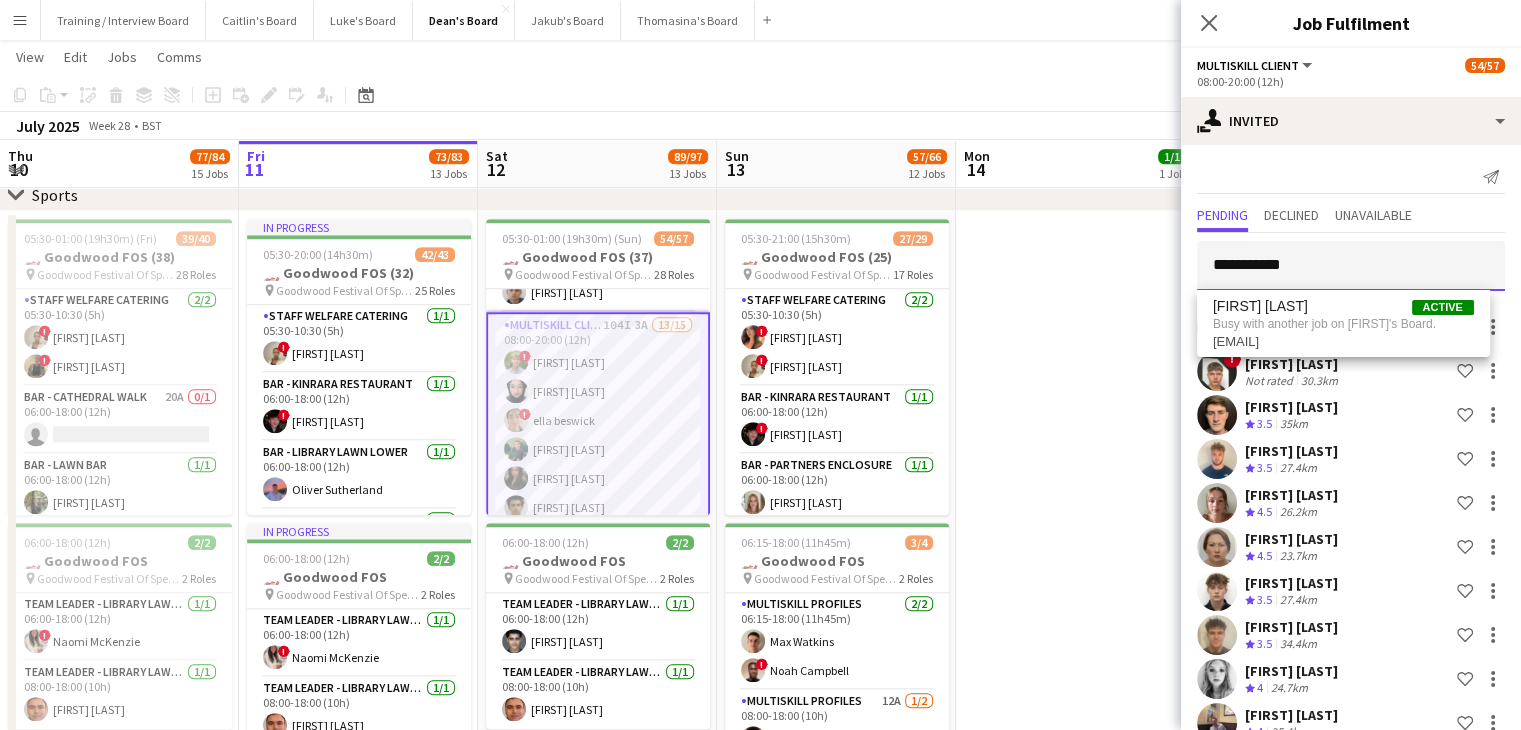 drag, startPoint x: 1314, startPoint y: 258, endPoint x: 1094, endPoint y: 271, distance: 220.38376 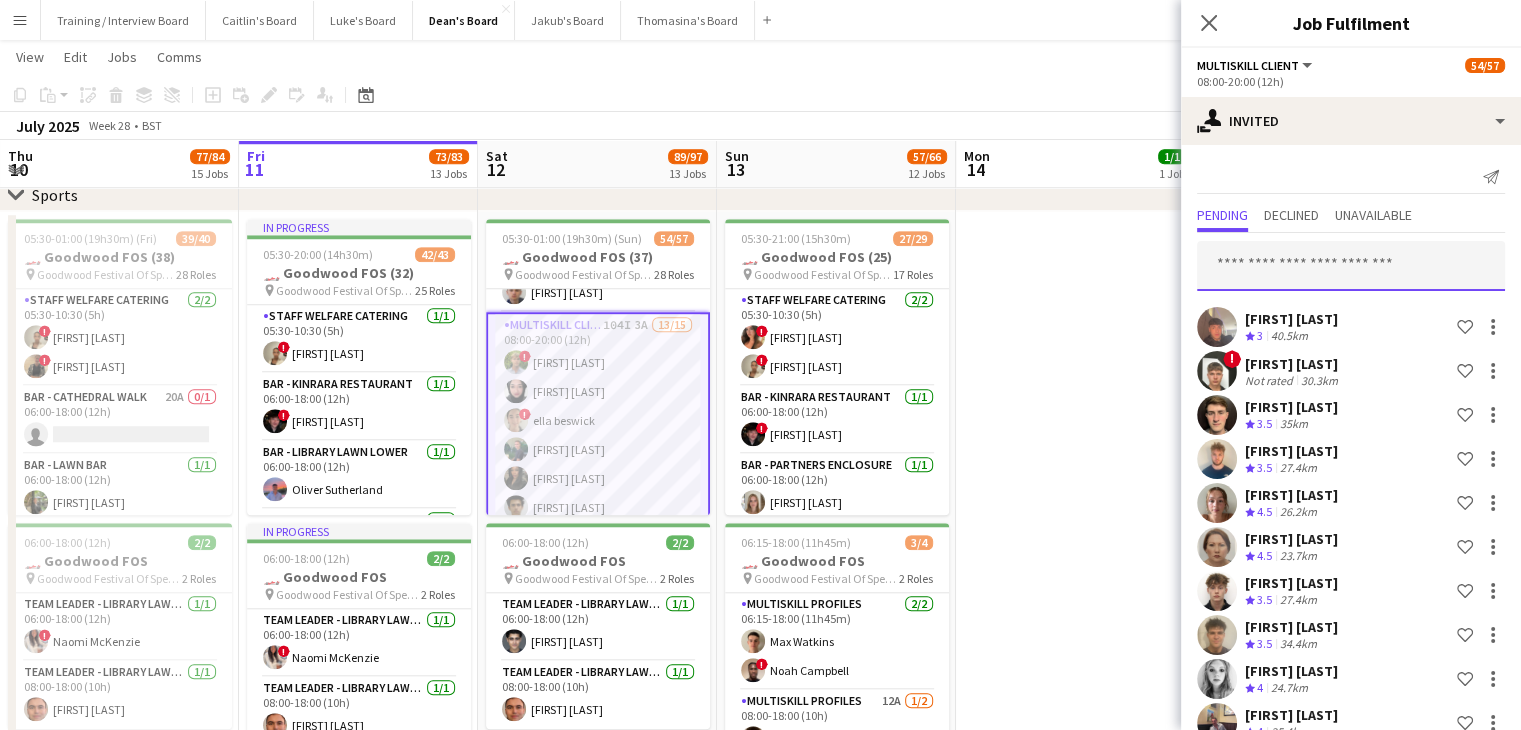 paste on "**********" 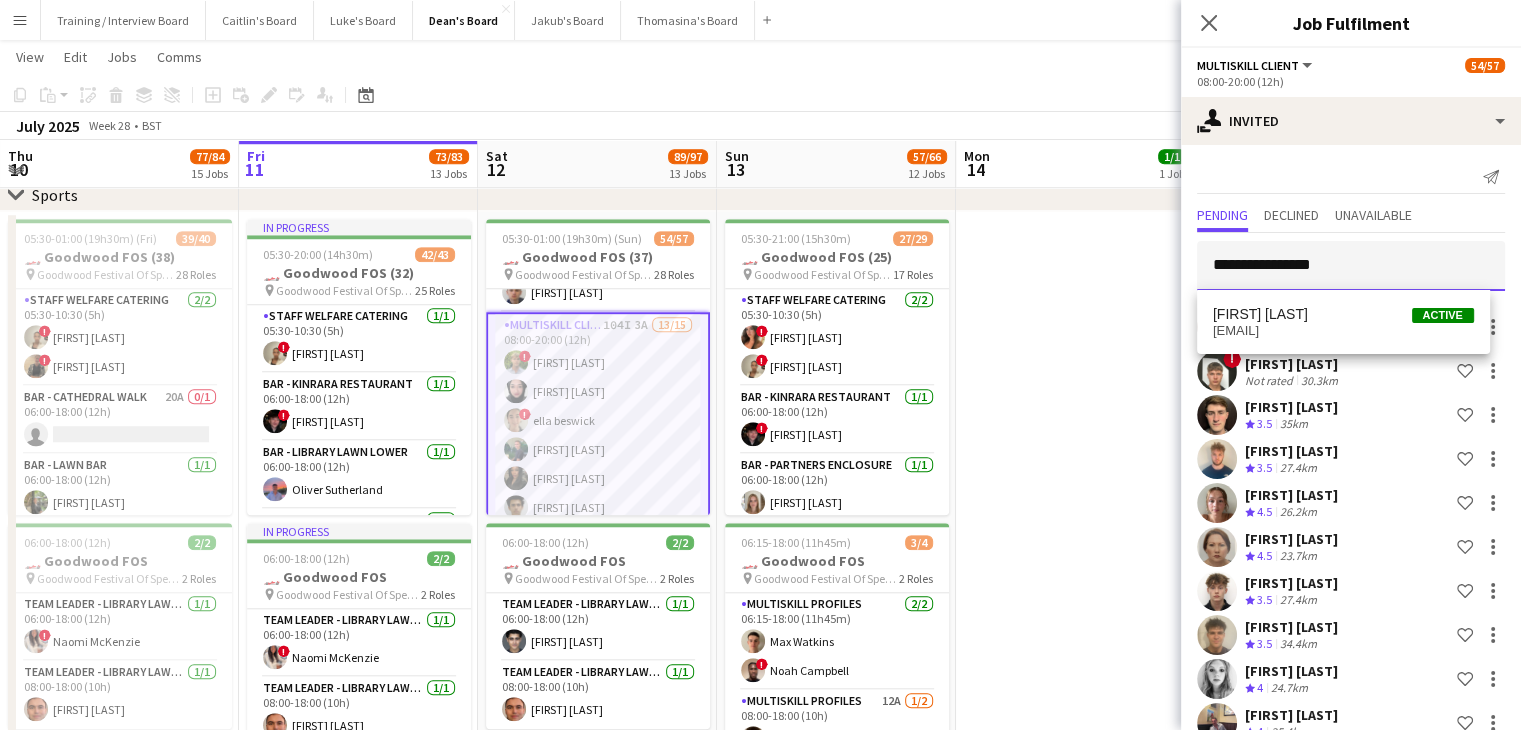 type on "**********" 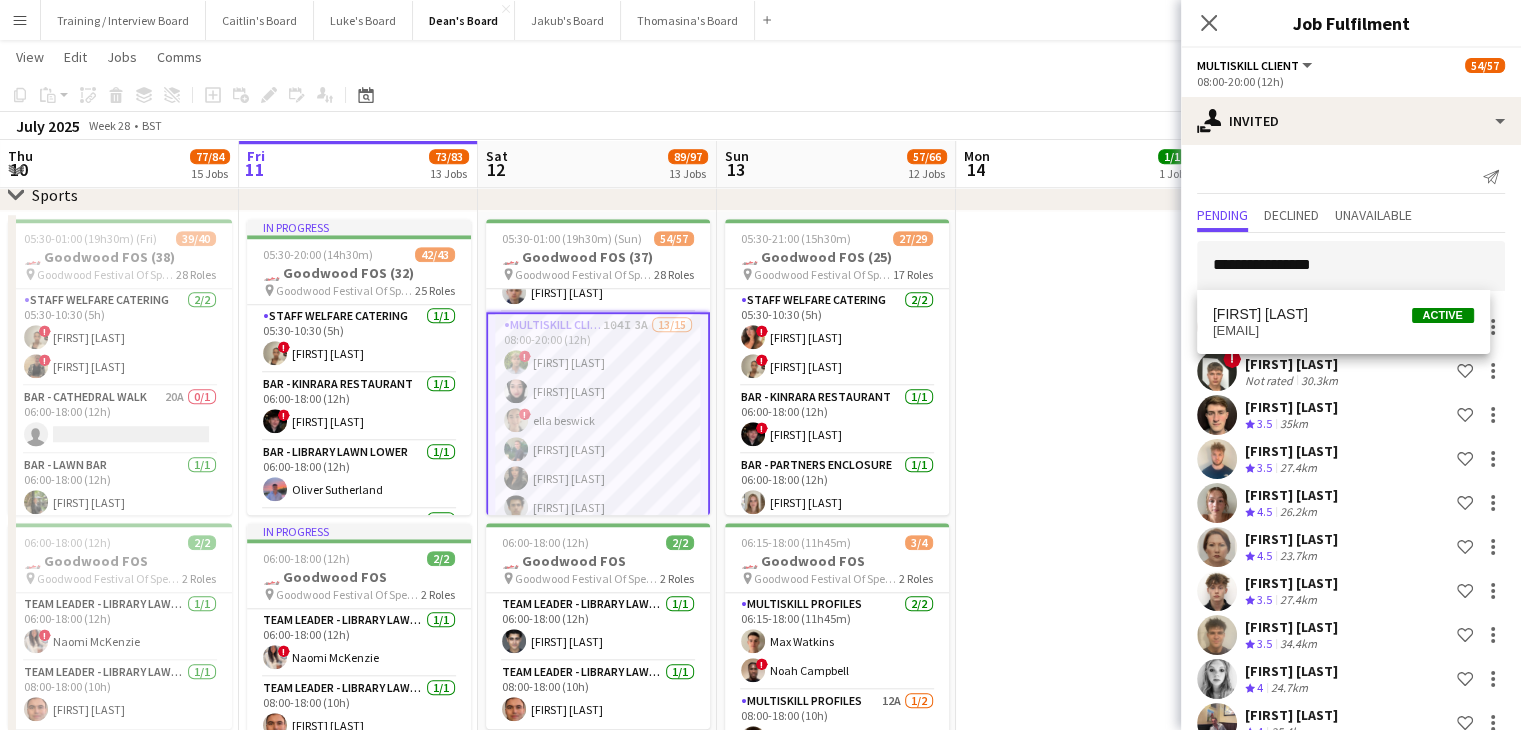 click on "[FIRST] [LAST]" at bounding box center [1260, 314] 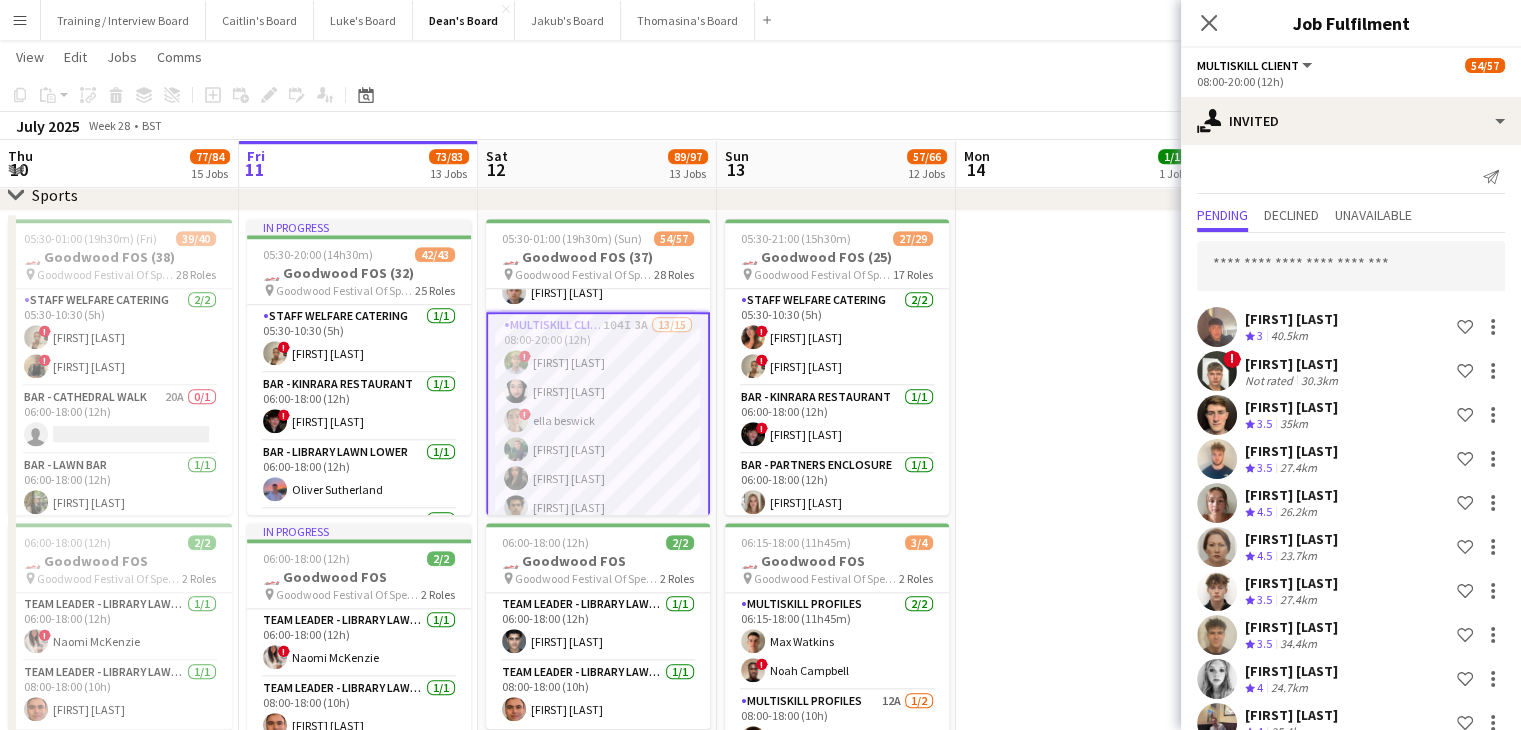 scroll, scrollTop: 4644, scrollLeft: 0, axis: vertical 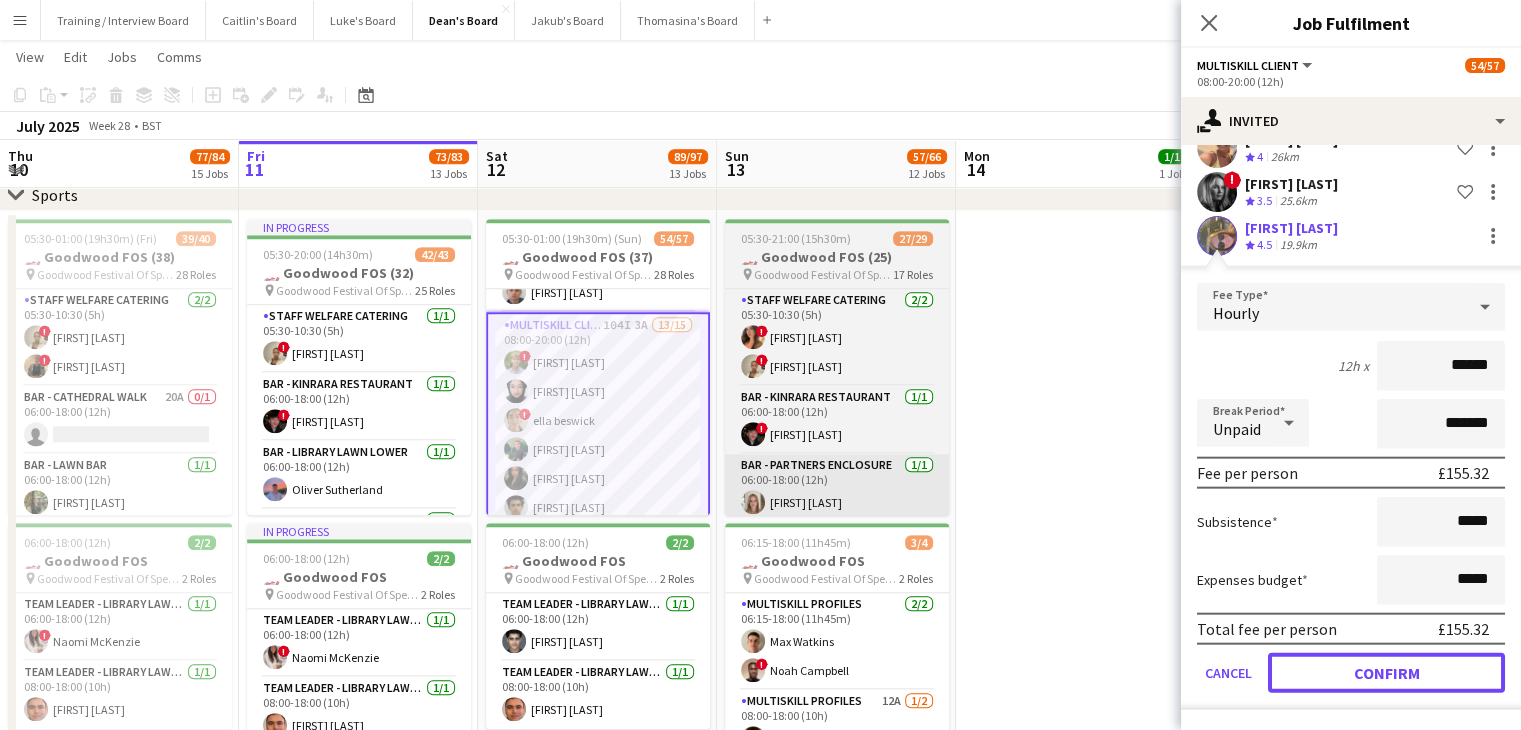 click on "Confirm" 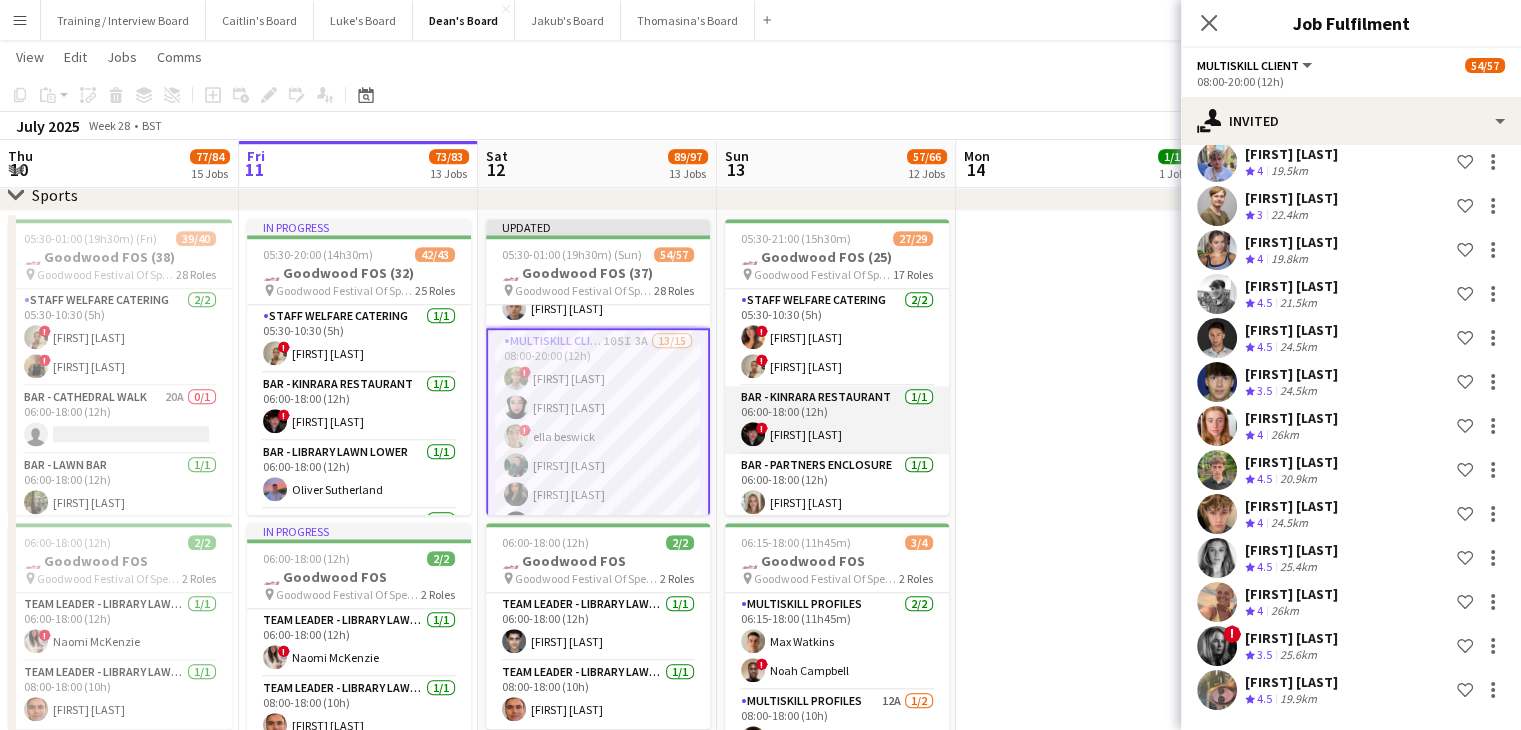 scroll, scrollTop: 4224, scrollLeft: 0, axis: vertical 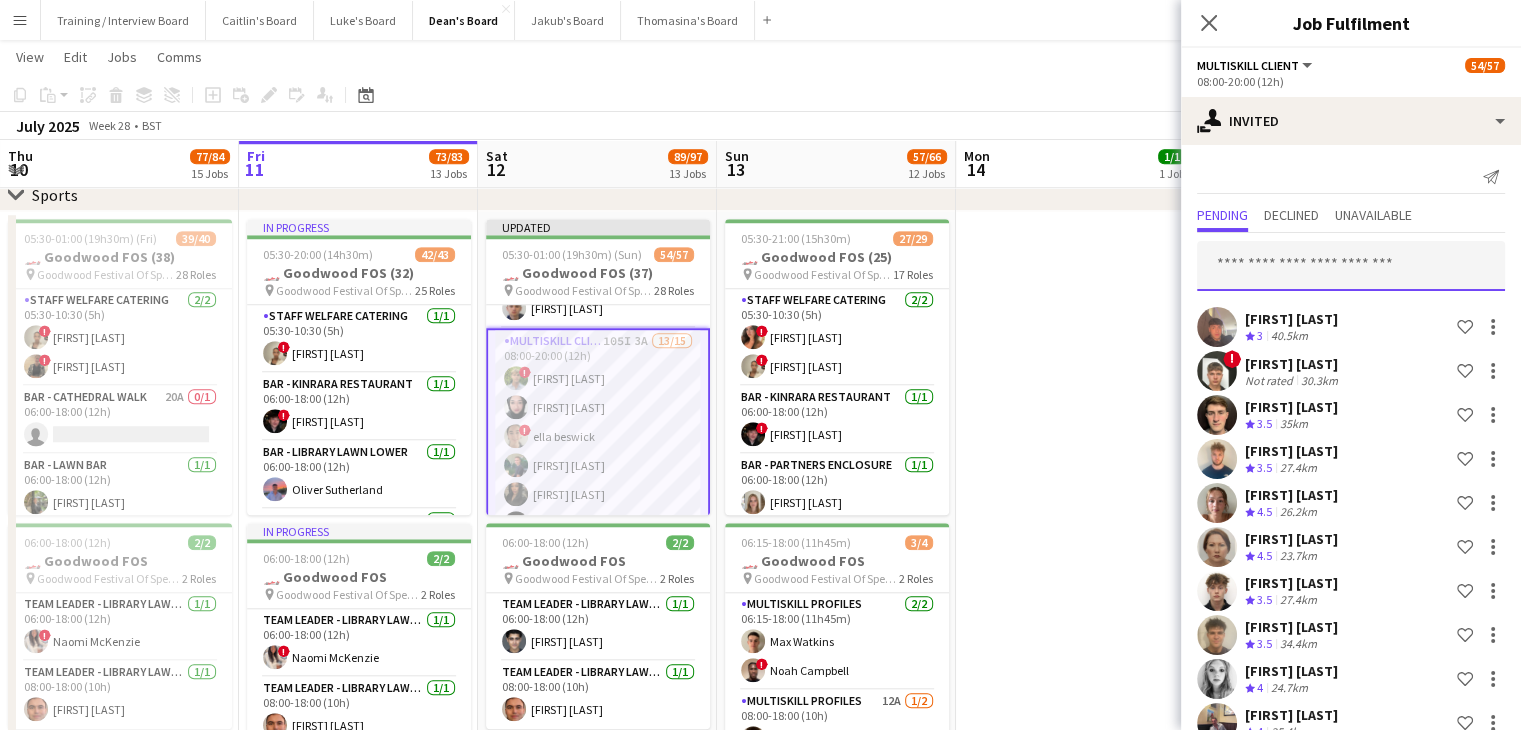 drag, startPoint x: 1304, startPoint y: 243, endPoint x: 1277, endPoint y: 263, distance: 33.600594 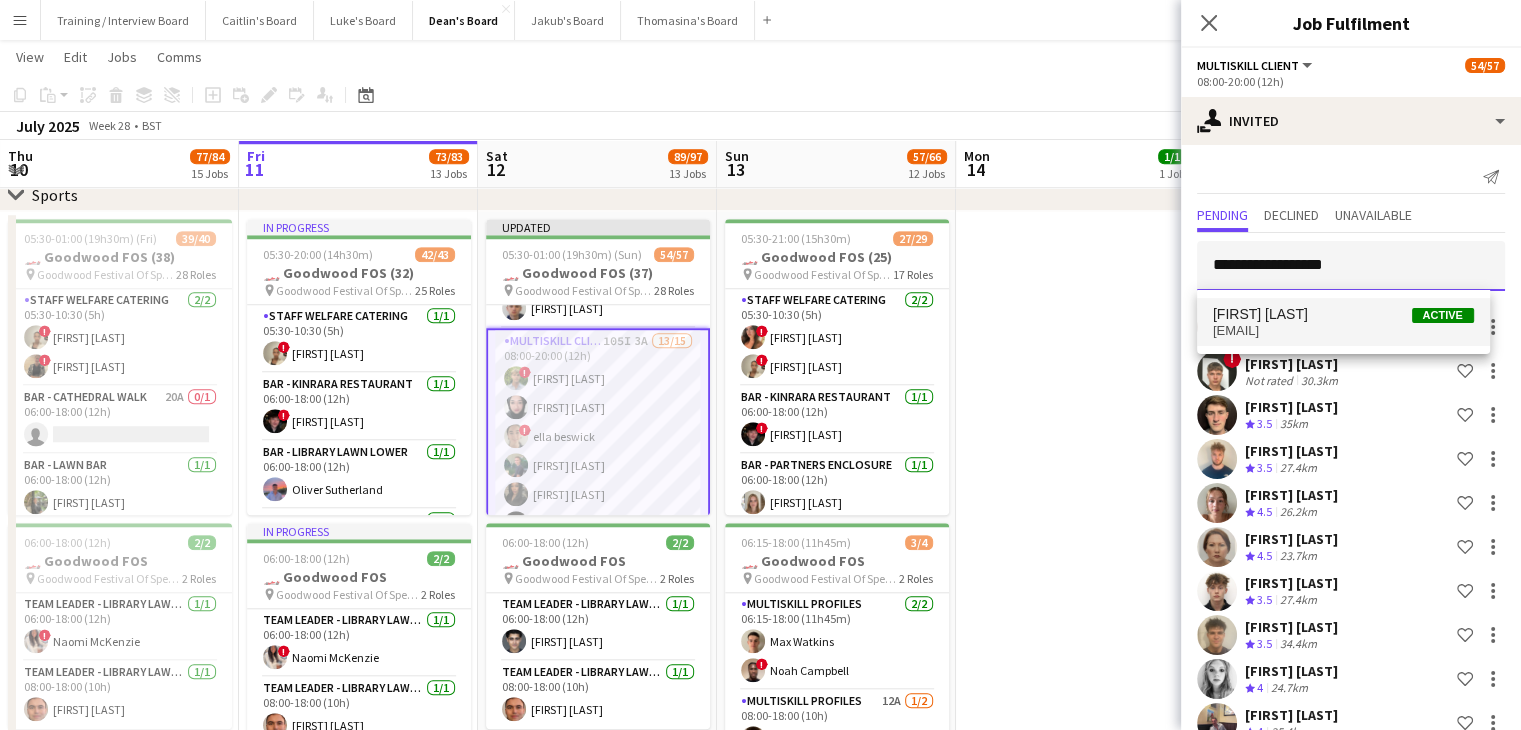 type on "**********" 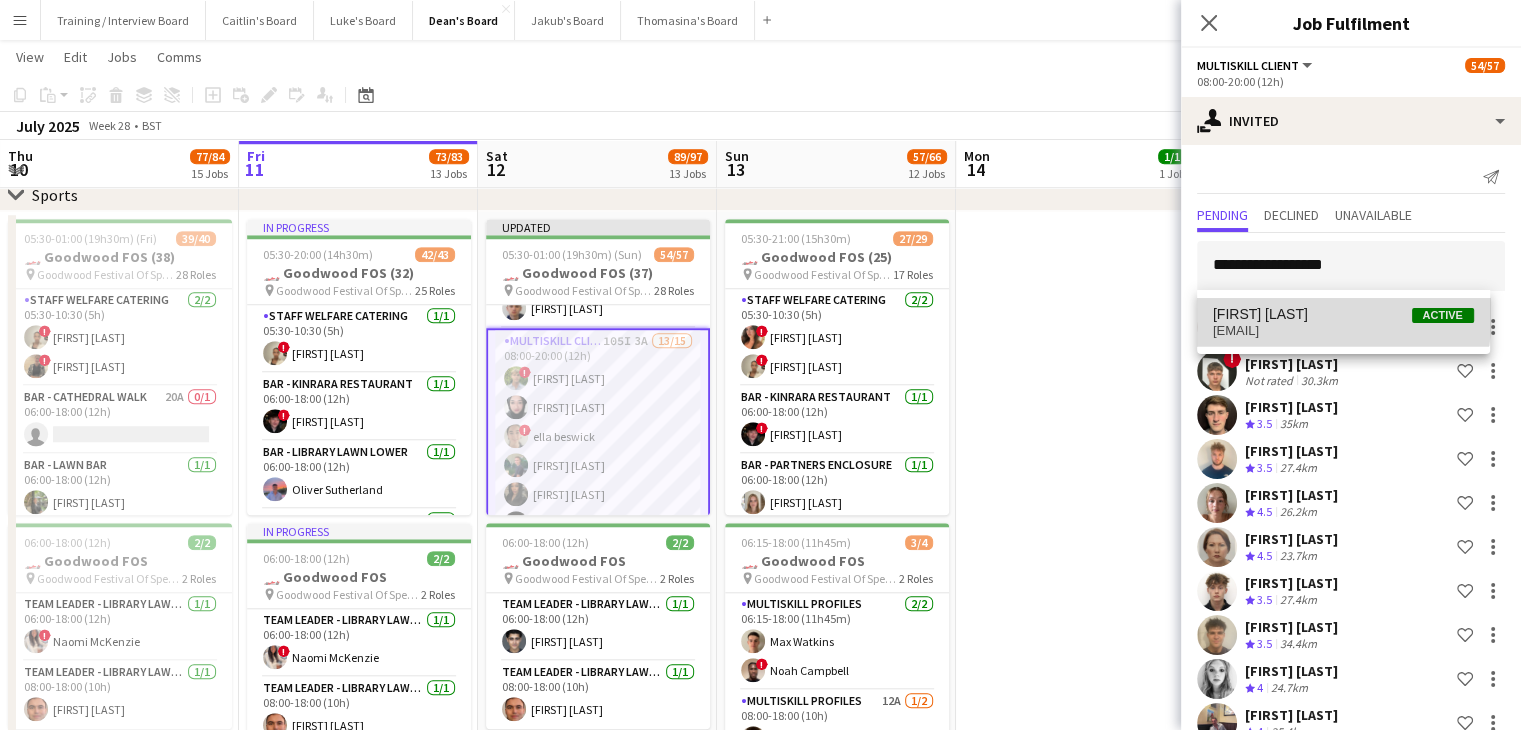 click on "[FIRST] [LAST]" at bounding box center [1260, 314] 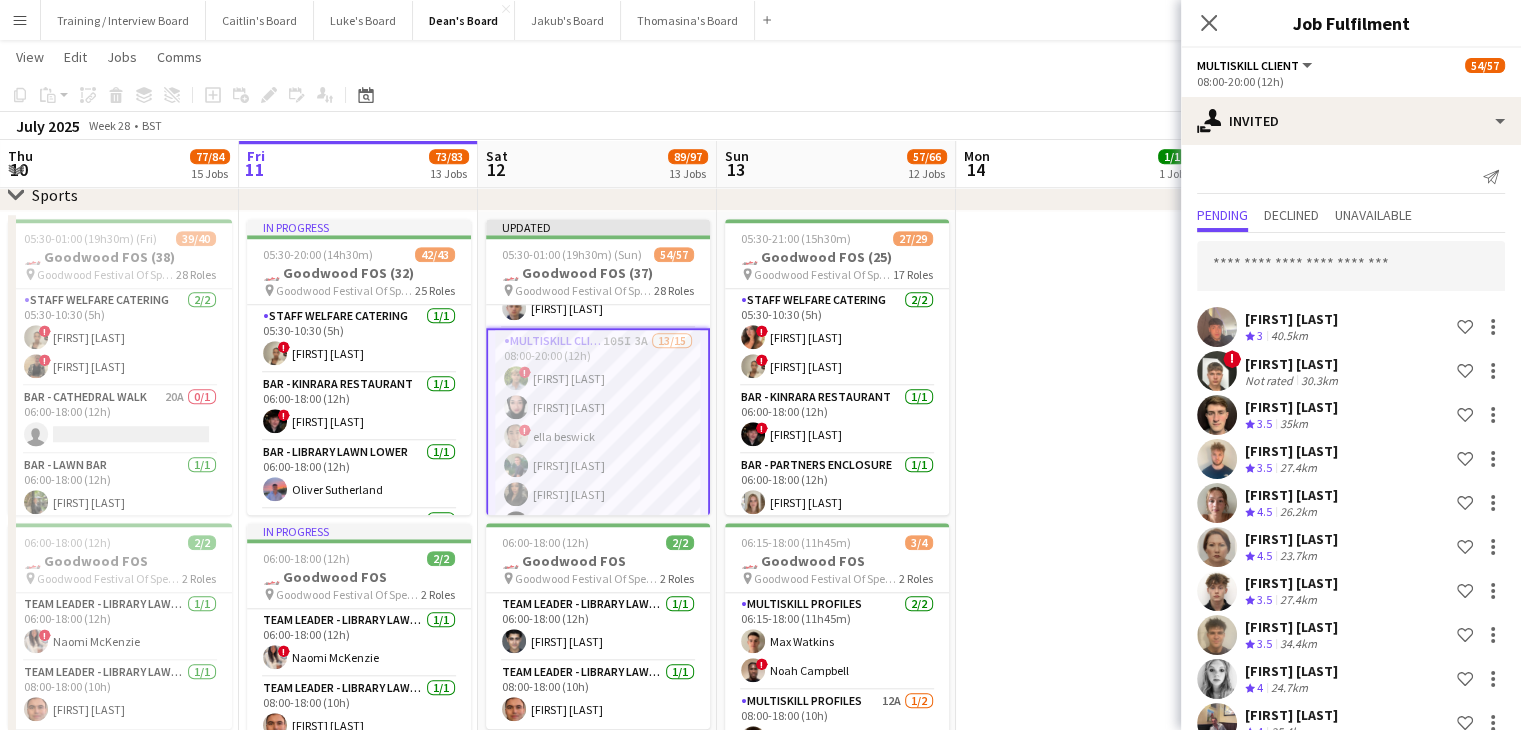 scroll, scrollTop: 4644, scrollLeft: 0, axis: vertical 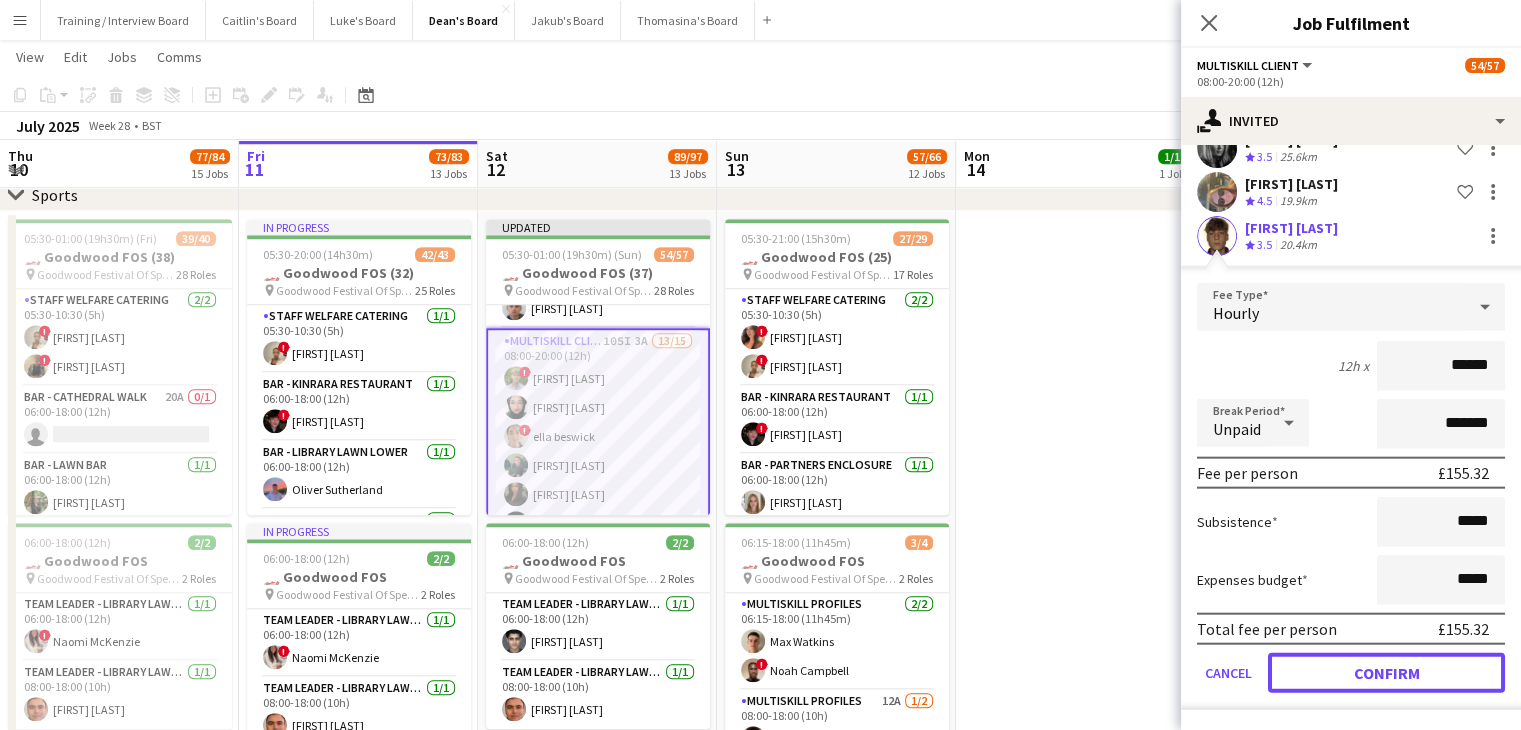 drag, startPoint x: 1388, startPoint y: 670, endPoint x: 1036, endPoint y: 549, distance: 372.21634 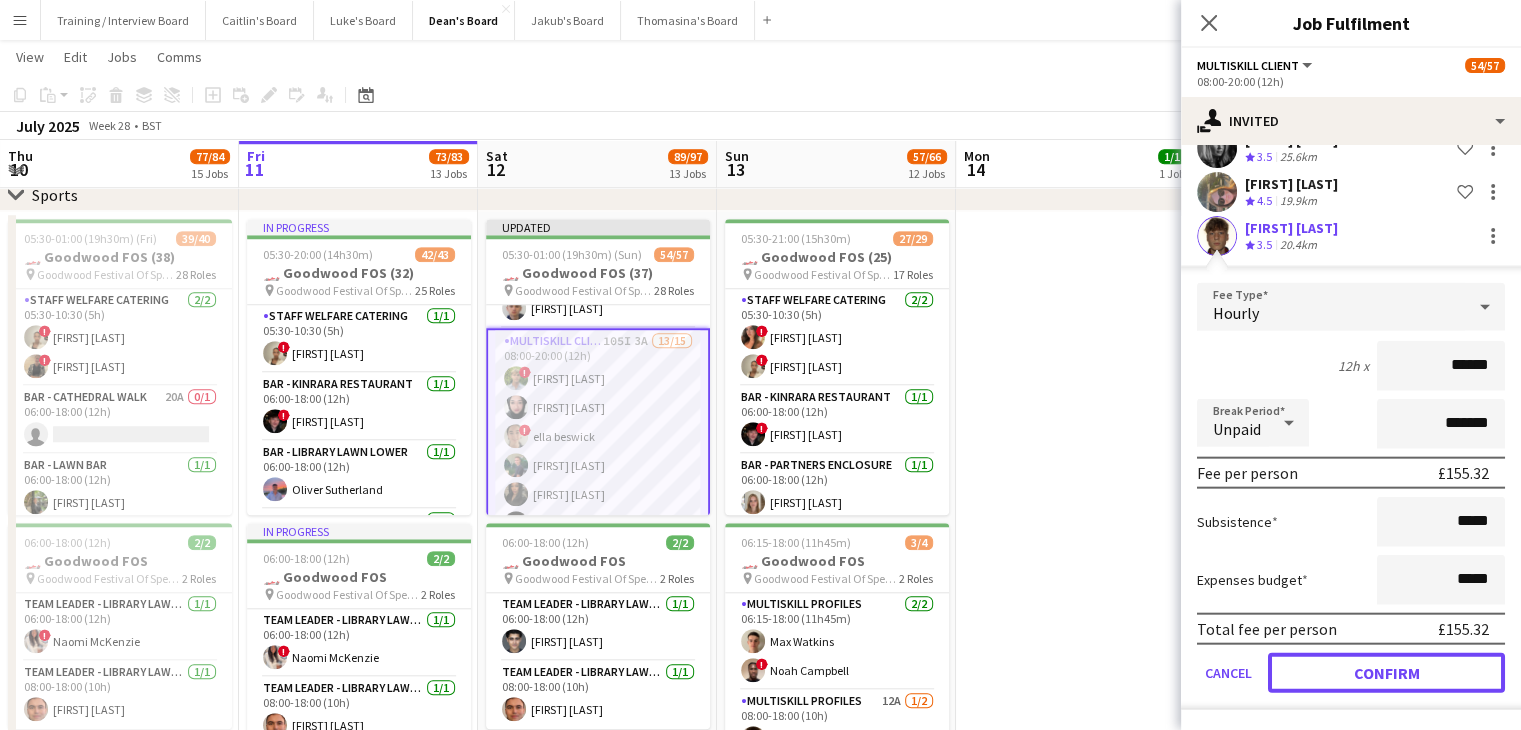 click on "Confirm" 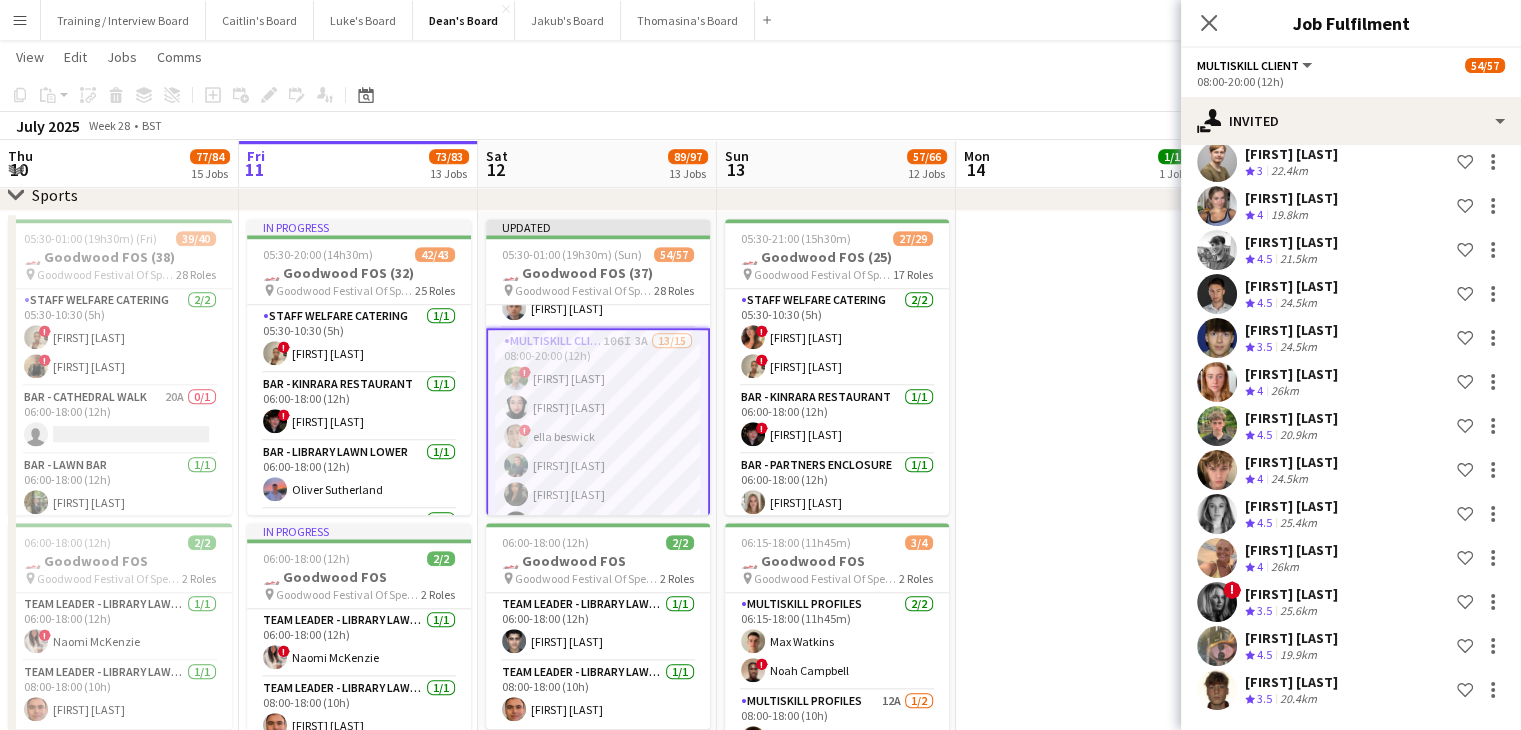 scroll, scrollTop: 4268, scrollLeft: 0, axis: vertical 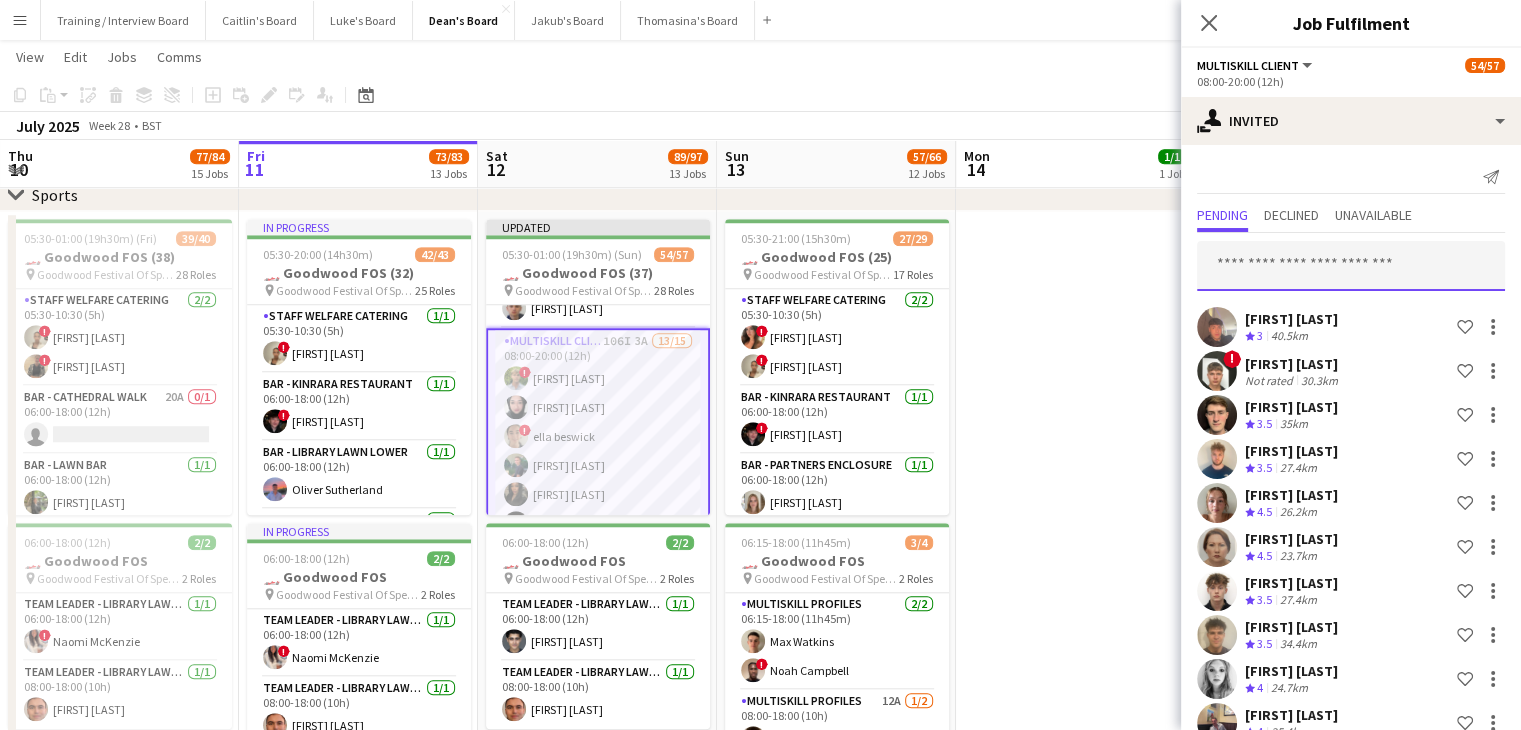 click at bounding box center [1351, 266] 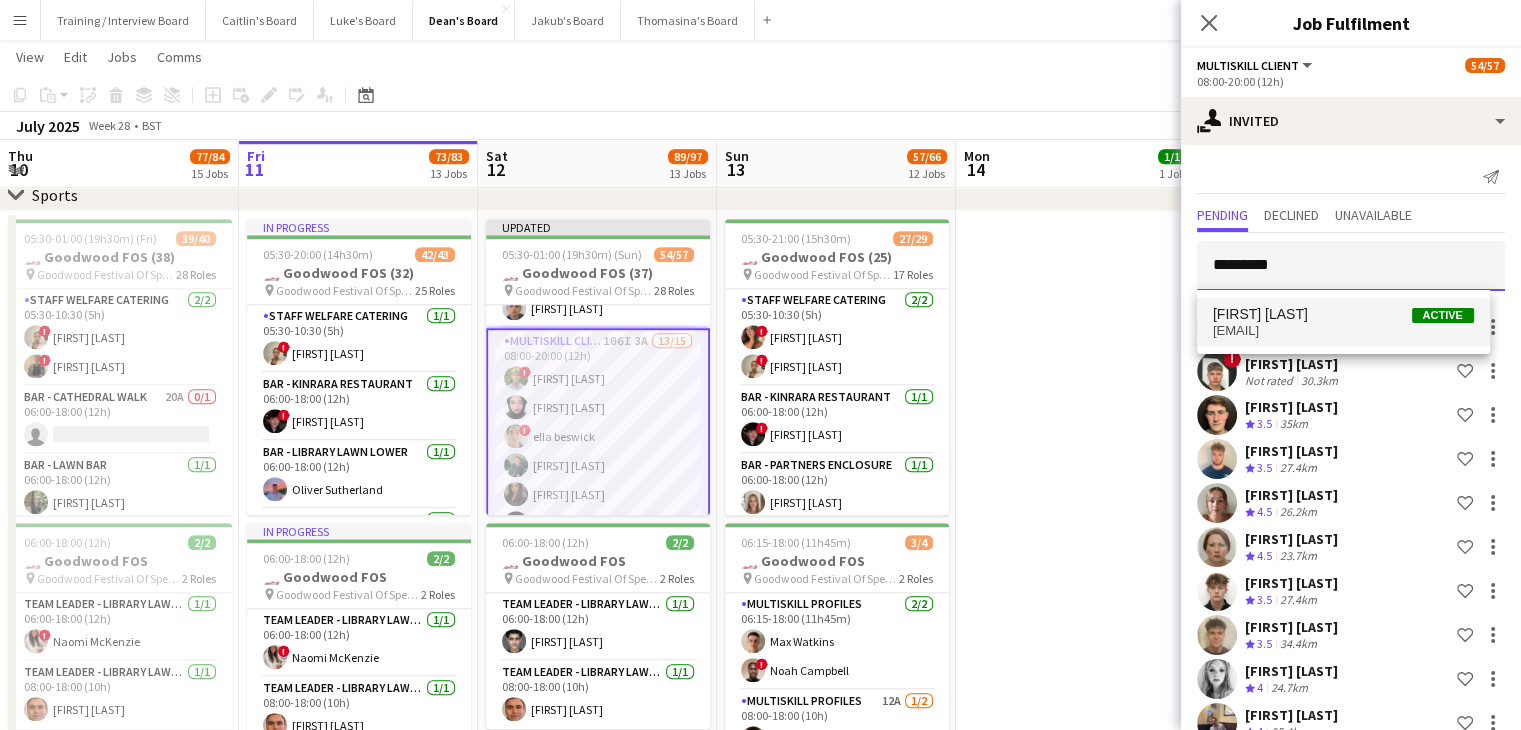 type on "*********" 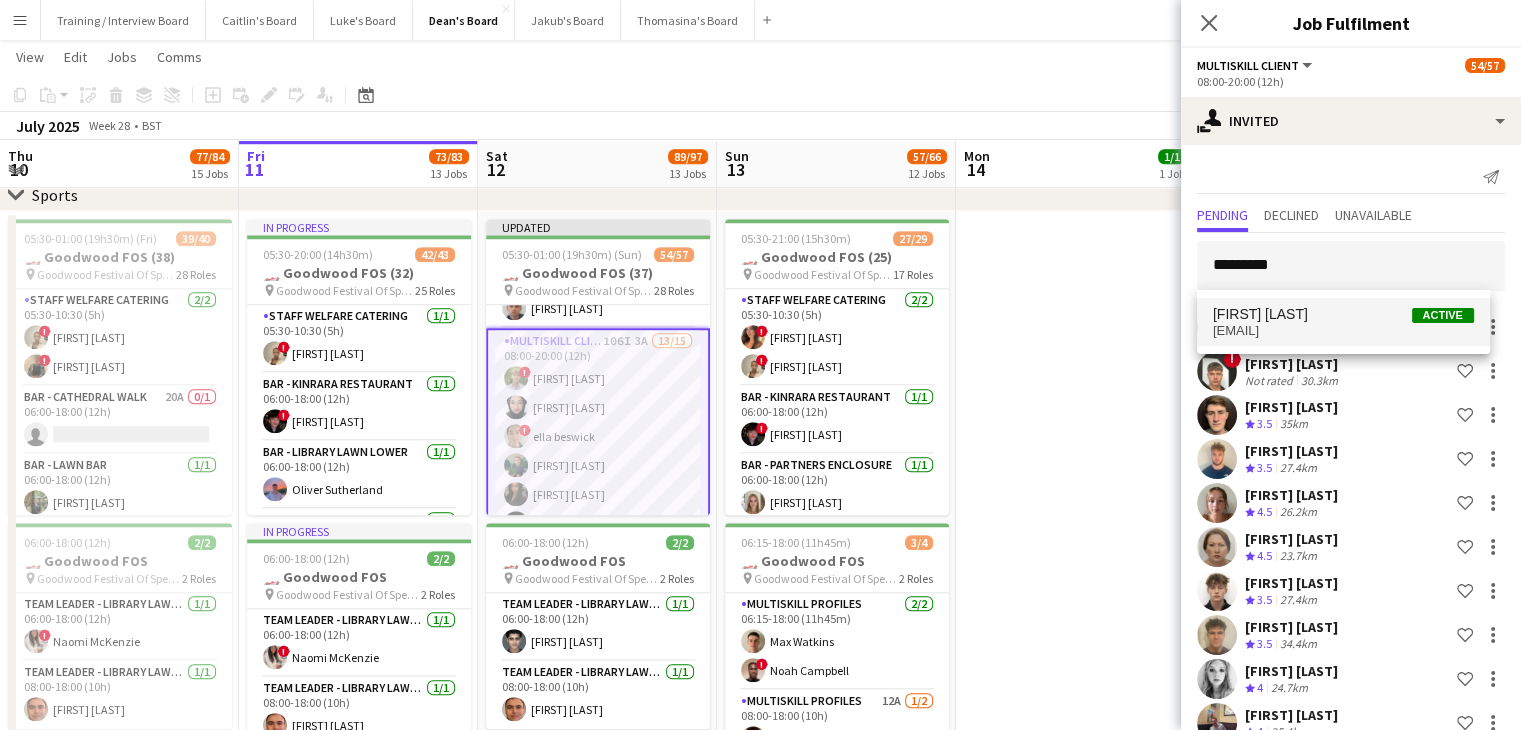 click on "jackorionbond@gmail.com" at bounding box center [1343, 331] 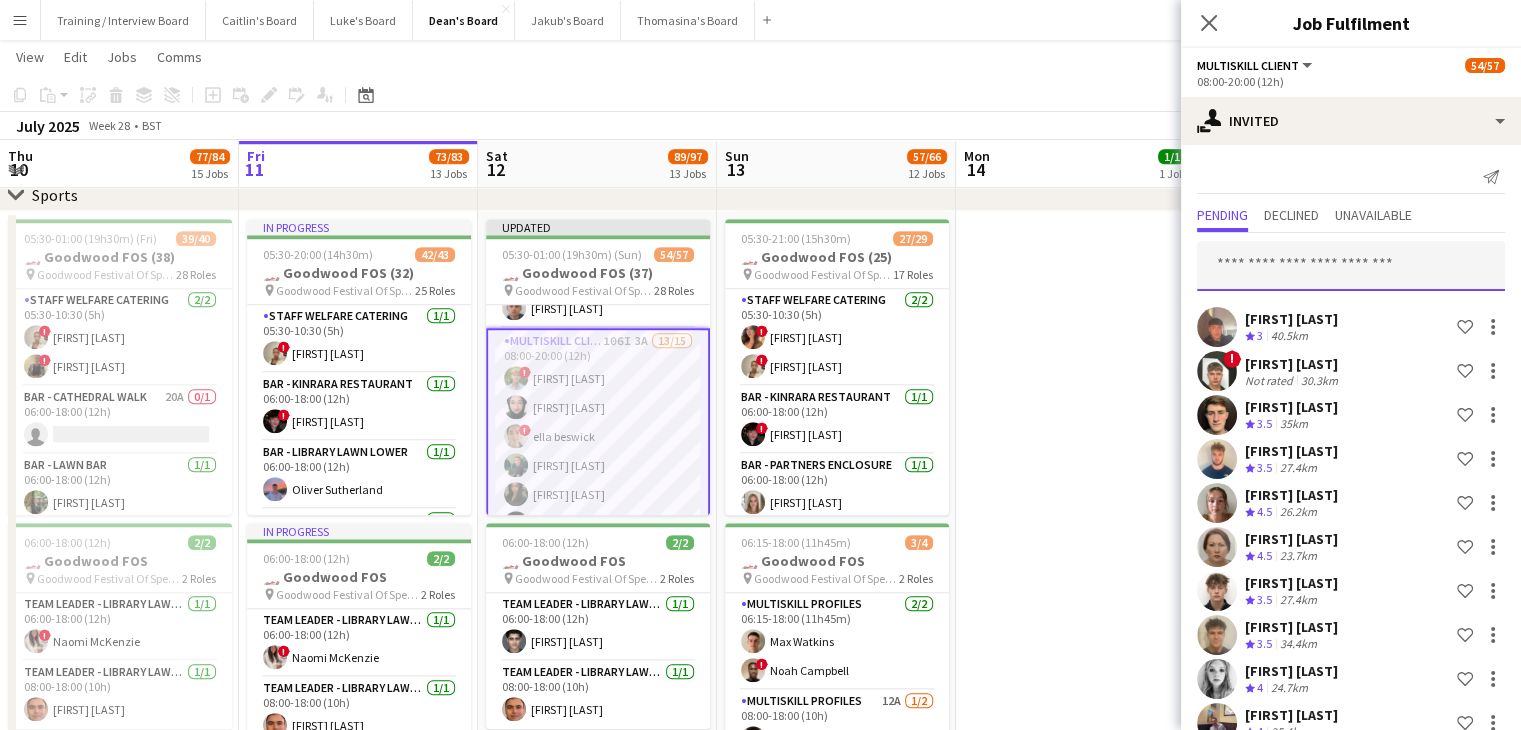 scroll, scrollTop: 0, scrollLeft: 0, axis: both 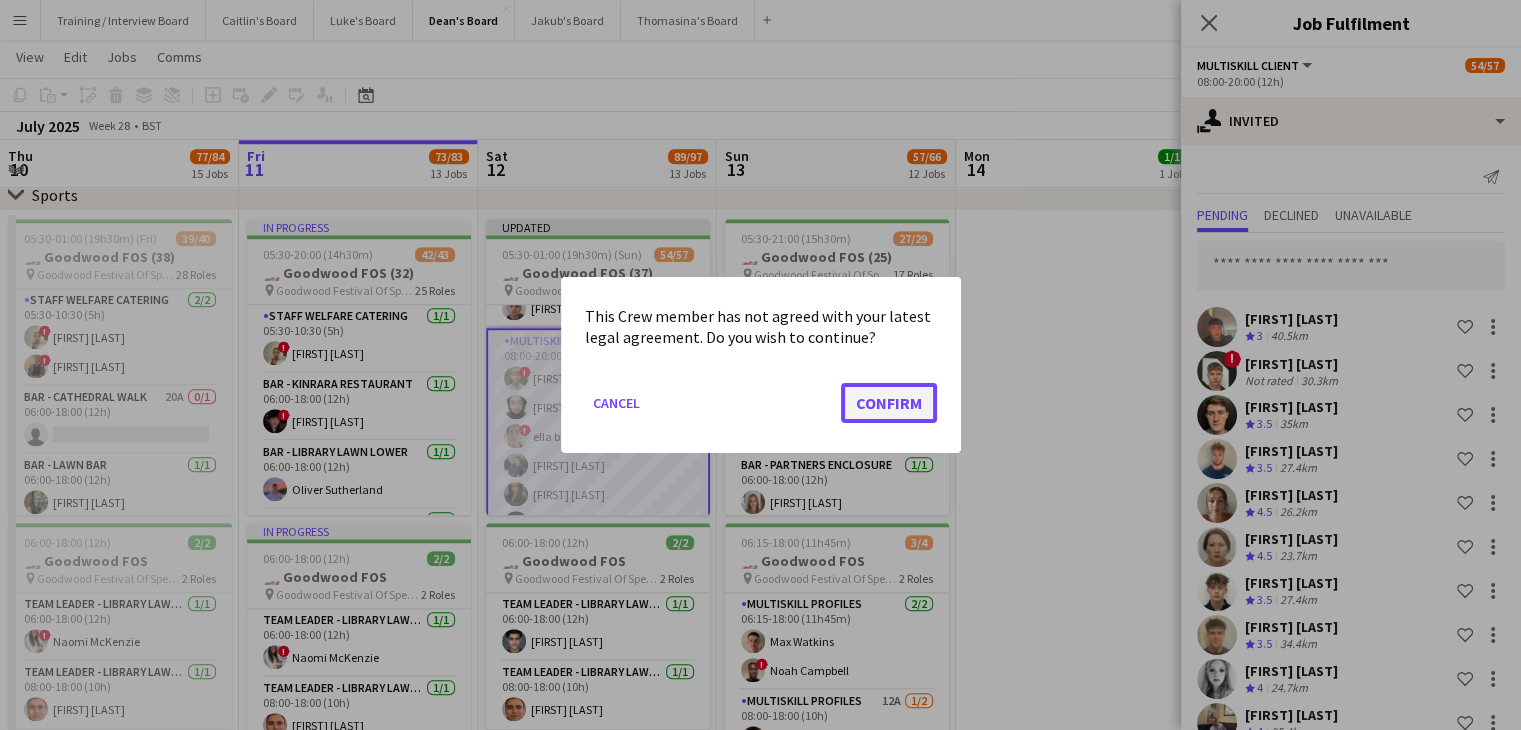 click on "Confirm" 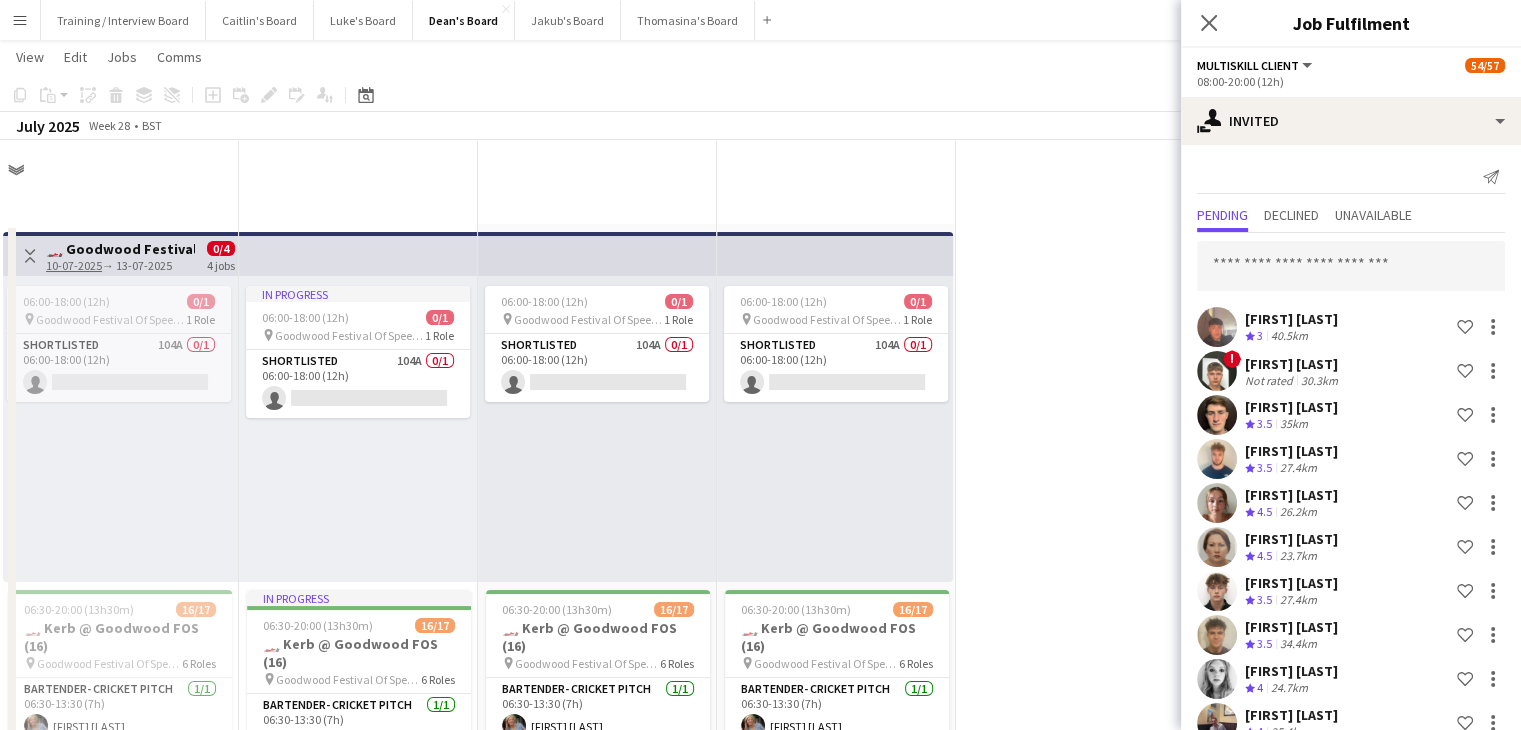 scroll, scrollTop: 1700, scrollLeft: 0, axis: vertical 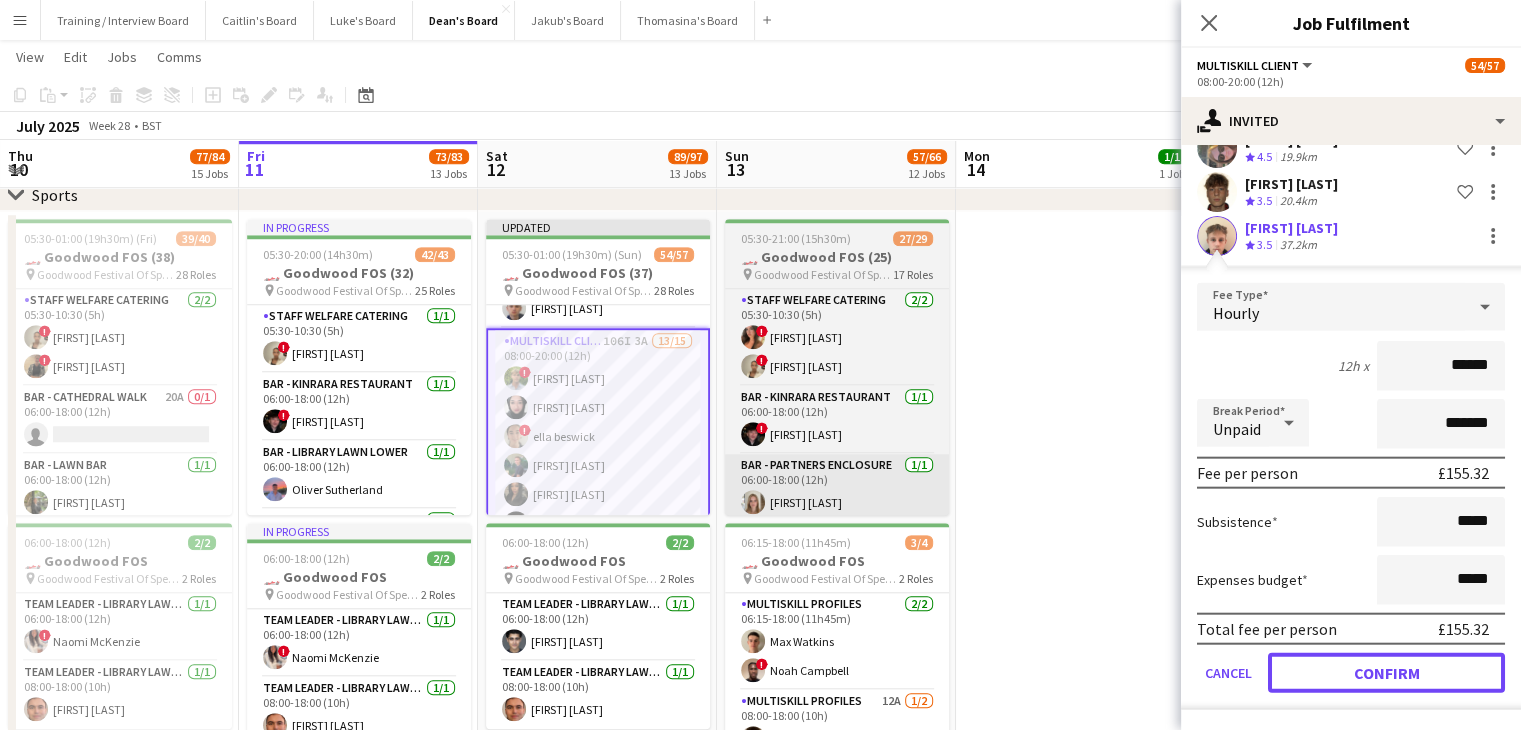 click on "Confirm" 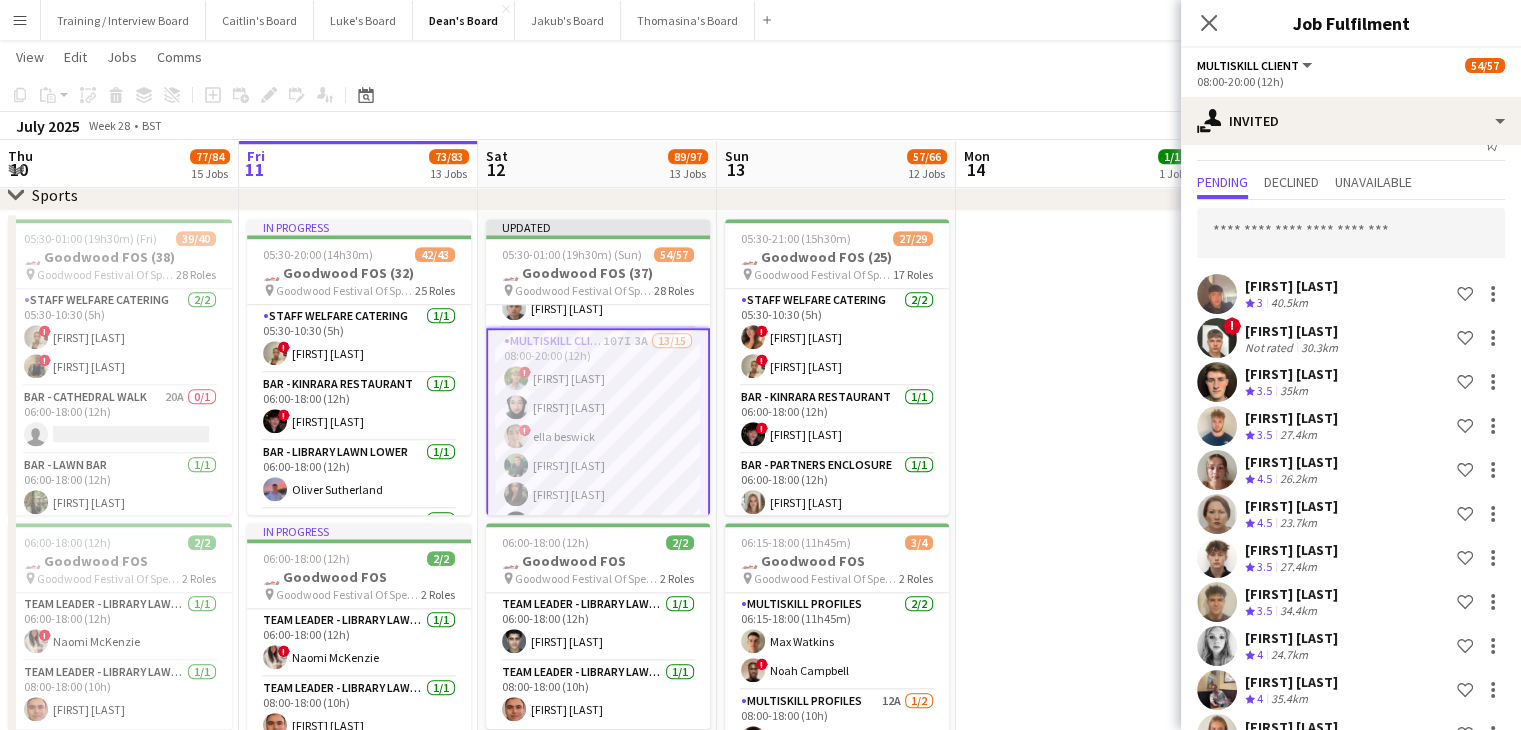 scroll, scrollTop: 0, scrollLeft: 0, axis: both 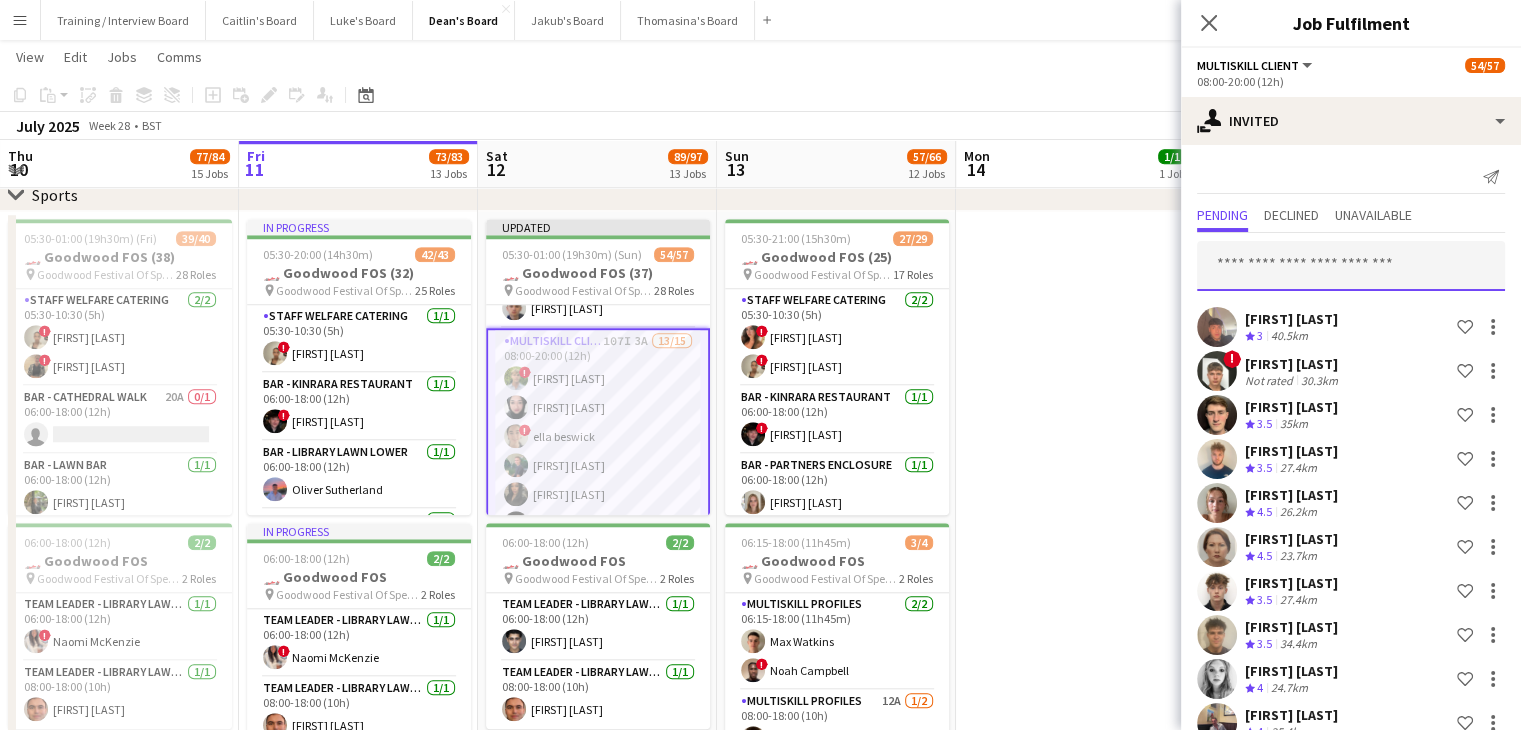 click at bounding box center [1351, 266] 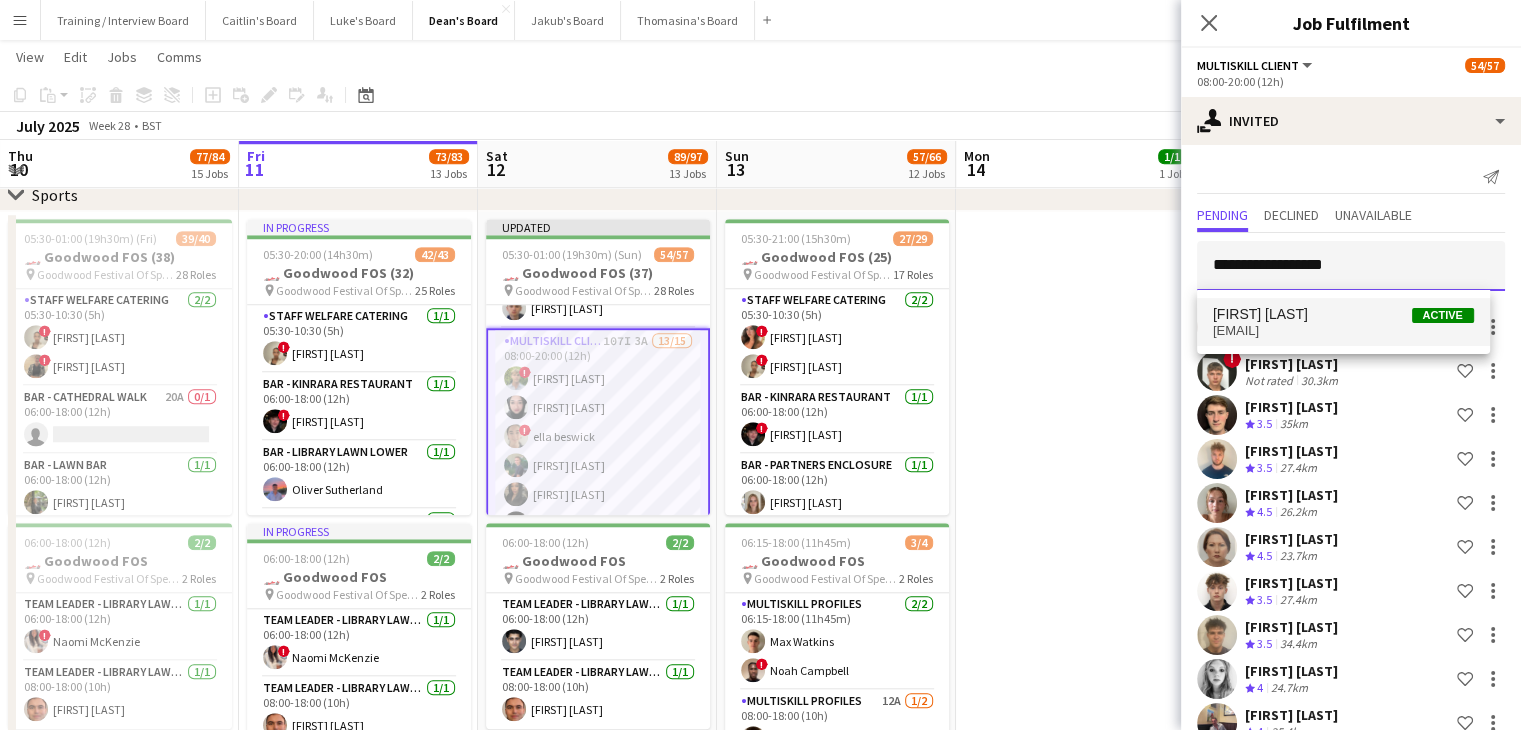 type on "**********" 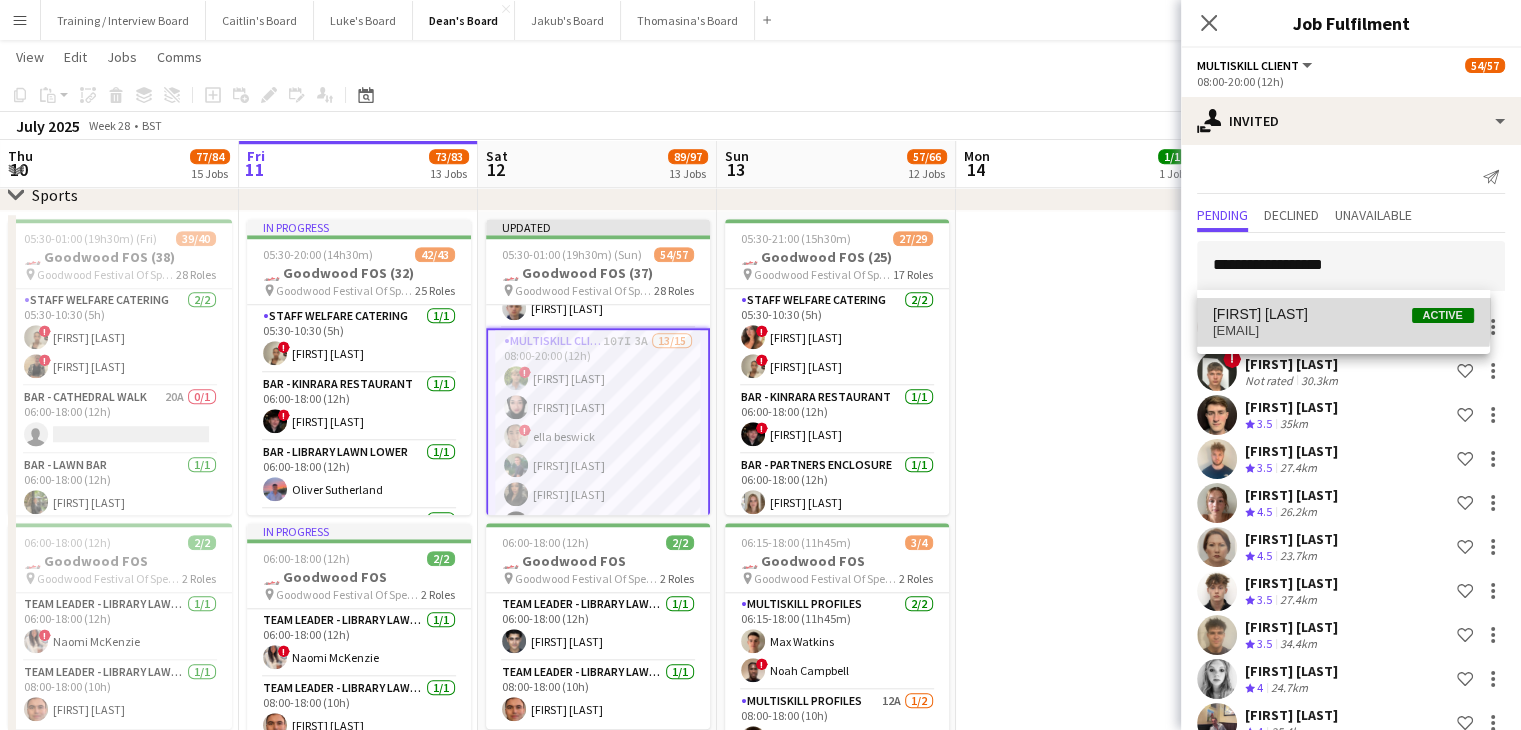click on "[FIRST] [LAST]" at bounding box center (1260, 314) 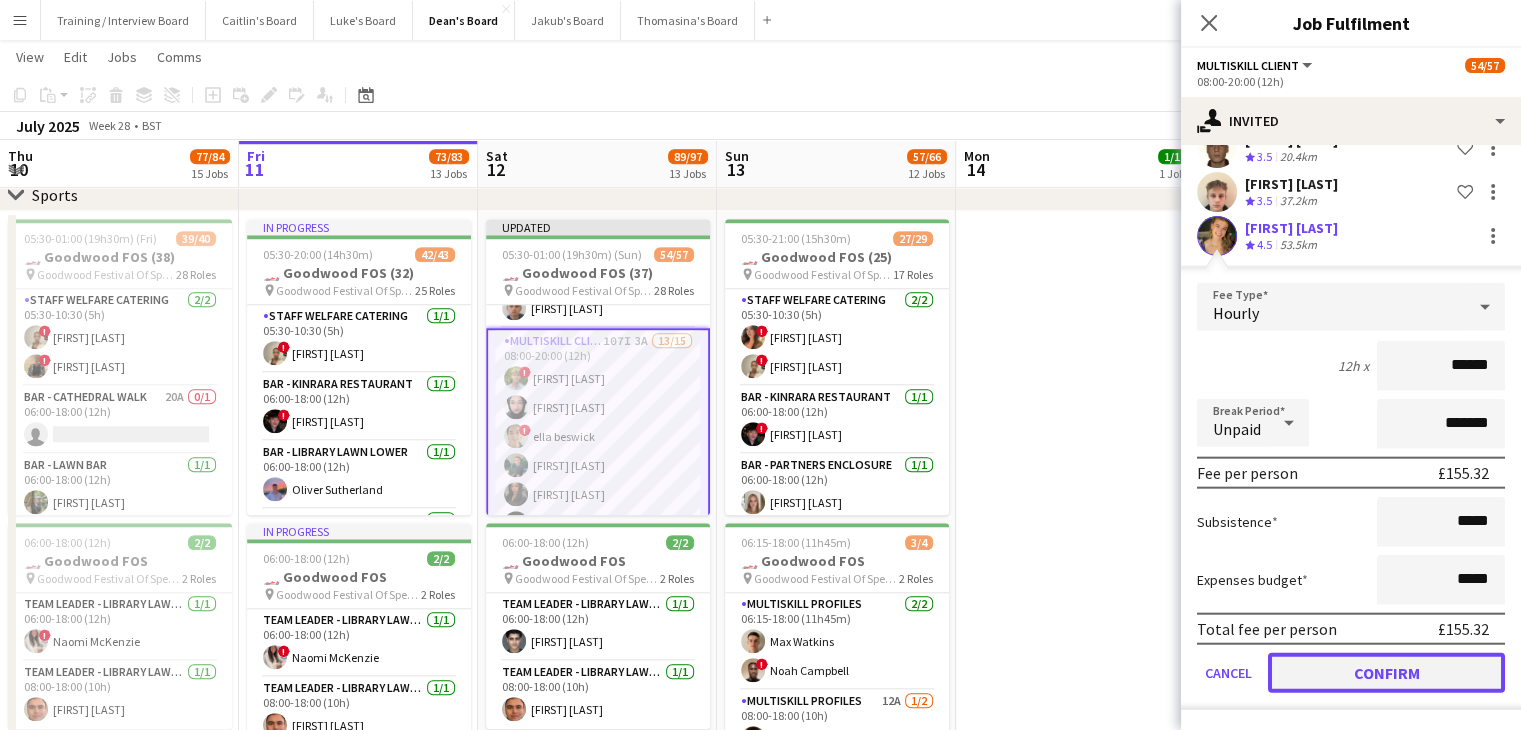click on "Confirm" 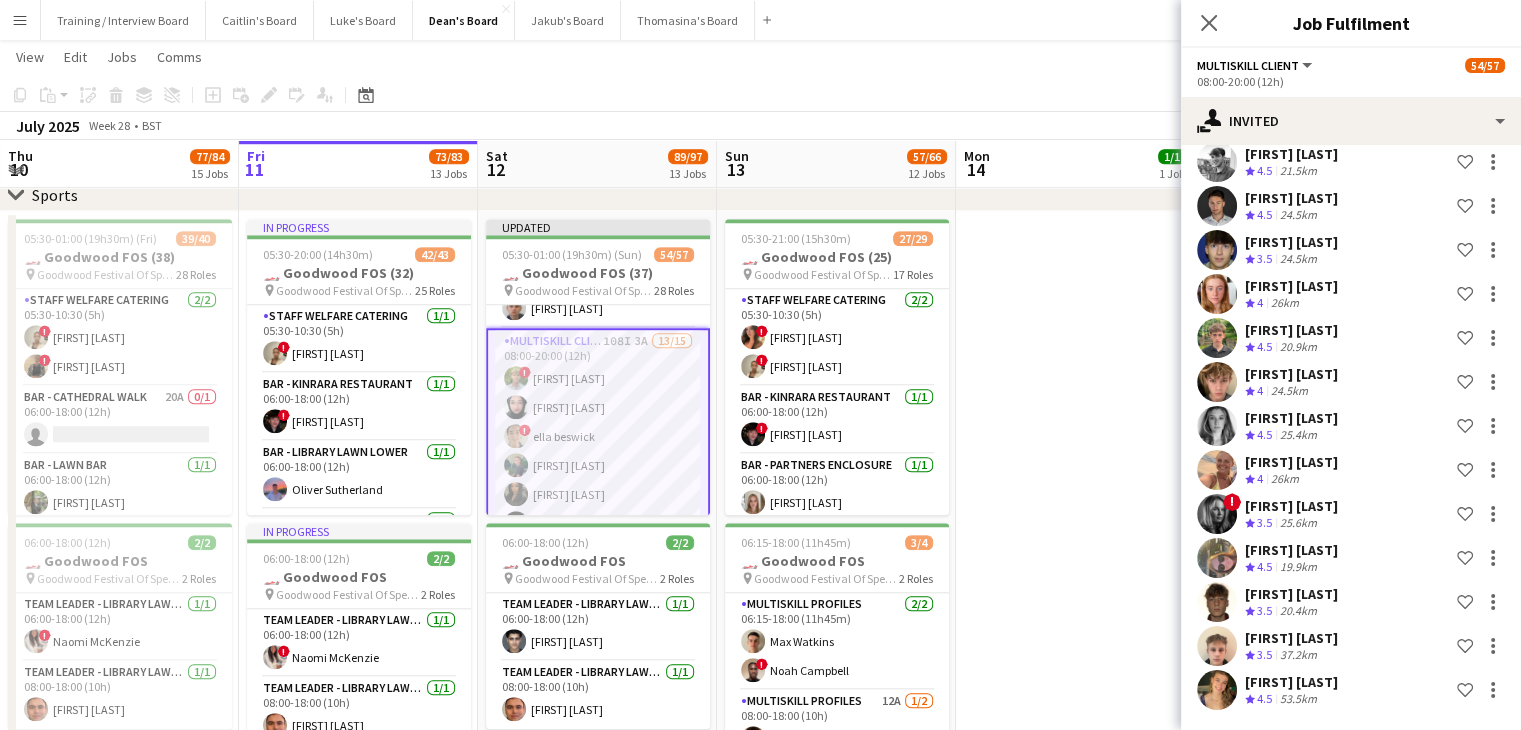 scroll, scrollTop: 4356, scrollLeft: 0, axis: vertical 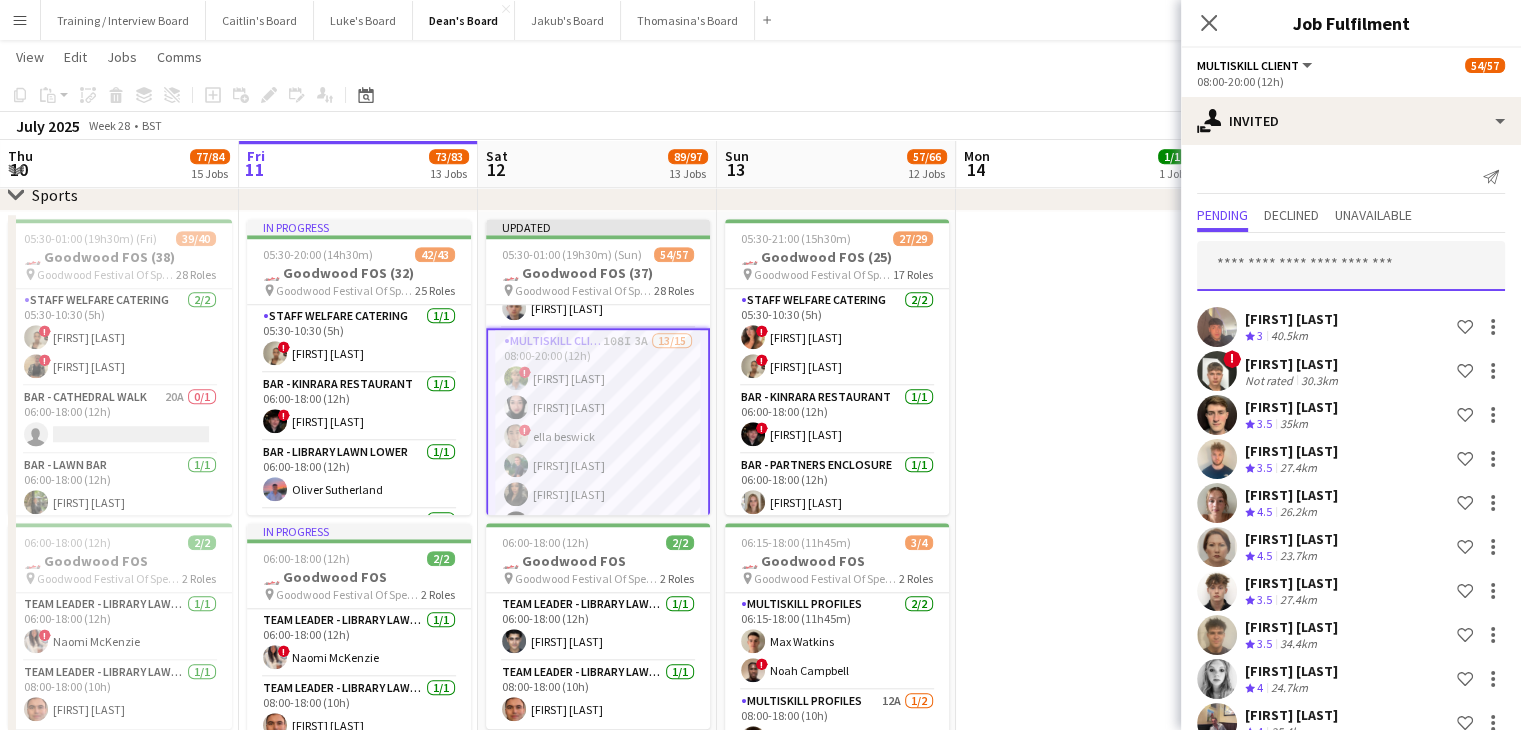click at bounding box center [1351, 266] 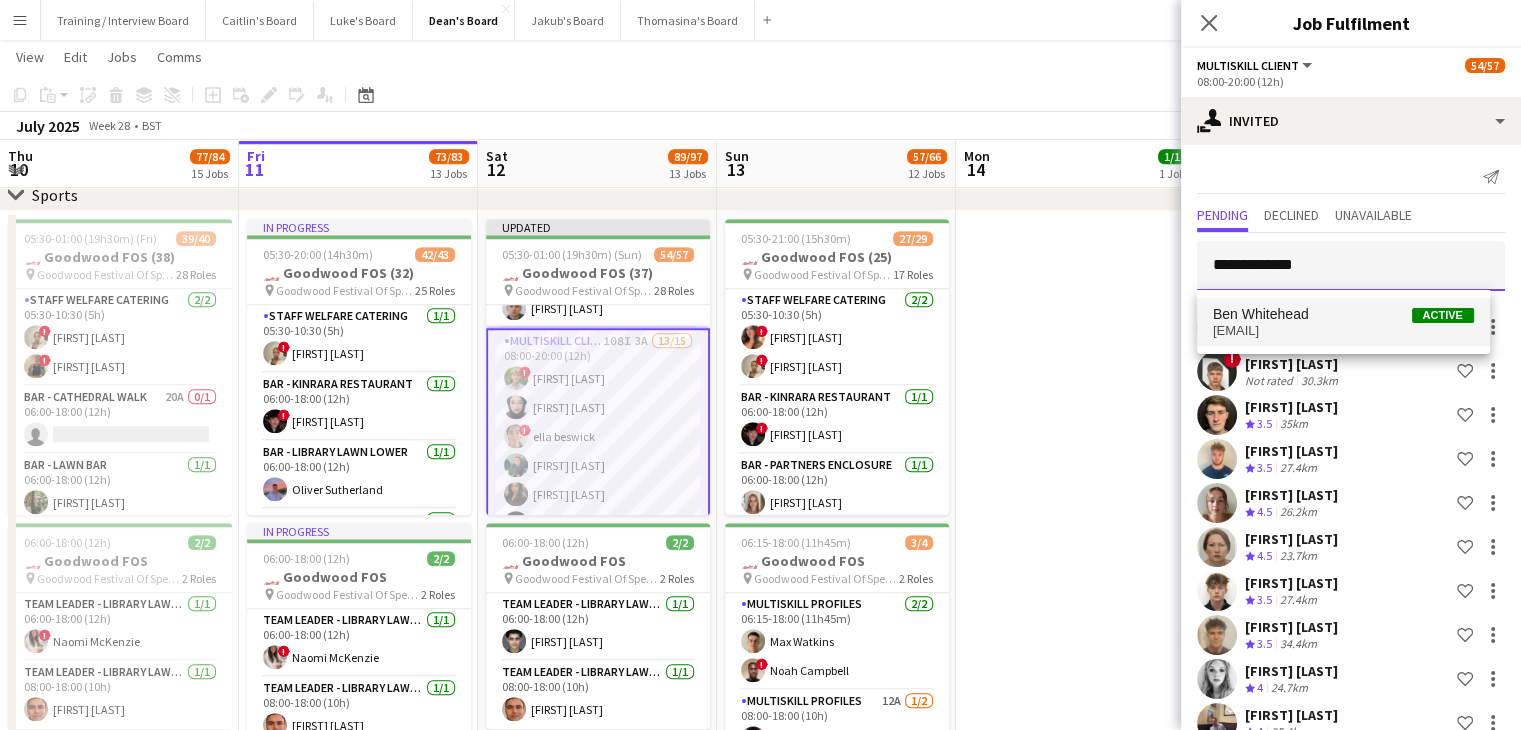 type on "**********" 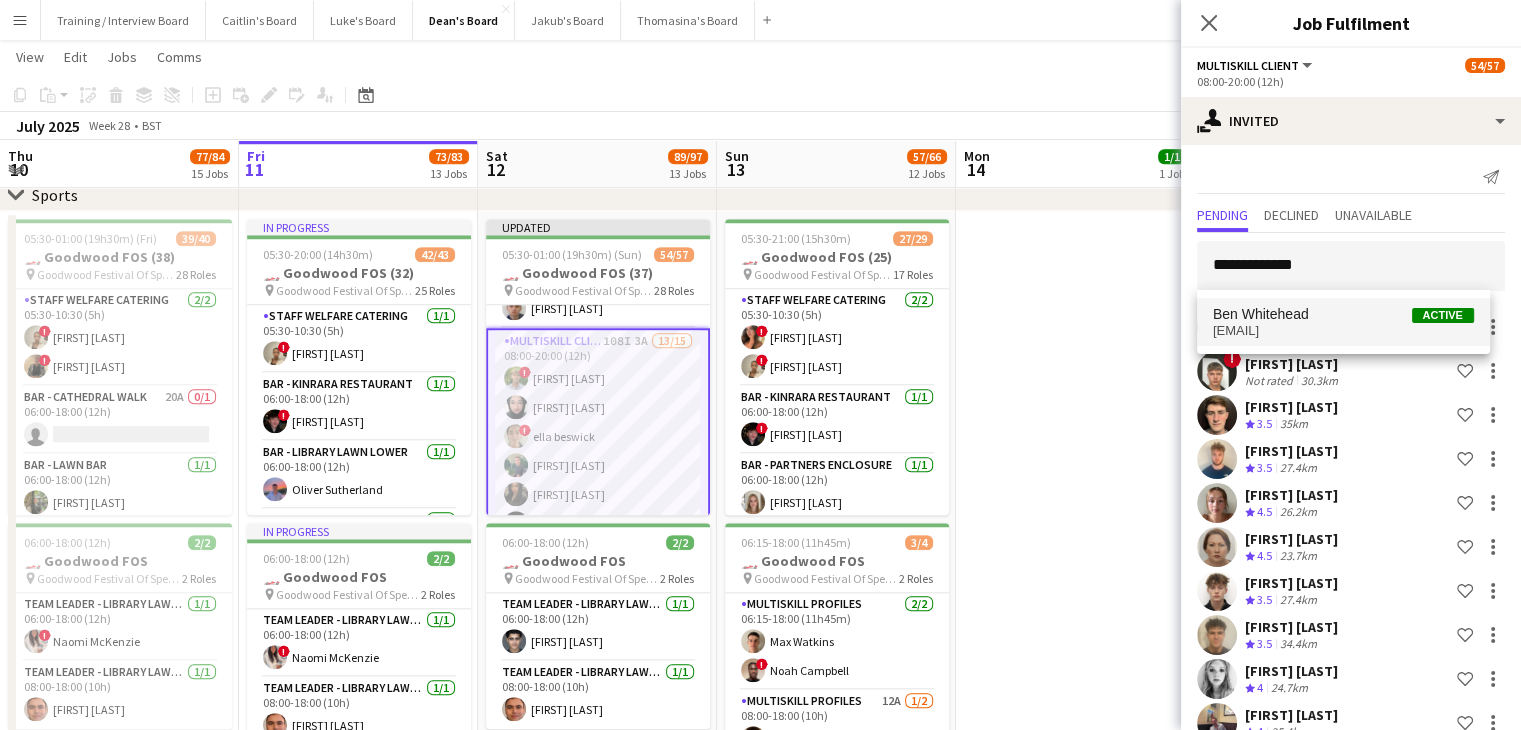 click on "benw310503@gmail.com" at bounding box center [1343, 331] 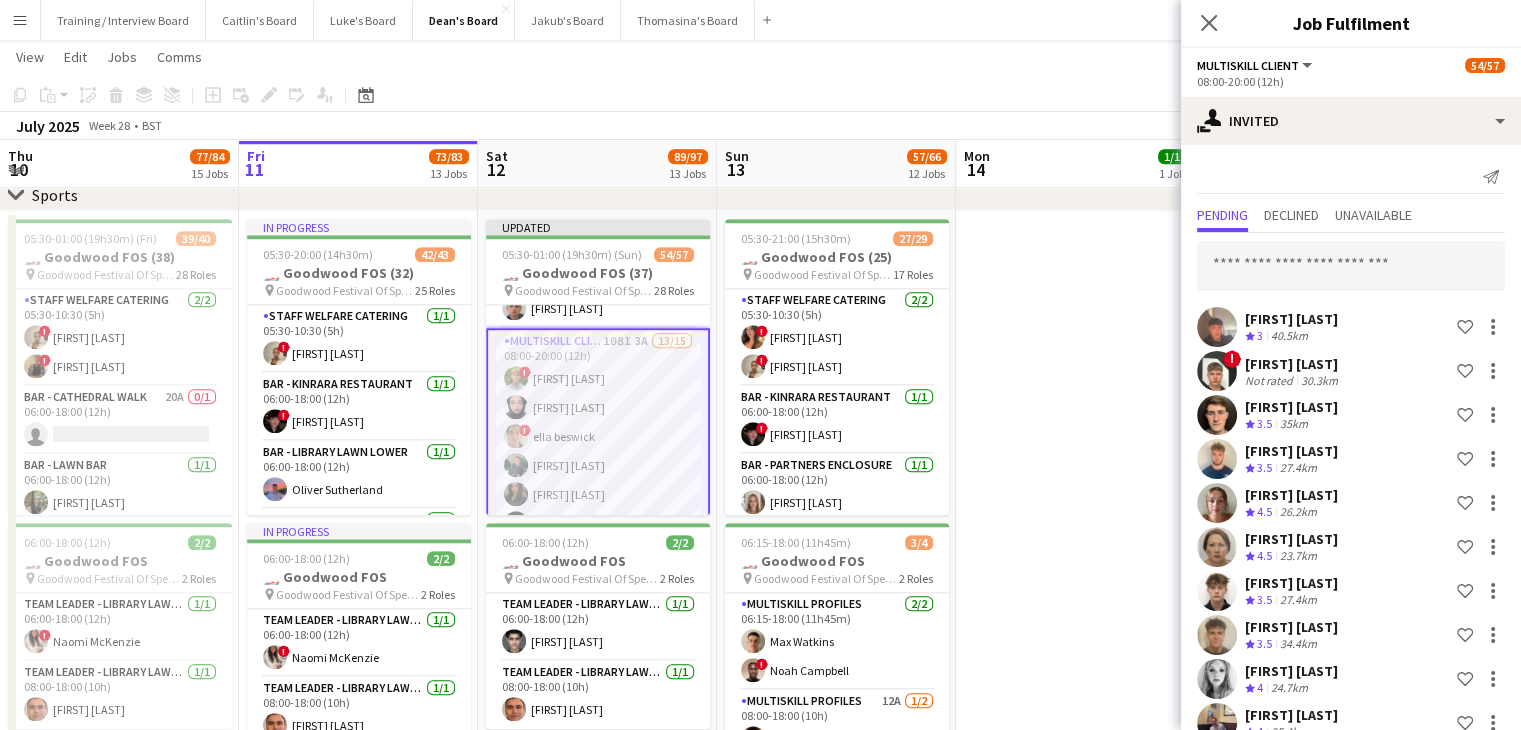 scroll, scrollTop: 4776, scrollLeft: 0, axis: vertical 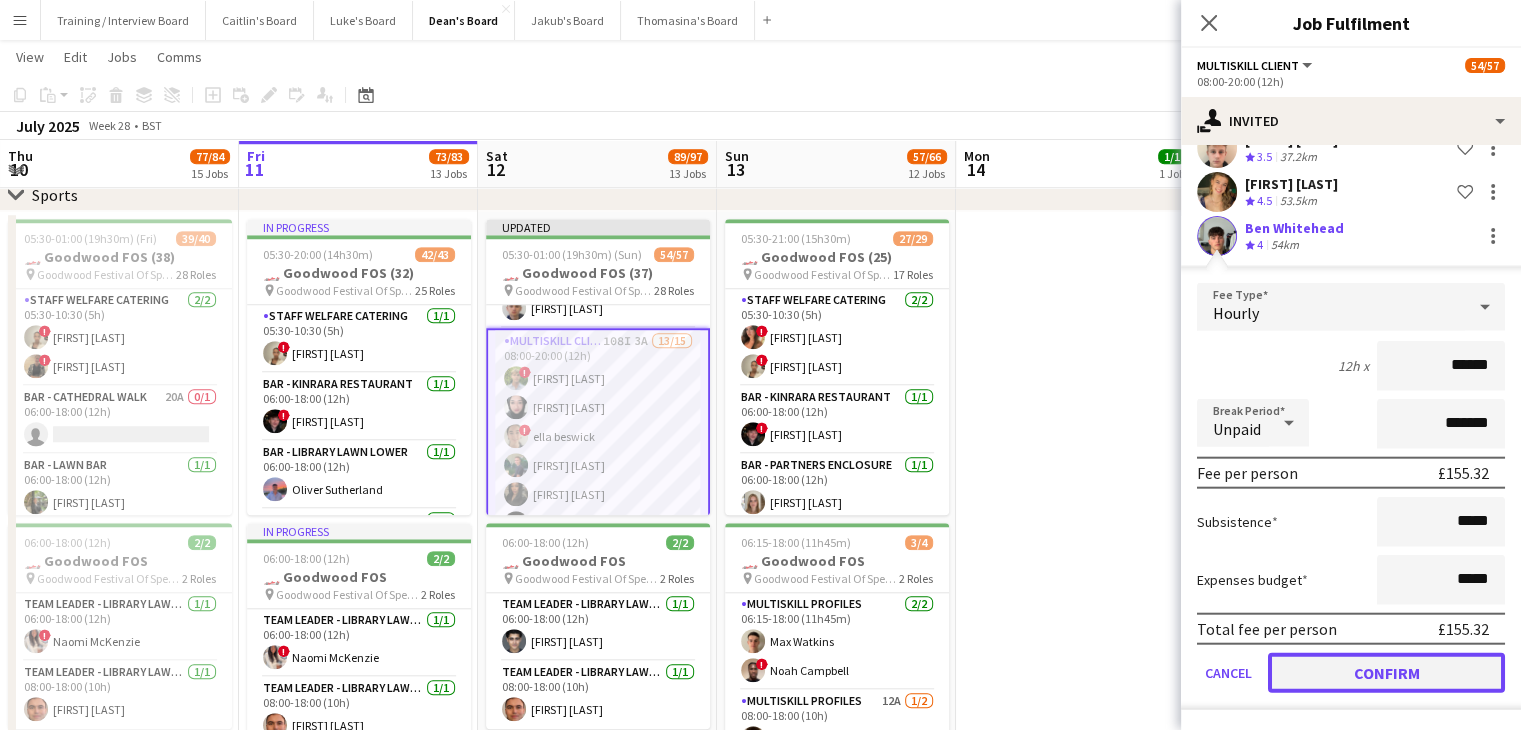 click on "Confirm" 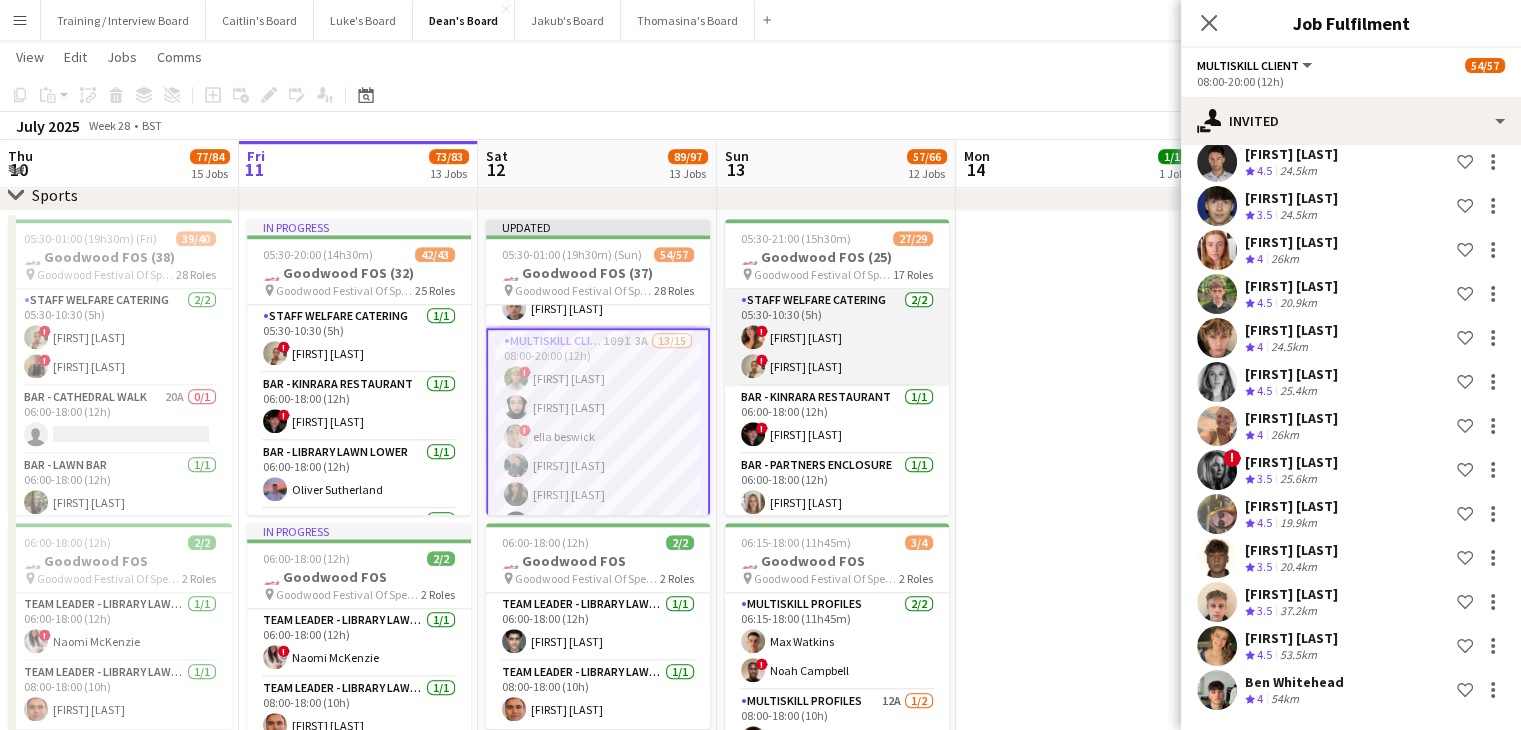 scroll, scrollTop: 4400, scrollLeft: 0, axis: vertical 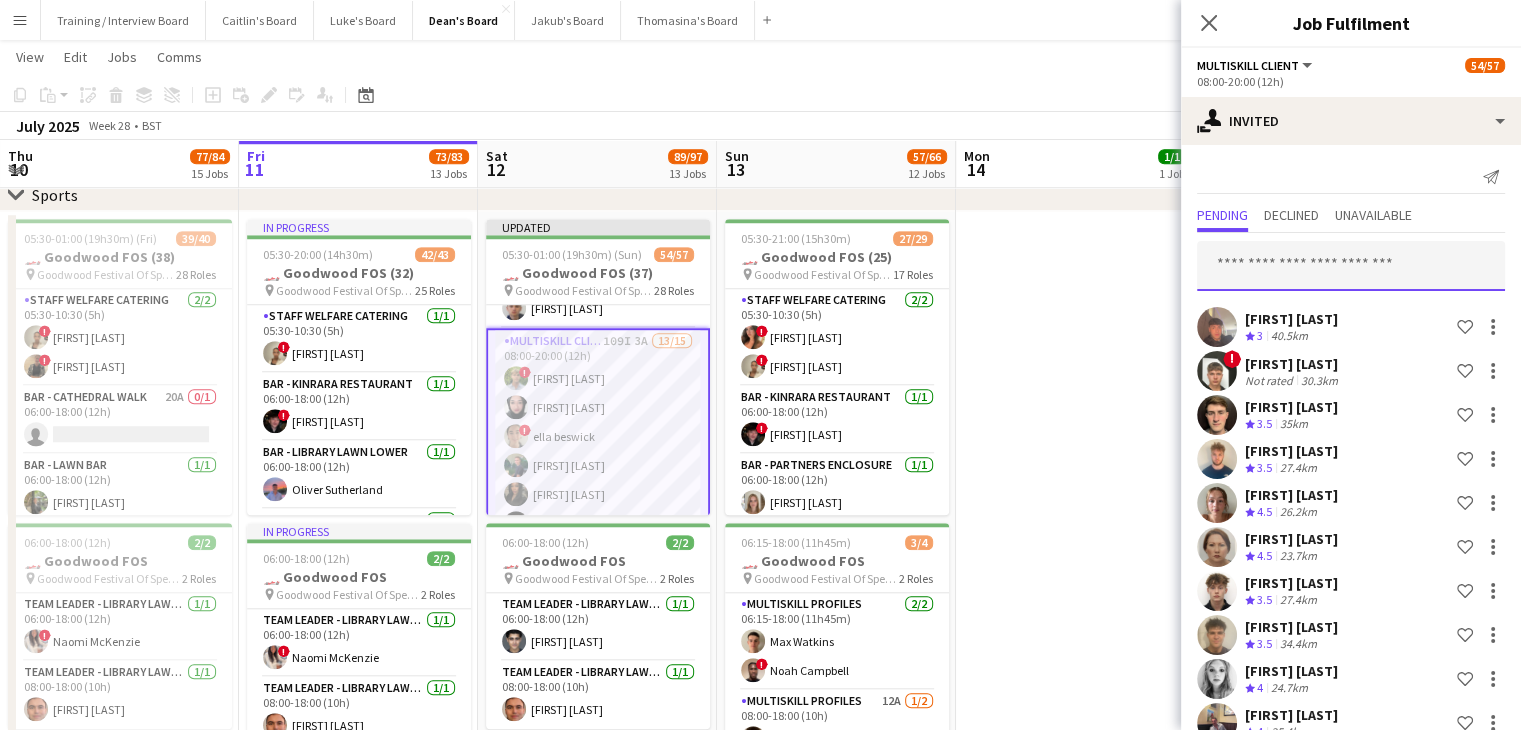 click at bounding box center (1351, 266) 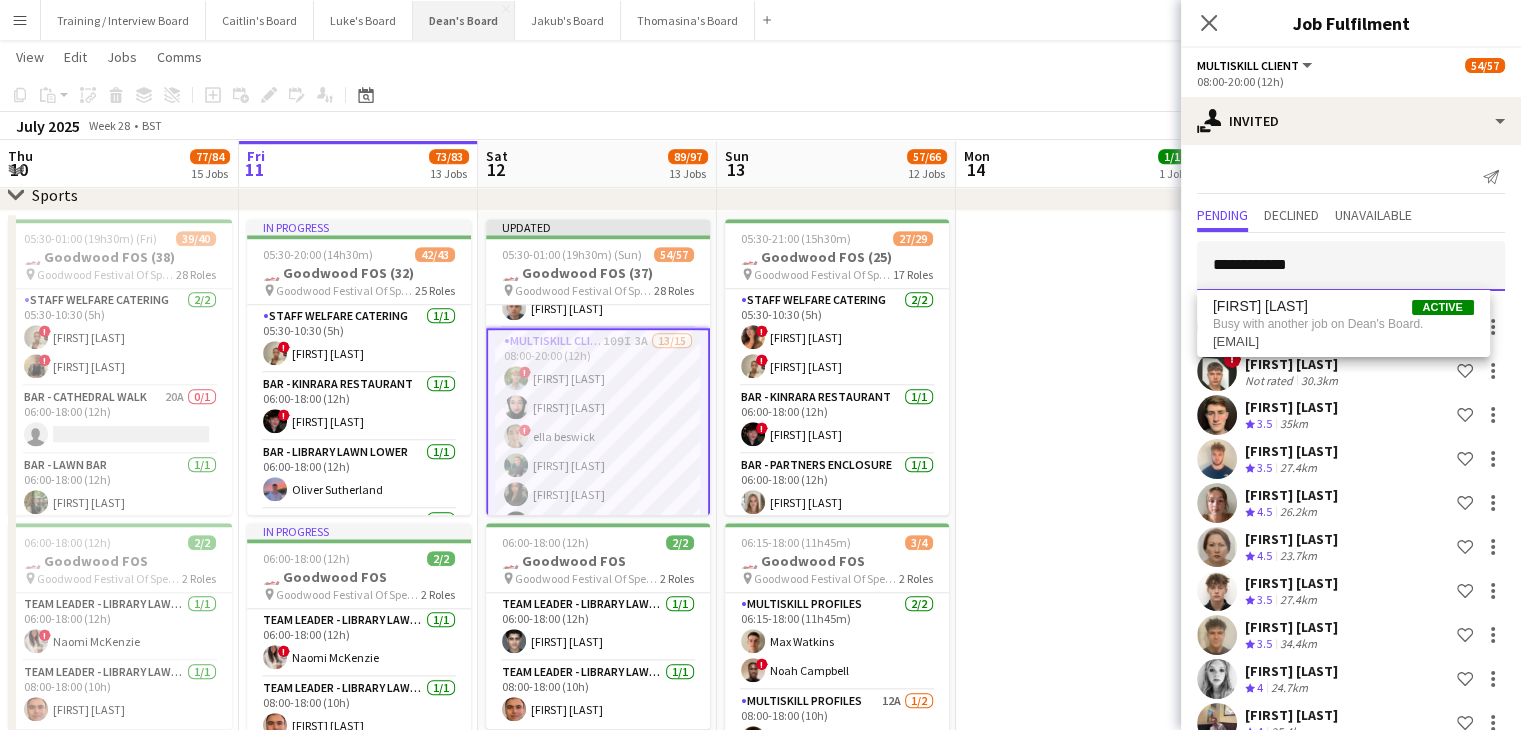 type on "**********" 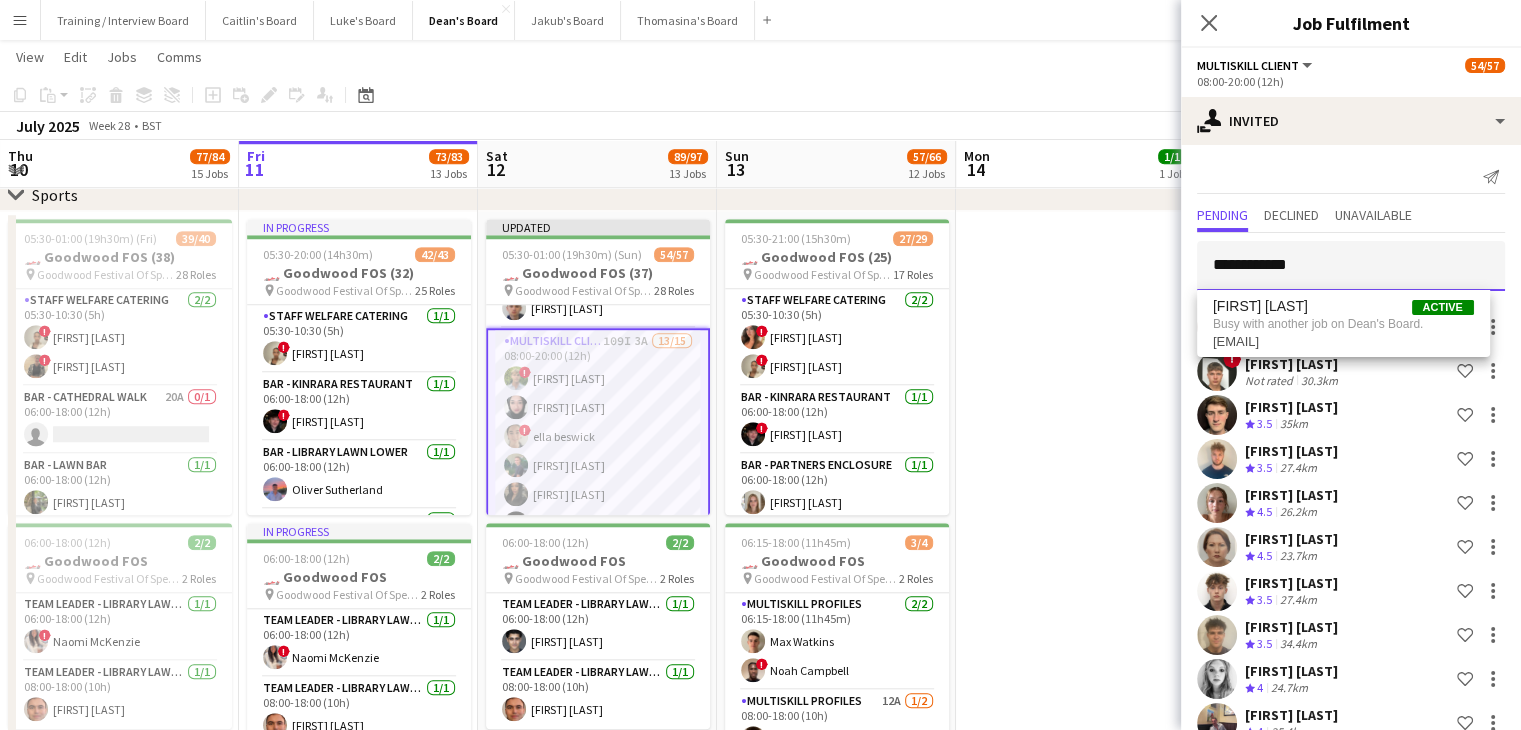 drag, startPoint x: 1232, startPoint y: 271, endPoint x: 1120, endPoint y: 281, distance: 112.44554 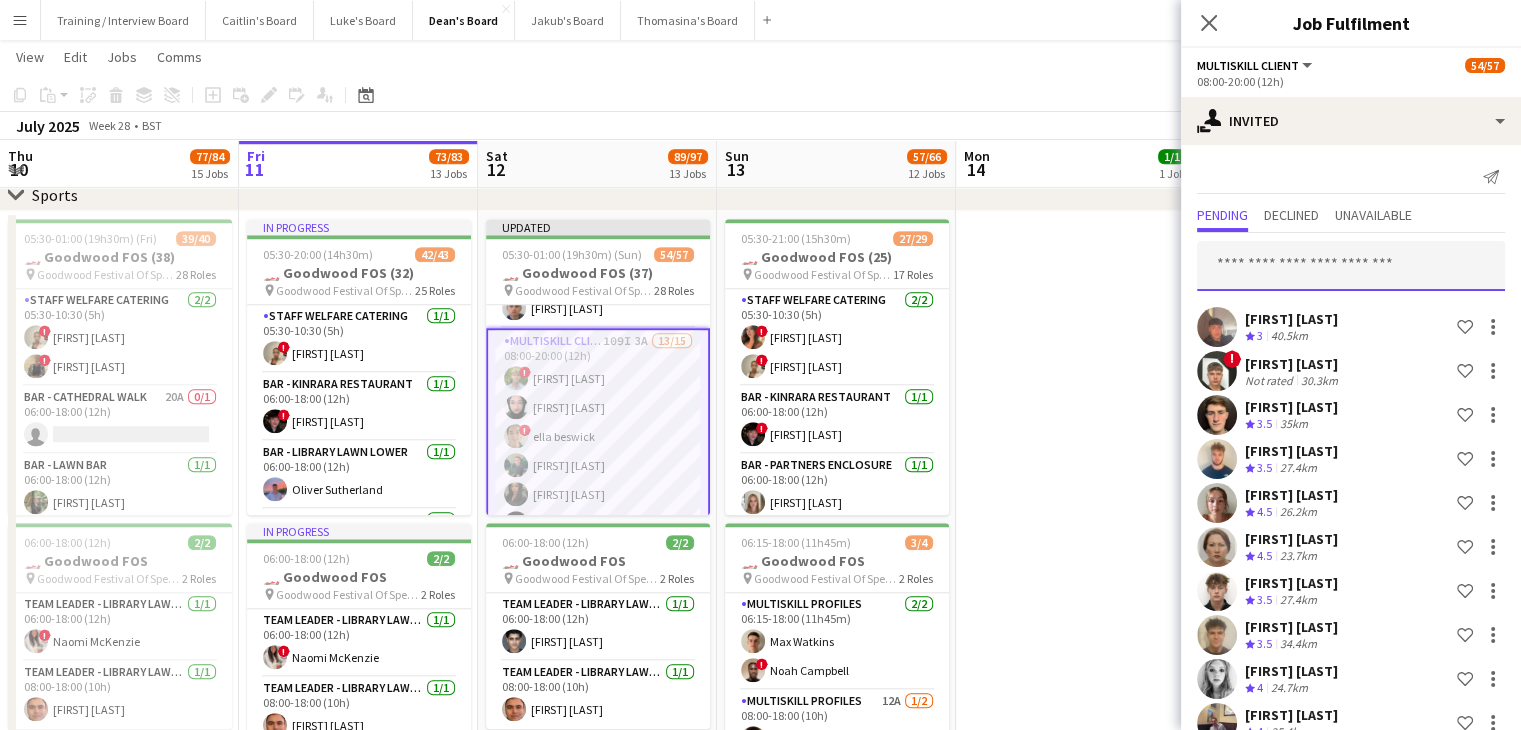 paste on "**********" 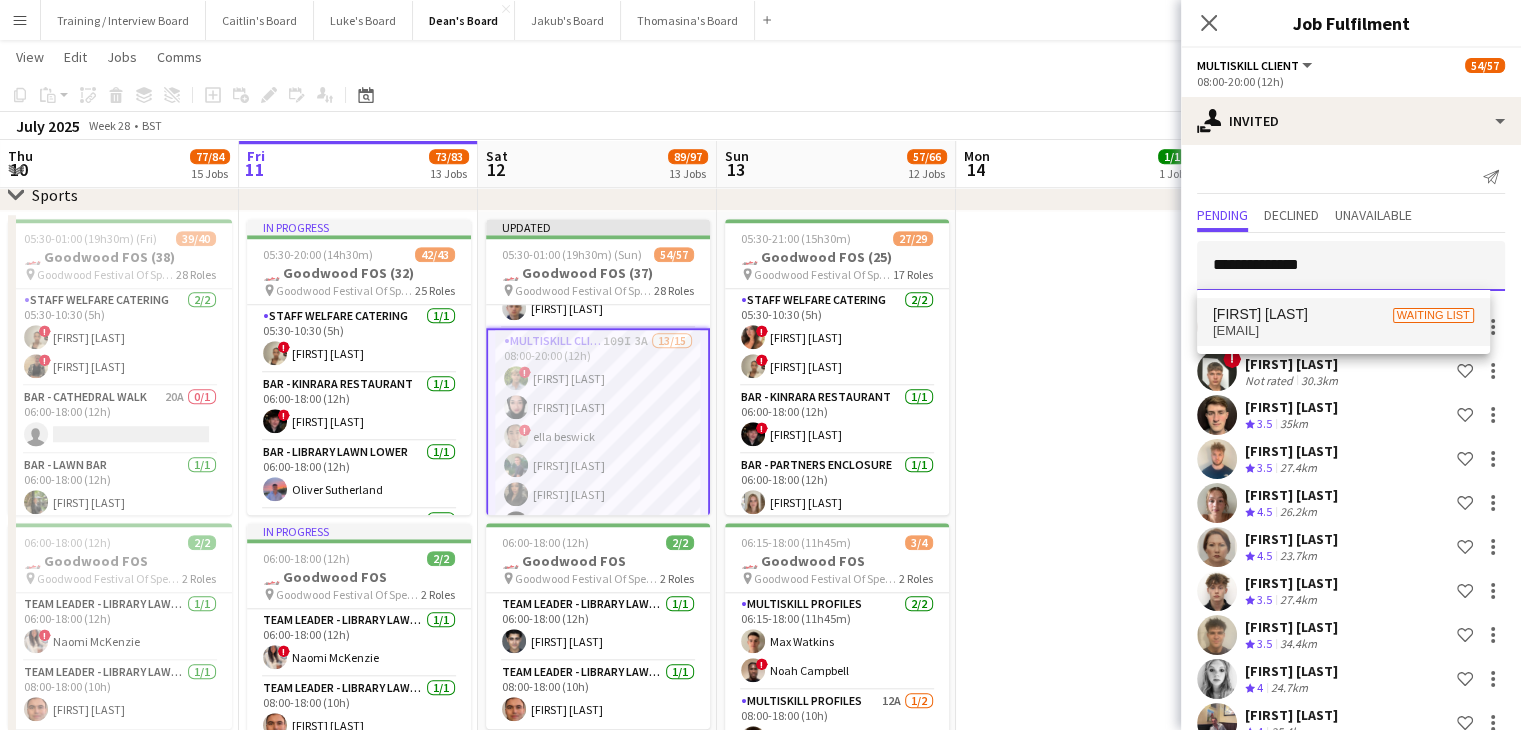 type on "**********" 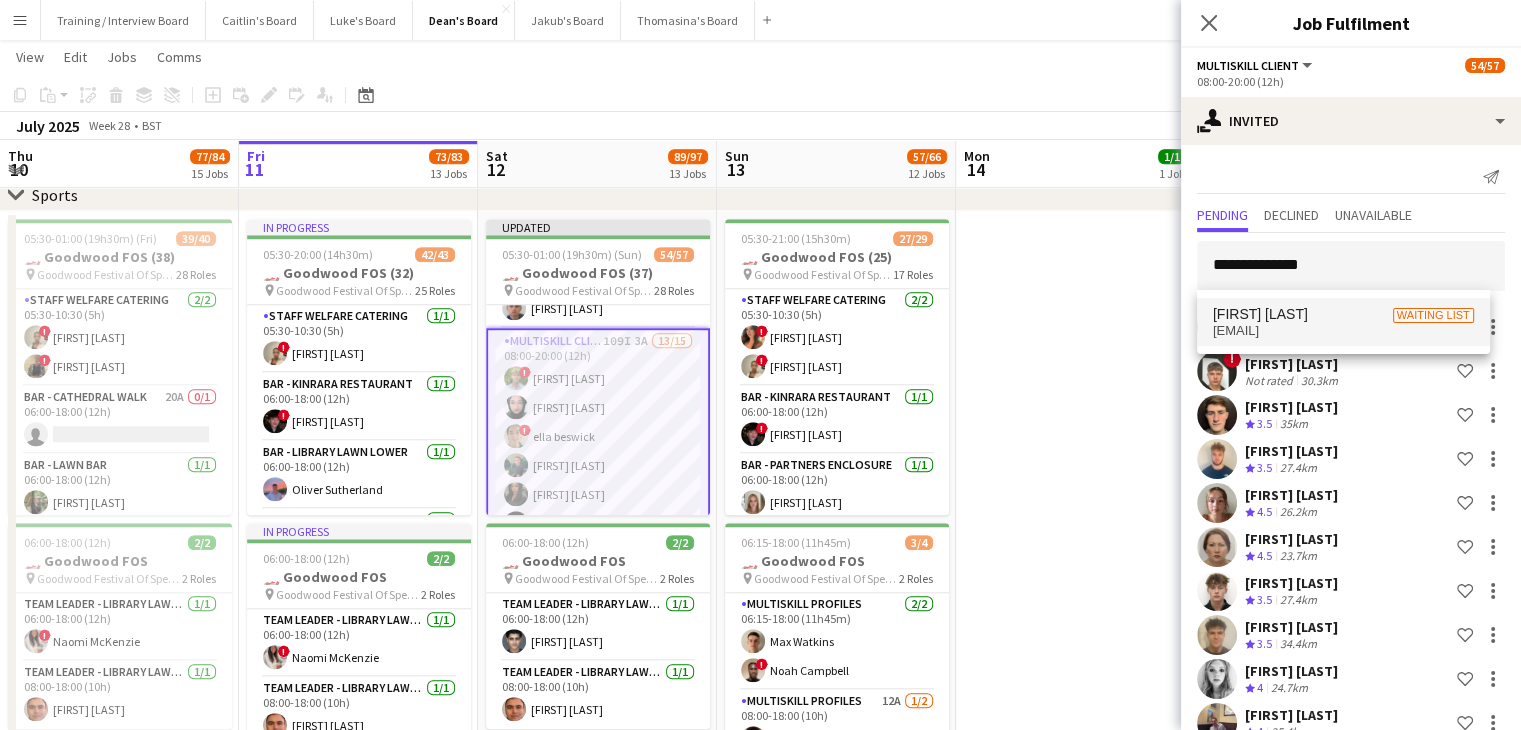 click on "lukesullivan143@yahoo.co.uk" at bounding box center [1343, 331] 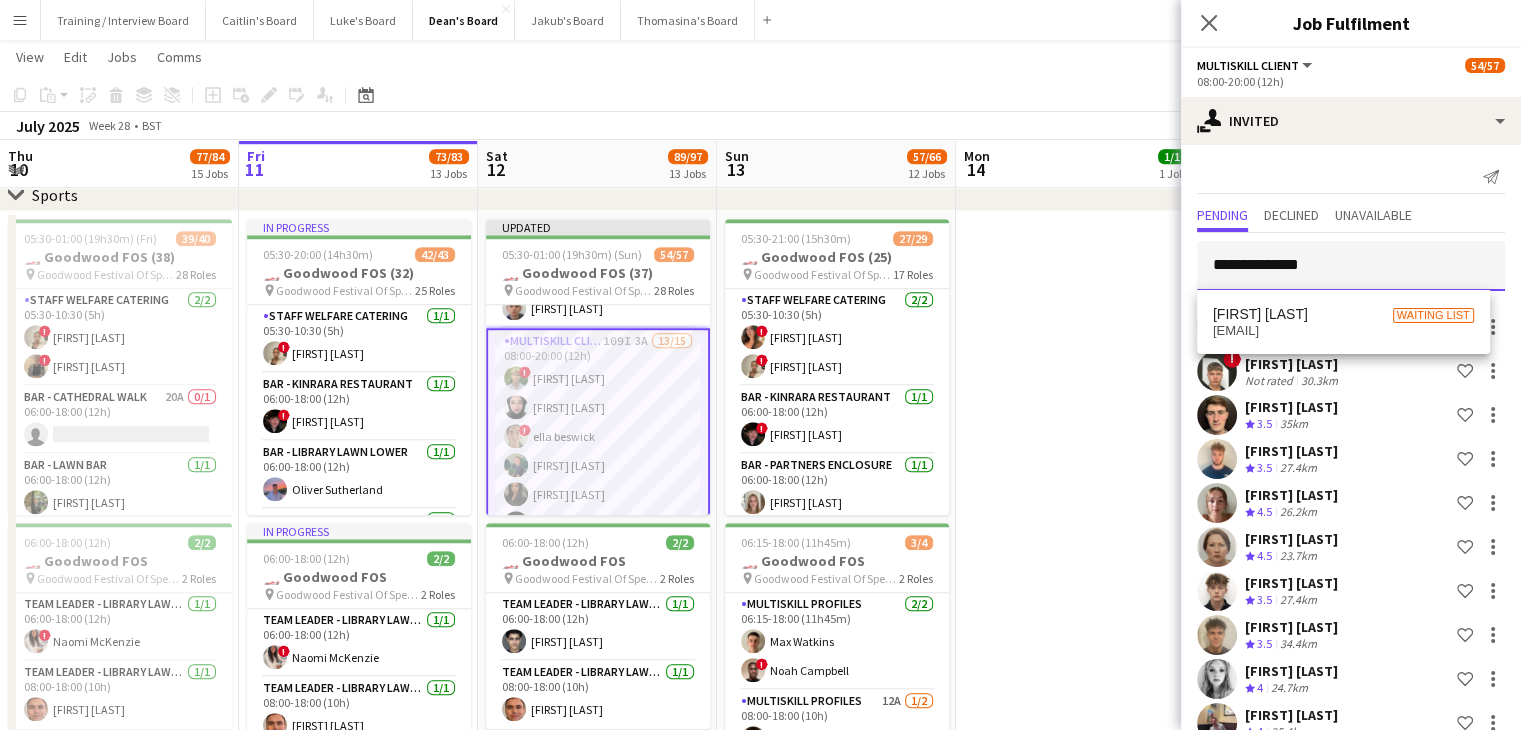 type 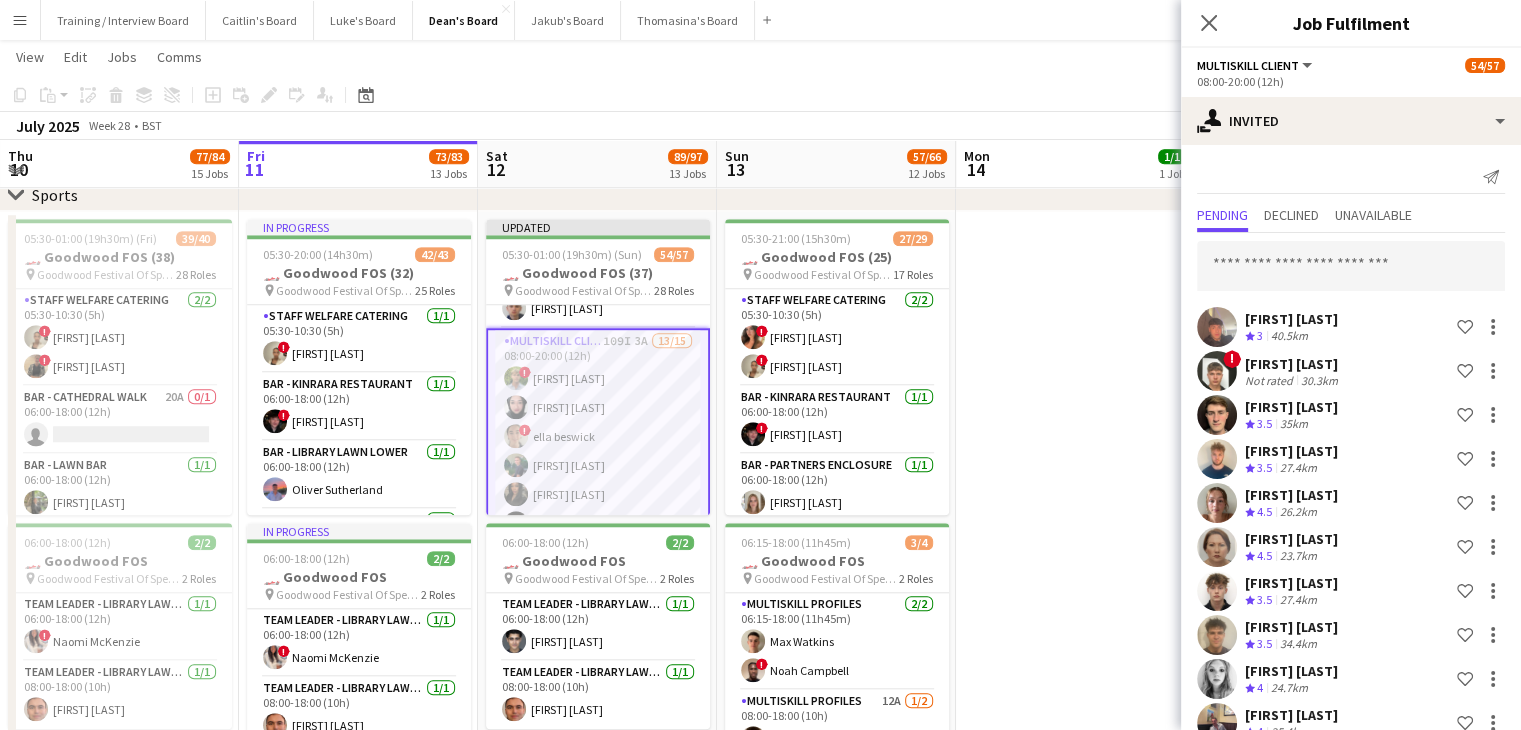 scroll, scrollTop: 4836, scrollLeft: 0, axis: vertical 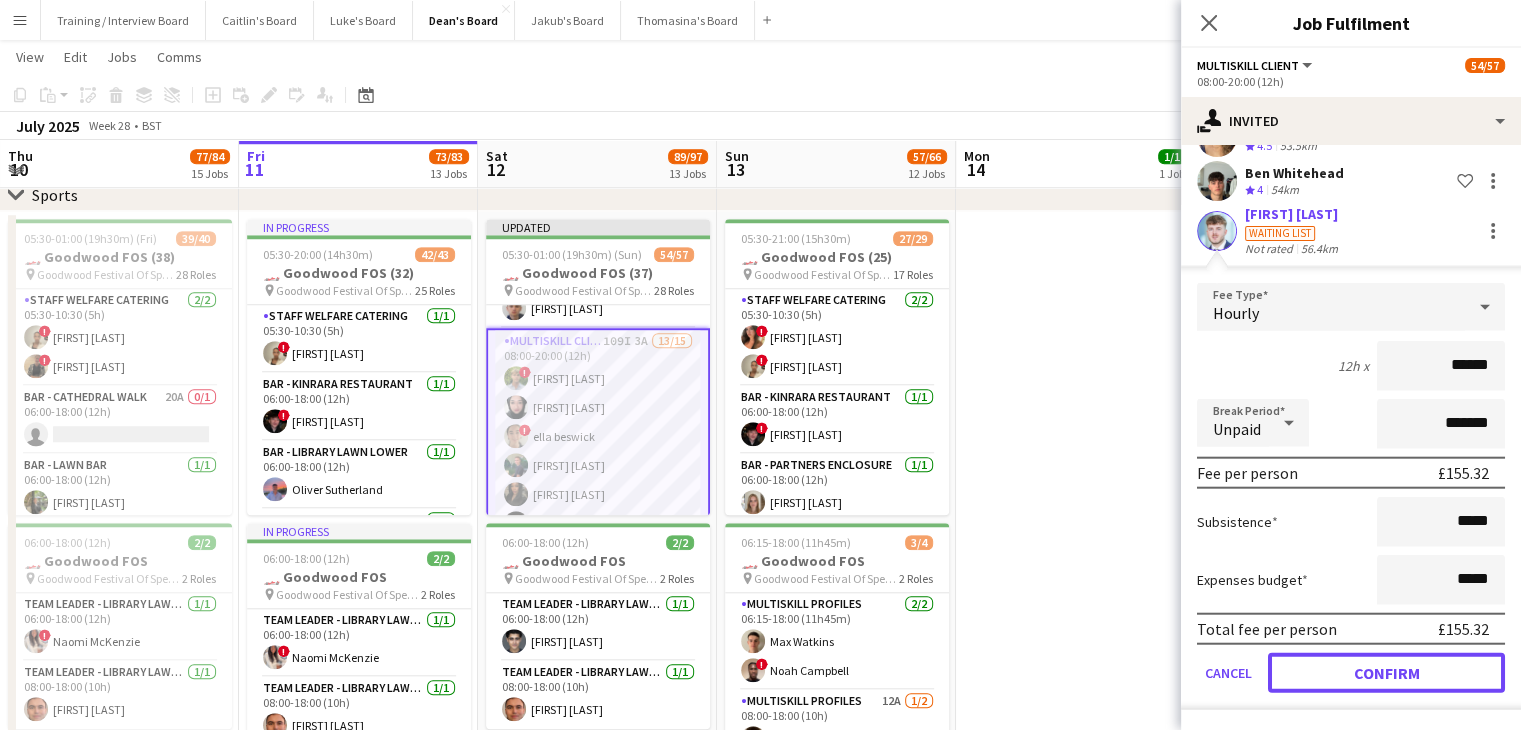 drag, startPoint x: 1390, startPoint y: 679, endPoint x: 1200, endPoint y: 557, distance: 225.79637 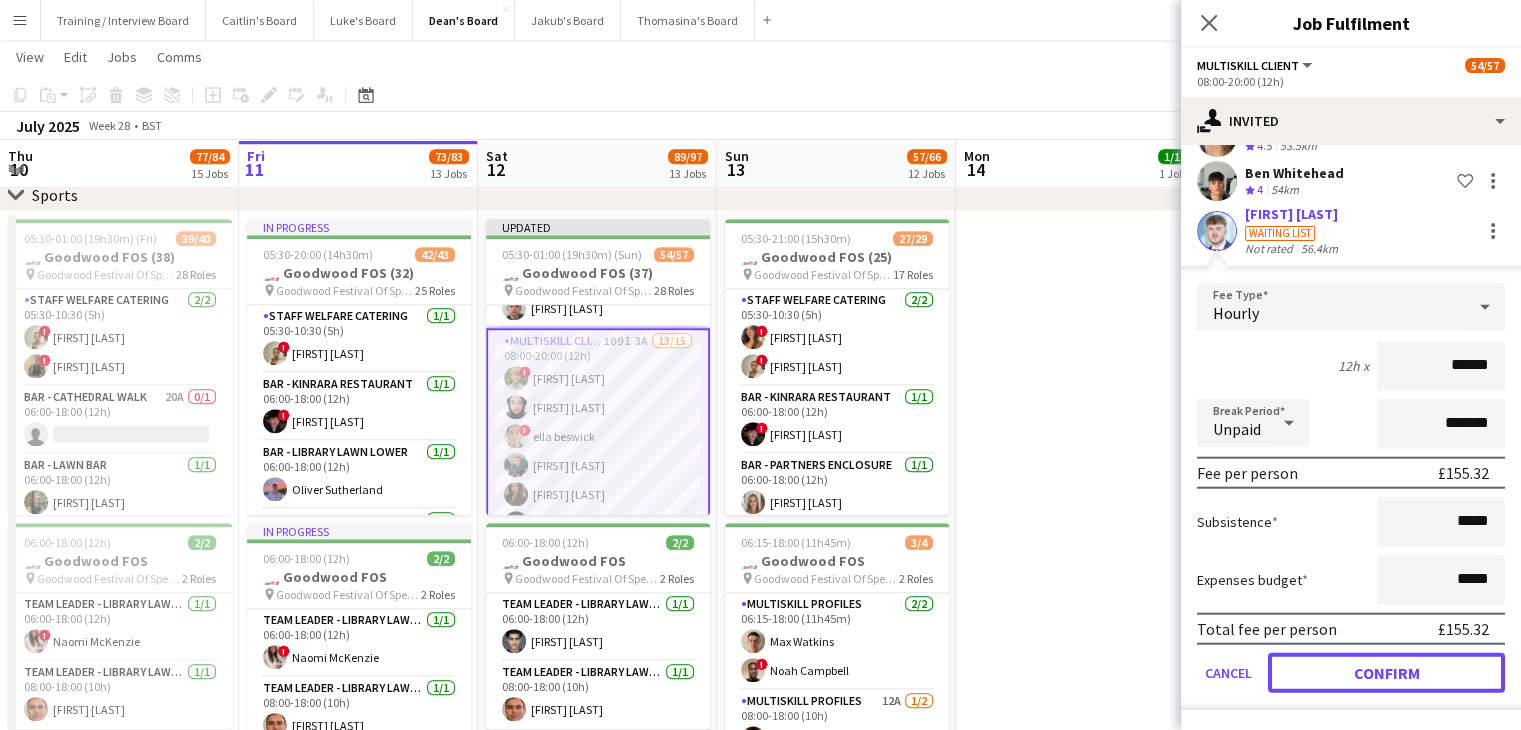 click on "Confirm" 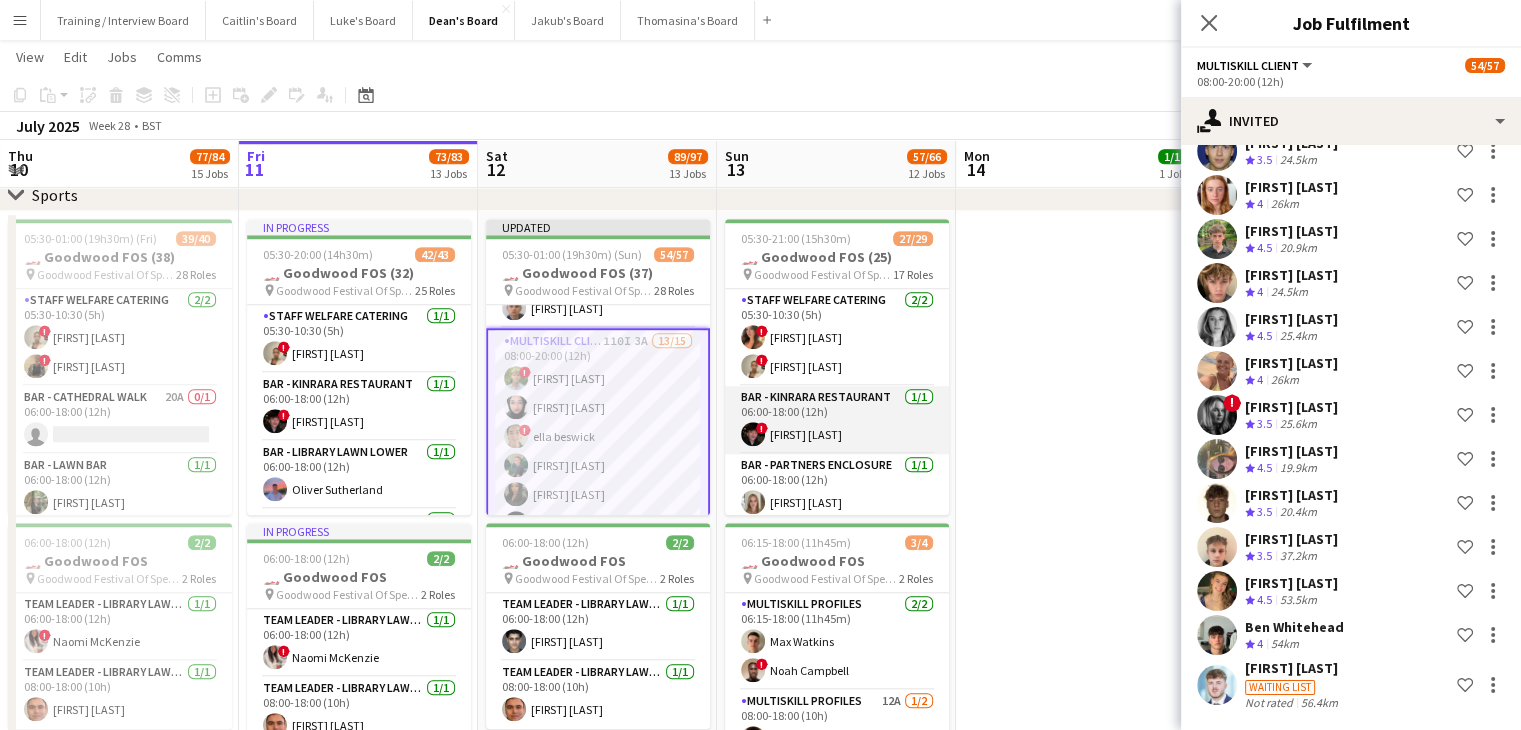 scroll, scrollTop: 4455, scrollLeft: 0, axis: vertical 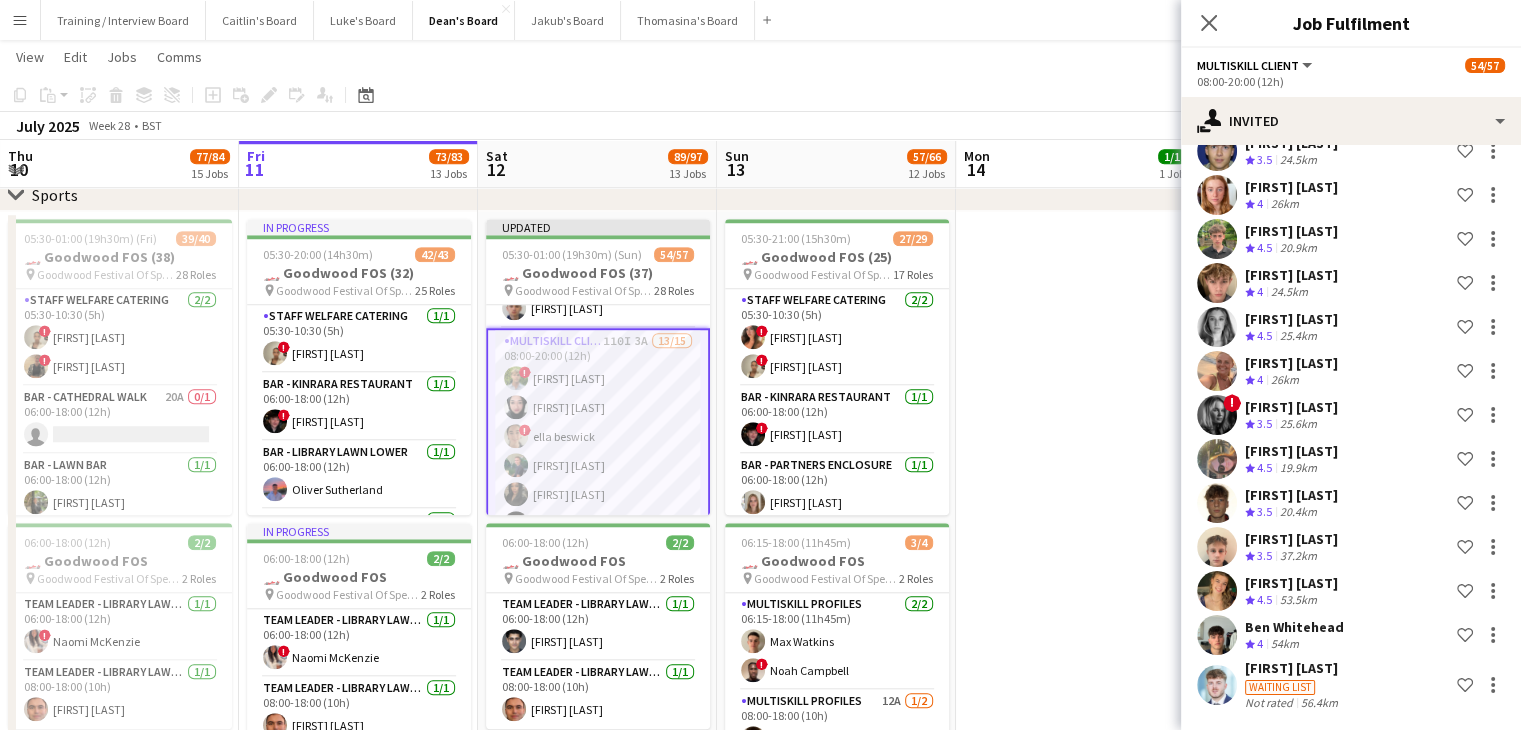 click on "Copy
Paste
Paste   Ctrl+V Paste with crew  Ctrl+Shift+V
Paste linked Job
Delete
Group
Ungroup
Add job
Add linked Job
Edit
Edit linked Job
Applicants
Date picker
JUL 2025 JUL 2025 Monday M Tuesday T Wednesday W Thursday T Friday F Saturday S Sunday S  JUL      1   2   3   4   5   6   7   8   9   10   11   12   13   14   15   16   17   18   19   20   21   22   23   24   25   26   27   28   29   30   31
Comparison range
Comparison range
Today" 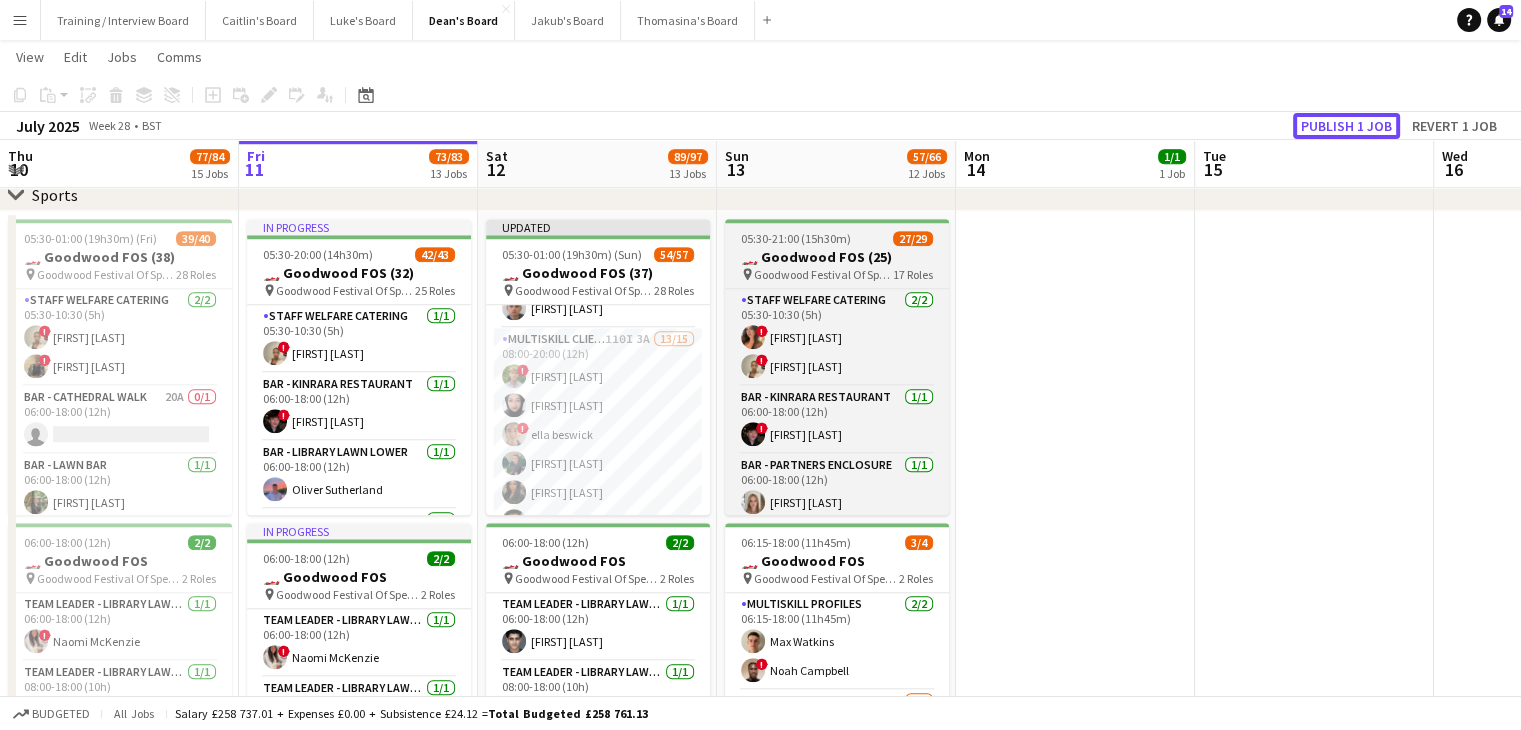 drag, startPoint x: 1335, startPoint y: 122, endPoint x: 856, endPoint y: 269, distance: 501.0489 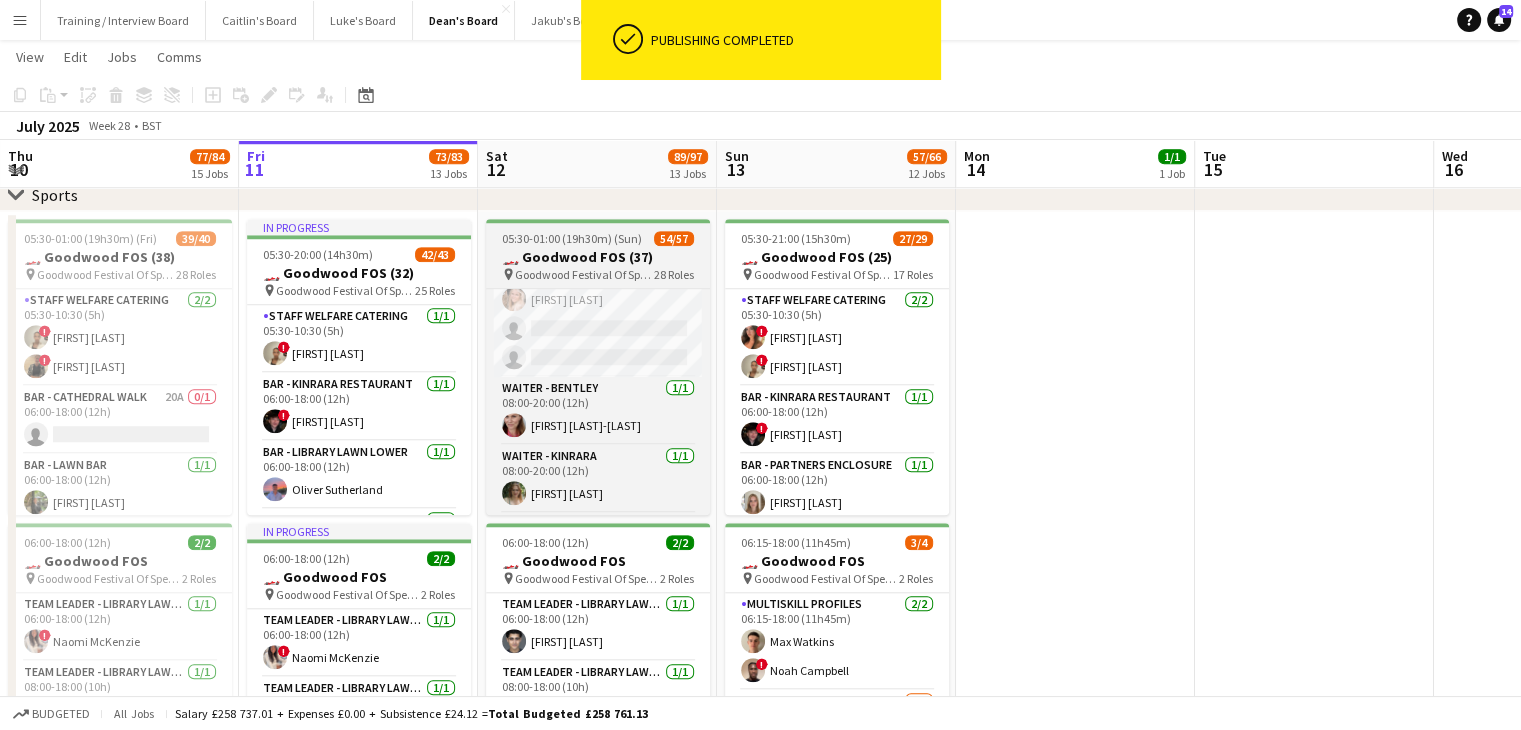 scroll, scrollTop: 1862, scrollLeft: 0, axis: vertical 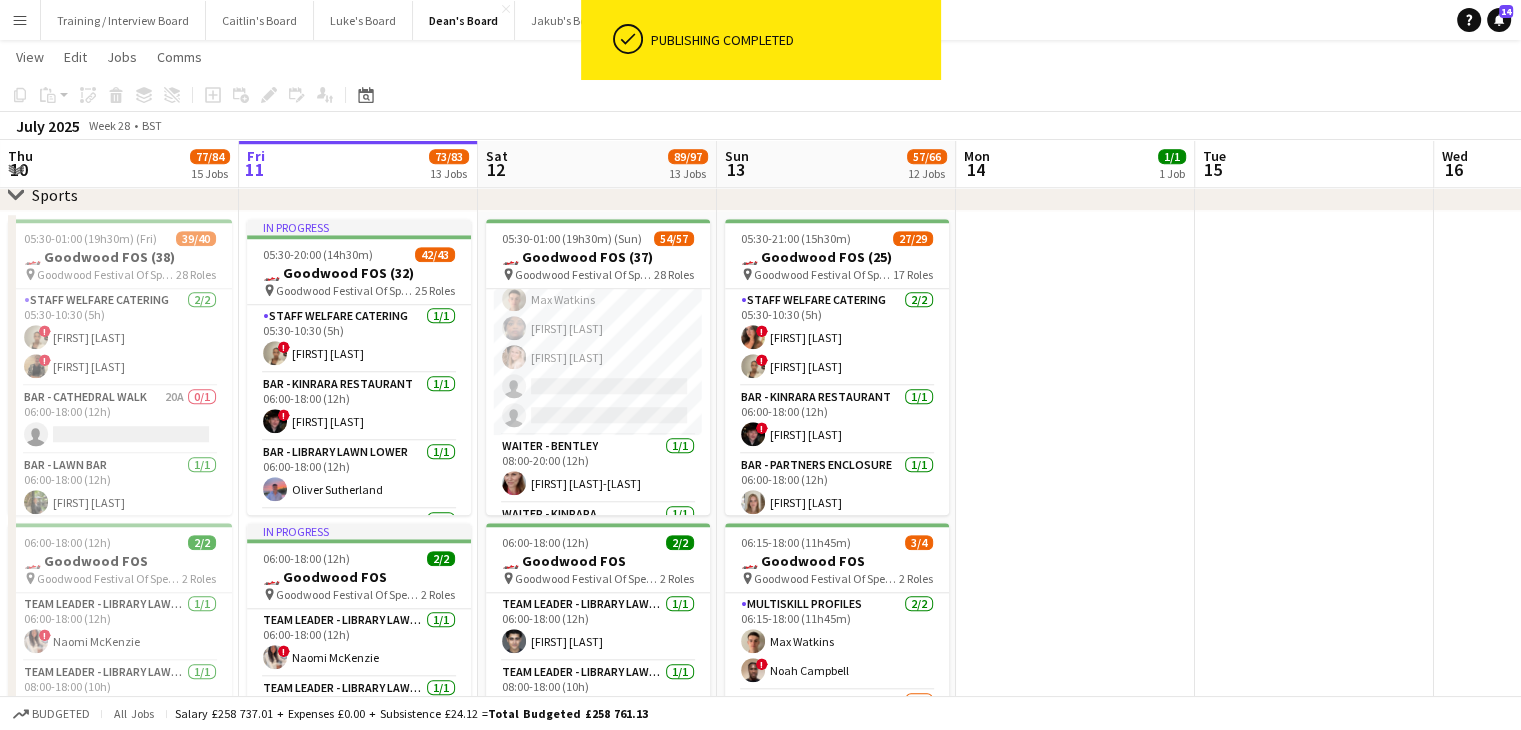 drag, startPoint x: 584, startPoint y: 353, endPoint x: 723, endPoint y: 286, distance: 154.30489 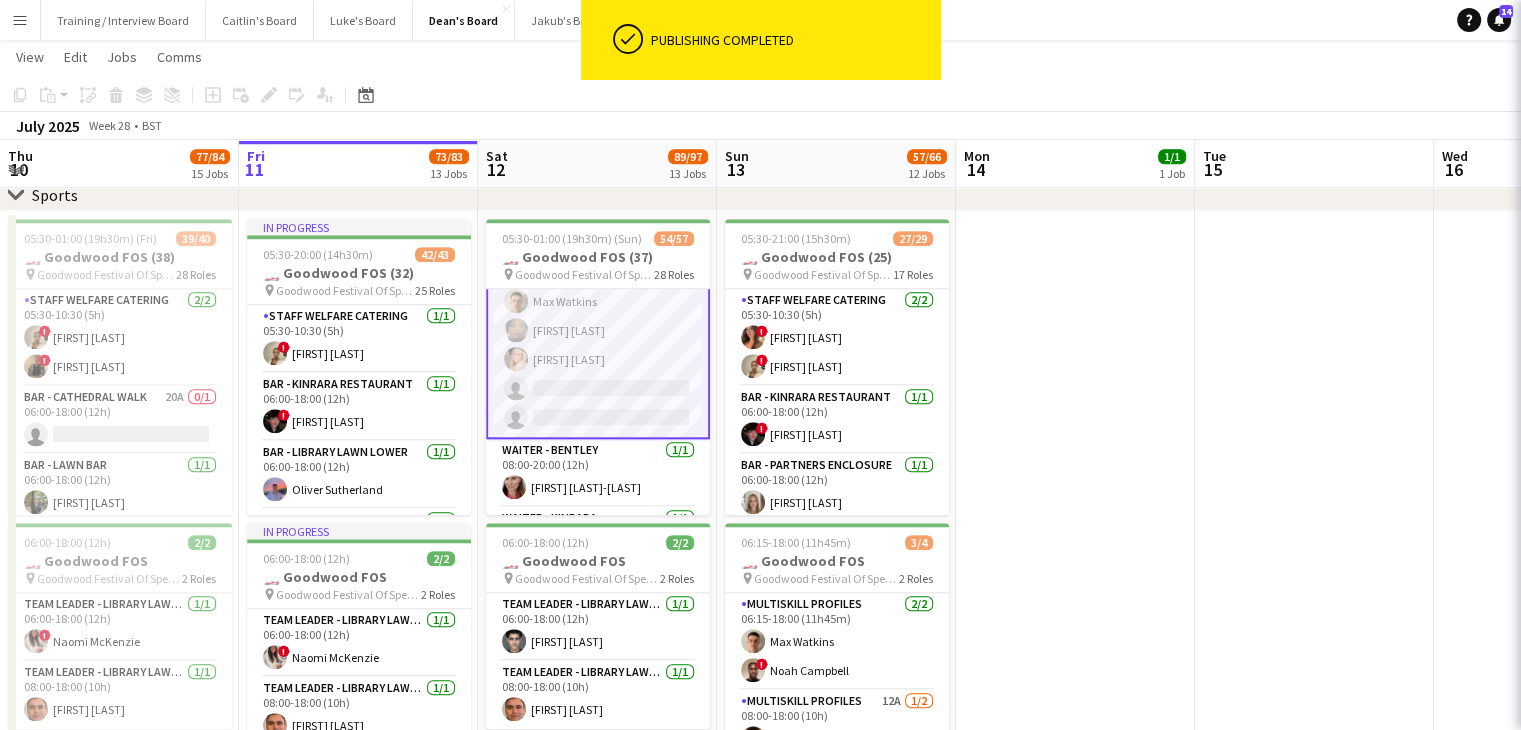 scroll, scrollTop: 1864, scrollLeft: 0, axis: vertical 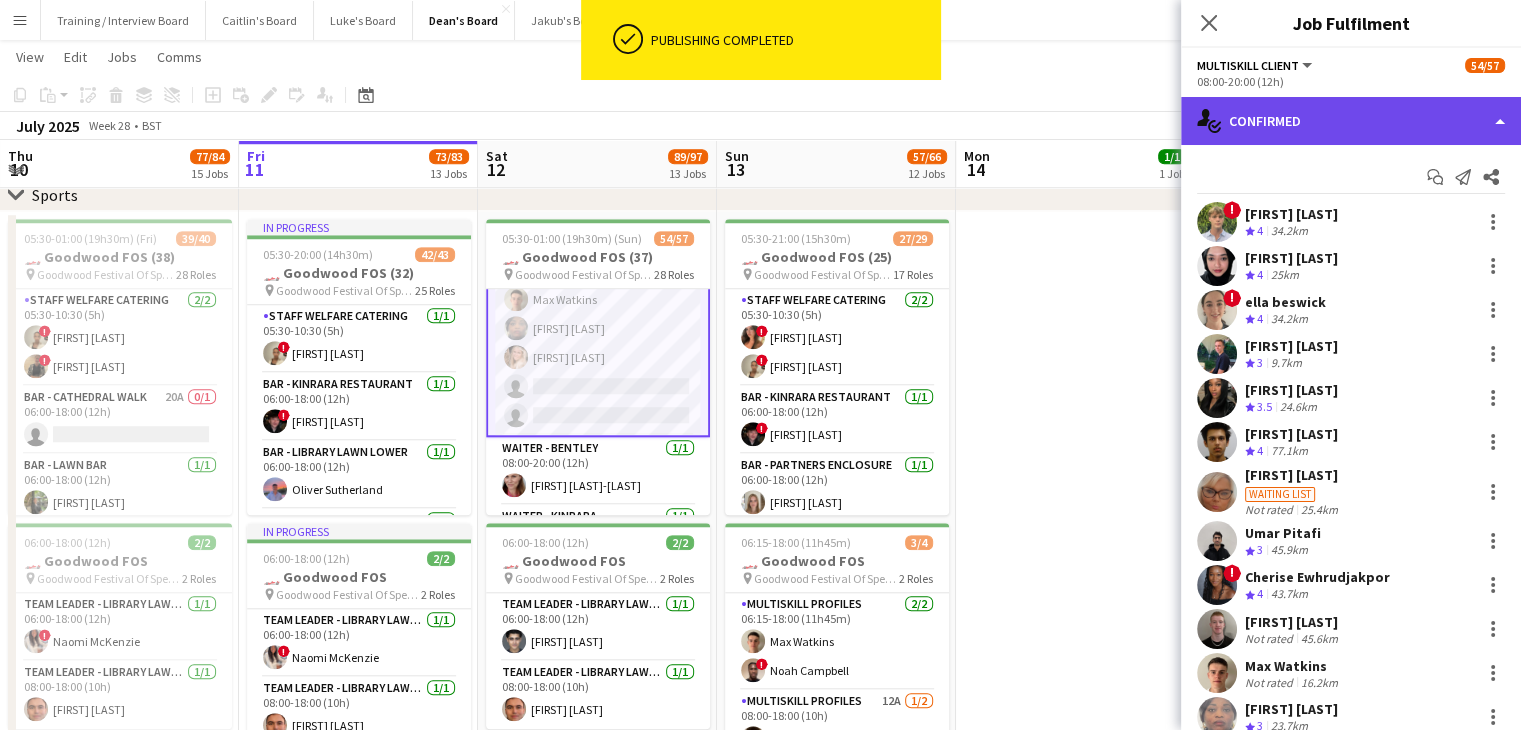 click on "single-neutral-actions-check-2
Confirmed" 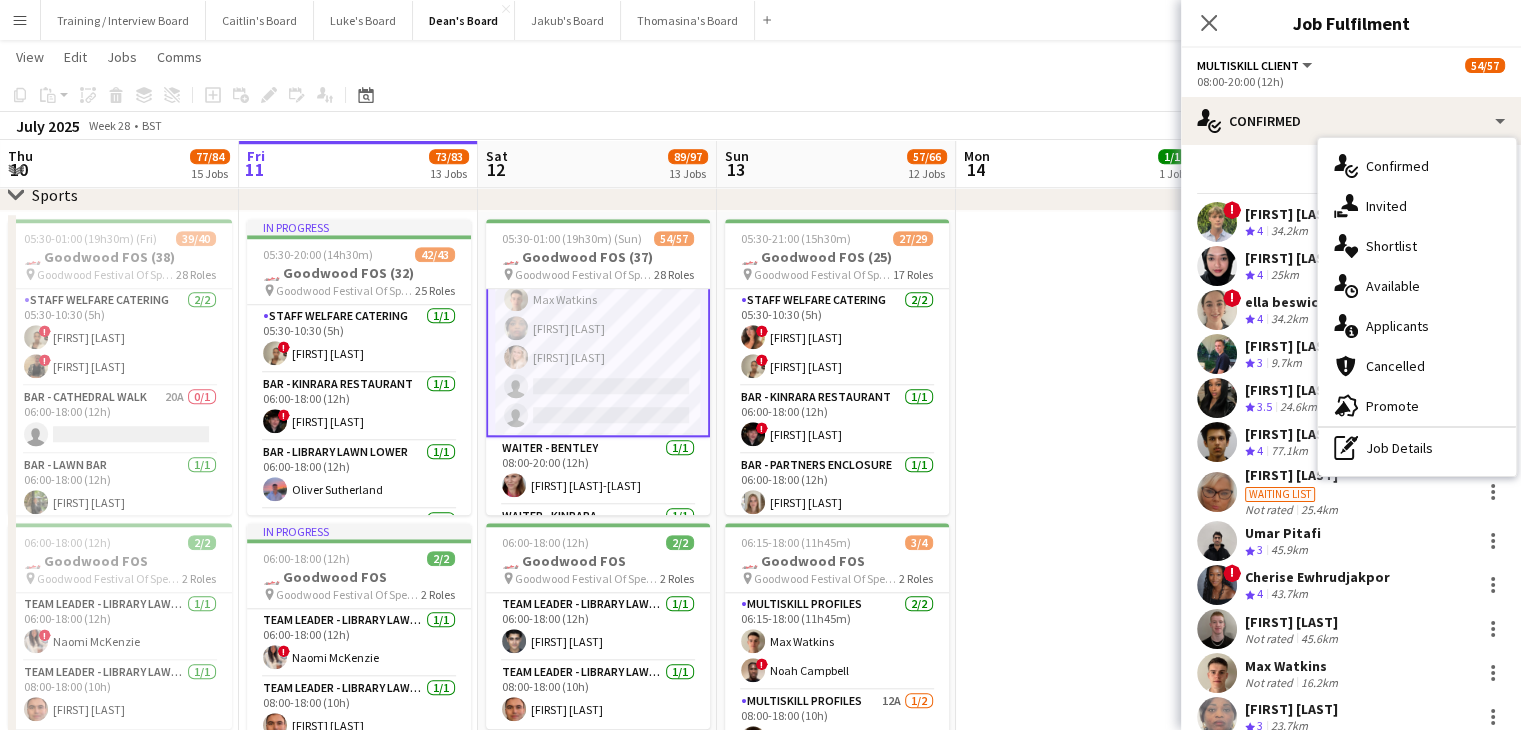 click on "single-neutral-actions-share-1
Invited" at bounding box center [1417, 206] 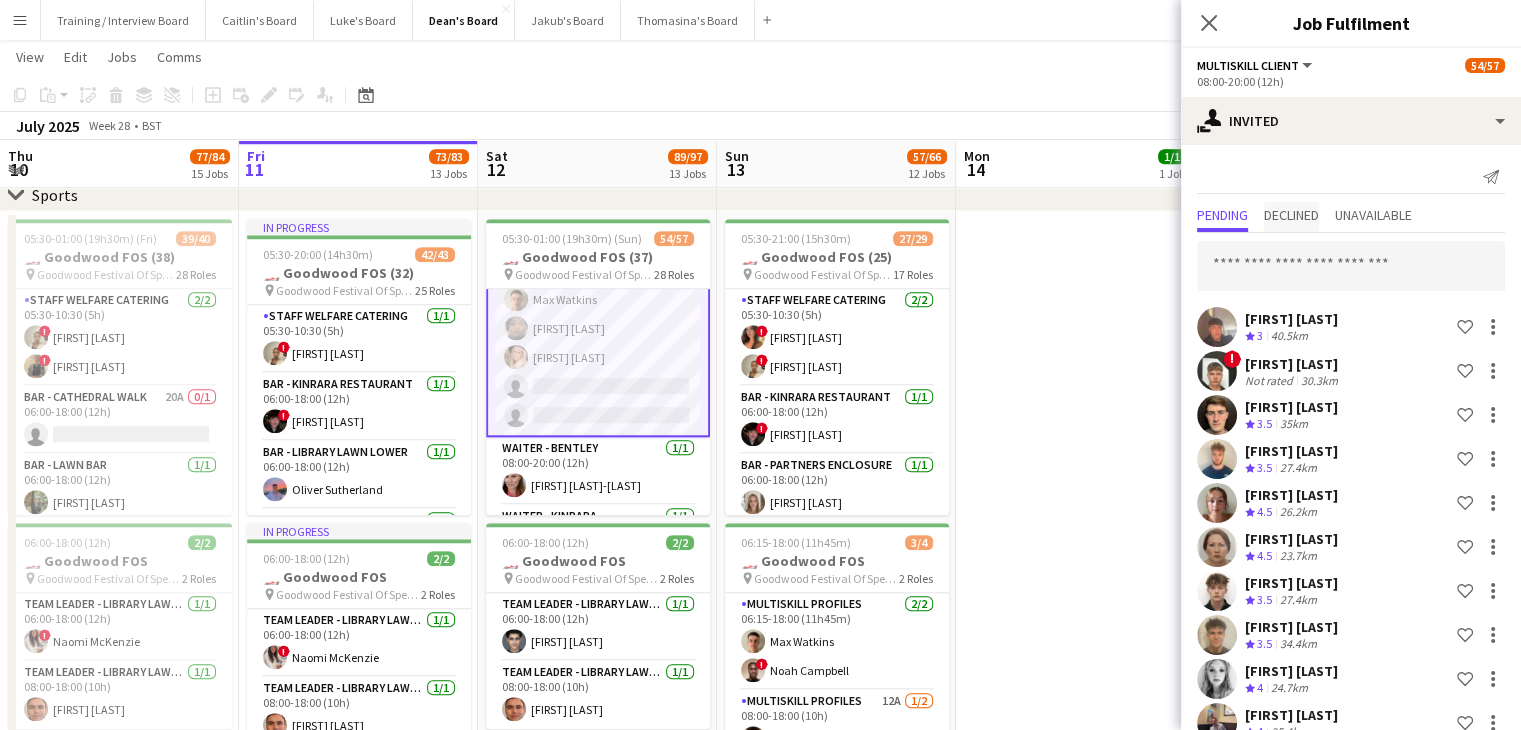 click on "Declined" at bounding box center [1291, 215] 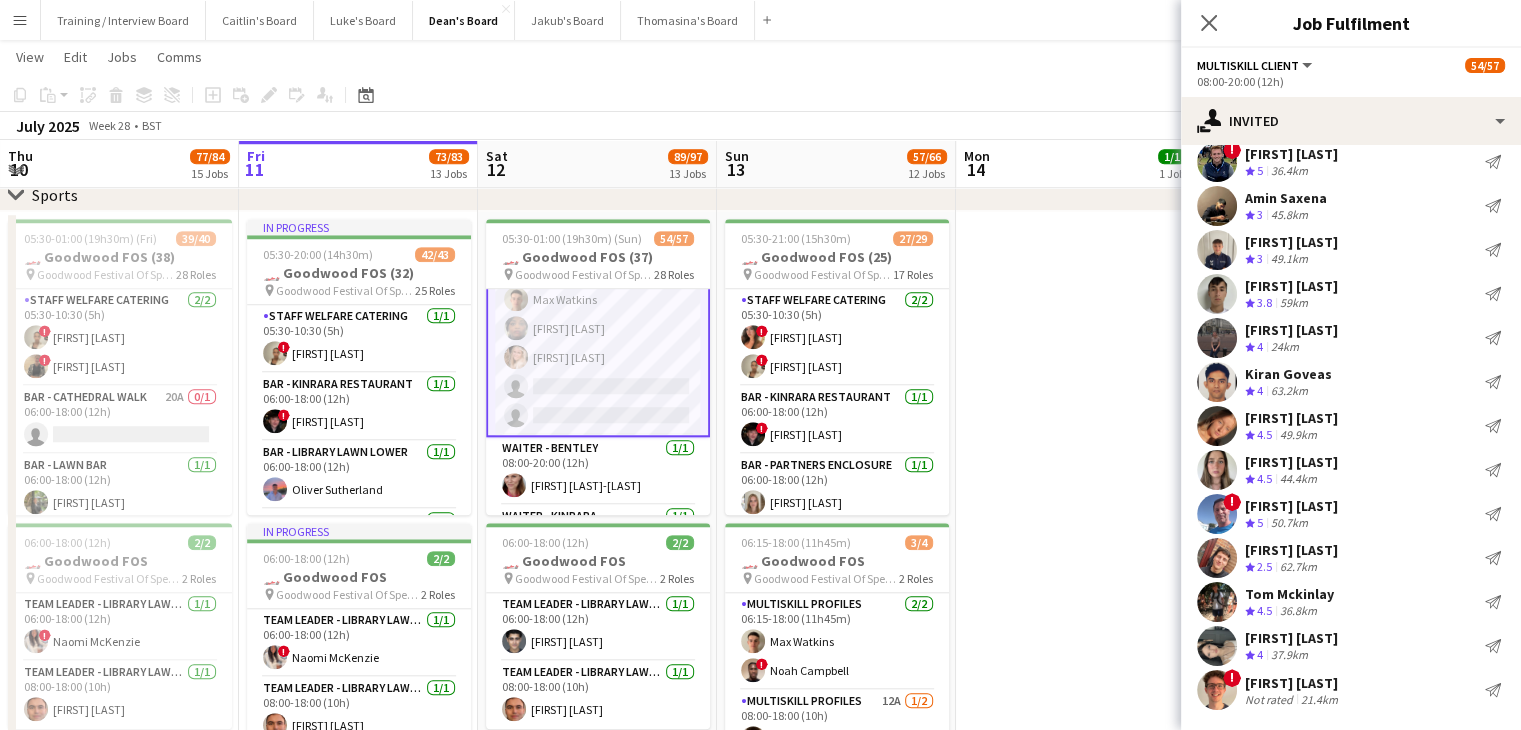 scroll, scrollTop: 0, scrollLeft: 0, axis: both 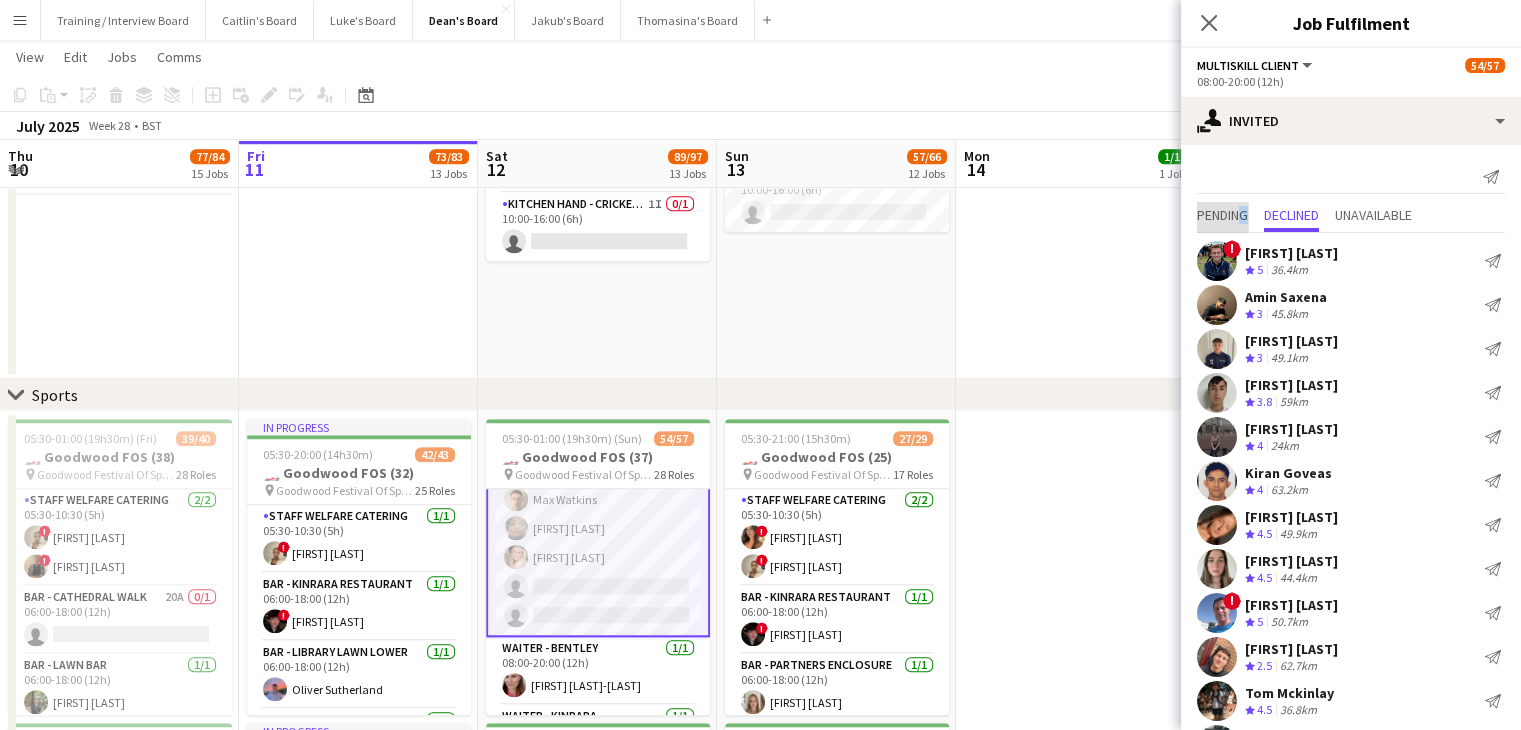 drag, startPoint x: 1245, startPoint y: 224, endPoint x: 1242, endPoint y: 214, distance: 10.440307 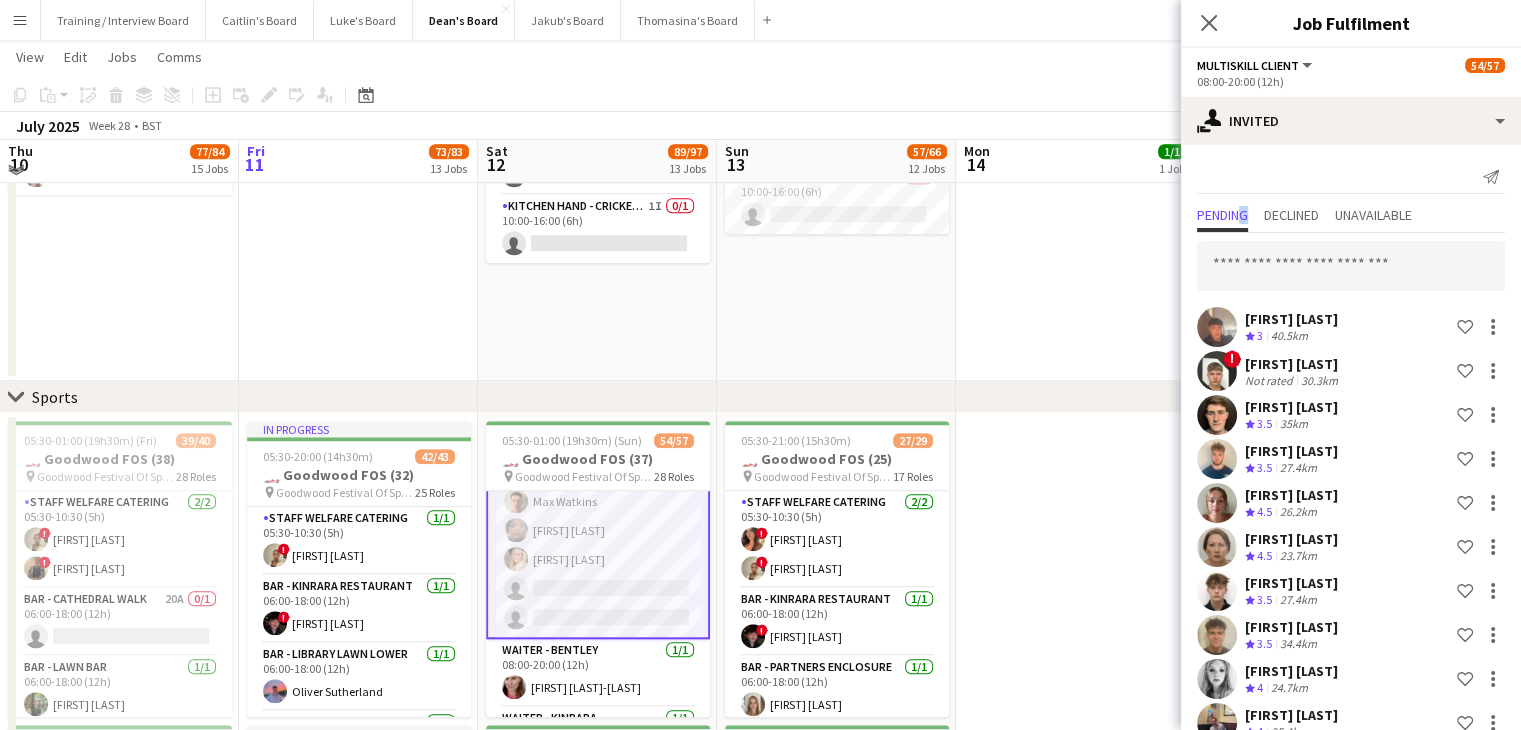 scroll, scrollTop: 1500, scrollLeft: 0, axis: vertical 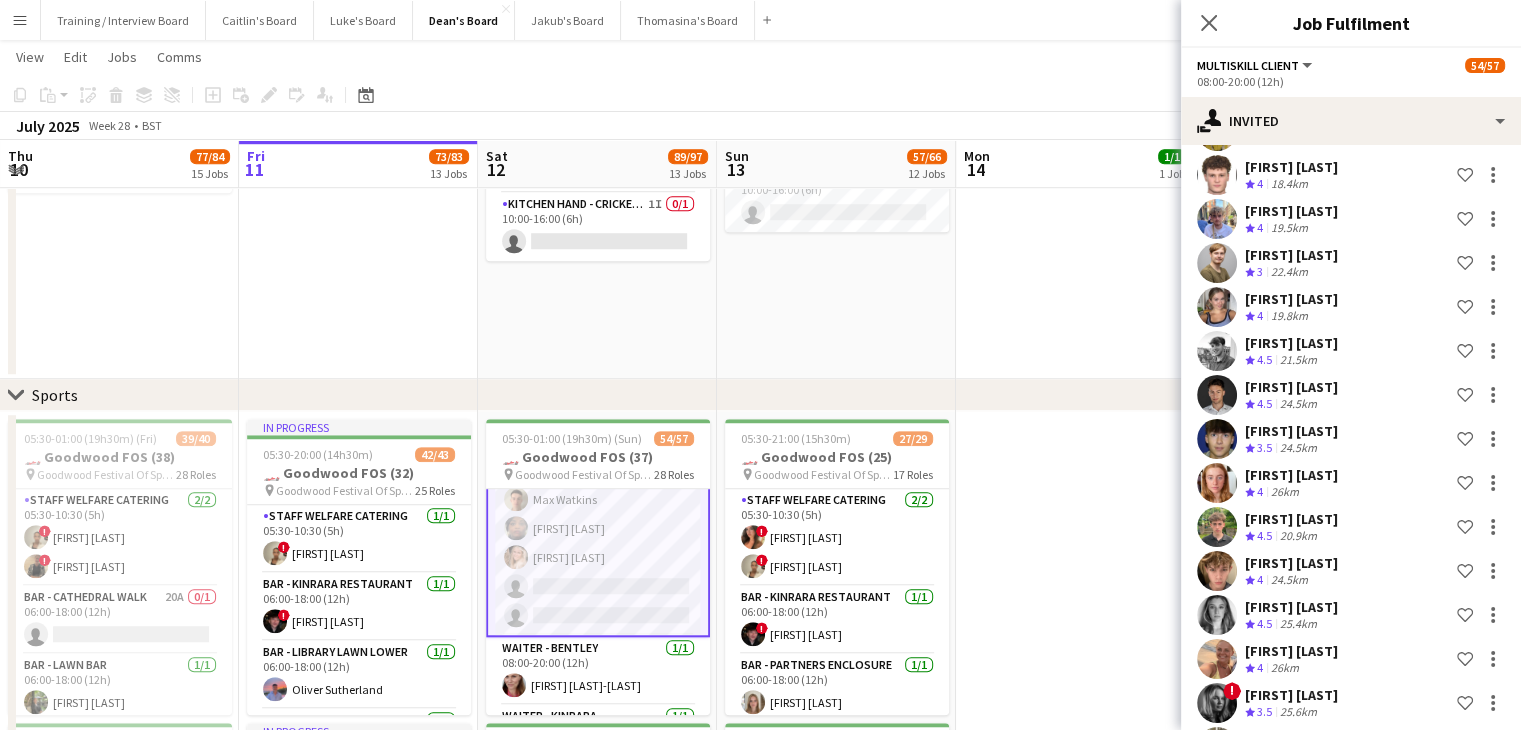 click on "19.8km" at bounding box center [1298, 404] 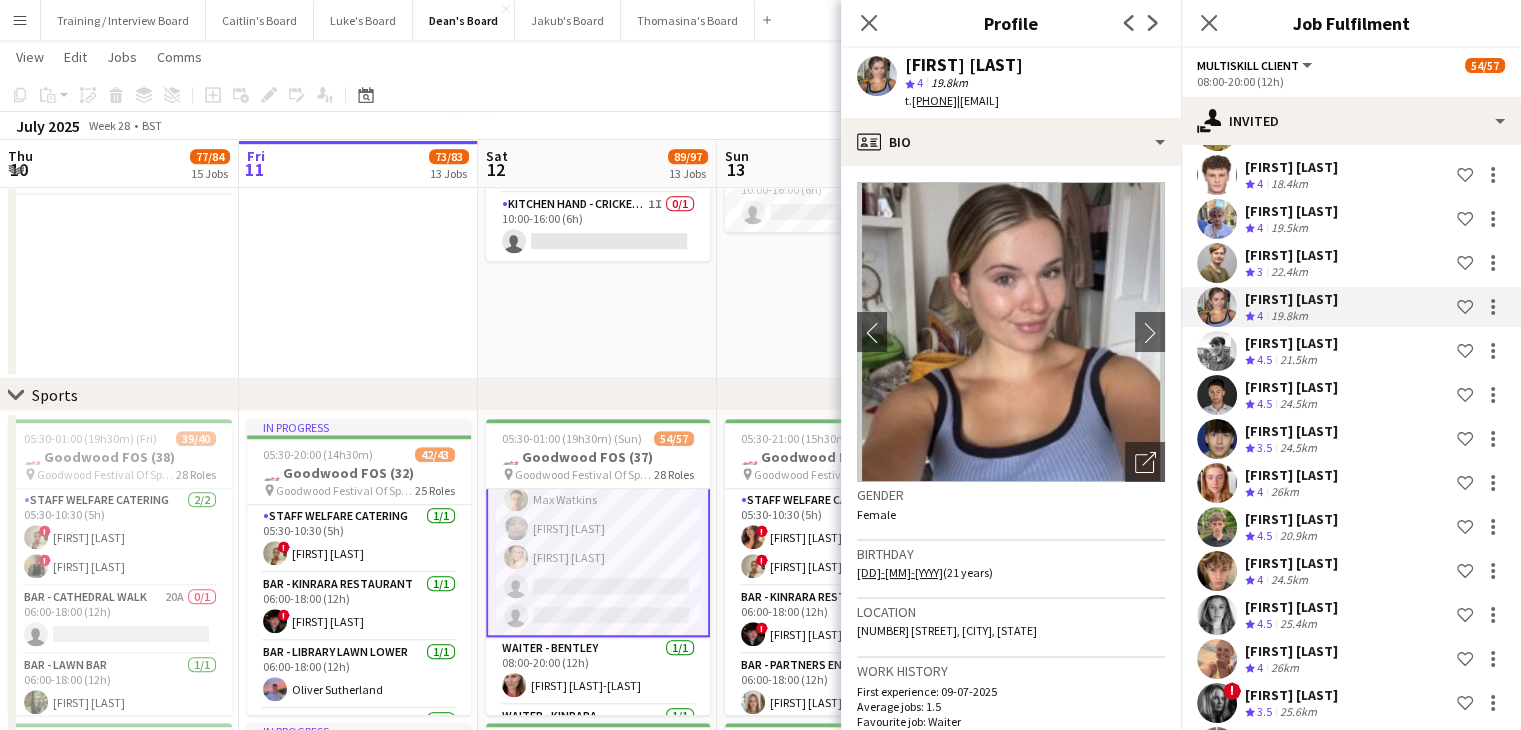 click on "[FIRST] [LAST]" at bounding box center (1291, 431) 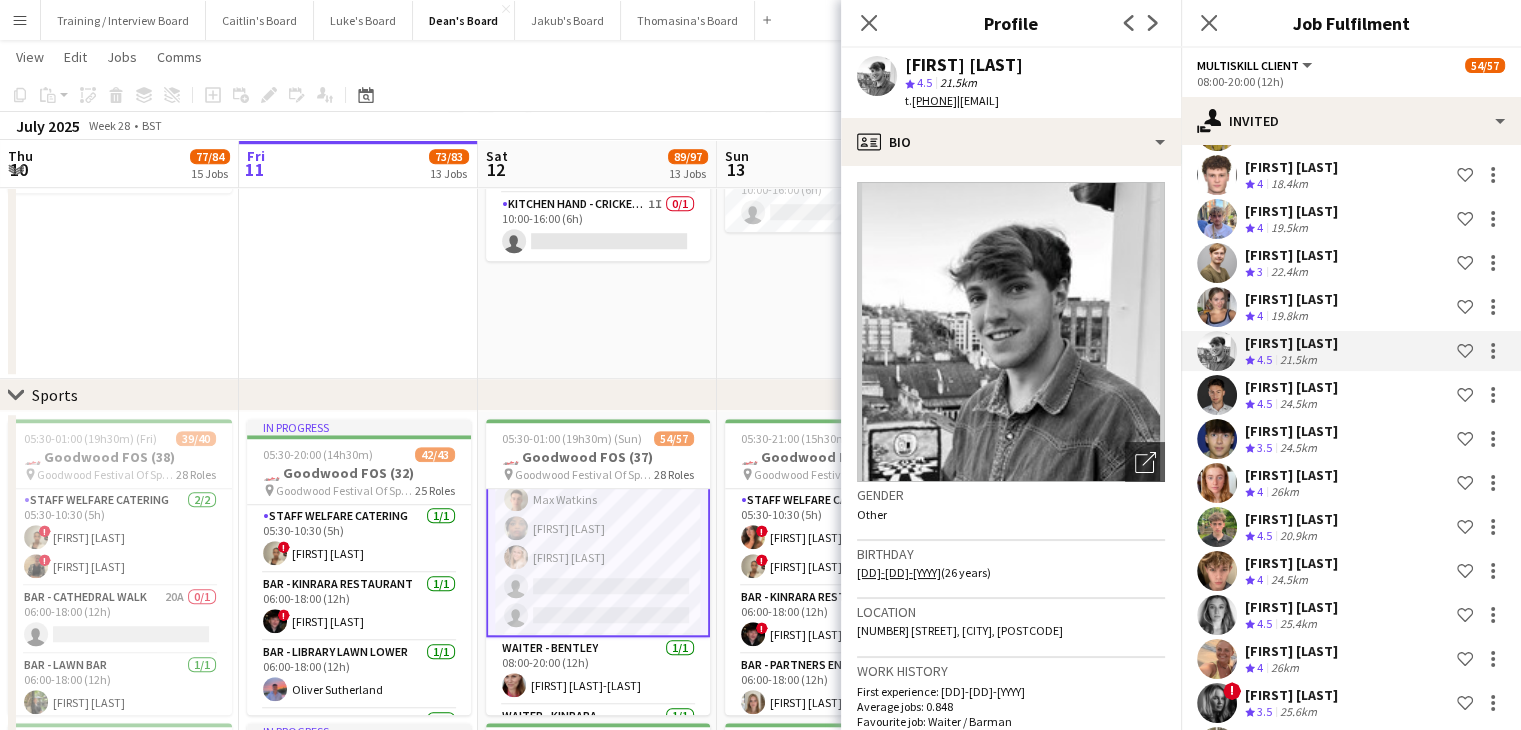 click on "Fred Barham
Crew rating
4   19.5km
Shortlist crew" at bounding box center (1351, 307) 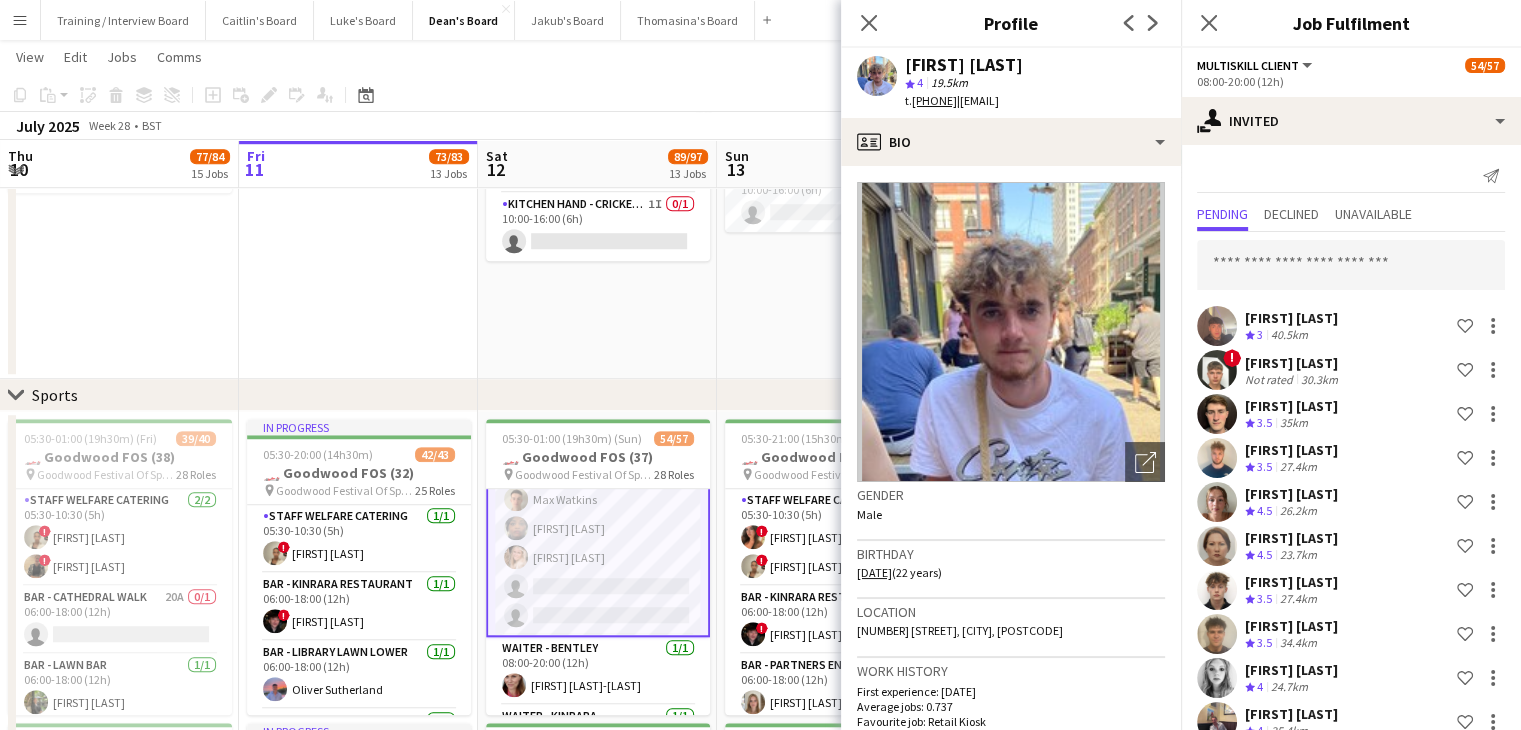 scroll, scrollTop: 0, scrollLeft: 0, axis: both 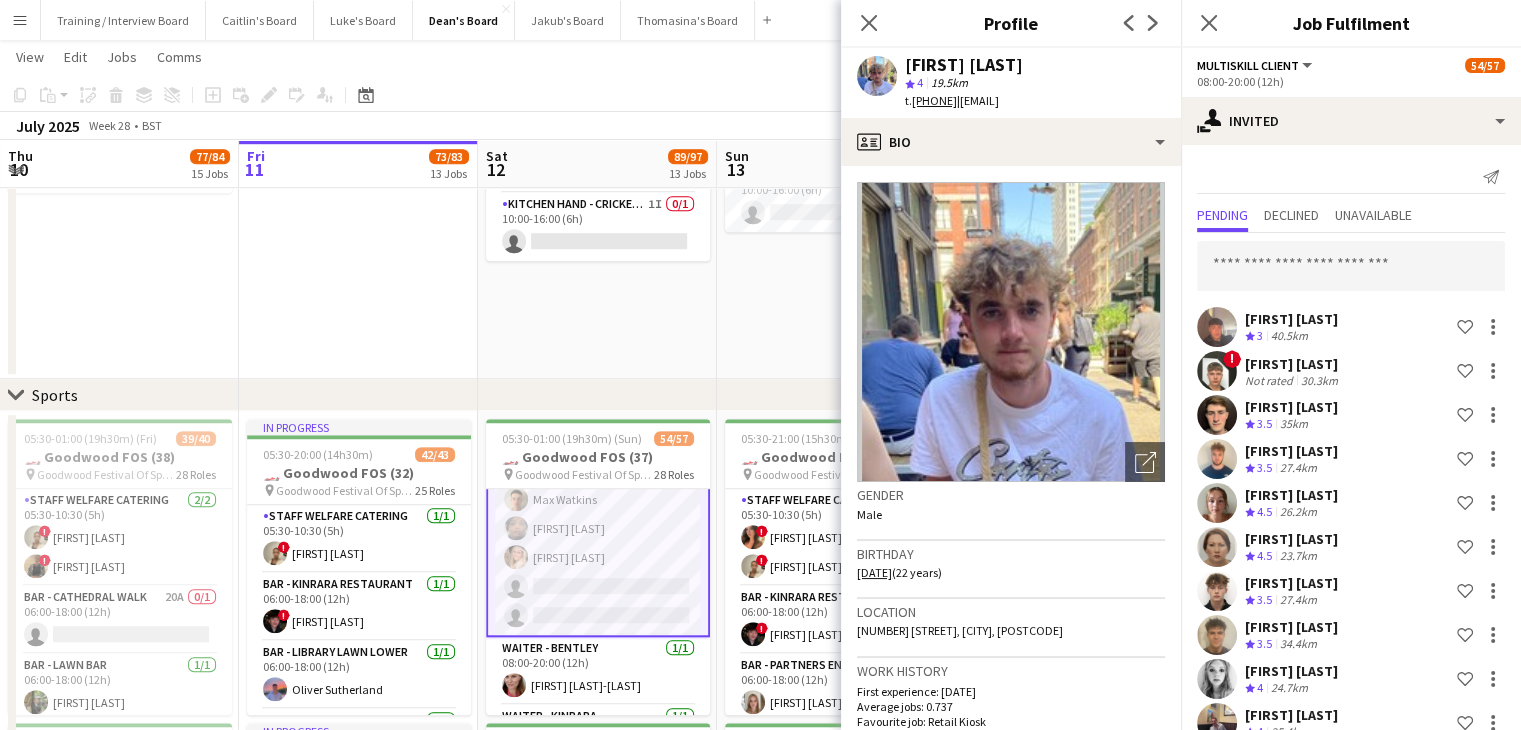 click on "Copy
Paste
Paste   Ctrl+V Paste with crew  Ctrl+Shift+V
Paste linked Job
Delete
Group
Ungroup
Add job
Add linked Job
Edit
Edit linked Job
Applicants
Date picker
JUL 2025 JUL 2025 Monday M Tuesday T Wednesday W Thursday T Friday F Saturday S Sunday S  JUL      1   2   3   4   5   6   7   8   9   10   11   12   13   14   15   16   17   18   19   20   21   22   23   24   25   26   27   28   29   30   31
Comparison range
Comparison range
Today" 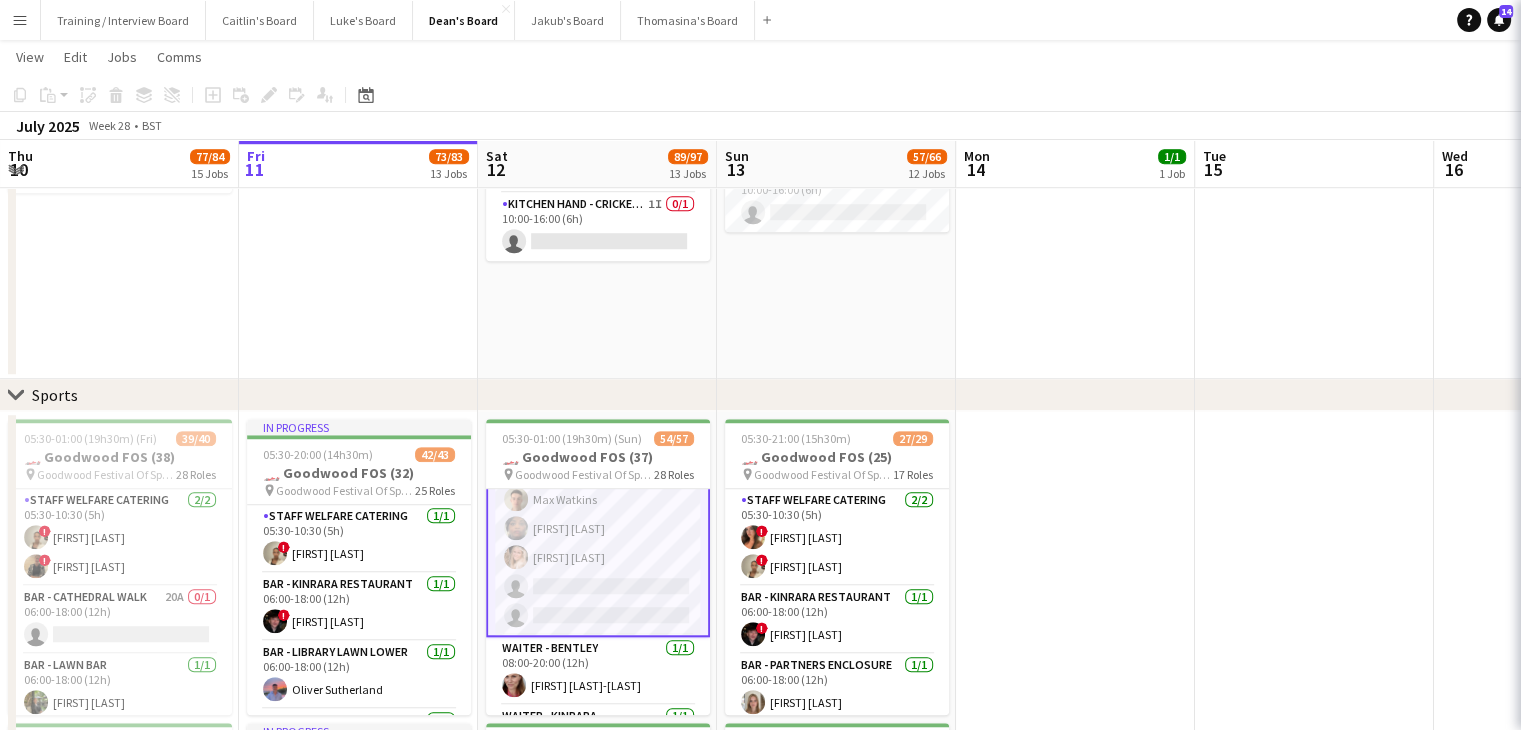 scroll, scrollTop: 1862, scrollLeft: 0, axis: vertical 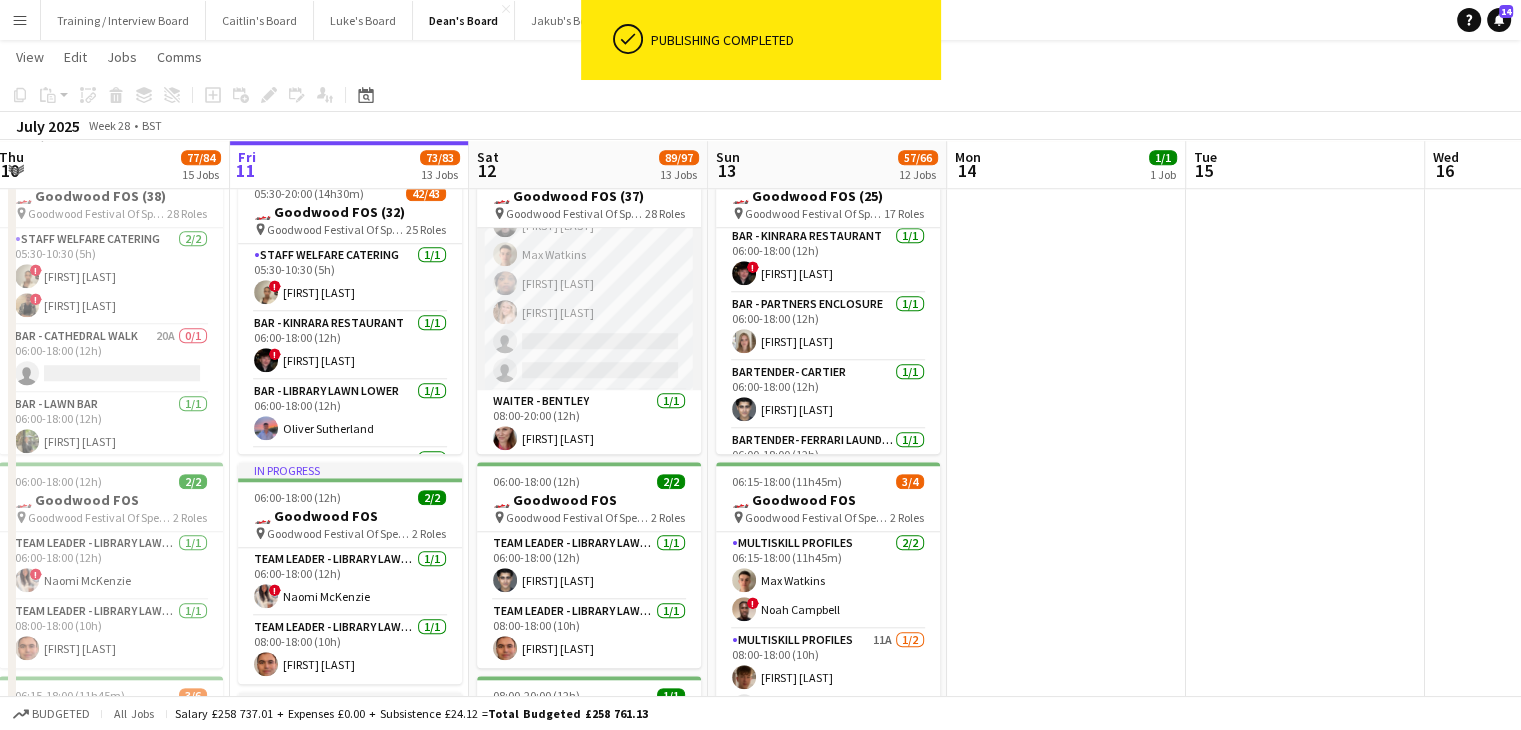 click on "MULTISKILL CLIENT   99I   3A   13/15   08:00-20:00 (12h)
[FIRST] [LAST] [FIRST] [LAST] ! [FIRST] [LAST] [FIRST] [LAST] ! [FIRST] [LAST] [FIRST] [LAST] ! [FIRST] [LAST] [FIRST] [LAST] [FIRST] [LAST] [FIRST] [LAST] [FIRST] [LAST] [FIRST] [LAST] [FIRST] [LAST] [FIRST] [LAST]
single-neutral-actions
single-neutral-actions" at bounding box center [589, 153] 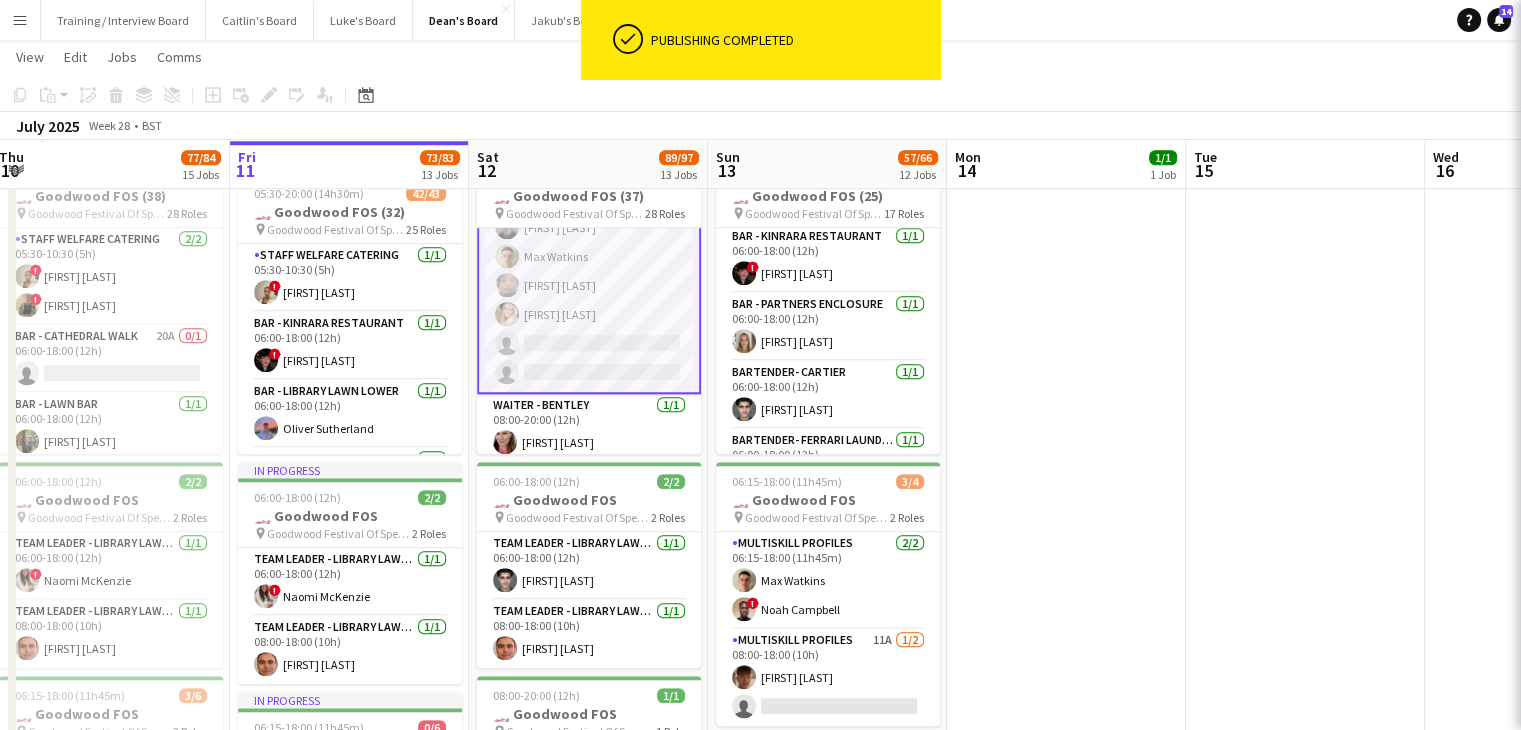 scroll, scrollTop: 0, scrollLeft: 488, axis: horizontal 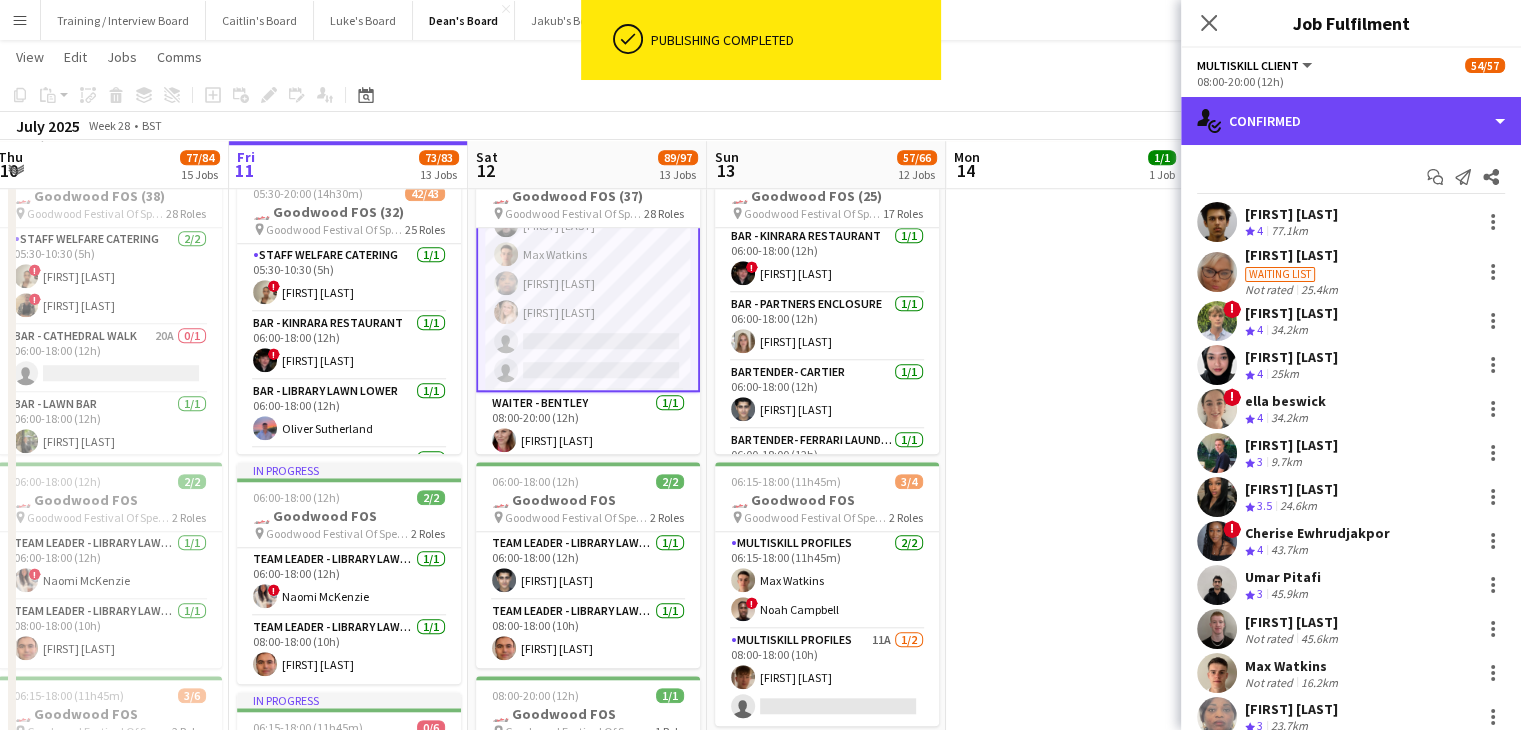 drag, startPoint x: 1320, startPoint y: 140, endPoint x: 1327, endPoint y: 161, distance: 22.135944 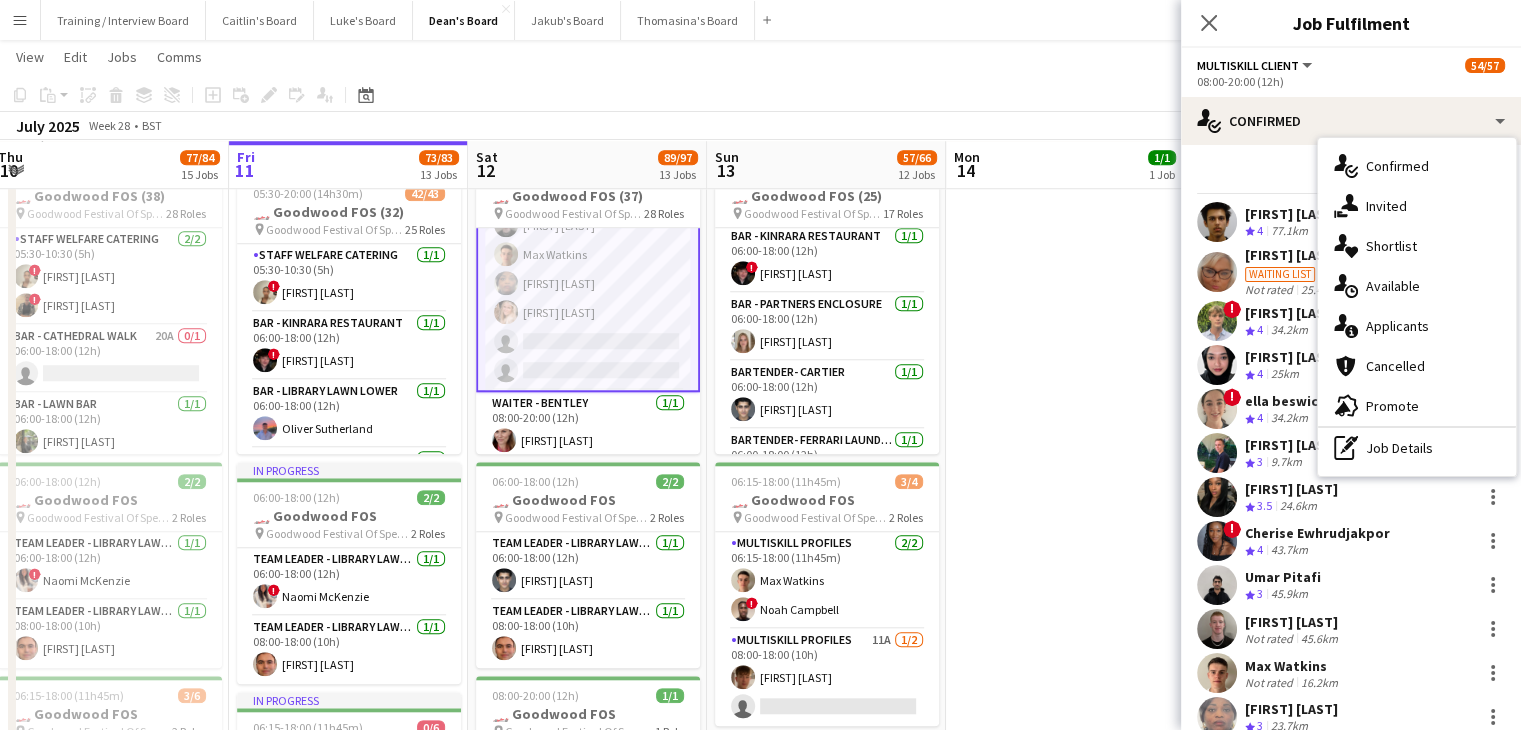 click on "single-neutral-actions-share-1
Invited" at bounding box center [1417, 206] 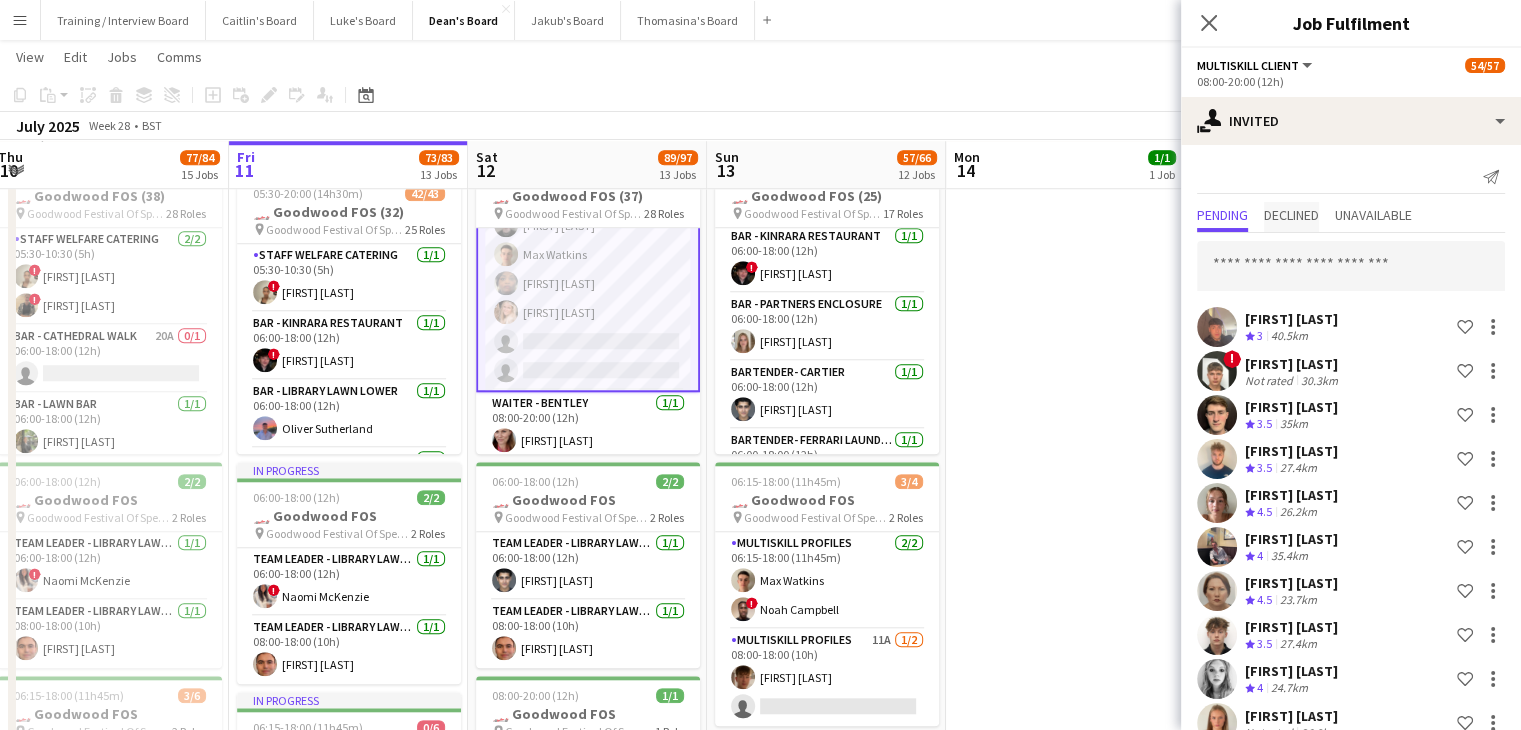 click on "Declined" at bounding box center (1291, 215) 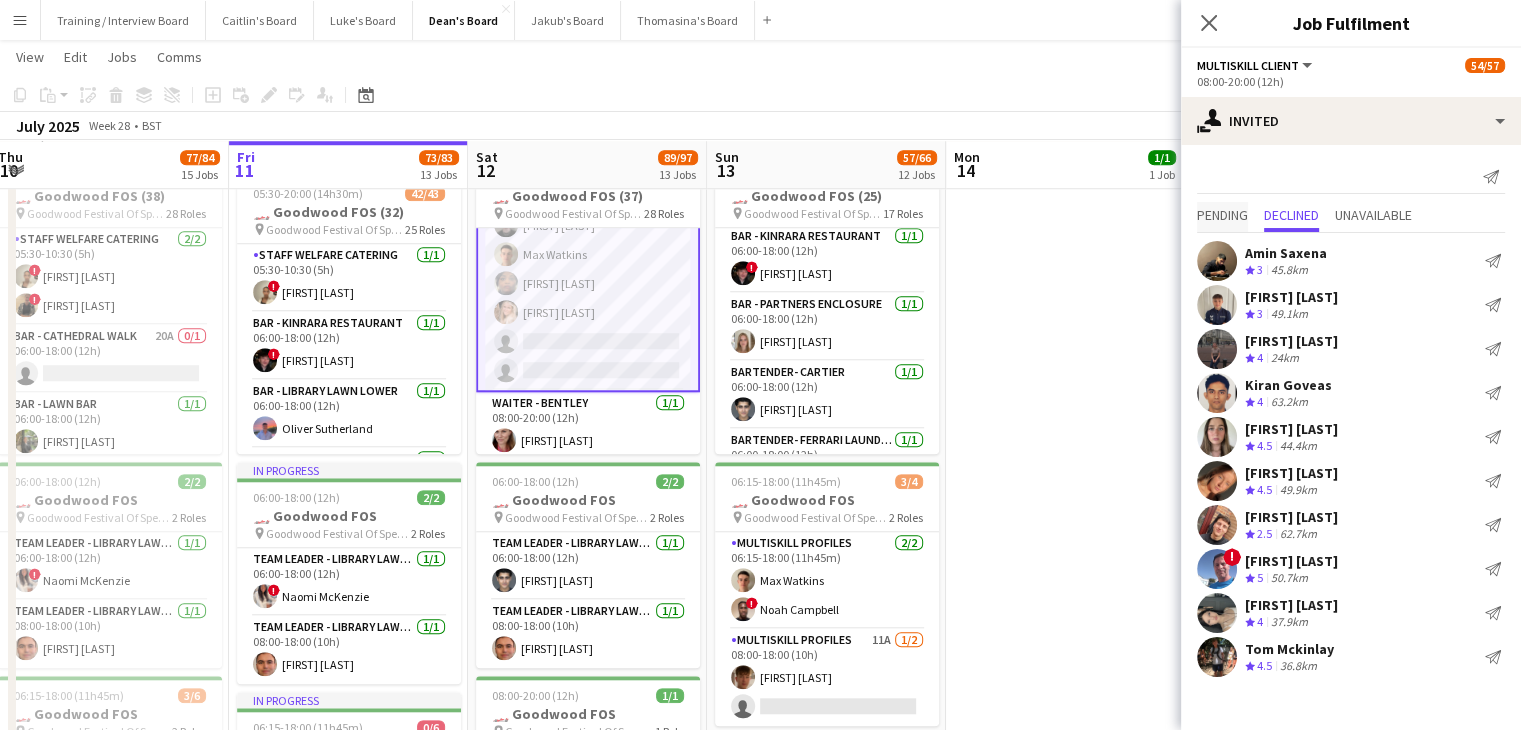 click on "Pending" at bounding box center [1222, 215] 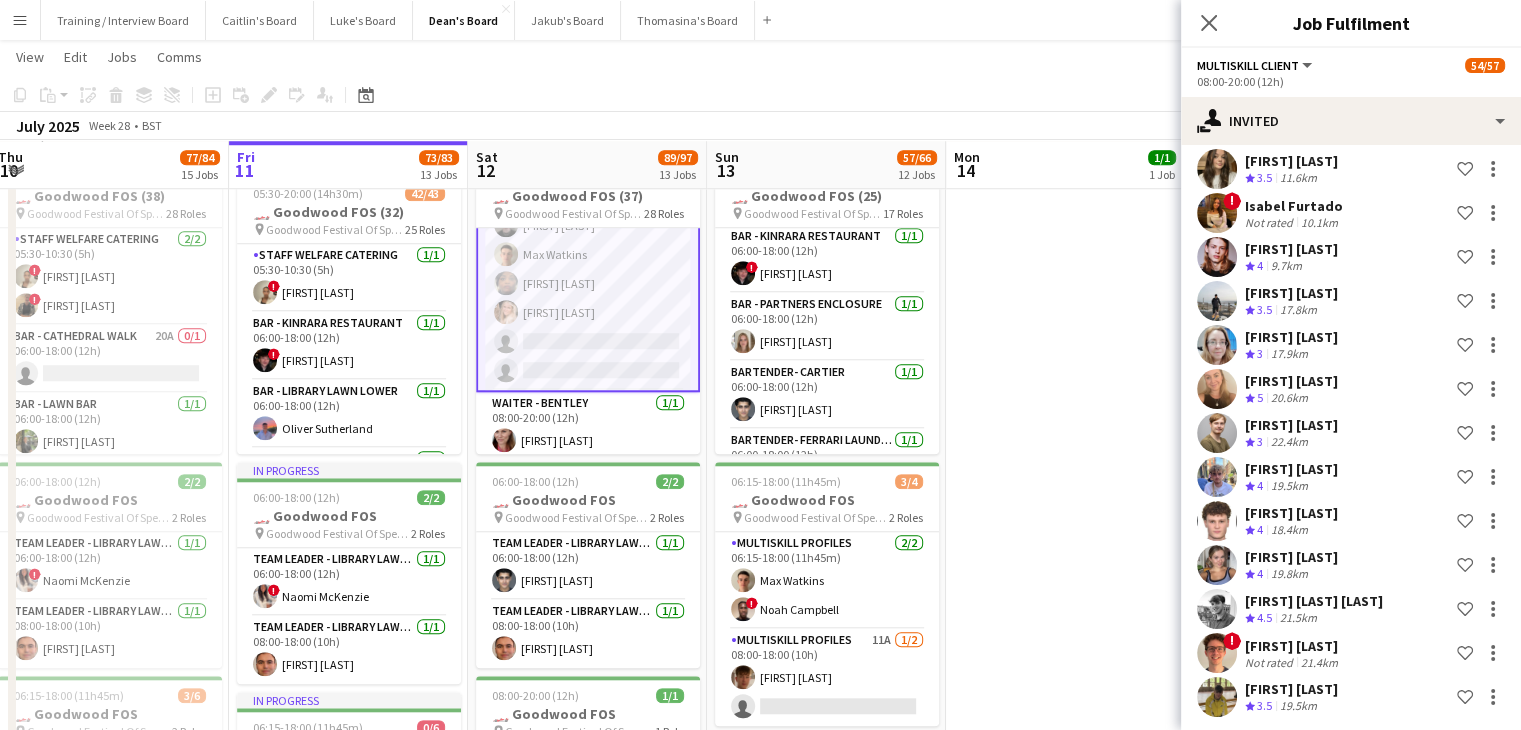 scroll, scrollTop: 3960, scrollLeft: 0, axis: vertical 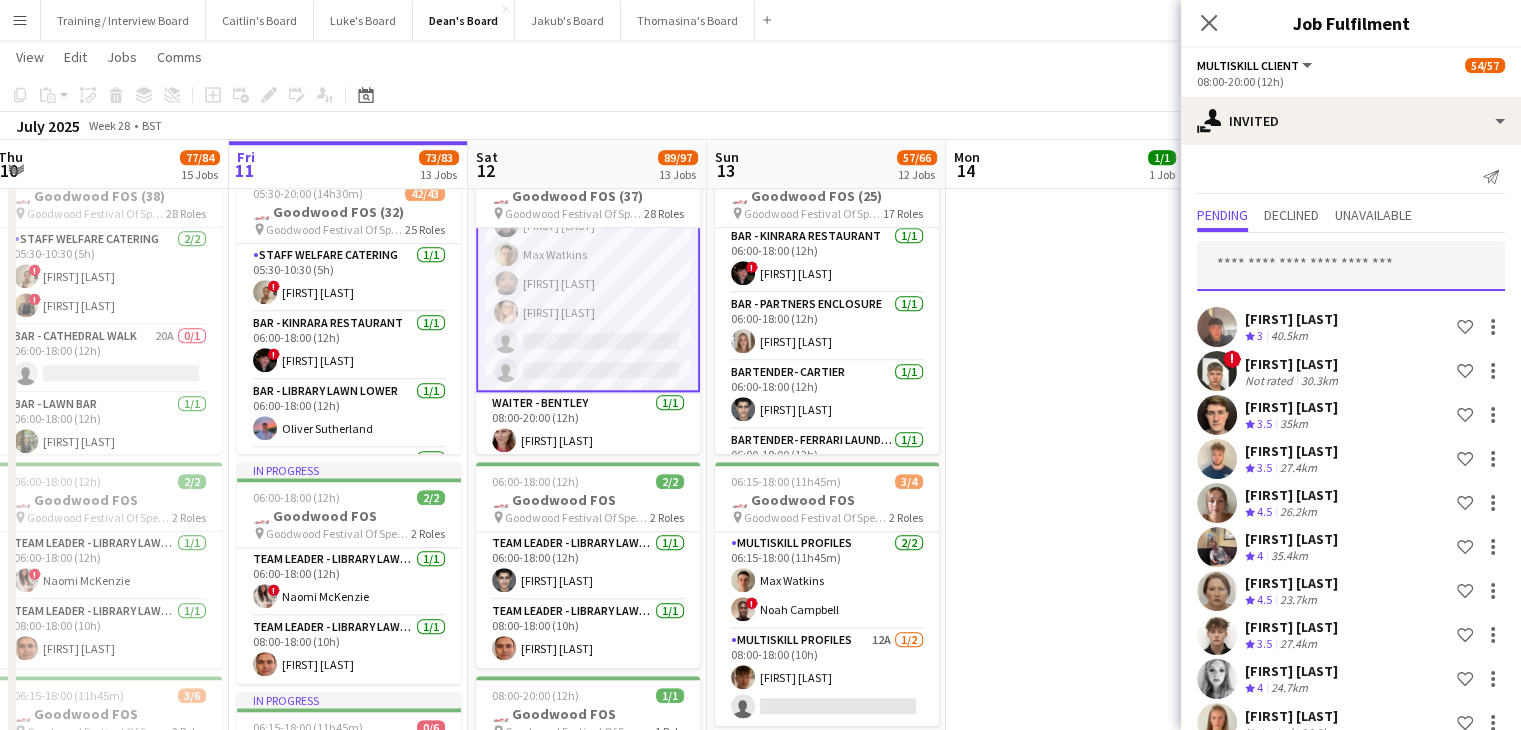 click at bounding box center [1351, 266] 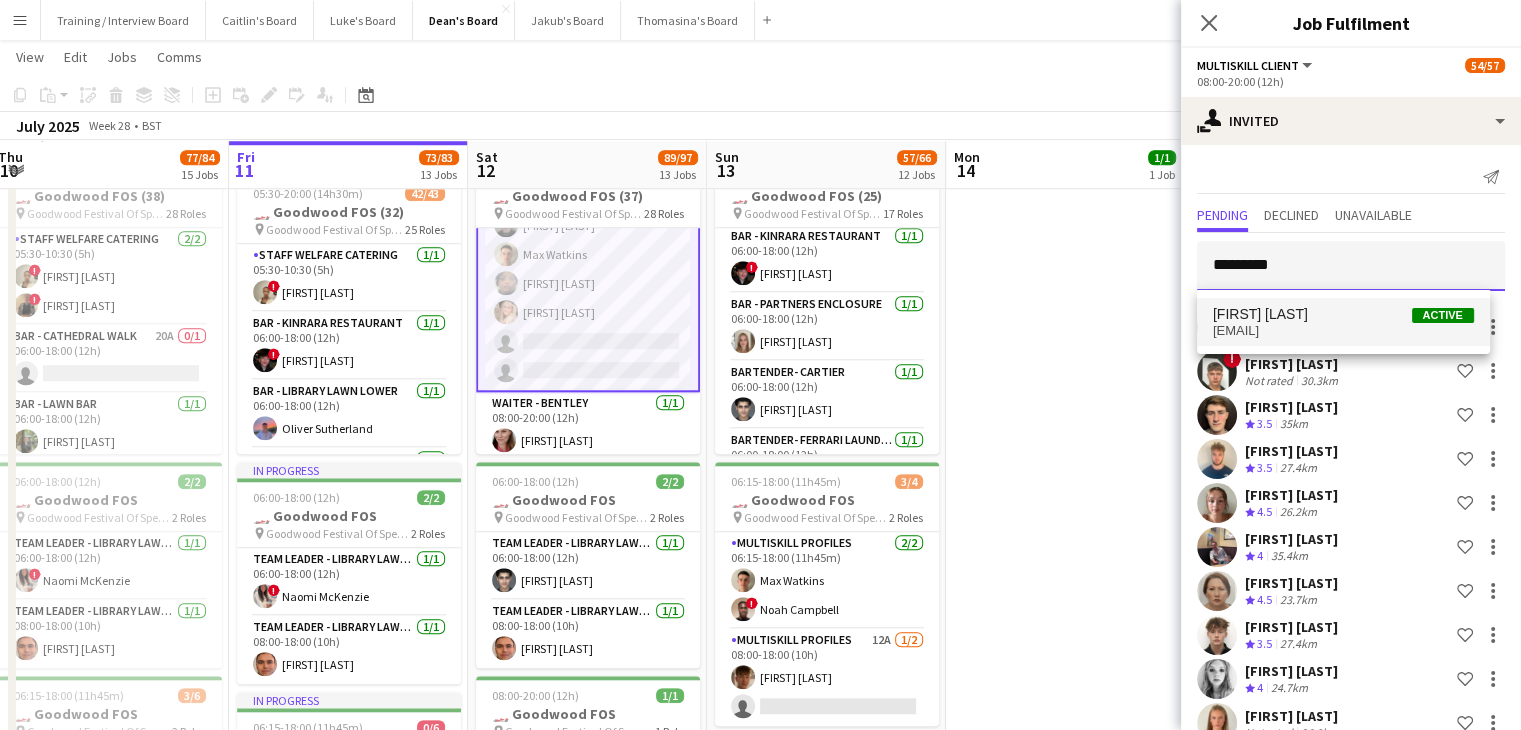 type on "*********" 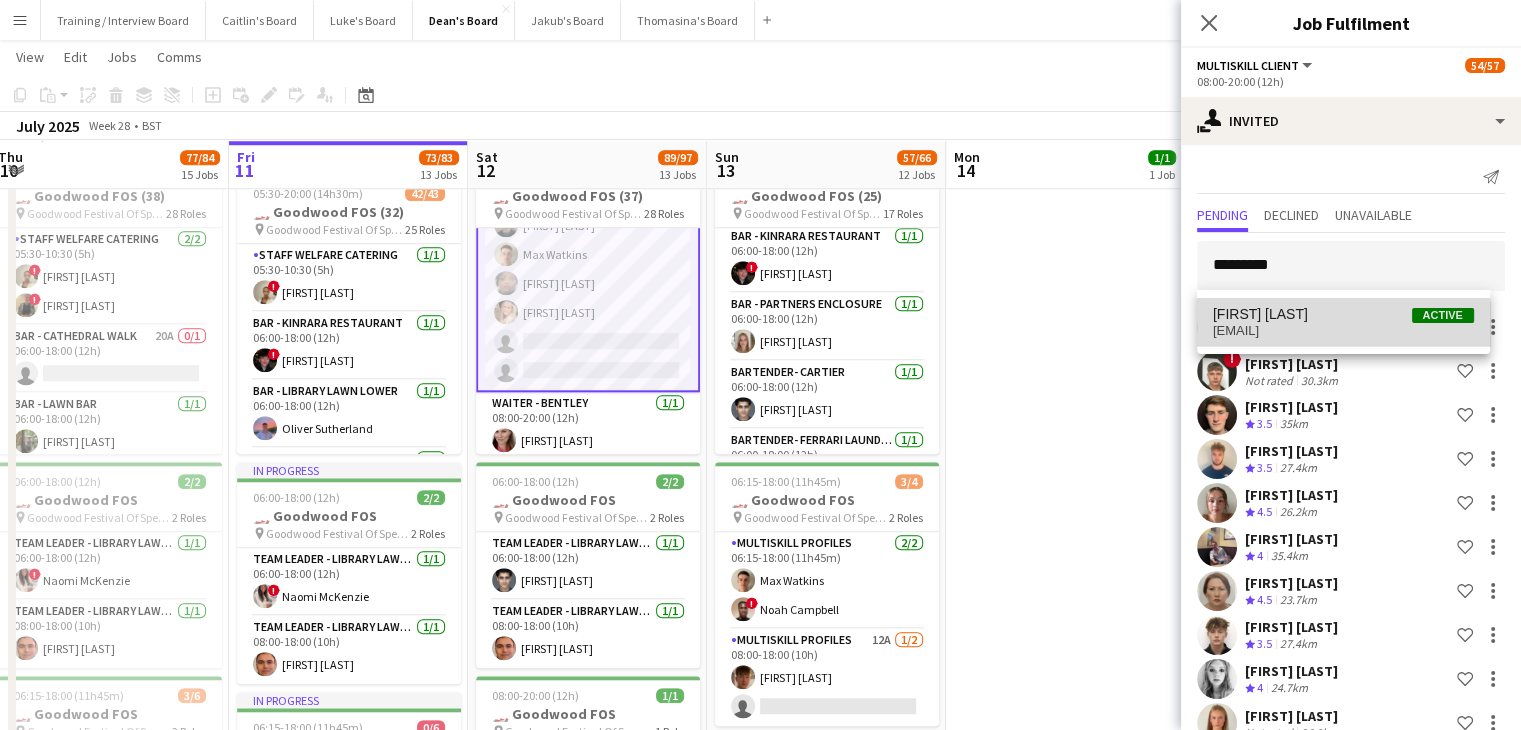 drag, startPoint x: 1306, startPoint y: 332, endPoint x: 1321, endPoint y: 347, distance: 21.213203 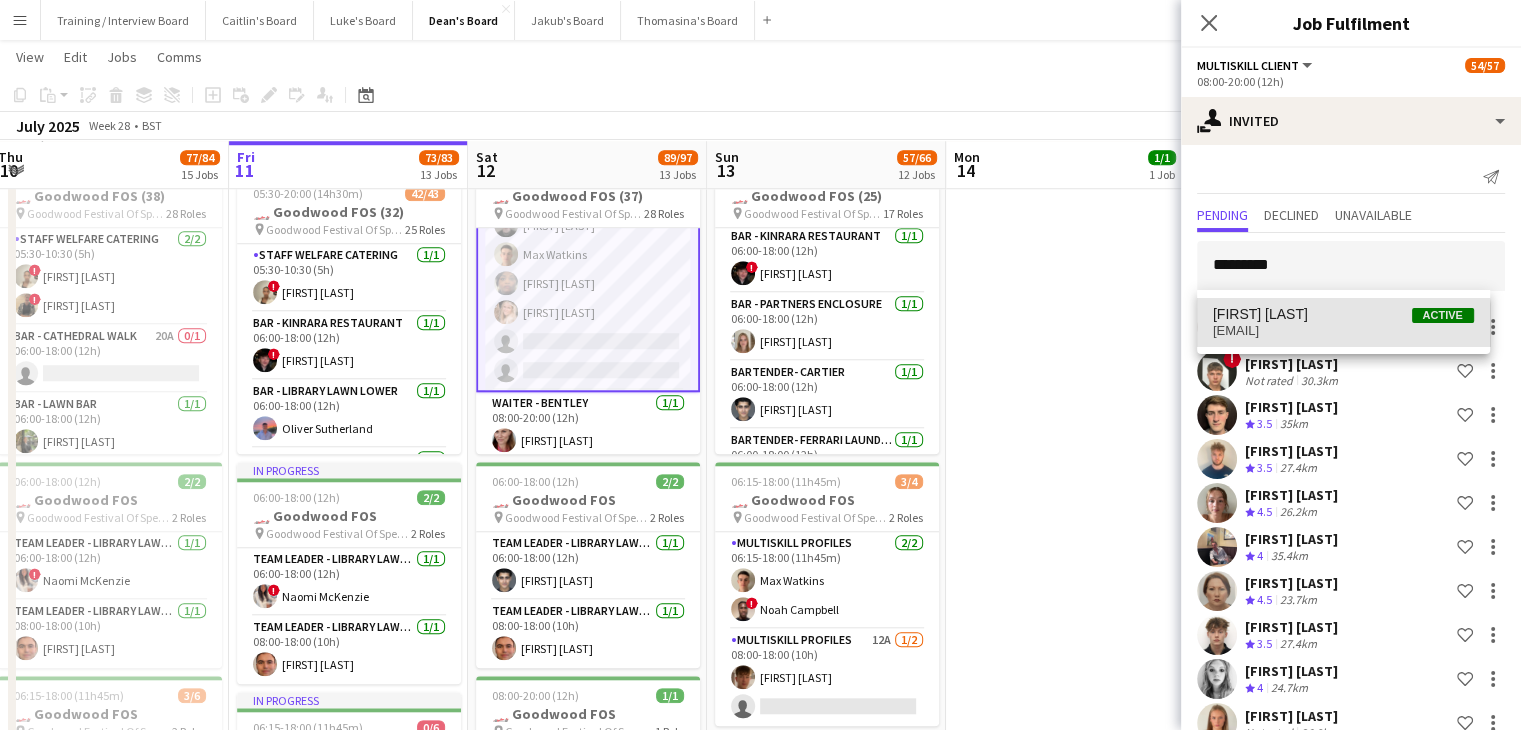 click on "[EMAIL]" at bounding box center (1343, 331) 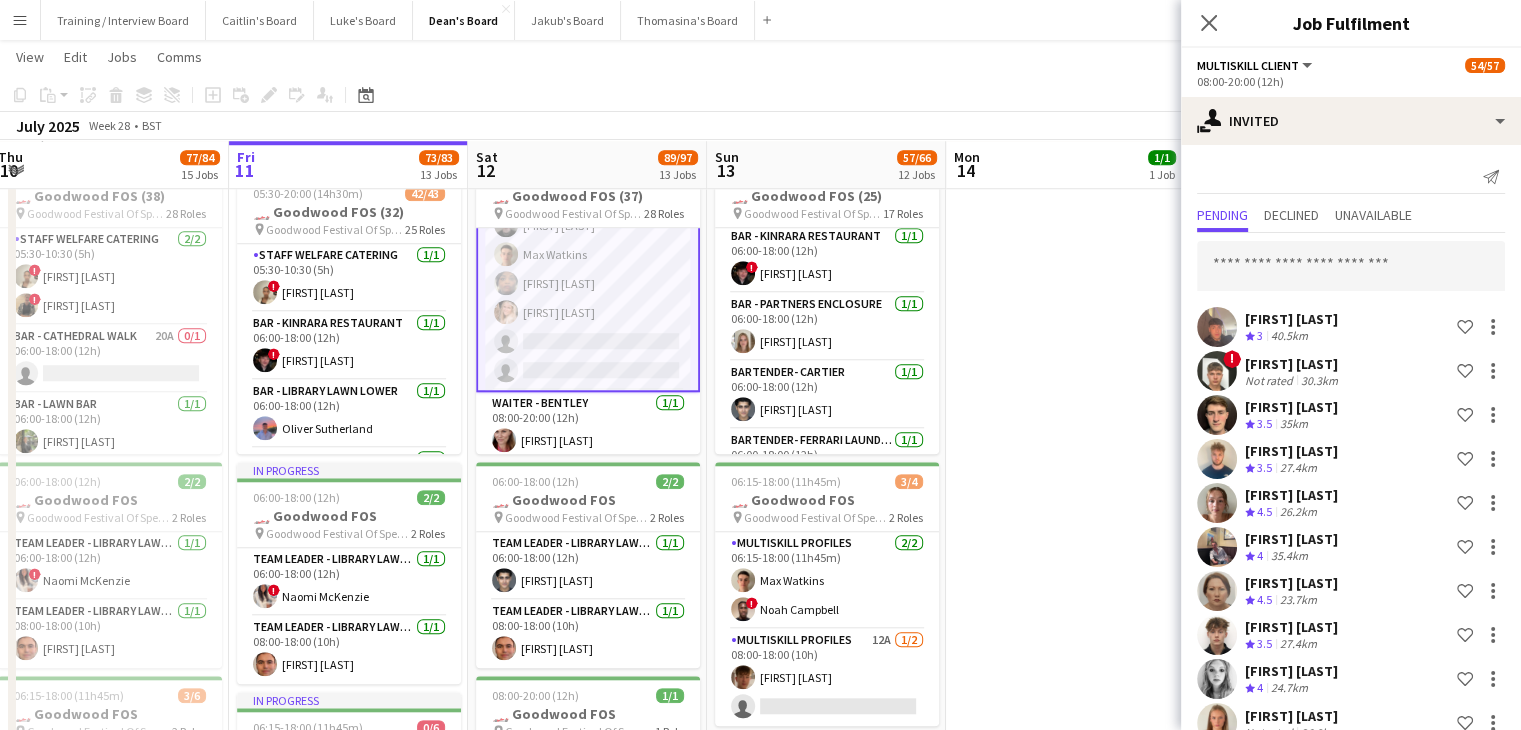 scroll, scrollTop: 4380, scrollLeft: 0, axis: vertical 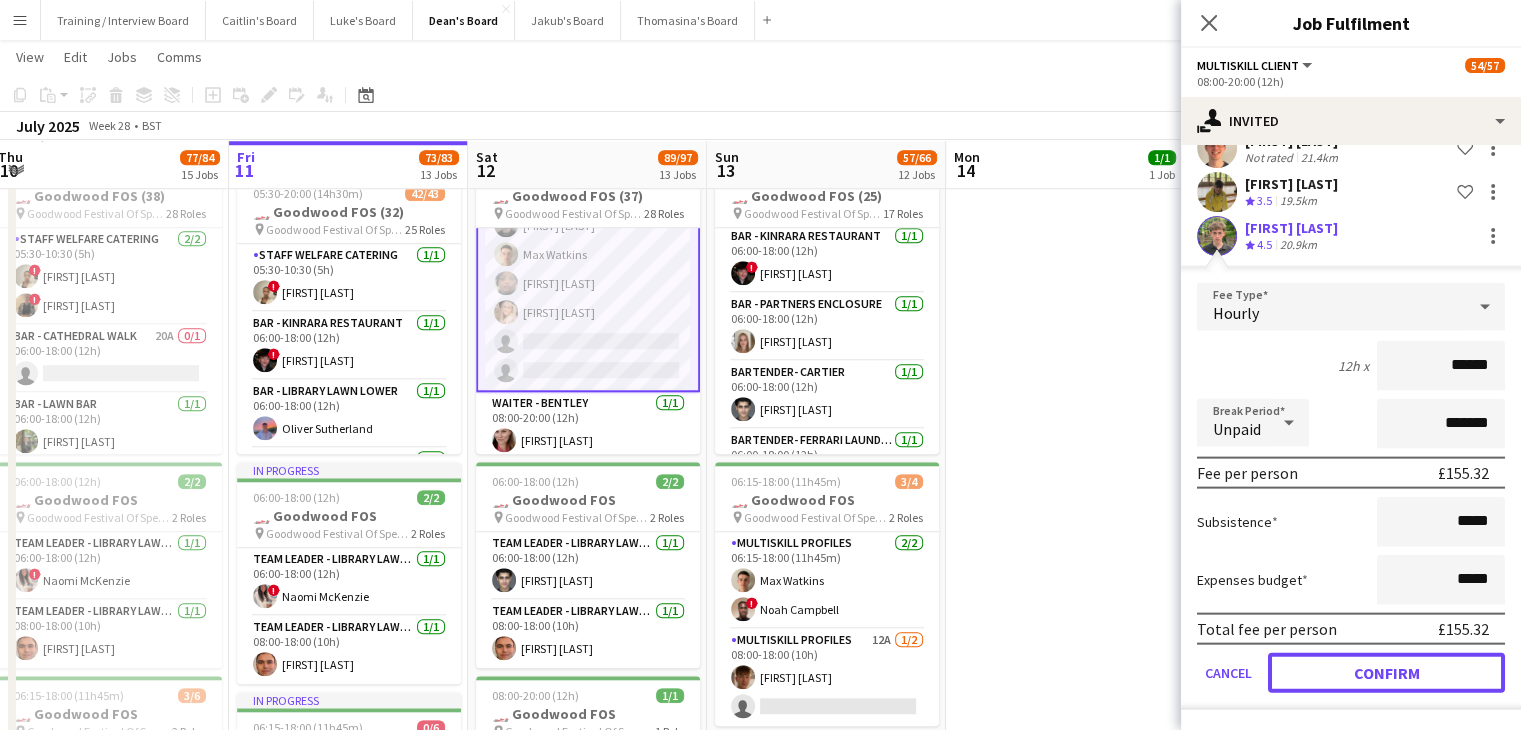 drag, startPoint x: 1416, startPoint y: 685, endPoint x: 1101, endPoint y: 544, distance: 345.11737 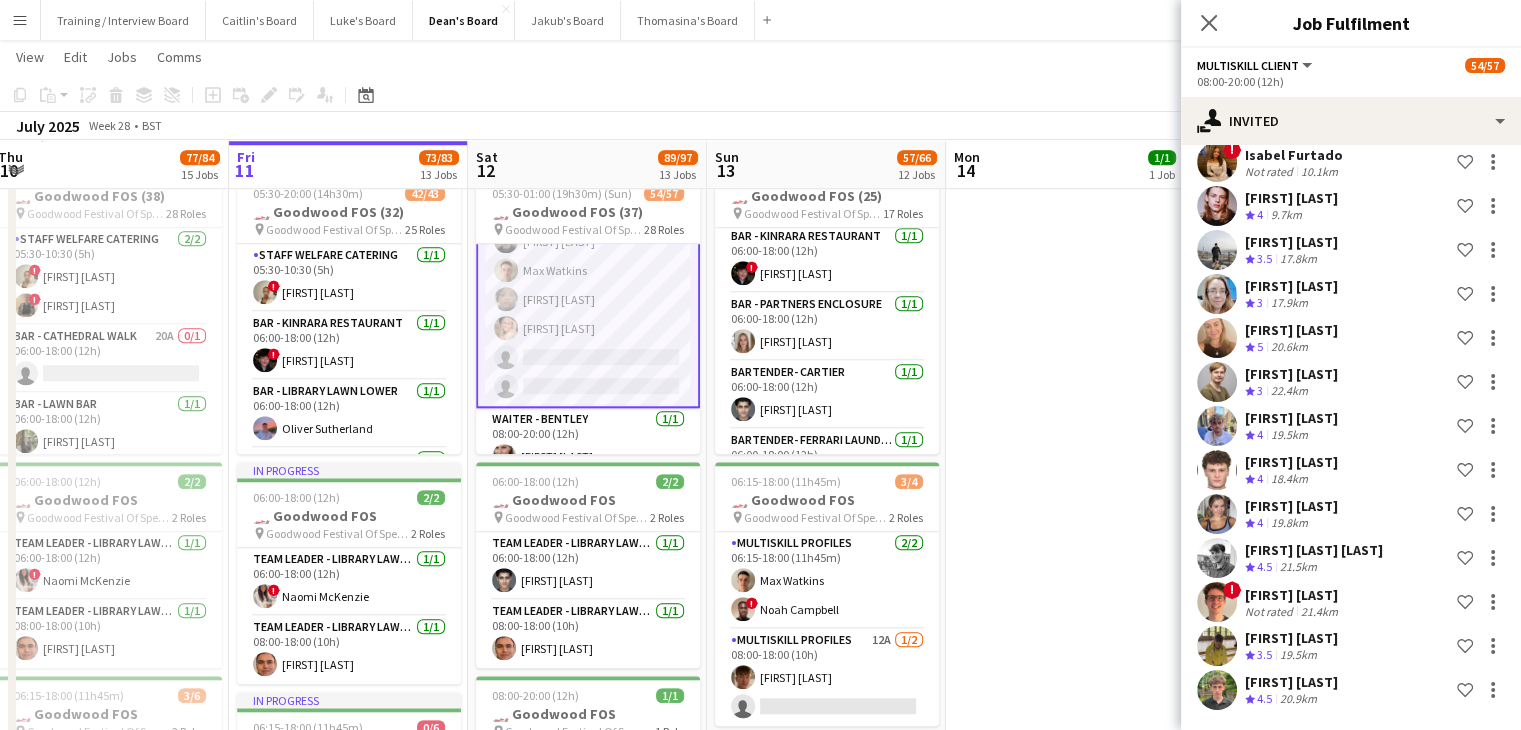 scroll, scrollTop: 4004, scrollLeft: 0, axis: vertical 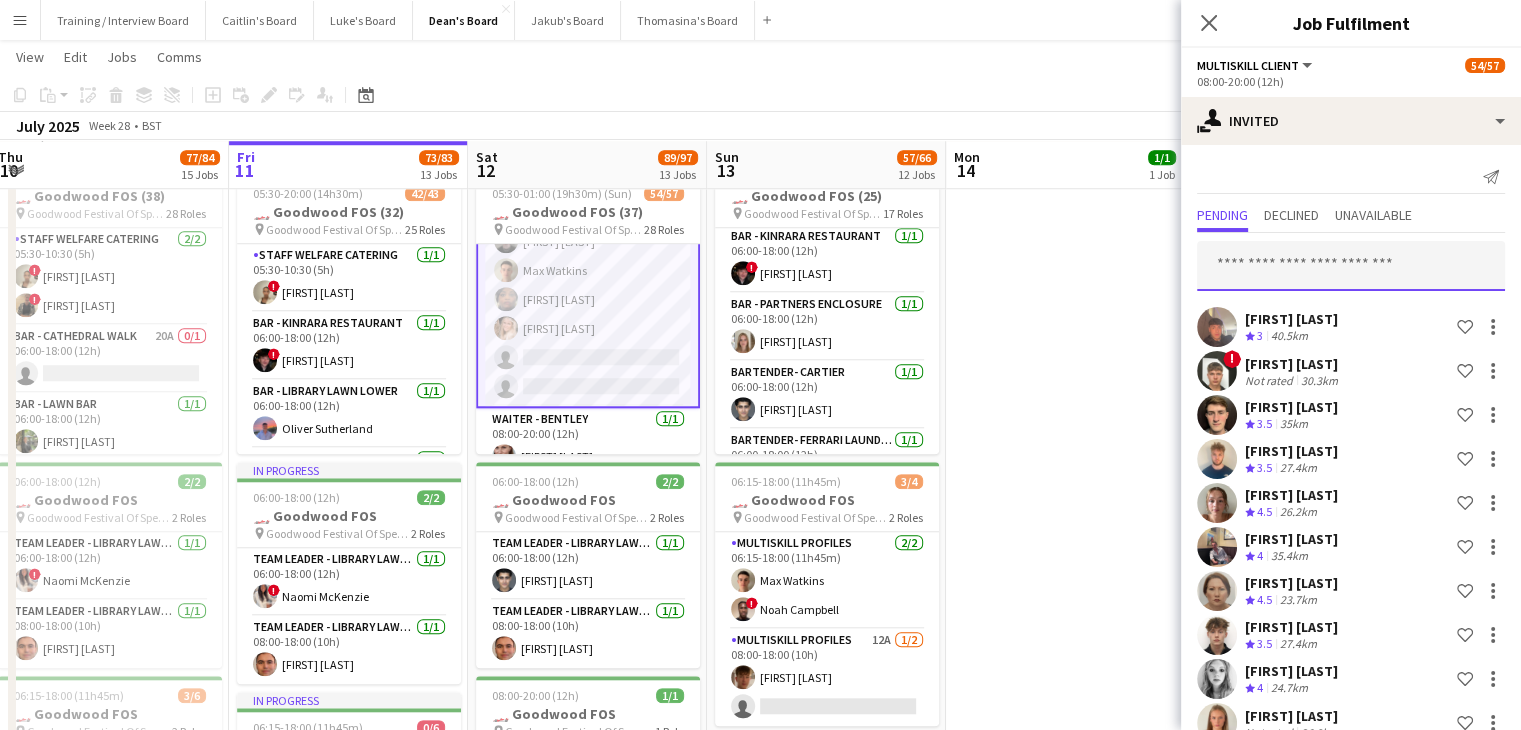 click at bounding box center (1351, 266) 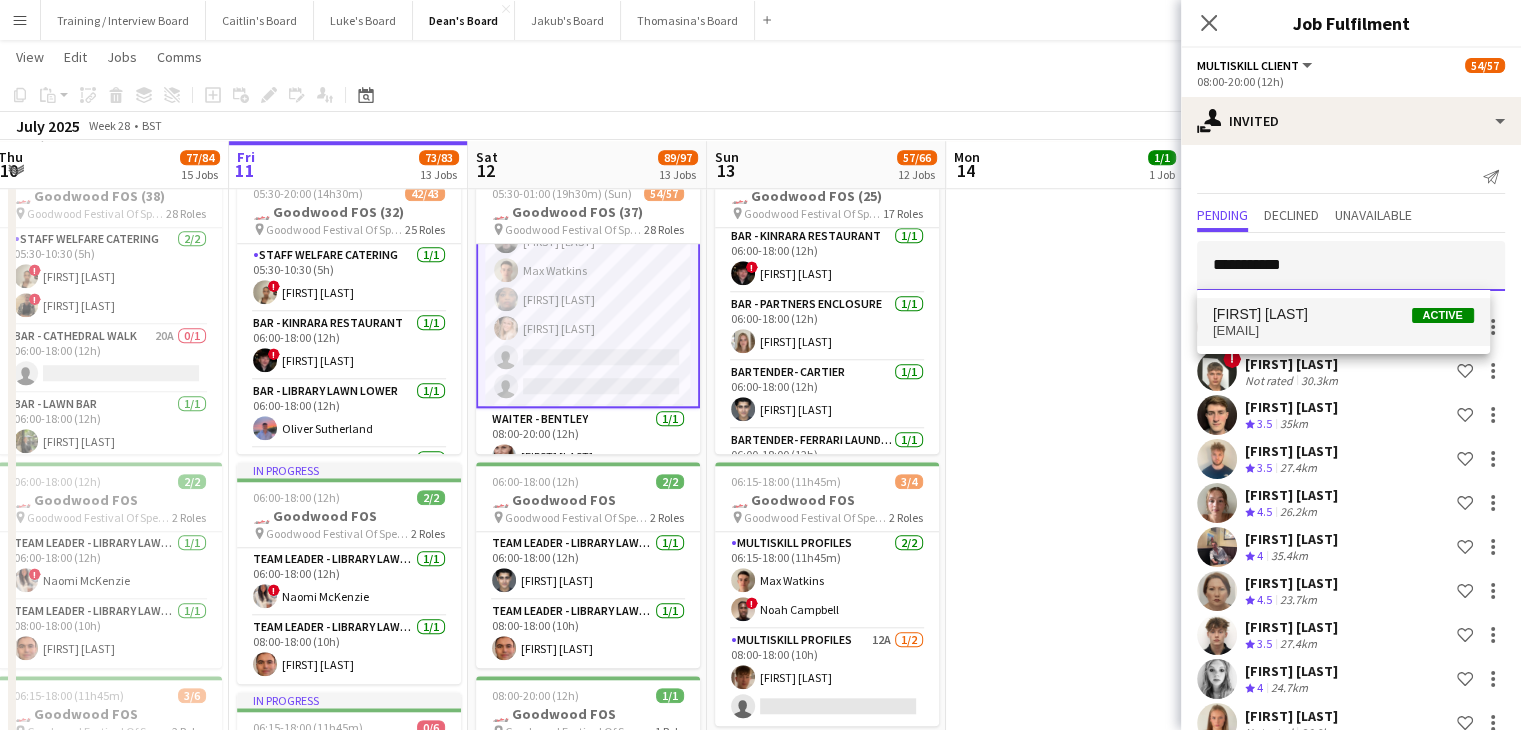type on "**********" 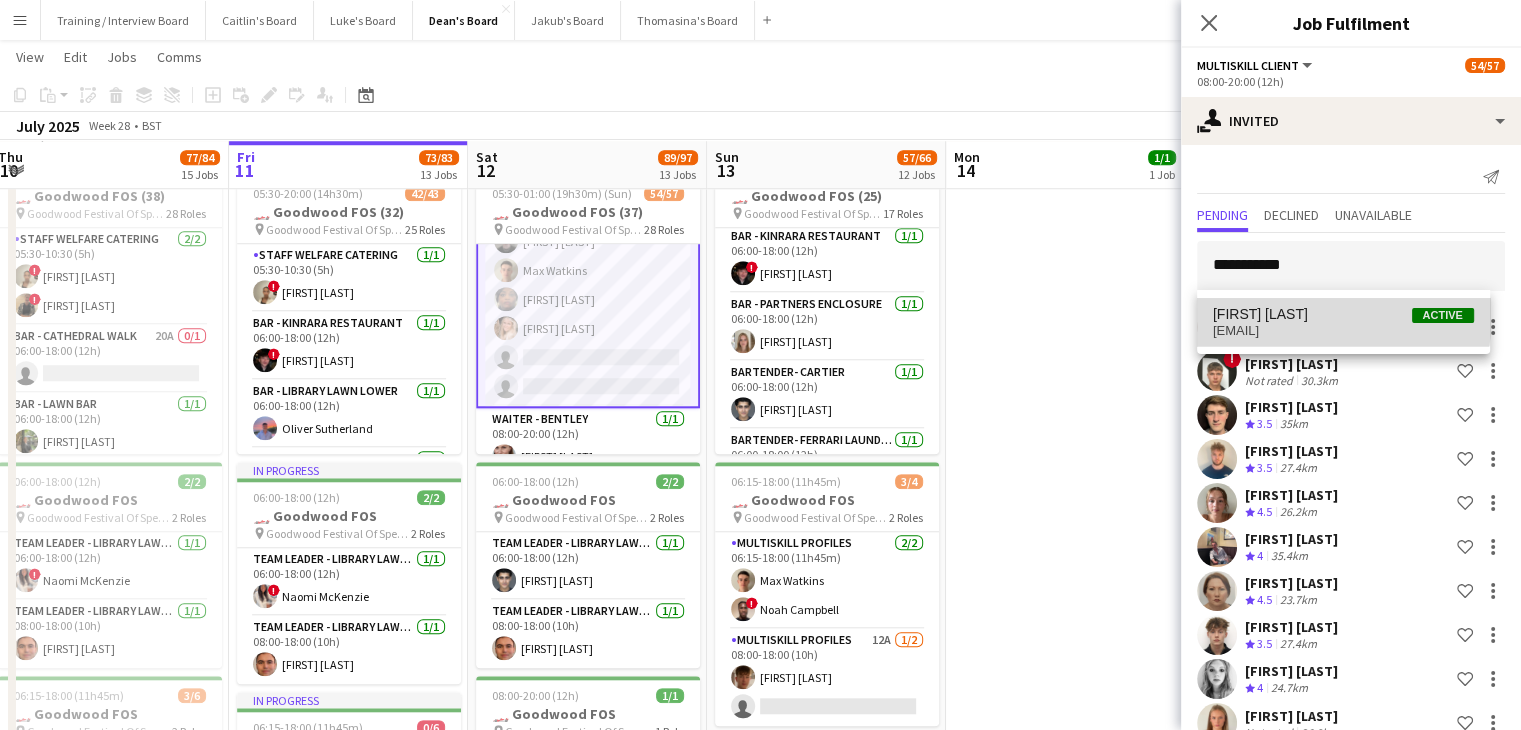 click on "[FIRST] [LAST]  Active" at bounding box center (1343, 314) 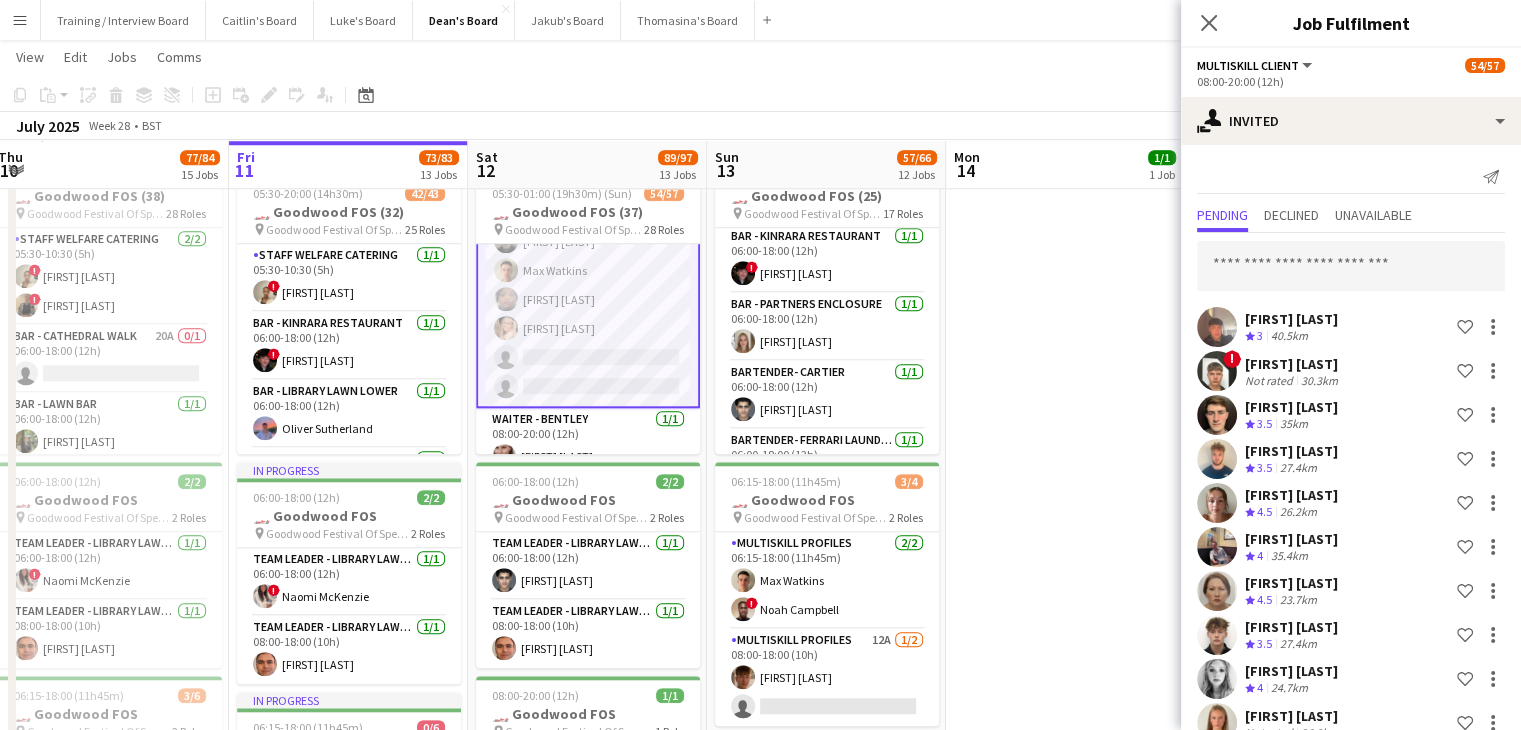 scroll, scrollTop: 4424, scrollLeft: 0, axis: vertical 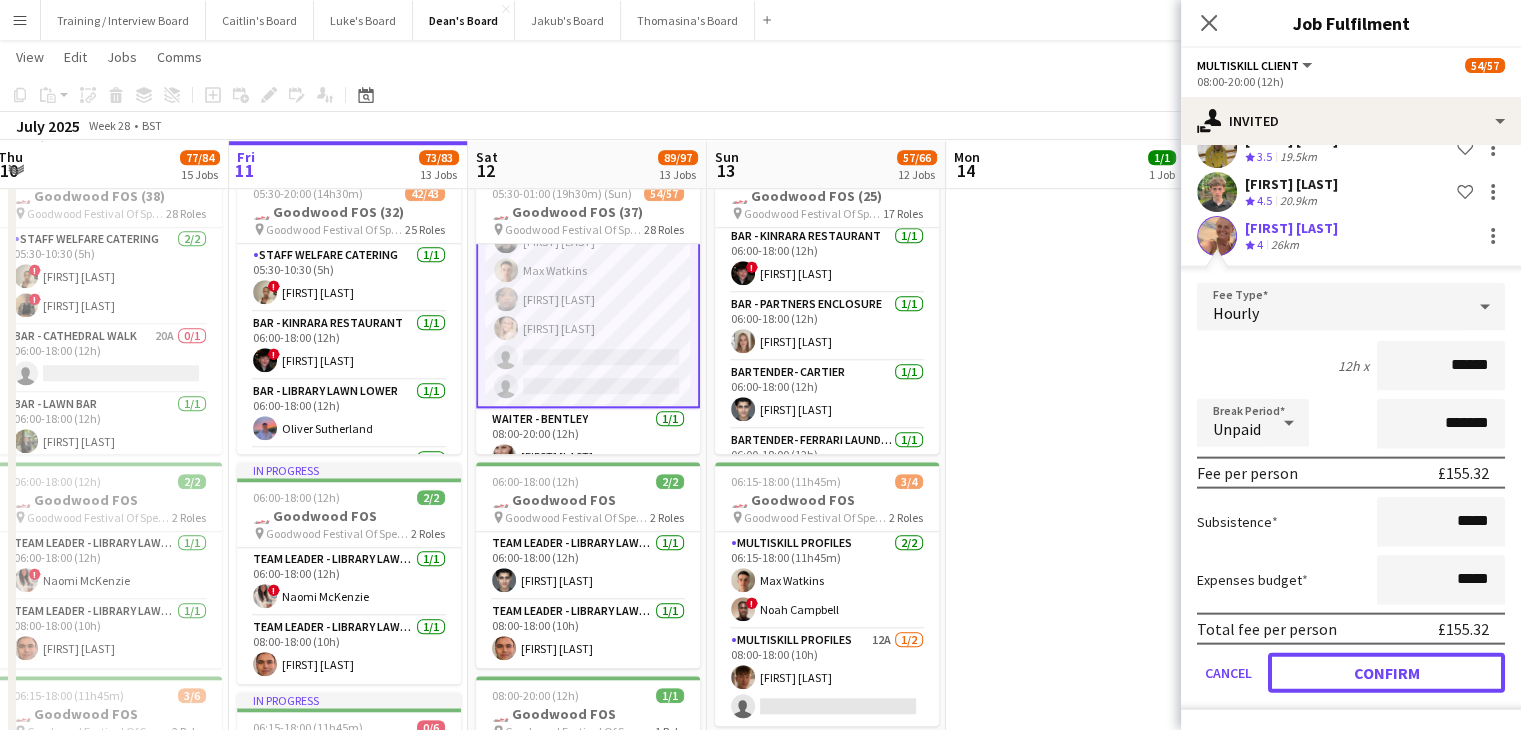drag, startPoint x: 1428, startPoint y: 667, endPoint x: 1260, endPoint y: 613, distance: 176.4653 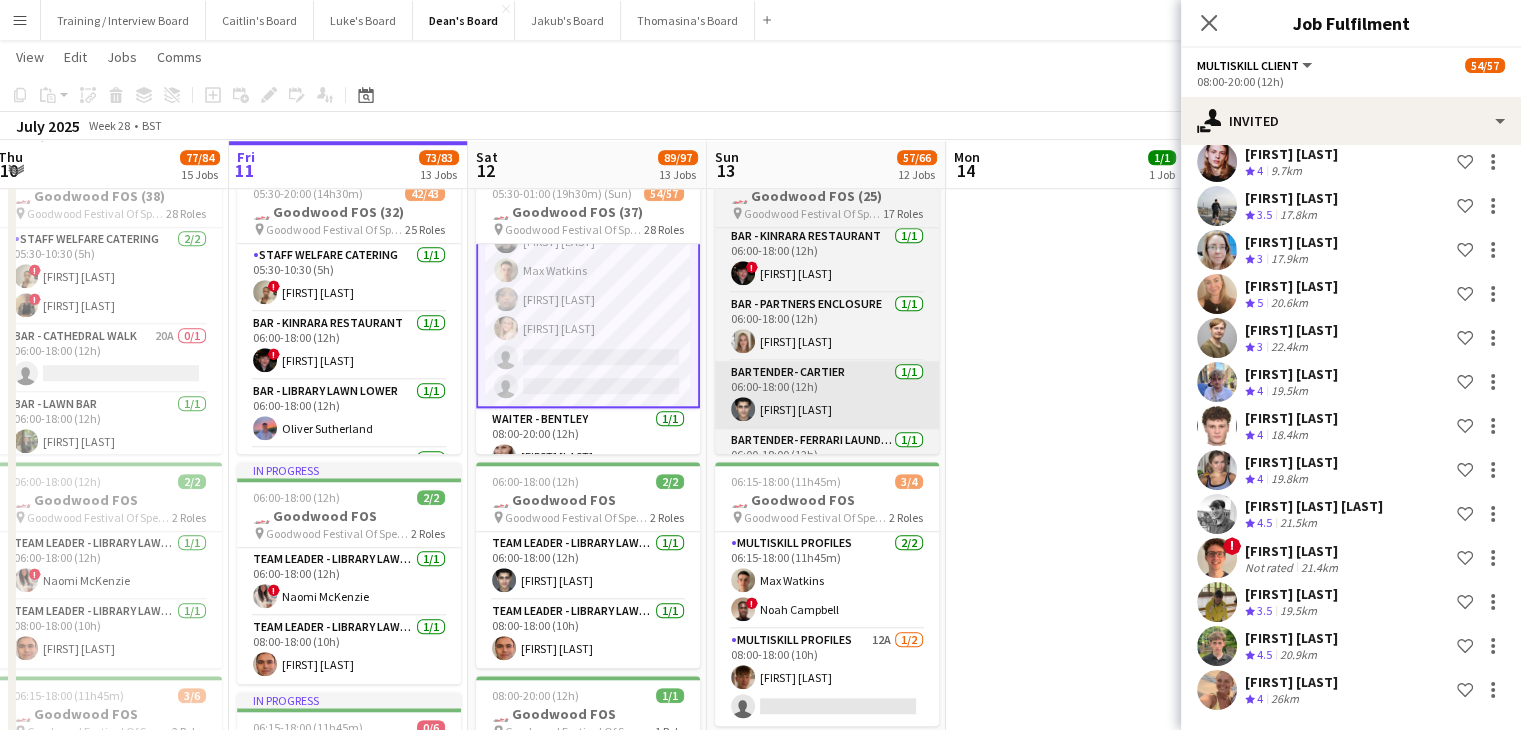 scroll, scrollTop: 4048, scrollLeft: 0, axis: vertical 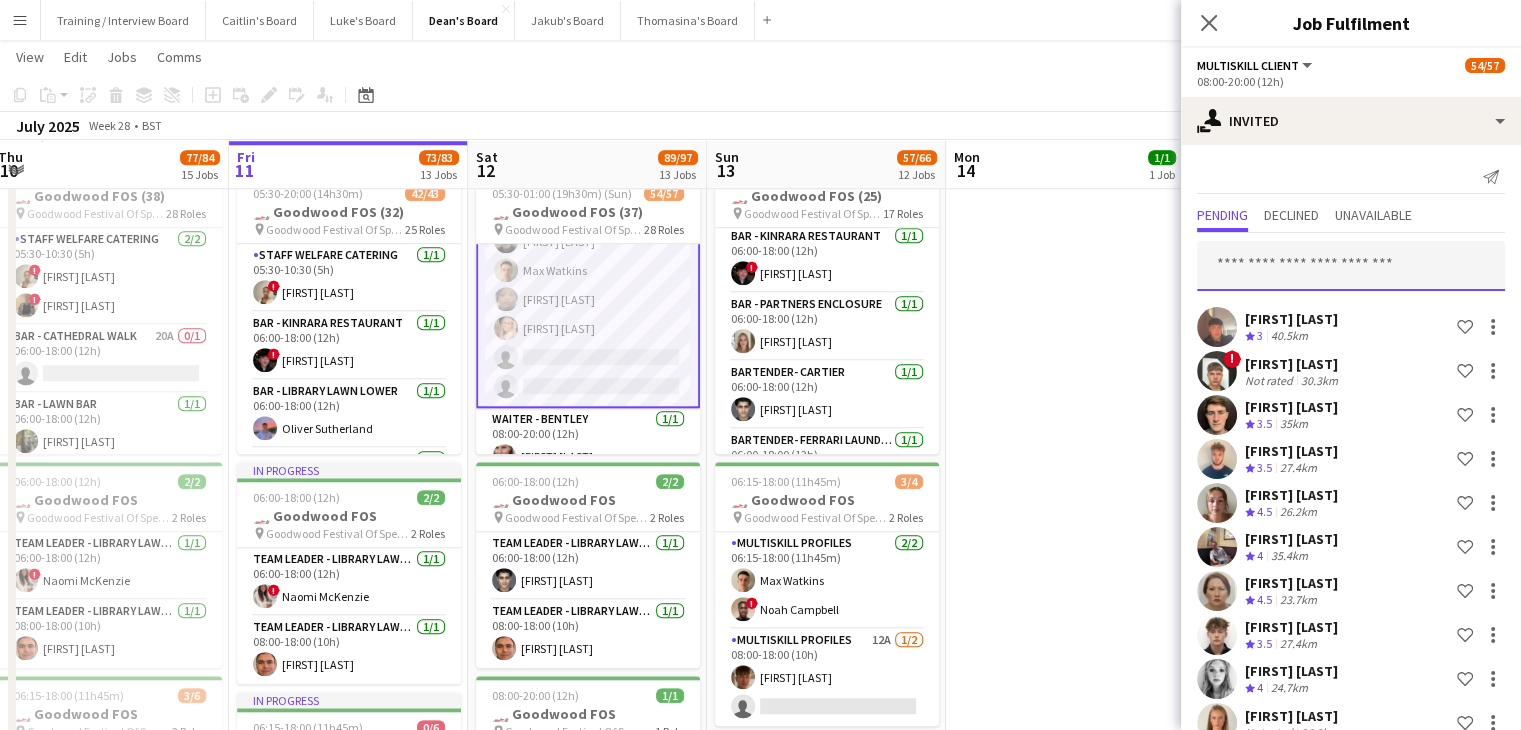 click at bounding box center (1351, 266) 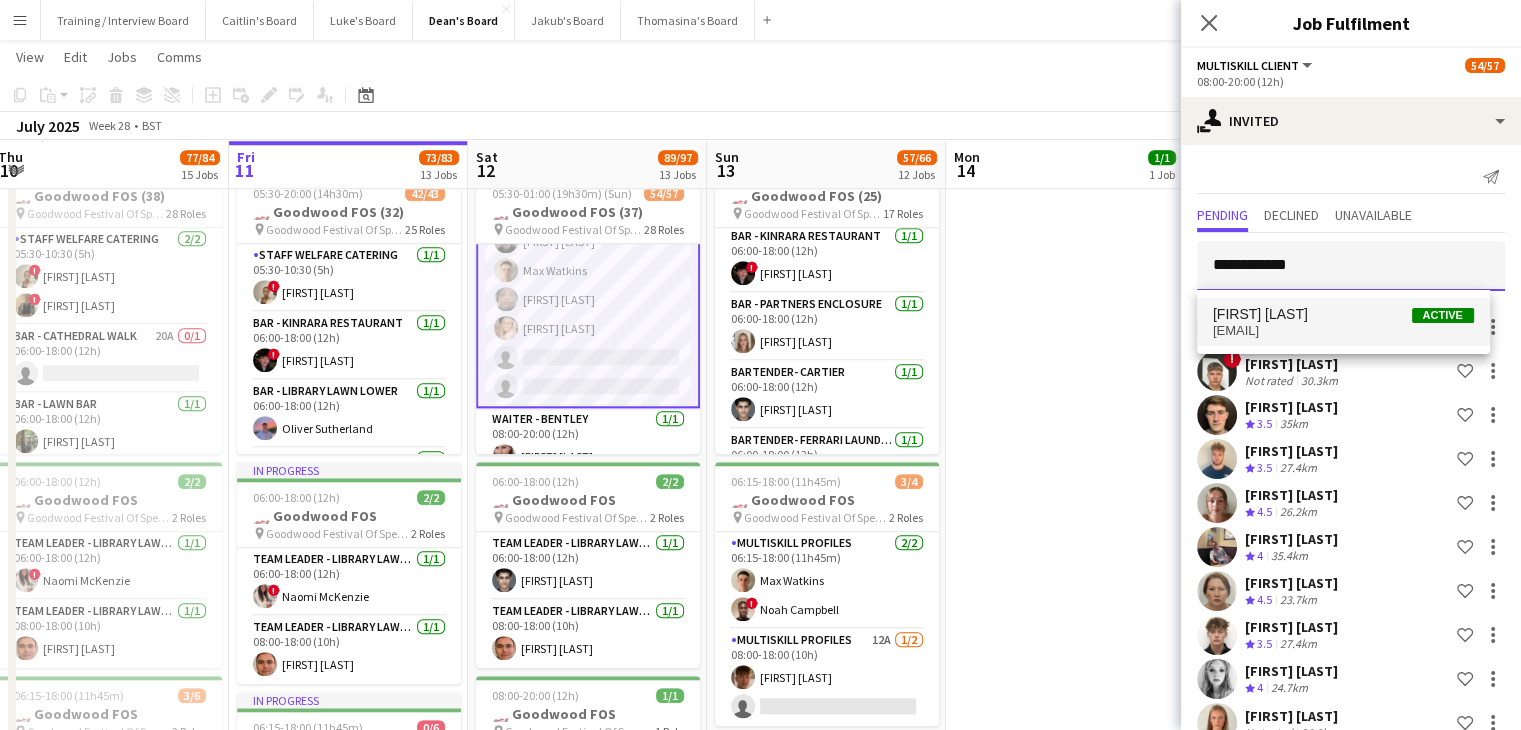 type on "**********" 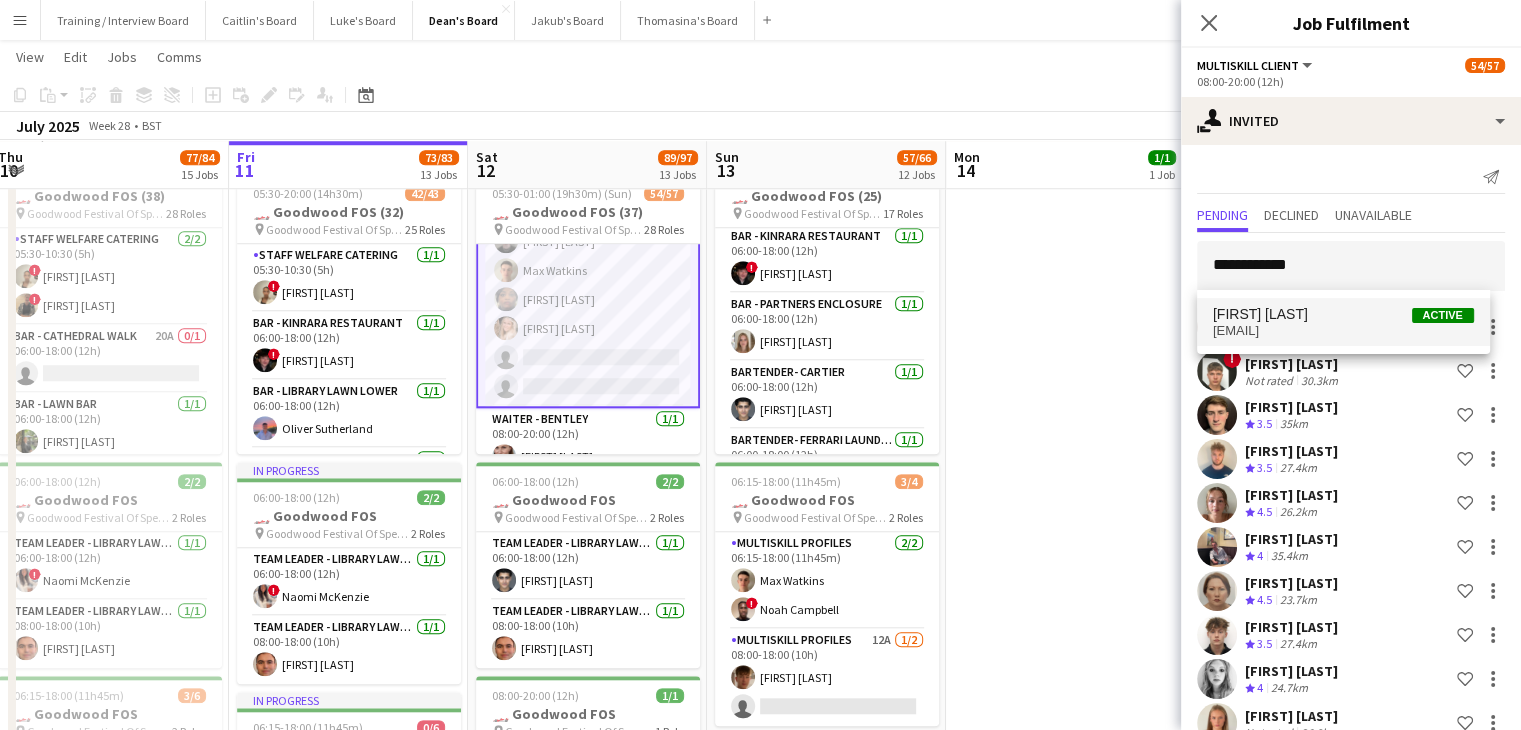 click on "[FIRST] [LAST]  Active" at bounding box center (1343, 314) 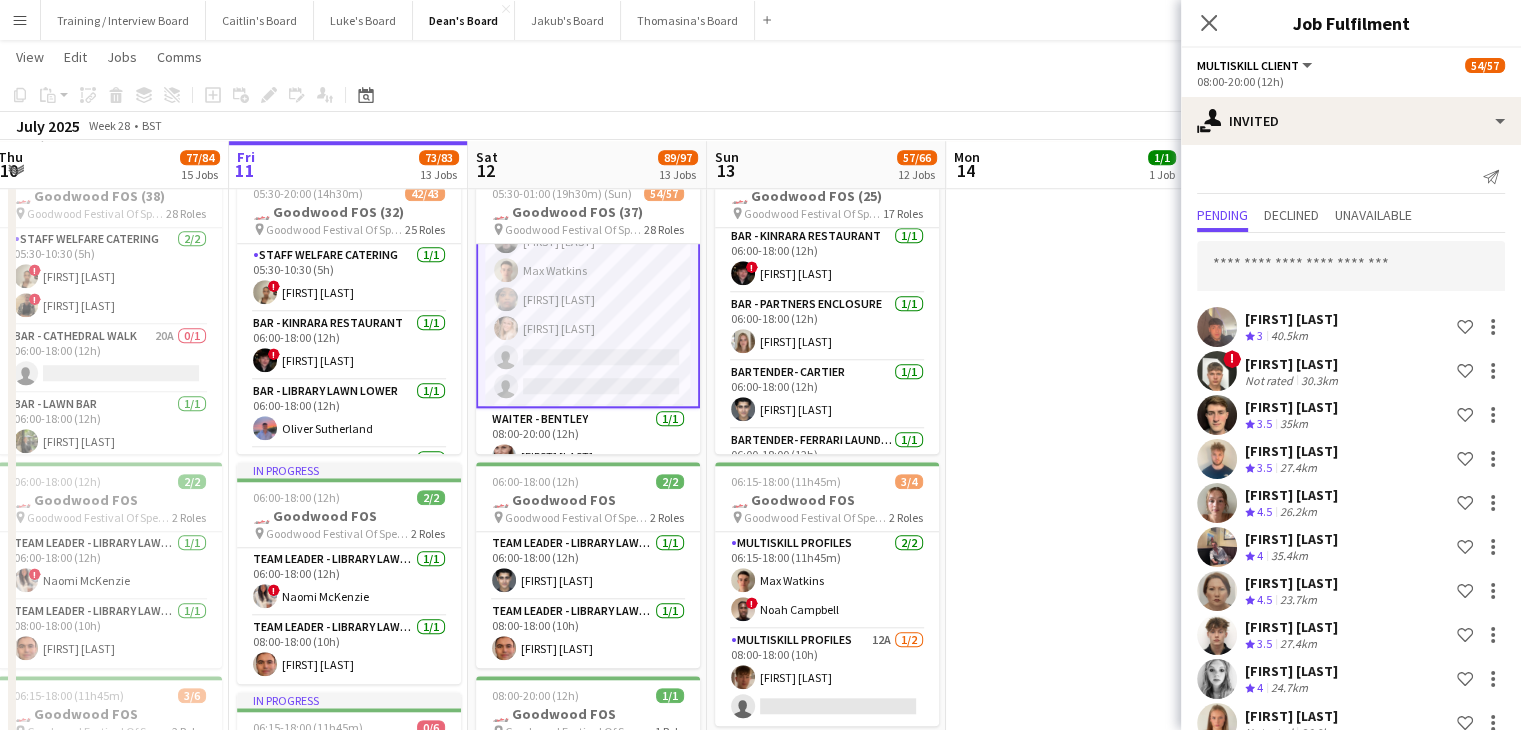 scroll, scrollTop: 4468, scrollLeft: 0, axis: vertical 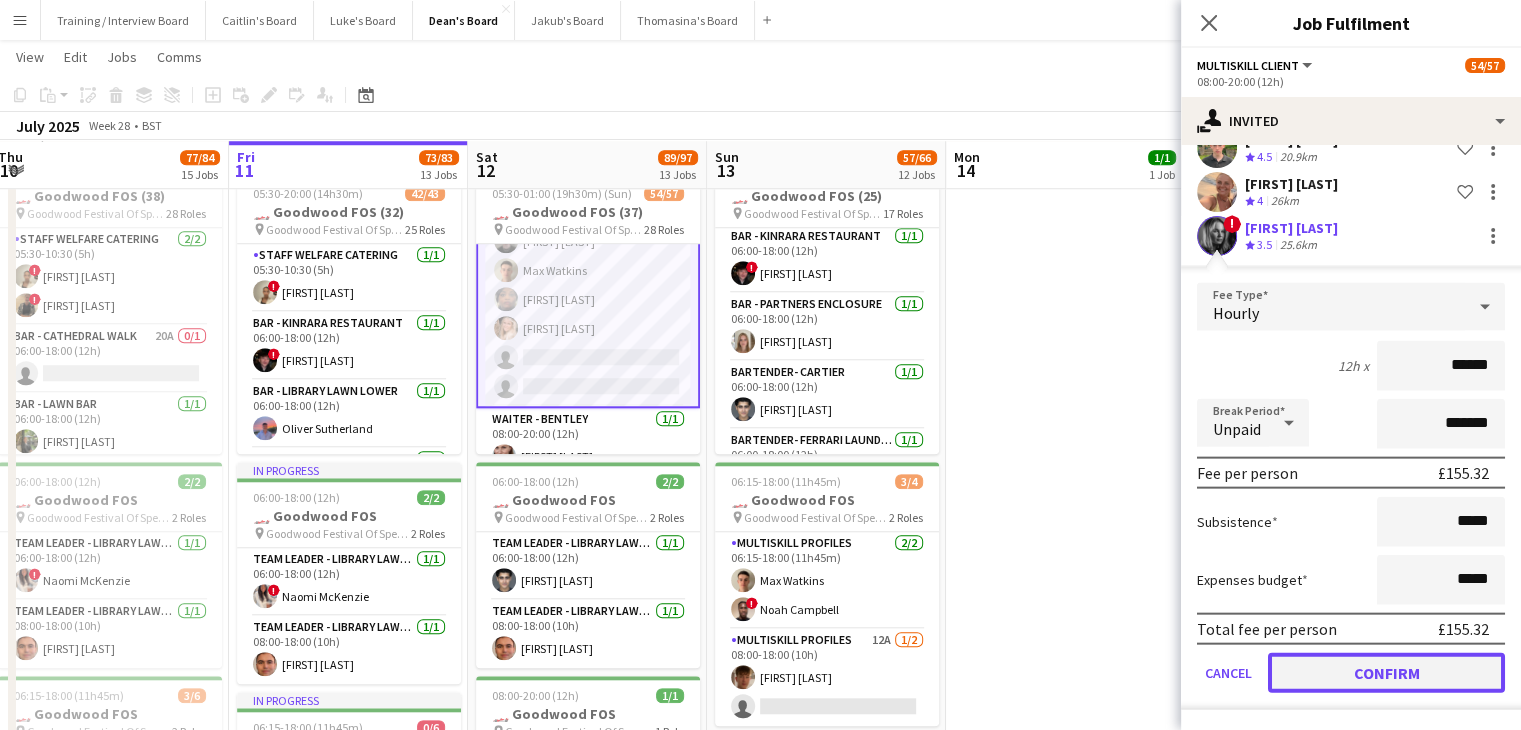 click on "Confirm" 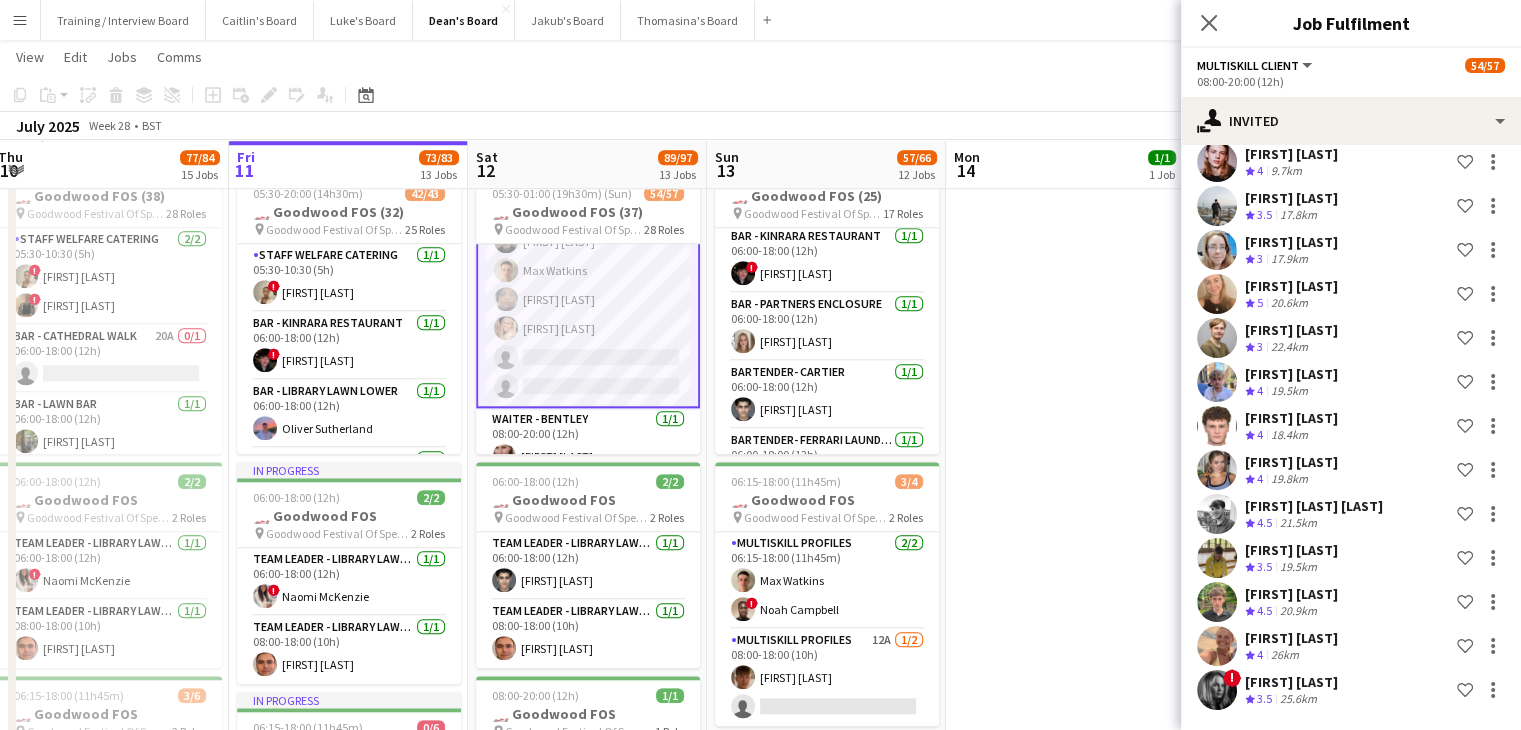 scroll, scrollTop: 4048, scrollLeft: 0, axis: vertical 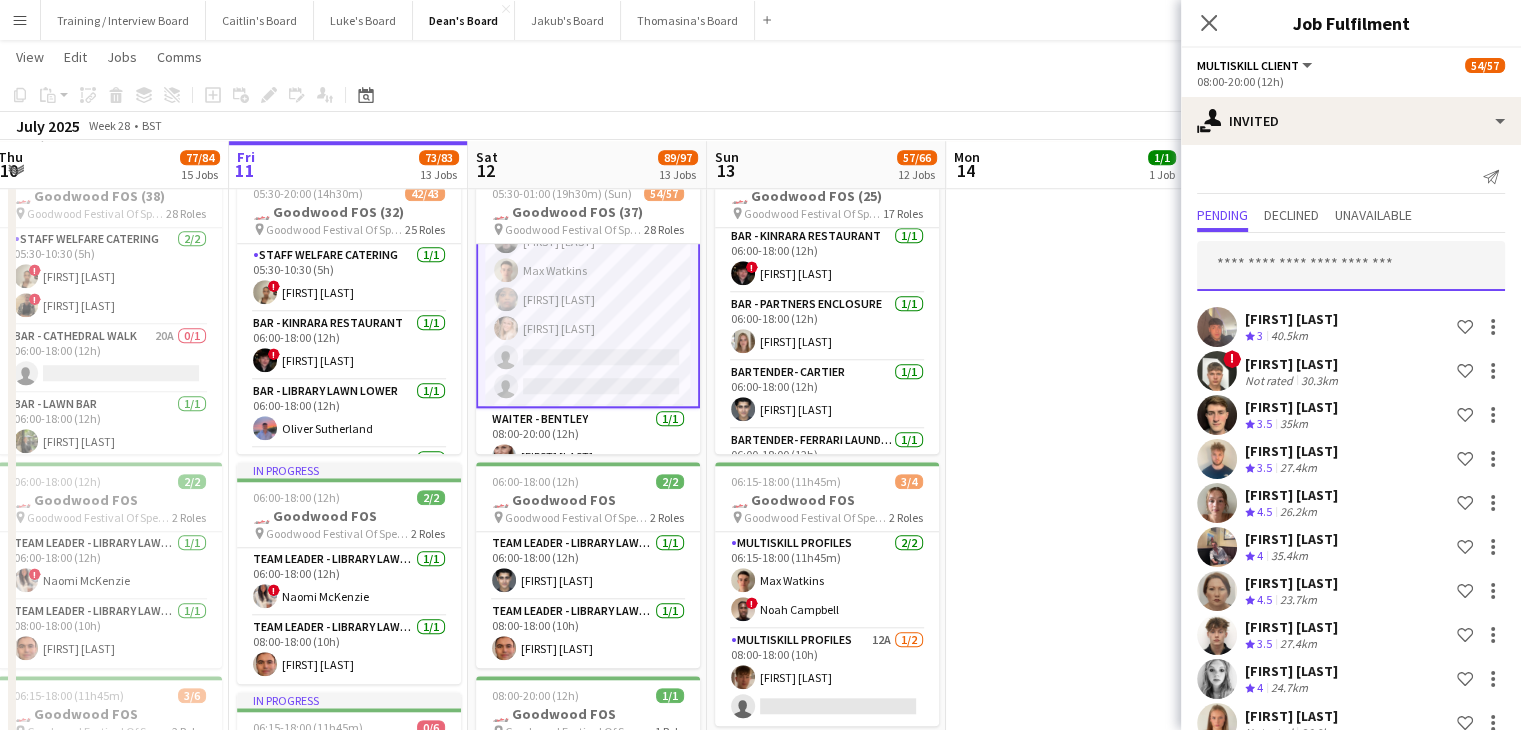 click at bounding box center (1351, 266) 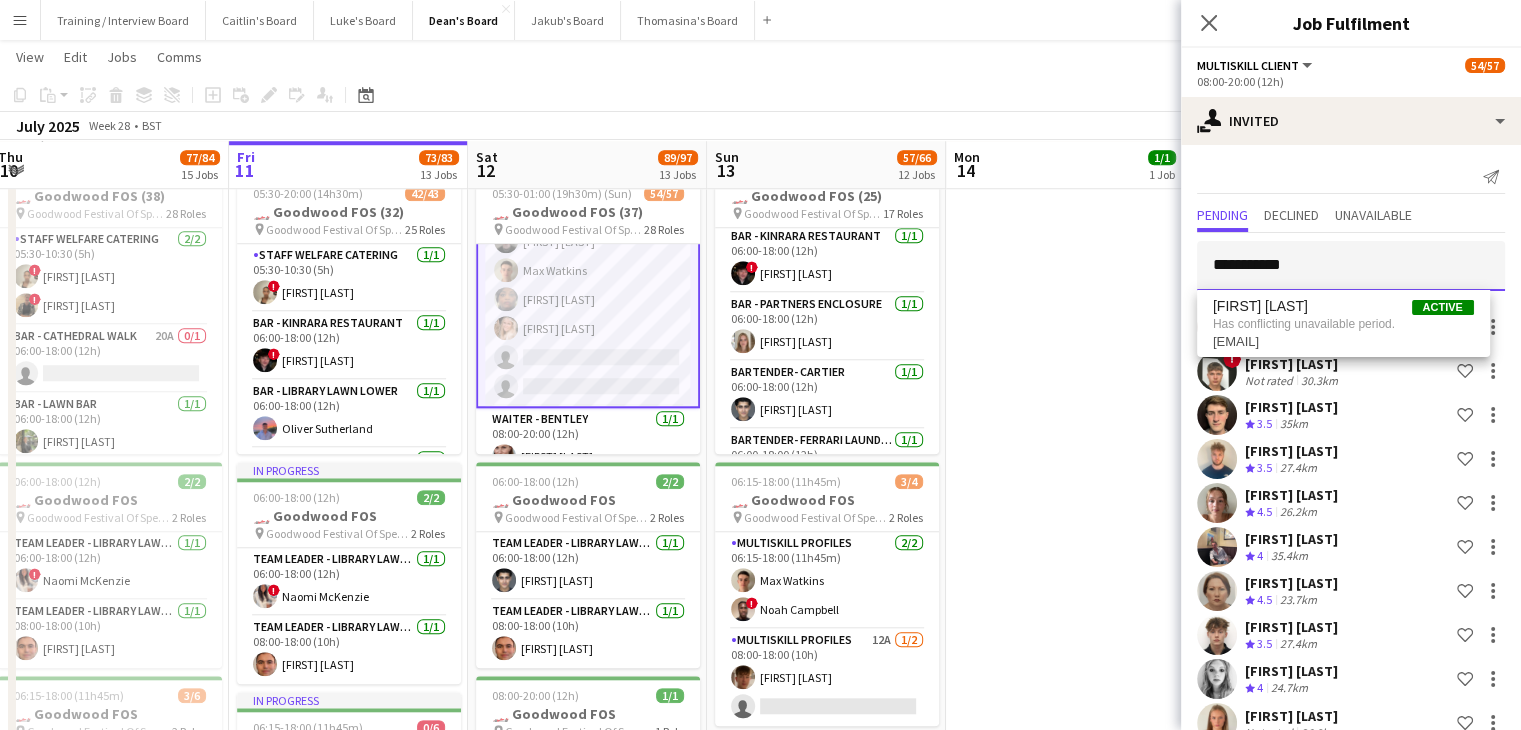 type on "**********" 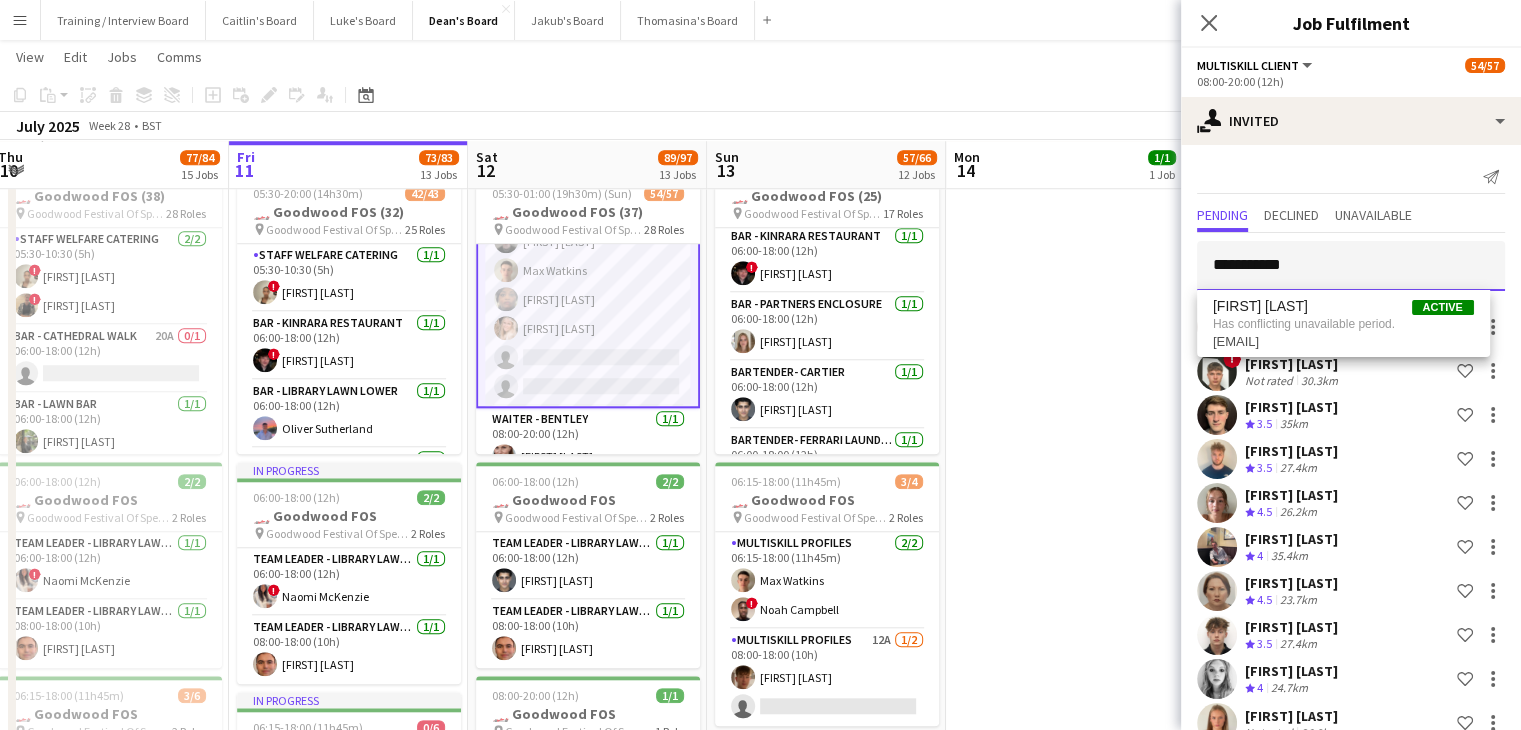 drag, startPoint x: 1342, startPoint y: 259, endPoint x: 1140, endPoint y: 272, distance: 202.41788 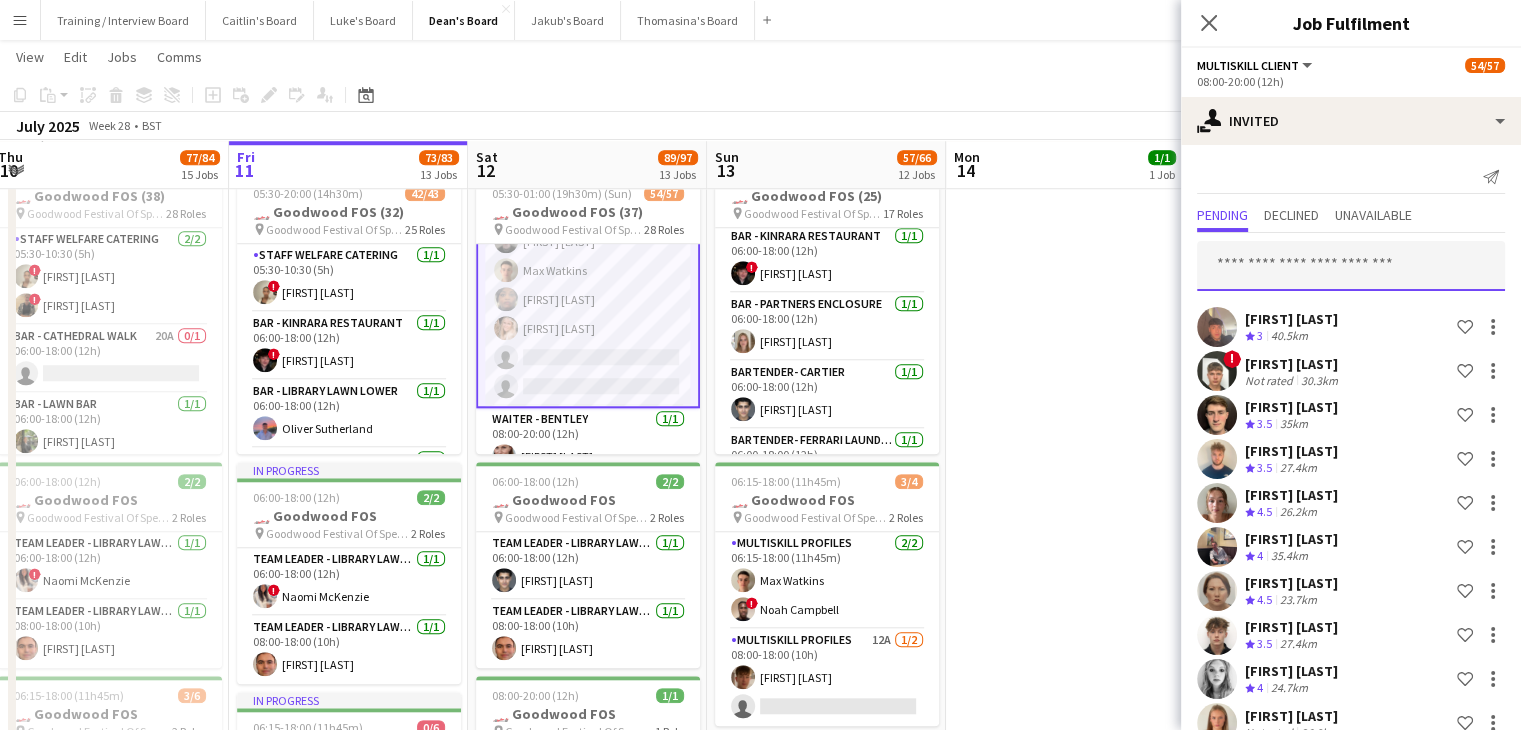 paste on "**********" 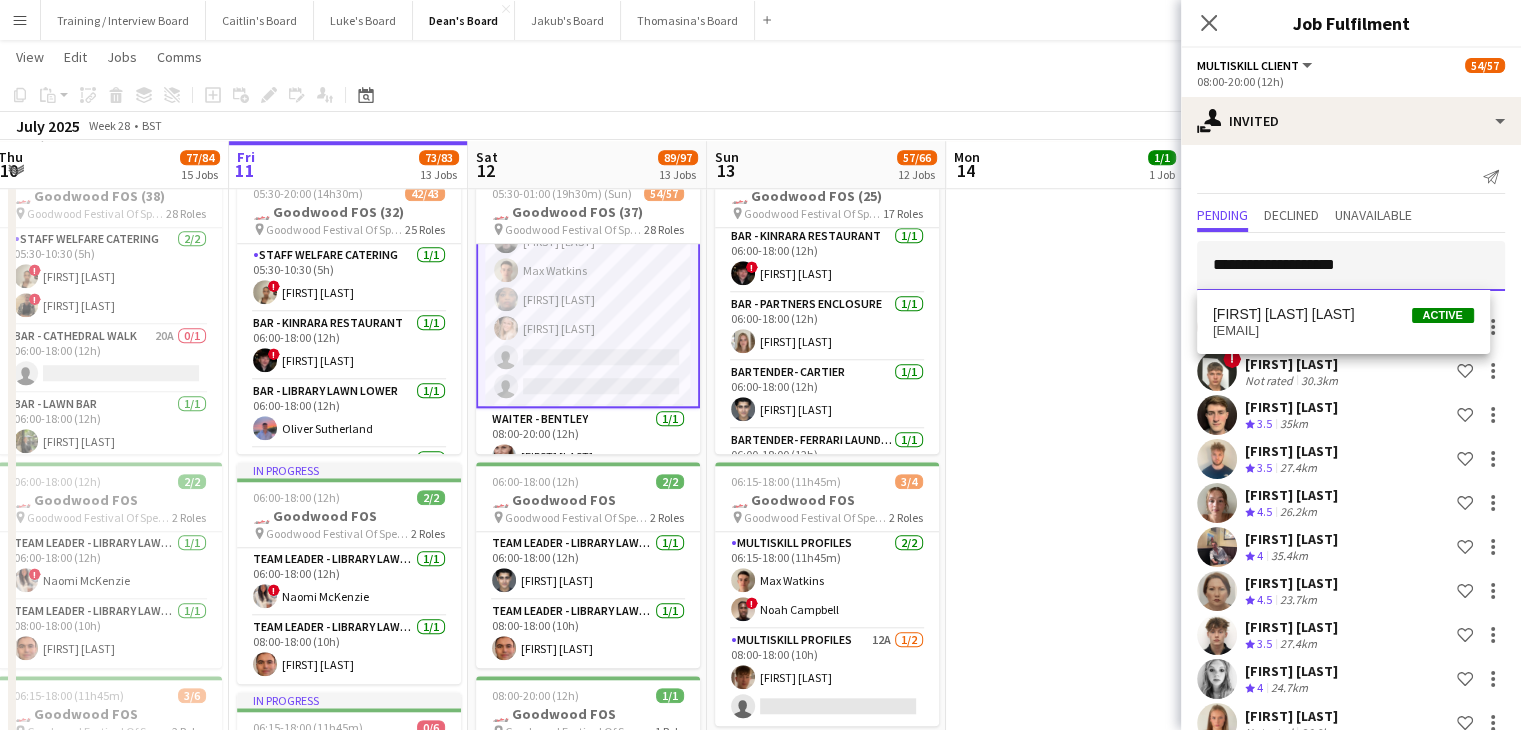 type on "**********" 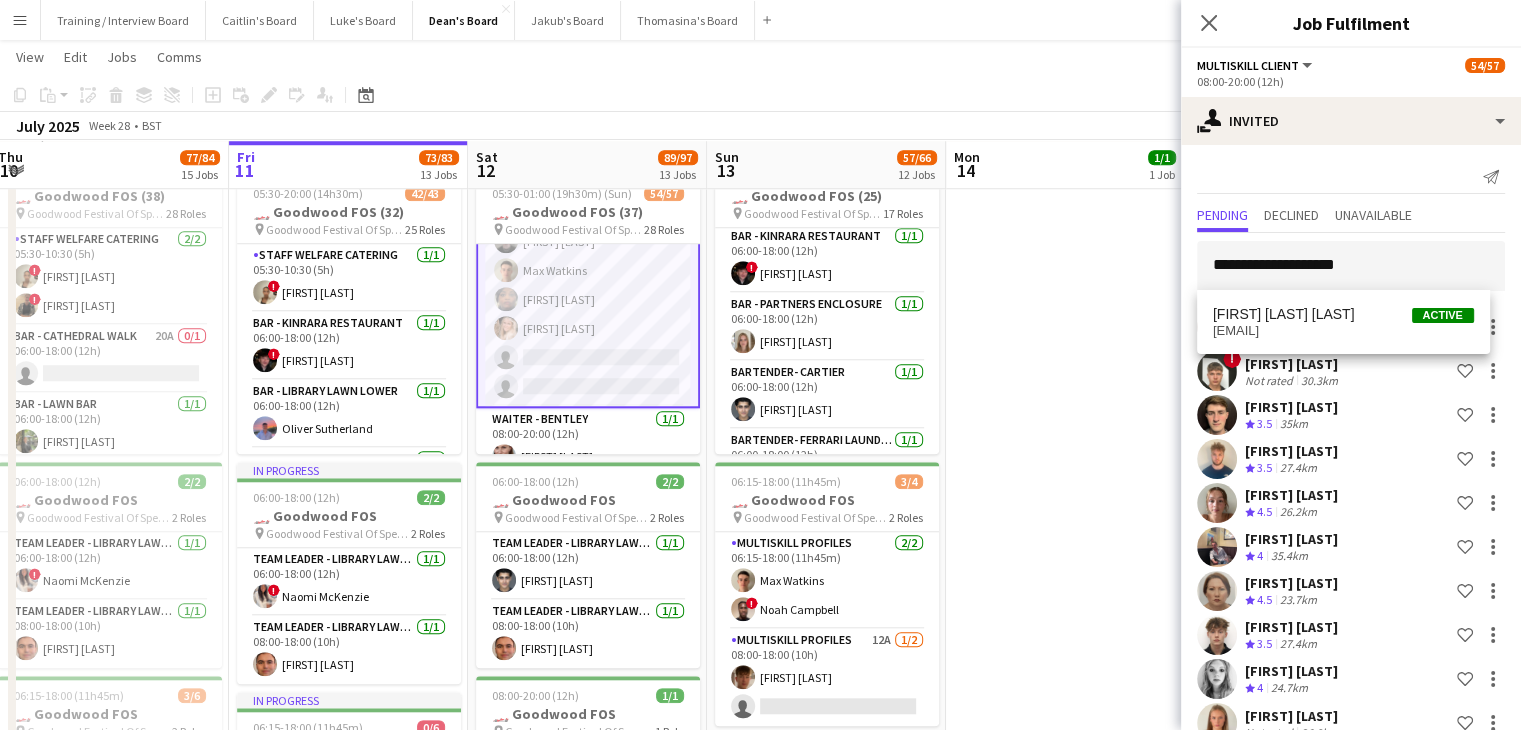 click on "[FIRST] [LAST] [LAST]" at bounding box center [1284, 314] 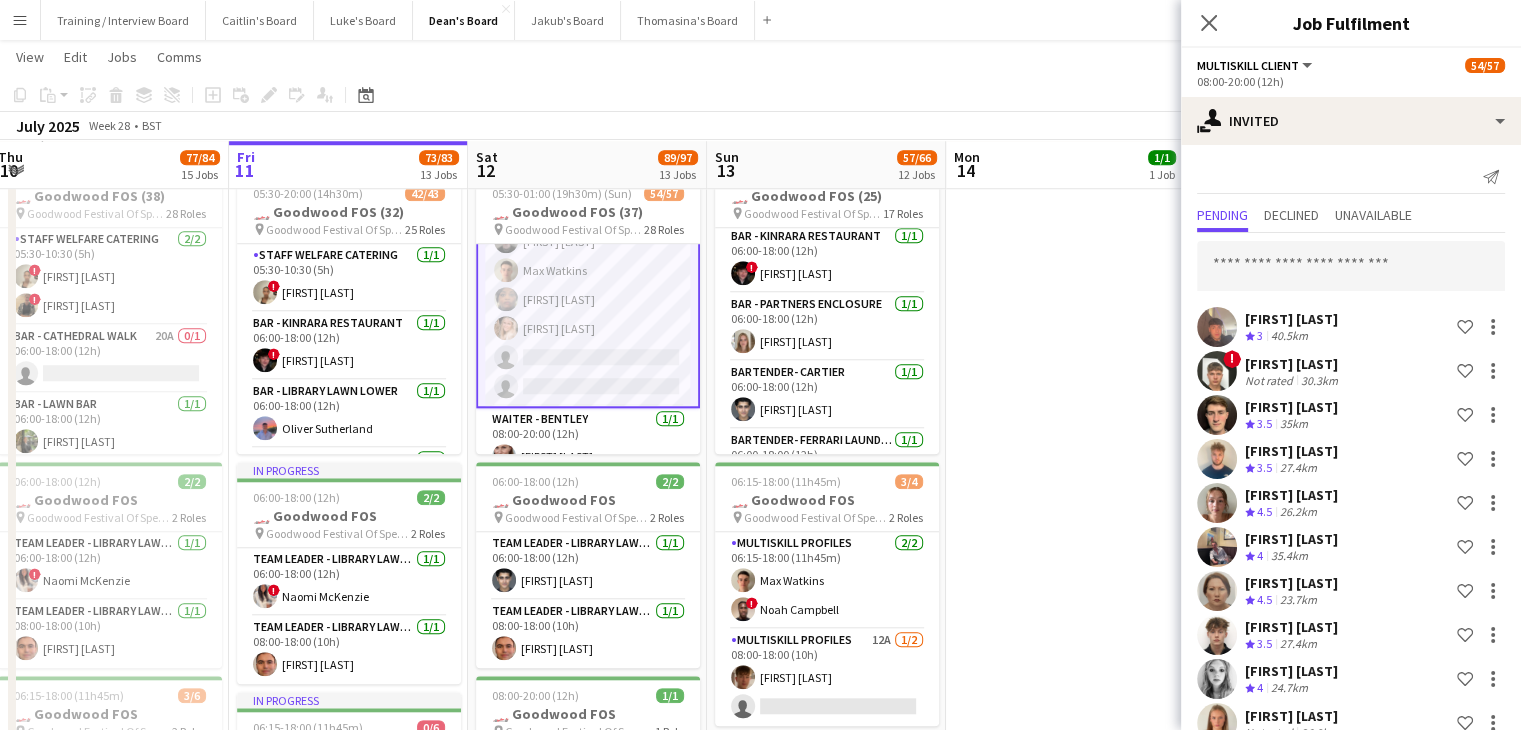 scroll, scrollTop: 4468, scrollLeft: 0, axis: vertical 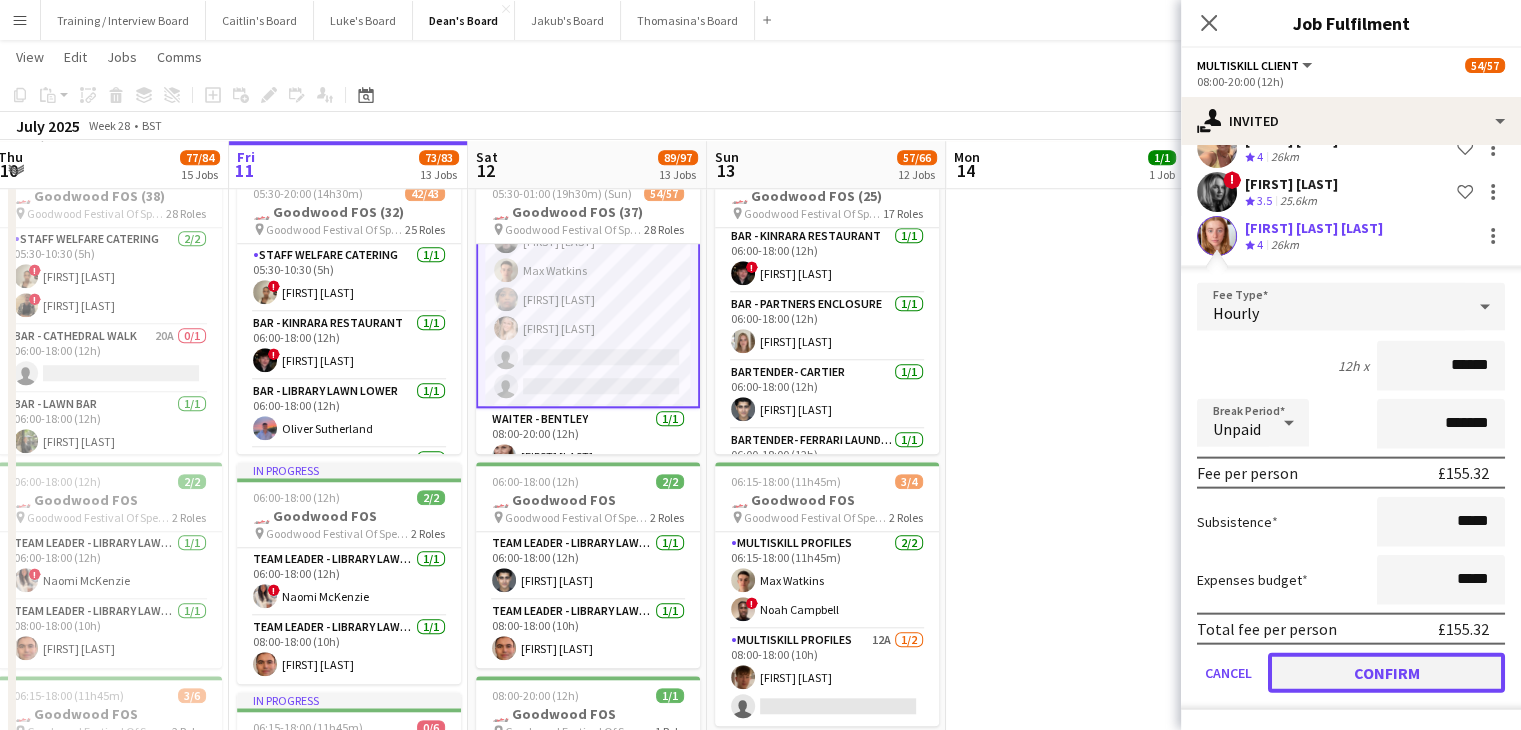 click on "Confirm" 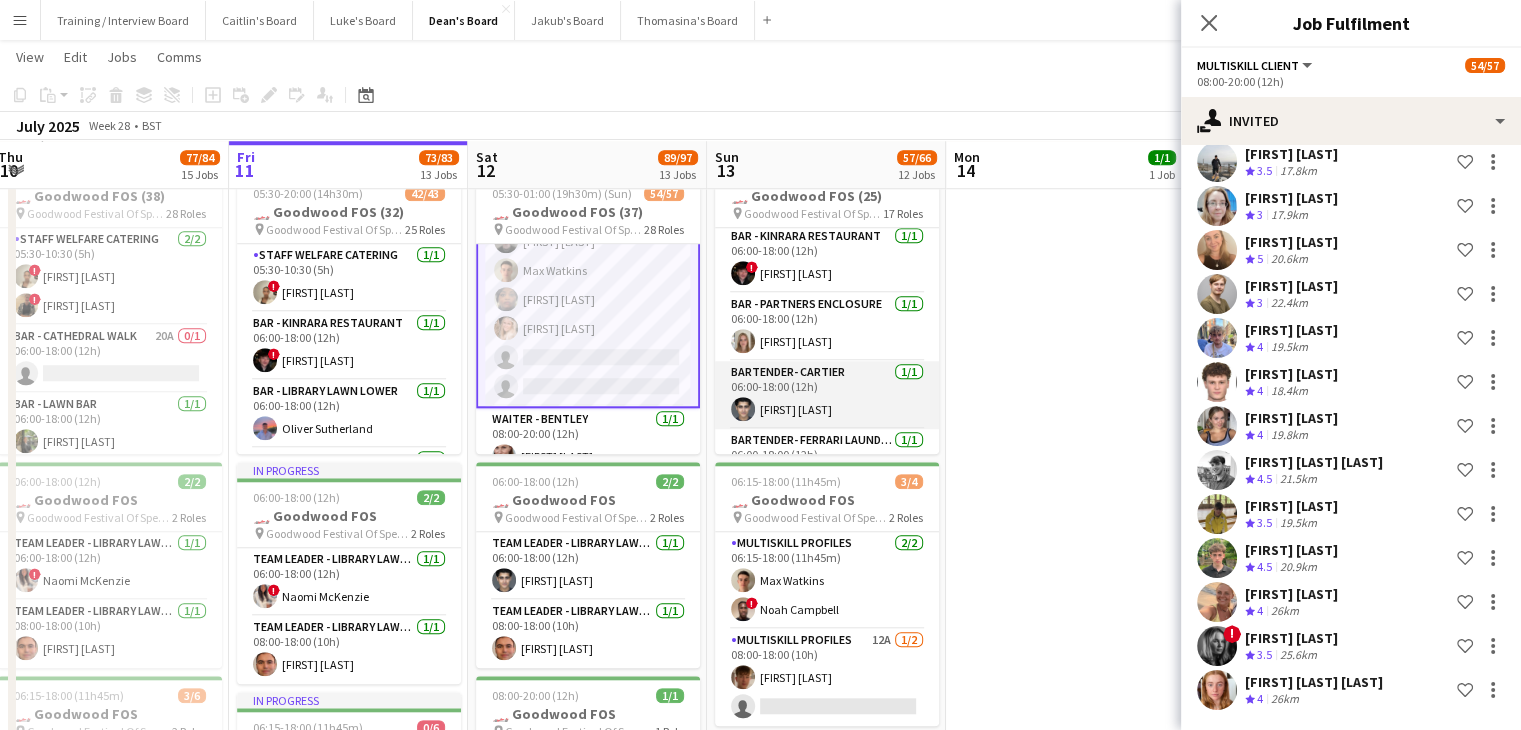 scroll, scrollTop: 4092, scrollLeft: 0, axis: vertical 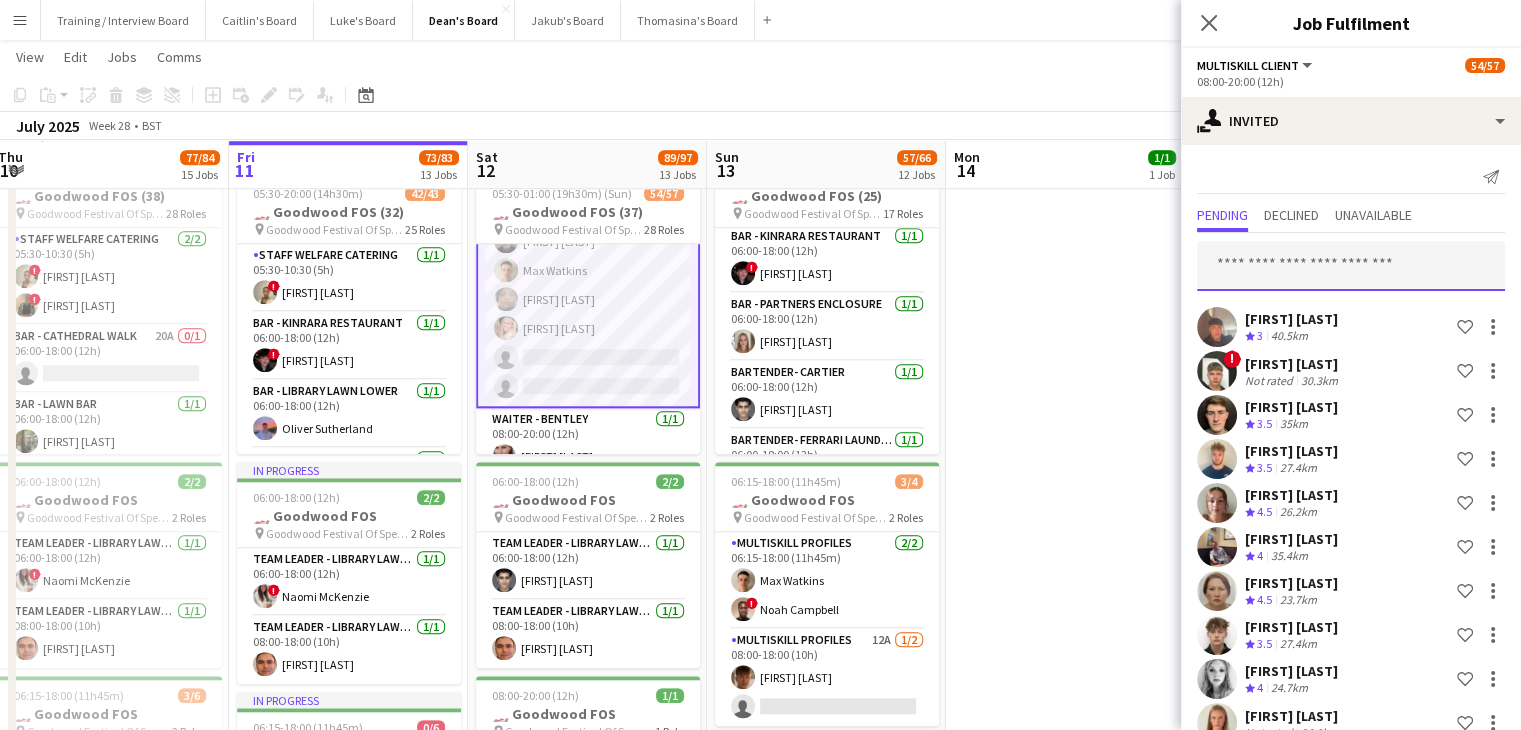 click at bounding box center (1351, 266) 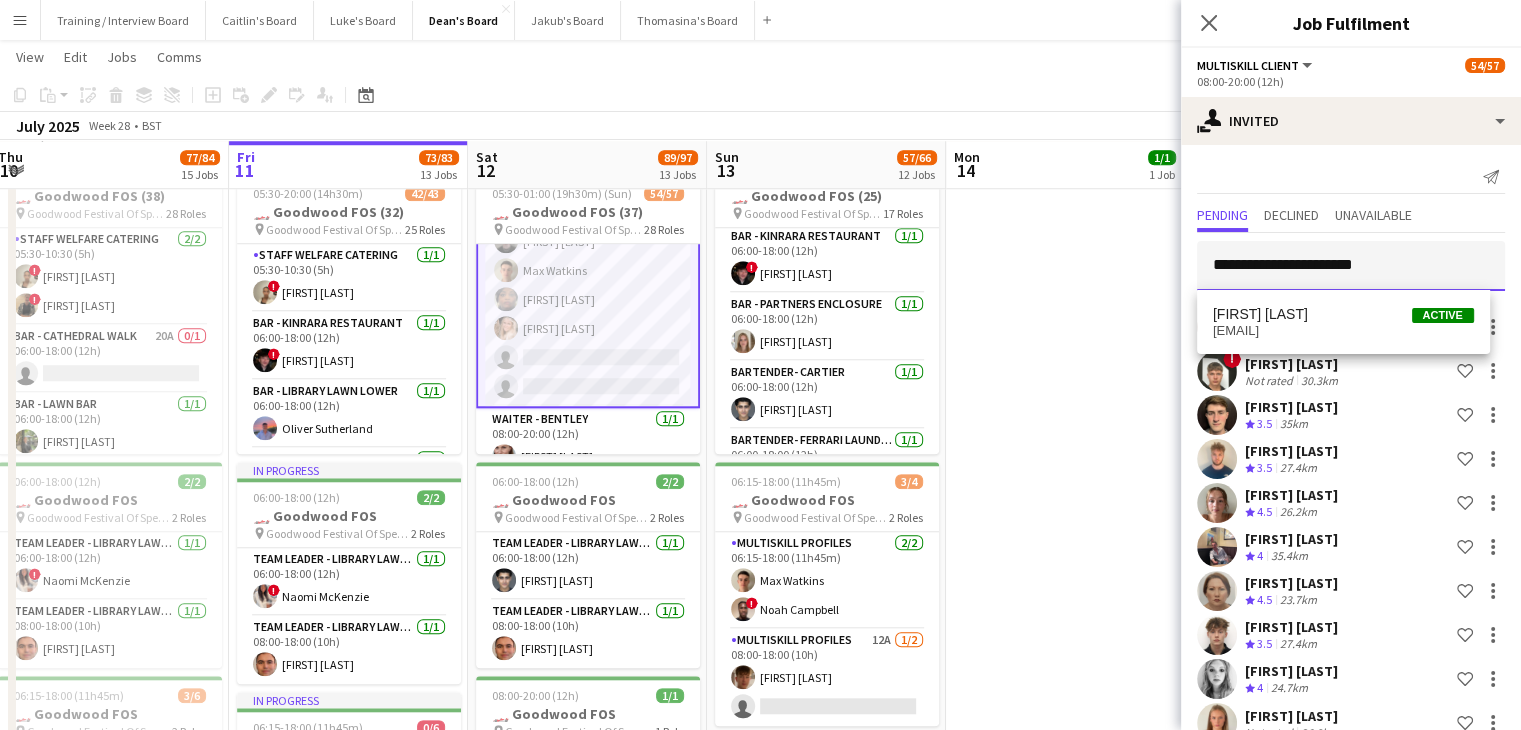 type on "**********" 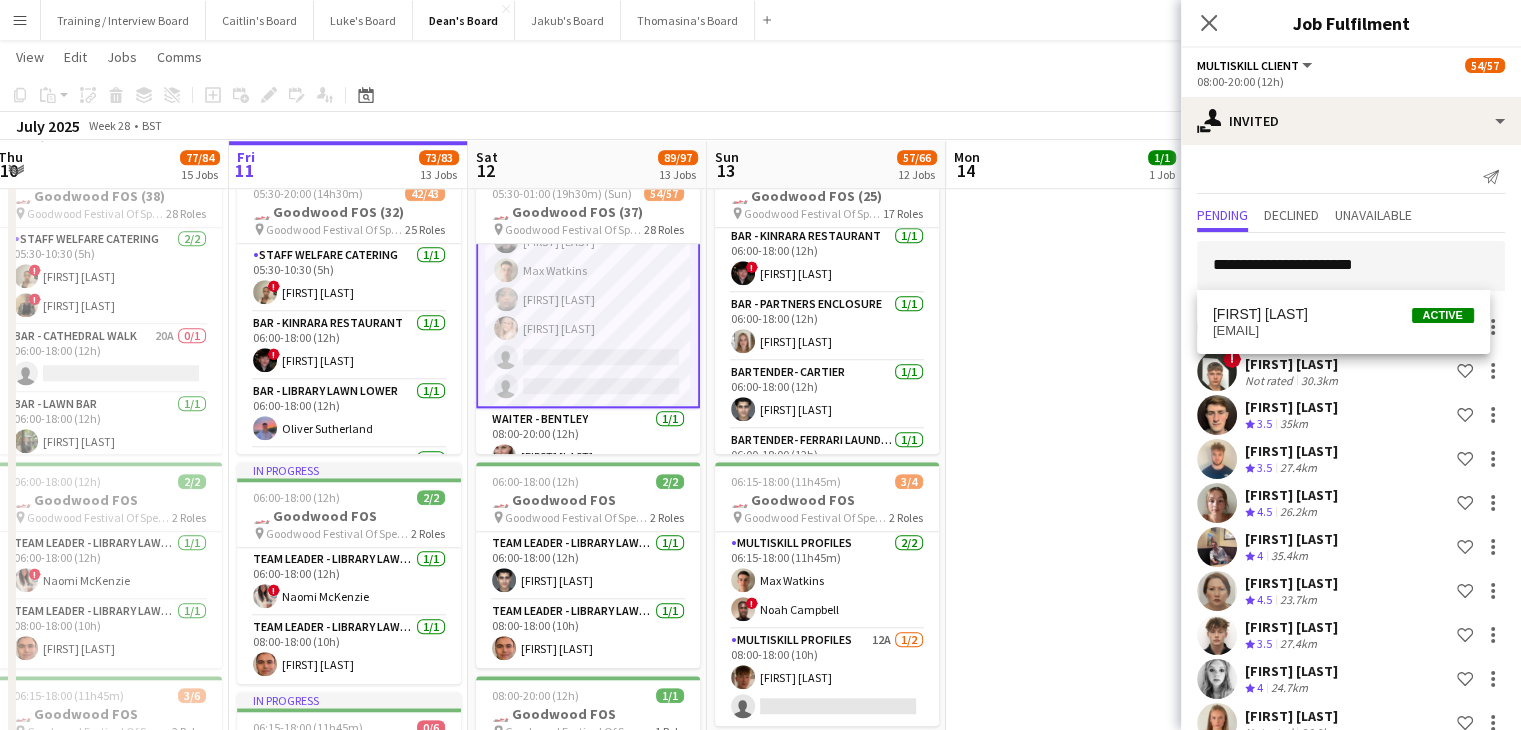 click on "[EMAIL]" at bounding box center (1343, 331) 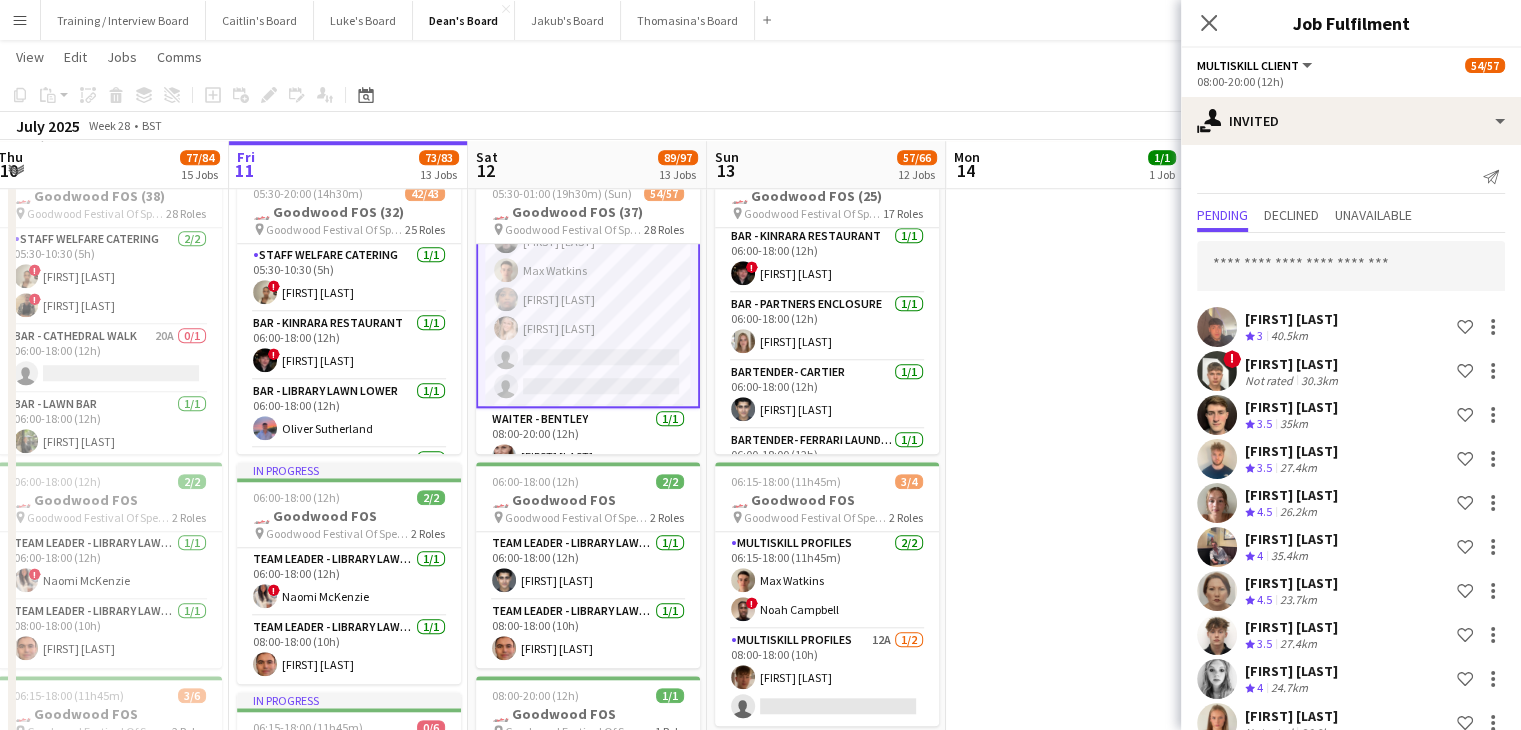 scroll, scrollTop: 4512, scrollLeft: 0, axis: vertical 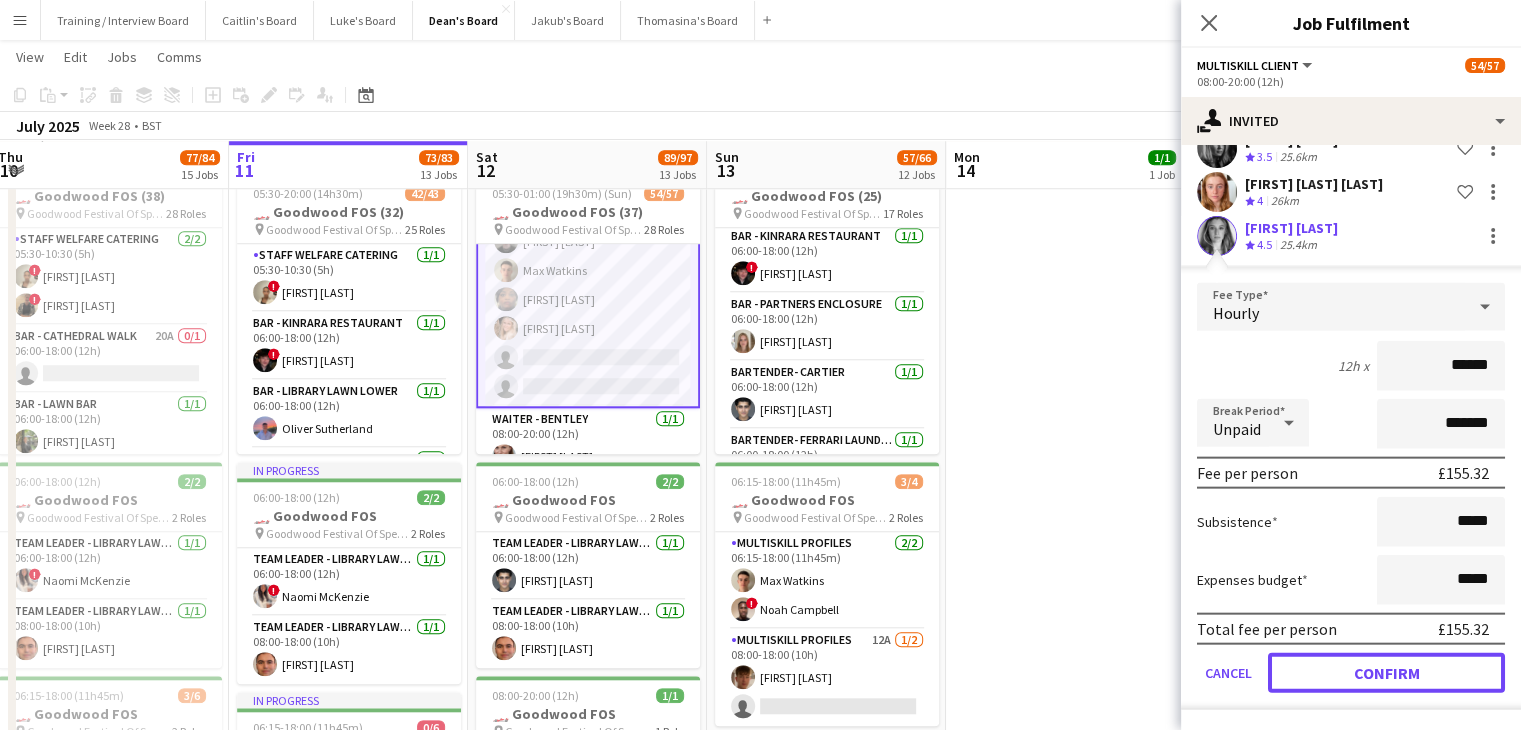drag, startPoint x: 1428, startPoint y: 678, endPoint x: 945, endPoint y: 417, distance: 549.0082 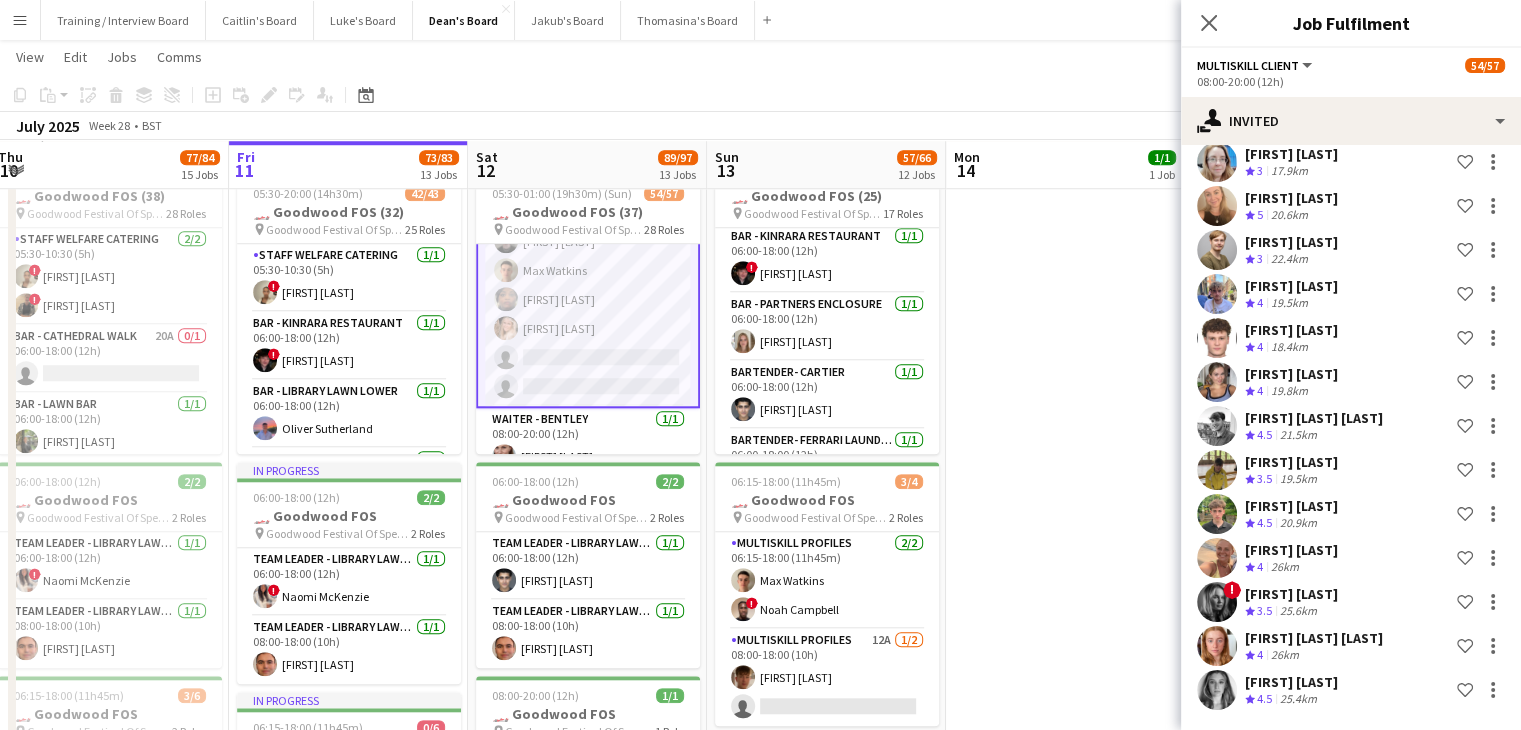 scroll, scrollTop: 4136, scrollLeft: 0, axis: vertical 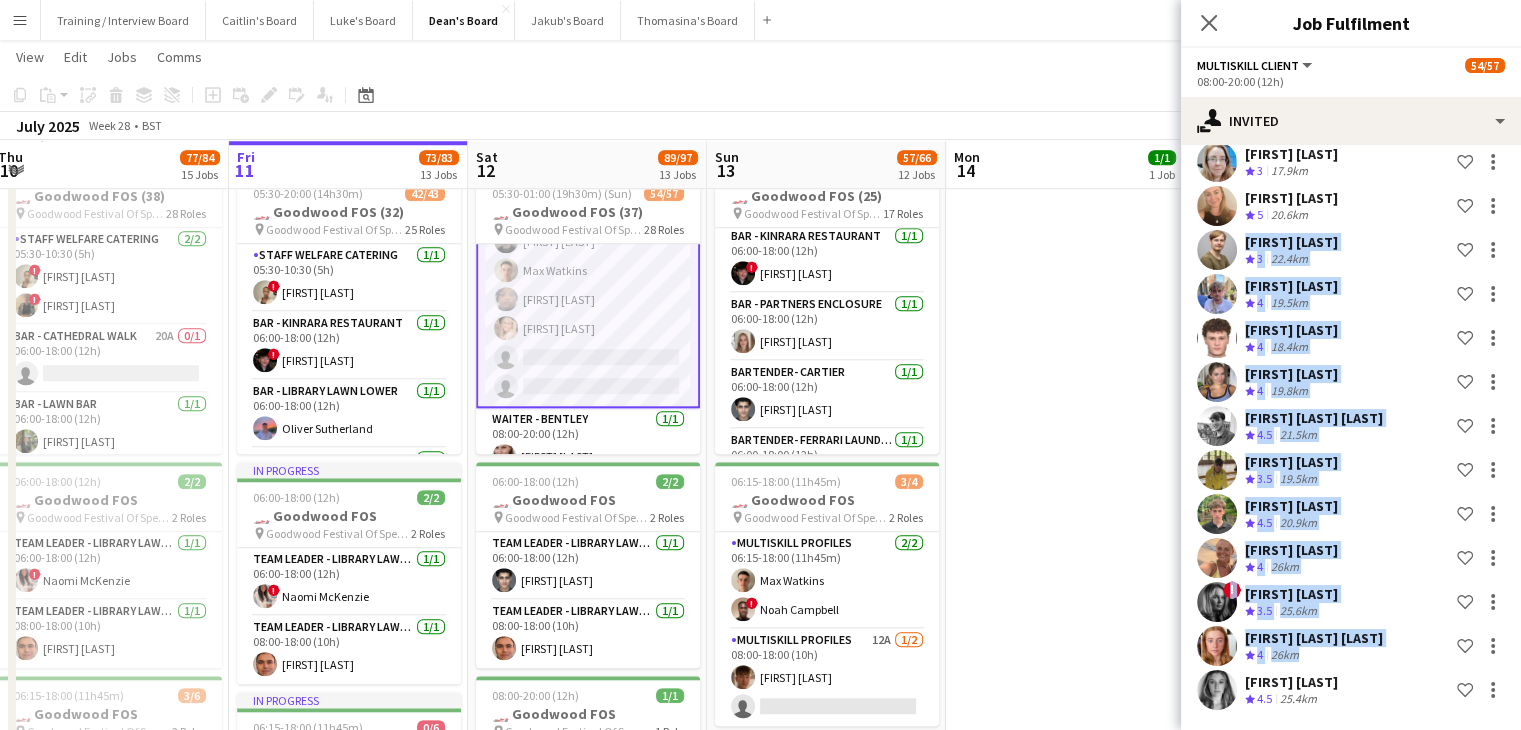 drag, startPoint x: 1504, startPoint y: 661, endPoint x: 1528, endPoint y: 396, distance: 266.08456 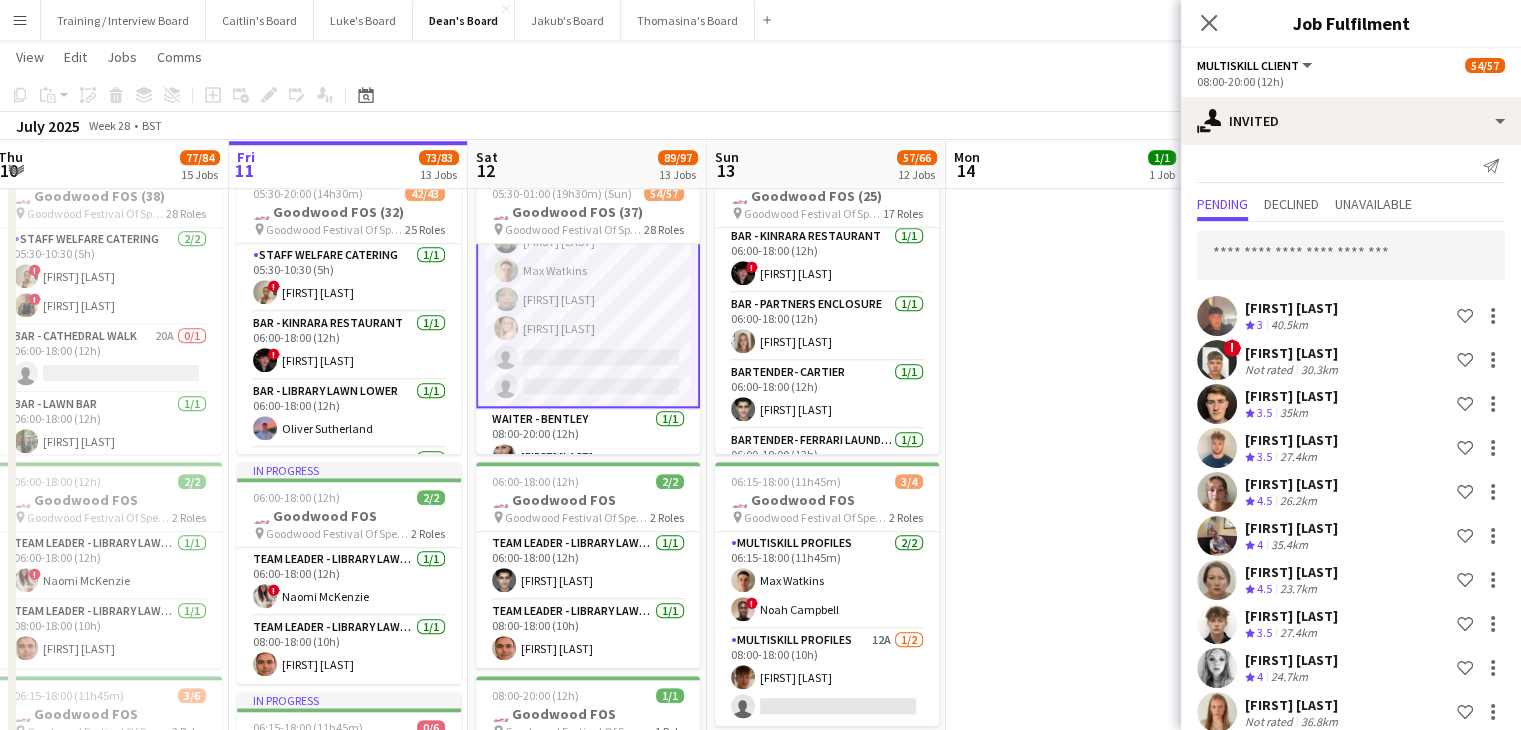 scroll, scrollTop: 0, scrollLeft: 0, axis: both 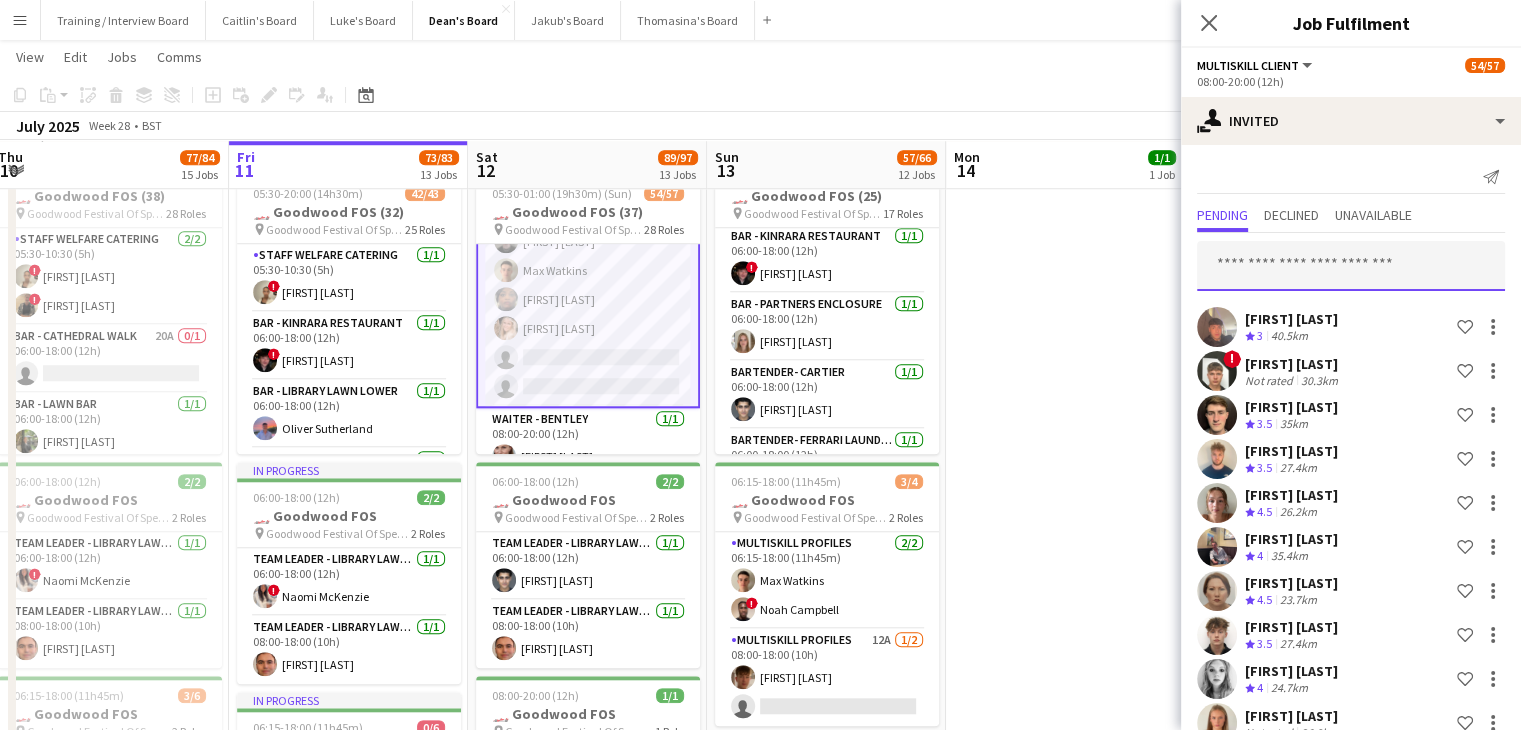 click at bounding box center (1351, 266) 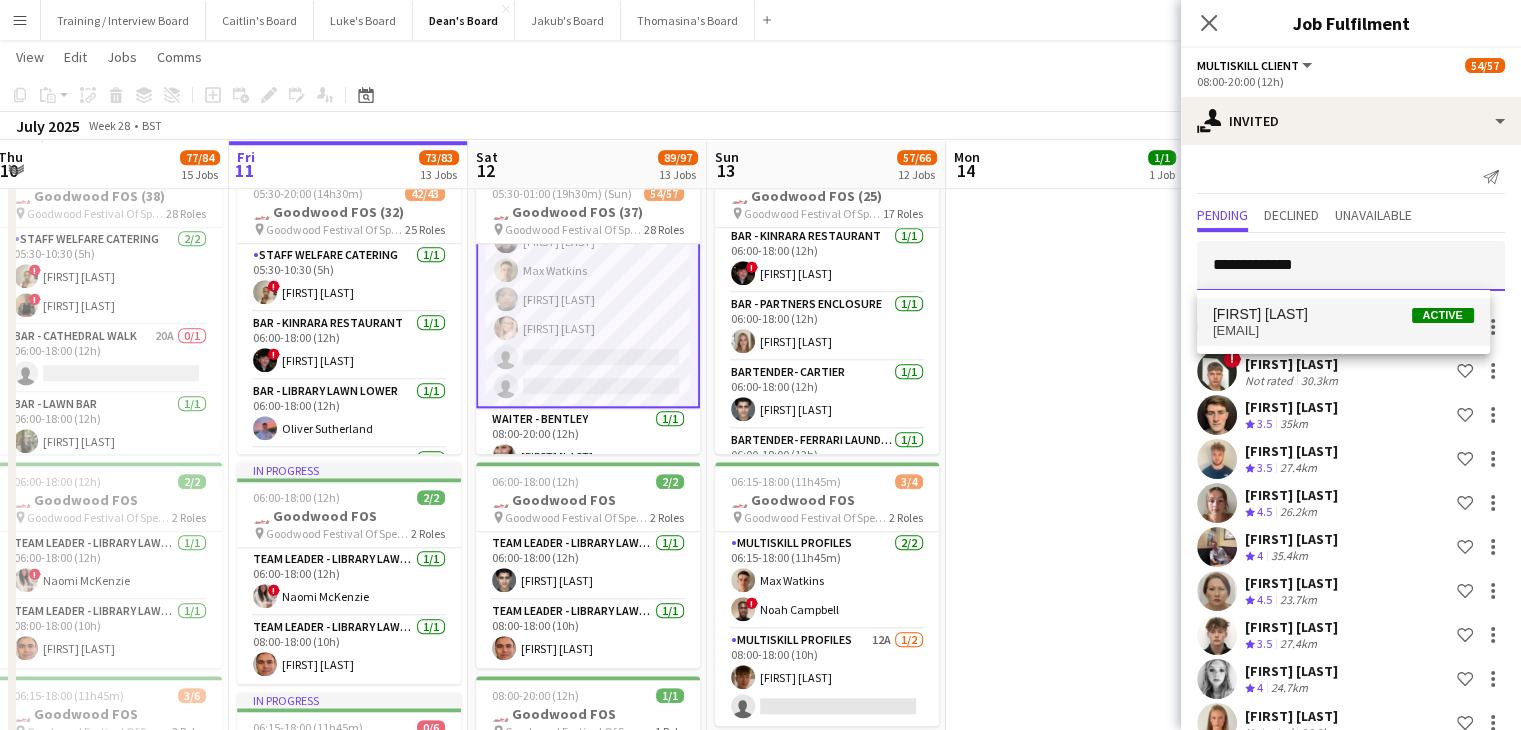 type on "**********" 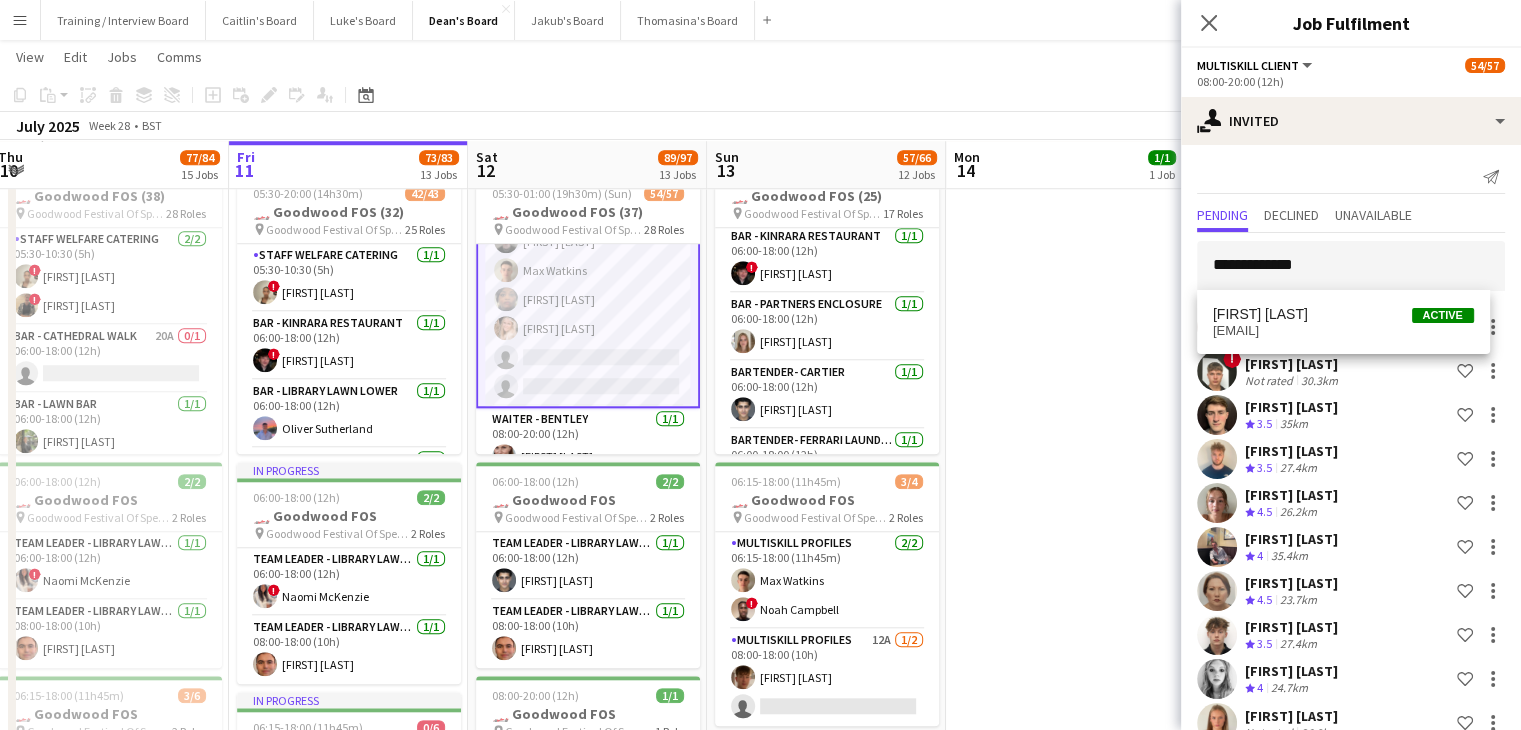click on "[FIRST] [LAST]  Active" at bounding box center [1343, 314] 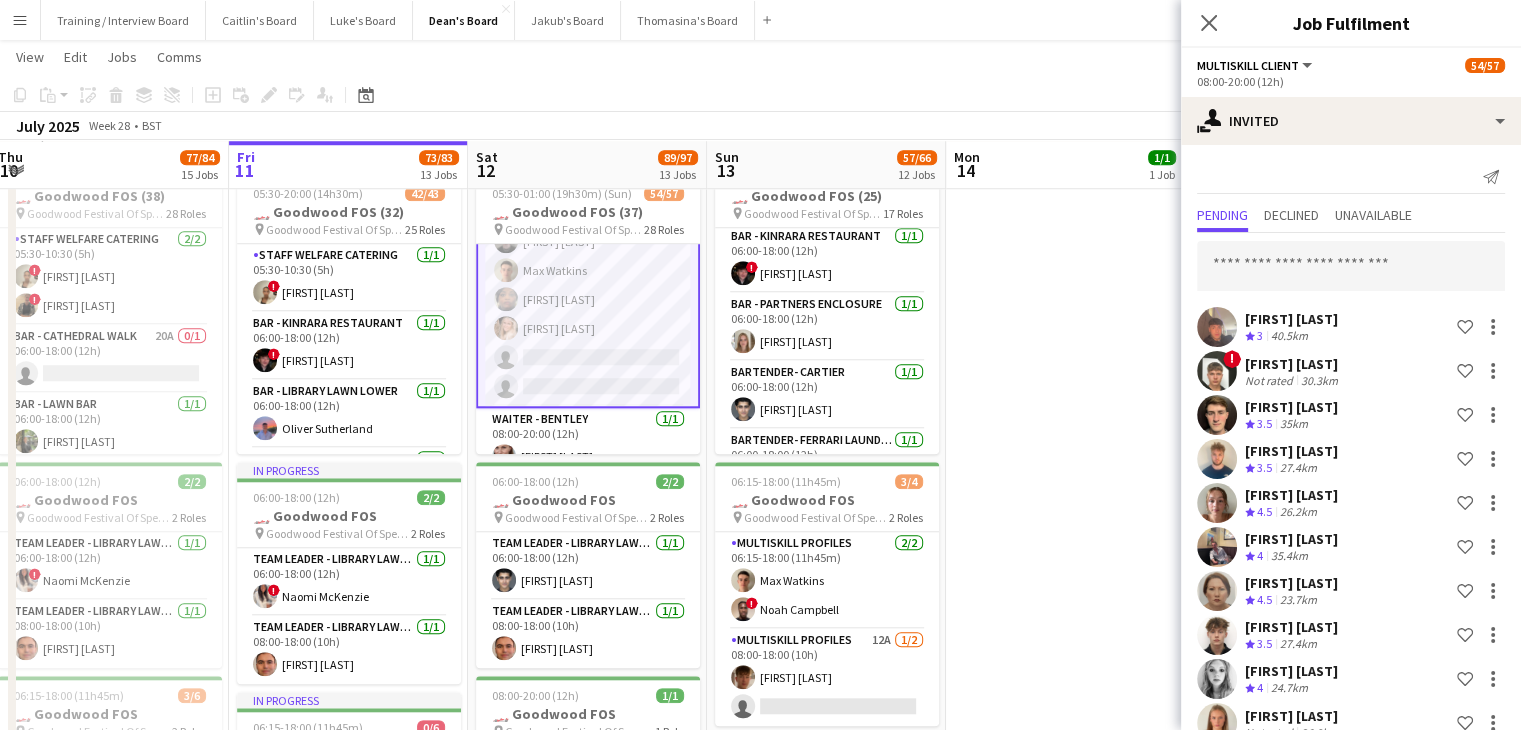 scroll, scrollTop: 4556, scrollLeft: 0, axis: vertical 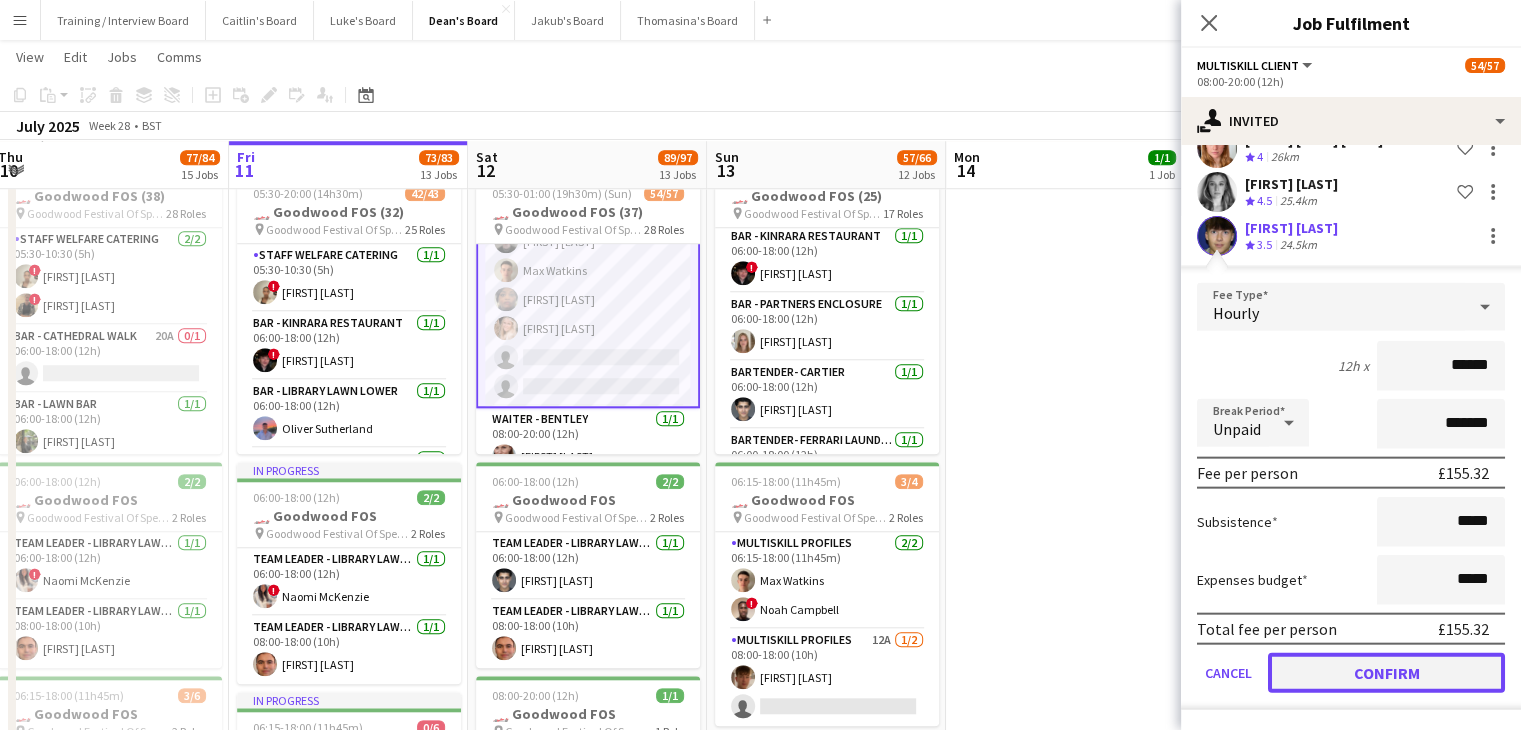 click on "Confirm" 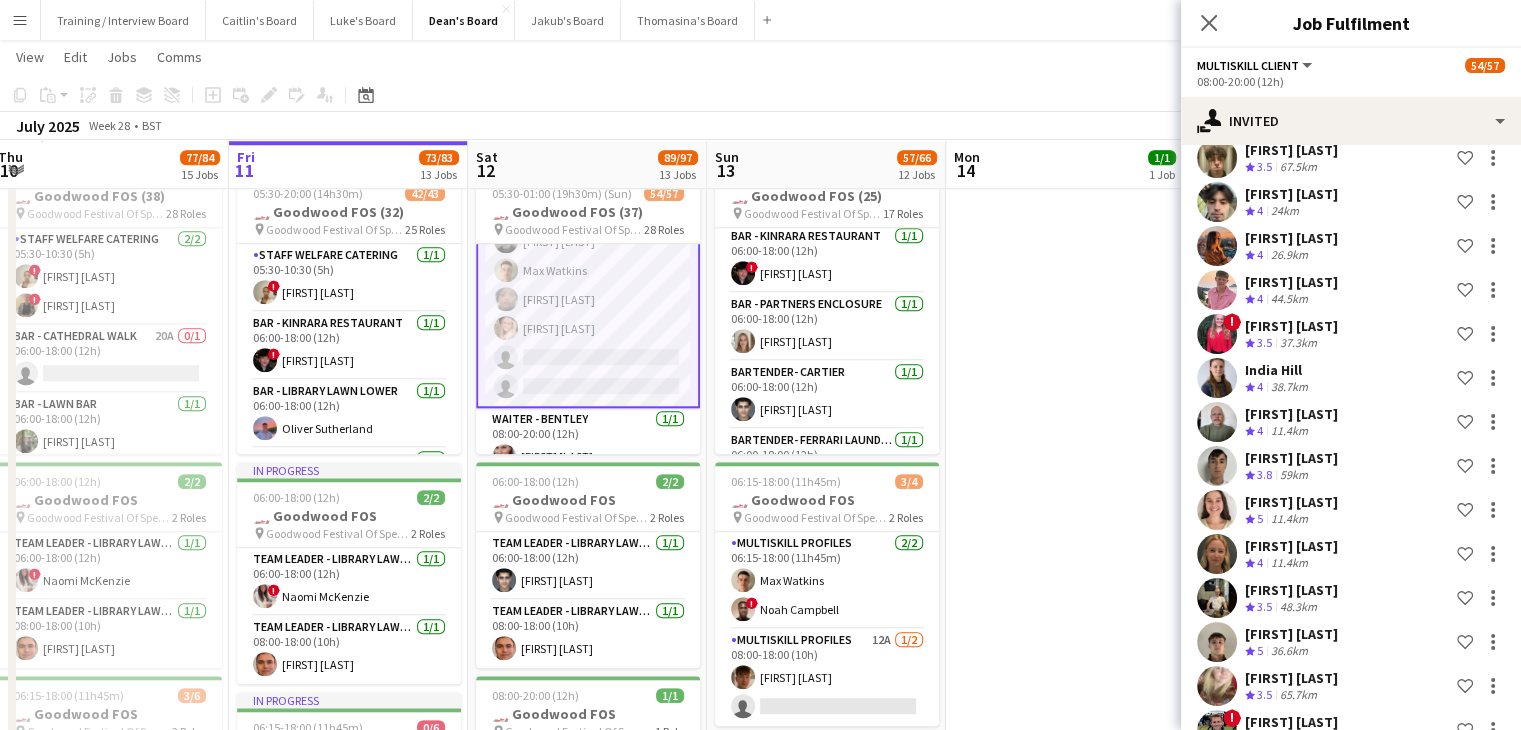 scroll, scrollTop: 0, scrollLeft: 0, axis: both 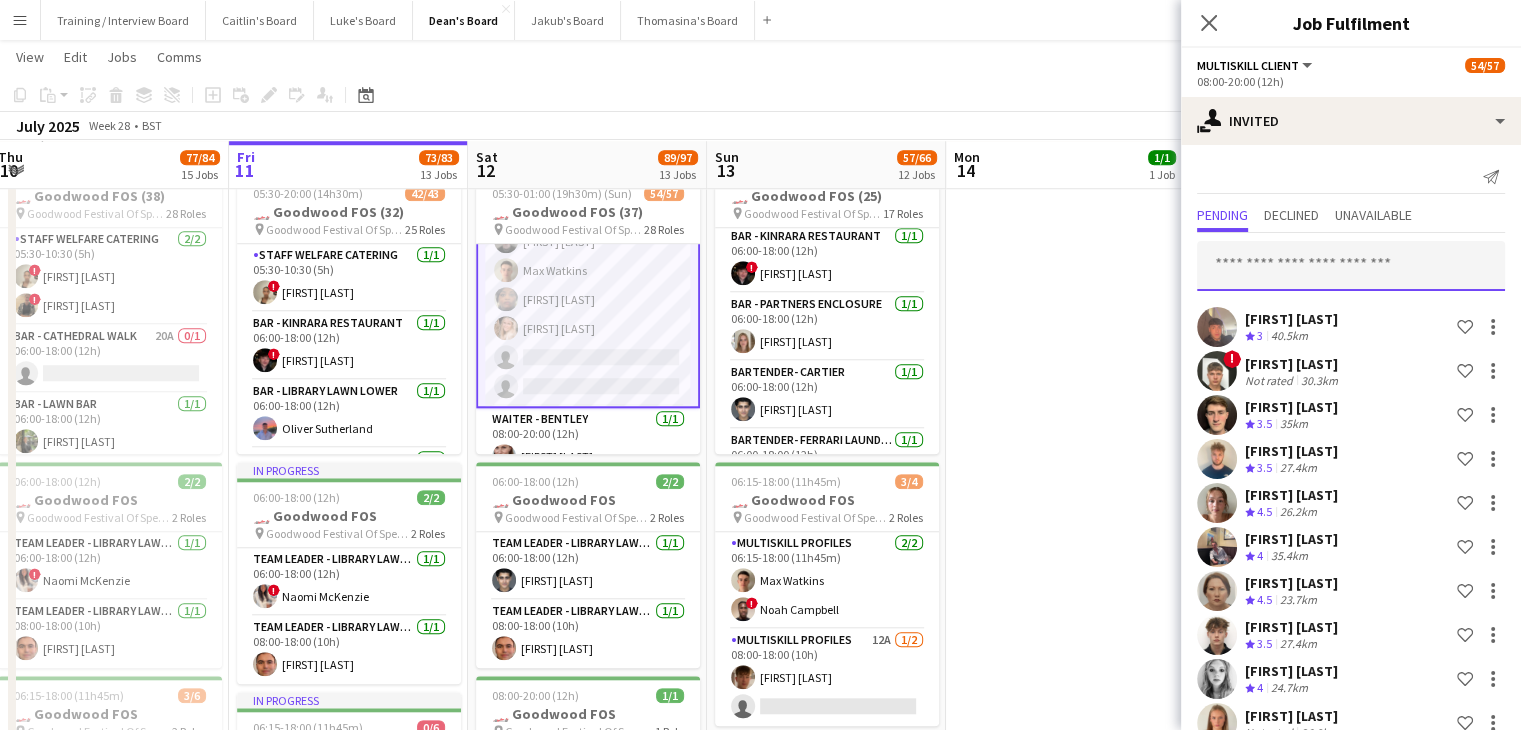 click at bounding box center [1351, 266] 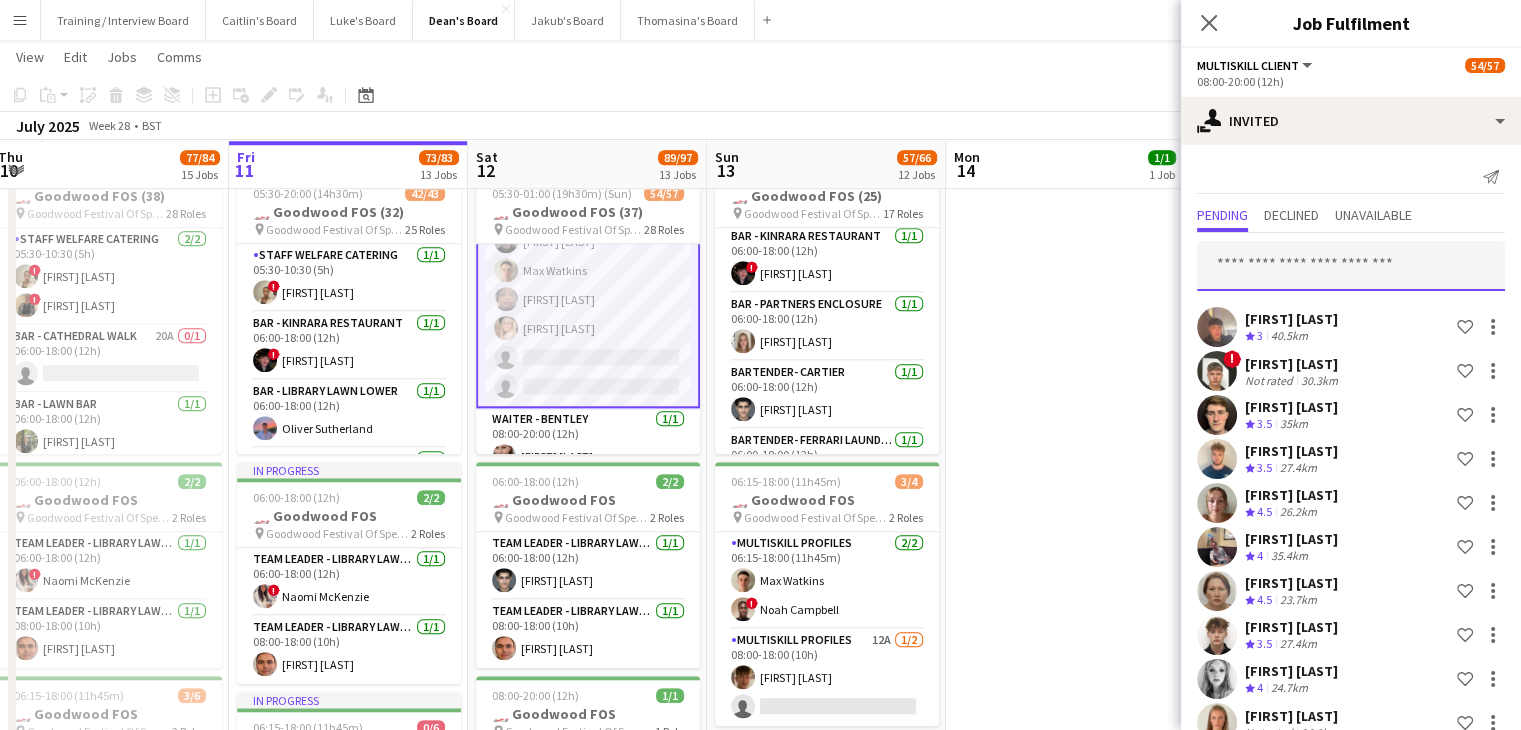 paste on "**********" 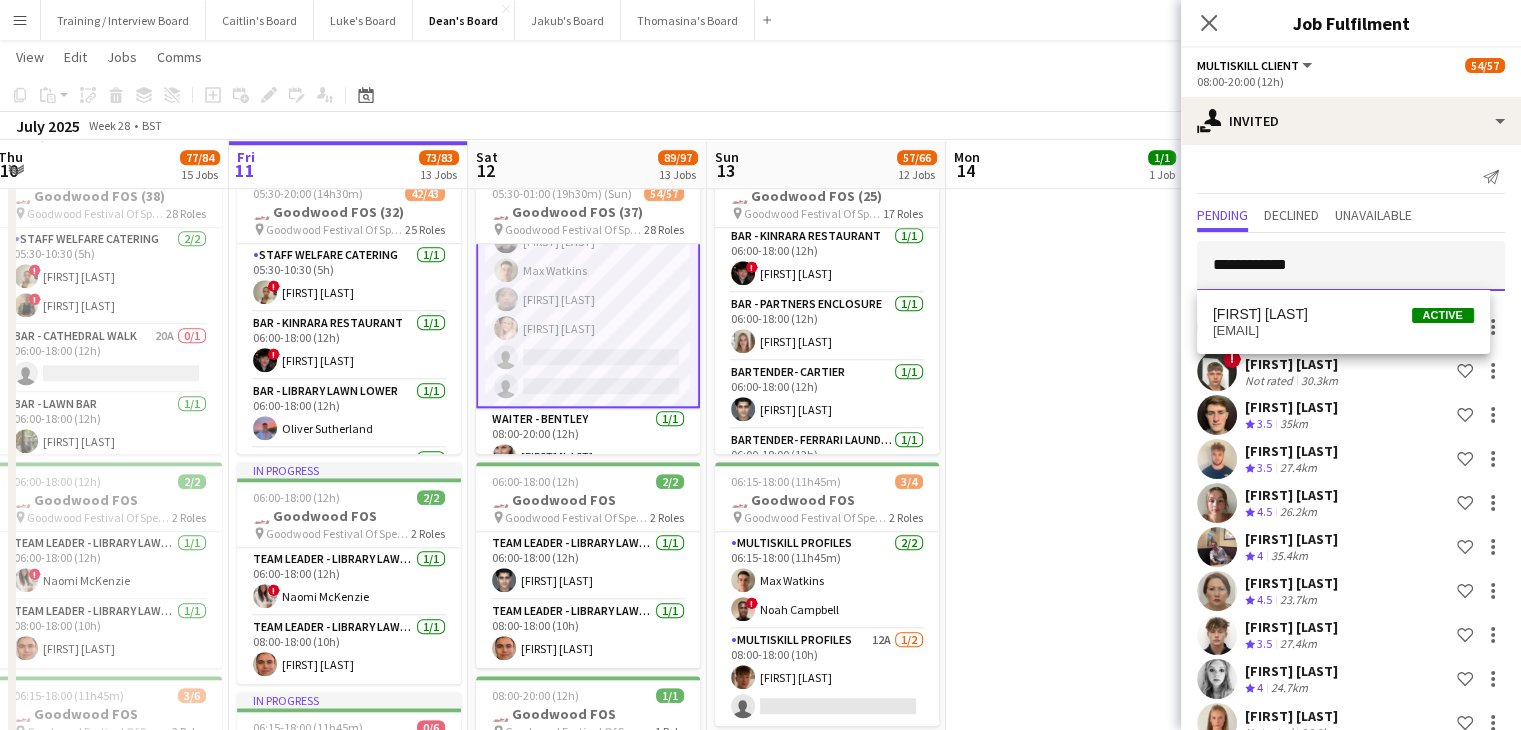type on "**********" 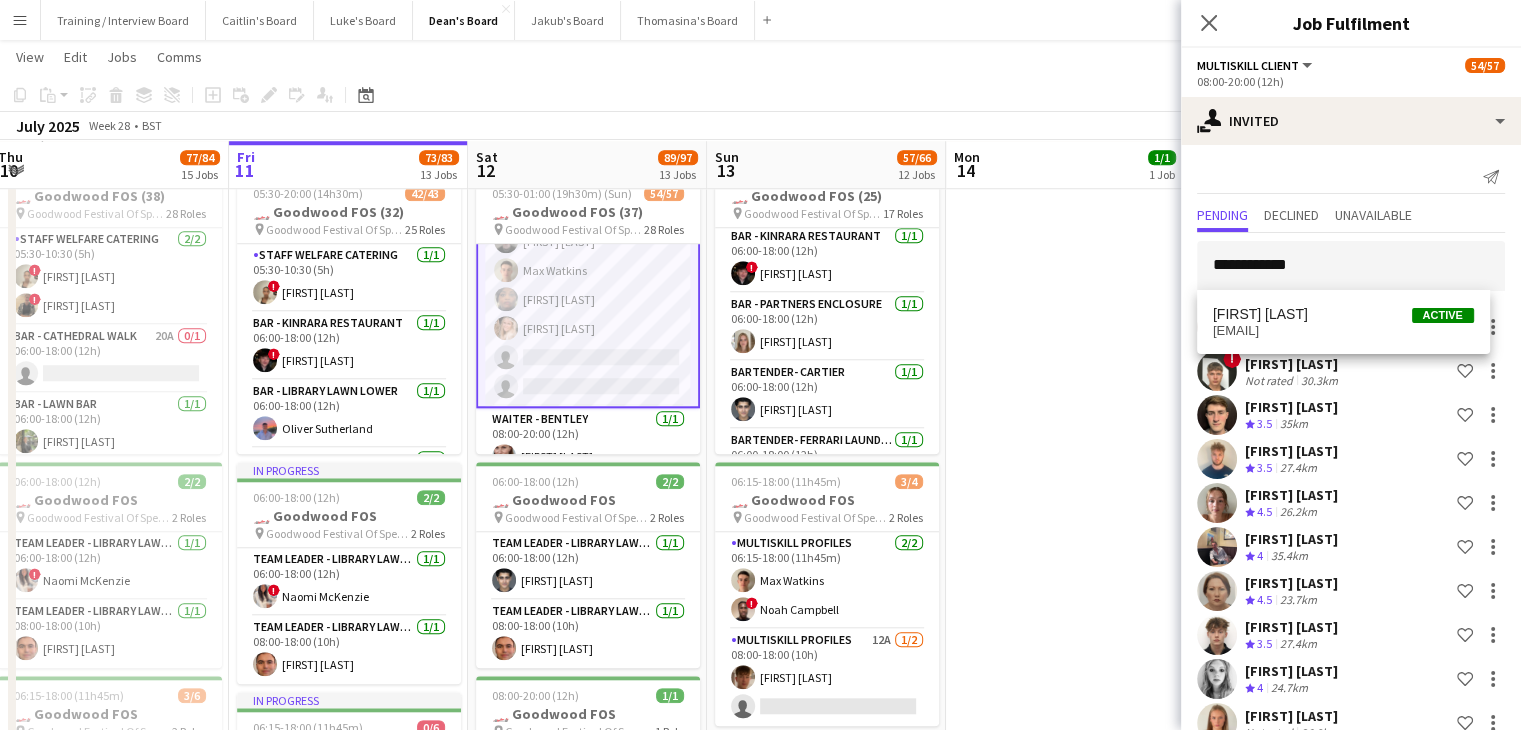 click on "[FIRST] [LAST]  Active" at bounding box center (1343, 314) 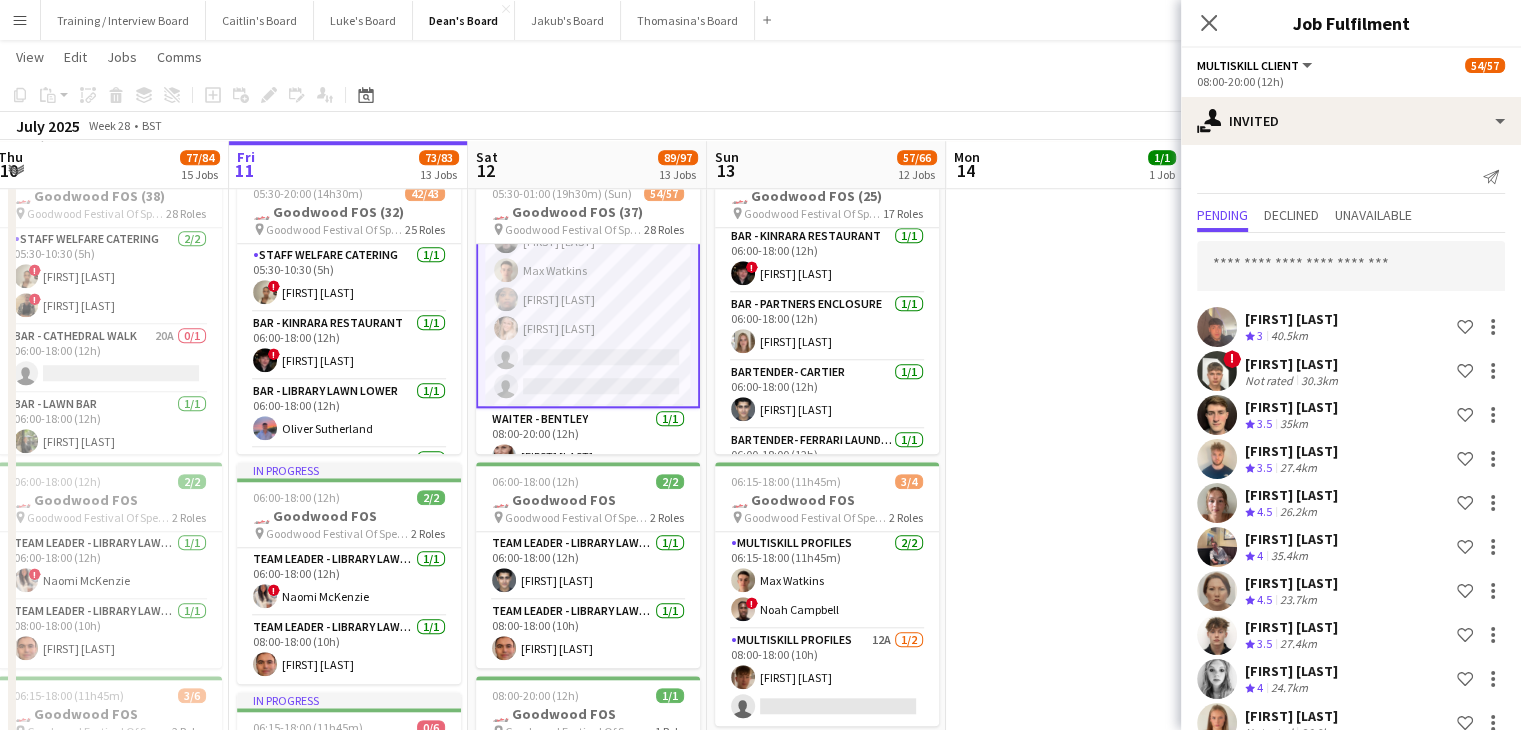 scroll, scrollTop: 4600, scrollLeft: 0, axis: vertical 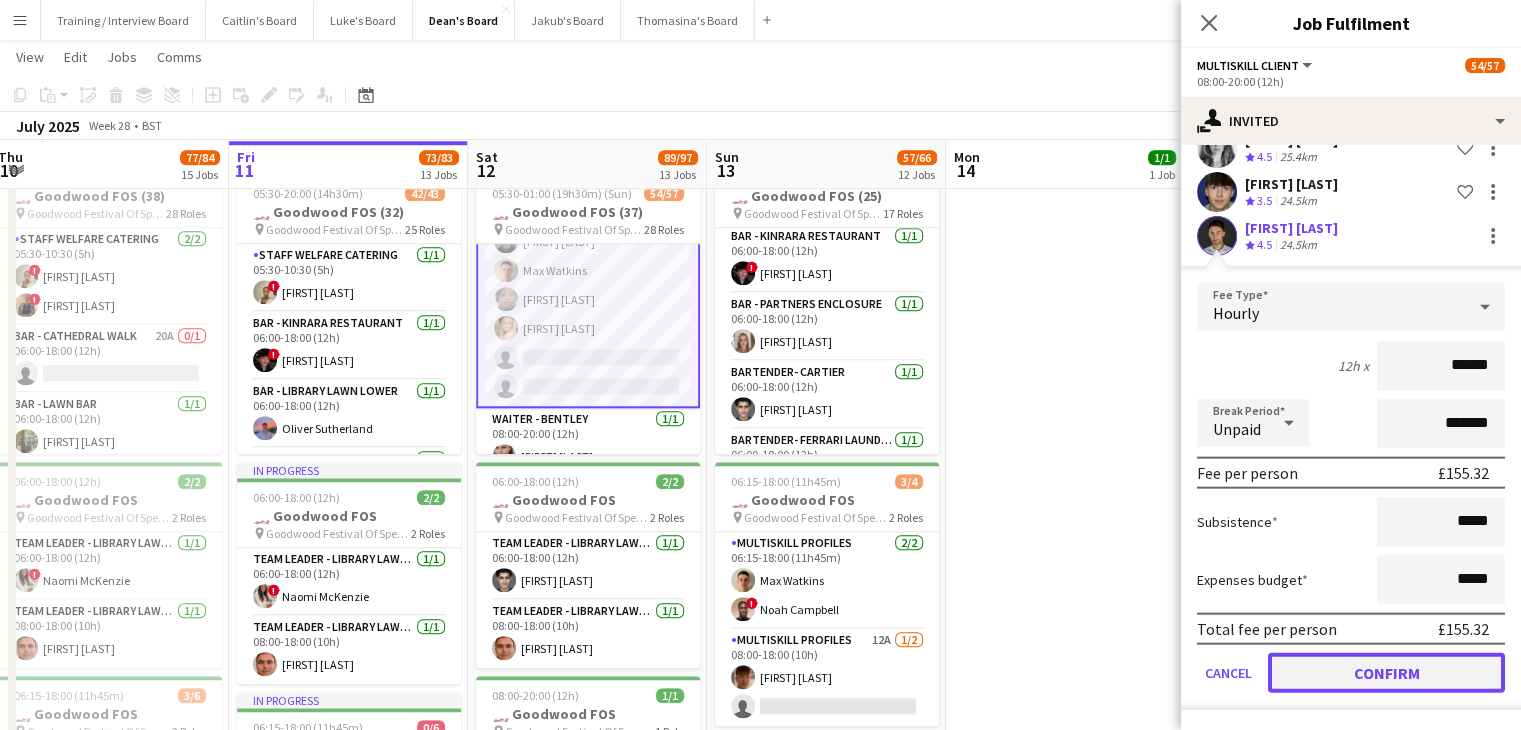 click on "Confirm" 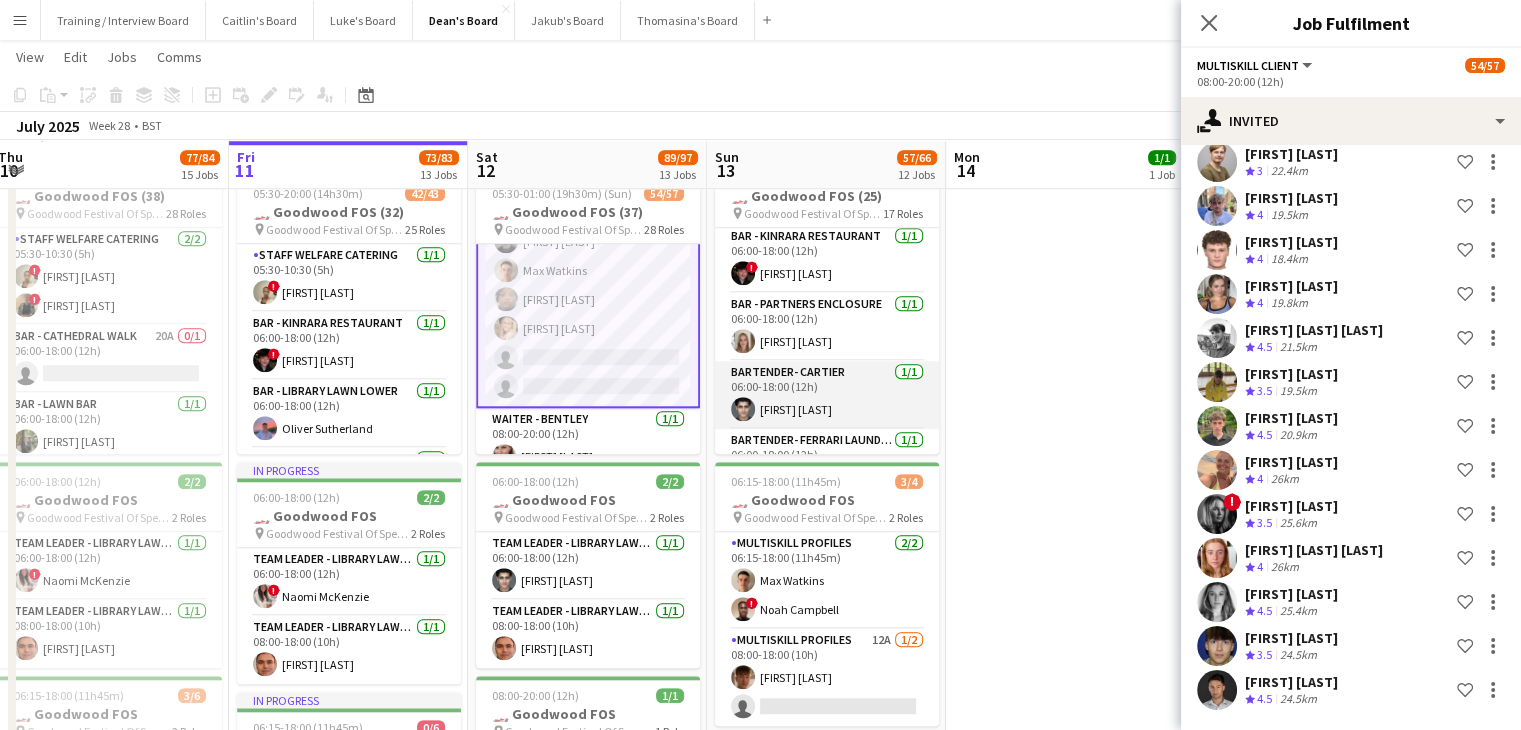 scroll, scrollTop: 4224, scrollLeft: 0, axis: vertical 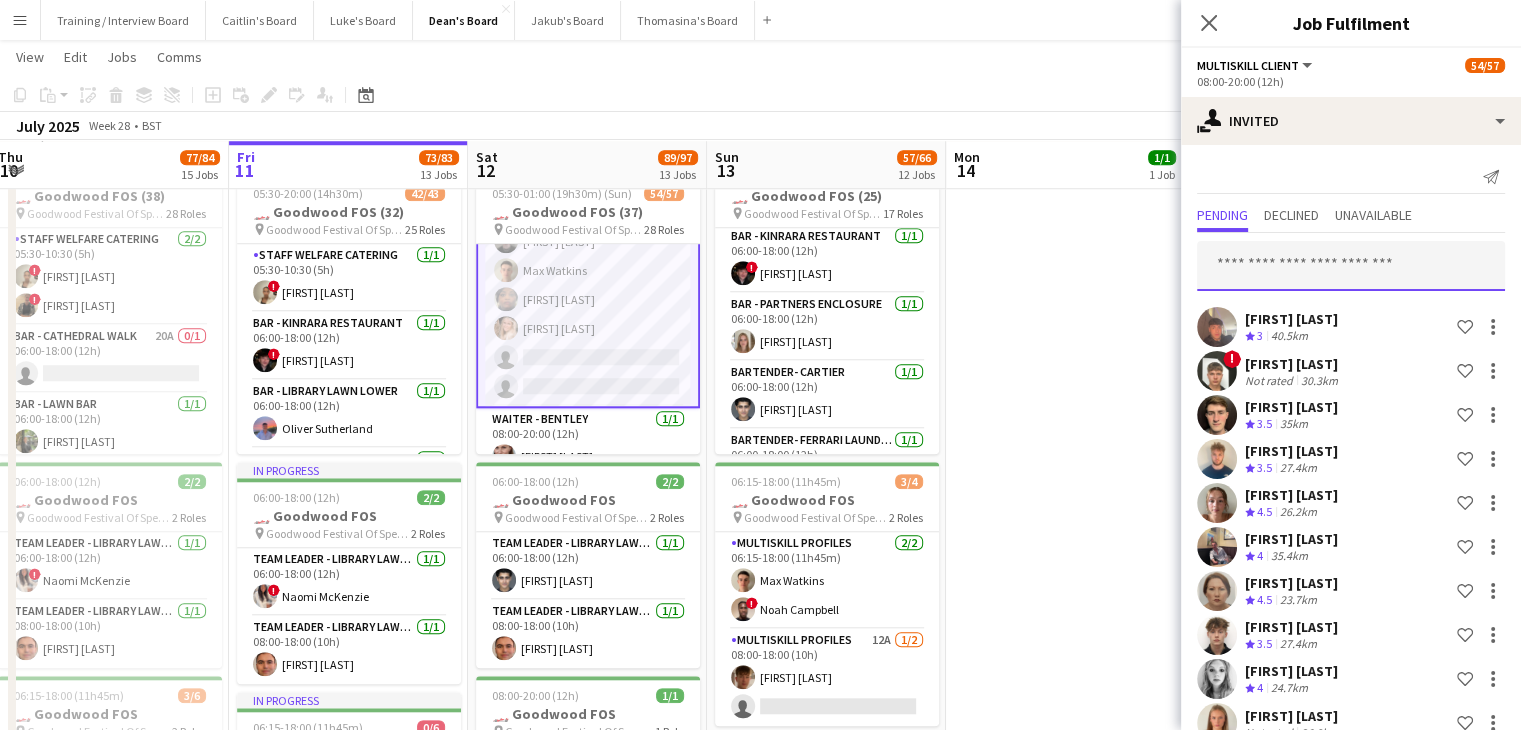 click at bounding box center [1351, 266] 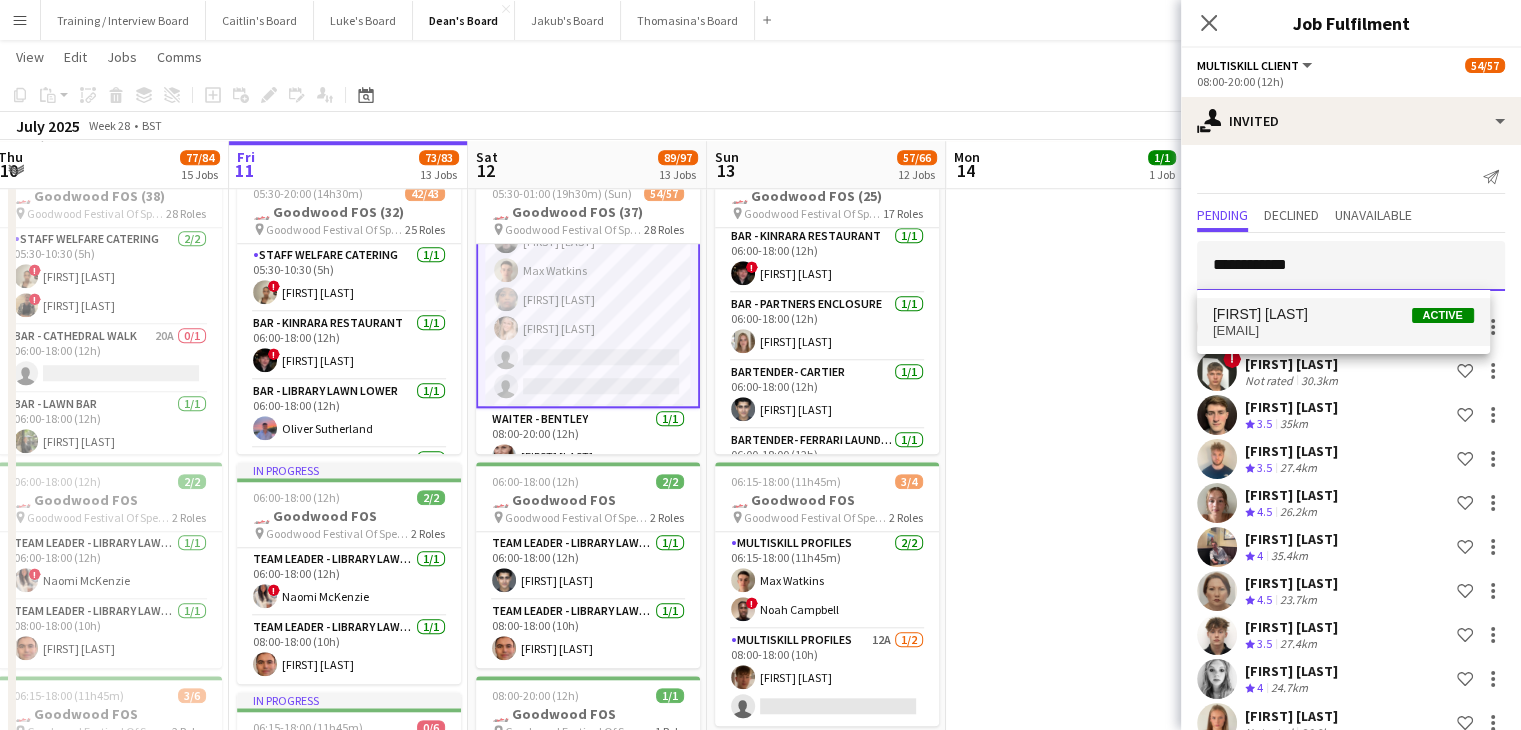 type on "**********" 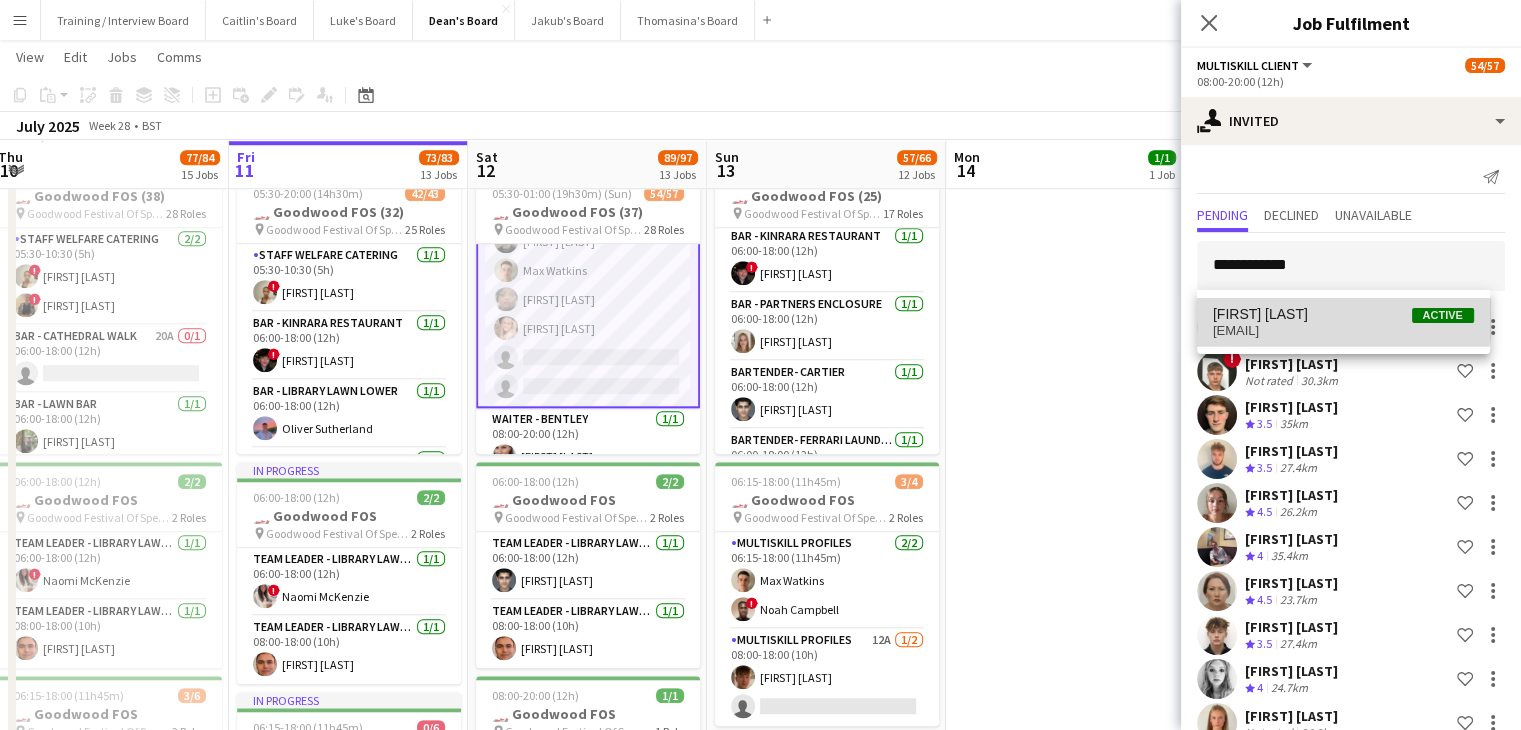 click on "[FIRST] [LAST]  Active" at bounding box center (1343, 314) 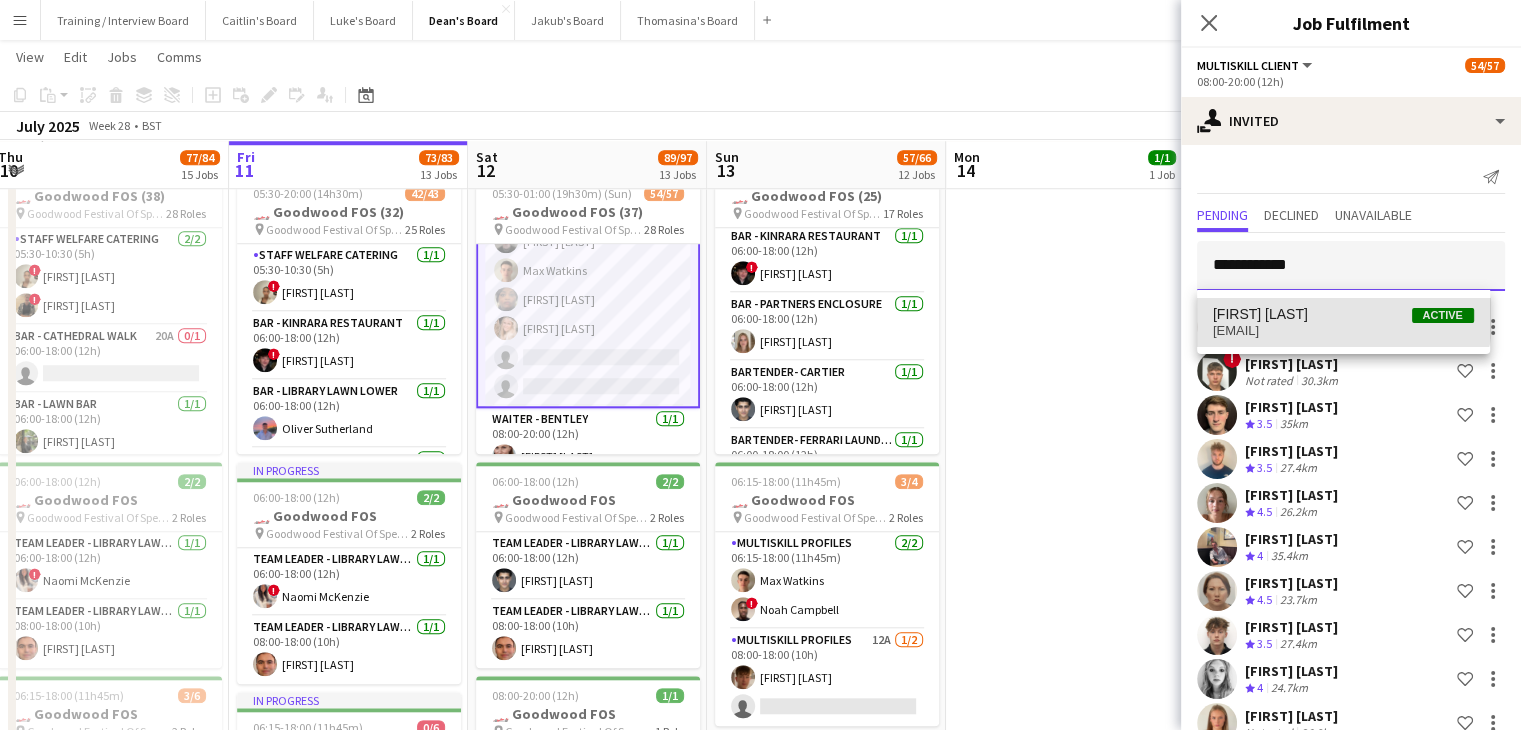 type 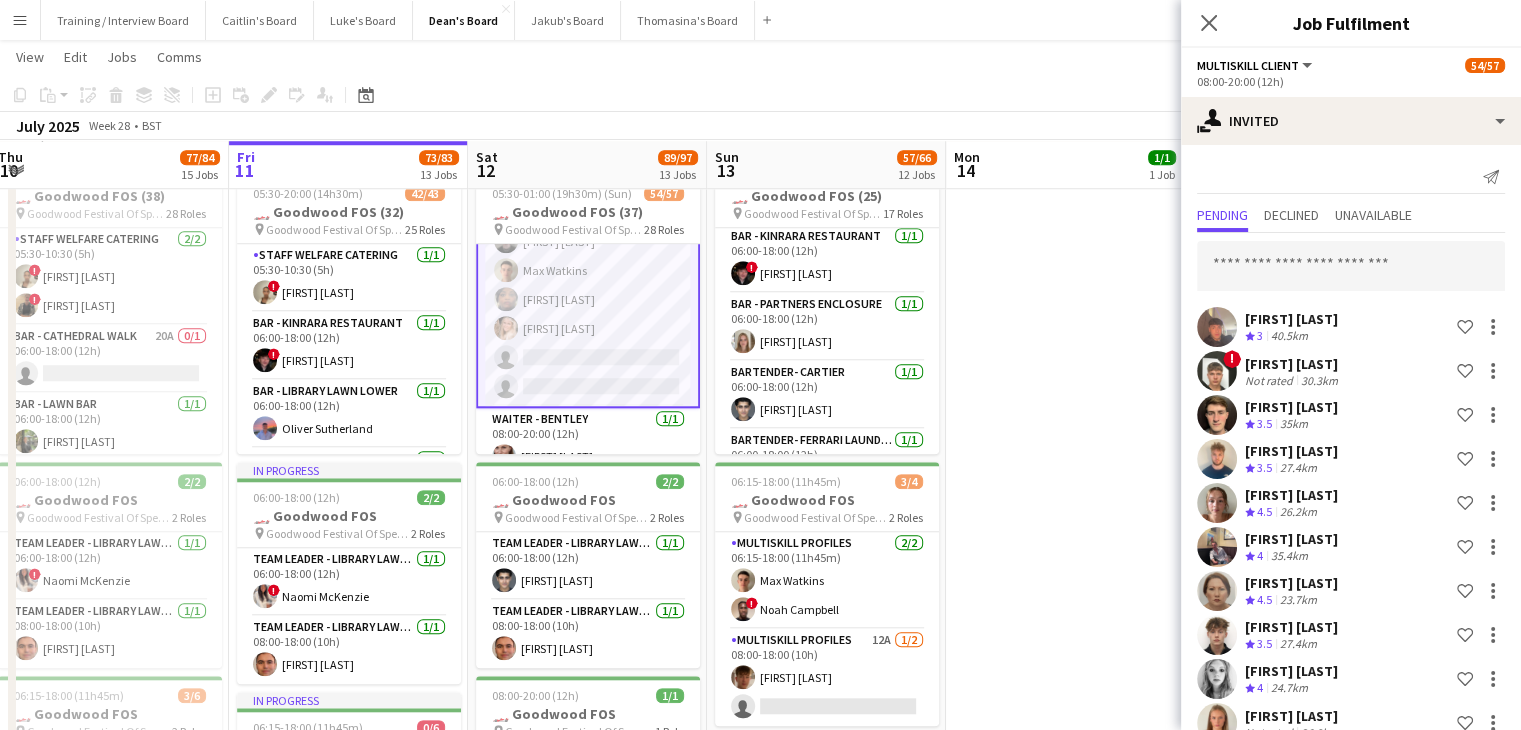 scroll, scrollTop: 4644, scrollLeft: 0, axis: vertical 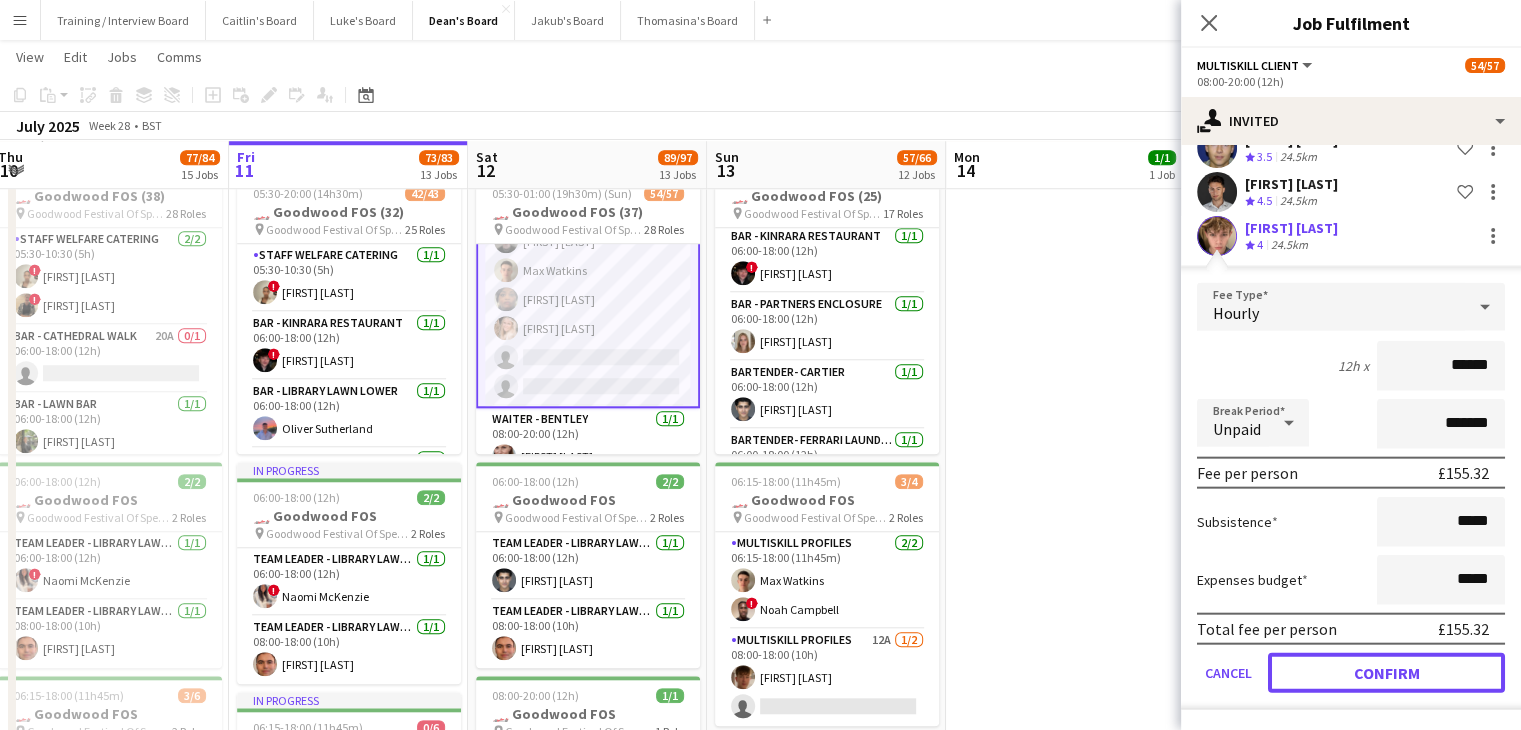 click on "Confirm" 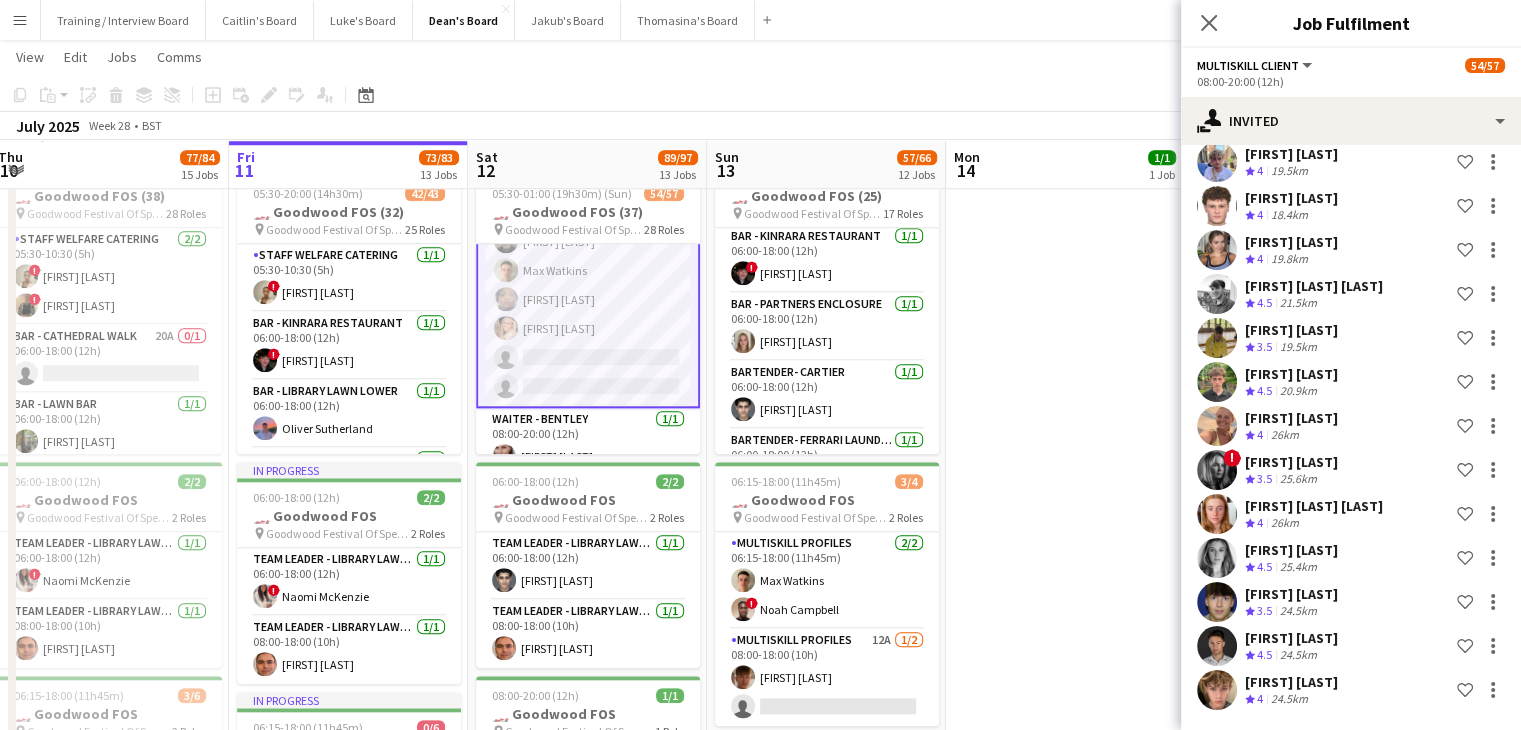scroll, scrollTop: 4268, scrollLeft: 0, axis: vertical 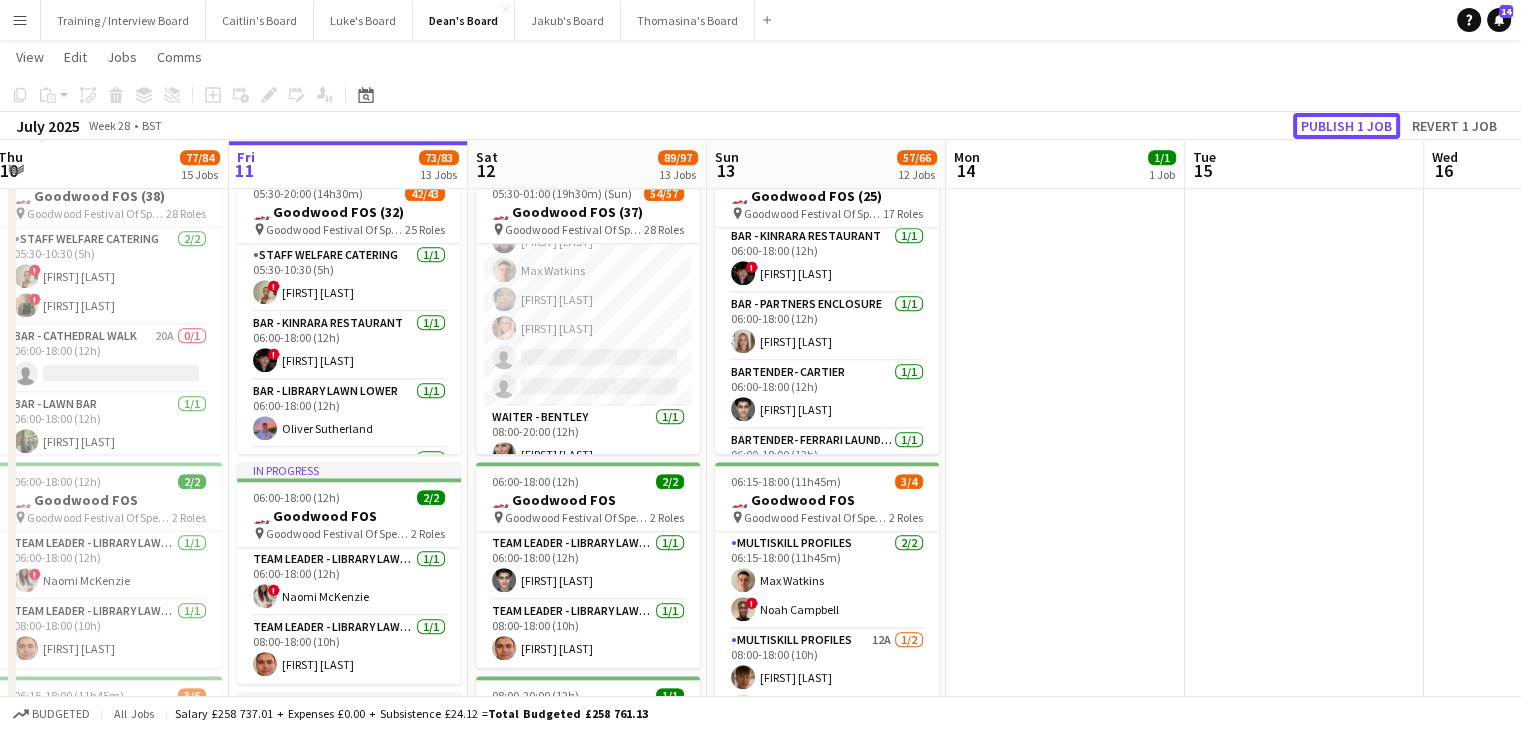 drag, startPoint x: 1356, startPoint y: 117, endPoint x: 1072, endPoint y: 136, distance: 284.63486 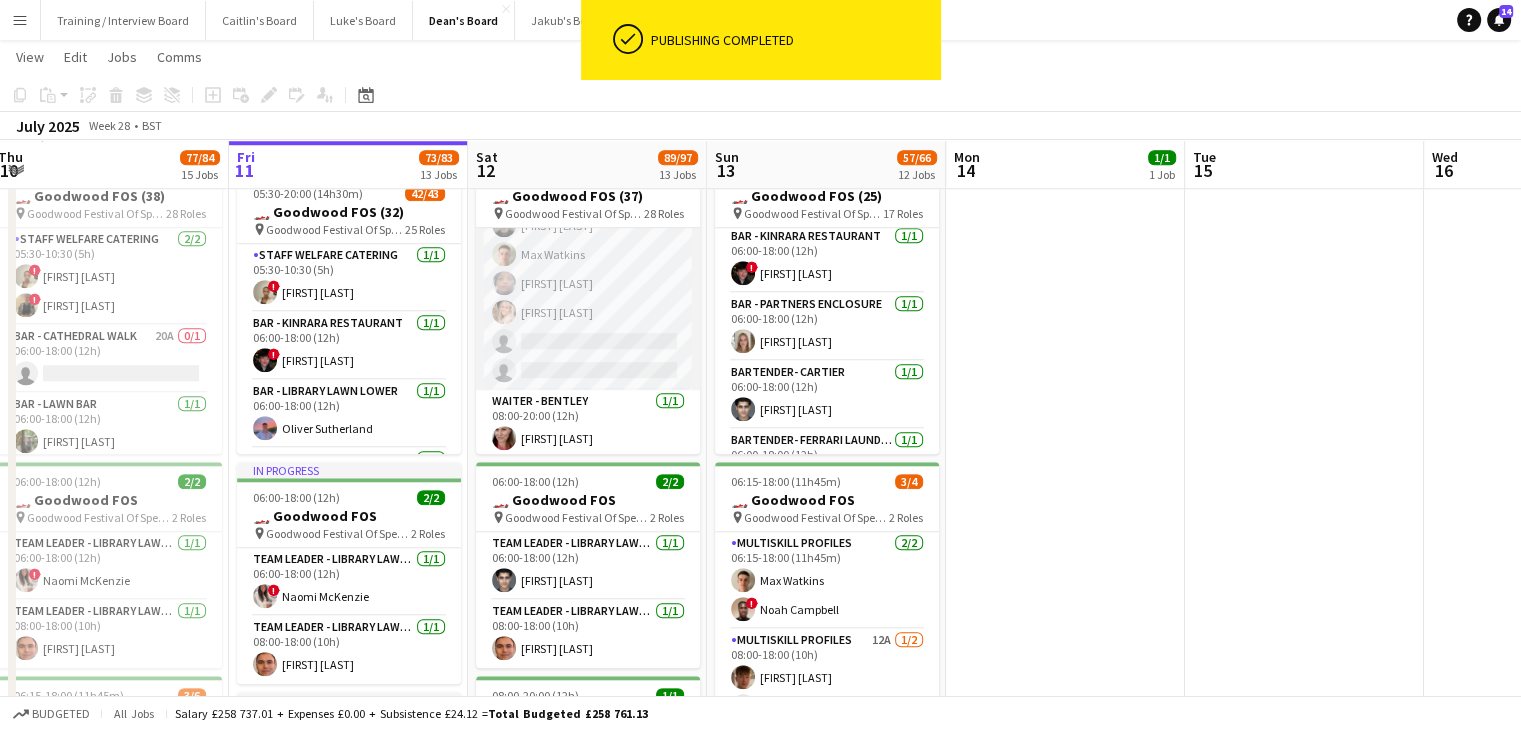 click on "MULTISKILL CLIENT   106I   3A   13/15   08:00-20:00 (12h)
[FIRST] [LAST] [FIRST] [LAST] ! [FIRST] [LAST] [FIRST] [LAST] ! [FIRST] [LAST] [FIRST] [LAST] ! [FIRST] [LAST] [FIRST] [LAST] [FIRST] [LAST] [FIRST] [LAST] [FIRST] [LAST] [FIRST] [LAST] [FIRST] [LAST] [FIRST] [LAST]
single-neutral-actions
single-neutral-actions" at bounding box center [588, 153] 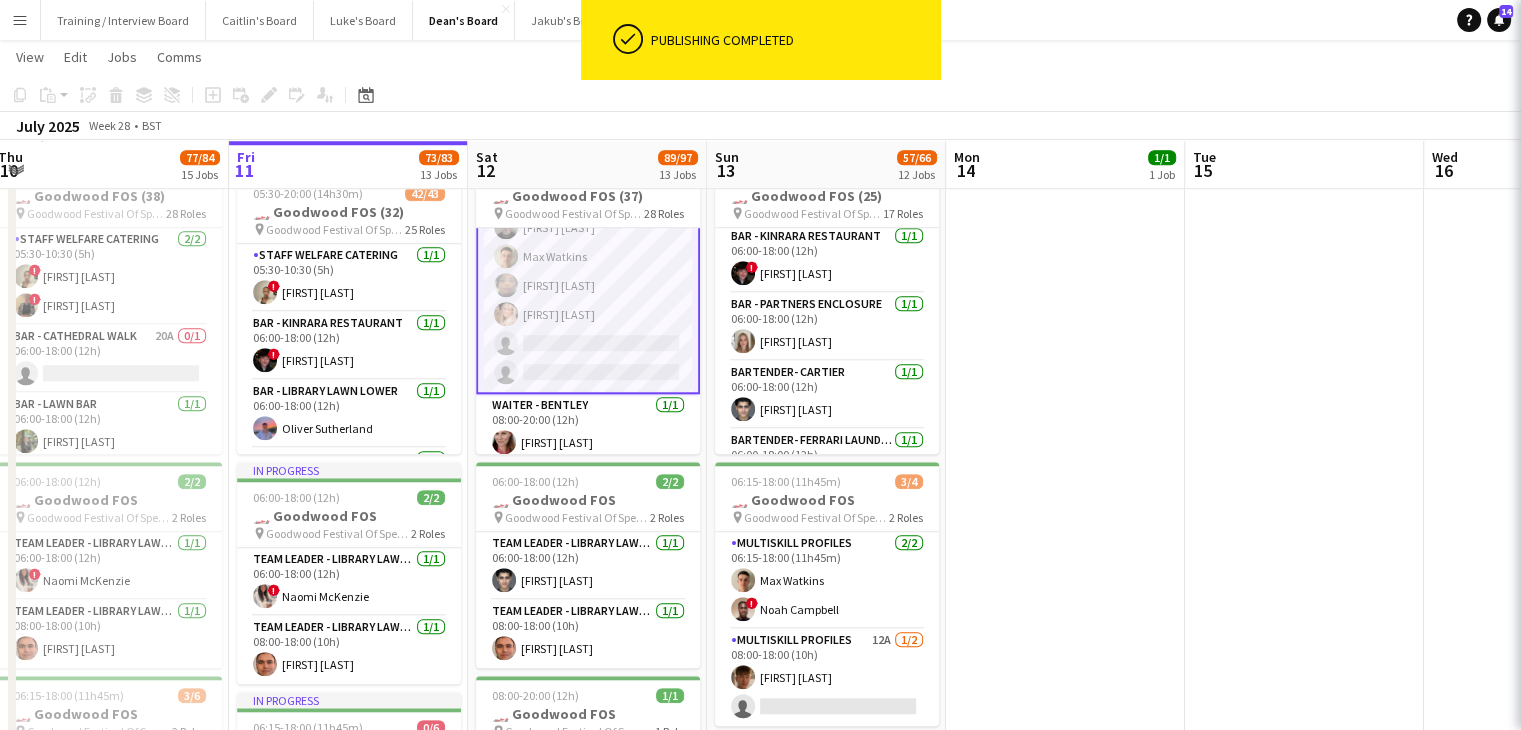 scroll, scrollTop: 1848, scrollLeft: 0, axis: vertical 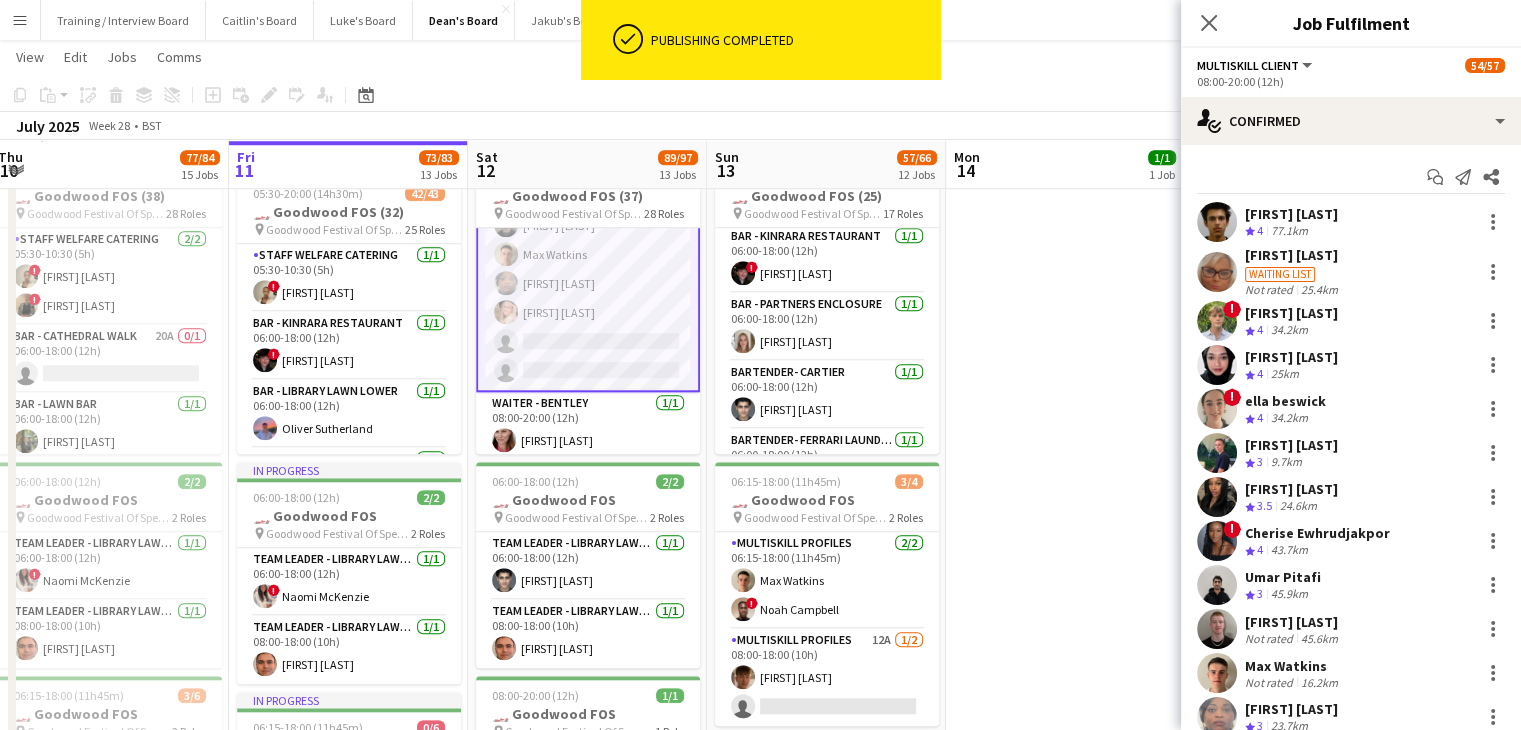 click on "July 2025   Week 28
•   BST" 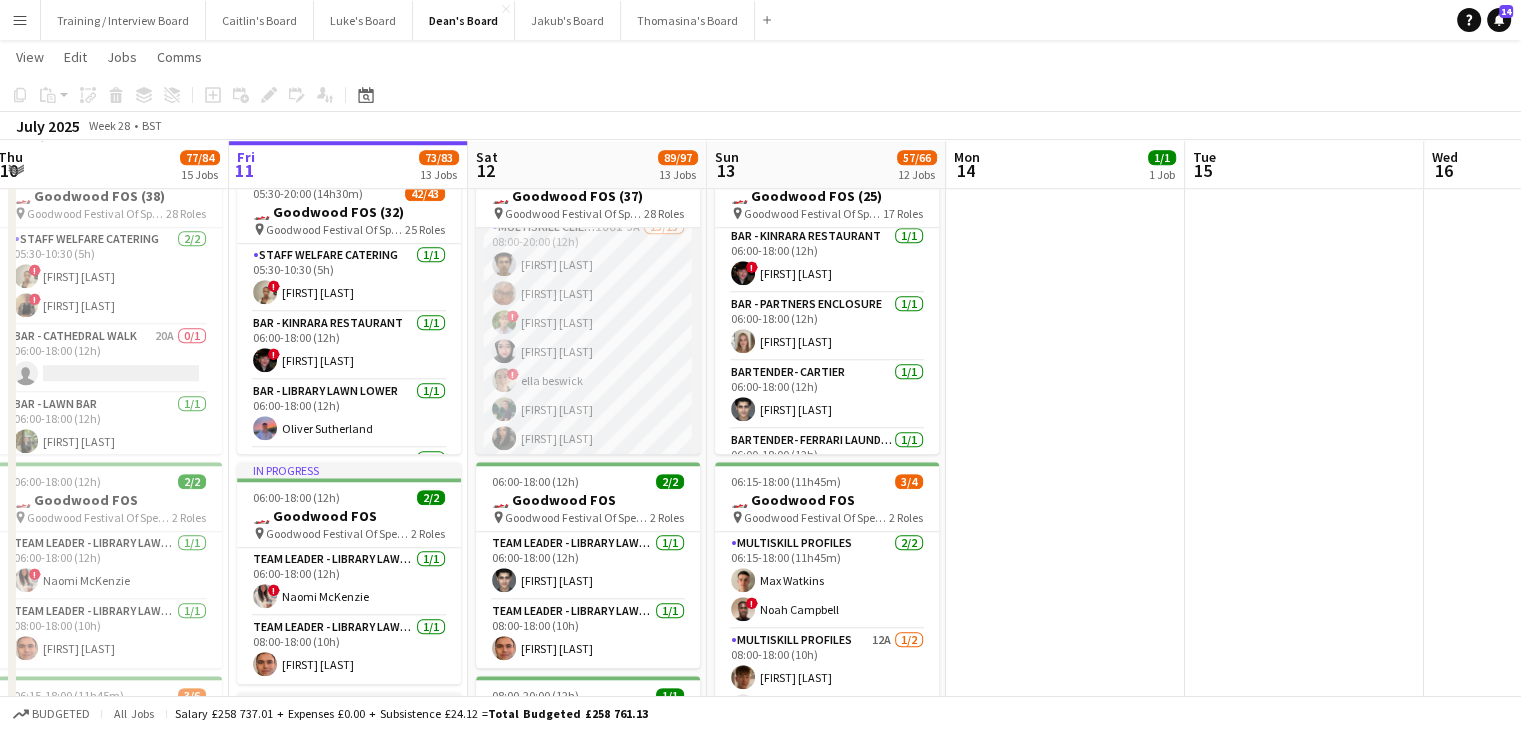 scroll, scrollTop: 1446, scrollLeft: 0, axis: vertical 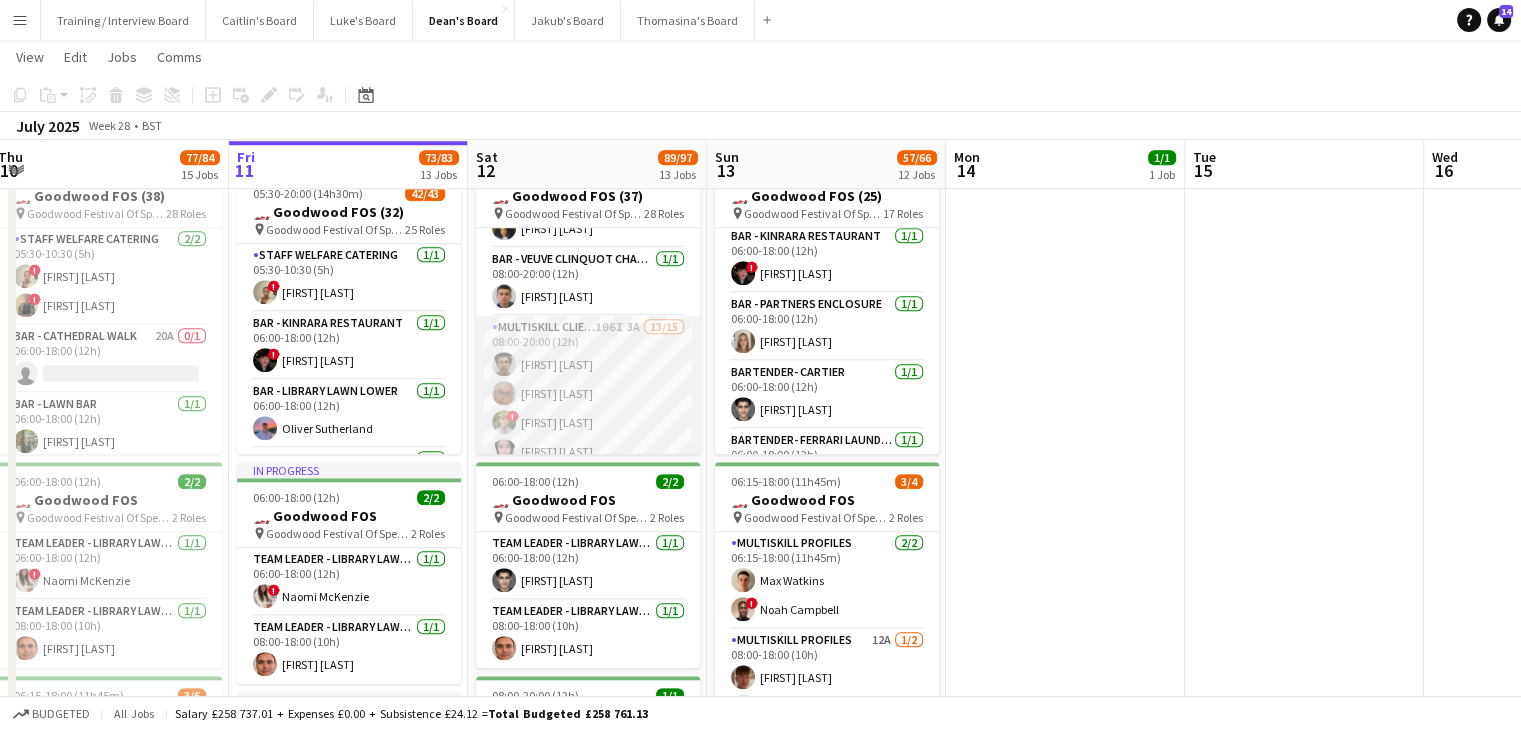 click on "MULTISKILL CLIENT   106I   3A   13/15   08:00-20:00 (12h)
[FIRST] [LAST] [FIRST] [LAST] ! [FIRST] [LAST] [FIRST] [LAST] ! [FIRST] [LAST] [FIRST] [LAST] ! [FIRST] [LAST] [FIRST] [LAST] [FIRST] [LAST] [FIRST] [LAST] [FIRST] [LAST] [FIRST] [LAST] [FIRST] [LAST] [FIRST] [LAST]
single-neutral-actions
single-neutral-actions" at bounding box center (588, 553) 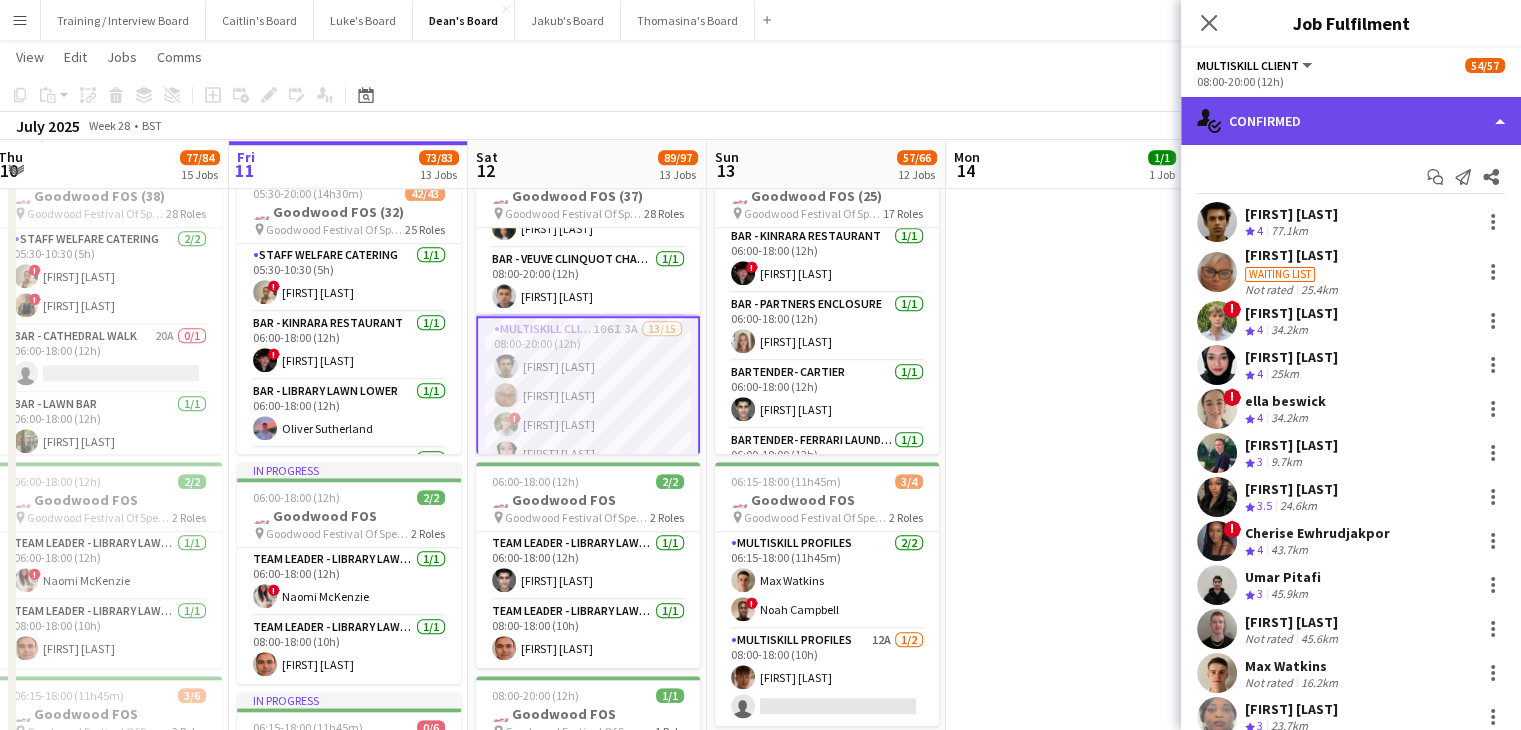 click on "single-neutral-actions-check-2
Confirmed" 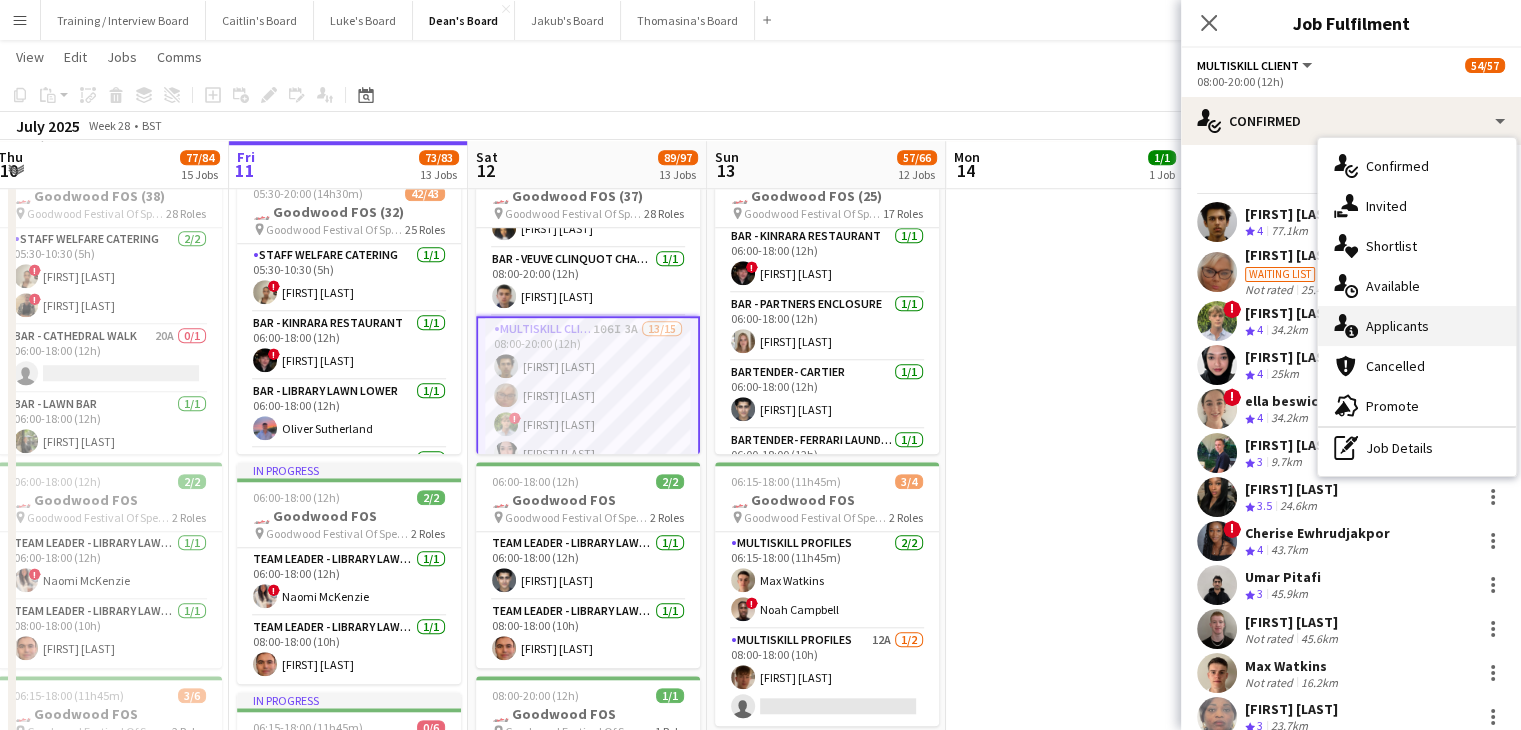 click on "single-neutral-actions-information
Applicants" at bounding box center [1417, 326] 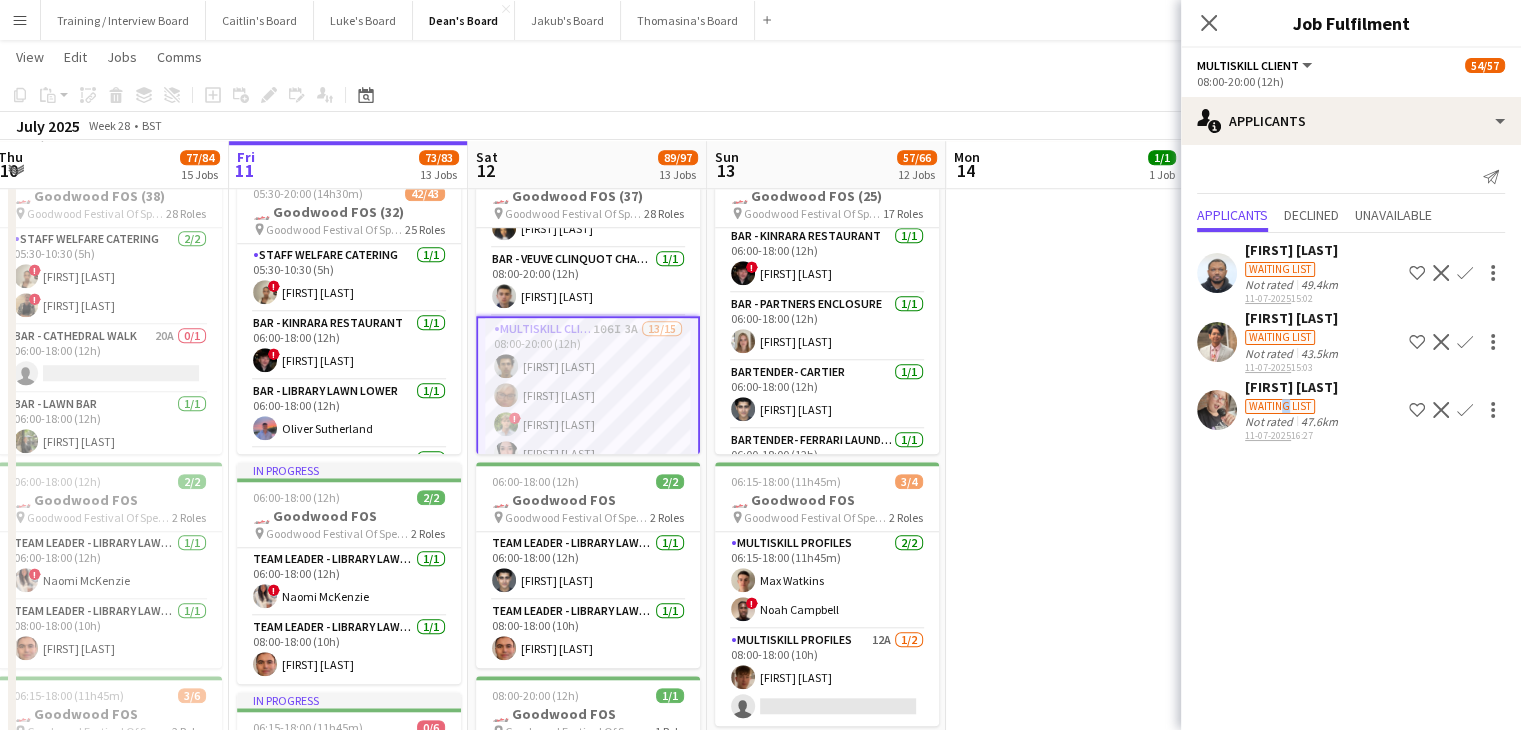 click on "Waiting list" 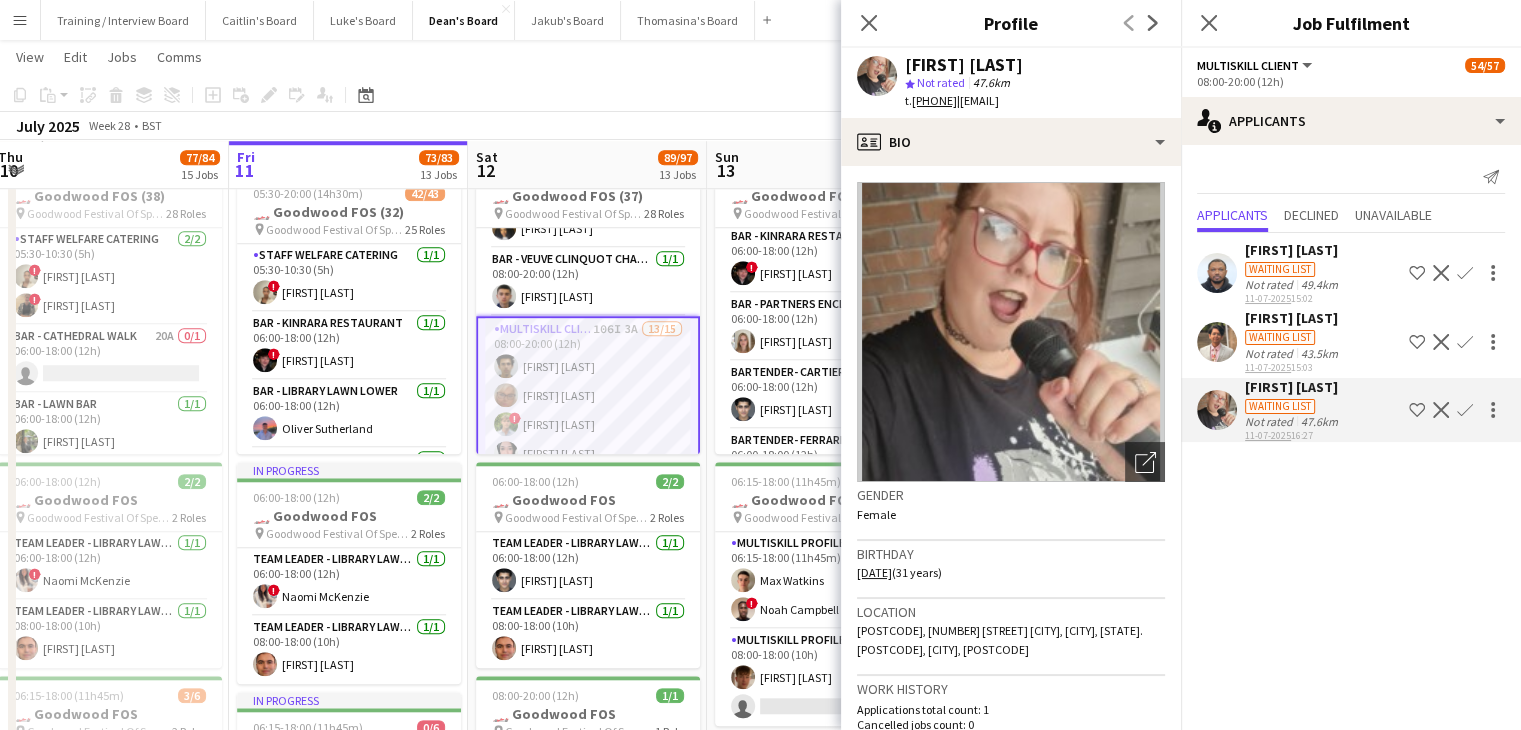 click on "Waiting list" at bounding box center [1280, 406] 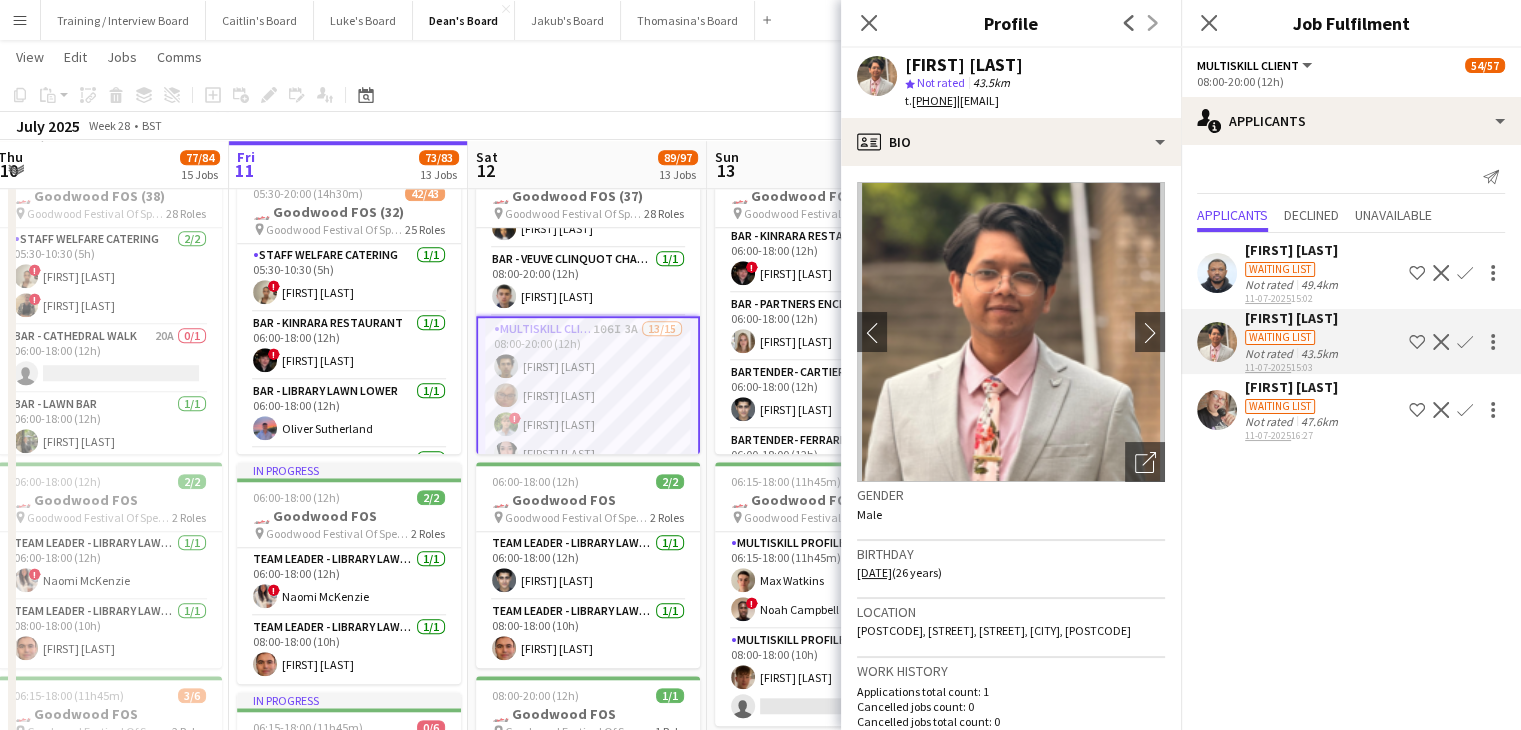 click on "Waiting list" at bounding box center [1280, 337] 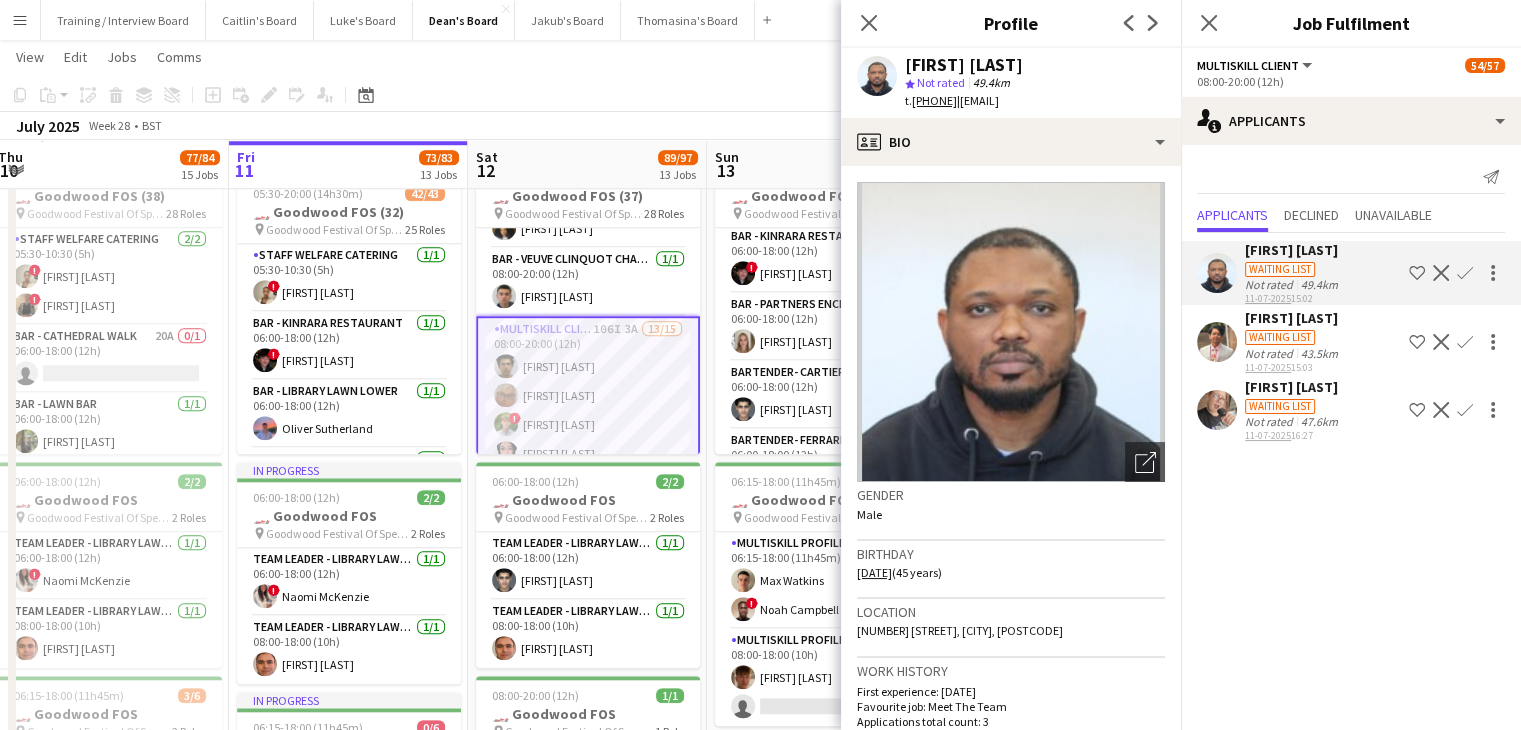 click on "Copy
Paste
Paste   Ctrl+V Paste with crew  Ctrl+Shift+V
Paste linked Job
Delete
Group
Ungroup
Add job
Add linked Job
Edit
Edit linked Job
Applicants
Date picker
JUL 2025 JUL 2025 Monday M Tuesday T Wednesday W Thursday T Friday F Saturday S Sunday S  JUL      1   2   3   4   5   6   7   8   9   10   11   12   13   14   15   16   17   18   19   20   21   22   23   24   25   26   27   28   29   30   31
Comparison range
Comparison range
Today" 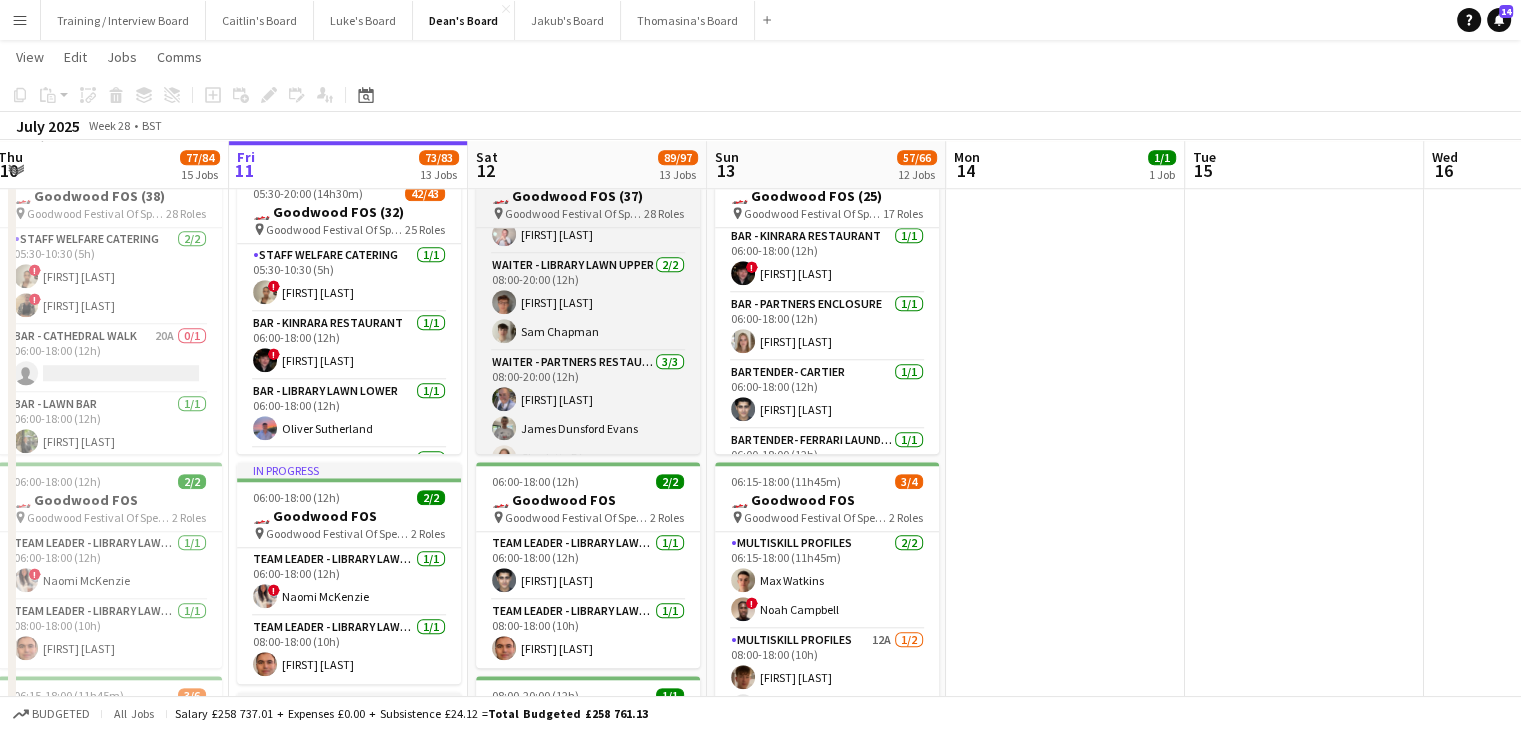 scroll, scrollTop: 2518, scrollLeft: 0, axis: vertical 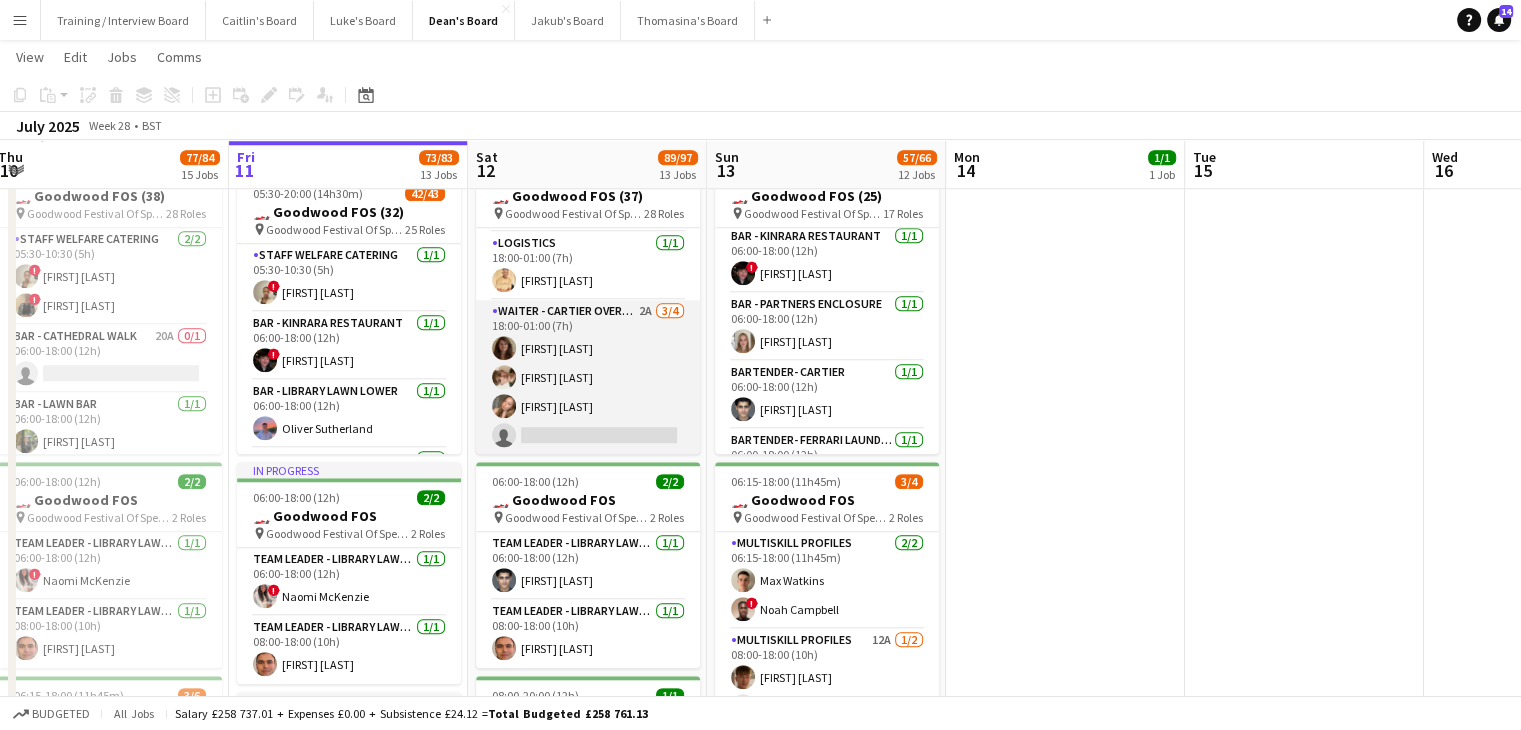 click on "Waiter - Cartier Overnight   2A   3/4   18:00-01:00 (7h)
[FIRST] [LAST] [FIRST] [LAST] [FIRST] [LAST]
single-neutral-actions" at bounding box center (588, 377) 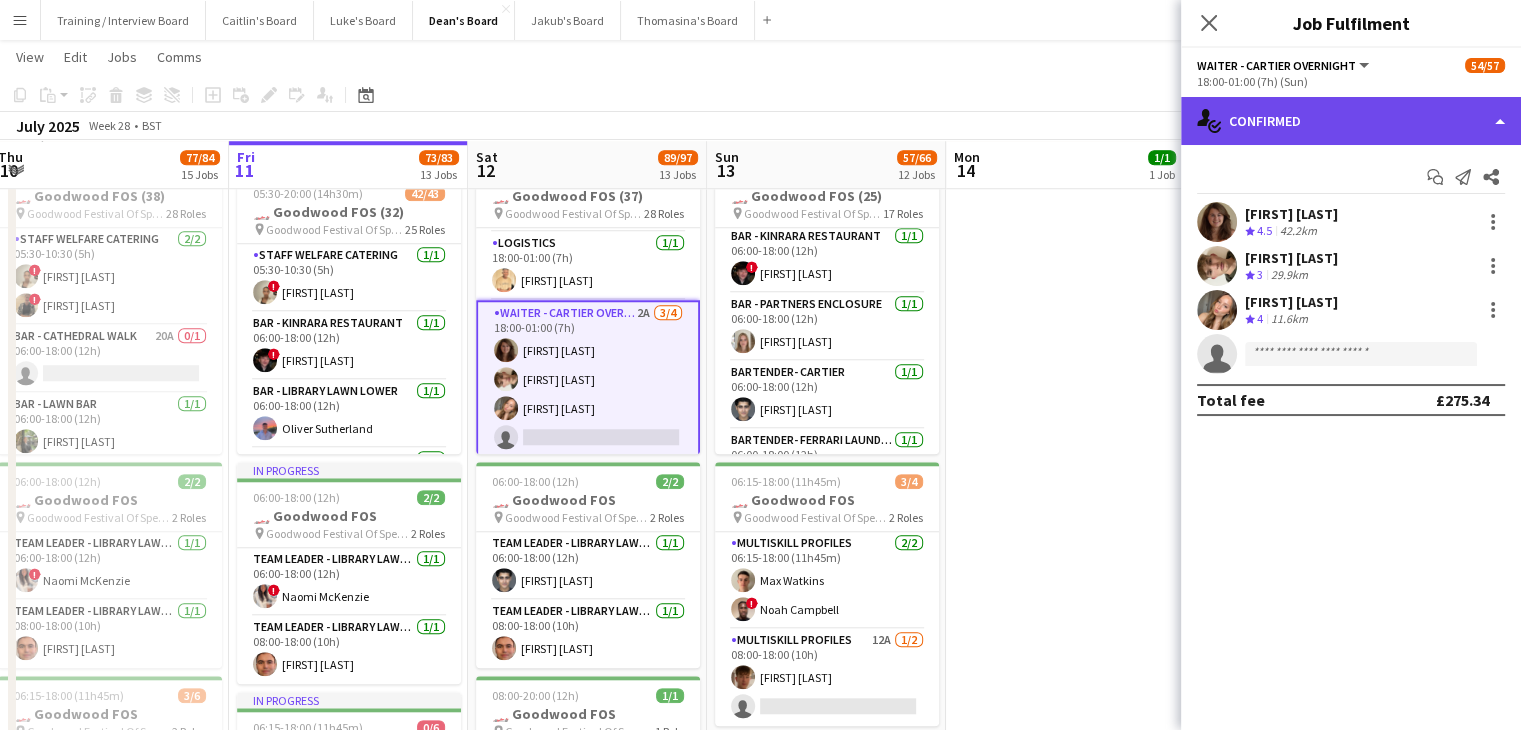 click on "single-neutral-actions-check-2
Confirmed" 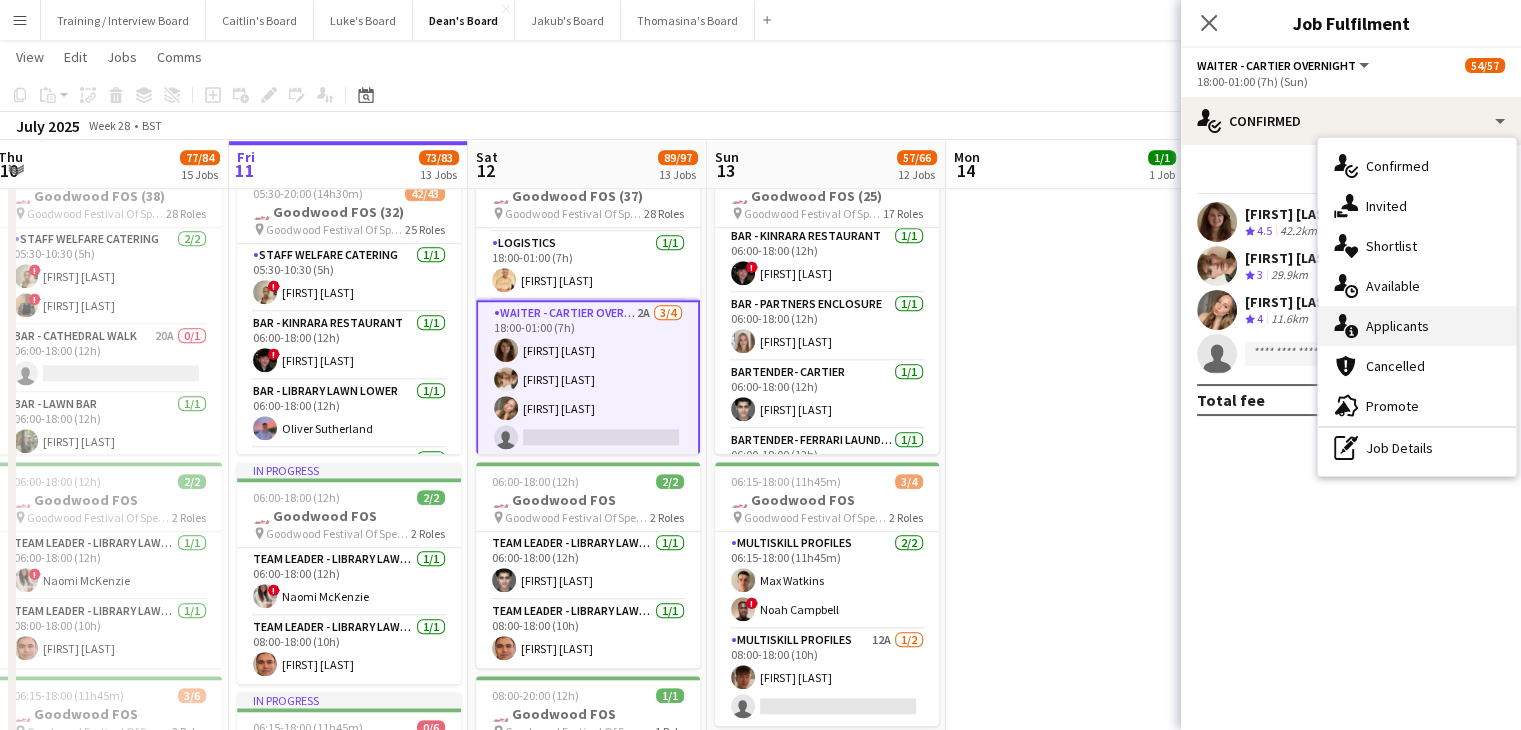click on "single-neutral-actions-information
Applicants" at bounding box center [1417, 326] 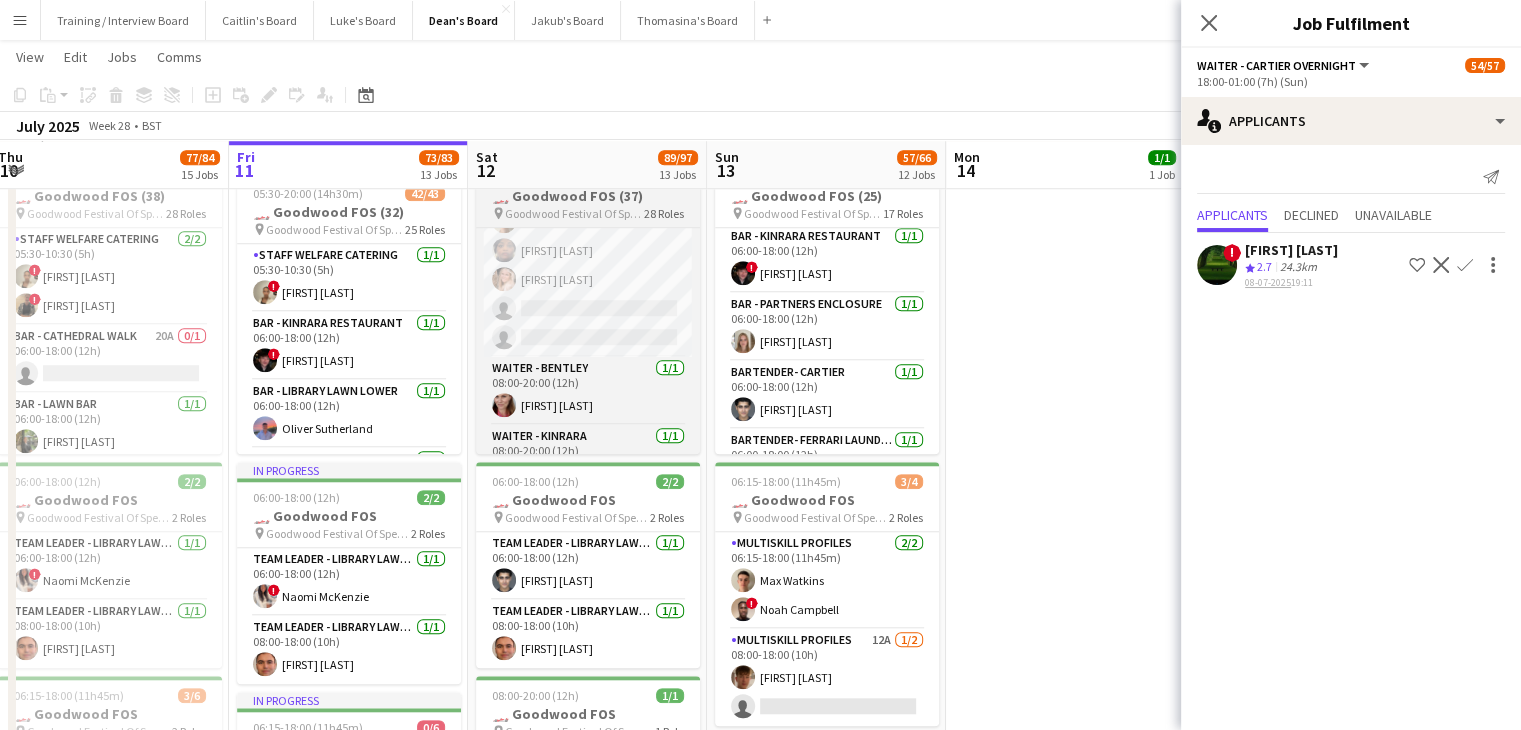 scroll, scrollTop: 1797, scrollLeft: 0, axis: vertical 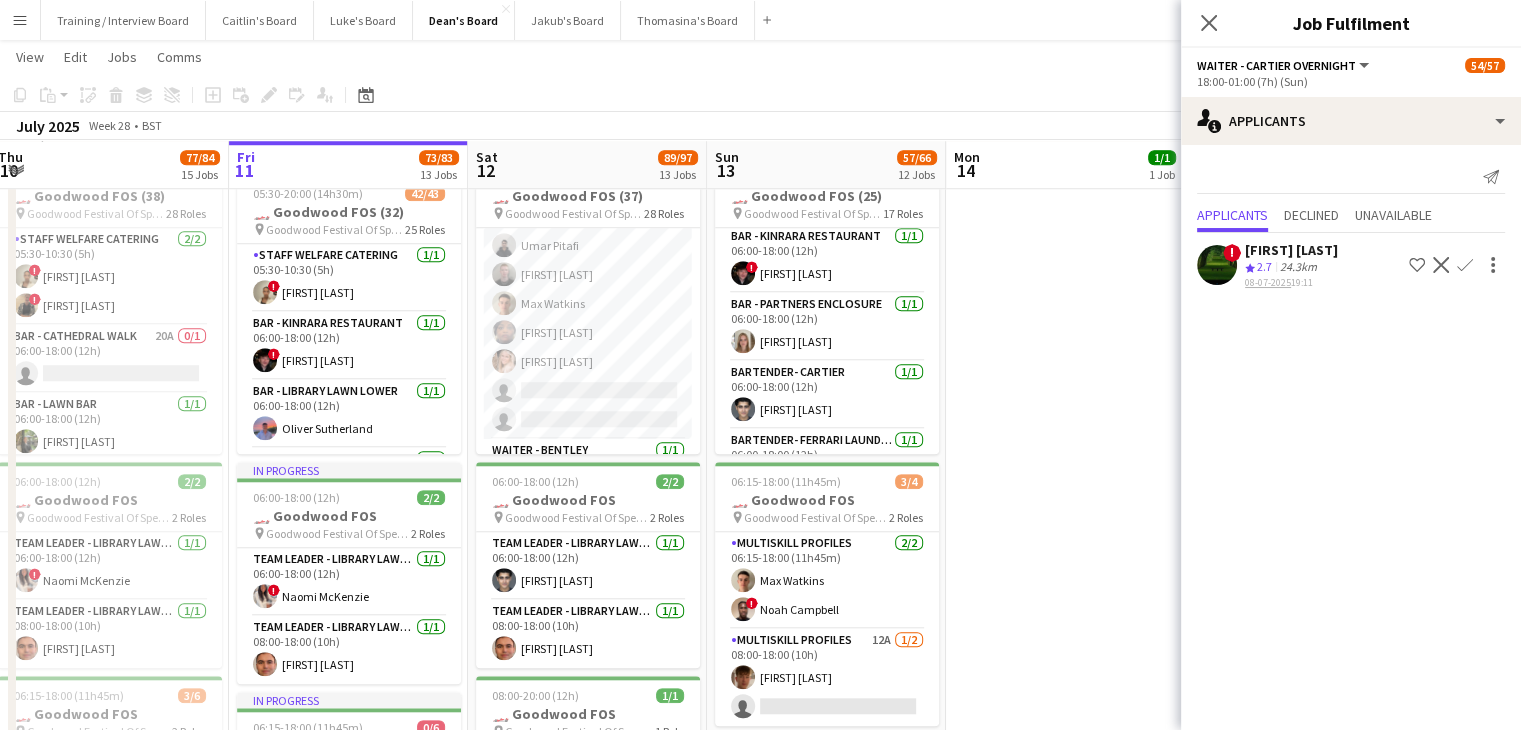 click on "Copy
Paste
Paste   Ctrl+V Paste with crew  Ctrl+Shift+V
Paste linked Job
Delete
Group
Ungroup
Add job
Add linked Job
Edit
Edit linked Job
Applicants
Date picker
JUL 2025 JUL 2025 Monday M Tuesday T Wednesday W Thursday T Friday F Saturday S Sunday S  JUL      1   2   3   4   5   6   7   8   9   10   11   12   13   14   15   16   17   18   19   20   21   22   23   24   25   26   27   28   29   30   31
Comparison range
Comparison range
Today" 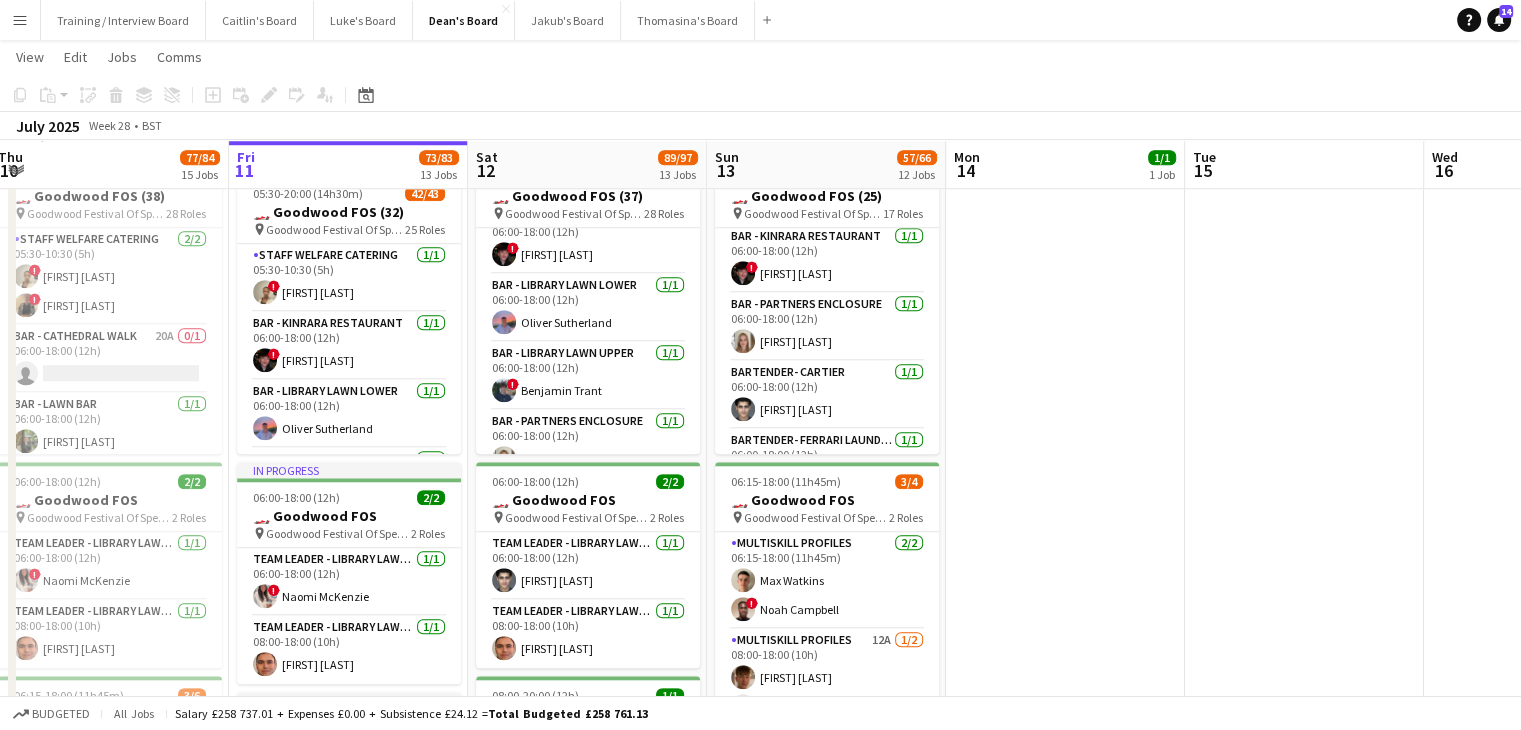 scroll, scrollTop: 0, scrollLeft: 0, axis: both 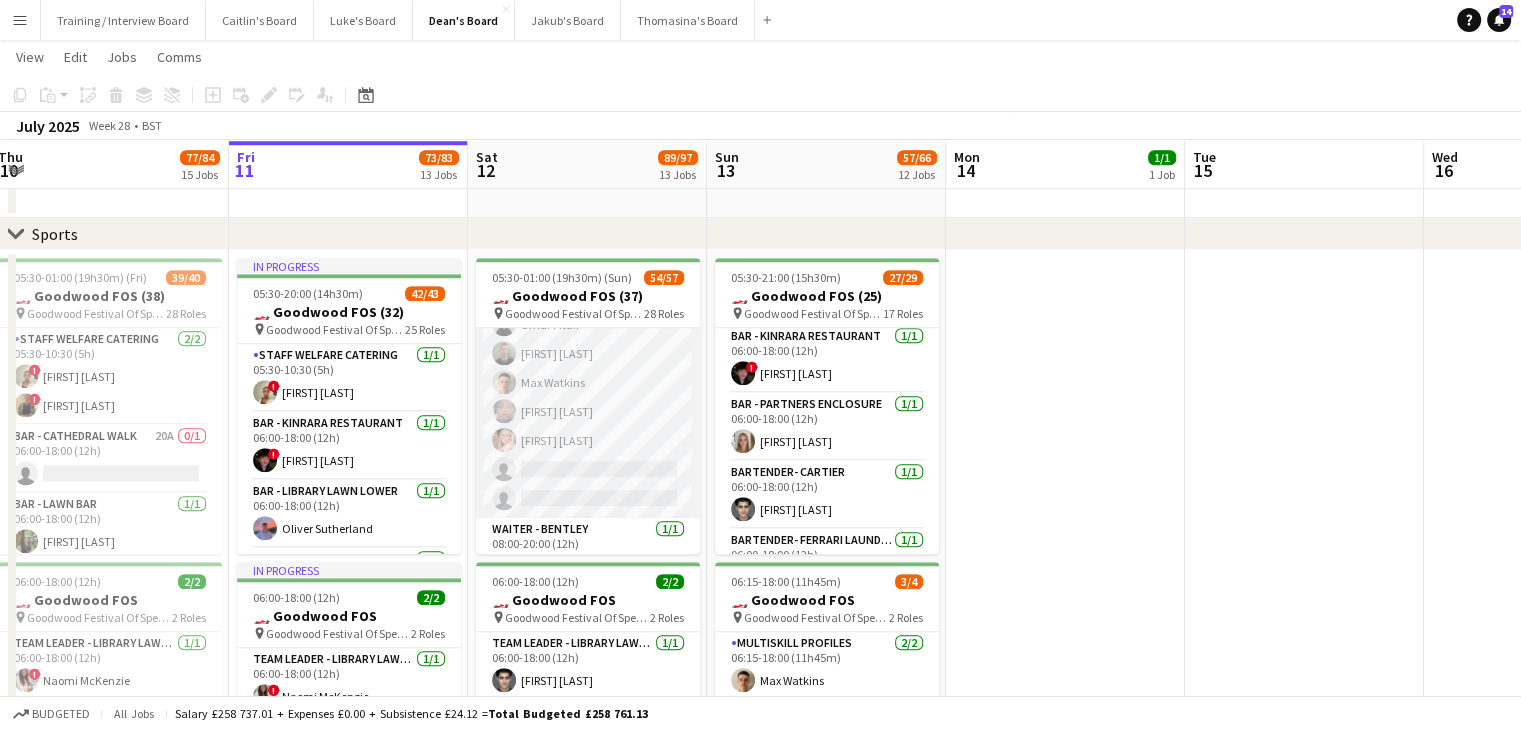 click on "MULTISKILL CLIENT   106I   3A   13/15   08:00-20:00 (12h)
[FIRST] [LAST] [FIRST] [LAST] ! [FIRST] [LAST] [FIRST] [LAST] ! [FIRST] [LAST] [FIRST] [LAST] ! [FIRST] [LAST] [FIRST] [LAST] [FIRST] [LAST] [FIRST] [LAST] [FIRST] [LAST] [FIRST] [LAST] [FIRST] [LAST] [FIRST] [LAST]
single-neutral-actions
single-neutral-actions" at bounding box center [588, 281] 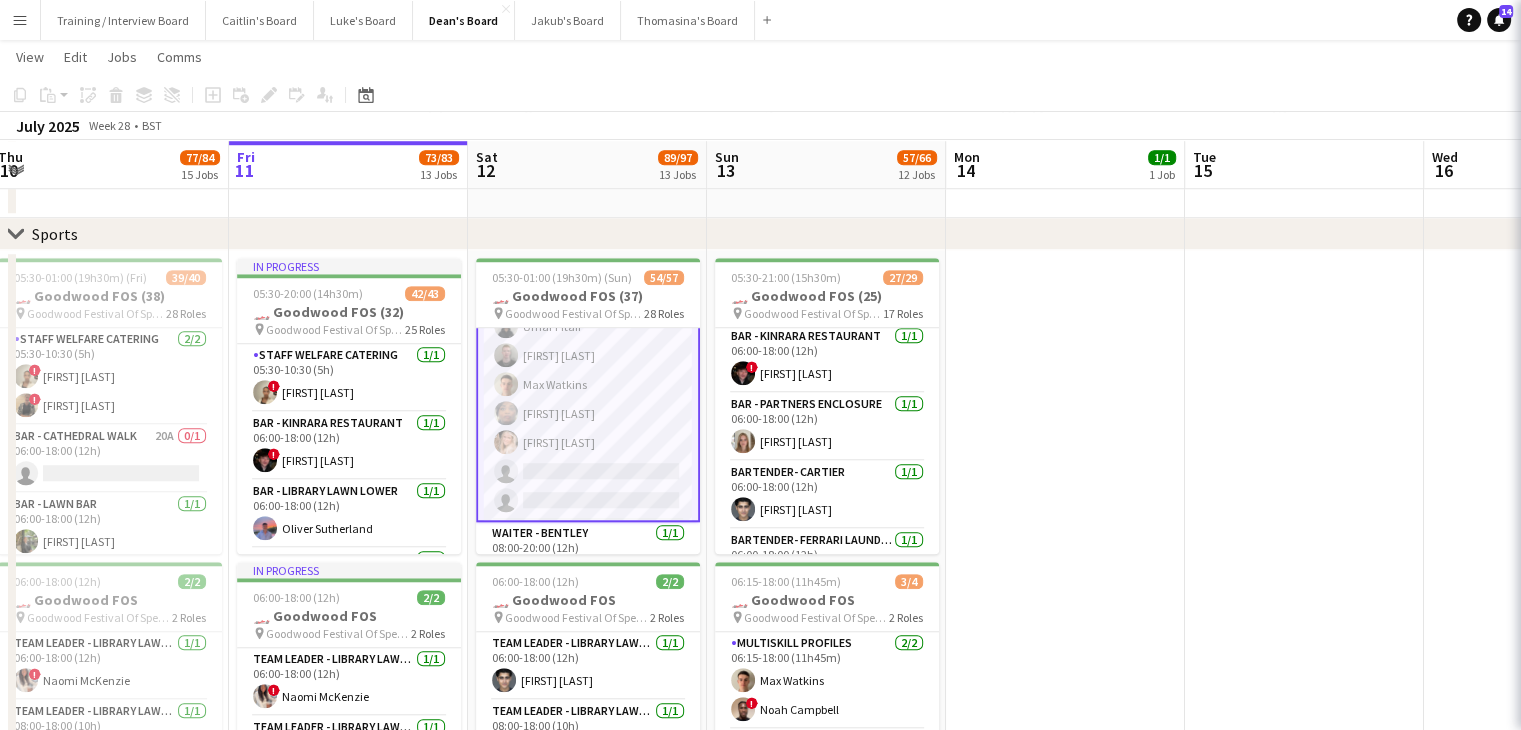 scroll, scrollTop: 0, scrollLeft: 488, axis: horizontal 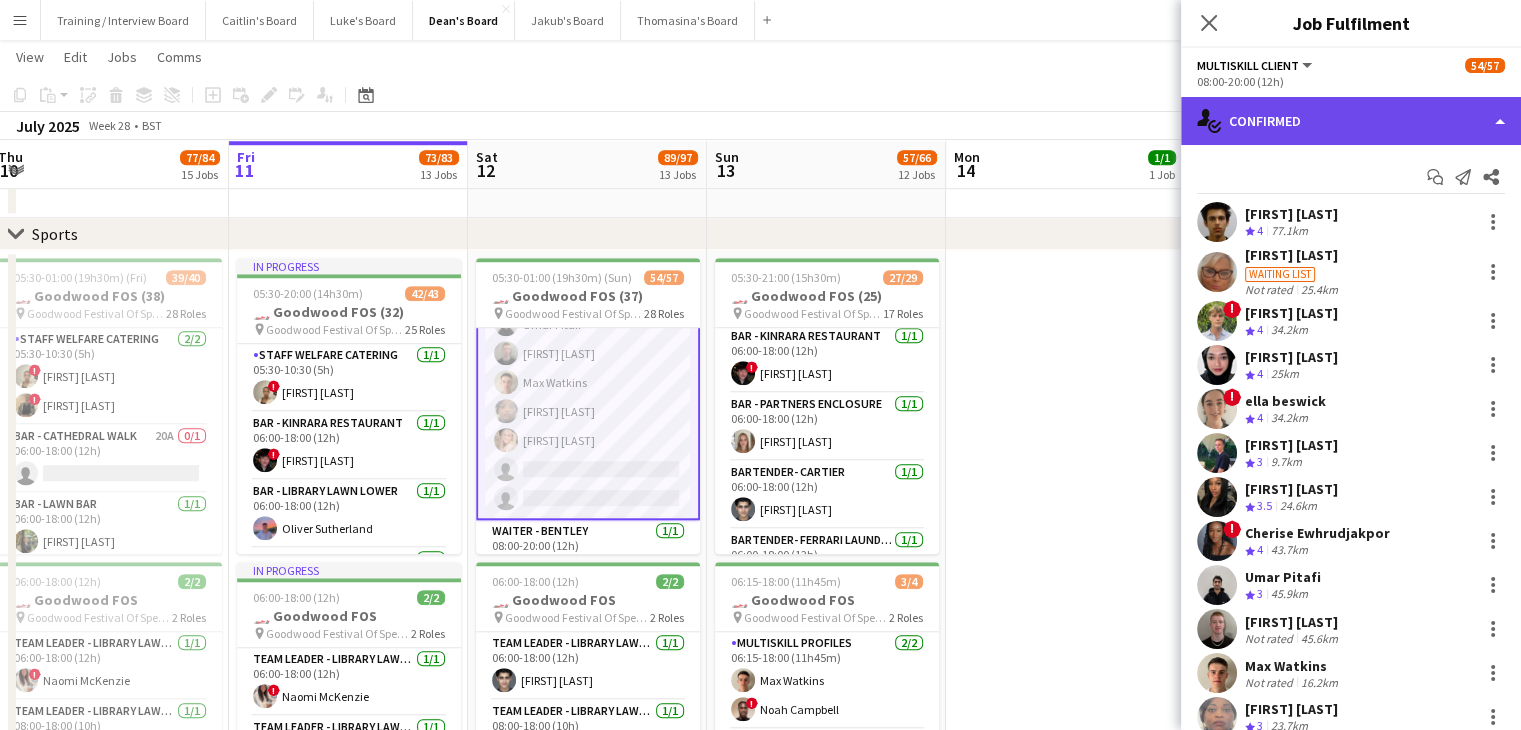 click on "single-neutral-actions-check-2
Confirmed" 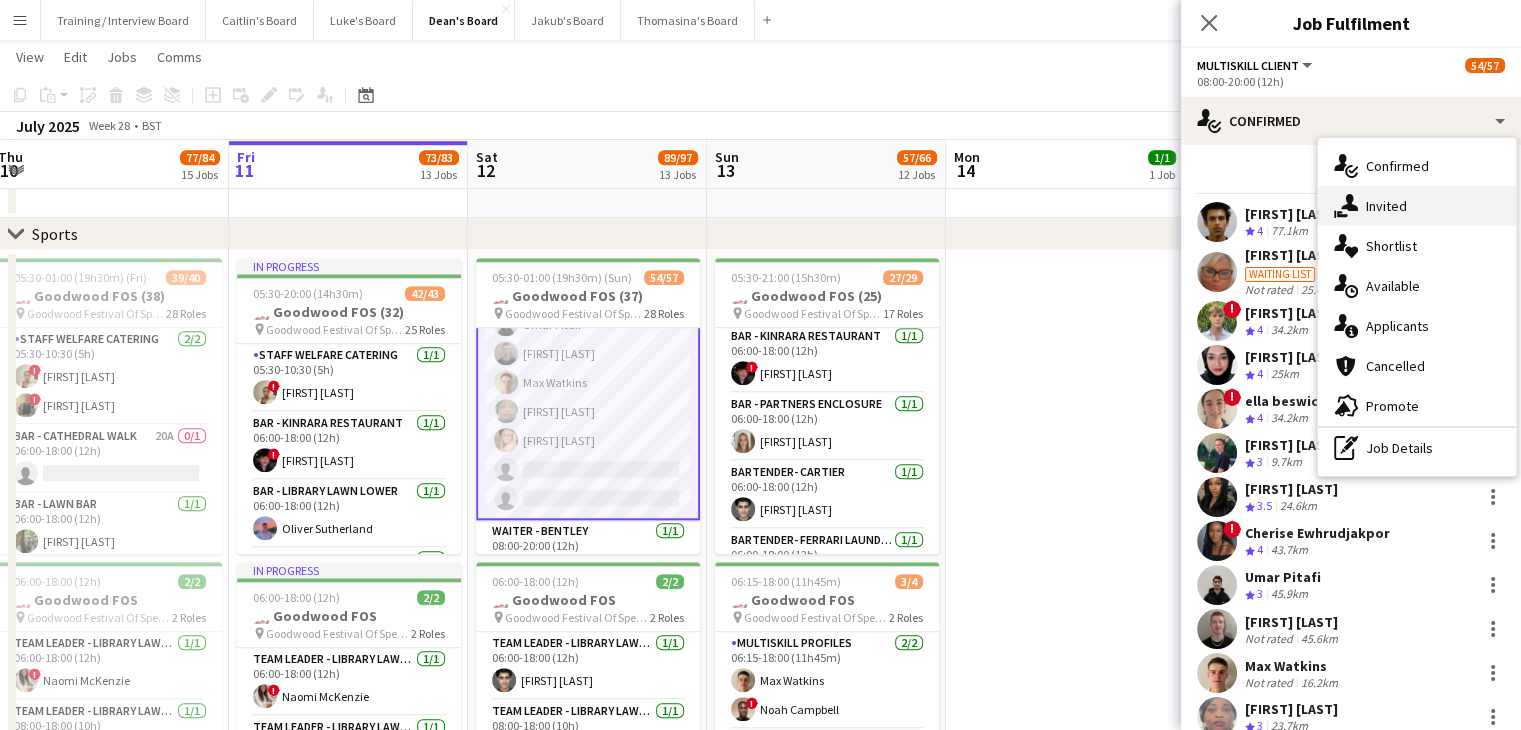 click on "single-neutral-actions-share-1
Invited" at bounding box center (1417, 206) 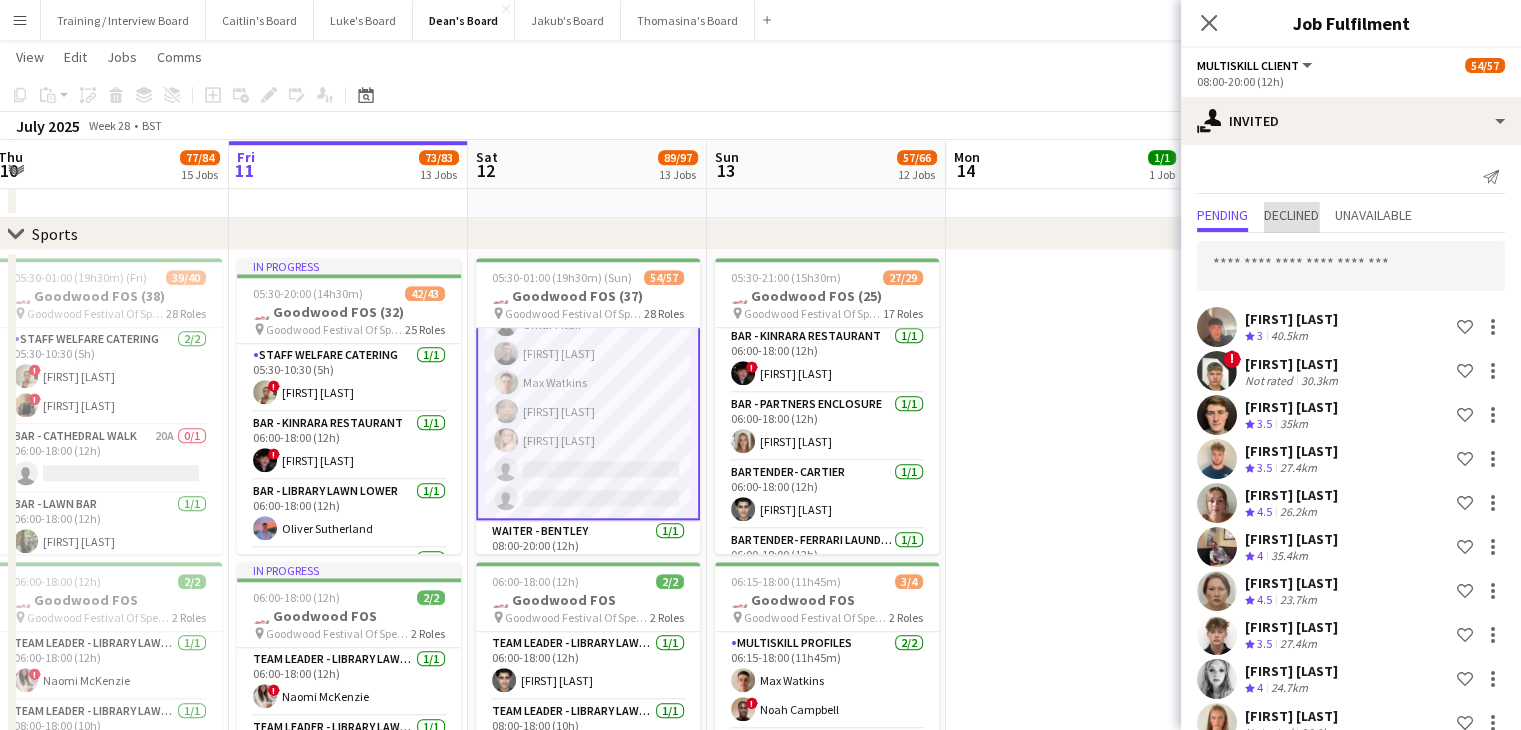 click on "Declined" at bounding box center [1291, 217] 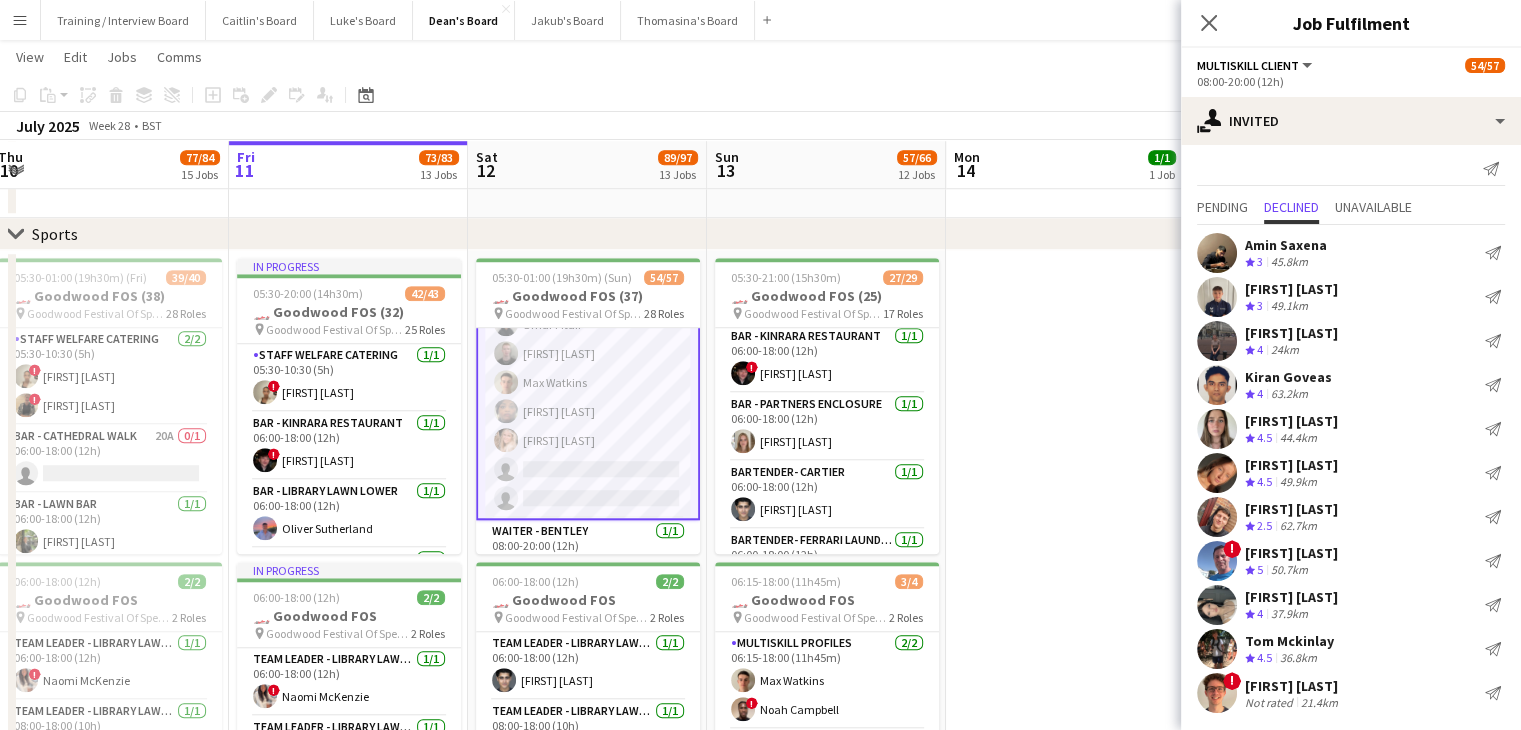 scroll, scrollTop: 11, scrollLeft: 0, axis: vertical 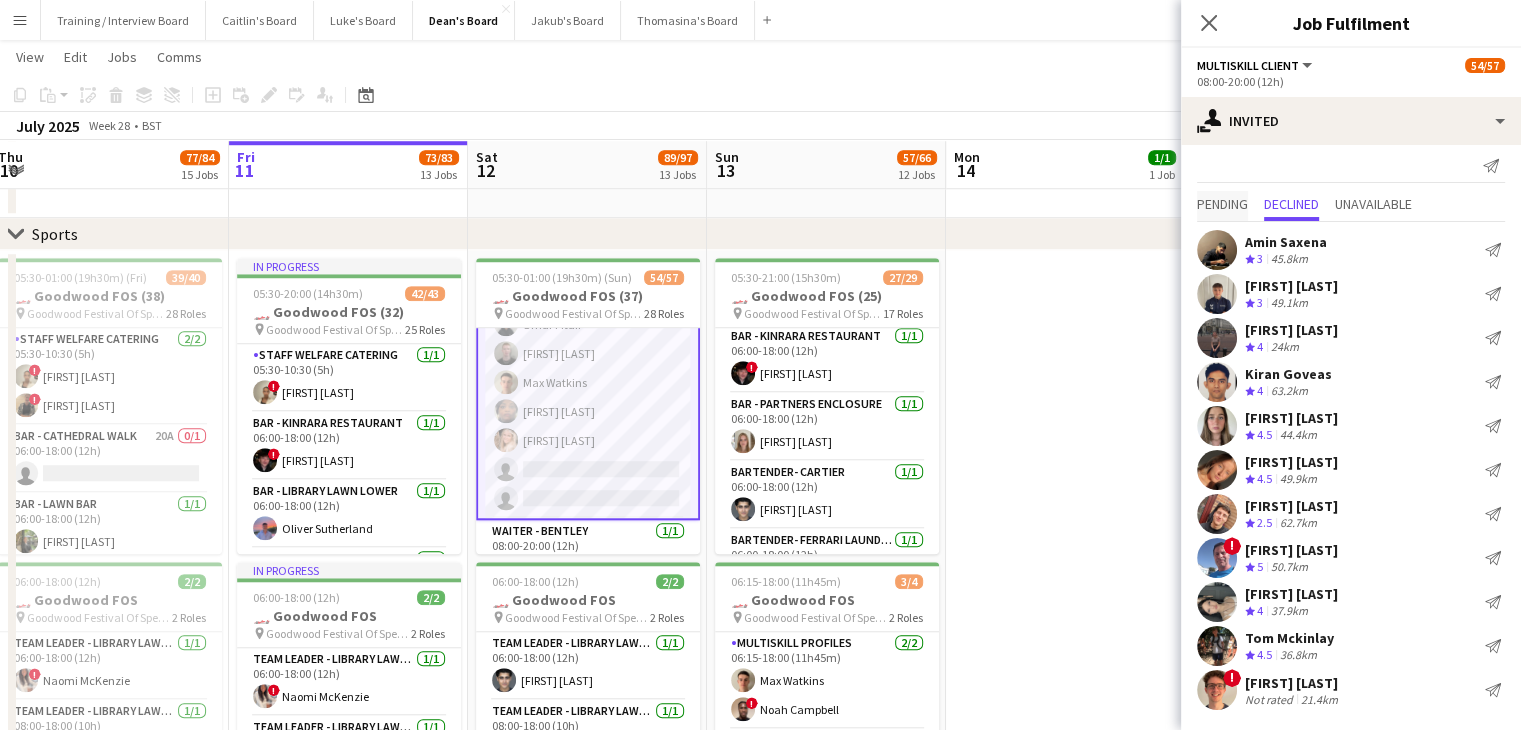click on "Pending" at bounding box center (1222, 204) 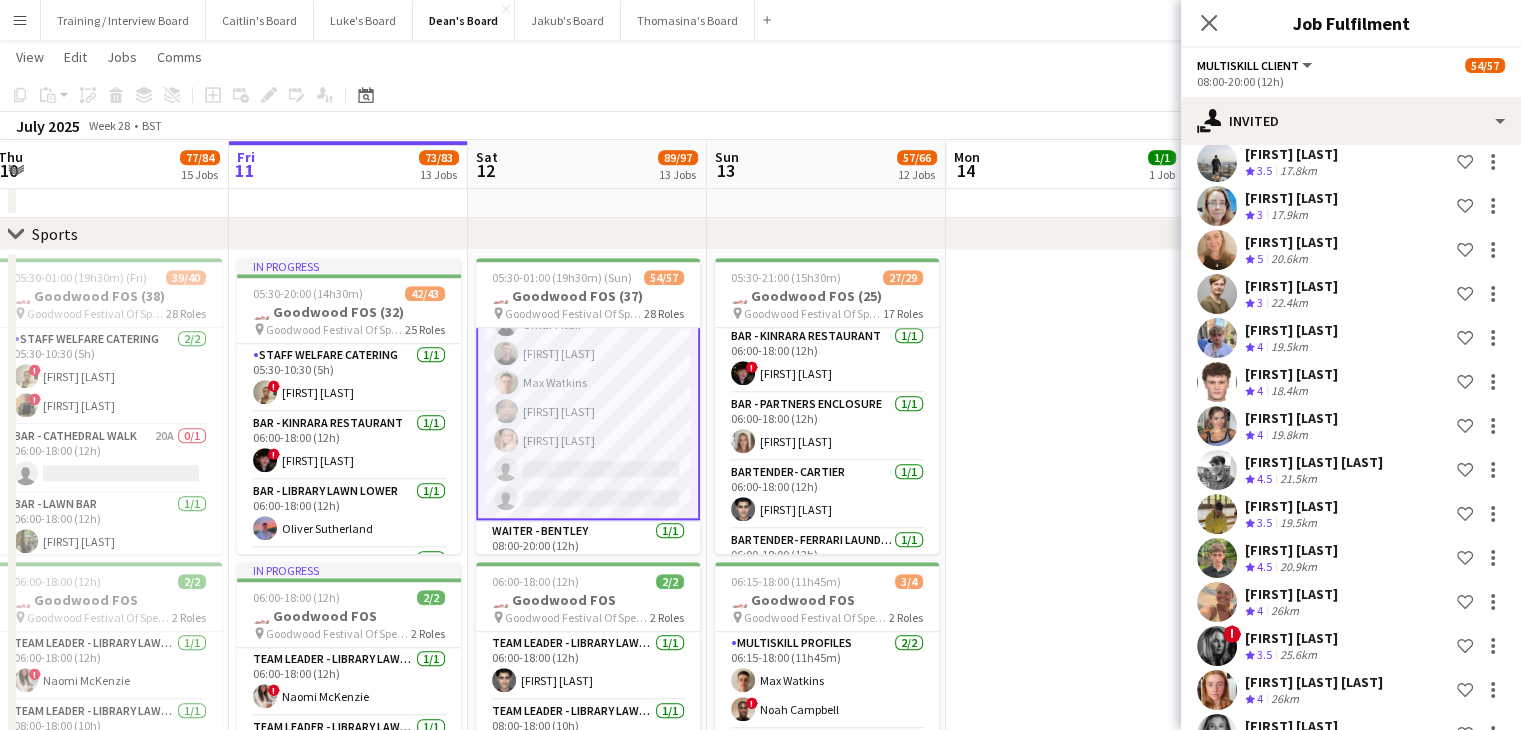 scroll, scrollTop: 4268, scrollLeft: 0, axis: vertical 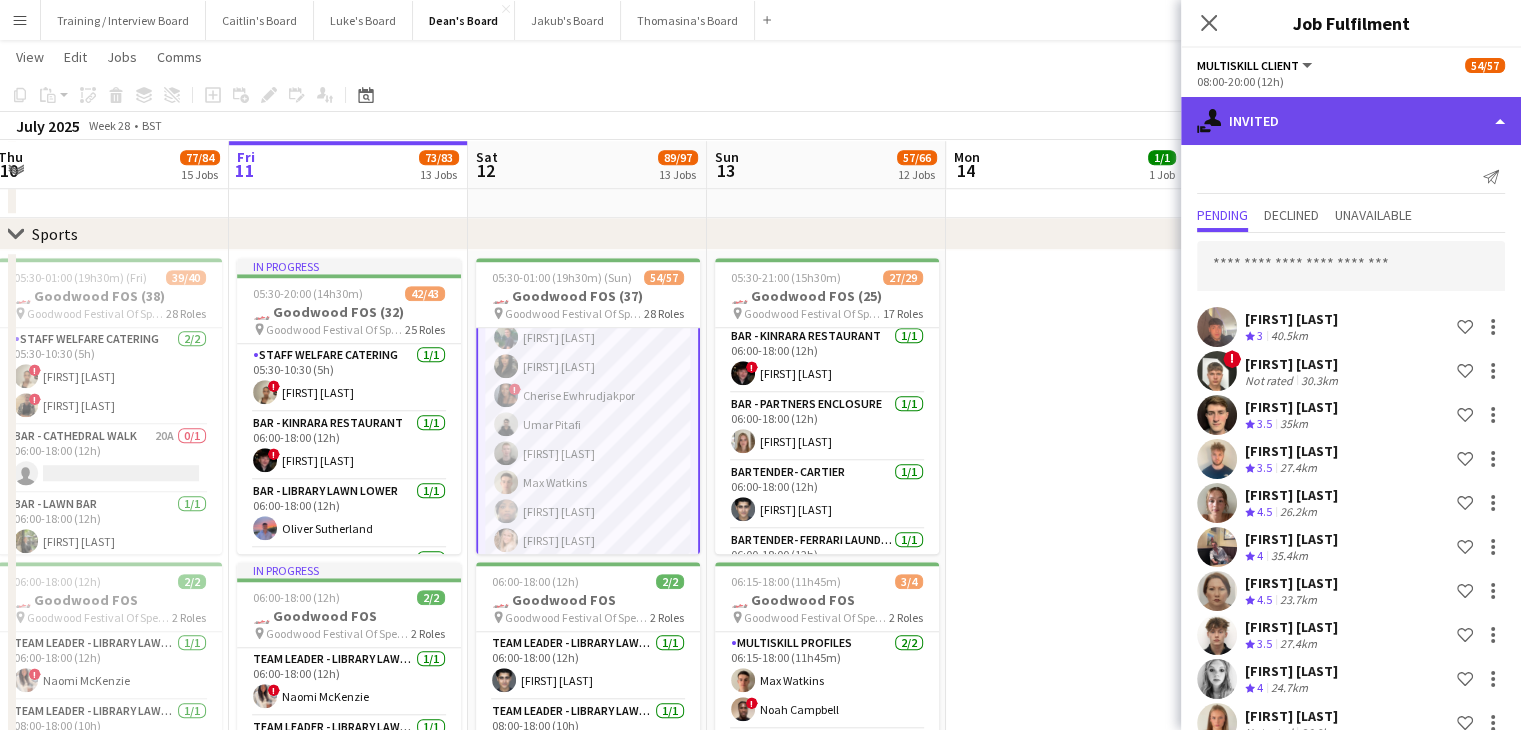 click on "single-neutral-actions-share-1
Invited" 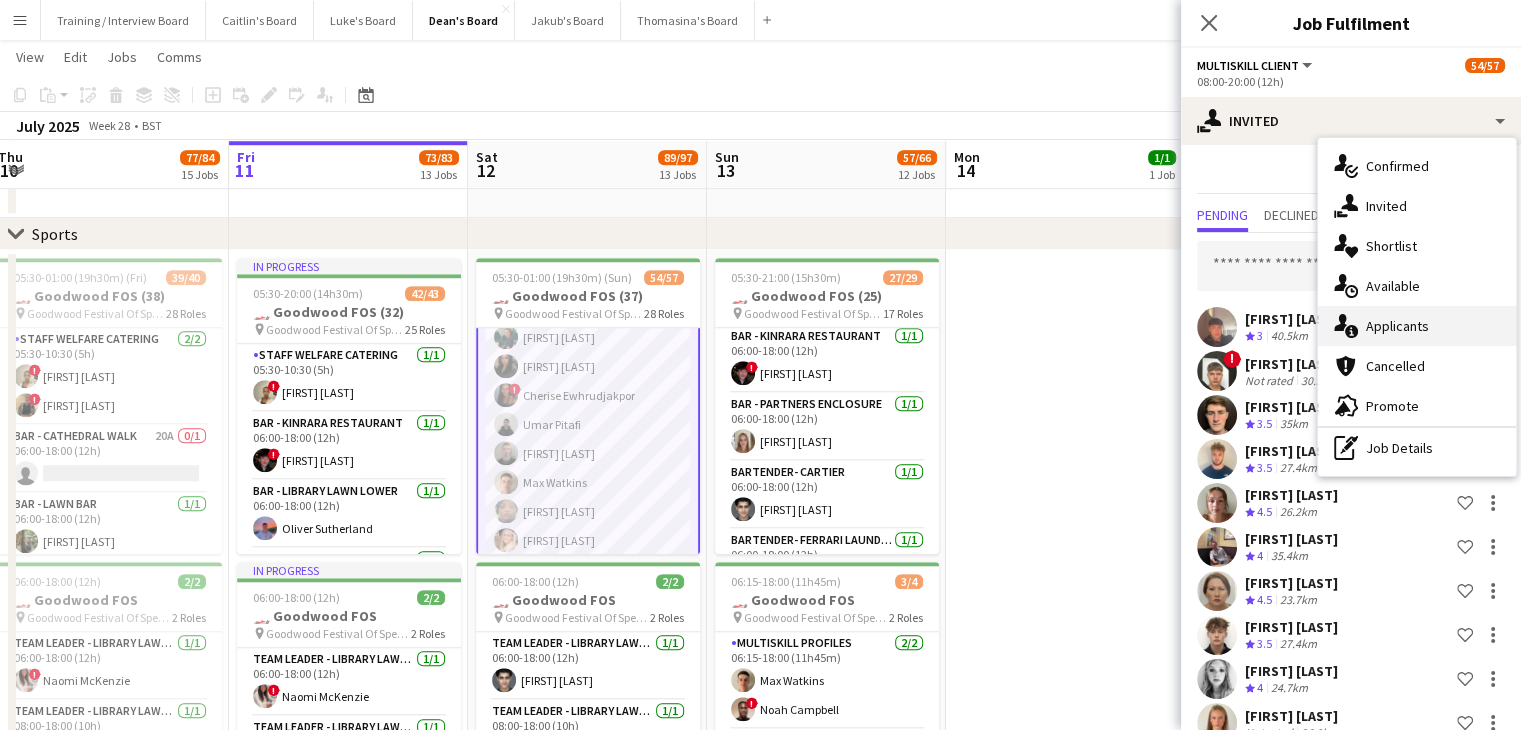 click on "single-neutral-actions-information
Applicants" at bounding box center [1417, 326] 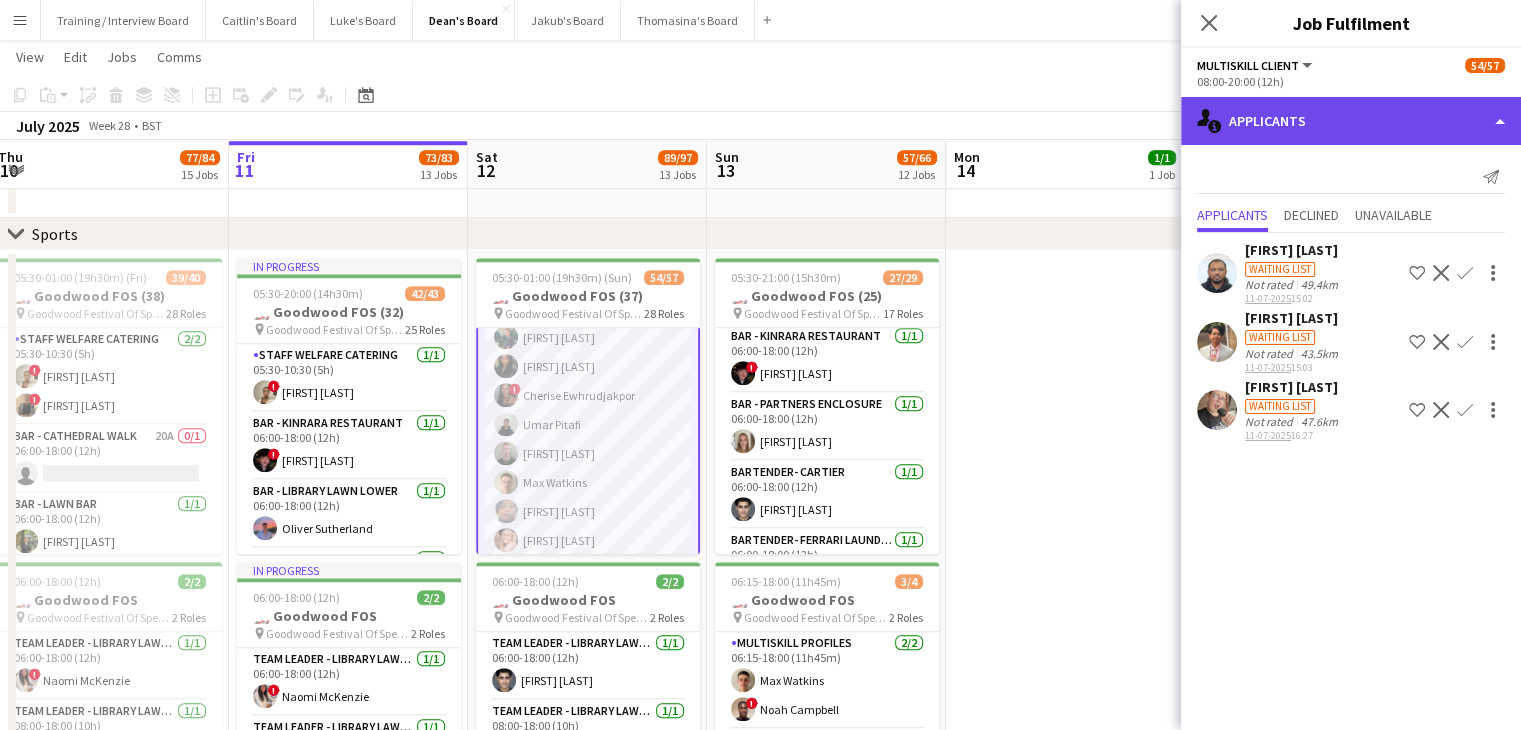 click on "single-neutral-actions-information
Applicants" 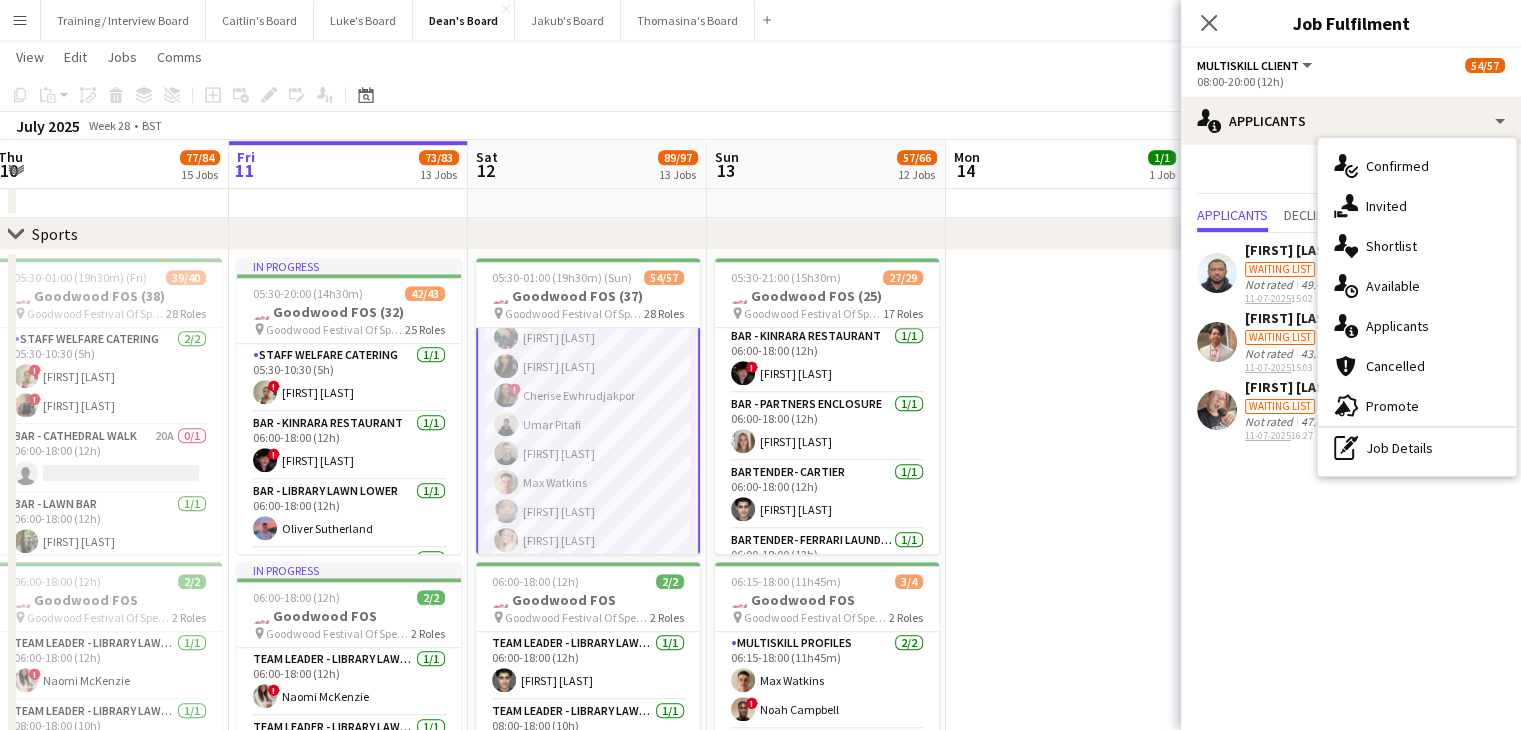 click on "single-neutral-actions-share-1
Invited" at bounding box center [1417, 206] 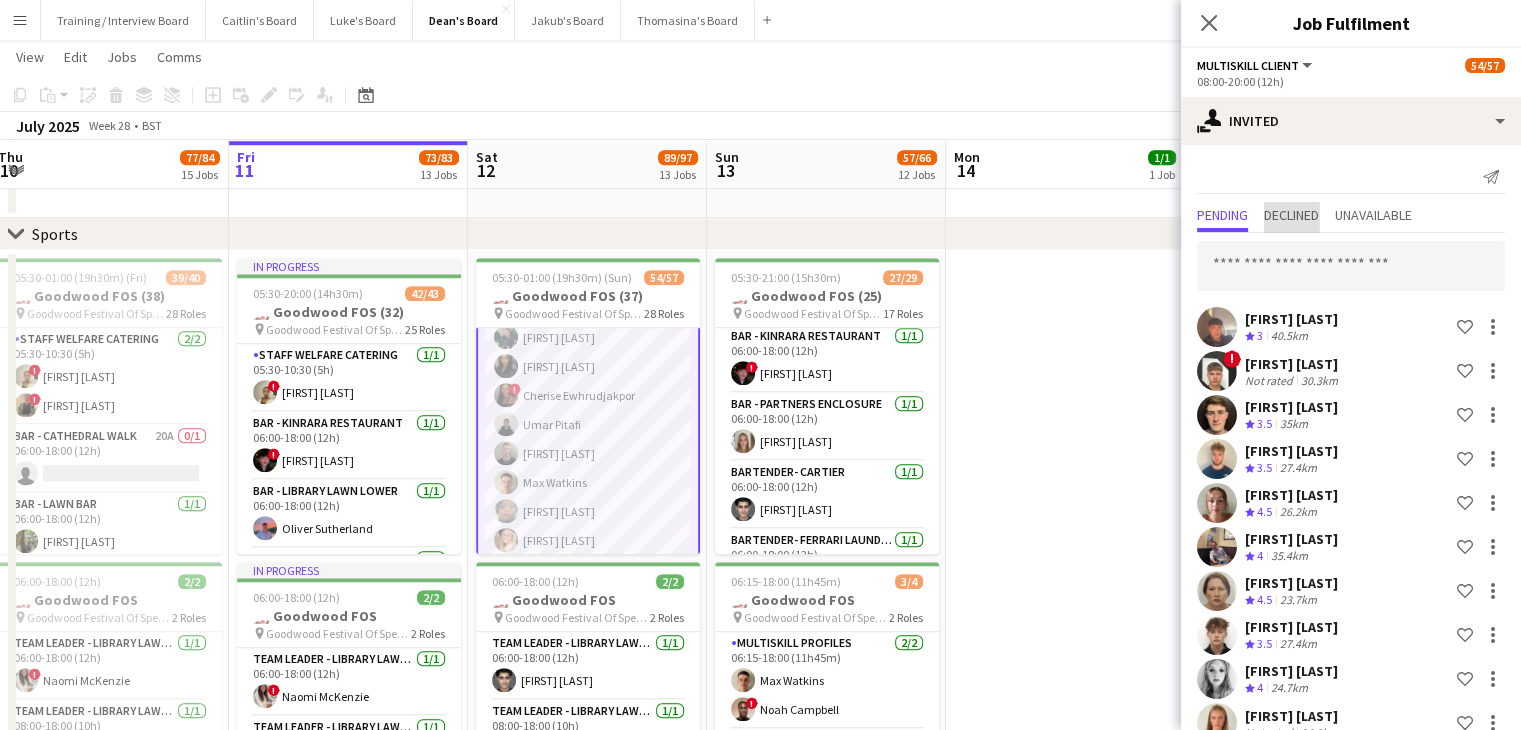 click on "Declined" at bounding box center (1291, 217) 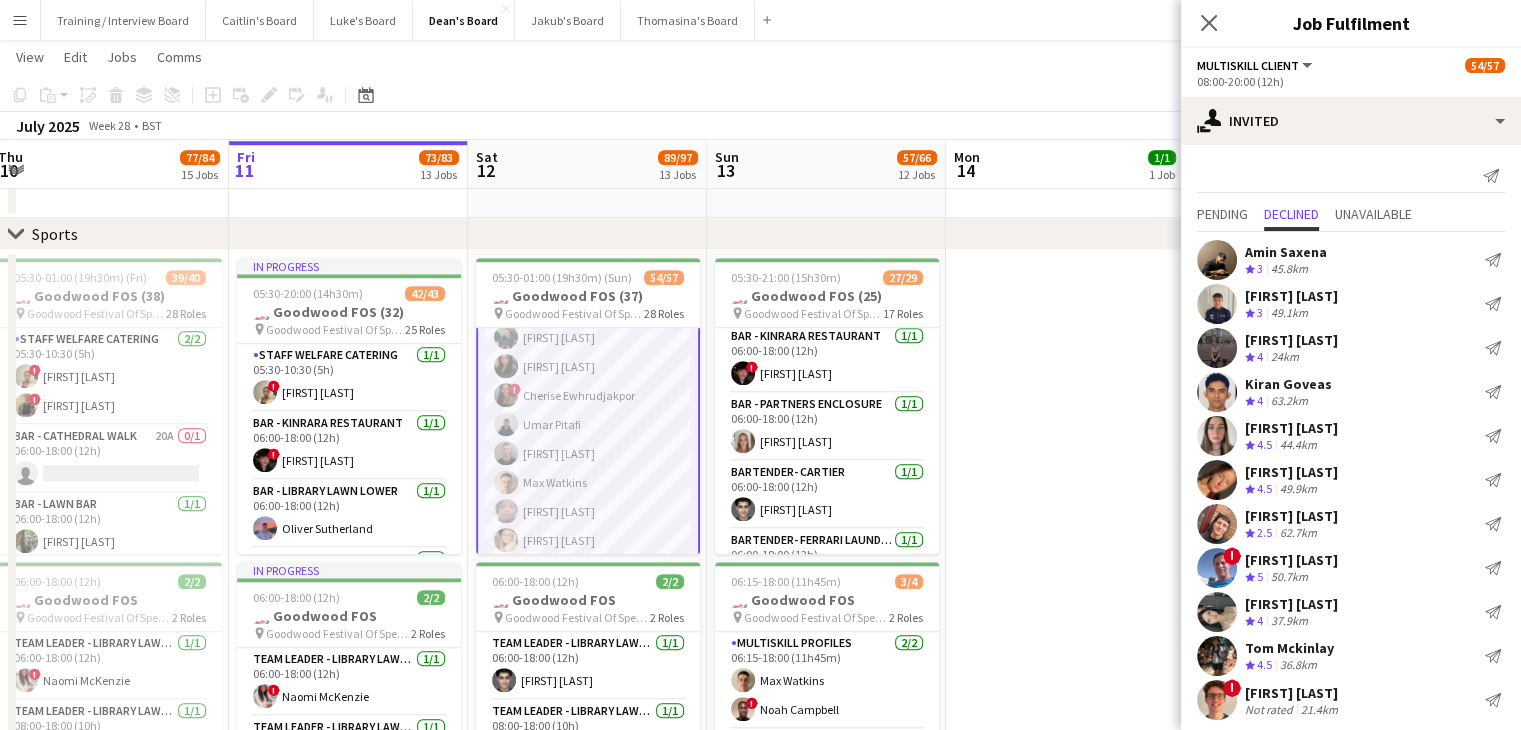 scroll, scrollTop: 0, scrollLeft: 0, axis: both 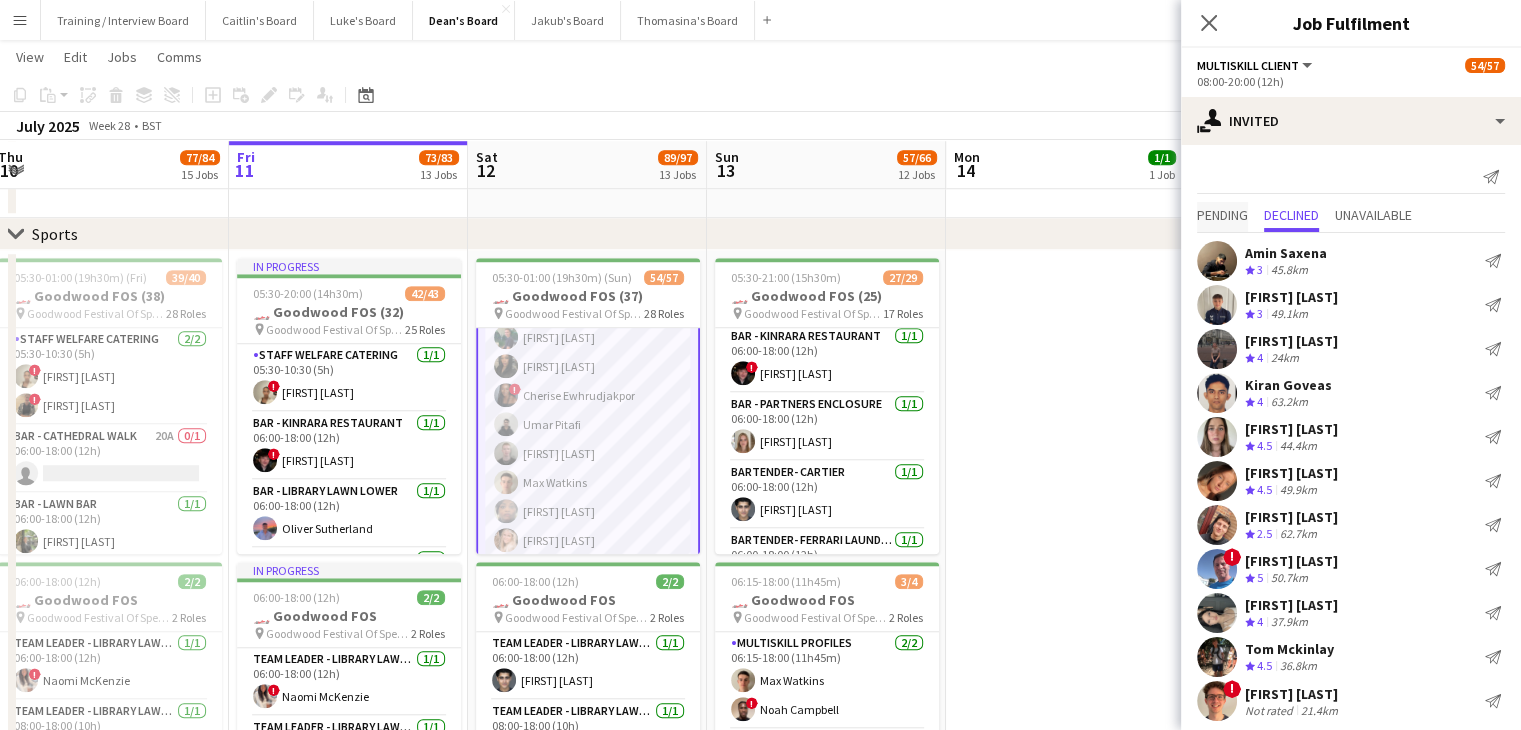 click on "Pending" at bounding box center [1222, 215] 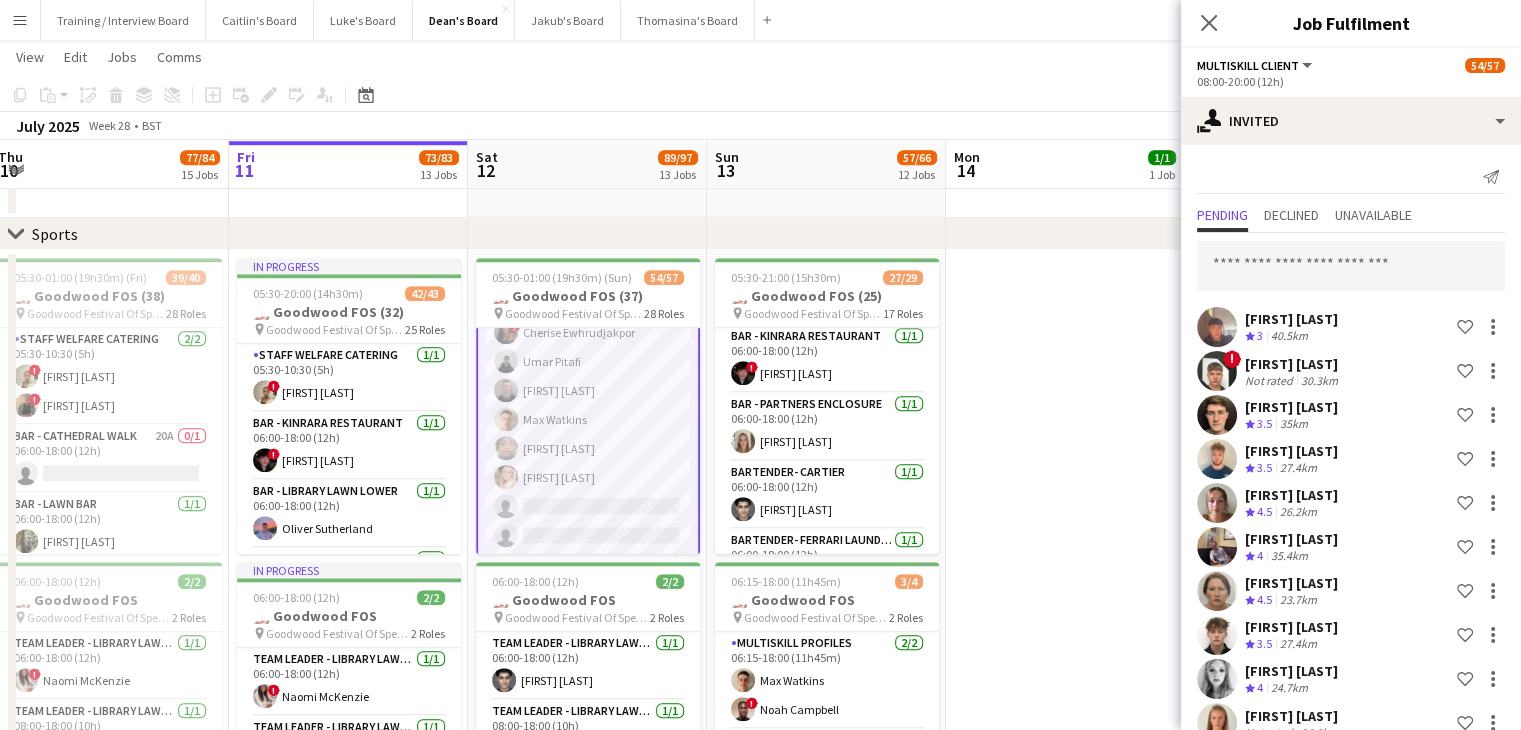 scroll, scrollTop: 1820, scrollLeft: 0, axis: vertical 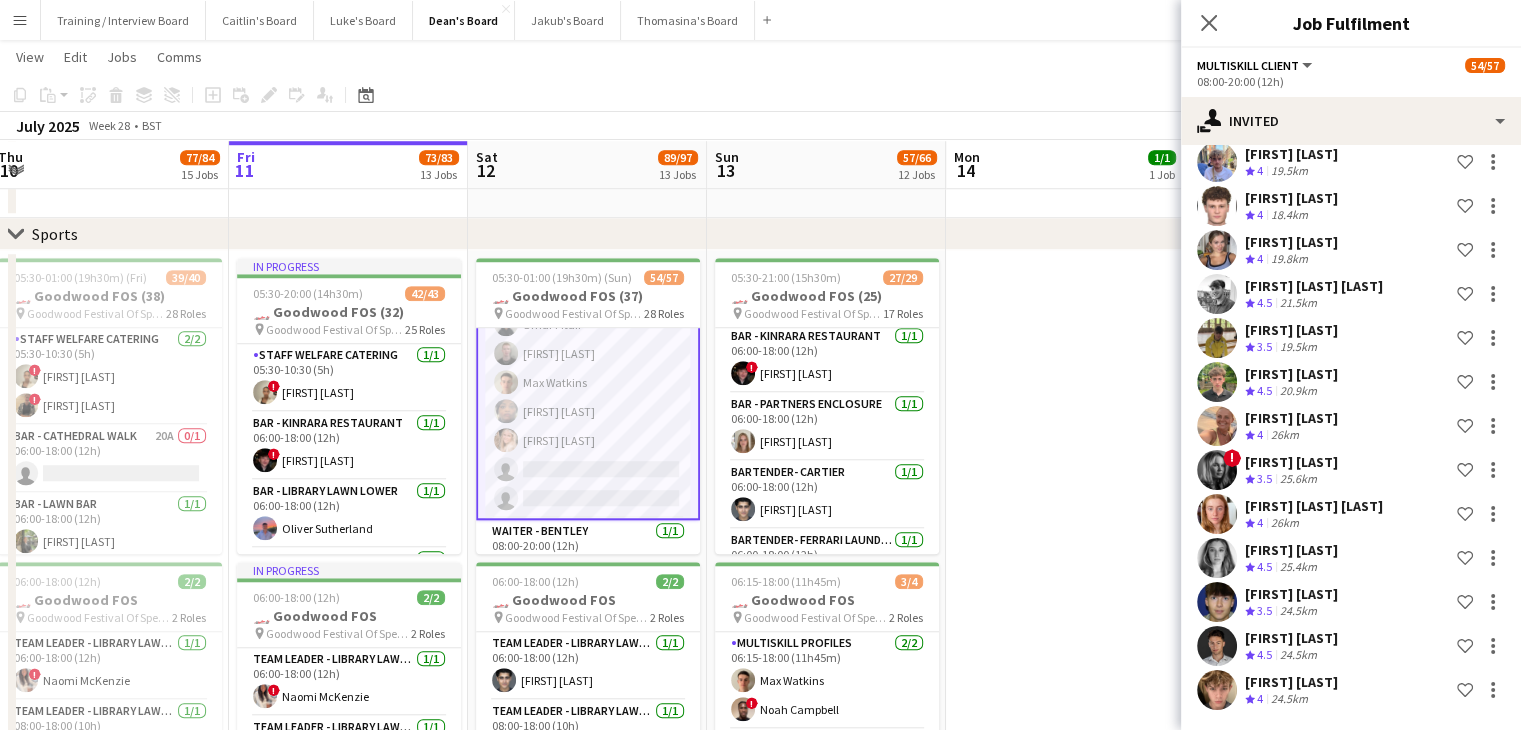 click on "View  Day view expanded Day view collapsed Month view Date picker Jump to today Expand Linked Jobs Collapse Linked Jobs  Edit  Copy Ctrl+C  Paste  Without Crew Ctrl+V With Crew Ctrl+Shift+V Paste as linked job  Group  Group Ungroup  Jobs  New Job Edit Job Delete Job New Linked Job Edit Linked Jobs Job fulfilment Promote Role Copy Role URL  Comms  Notify confirmed crew Create chat" 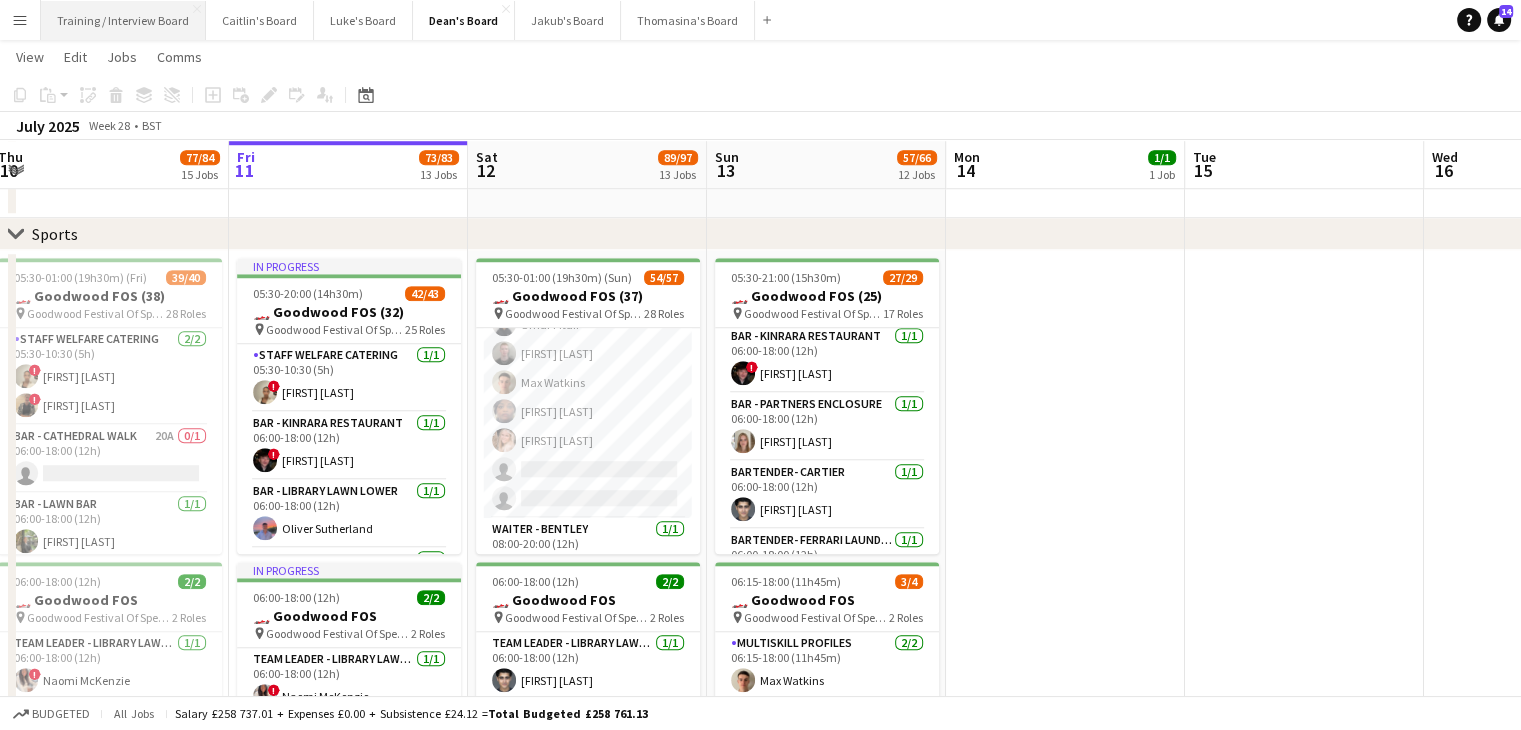 click on "Training / Interview Board
Close" at bounding box center (123, 20) 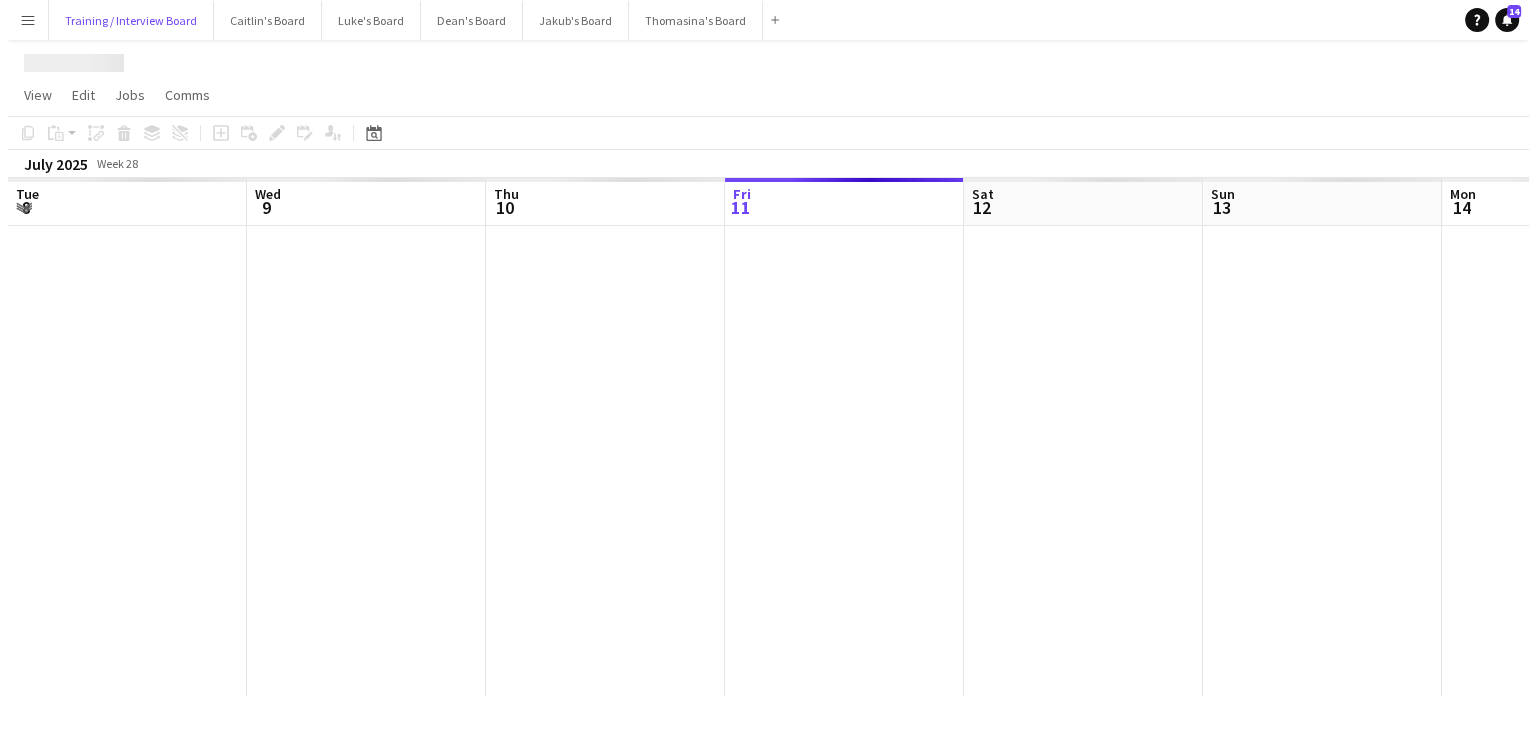 scroll, scrollTop: 0, scrollLeft: 0, axis: both 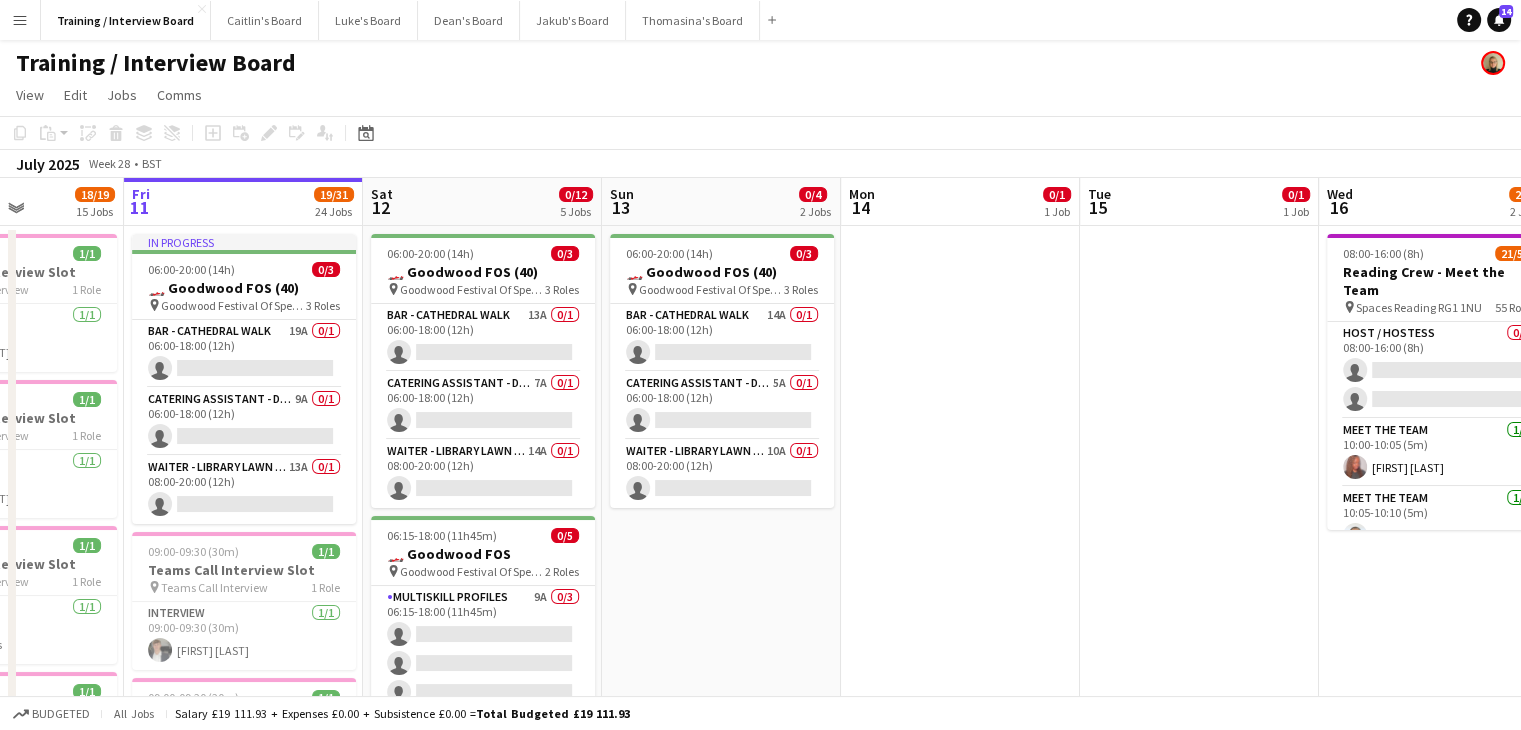 drag, startPoint x: 332, startPoint y: 208, endPoint x: 456, endPoint y: 214, distance: 124.14507 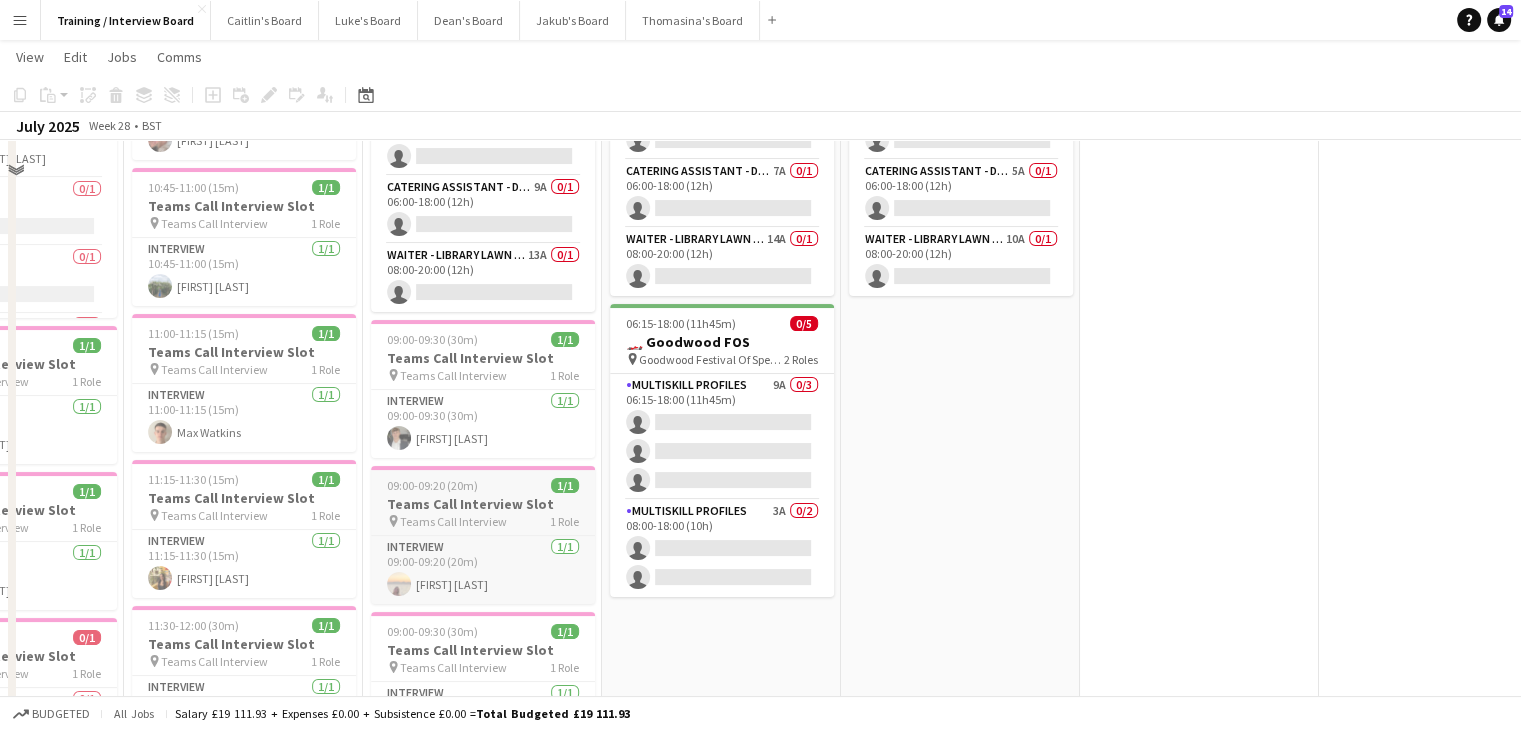 scroll, scrollTop: 300, scrollLeft: 0, axis: vertical 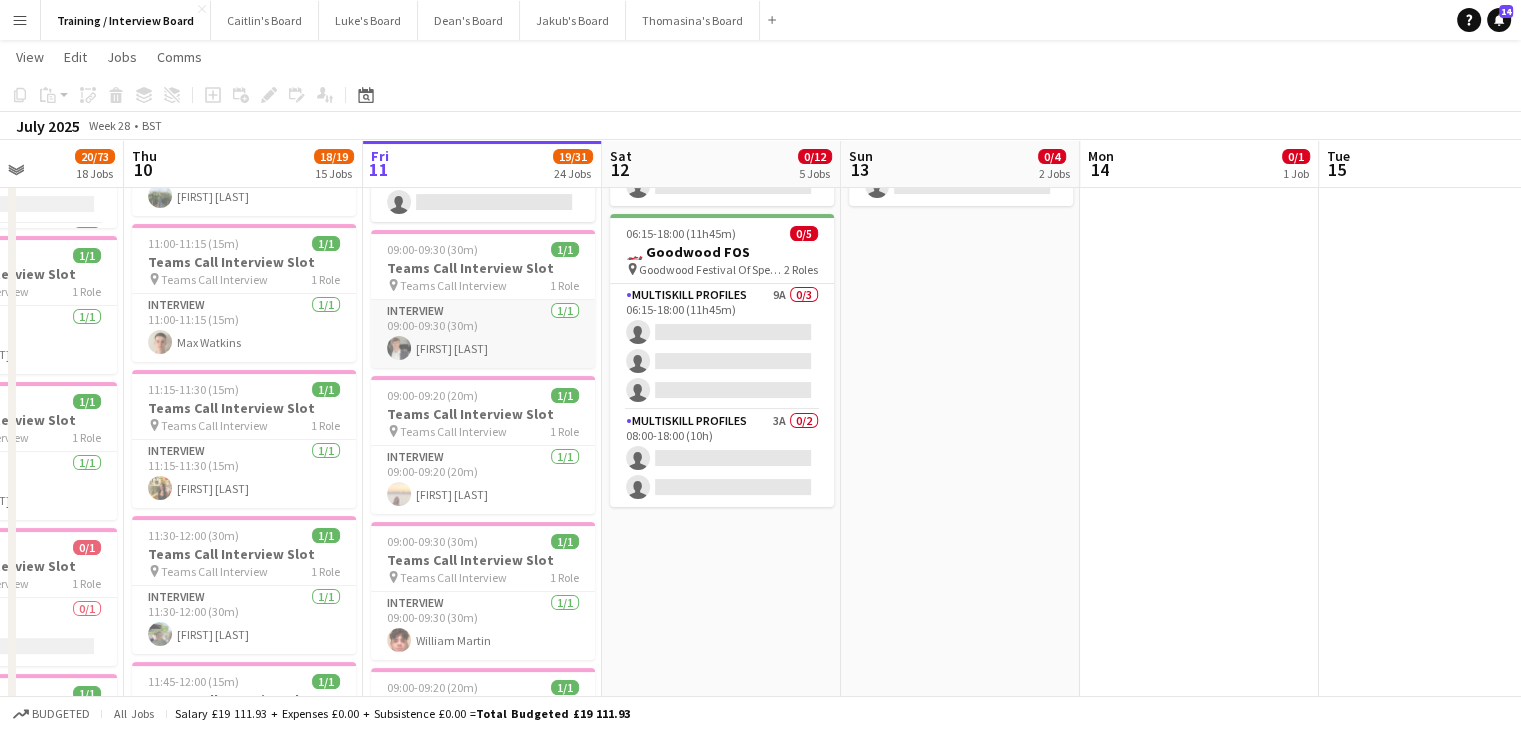 click on "Interview   1/1   09:00-09:30 (30m)
[FIRST] [LAST]" at bounding box center [483, 334] 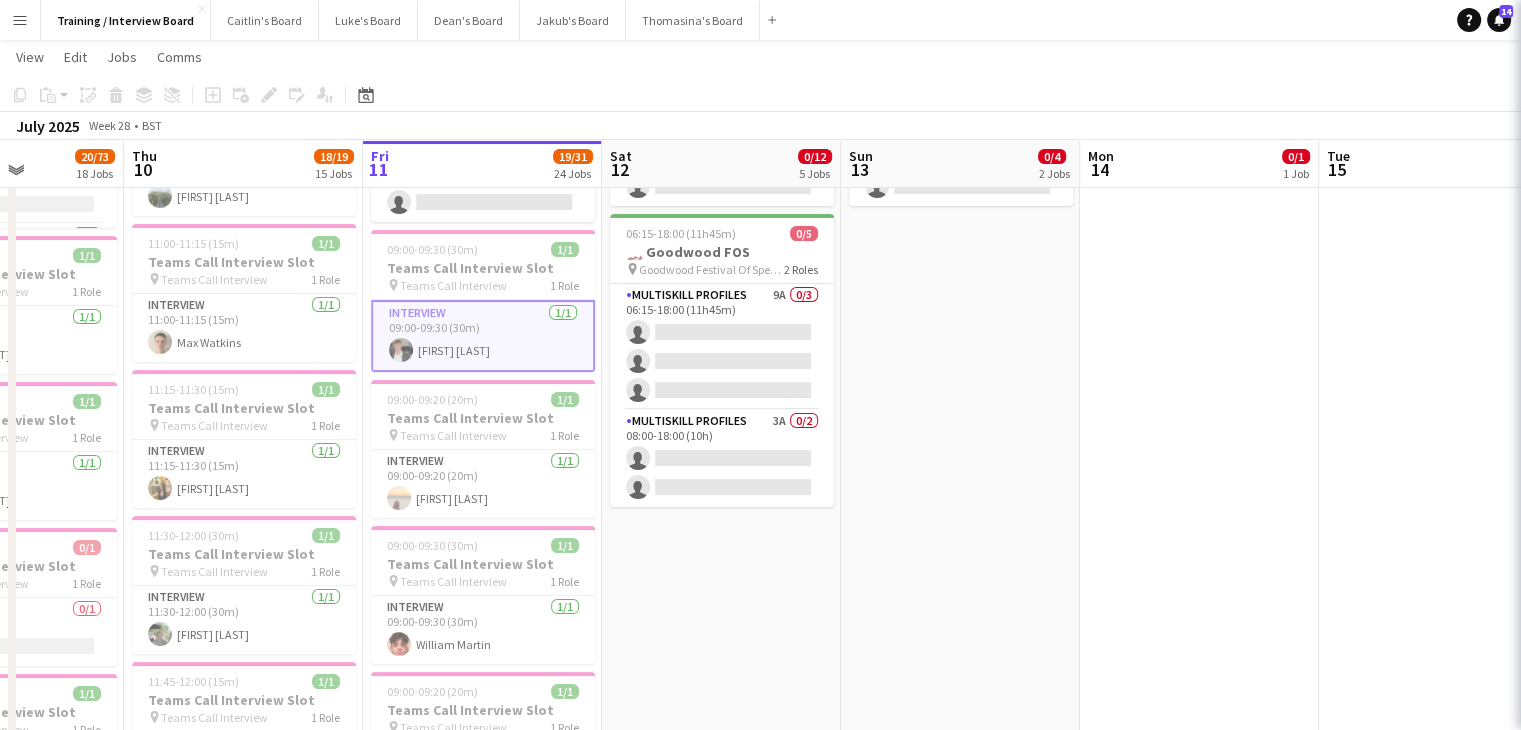 scroll, scrollTop: 0, scrollLeft: 594, axis: horizontal 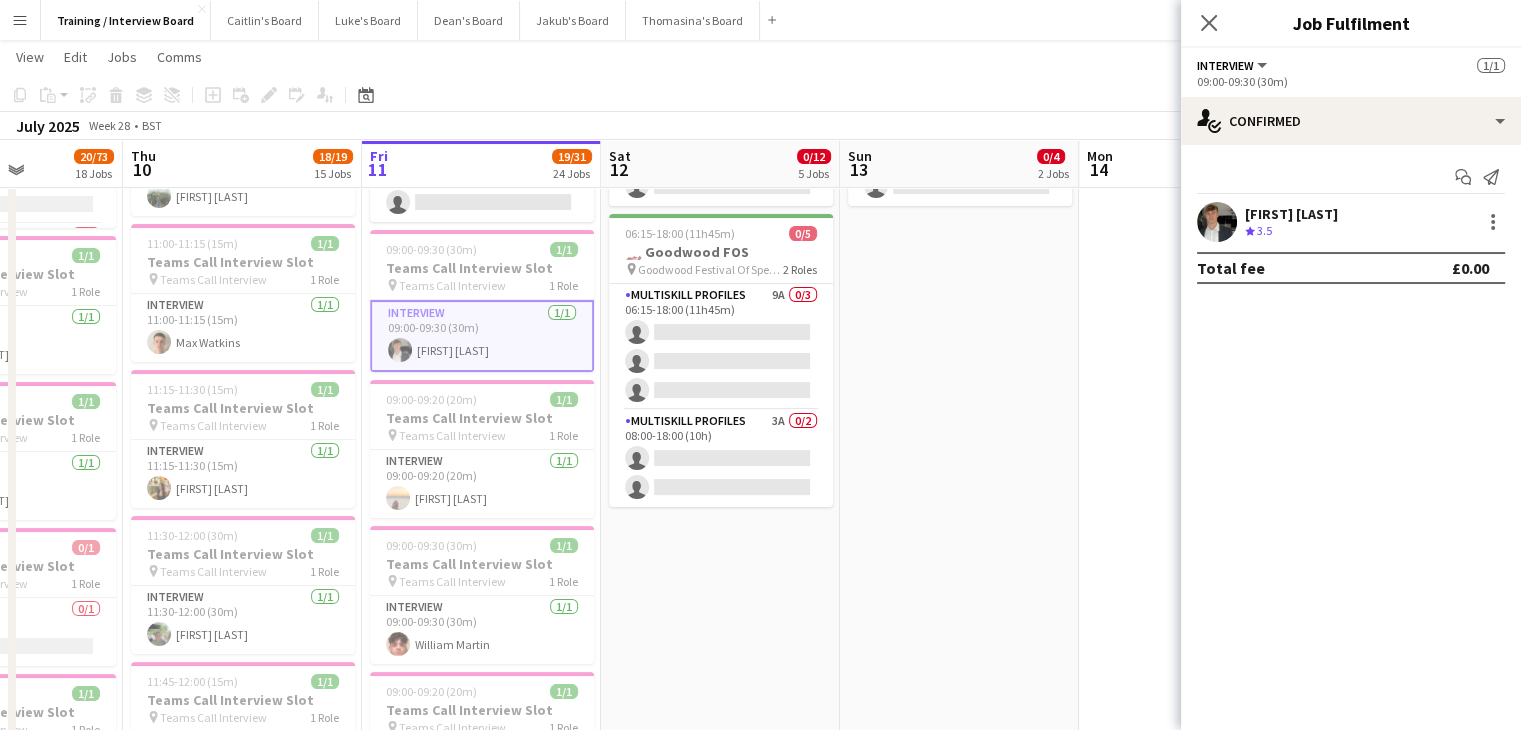 click on "Crew rating
3.5" at bounding box center [1291, 231] 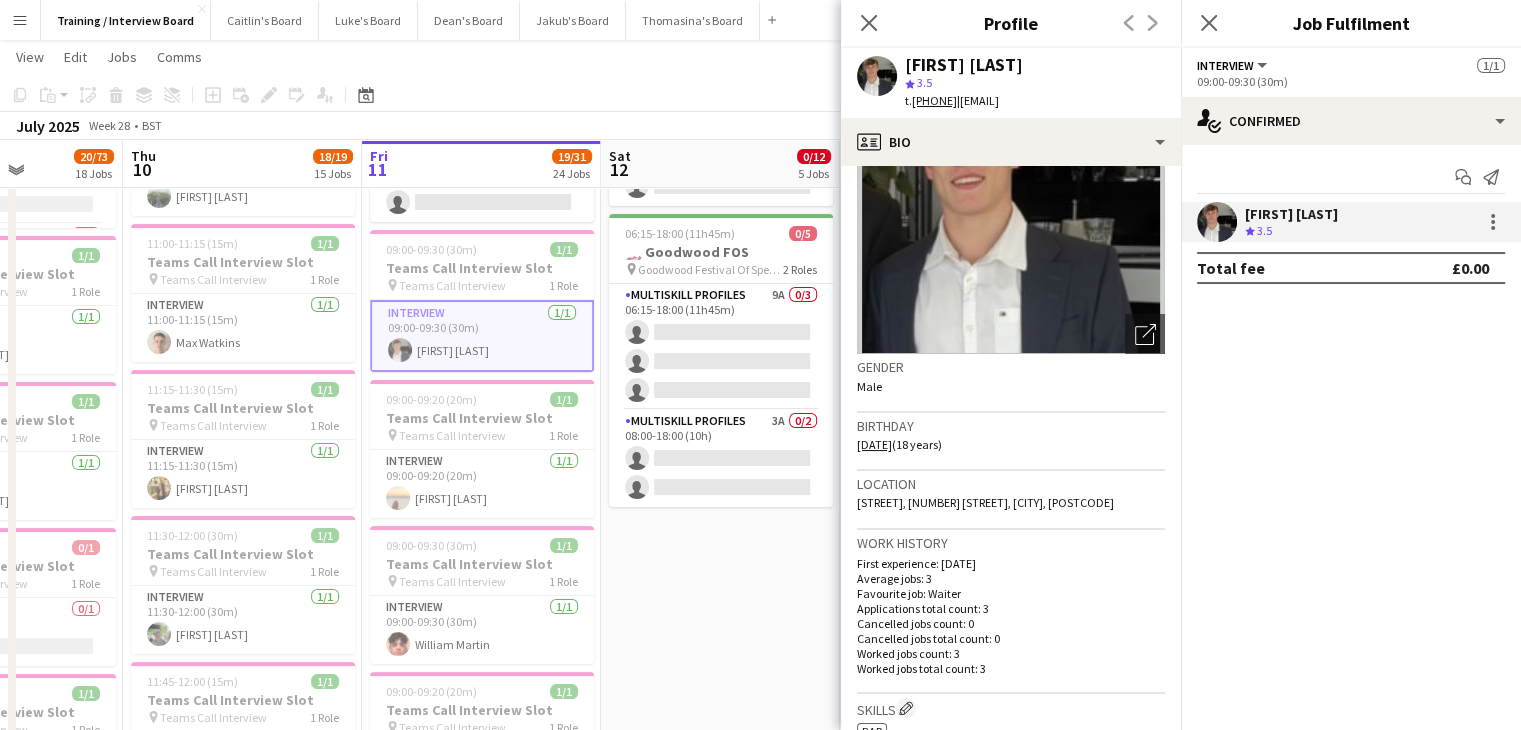 scroll, scrollTop: 200, scrollLeft: 0, axis: vertical 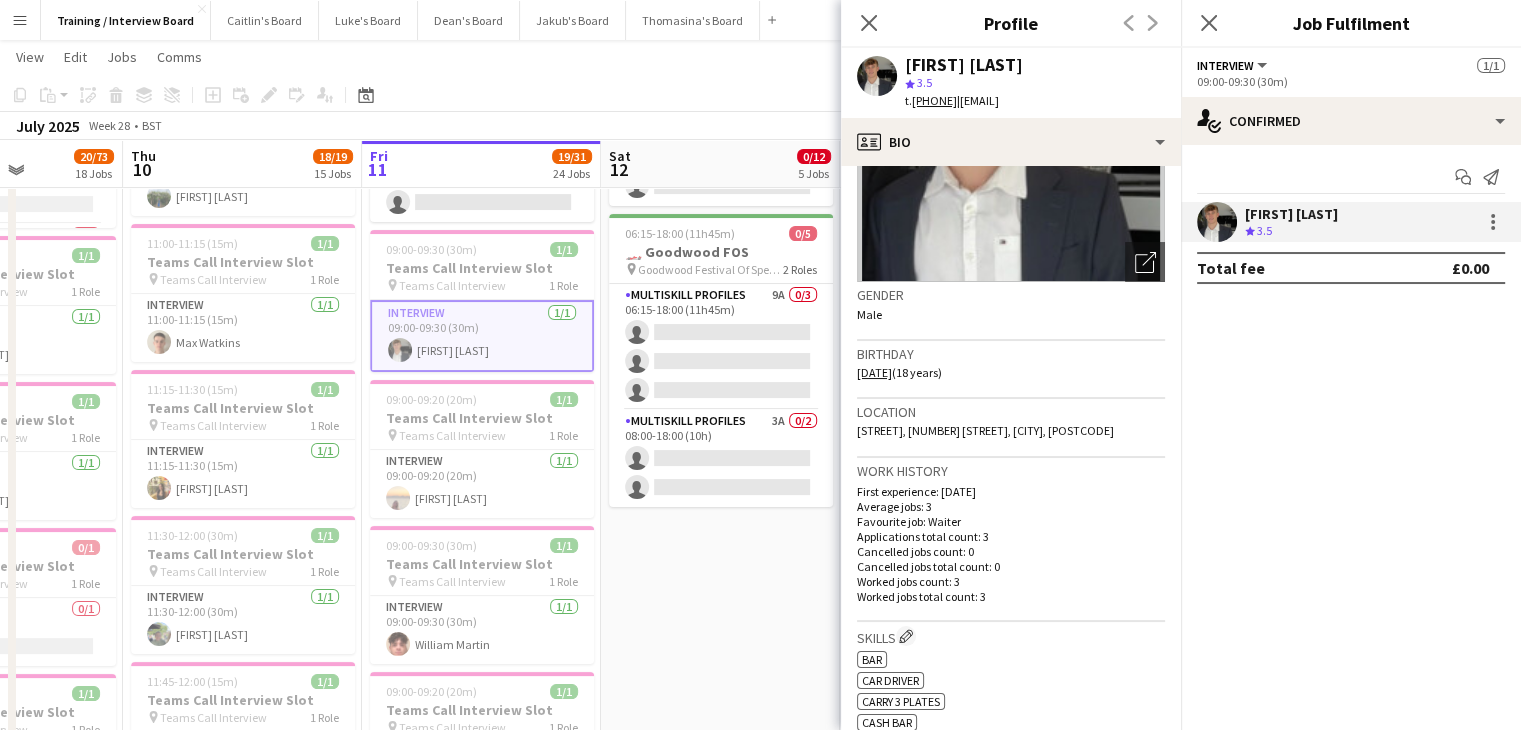 drag, startPoint x: 1008, startPoint y: 71, endPoint x: 908, endPoint y: 71, distance: 100 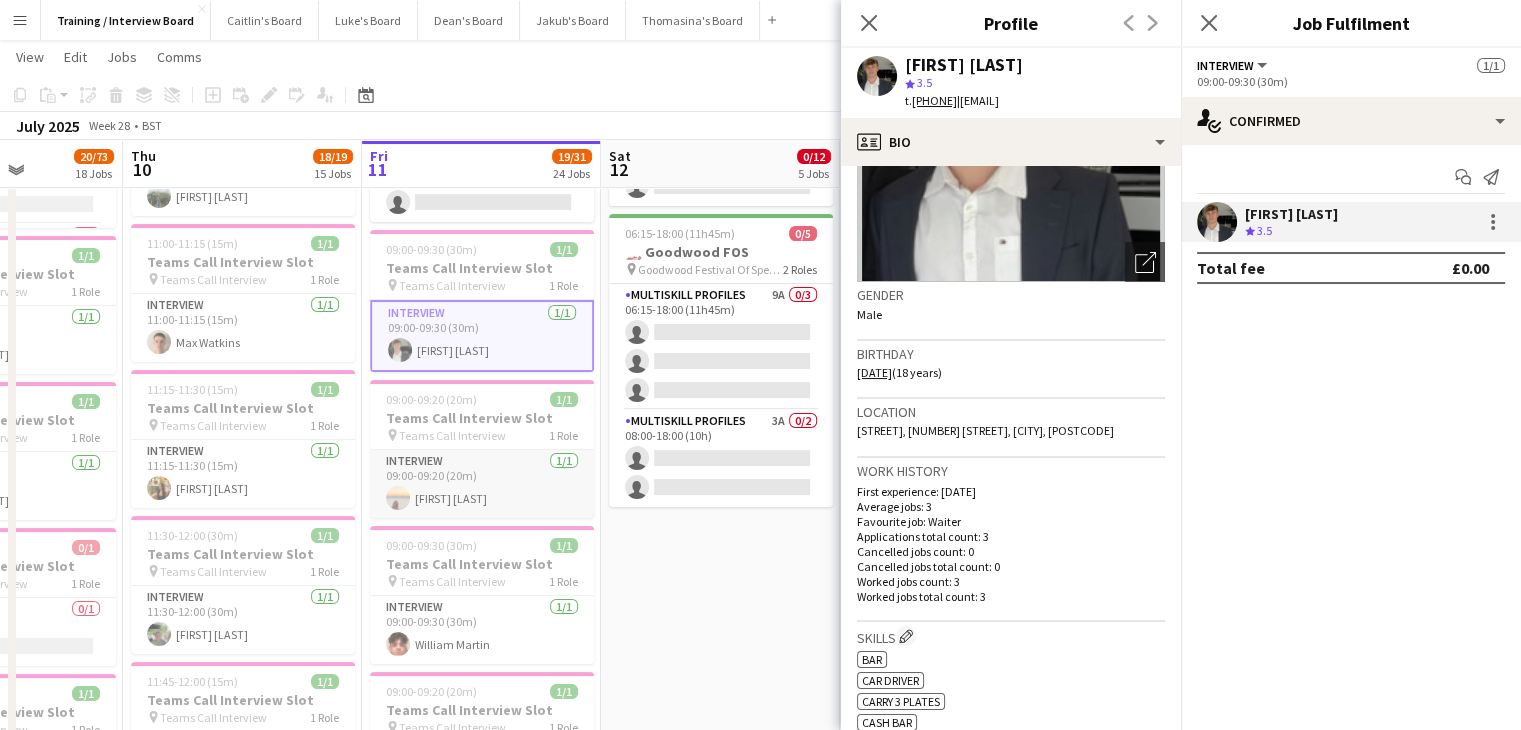 click on "Interview   1/1   09:00-09:20 (20m)
[FIRST] [LAST]" at bounding box center (482, 484) 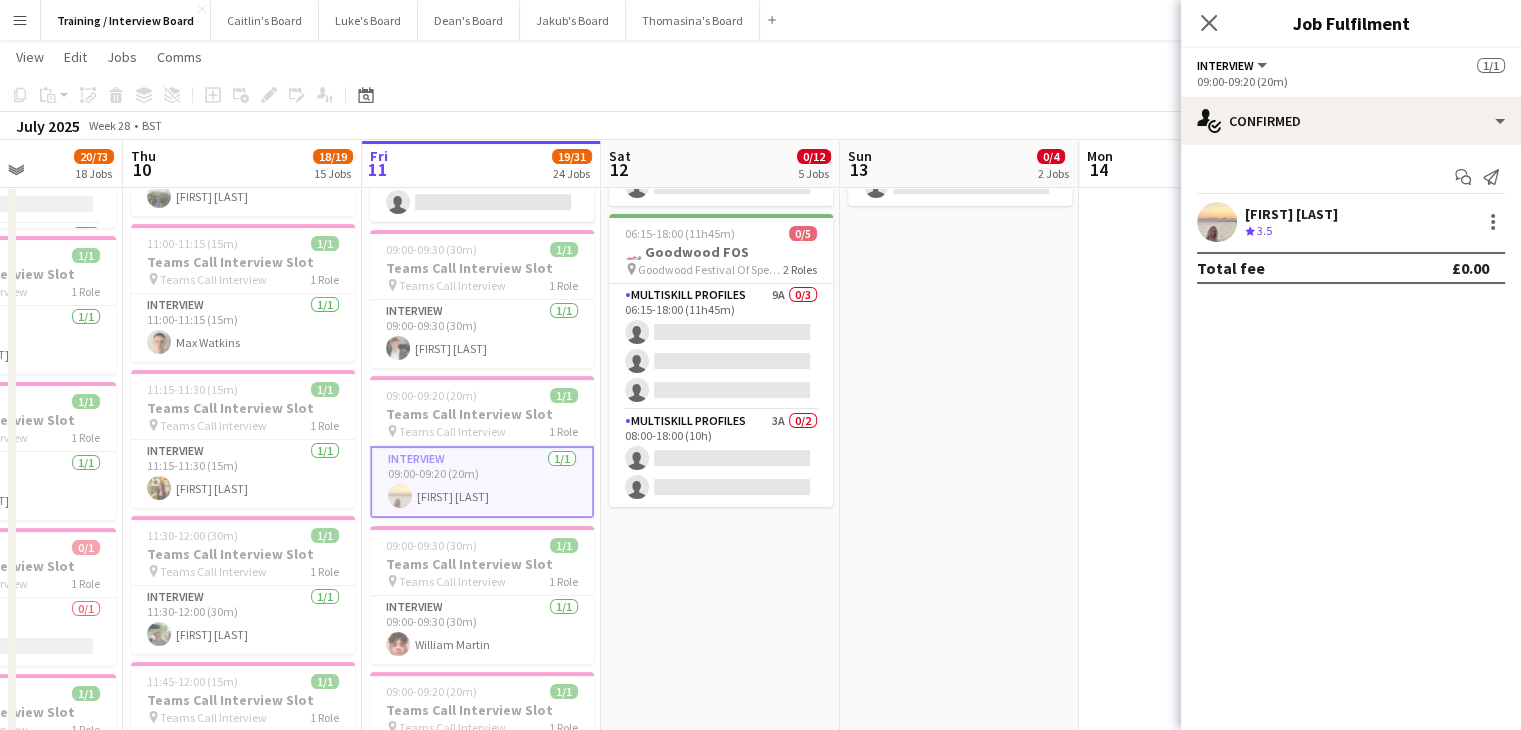 click on "Crew rating
3.5" at bounding box center (1291, 231) 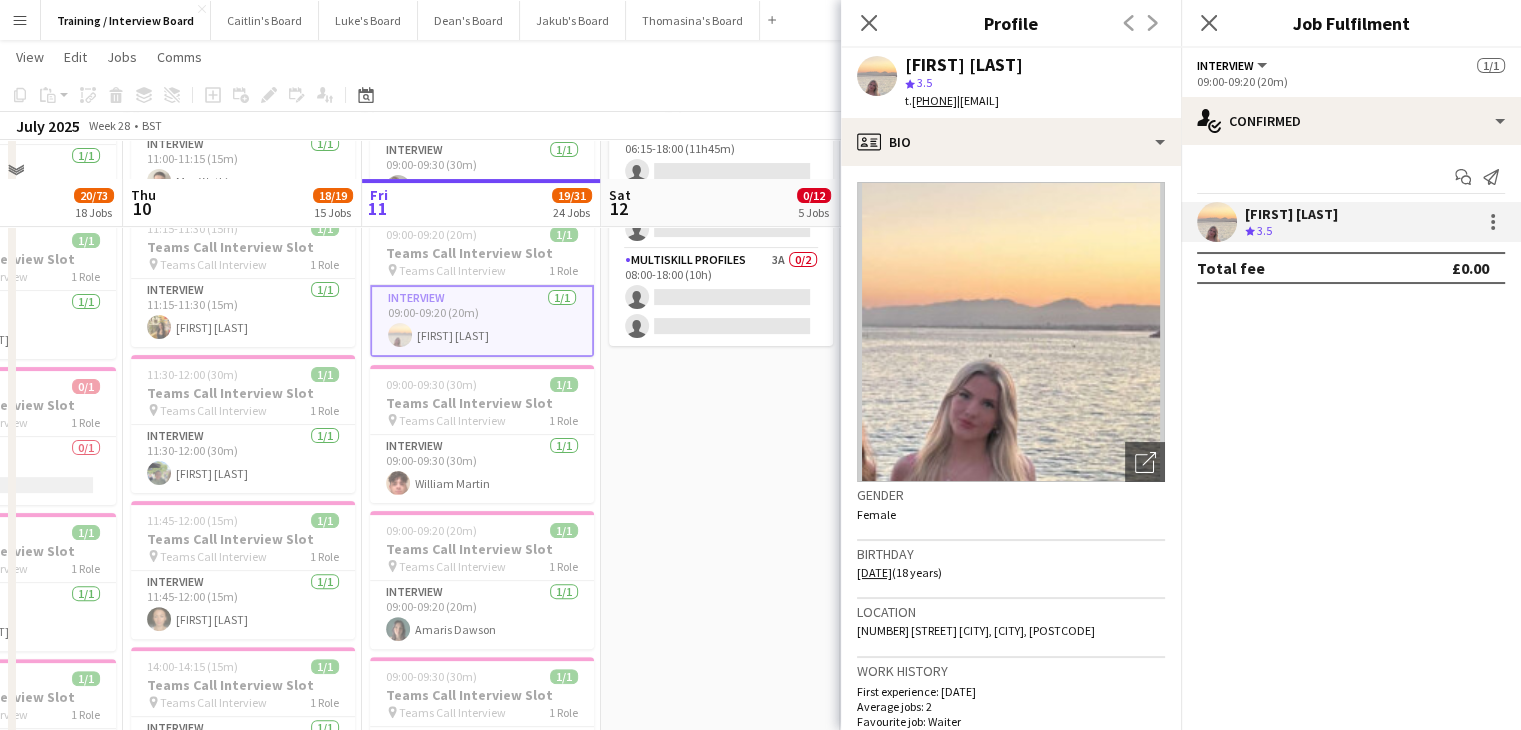 scroll, scrollTop: 500, scrollLeft: 0, axis: vertical 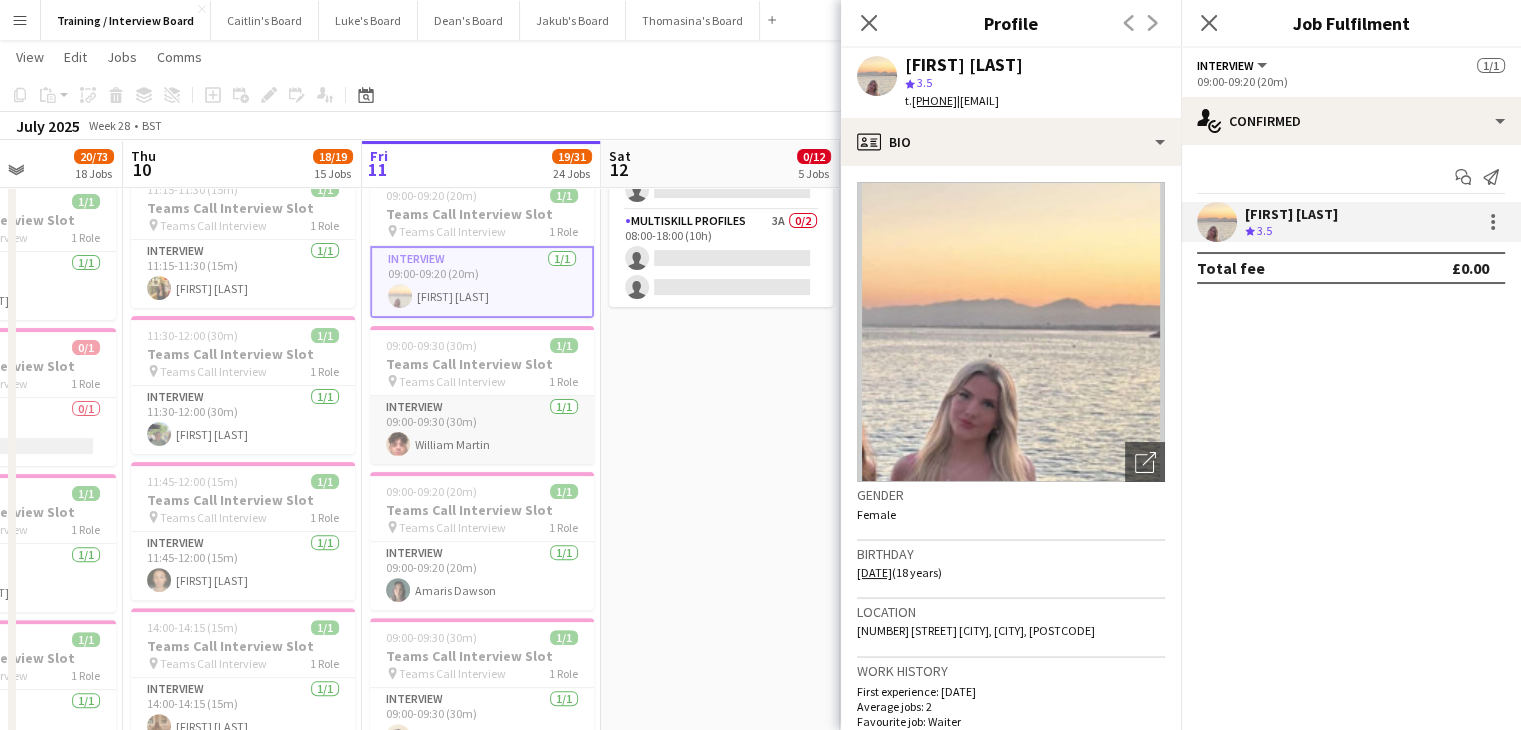 click on "Interview   1/1   09:00-09:30 (30m)
[FIRST] [LAST]" at bounding box center (482, 430) 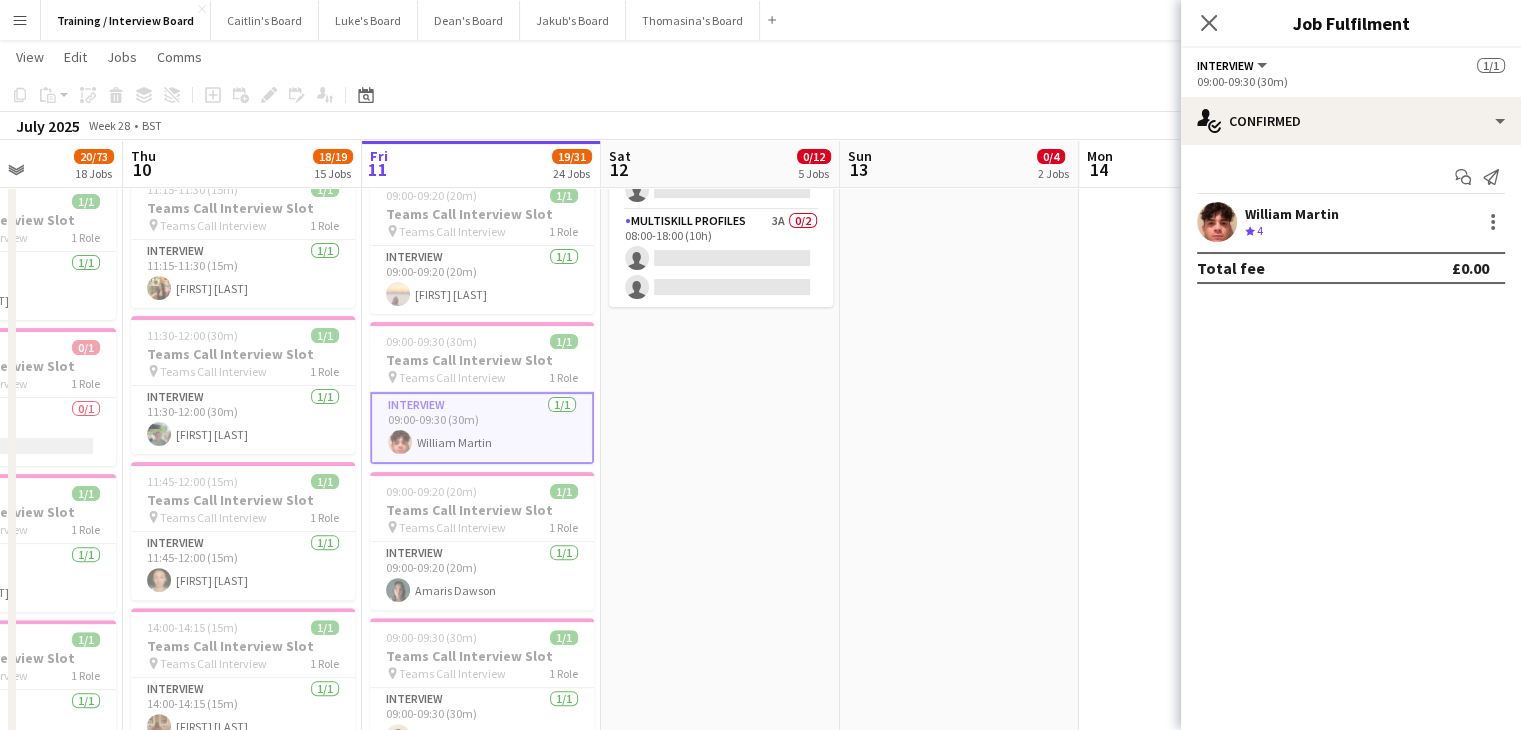 click on "Crew rating
4" at bounding box center (1292, 231) 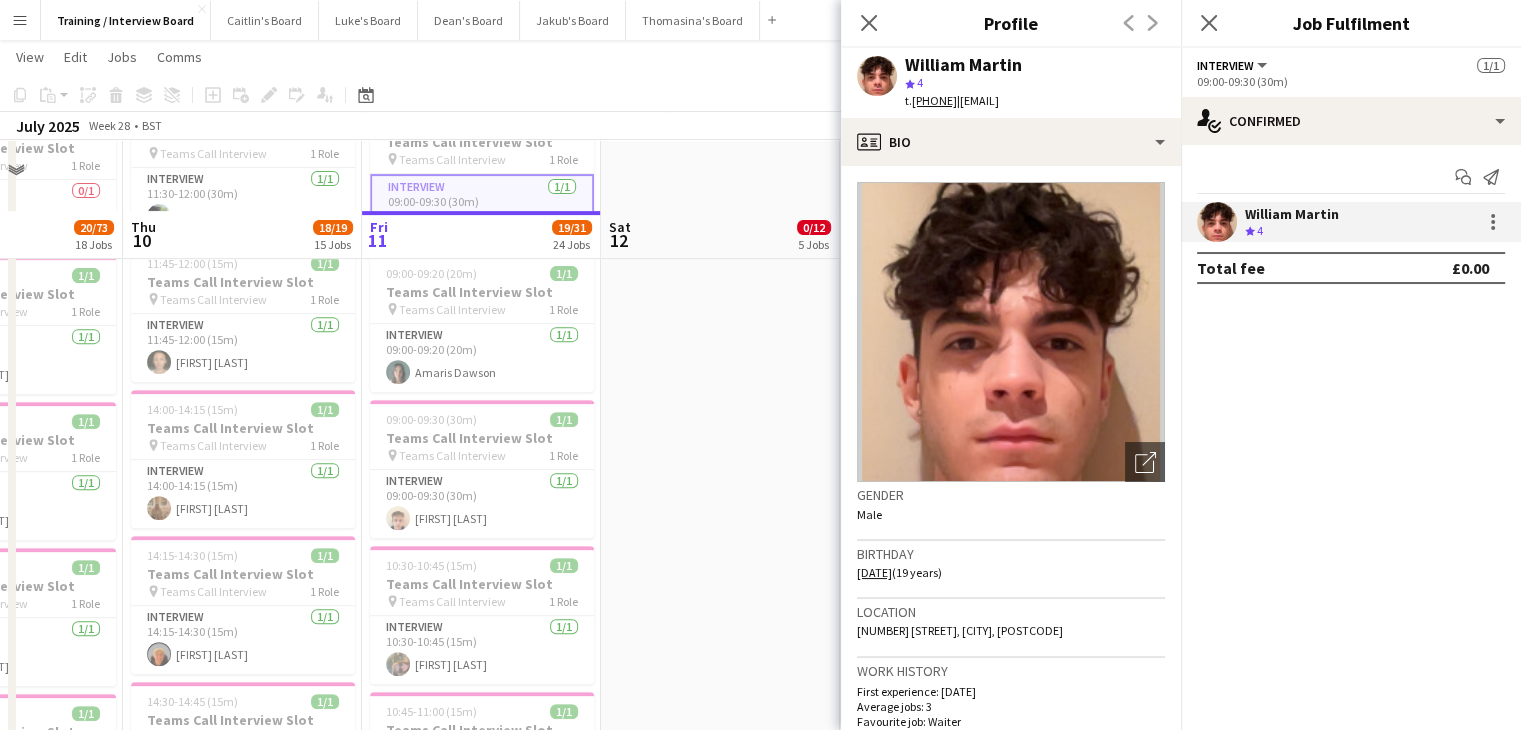 scroll, scrollTop: 800, scrollLeft: 0, axis: vertical 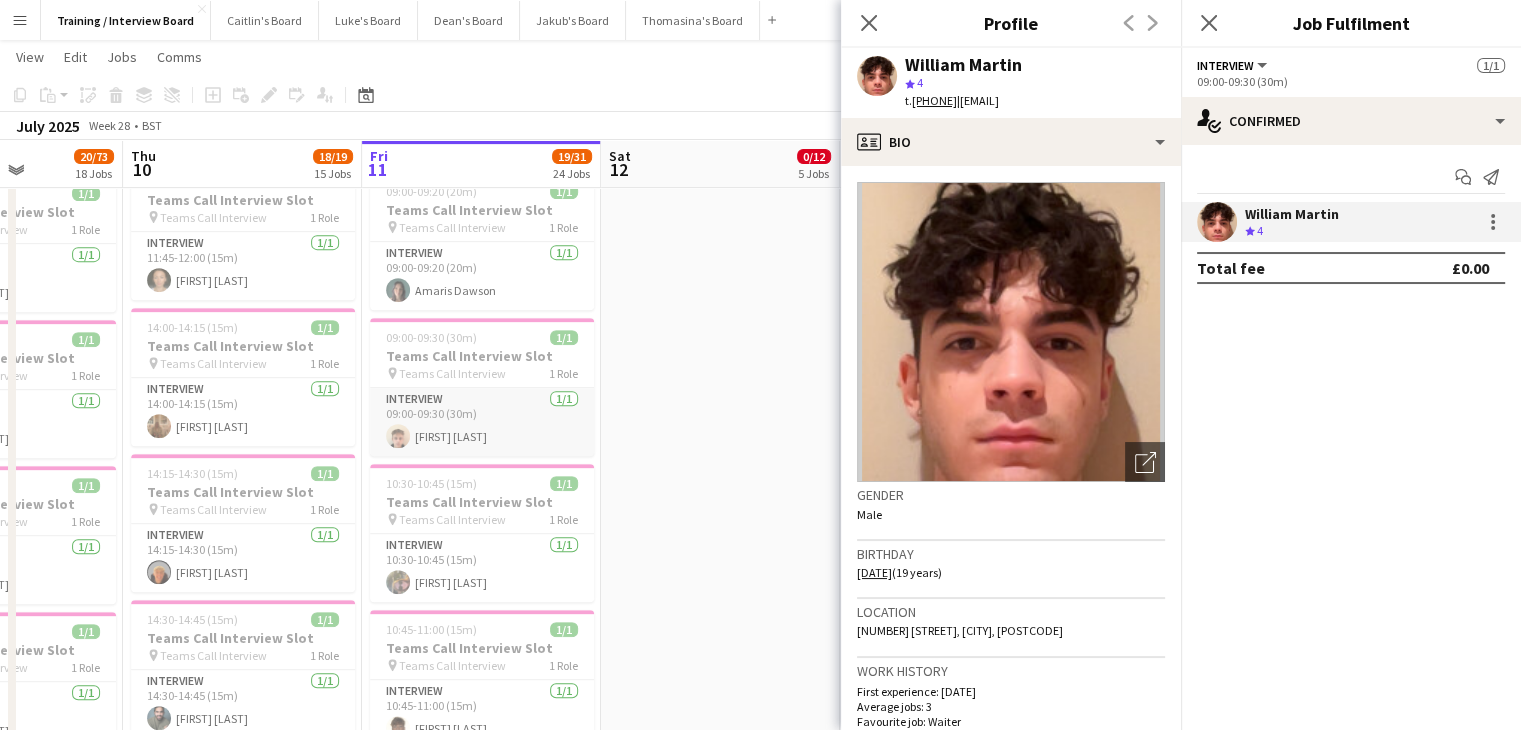 click on "Interview   1/1   09:00-09:30 (30m)
[FIRST] [LAST]" at bounding box center [482, 422] 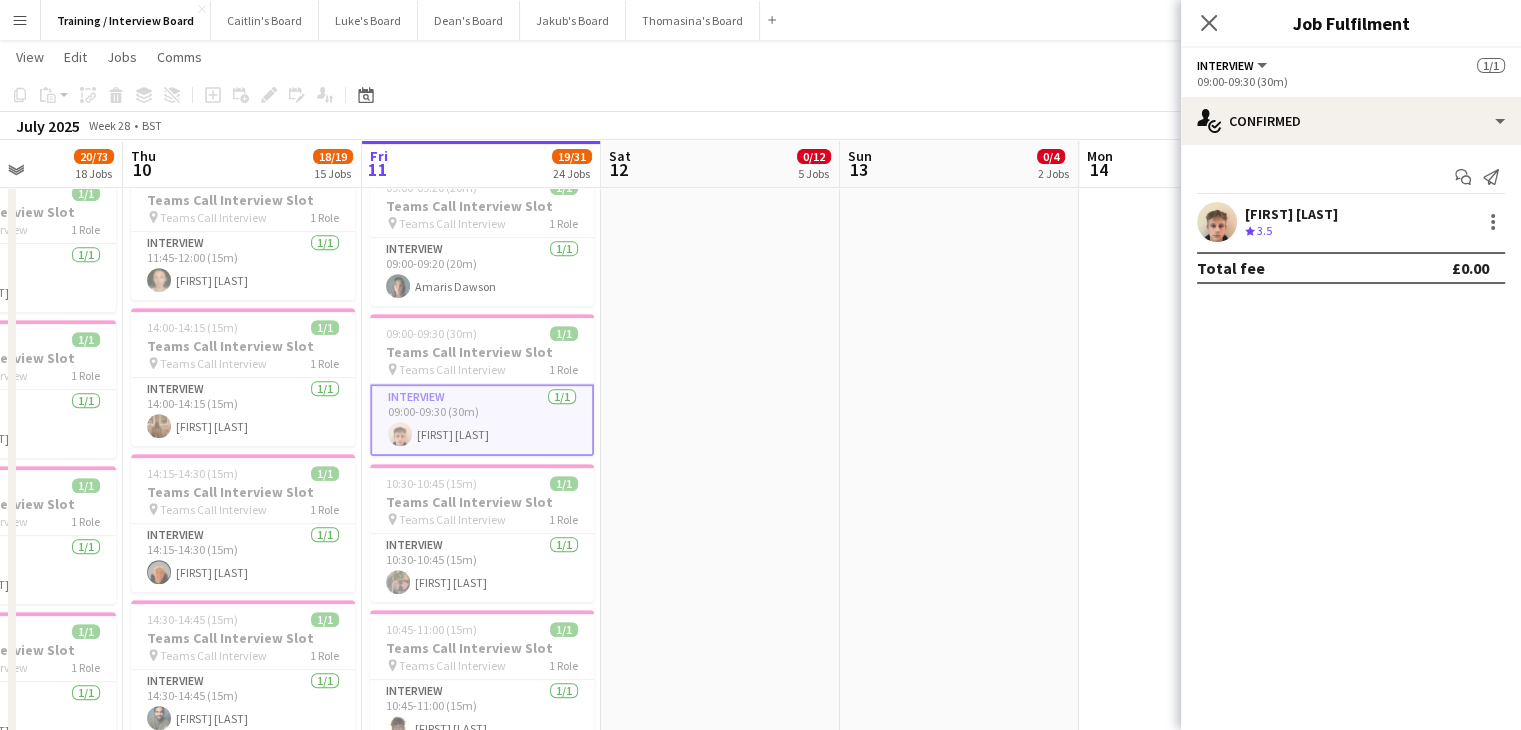 click on "[FIRST] [LAST]" at bounding box center (1291, 214) 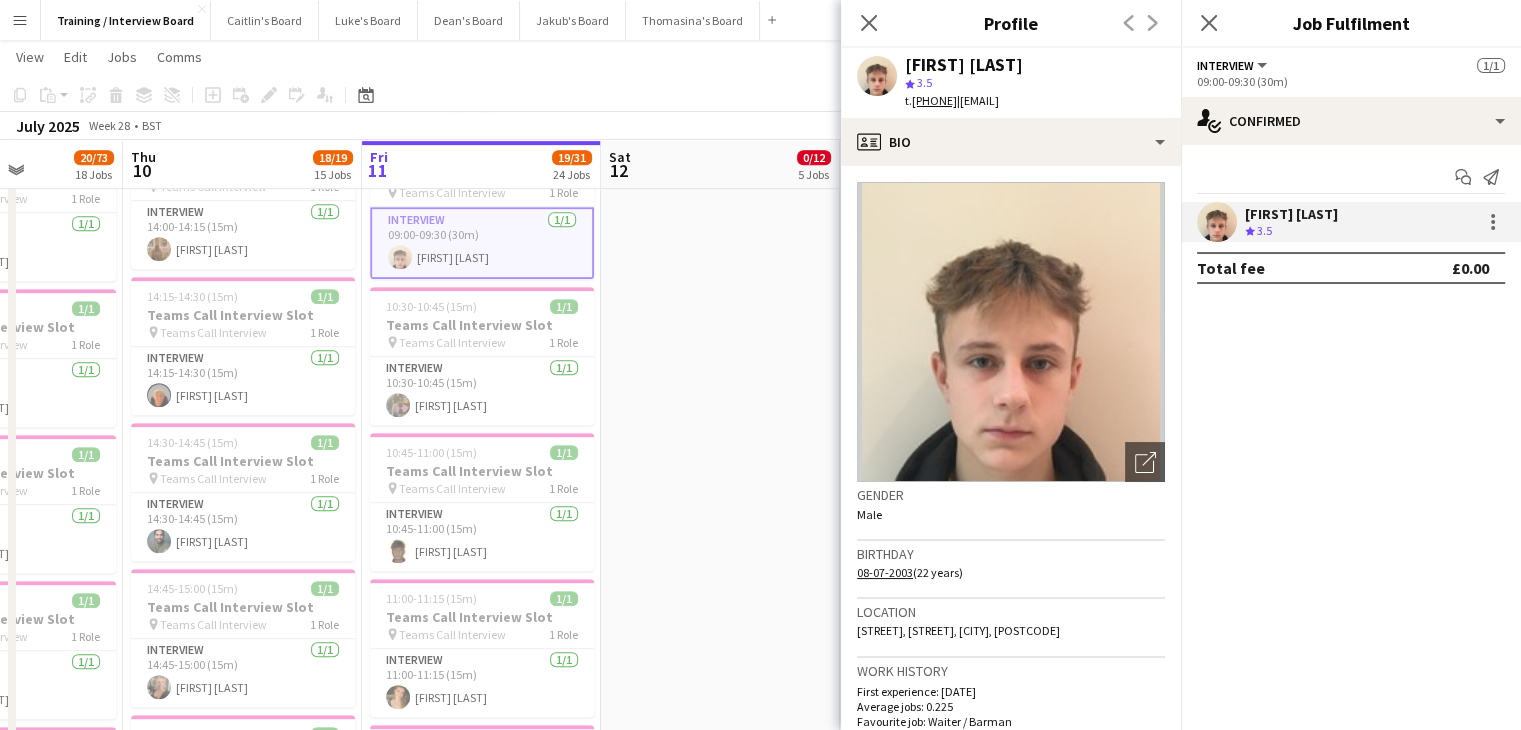 scroll, scrollTop: 1000, scrollLeft: 0, axis: vertical 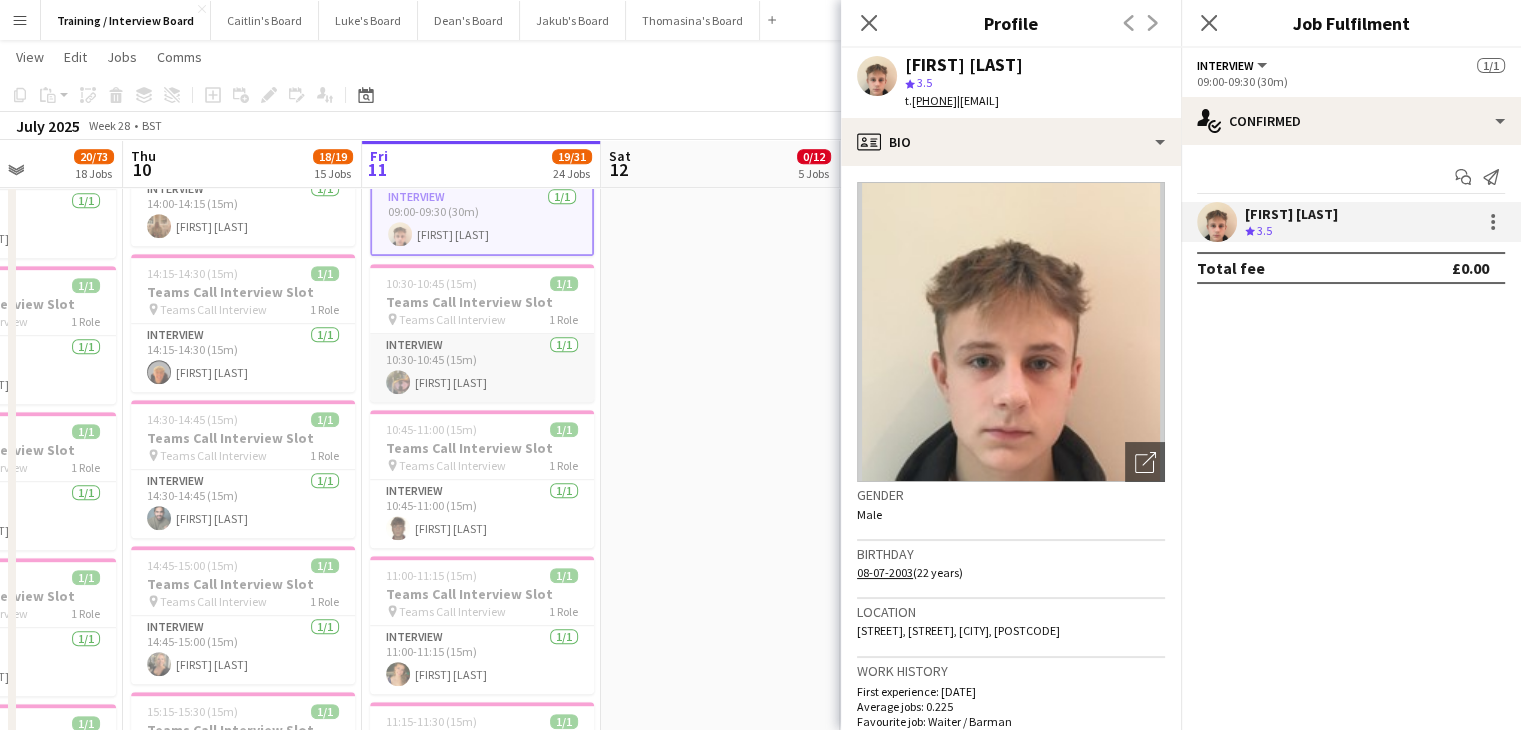 click on "Interview   1/1   10:30-10:45 (15m)
[FIRST] [LAST]" at bounding box center (482, 368) 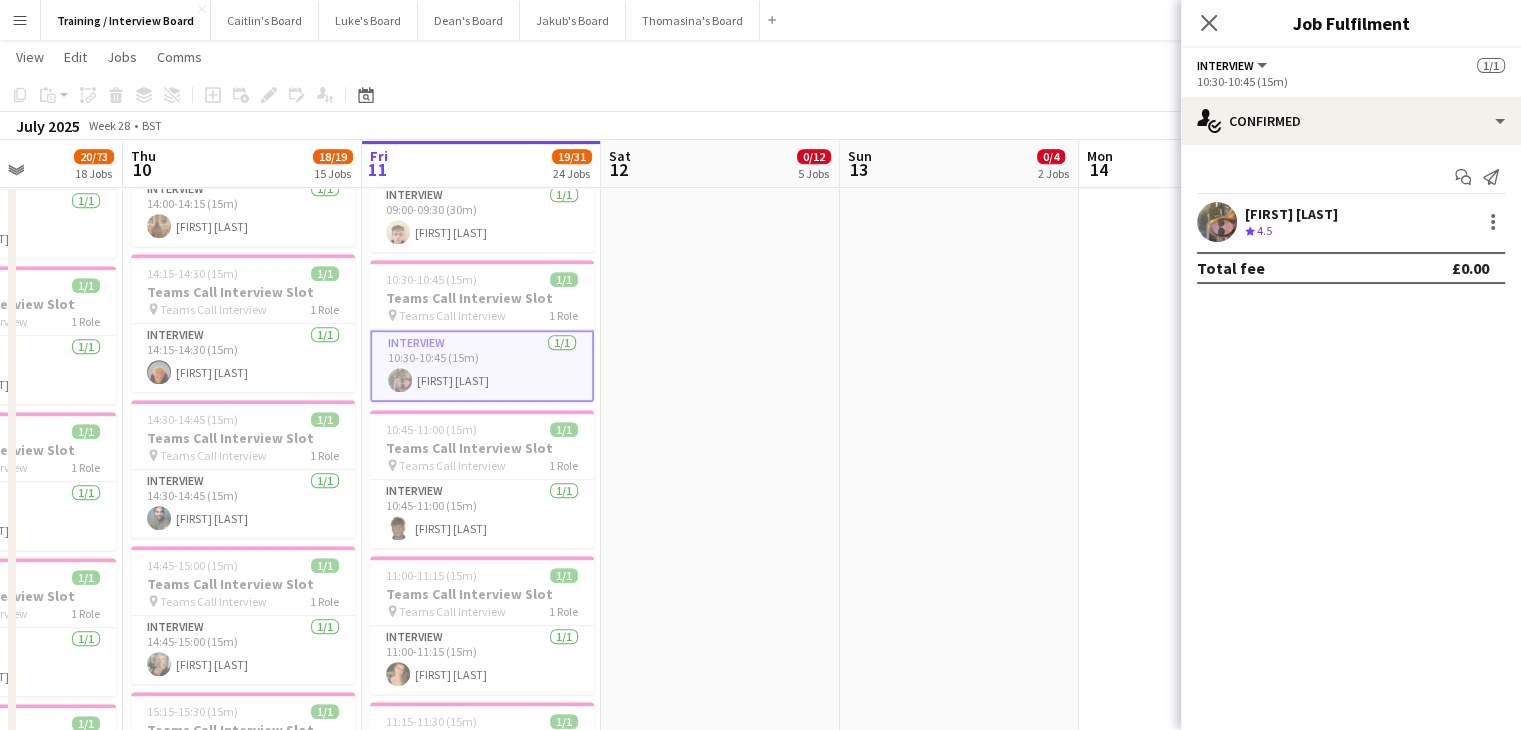 click on "[FIRST] [LAST]" at bounding box center (1291, 214) 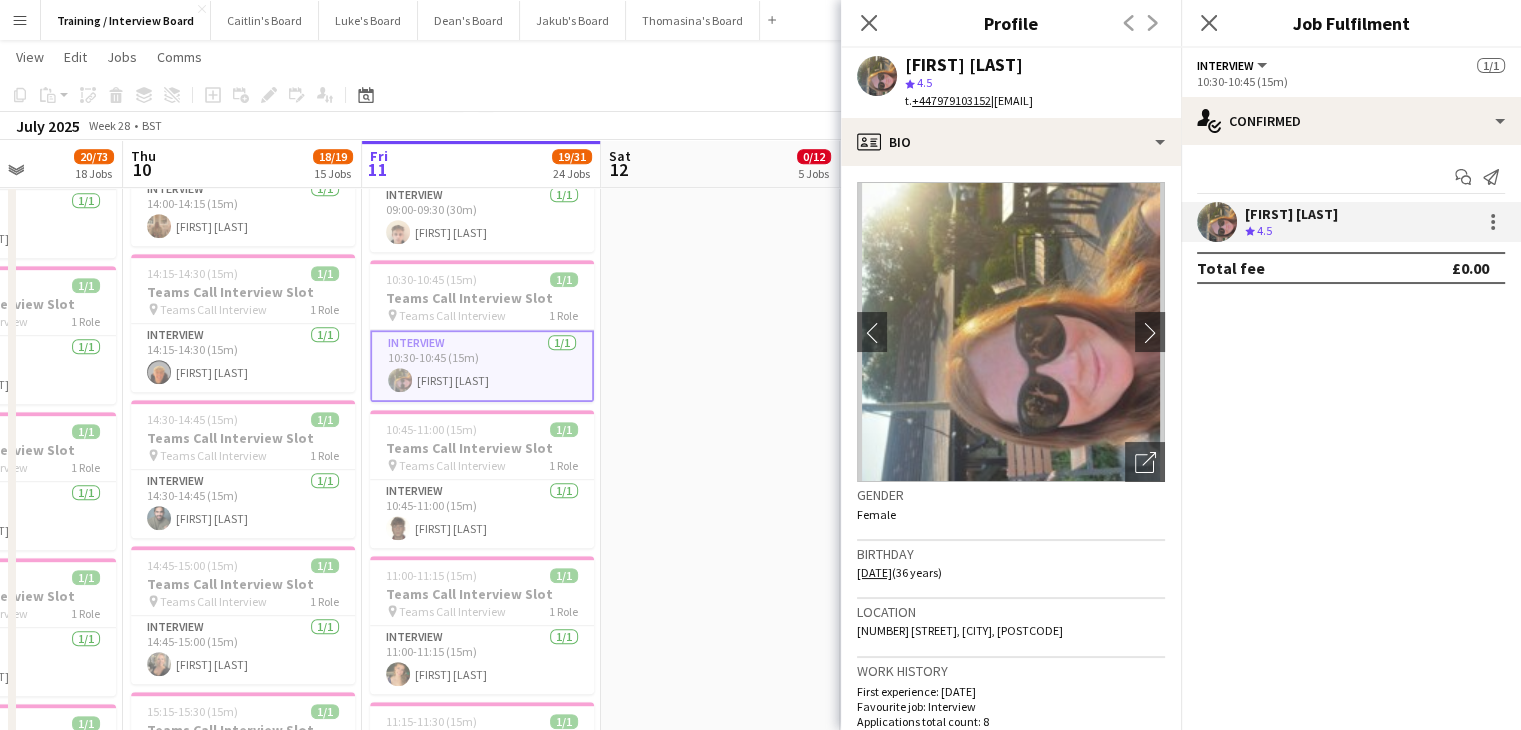 drag, startPoint x: 1050, startPoint y: 69, endPoint x: 919, endPoint y: 65, distance: 131.06105 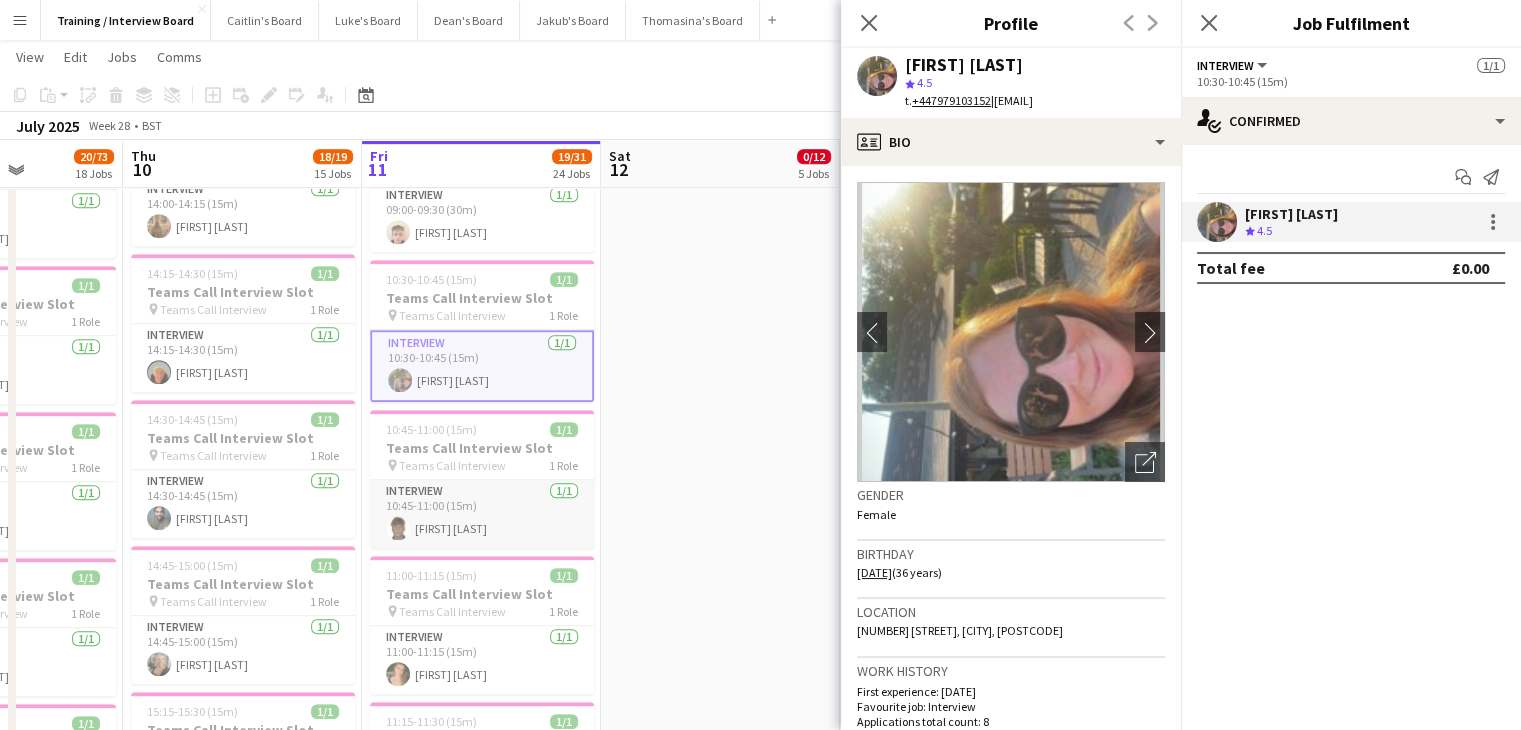 drag, startPoint x: 476, startPoint y: 513, endPoint x: 506, endPoint y: 506, distance: 30.805843 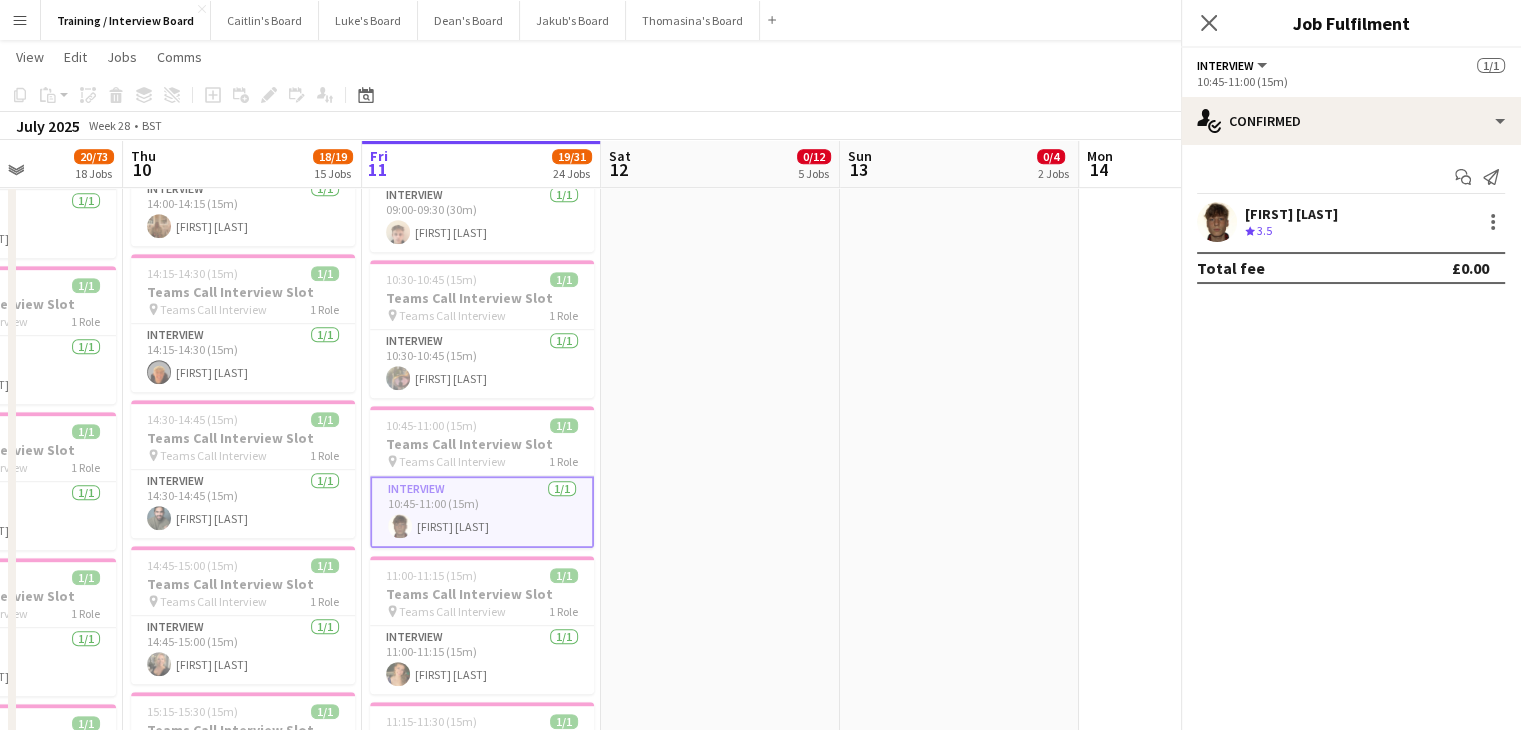 scroll, scrollTop: 0, scrollLeft: 595, axis: horizontal 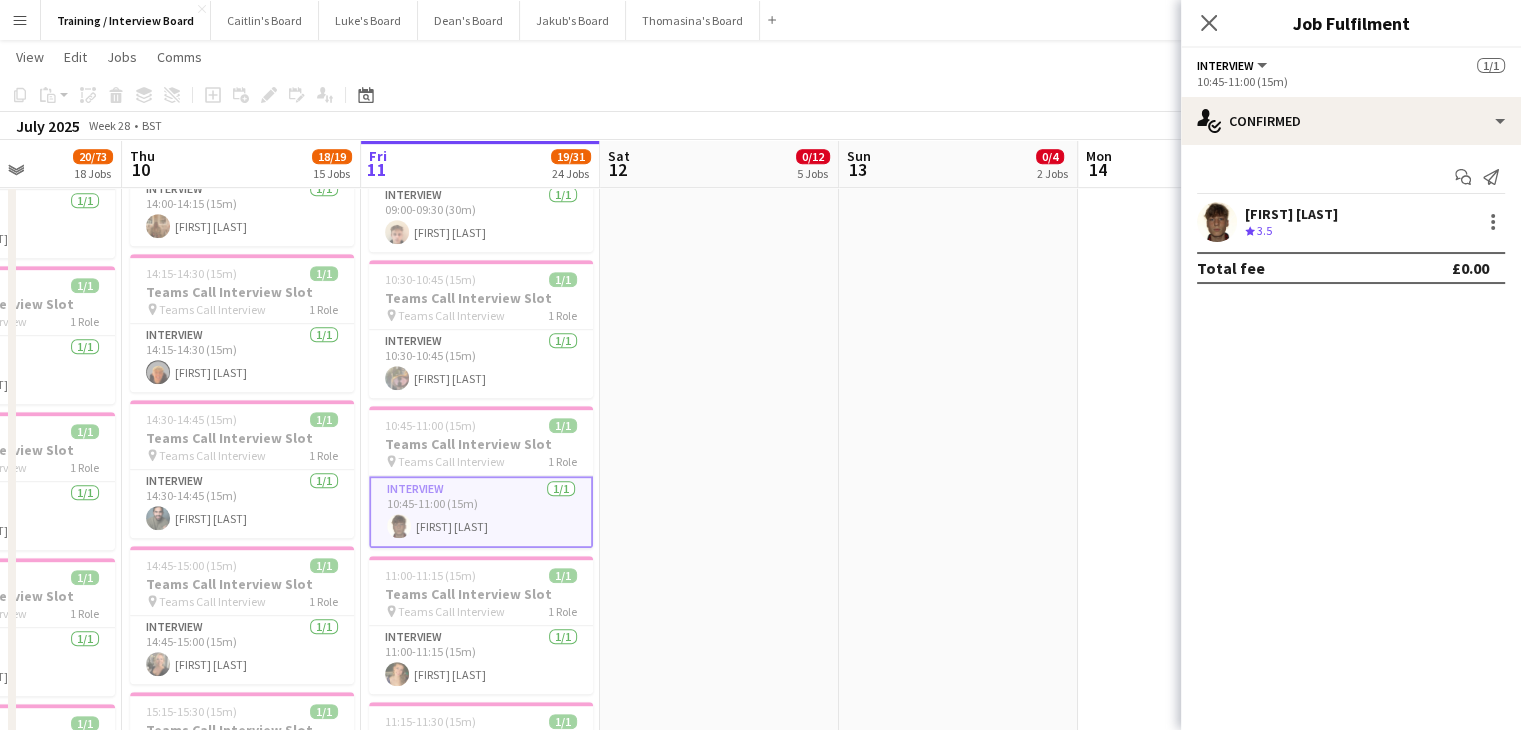 click on "[FIRST] [LAST]" at bounding box center (1291, 214) 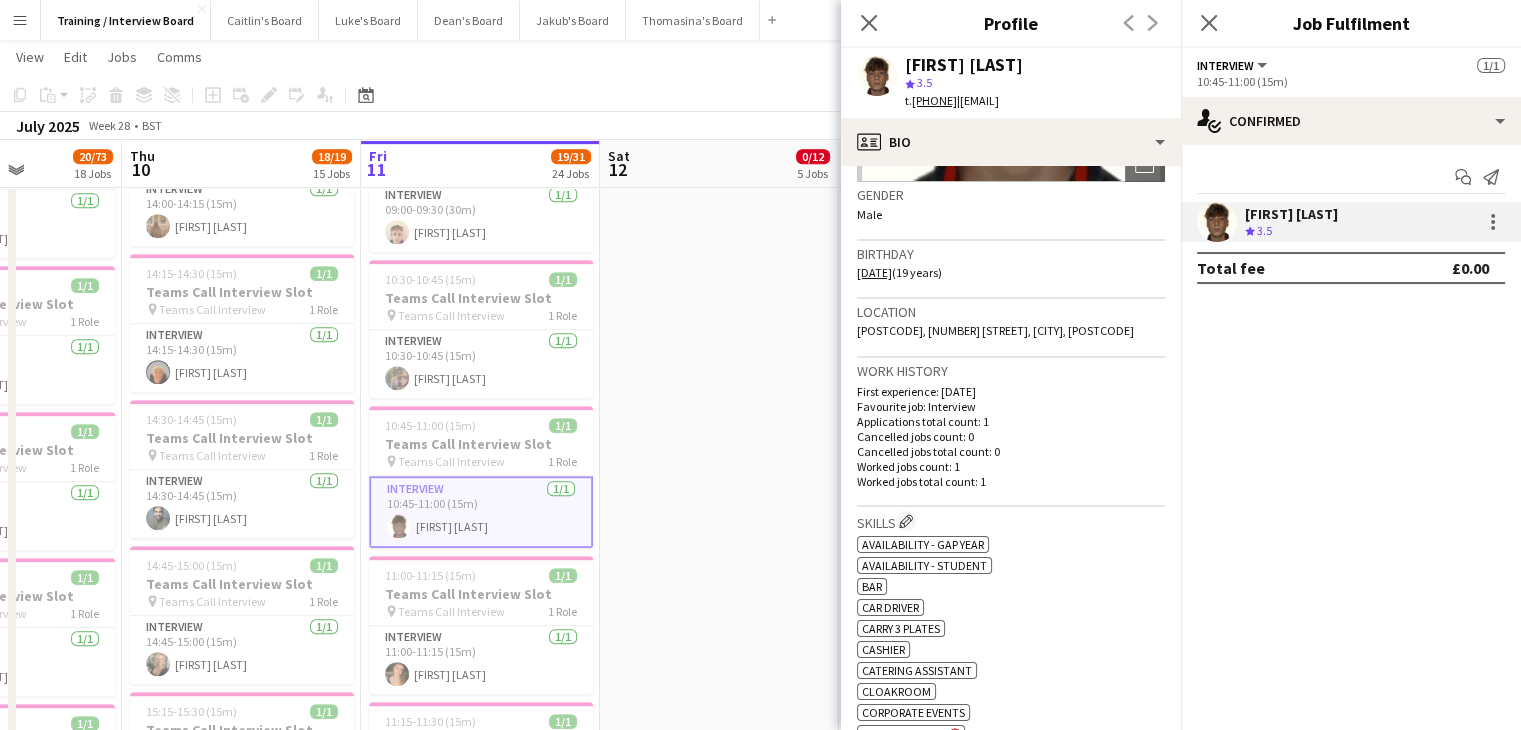 scroll, scrollTop: 500, scrollLeft: 0, axis: vertical 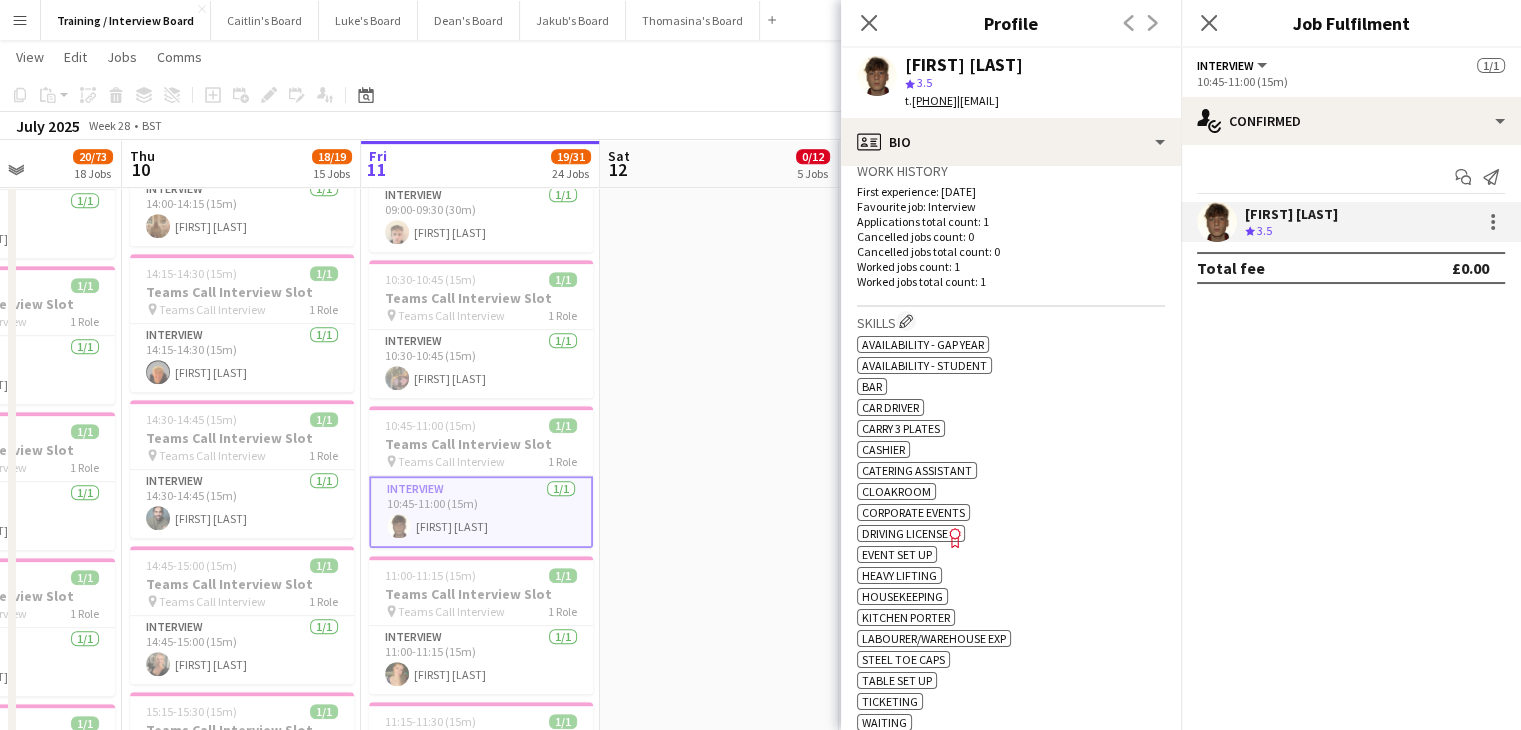 drag, startPoint x: 1036, startPoint y: 64, endPoint x: 913, endPoint y: 65, distance: 123.00407 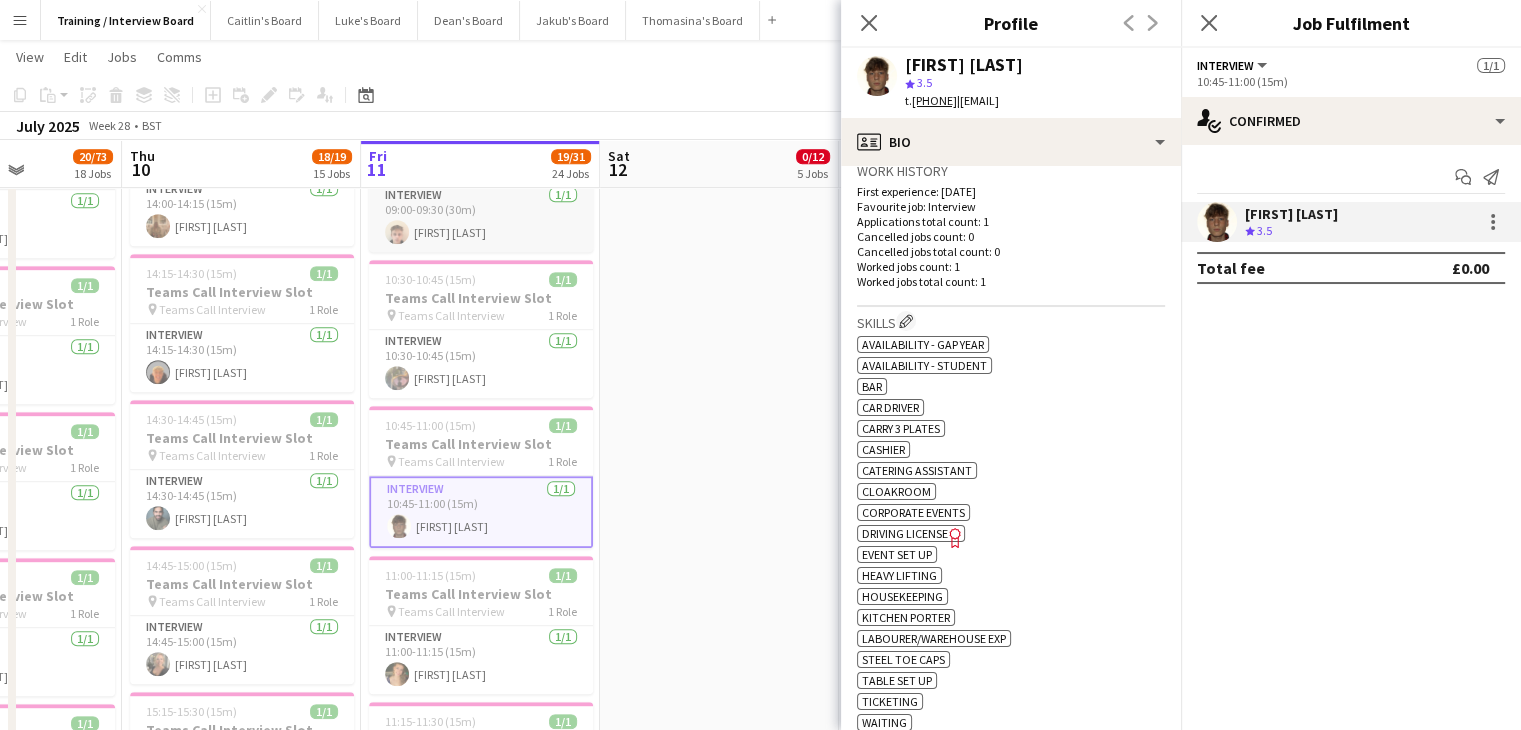 click on "Interview   1/1   09:00-09:30 (30m)
[FIRST] [LAST]" at bounding box center (481, 218) 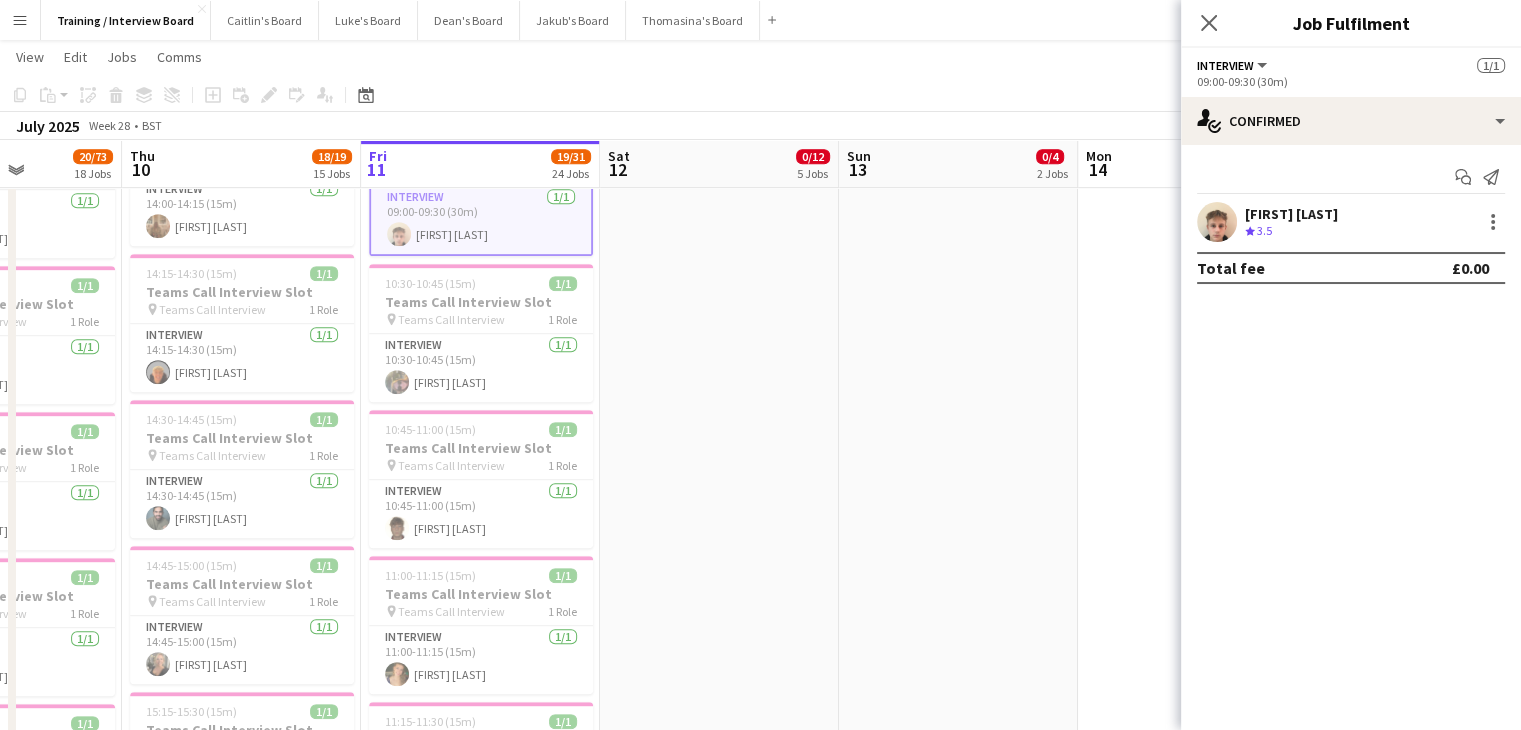 drag, startPoint x: 1297, startPoint y: 217, endPoint x: 1215, endPoint y: 196, distance: 84.646324 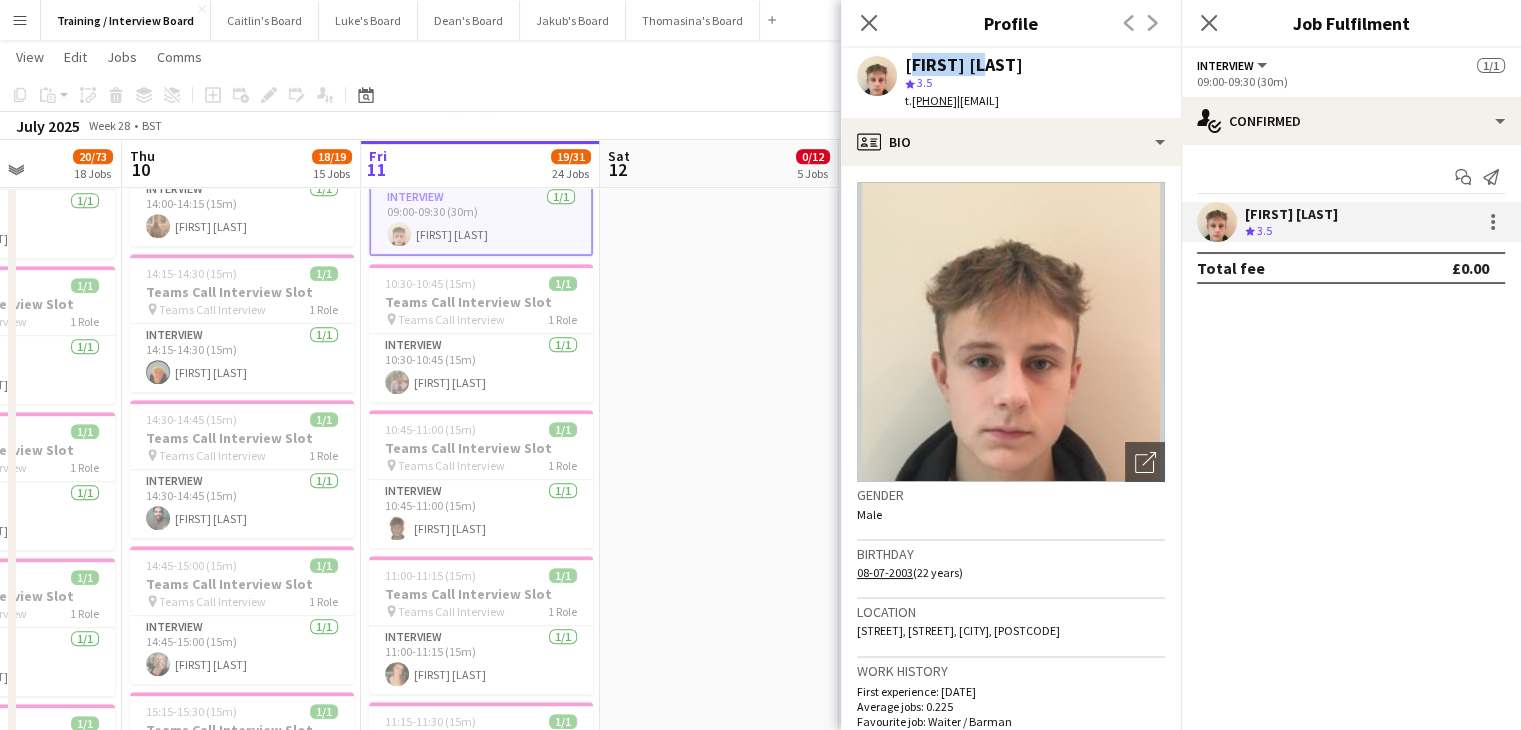 click on "[FIRST] [LAST]" 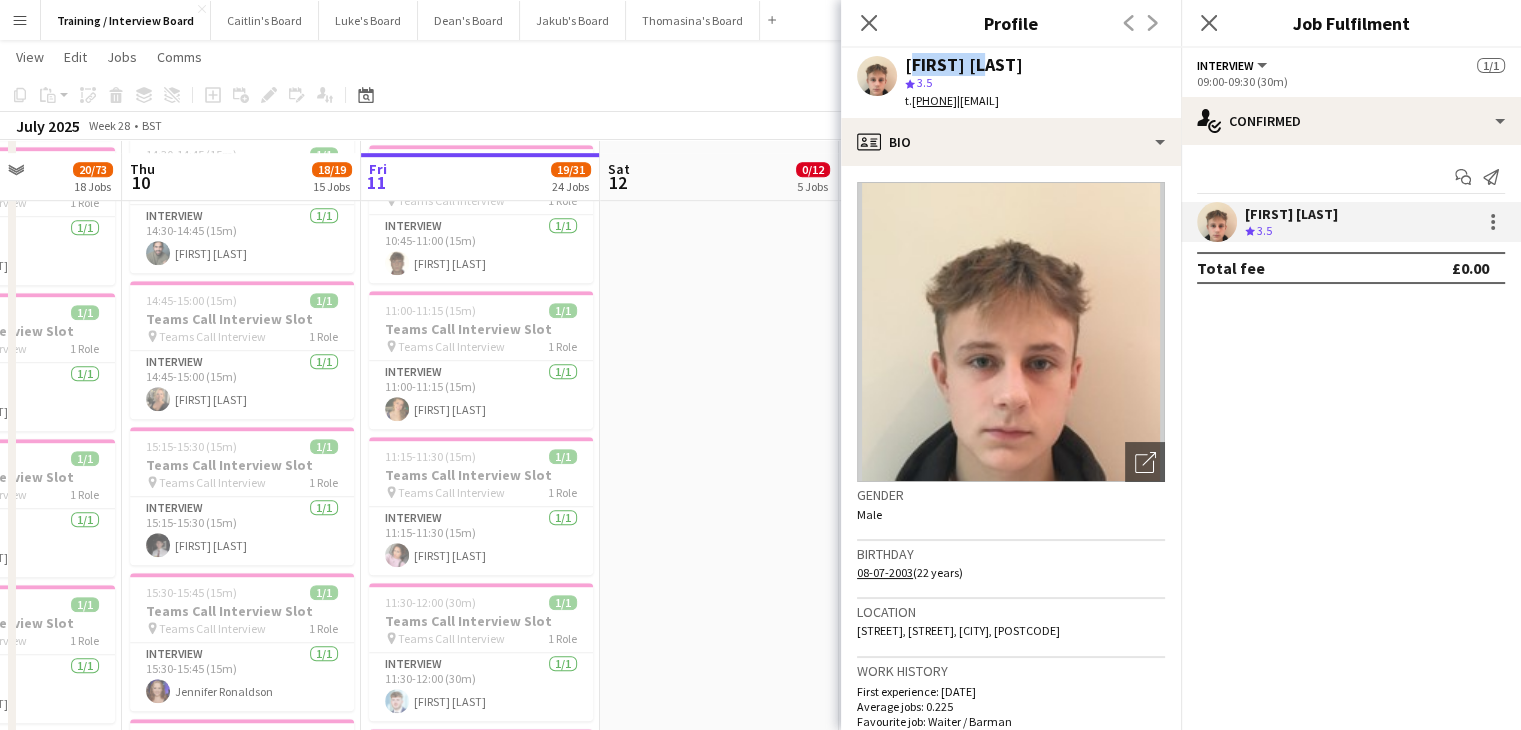 scroll, scrollTop: 1300, scrollLeft: 0, axis: vertical 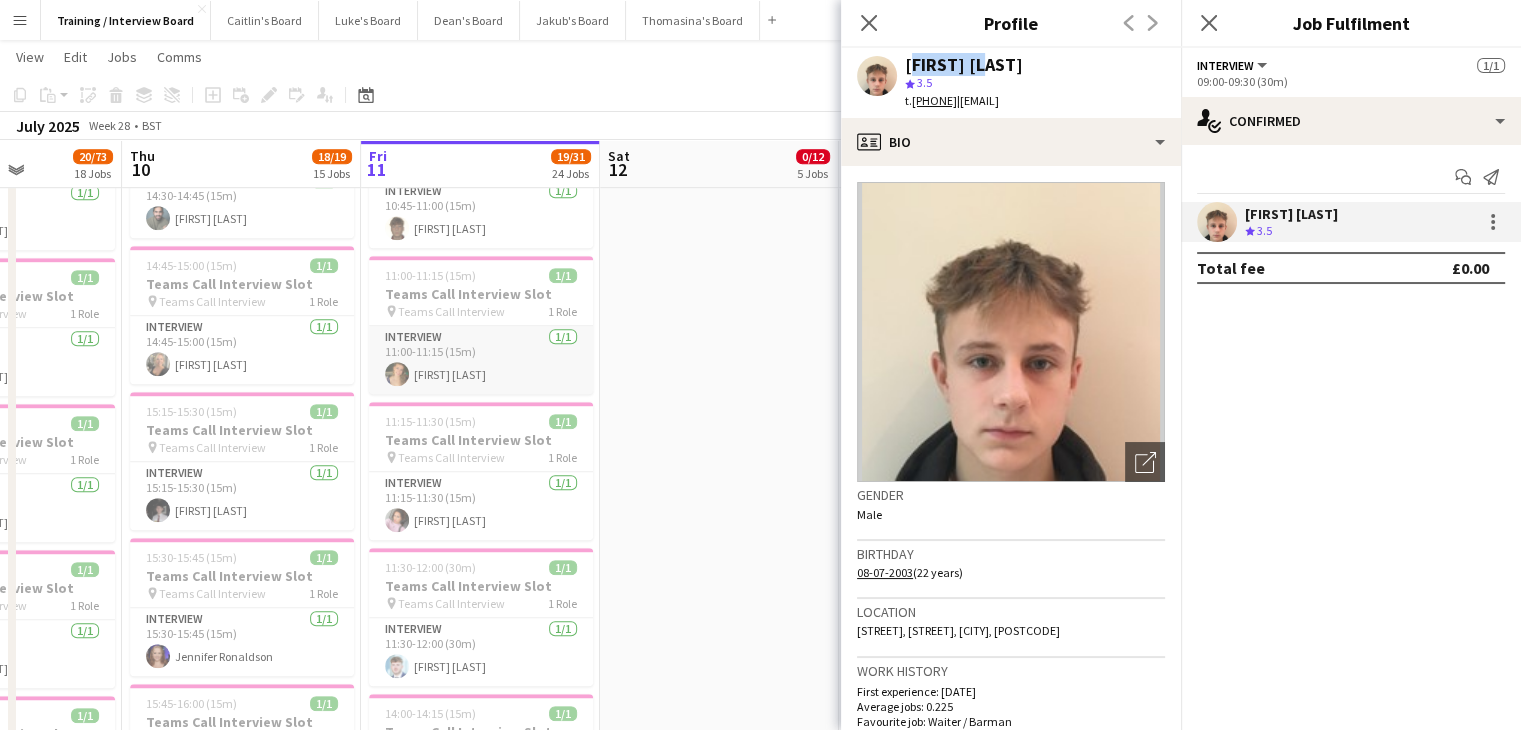 click on "Interview   1/1   11:00-11:15 (15m)
[FIRST] [LAST]" at bounding box center (481, 360) 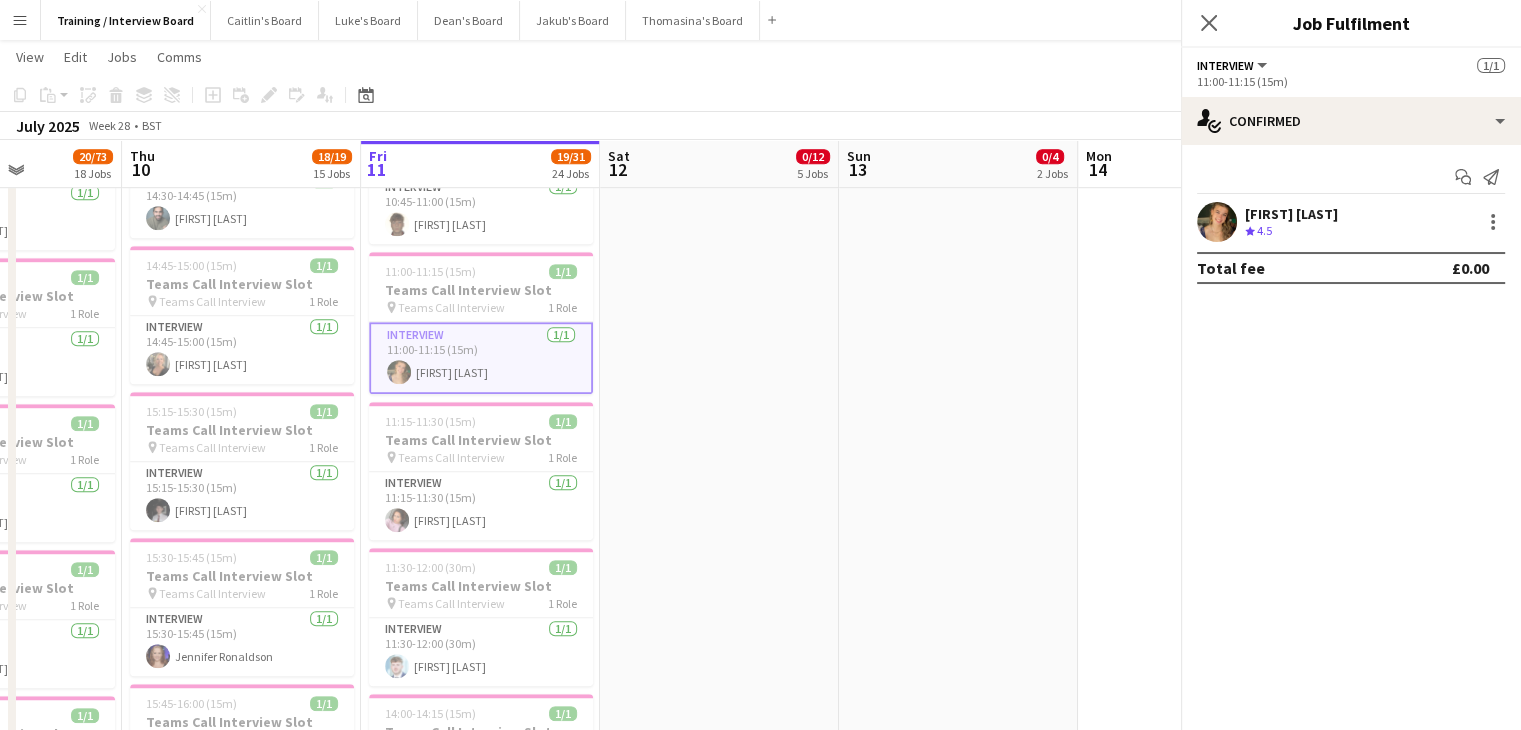 scroll, scrollTop: 0, scrollLeft: 596, axis: horizontal 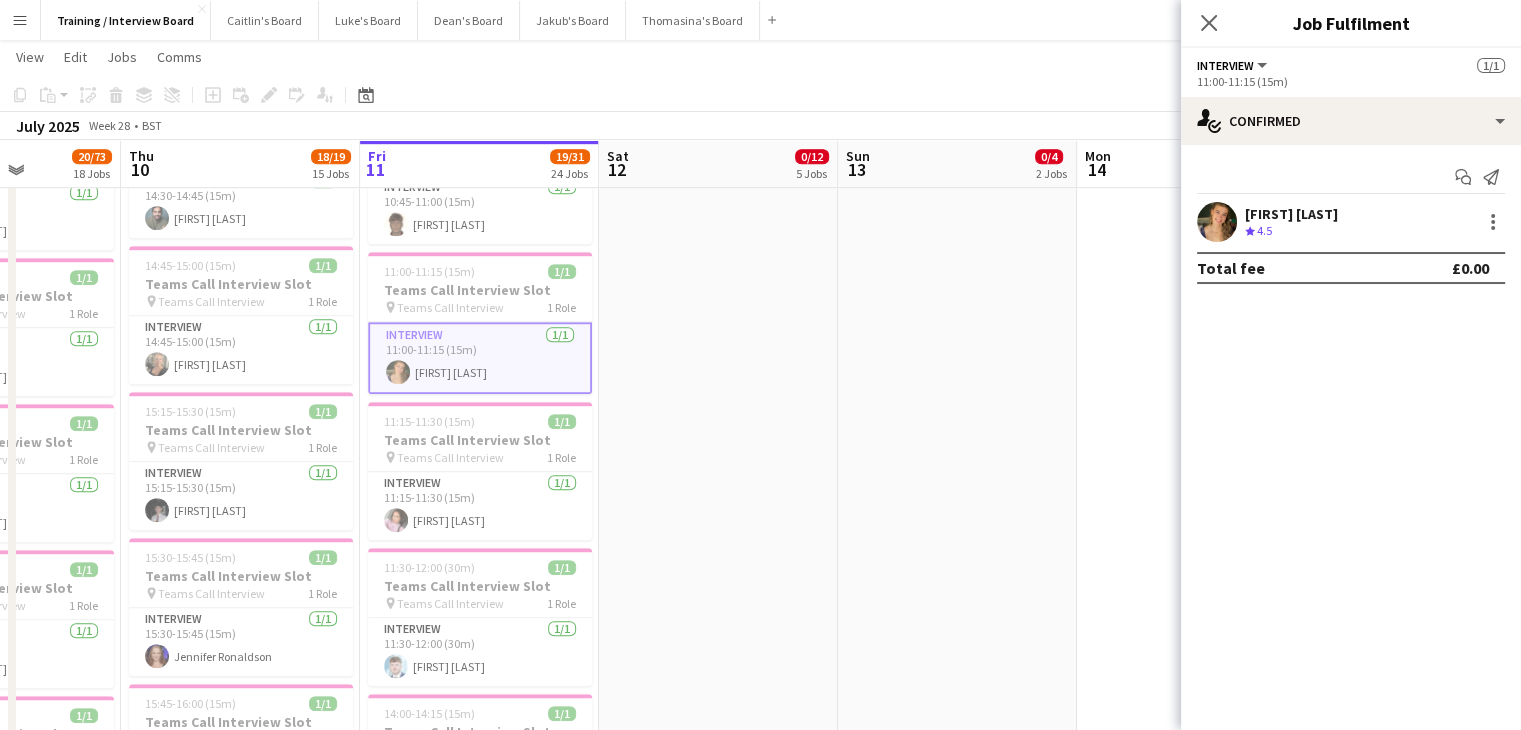 click on "[FIRST] [LAST]" at bounding box center (1291, 214) 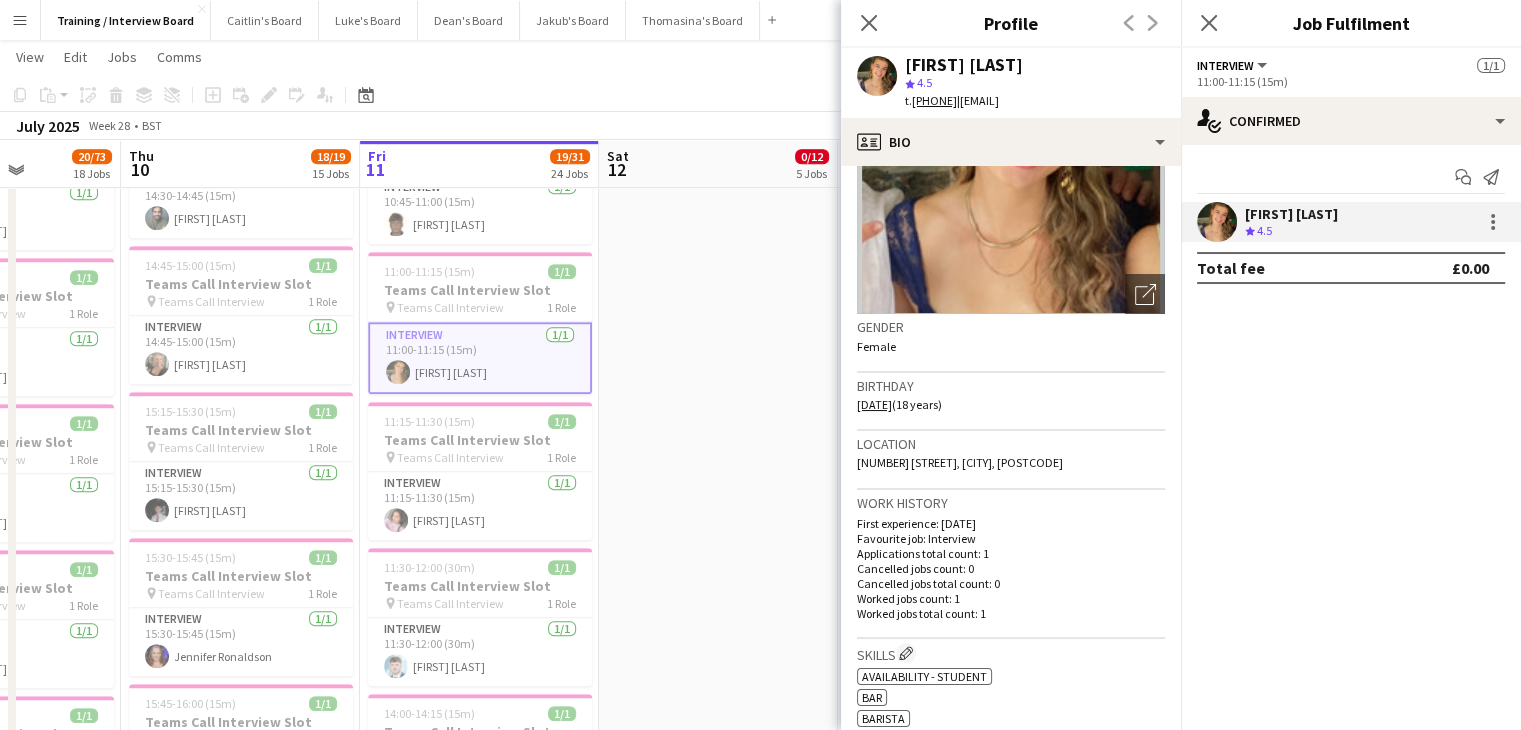 scroll, scrollTop: 200, scrollLeft: 0, axis: vertical 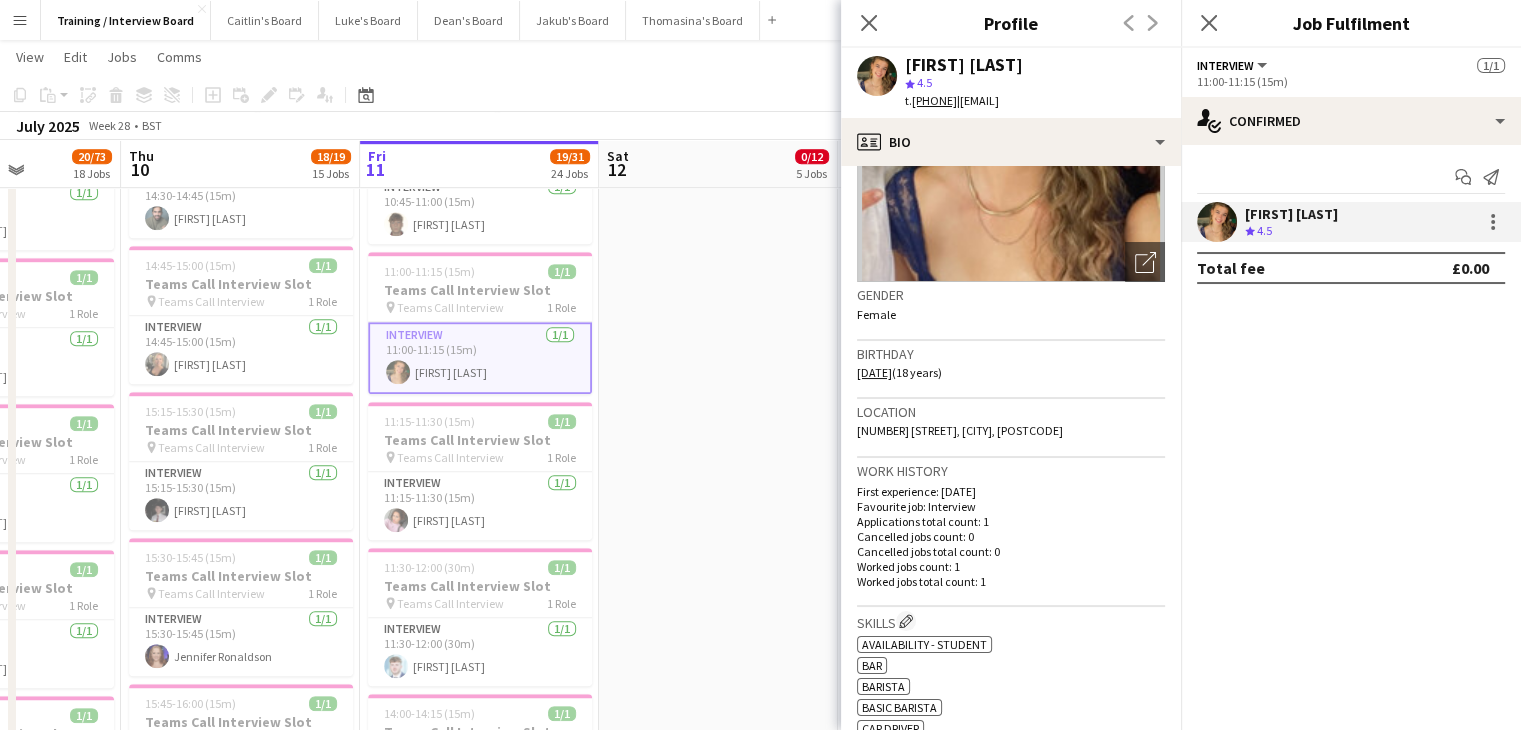 drag, startPoint x: 954, startPoint y: 61, endPoint x: 915, endPoint y: 59, distance: 39.051247 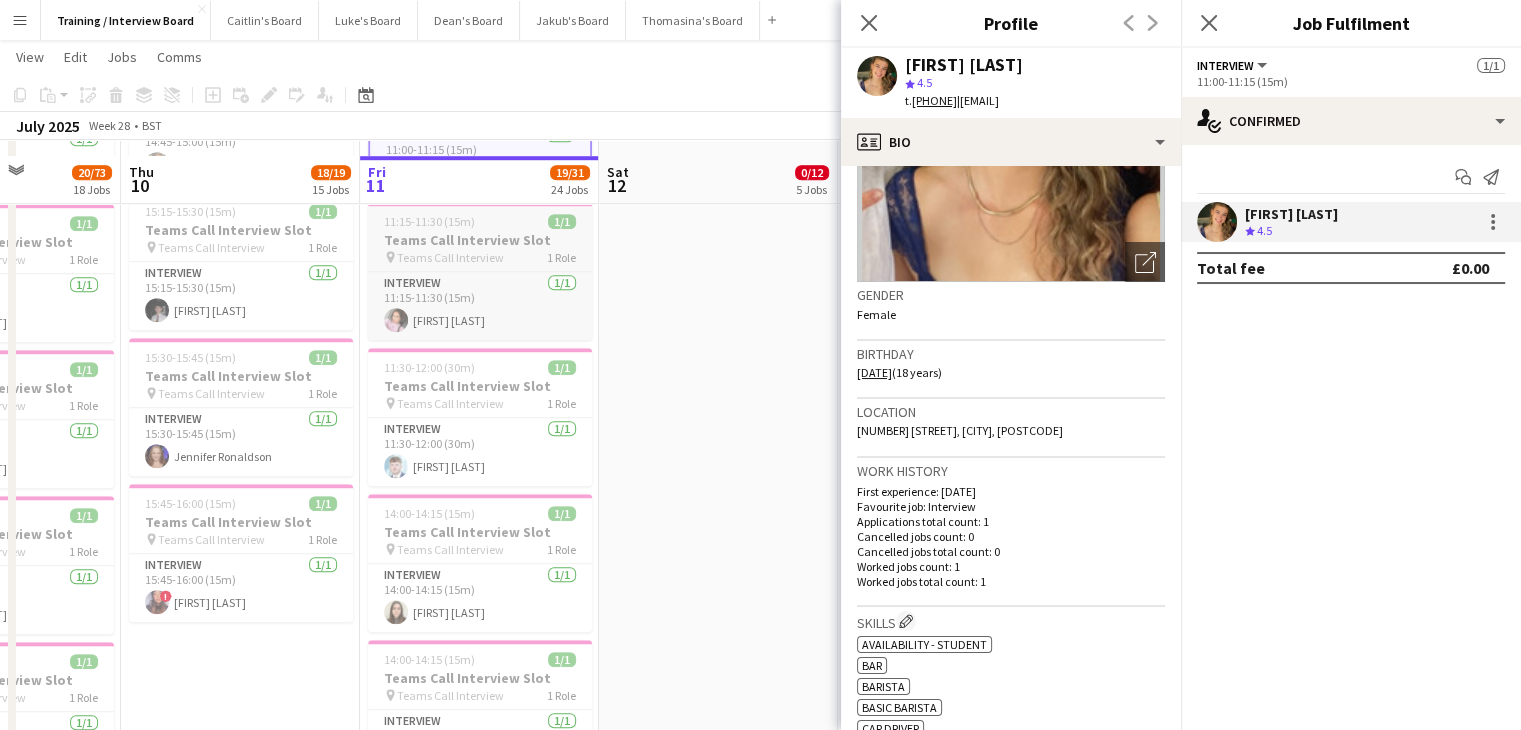 scroll, scrollTop: 1600, scrollLeft: 0, axis: vertical 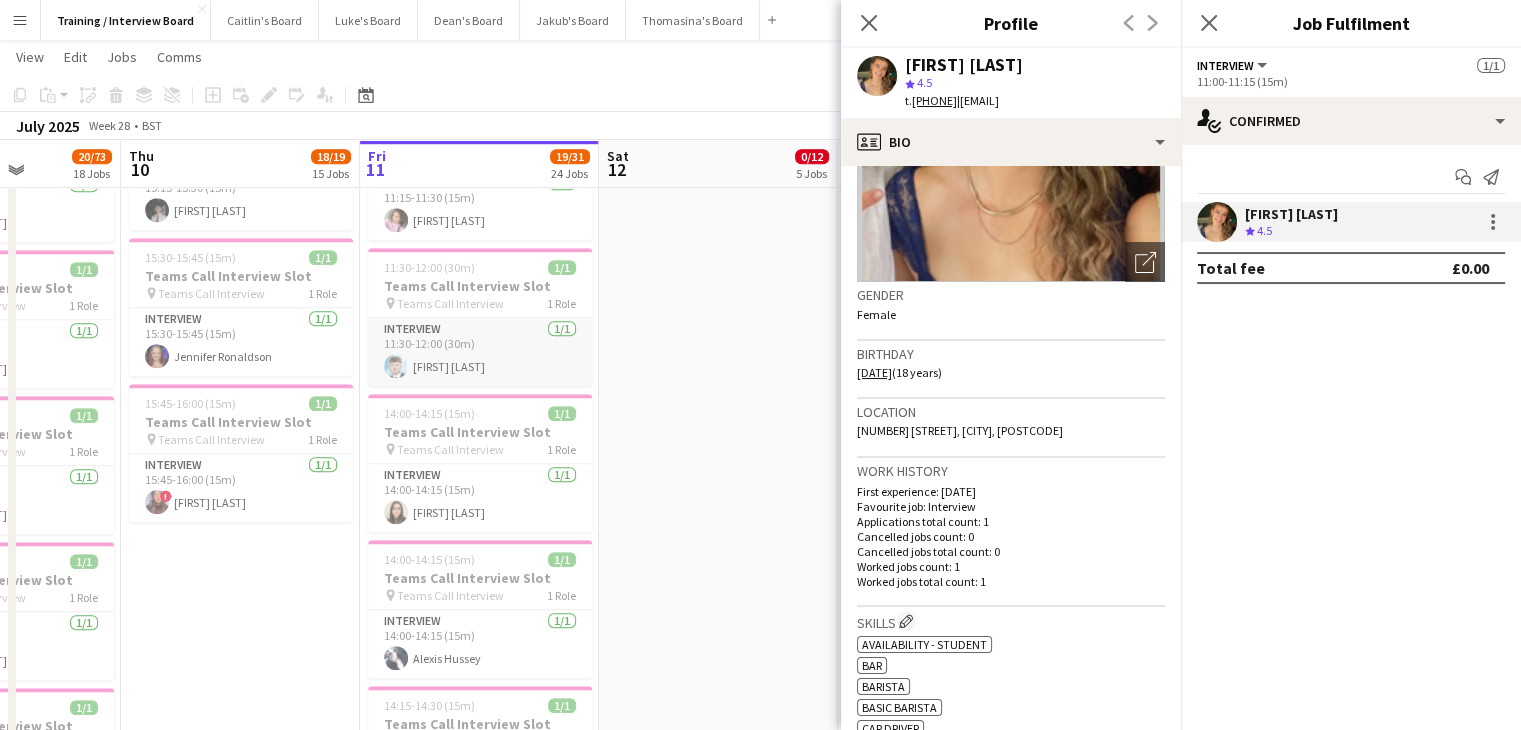 click on "Interview   1/1   11:30-12:00 (30m)
[FIRST] [LAST]" at bounding box center [480, 352] 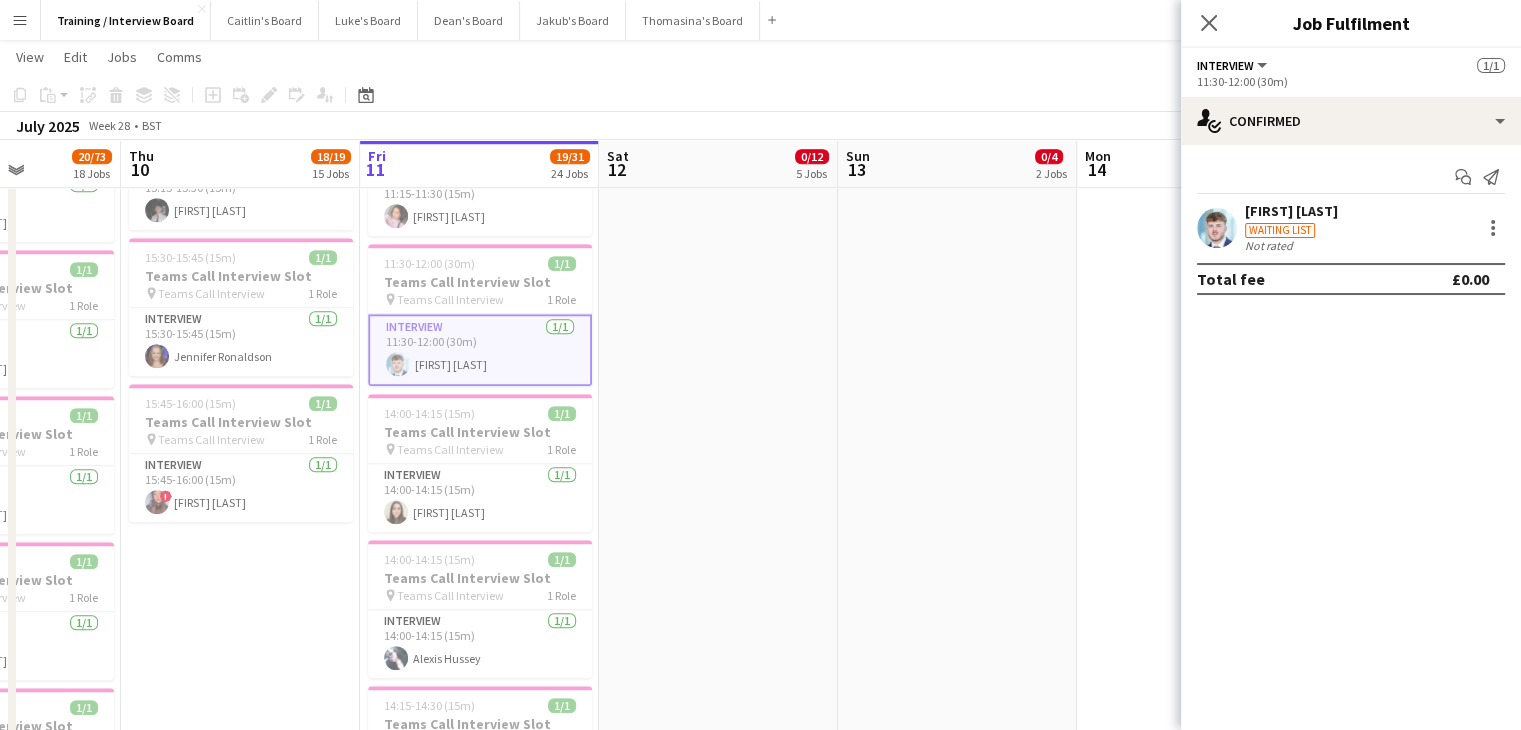 click on "[FIRST] [LAST]" at bounding box center (1291, 211) 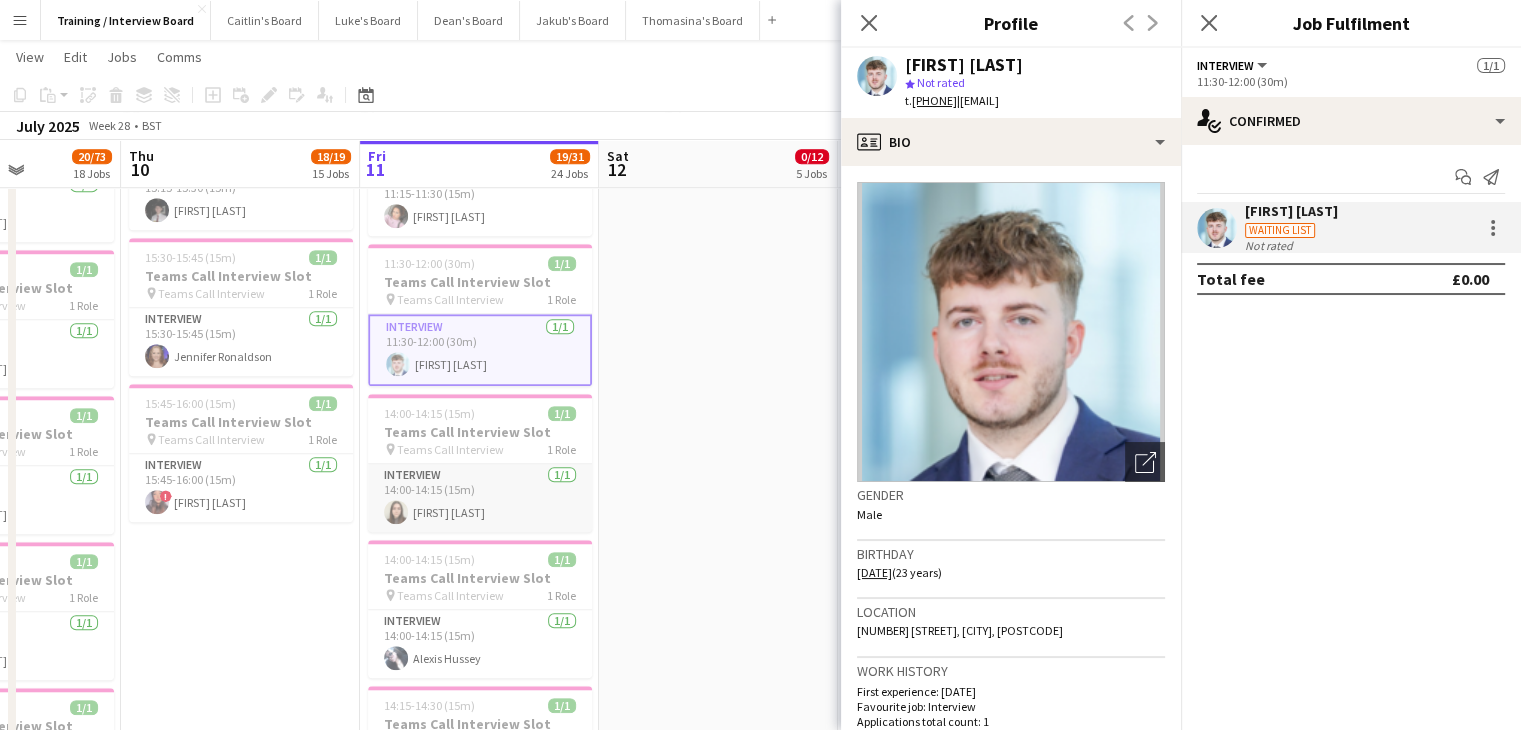 click on "Interview   1/1   14:00-14:15 (15m)
[FIRST] [LAST]" at bounding box center (480, 498) 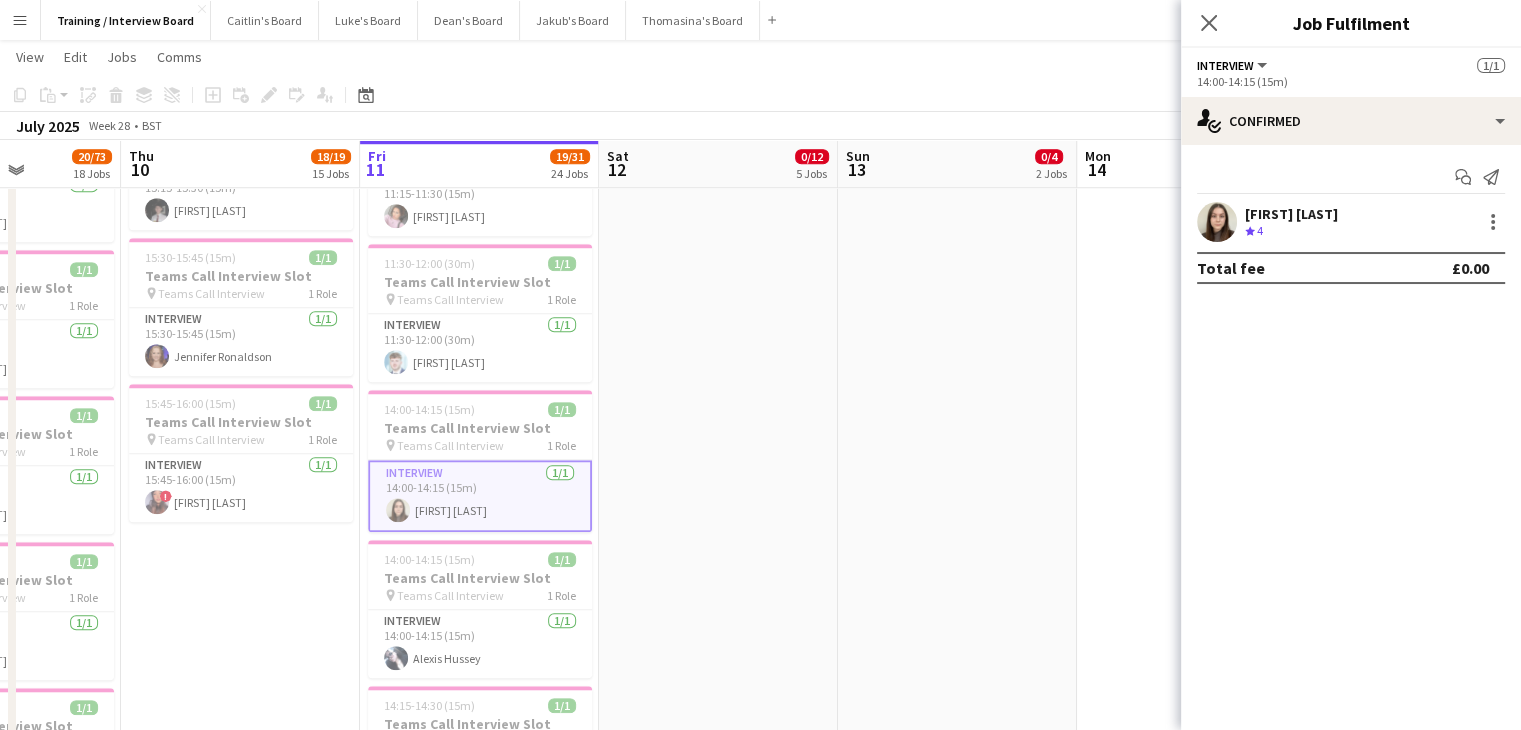 click on "Hannah Williams" at bounding box center [1291, 214] 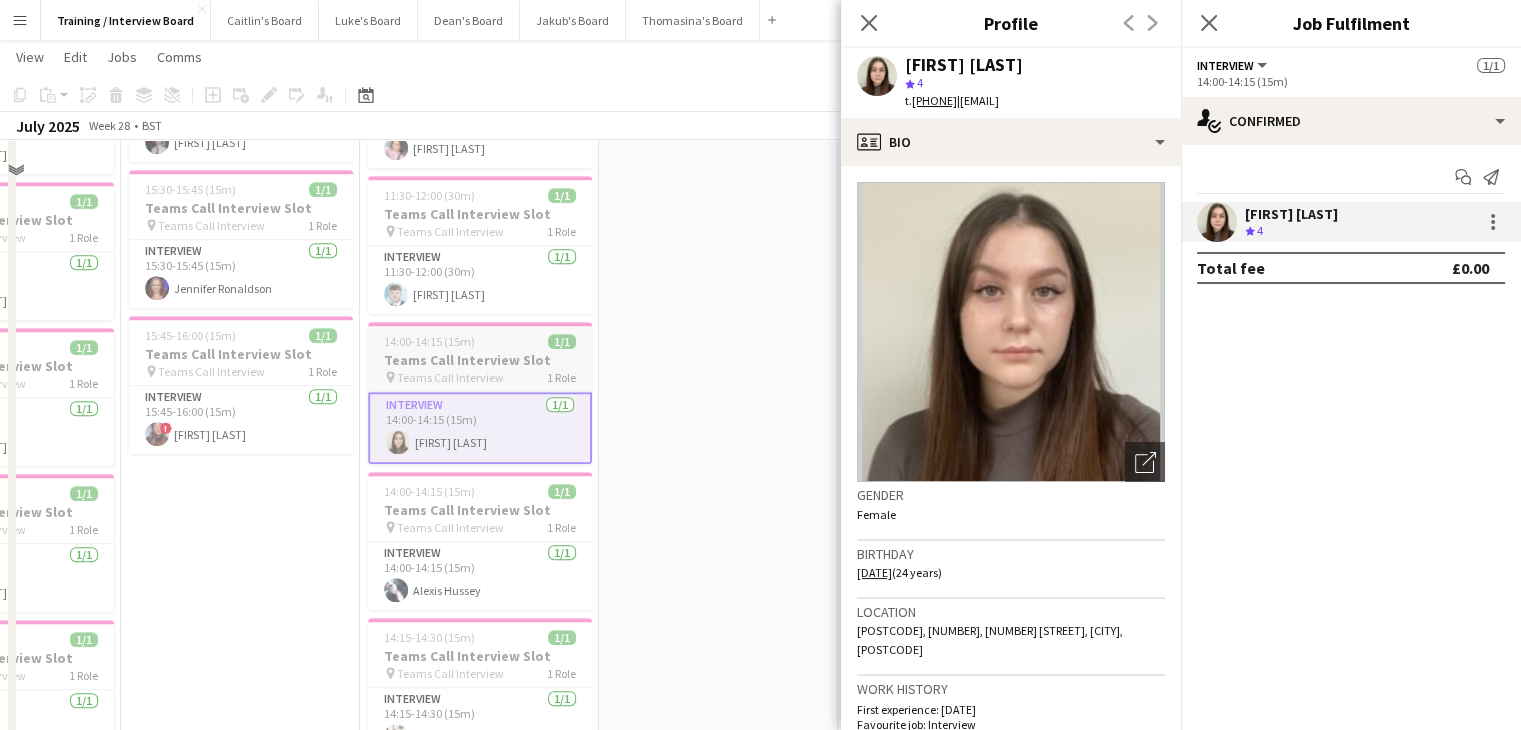 scroll, scrollTop: 1700, scrollLeft: 0, axis: vertical 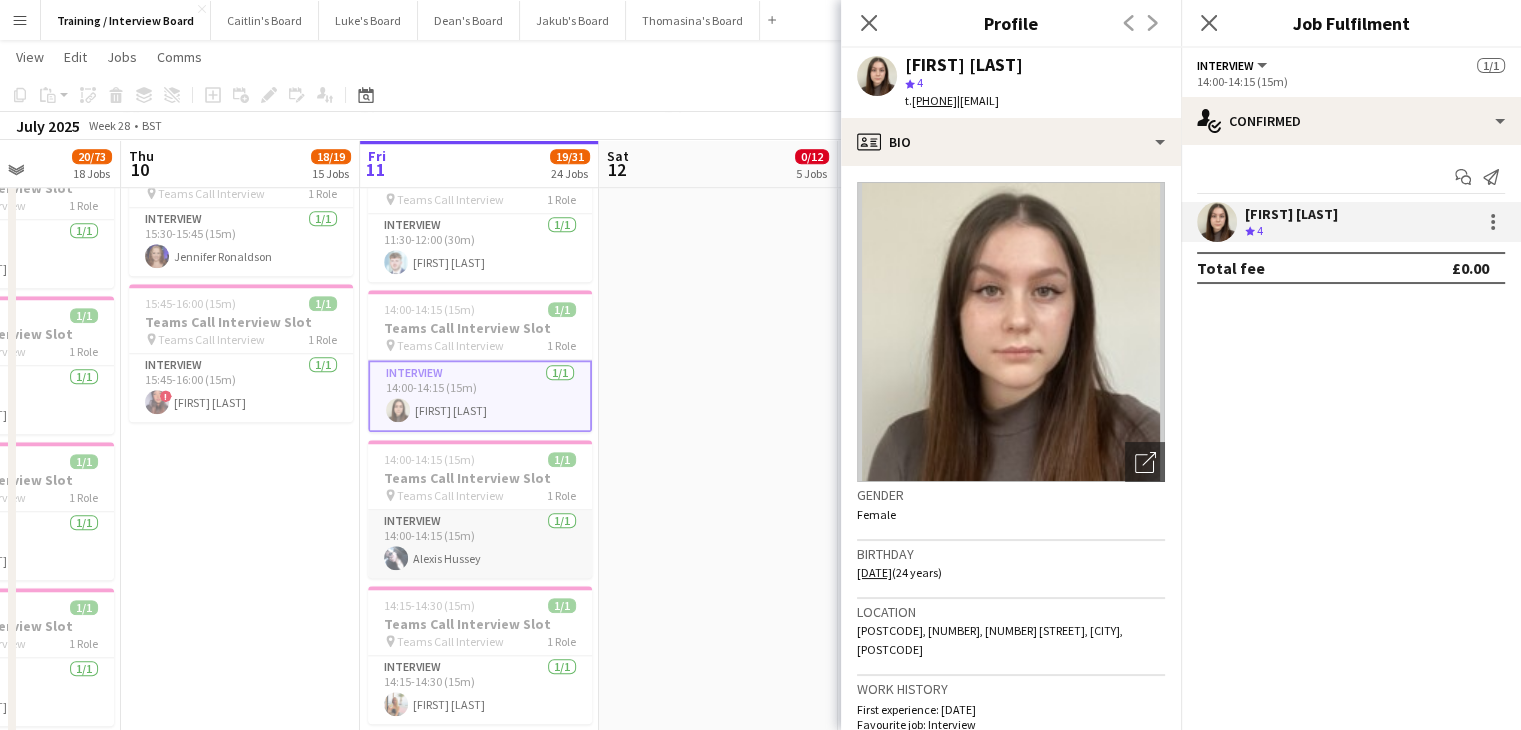 click on "Interview   1/1   14:00-14:15 (15m)
Alexis Hussey" at bounding box center [480, 544] 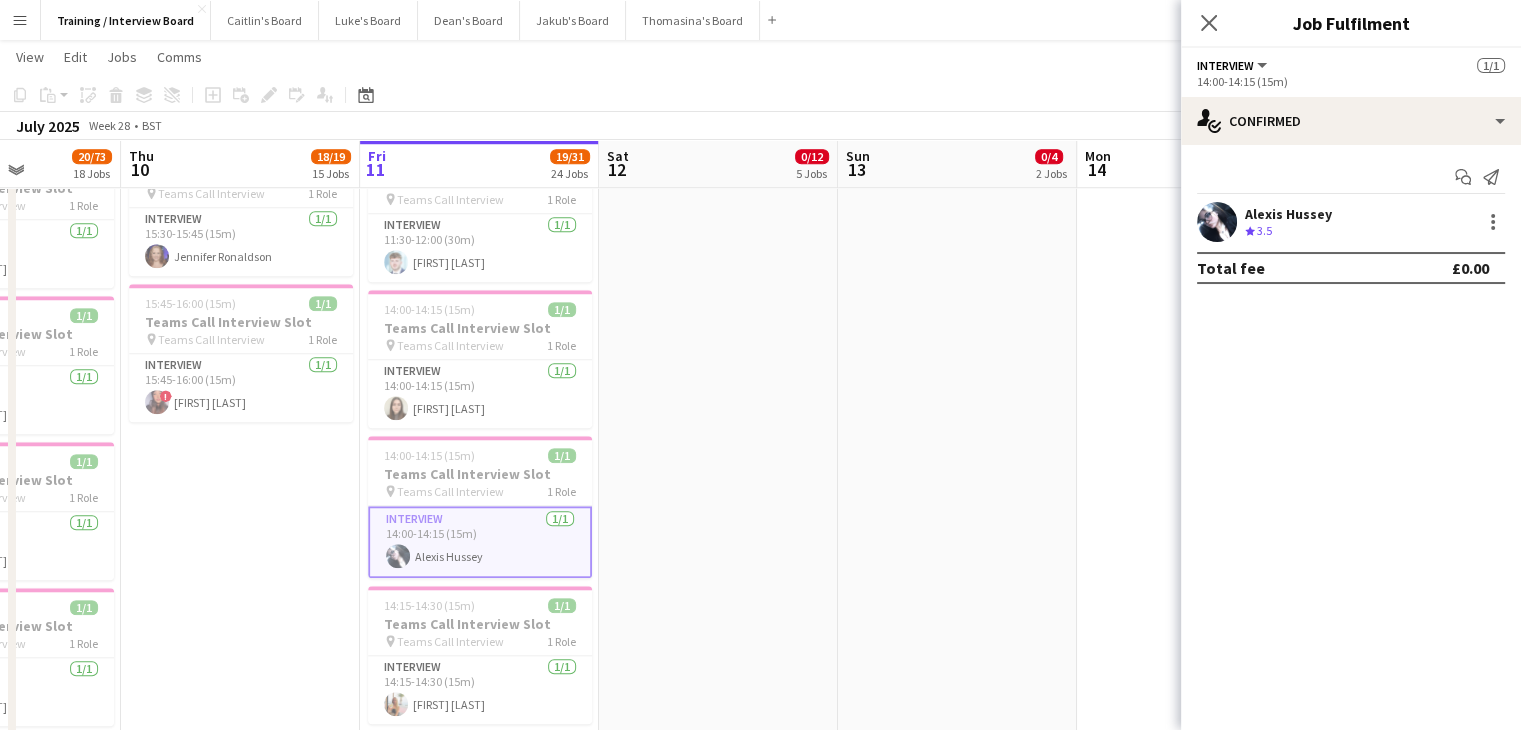 click on "3.5" at bounding box center [1264, 230] 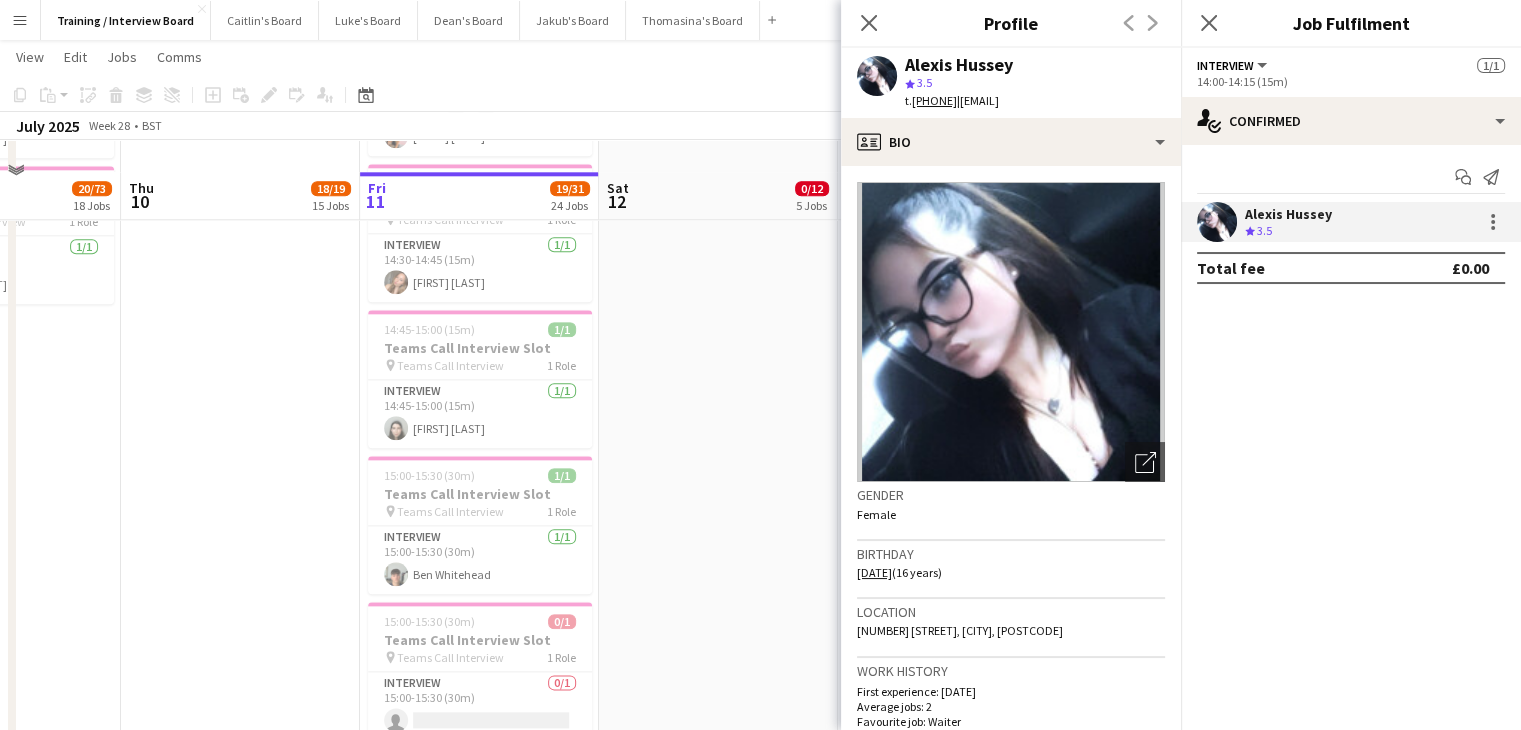 scroll, scrollTop: 2300, scrollLeft: 0, axis: vertical 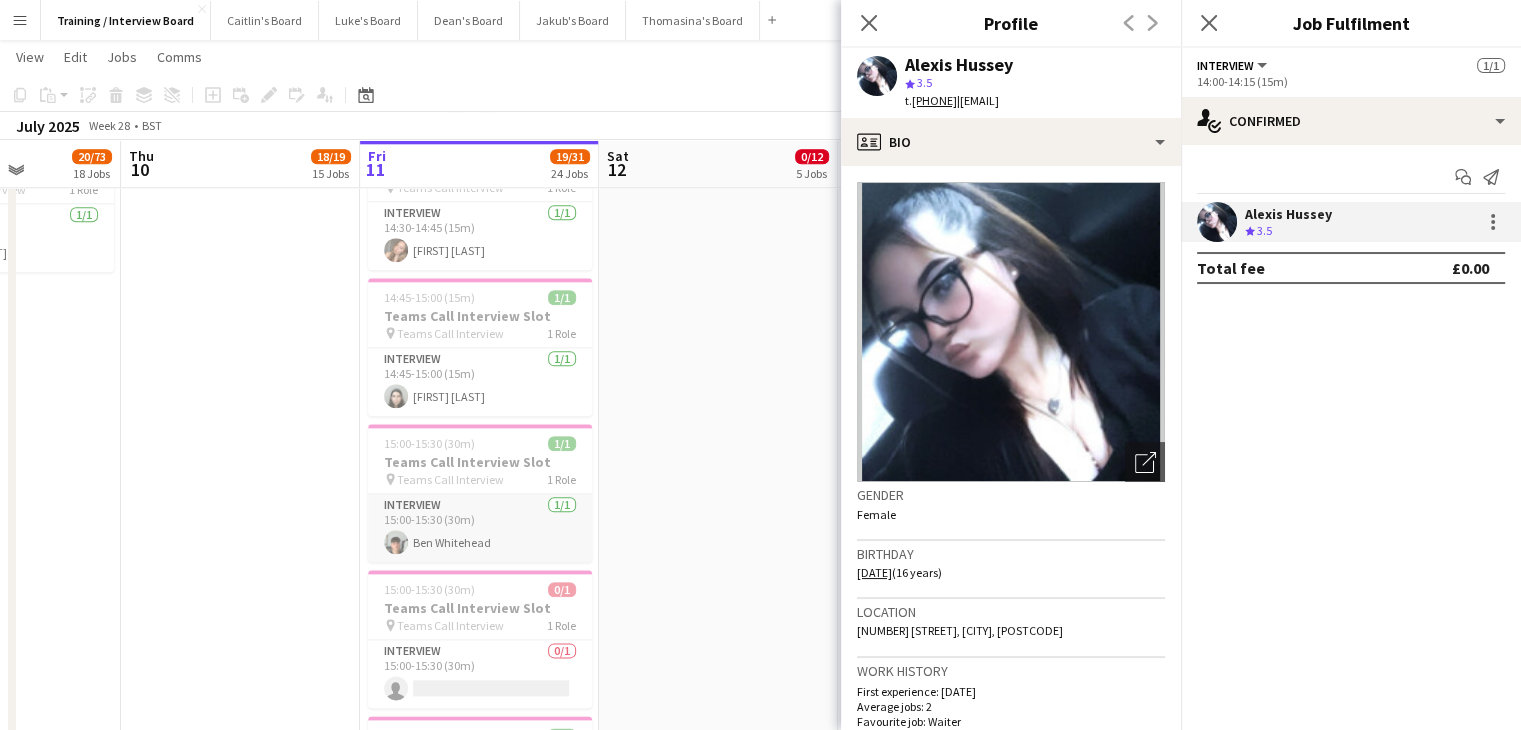 click on "Interview   1/1   15:00-15:30 (30m)
Ben Whitehead" at bounding box center [480, 528] 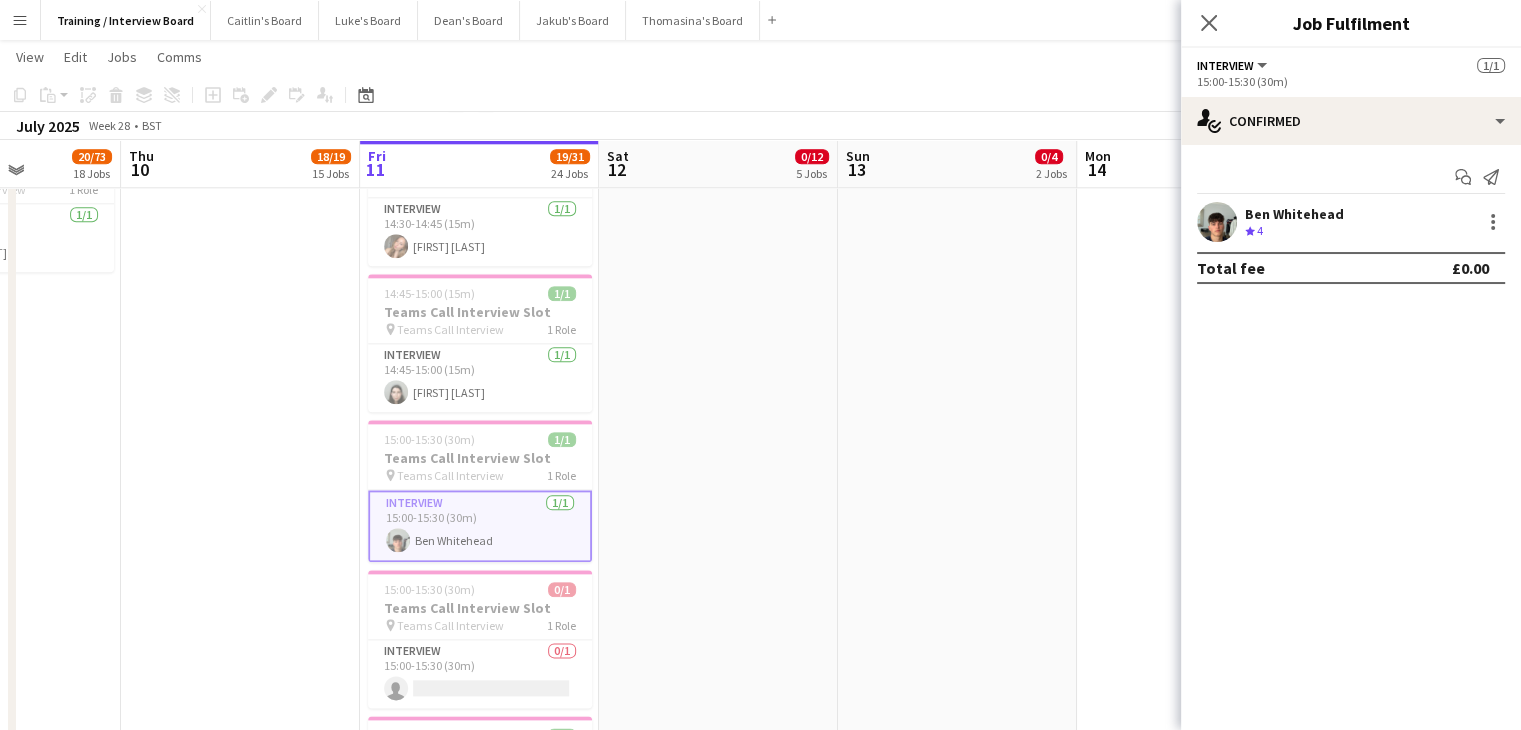 click on "Crew rating
4" at bounding box center [1256, 231] 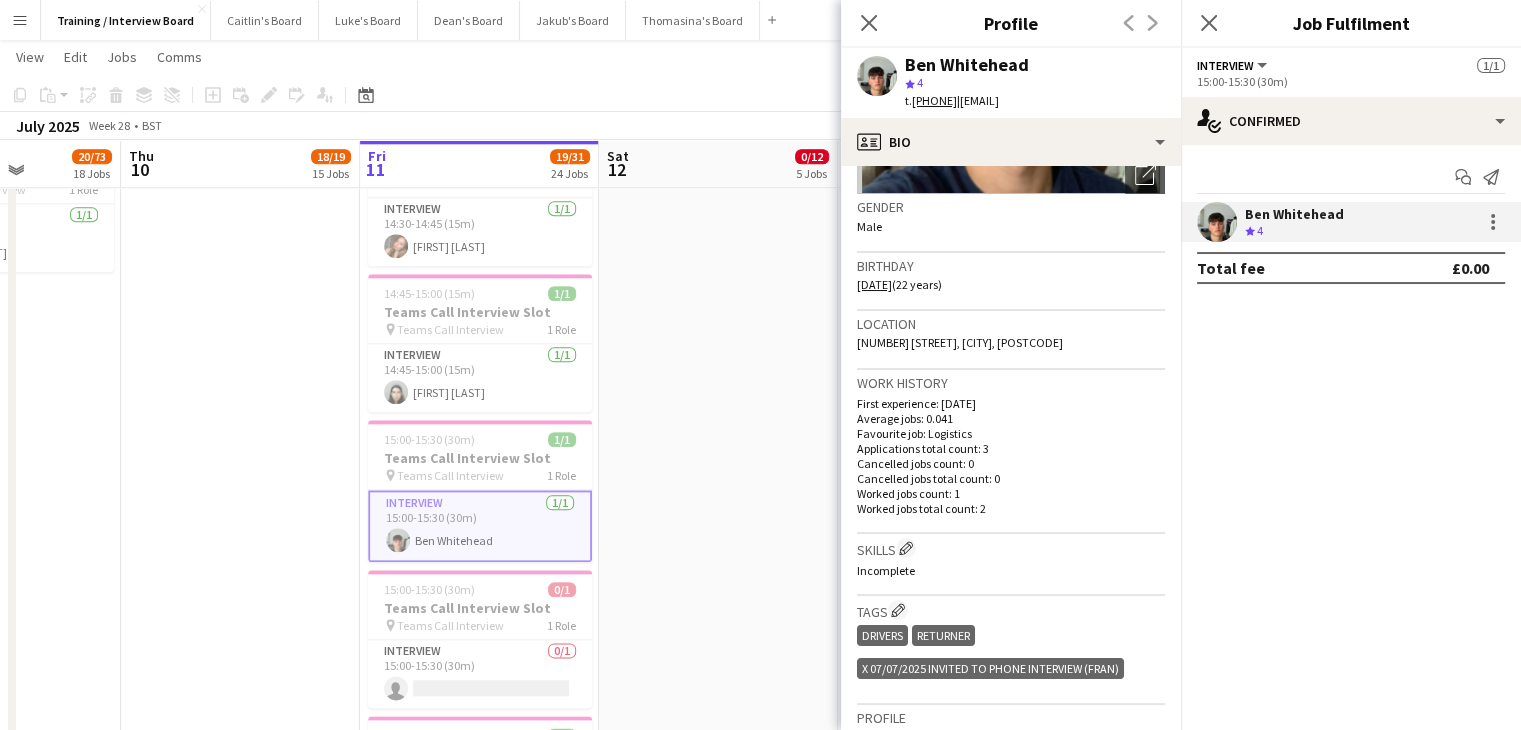scroll, scrollTop: 400, scrollLeft: 0, axis: vertical 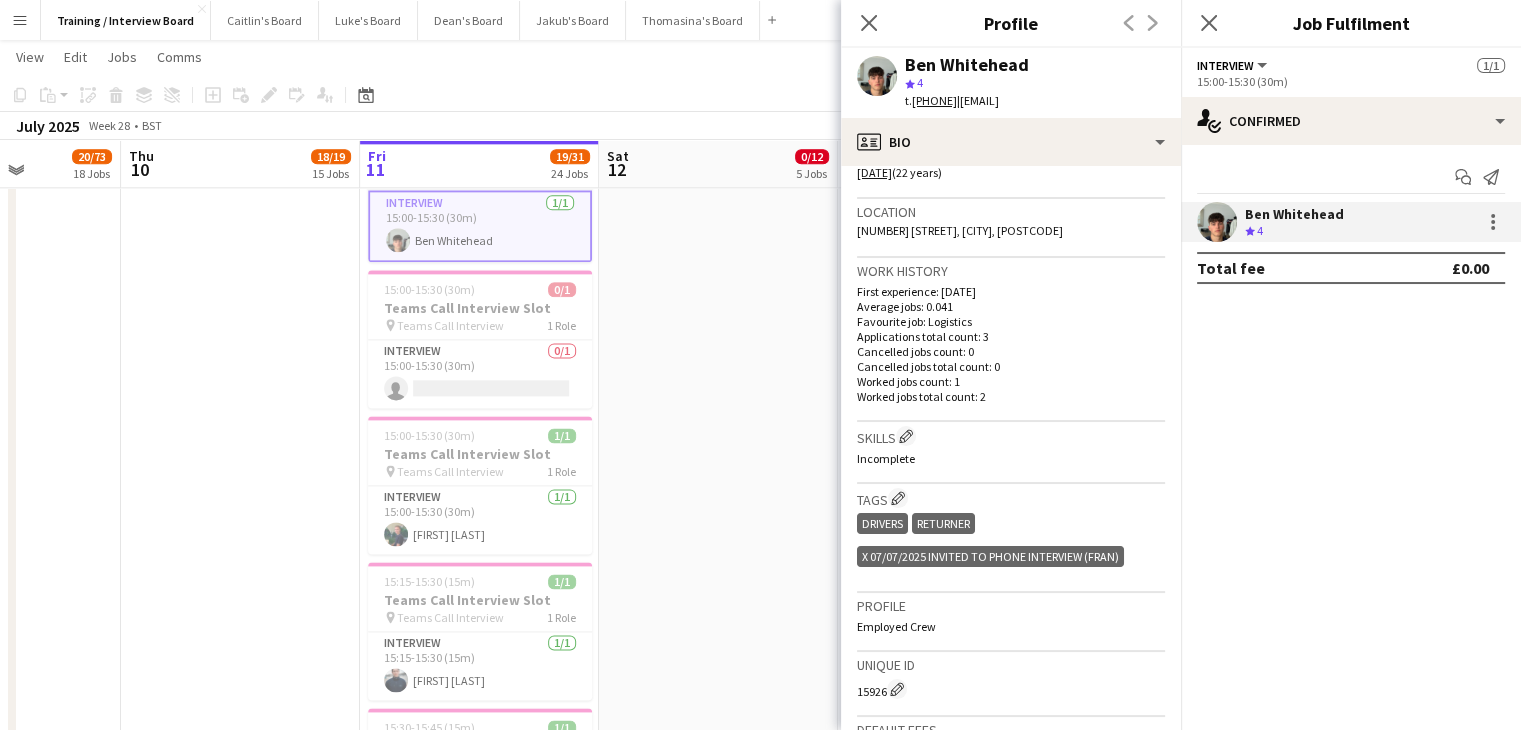 drag, startPoint x: 1030, startPoint y: 64, endPoint x: 908, endPoint y: 65, distance: 122.0041 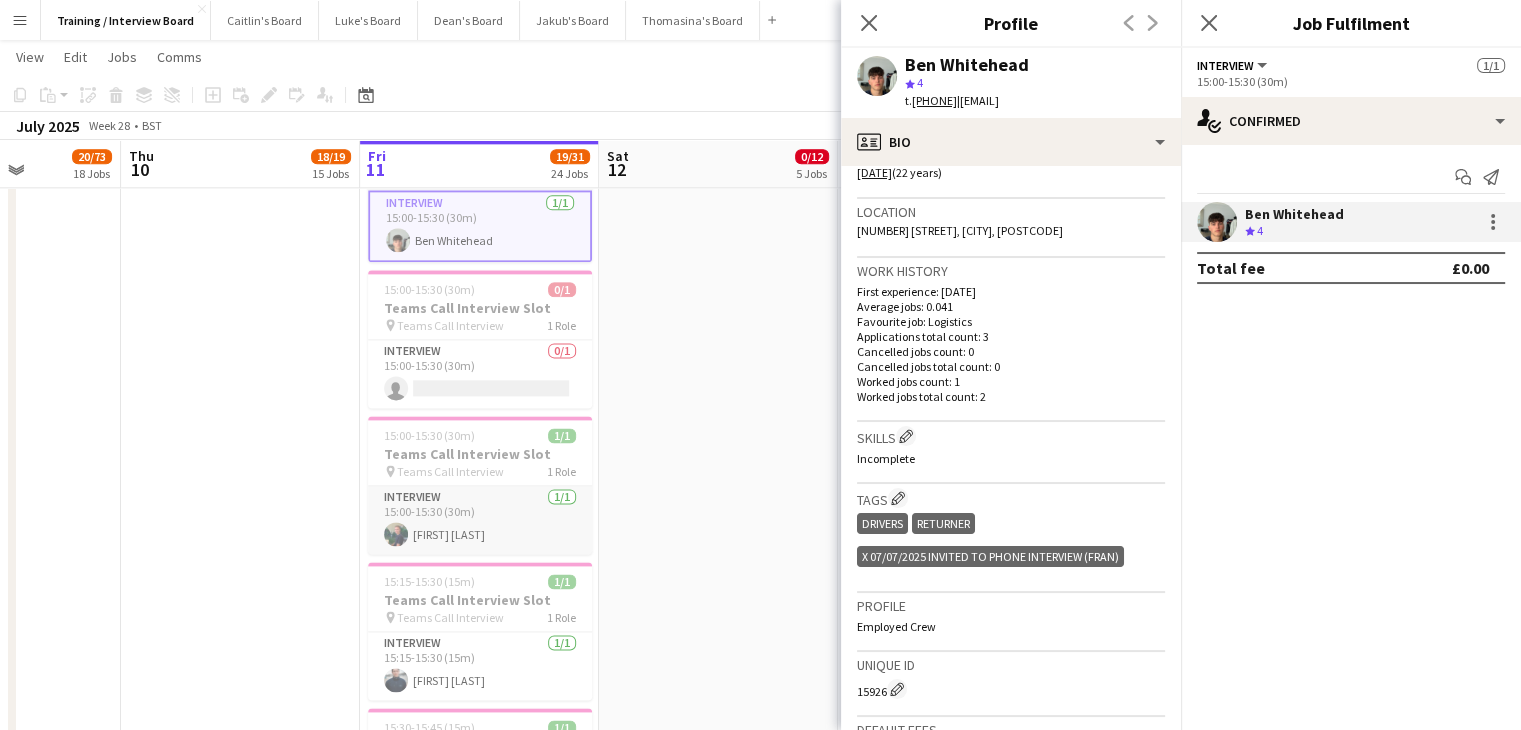 drag, startPoint x: 520, startPoint y: 530, endPoint x: 564, endPoint y: 501, distance: 52.69725 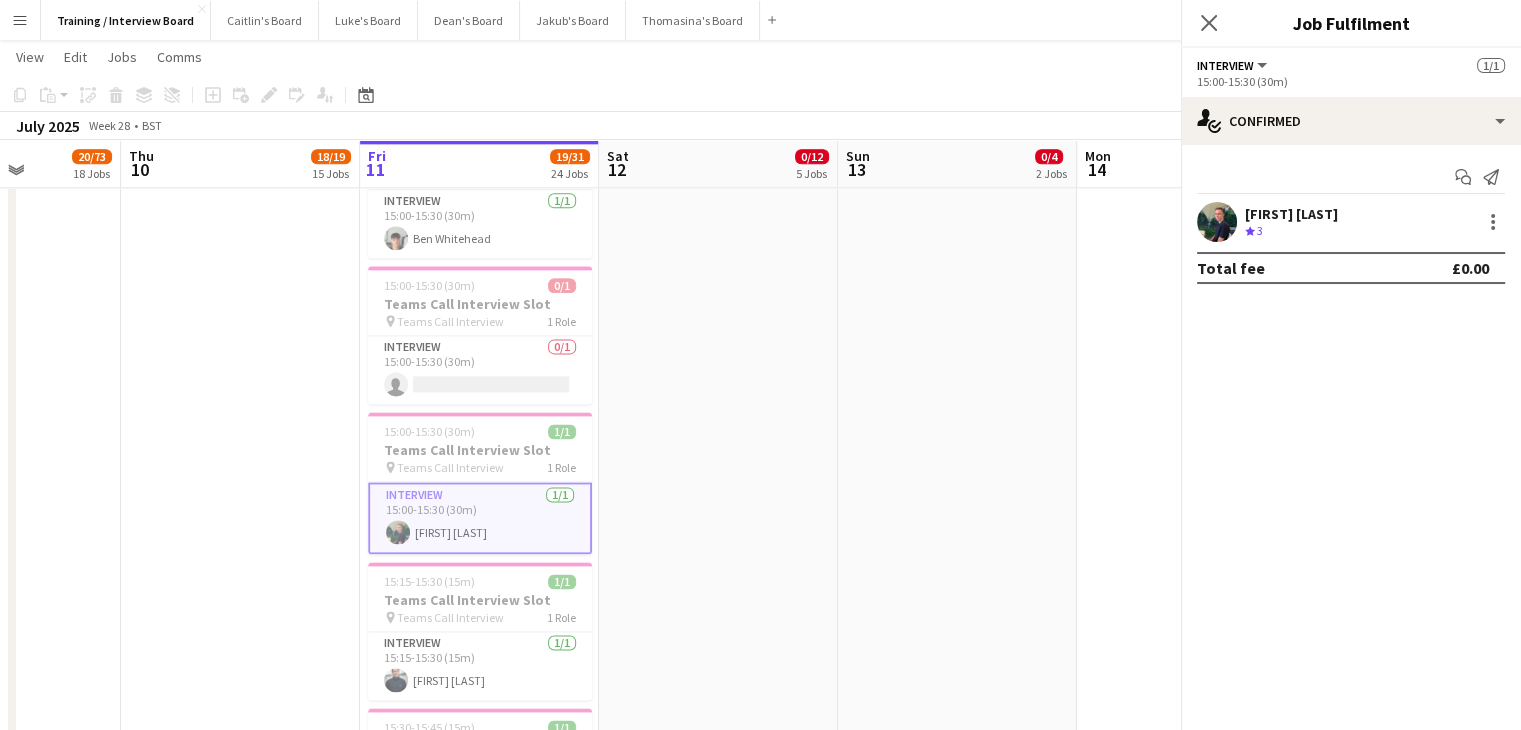 scroll, scrollTop: 0, scrollLeft: 596, axis: horizontal 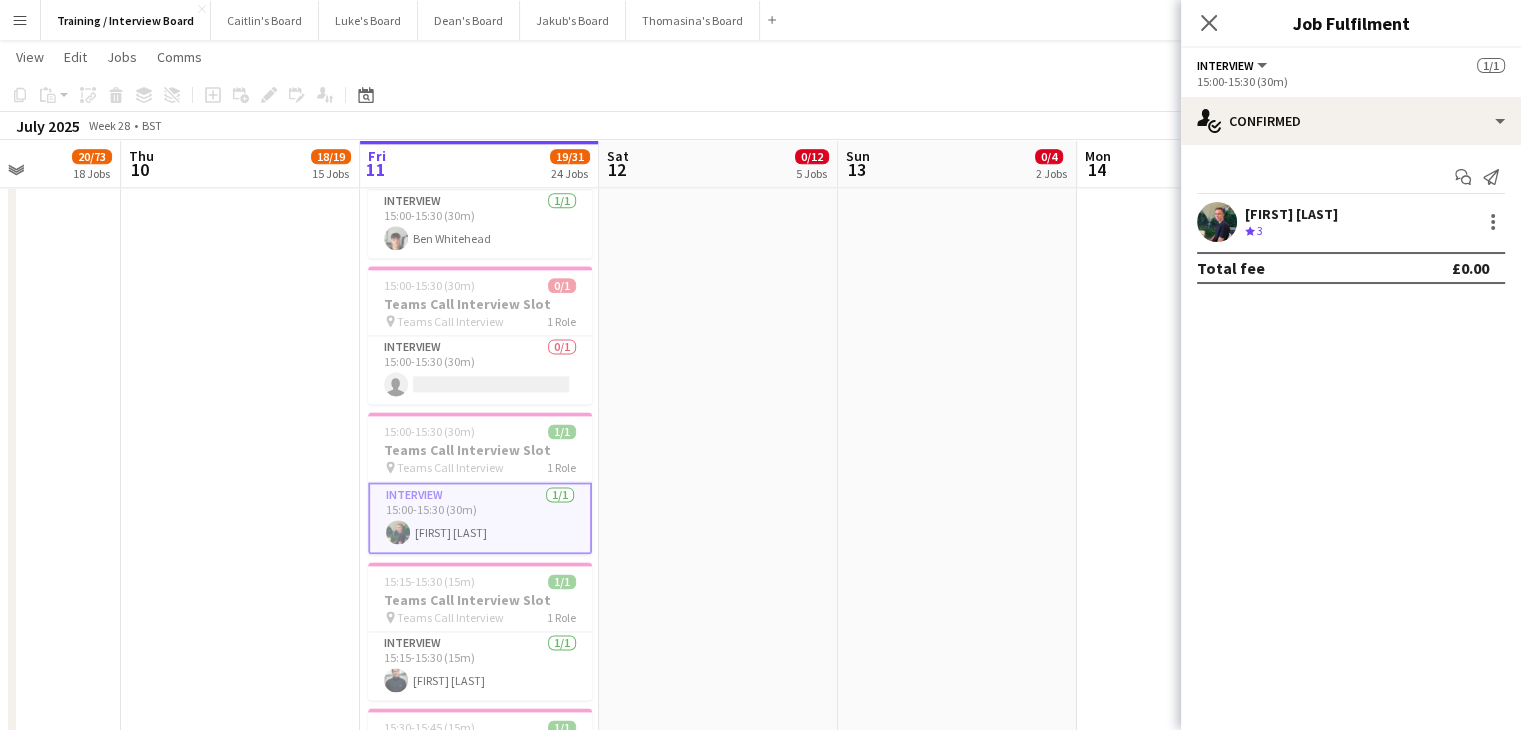 click on "Crew rating
3" at bounding box center (1291, 231) 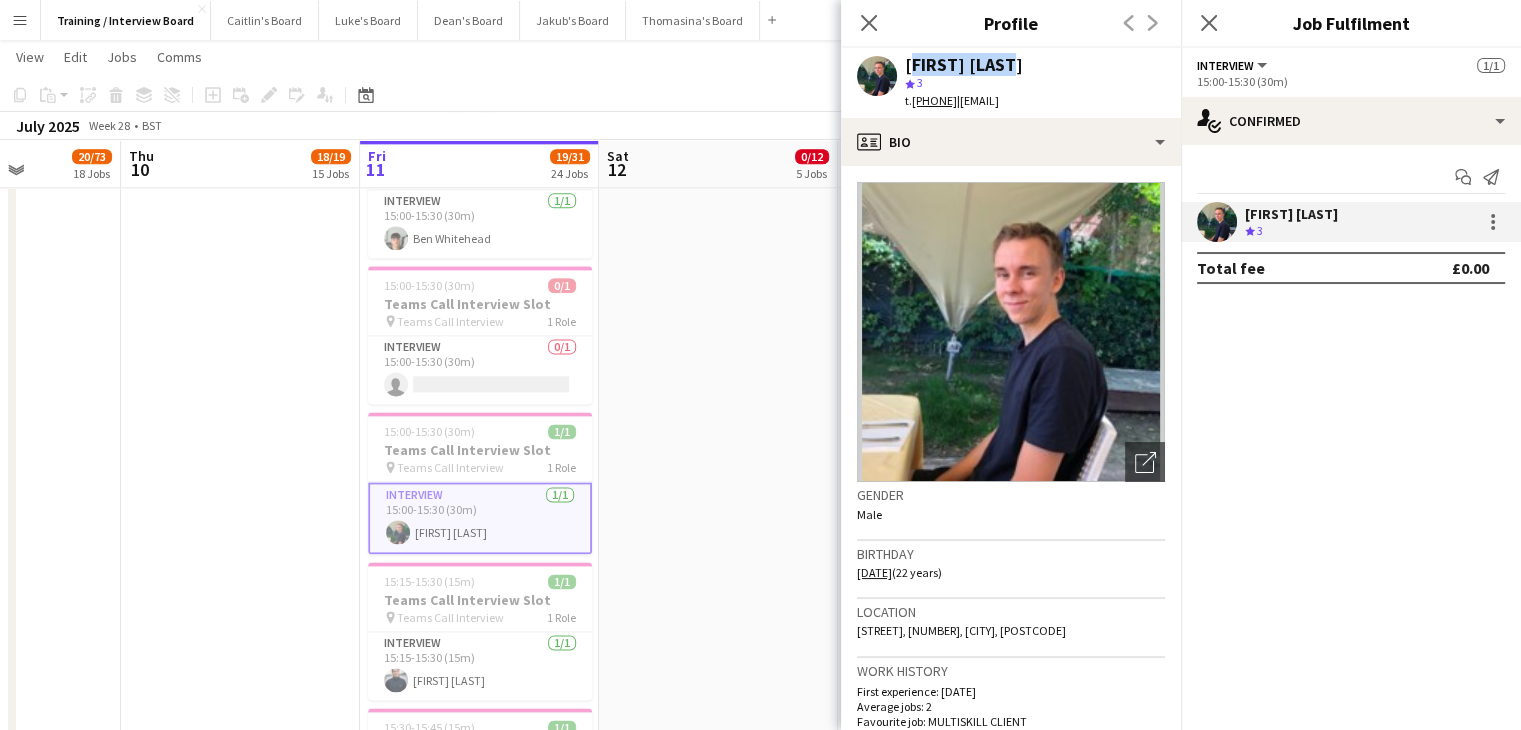 drag, startPoint x: 1024, startPoint y: 65, endPoint x: 907, endPoint y: 62, distance: 117.03845 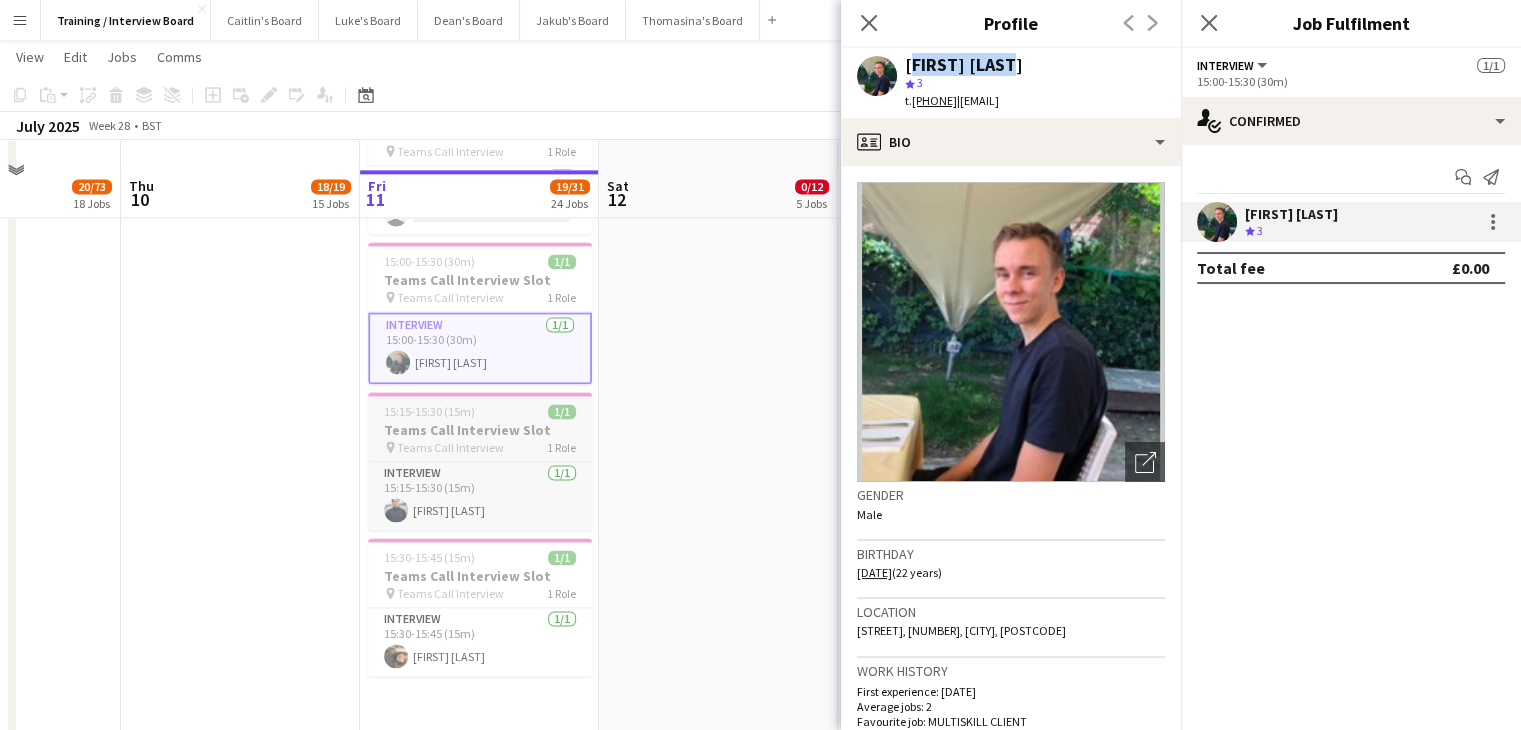 scroll, scrollTop: 2800, scrollLeft: 0, axis: vertical 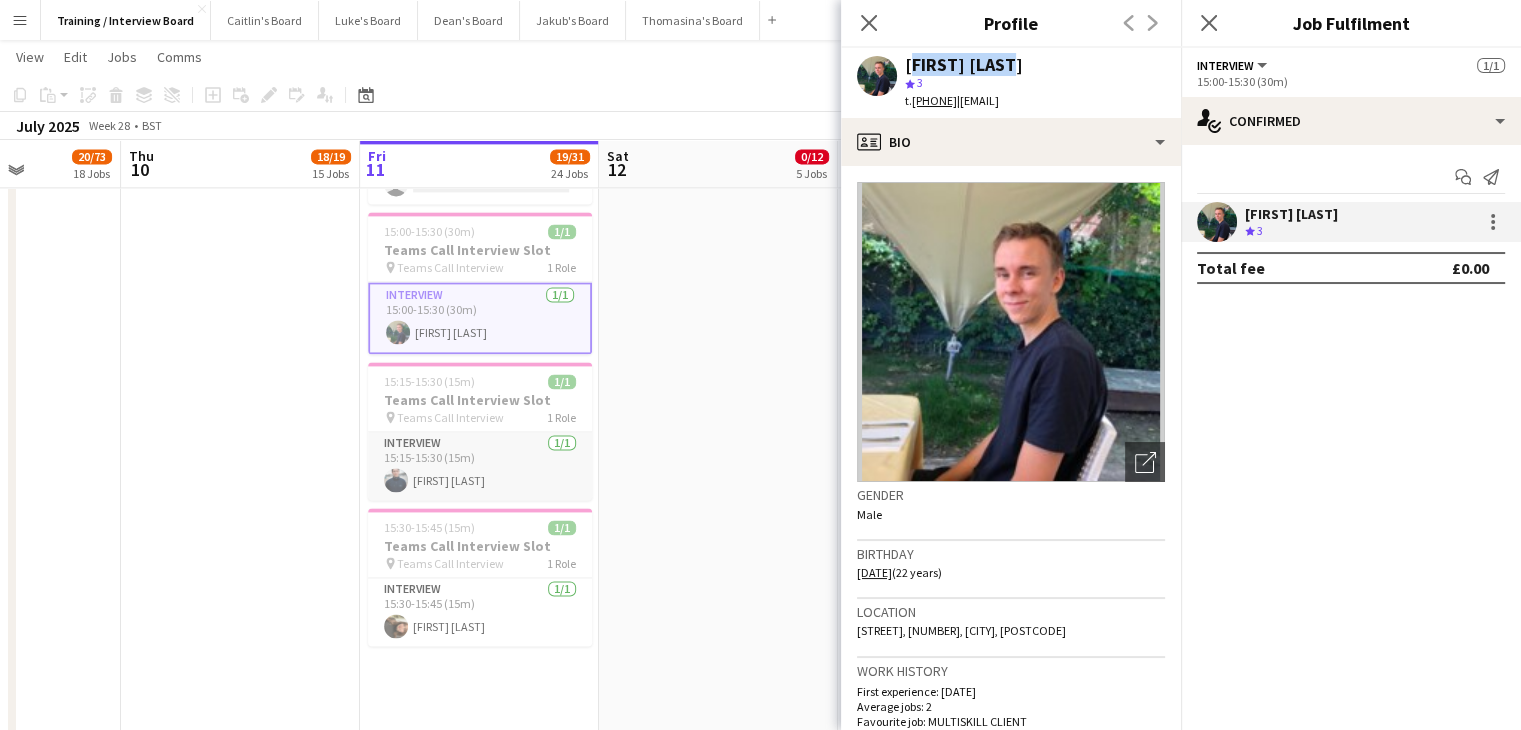 click on "Interview   1/1   15:15-15:30 (15m)
Ollie Garland" at bounding box center [480, 466] 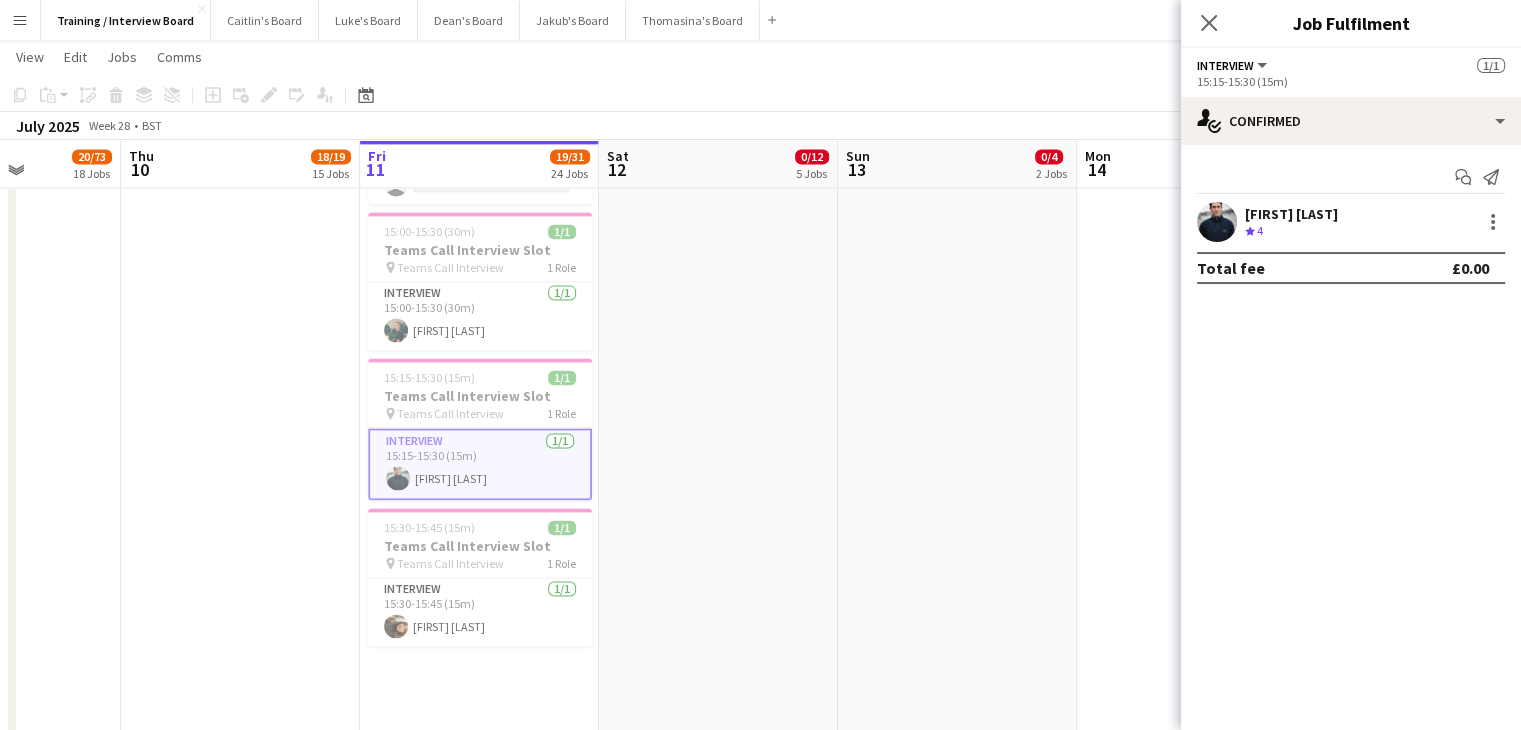 click on "Crew rating
4" at bounding box center (1256, 231) 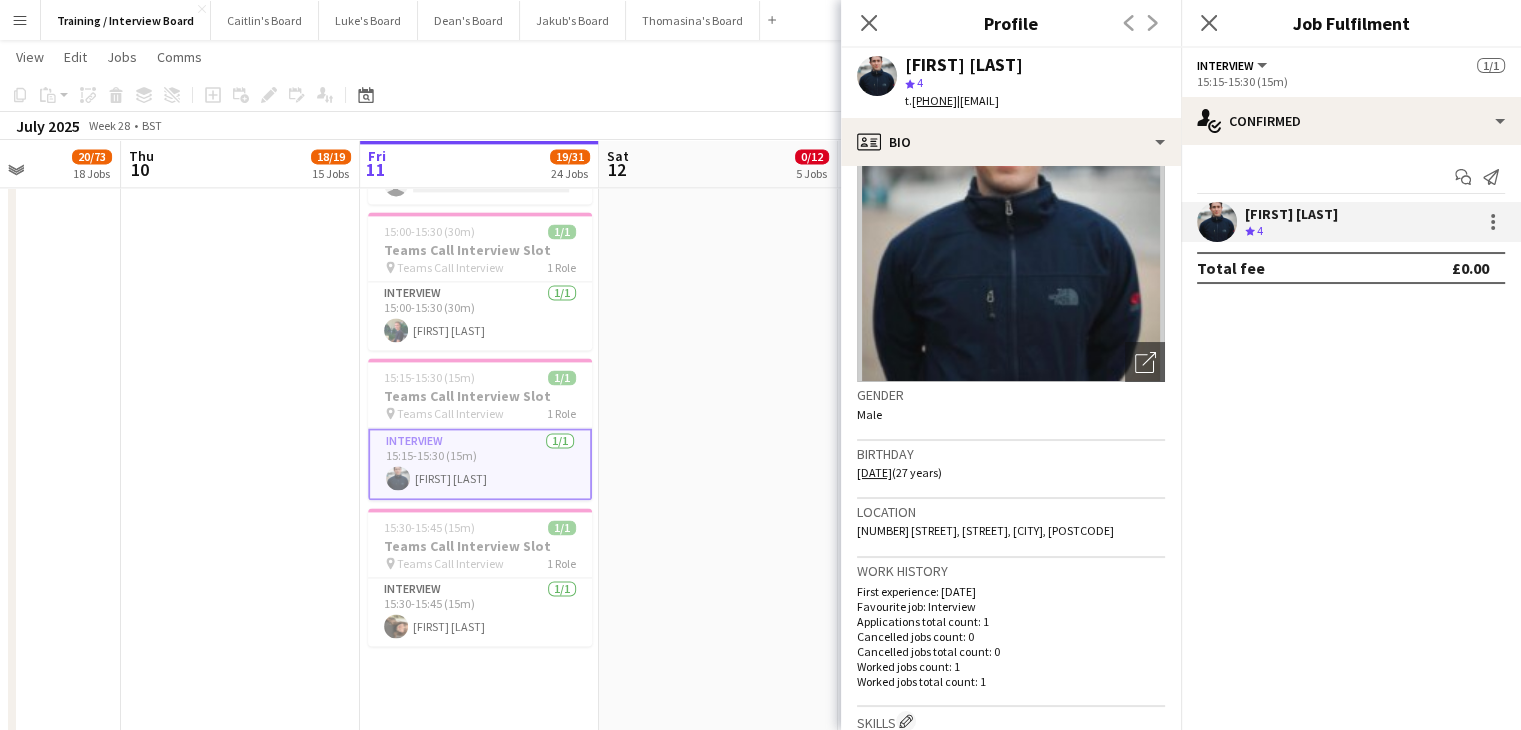 scroll, scrollTop: 300, scrollLeft: 0, axis: vertical 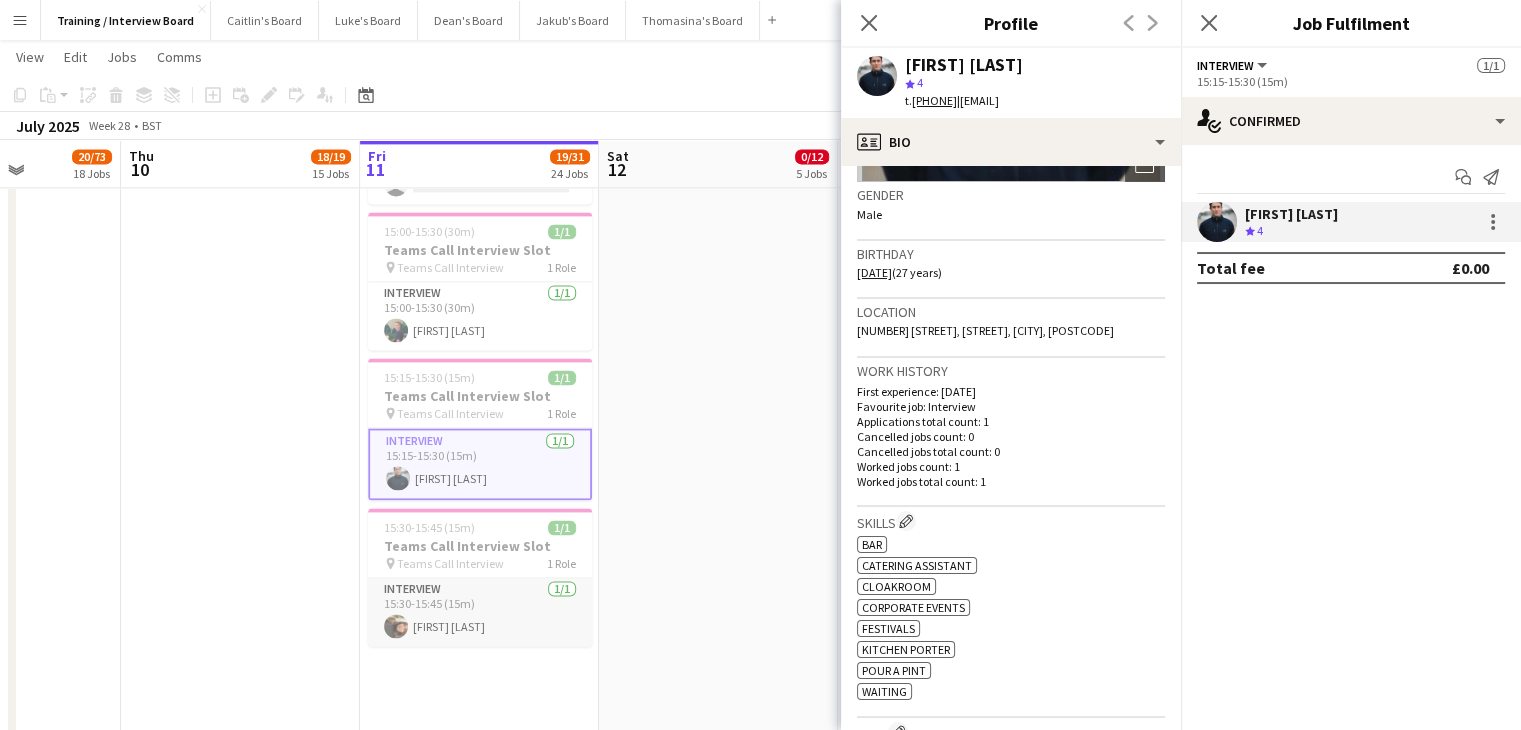 drag, startPoint x: 500, startPoint y: 624, endPoint x: 516, endPoint y: 605, distance: 24.839485 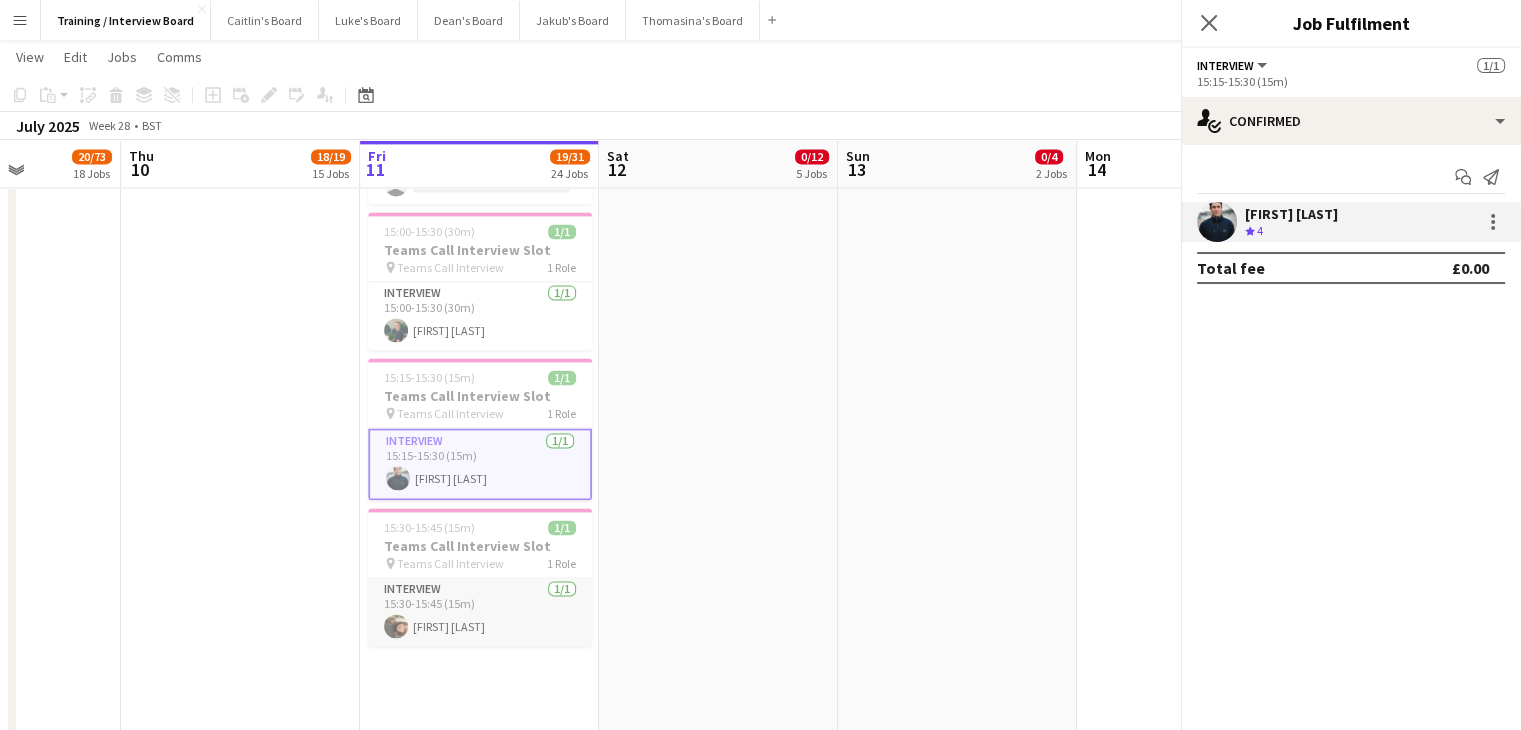 scroll, scrollTop: 0, scrollLeft: 597, axis: horizontal 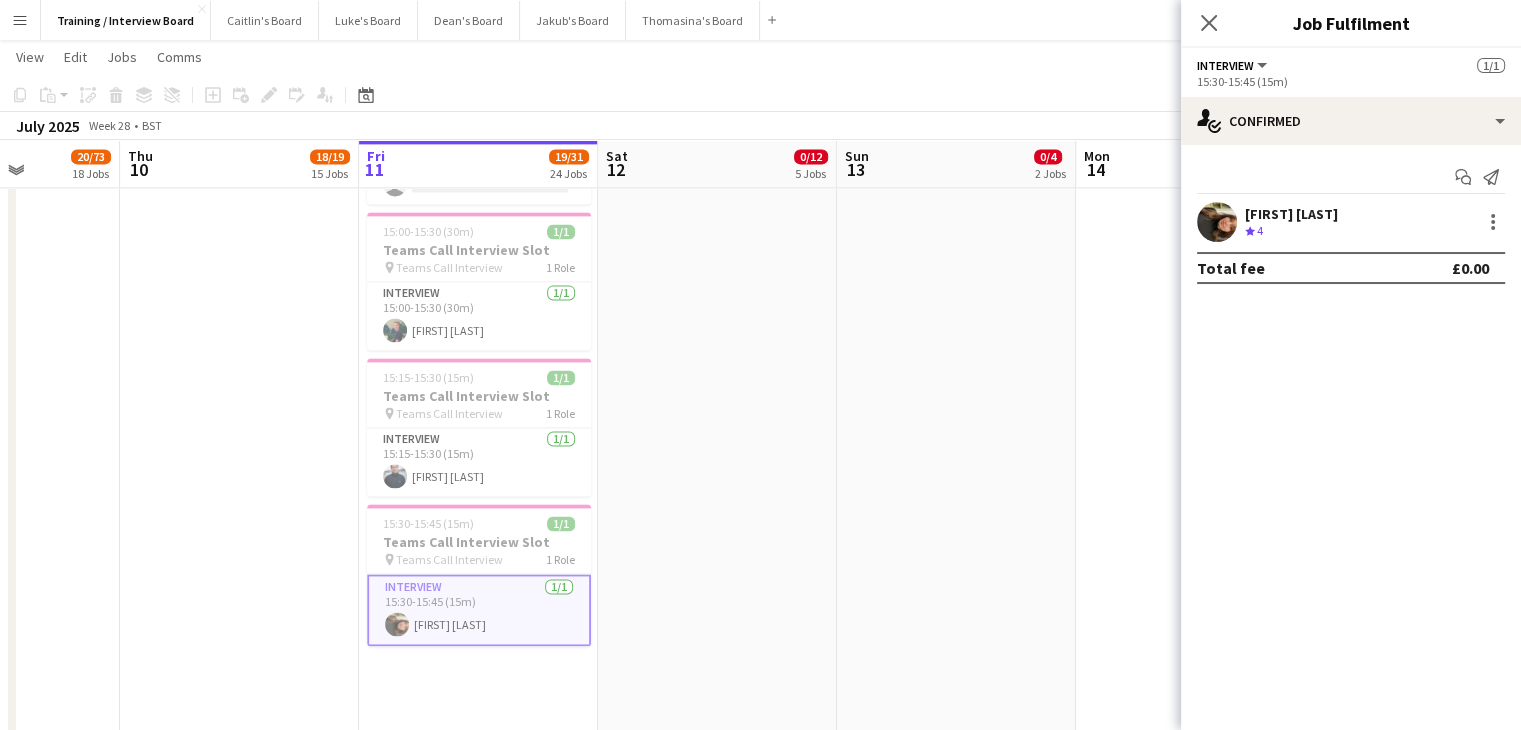 click on "Crew rating
4" at bounding box center (1291, 231) 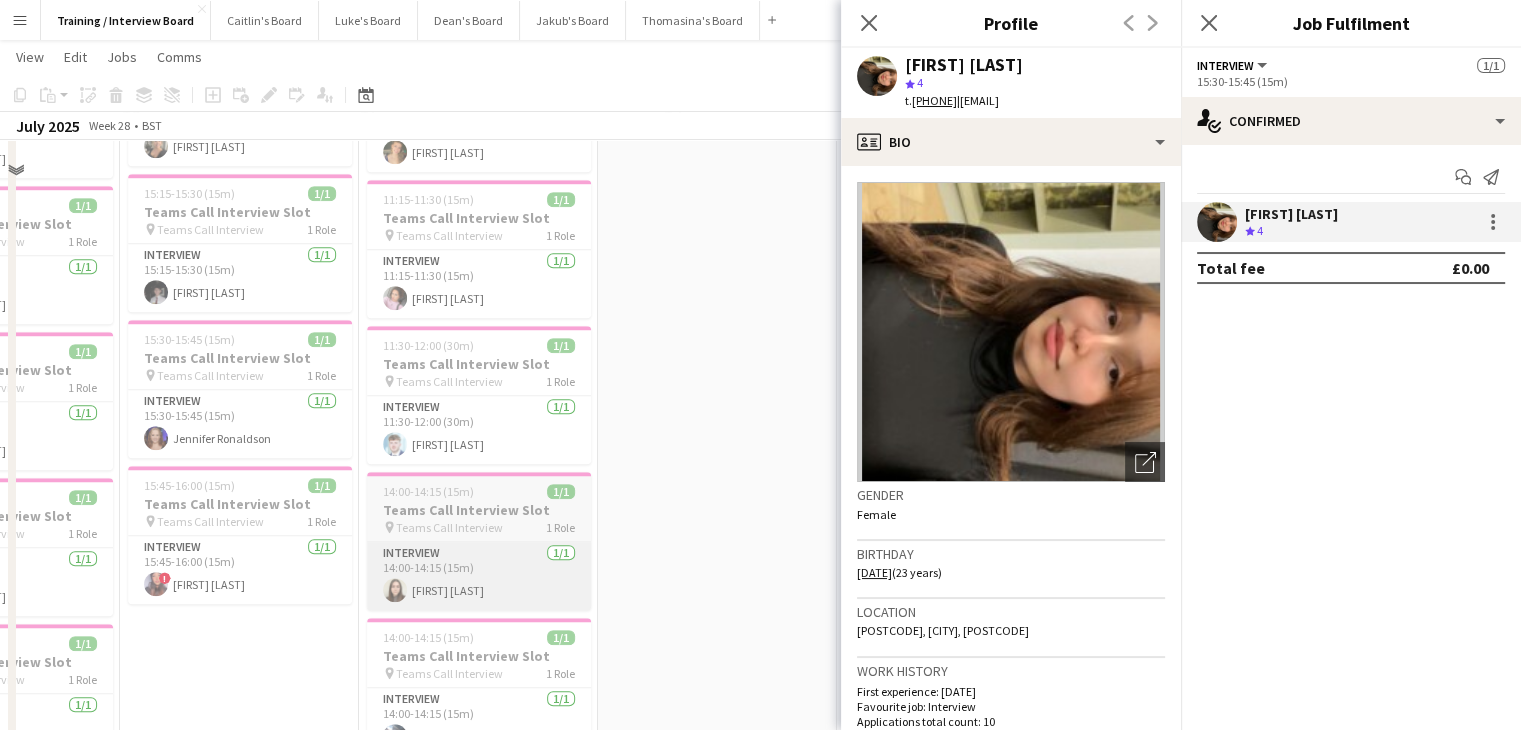 scroll, scrollTop: 1400, scrollLeft: 0, axis: vertical 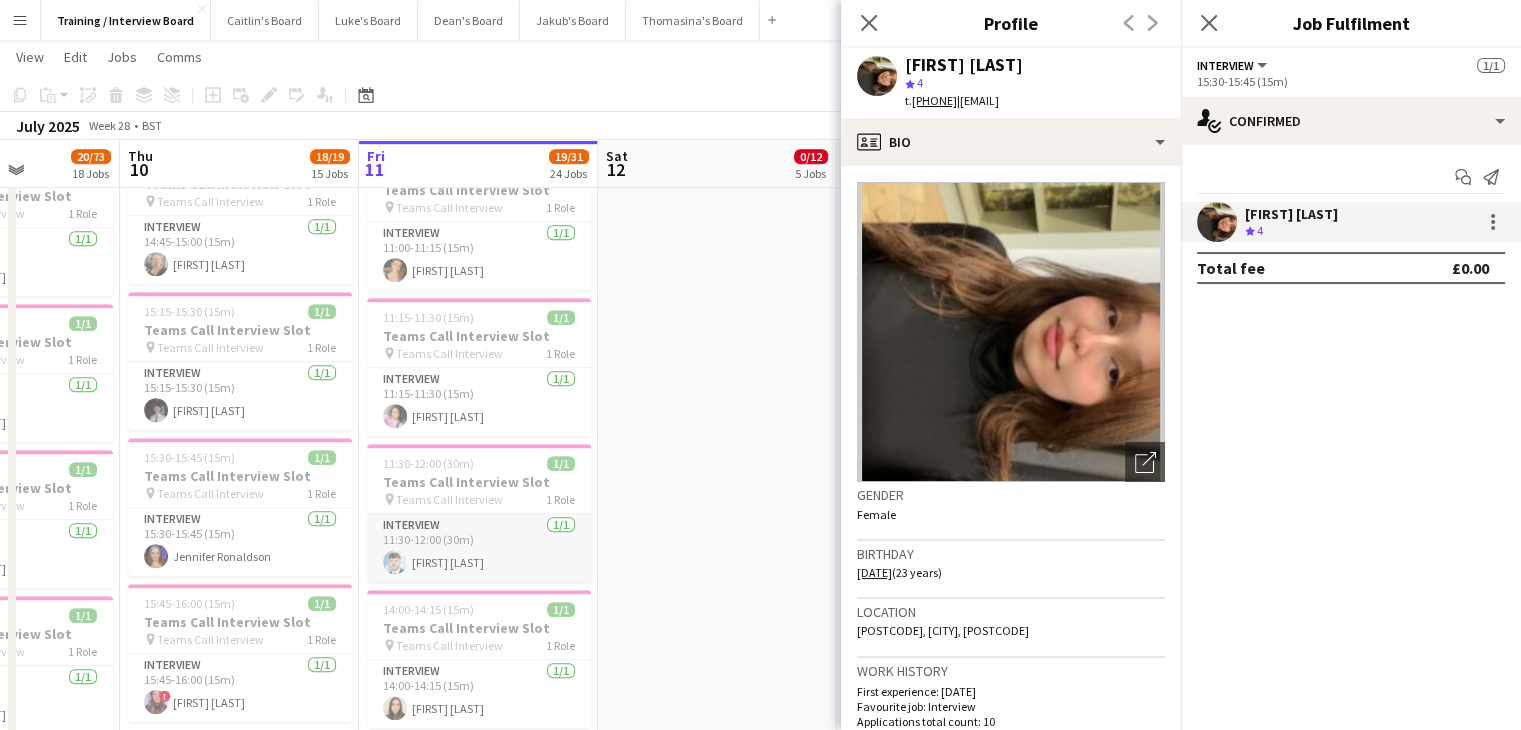 click on "Interview   1/1   11:30-12:00 (30m)
Luke Sullivan" at bounding box center (479, 548) 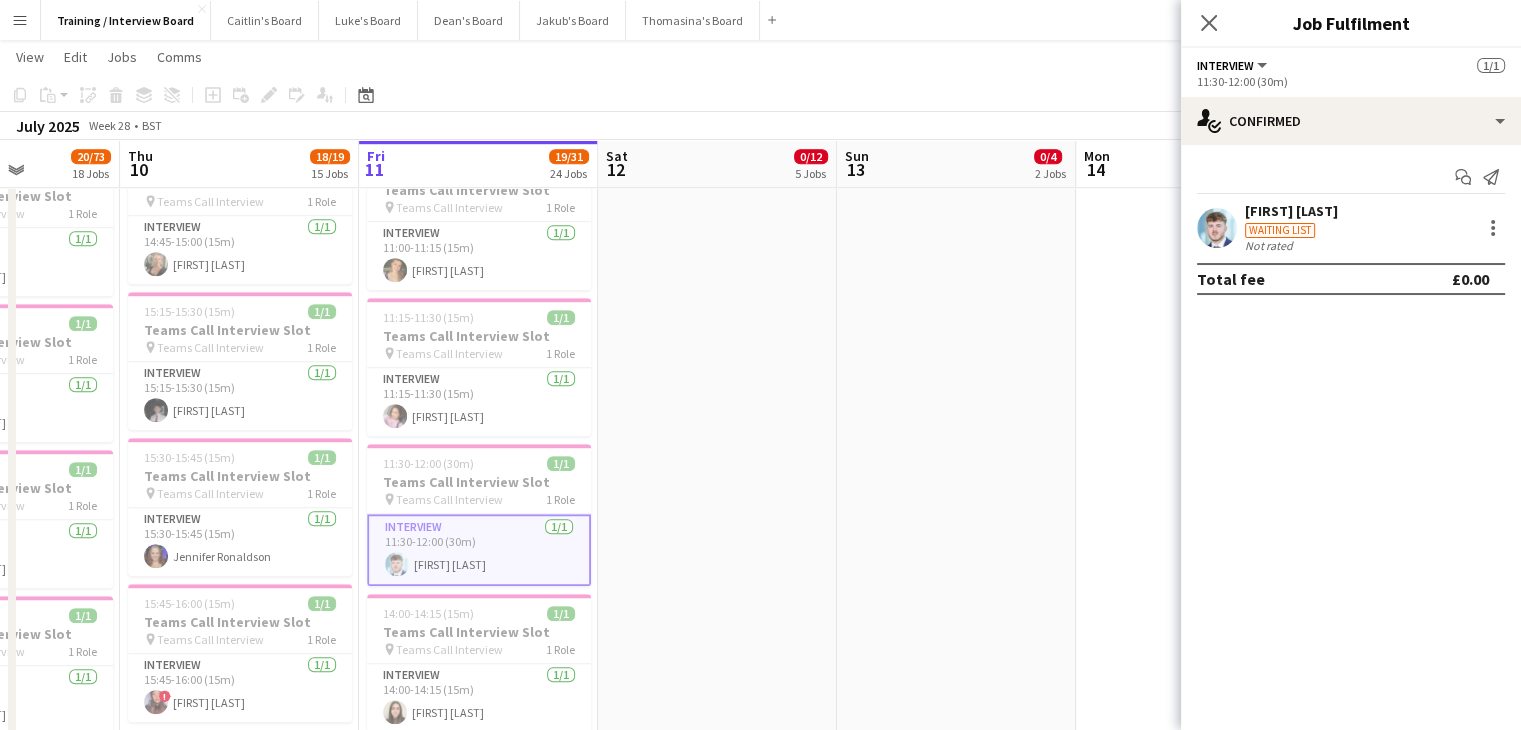 click on "Waiting list" at bounding box center (1280, 230) 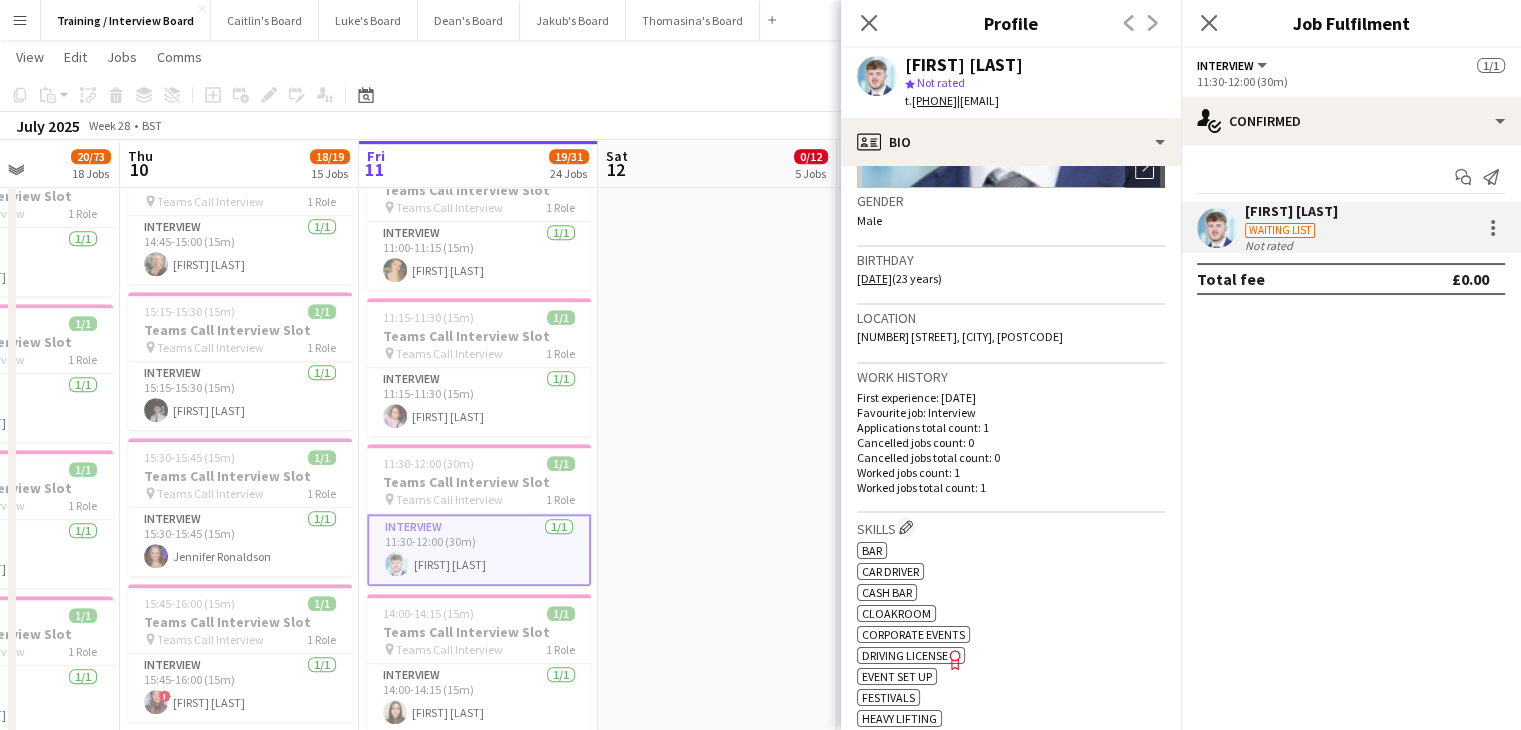 scroll, scrollTop: 400, scrollLeft: 0, axis: vertical 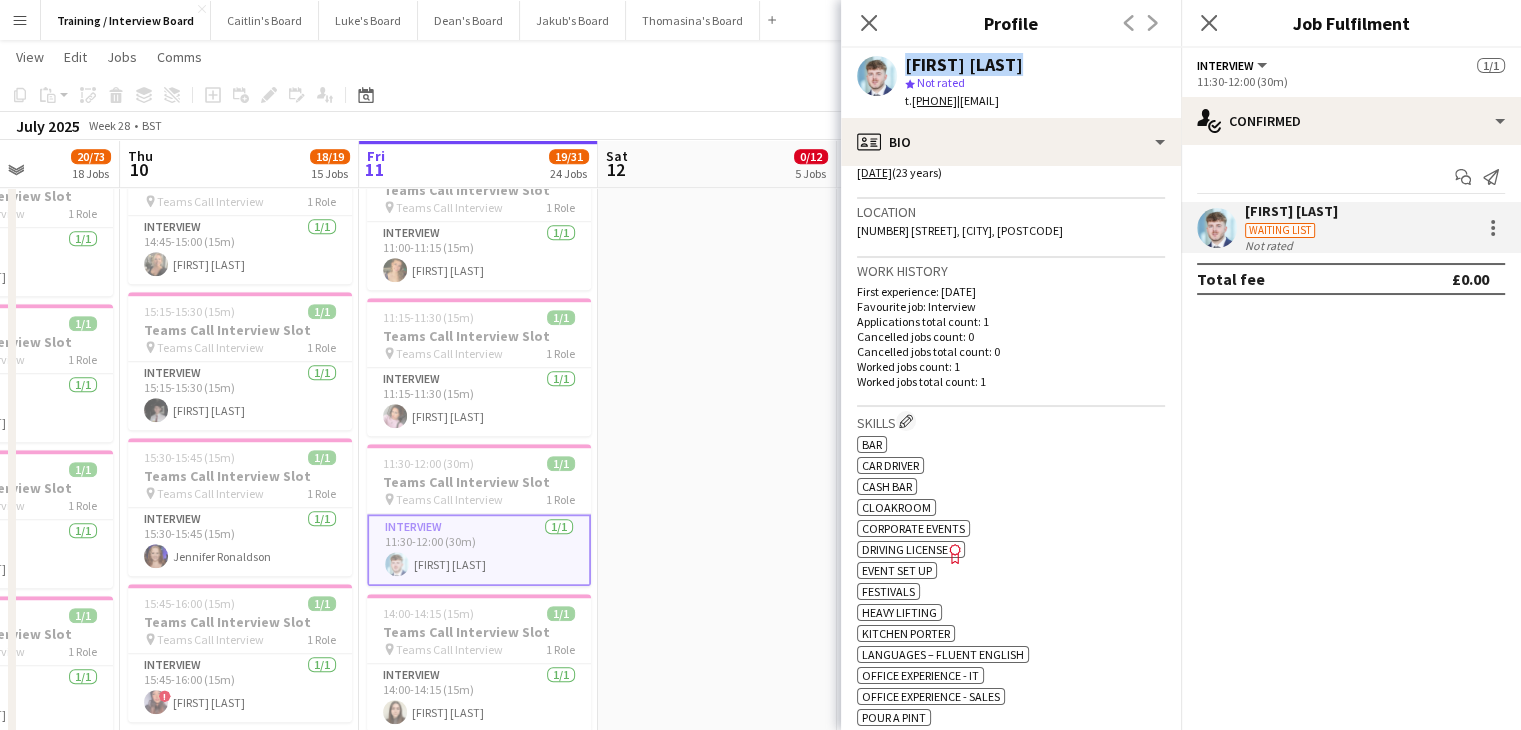 drag, startPoint x: 985, startPoint y: 63, endPoint x: 922, endPoint y: 59, distance: 63.126858 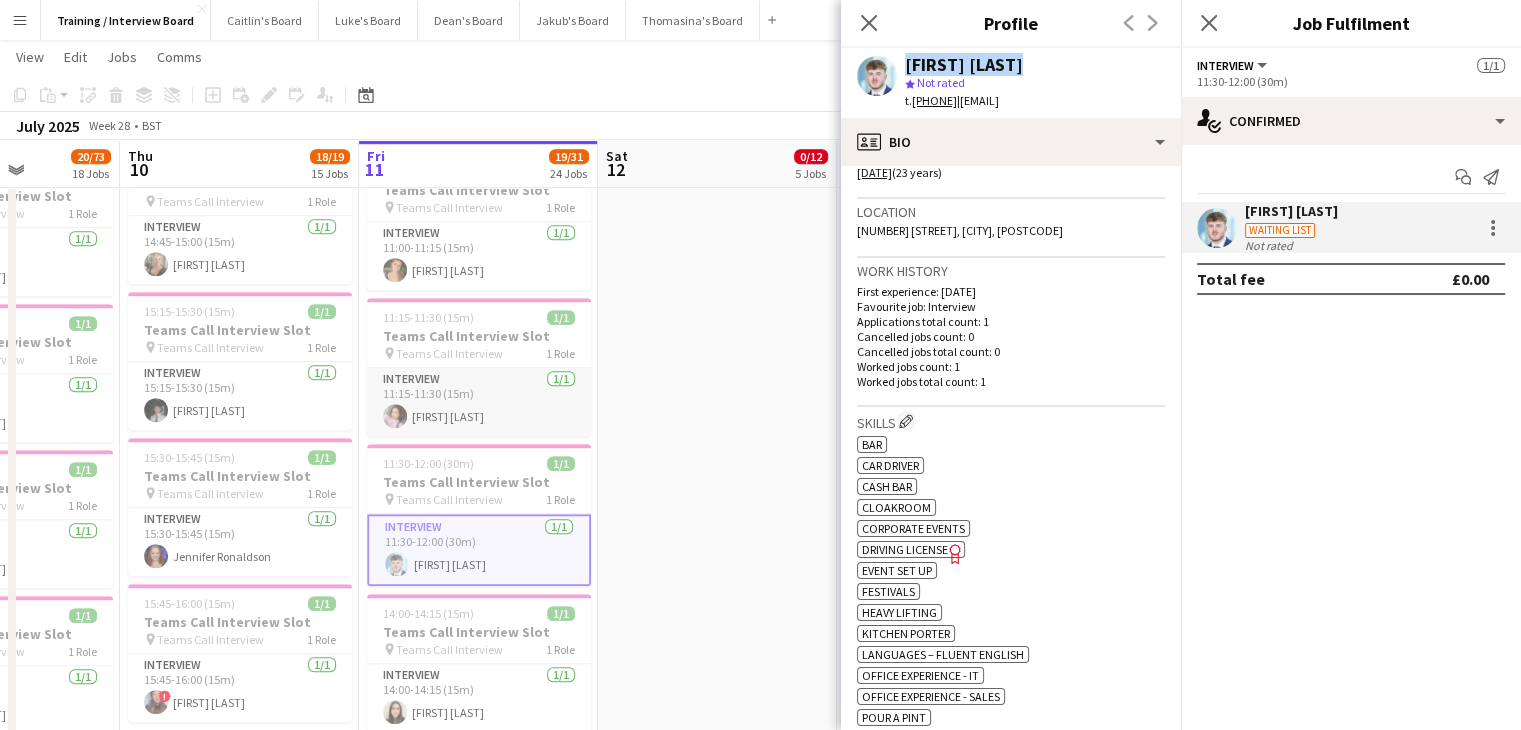 click on "Interview   1/1   11:15-11:30 (15m)
Daisy Camp" at bounding box center (479, 402) 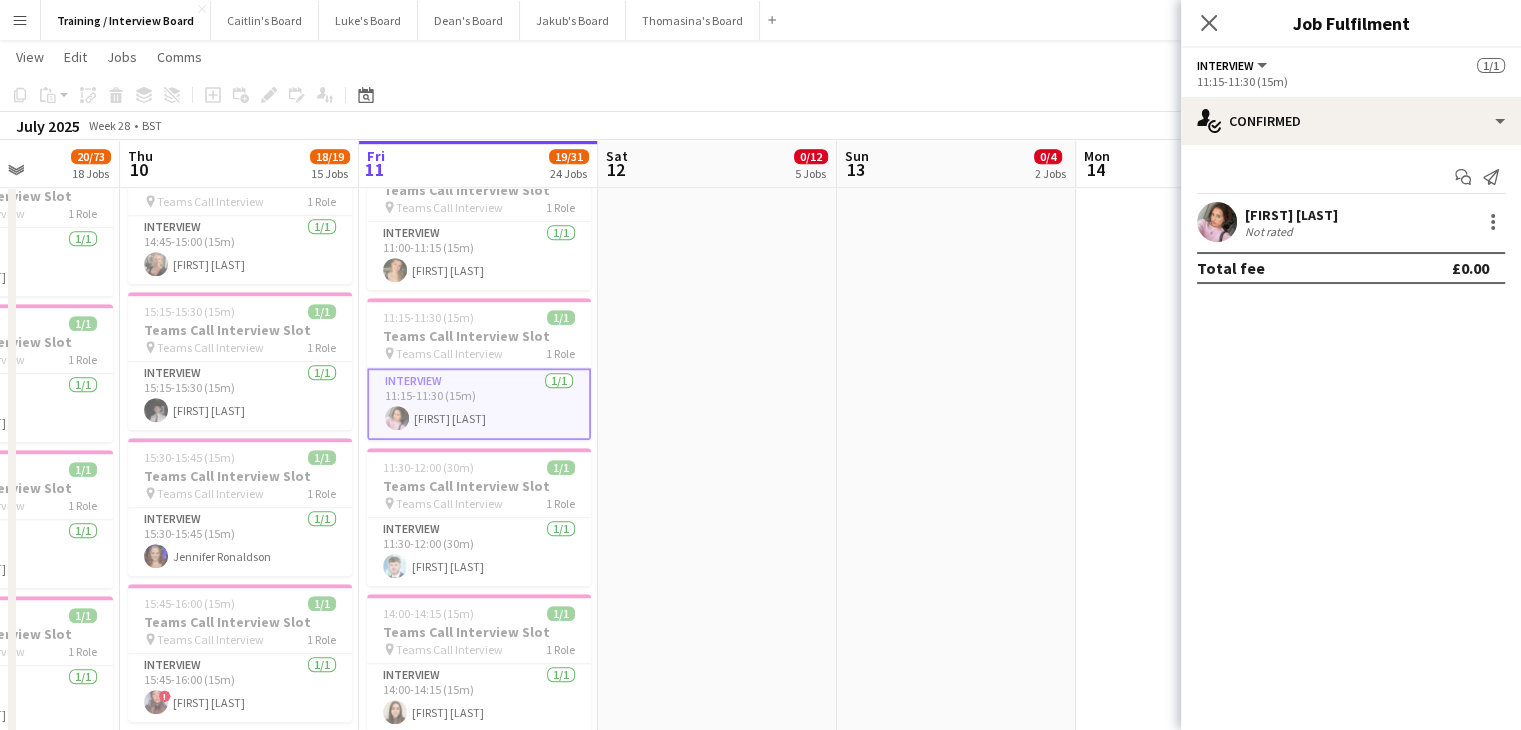 click on "Daisy Camp" at bounding box center (1291, 215) 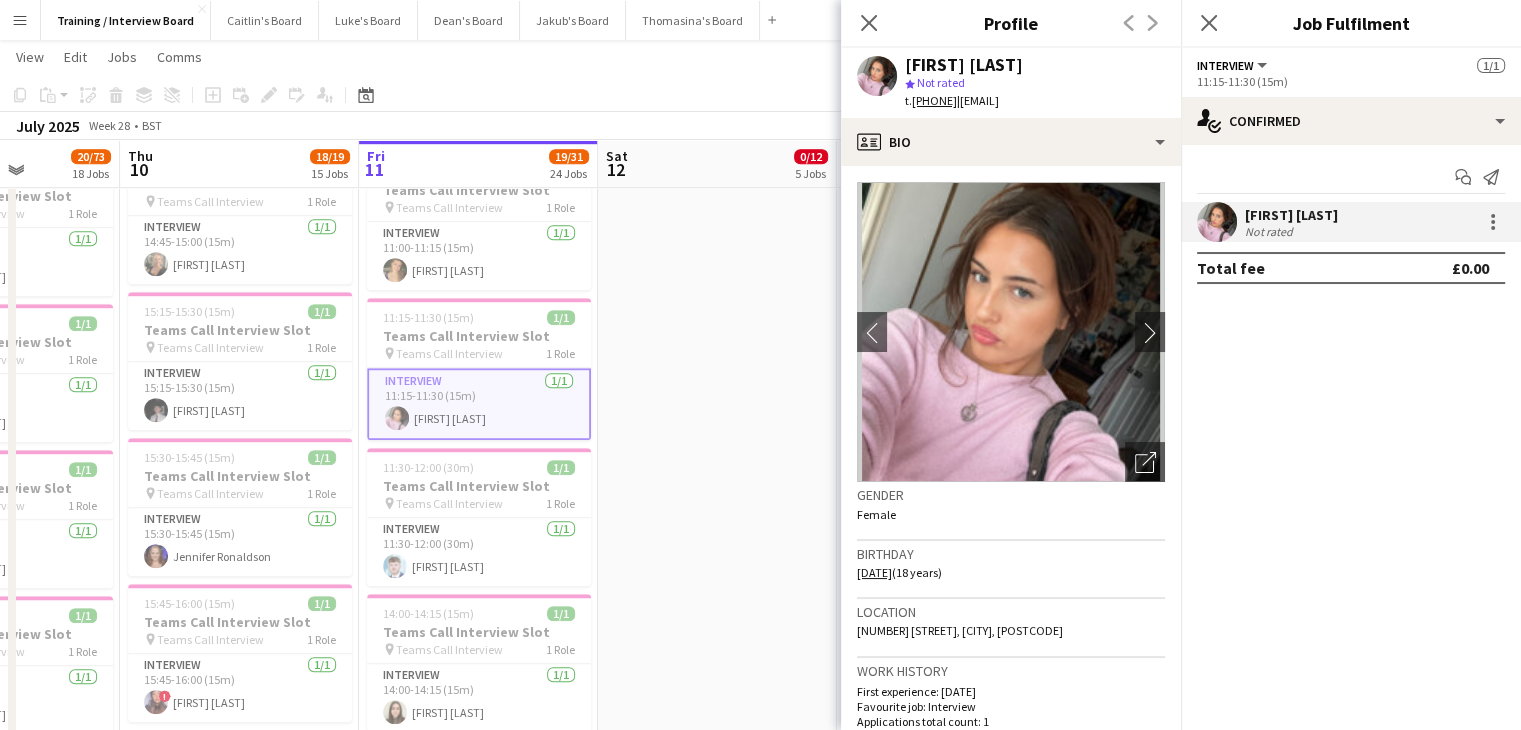 drag, startPoint x: 719, startPoint y: 120, endPoint x: 766, endPoint y: 116, distance: 47.169907 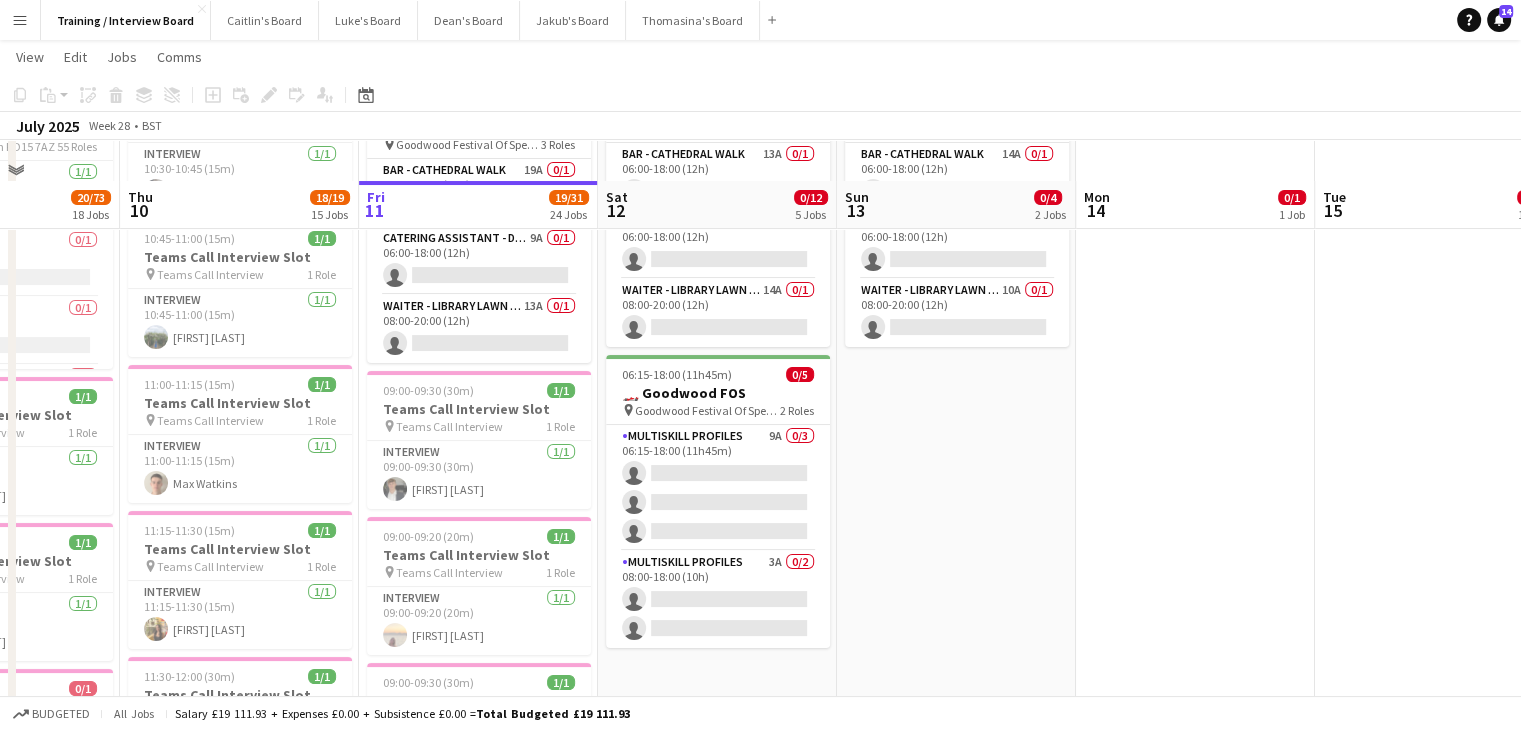 scroll, scrollTop: 200, scrollLeft: 0, axis: vertical 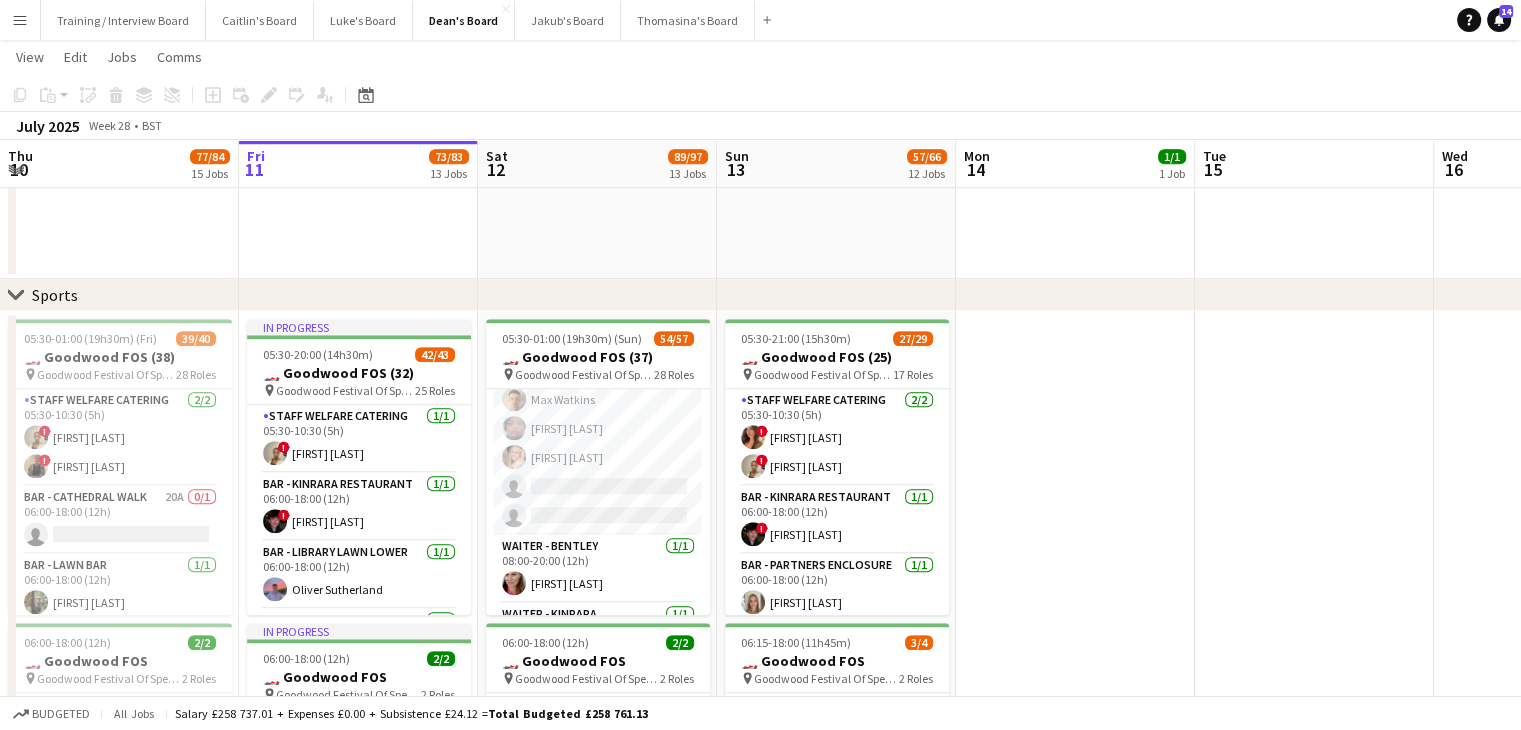 click on "MULTISKILL CLIENT   110I   3A   13/15   08:00-20:00 (12h)
! [FIRST] [LAST] [FIRST] [LAST] ! [FIRST] [LAST] [FIRST] [LAST] [FIRST] [LAST] [FIRST] [LAST] [FIRST] [LAST] [FIRST] [LAST] [FIRST] [LAST] [FIRST] [LAST] [FIRST] [LAST] [FIRST] [LAST] [FIRST] [LAST] [FIRST] [LAST] [FIRST] [LAST]
single-neutral-actions
single-neutral-actions" at bounding box center (598, 298) 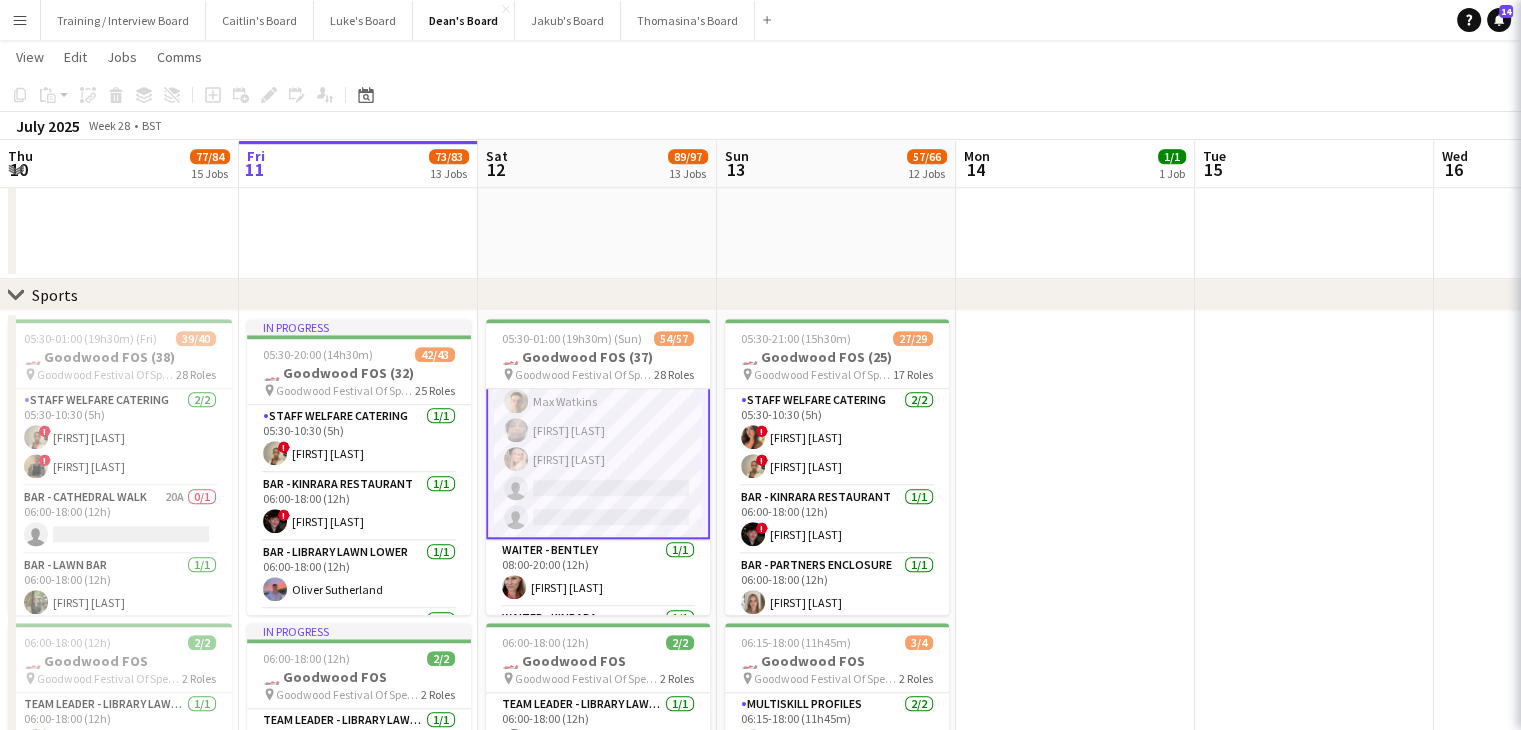 scroll, scrollTop: 1864, scrollLeft: 0, axis: vertical 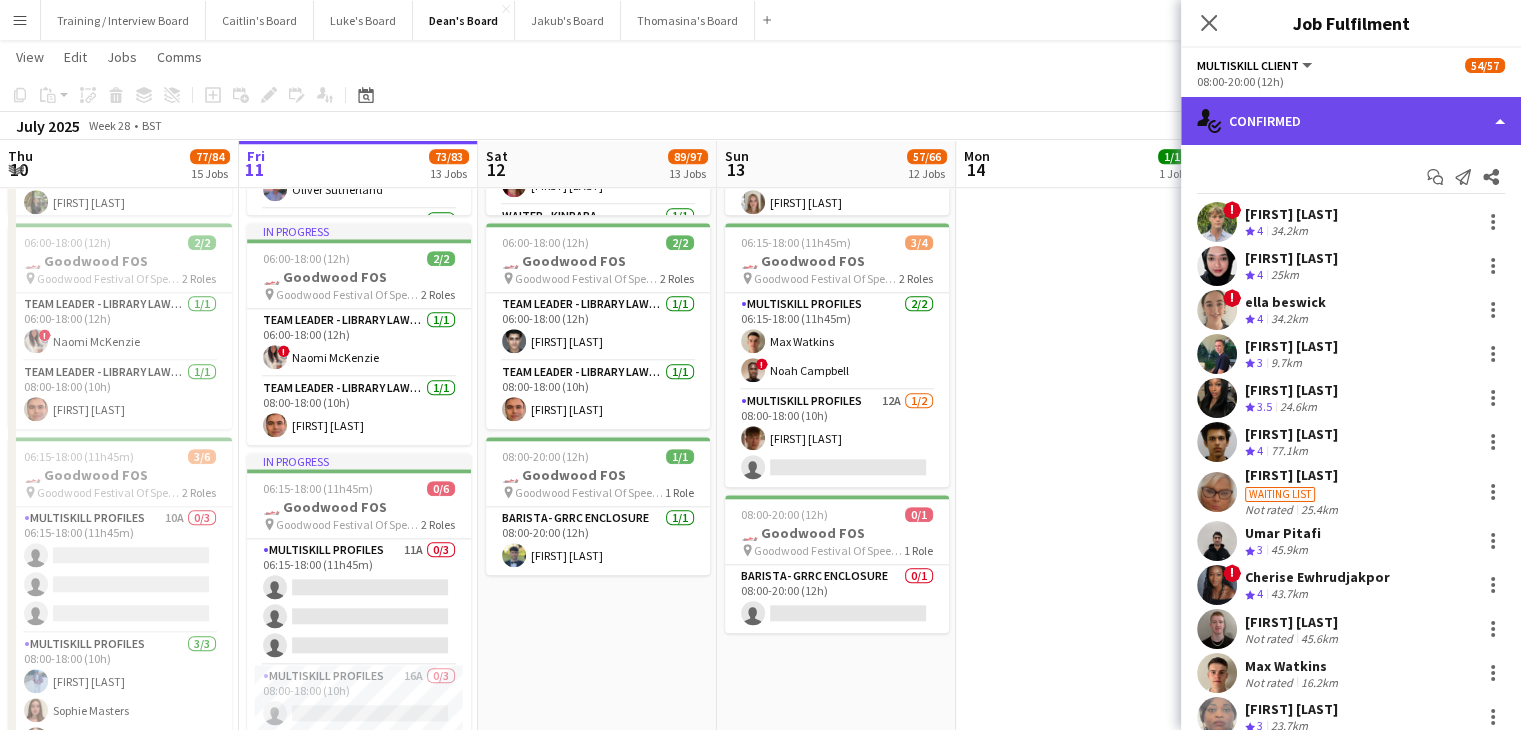 click on "single-neutral-actions-check-2
Confirmed" 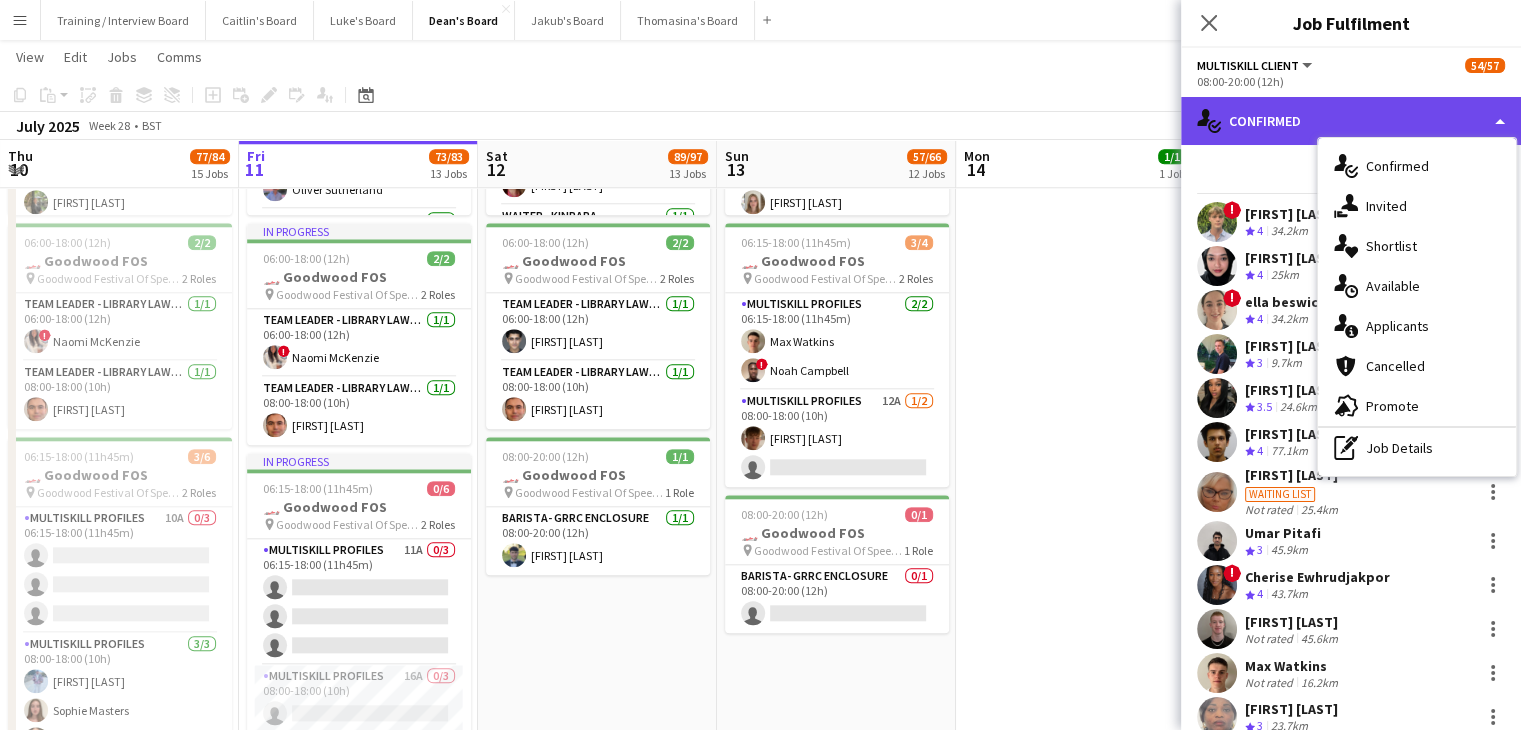 click on "single-neutral-actions-check-2
Confirmed" 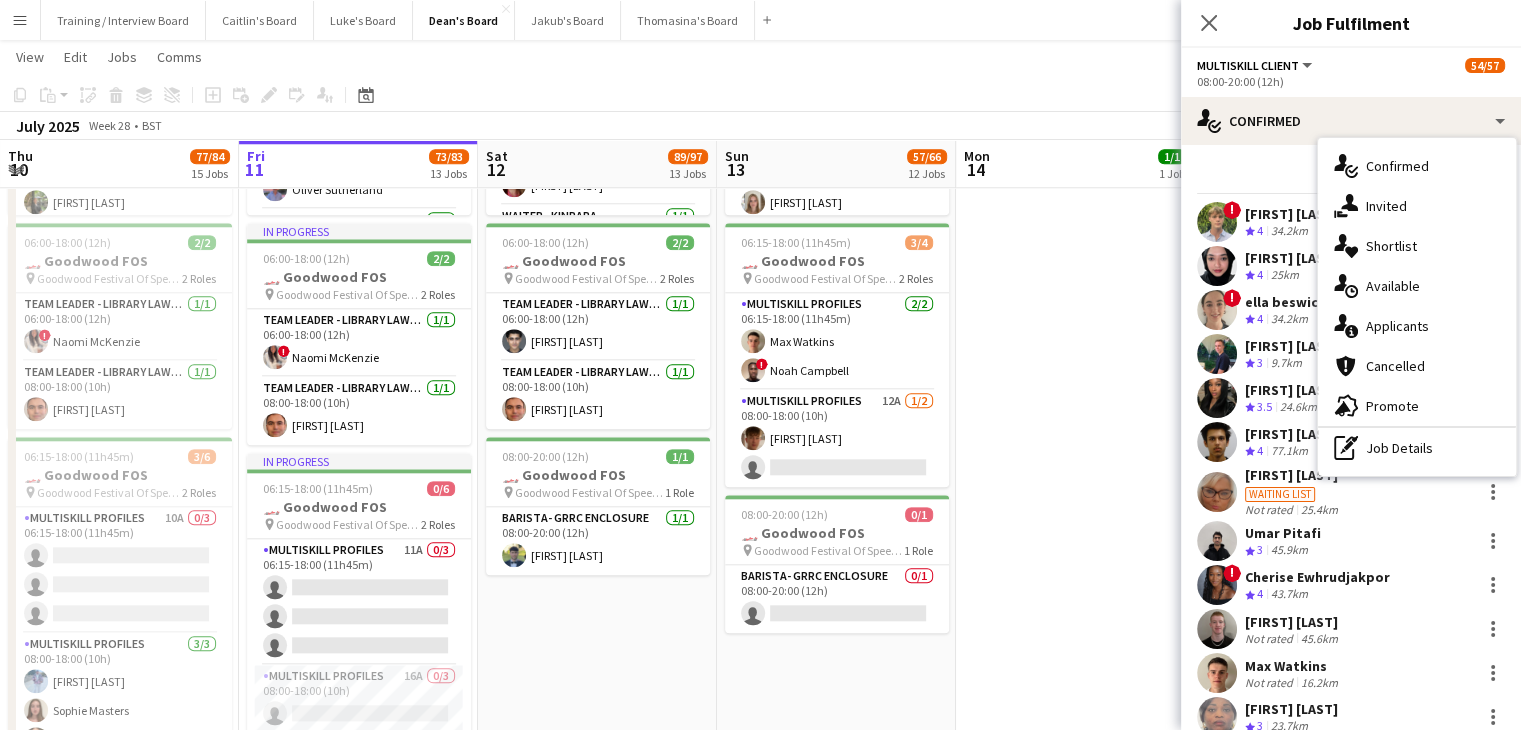 click on "Start chat
Send notification
Share" at bounding box center [1351, 177] 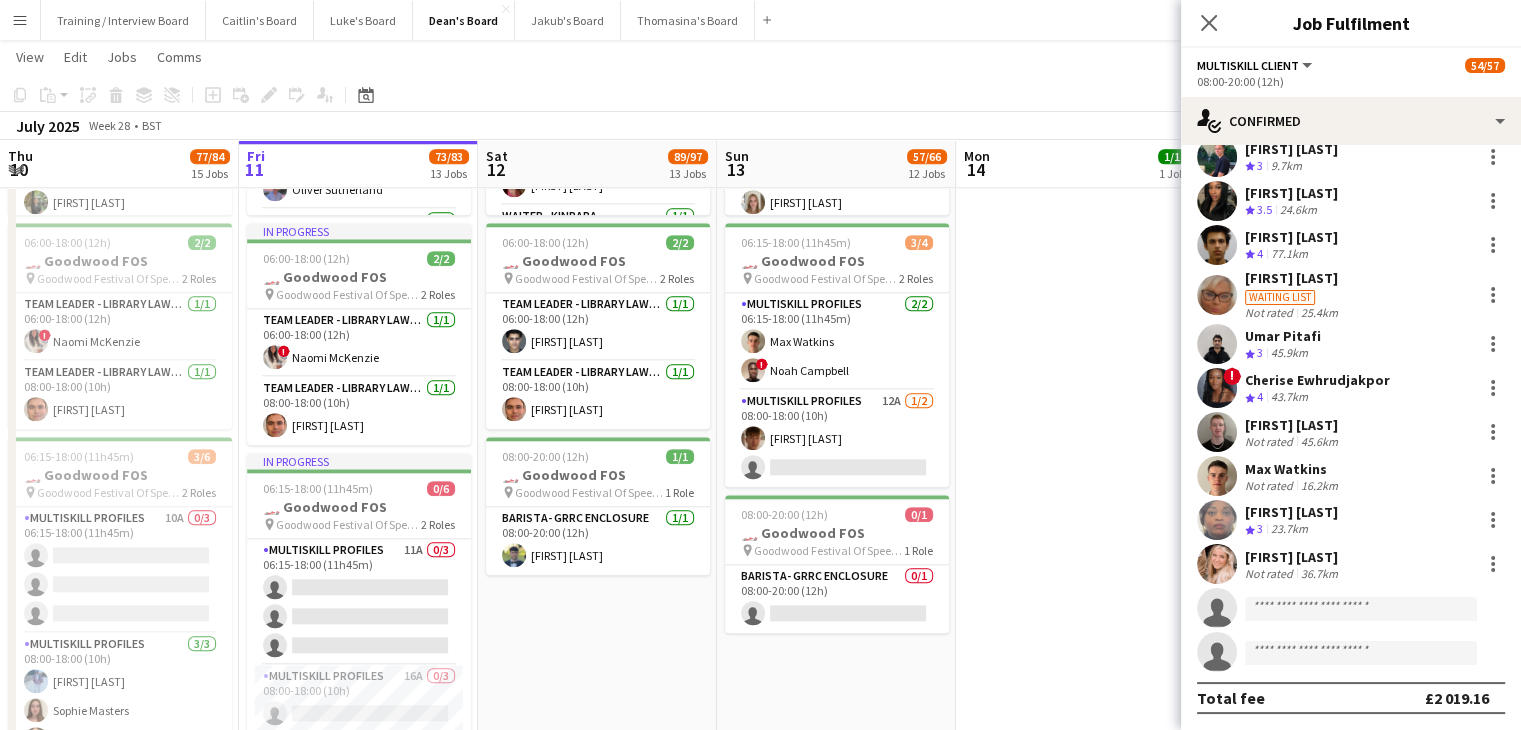 scroll, scrollTop: 97, scrollLeft: 0, axis: vertical 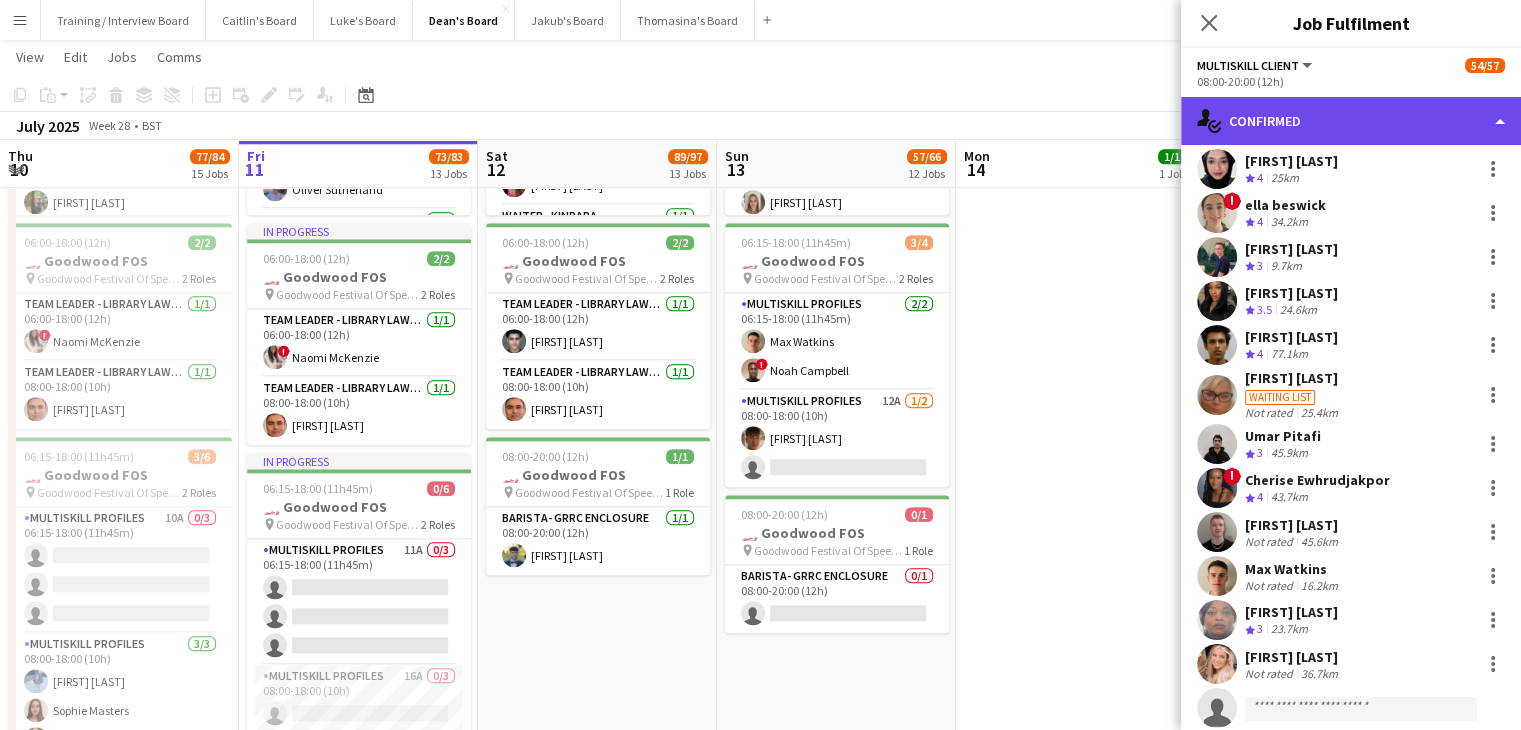 click on "single-neutral-actions-check-2
Confirmed" 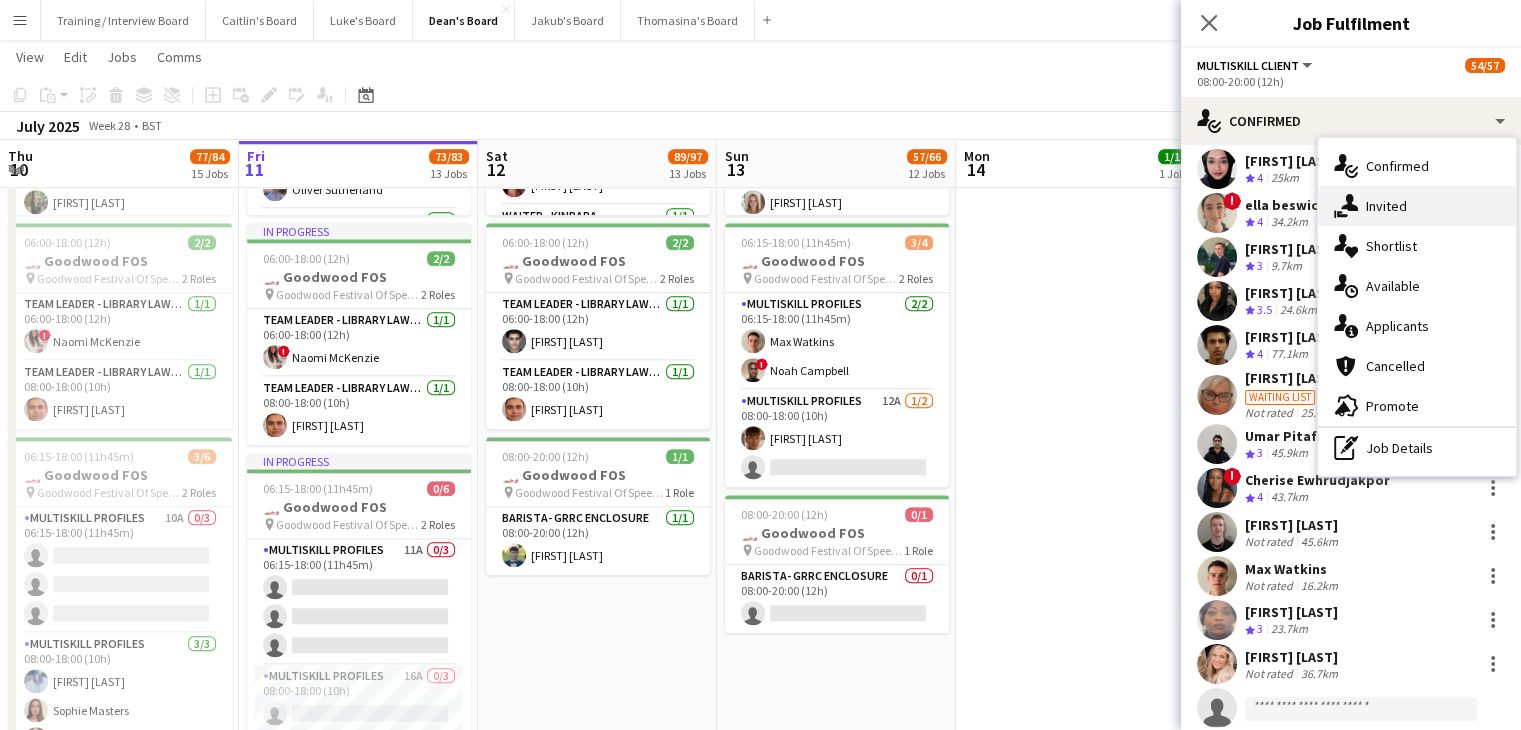click on "single-neutral-actions-share-1
Invited" at bounding box center (1417, 206) 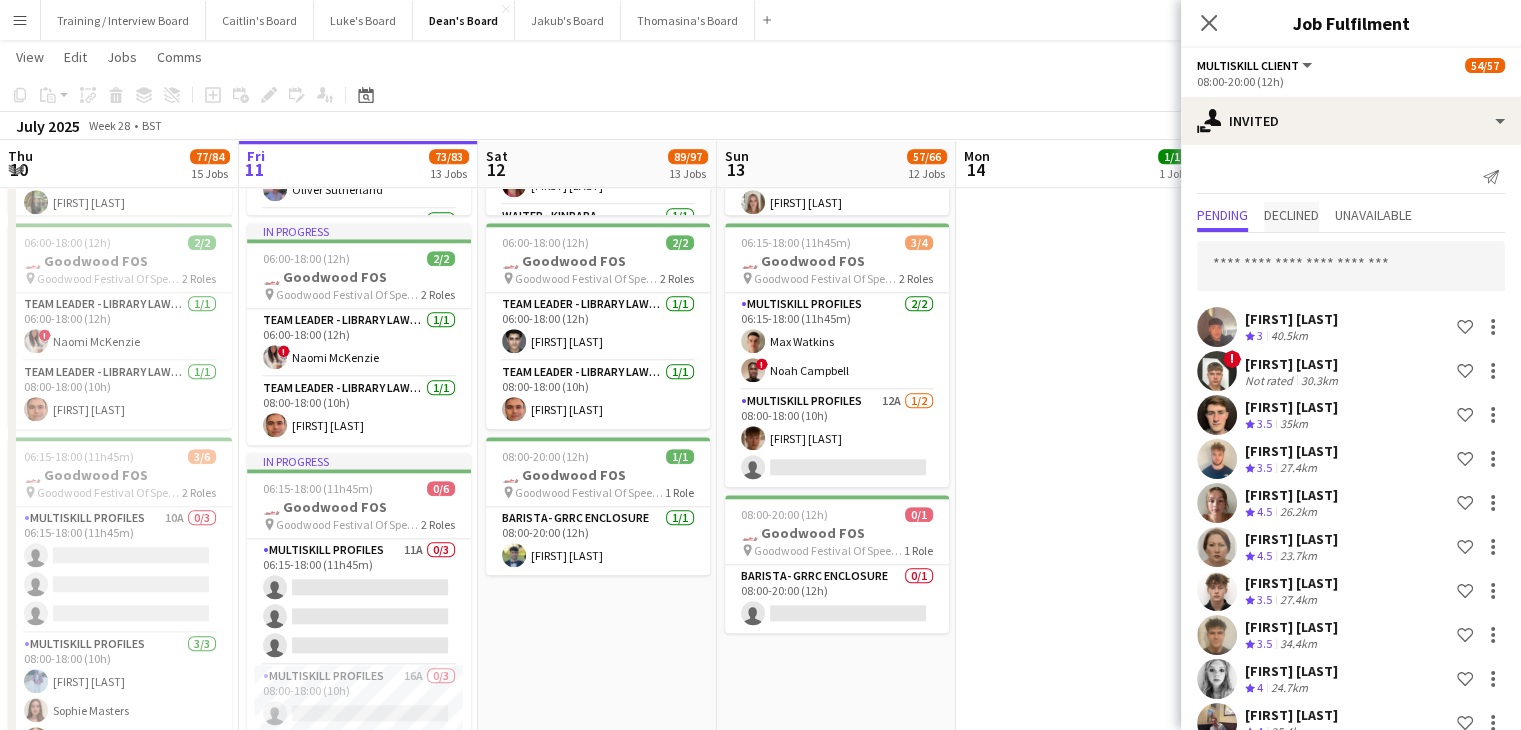 click on "Declined" at bounding box center [1291, 215] 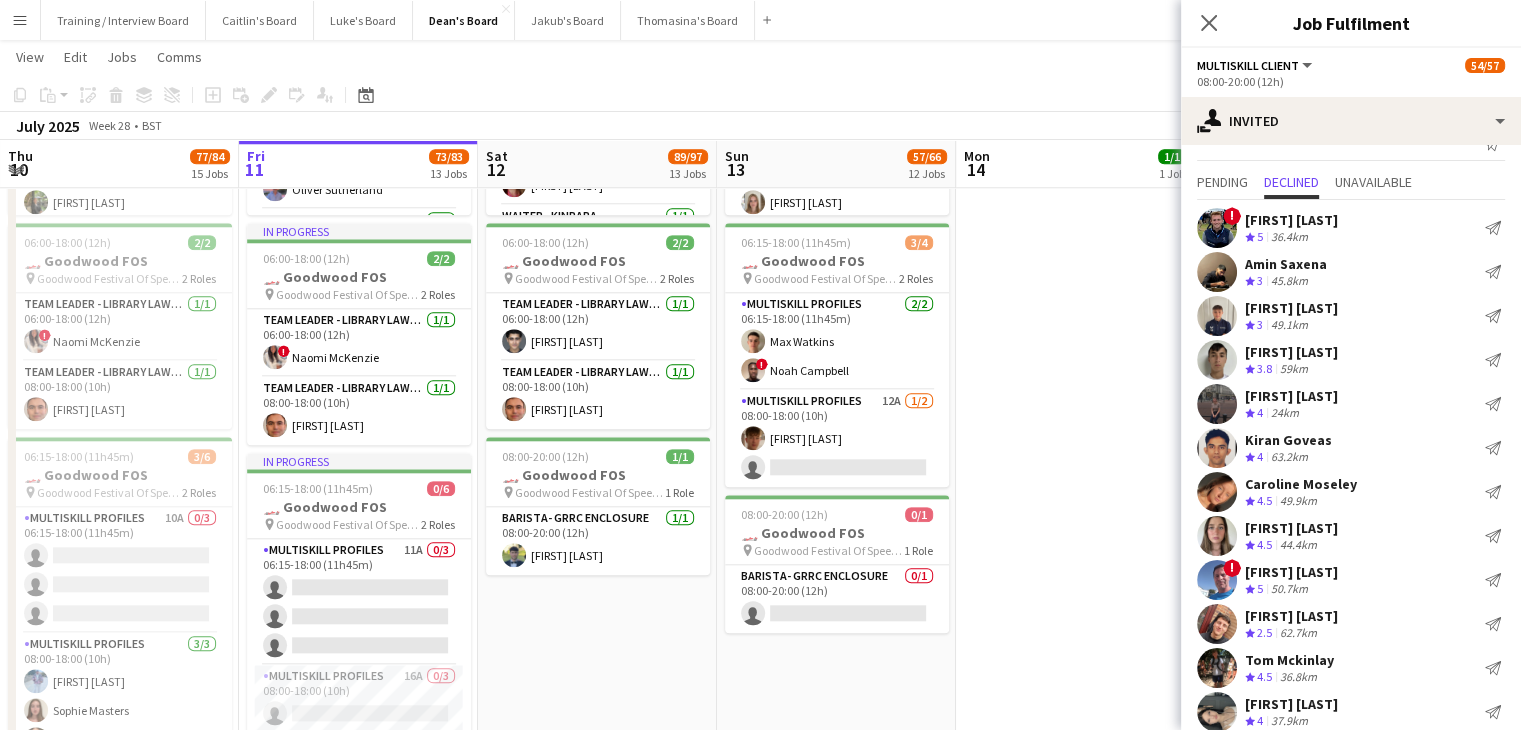 scroll, scrollTop: 0, scrollLeft: 0, axis: both 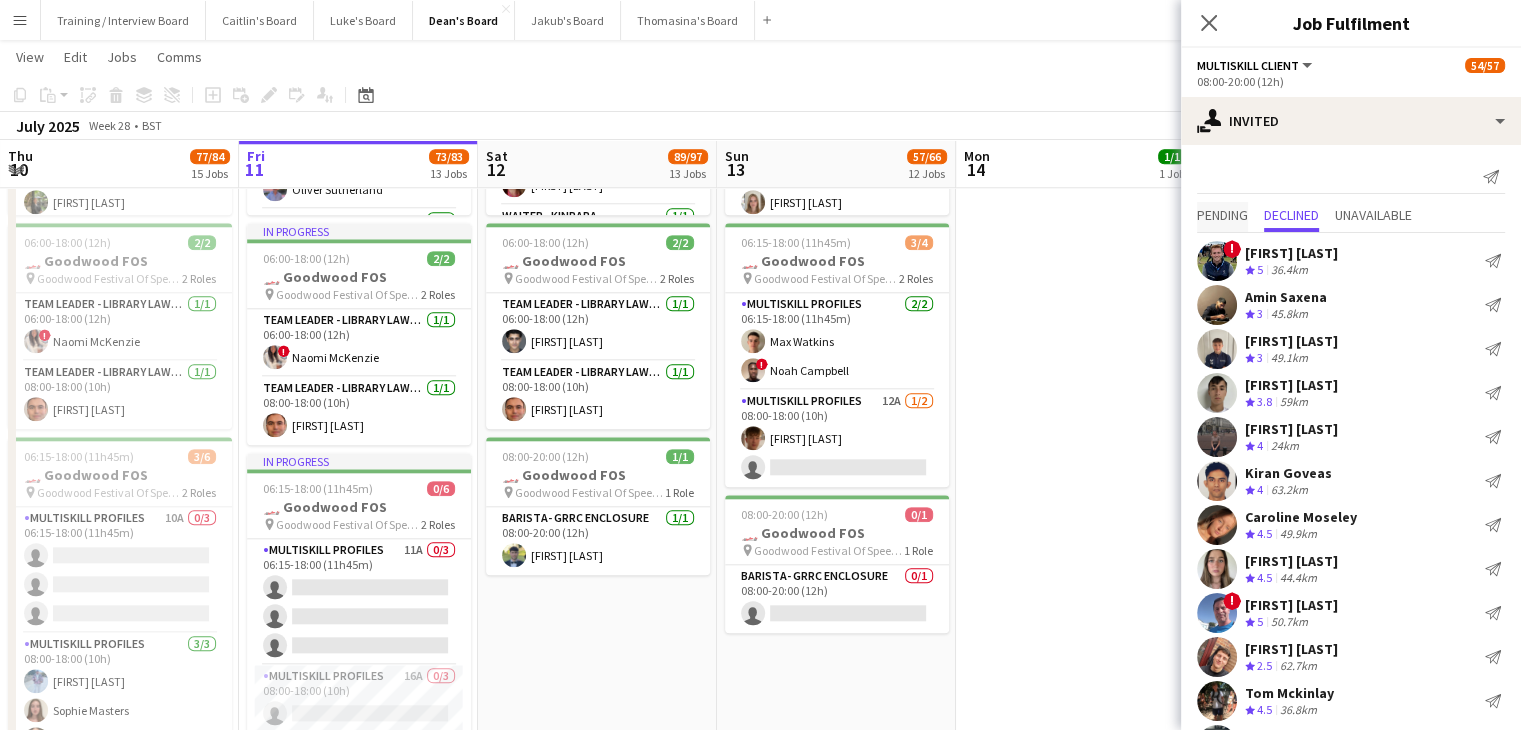 click on "Pending" at bounding box center [1222, 215] 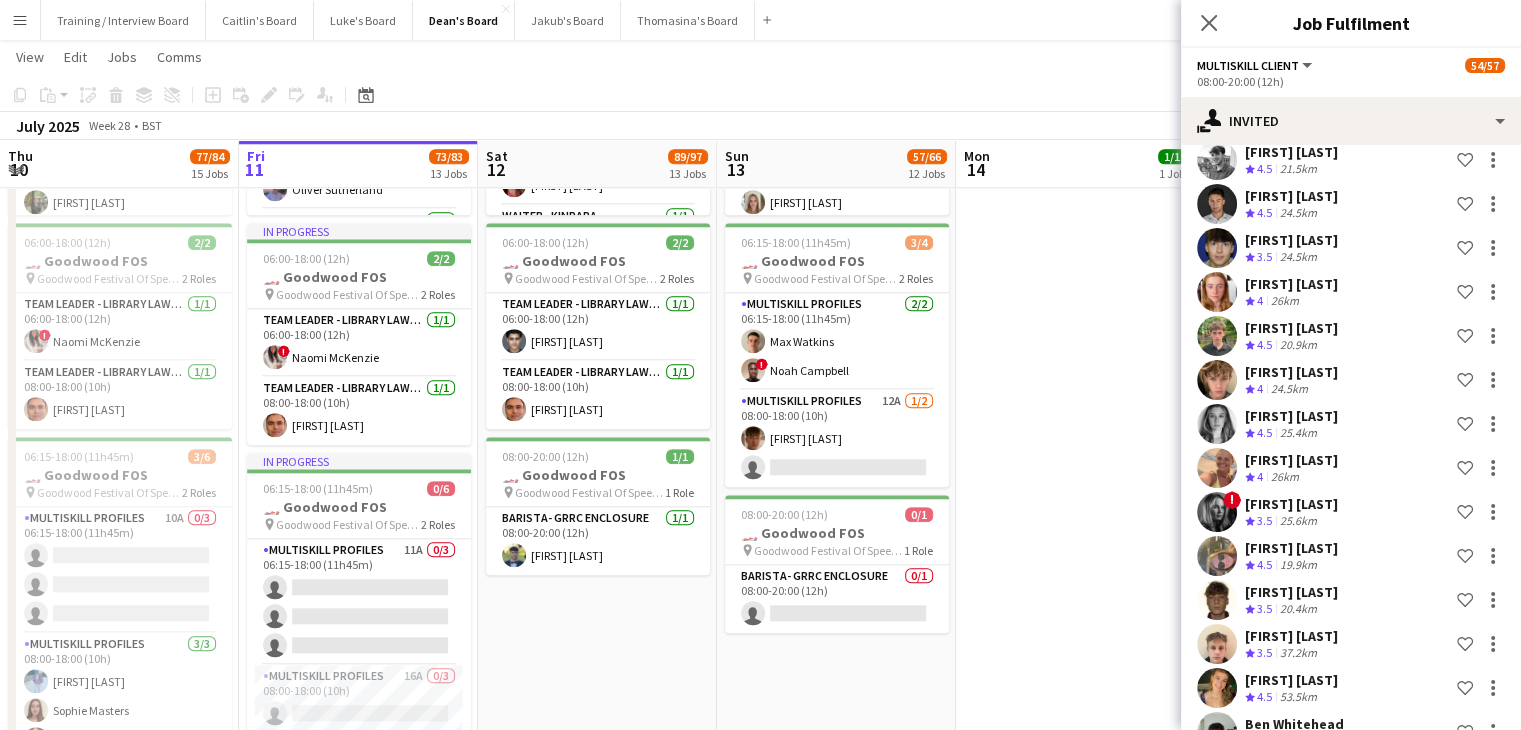 scroll, scrollTop: 4455, scrollLeft: 0, axis: vertical 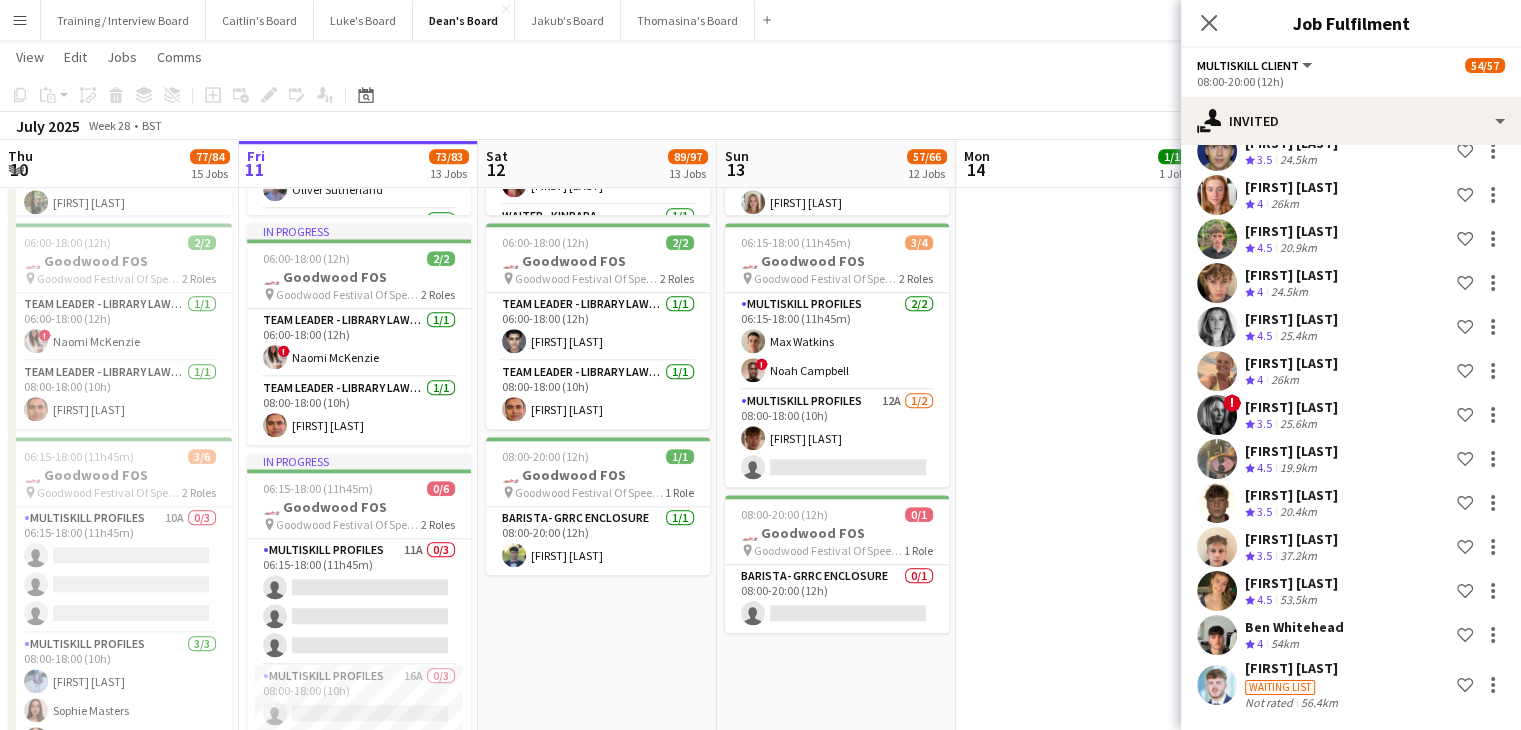 click on "July 2025   Week 28
•   BST" 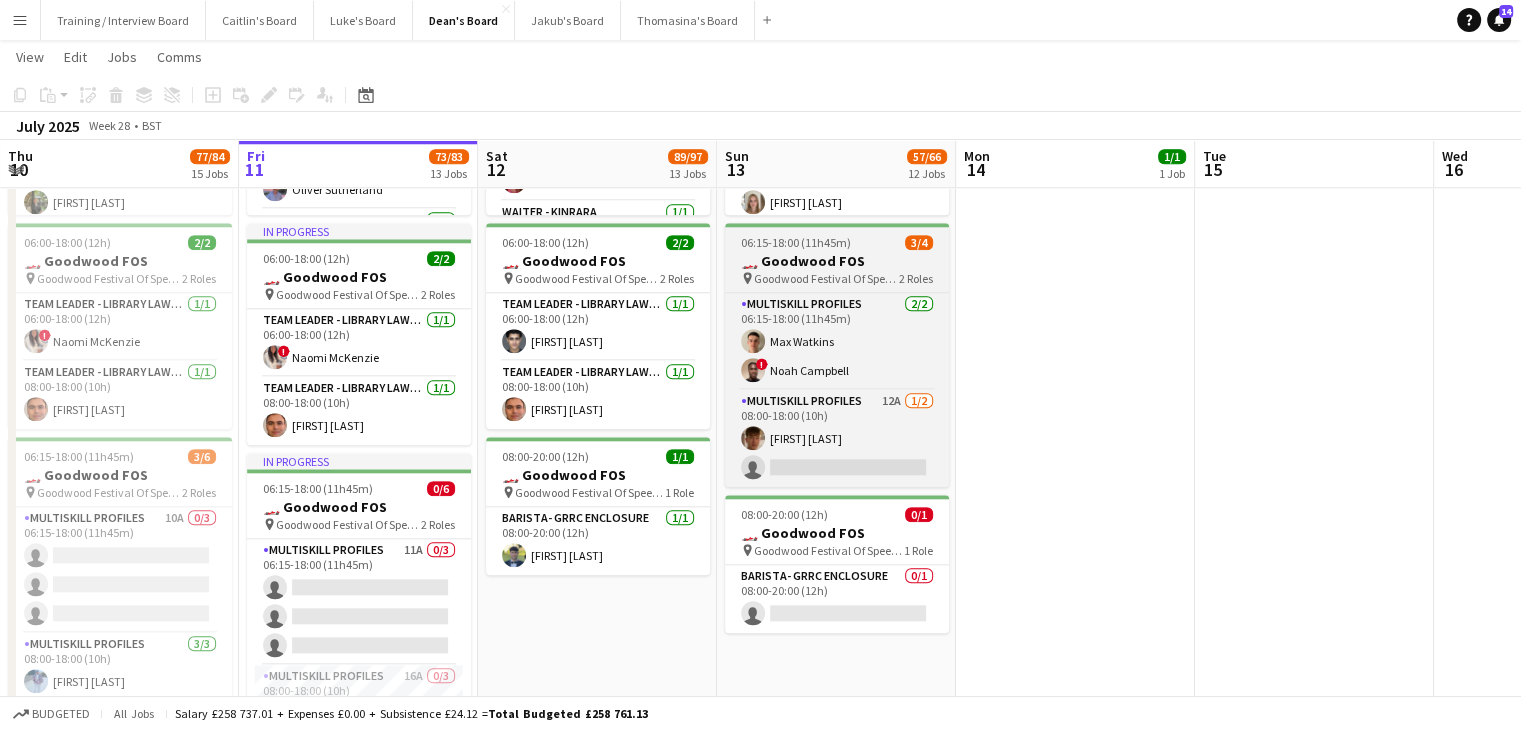 scroll, scrollTop: 1862, scrollLeft: 0, axis: vertical 